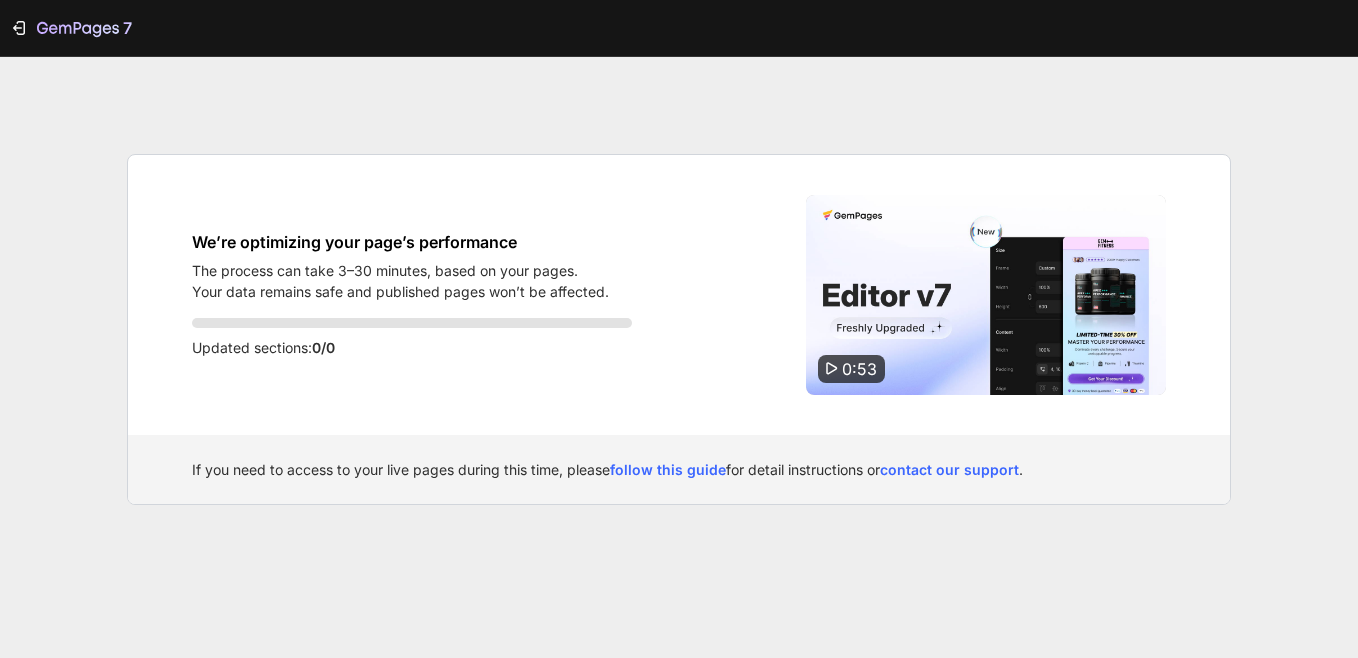 scroll, scrollTop: 0, scrollLeft: 0, axis: both 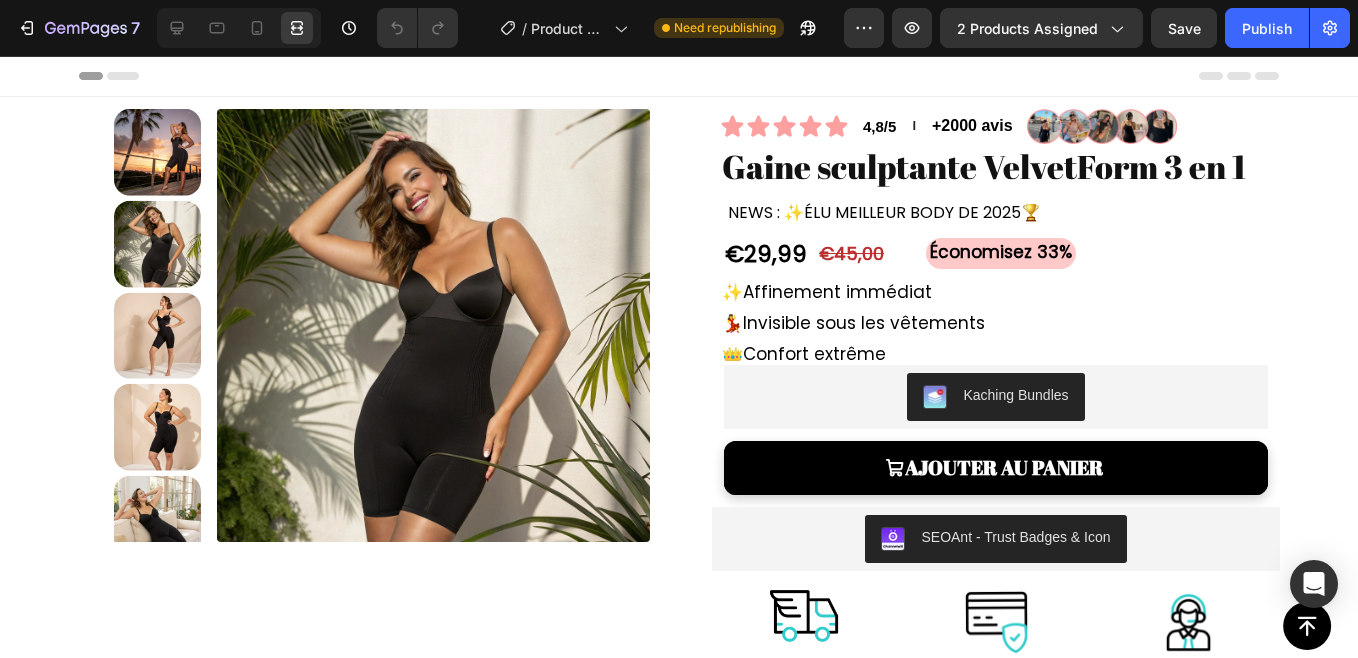 click on "Header" at bounding box center (679, 76) 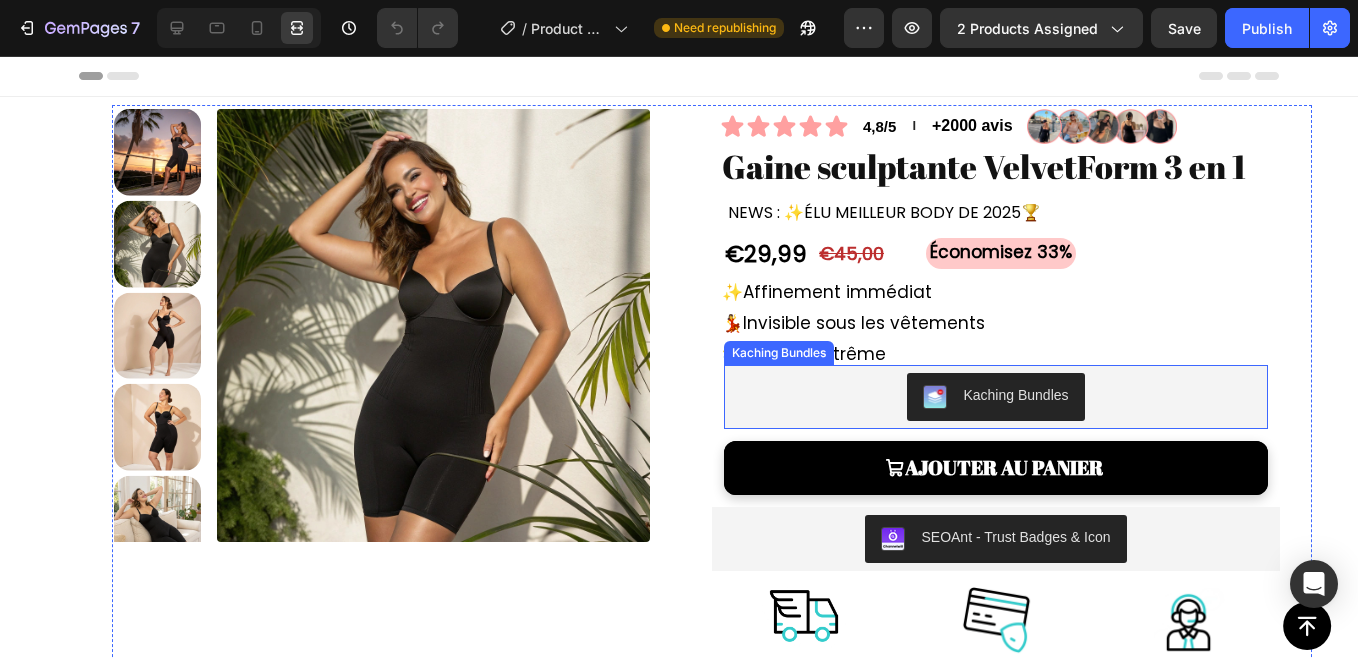 scroll, scrollTop: 487, scrollLeft: 0, axis: vertical 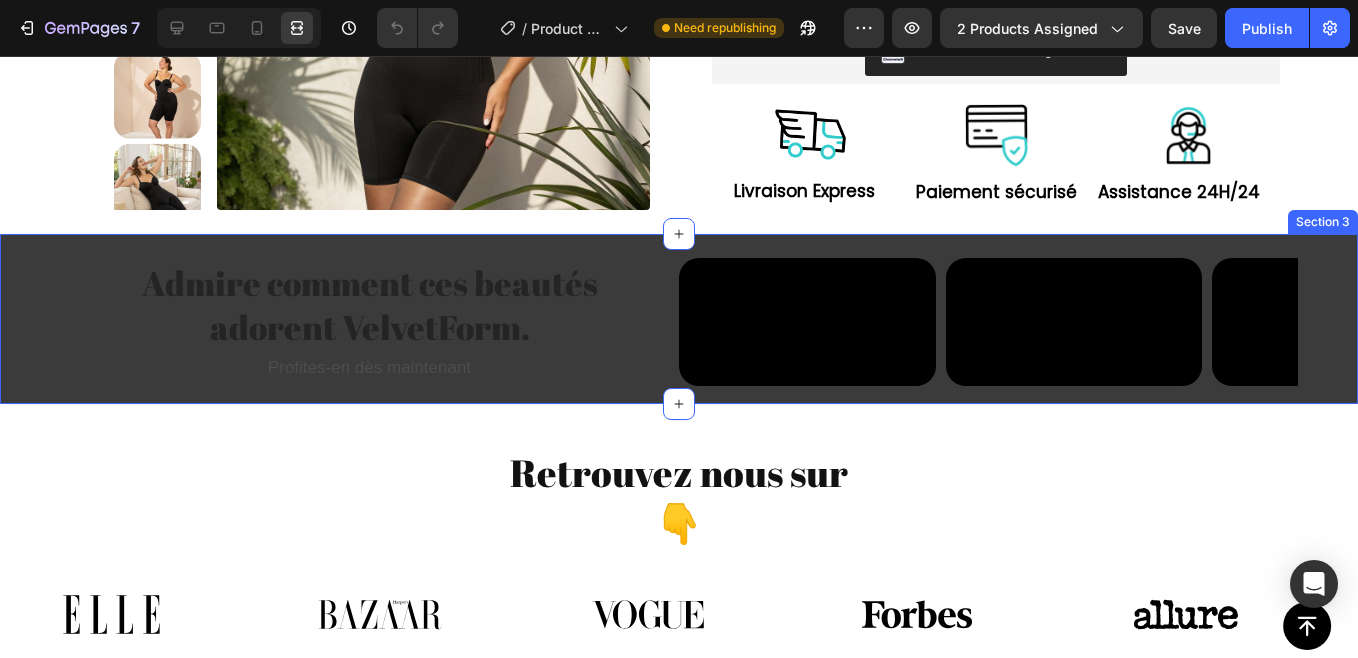 click on "Admire comment ces beautés adorent VelvetForm.  Heading Profites-en dès maintenant Text Block Row Video Video Video Video Carousel Hear What They Love Heading Image Lorem ipsum dolor sit amet, consectetur adipiscing elit, sed do eiusmod tempor incididunt ut labore Text Block Advanced List Image But I must explain to you how all this mistaken idea of pleasure and praising pain was born and I will give you a complete account of the system Text Block Advanced List Image At vero eos et accusamus et iusto odio dignissimos ducimus qui blanditiis praesentium voluptatum Text Block Advanced List Row Row Section 3" at bounding box center (679, 319) 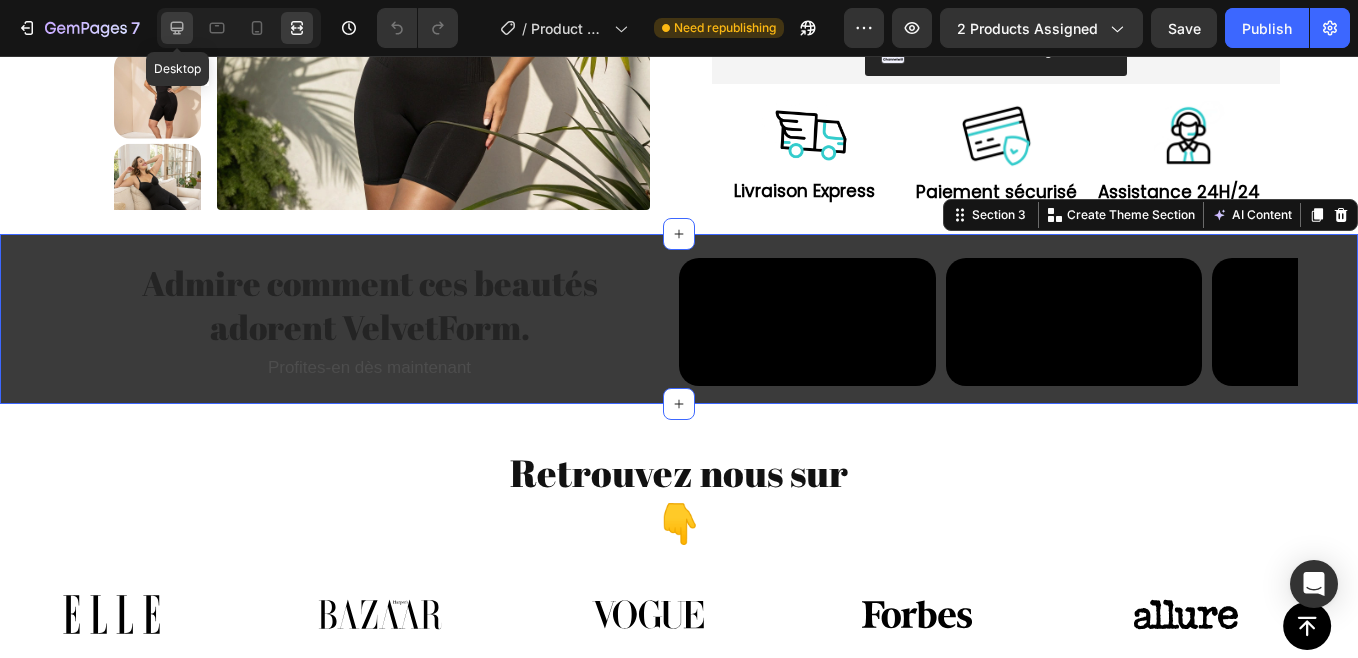 click 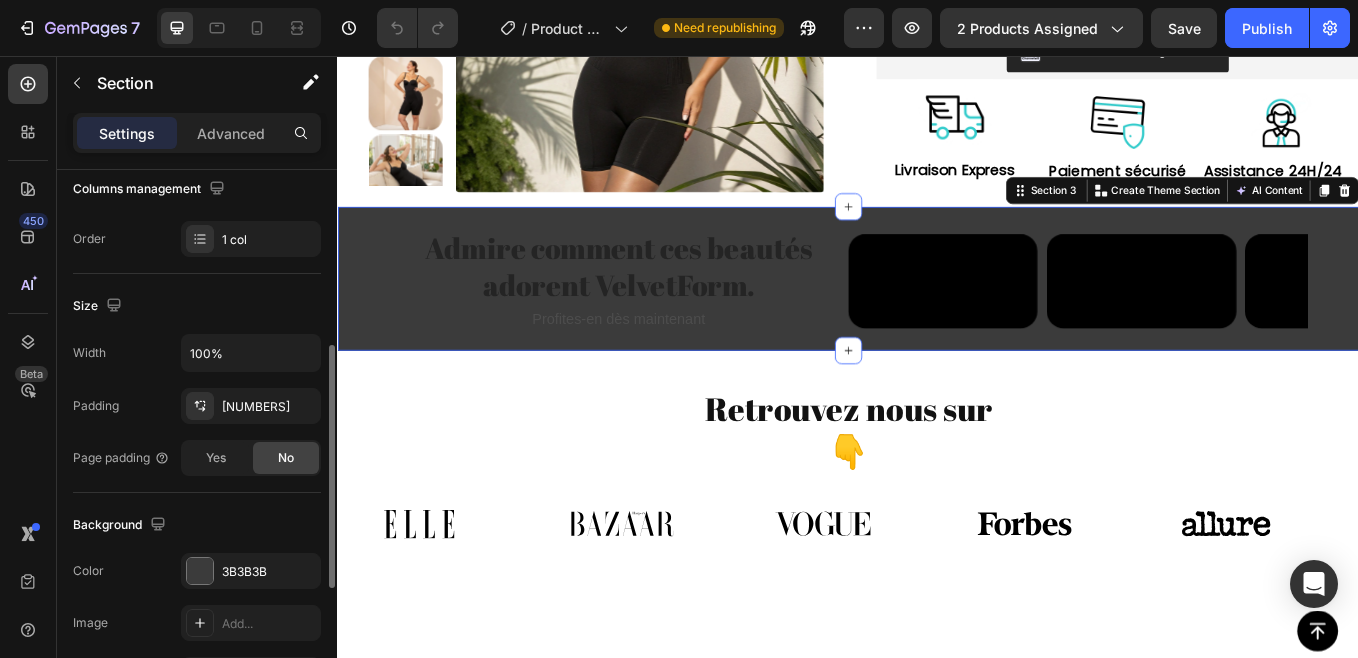 scroll, scrollTop: 347, scrollLeft: 0, axis: vertical 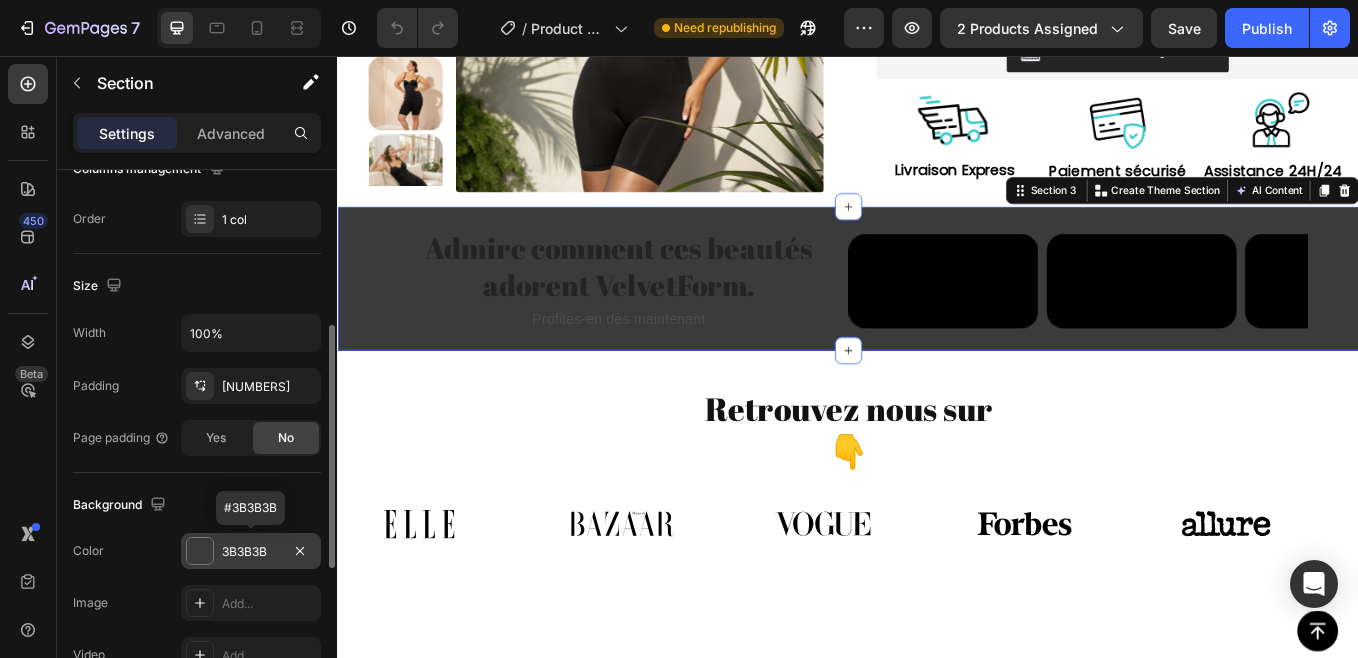 click at bounding box center [200, 551] 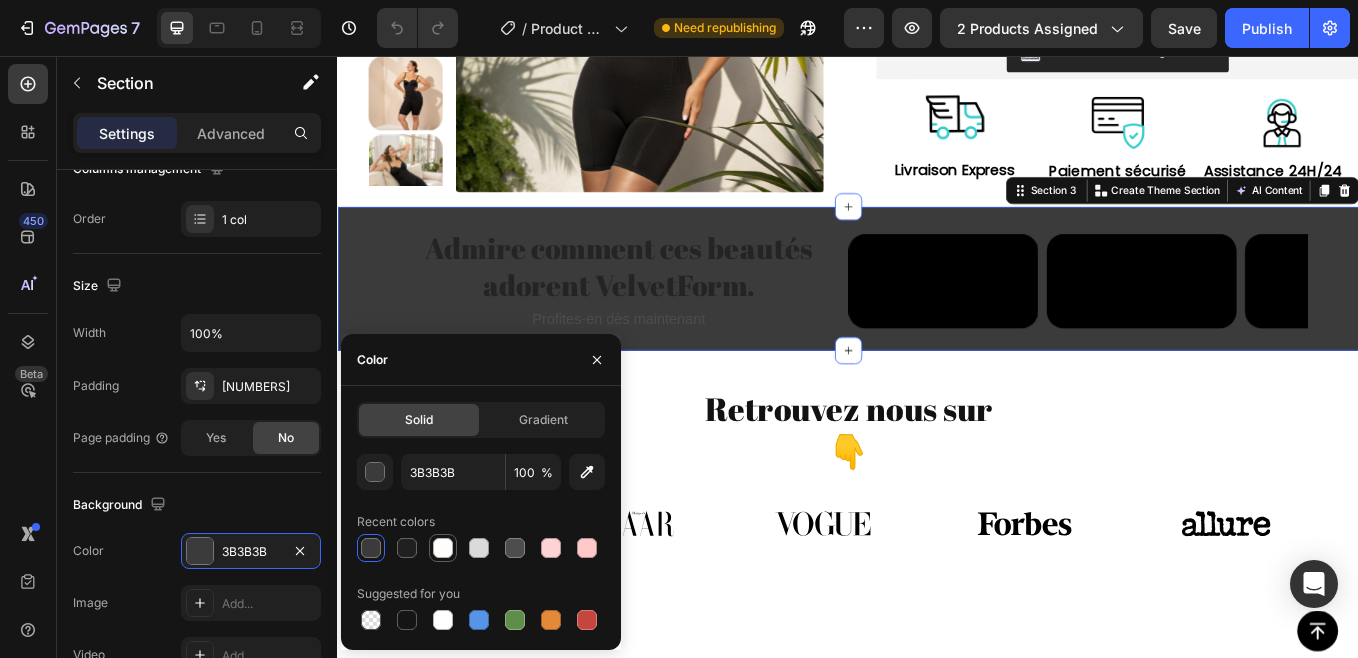 click at bounding box center [443, 548] 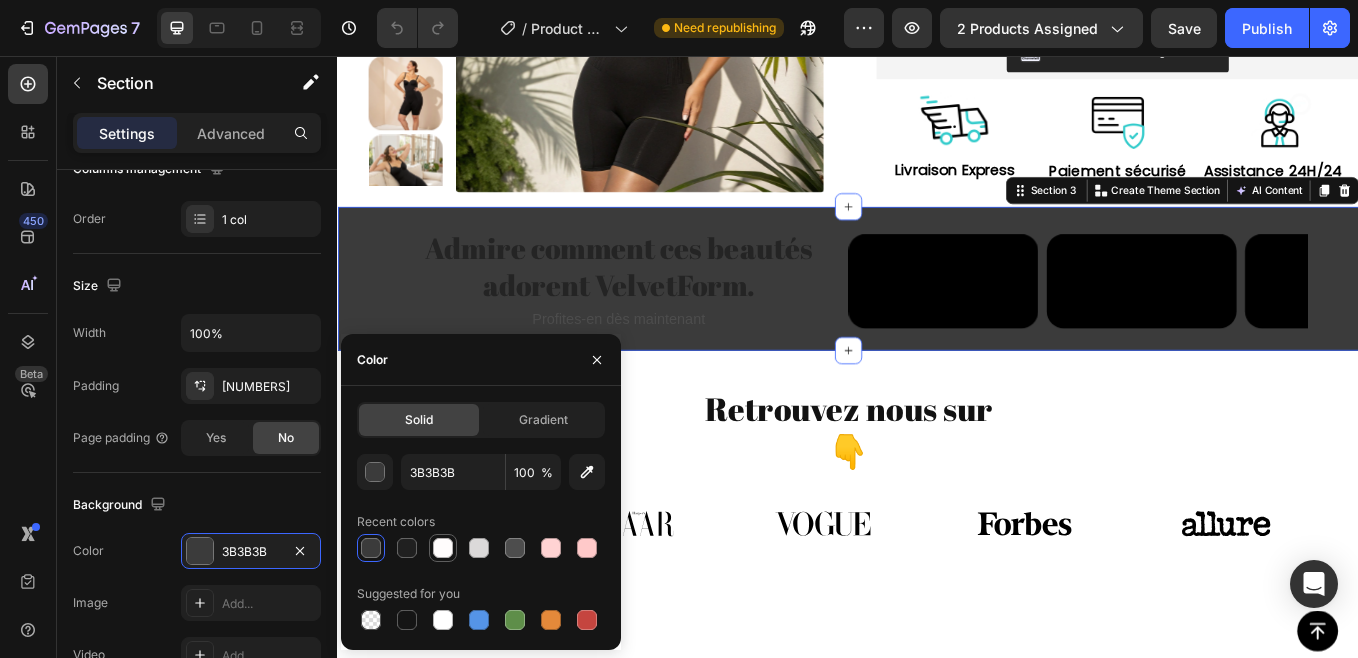 type on "FFFCFC" 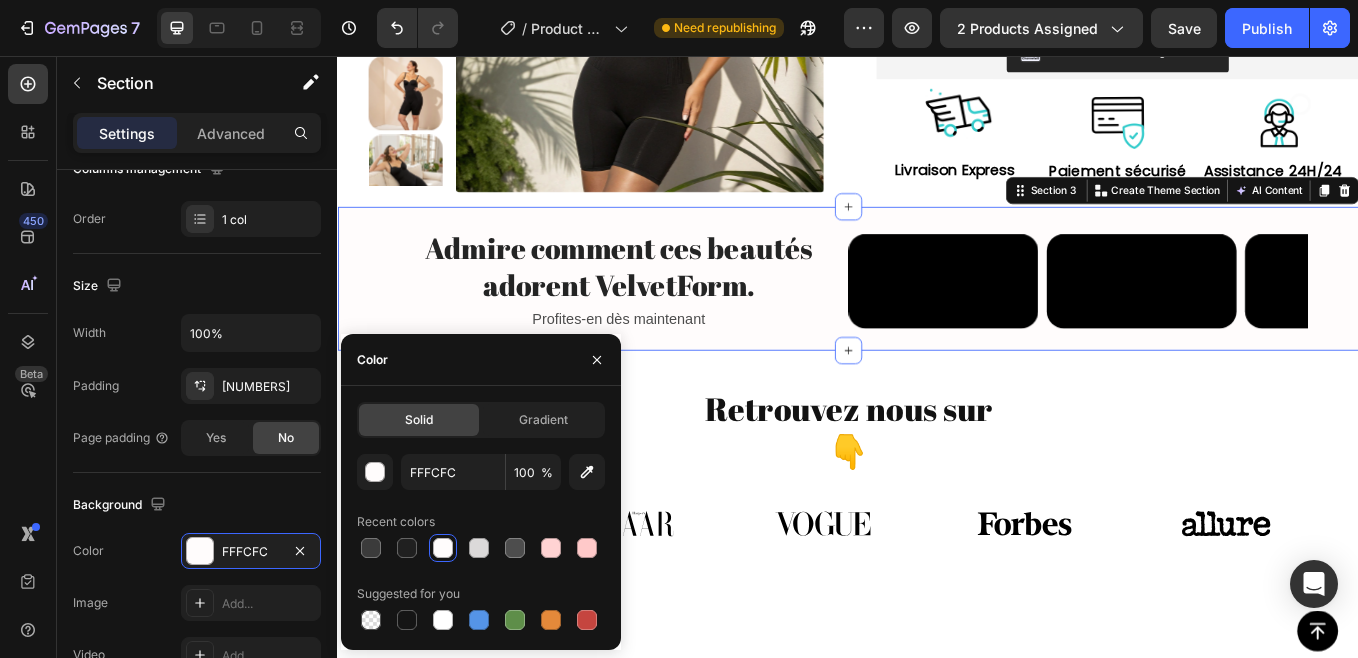click on "Button Sticky Product Images
Icon
Icon
Icon
Icon
Icon Icon List 4,8/5 Text Block l Text Block +2000 avis Text Block Image Row Gaine sculptante VelvetForm 3 en 1 Product Title NEWS : ✨ÉLU MEILLEUR BODY DE 2025🏆 Text Block €29,99 Product Price Product Price €45,00 Product Price Product Price Économisez 33% Text Block Row ✨ Affinement immédiat 💃 Invisible sous les vêtements  👑 Confort extrême Text Block Kaching Bundles Kaching Bundles
Ajouter au panier Add to Cart SEOAnt ‑ Trust Badges & Icon SEOAnt ‑ Trust Badges & Icon Image Livraison Express Text Block Image Paiement sécurisé Text Block Image Assistance 24H/24 Text Block Row Product Section 2 Admire comment ces beautés adorent VelvetForm.  Heading Profites-en dès maintenant Text Block Row Video Video Video Video Carousel Hear What They Love Heading Image Text Block Advanced List Image Text Block Advanced List Image" at bounding box center [937, 879] 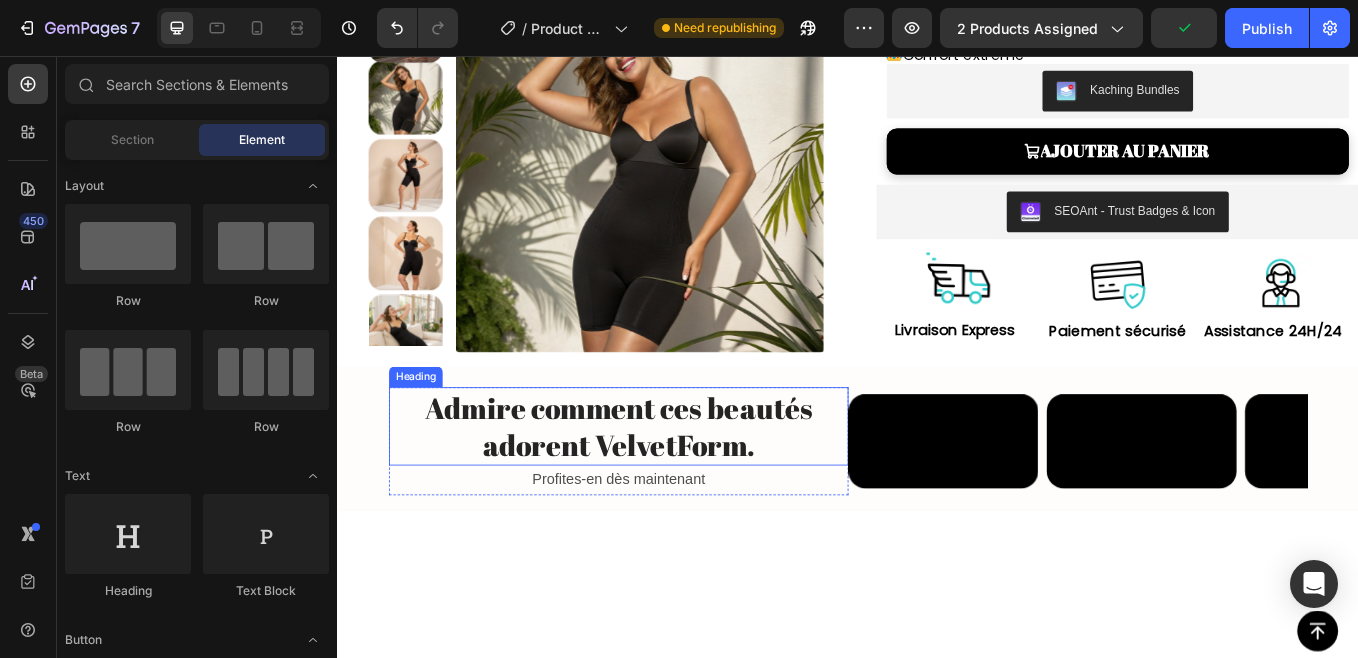scroll, scrollTop: 307, scrollLeft: 0, axis: vertical 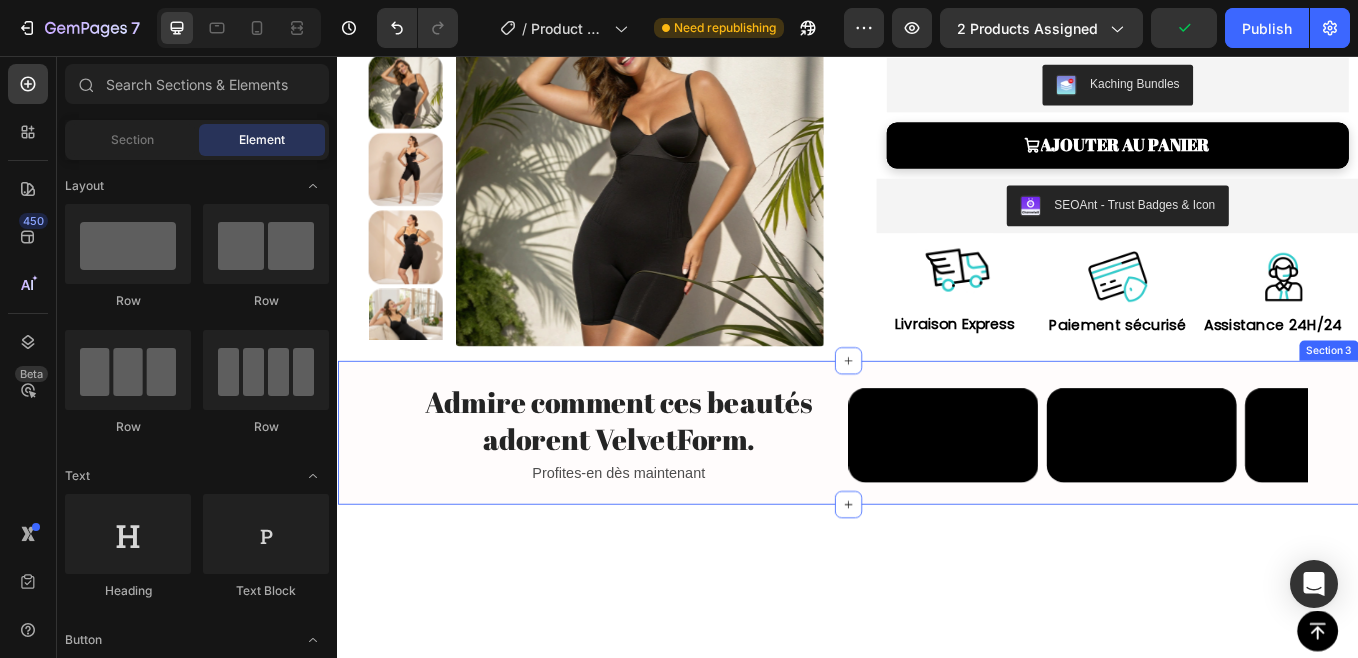 click on "Admire comment ces beautés adorent VelvetForm.  Heading Profites-en dès maintenant Text Block Row Video Video Video Video Carousel Hear What They Love Heading Image Lorem ipsum dolor sit amet, consectetur adipiscing elit, sed do eiusmod tempor incididunt ut labore Text Block Advanced List Image But I must explain to you how all this mistaken idea of pleasure and praising pain was born and I will give you a complete account of the system Text Block Advanced List Image At vero eos et accusamus et iusto odio dignissimos ducimus qui blanditiis praesentium voluptatum Text Block Advanced List Row Row Section 3" at bounding box center (937, 498) 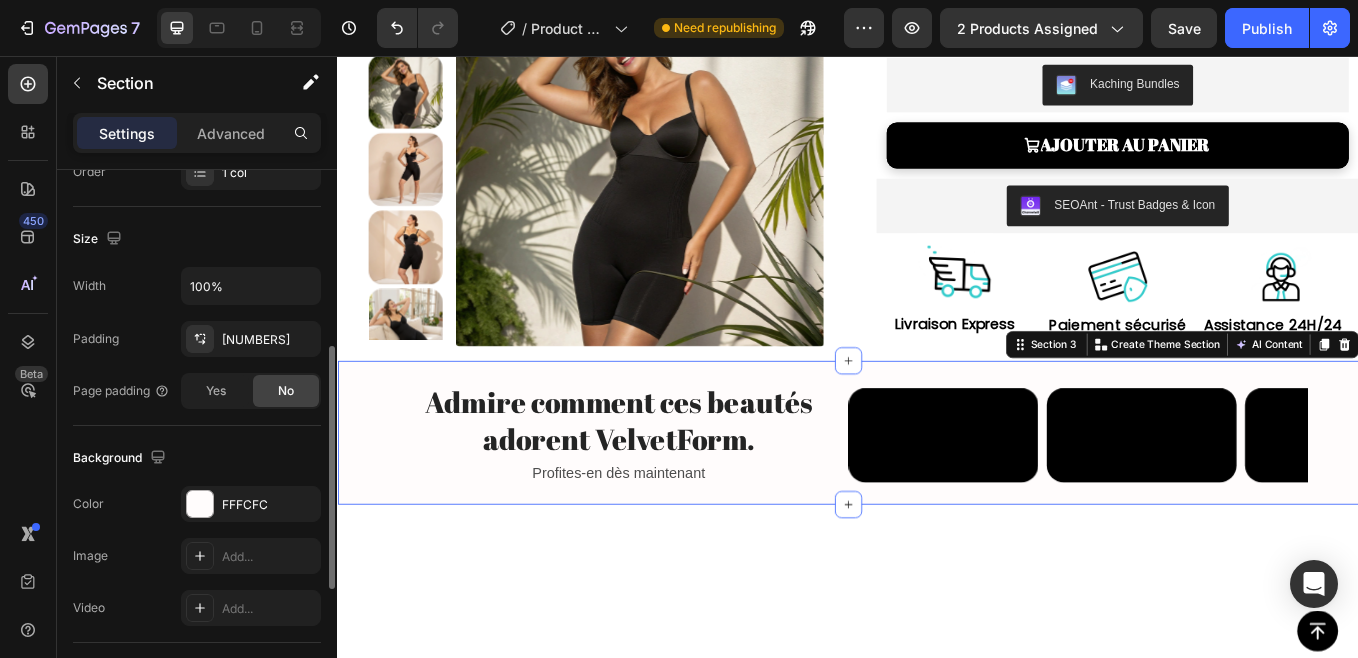 scroll, scrollTop: 408, scrollLeft: 0, axis: vertical 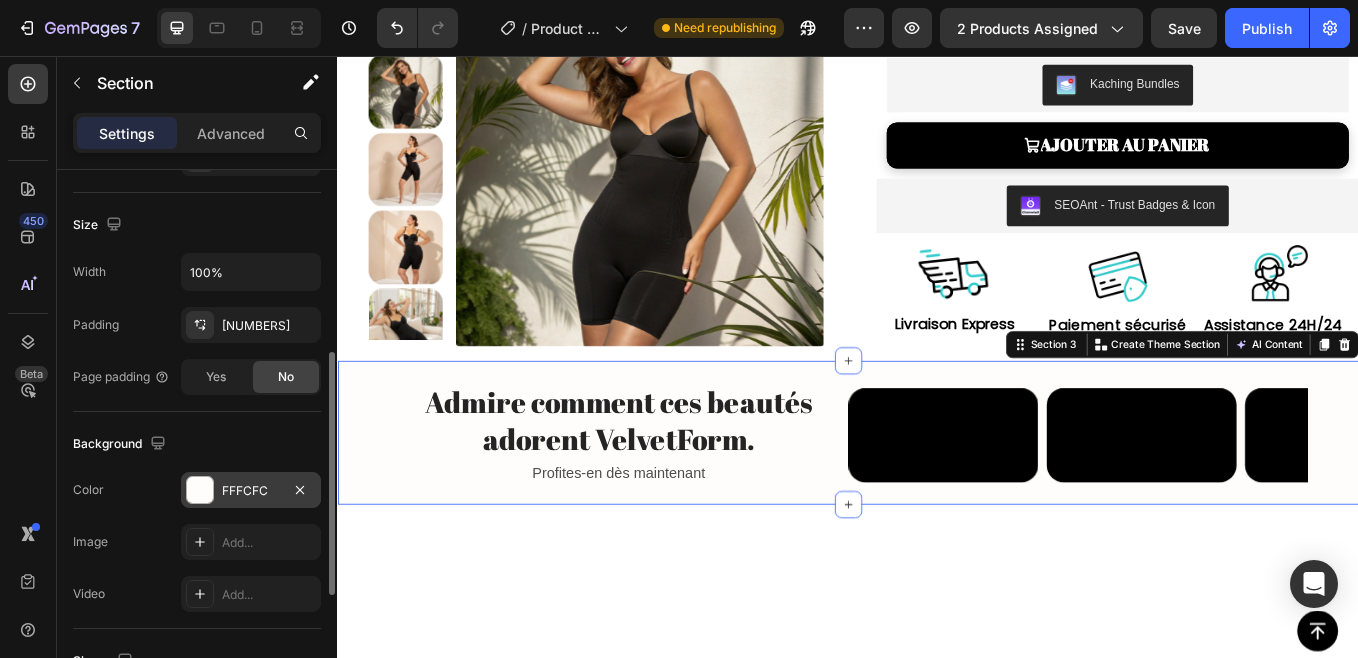 click at bounding box center (200, 490) 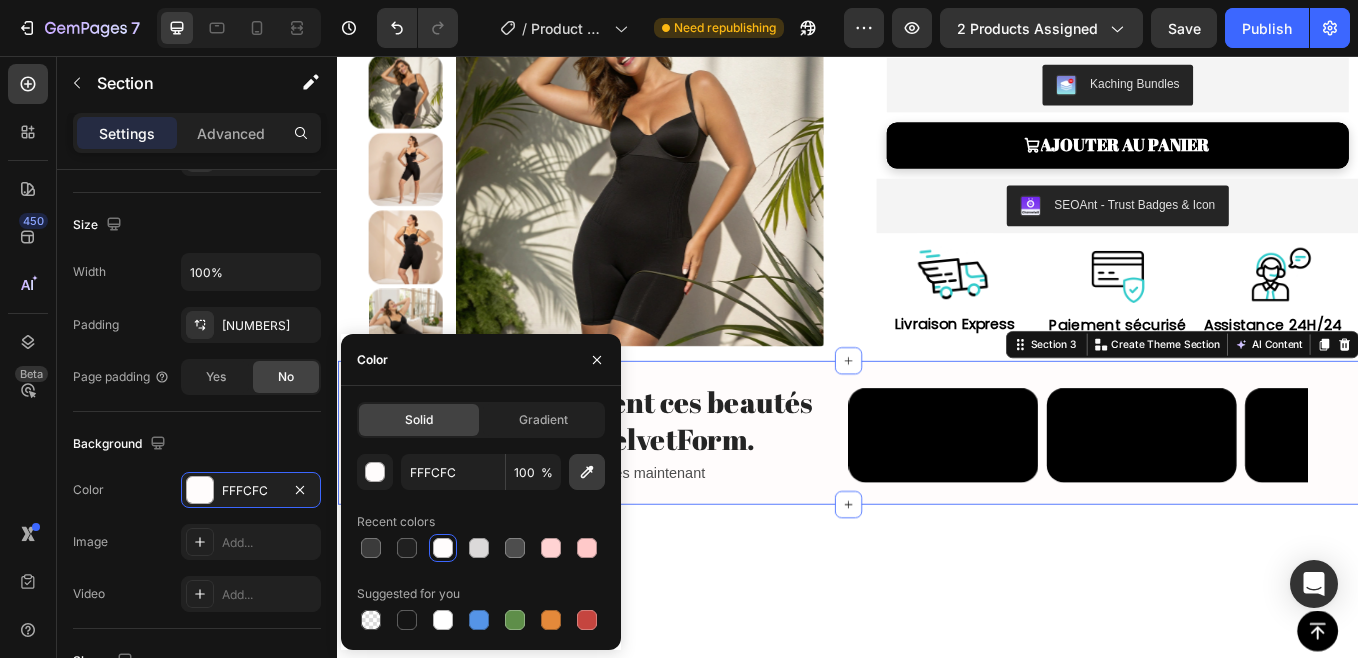 click at bounding box center (587, 472) 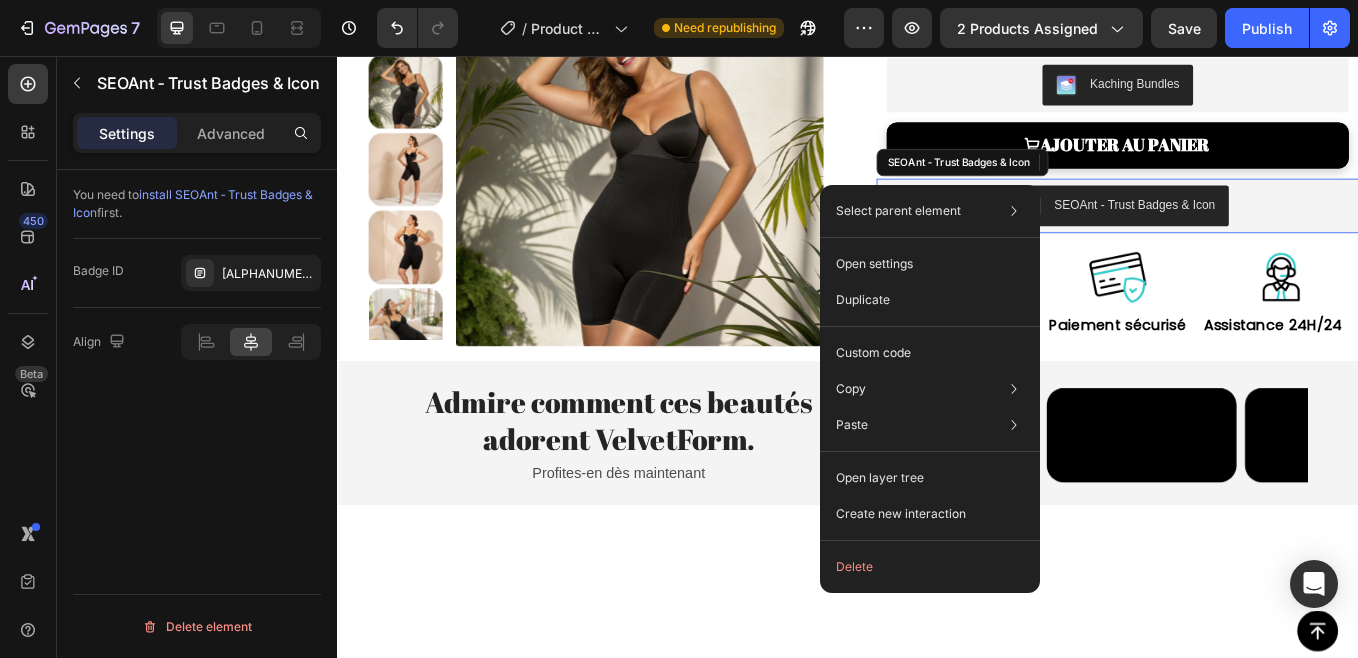 click on "Select parent element Section Product SEOAnt ‑ Trust Badges & Icon Open settings Duplicate Custom code Copy Copy element  Ctrl + C Copy style  Copy class  .g9TnILy-w3 Paste Paste element  Ctrl + V Paste style  Ctrl + Shift + V  Please allow access tp clipboard to paste content from other pages  Allow Access Open layer tree Create new interaction  Delete" at bounding box center (930, 389) 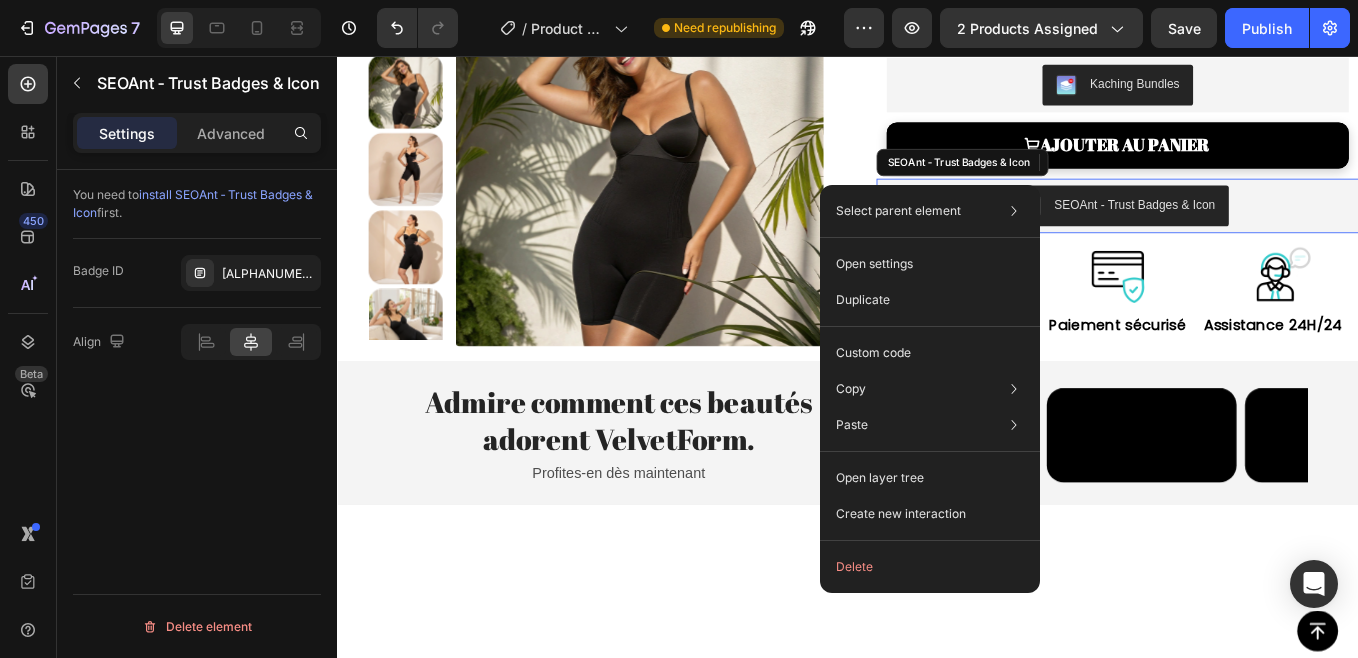 click on "Select parent element Section Product SEOAnt ‑ Trust Badges & Icon Open settings Duplicate Custom code Copy Copy element  Ctrl + C Copy style  Copy class  .g9TnILy-w3 Paste Paste element  Ctrl + V Paste style  Ctrl + Shift + V  Please allow access tp clipboard to paste content from other pages  Allow Access Open layer tree Create new interaction  Delete" at bounding box center (930, 389) 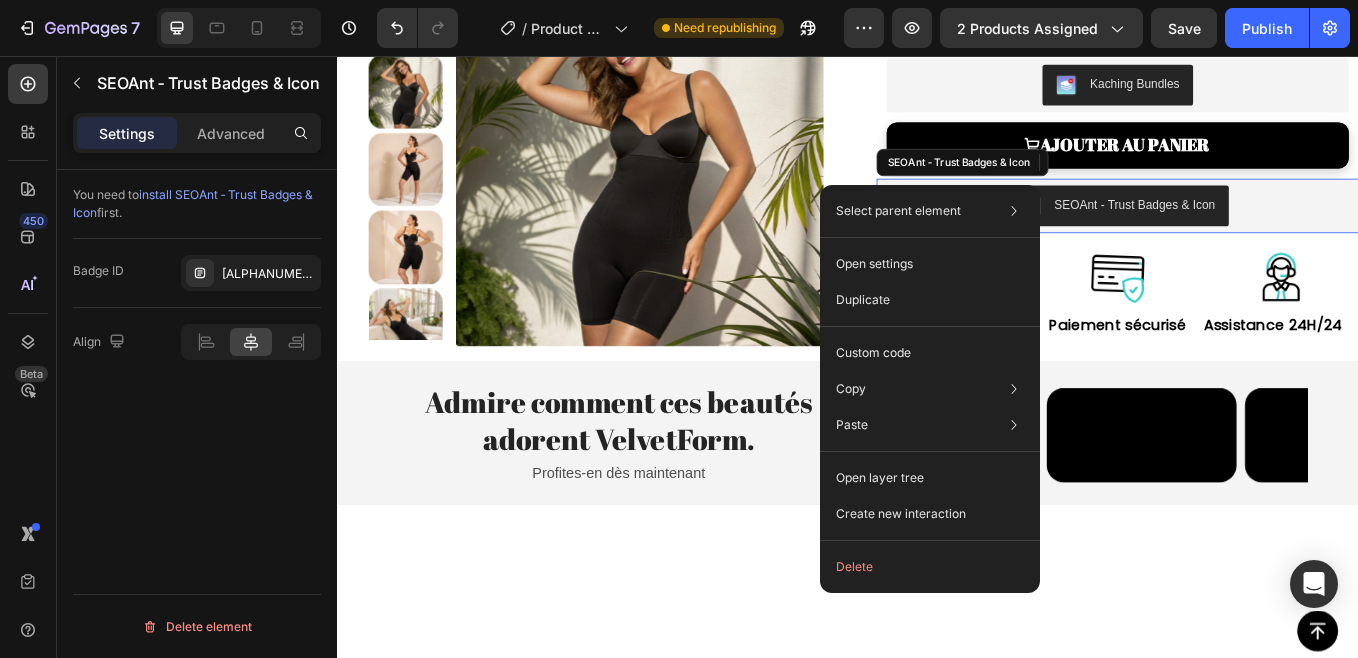 click on "Select parent element Section Product SEOAnt ‑ Trust Badges & Icon Open settings Duplicate Custom code Copy Copy element  Ctrl + C Copy style  Copy class  .g9TnILy-w3 Paste Paste element  Ctrl + V Paste style  Ctrl + Shift + V  Please allow access tp clipboard to paste content from other pages  Allow Access Open layer tree Create new interaction  Delete" at bounding box center [930, 389] 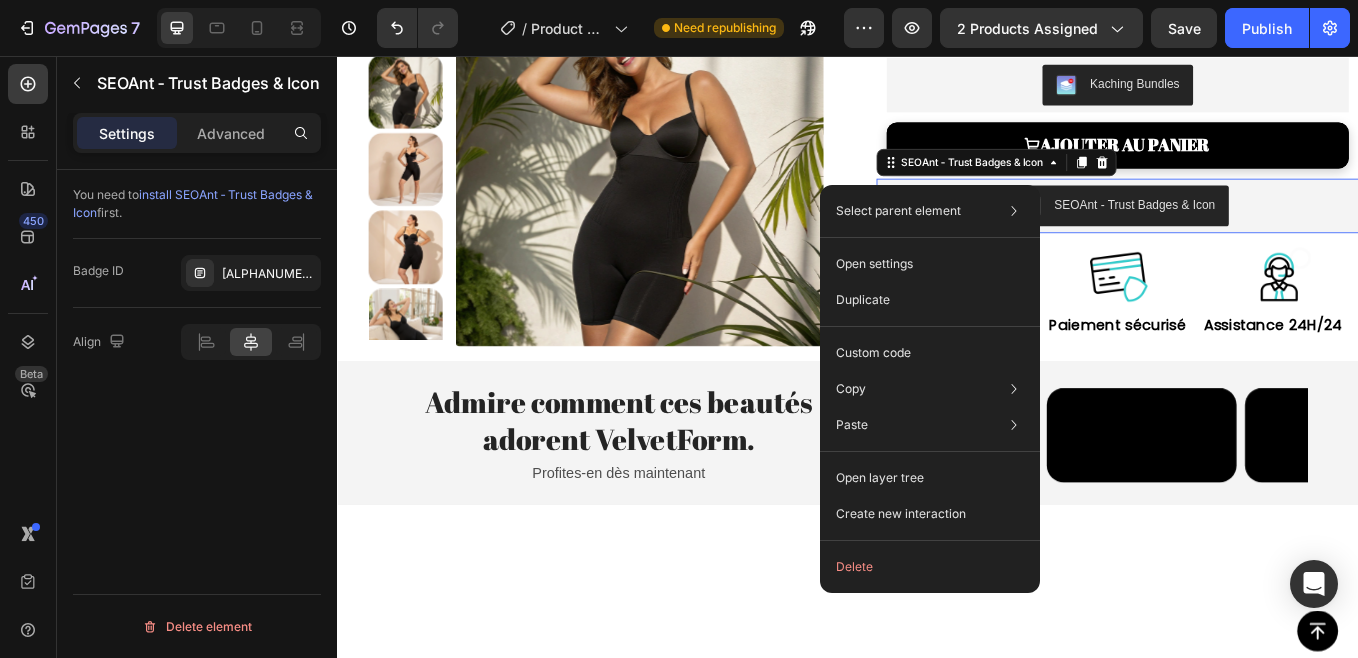 scroll, scrollTop: 0, scrollLeft: 0, axis: both 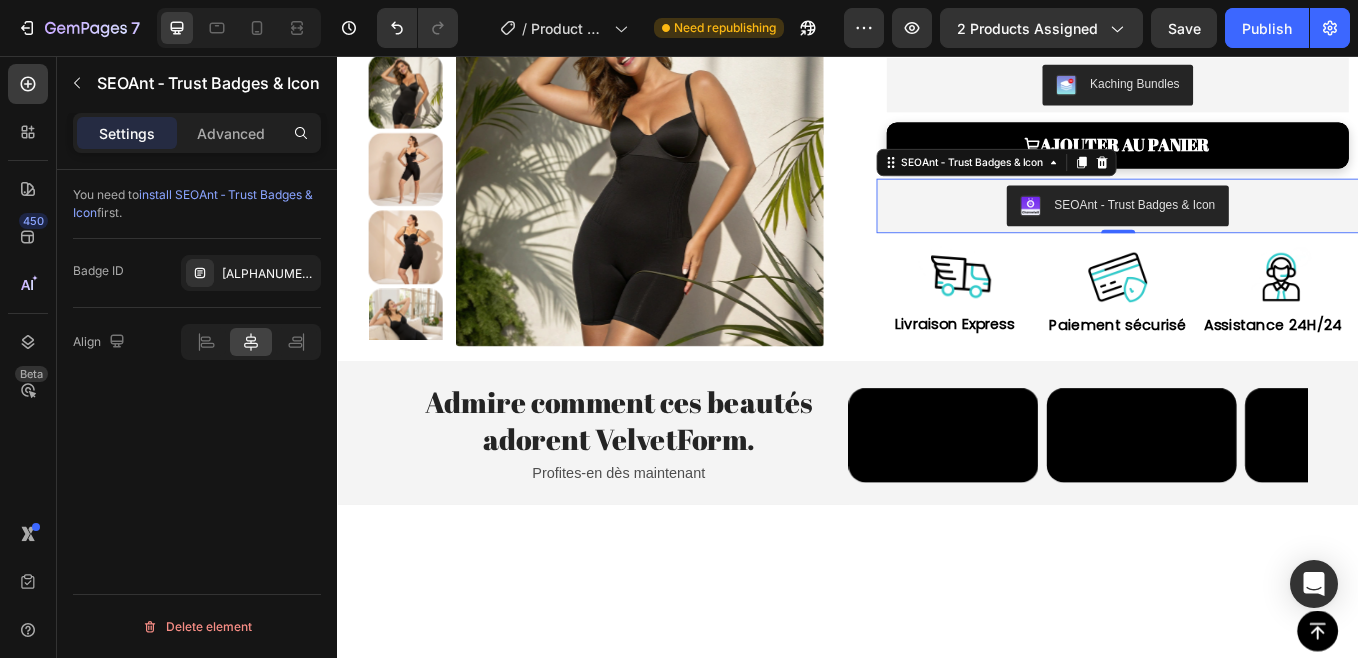 click on "Delete element" at bounding box center (197, 626) 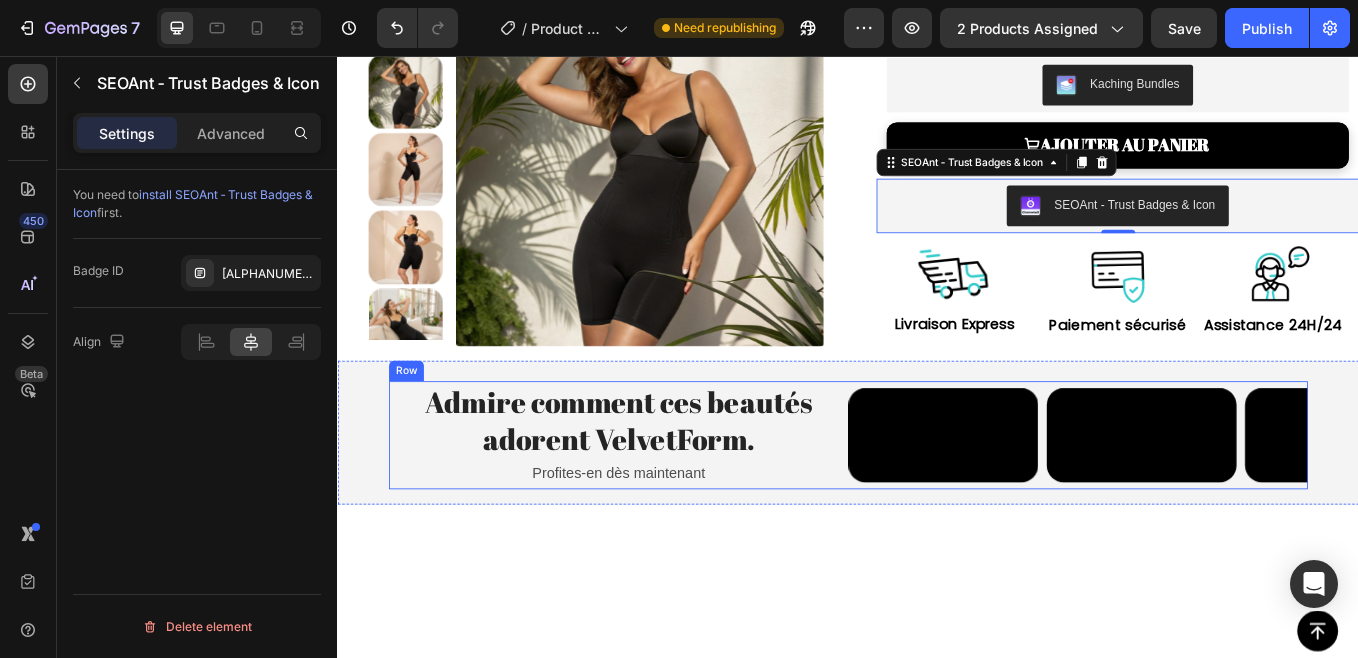 click on "Admire comment ces beautés adorent VelvetForm.  Heading Profites-en dès maintenant Text Block Row" at bounding box center (667, 501) 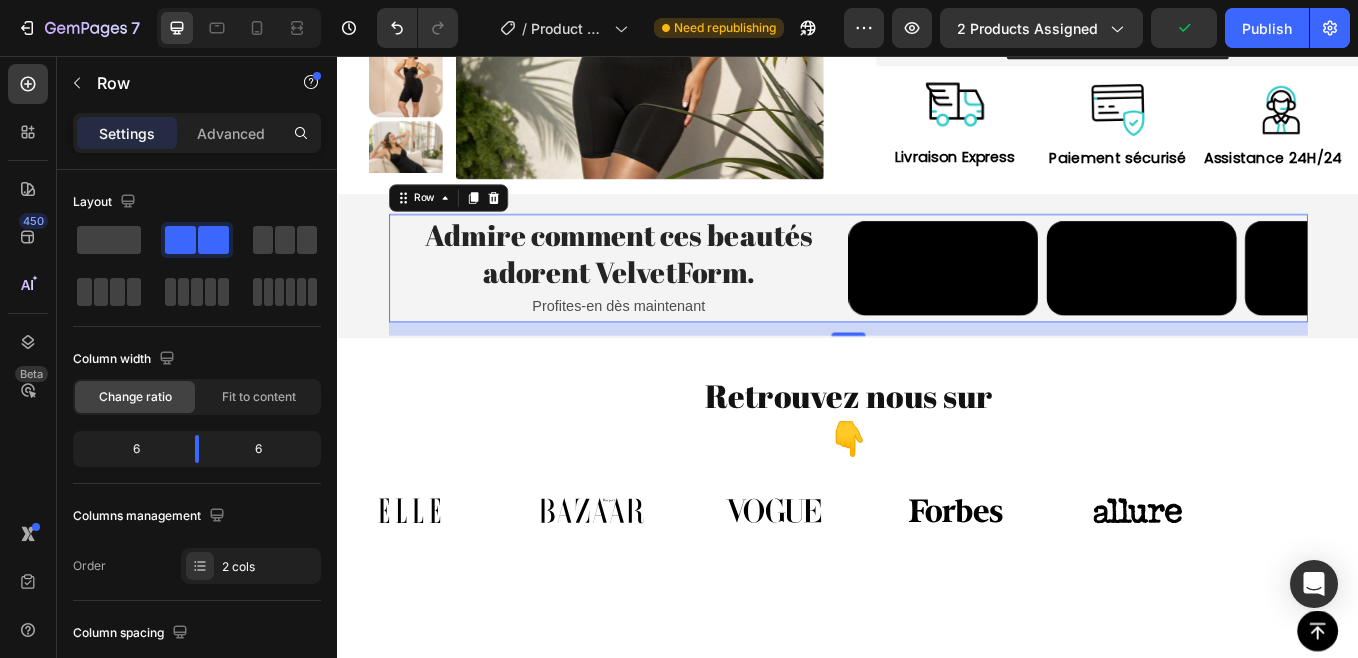 scroll, scrollTop: 507, scrollLeft: 0, axis: vertical 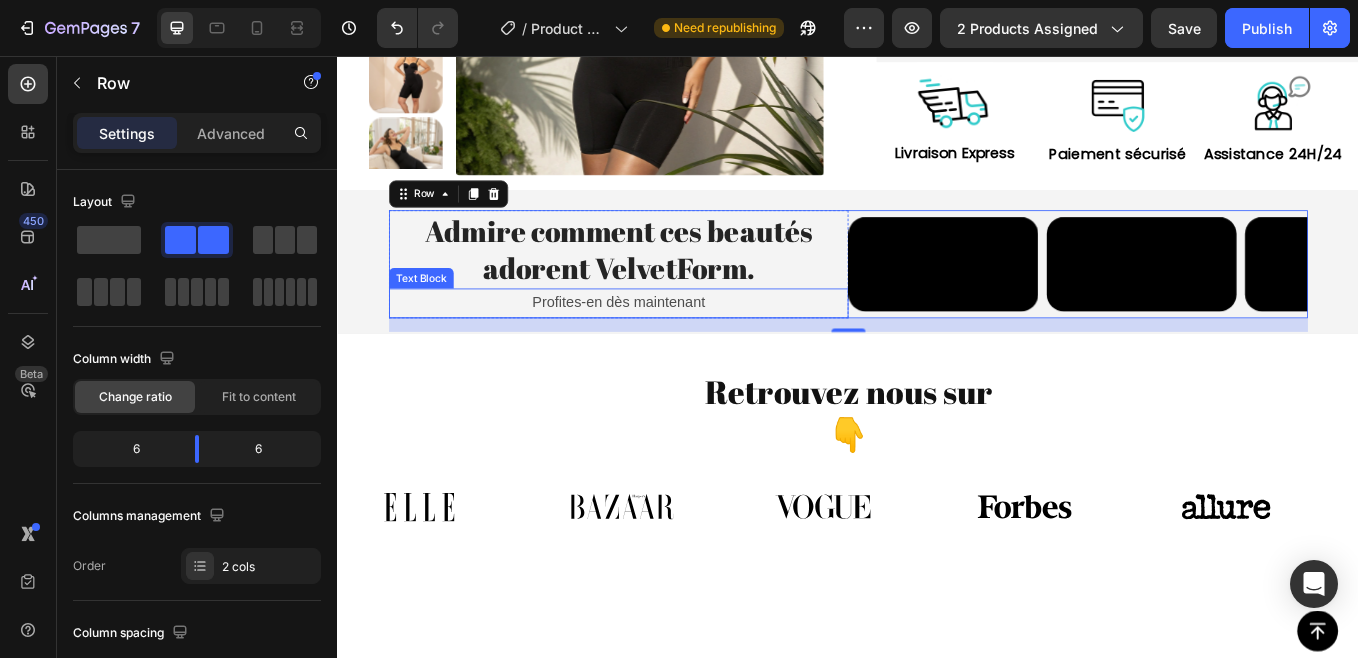click on "Profites-en dès maintenant" at bounding box center [667, 347] 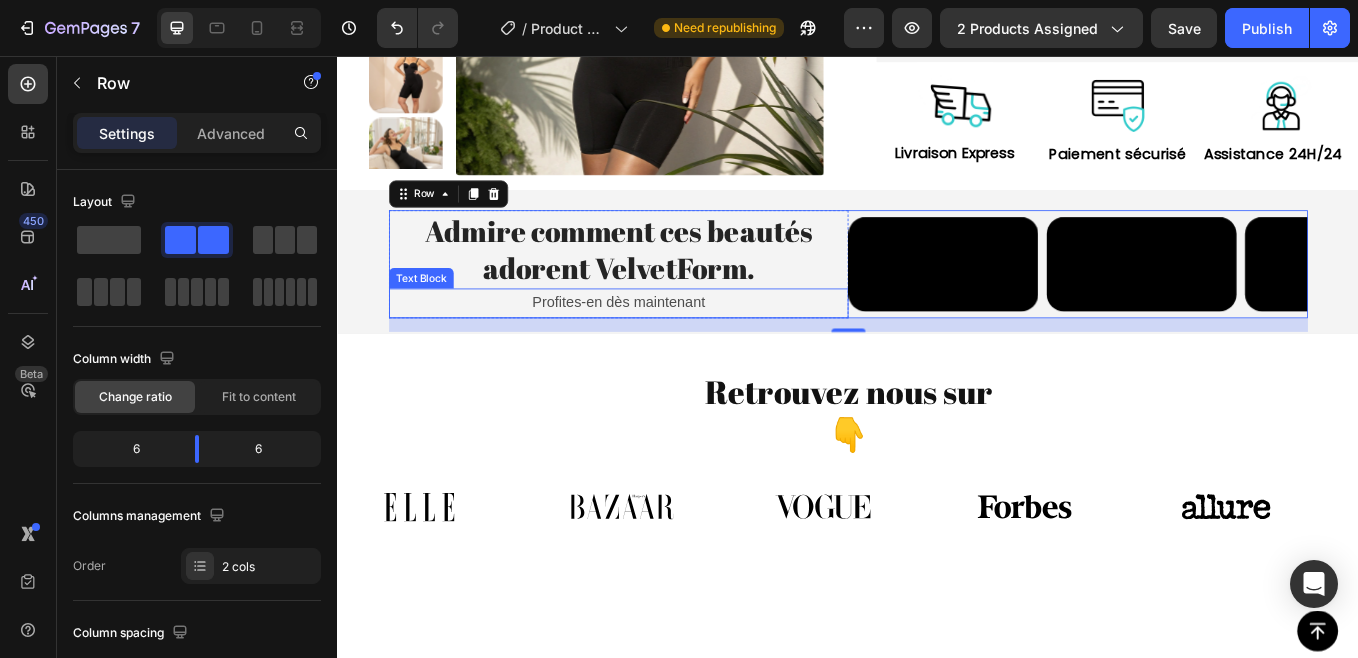 click on "Profites-en dès maintenant" at bounding box center [667, 347] 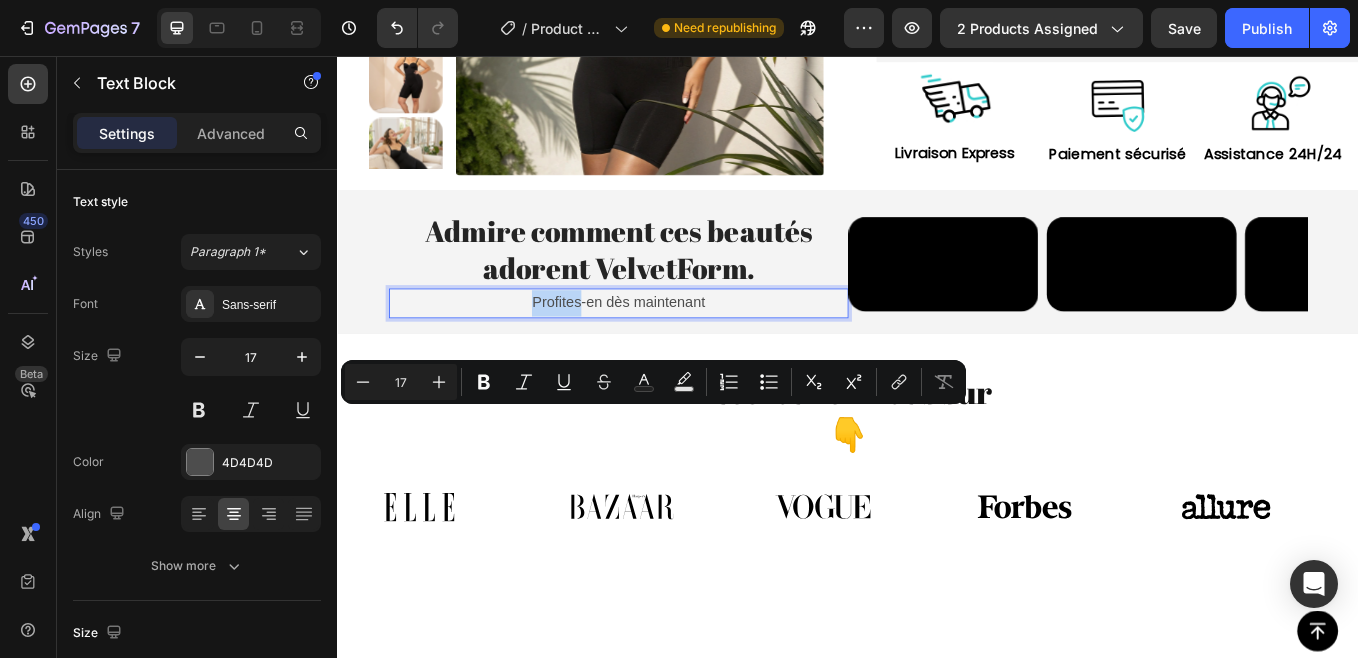 click on "Profites-en dès maintenant" at bounding box center (667, 347) 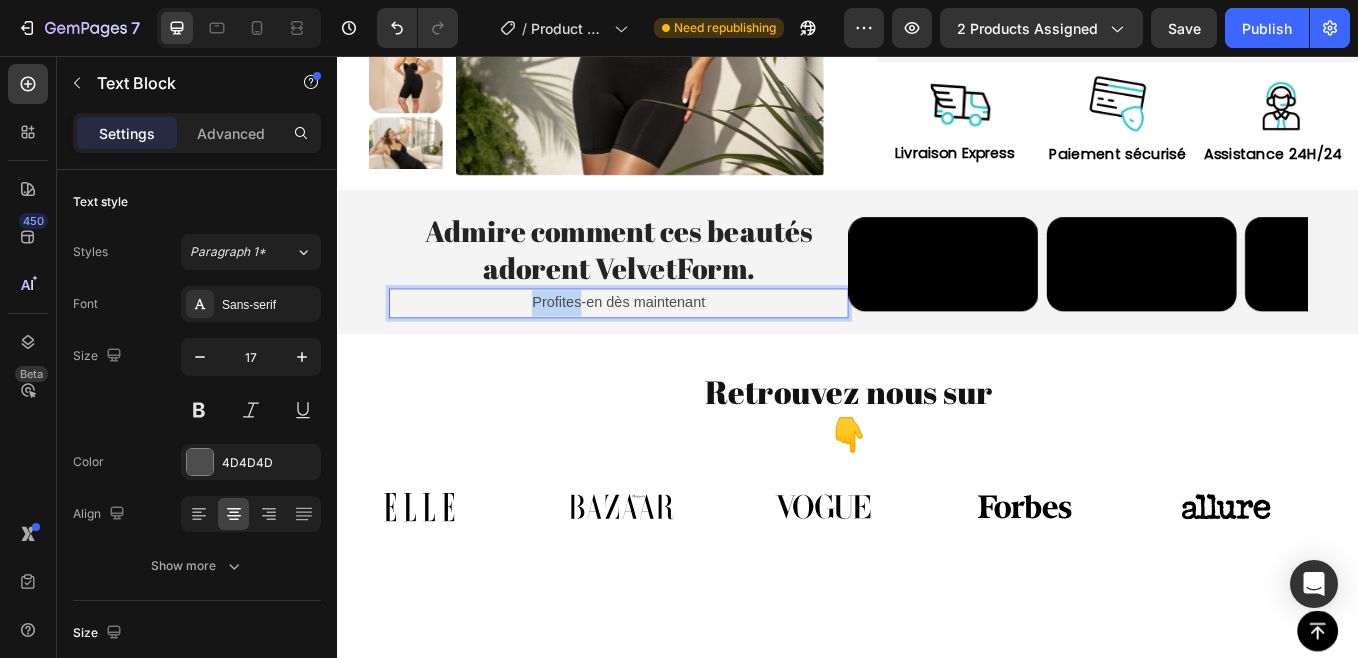 click on "Profites-en dès maintenant" at bounding box center (667, 347) 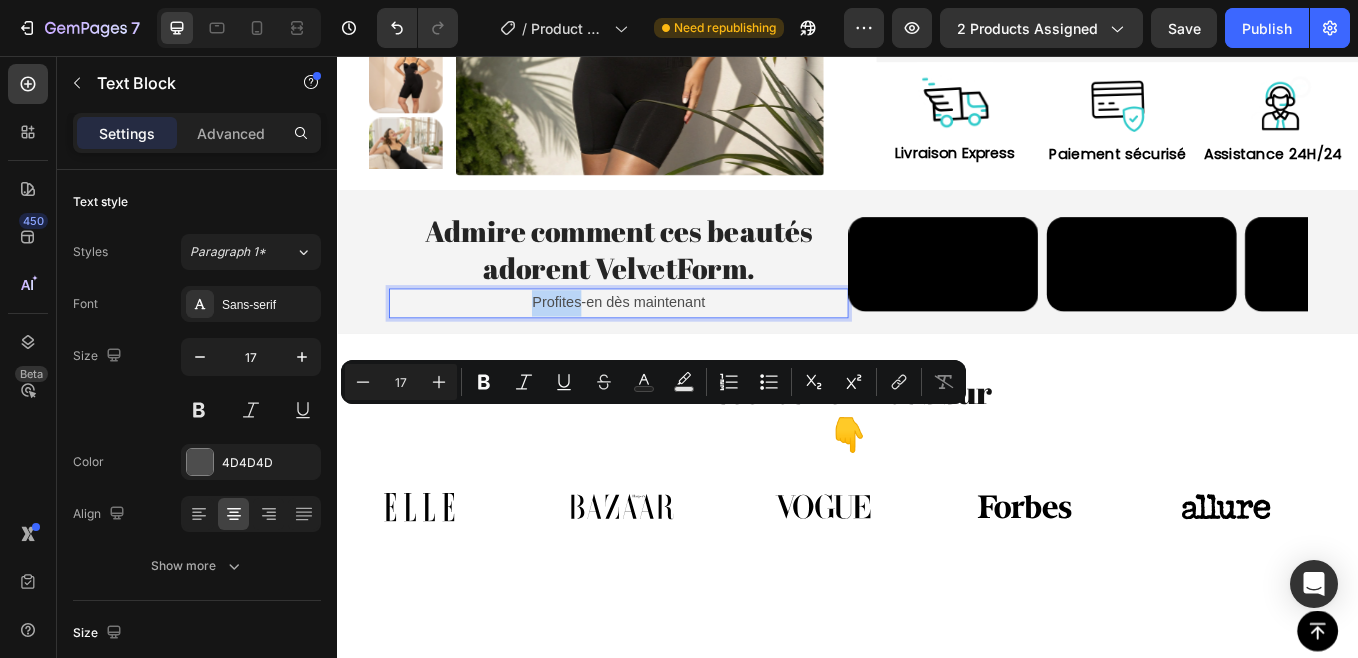 click on "Profites-en dès maintenant" at bounding box center (667, 347) 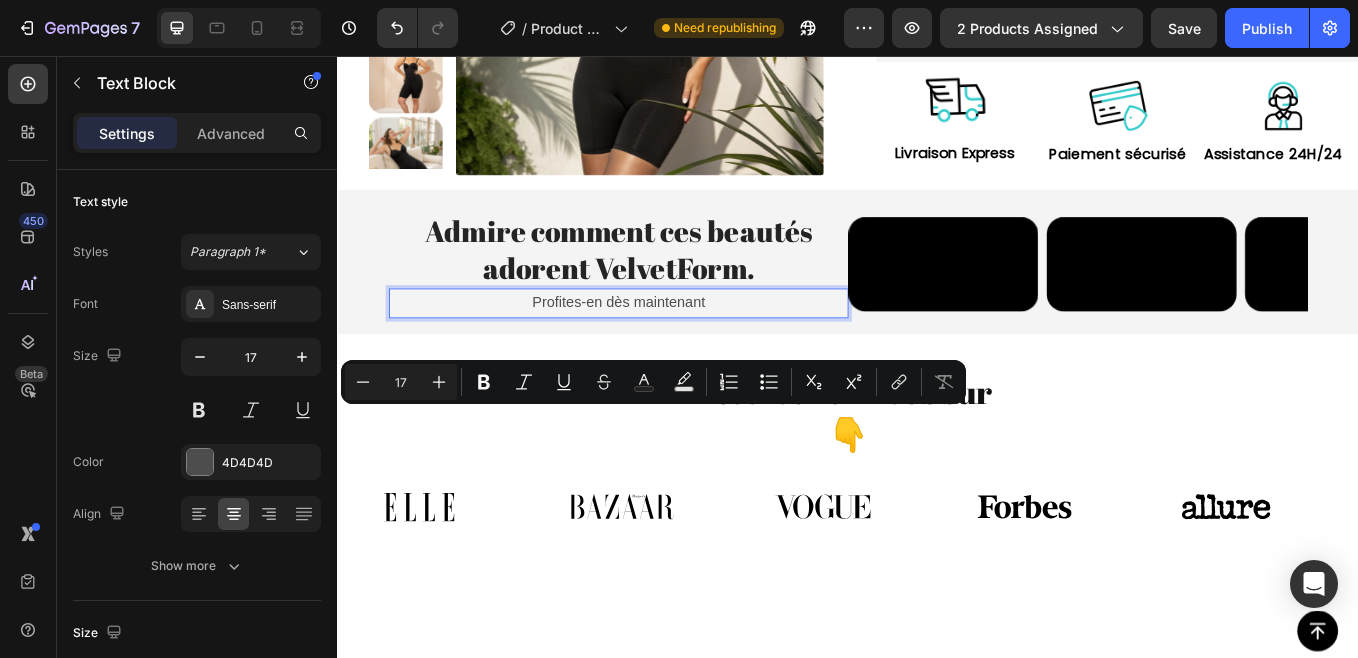 click on "Profites-en dès maintenant" at bounding box center (667, 347) 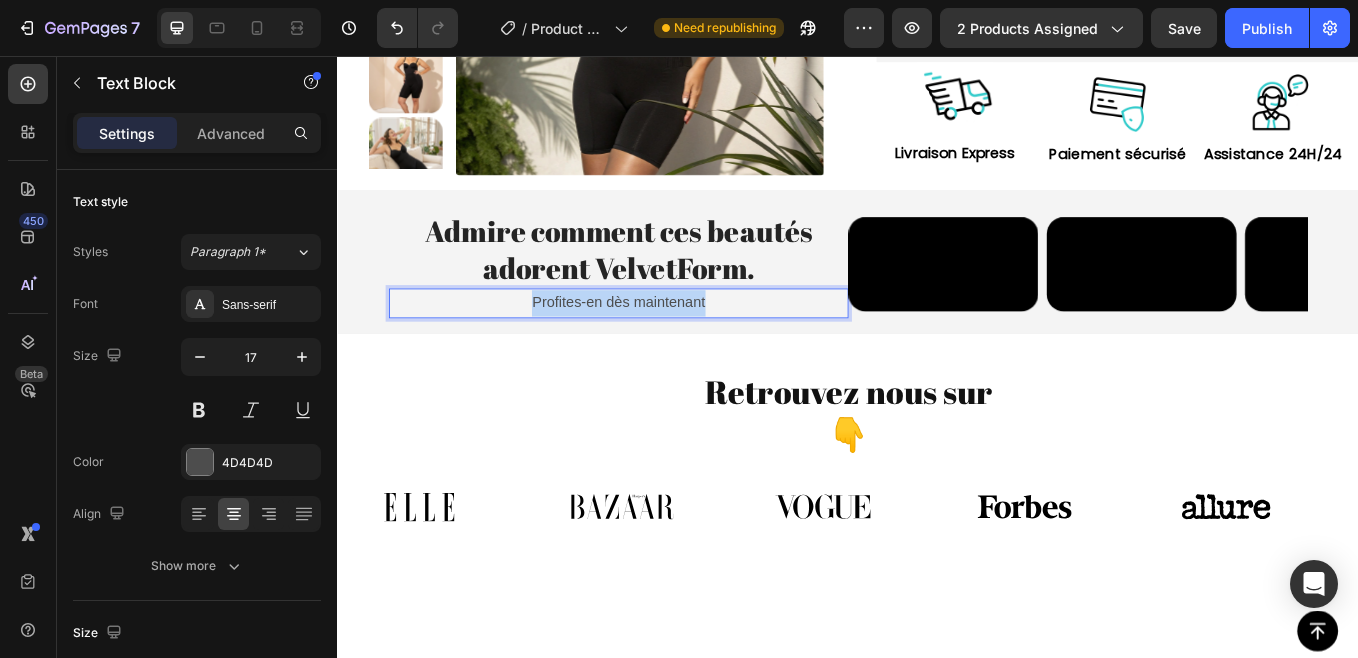 click on "Profites-en dès maintenant" at bounding box center [667, 347] 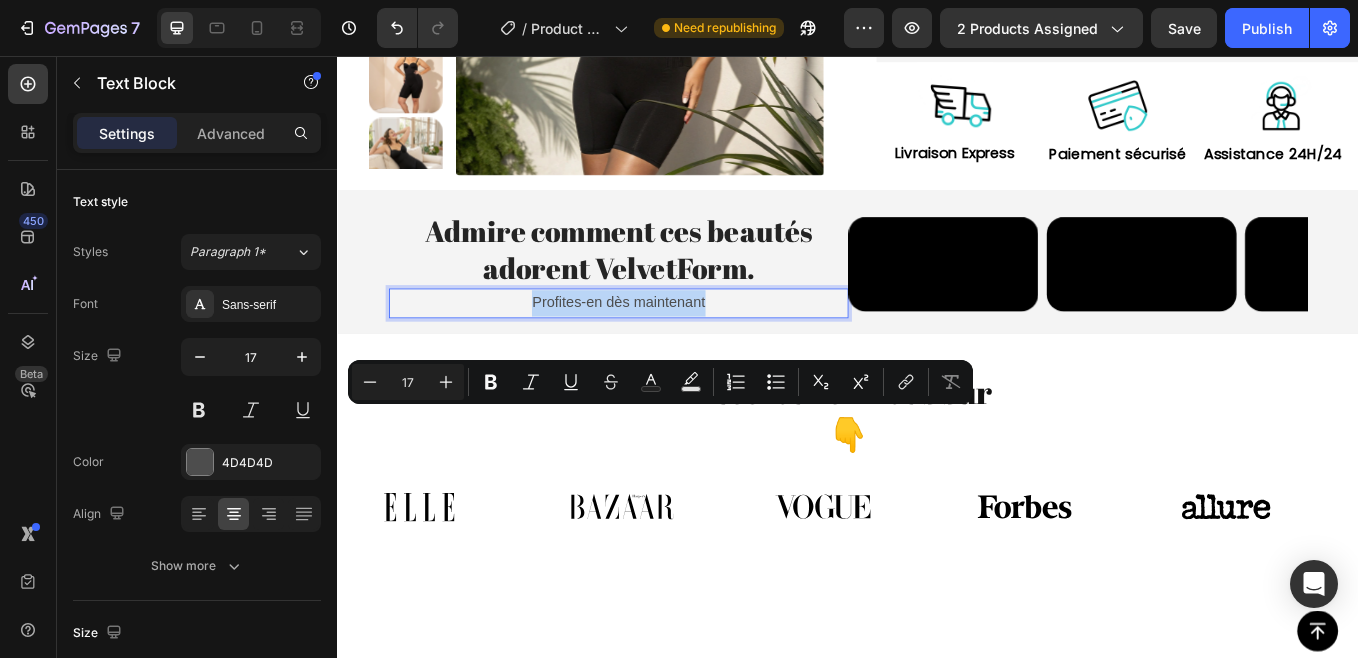 click on "Profites-en dès maintenant" at bounding box center (667, 347) 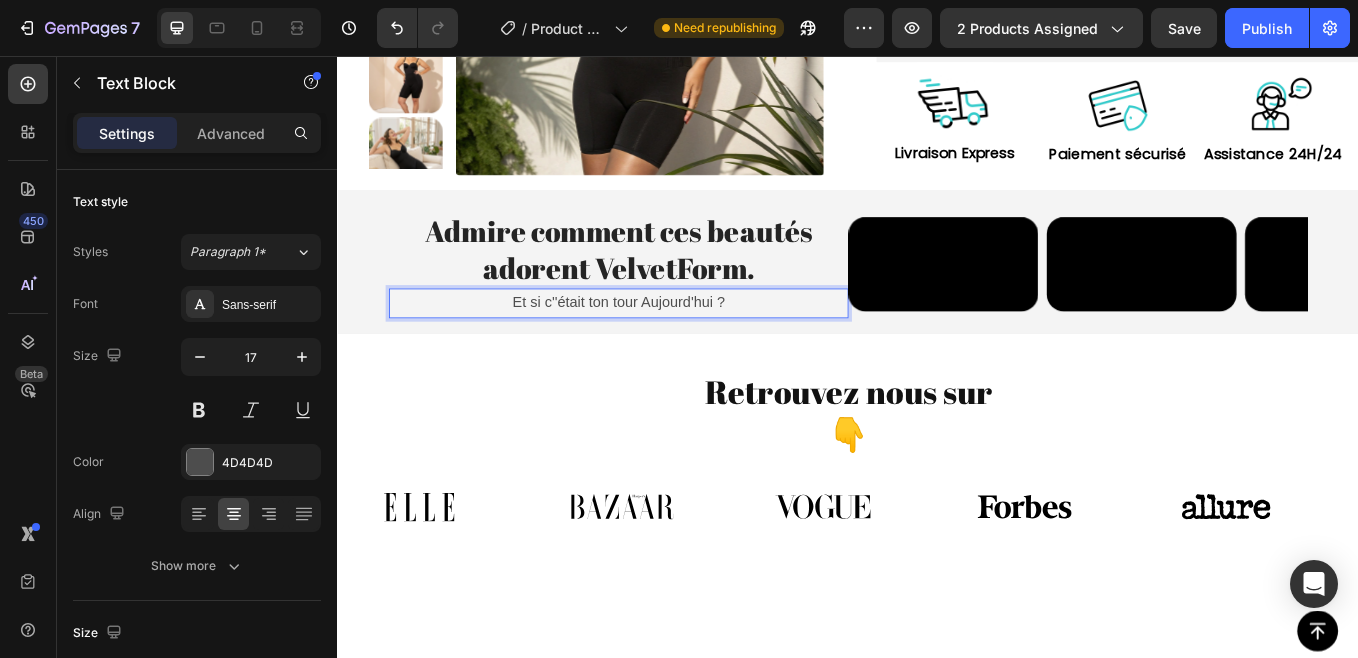click on "Et si c''était ton tour Aujourd'hui ?" at bounding box center (667, 347) 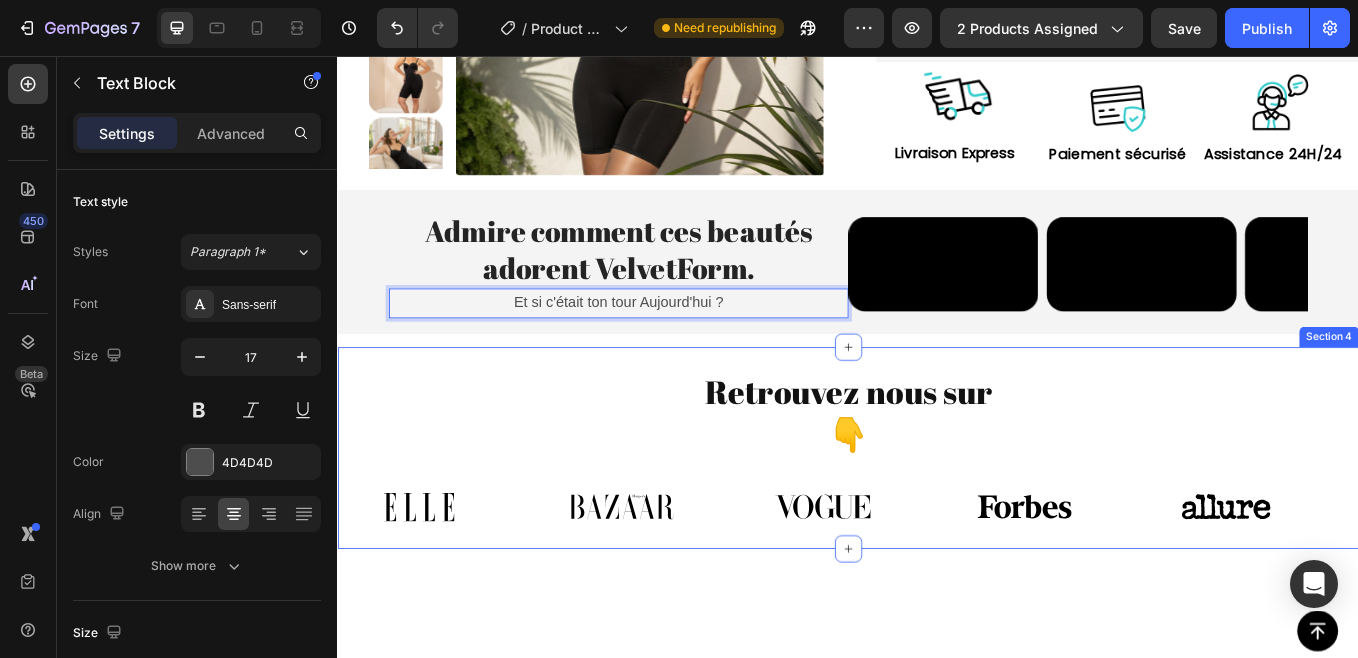 click on "Retrouvez nous sur  👇 Heading Image Image Image Image Image Image Image Image Image Image Marquee" at bounding box center [937, 517] 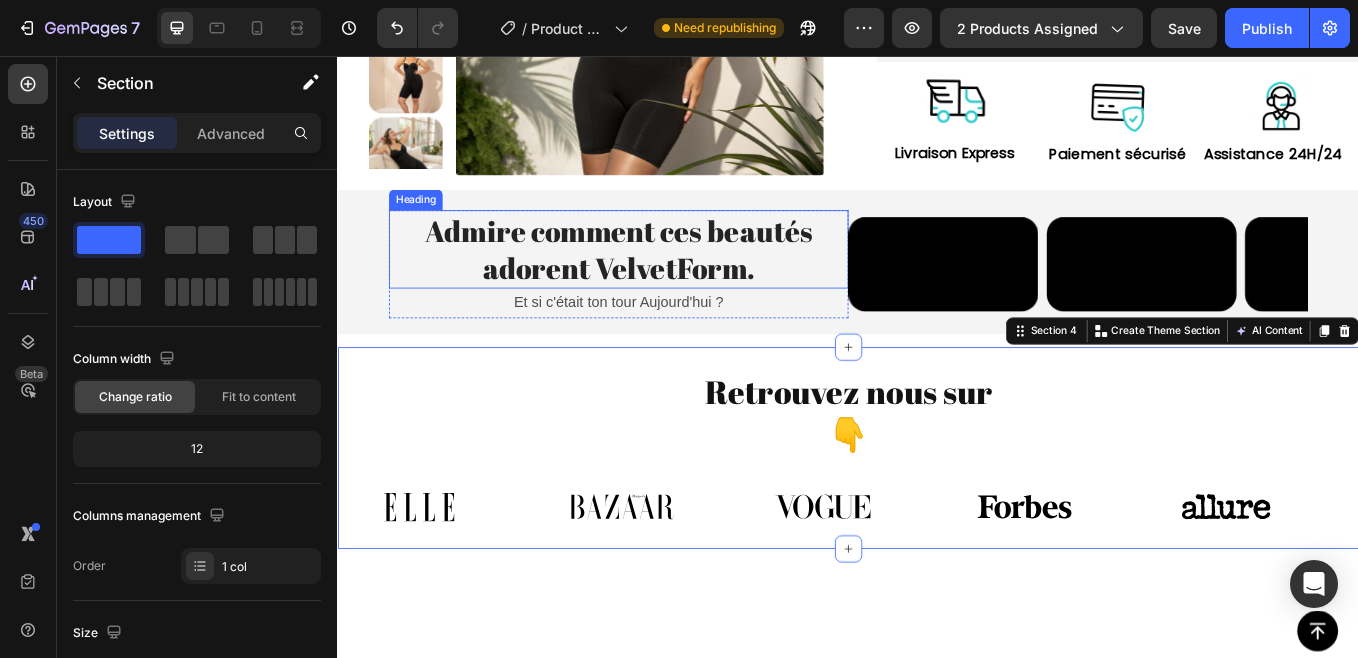 click on "Admire comment ces beautés adorent VelvetForm." at bounding box center [667, 284] 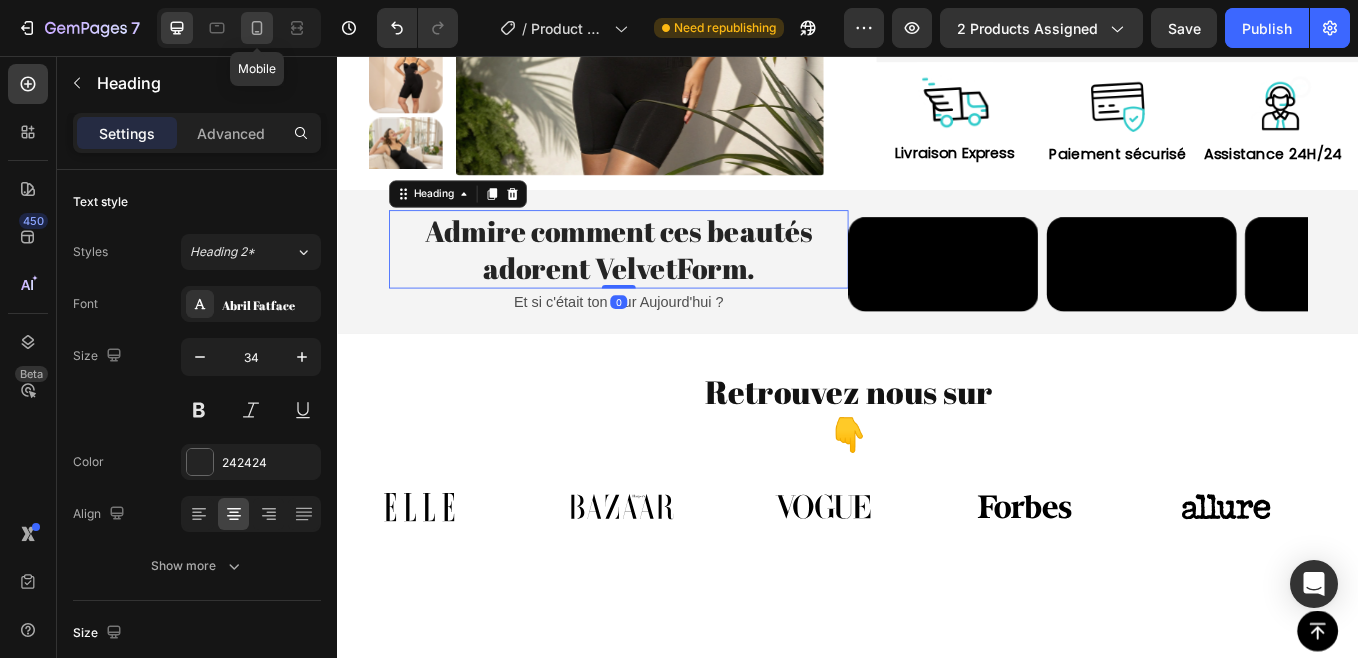 click 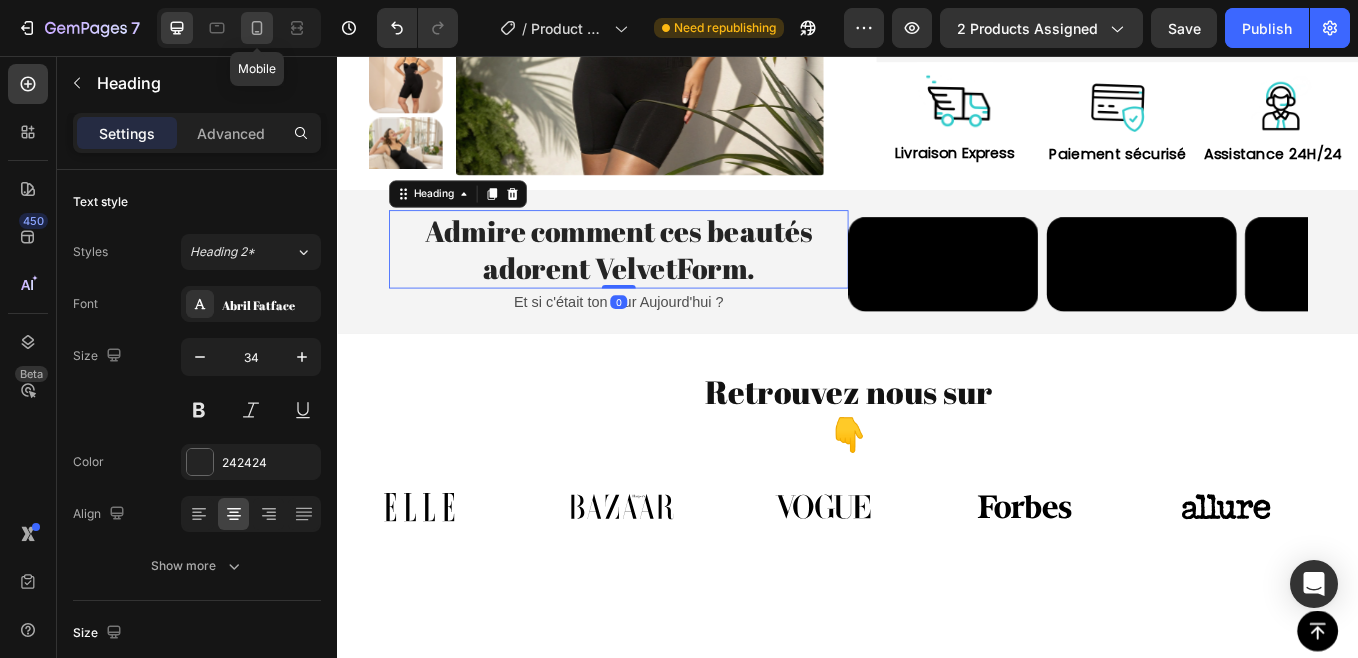 type on "28" 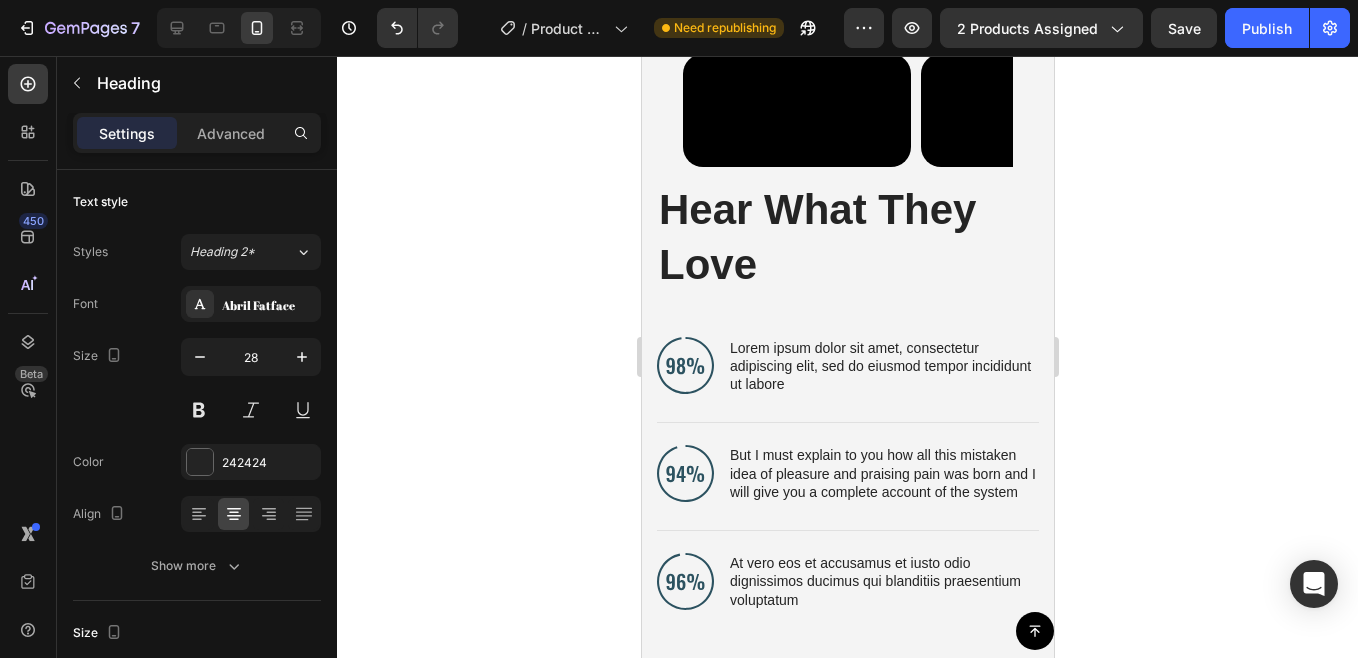 scroll, scrollTop: 982, scrollLeft: 0, axis: vertical 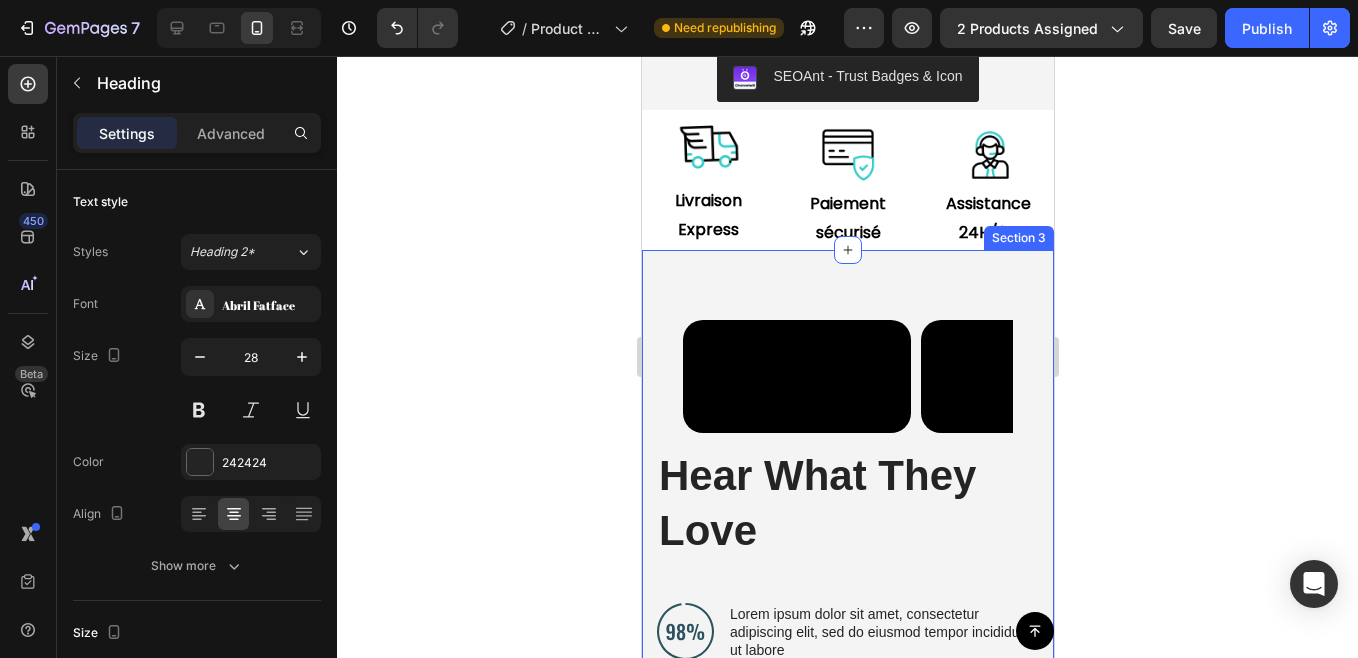 click on "Admire comment ces beautés adorent VelvetForm.  Heading Et si c'était ton tour Aujourd'hui ? Text Block Row Video Video Video Video Carousel Hear What They Love Heading Image Lorem ipsum dolor sit amet, consectetur adipiscing elit, sed do eiusmod tempor incididunt ut labore Text Block Advanced List Image But I must explain to you how all this mistaken idea of pleasure and praising pain was born and I will give you a complete account of the system Text Block Advanced List Image At vero eos et accusamus et iusto odio dignissimos ducimus qui blanditiis praesentium voluptatum Text Block Advanced List Row Row Section 3" at bounding box center [847, 609] 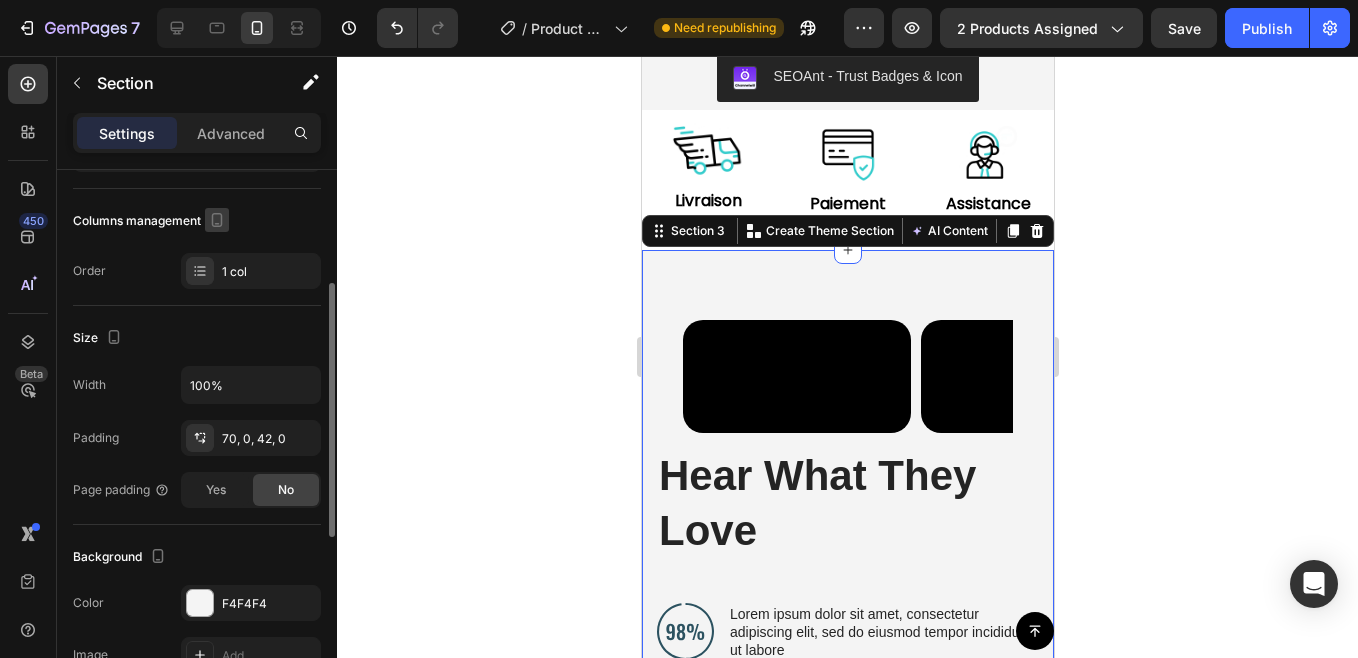 scroll, scrollTop: 310, scrollLeft: 0, axis: vertical 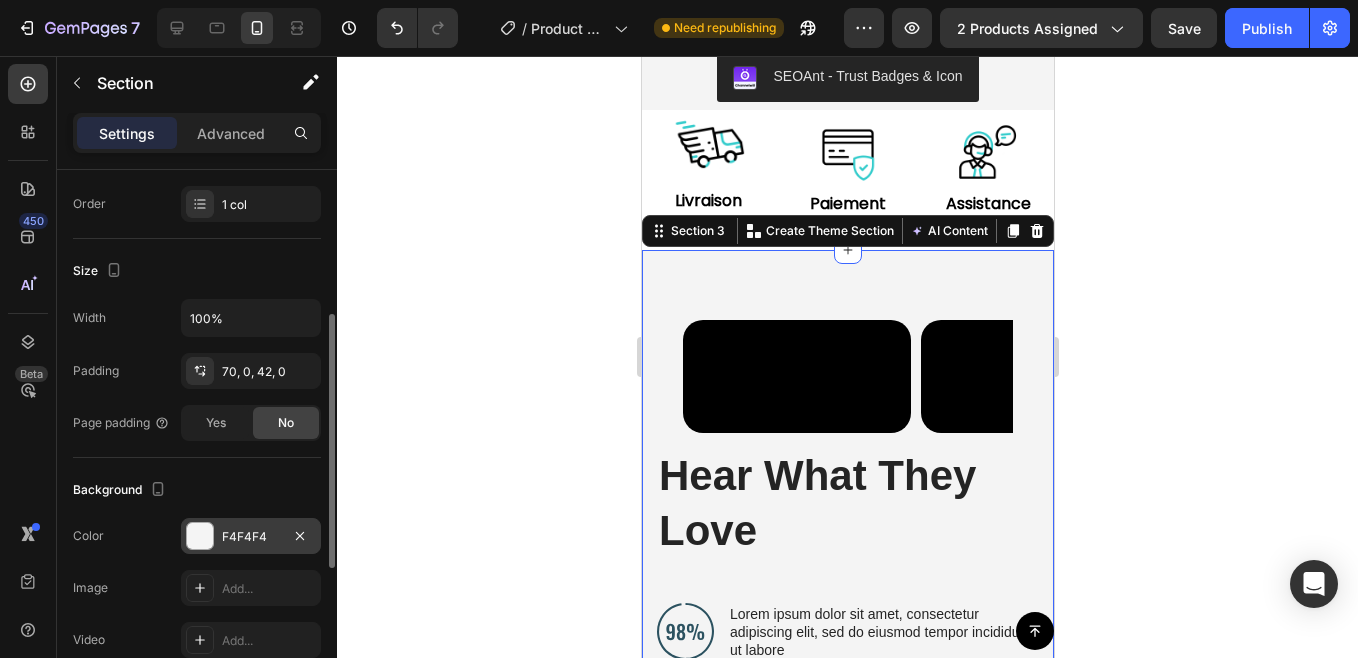 click at bounding box center (200, 536) 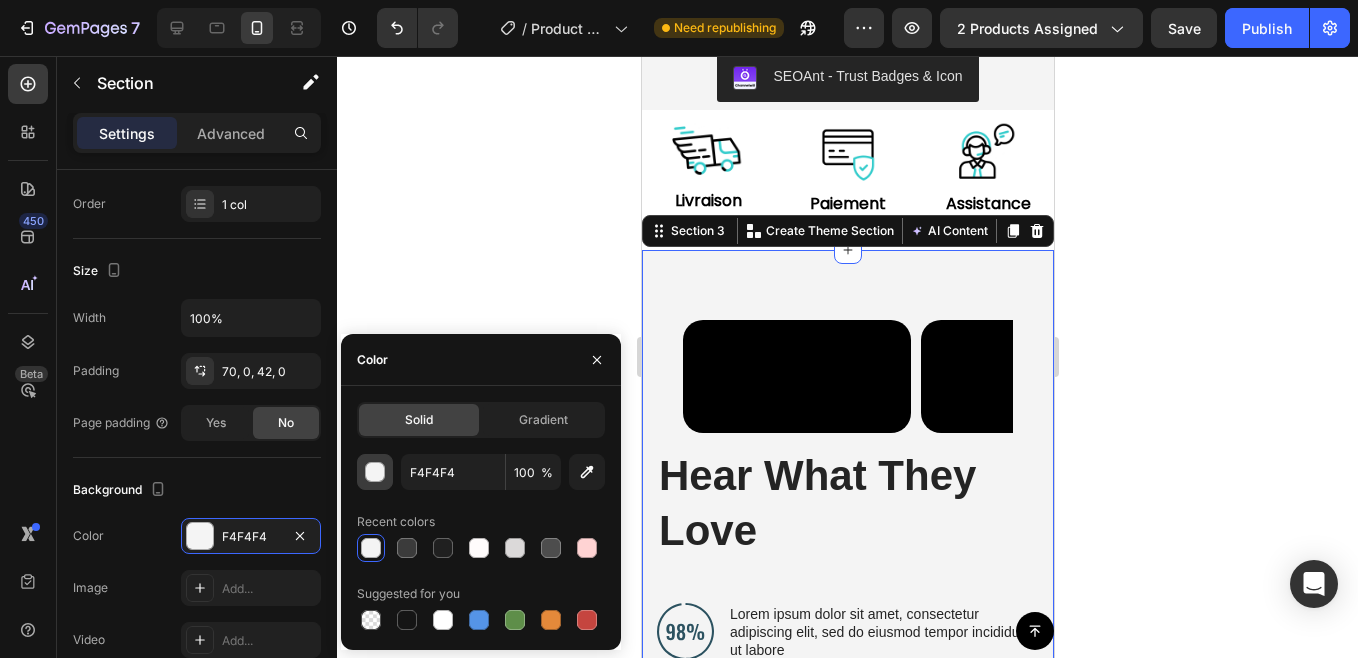 click at bounding box center (376, 473) 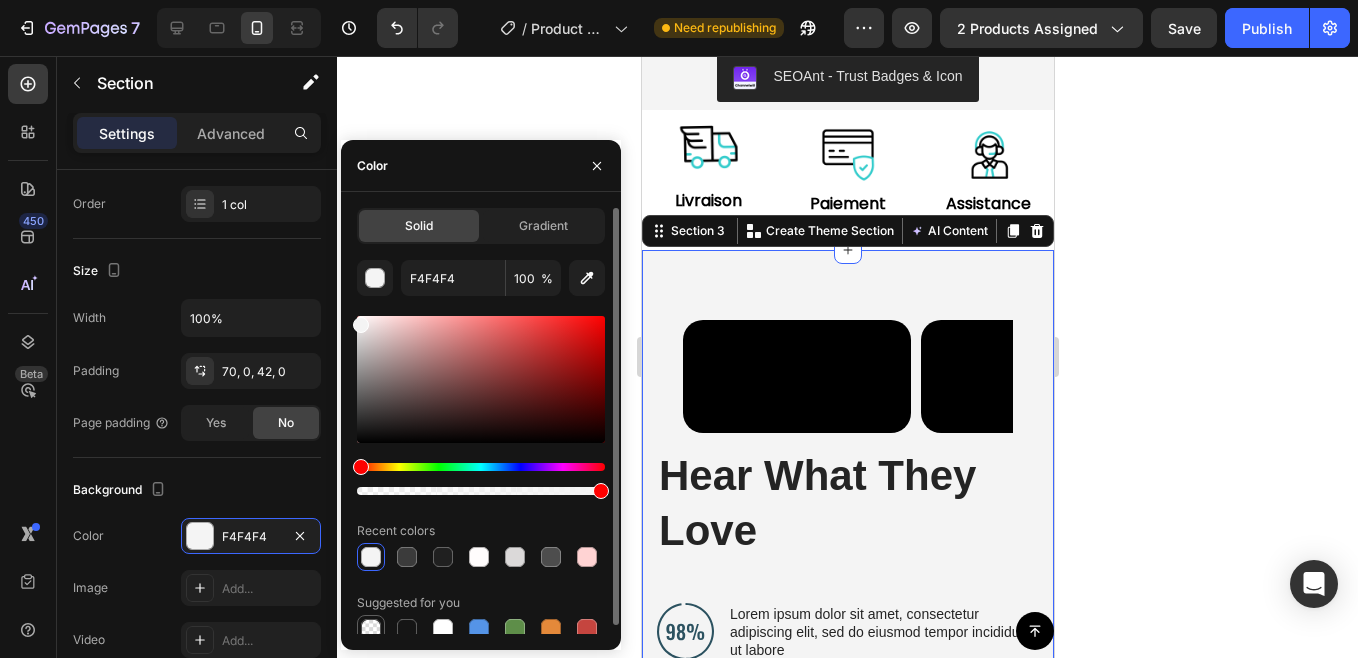 click at bounding box center (371, 629) 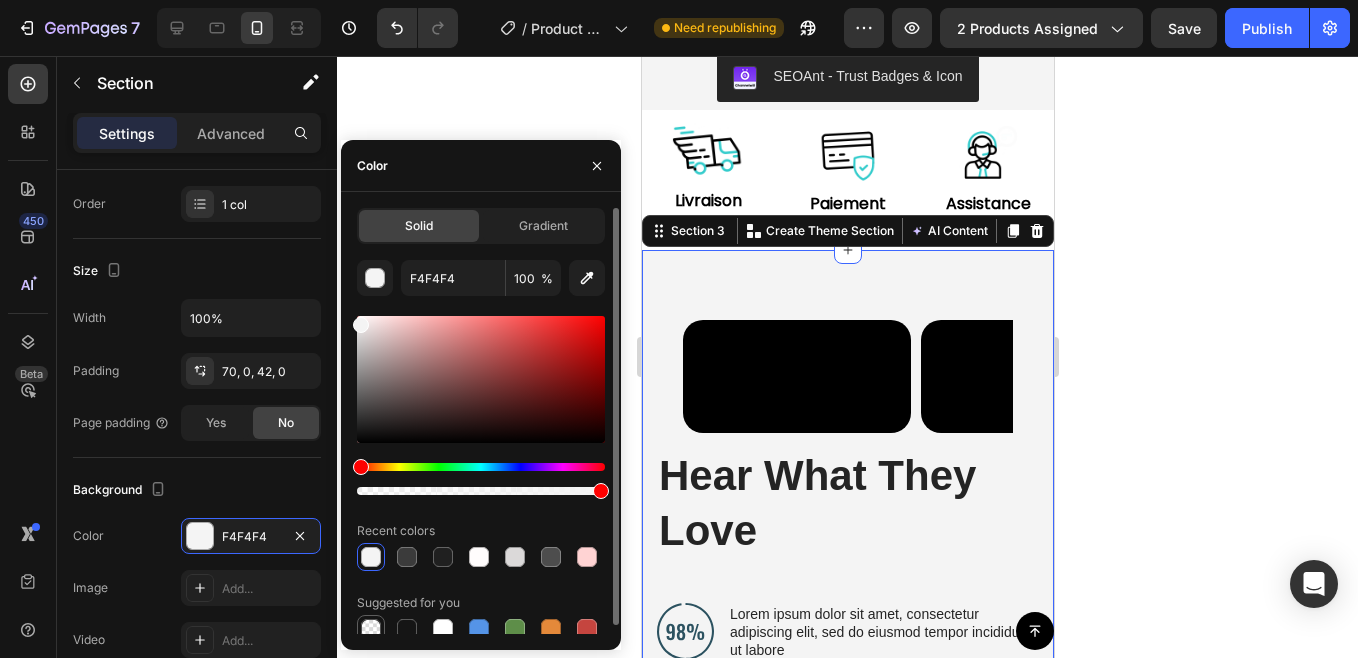 type on "000000" 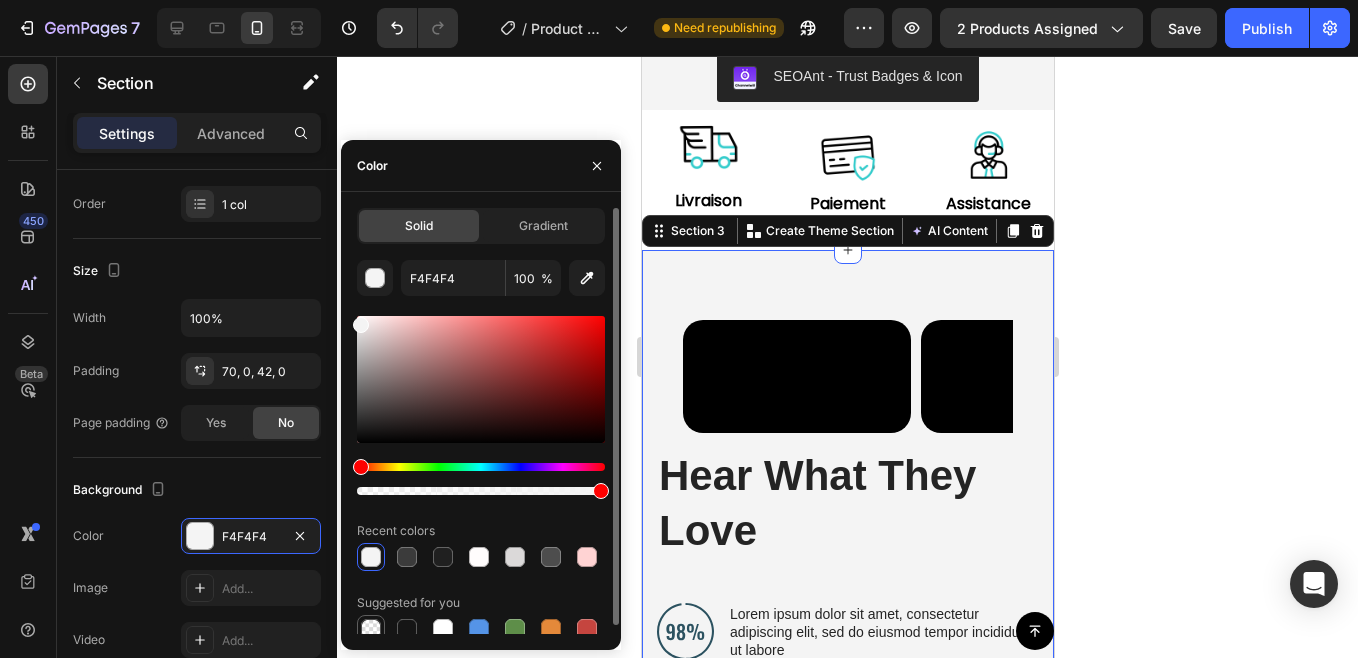 type on "0" 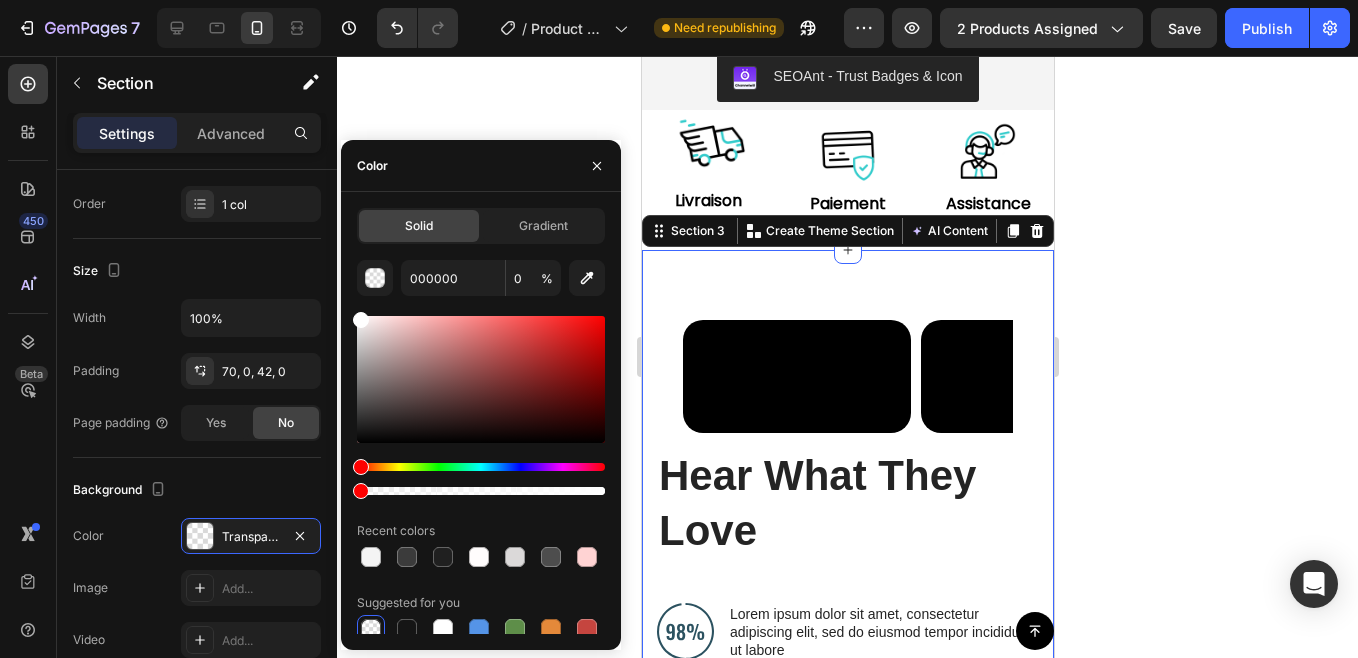 drag, startPoint x: 363, startPoint y: 331, endPoint x: 339, endPoint y: 171, distance: 161.79 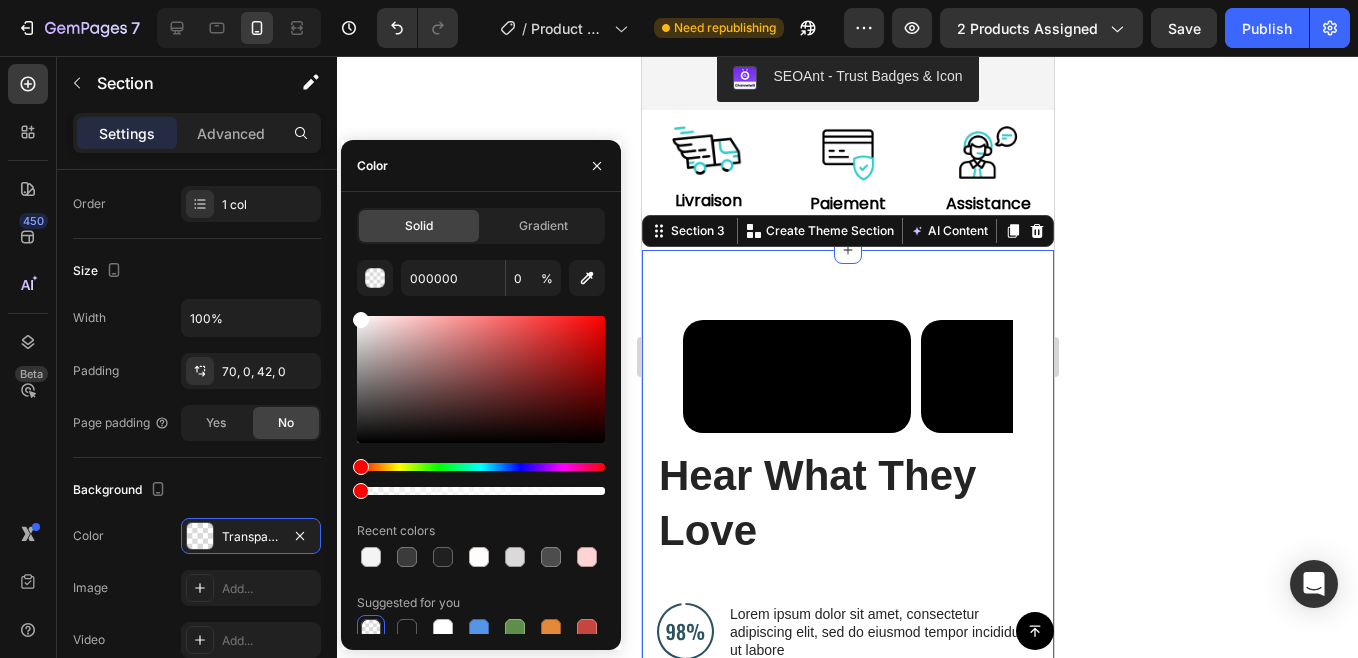 click on "7  Version history  /  Product Page - Dec 16, 21:40:24 Need republishing Preview 2 products assigned  Save   Publish  450 Beta Sections(18) Elements(84) Section Element Hero Section Product Detail Brands Trusted Badges Guarantee Product Breakdown How to use Testimonials Compare Bundle FAQs Social Proof Brand Story Product List Collection Blog List Contact Sticky Add to Cart Custom Footer Browse Library 450 Layout
Row
Row
Row
Row Text
Heading
Text Block Button
Button
Button Media
Image
Image
Video" 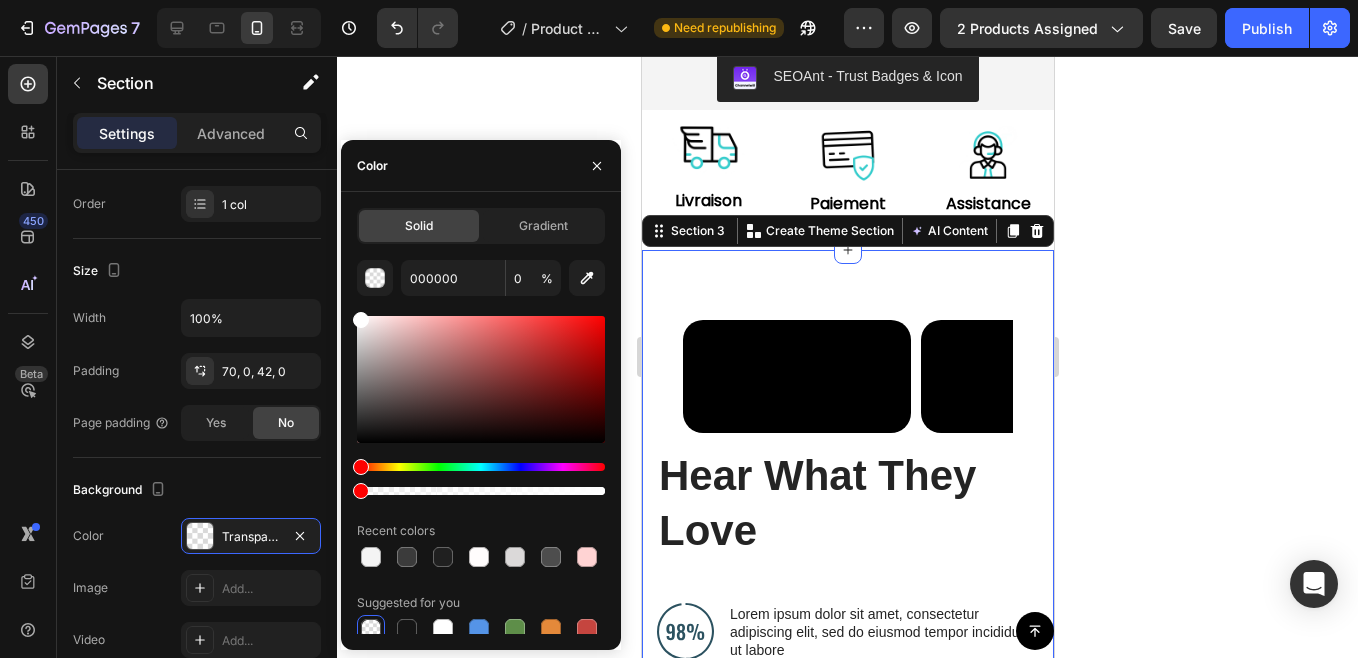 type on "FFFFFF" 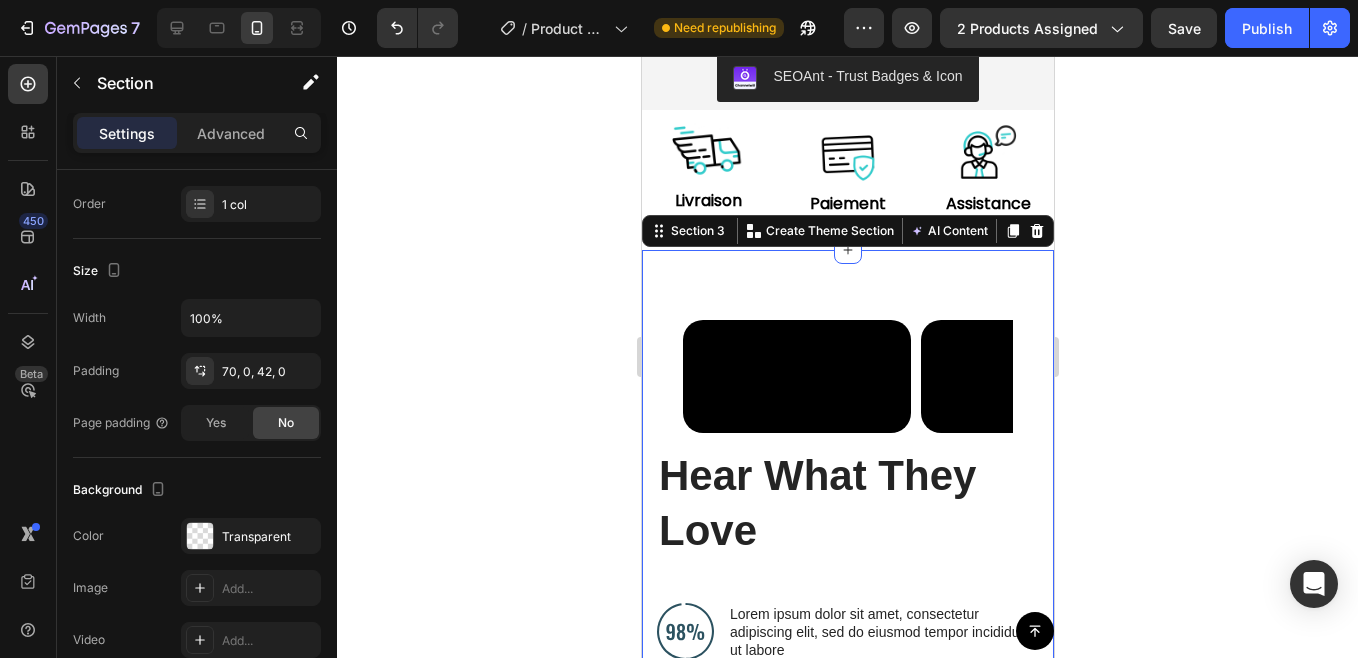 click 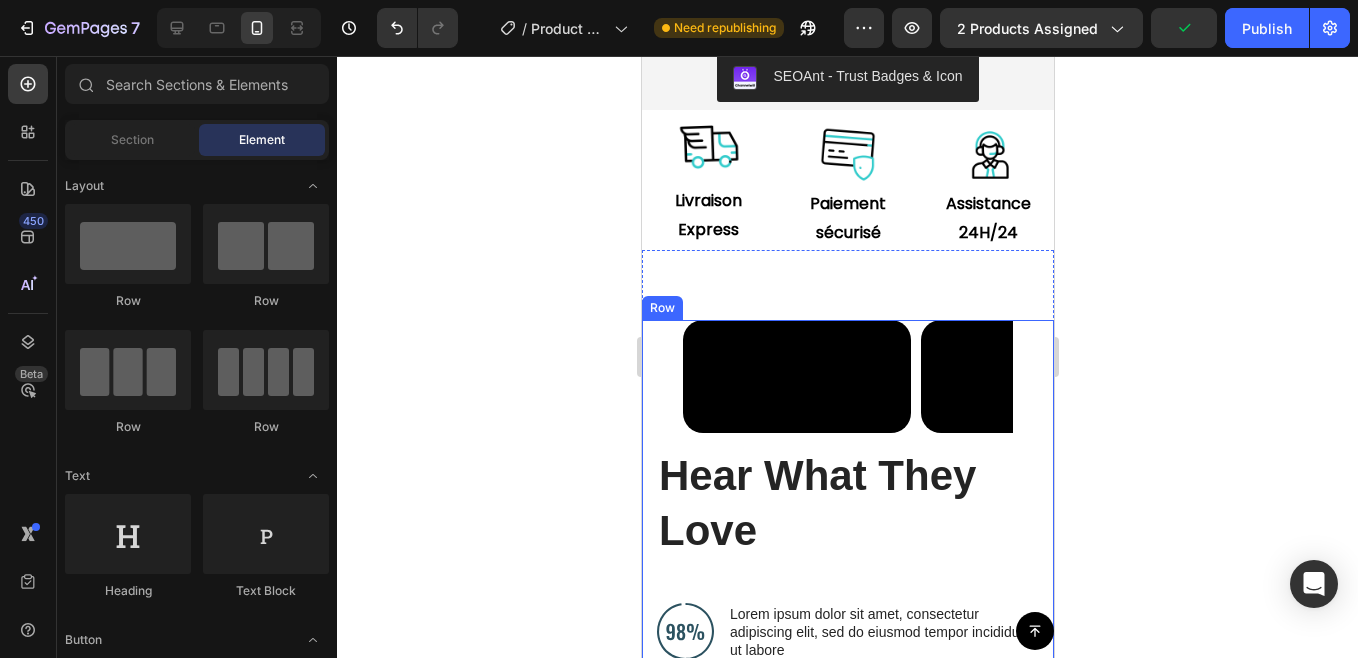 click on "Video Video Video Video Carousel" at bounding box center (847, 384) 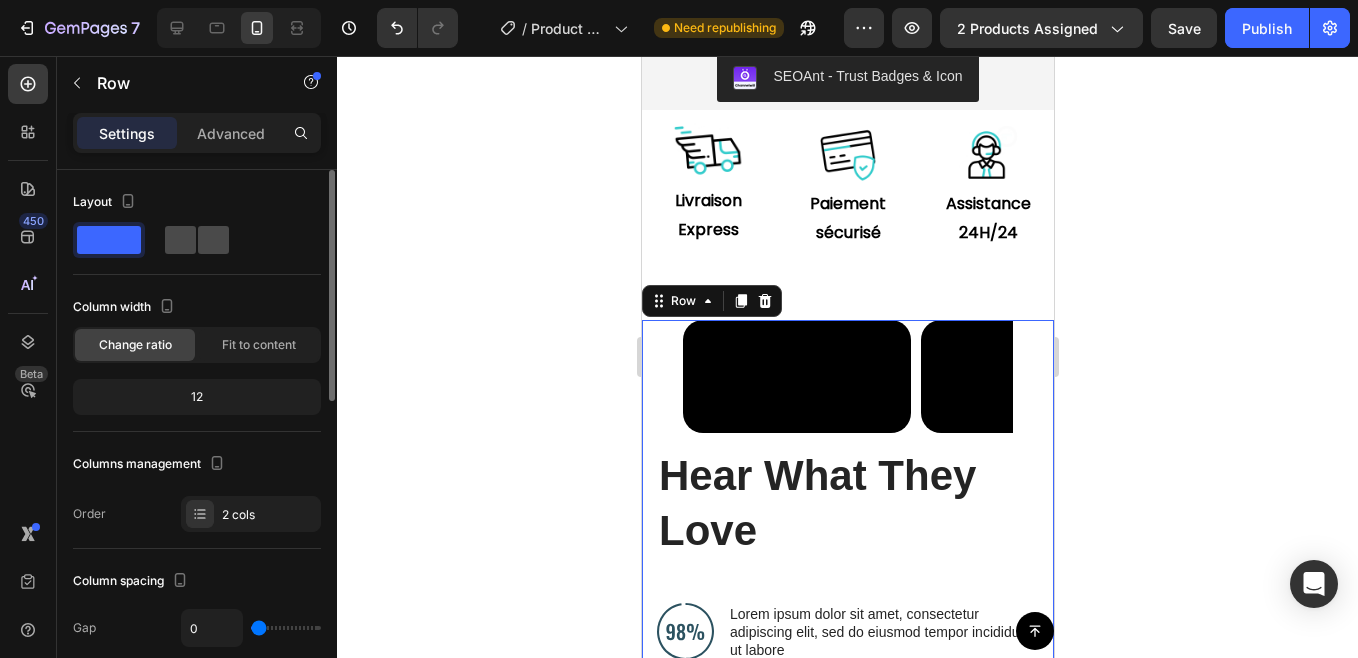 click 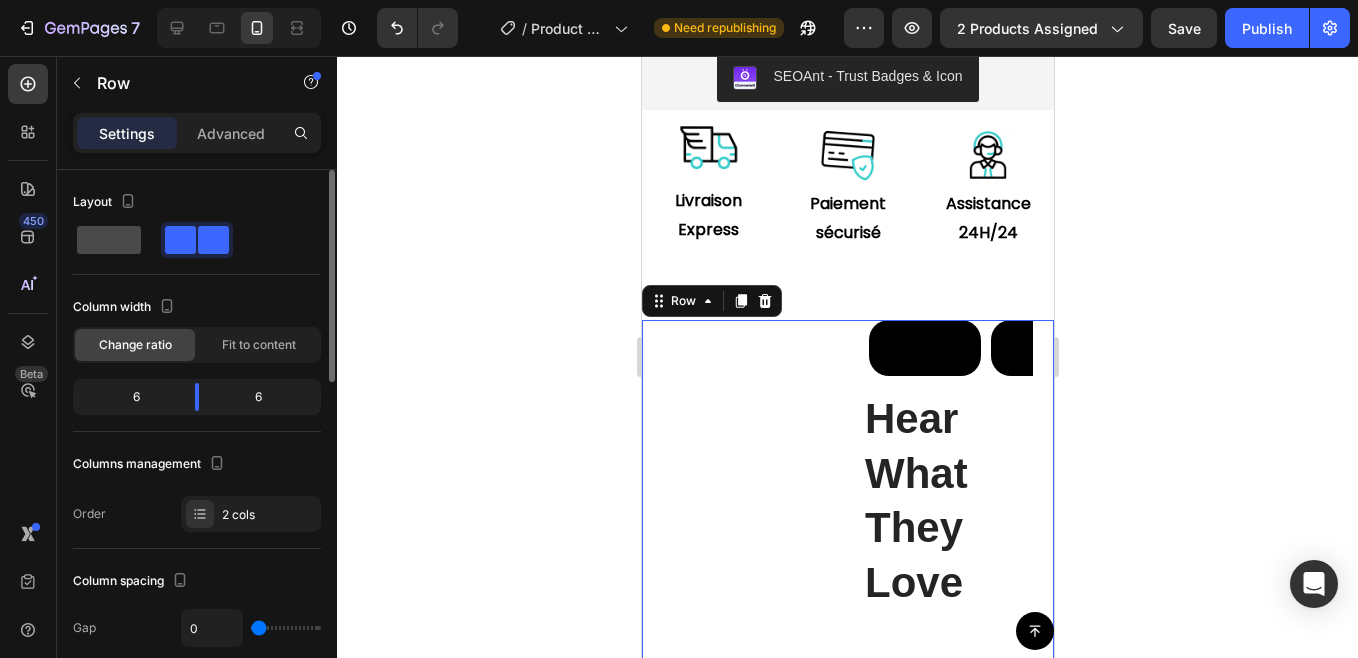 click 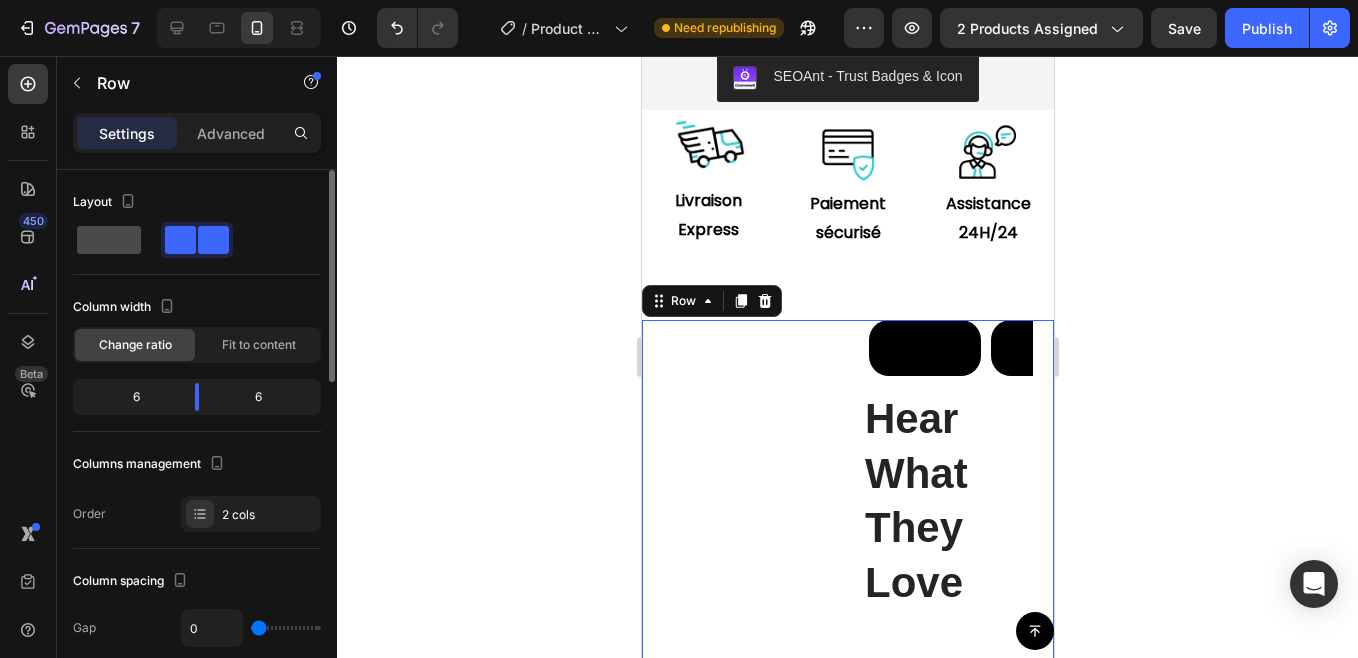 click 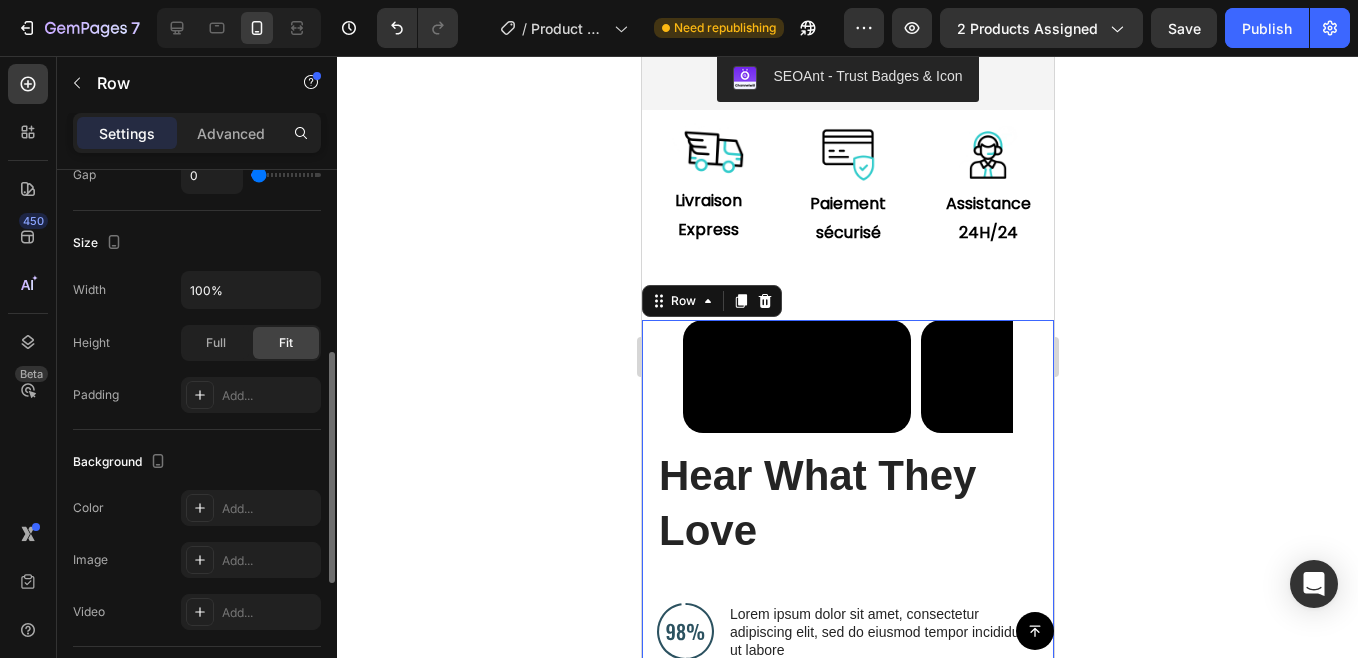 scroll, scrollTop: 446, scrollLeft: 0, axis: vertical 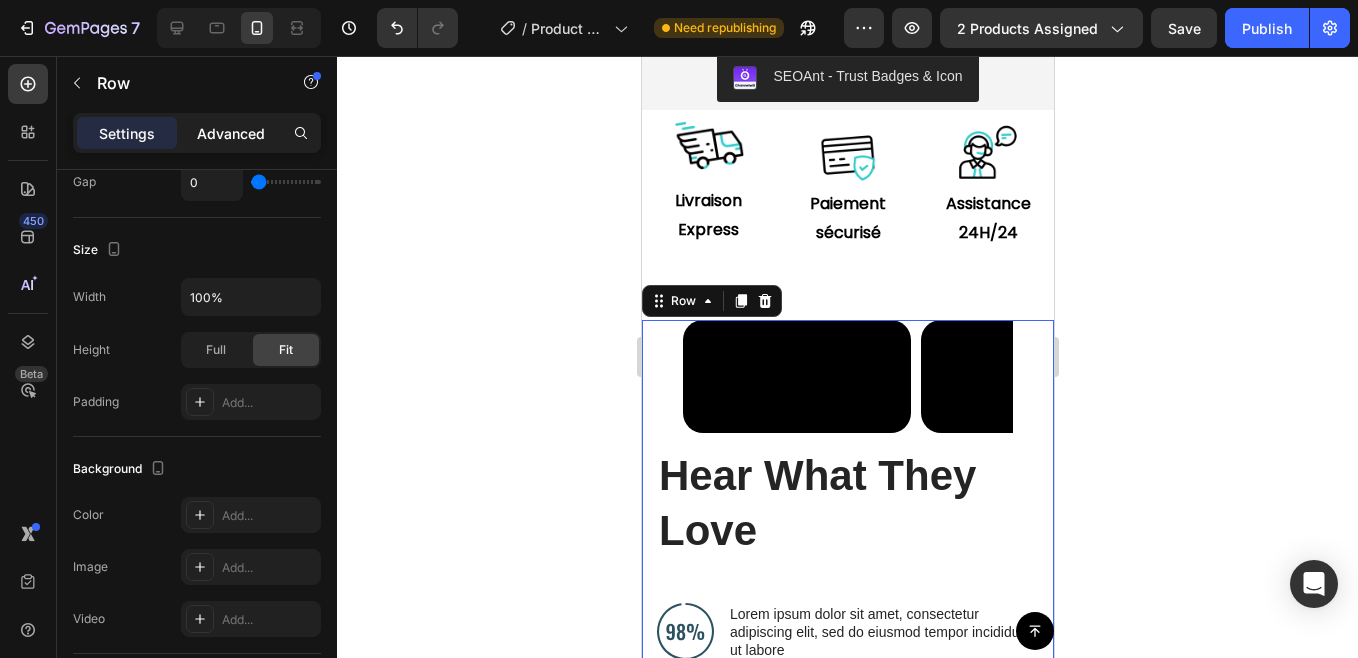 click on "Advanced" at bounding box center [231, 133] 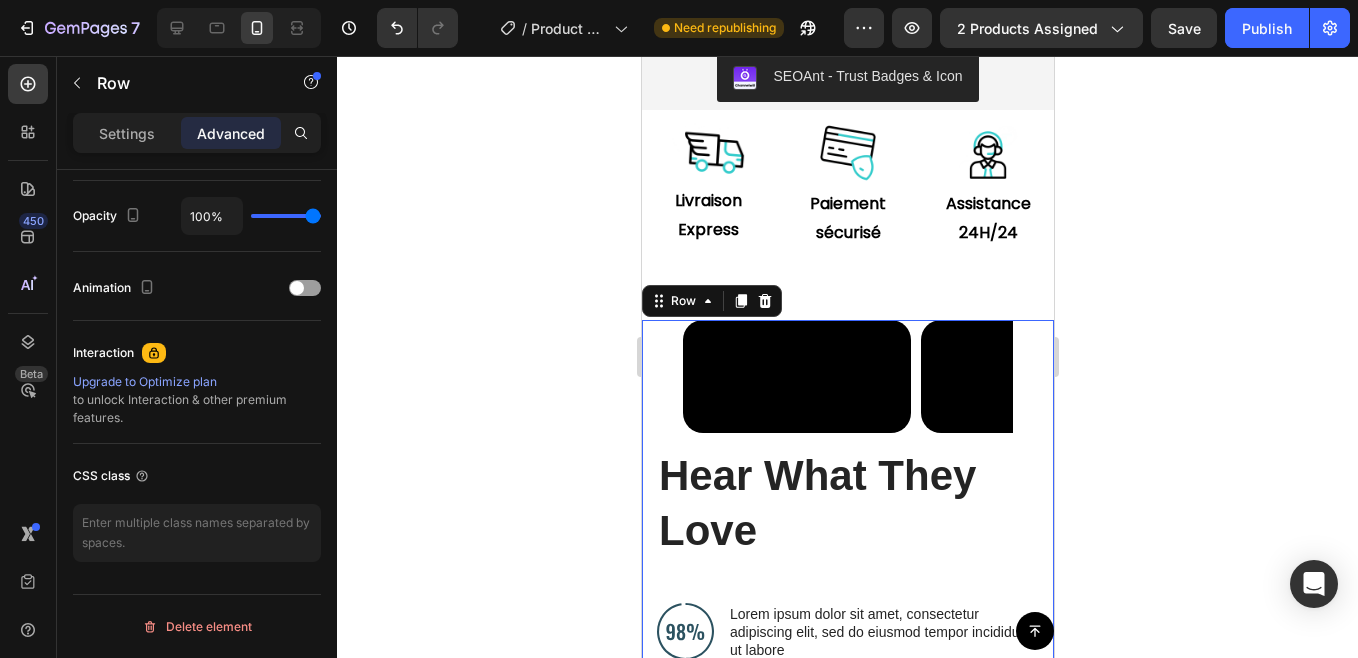 scroll, scrollTop: 0, scrollLeft: 0, axis: both 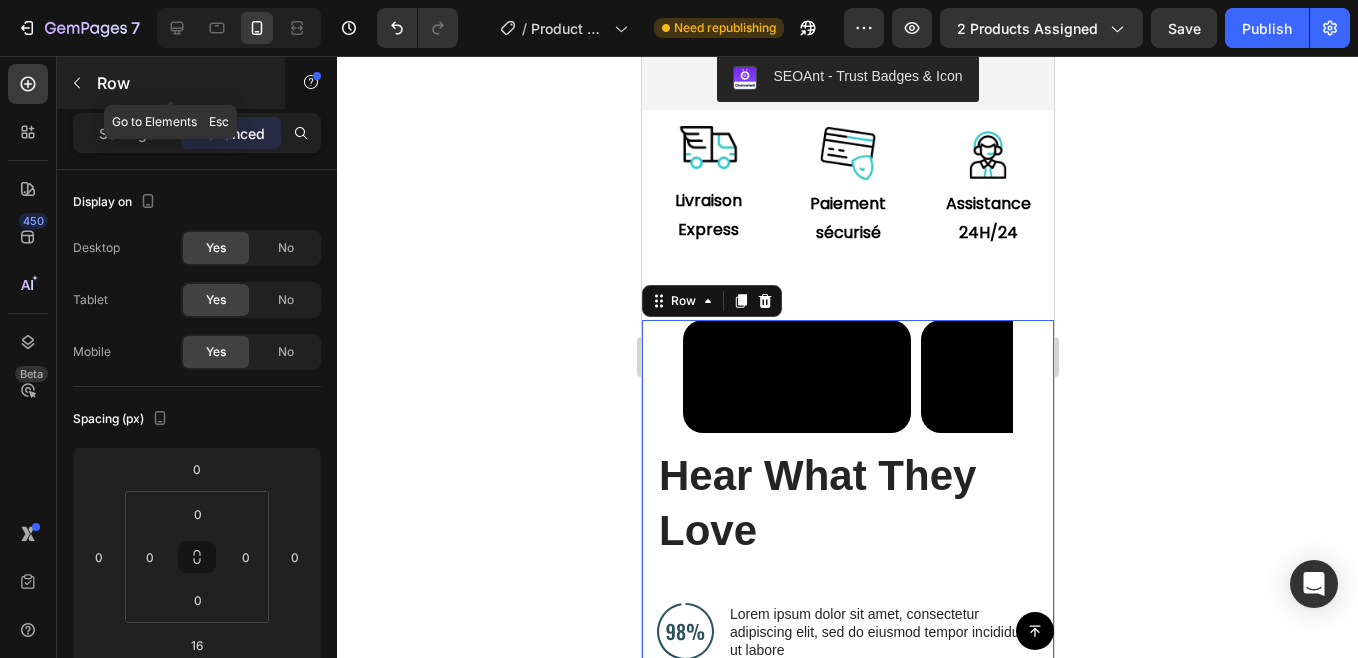 click 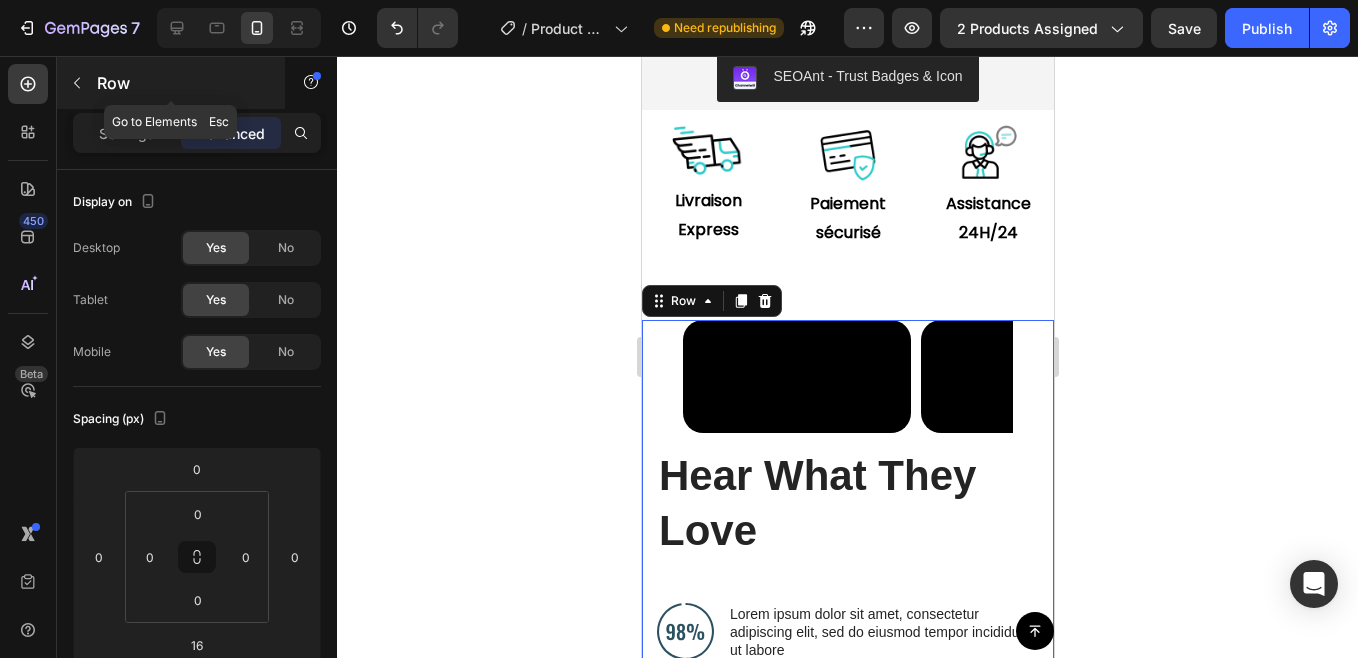 click 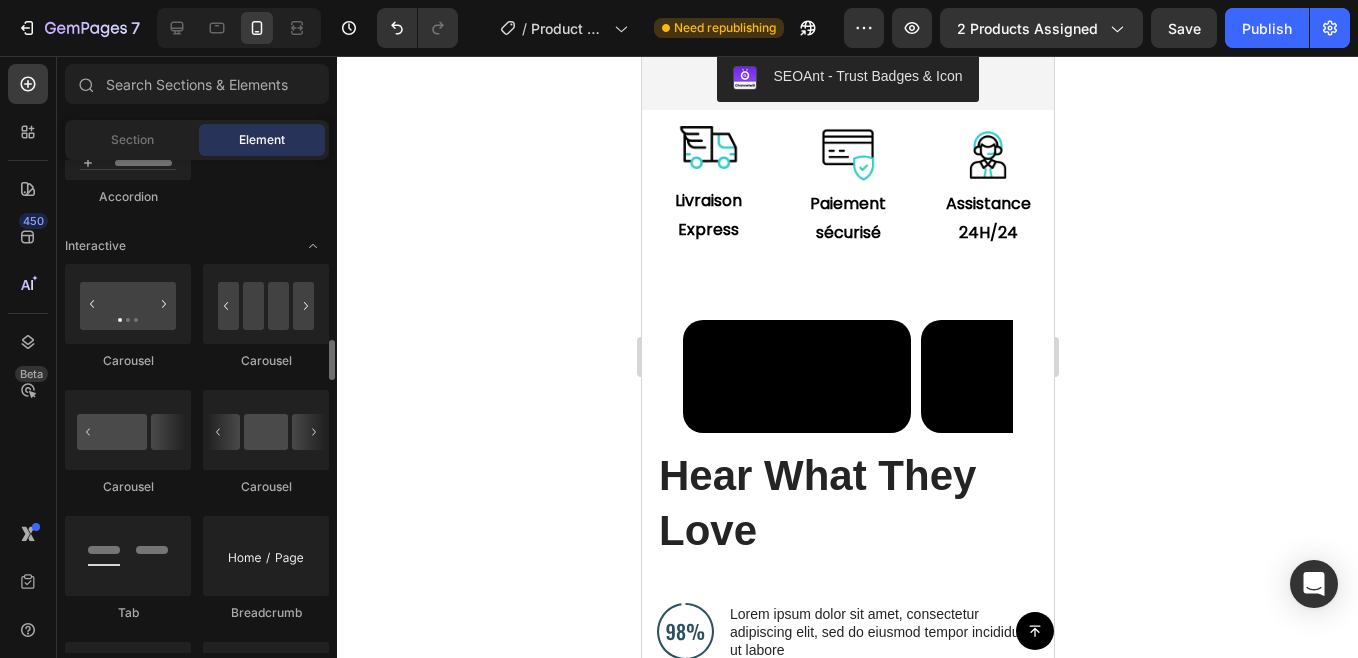 scroll, scrollTop: 1966, scrollLeft: 0, axis: vertical 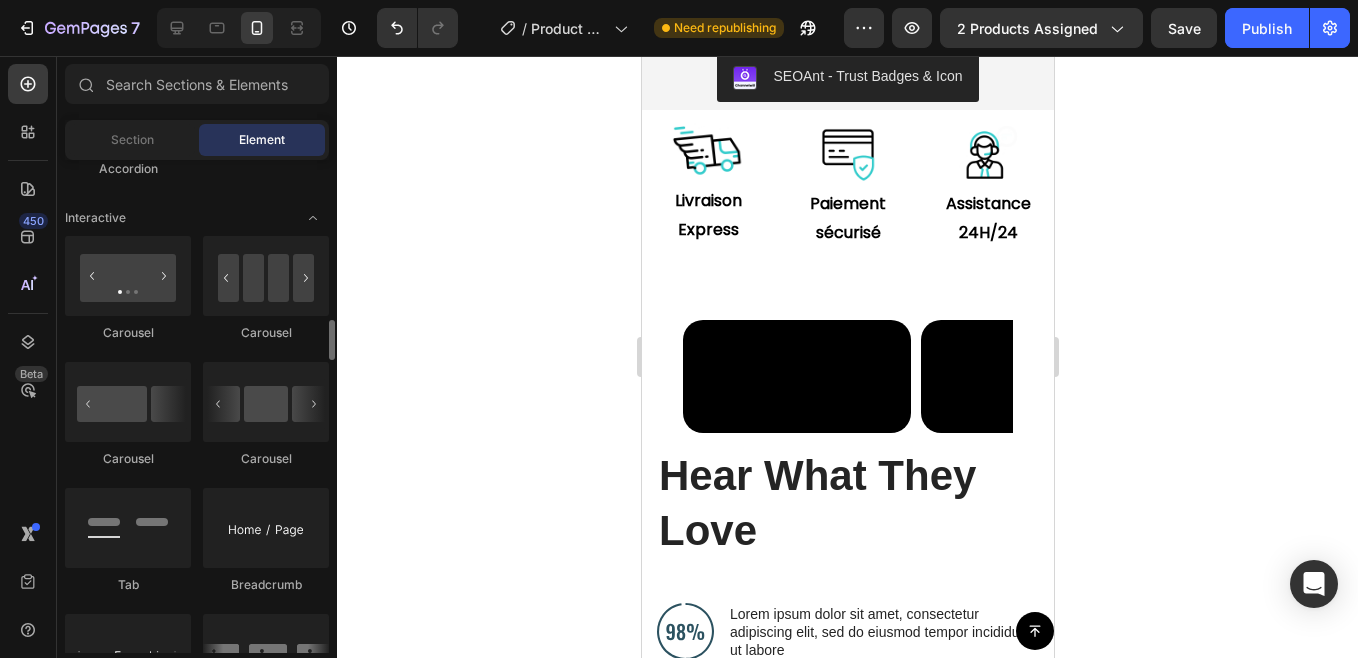 click at bounding box center [128, 402] 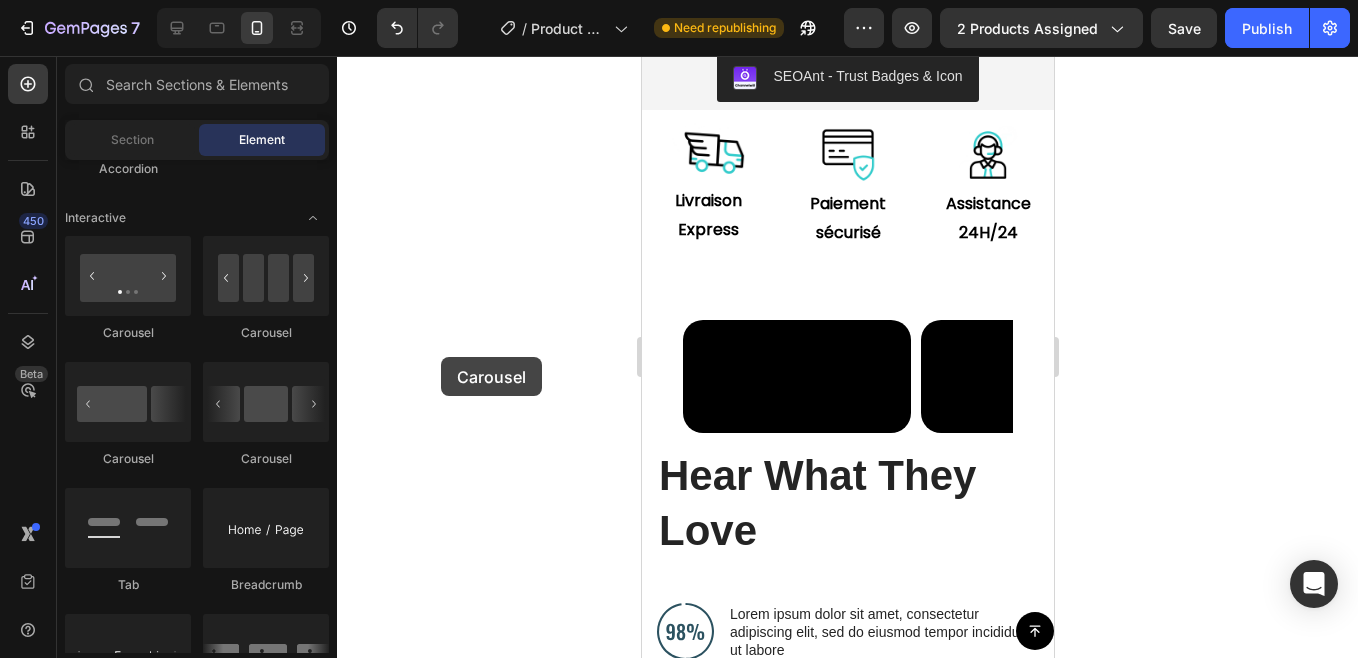 drag, startPoint x: 47, startPoint y: 232, endPoint x: 109, endPoint y: 216, distance: 64.03124 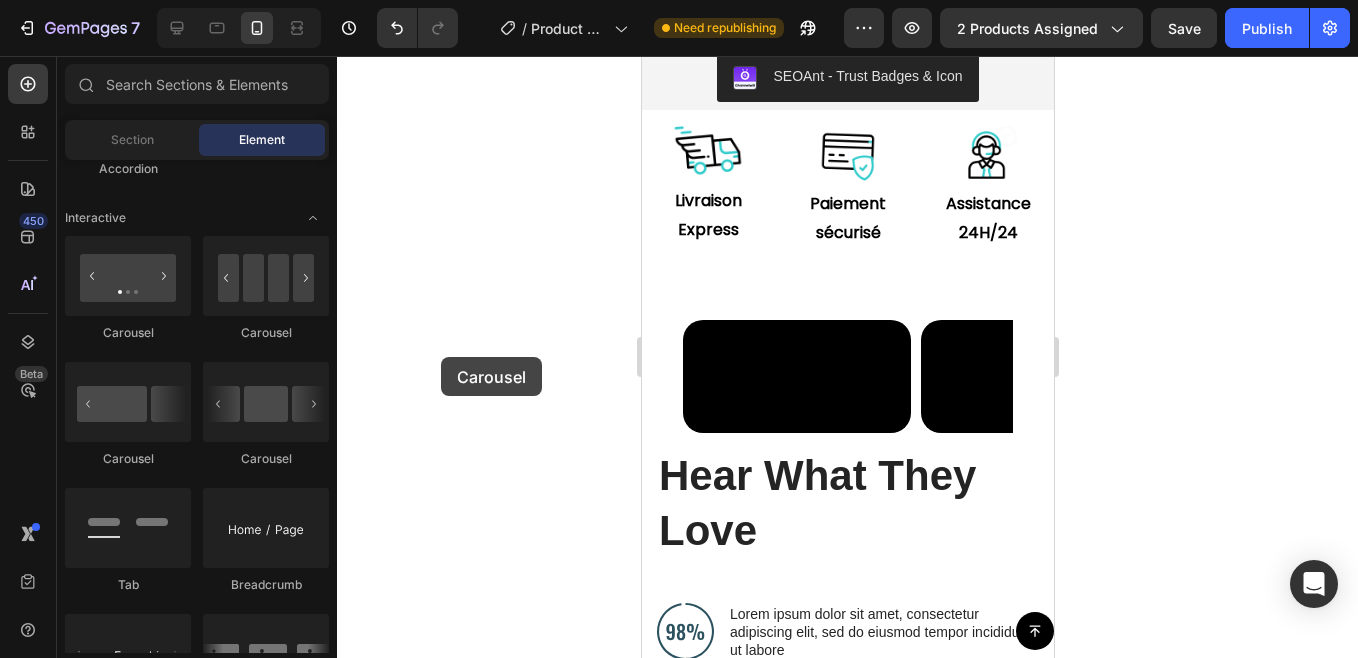 click on "7  Version history  /  Product Page - Dec 16, 21:40:24 Need republishing Preview 2 products assigned  Save   Publish  450 Beta Sections(18) Elements(84) Section Element Hero Section Product Detail Brands Trusted Badges Guarantee Product Breakdown How to use Testimonials Compare Bundle FAQs Social Proof Brand Story Product List Collection Blog List Contact Sticky Add to Cart Custom Footer Browse Library 450 Layout
Row
Row
Row
Row Text
Heading
Text Block Button
Button
Button Media
Image
Image
Video" 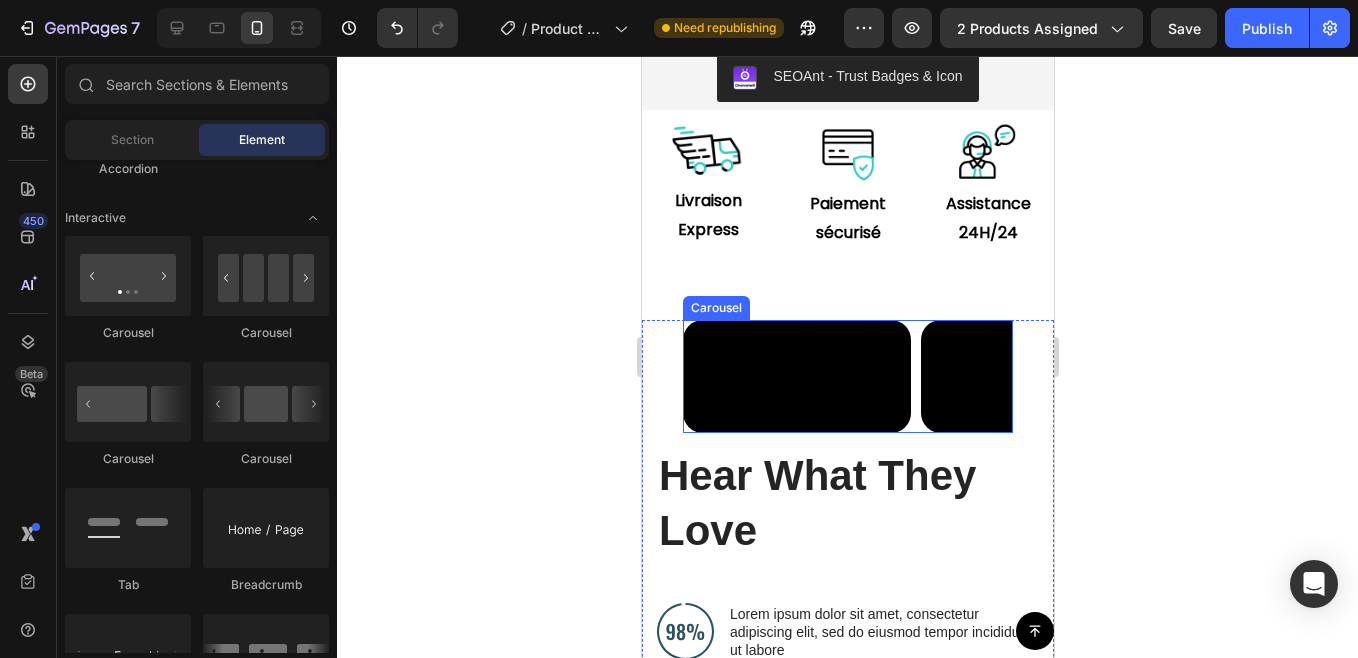 click on "Video Video Video Video" at bounding box center (847, 377) 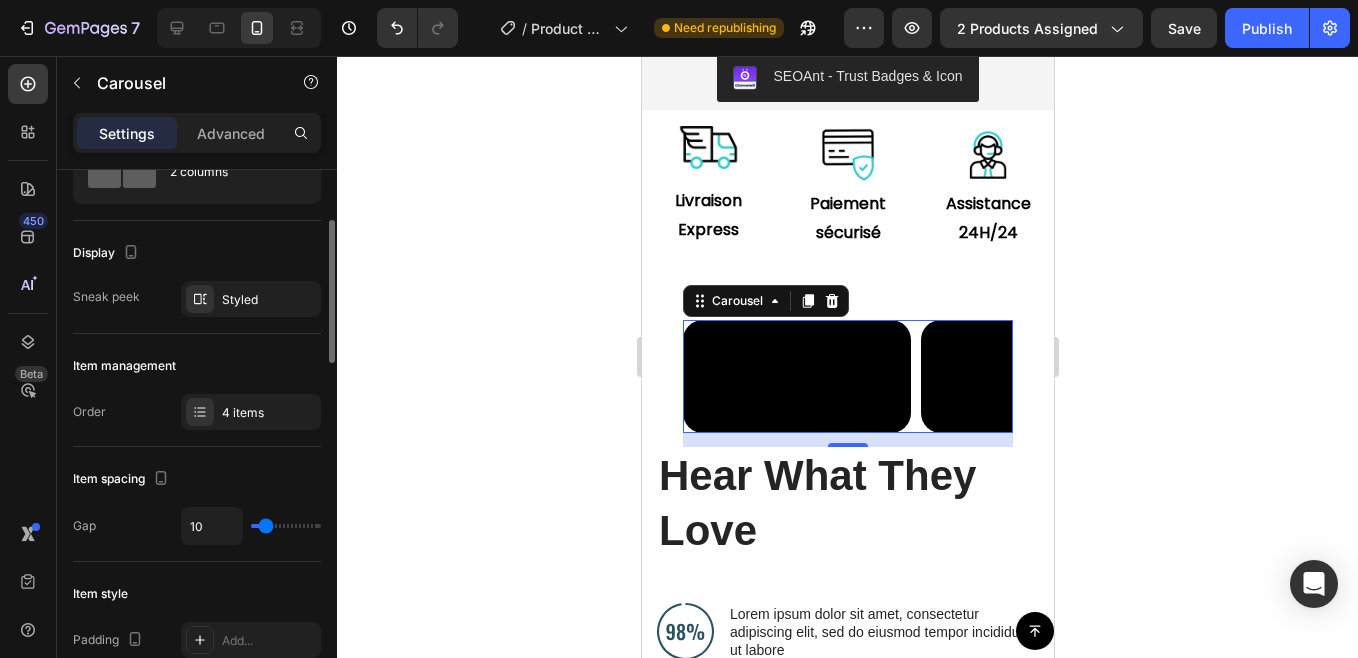 scroll, scrollTop: 125, scrollLeft: 0, axis: vertical 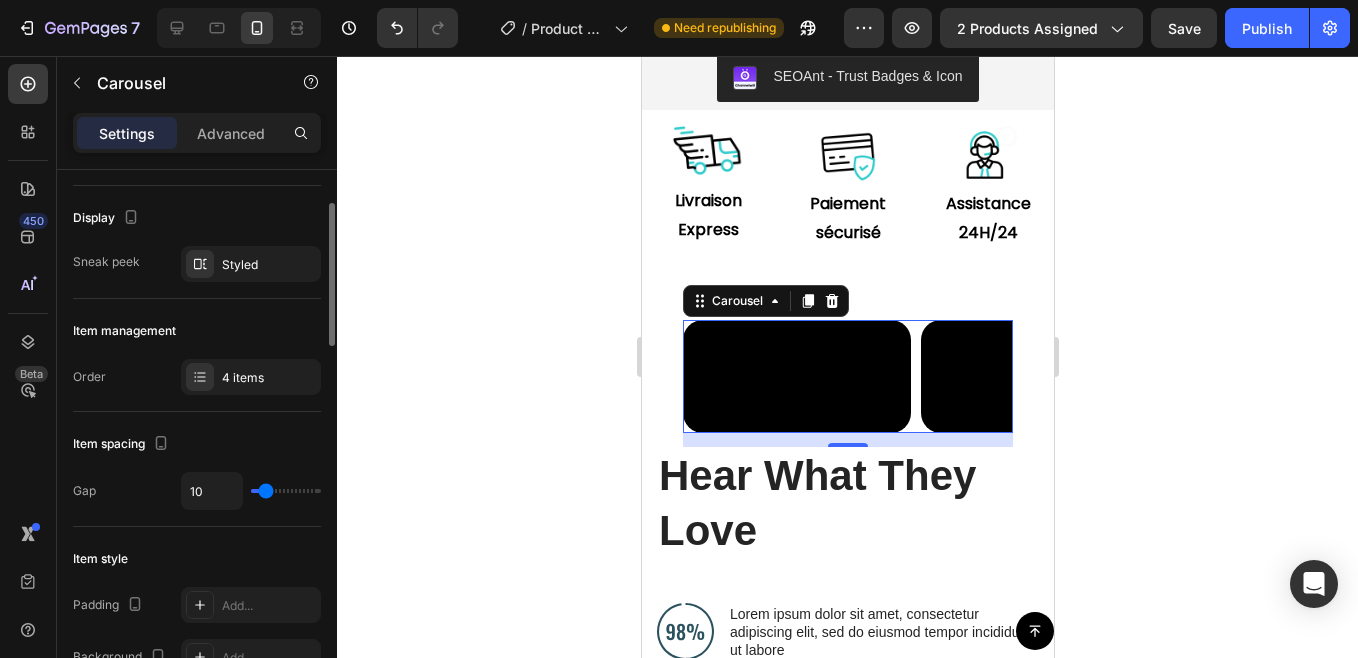 drag, startPoint x: 264, startPoint y: 495, endPoint x: 109, endPoint y: 477, distance: 156.04166 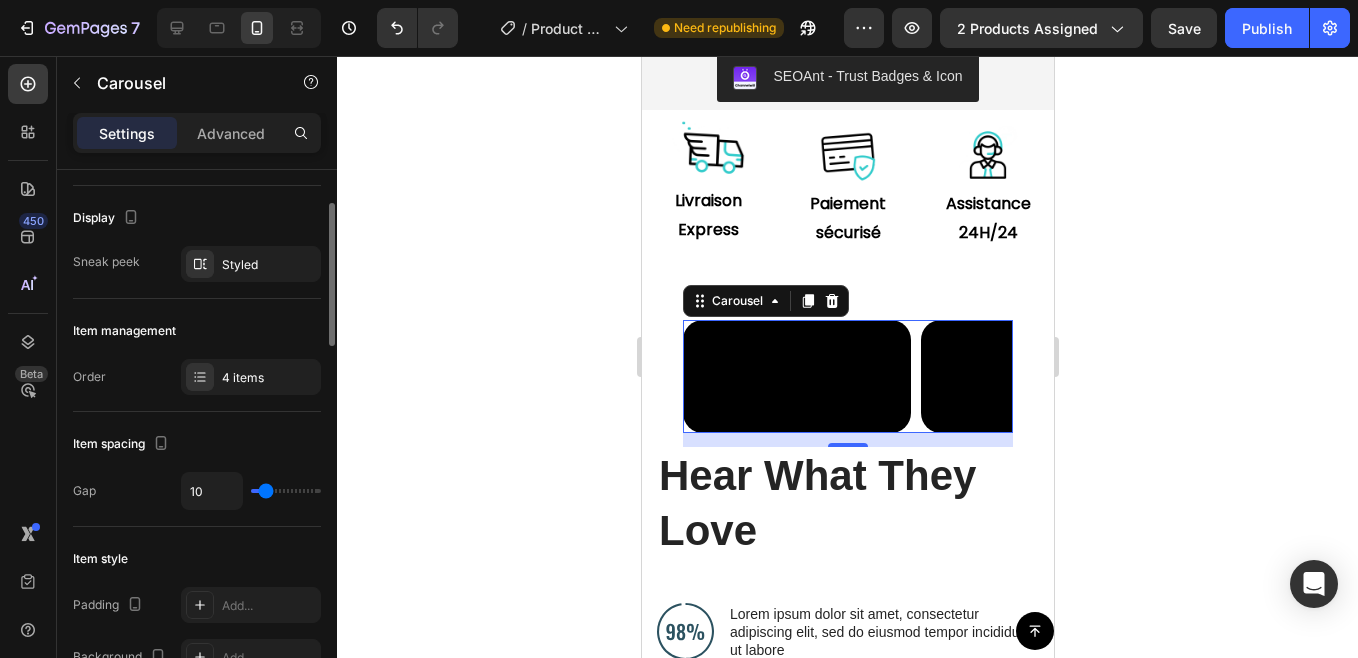 type on "0" 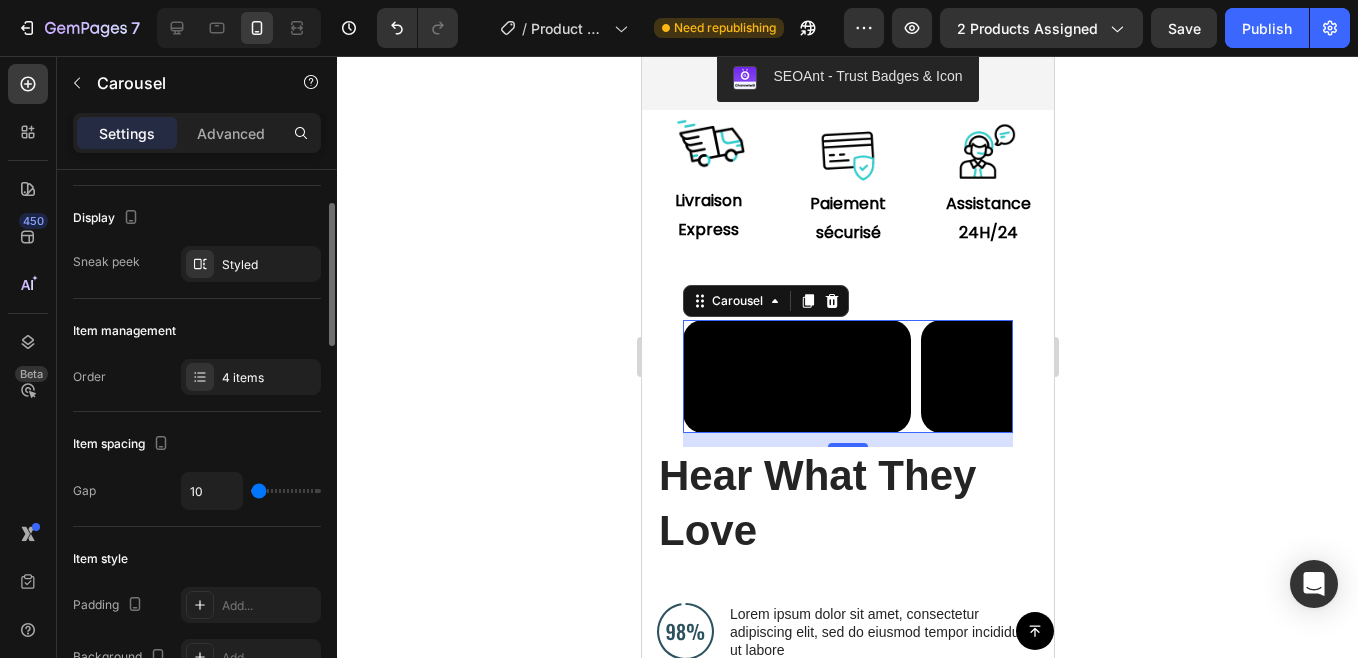 click at bounding box center (286, 491) 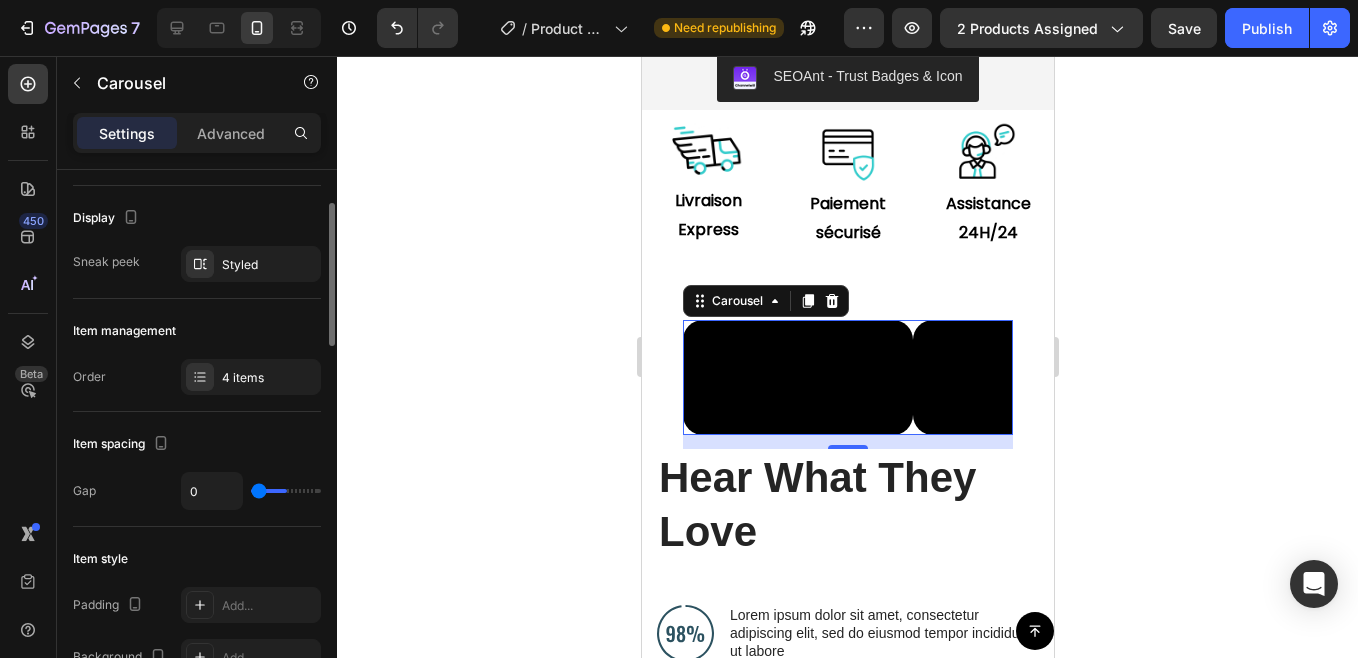 type on "37" 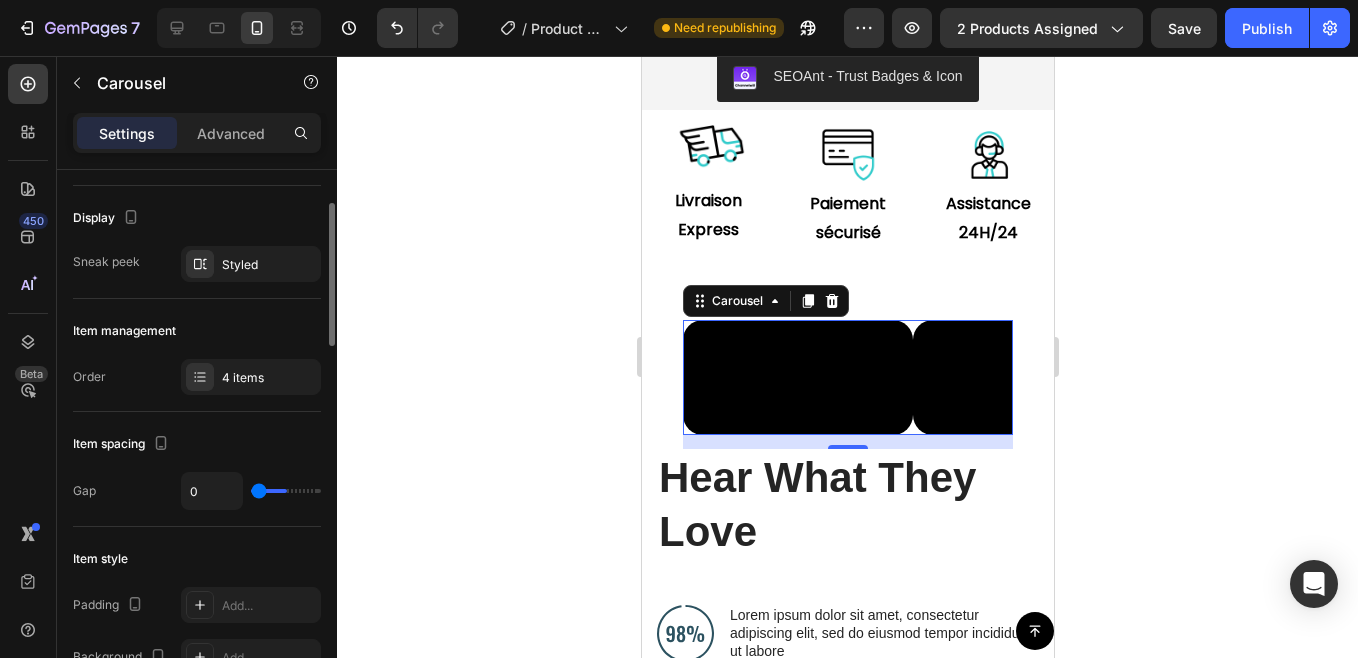 type on "37" 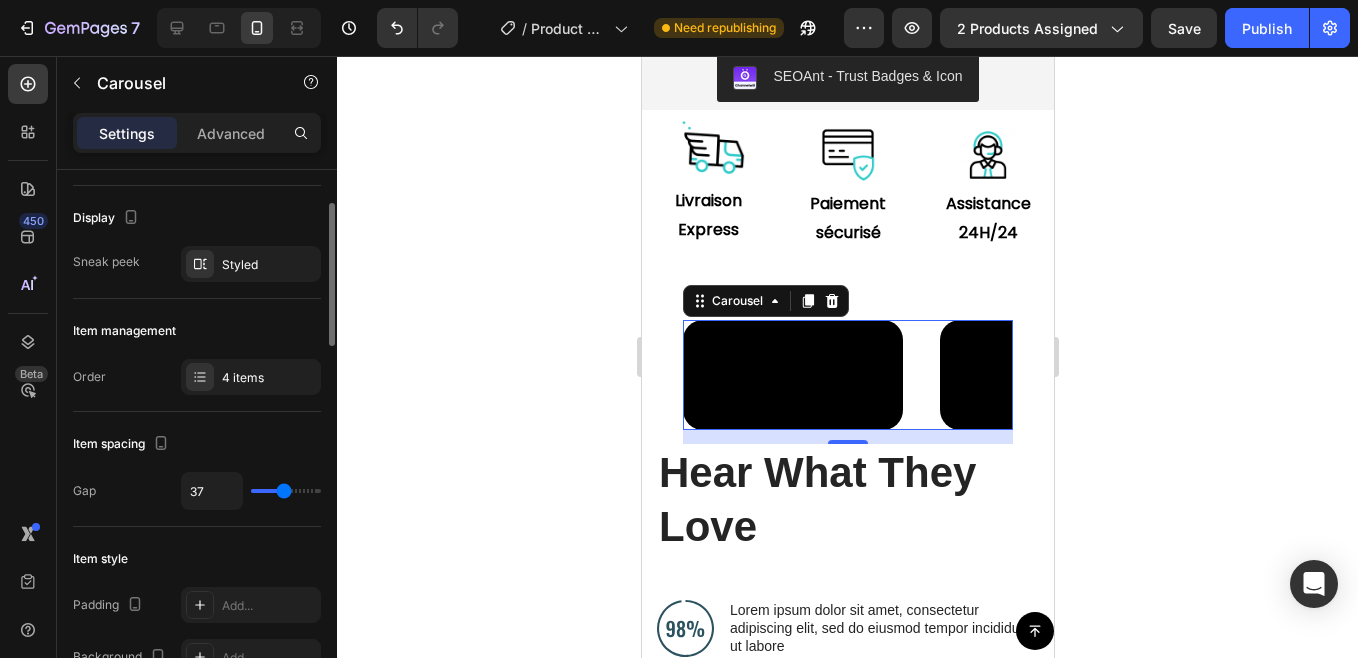 type on "21" 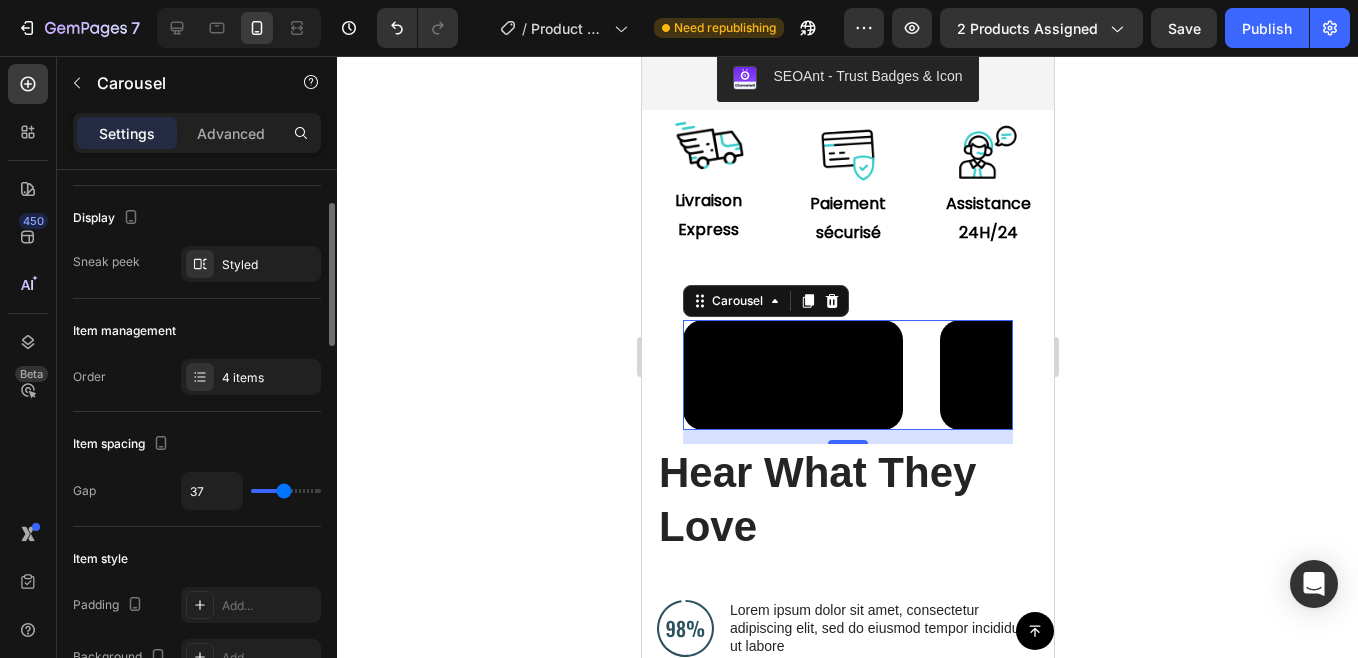 type on "21" 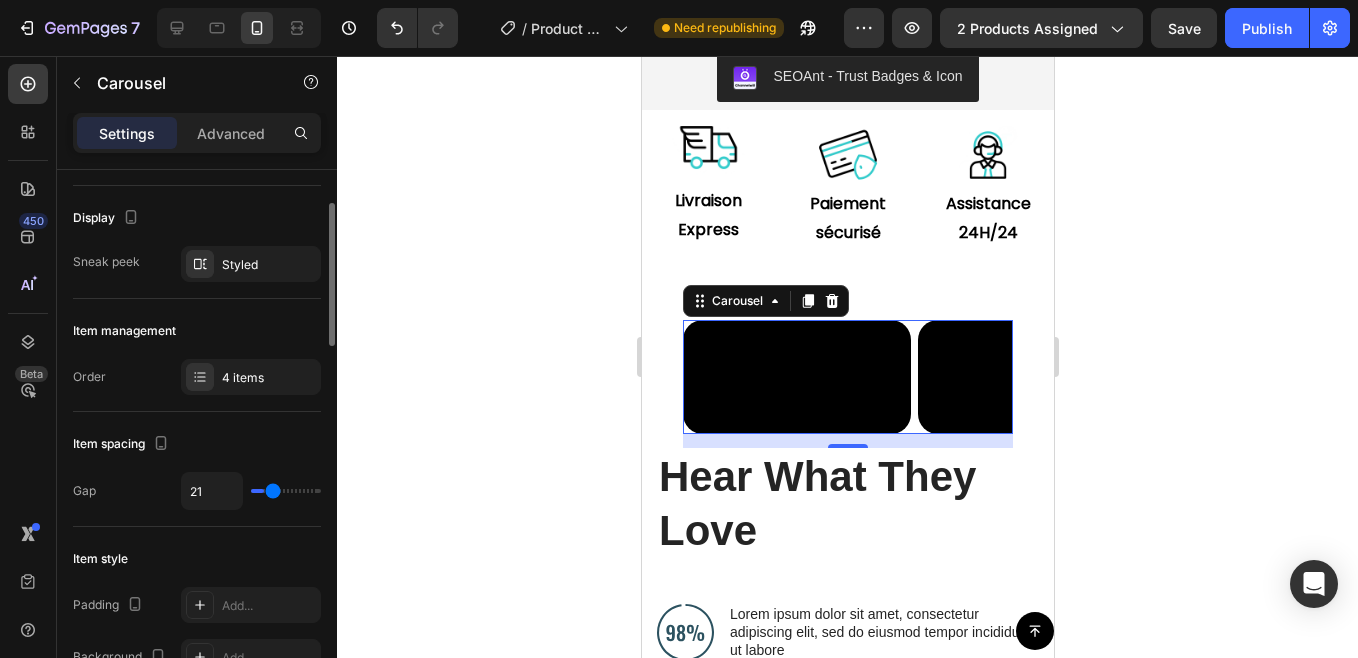 type on "7" 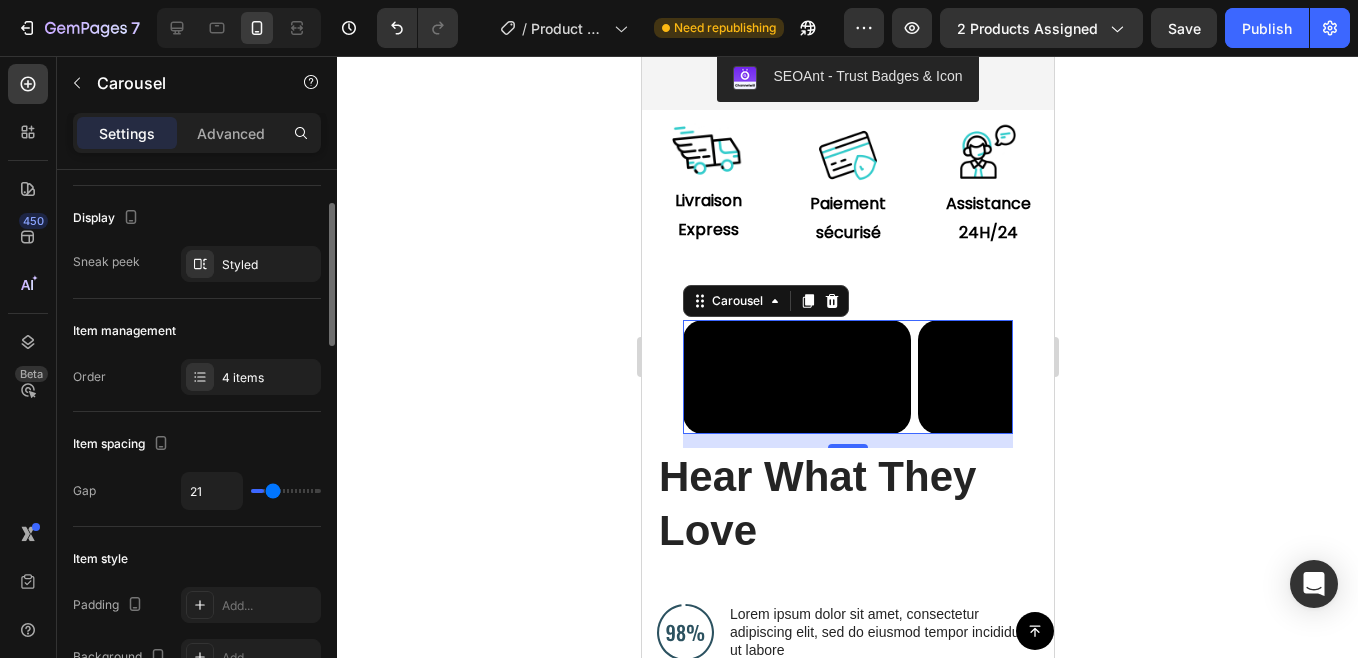 type on "7" 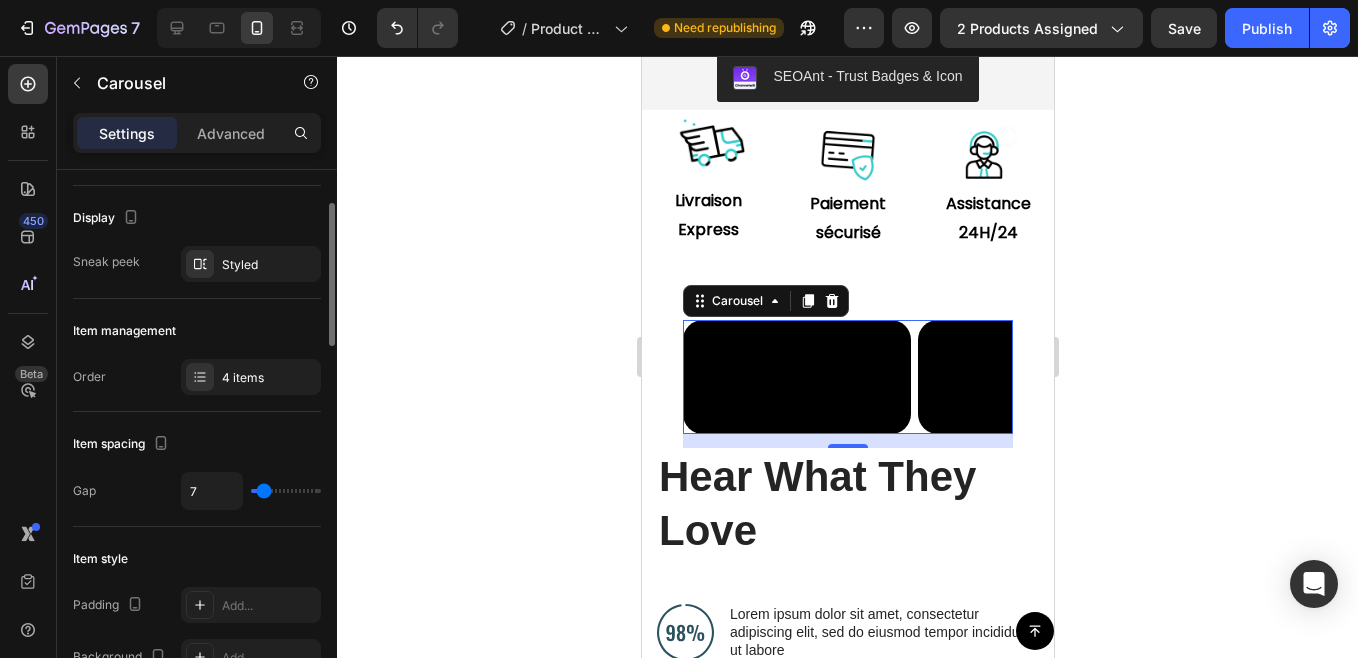 type on "6" 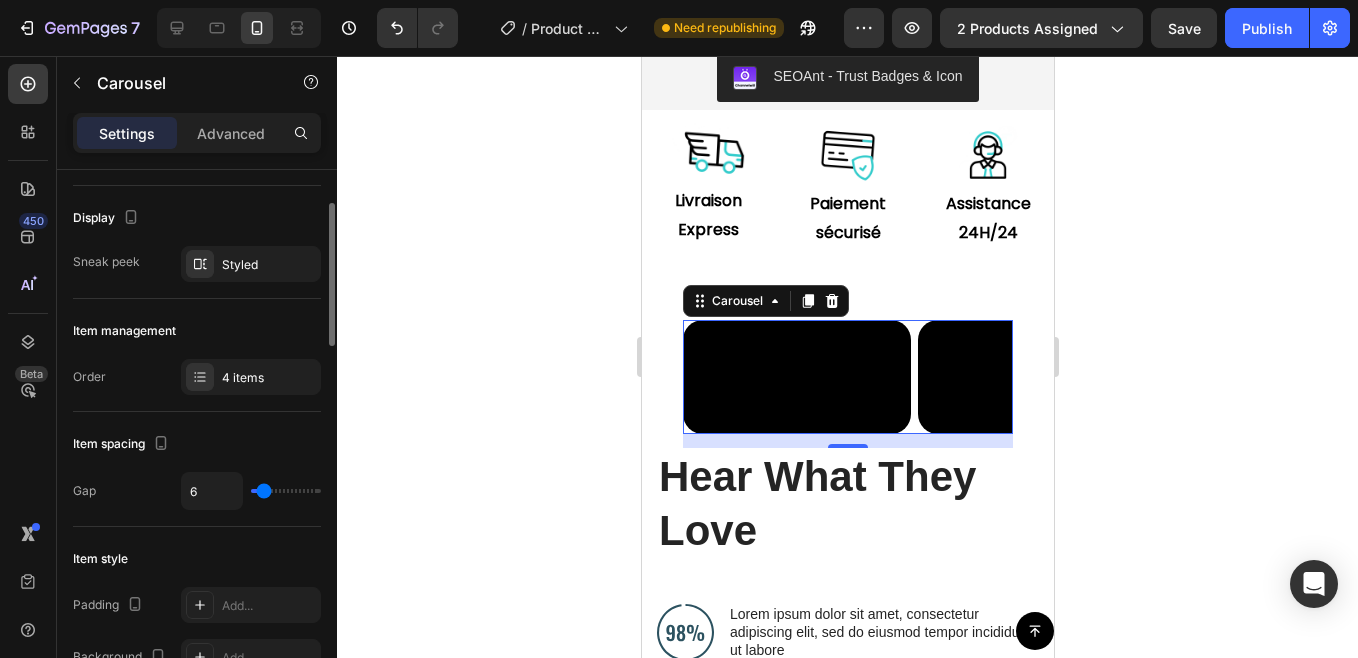 type on "6" 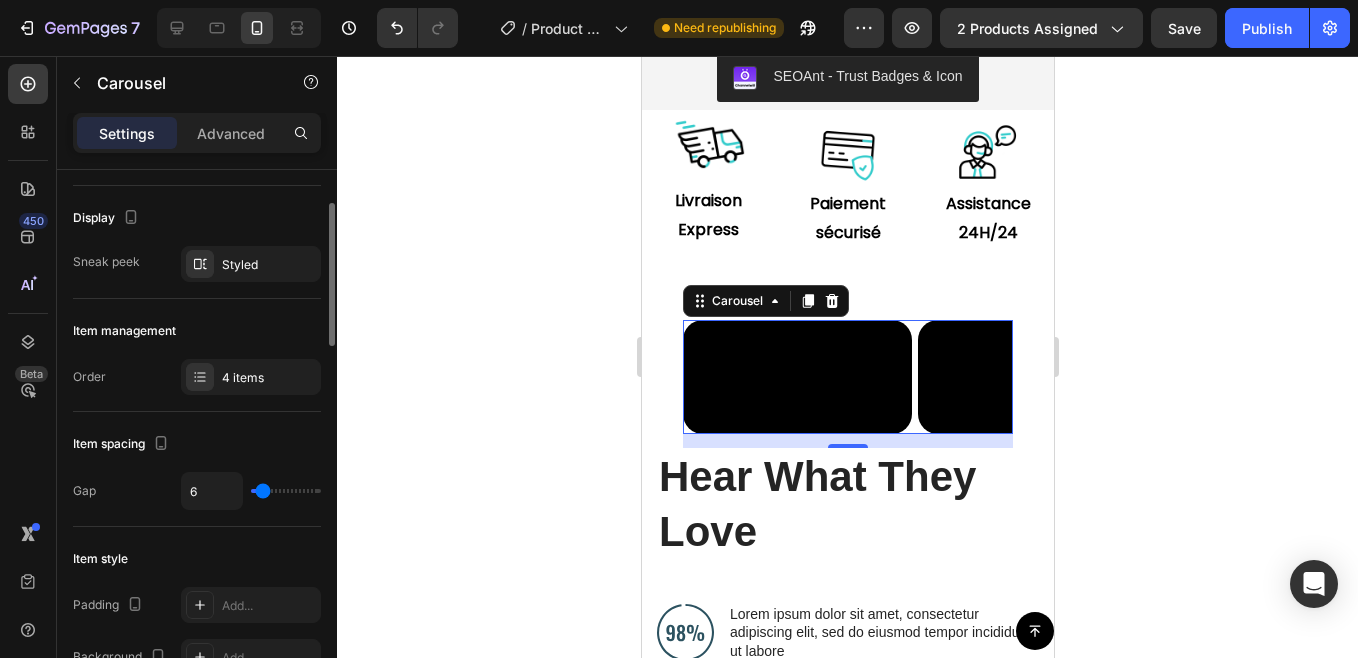 type on "7" 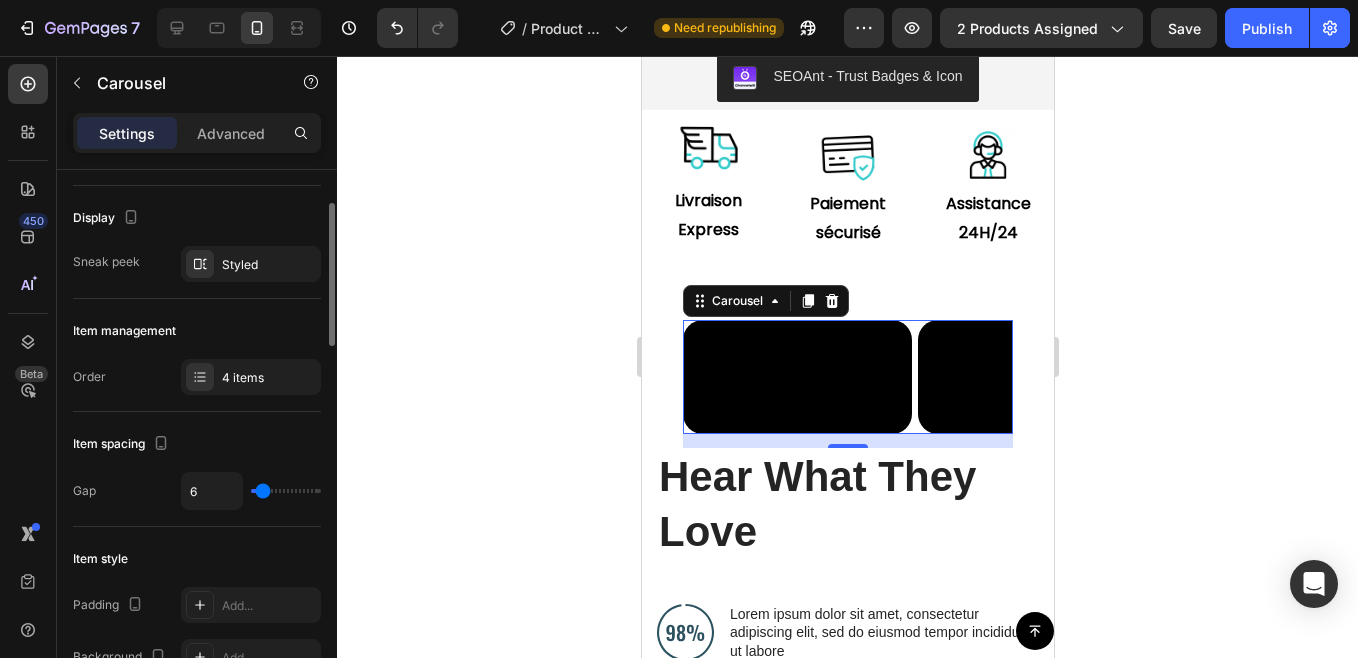 type on "7" 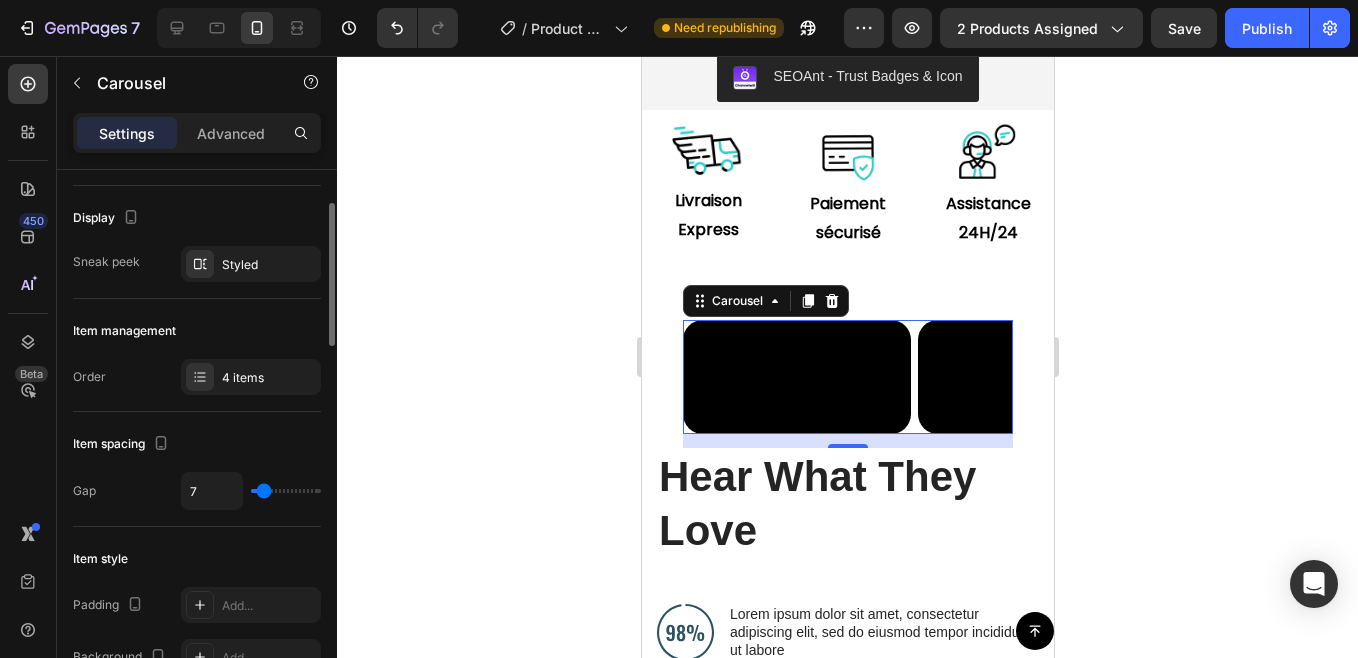 type on "10" 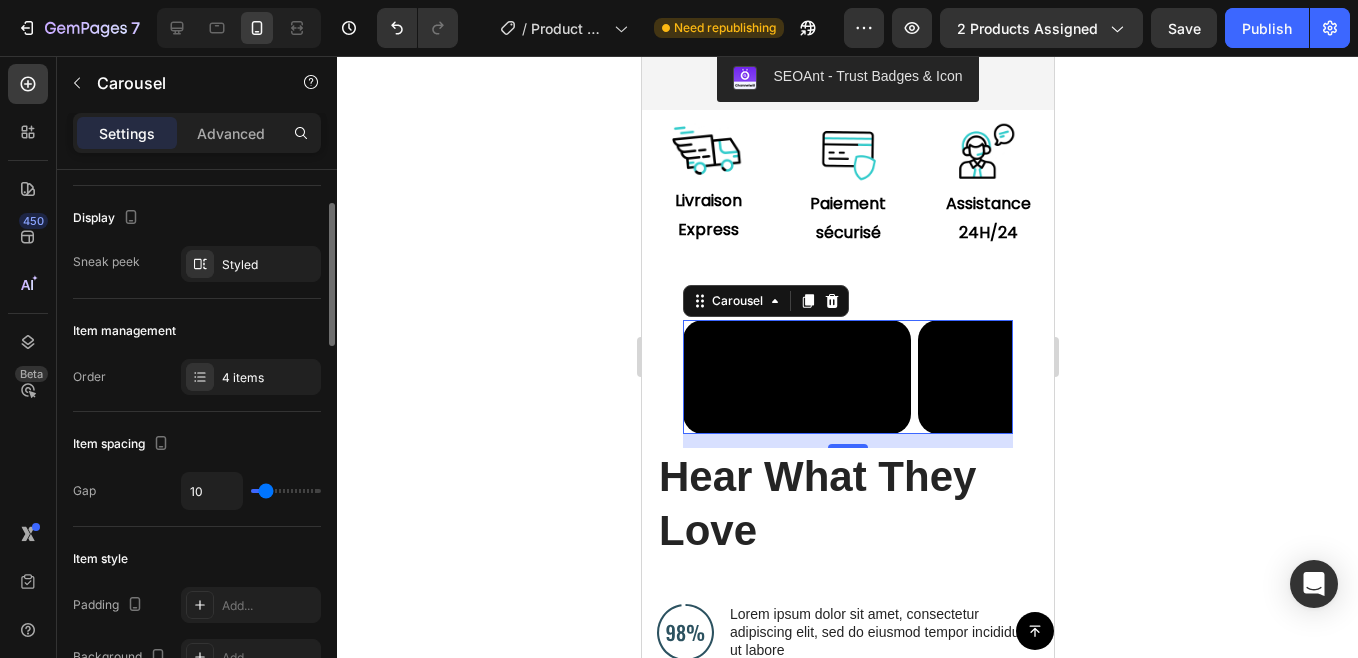 type on "13" 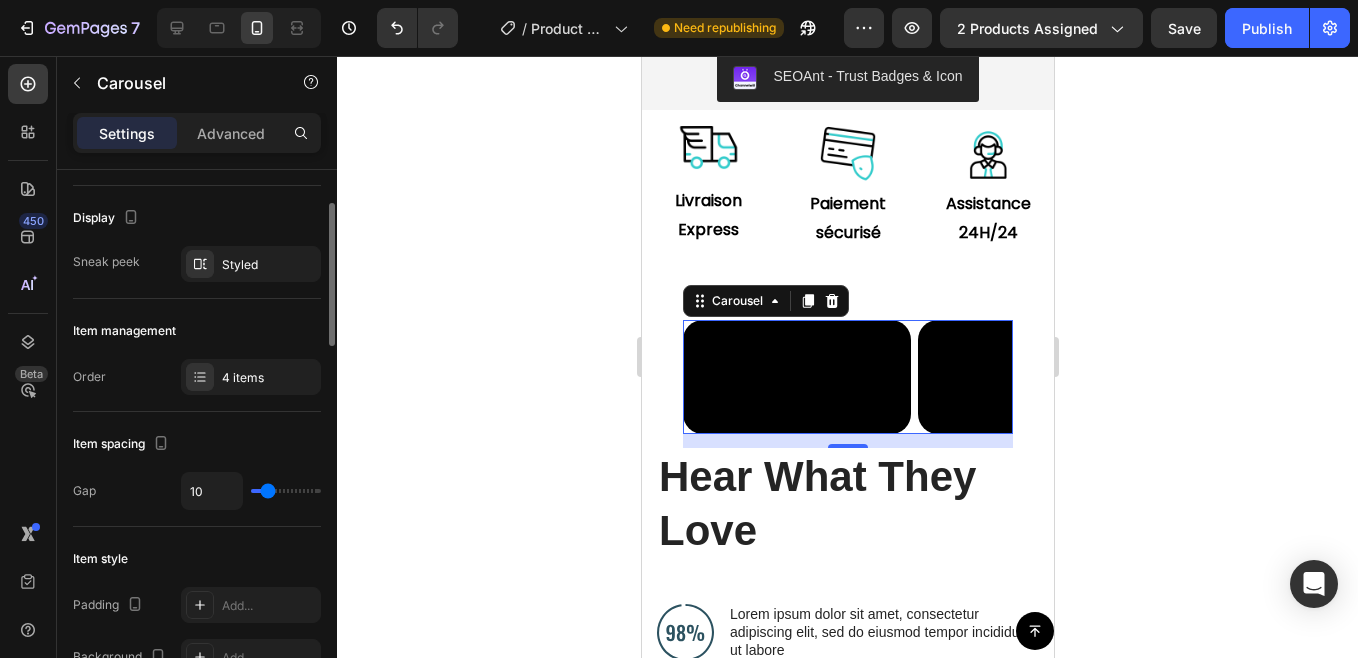 click at bounding box center (286, 491) 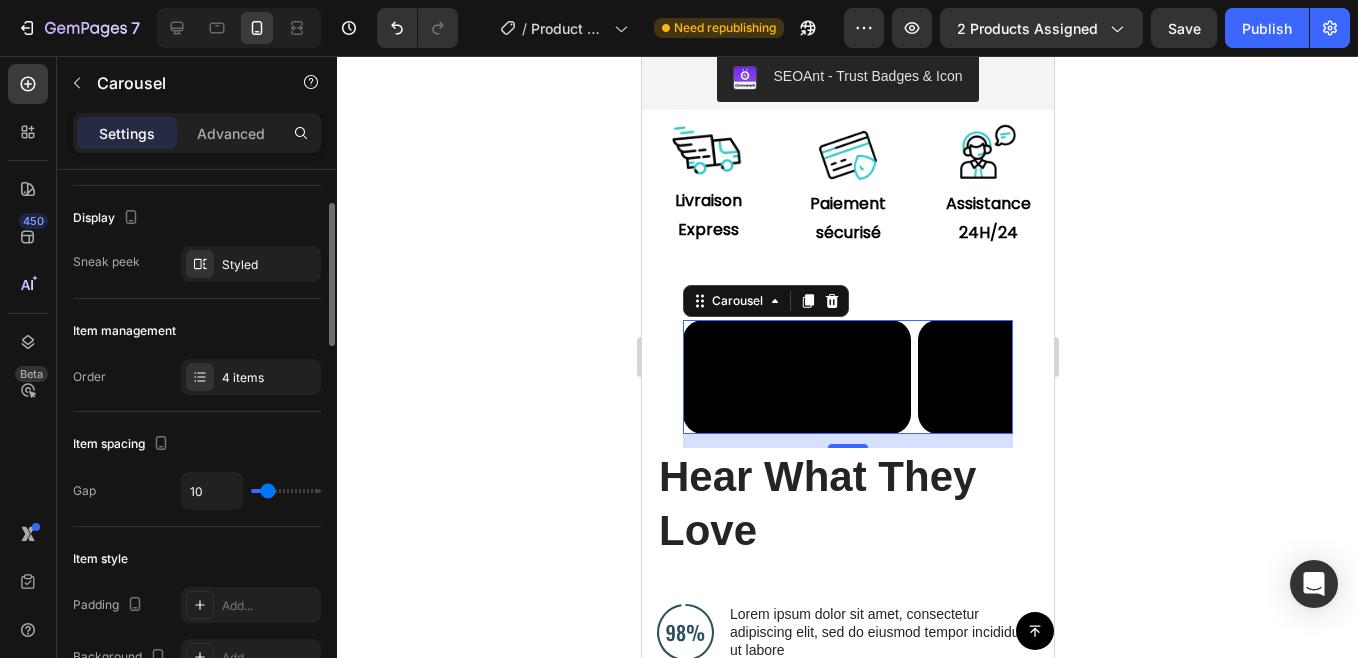 type on "13" 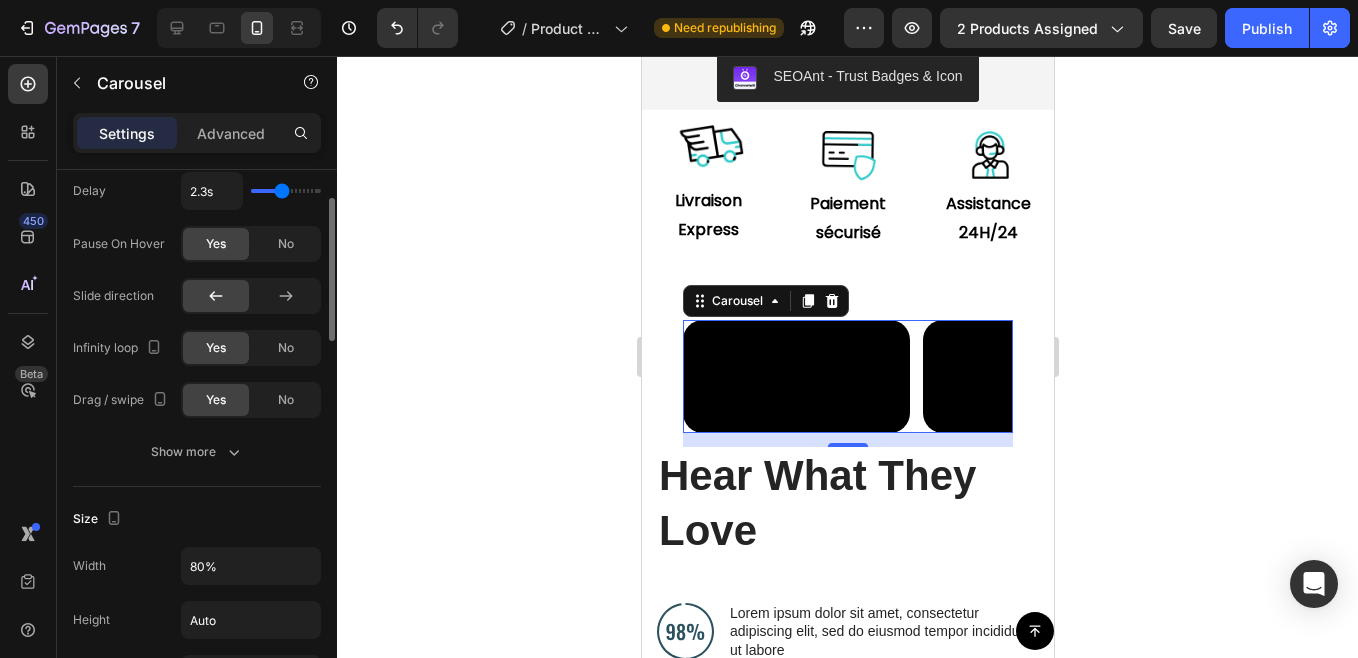 scroll, scrollTop: 765, scrollLeft: 0, axis: vertical 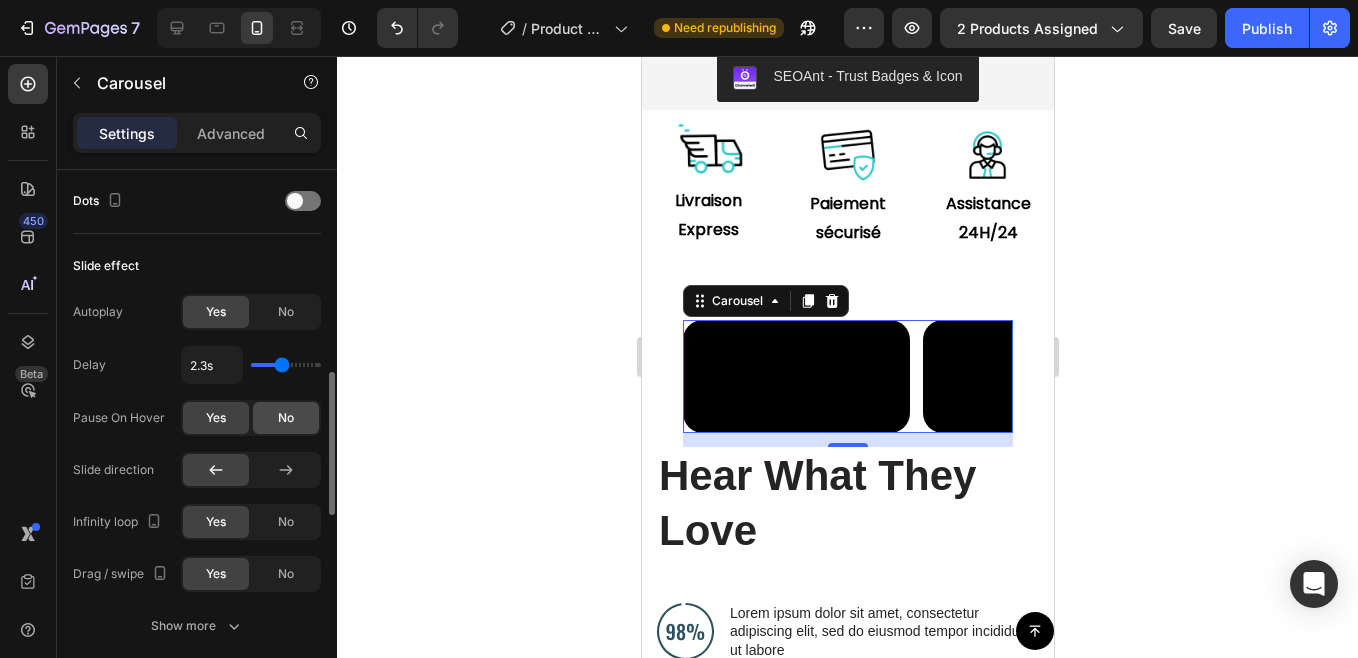 click on "No" 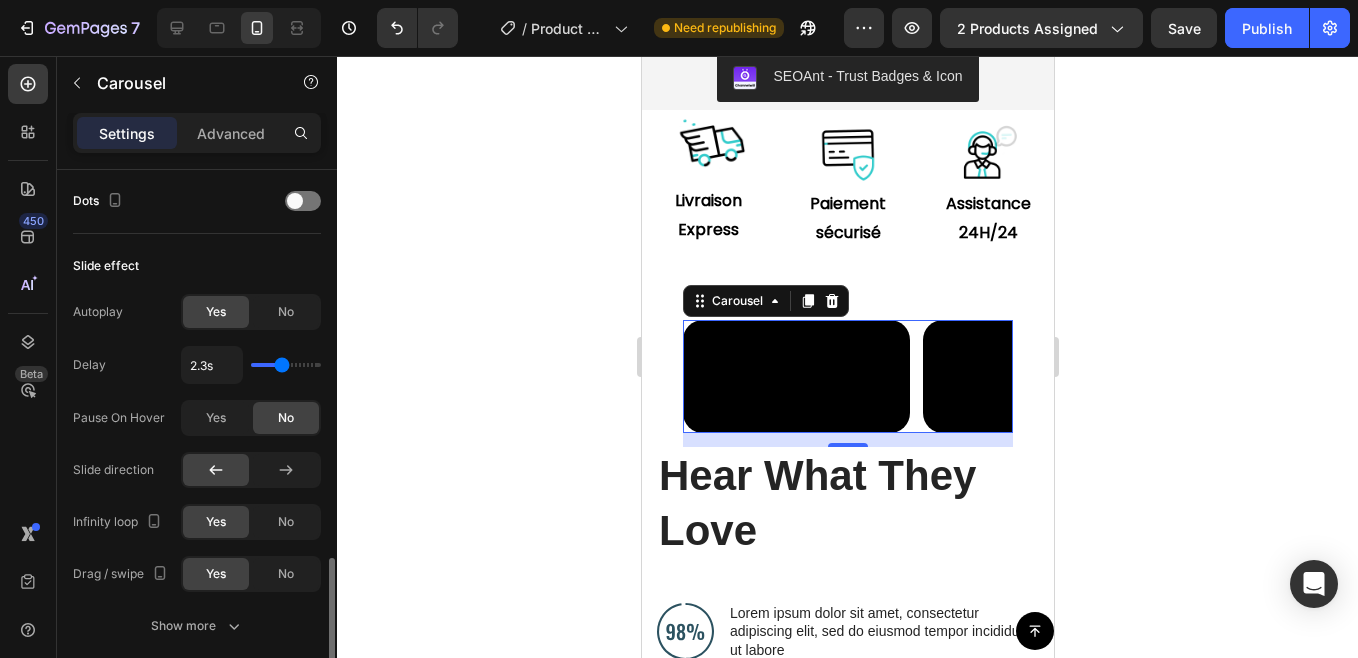 scroll, scrollTop: 912, scrollLeft: 0, axis: vertical 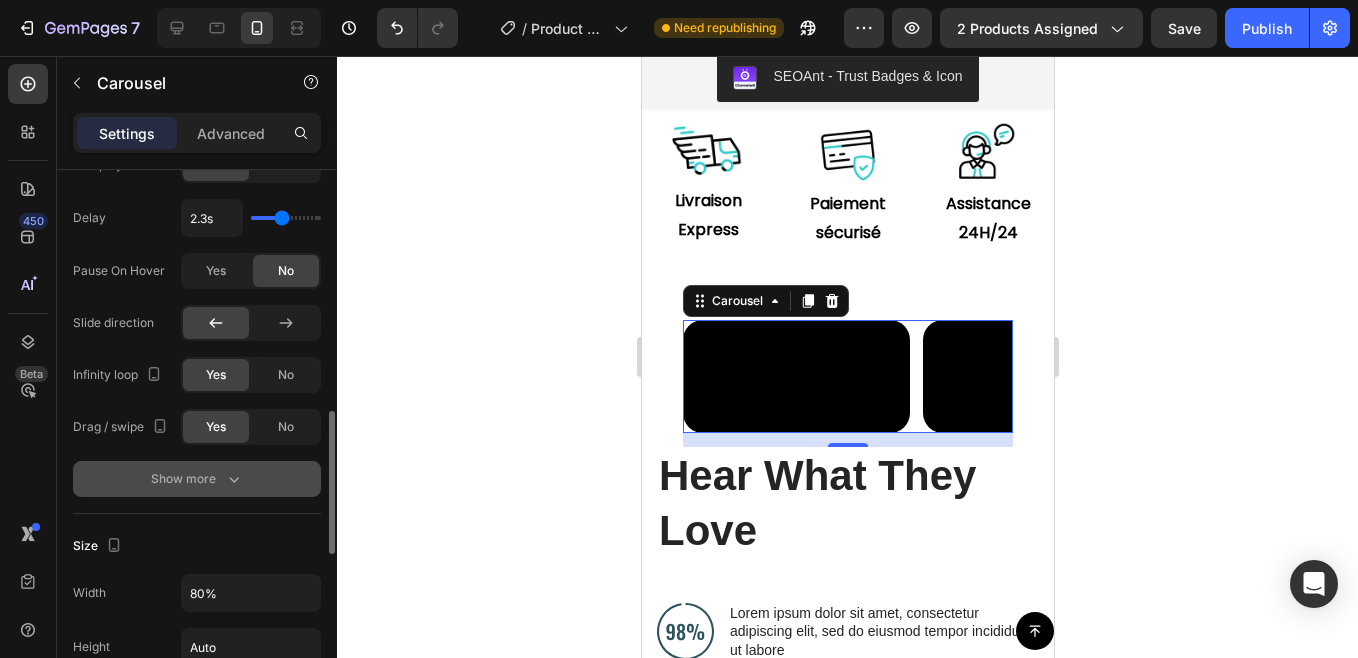 click 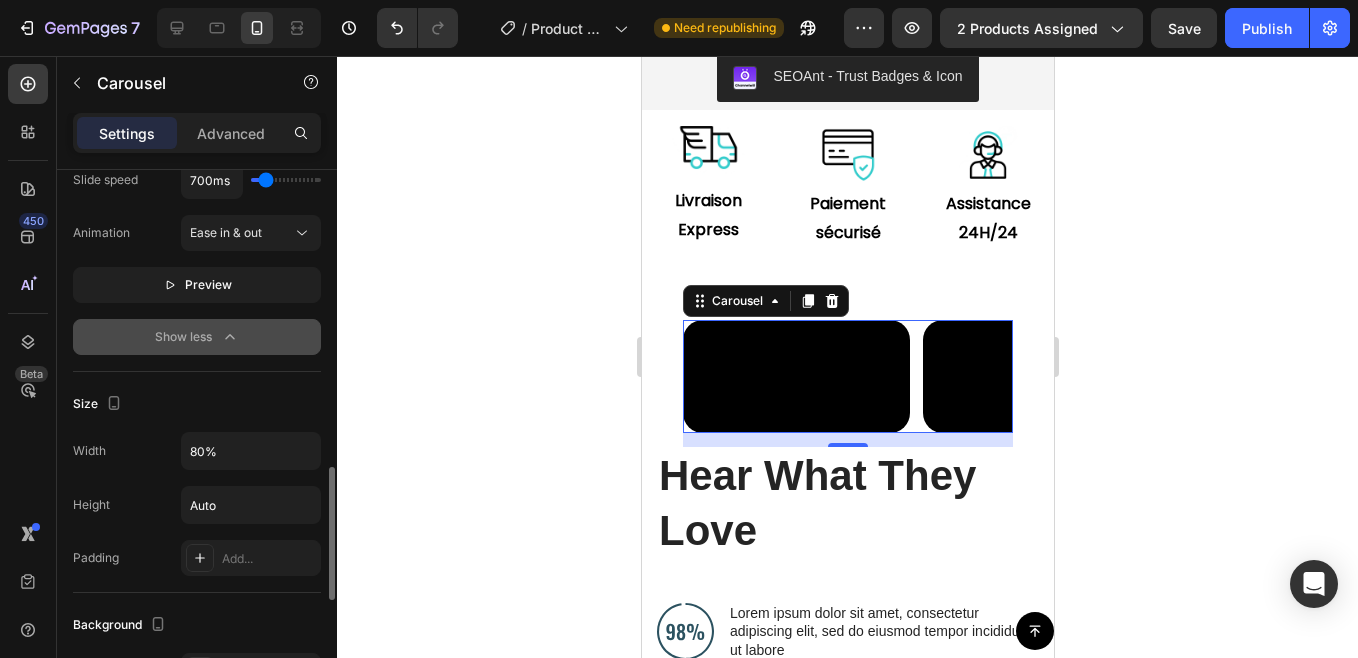 scroll, scrollTop: 1219, scrollLeft: 0, axis: vertical 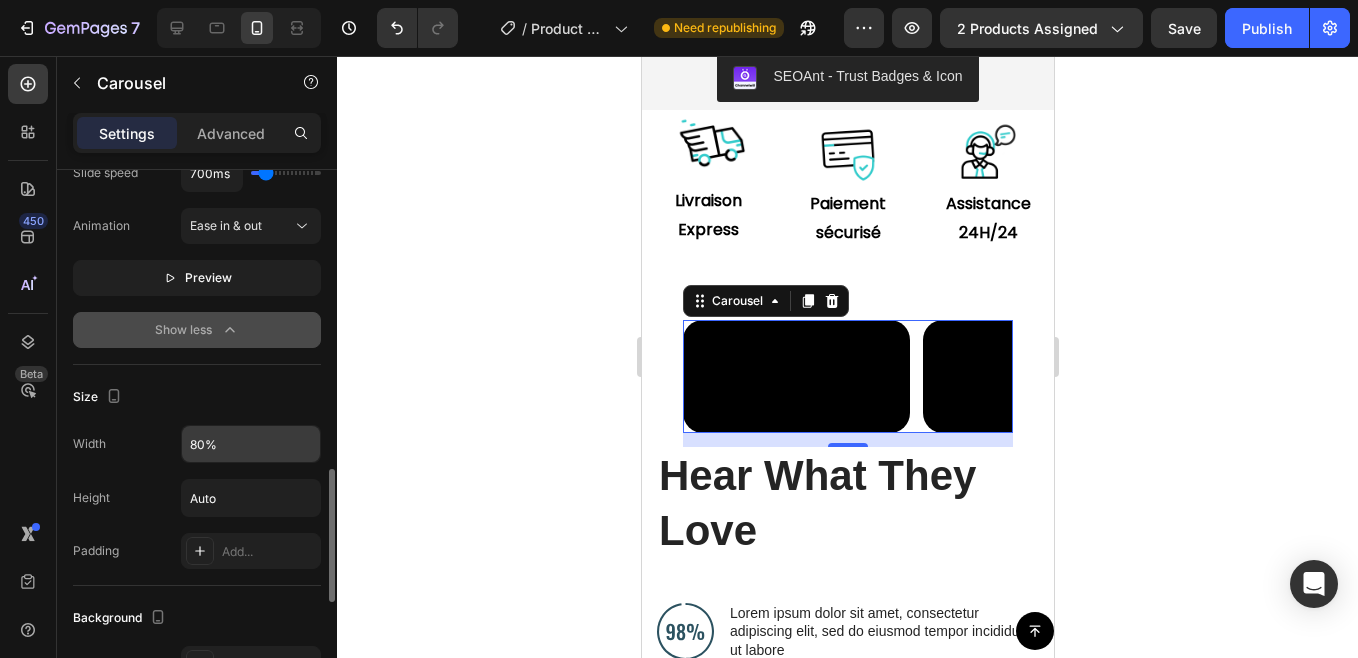 click on "80%" at bounding box center [251, 444] 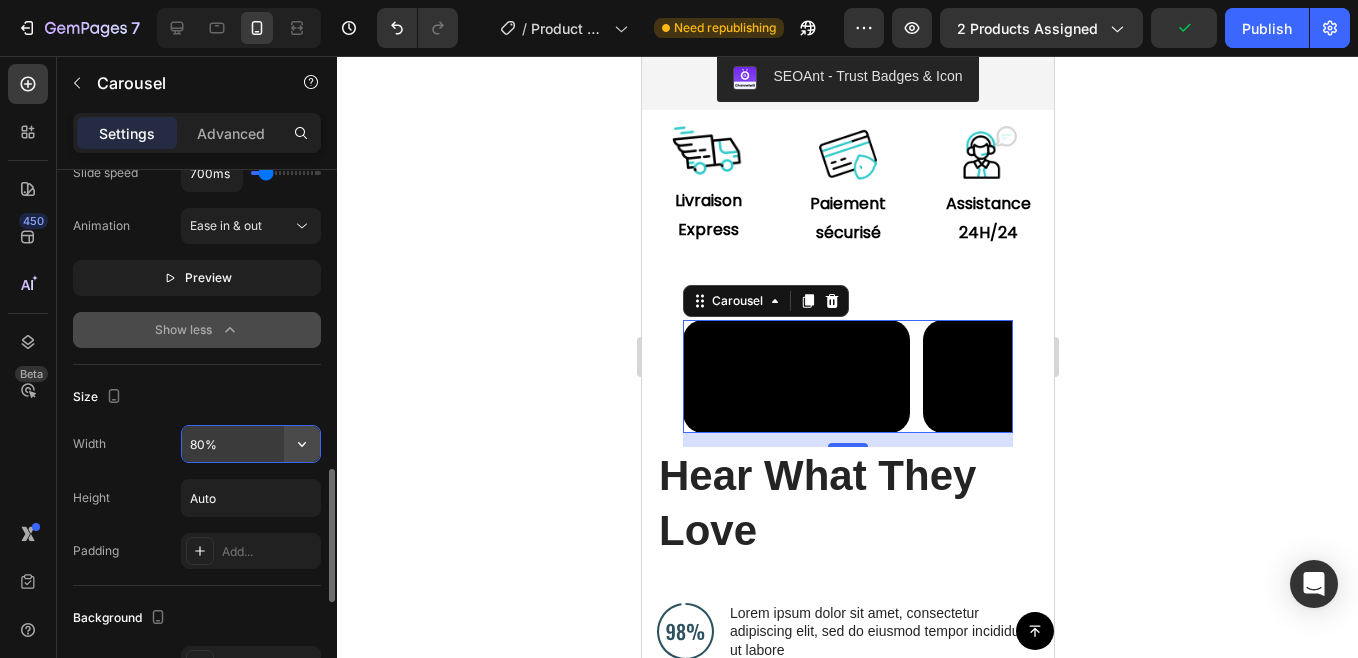 click 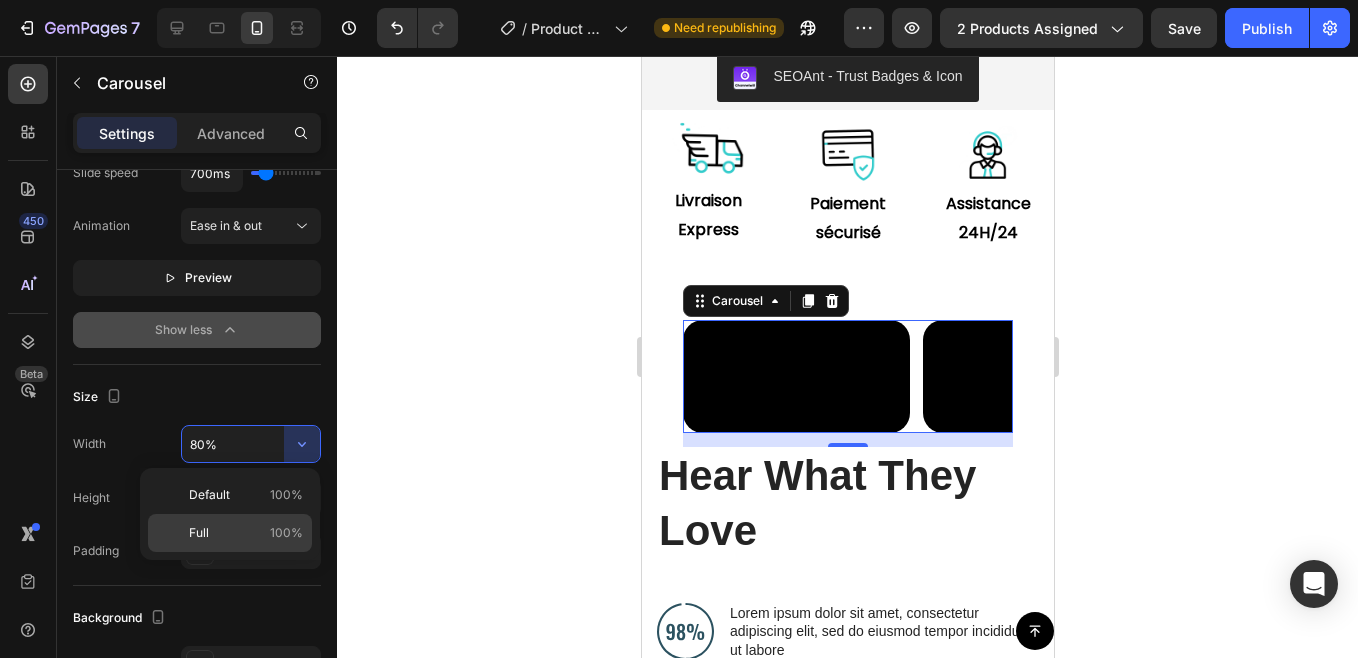 click on "Full 100%" 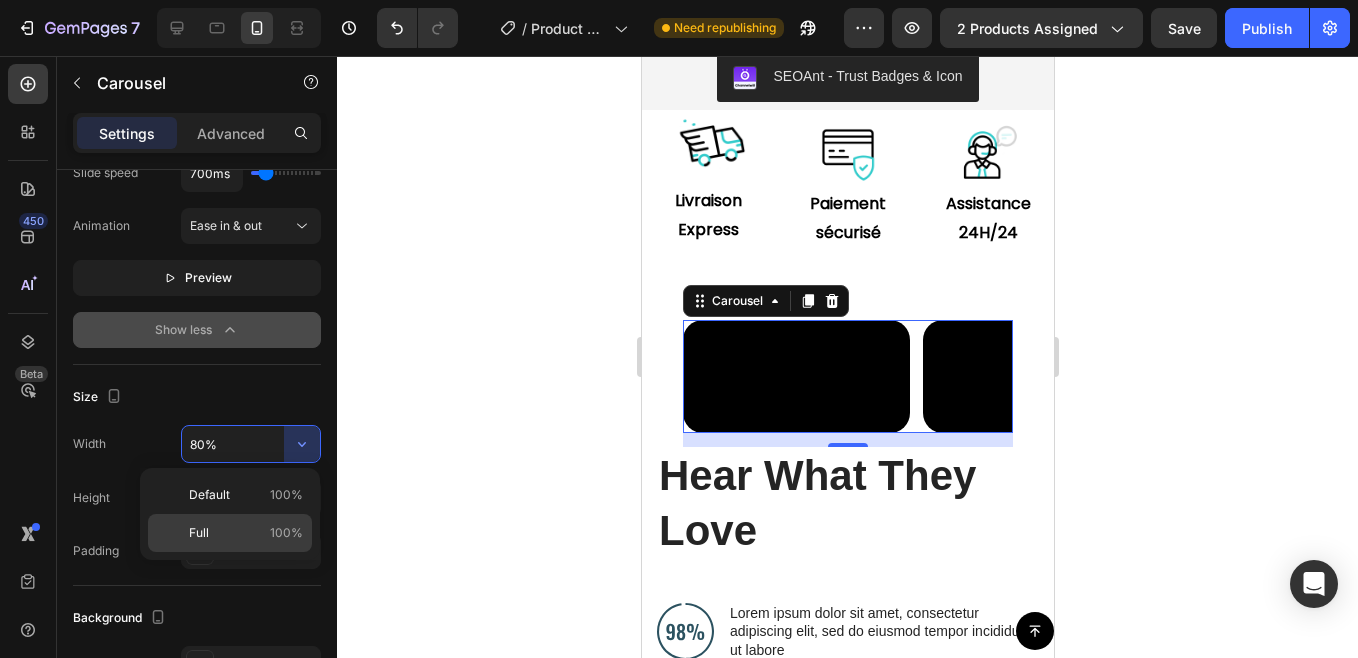 type on "100%" 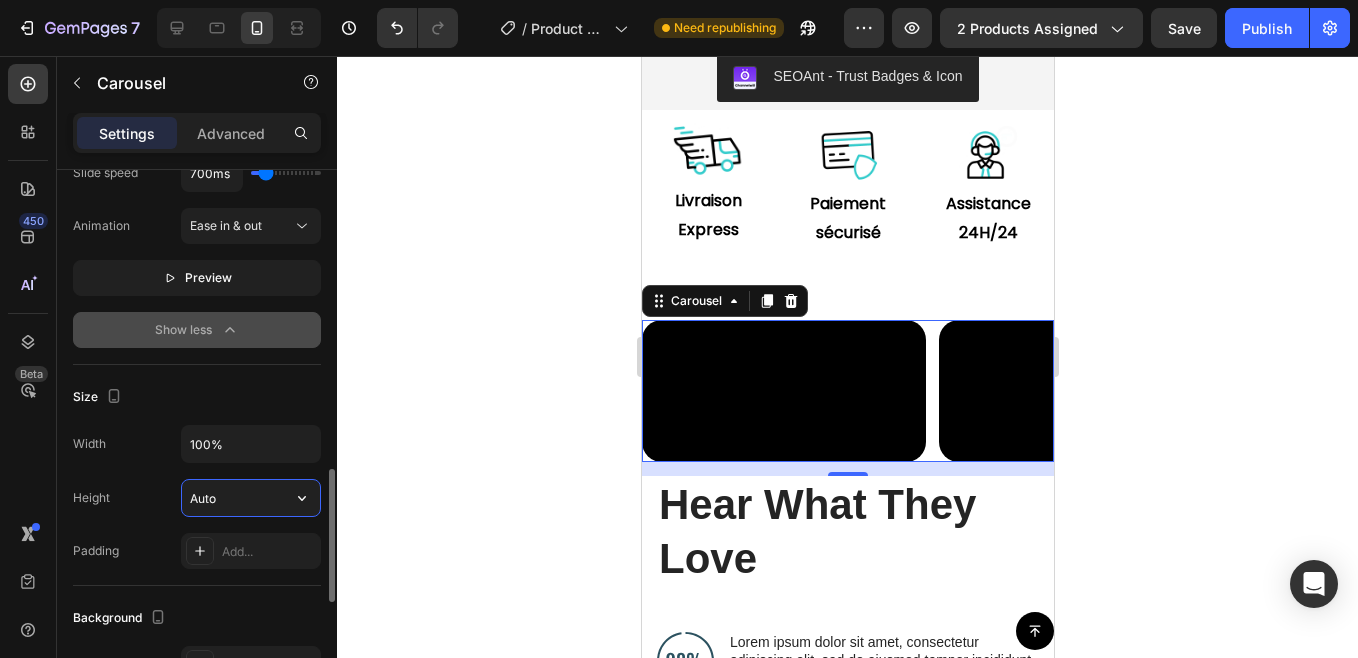click on "Auto" at bounding box center [251, 498] 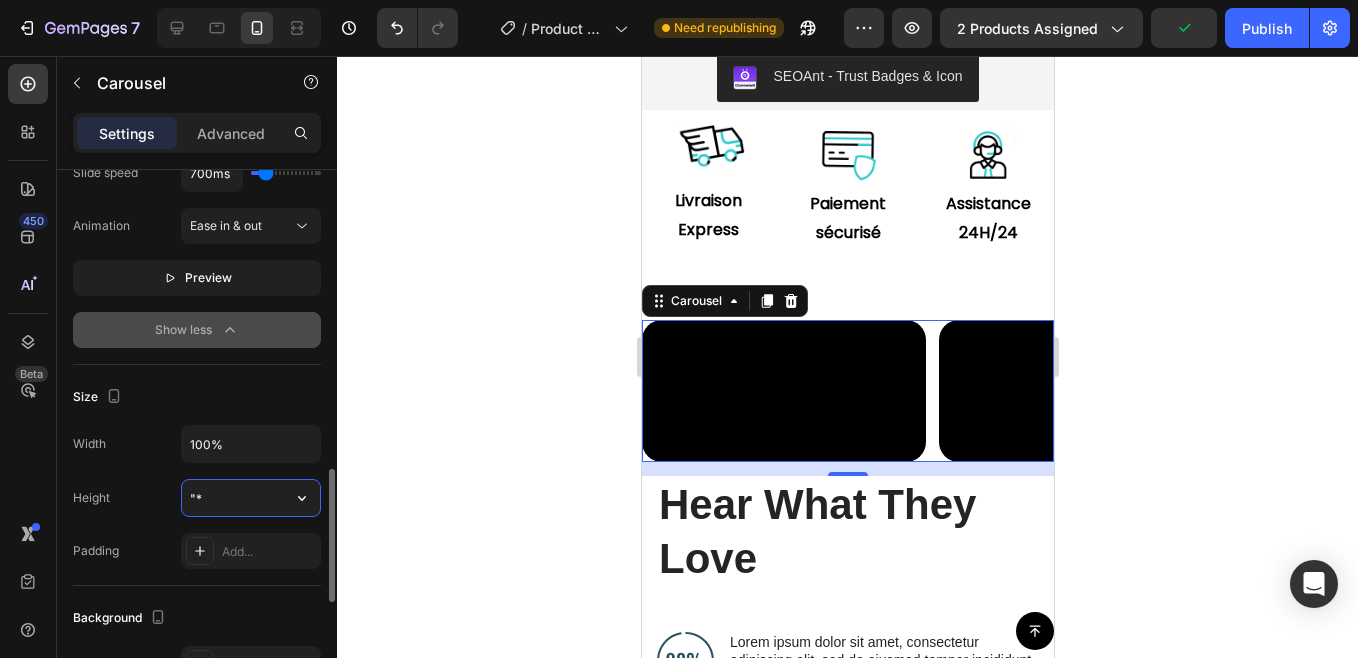 type on """ 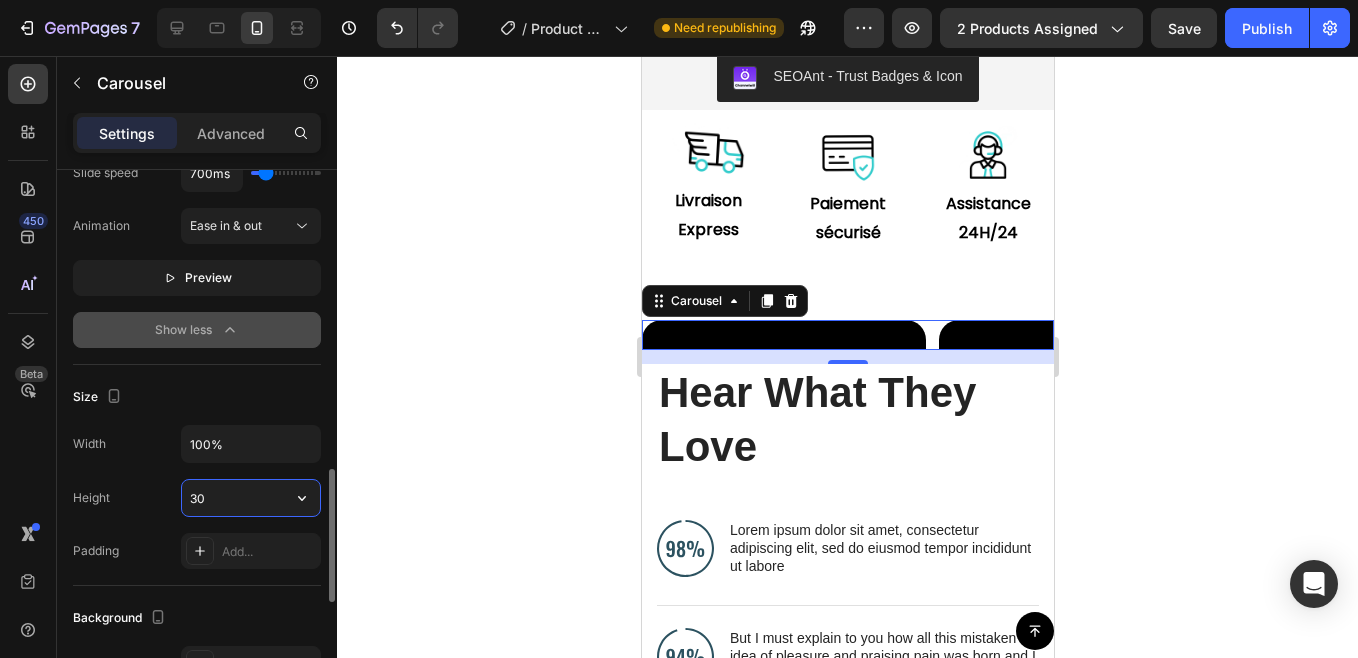type on "3" 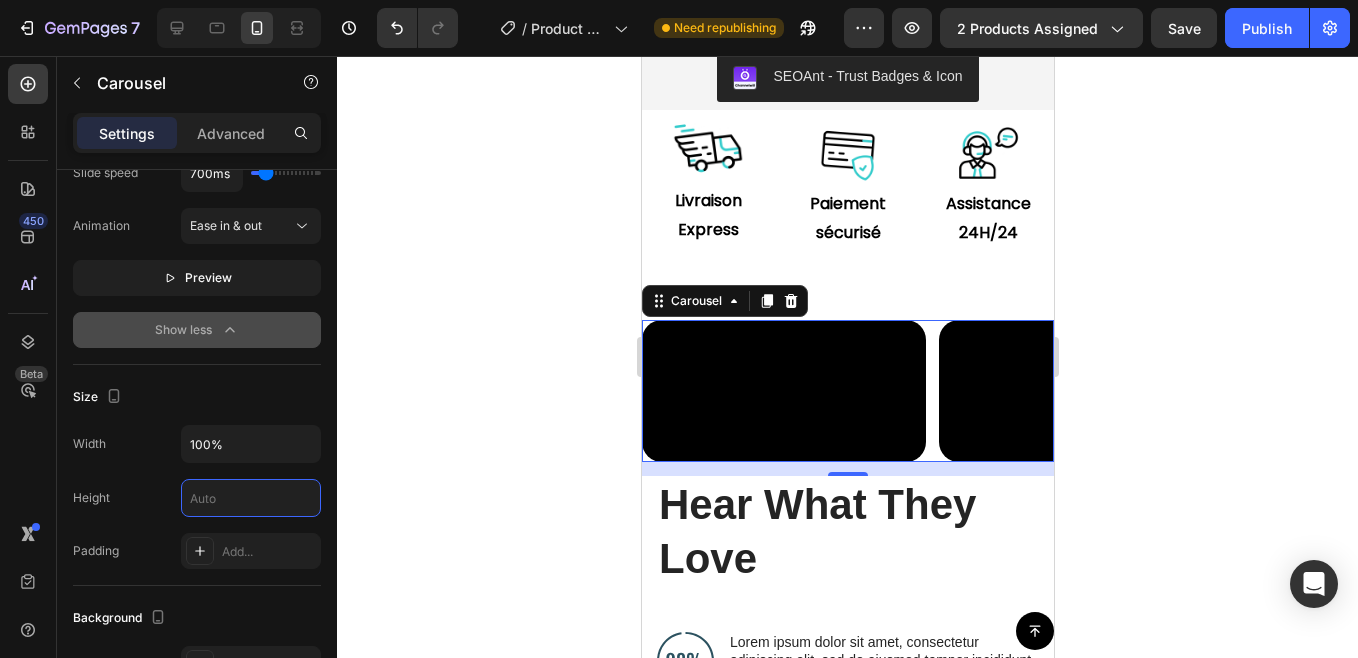 scroll, scrollTop: 0, scrollLeft: 0, axis: both 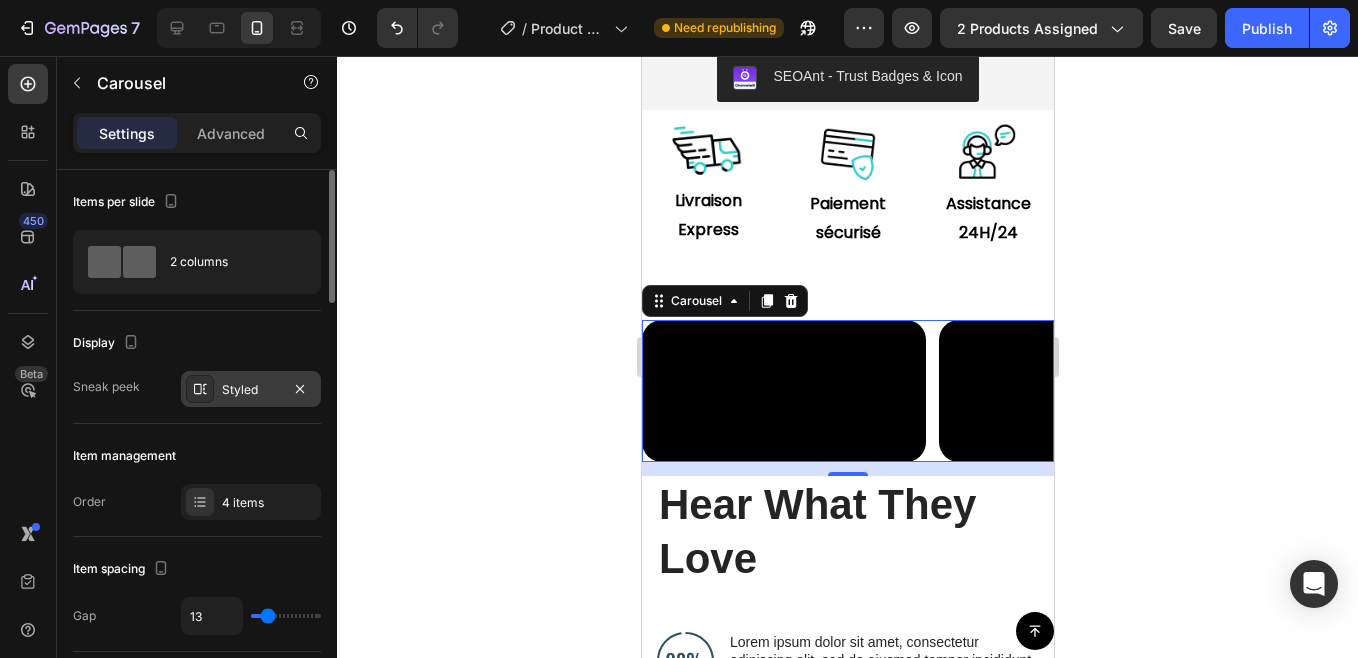 type 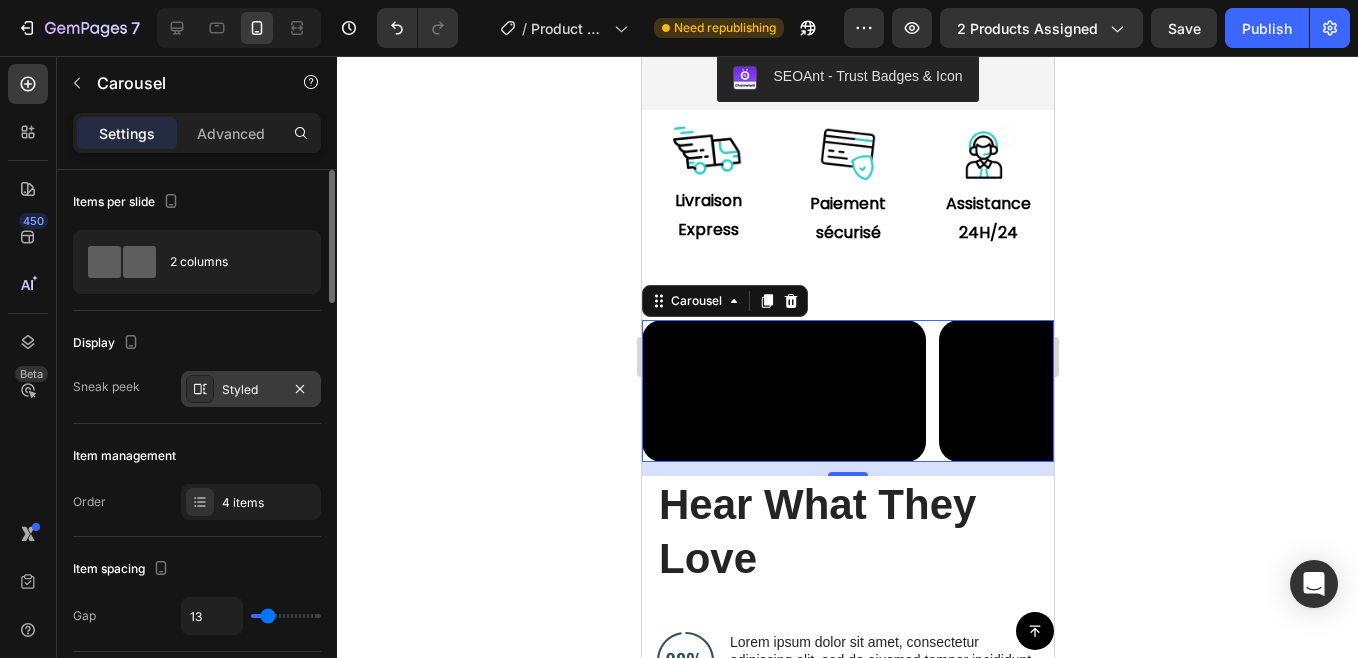 click at bounding box center [200, 389] 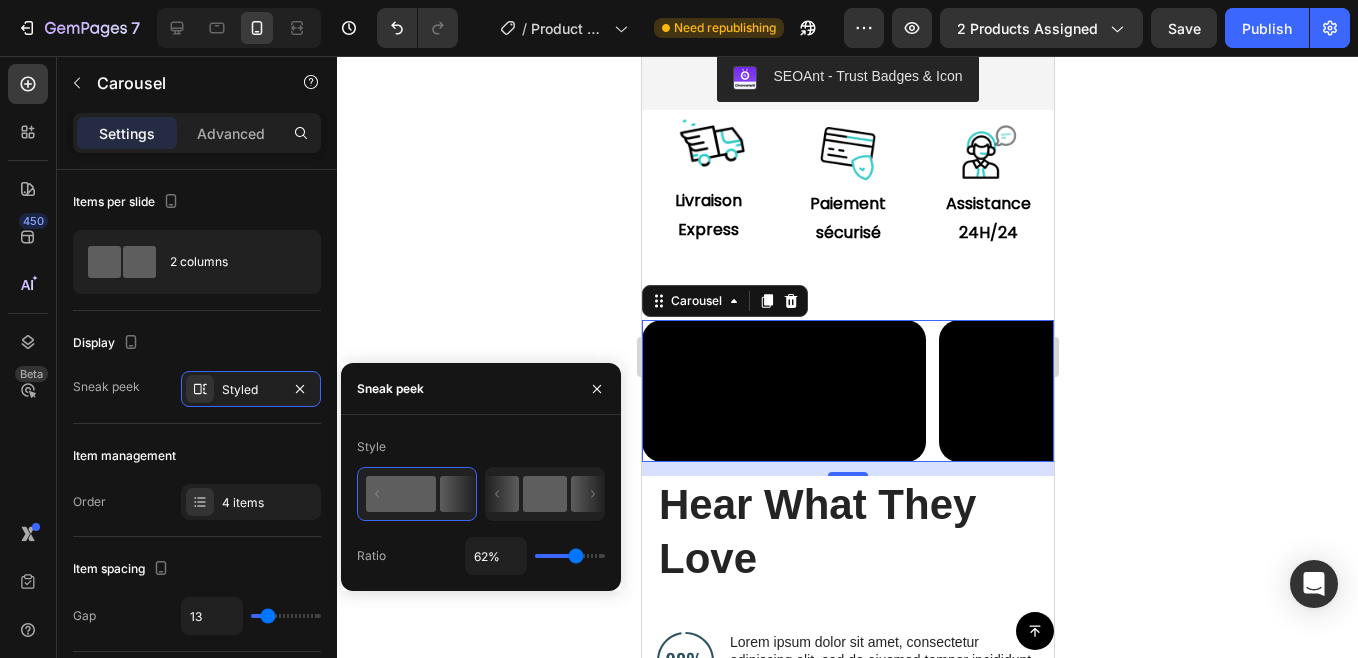 click 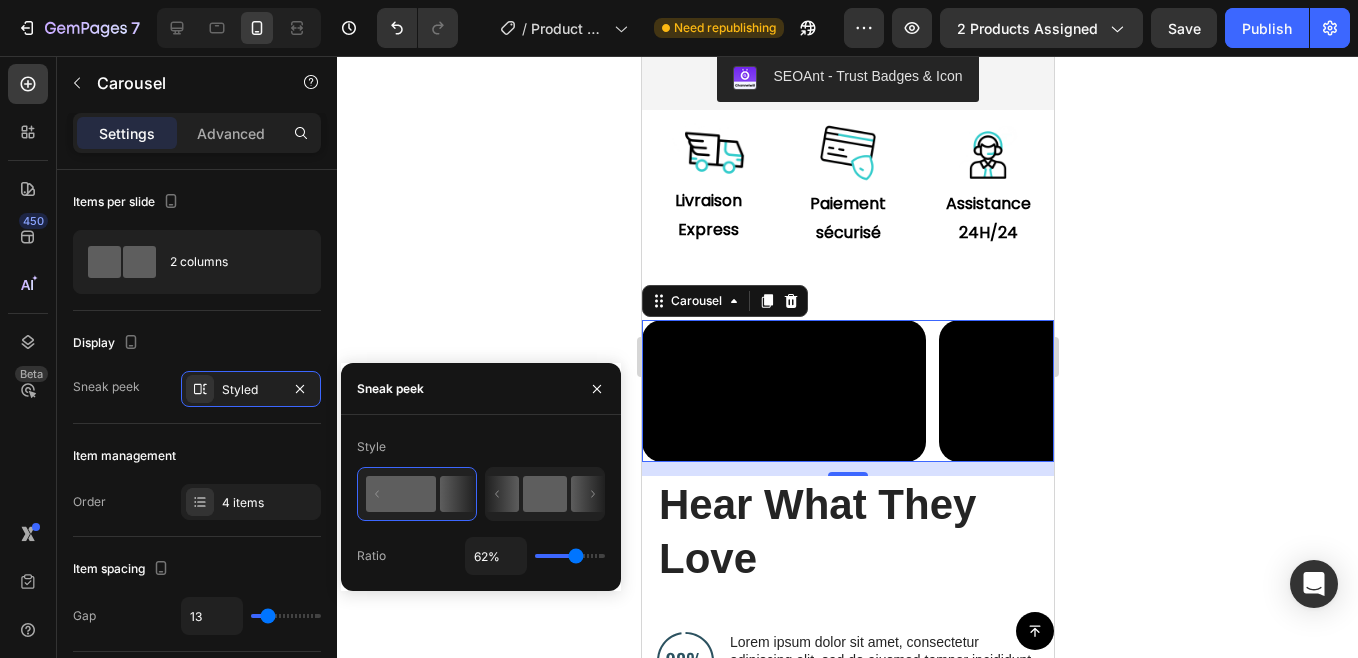 type on "50%" 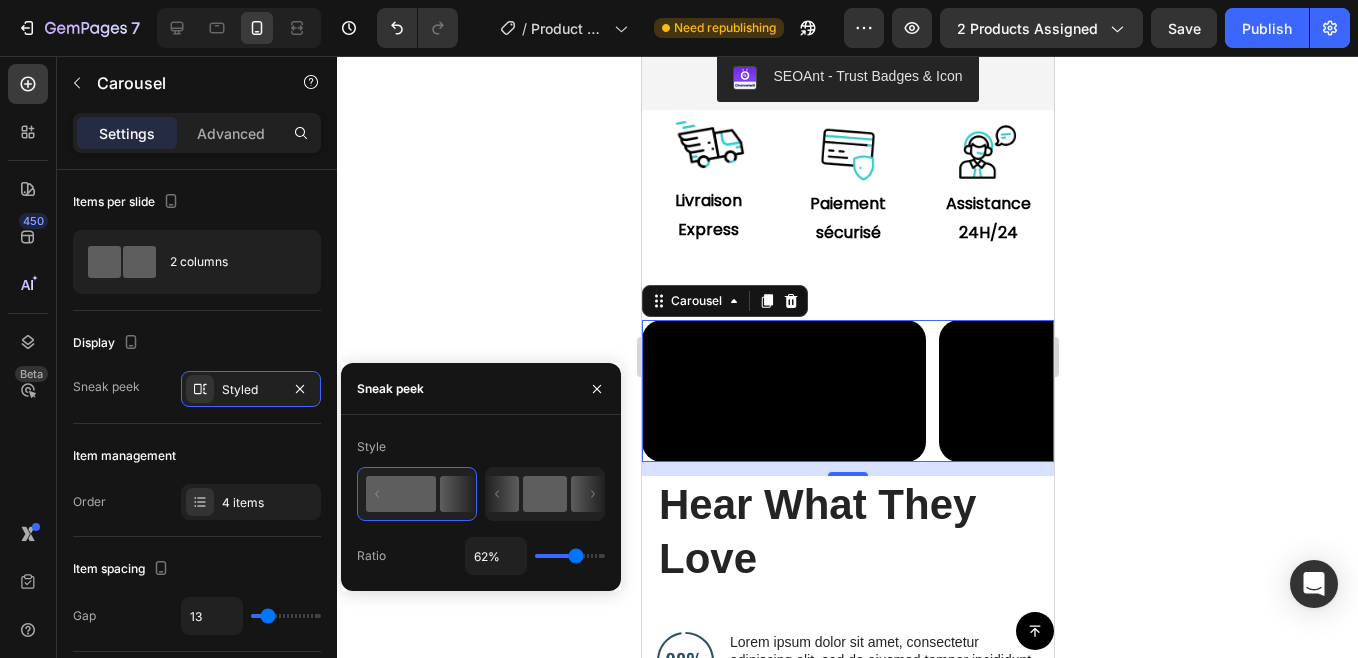 type on "50" 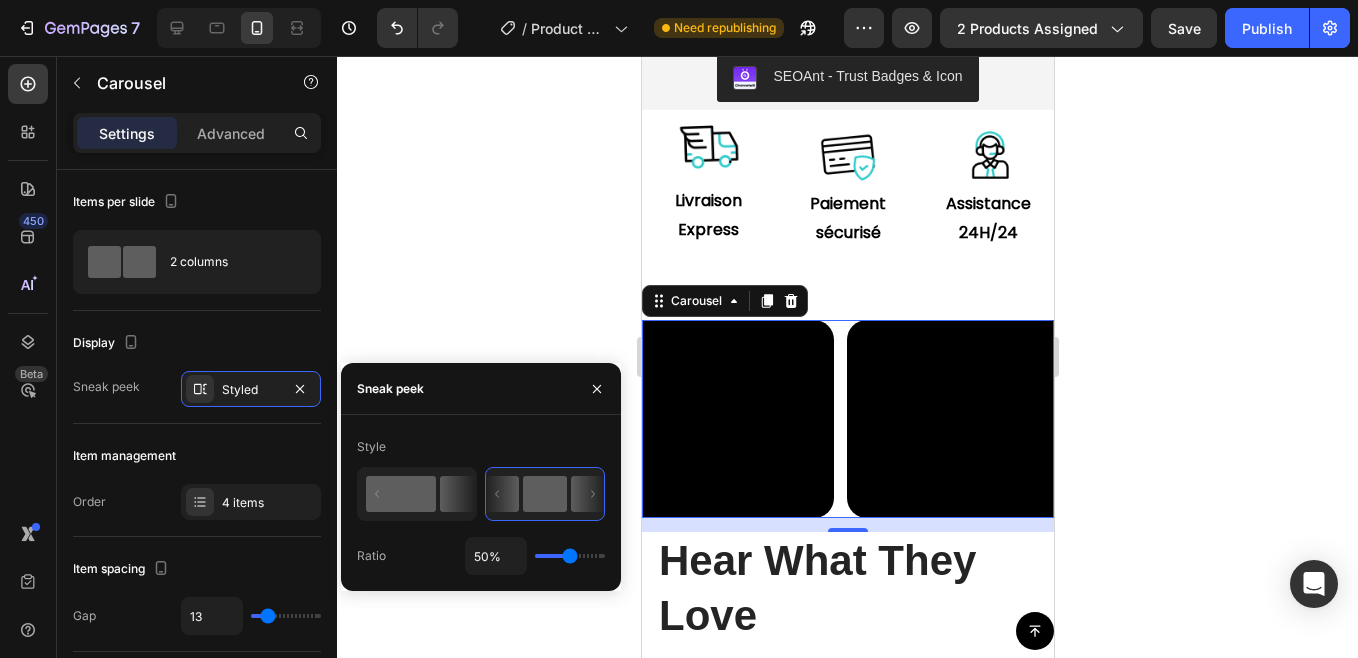 click 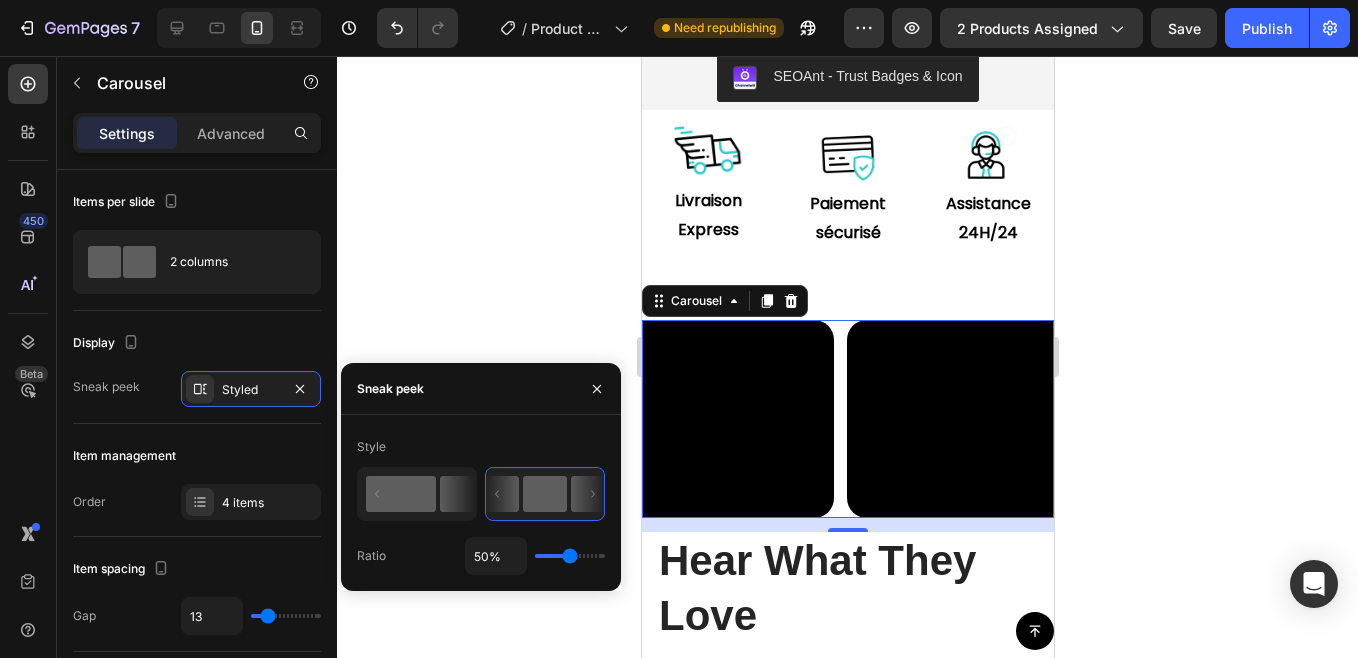 type on "62%" 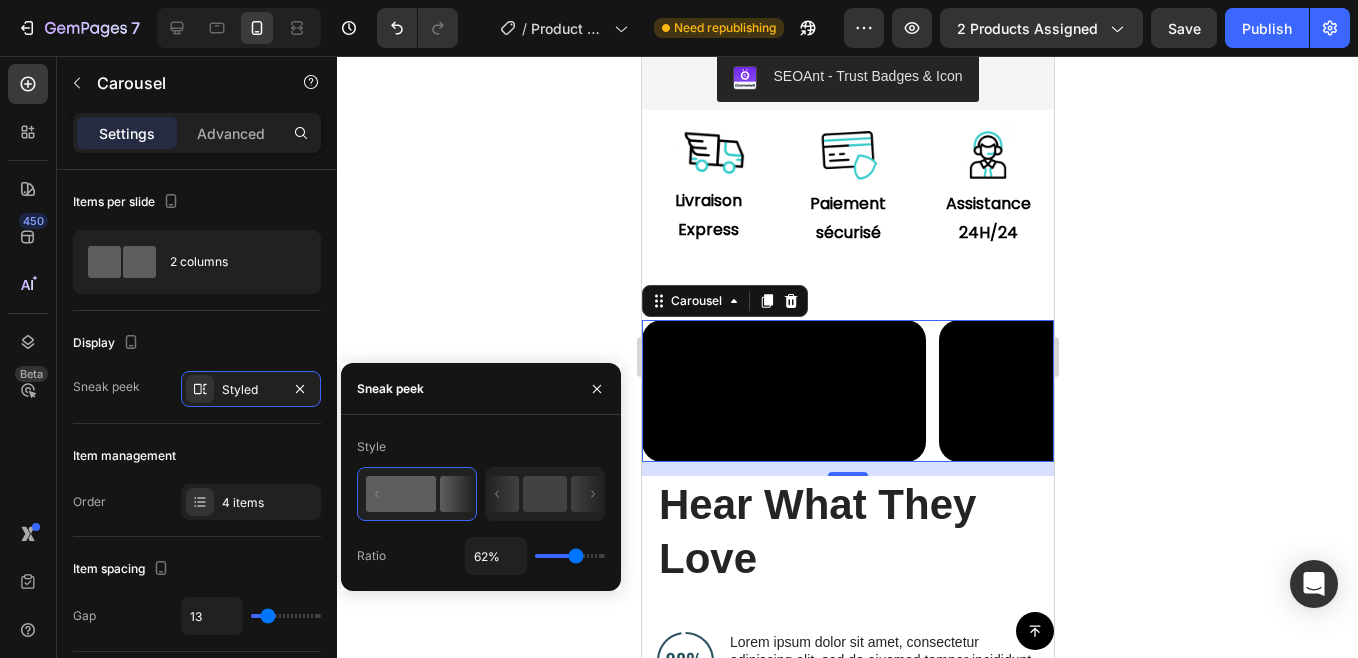 type on "12" 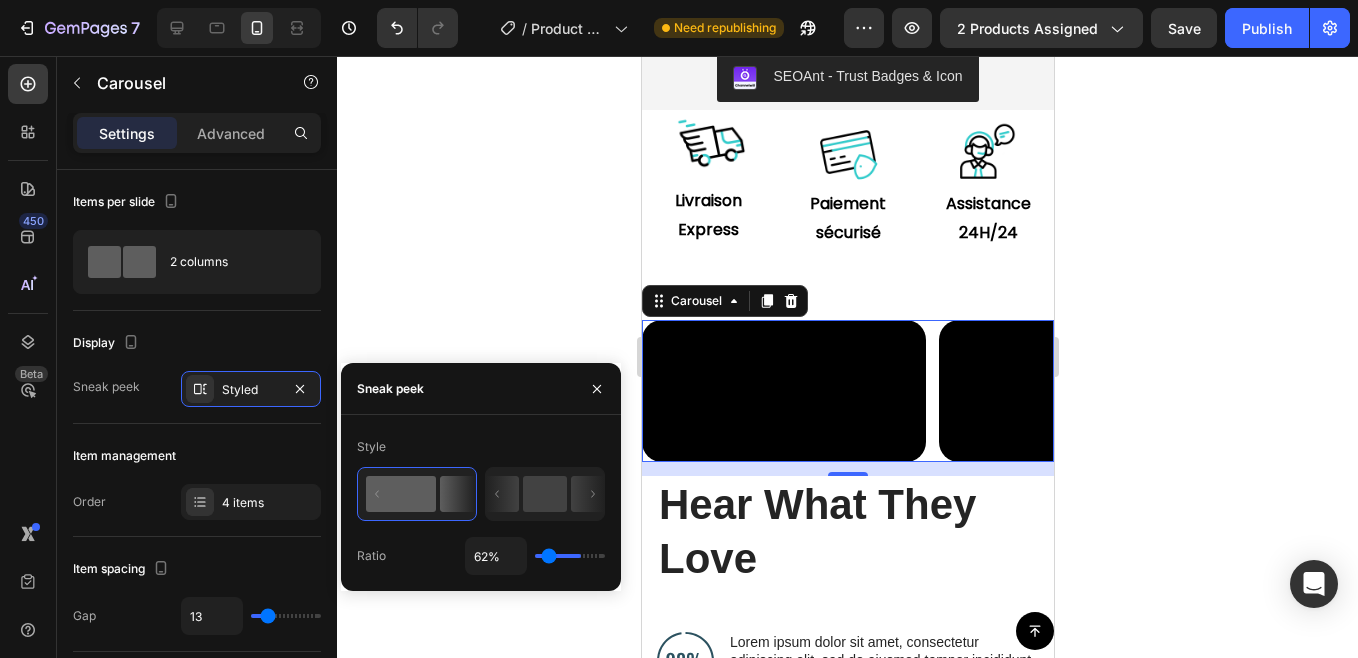 click at bounding box center (570, 556) 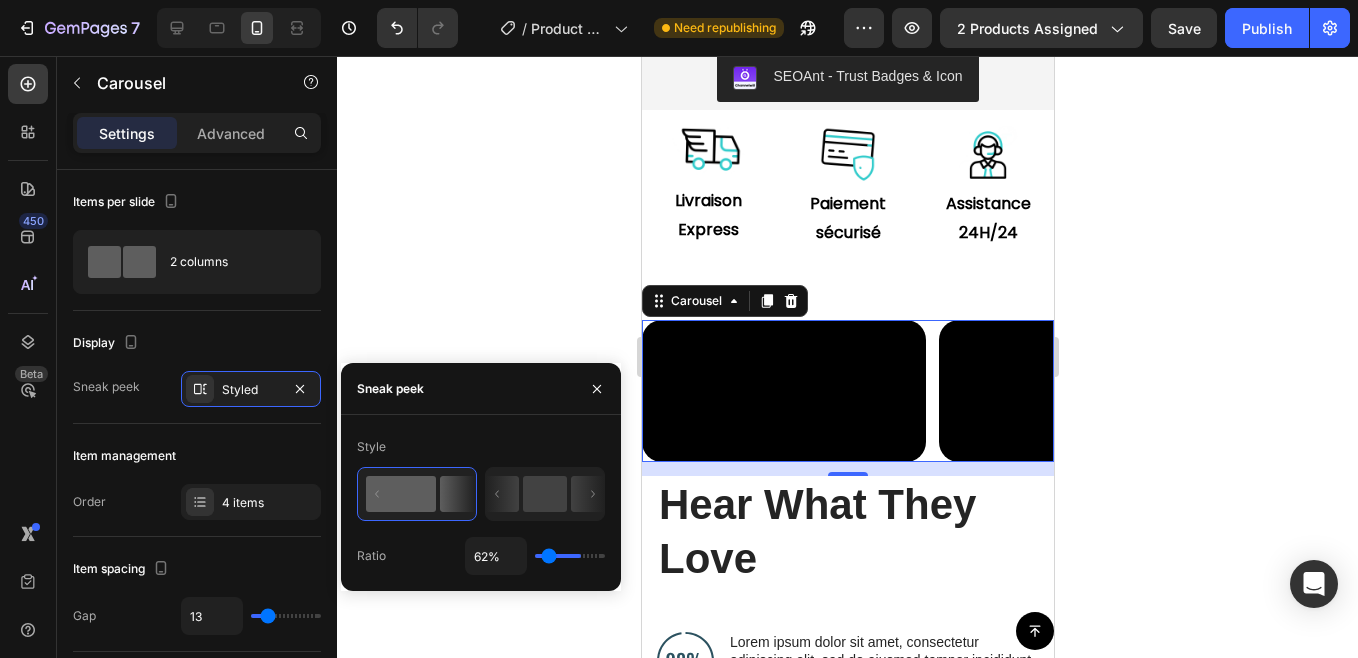 type on "12%" 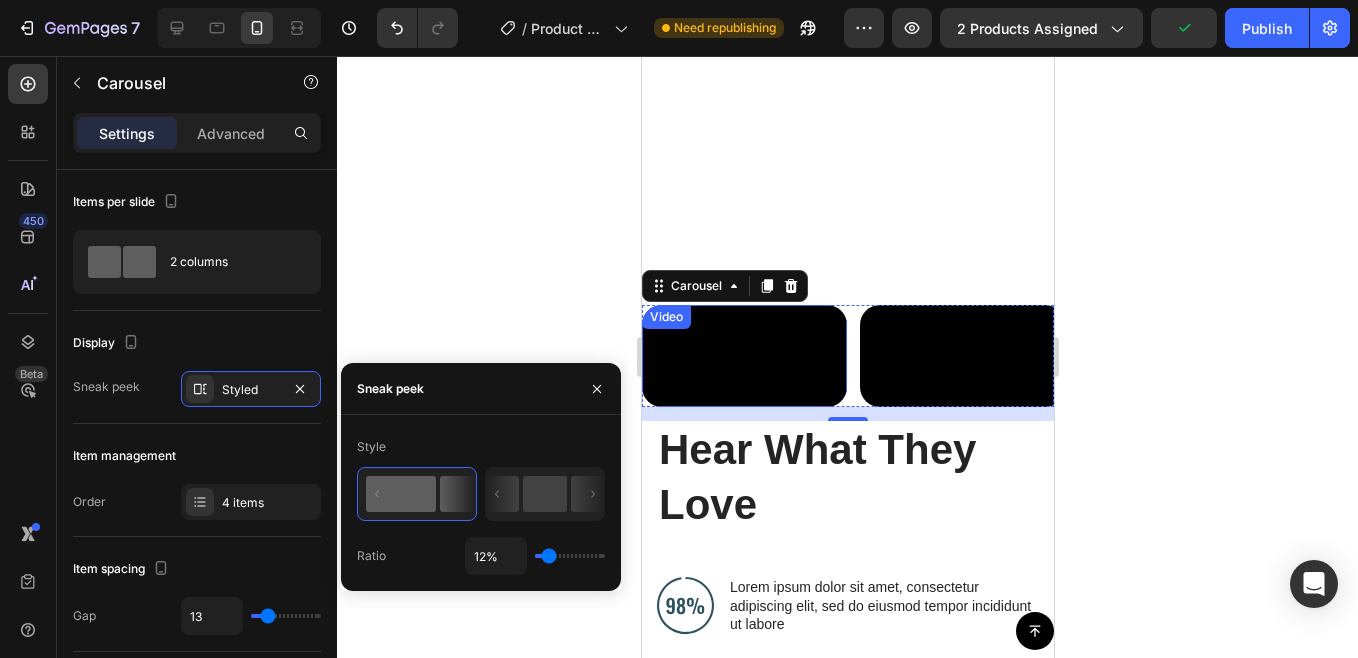 scroll, scrollTop: 1502, scrollLeft: 0, axis: vertical 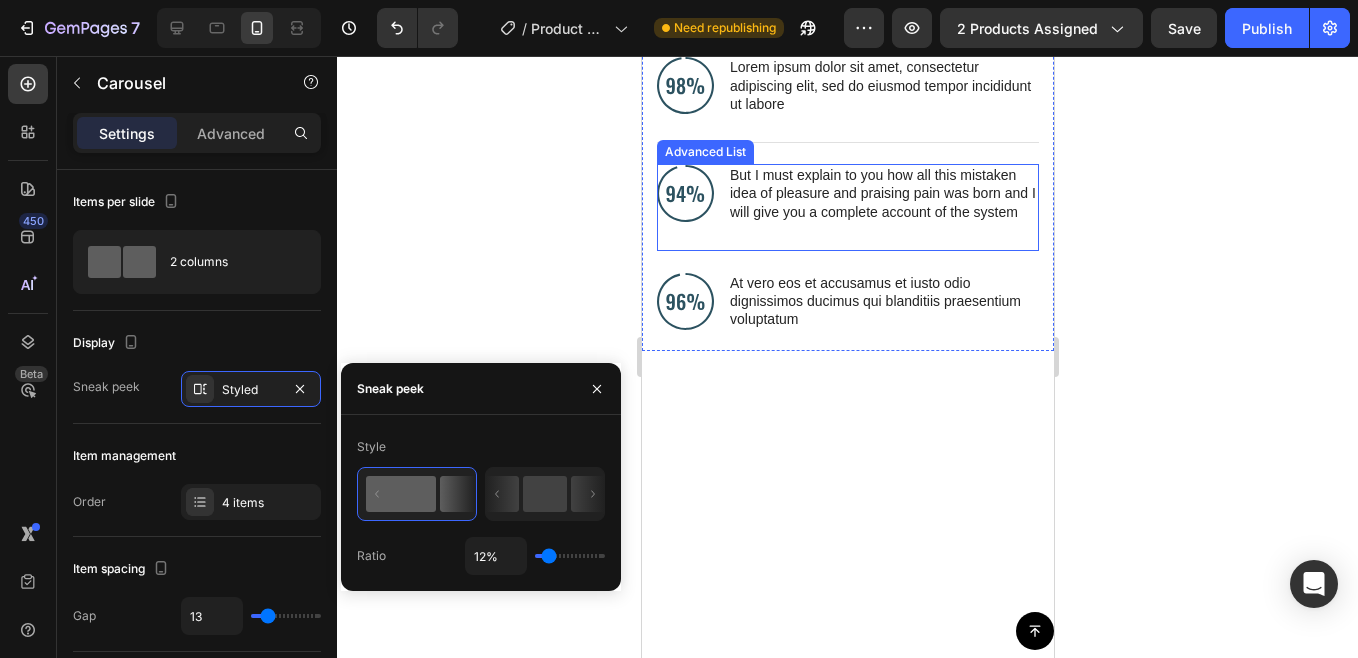 click on "Image But I must explain to you how all this mistaken idea of pleasure and praising pain was born and I will give you a complete account of the system Text Block" at bounding box center (847, 193) 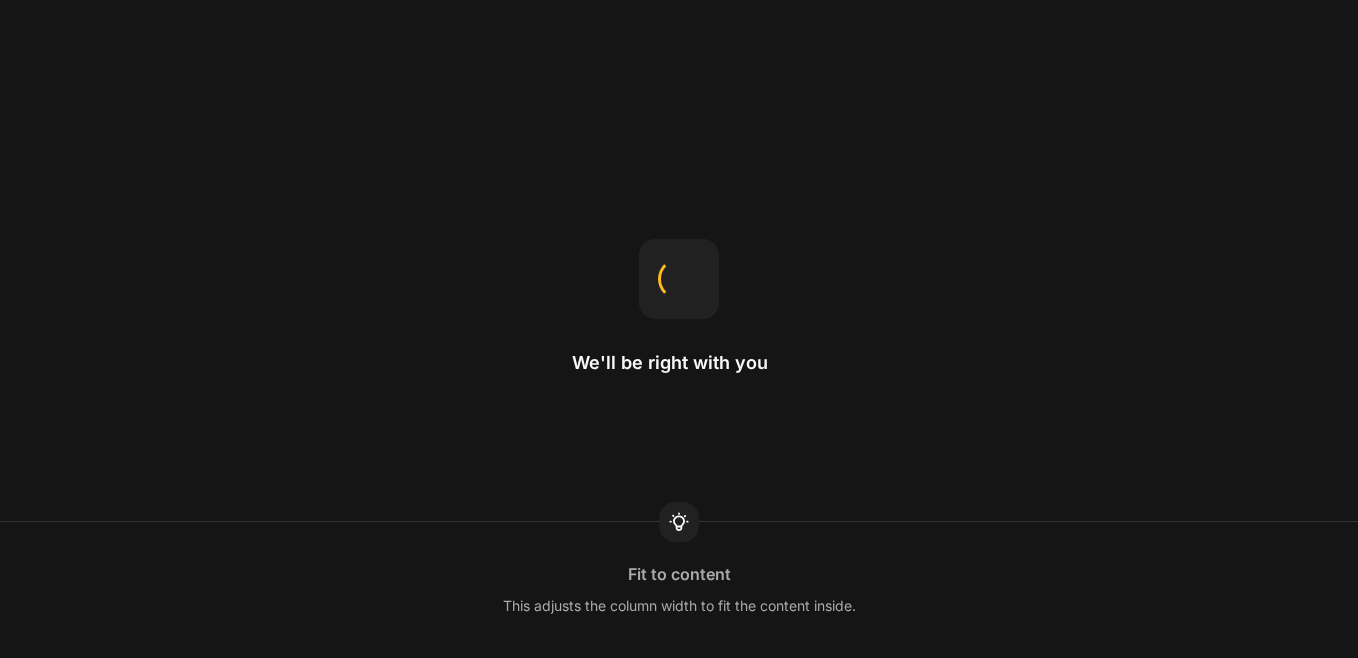 scroll, scrollTop: 0, scrollLeft: 0, axis: both 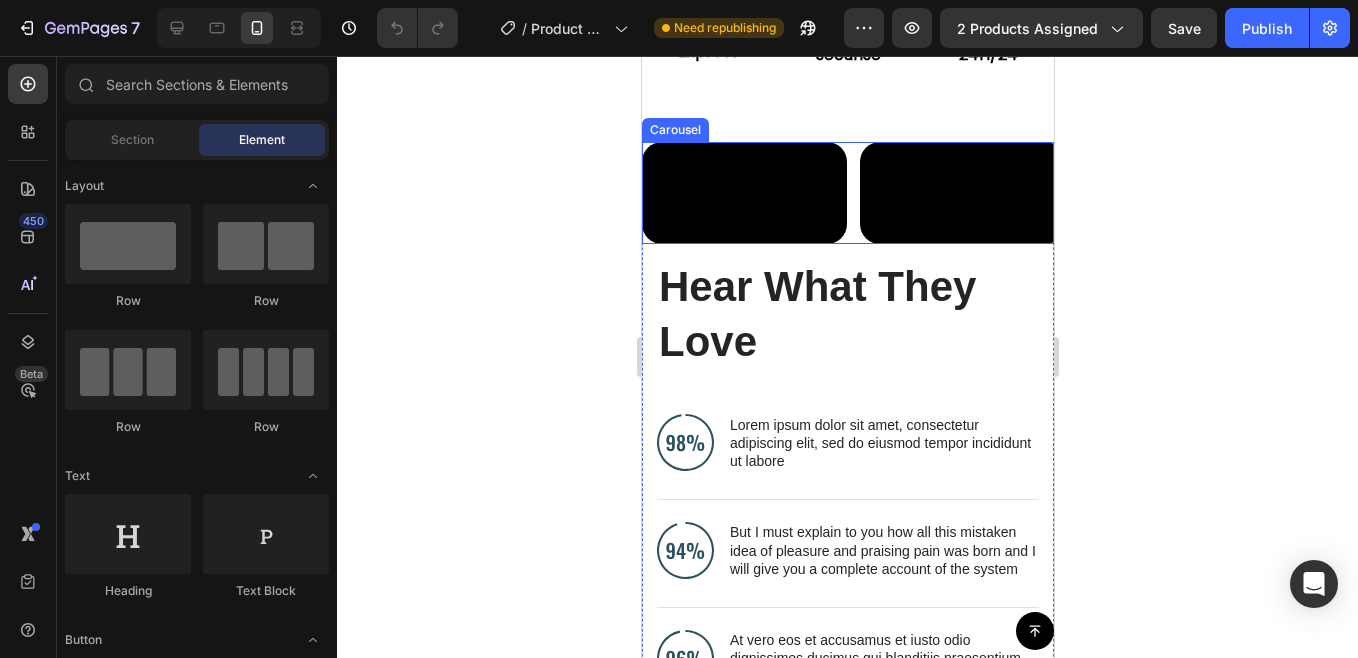 click on "Video Video Video Video" at bounding box center [847, 193] 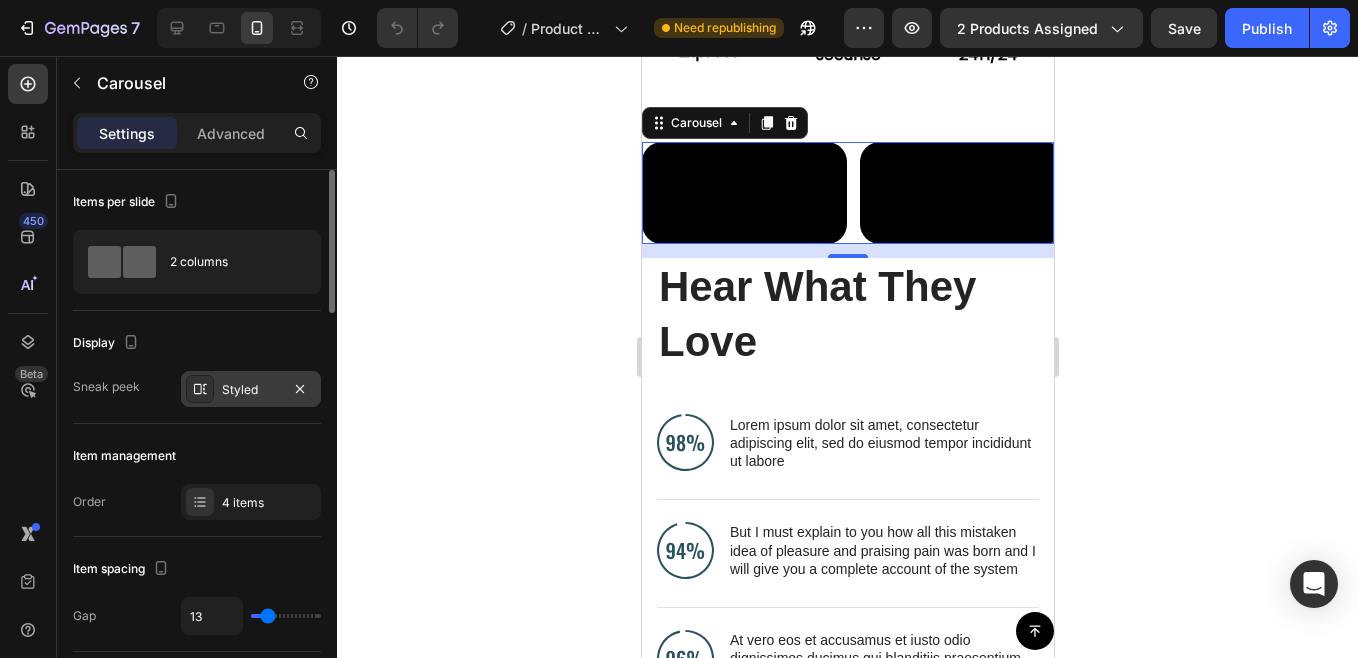 click at bounding box center [200, 389] 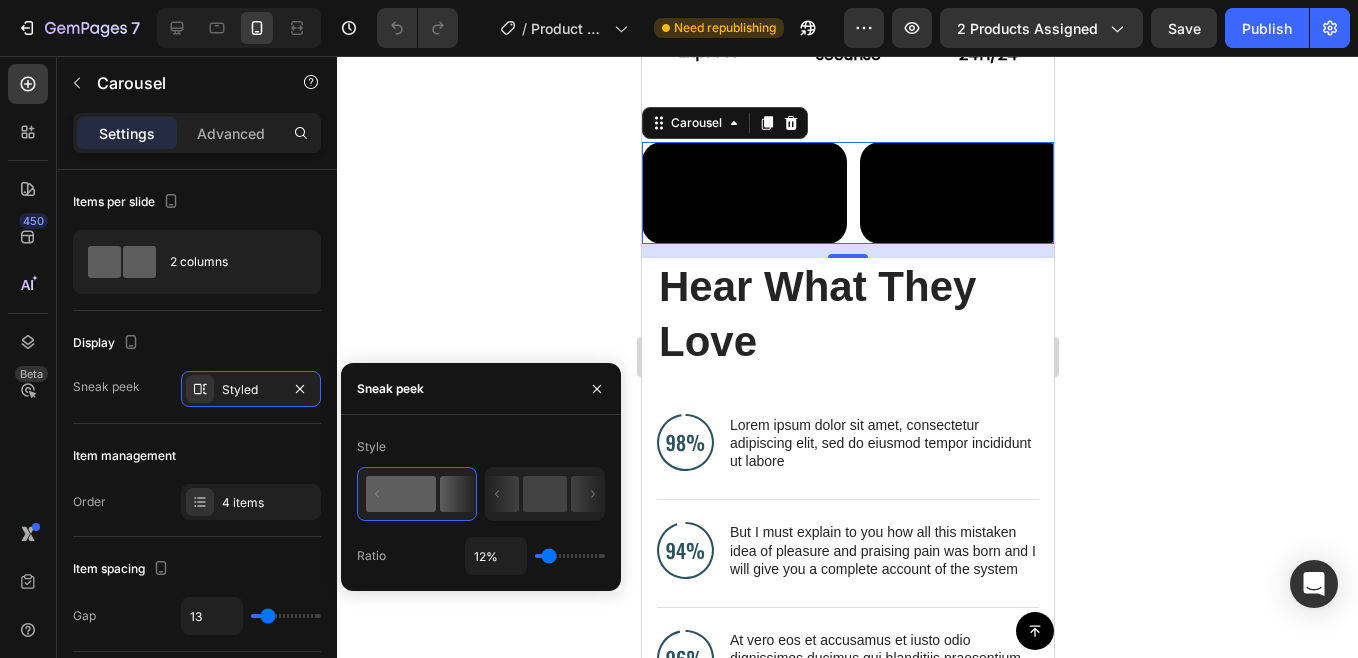 type on "1%" 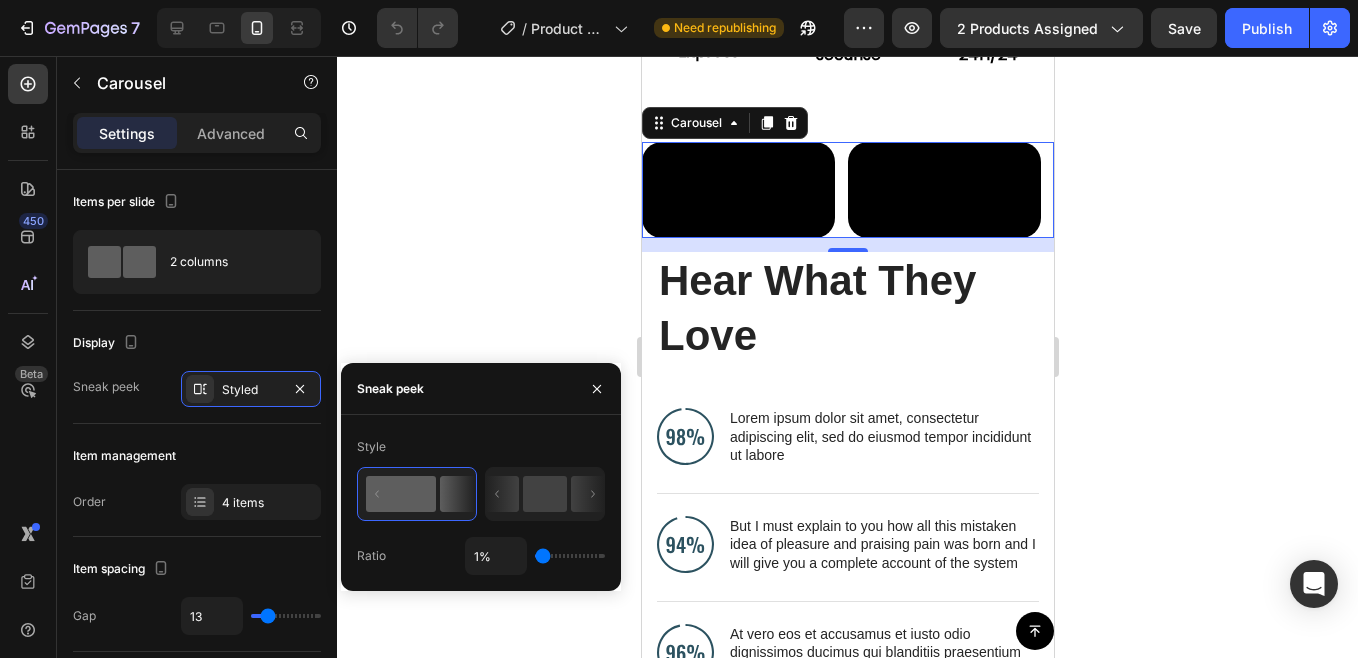 type on "1" 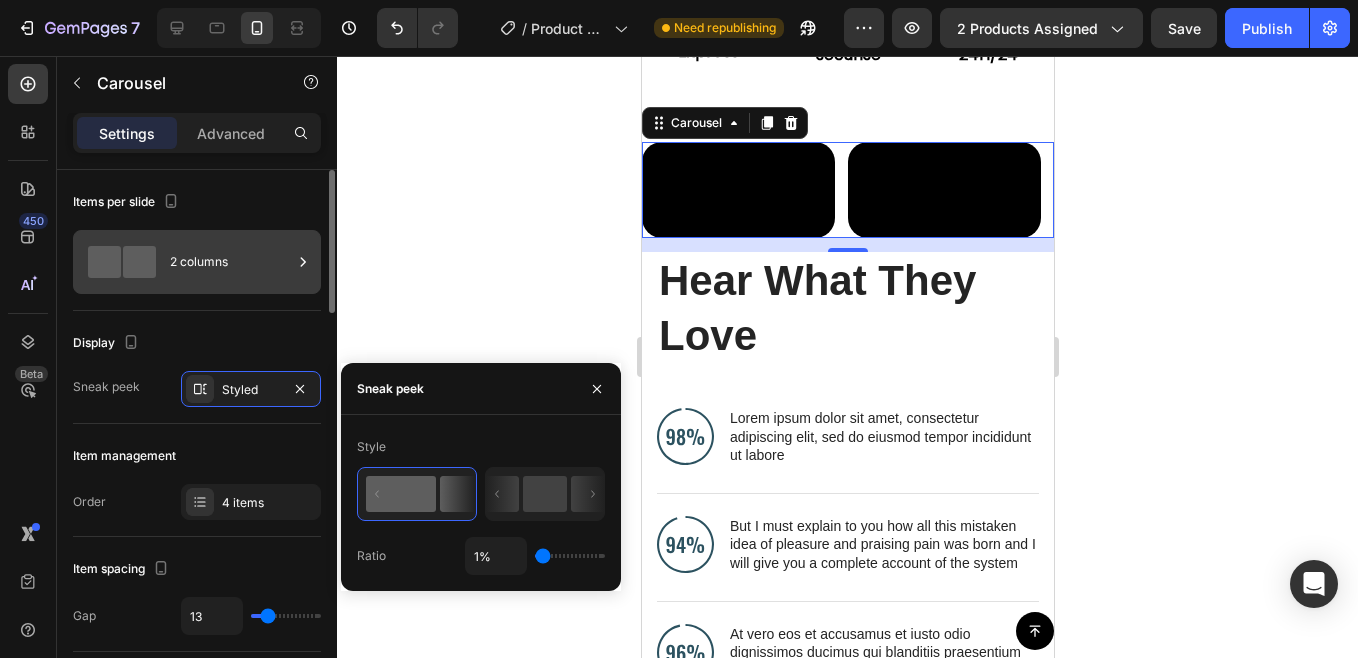 click on "2 columns" at bounding box center [231, 262] 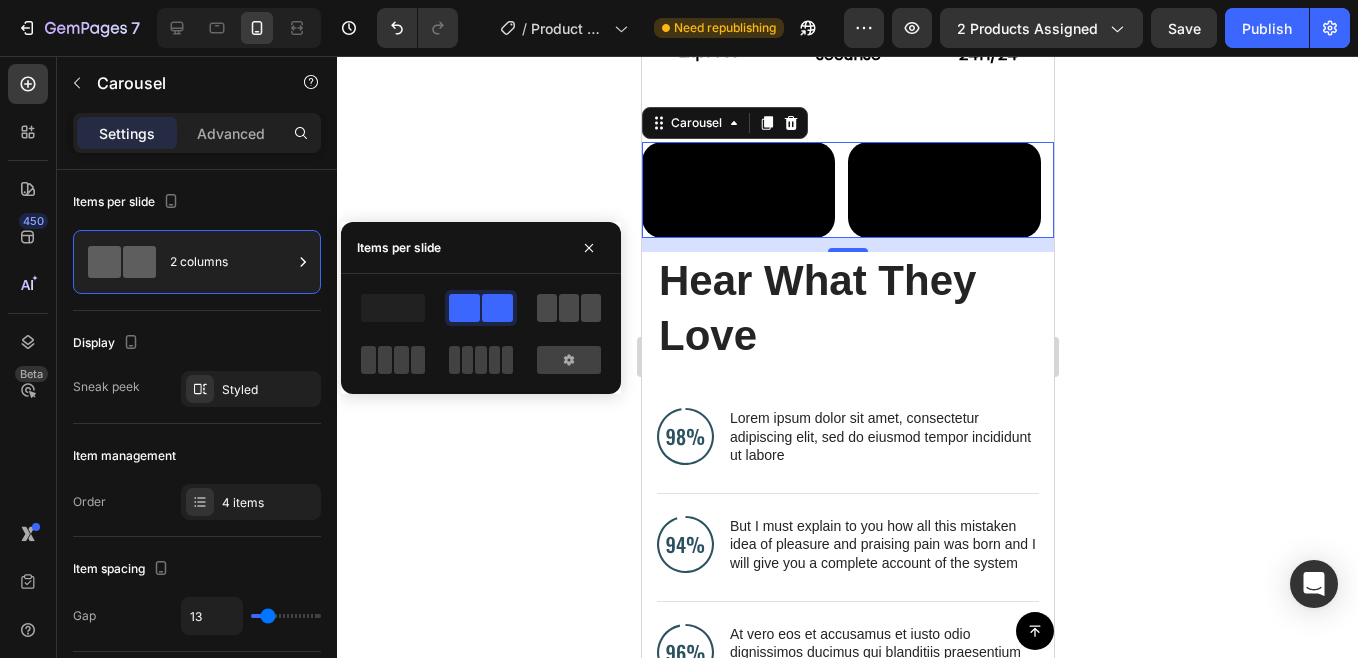 click 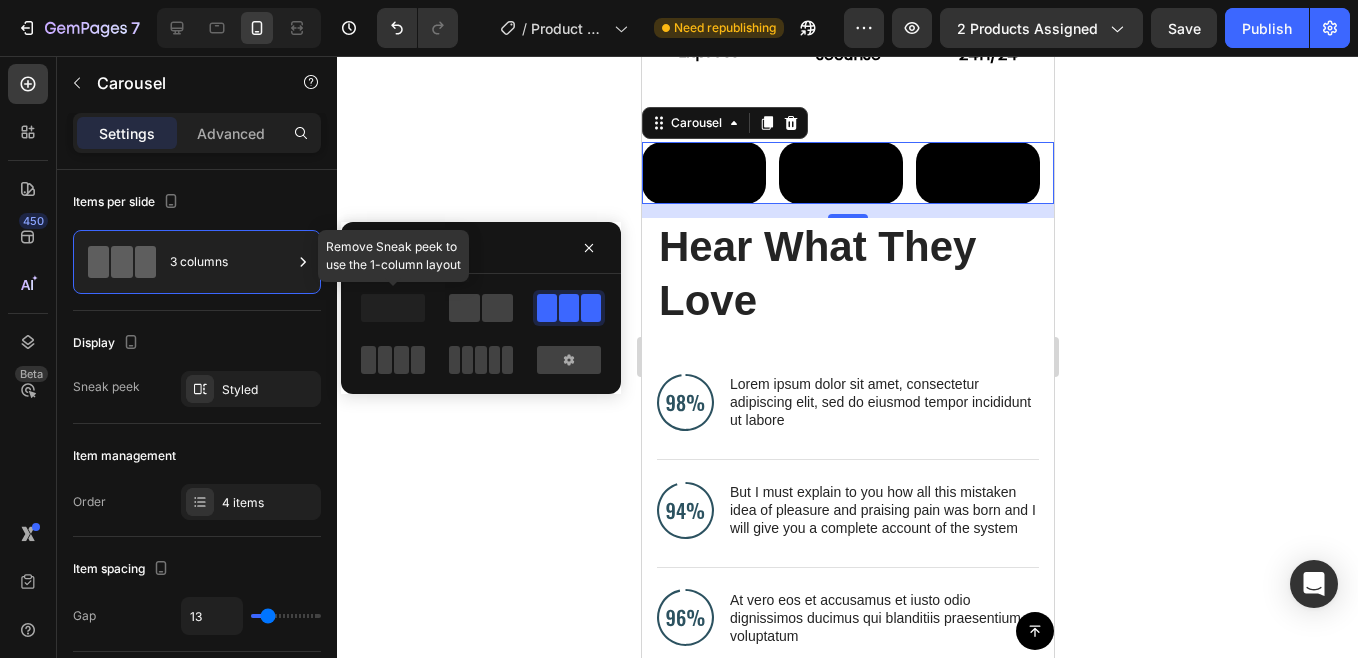 click 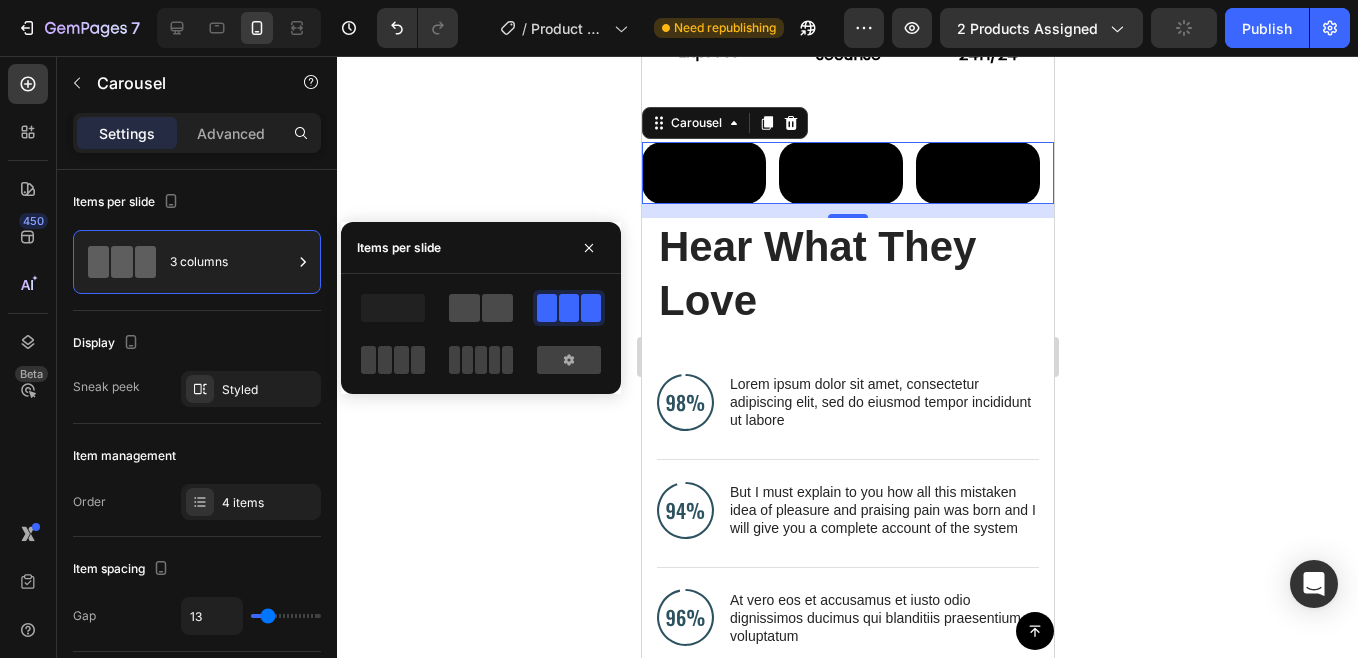 click 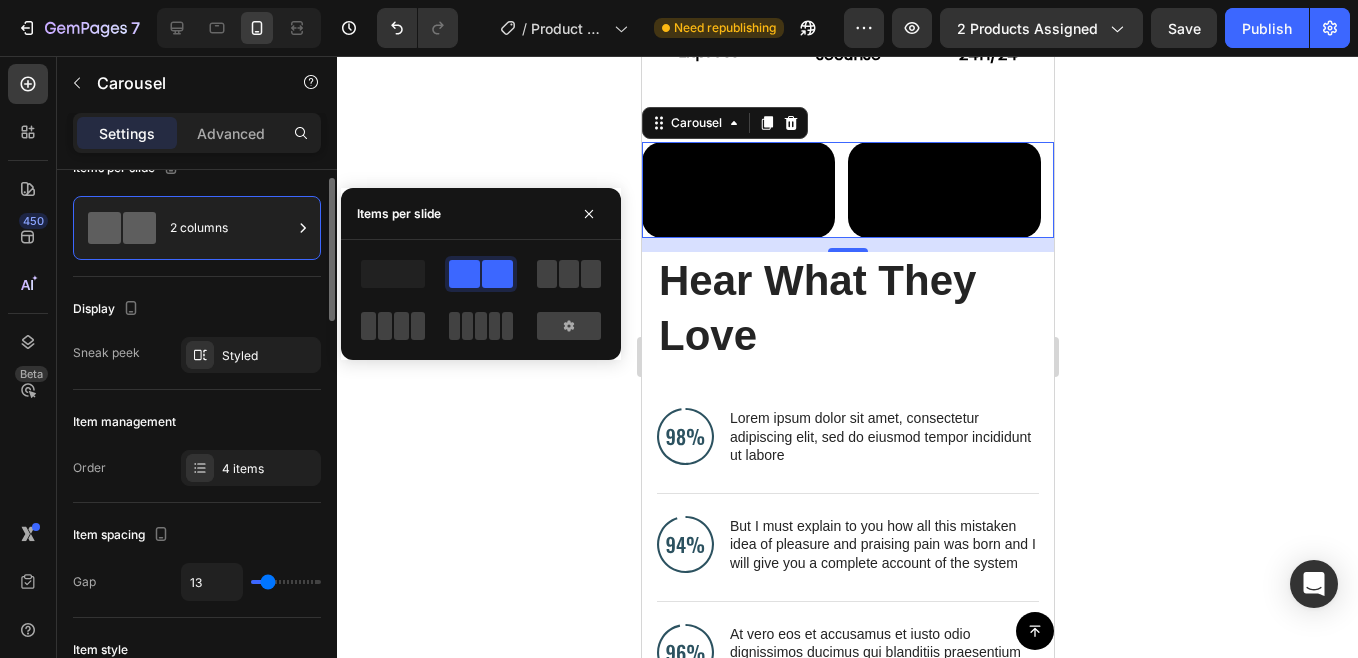 scroll, scrollTop: 108, scrollLeft: 0, axis: vertical 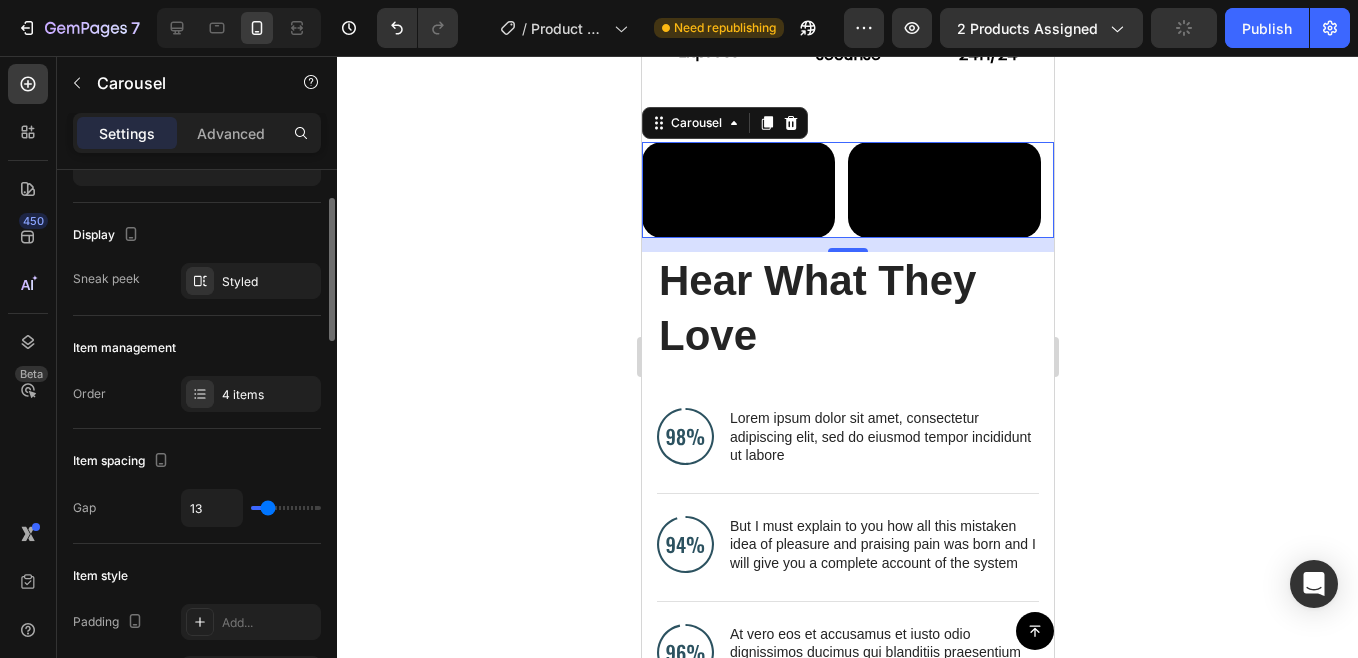 type on "9" 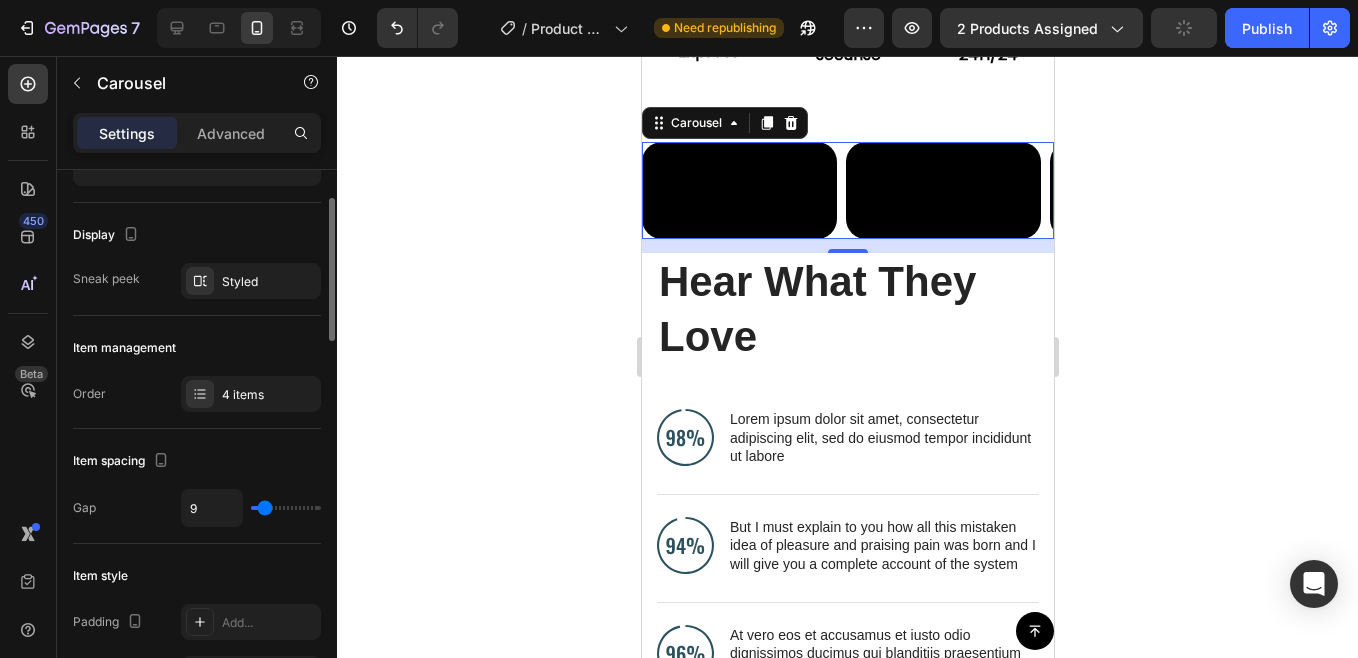 type on "6" 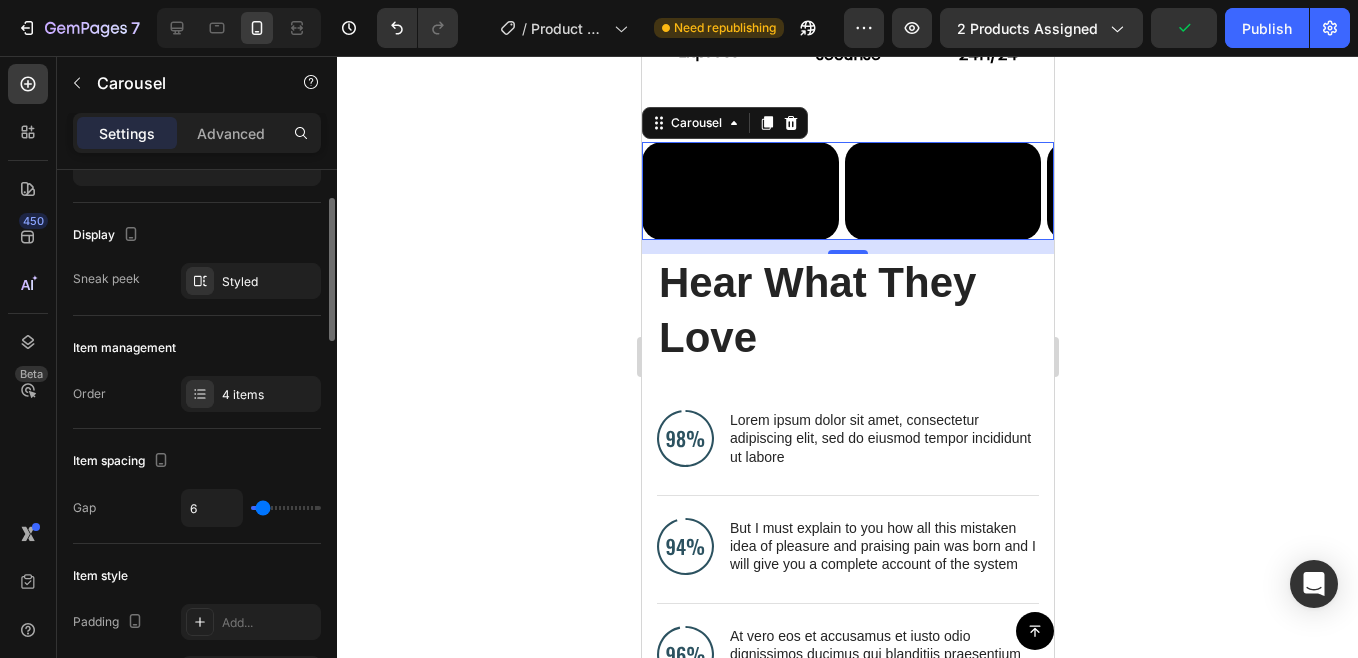 type on "7" 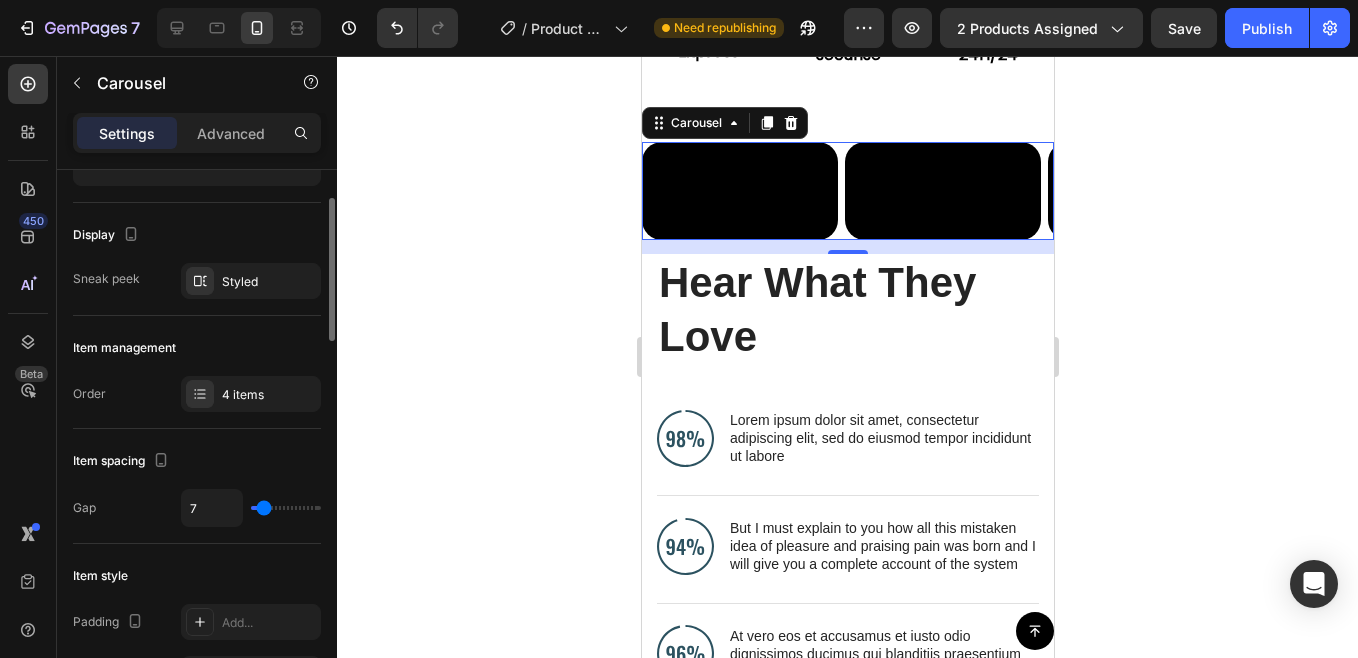 type on "9" 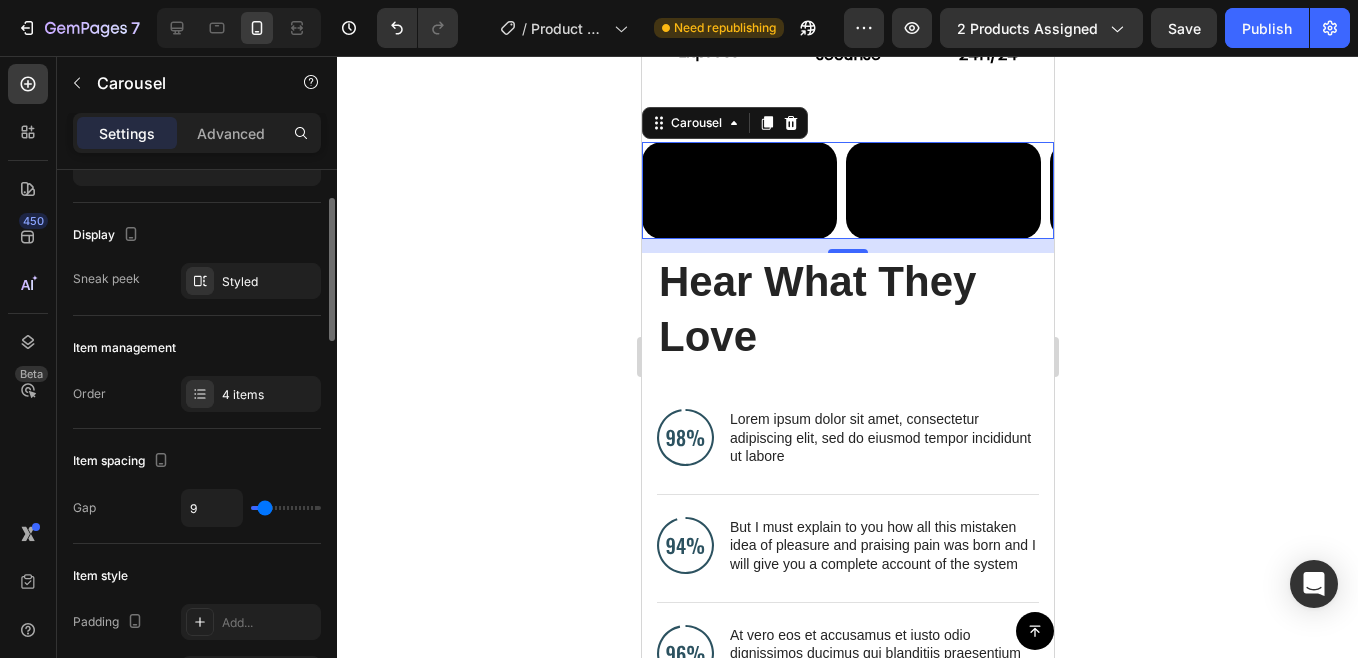 type on "10" 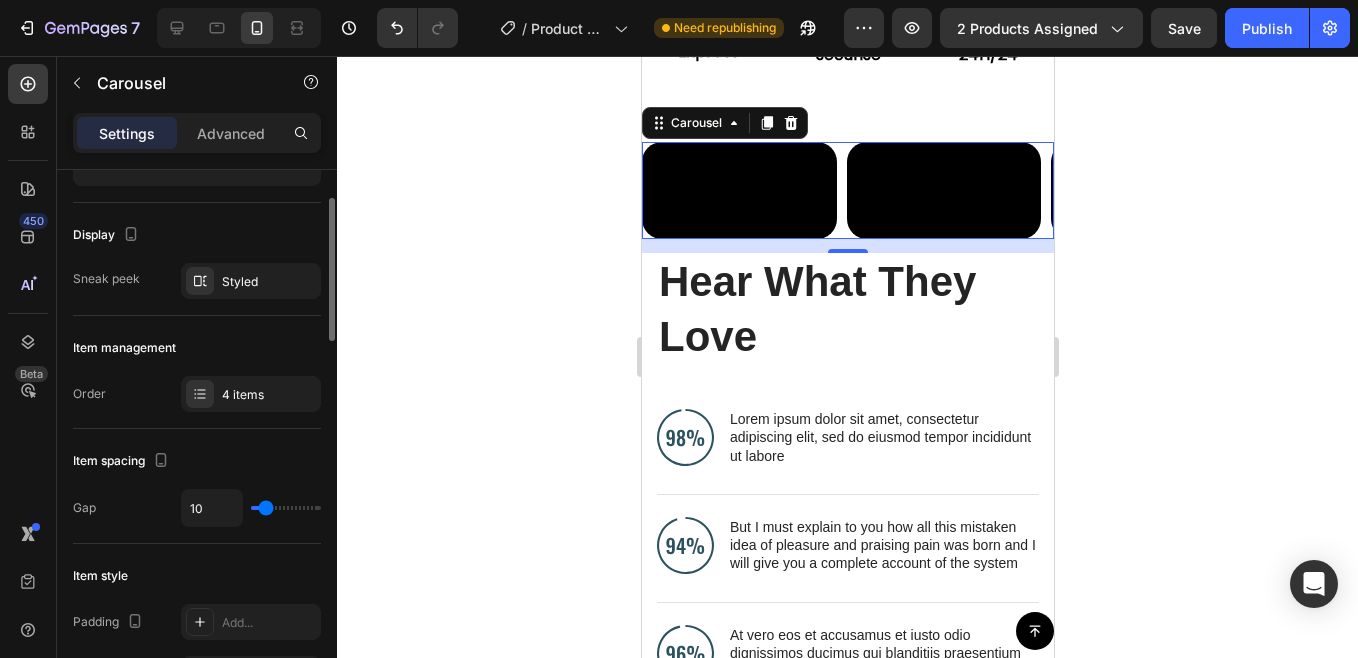 type on "9" 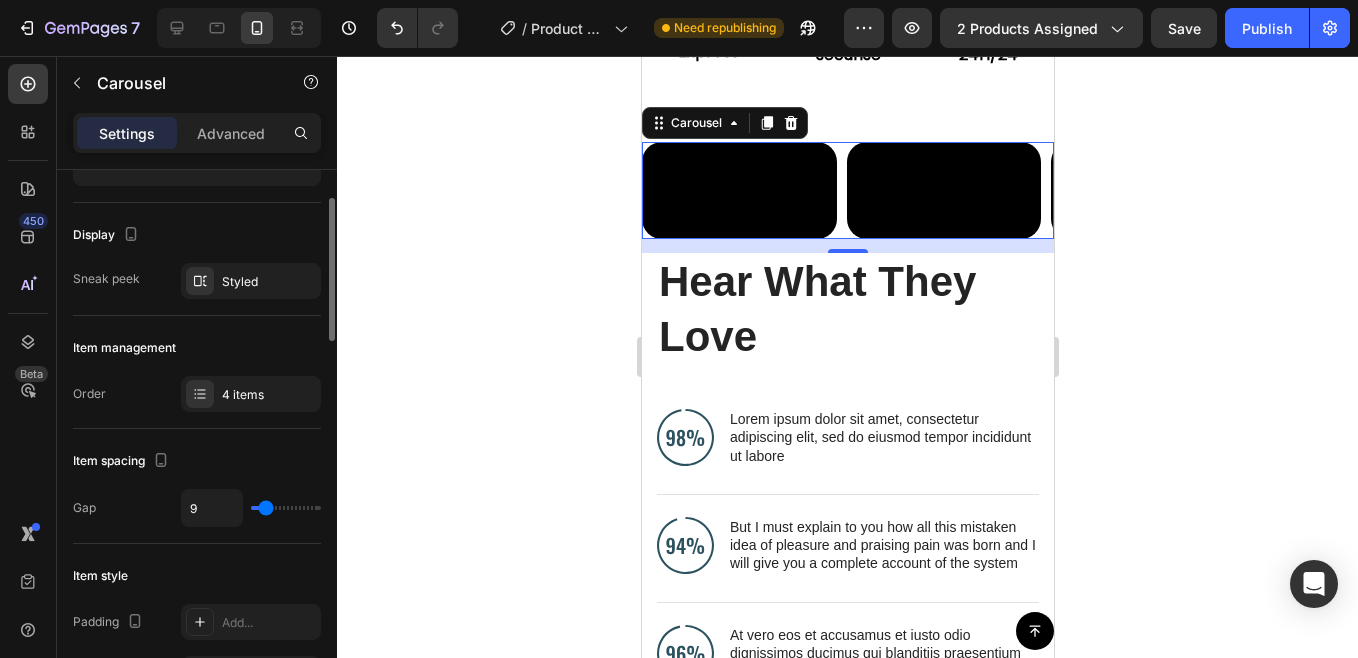 type on "9" 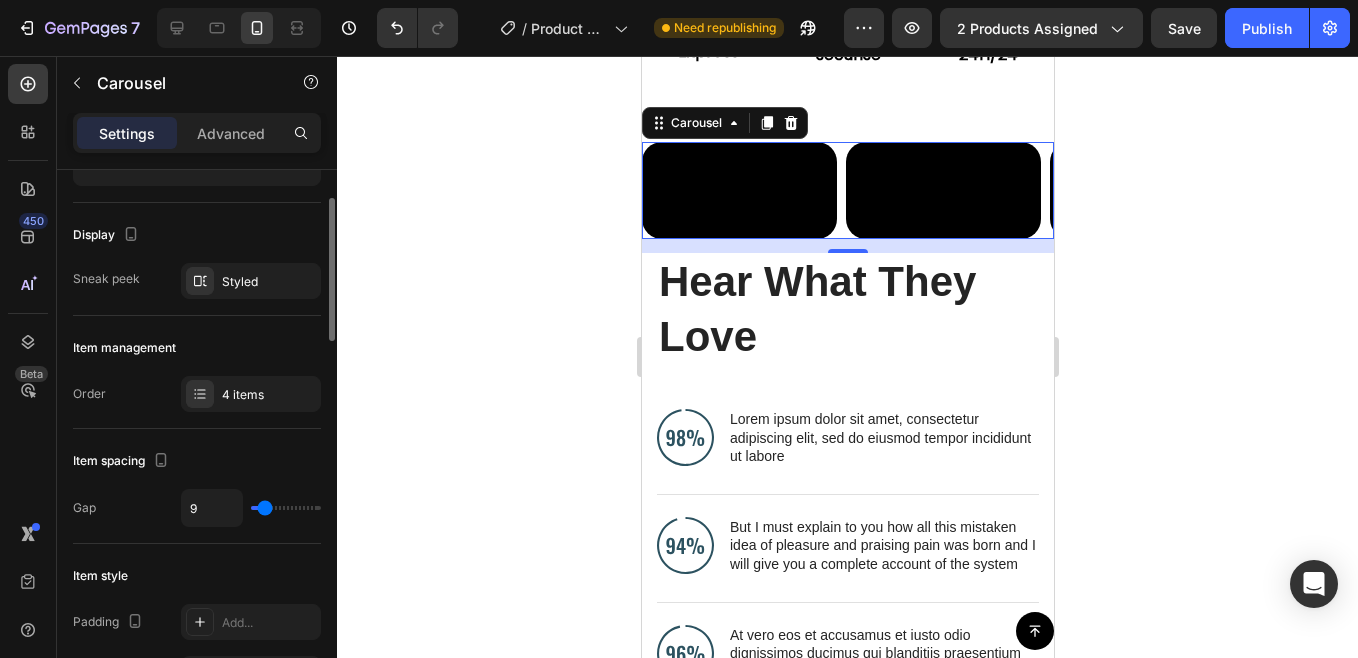 type on "7" 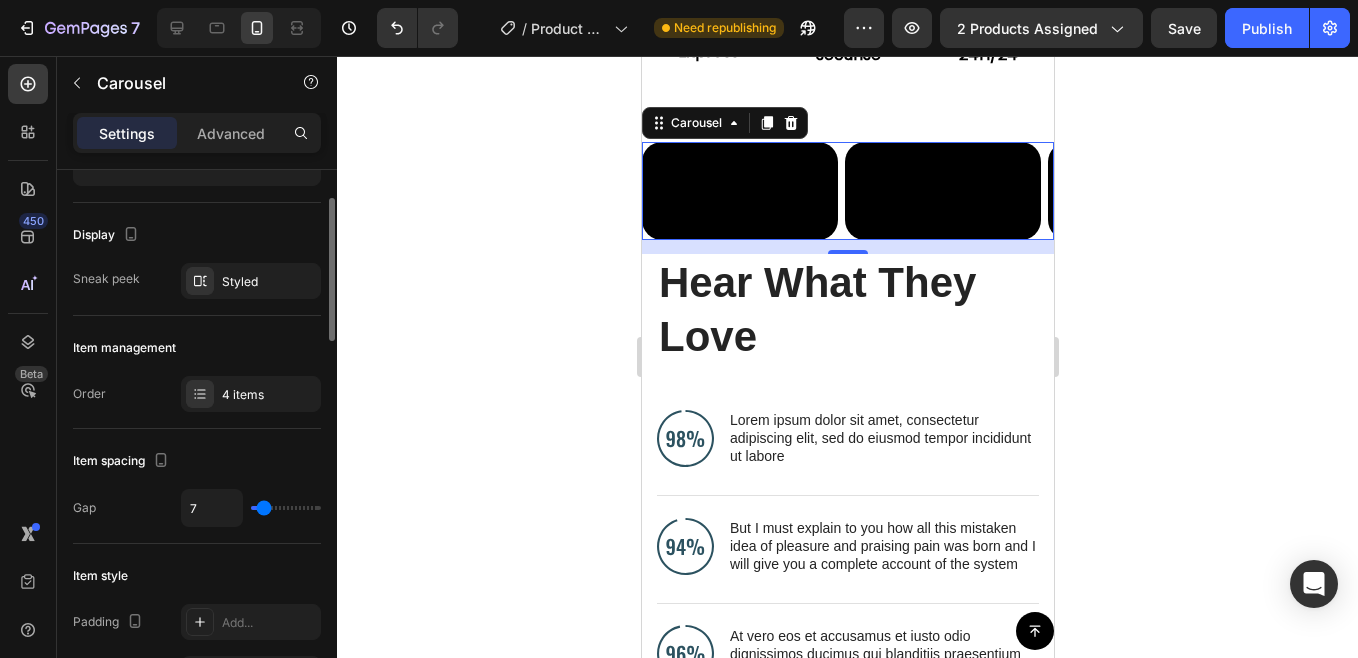 type on "6" 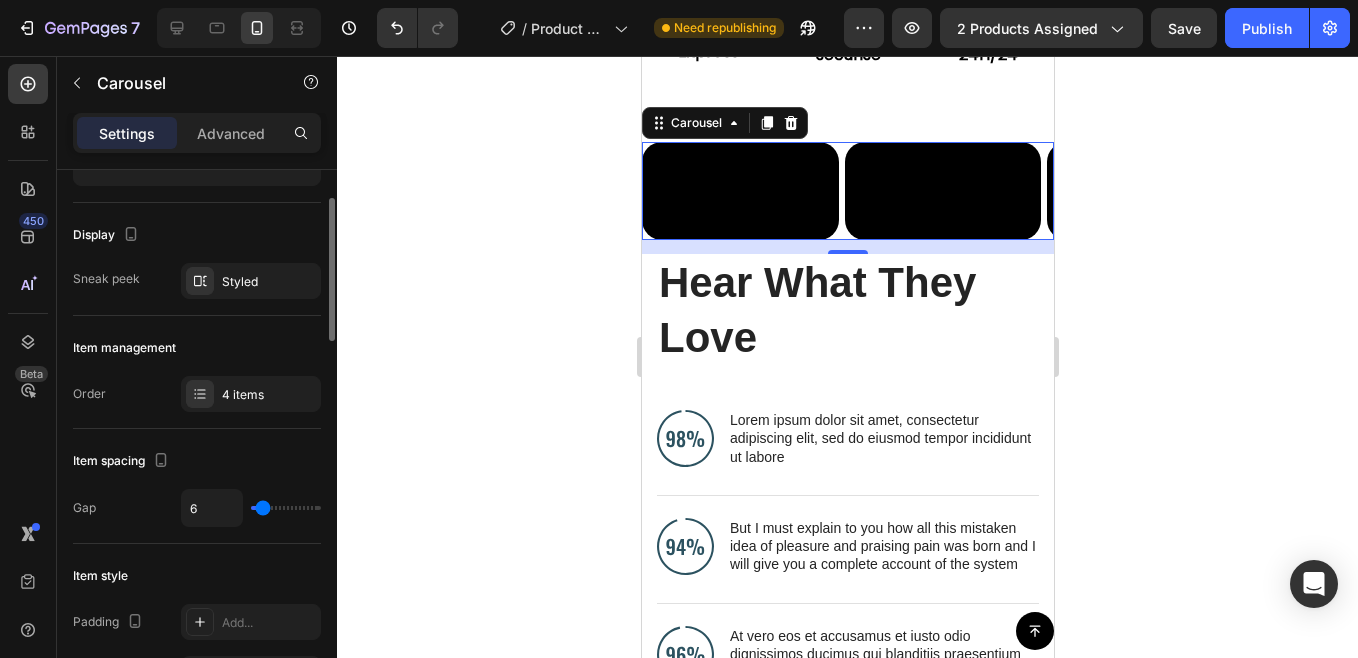 type on "4" 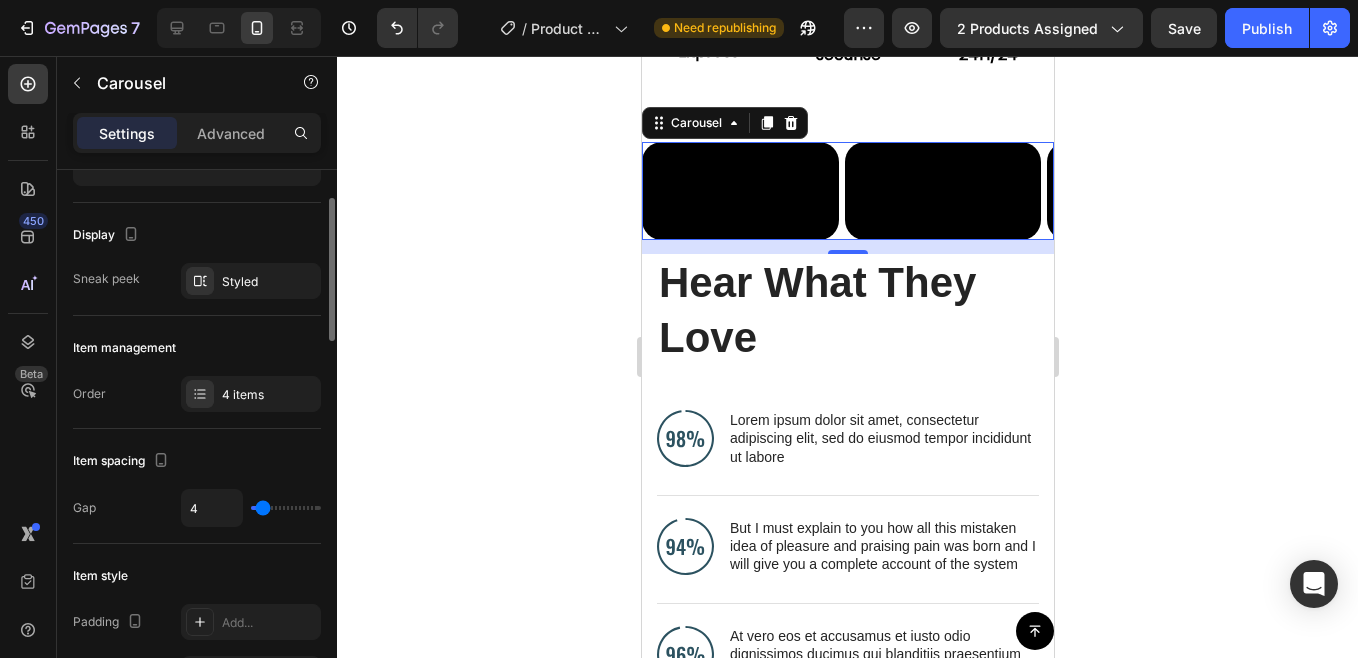 type on "4" 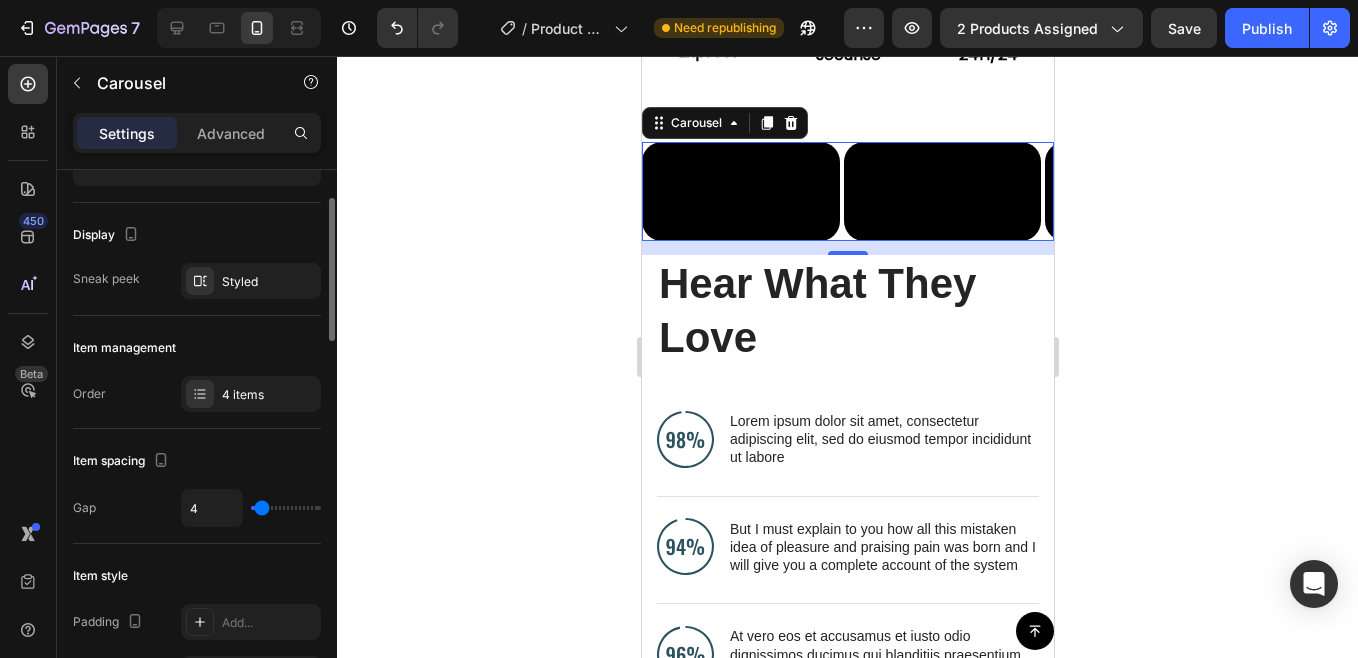 type on "3" 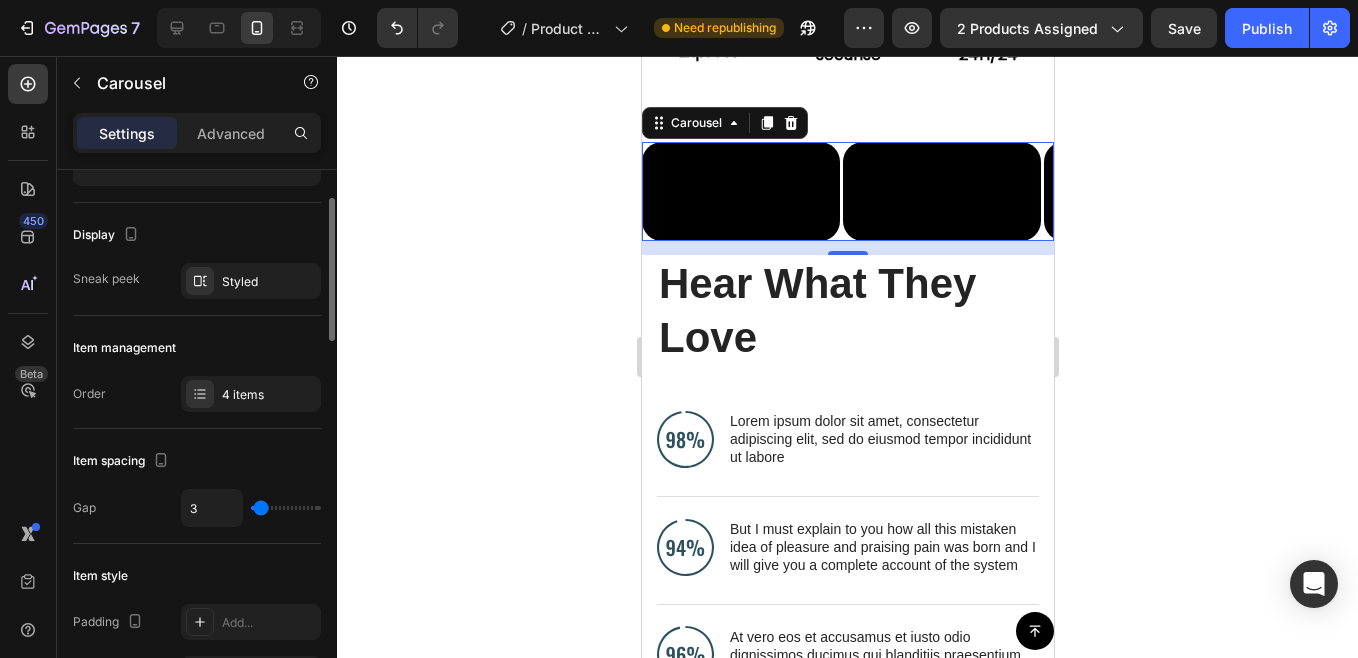 type on "1" 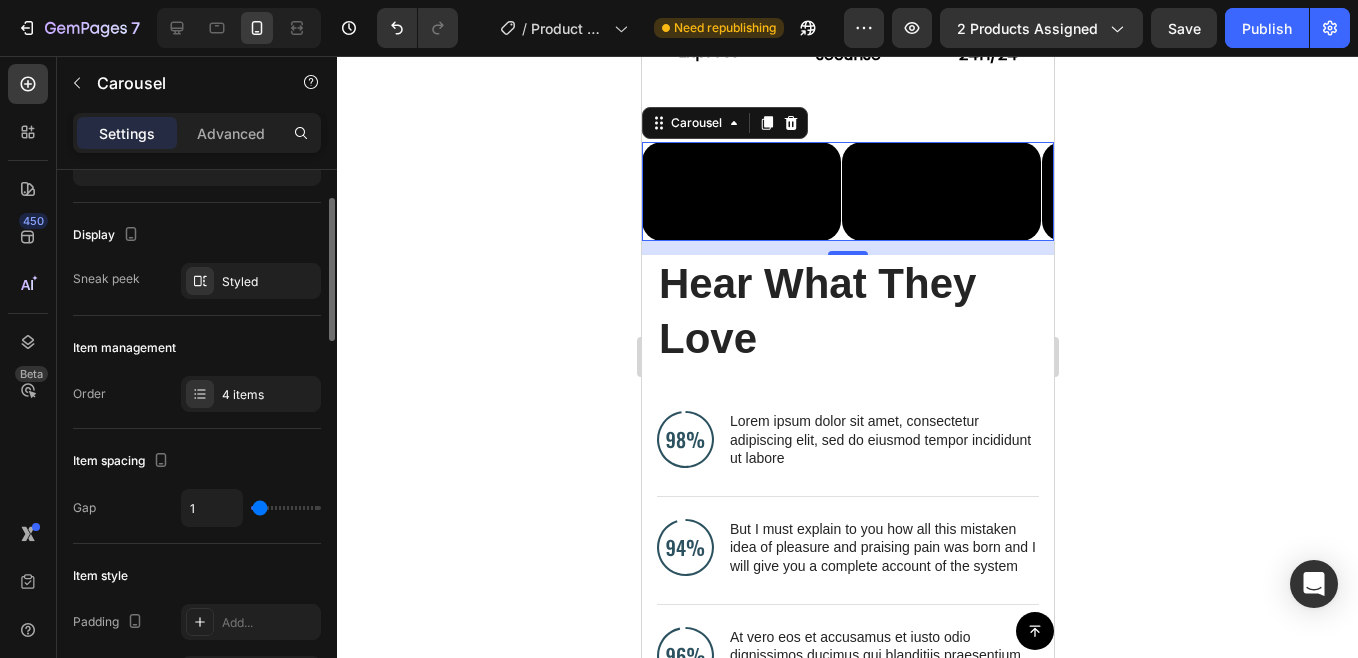 type on "3" 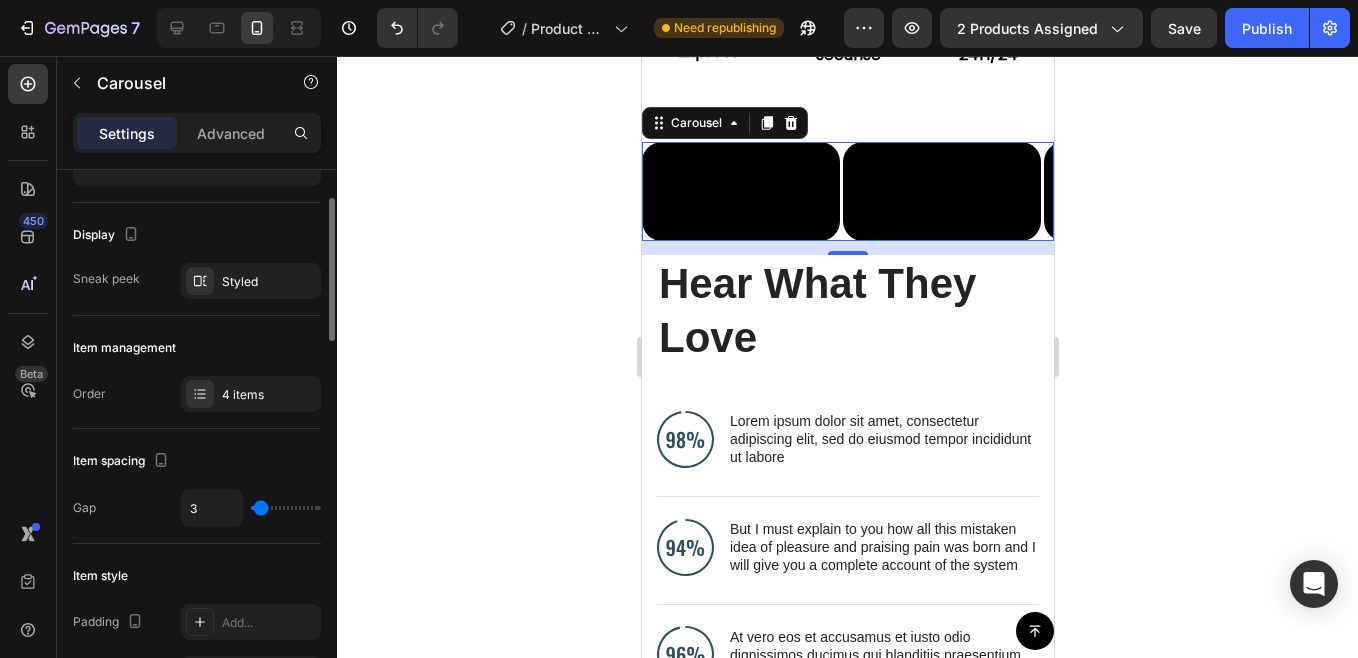 type on "4" 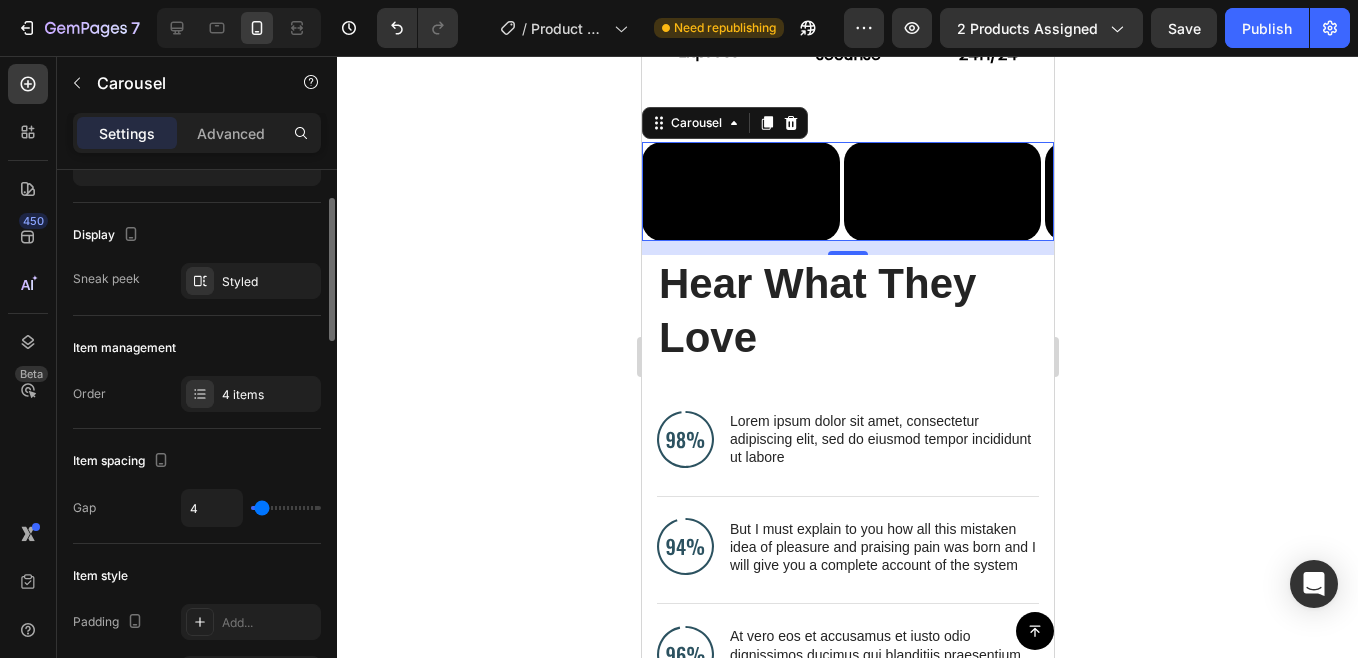 type on "6" 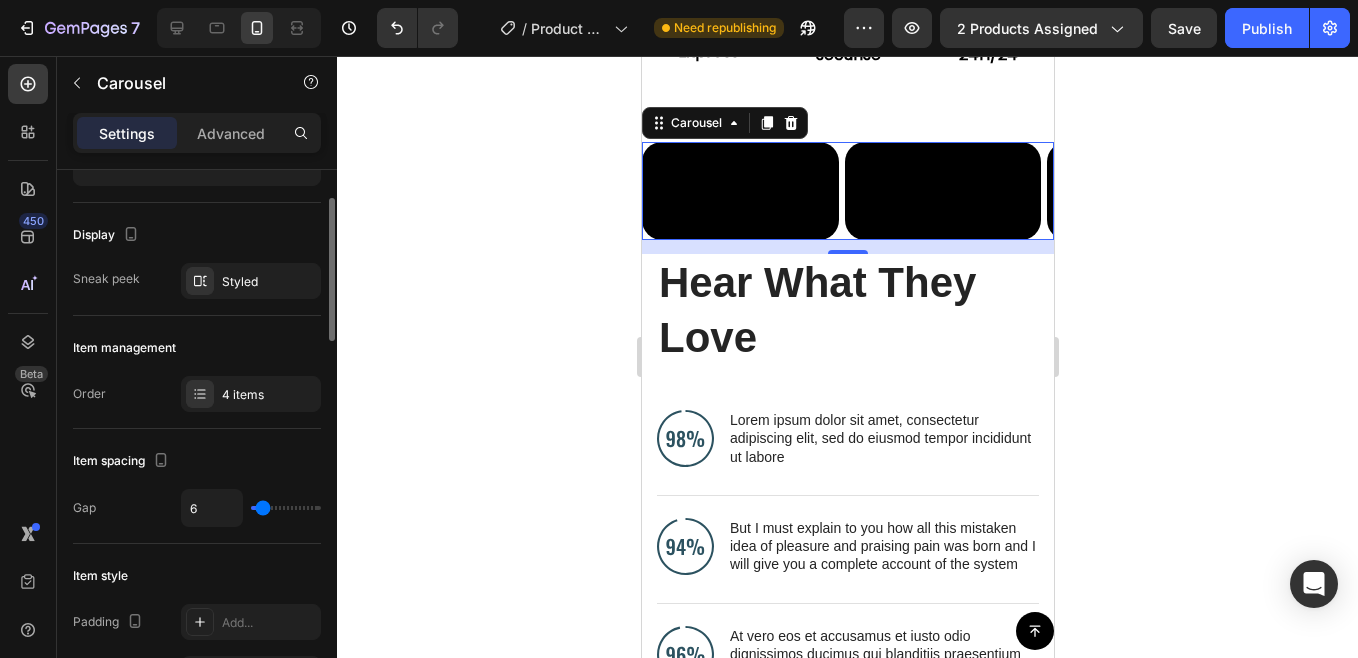 type on "6" 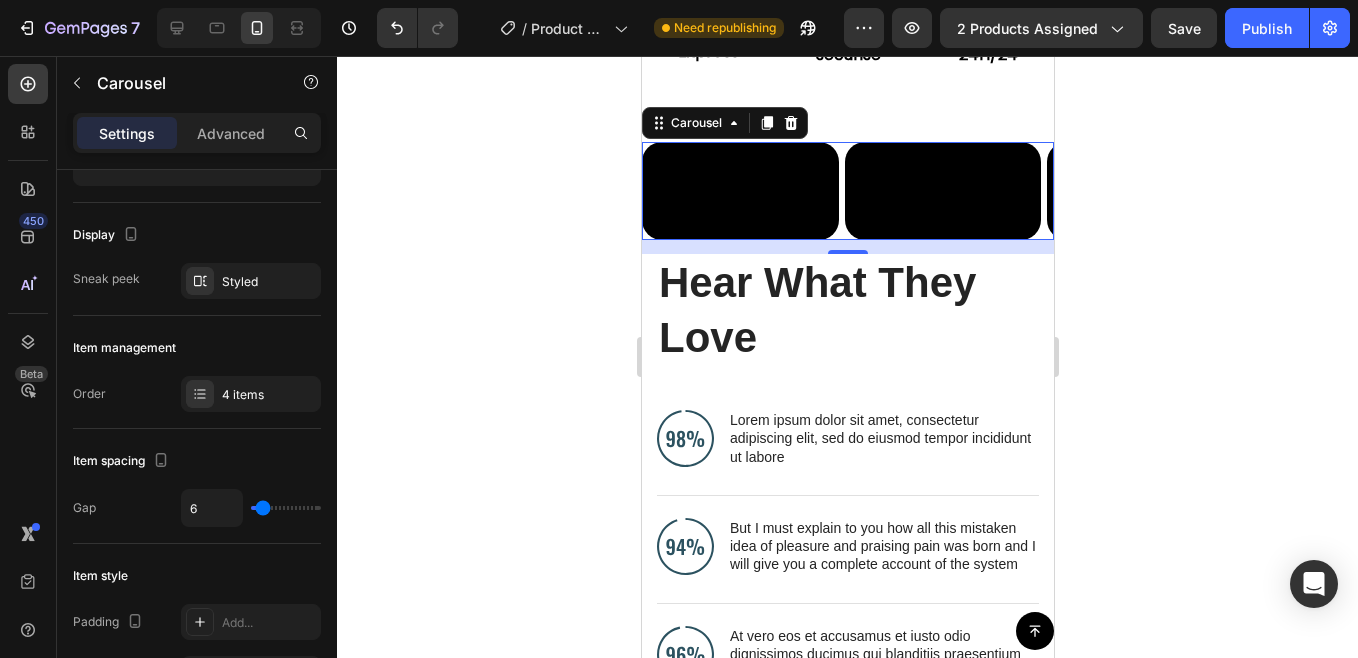 click 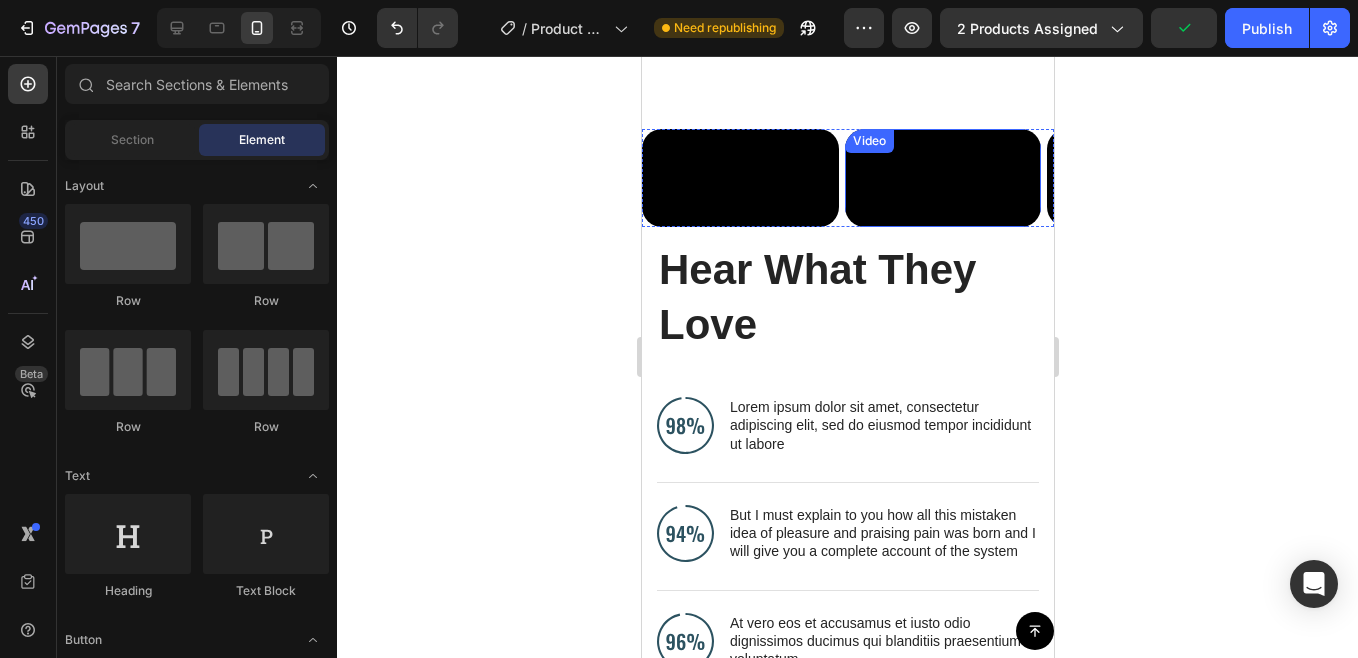 scroll, scrollTop: 1093, scrollLeft: 0, axis: vertical 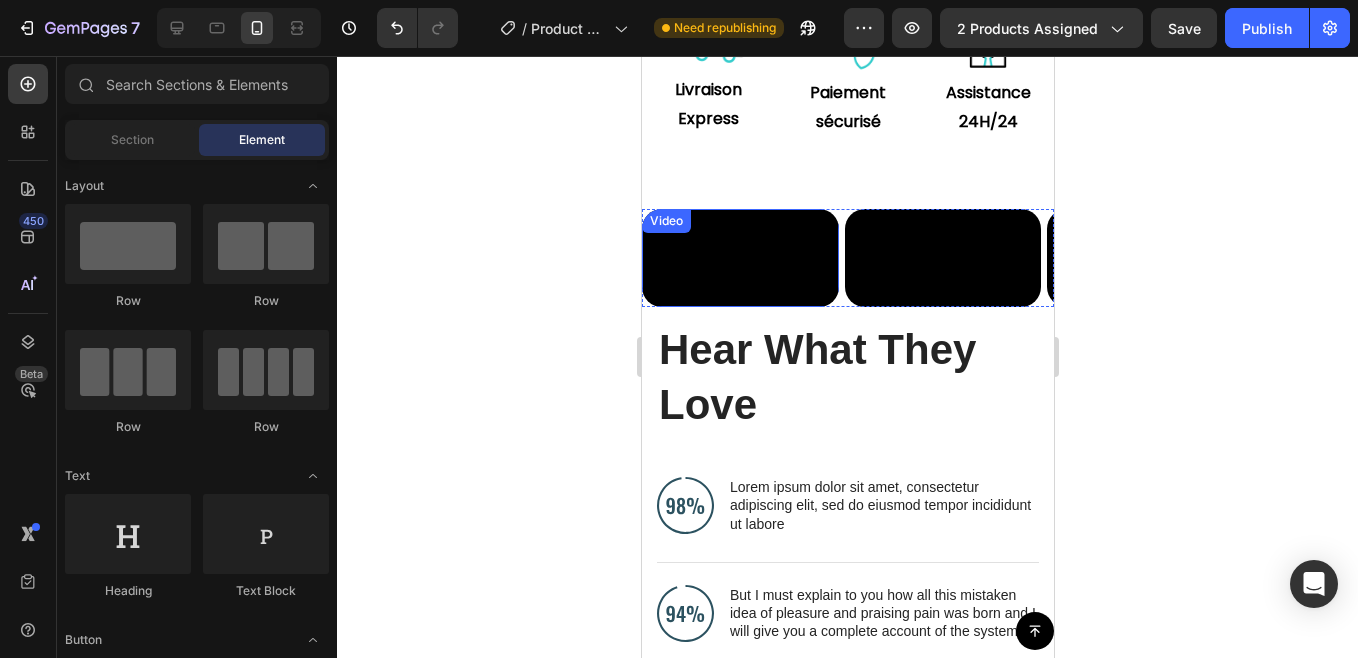 click at bounding box center [739, 258] 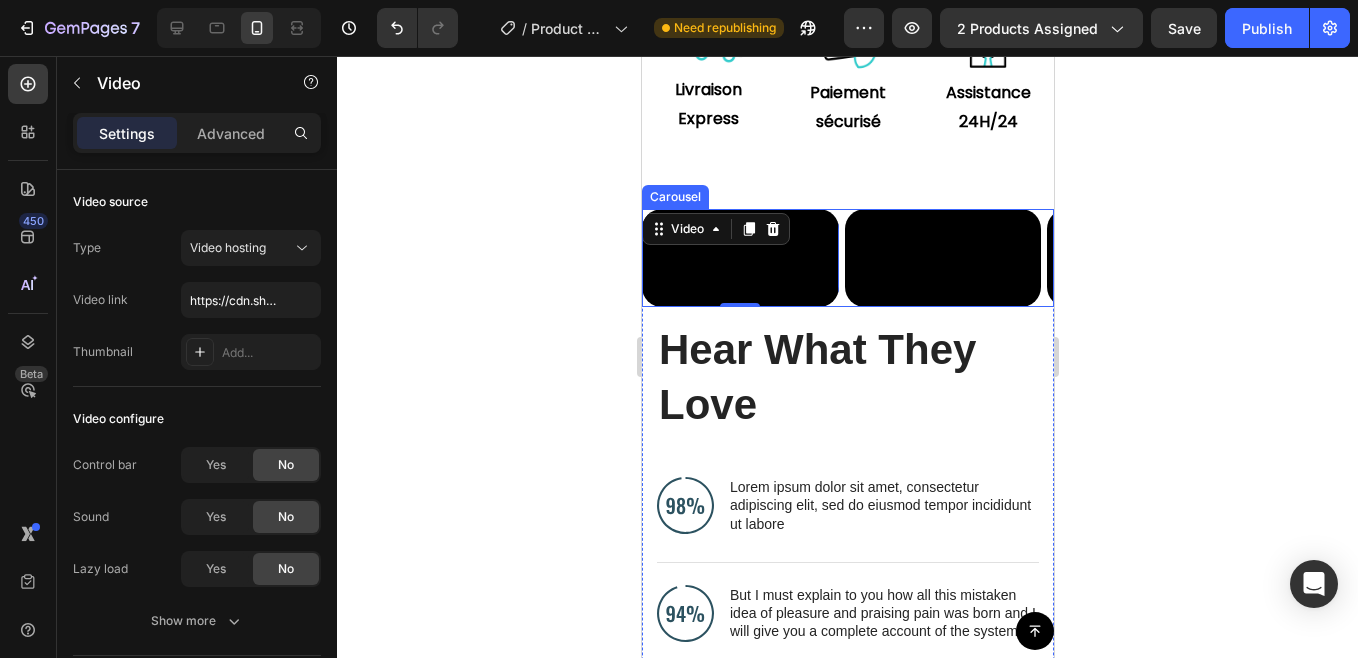 click on "Video   0 Video Video Video" at bounding box center (847, 258) 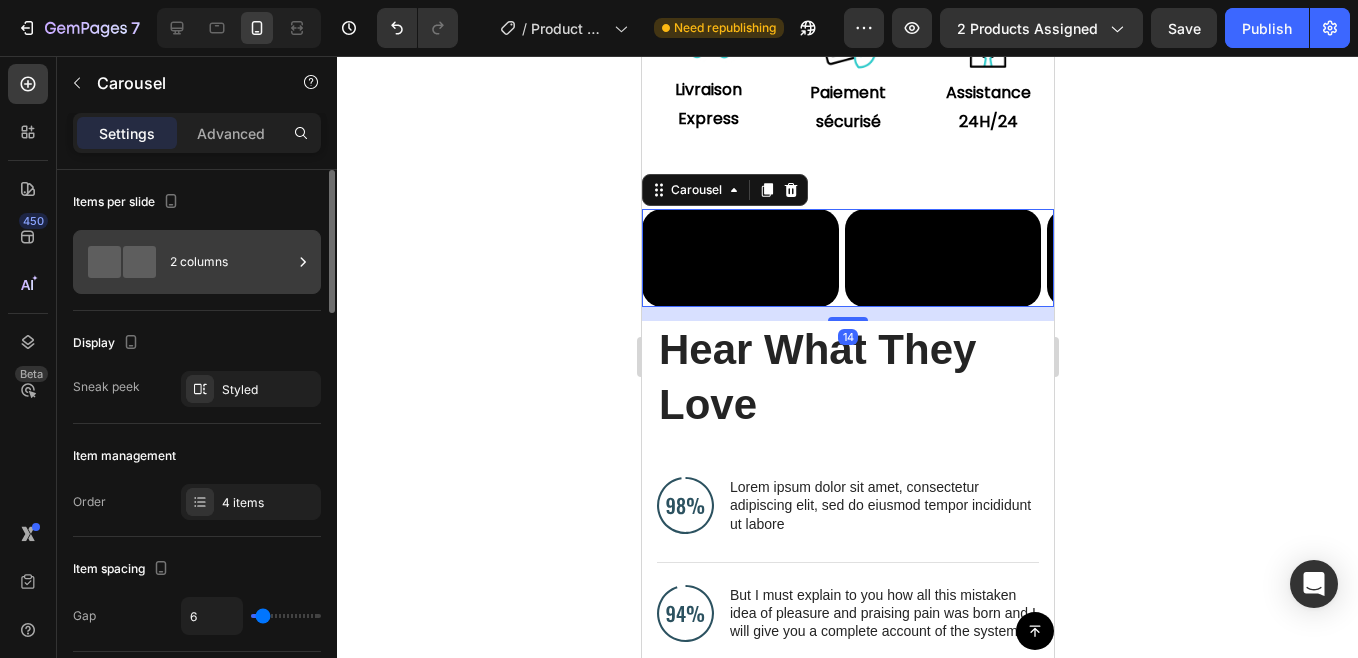 click 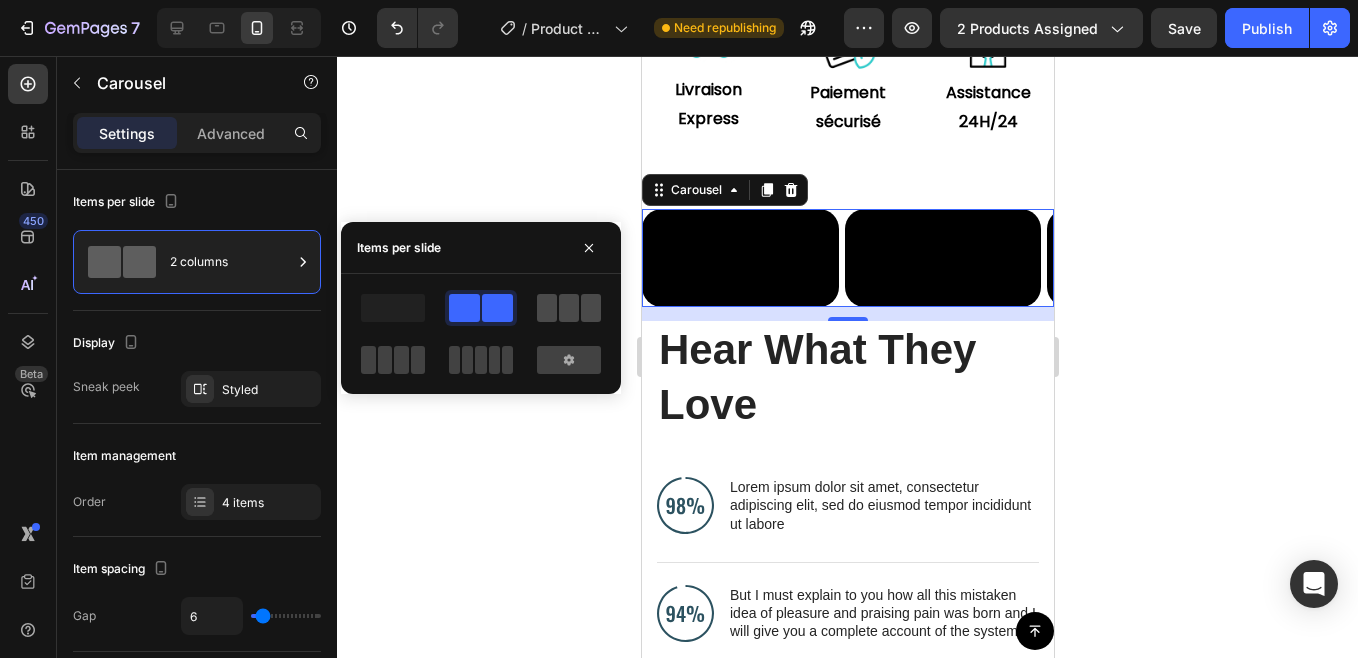 click 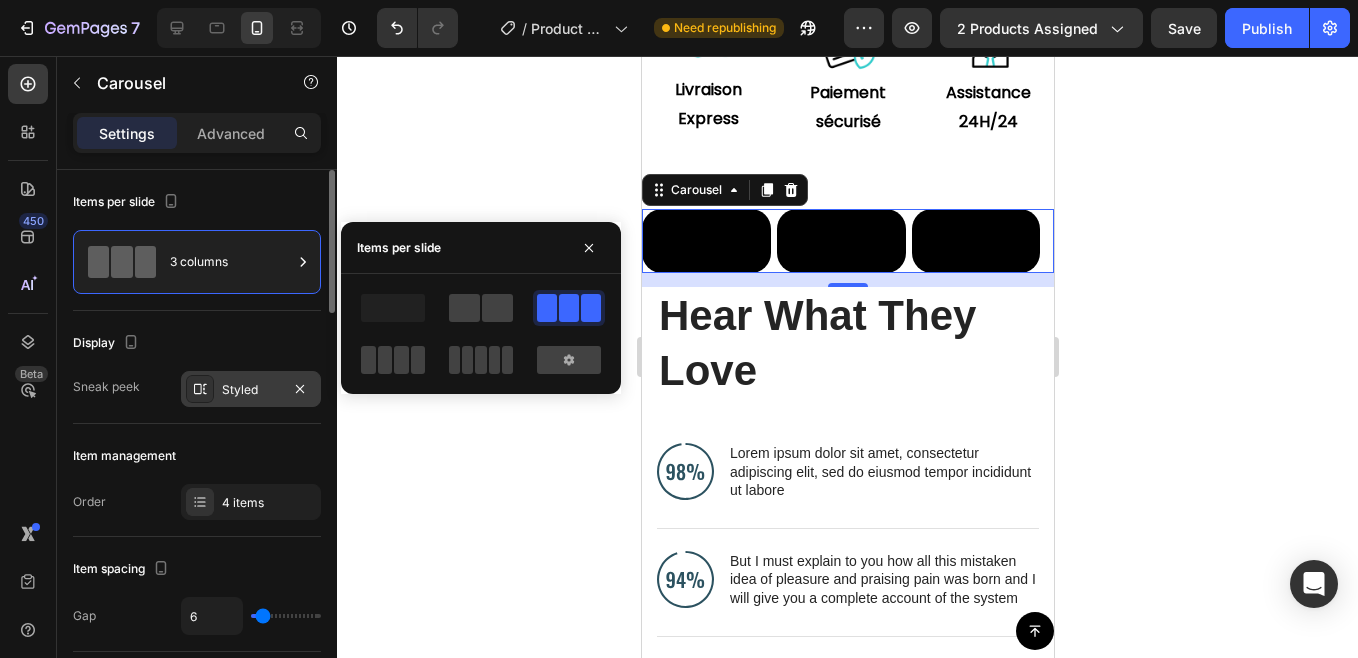 click on "Styled" at bounding box center [251, 390] 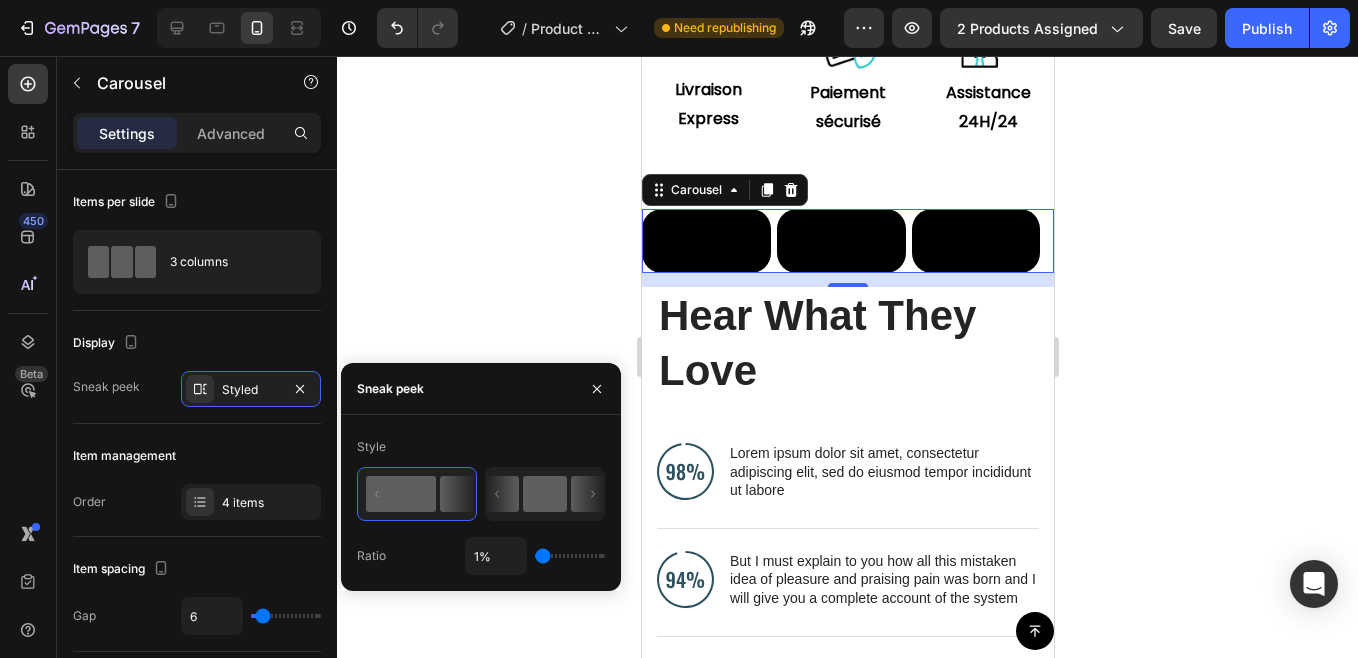 click 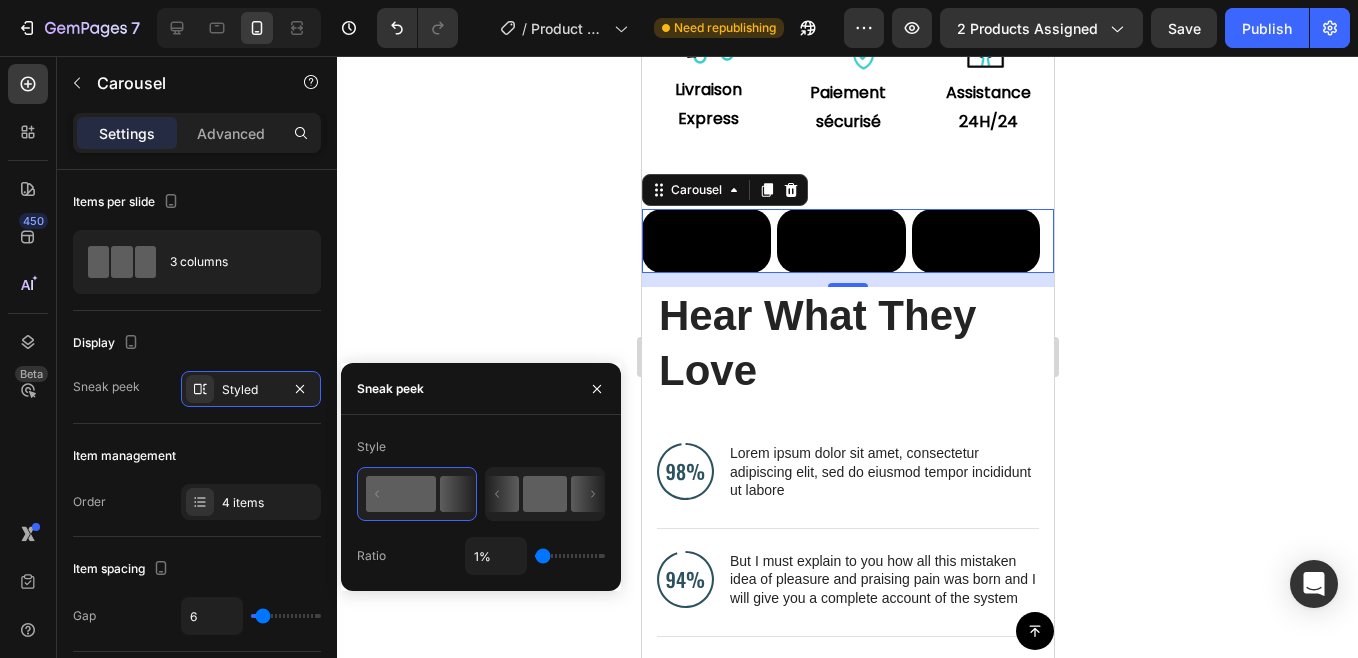 type on "50%" 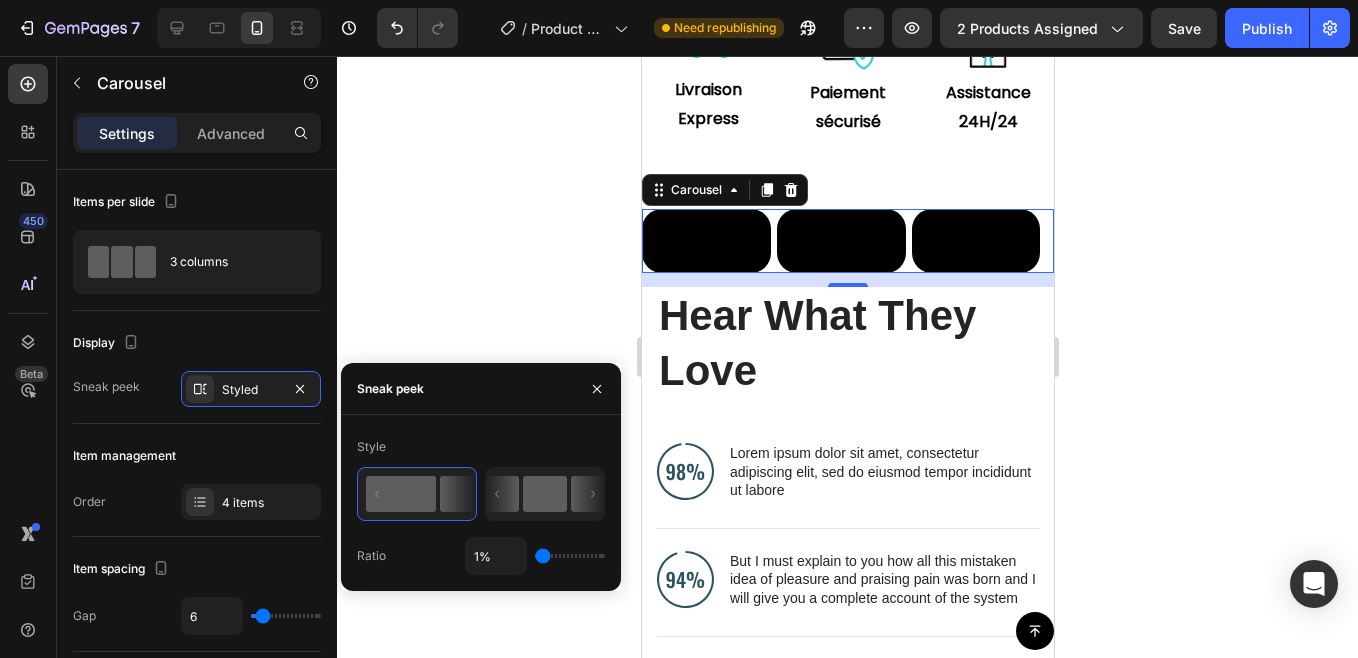 type on "50" 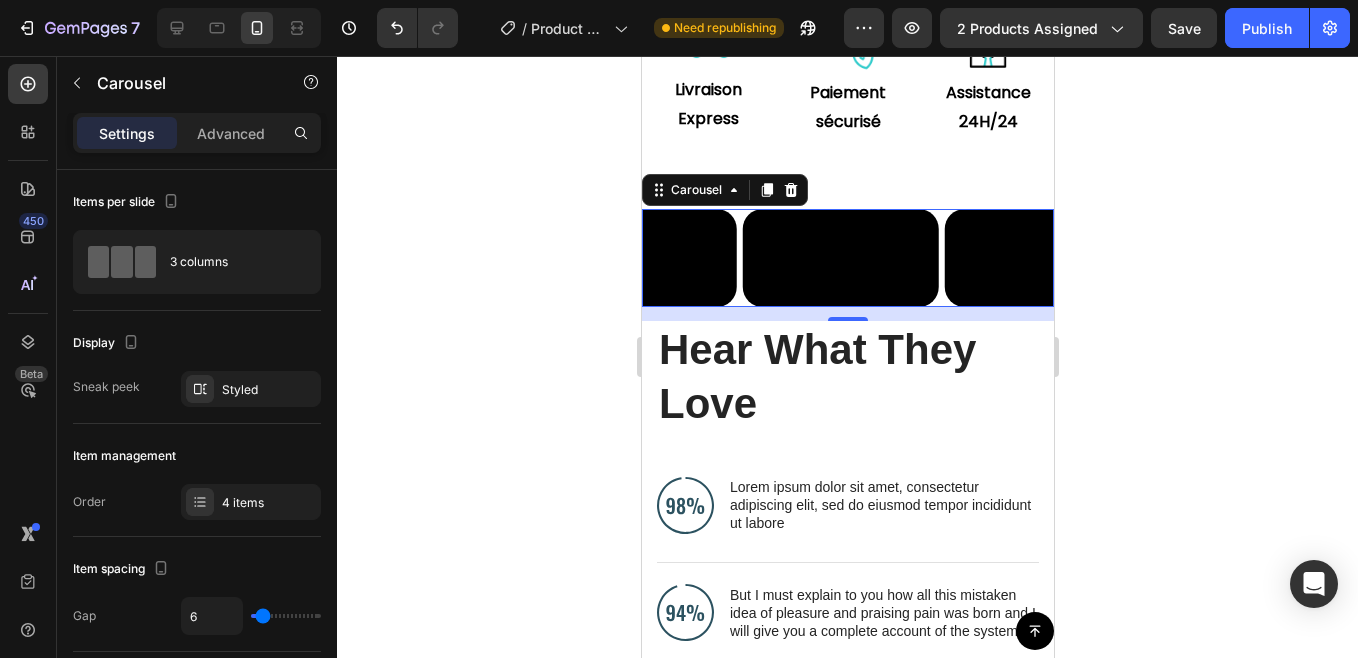 click 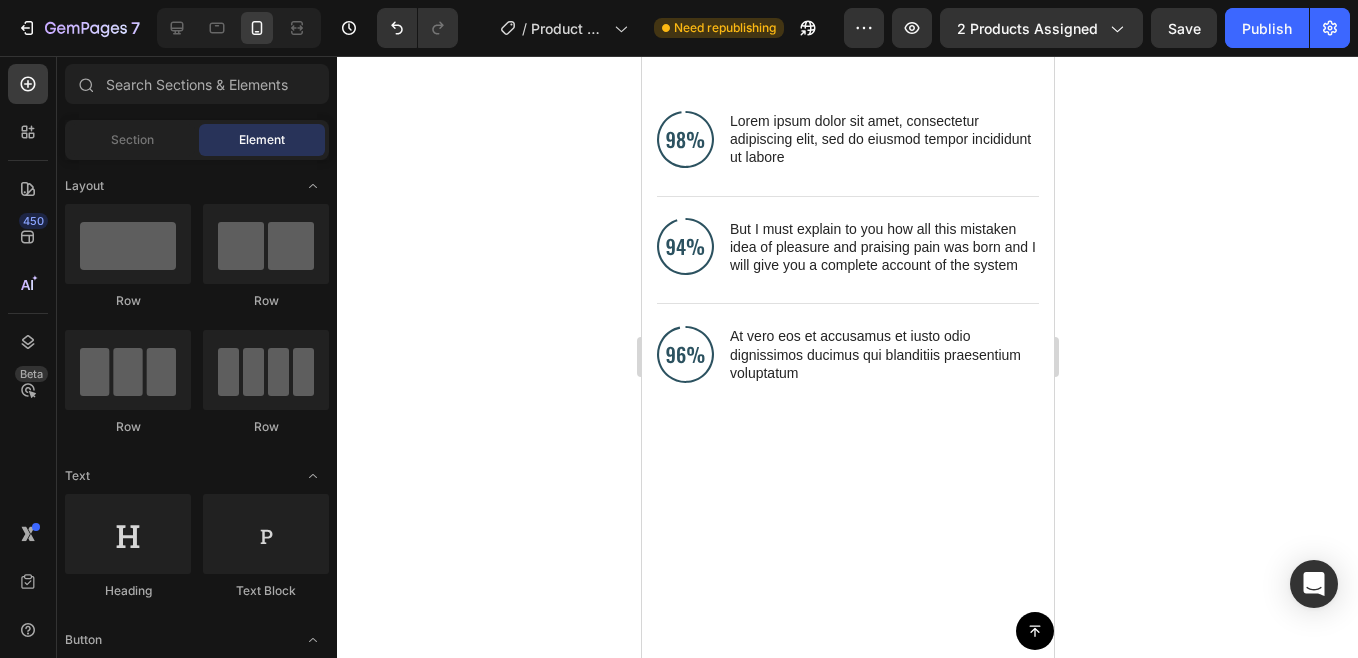 scroll, scrollTop: 1460, scrollLeft: 0, axis: vertical 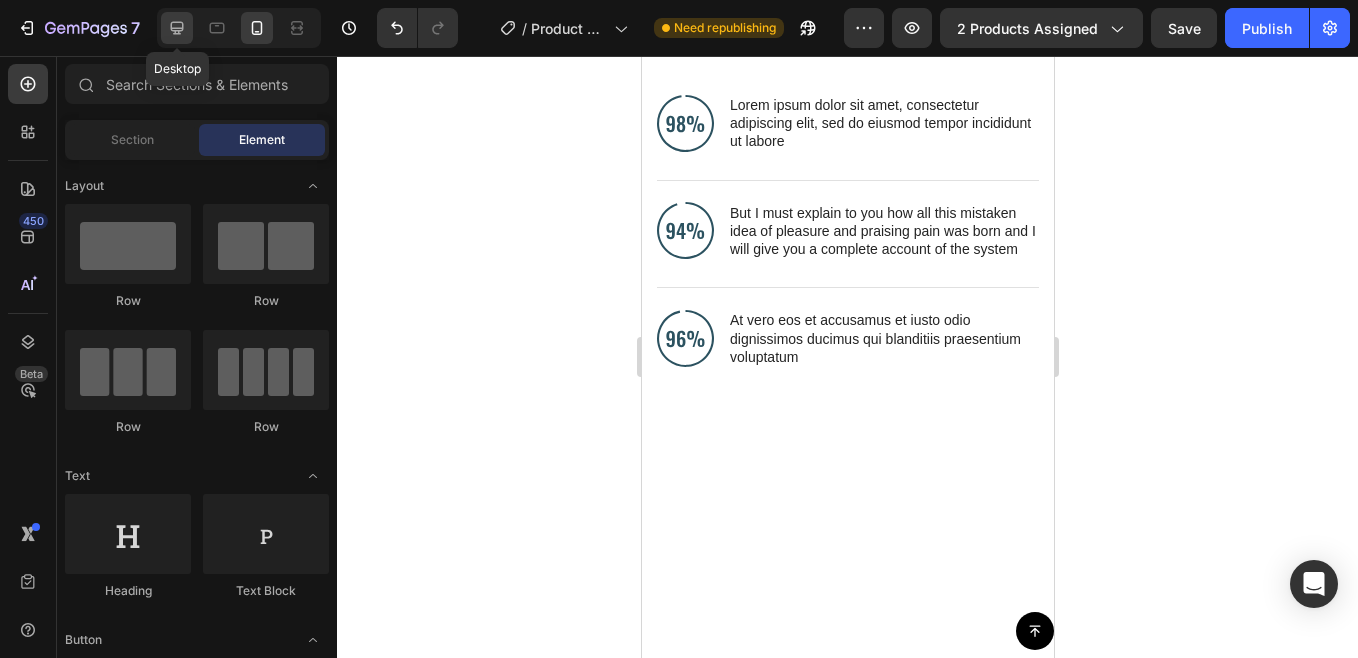 click 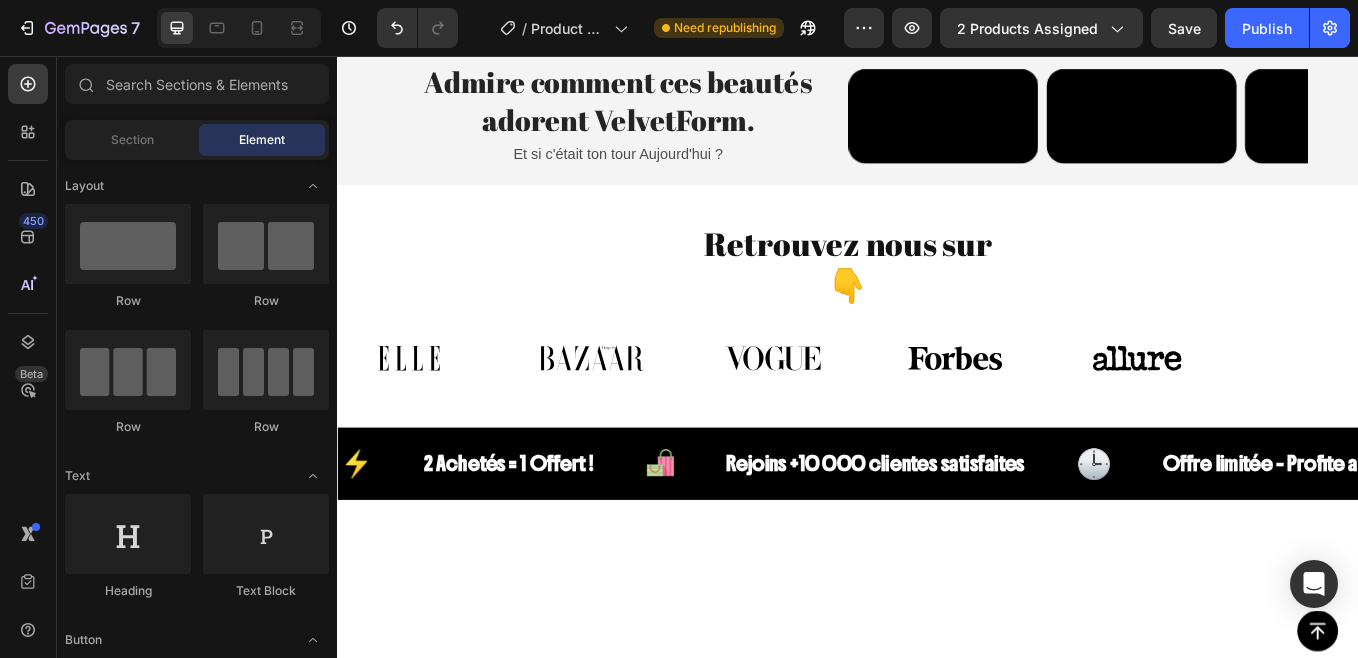 scroll, scrollTop: 688, scrollLeft: 0, axis: vertical 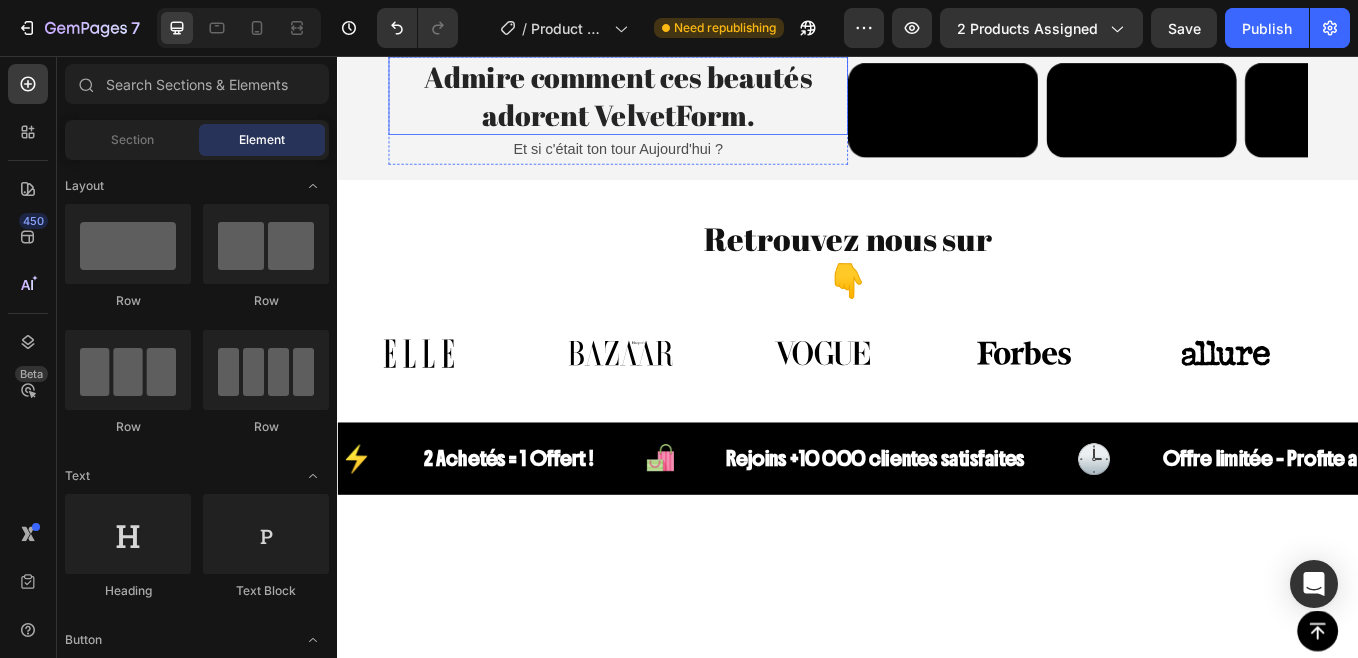 click on "Admire comment ces beautés adorent VelvetForm." at bounding box center (667, 103) 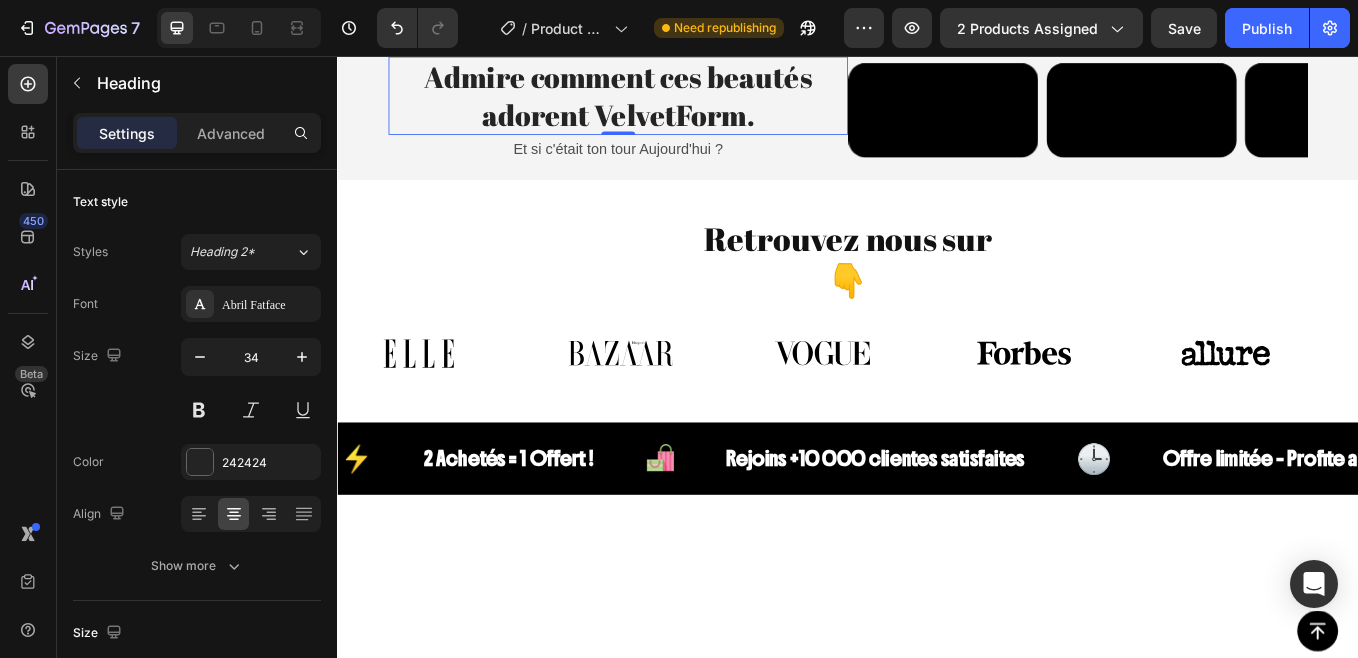 click 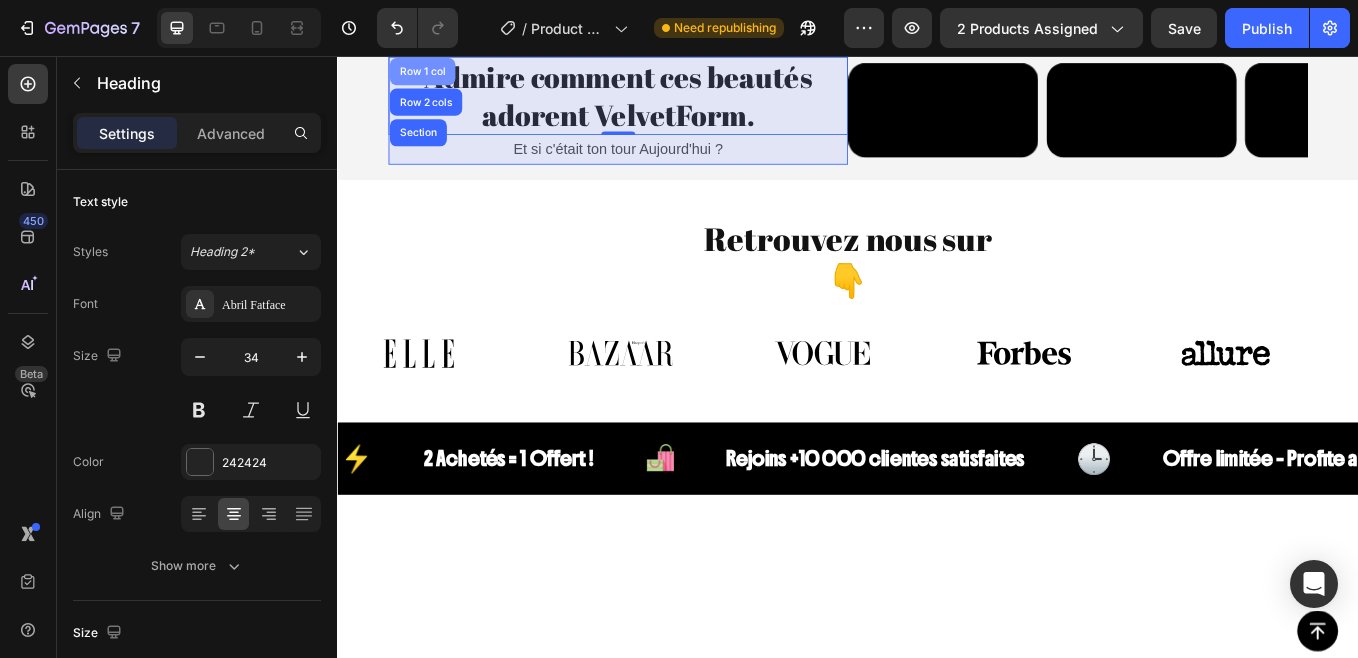 click on "Row 1 col" at bounding box center (436, 75) 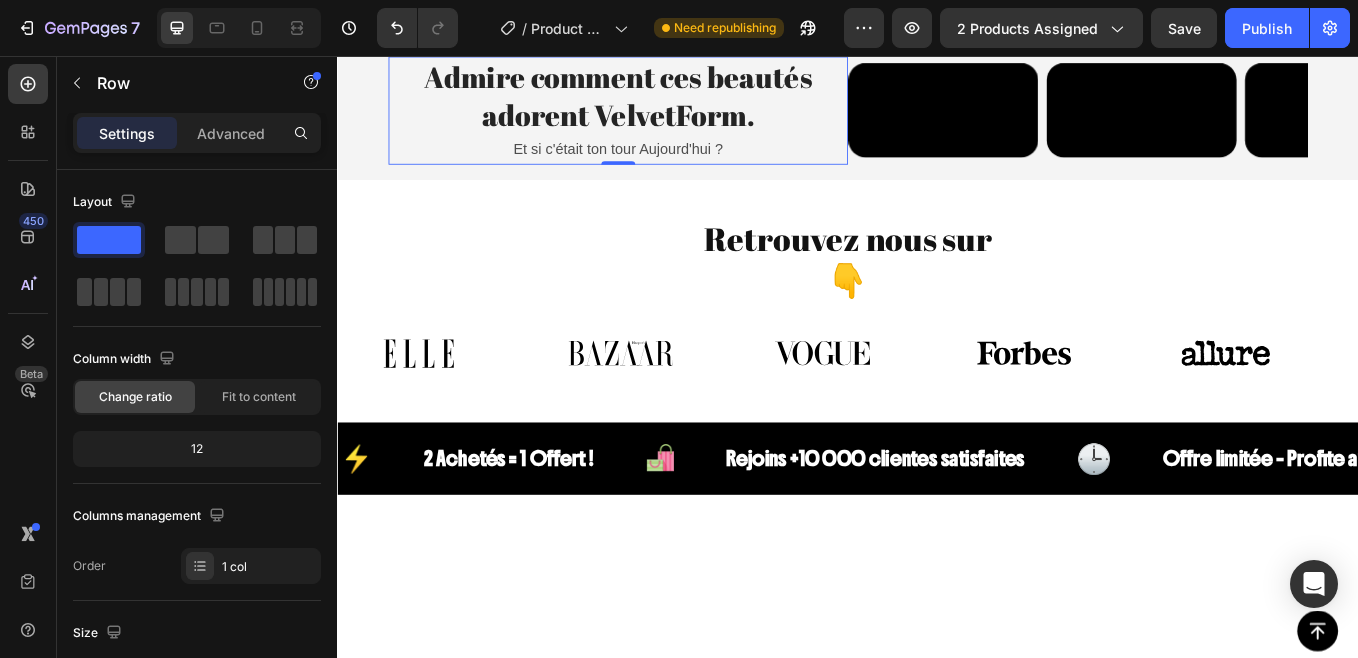 click 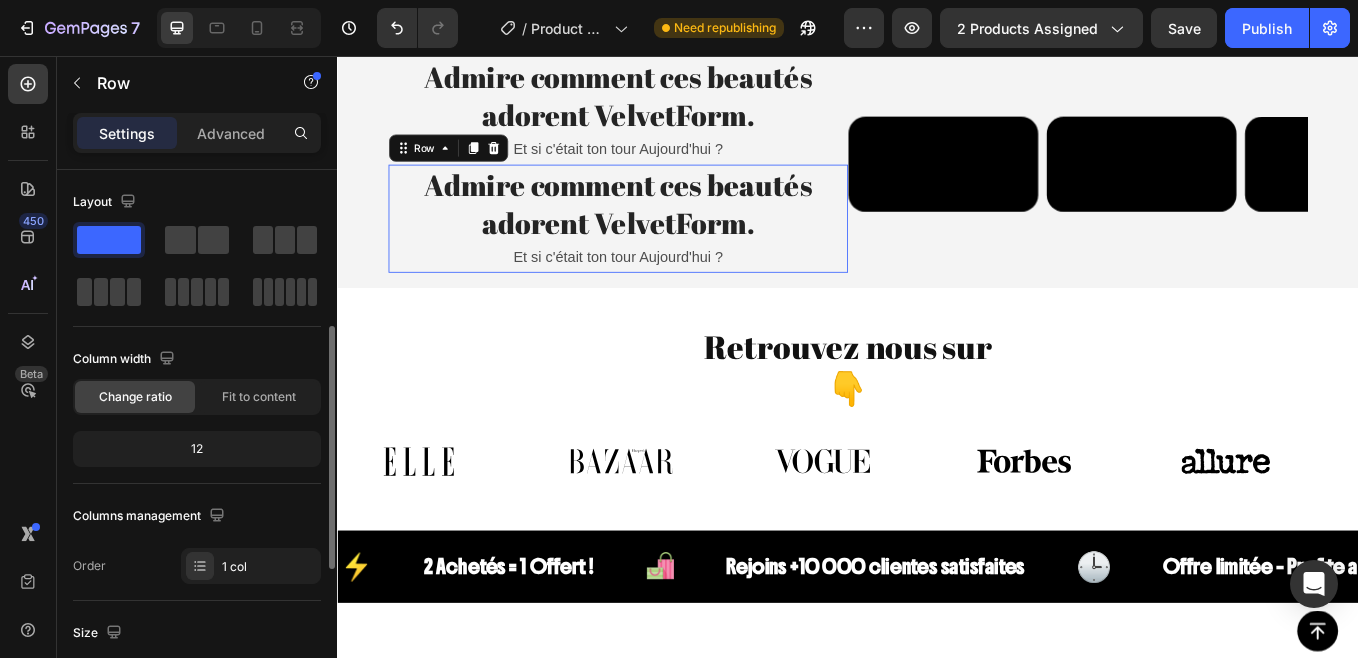 scroll, scrollTop: 108, scrollLeft: 0, axis: vertical 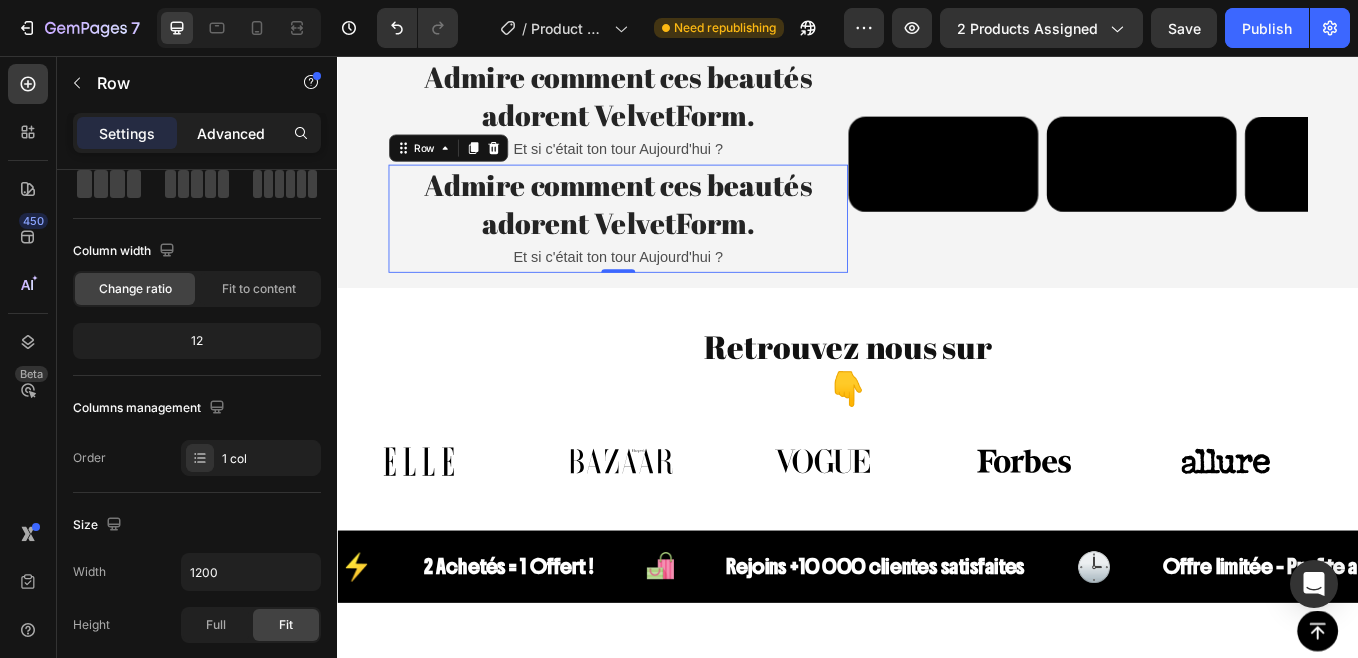 click on "Advanced" at bounding box center [231, 133] 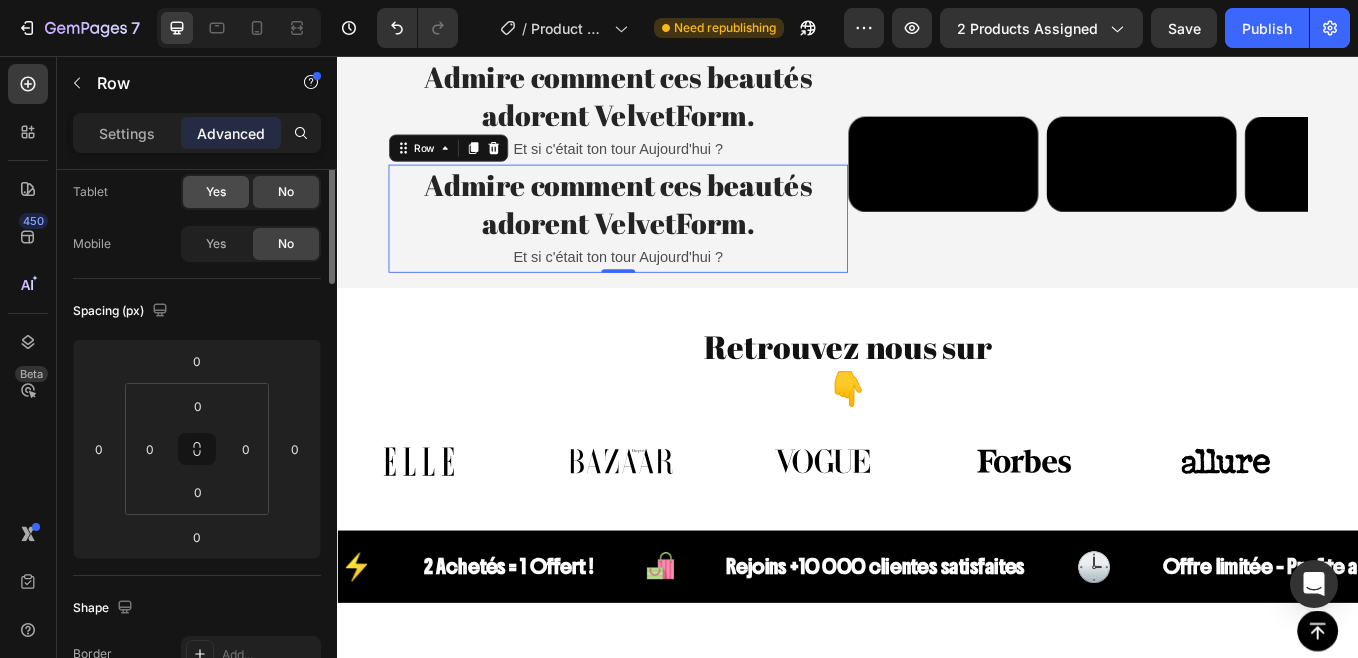 scroll, scrollTop: 0, scrollLeft: 0, axis: both 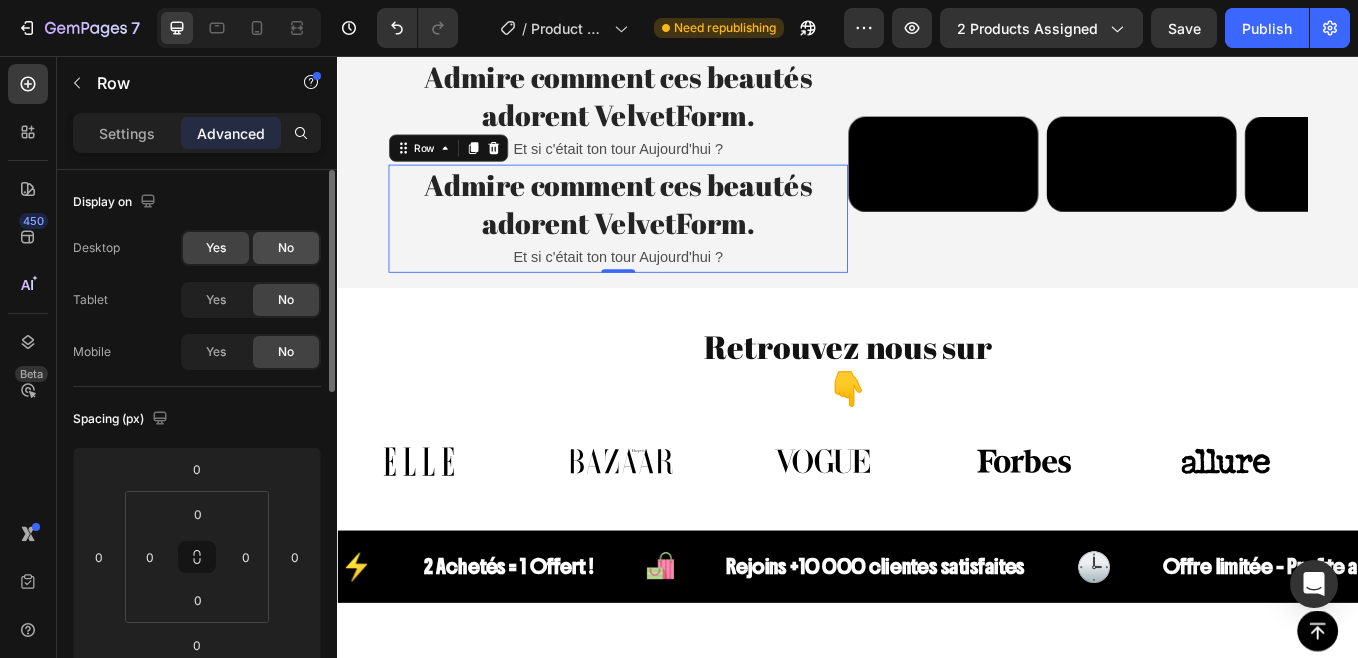 click on "No" 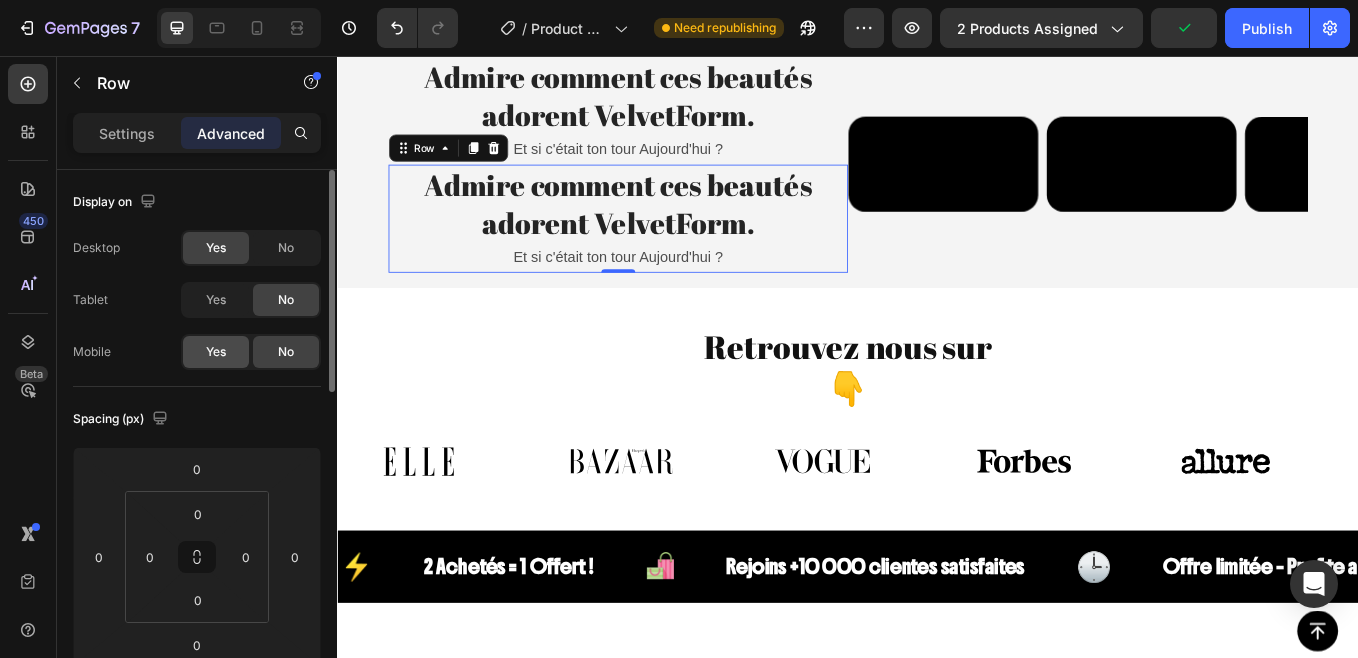 click on "Yes" 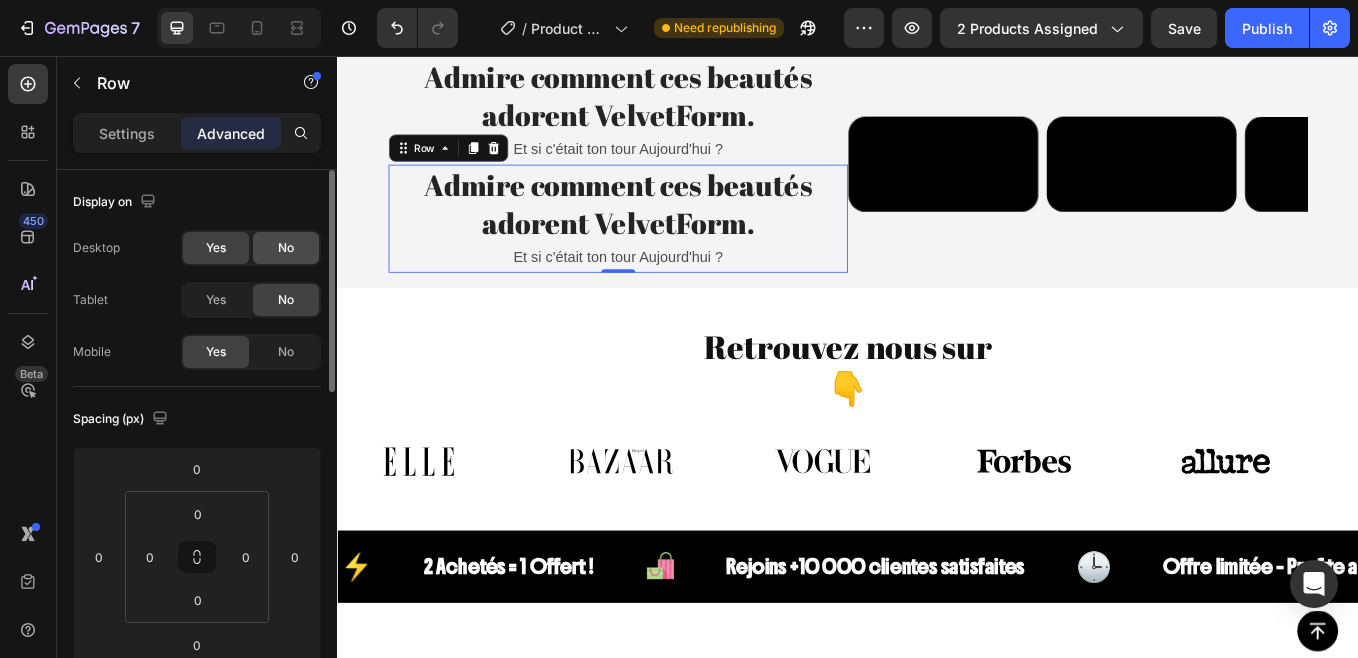 click on "No" 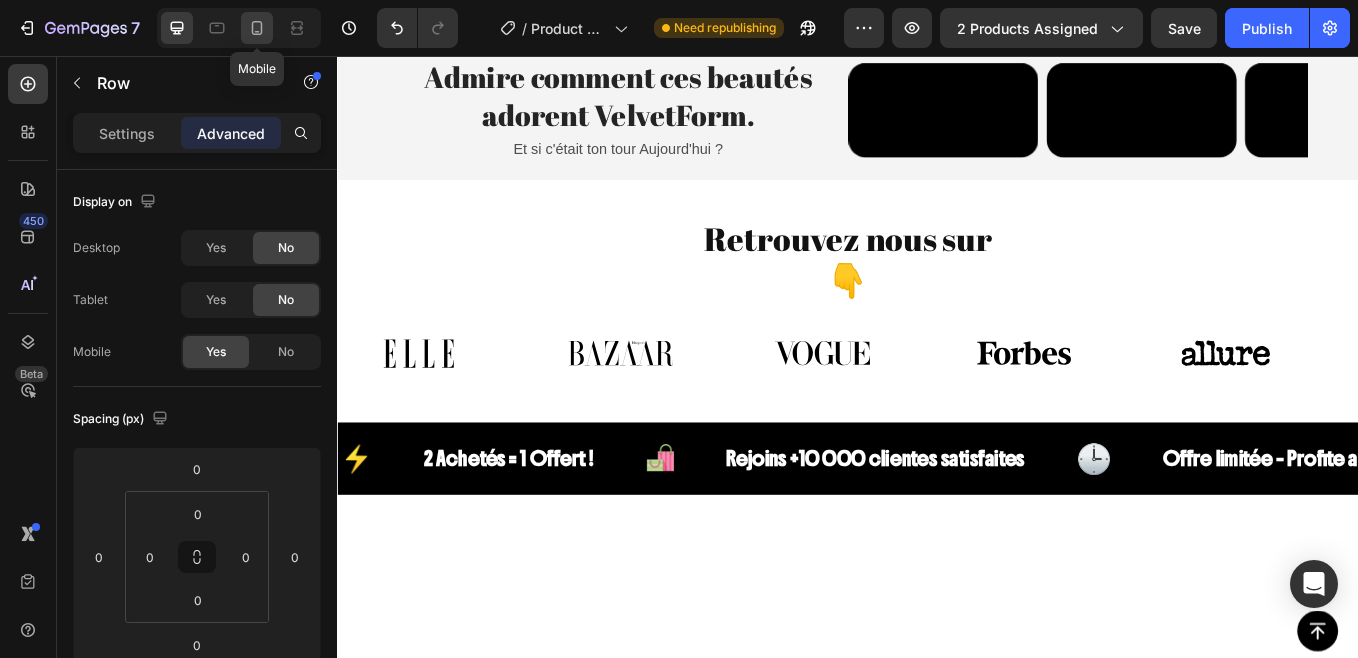 click 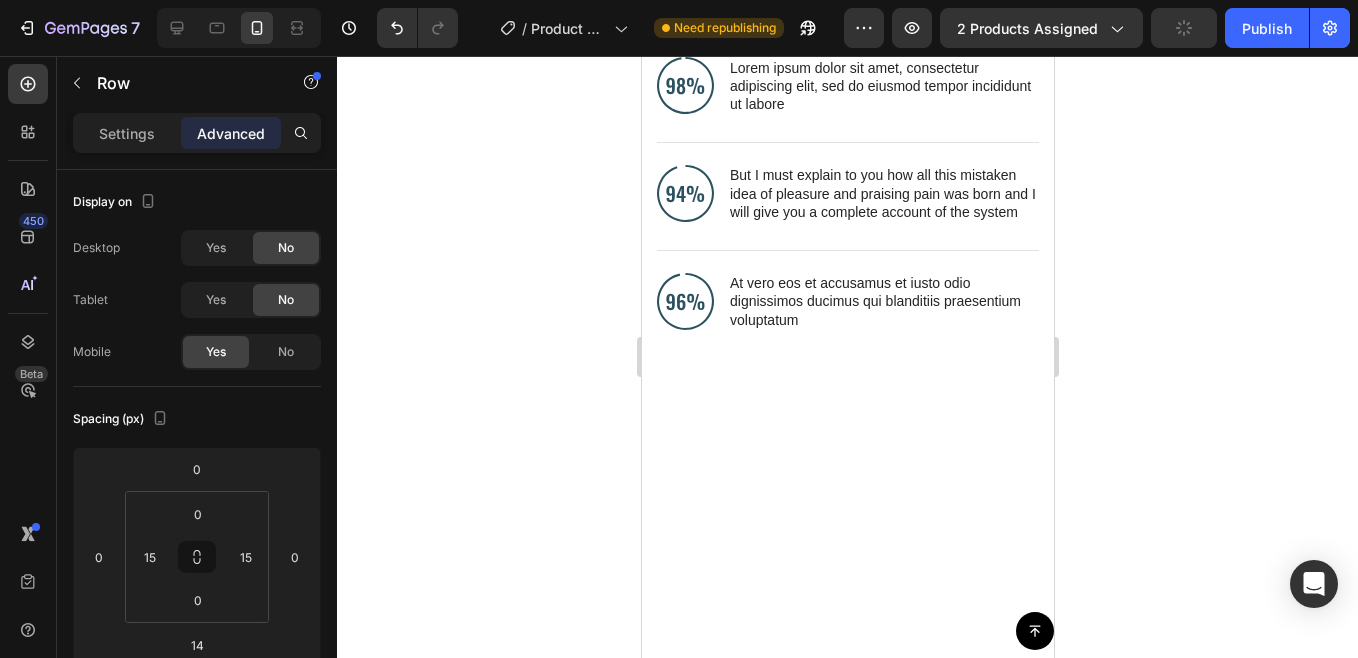 scroll, scrollTop: 1140, scrollLeft: 0, axis: vertical 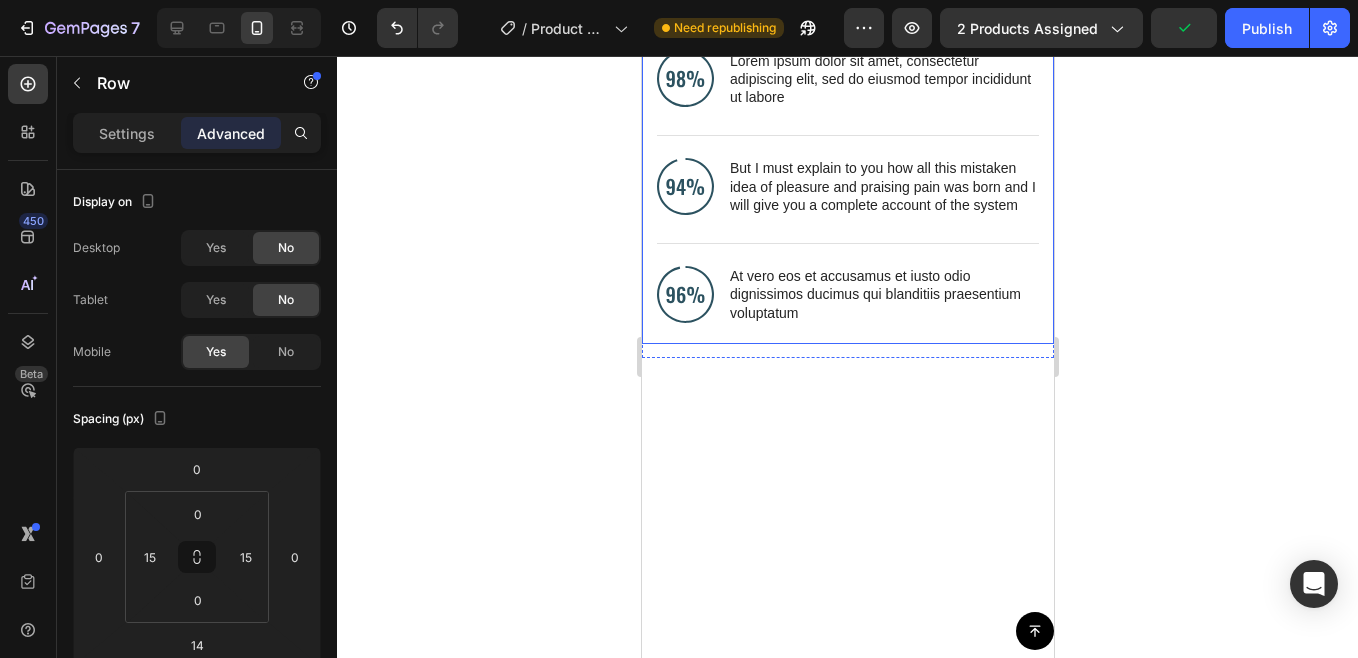 click on "Hear What They Love Heading Image Lorem ipsum dolor sit amet, consectetur adipiscing elit, sed do eiusmod tempor incididunt ut labore Text Block Advanced List Image But I must explain to you how all this mistaken idea of pleasure and praising pain was born and I will give you a complete account of the system Text Block Advanced List Image At vero eos et accusamus et iusto odio dignissimos ducimus qui blanditiis praesentium voluptatum Text Block Advanced List" at bounding box center [847, 119] 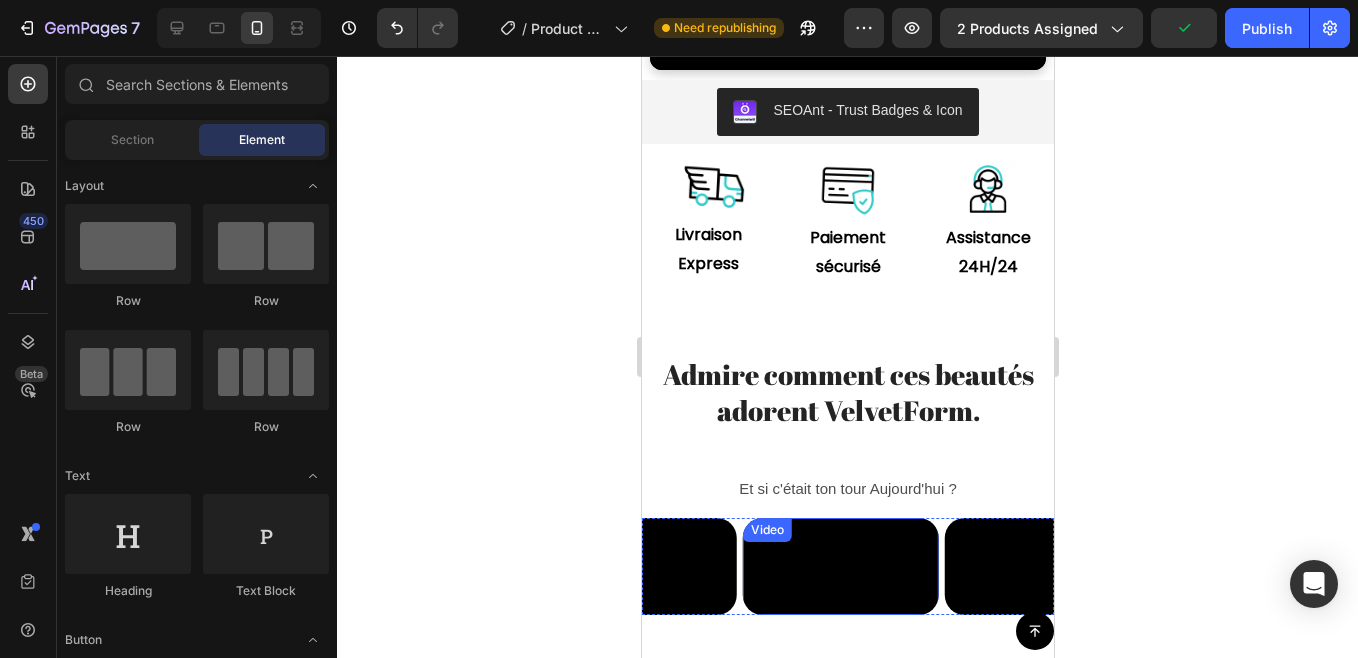 scroll, scrollTop: 1130, scrollLeft: 0, axis: vertical 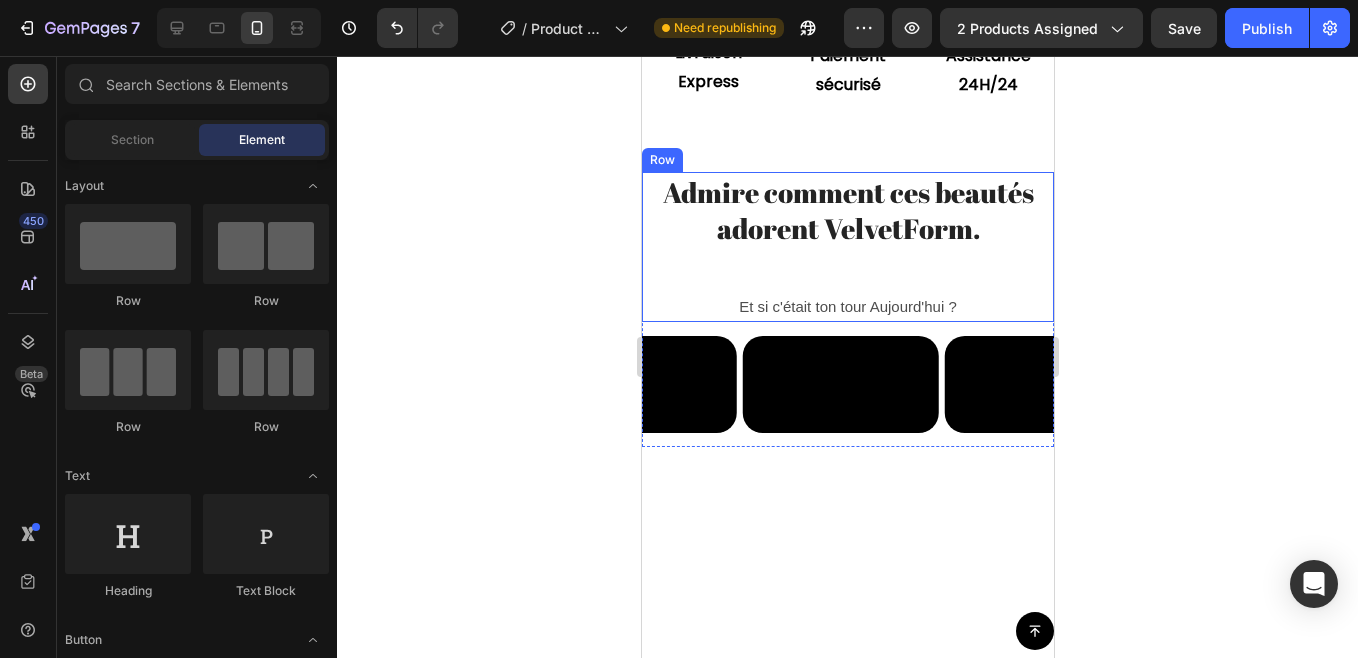 click on "Admire comment ces beautés adorent VelvetForm.  Heading Et si c'était ton tour Aujourd'hui ? Text Block" at bounding box center [847, 247] 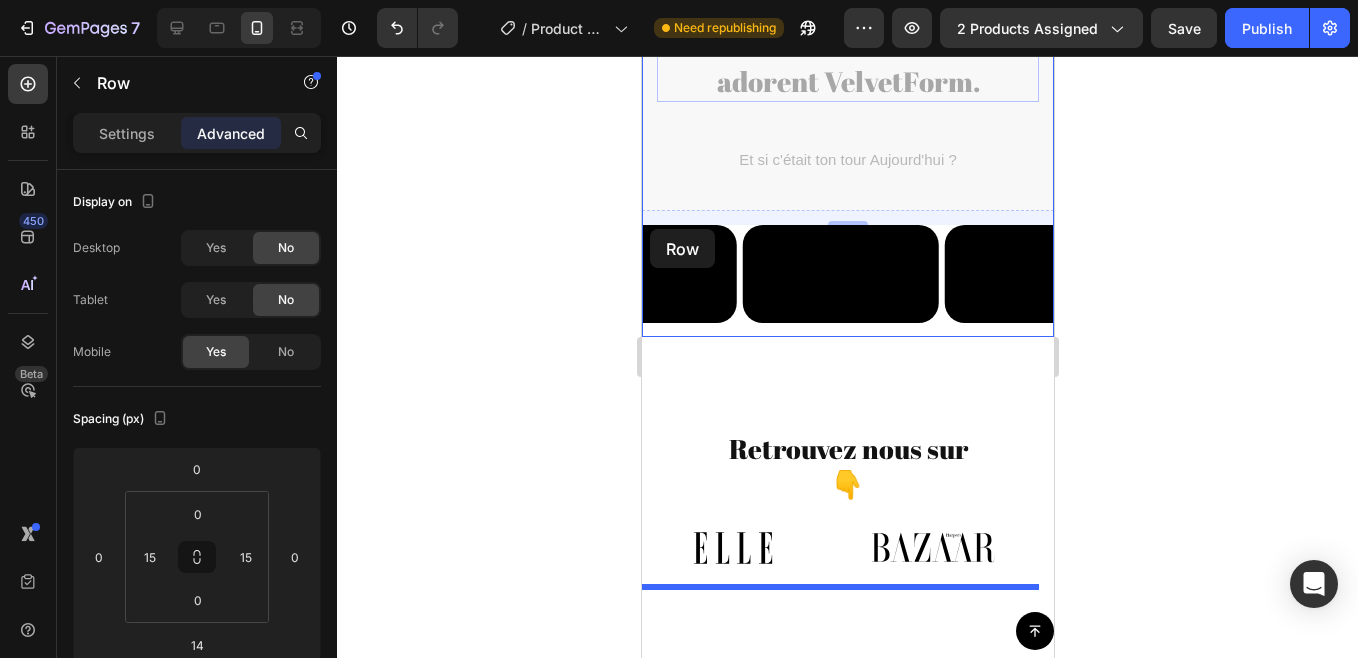 scroll, scrollTop: 1346, scrollLeft: 0, axis: vertical 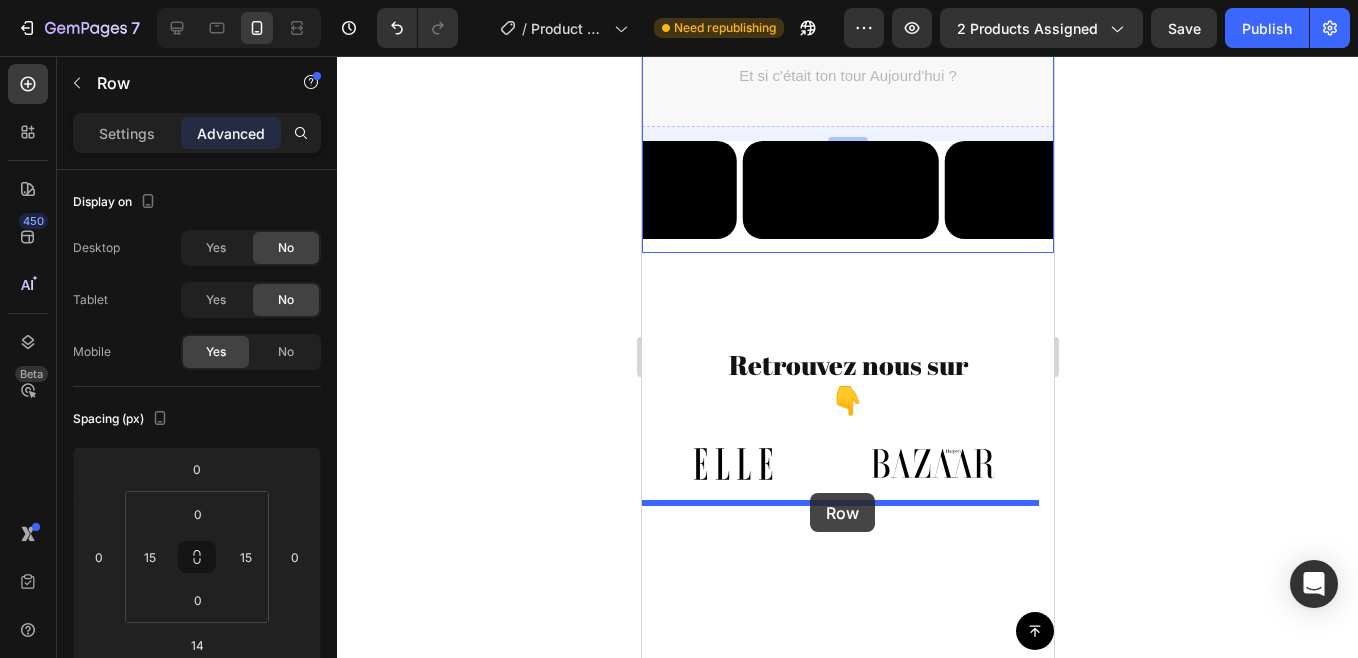 drag, startPoint x: 655, startPoint y: 141, endPoint x: 809, endPoint y: 493, distance: 384.21347 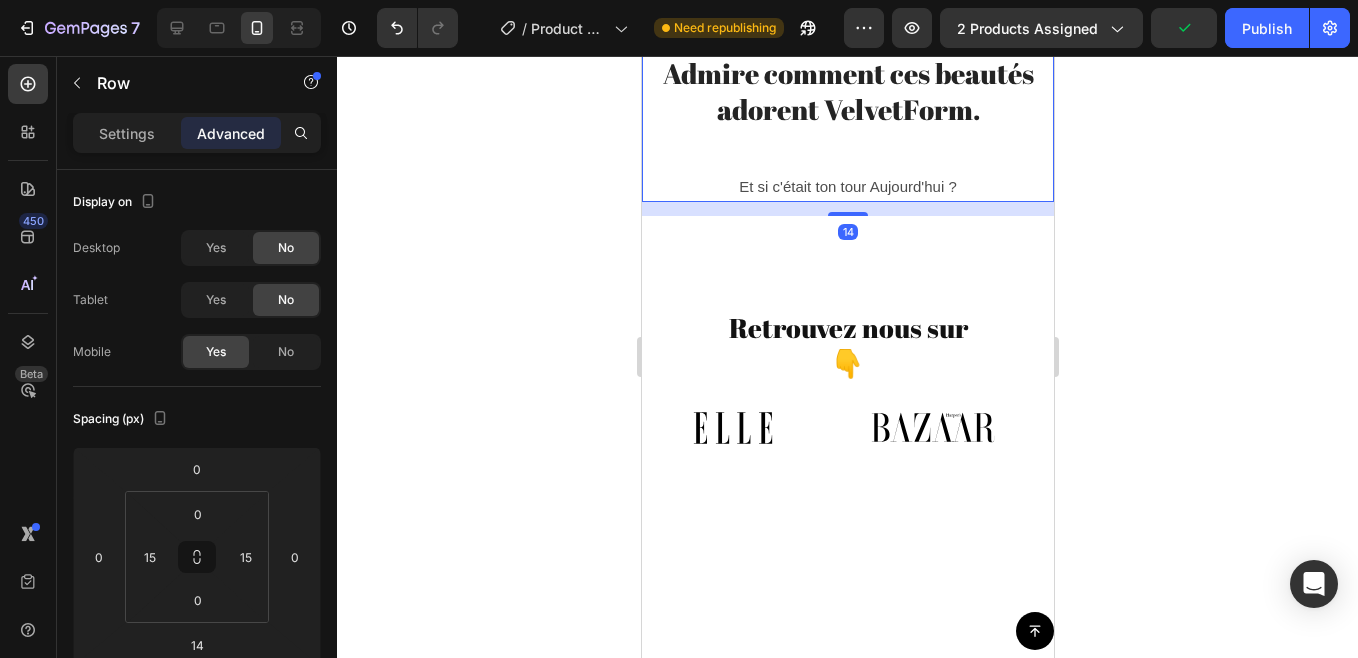 click 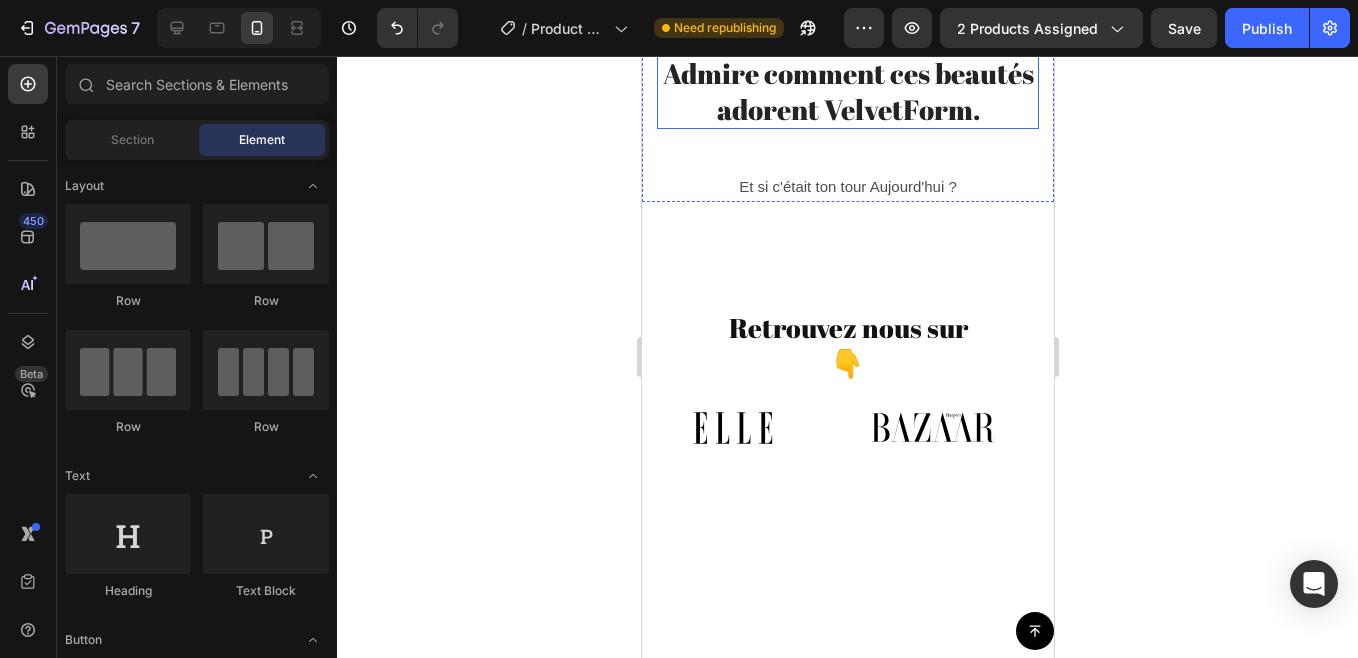 click on "Admire comment ces beautés adorent VelvetForm." at bounding box center (847, 91) 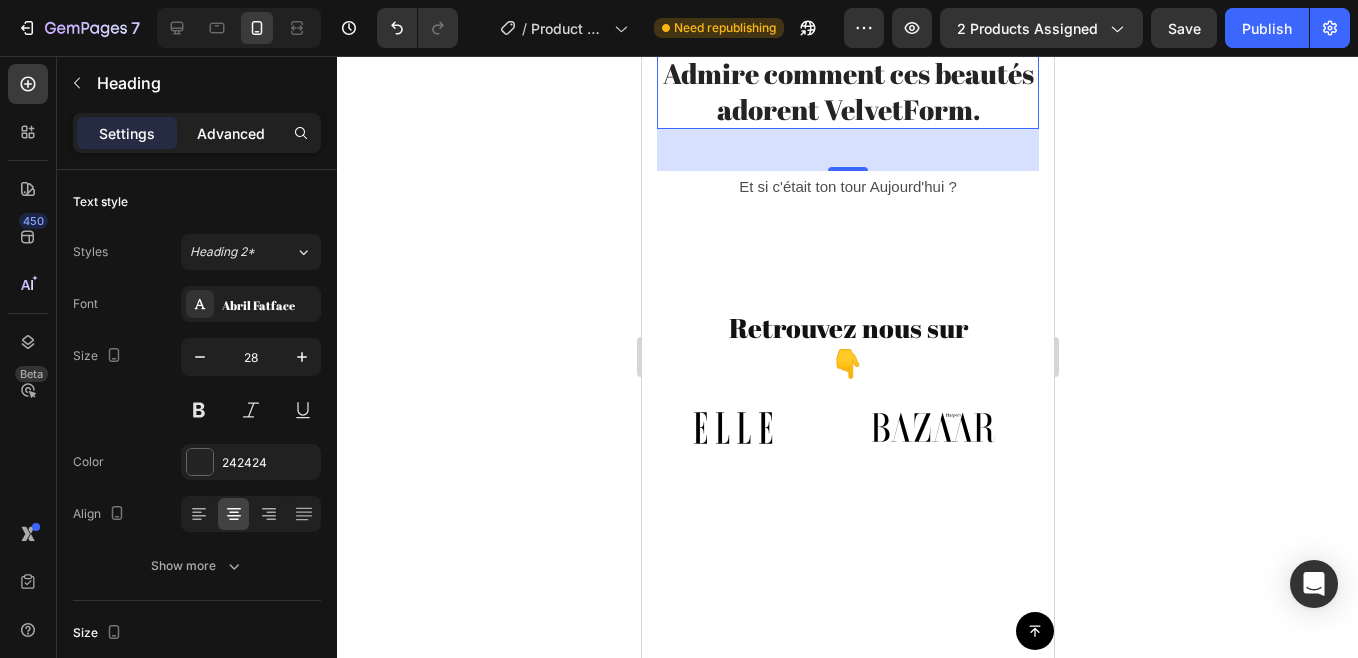 click on "Advanced" 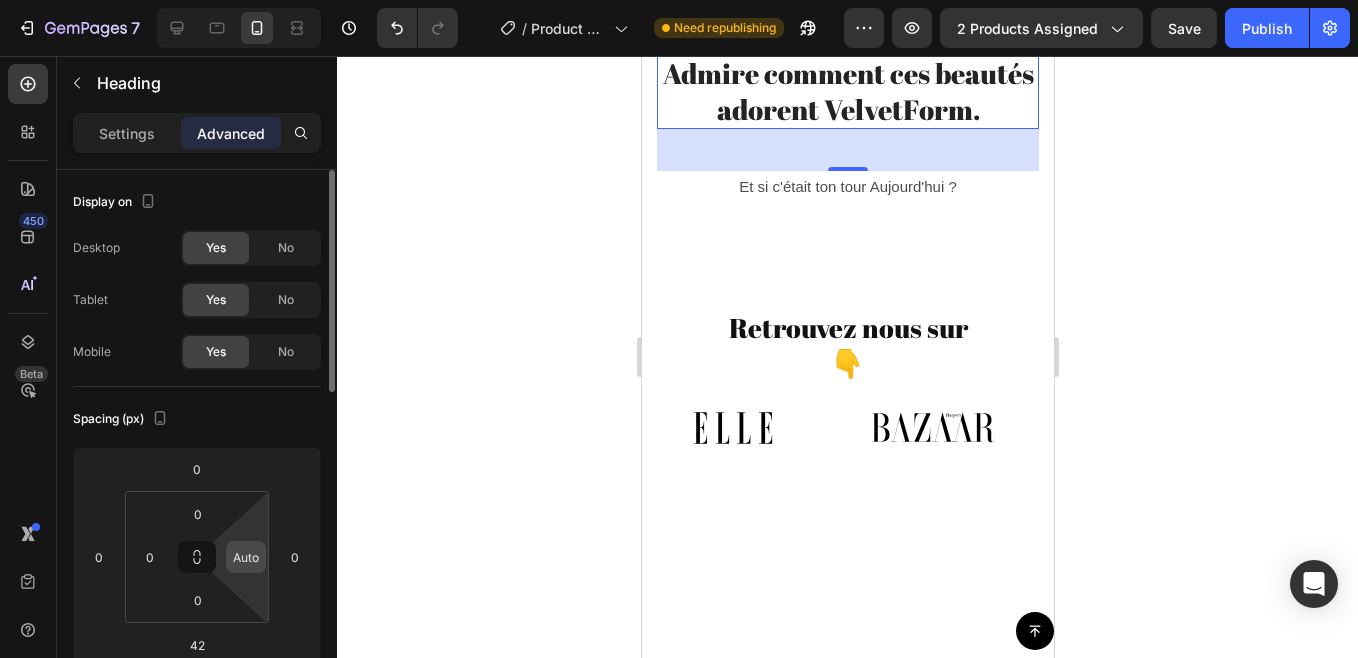 click on "Auto" at bounding box center [246, 557] 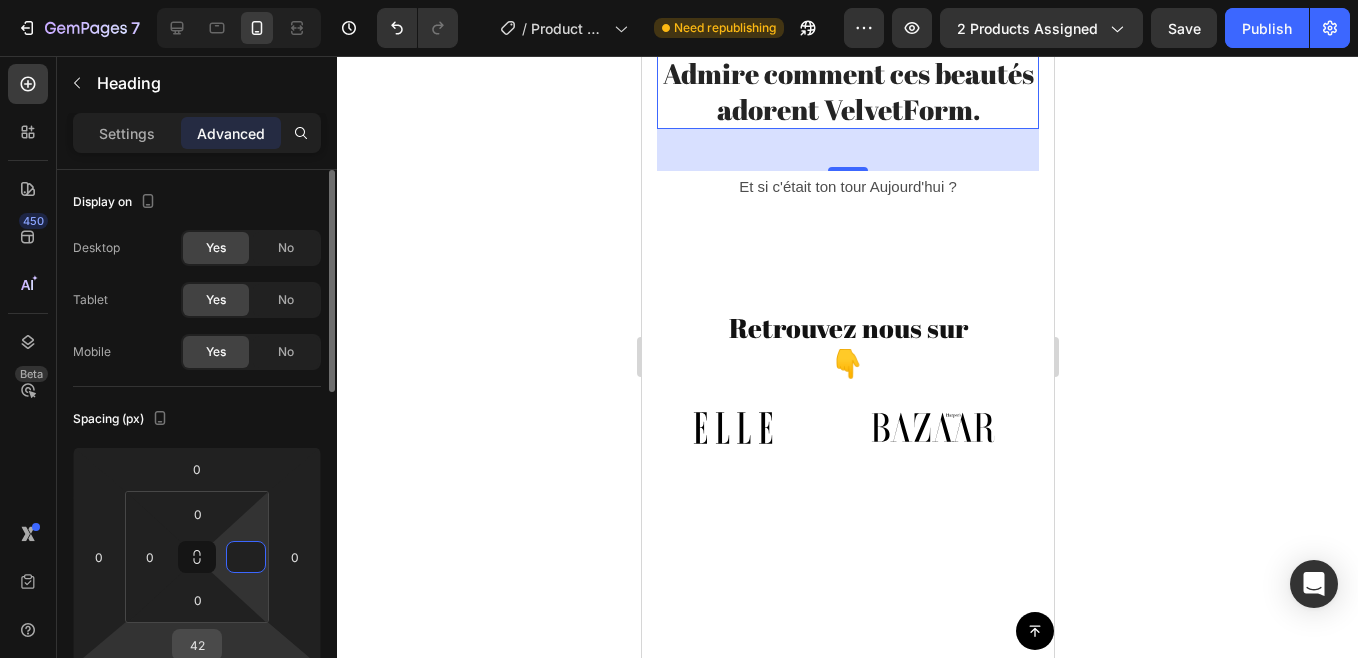 type on "0" 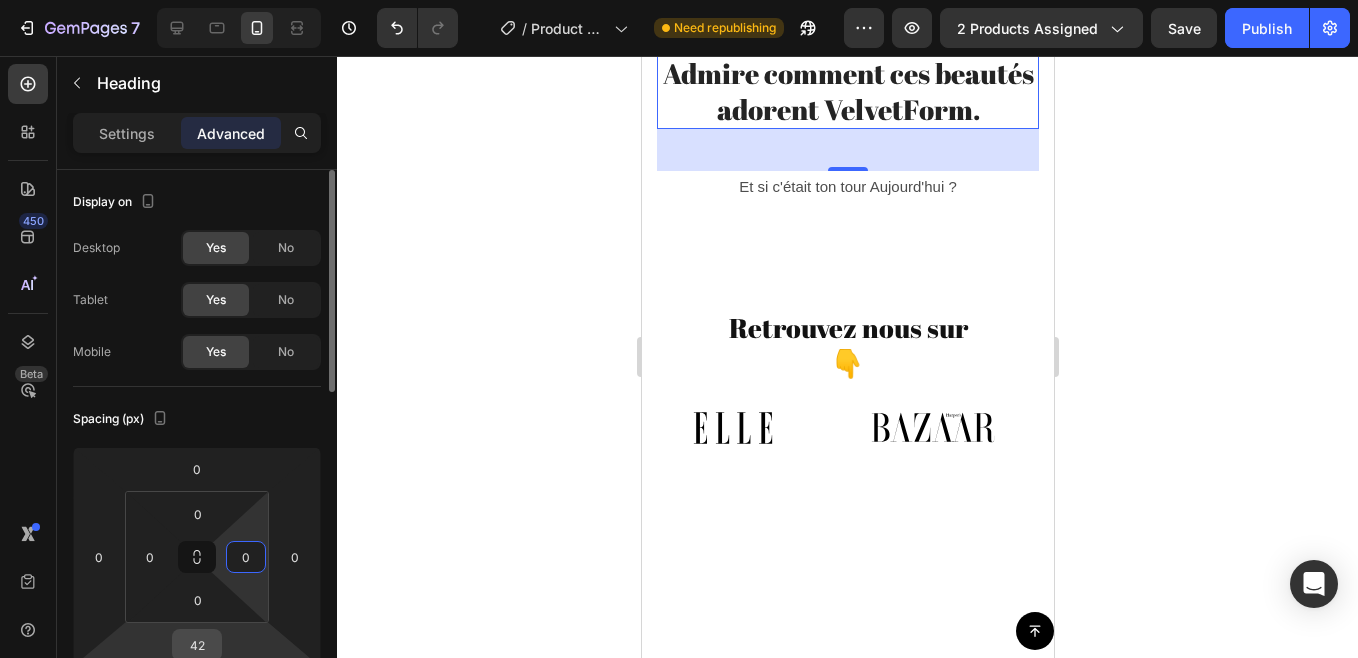 click on "42" at bounding box center [197, 645] 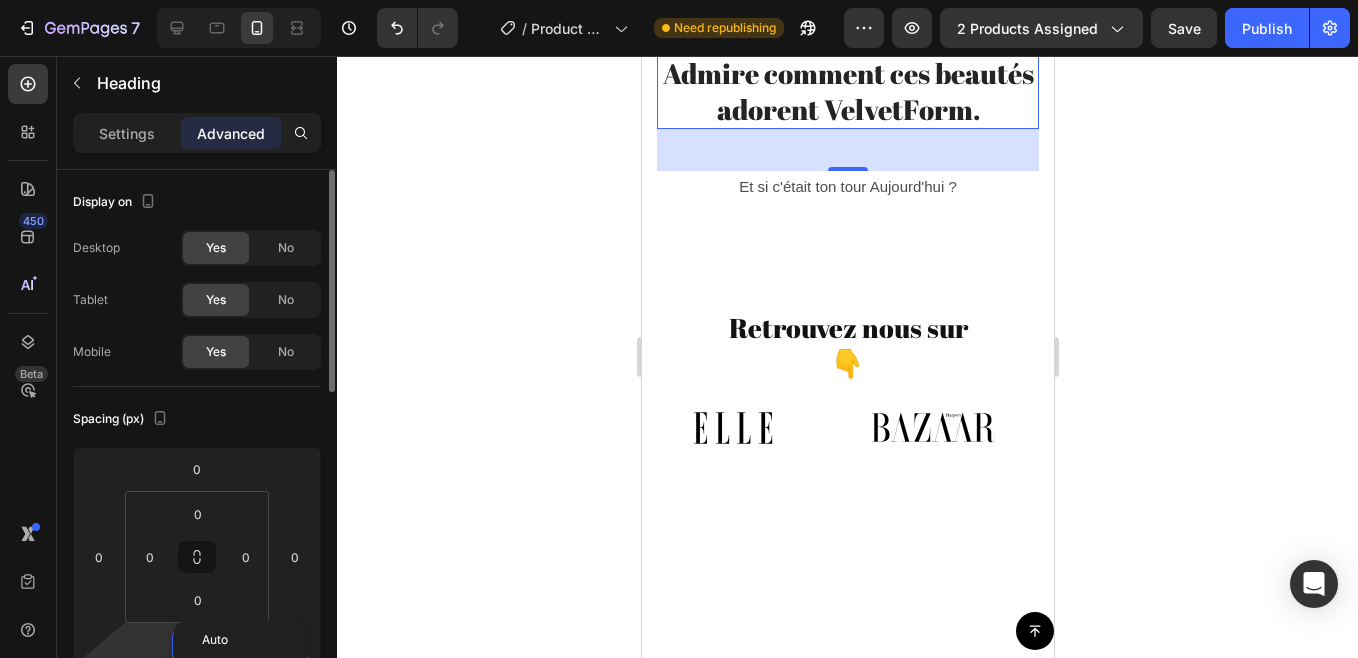 type 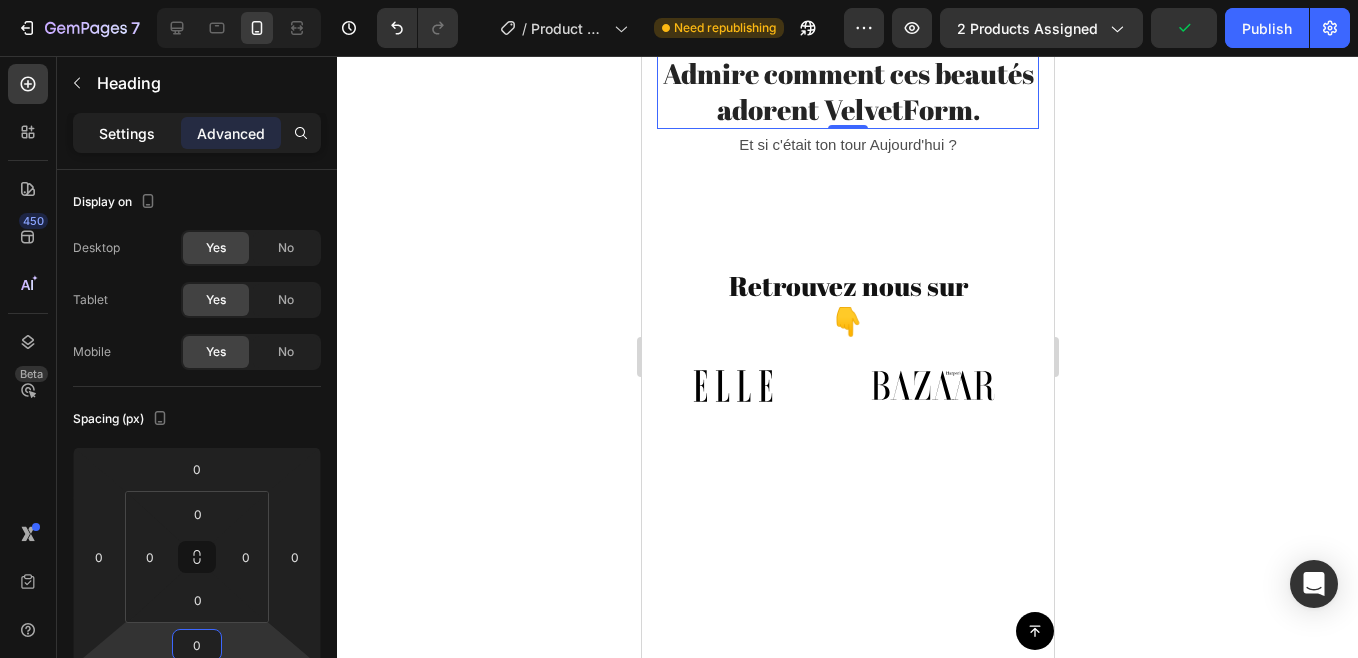click on "Settings" at bounding box center (127, 133) 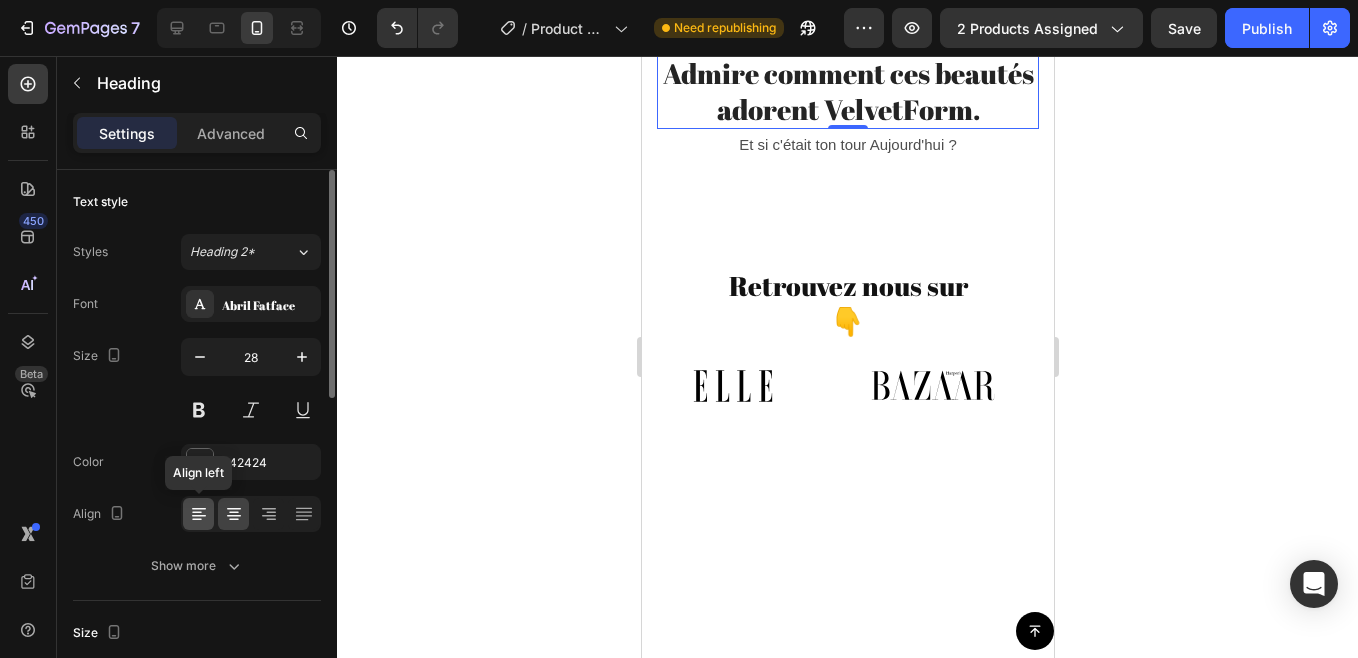 click 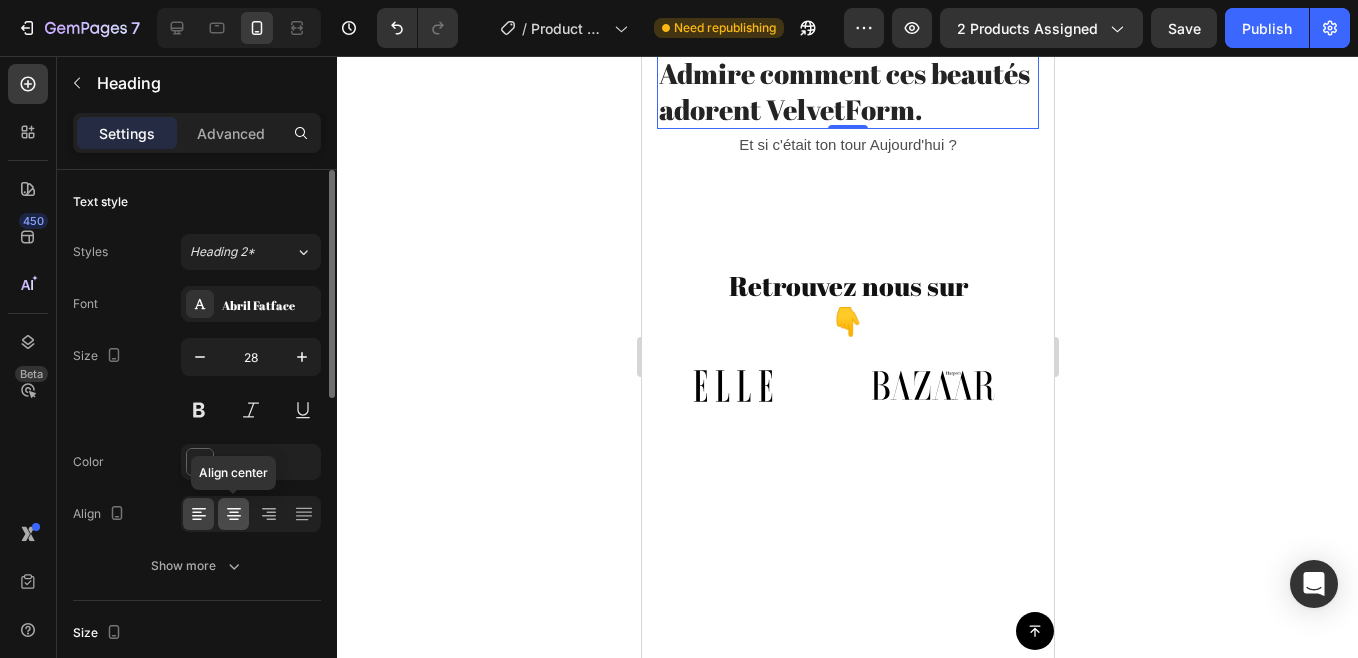 click 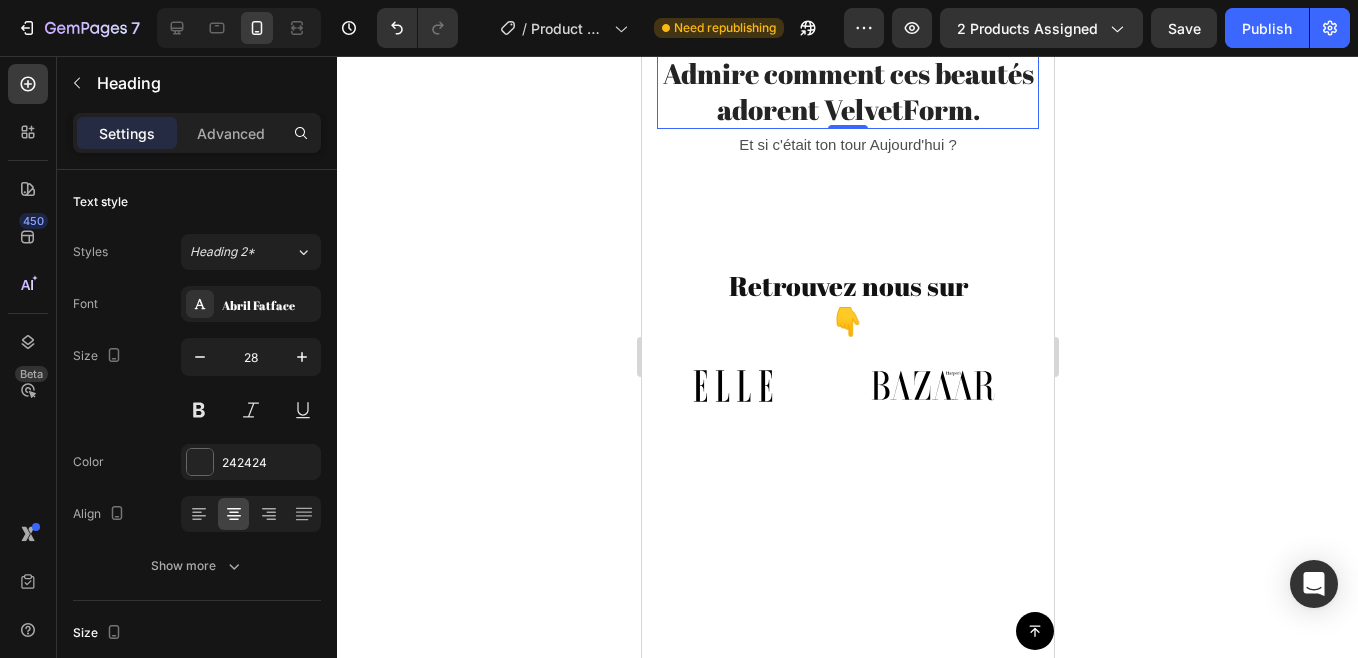 click on "Admire comment ces beautés adorent VelvetForm." at bounding box center [847, 91] 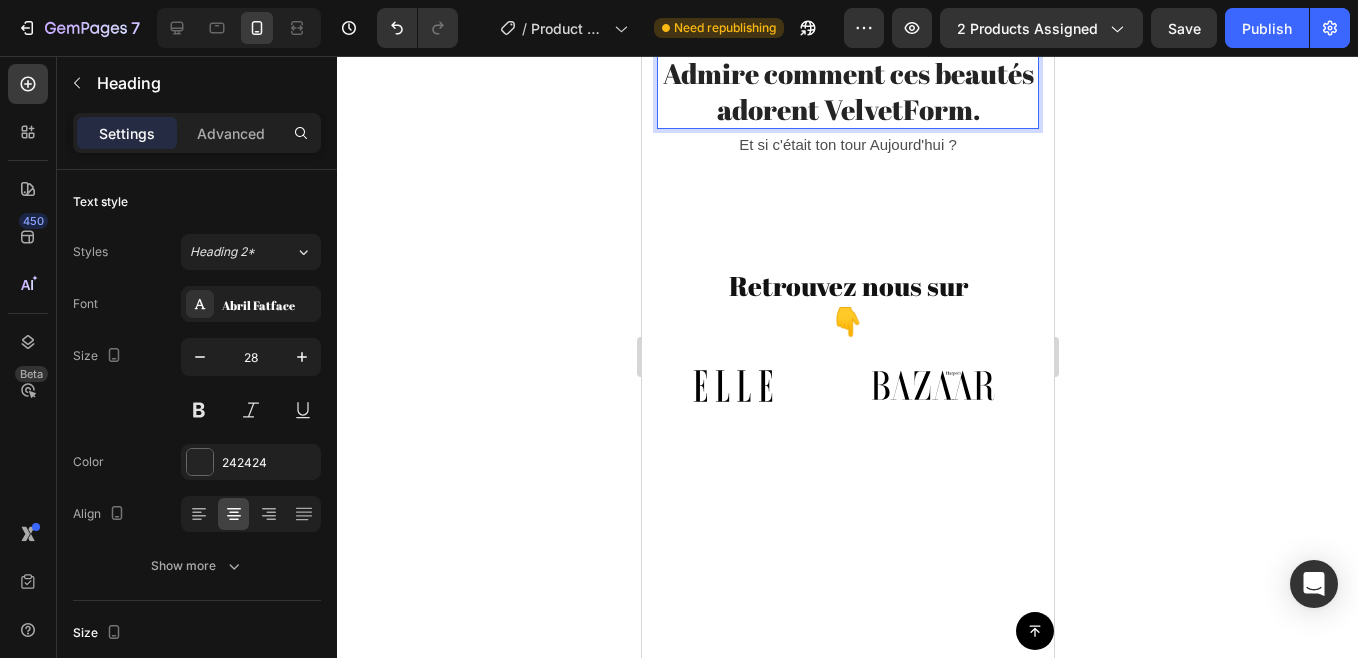 click on "Admire comment ces beautés adorent VelvetForm." at bounding box center [847, 91] 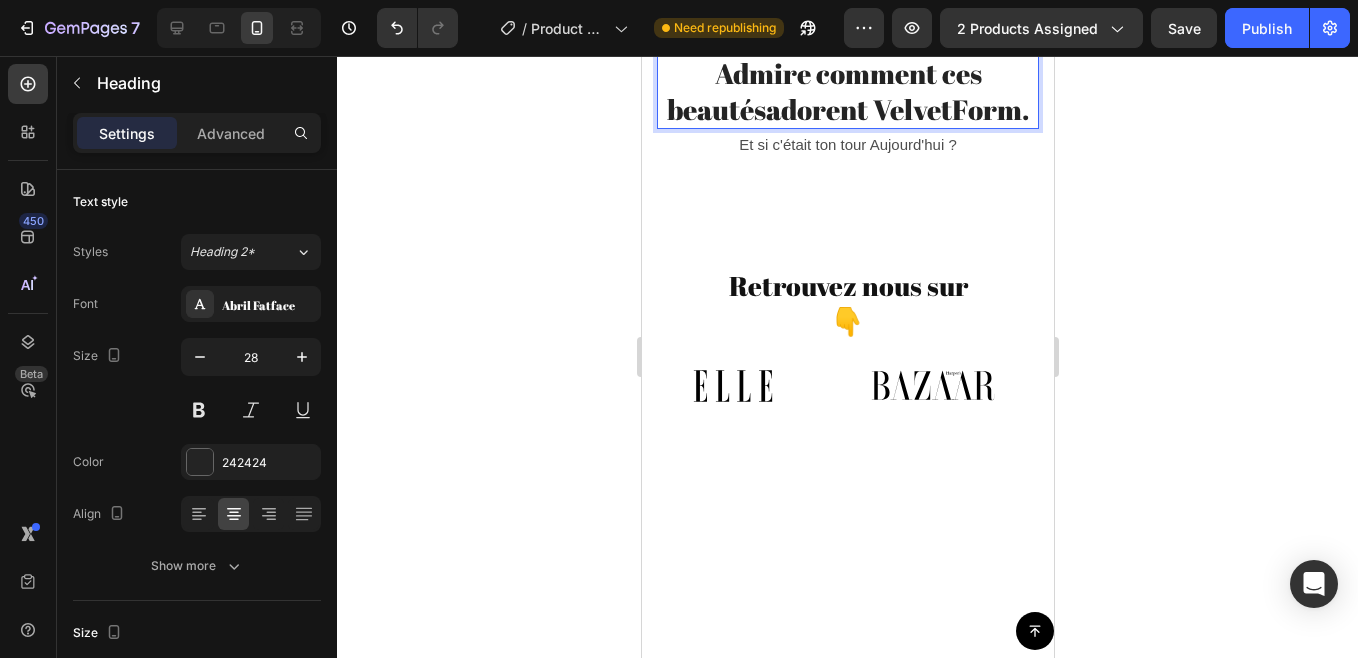 click on "Admire comment ces beautésadorent VelvetForm." at bounding box center (847, 91) 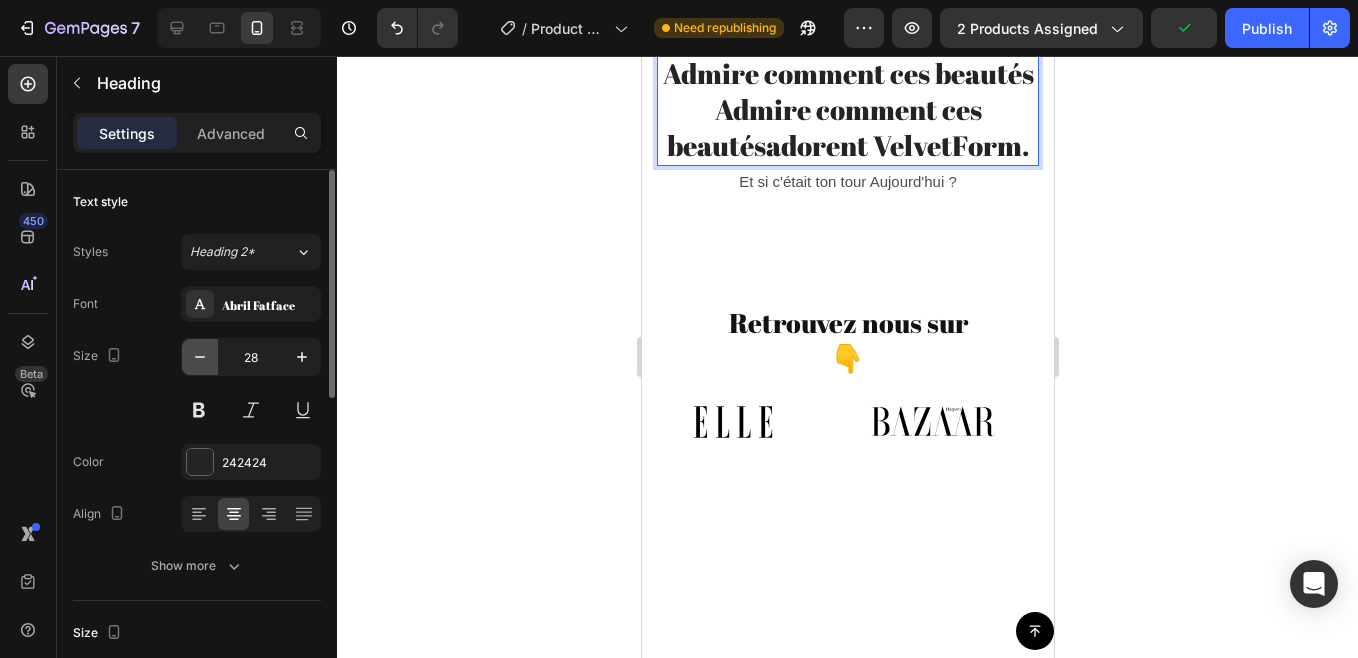 click 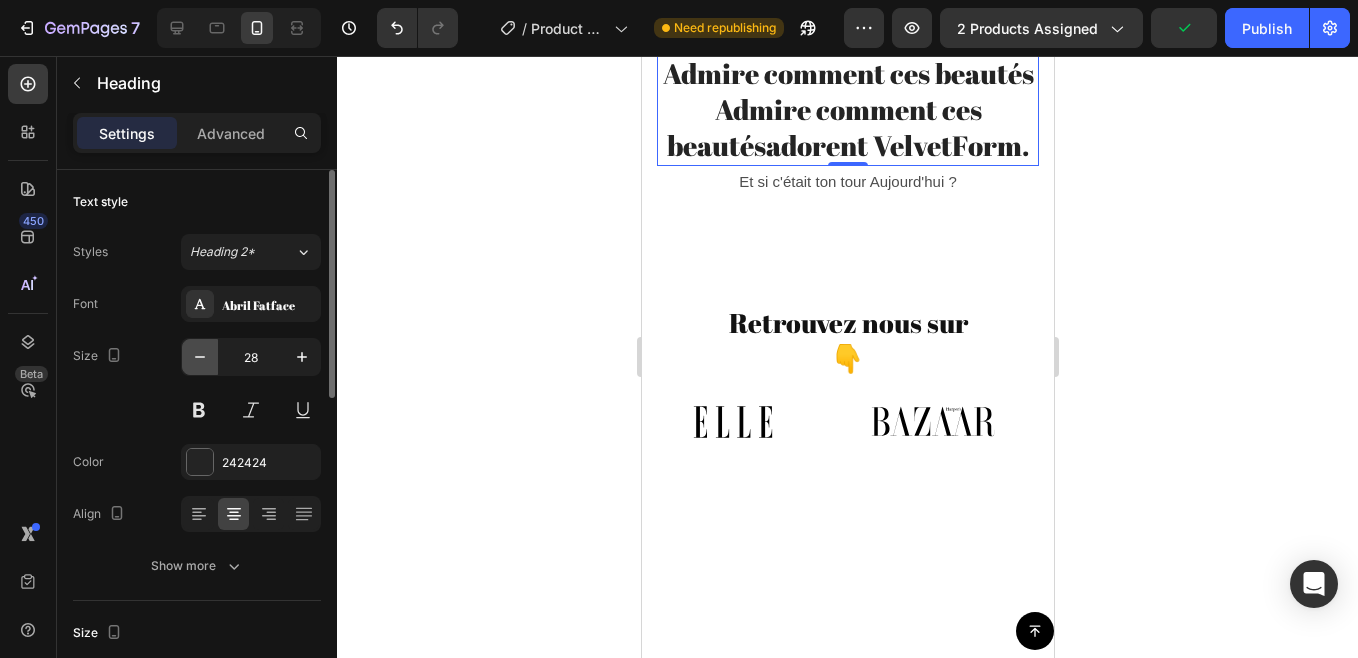 type on "27" 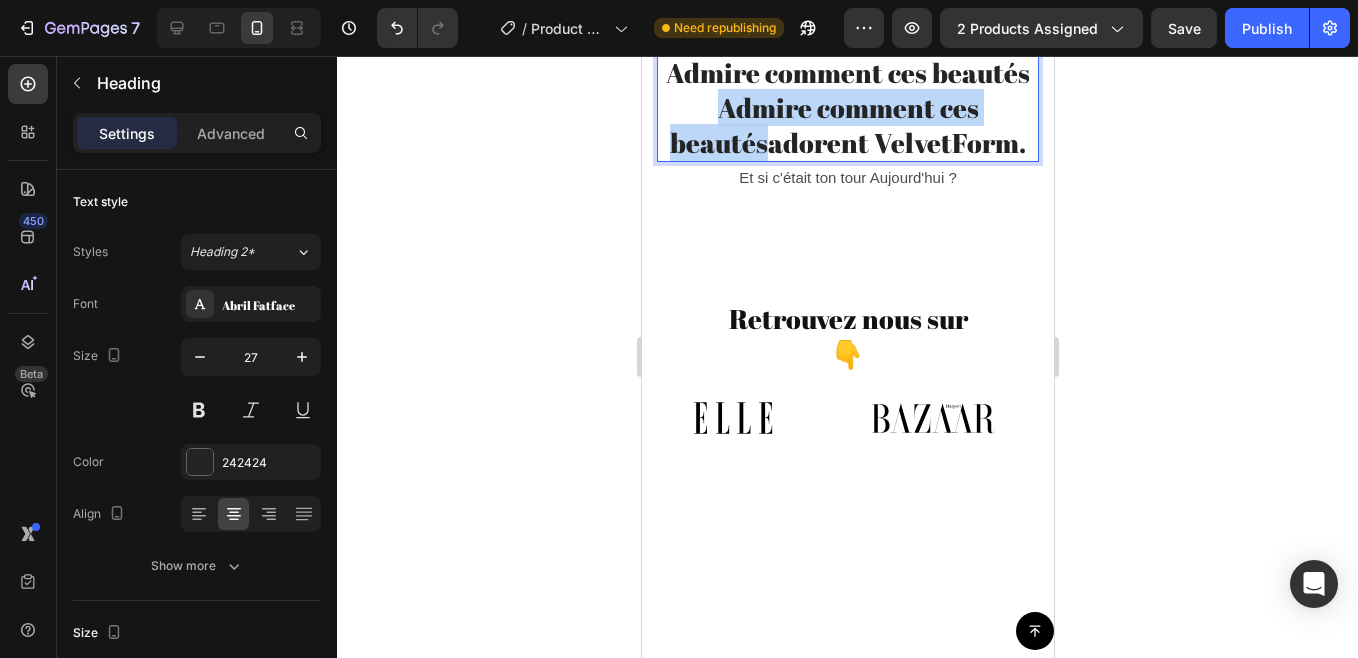drag, startPoint x: 759, startPoint y: 397, endPoint x: 718, endPoint y: 368, distance: 50.219517 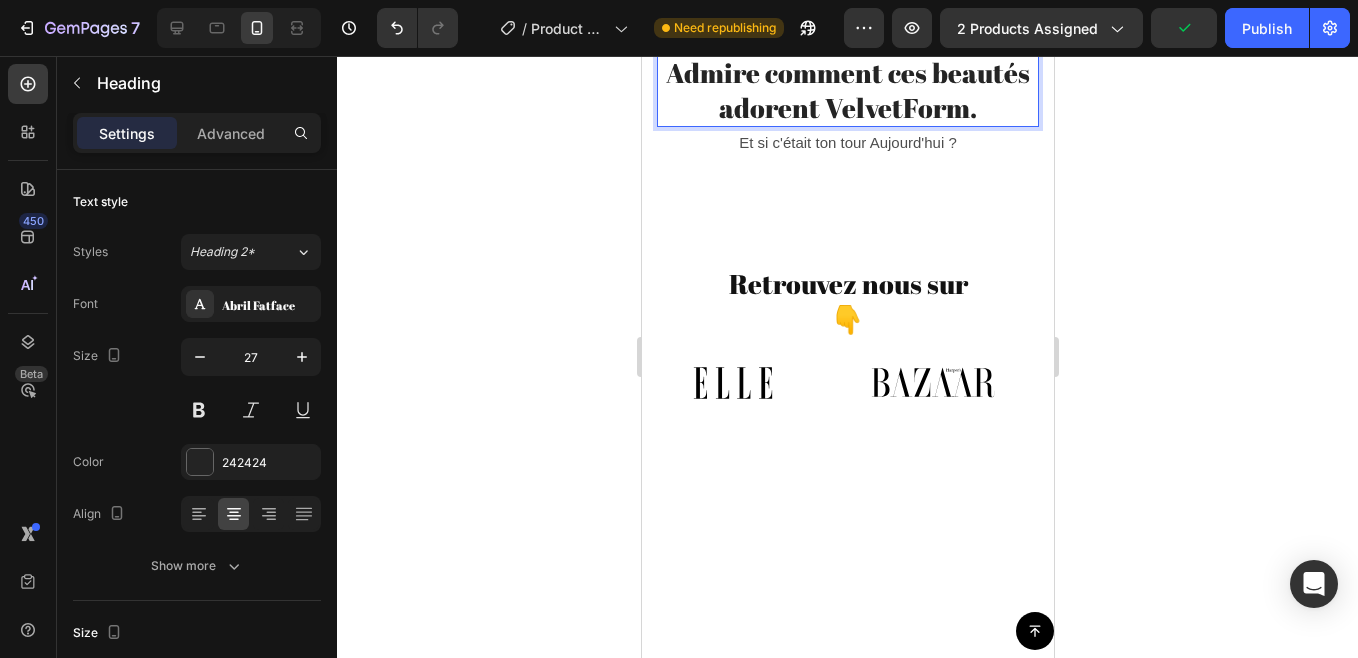 click 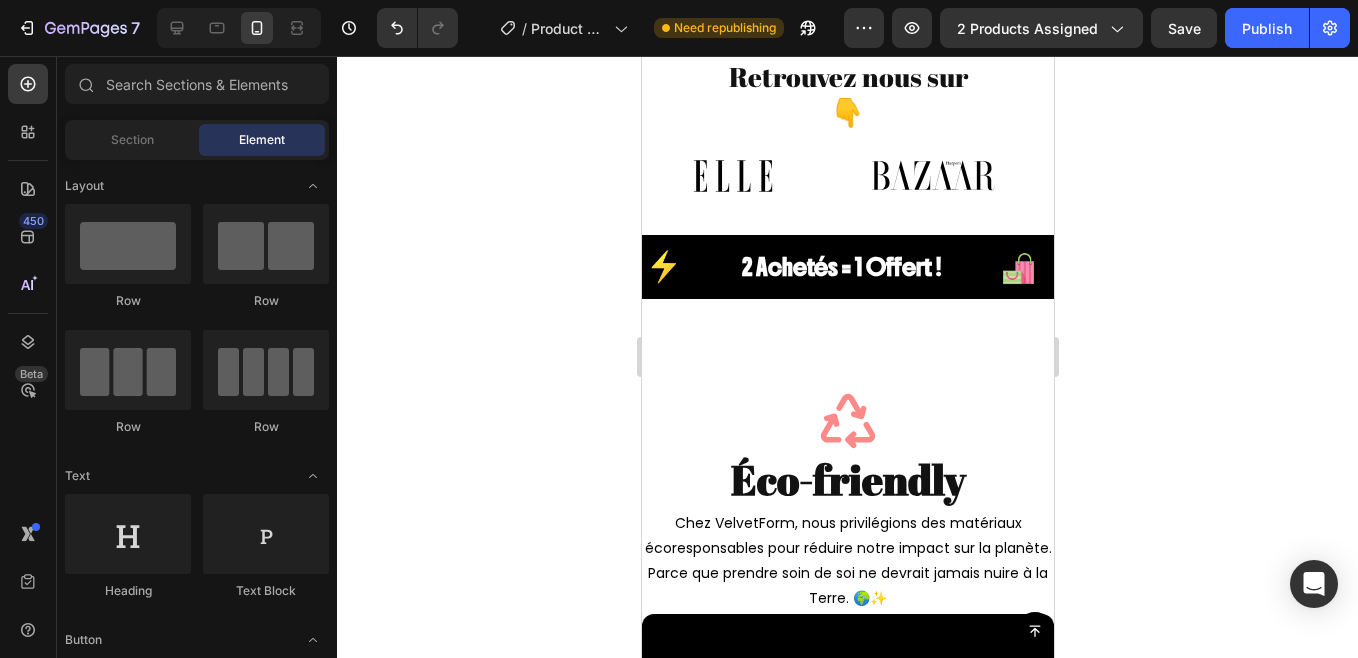 scroll, scrollTop: 1265, scrollLeft: 0, axis: vertical 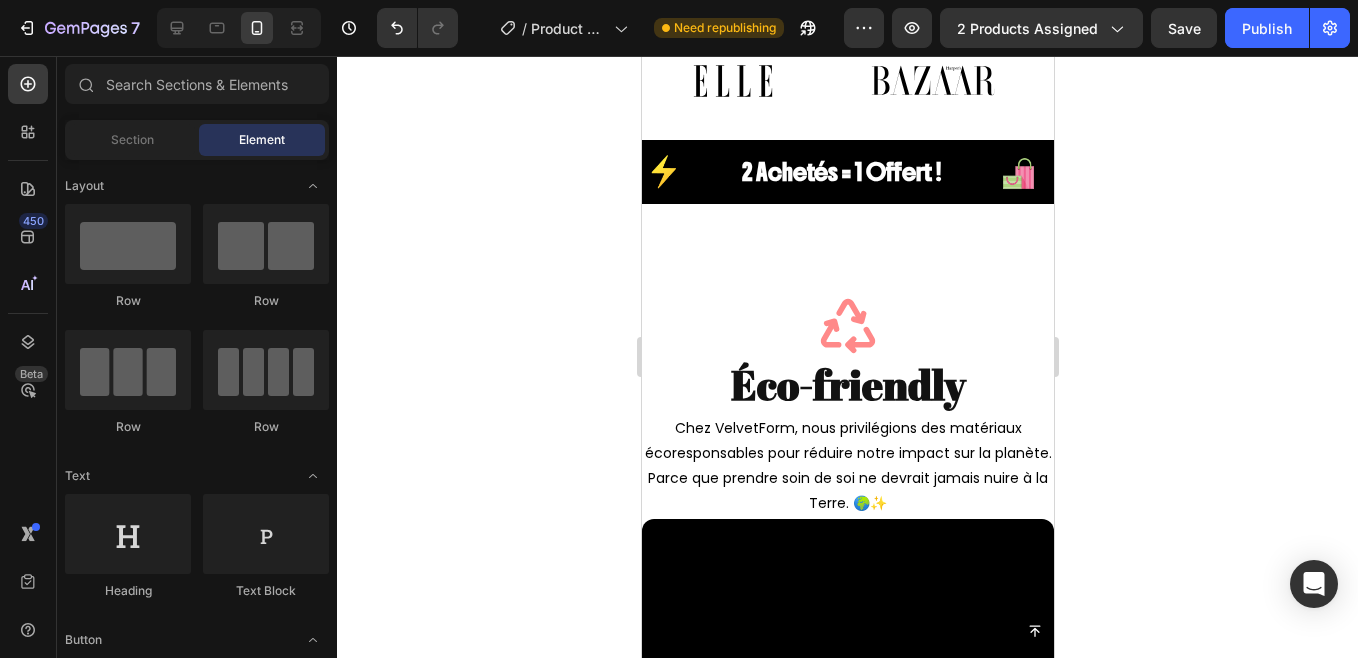 click on "Icon Éco-friendly Heading Chez VelvetForm, nous privilégions des matériaux écoresponsables pour réduire notre impact sur la planète. Parce que prendre soin de soi ne devrait jamais nuire à la Terre. 🌍✨ Text Block Video
Icon Garantie de 30 jours Heading Text Block Row Section 6" at bounding box center (847, 834) 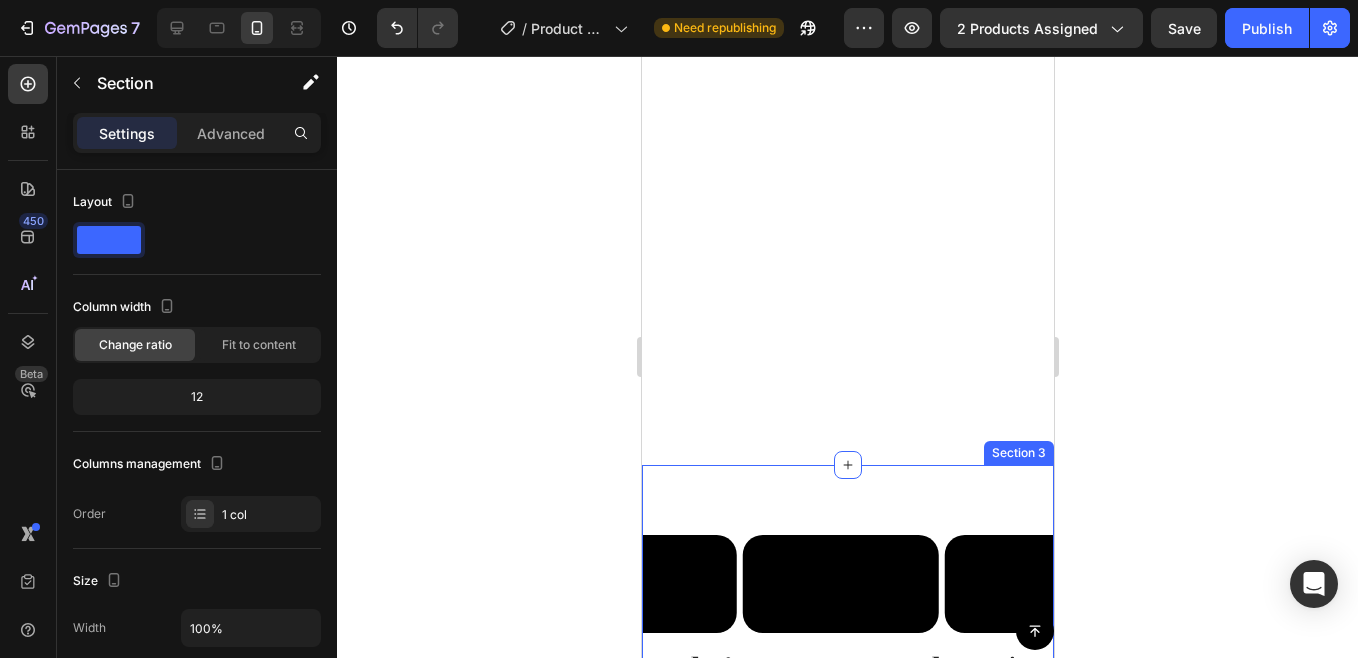 scroll, scrollTop: 1258, scrollLeft: 0, axis: vertical 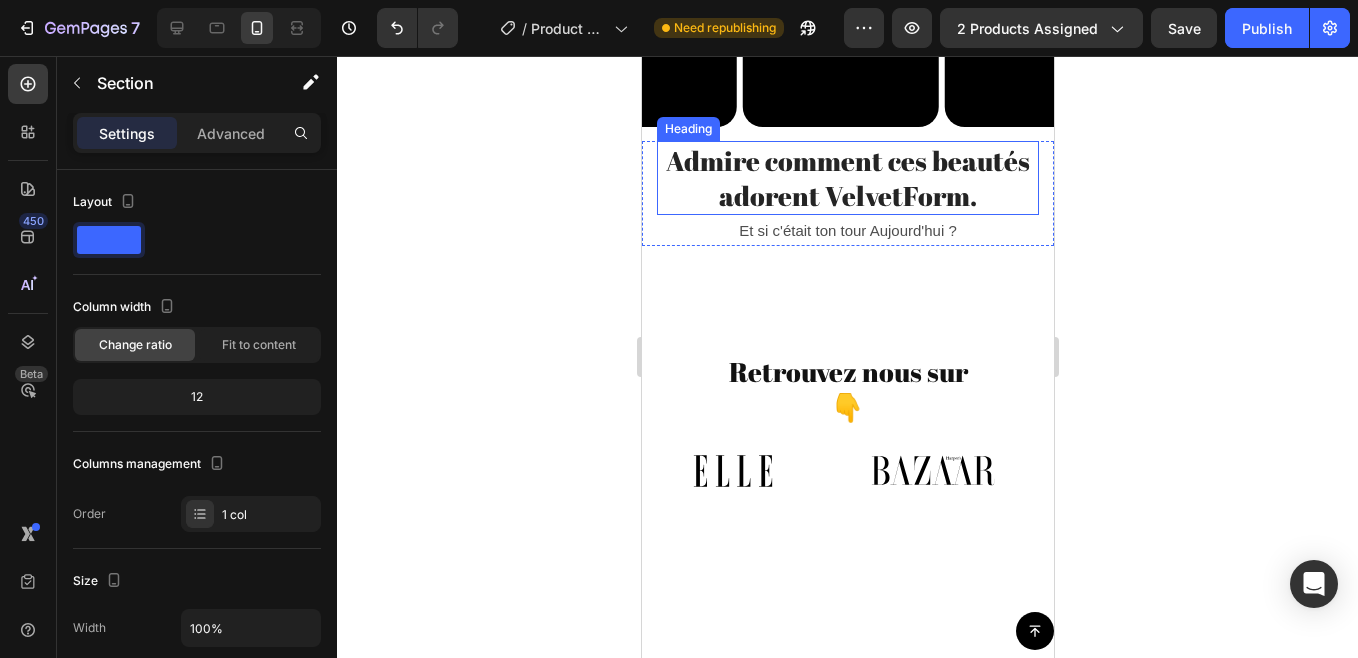 click on "Admire comment ces beautés adorent VelvetForm." at bounding box center (847, 178) 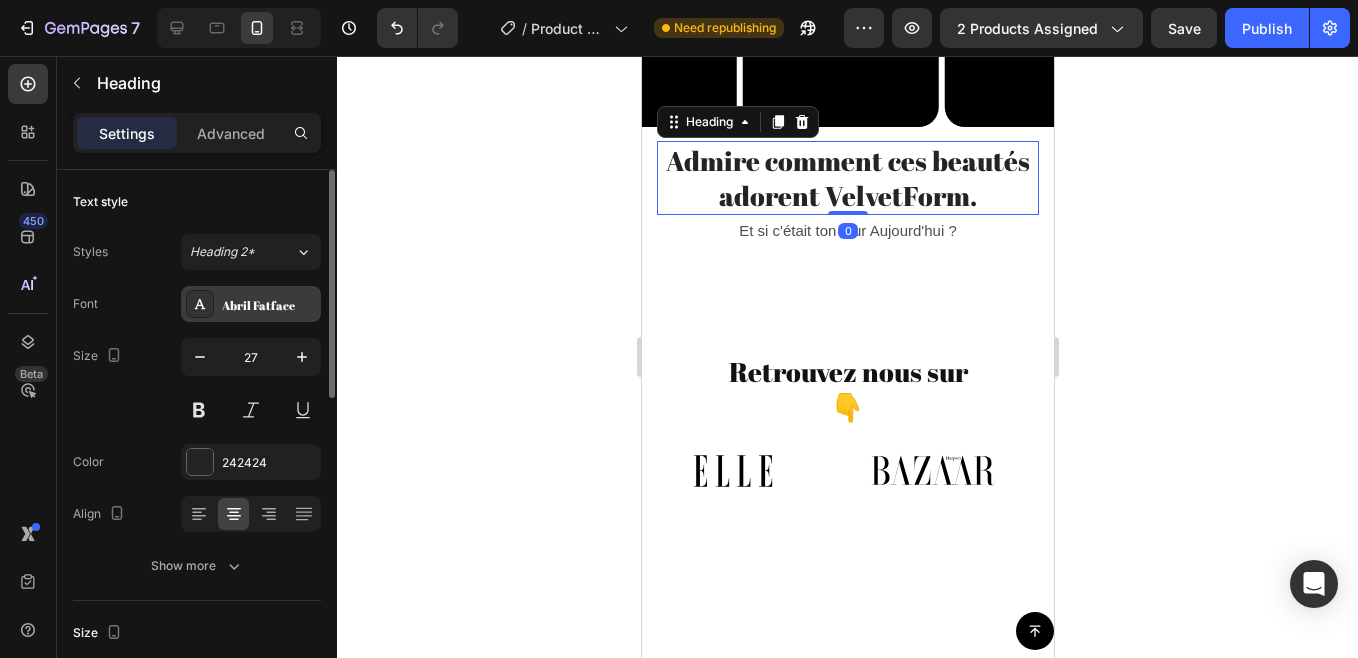 click on "Abril Fatface" at bounding box center [269, 305] 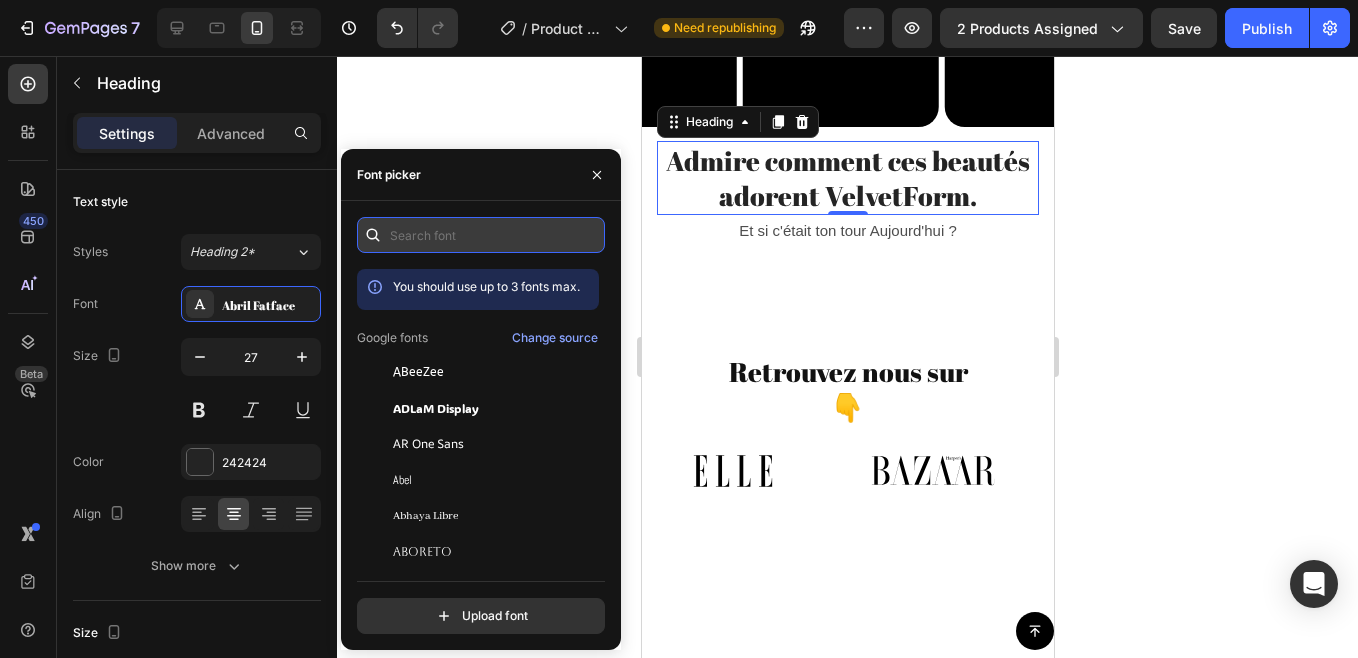 click at bounding box center (481, 235) 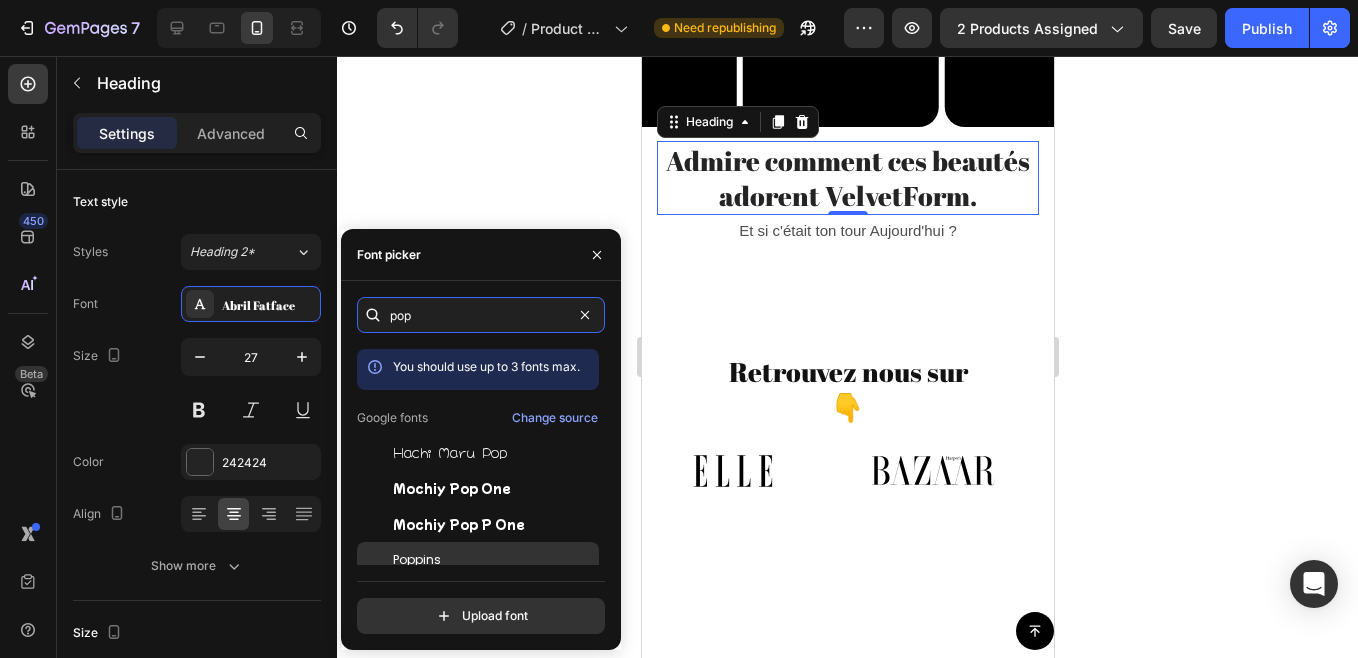 type on "pop" 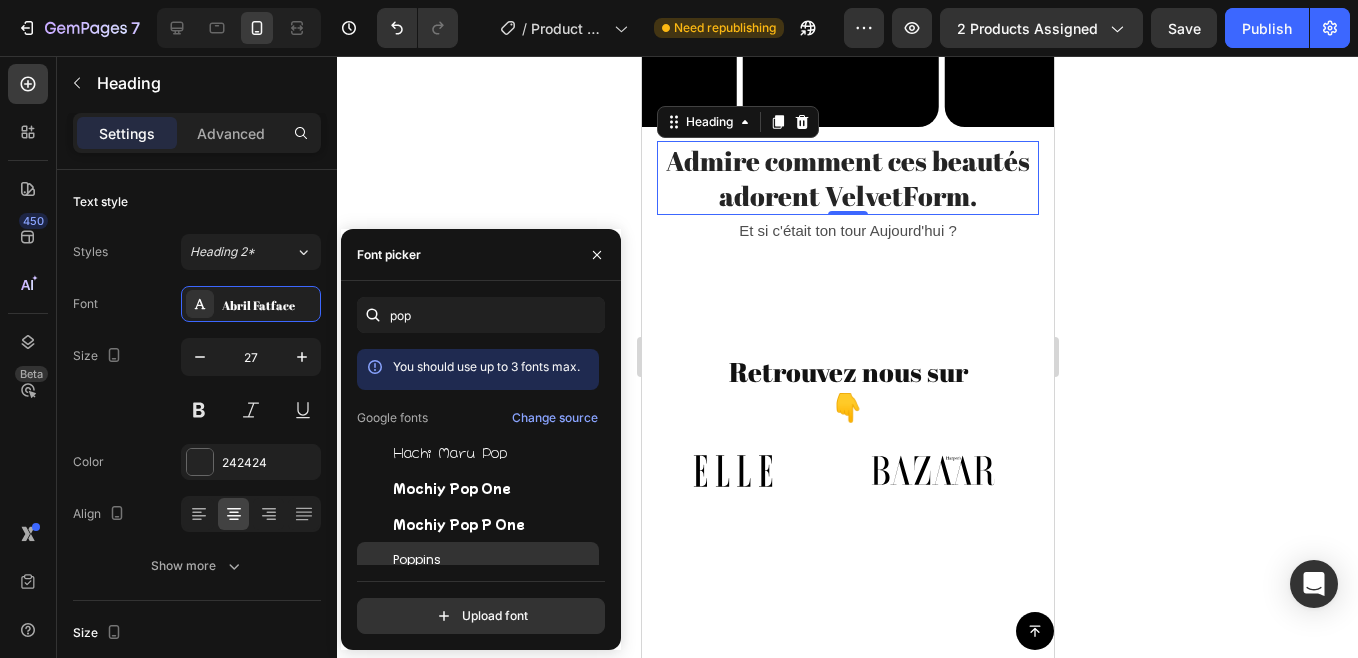 click on "Poppins" at bounding box center (494, 560) 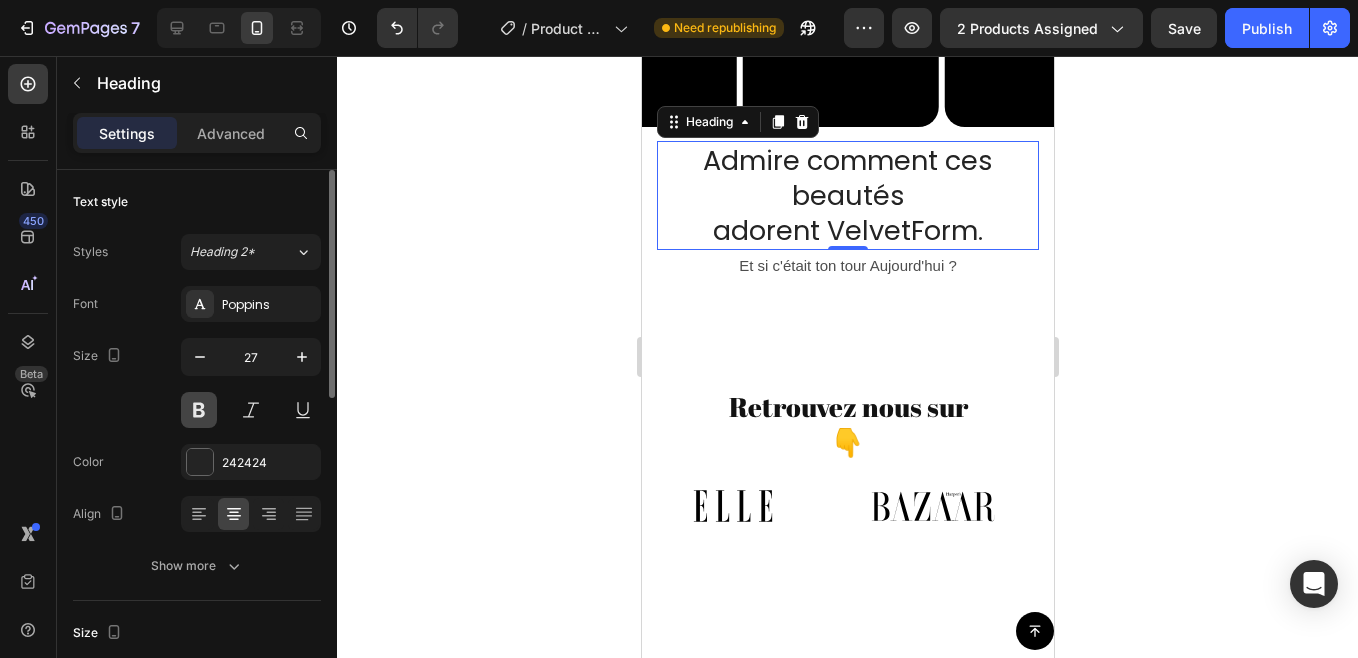 click at bounding box center (199, 410) 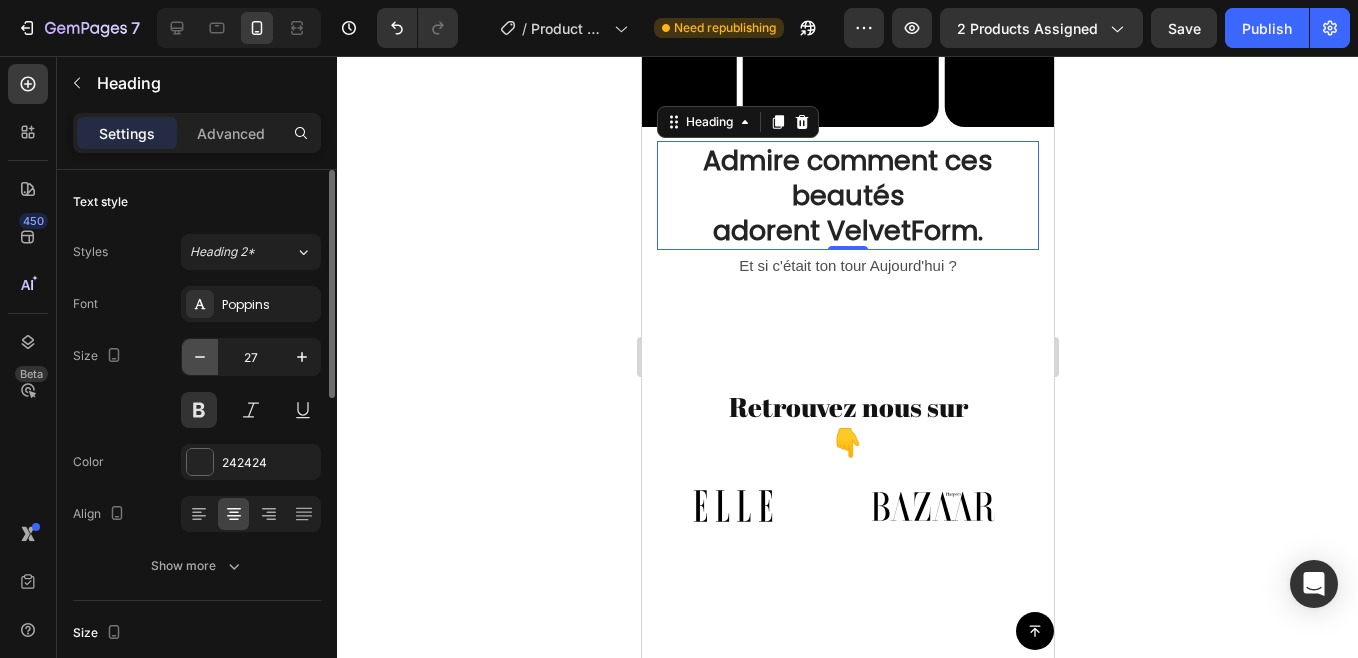 click 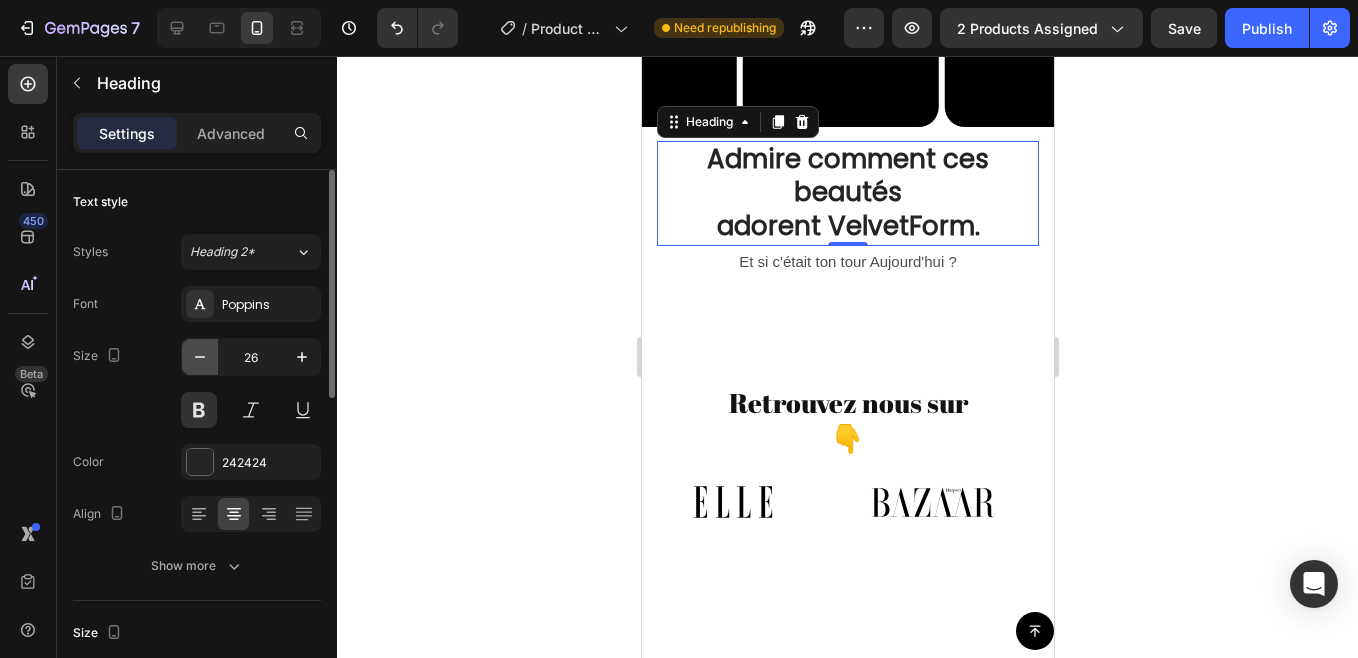 click 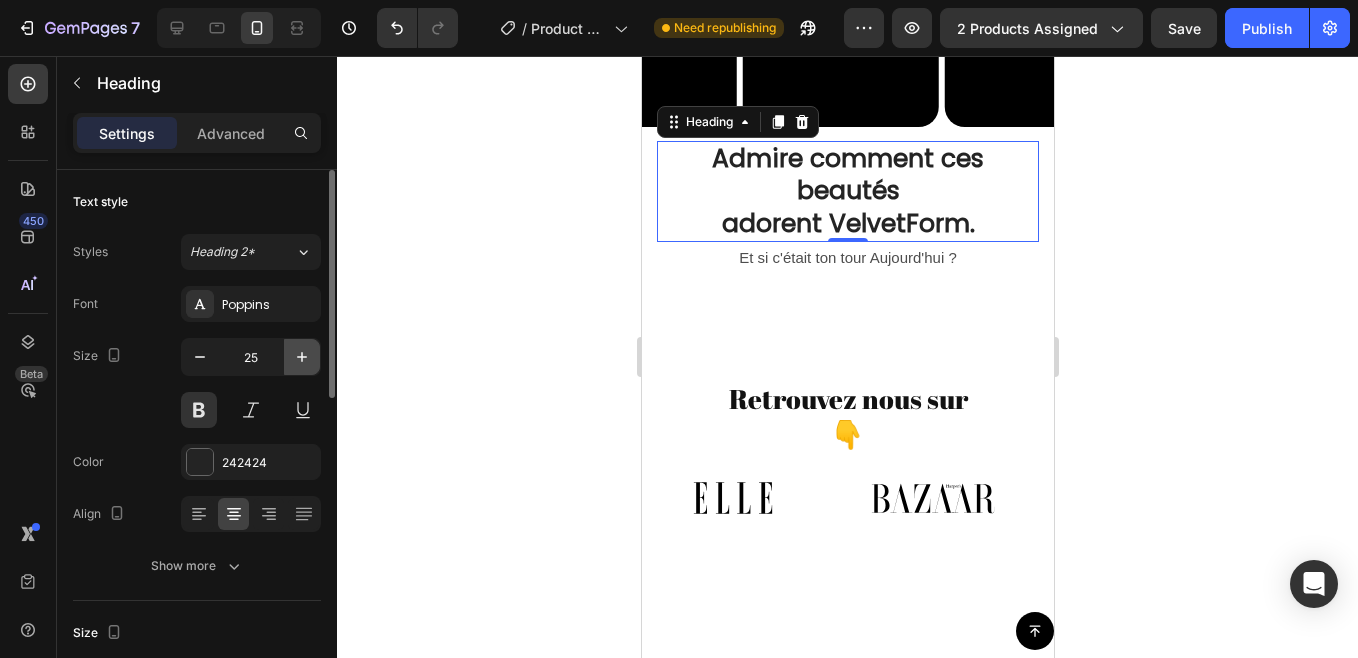 click 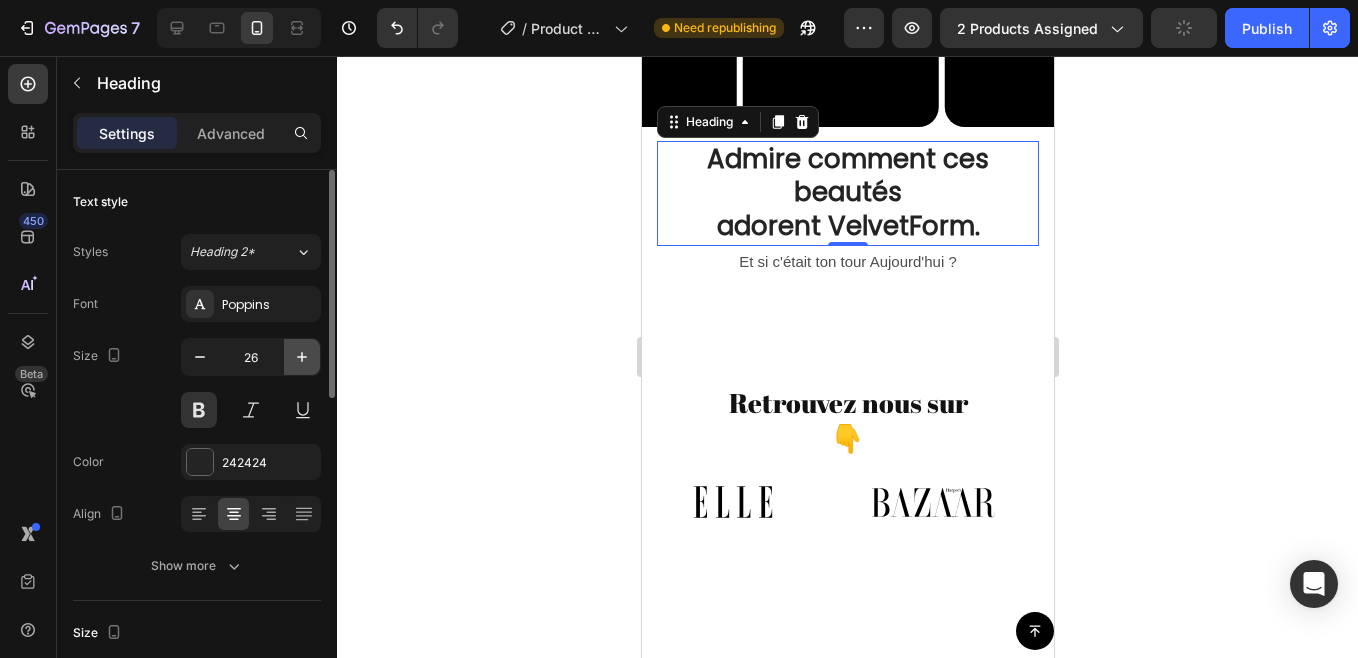 click 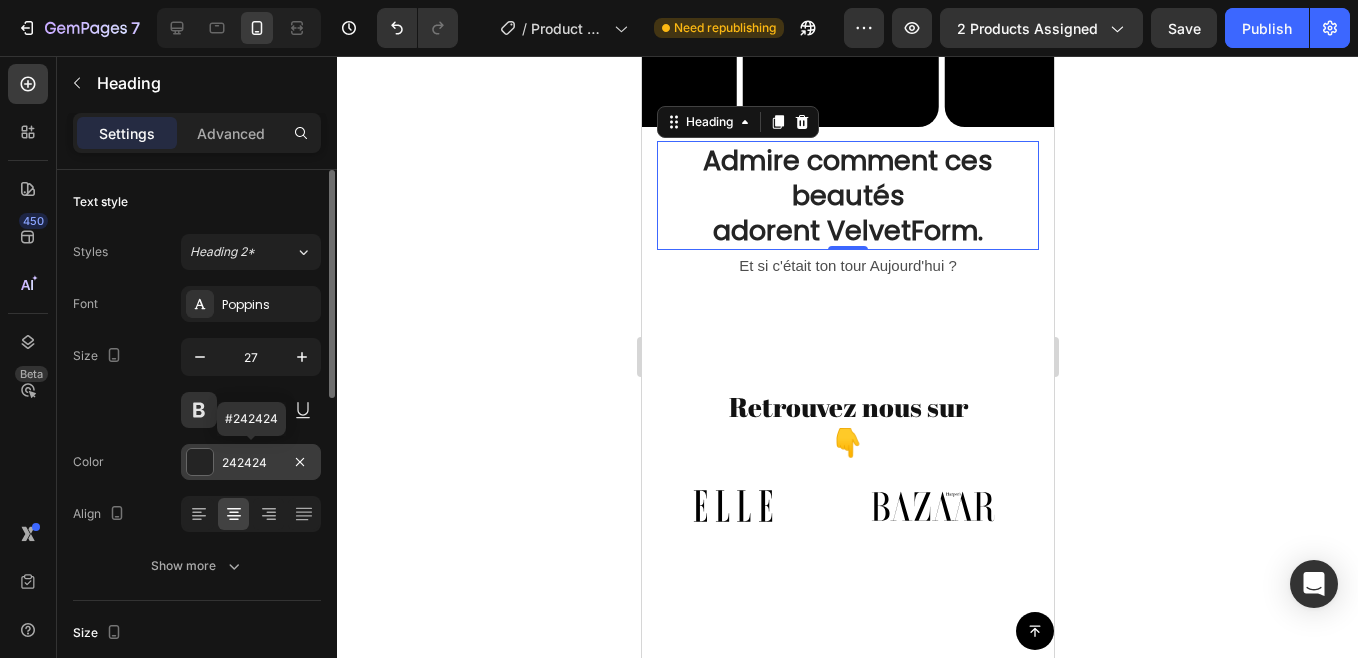 click at bounding box center [200, 462] 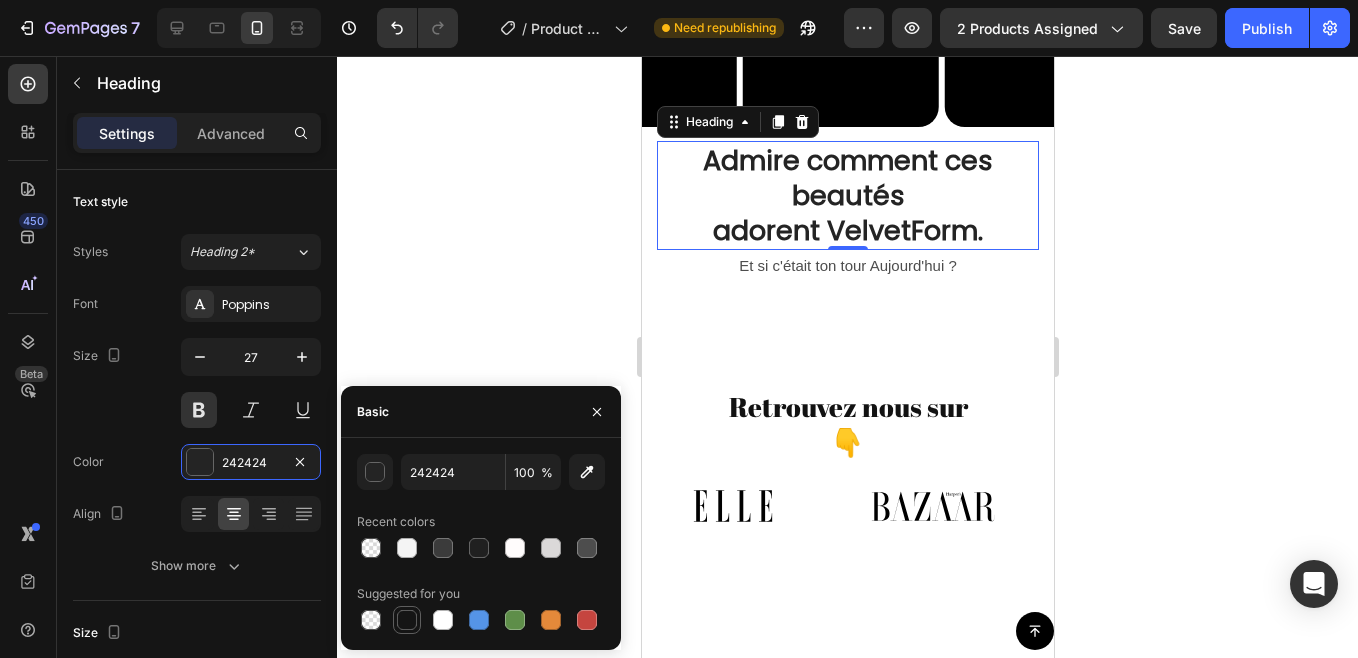 click at bounding box center (407, 620) 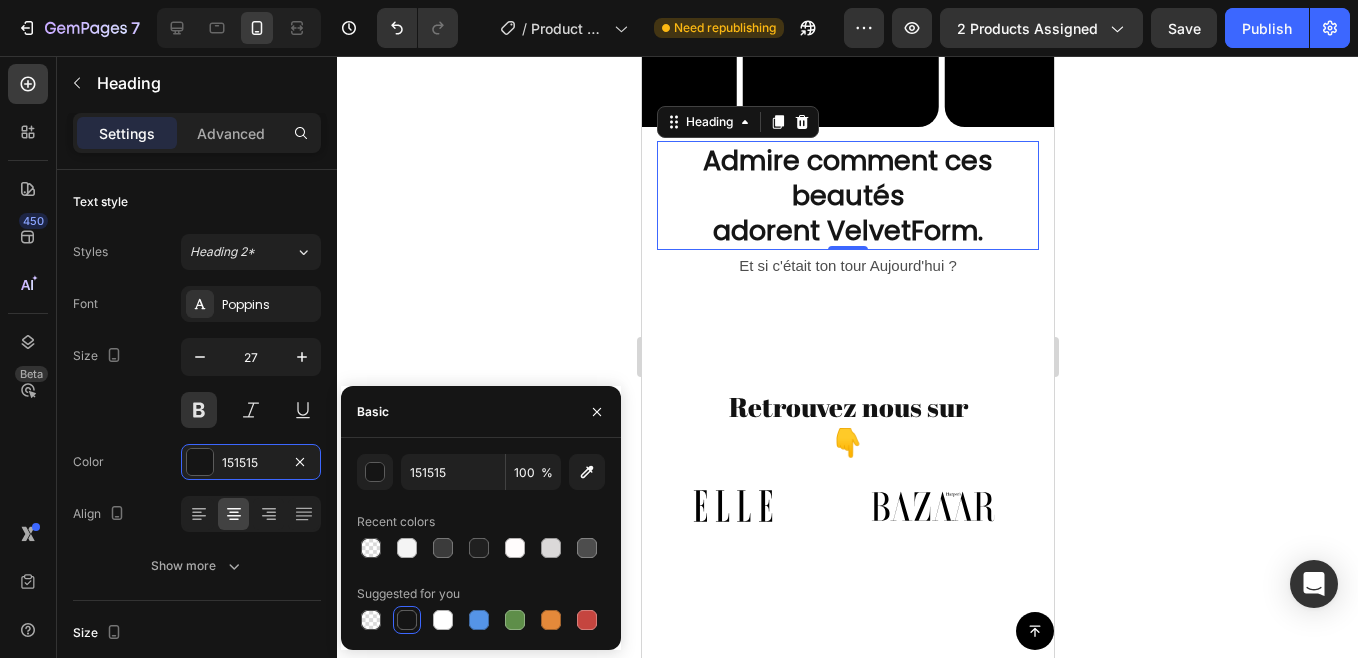 click at bounding box center (407, 620) 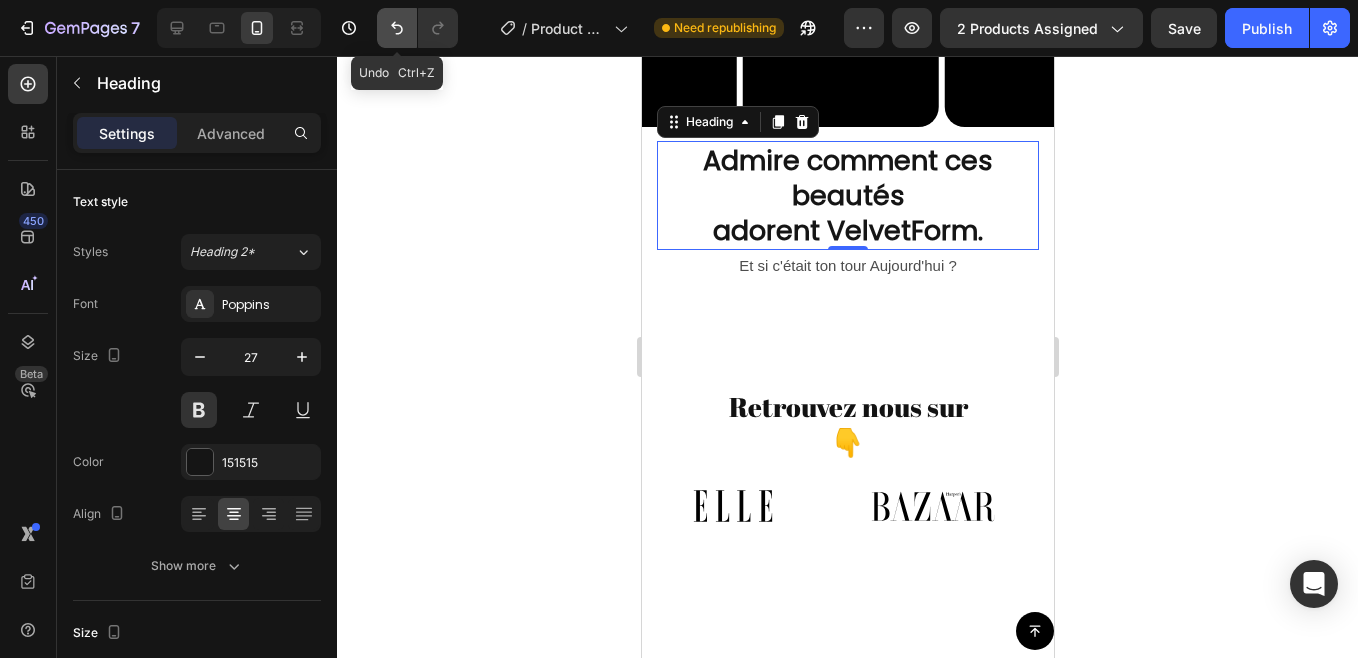 click 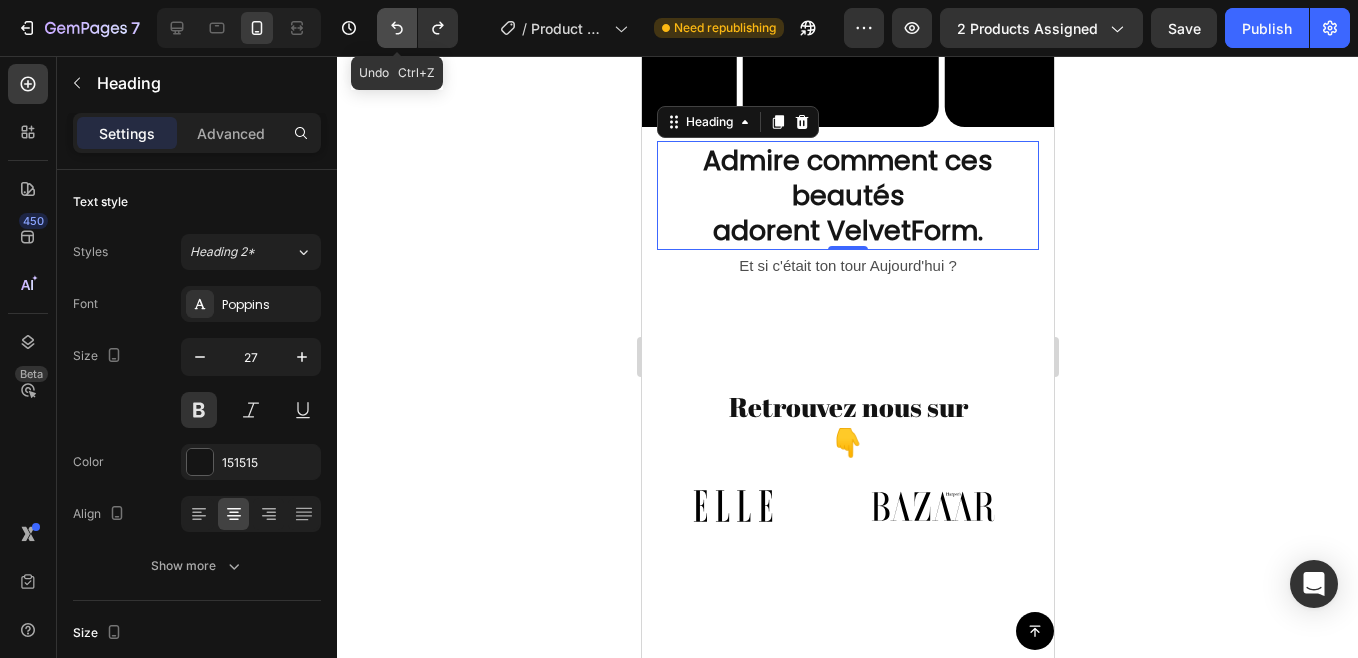 click 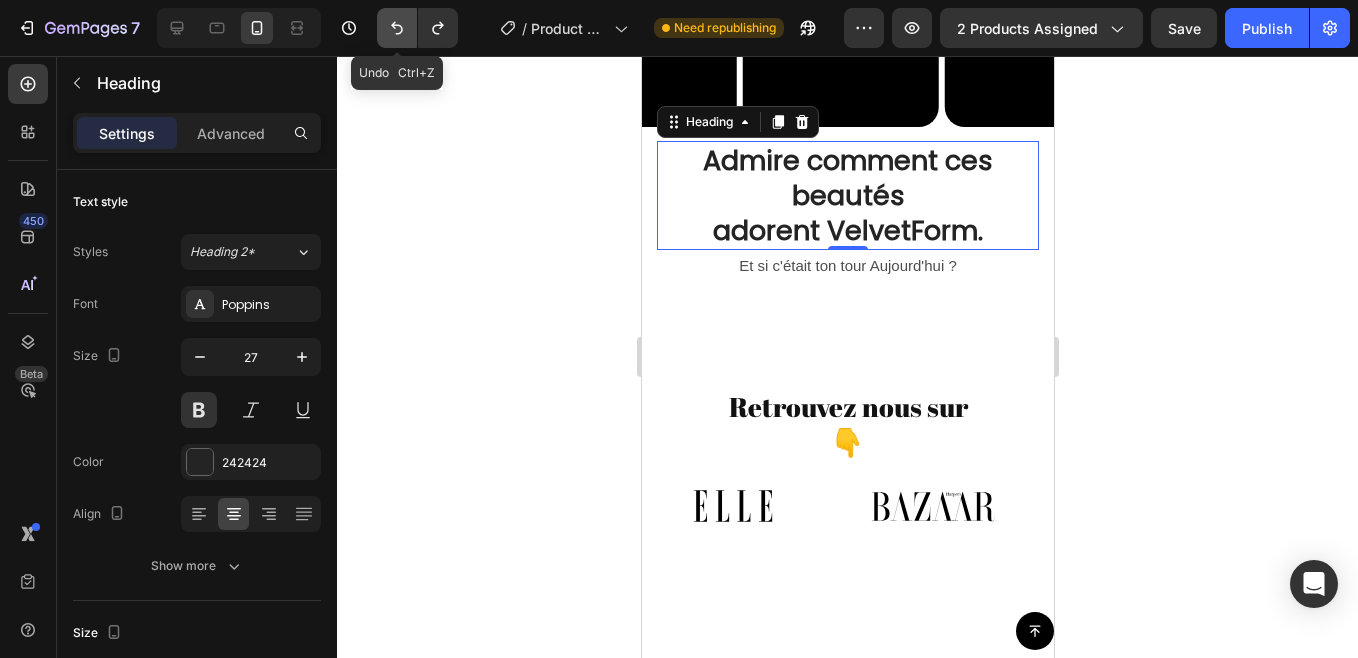 click 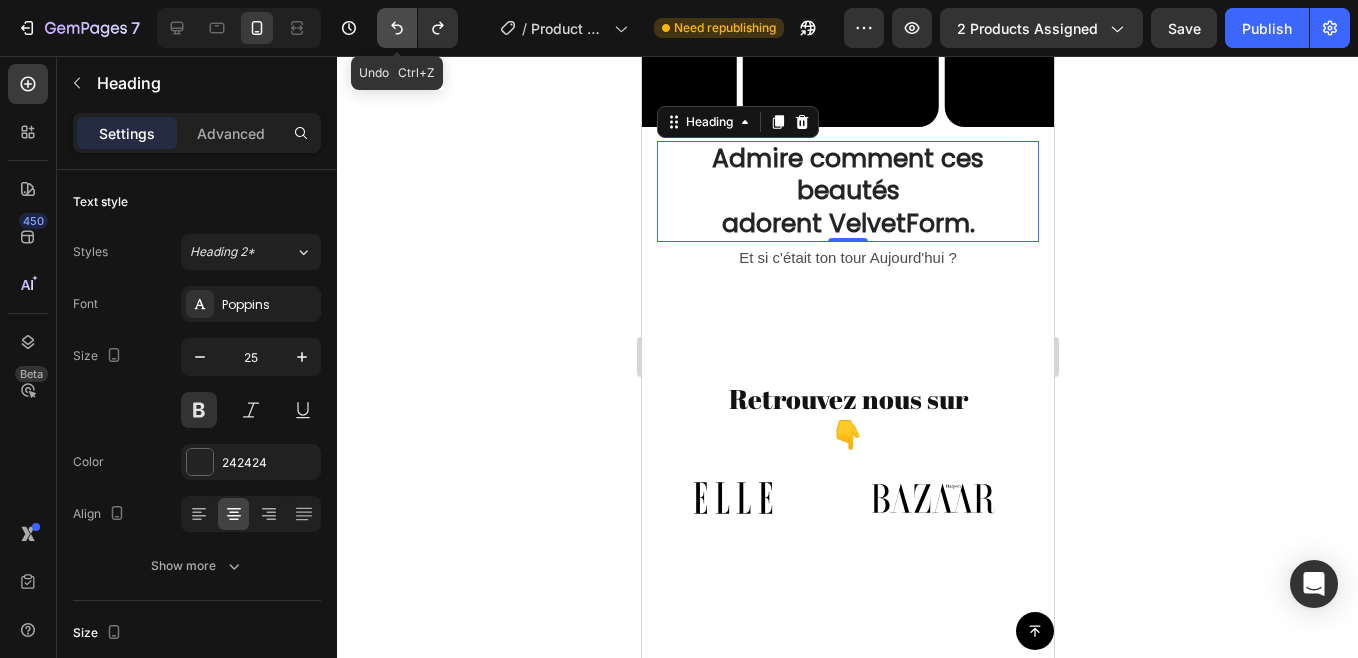 click 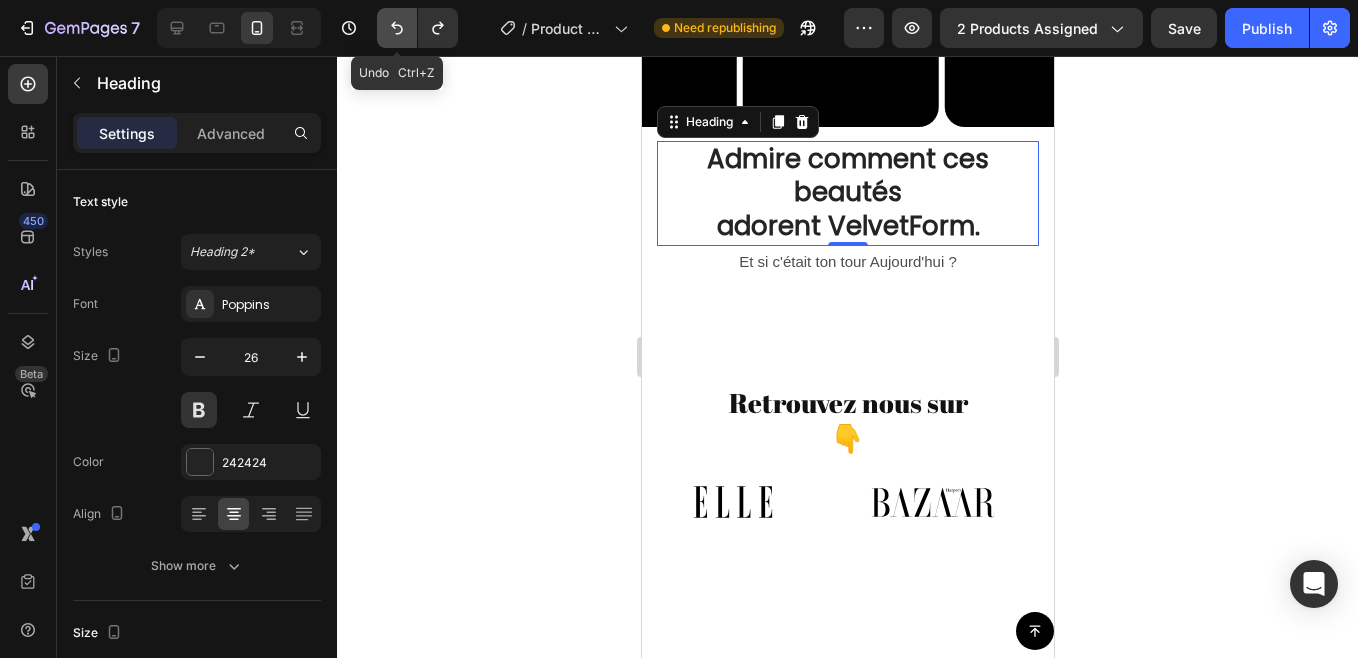 click 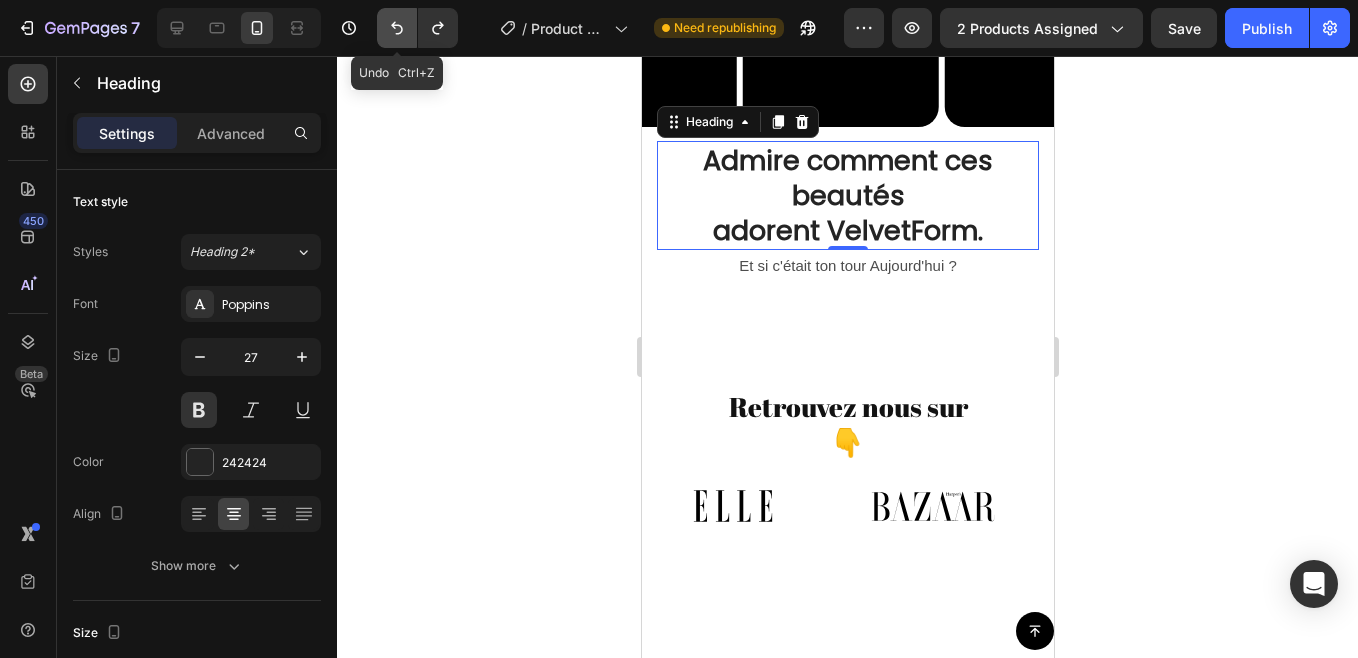 click 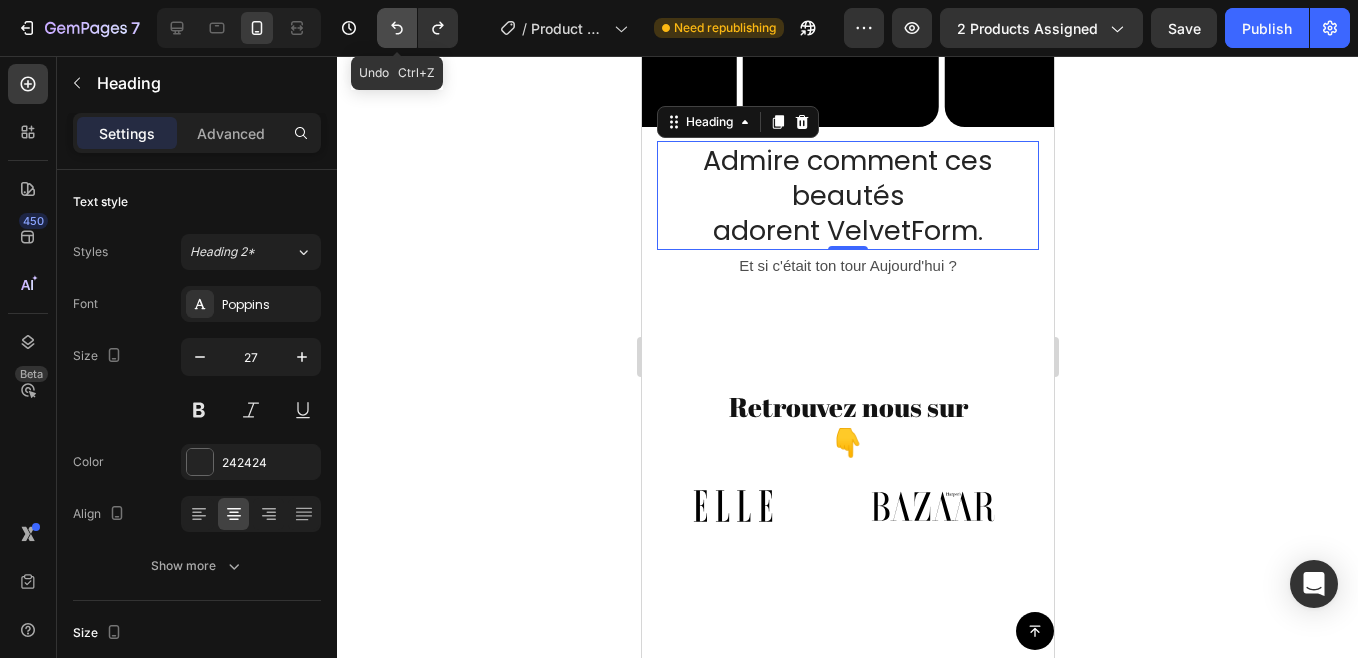 click 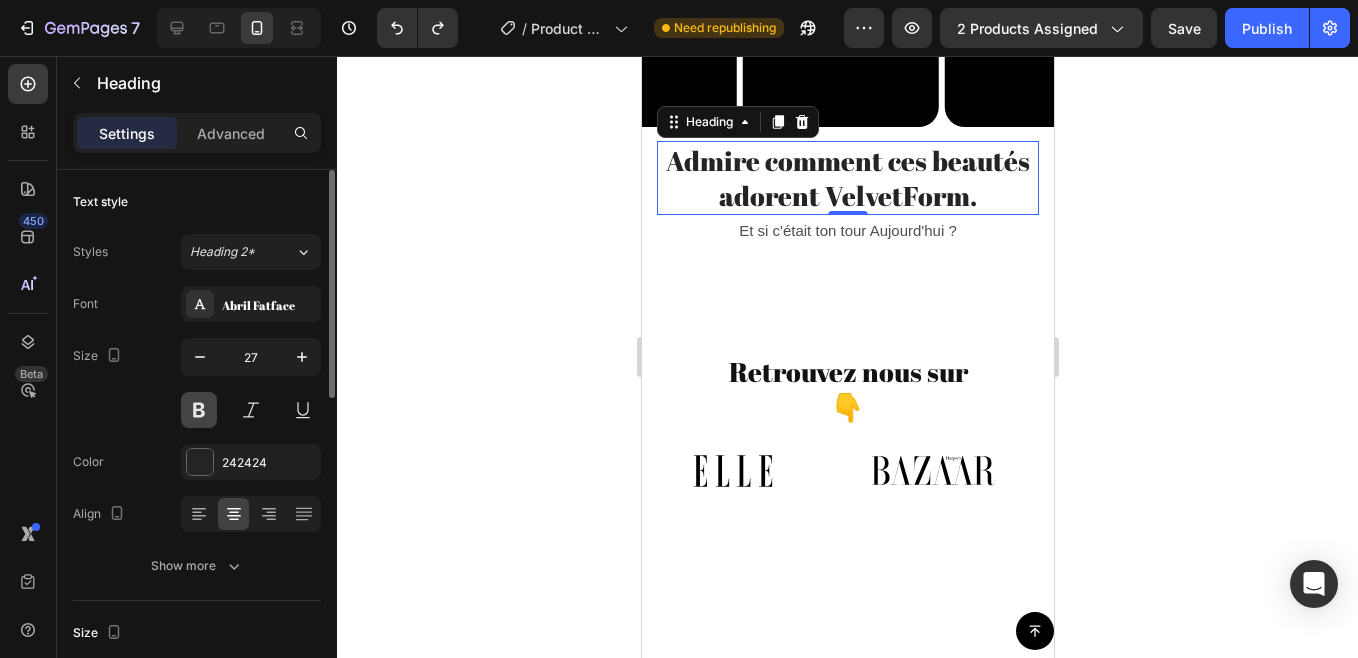 click at bounding box center (199, 410) 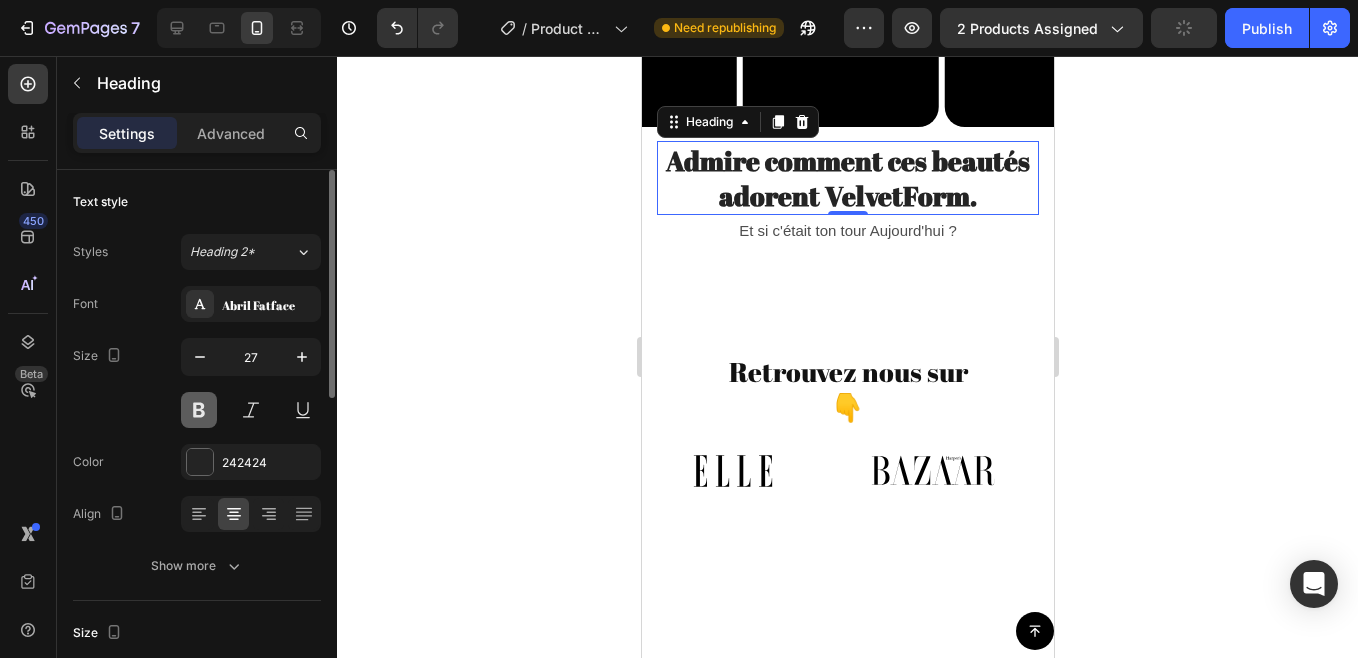 click at bounding box center [199, 410] 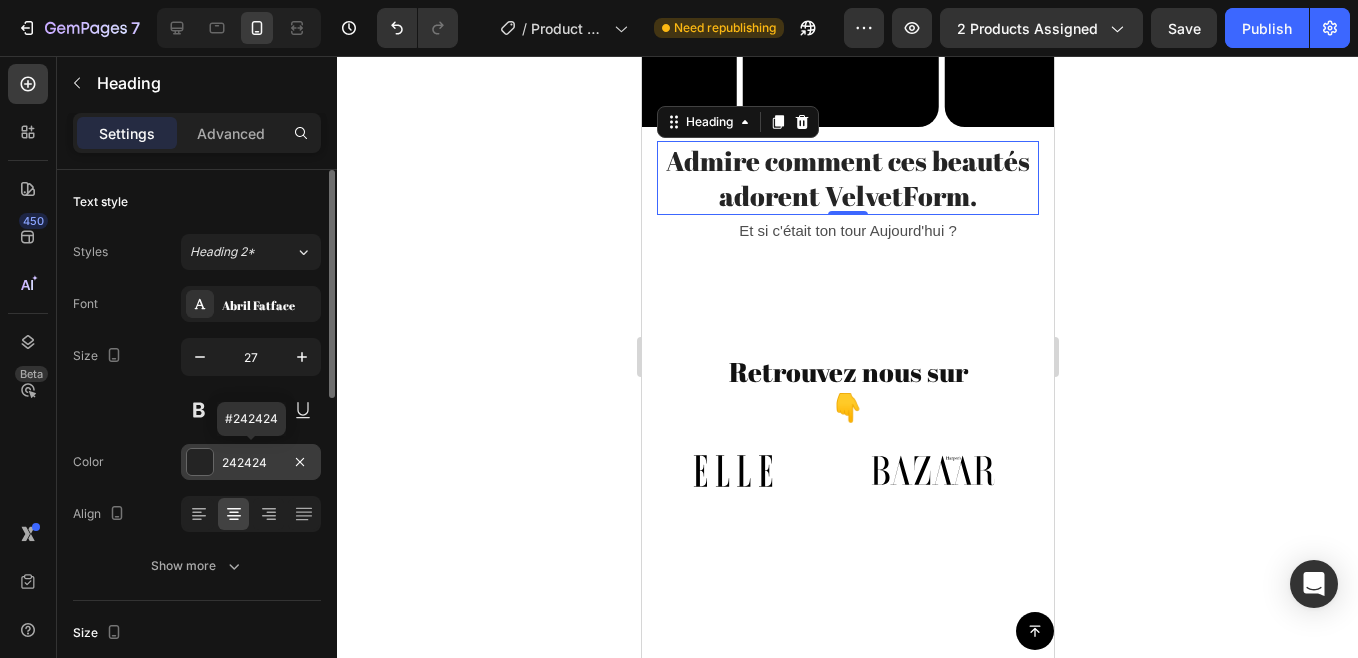click at bounding box center (200, 462) 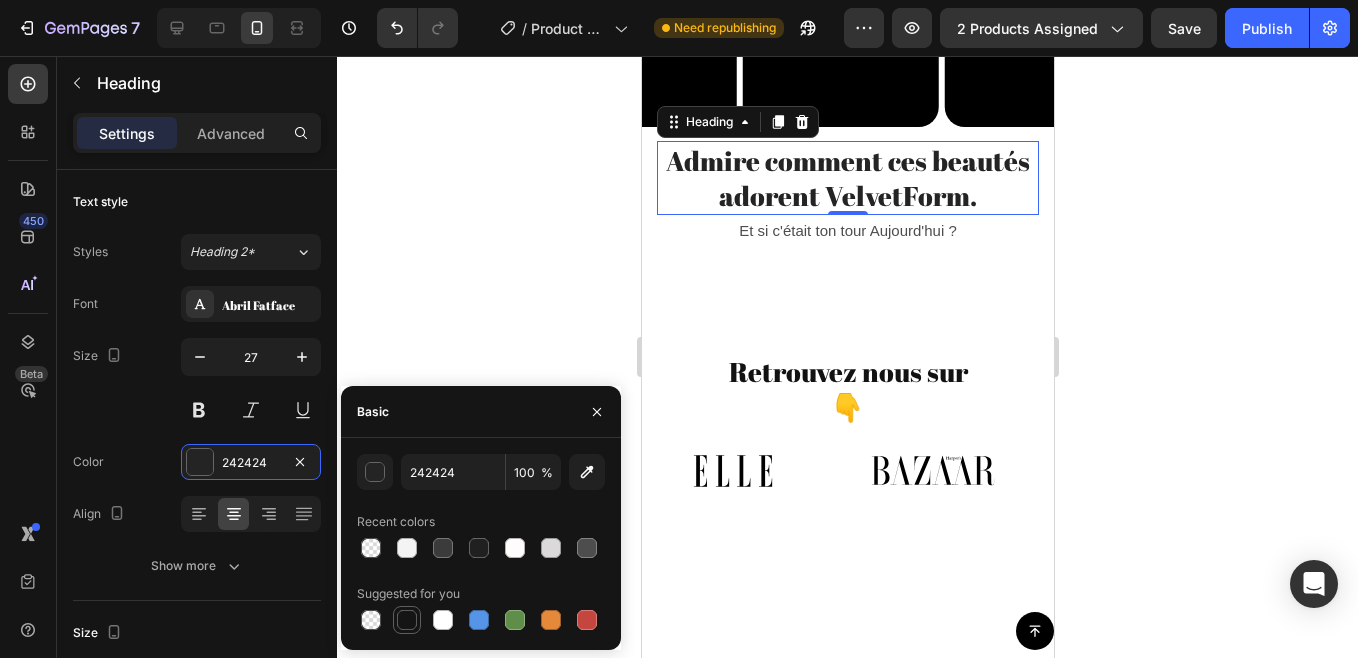 click at bounding box center (407, 620) 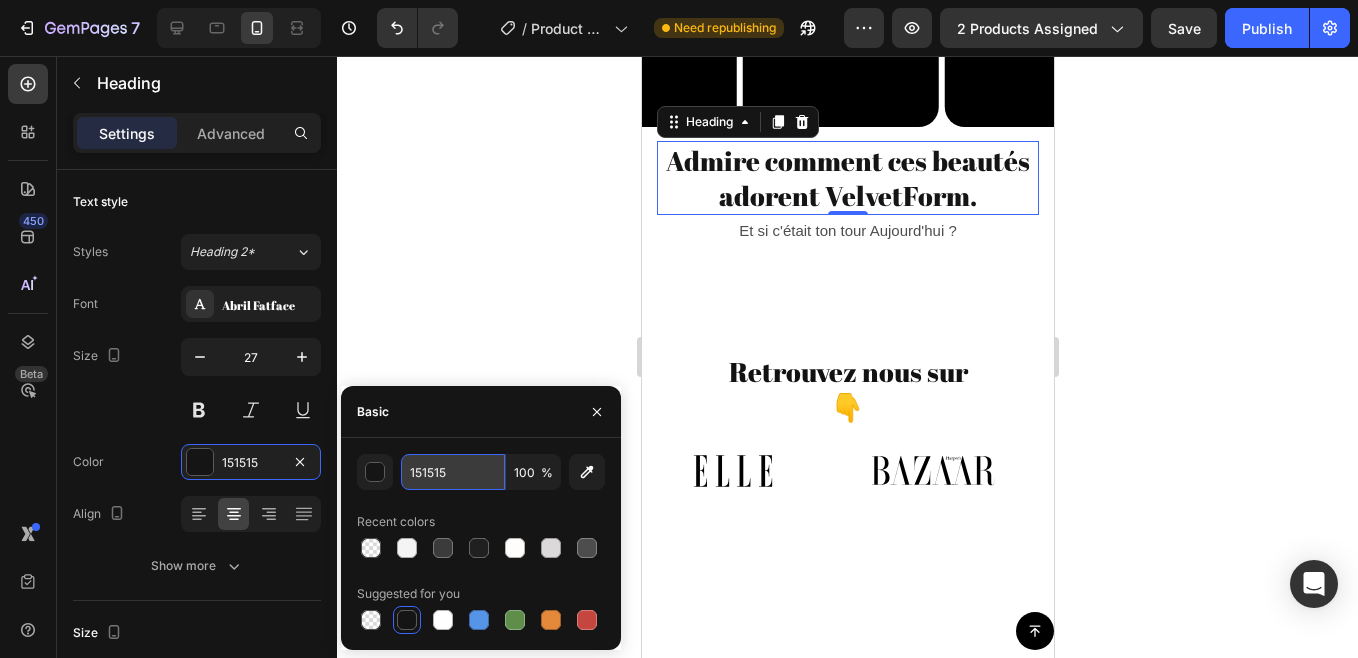 click on "151515" at bounding box center [453, 472] 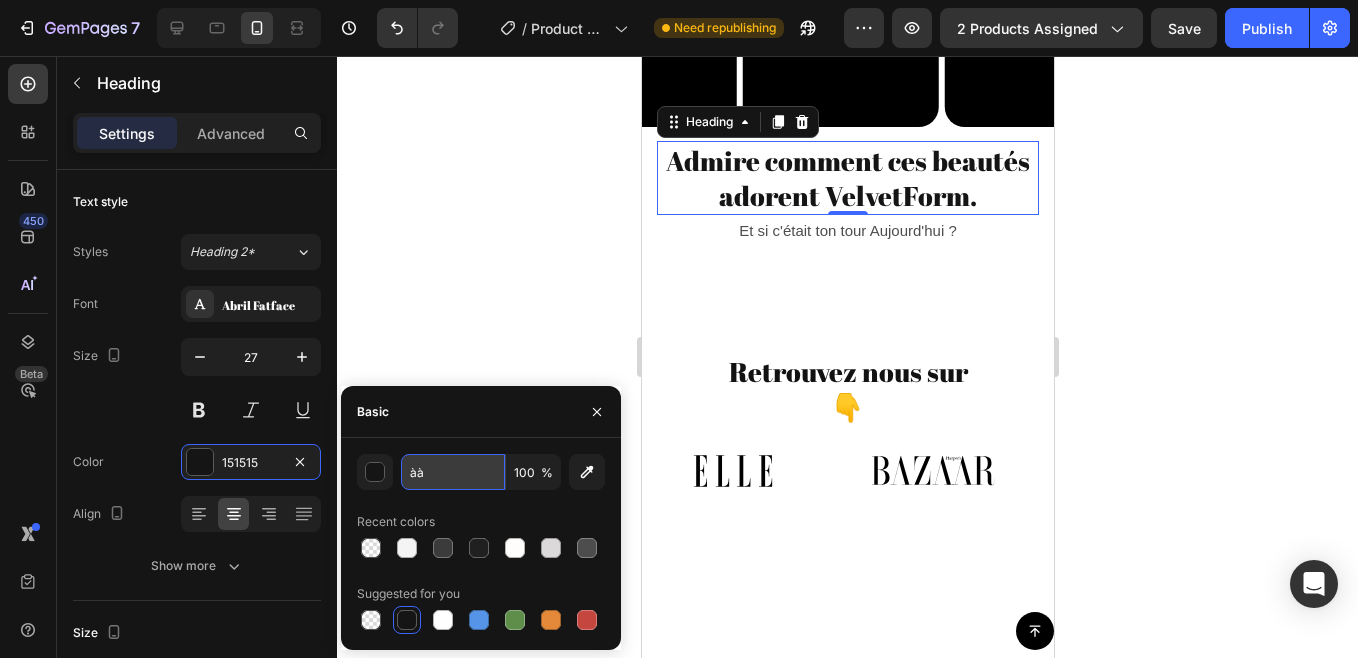 type on "à" 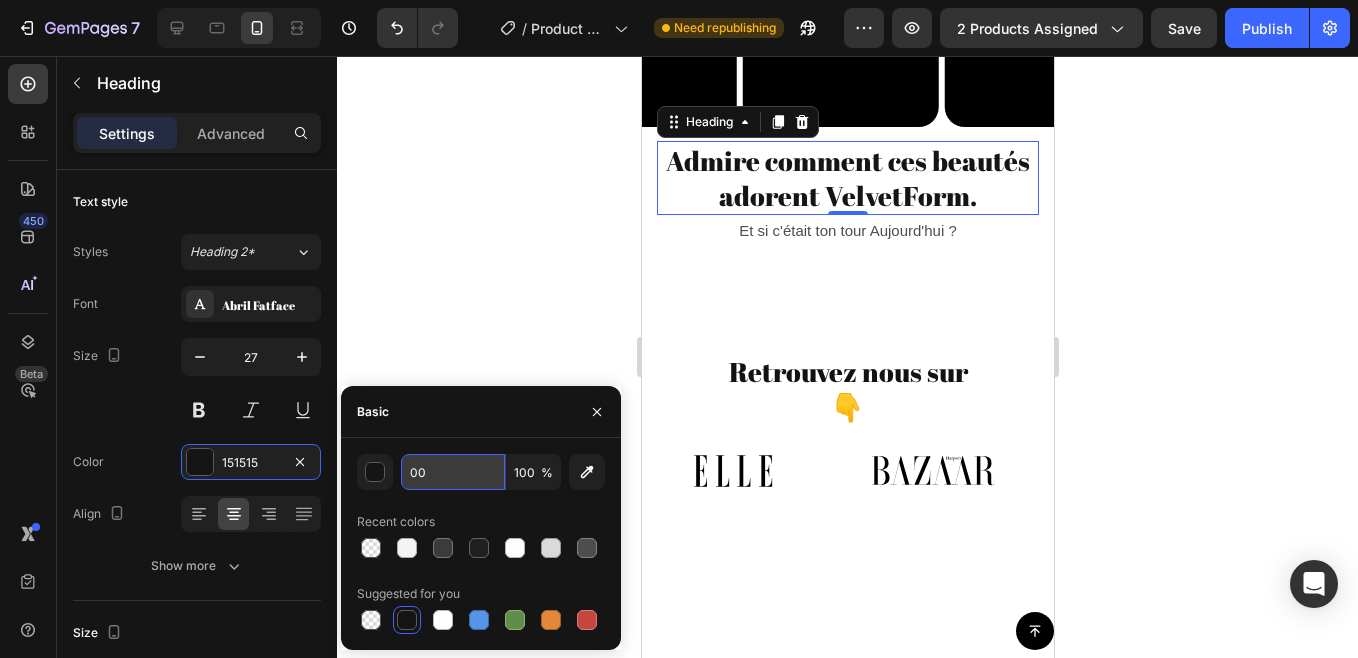 type on "000000" 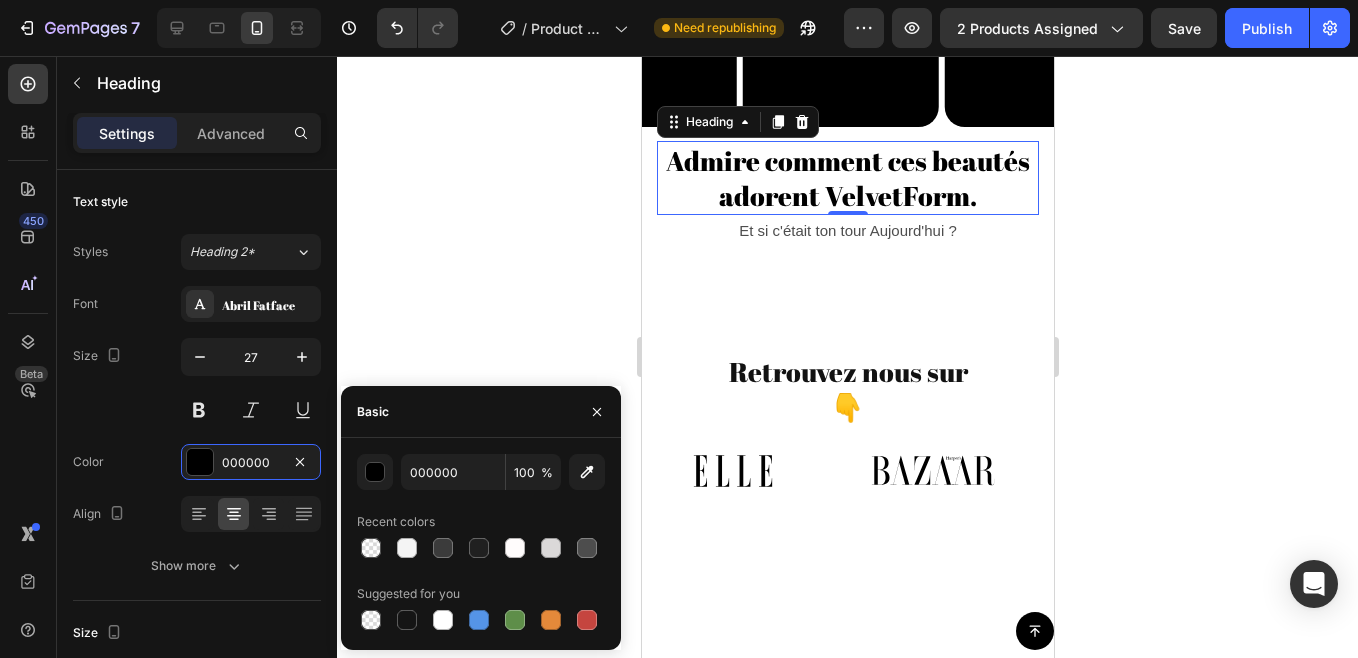 click 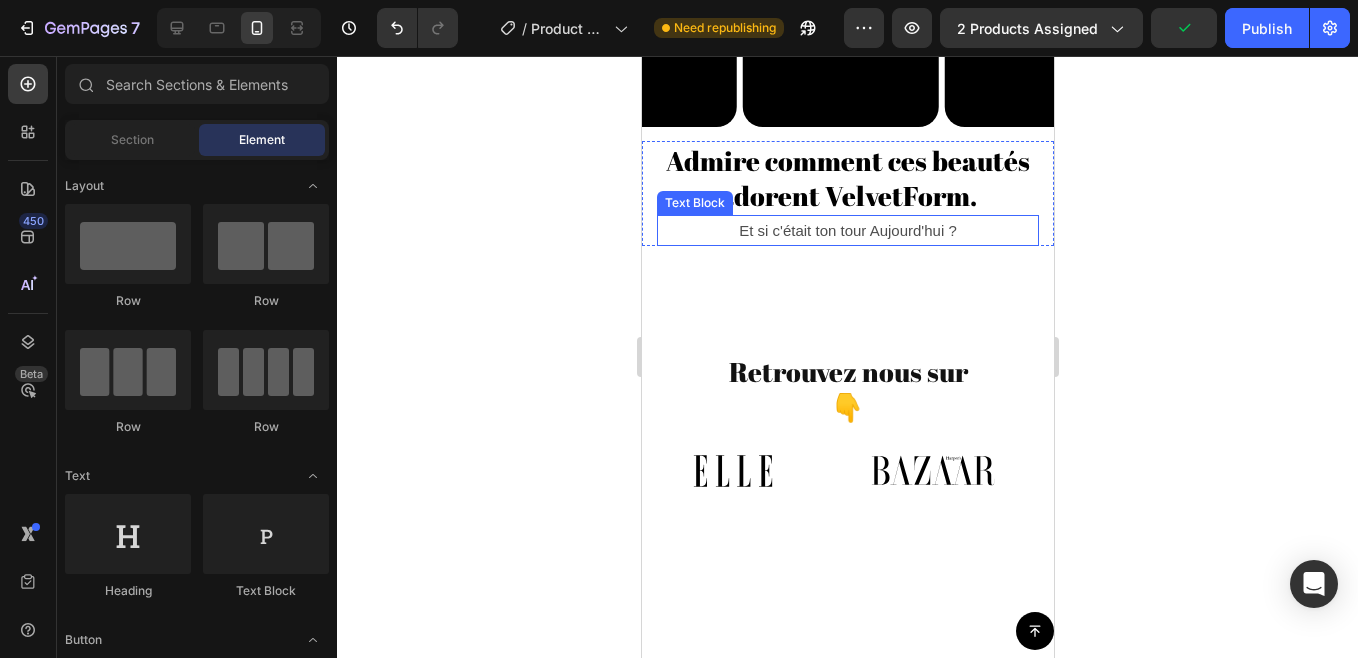 click on "Et si c'était ton tour Aujourd'hui ?" at bounding box center (847, 230) 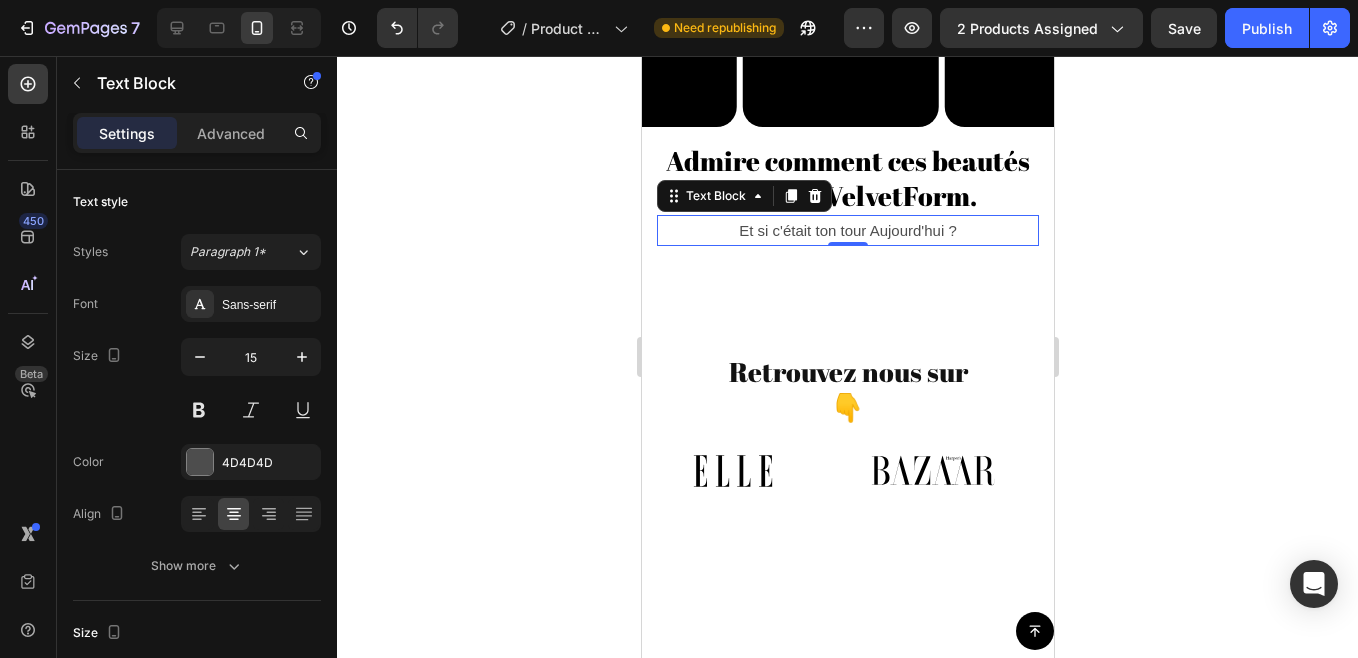 click 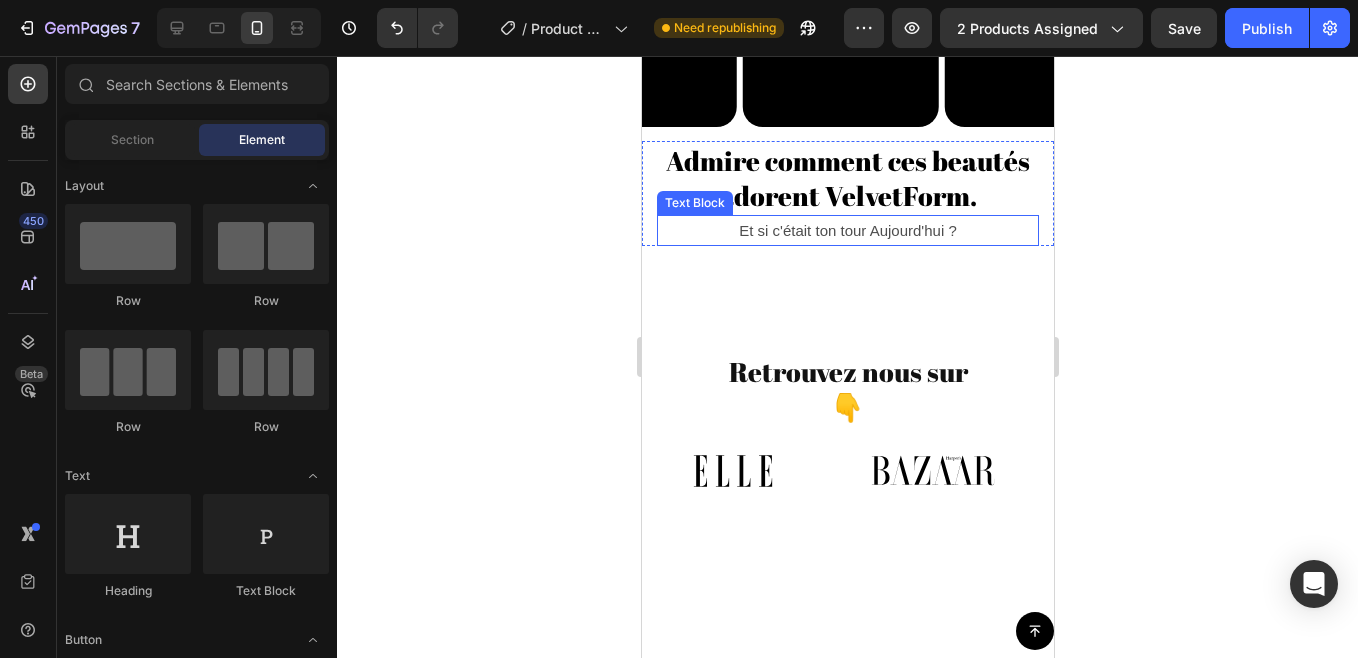 click on "Et si c'était ton tour Aujourd'hui ?" at bounding box center (847, 230) 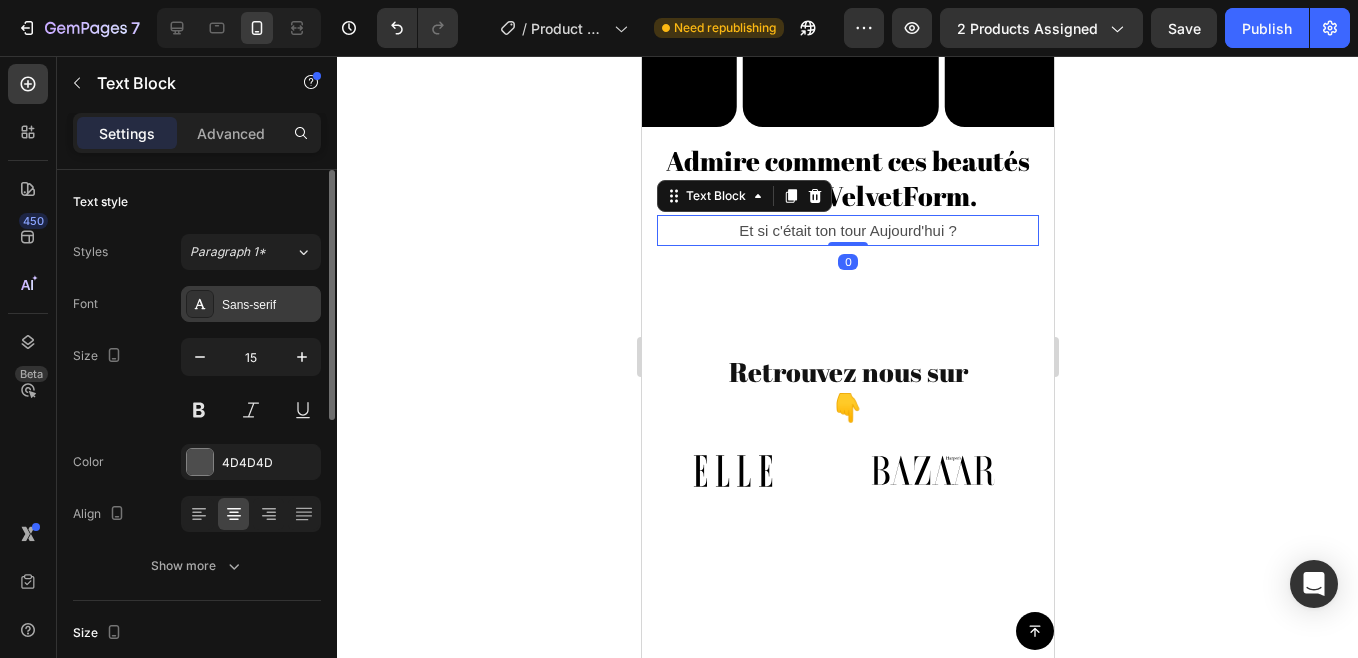 click on "Sans-serif" at bounding box center (251, 304) 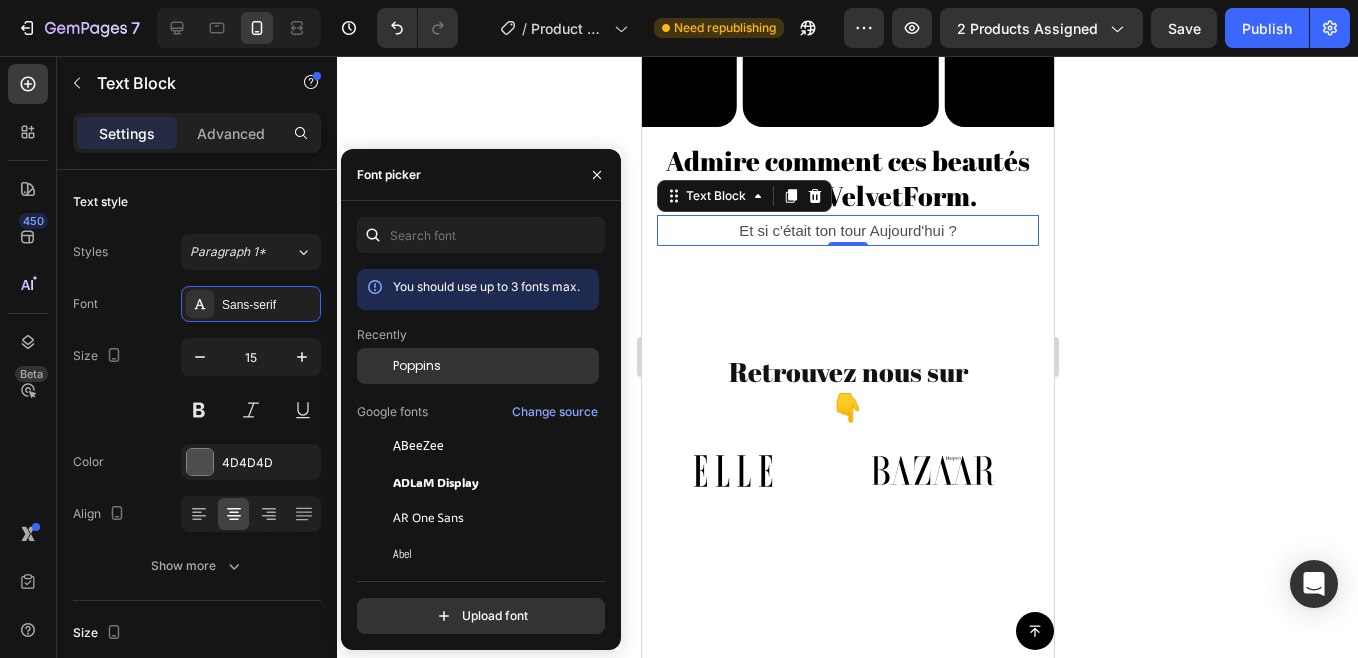 click on "Poppins" 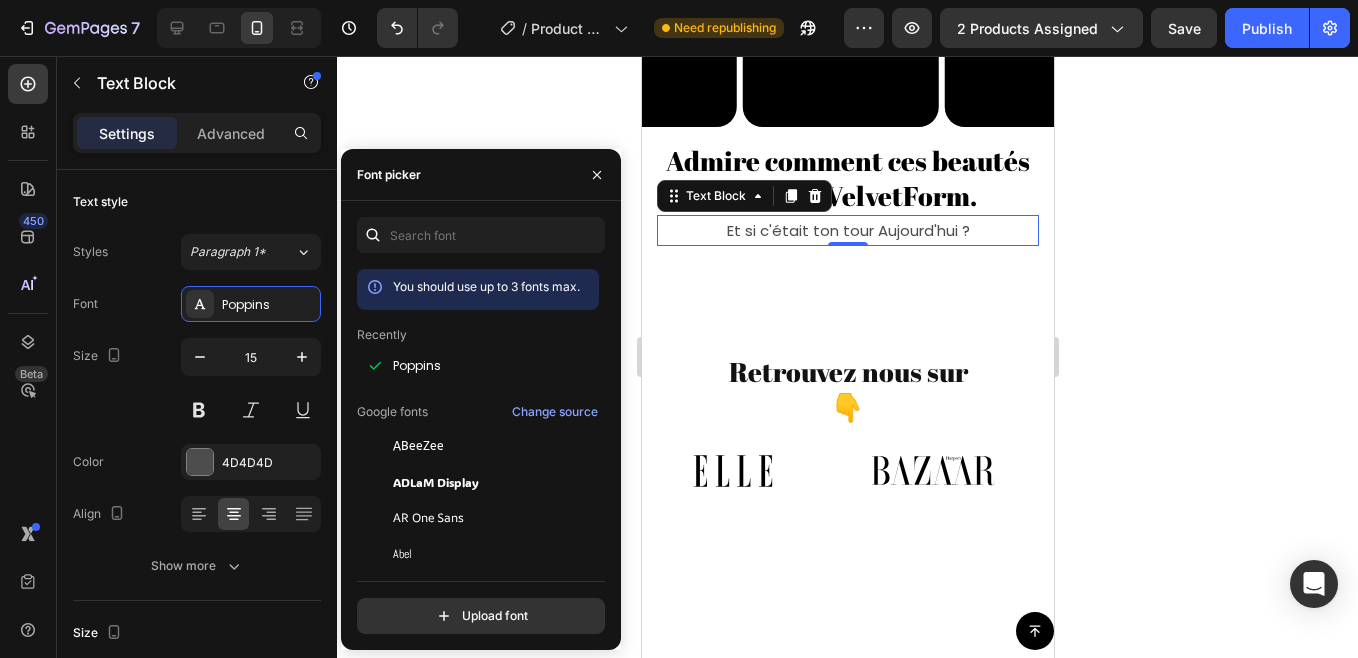 click 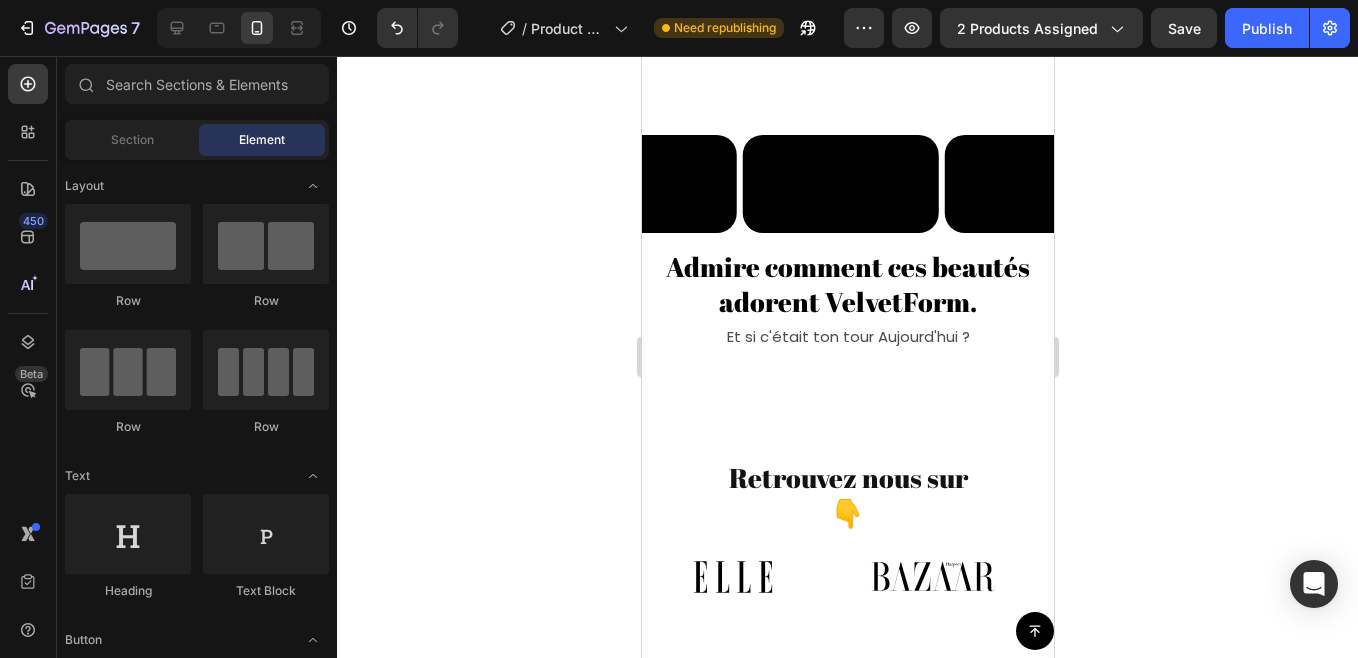 scroll, scrollTop: 1307, scrollLeft: 0, axis: vertical 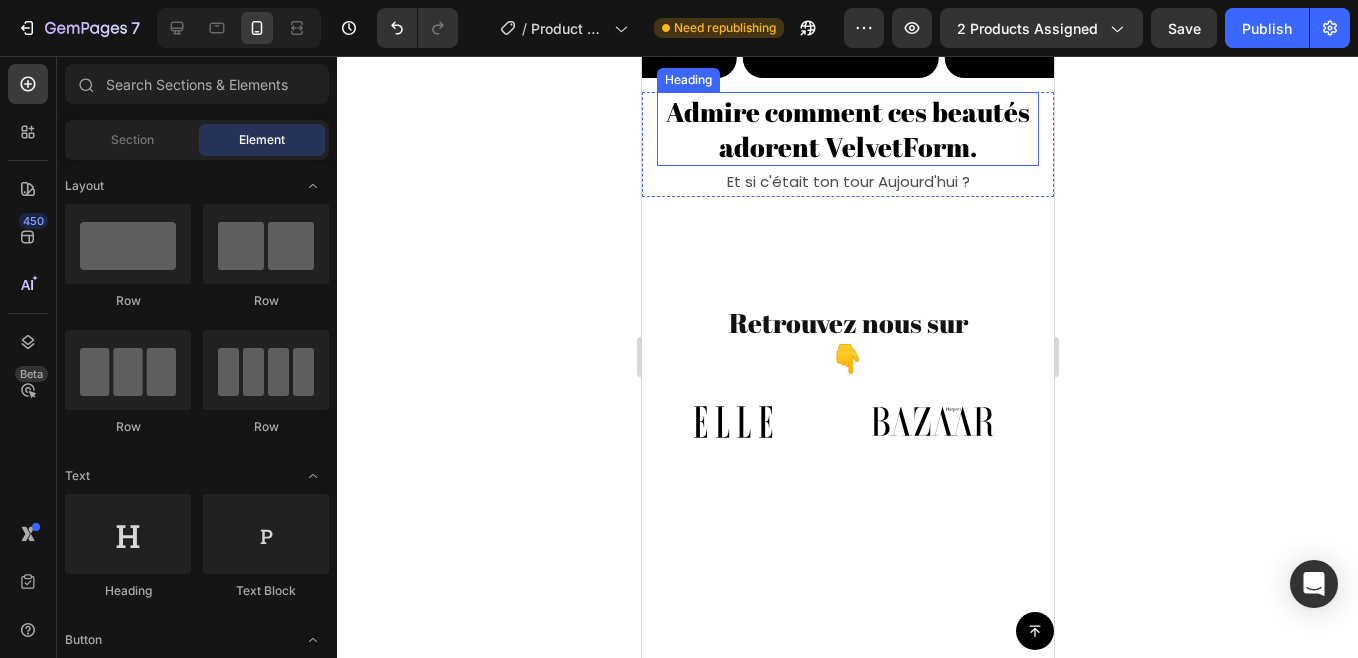 click on "Admire comment ces beautés adorent VelvetForm." at bounding box center (847, 129) 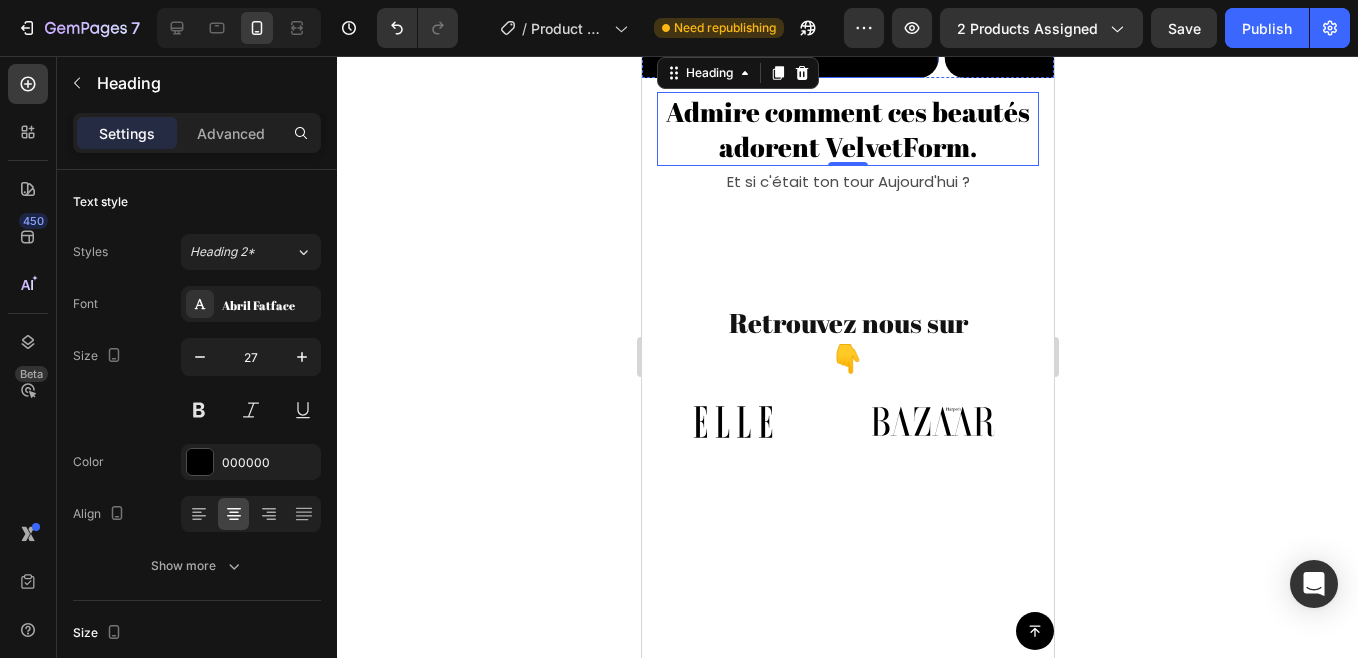 click at bounding box center [840, 29] 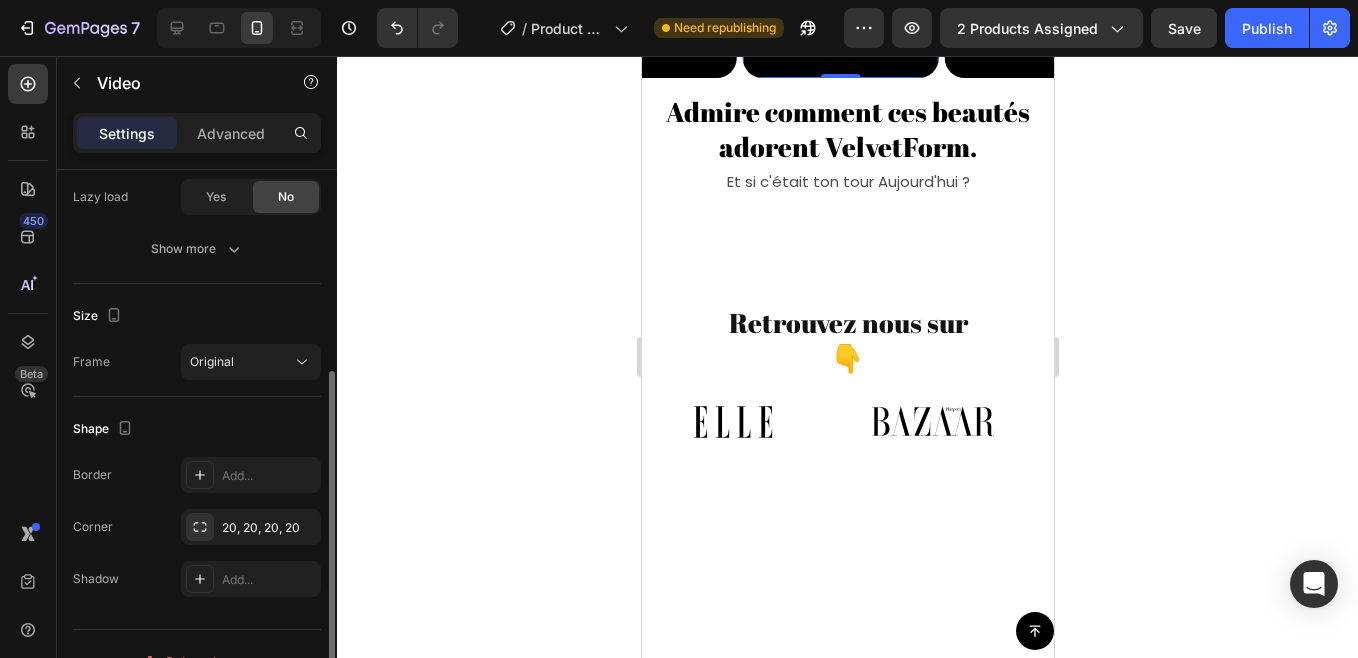 scroll, scrollTop: 365, scrollLeft: 0, axis: vertical 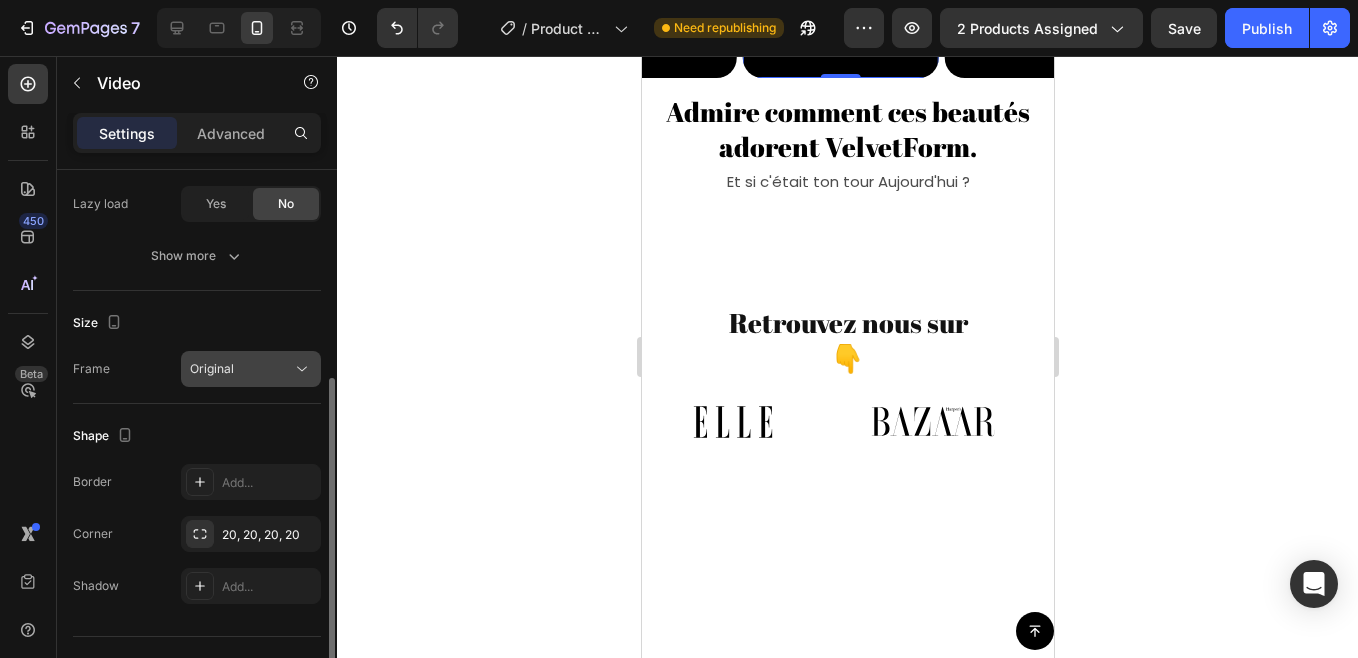 click on "Original" at bounding box center (241, 369) 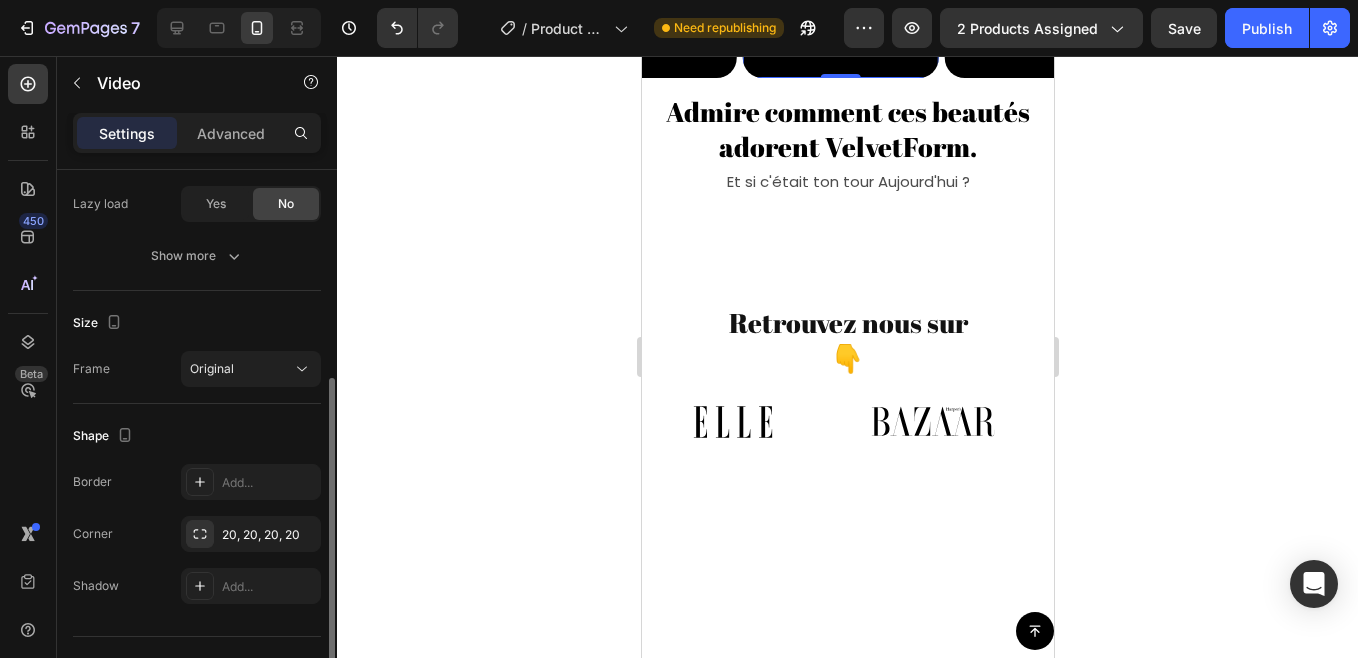 click on "Size" at bounding box center [197, 323] 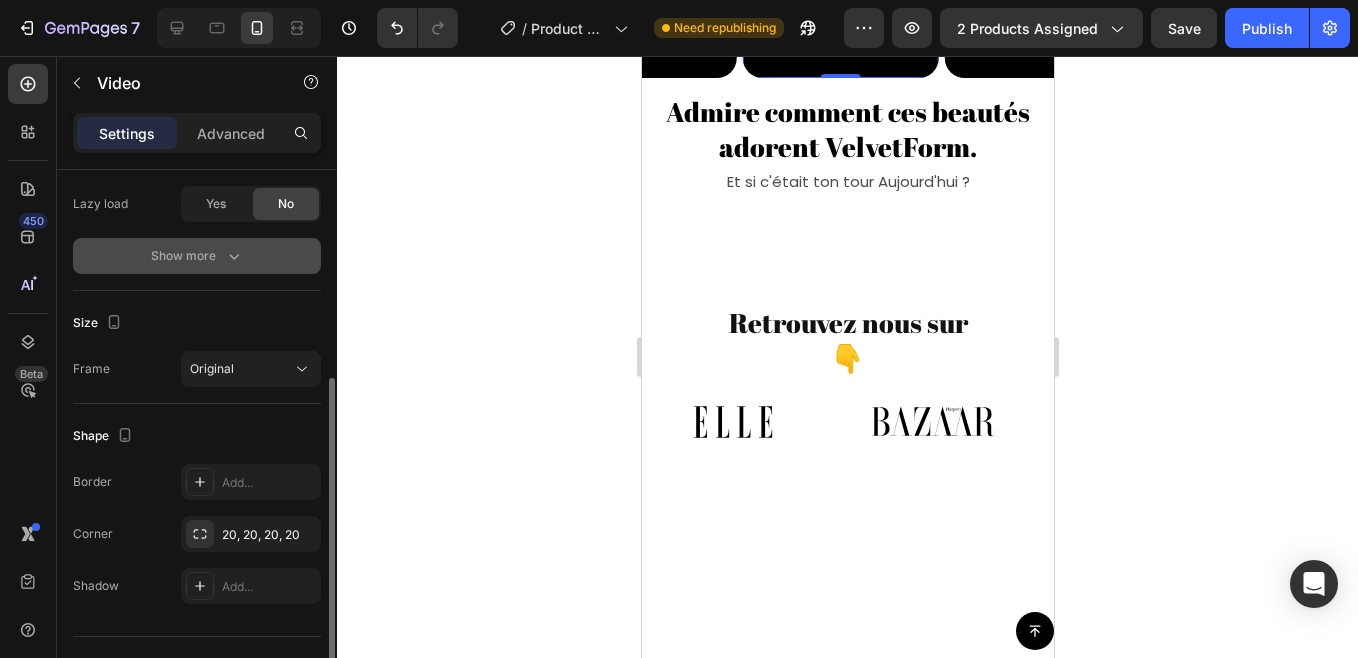 click on "Show more" at bounding box center [197, 256] 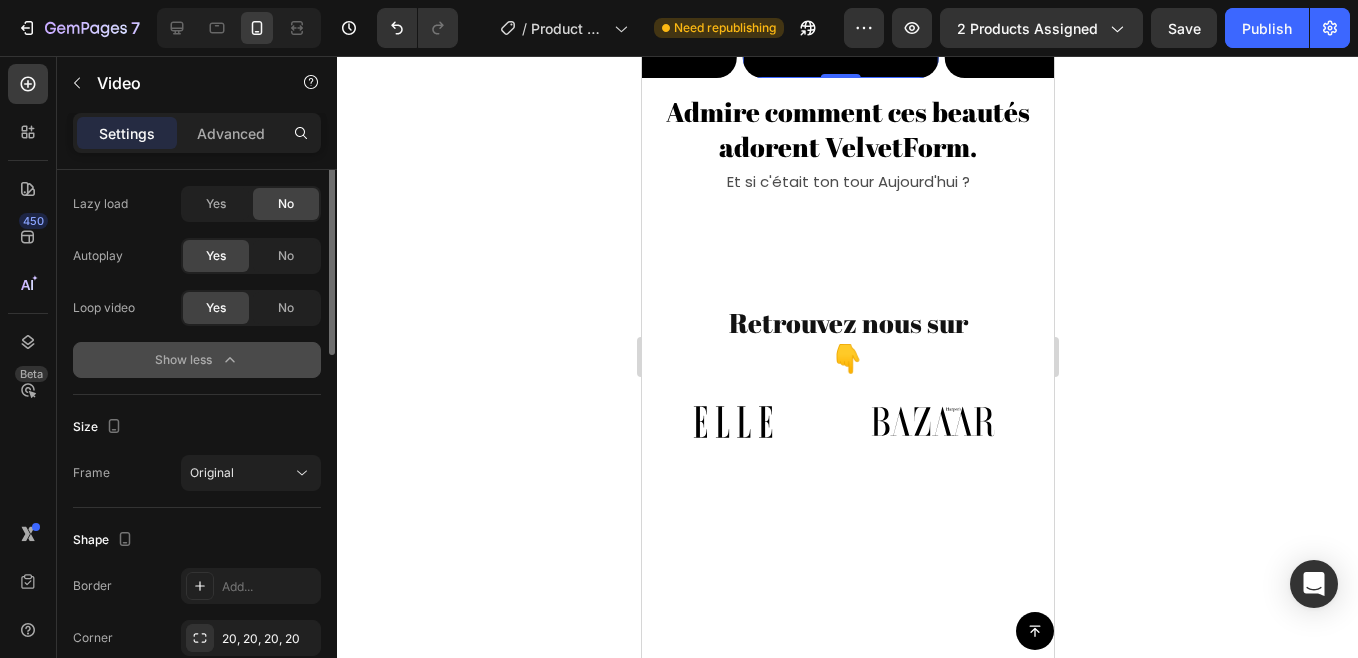 scroll, scrollTop: 171, scrollLeft: 0, axis: vertical 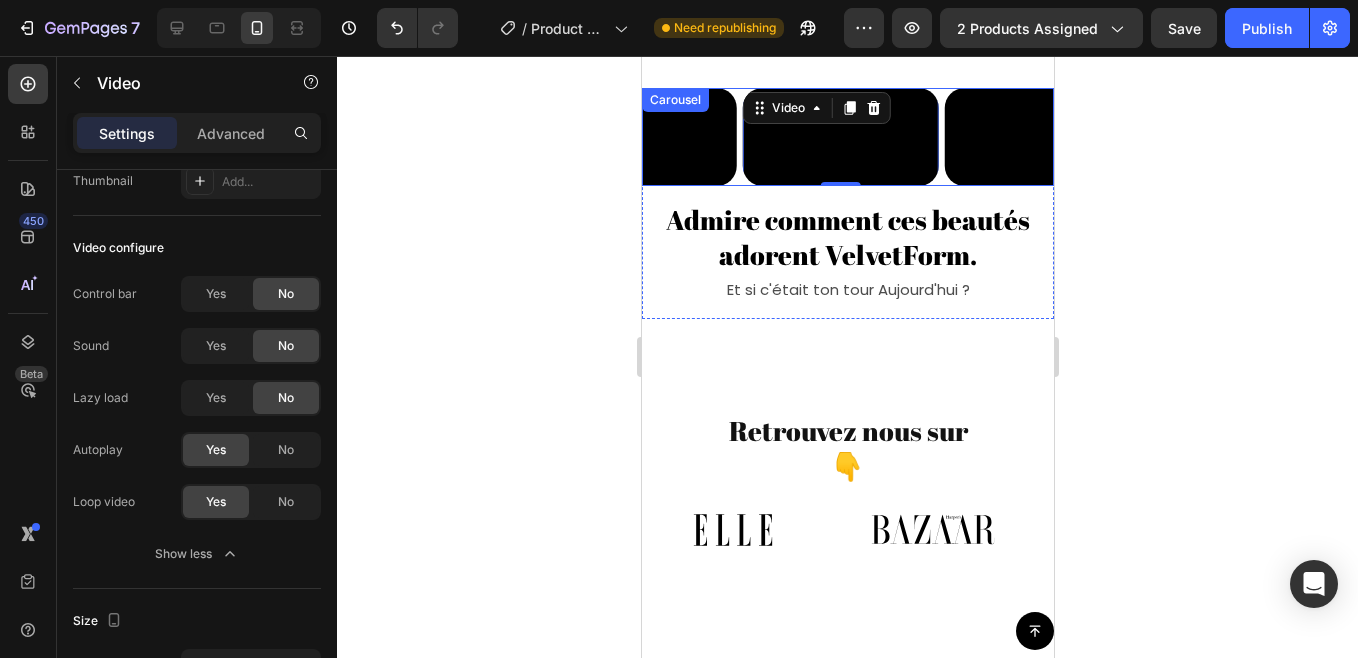 click on "Video   0 Video Video Video" at bounding box center [847, 137] 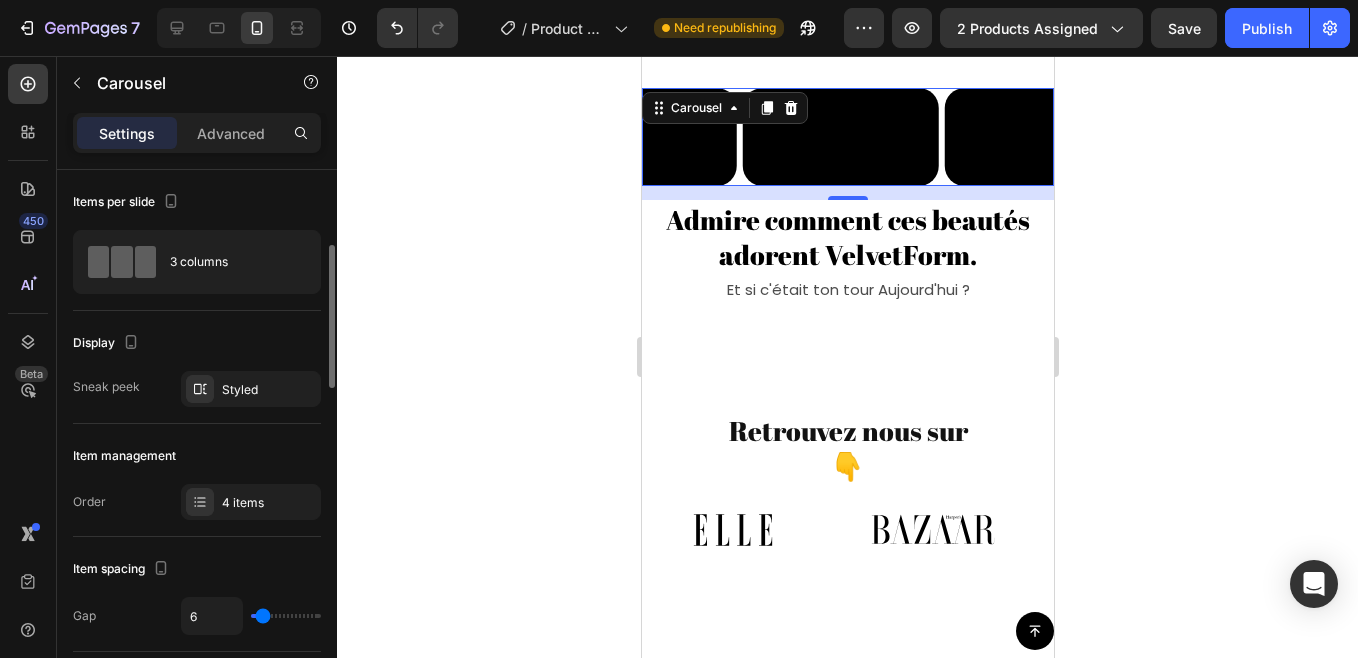 scroll, scrollTop: 88, scrollLeft: 0, axis: vertical 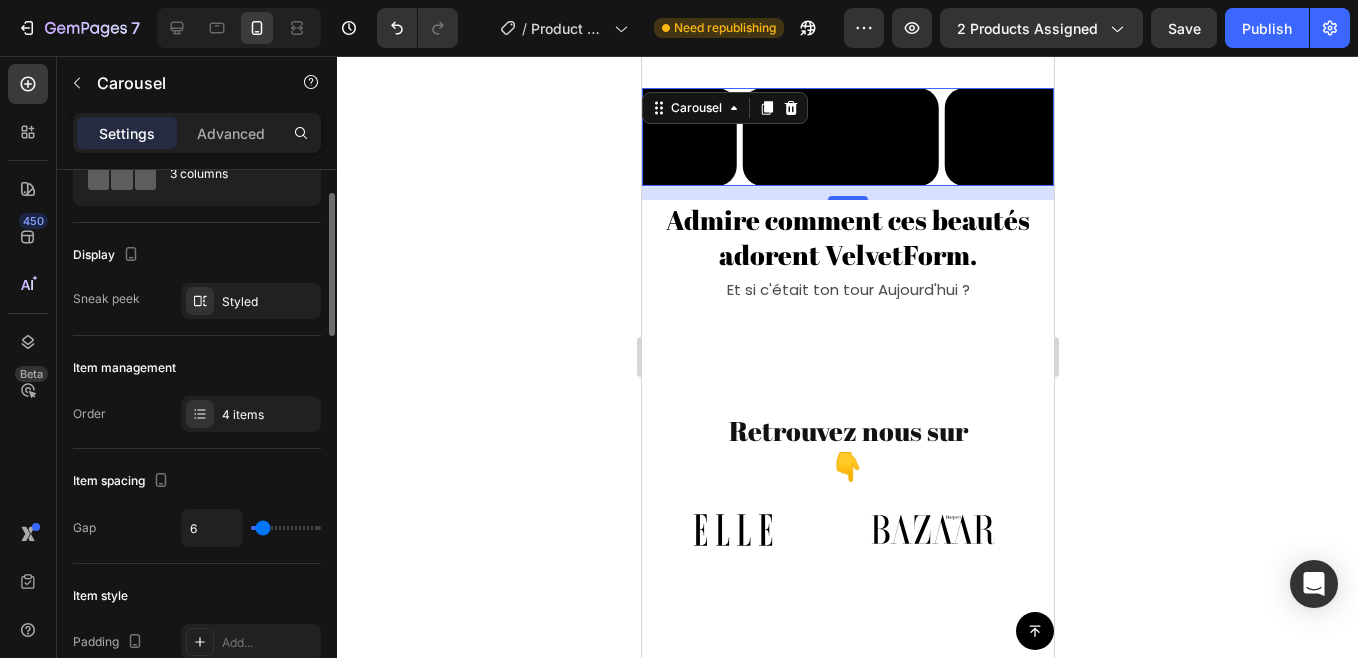 type on "9" 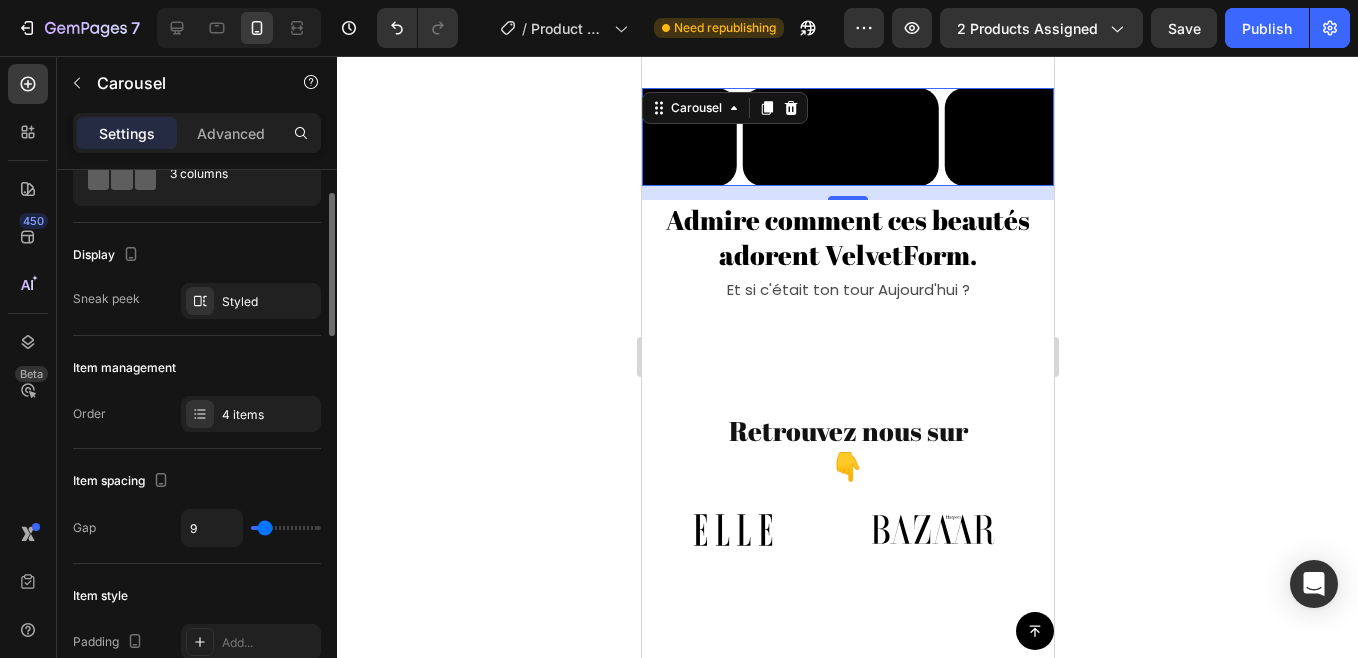 type on "12" 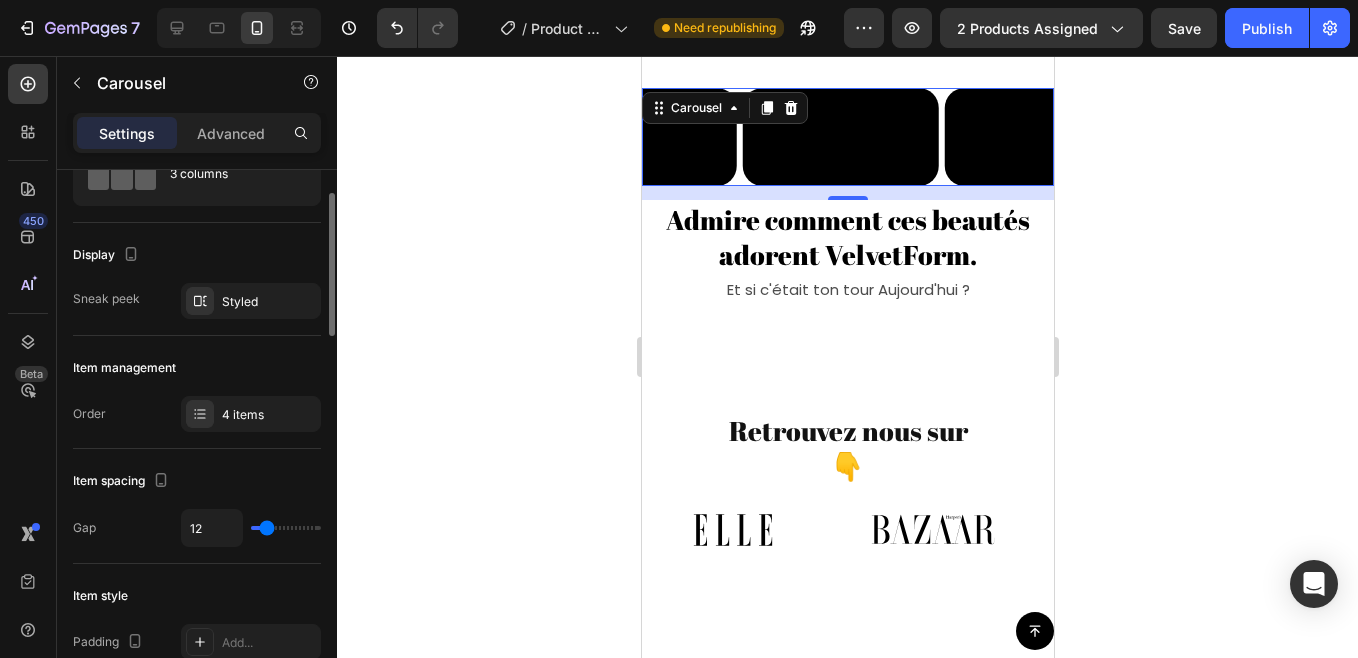 type on "15" 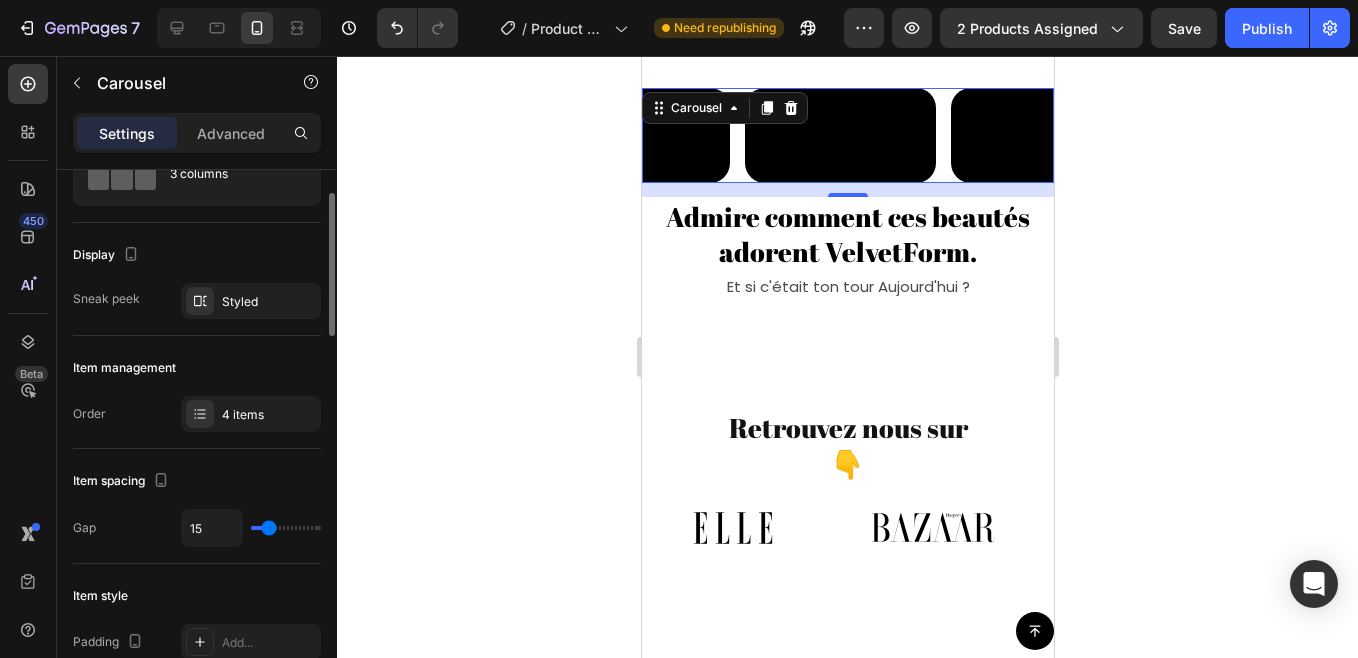 type on "15" 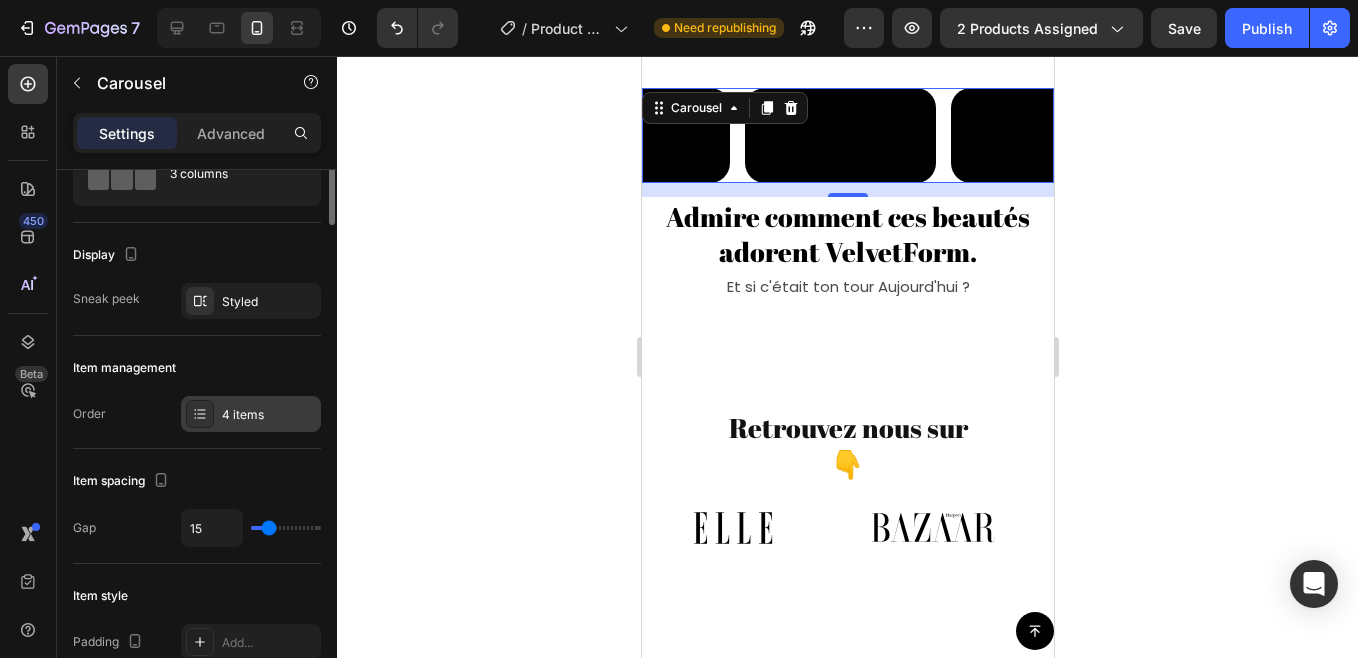 scroll, scrollTop: 0, scrollLeft: 0, axis: both 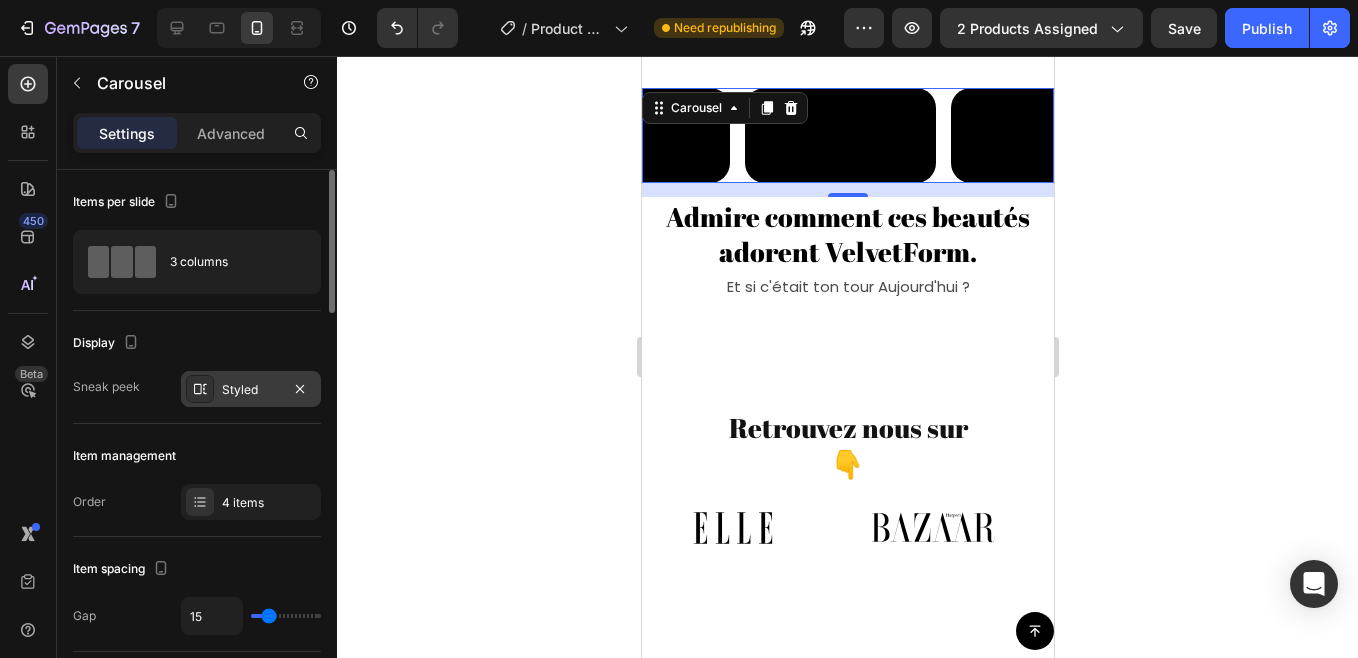 click on "Styled" at bounding box center (251, 390) 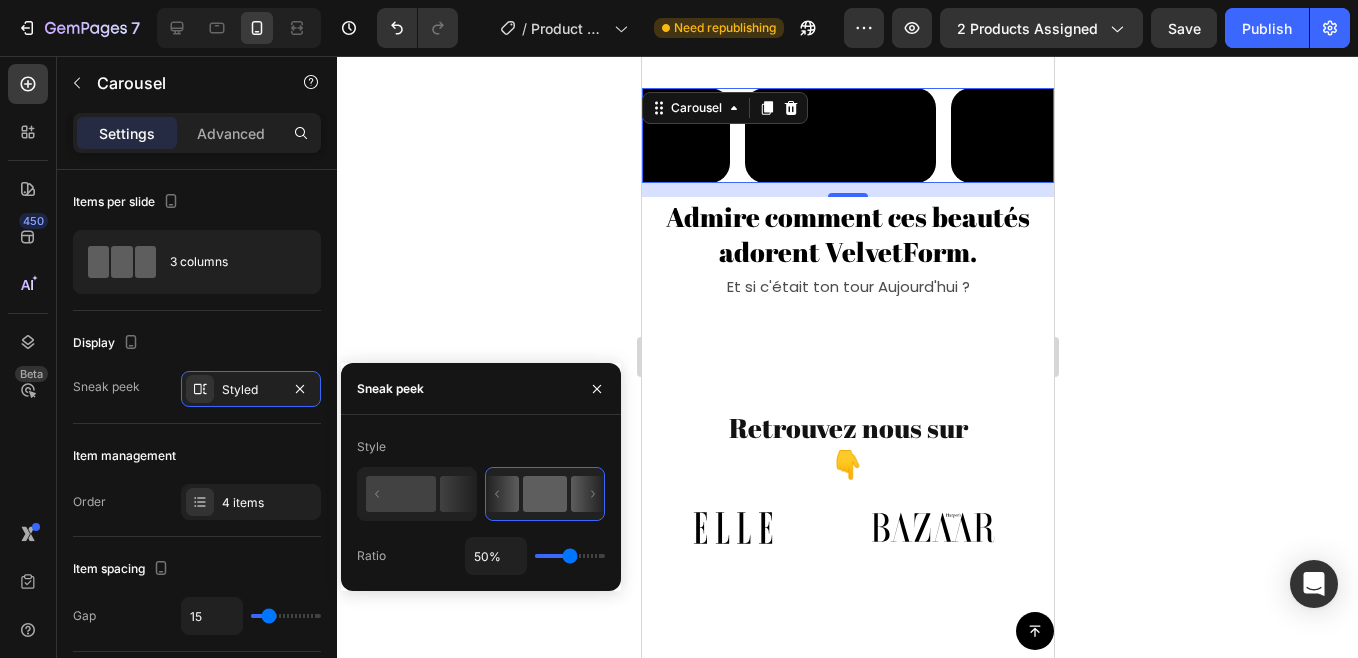 type on "25" 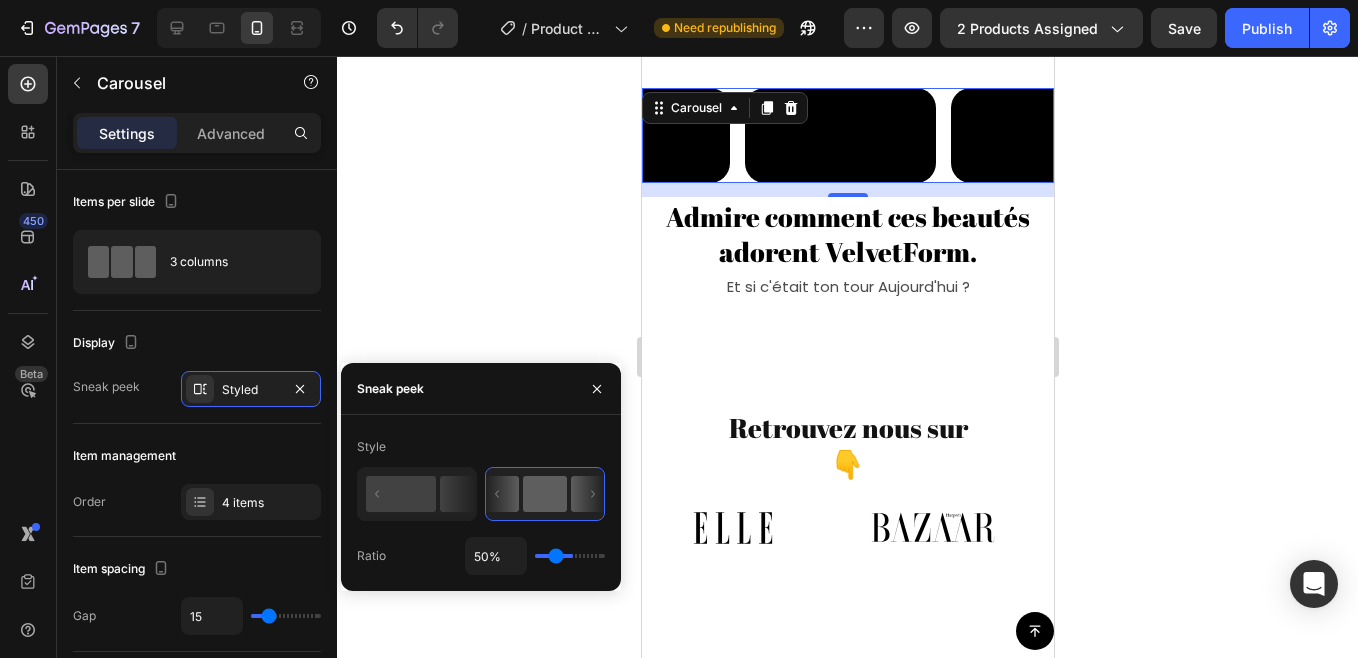 click at bounding box center [570, 556] 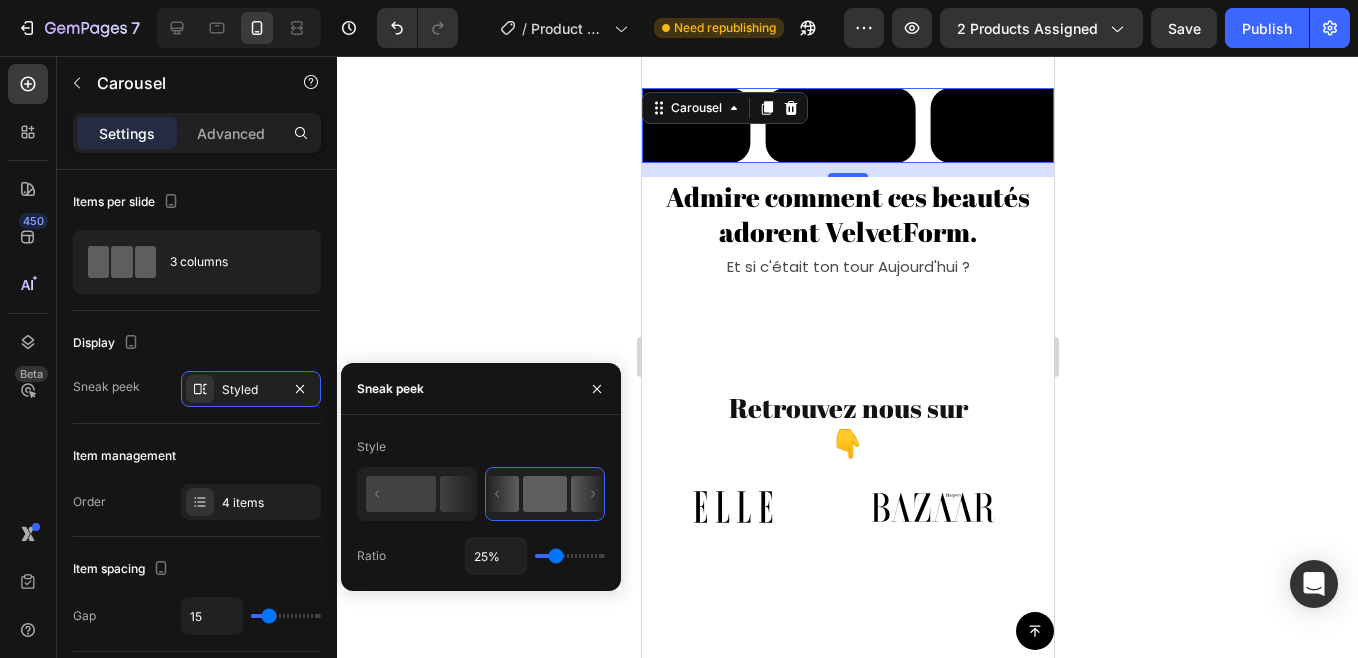 click 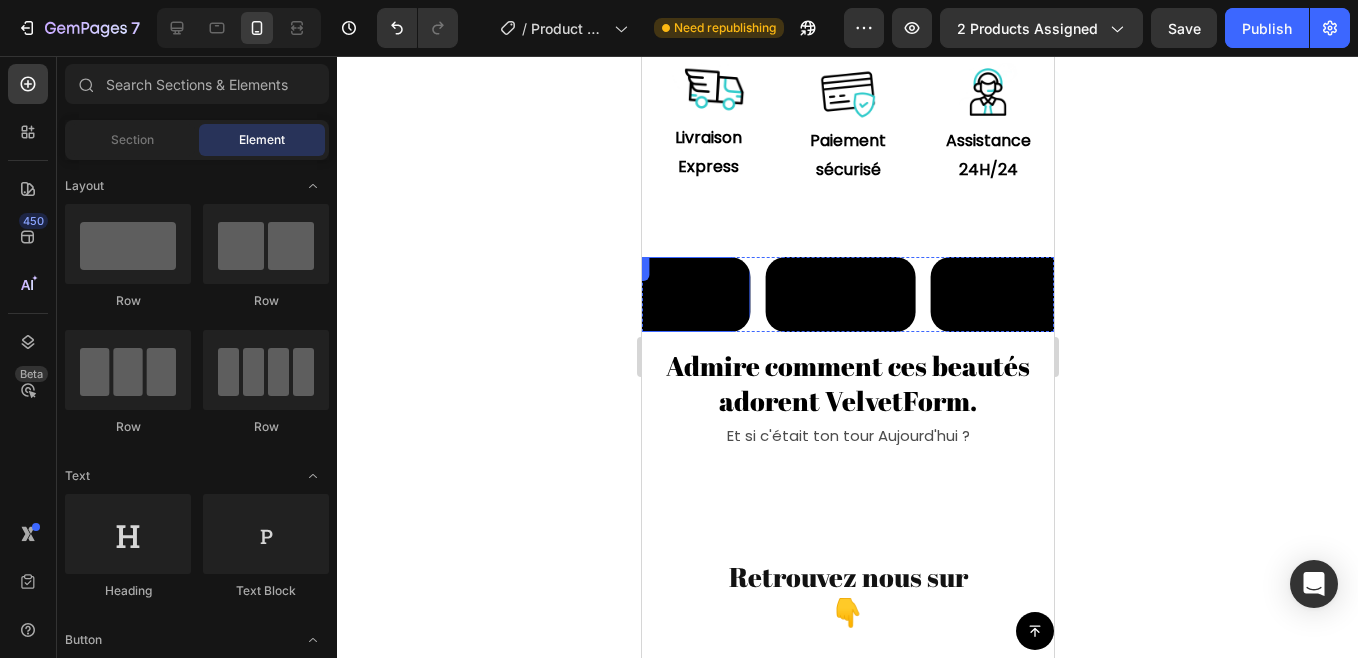 scroll, scrollTop: 1213, scrollLeft: 0, axis: vertical 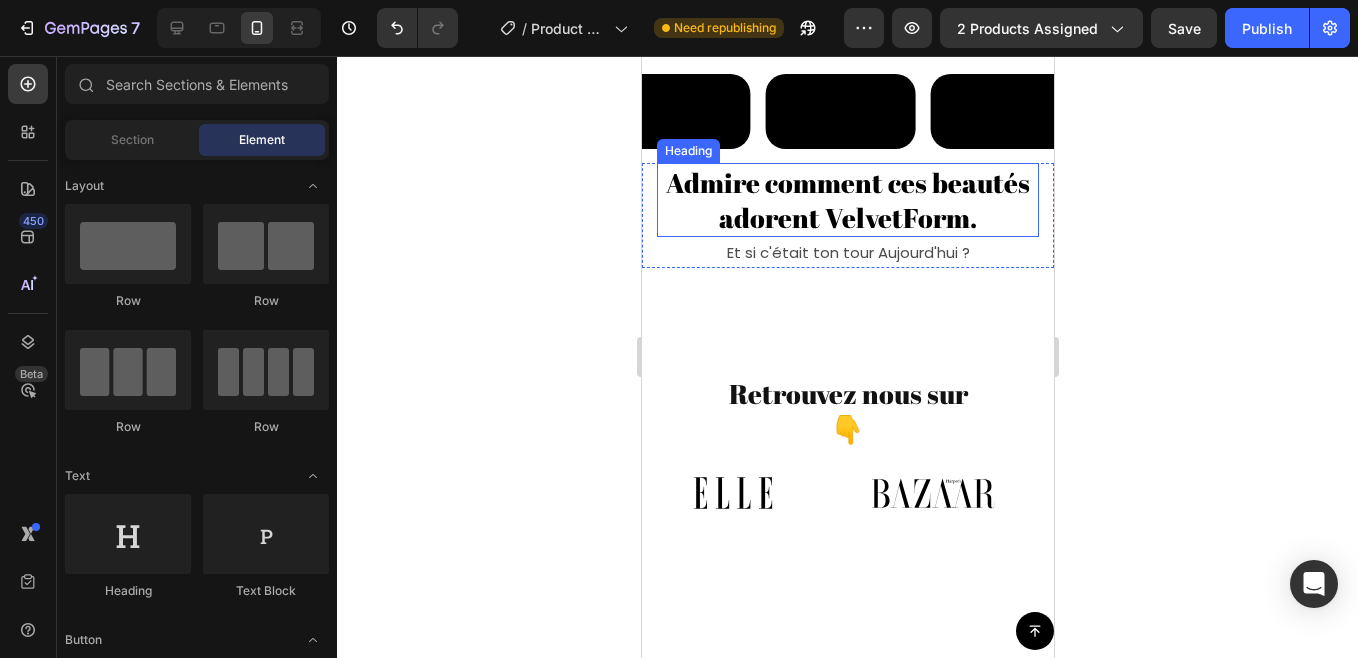 click on "Admire comment ces beautés adorent VelvetForm." at bounding box center (847, 200) 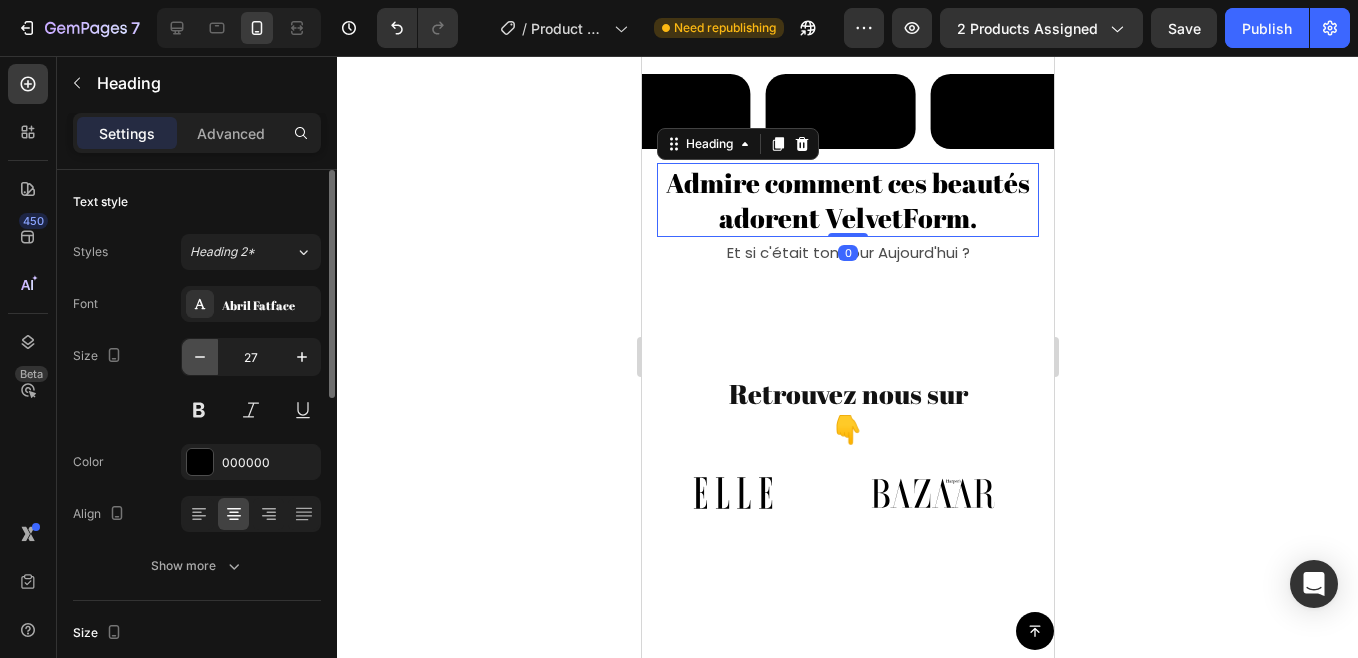 click 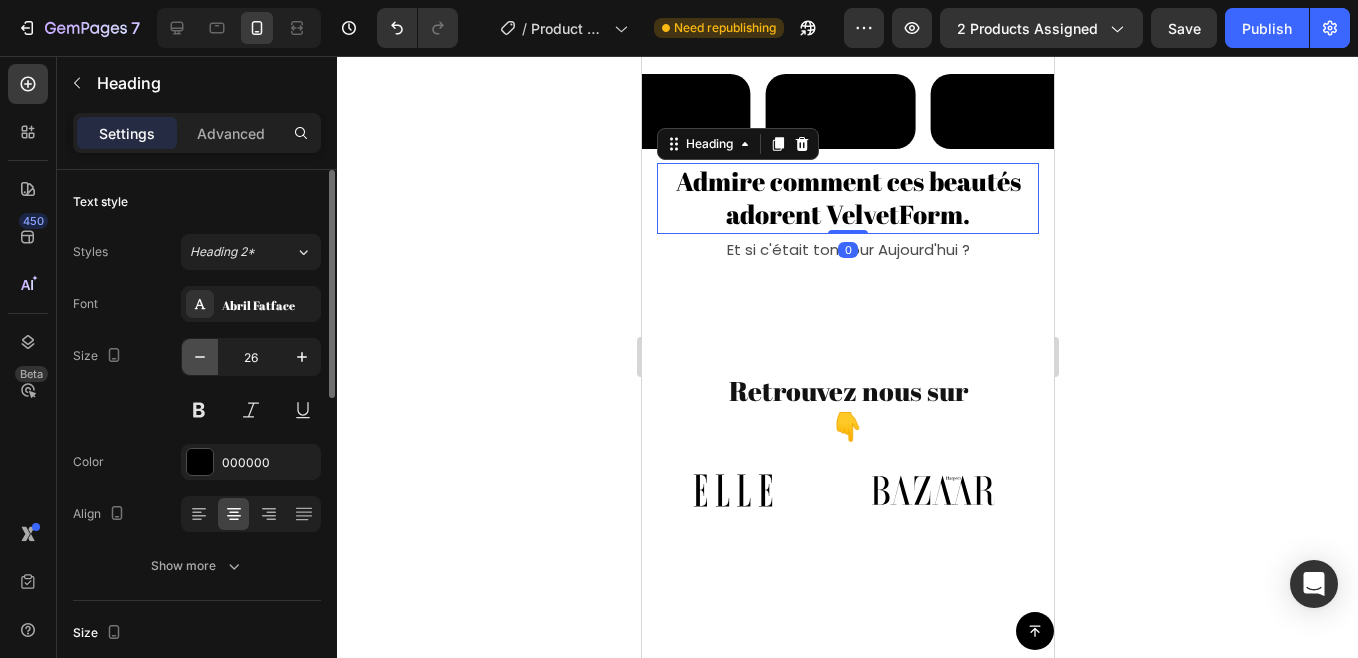 click 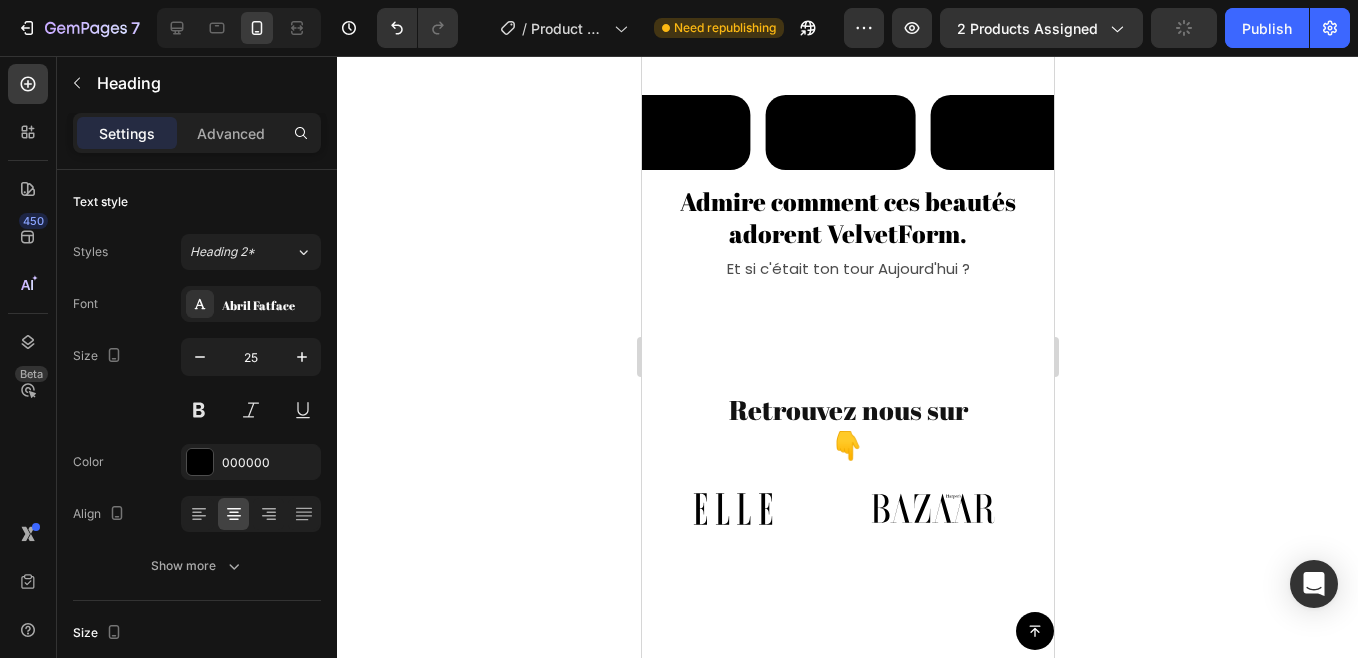 scroll, scrollTop: 1199, scrollLeft: 0, axis: vertical 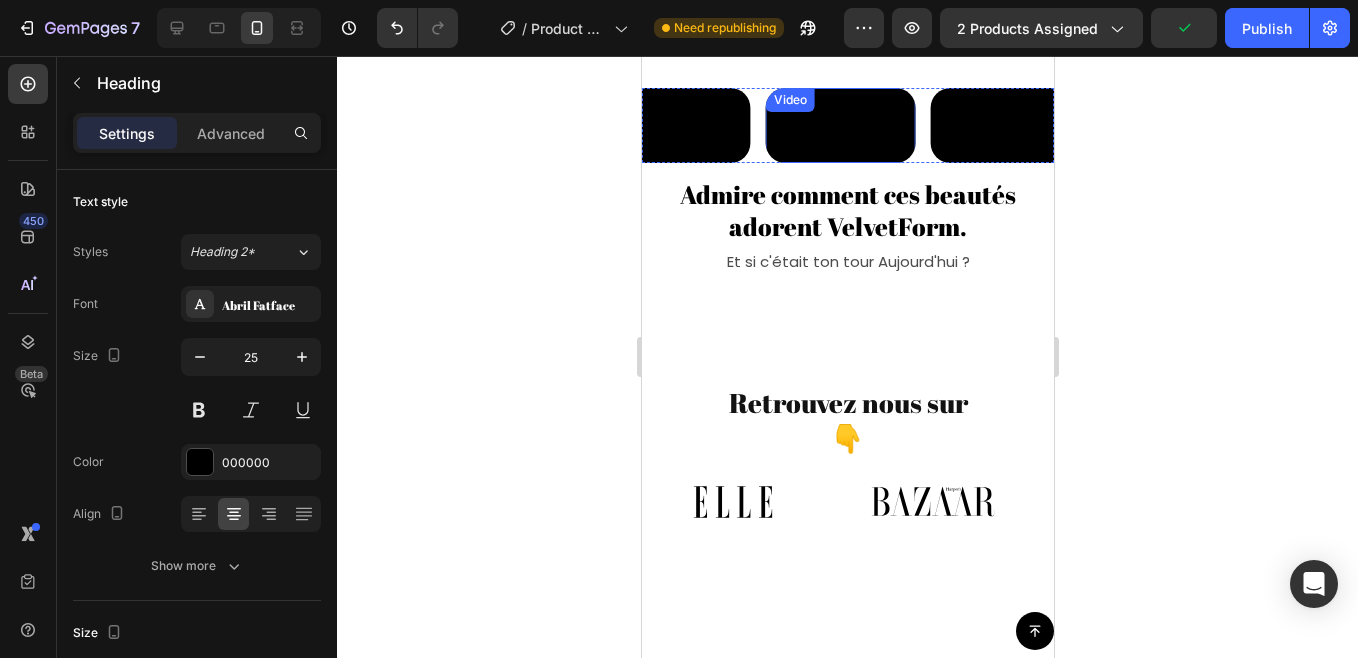 click at bounding box center (840, 125) 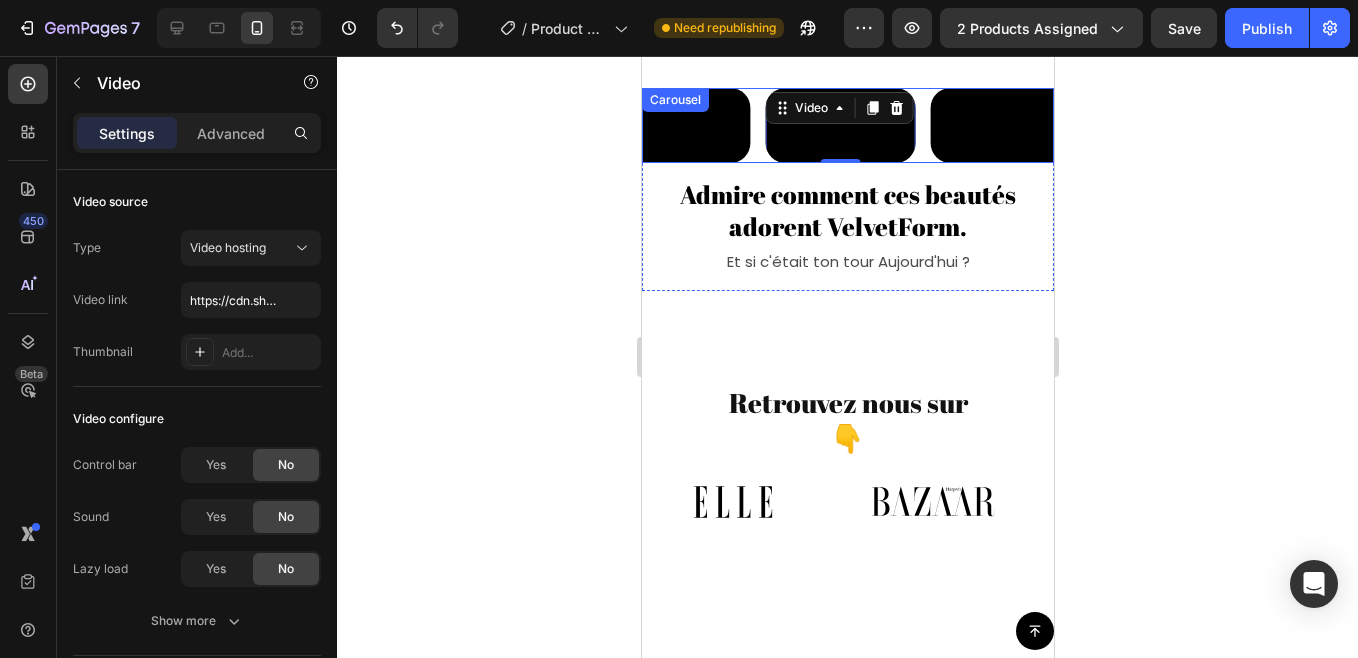 click on "Video   0 Video Video Video" at bounding box center (847, 125) 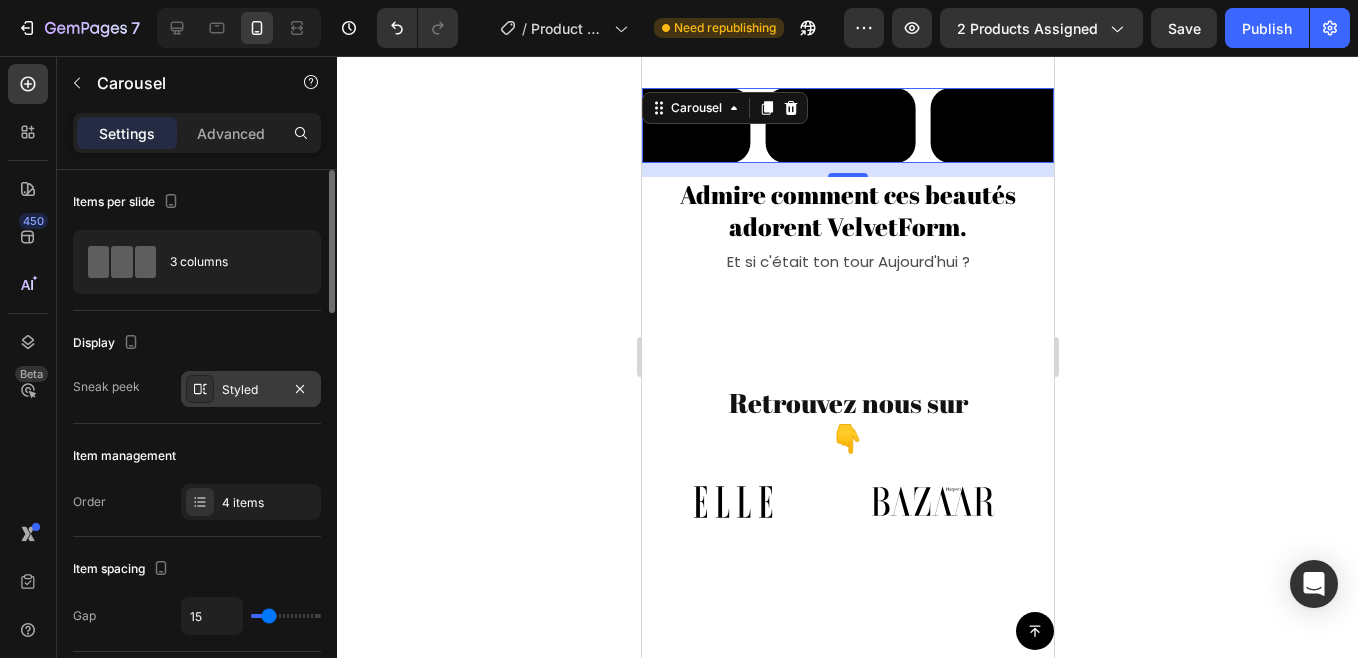 click on "Styled" at bounding box center (251, 390) 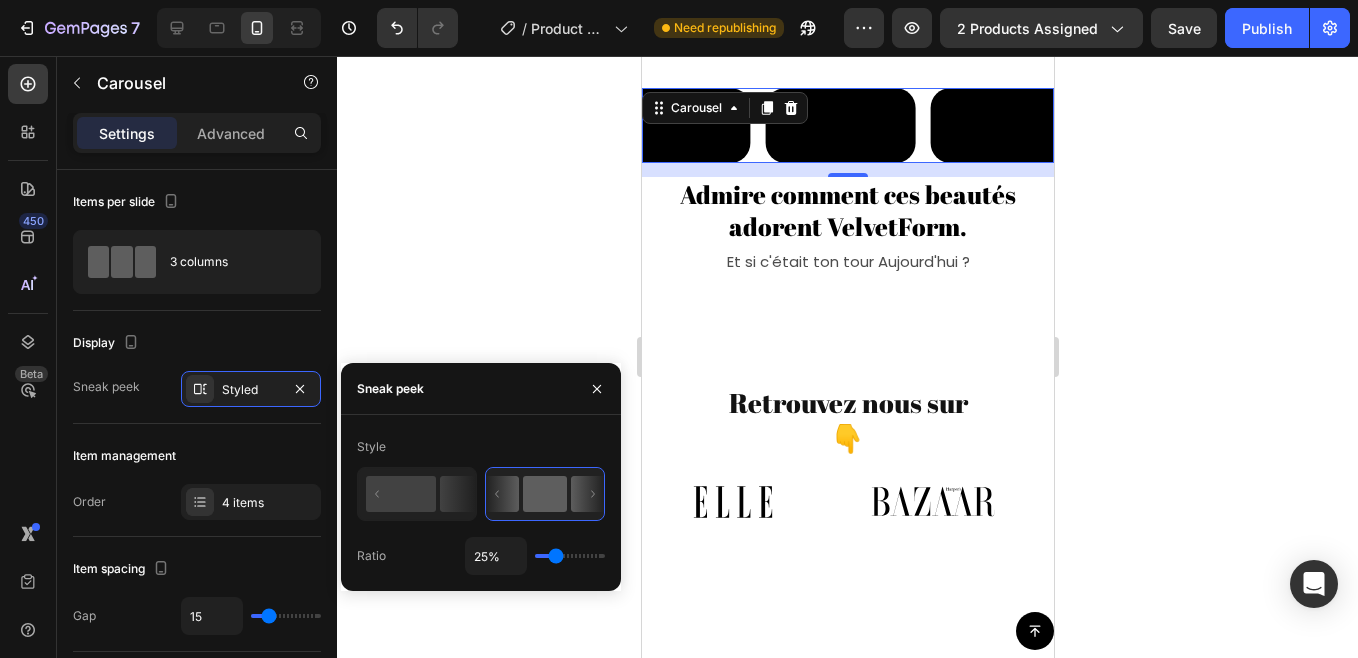 type on "23%" 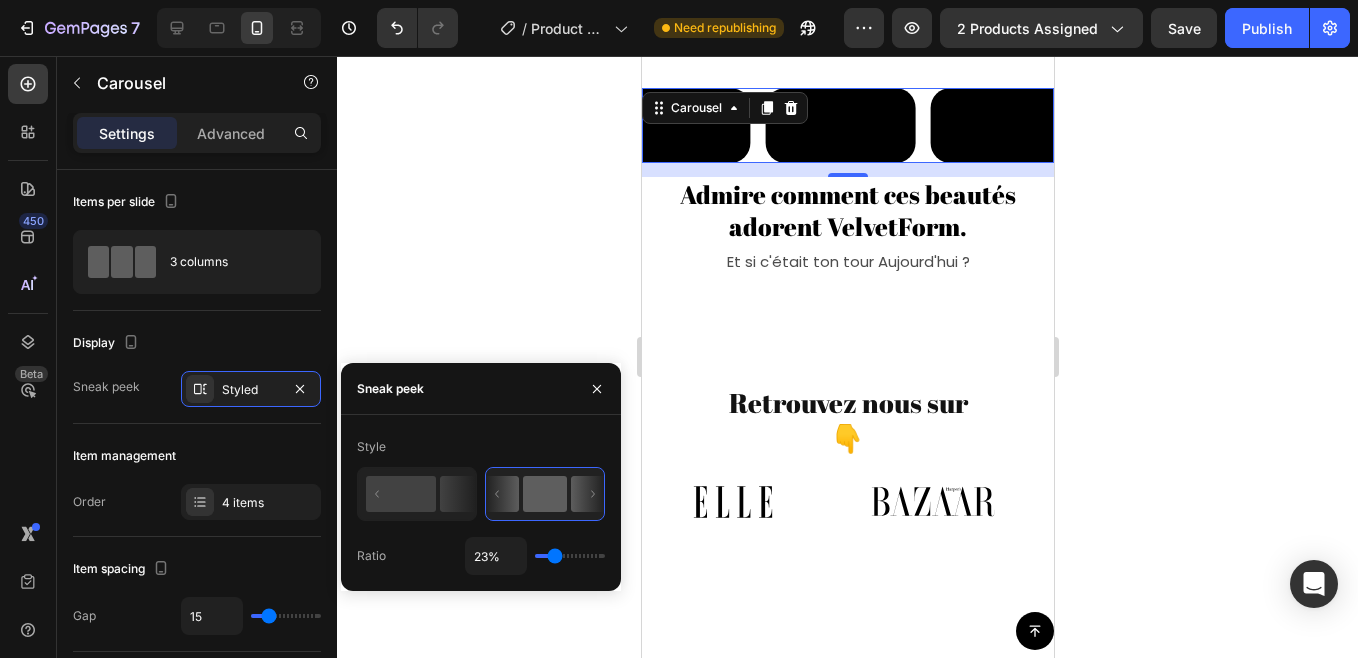 type on "25%" 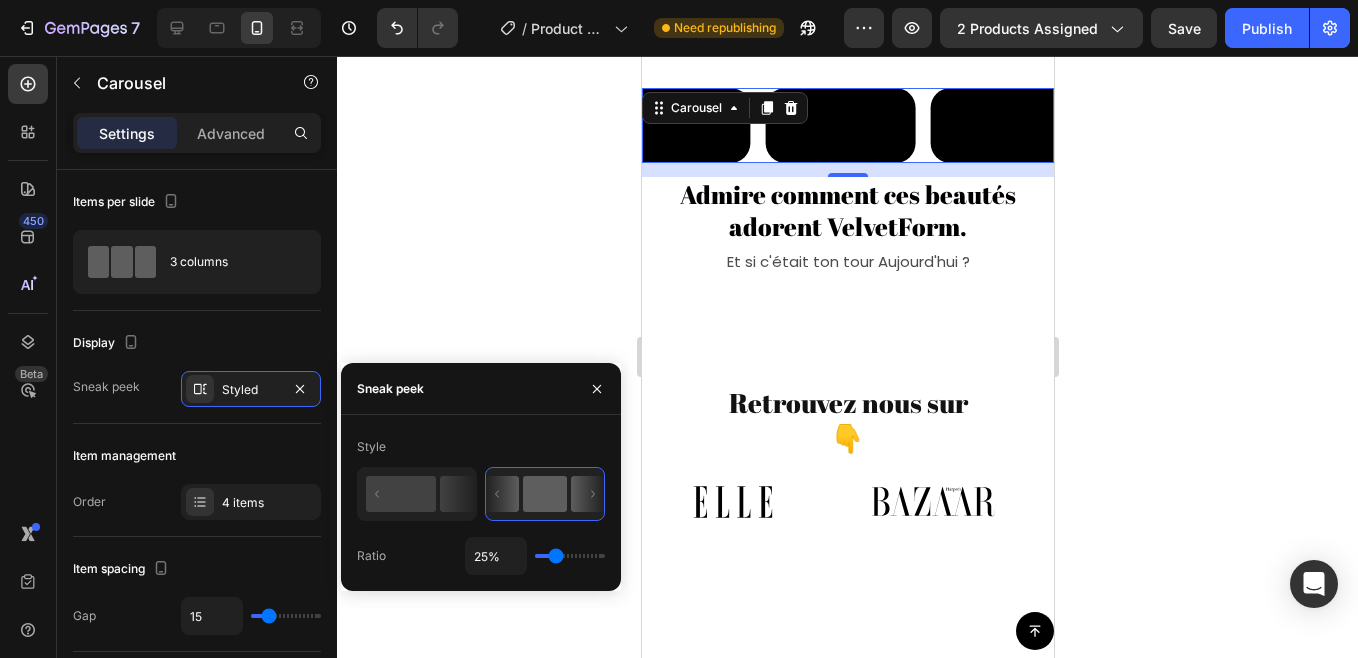 type on "29%" 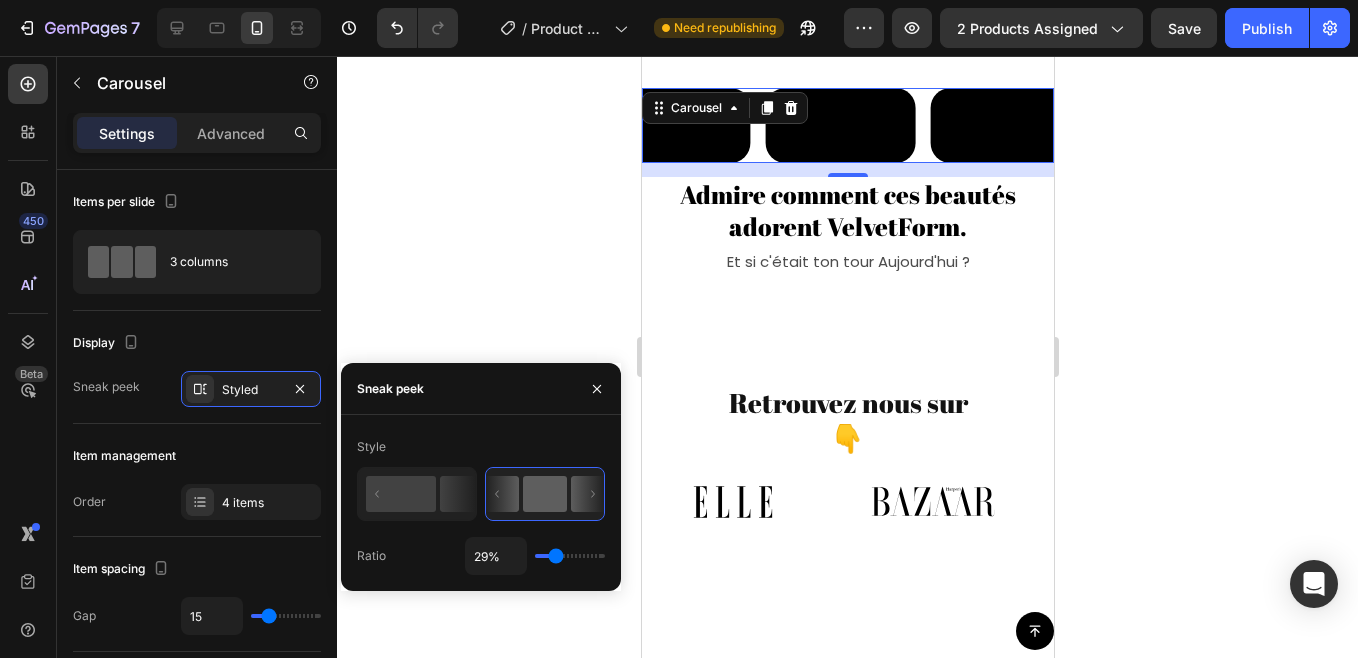 type on "29" 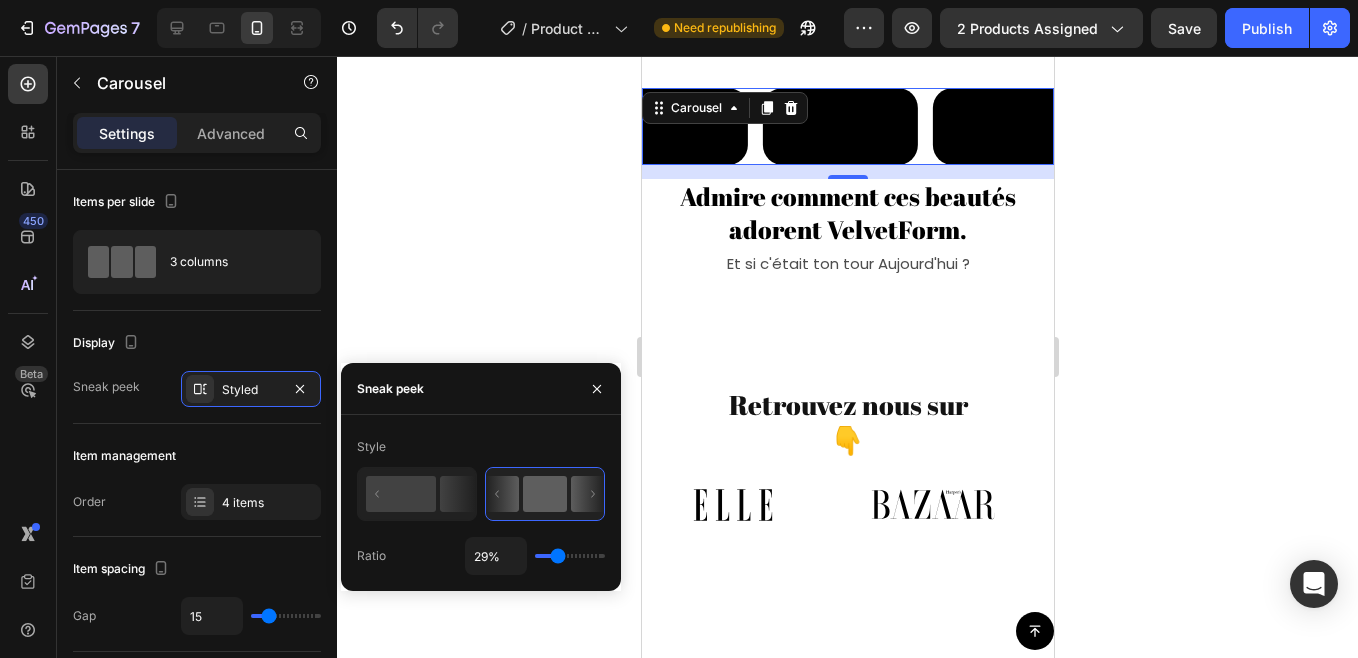 type on "30%" 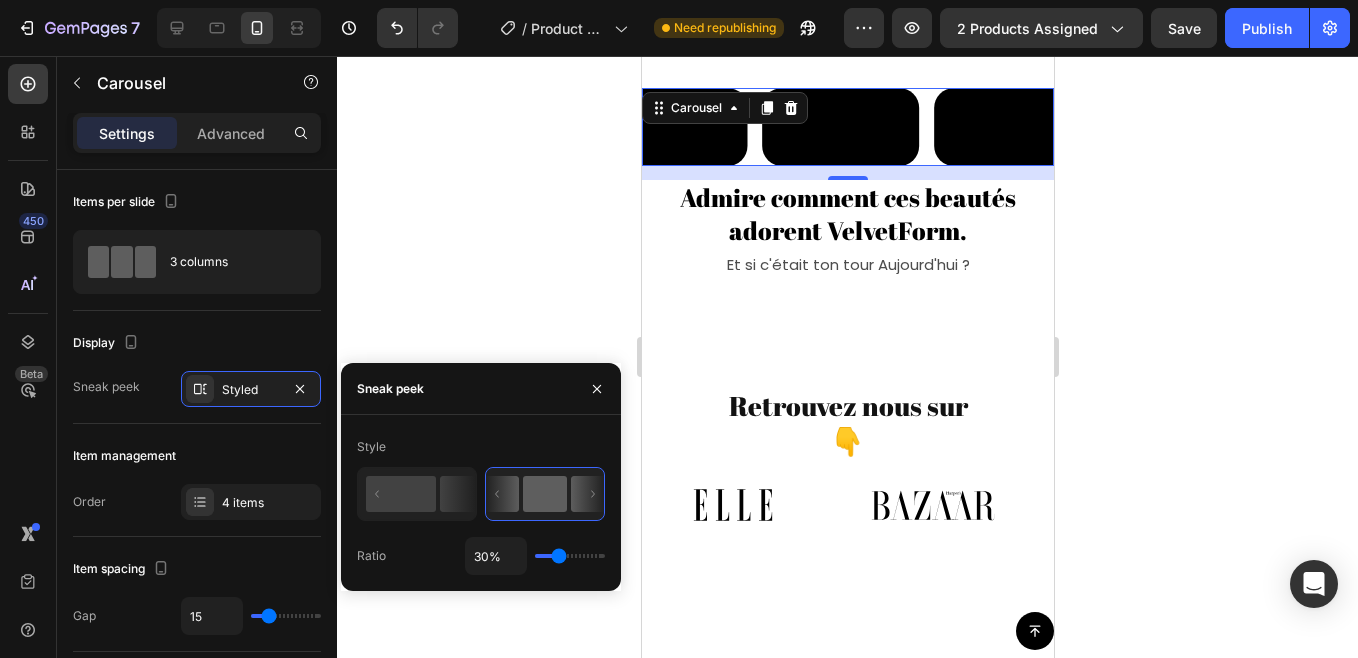type on "30" 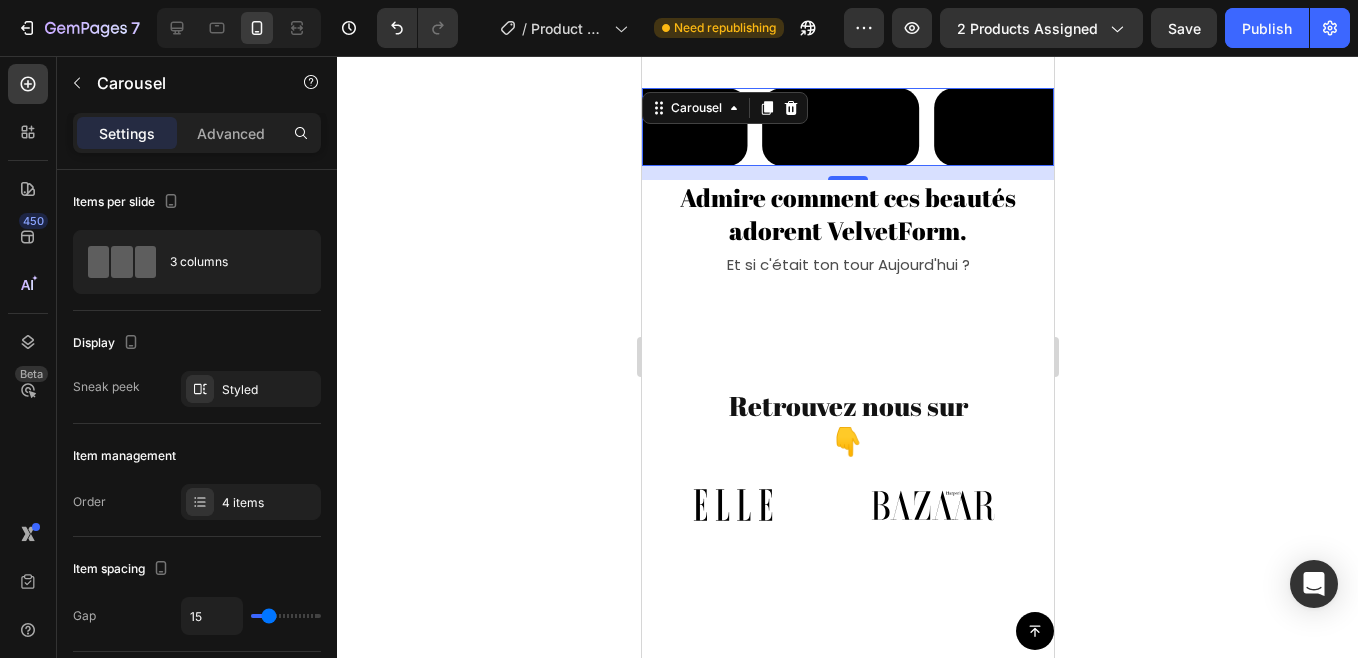 click 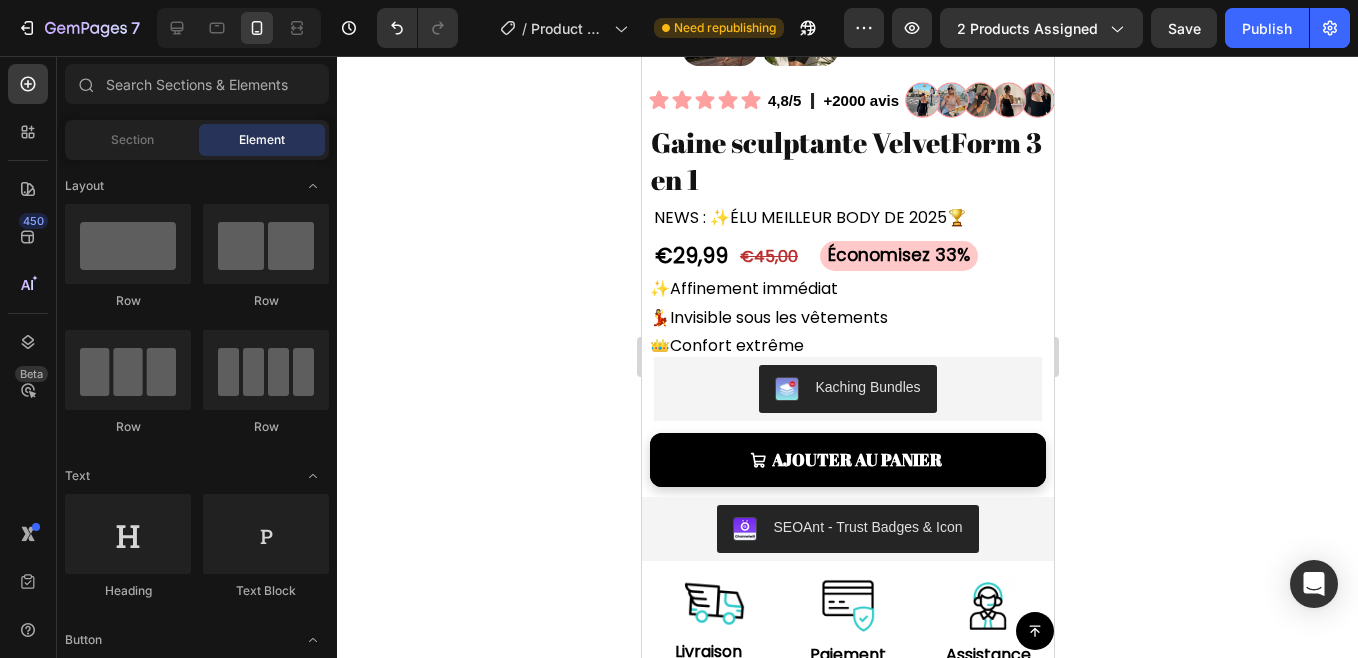 scroll, scrollTop: 939, scrollLeft: 0, axis: vertical 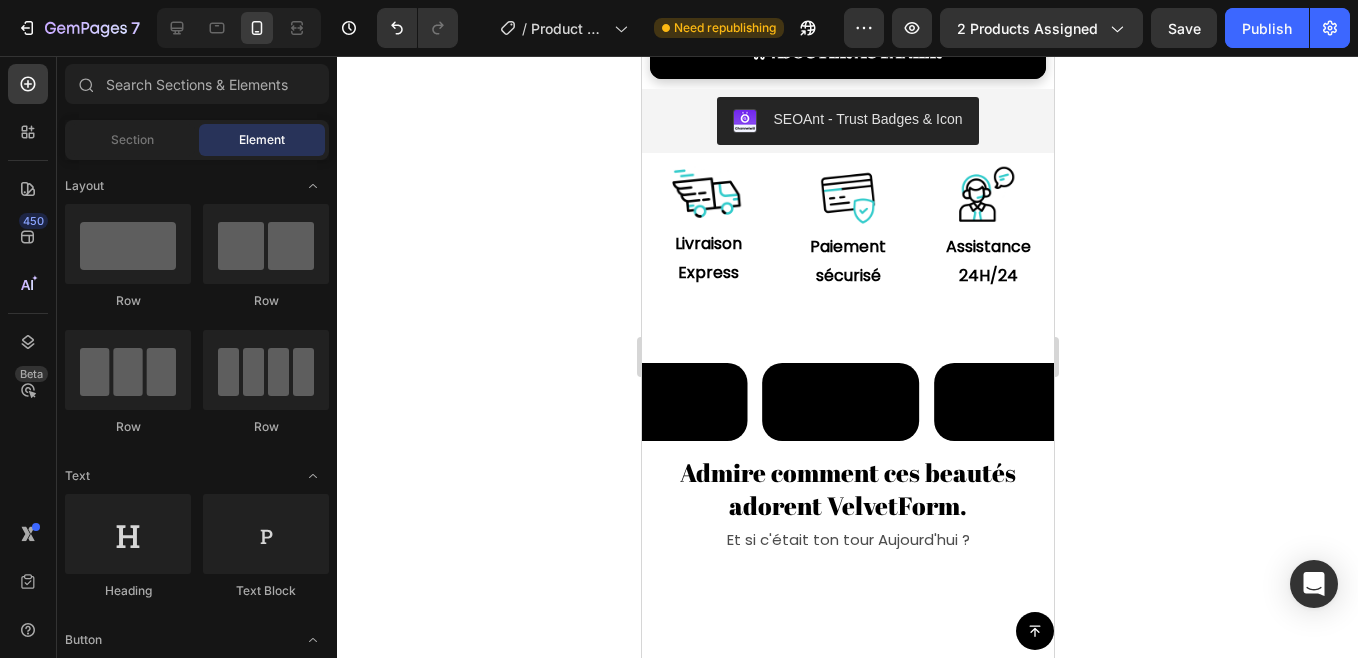 drag, startPoint x: 252, startPoint y: 365, endPoint x: 331, endPoint y: 399, distance: 86.00581 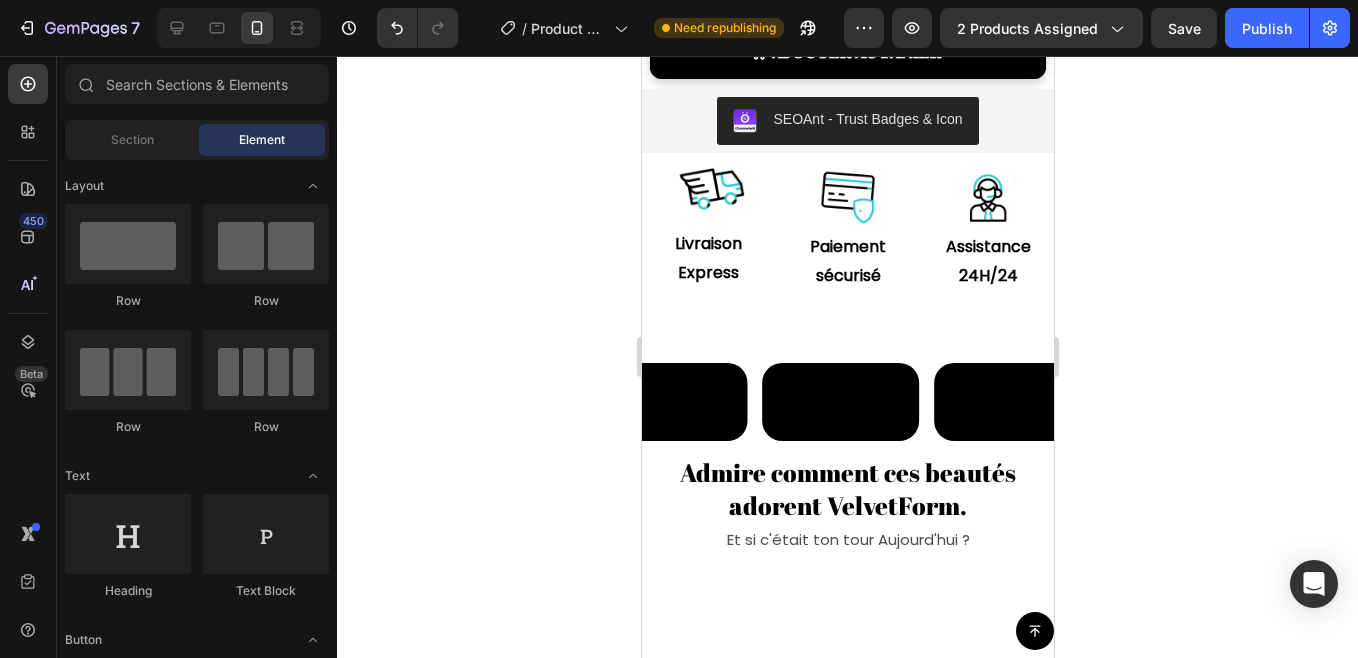 click at bounding box center [266, 370] 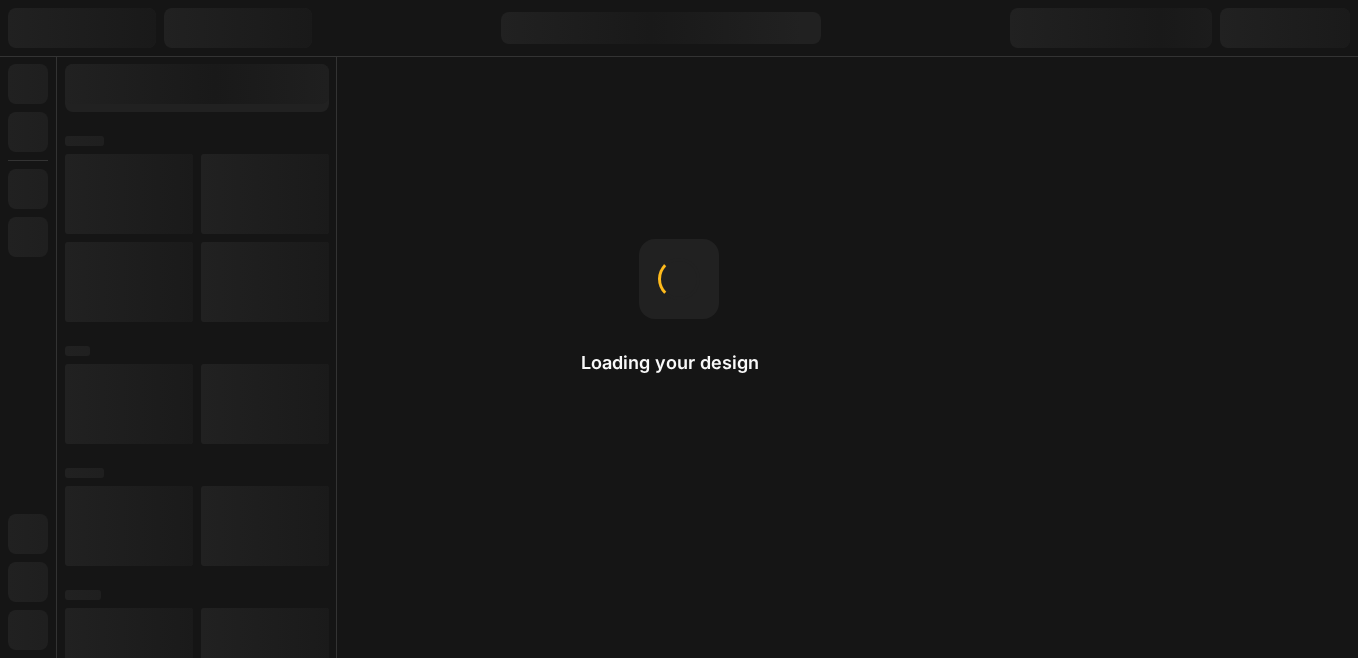 scroll, scrollTop: 0, scrollLeft: 0, axis: both 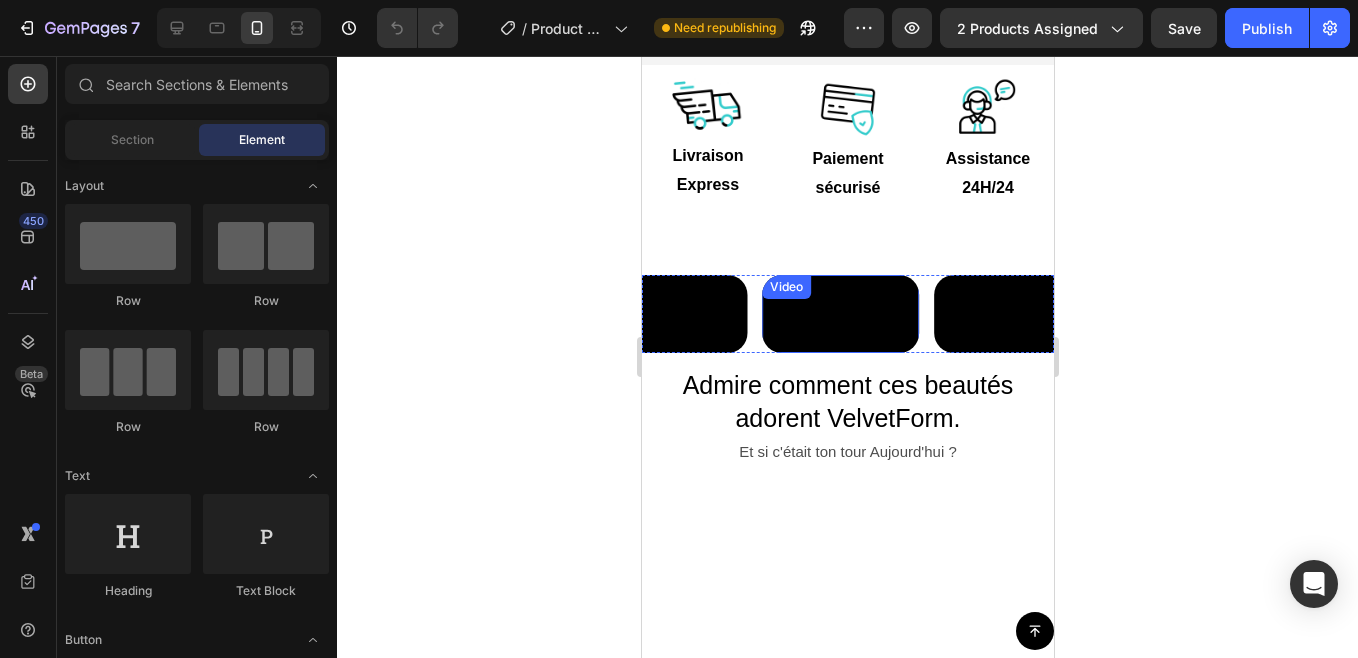 click at bounding box center (839, 314) 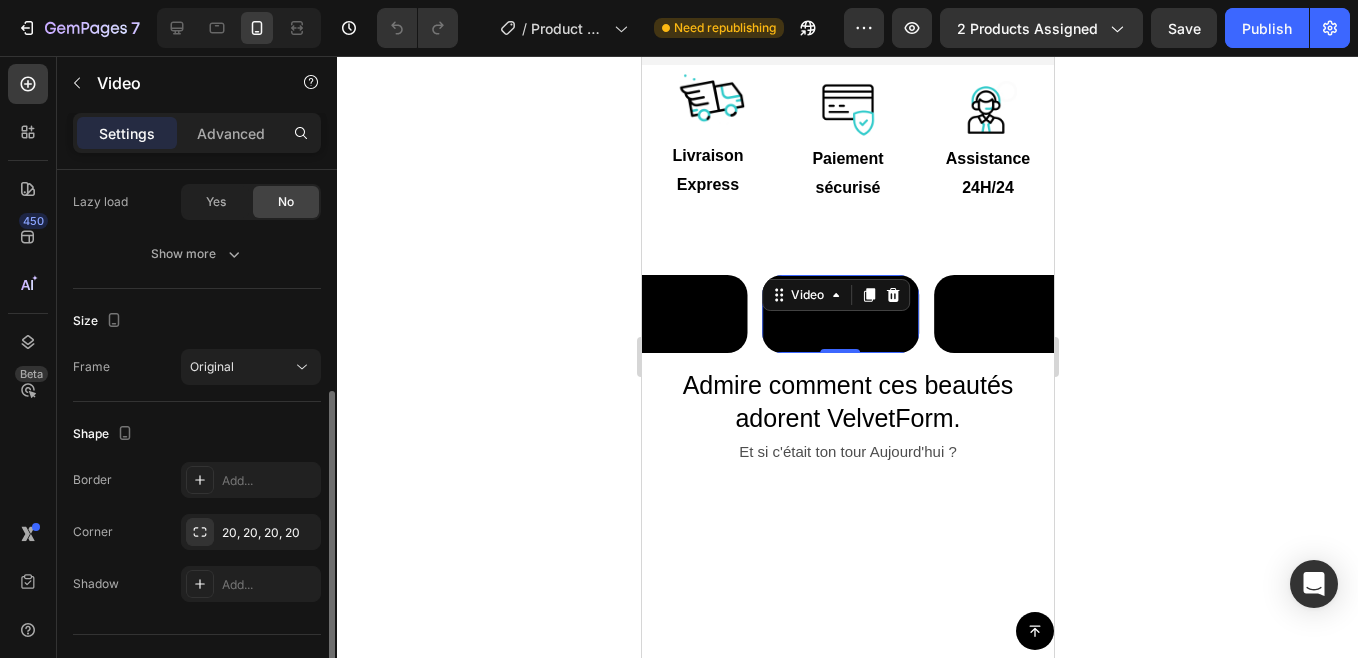 scroll, scrollTop: 374, scrollLeft: 0, axis: vertical 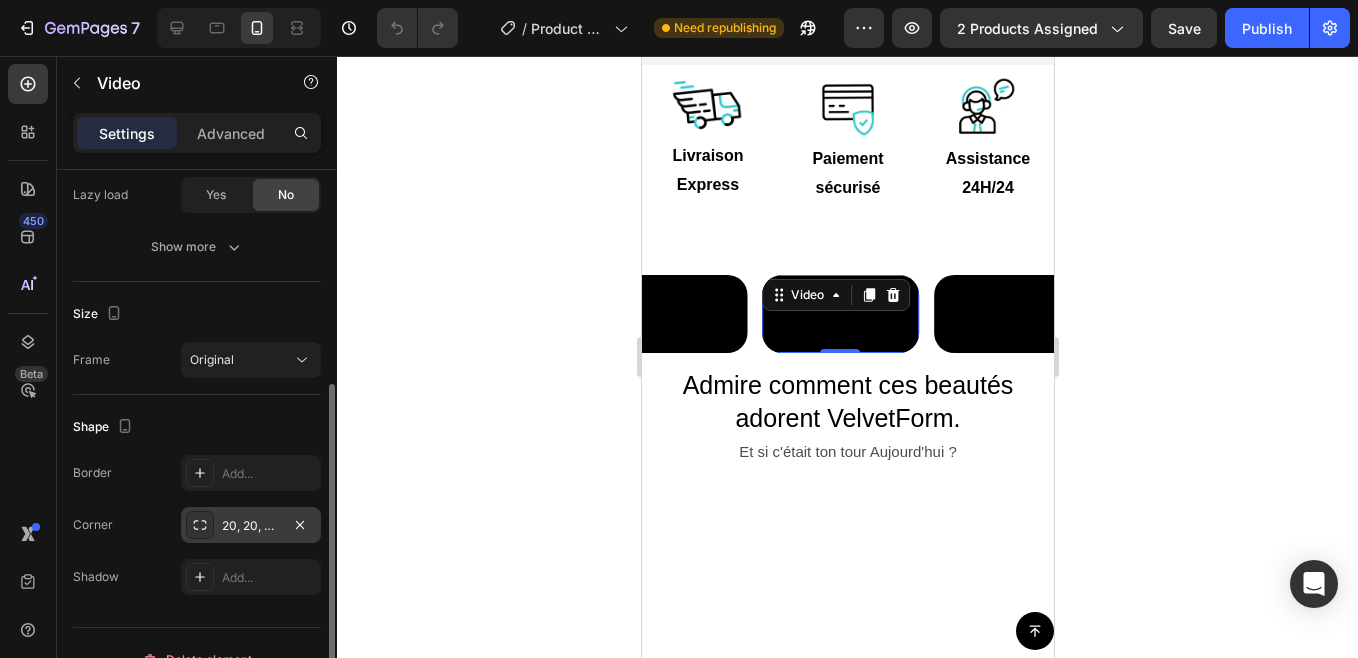 click on "20, 20, 20, 20" at bounding box center [251, 525] 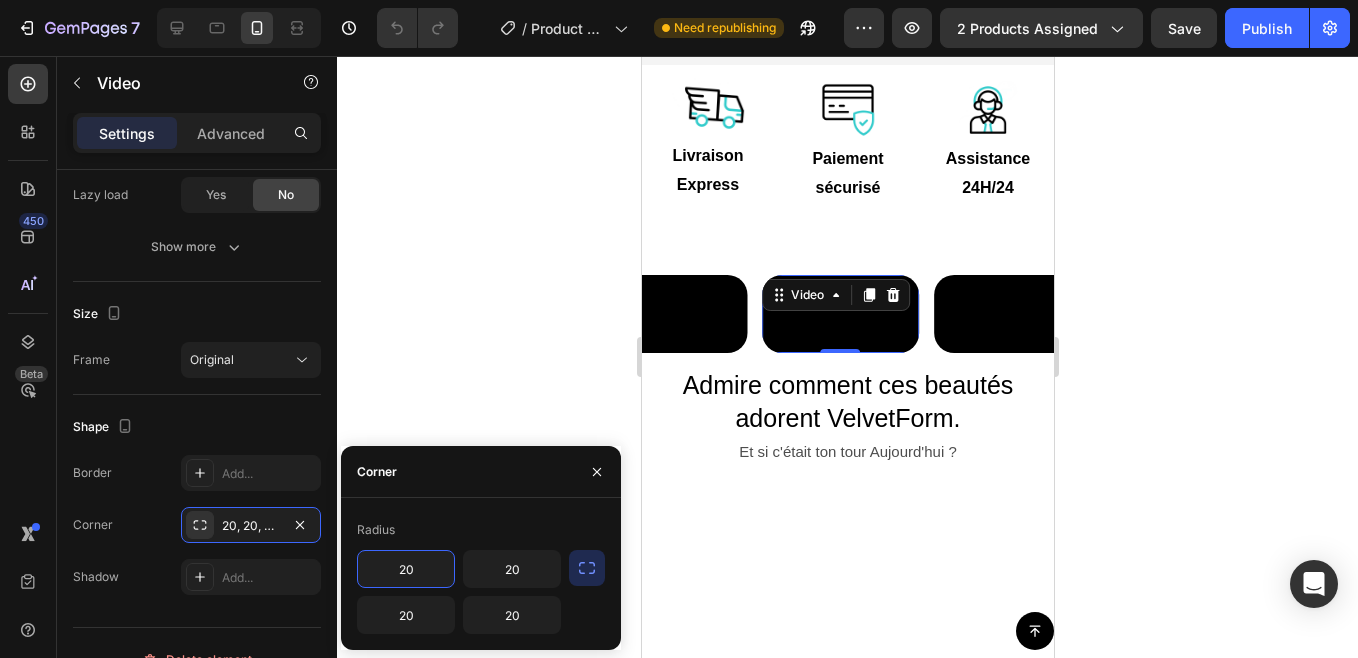 click on "20" at bounding box center (406, 569) 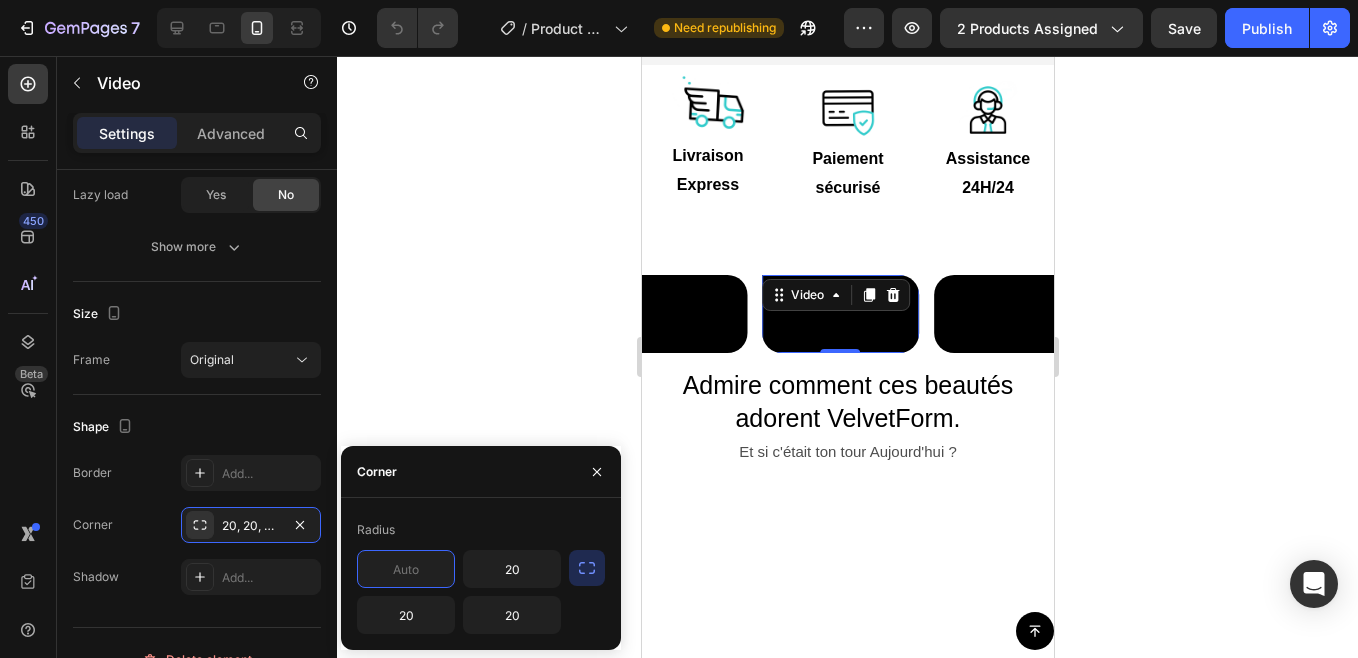 click at bounding box center (406, 569) 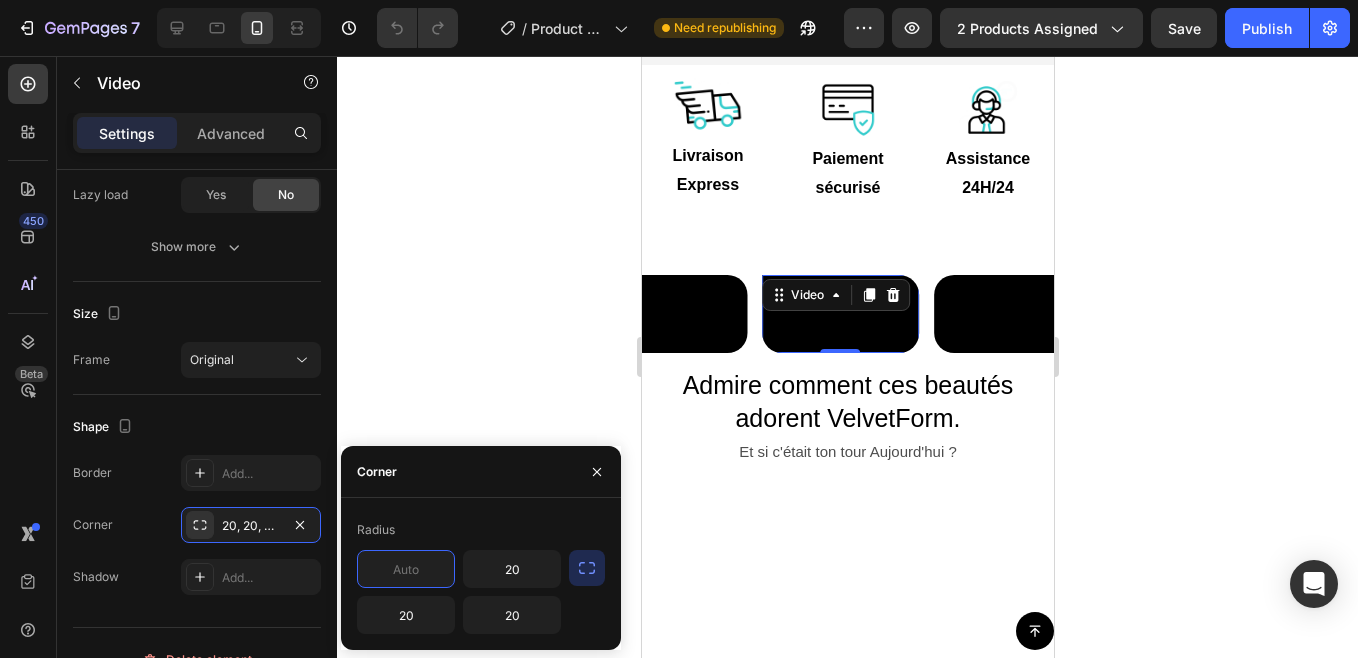 click at bounding box center [406, 569] 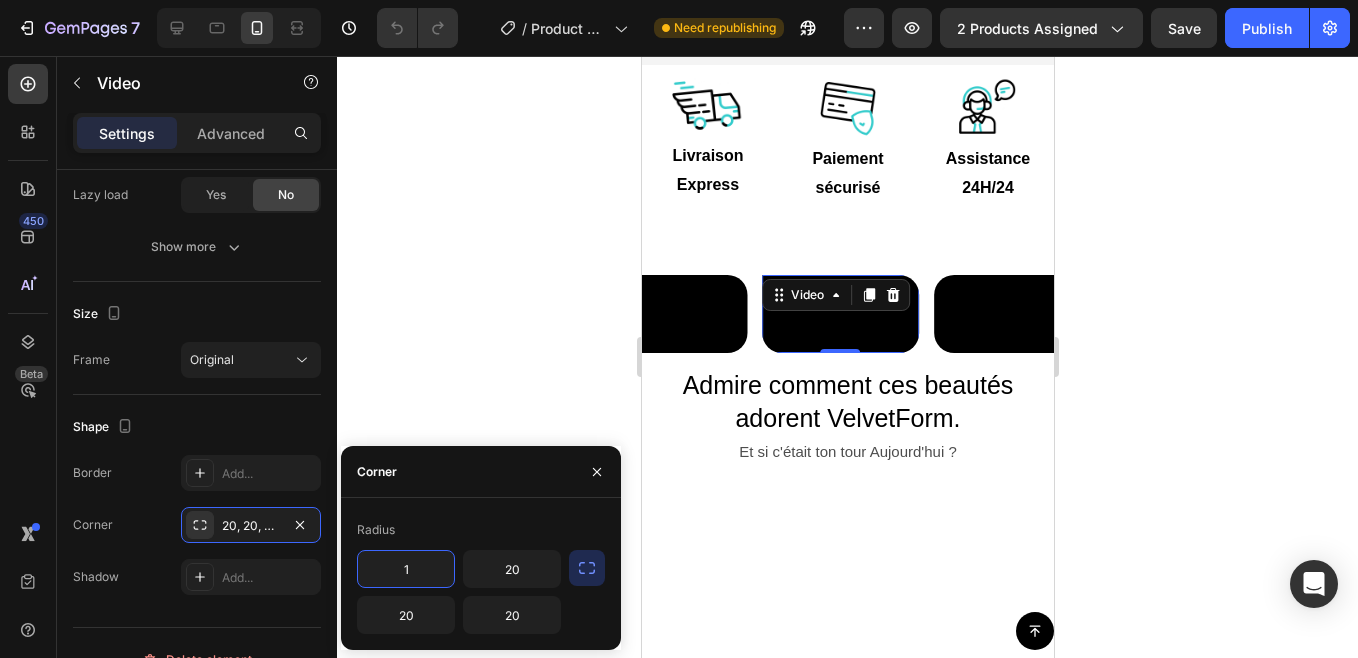 type on "16" 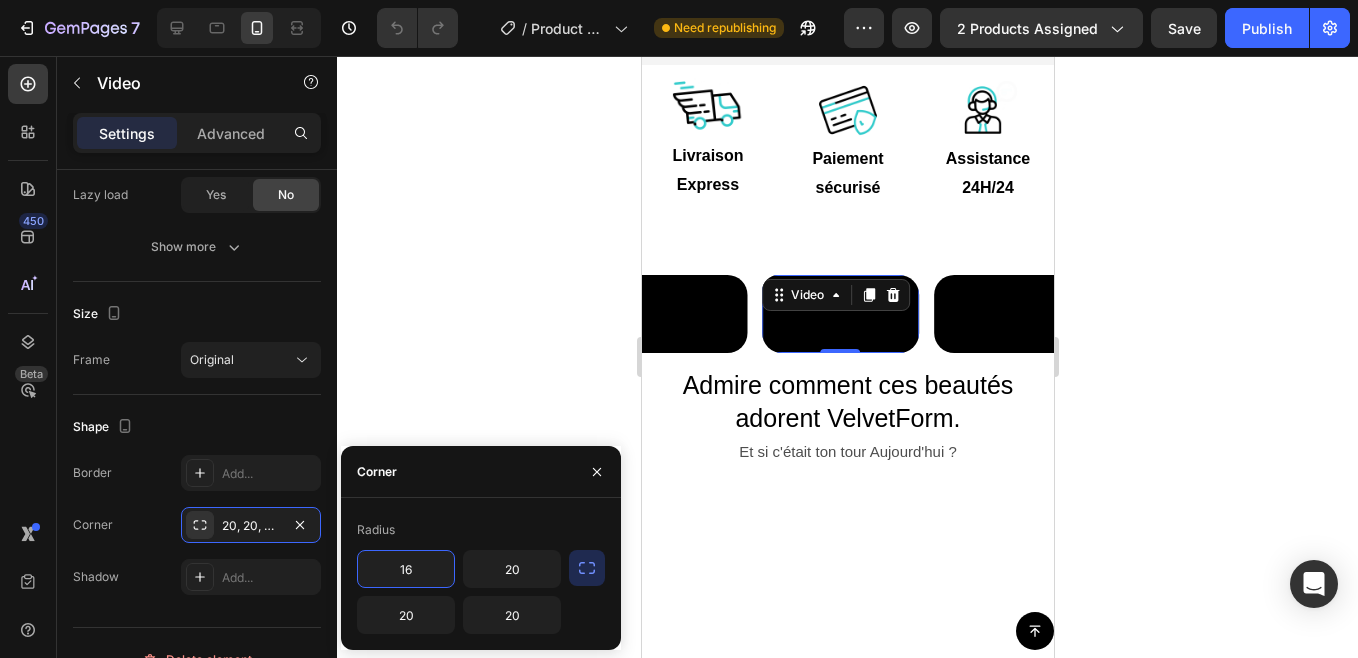 click 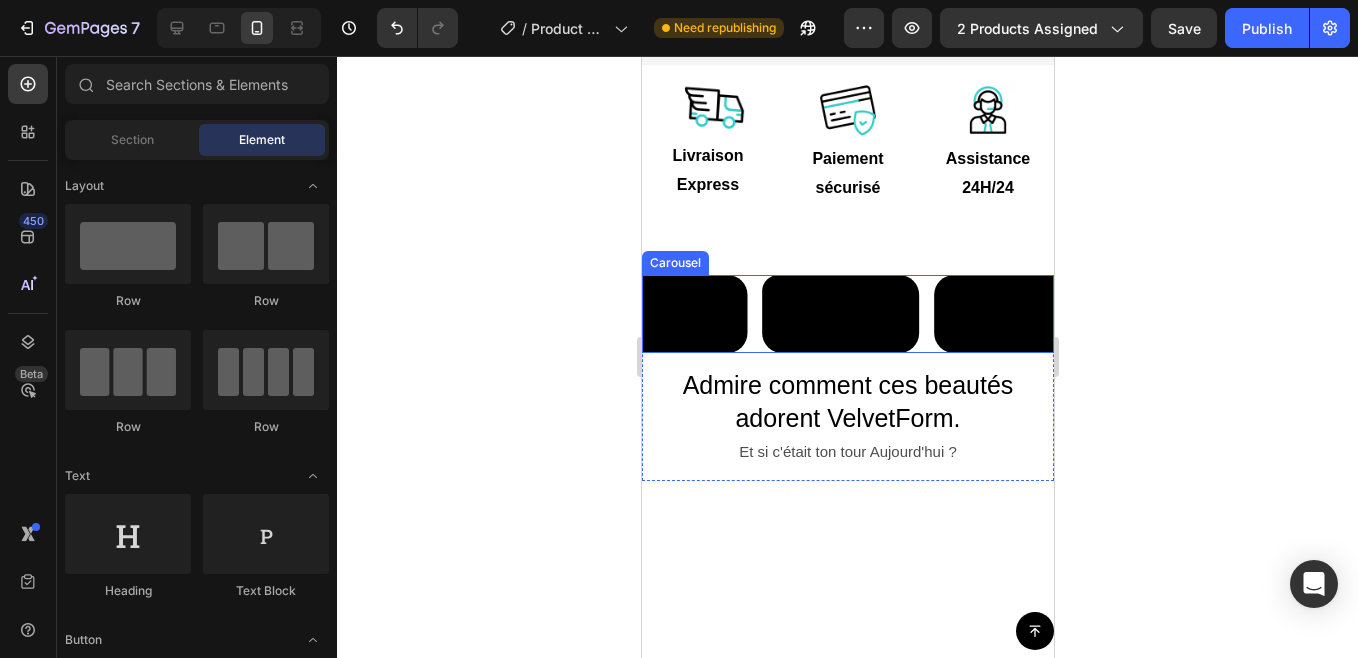 click on "Video" at bounding box center [839, 314] 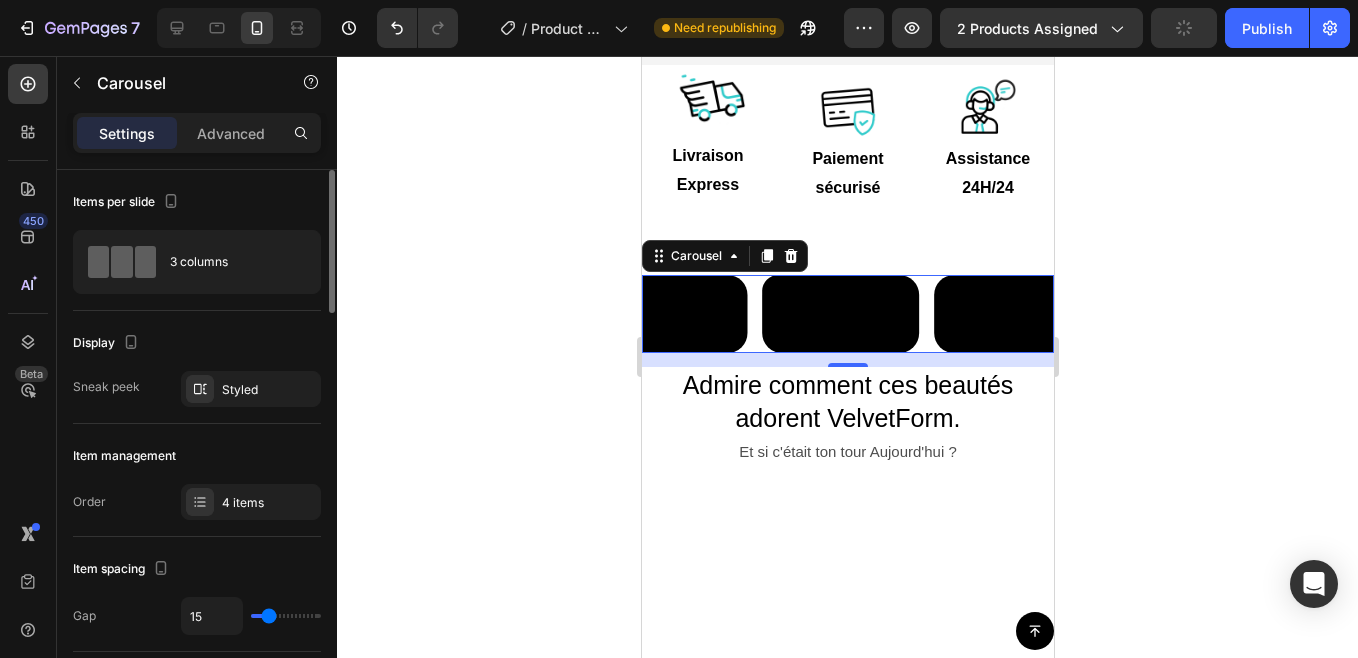 click on "Display Sneak peek Styled" 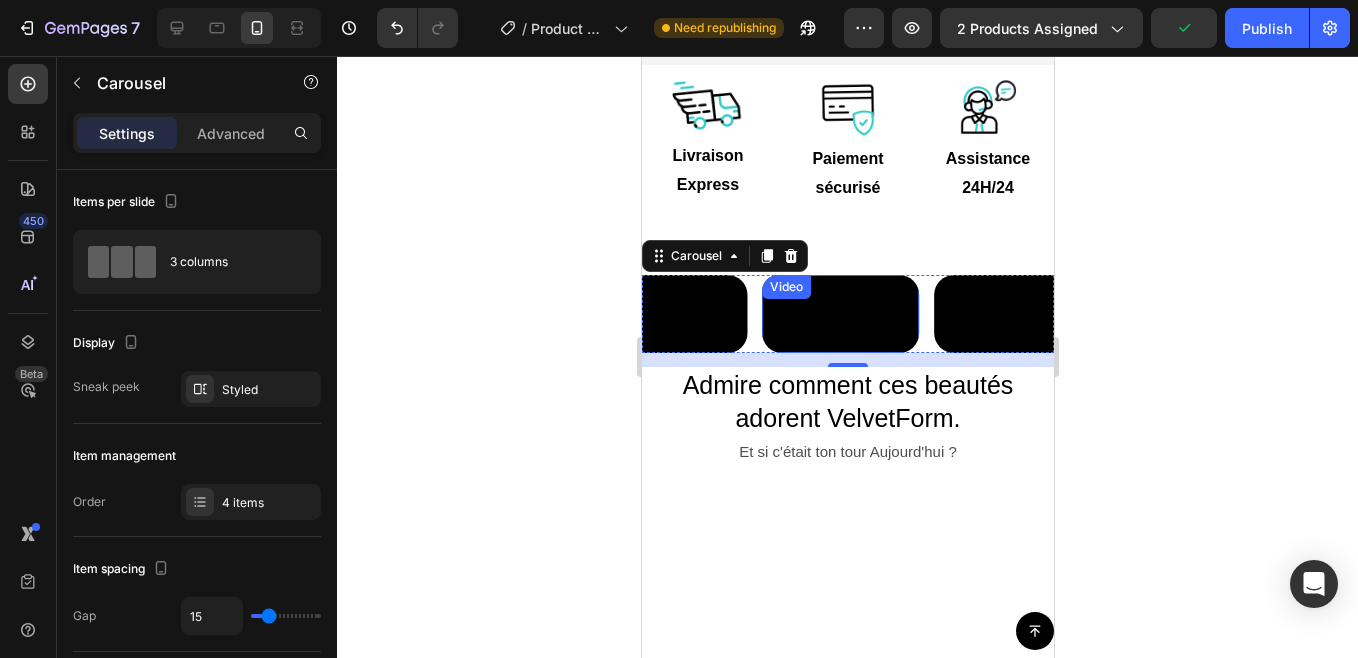click at bounding box center [839, 314] 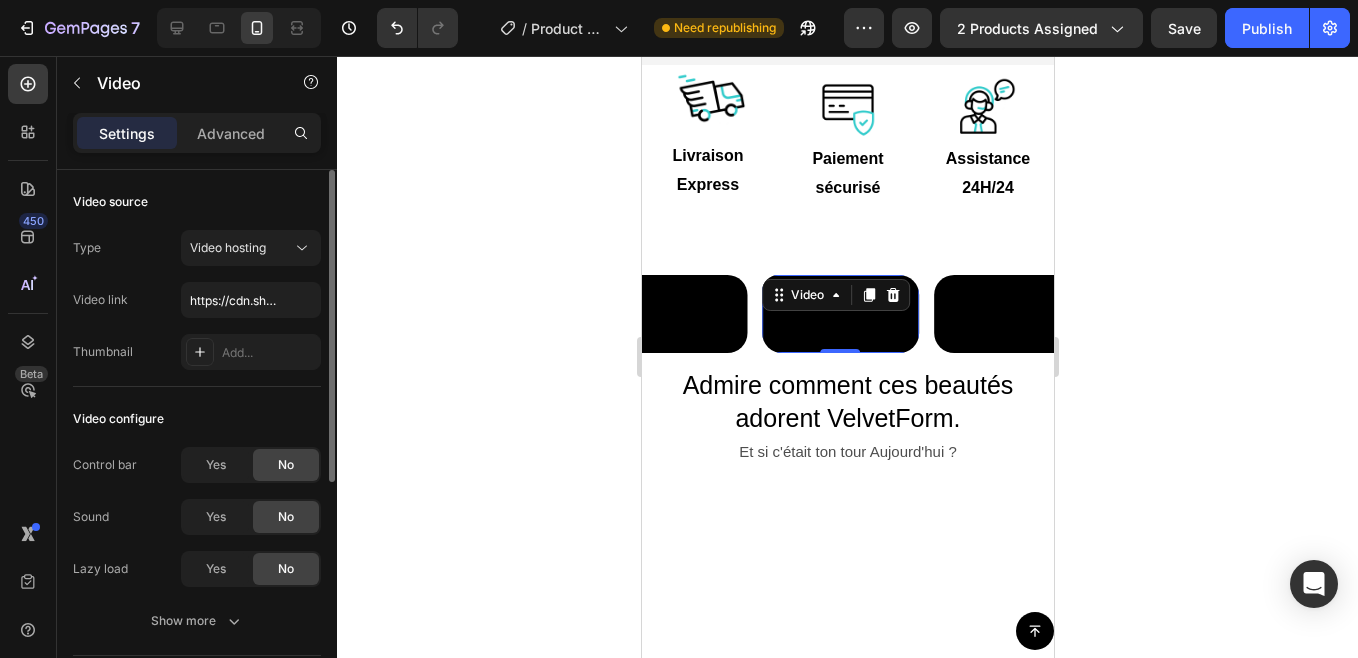 scroll, scrollTop: 407, scrollLeft: 0, axis: vertical 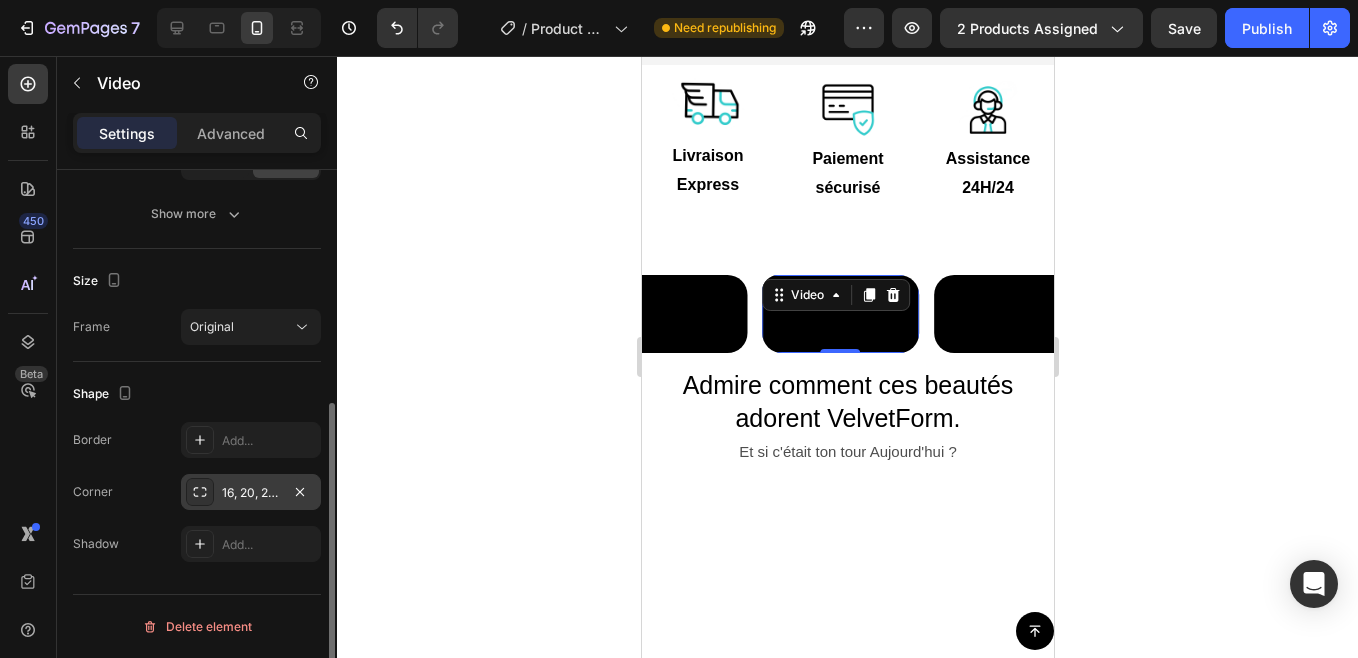 click on "16, 20, 20, 20" at bounding box center (251, 492) 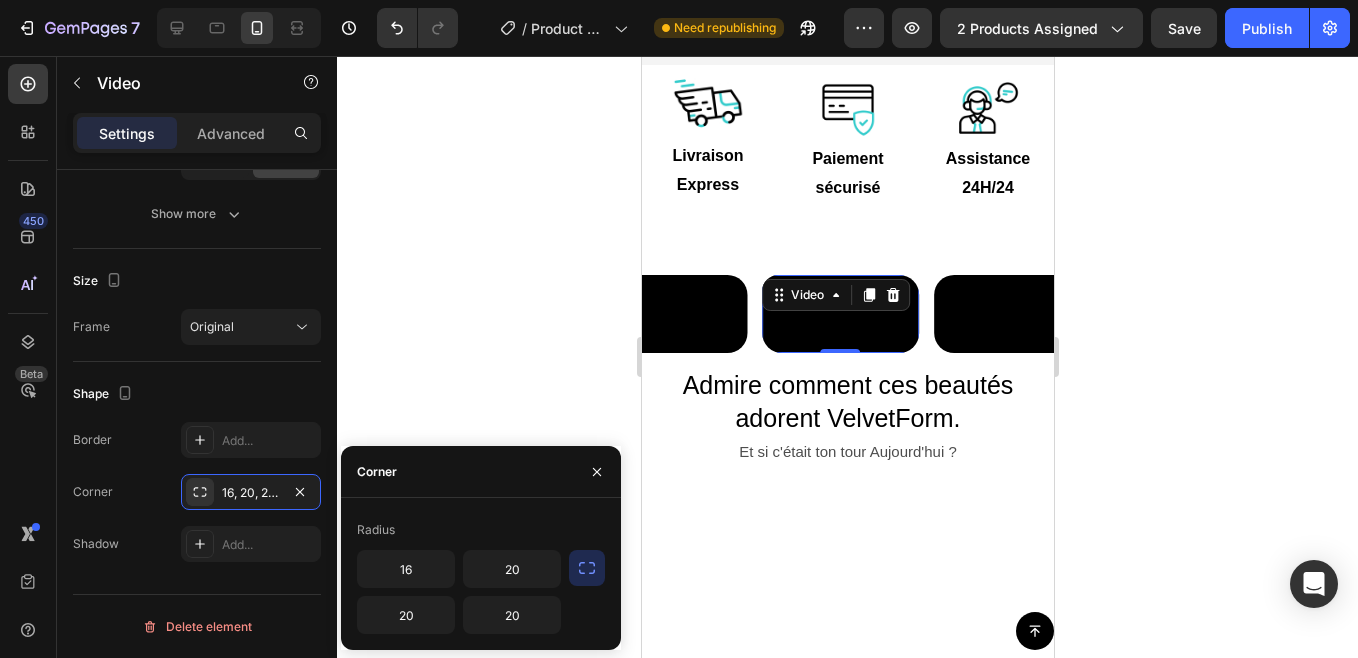 click at bounding box center [587, 568] 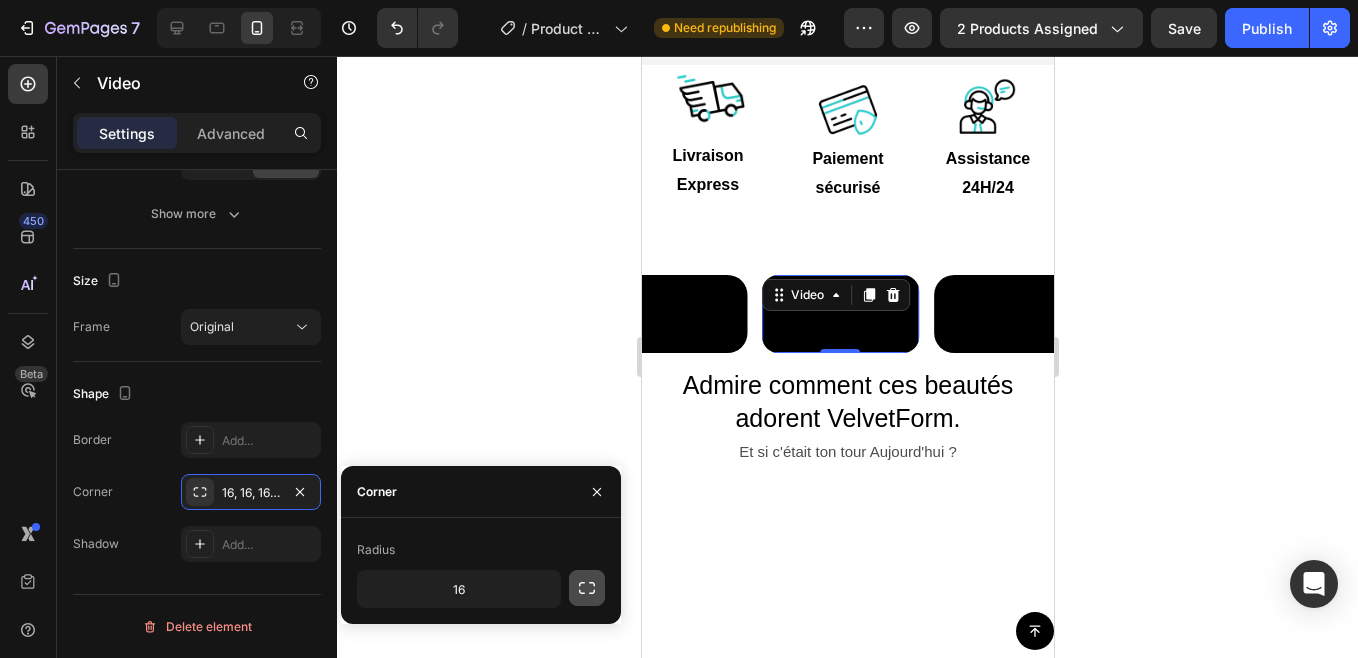 click at bounding box center (587, 588) 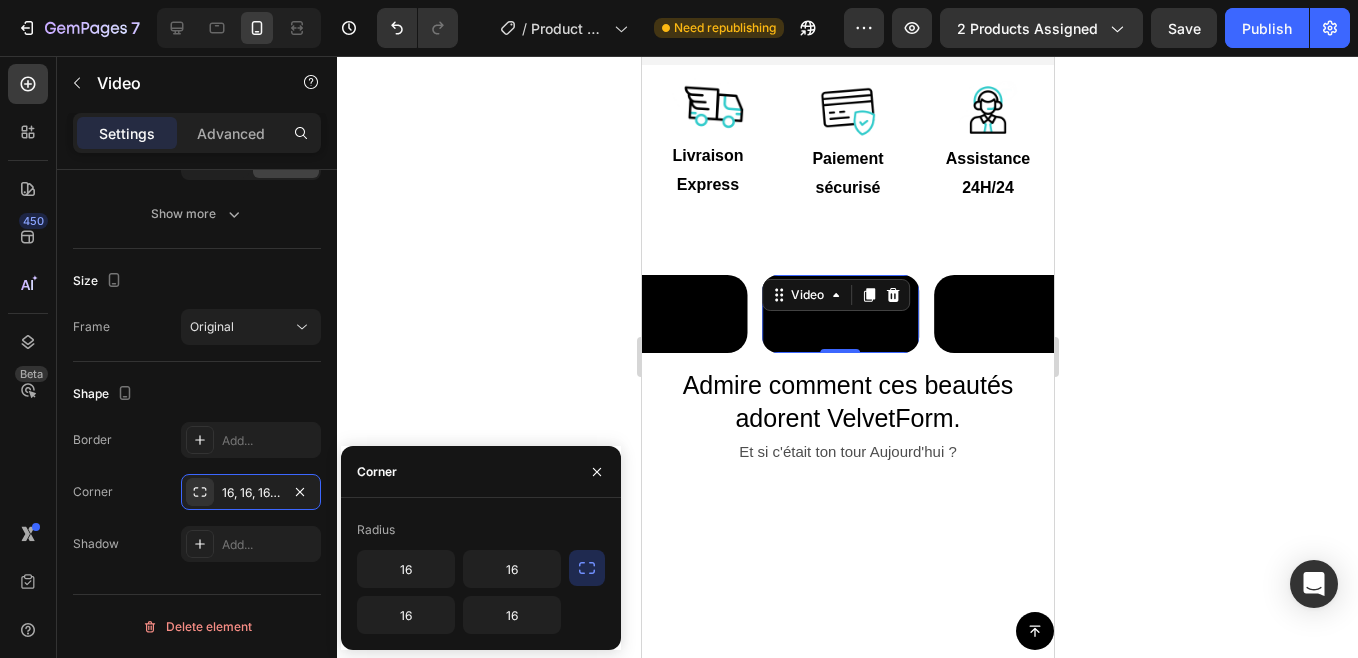 click at bounding box center (587, 568) 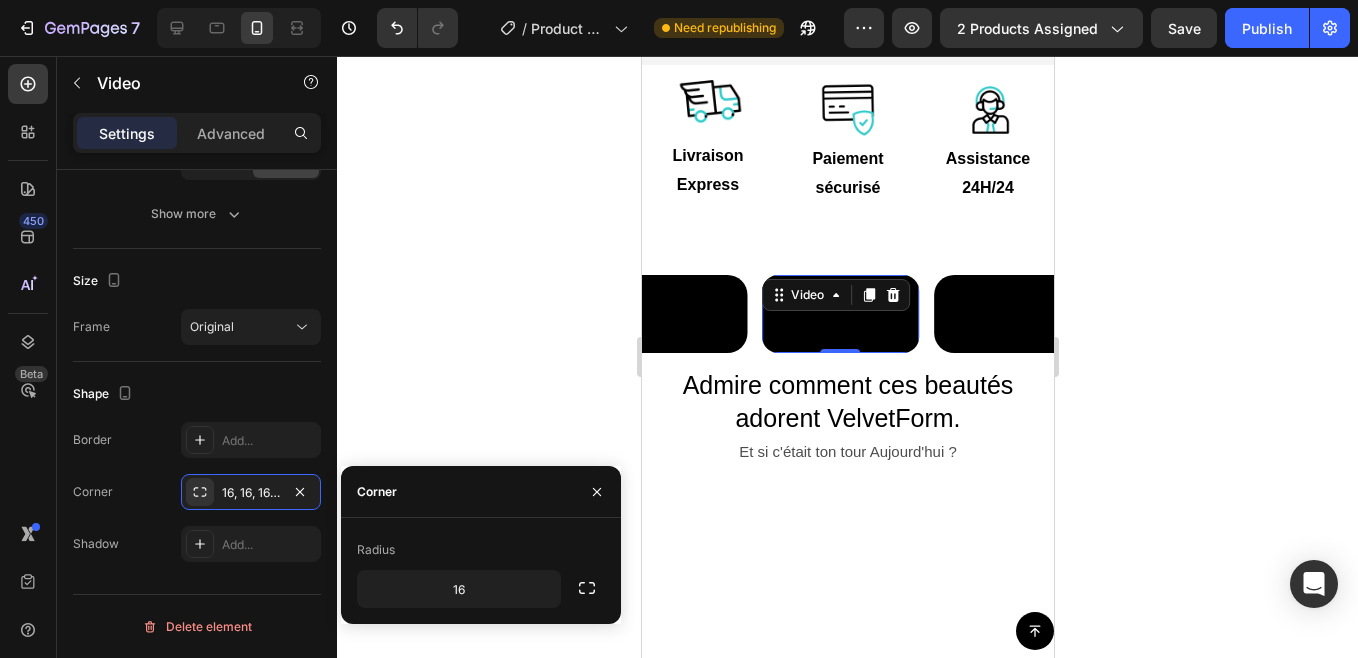 click 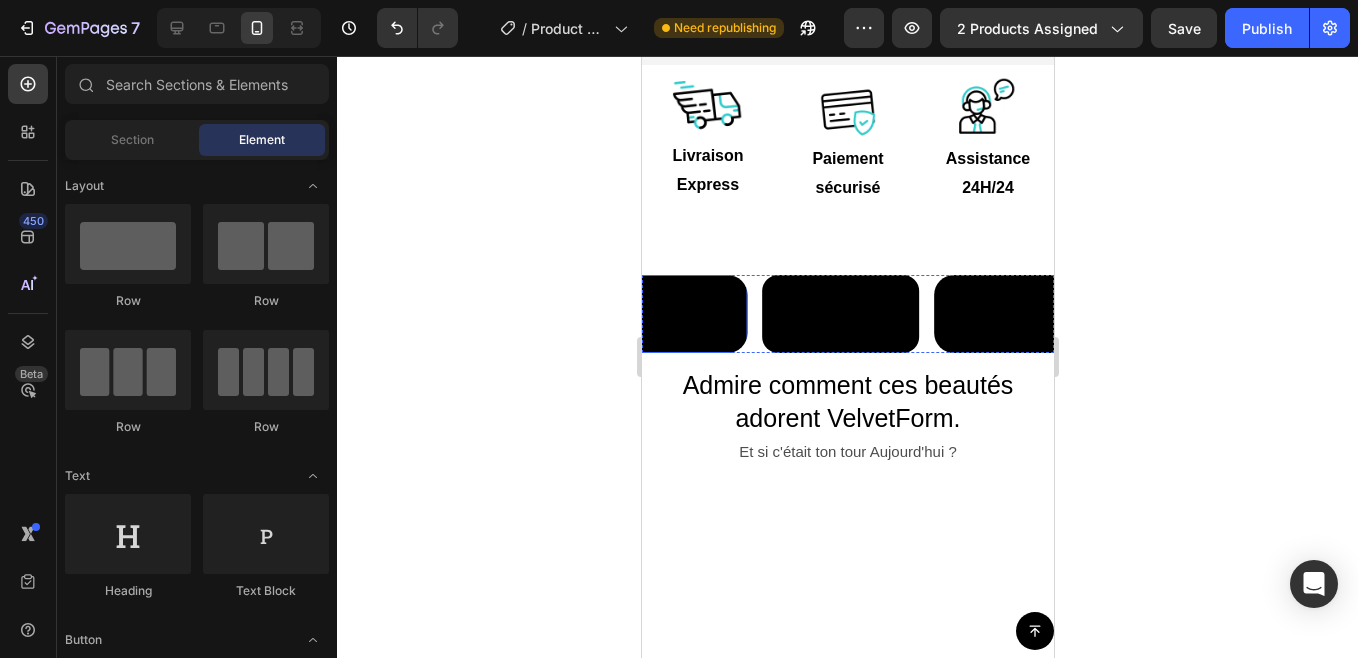 click 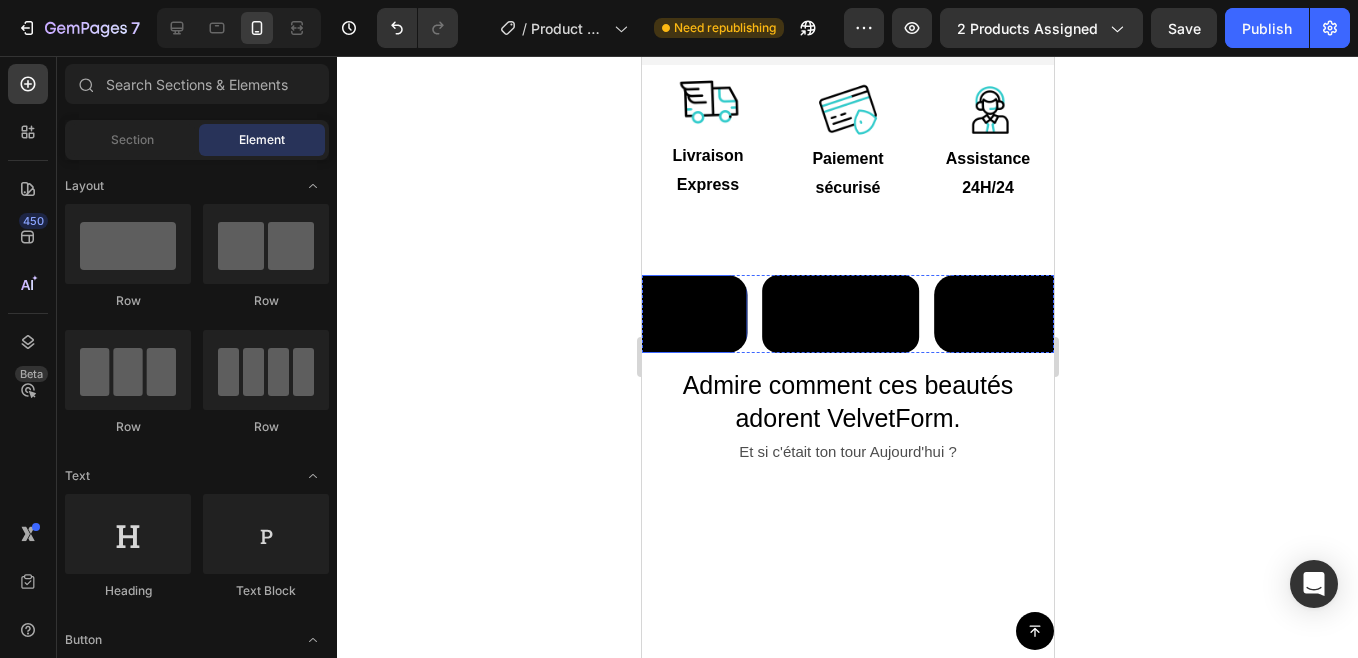 click at bounding box center (667, 314) 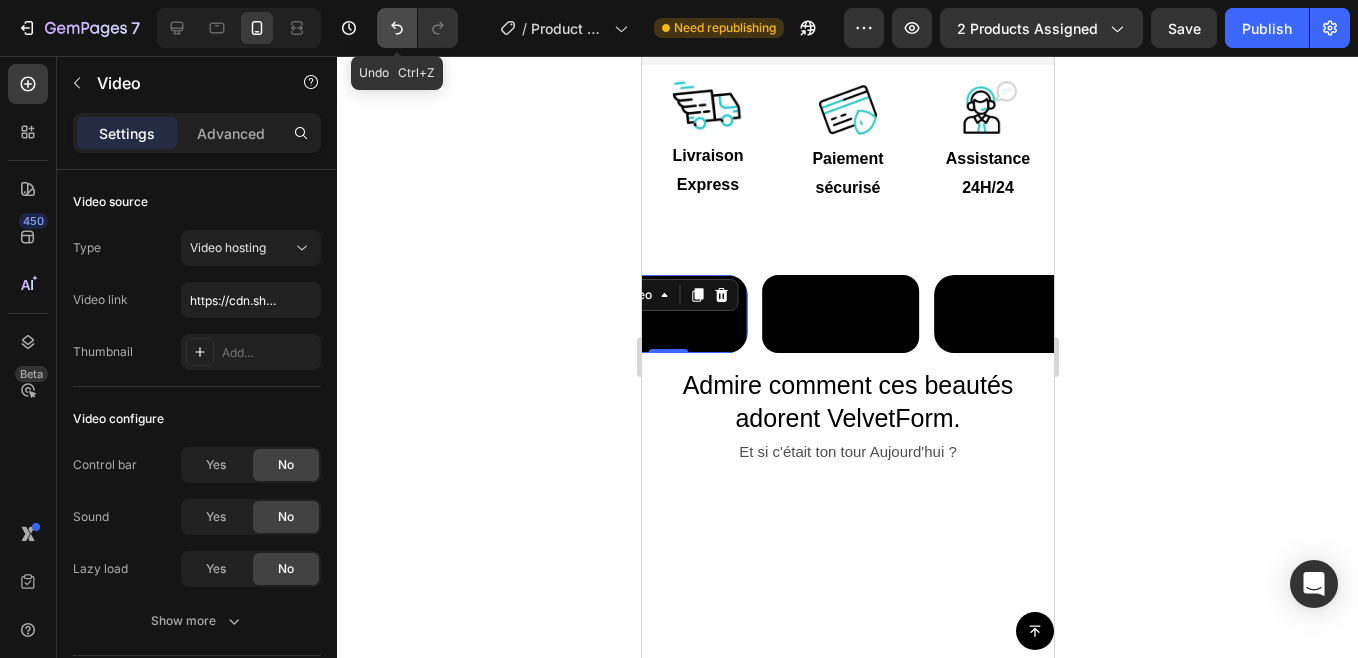 click 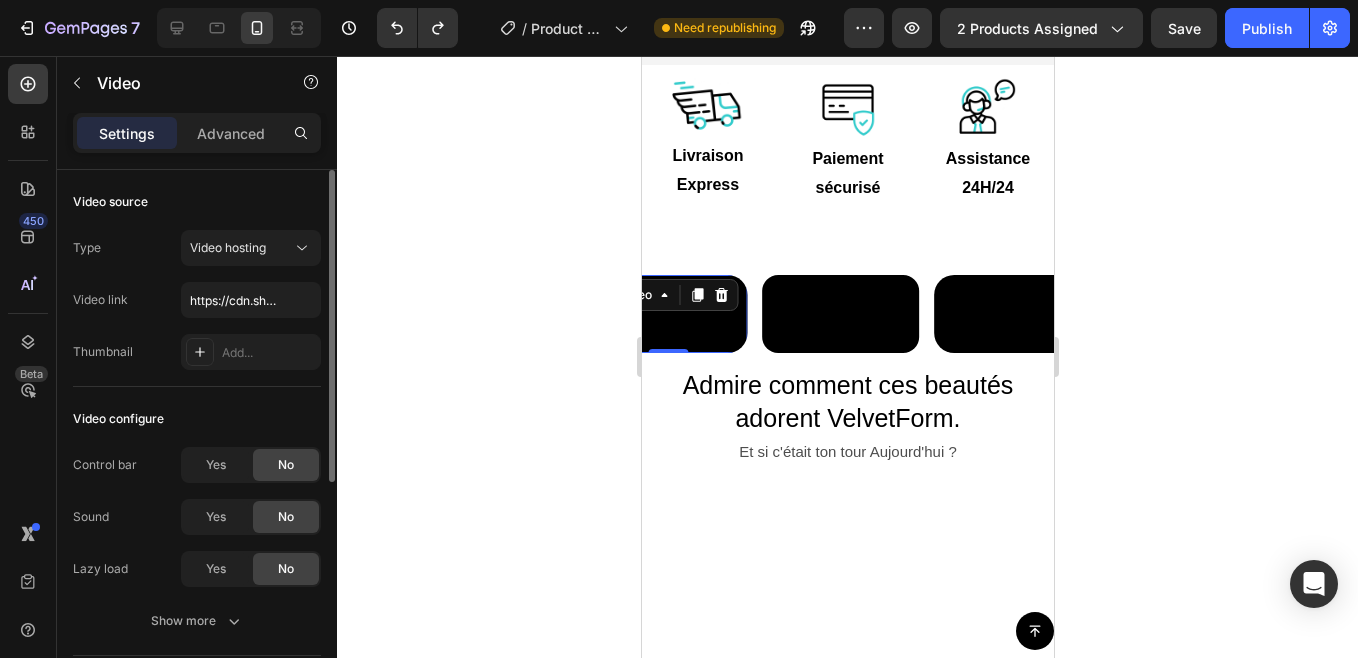 scroll, scrollTop: 407, scrollLeft: 0, axis: vertical 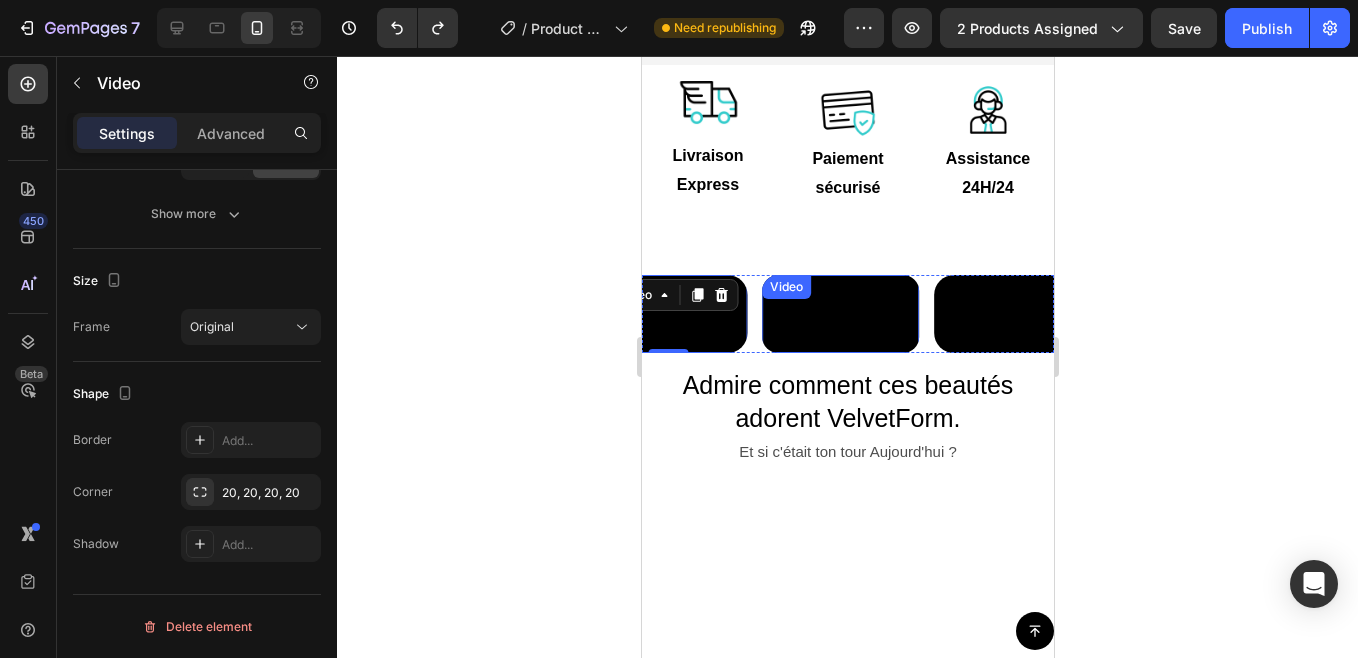 click at bounding box center (839, 314) 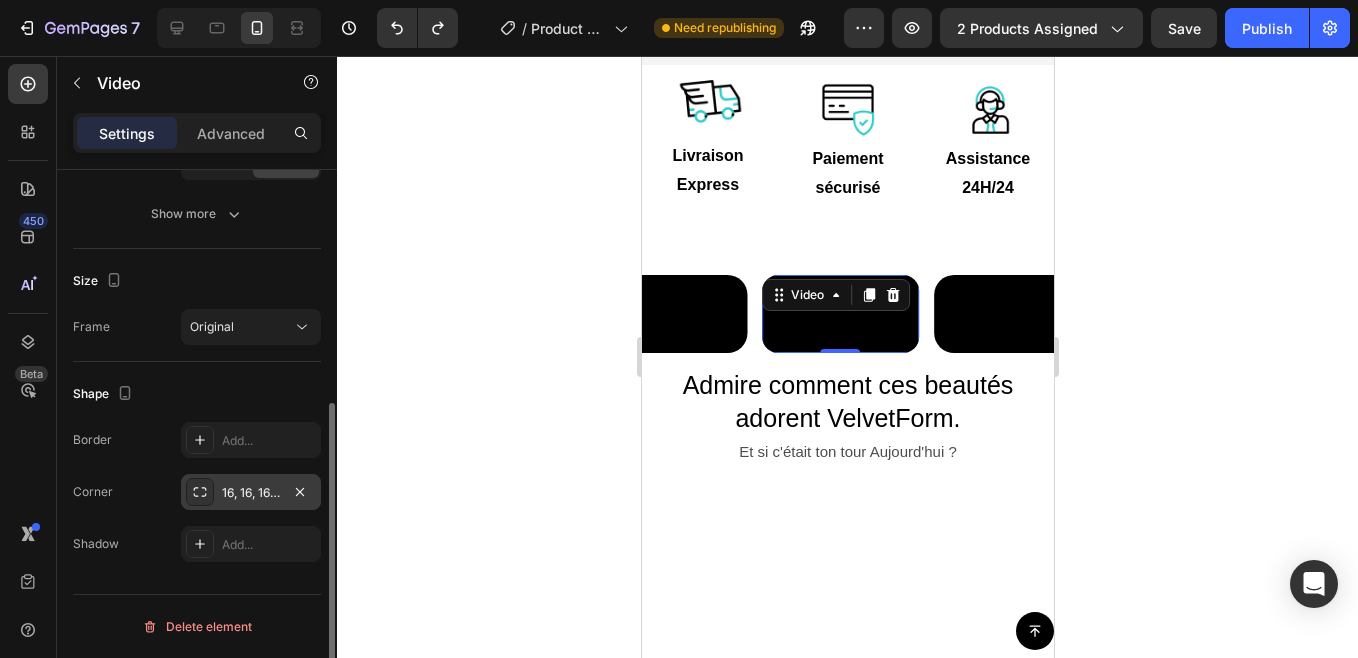 click 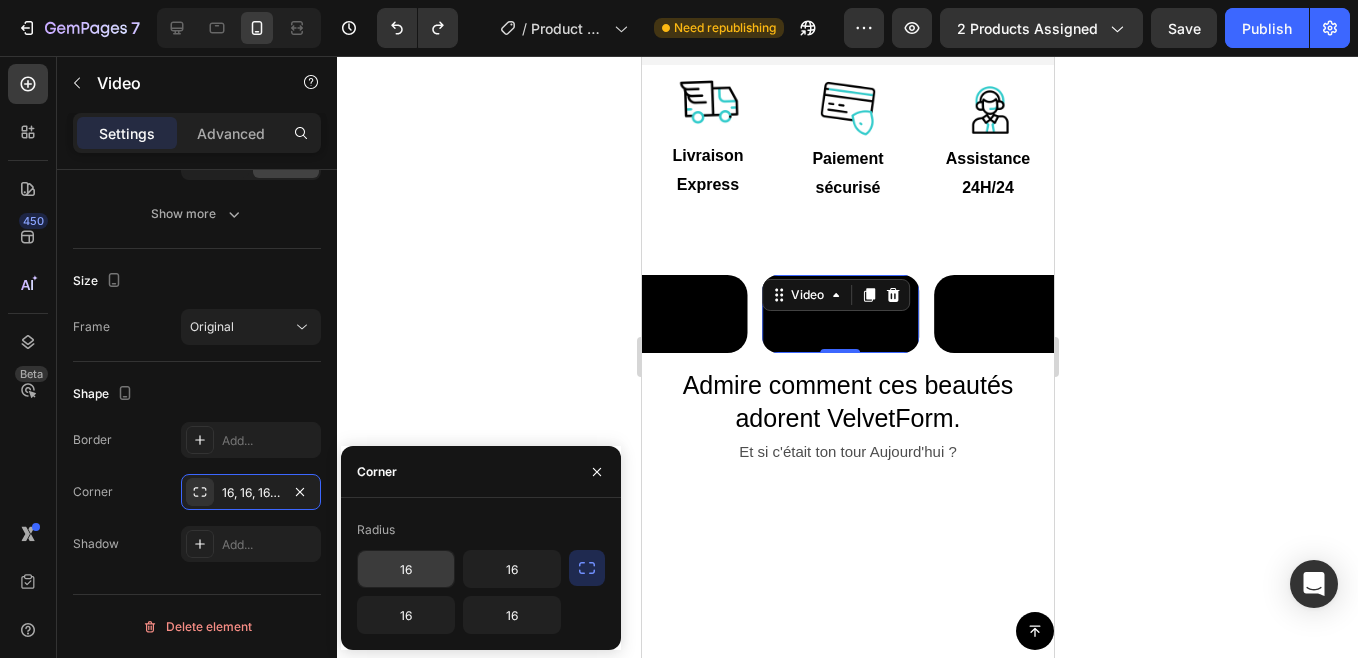 click on "16" at bounding box center (406, 569) 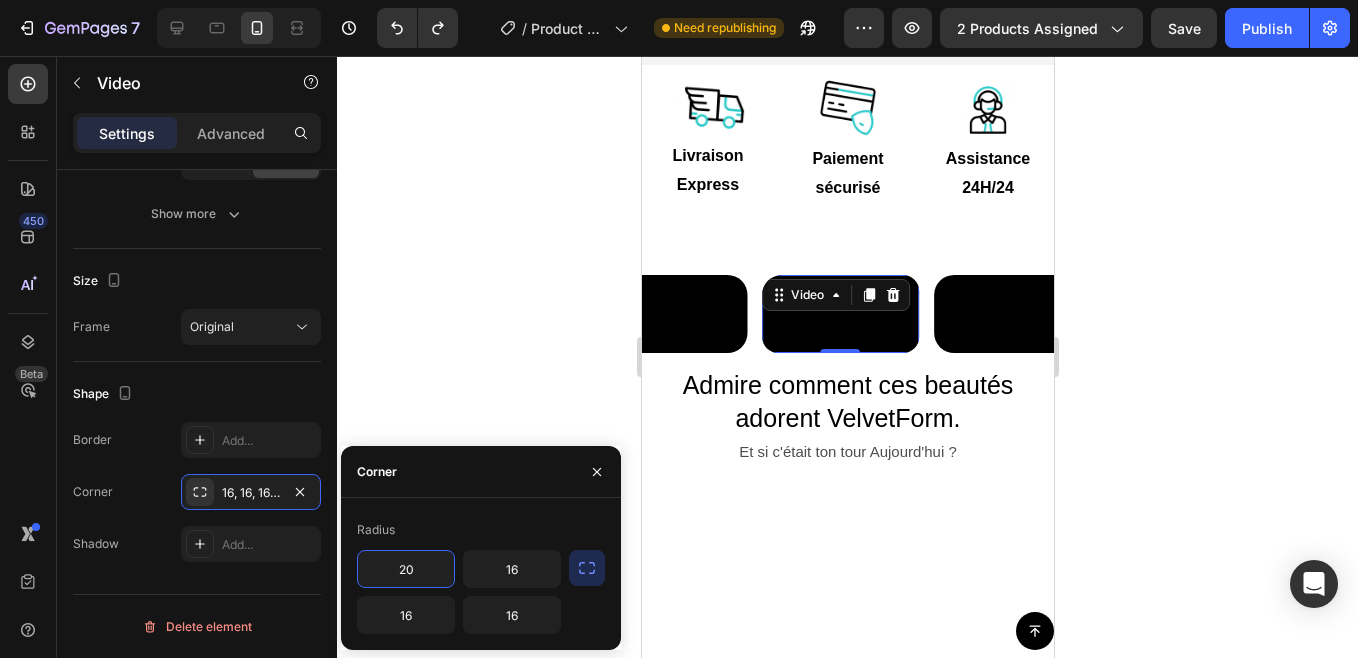 type on "20" 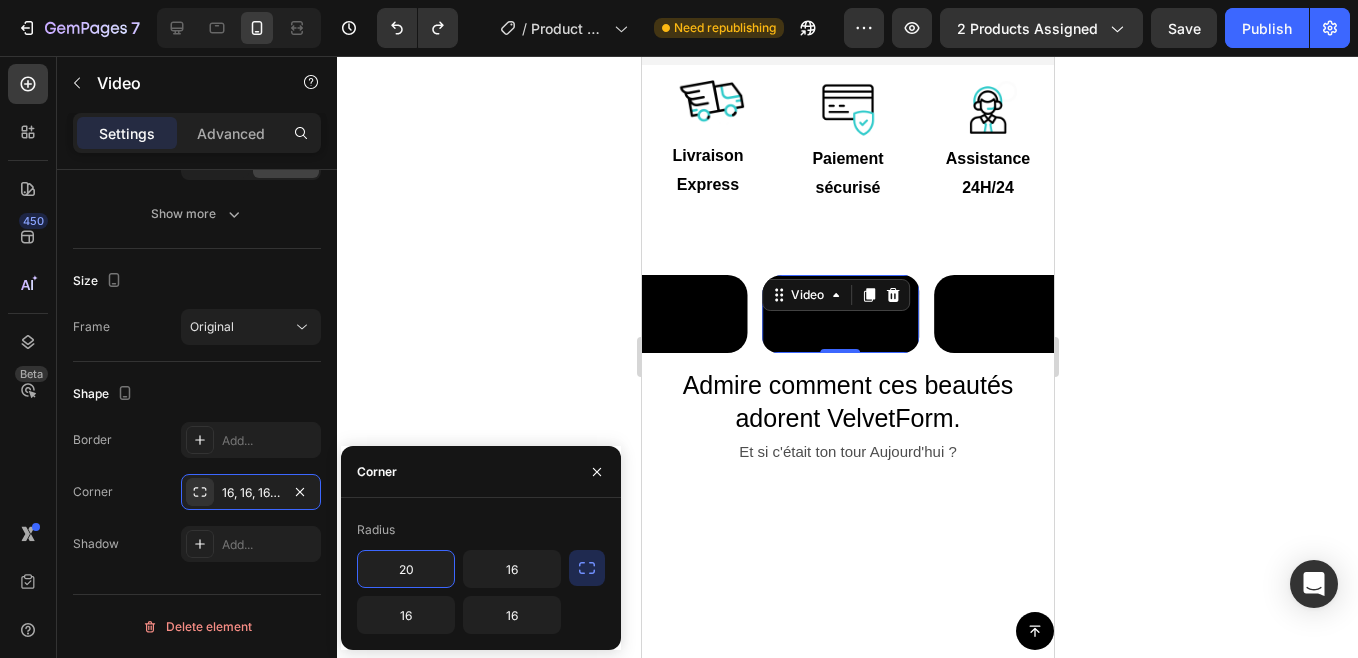 click on "Radius" at bounding box center (481, 530) 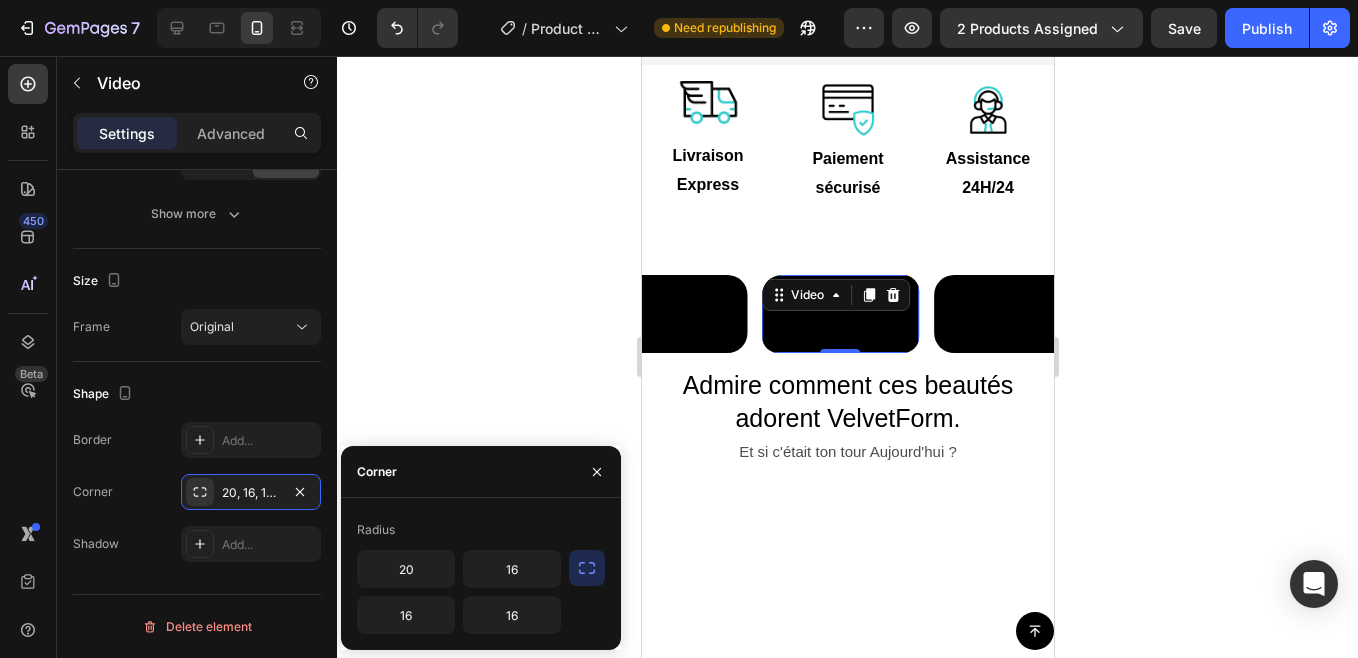 click at bounding box center (587, 568) 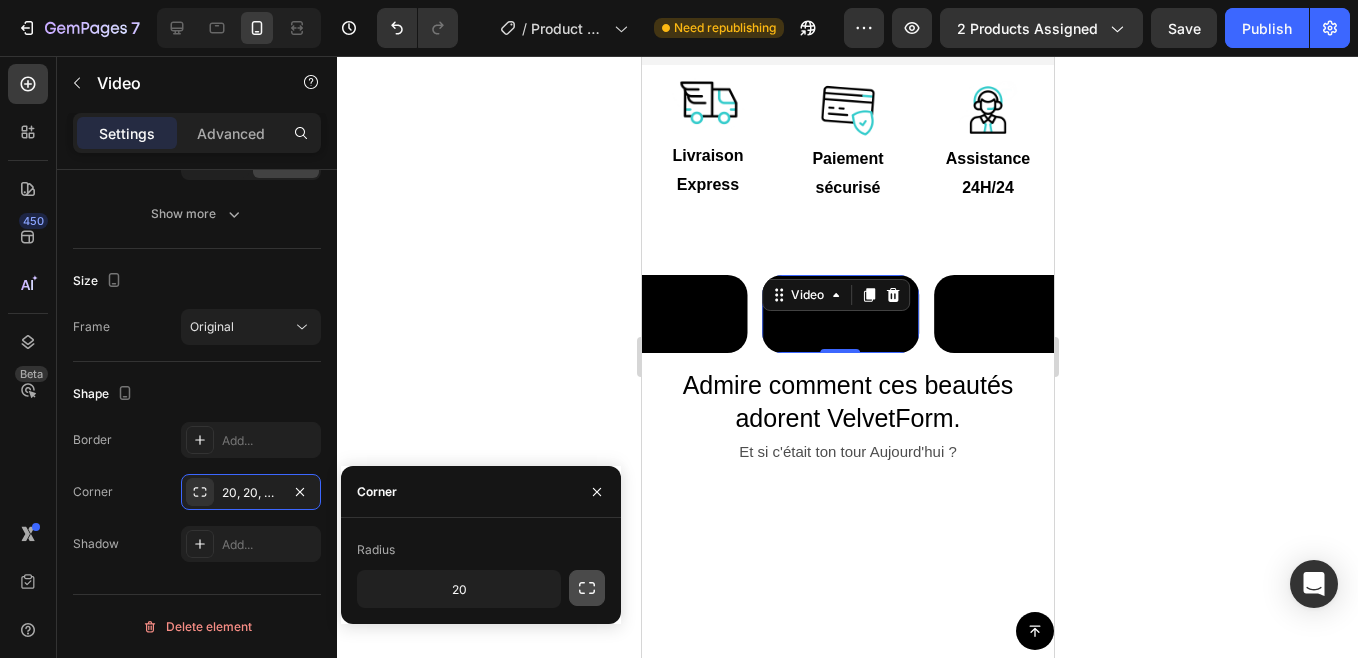 click 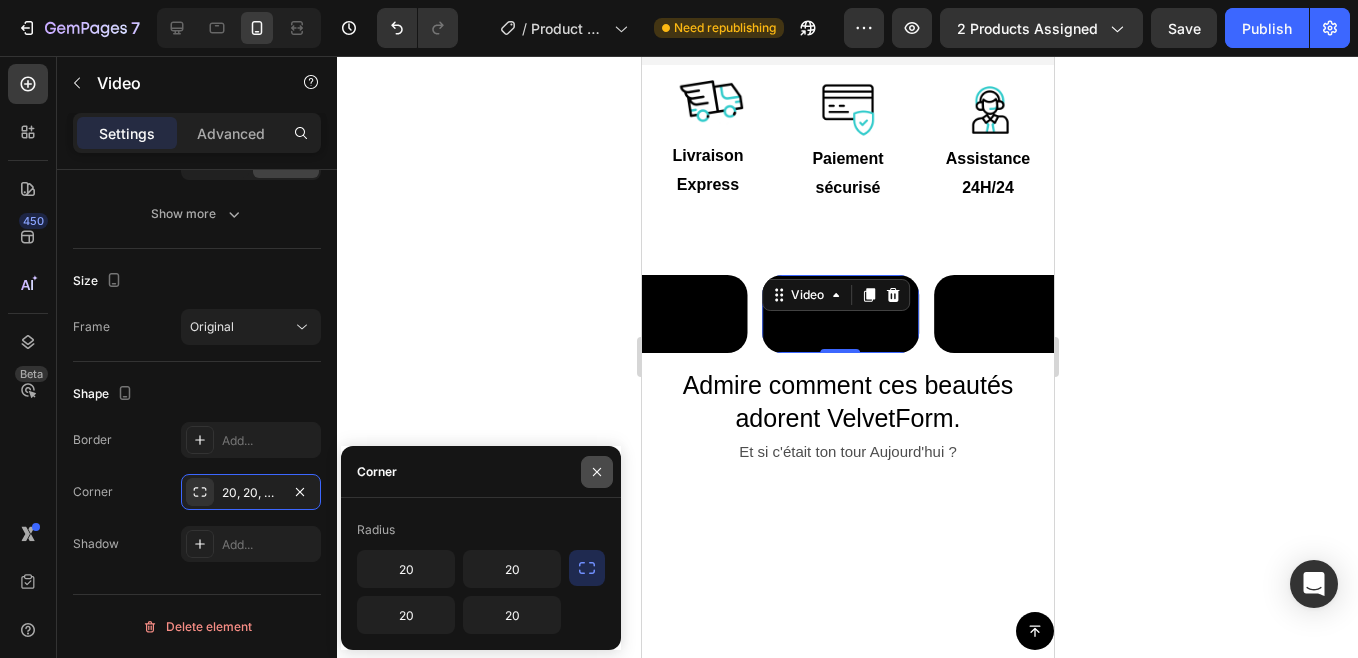 click 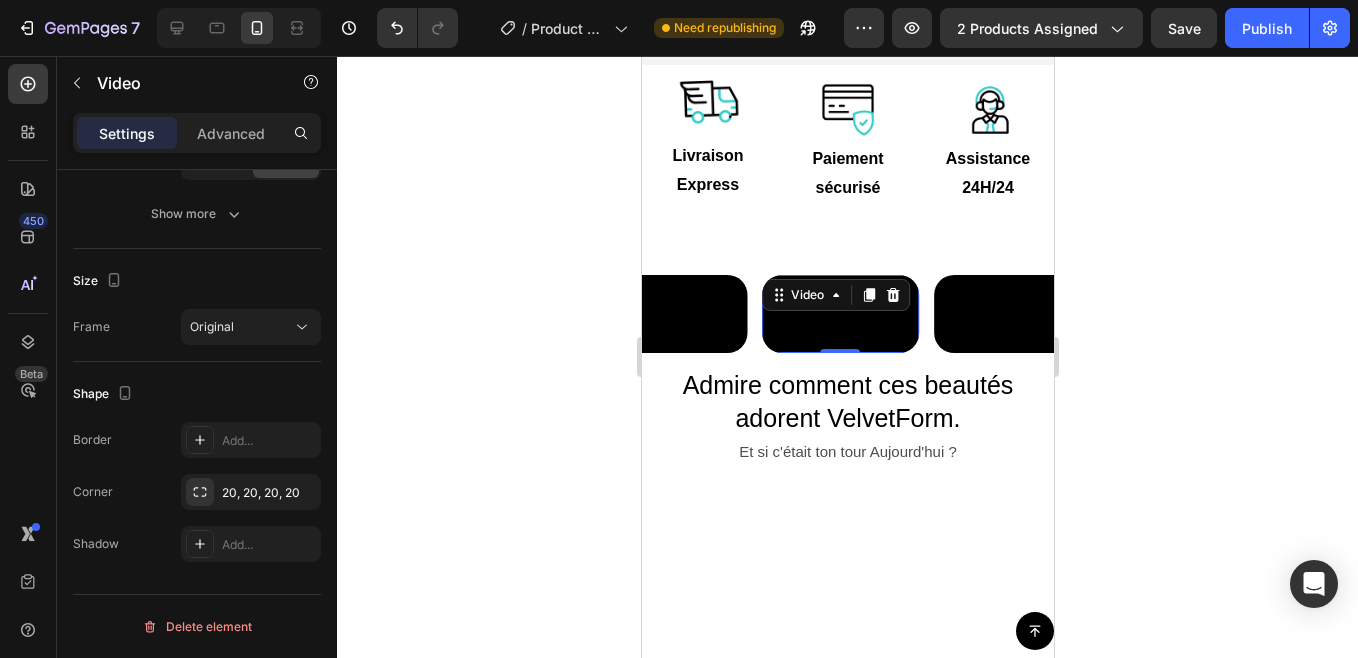 click 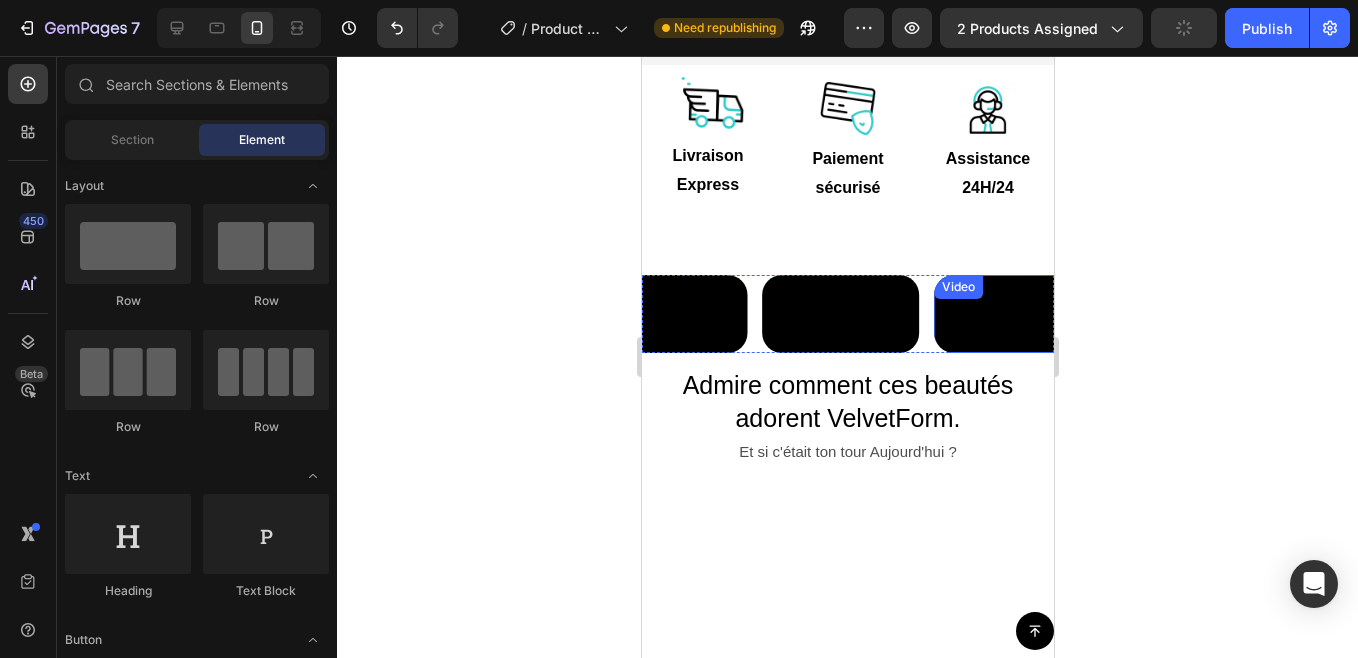 click at bounding box center [1011, 314] 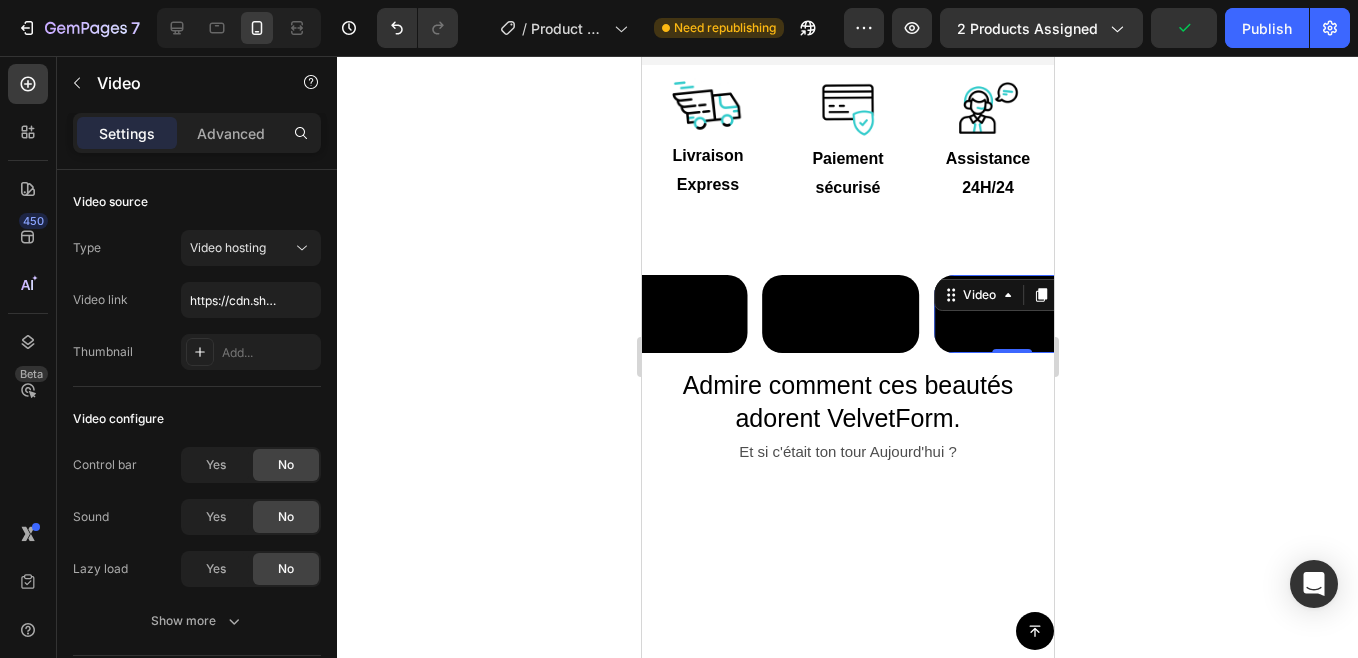 scroll, scrollTop: 407, scrollLeft: 0, axis: vertical 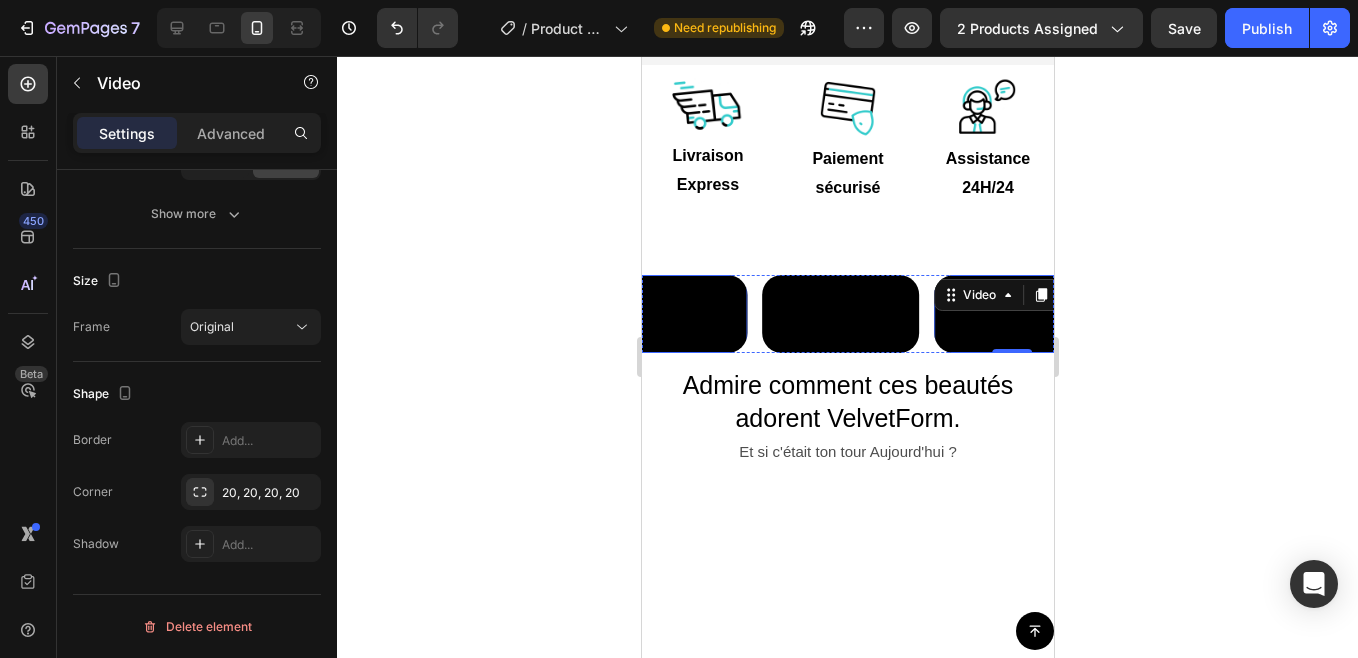click 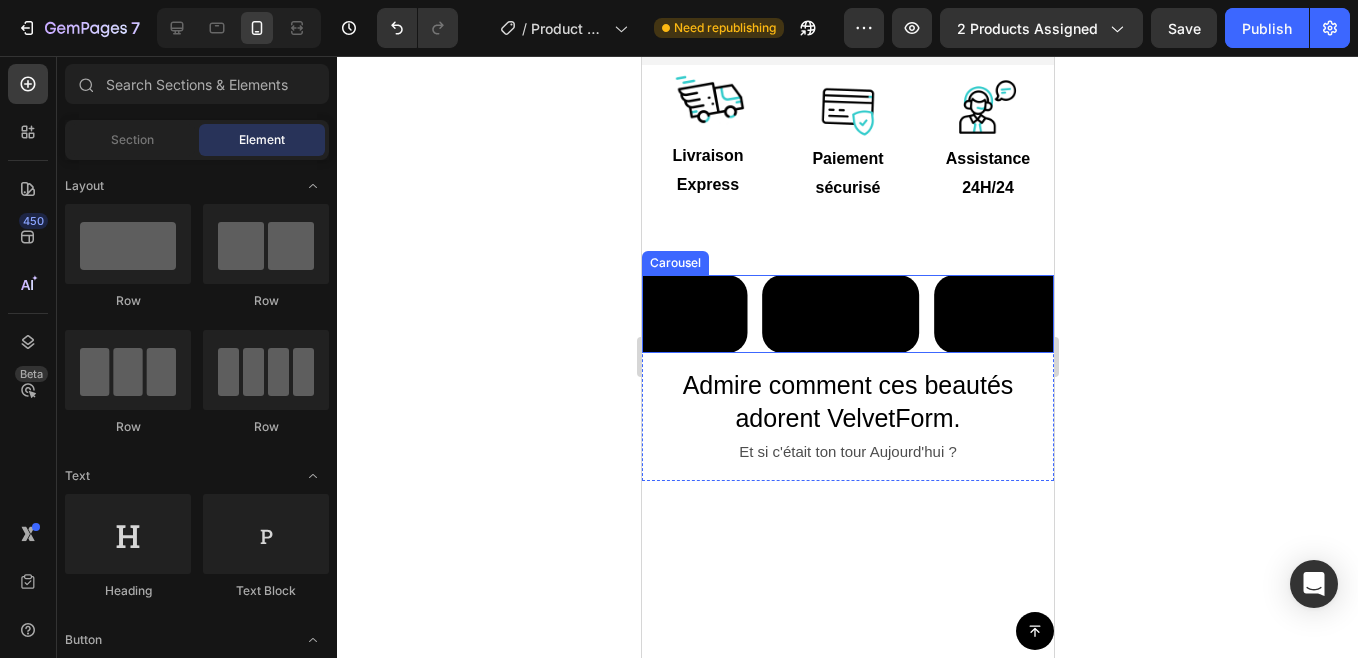 click on "Video Video Video Video" at bounding box center [847, 314] 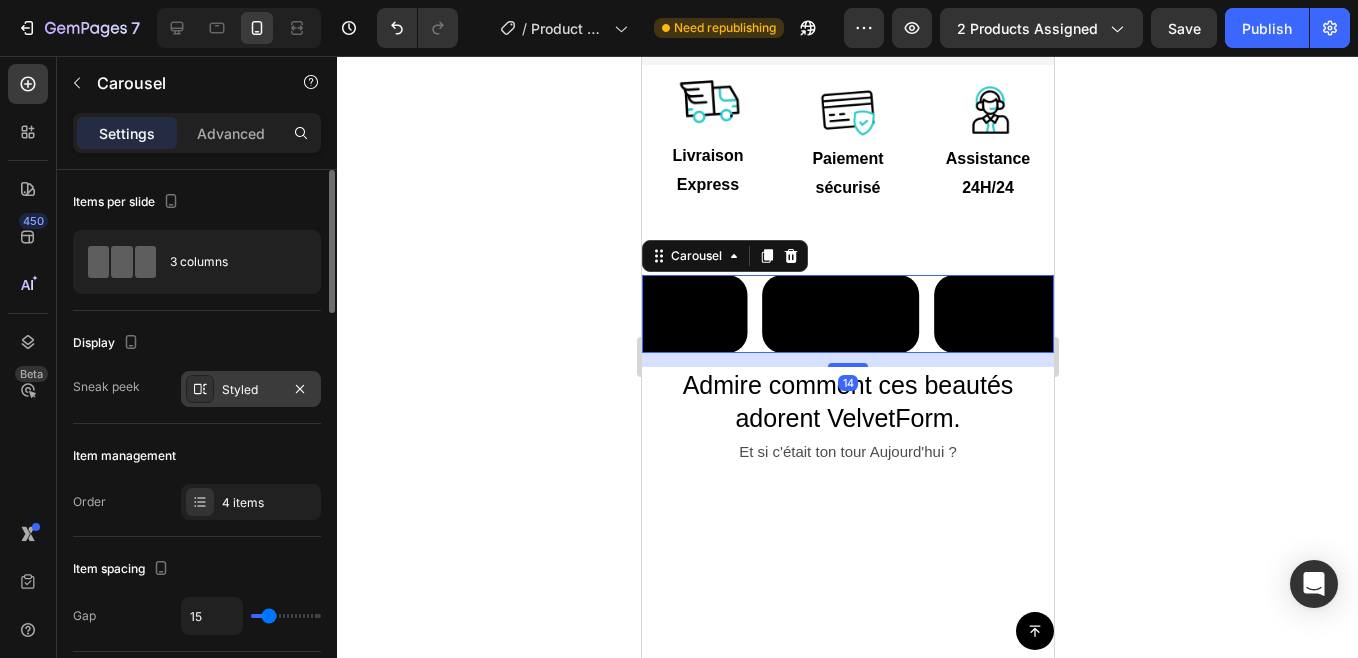 click on "Styled" at bounding box center [251, 390] 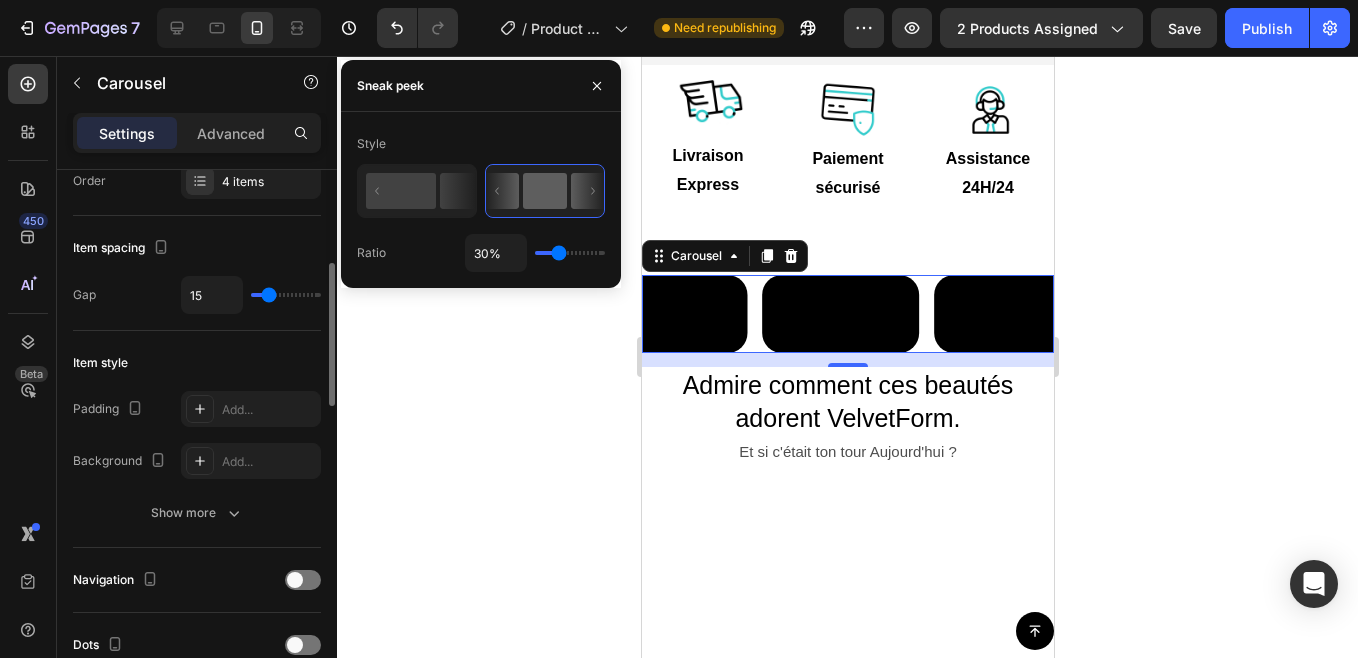scroll, scrollTop: 402, scrollLeft: 0, axis: vertical 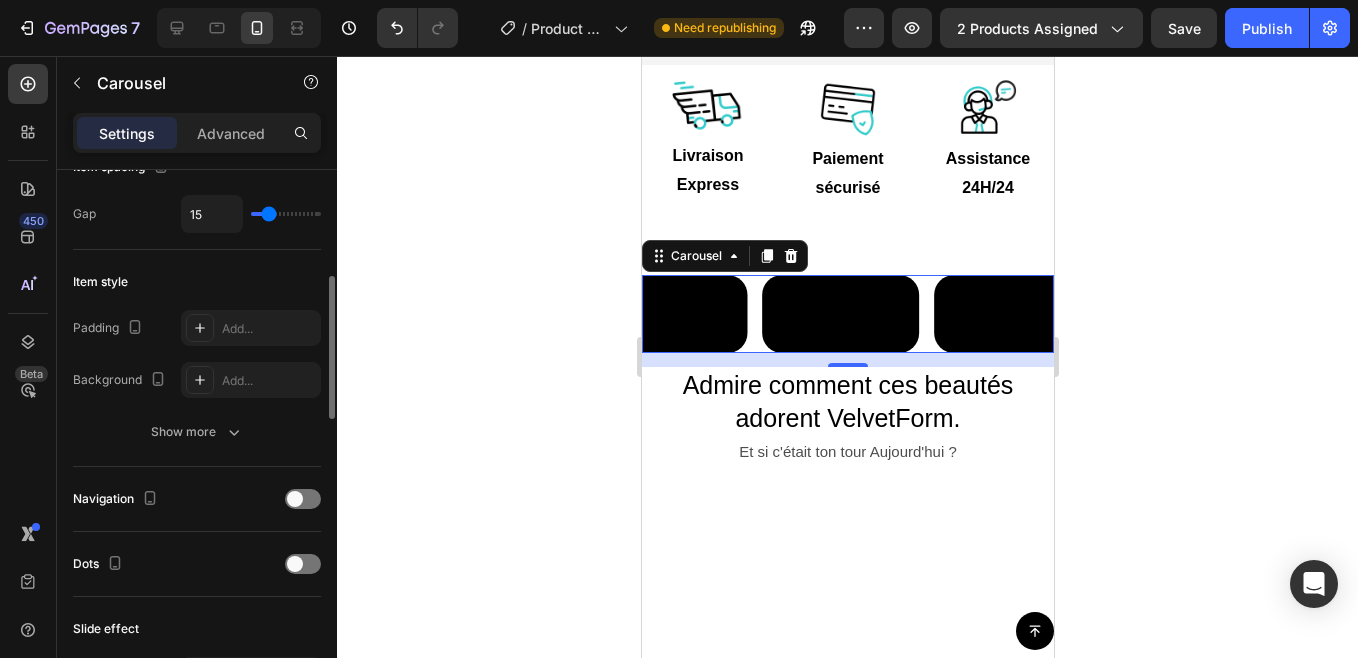 type on "7" 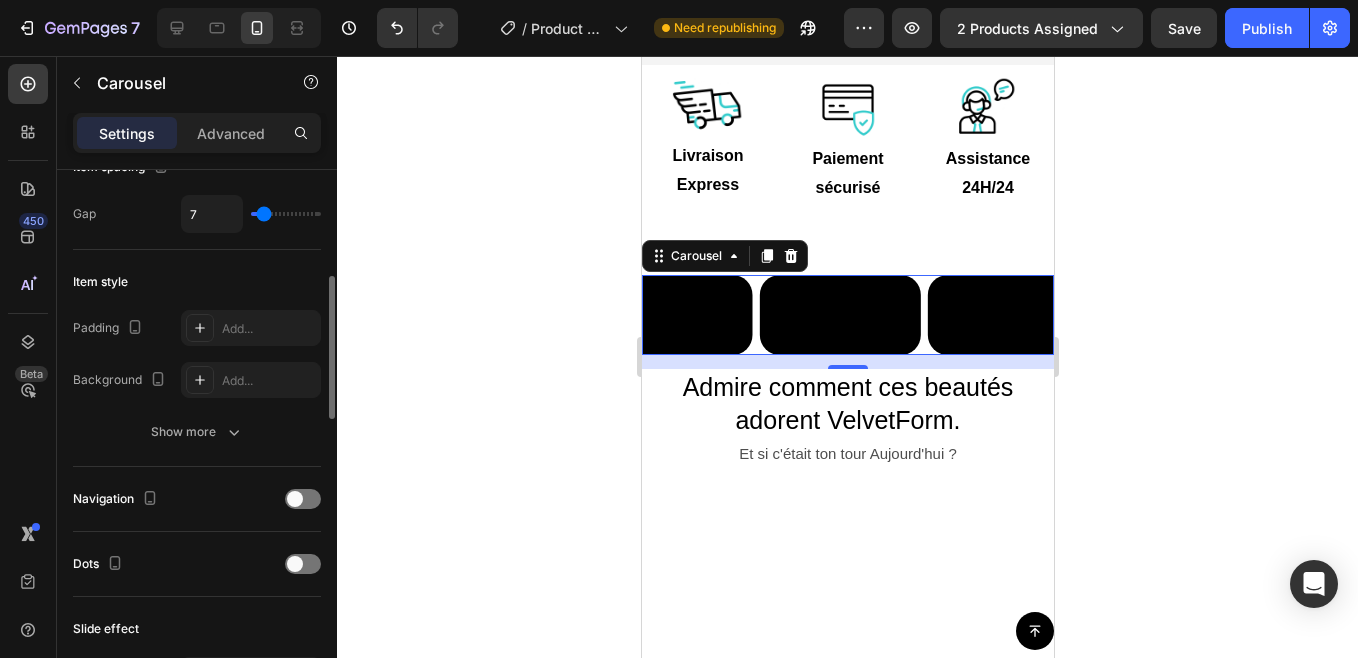 type on "7" 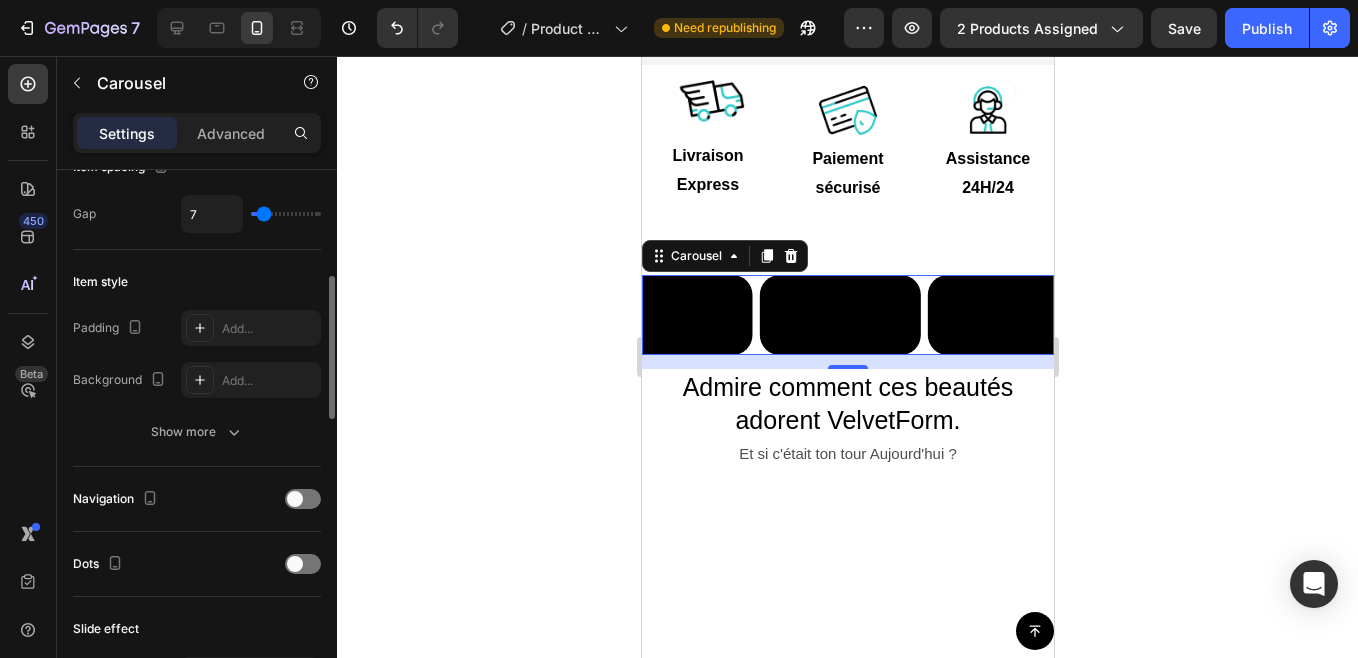 click at bounding box center (286, 214) 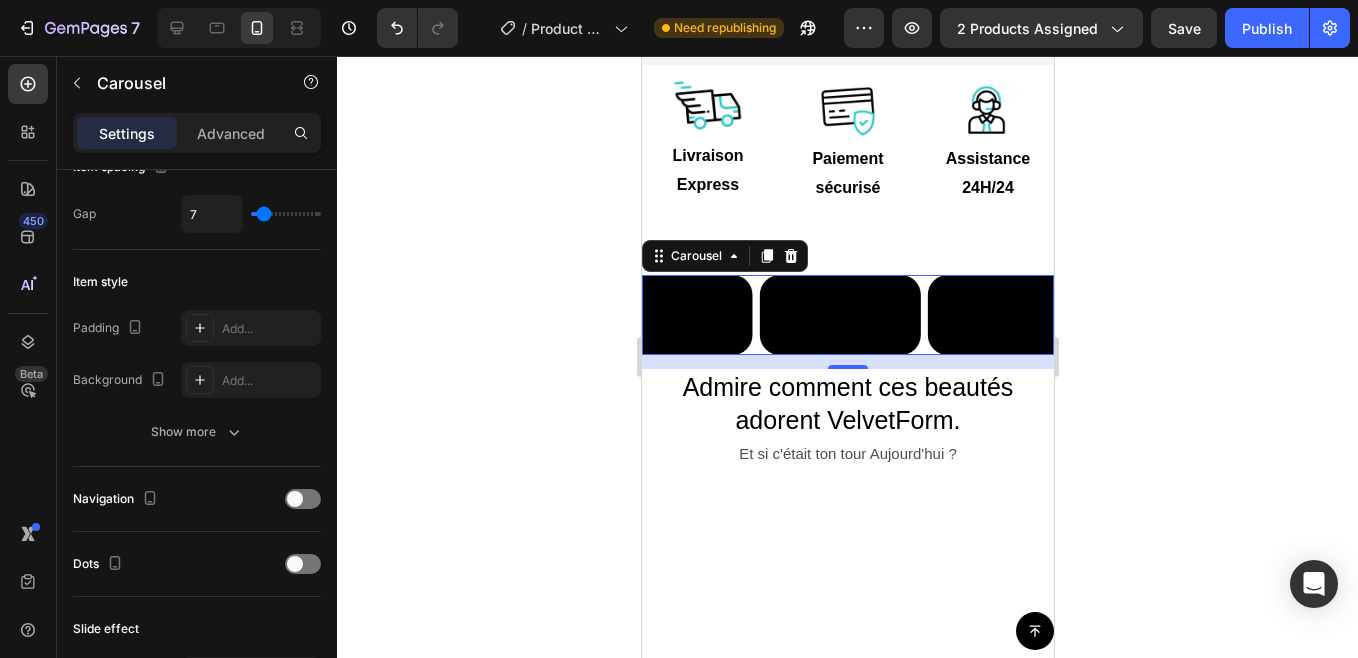 click 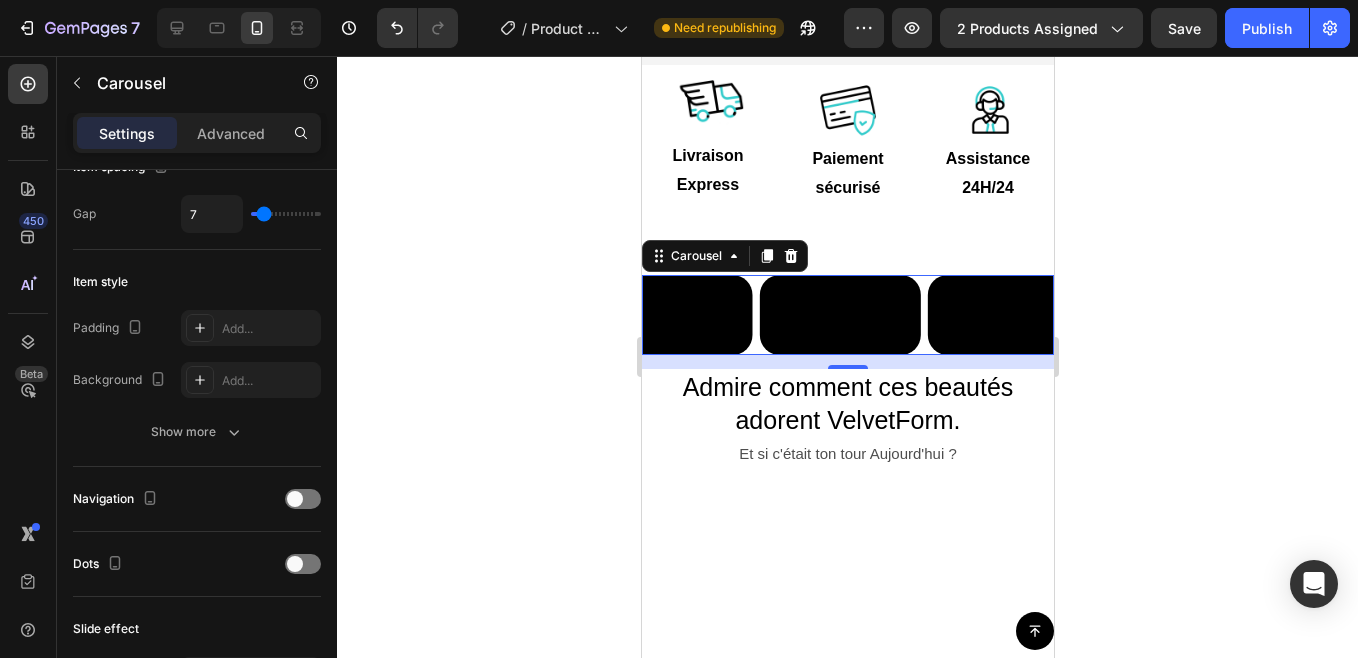 click 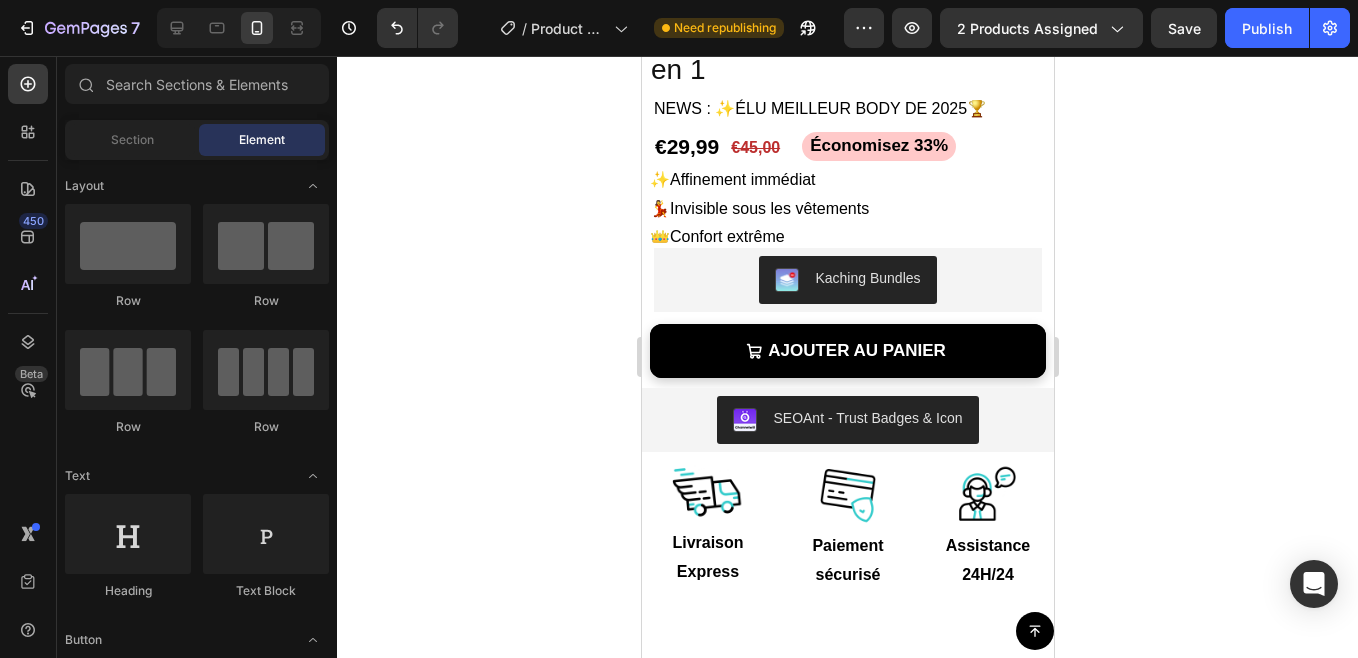 scroll, scrollTop: 600, scrollLeft: 0, axis: vertical 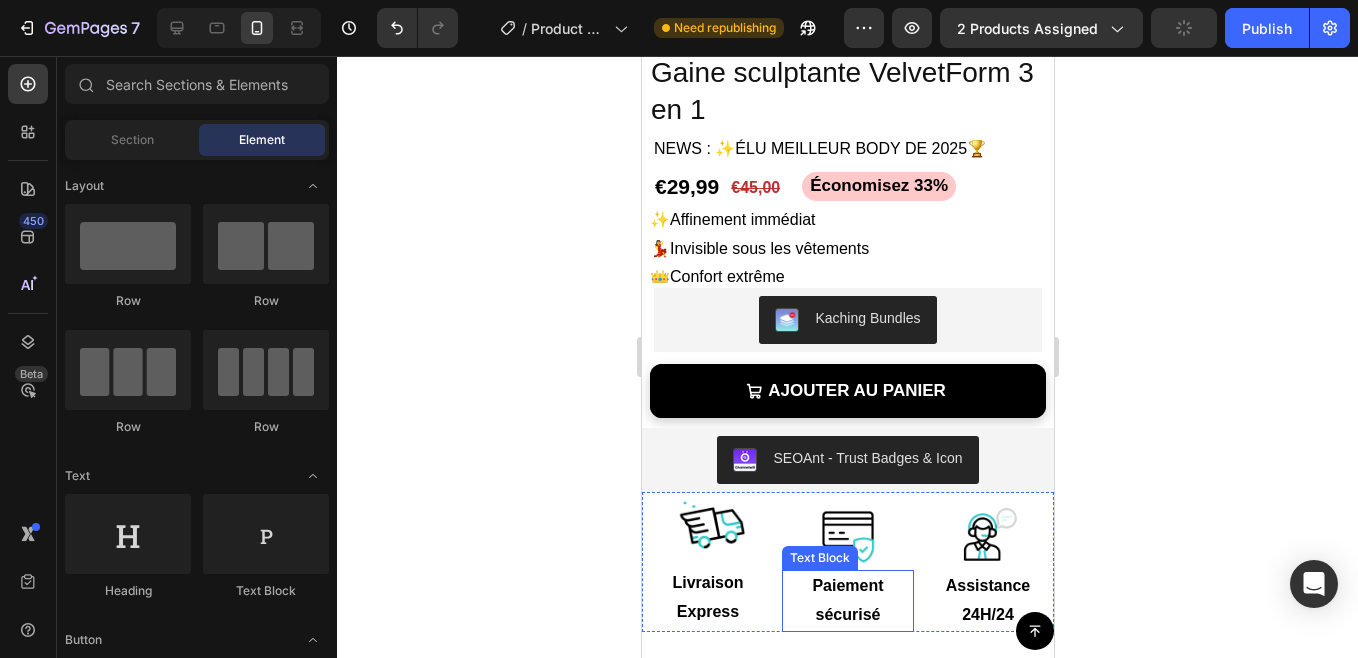 drag, startPoint x: 841, startPoint y: 593, endPoint x: 857, endPoint y: 607, distance: 21.260292 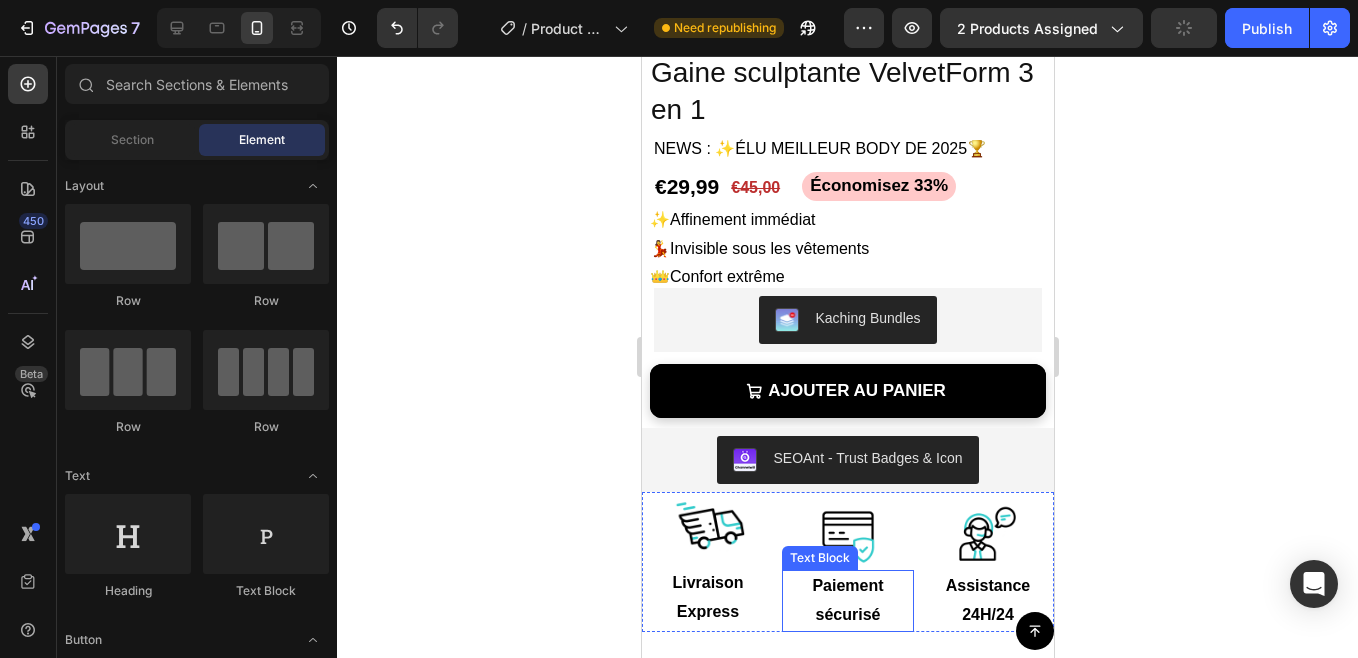 click on "Admire comment ces beautés adorent VelvetForm.  Heading Et si c'était ton tour Aujourd'hui ? Text Block Row Video Video Video Video Carousel Admire comment ces beautés adorent VelvetForm.  Heading Et si c'était ton tour Aujourd'hui ? Text Block Row Row Section 3" at bounding box center (847, 800) 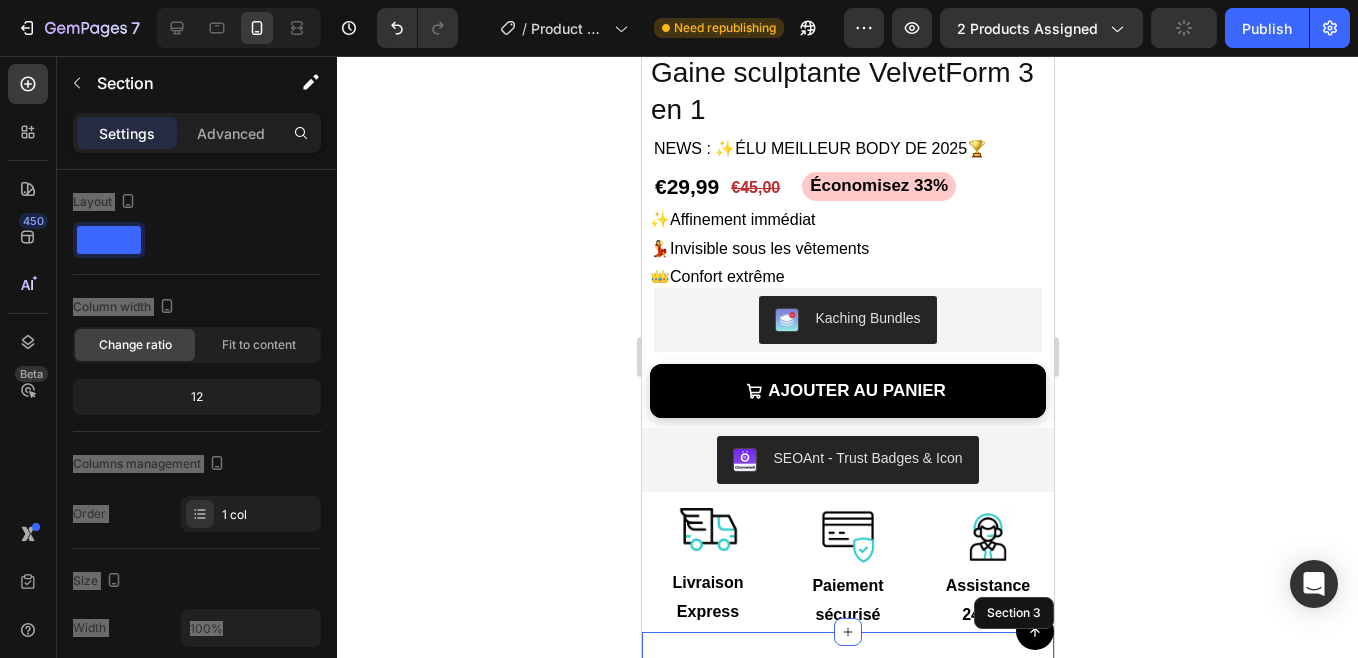 scroll, scrollTop: 640, scrollLeft: 0, axis: vertical 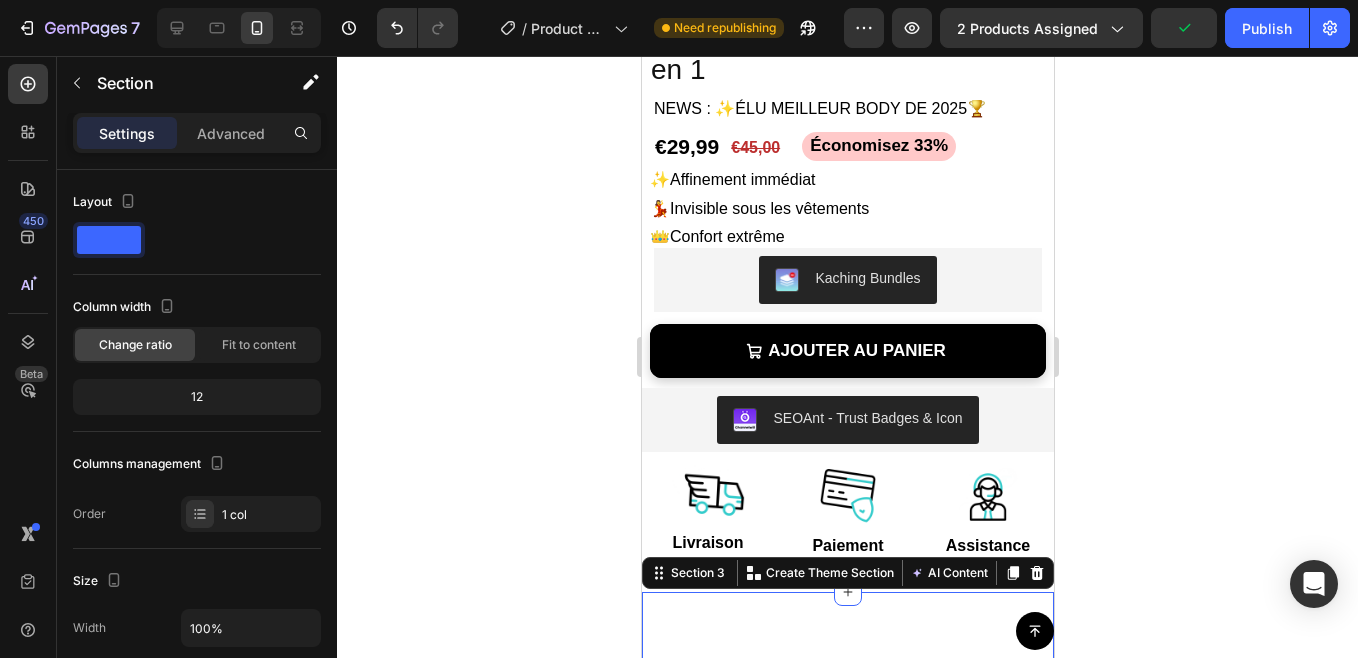 click on "Admire comment ces beautés adorent VelvetForm.  Heading Et si c'était ton tour Aujourd'hui ? Text Block Row Video Video Video Video Carousel Admire comment ces beautés adorent VelvetForm.  Heading Et si c'était ton tour Aujourd'hui ? Text Block Row Row Section 3   You can create reusable sections Create Theme Section AI Content Write with GemAI What would you like to describe here? Tone and Voice Persuasive Product Gaine sculptante VelvetForm style V Show more Generate" at bounding box center [847, 760] 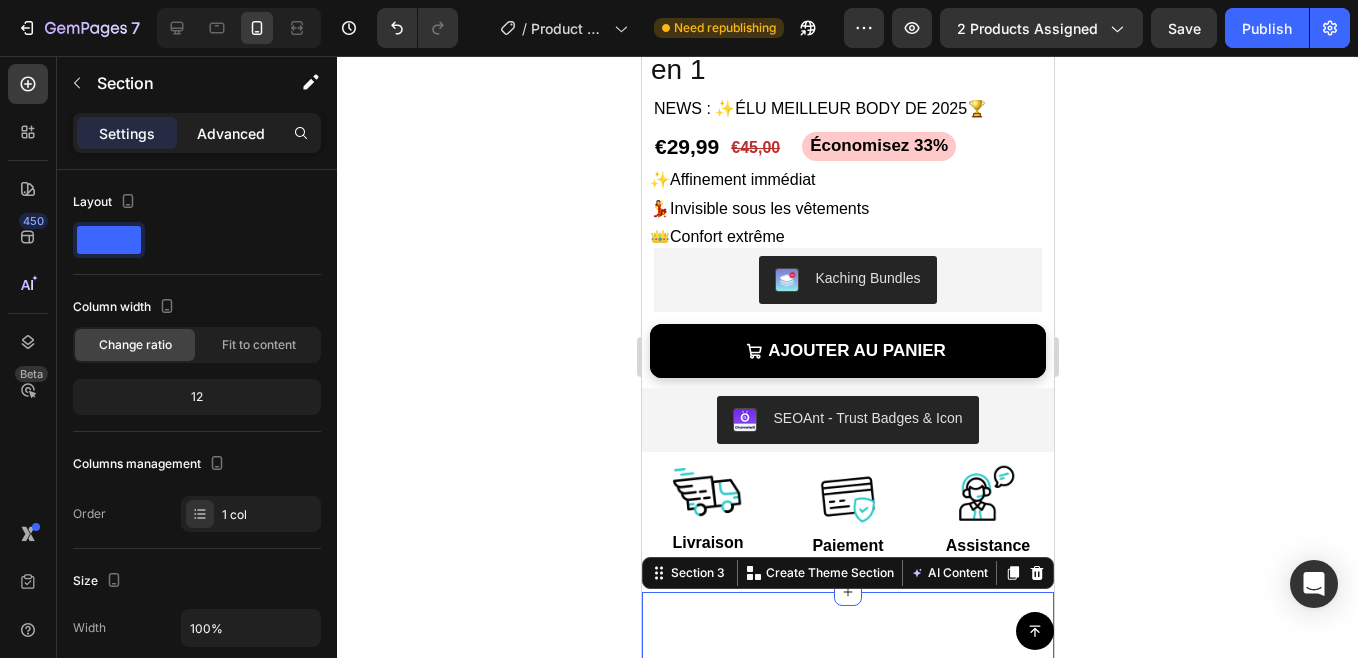 click on "Advanced" at bounding box center (231, 133) 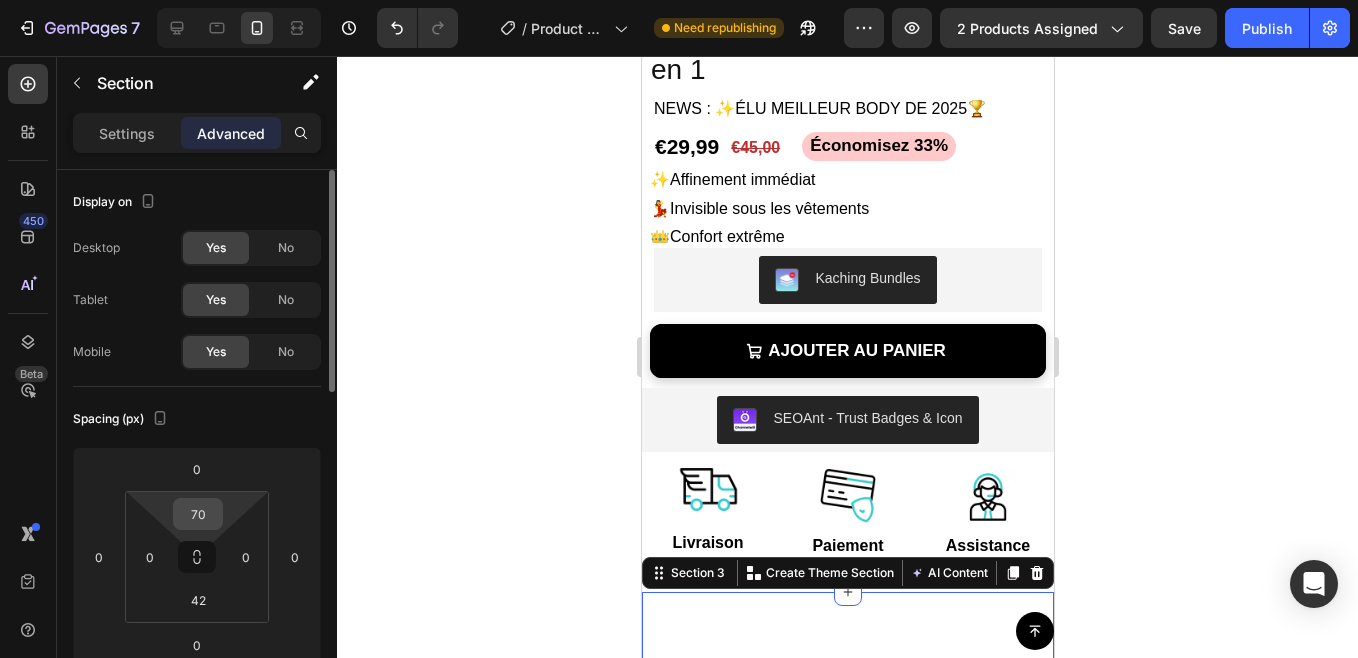 click on "70" at bounding box center [198, 514] 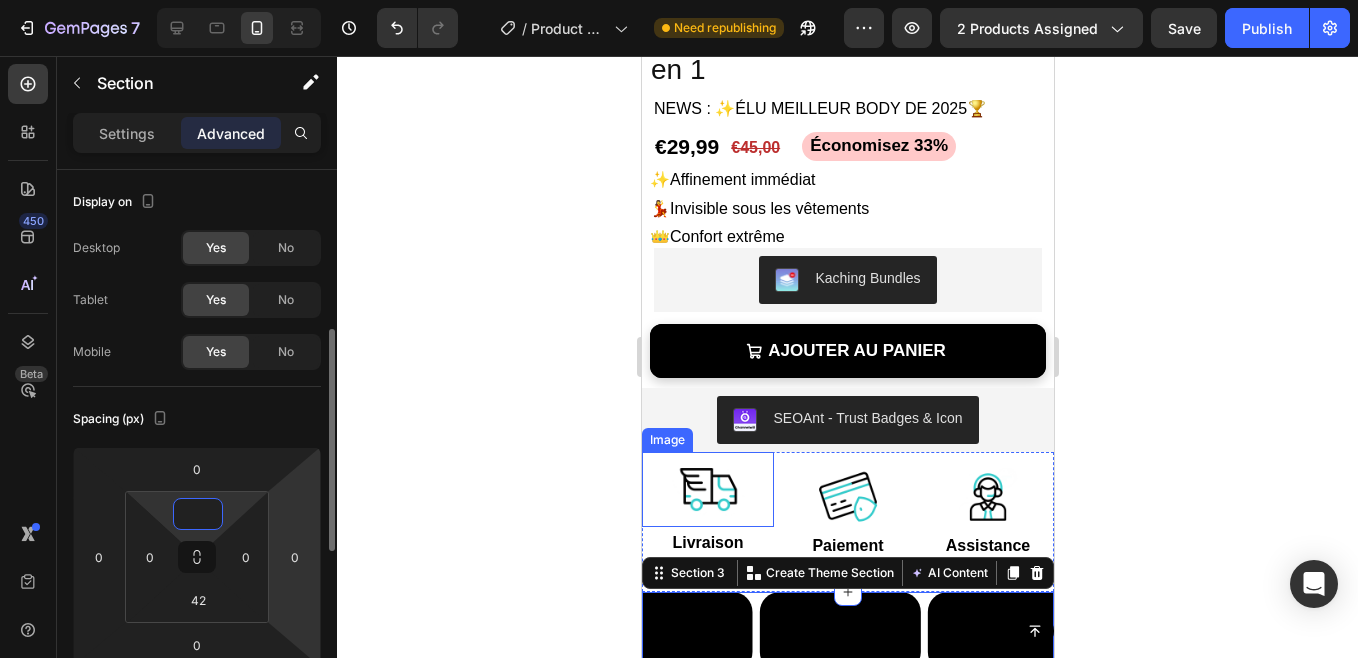scroll, scrollTop: 113, scrollLeft: 0, axis: vertical 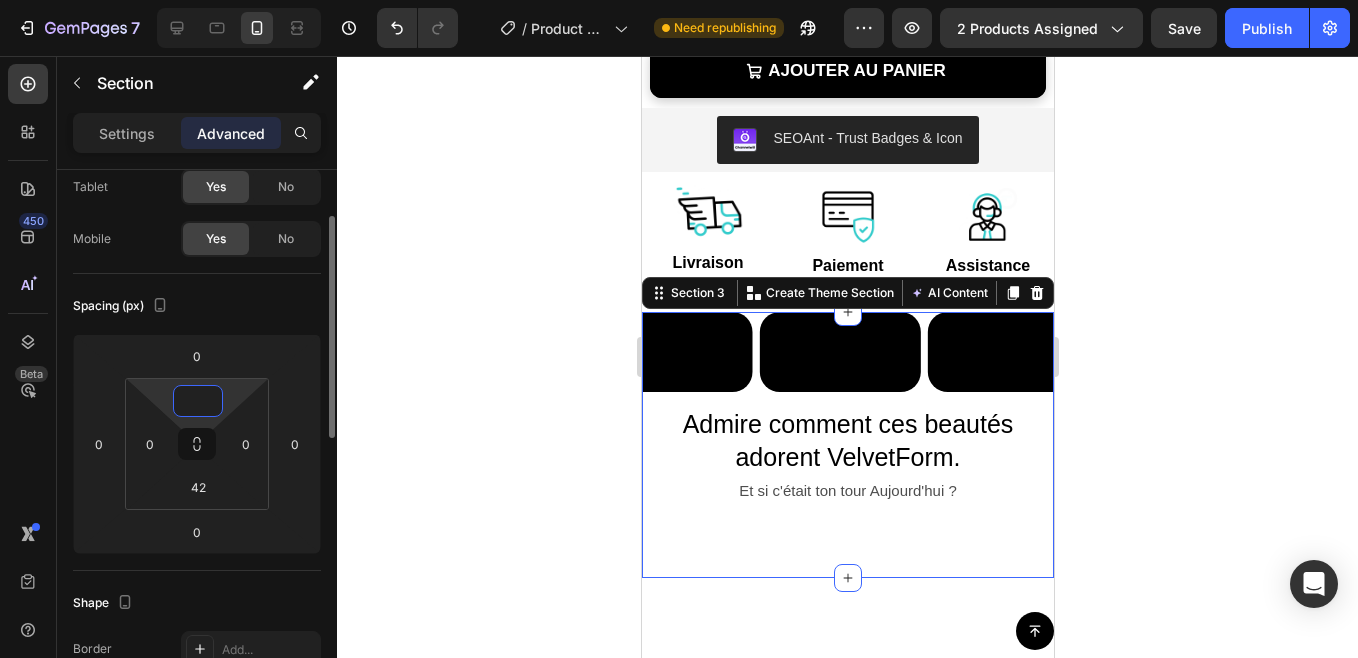 type on "0" 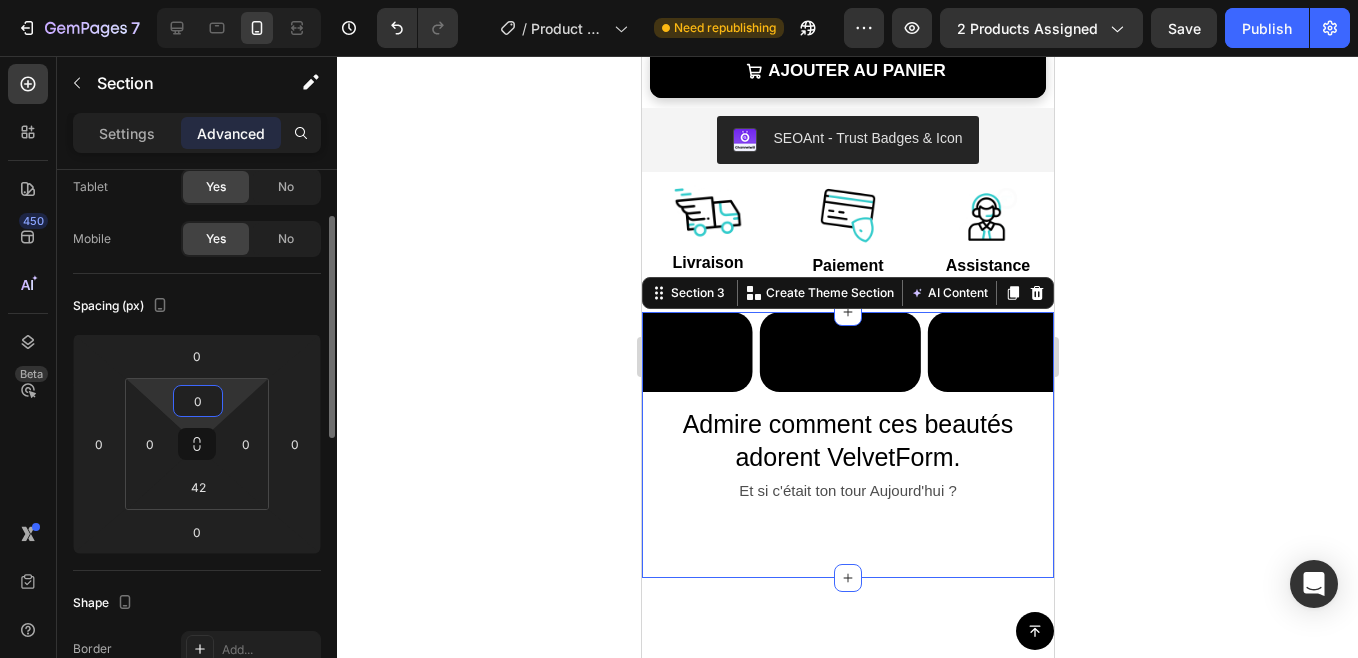 click on "Spacing (px) 0 0 0 0 0 0 42 0" 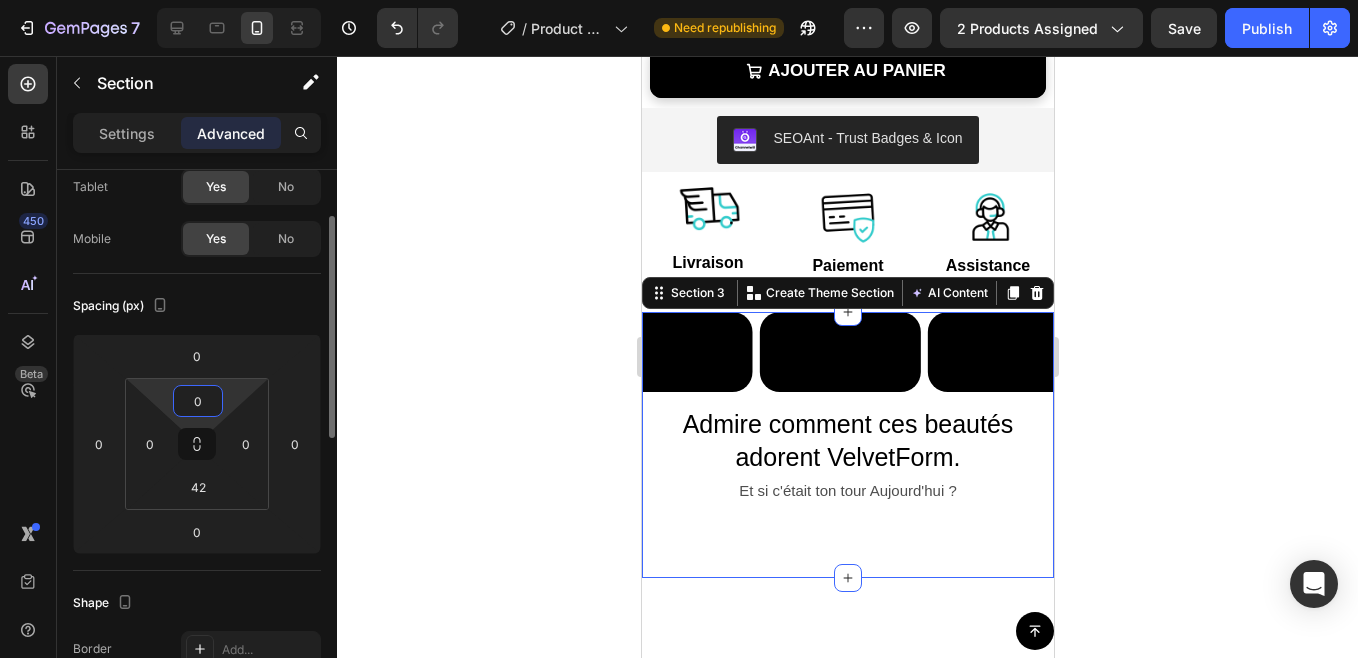 click on "0" at bounding box center (198, 401) 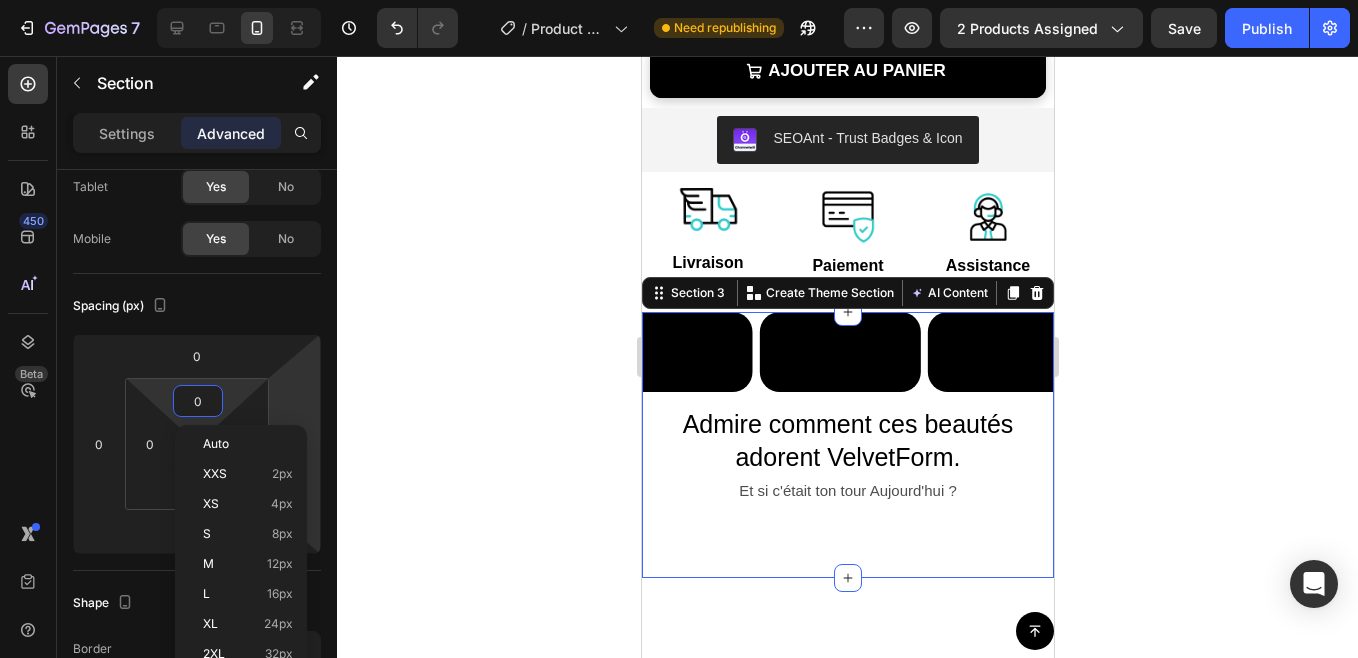 click 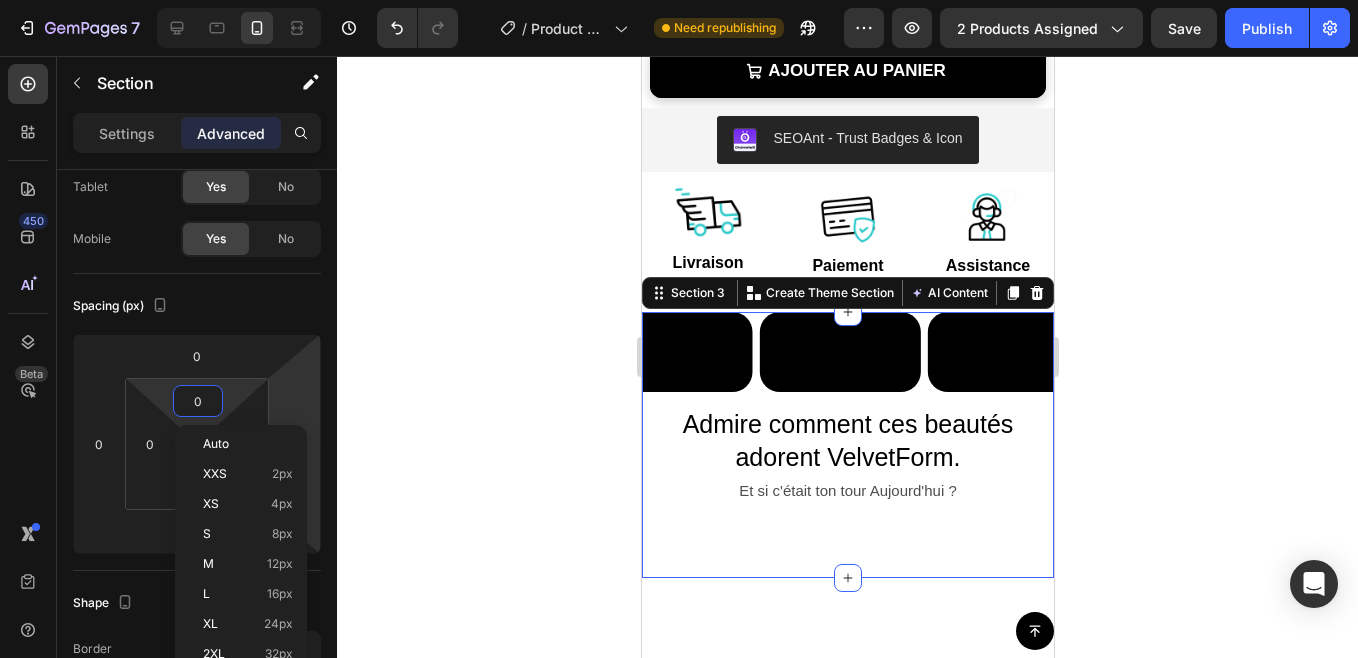 click 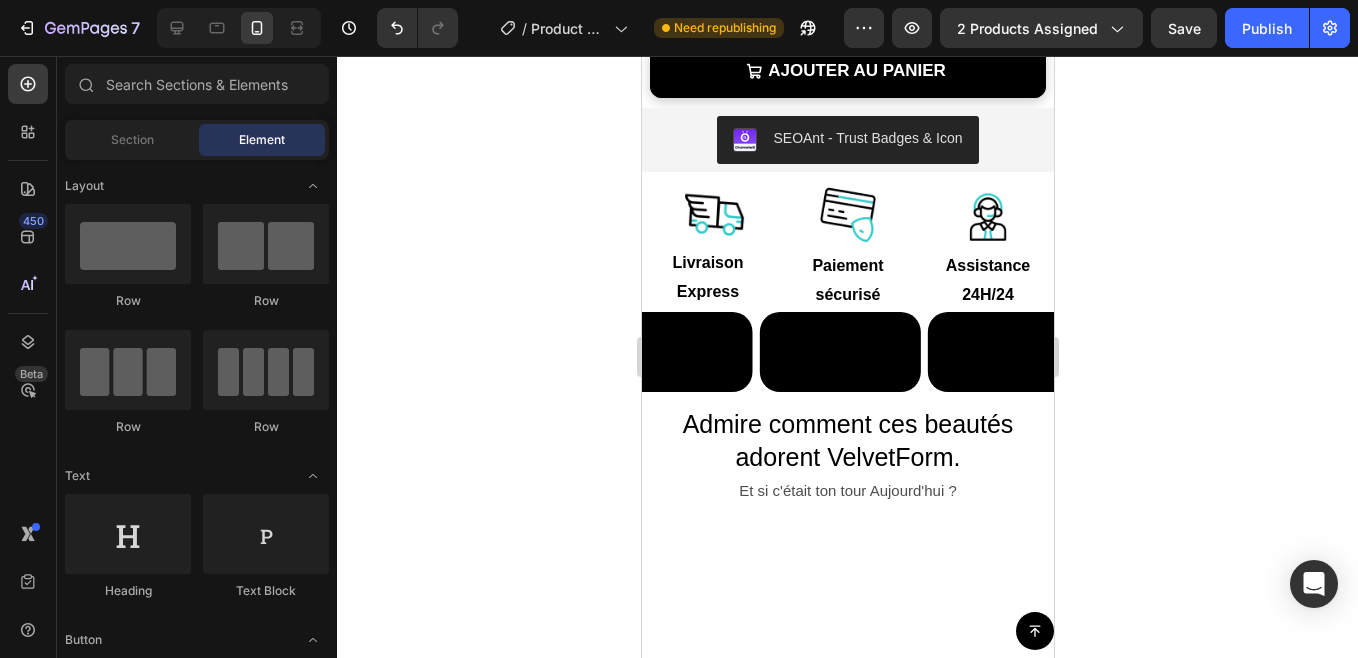 click 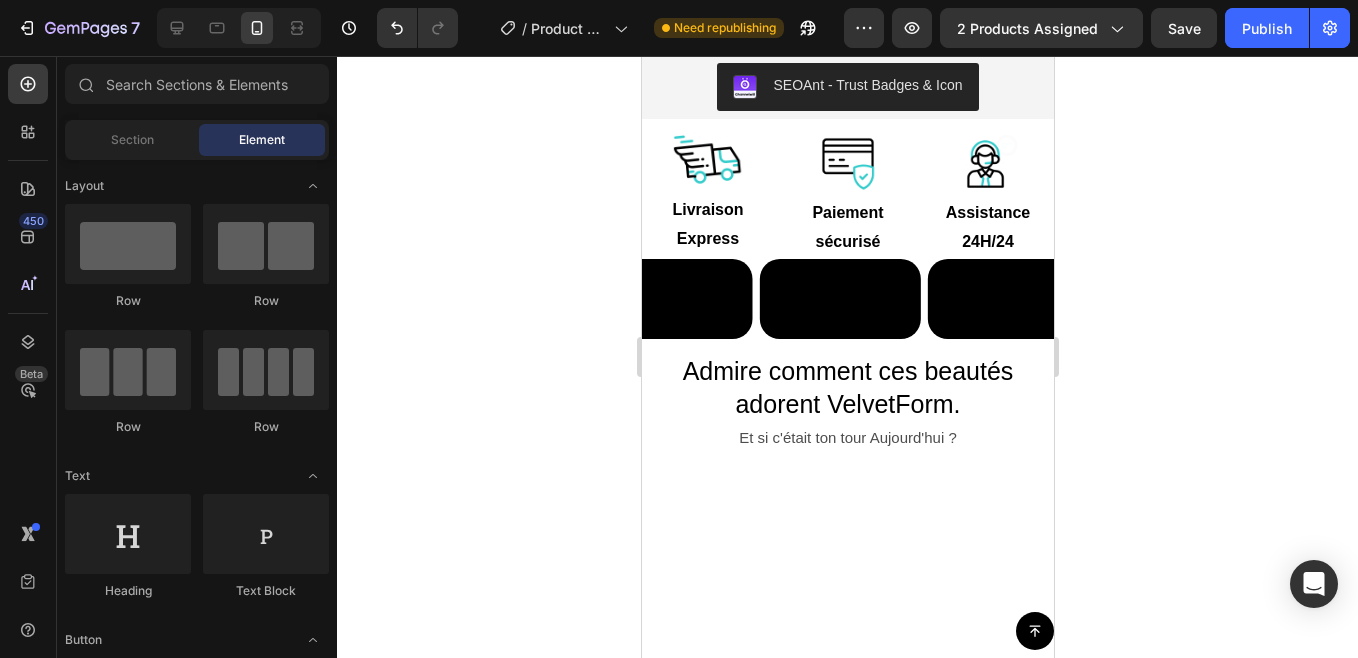 scroll, scrollTop: 1007, scrollLeft: 0, axis: vertical 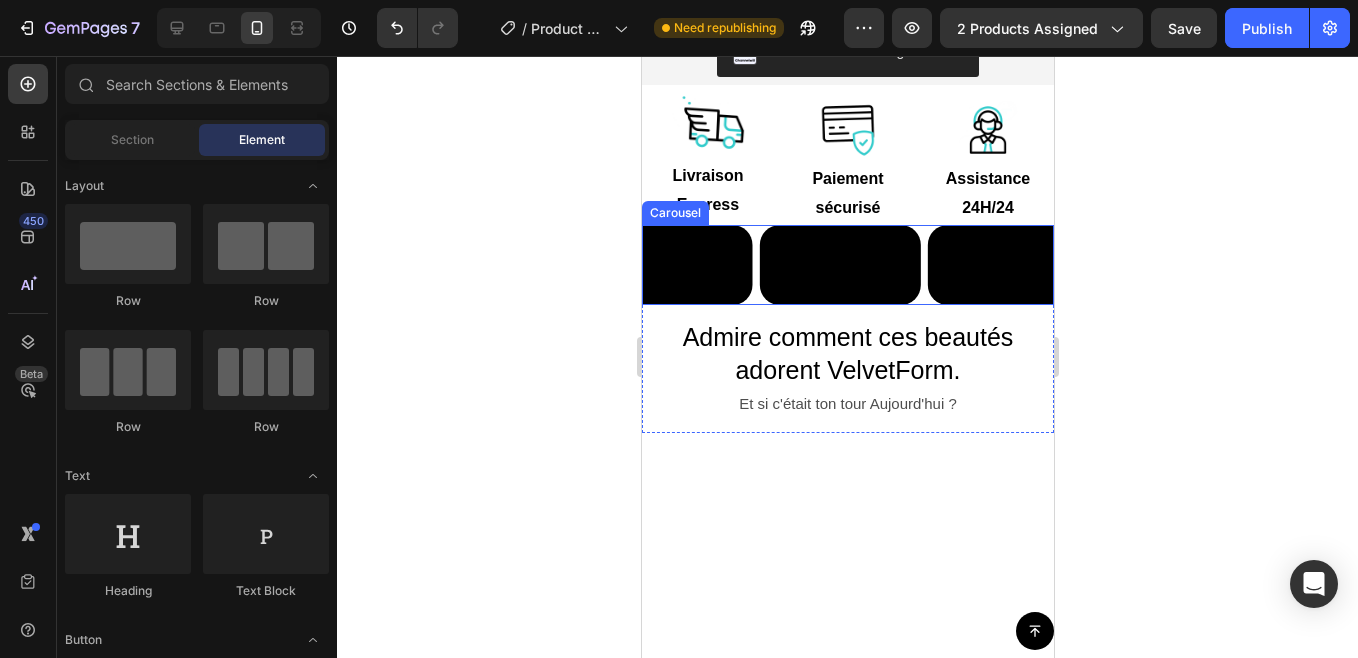 click on "Video" at bounding box center (670, 265) 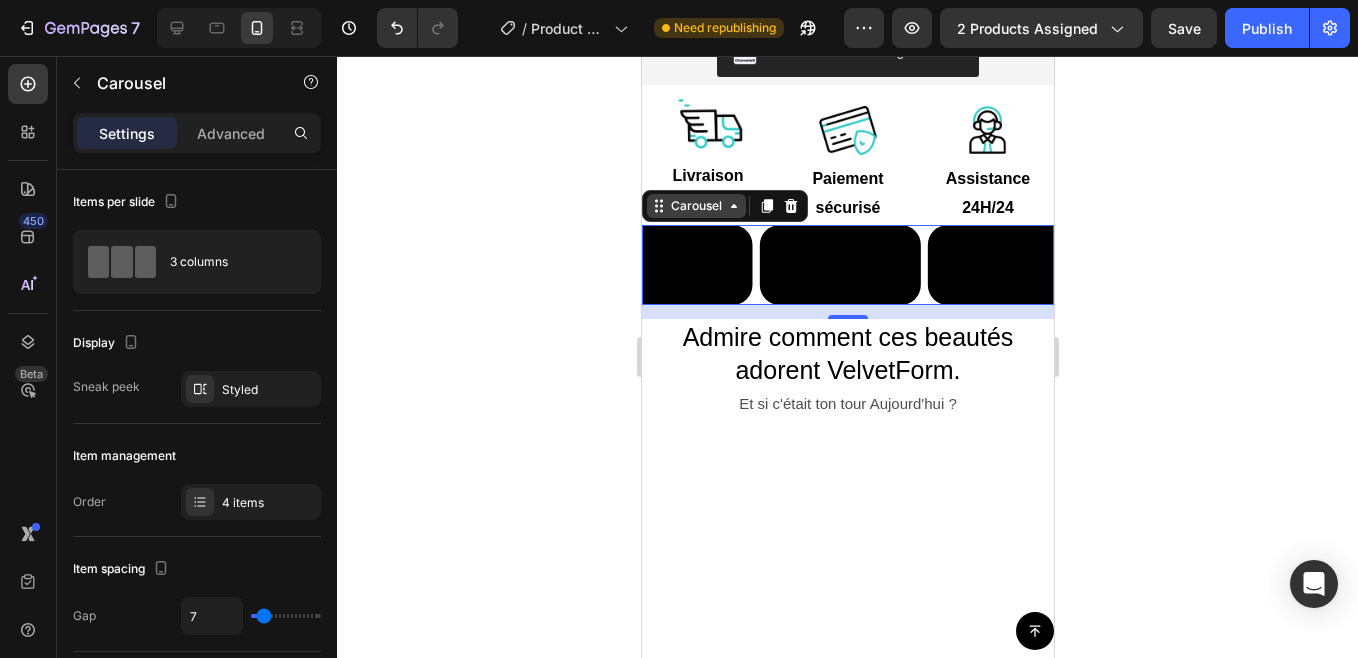 click on "Carousel" at bounding box center [695, 206] 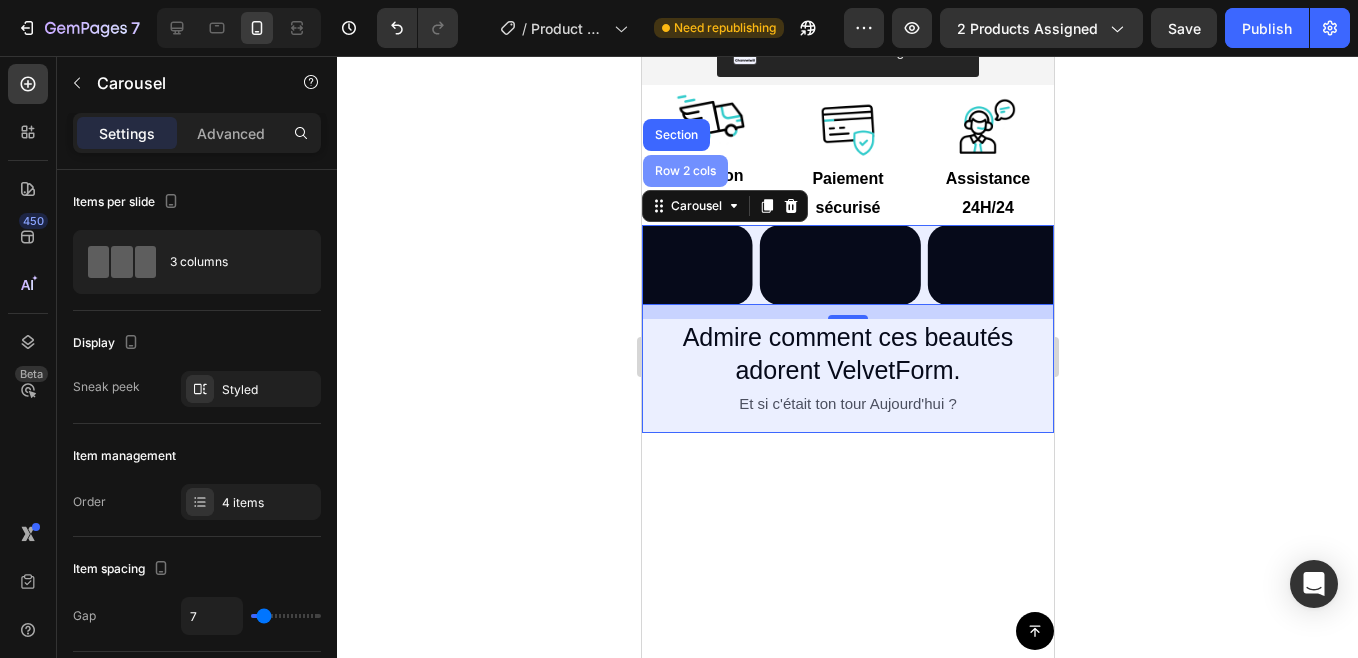 click on "Row 2 cols" at bounding box center (684, 171) 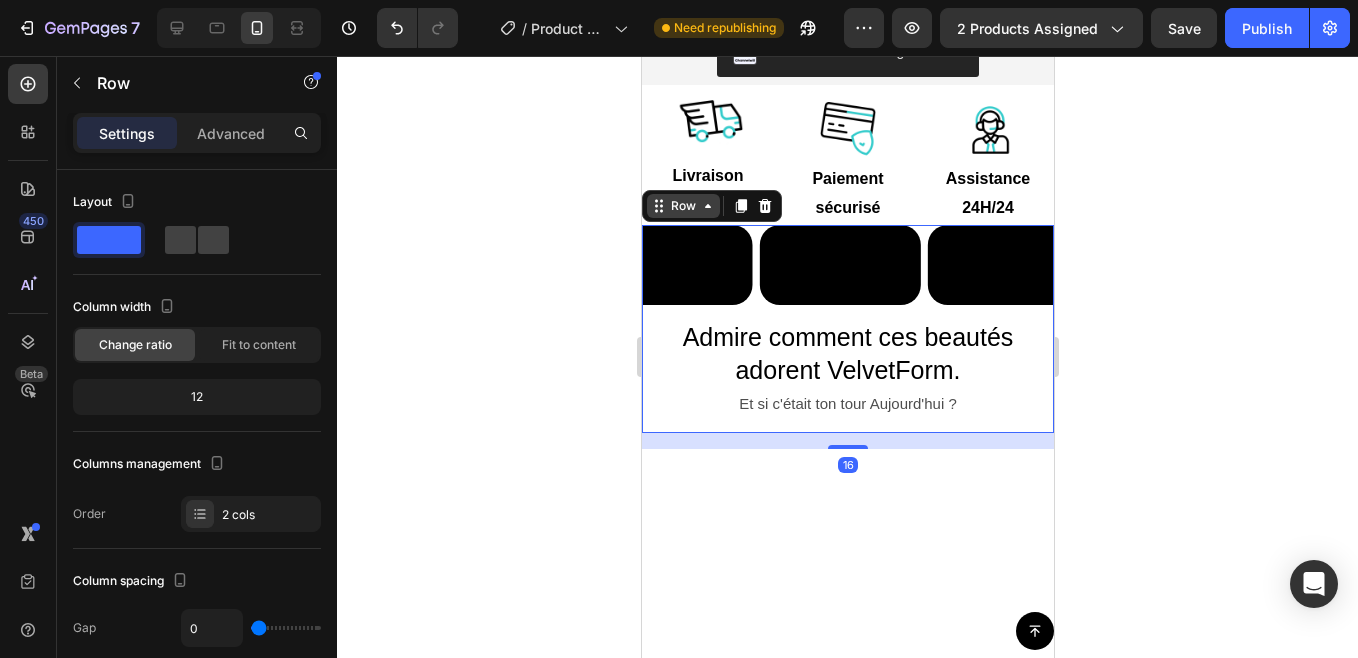 click on "Row" at bounding box center (682, 206) 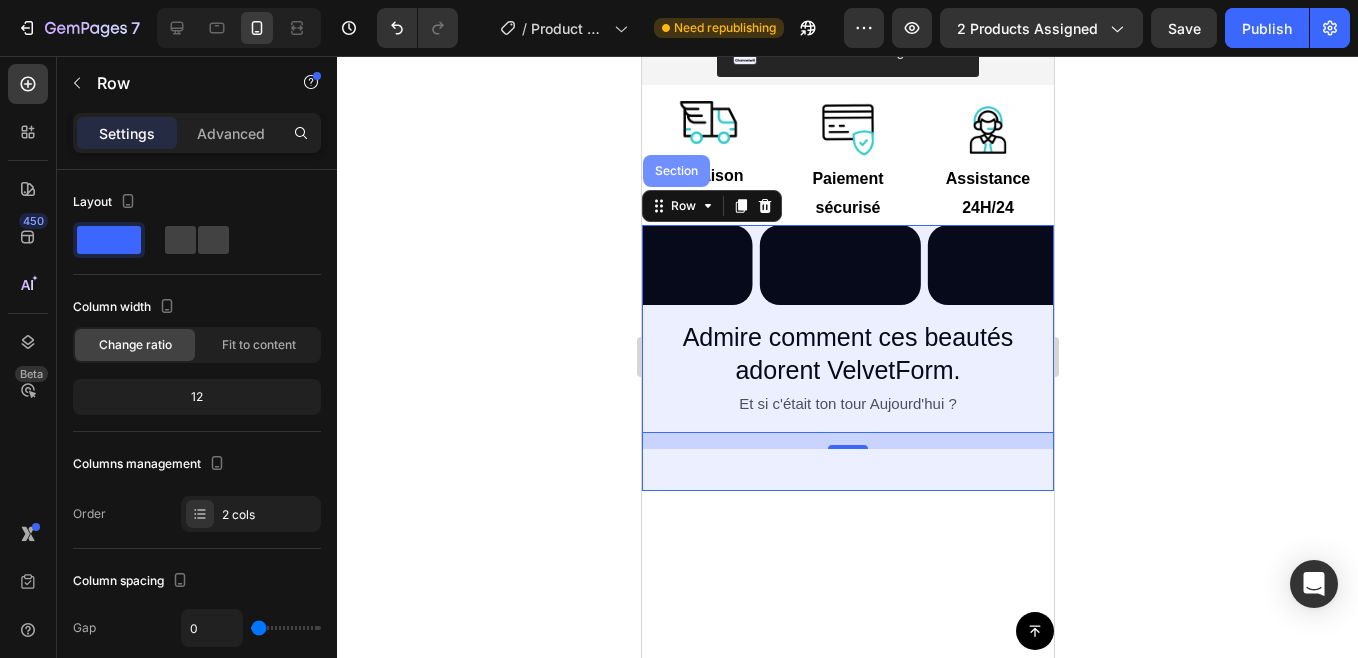 click on "Section" at bounding box center (675, 171) 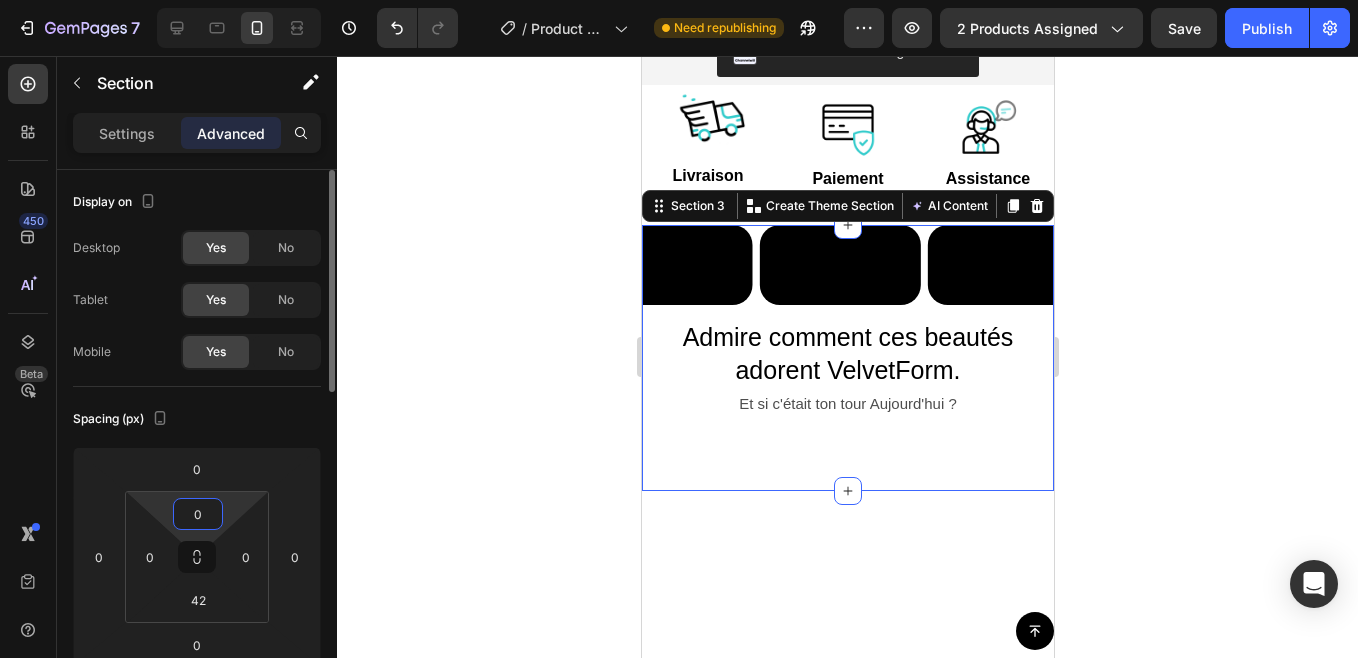 click on "0" at bounding box center [198, 514] 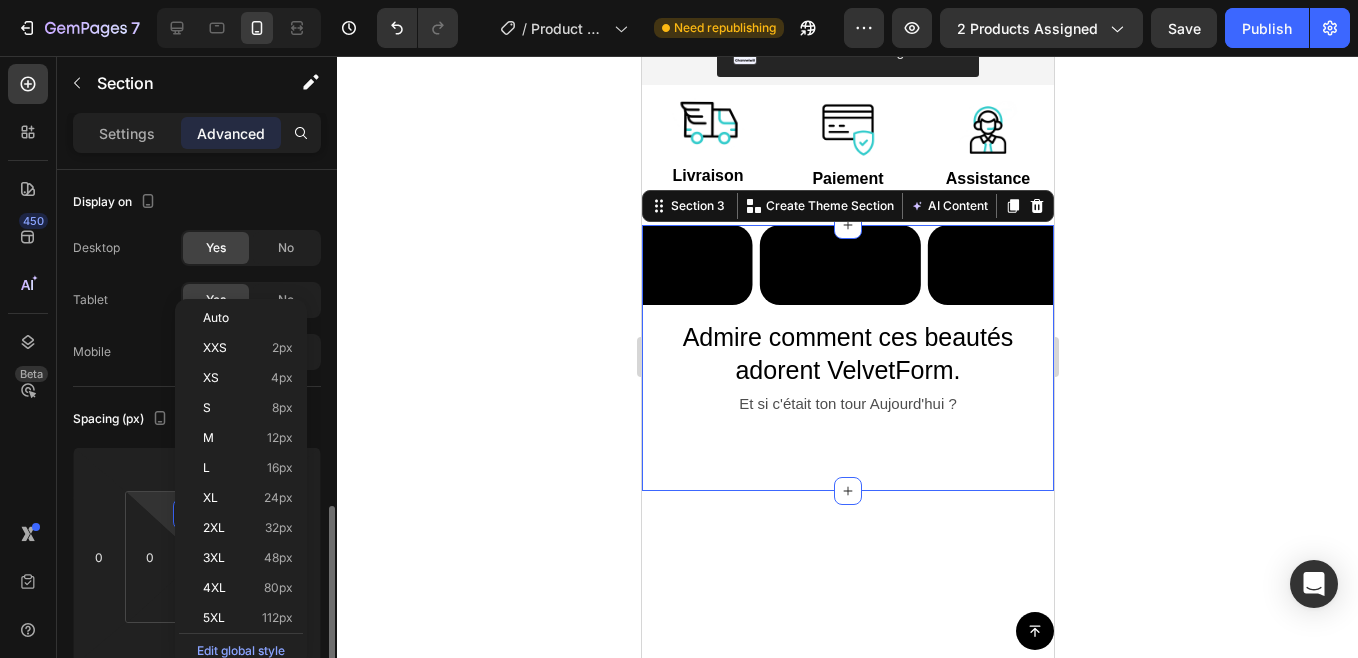 scroll, scrollTop: 239, scrollLeft: 0, axis: vertical 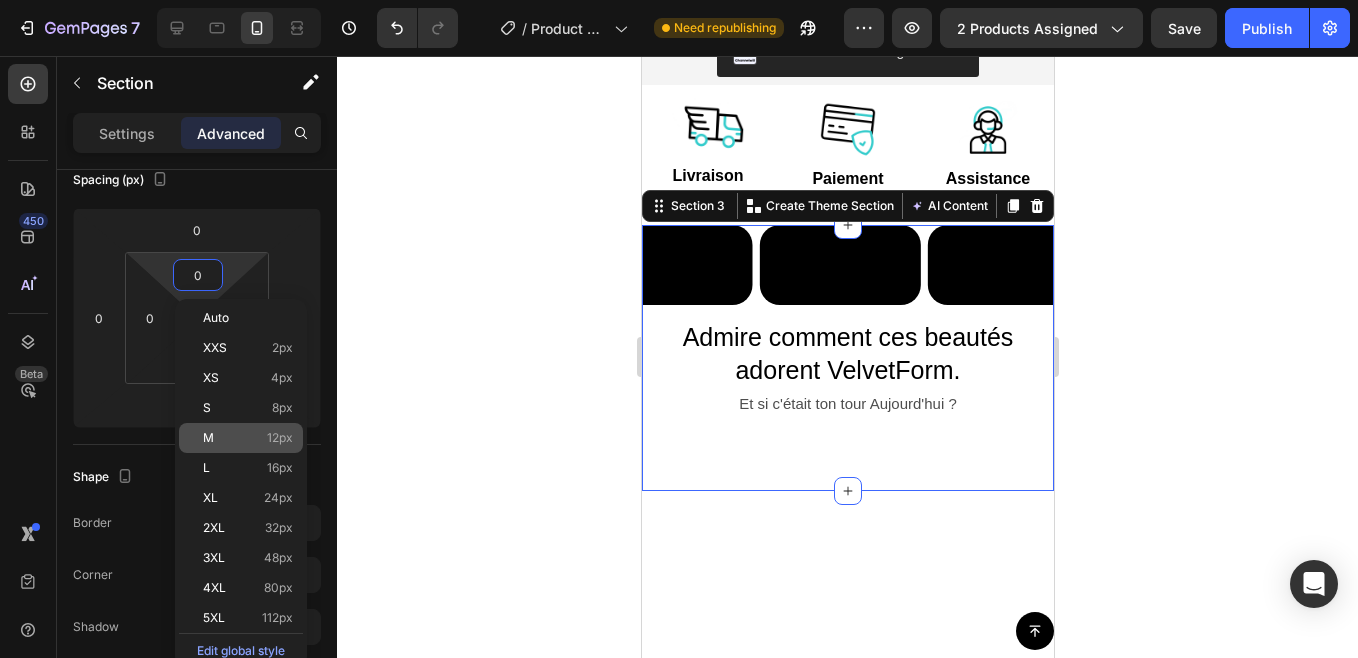 click on "M 12px" 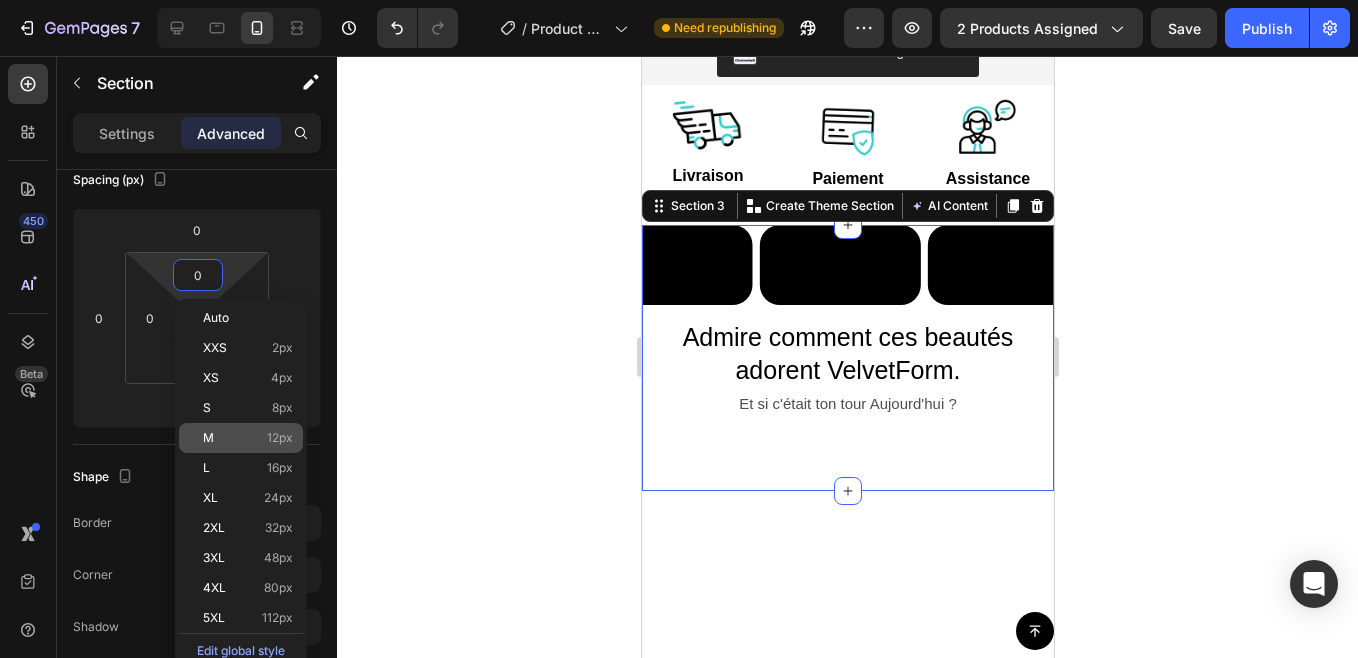 type on "12" 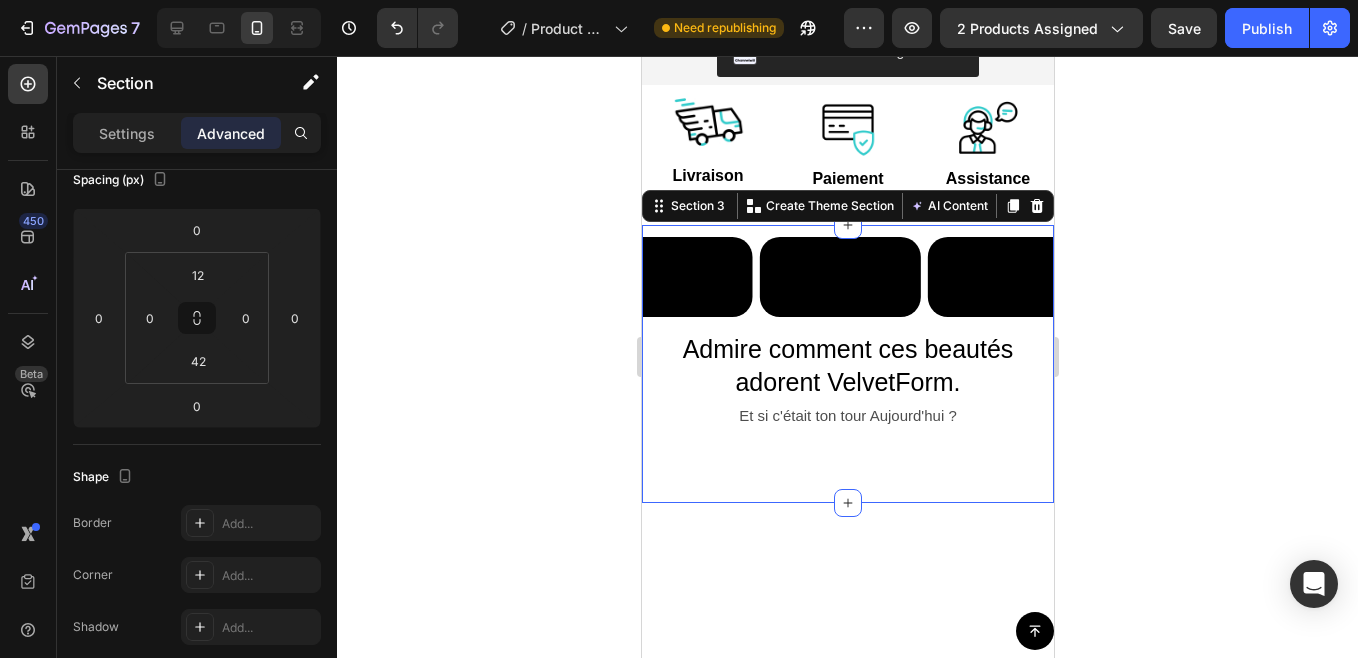 click 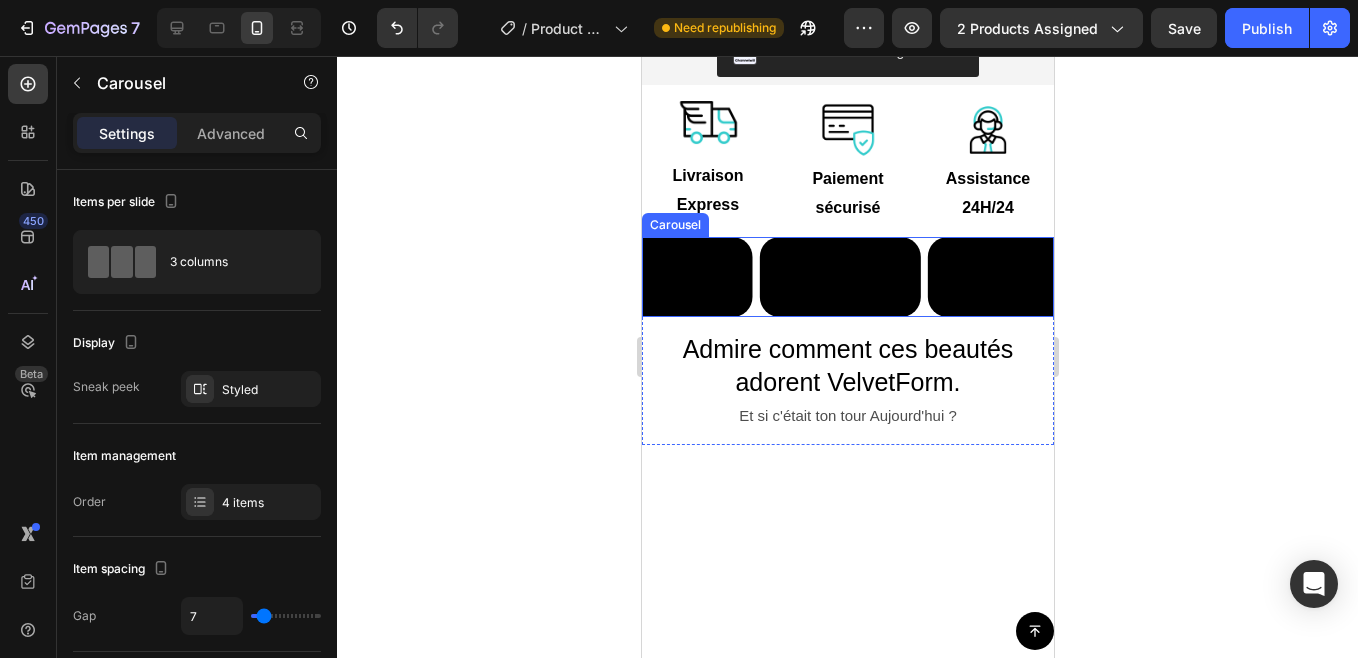 click on "Video" at bounding box center [670, 277] 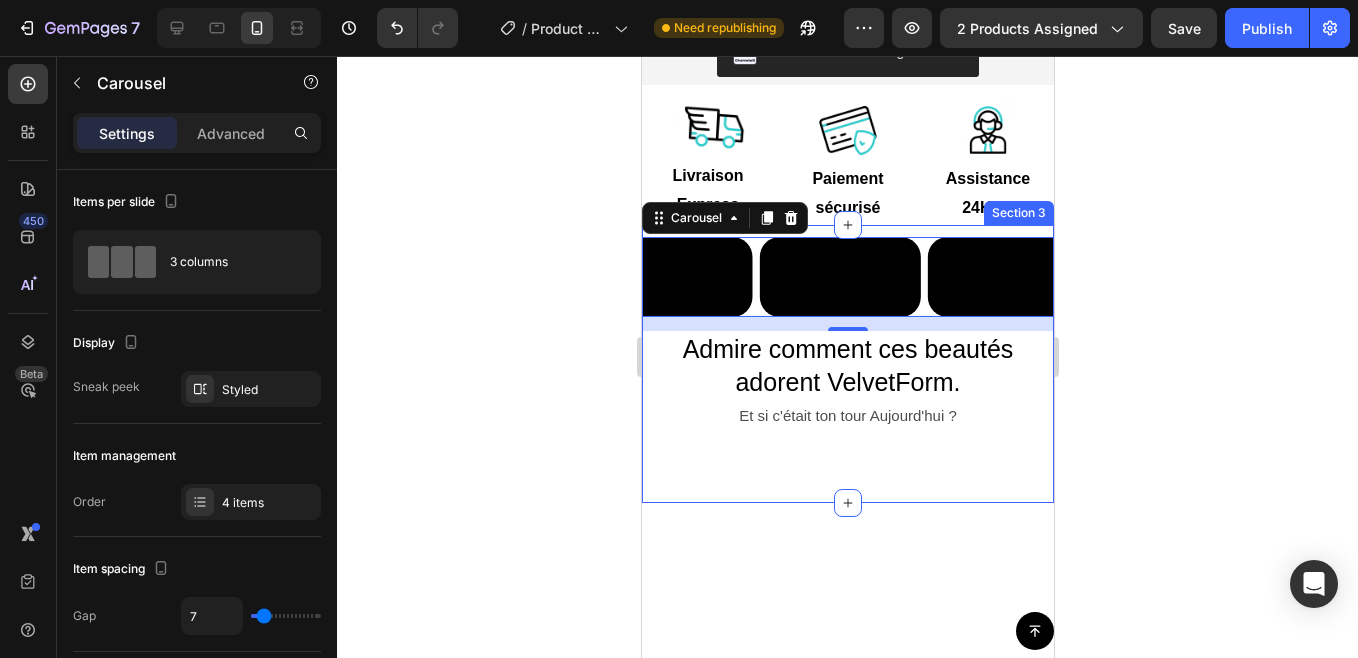 click on "Admire comment ces beautés adorent VelvetForm.  Heading Et si c'était ton tour Aujourd'hui ? Text Block Row Video Video Video Video Carousel   14 Admire comment ces beautés adorent VelvetForm.  Heading Et si c'était ton tour Aujourd'hui ? Text Block Row Row Section 3" at bounding box center [847, 364] 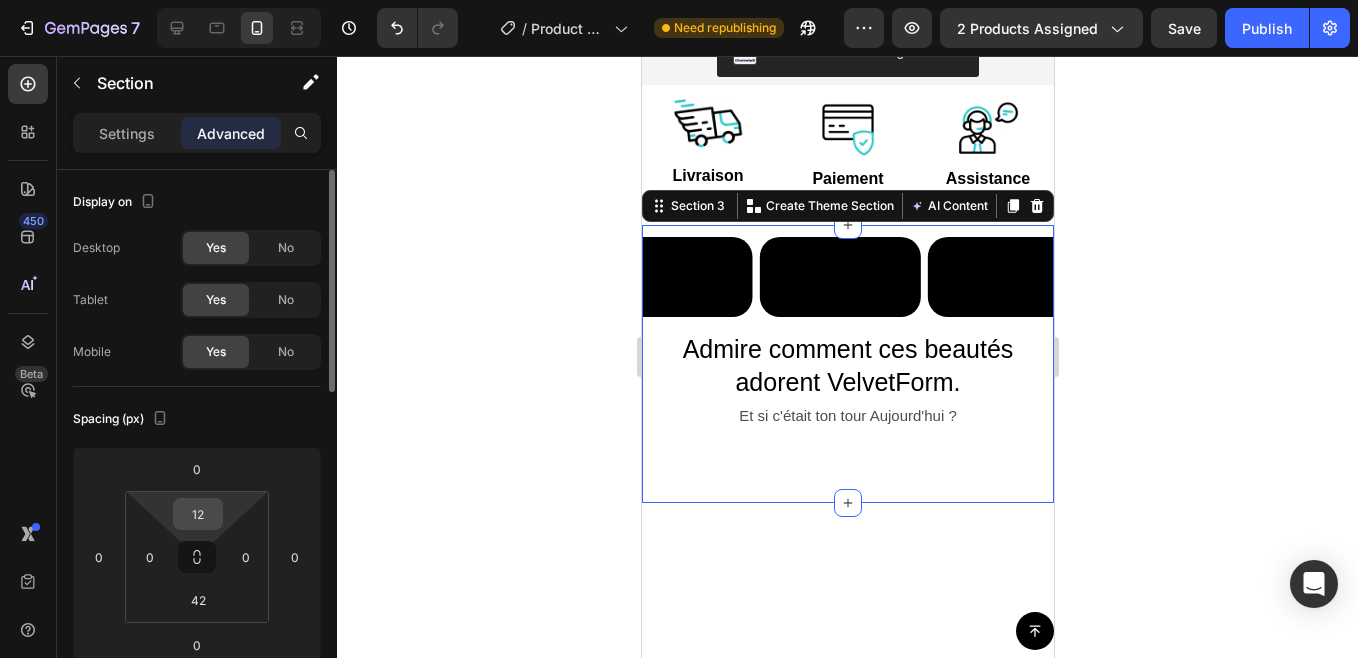 click on "12" at bounding box center (198, 514) 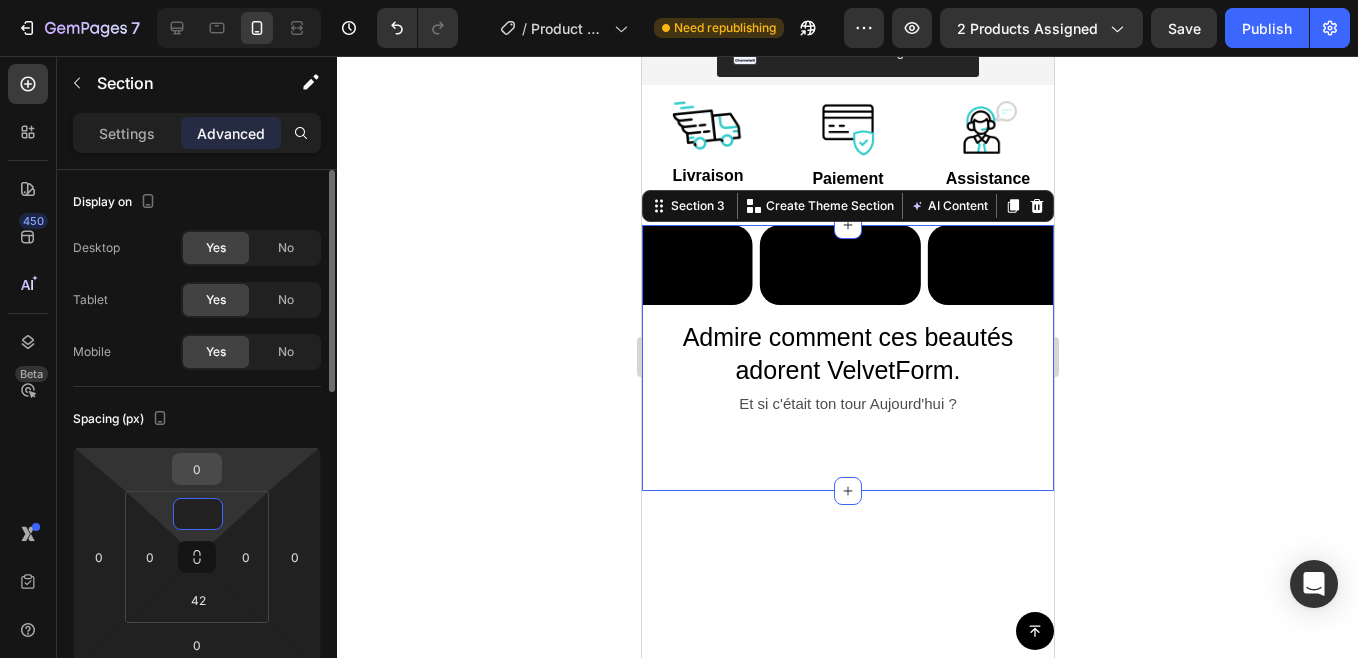 type on "0" 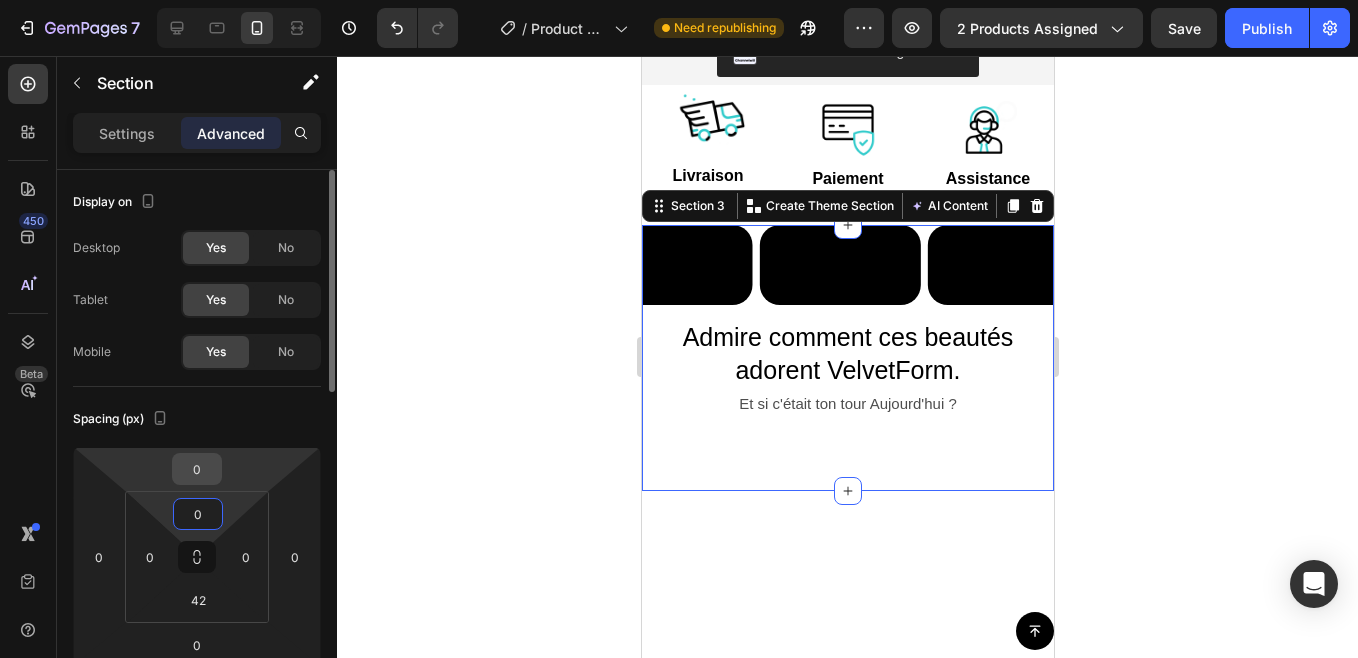 click on "0" at bounding box center [197, 469] 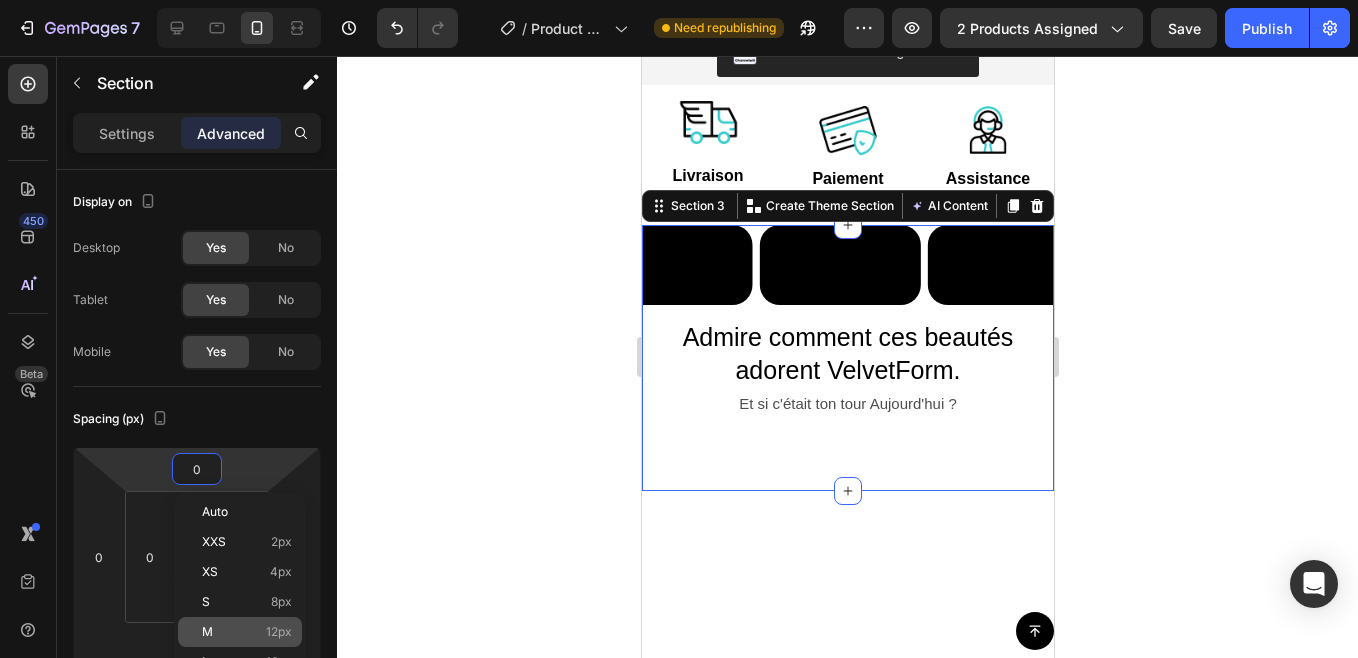 click on "M 12px" 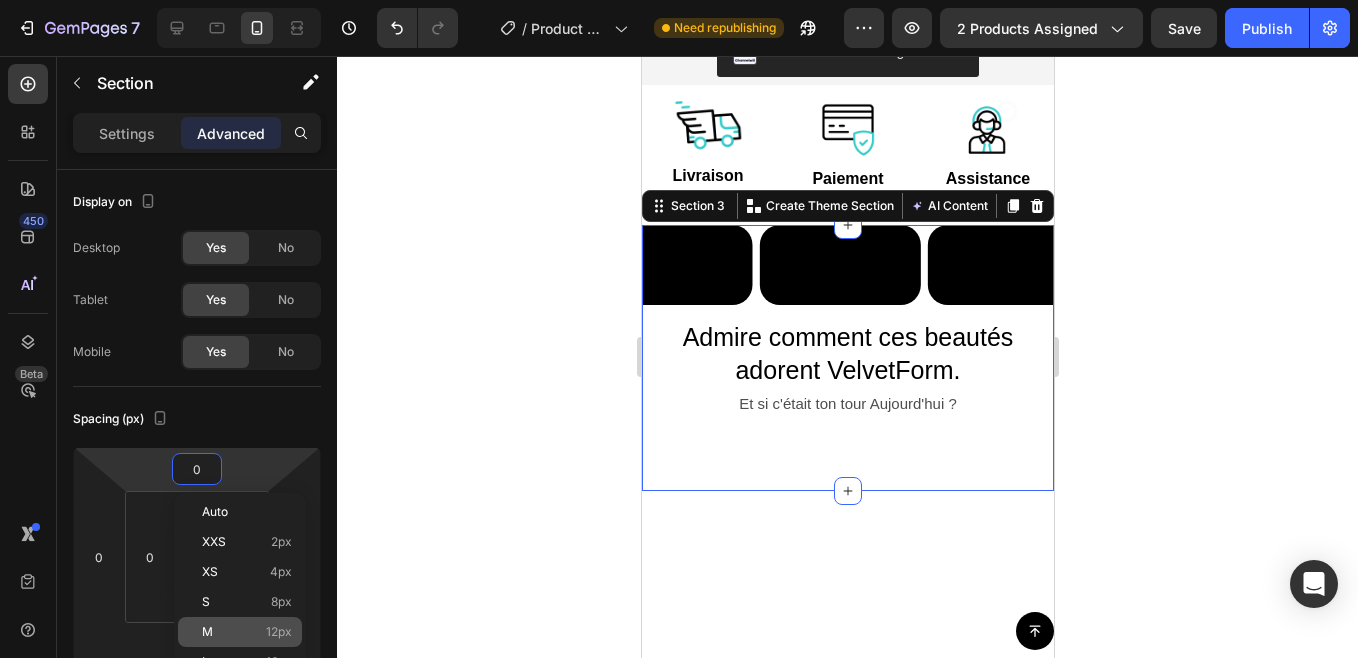 click on "M 12px" 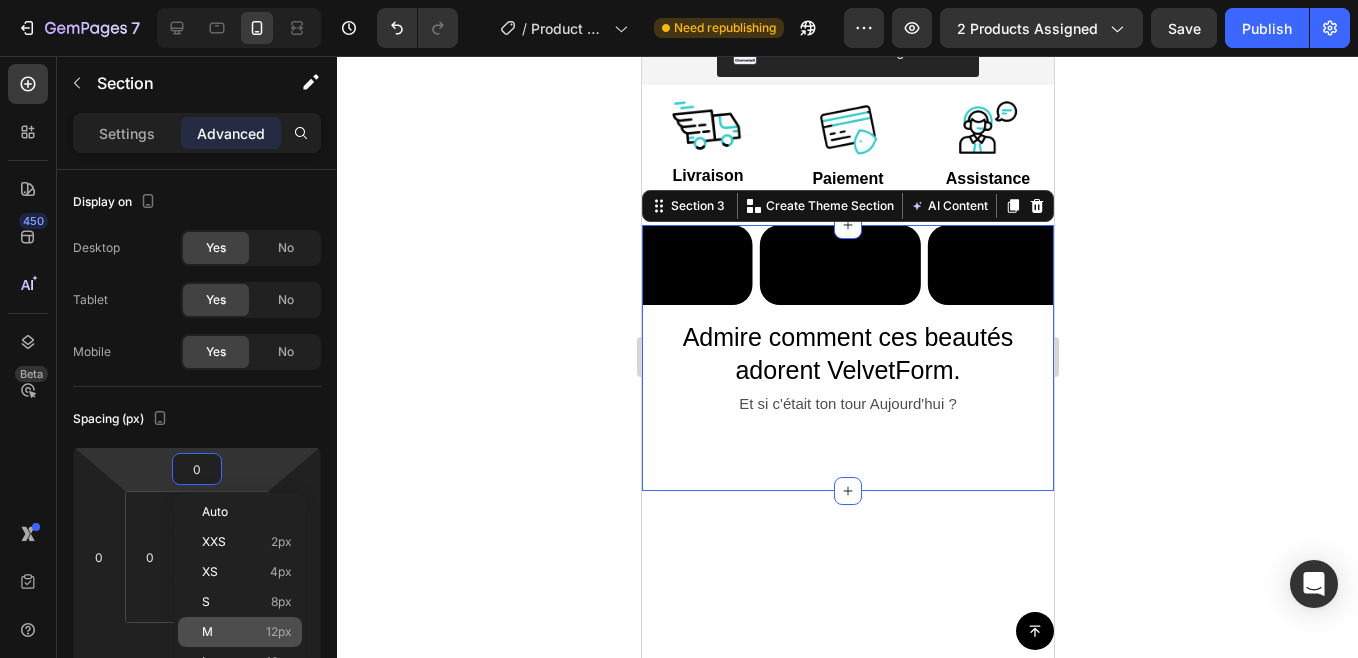 click on "M 12px" 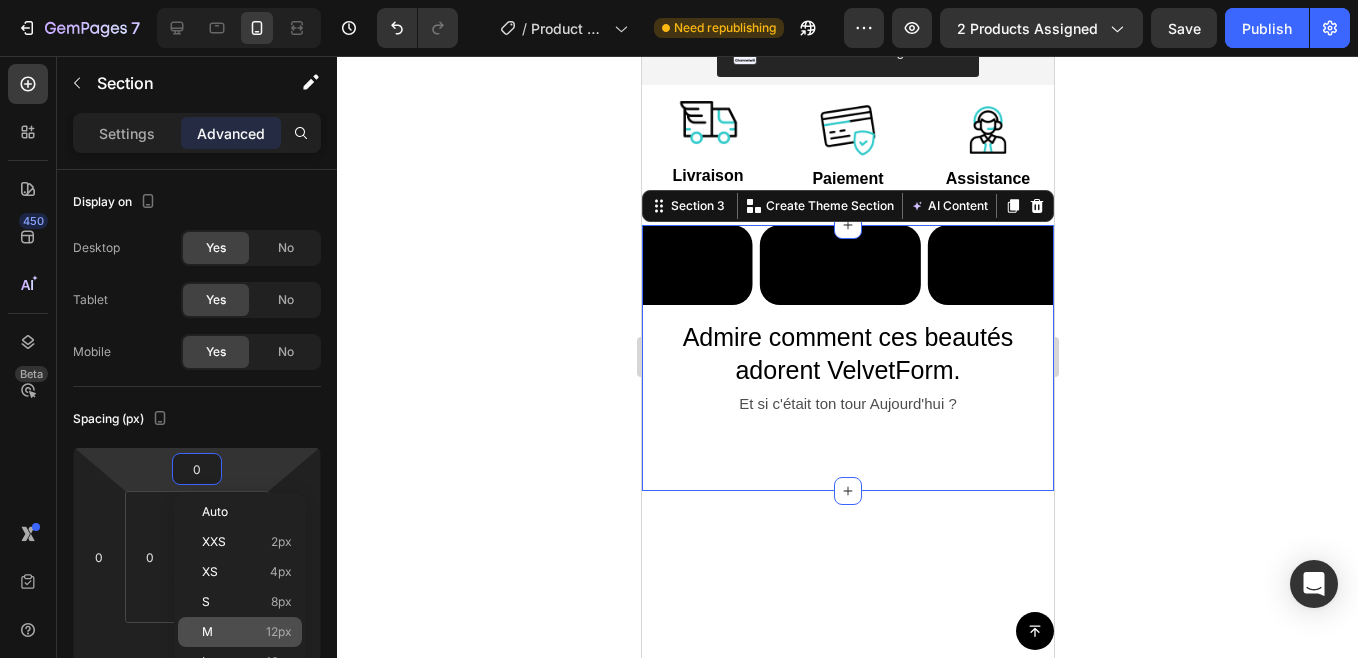 click on "M 12px" 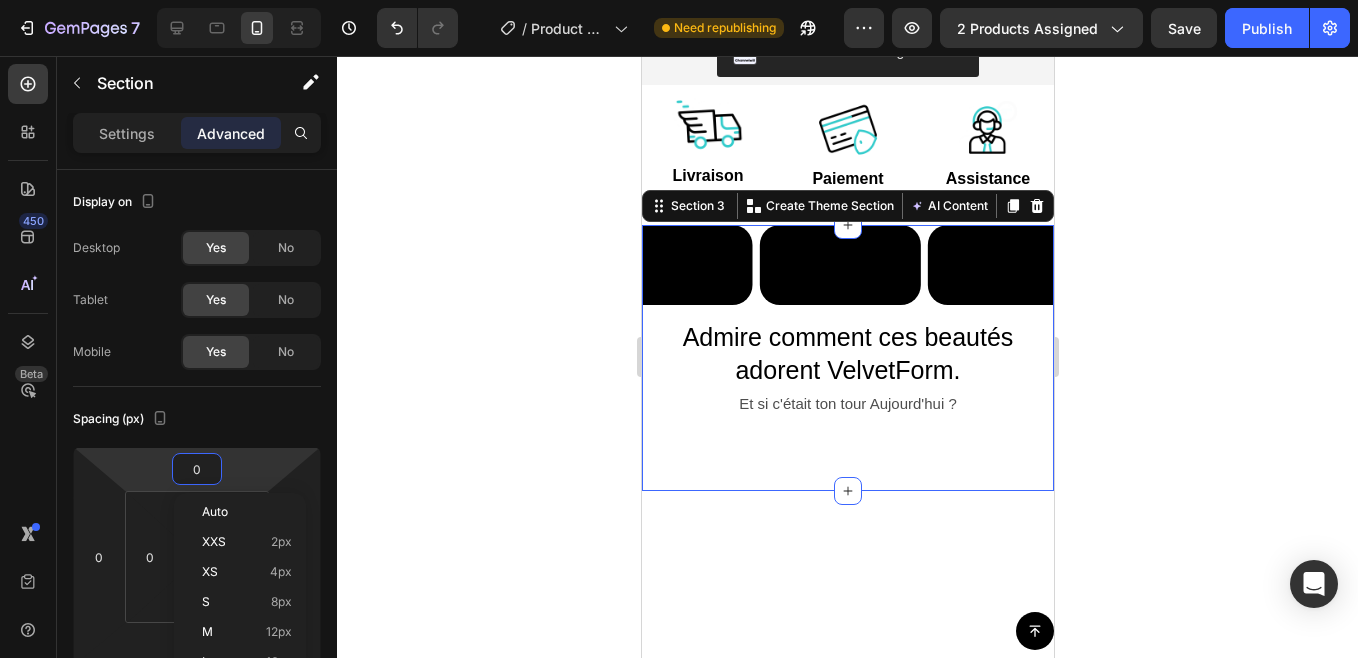 type on "12" 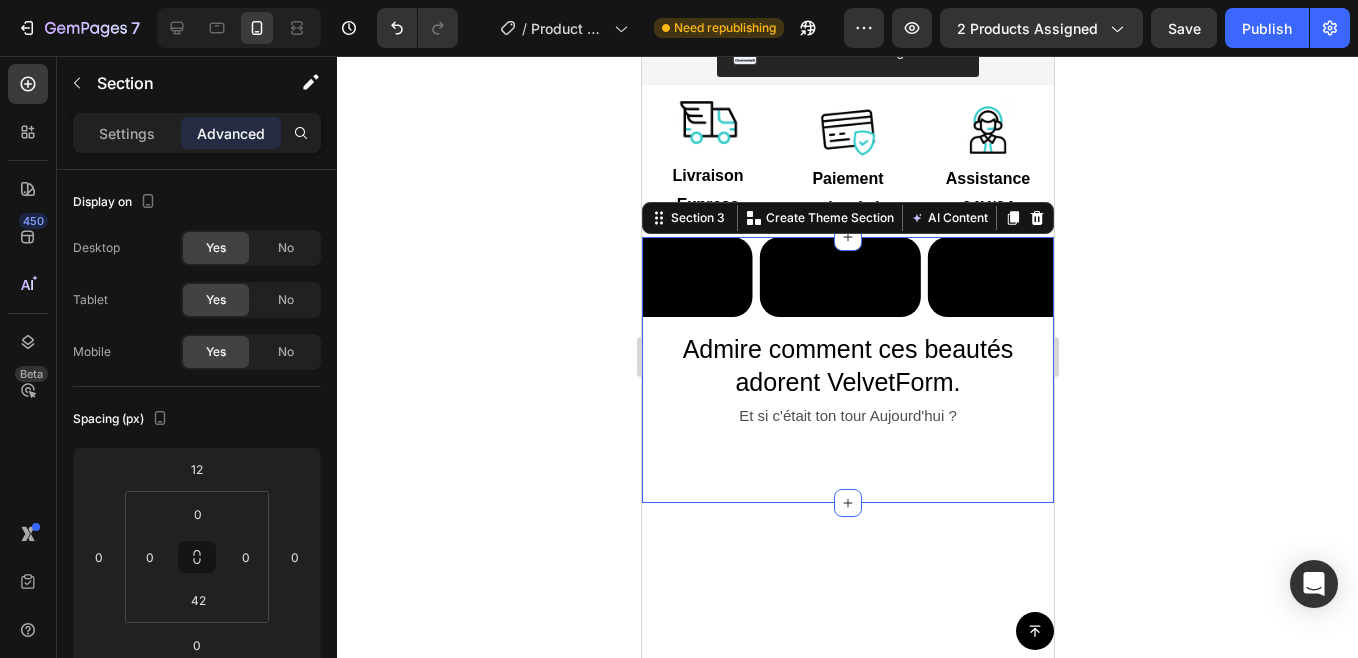 drag, startPoint x: 349, startPoint y: 499, endPoint x: 420, endPoint y: 422, distance: 104.73777 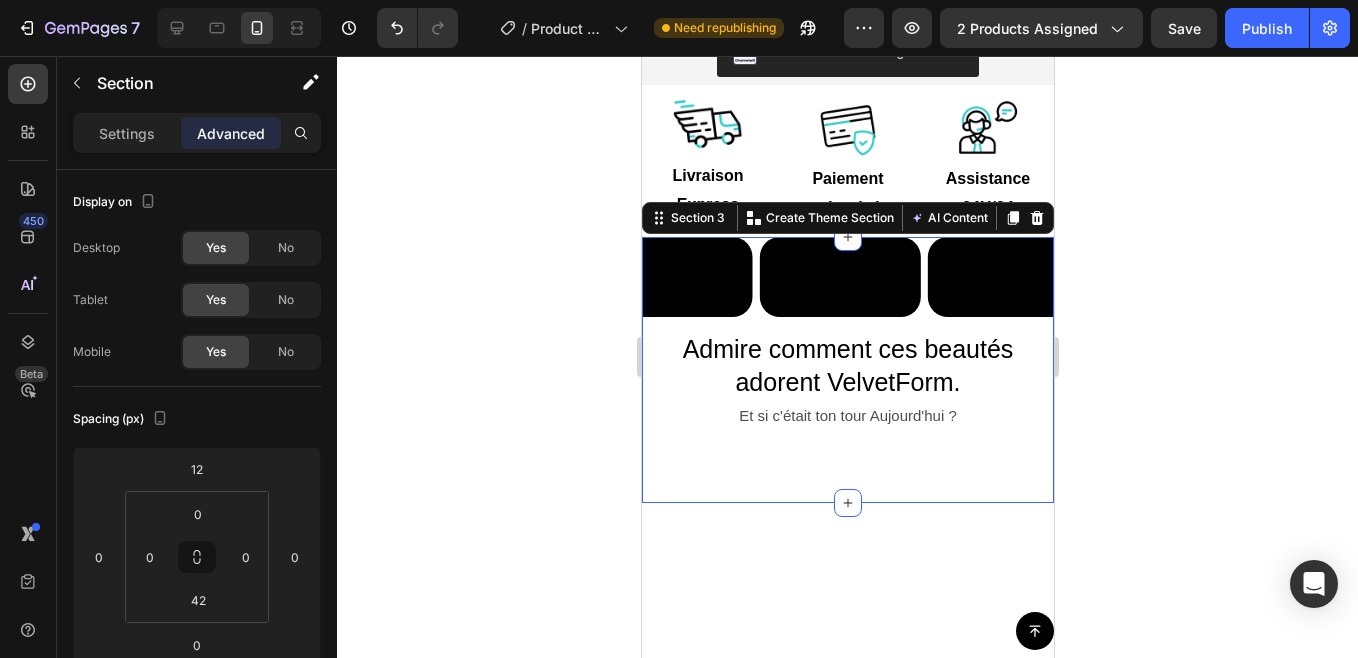 click 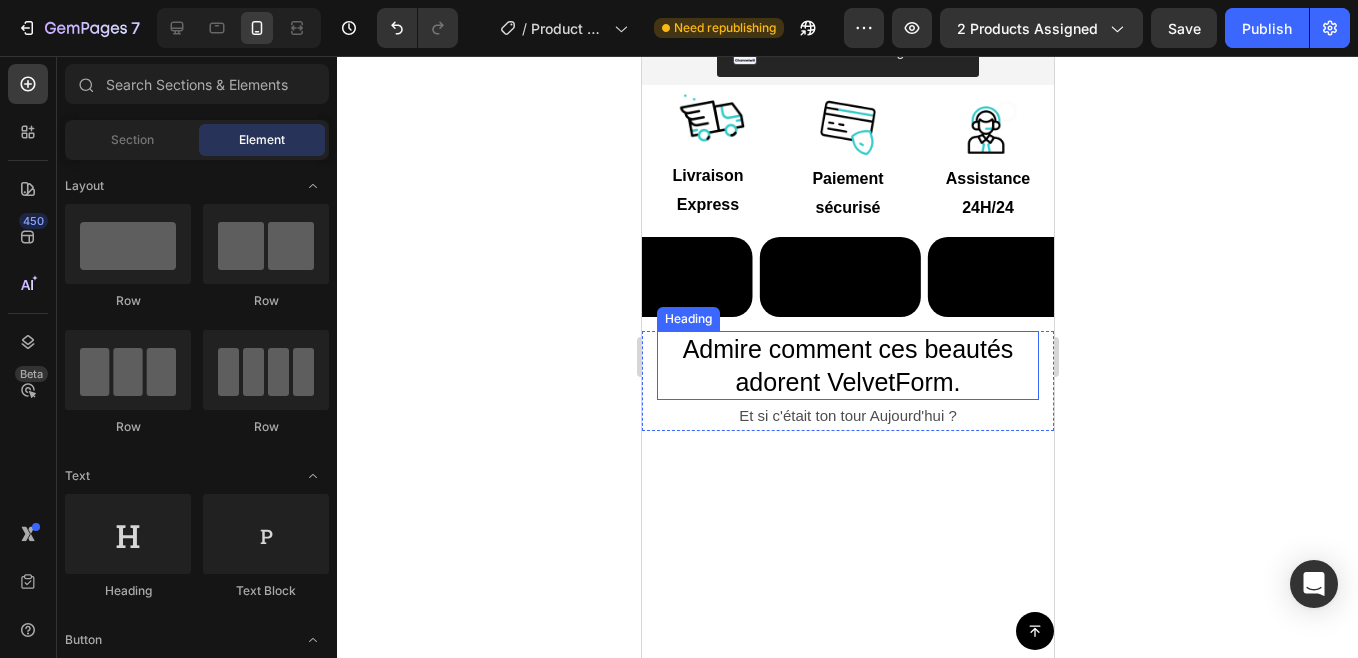 click on "Admire comment ces beautés adorent VelvetForm." at bounding box center (847, 365) 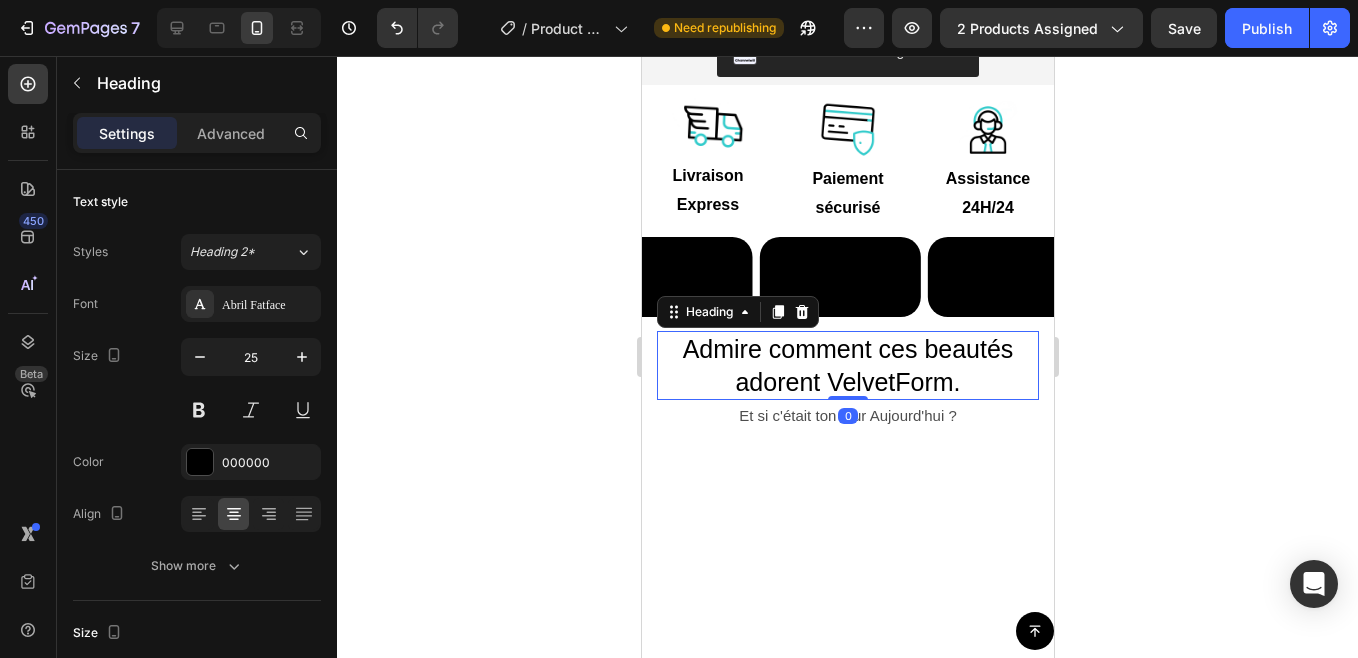 click on "Admire comment ces beautés adorent VelvetForm." at bounding box center (847, 365) 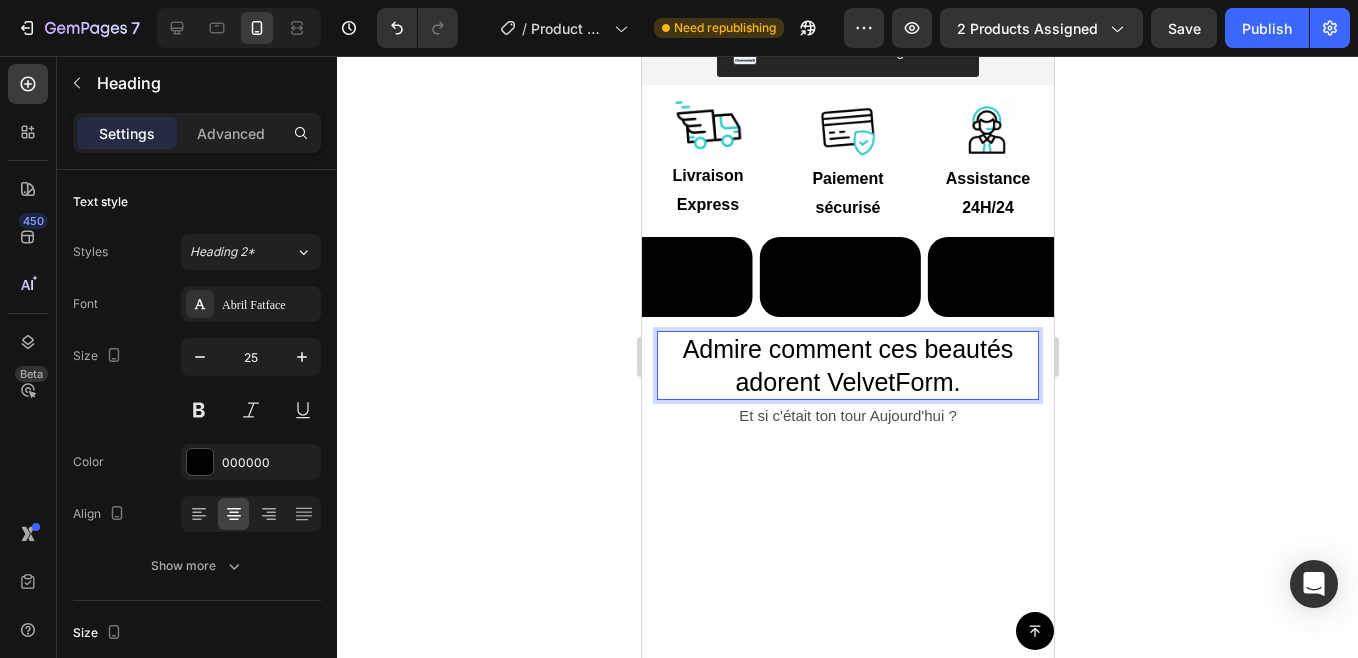 click on "Admire comment ces beautés adorent VelvetForm." at bounding box center (847, 365) 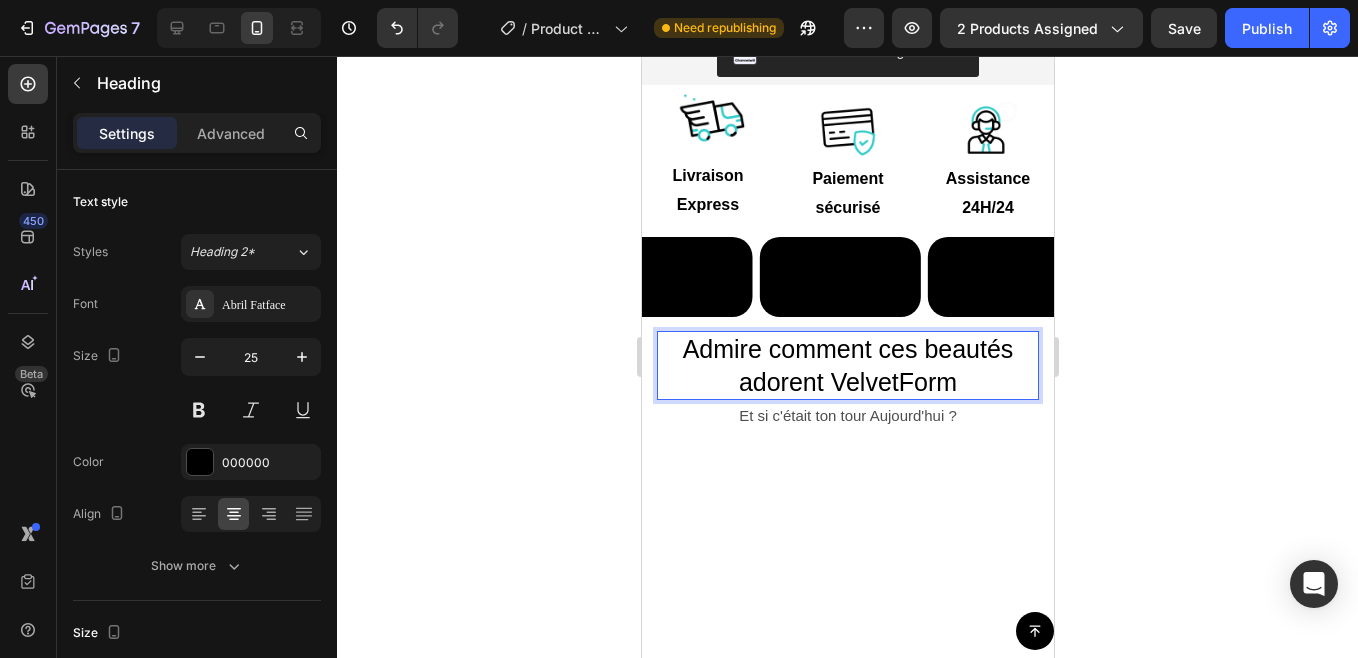 type 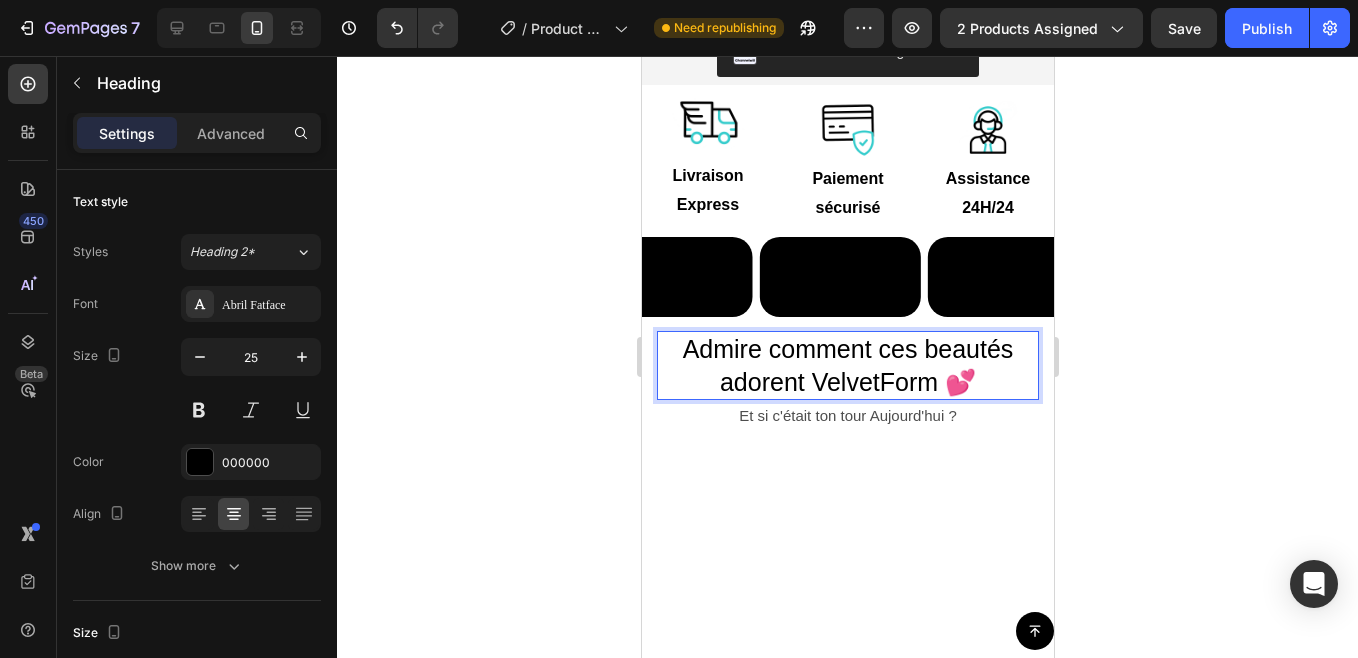 click on "Admire comment ces beautés adorent VelvetForm 💕" at bounding box center [847, 365] 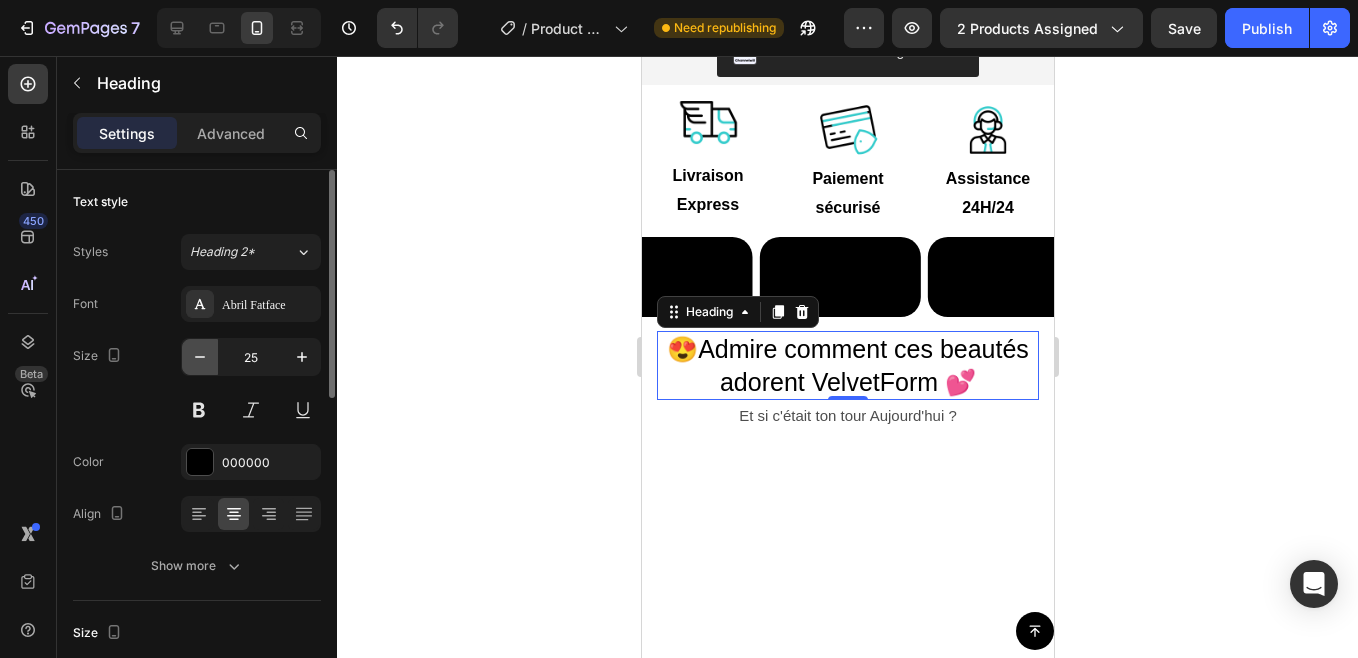 click 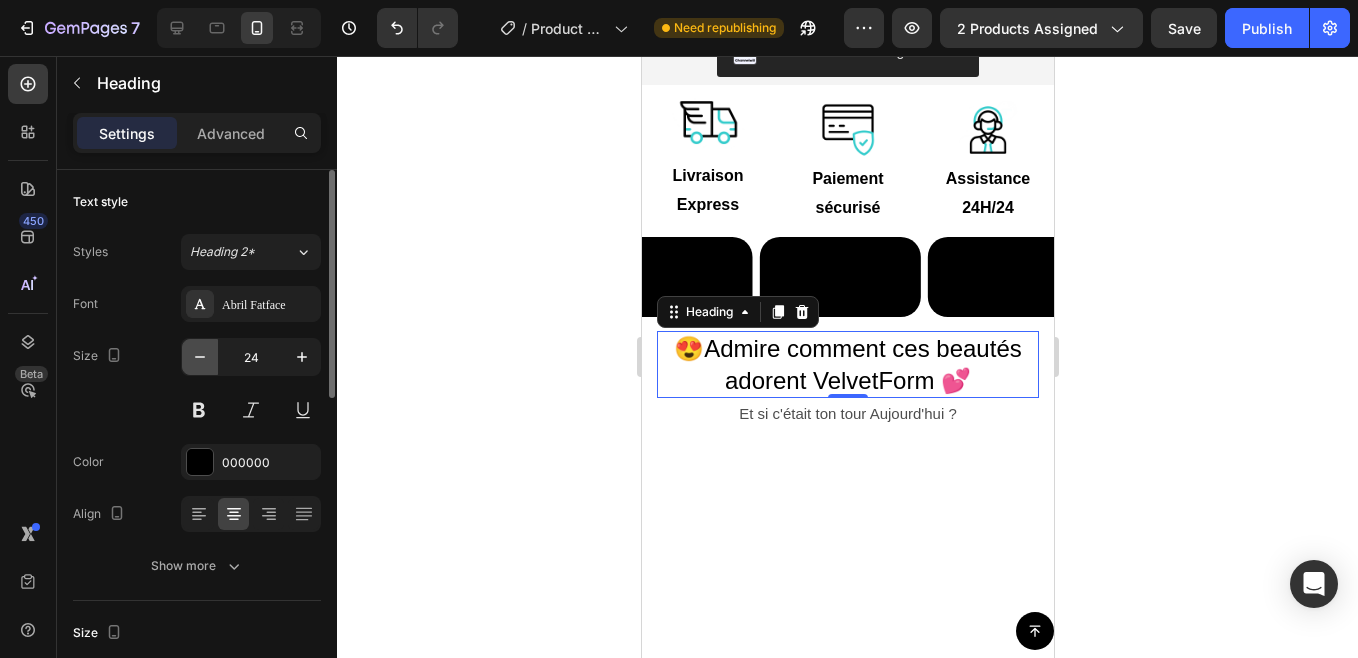 click 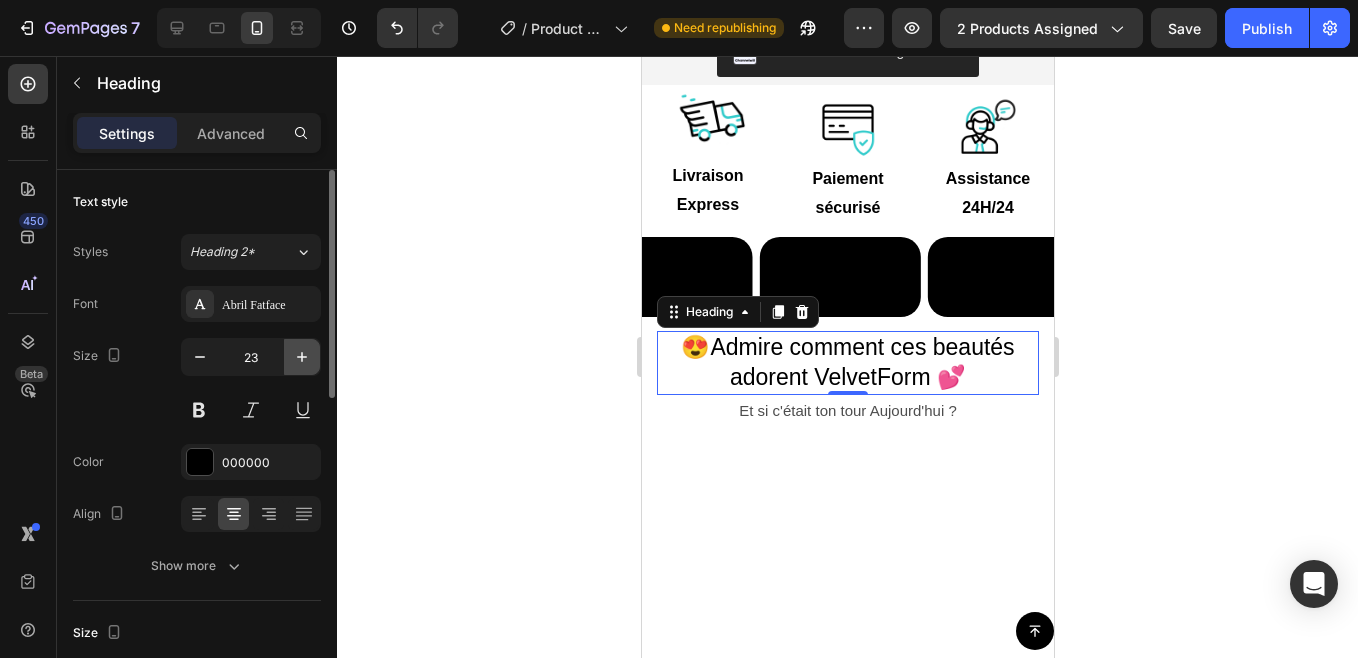 click 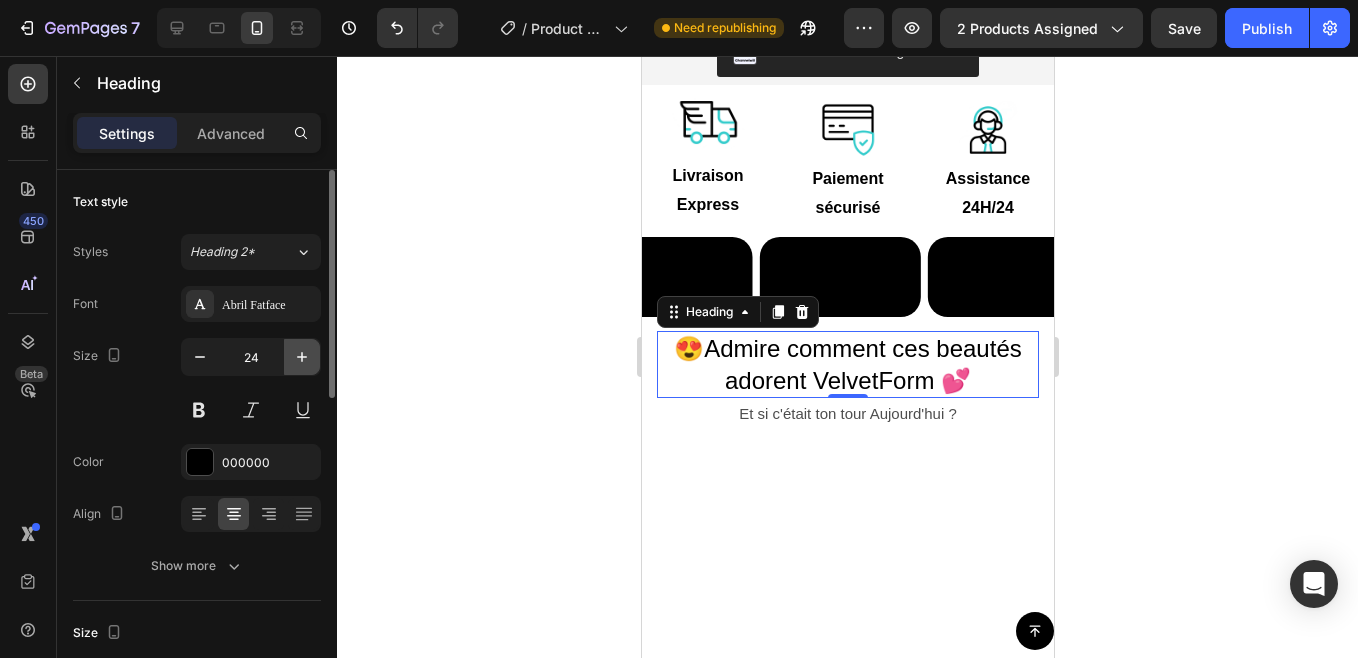 click 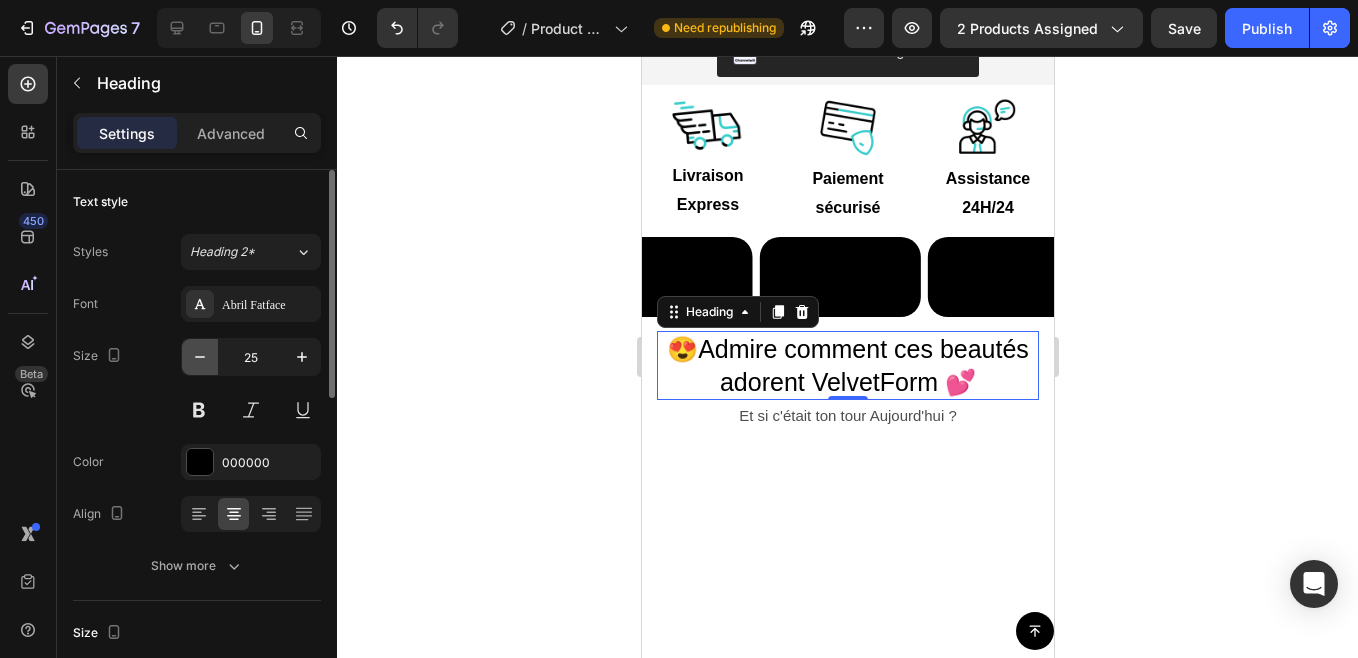 click 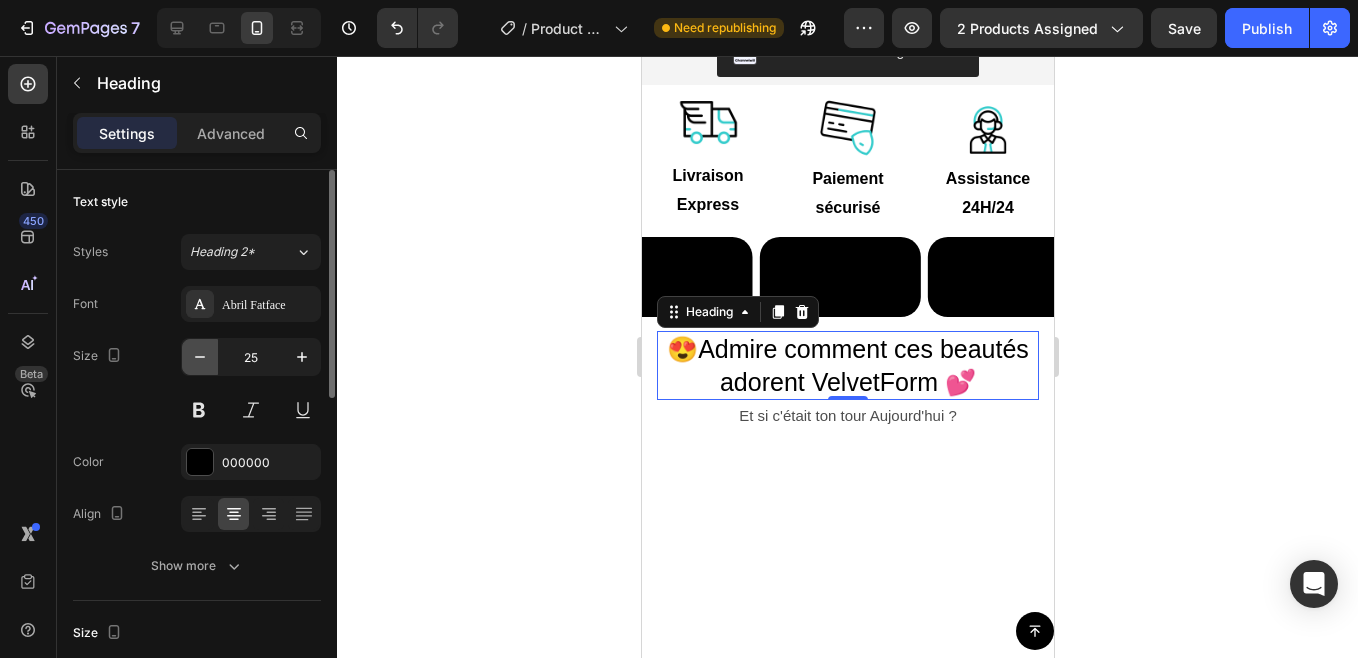 type on "24" 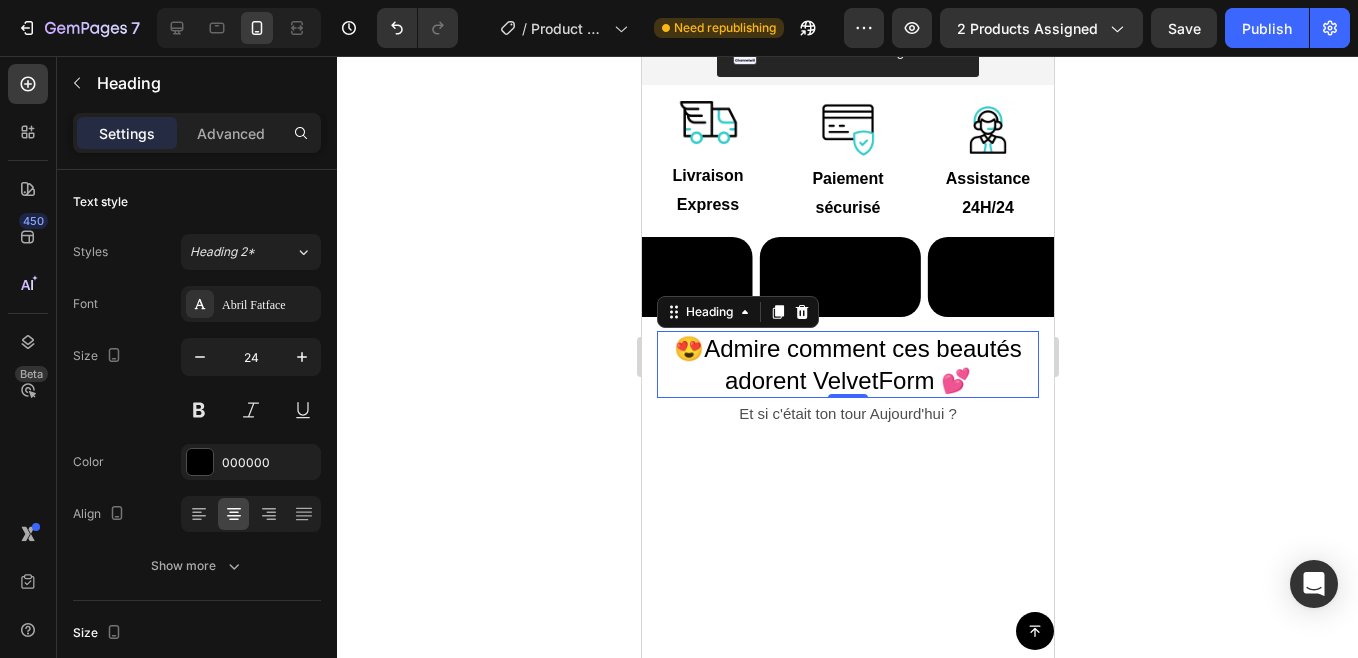 click 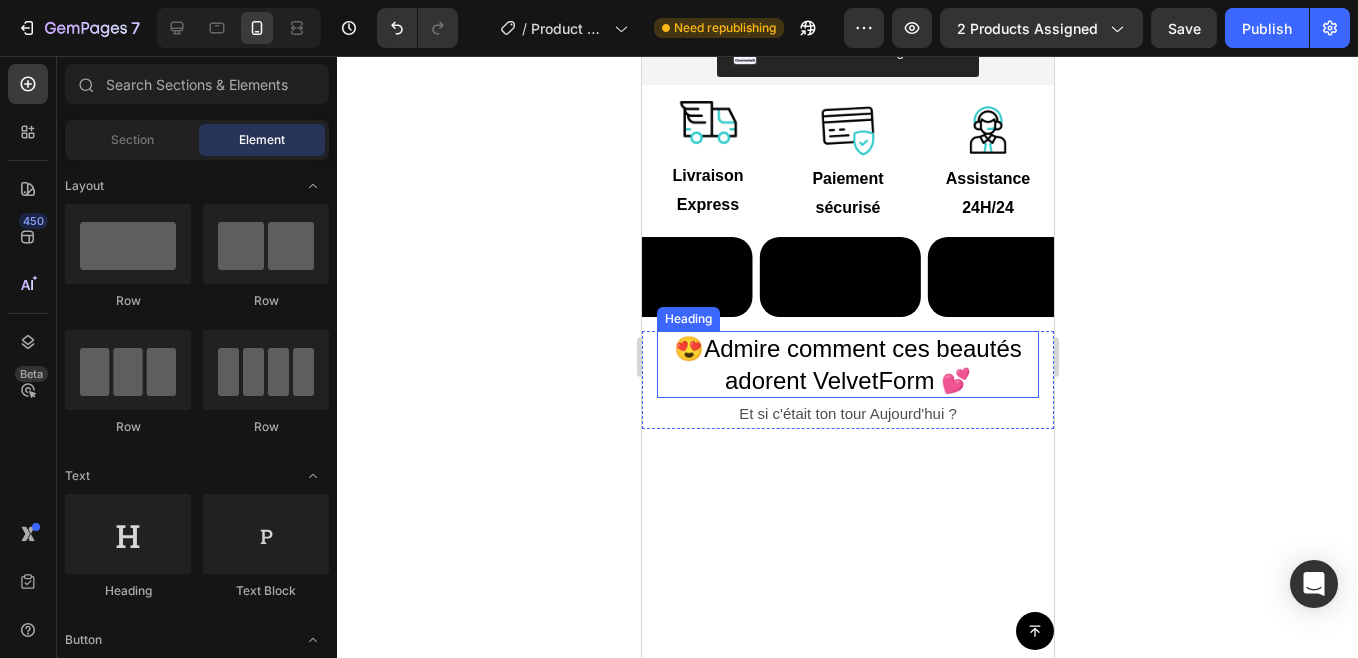 click on "😍Admire comment ces beautés adorent VelvetForm 💕" at bounding box center [847, 364] 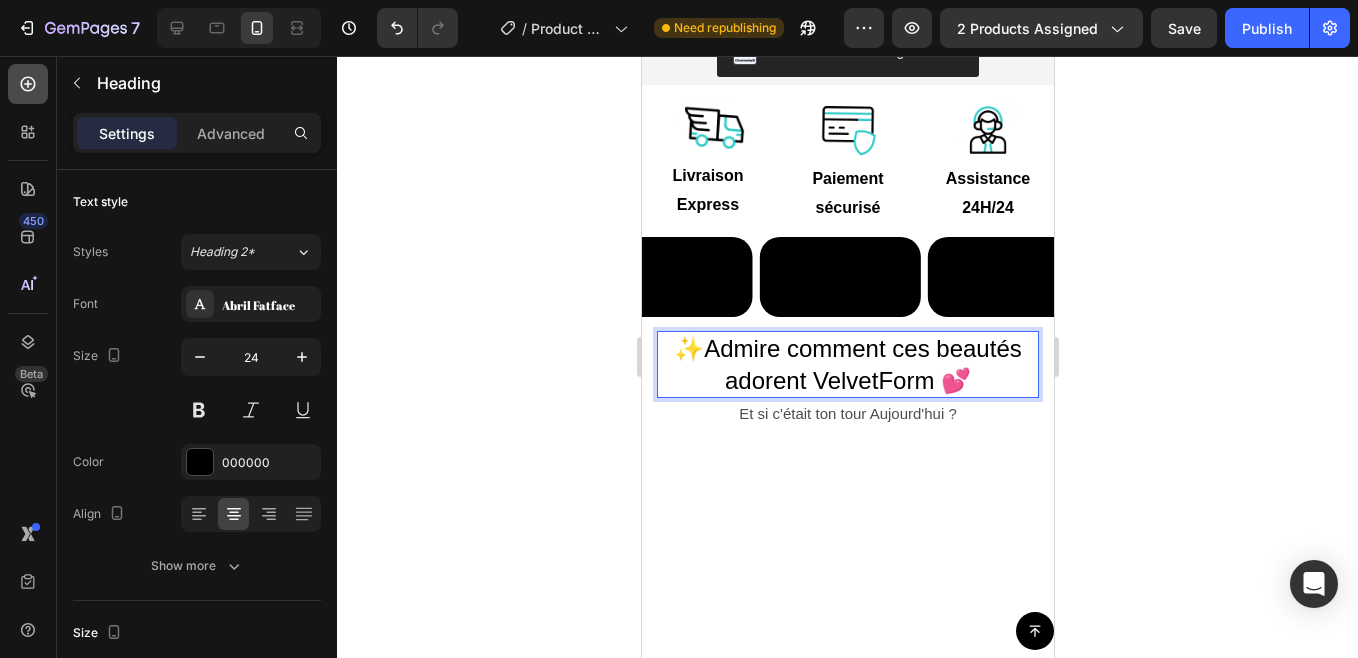 click 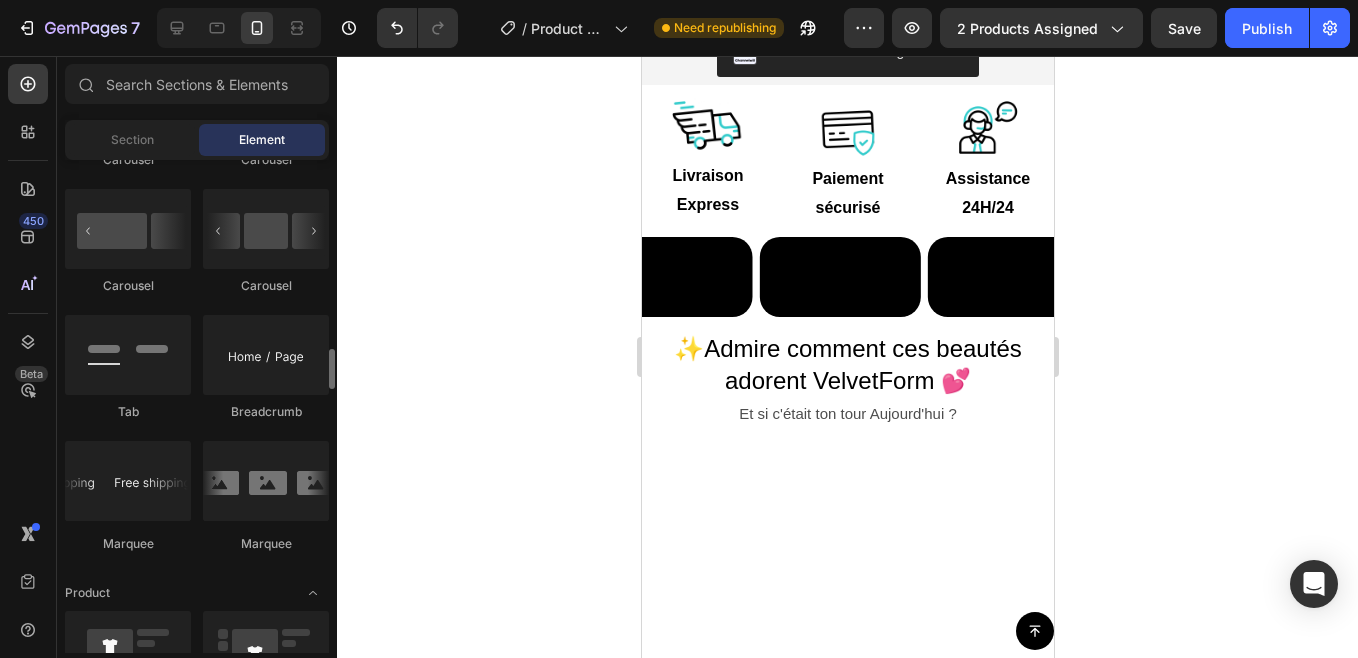 scroll, scrollTop: 2153, scrollLeft: 0, axis: vertical 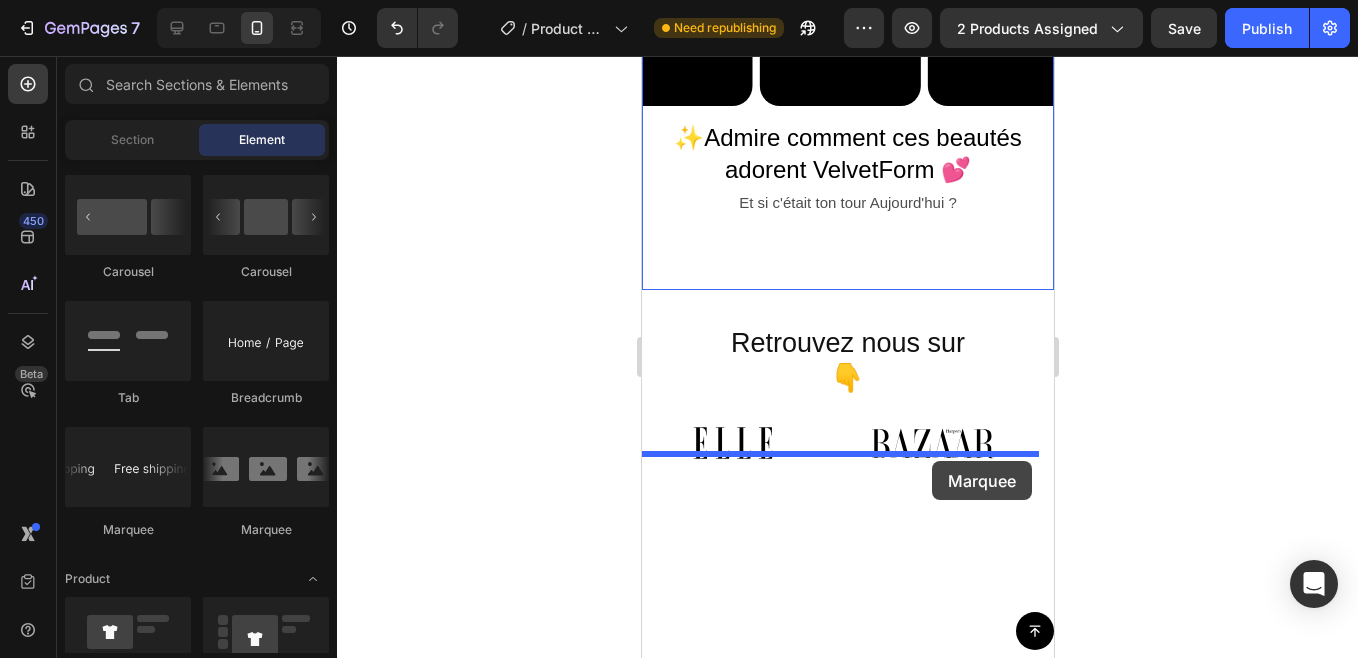 drag, startPoint x: 686, startPoint y: 649, endPoint x: 931, endPoint y: 461, distance: 308.81873 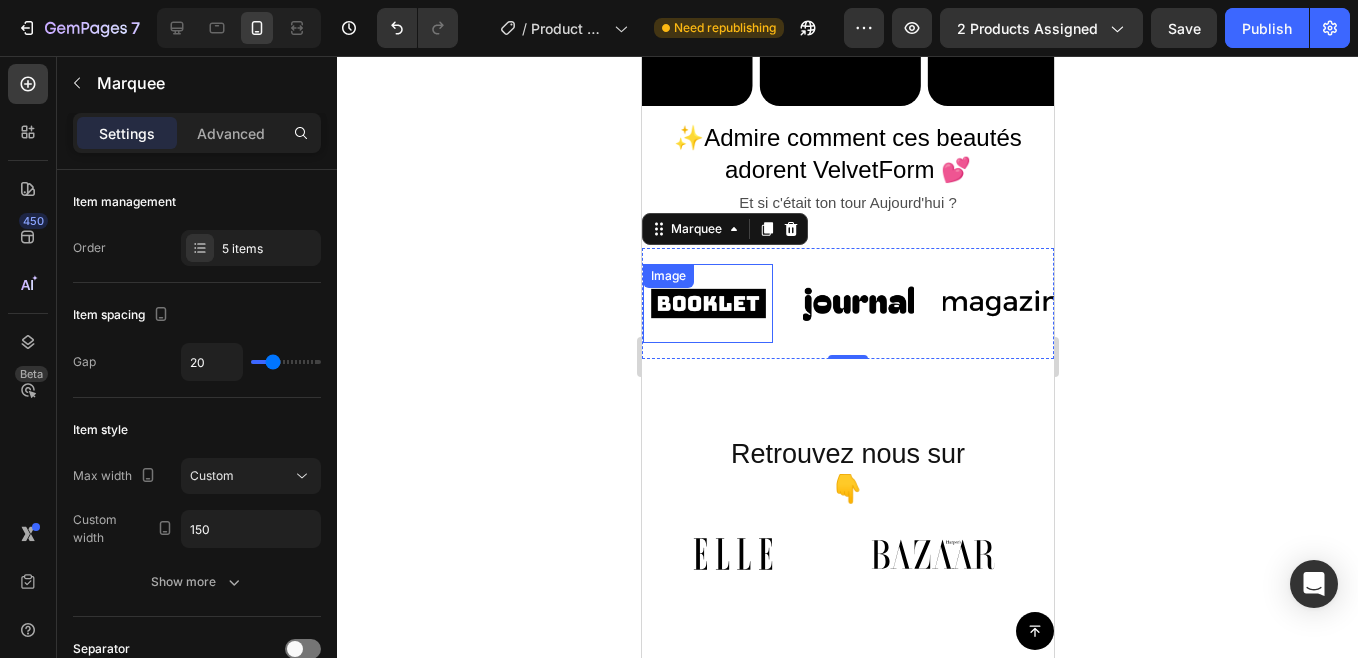 click at bounding box center [707, 303] 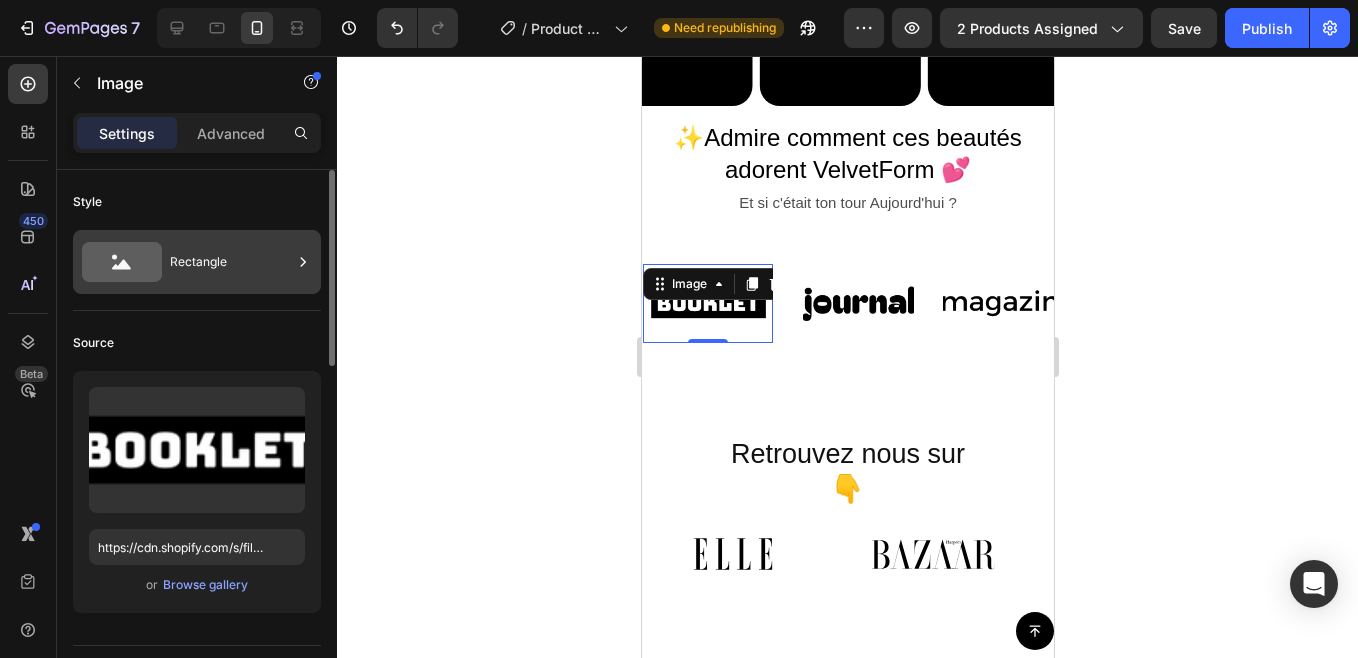 click on "Rectangle" at bounding box center (231, 262) 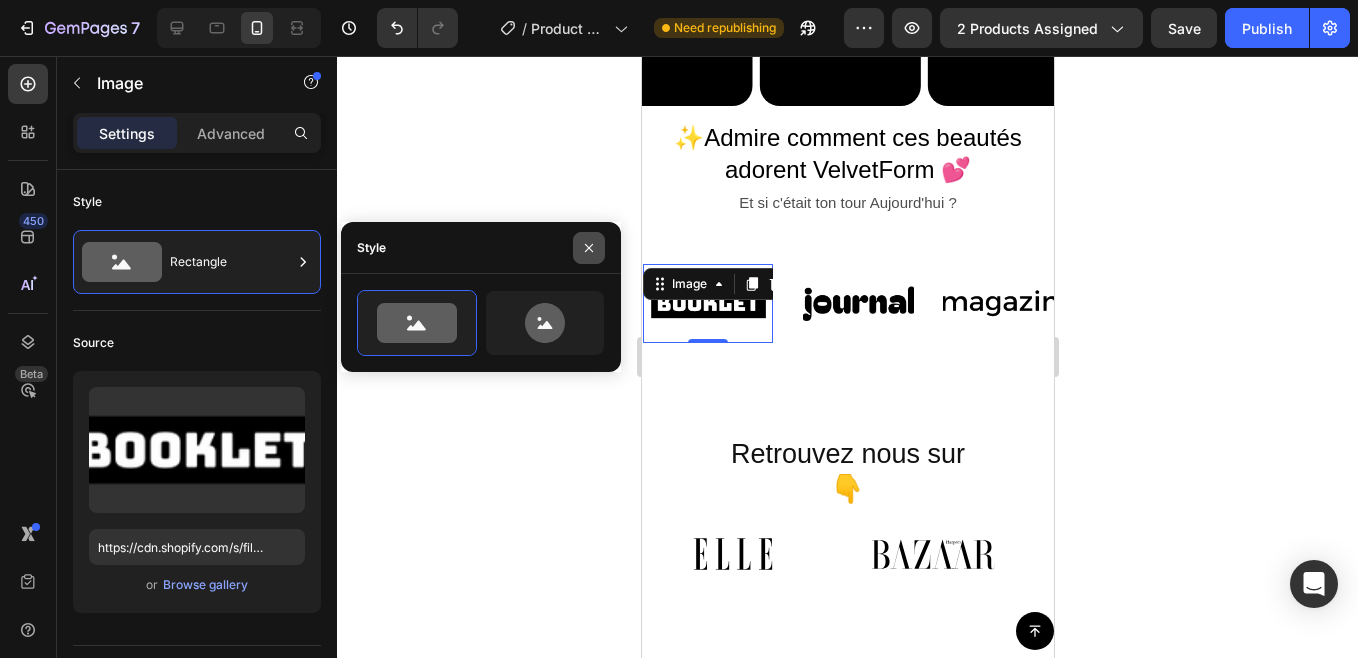 click 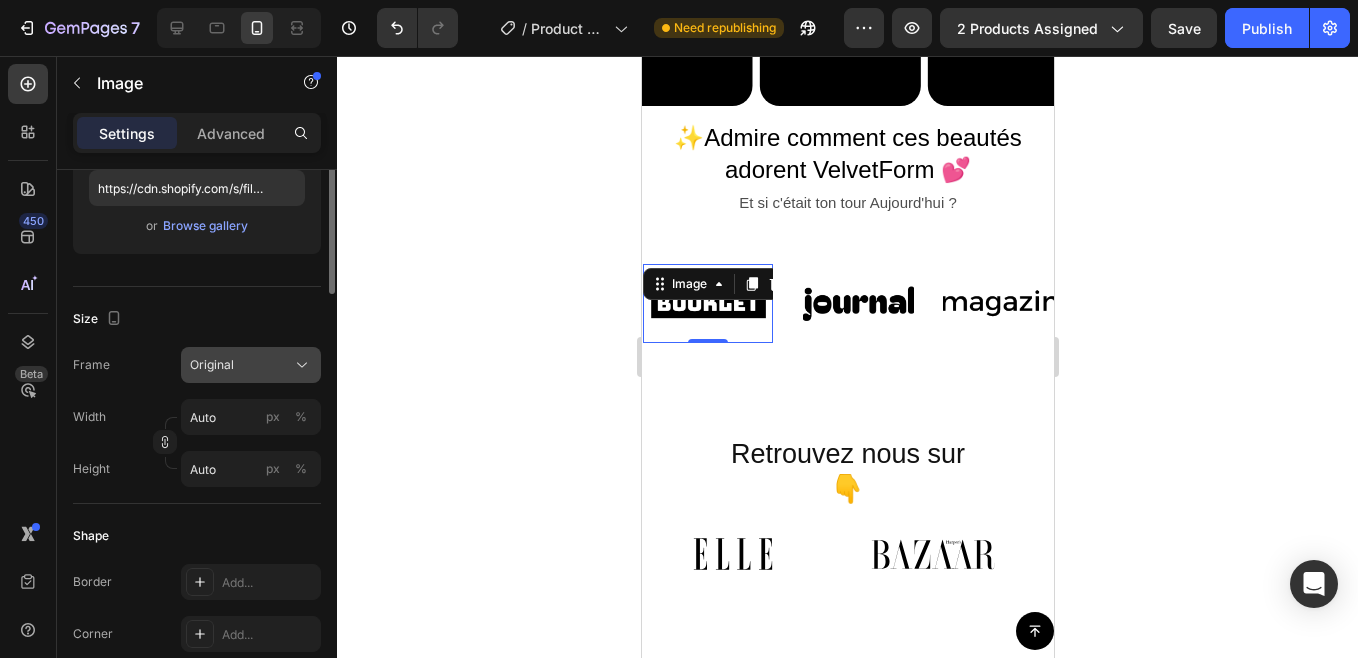 scroll, scrollTop: 211, scrollLeft: 0, axis: vertical 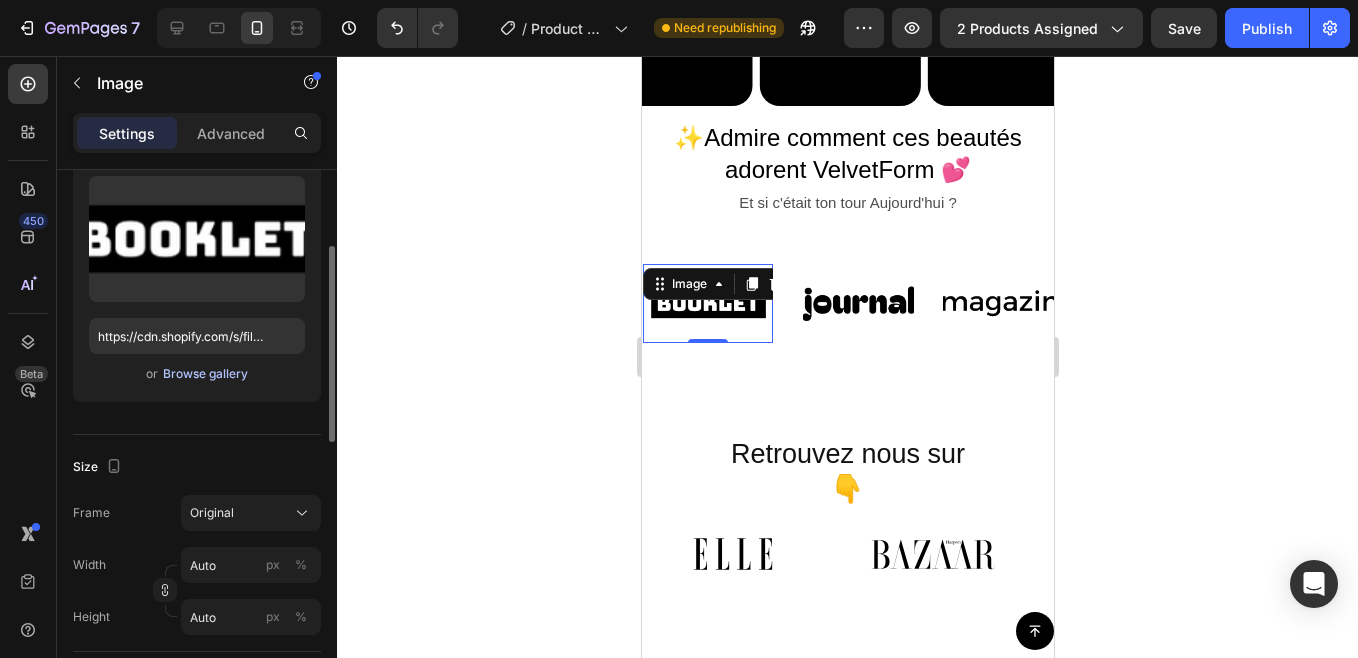 click on "Browse gallery" at bounding box center (205, 374) 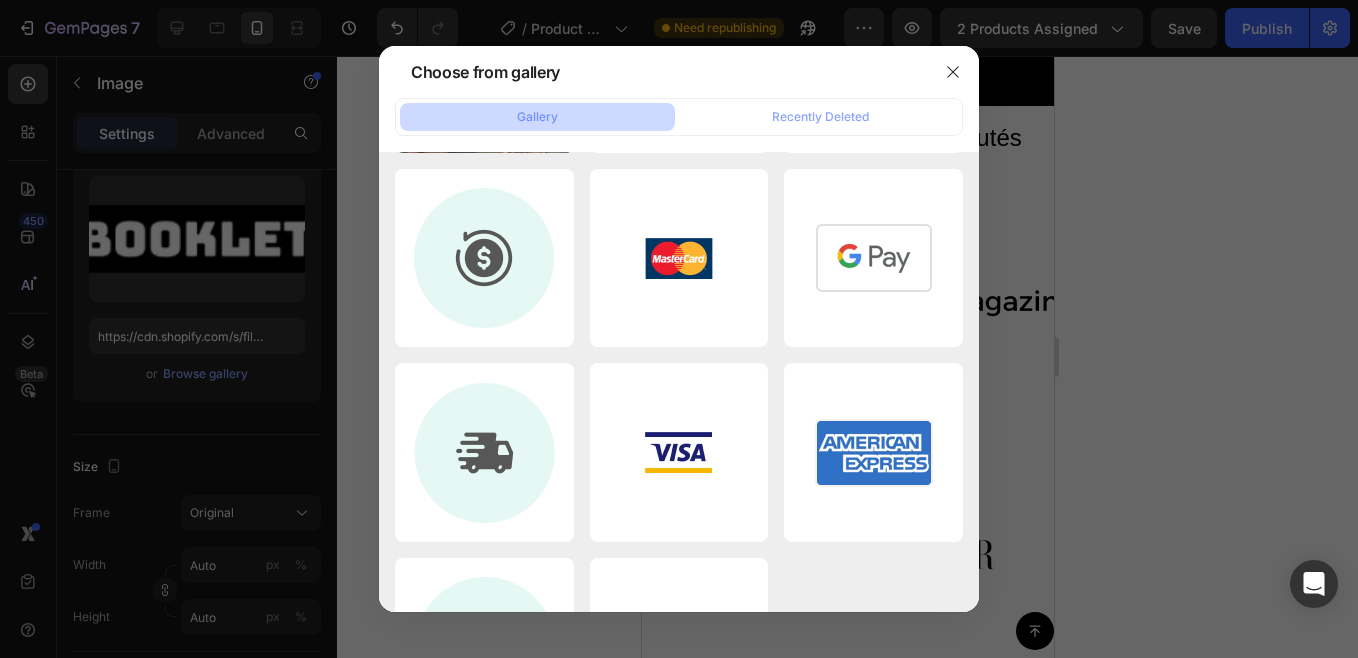 scroll, scrollTop: 0, scrollLeft: 0, axis: both 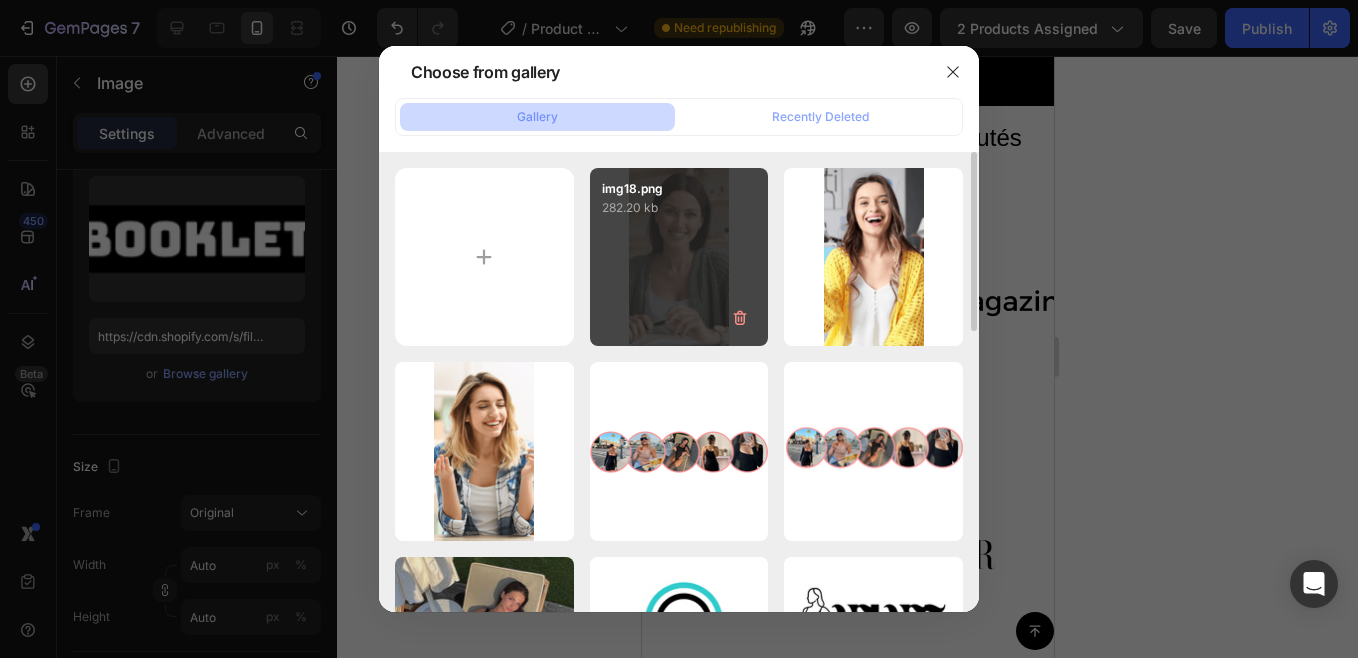 click on "img18.png 282.20 kb" at bounding box center [679, 257] 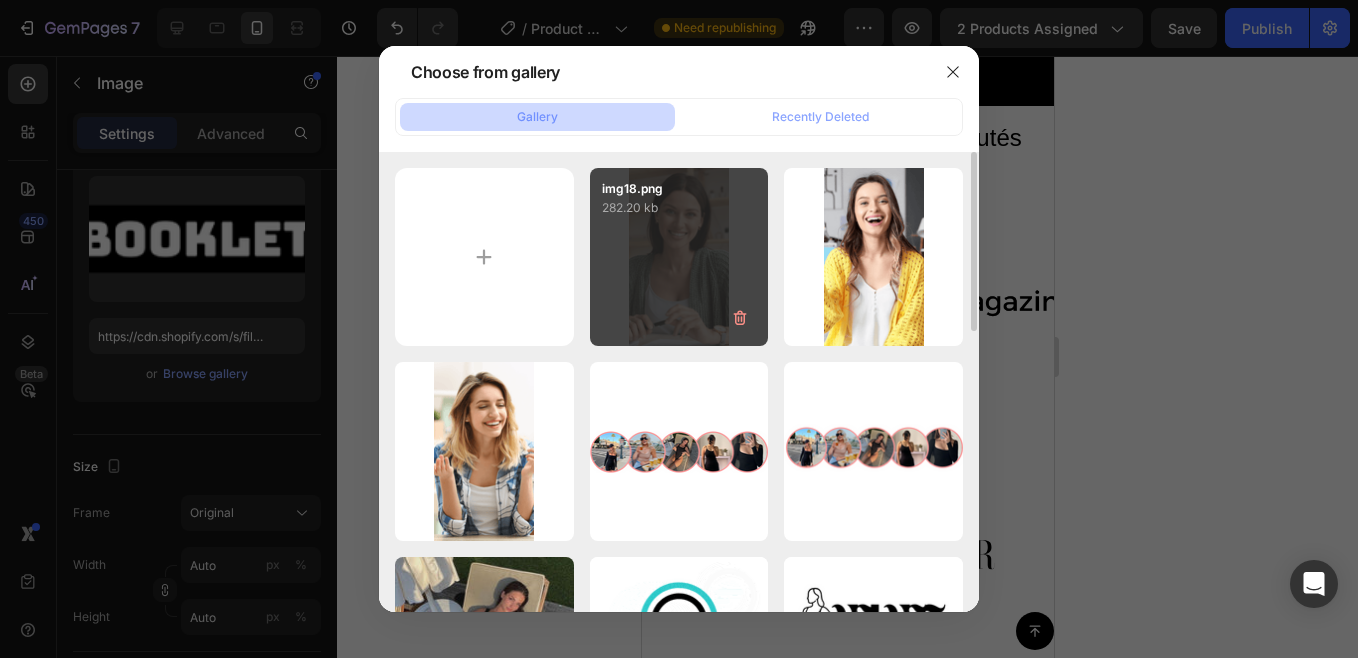 type on "https://cdn.shopify.com/s/files/1/0864/0666/0420/files/gempages_544277413870175227-36ab11ba-cae5-4007-84e8-8eea699a0db9.png" 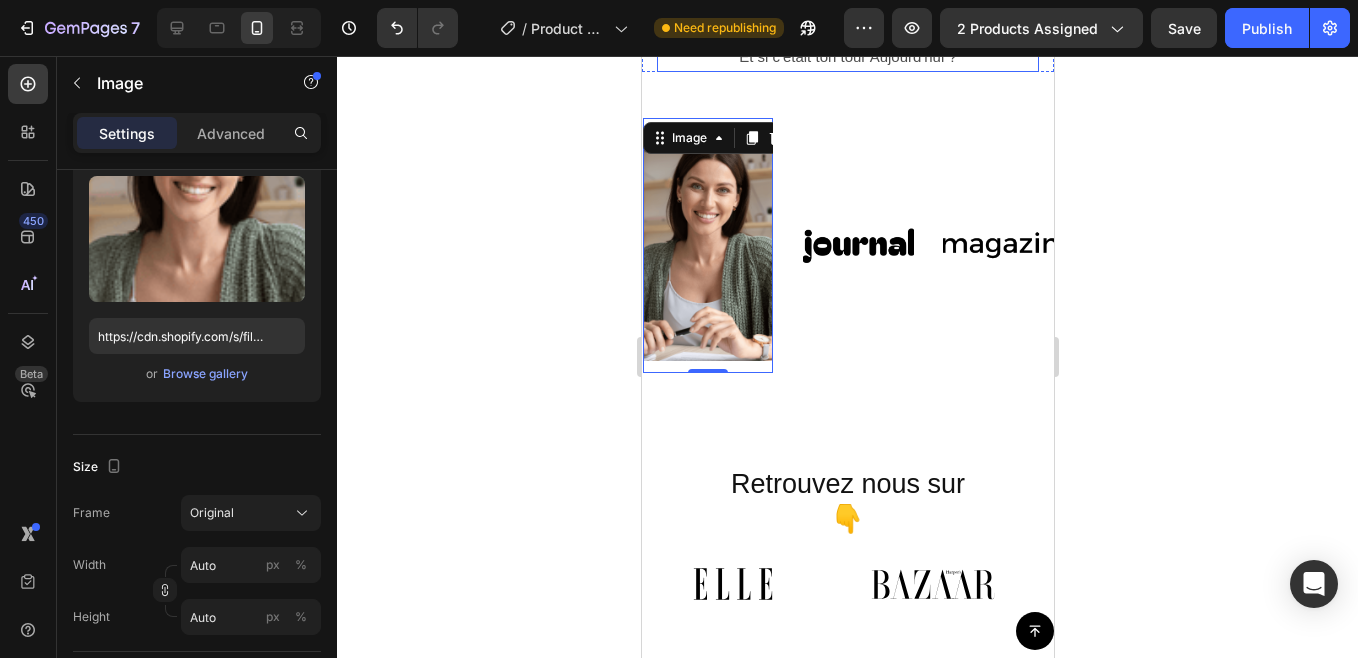 scroll, scrollTop: 1509, scrollLeft: 0, axis: vertical 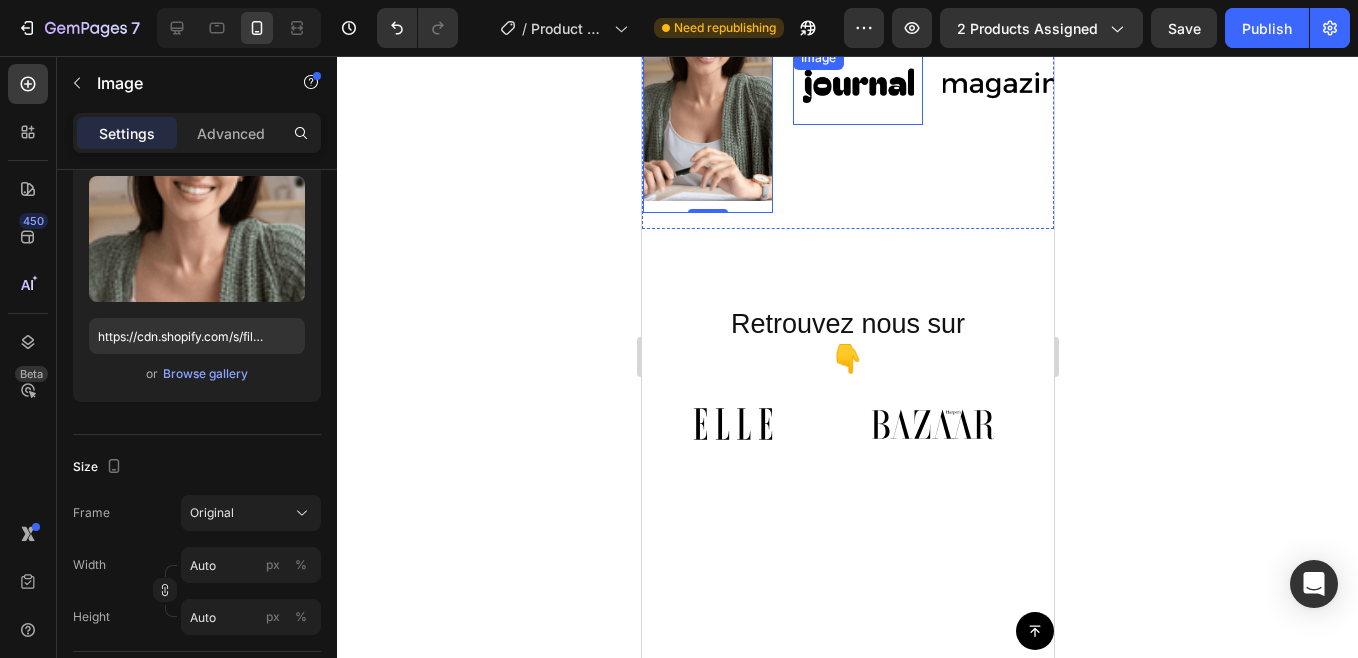 click at bounding box center [857, 85] 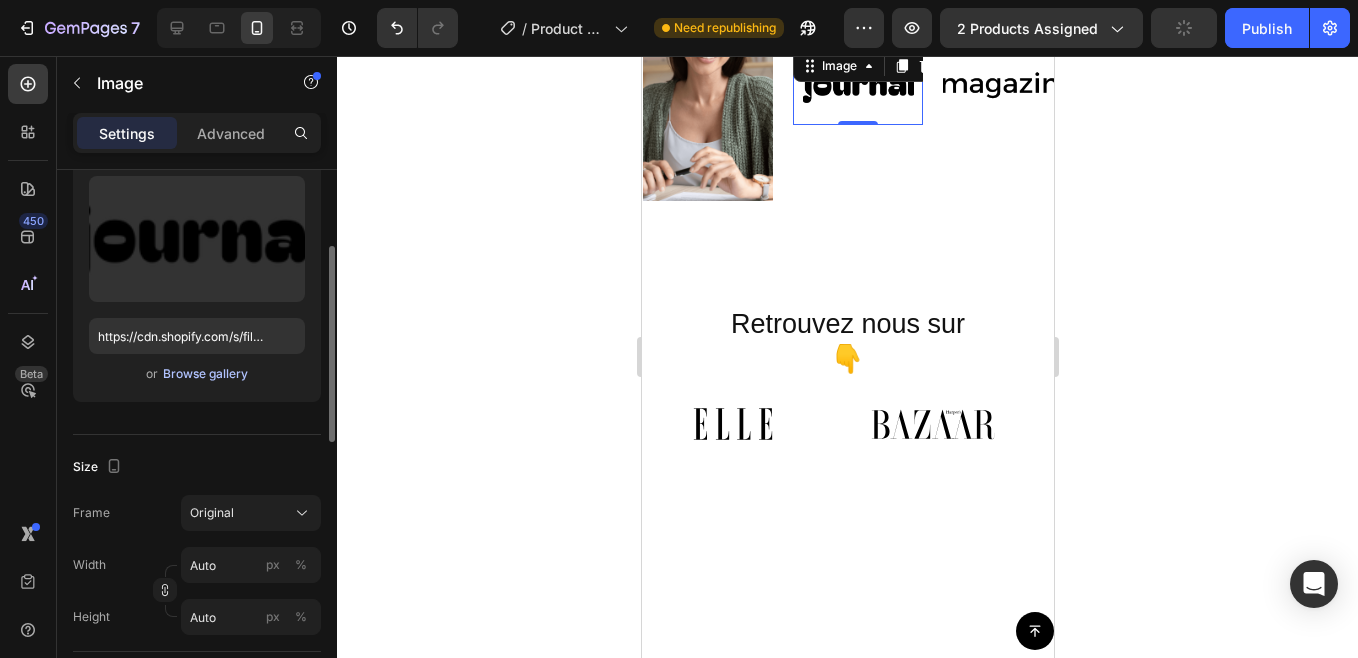 click on "Browse gallery" at bounding box center [205, 374] 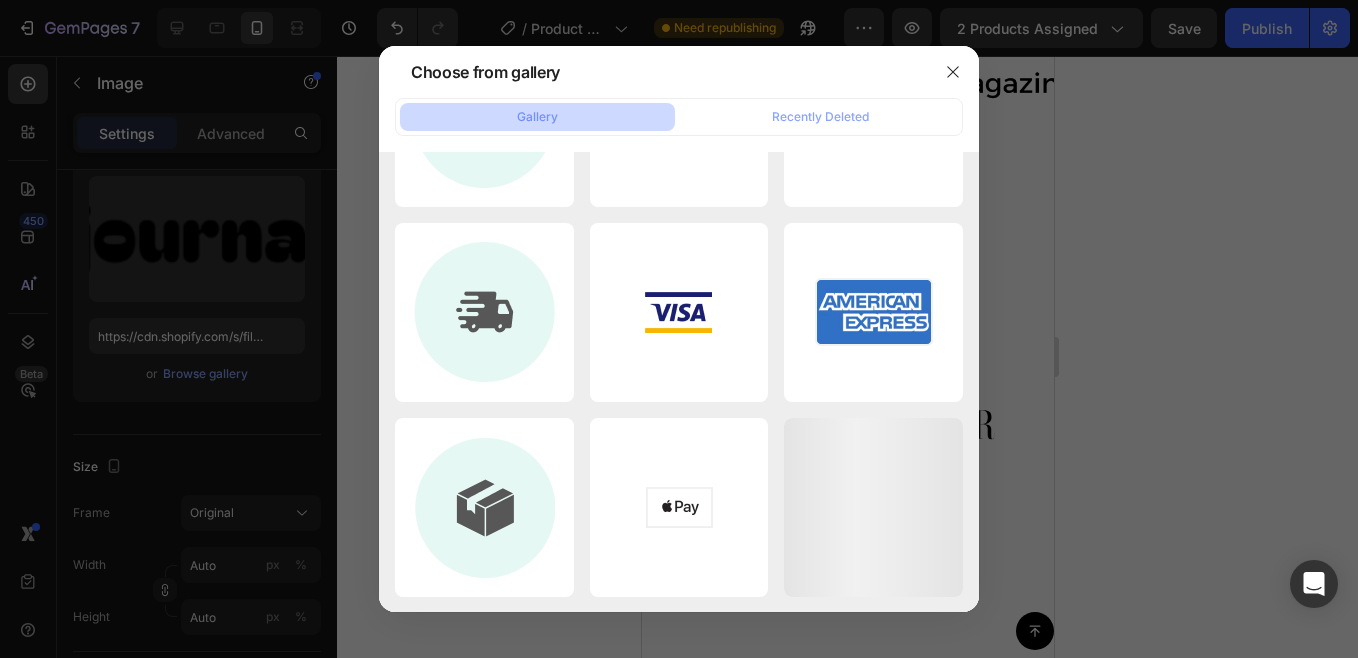 scroll, scrollTop: 0, scrollLeft: 0, axis: both 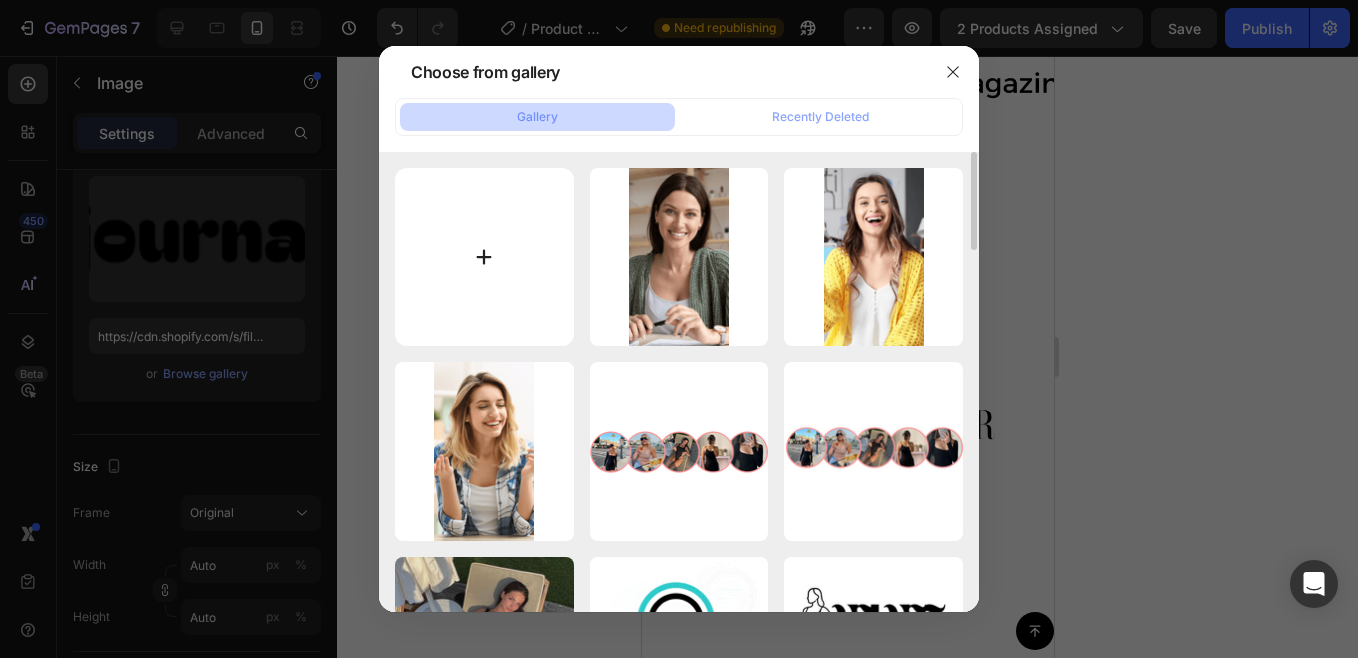 click at bounding box center [484, 257] 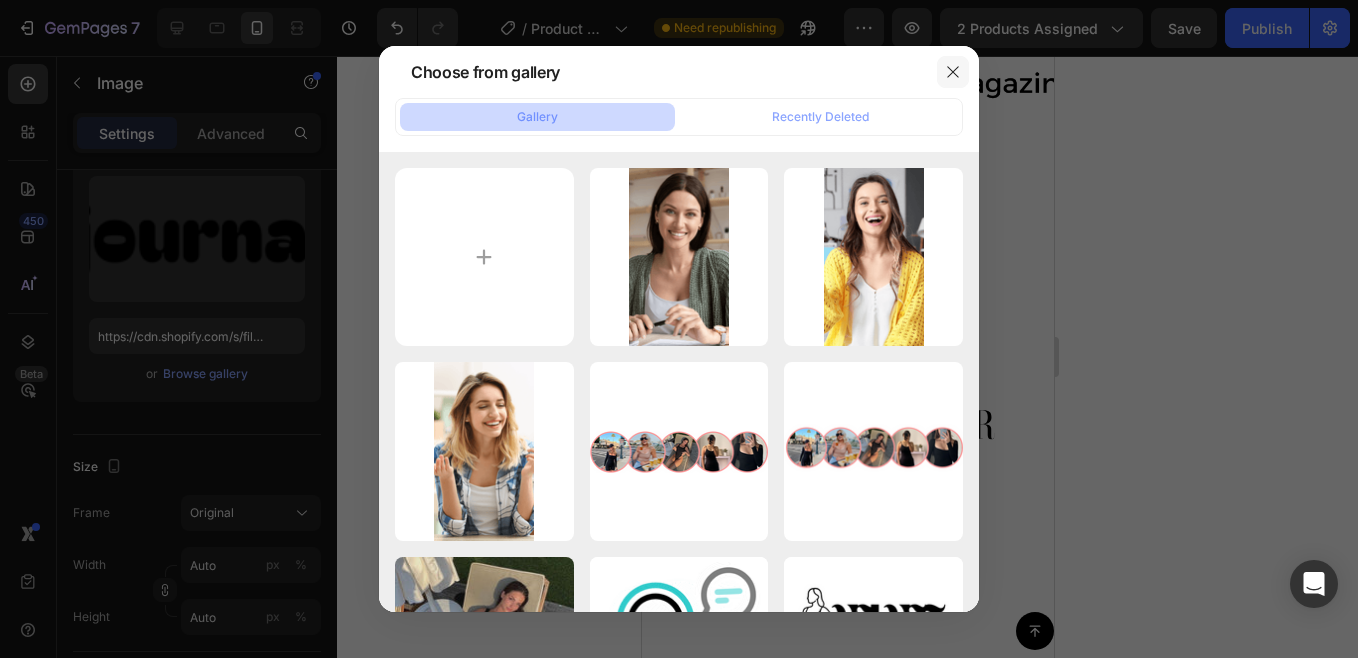 click 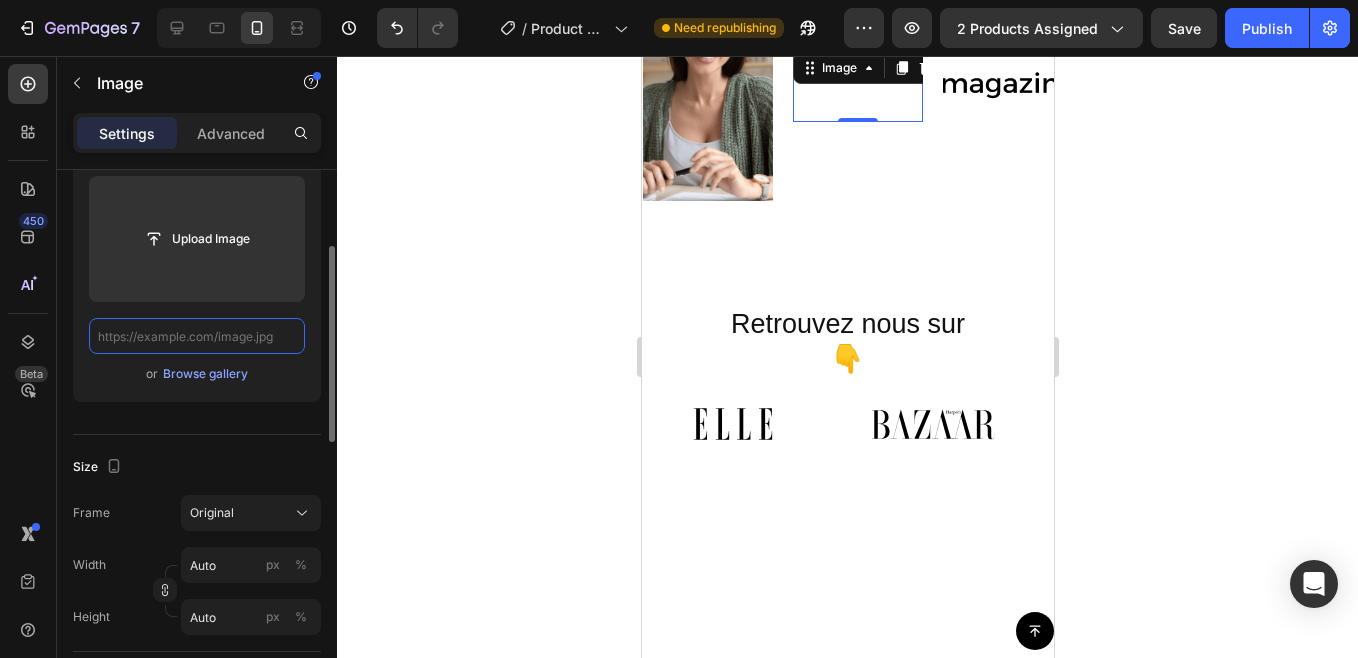 scroll, scrollTop: 0, scrollLeft: 0, axis: both 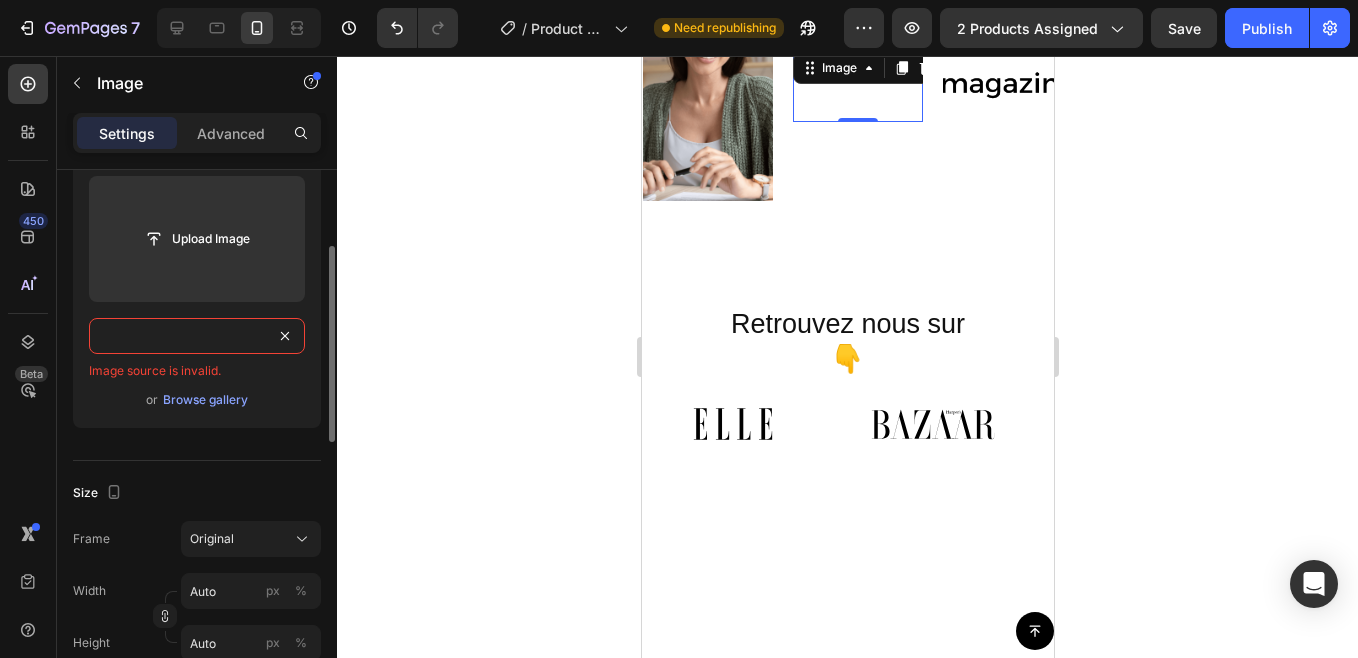 click on "https://cdn.shopify.com/s/files/1/0864/0666/0420/files/0419_1.gif?v=1745240904" at bounding box center [197, 336] 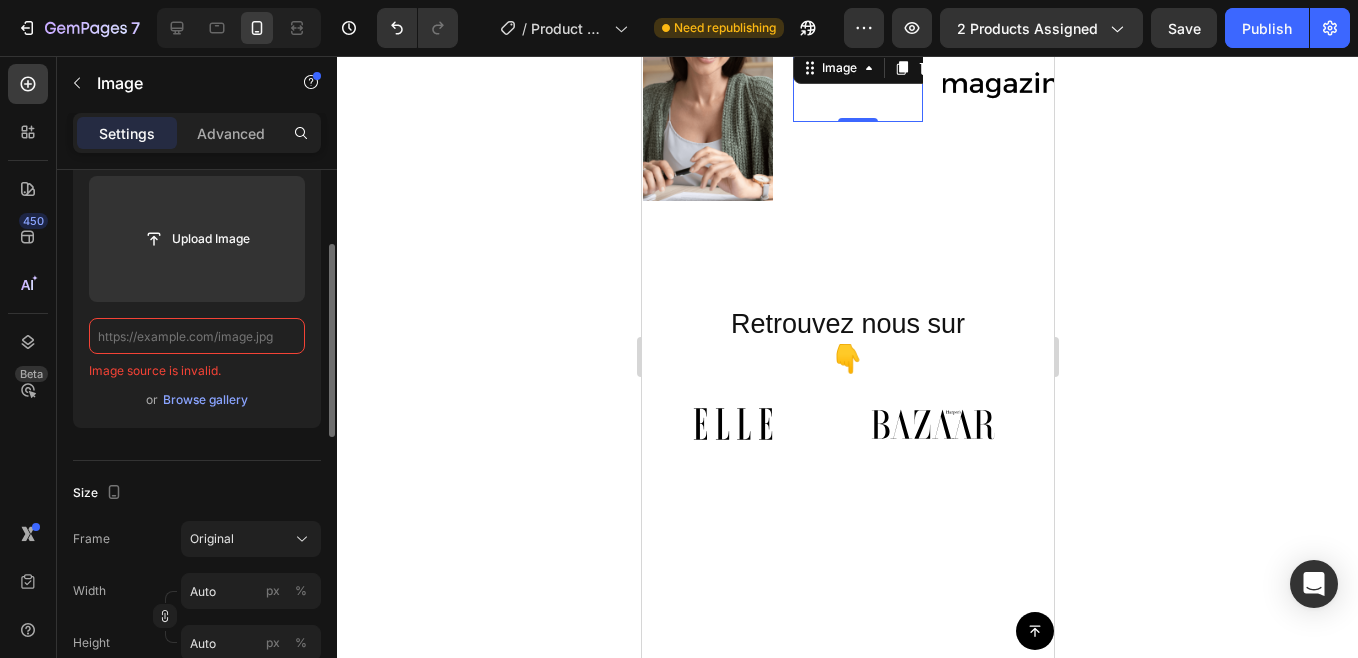 scroll, scrollTop: 0, scrollLeft: 0, axis: both 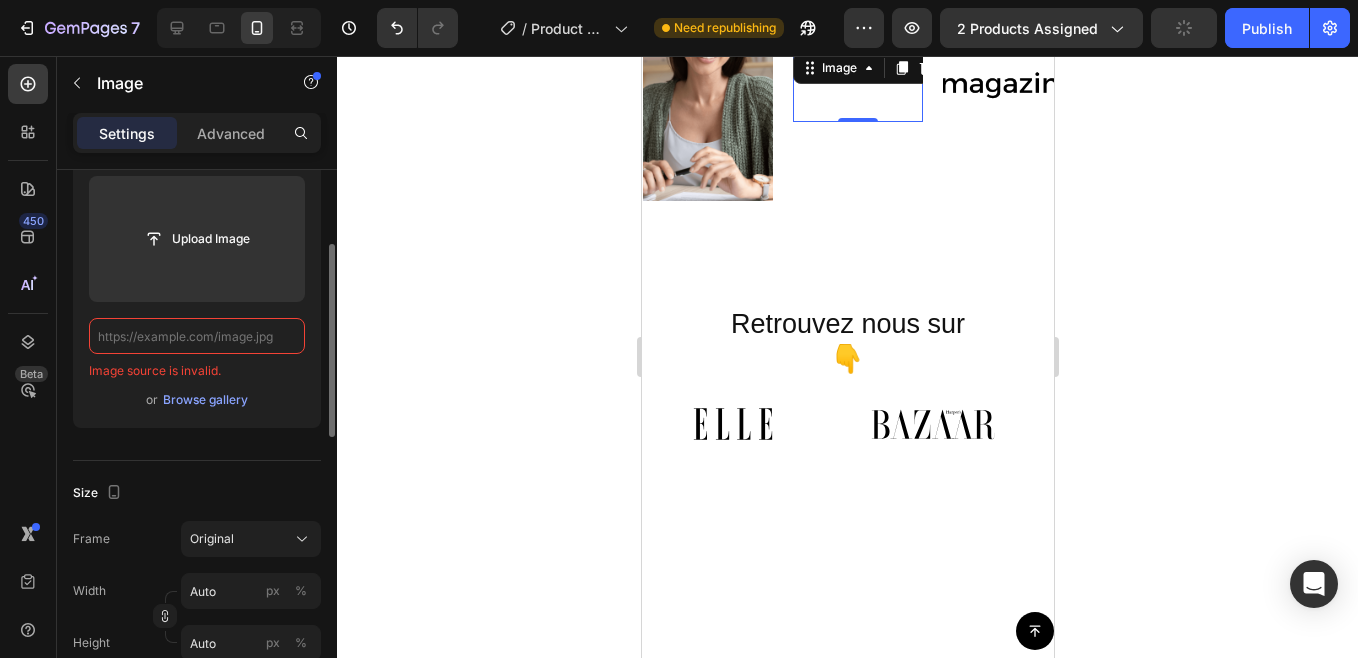 paste on "https://cdn.shopify.com/s/files/1/0864/0666/0420/files/0419_1.gif?v=1745240904" 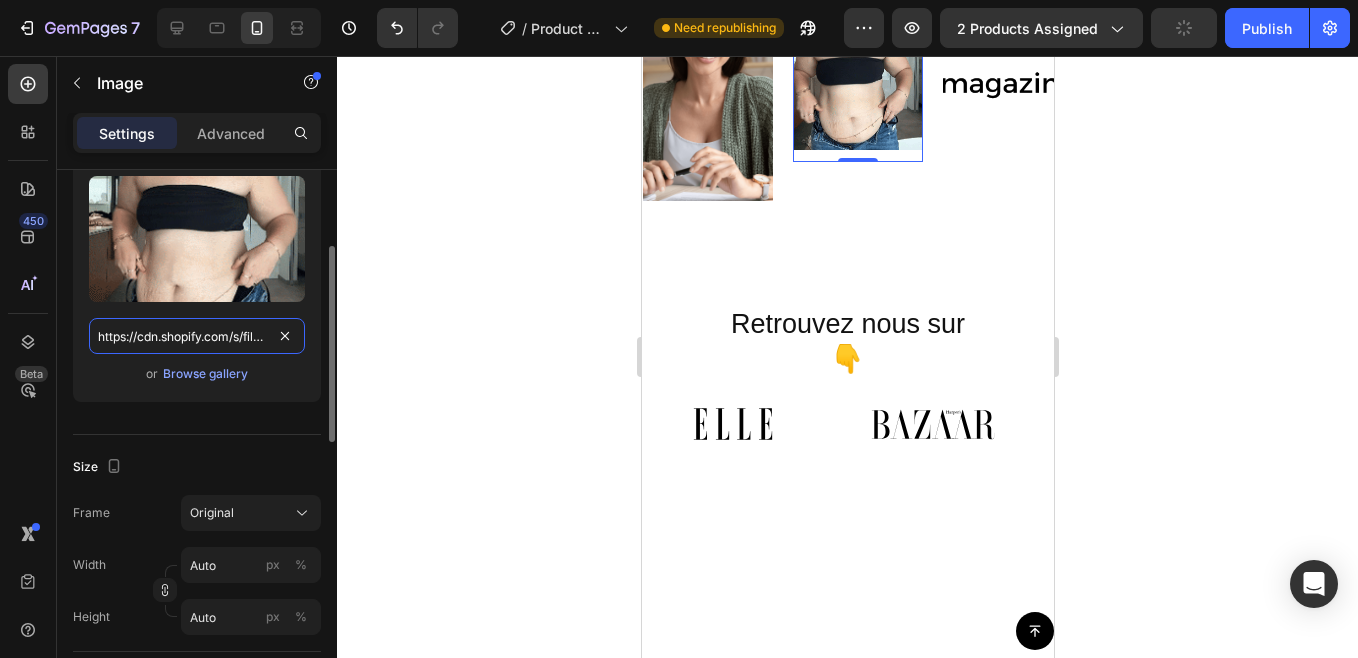 scroll, scrollTop: 0, scrollLeft: 297, axis: horizontal 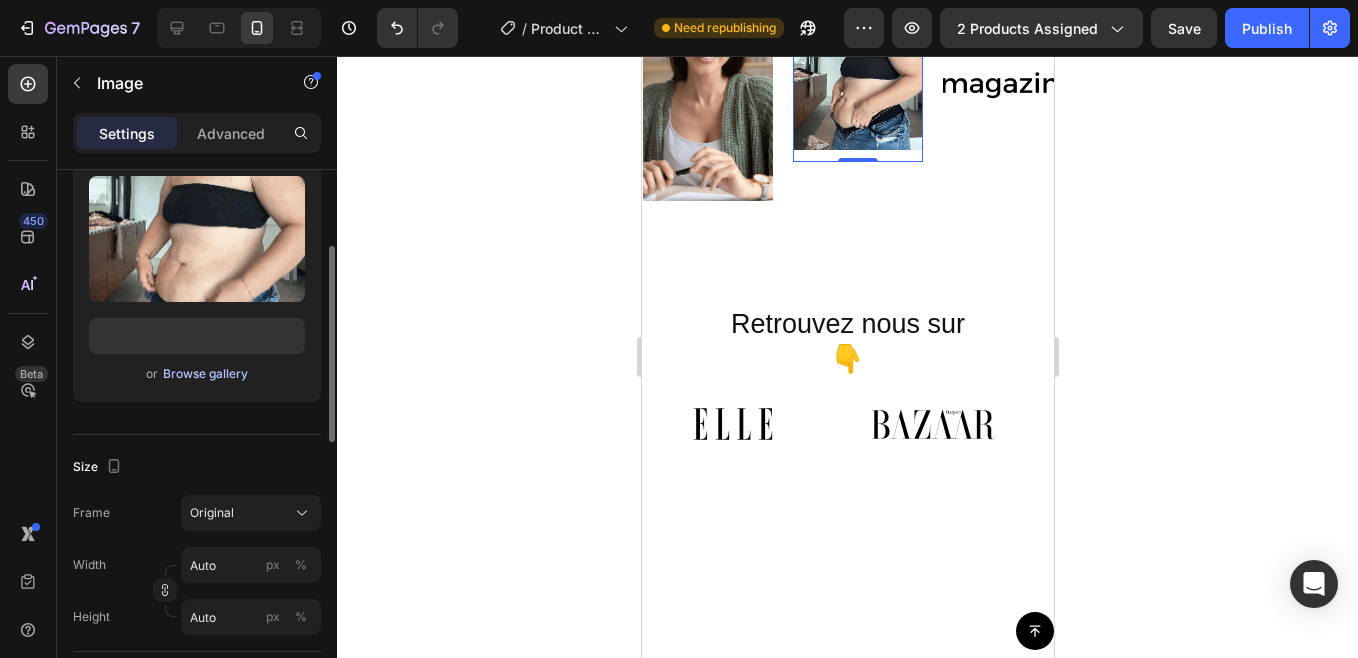 click on "Browse gallery" at bounding box center [205, 374] 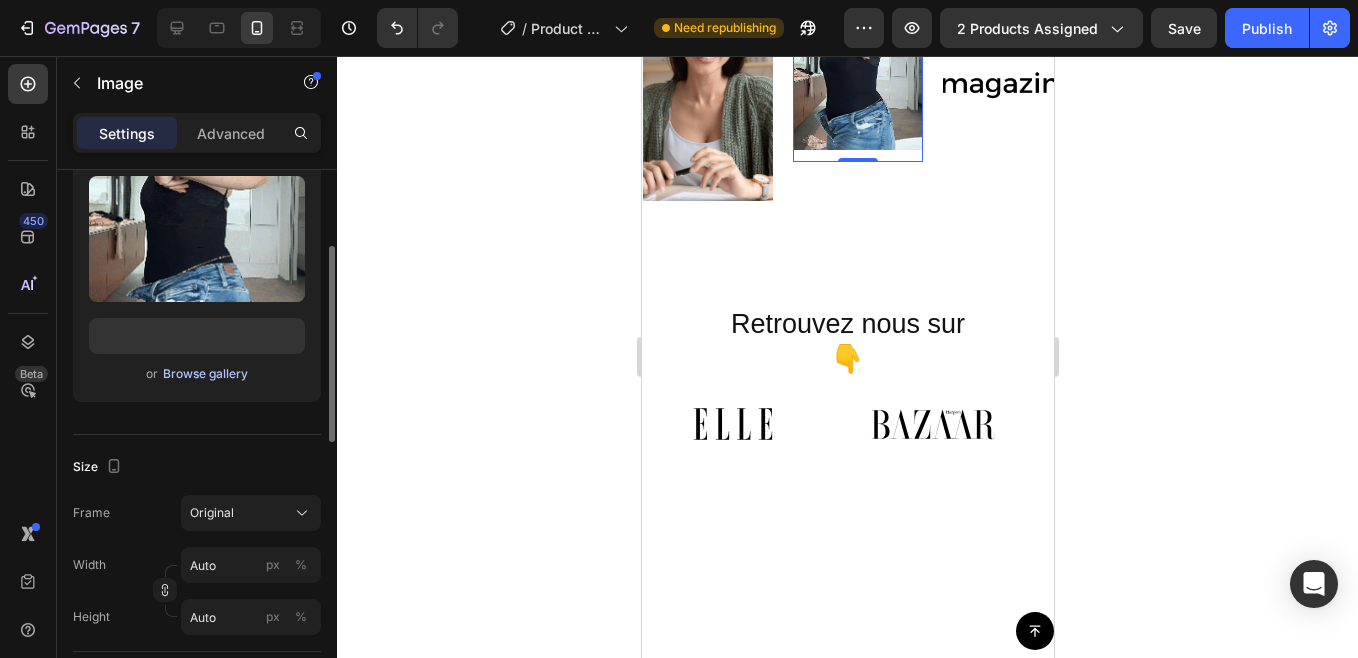 scroll, scrollTop: 0, scrollLeft: 0, axis: both 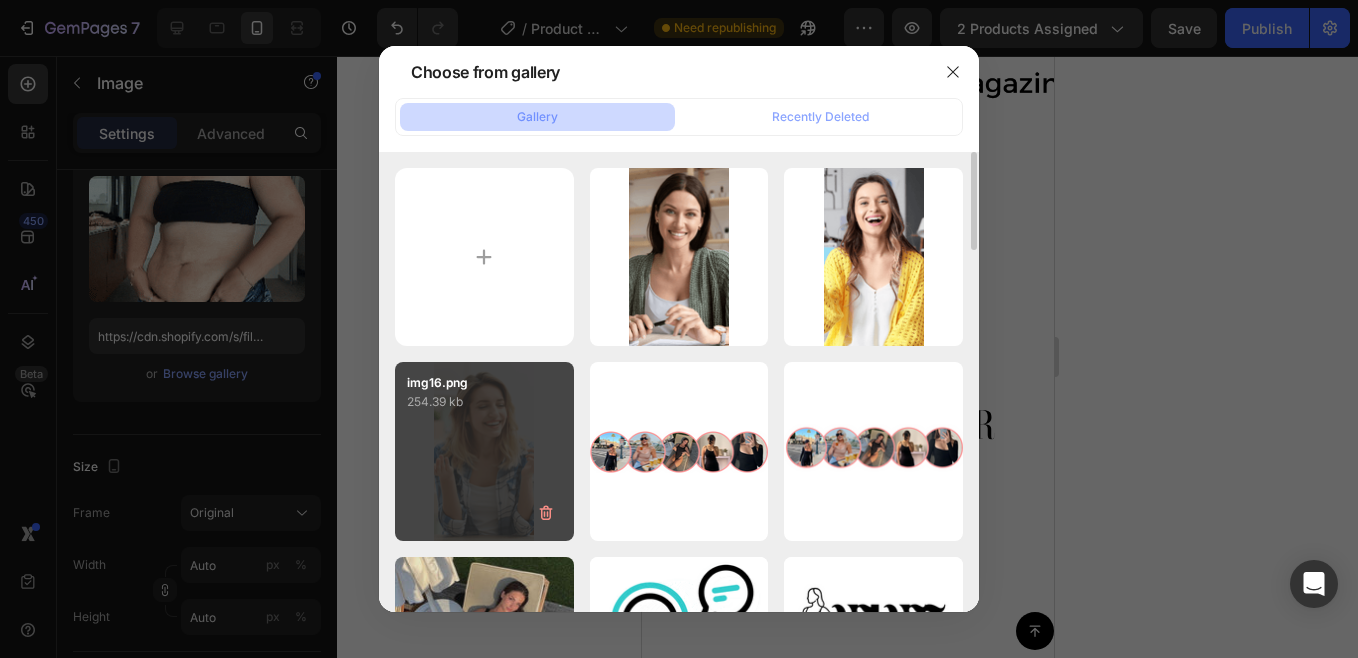 click on "img16.png 254.39 kb" at bounding box center (484, 451) 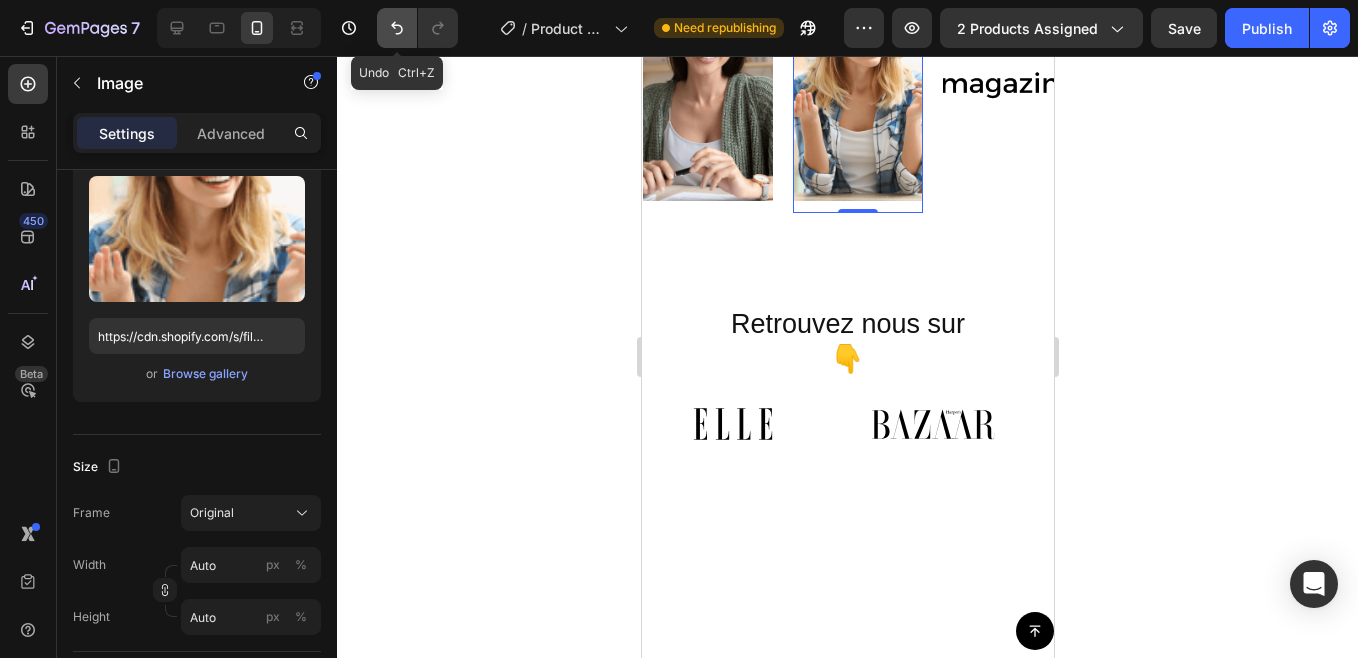 click 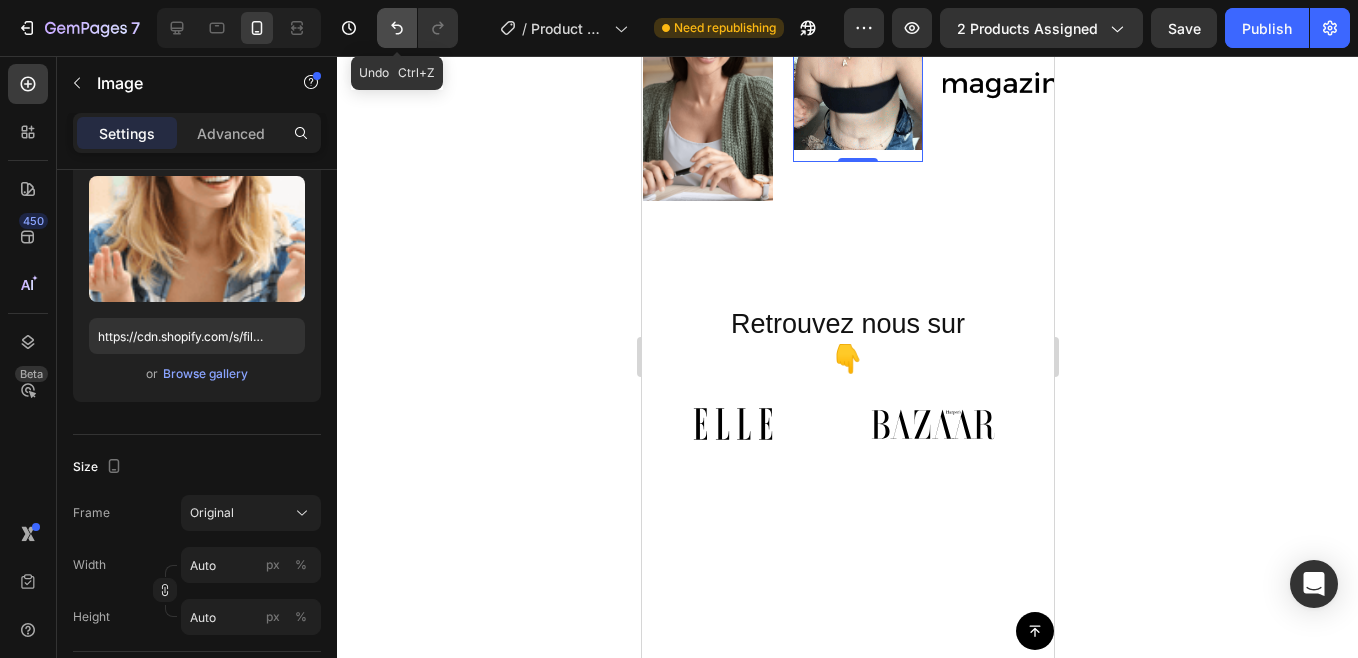 type on "https://cdn.shopify.com/s/files/1/0864/0666/0420/files/0419_1.gif?v=1745240904" 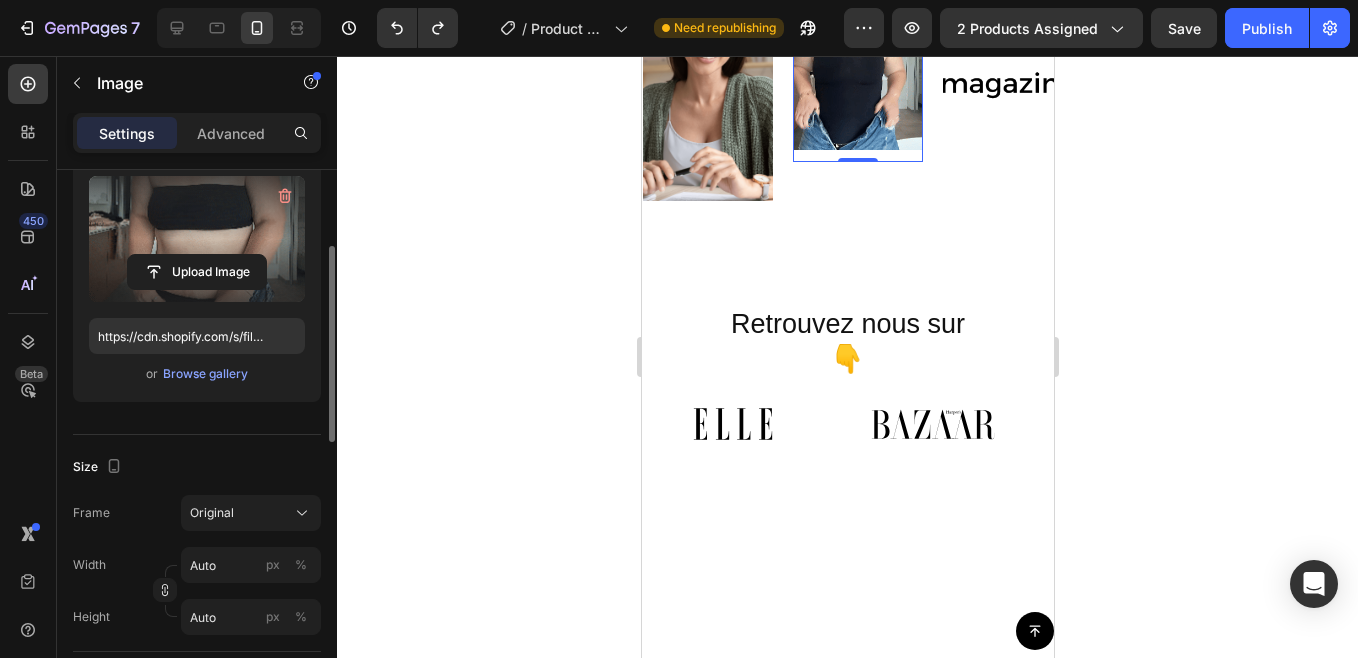 click at bounding box center (197, 239) 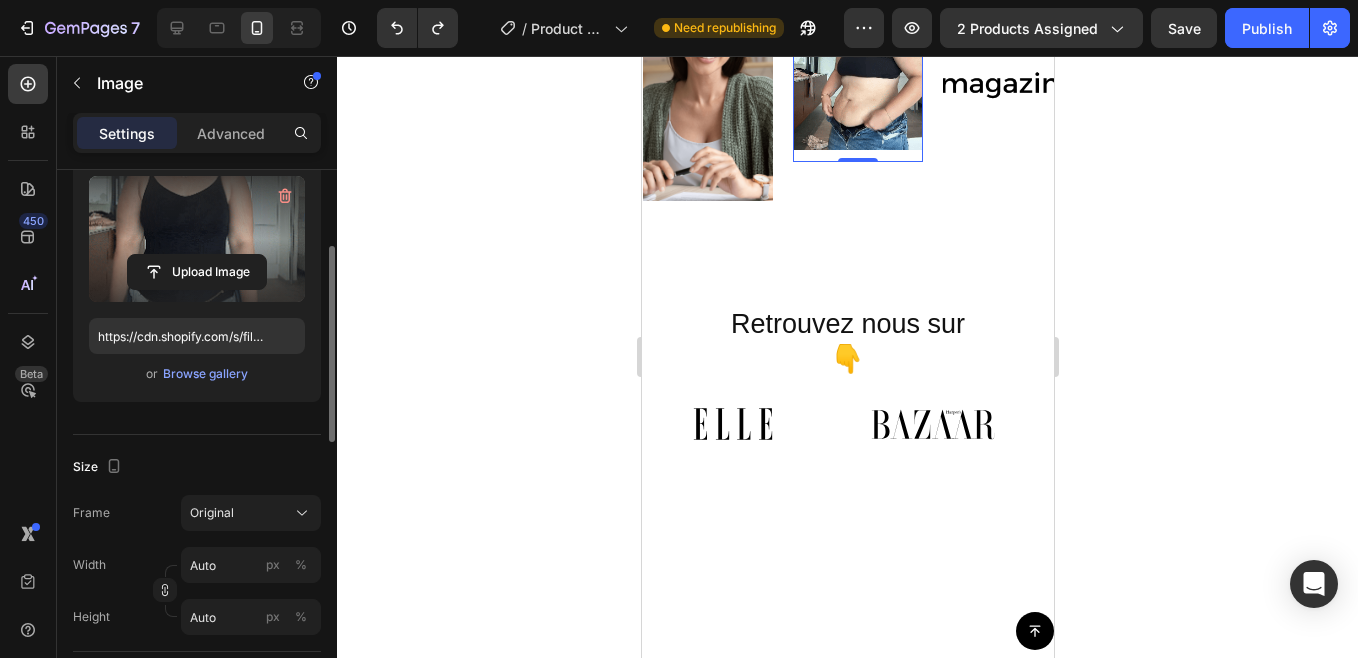 click 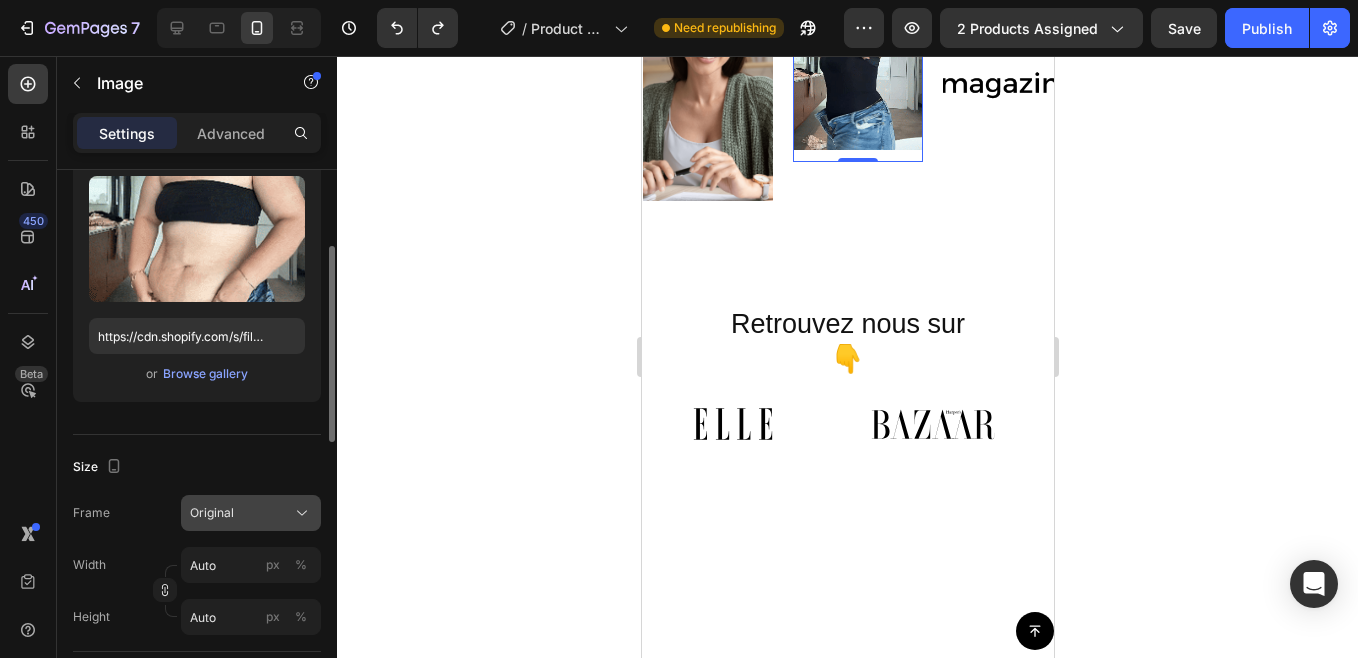 click on "Original" 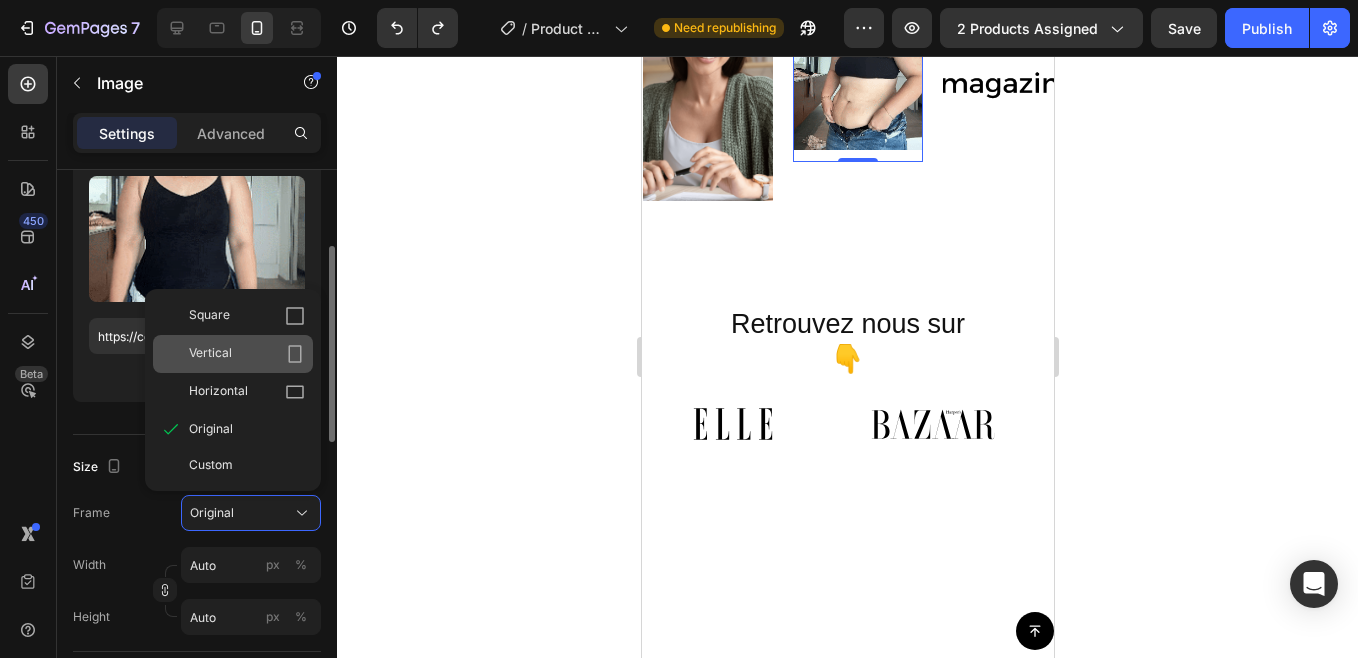 click on "Vertical" 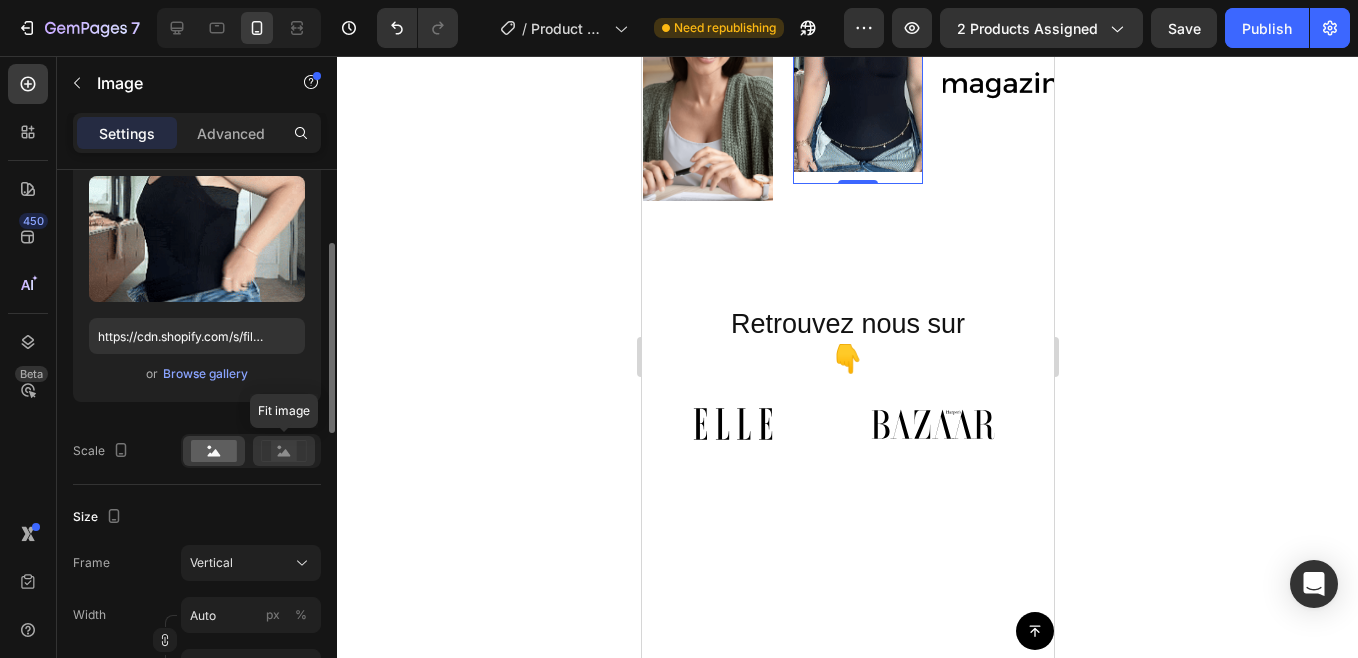 click 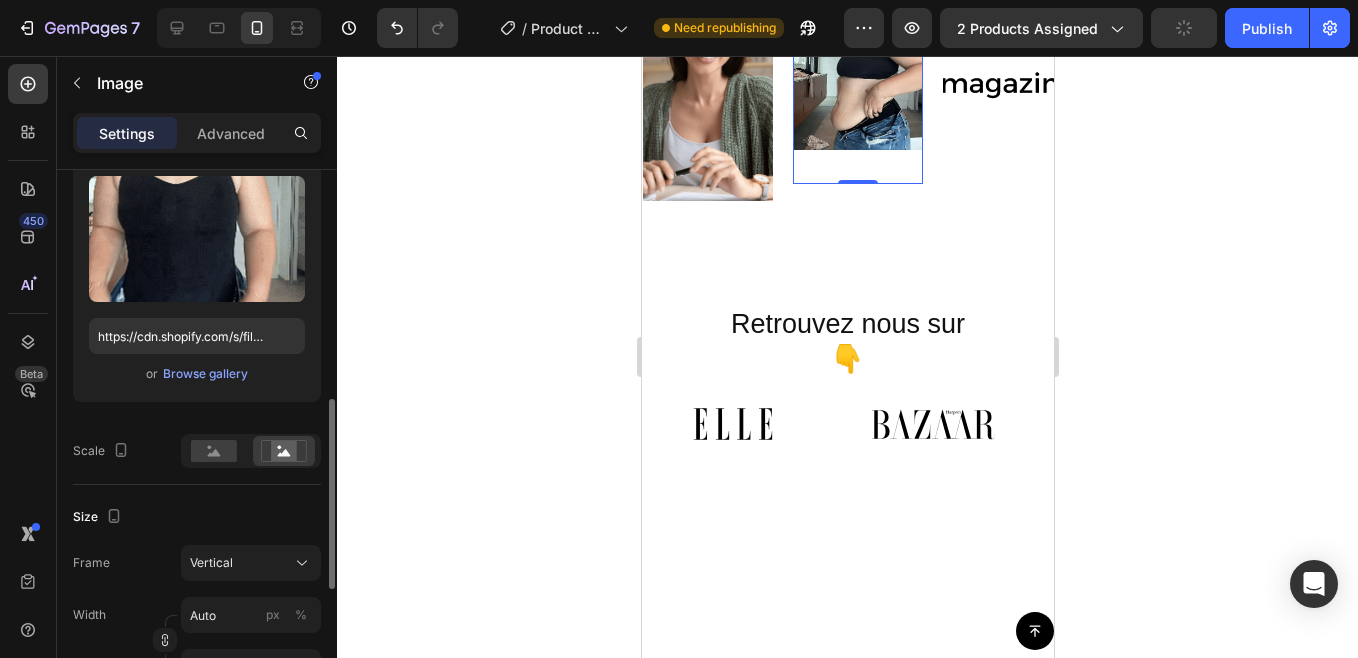 scroll, scrollTop: 333, scrollLeft: 0, axis: vertical 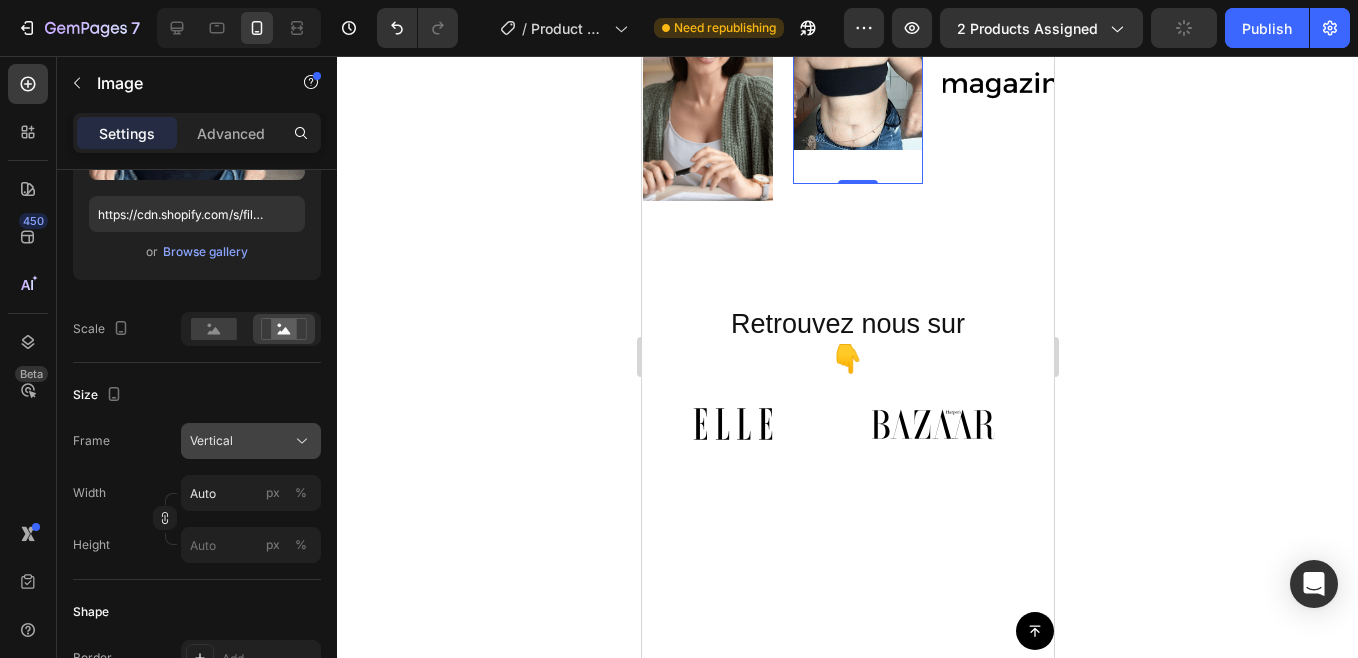 click on "Vertical" 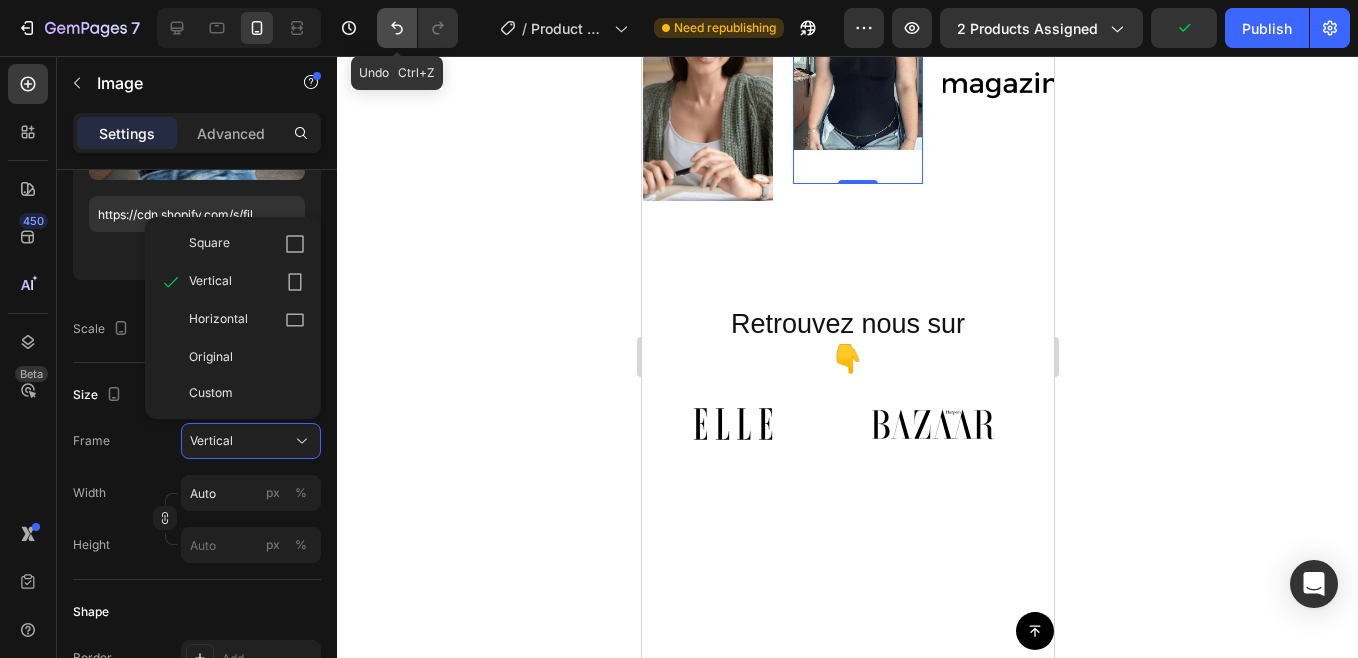 click 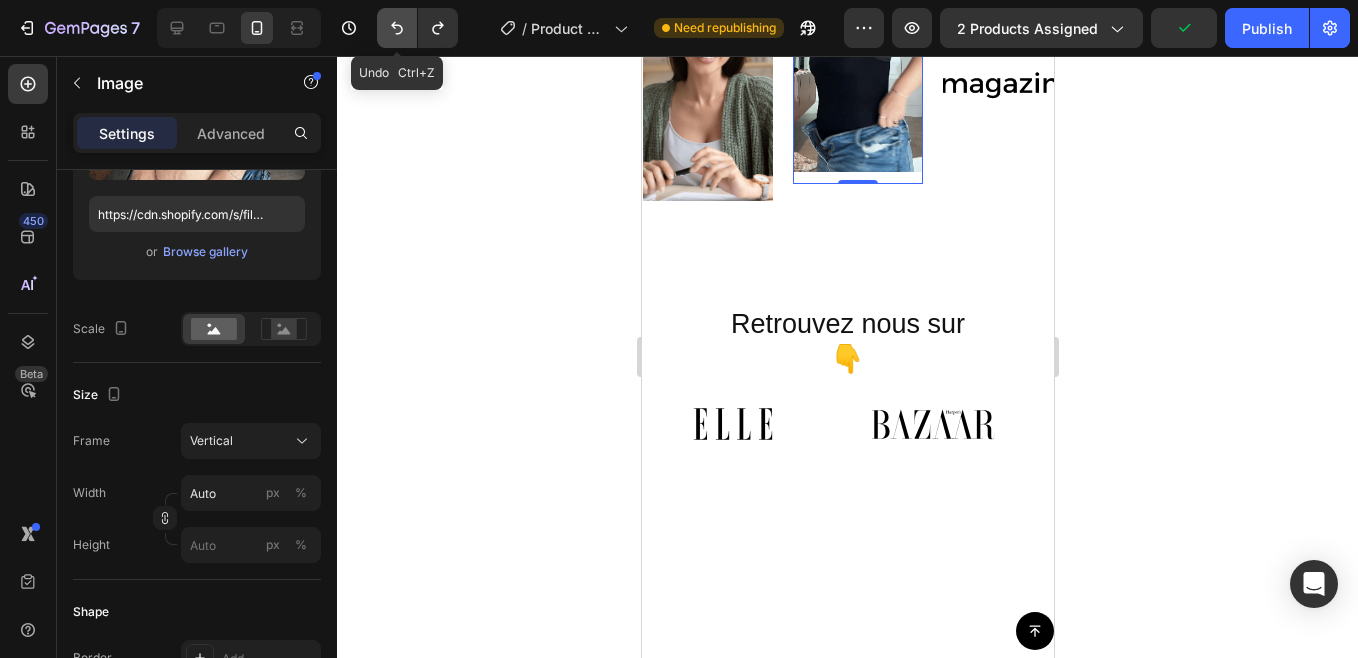 click 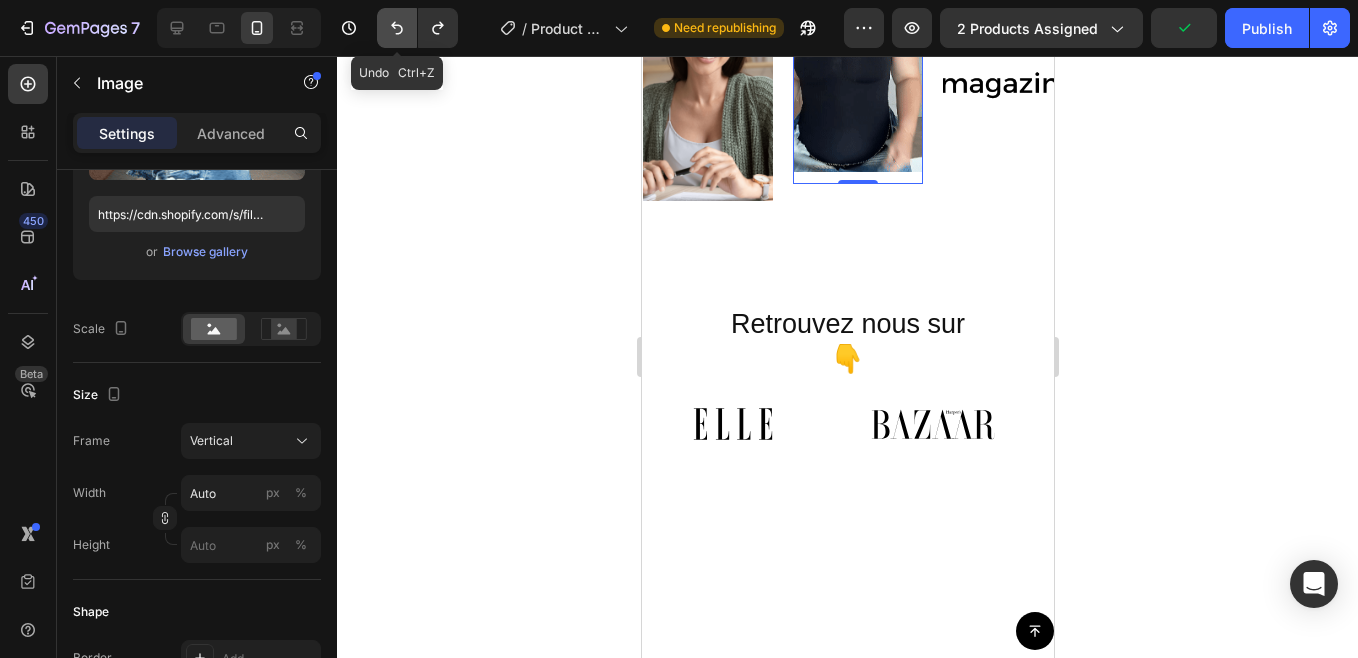 type on "Auto" 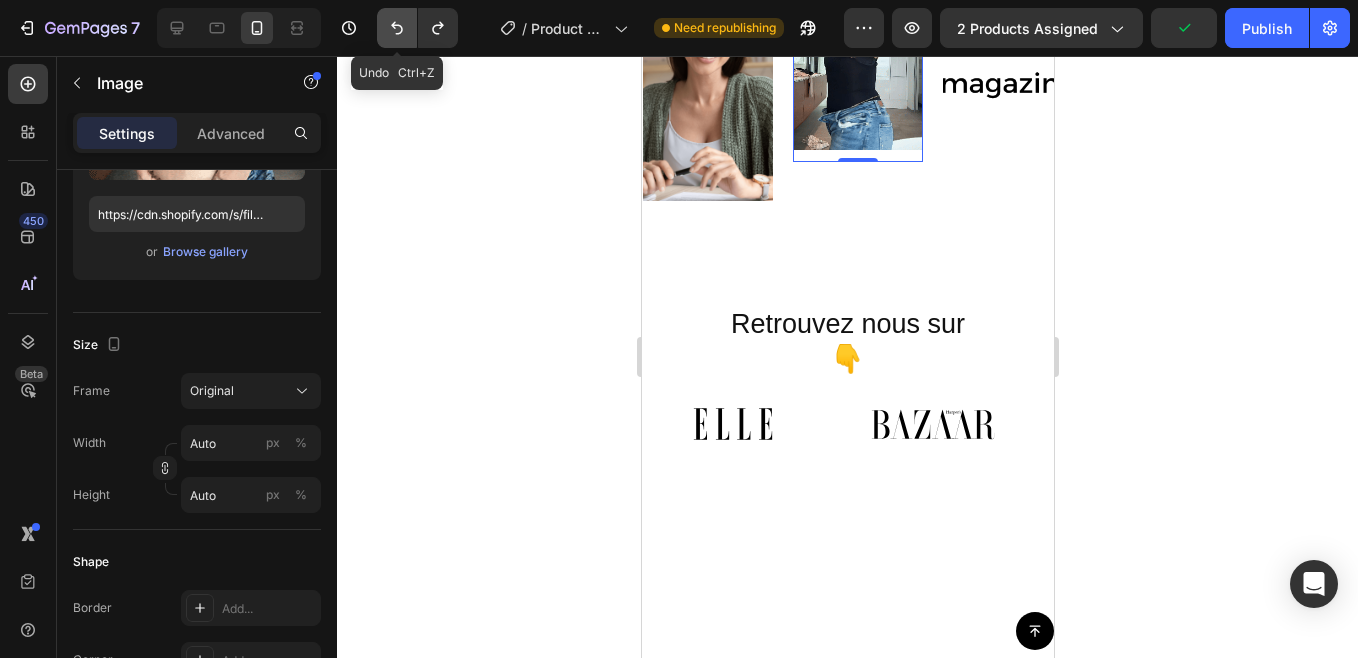 click 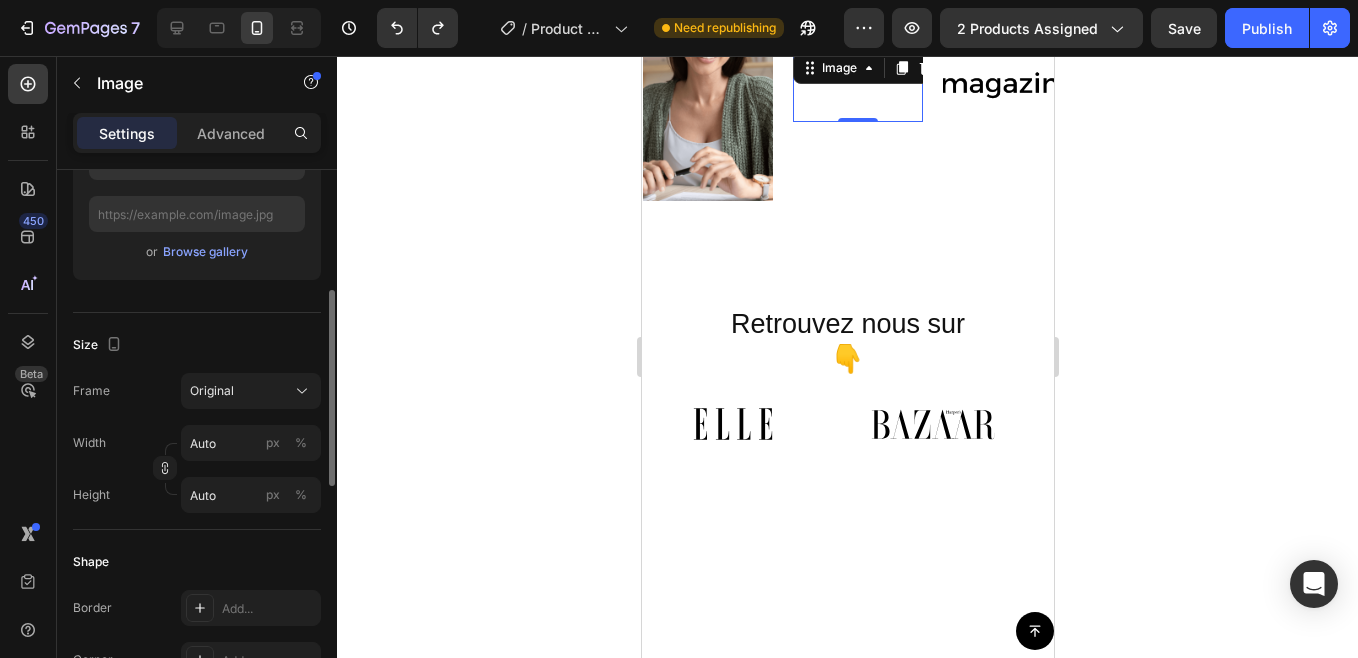 scroll, scrollTop: 0, scrollLeft: 0, axis: both 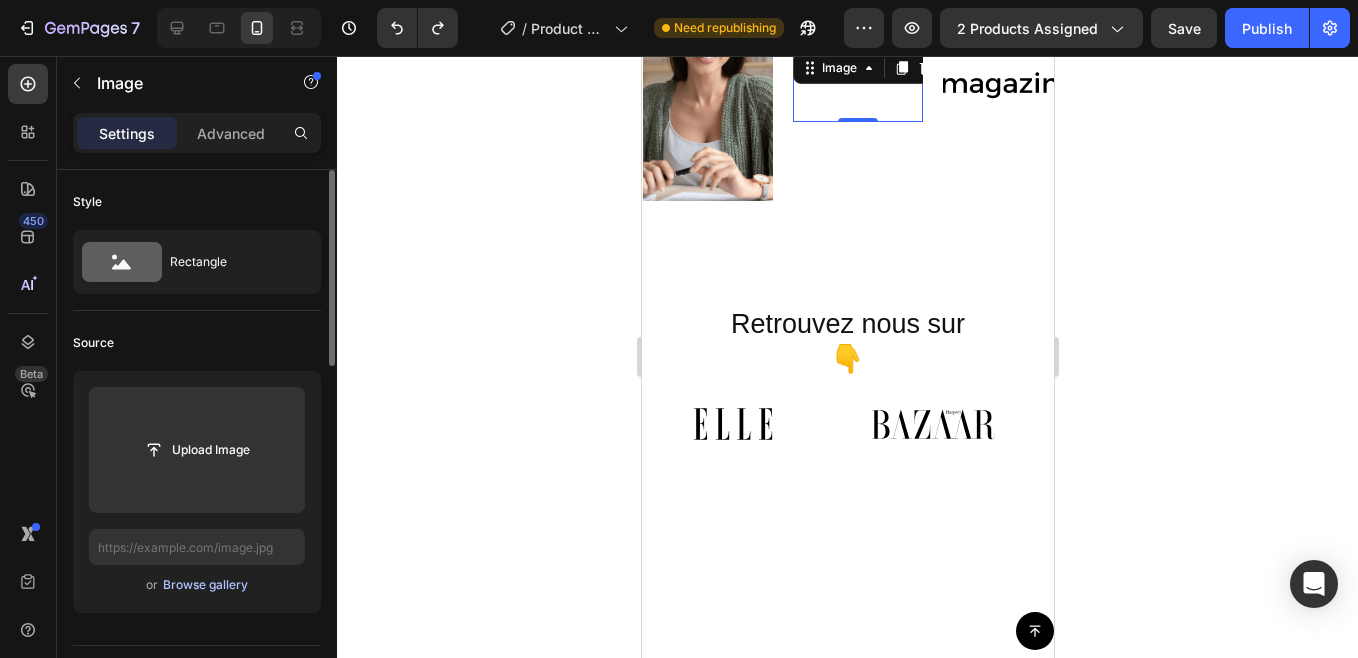 click on "Browse gallery" at bounding box center (205, 585) 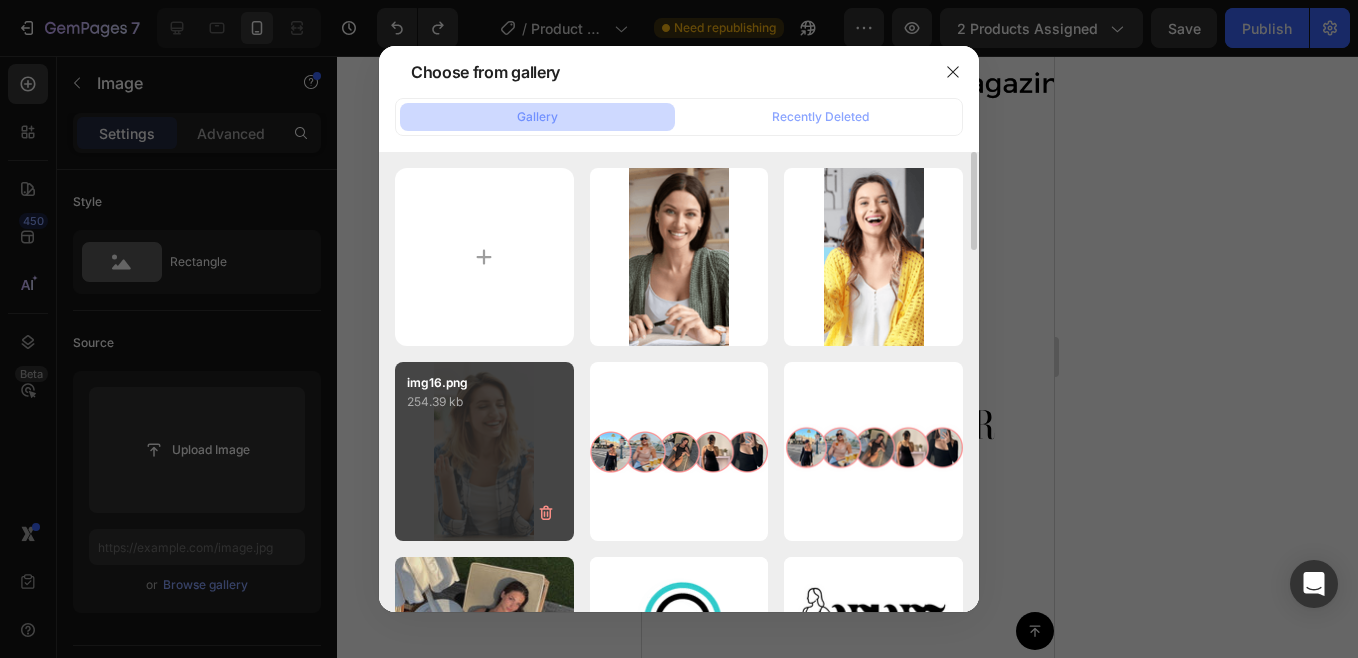 click on "254.39 kb" at bounding box center [484, 402] 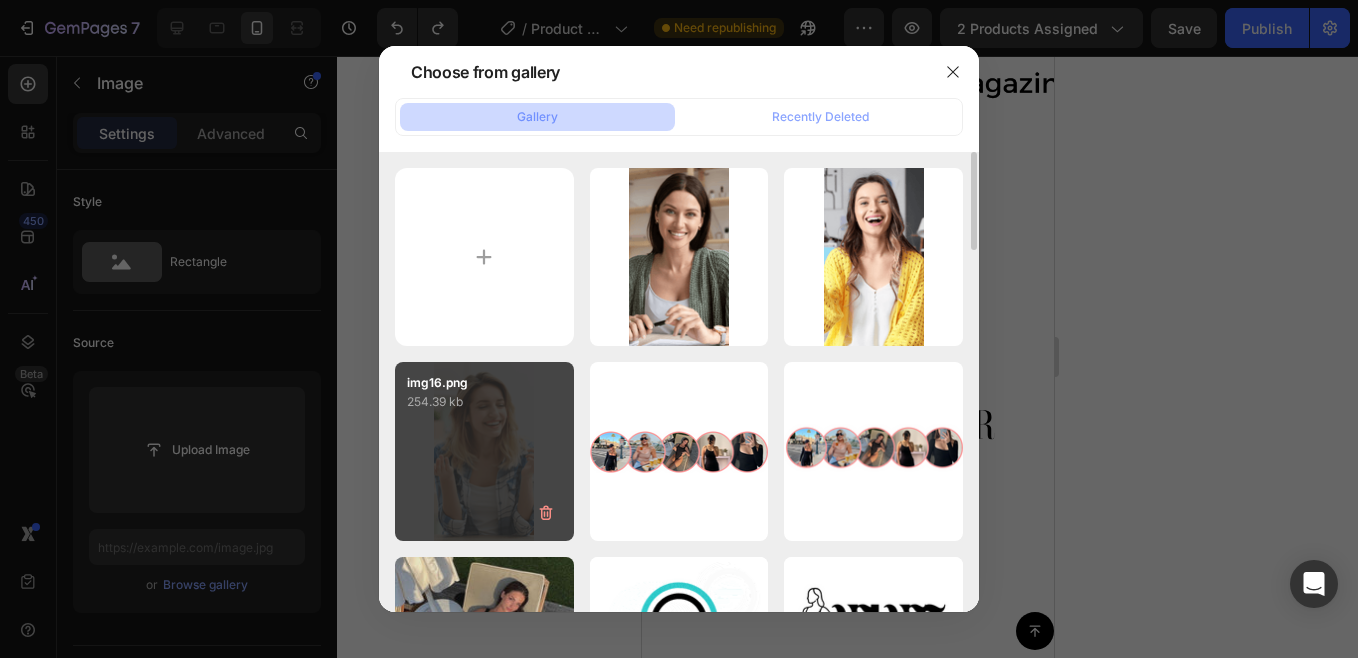 type on "https://cdn.shopify.com/s/files/1/0864/0666/0420/files/gempages_544277413870175227-ad1c4cbe-1658-45ac-acdf-87b73e21889f.png" 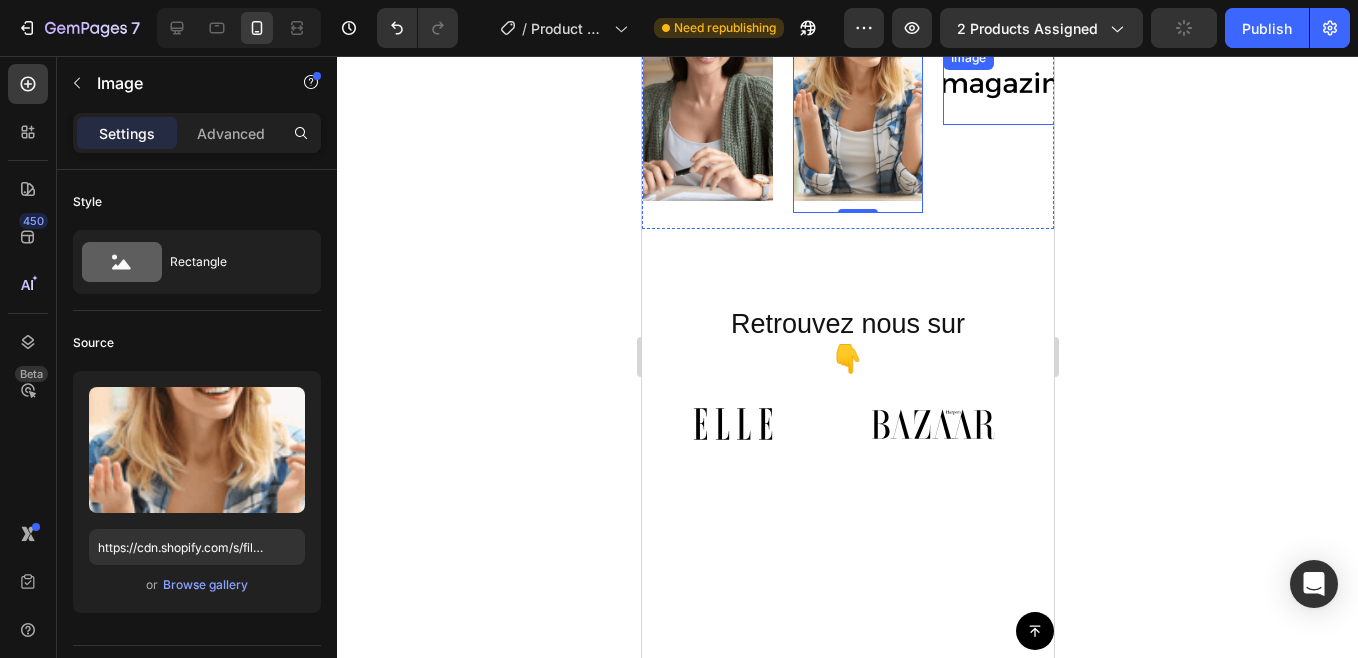 click at bounding box center (1007, 85) 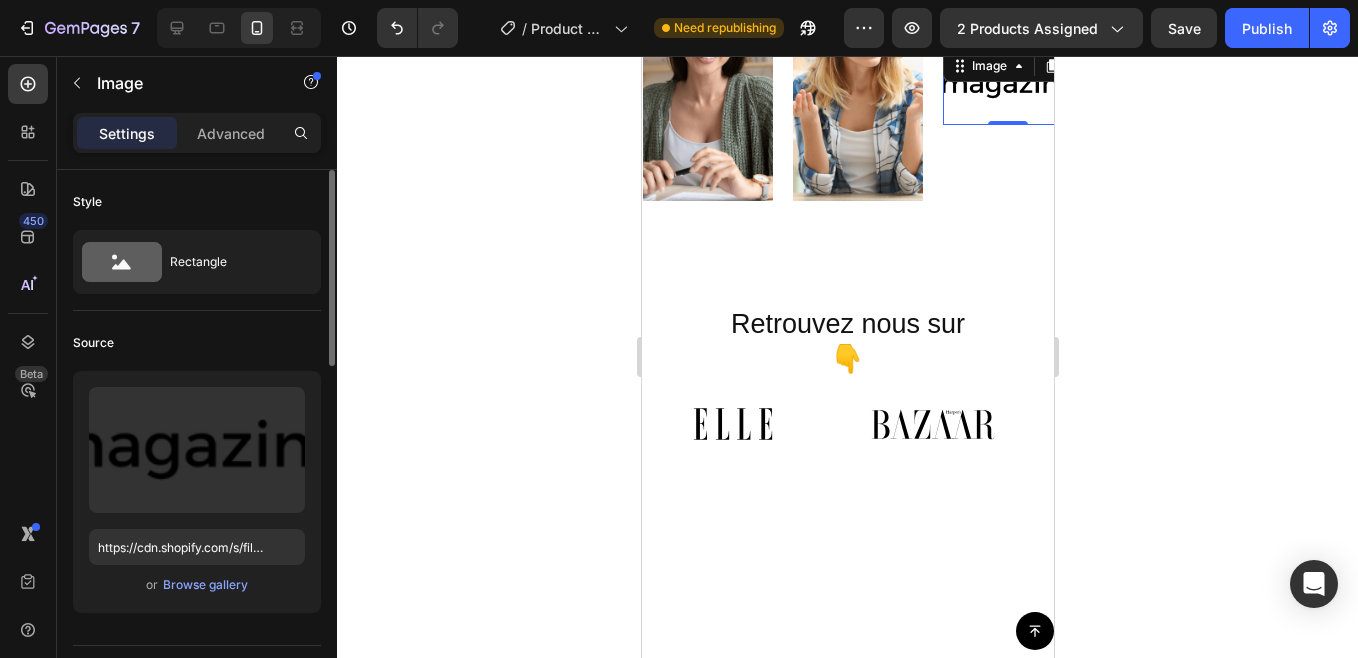 click on "Upload Image https://cdn.shopify.com/s/files/1/0703/5214/2562/files/gempages_518090459516502570-eee8f948-1544-47ee-acc0-8fe5b99f735a.png or  Browse gallery" at bounding box center [197, 492] 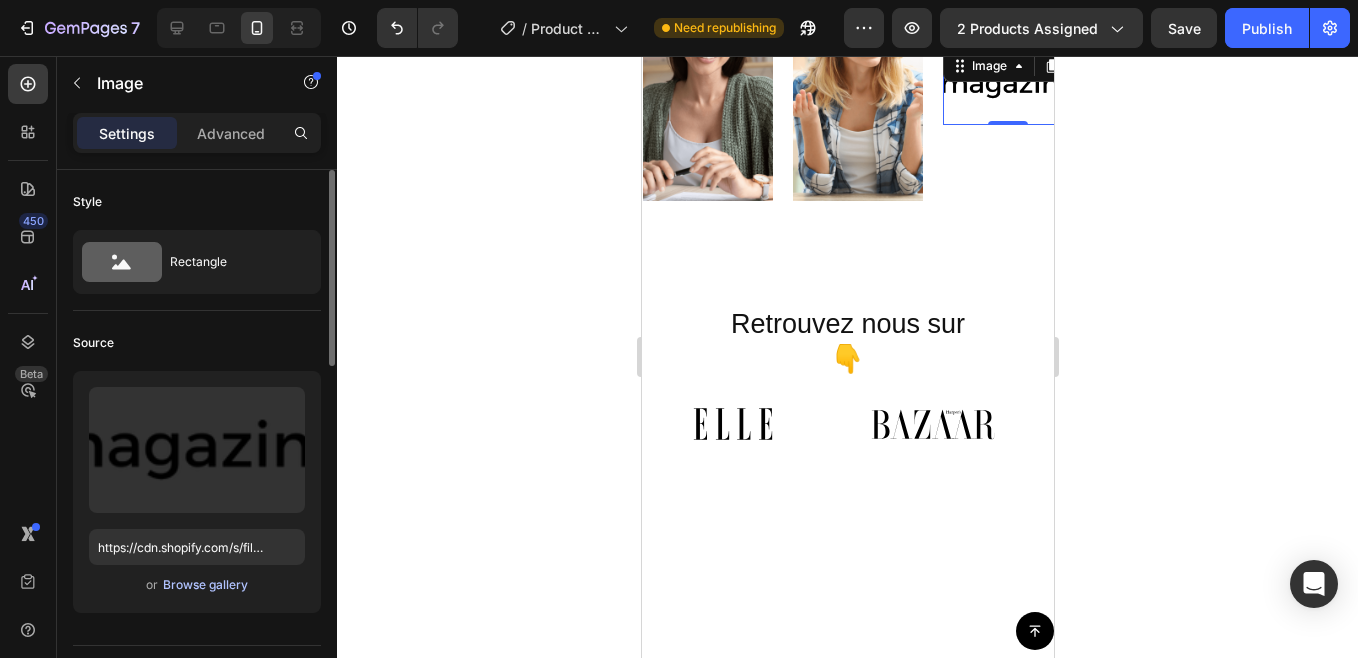 click on "Browse gallery" at bounding box center (205, 585) 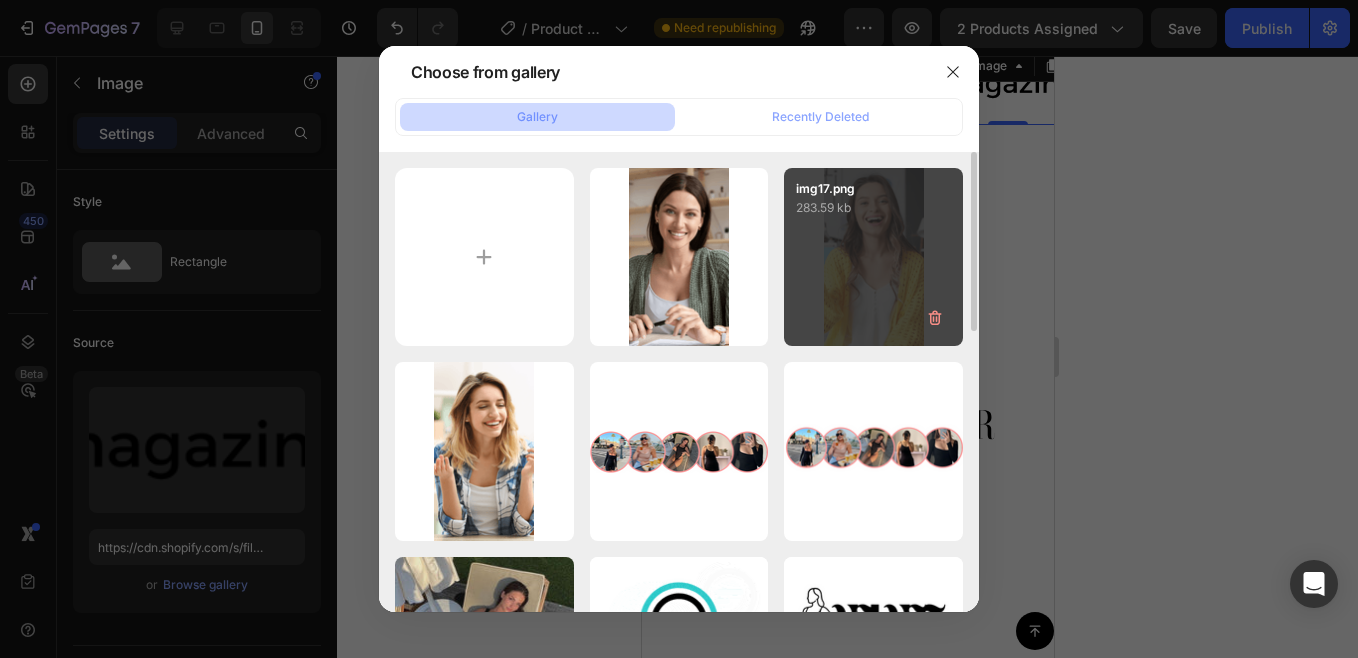 click on "img17.png 283.59 kb" at bounding box center (873, 257) 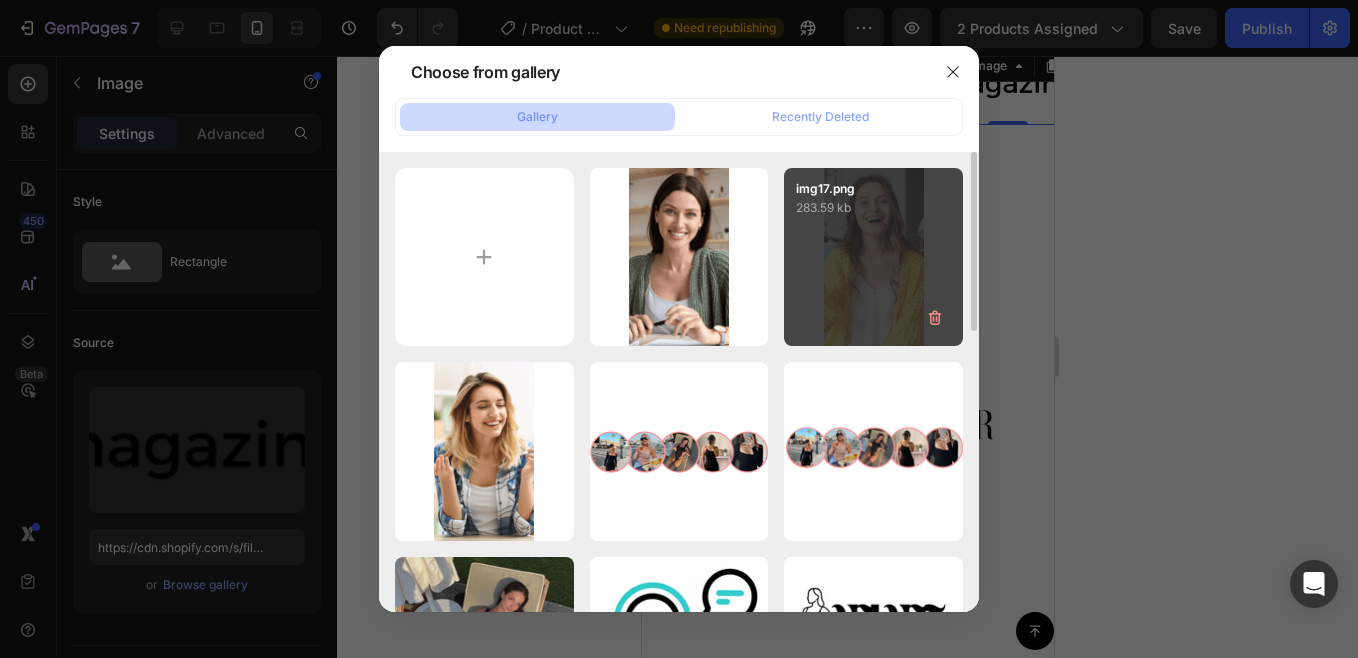 type on "https://cdn.shopify.com/s/files/1/0864/0666/0420/files/gempages_544277413870175227-6ca04f73-52fb-4223-b876-f64863fa5b11.png" 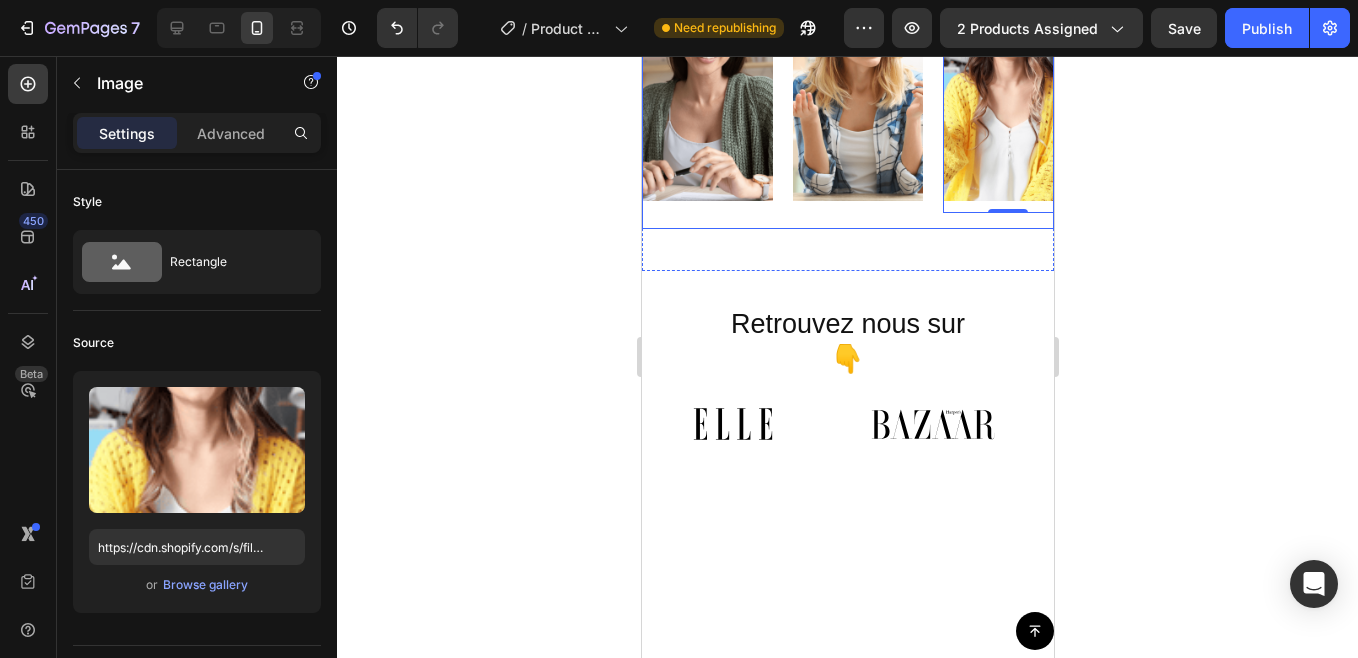 click on "Image" at bounding box center [717, 85] 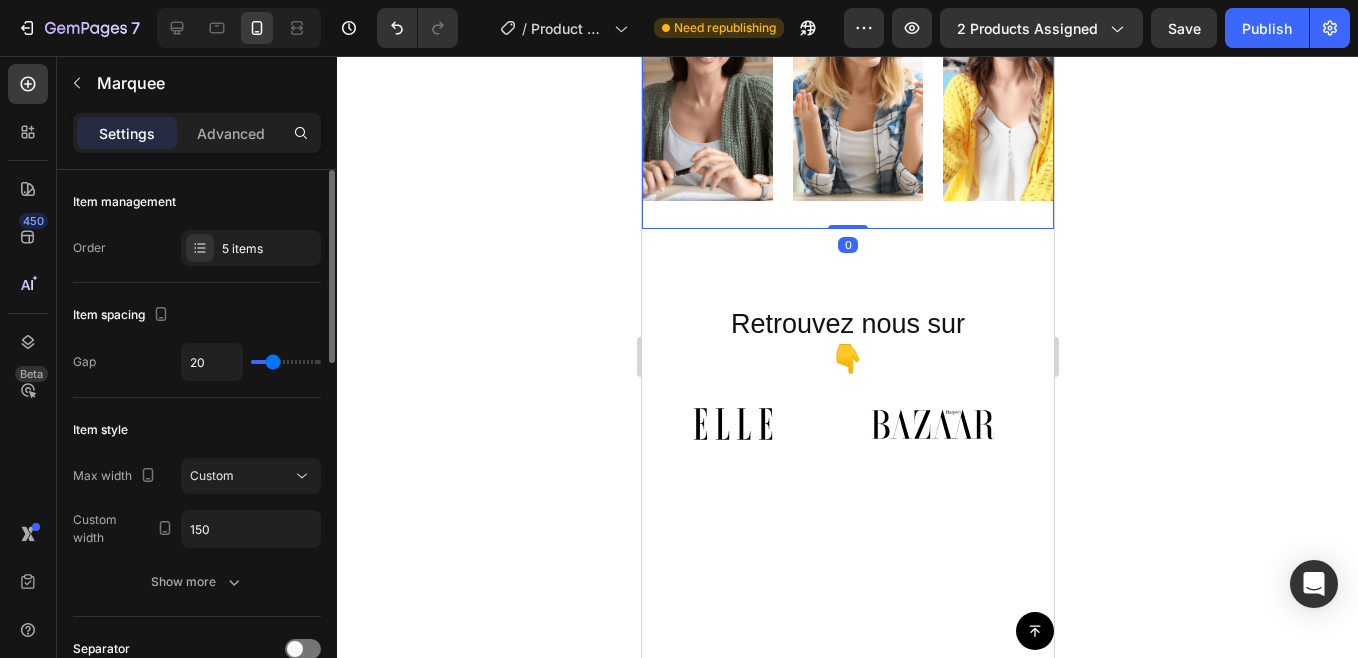 click on "20" at bounding box center (251, 362) 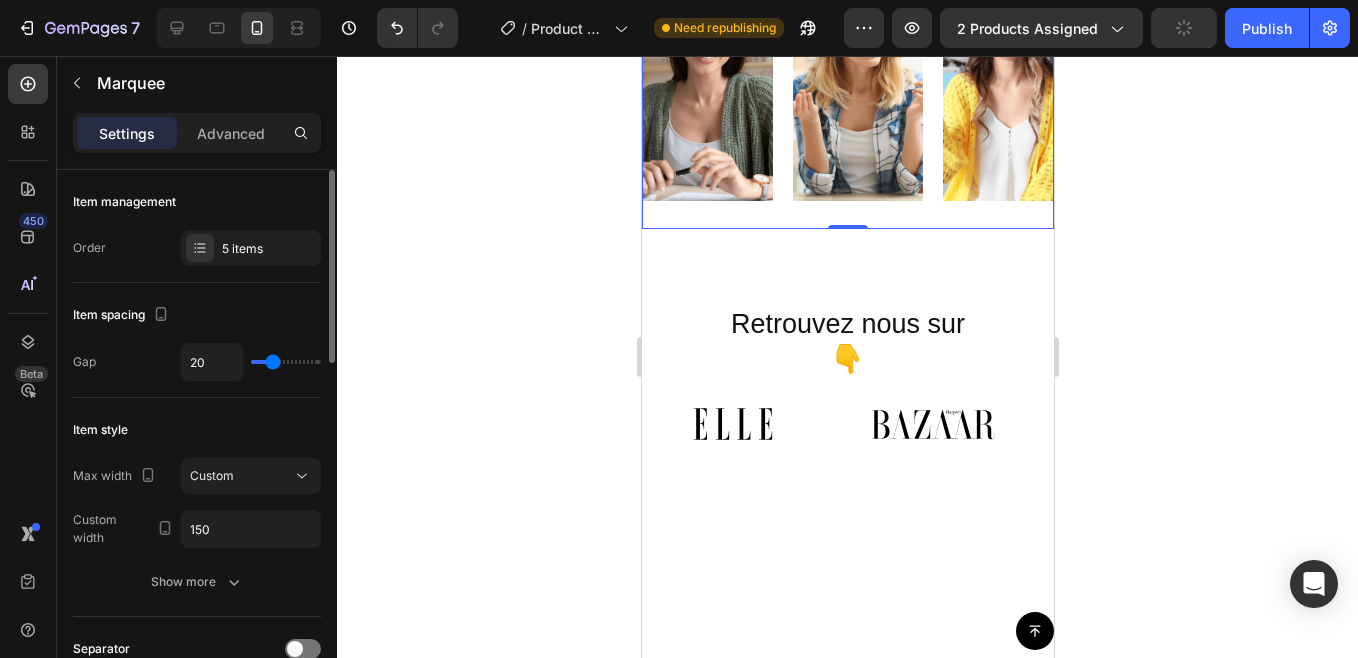 drag, startPoint x: 274, startPoint y: 367, endPoint x: 263, endPoint y: 371, distance: 11.7046995 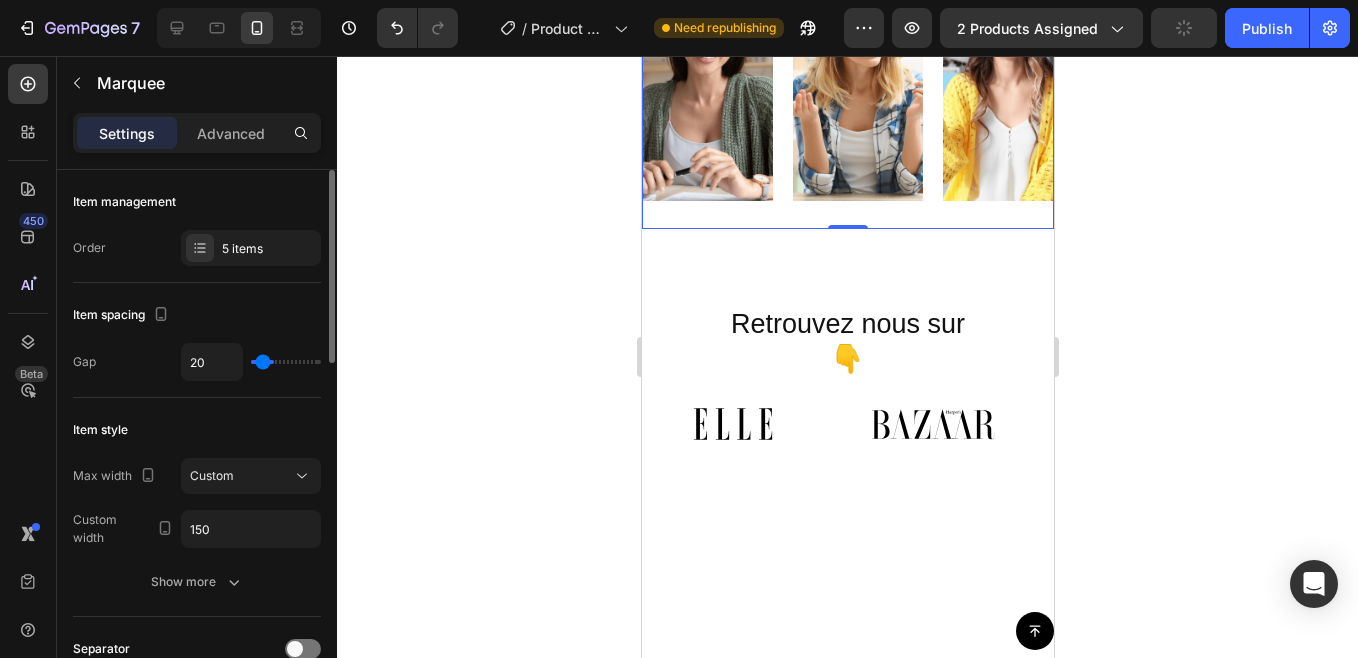 click at bounding box center (286, 362) 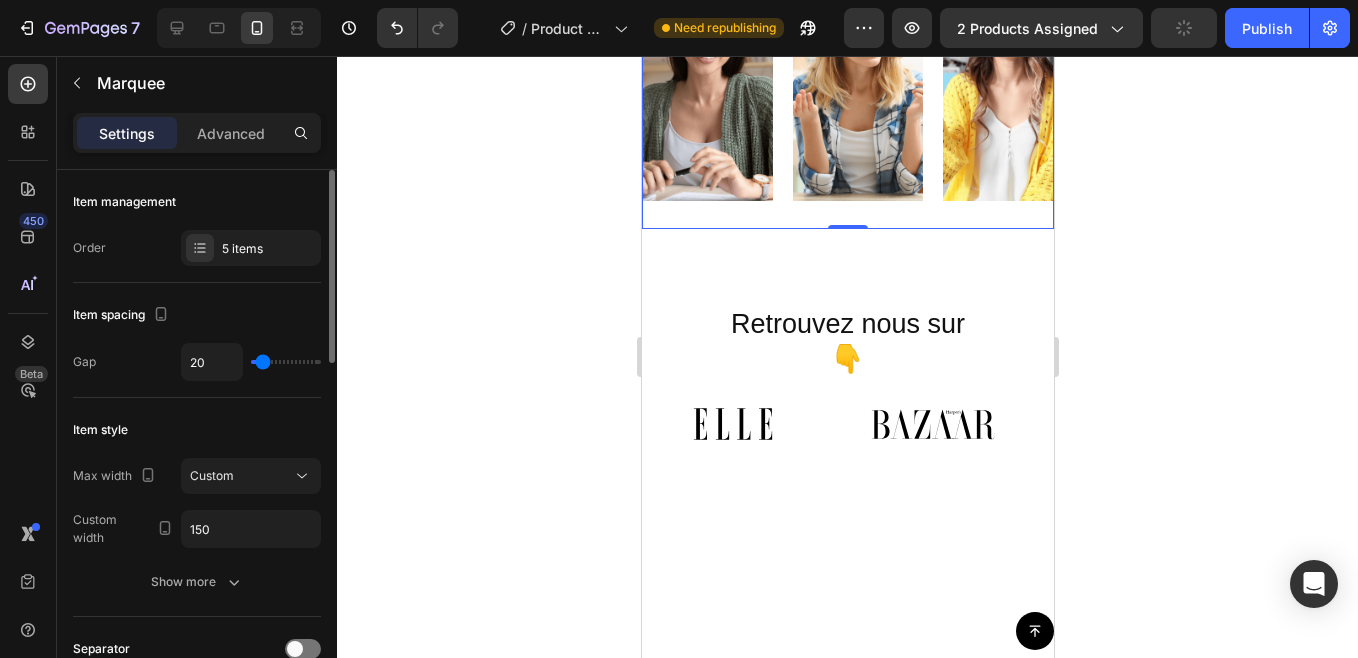 type on "6" 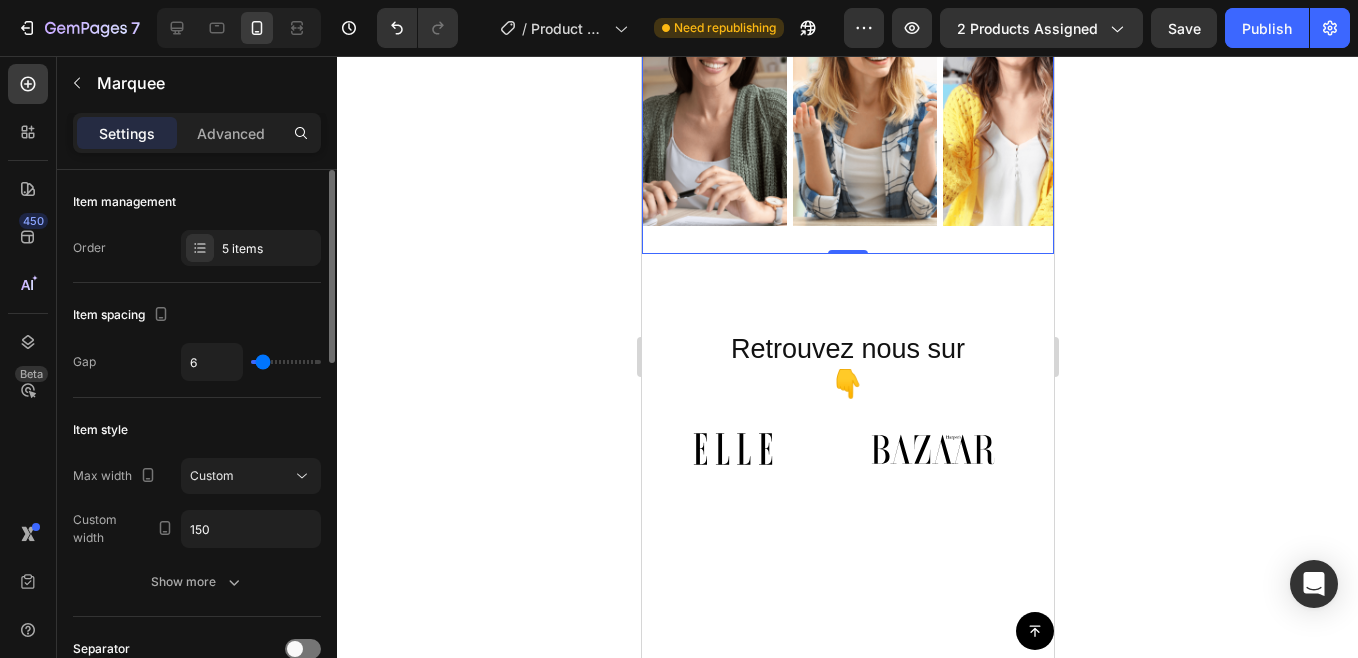 type on "19" 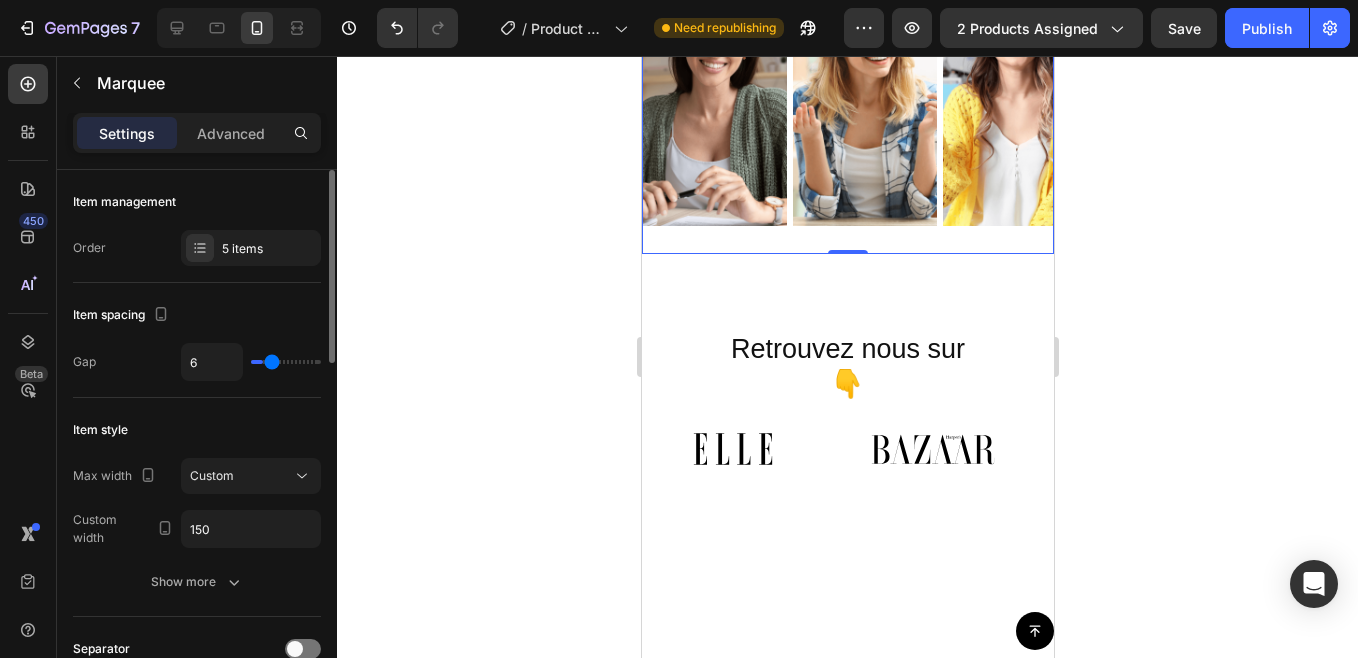 click at bounding box center [286, 362] 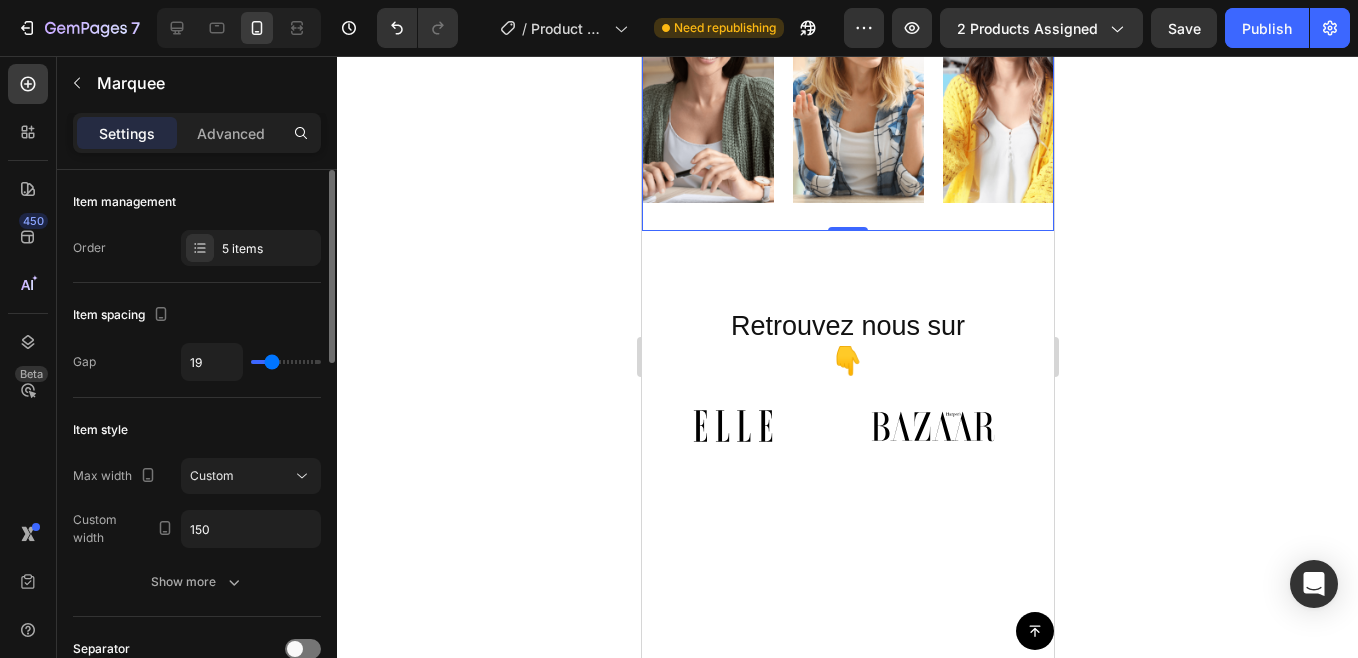type on "7" 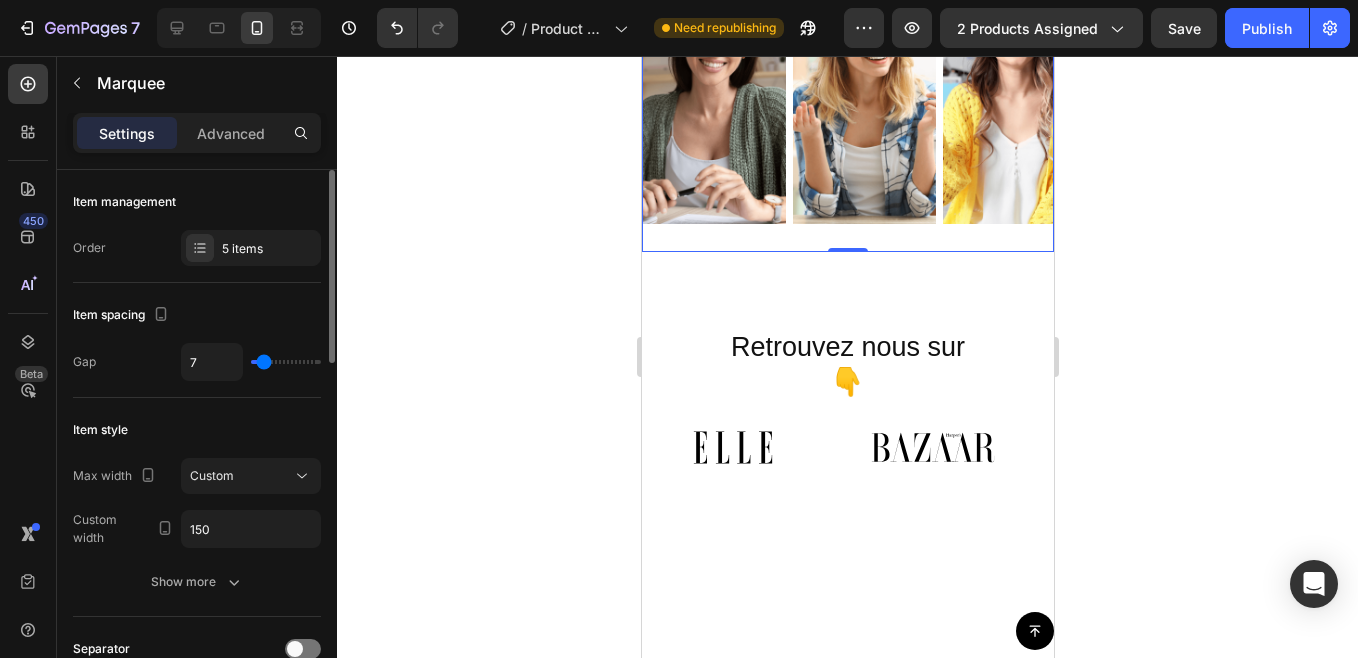 type on "7" 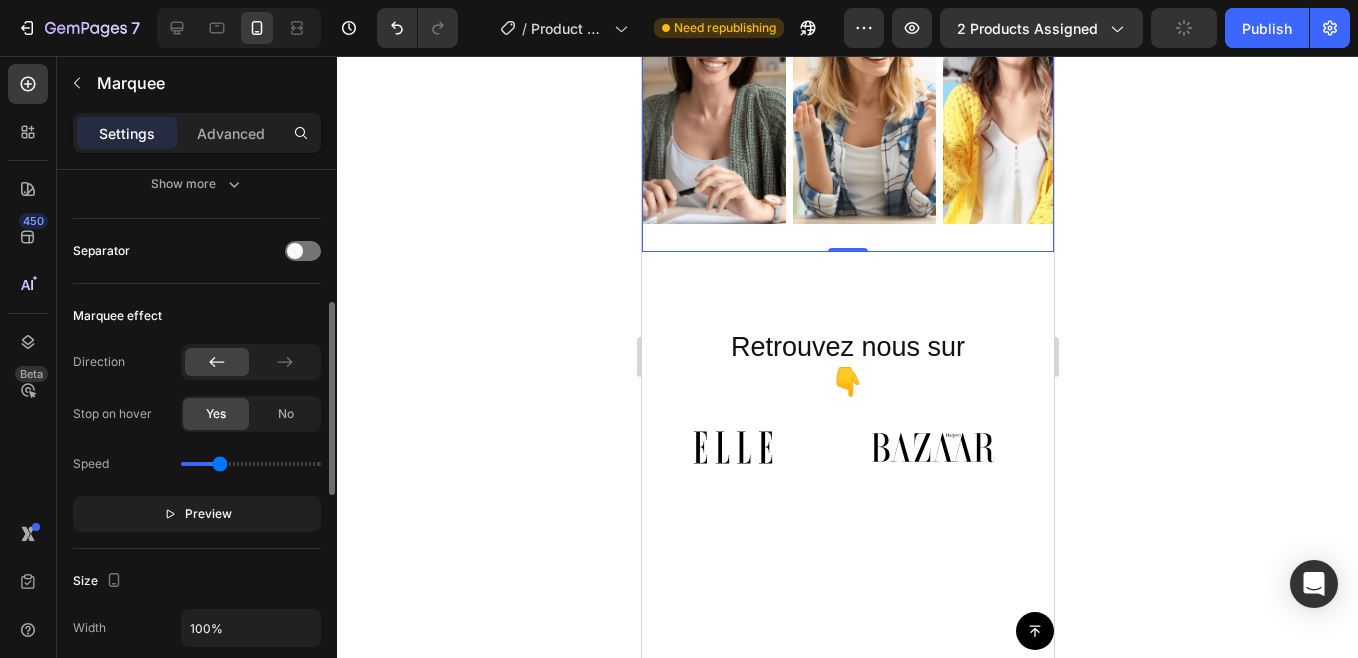 scroll, scrollTop: 412, scrollLeft: 0, axis: vertical 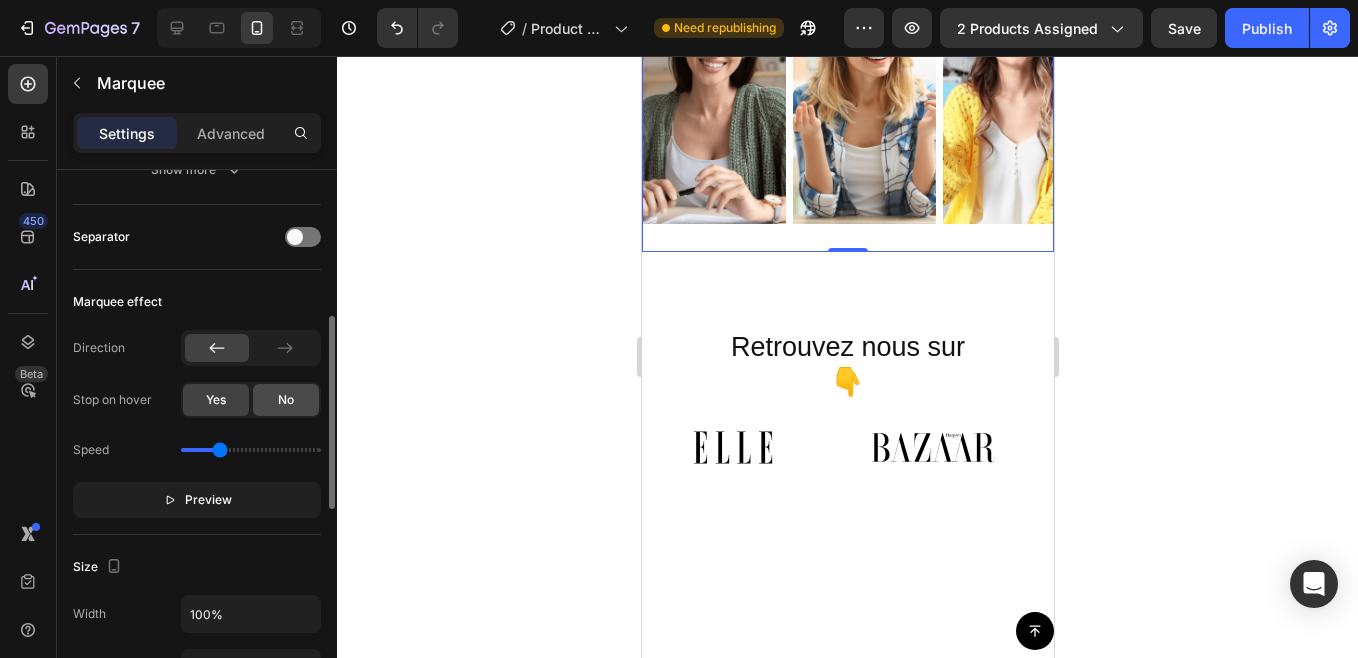 click on "No" 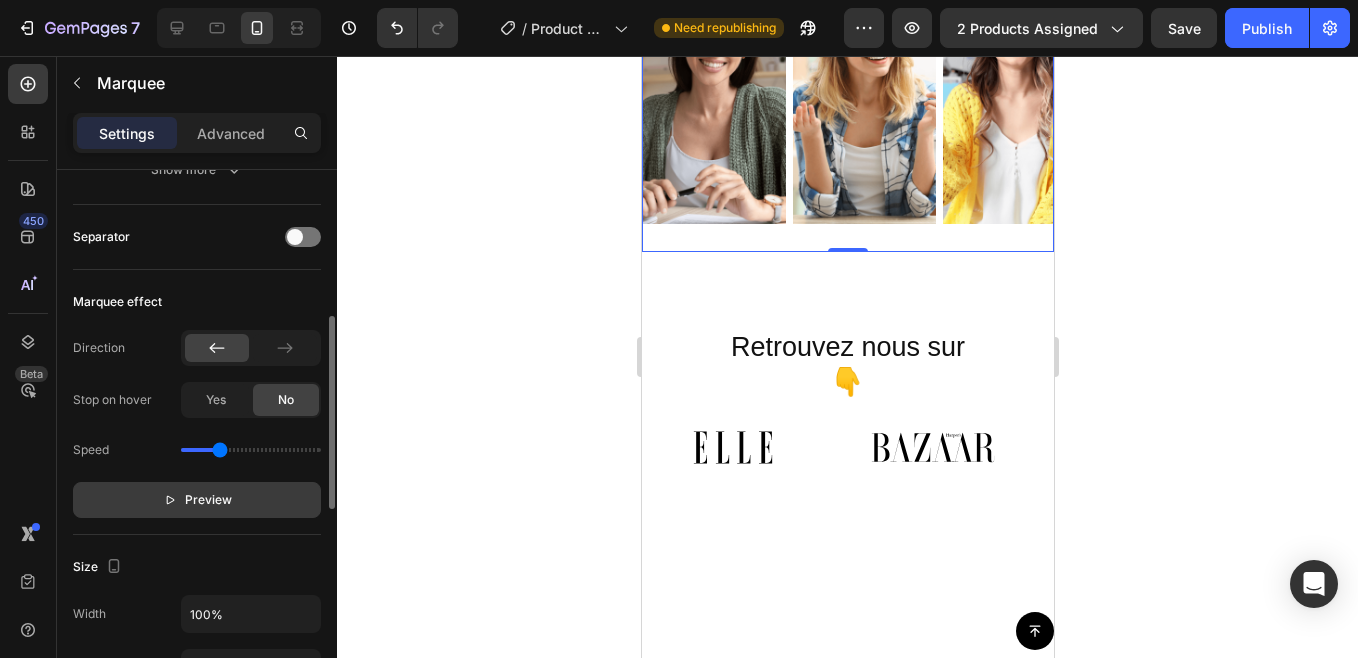 click on "Preview" at bounding box center (208, 500) 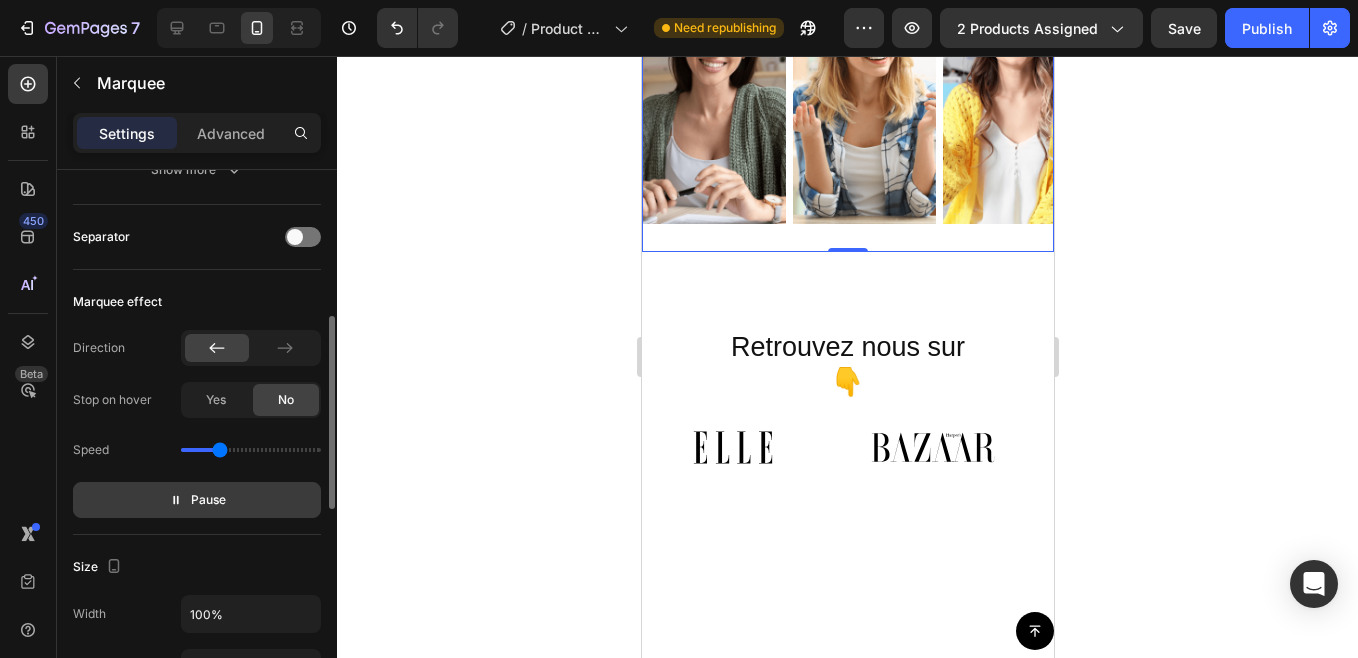 type on "0.3" 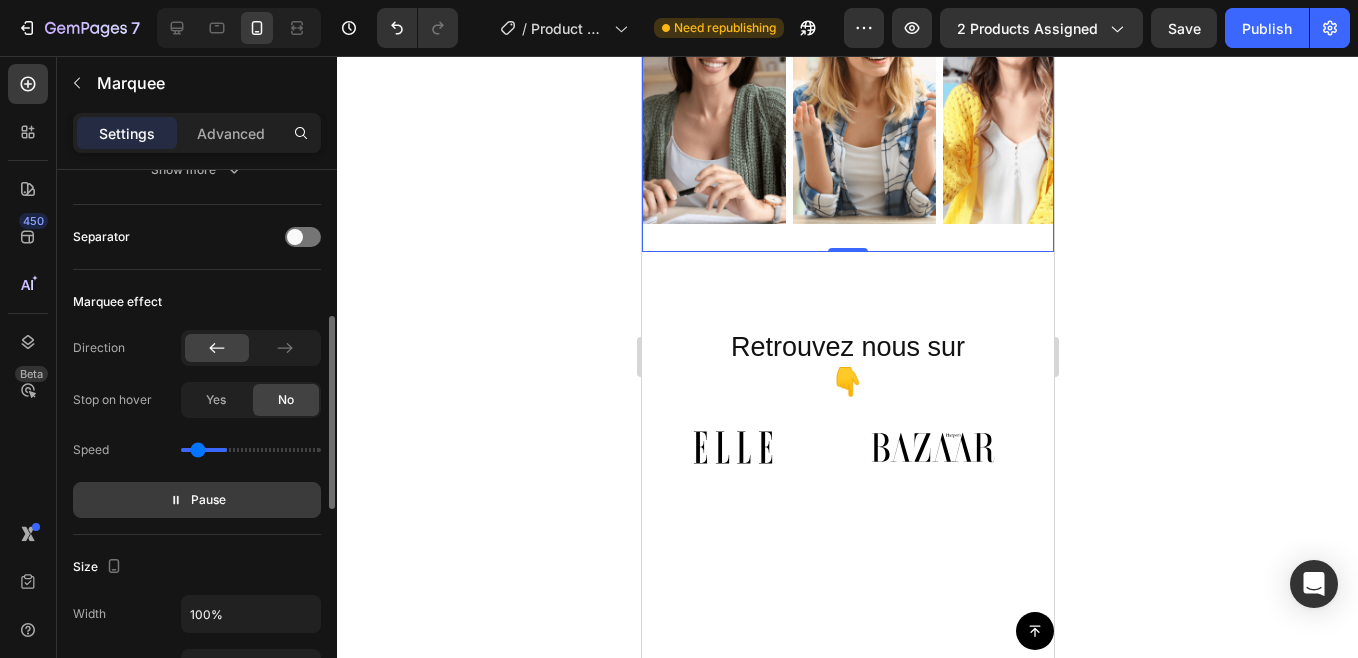 click at bounding box center [251, 450] 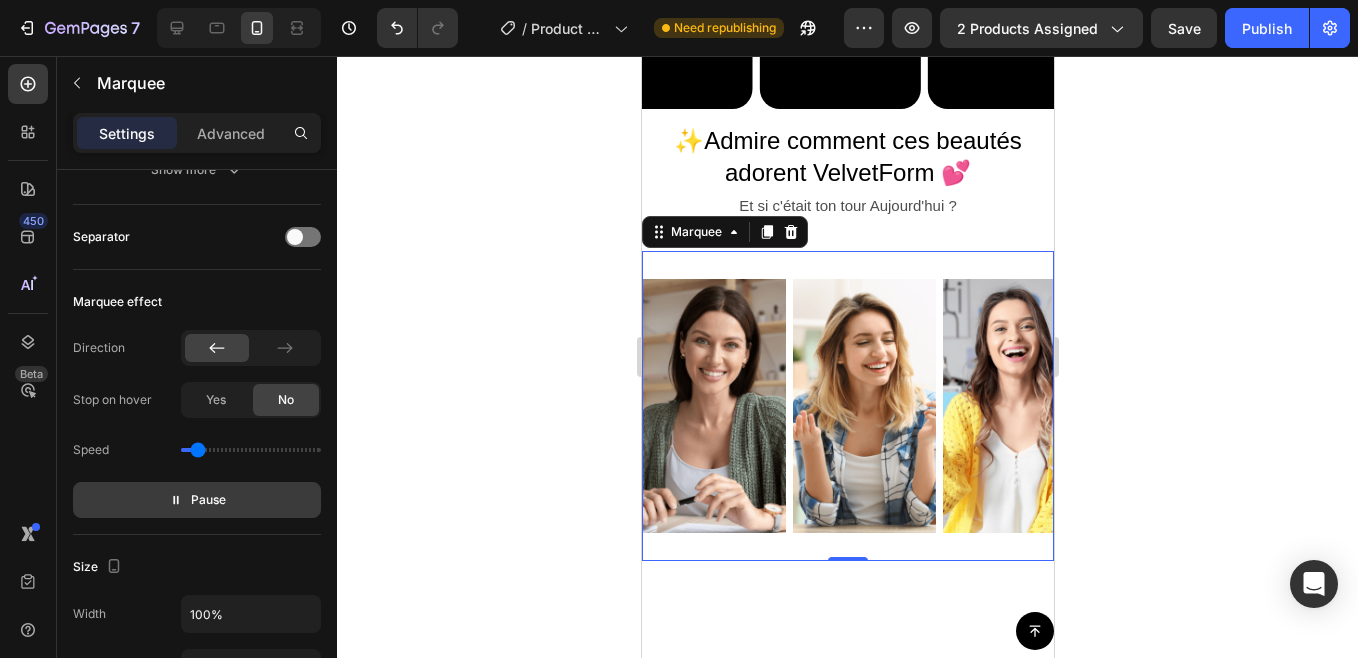 scroll, scrollTop: 1009, scrollLeft: 0, axis: vertical 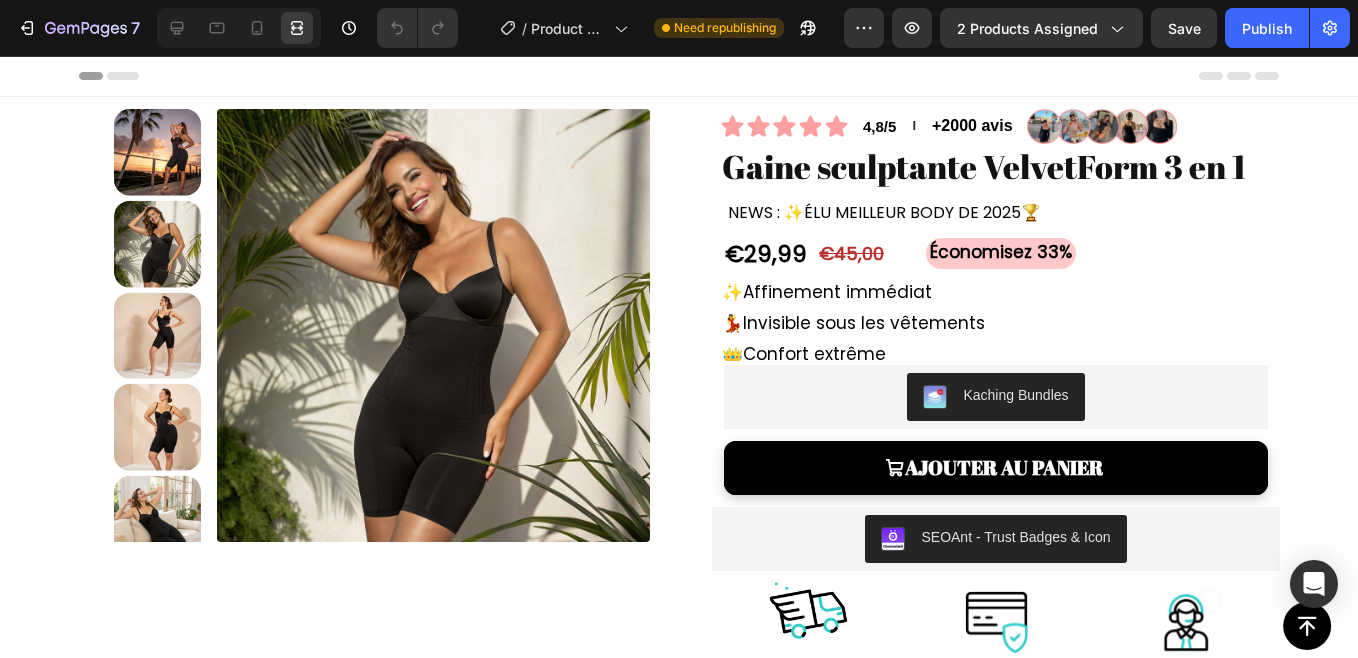 click at bounding box center (413, 28) 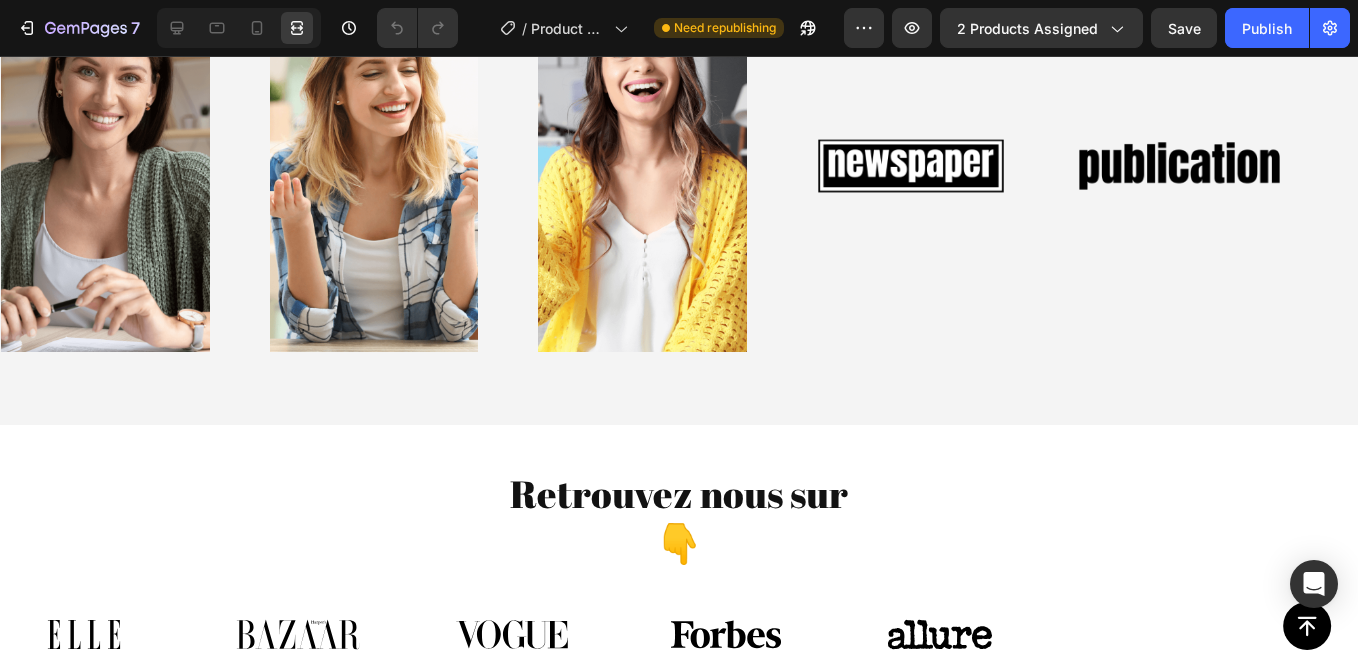 scroll, scrollTop: 1194, scrollLeft: 0, axis: vertical 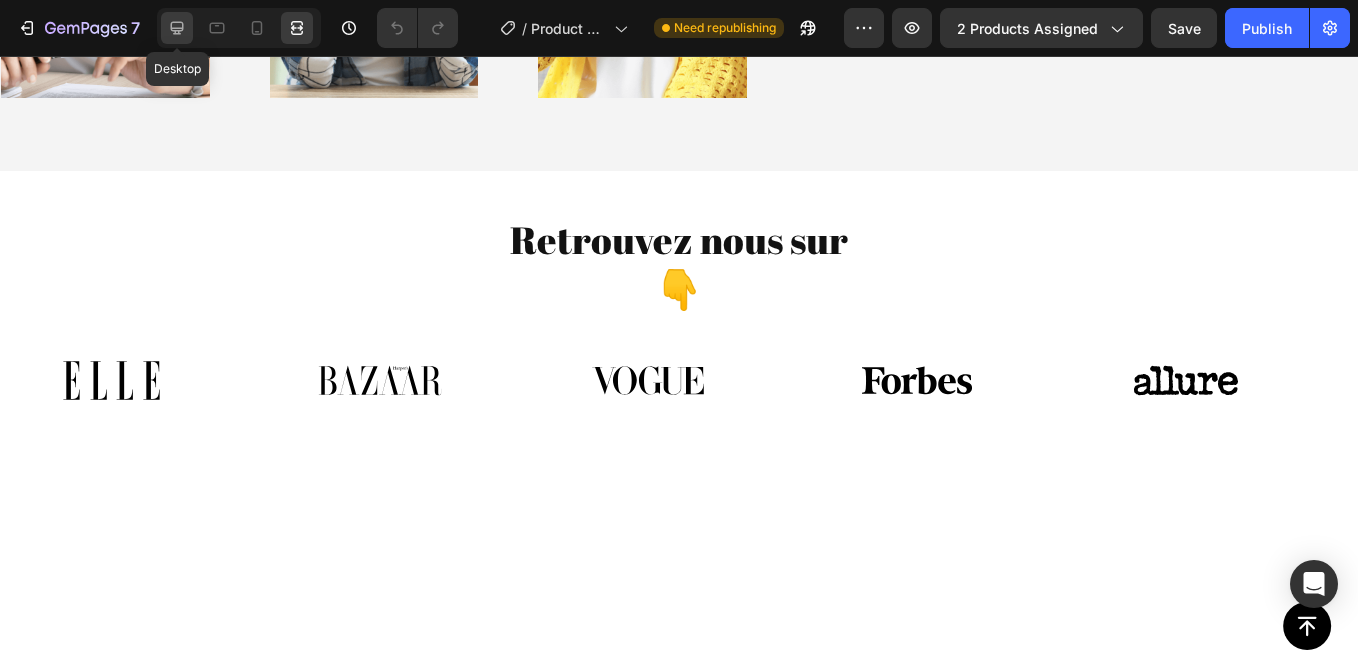 click 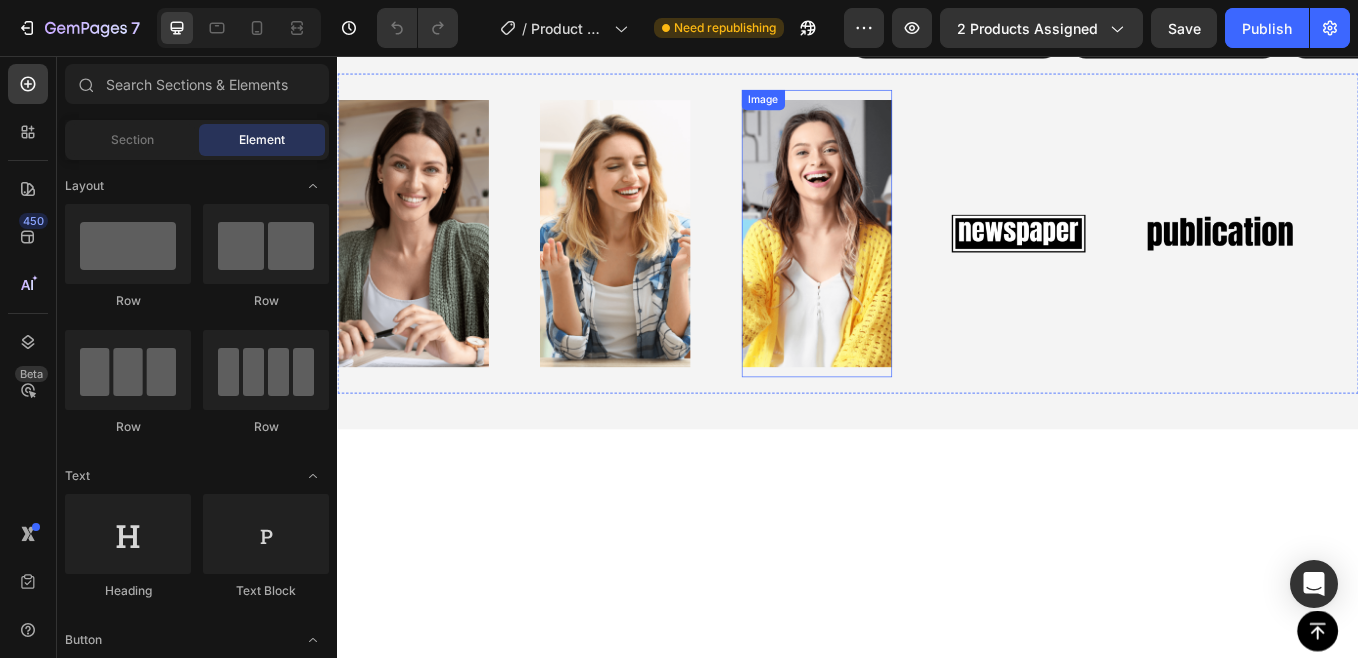 scroll, scrollTop: 701, scrollLeft: 0, axis: vertical 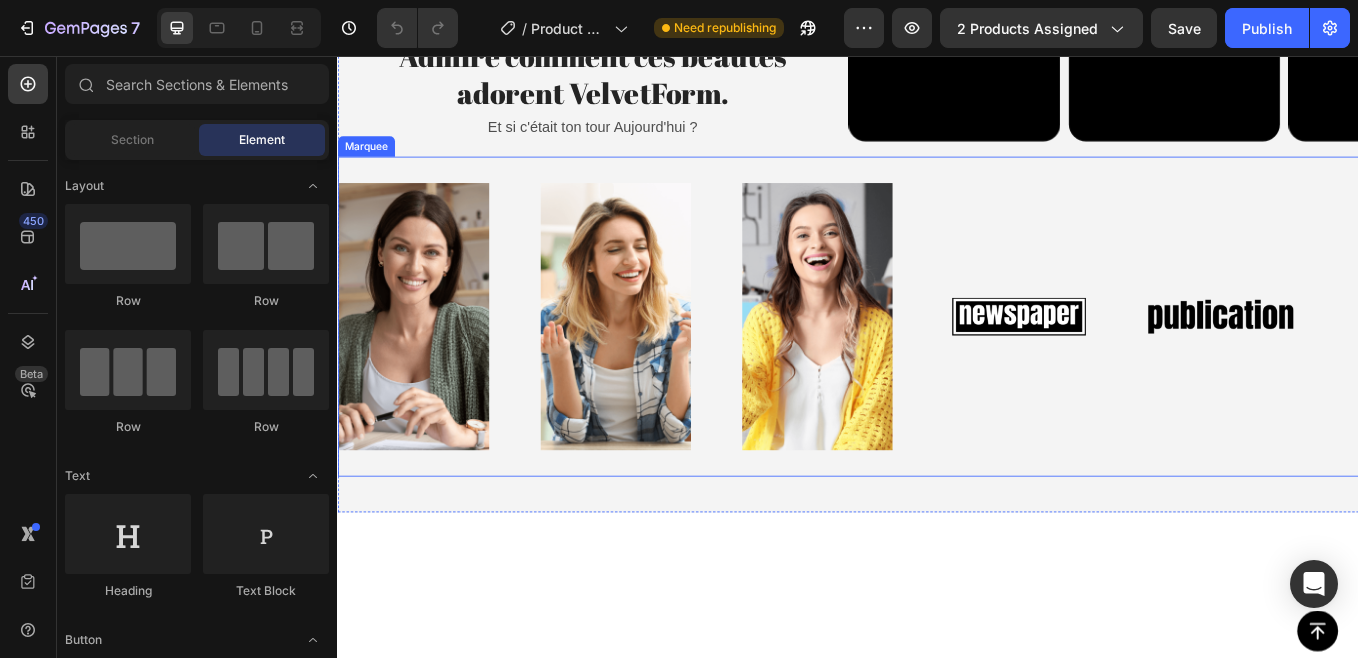 click on "Image" at bounding box center (930, 363) 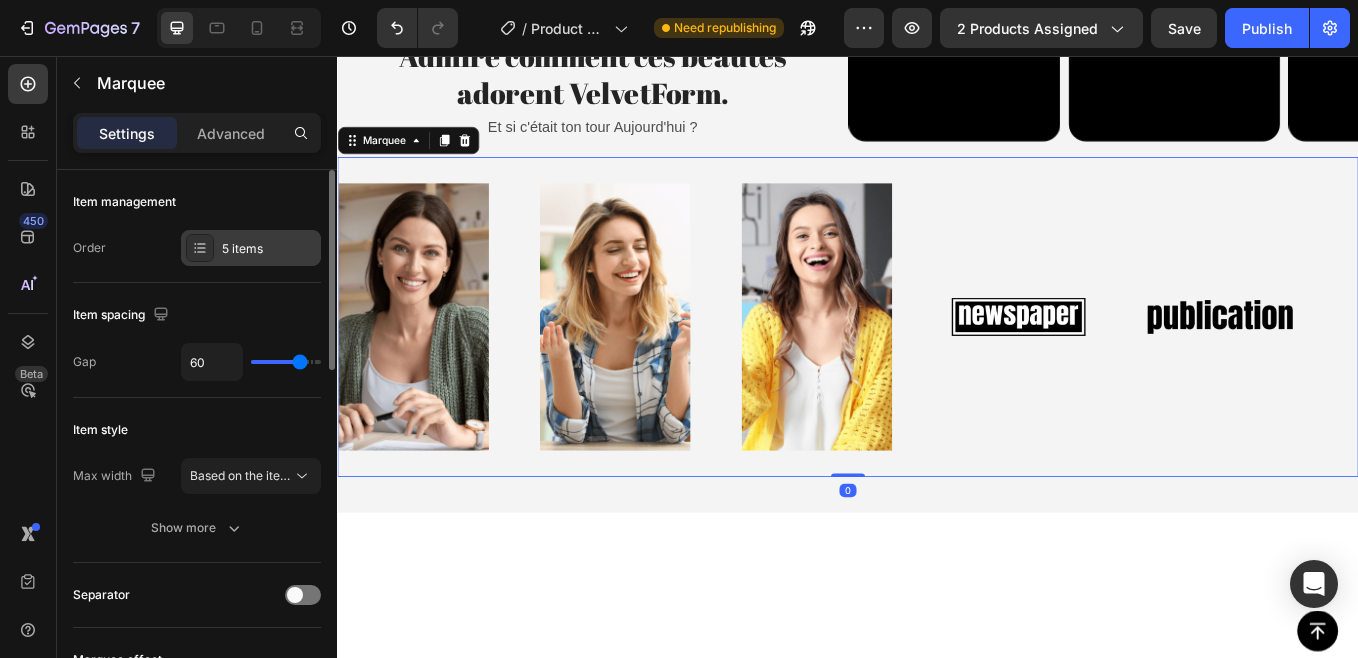 click on "5 items" at bounding box center (269, 249) 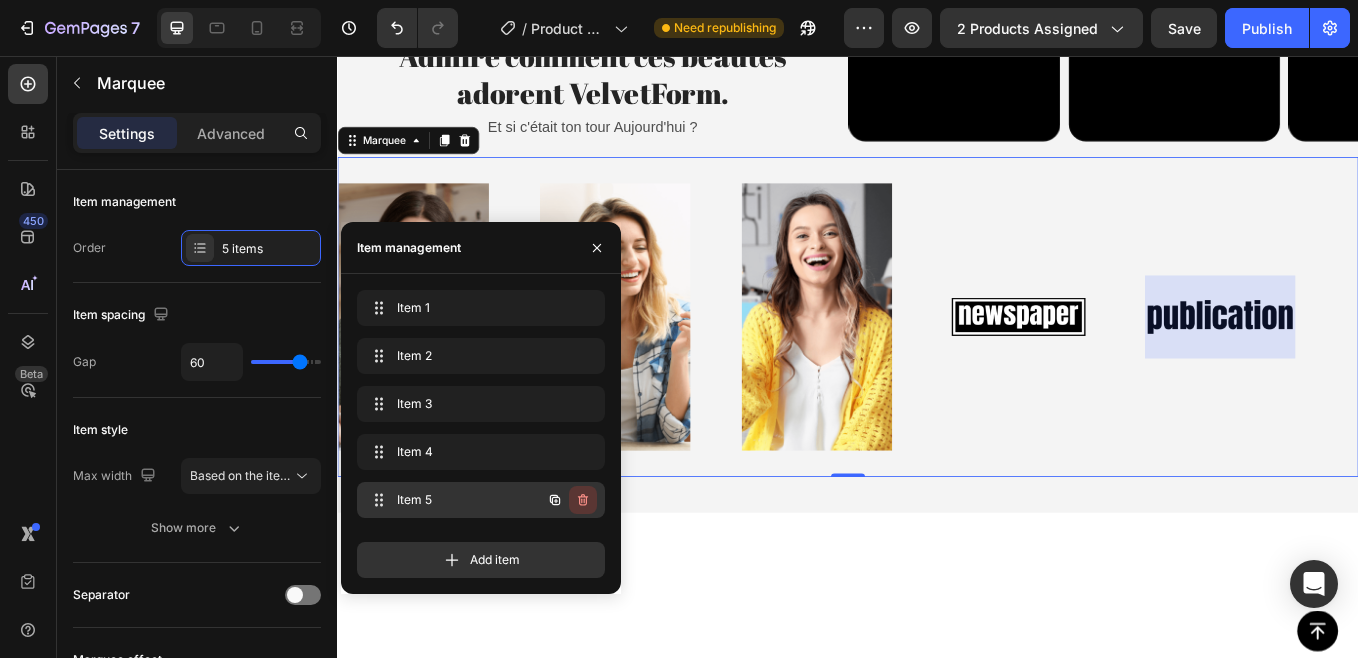 click 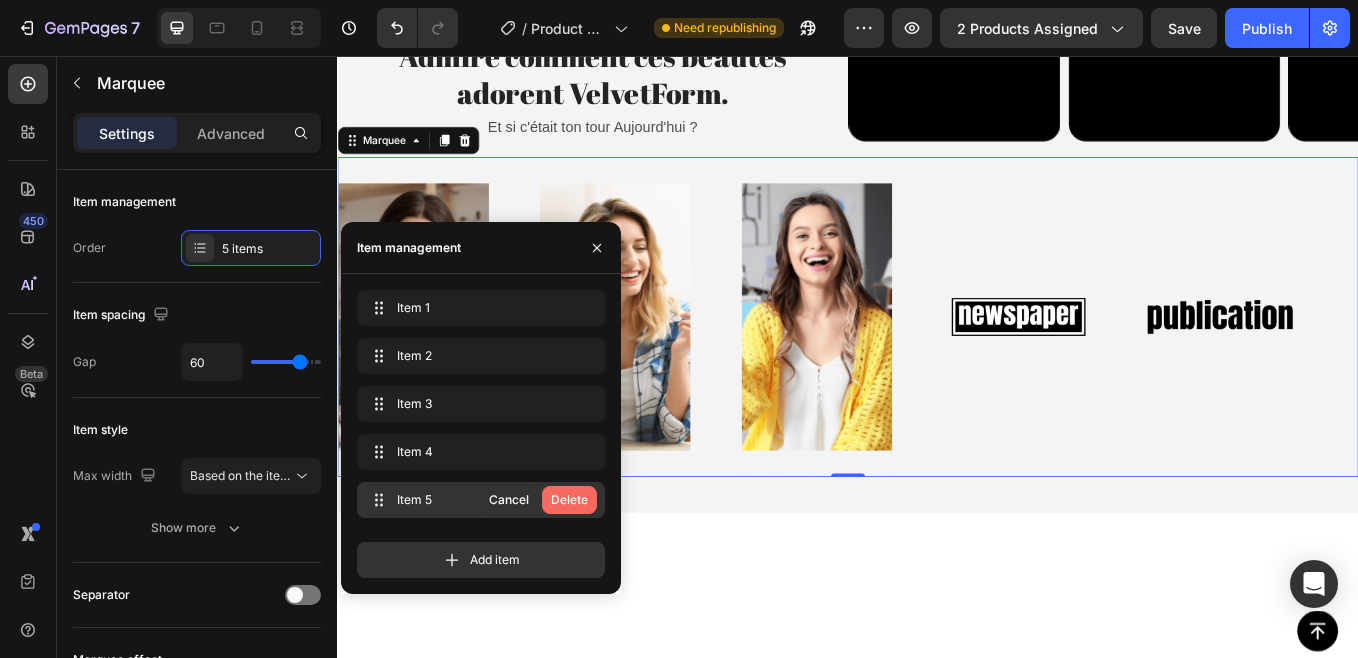 click on "Delete" at bounding box center (569, 500) 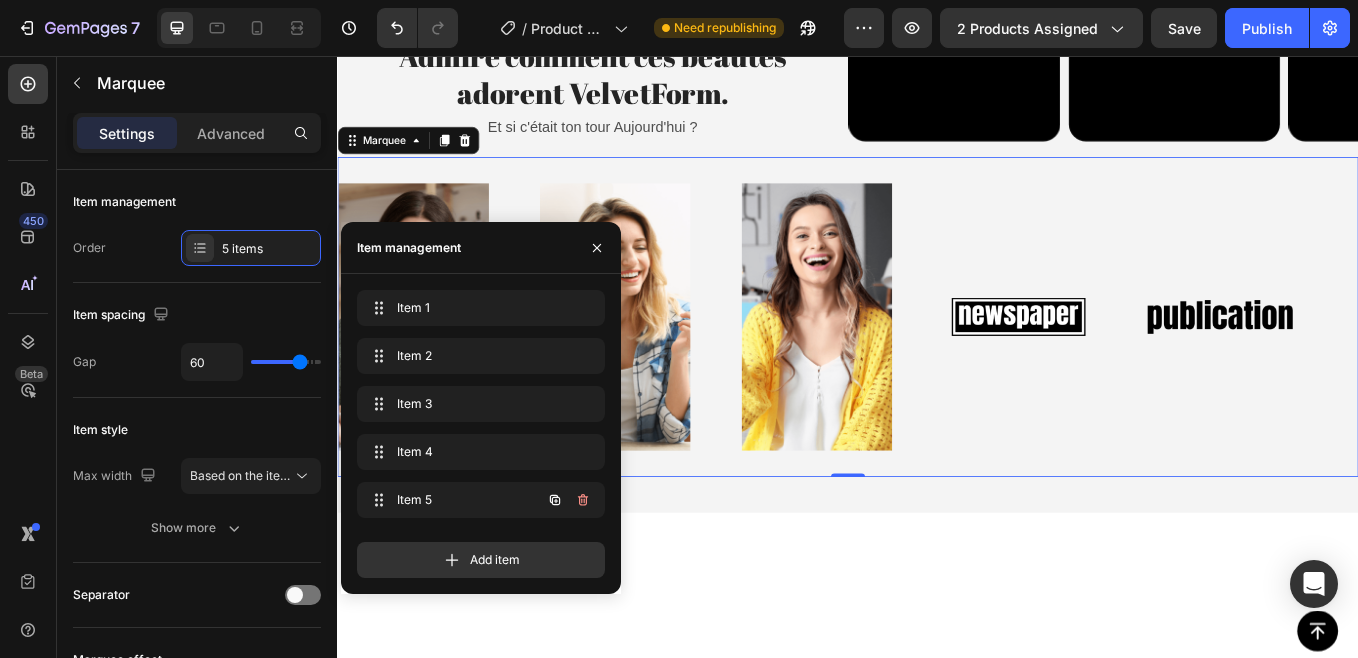 click 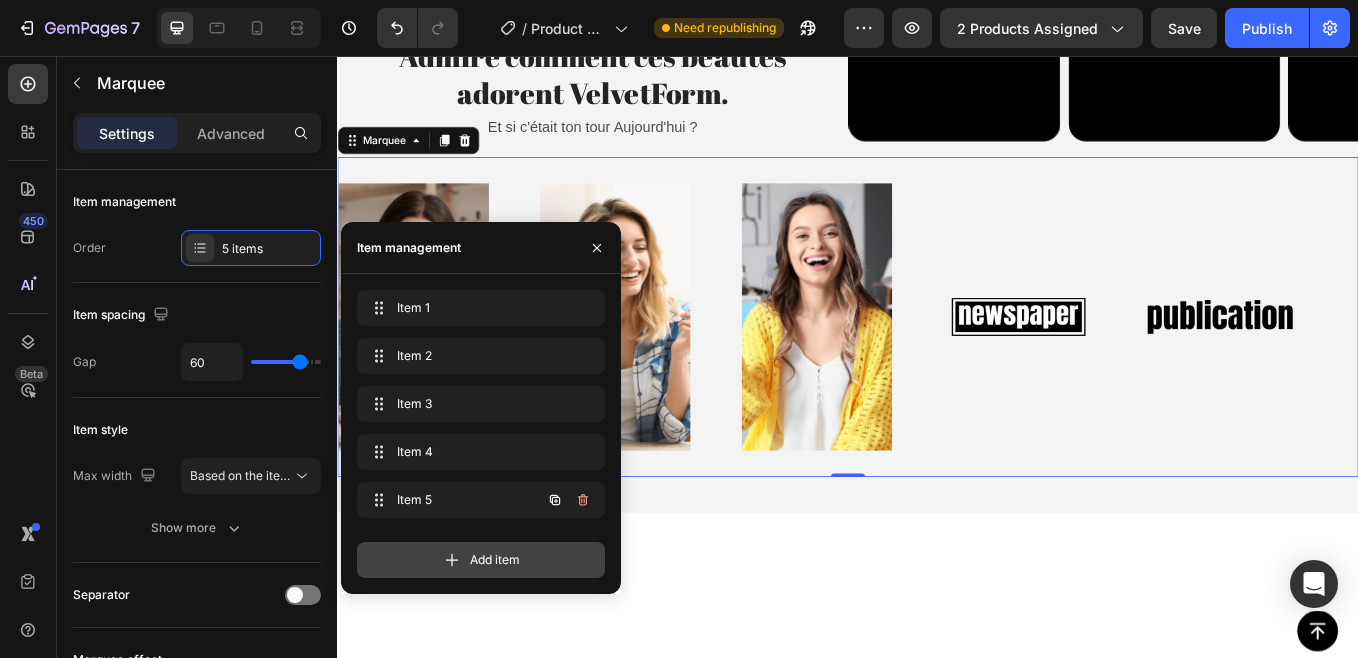 click on "Add item" at bounding box center [481, 560] 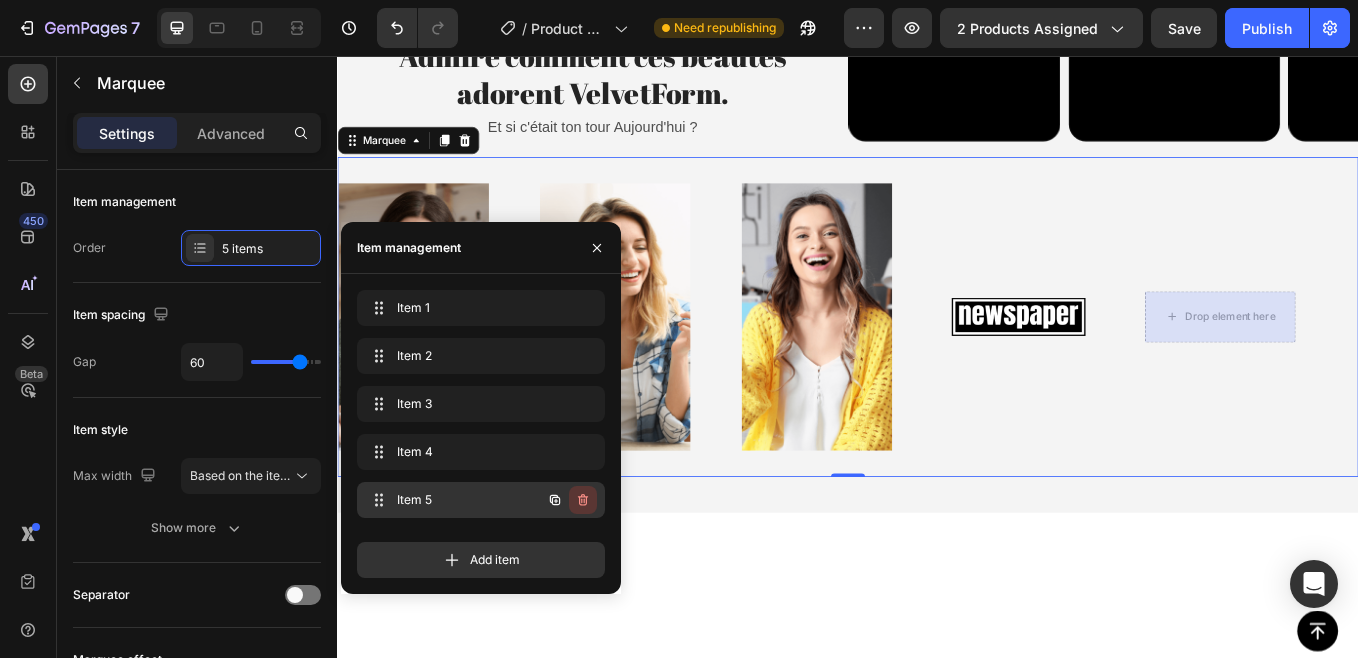 click 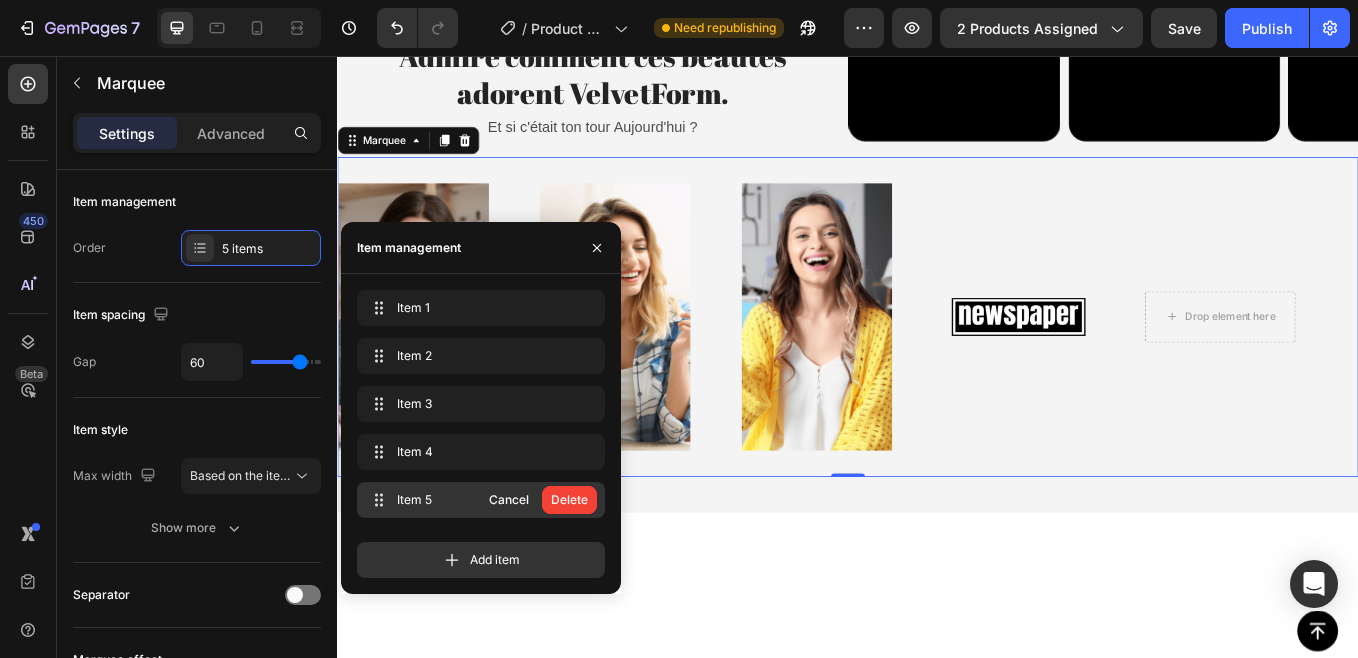 click on "Delete" at bounding box center [569, 500] 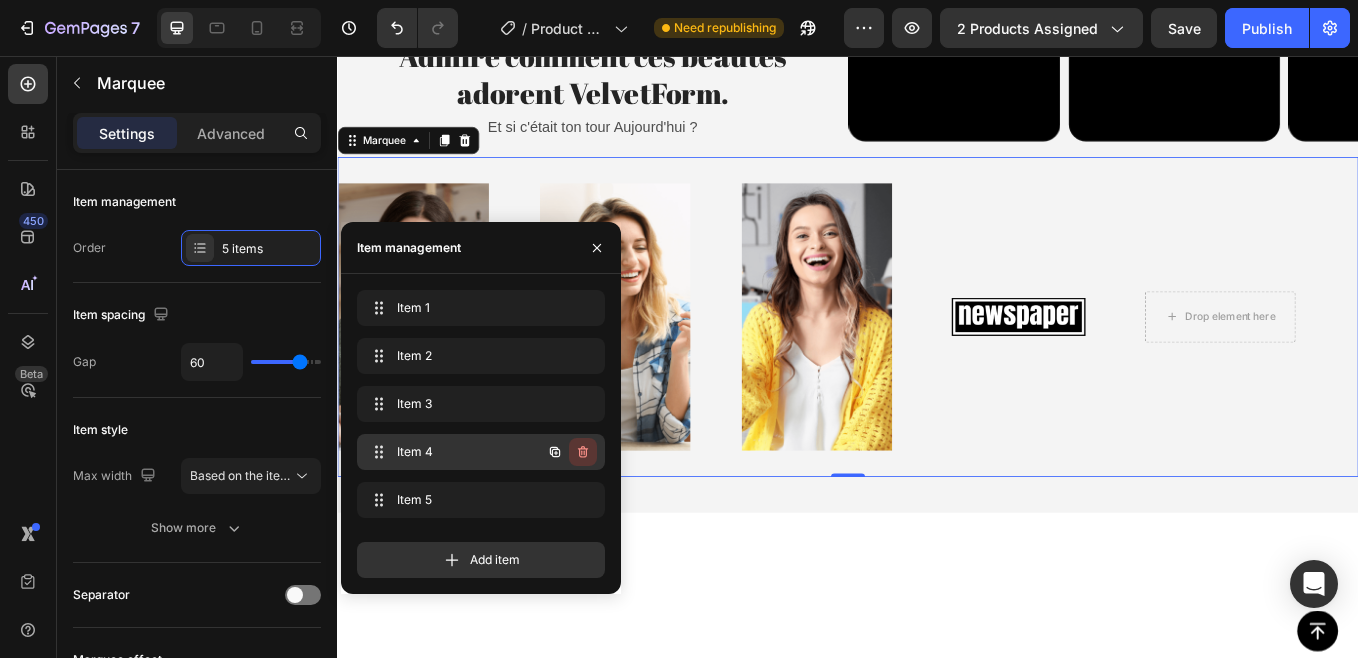 click 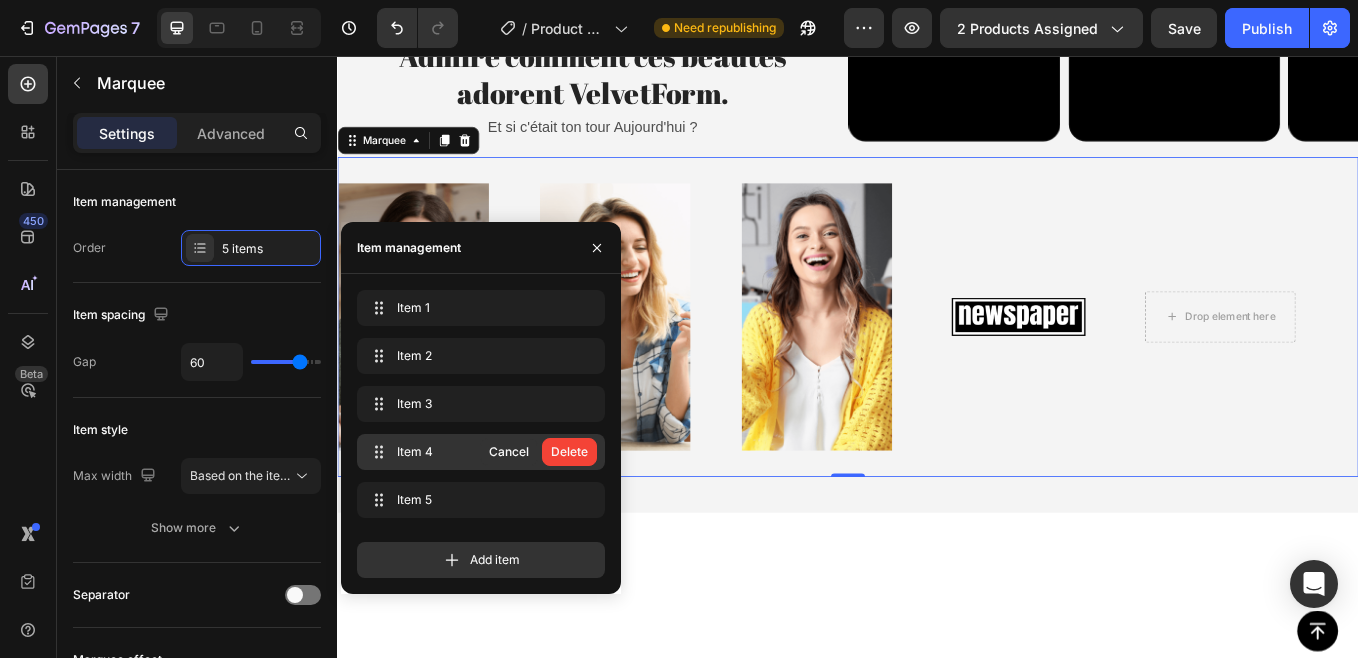click on "Delete" at bounding box center (569, 452) 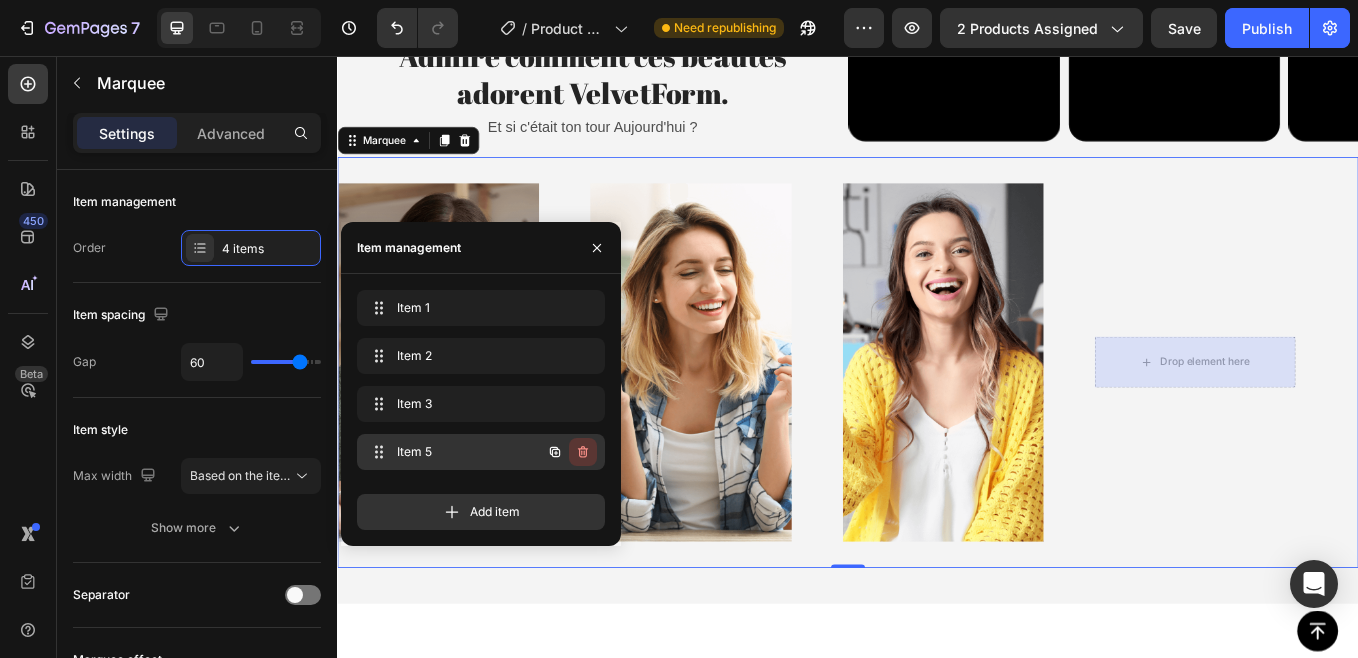 click 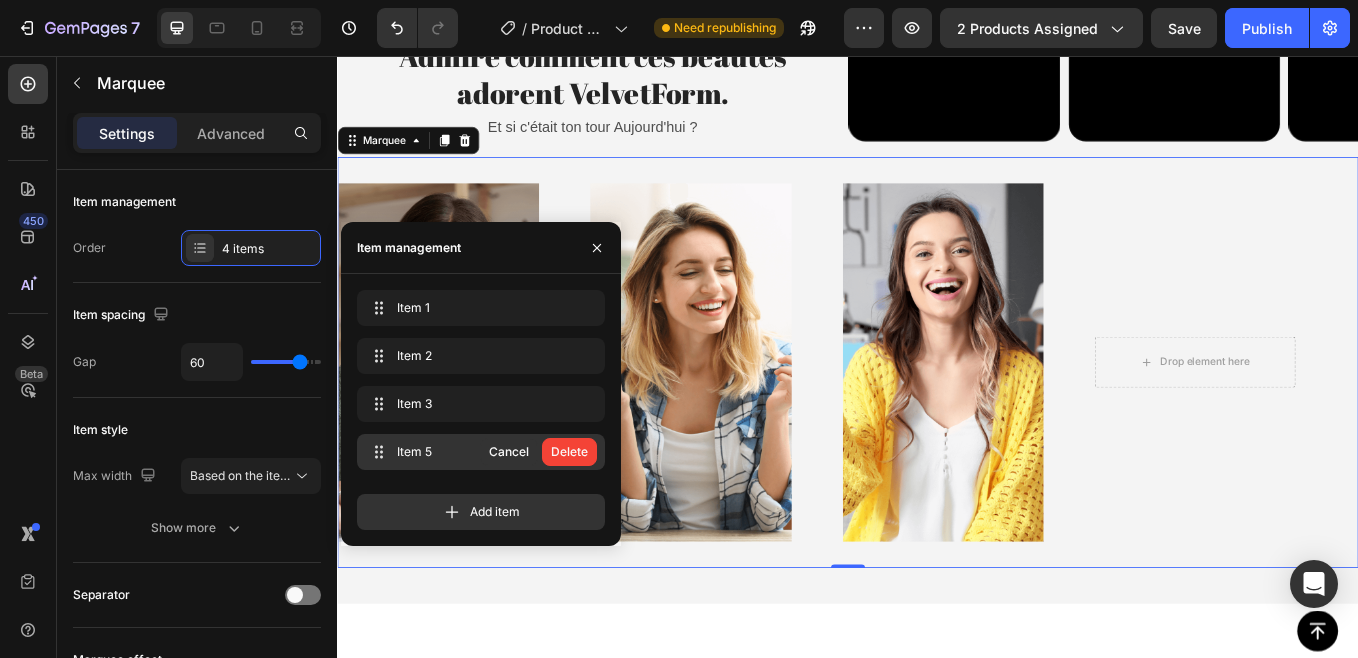 click on "Delete" at bounding box center (569, 452) 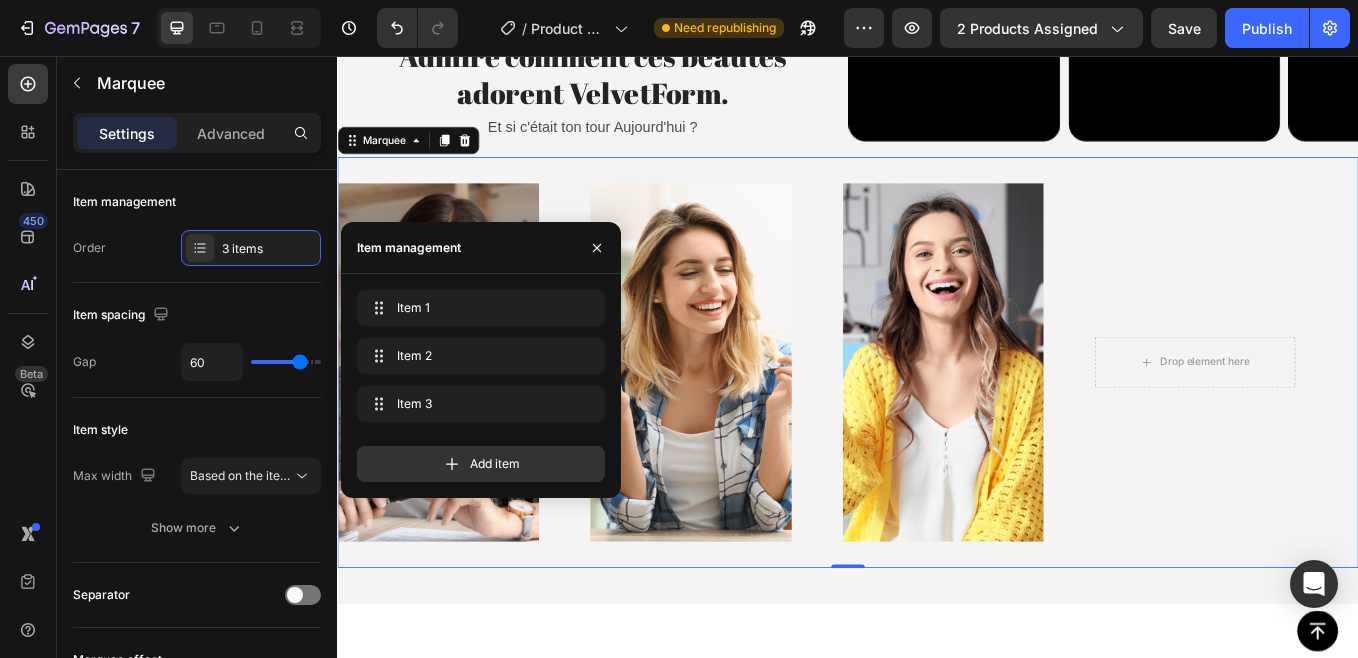 drag, startPoint x: 576, startPoint y: 451, endPoint x: 667, endPoint y: 162, distance: 302.98843 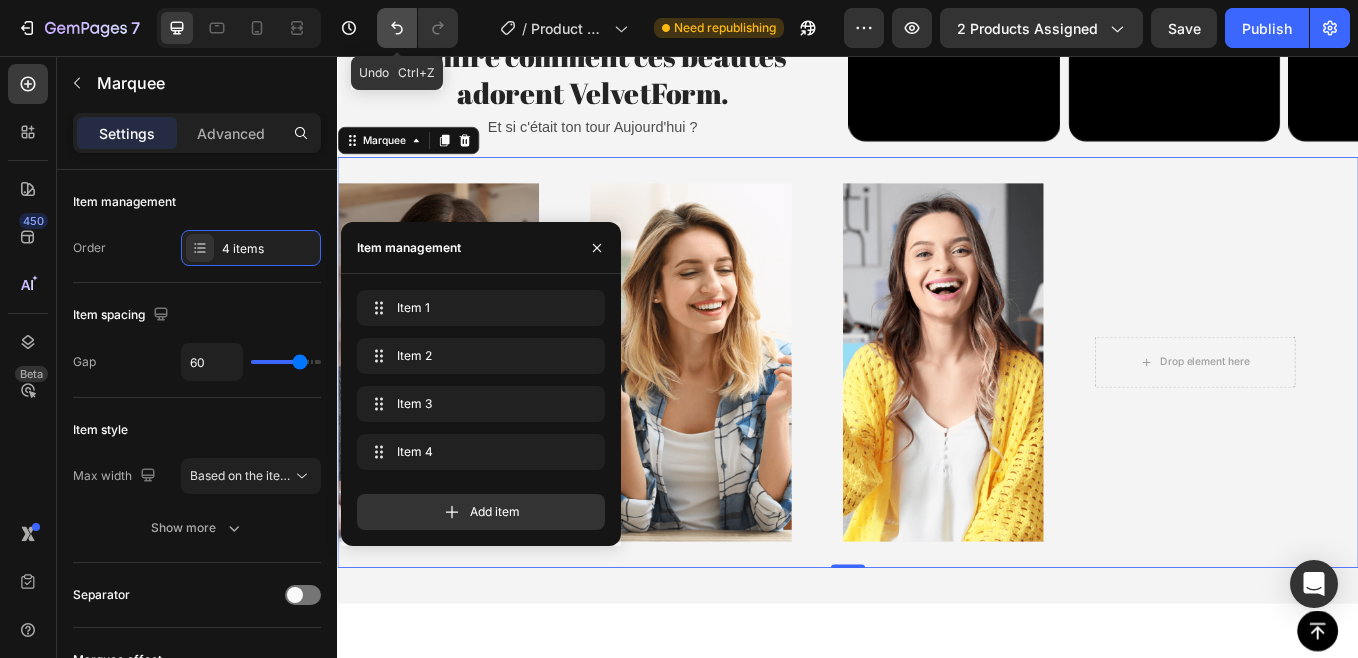 click 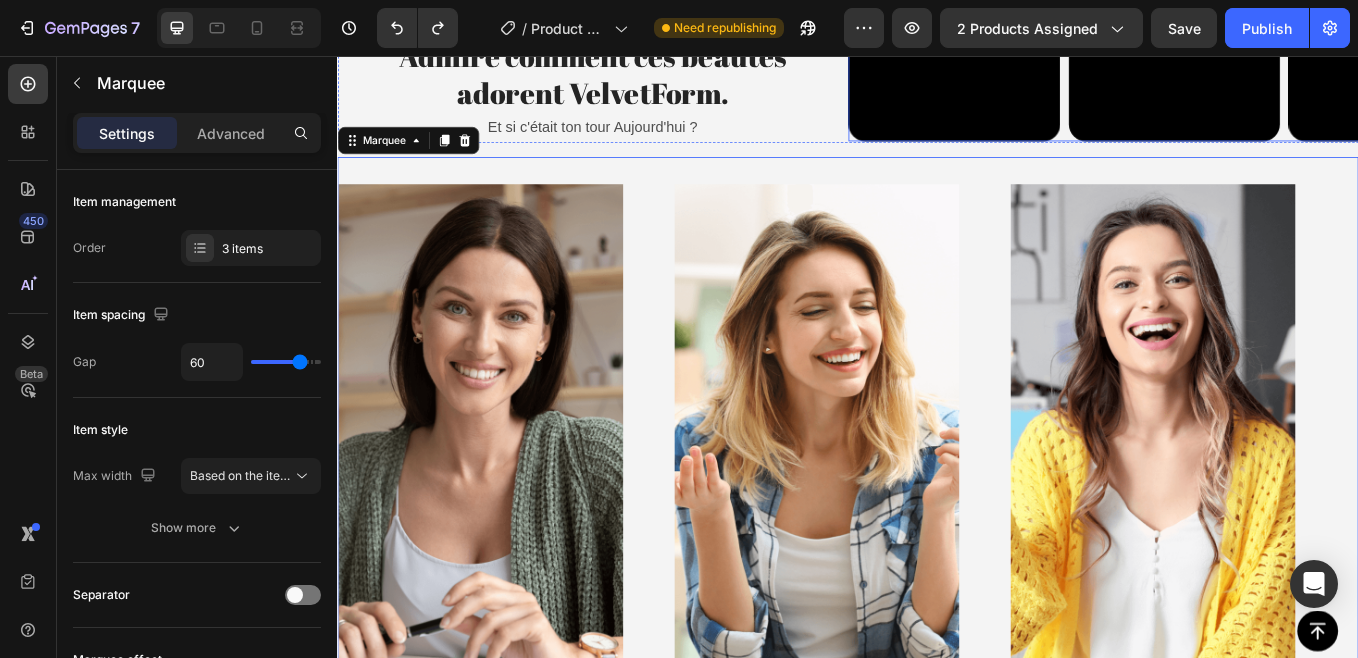 click on "Video Video Video Video" at bounding box center (1237, 95) 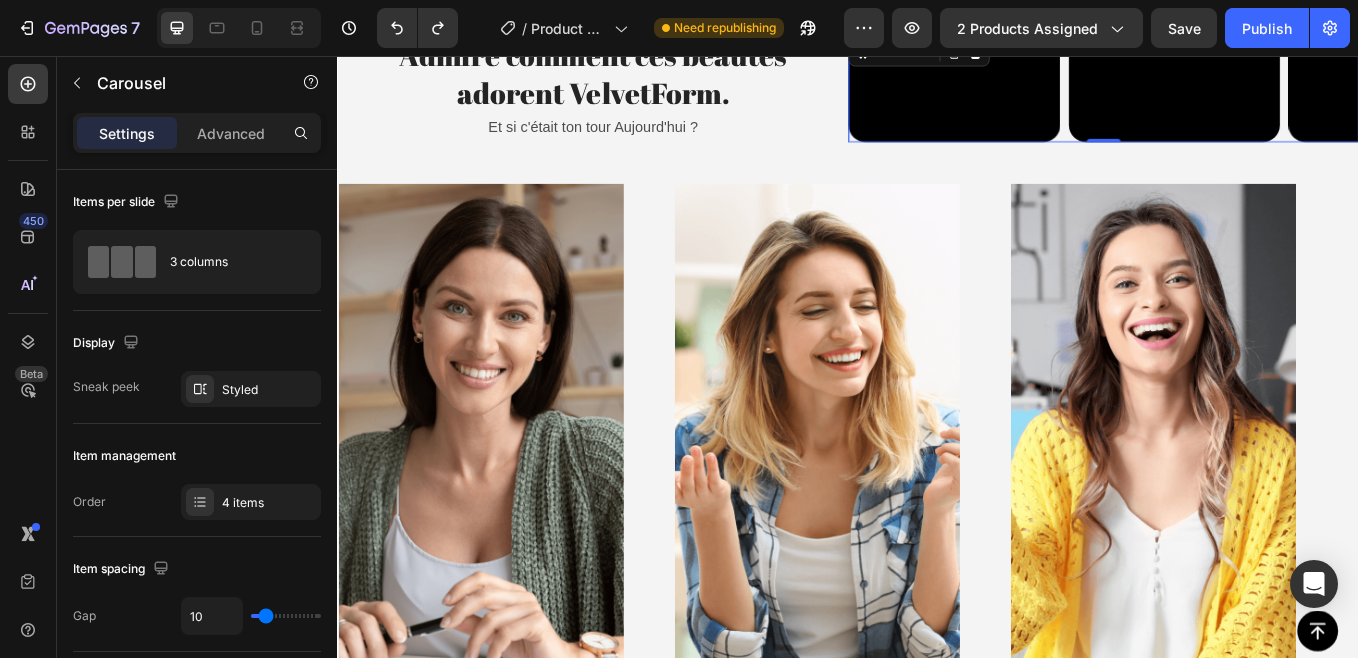 scroll, scrollTop: 201, scrollLeft: 0, axis: vertical 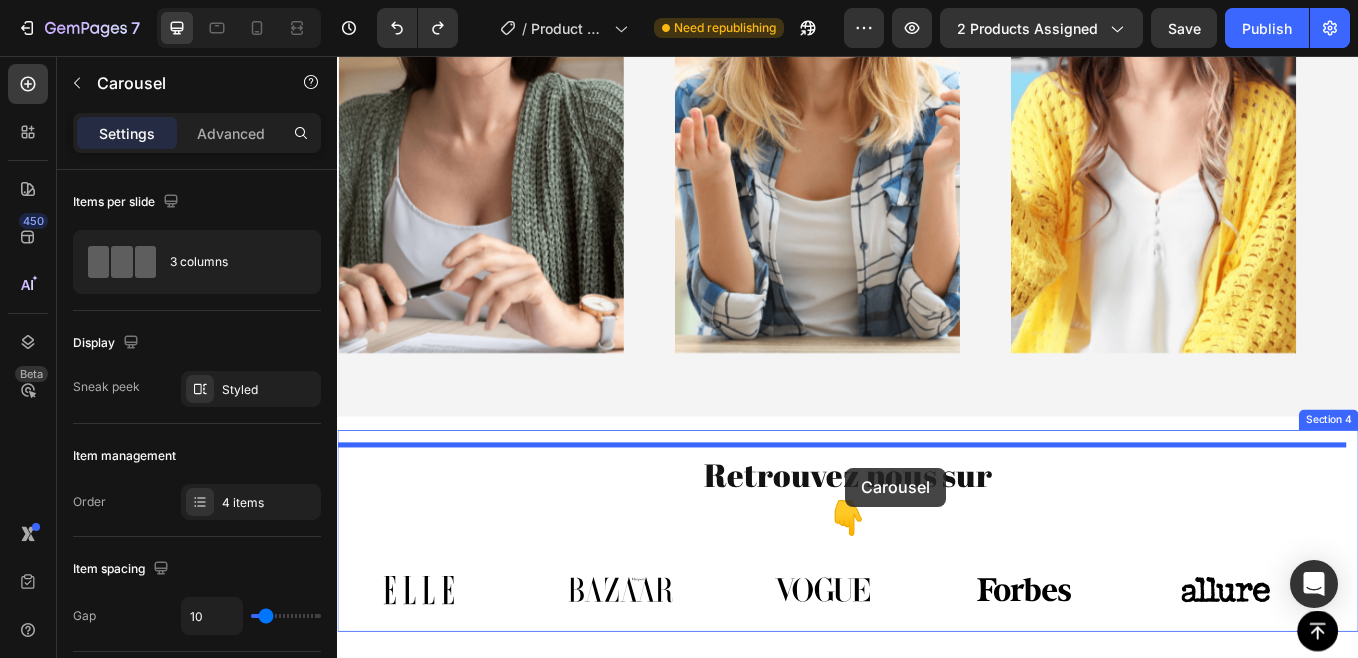 drag, startPoint x: 951, startPoint y: 562, endPoint x: 934, endPoint y: 540, distance: 27.802877 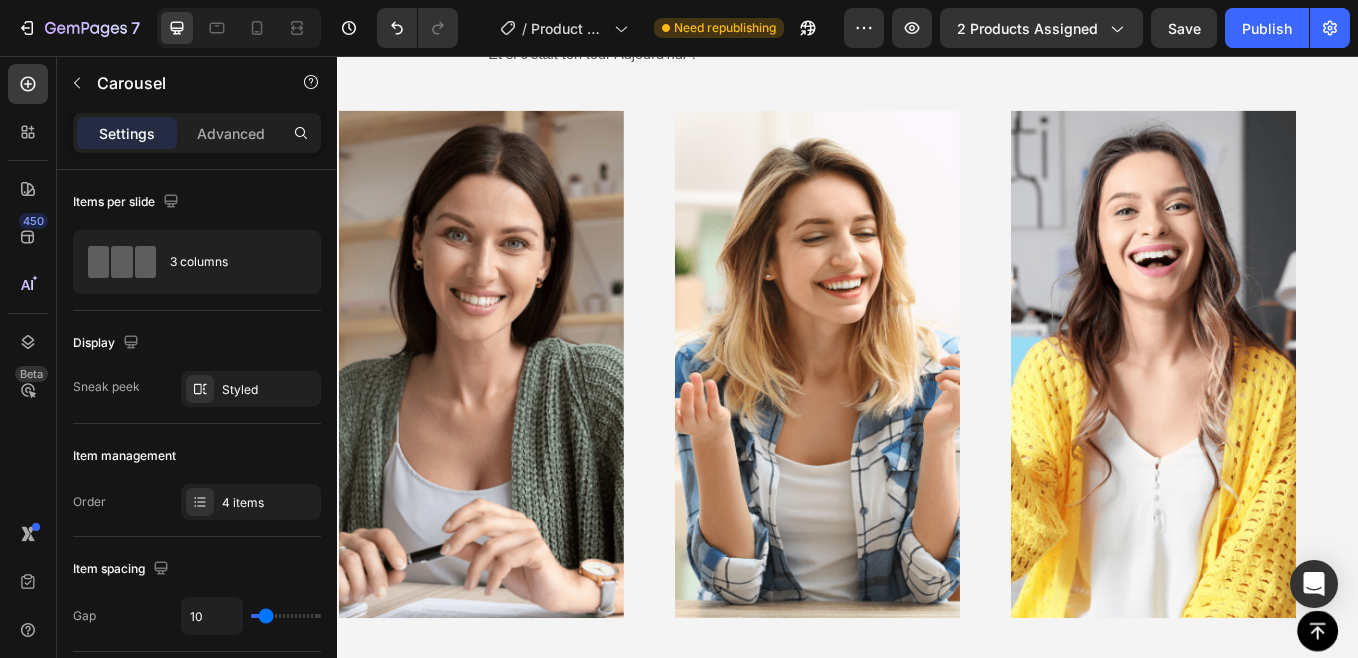scroll, scrollTop: 492, scrollLeft: 0, axis: vertical 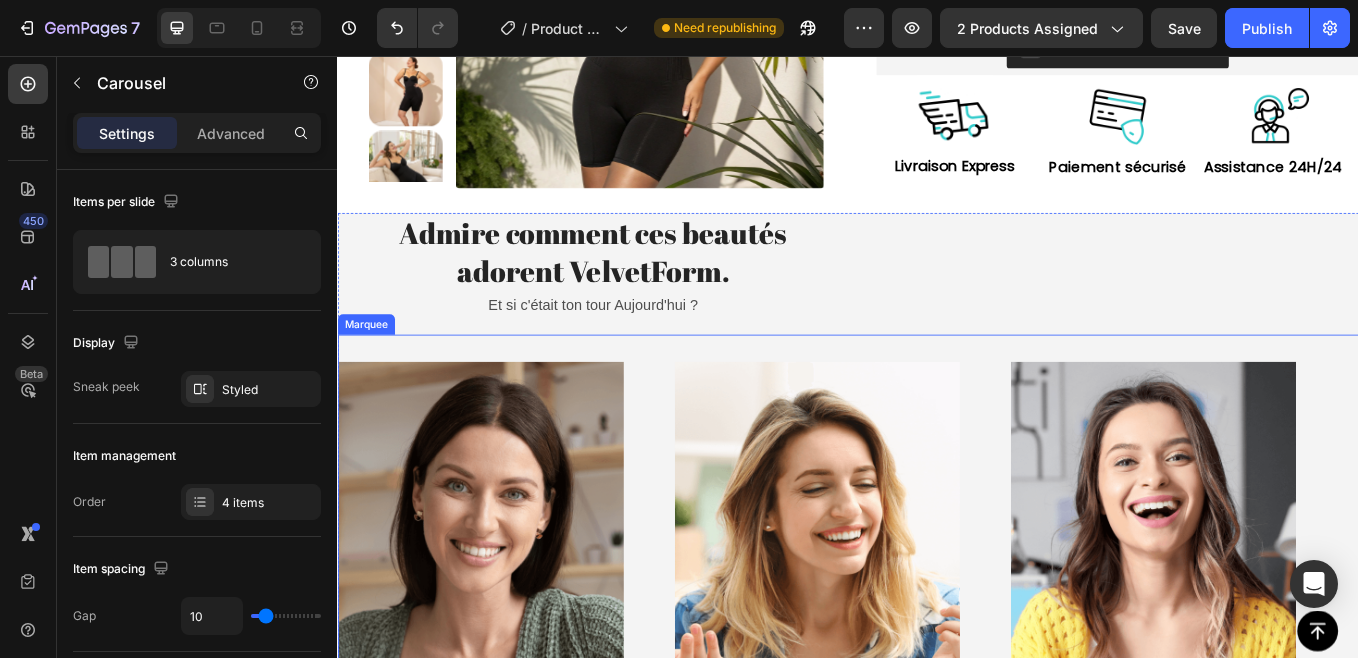 click on "Image" at bounding box center (535, 714) 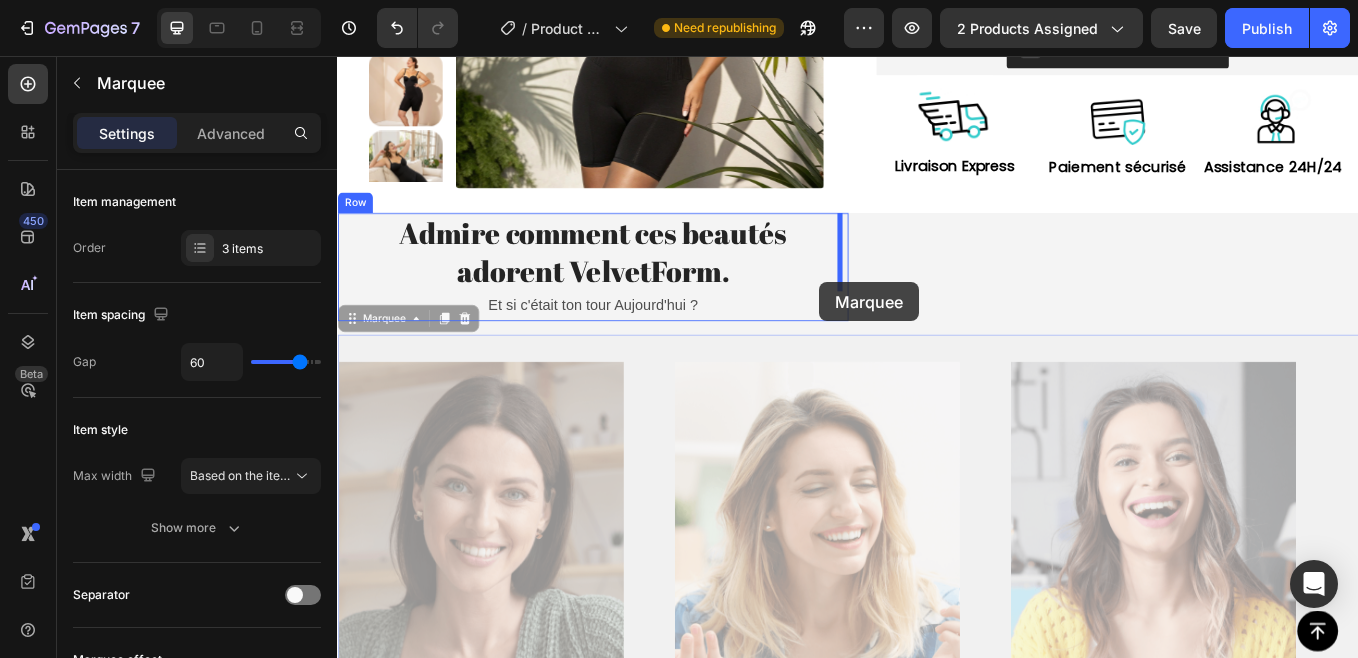 drag, startPoint x: 352, startPoint y: 366, endPoint x: 903, endPoint y: 322, distance: 552.754 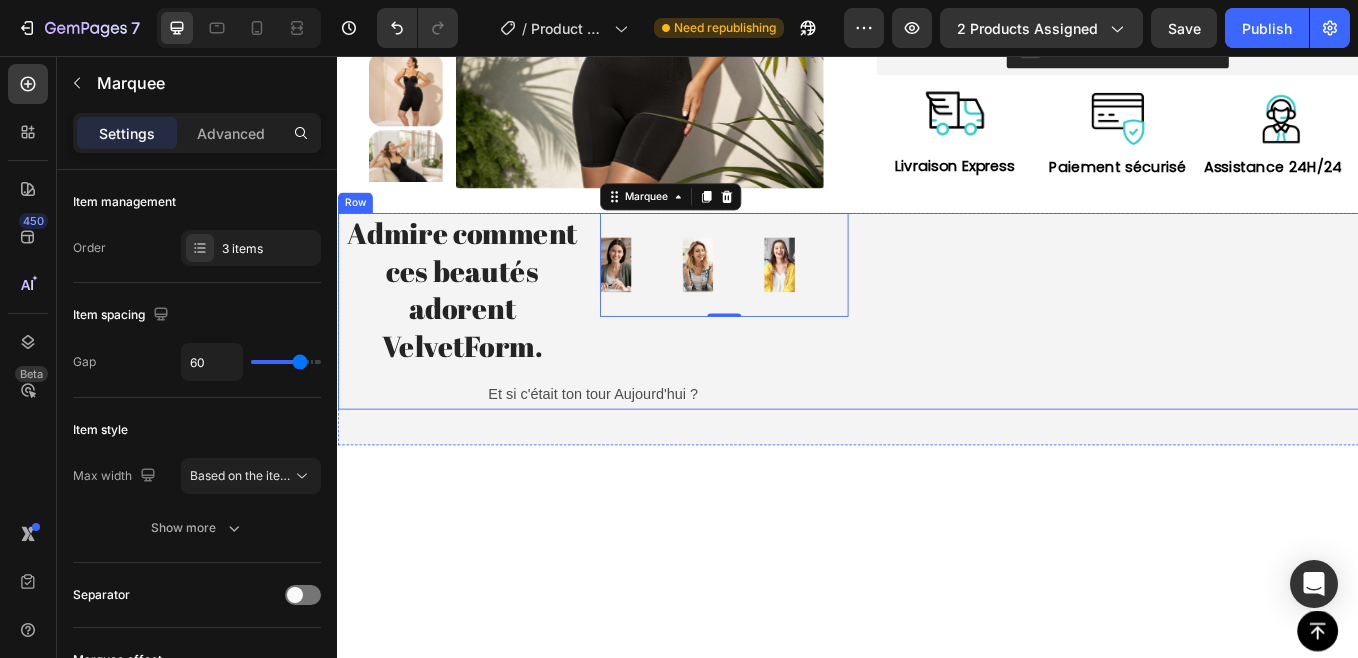 click on "✨Admire comment ces beautés adorent VelvetForm 💕  Heading Et si c'était ton tour Aujourd'hui ? Text Block Row" at bounding box center [1237, 356] 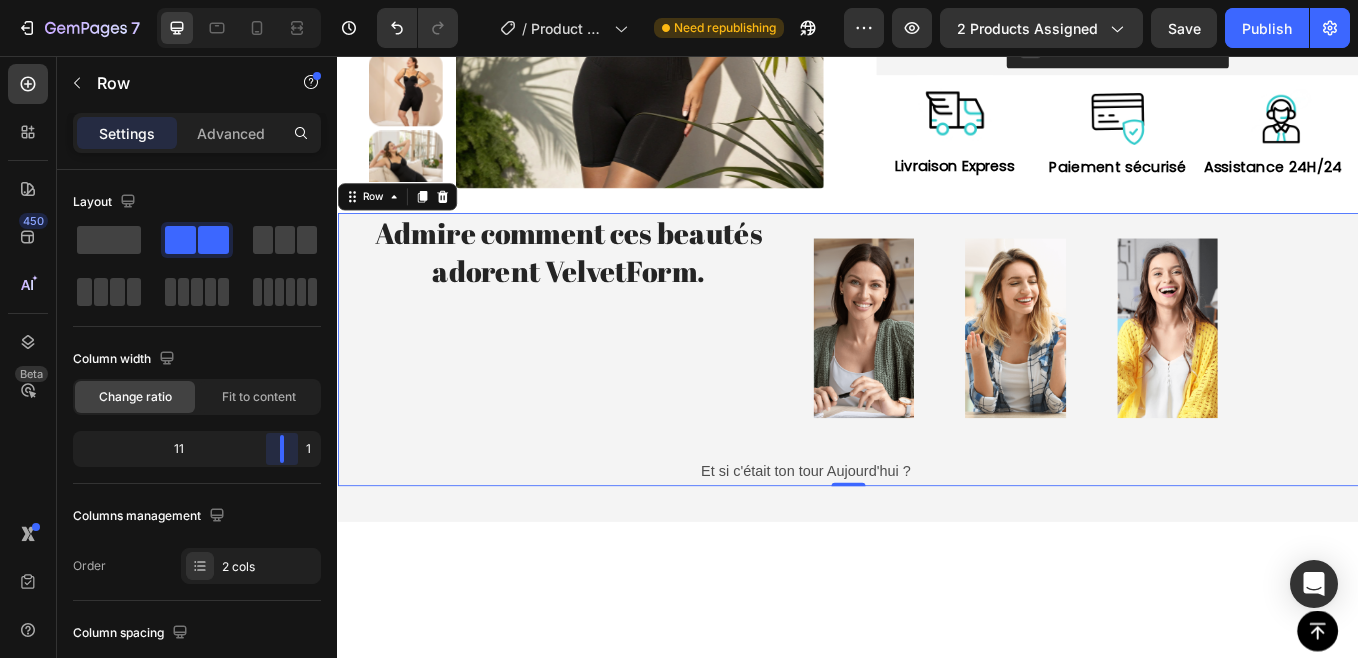 drag, startPoint x: 194, startPoint y: 456, endPoint x: 10, endPoint y: 506, distance: 190.6725 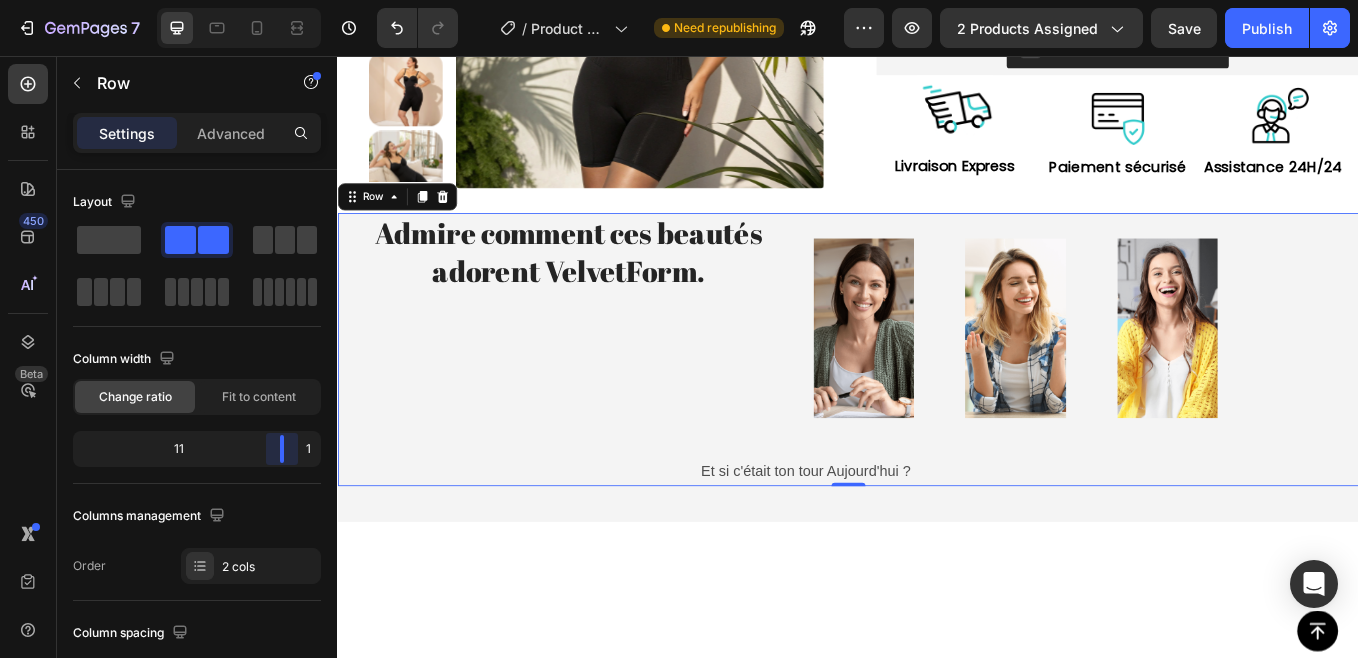 click on "7  Version history  /  Product Page - Dec 16, 21:40:24 Need republishing Preview 2 products assigned  Save   Publish  450 Beta Sections(18) Elements(84) Section Element Hero Section Product Detail Brands Trusted Badges Guarantee Product Breakdown How to use Testimonials Compare Bundle FAQs Social Proof Brand Story Product List Collection Blog List Contact Sticky Add to Cart Custom Footer Browse Library 450 Layout
Row
Row
Row
Row Text
Heading
Text Block Button
Button
Button Media
Image
Image Video" at bounding box center [679, 0] 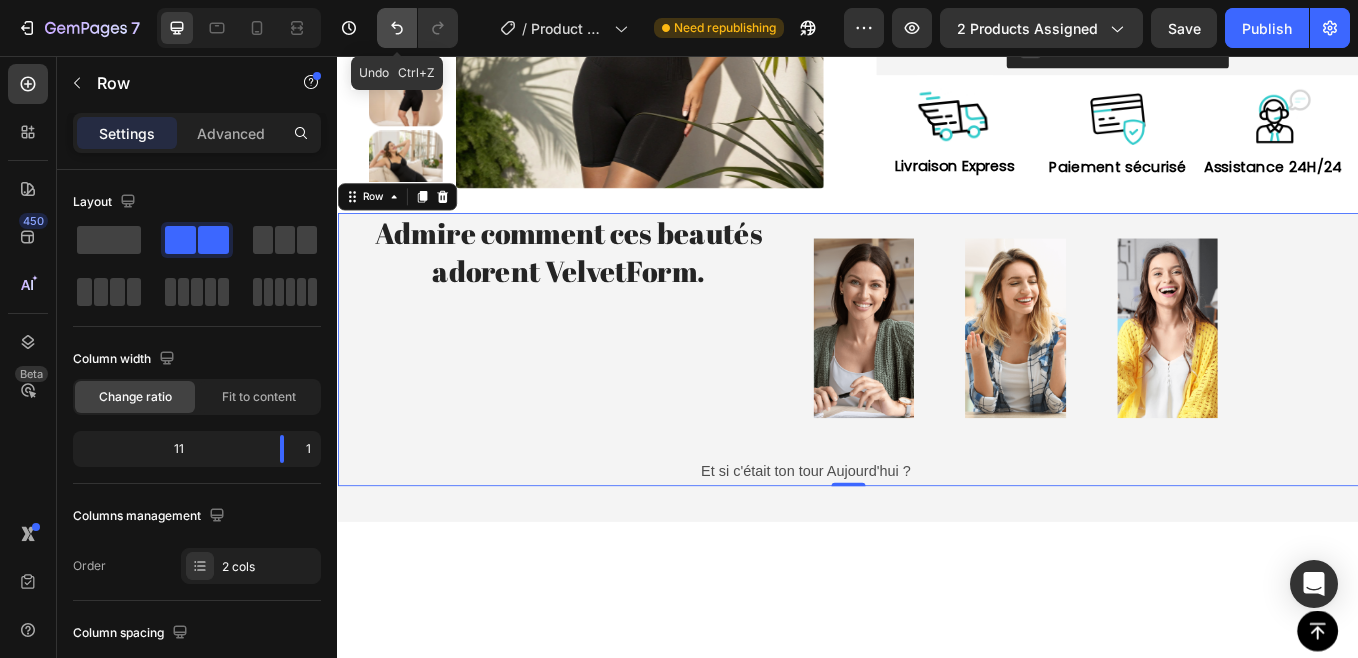 click 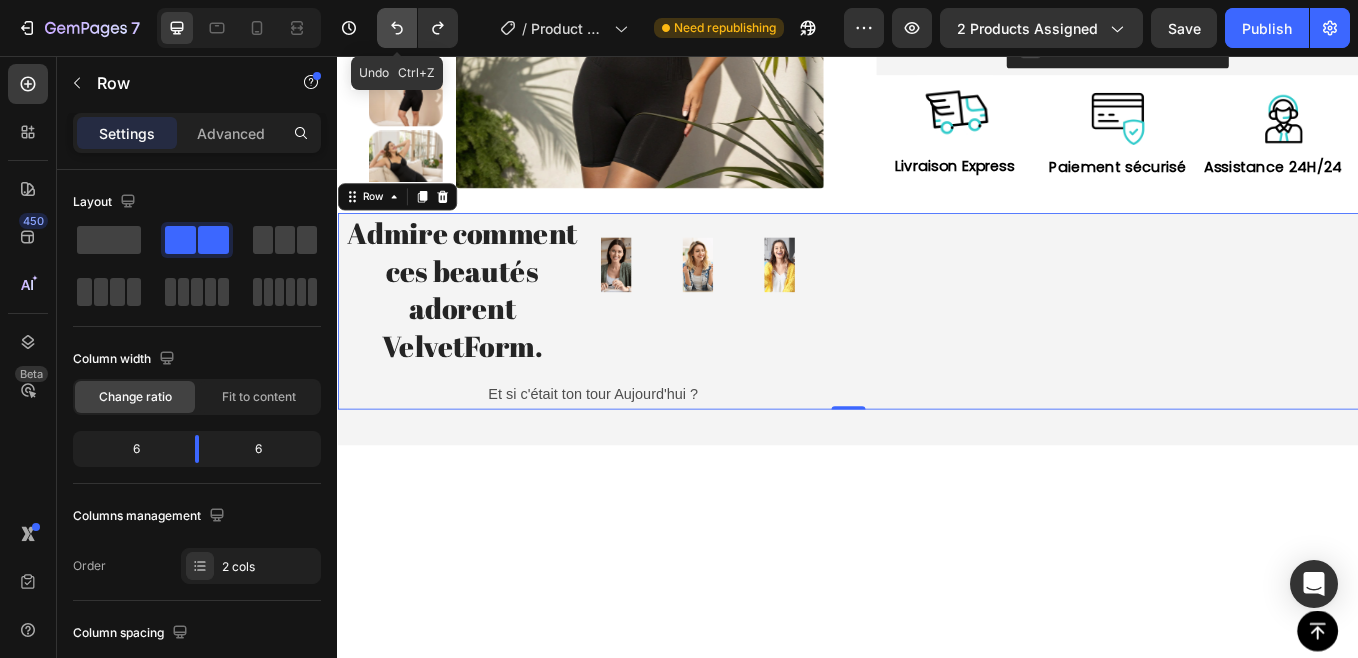 click 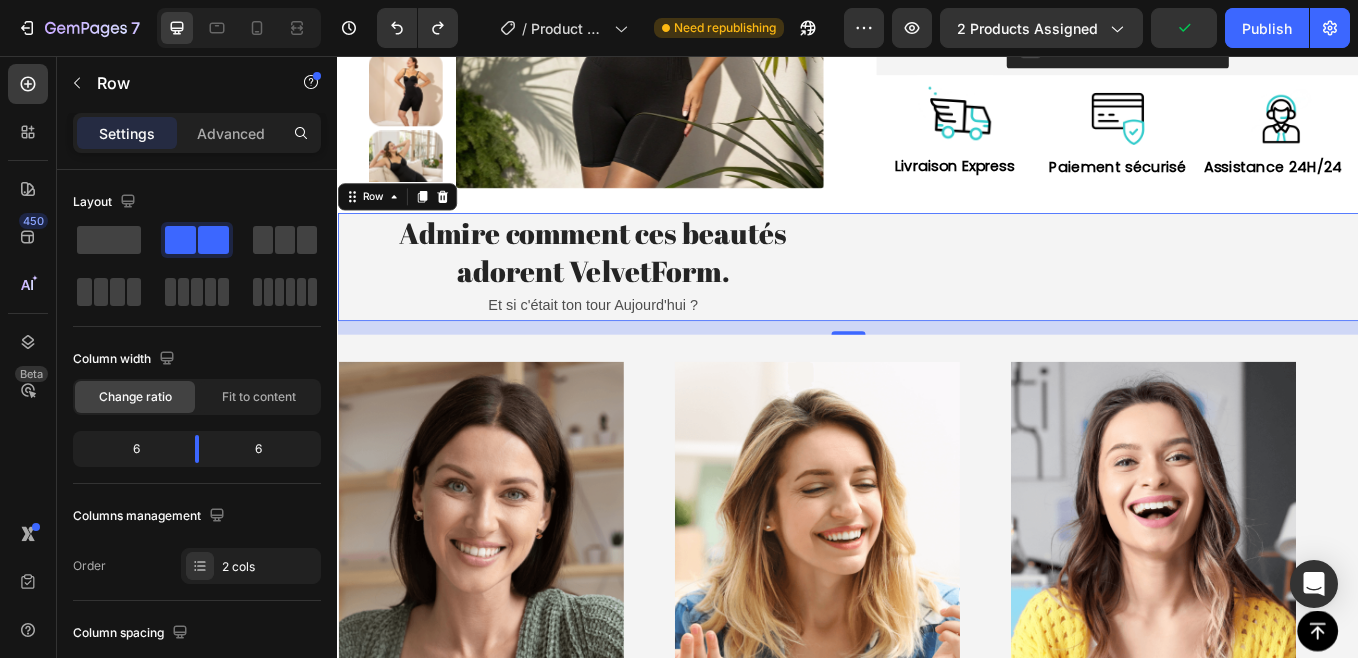 click on "16" at bounding box center (937, 376) 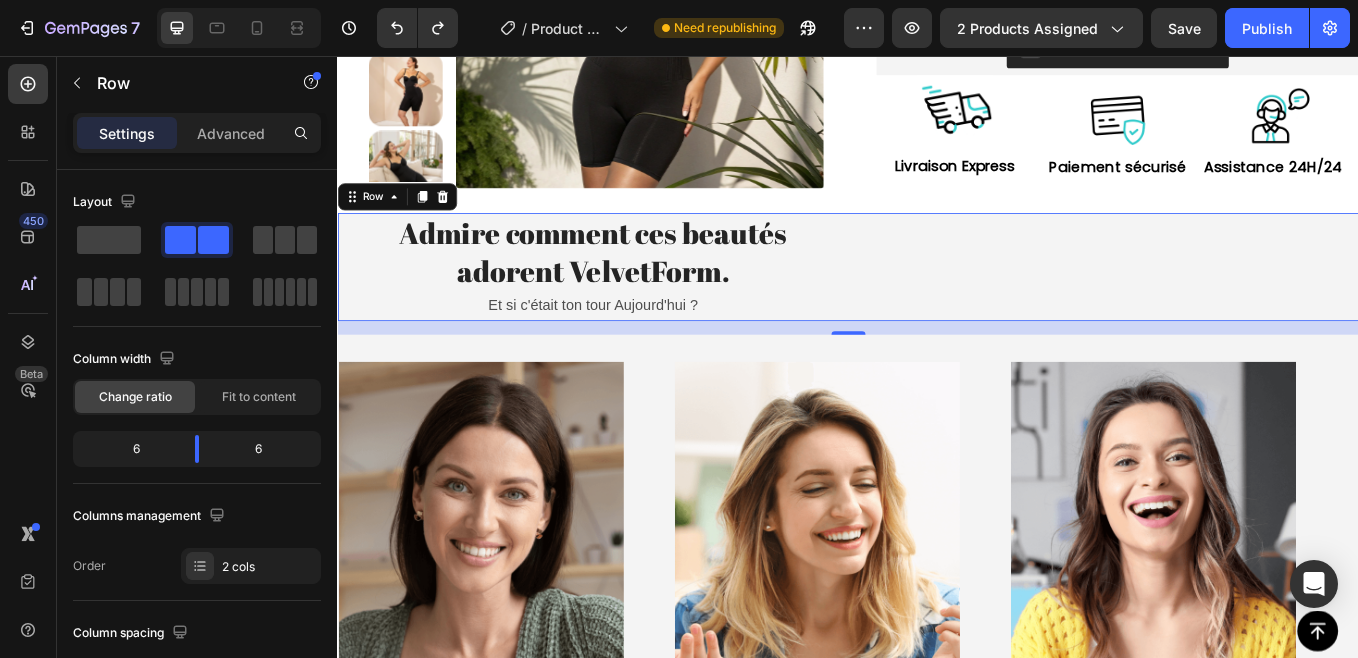 click on "✨Admire comment ces beautés adorent VelvetForm 💕  Heading Et si c'était ton tour Aujourd'hui ? Text Block Row" at bounding box center [1237, 304] 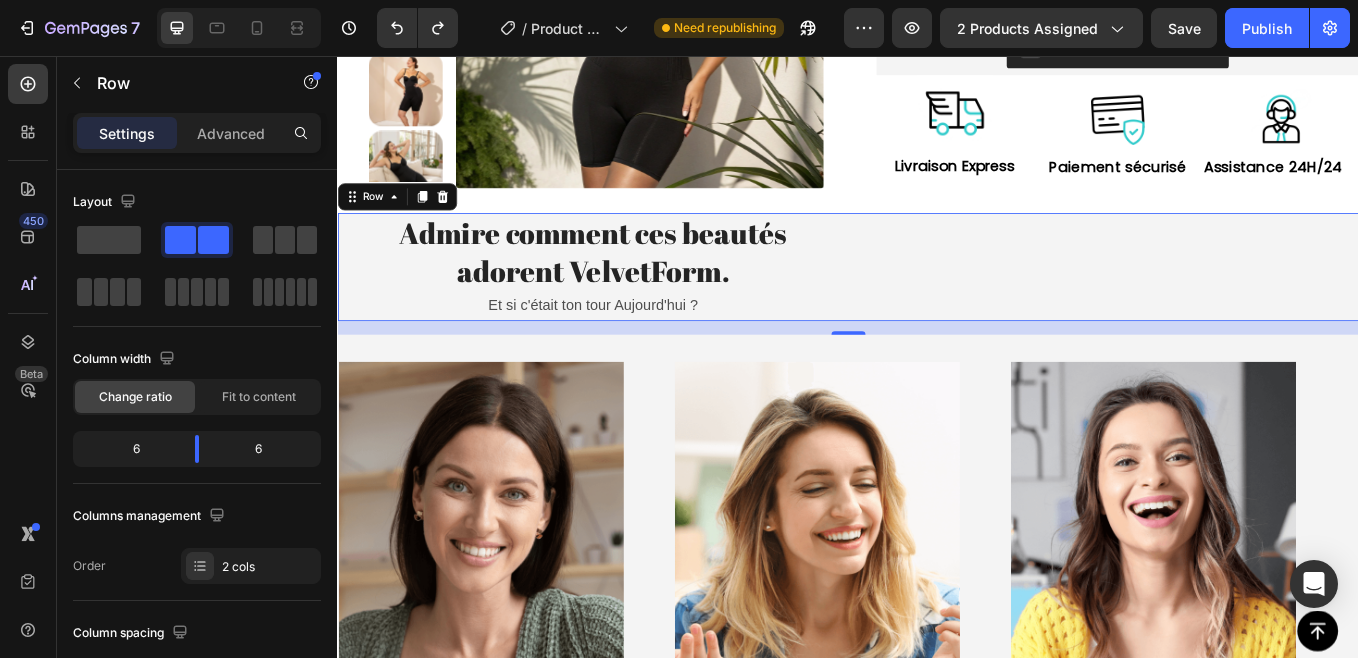 click on "✨Admire comment ces beautés adorent VelvetForm 💕  Heading Et si c'était ton tour Aujourd'hui ? Text Block Row" at bounding box center (1237, 304) 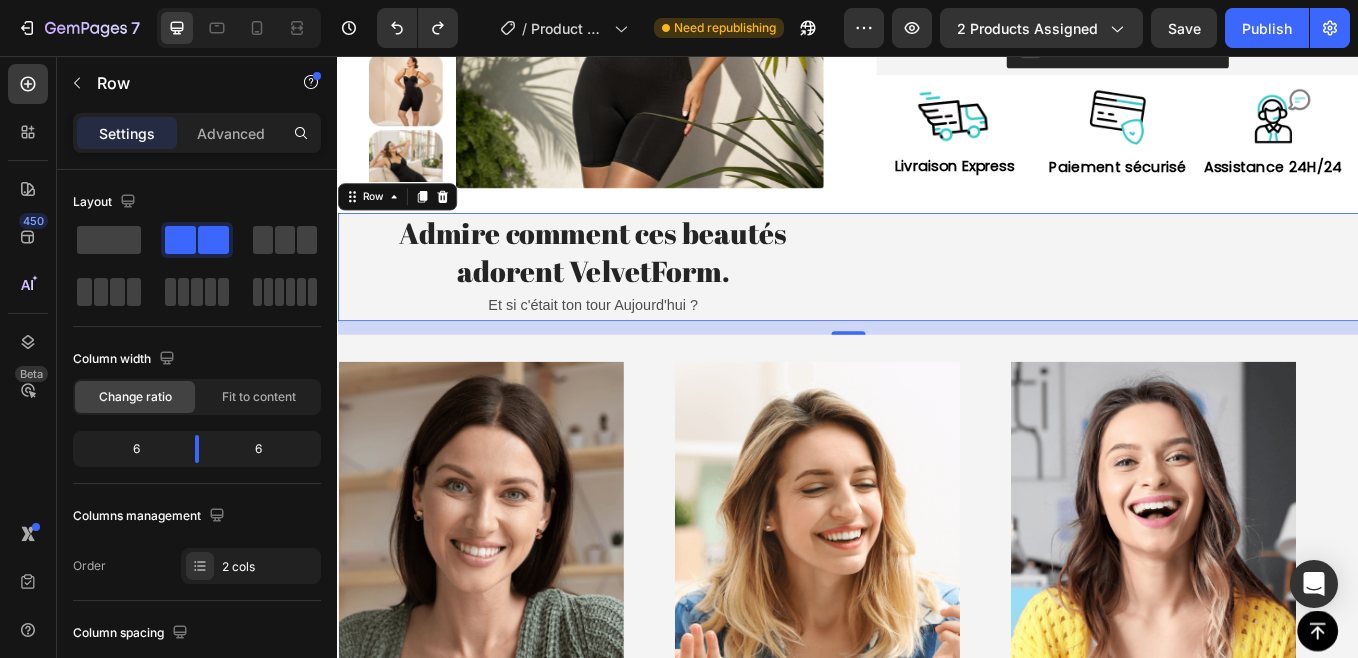 click on "✨Admire comment ces beautés adorent VelvetForm 💕  Heading Et si c'était ton tour Aujourd'hui ? Text Block Row" at bounding box center (1237, 304) 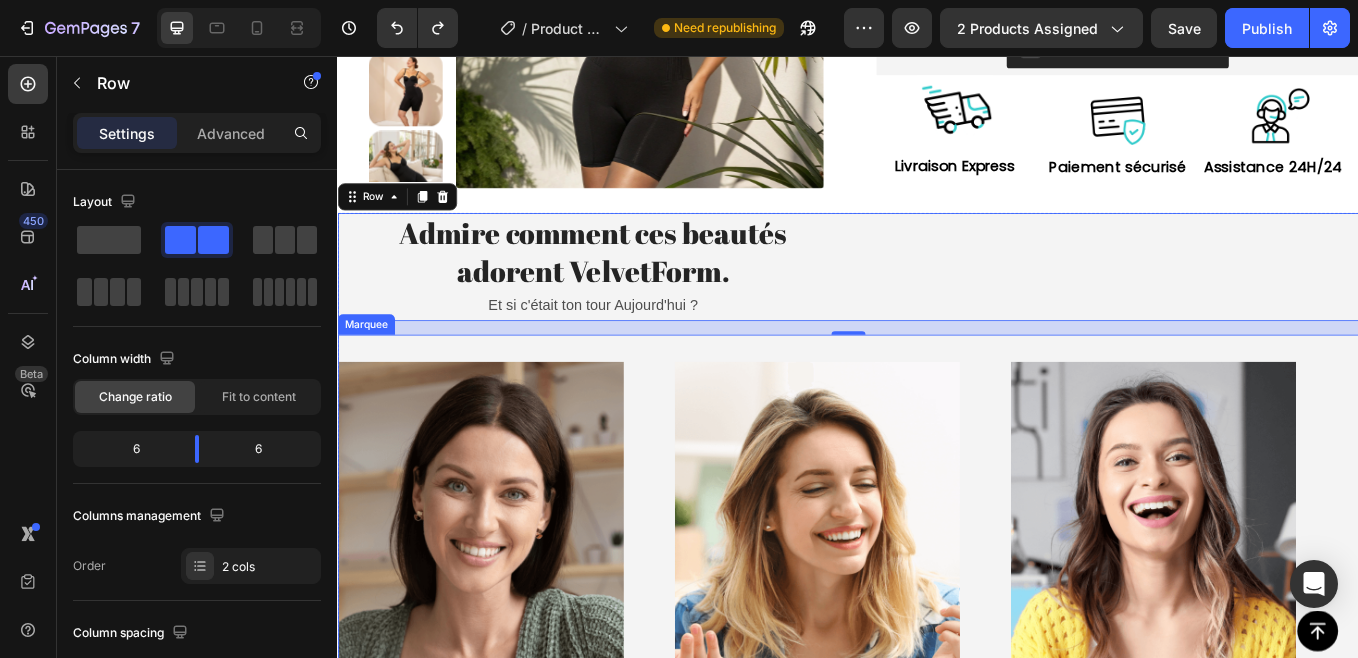 click on "Image" at bounding box center [535, 714] 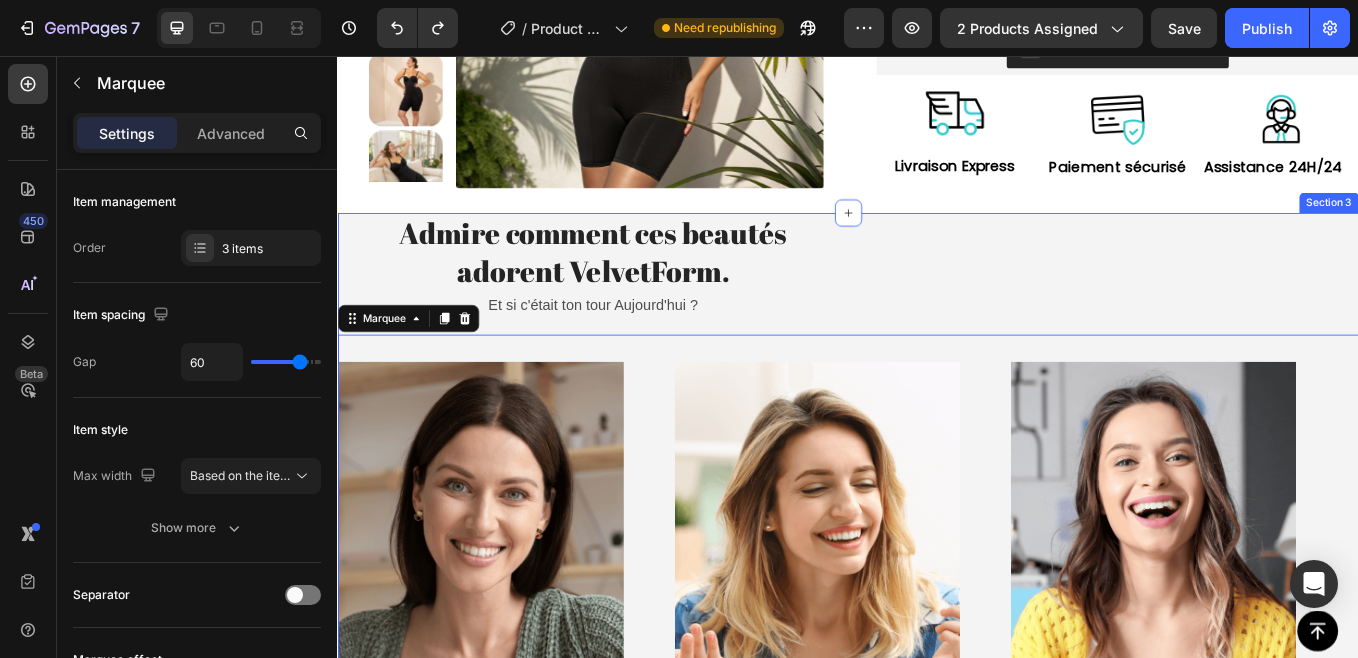 click on "Admire comment ces beautés adorent VelvetForm.  Heading Et si c'était ton tour Aujourd'hui ? Text Block Row ✨Admire comment ces beautés adorent VelvetForm 💕  Heading Et si c'était ton tour Aujourd'hui ? Text Block Row Row Image Image Image Image Image Image Marquee   0" at bounding box center [937, 643] 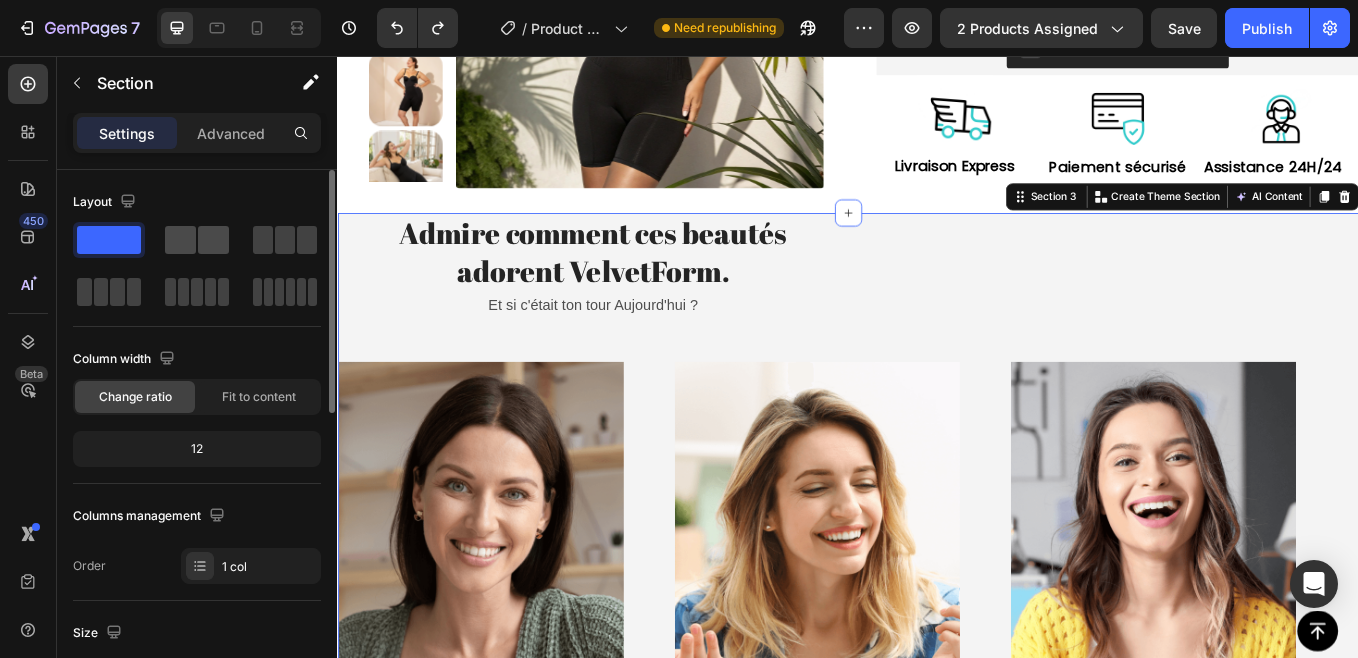 click 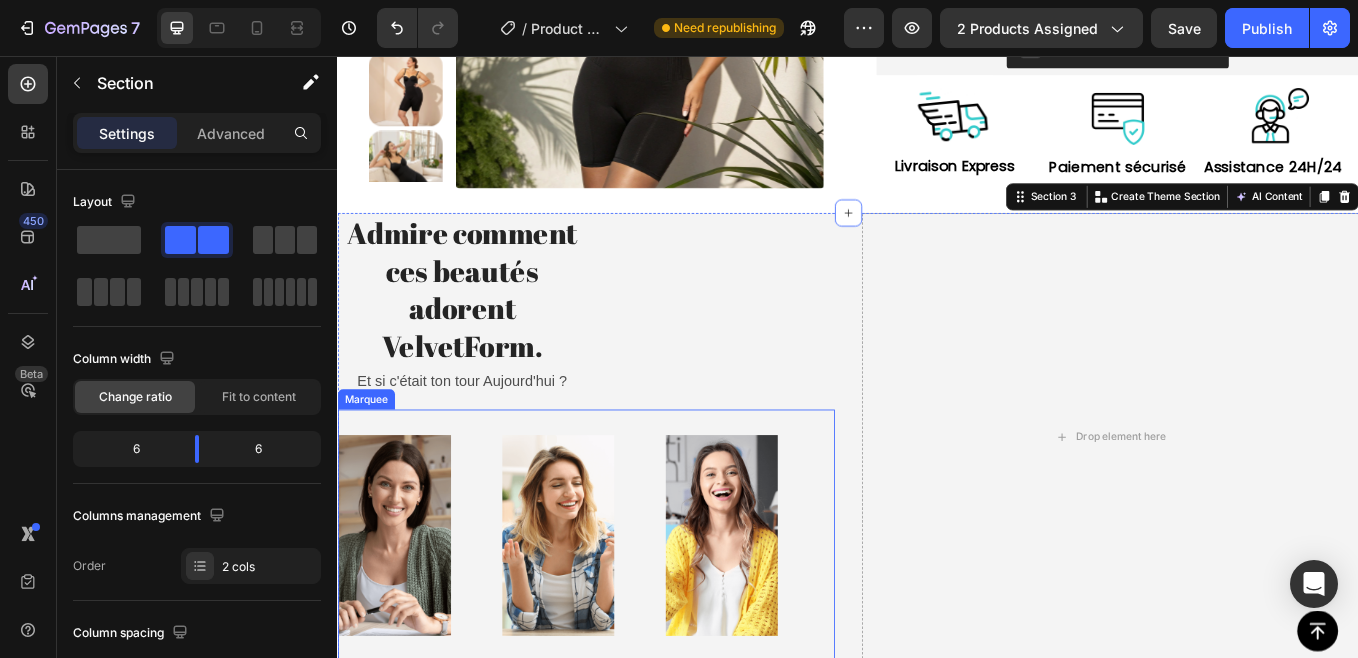 click on "Image Image Image Image Image Image Marquee" at bounding box center (629, 620) 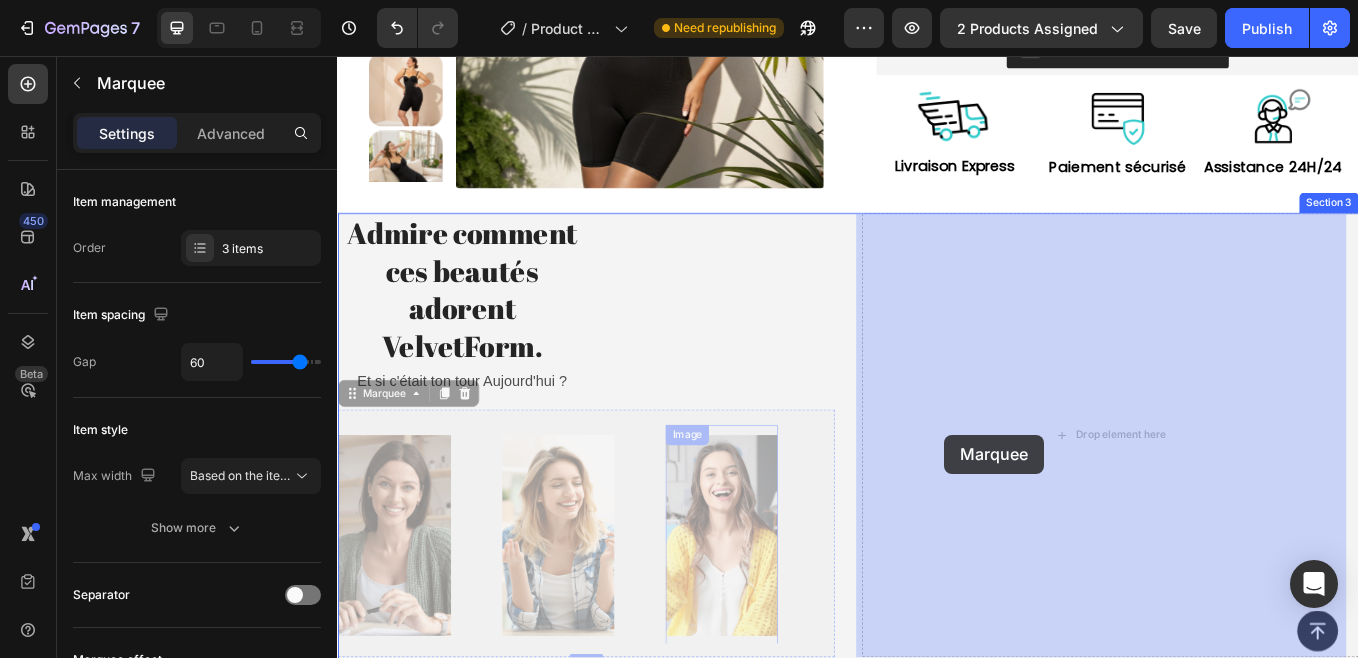 drag, startPoint x: 365, startPoint y: 452, endPoint x: 1050, endPoint y: 500, distance: 686.6797 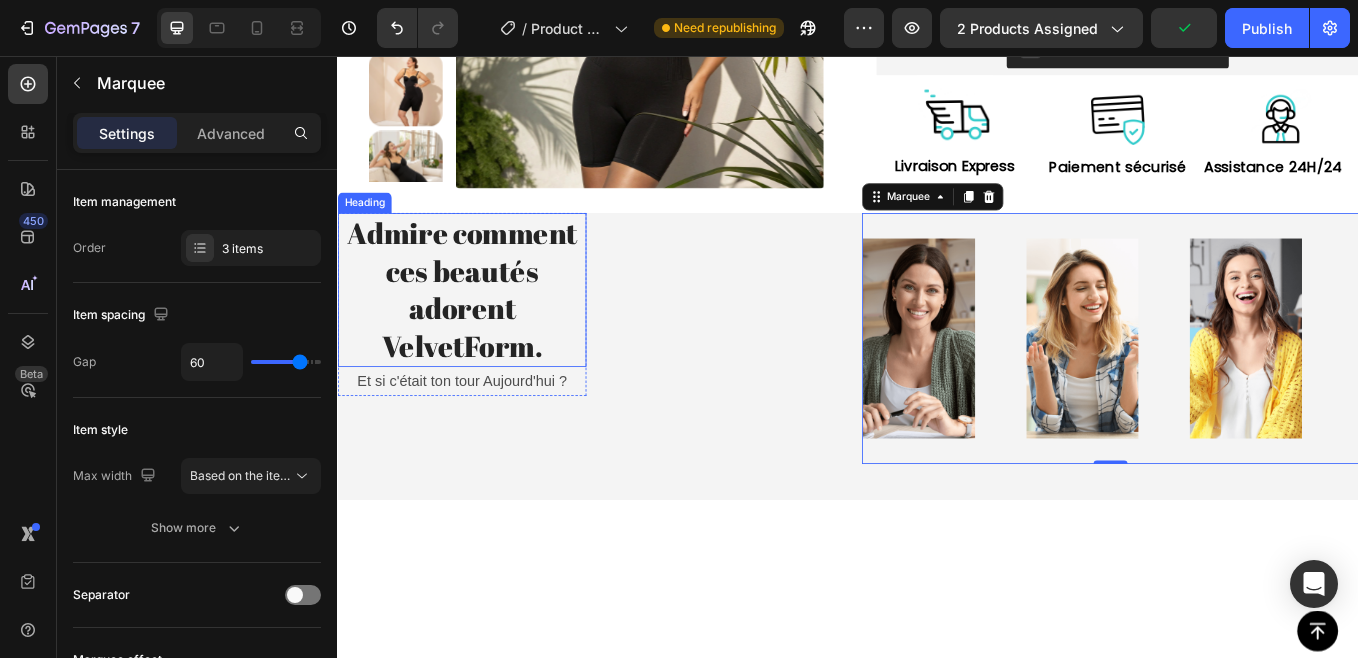 click on "Admire comment ces beautés adorent VelvetForm." at bounding box center (483, 331) 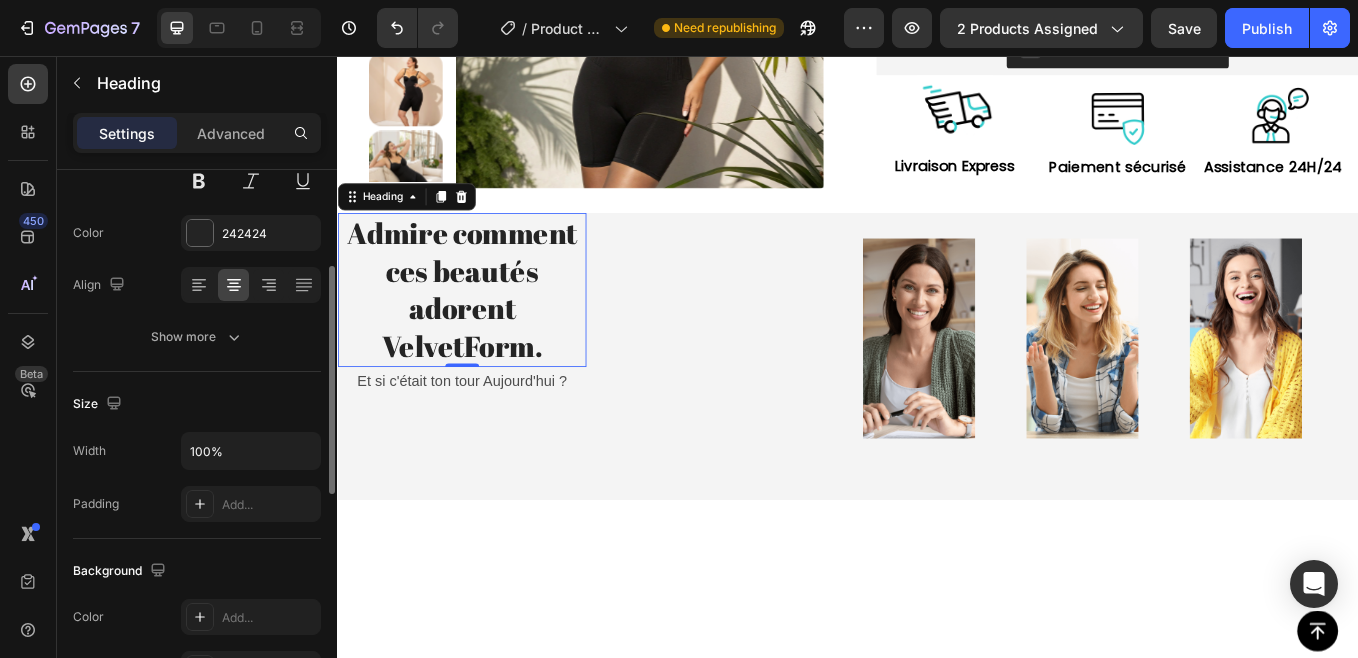 scroll, scrollTop: 236, scrollLeft: 0, axis: vertical 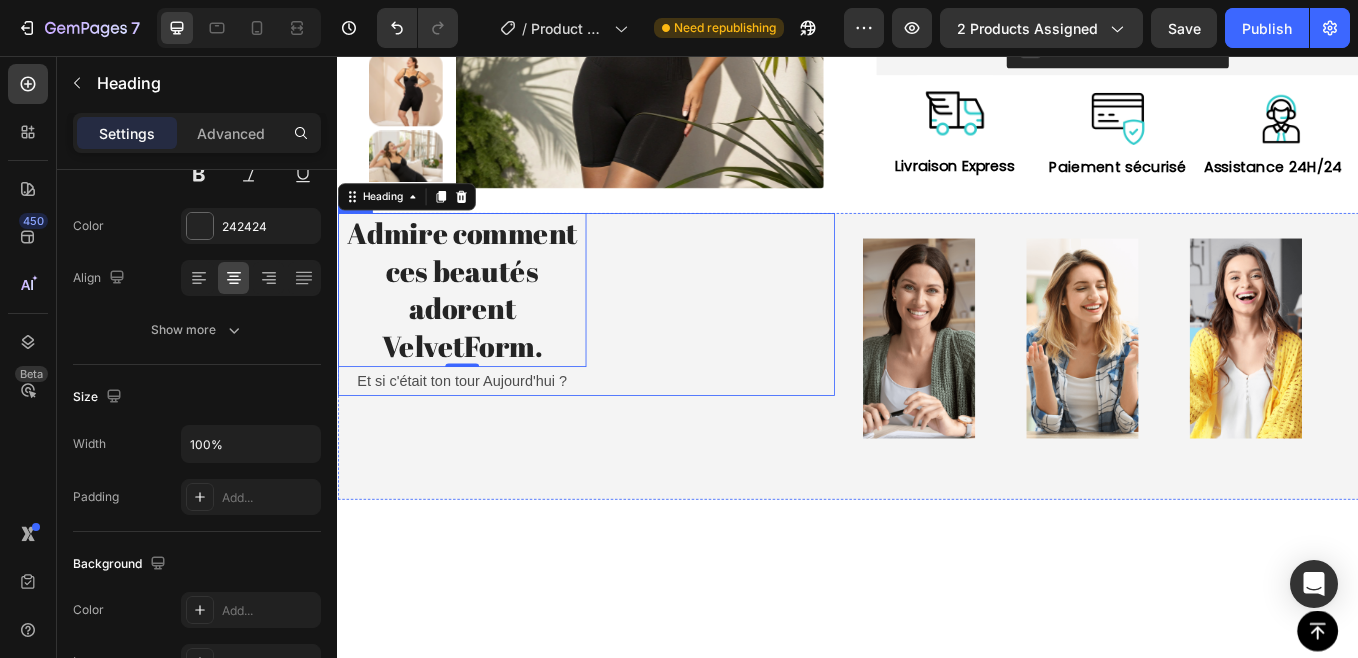click on "✨Admire comment ces beautés adorent VelvetForm 💕  Heading Et si c'était ton tour Aujourd'hui ? Text Block Row" at bounding box center [775, 348] 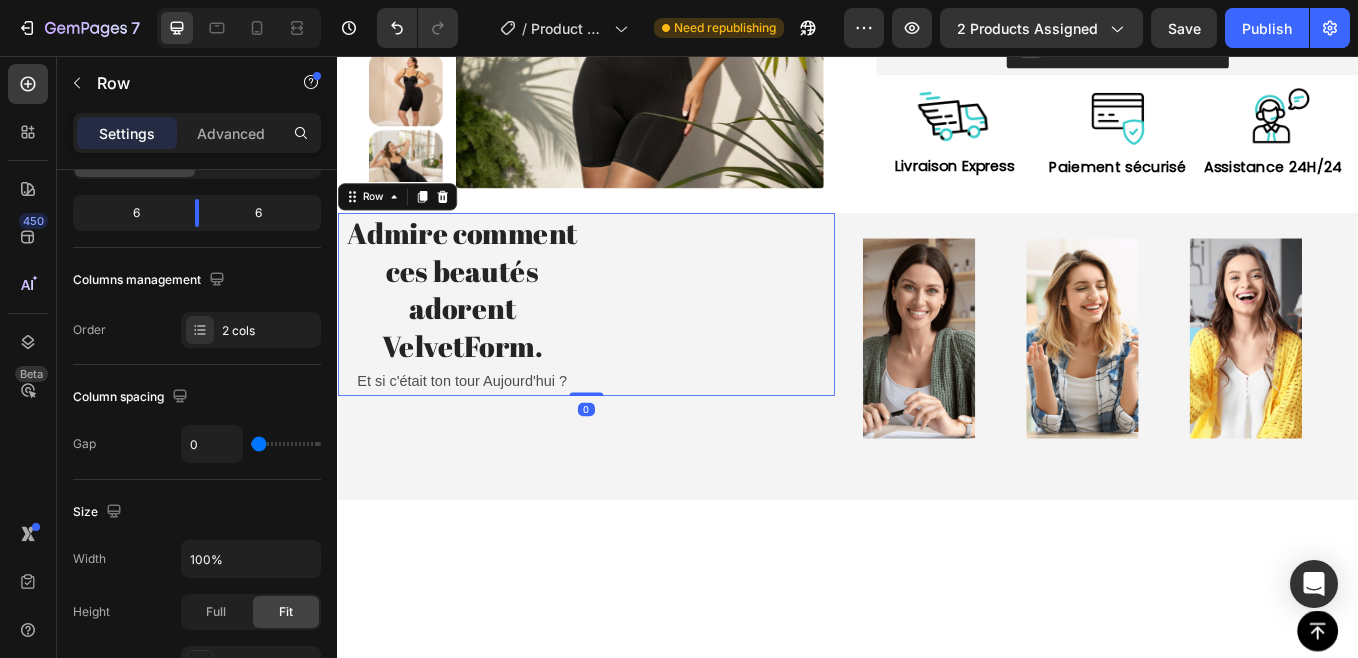 scroll, scrollTop: 0, scrollLeft: 0, axis: both 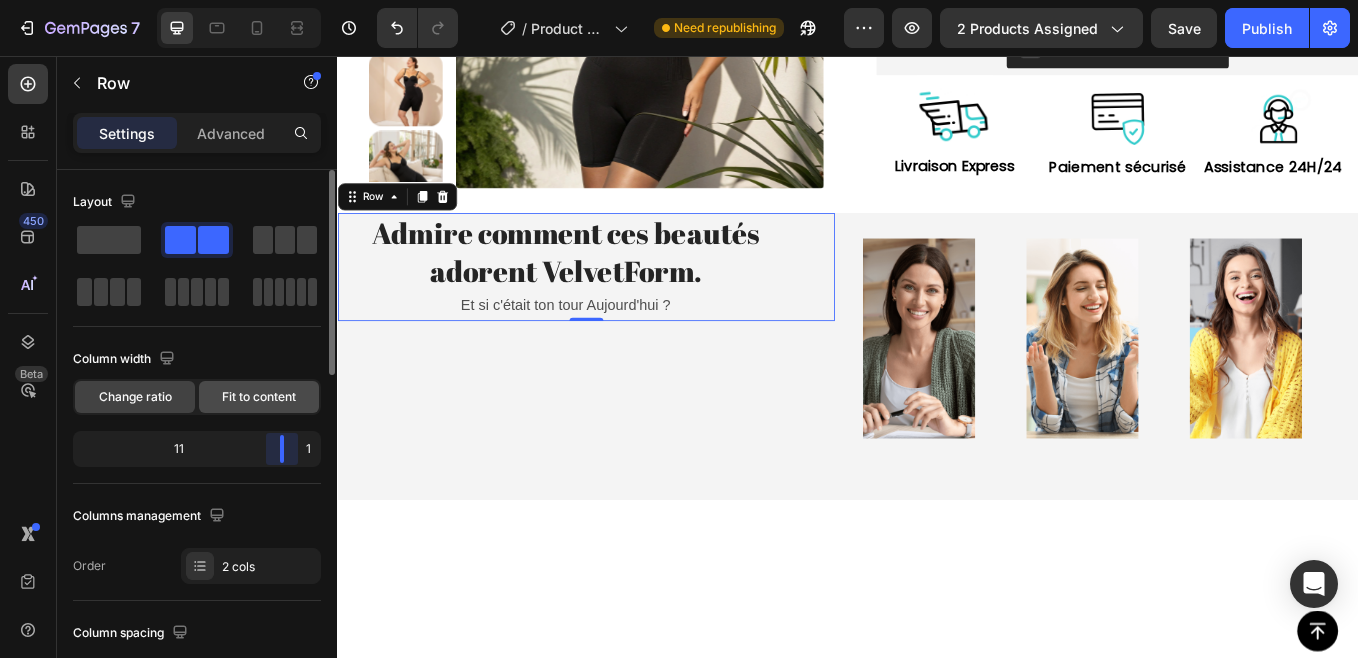 drag, startPoint x: 196, startPoint y: 448, endPoint x: 260, endPoint y: 394, distance: 83.737686 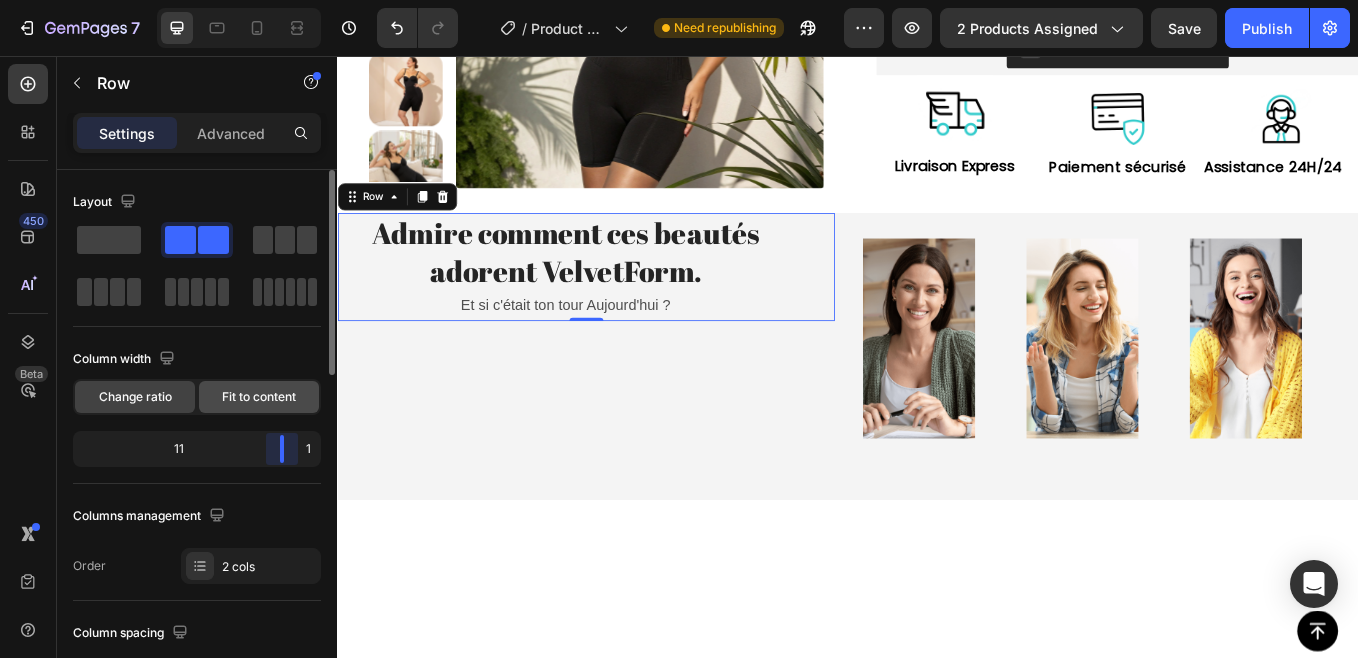 click on "7  Version history  /  Product Page - Dec 16, 21:40:24 Need republishing Preview 2 products assigned  Save   Publish  450 Beta Sections(18) Elements(84) Section Element Hero Section Product Detail Brands Trusted Badges Guarantee Product Breakdown How to use Testimonials Compare Bundle FAQs Social Proof Brand Story Product List Collection Blog List Contact Sticky Add to Cart Custom Footer Browse Library 450 Layout
Row
Row
Row
Row Text
Heading
Text Block Button
Button
Button Media
Image
Image Video" at bounding box center [679, 0] 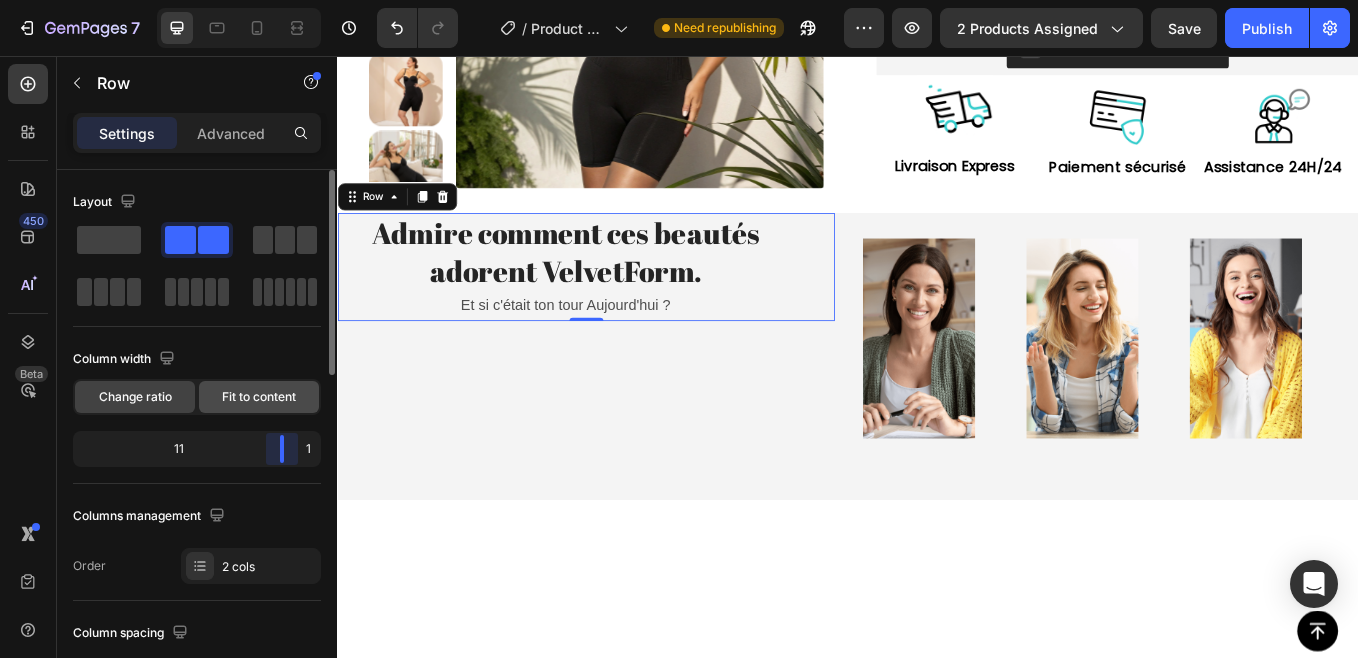click on "Fit to content" 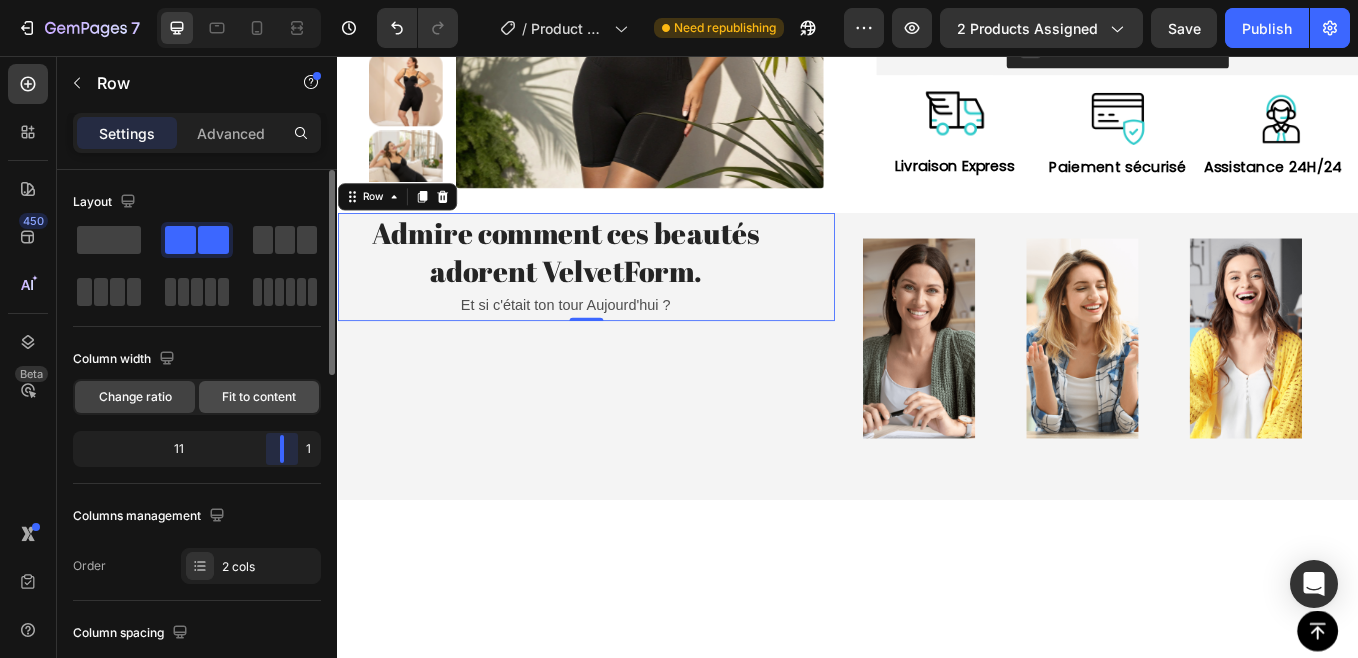 click on "Fit to content" 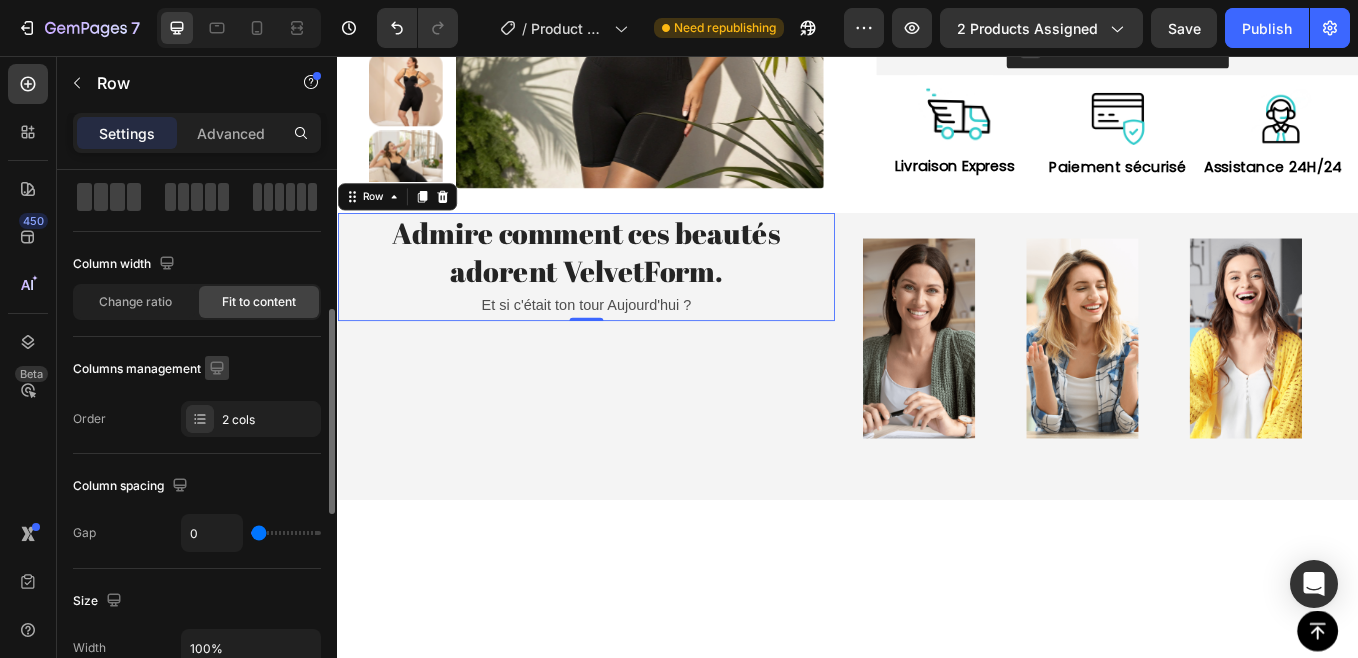 scroll, scrollTop: 177, scrollLeft: 0, axis: vertical 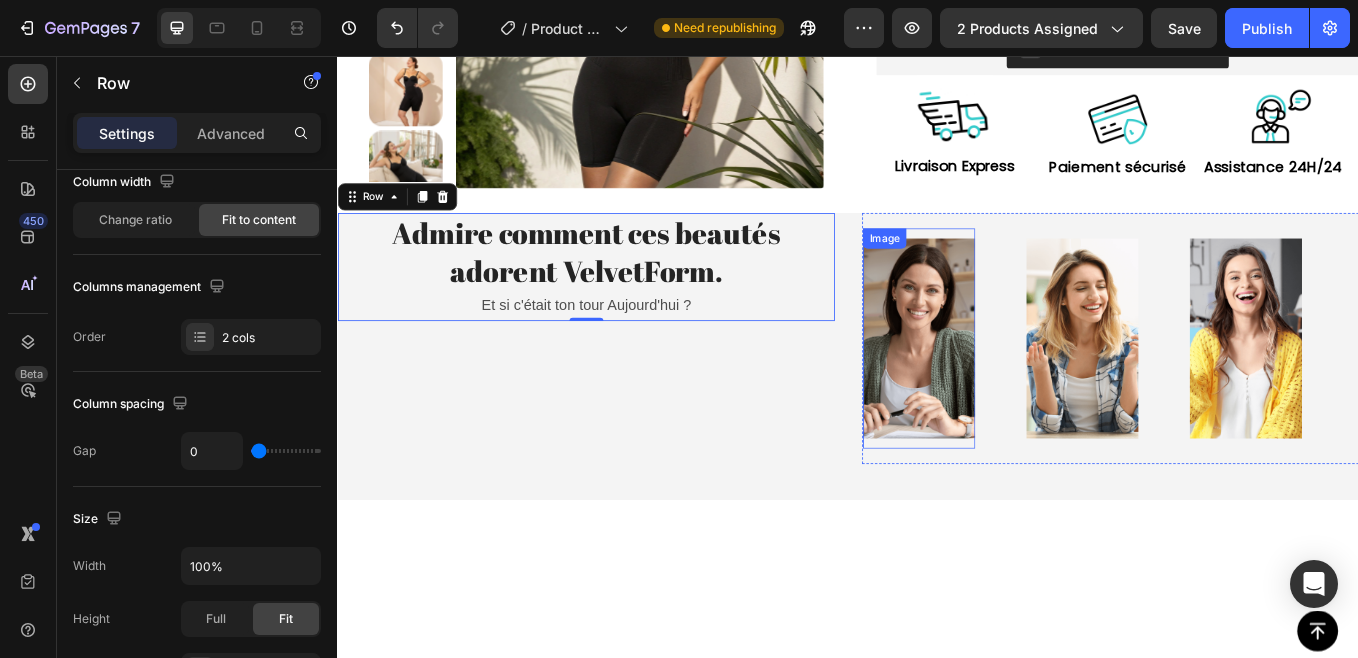click at bounding box center [1020, 388] 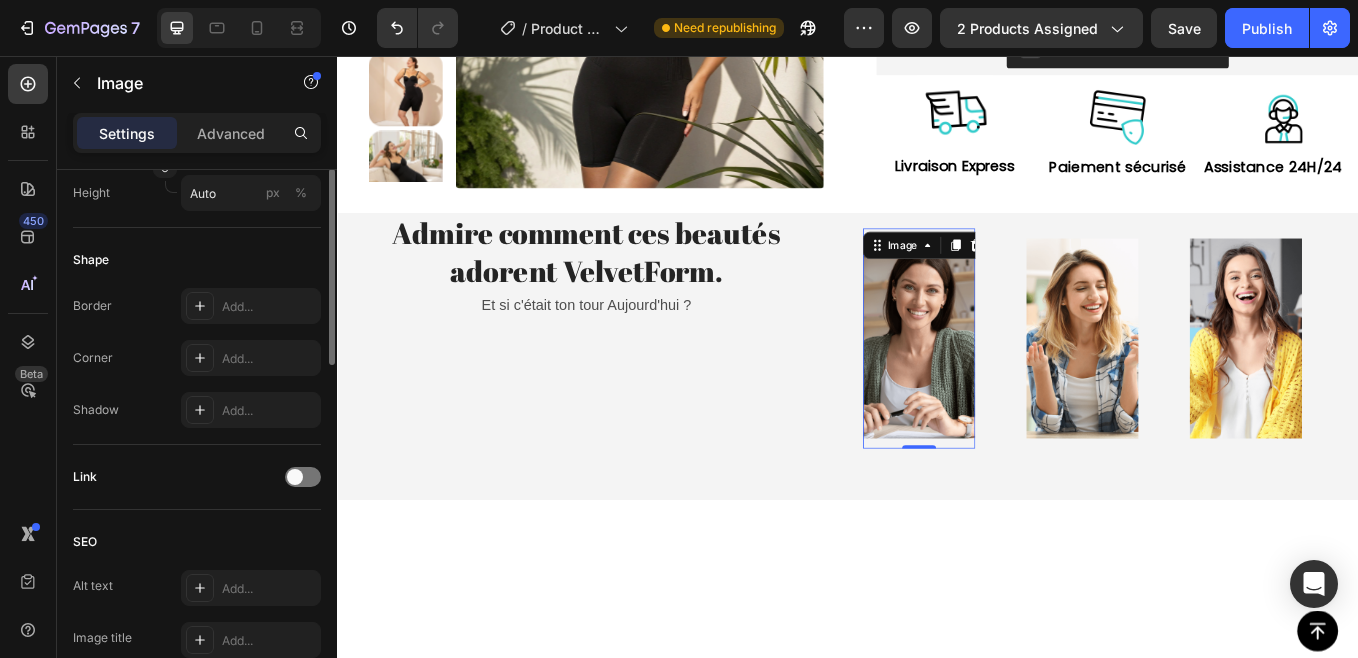 scroll, scrollTop: 459, scrollLeft: 0, axis: vertical 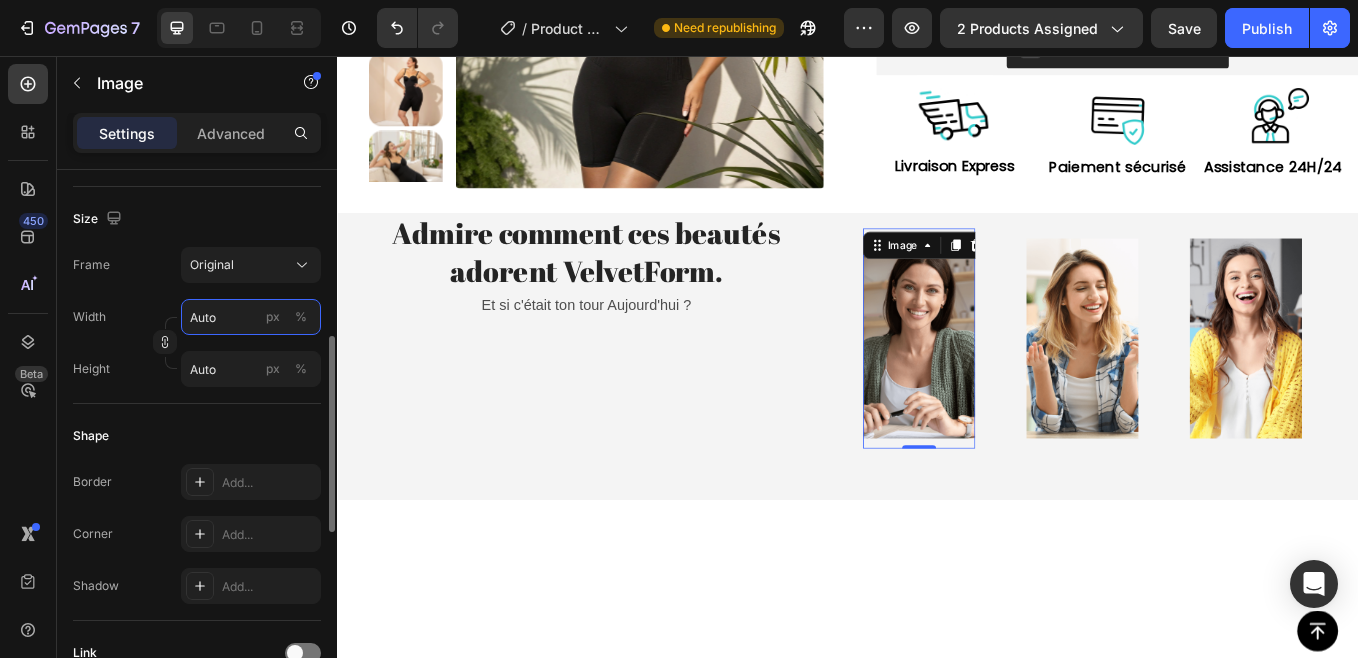 click on "Auto" at bounding box center (251, 317) 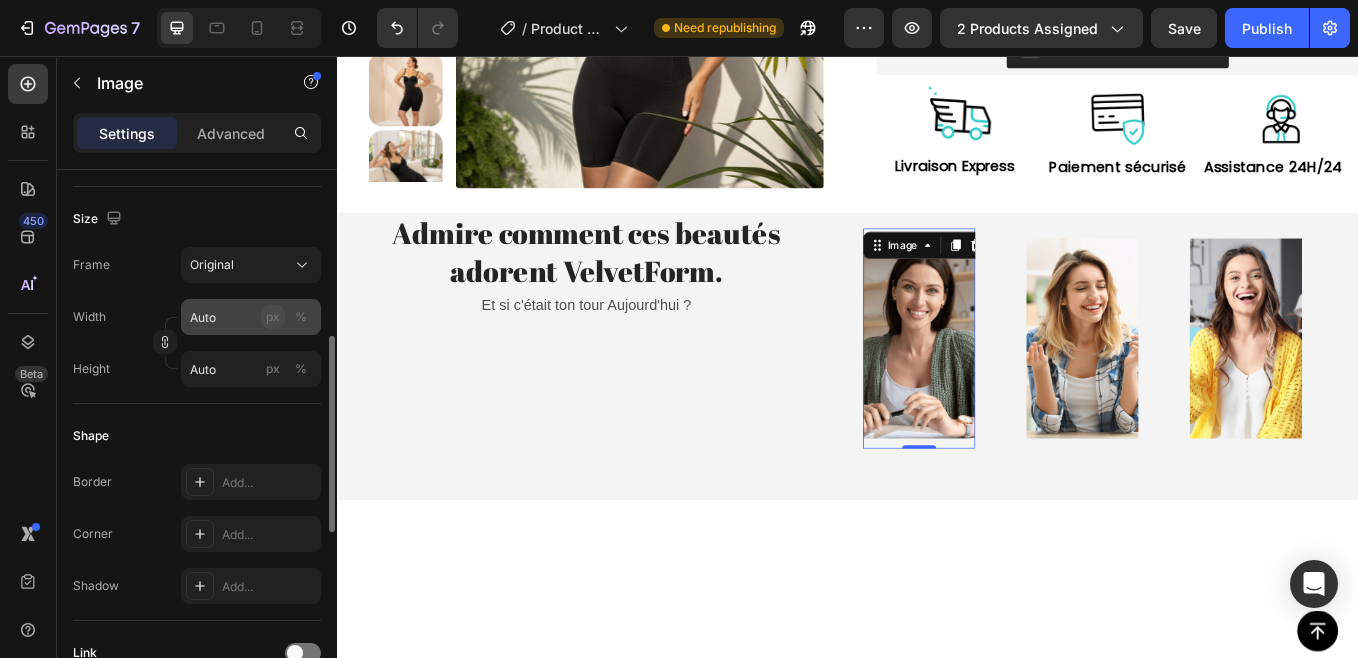 click on "px" at bounding box center (273, 317) 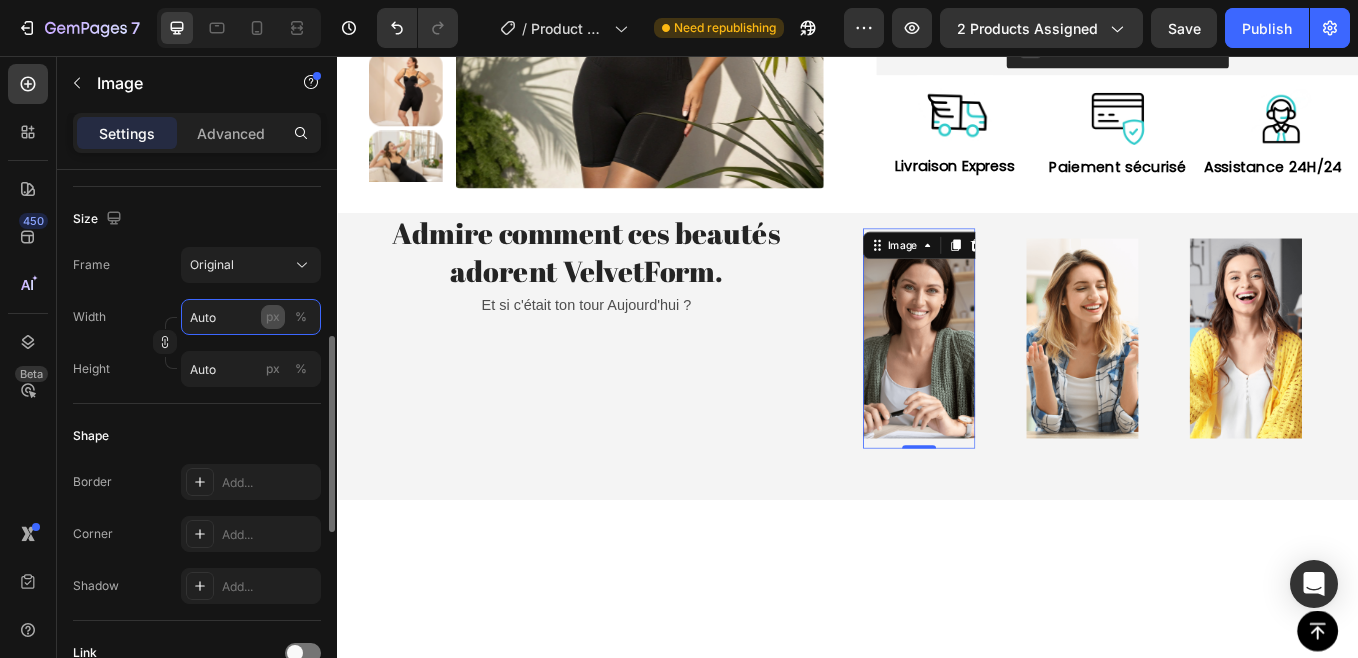 type on "1" 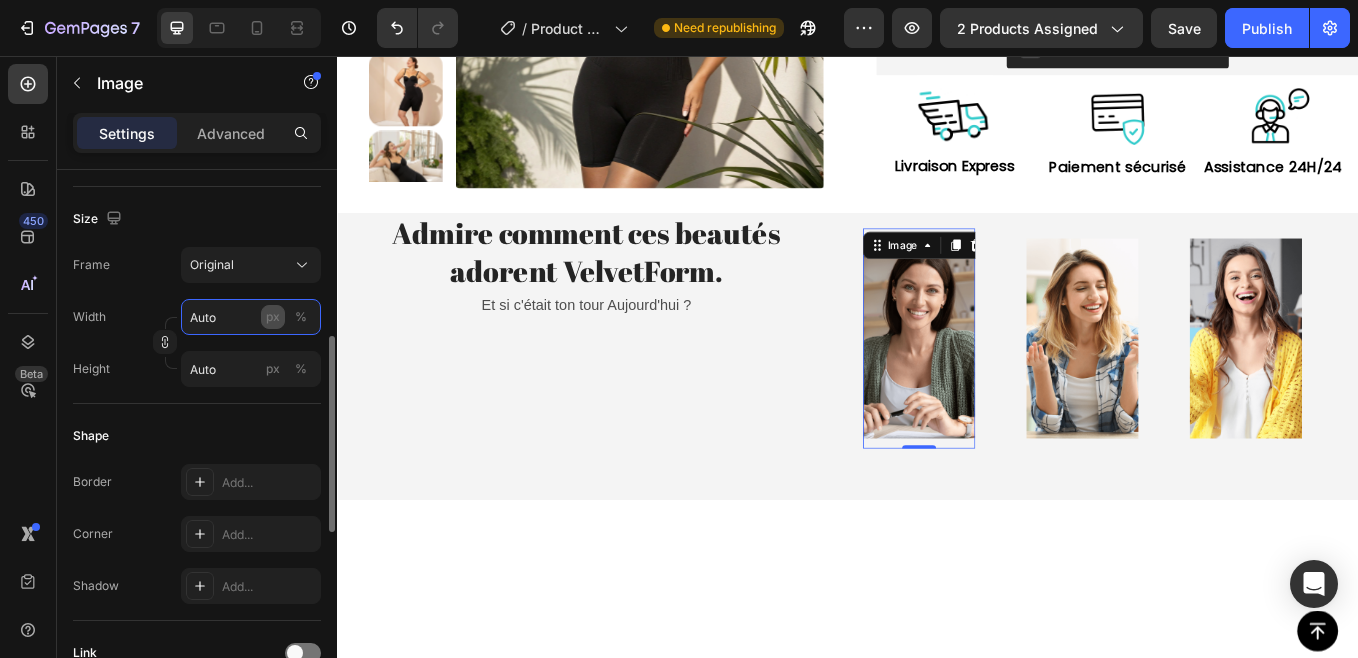 type 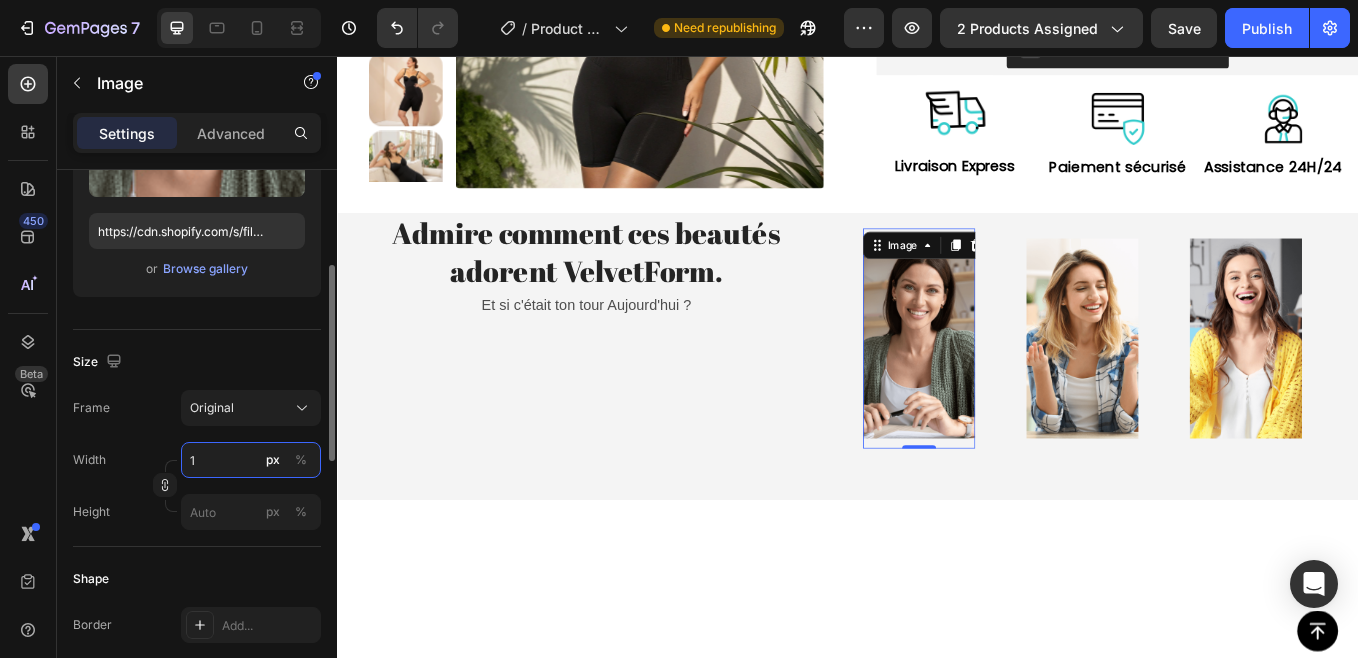 scroll, scrollTop: 295, scrollLeft: 0, axis: vertical 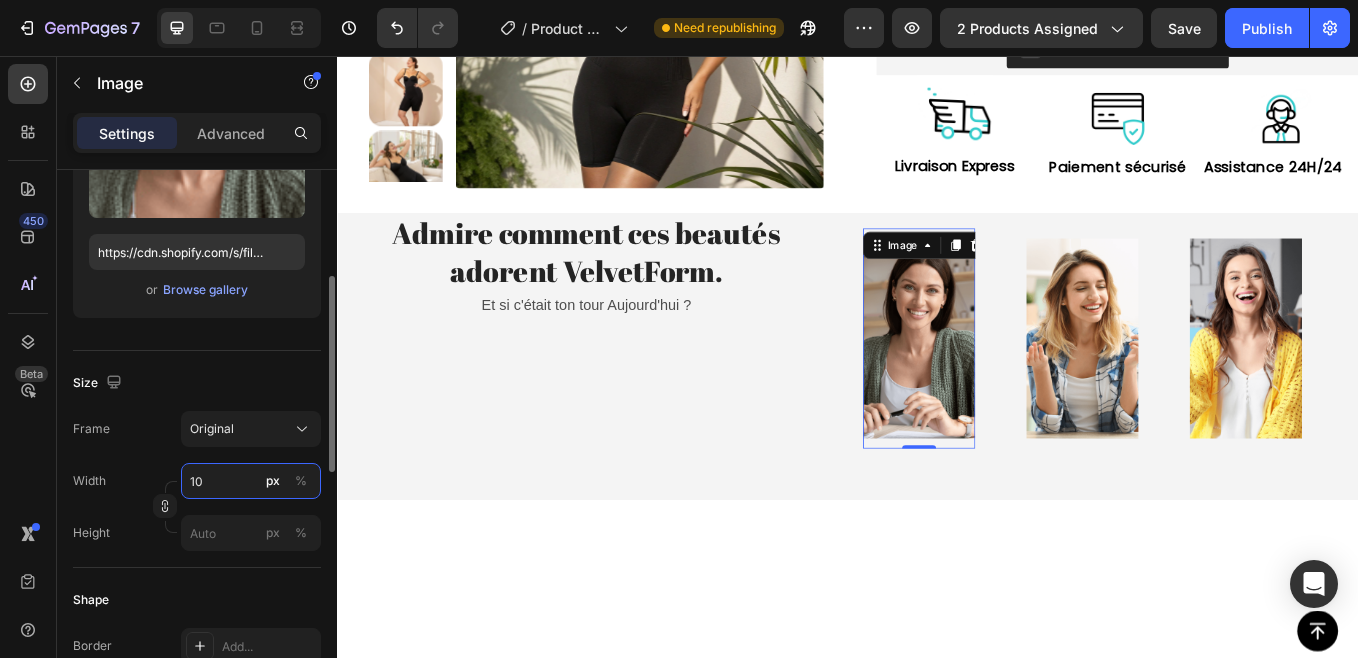 type on "1" 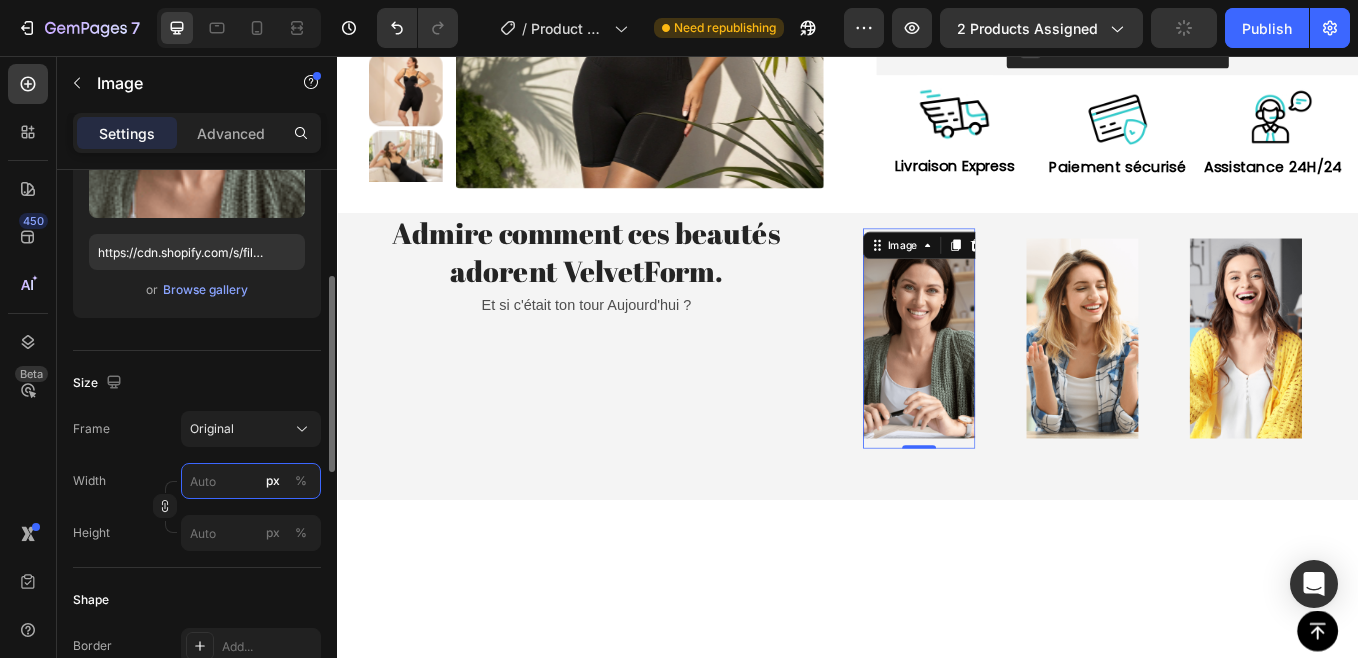 type on "1" 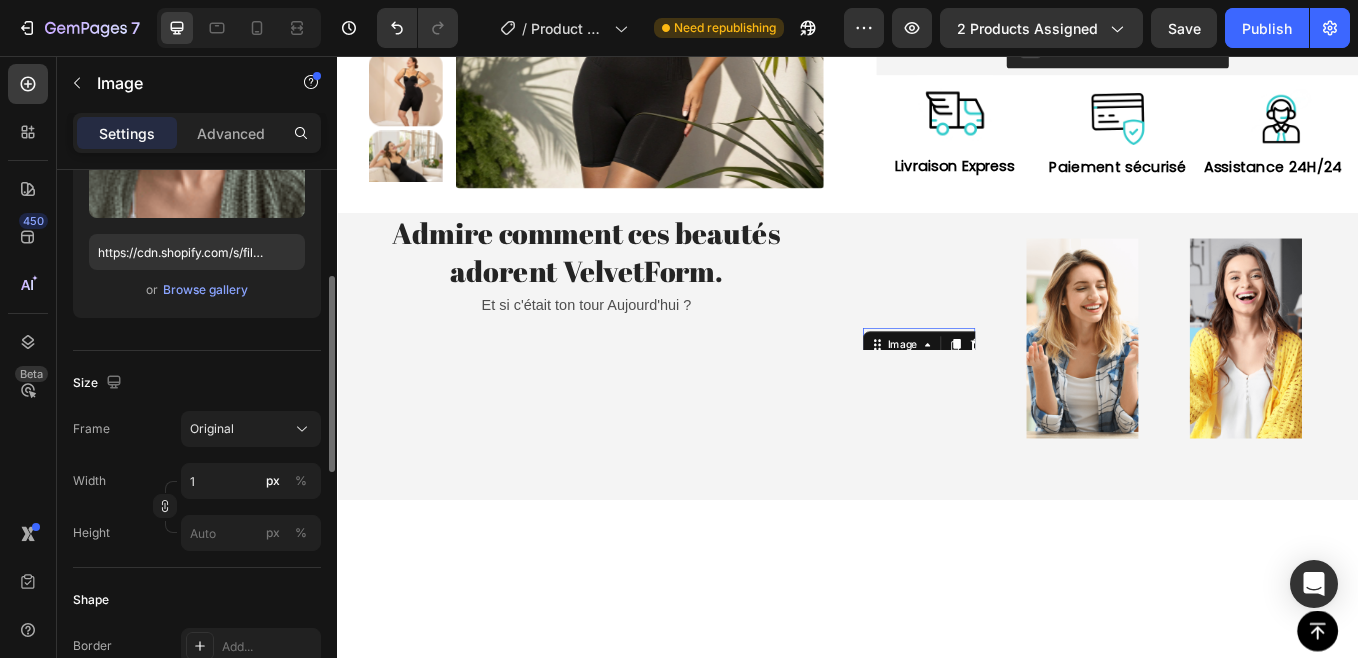 click on "Size" at bounding box center (197, 383) 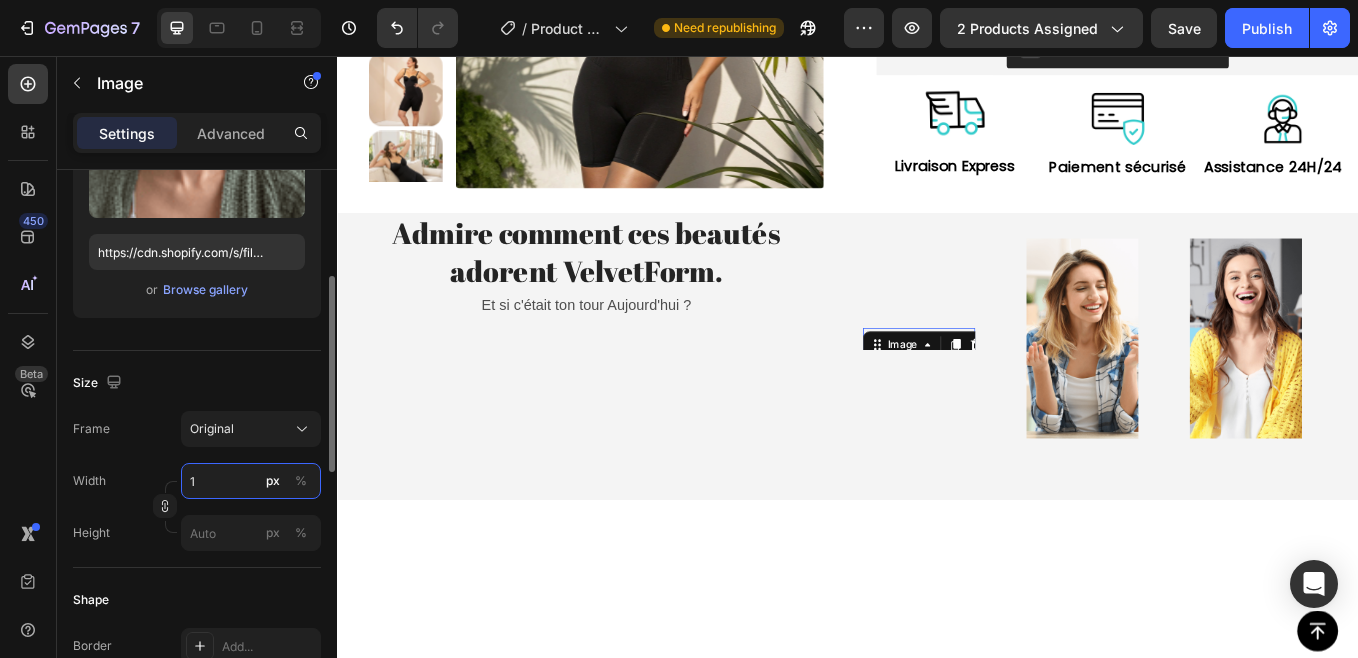 click on "1" at bounding box center [251, 481] 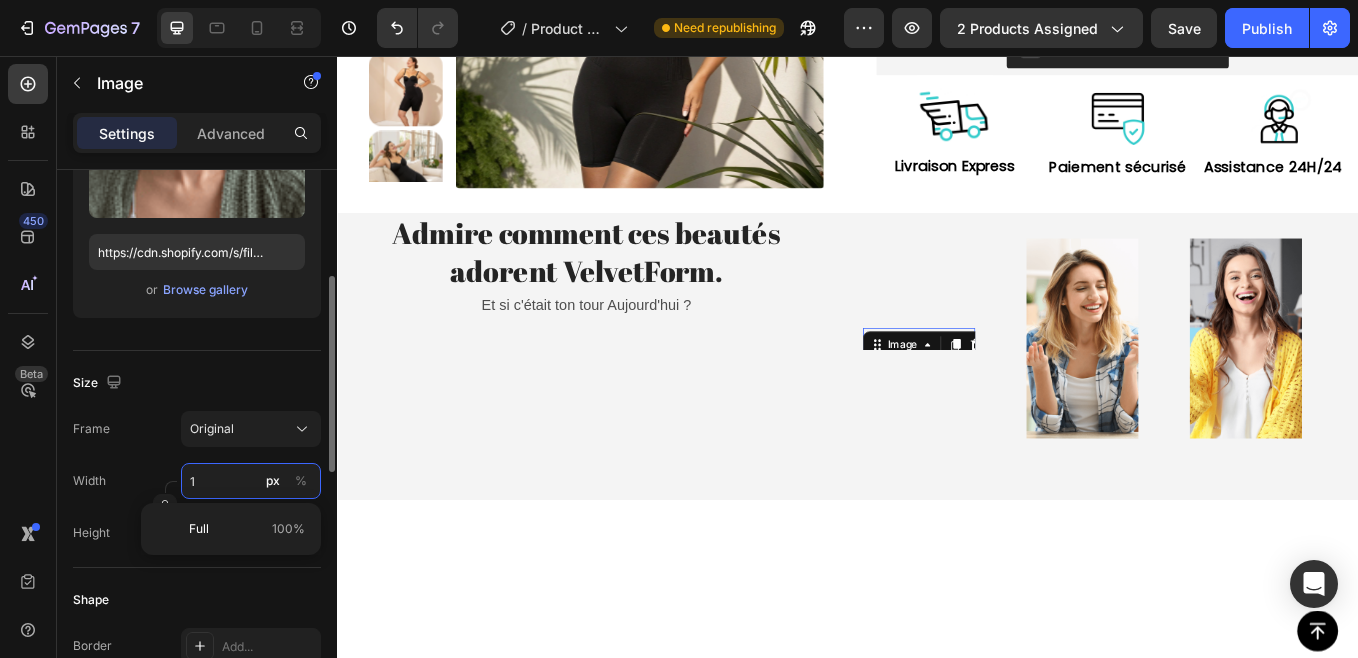 type 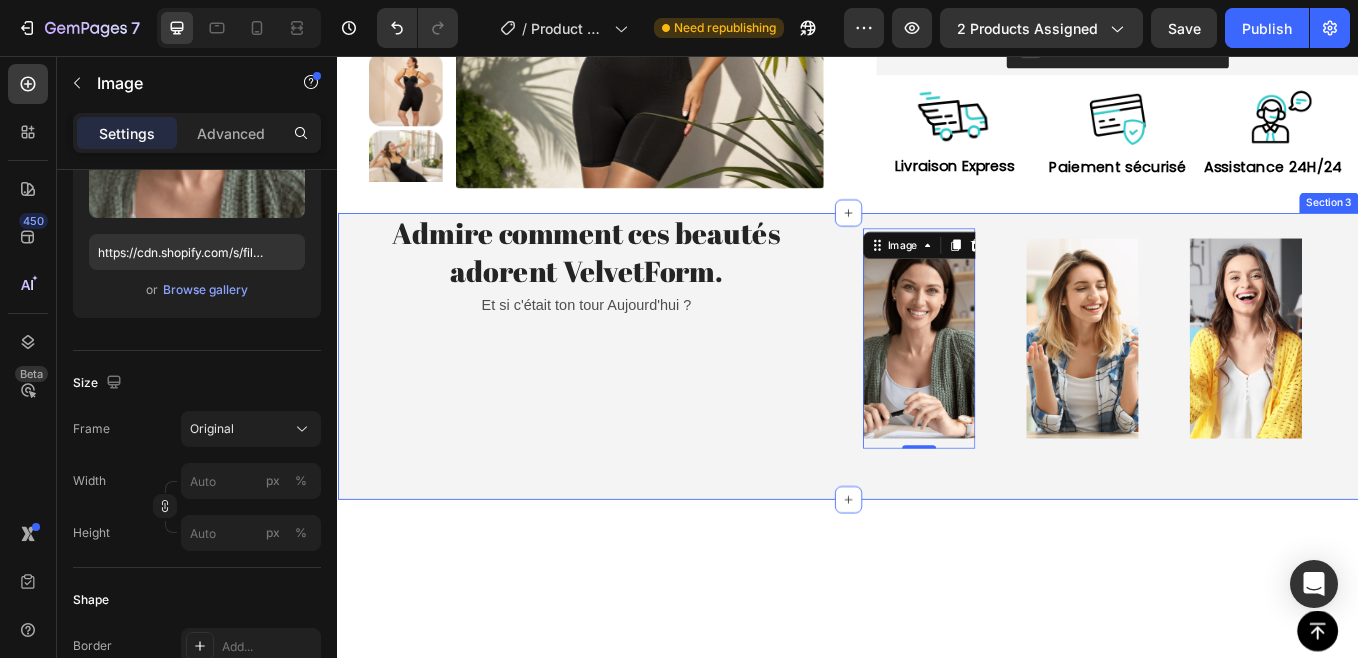 click on "Admire comment ces beautés adorent VelvetForm.  Heading Et si c'était ton tour Aujourd'hui ? Text Block Row ✨Admire comment ces beautés adorent VelvetForm 💕  Heading Et si c'était ton tour Aujourd'hui ? Text Block Row Row" at bounding box center (629, 389) 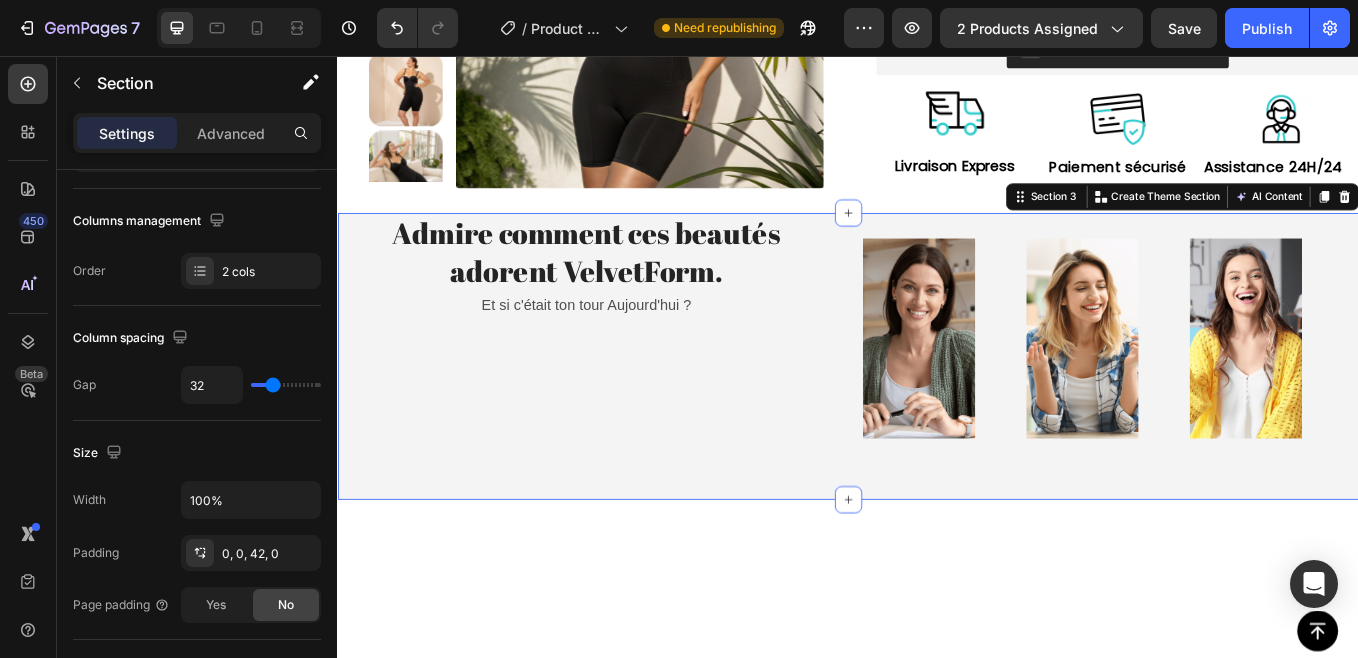 scroll, scrollTop: 0, scrollLeft: 0, axis: both 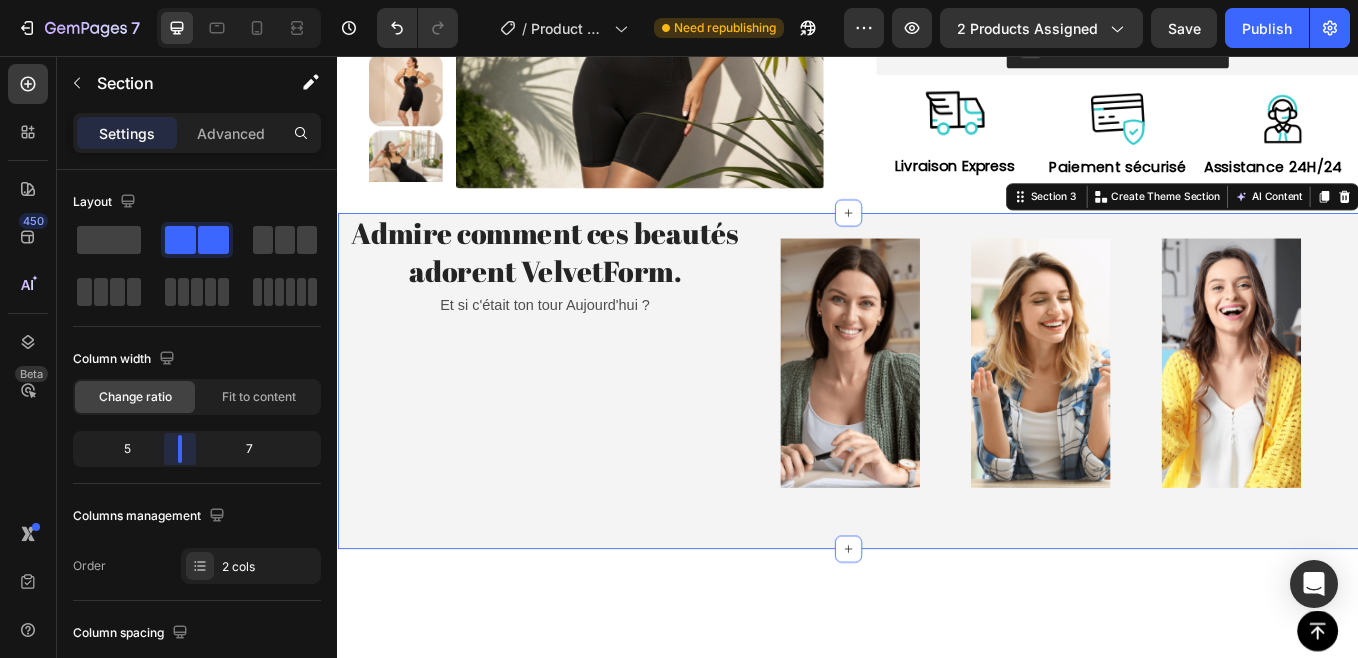 drag, startPoint x: 204, startPoint y: 448, endPoint x: 693, endPoint y: 332, distance: 502.5704 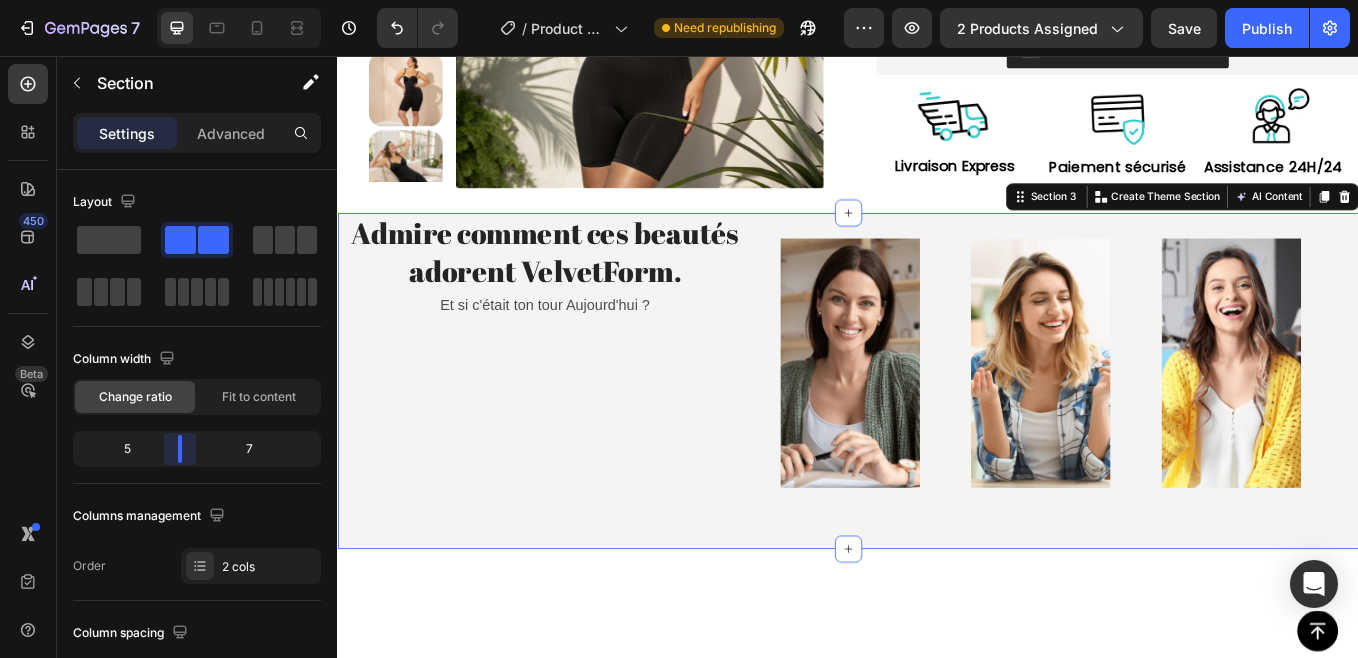 click on "7  Version history  /  Product Page - Dec 16, 21:40:24 Need republishing Preview 2 products assigned  Save   Publish  450 Beta Sections(18) Elements(84) Section Element Hero Section Product Detail Brands Trusted Badges Guarantee Product Breakdown How to use Testimonials Compare Bundle FAQs Social Proof Brand Story Product List Collection Blog List Contact Sticky Add to Cart Custom Footer Browse Library 450 Layout
Row
Row
Row
Row Text
Heading
Text Block Button
Button
Button Media
Image
Image Video" at bounding box center (679, 0) 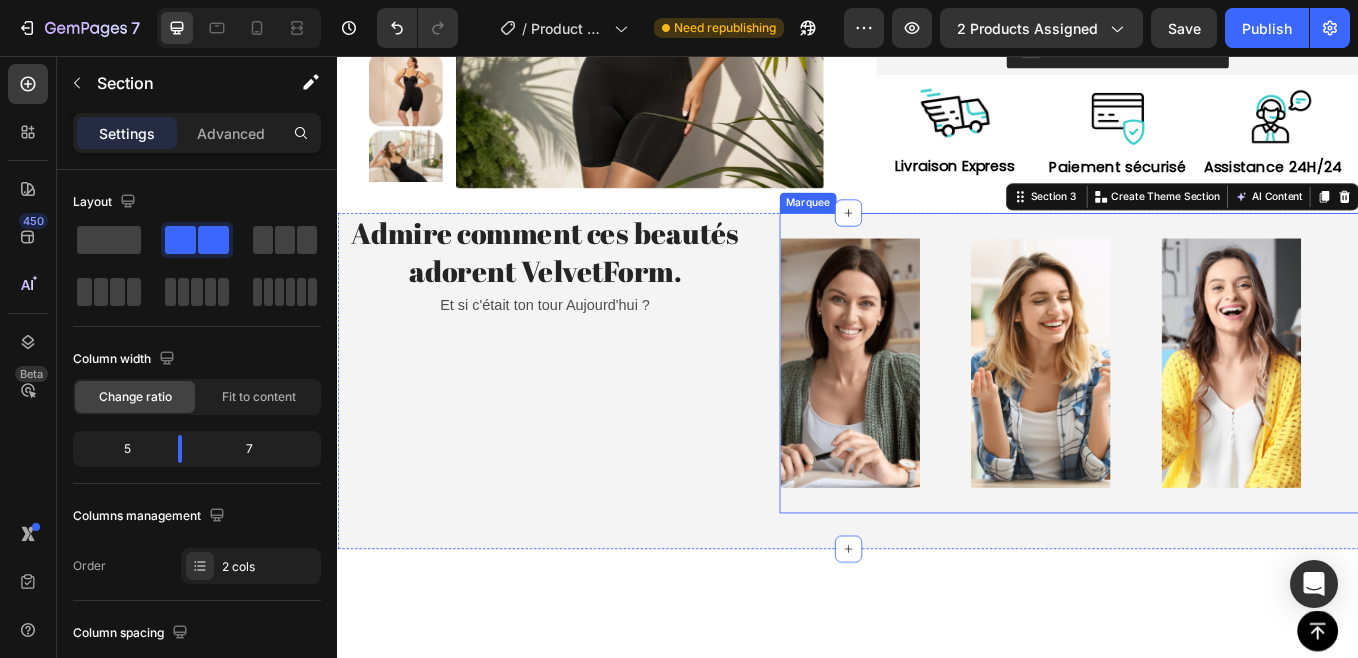 click on "Image" at bounding box center (969, 417) 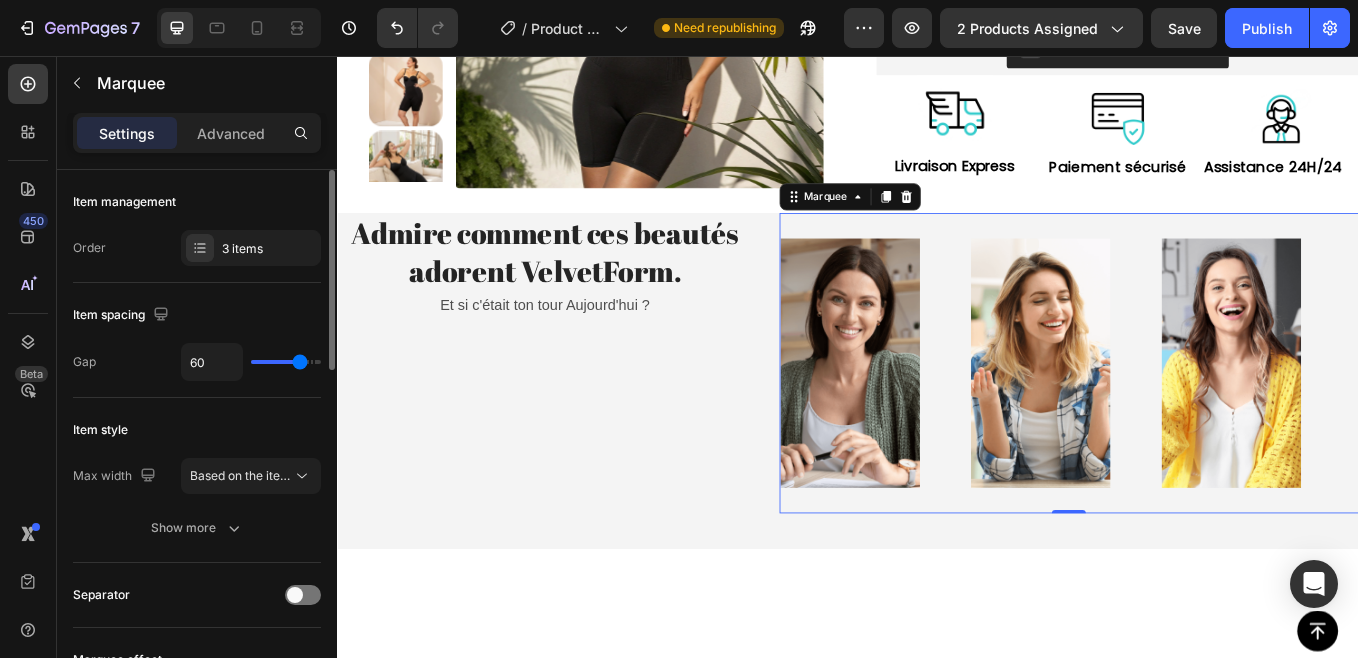 click on "60" at bounding box center (251, 362) 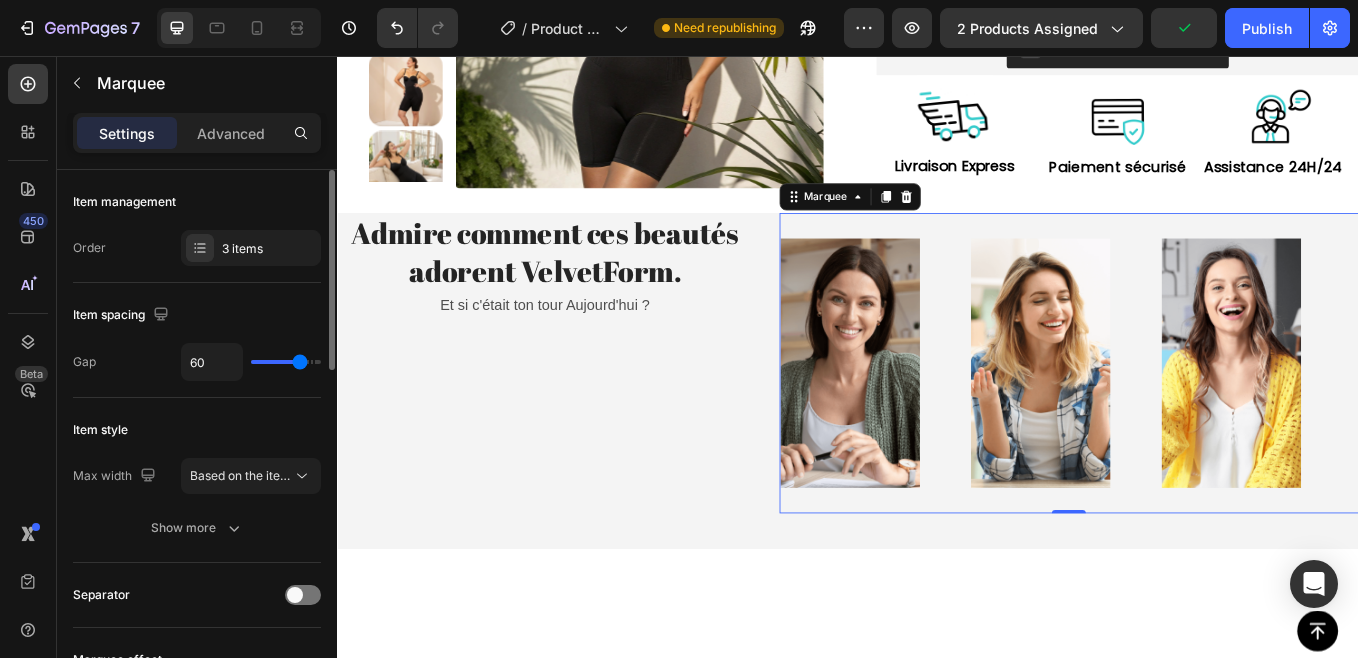type on "50" 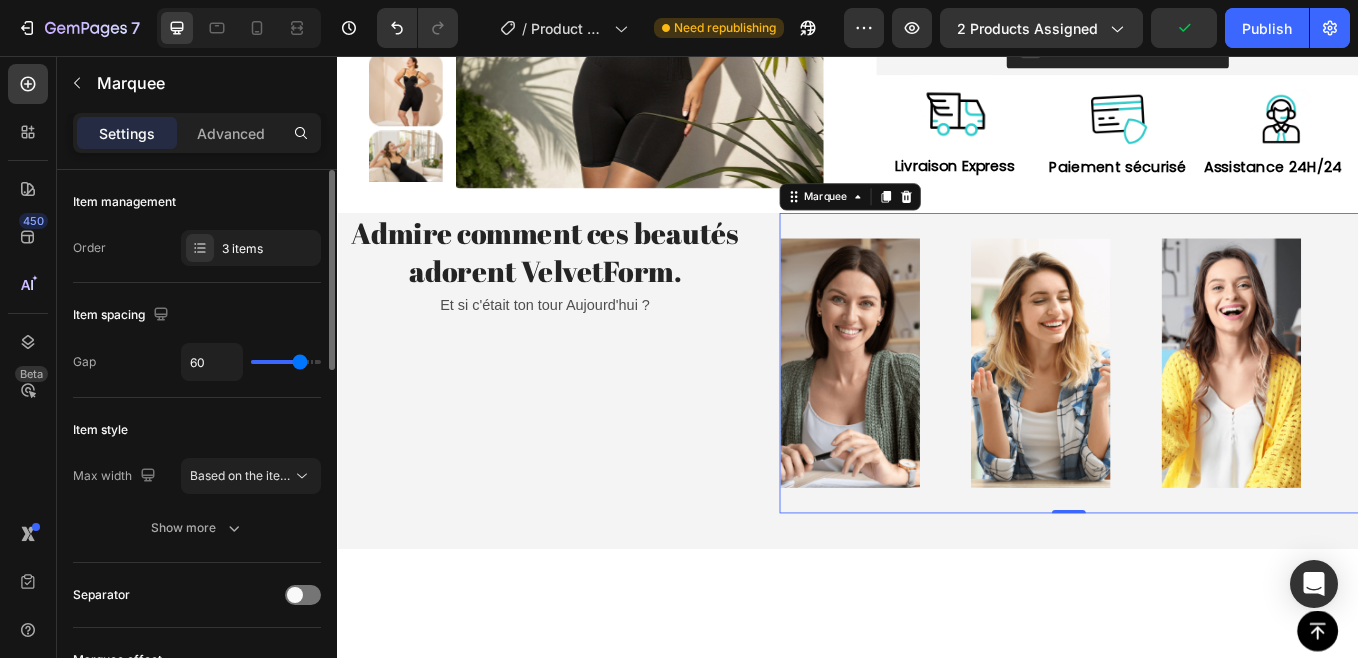 type on "50" 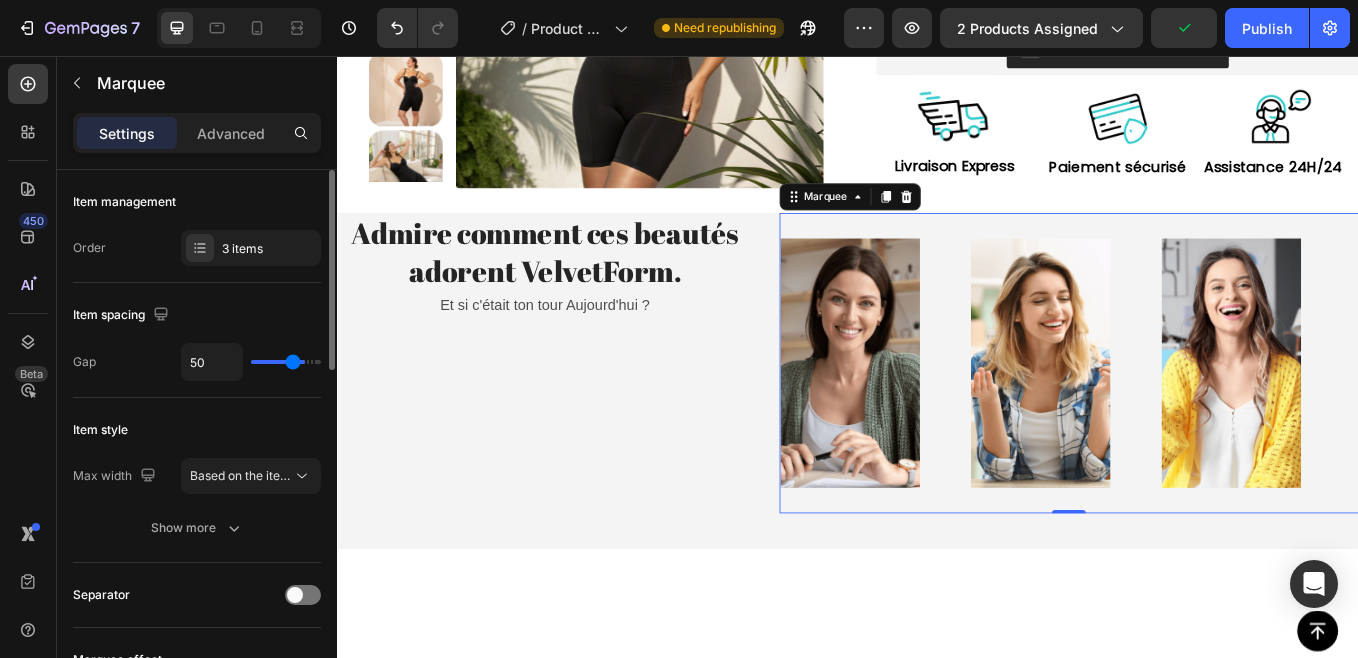 type on "44" 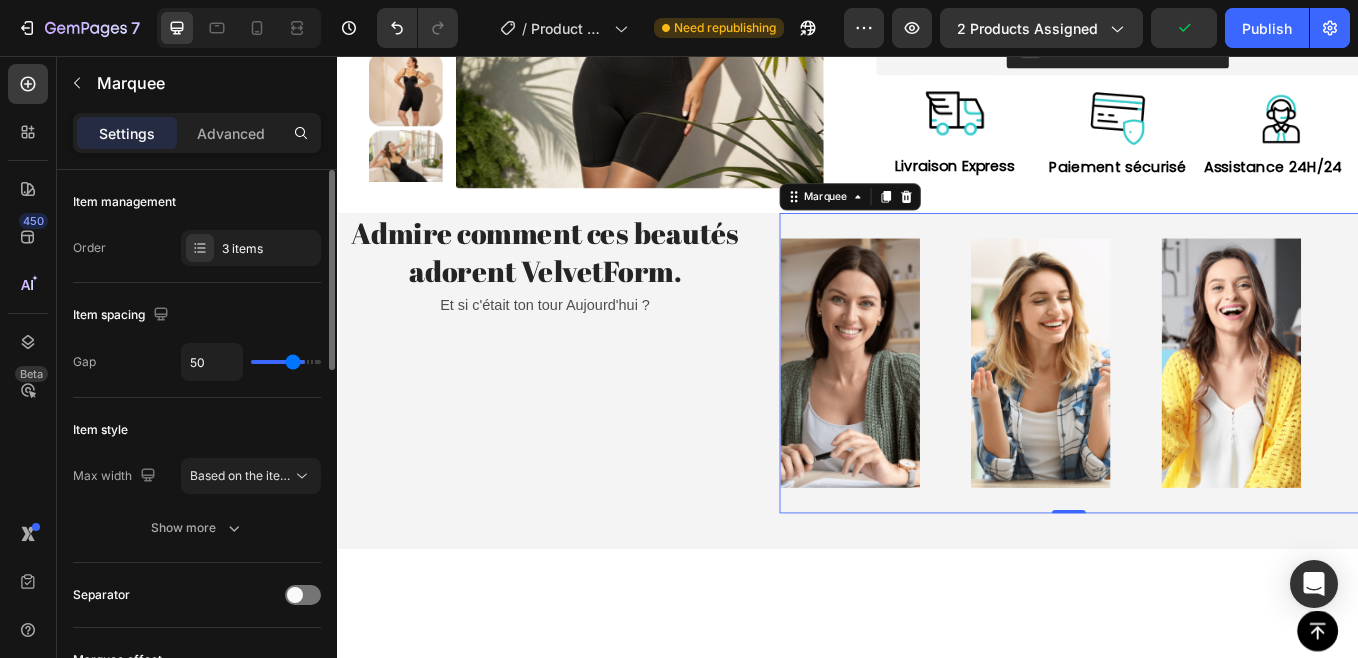 type on "44" 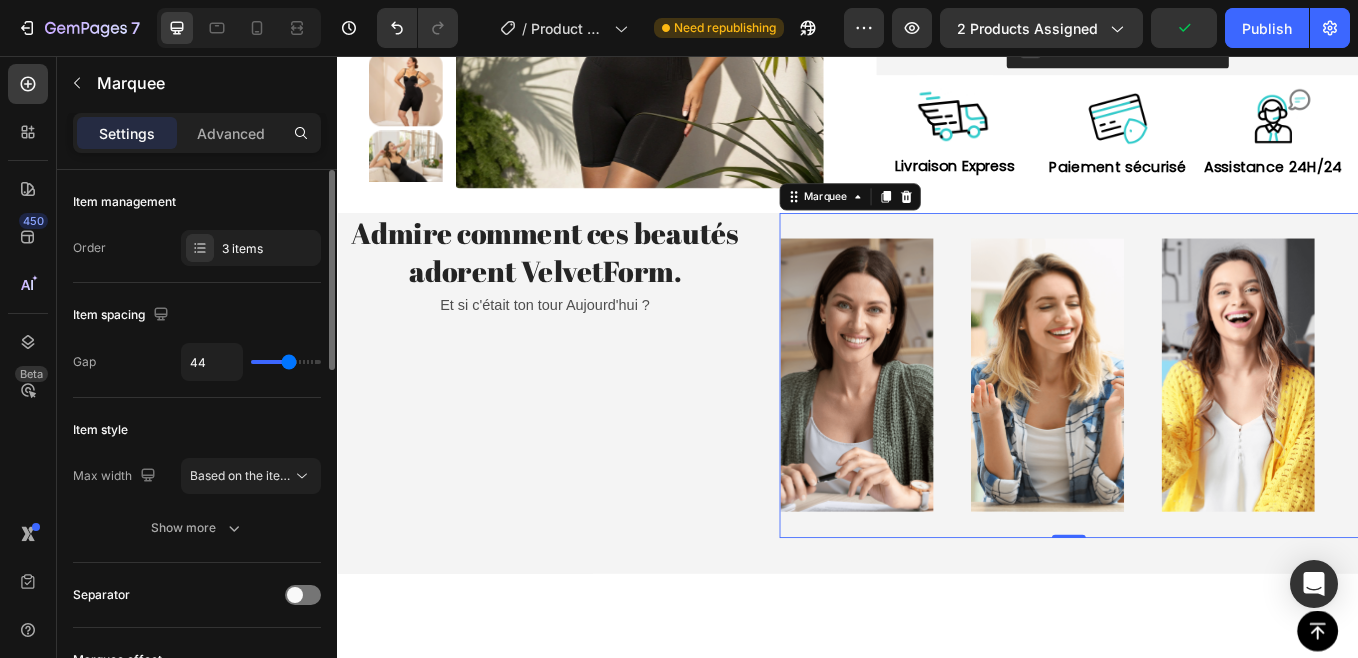 type on "39" 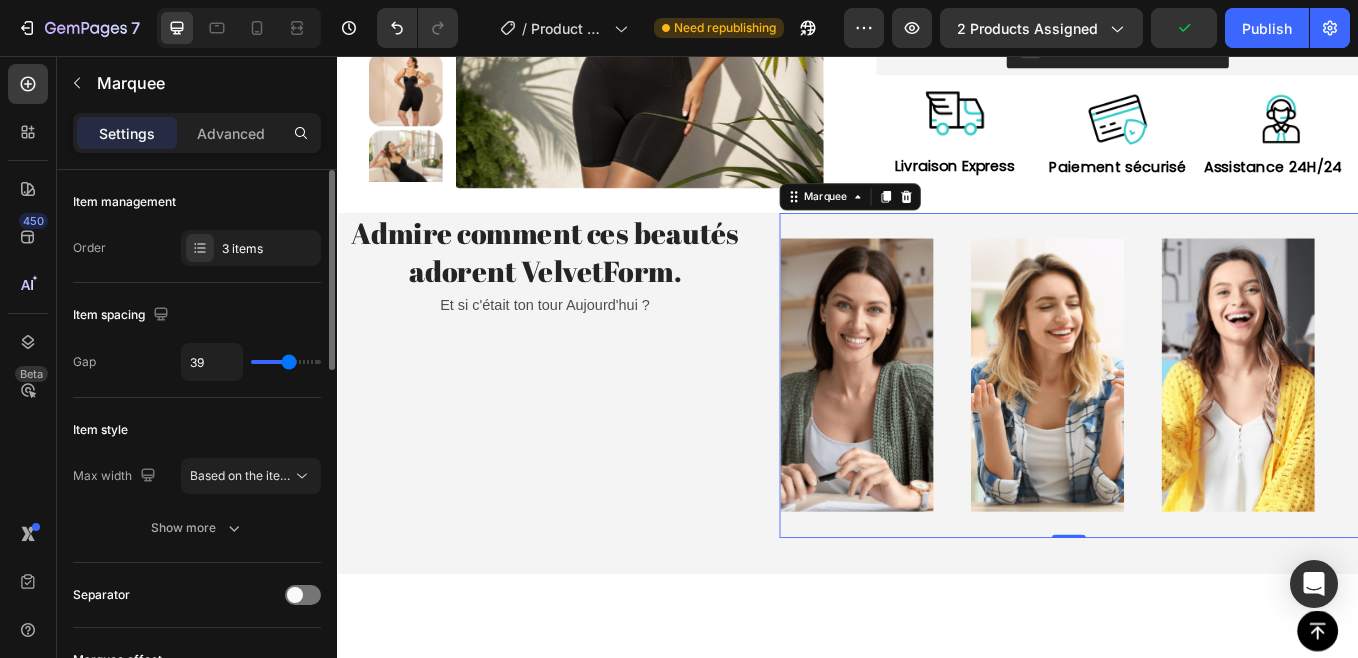 type on "39" 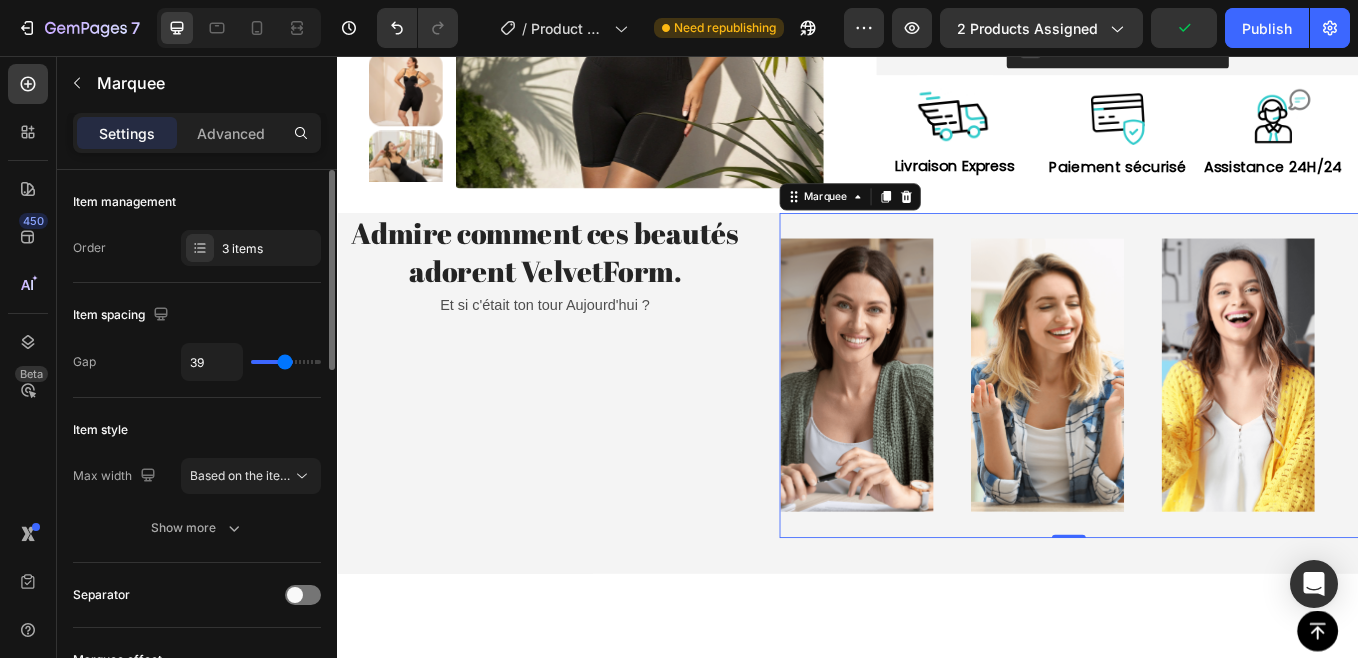 type on "37" 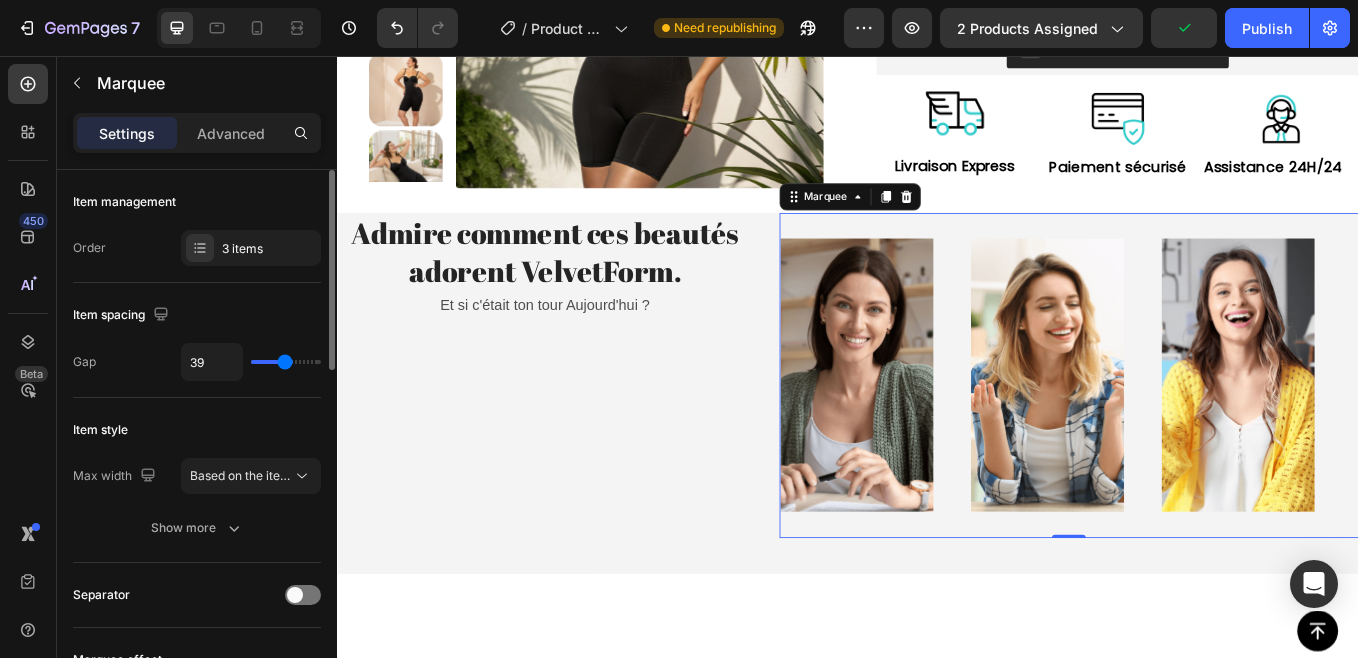 type on "37" 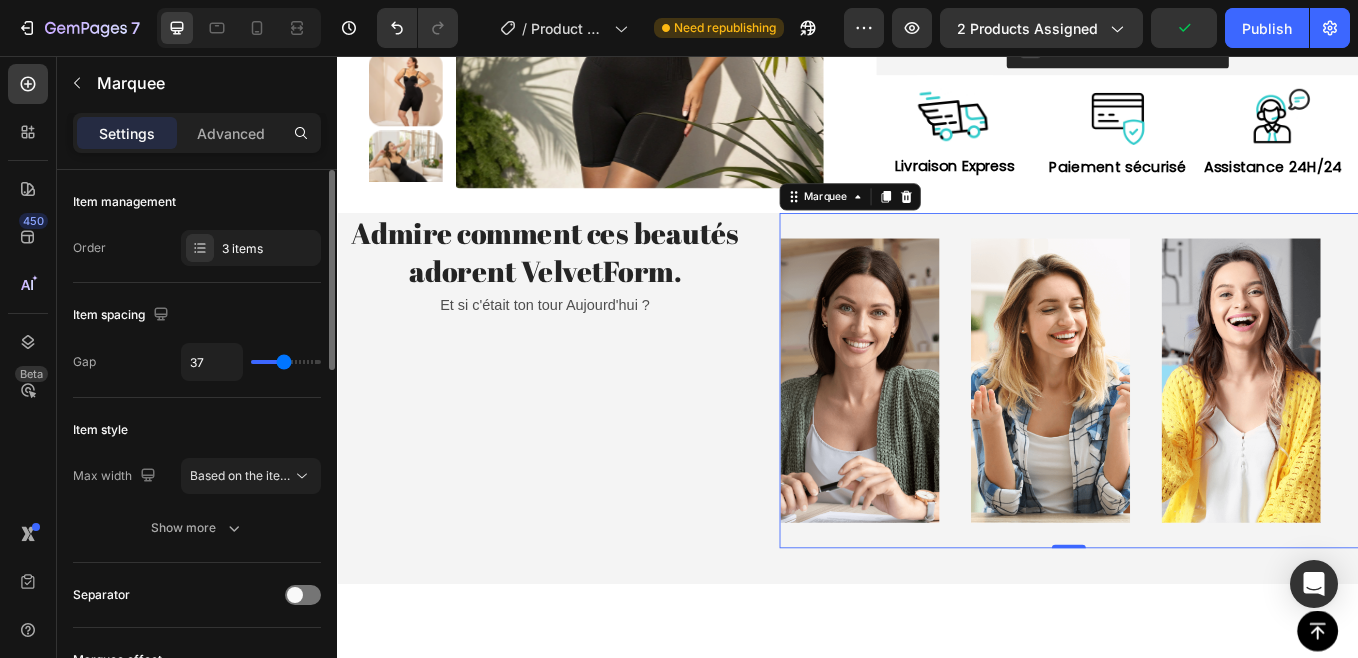 type on "21" 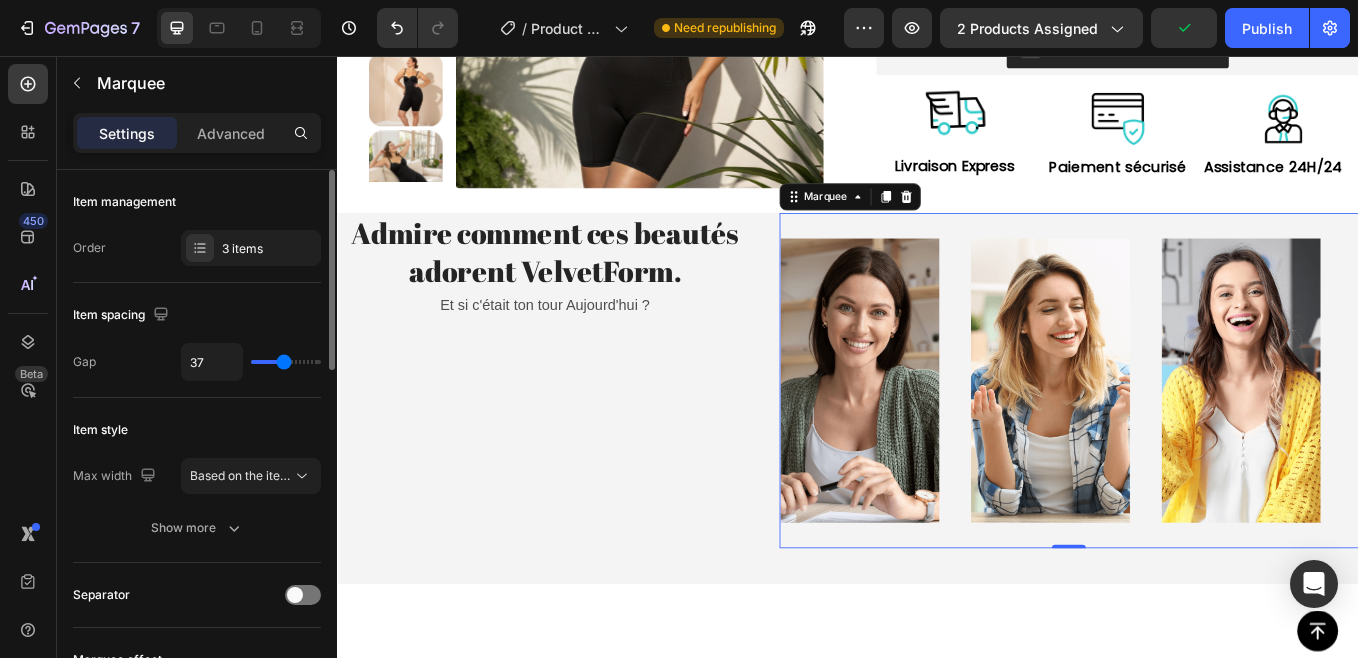 type on "21" 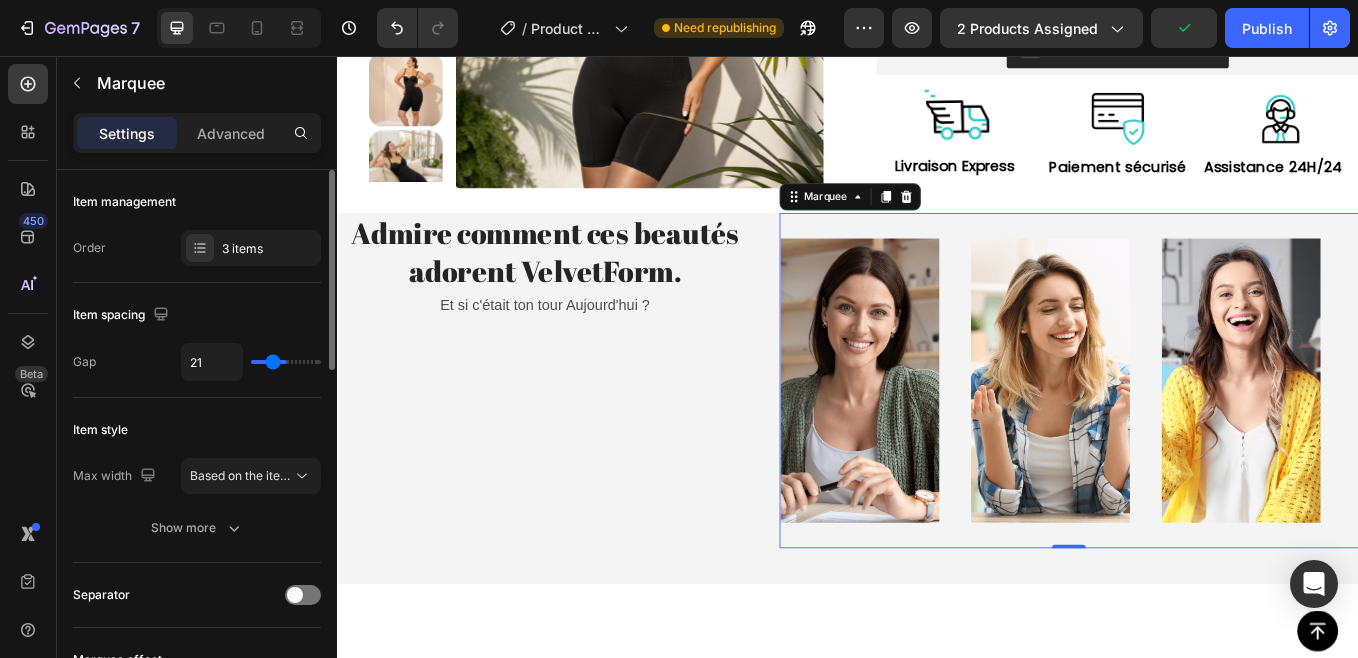 type on "0" 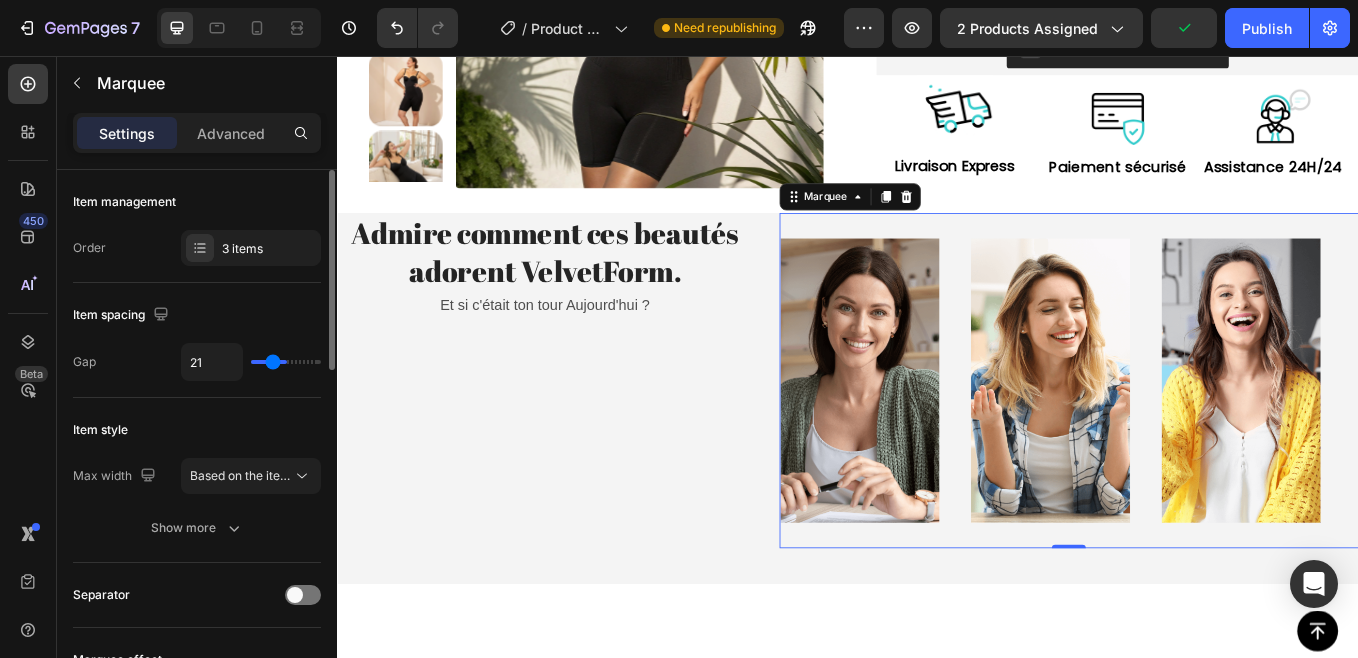 type on "0" 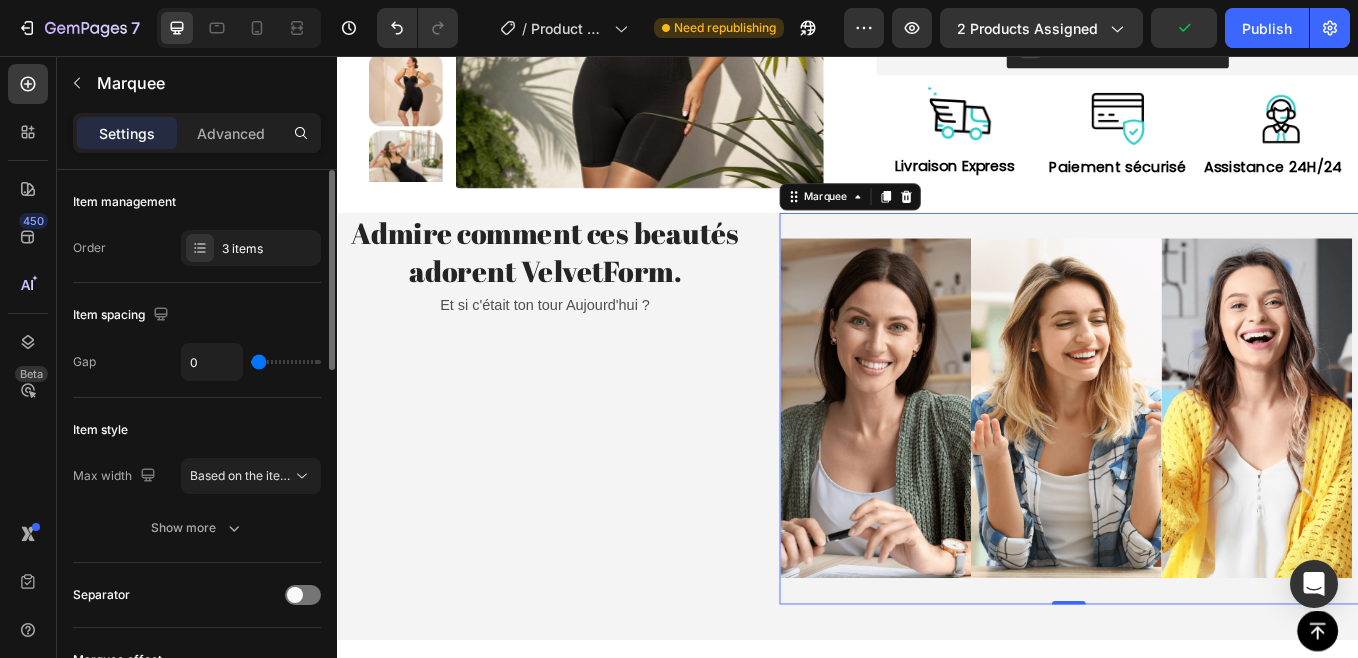 type on "4" 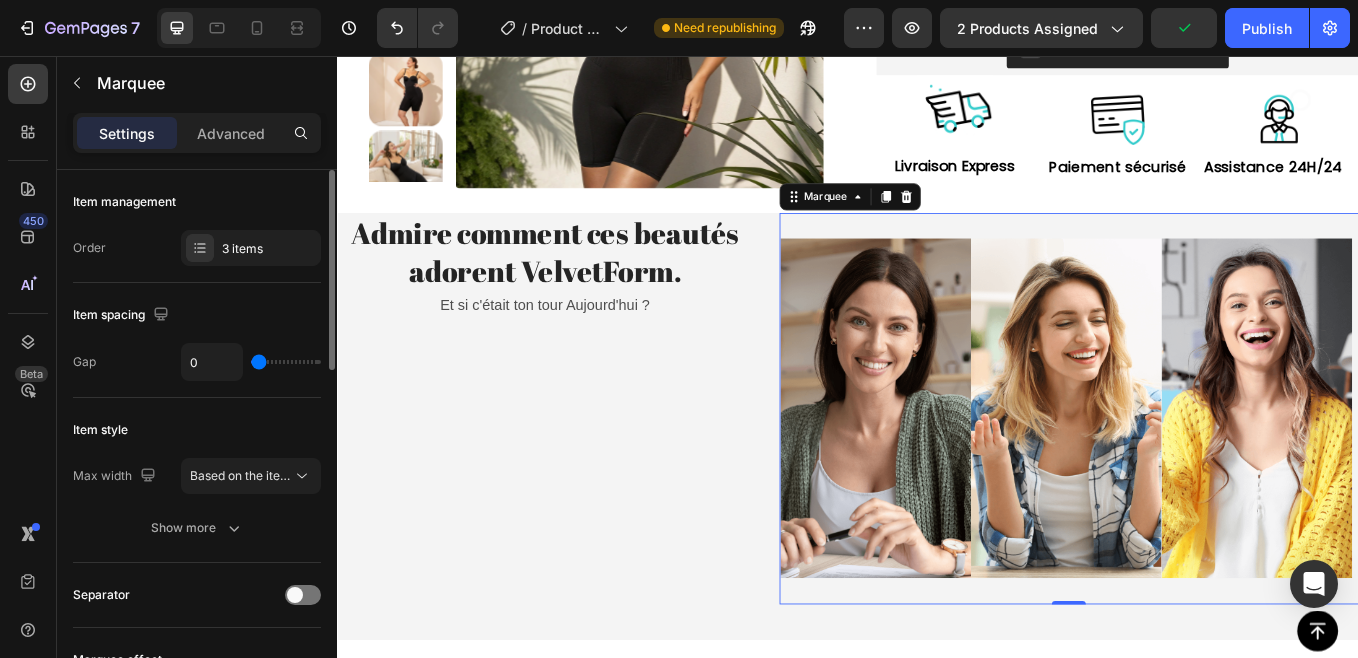 type on "4" 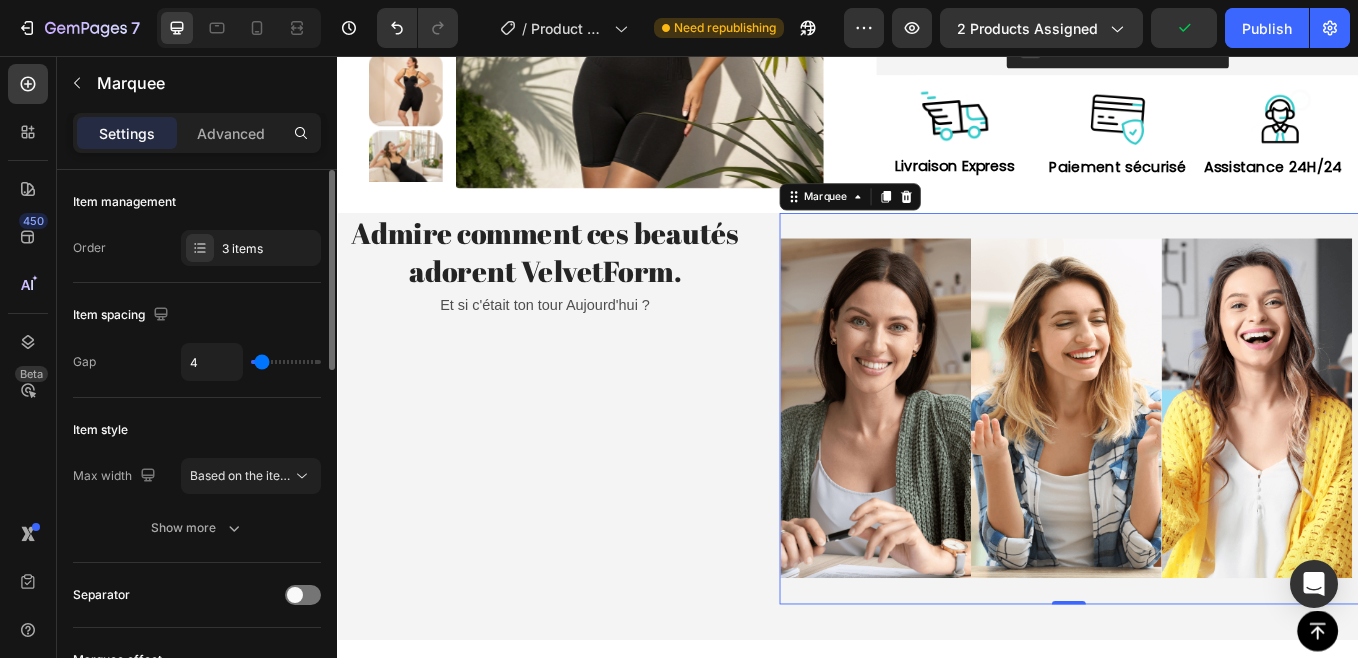 type on "21" 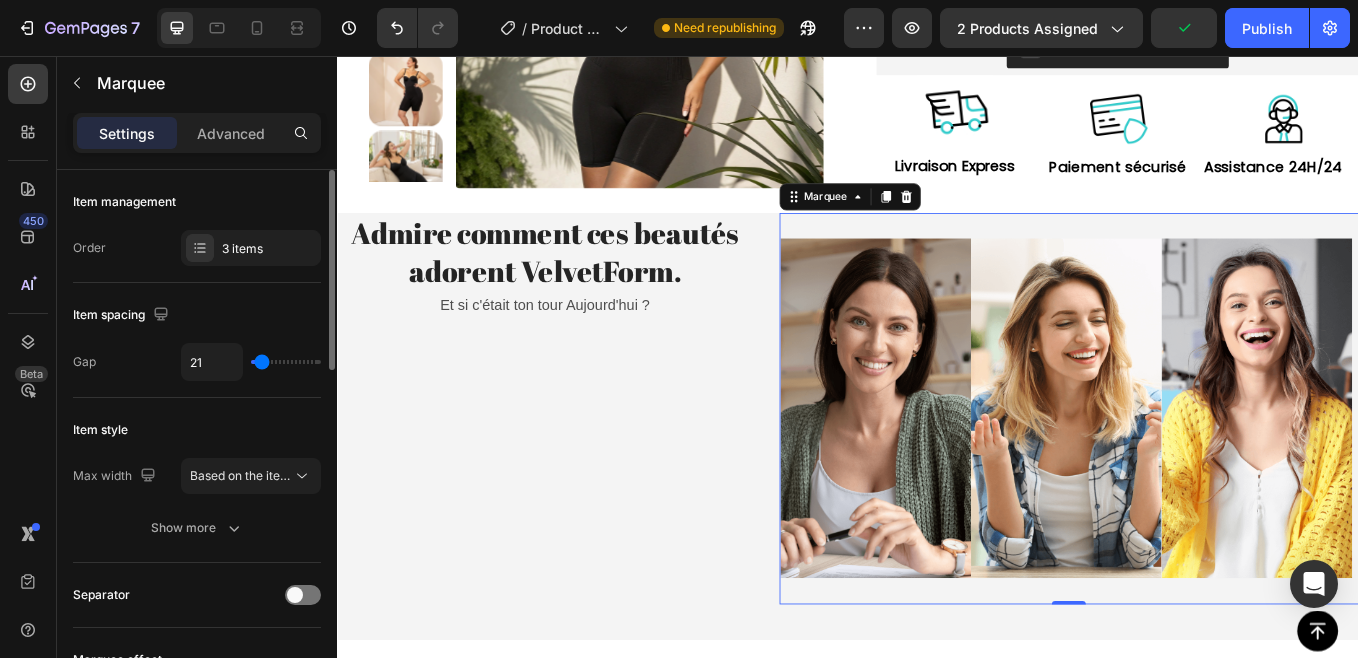 type on "21" 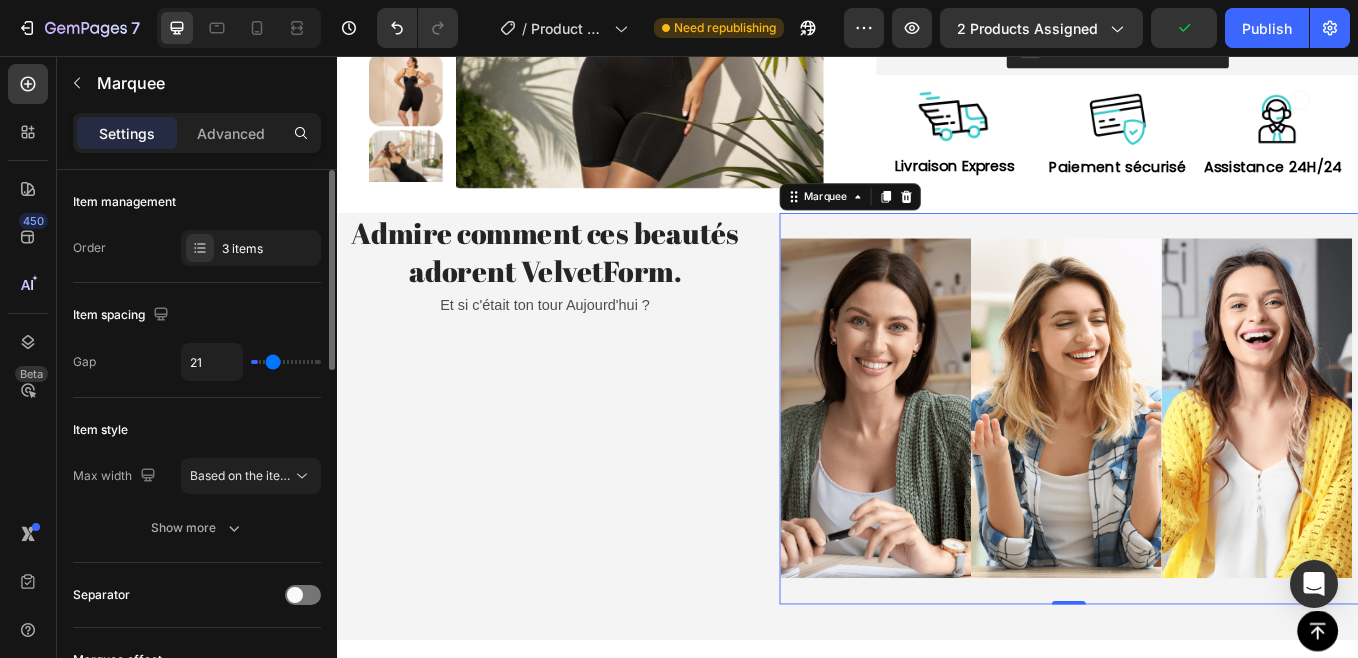 type on "24" 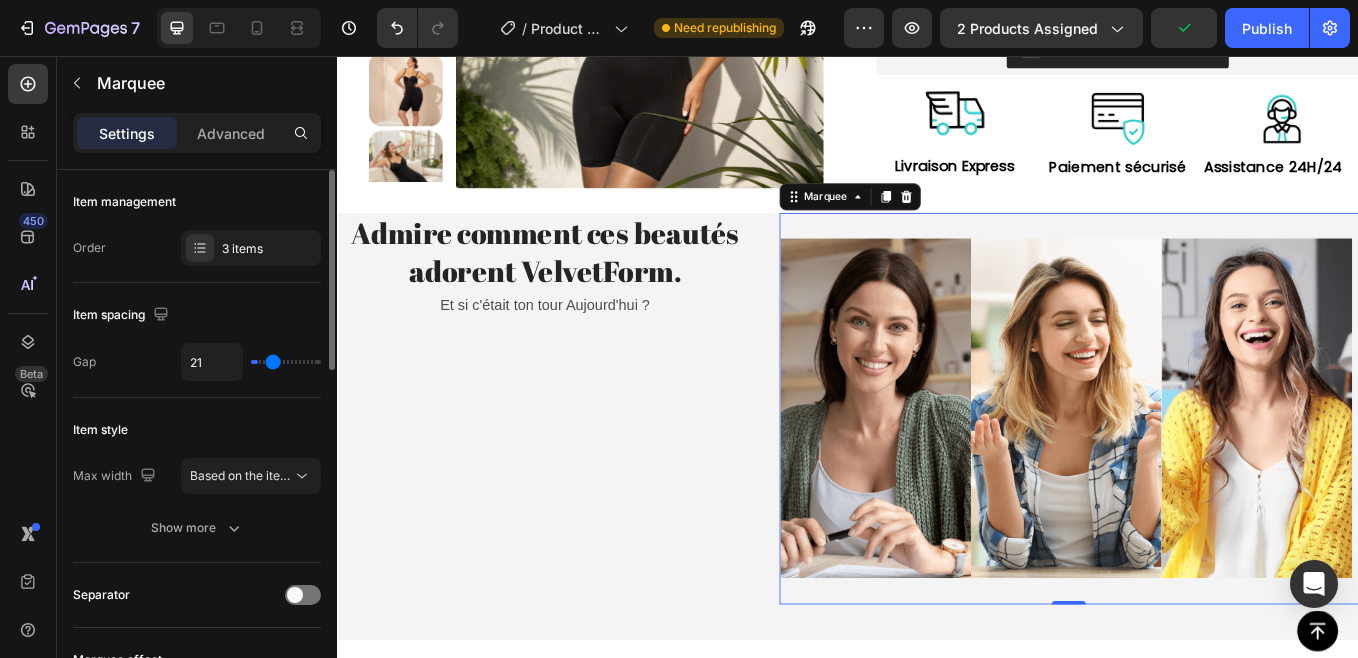 type on "24" 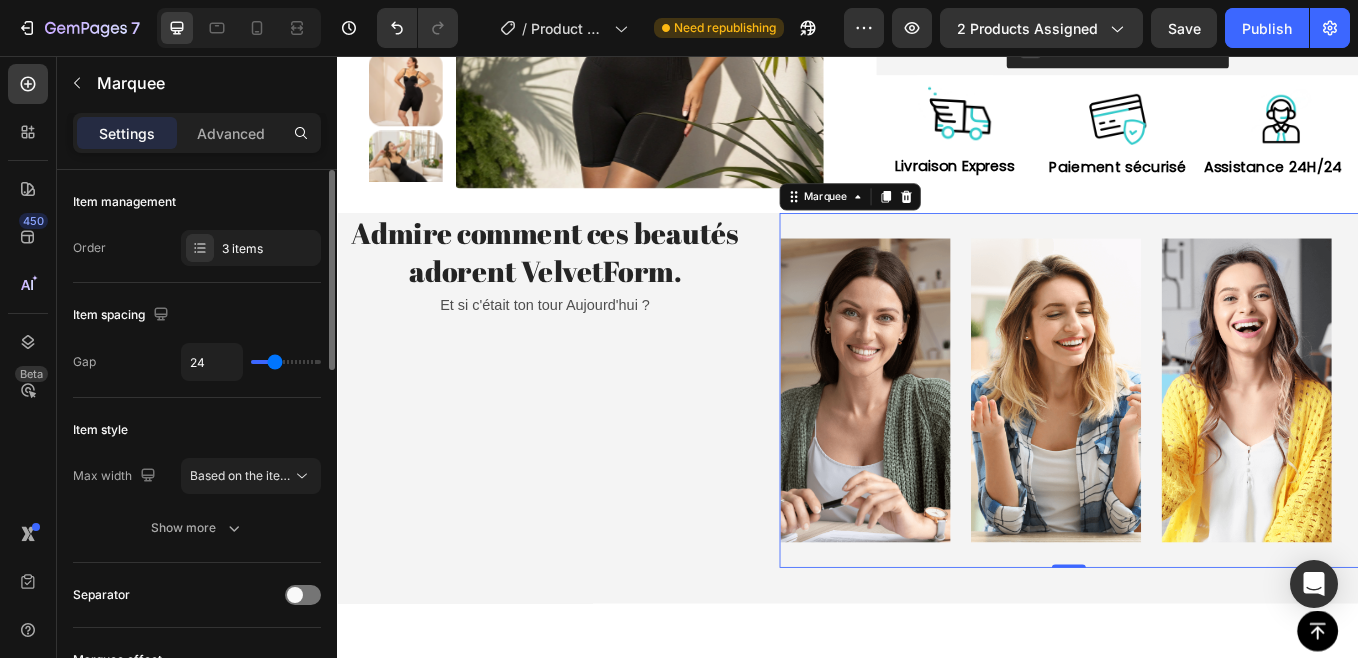type on "22" 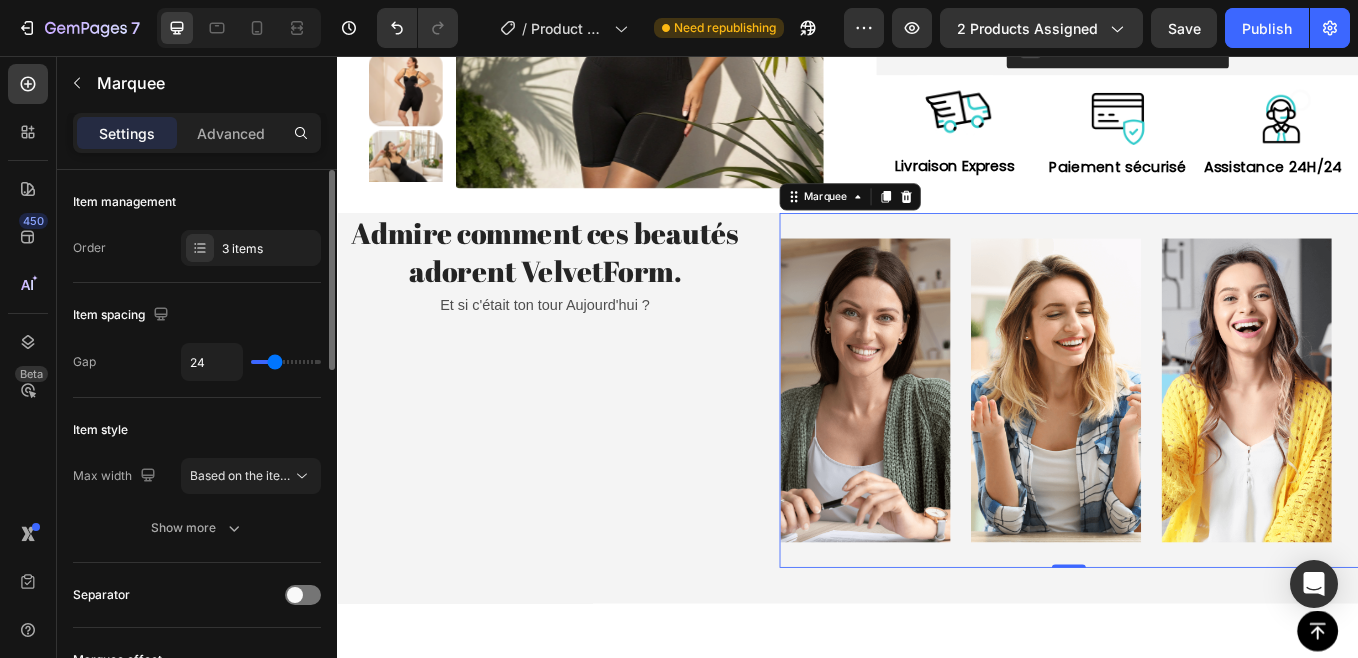 type on "22" 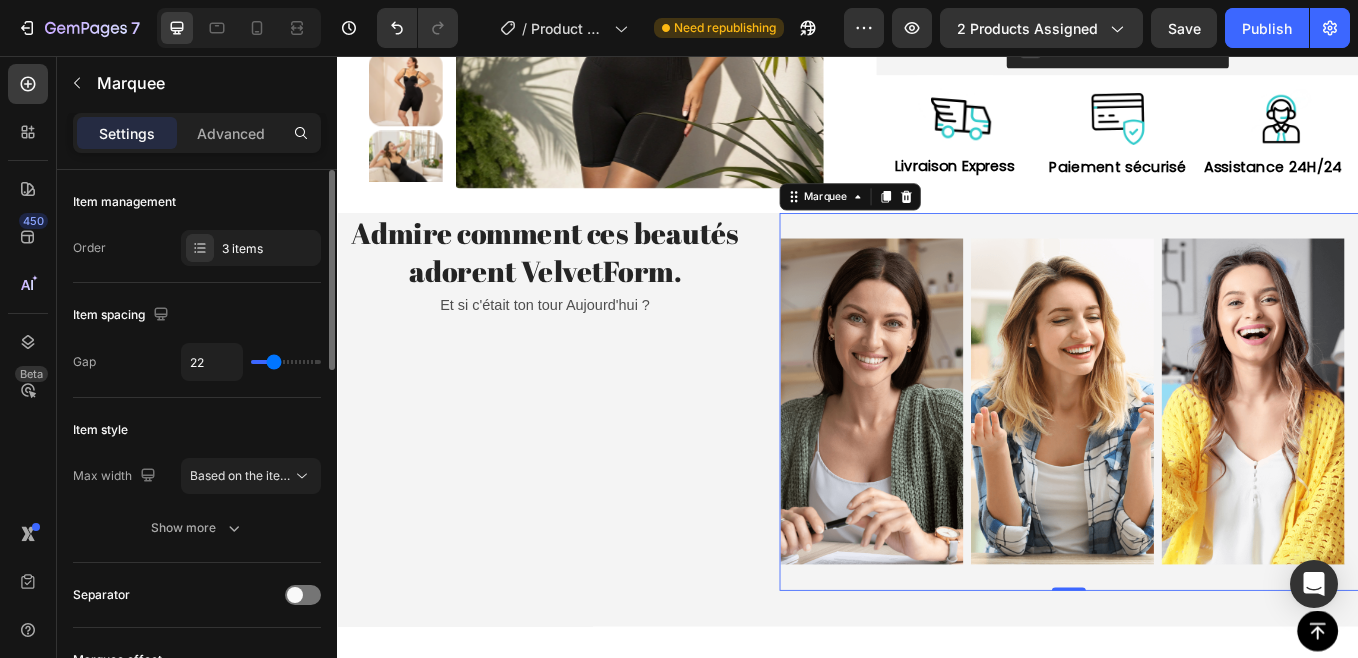 type on "9" 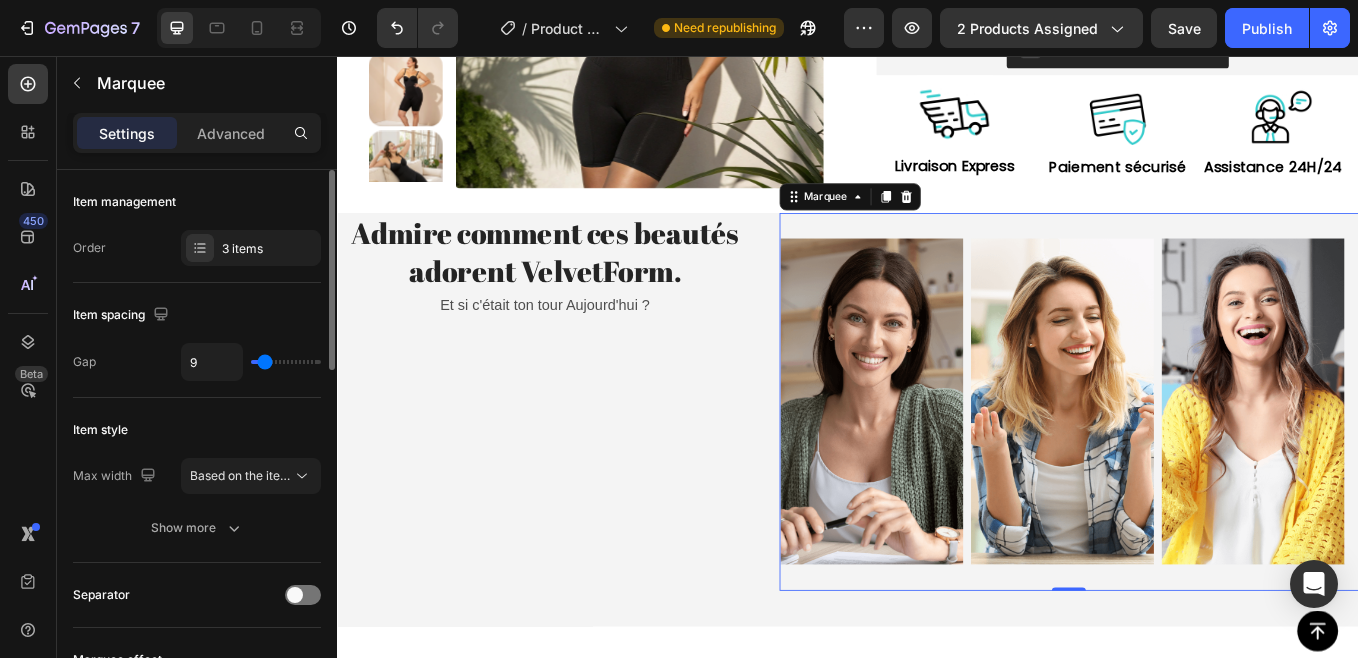 drag, startPoint x: 294, startPoint y: 361, endPoint x: 265, endPoint y: 365, distance: 29.274563 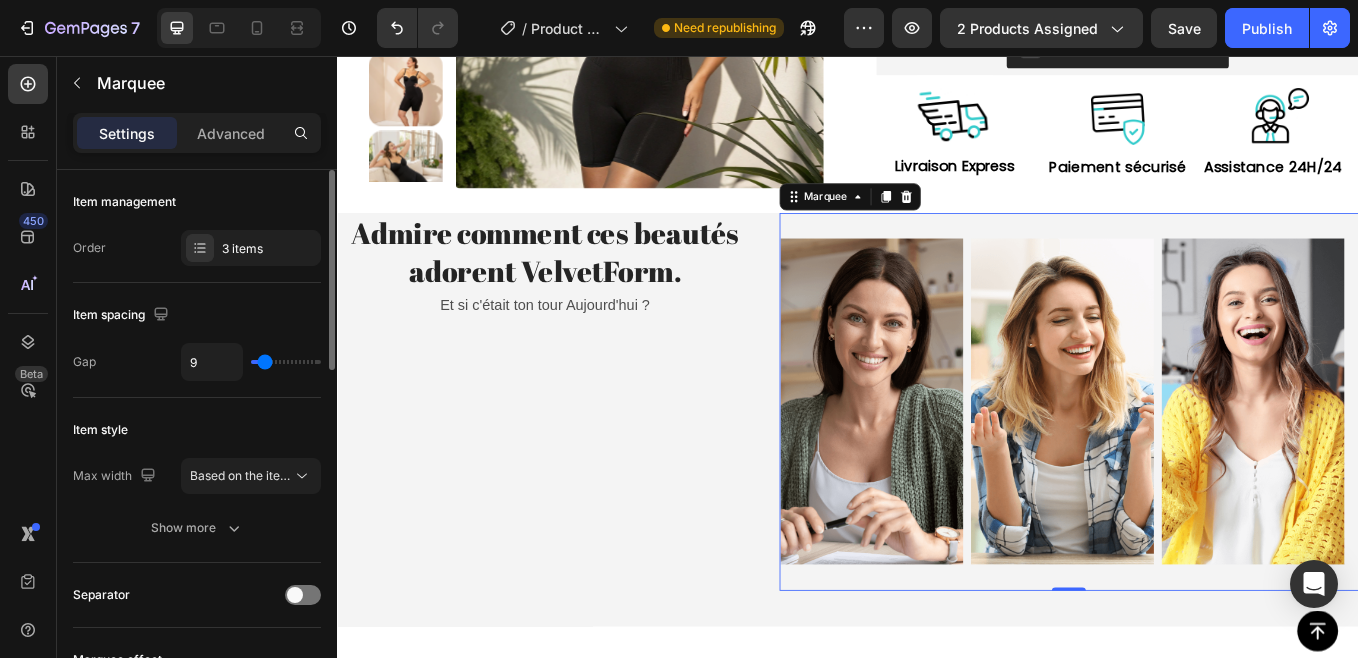 type on "9" 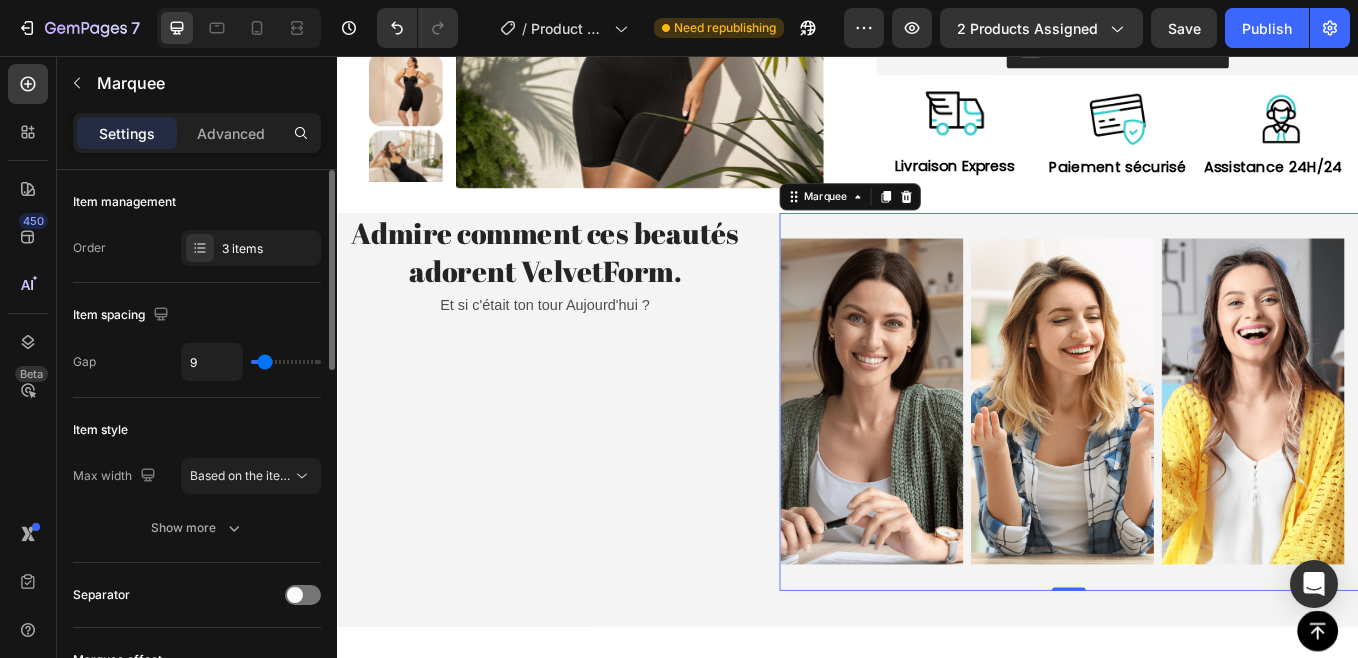 click at bounding box center [286, 362] 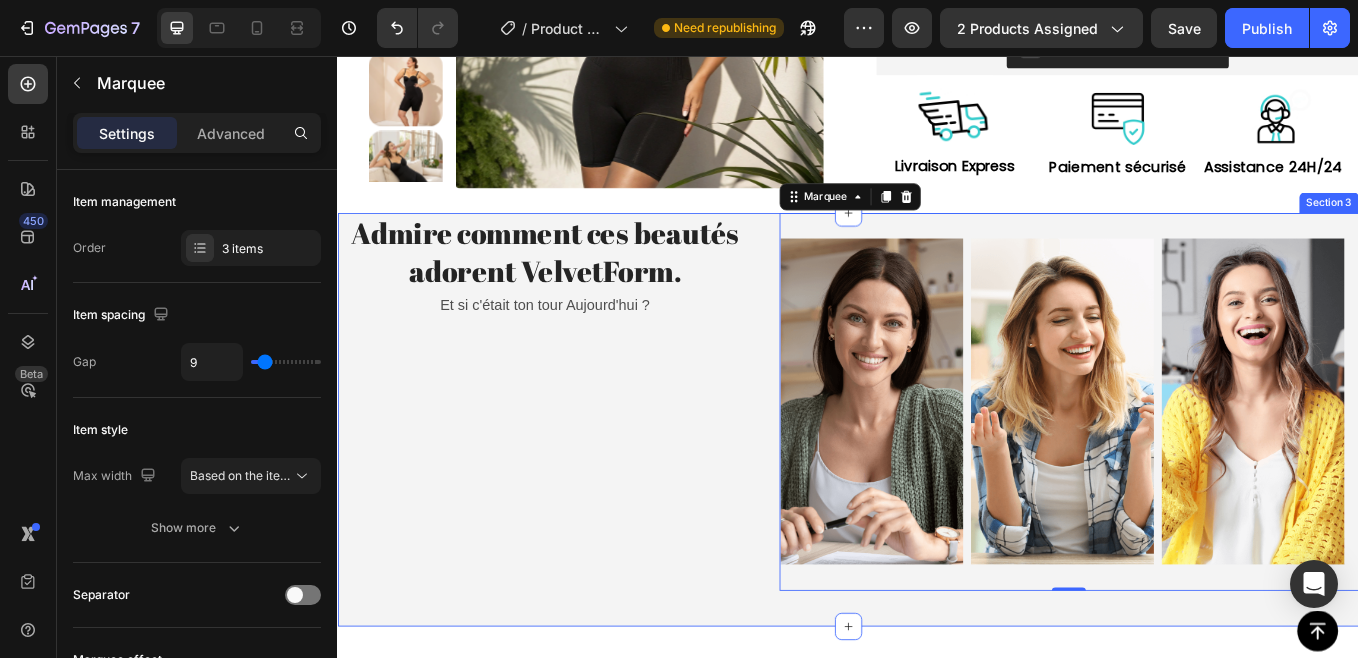click on "Admire comment ces beautés adorent VelvetForm.  Heading Et si c'était ton tour Aujourd'hui ? Text Block Row ✨Admire comment ces beautés adorent VelvetForm 💕  Heading Et si c'était ton tour Aujourd'hui ? Text Block Row Row Image Image Image Image Image Image Marquee   0 Section 3" at bounding box center (937, 484) 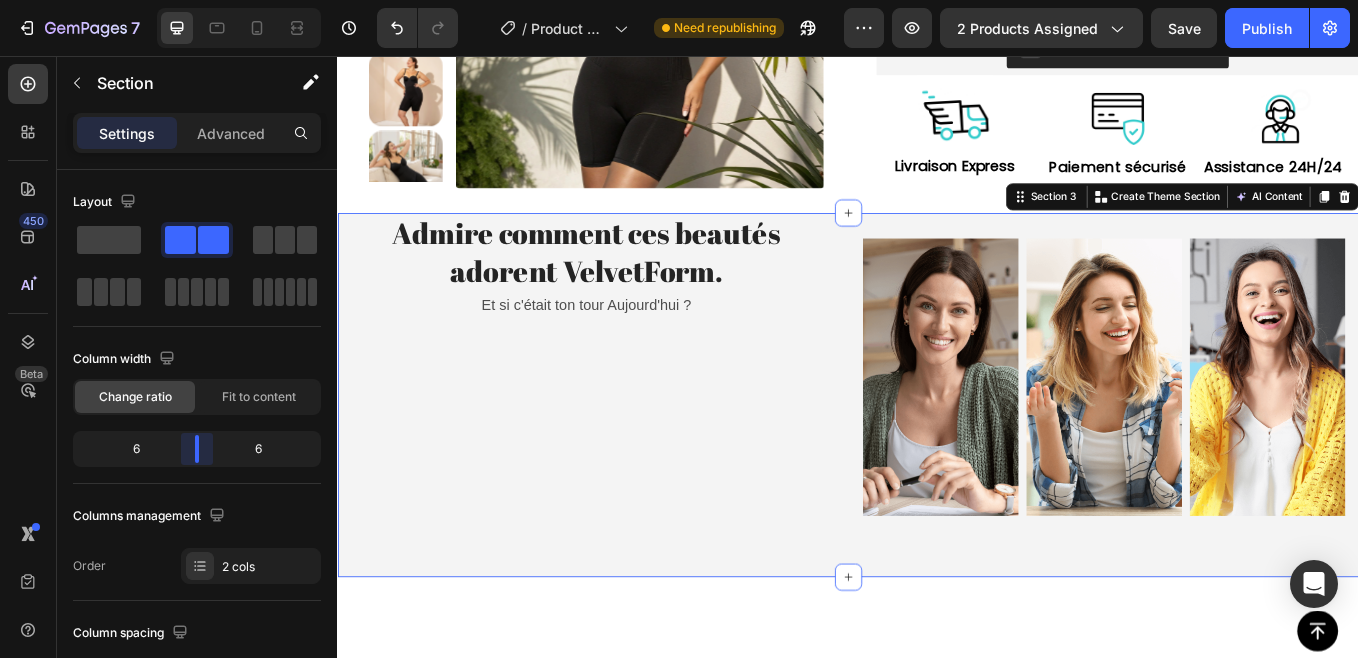 drag, startPoint x: 187, startPoint y: 456, endPoint x: 448, endPoint y: 278, distance: 315.91928 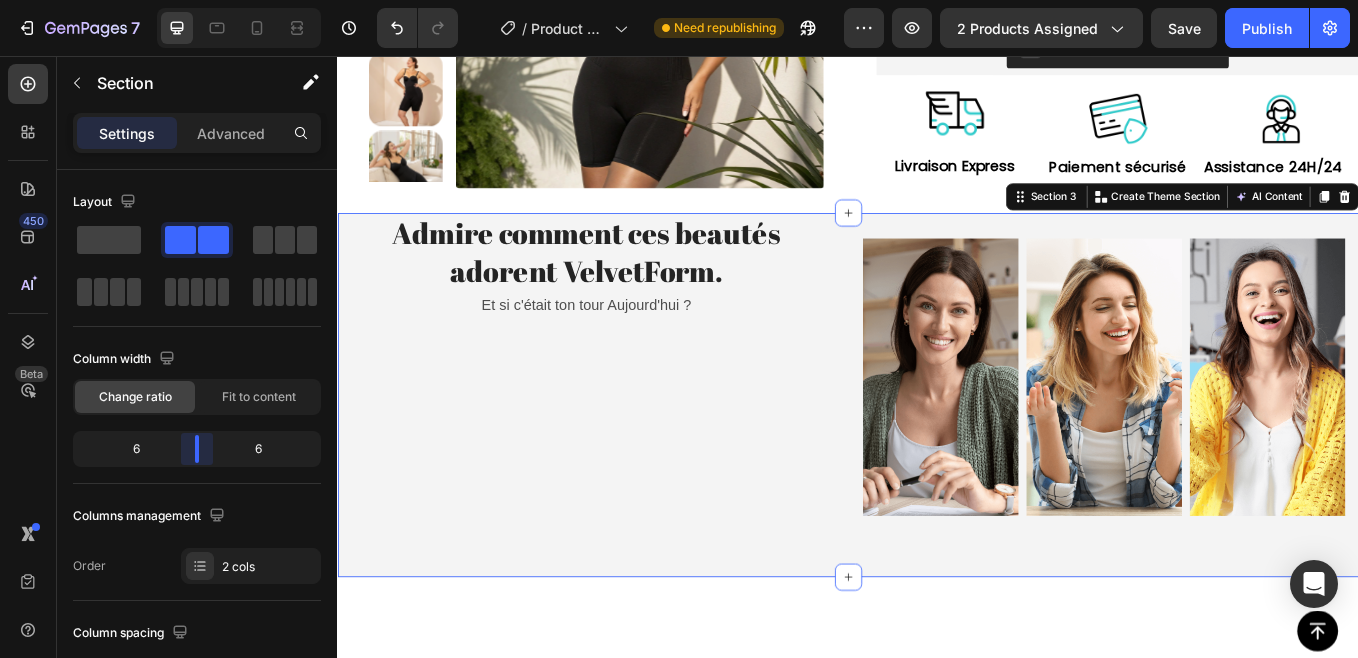 click on "7  Version history  /  Product Page - Dec 16, 21:40:24 Need republishing Preview 2 products assigned  Save   Publish  450 Beta Sections(18) Elements(84) Section Element Hero Section Product Detail Brands Trusted Badges Guarantee Product Breakdown How to use Testimonials Compare Bundle FAQs Social Proof Brand Story Product List Collection Blog List Contact Sticky Add to Cart Custom Footer Browse Library 450 Layout
Row
Row
Row
Row Text
Heading
Text Block Button
Button
Button Media
Image
Image Video" at bounding box center [679, 0] 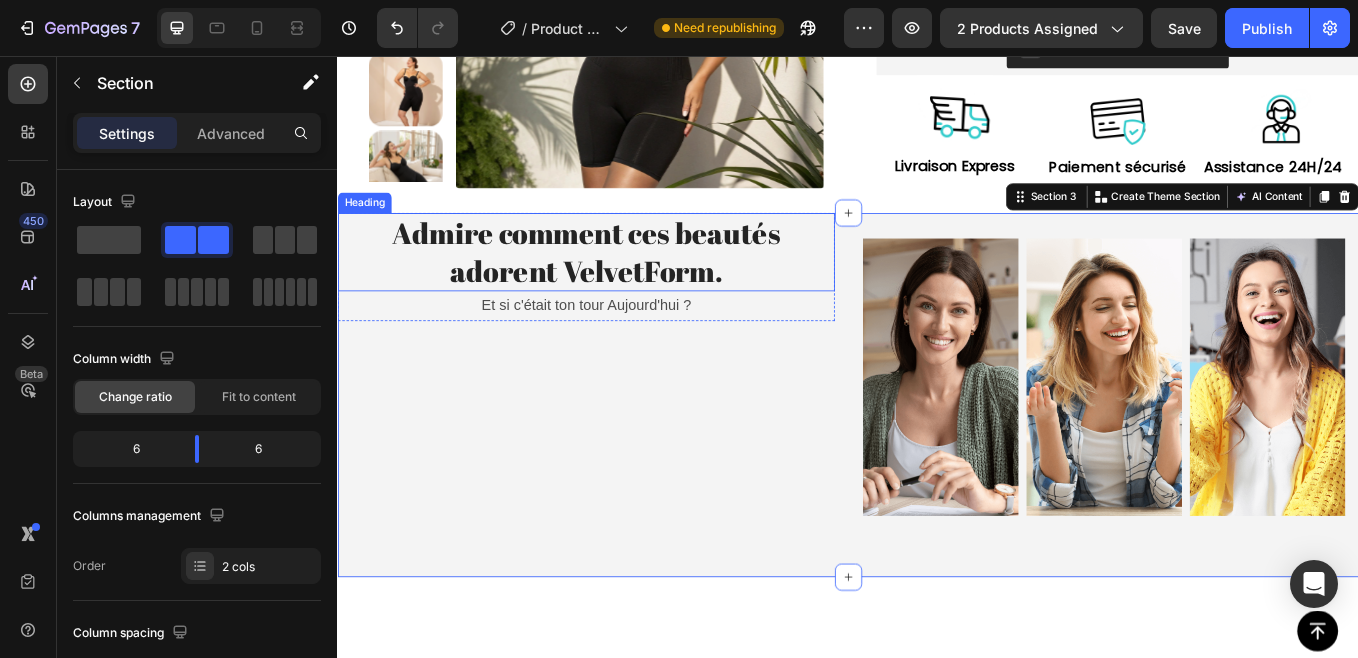 click on "Admire comment ces beautés adorent VelvetForm." at bounding box center [629, 287] 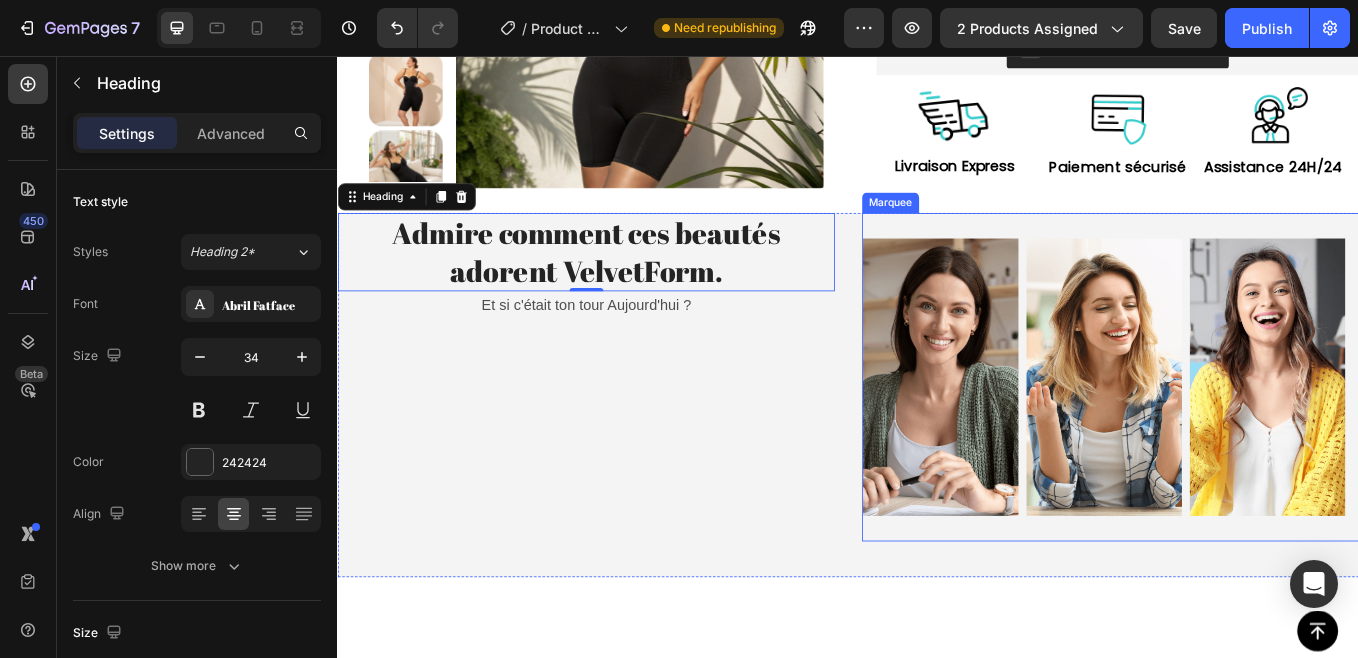 click on "Image Image Image Image Image Image Marquee" at bounding box center (1245, 434) 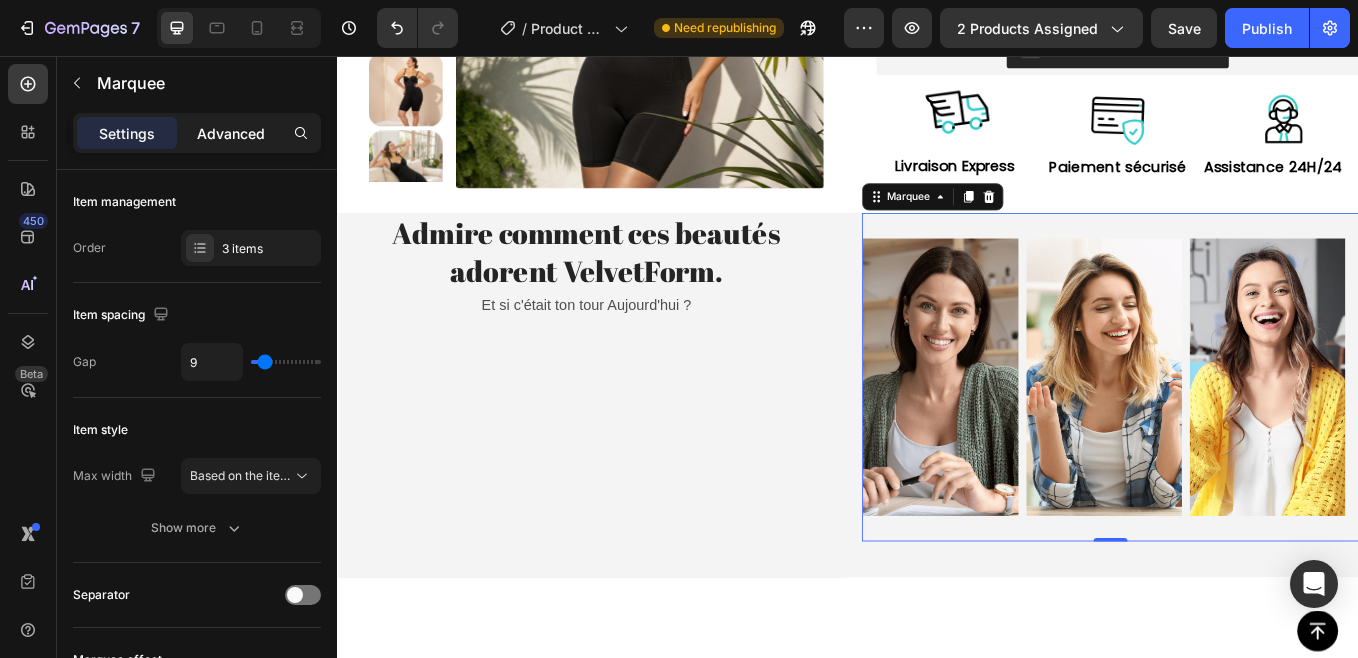 click on "Advanced" at bounding box center (231, 133) 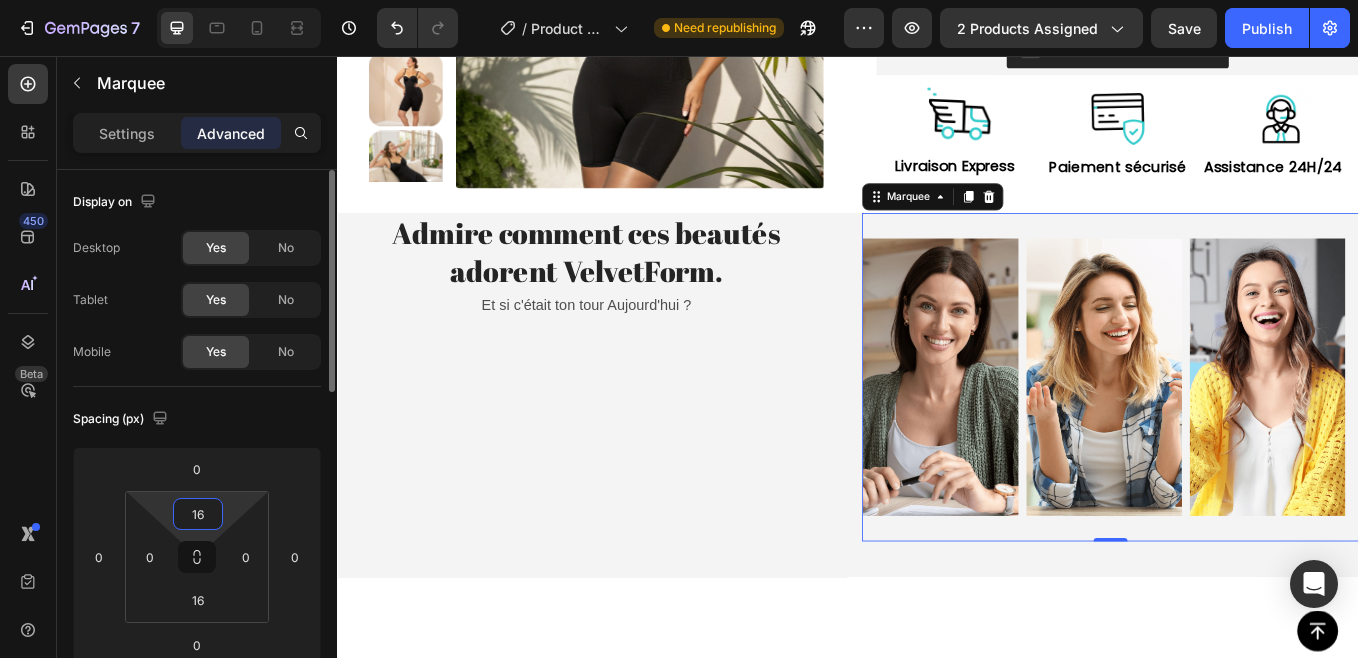 click on "16" at bounding box center [198, 514] 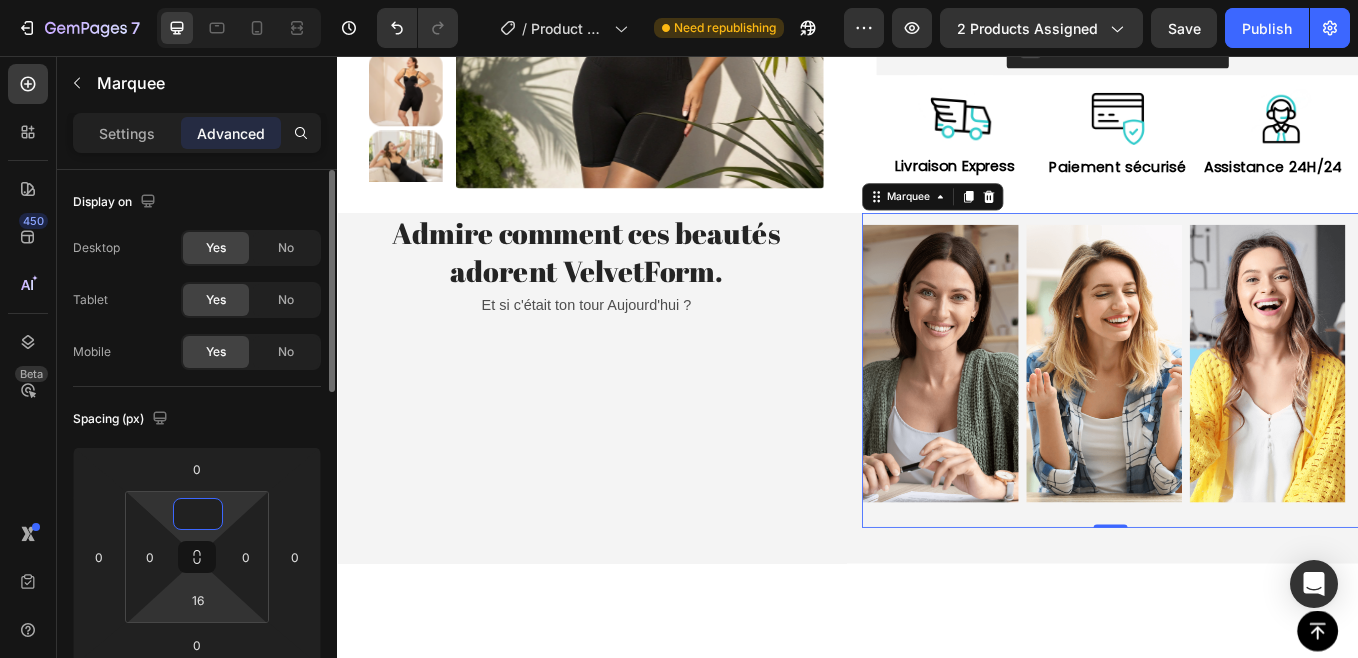 click on "7  Version history  /  Product Page - Dec 16, 21:40:24 Need republishing Preview 2 products assigned  Save   Publish  450 Beta Sections(18) Elements(84) Section Element Hero Section Product Detail Brands Trusted Badges Guarantee Product Breakdown How to use Testimonials Compare Bundle FAQs Social Proof Brand Story Product List Collection Blog List Contact Sticky Add to Cart Custom Footer Browse Library 450 Layout
Row
Row
Row
Row Text
Heading
Text Block Button
Button
Button Media
Image
Image" at bounding box center (679, 0) 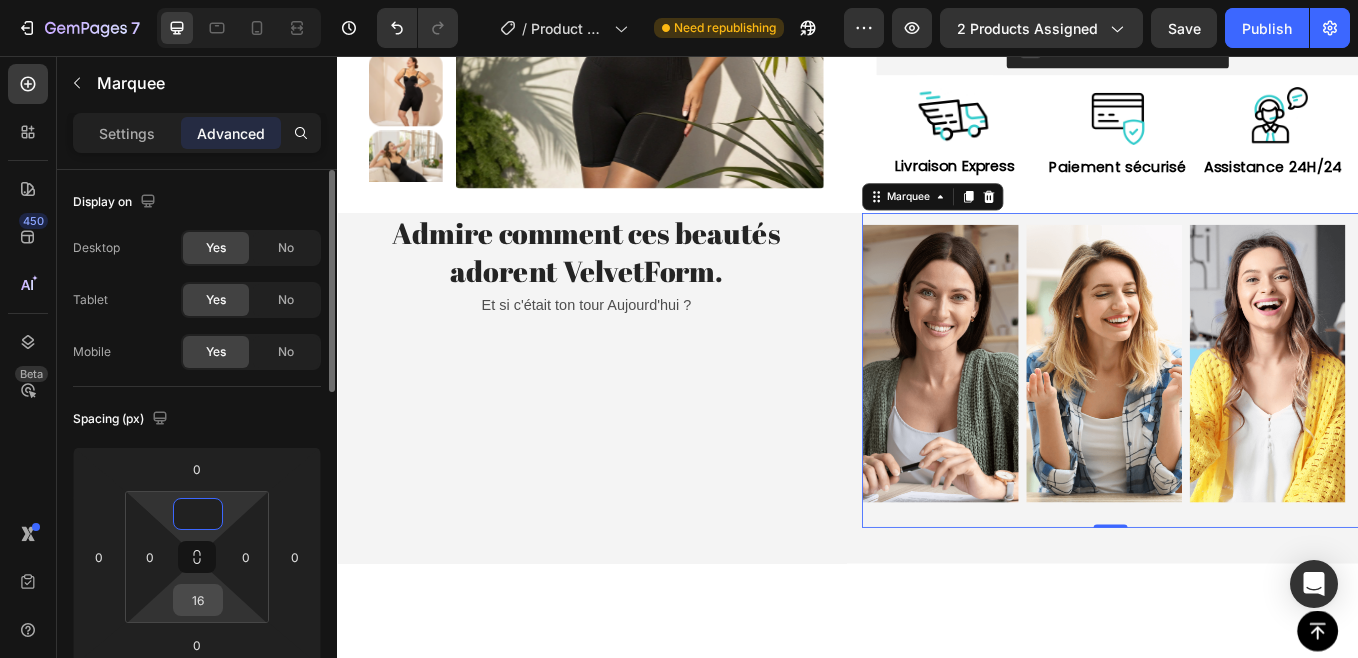 type on "0" 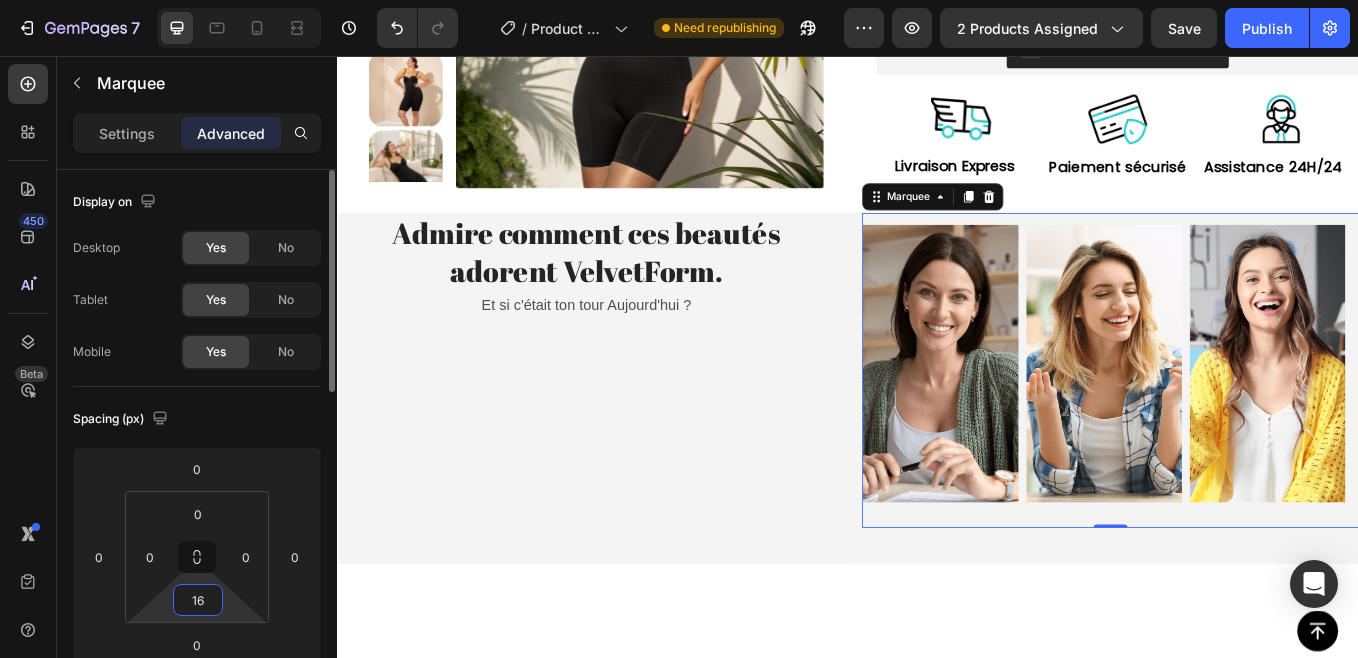 click on "16" at bounding box center (198, 600) 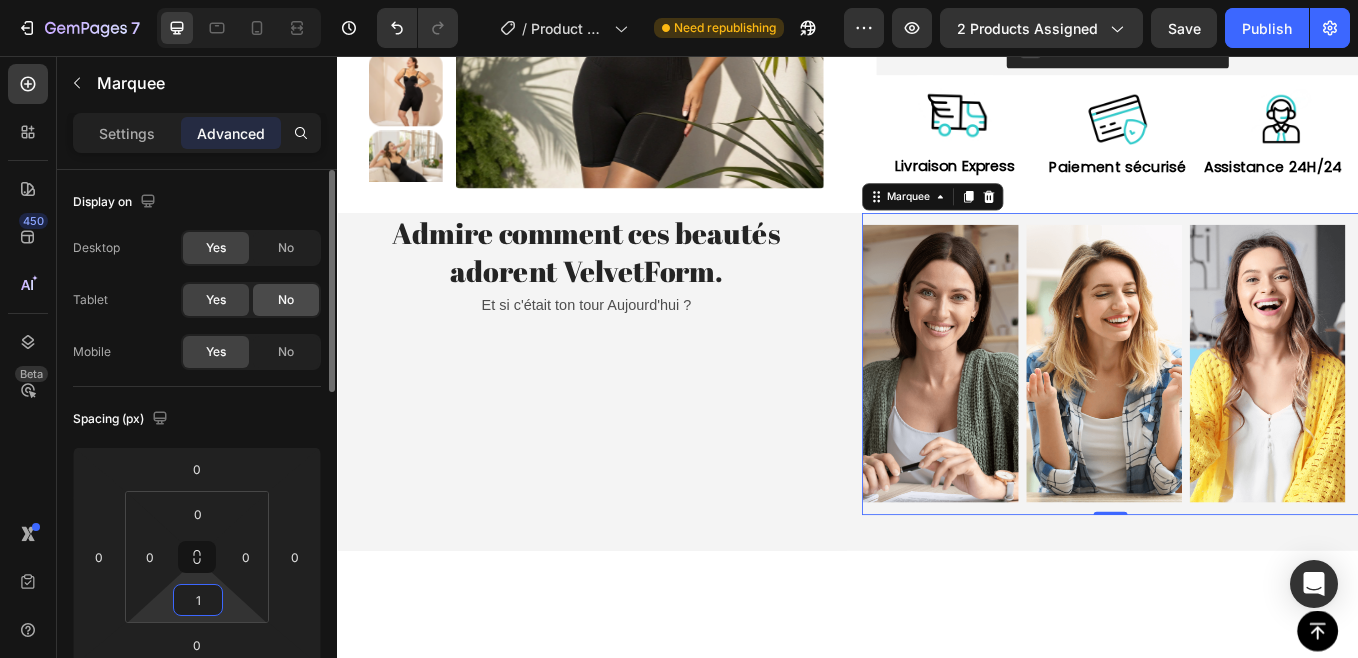 type on "1" 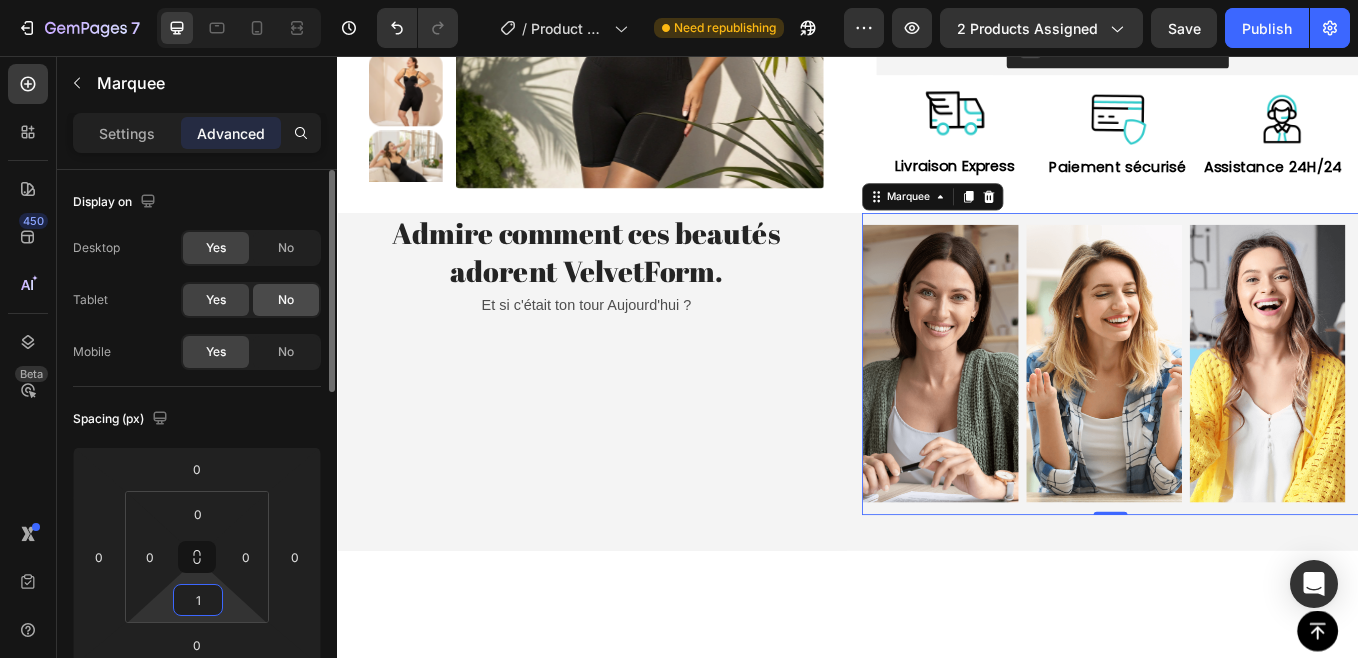 click on "No" 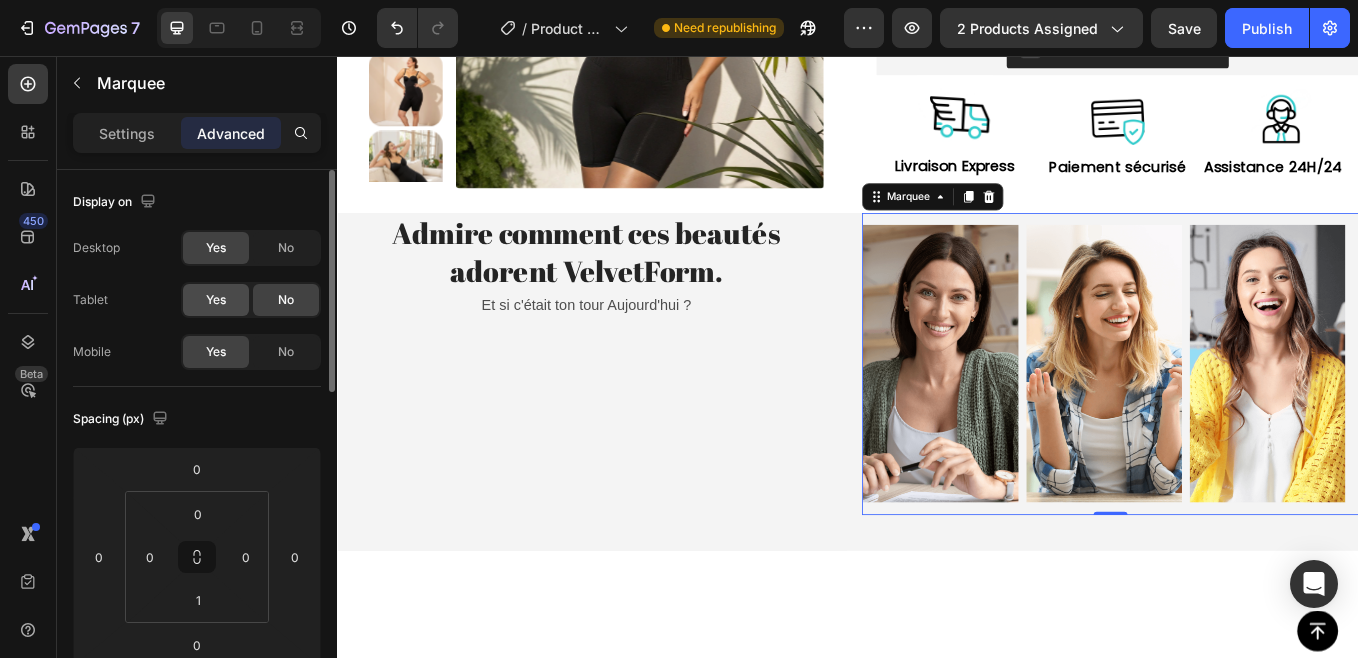 click on "Yes" 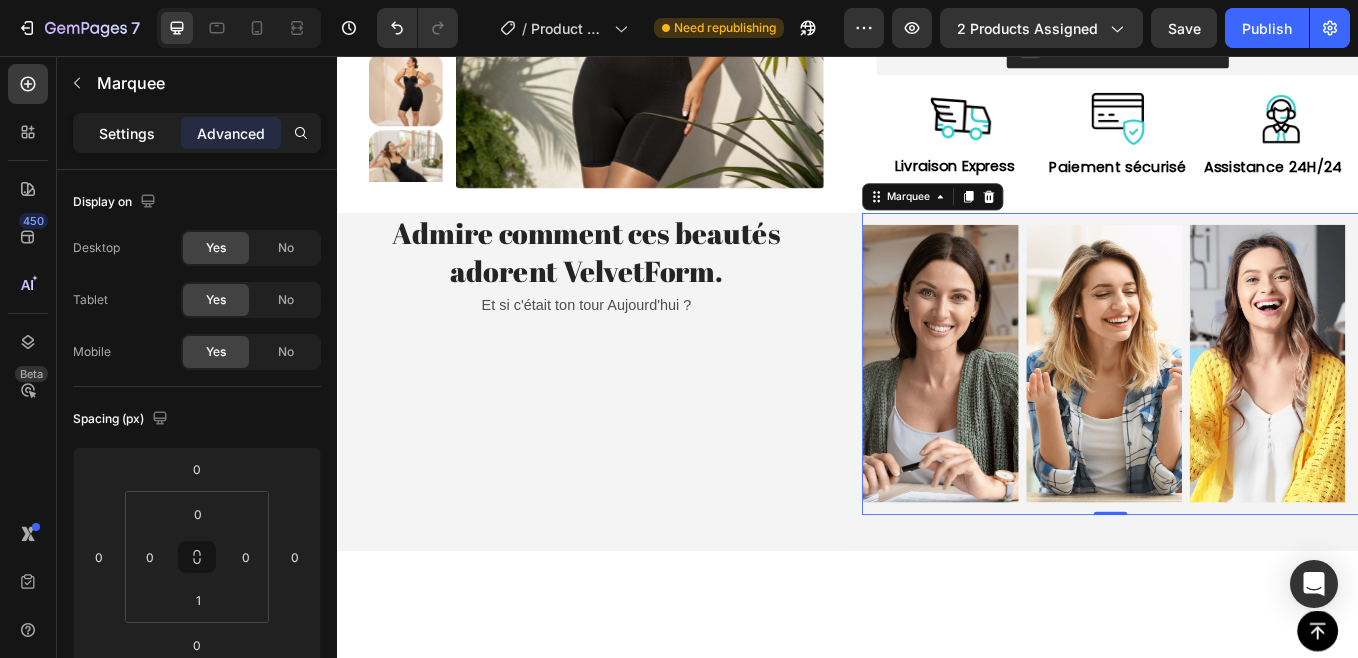 click on "Settings" at bounding box center (127, 133) 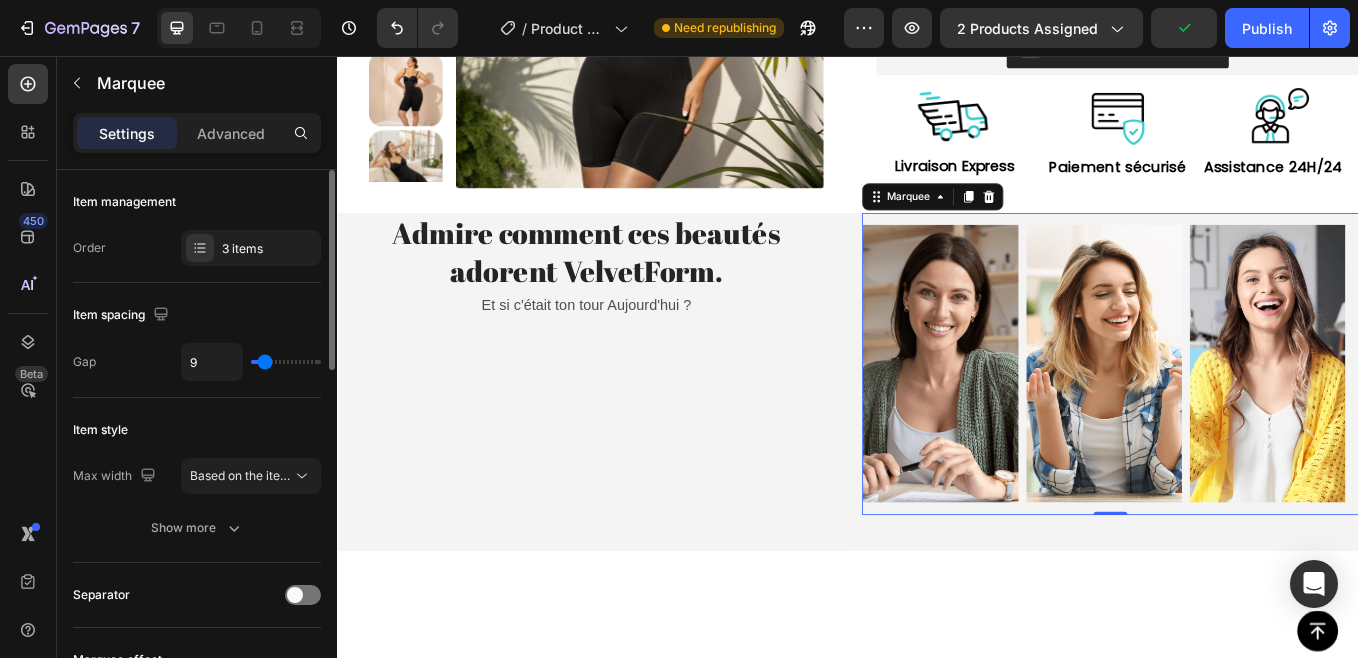 type on "10" 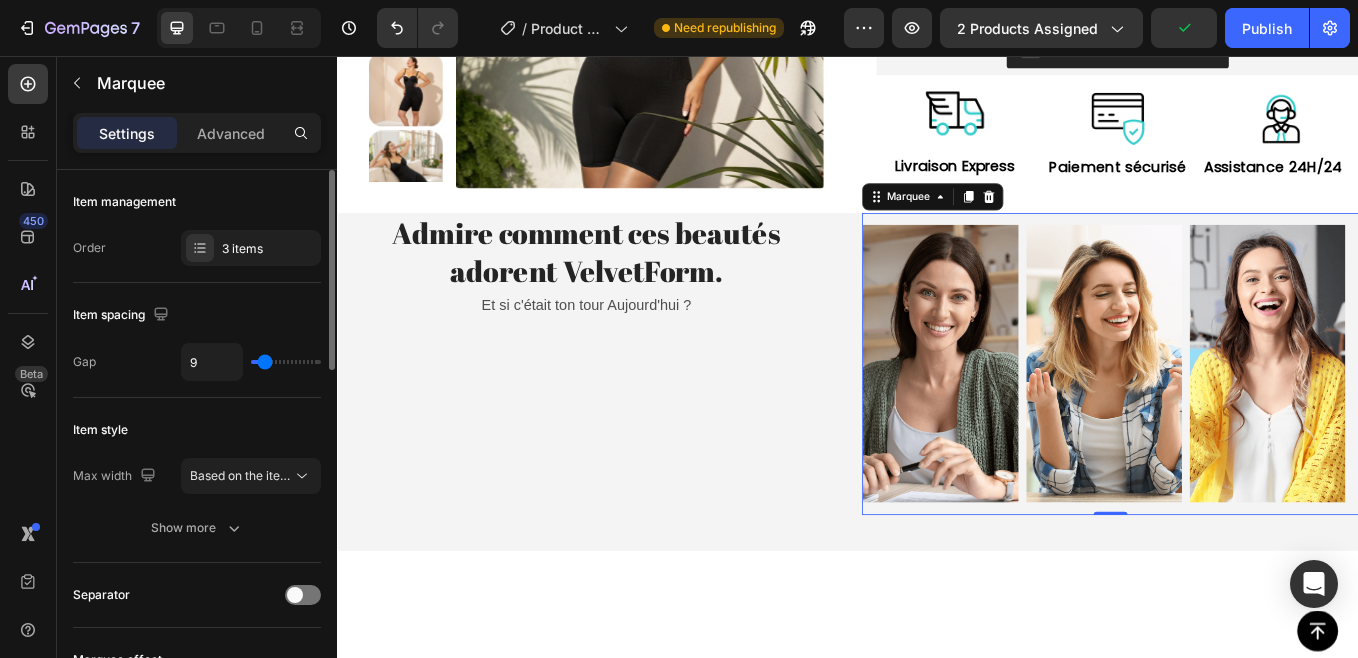 type on "10" 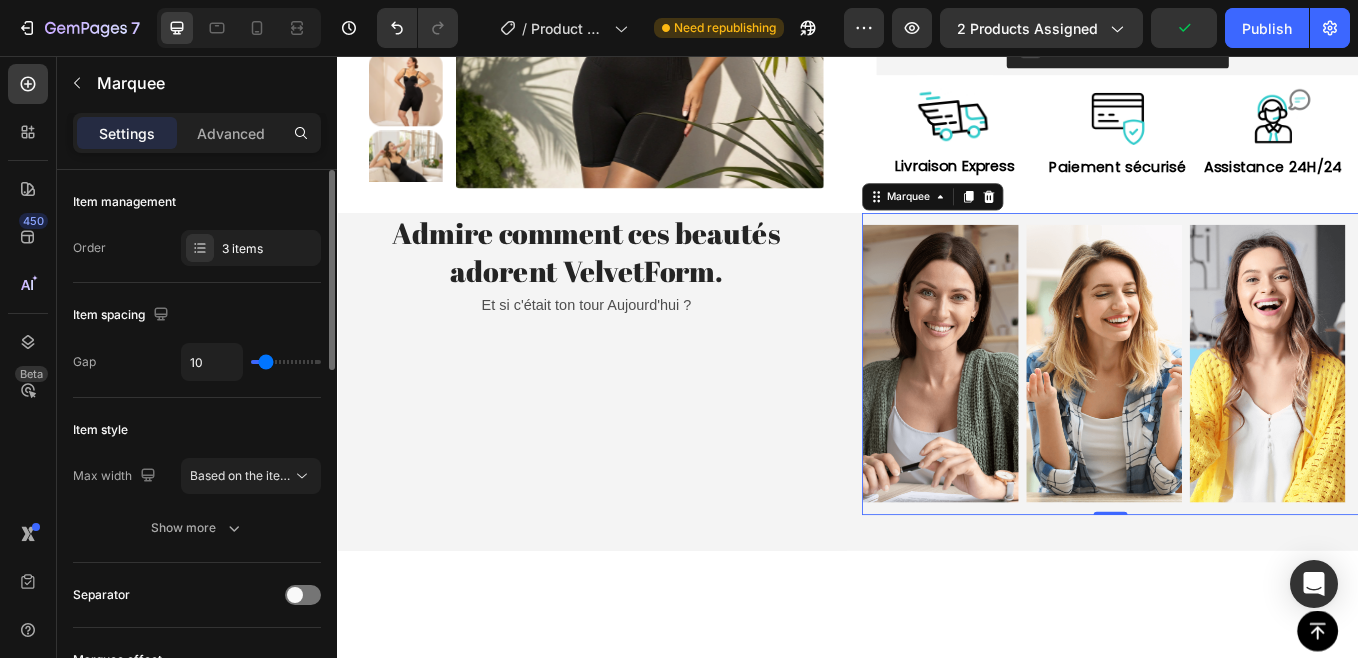 type on "28" 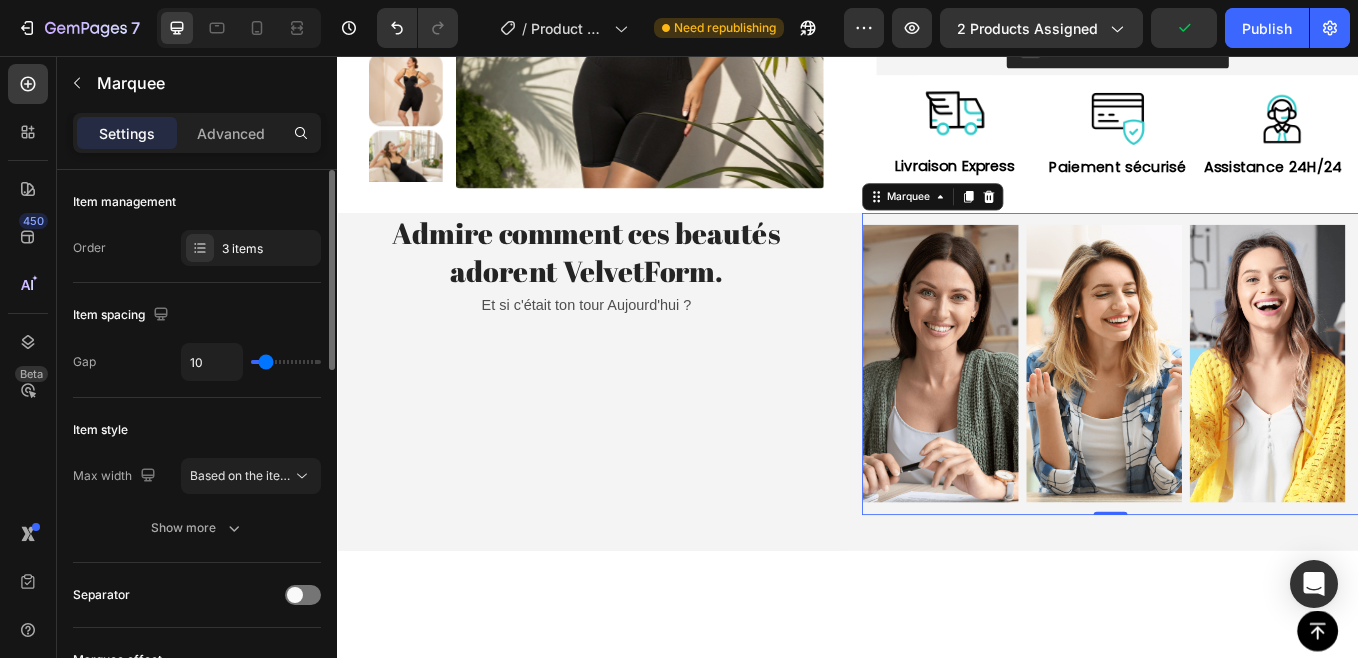 type on "28" 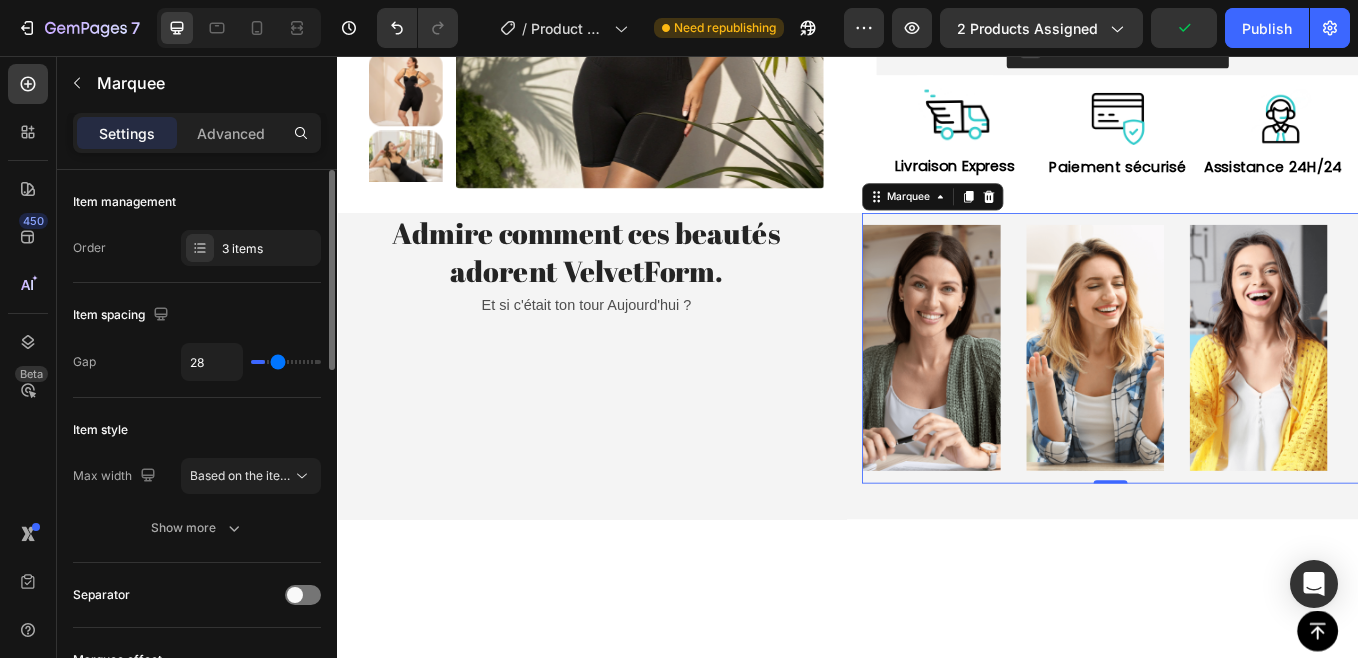 type on "30" 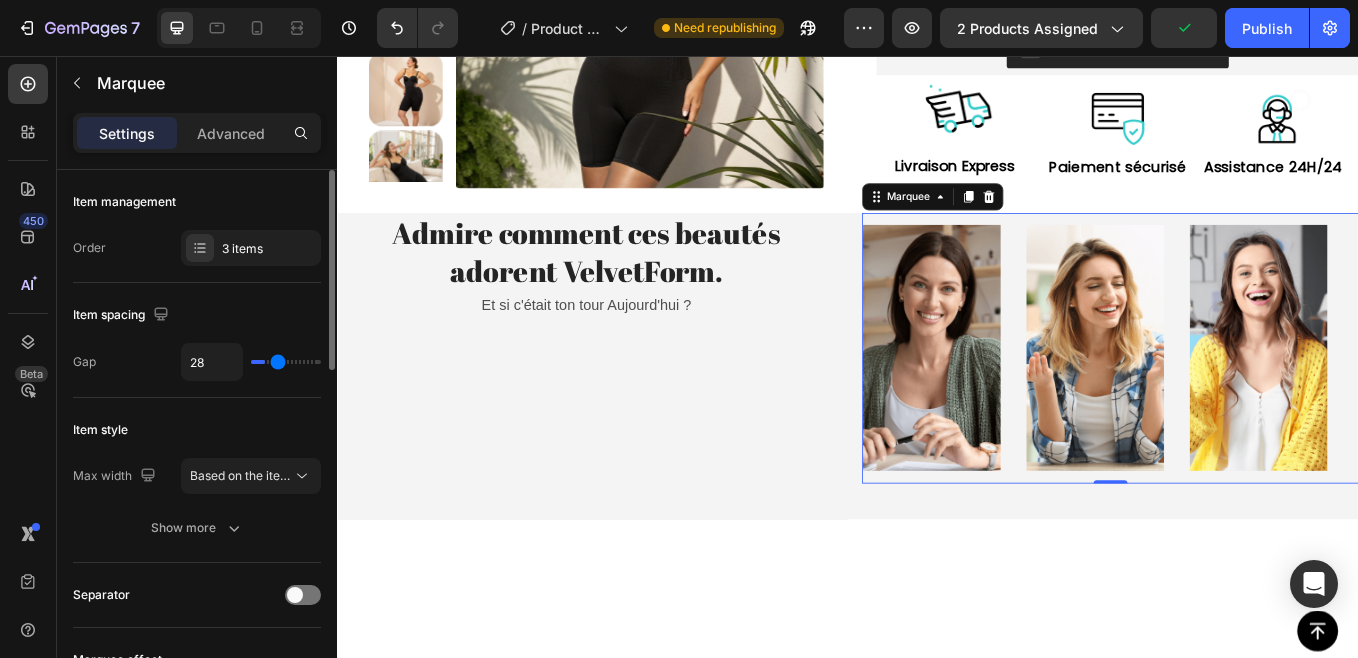 type on "30" 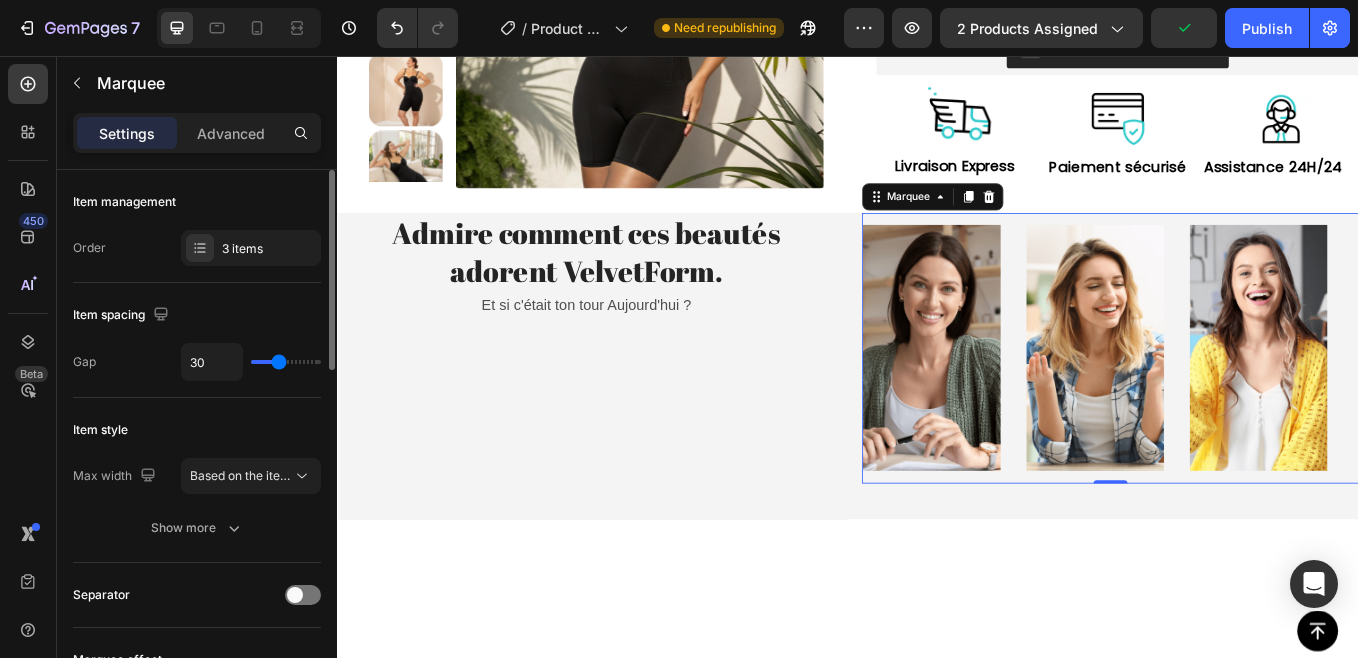 type on "0" 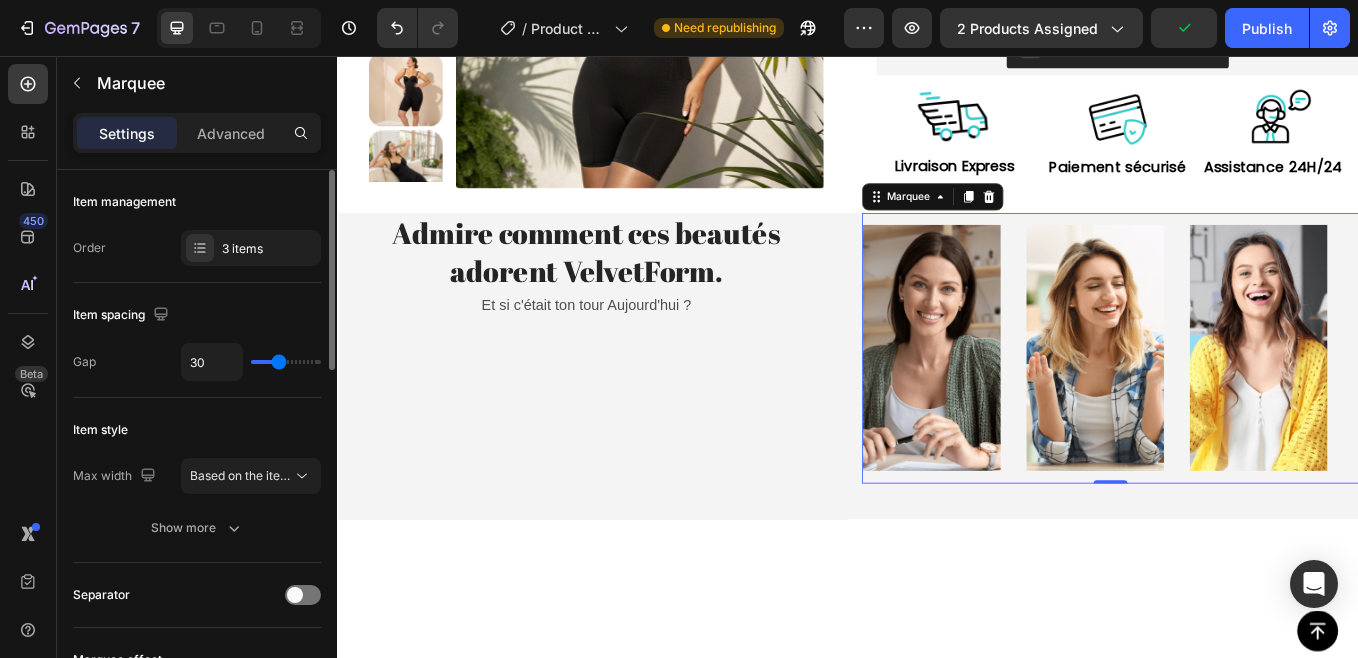 type on "0" 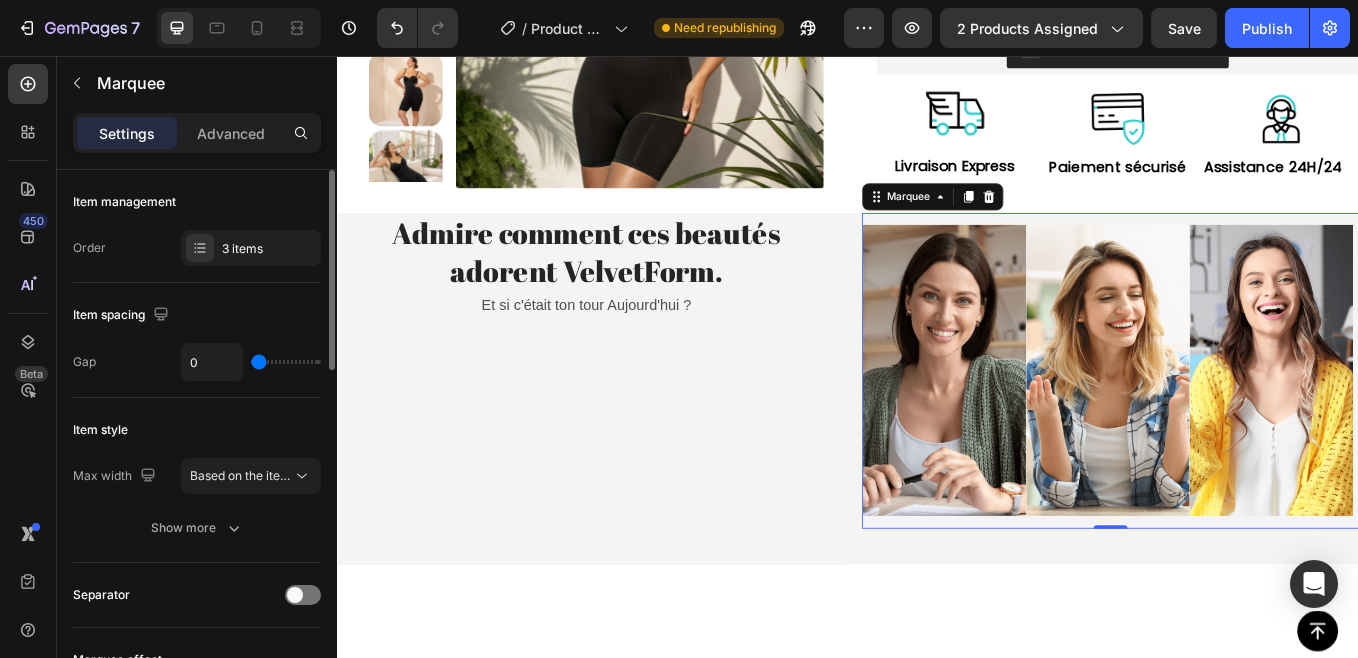 type on "13" 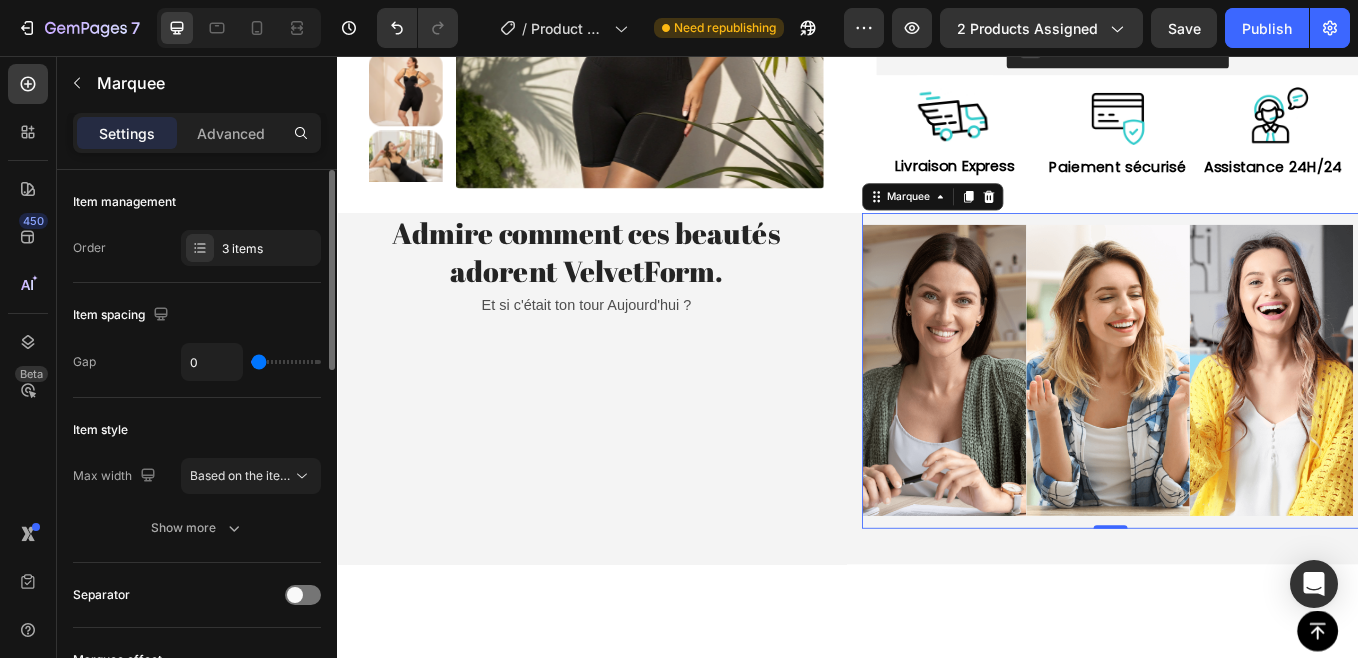 type on "13" 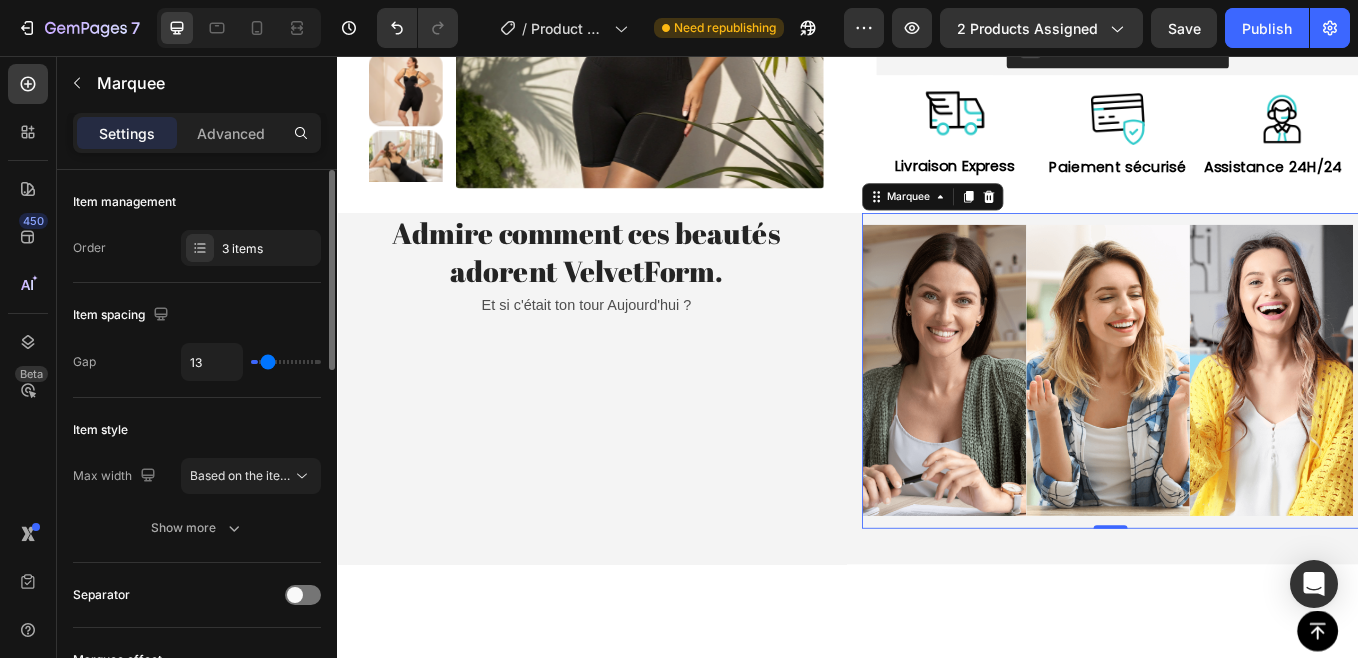 type on "67" 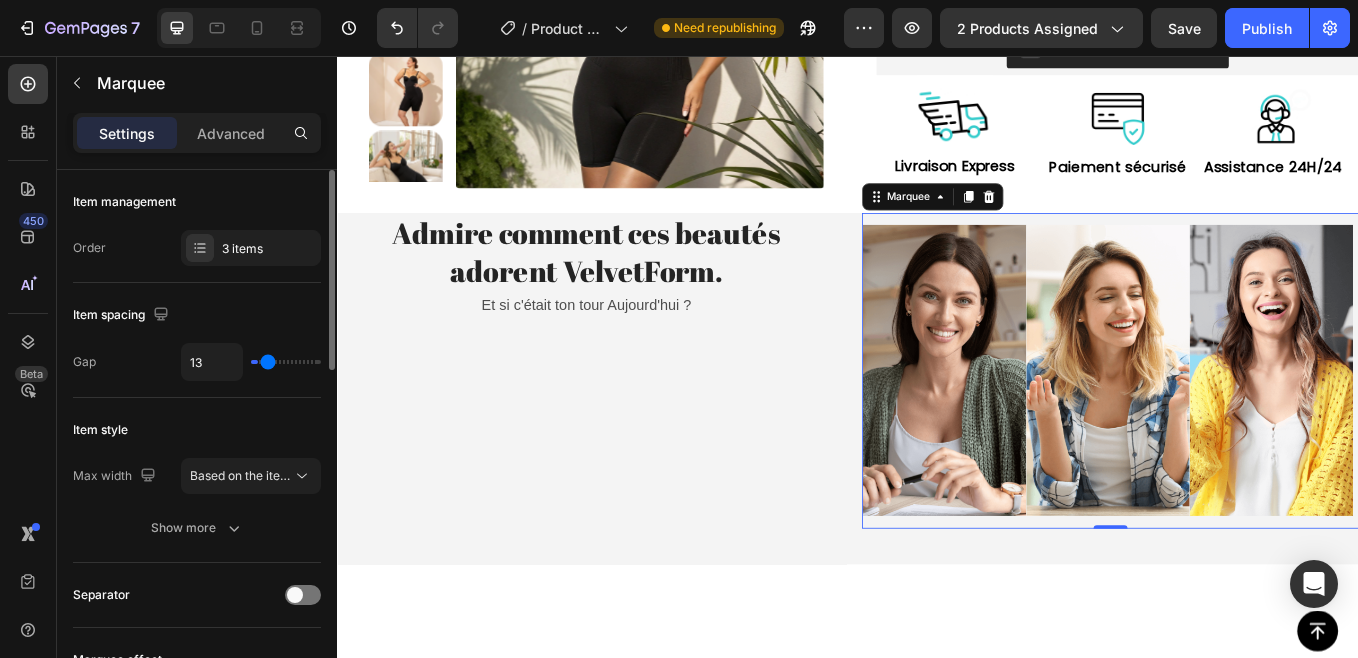 type on "67" 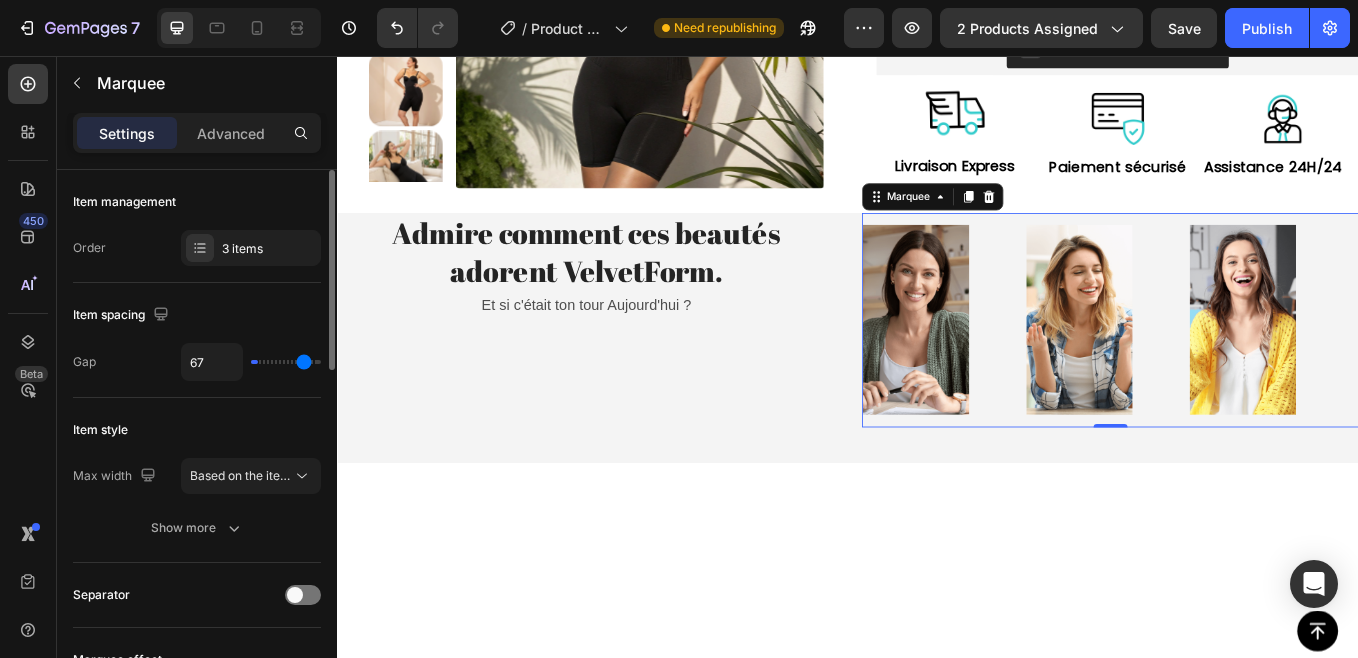 type on "80" 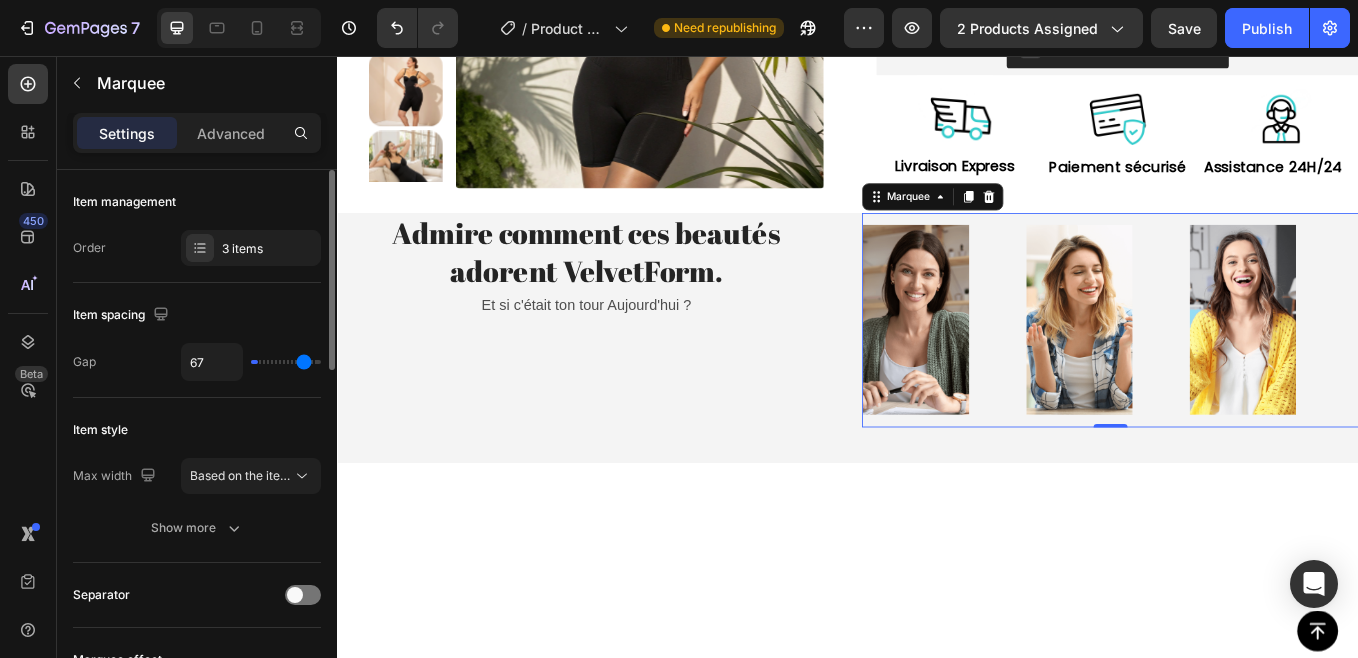 type on "80" 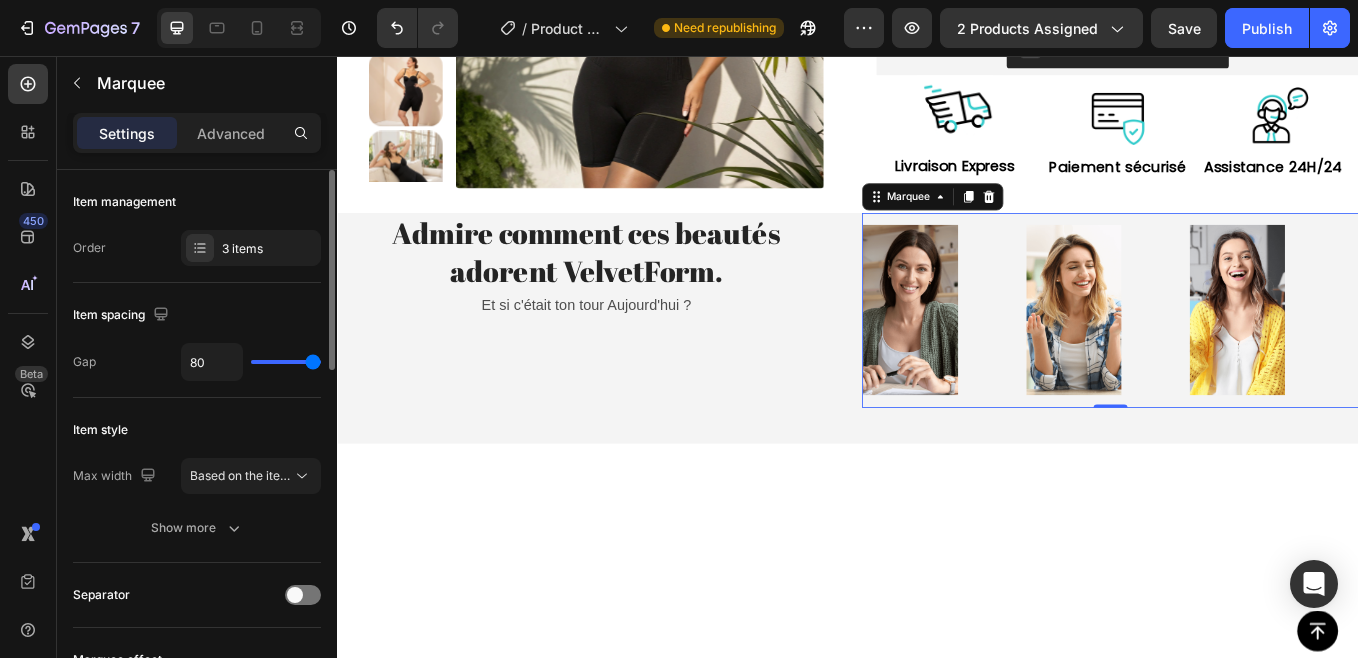 type on "77" 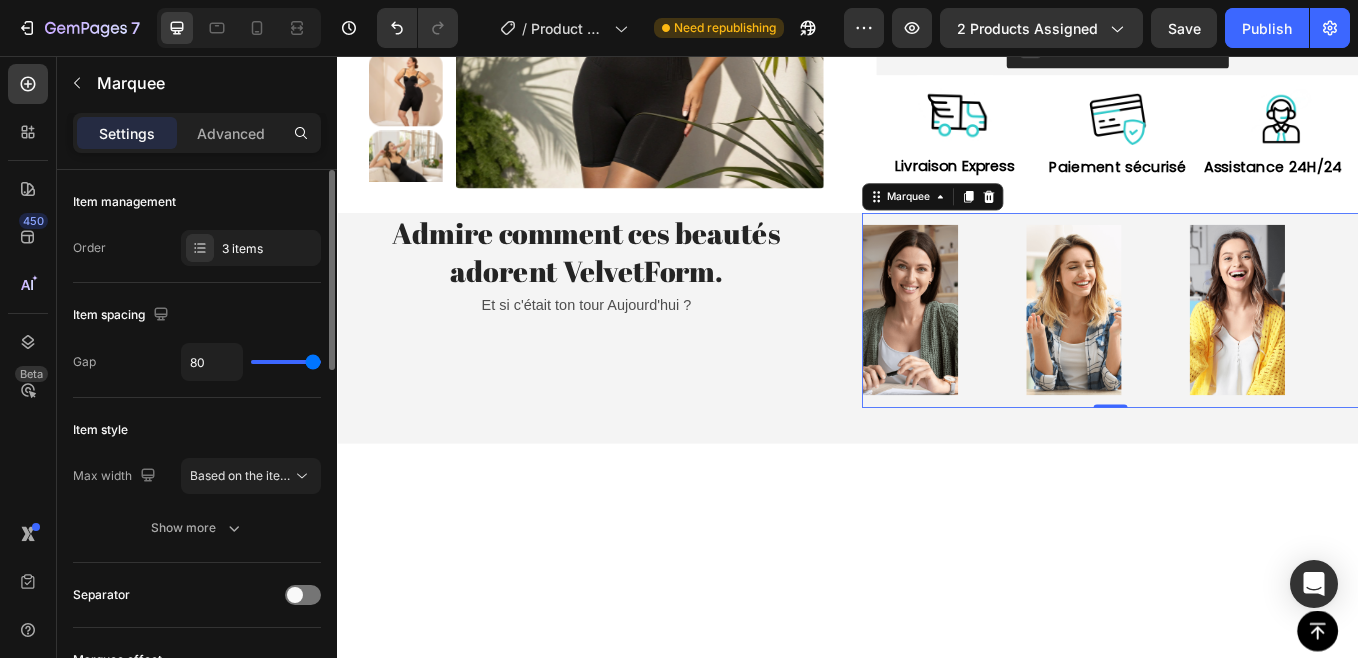 type on "77" 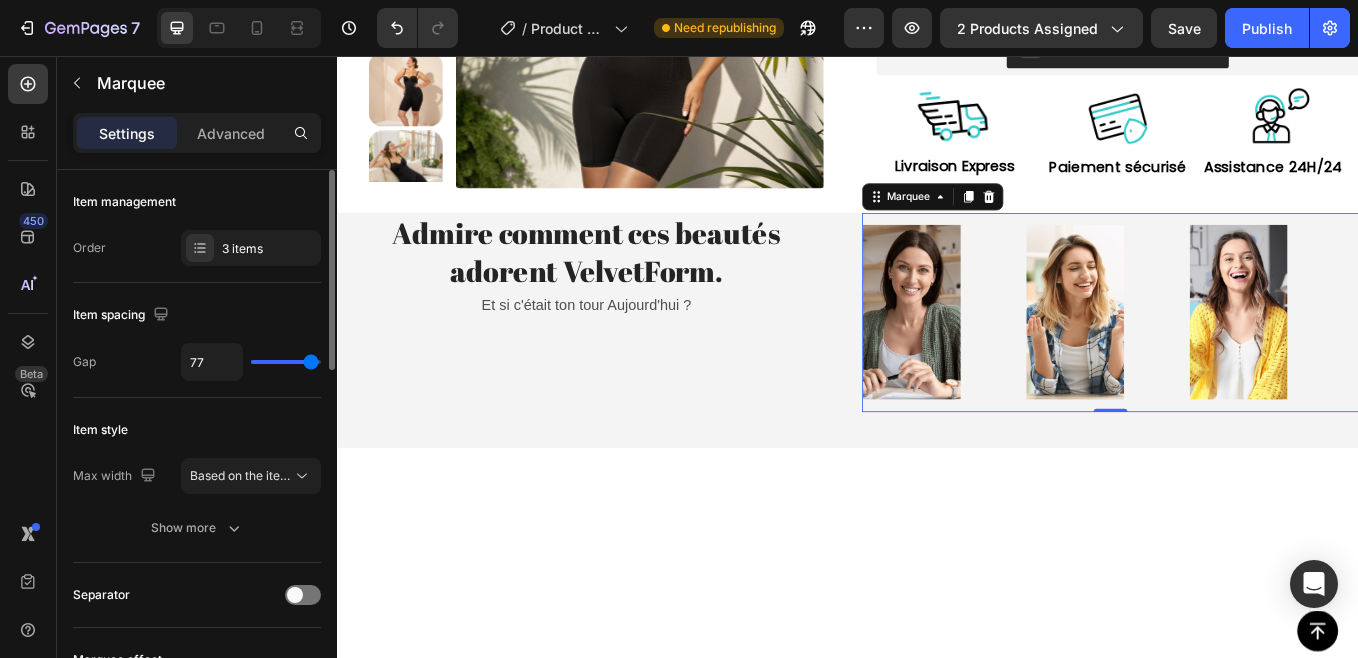 type on "49" 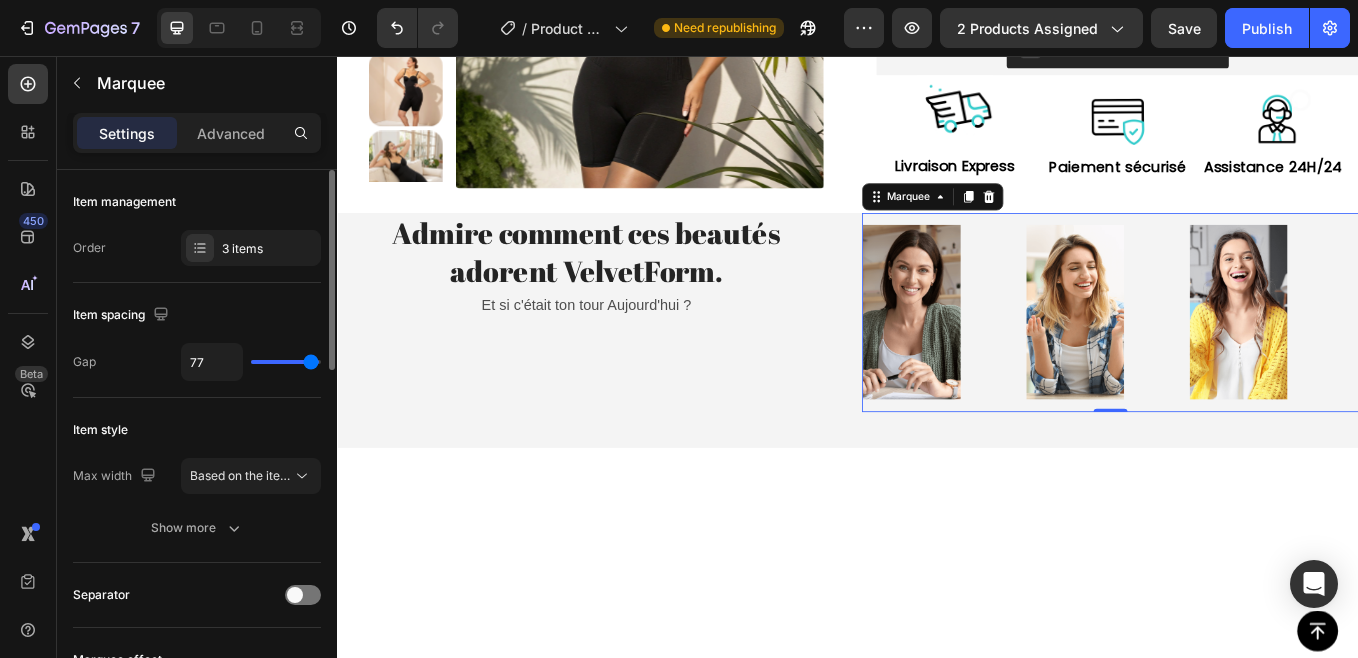 type on "49" 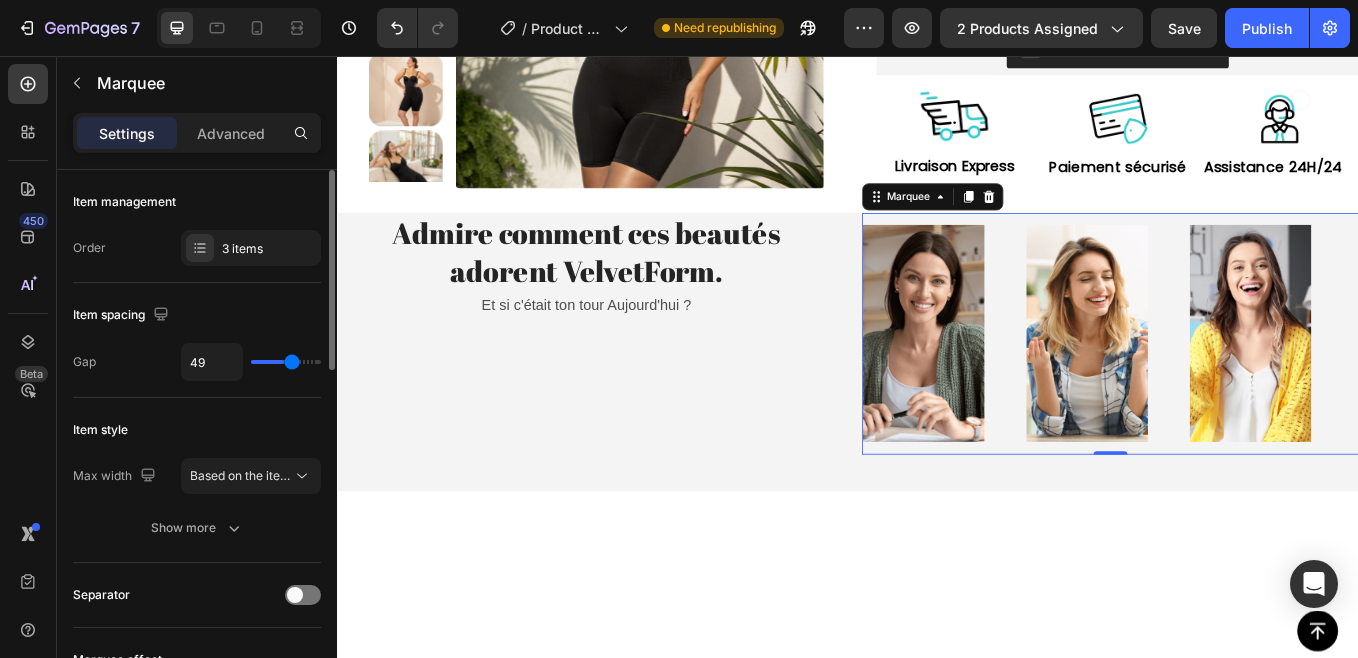 type on "33" 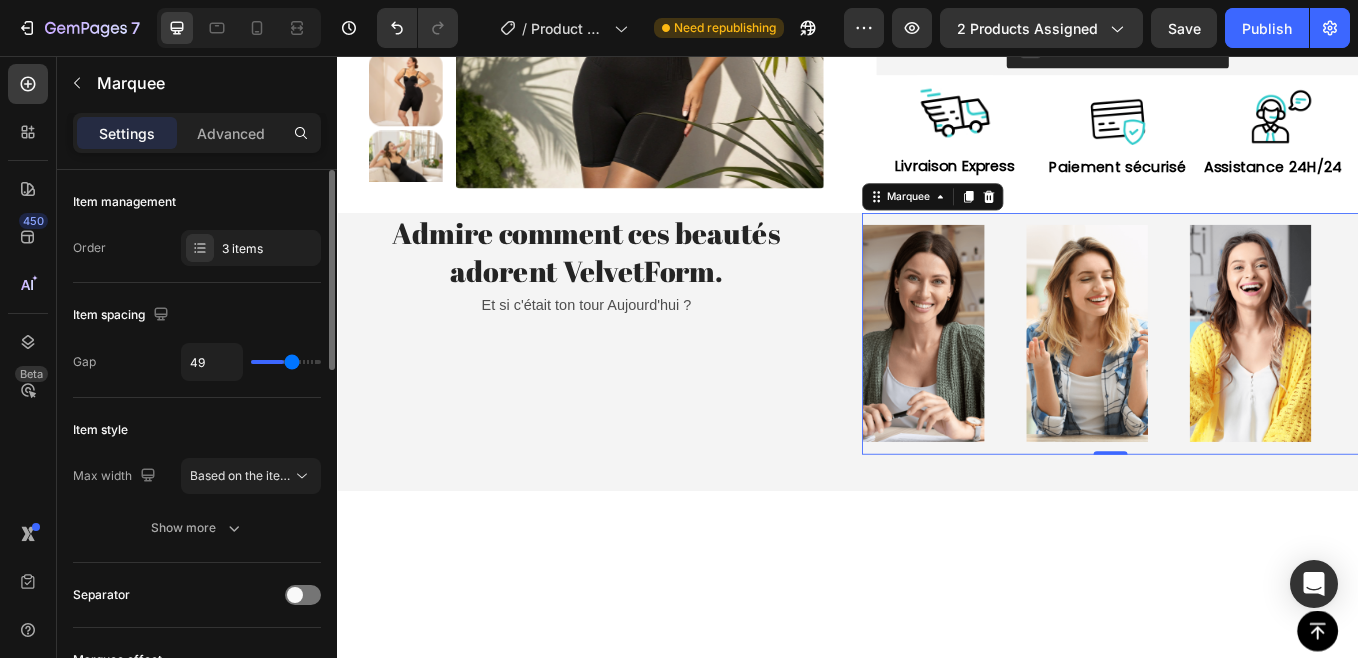 type on "33" 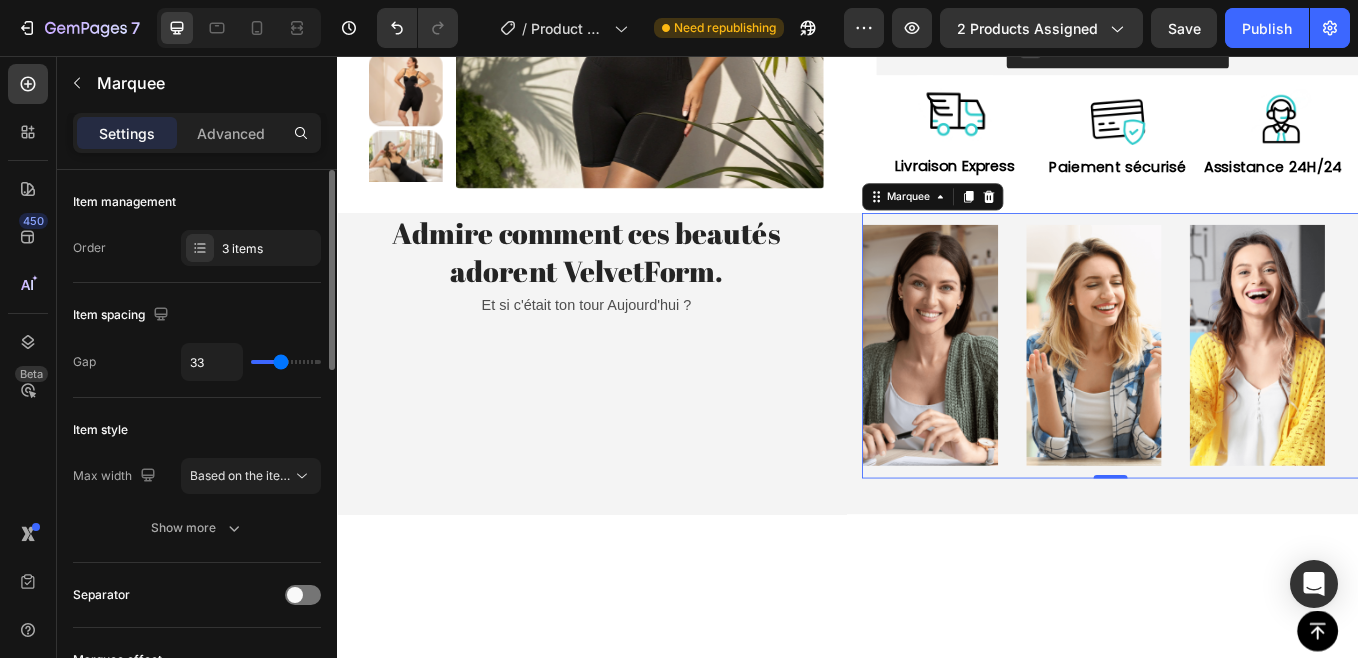 type on "31" 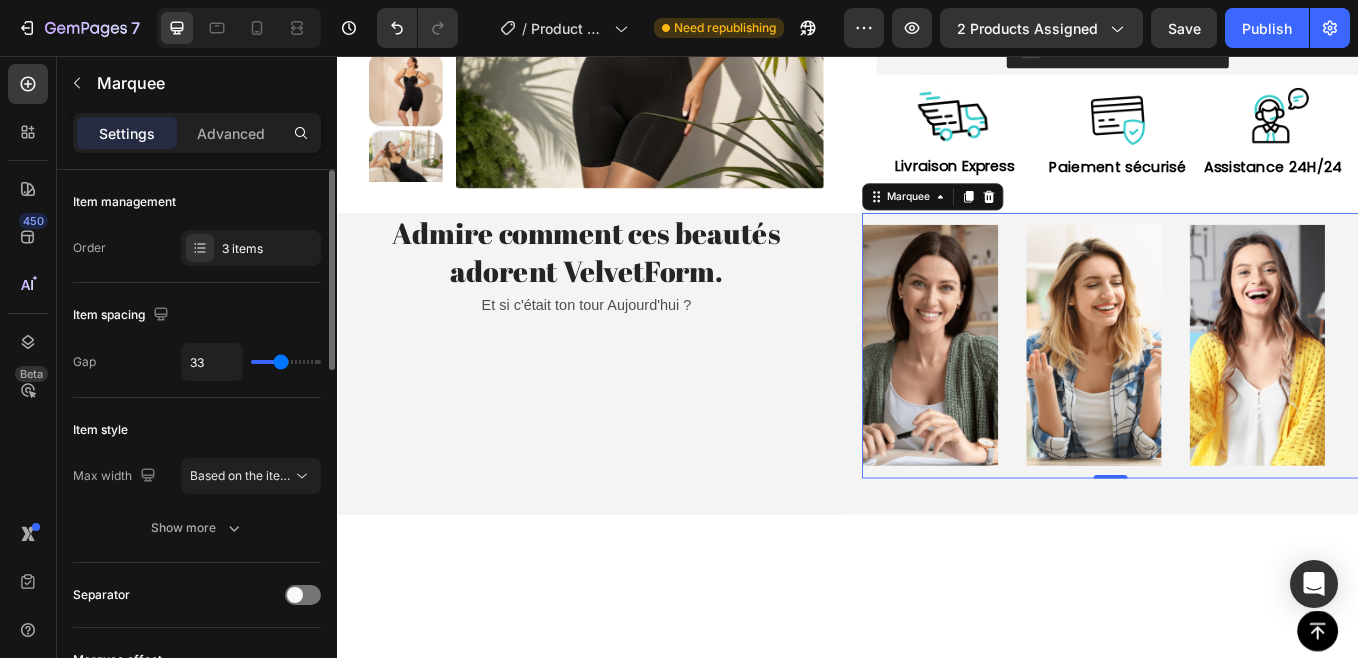 type on "31" 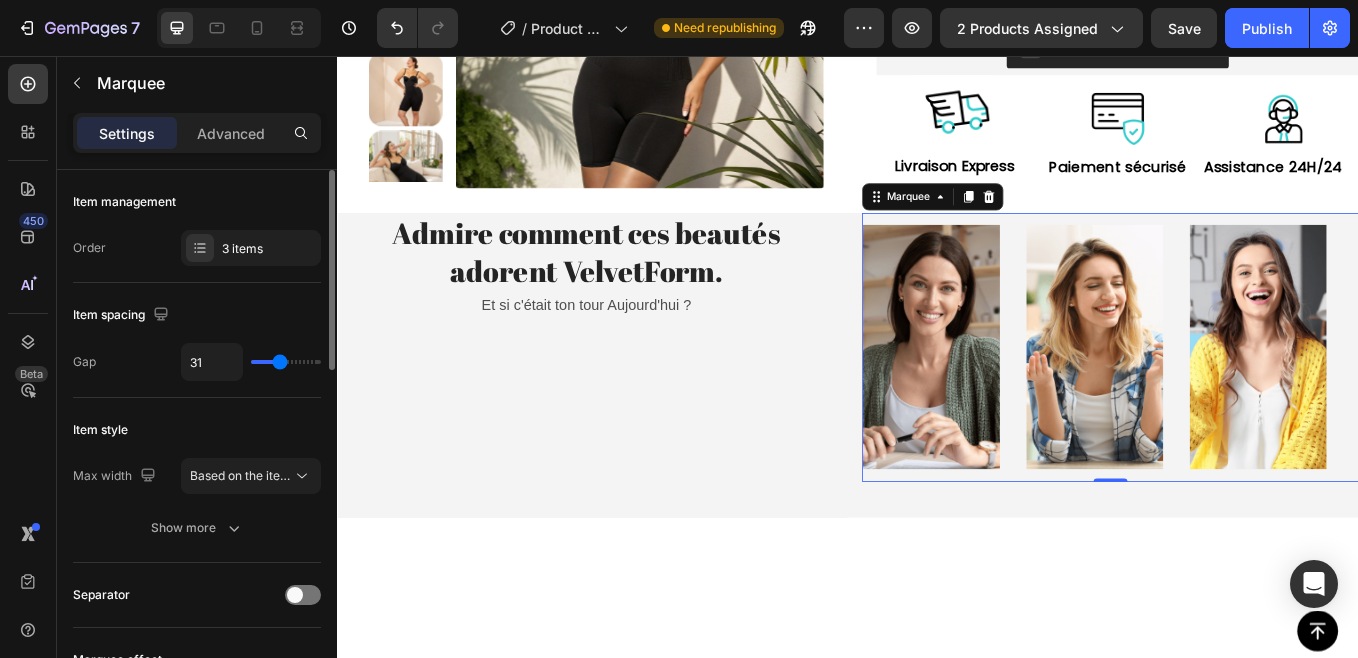 type on "30" 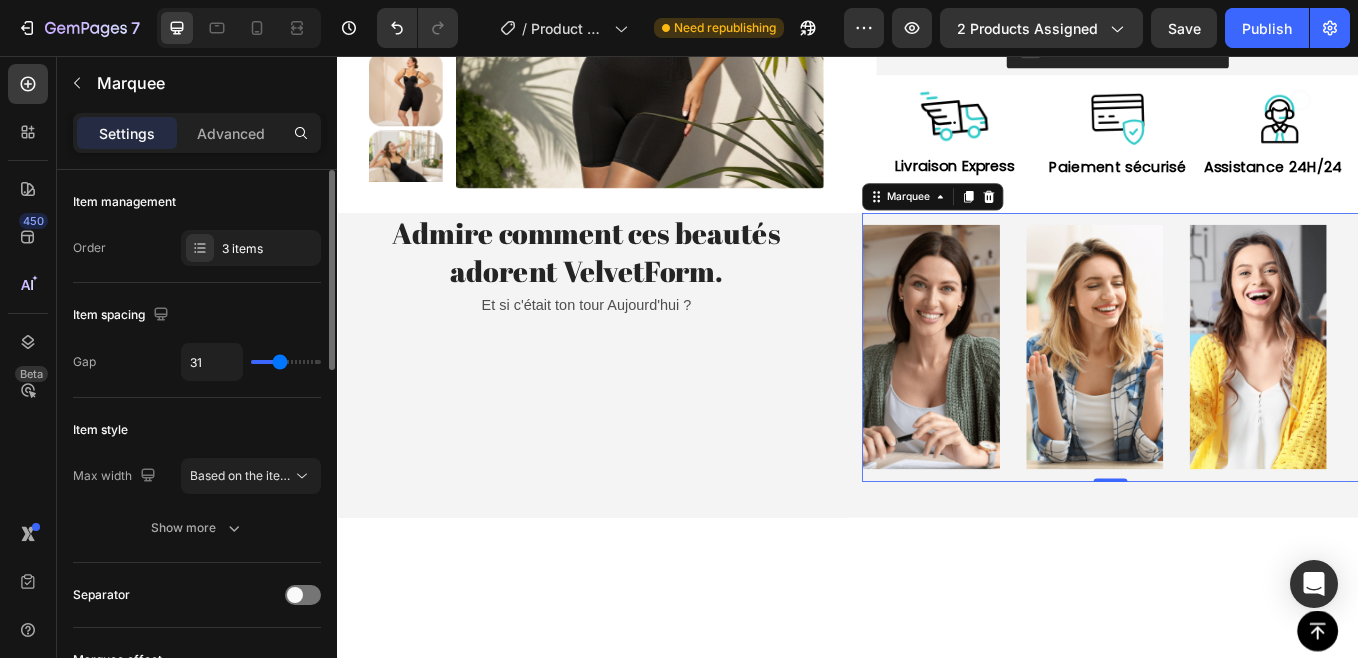 type on "30" 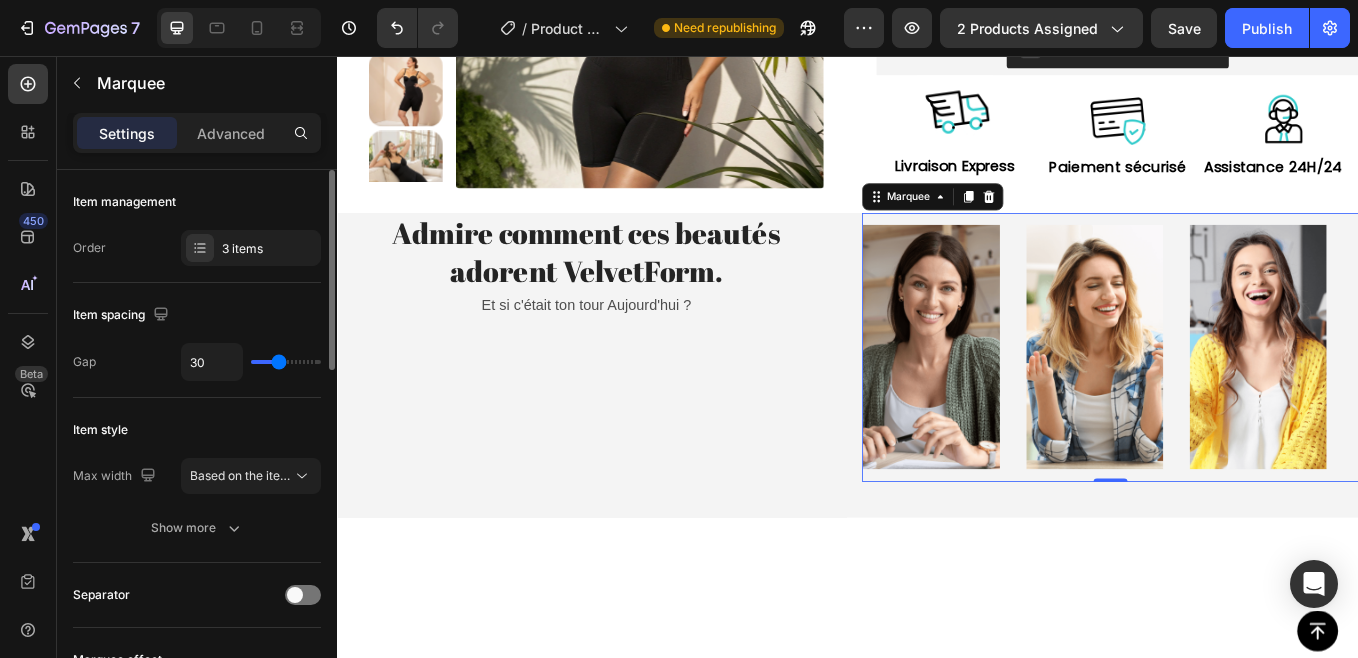 type on "28" 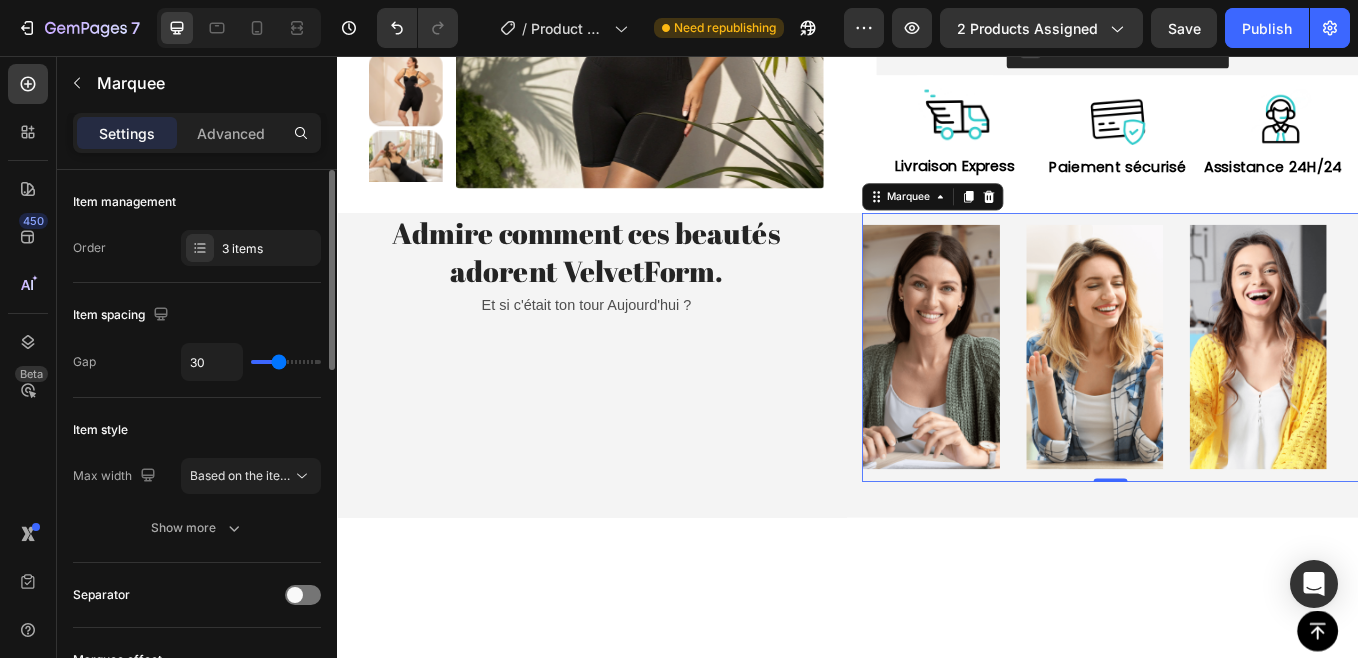 type on "28" 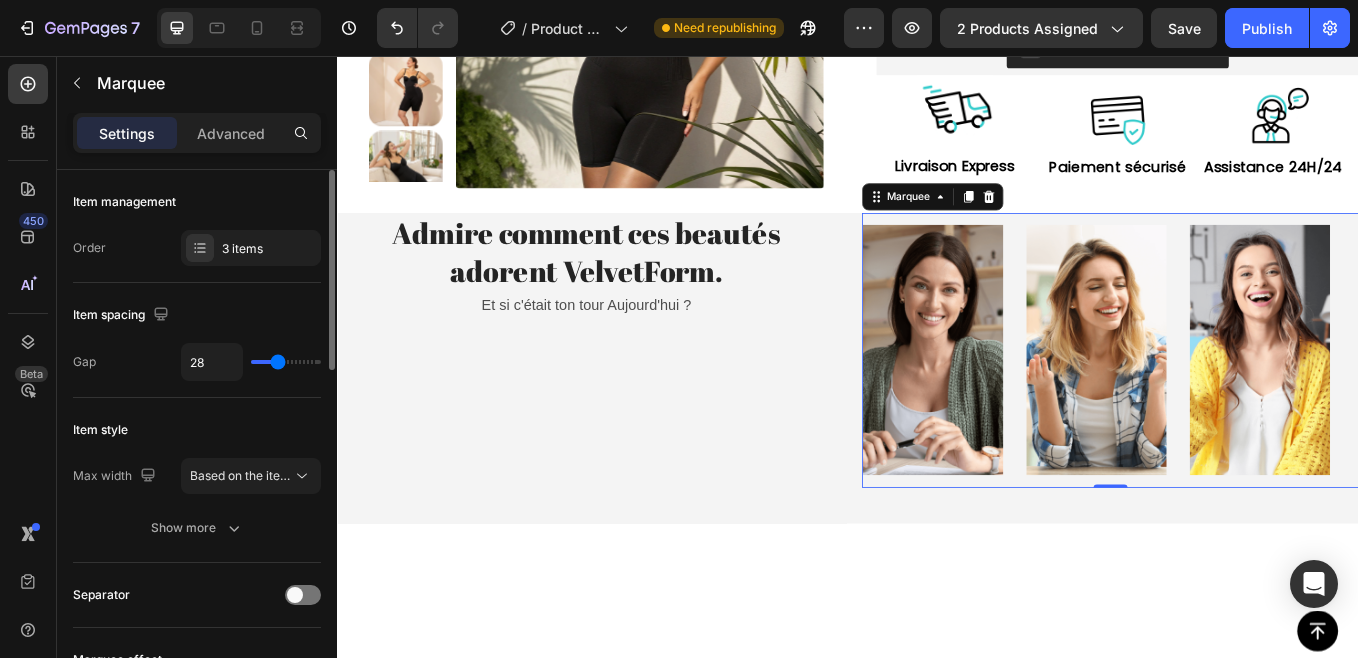 type on "27" 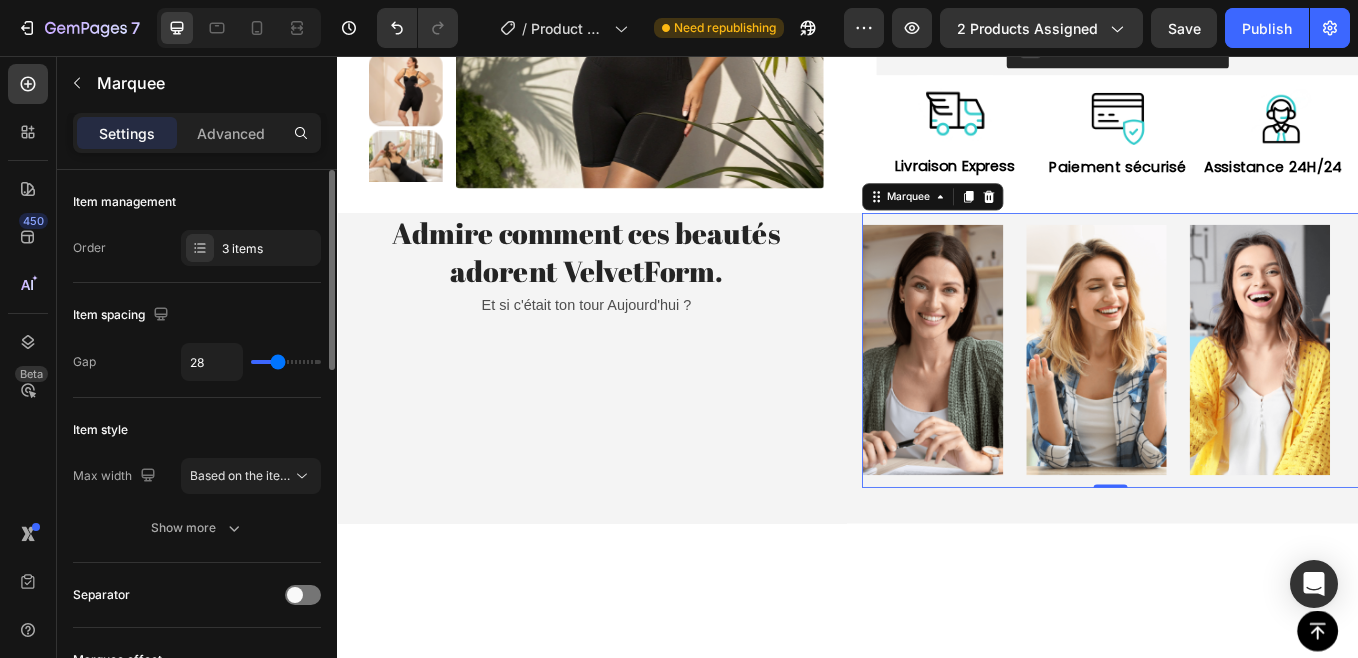 type on "27" 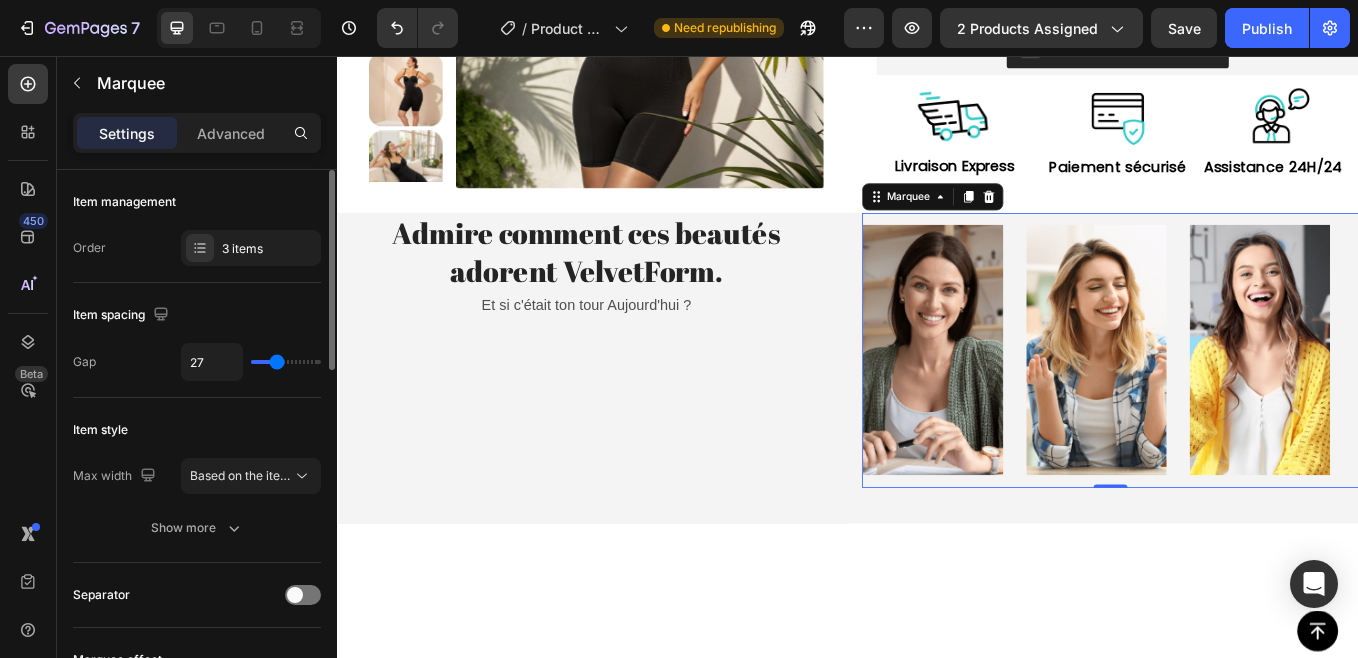 type on "21" 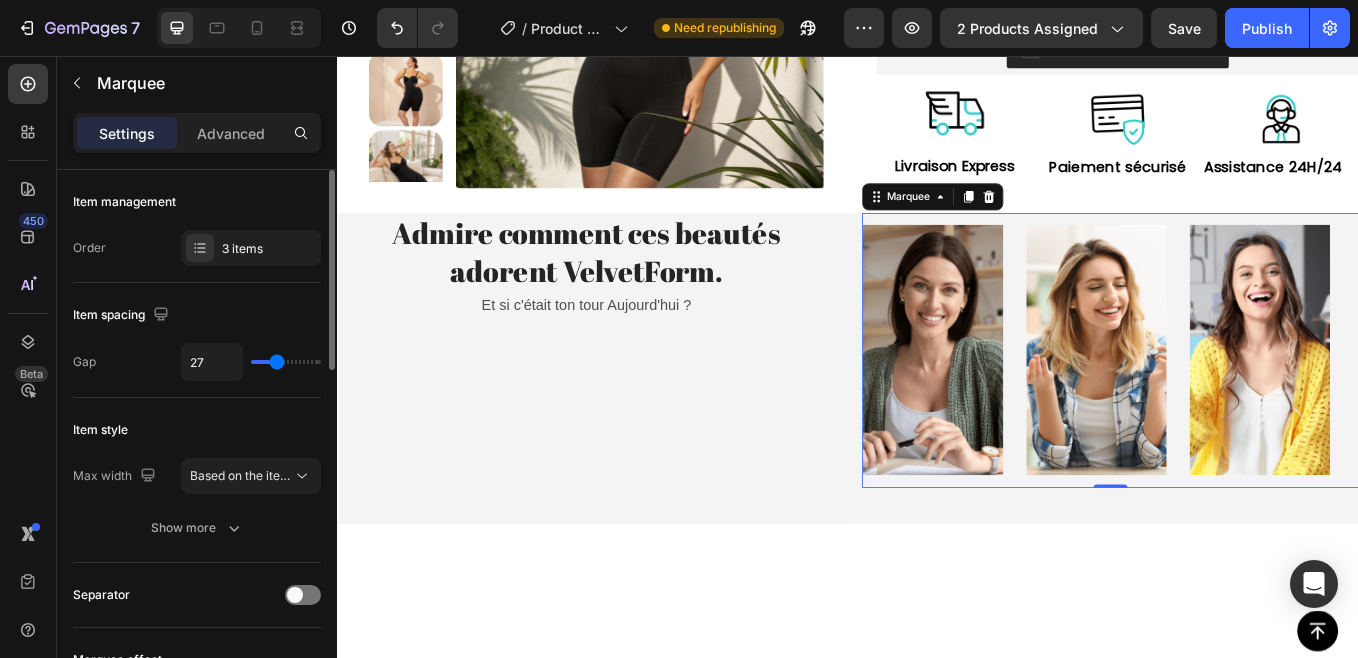 type on "21" 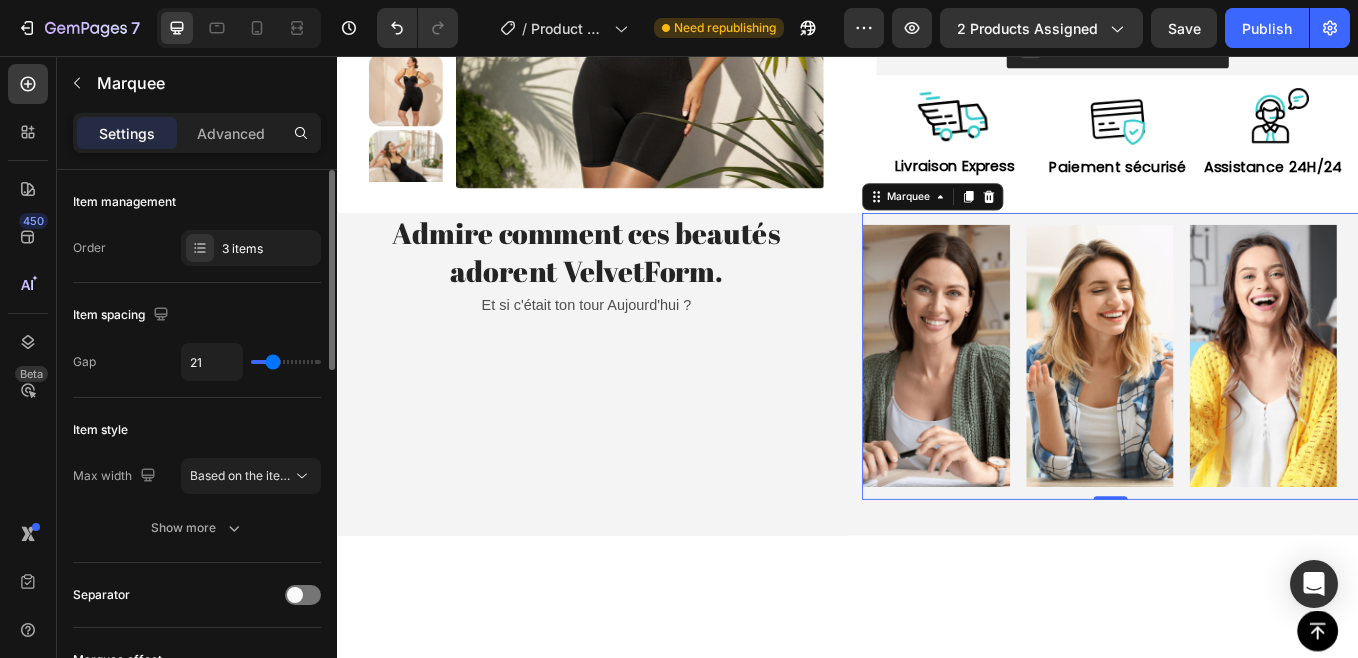 type on "19" 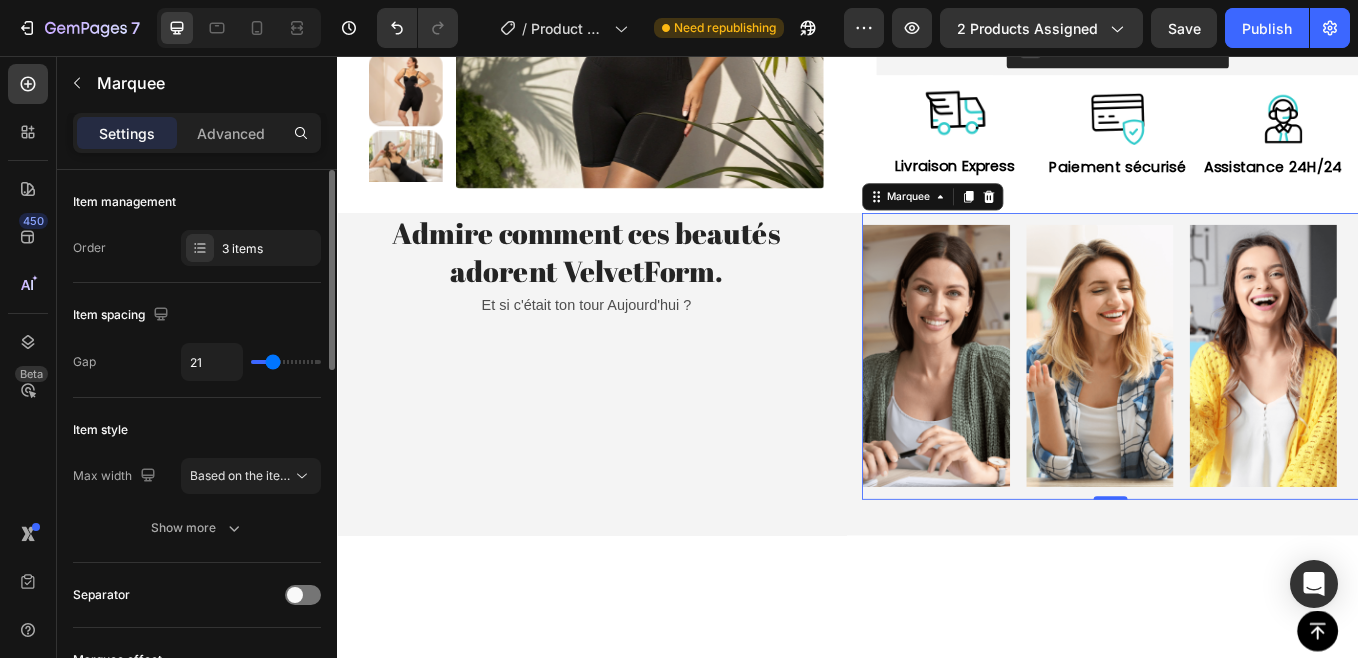 type on "19" 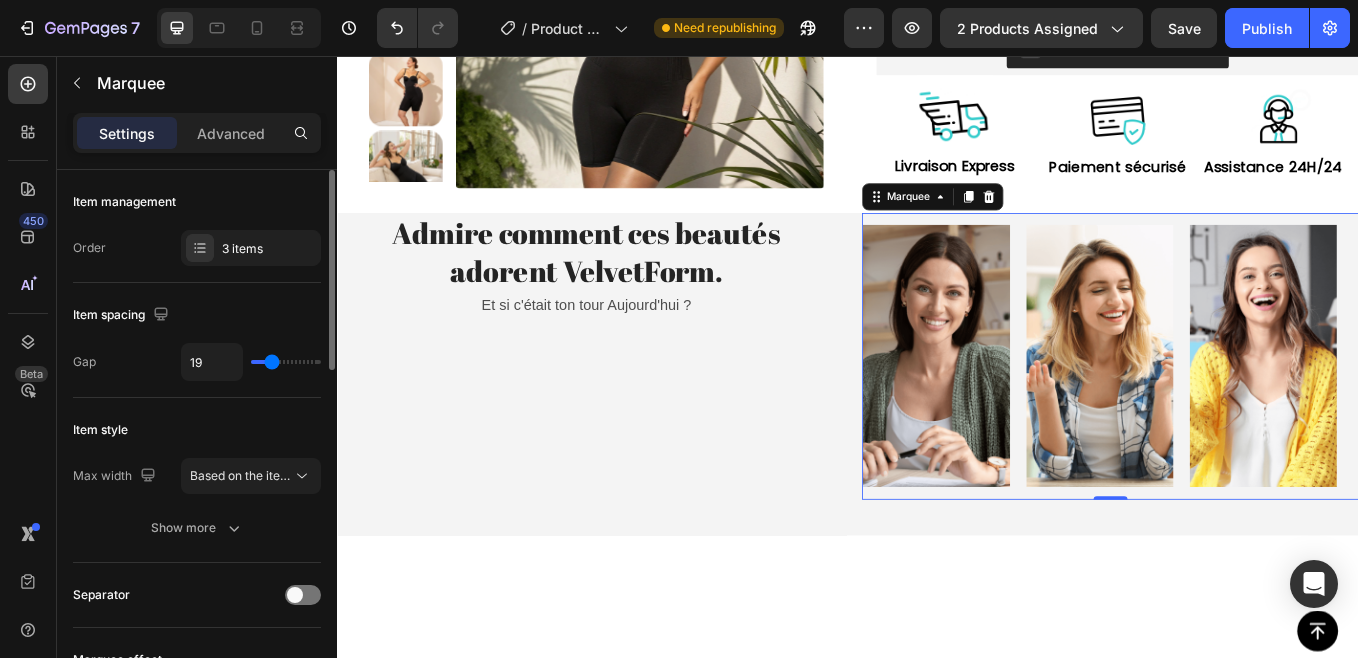 type on "18" 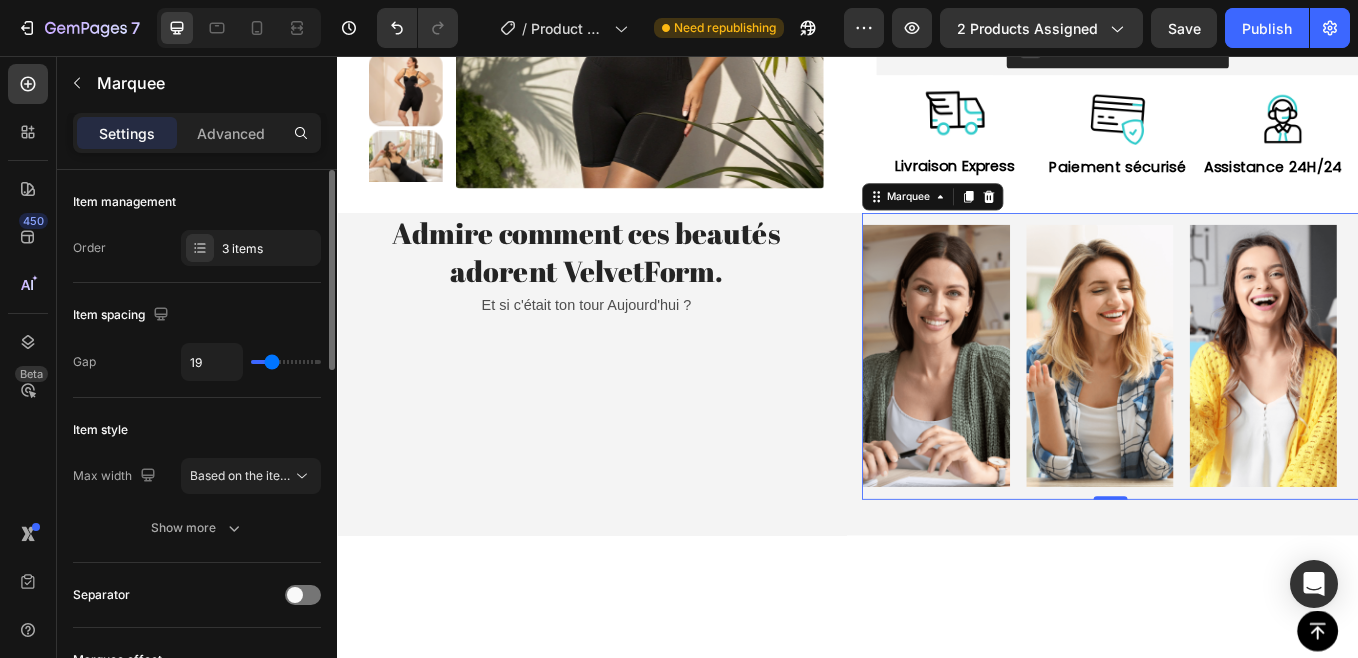 type on "18" 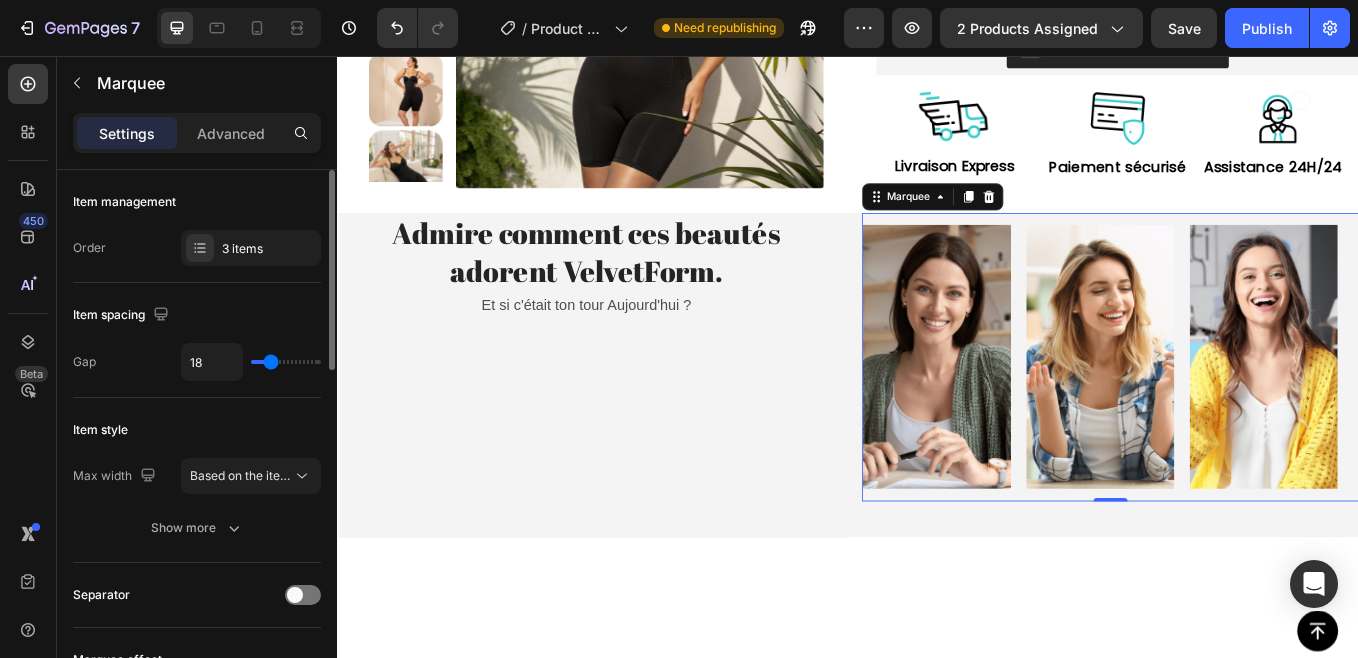 type on "16" 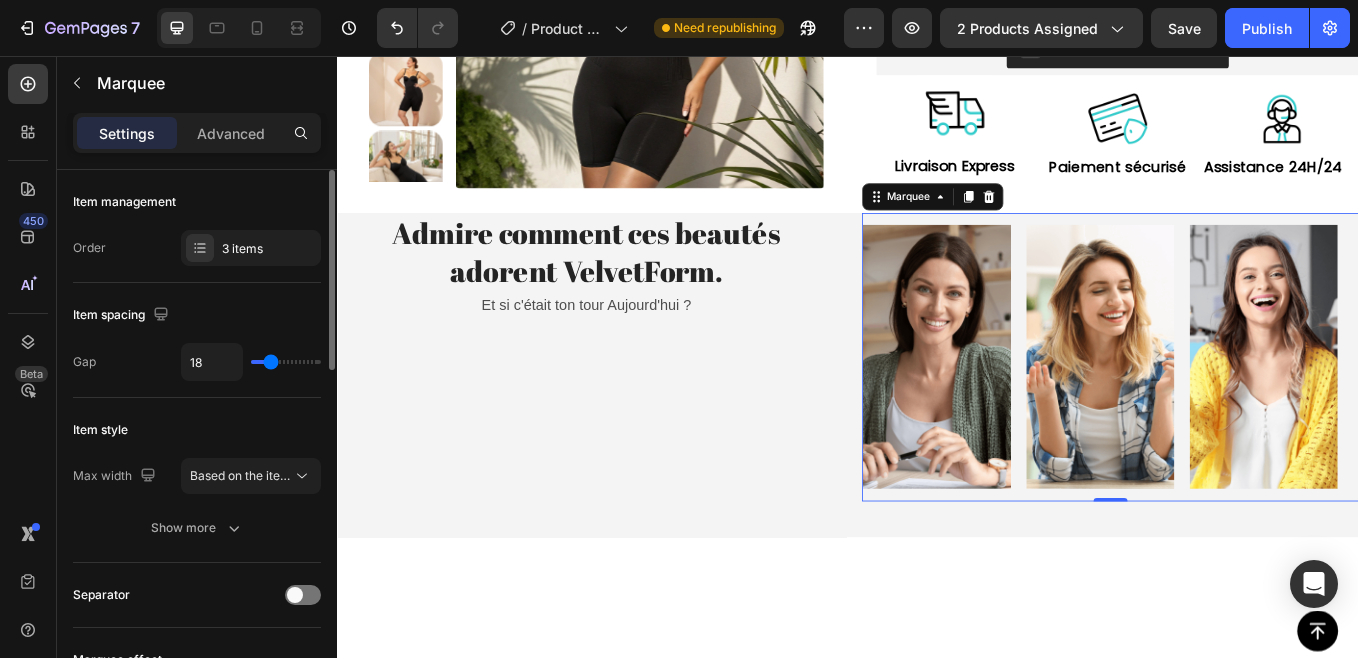 type on "16" 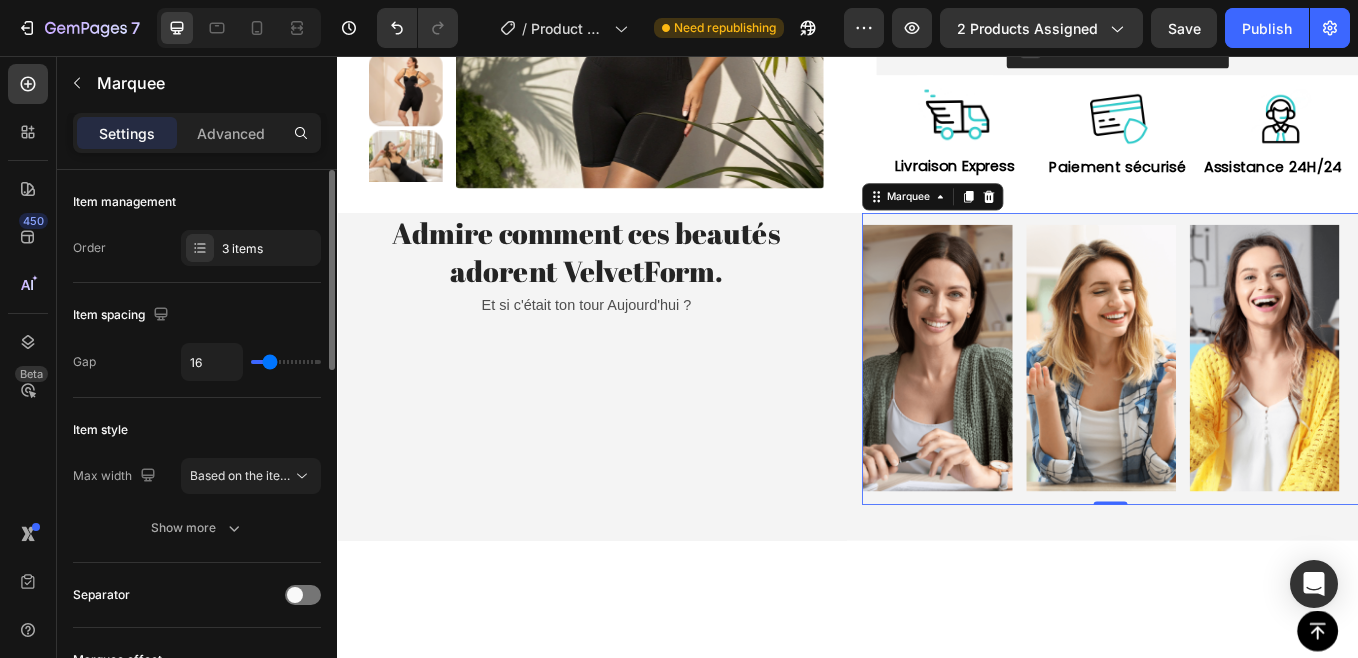 type on "15" 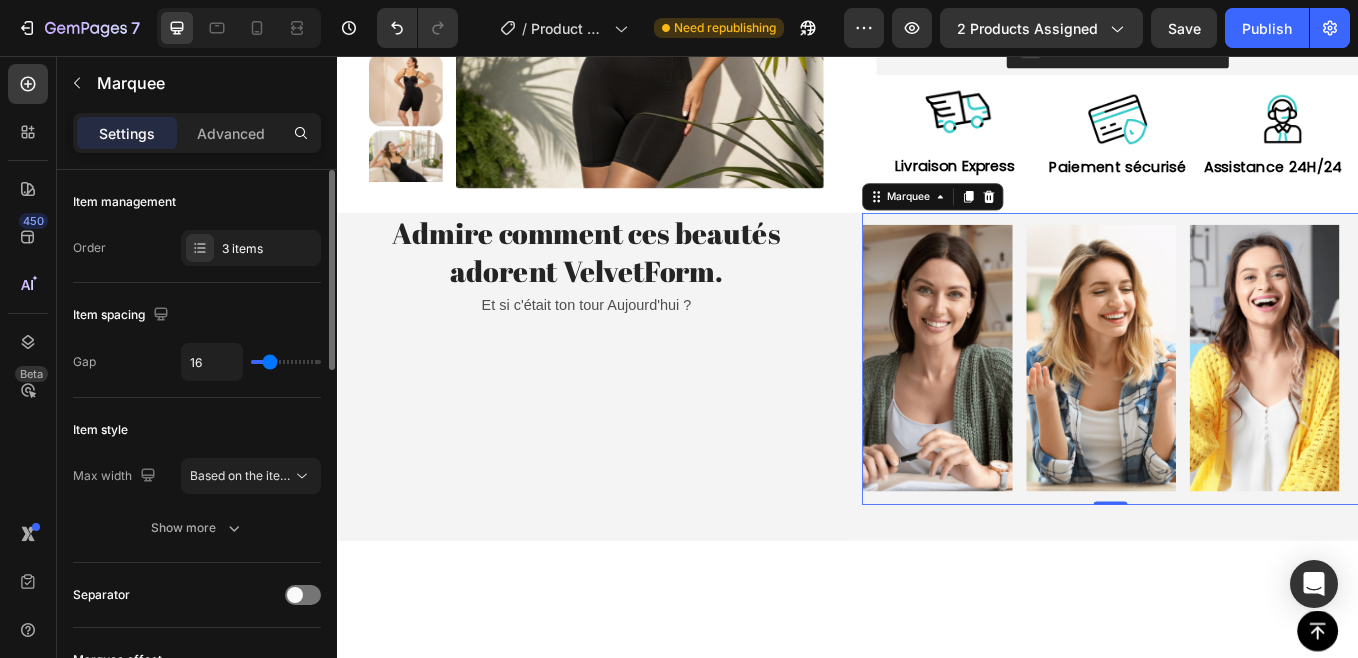 type on "15" 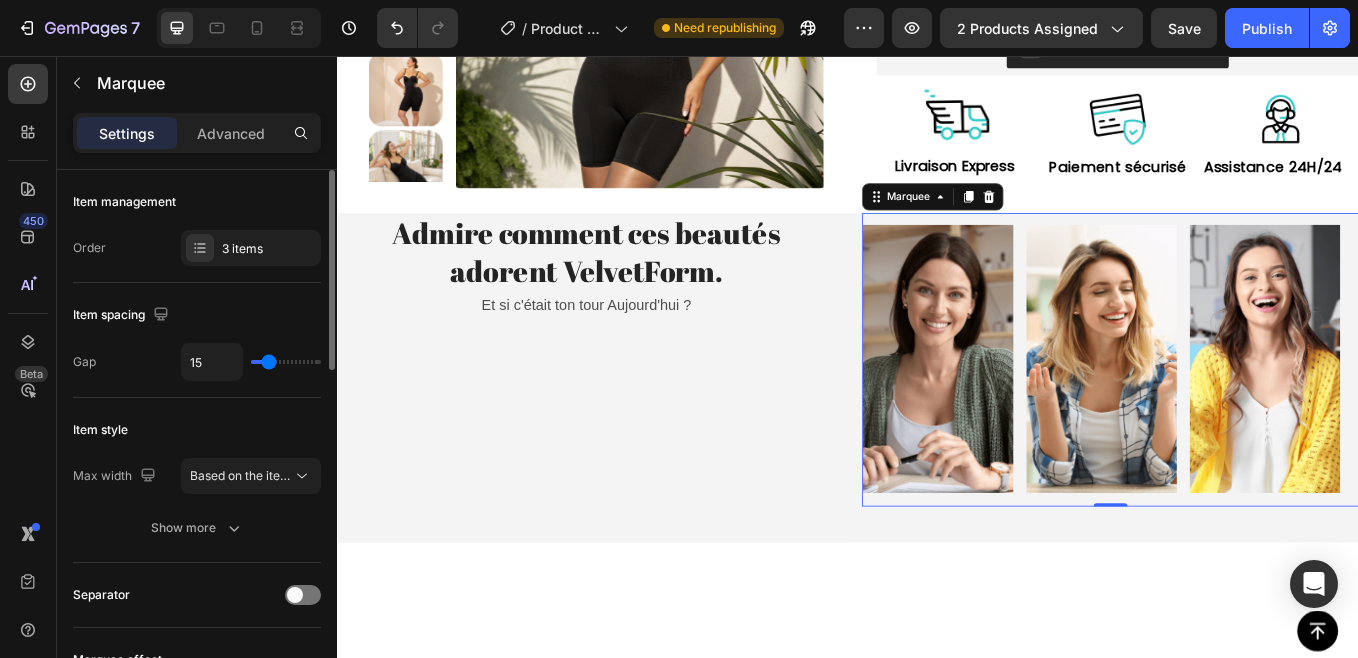 type on "16" 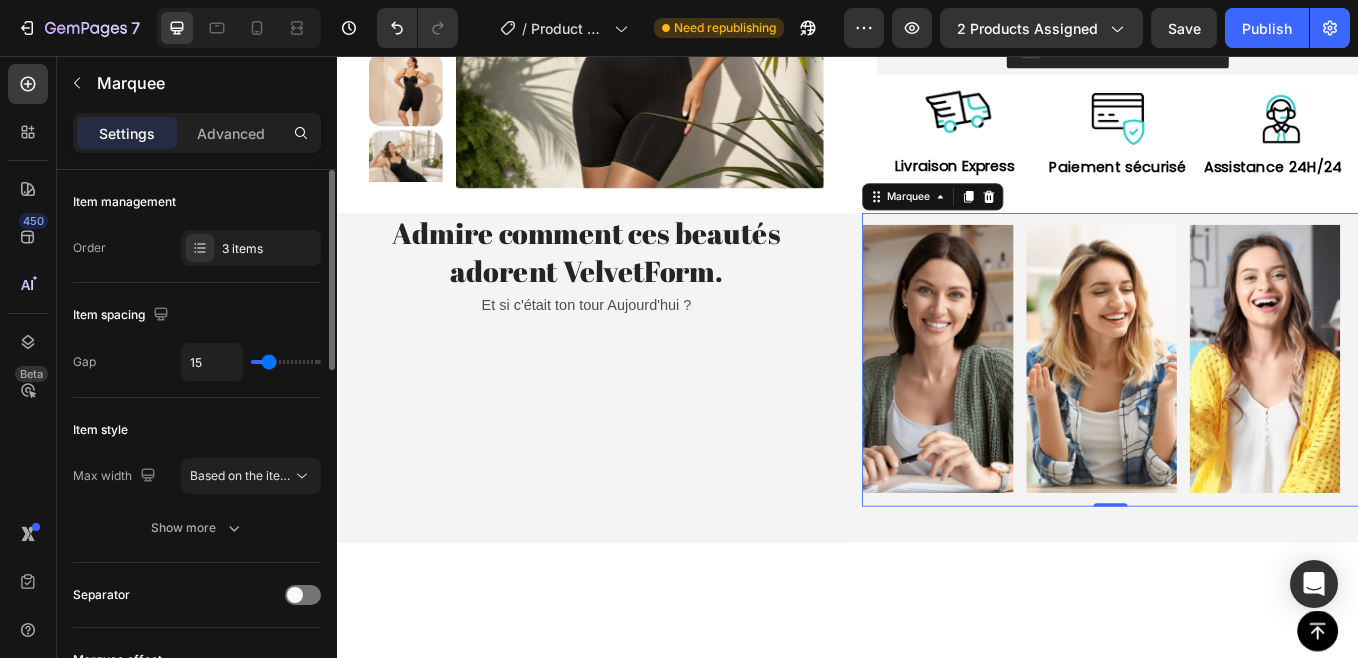 type on "16" 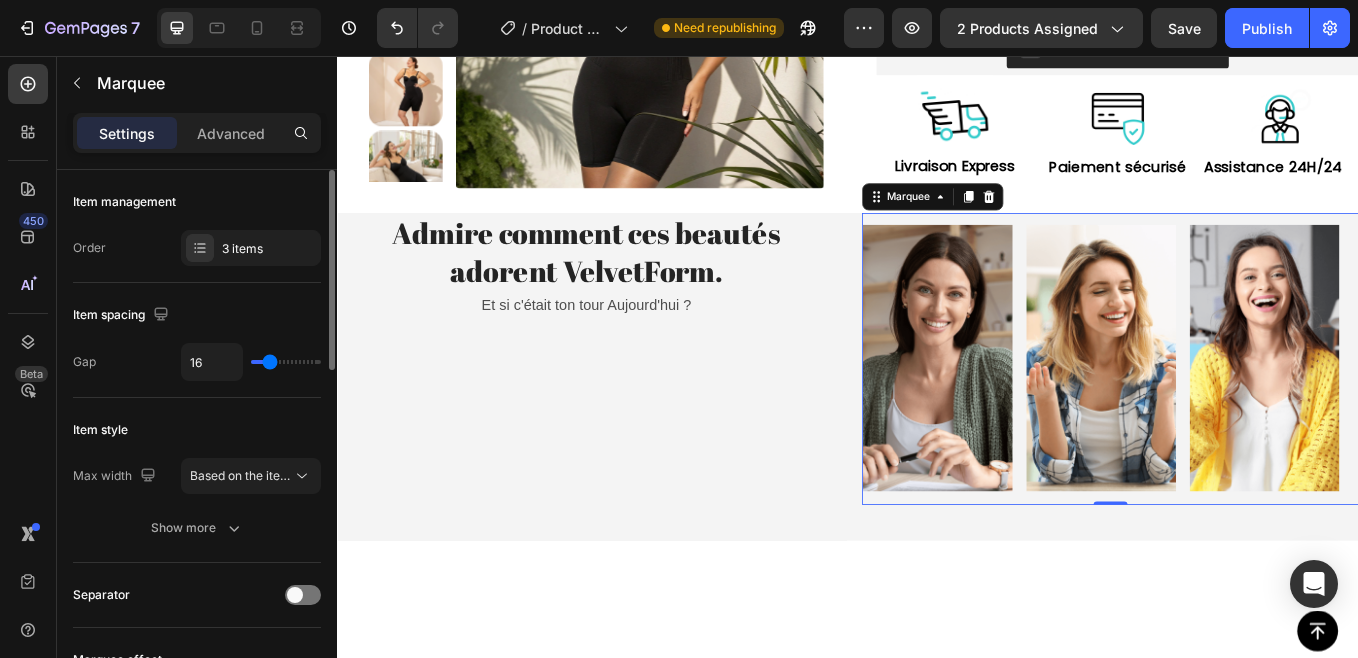 type on "13" 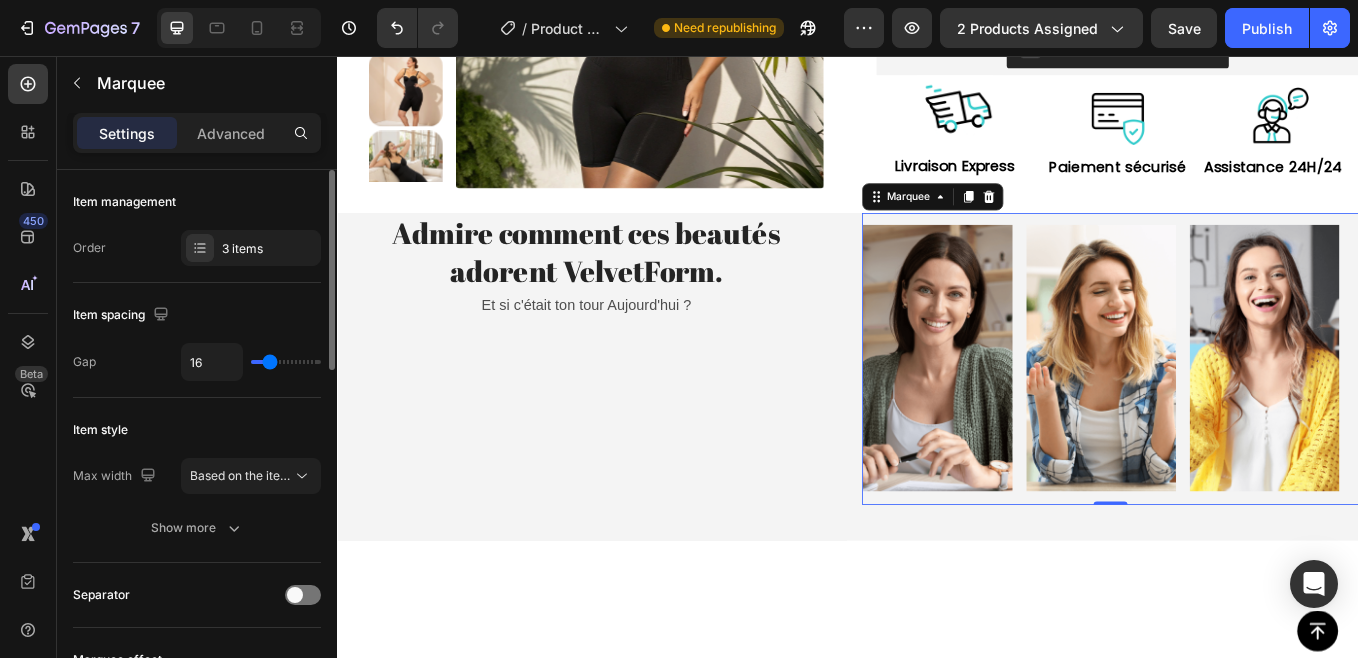 type on "13" 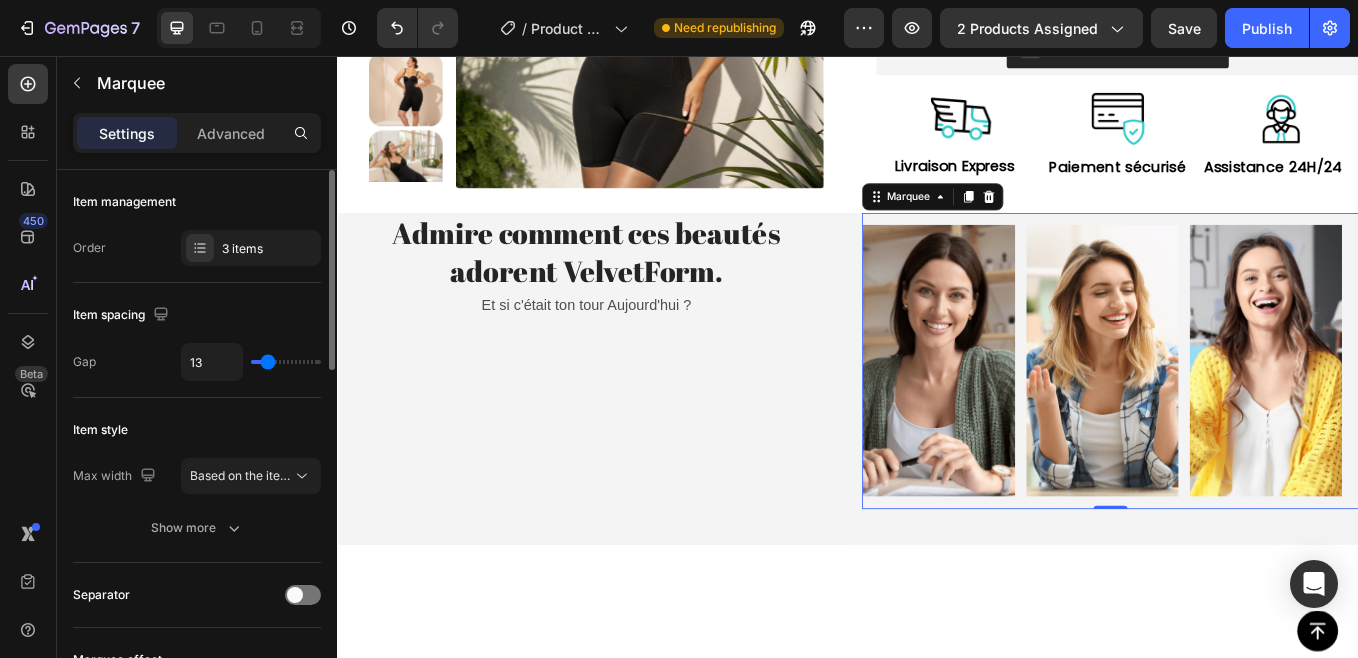 type on "12" 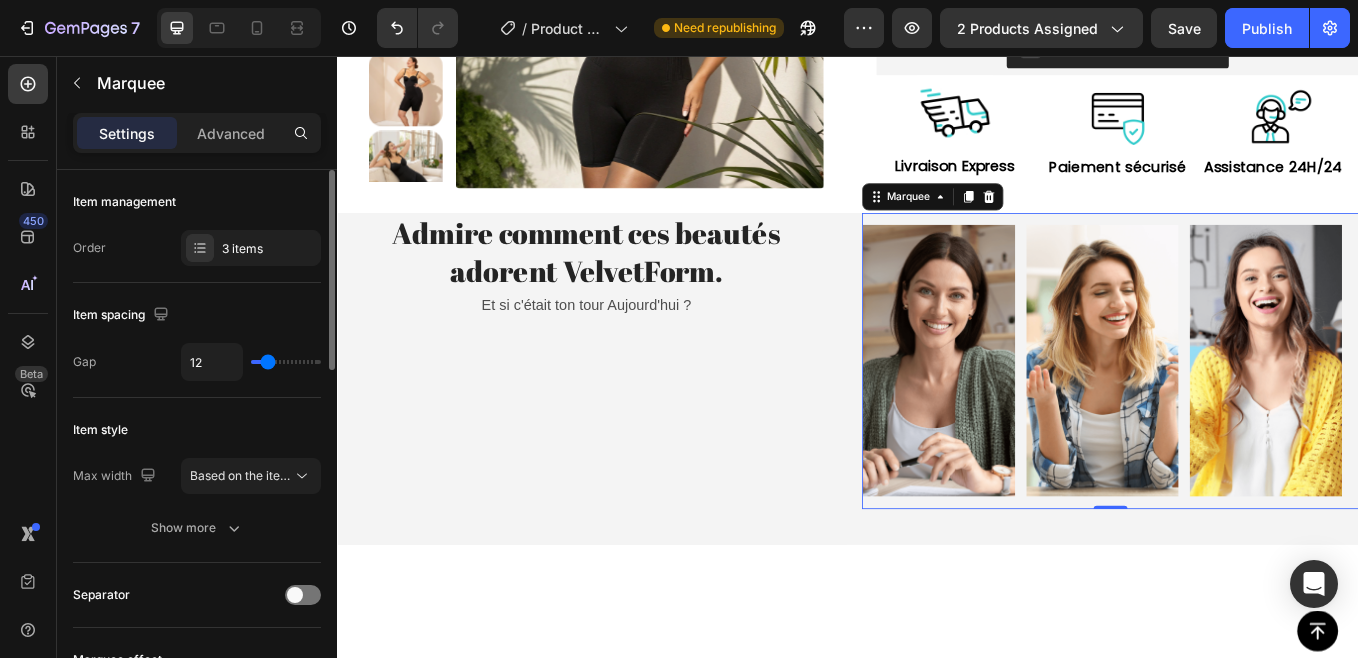 type on "12" 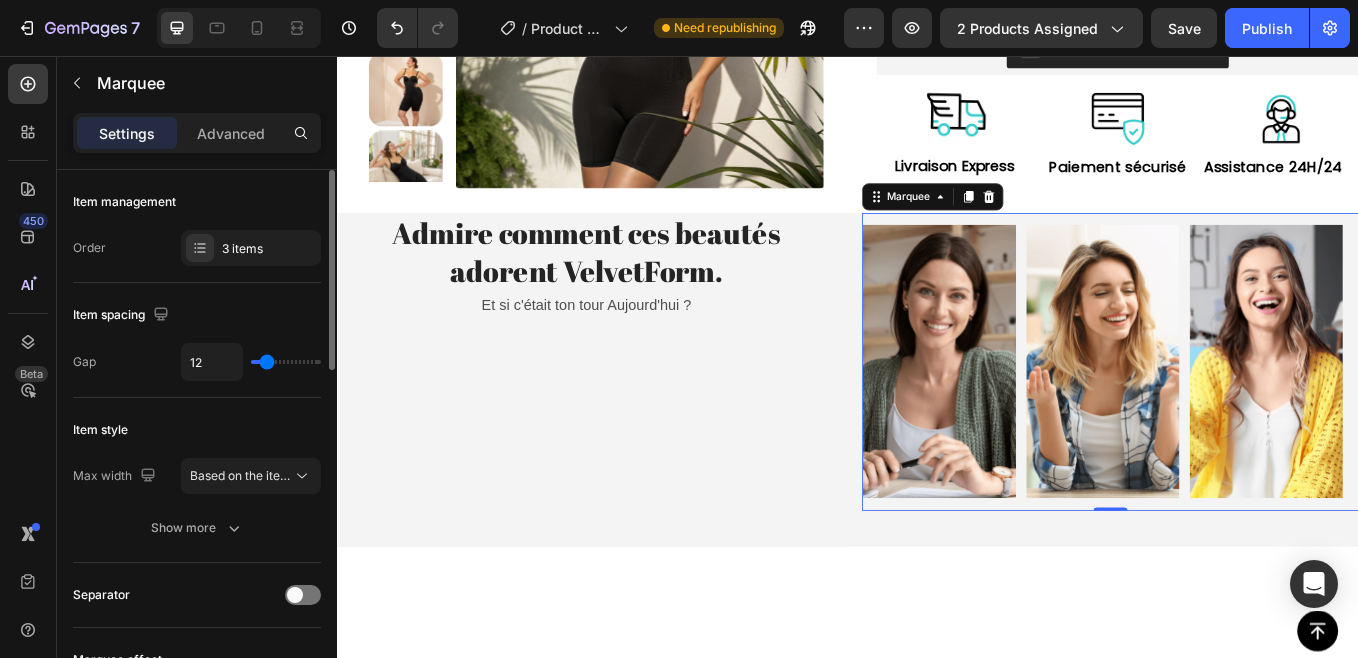 type on "13" 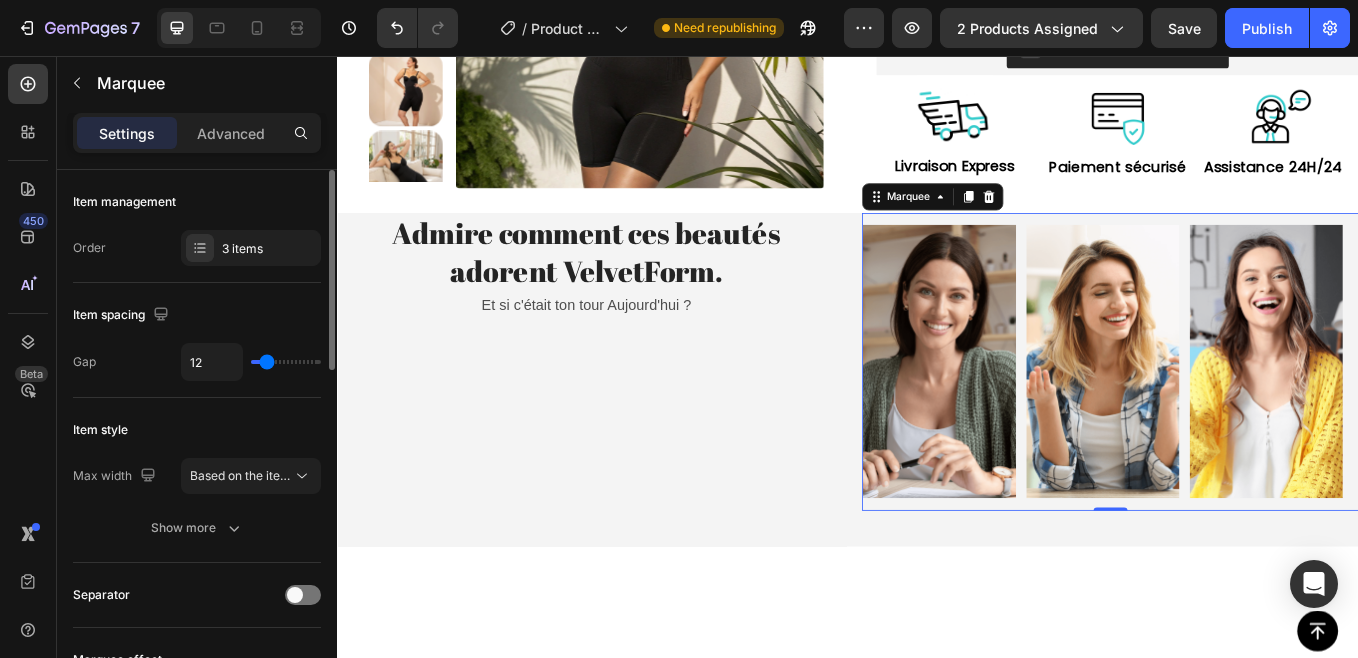 type on "13" 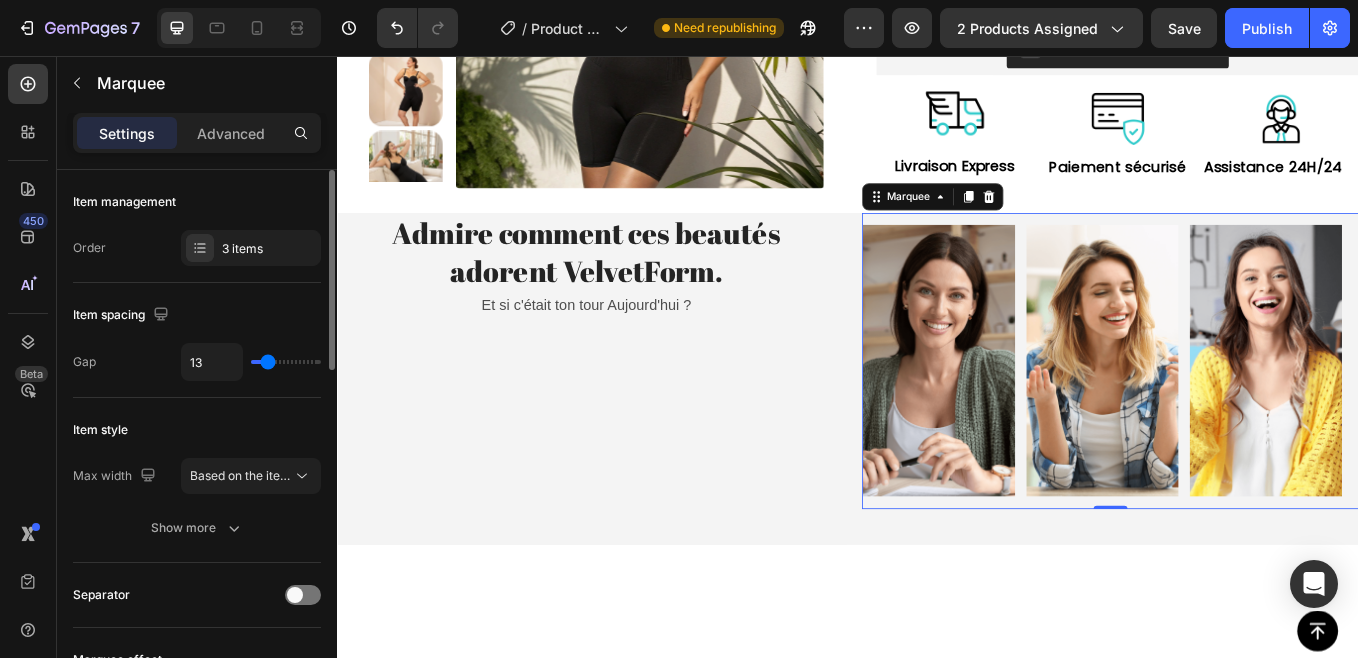type on "16" 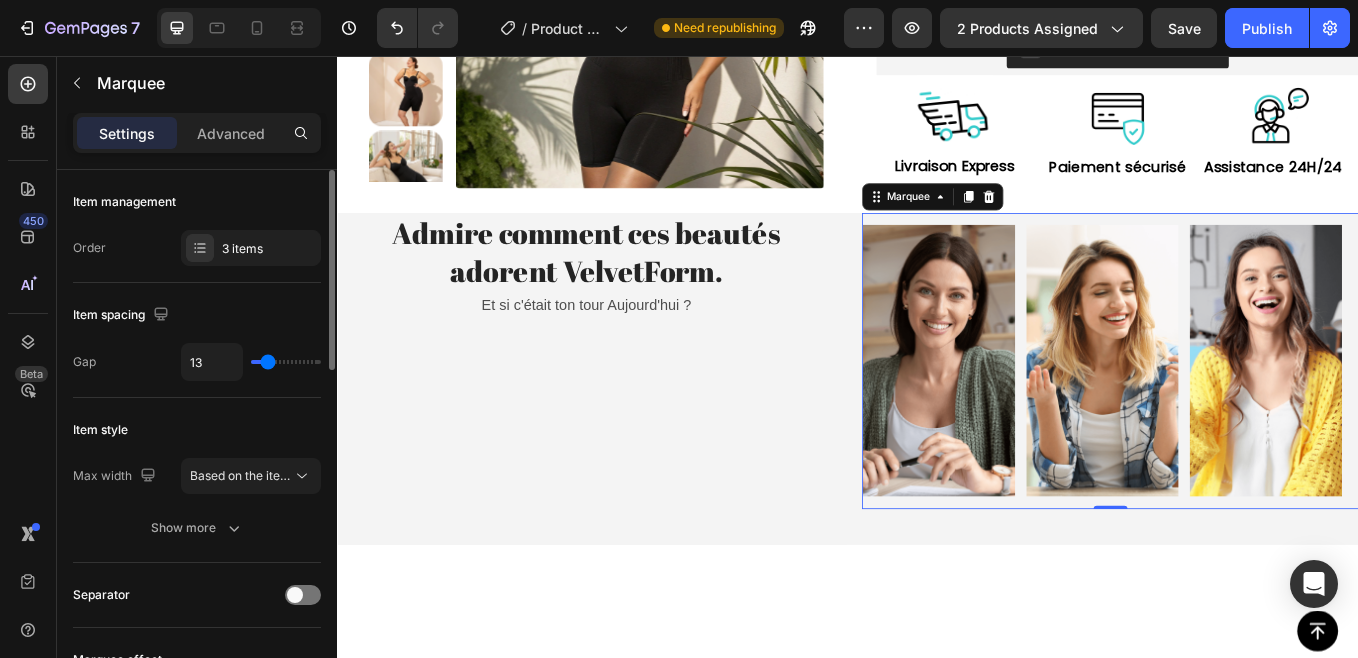type on "16" 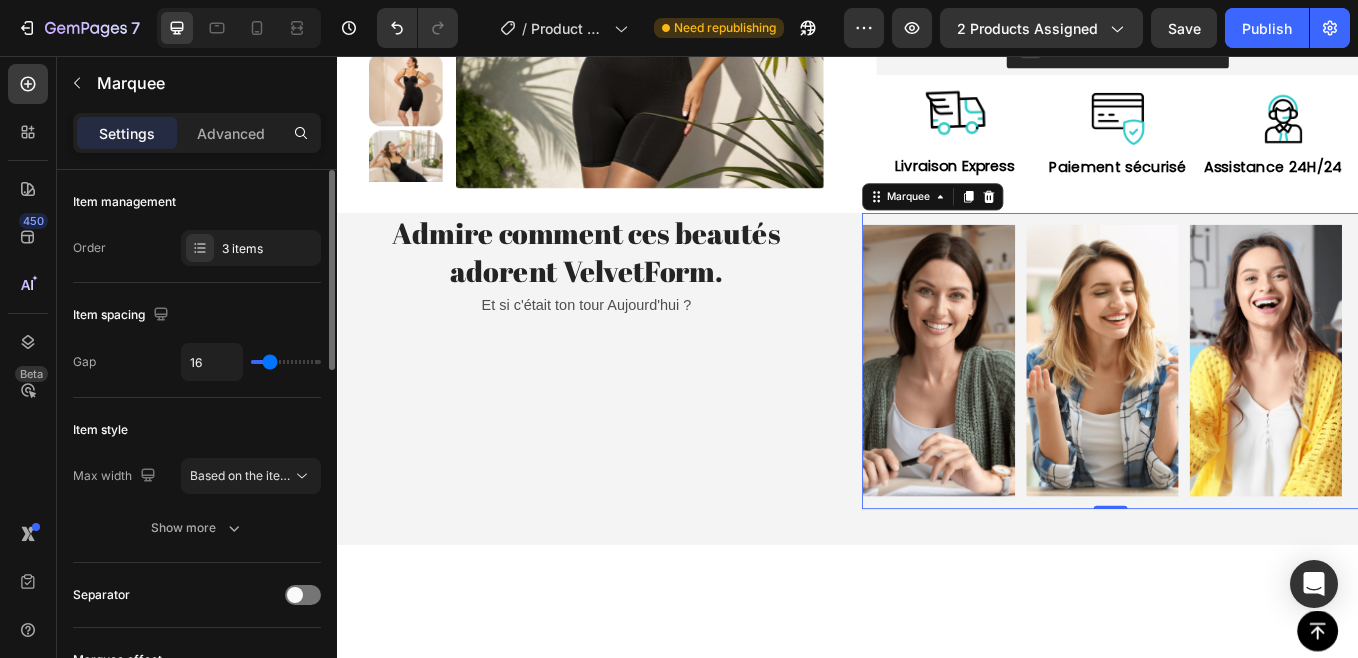 type on "18" 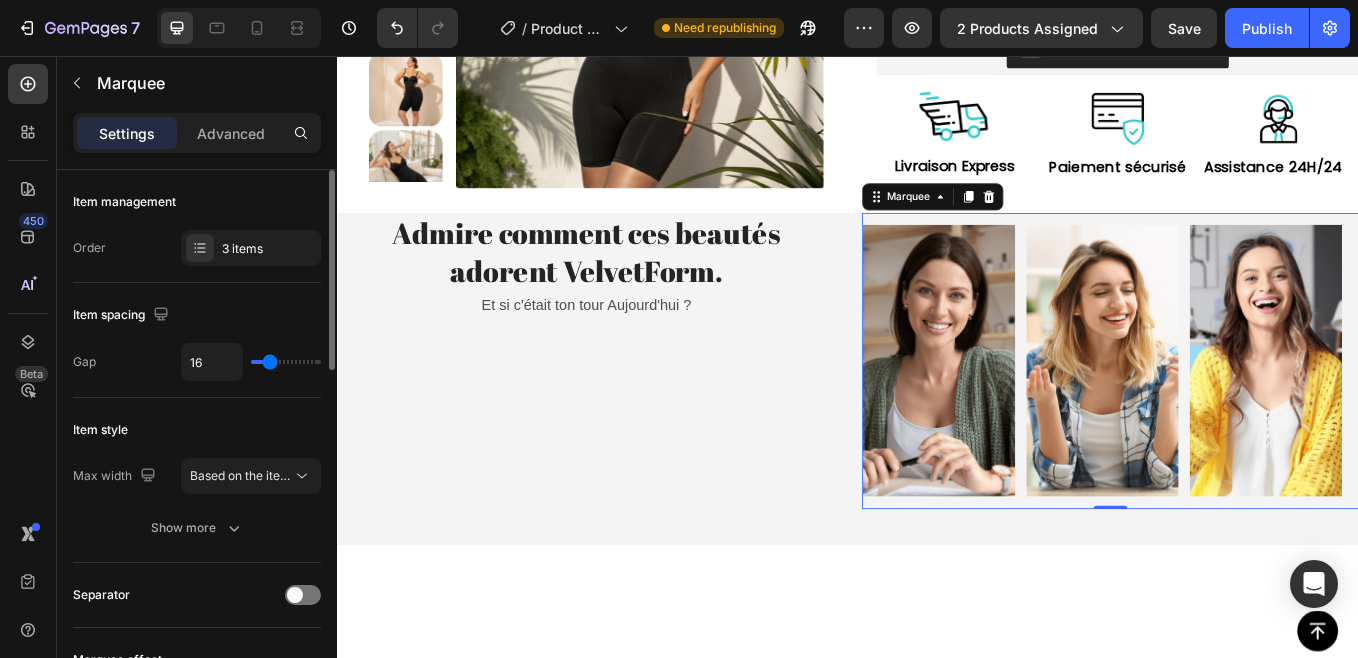 type on "18" 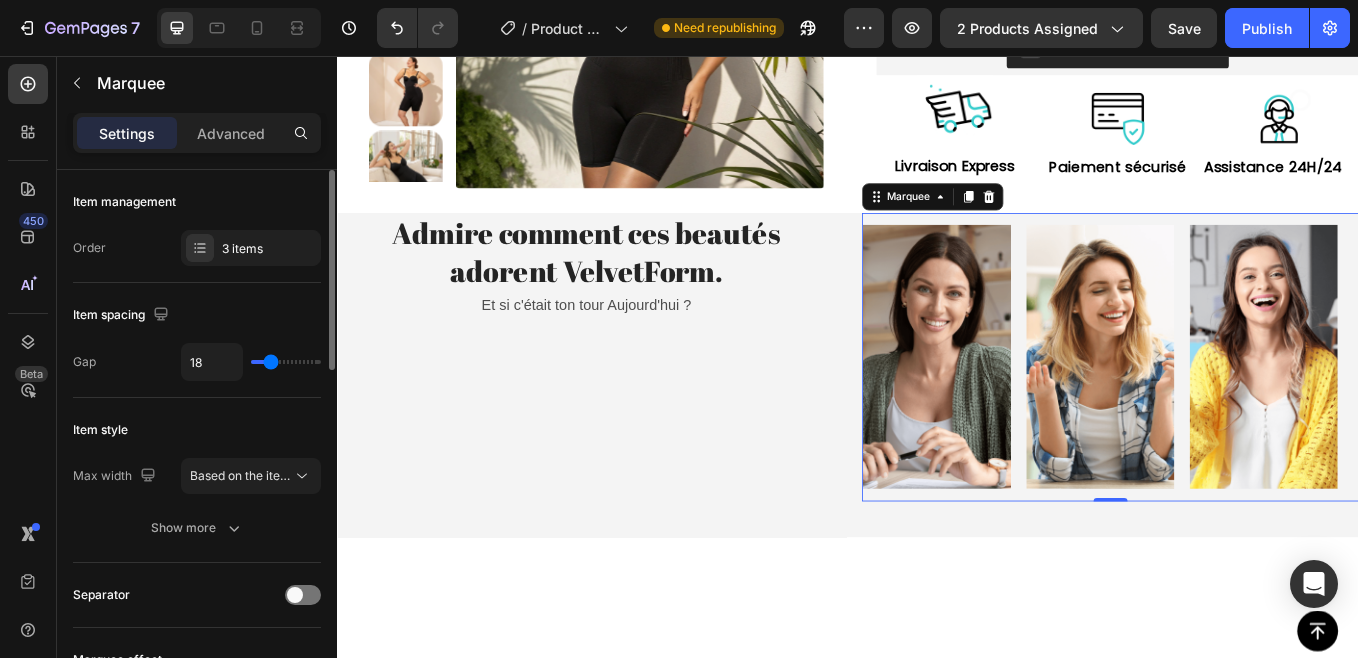 type on "16" 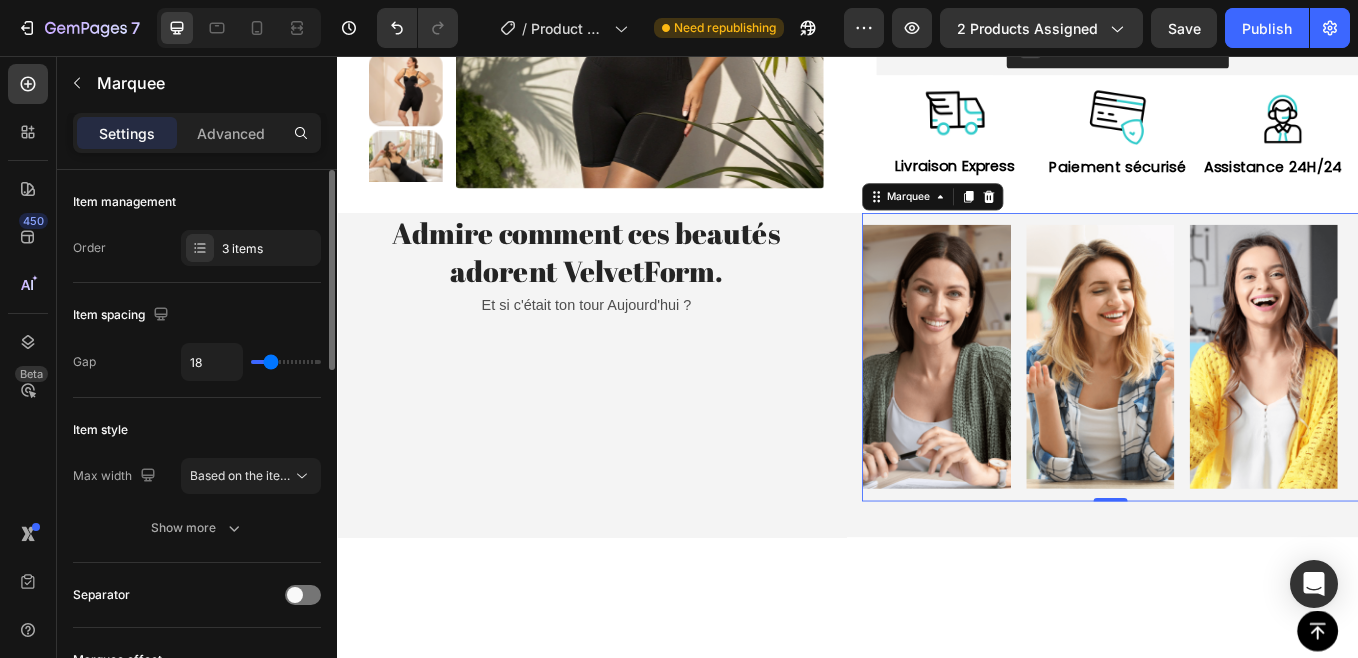 type on "16" 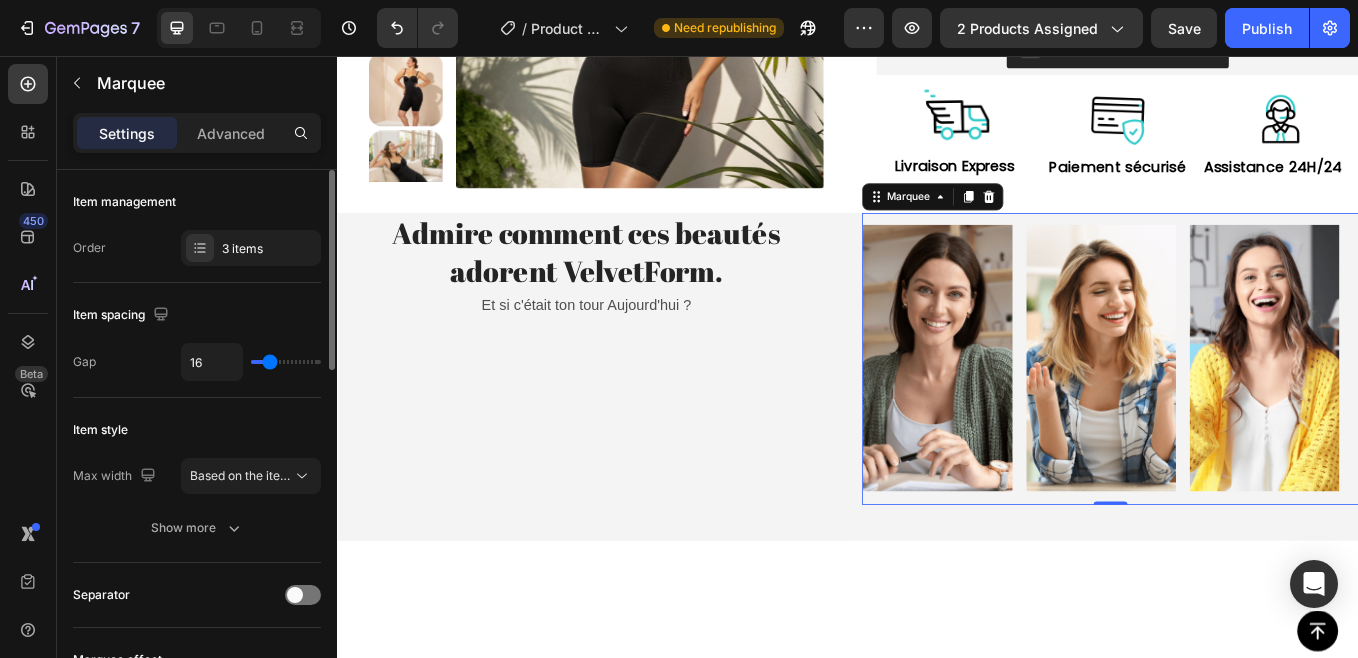 type on "15" 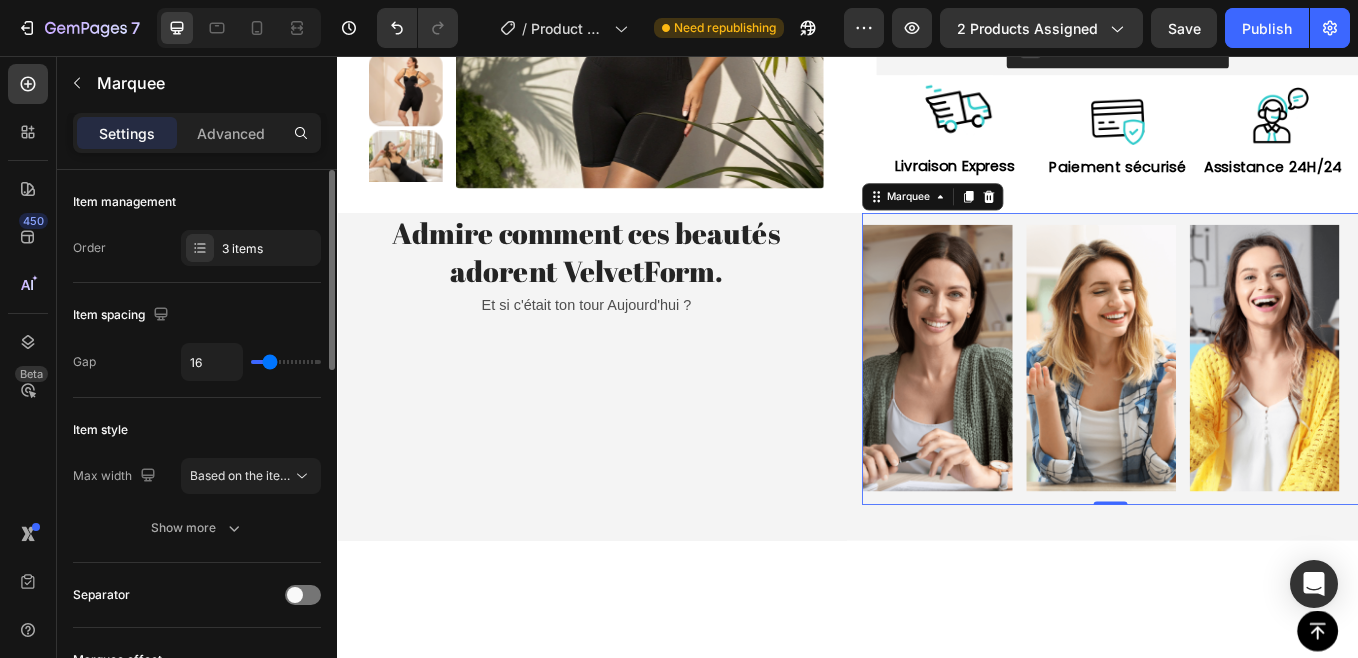 type on "15" 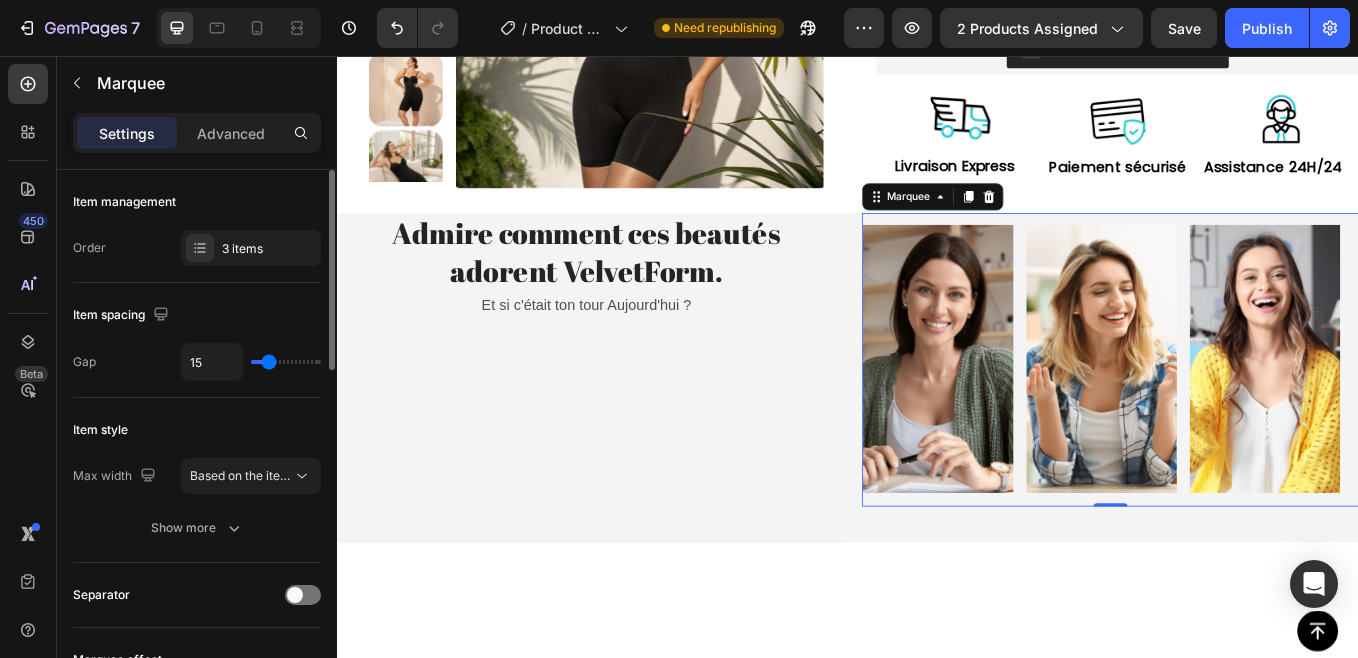 type on "13" 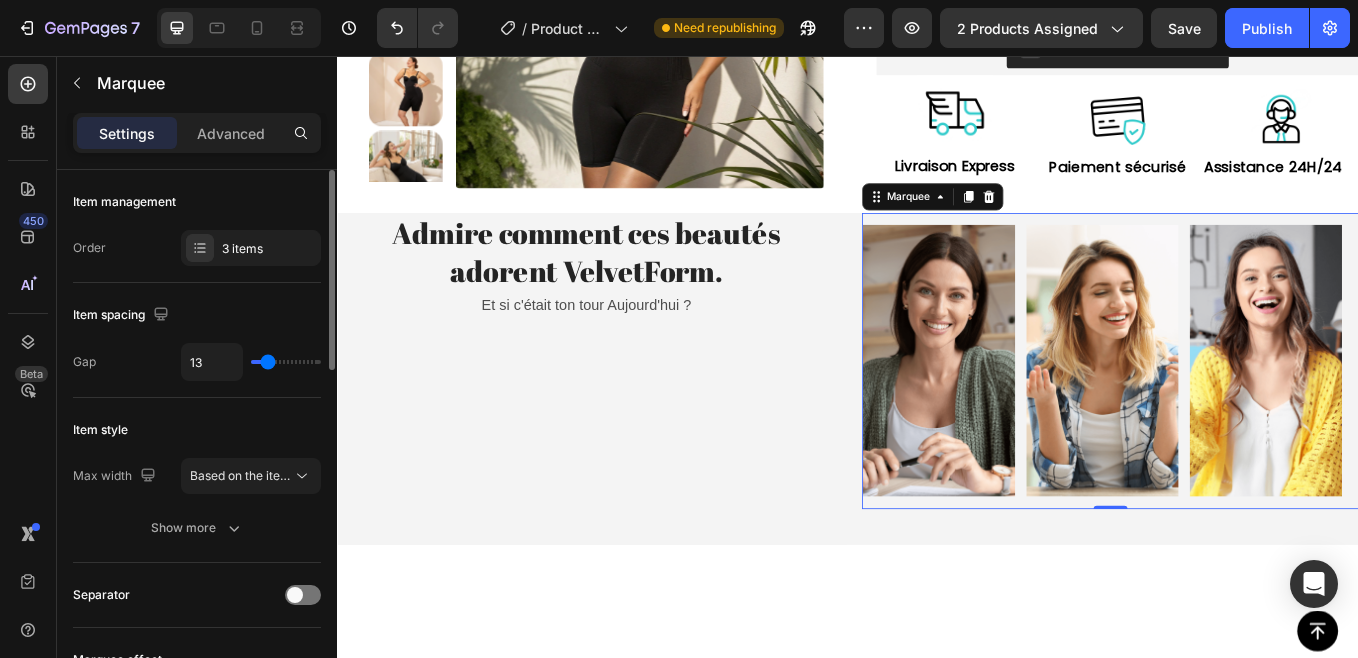 type on "13" 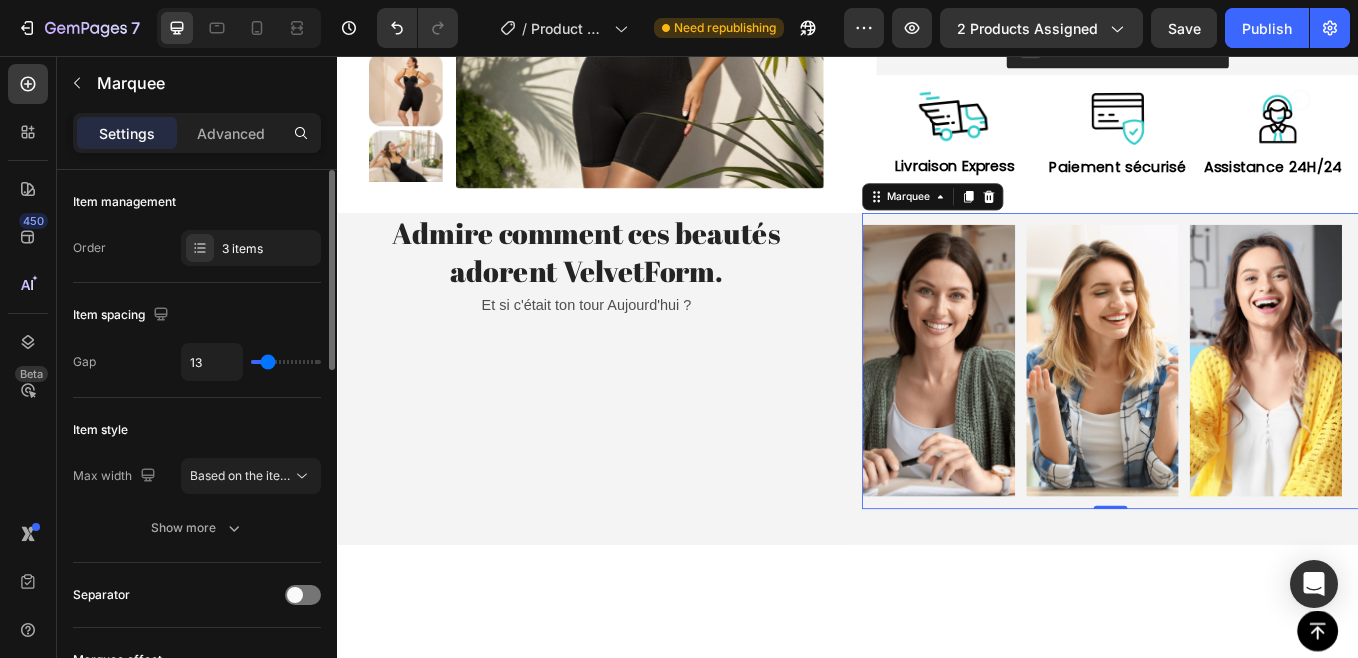 click at bounding box center (286, 362) 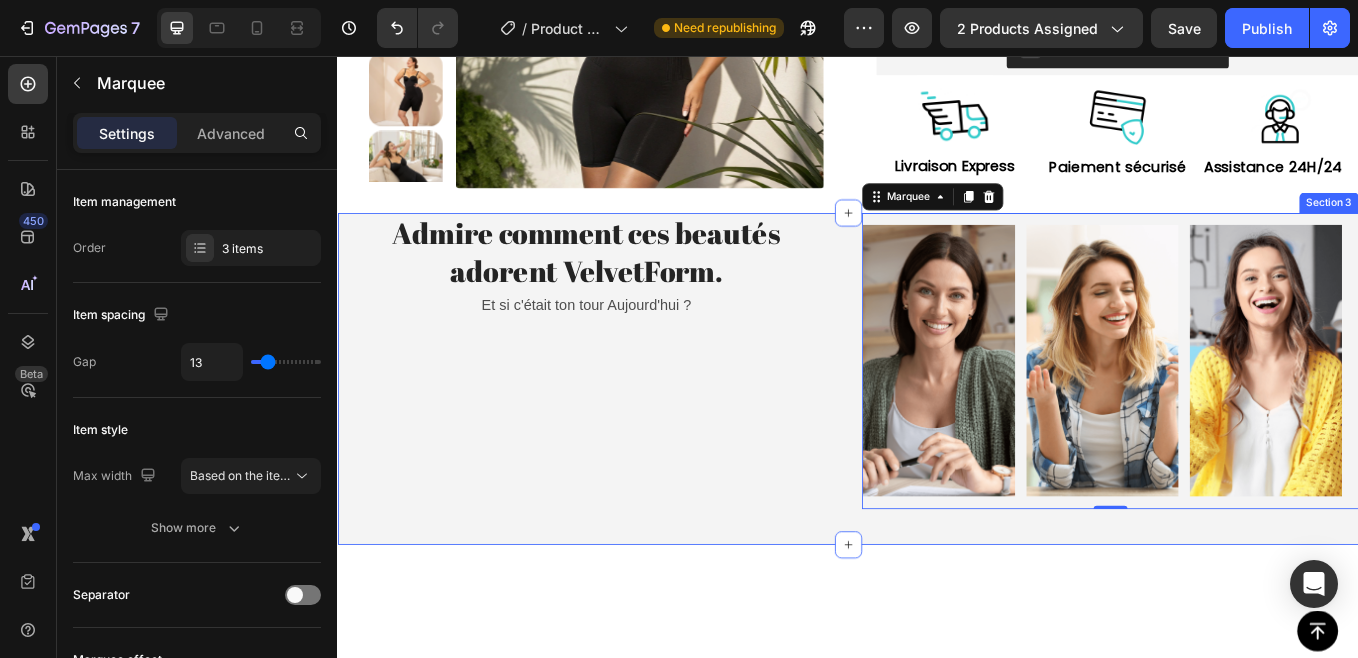 click on "Admire comment ces beautés adorent VelvetForm.  Heading Et si c'était ton tour Aujourd'hui ? Text Block Row ✨Admire comment ces beautés adorent VelvetForm 💕  Heading Et si c'était ton tour Aujourd'hui ? Text Block Row Row Image Image Image Image Image Image Marquee   0 Section 3" at bounding box center [937, 436] 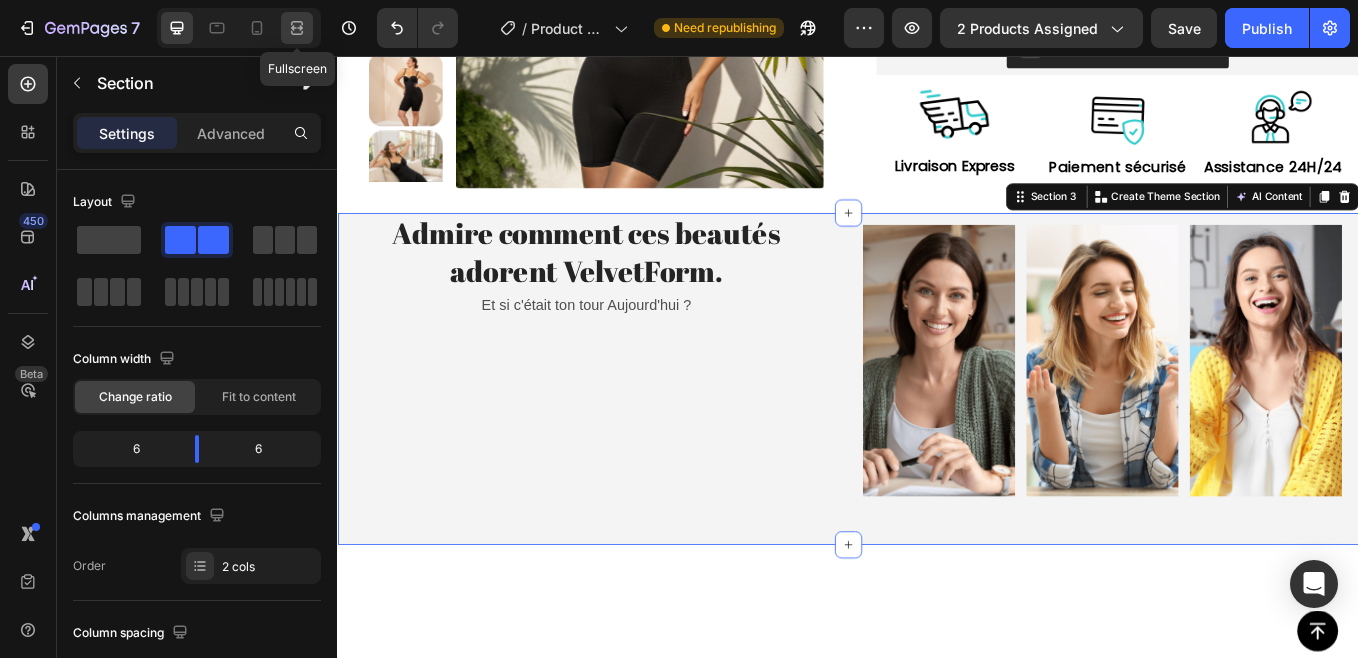 click 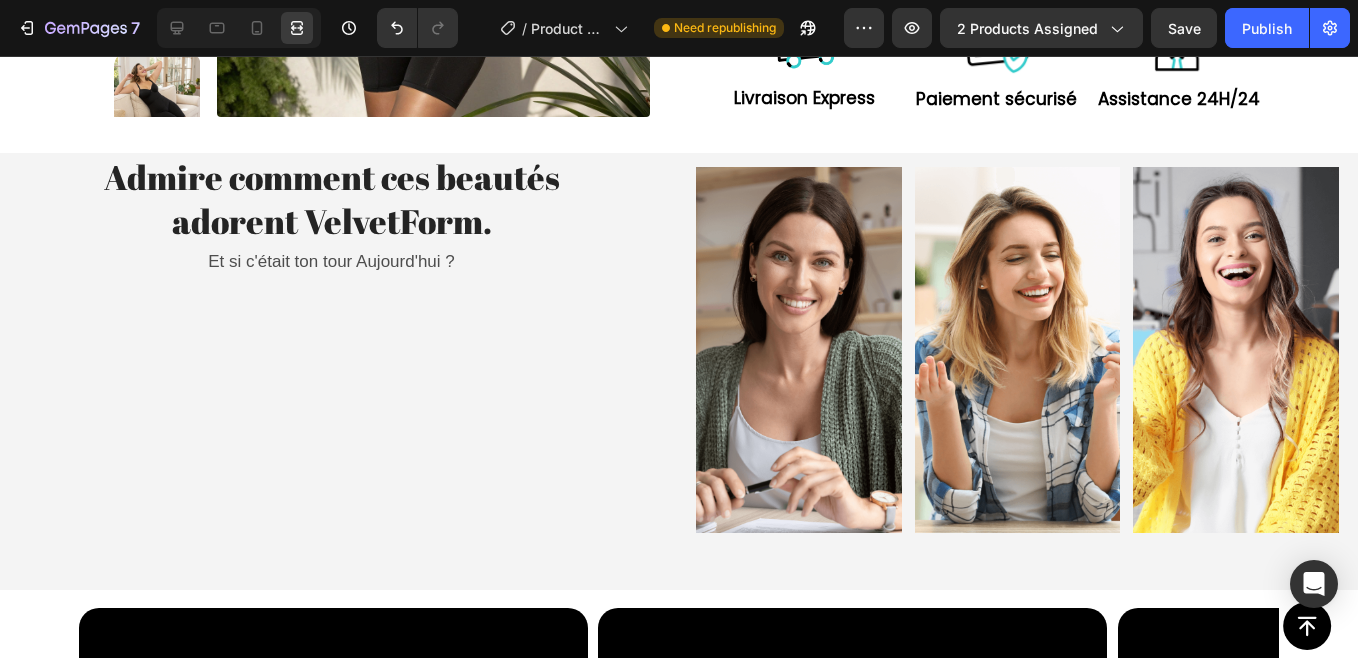 scroll, scrollTop: 0, scrollLeft: 0, axis: both 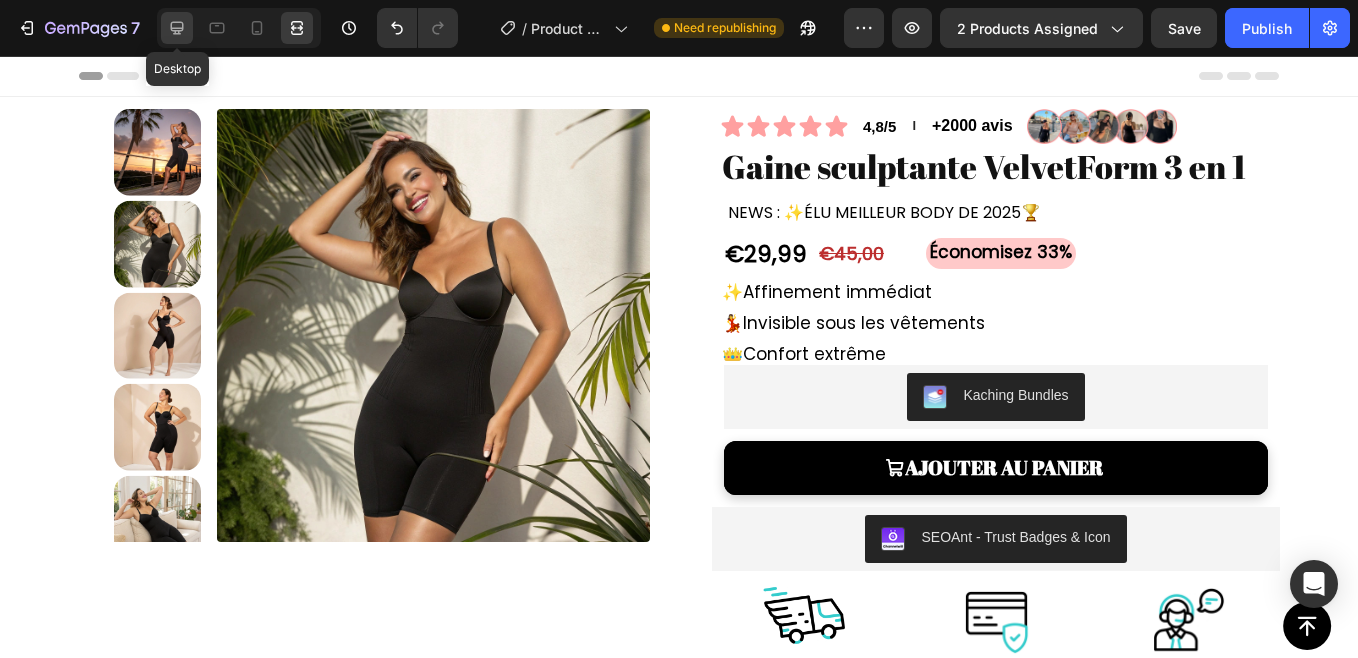 click 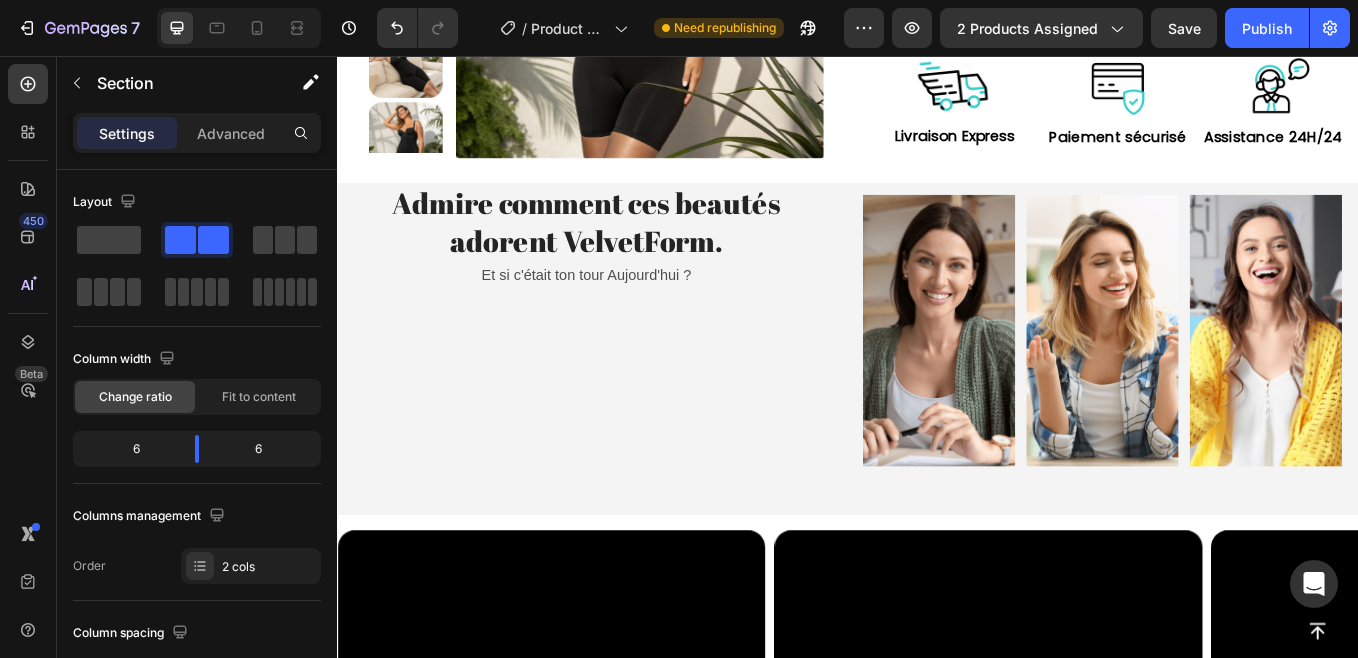 scroll, scrollTop: 500, scrollLeft: 0, axis: vertical 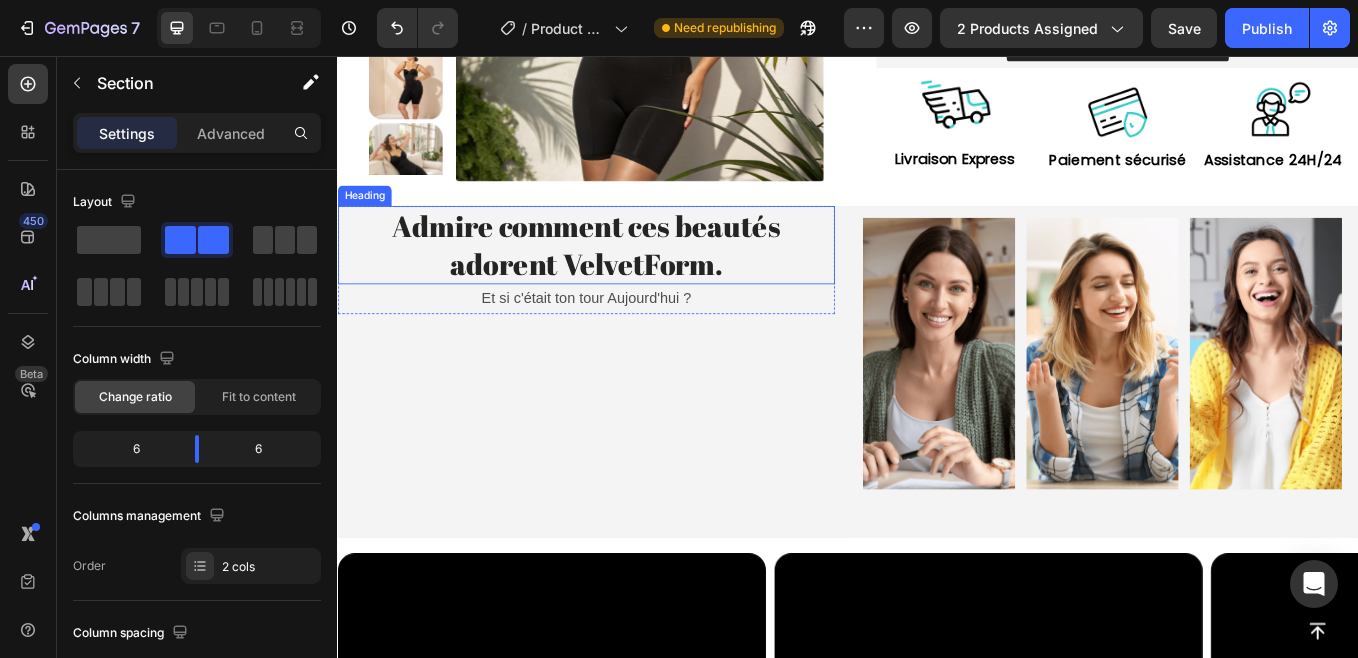 click on "Admire comment ces beautés adorent VelvetForm." at bounding box center [629, 279] 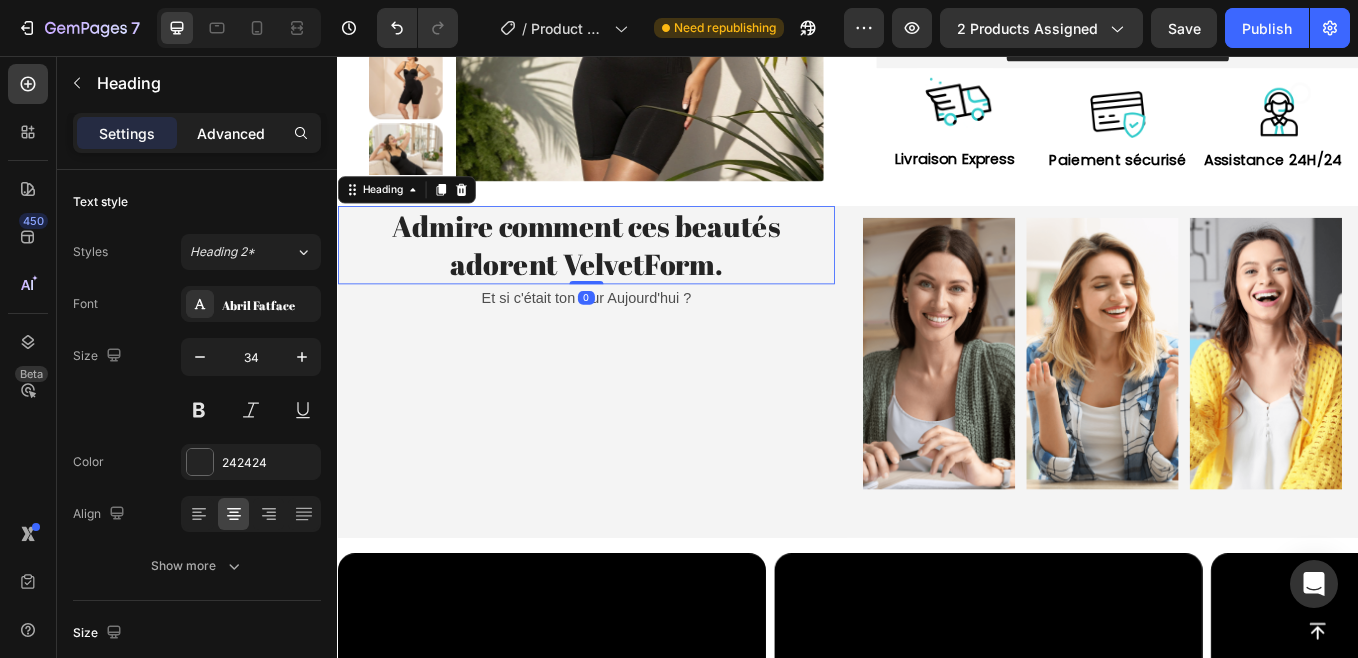 click on "Advanced" at bounding box center (231, 133) 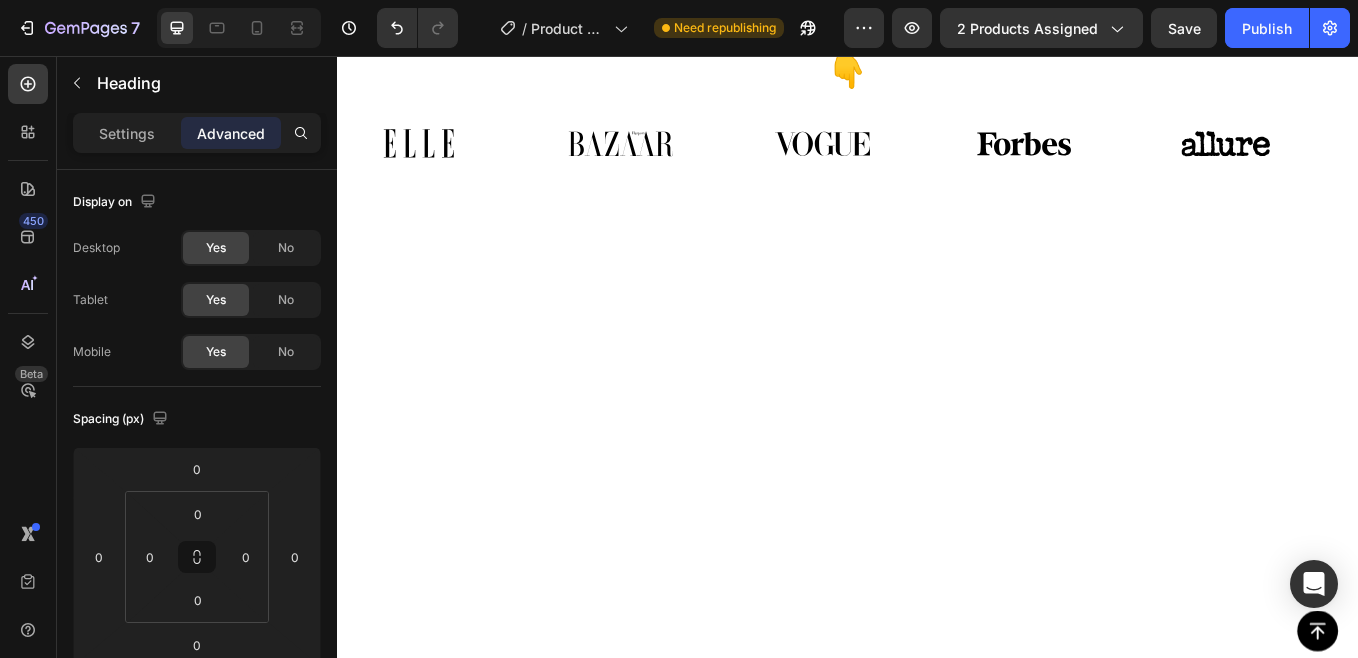 scroll, scrollTop: 1373, scrollLeft: 0, axis: vertical 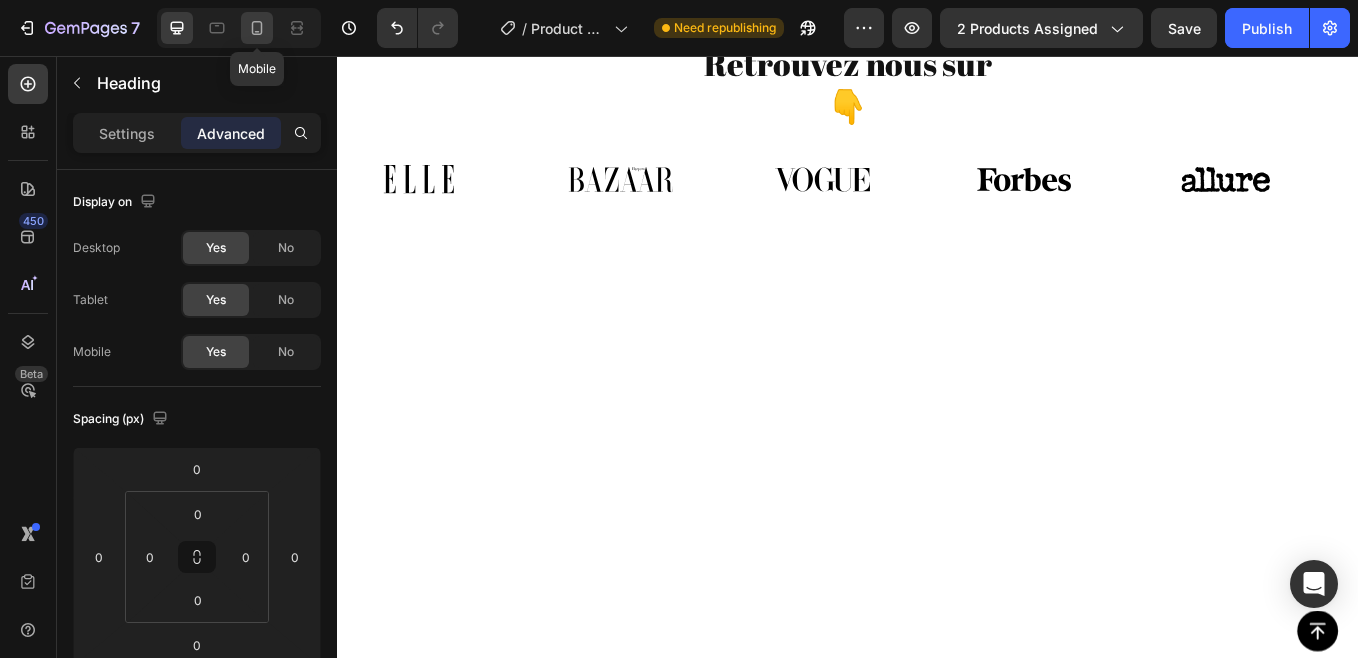 click 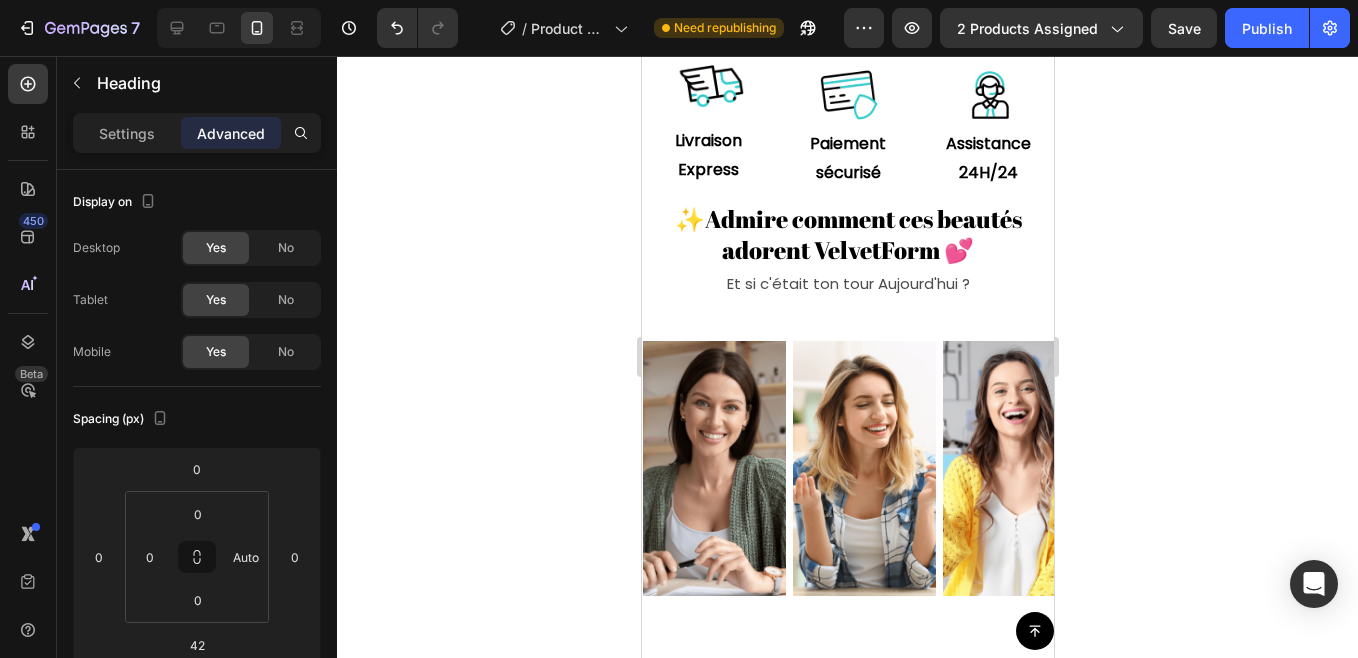 scroll, scrollTop: 1053, scrollLeft: 0, axis: vertical 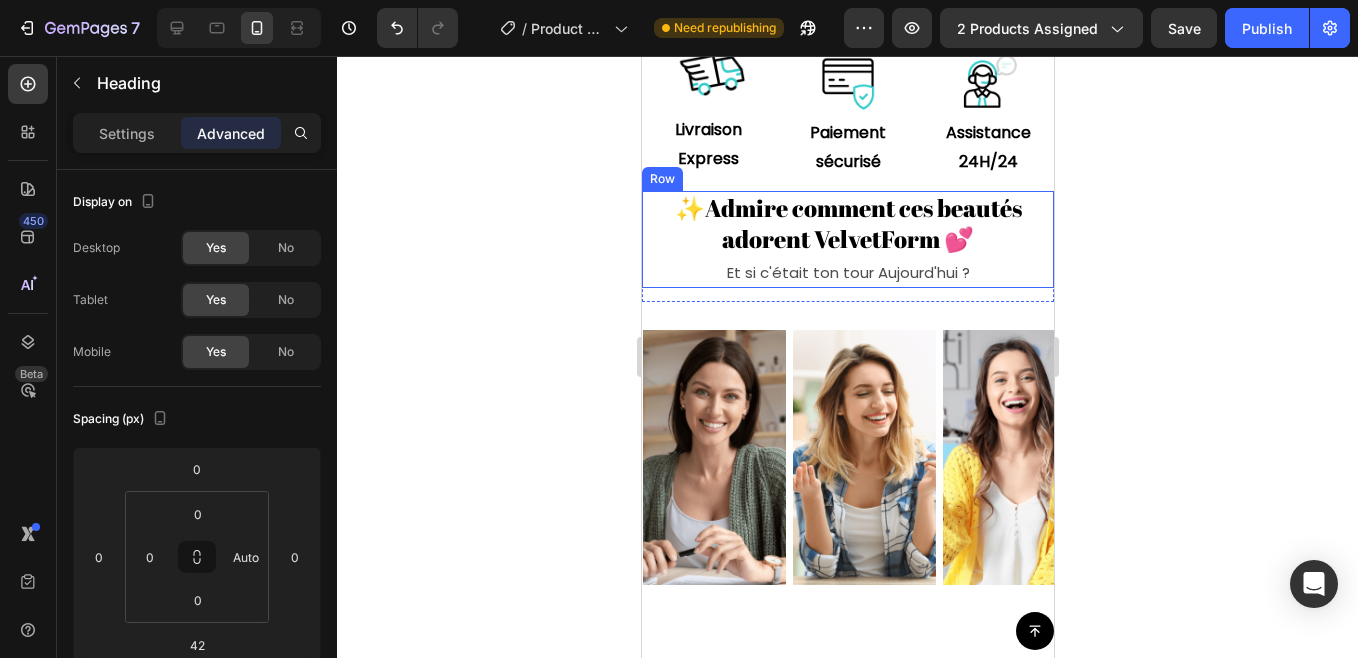 click on "✨Admire comment ces beautés adorent VelvetForm 💕  Heading Et si c'était ton tour Aujourd'hui ? Text Block Row" at bounding box center [847, 239] 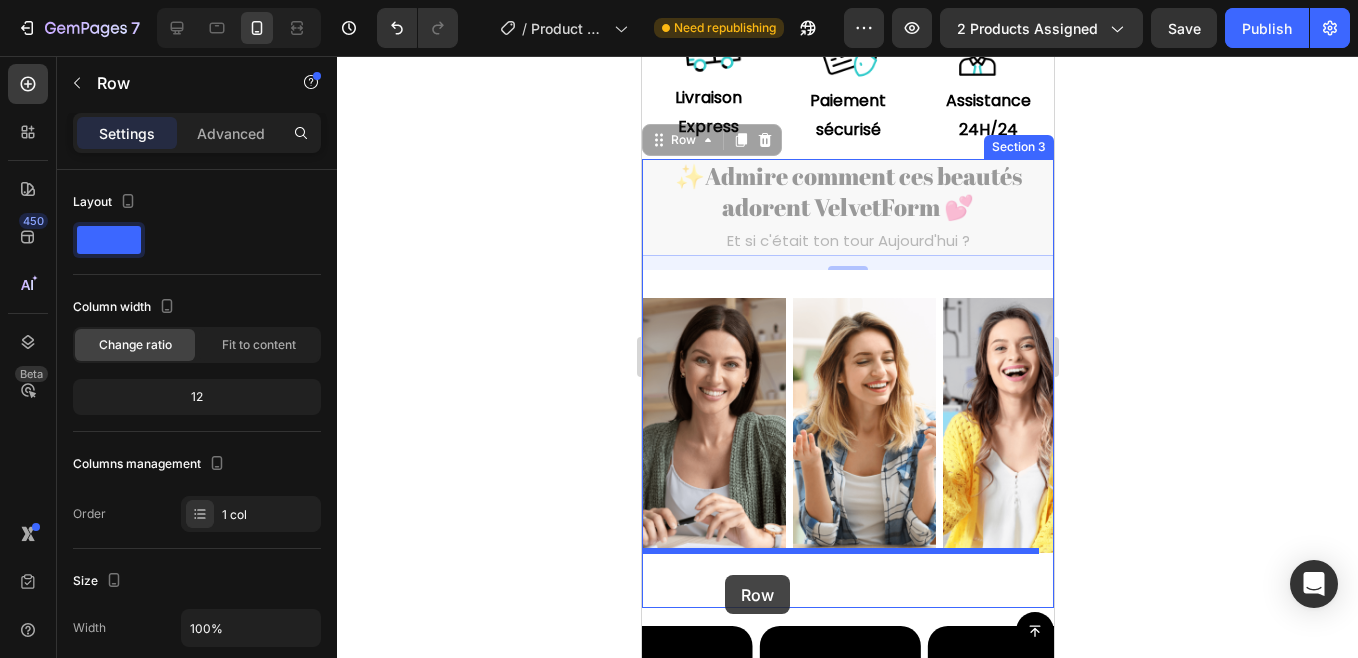 scroll, scrollTop: 1095, scrollLeft: 0, axis: vertical 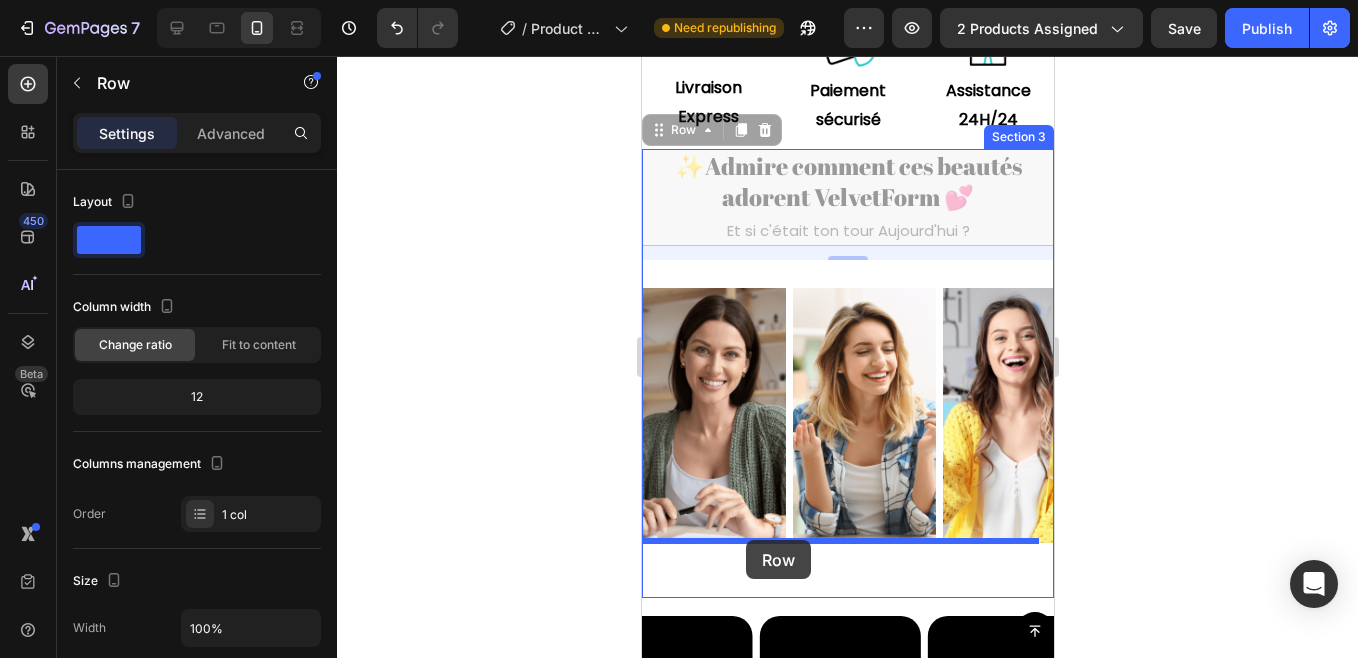 drag, startPoint x: 660, startPoint y: 163, endPoint x: 745, endPoint y: 540, distance: 386.46344 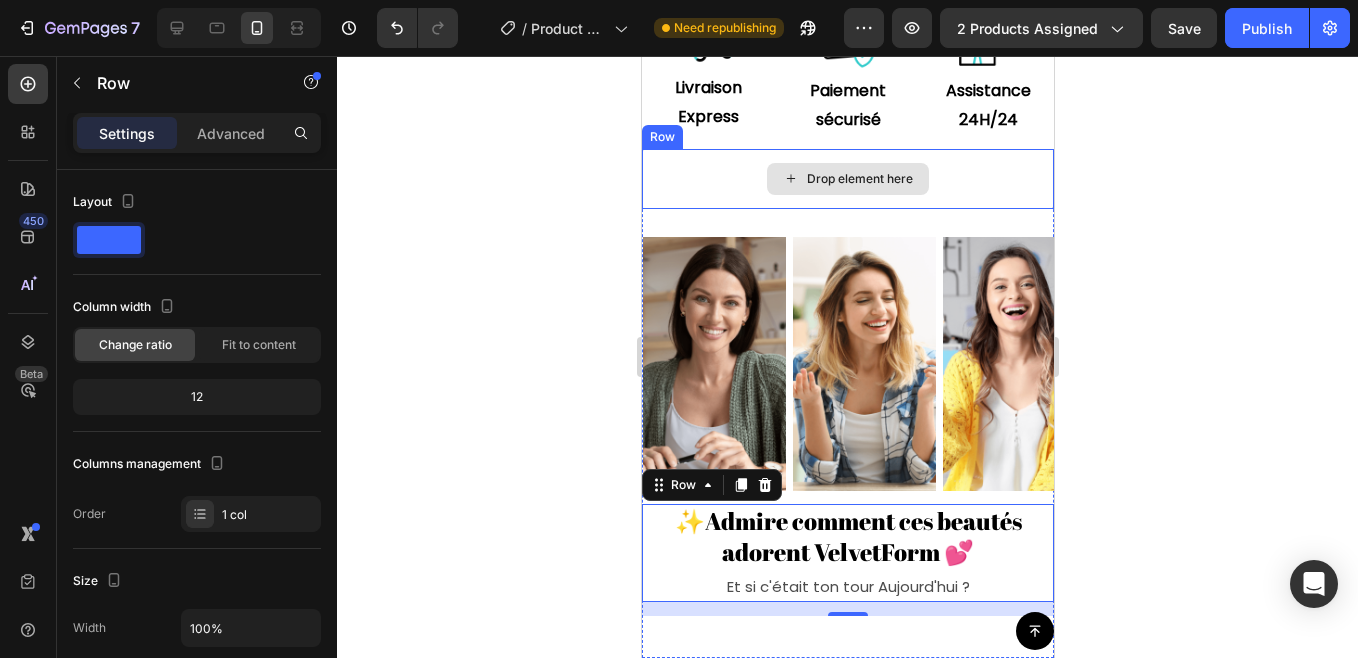 click on "Drop element here" at bounding box center (847, 179) 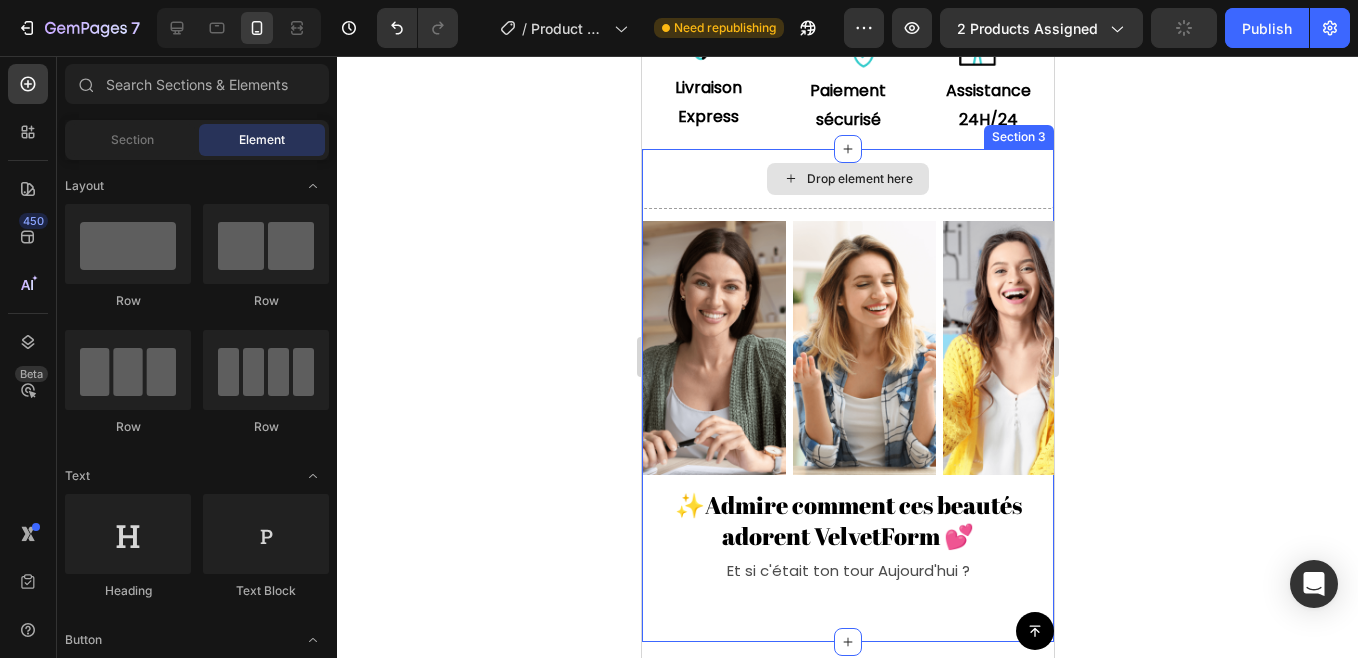 click on "Drop element here" at bounding box center (847, 179) 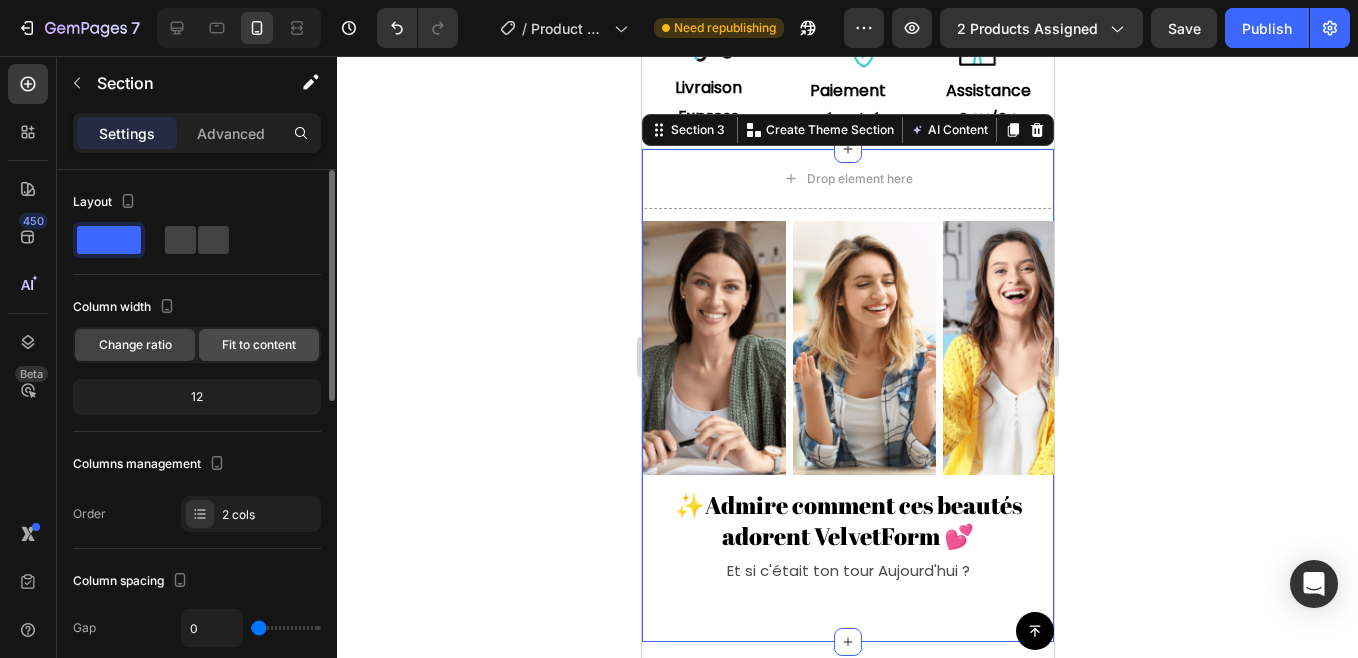 click on "Fit to content" 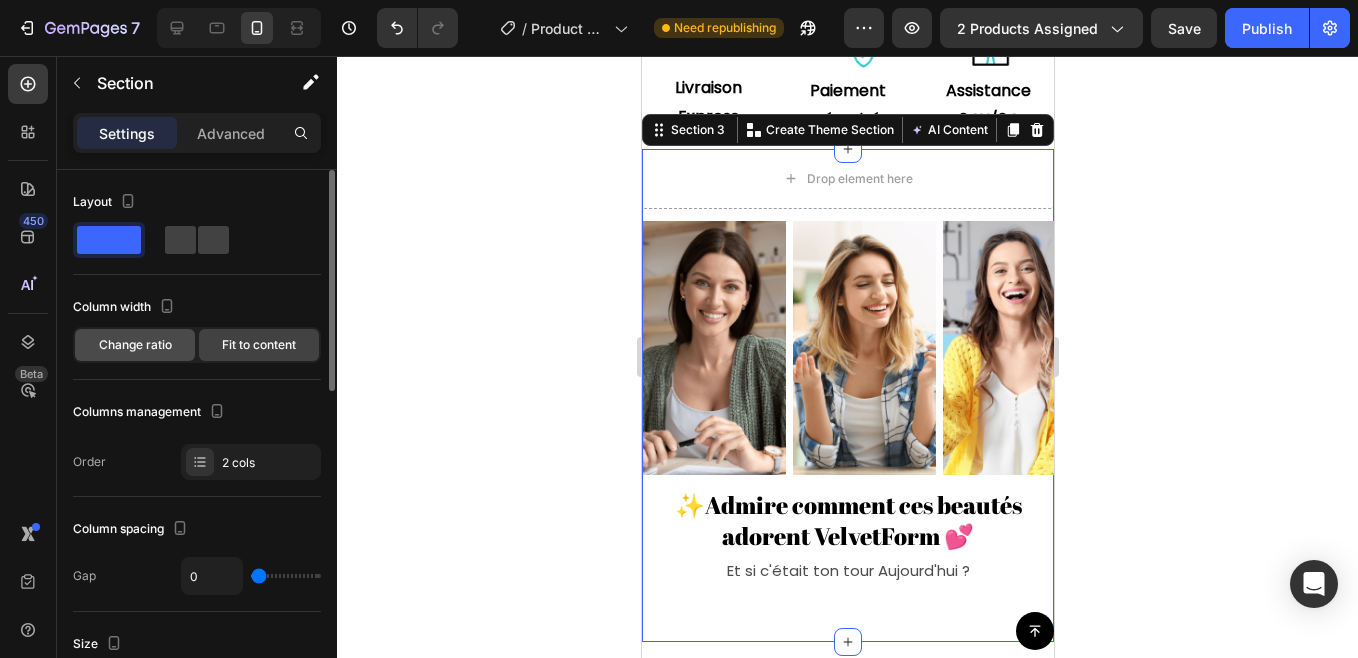 click on "Change ratio" 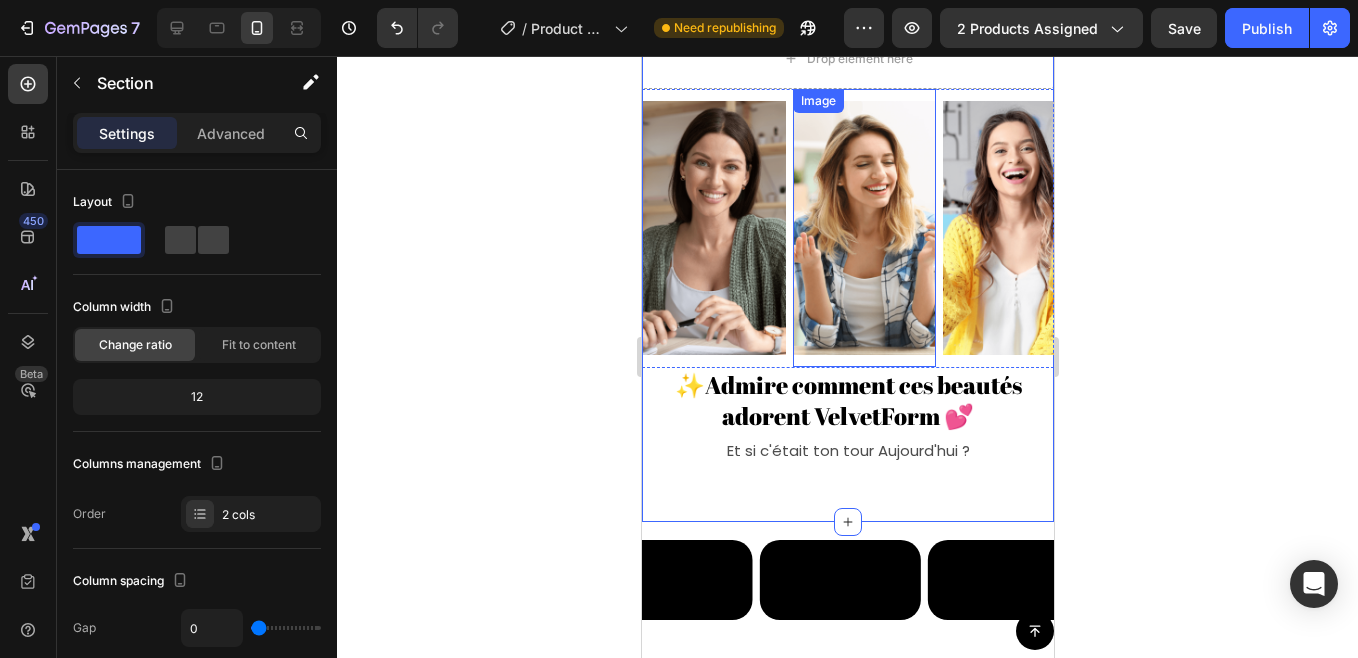 scroll, scrollTop: 1295, scrollLeft: 0, axis: vertical 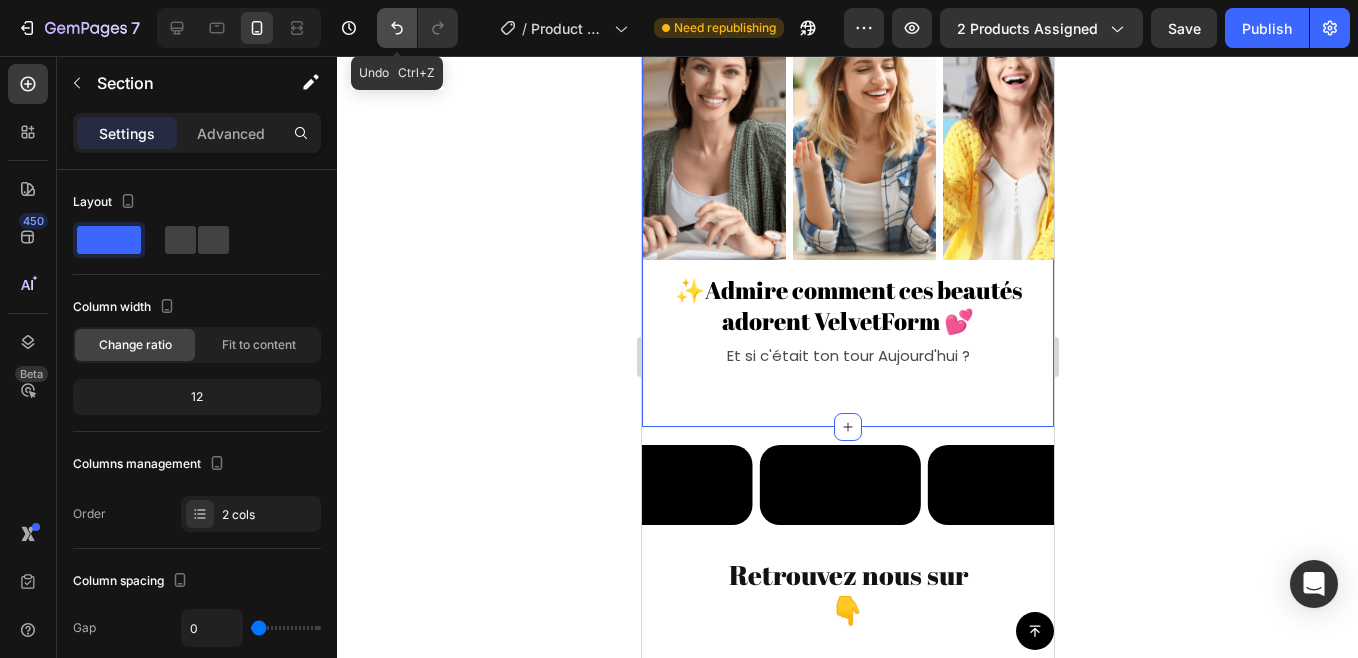 click 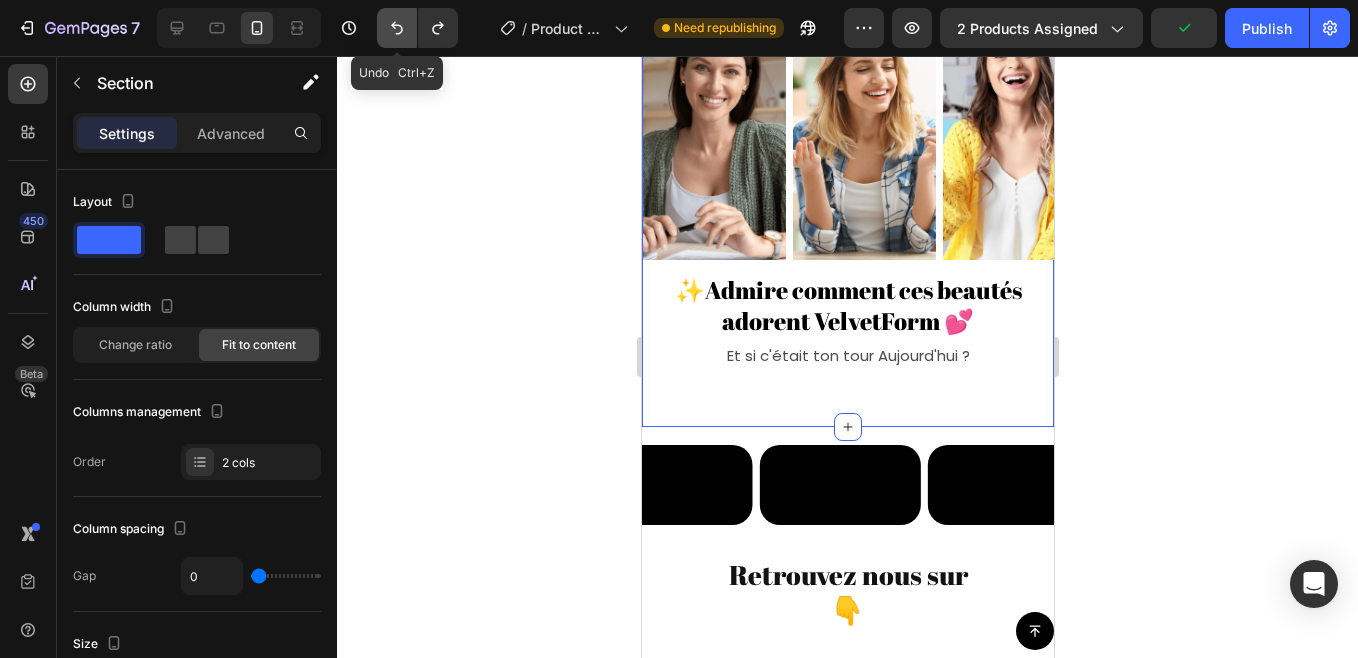 click 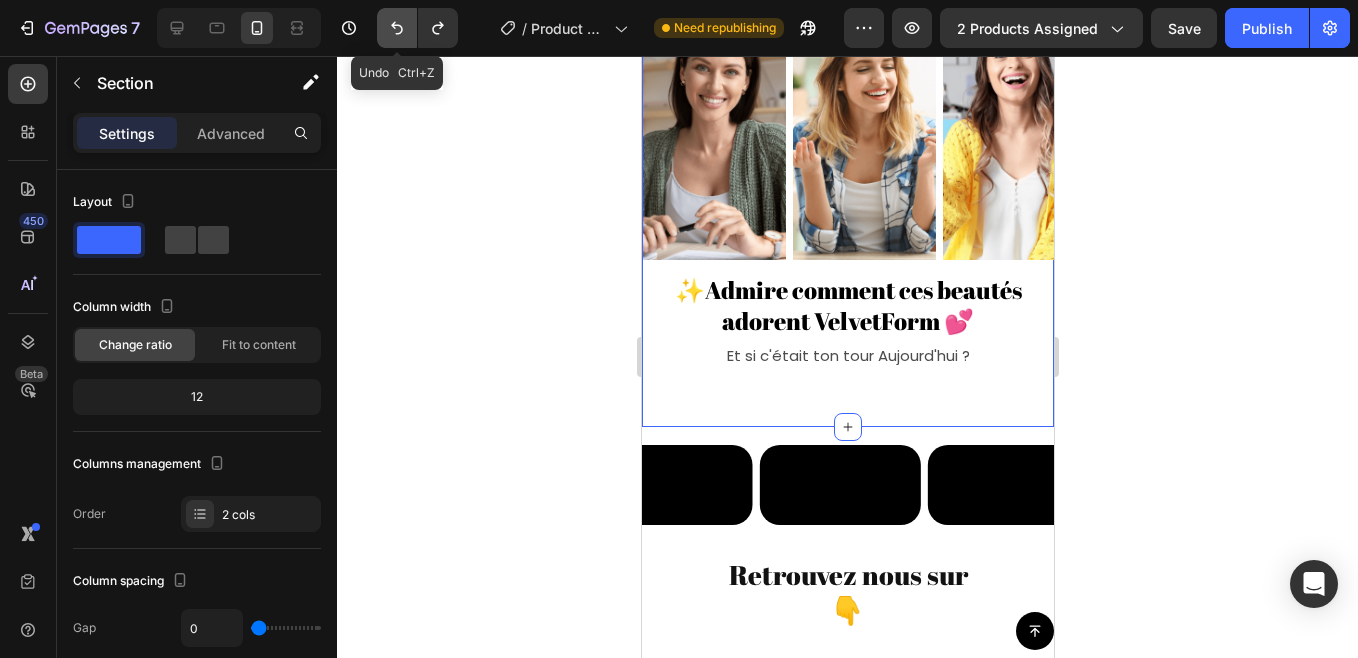 click 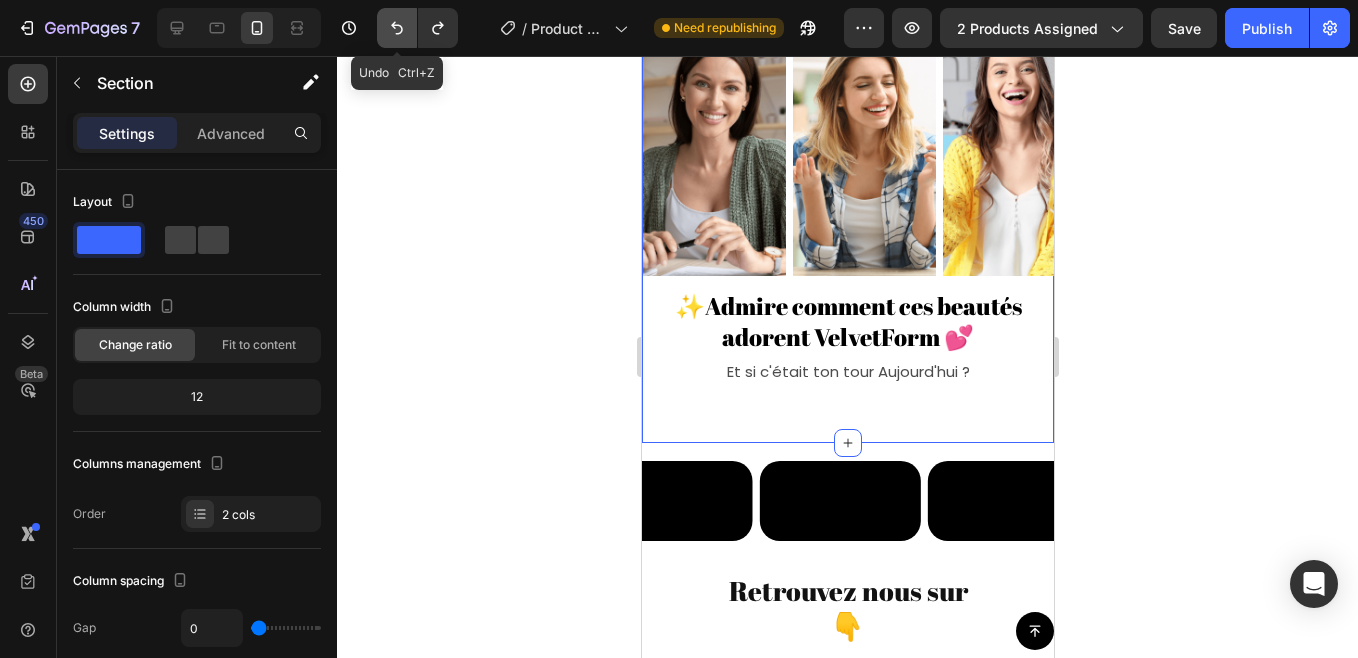 scroll, scrollTop: 1311, scrollLeft: 0, axis: vertical 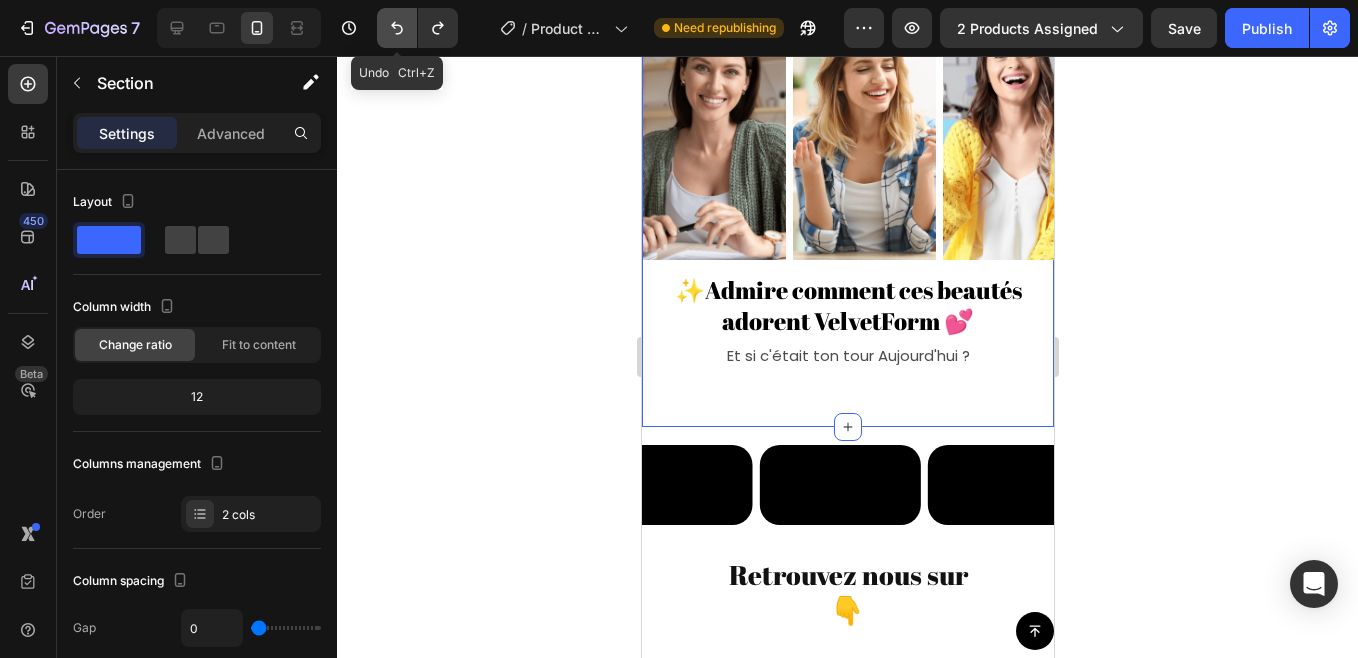 click 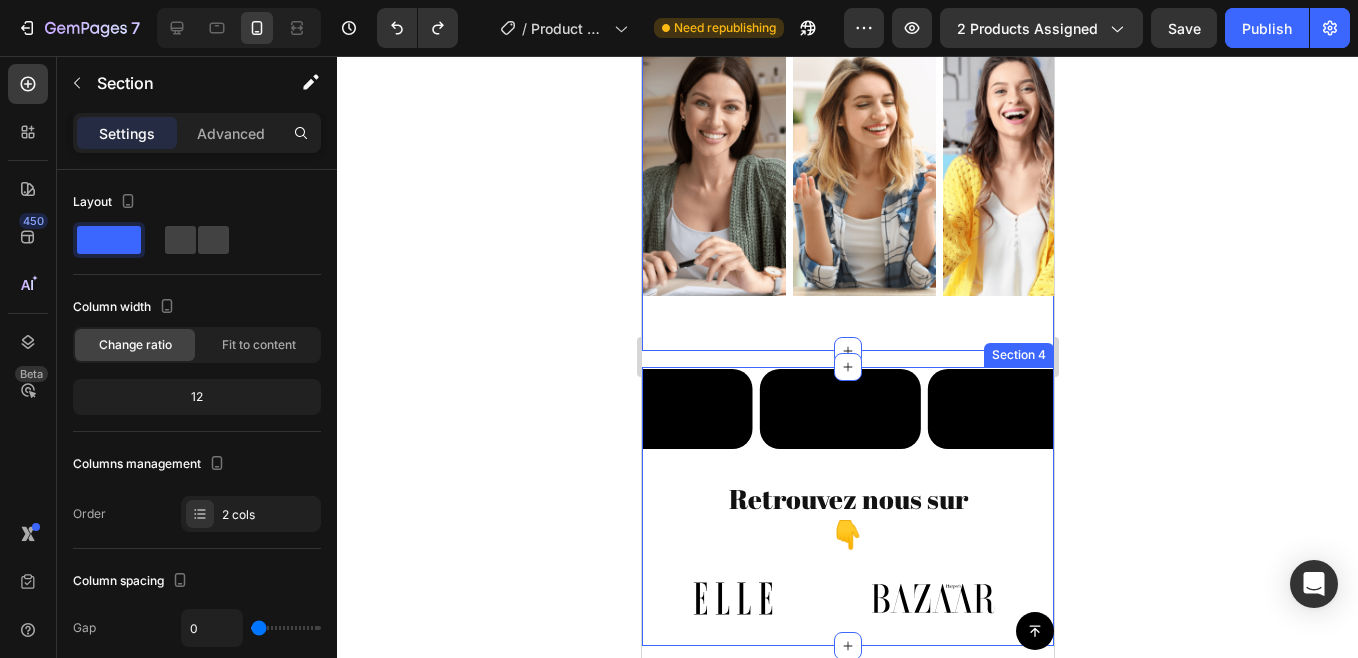 scroll, scrollTop: 996, scrollLeft: 0, axis: vertical 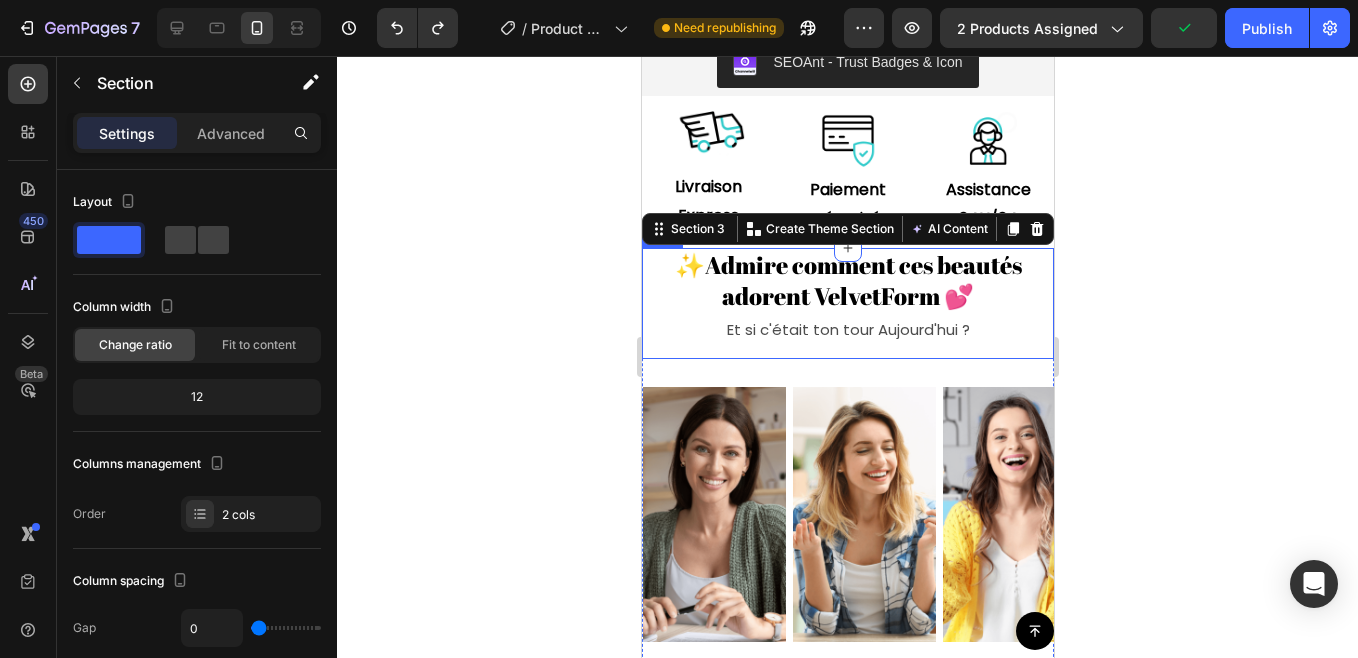 click on "✨Admire comment ces beautés adorent VelvetForm 💕  Heading Et si c'était ton tour Aujourd'hui ? Text Block Row" at bounding box center [847, 303] 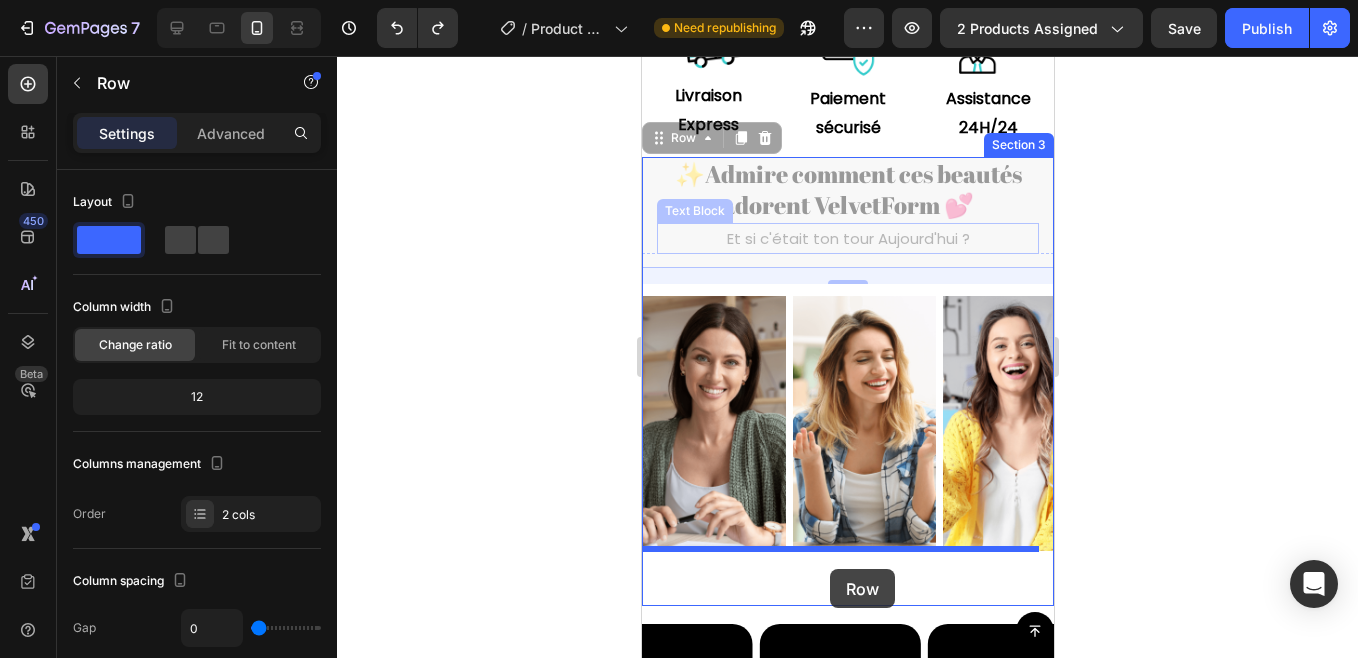 scroll, scrollTop: 1094, scrollLeft: 0, axis: vertical 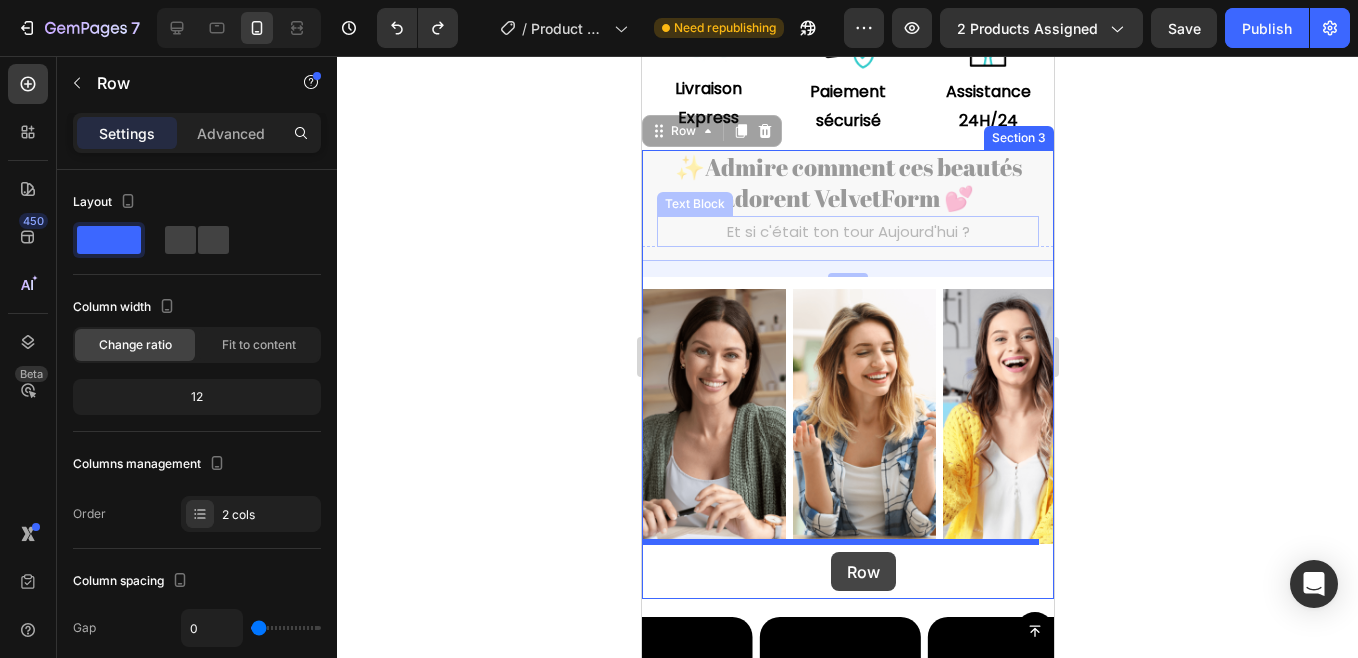 drag, startPoint x: 662, startPoint y: 220, endPoint x: 830, endPoint y: 552, distance: 372.086 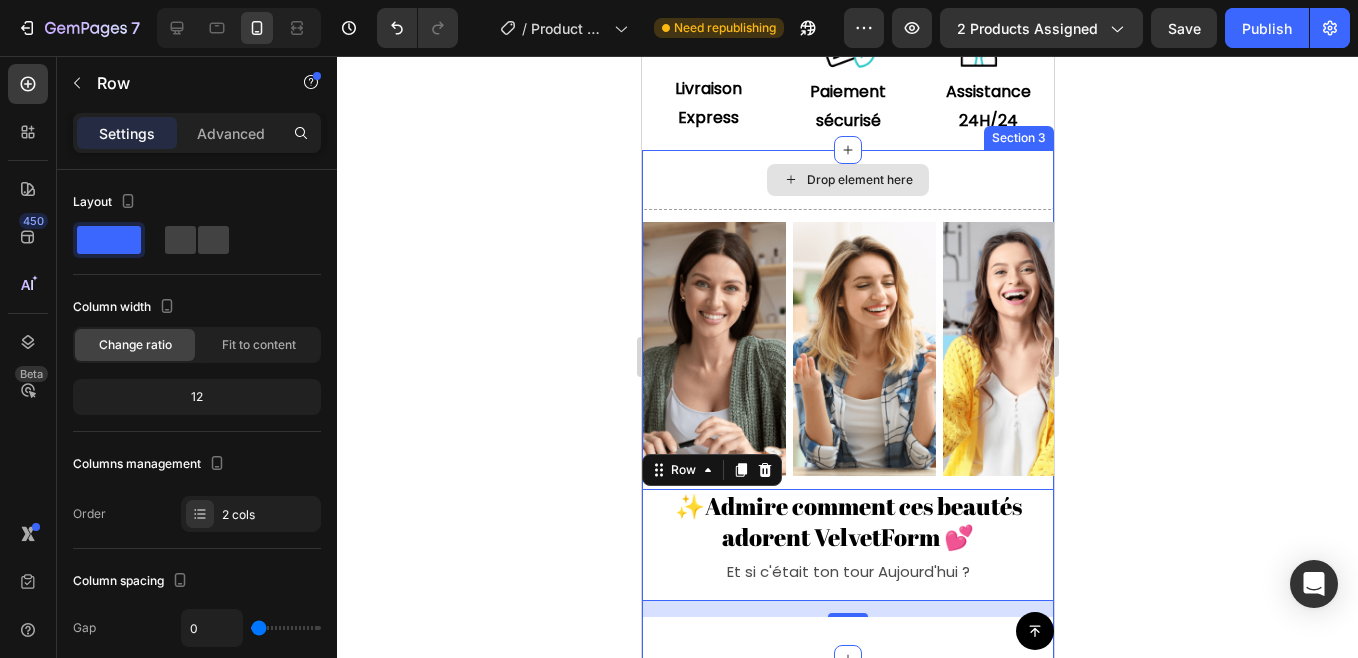 click on "Drop element here" at bounding box center (847, 180) 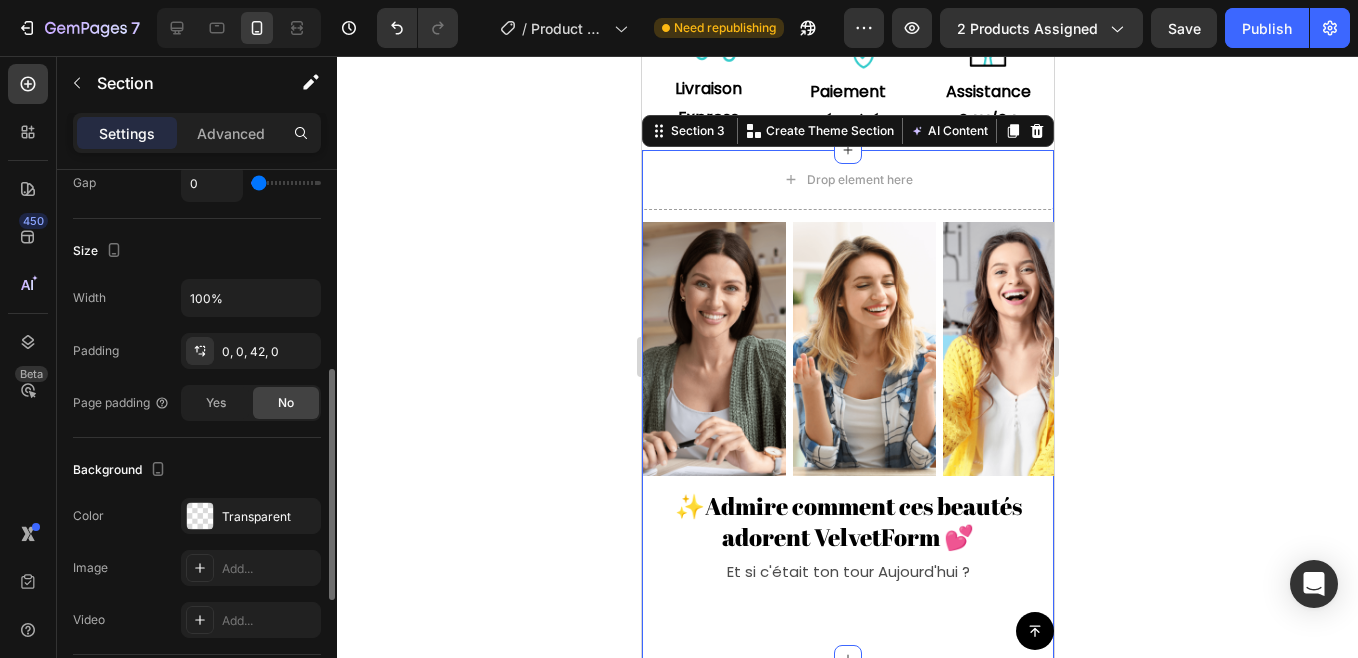 scroll, scrollTop: 452, scrollLeft: 0, axis: vertical 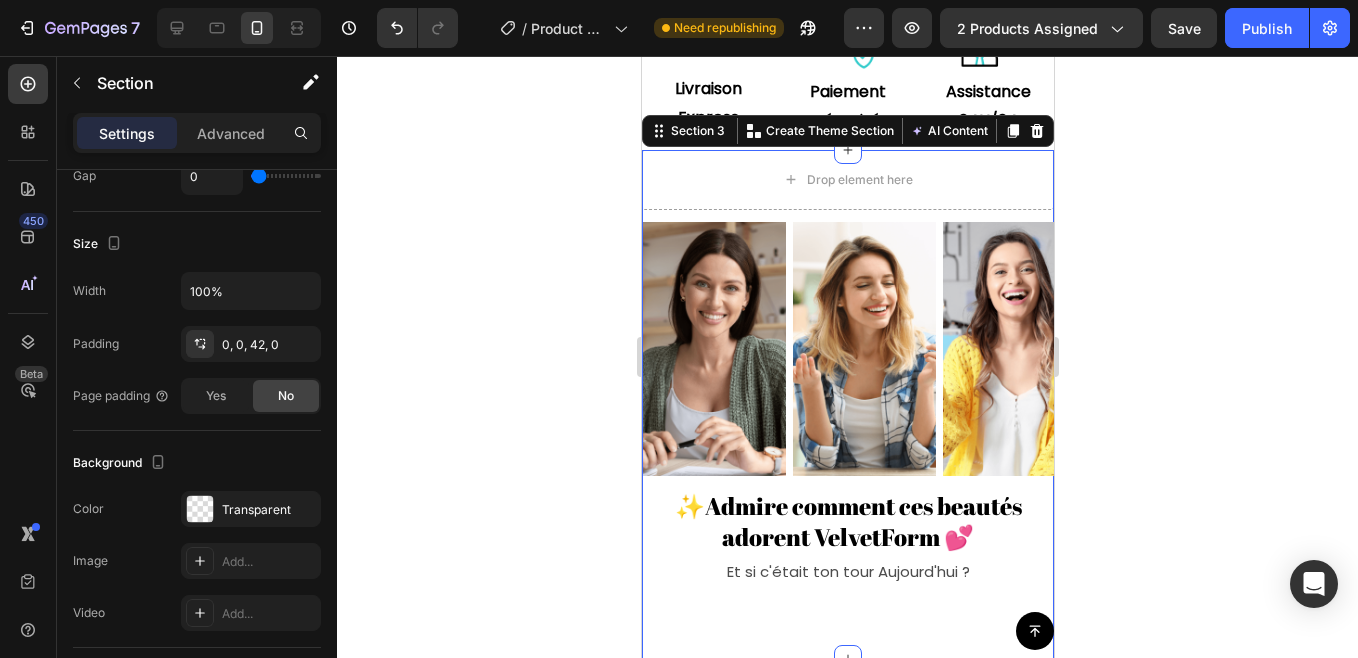 click 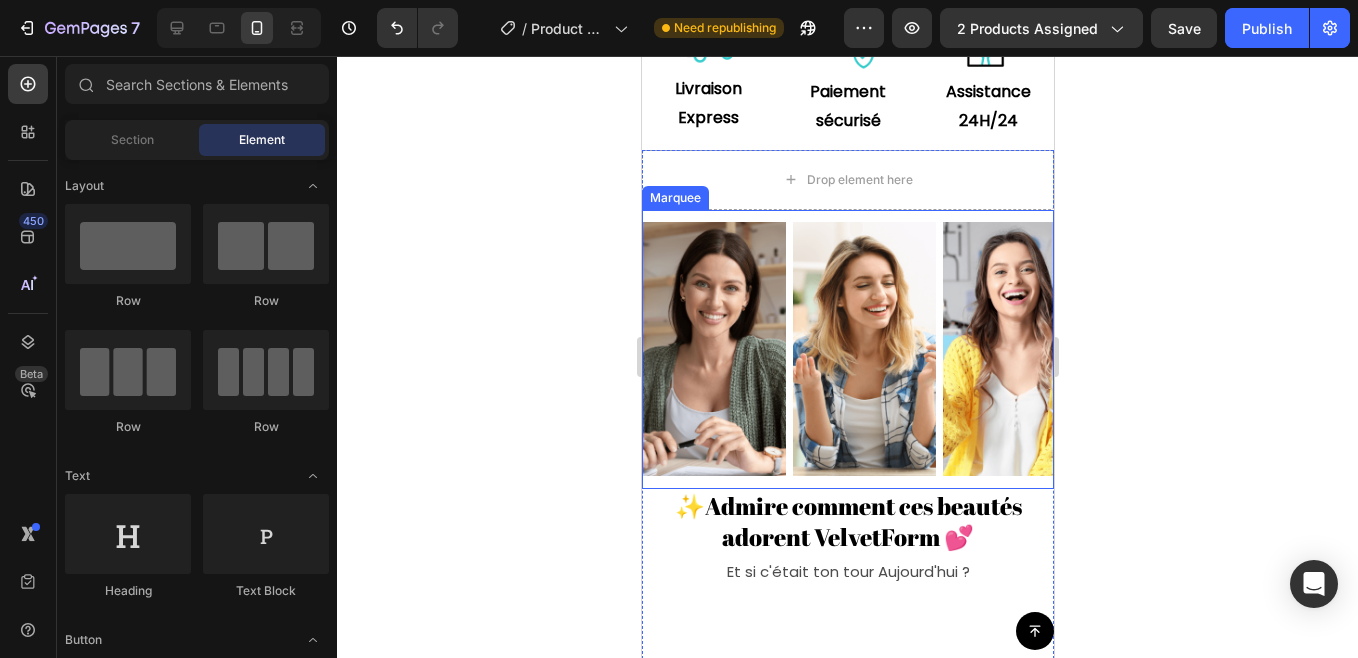 click on "Image" at bounding box center (717, 349) 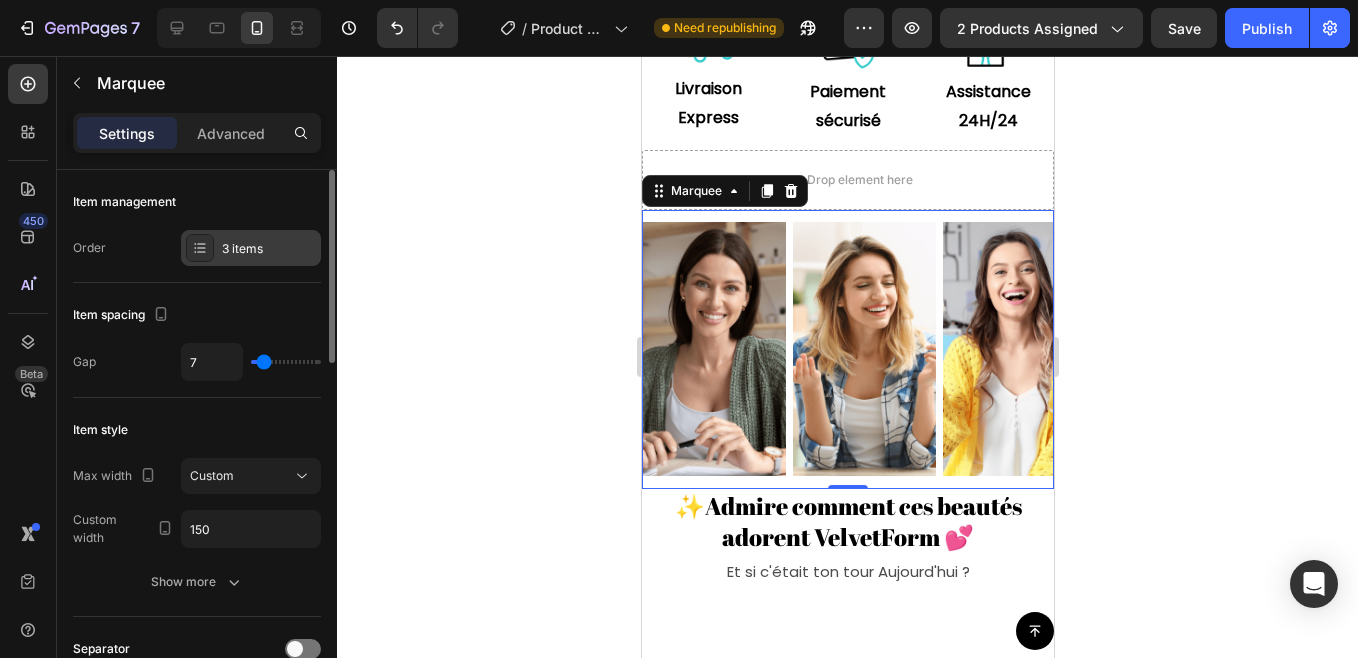 click on "3 items" at bounding box center (251, 248) 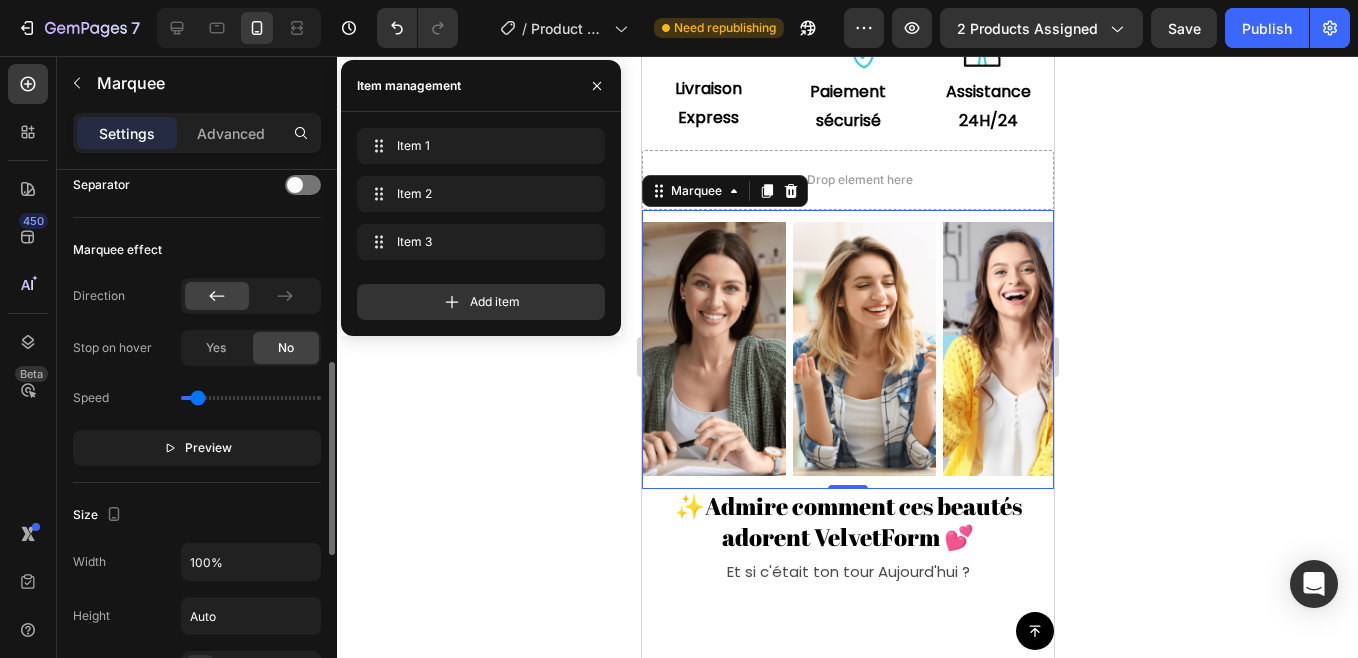 scroll, scrollTop: 504, scrollLeft: 0, axis: vertical 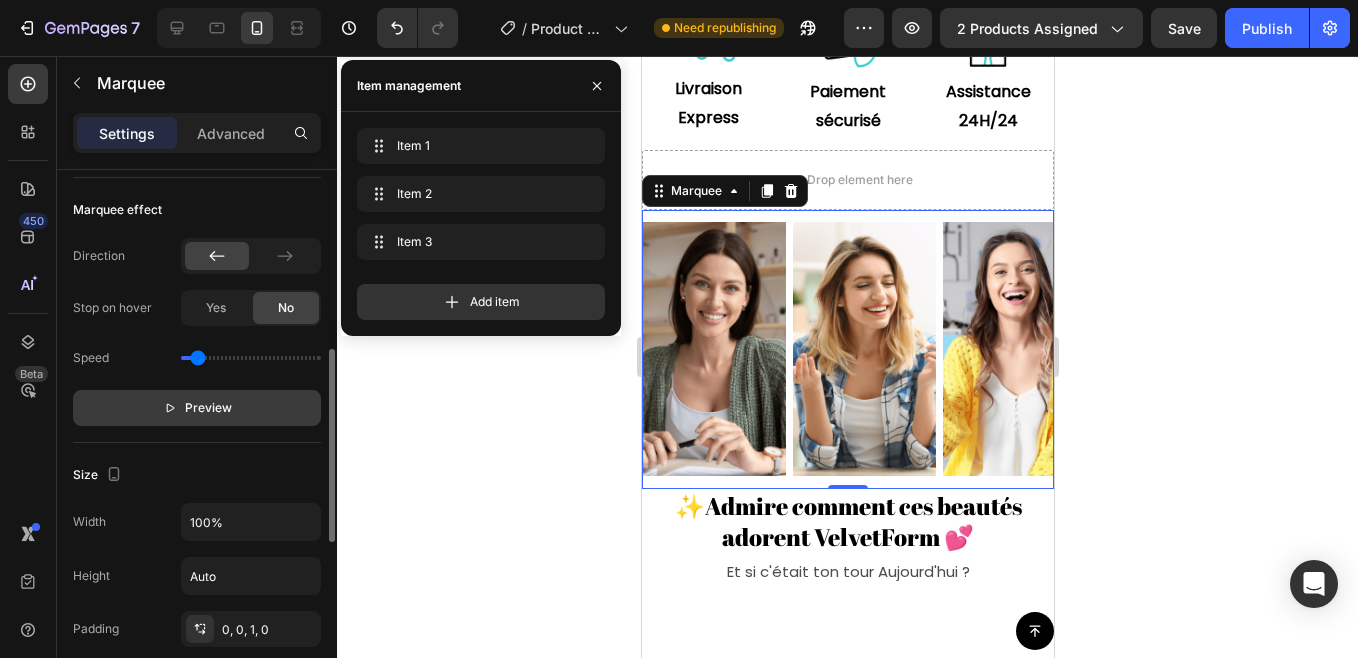 click on "Preview" at bounding box center (208, 408) 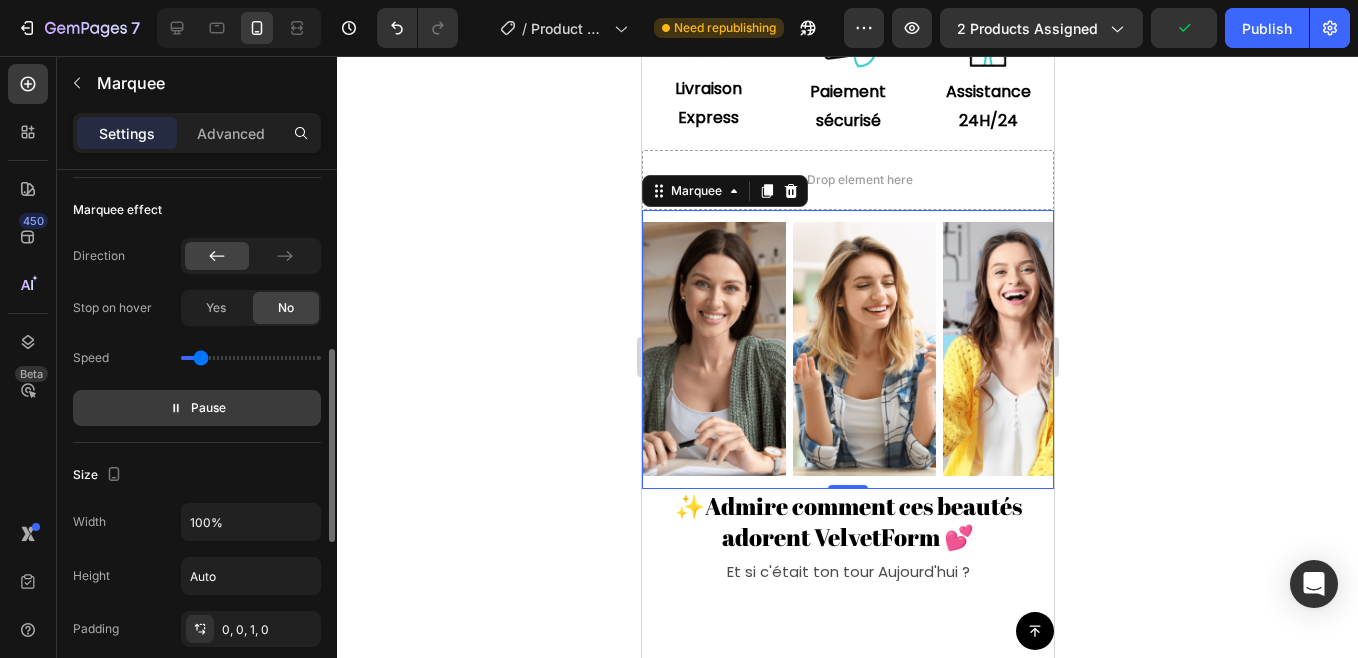 type on "0.4" 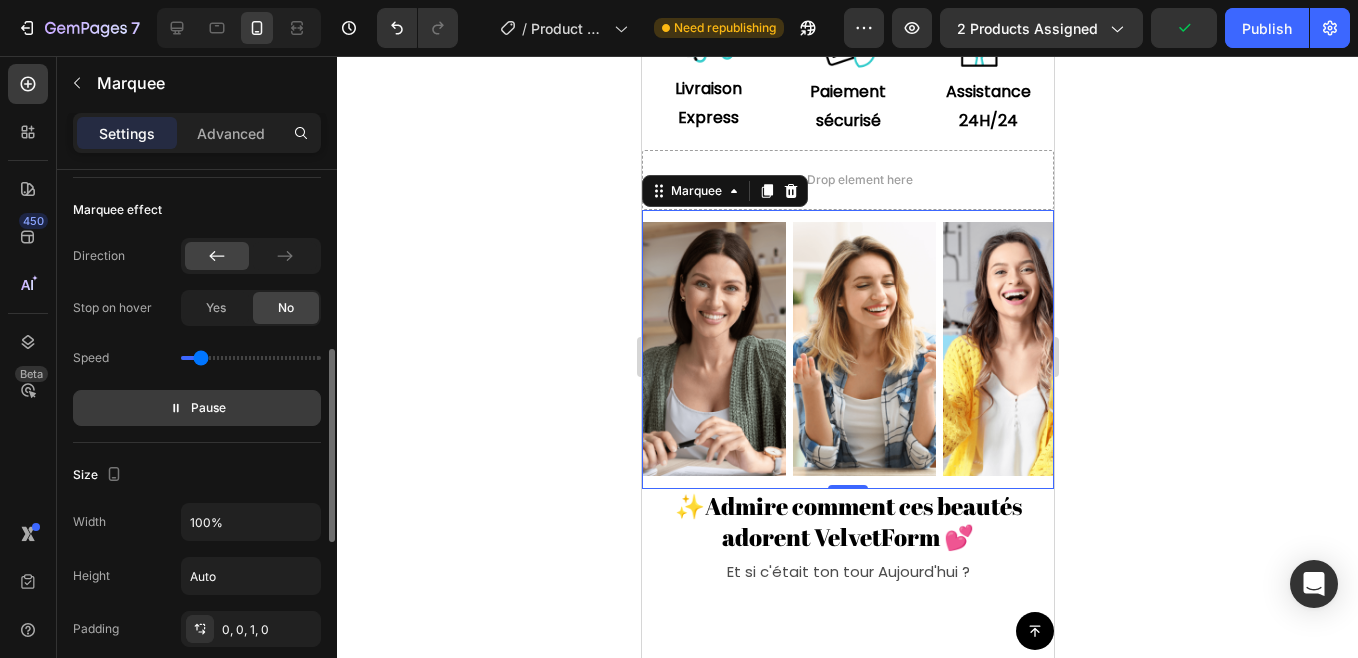 click at bounding box center (251, 358) 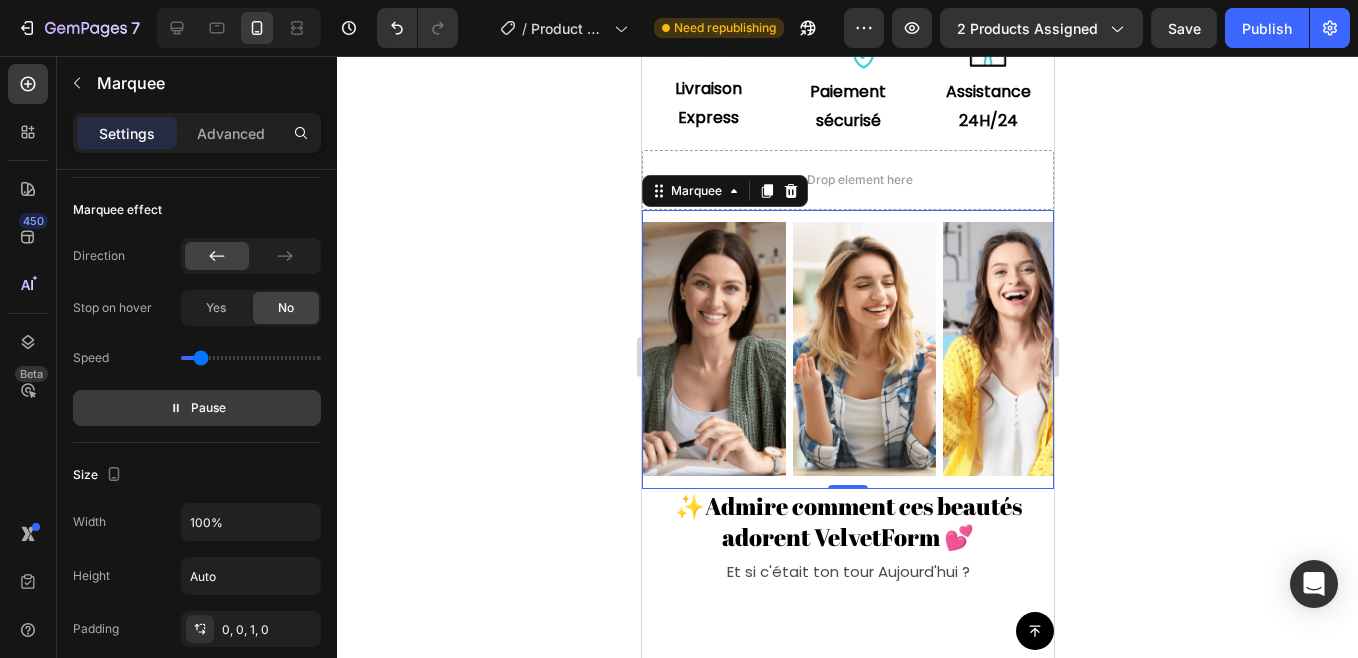 click 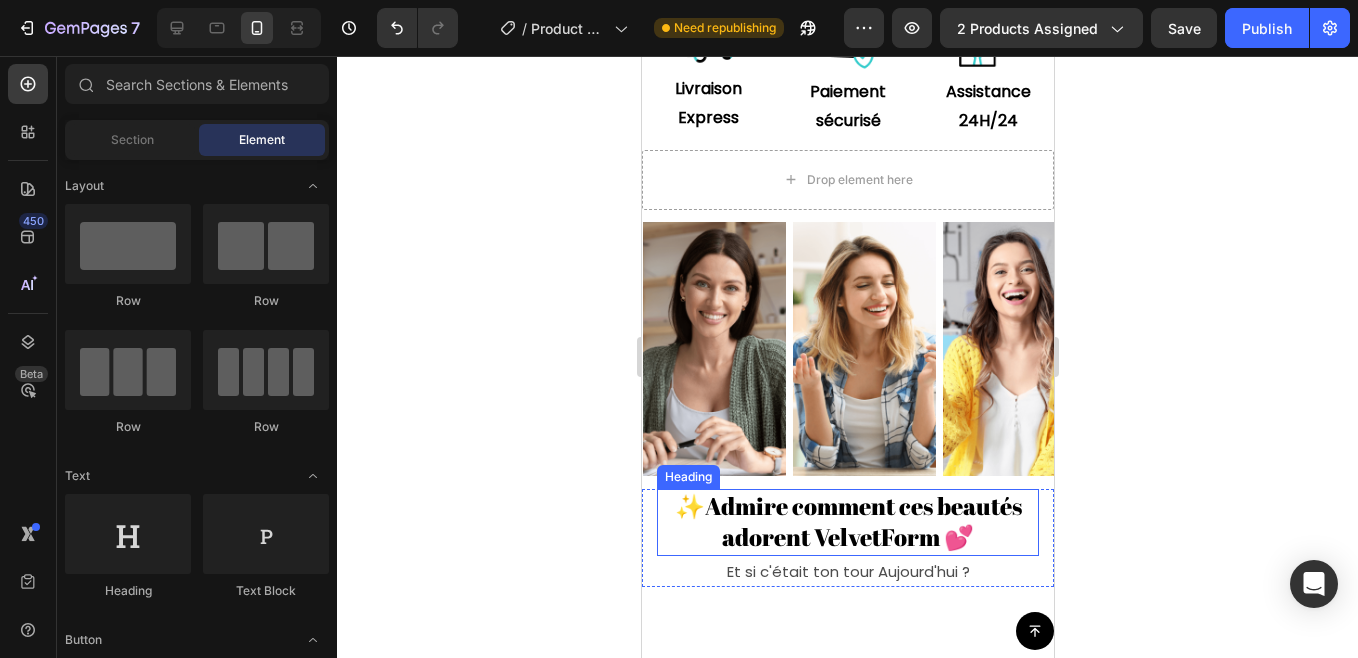 click on "✨Admire comment ces beautés adorent VelvetForm 💕" at bounding box center (847, 522) 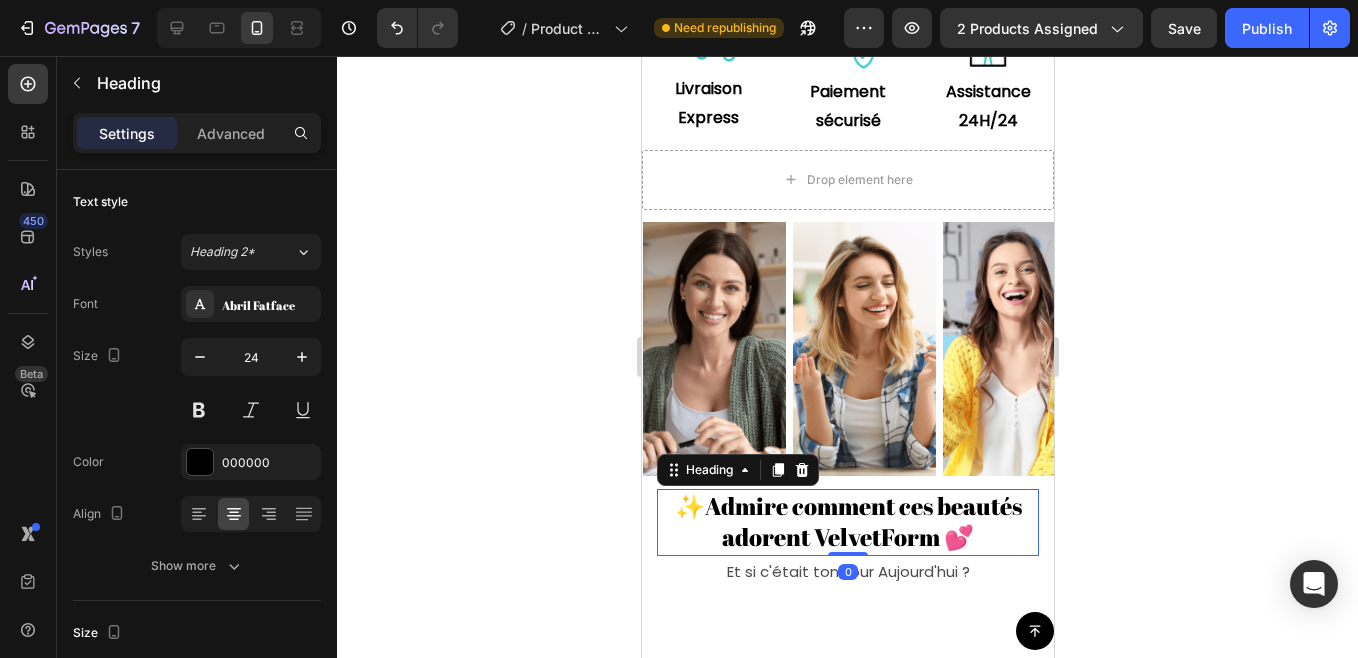 click on "✨Admire comment ces beautés adorent VelvetForm 💕" at bounding box center [847, 522] 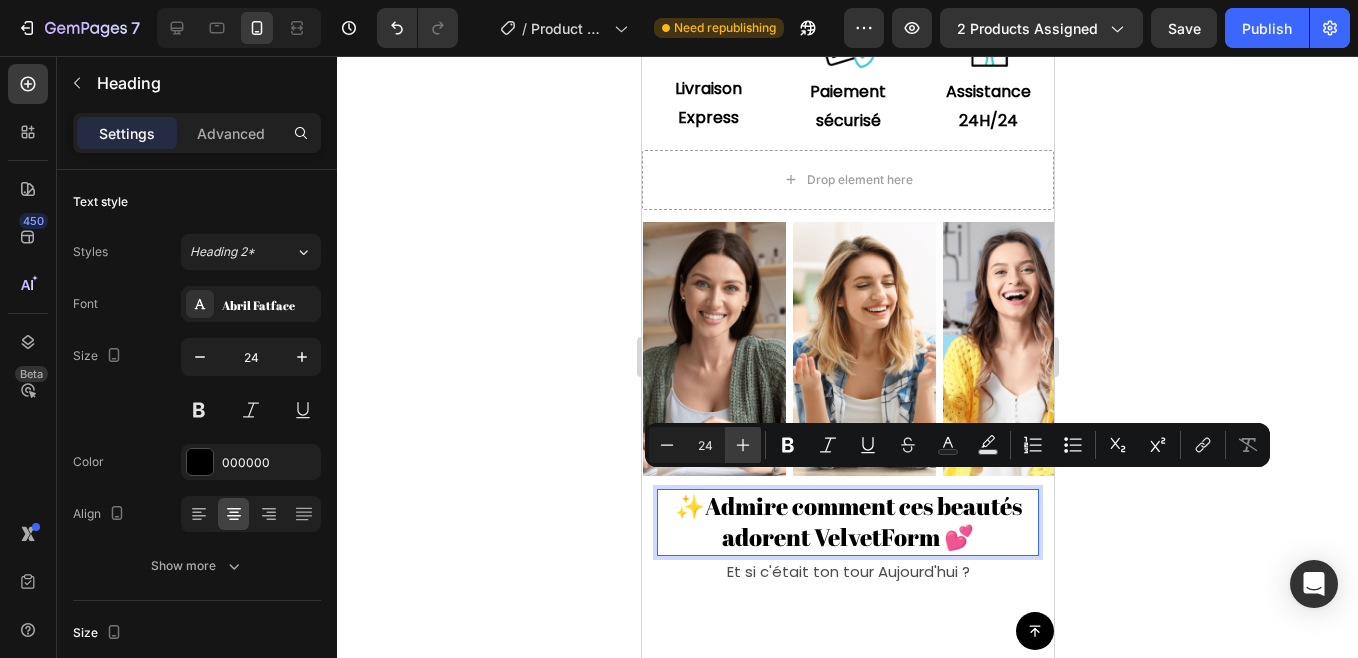 click 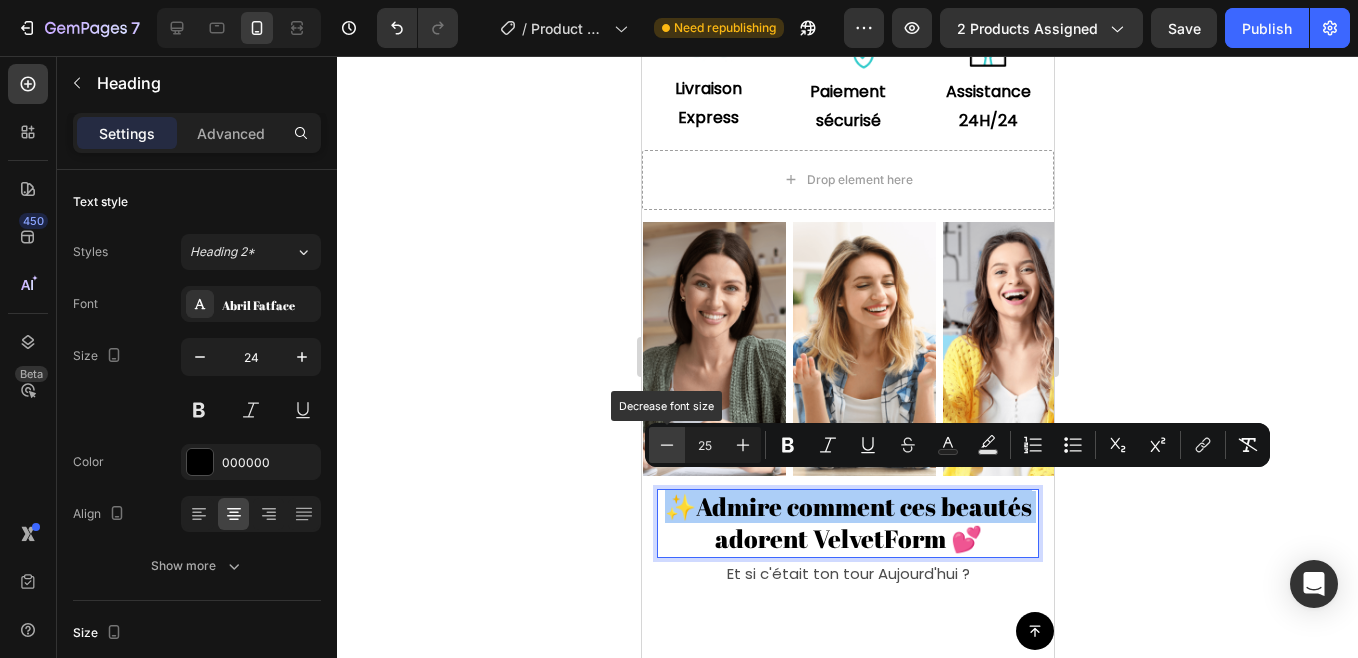 click 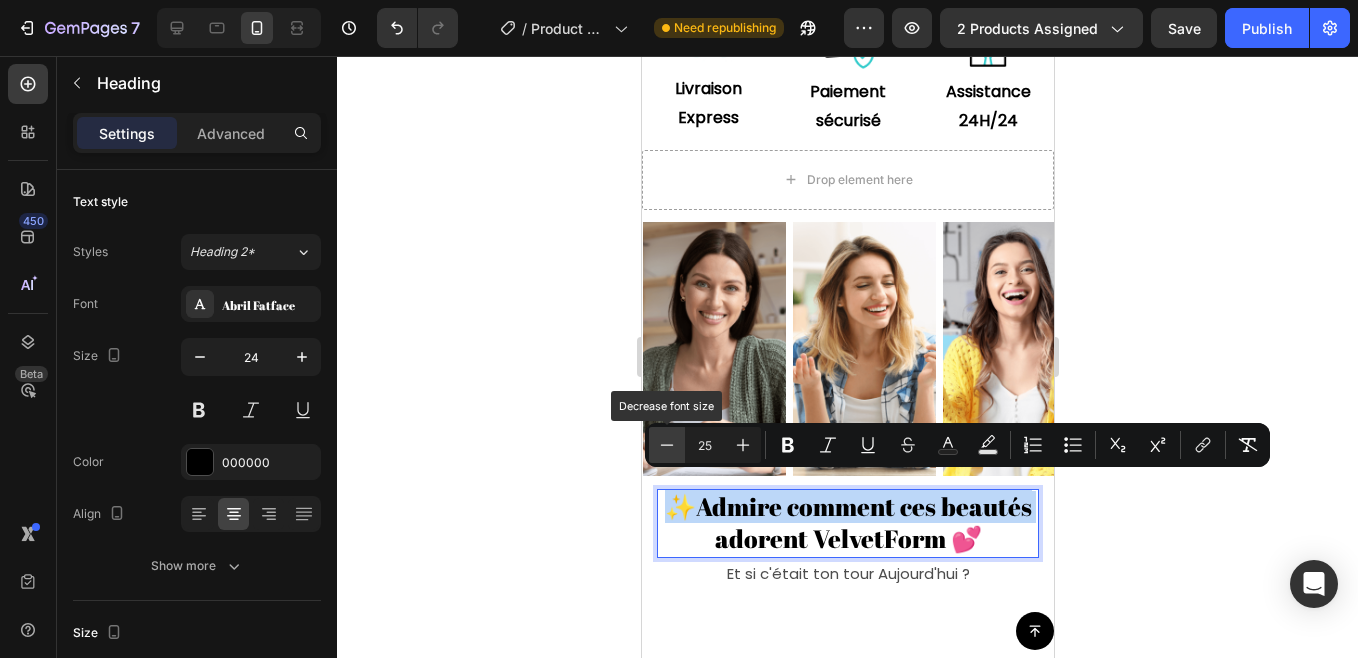 type on "24" 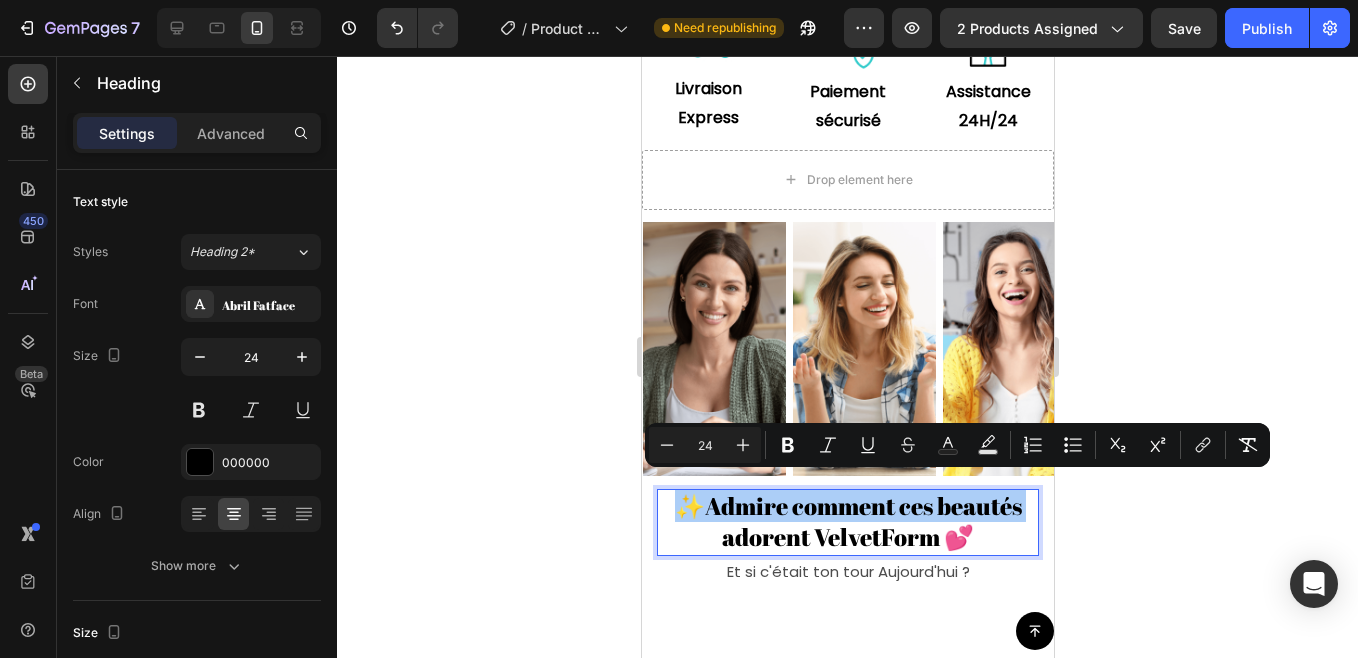 click 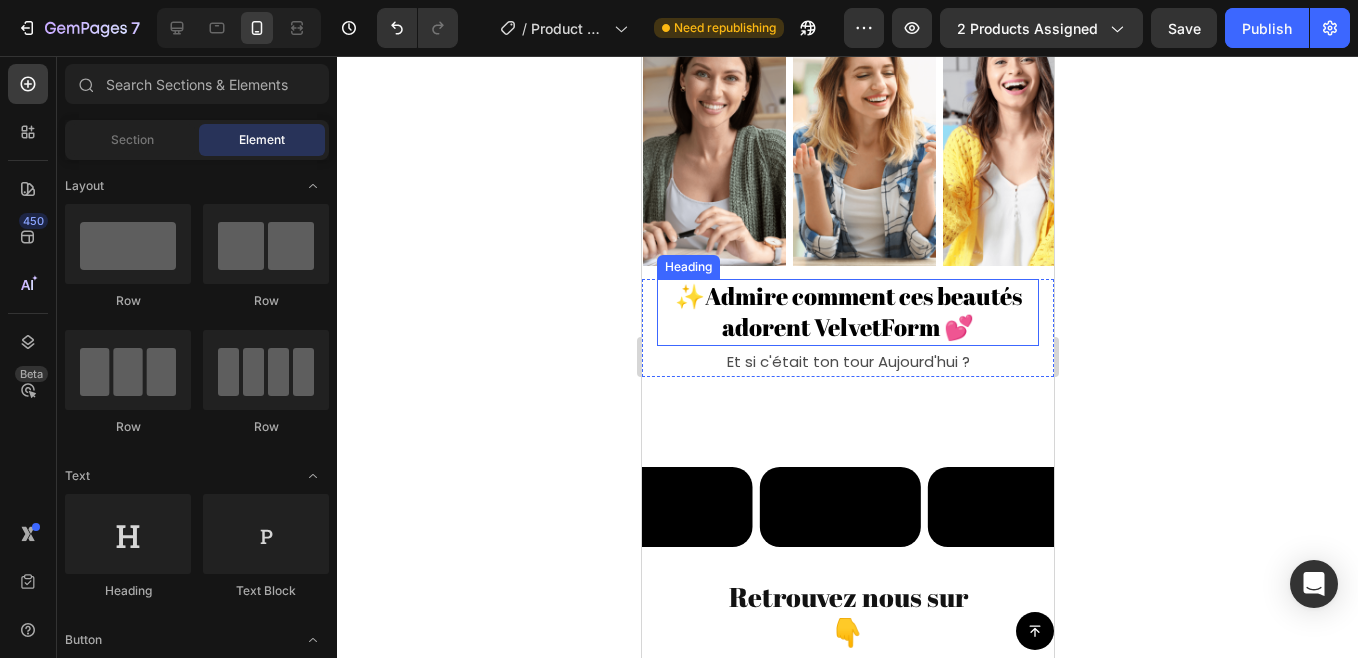 scroll, scrollTop: 1300, scrollLeft: 0, axis: vertical 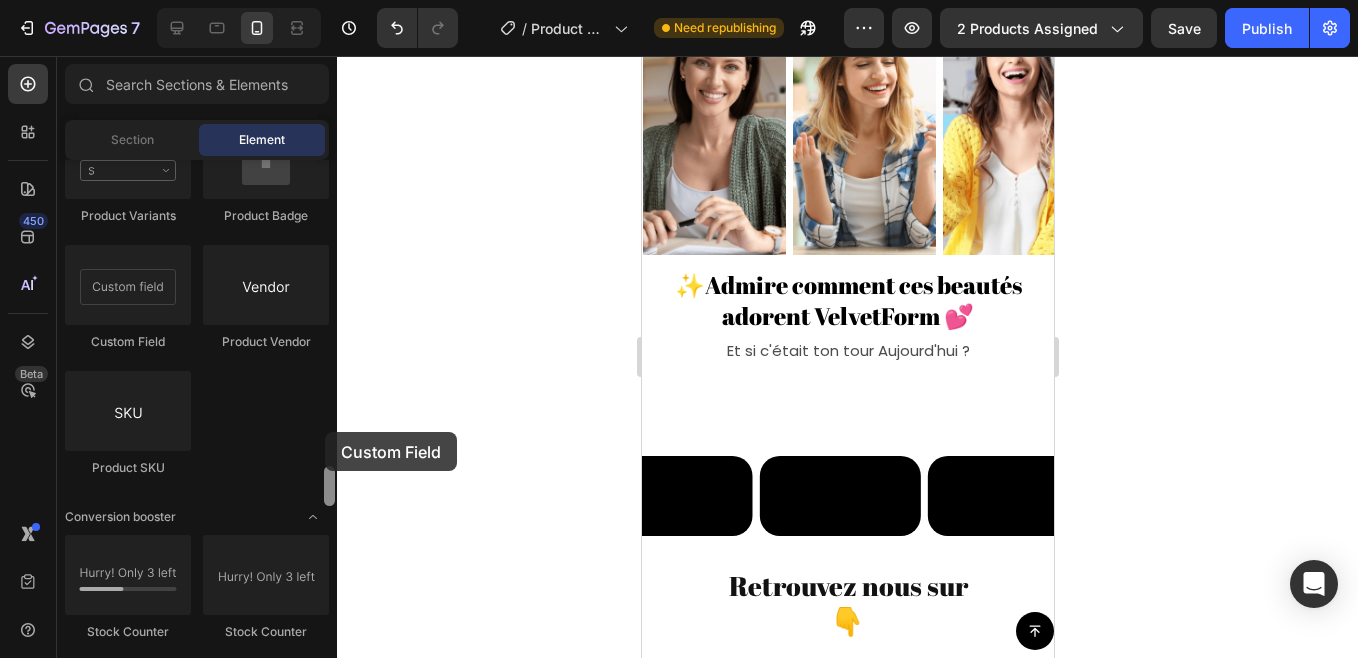 drag, startPoint x: 93, startPoint y: 252, endPoint x: 325, endPoint y: 432, distance: 293.63922 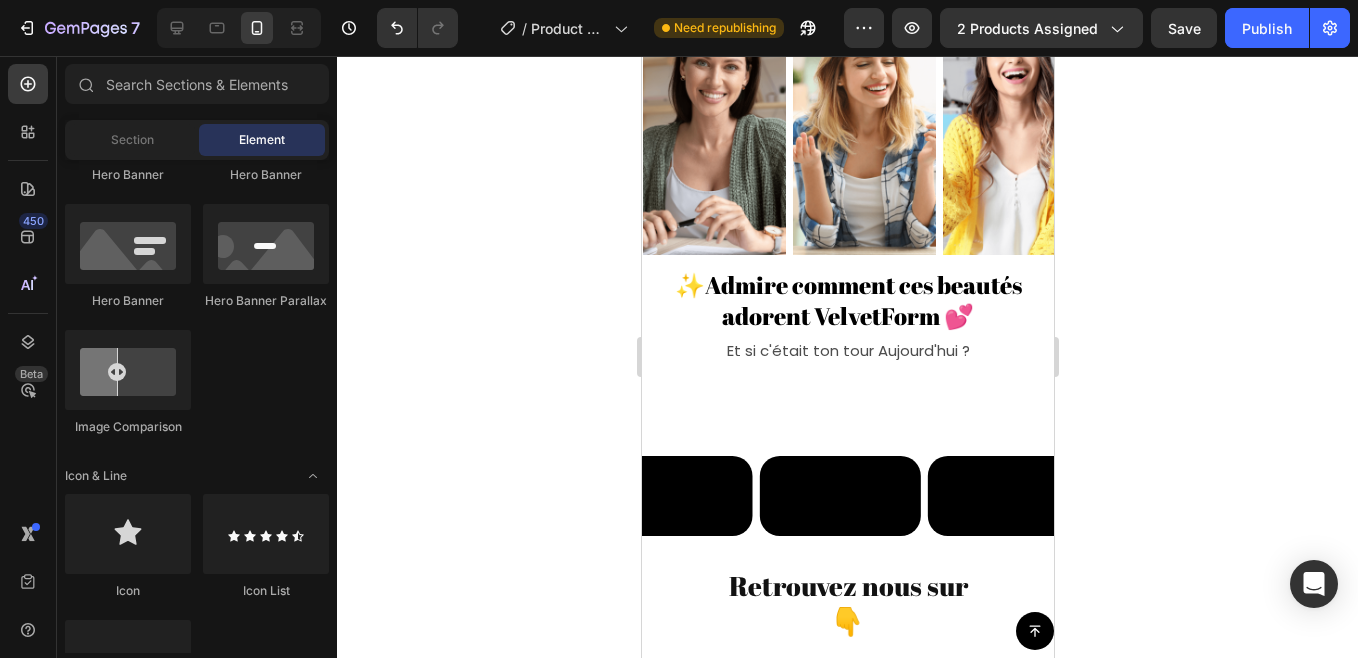 scroll, scrollTop: 843, scrollLeft: 0, axis: vertical 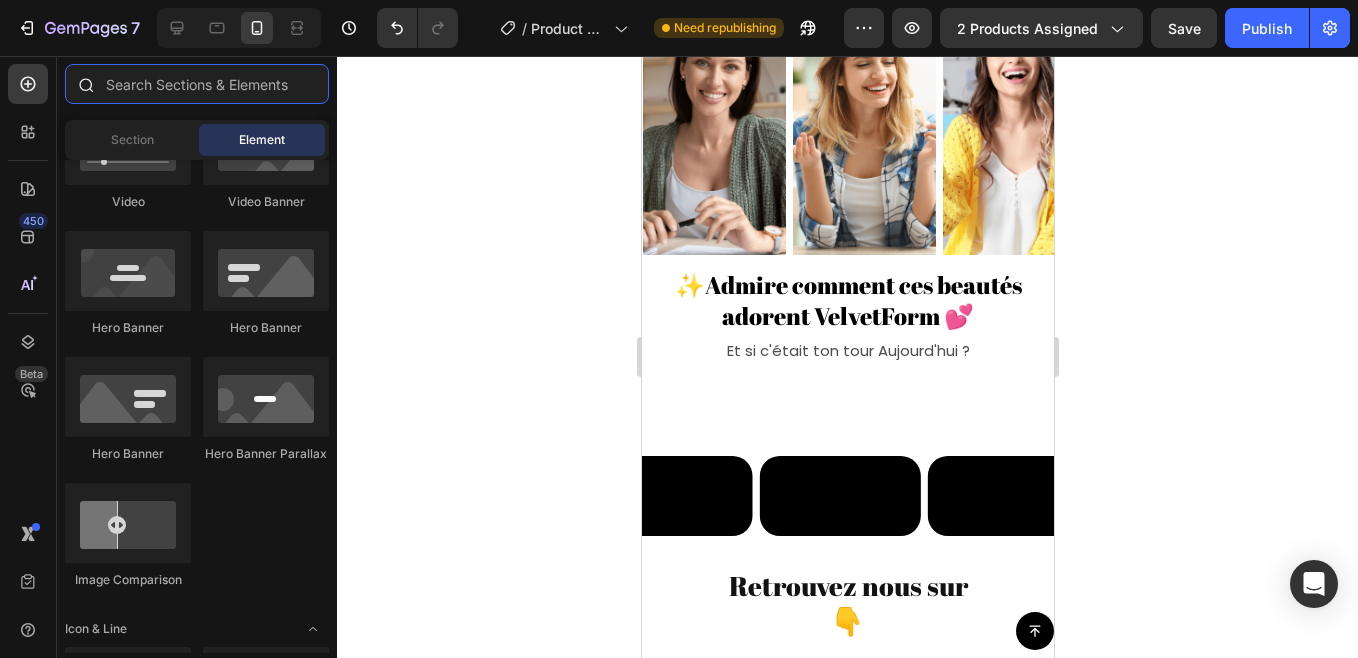 click at bounding box center (197, 84) 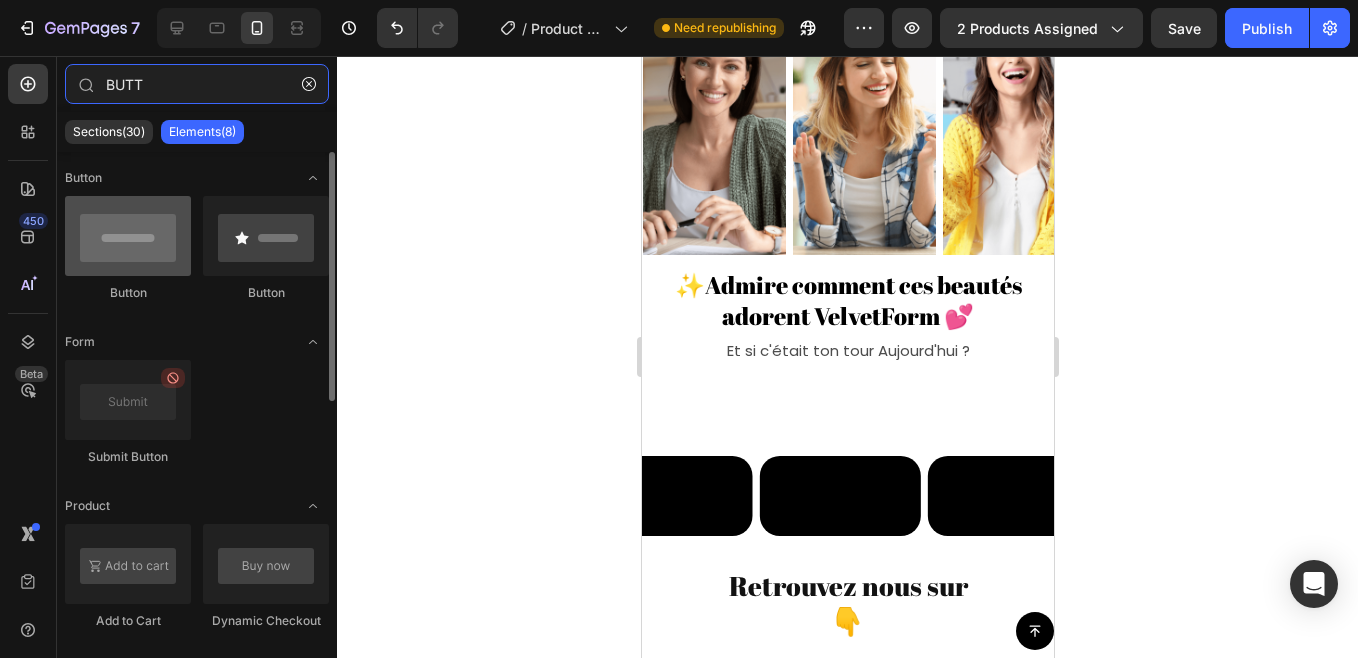 type on "BUTT" 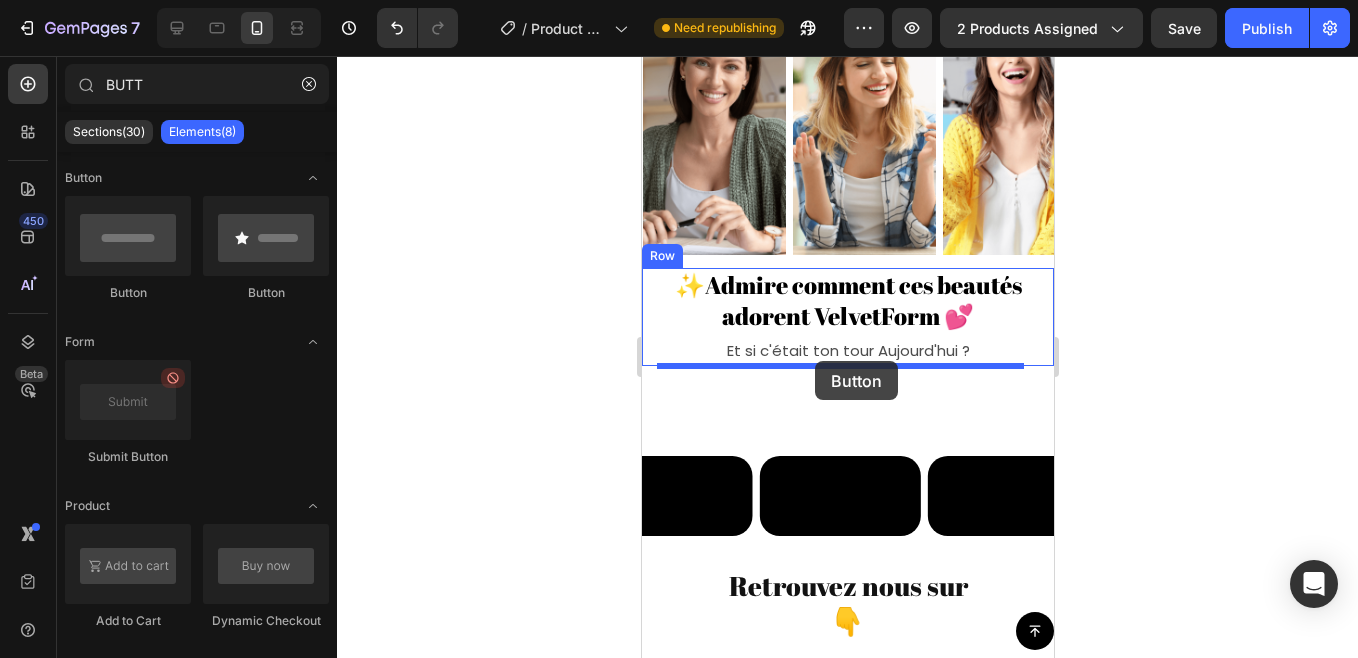 drag, startPoint x: 795, startPoint y: 297, endPoint x: 814, endPoint y: 361, distance: 66.760765 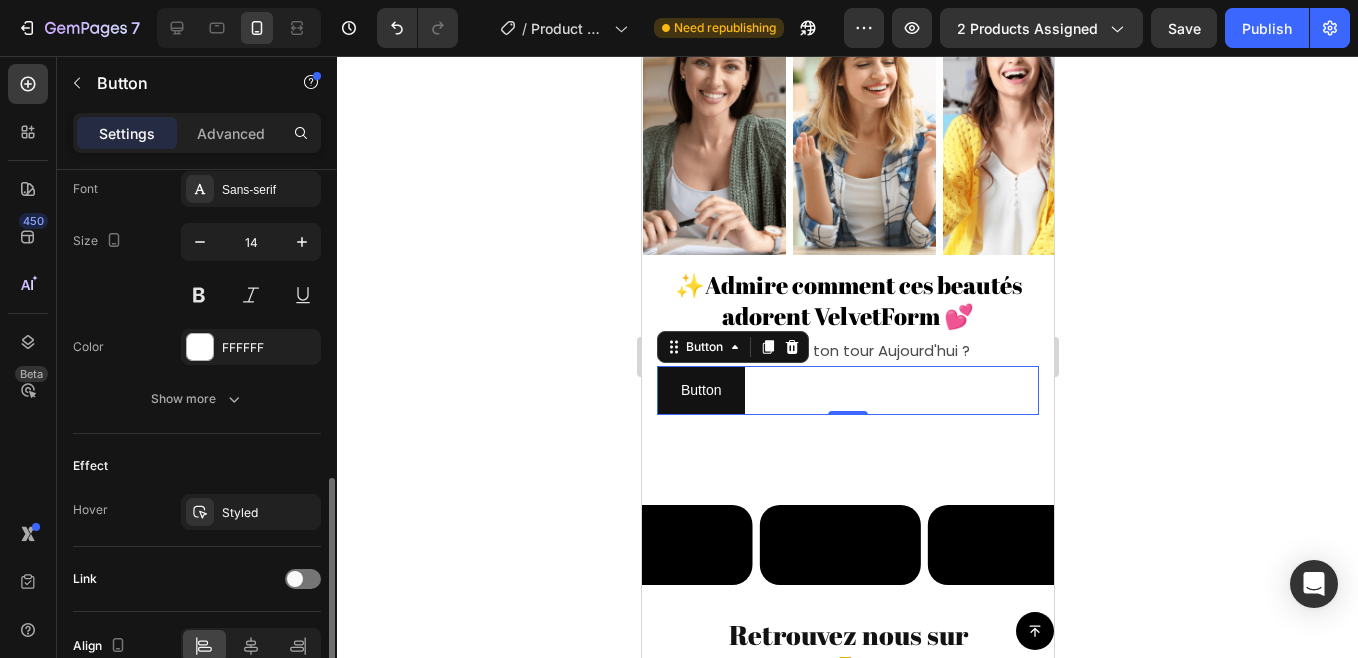 scroll, scrollTop: 801, scrollLeft: 0, axis: vertical 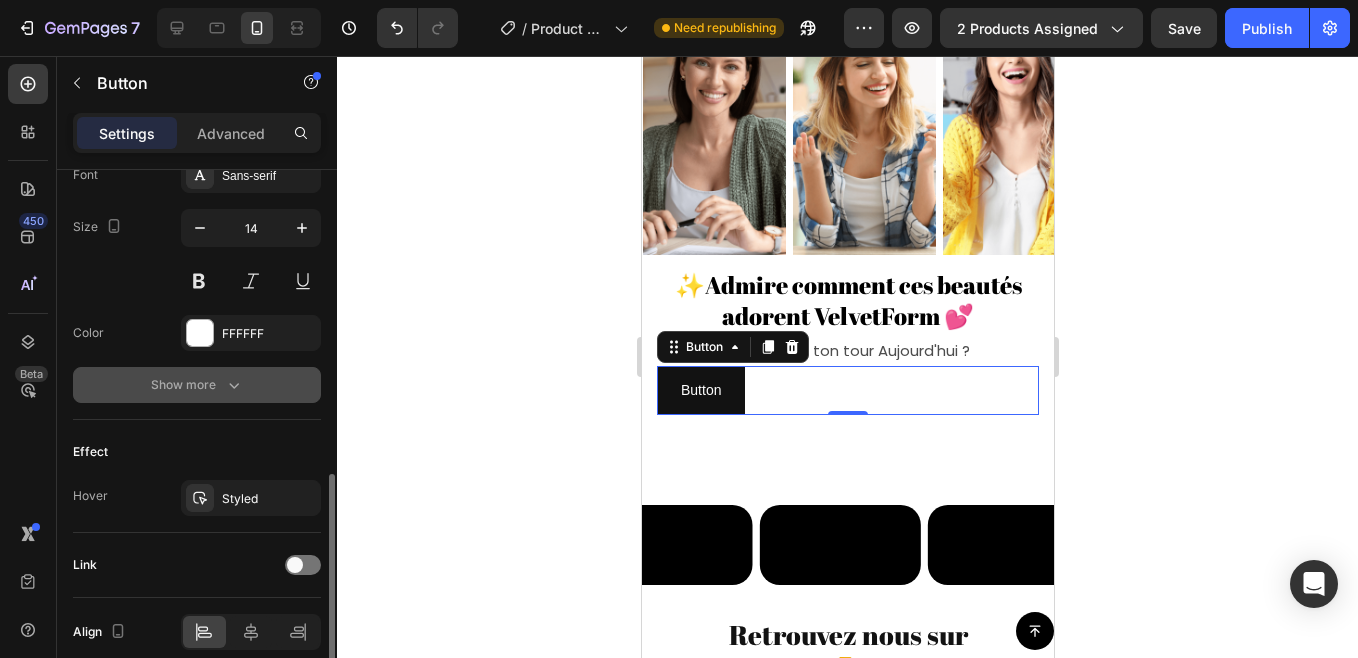 click 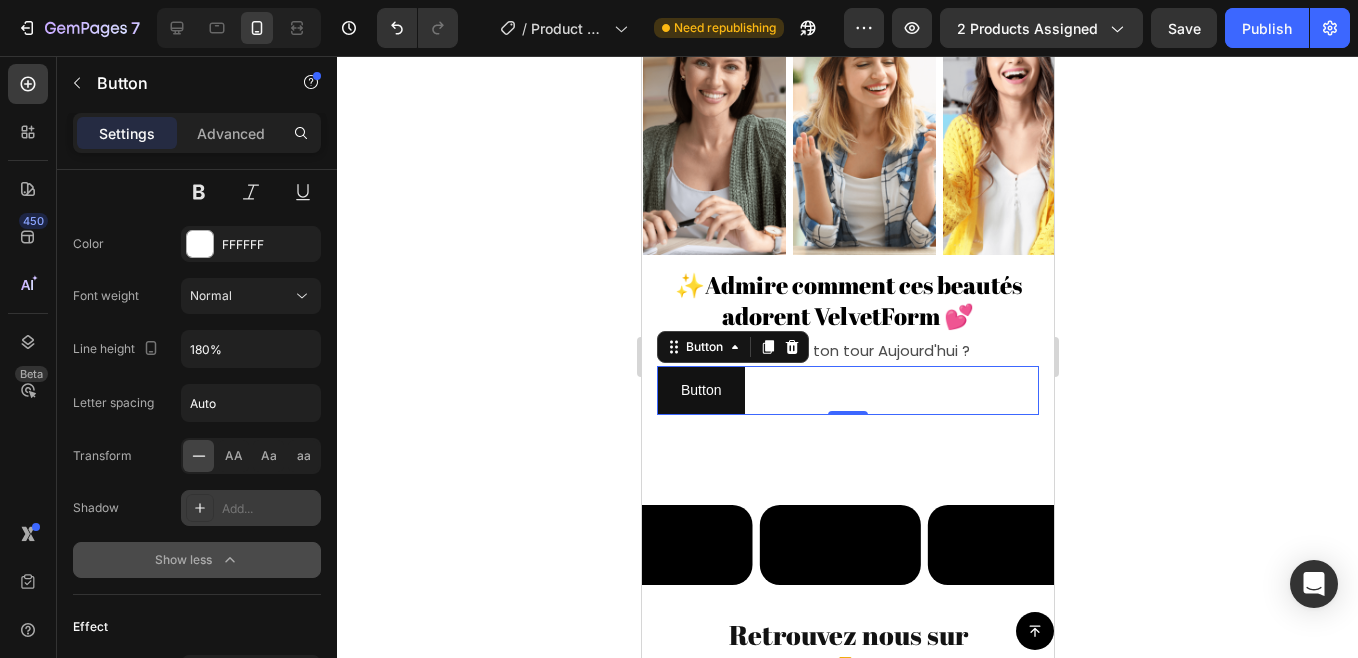 scroll, scrollTop: 1153, scrollLeft: 0, axis: vertical 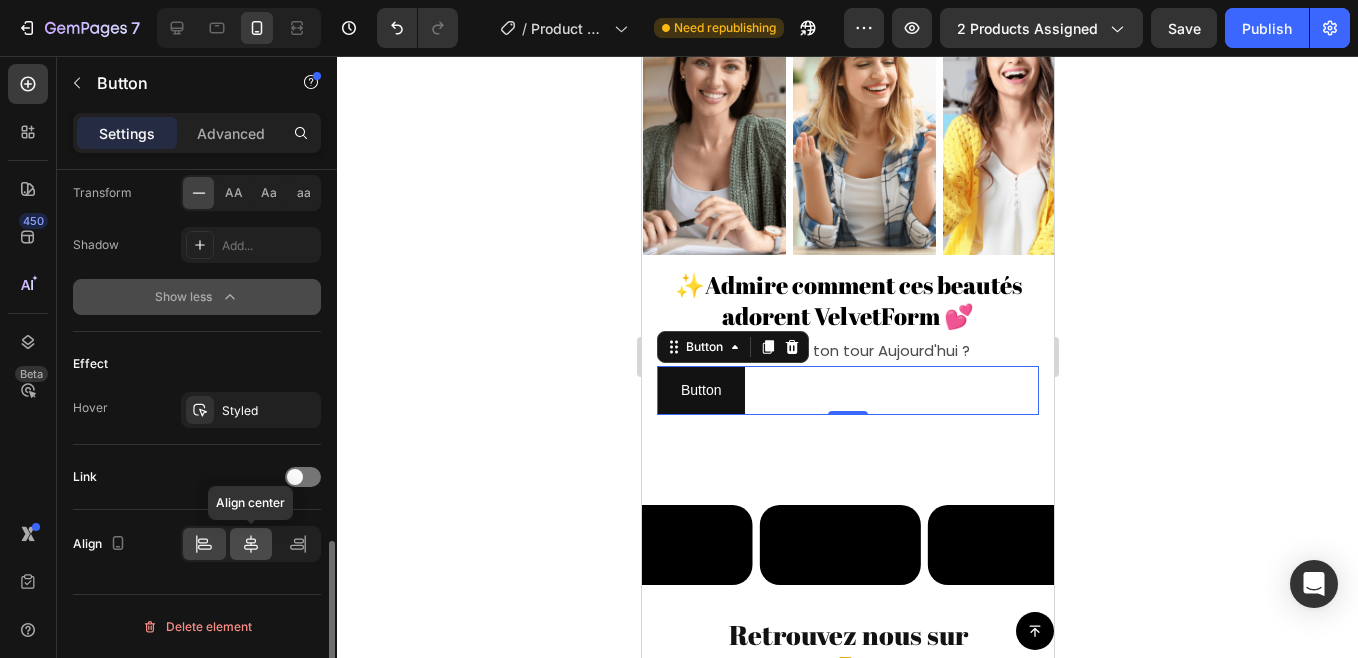 click 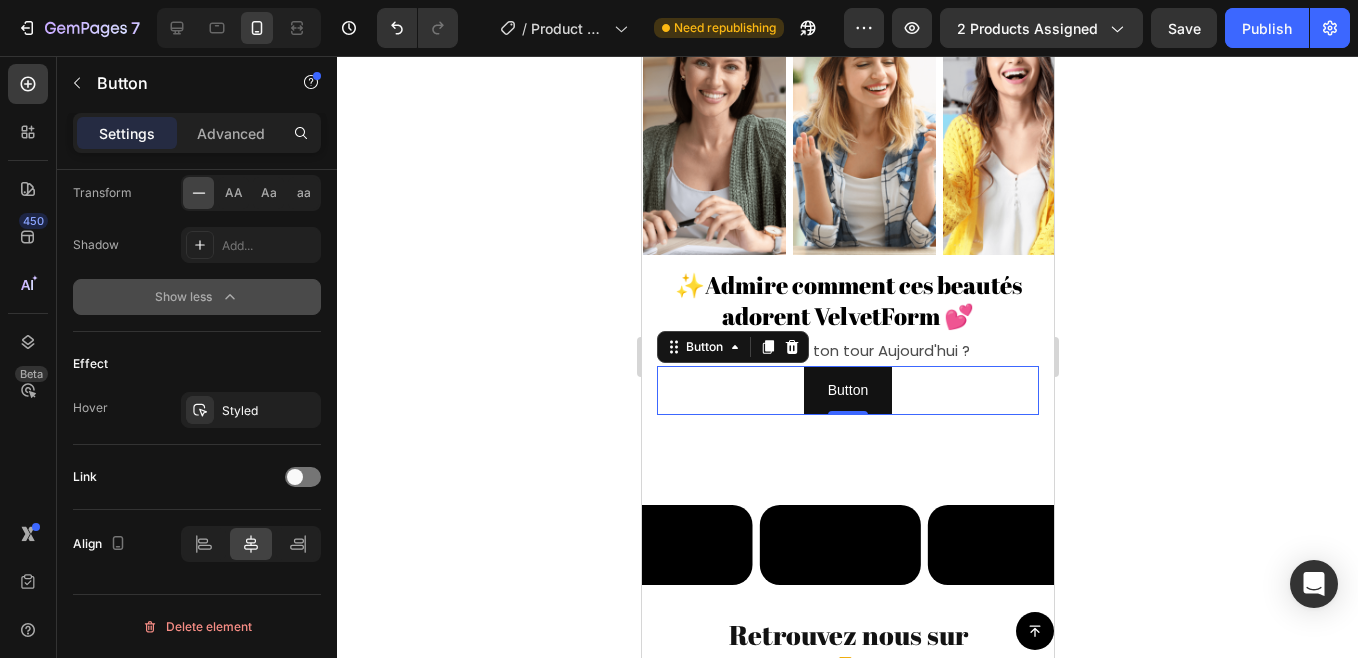 click 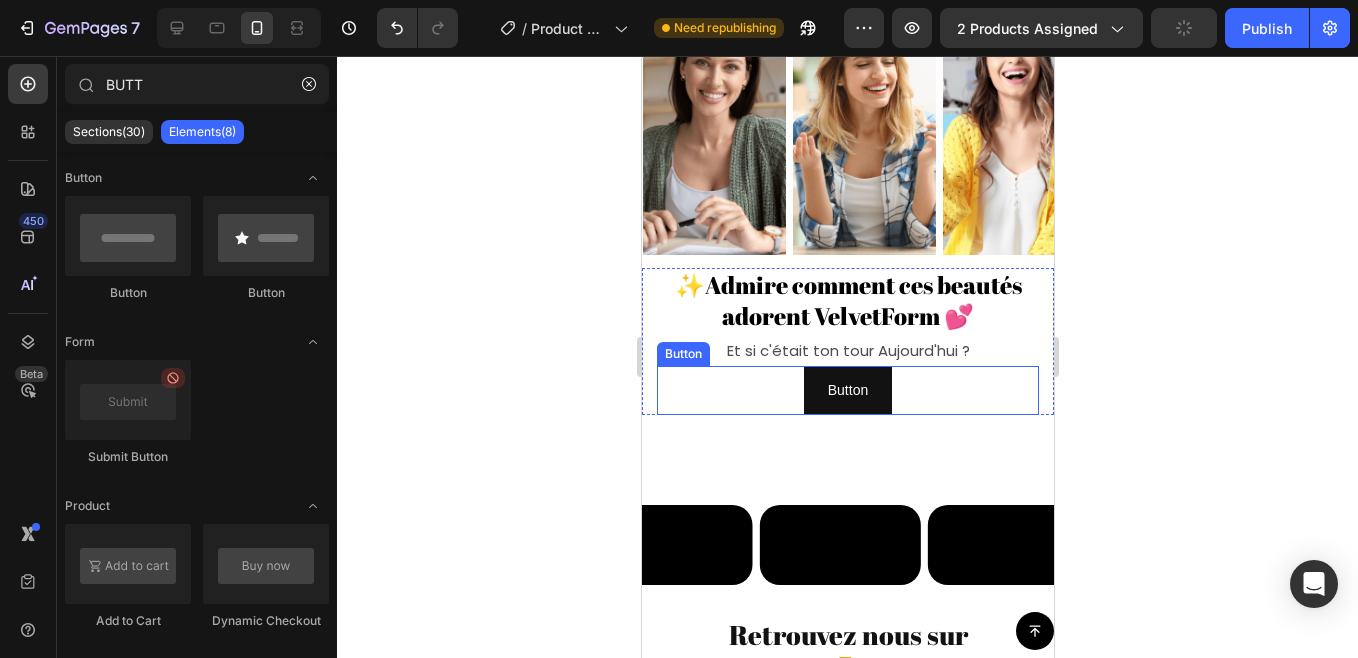 click on "Button Button" at bounding box center (847, 390) 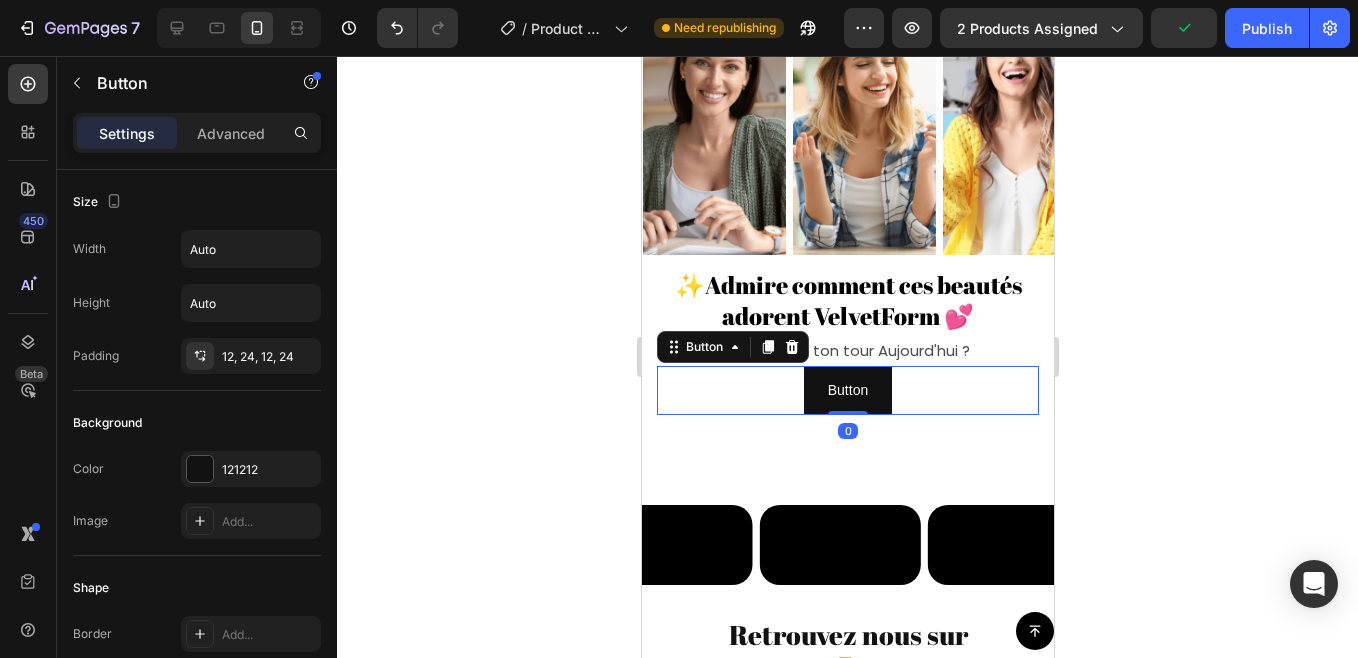 drag, startPoint x: 587, startPoint y: 242, endPoint x: 277, endPoint y: 205, distance: 312.20026 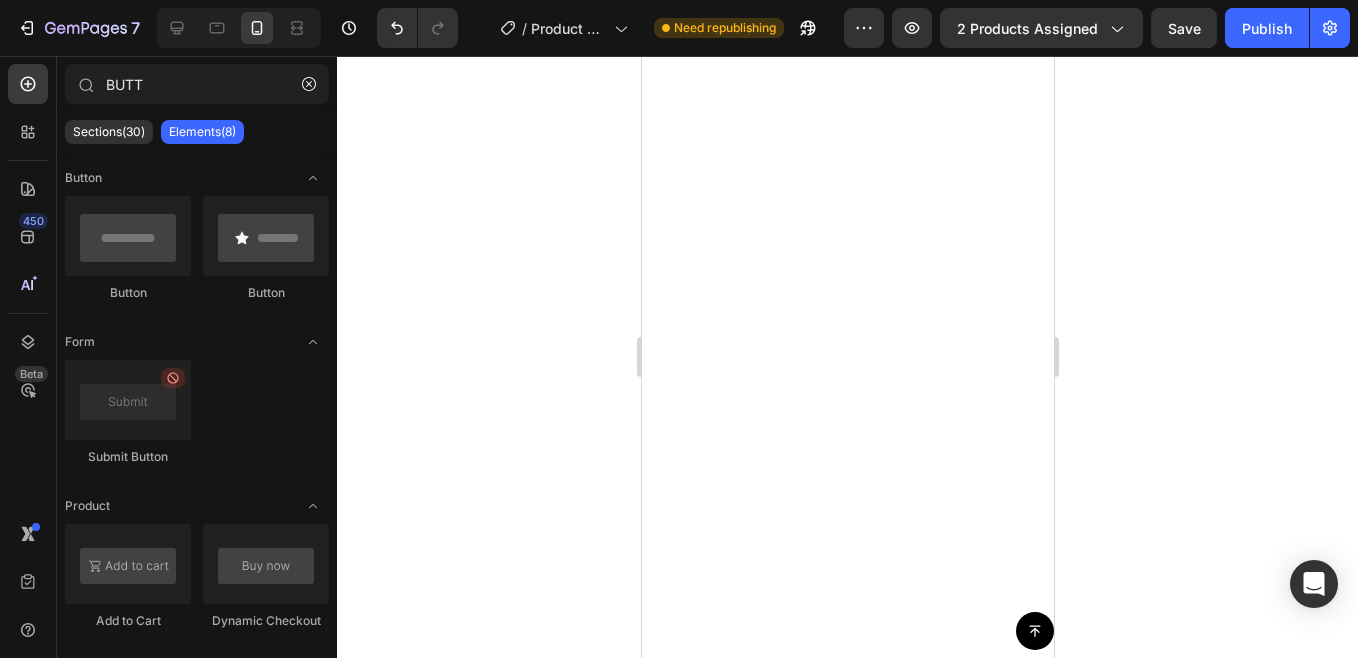 scroll, scrollTop: 0, scrollLeft: 0, axis: both 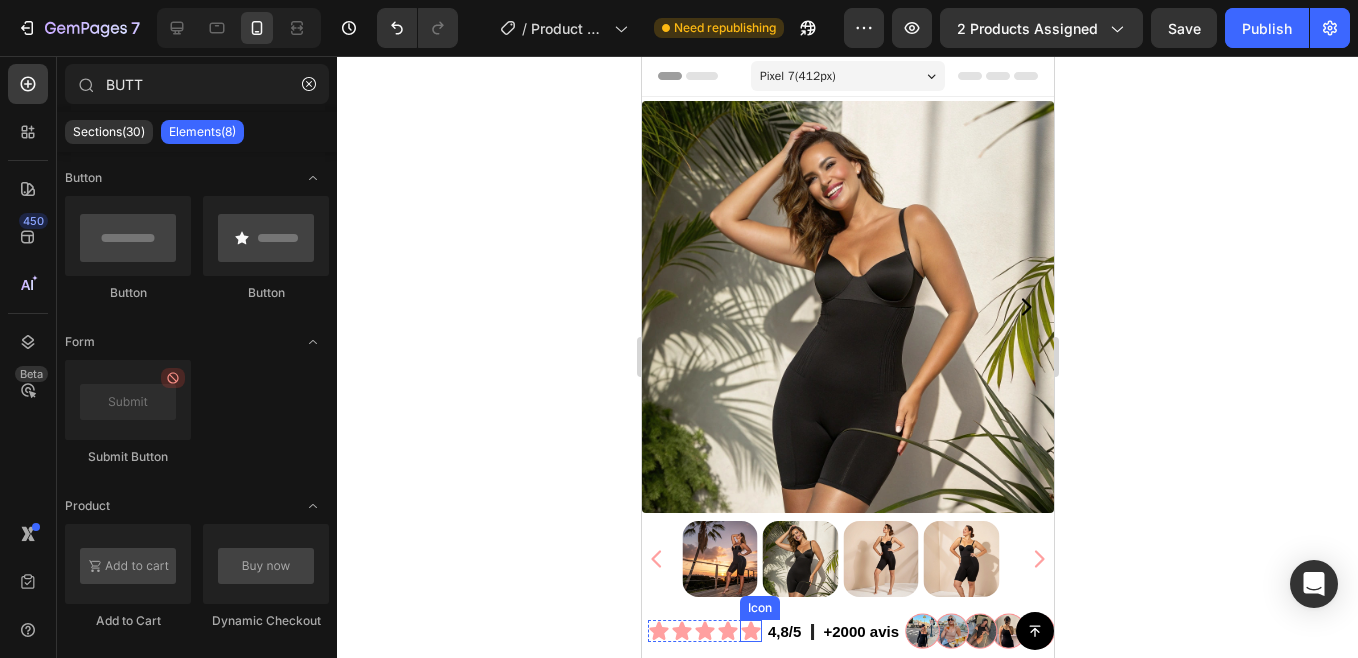 click on "Icon" at bounding box center [759, 608] 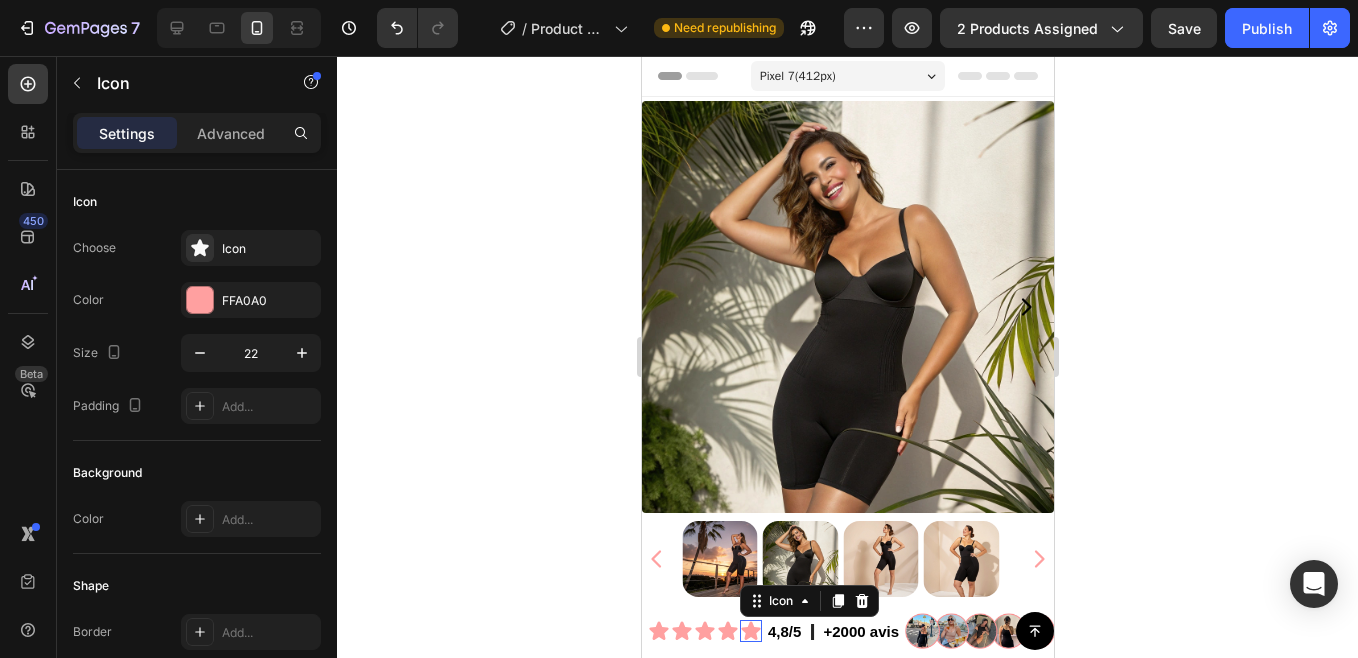 scroll, scrollTop: 87, scrollLeft: 0, axis: vertical 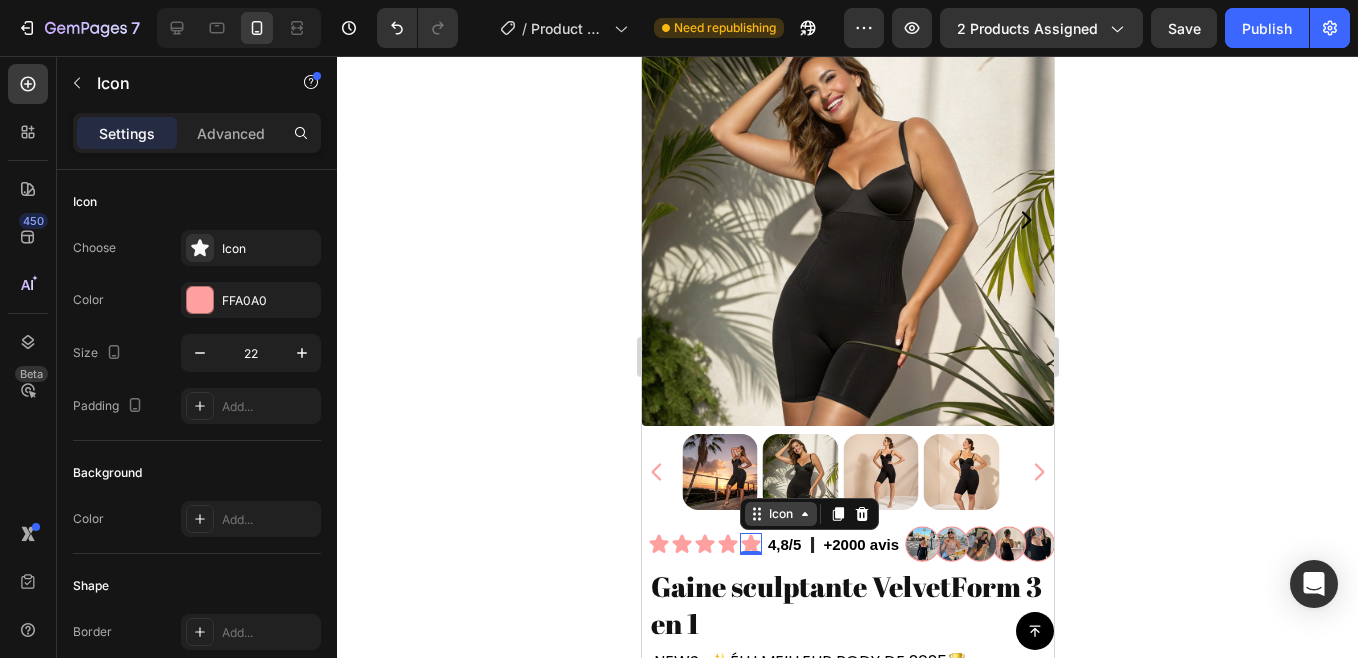 click on "Icon" at bounding box center (780, 514) 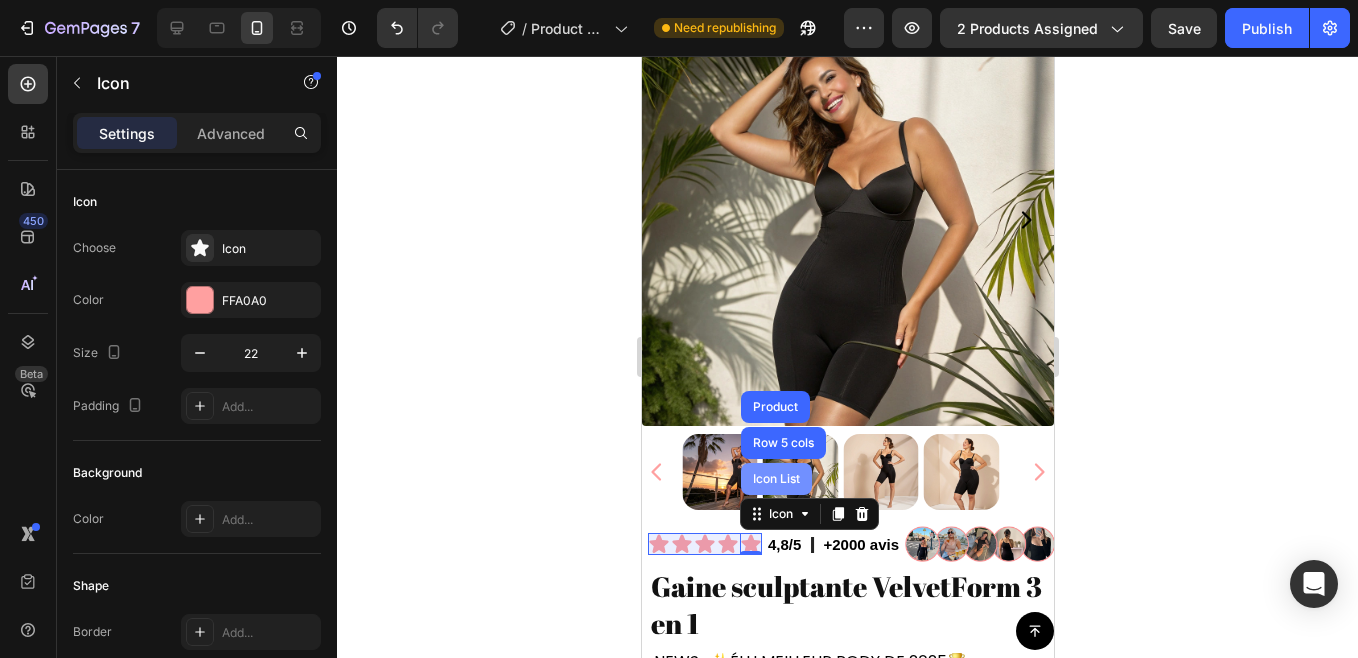 click on "Icon List" at bounding box center (775, 479) 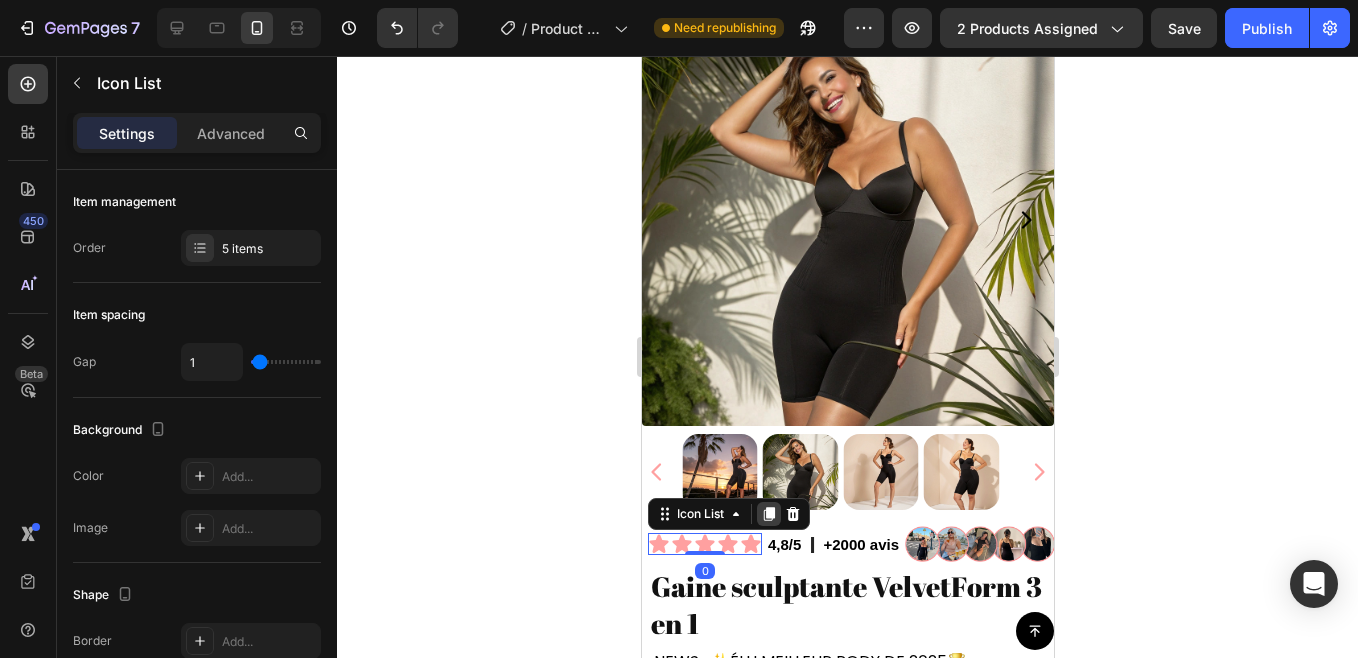 click 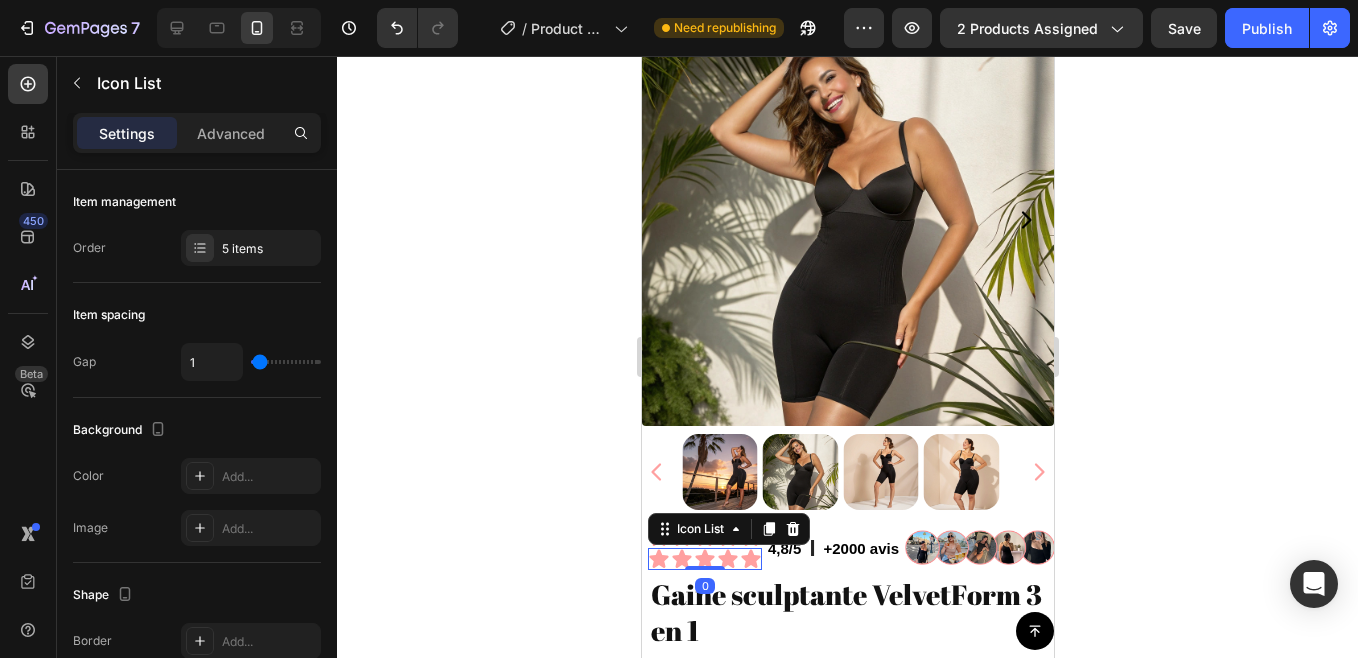 scroll, scrollTop: 366, scrollLeft: 0, axis: vertical 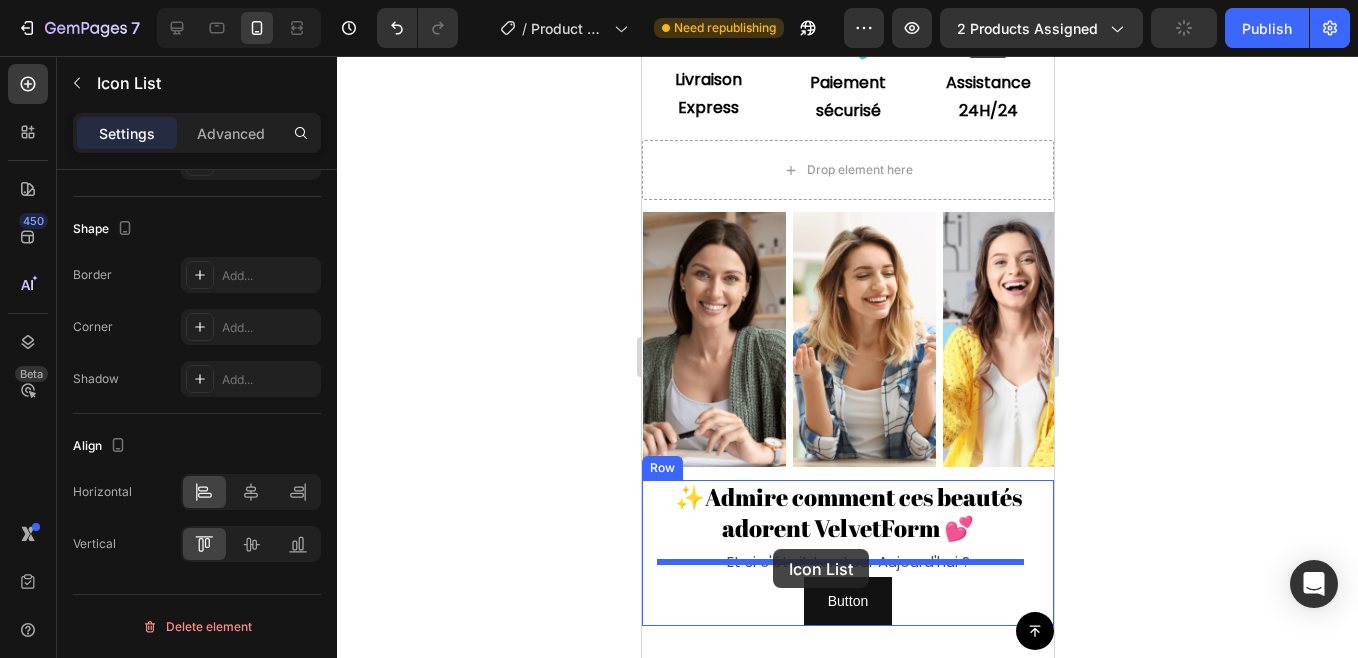 drag, startPoint x: 662, startPoint y: 515, endPoint x: 772, endPoint y: 549, distance: 115.134705 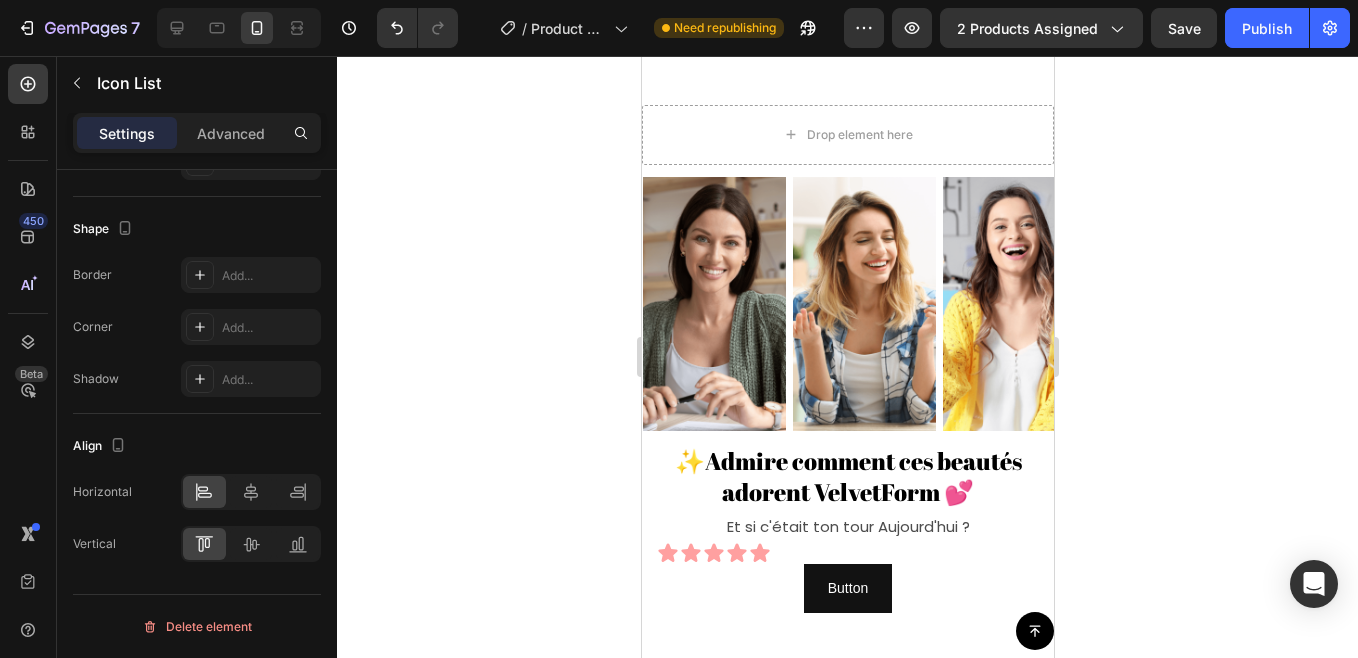 scroll, scrollTop: 1287, scrollLeft: 0, axis: vertical 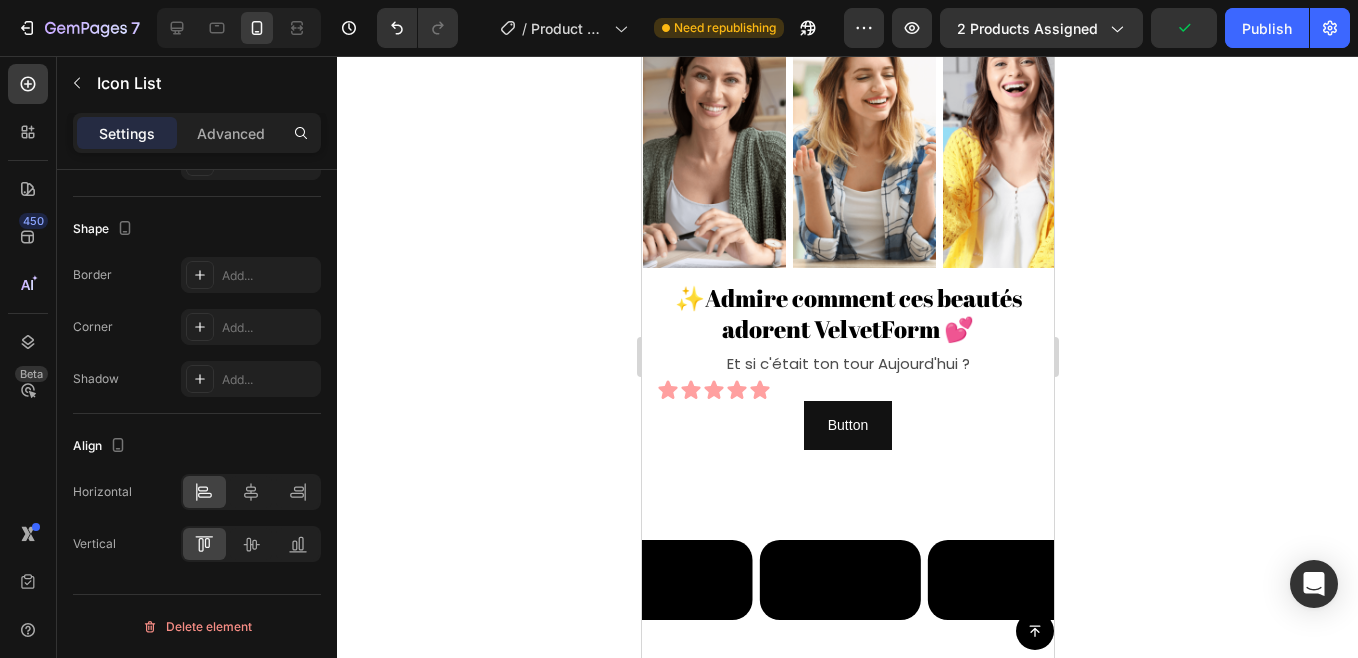 click on "Icon
Icon
Icon
Icon
Icon" at bounding box center [847, 390] 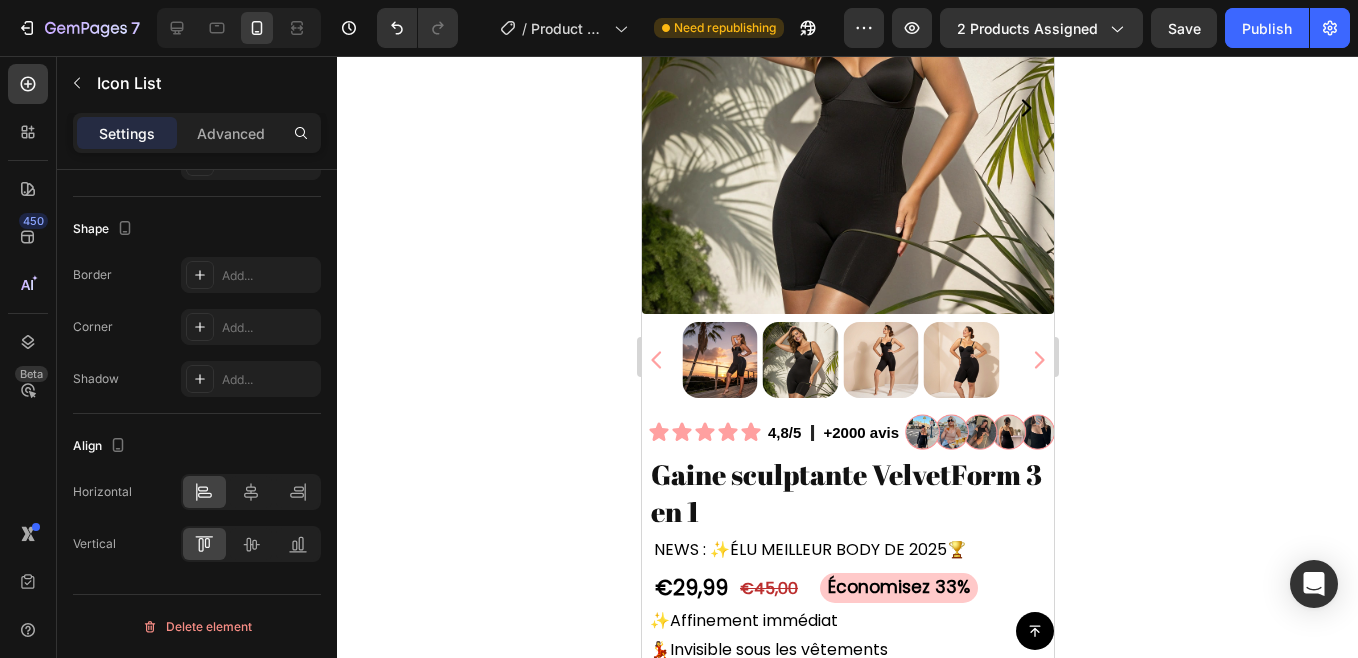 scroll, scrollTop: 200, scrollLeft: 0, axis: vertical 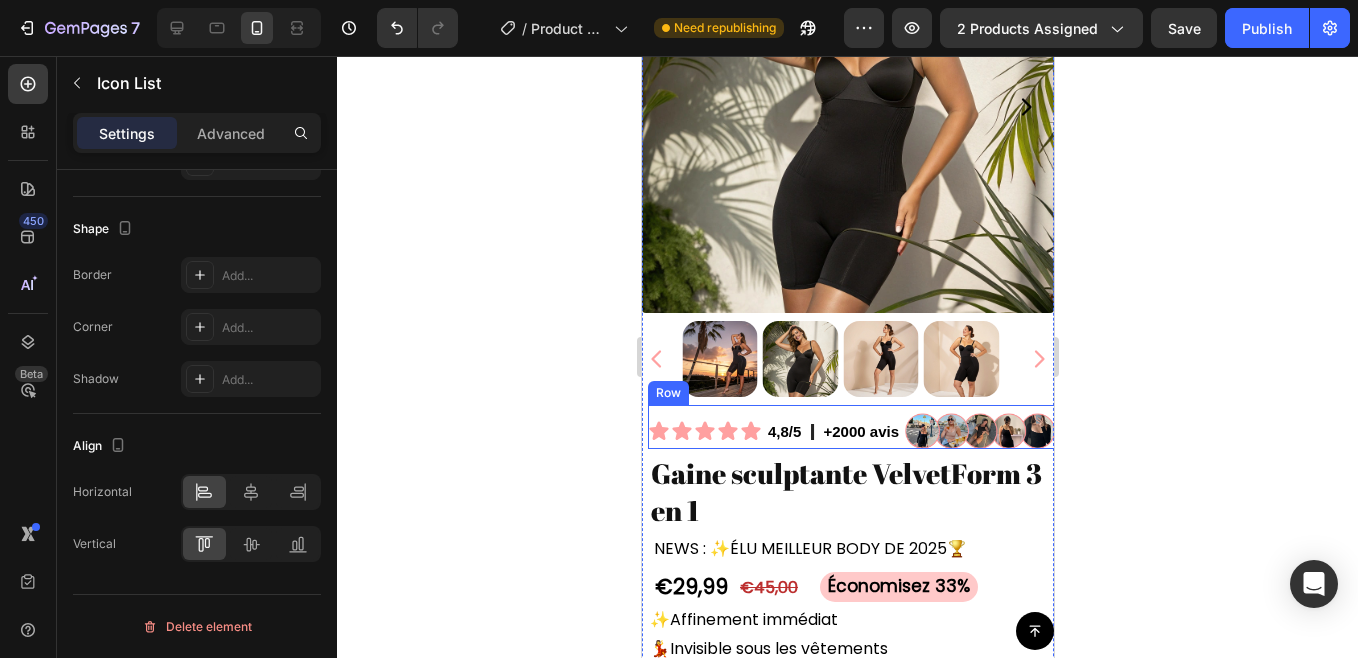 click on "Icon
Icon
Icon
Icon
Icon Icon List 4,8/5 Text Block l Text Block +2000 avis Text Block Image Row" at bounding box center [853, 427] 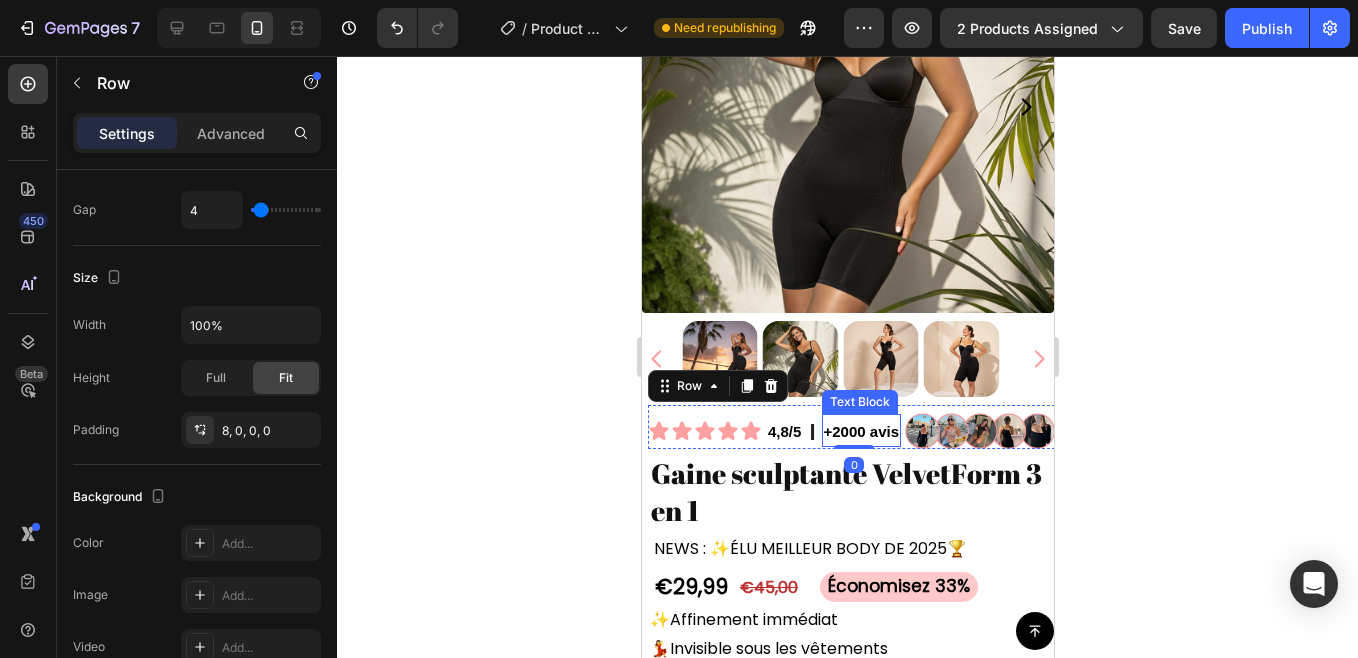 scroll, scrollTop: 0, scrollLeft: 0, axis: both 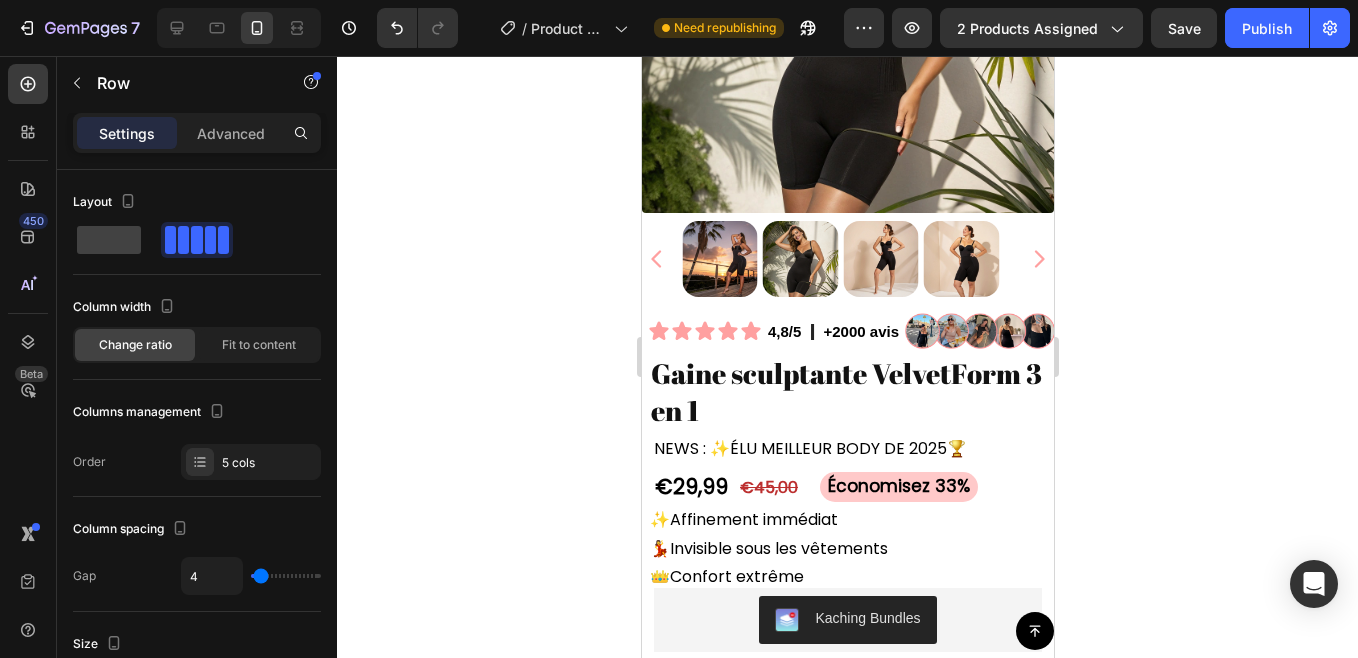 click on "Icon
Icon
Icon
Icon
Icon Icon List 4,8/5 Text Block l Text Block +2000 avis Text Block Image Row" at bounding box center (853, 327) 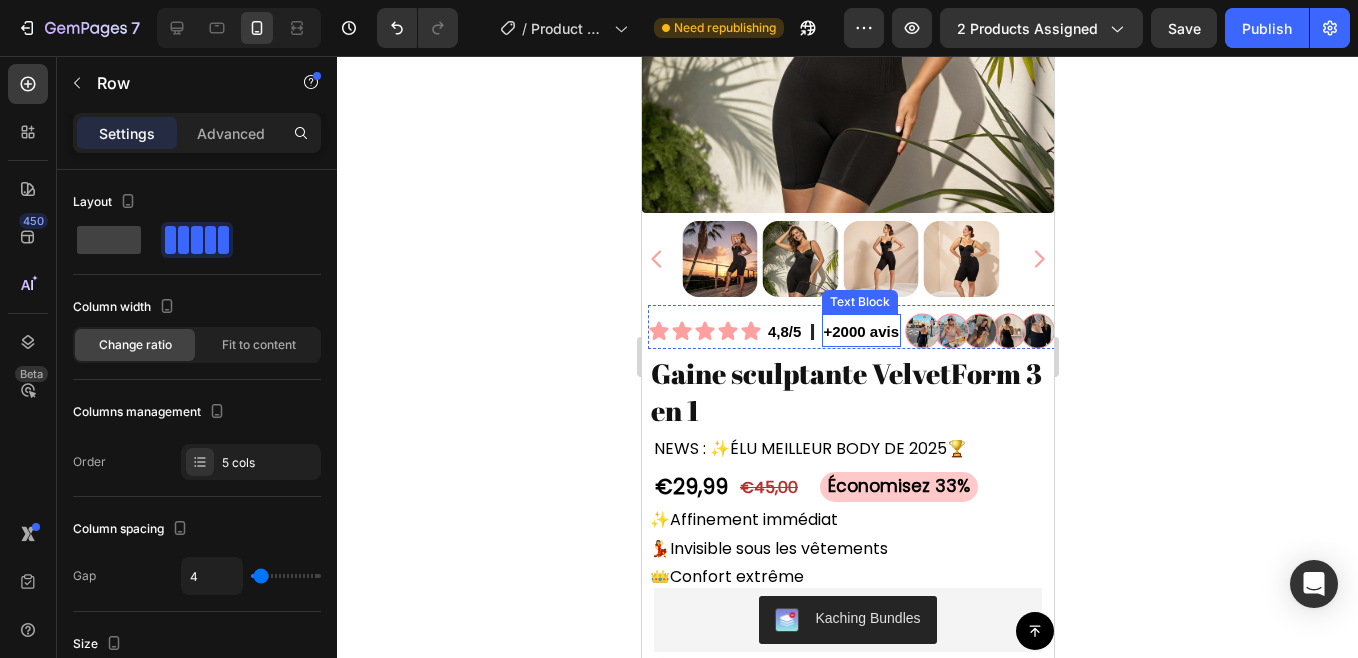 click on "+2000 avis" at bounding box center (861, 331) 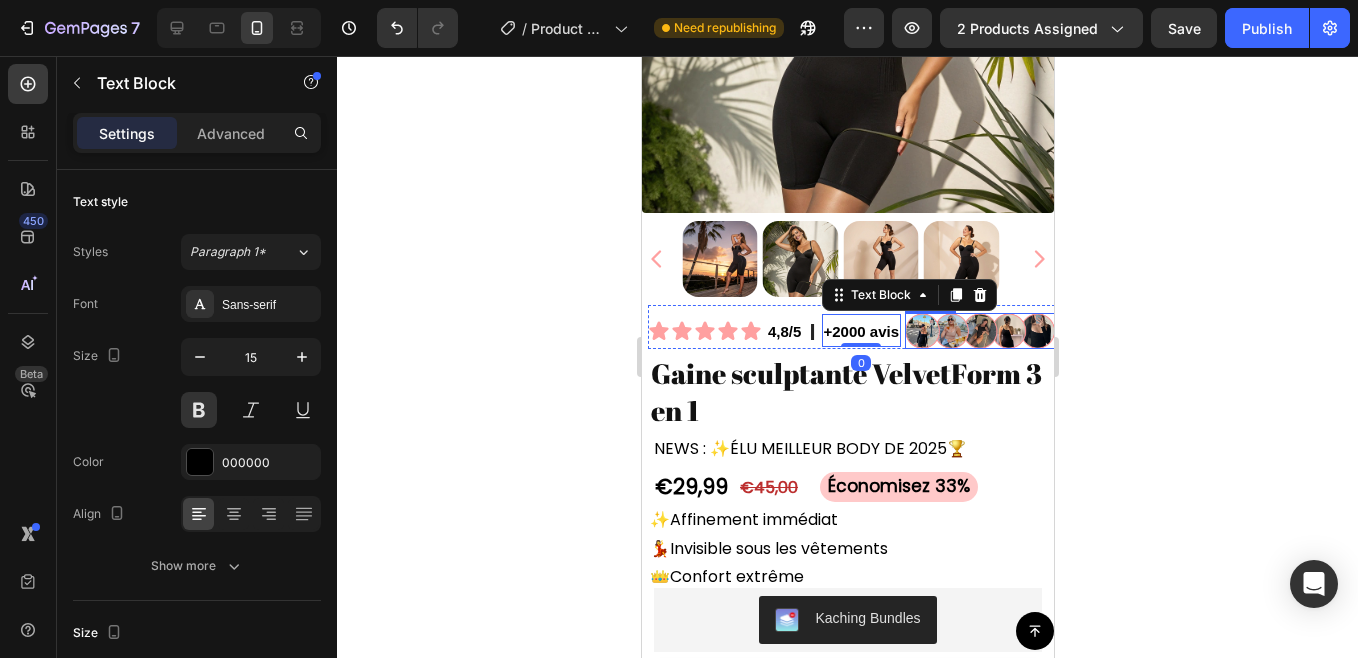 click at bounding box center (979, 330) 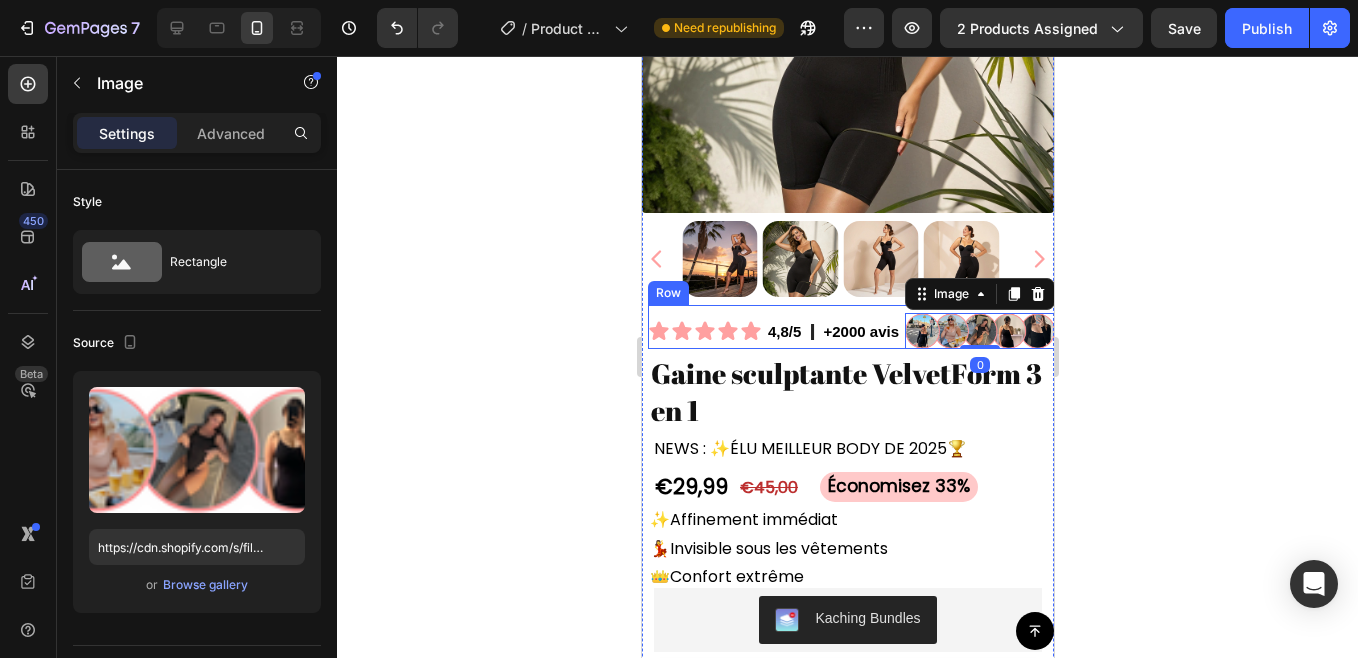 click on "Icon
Icon
Icon
Icon
Icon Icon List" at bounding box center (704, 331) 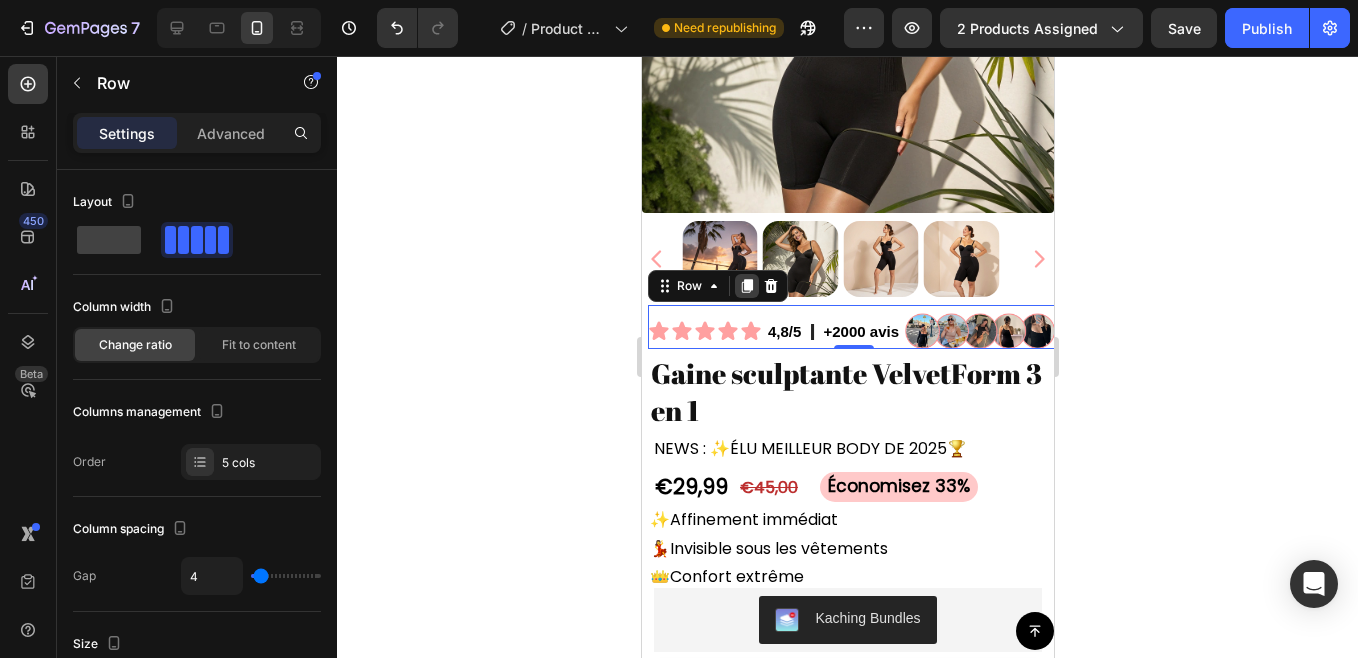 click 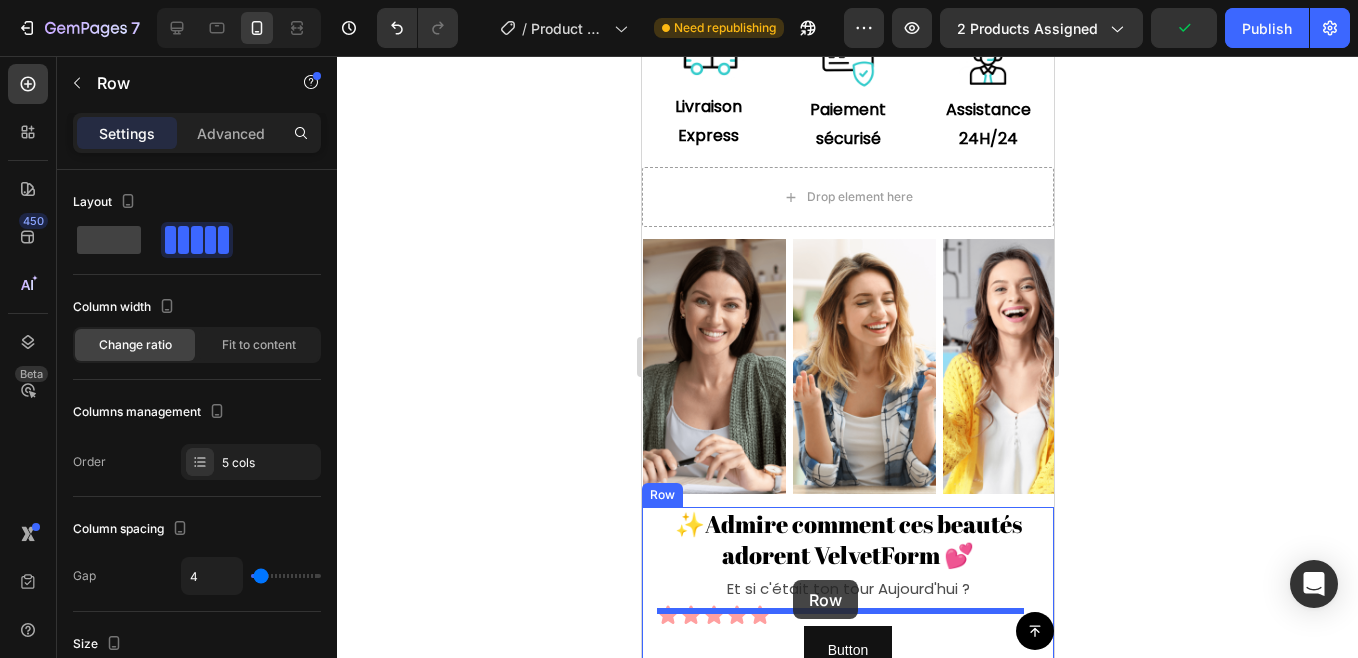 scroll, scrollTop: 1192, scrollLeft: 0, axis: vertical 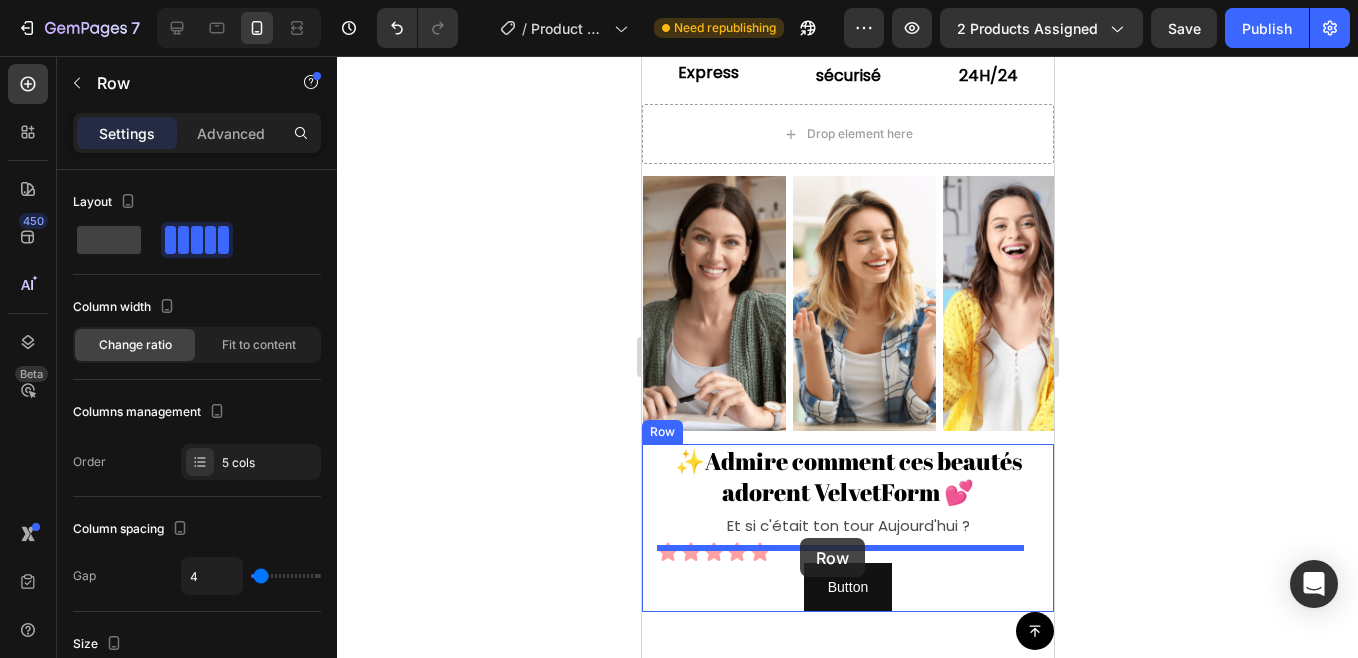 drag, startPoint x: 666, startPoint y: 334, endPoint x: 799, endPoint y: 539, distance: 244.36449 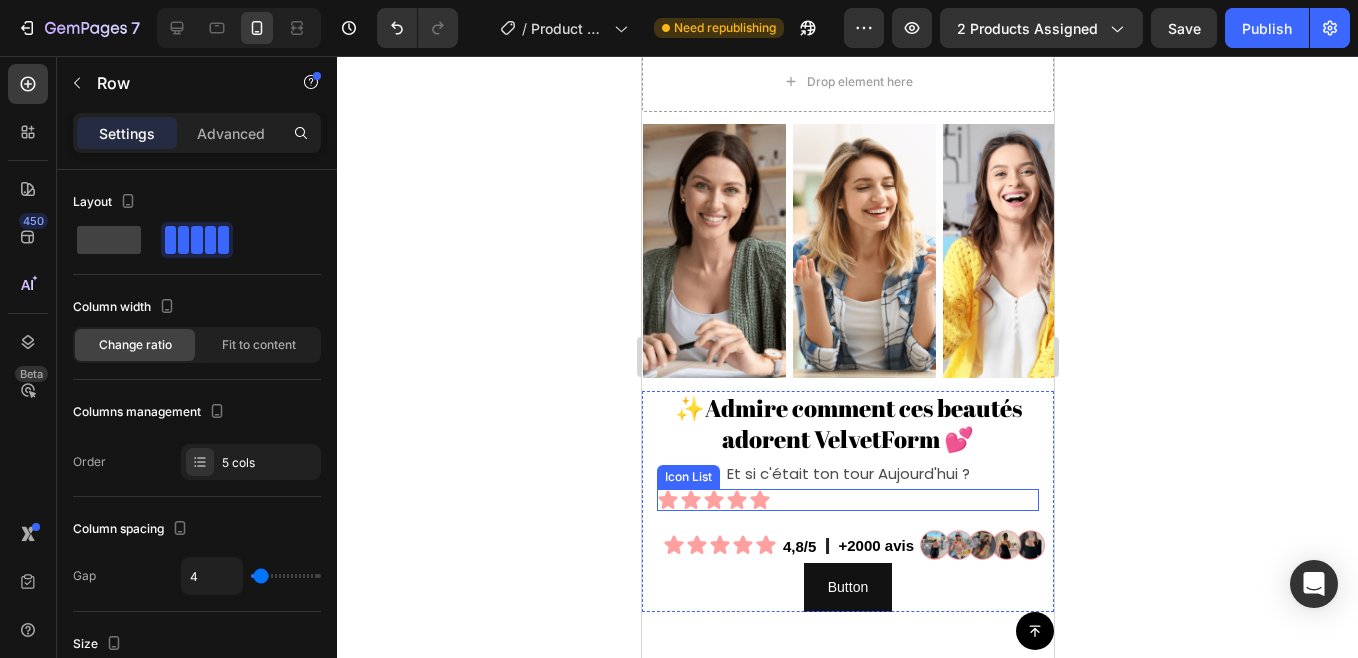 scroll, scrollTop: 1139, scrollLeft: 0, axis: vertical 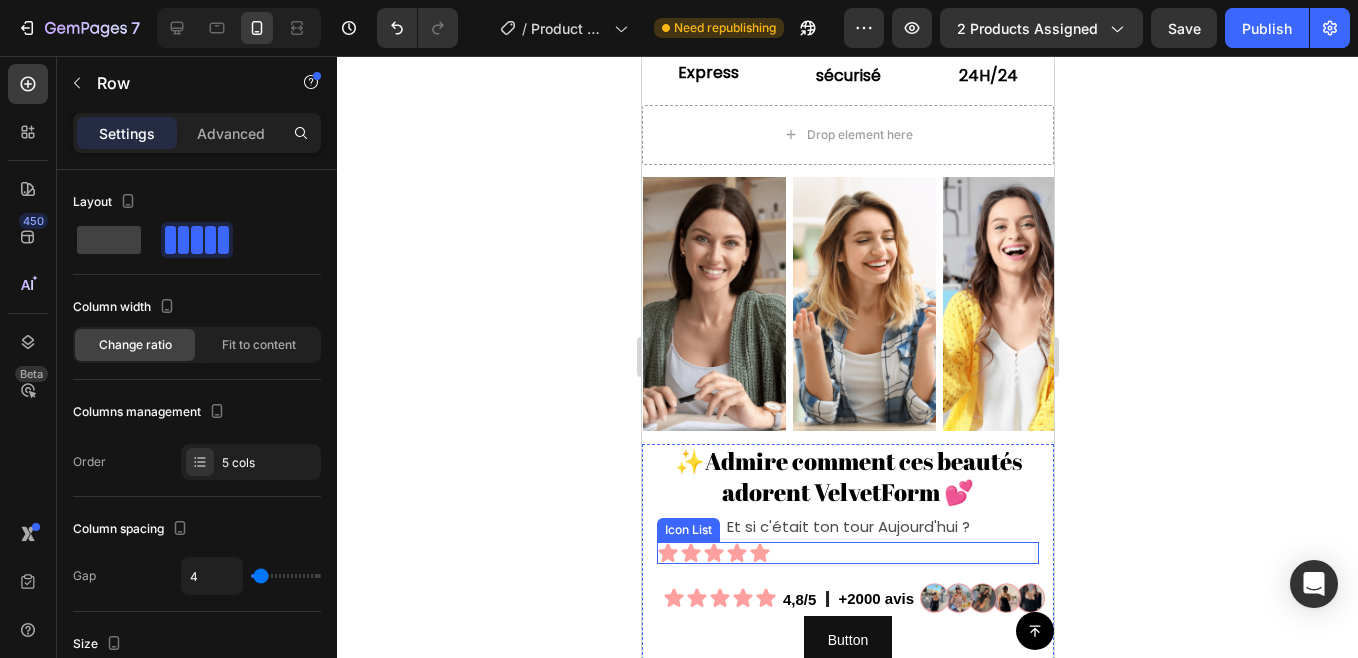 click on "Icon
Icon
Icon
Icon
Icon" at bounding box center [847, 553] 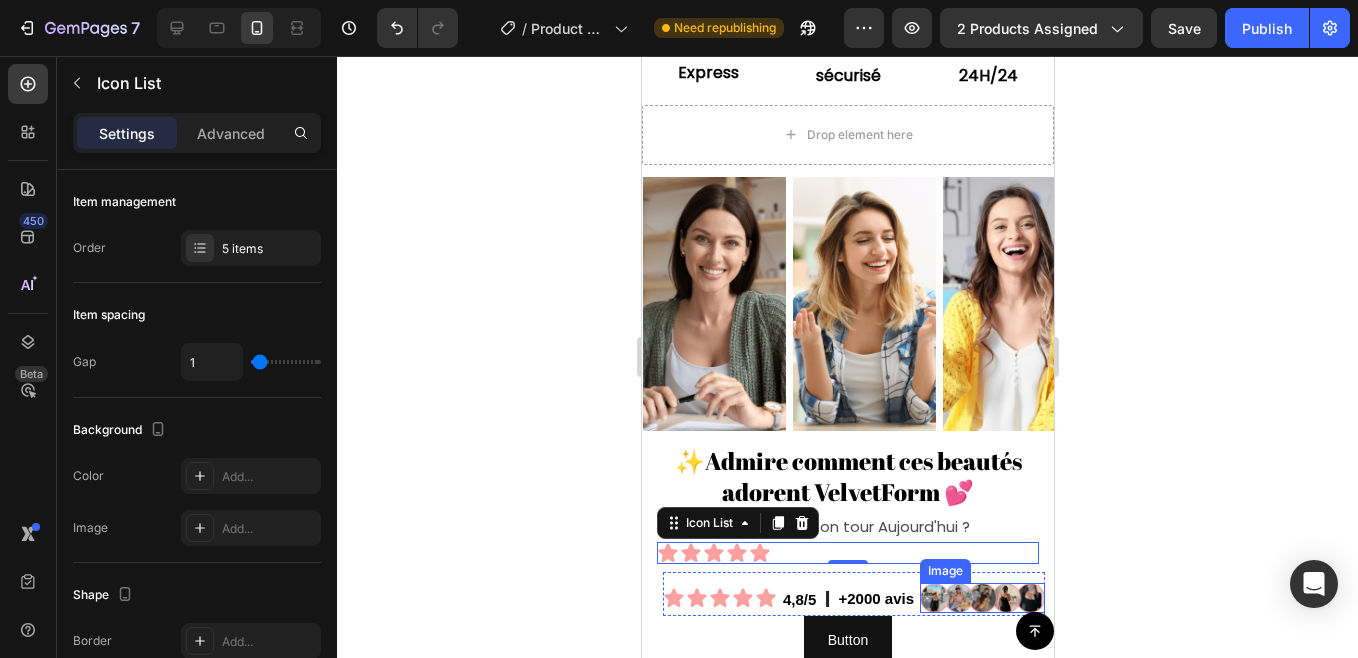 click at bounding box center (981, 598) 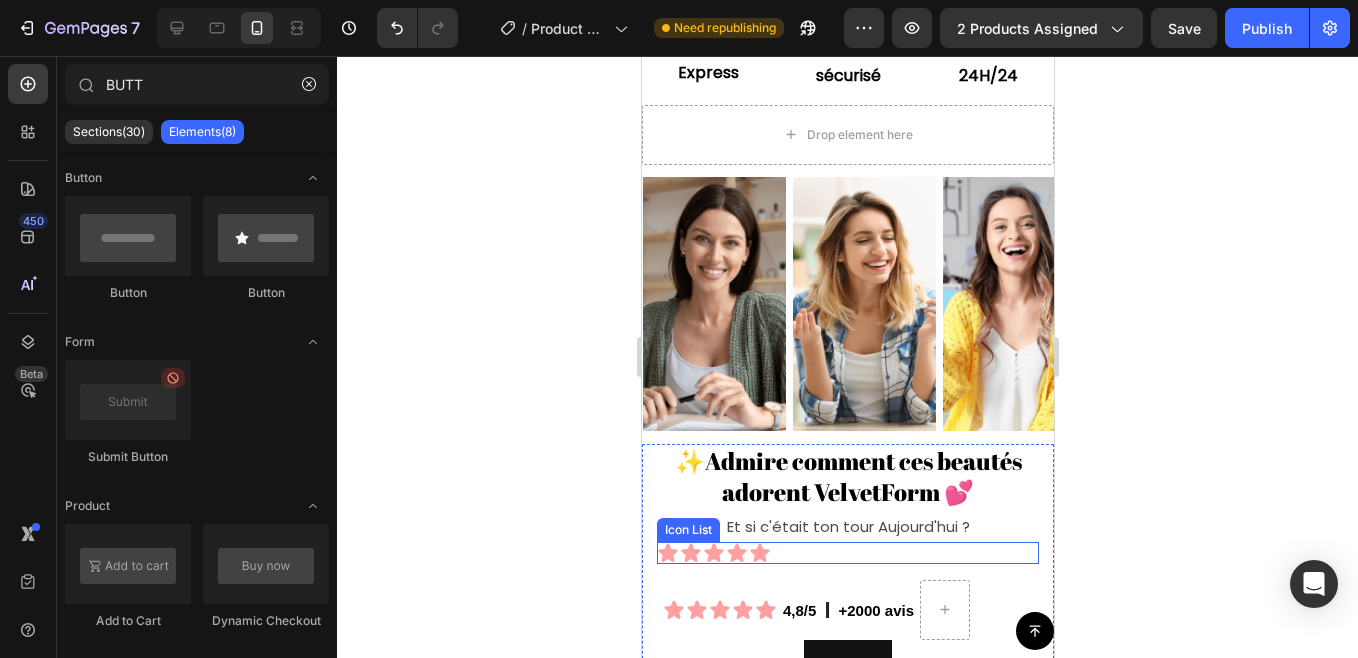click on "Icon
Icon
Icon
Icon
Icon" at bounding box center [847, 553] 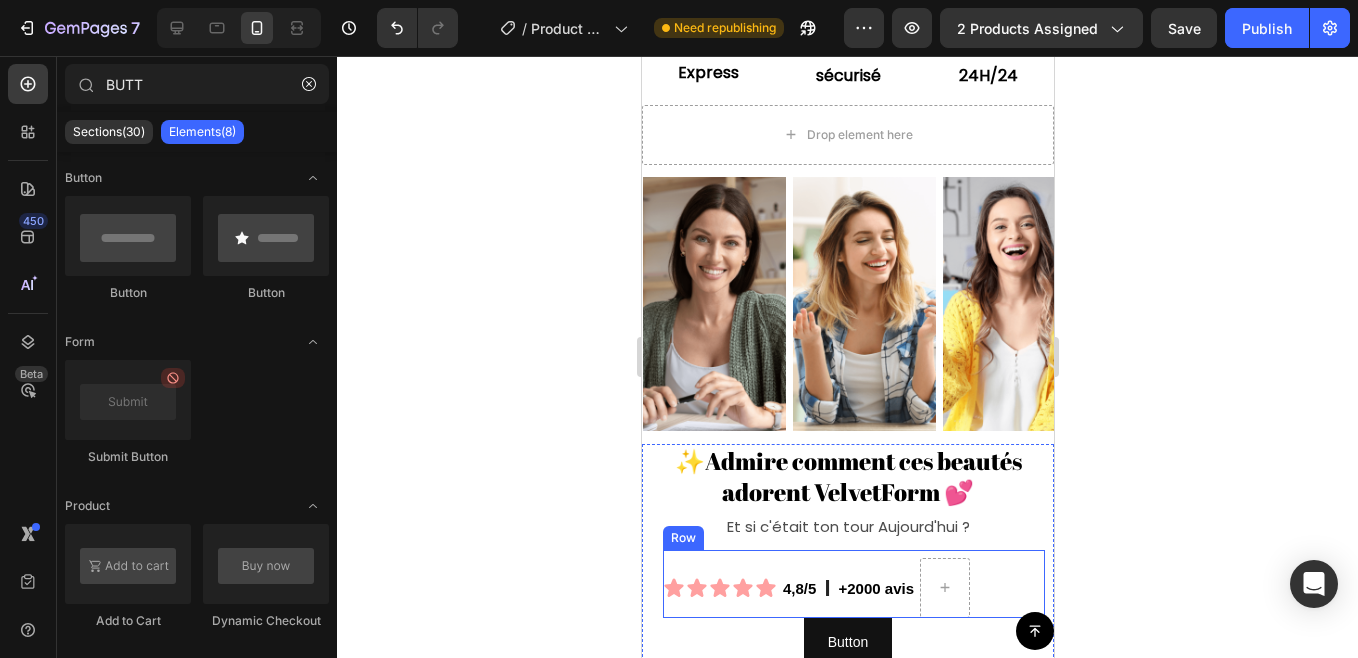click on "+2000 avis Text Block" at bounding box center [876, 588] 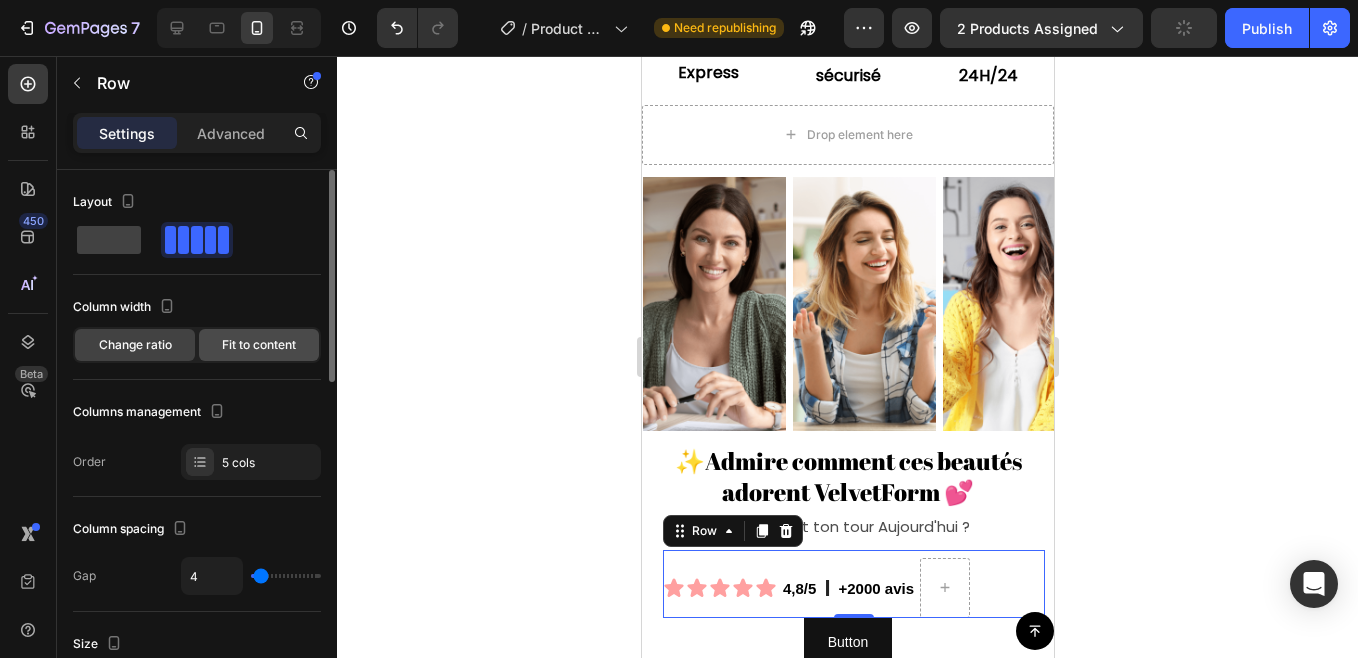 click on "Fit to content" 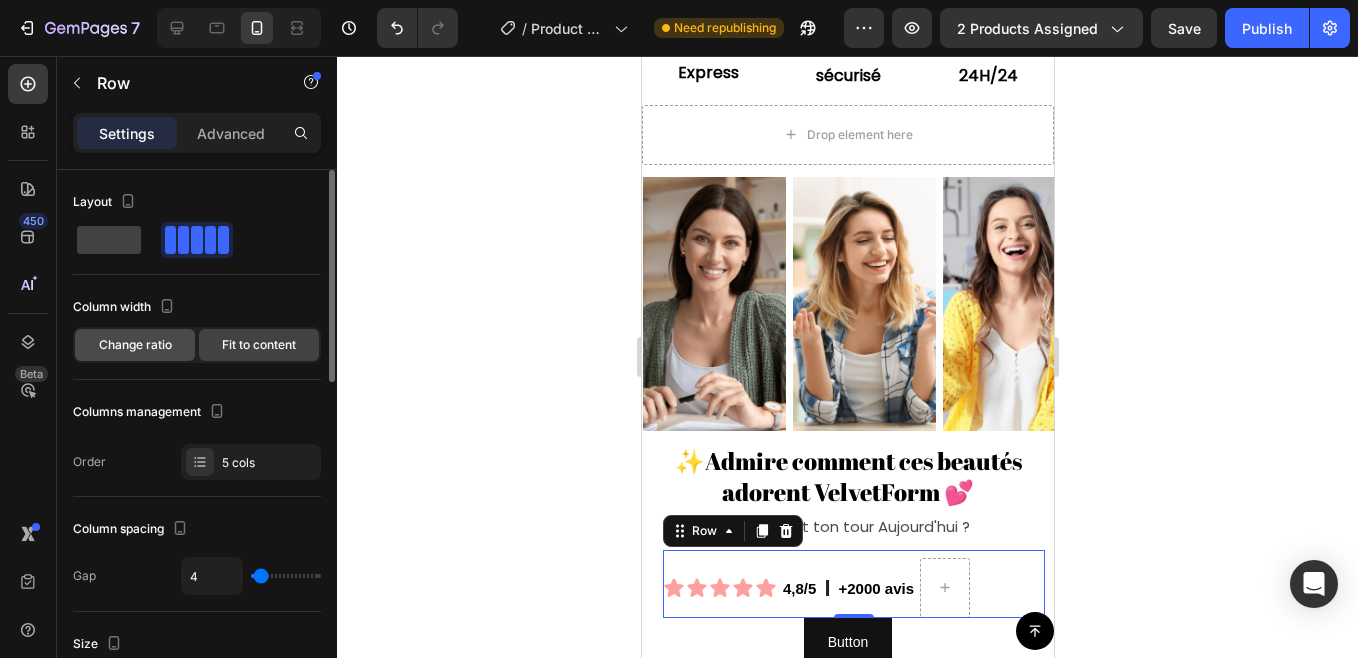 click on "Change ratio" 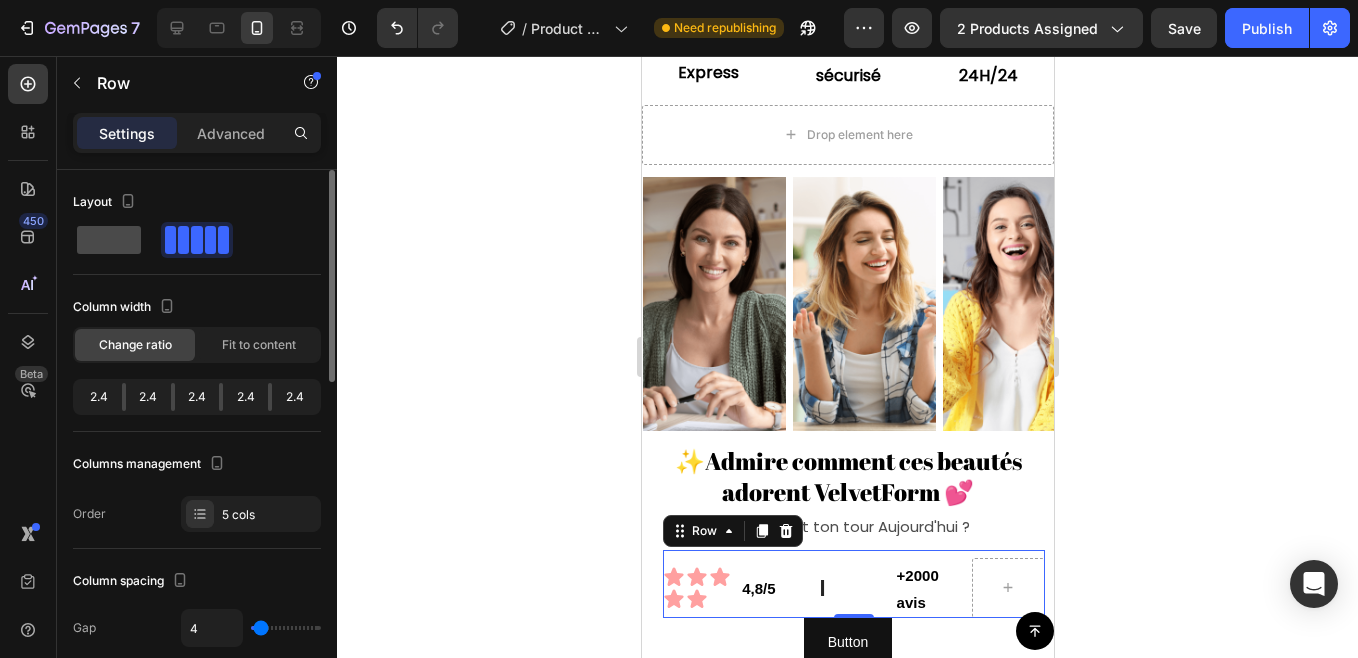 click 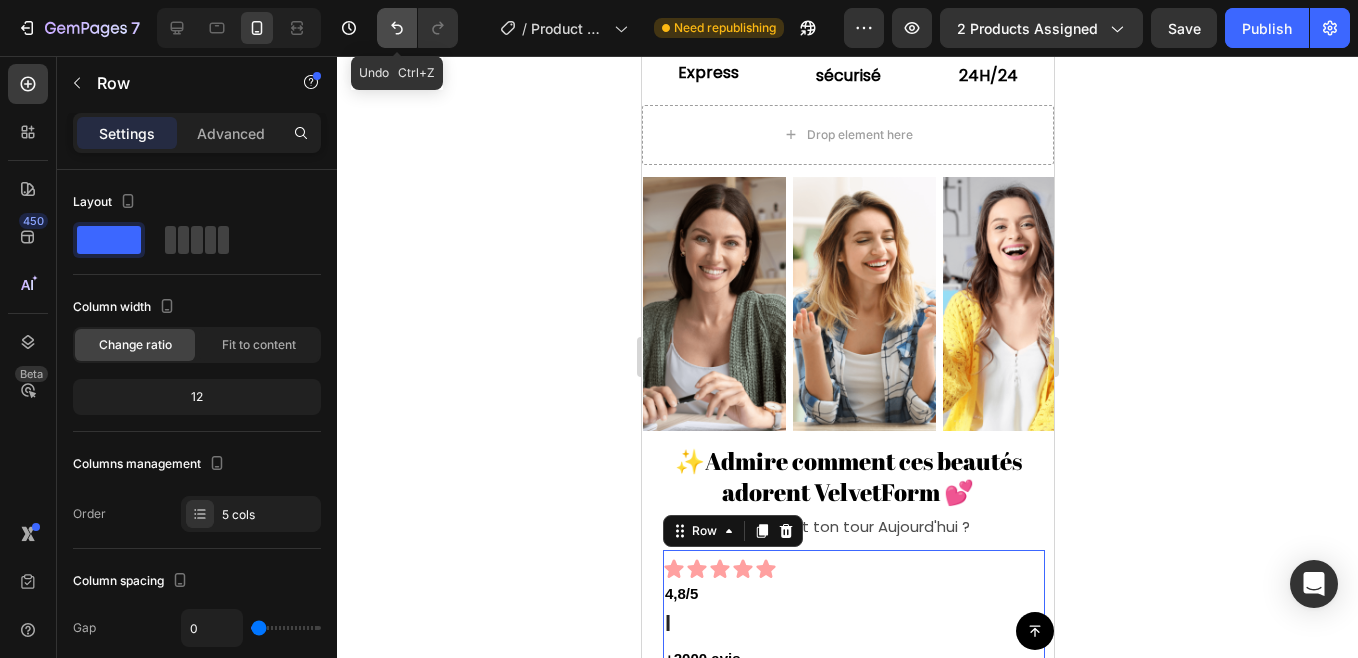 click 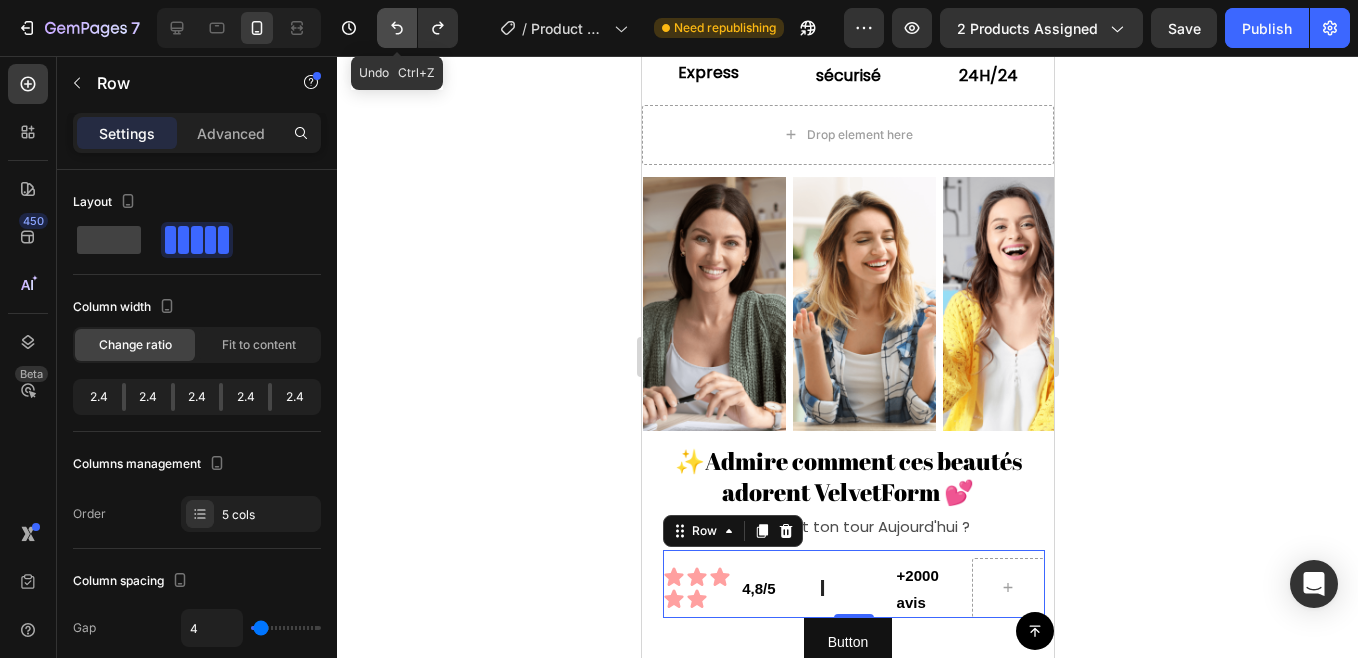 click 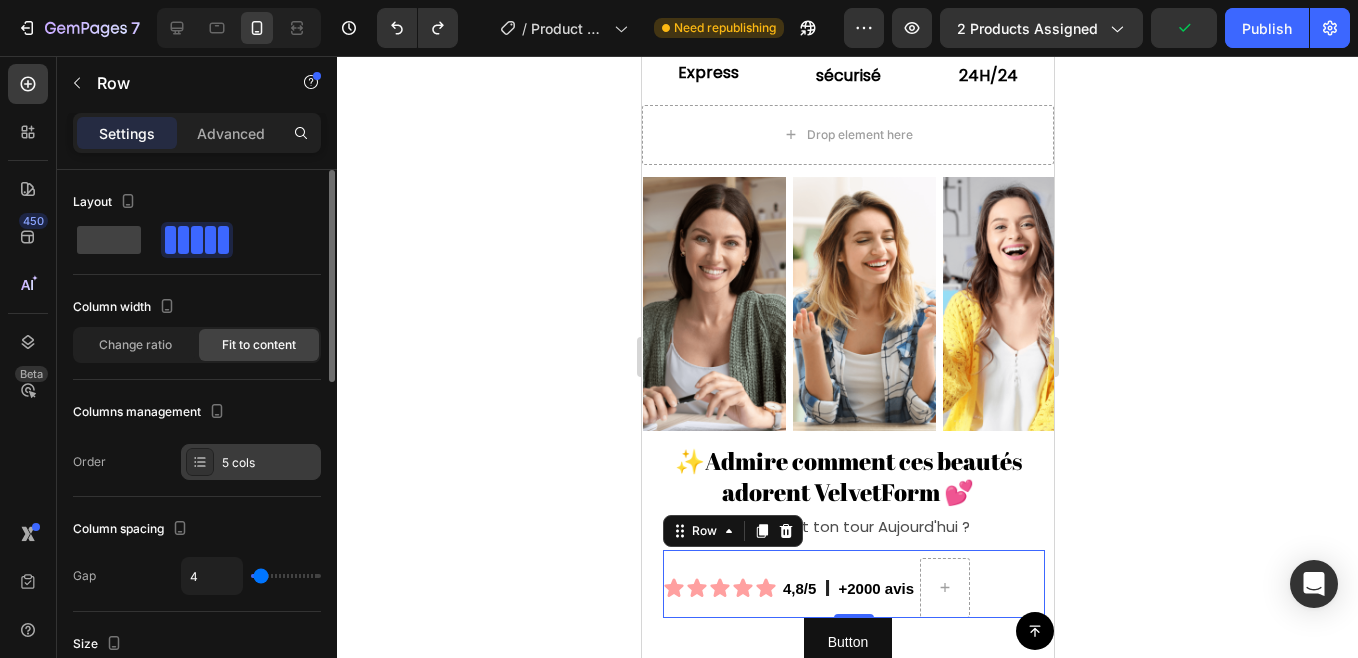 click on "5 cols" at bounding box center [251, 462] 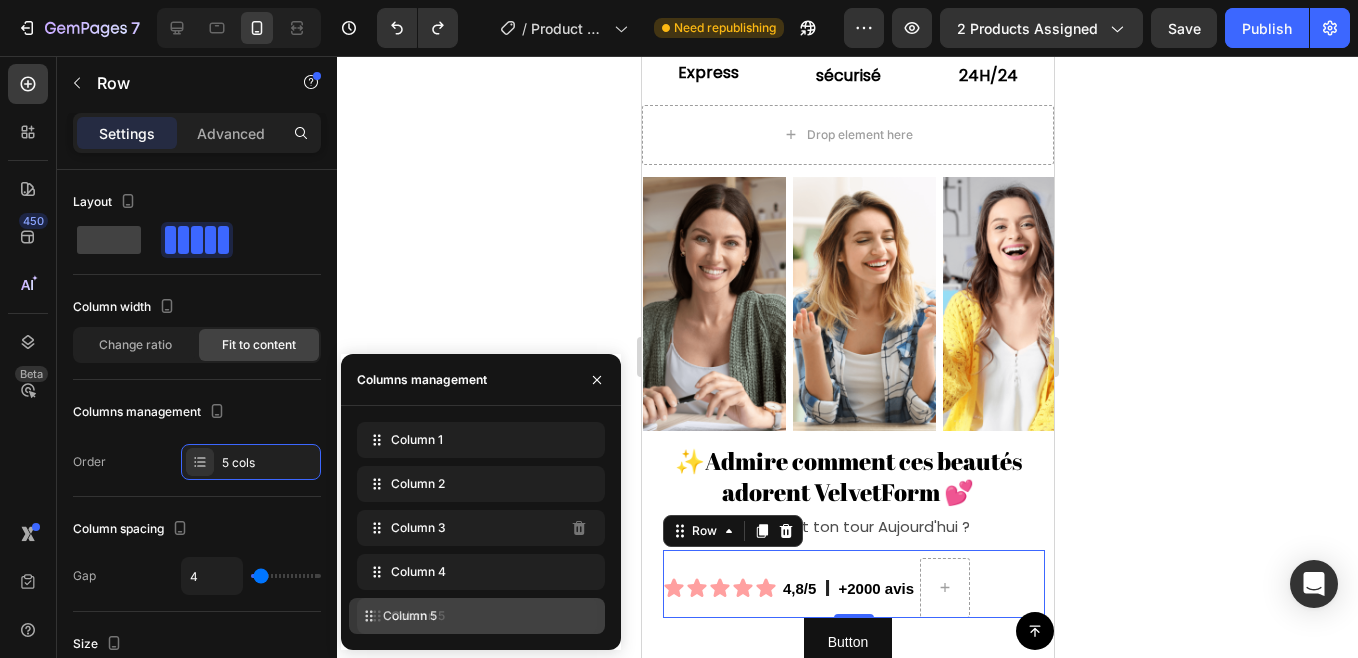 type 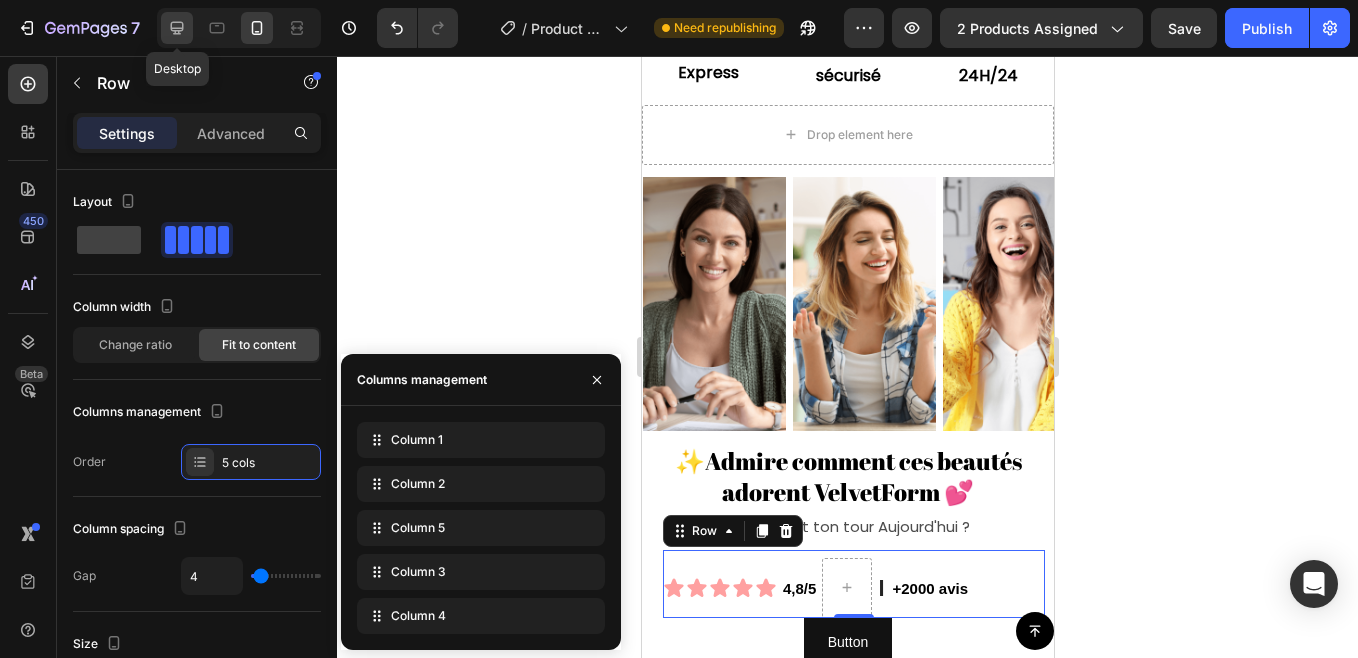 click 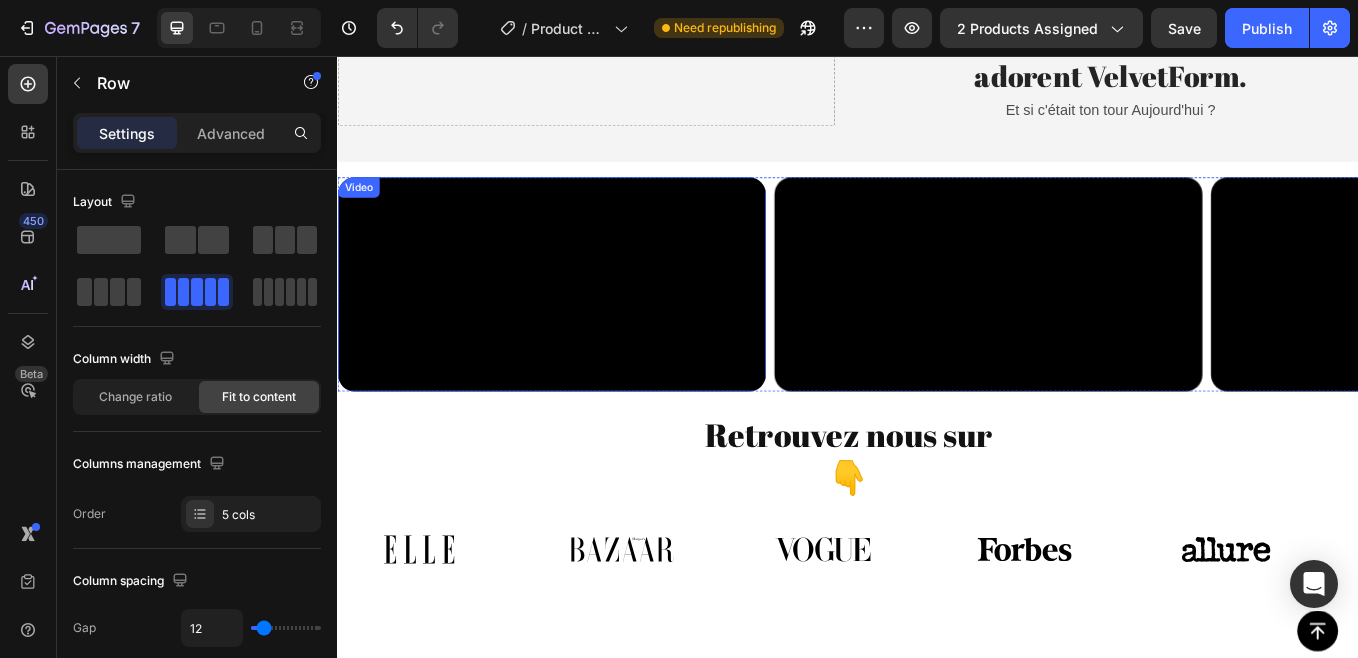 scroll, scrollTop: 469, scrollLeft: 0, axis: vertical 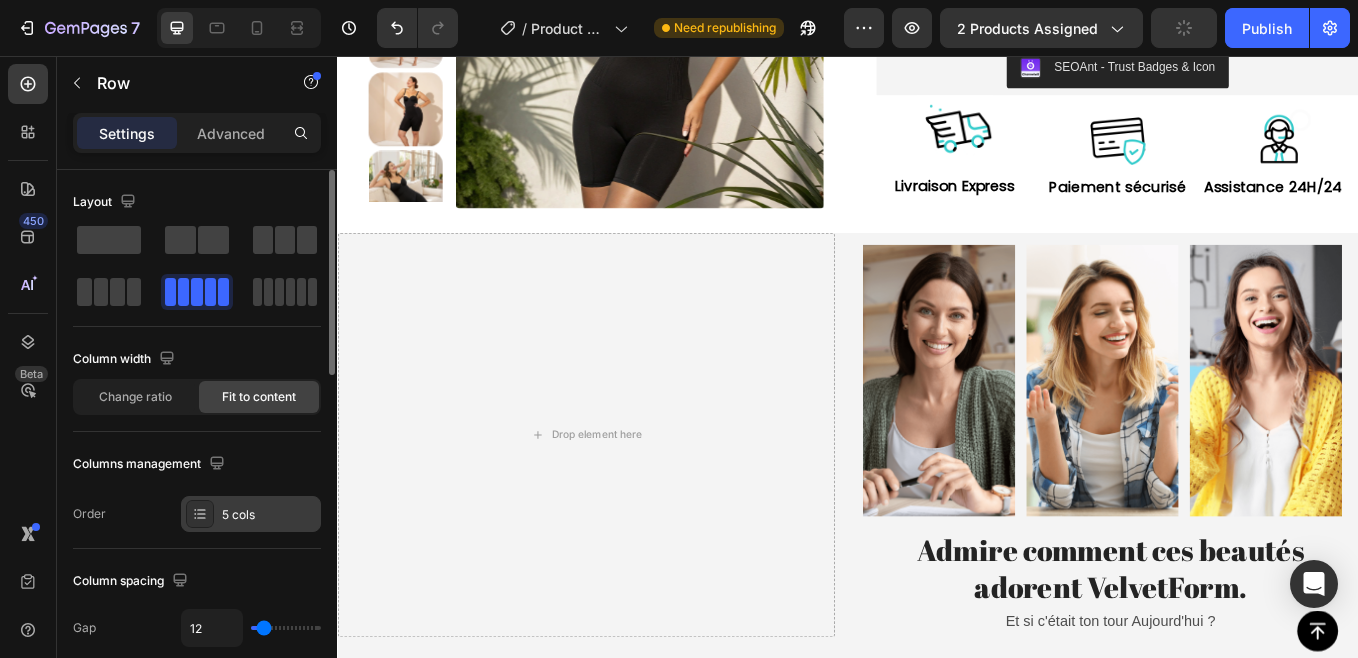 click on "5 cols" at bounding box center (269, 515) 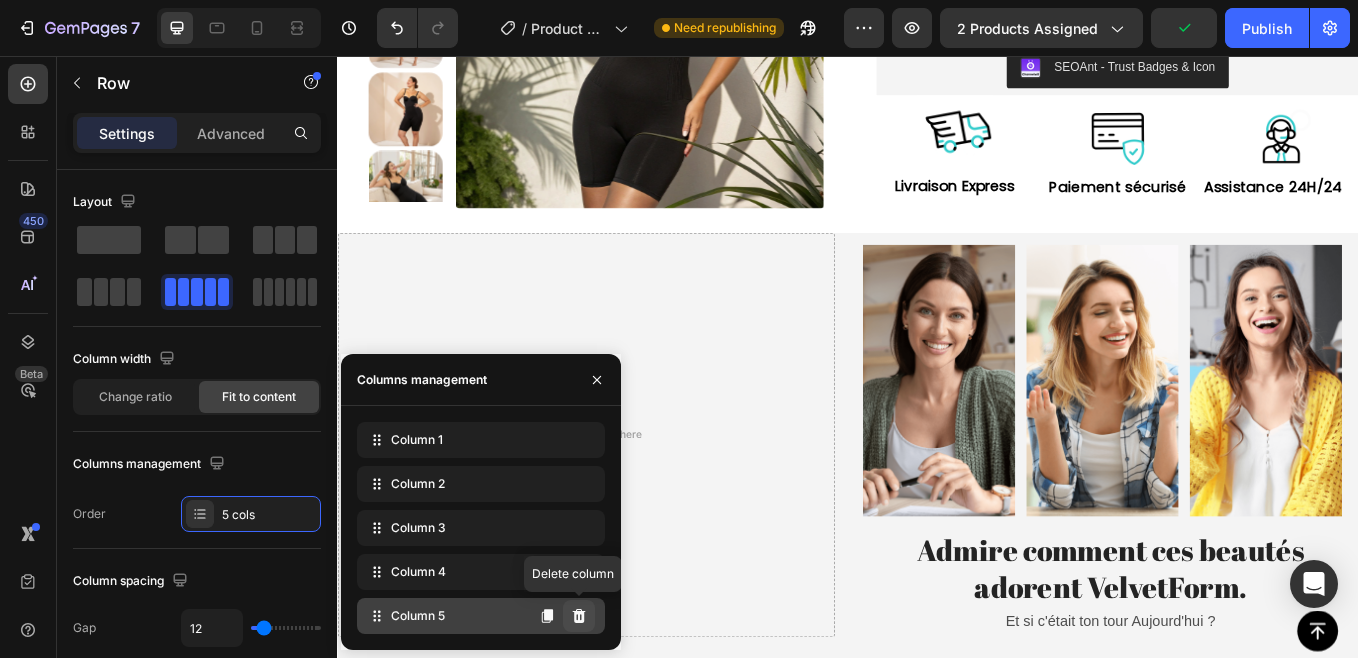 click 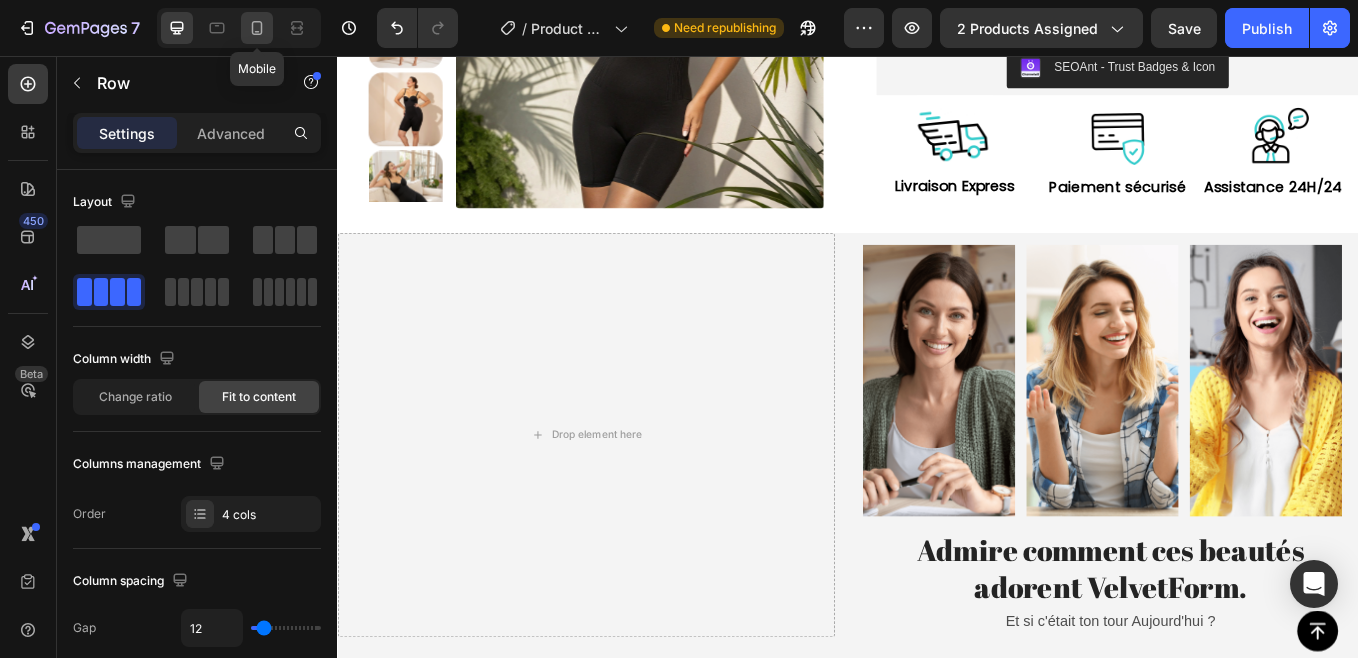 click 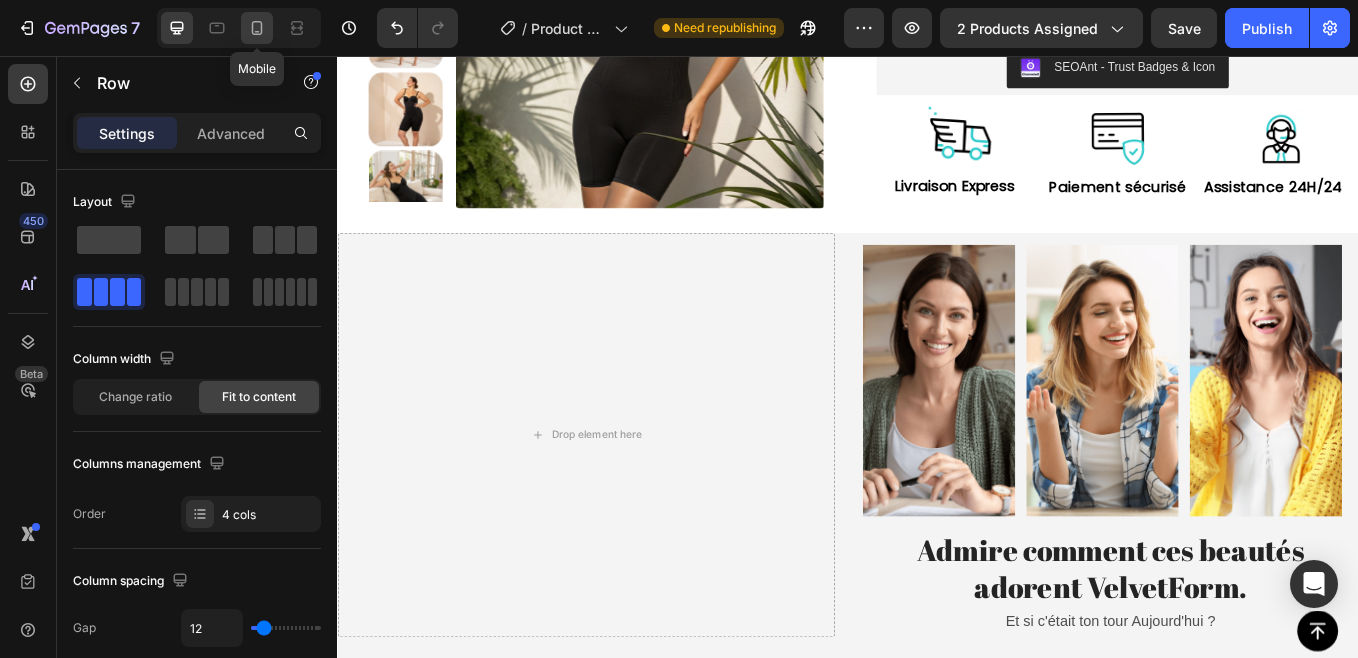 type on "4" 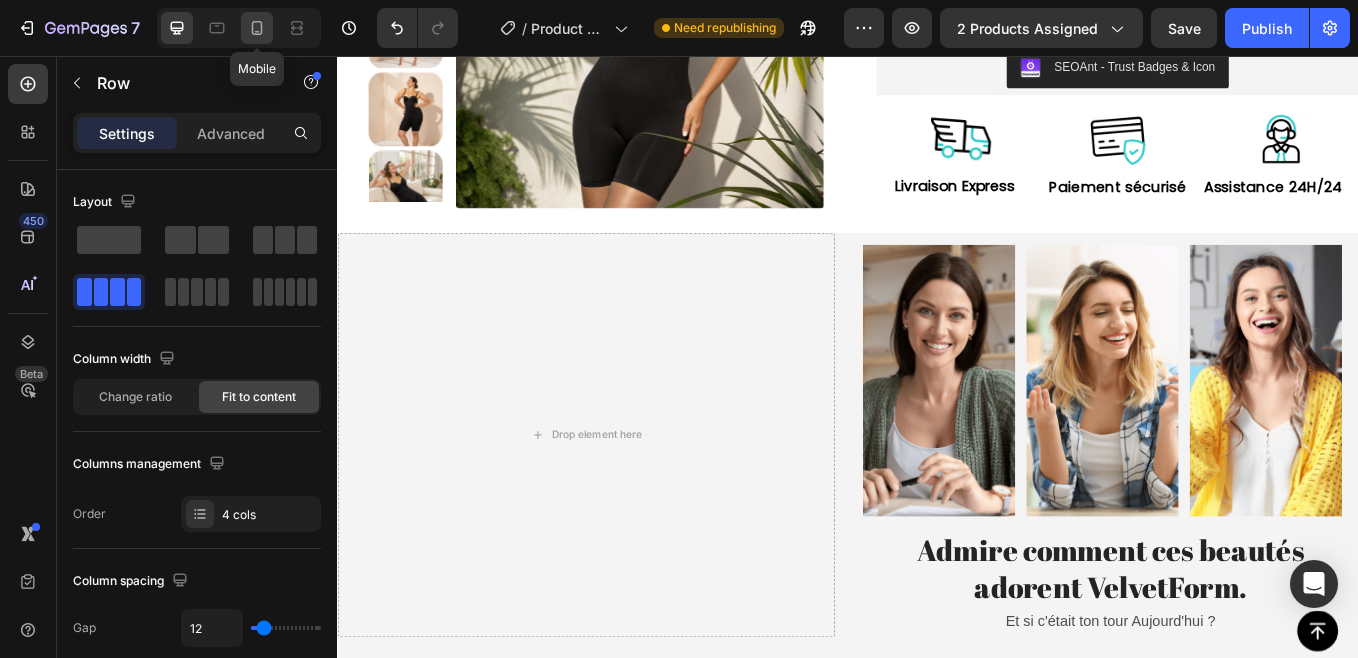 type on "4" 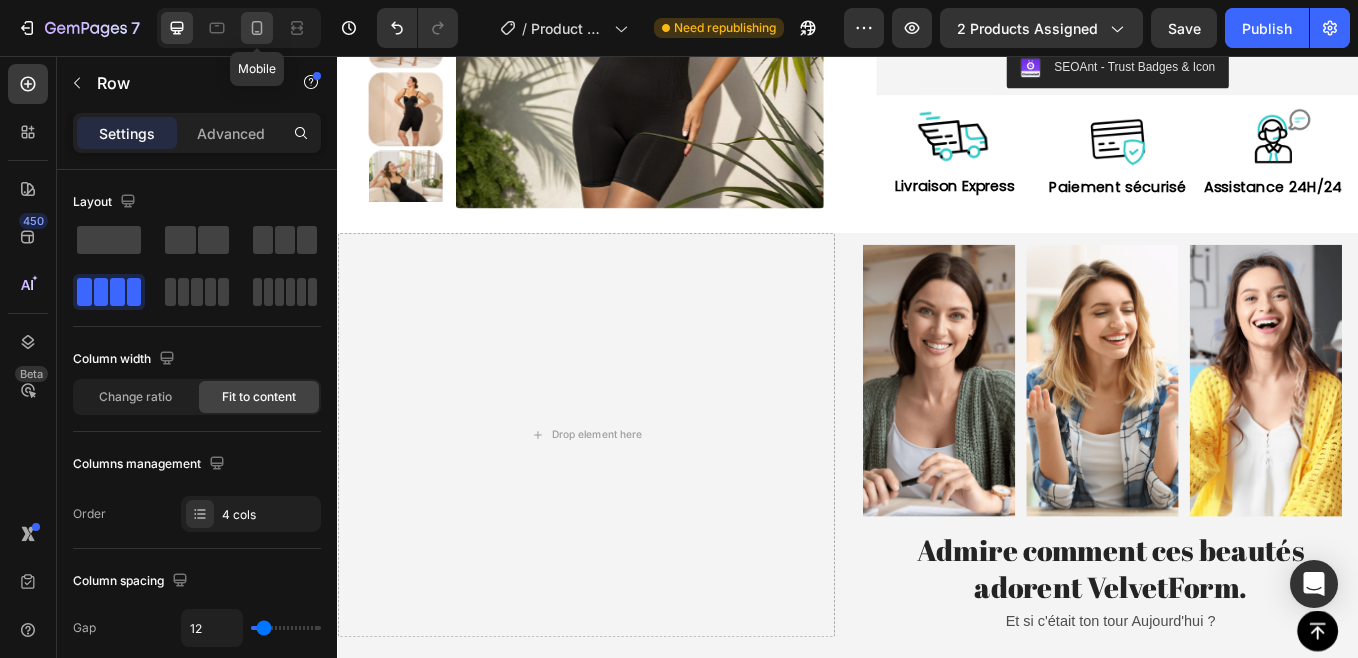 type on "100%" 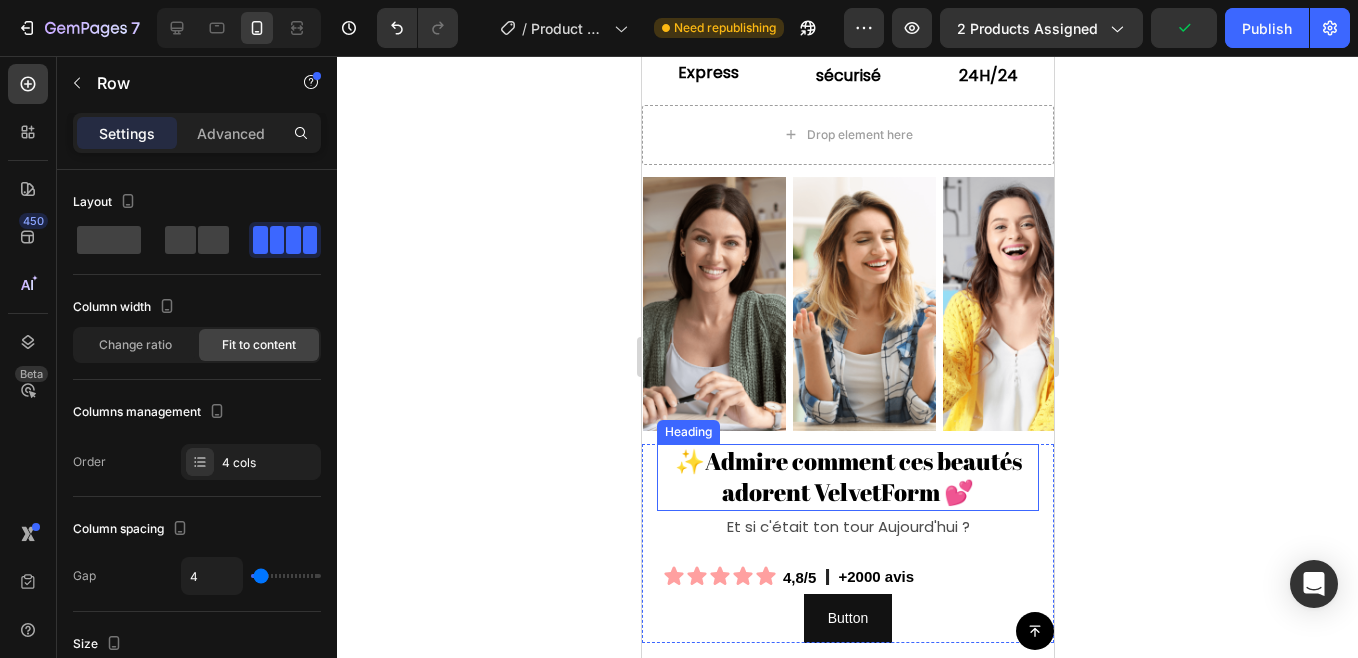 scroll, scrollTop: 1102, scrollLeft: 0, axis: vertical 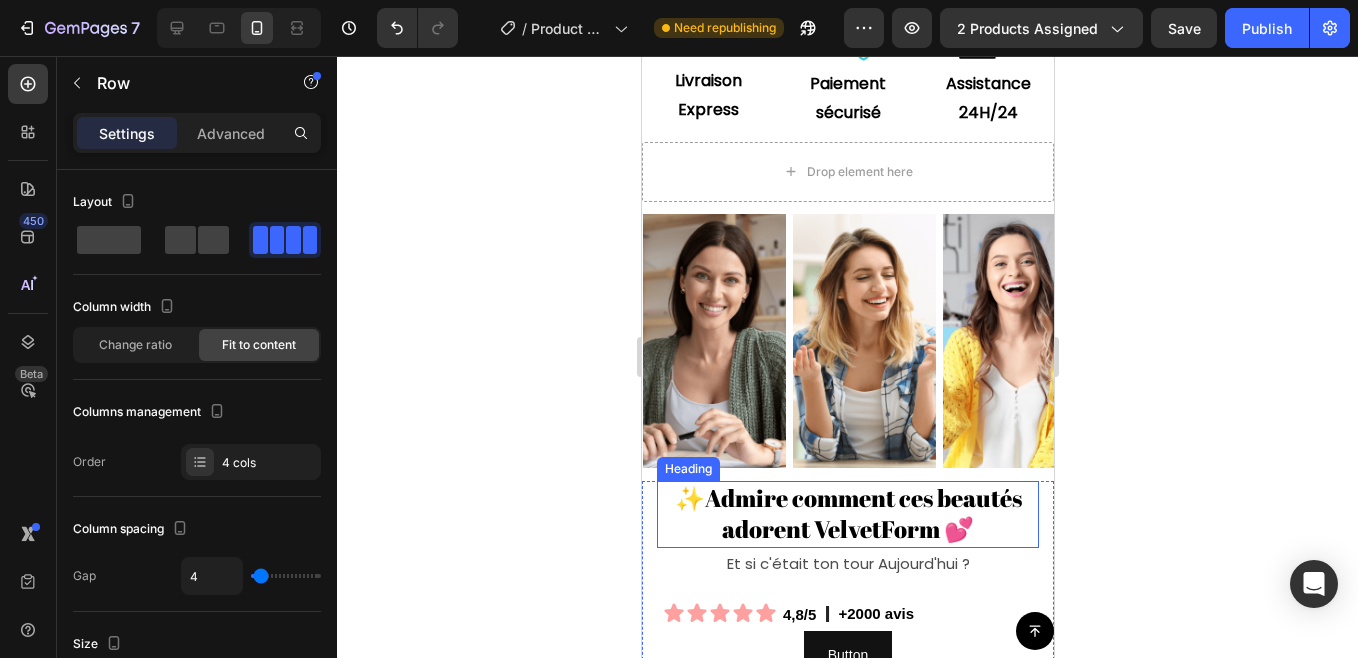 click on "adorent VelvetForm 💕" at bounding box center (847, 529) 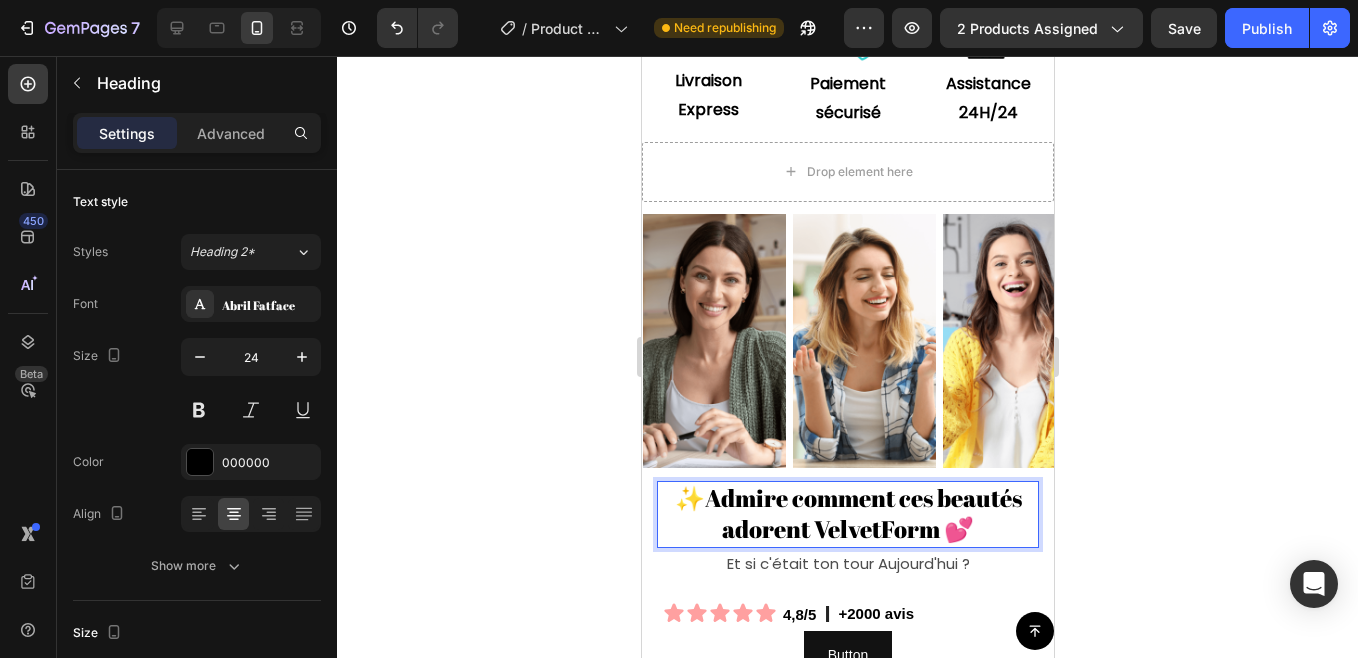 click on "adorent VelvetForm 💕" at bounding box center (847, 529) 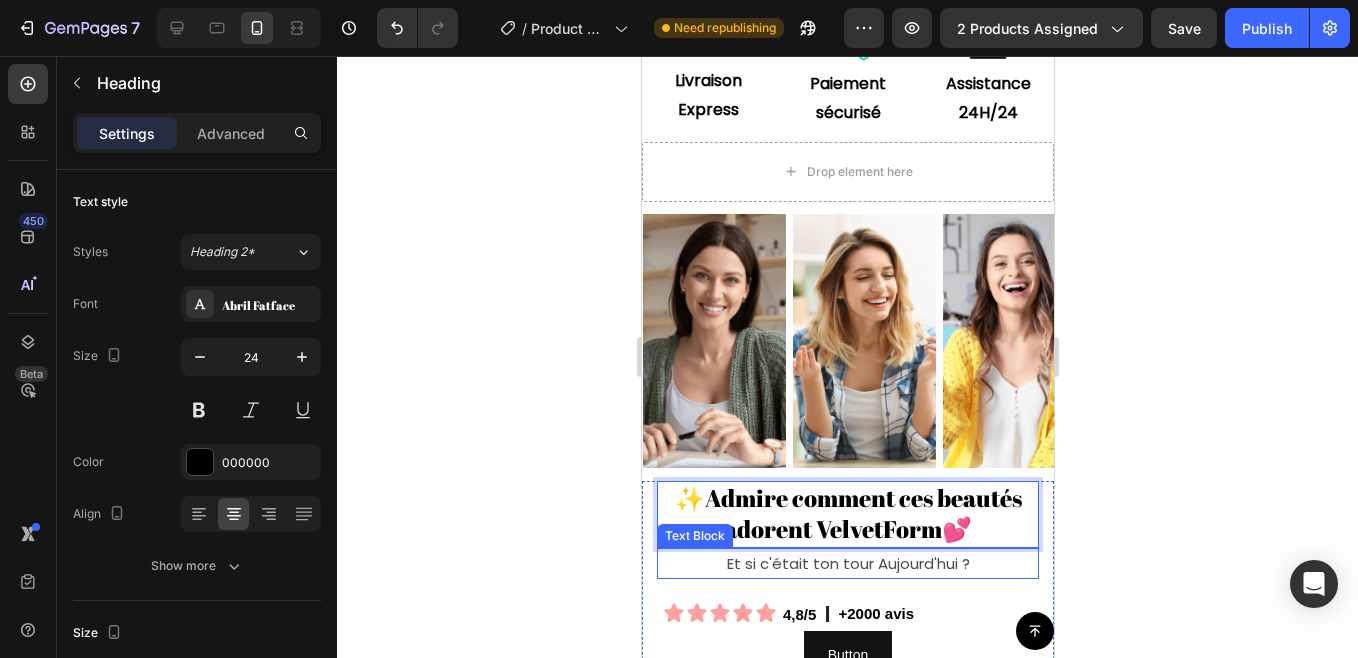 click on "Et si c'était ton tour Aujourd'hui ?" at bounding box center [847, 563] 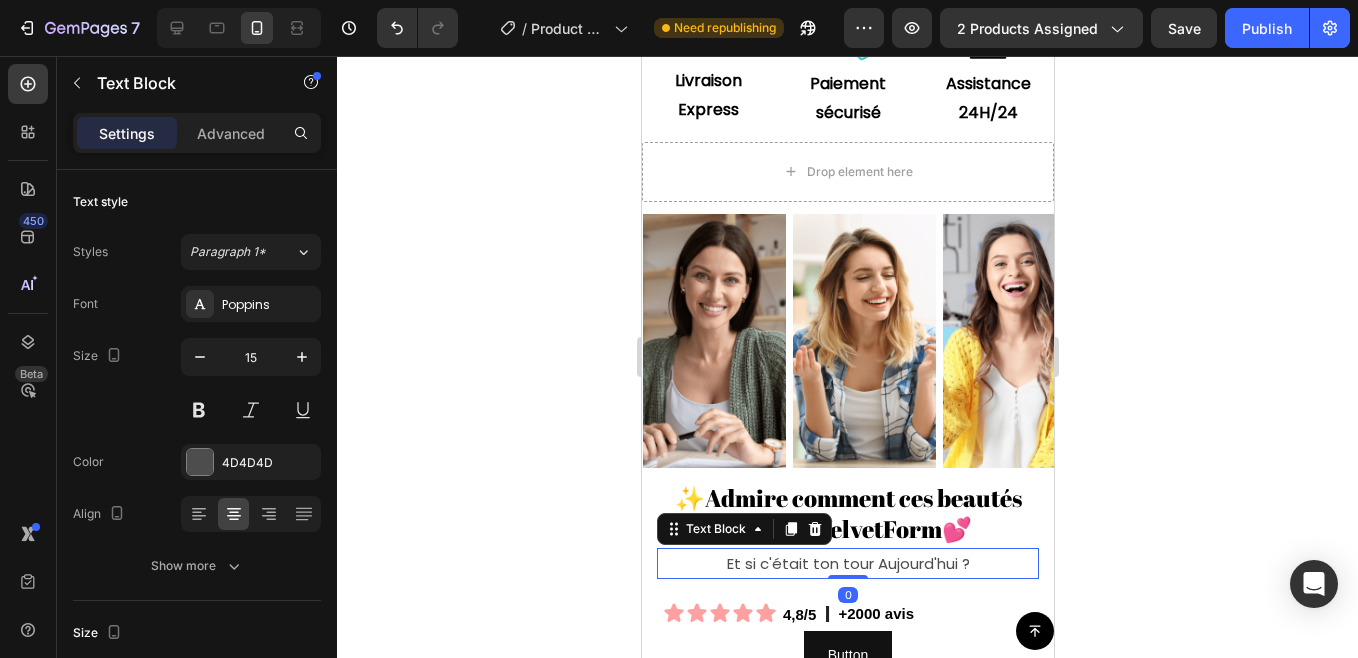 click 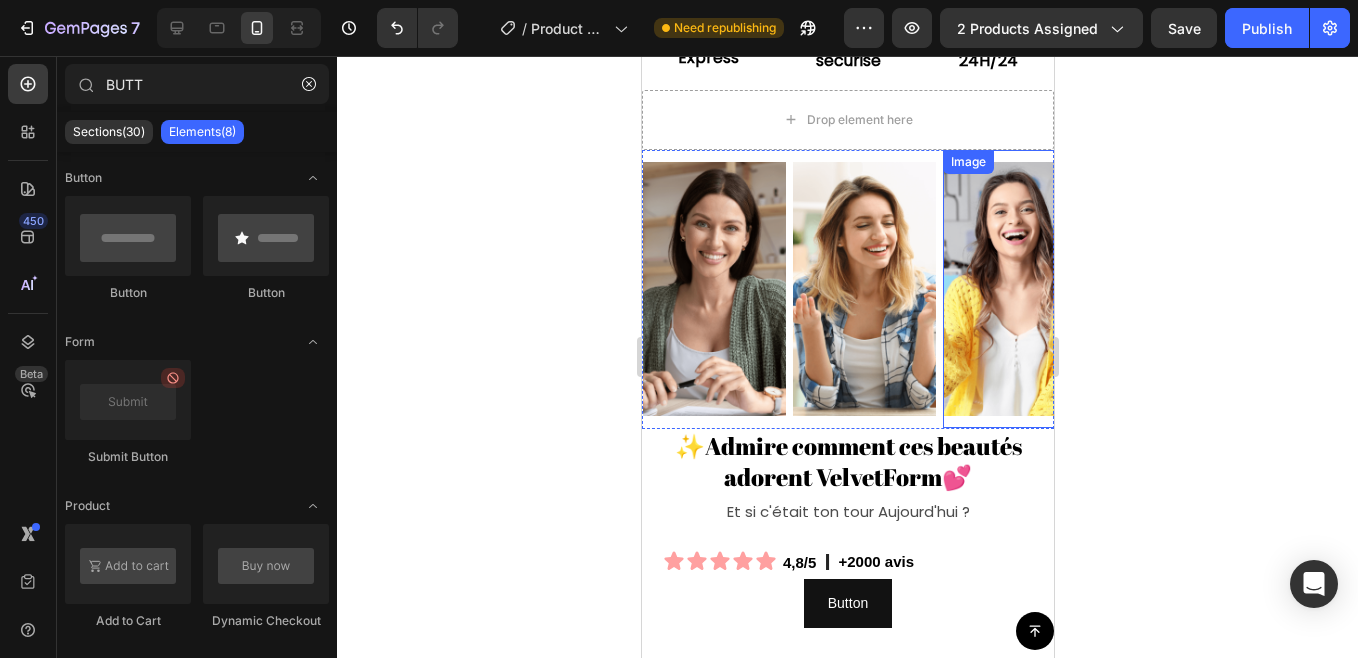 scroll, scrollTop: 1162, scrollLeft: 0, axis: vertical 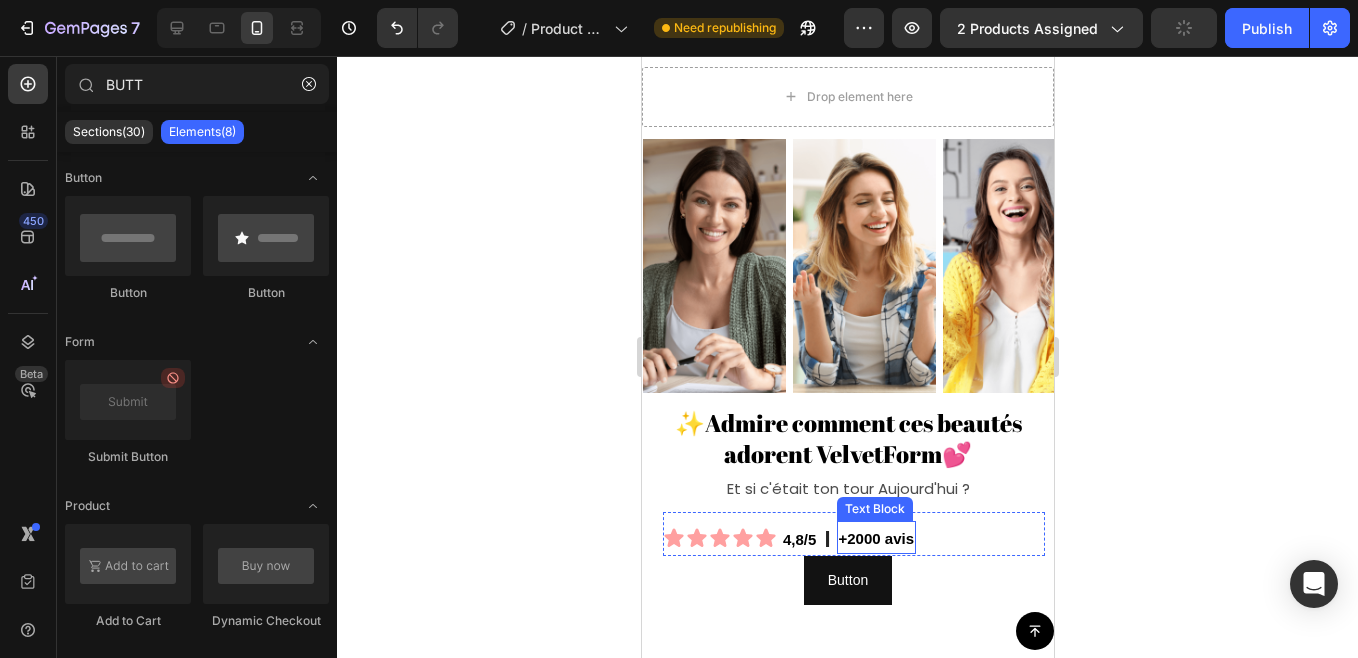 click on "+2000 avis" at bounding box center [876, 538] 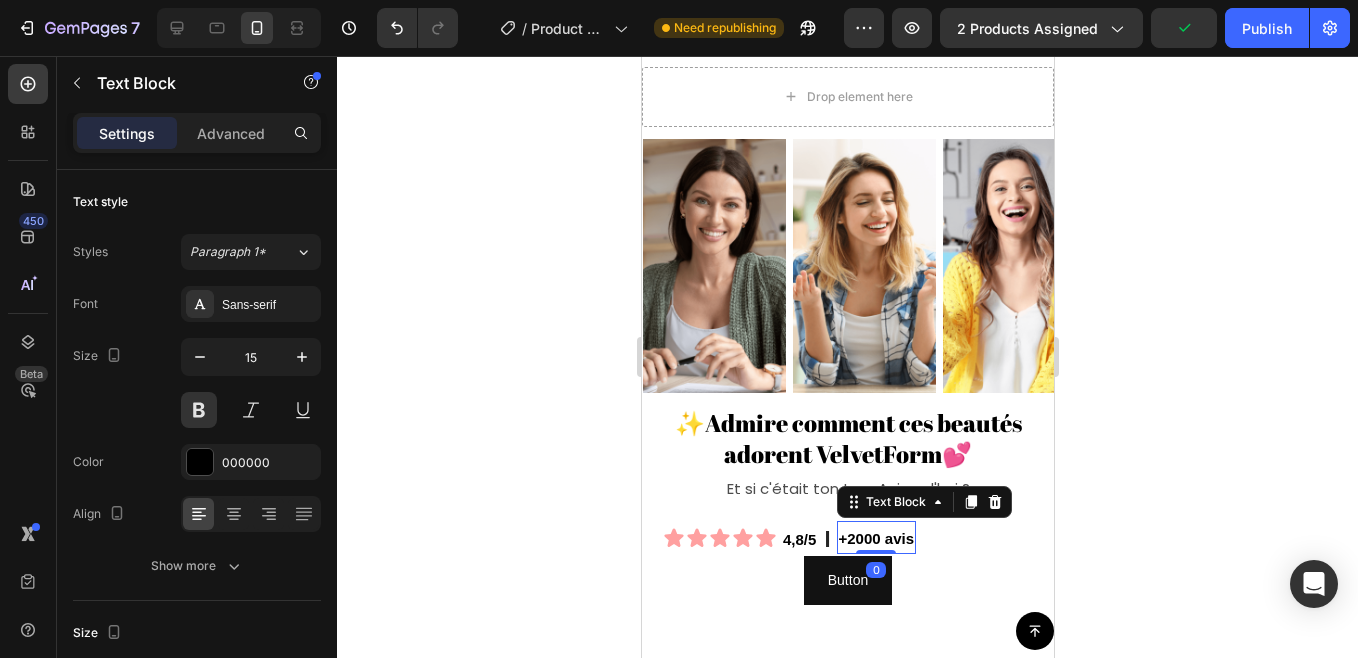 click on "+2000 avis" at bounding box center [876, 538] 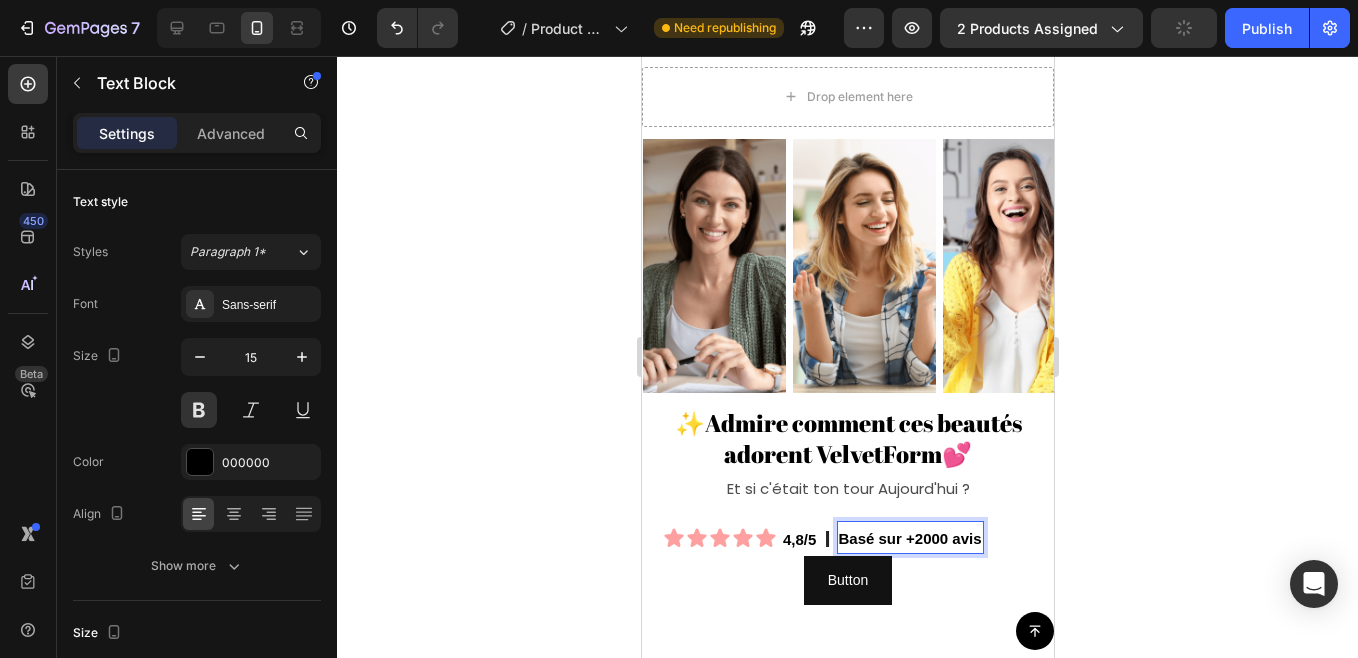 click on "Basé sur +2000 avis" at bounding box center [909, 538] 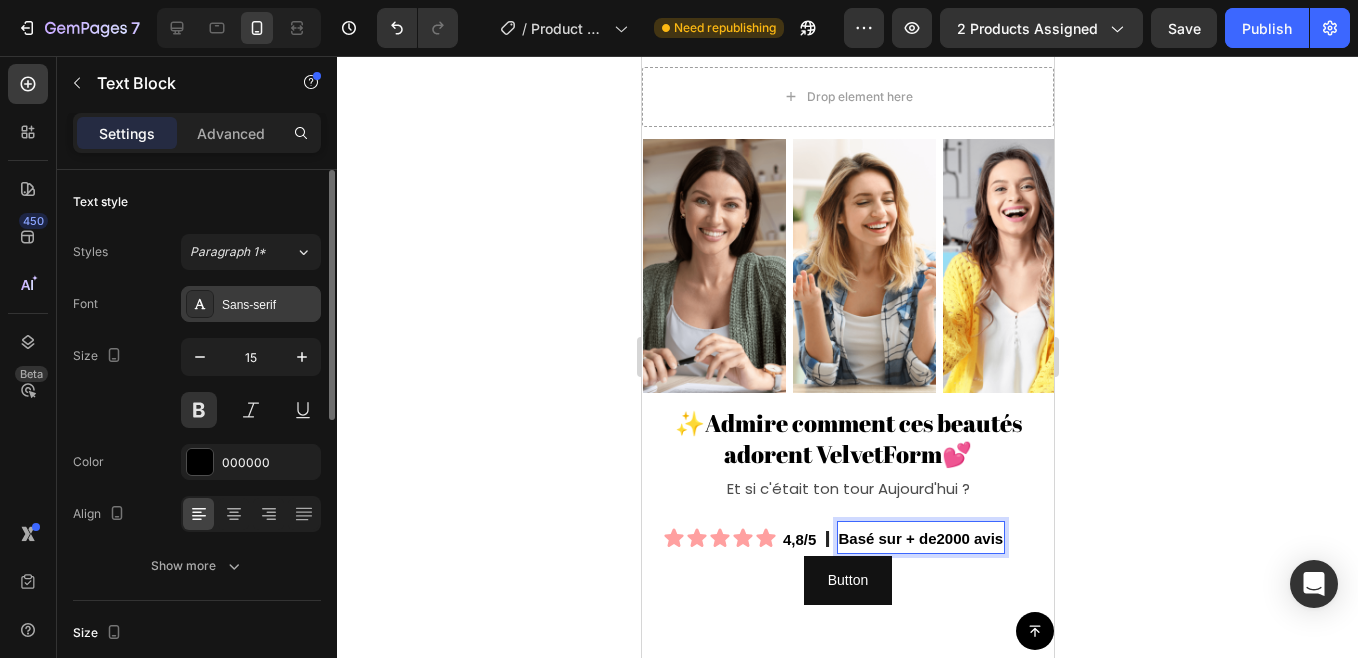 click on "Sans-serif" at bounding box center [251, 304] 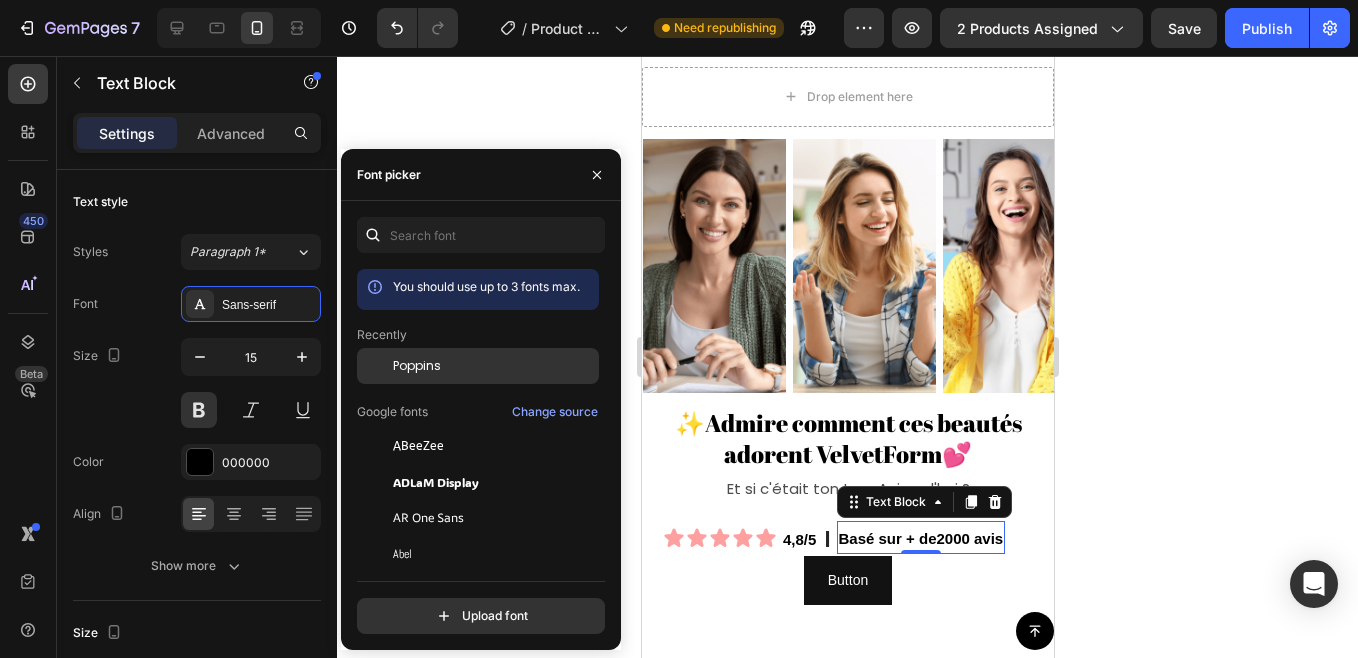 click on "Poppins" 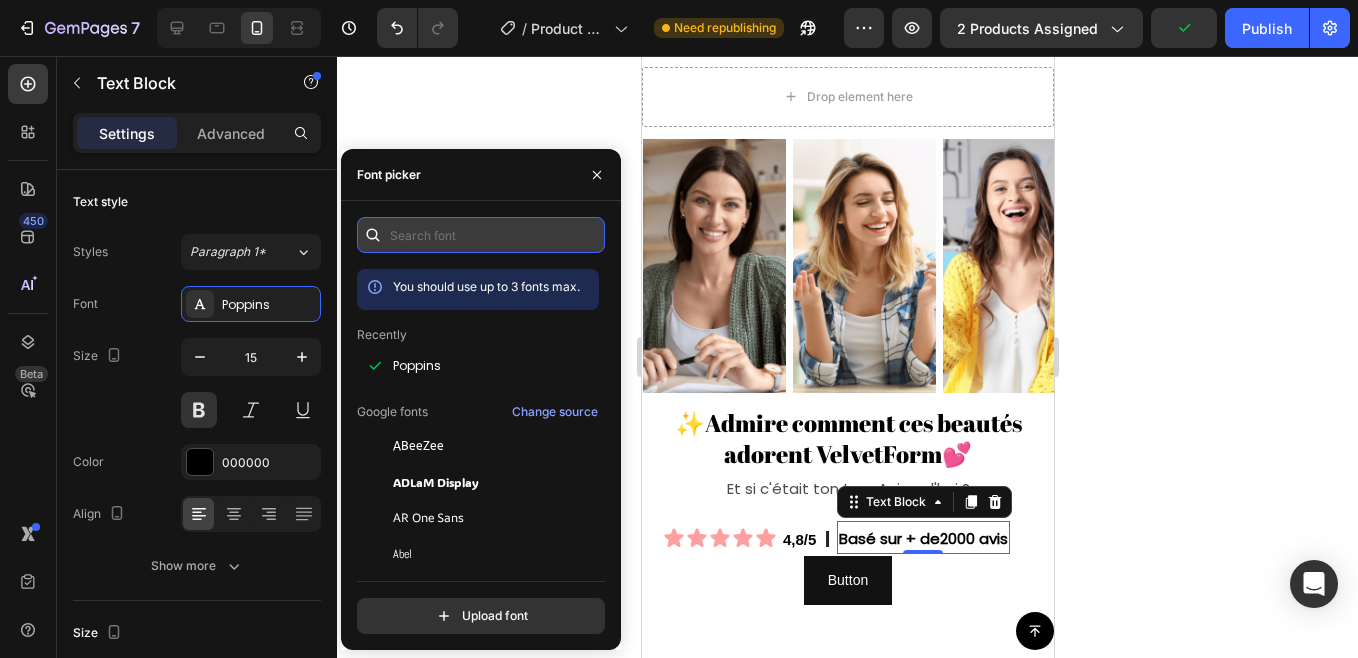 click at bounding box center [481, 235] 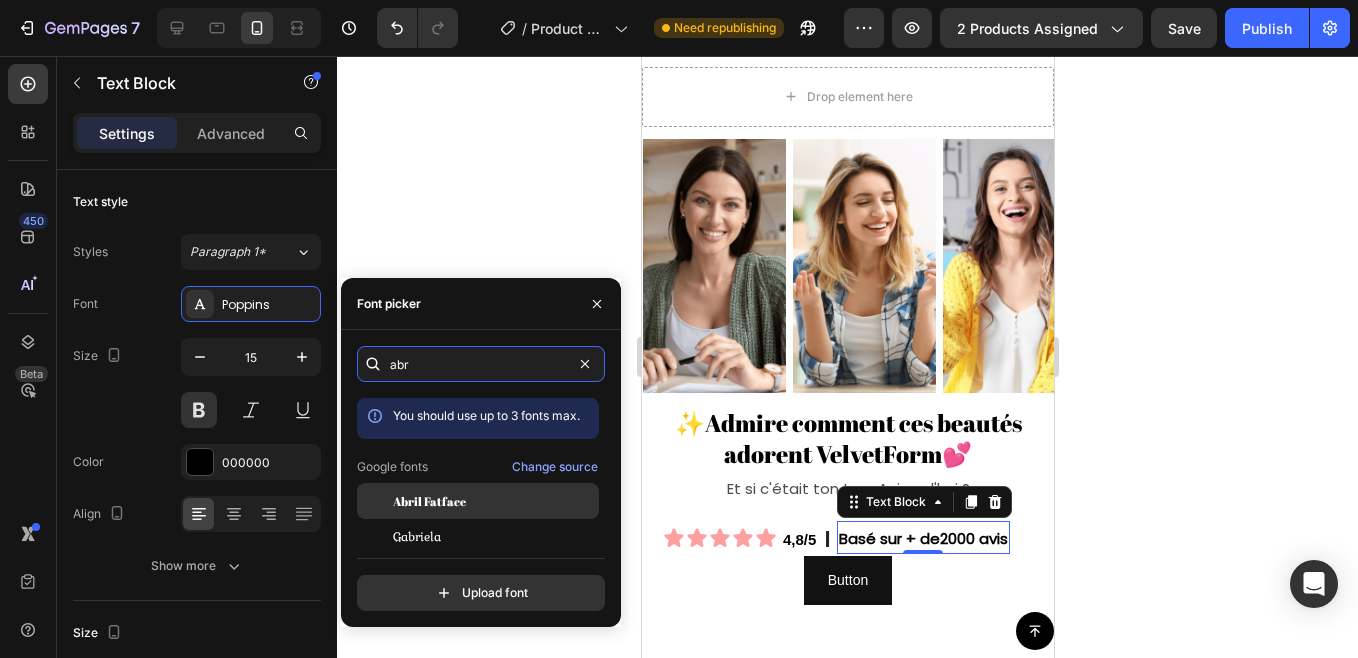 type on "abr" 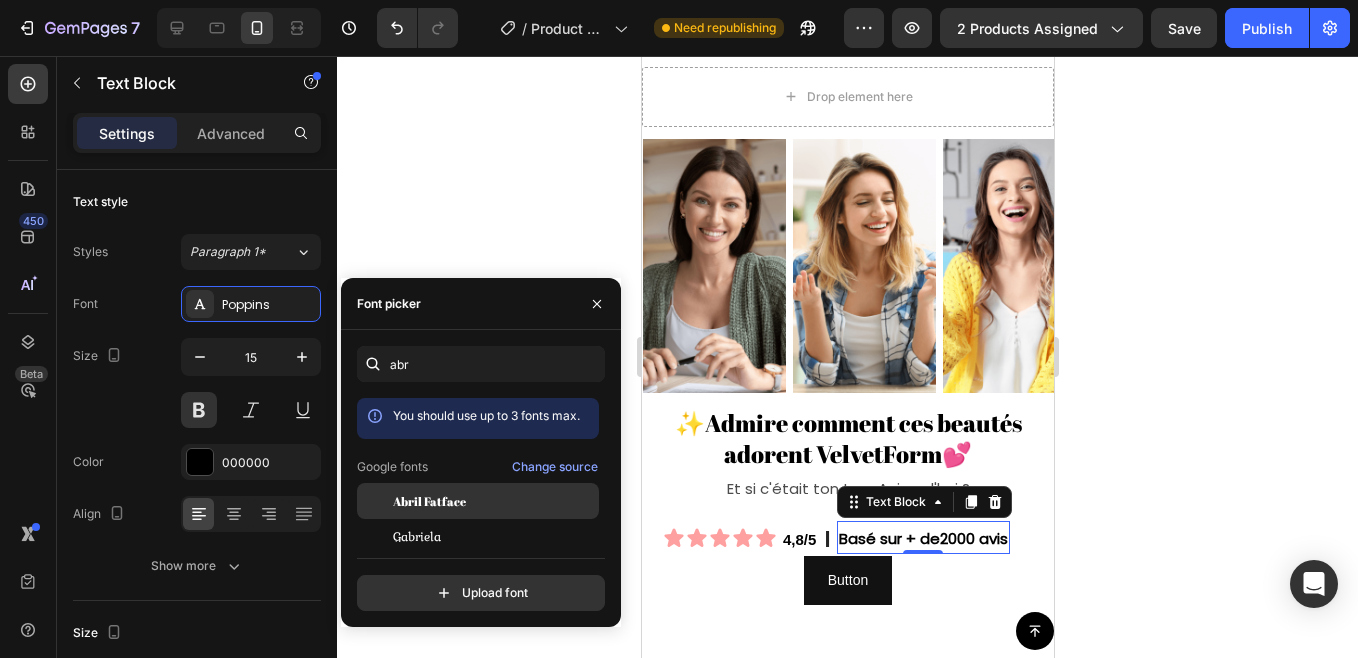 click on "Abril Fatface" at bounding box center [429, 501] 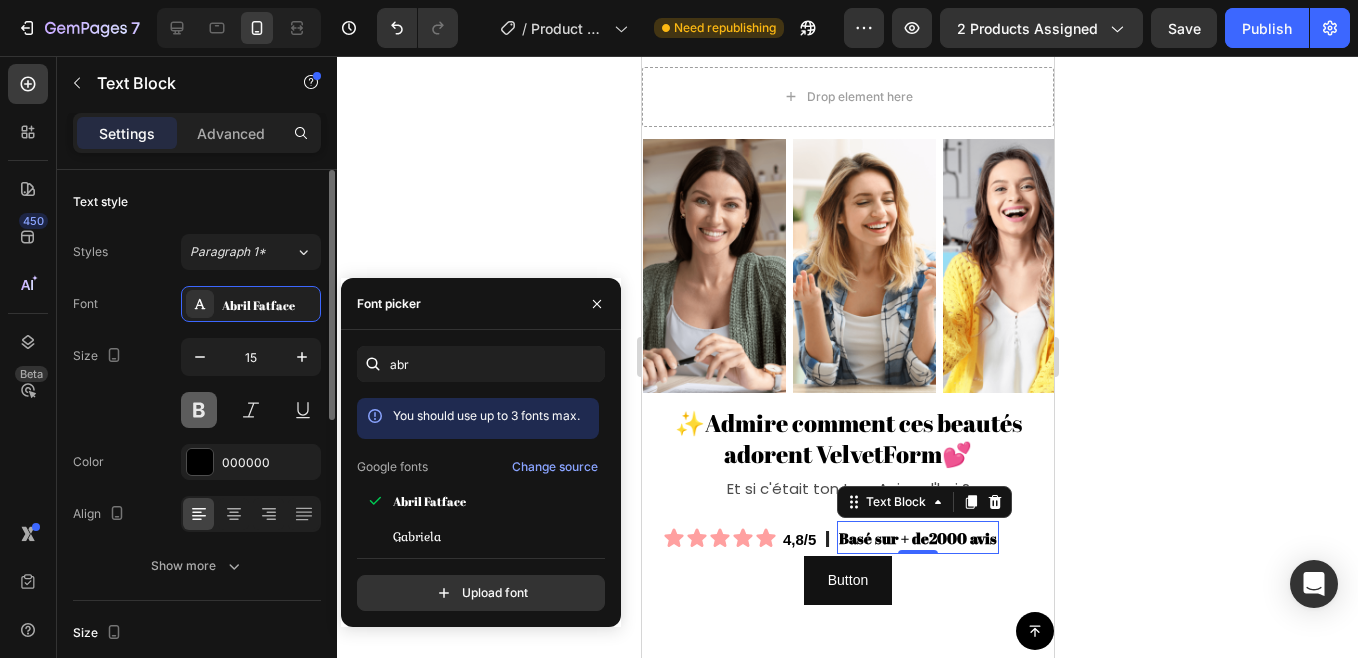 click at bounding box center (199, 410) 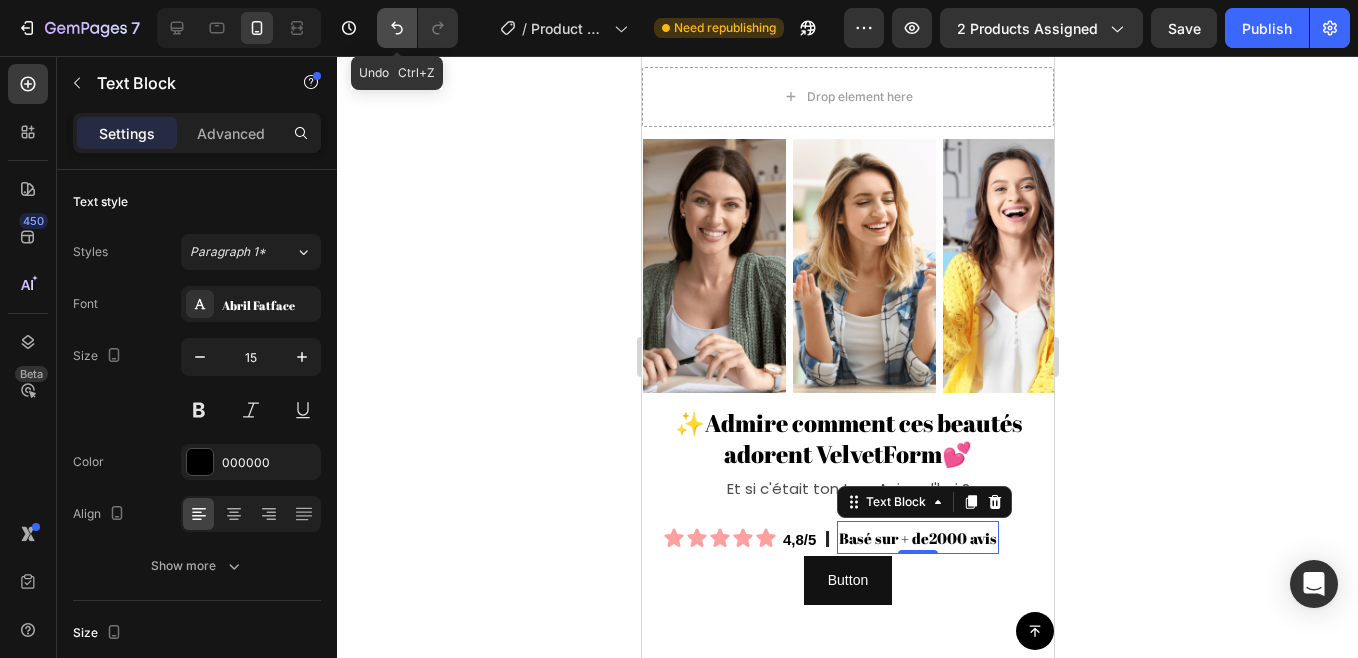 click 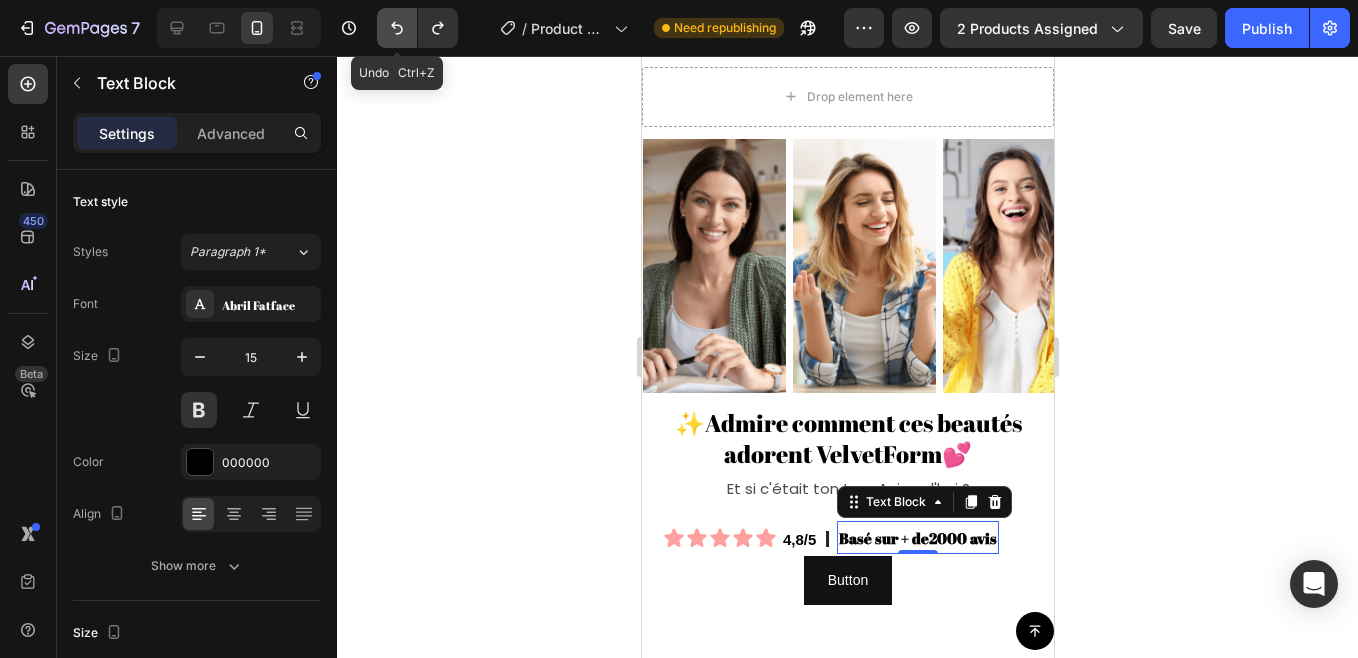 click 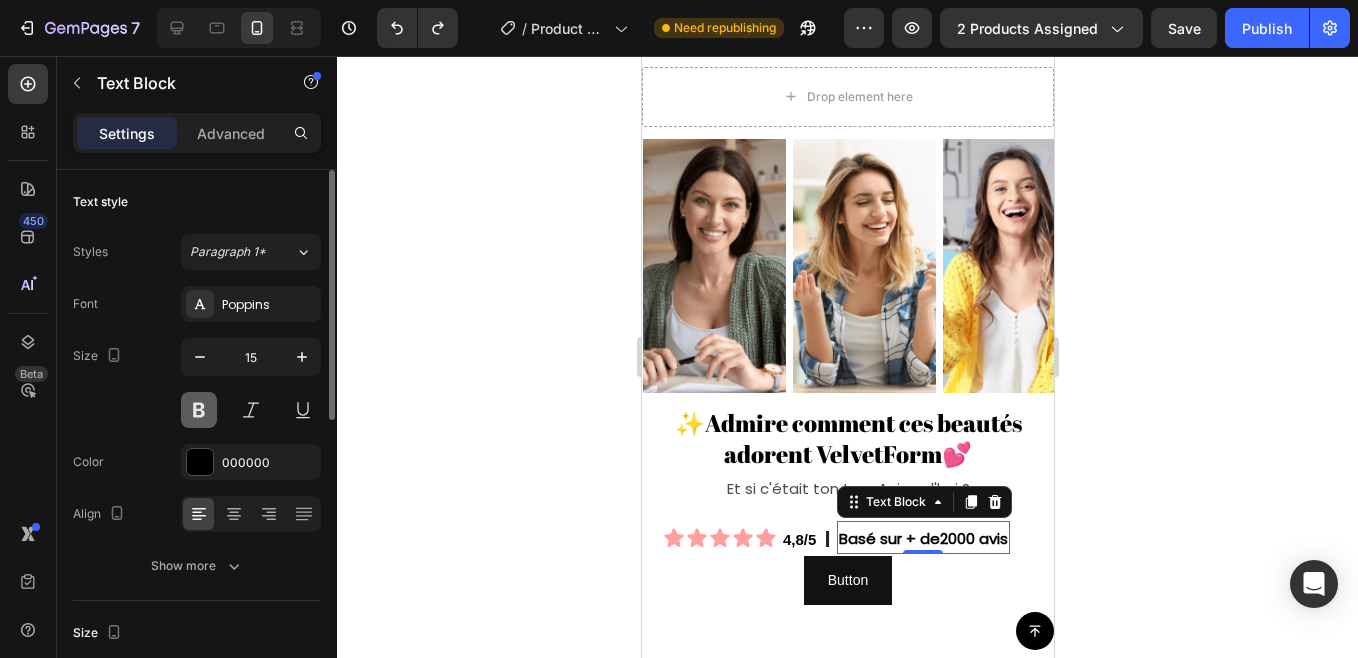click at bounding box center [199, 410] 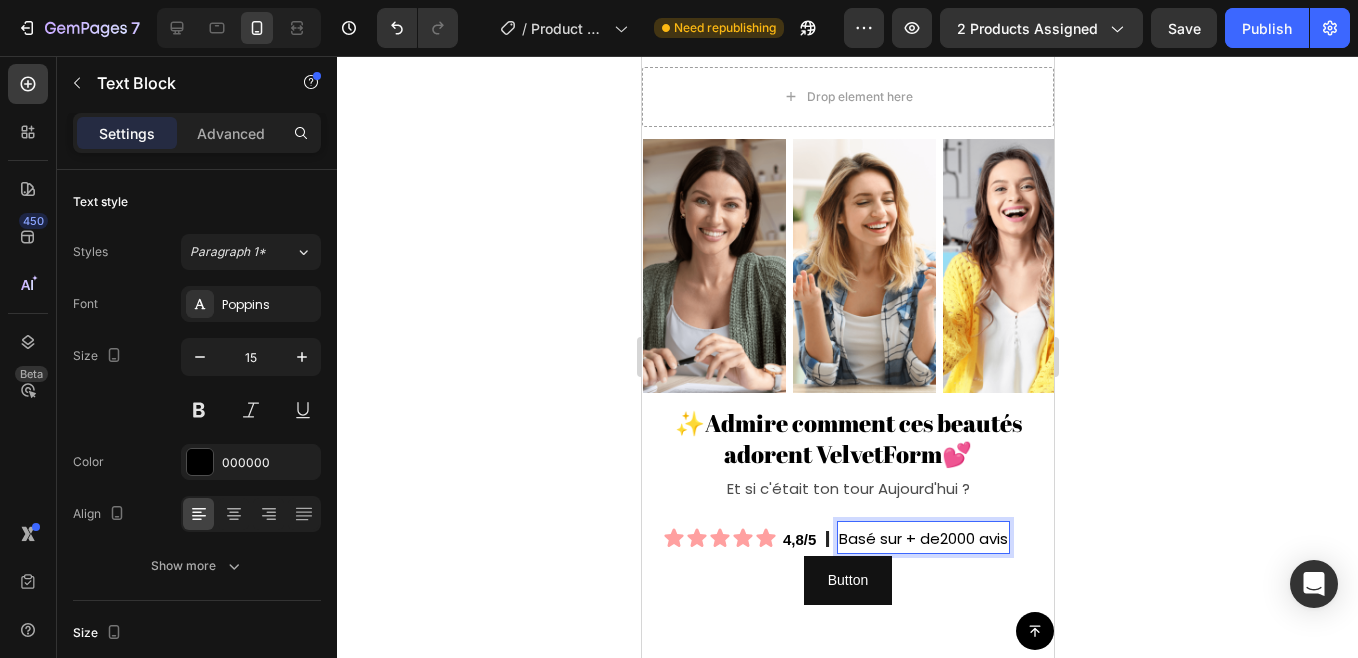 click on "Basé sur + de2000 avis" at bounding box center [922, 538] 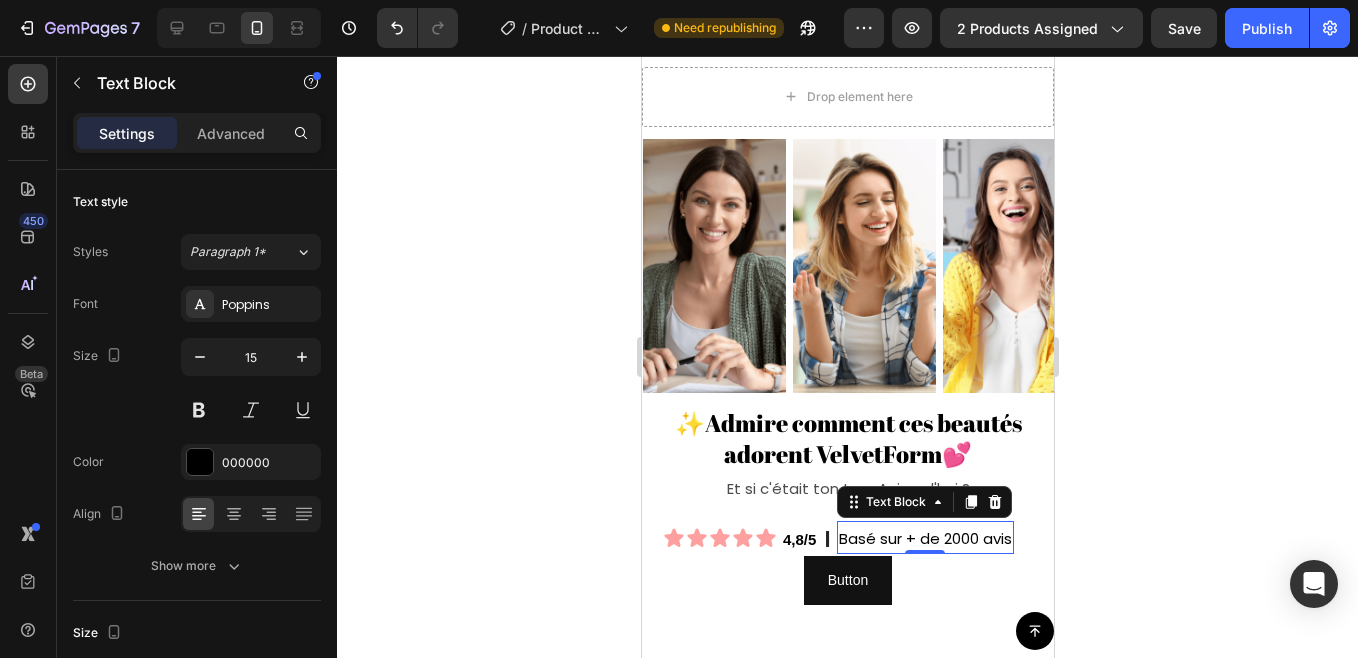 click 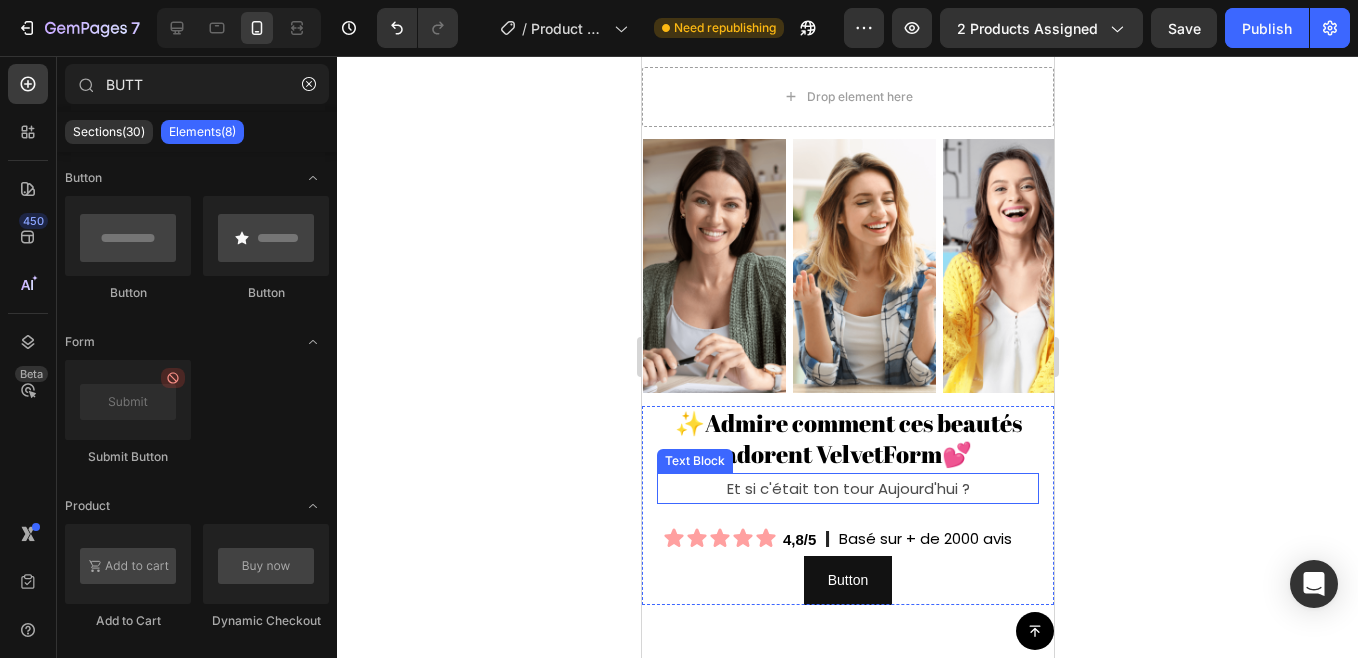 click on "Et si c'était ton tour Aujourd'hui ?" at bounding box center [847, 488] 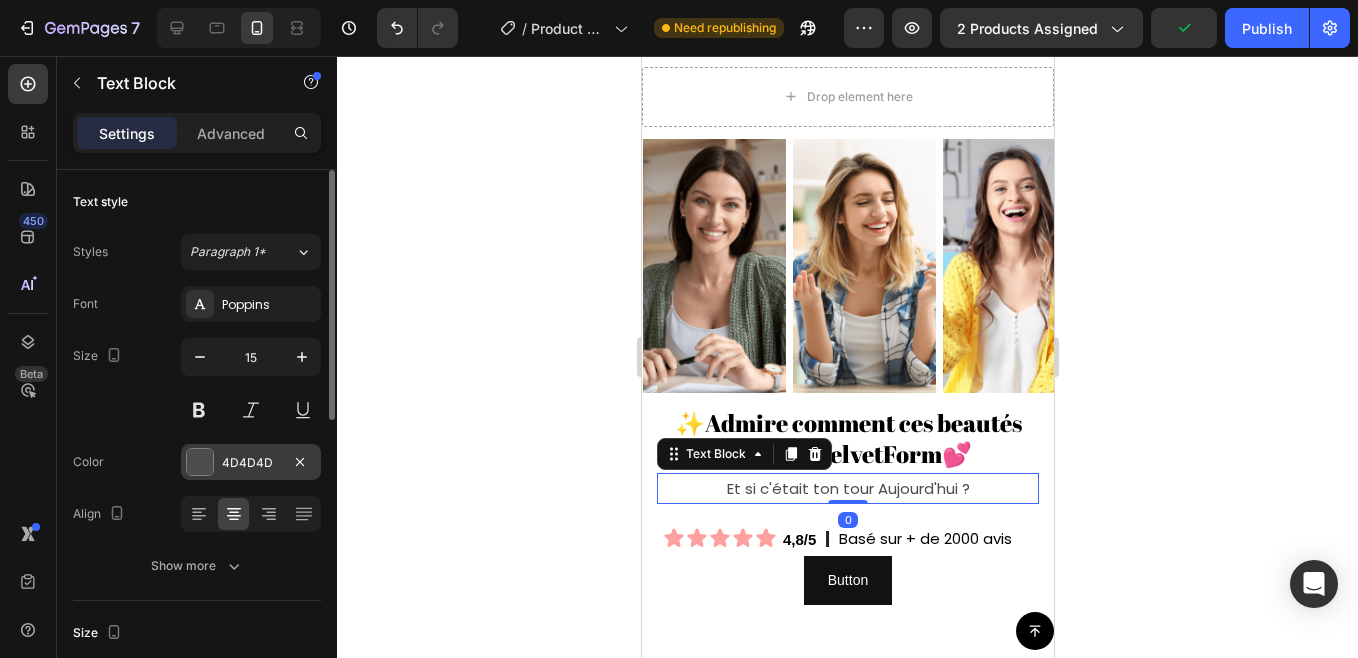 click at bounding box center [200, 462] 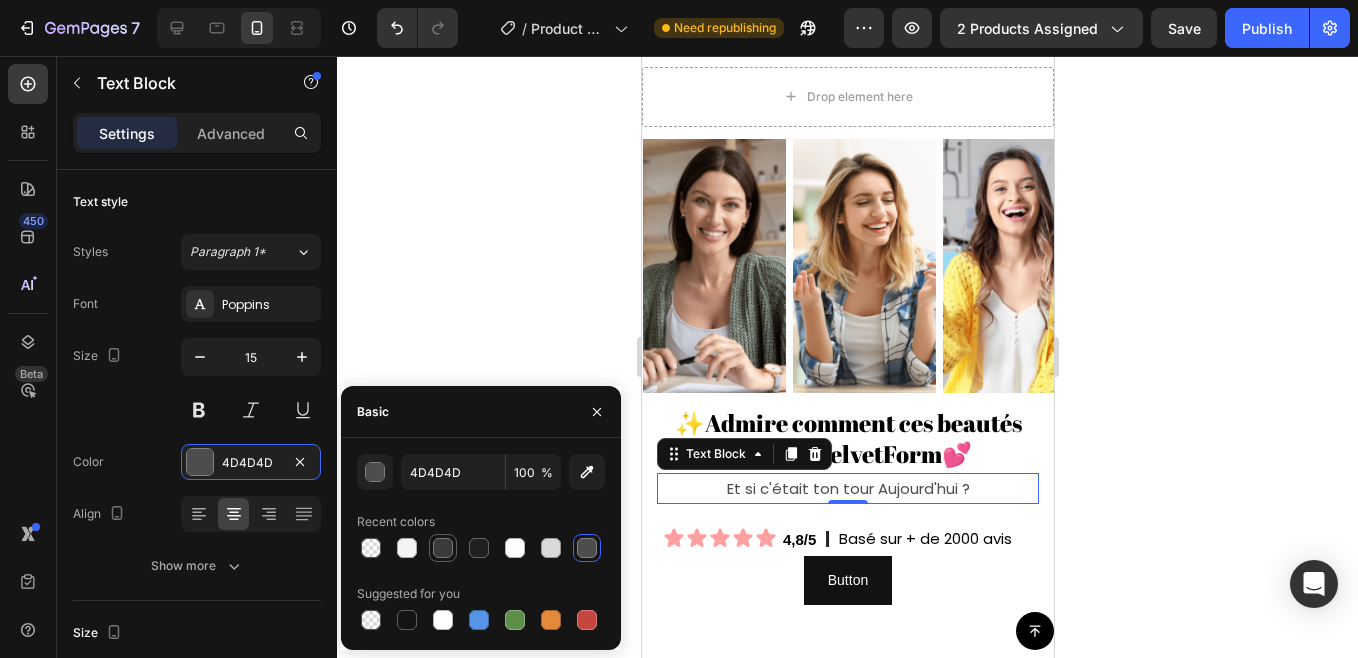 click at bounding box center [443, 548] 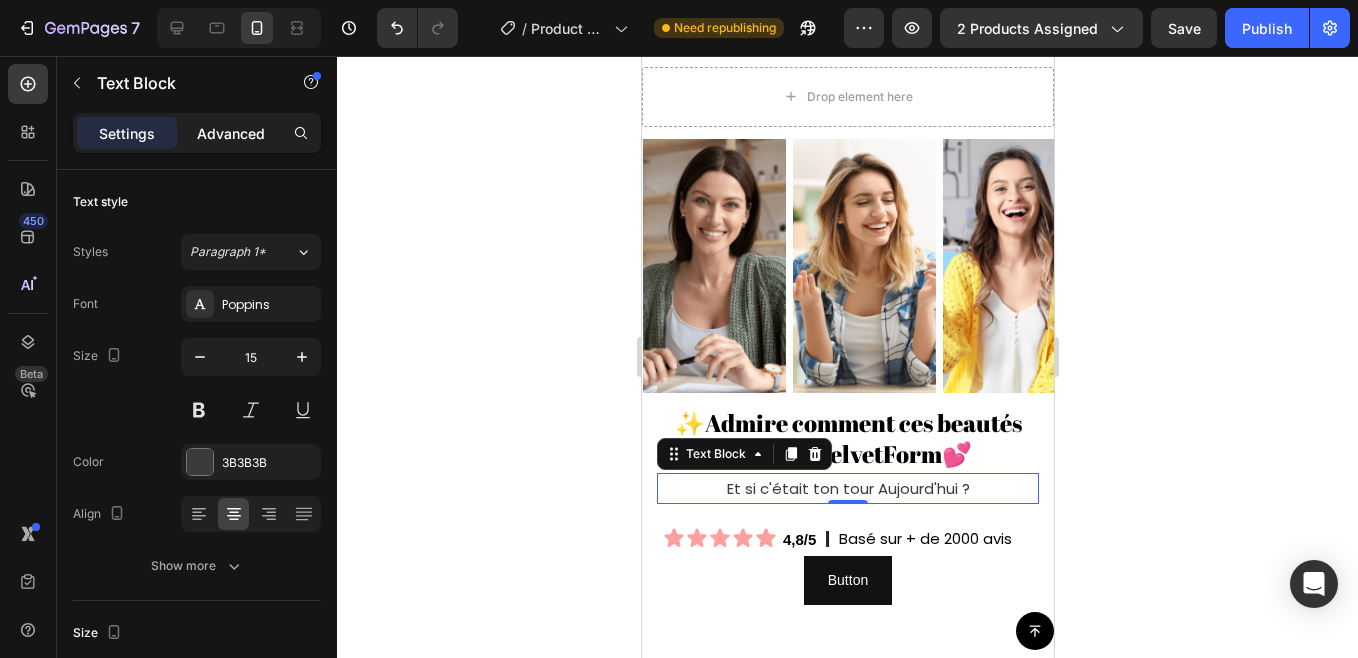 click on "Advanced" at bounding box center [231, 133] 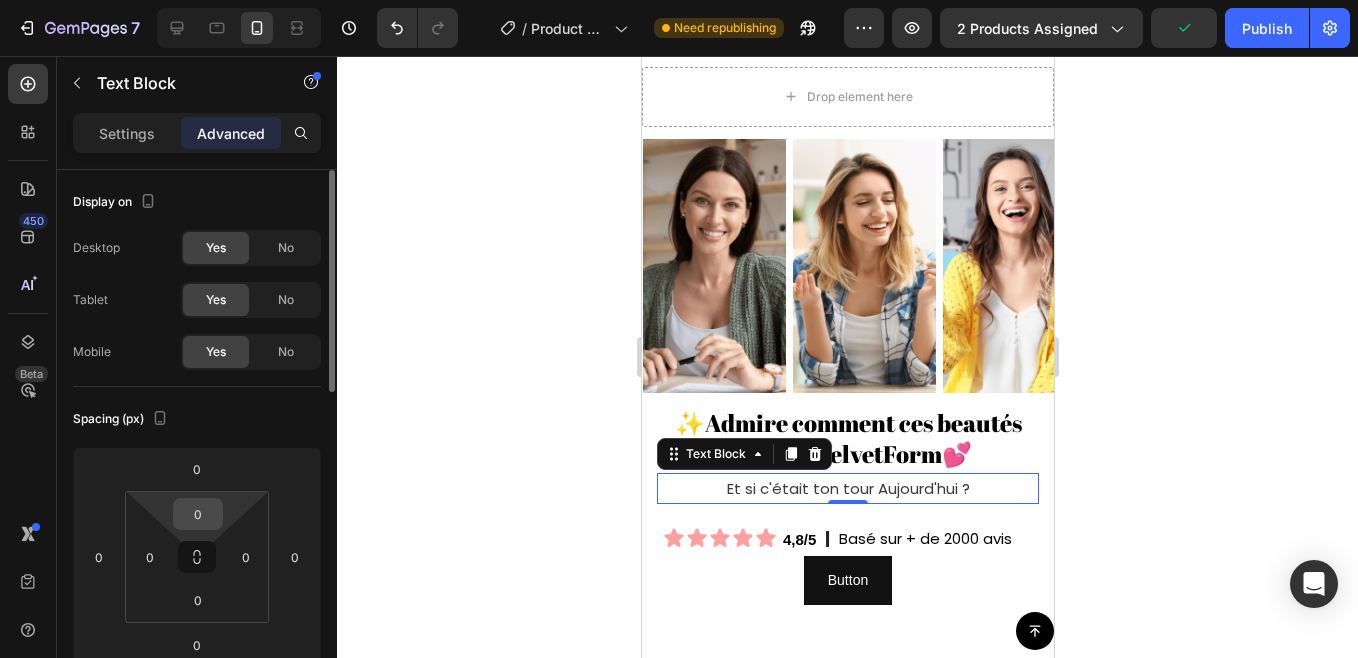 click on "0" at bounding box center (198, 514) 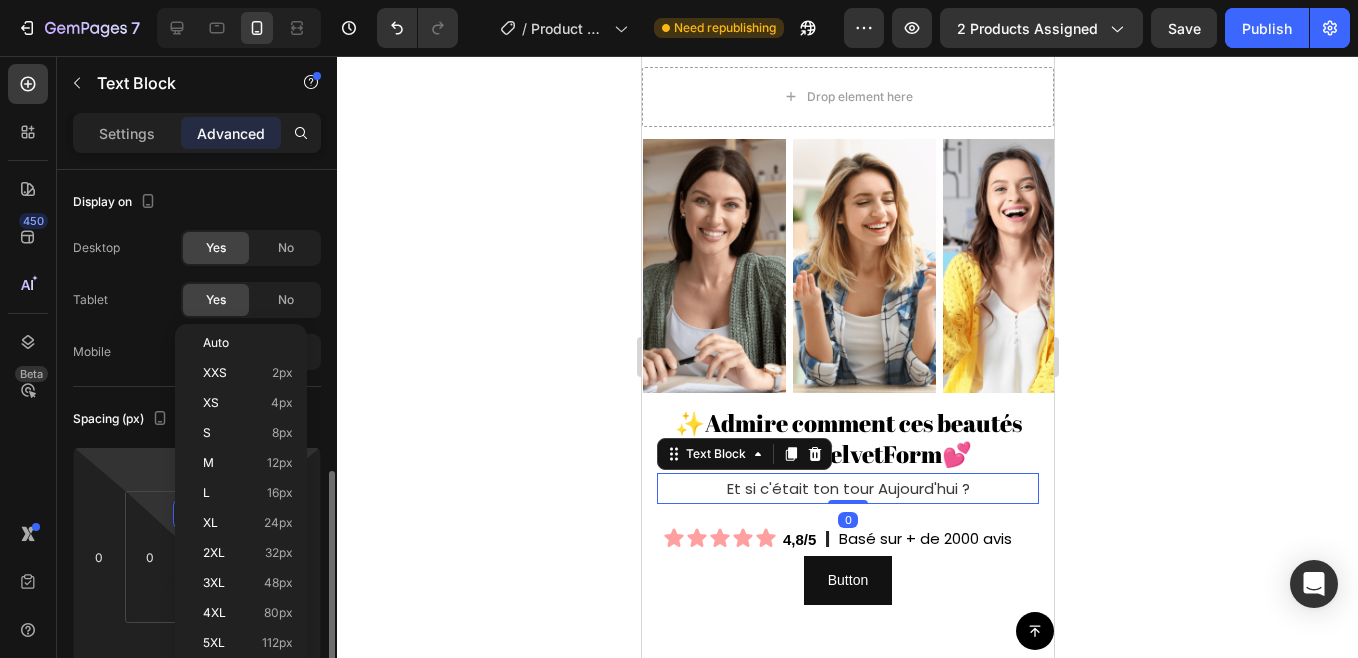 scroll, scrollTop: 214, scrollLeft: 0, axis: vertical 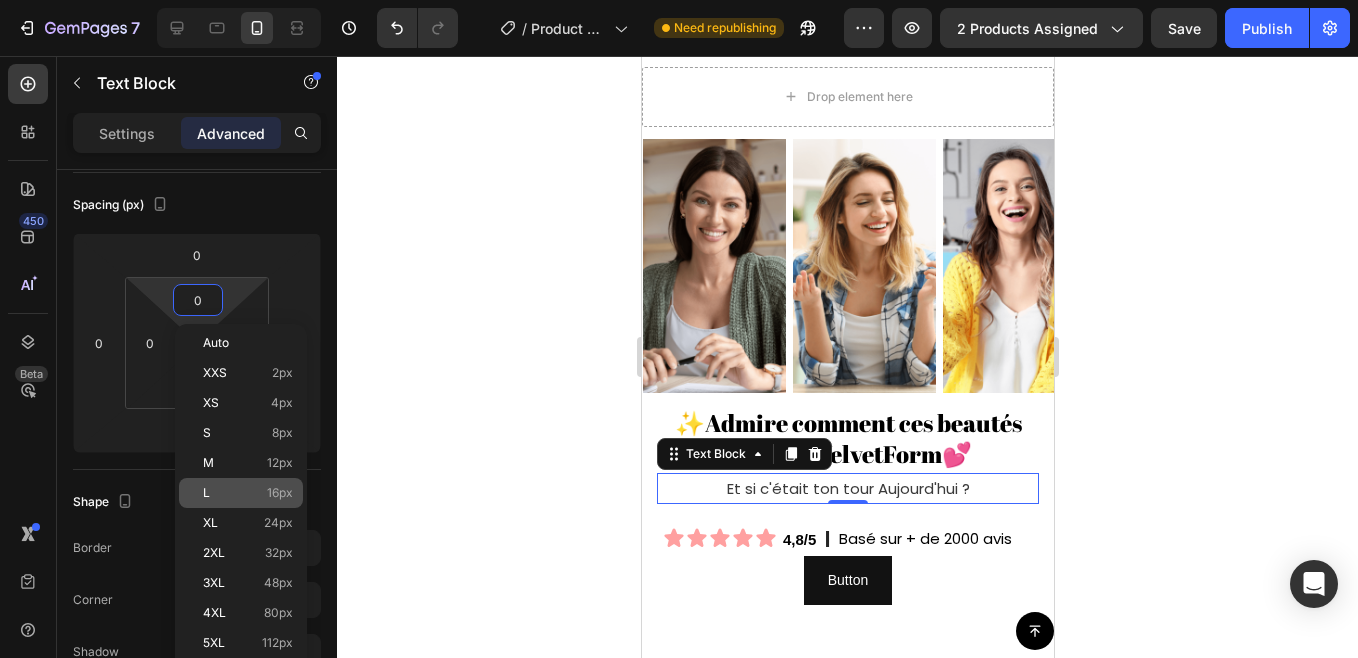 click on "L 16px" at bounding box center [248, 493] 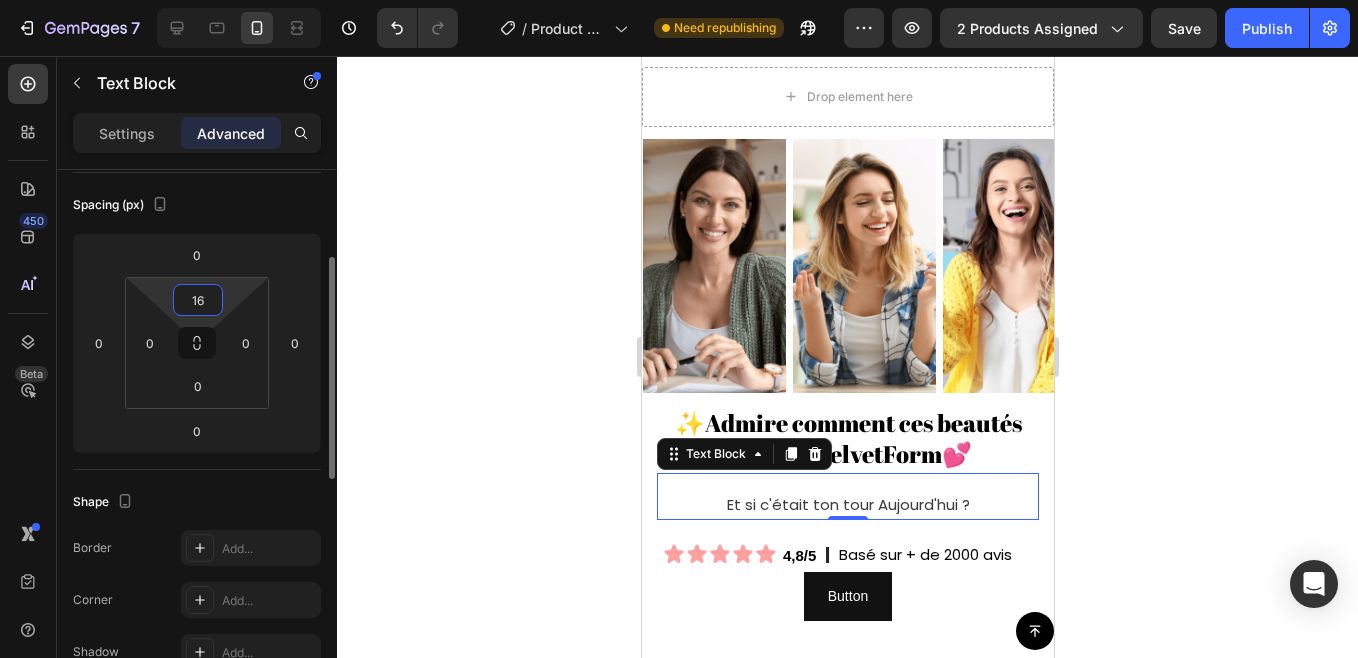 click on "16" at bounding box center (198, 300) 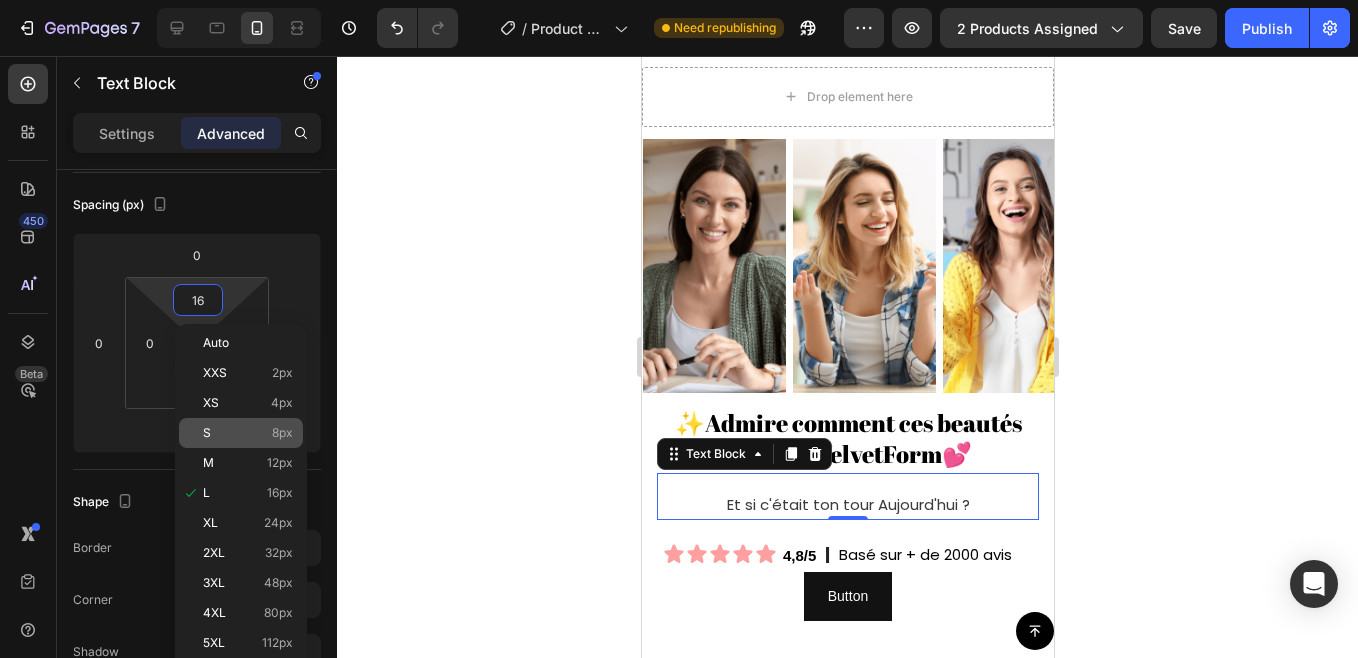 click on "S 8px" 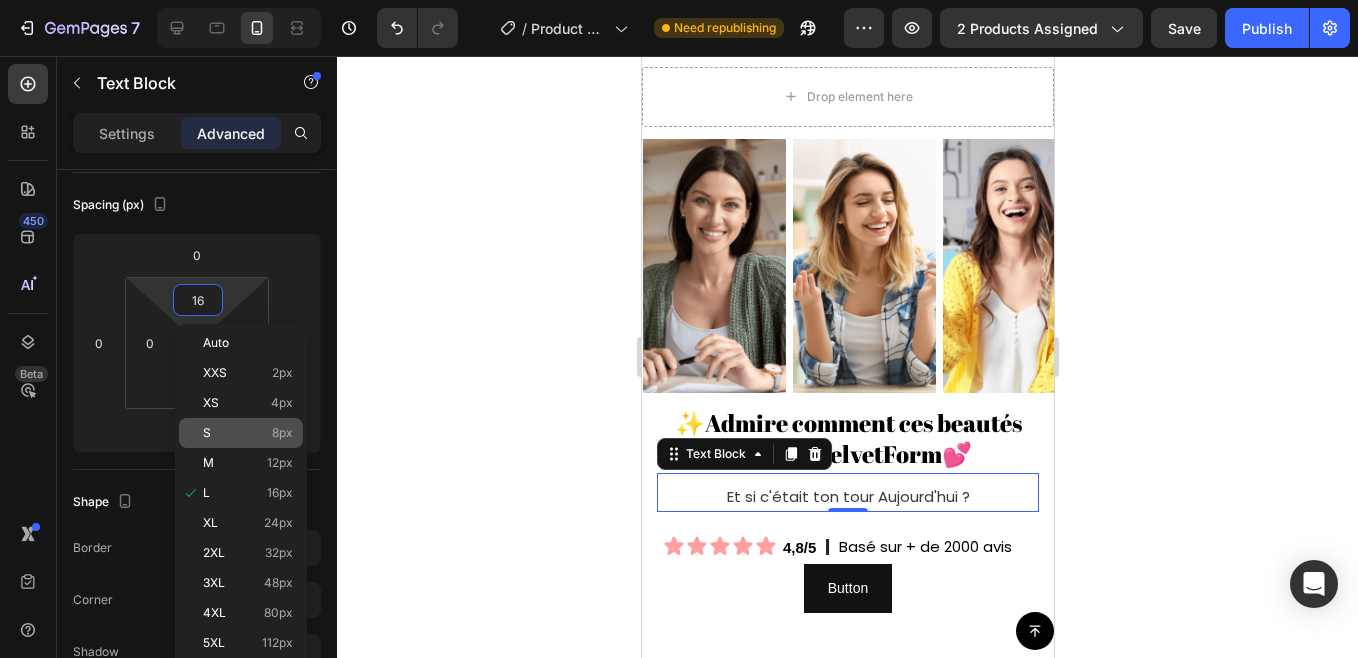 type on "8" 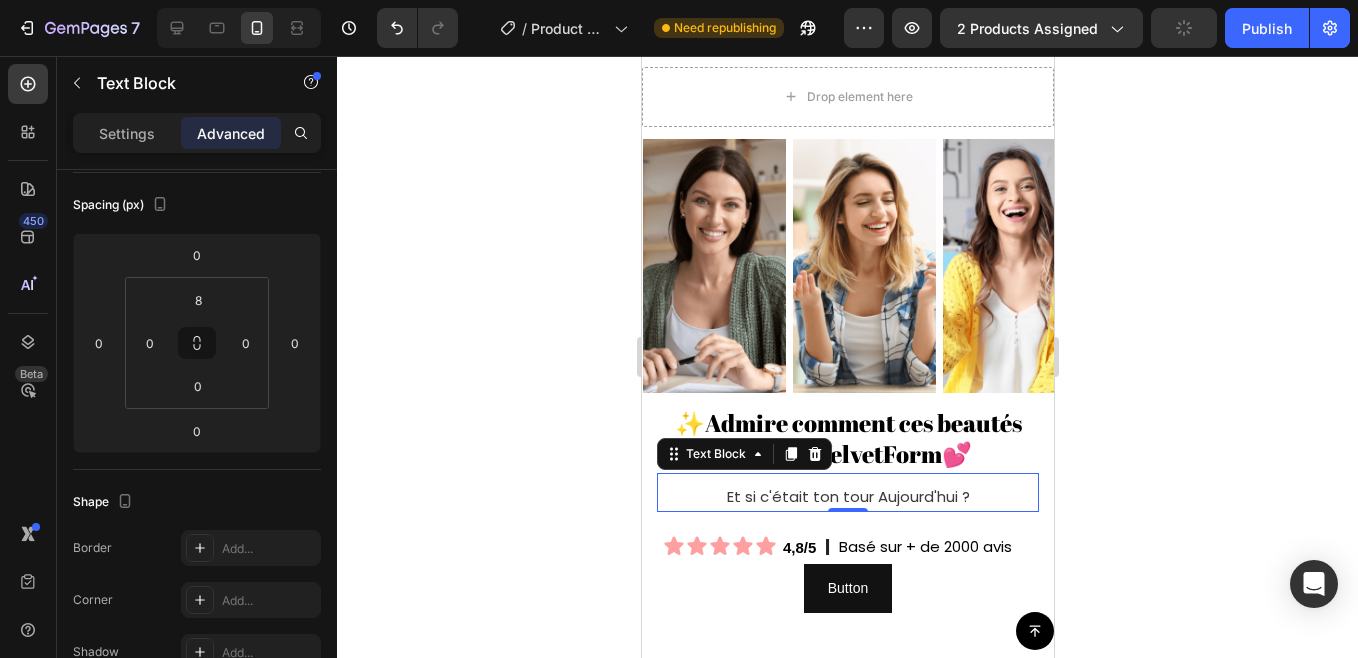 click 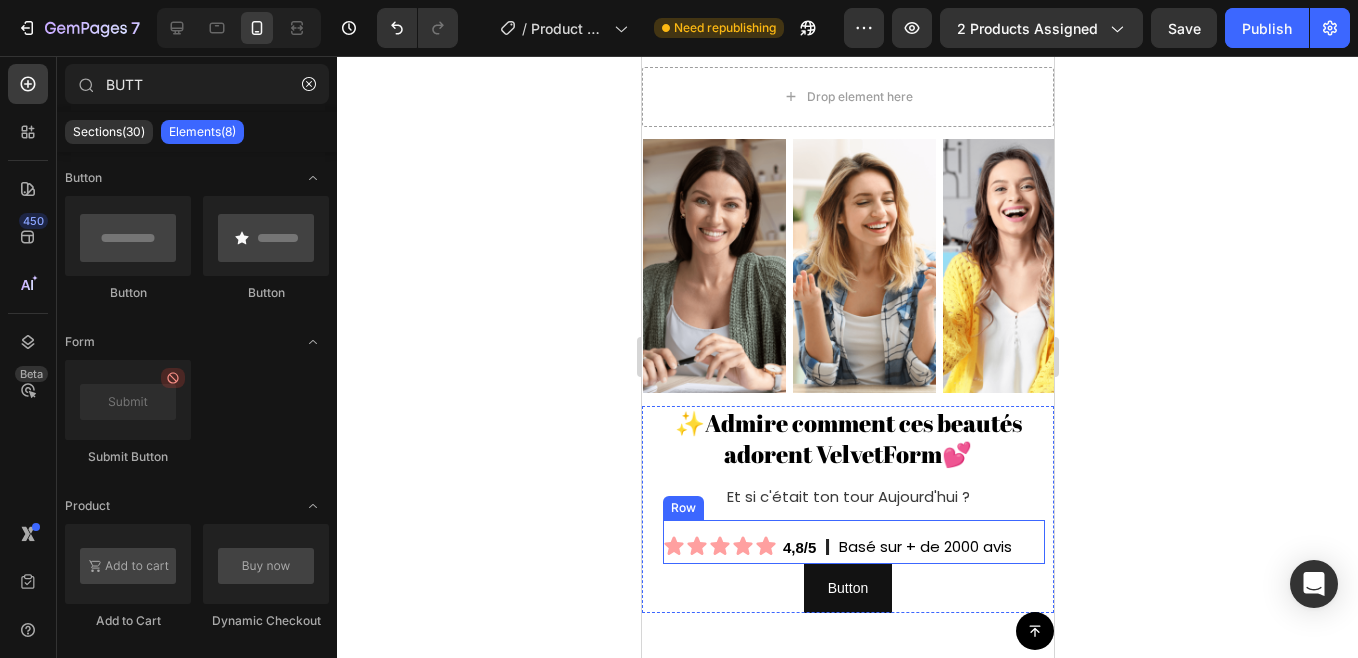 click on "Icon
Icon
Icon
Icon
Icon Icon List 4,8/5 Text Block l Text Block Basé sur + de 2000 avis Text Block Row" at bounding box center [853, 542] 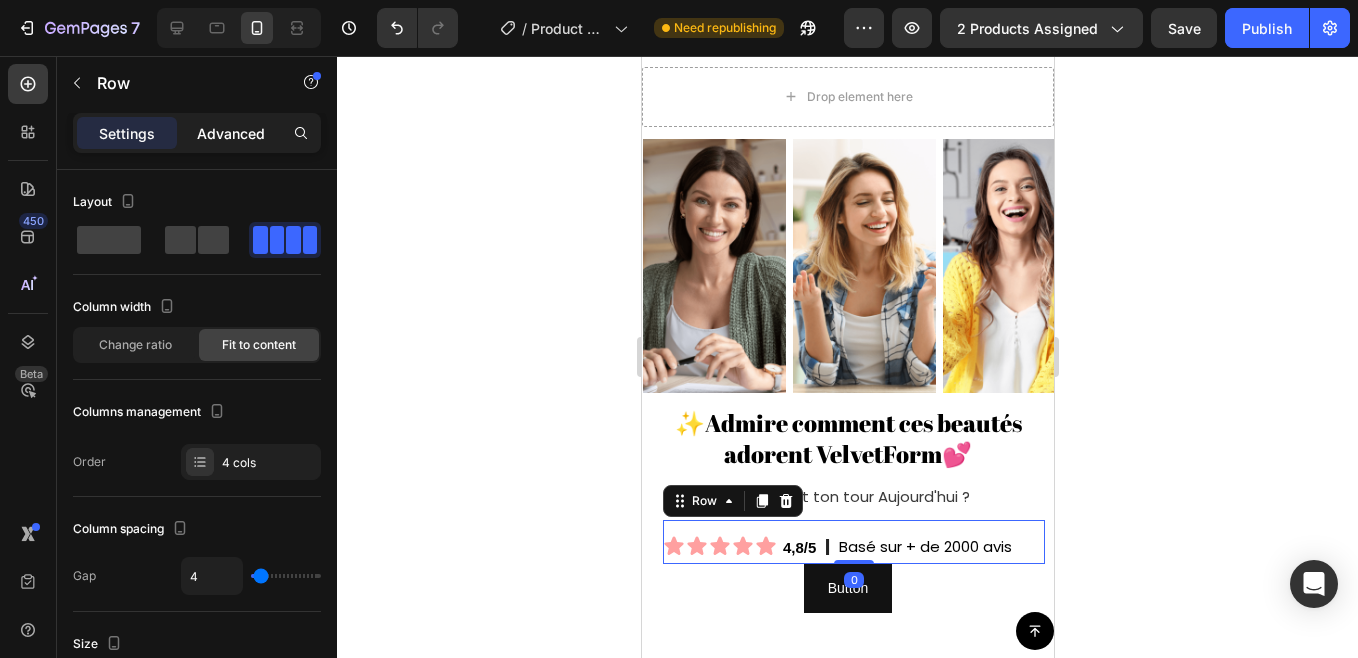 click on "Advanced" at bounding box center (231, 133) 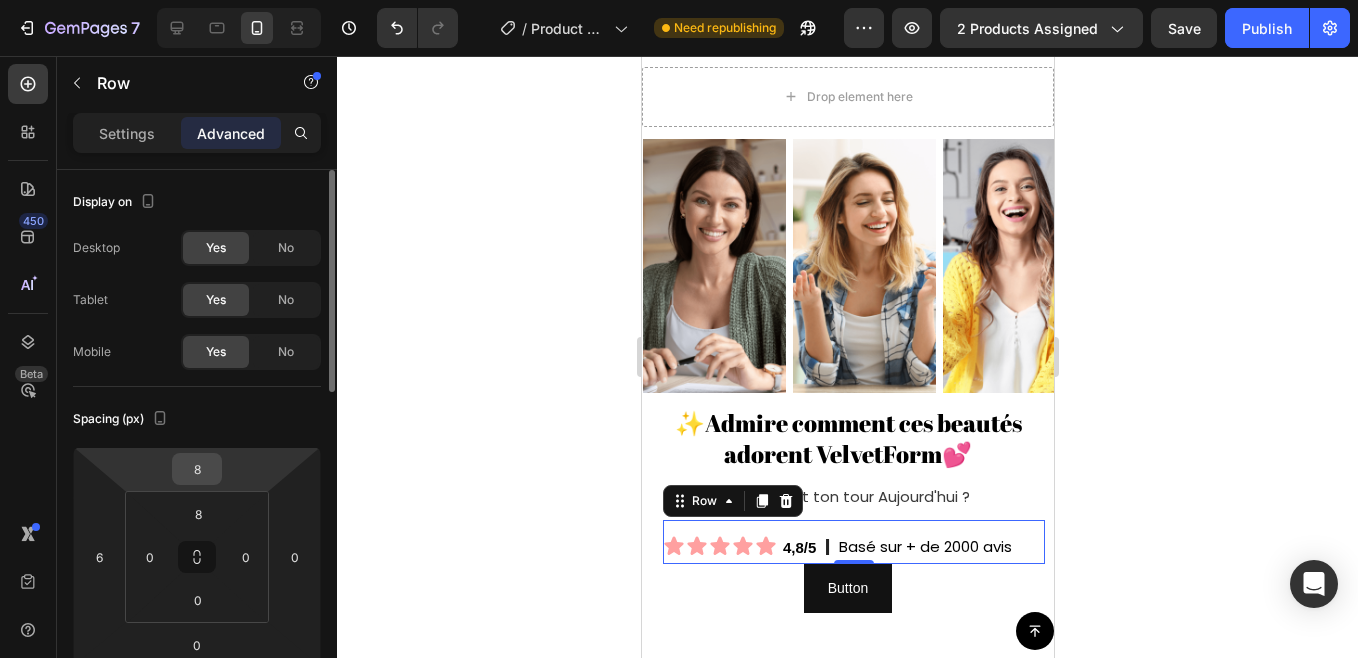 click on "8" at bounding box center (197, 469) 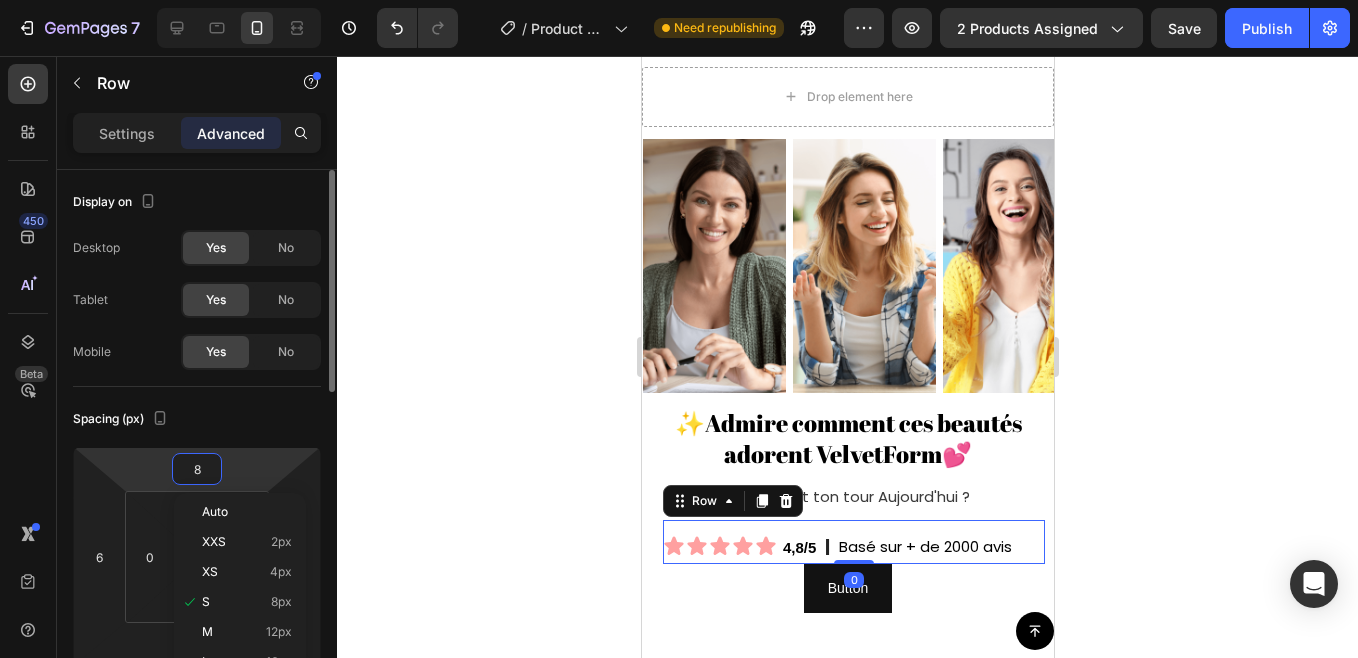 type 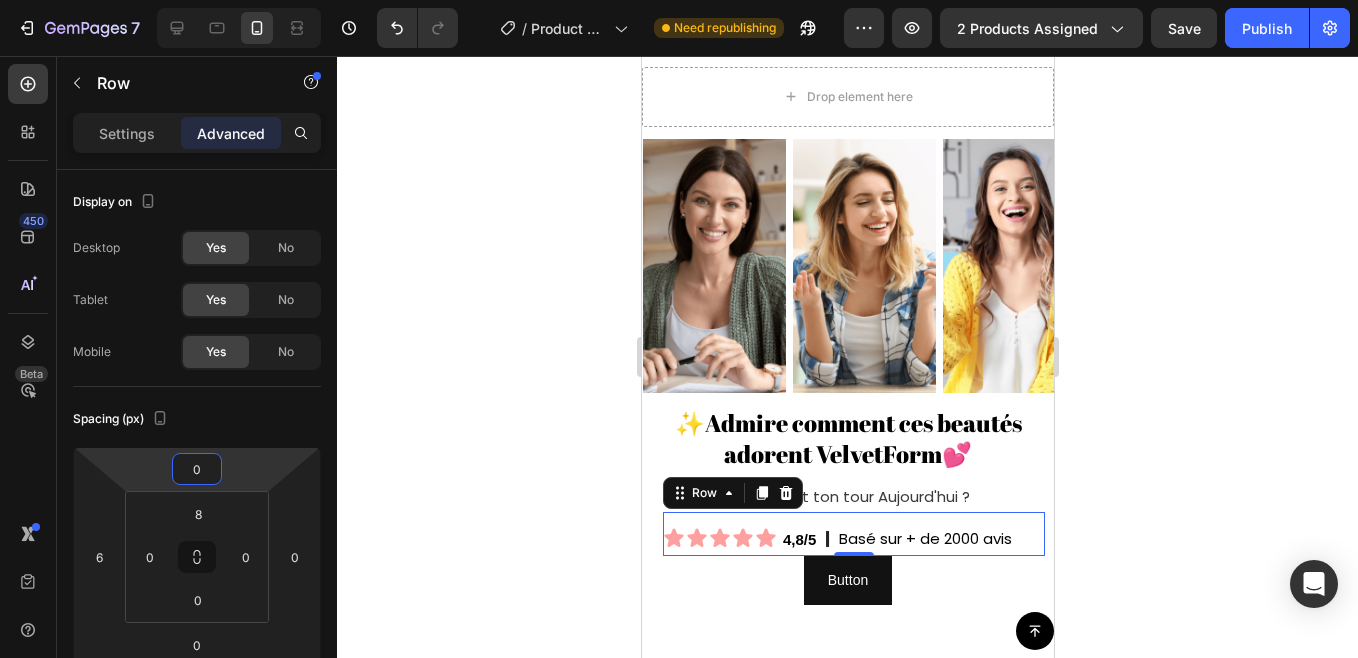 click 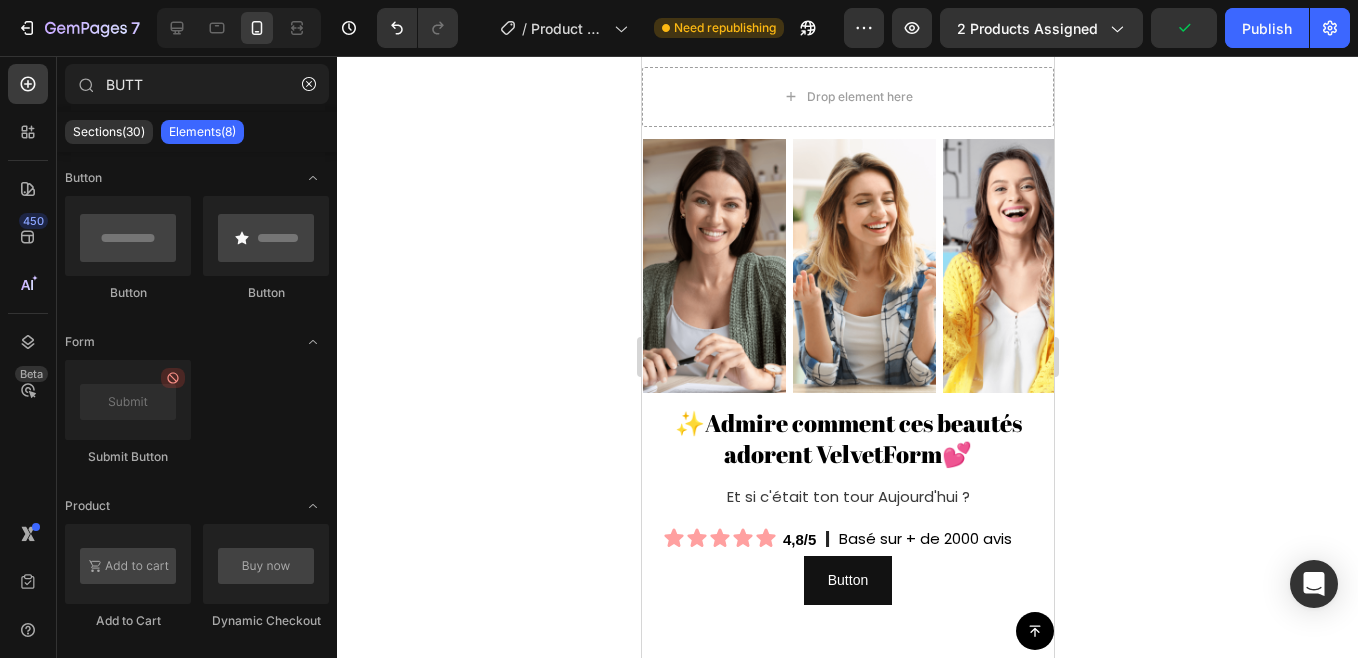 click 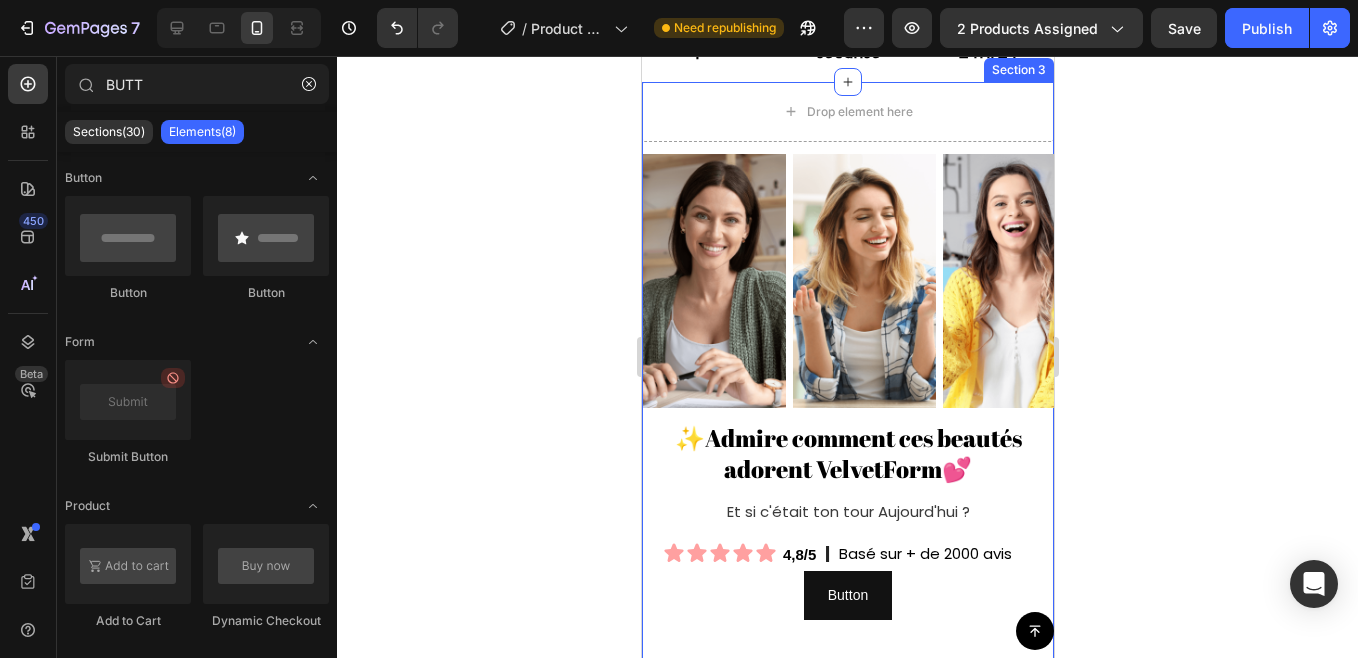 scroll, scrollTop: 1029, scrollLeft: 0, axis: vertical 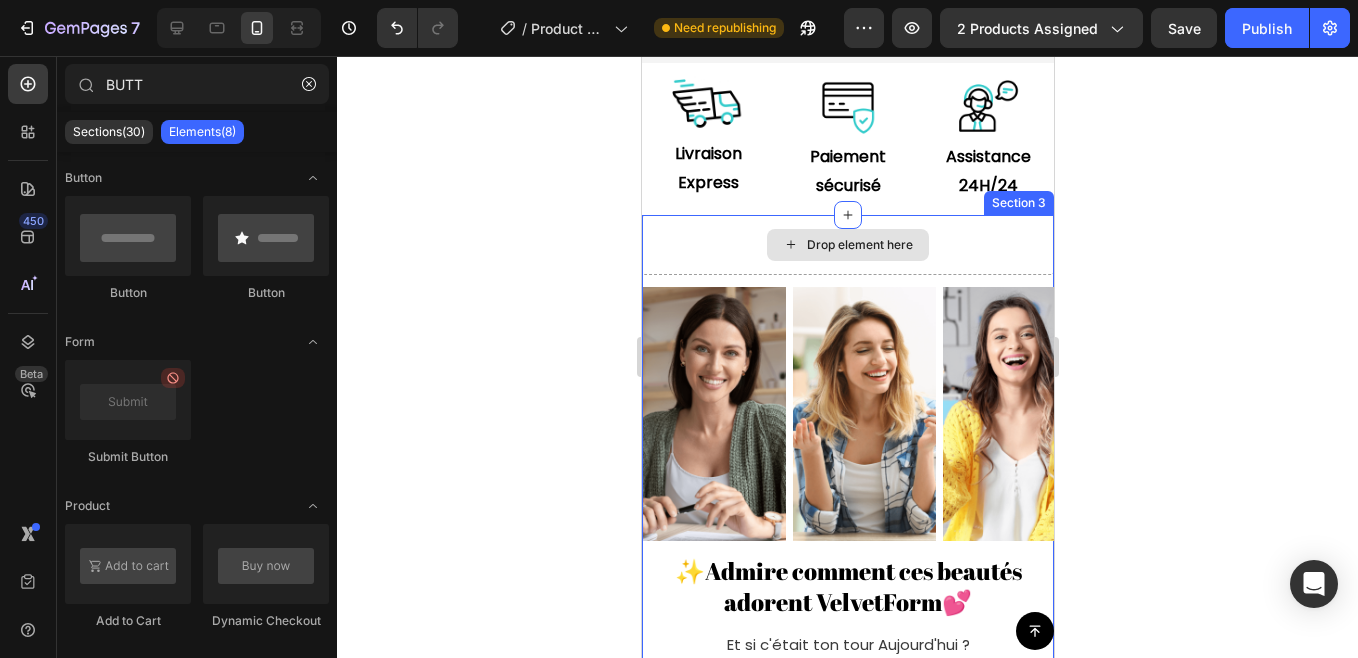 click on "Drop element here" at bounding box center [847, 245] 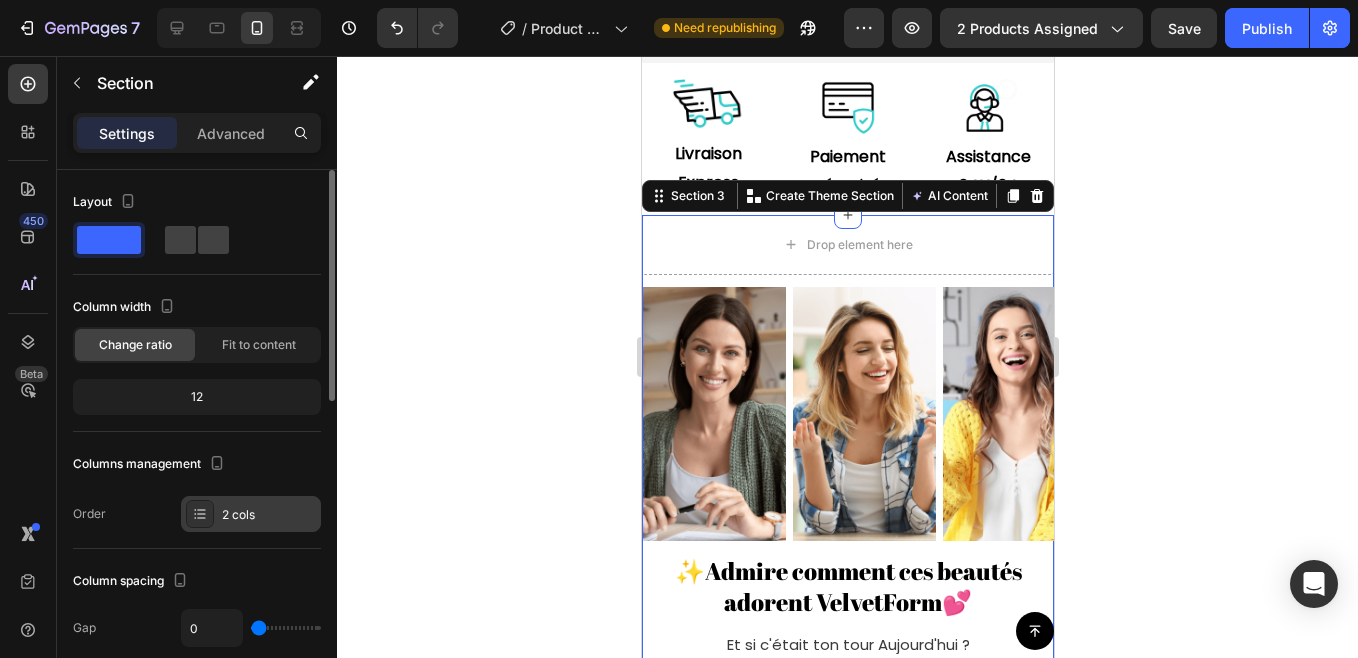 click on "2 cols" at bounding box center [251, 514] 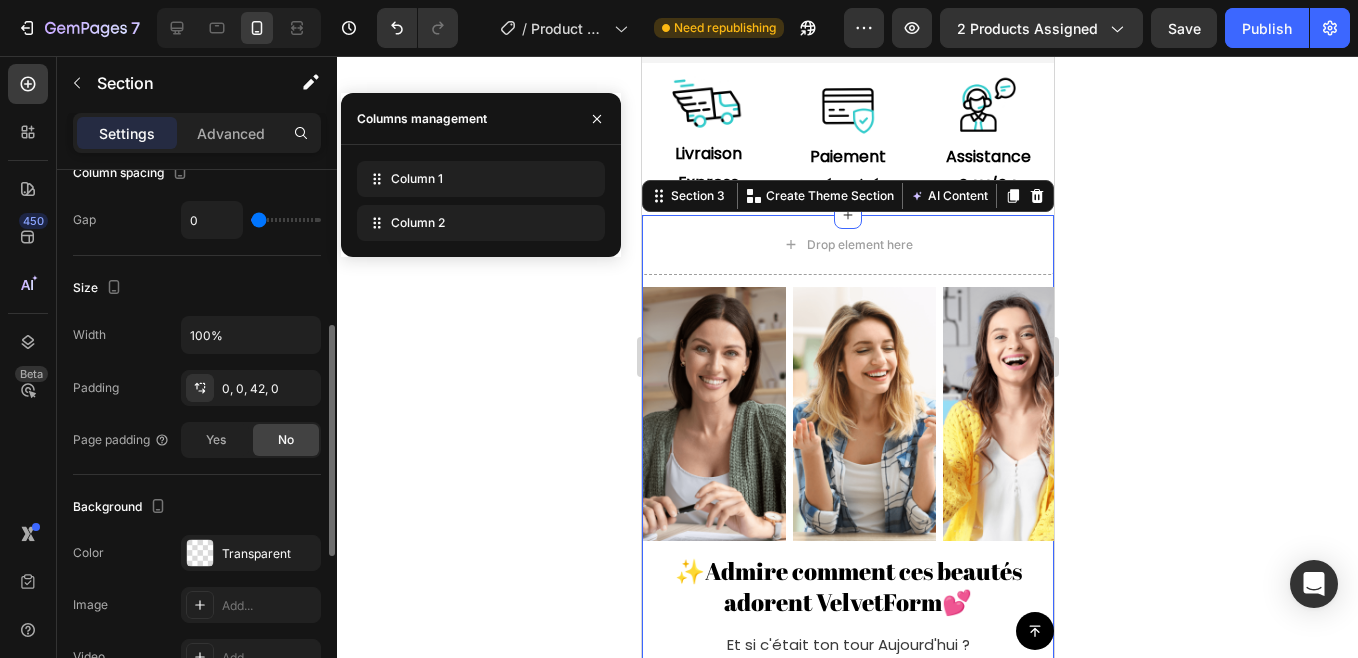 scroll, scrollTop: 0, scrollLeft: 0, axis: both 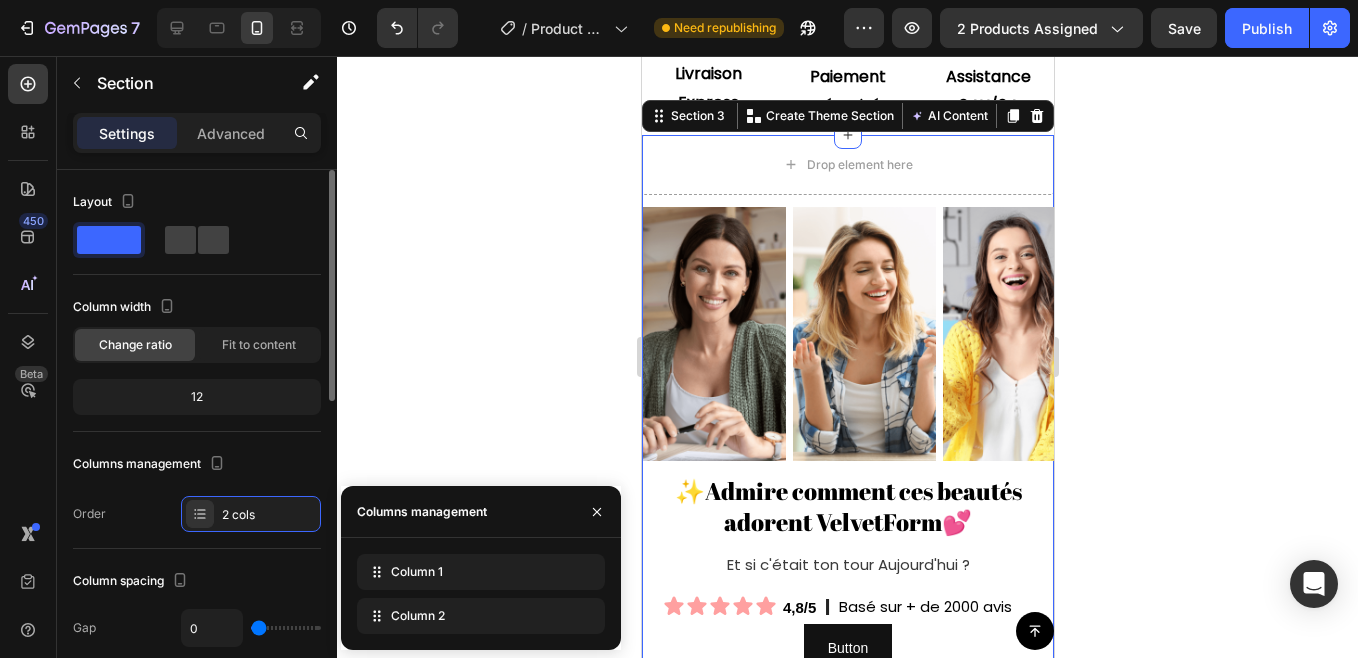 type on "56" 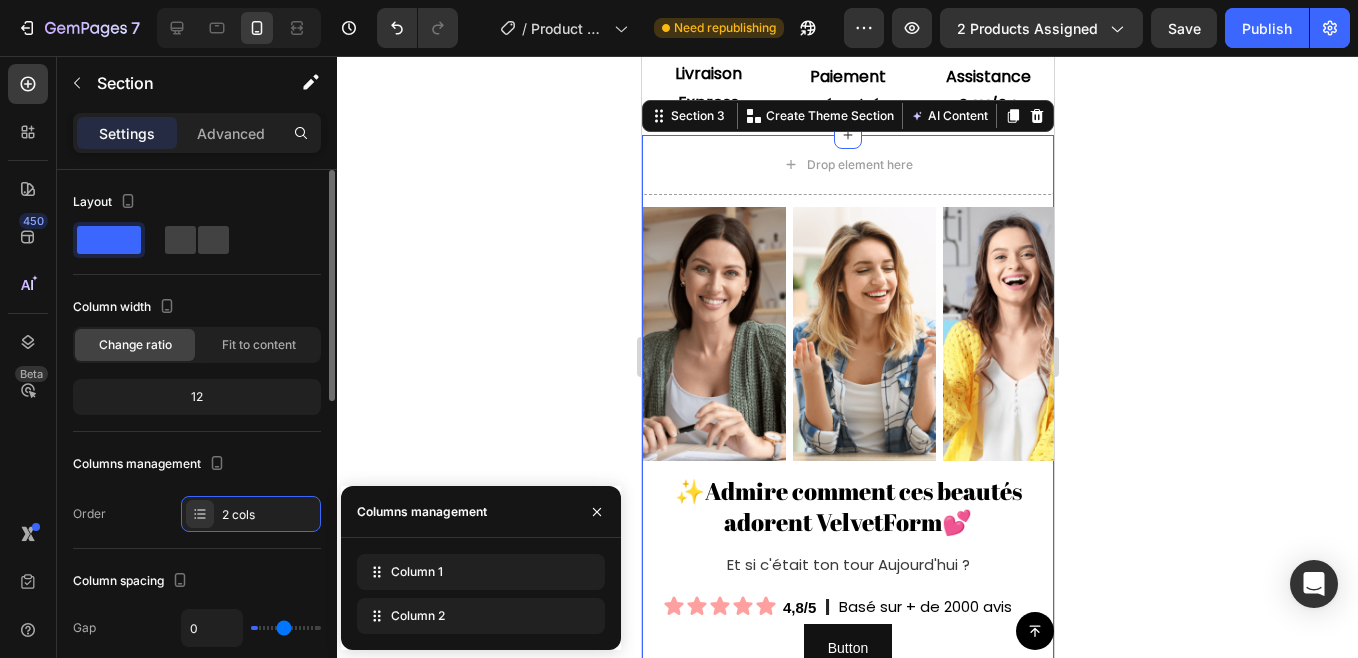 click at bounding box center [286, 628] 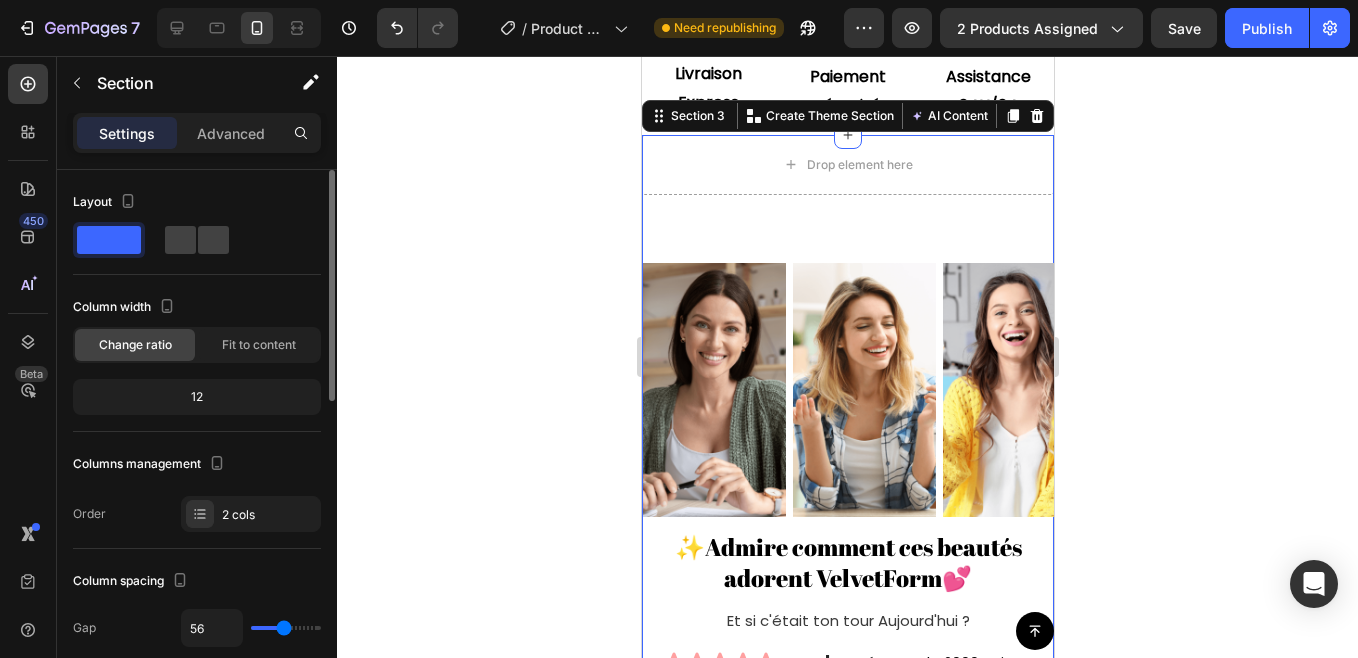 type on "0" 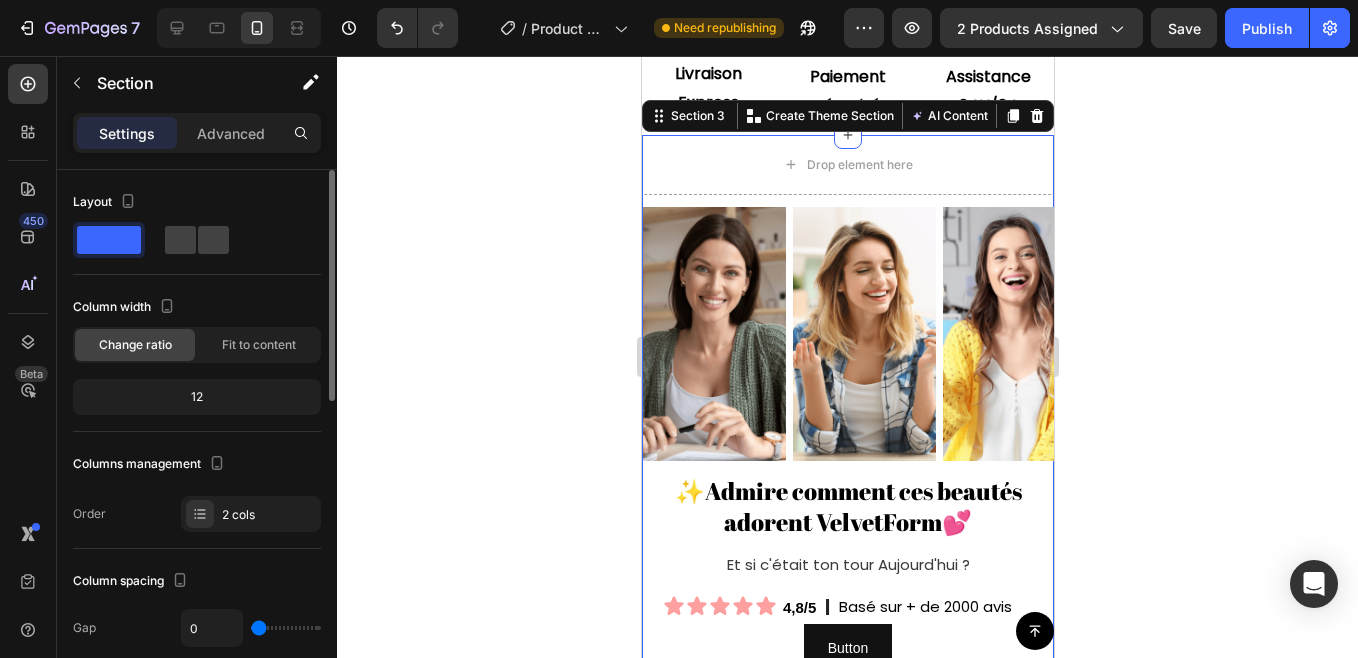 drag, startPoint x: 282, startPoint y: 629, endPoint x: 223, endPoint y: 631, distance: 59.03389 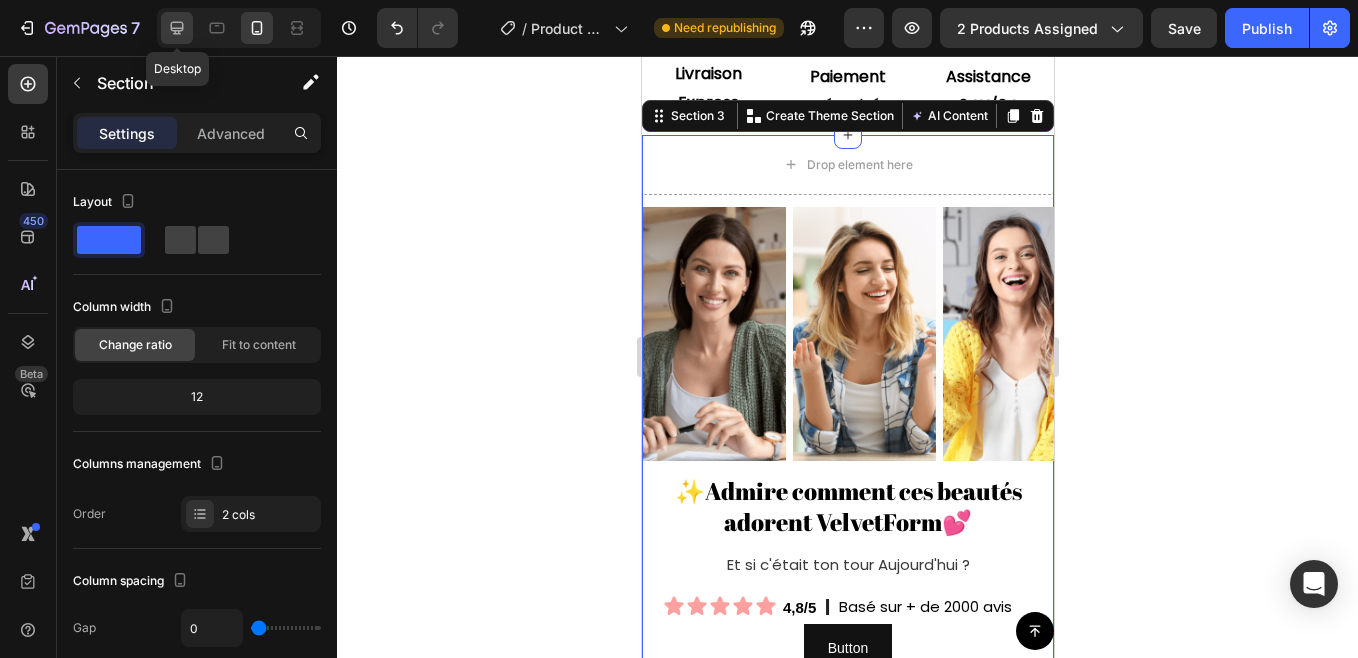 click 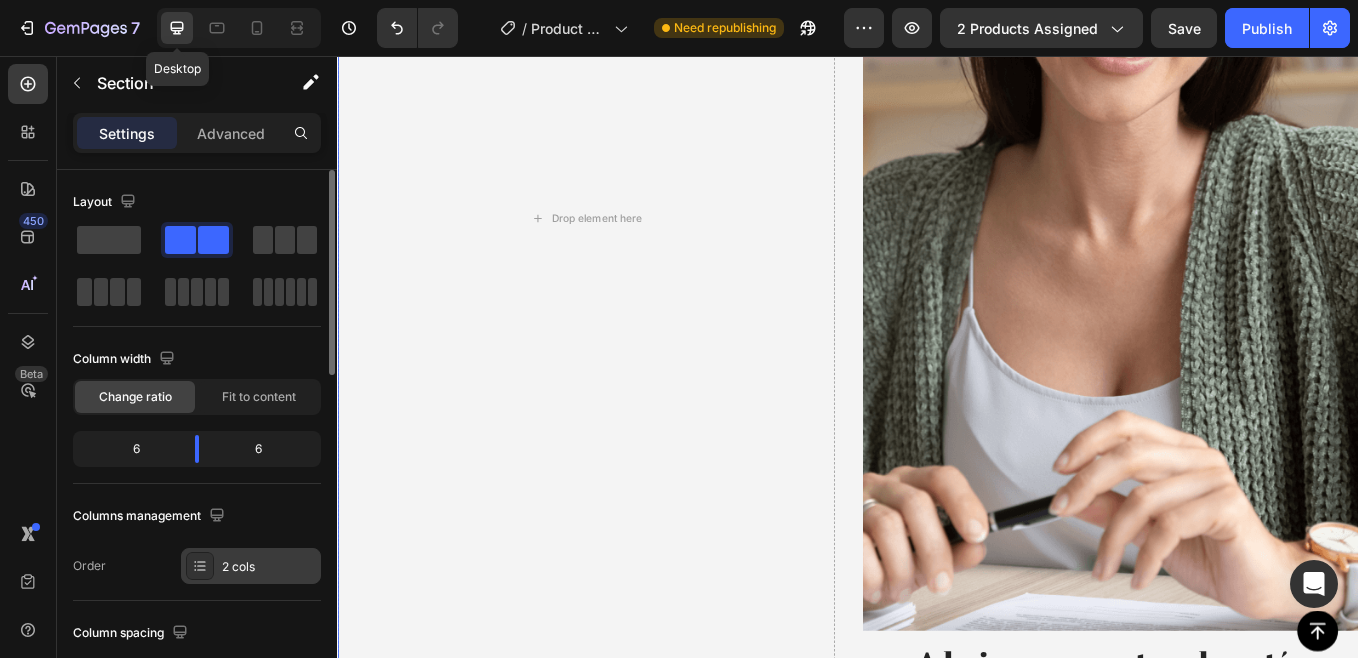 scroll, scrollTop: 1147, scrollLeft: 0, axis: vertical 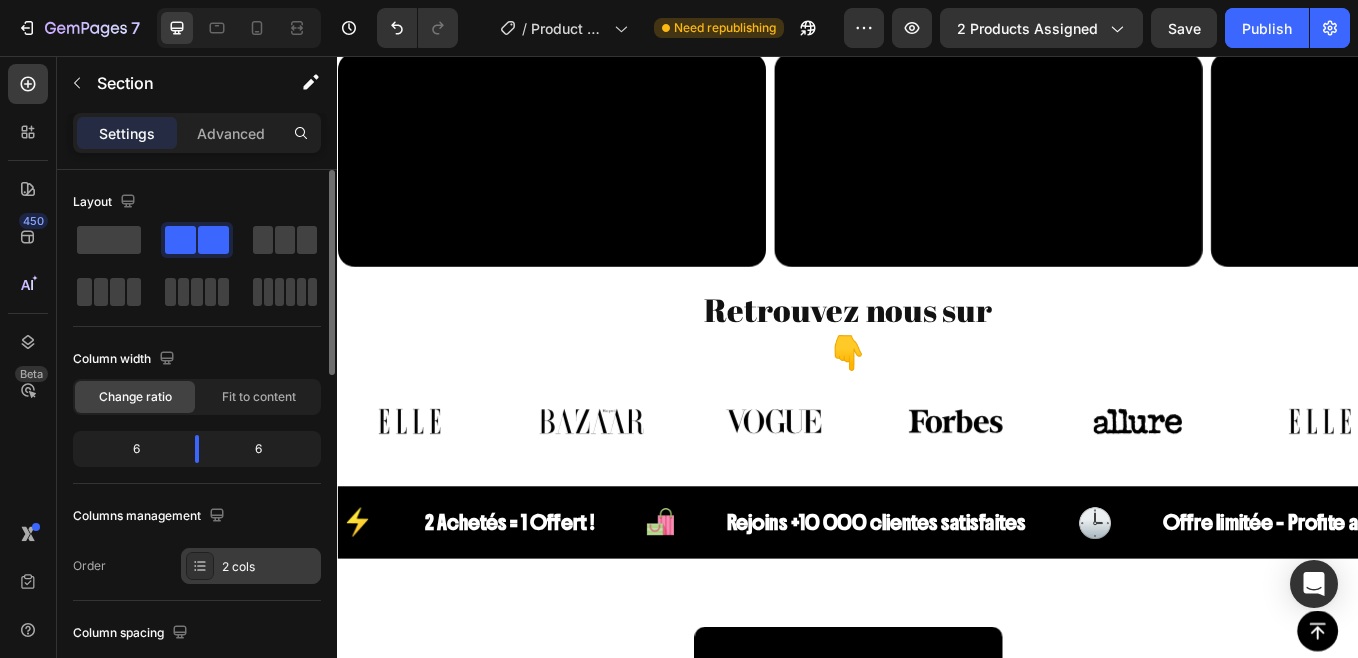 click on "2 cols" at bounding box center [269, 567] 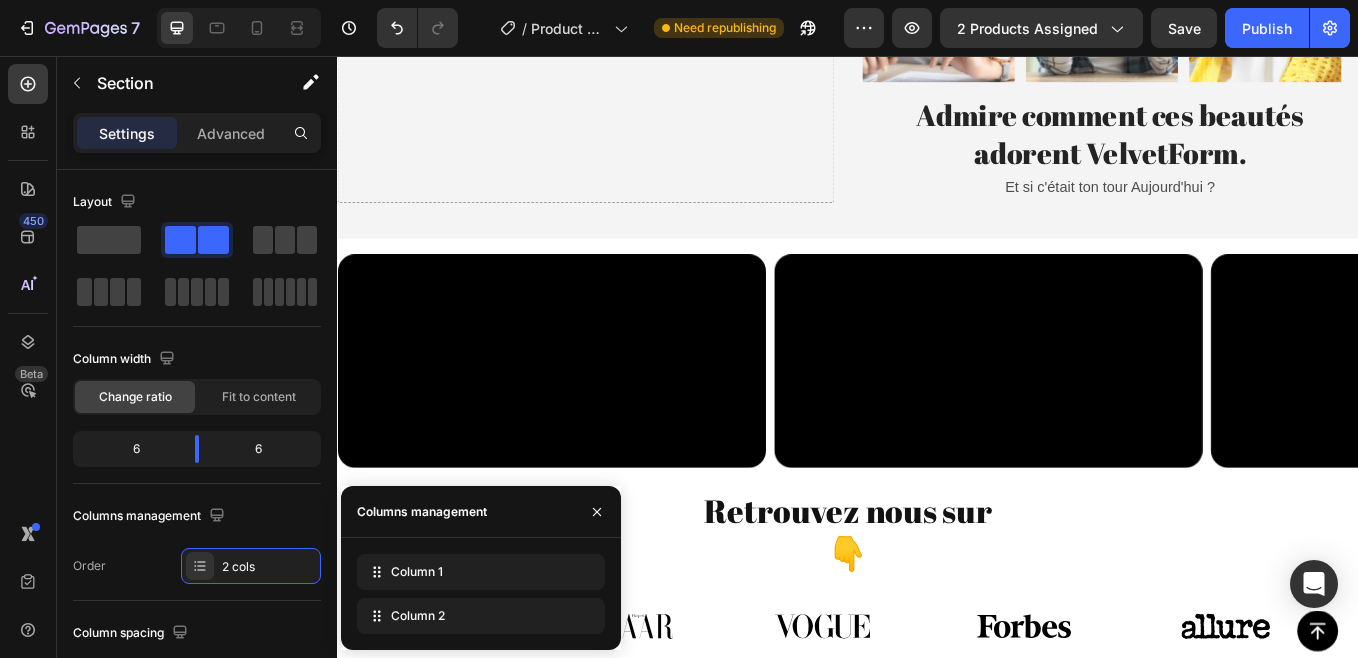 scroll, scrollTop: 987, scrollLeft: 0, axis: vertical 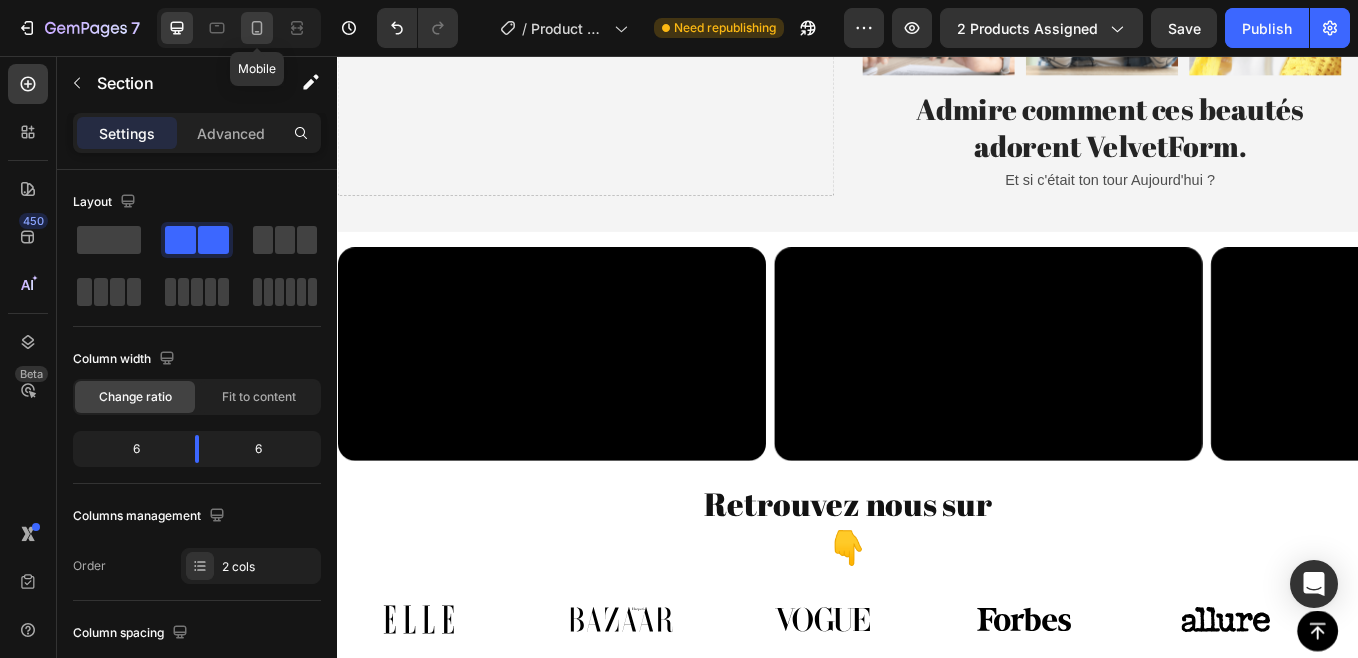 click 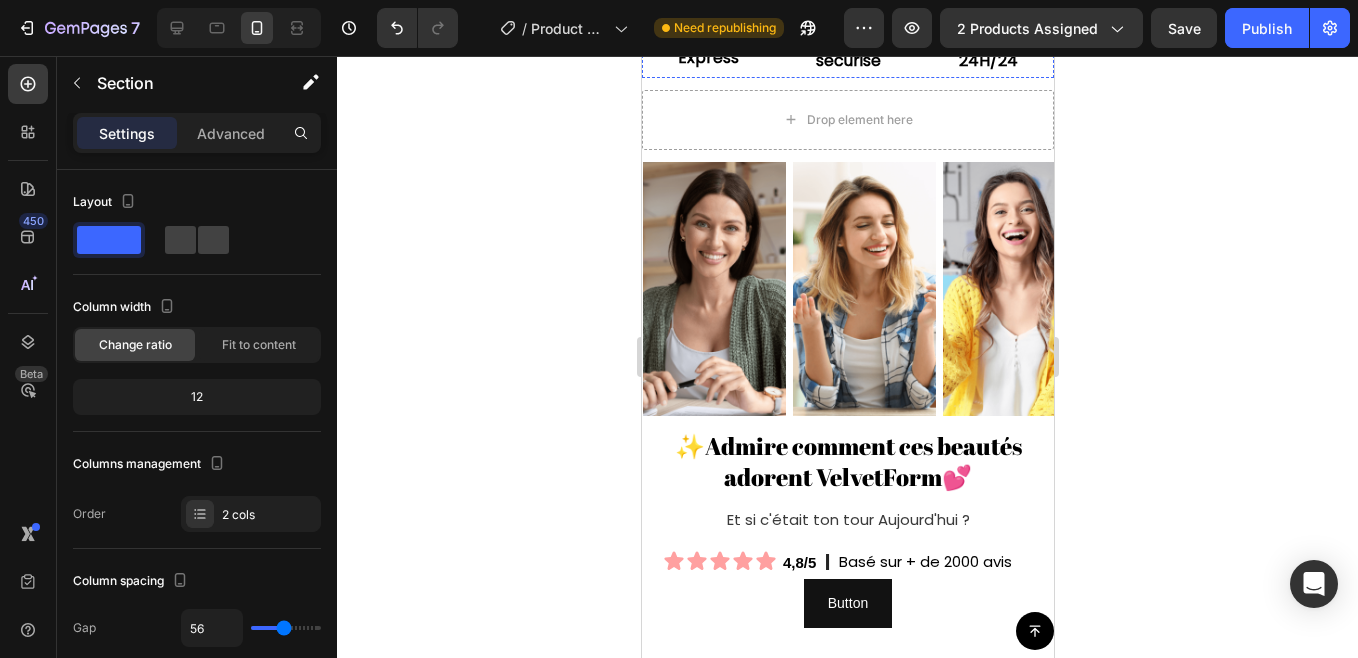 scroll, scrollTop: 1155, scrollLeft: 0, axis: vertical 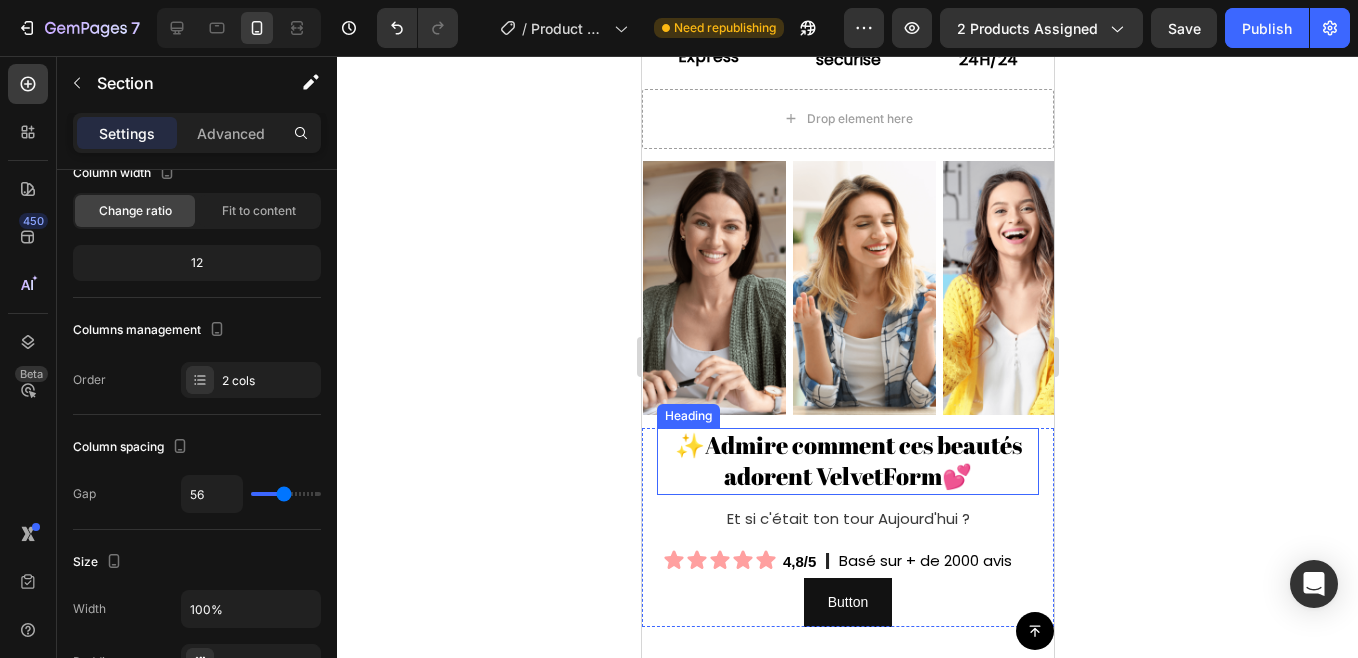 click on "adorent VelvetForm💕" at bounding box center [847, 476] 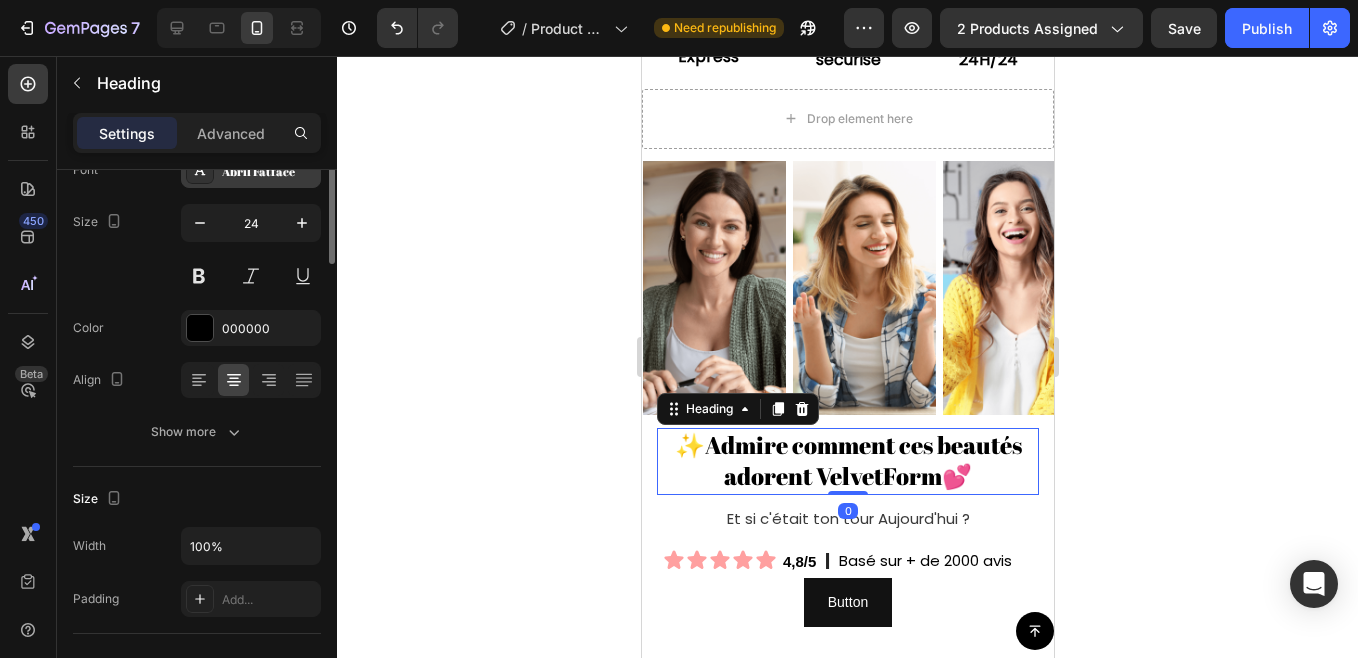 scroll, scrollTop: 0, scrollLeft: 0, axis: both 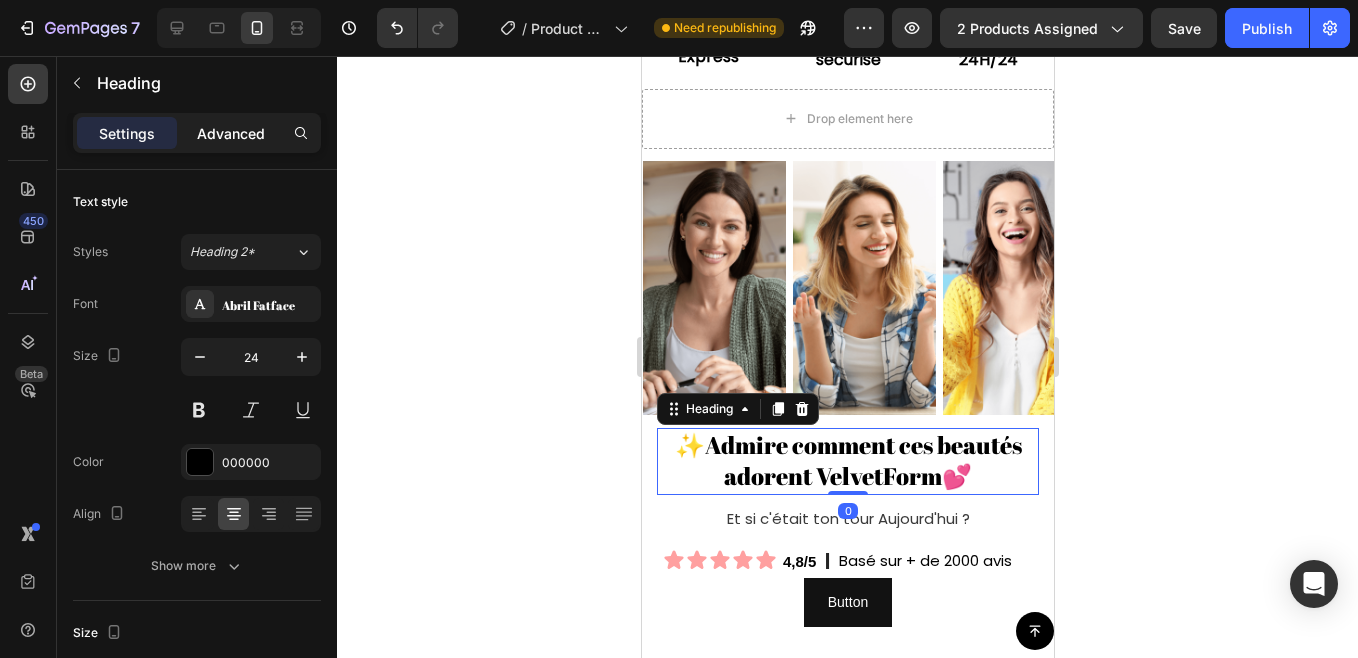 click on "Advanced" at bounding box center [231, 133] 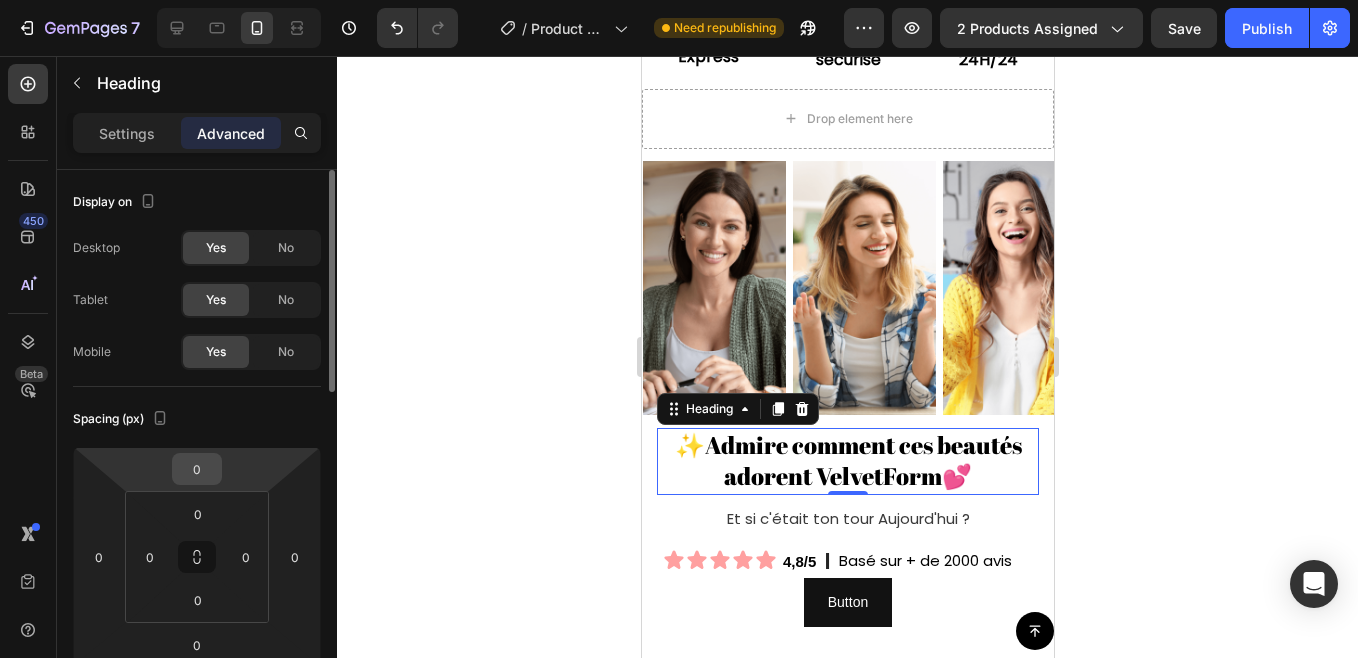 click on "0" at bounding box center (197, 469) 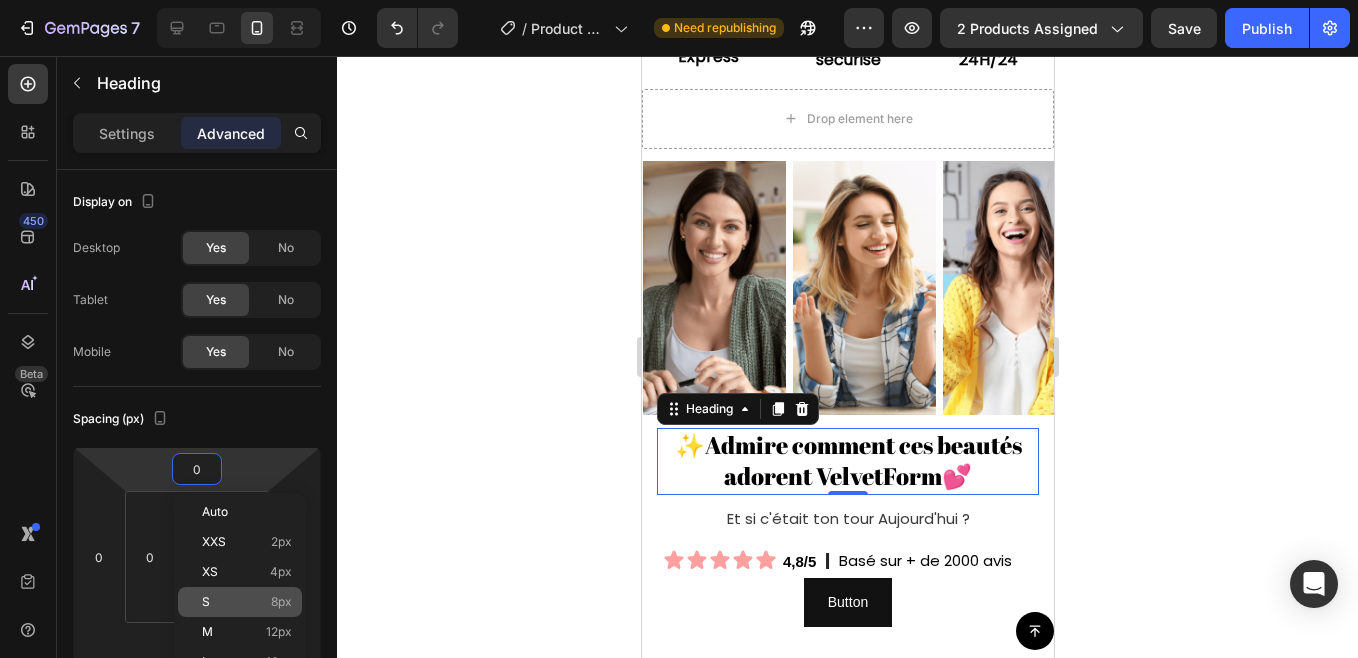 click on "S 8px" 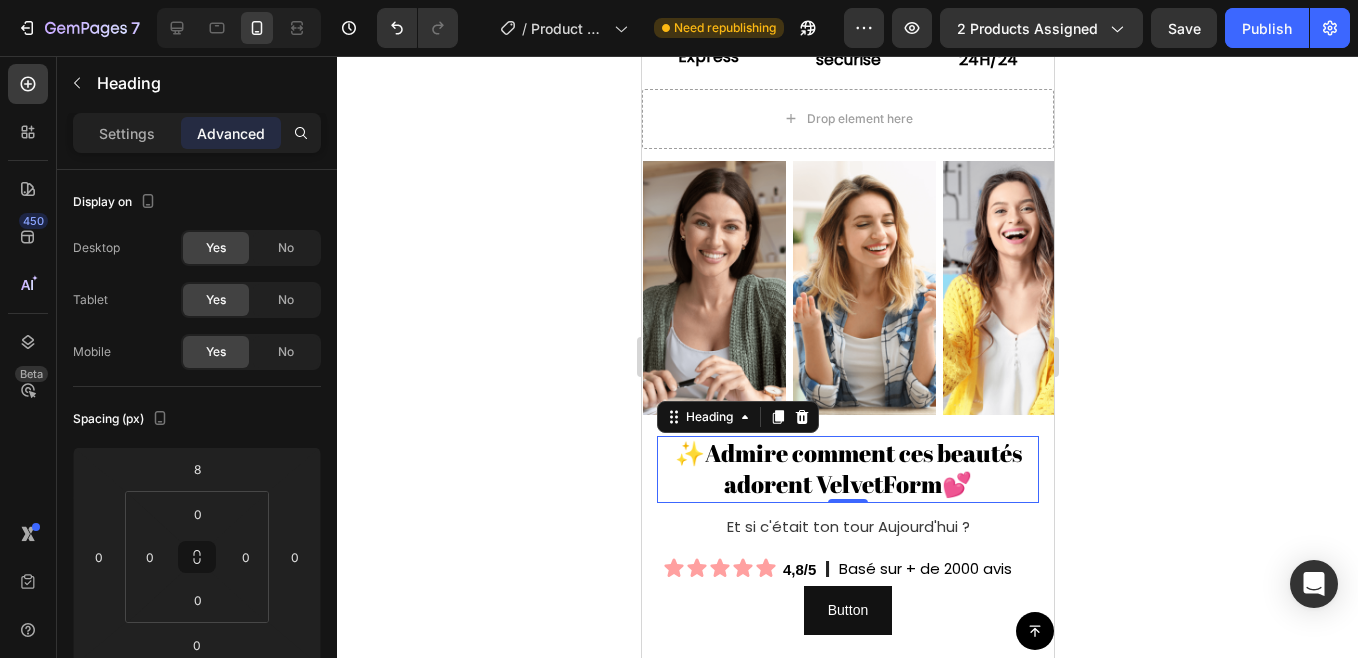click 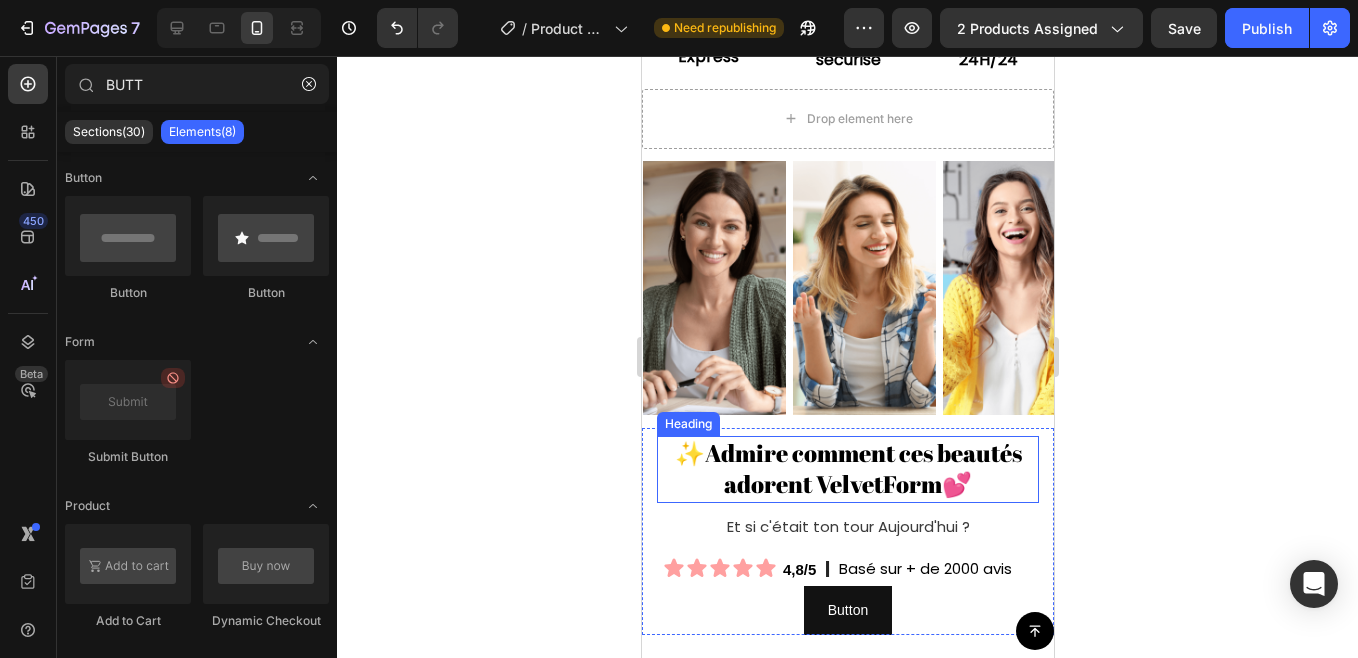 click on "✨Admire comment ces beautés" at bounding box center (847, 453) 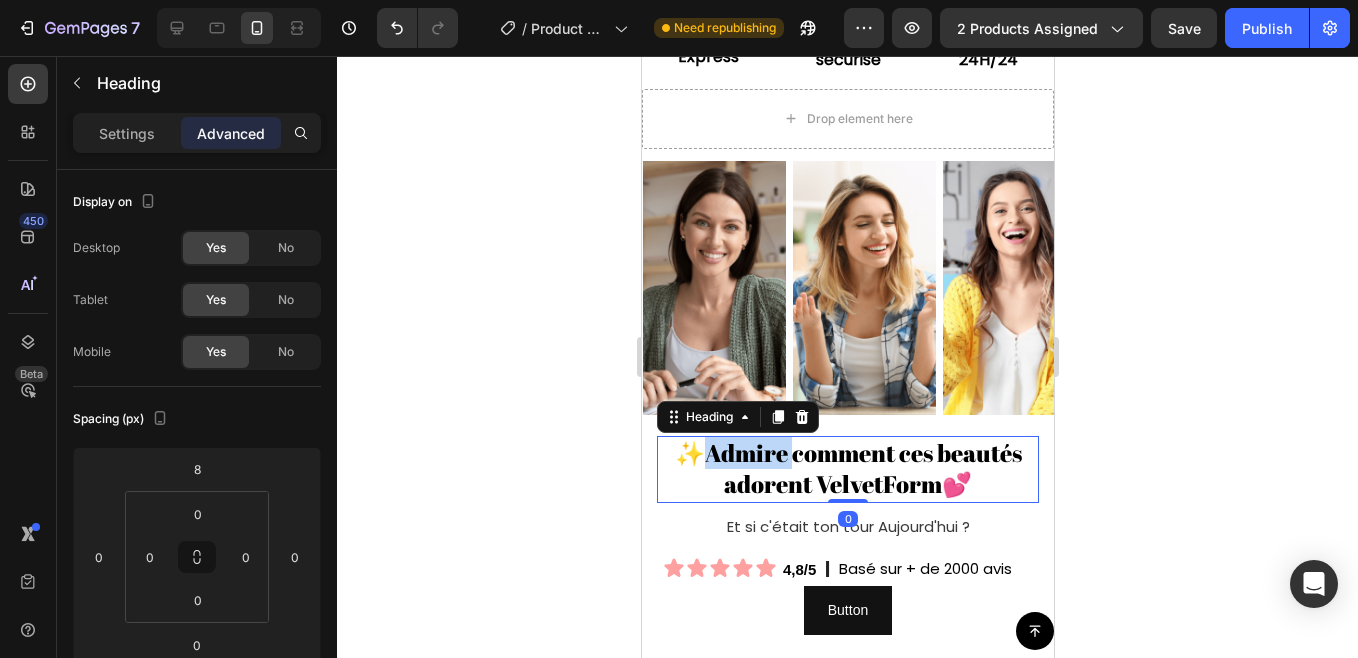 click on "✨Admire comment ces beautés" at bounding box center [847, 453] 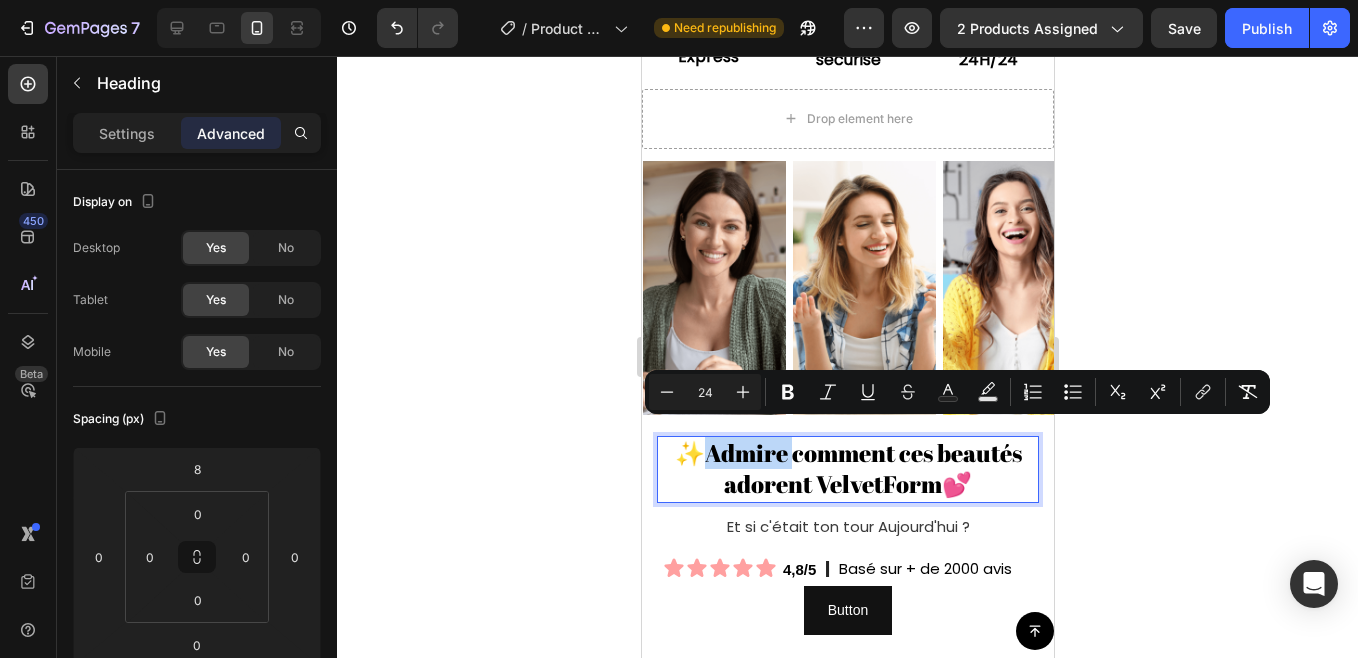 click on "✨Admire comment ces beautés" at bounding box center (847, 453) 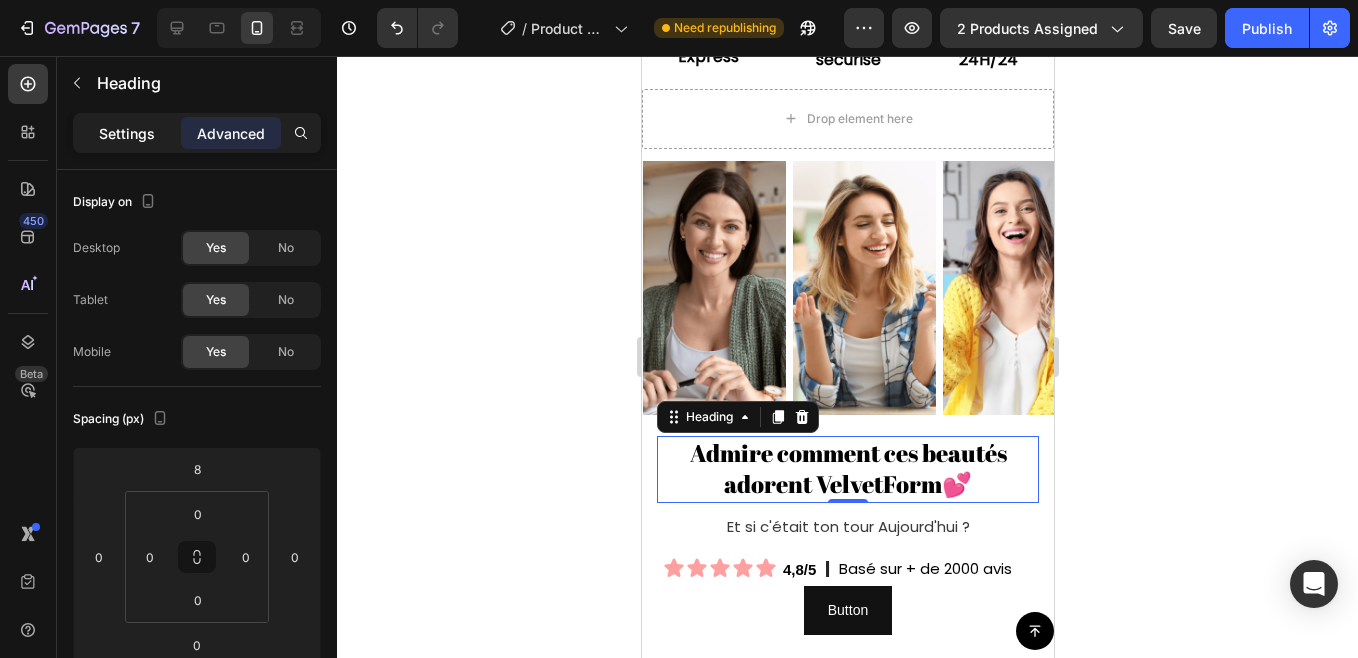 click on "Settings" 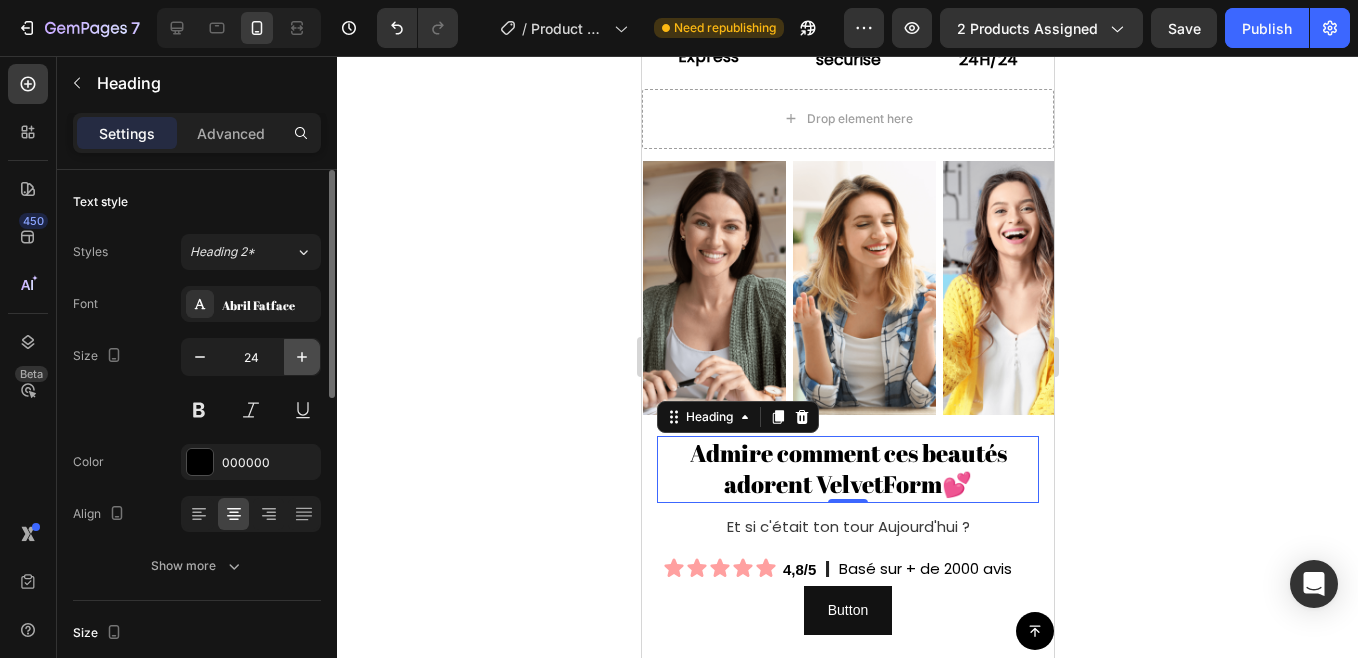 click 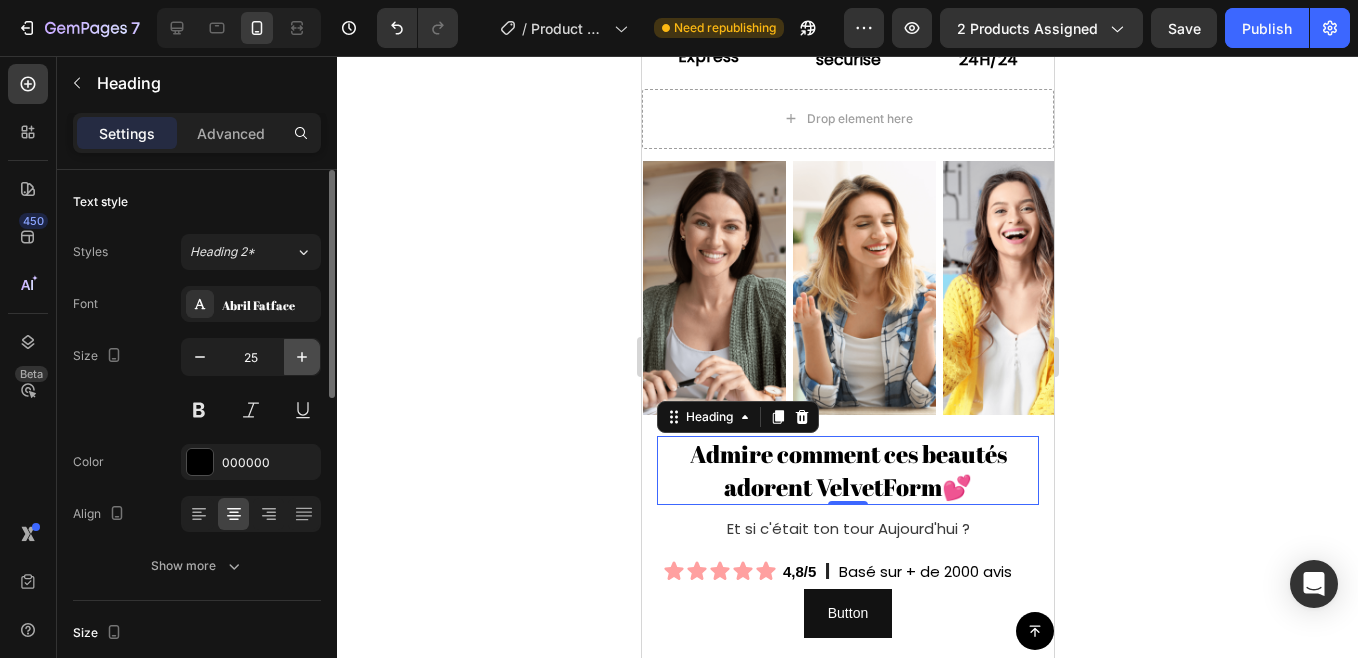 click 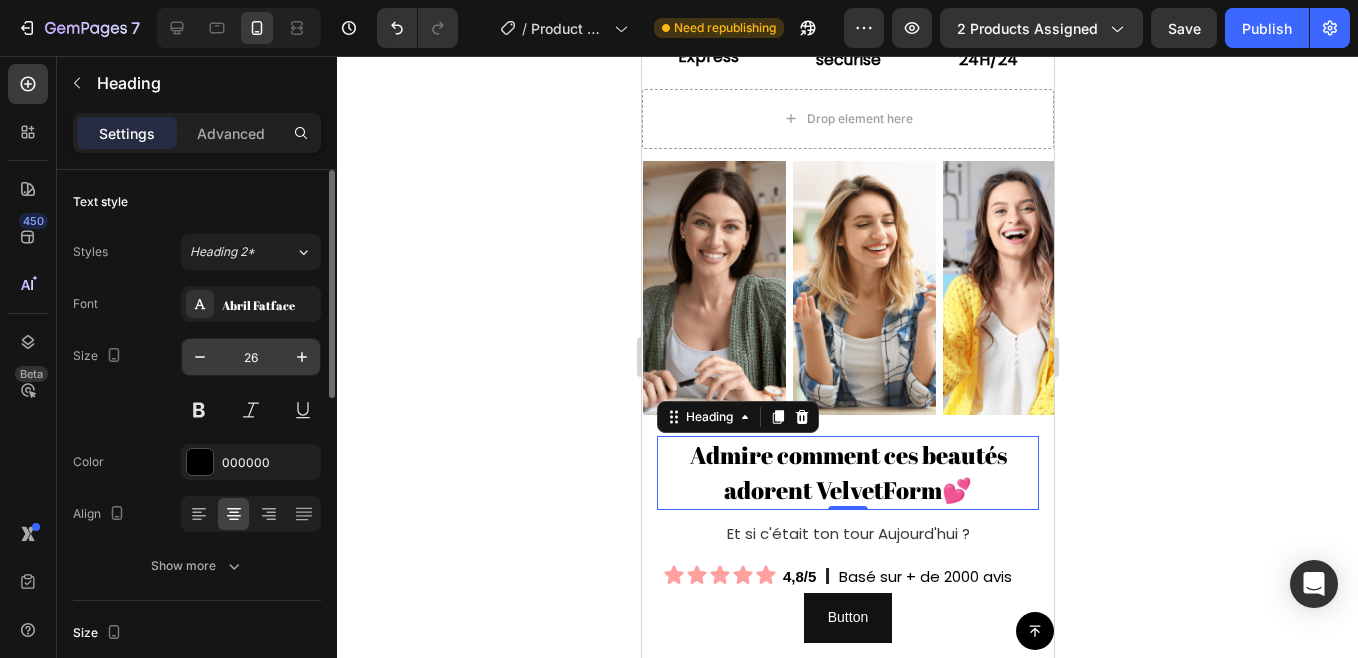 click on "26" at bounding box center [251, 357] 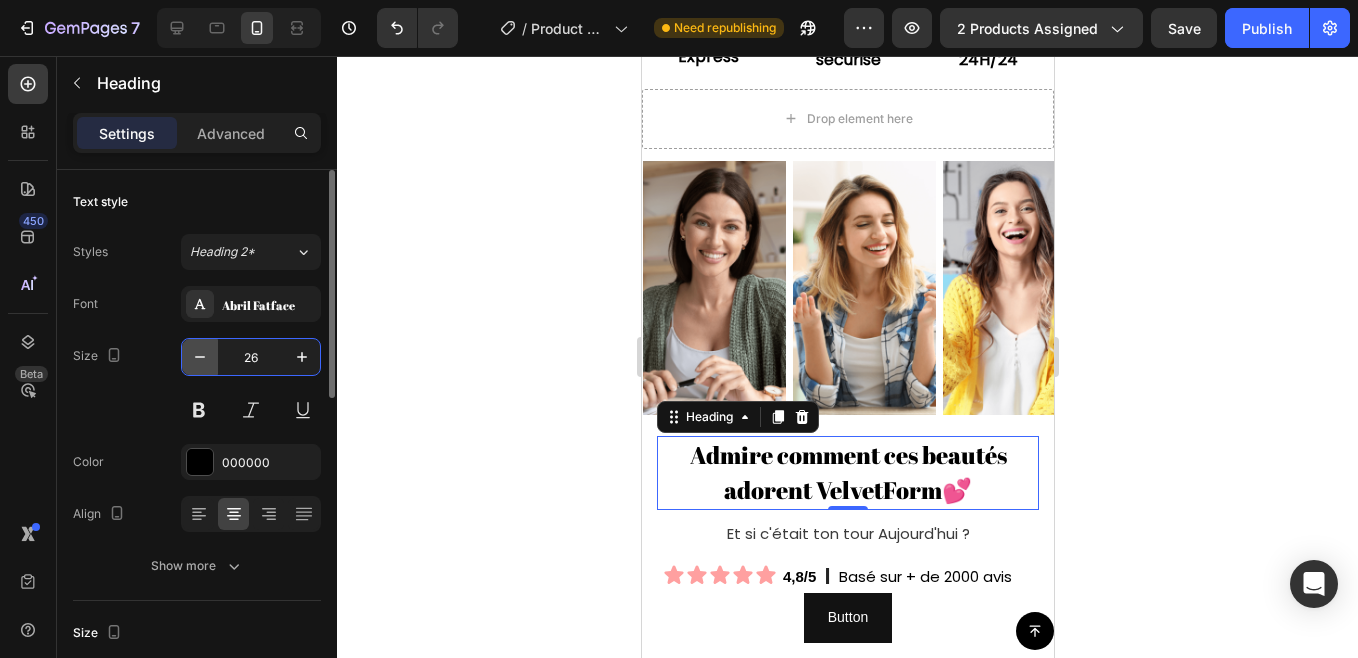 click 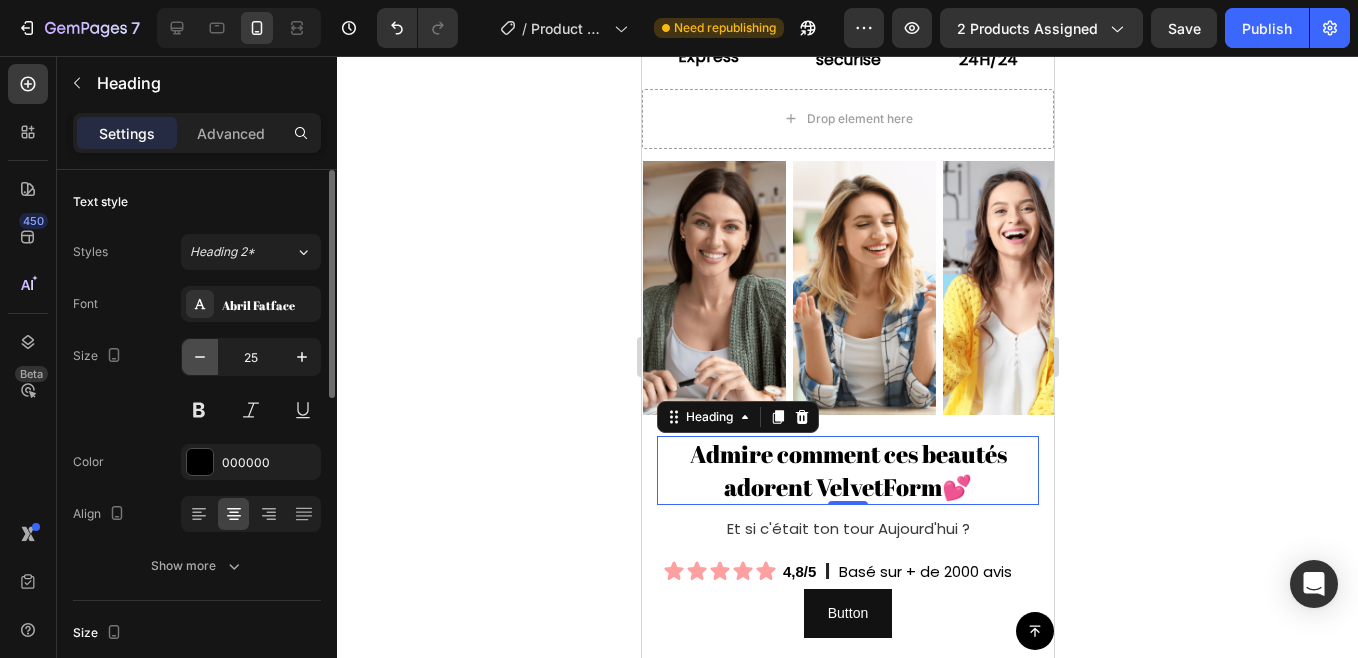 click 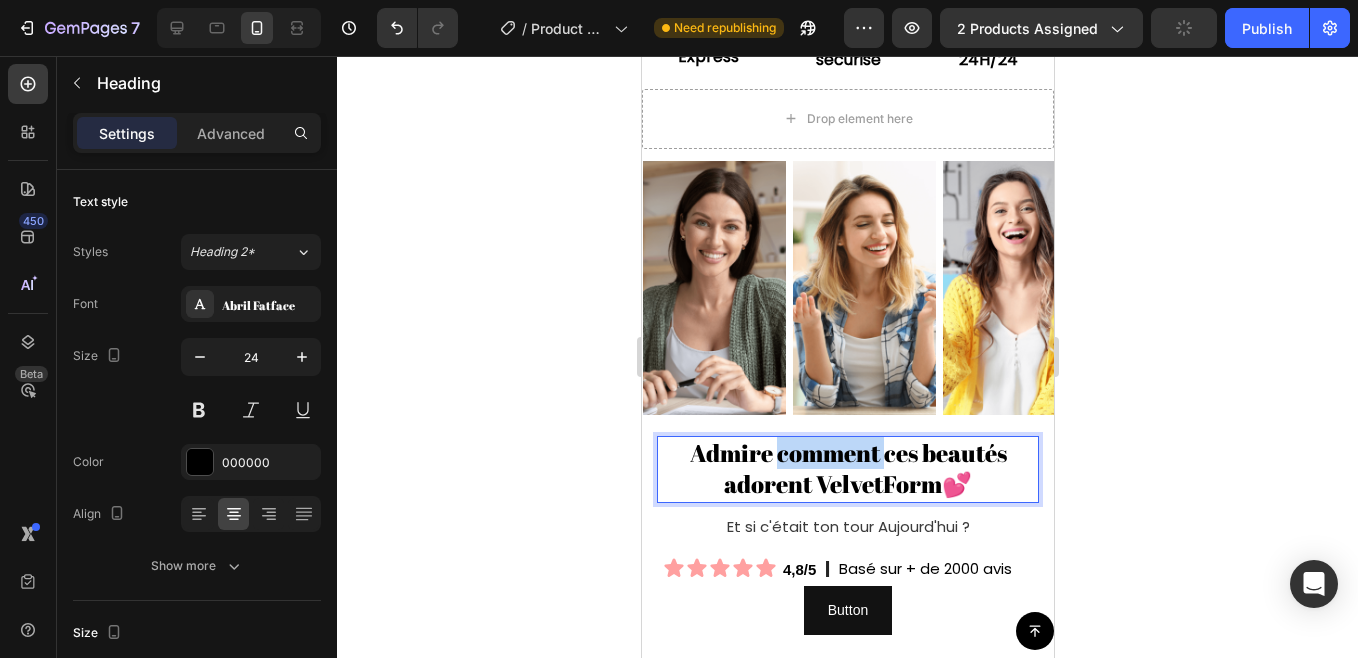 click on "Admire comment ces beautés" at bounding box center (847, 453) 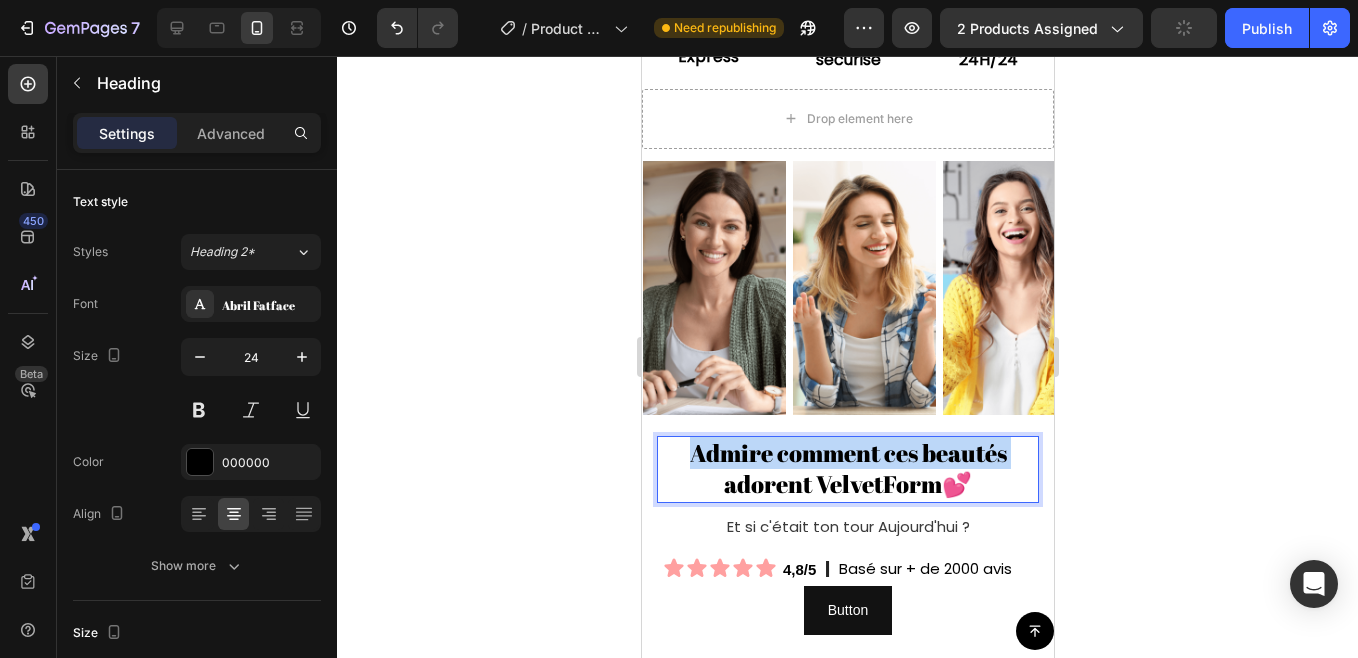 click on "Admire comment ces beautés" at bounding box center [847, 453] 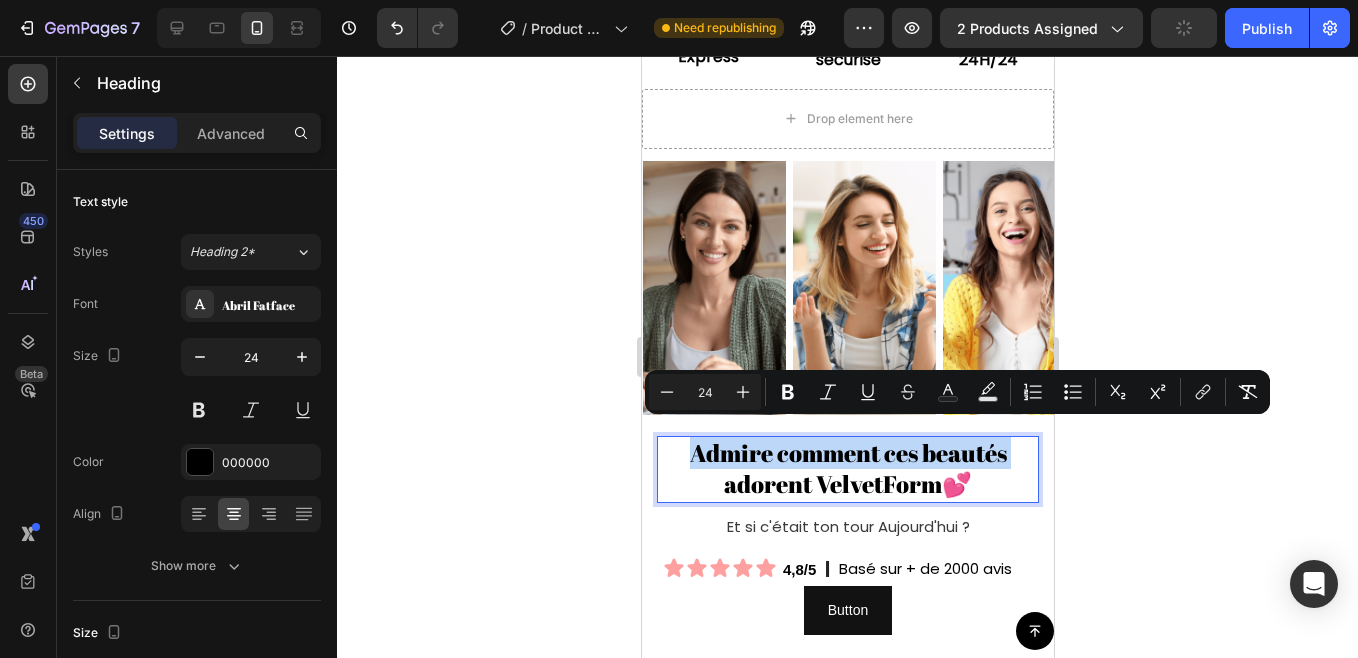 click on "Admire comment ces beautés" at bounding box center (847, 453) 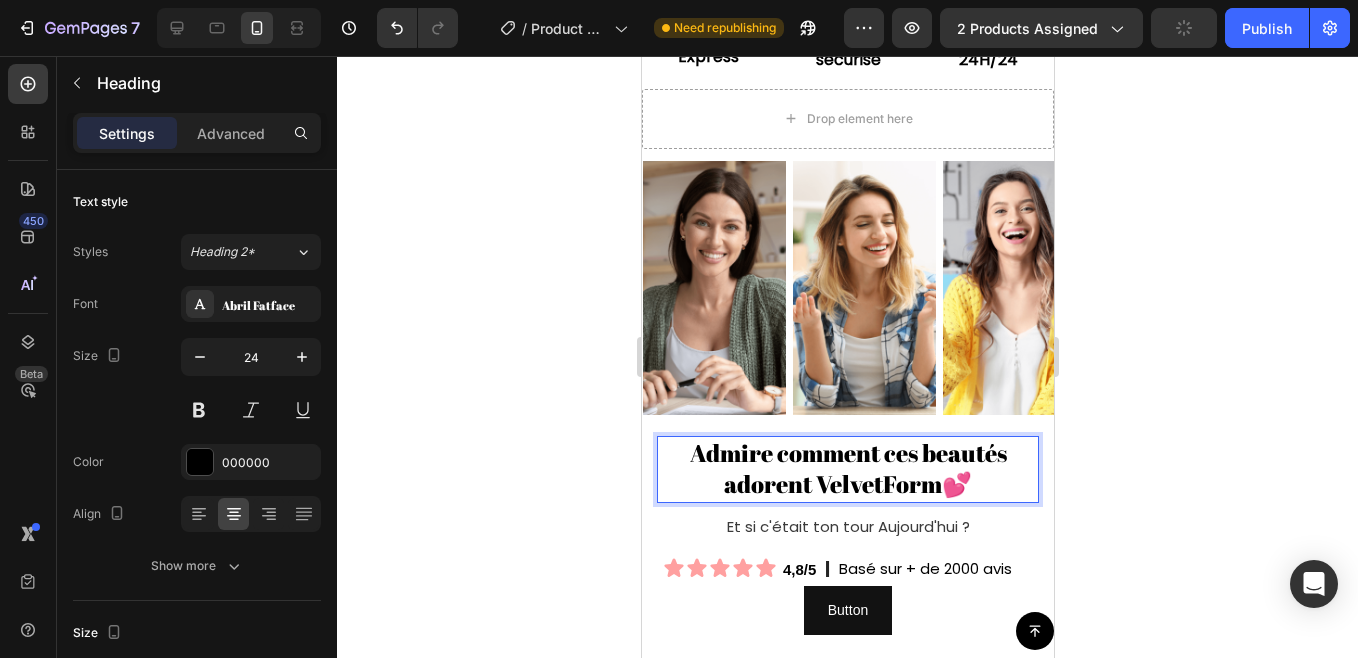 click on "Admire comment ces beautés" at bounding box center (847, 453) 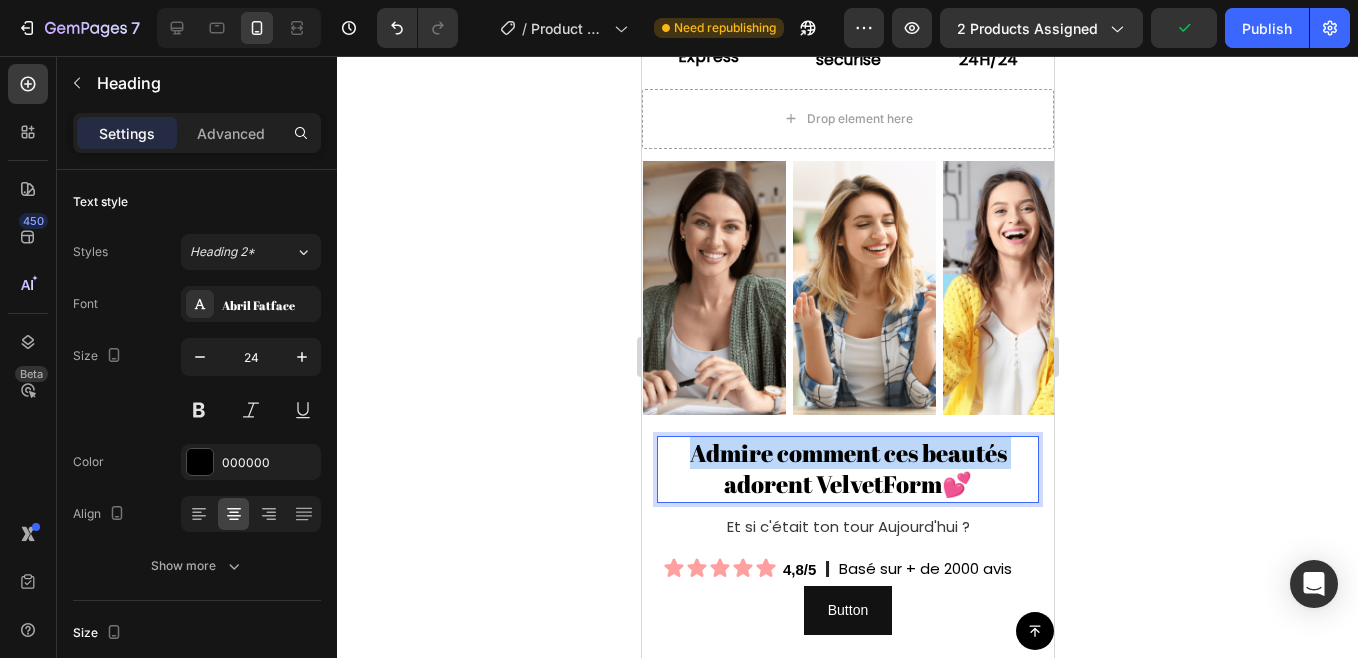 click on "Admire comment ces beautés" at bounding box center (847, 453) 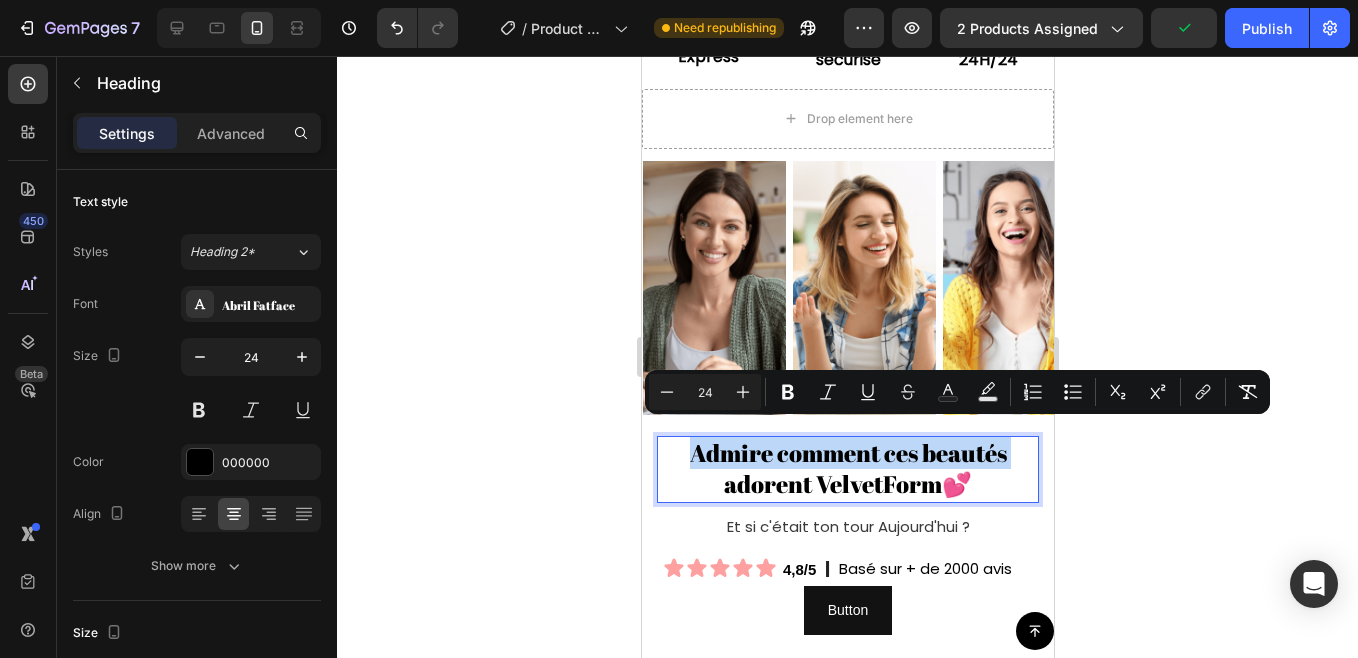 click on "Admire comment ces beautés" at bounding box center [847, 453] 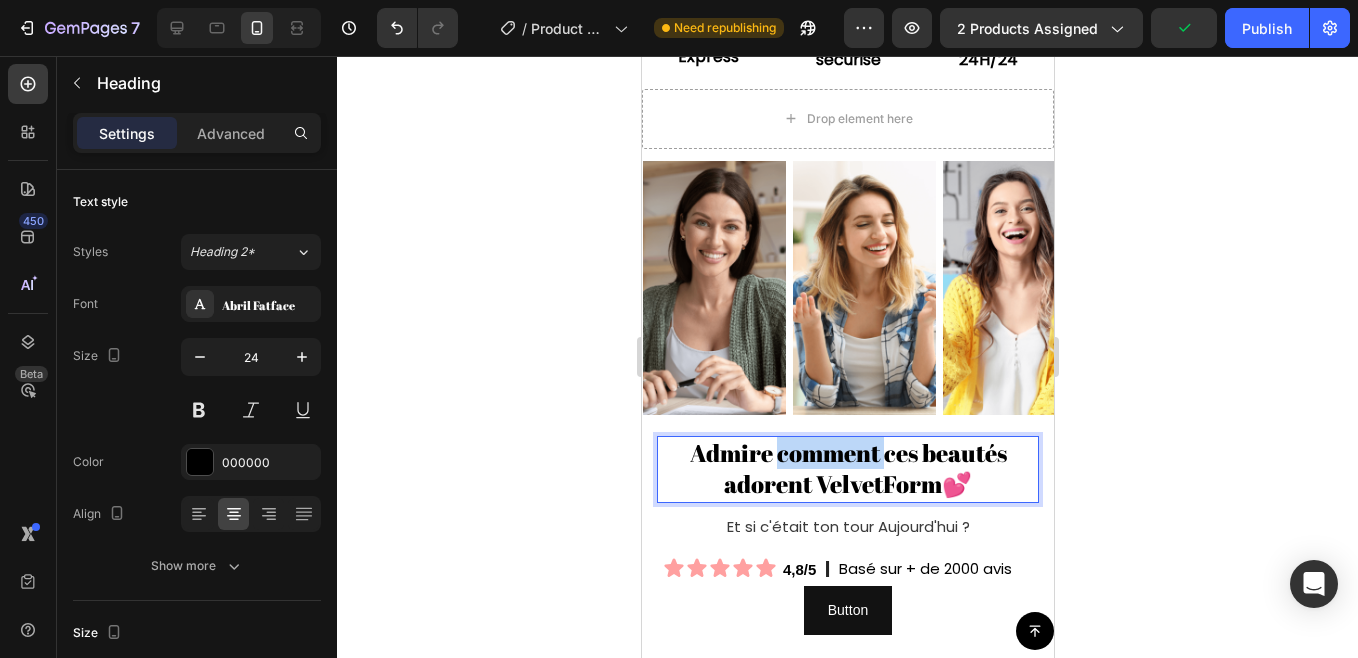 click on "Admire comment ces beautés" at bounding box center [847, 453] 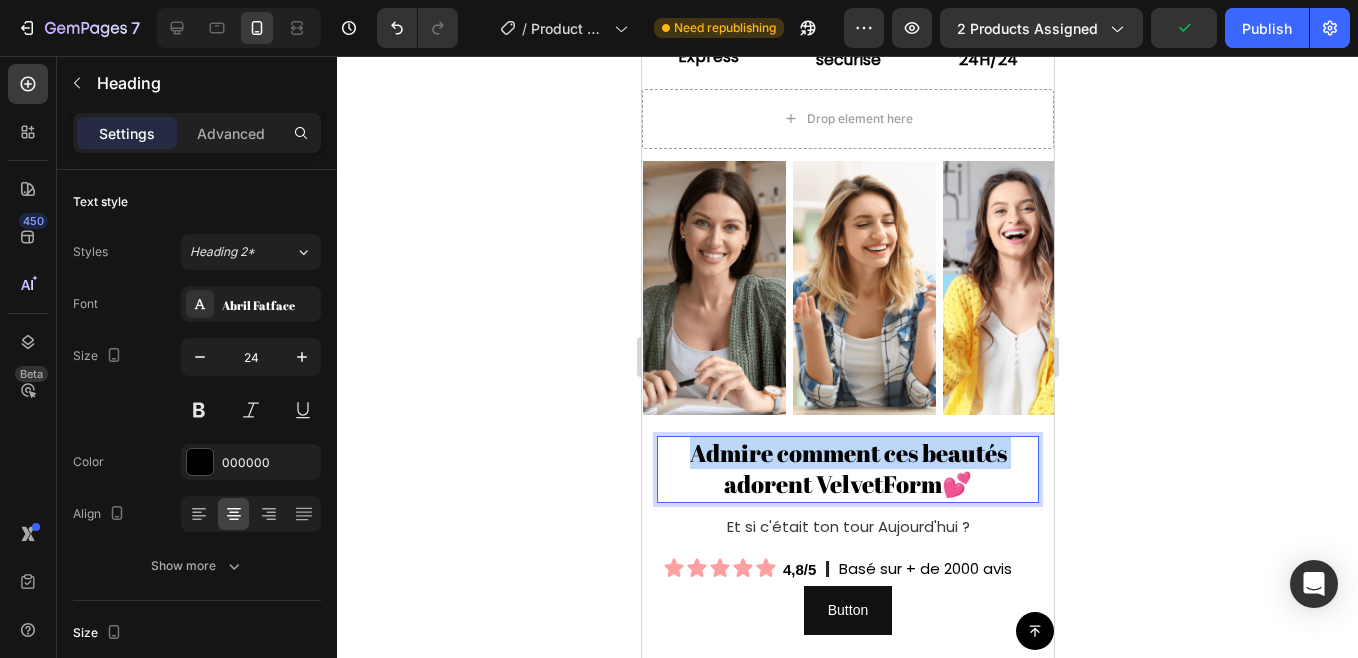 click on "Admire comment ces beautés" at bounding box center [847, 453] 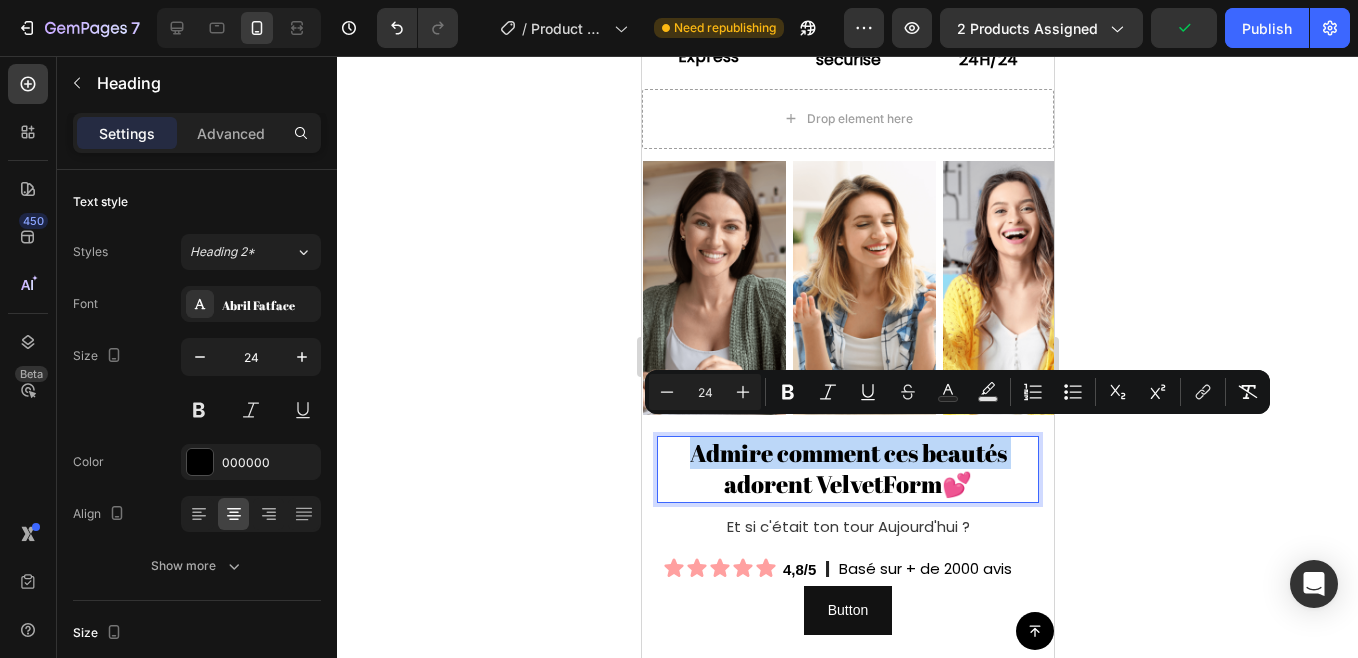 click on "Admire comment ces beautés" at bounding box center [847, 453] 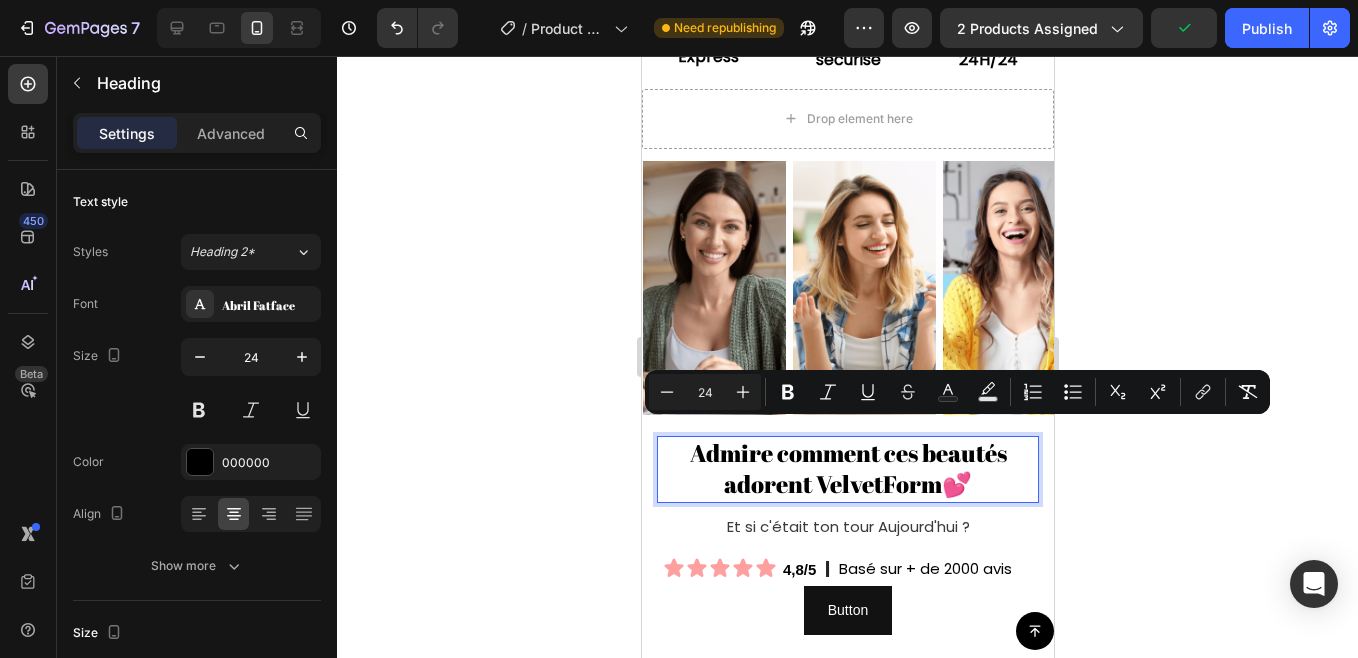 click on "Admire comment ces beautés" at bounding box center (847, 453) 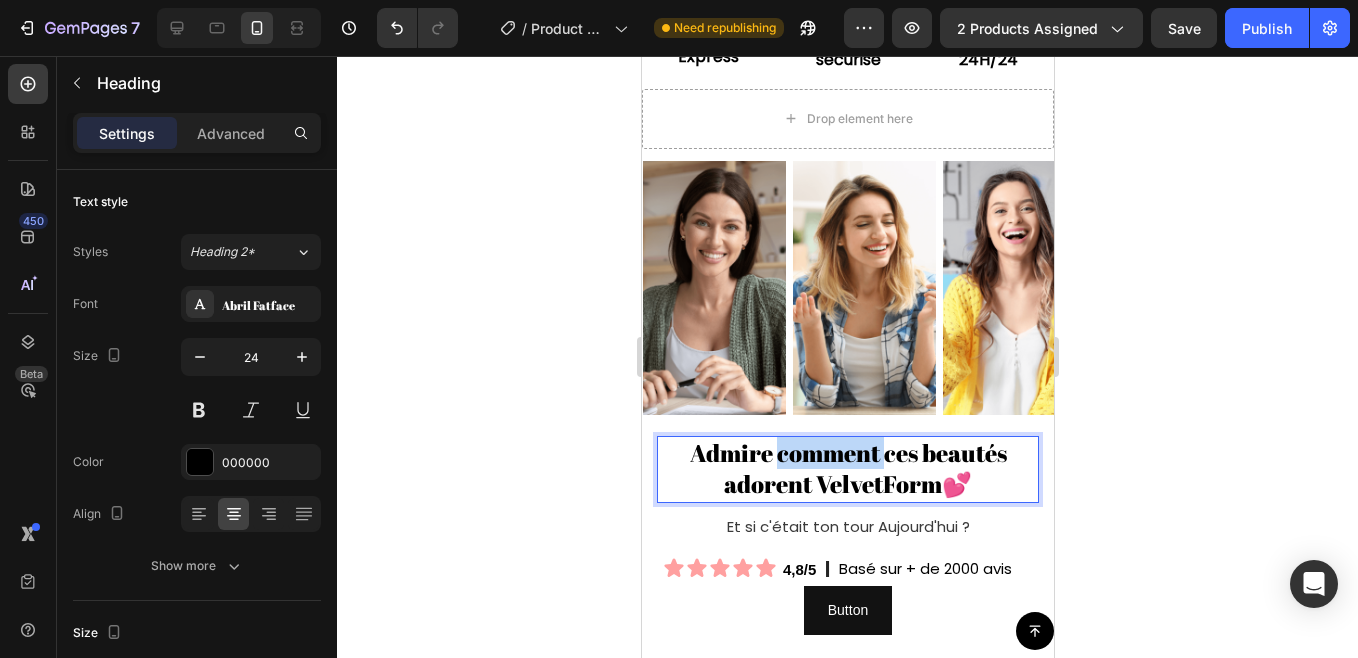 click on "Admire comment ces beautés" at bounding box center [847, 453] 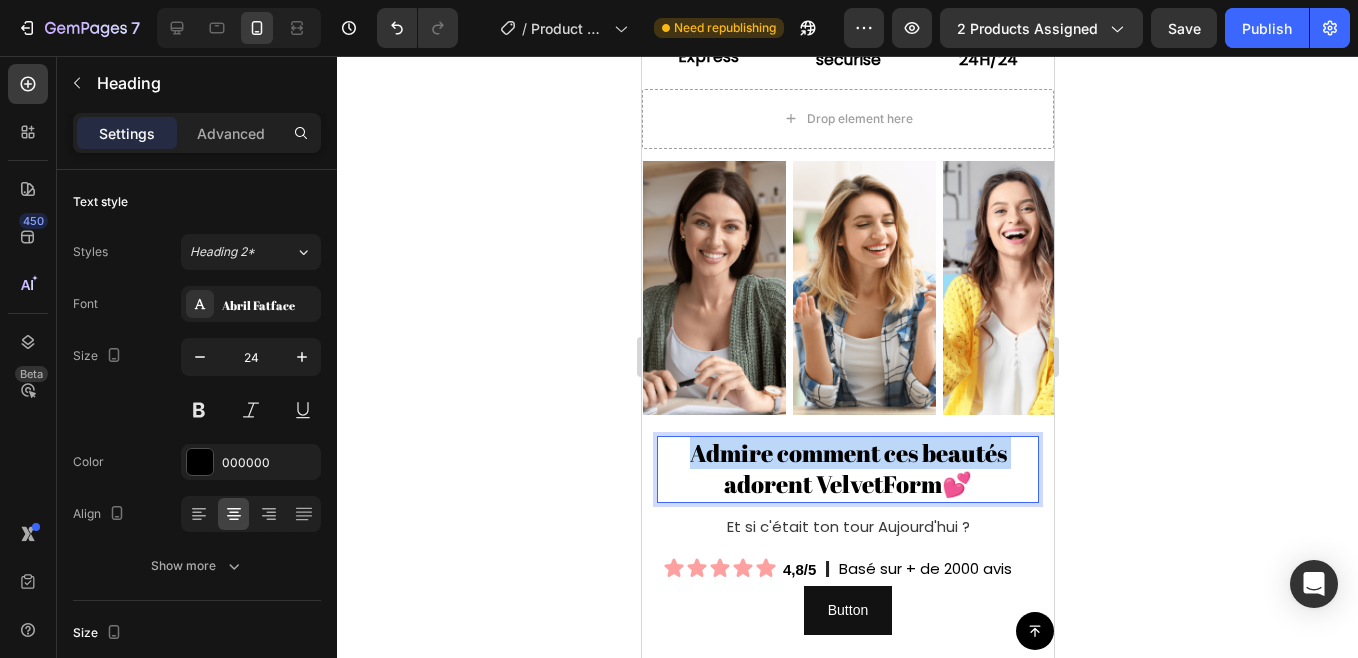 click on "Admire comment ces beautés" at bounding box center (847, 453) 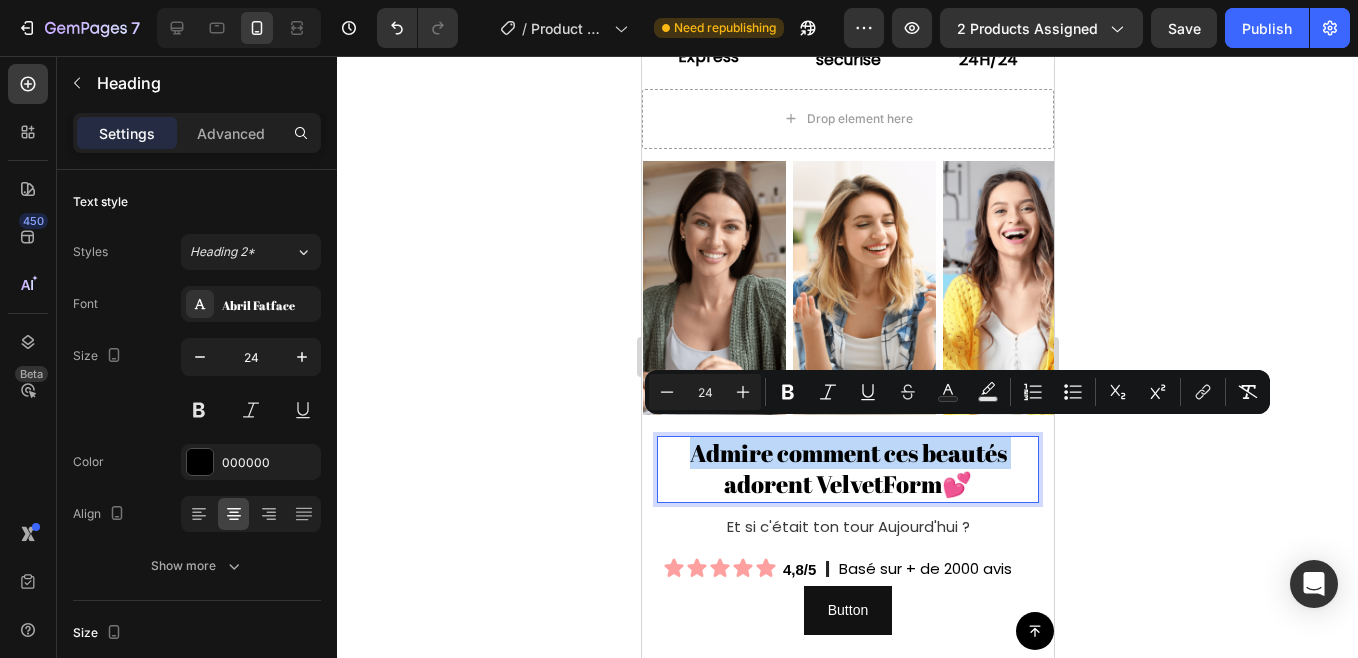 click on "Admire comment ces beautés" at bounding box center (847, 453) 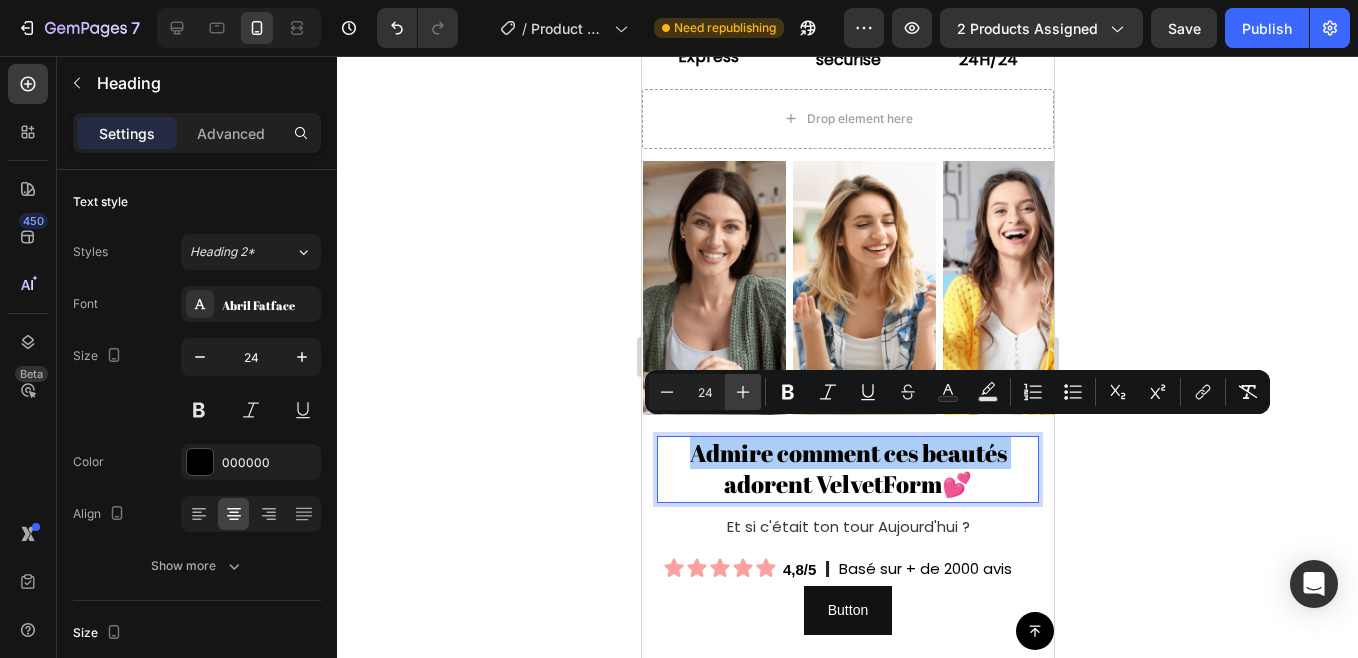 click 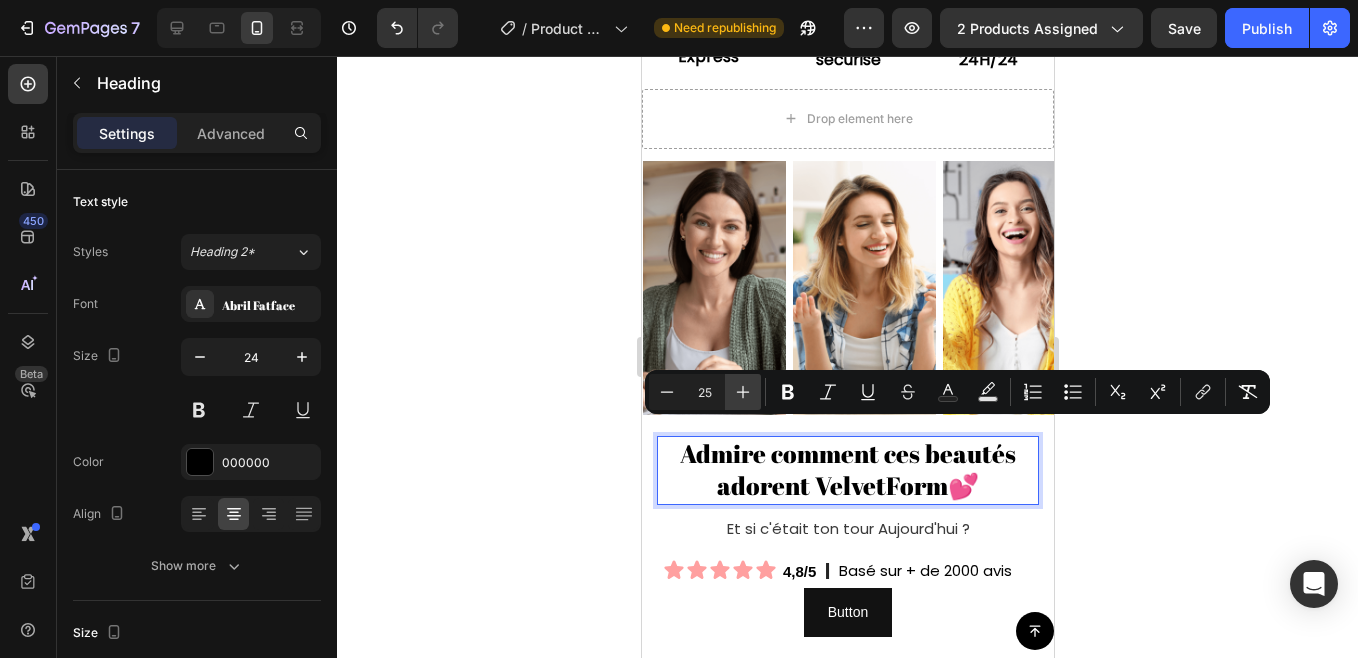 click 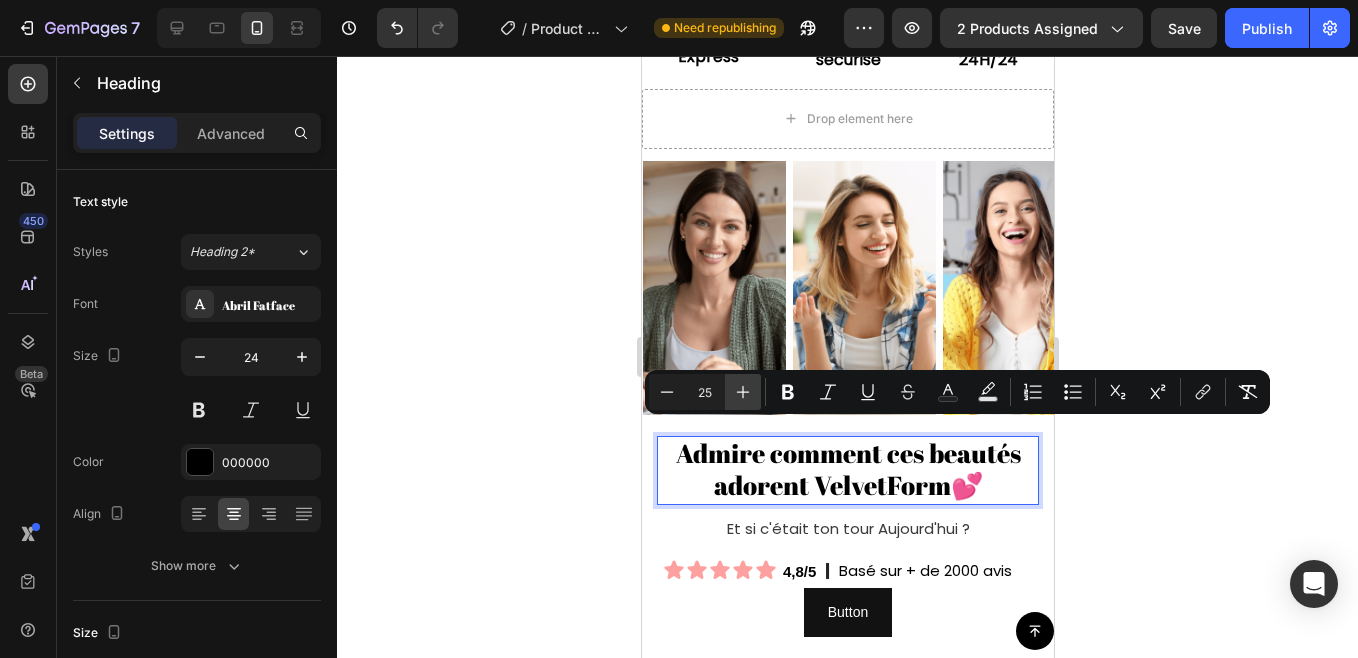 type on "26" 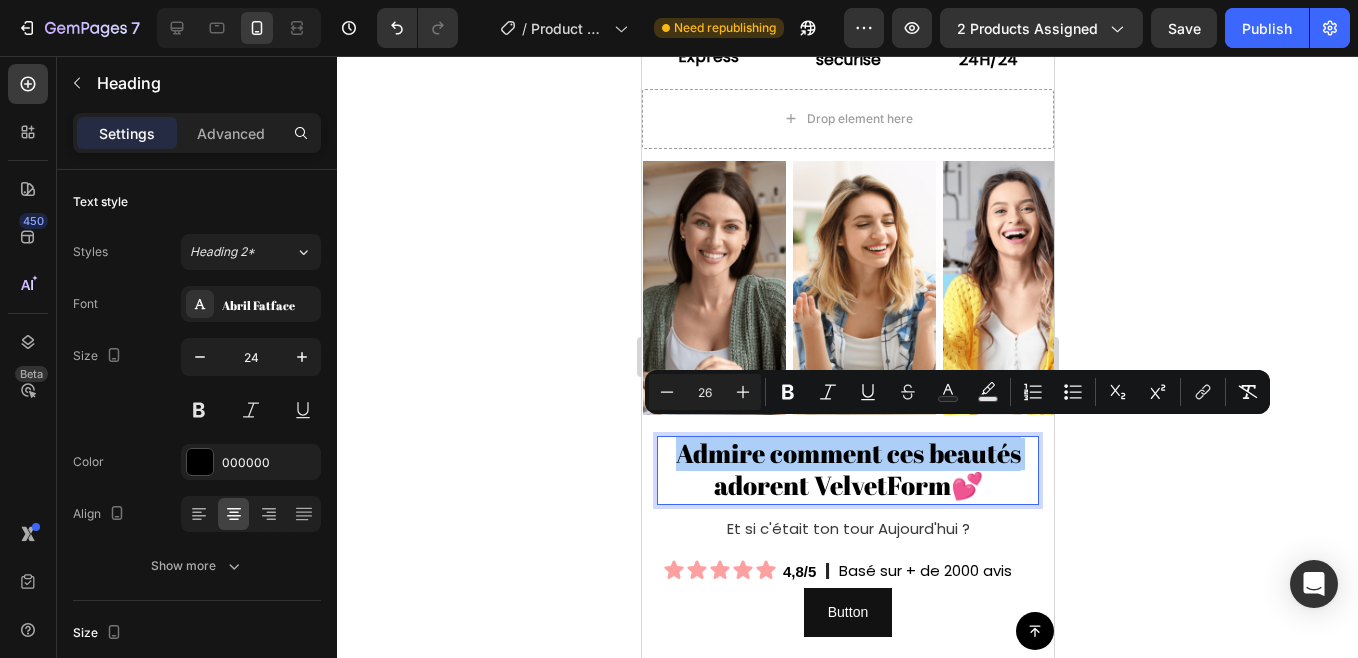click 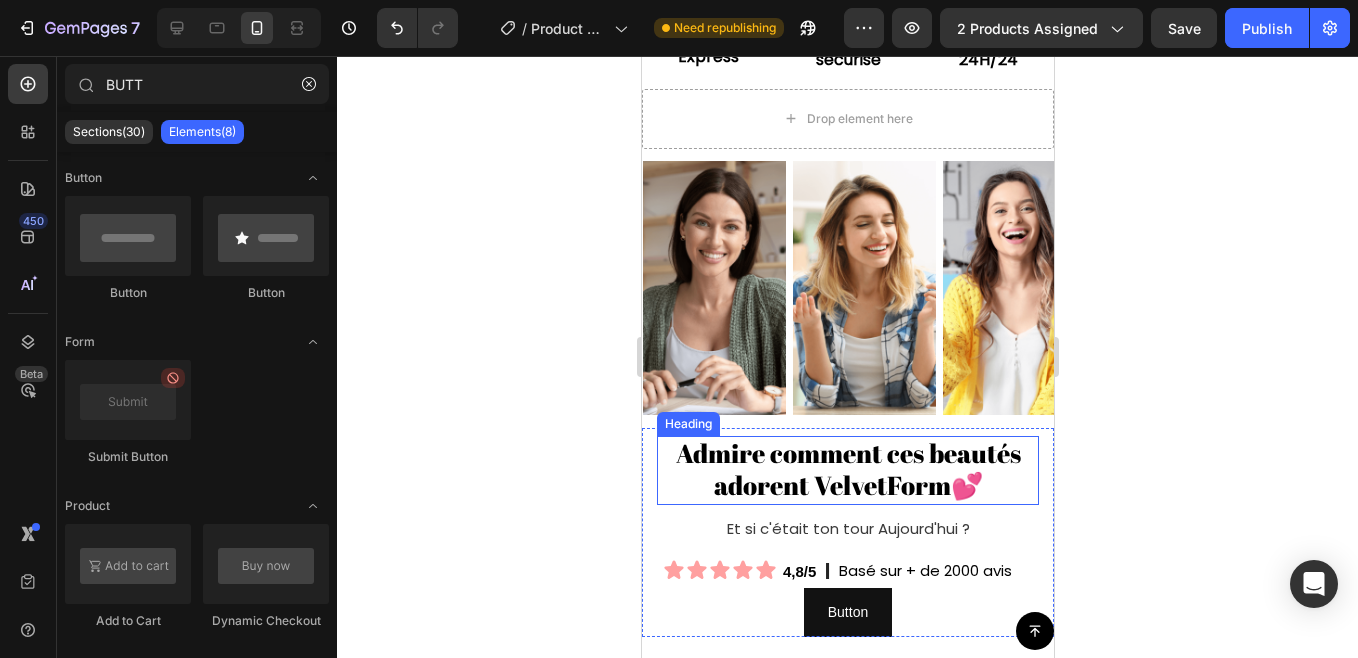 click on "Admire comment ces beautés" at bounding box center (847, 453) 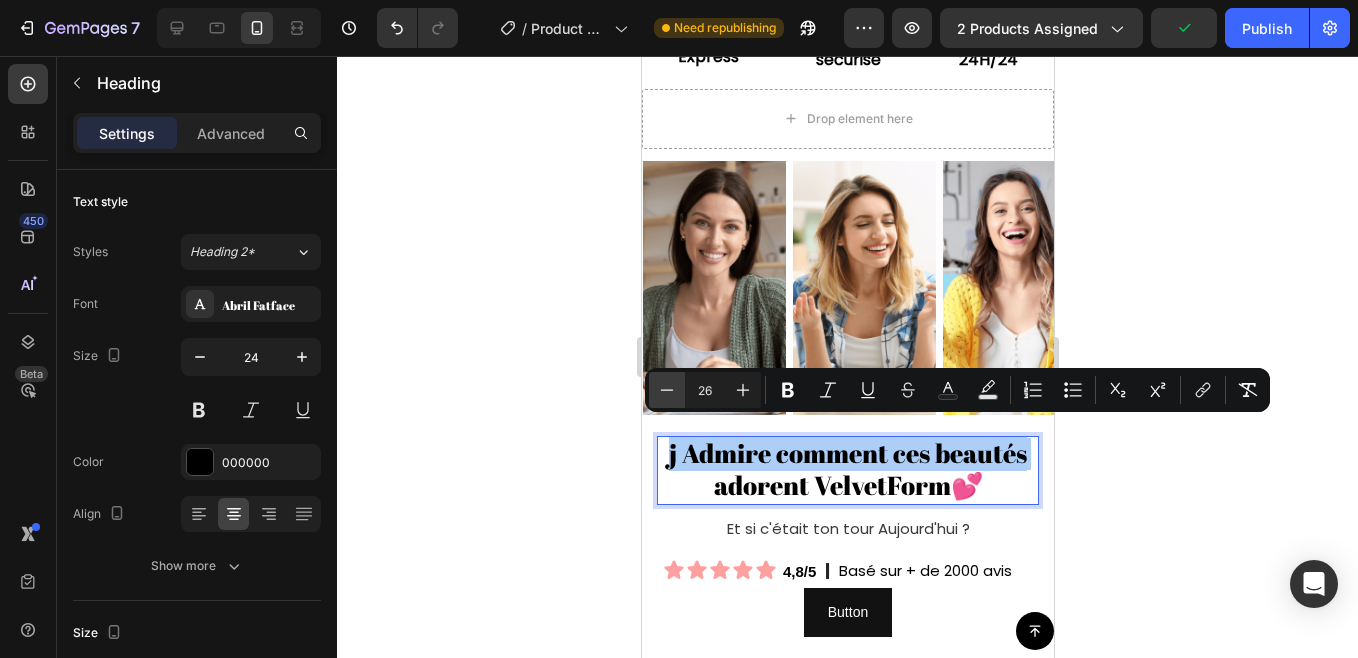 click 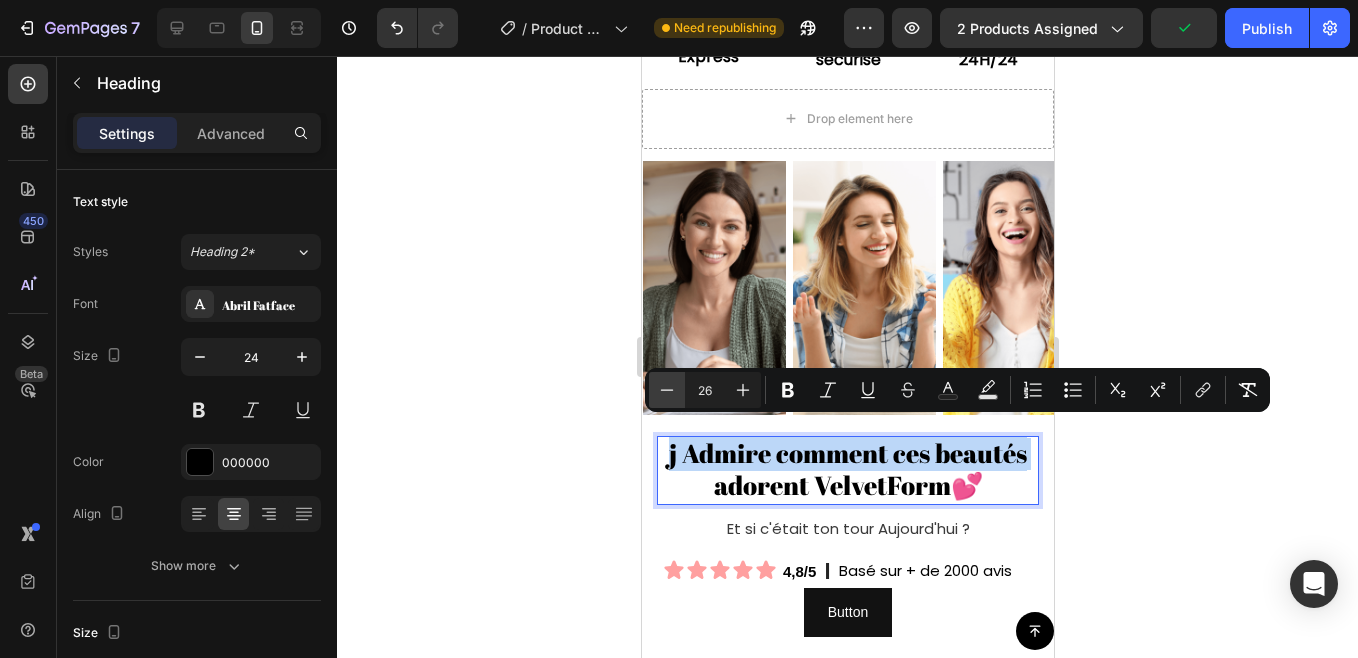 type on "25" 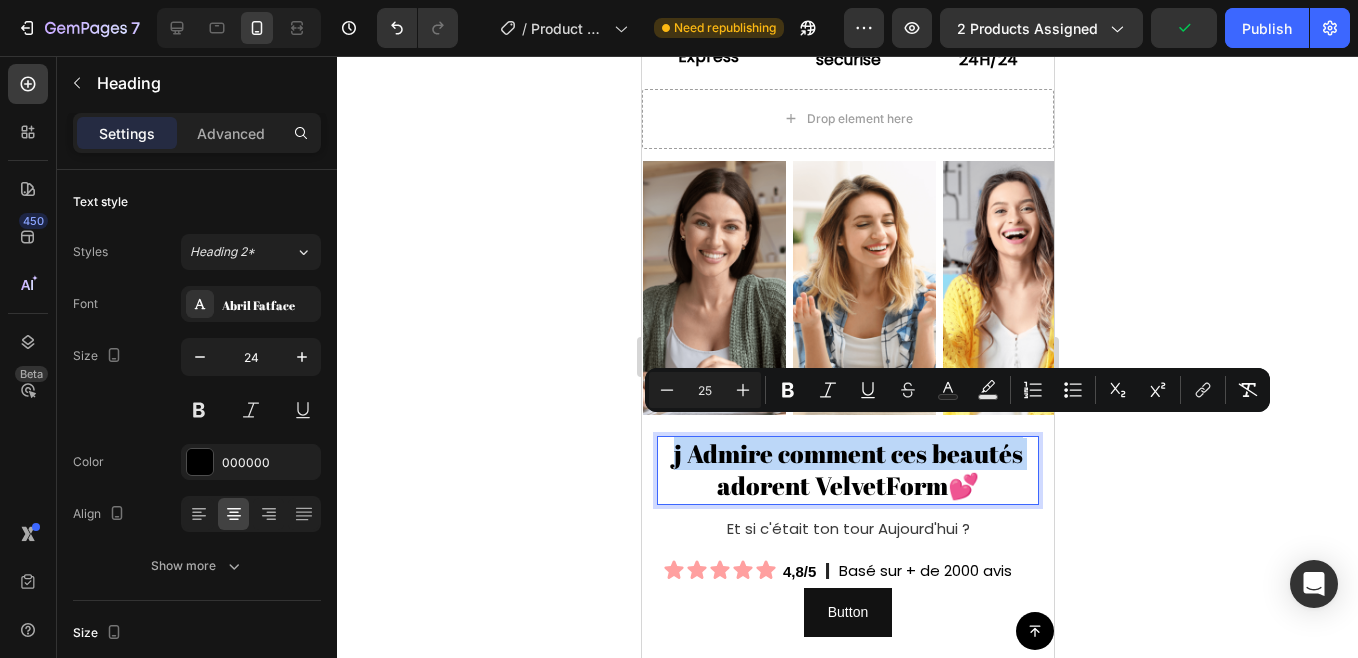 click on "j Admire comment ces beautés" at bounding box center (847, 453) 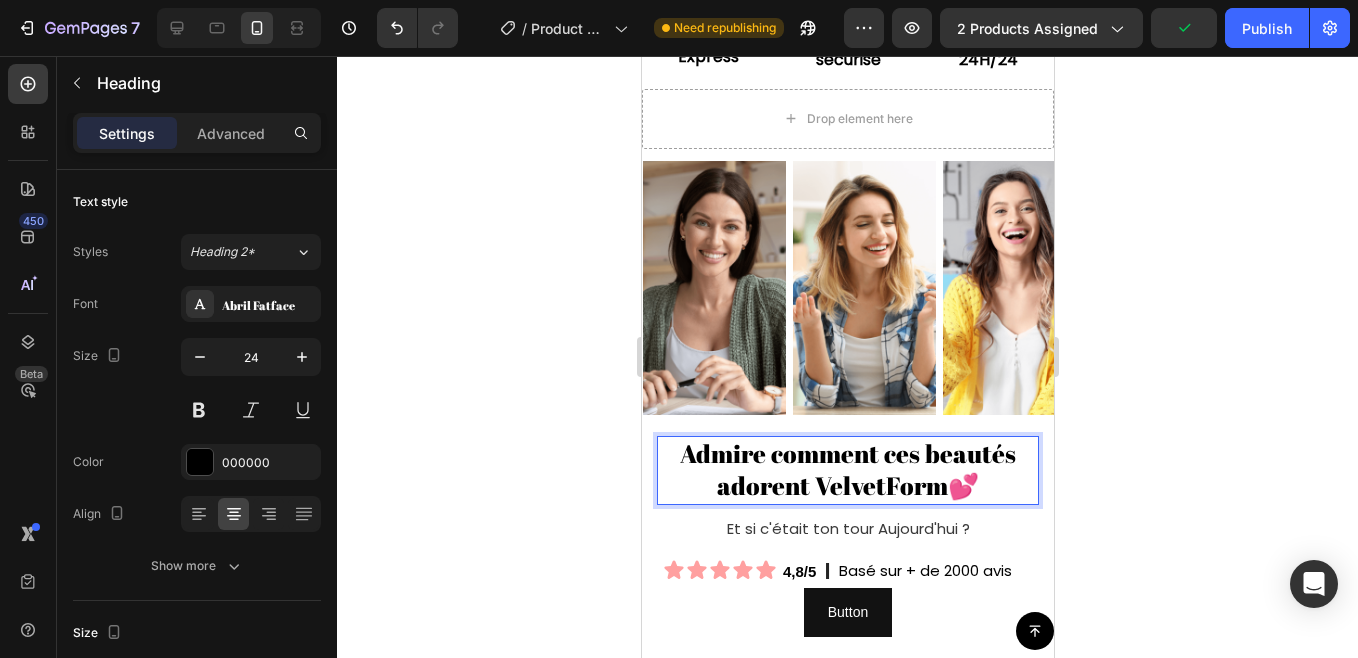 scroll, scrollTop: 0, scrollLeft: 0, axis: both 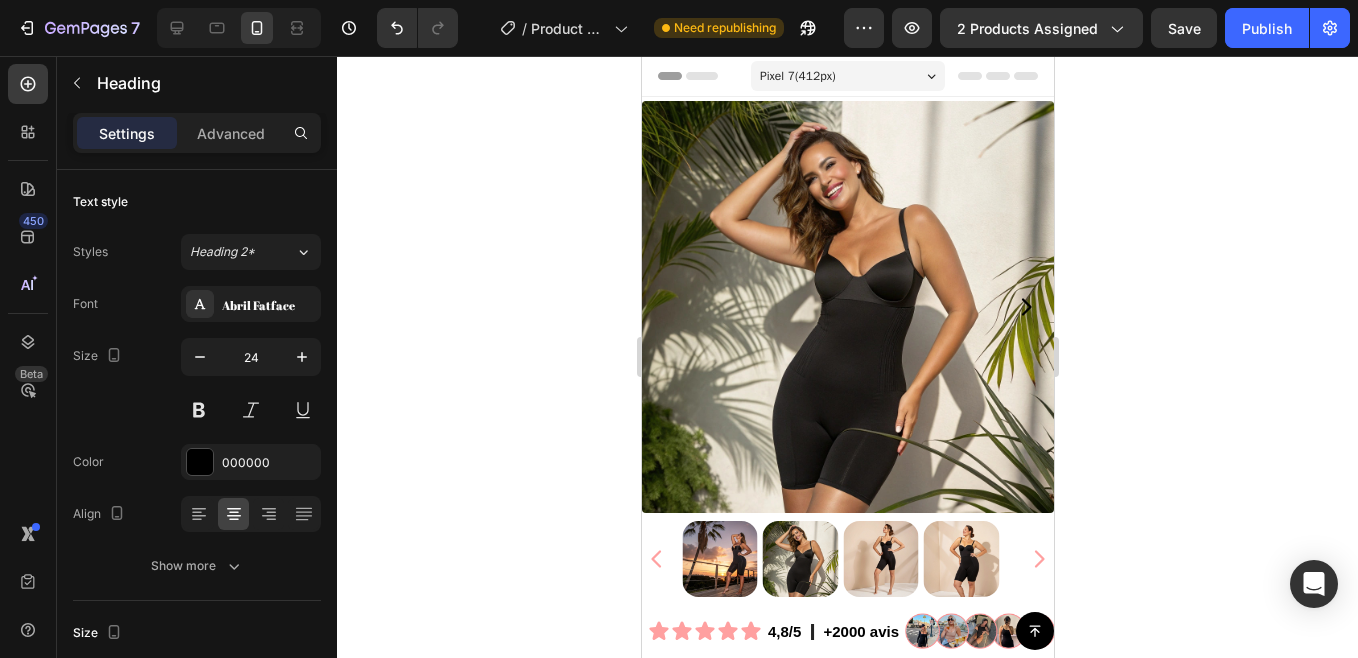 click on "Pixel 7  ( 412 px)" at bounding box center [847, 76] 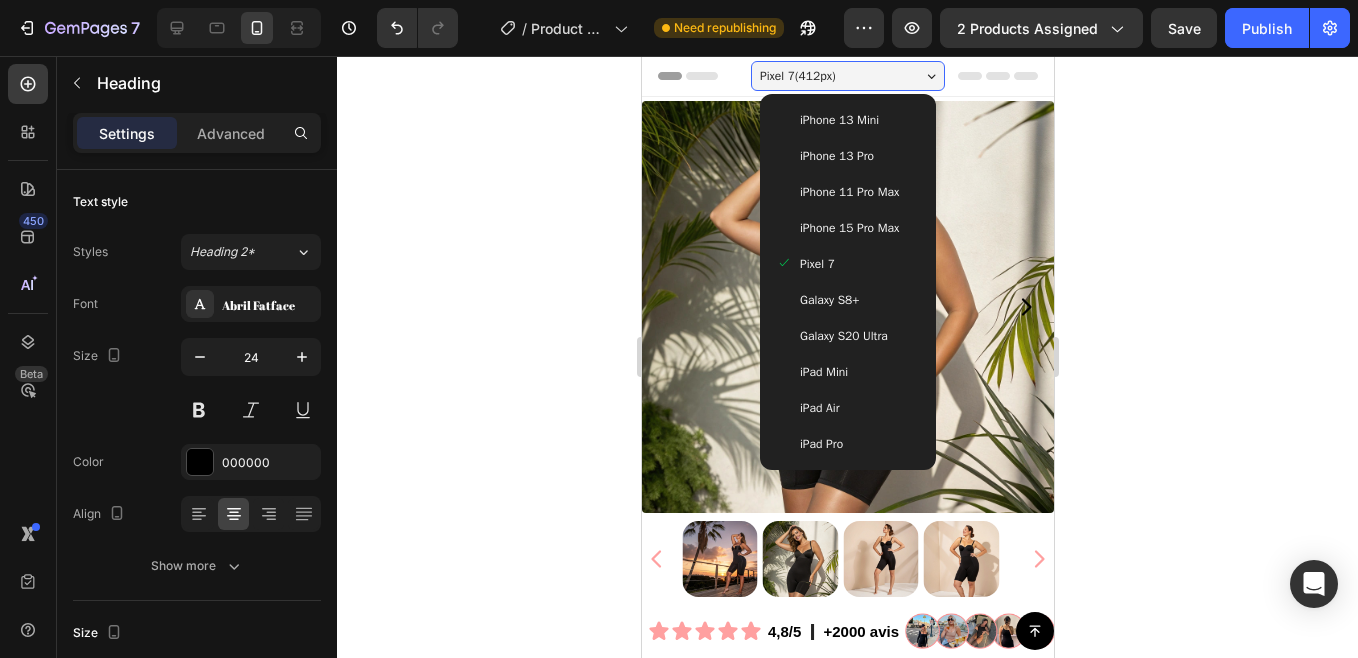 click on "Galaxy S8+" at bounding box center (847, 300) 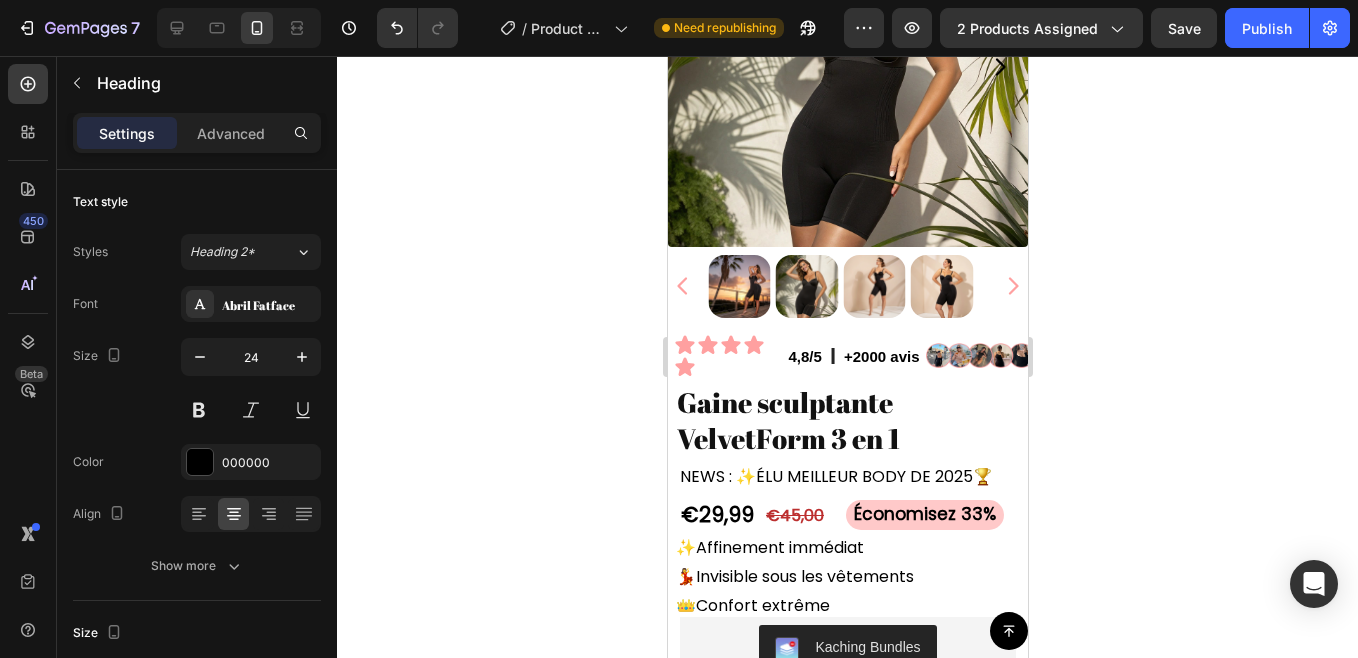 scroll, scrollTop: 233, scrollLeft: 0, axis: vertical 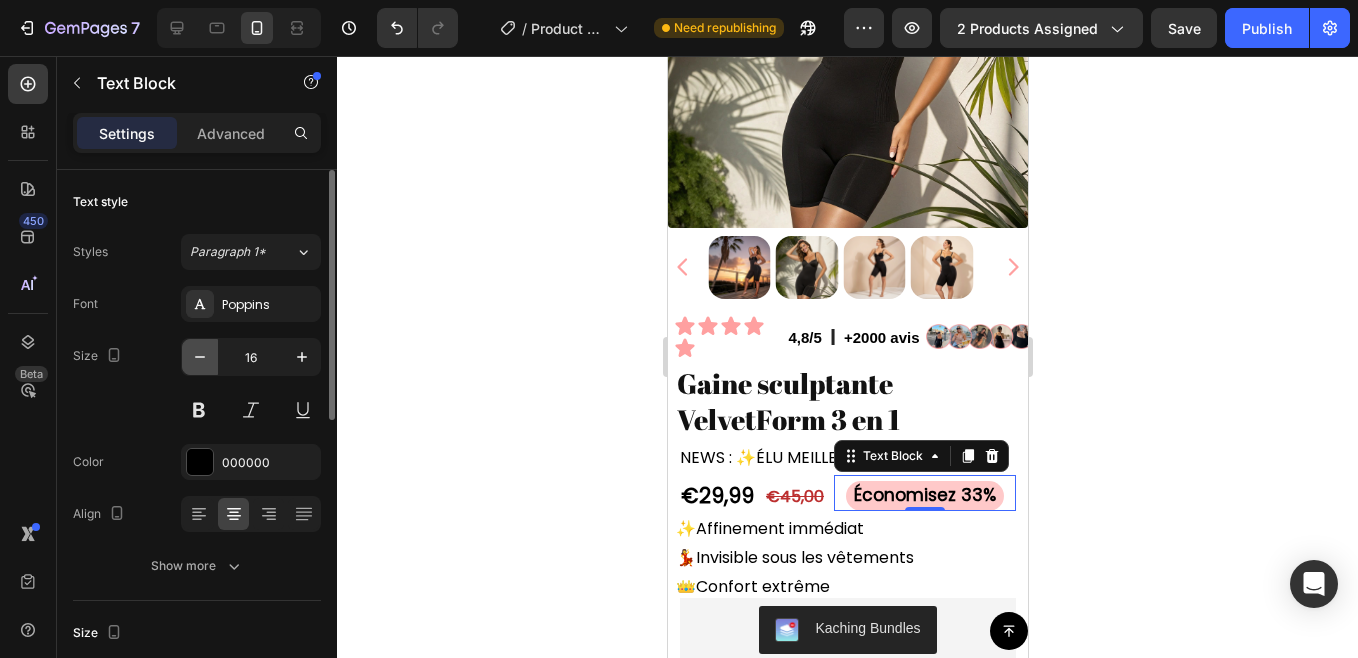 click 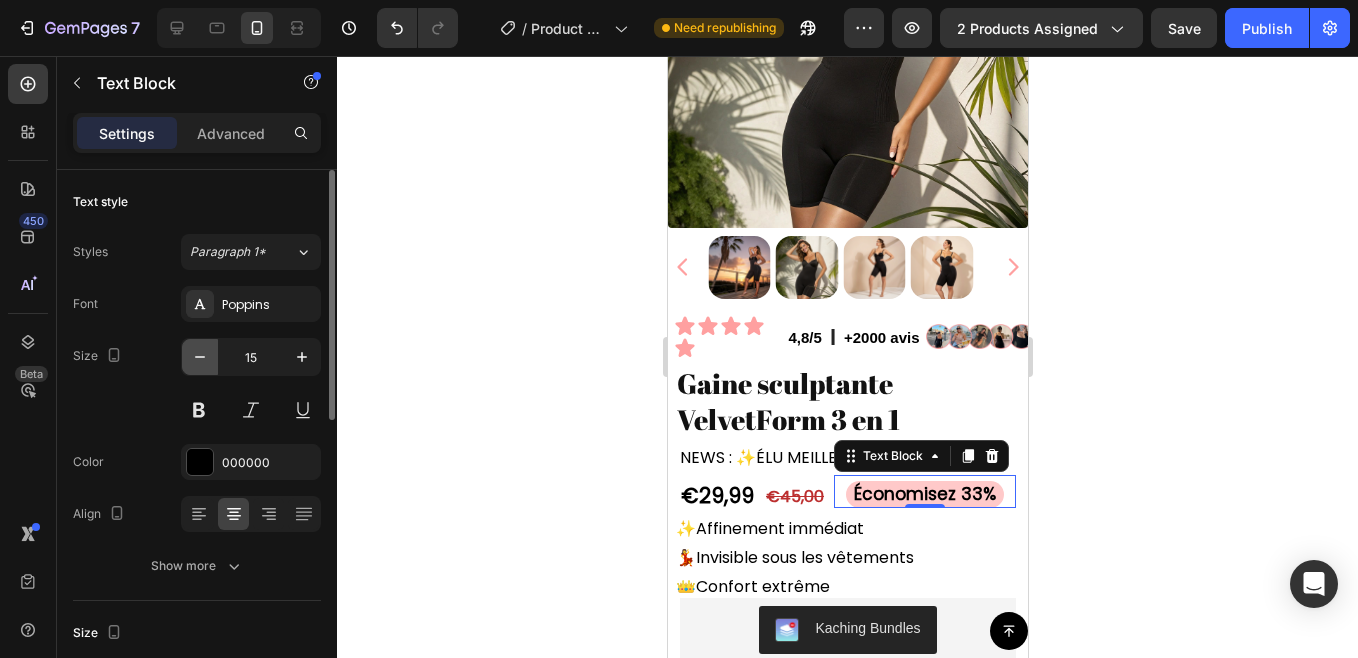 click 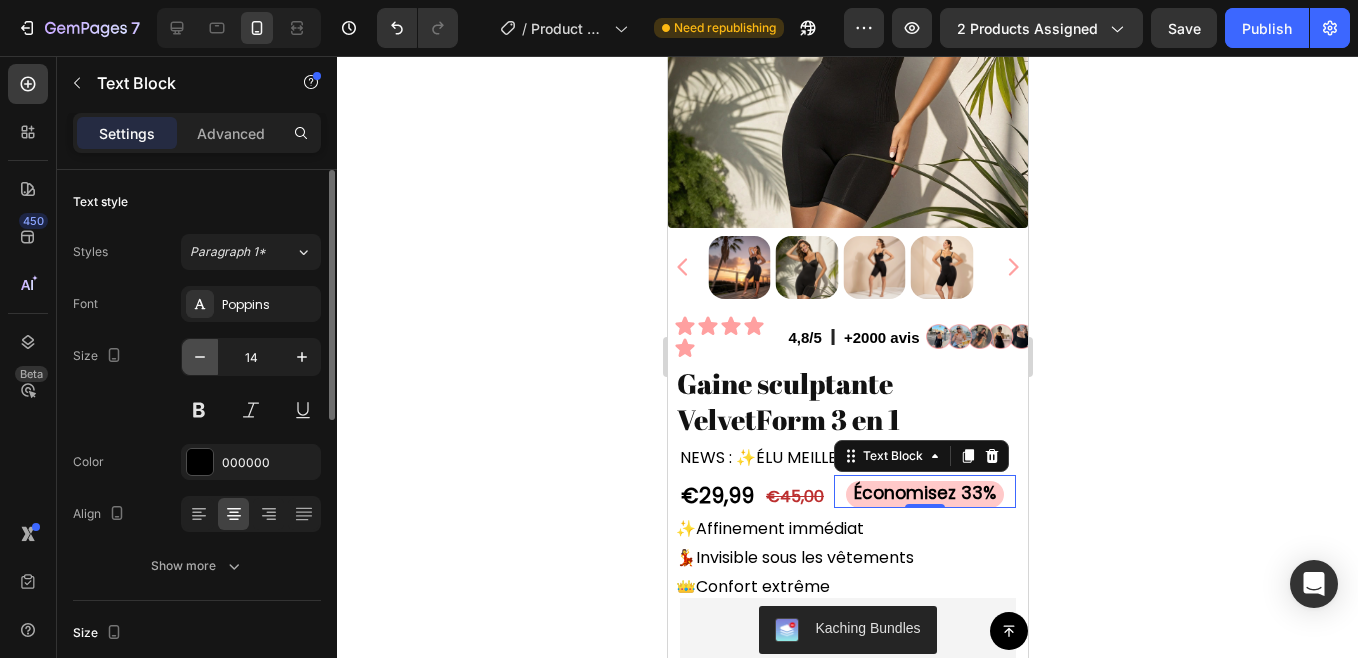 click 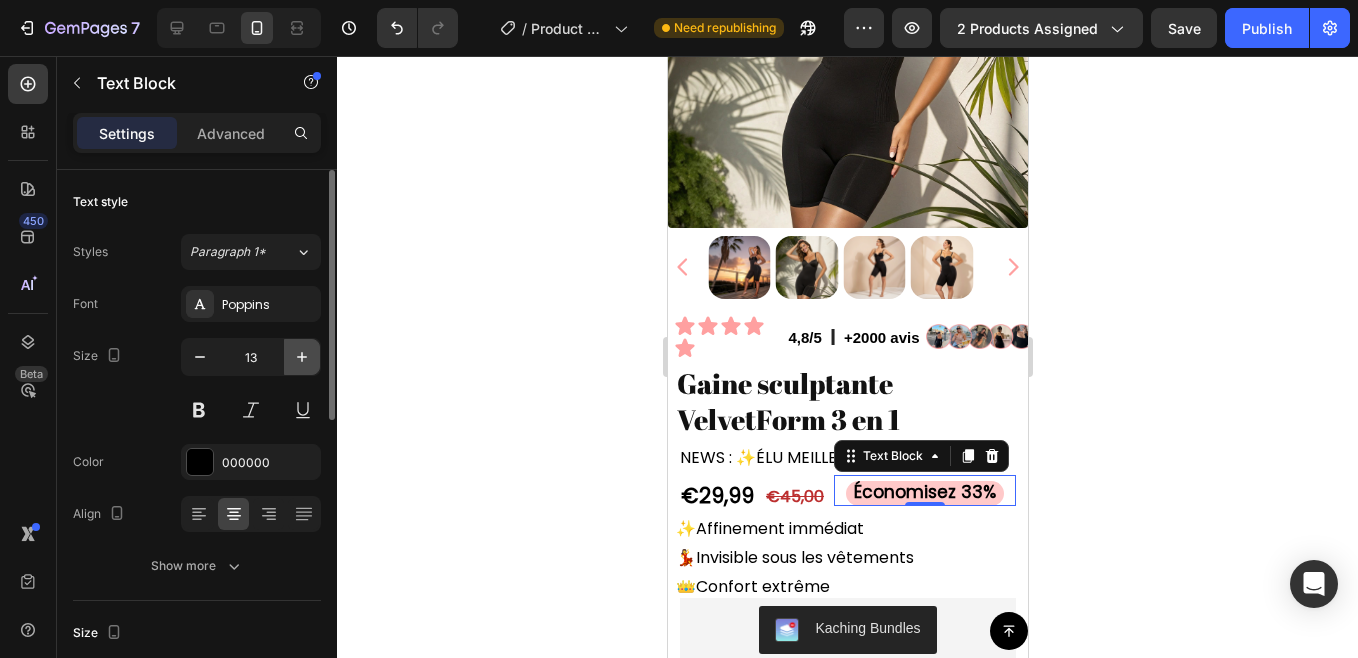 click 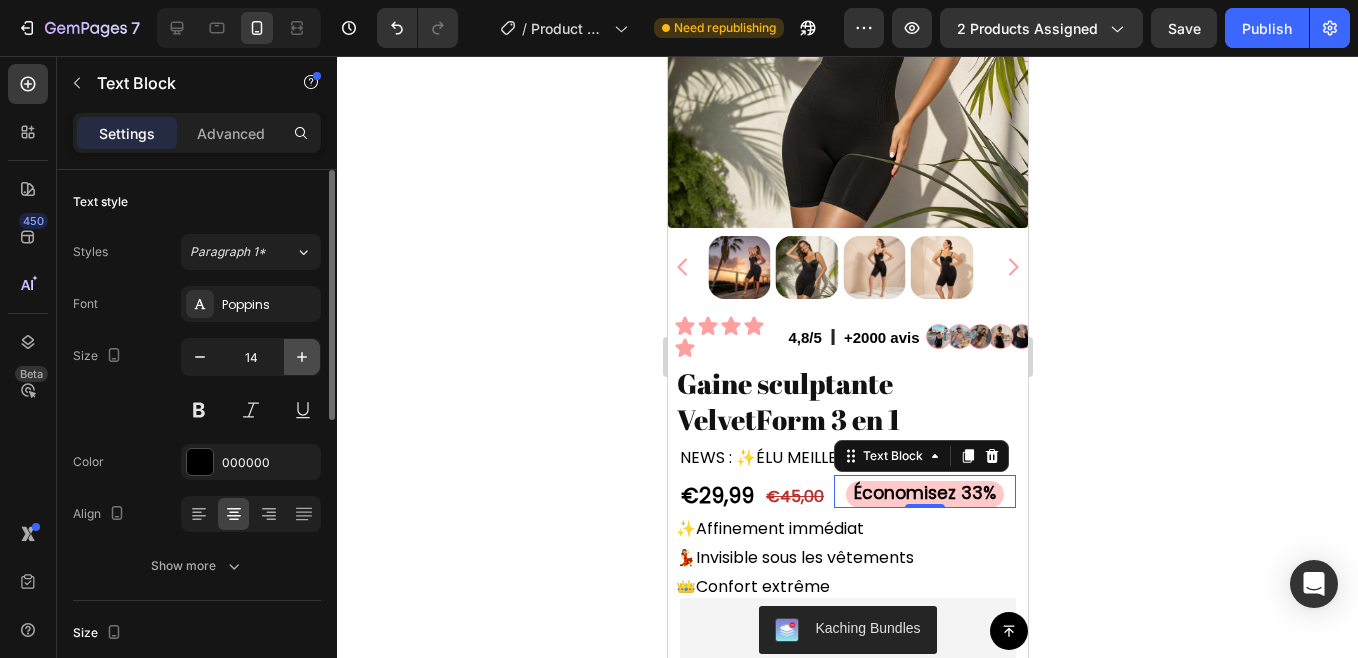 click 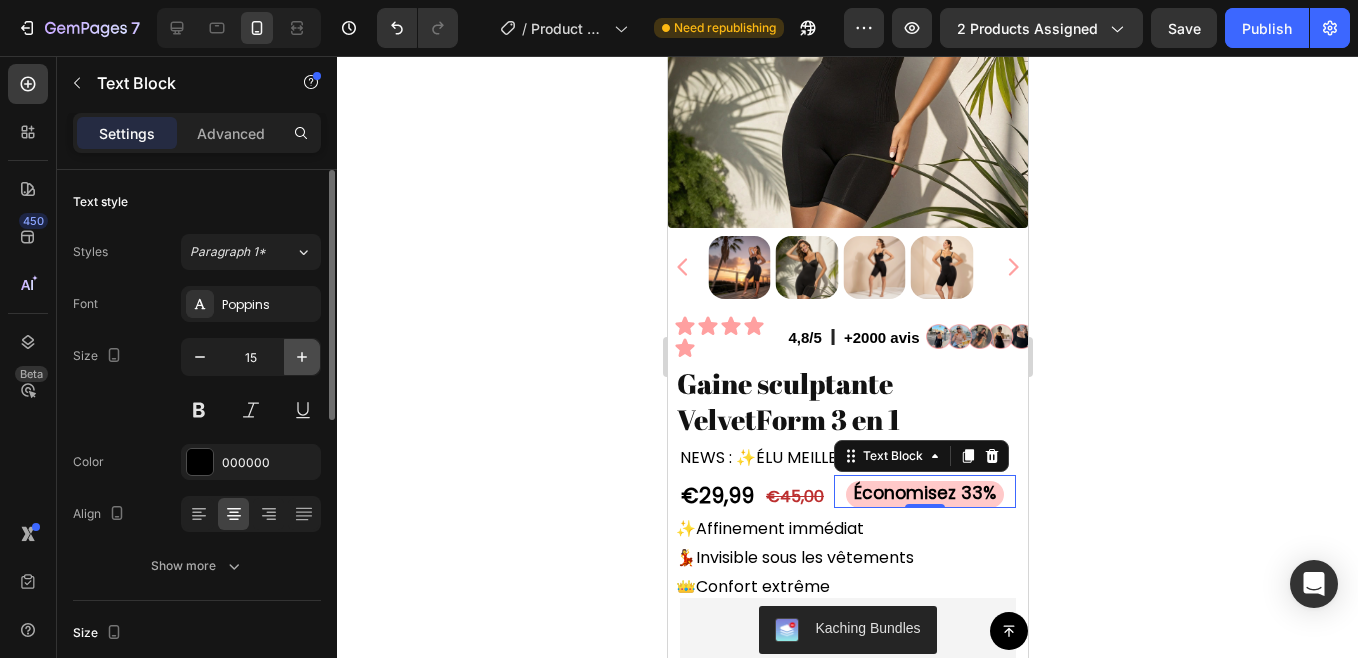 type on "16" 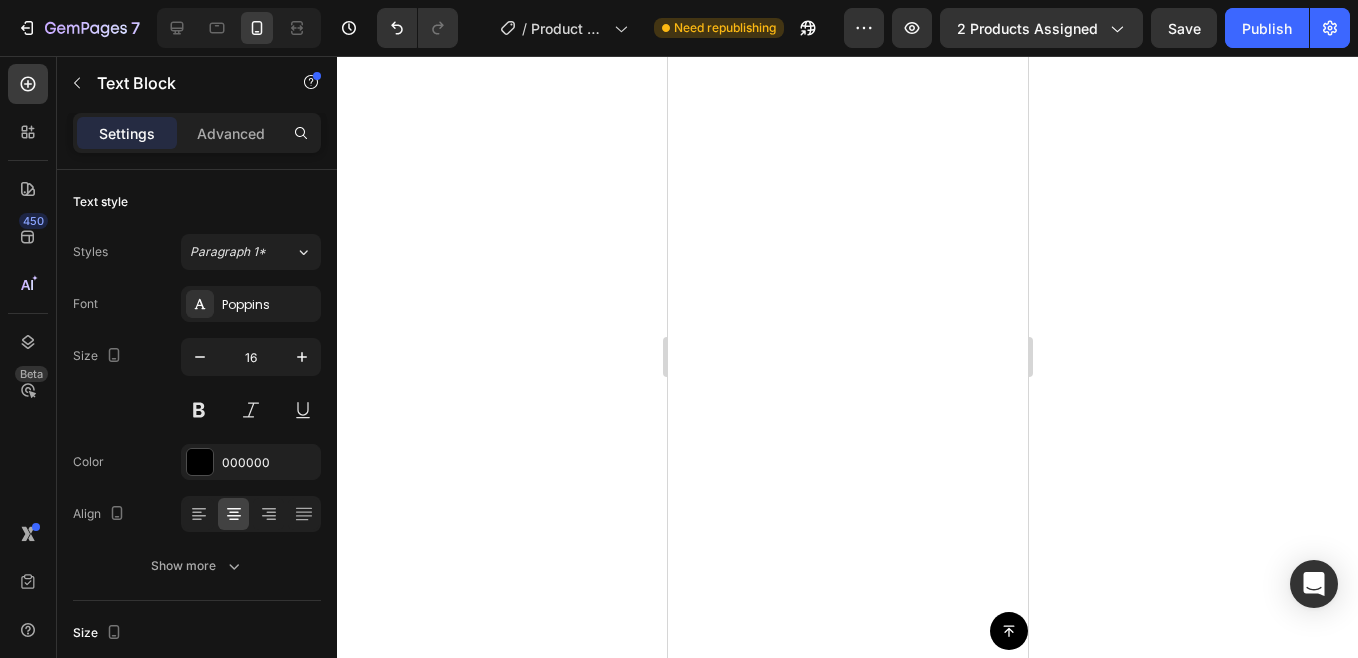 scroll, scrollTop: 0, scrollLeft: 0, axis: both 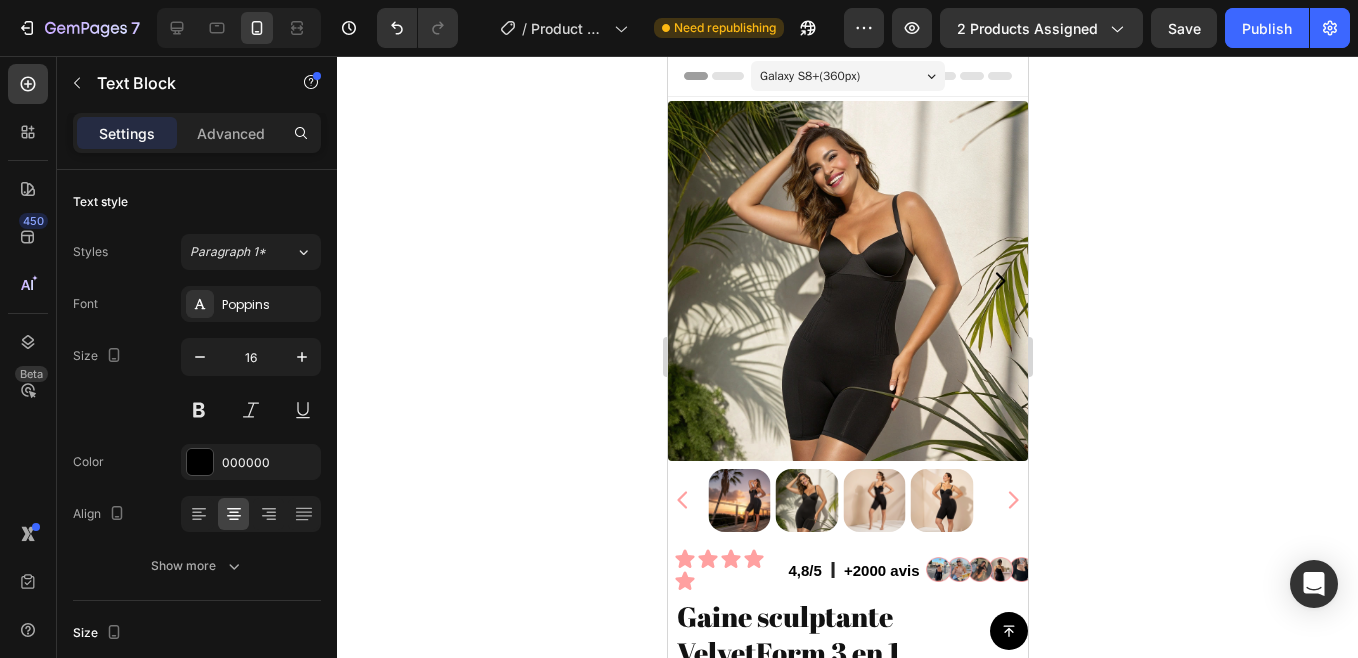 click on "Galaxy S8+  ( 360 px)" at bounding box center (809, 76) 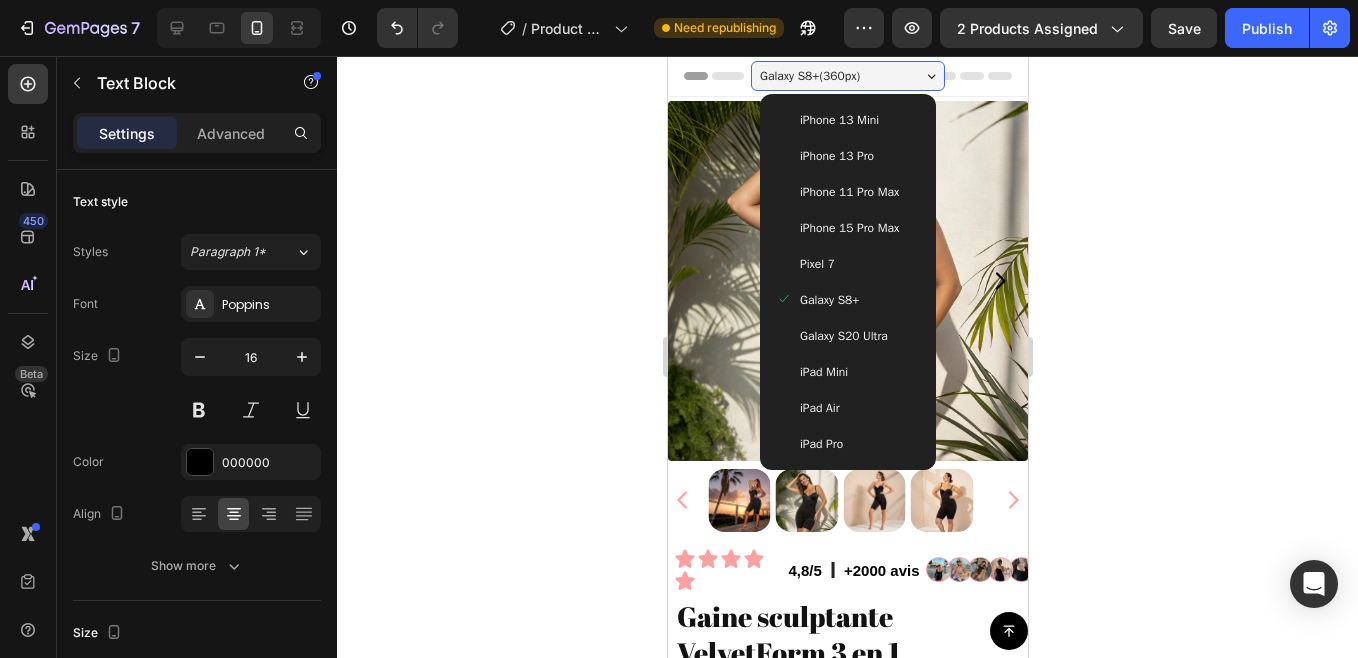 click on "Galaxy S20 Ultra" at bounding box center (847, 336) 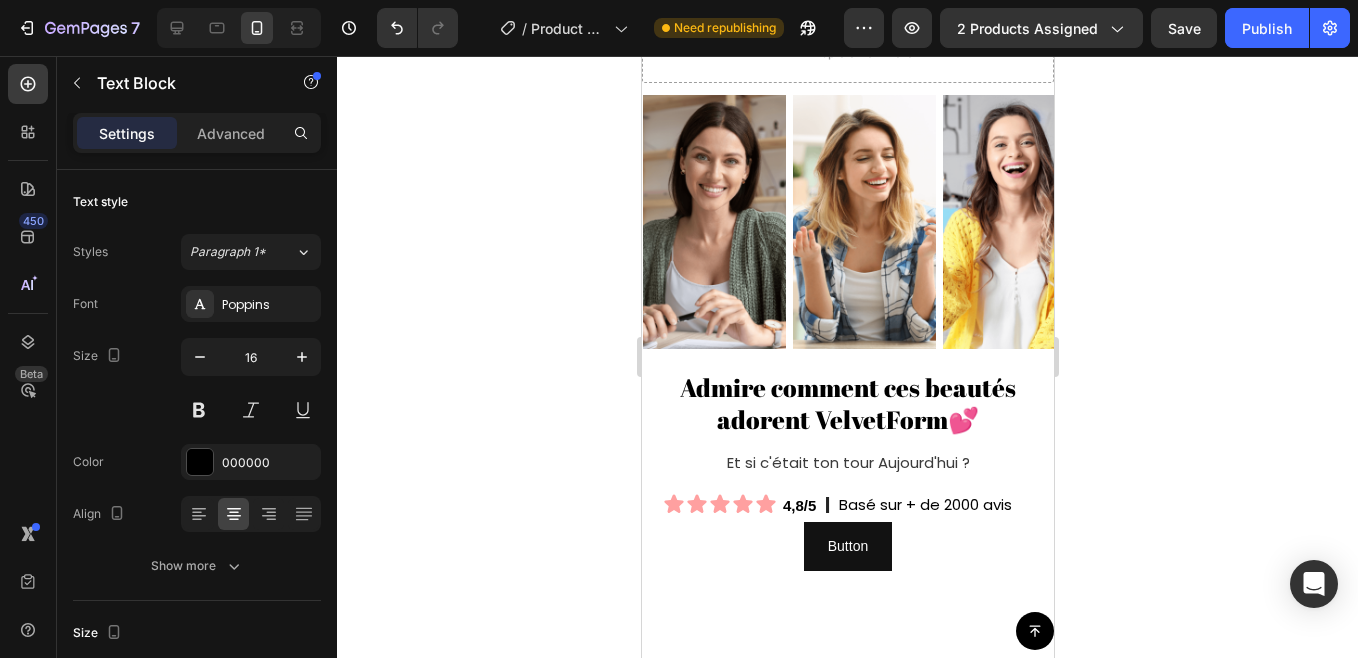 scroll, scrollTop: 1207, scrollLeft: 0, axis: vertical 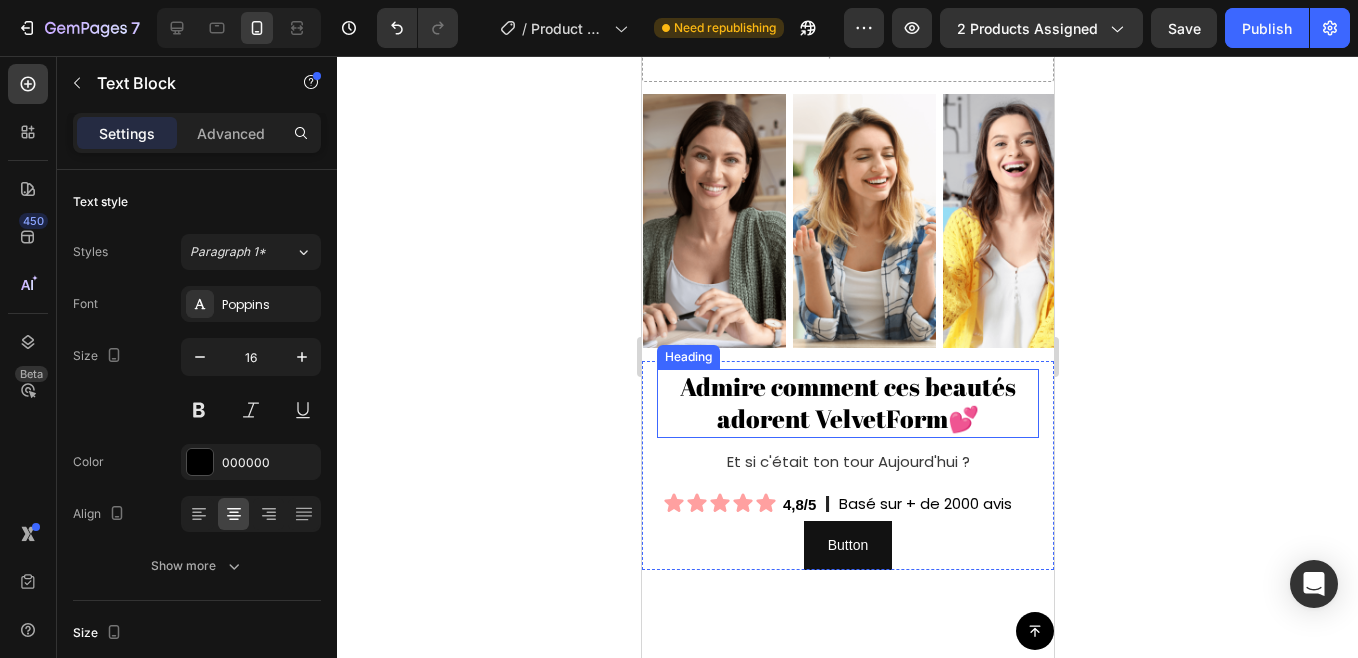 click on "Admire comment ces beautés" at bounding box center (847, 386) 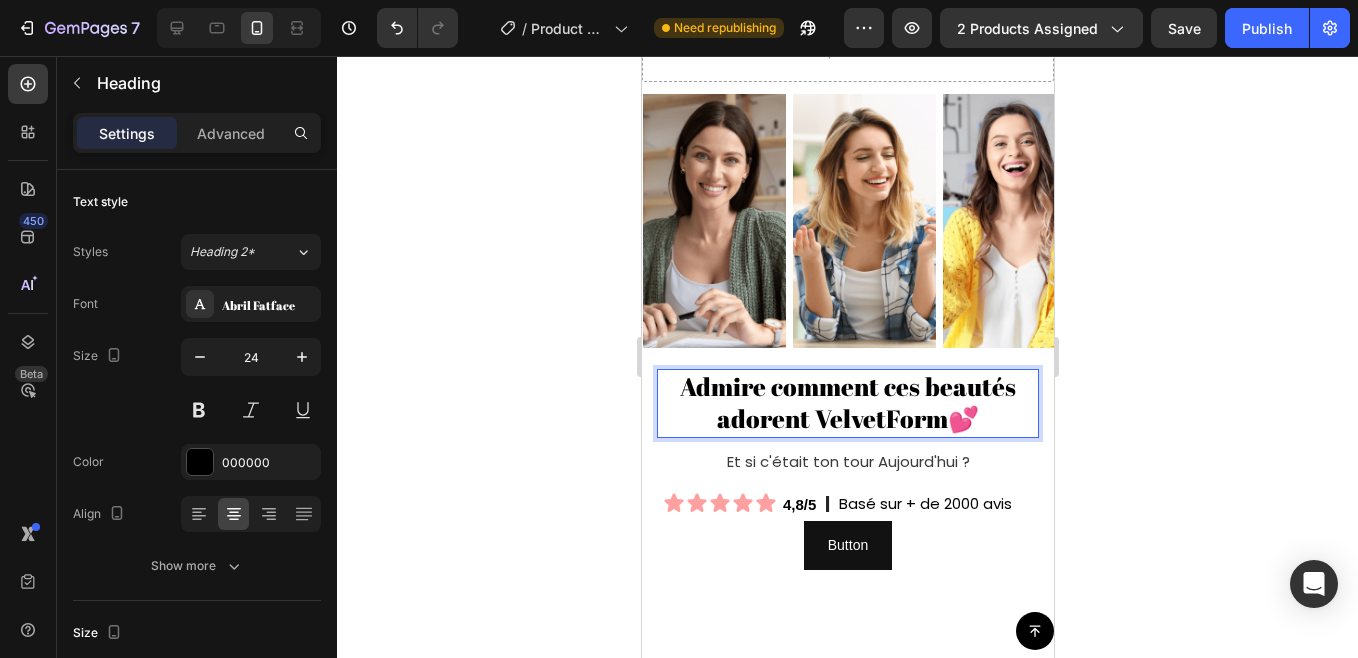 type 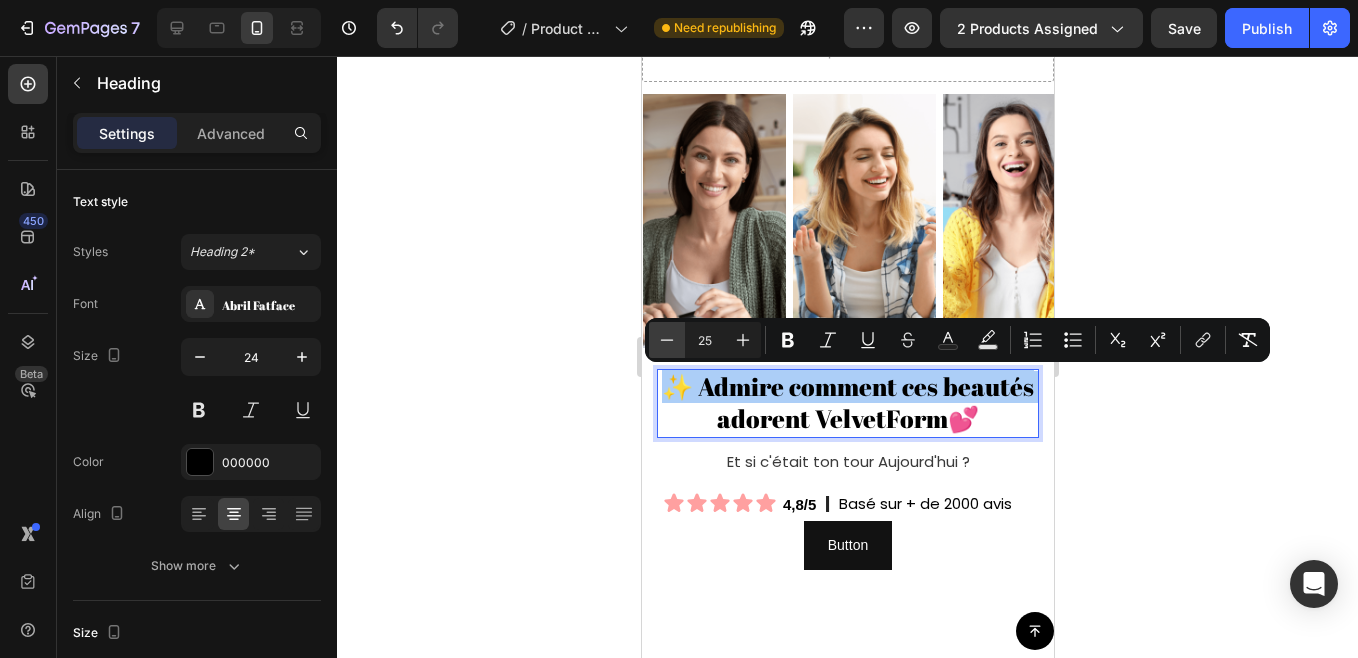 click 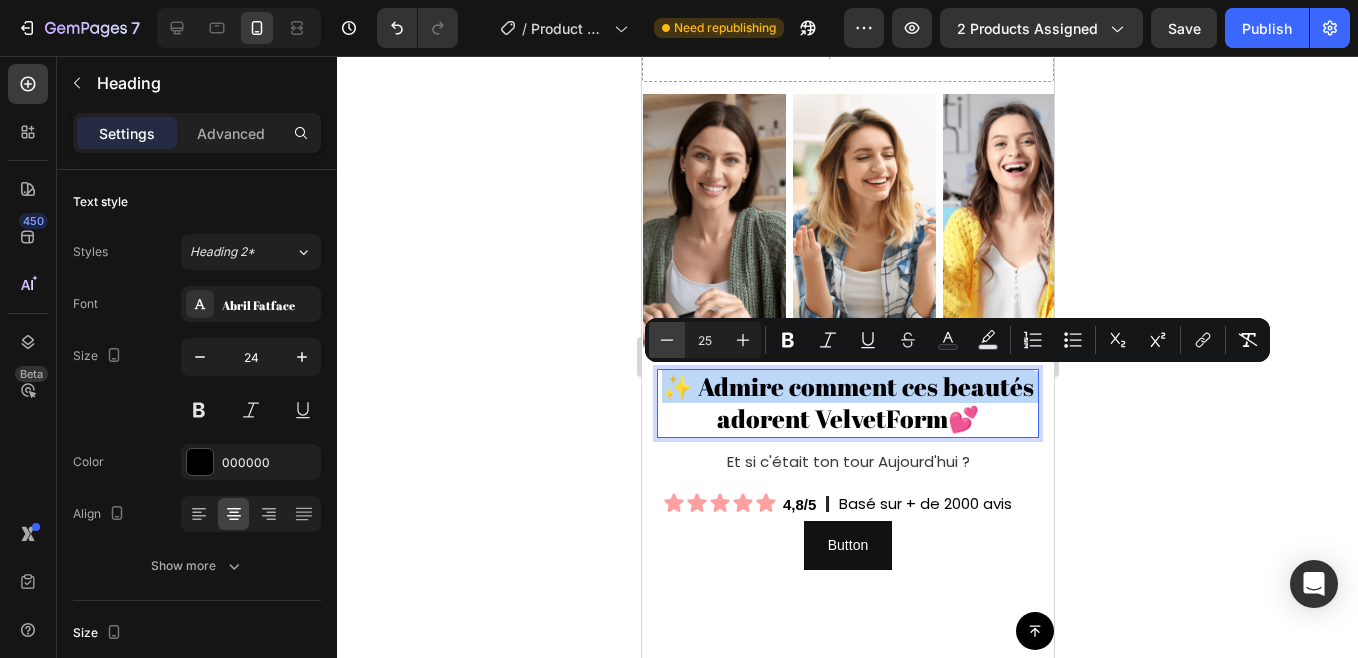 type on "24" 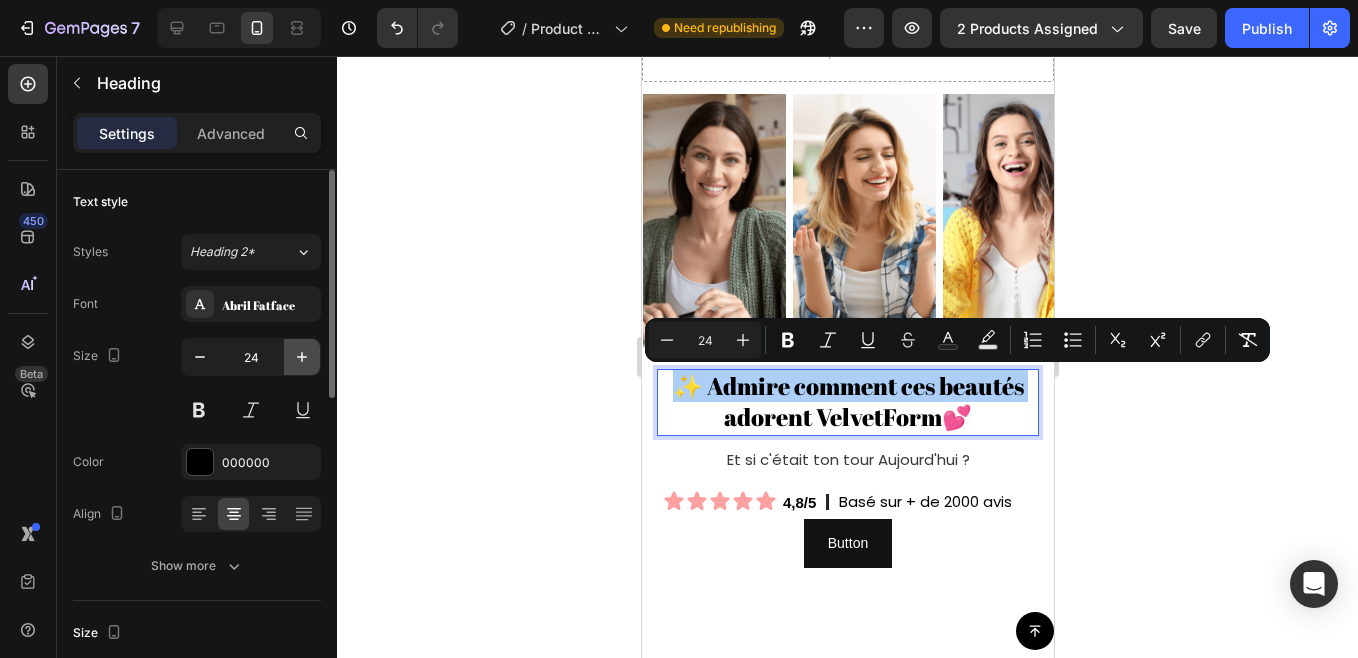 click 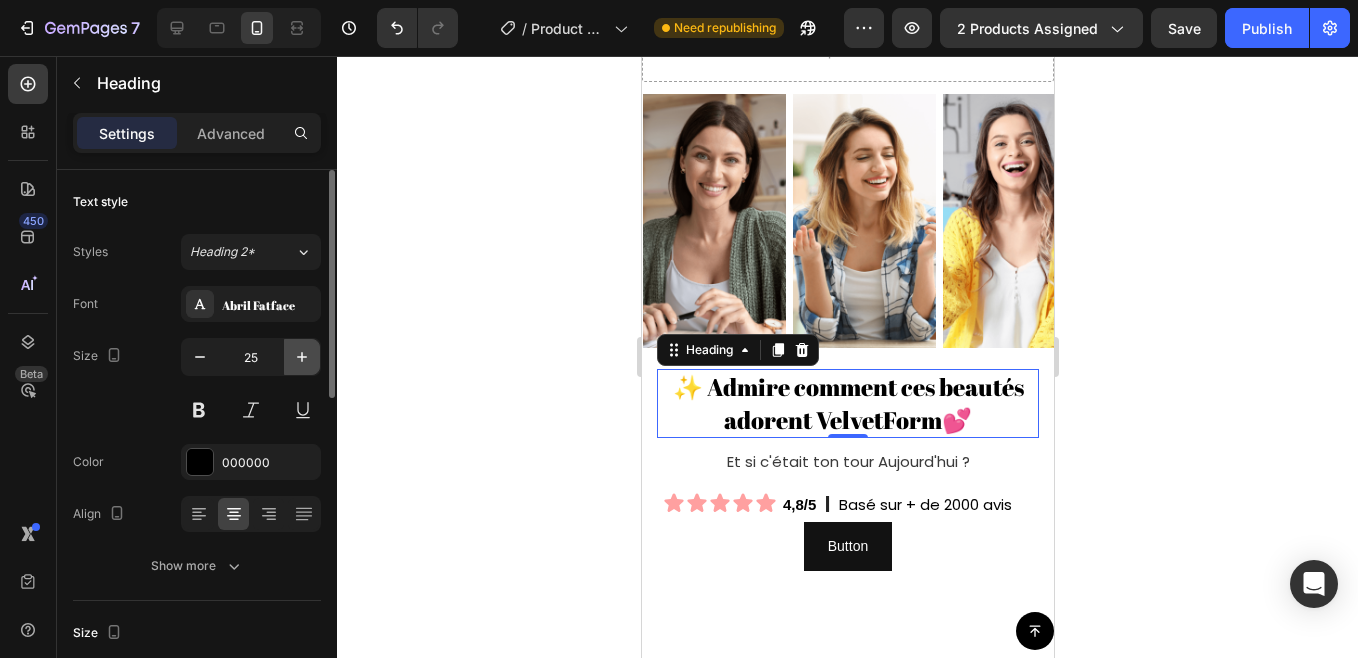 click 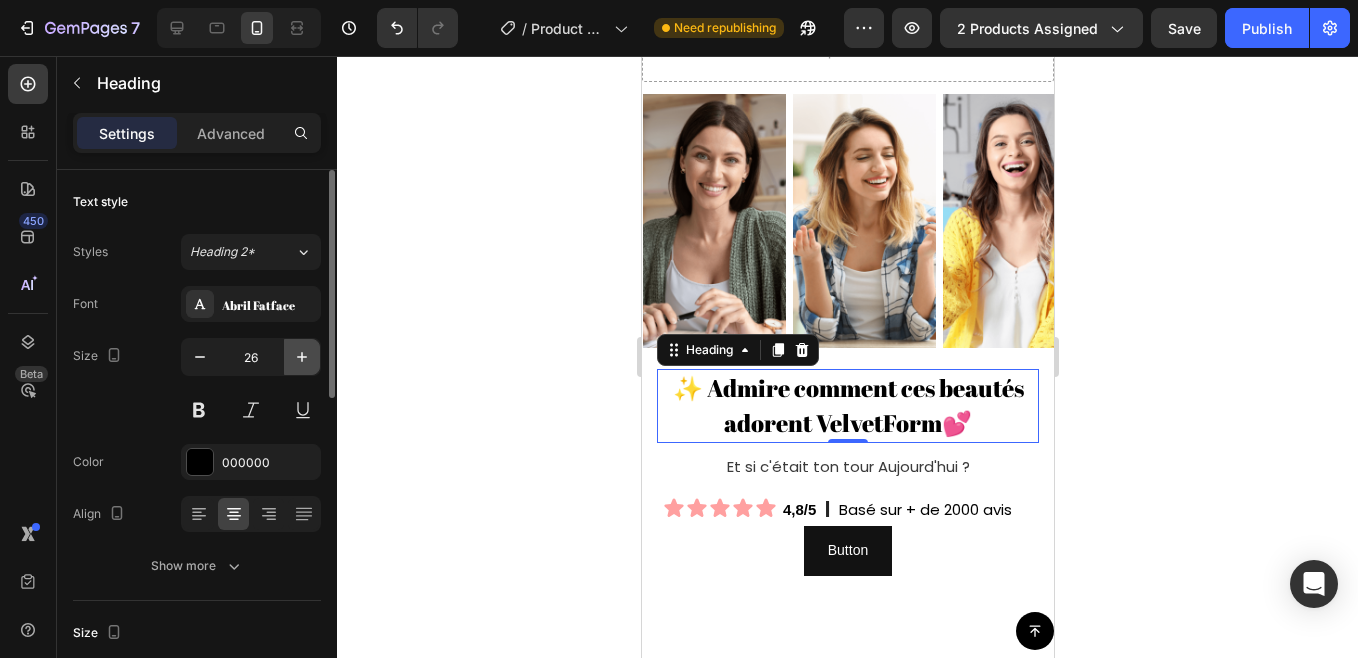 click 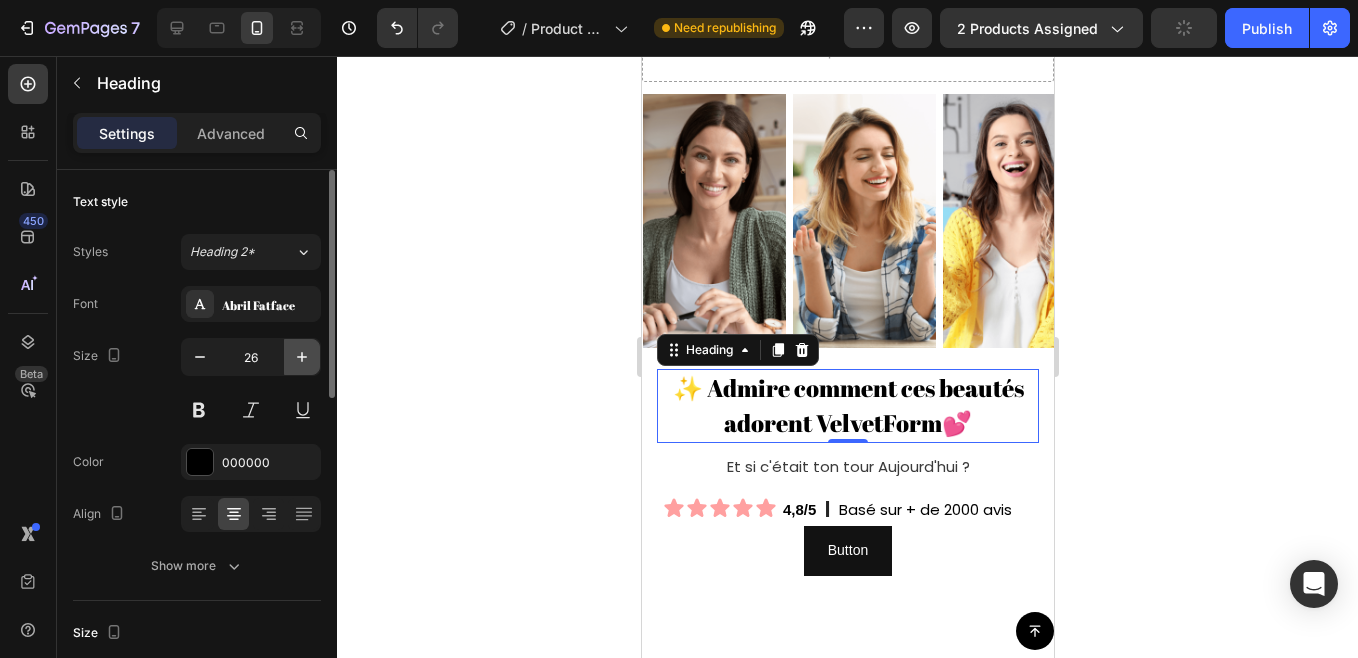 type on "27" 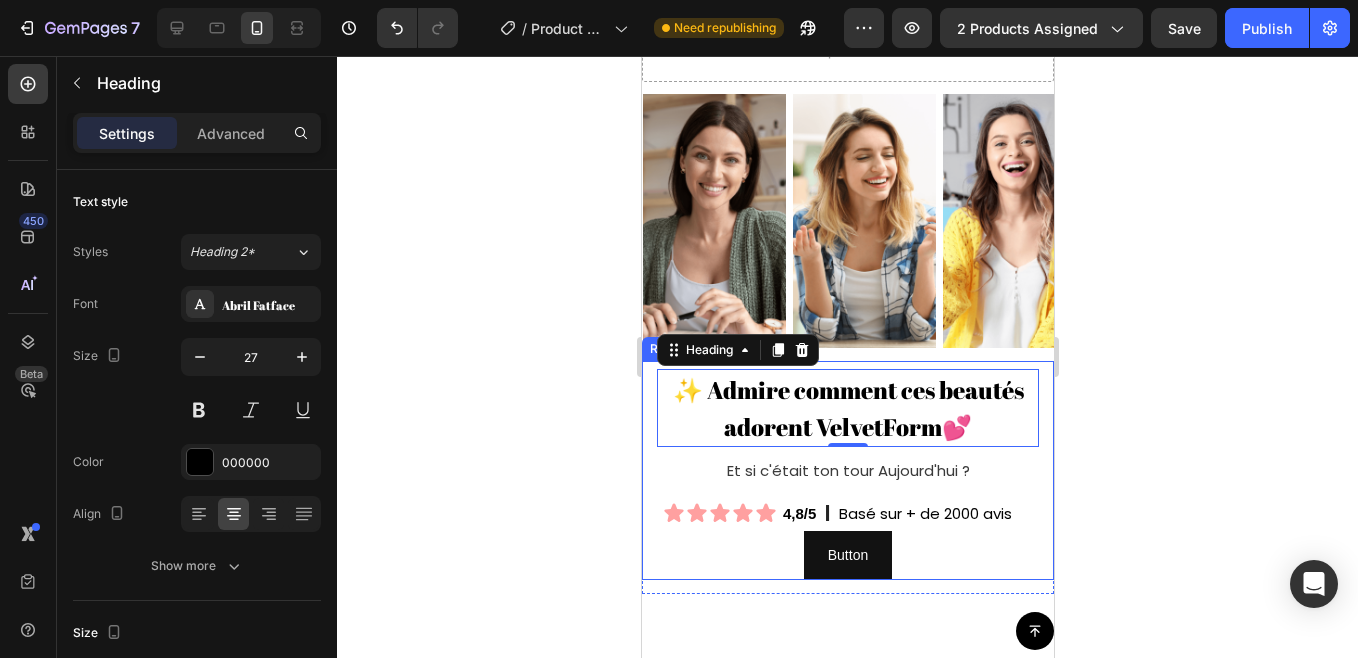 click on "⁠⁠⁠⁠⁠⁠⁠ ✨ Admire comment ces beautés adorent VelvetForm💕  Heading   0 Et si c'était ton tour Aujourd'hui ? Text Block
Icon
Icon
Icon
Icon
Icon Icon List 4,8/5 Text Block l Text Block Basé sur + de 2000 avis Text Block Row Button Button Row" at bounding box center [847, 470] 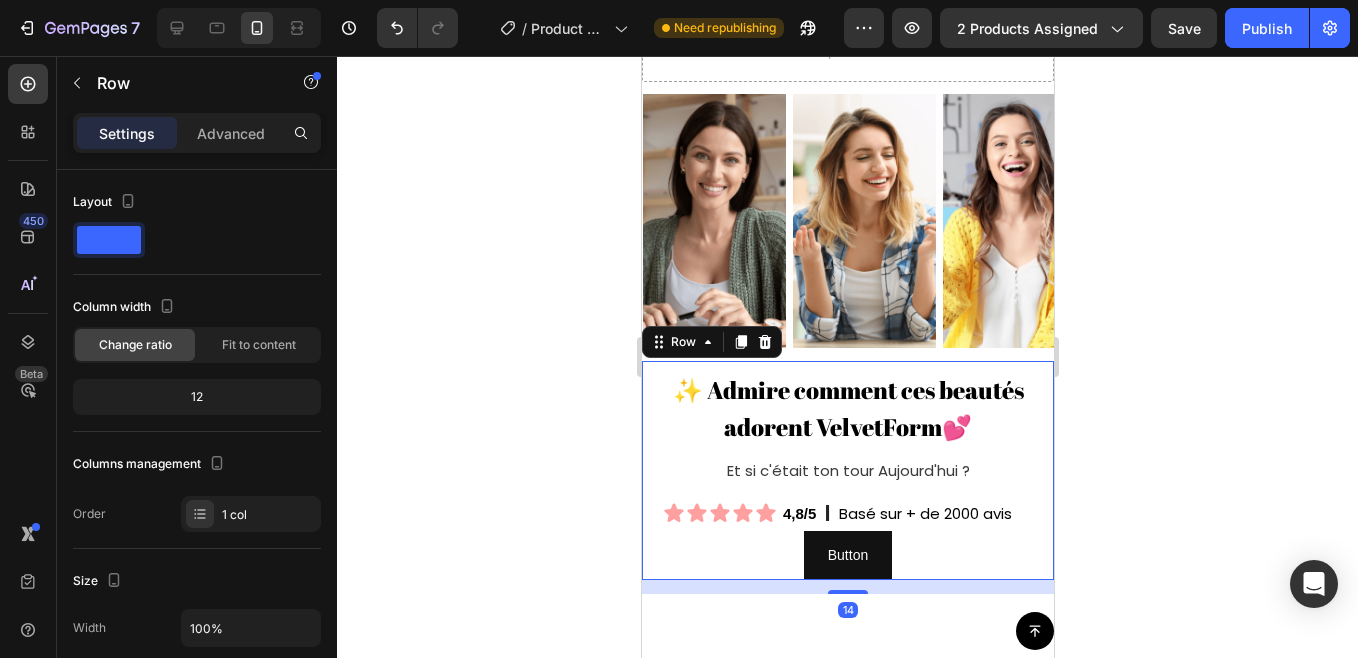 click 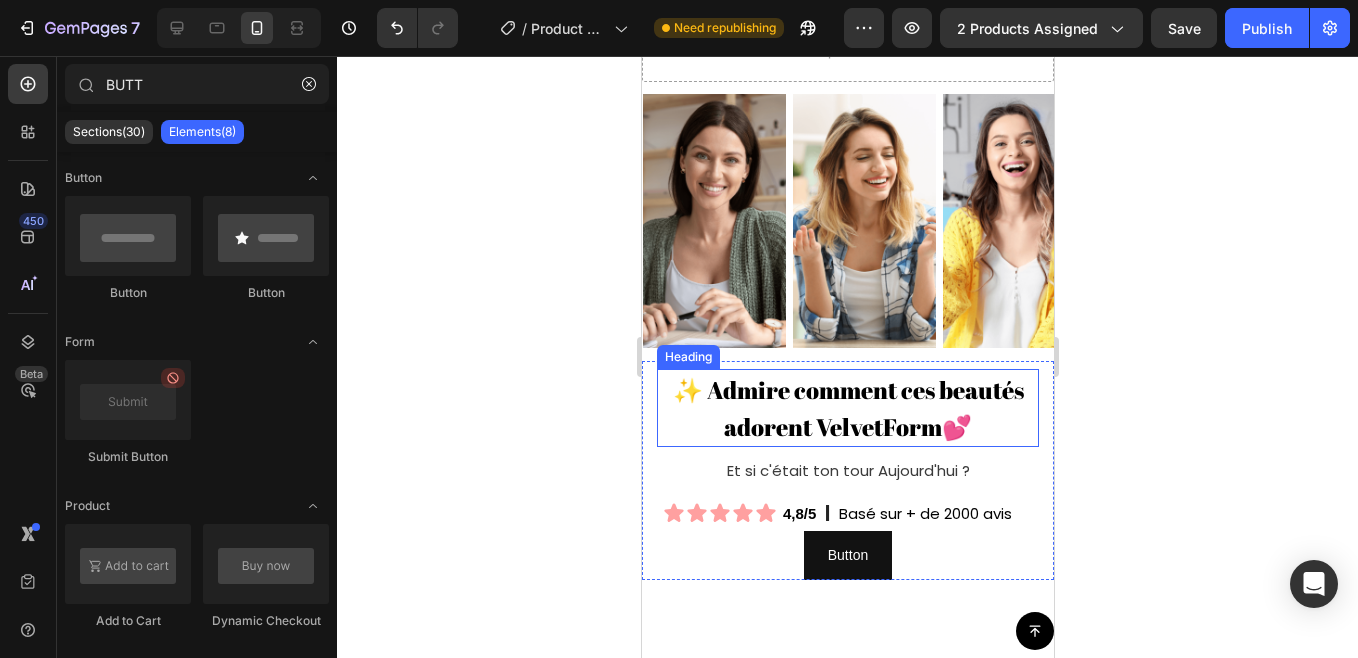 click on "adorent VelvetForm💕" at bounding box center (847, 427) 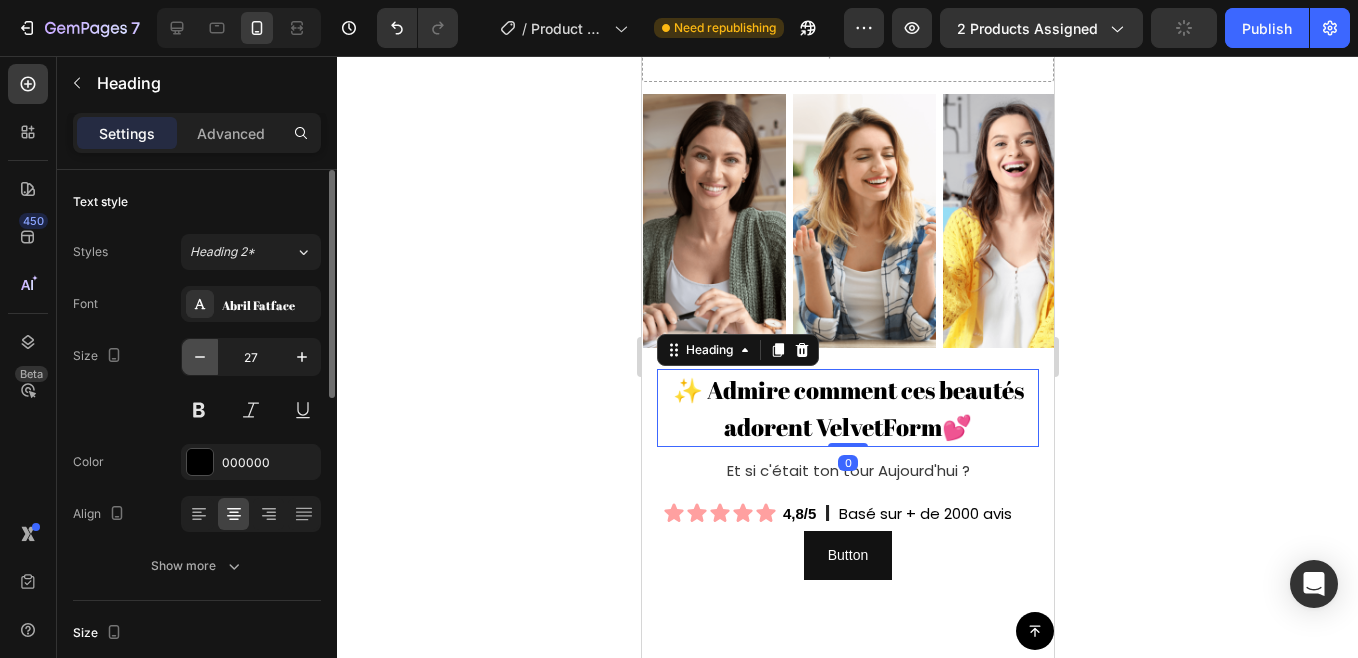 click 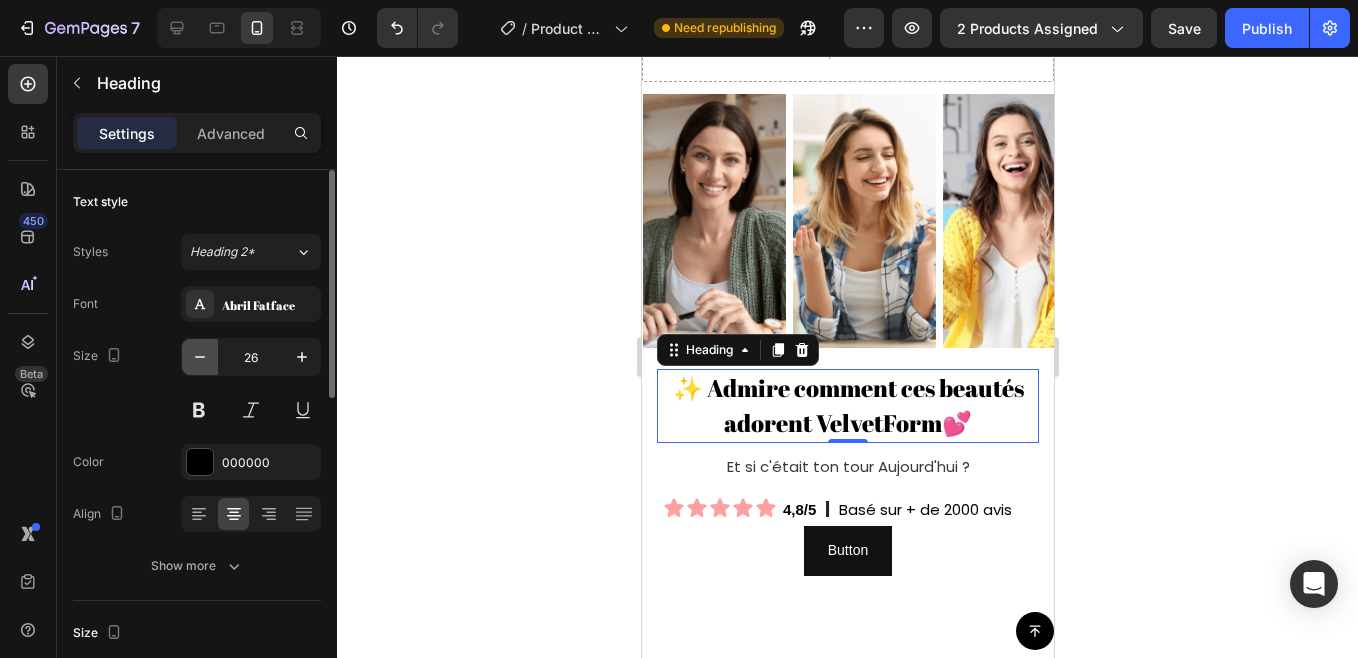 click 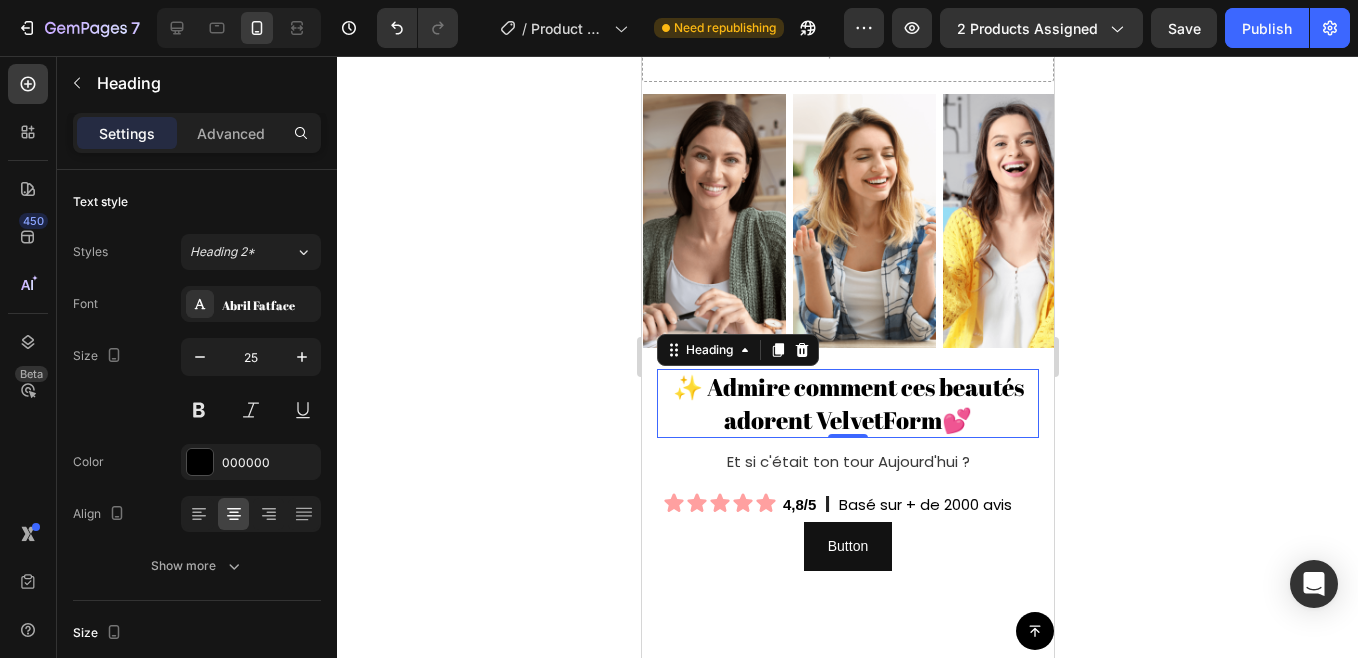 click 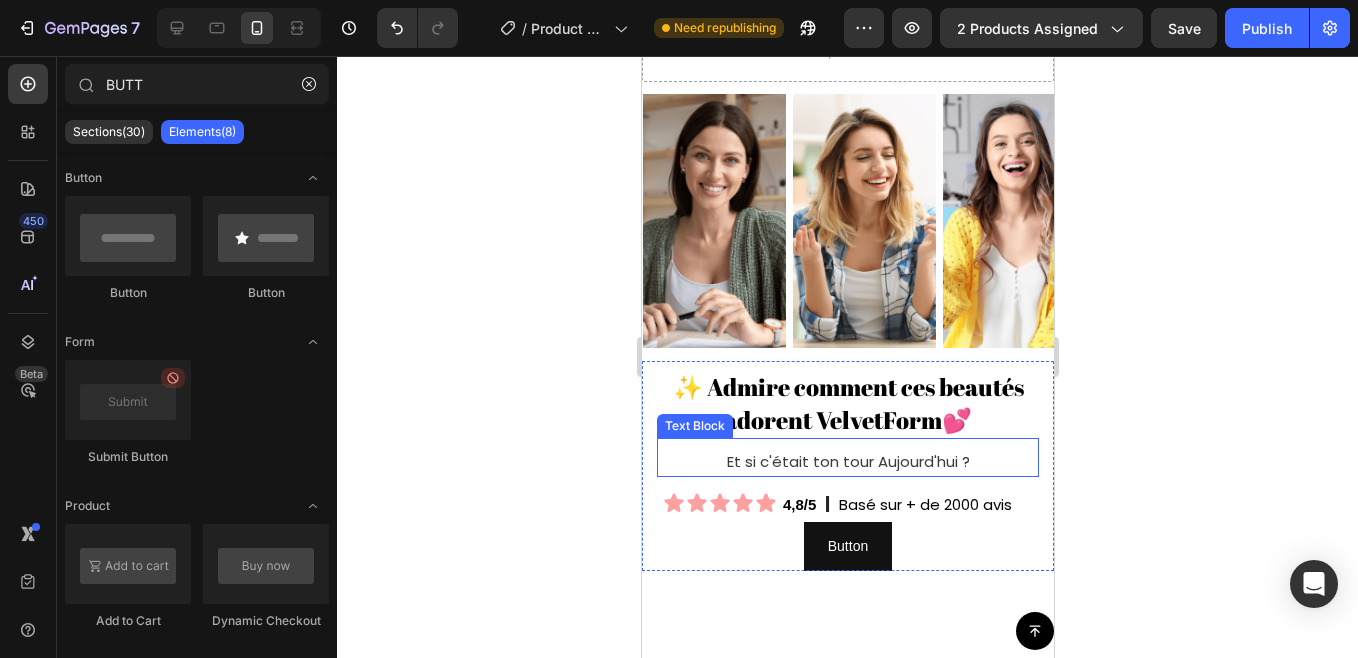 click on "Et si c'était ton tour Aujourd'hui ?" at bounding box center (847, 461) 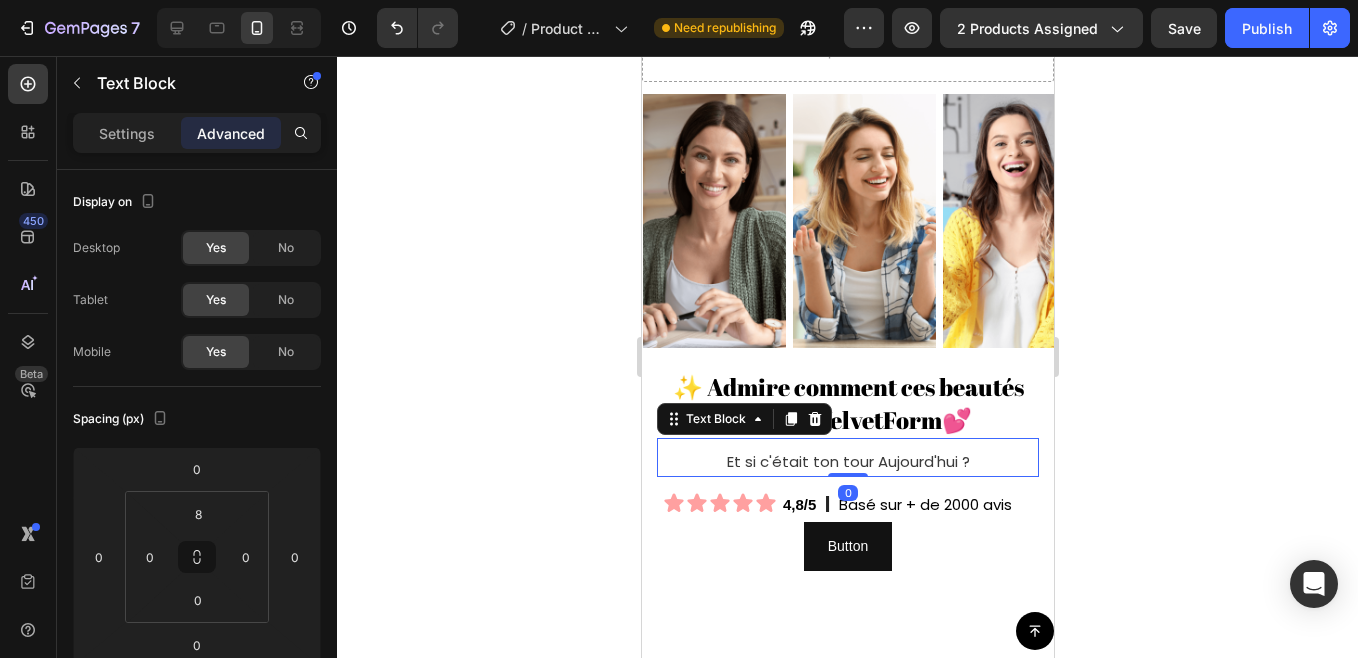 click on "Et si c'était ton tour Aujourd'hui ?" at bounding box center (847, 461) 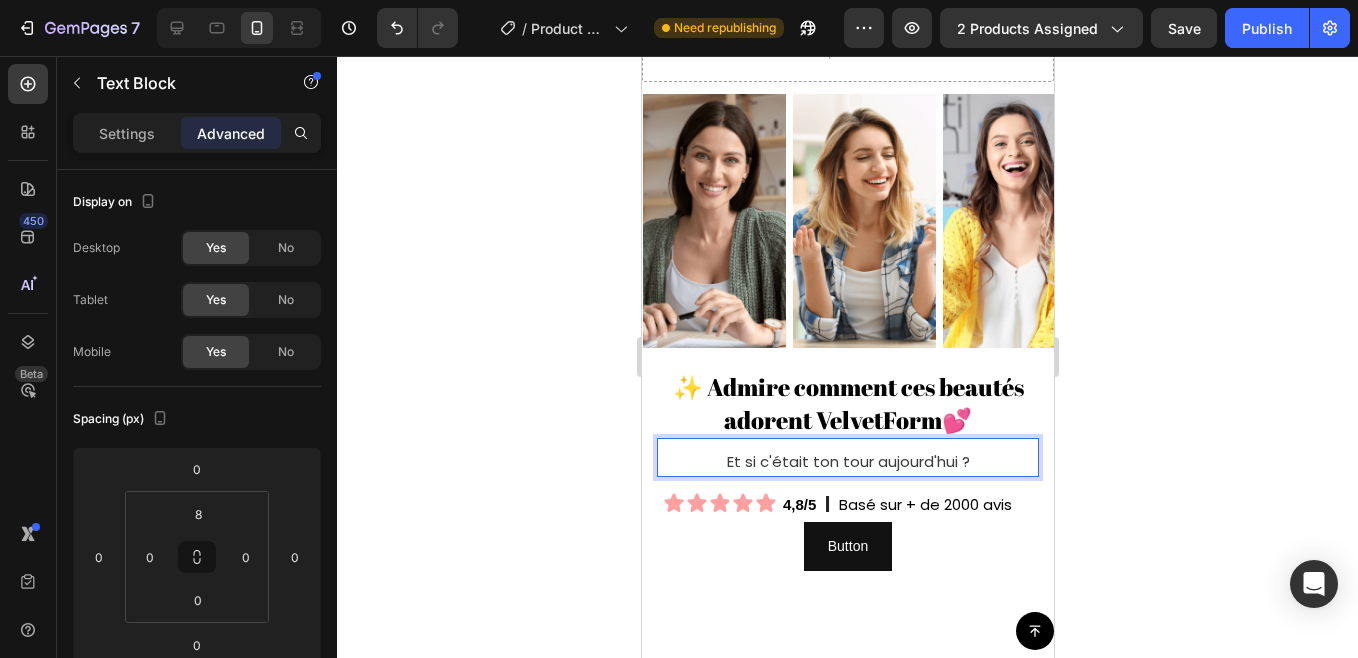 click 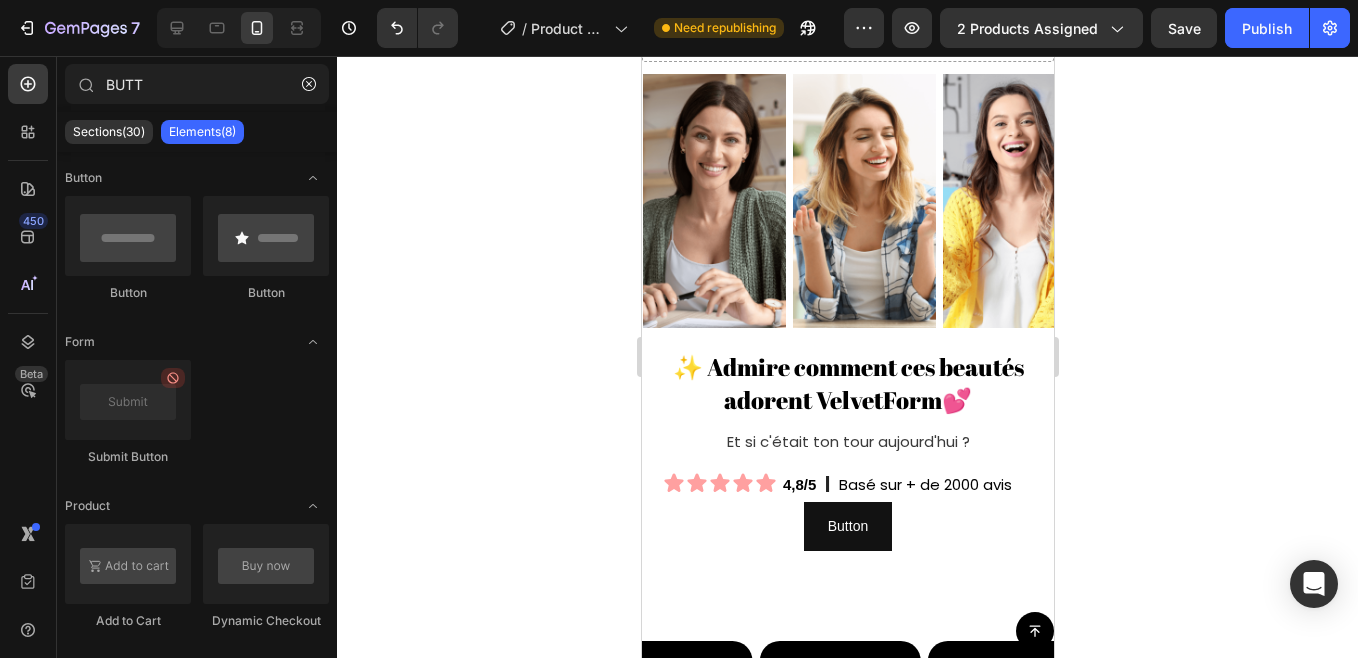 scroll, scrollTop: 1233, scrollLeft: 0, axis: vertical 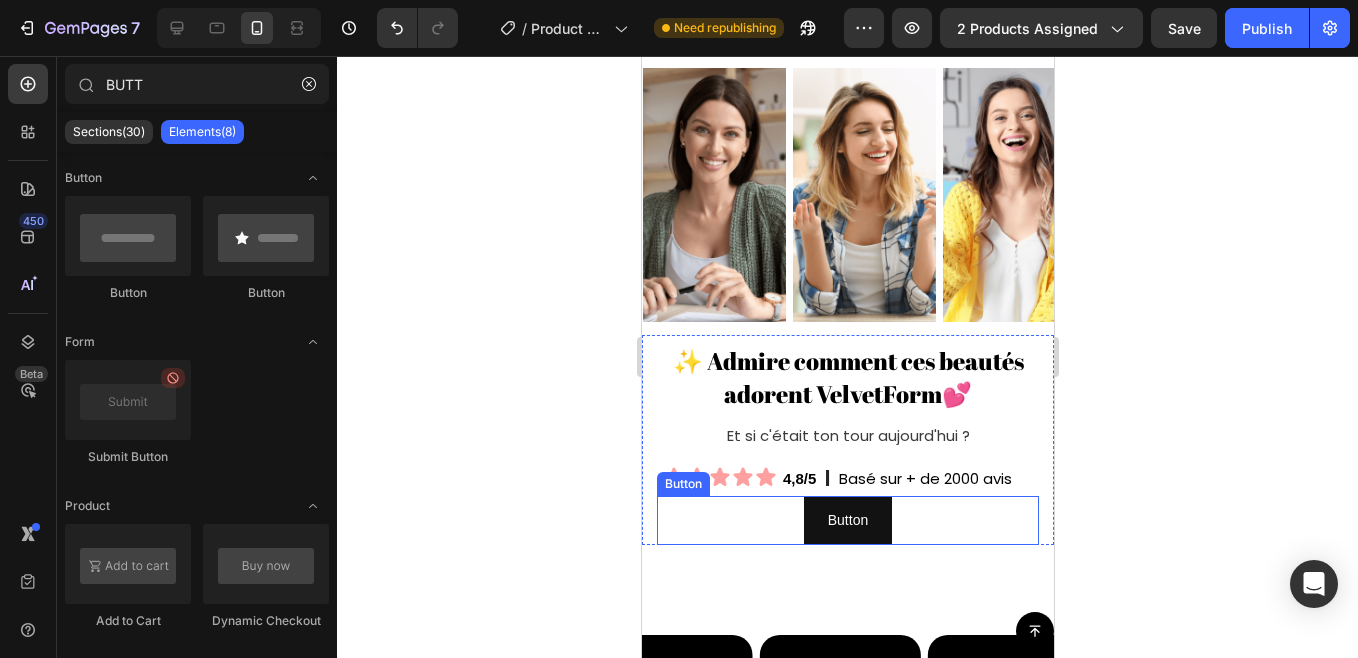 click on "Button Button" at bounding box center [847, 520] 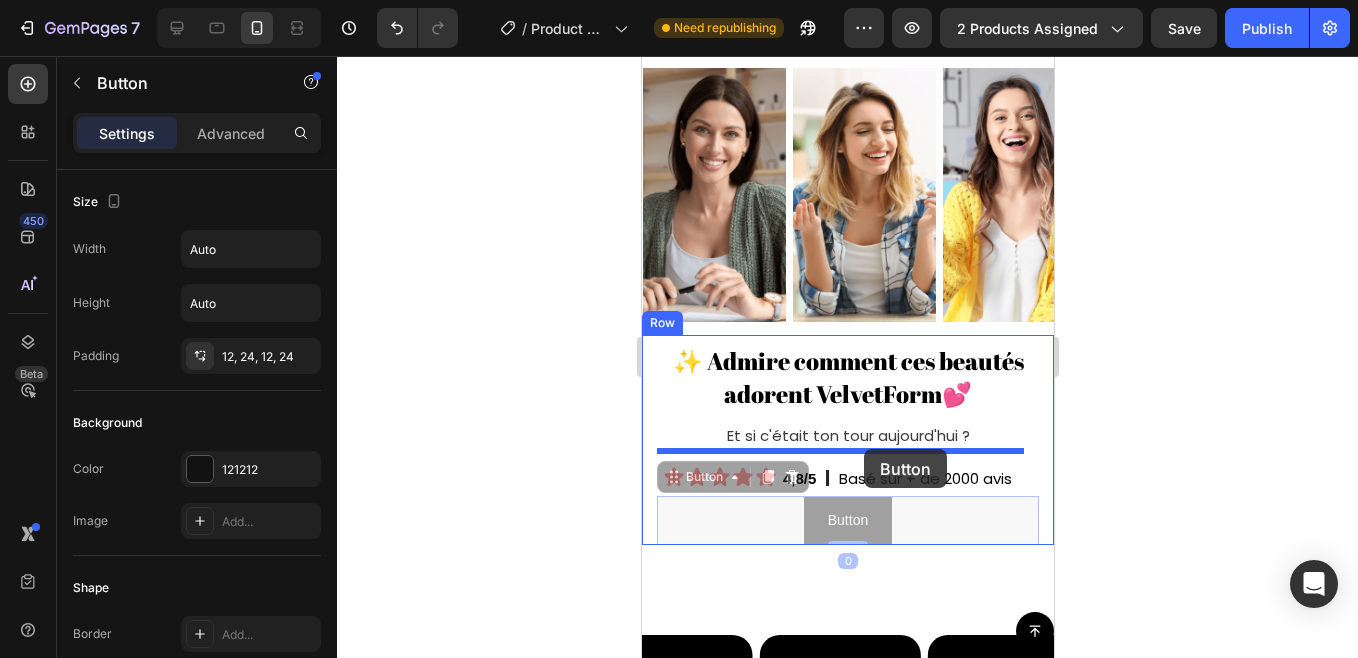drag, startPoint x: 671, startPoint y: 483, endPoint x: 863, endPoint y: 449, distance: 194.98718 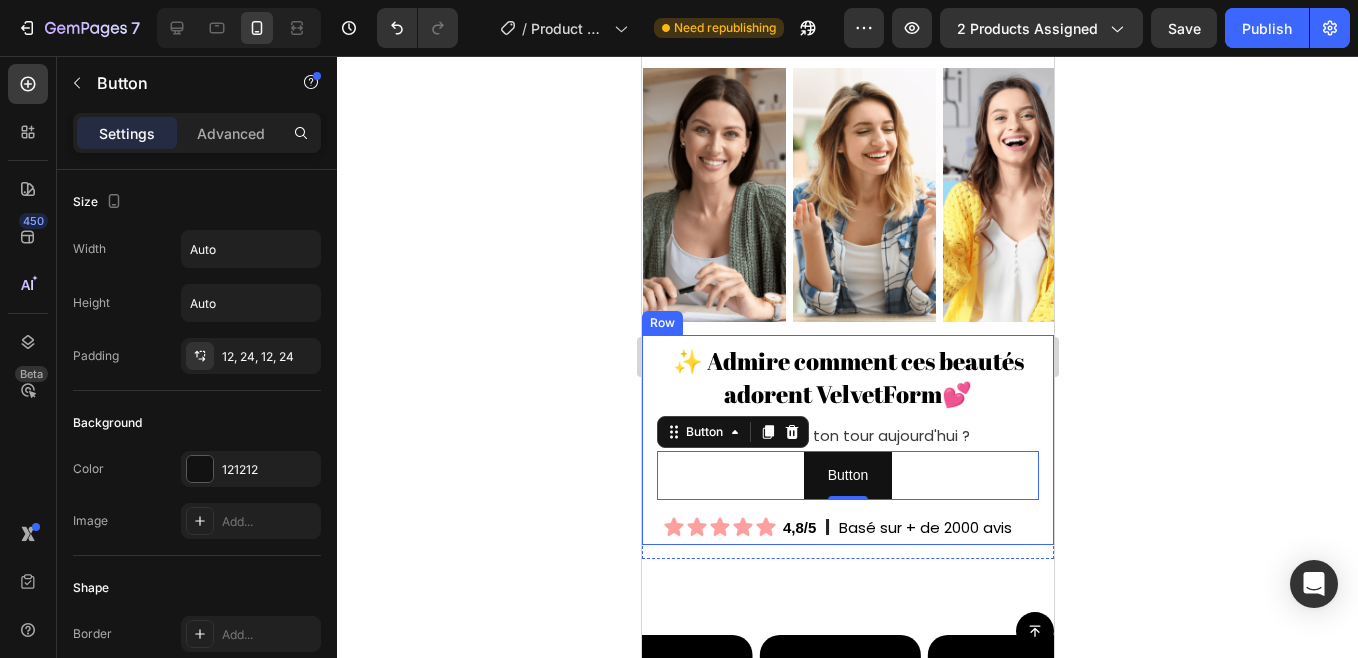 click 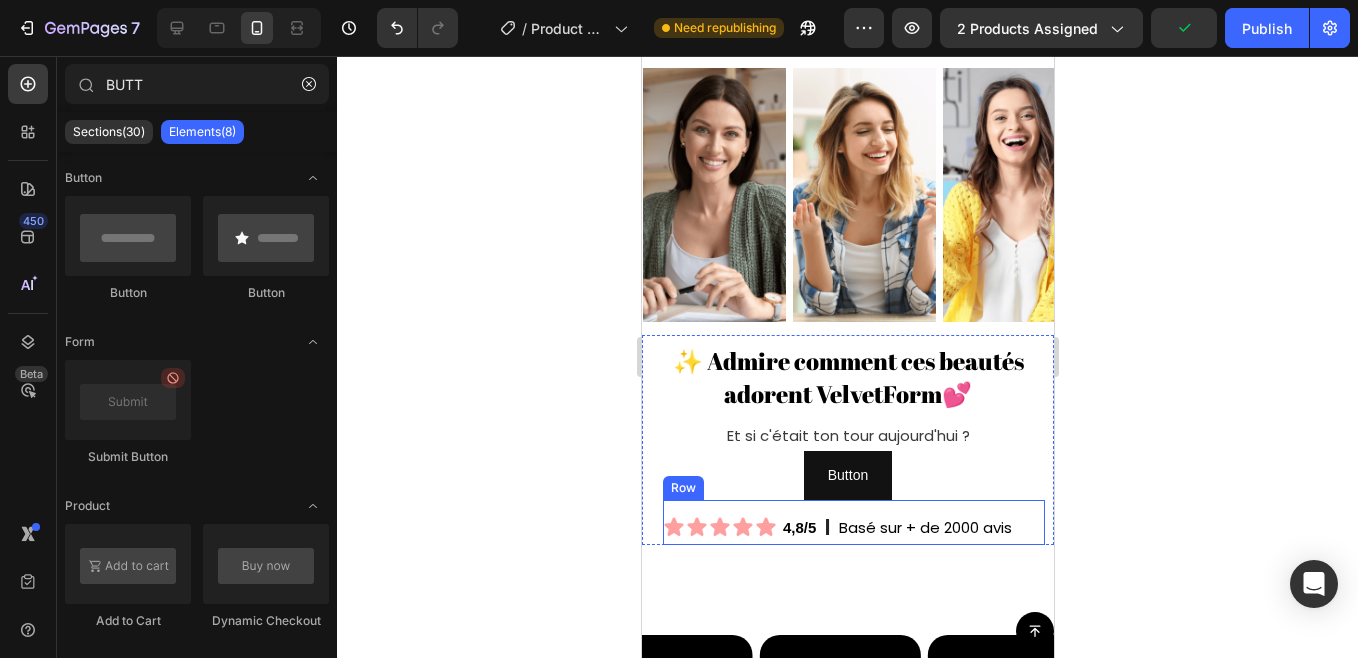click on "Icon
Icon
Icon
Icon
Icon Icon List 4,8/5 Text Block l Text Block Basé sur + de 2000 avis Text Block Row" at bounding box center (853, 522) 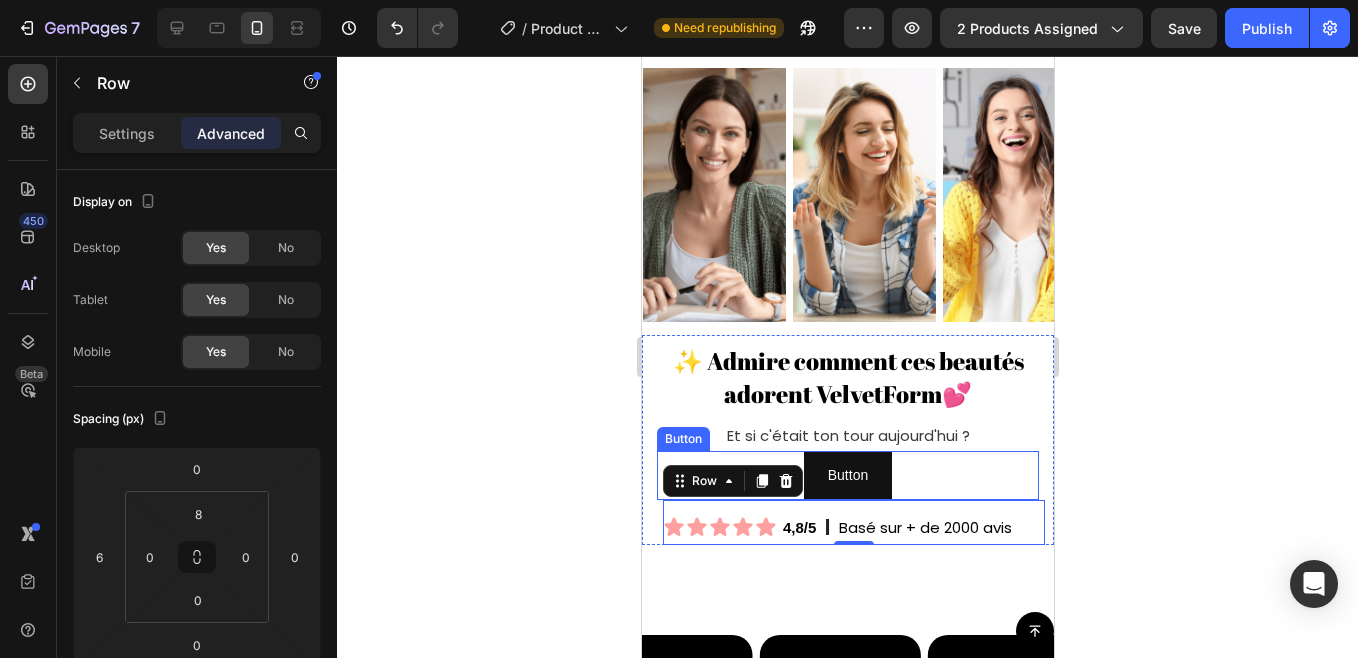 click on "Button Button" at bounding box center (847, 475) 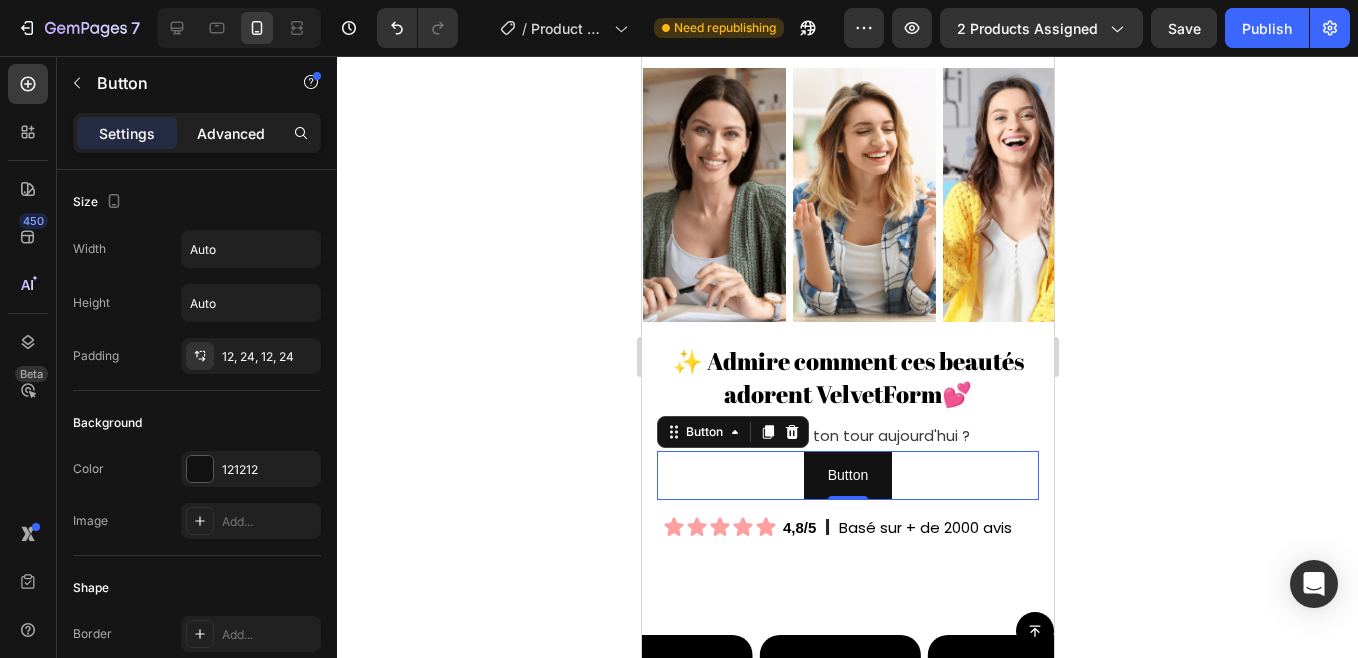 click on "Advanced" 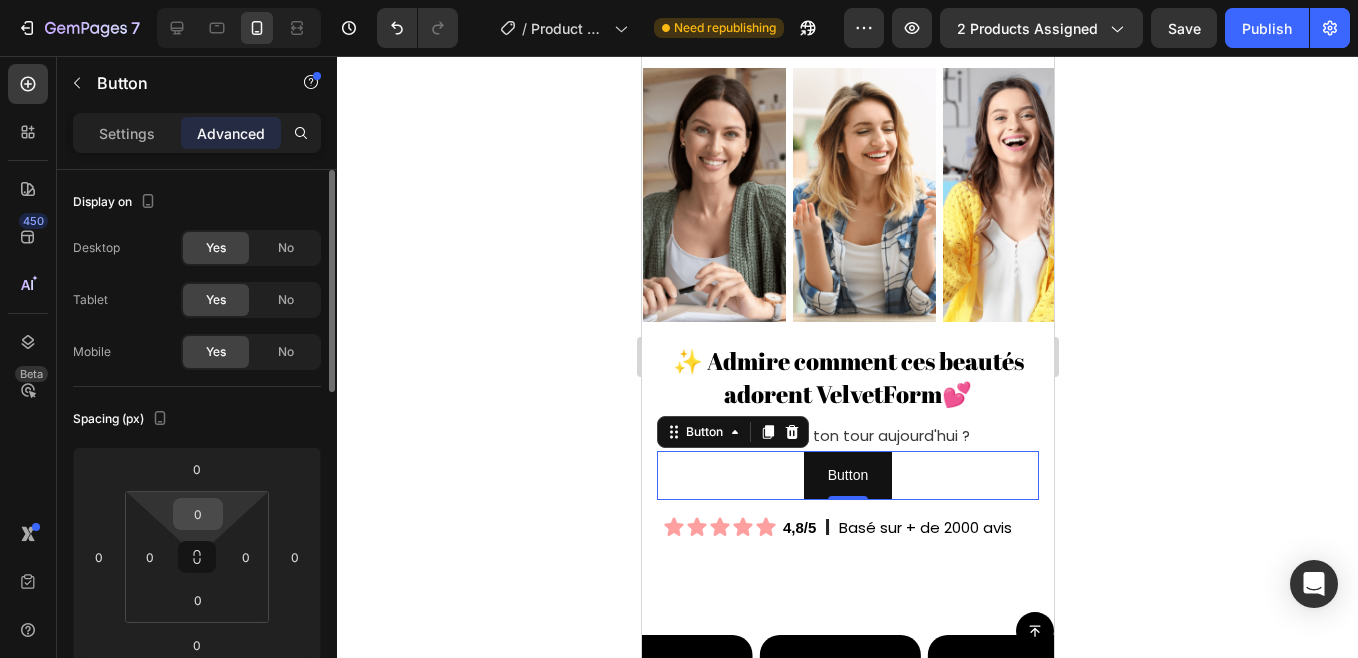 drag, startPoint x: 200, startPoint y: 509, endPoint x: 211, endPoint y: 527, distance: 21.095022 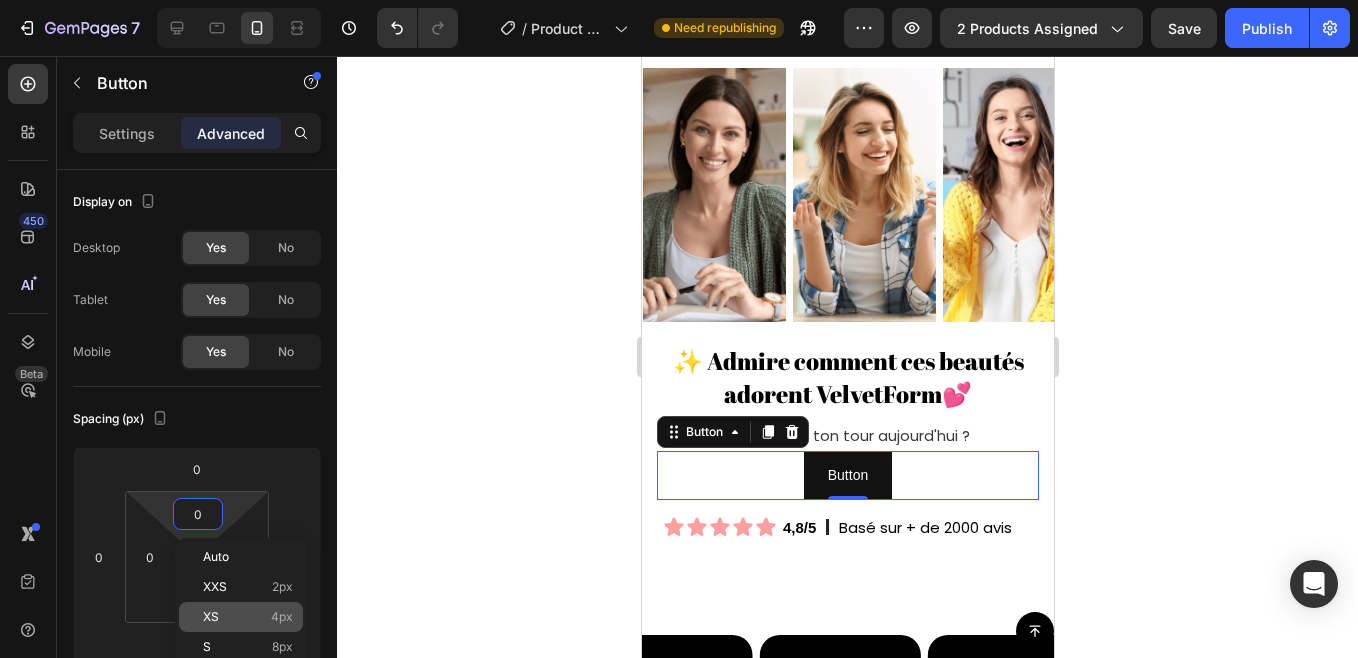 click on "XS 4px" at bounding box center [248, 617] 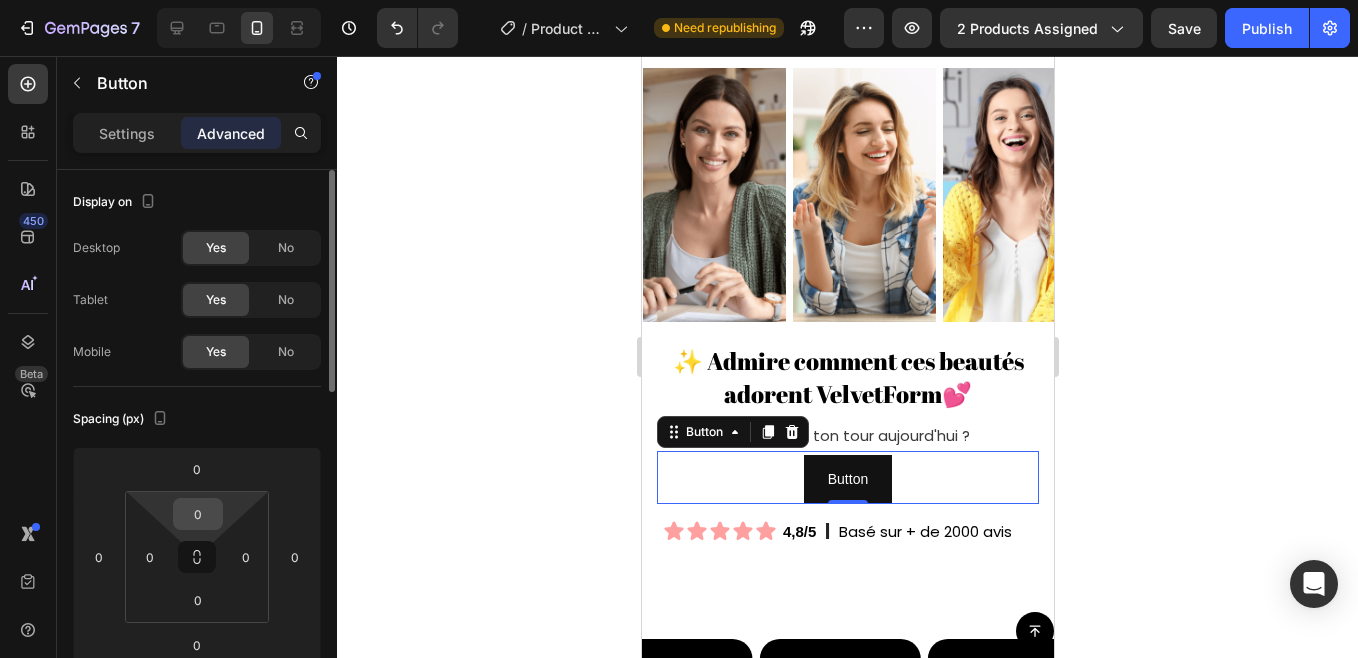 click on "0" at bounding box center [198, 514] 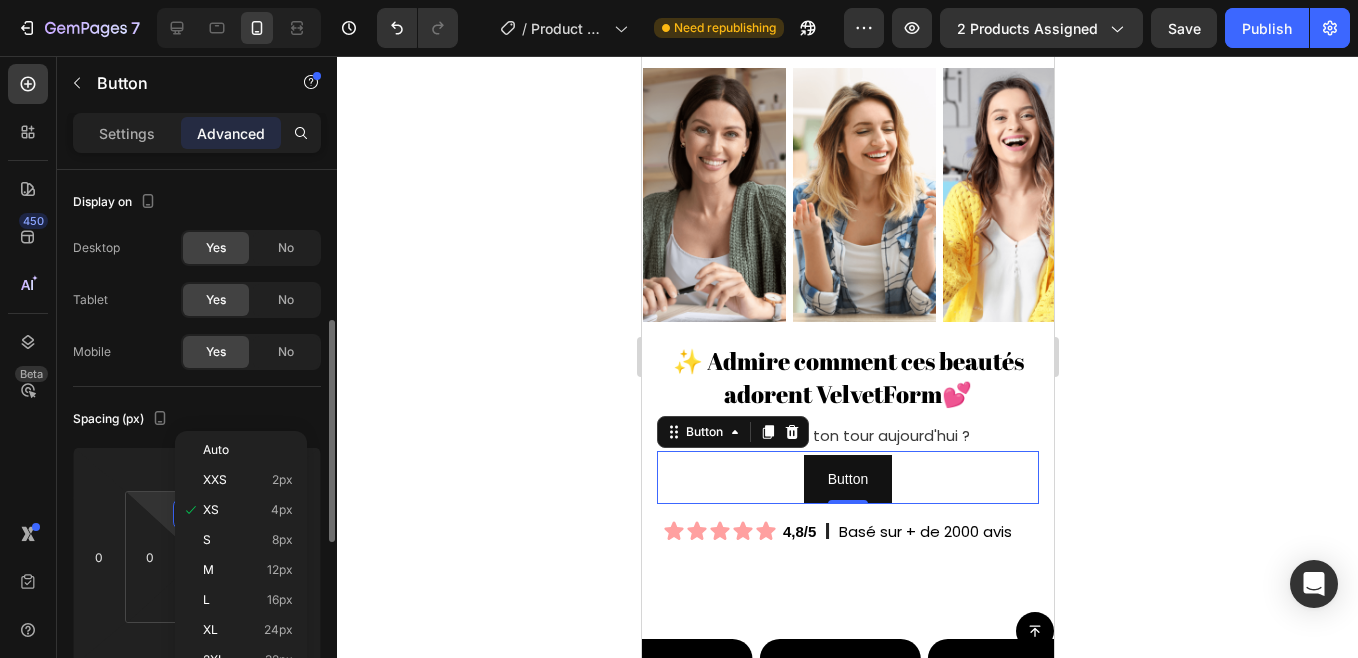 scroll, scrollTop: 107, scrollLeft: 0, axis: vertical 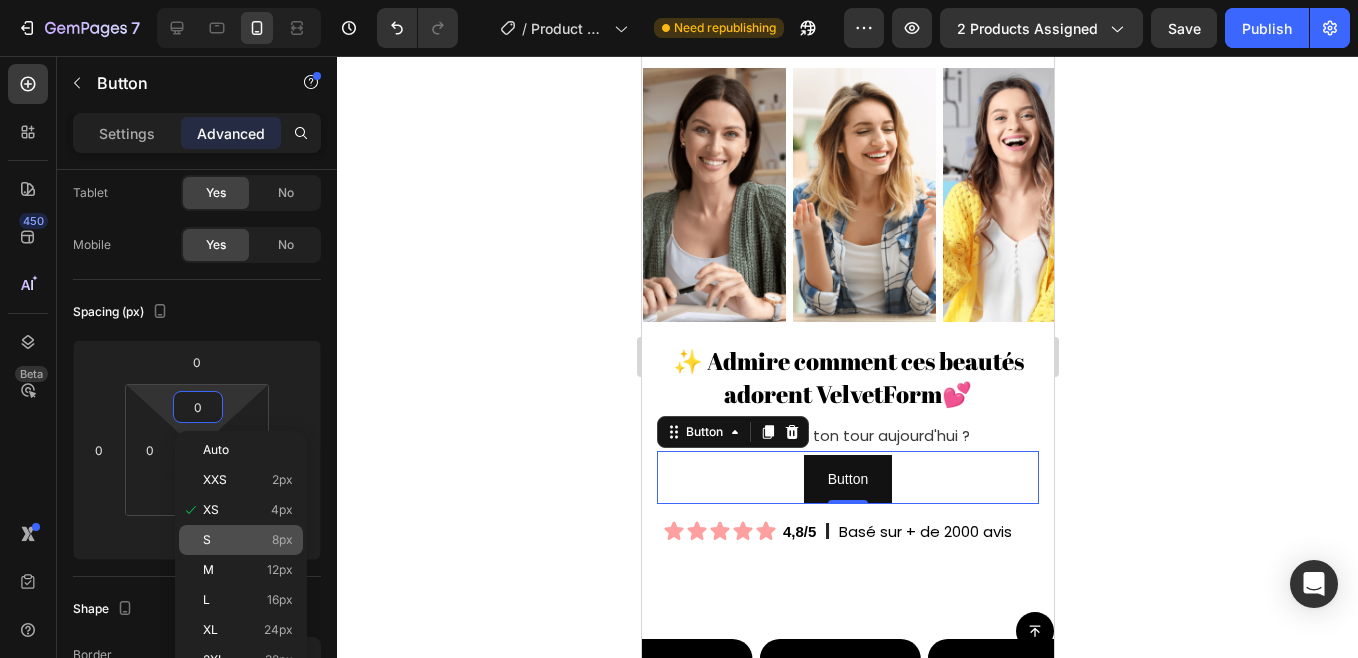 click on "S 8px" at bounding box center [248, 540] 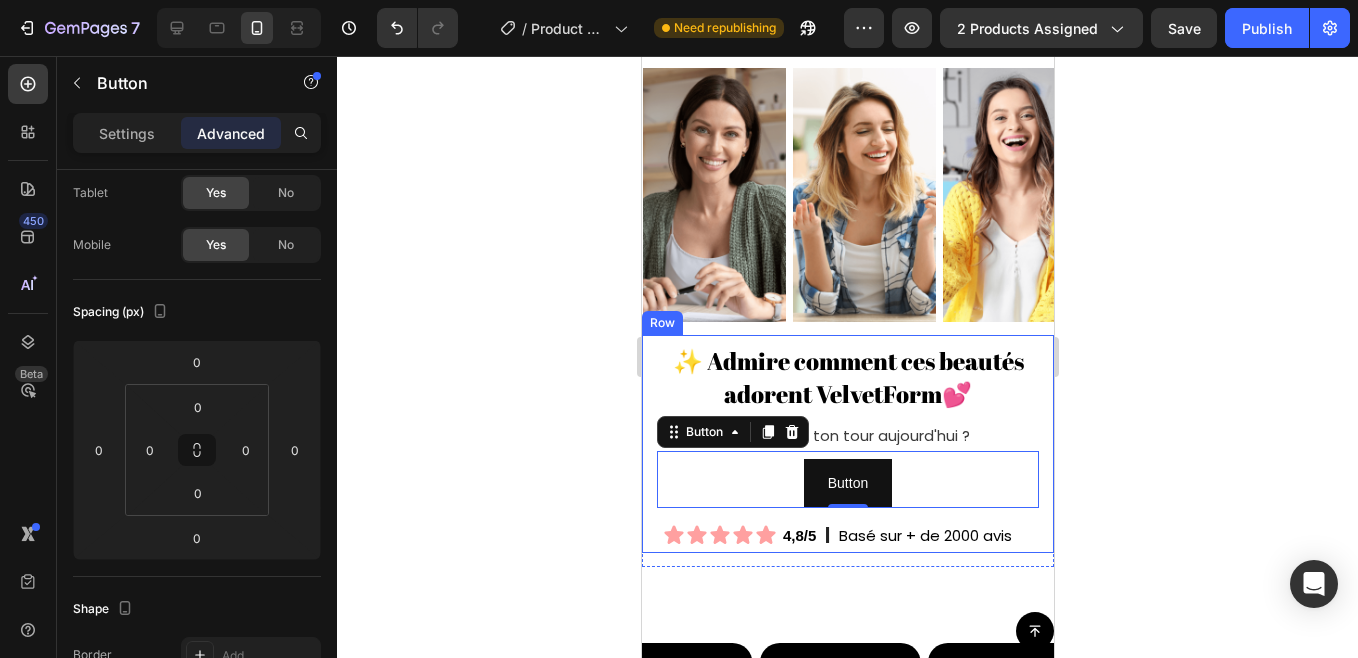 drag, startPoint x: 1271, startPoint y: 436, endPoint x: 603, endPoint y: 386, distance: 669.86865 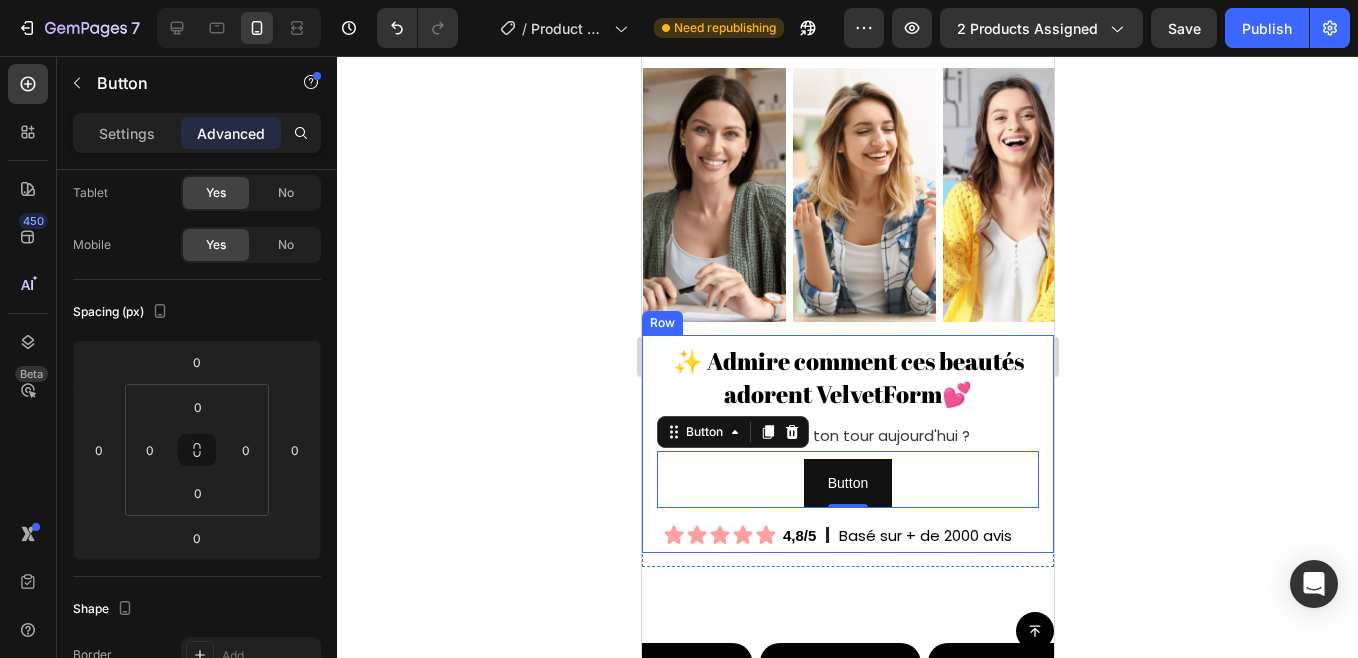 click on "Galaxy S20 Ultra  ( 412 px) iPhone 13 Mini iPhone 13 Pro iPhone 11 Pro Max iPhone 15 Pro Max Pixel 7 Galaxy S8+ Galaxy S20 Ultra iPad Mini iPad Air iPad Pro Header
Button Sticky
Drop element here Image Image Image Image Image Image Marquee Admire comment ces beautés adorent VelvetForm.  Heading Et si c'était ton tour Aujourd'hui ? Text Block Row ✨ Admire comment ces beautés adorent VelvetForm💕  Heading Et si c'était ton tour aujourd'hui ? Text Block Button Button   0
Icon
Icon
Icon
Icon
Icon Icon List 4,8/5 Text Block l Text Block Basé sur + de 2000 avis Text Block Row Row Row Section 3 Video Video Video Video Carousel Retrouvez nous sur  👇 Heading Image Image Image Image Image Image Image Image Image Image Marquee Section 4 Root Start with Sections from sidebar Add sections Add elements Start with Generating from URL or image Add section Choose templates inspired by CRO experts" at bounding box center (847, 968) 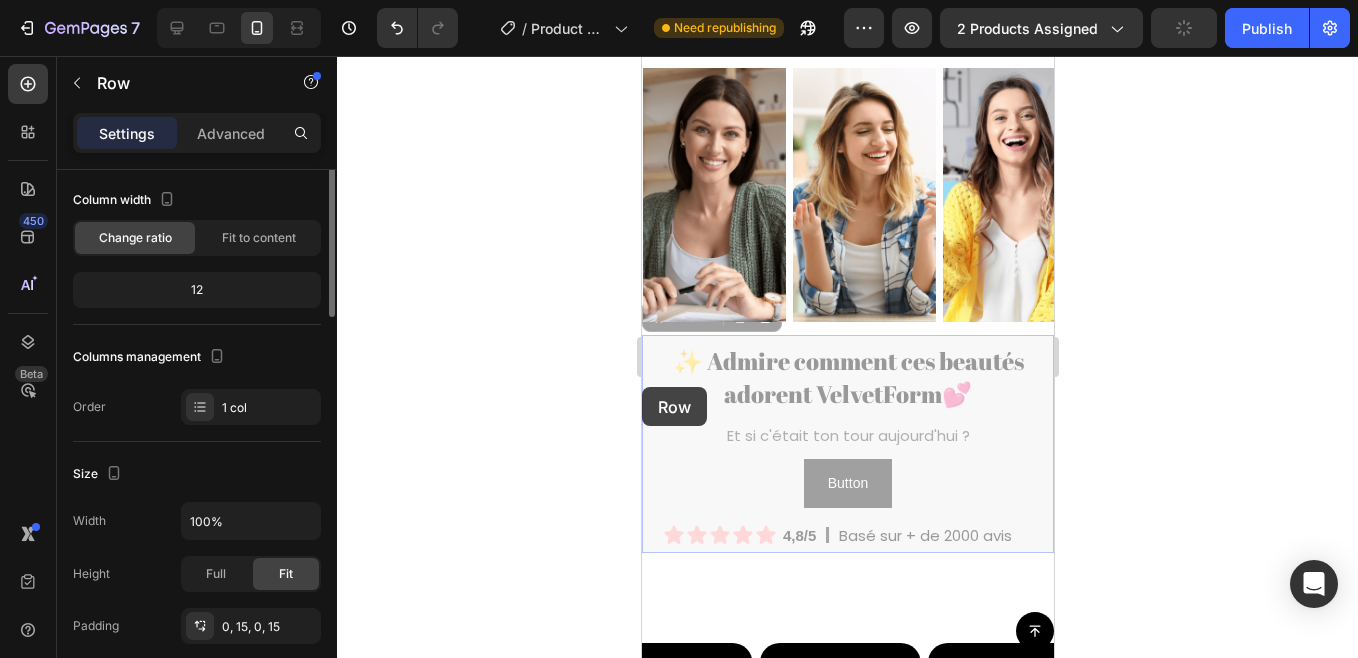 scroll, scrollTop: 0, scrollLeft: 0, axis: both 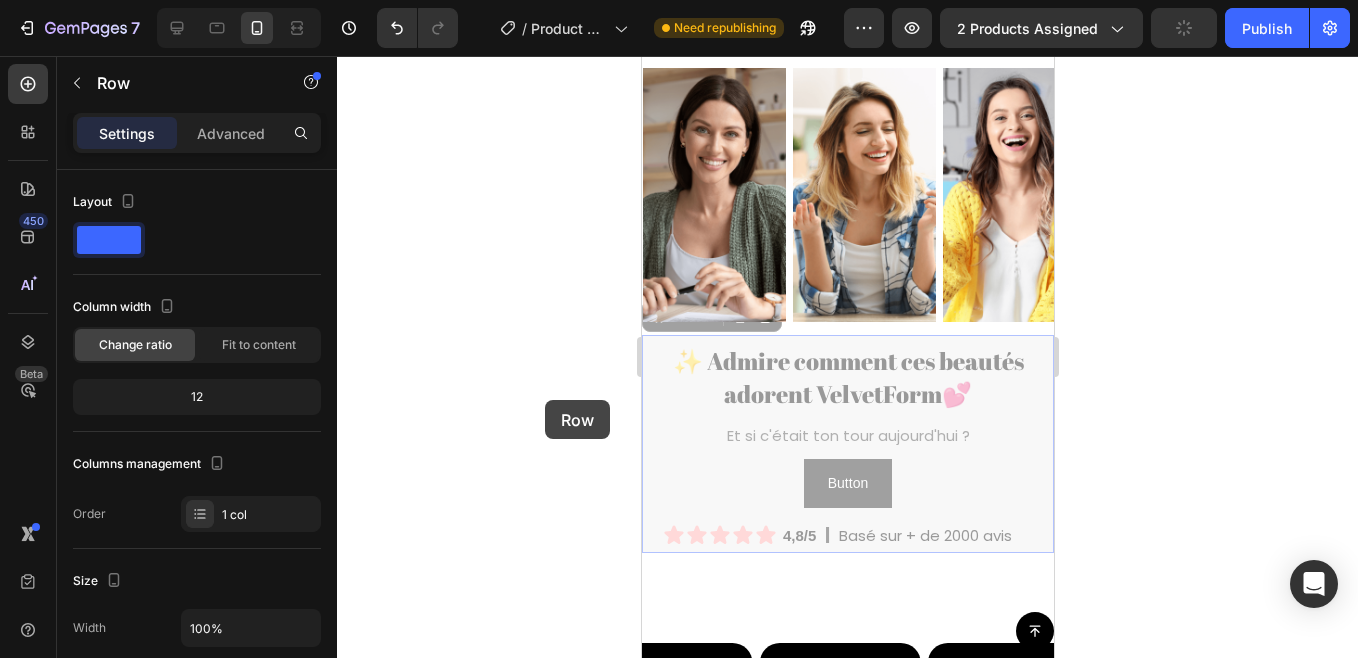 click 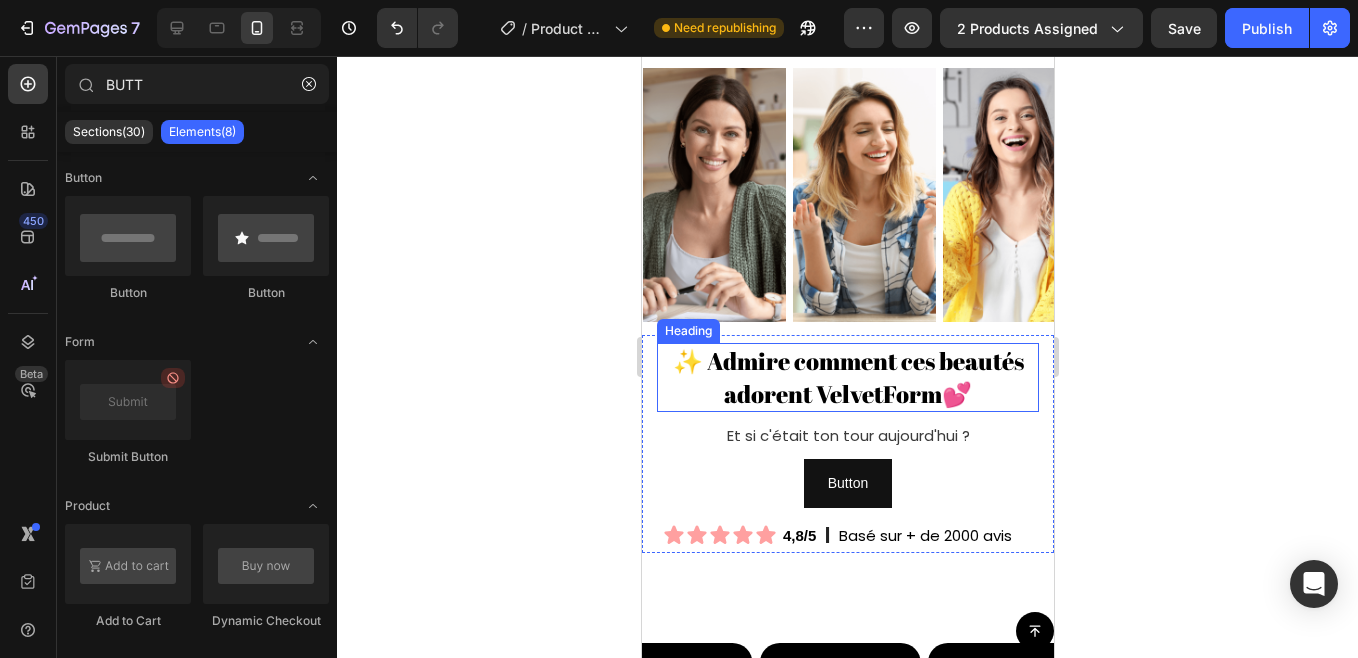 click on "adorent VelvetForm💕" at bounding box center [847, 394] 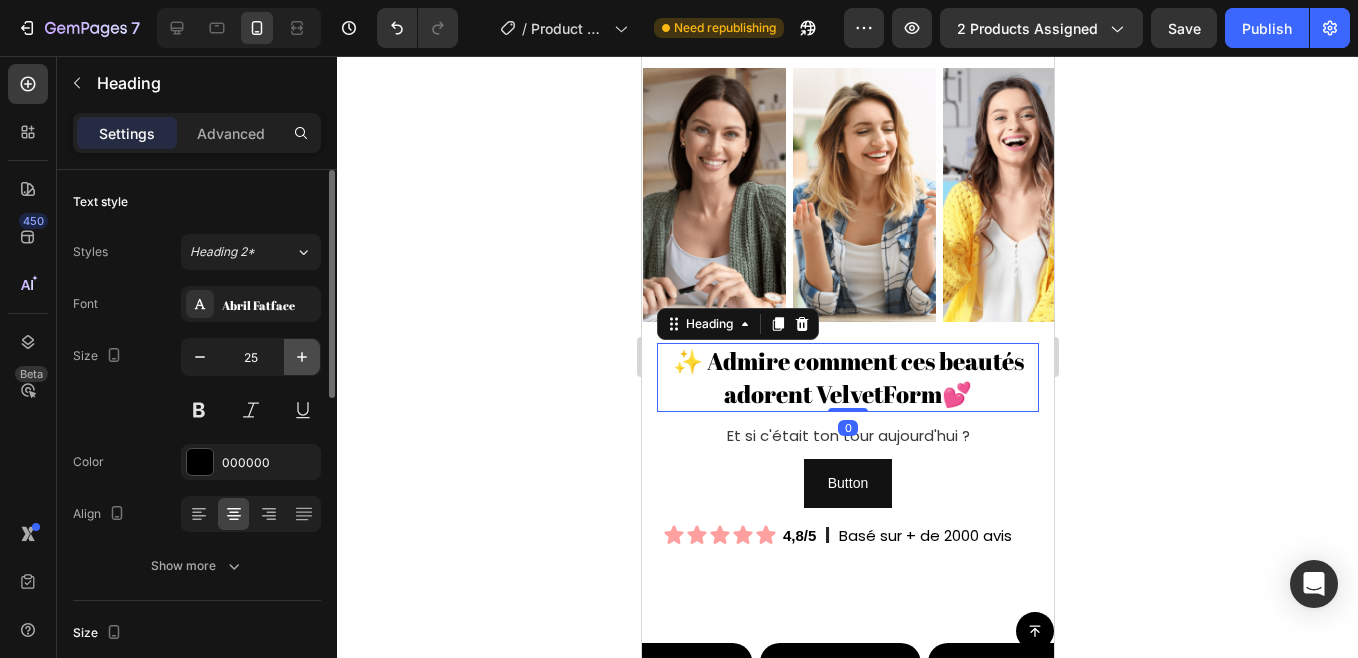 click at bounding box center (302, 357) 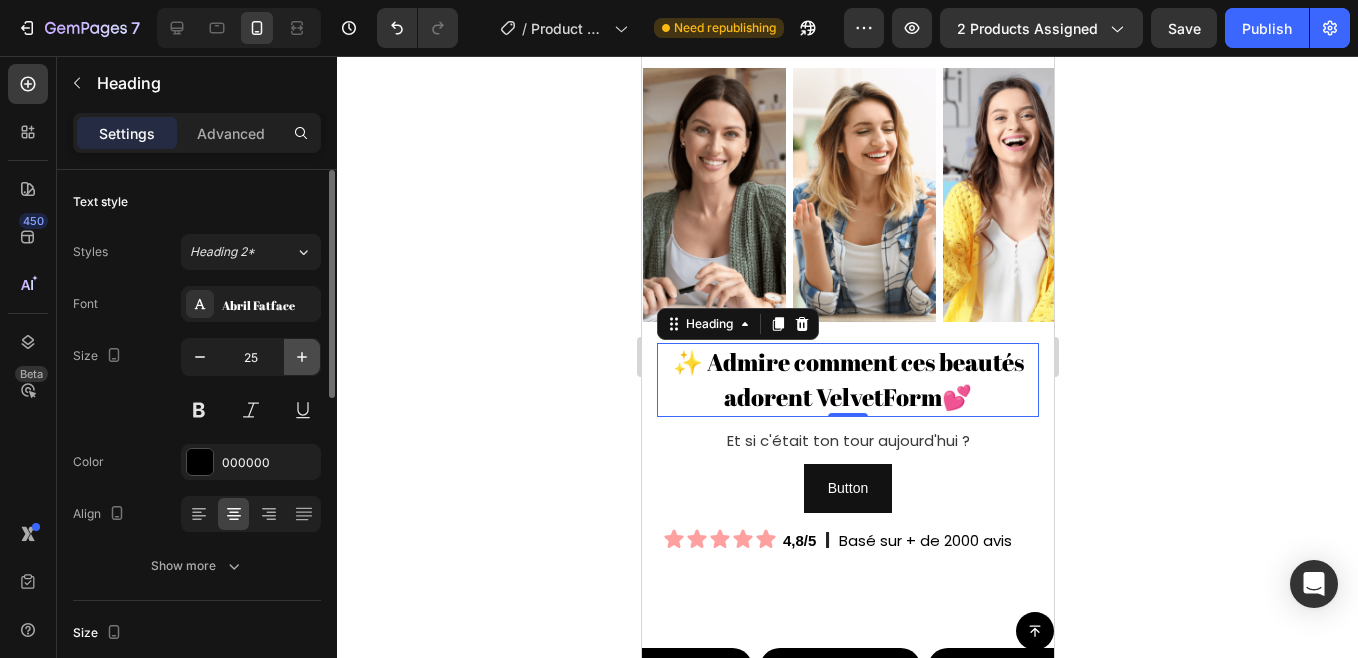 click at bounding box center [302, 357] 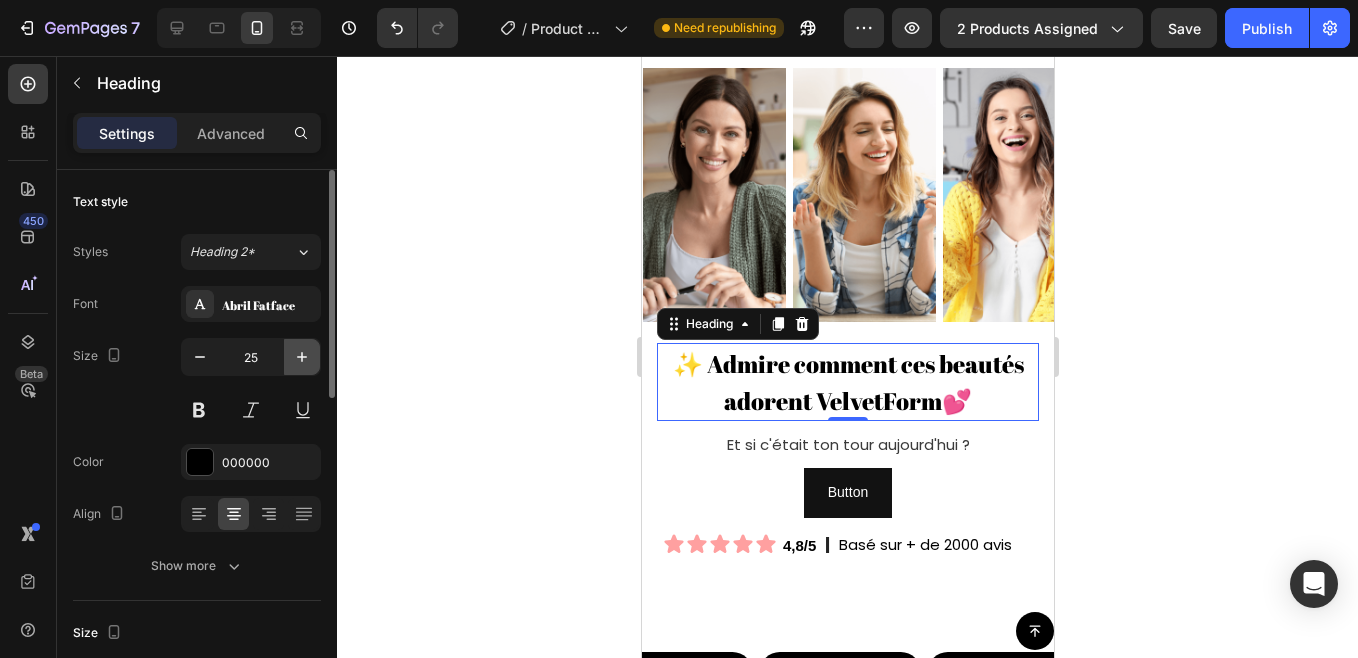 click at bounding box center [302, 357] 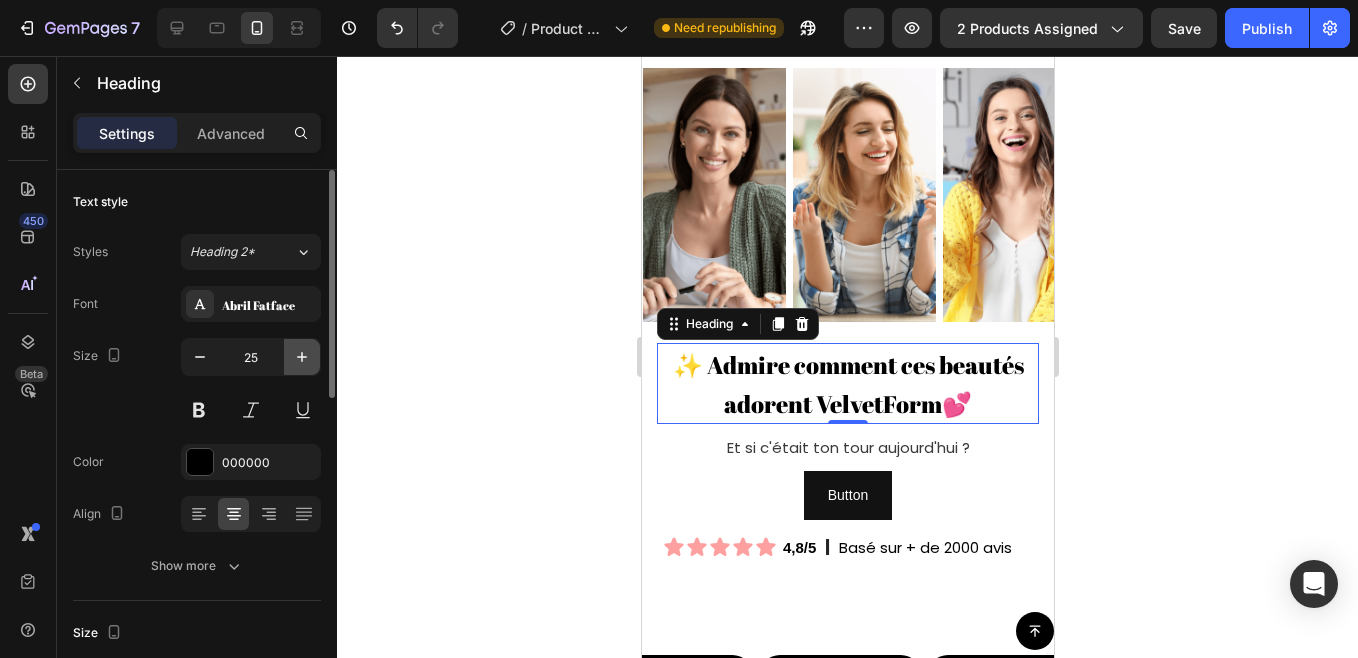 click at bounding box center [302, 357] 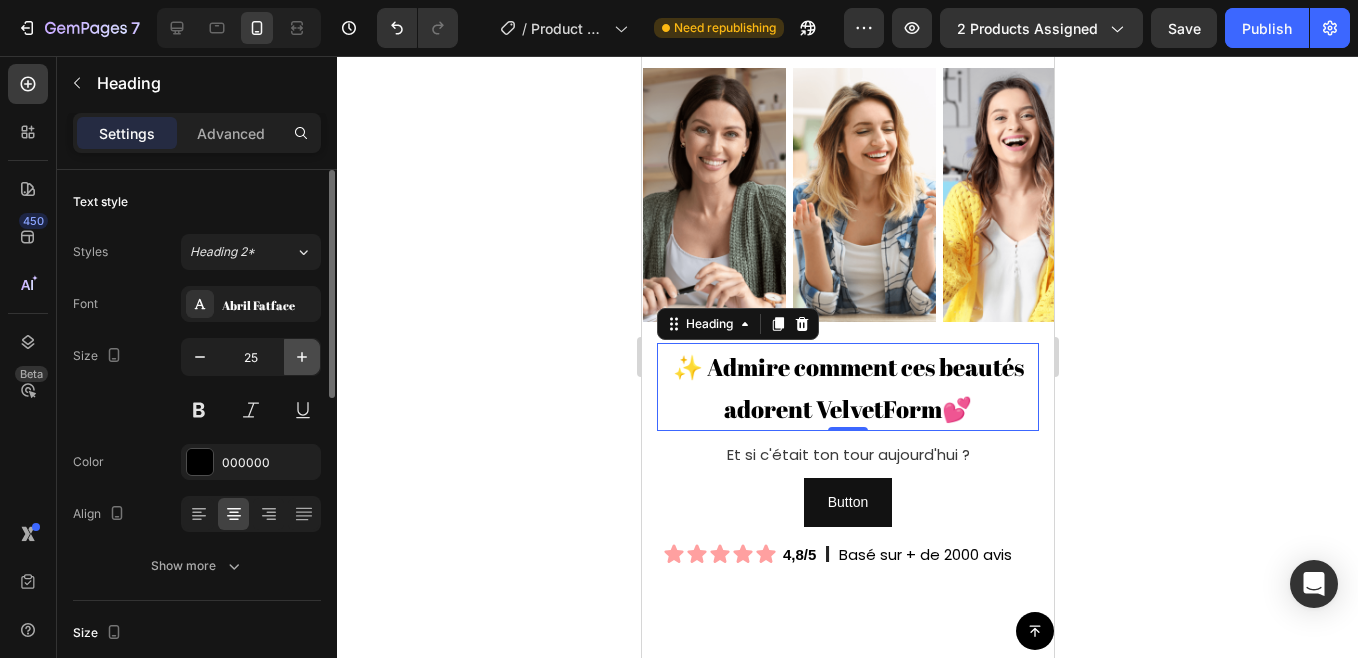 click at bounding box center [302, 357] 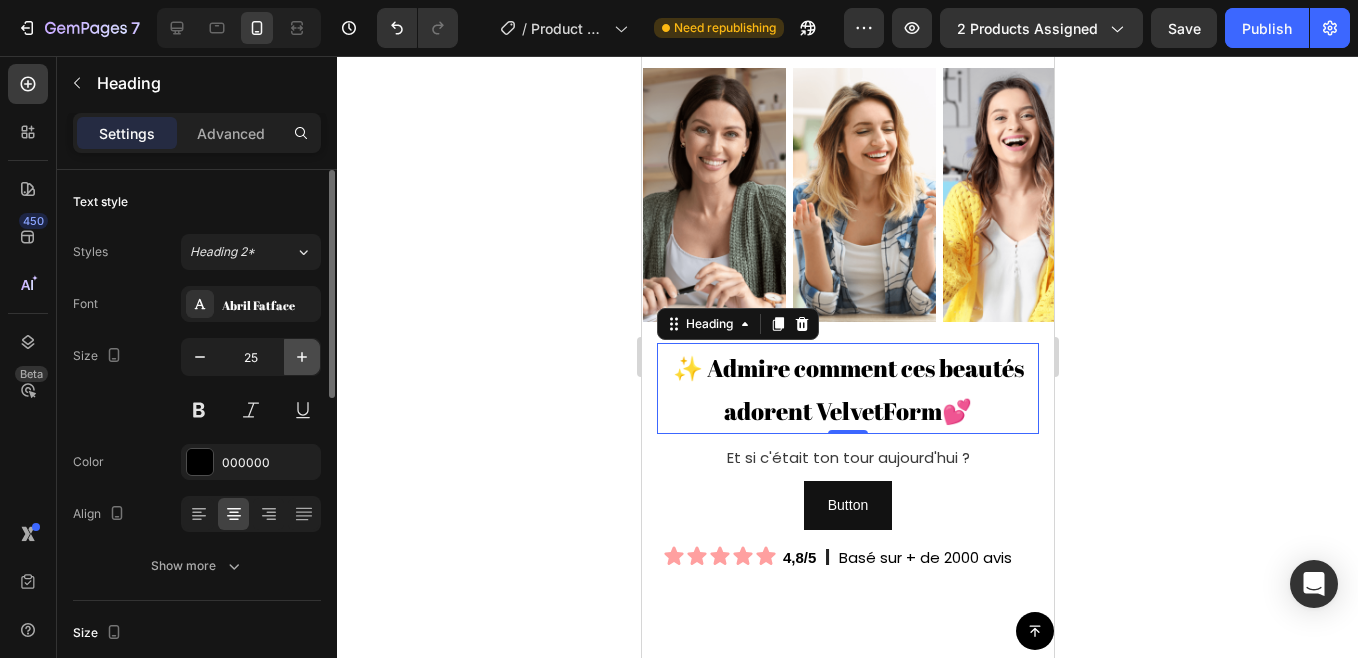 click at bounding box center [302, 357] 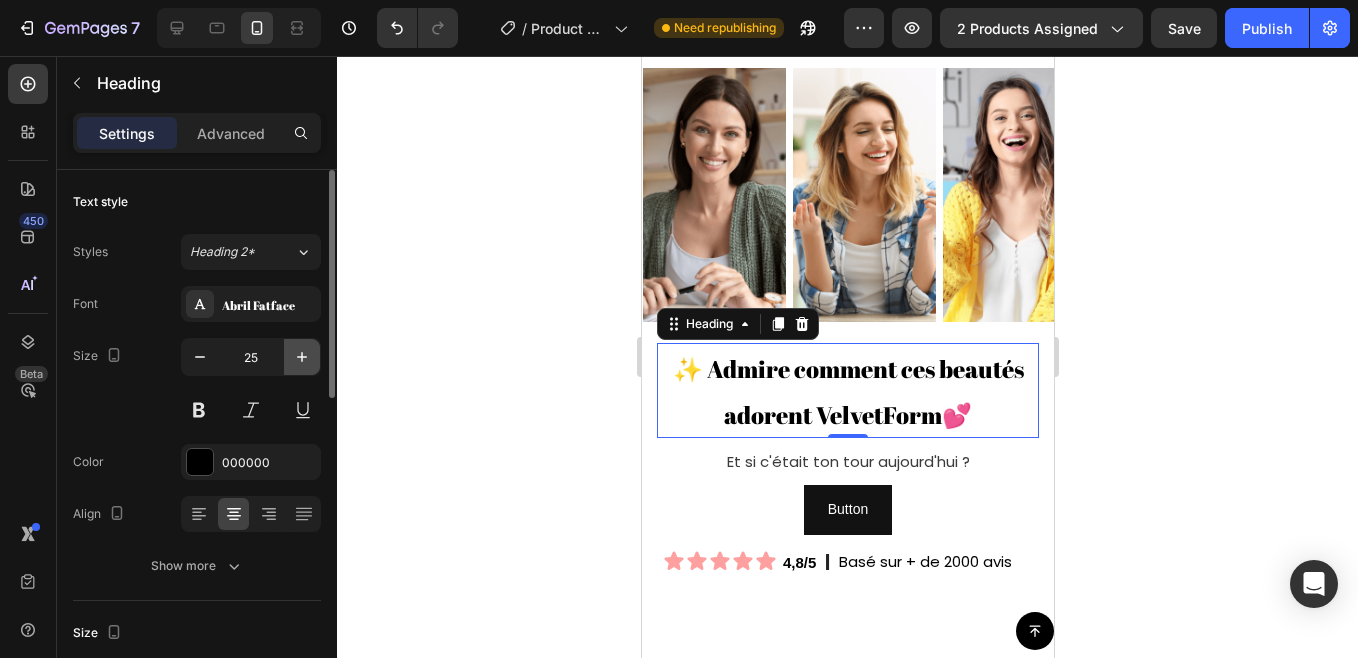 click at bounding box center (302, 357) 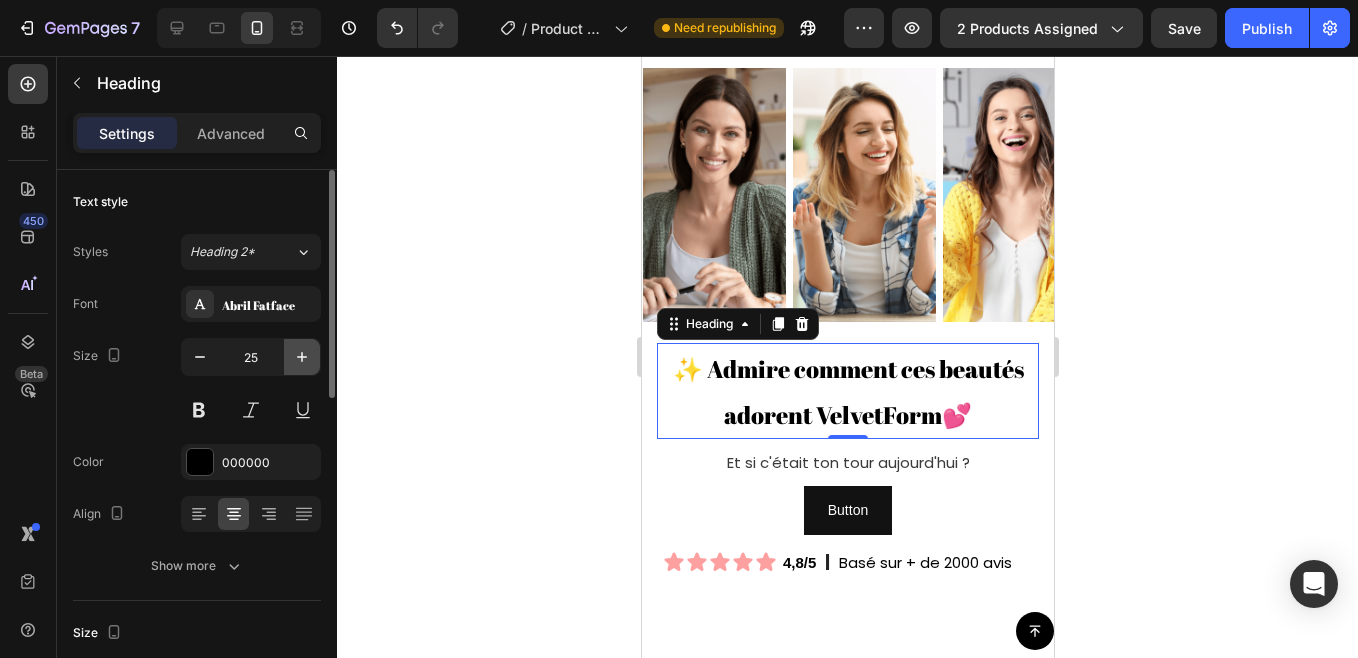 click at bounding box center (302, 357) 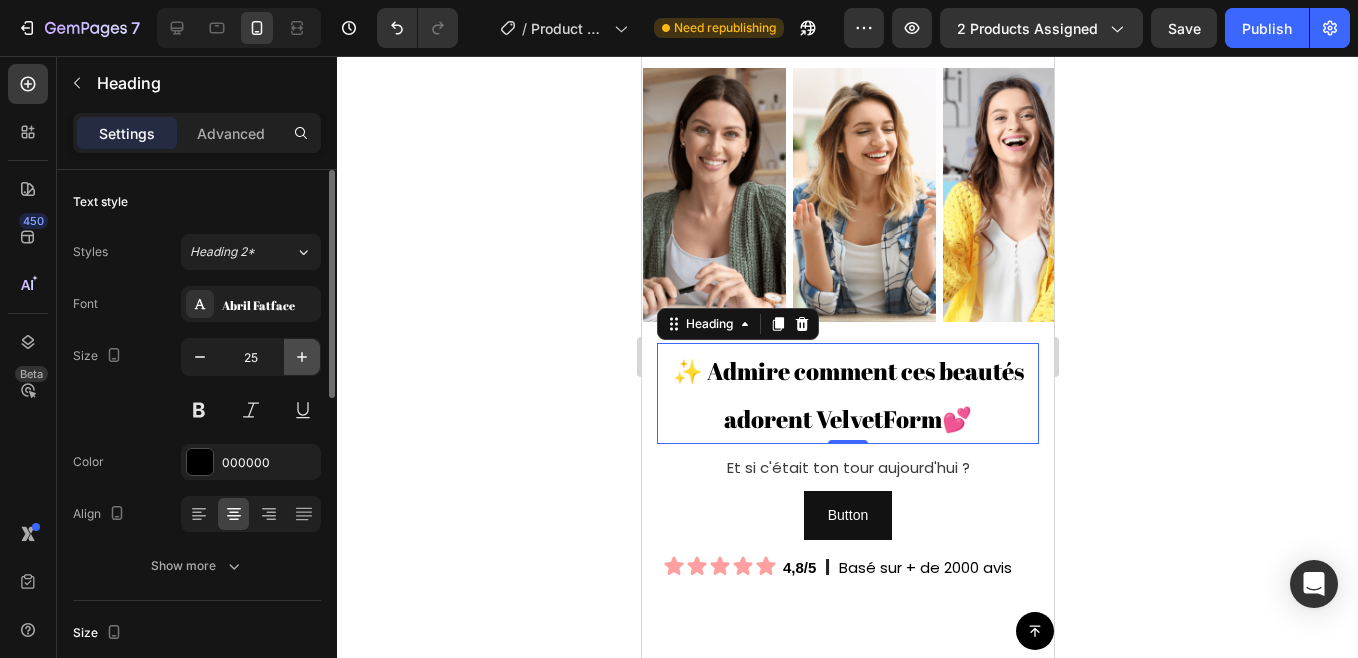click at bounding box center (302, 357) 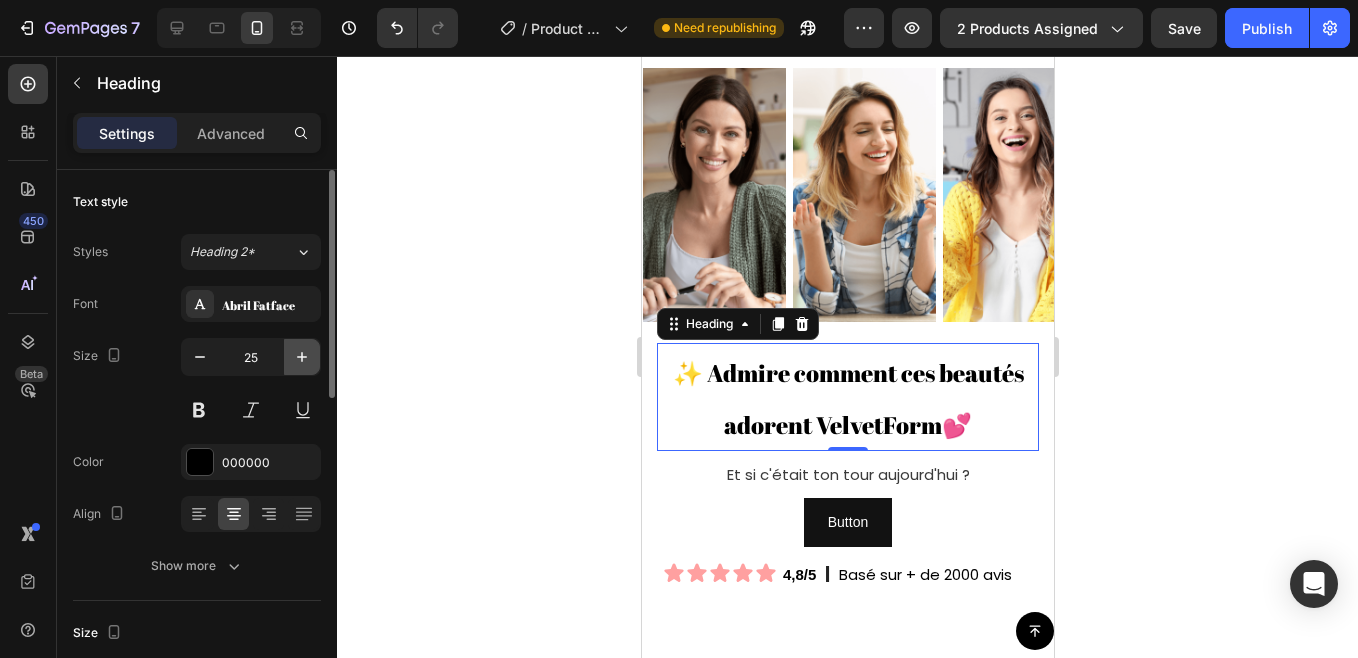 click at bounding box center (302, 357) 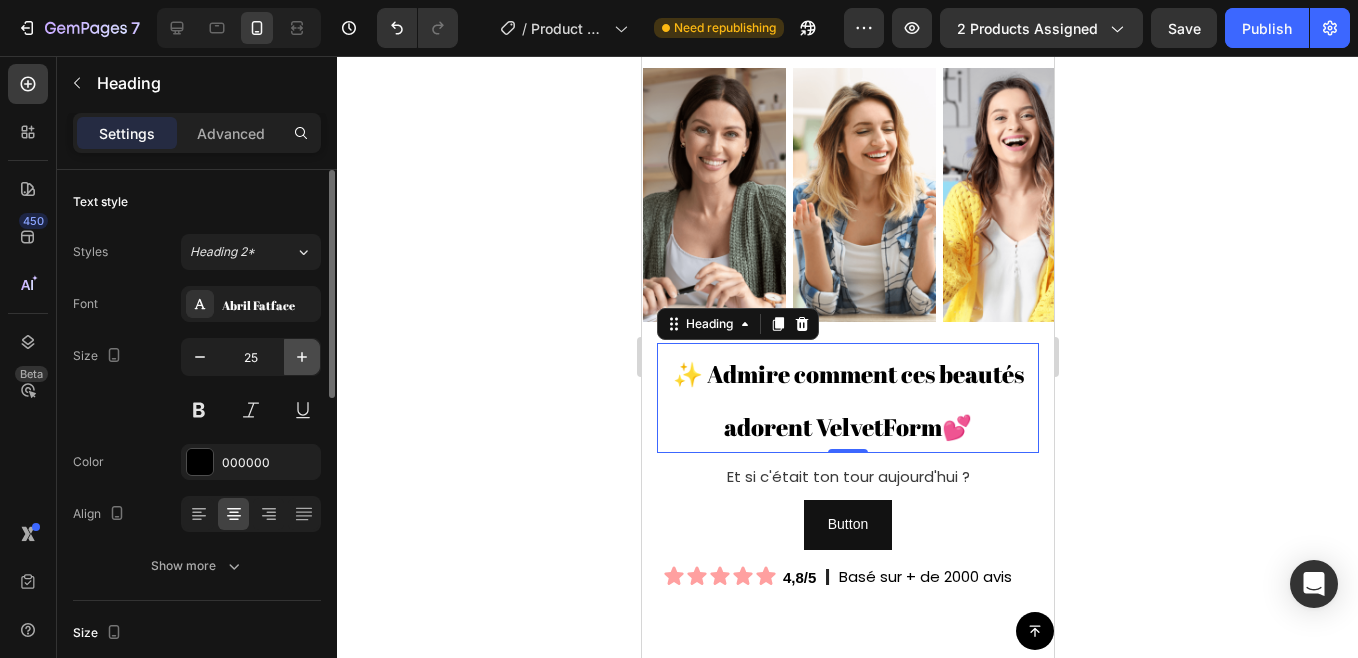 click at bounding box center (302, 357) 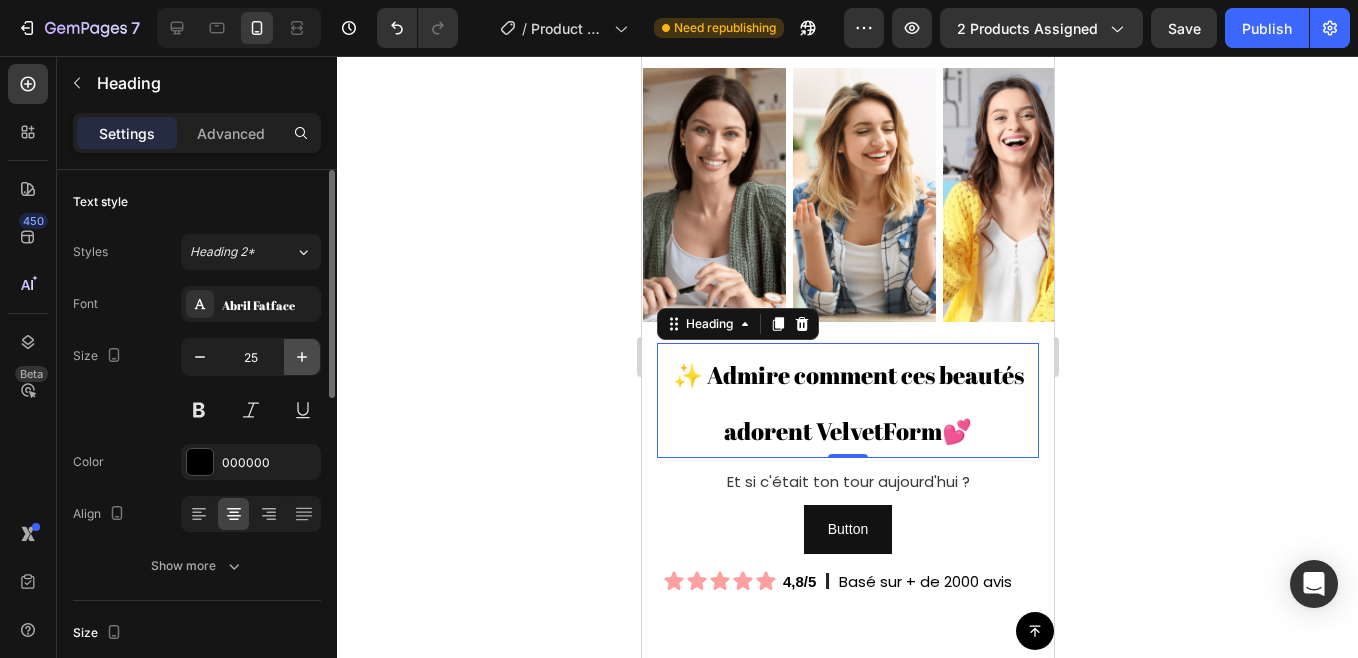 click at bounding box center [302, 357] 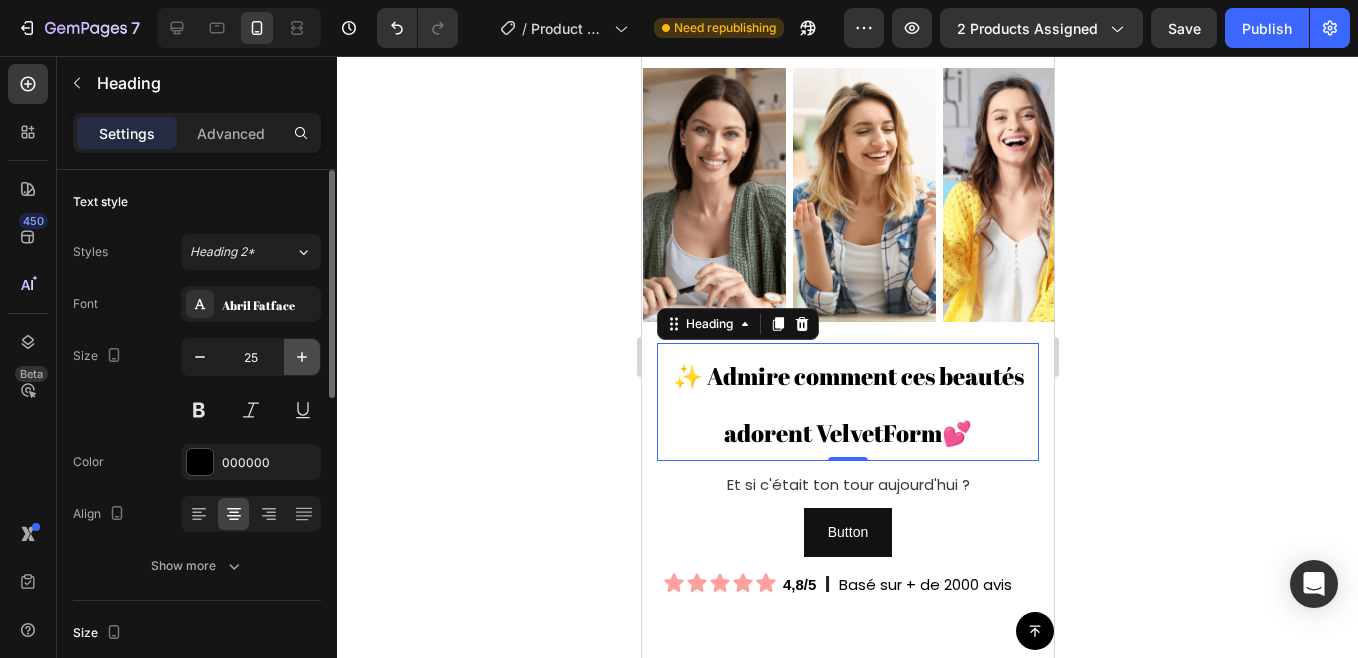 click at bounding box center (302, 357) 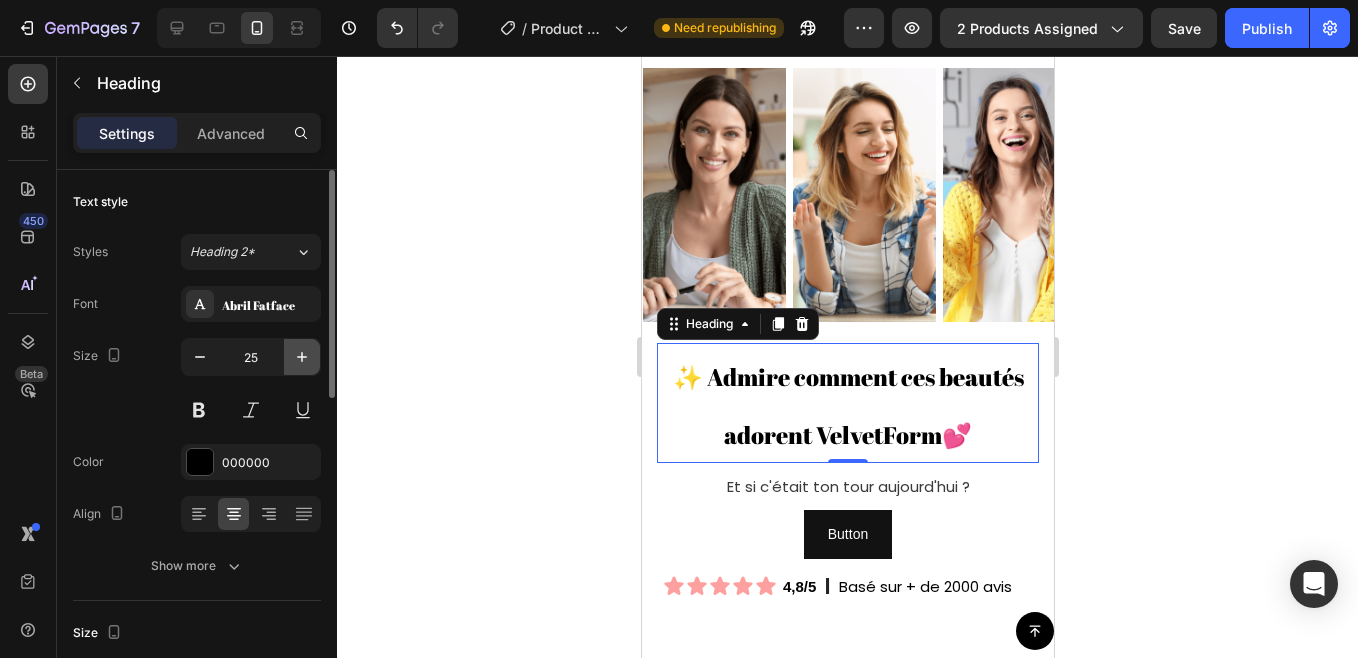 click at bounding box center [302, 357] 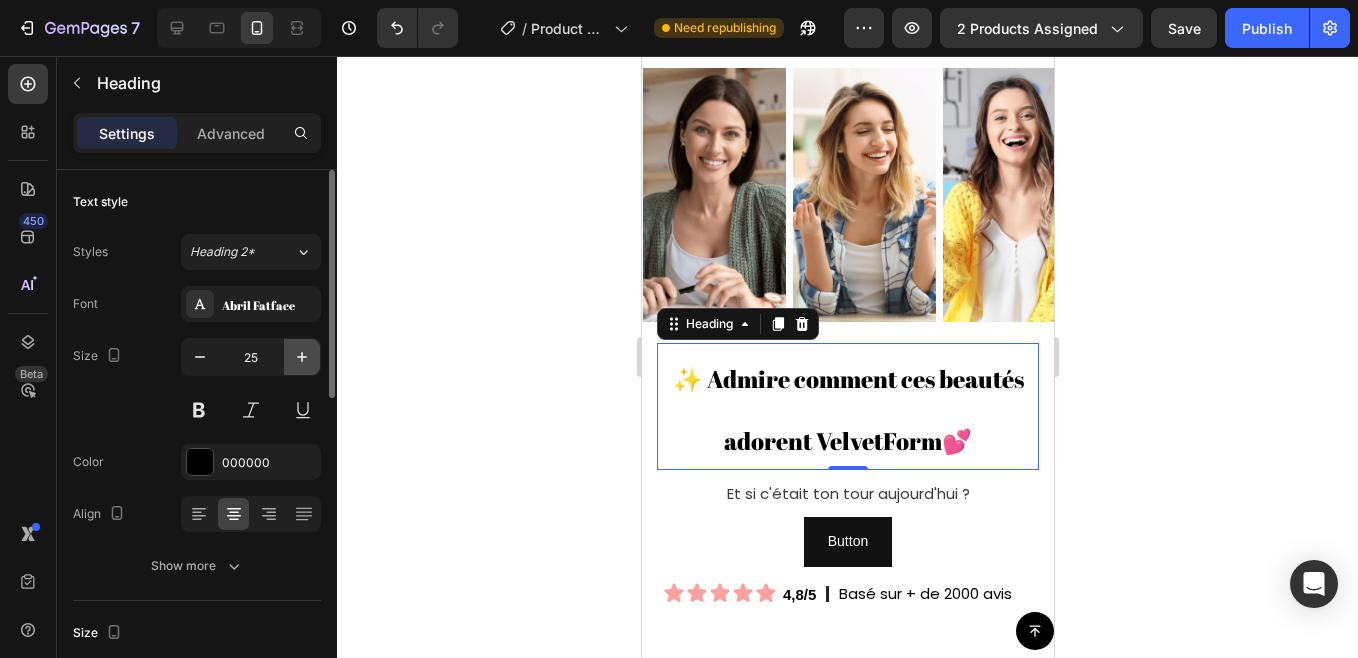 click at bounding box center [302, 357] 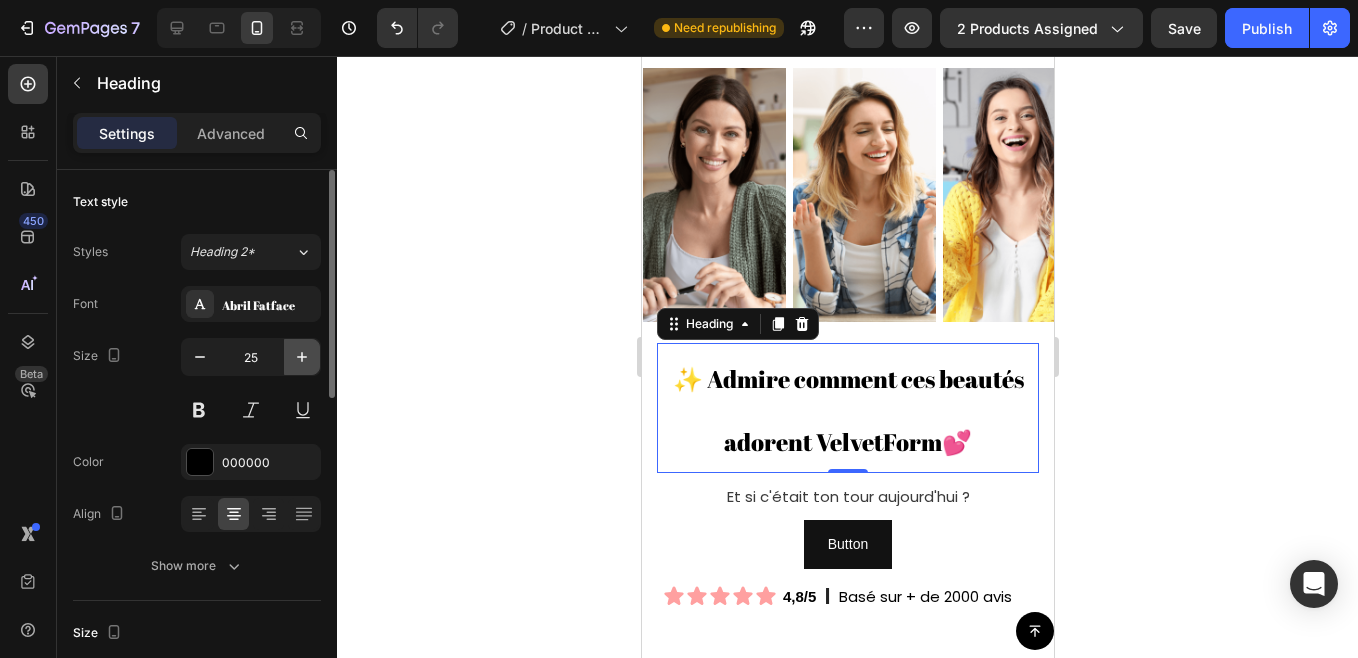 click at bounding box center (302, 357) 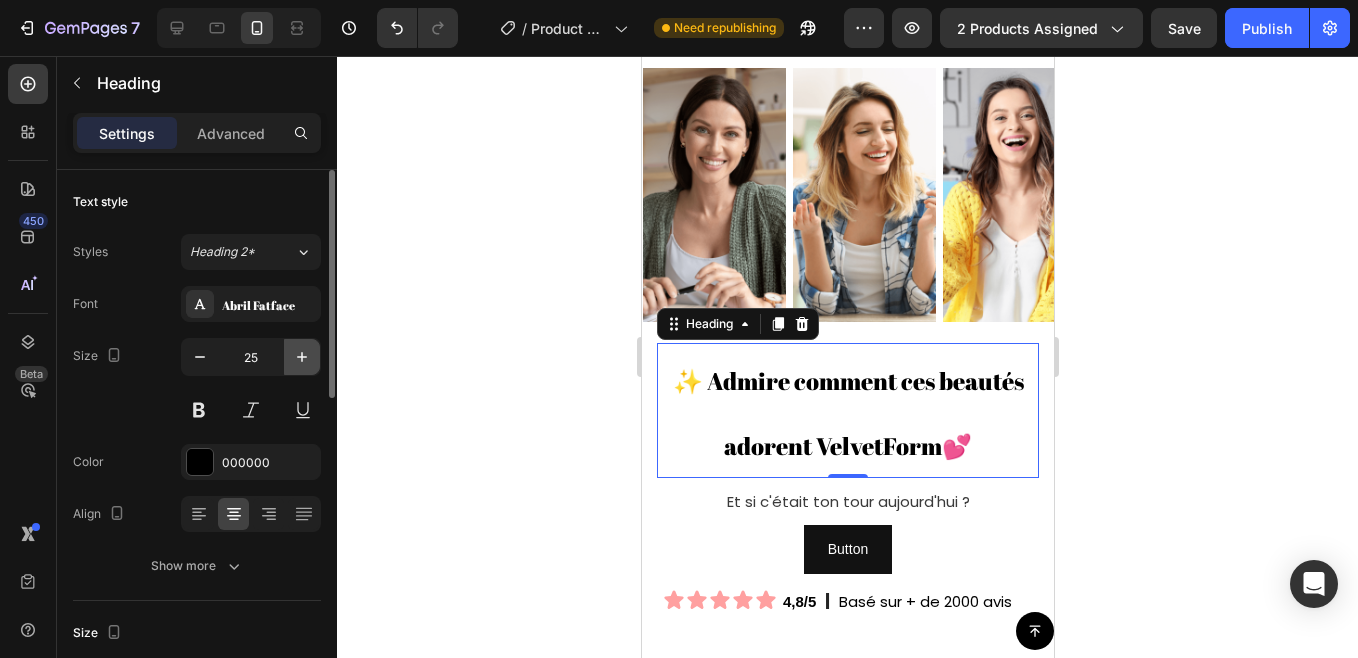 click at bounding box center (302, 357) 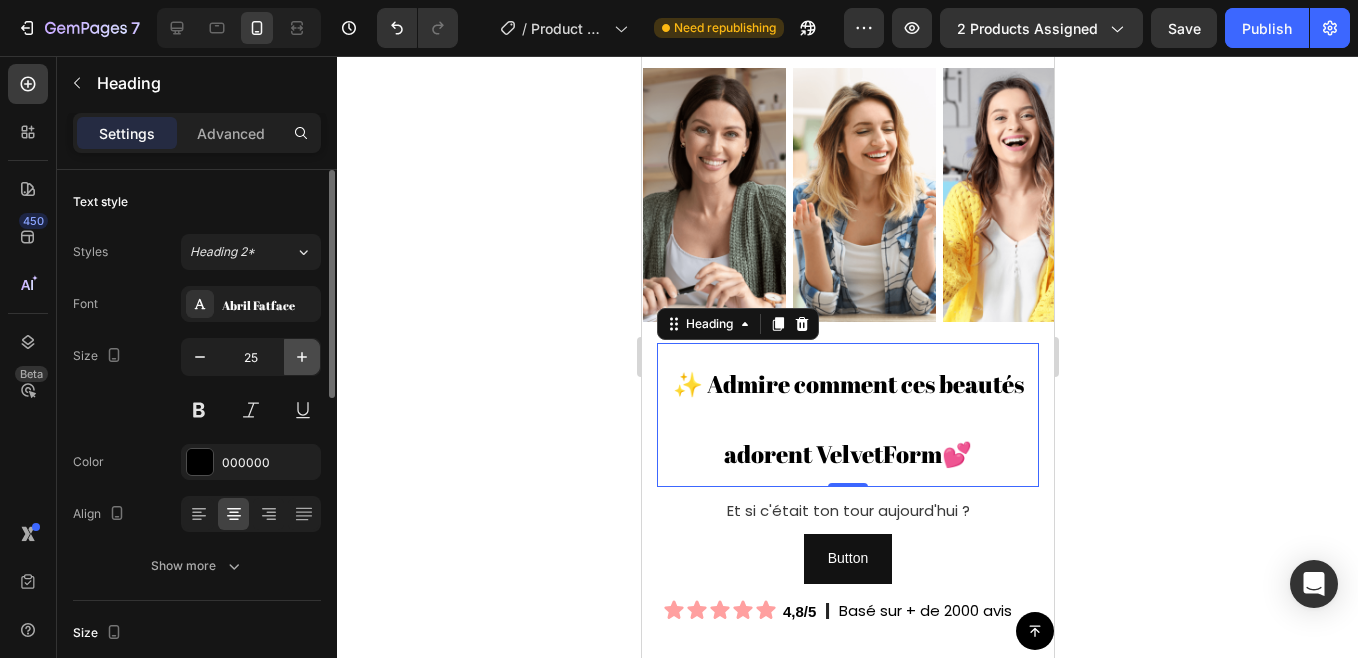 click at bounding box center (302, 357) 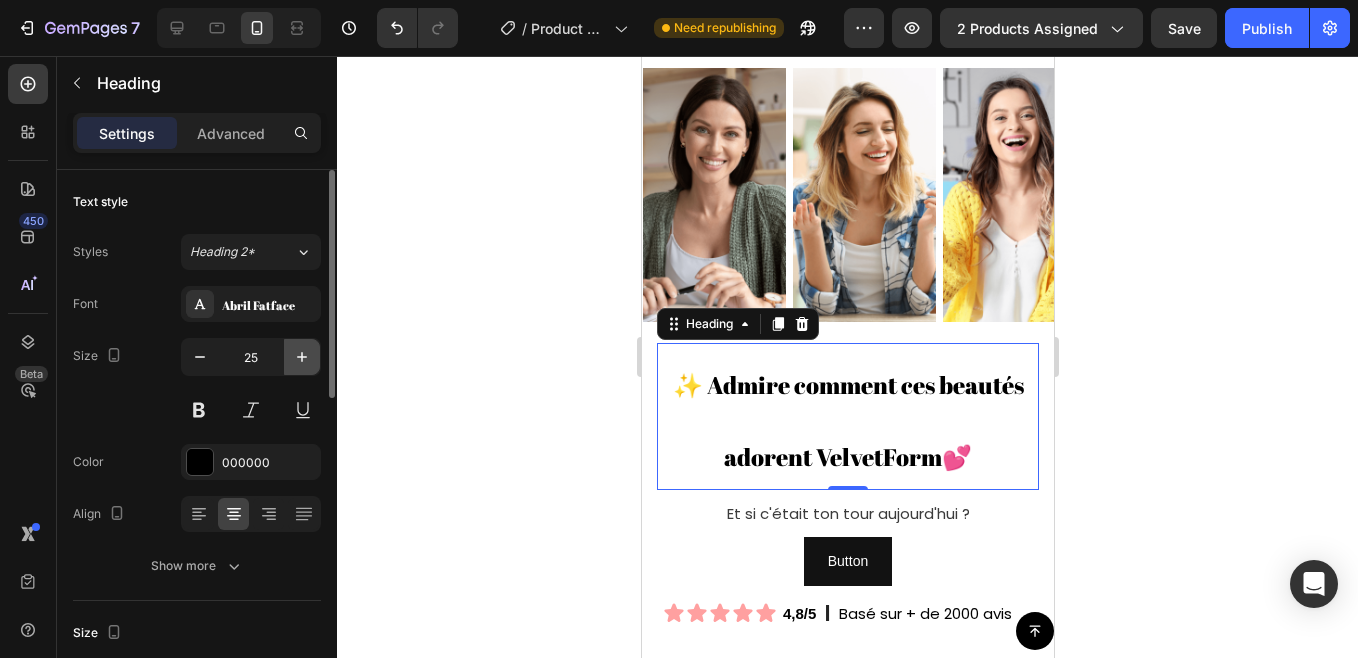 click at bounding box center [302, 357] 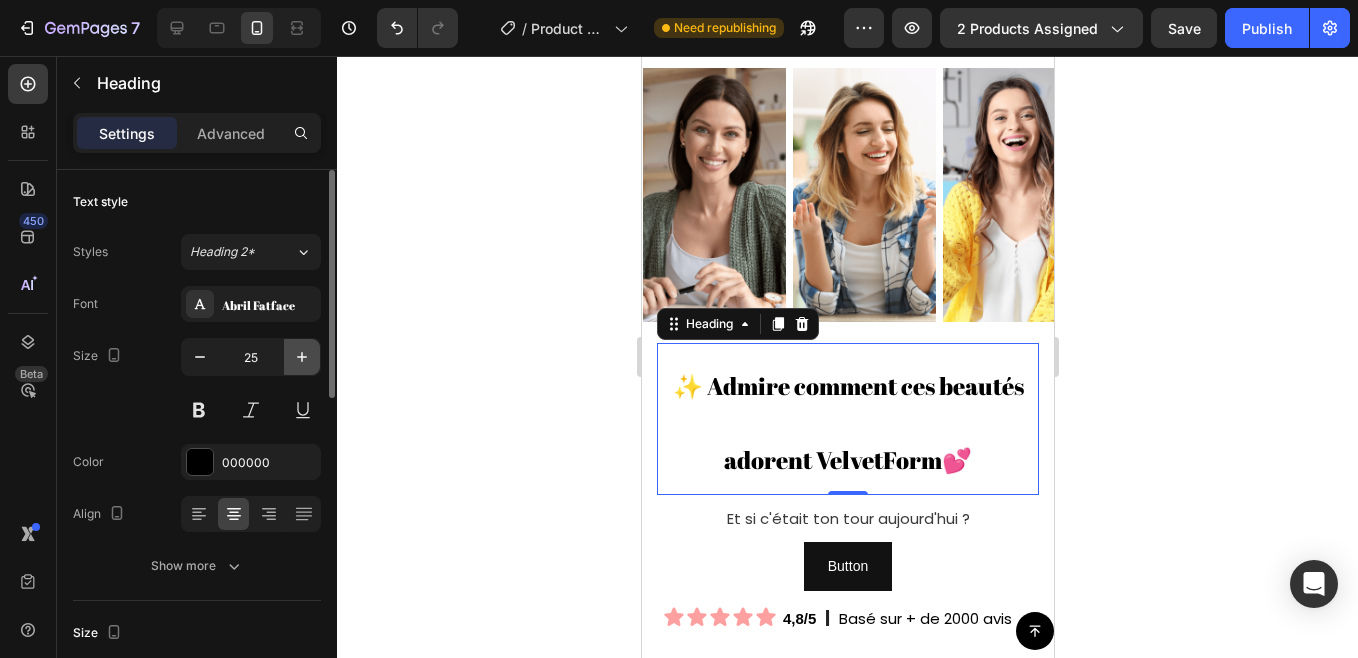 click at bounding box center (302, 357) 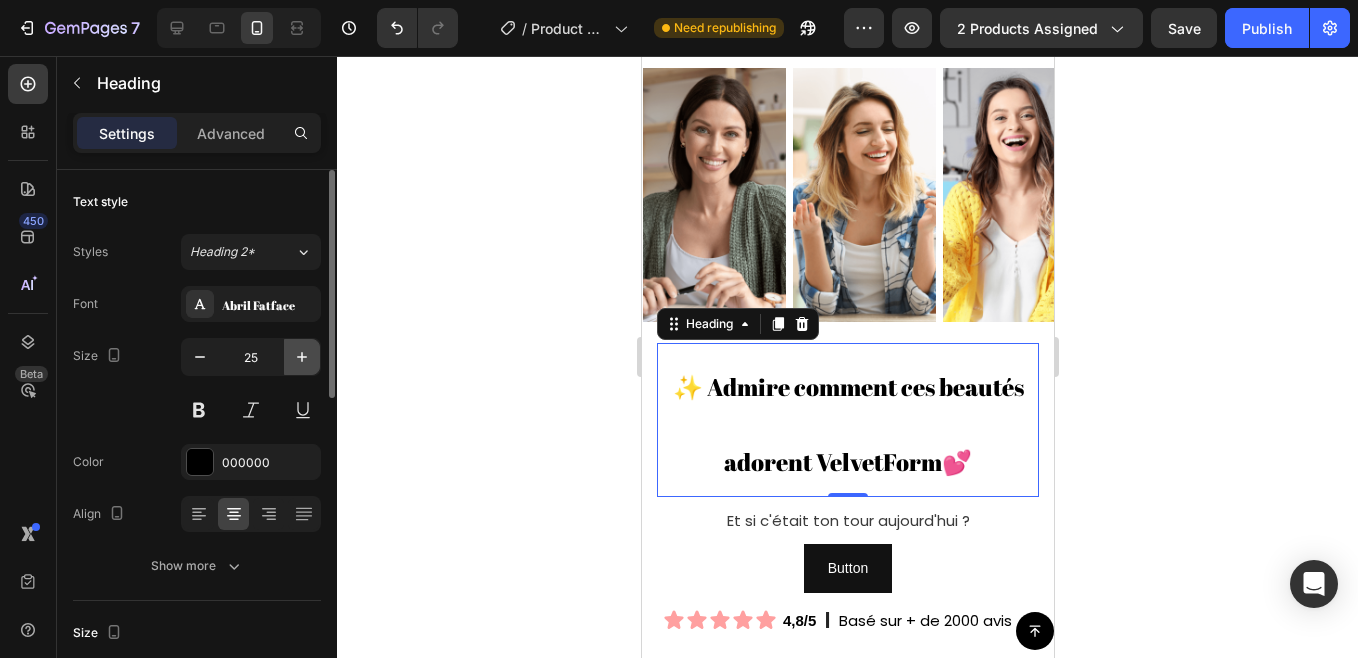 click at bounding box center (302, 357) 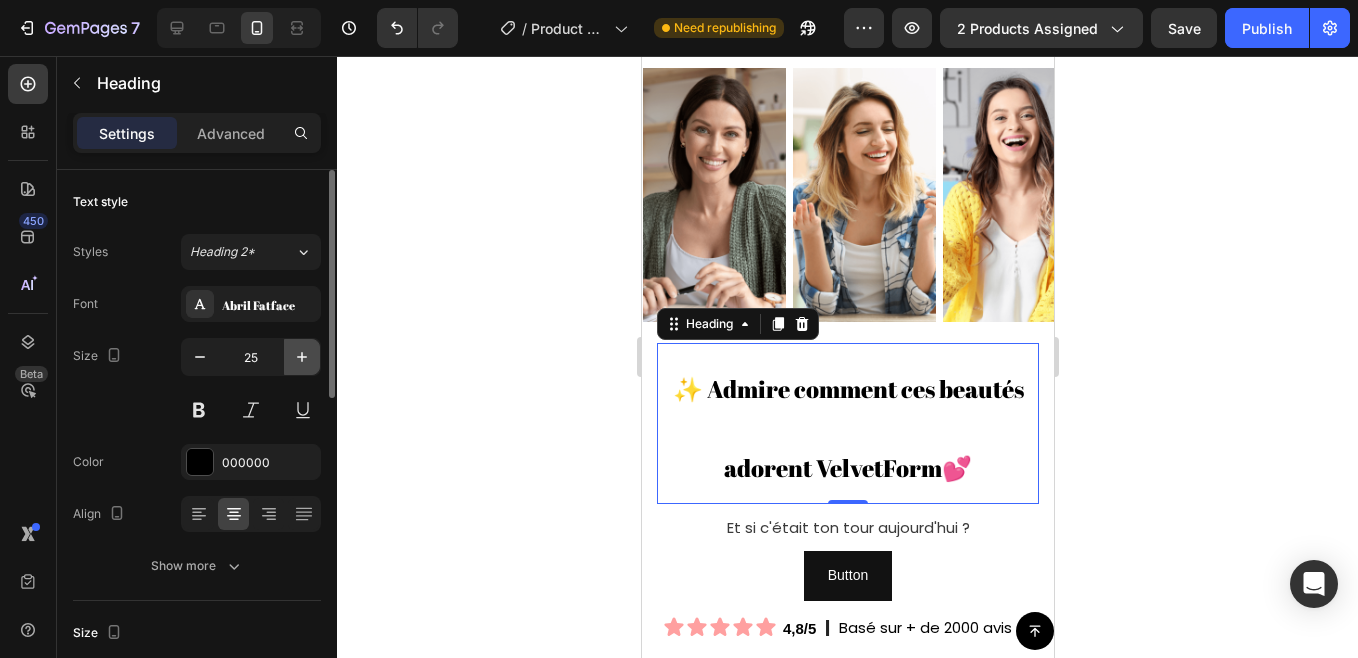 click at bounding box center (302, 357) 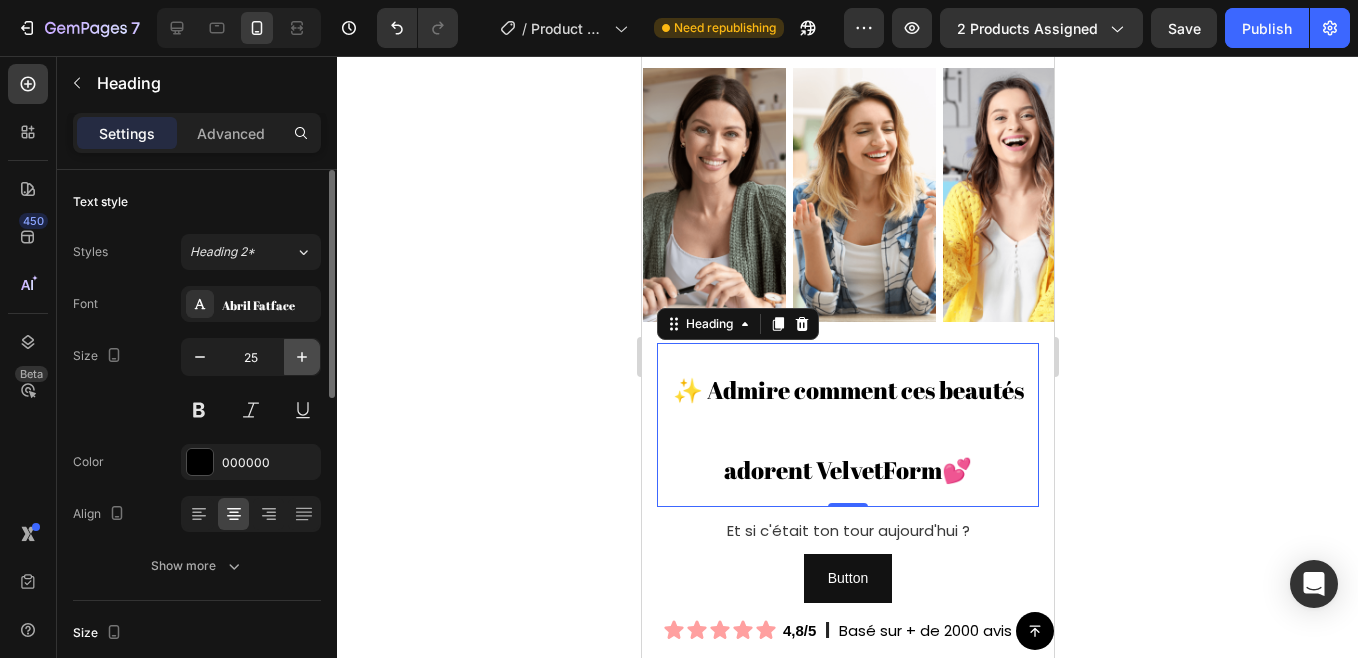 click at bounding box center (302, 357) 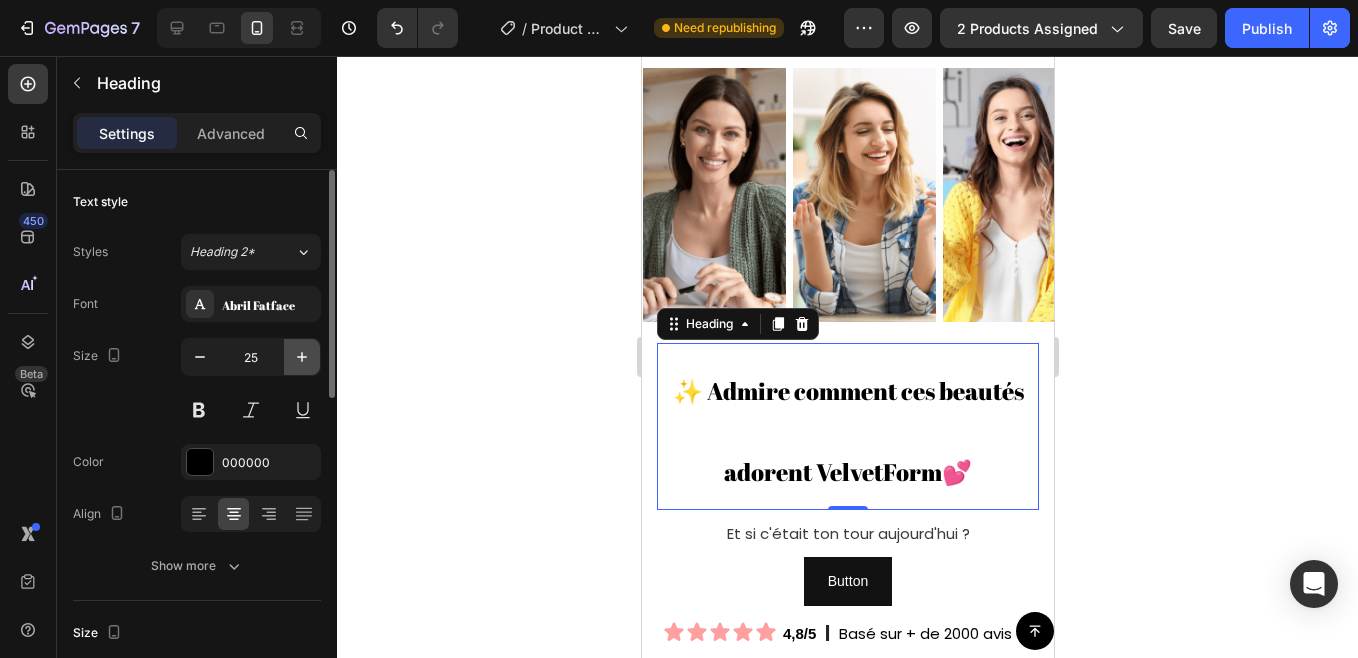 click at bounding box center [302, 357] 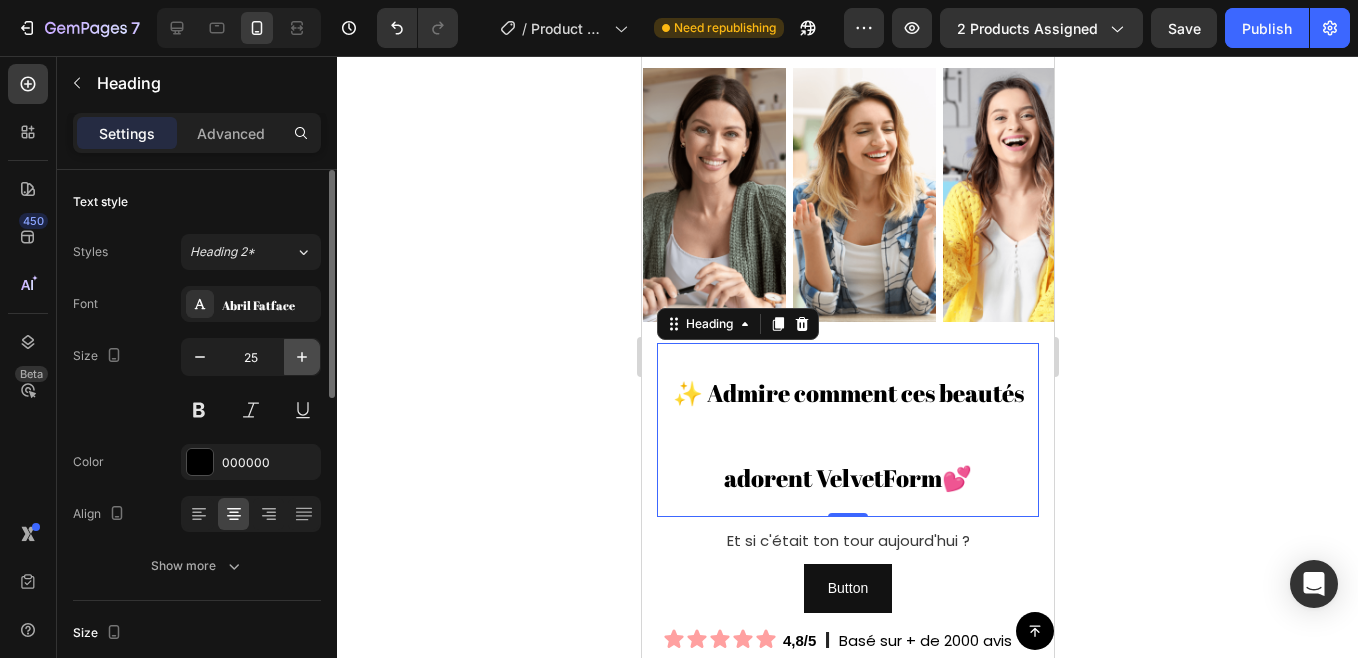 click at bounding box center (302, 357) 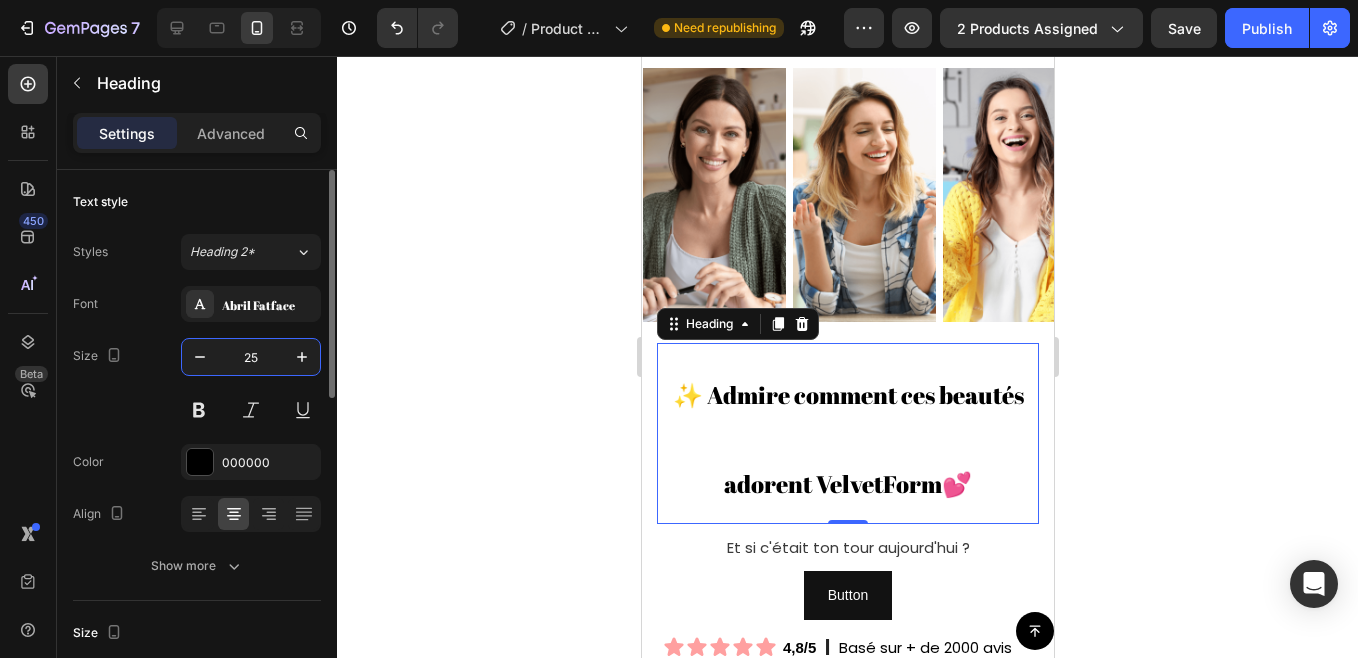 click on "25" at bounding box center [251, 357] 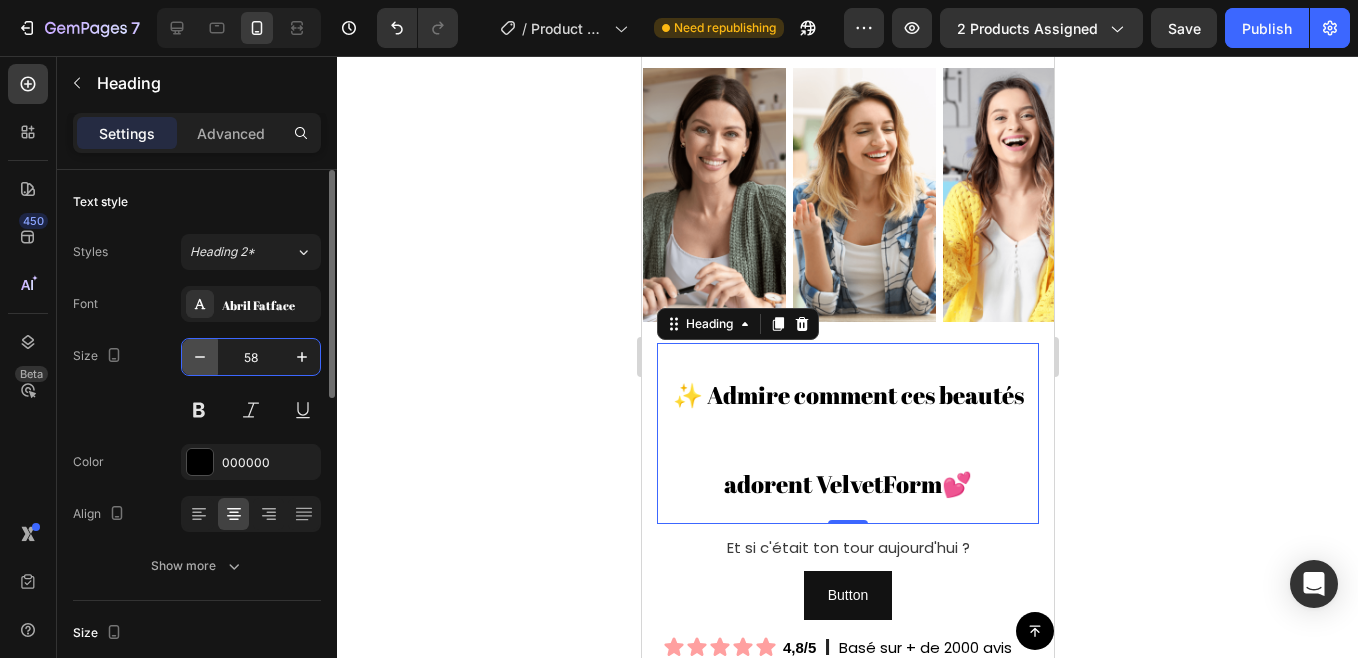 type on "é" 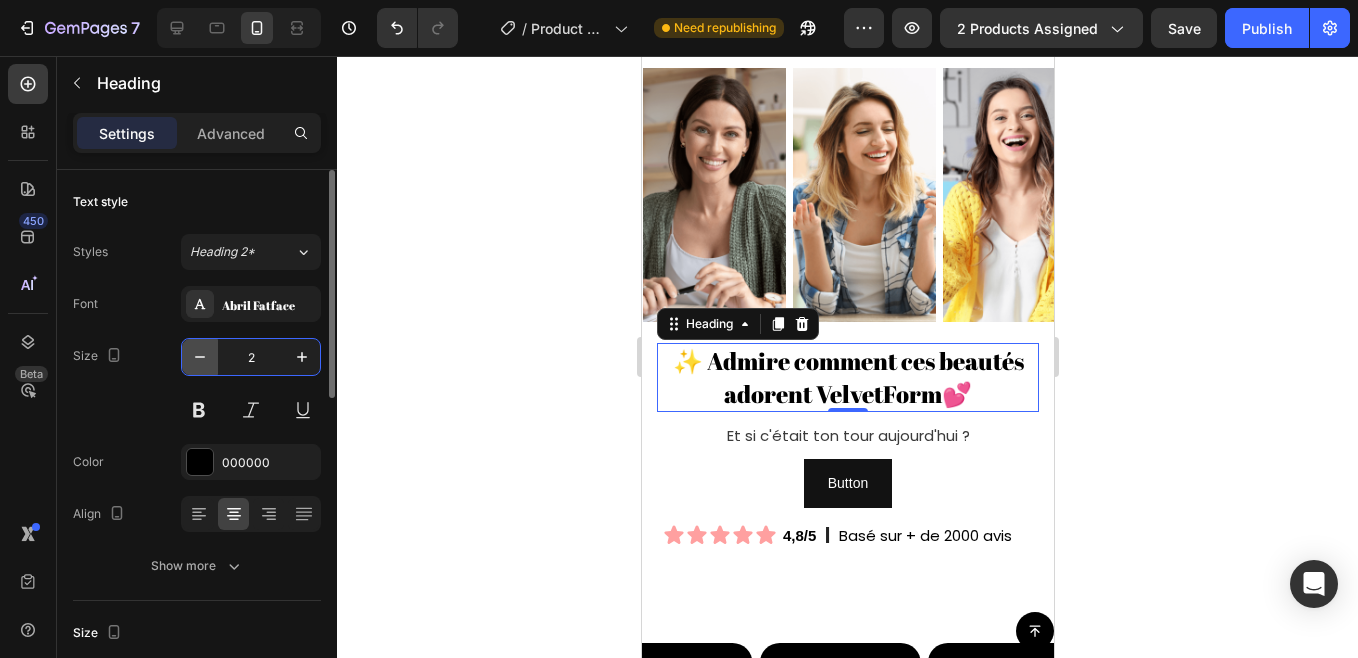 type on "25" 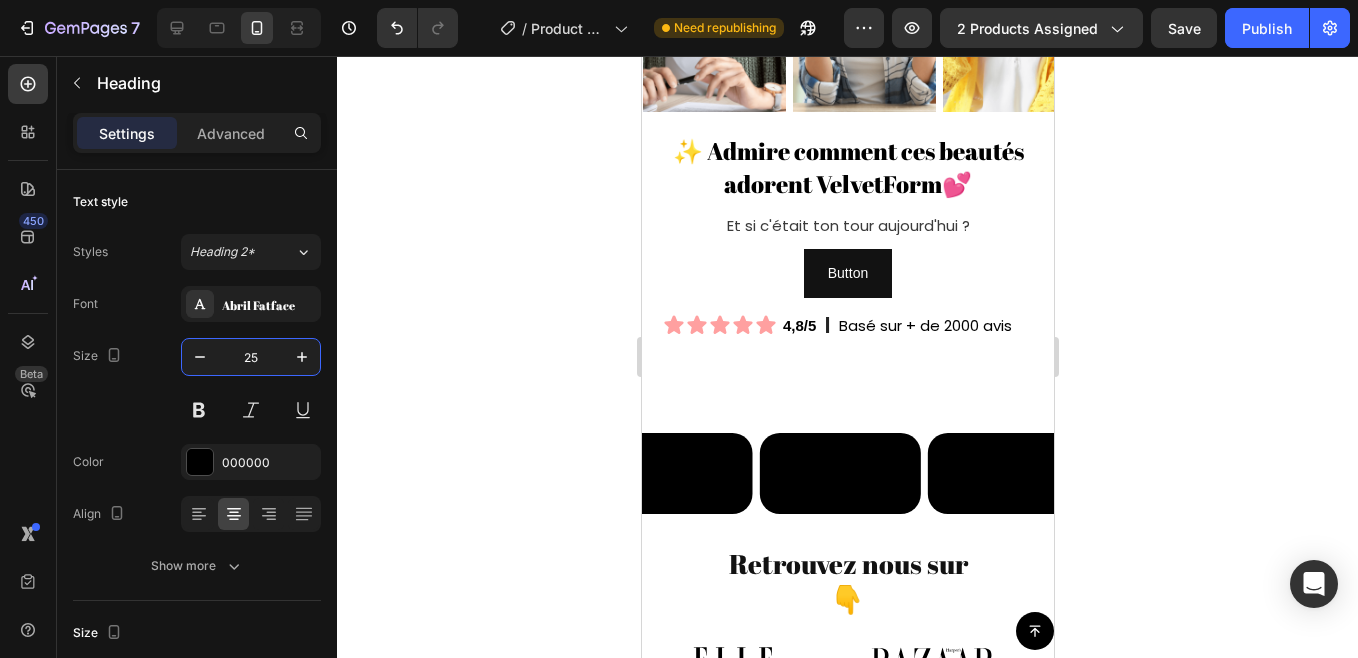 scroll, scrollTop: 1440, scrollLeft: 0, axis: vertical 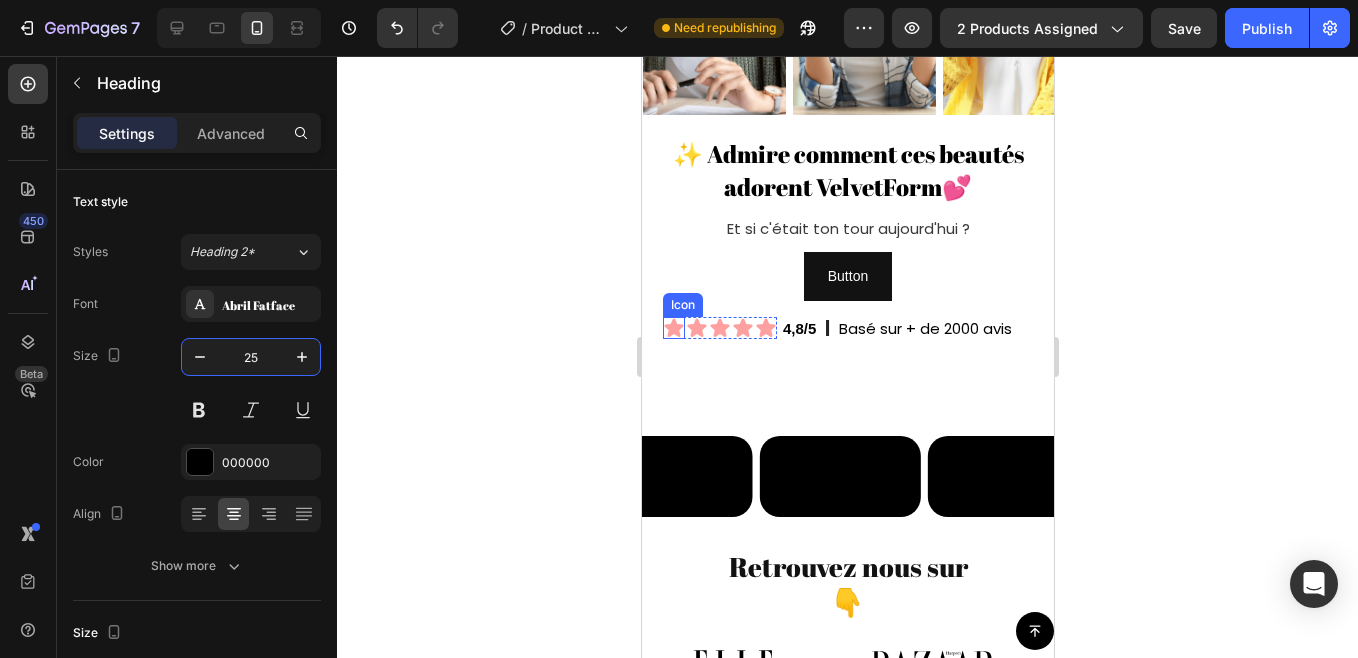click 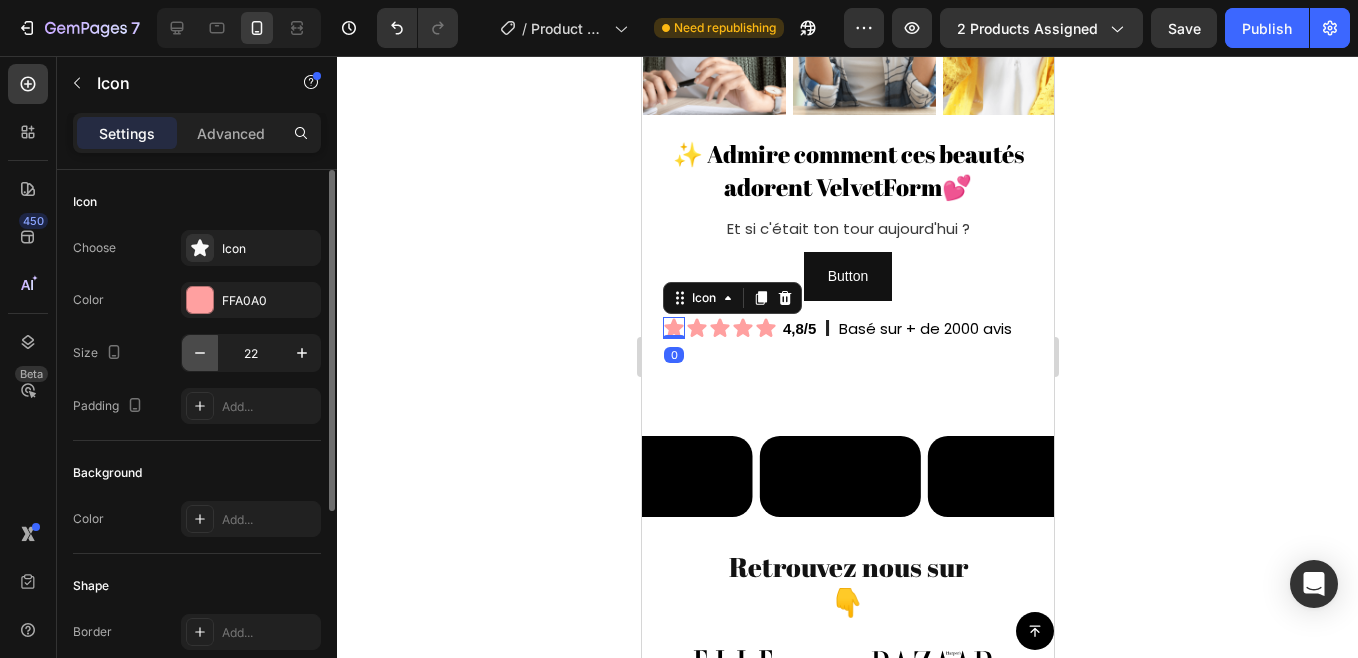 click 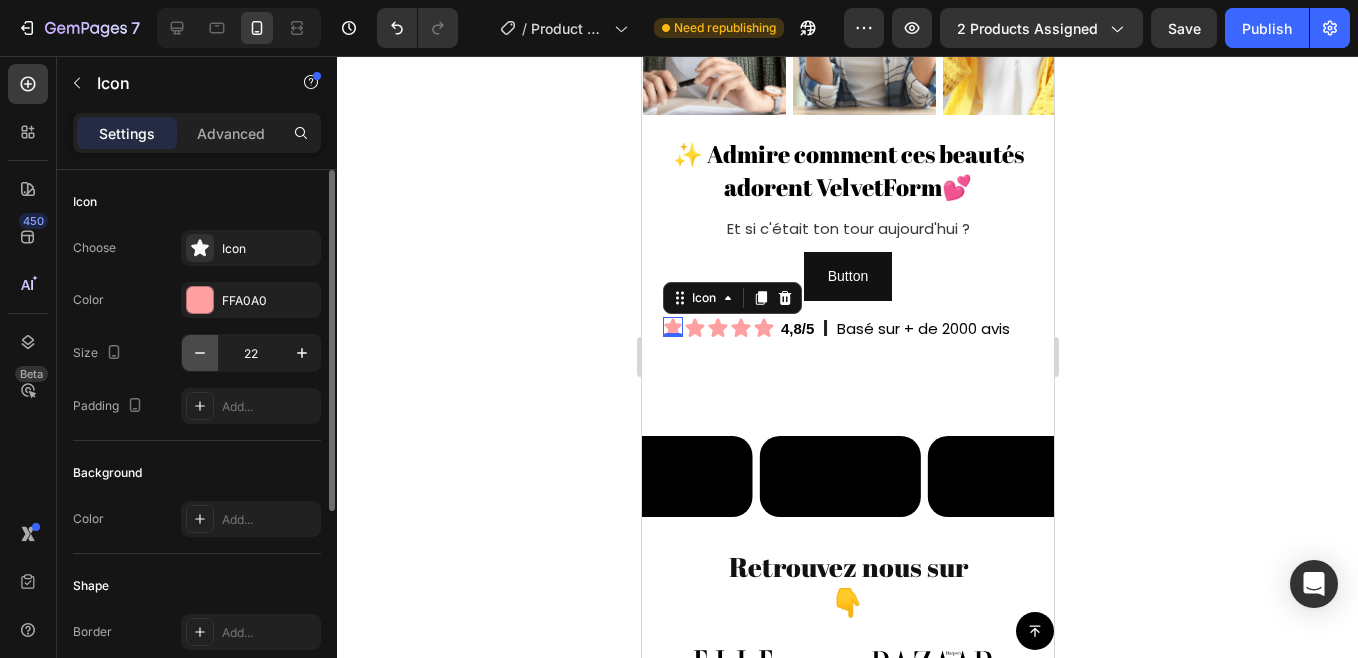 click 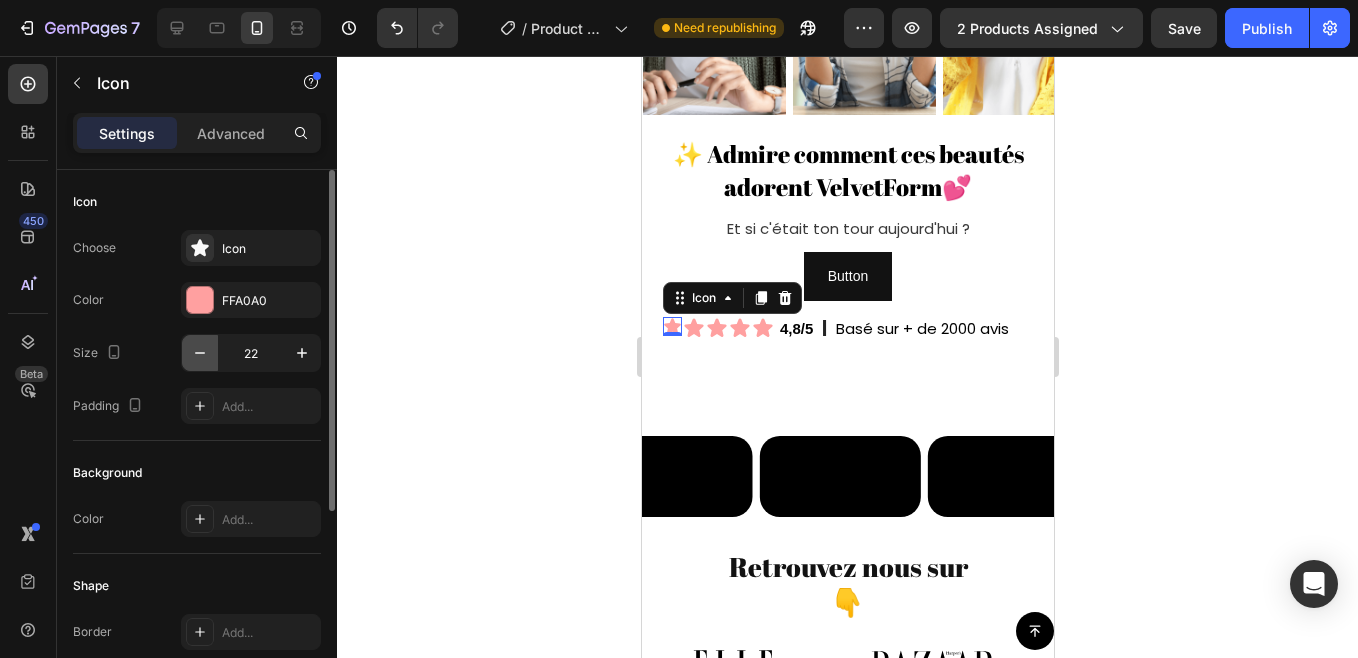 click 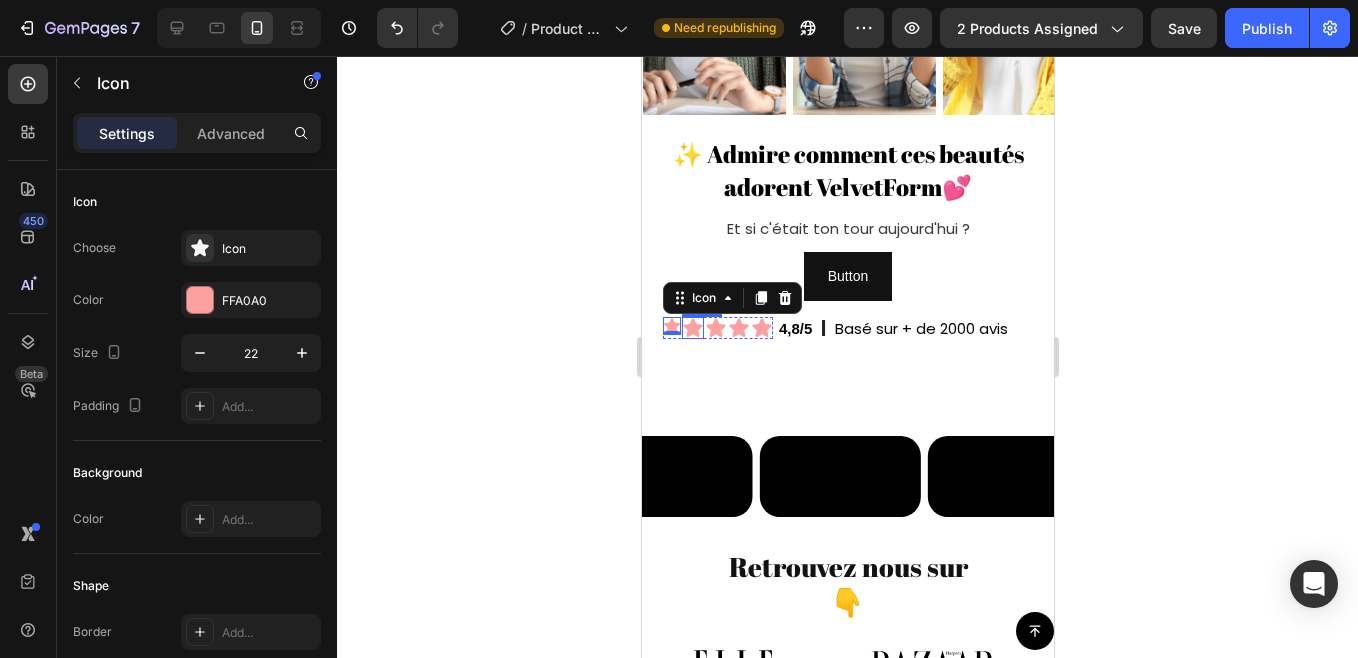 click 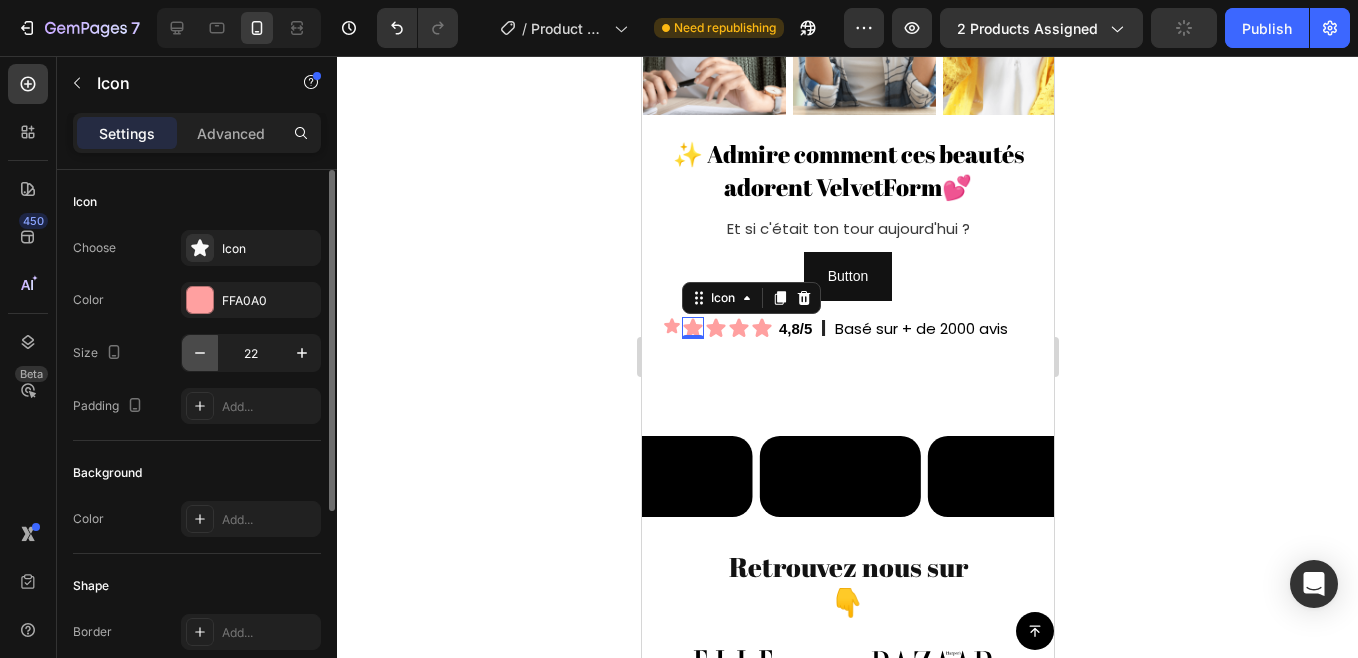 click 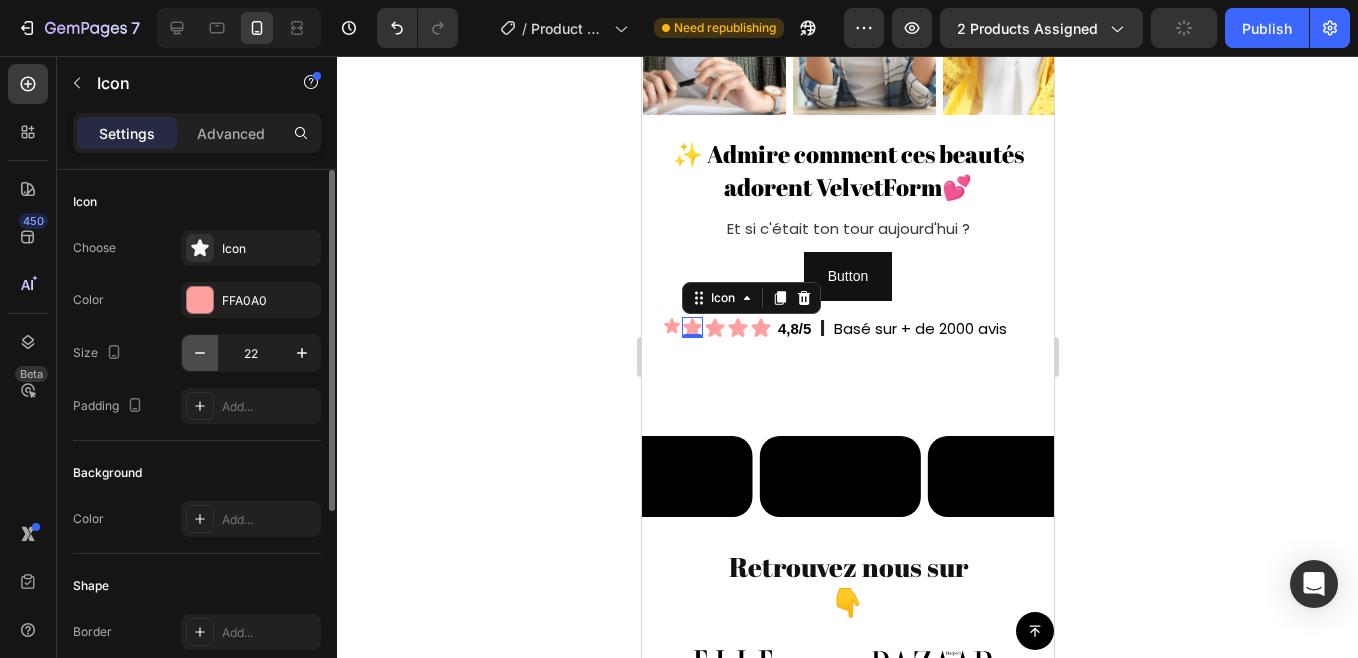 click 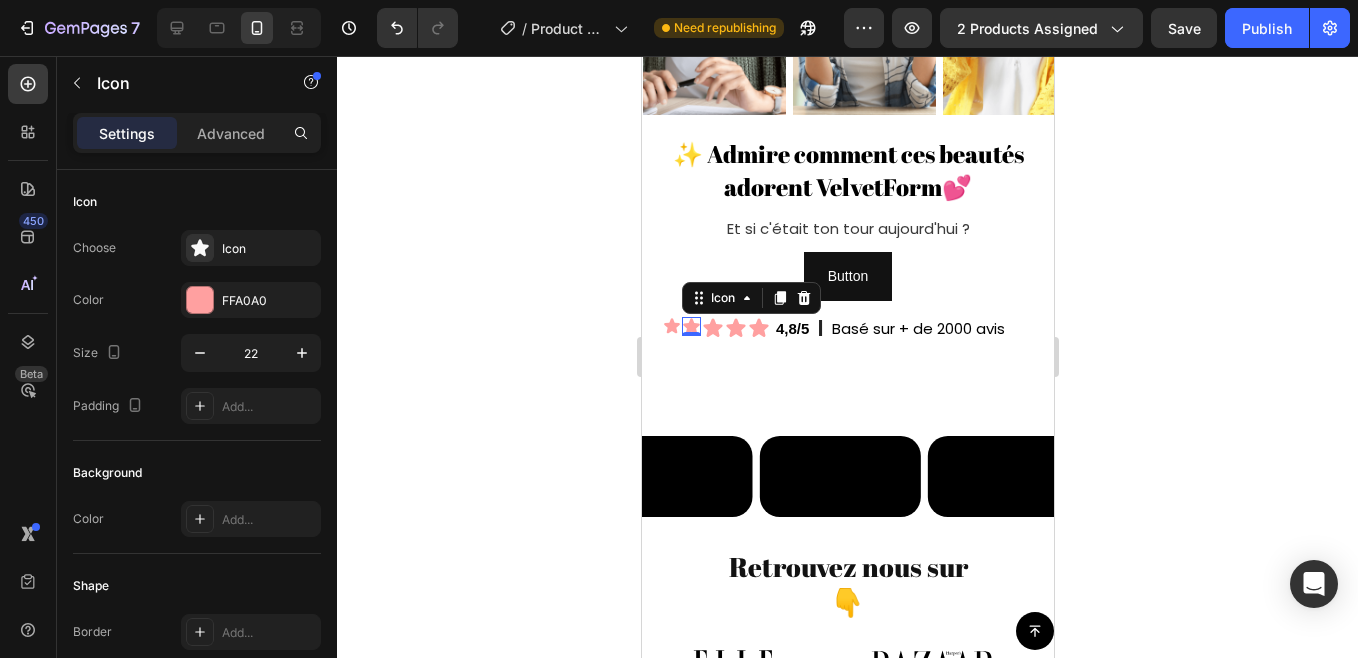 click 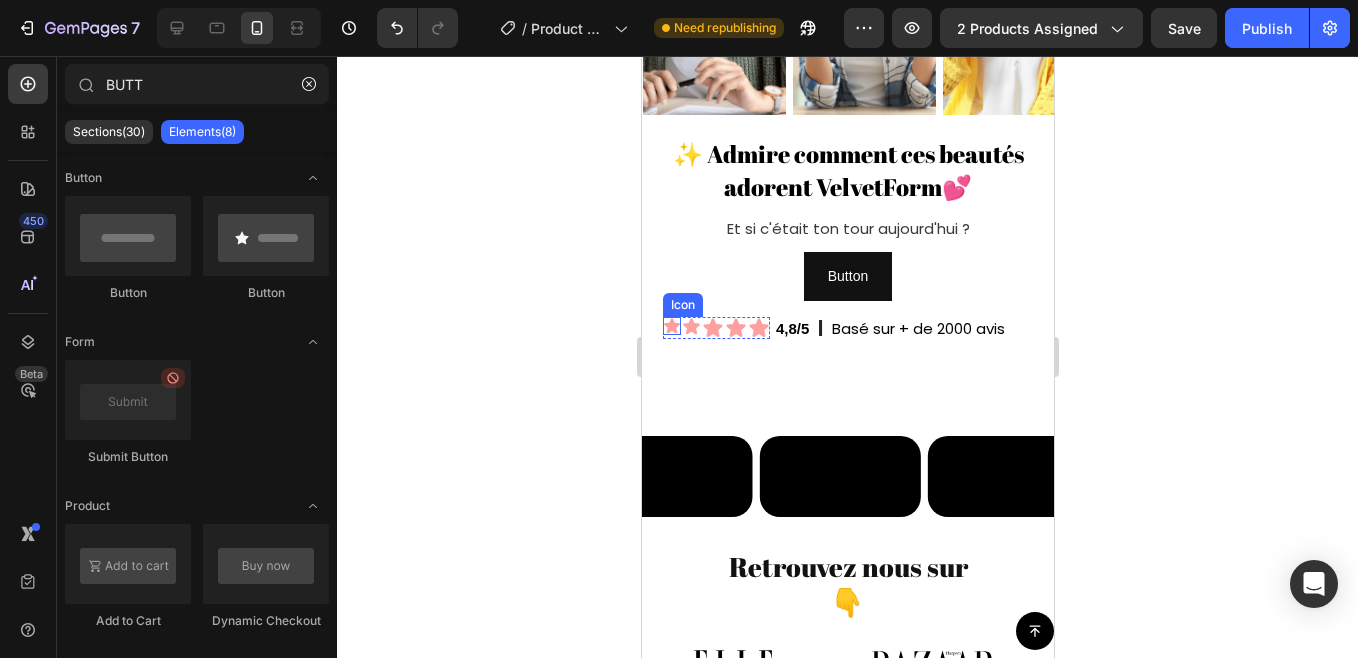 click 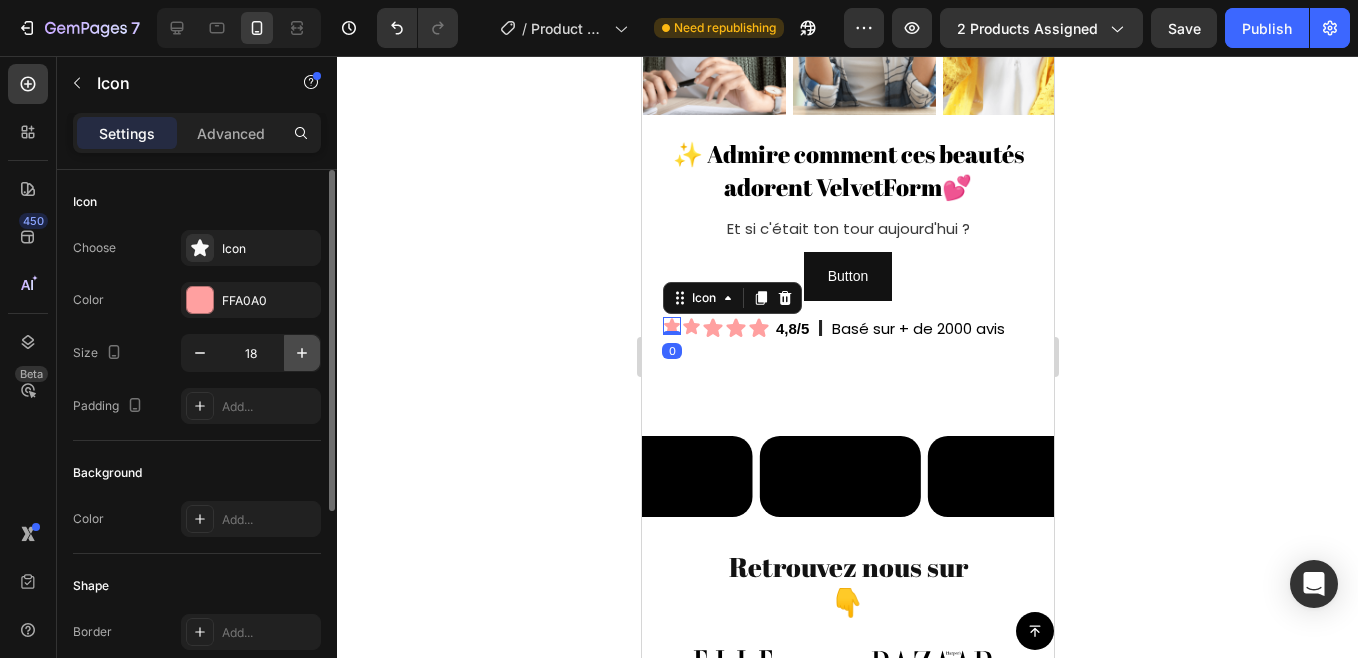 click 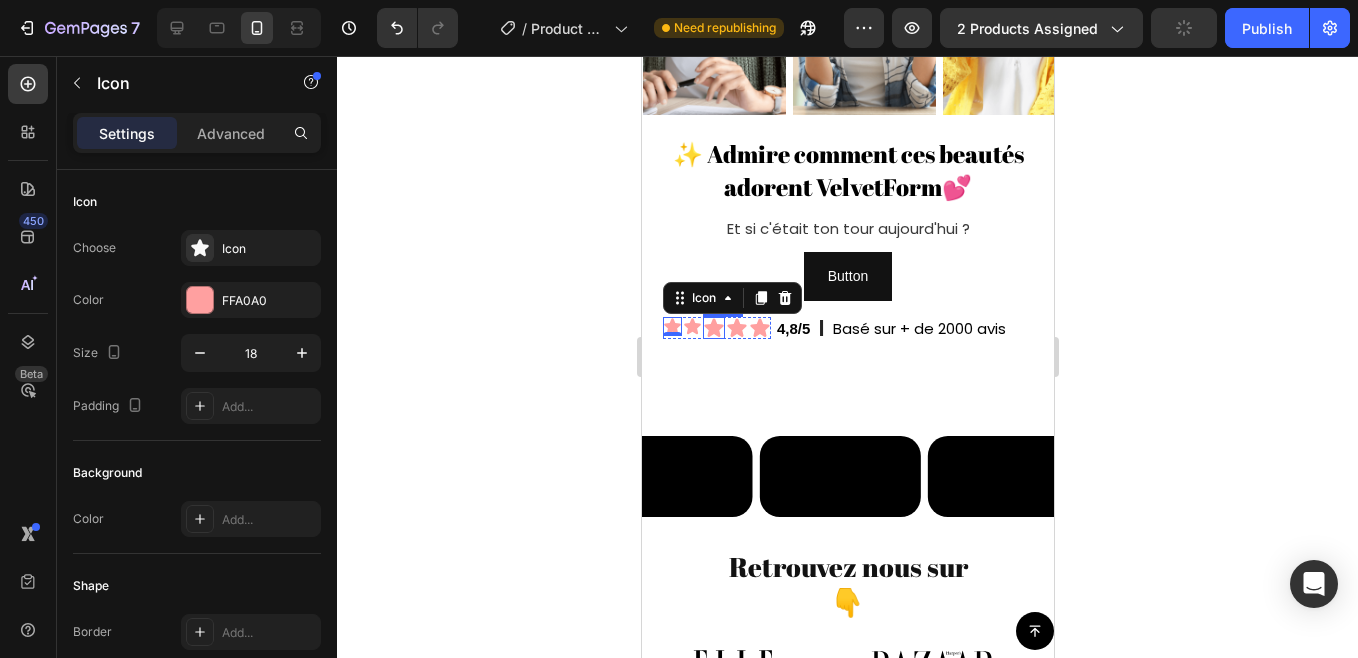 click 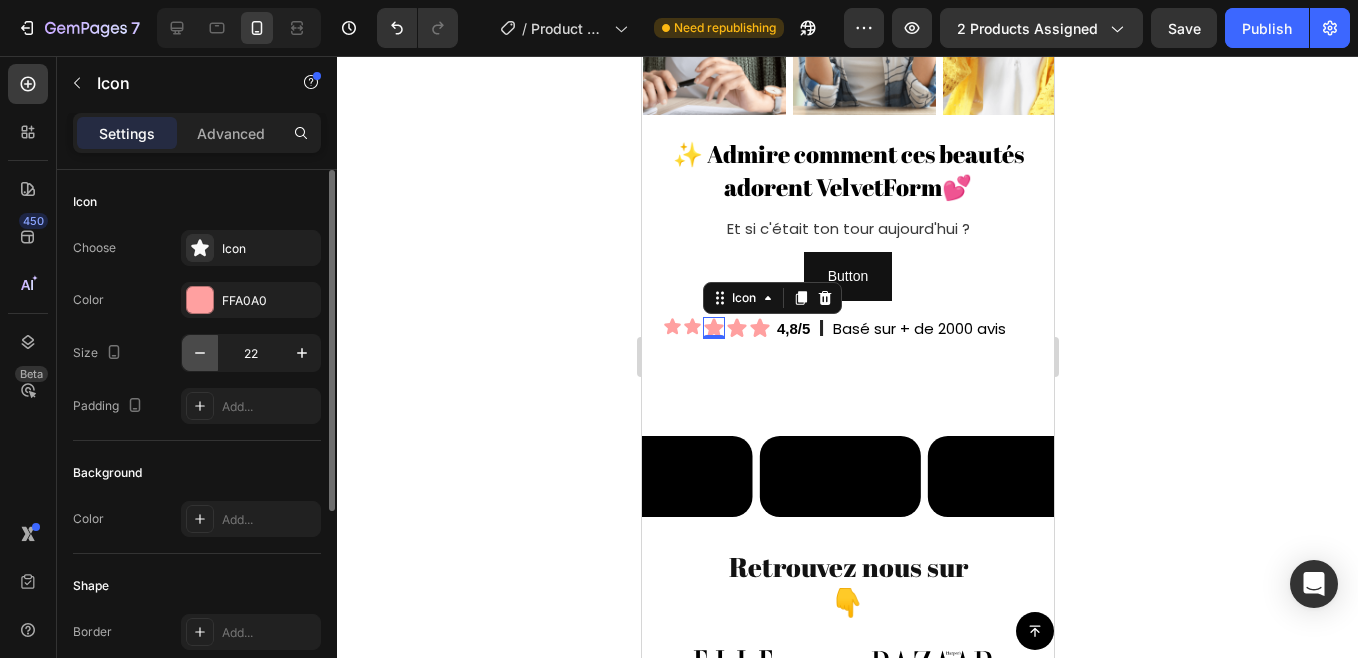 click 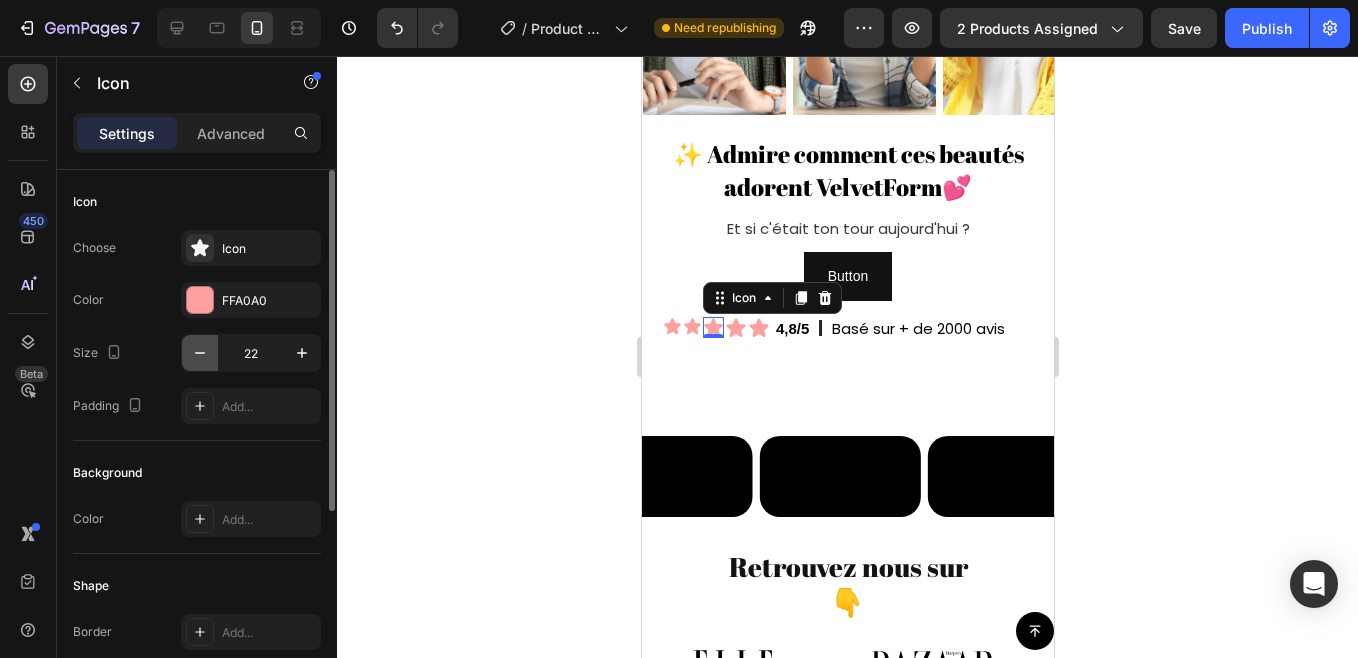 click 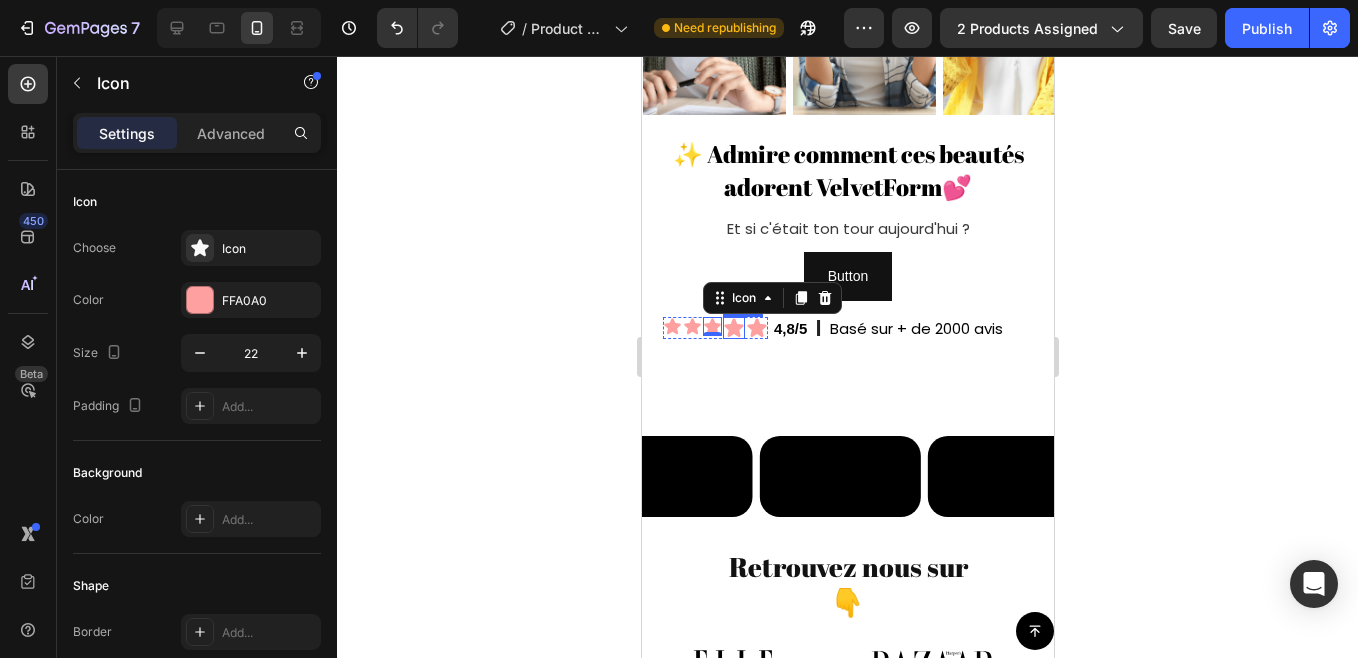 click 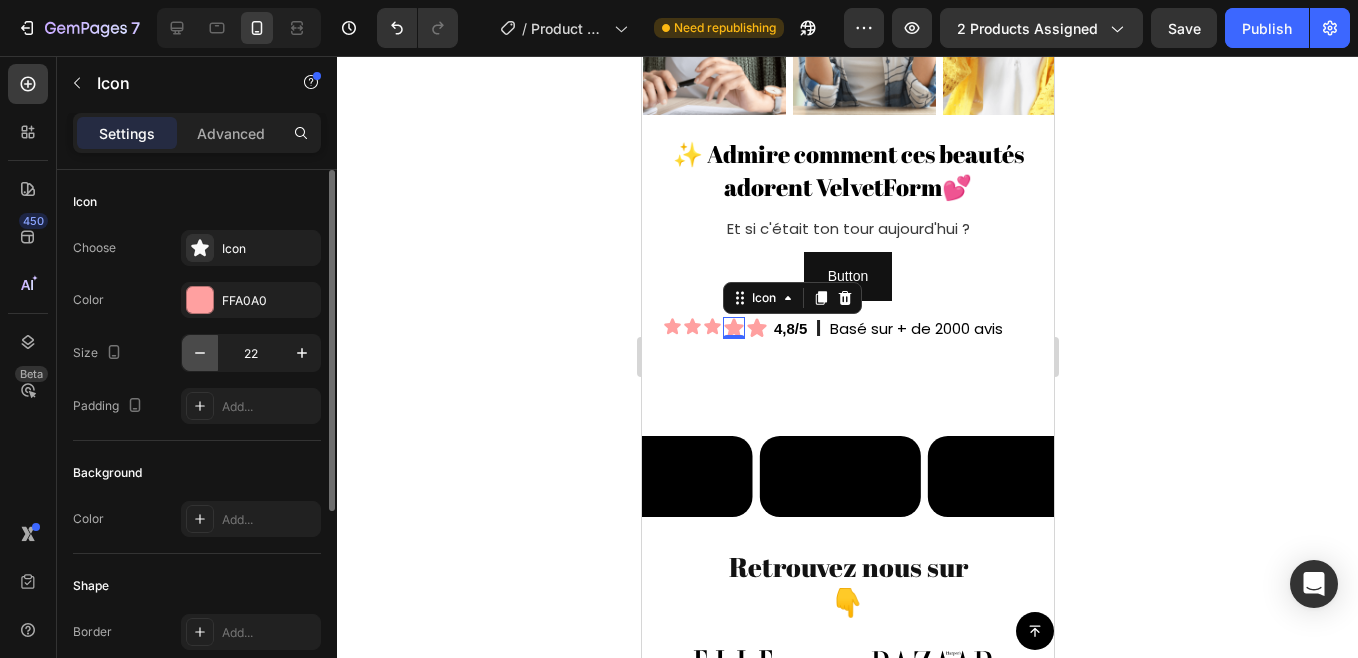 click 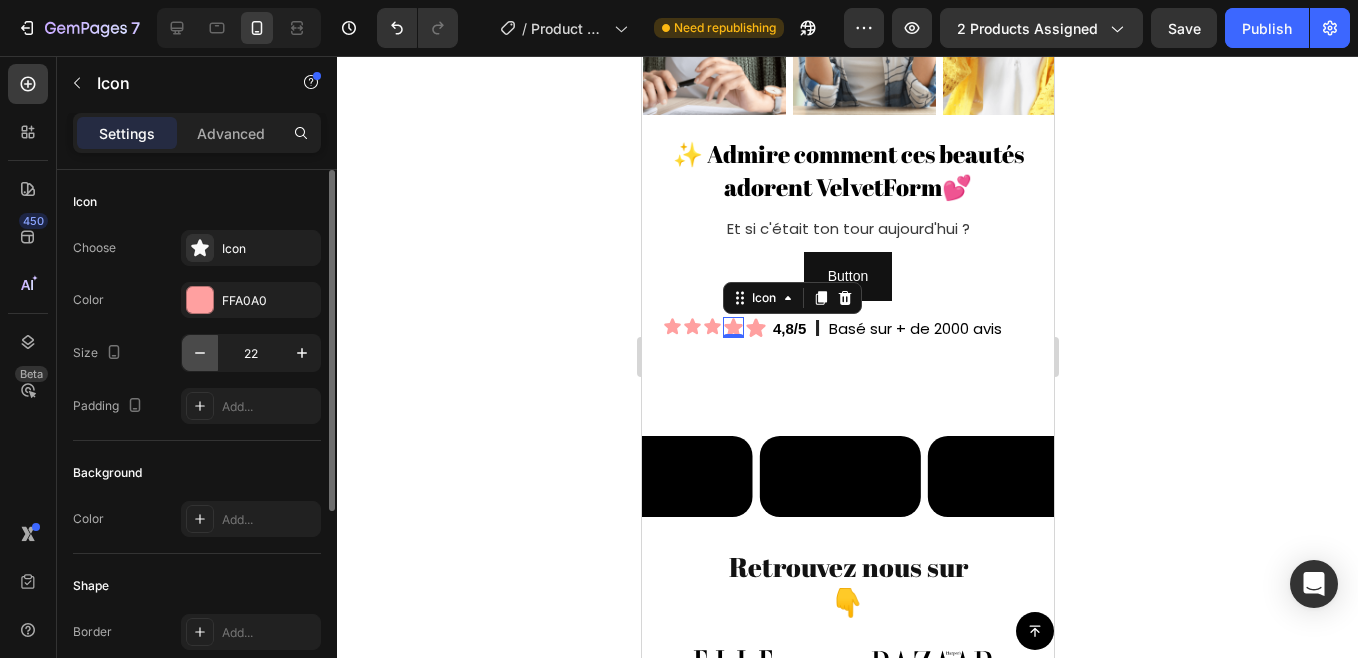 click 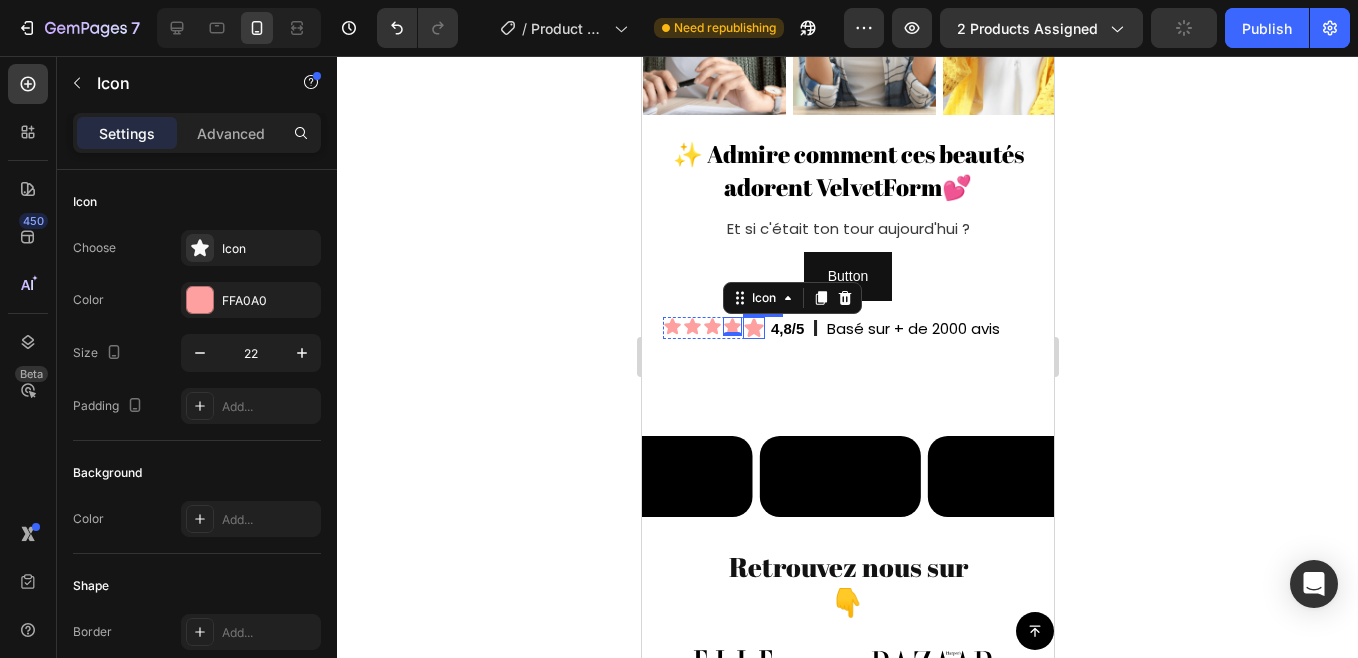 click 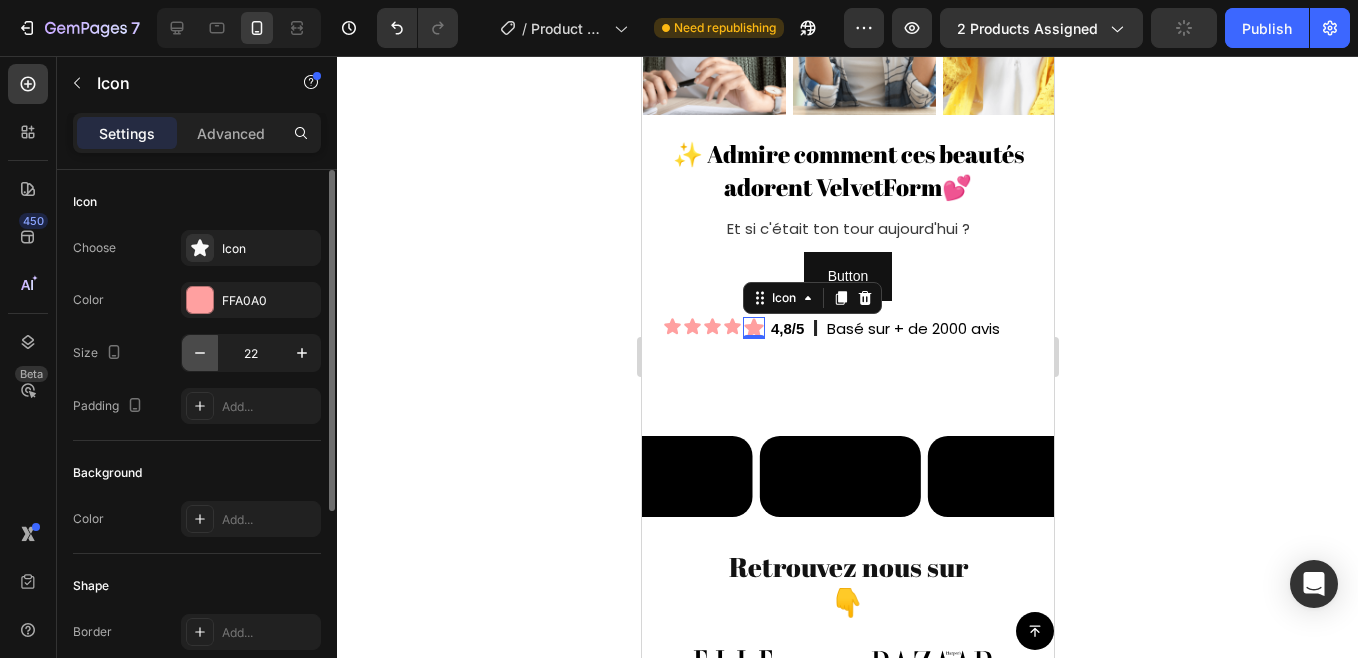 click at bounding box center (200, 353) 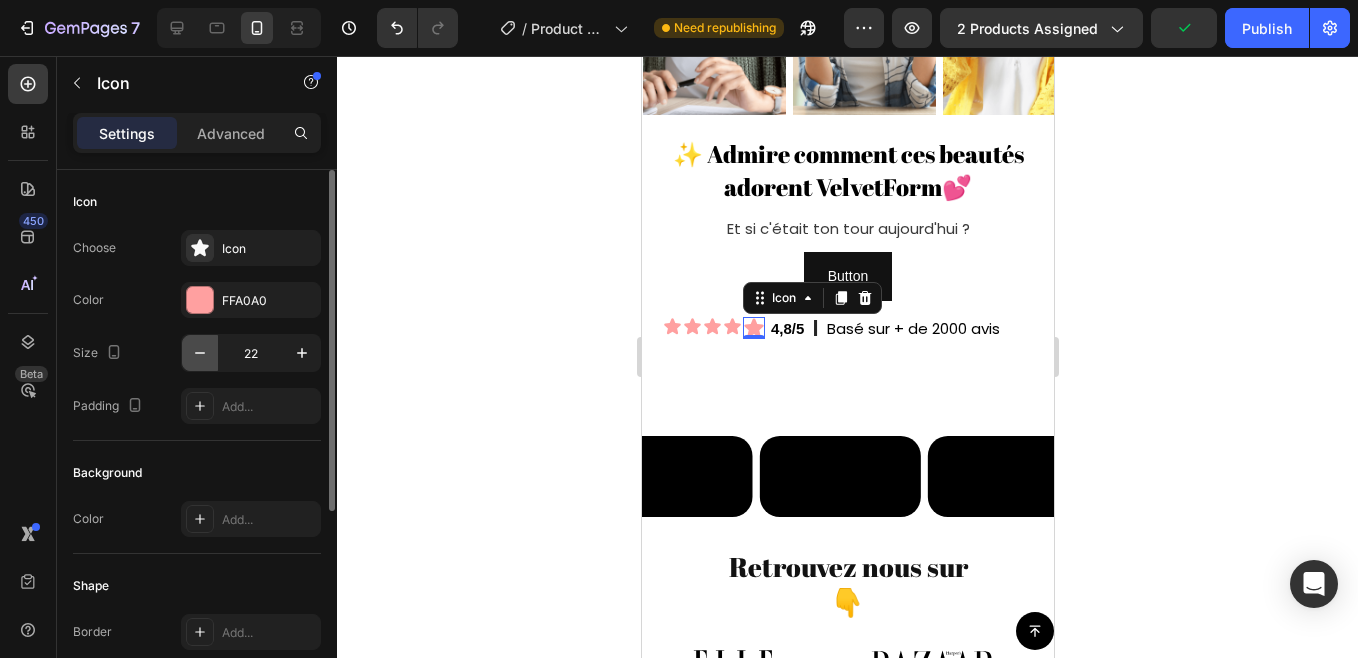 click at bounding box center (200, 353) 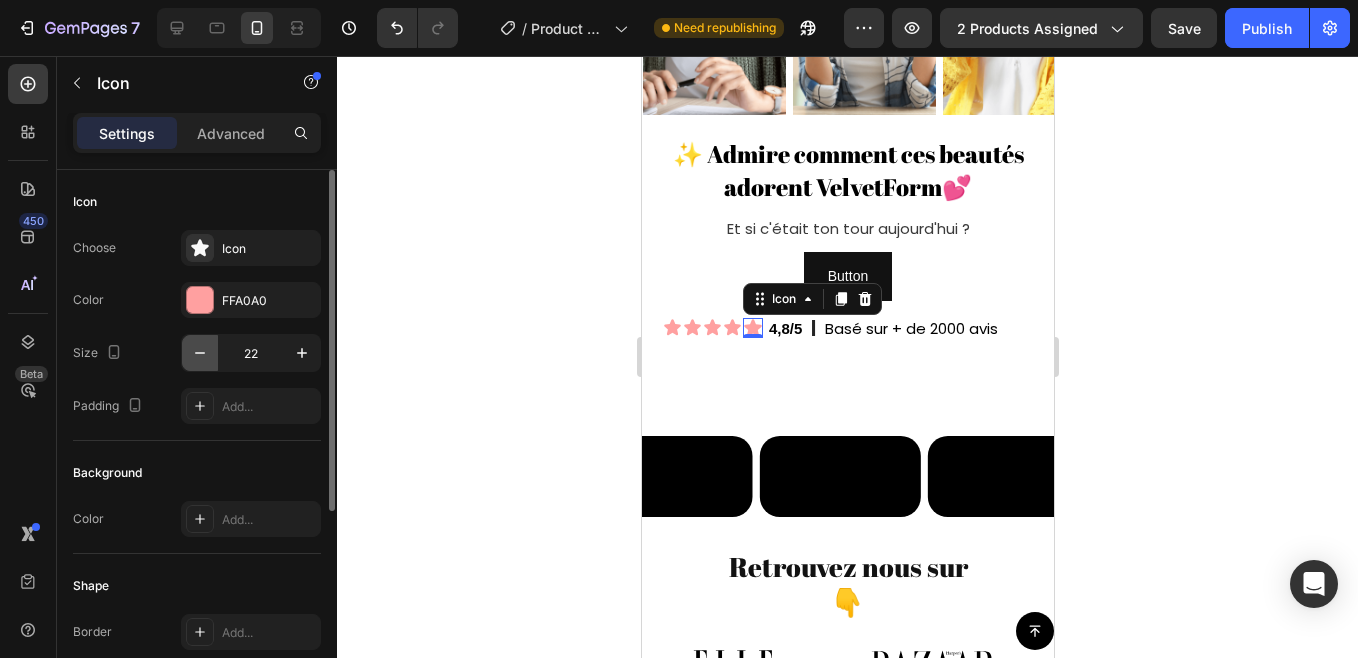 click 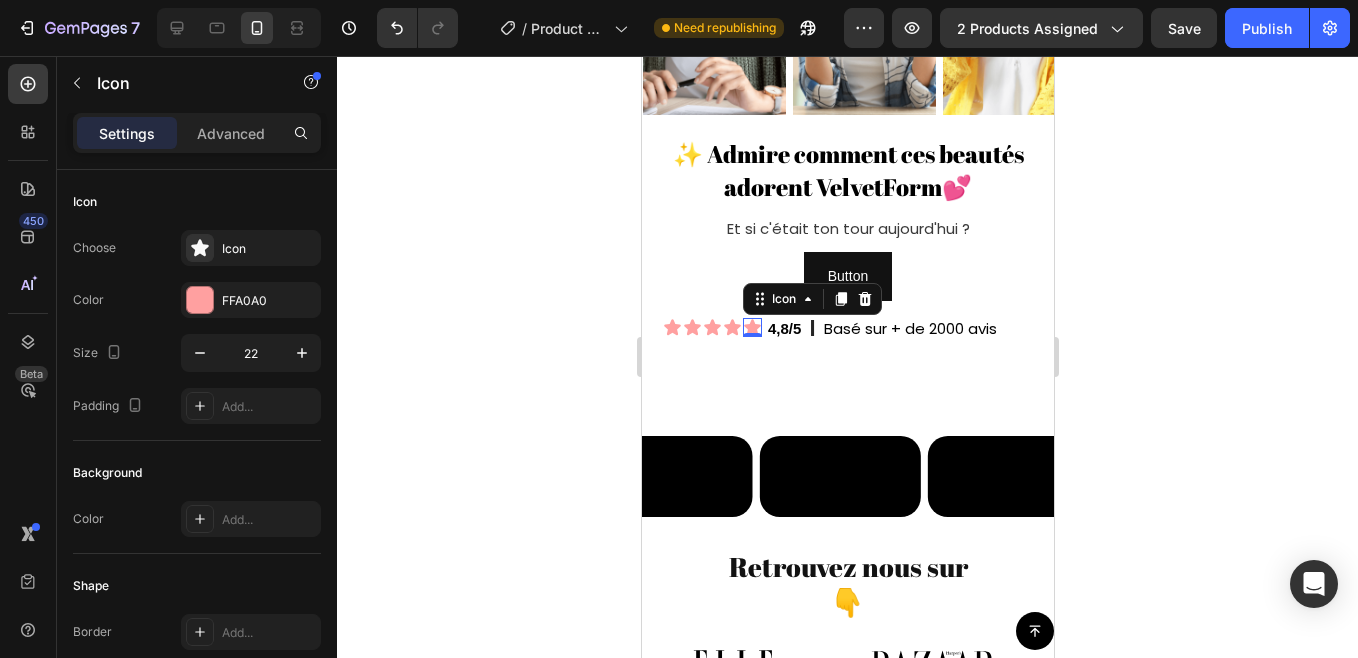 click 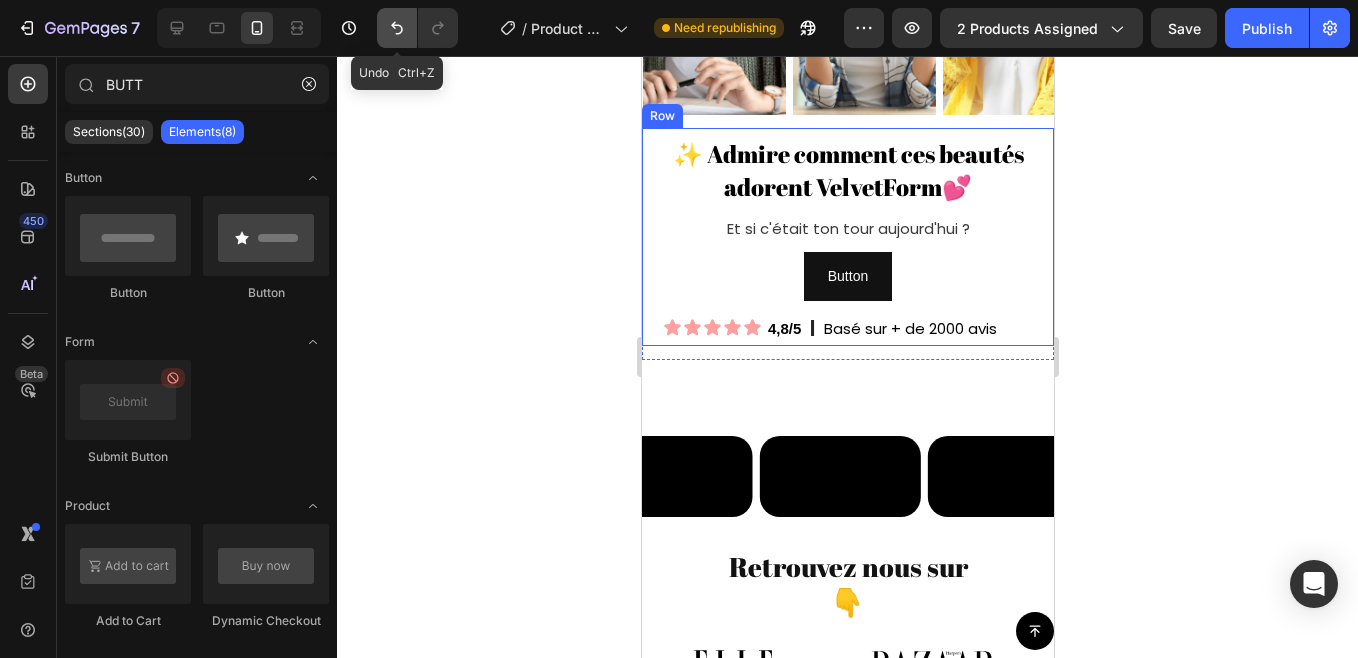 click 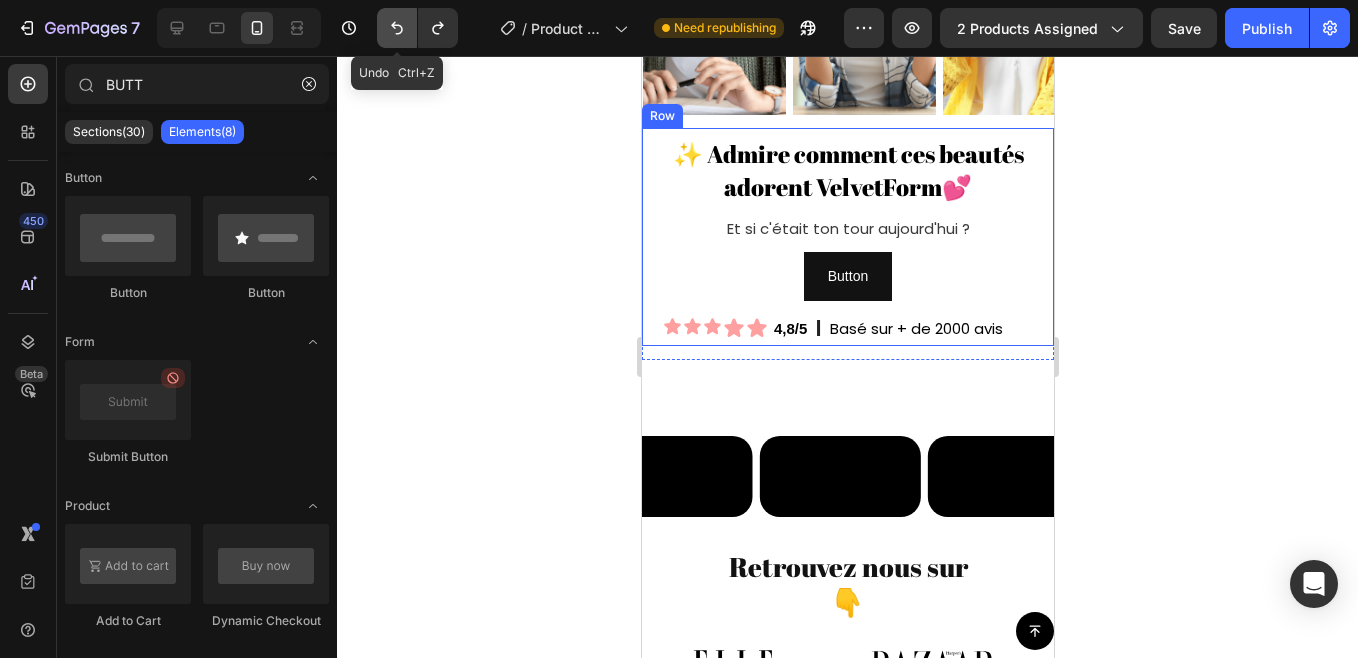 click 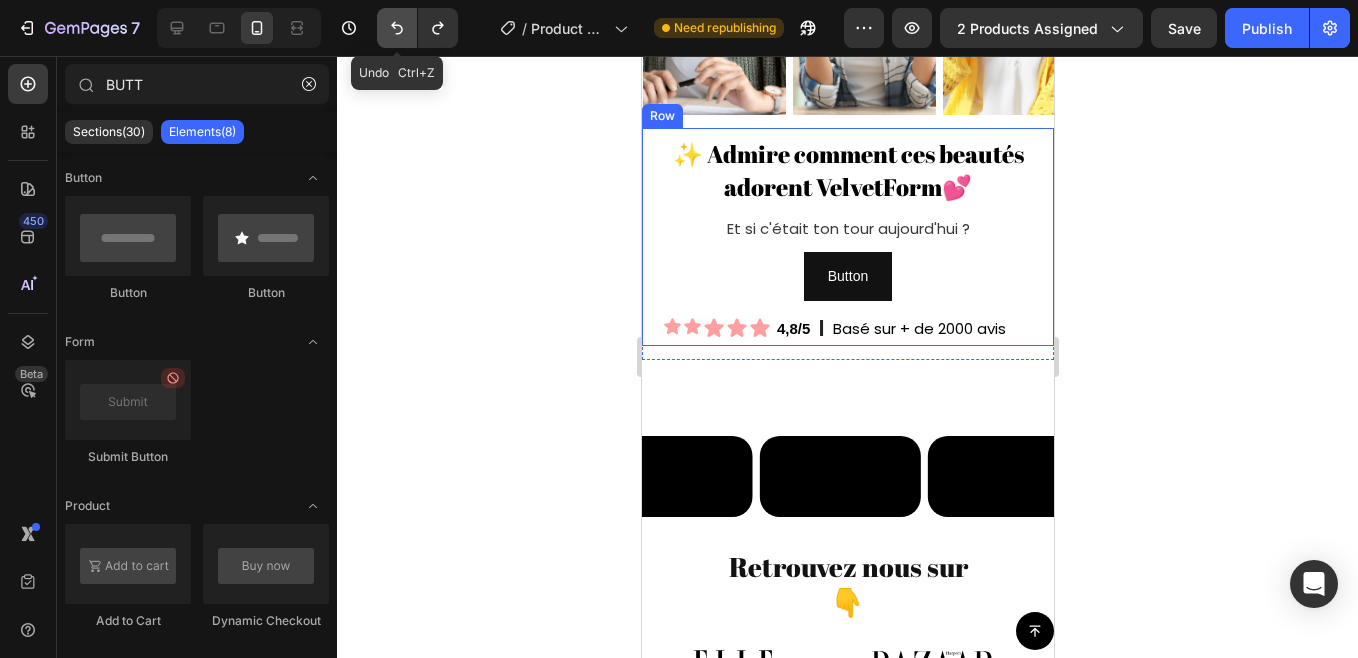 click 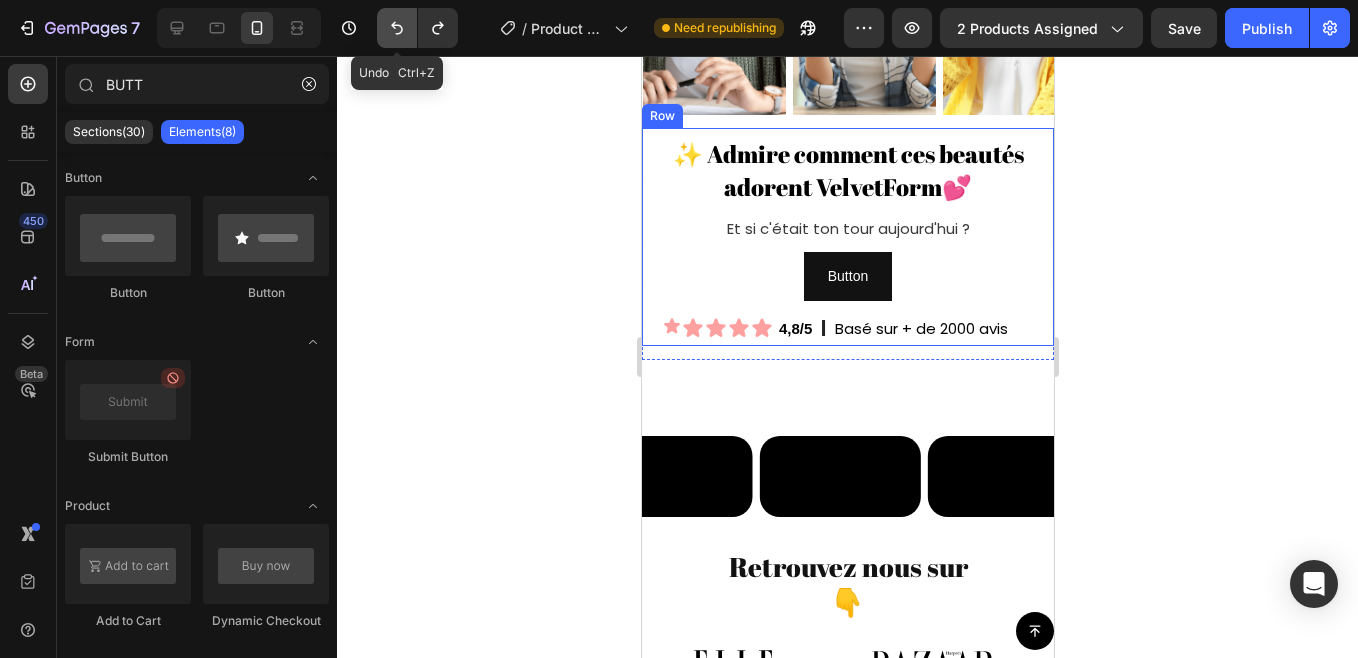 click 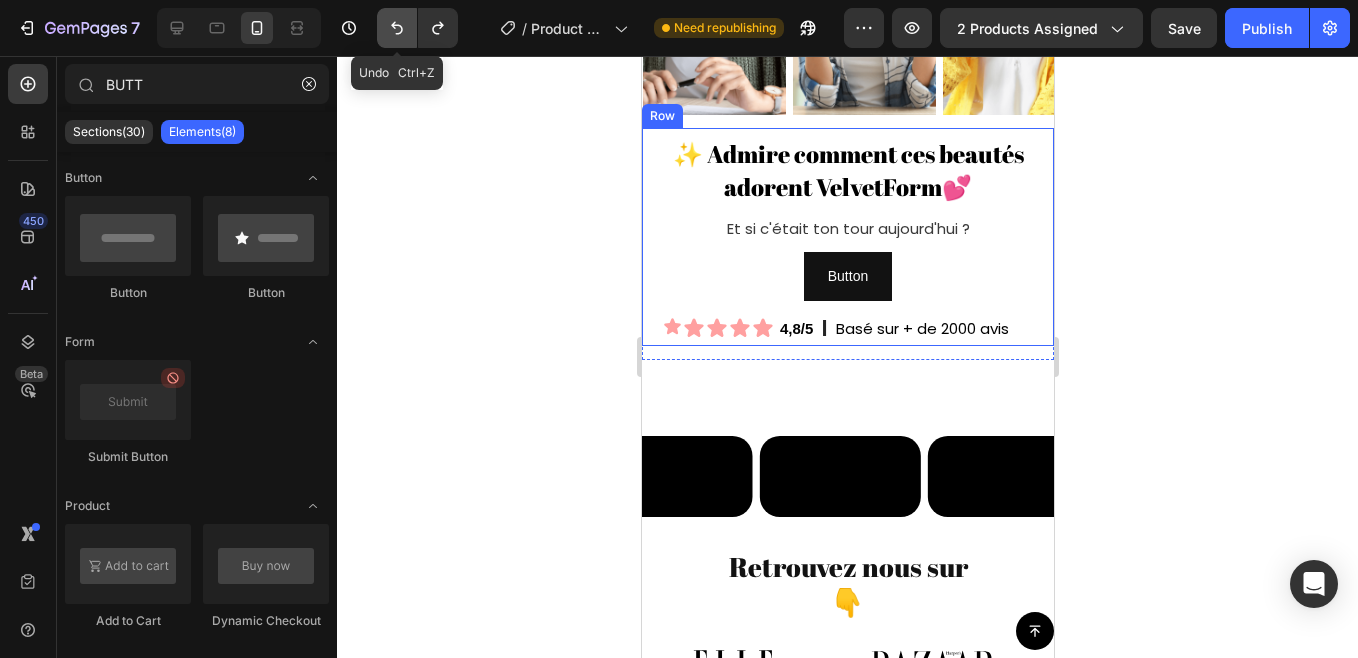 click 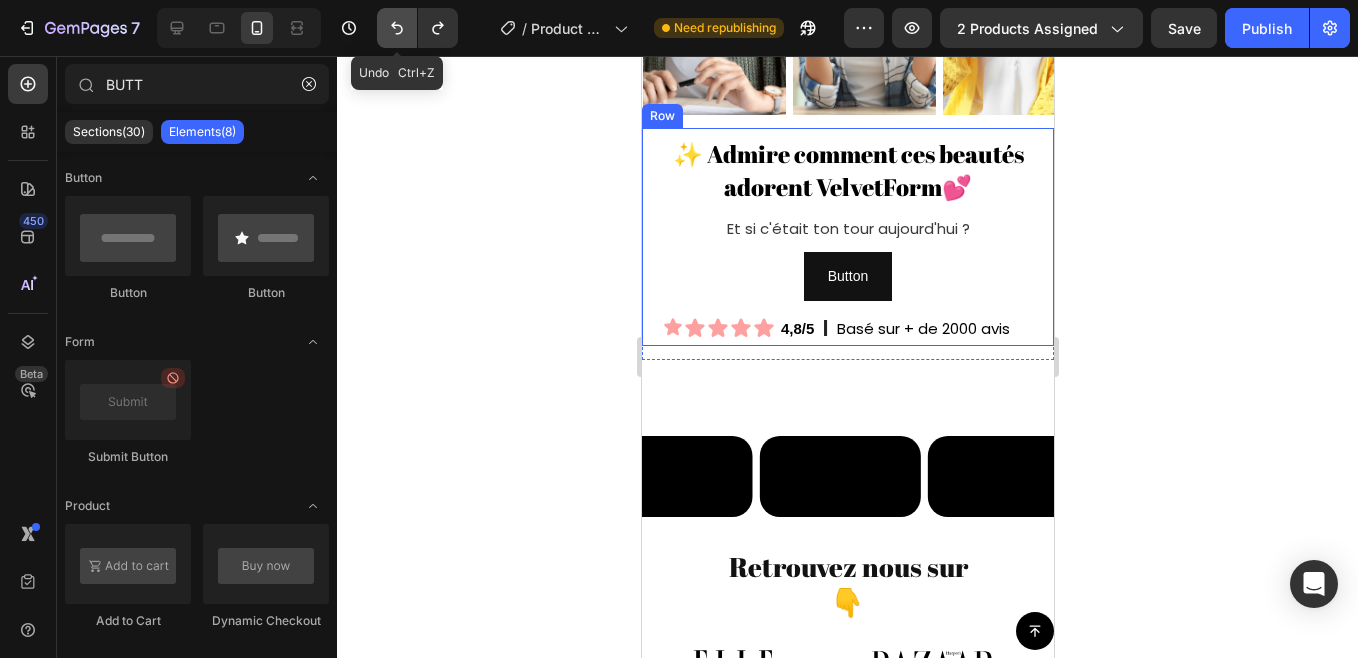 click 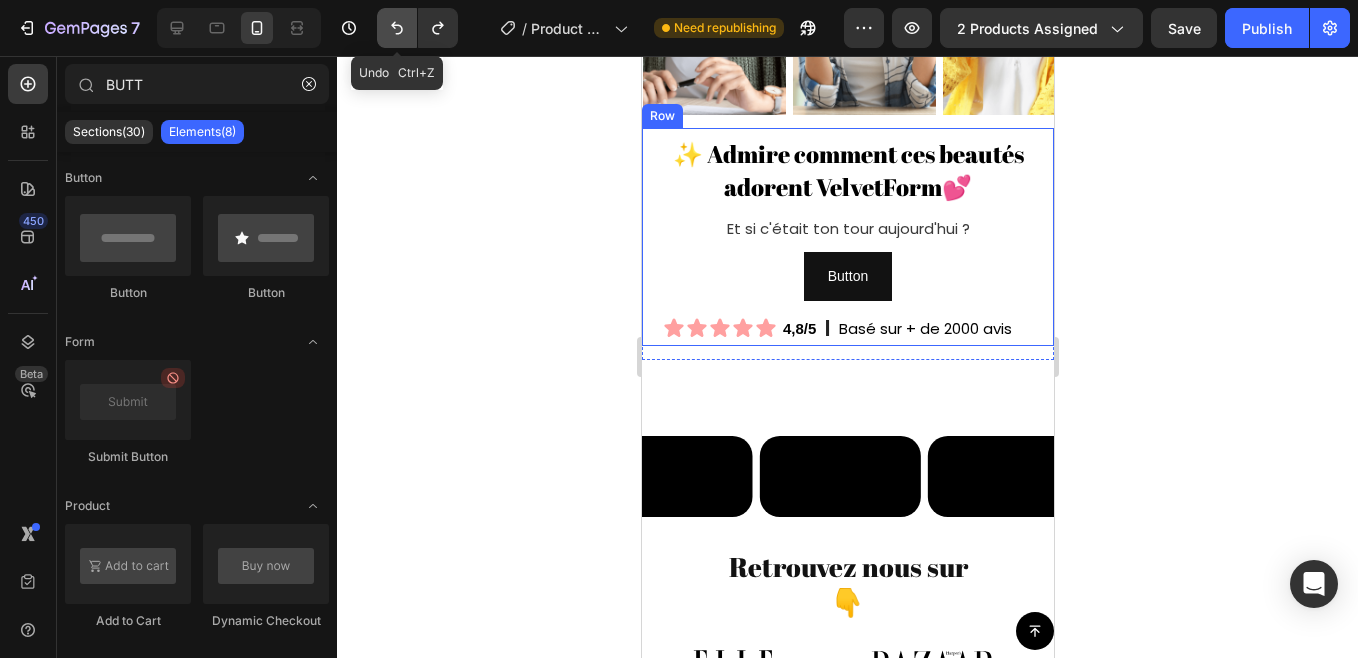 click 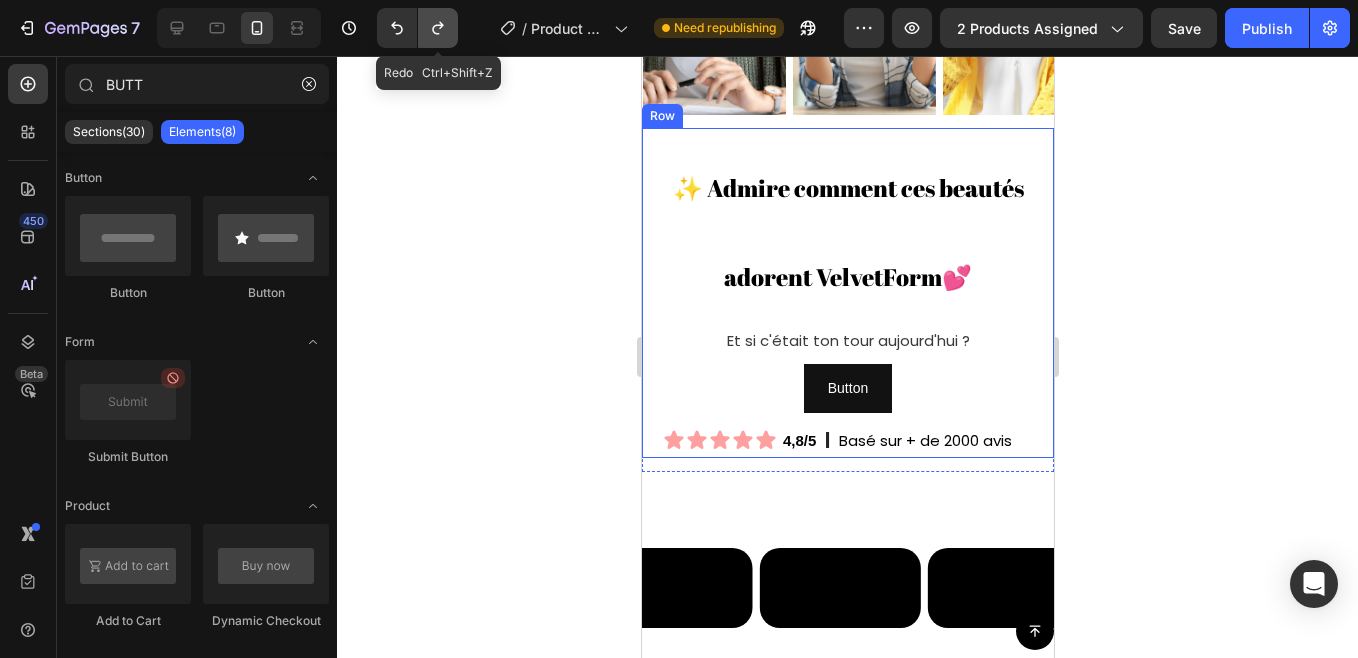 click 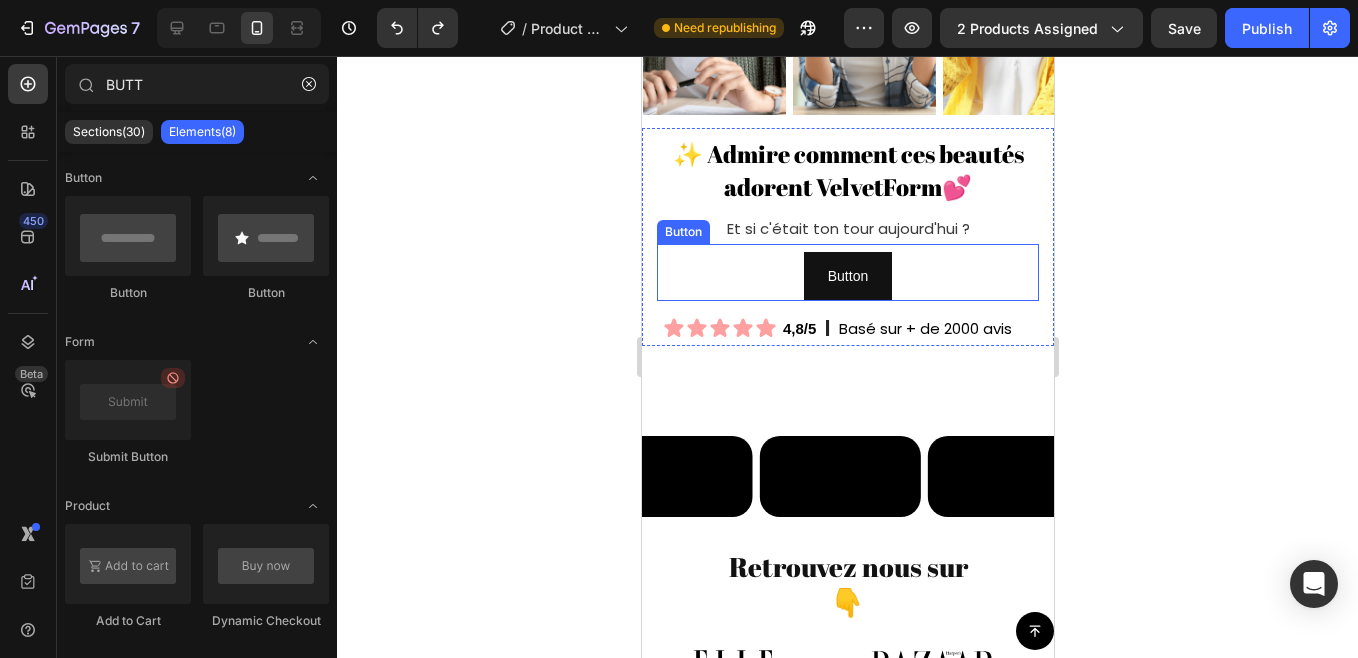 click 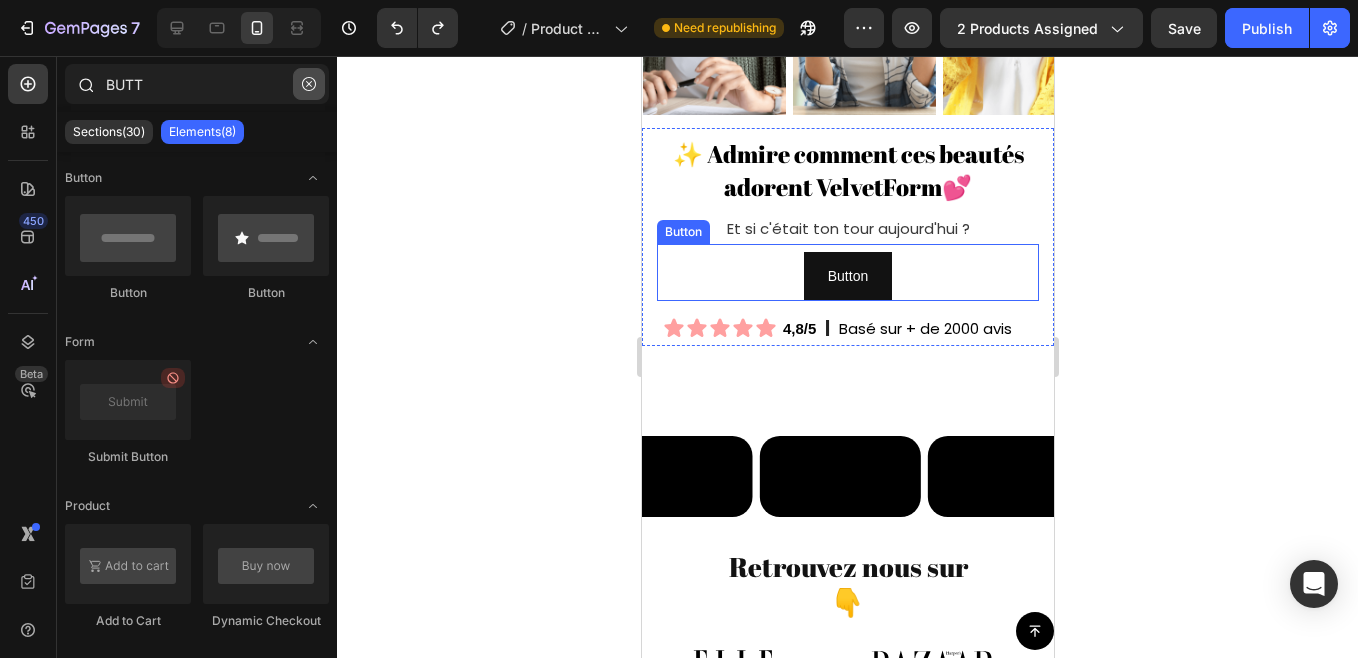 click 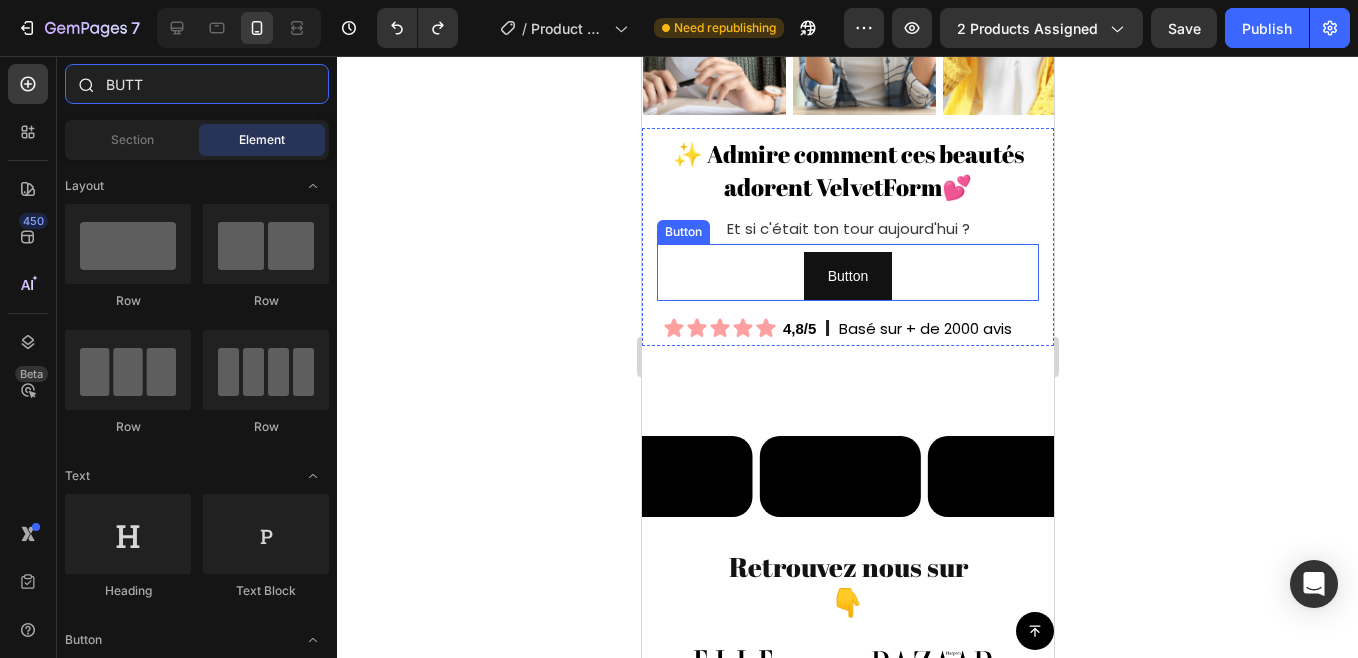 click on "BUTT" at bounding box center [197, 84] 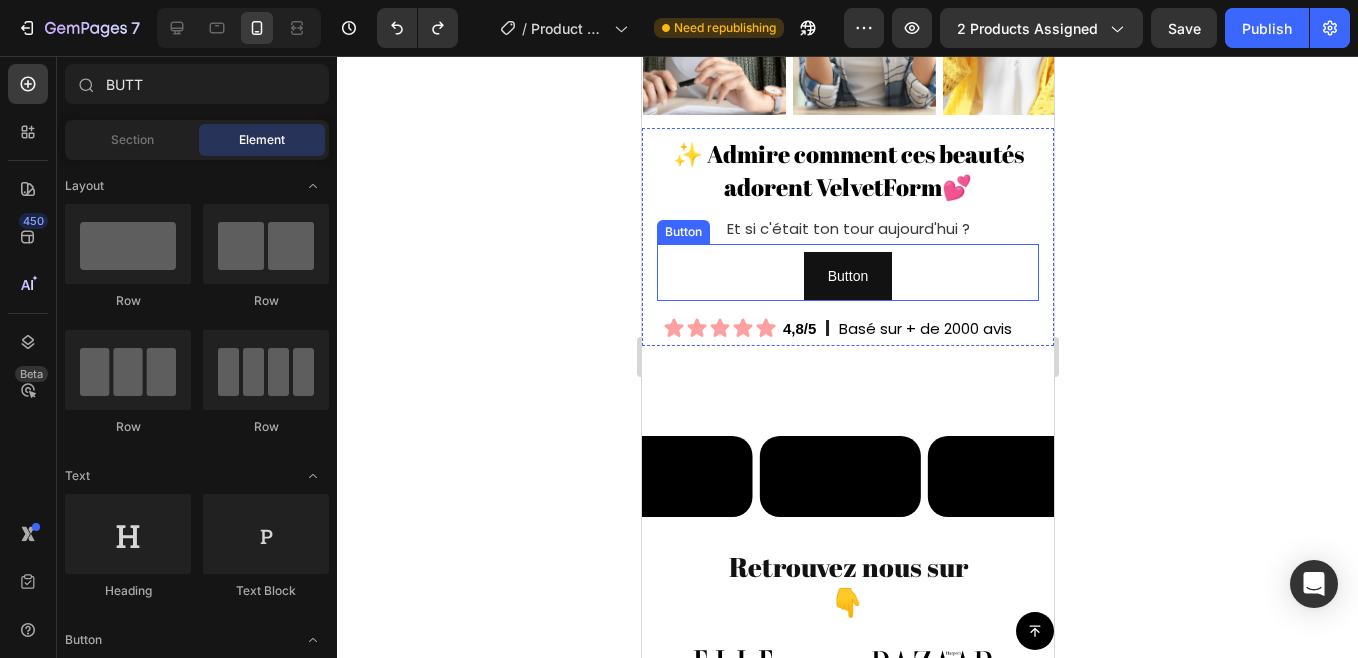 click on "Button Button" at bounding box center (847, 272) 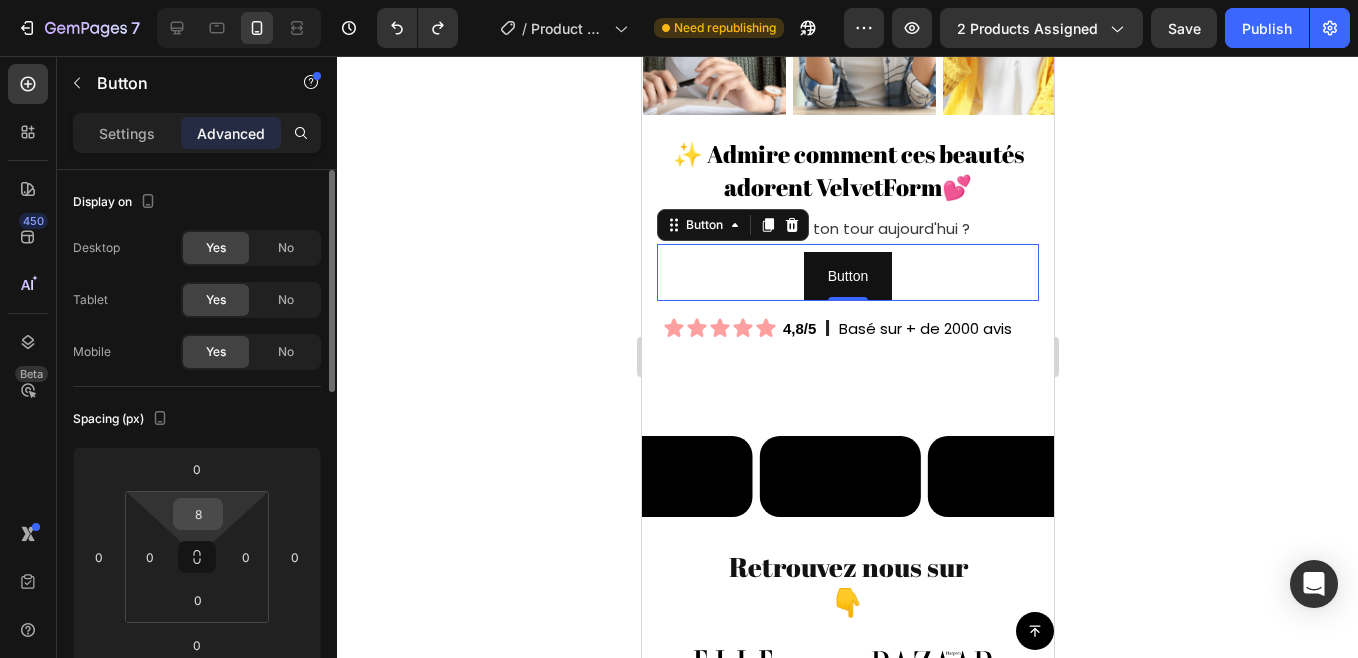 click on "8" at bounding box center [198, 514] 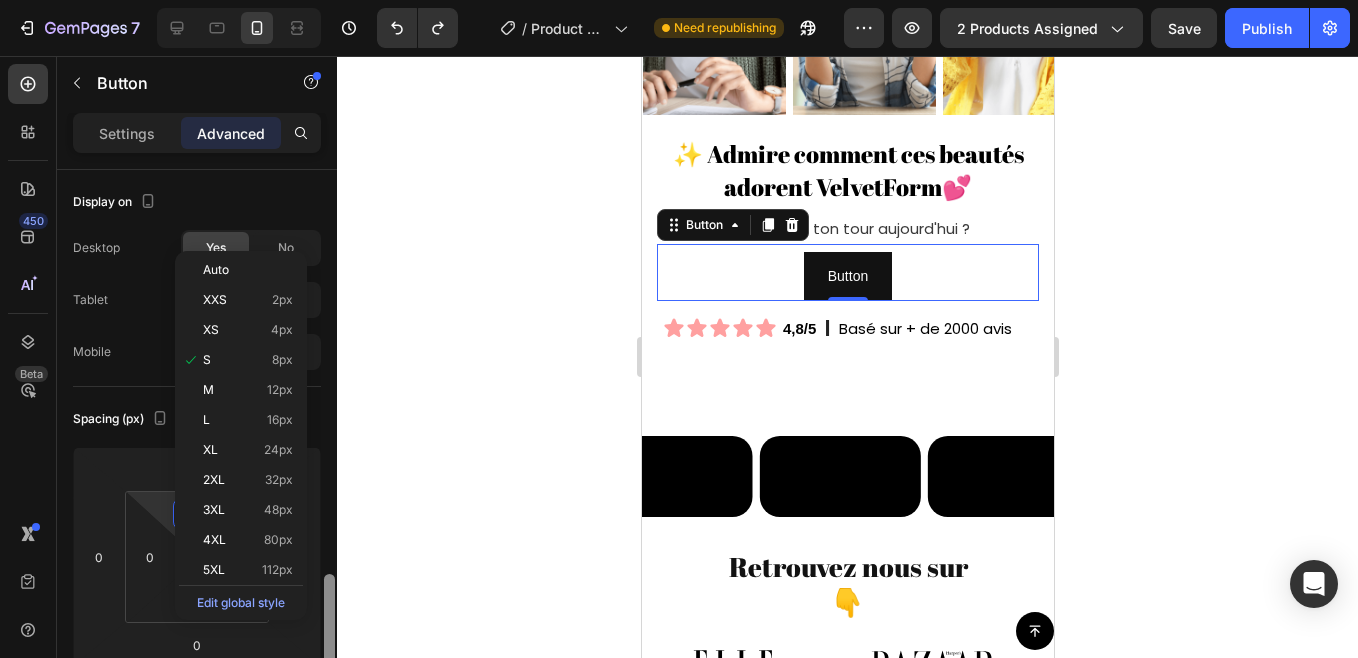 scroll, scrollTop: 287, scrollLeft: 0, axis: vertical 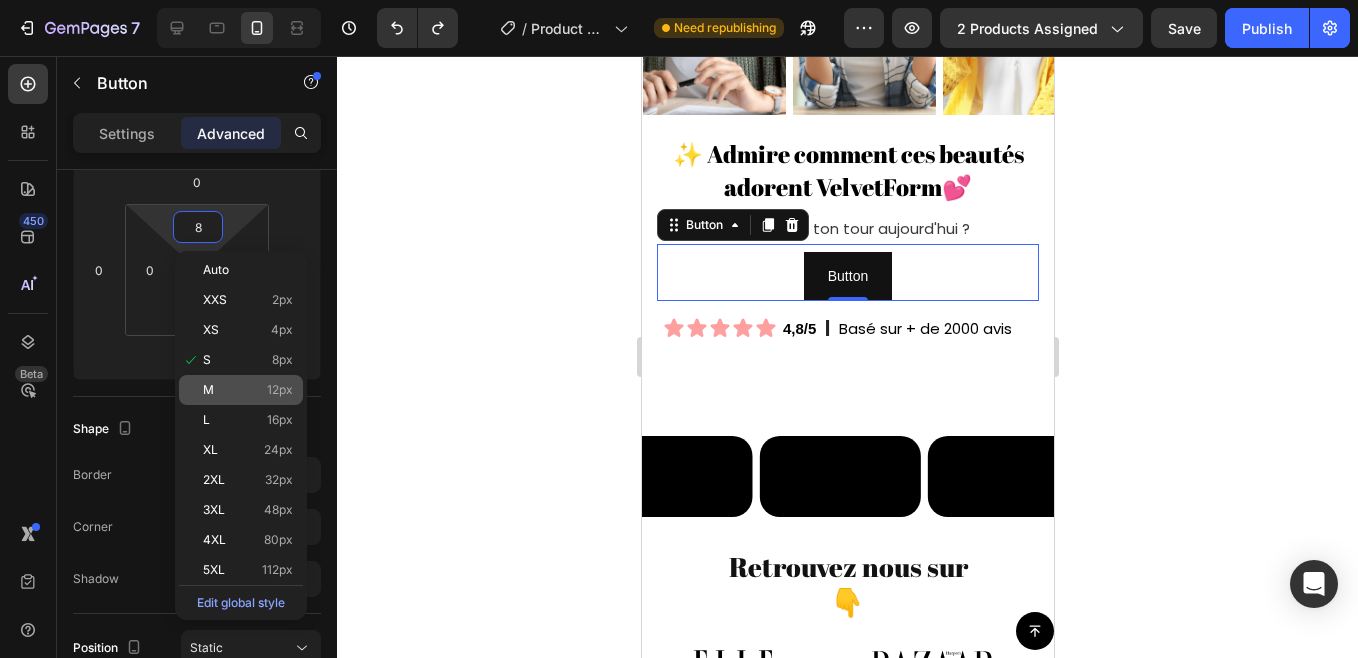click on "M 12px" at bounding box center [248, 390] 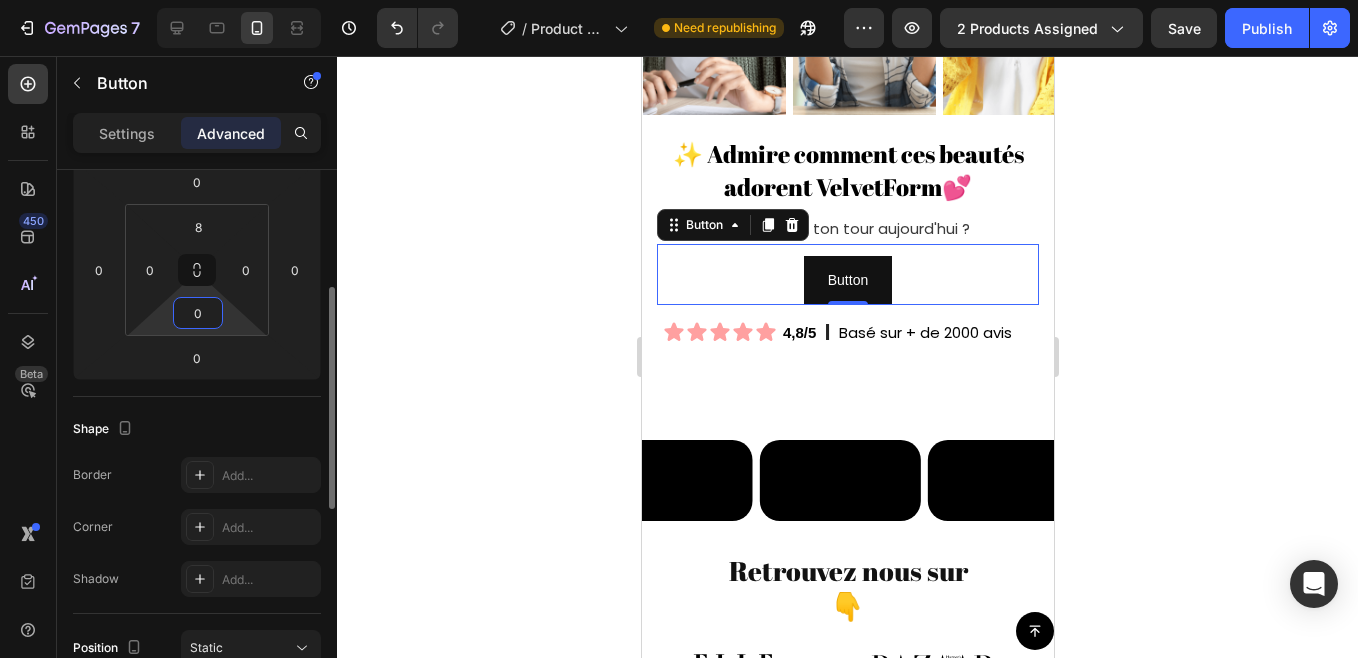 click on "0" at bounding box center (198, 313) 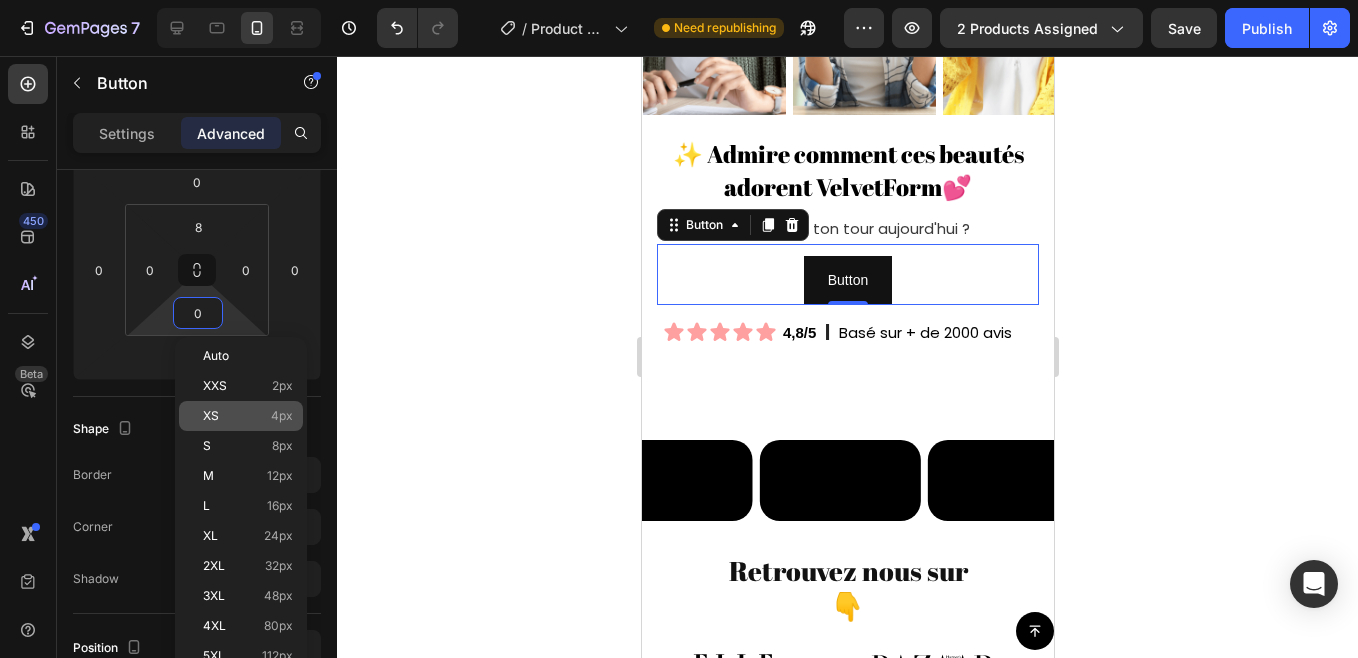 click on "XS 4px" at bounding box center [248, 416] 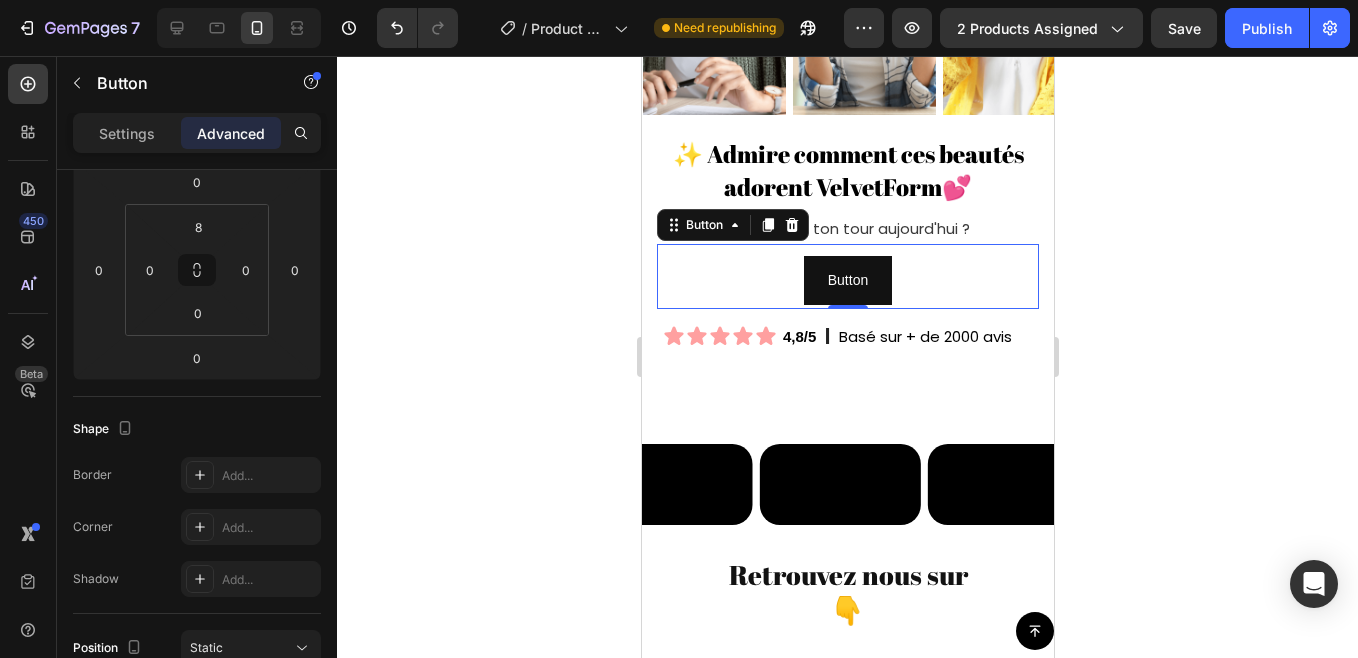 click 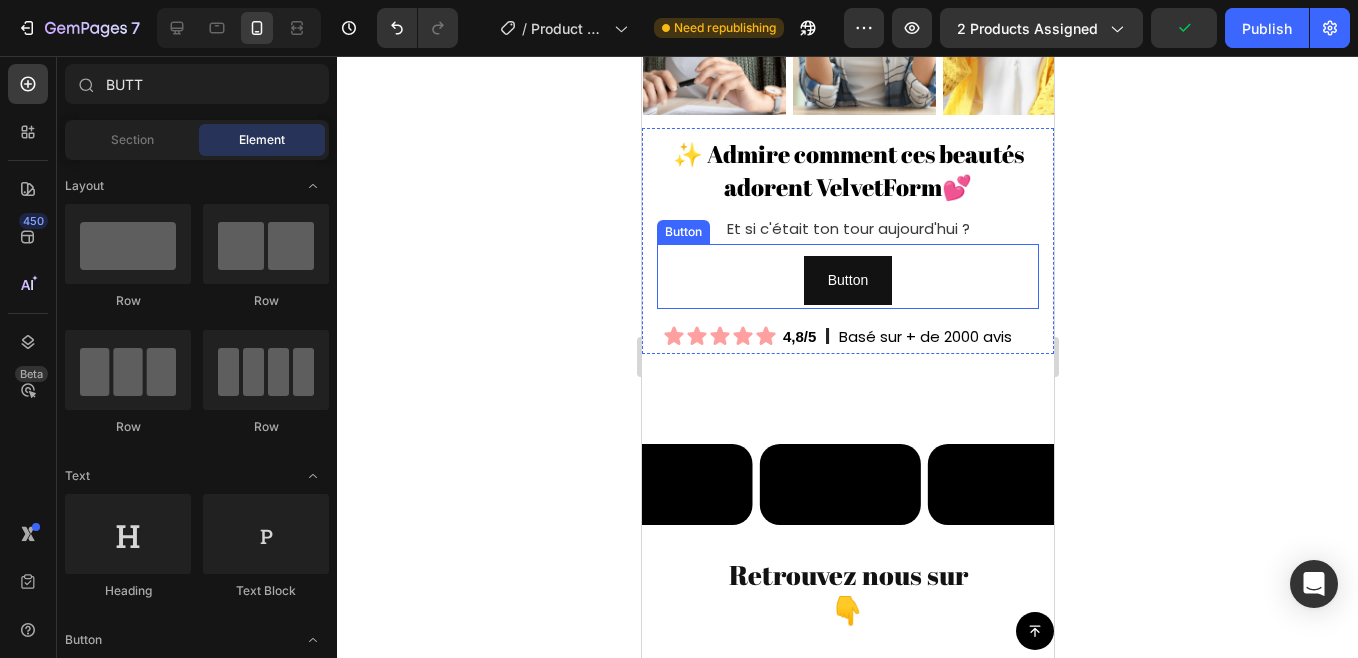 click on "Button Button" at bounding box center [847, 276] 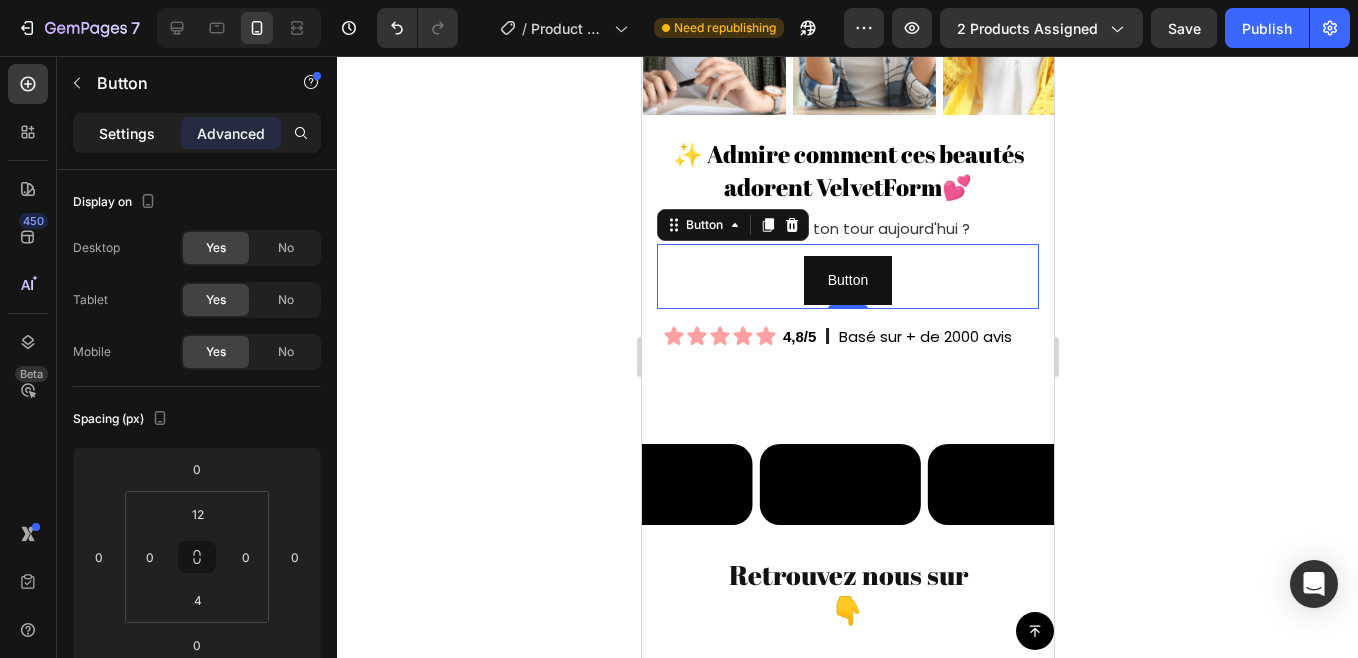 click on "Settings" at bounding box center [127, 133] 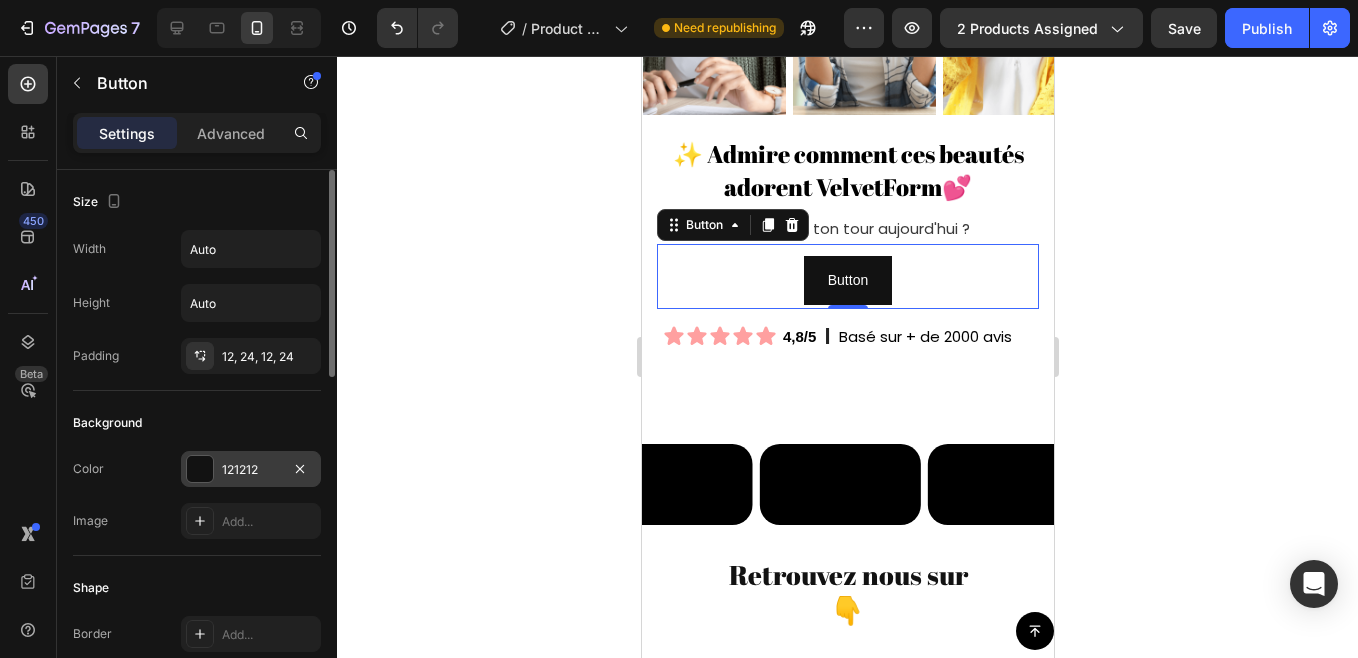 click at bounding box center [200, 469] 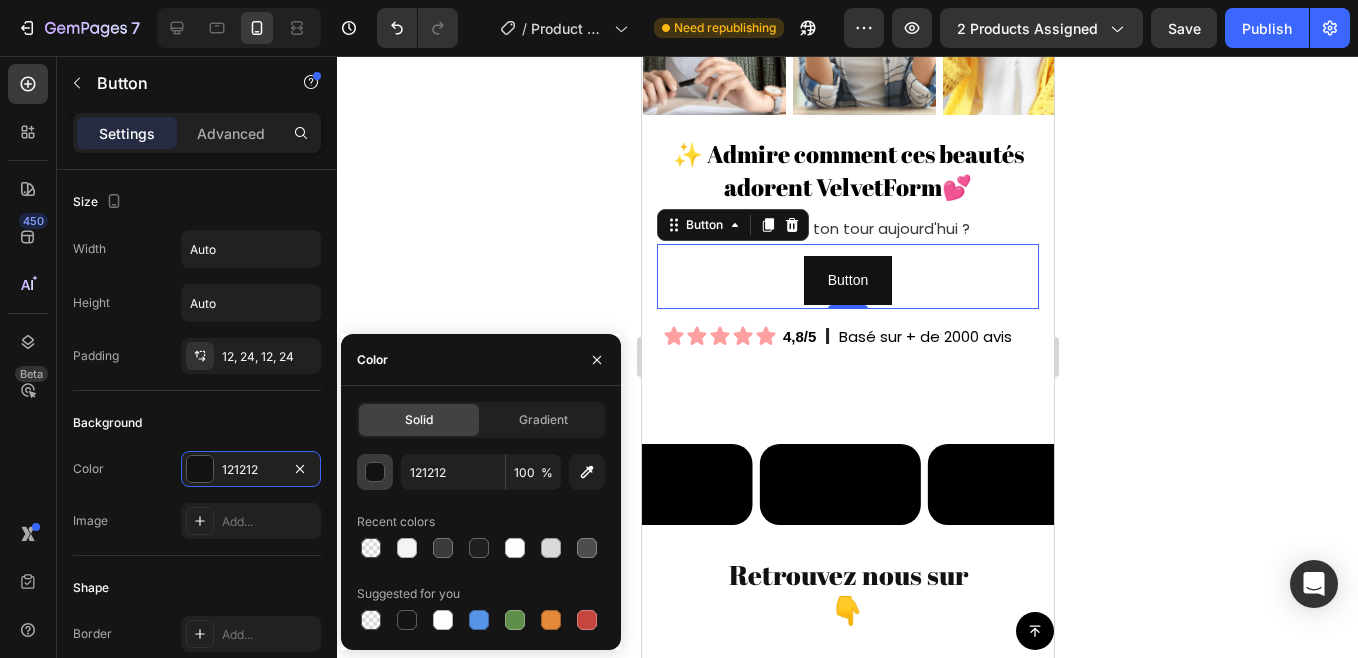 click at bounding box center (376, 473) 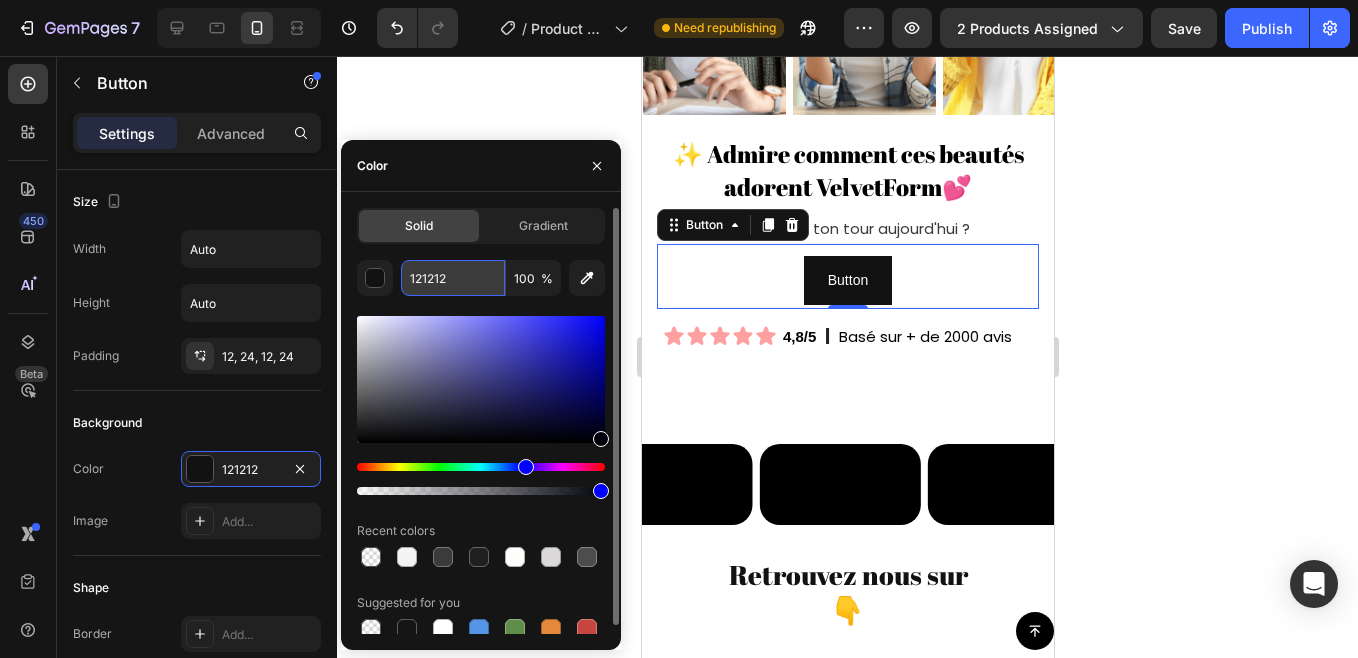 click on "121212" at bounding box center (453, 278) 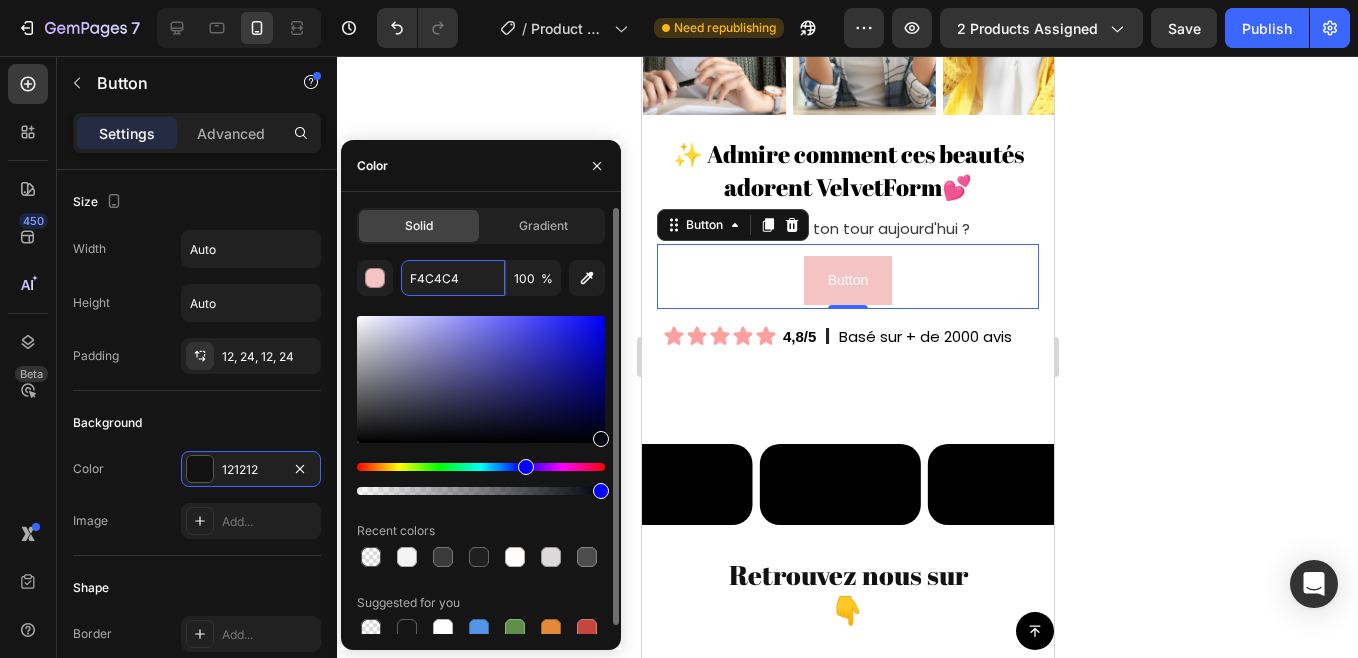 type on "F4C4C4" 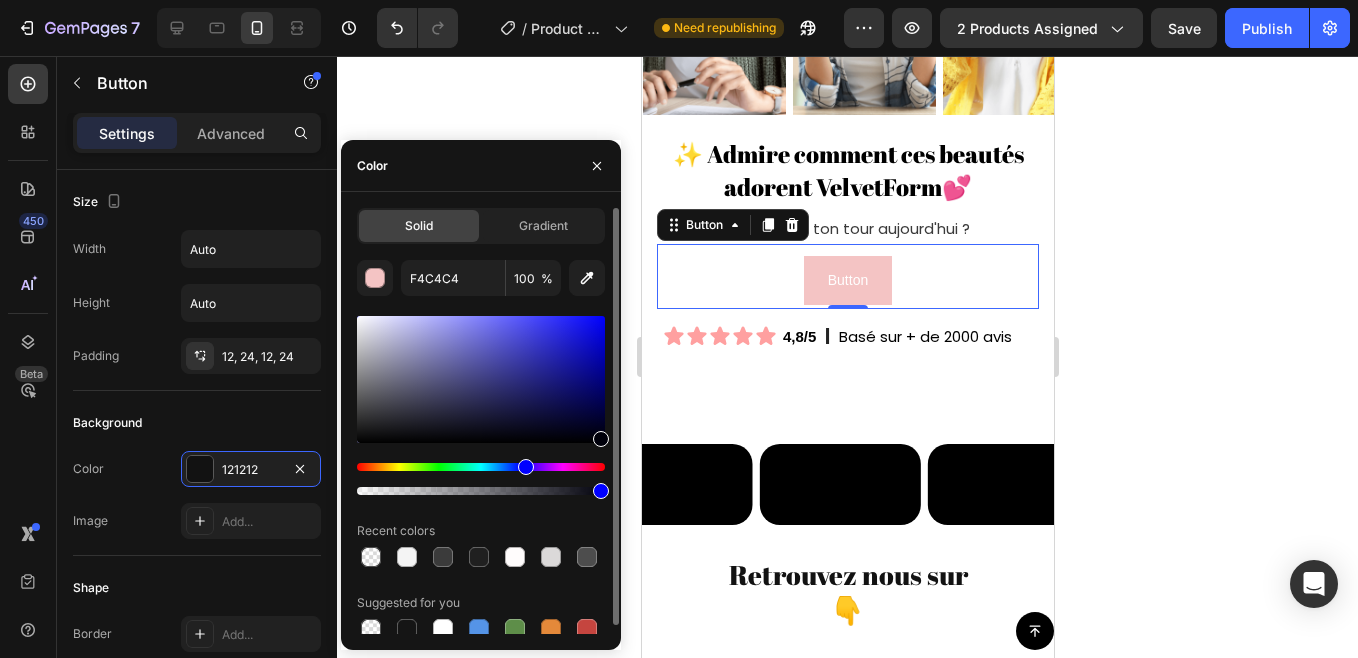 click on "F4C4C4 100 % Recent colors Suggested for you" at bounding box center [481, 451] 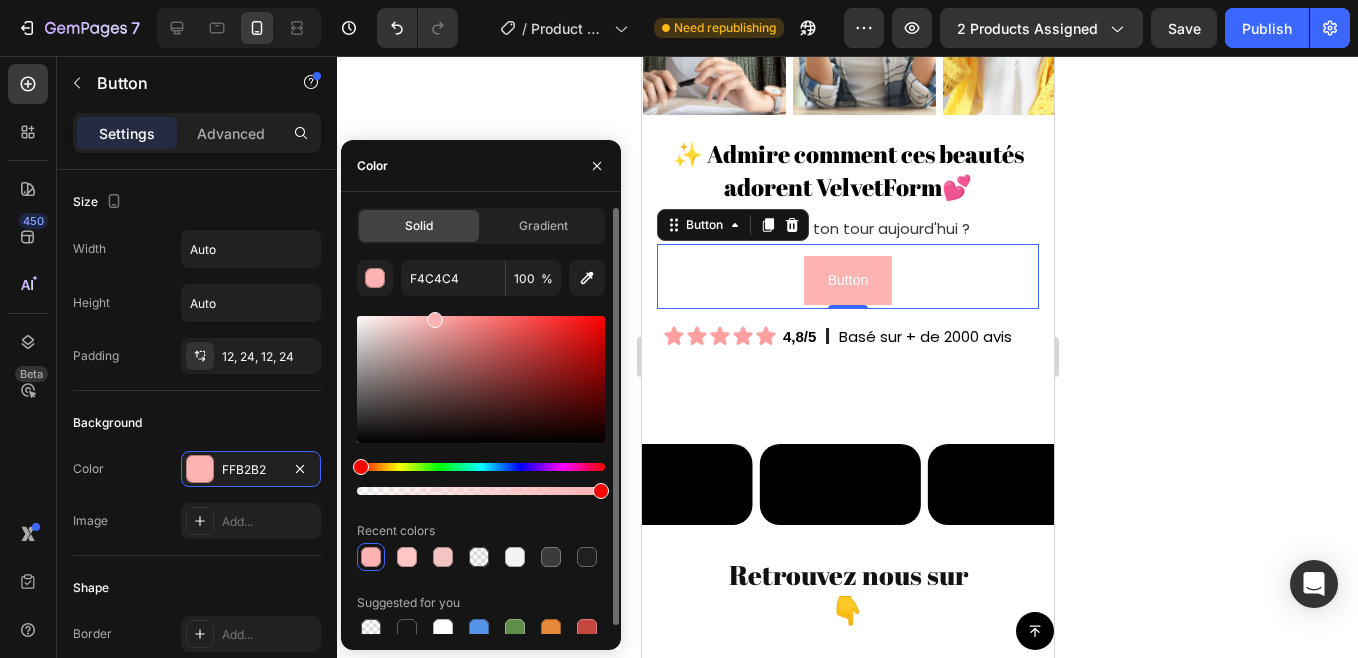 drag, startPoint x: 409, startPoint y: 327, endPoint x: 432, endPoint y: 212, distance: 117.27745 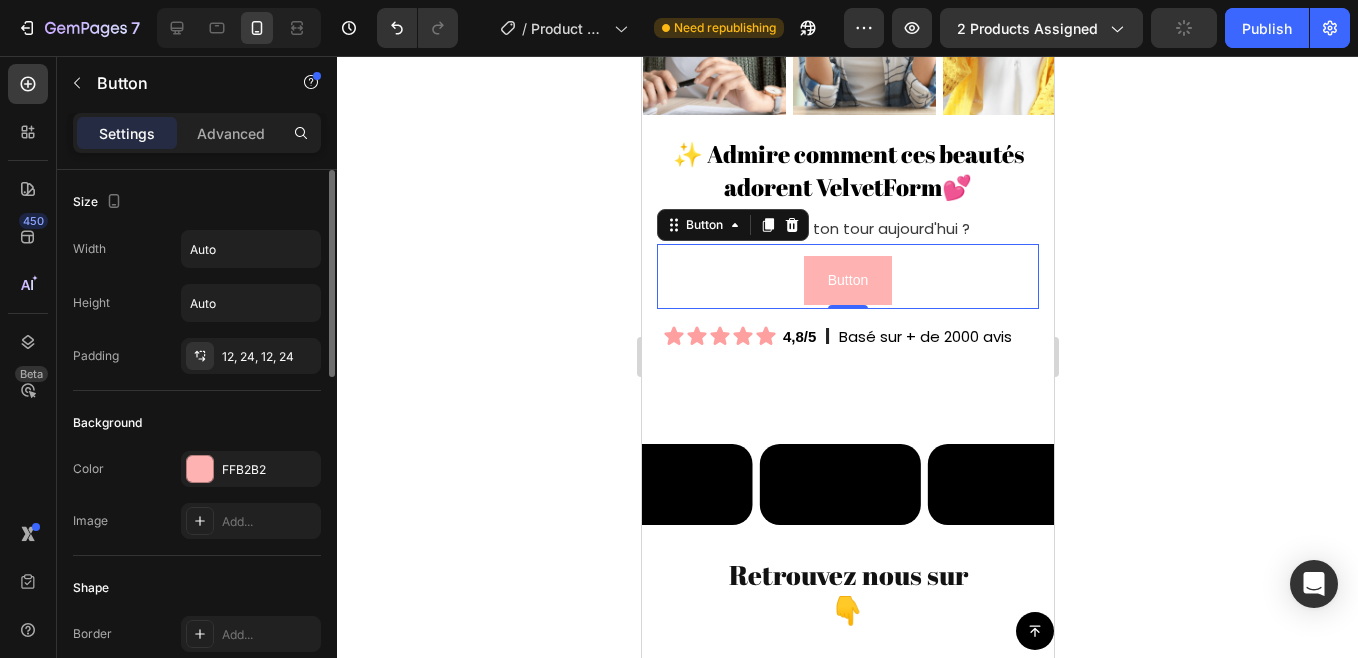 click on "Background" at bounding box center [197, 423] 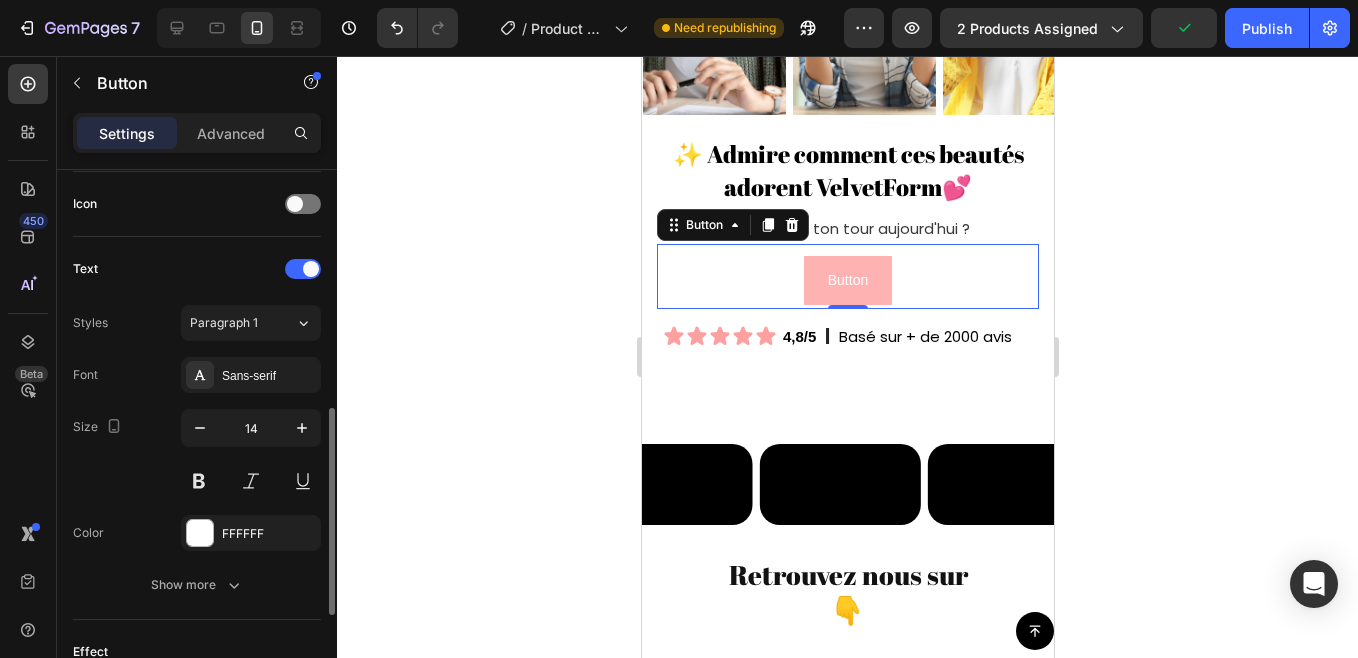 scroll, scrollTop: 608, scrollLeft: 0, axis: vertical 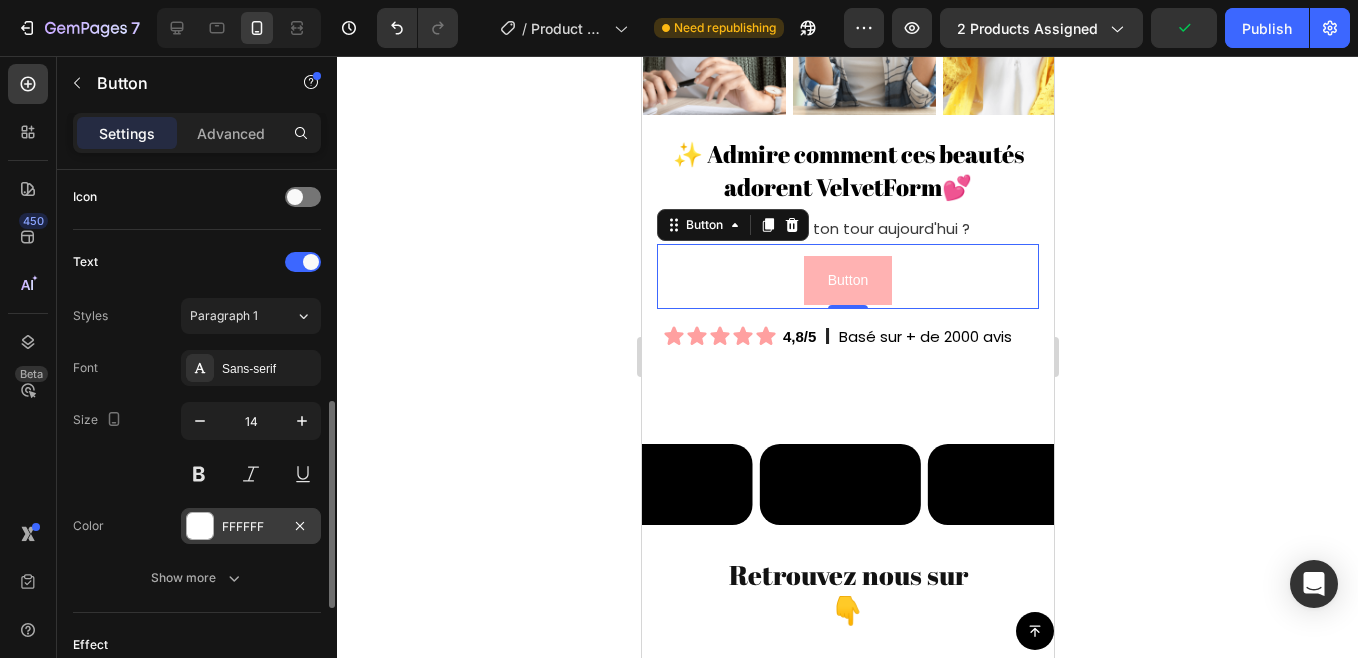 click at bounding box center (200, 526) 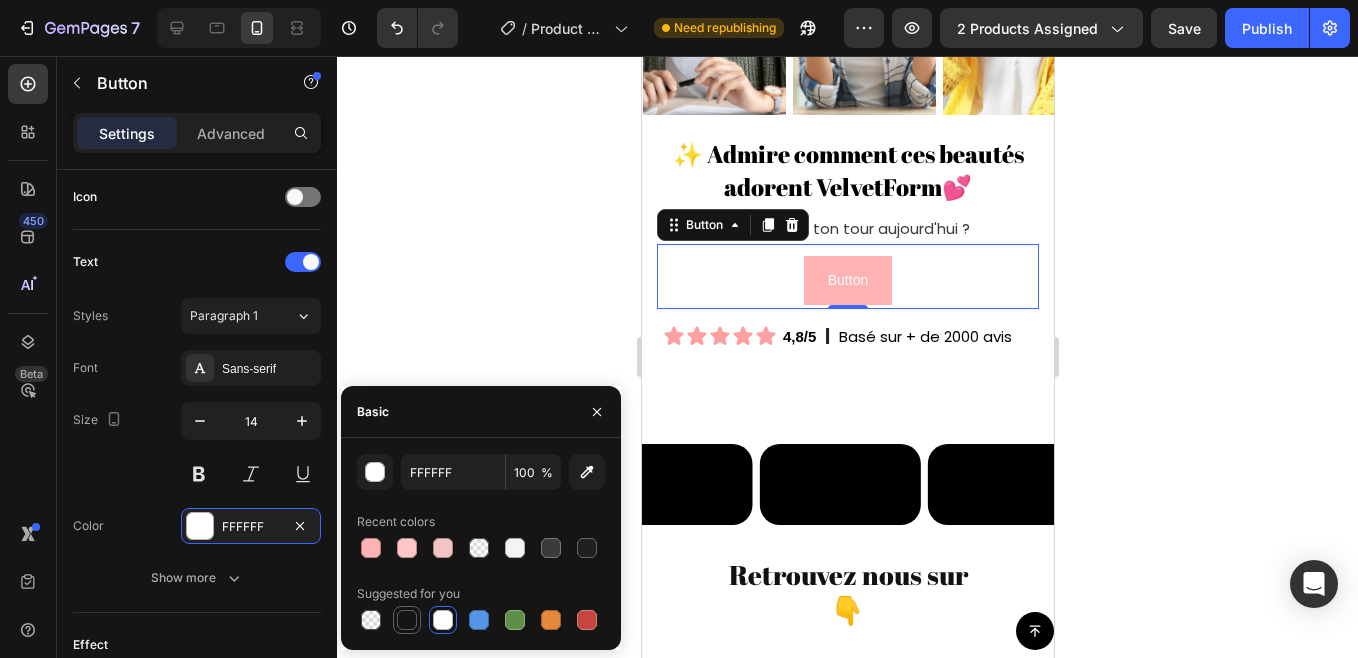 click at bounding box center (407, 620) 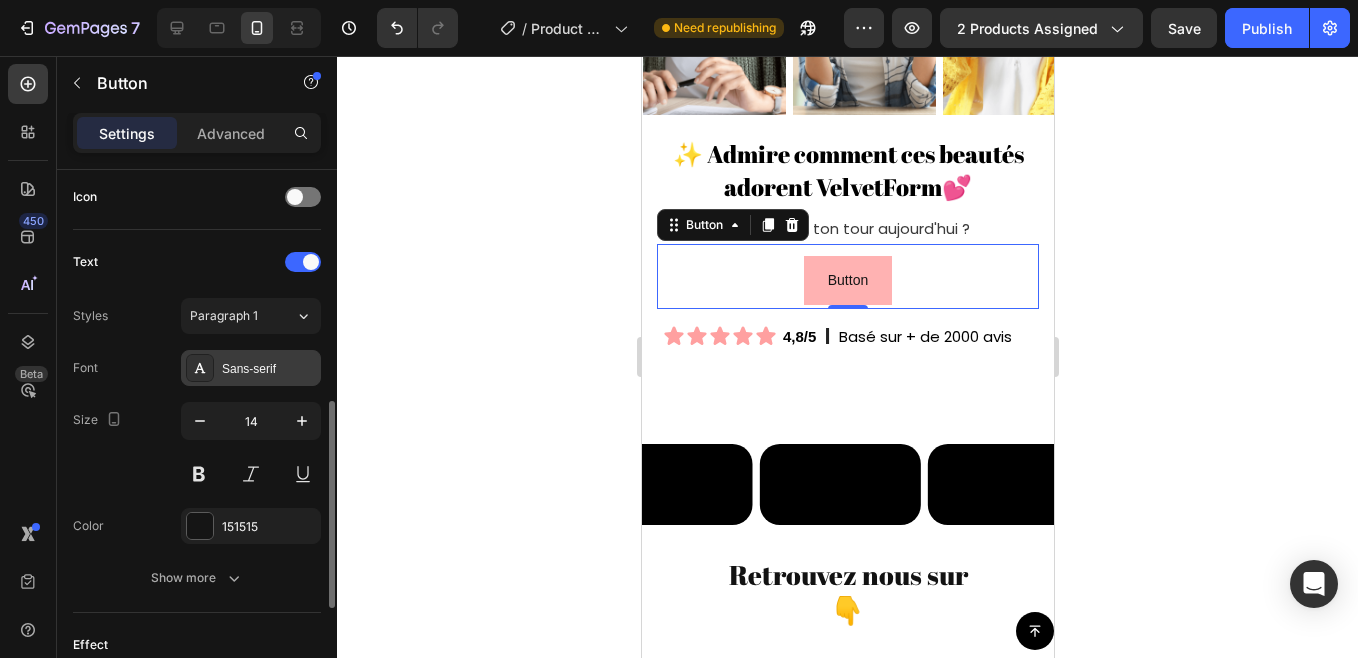 click on "Sans-serif" at bounding box center (269, 369) 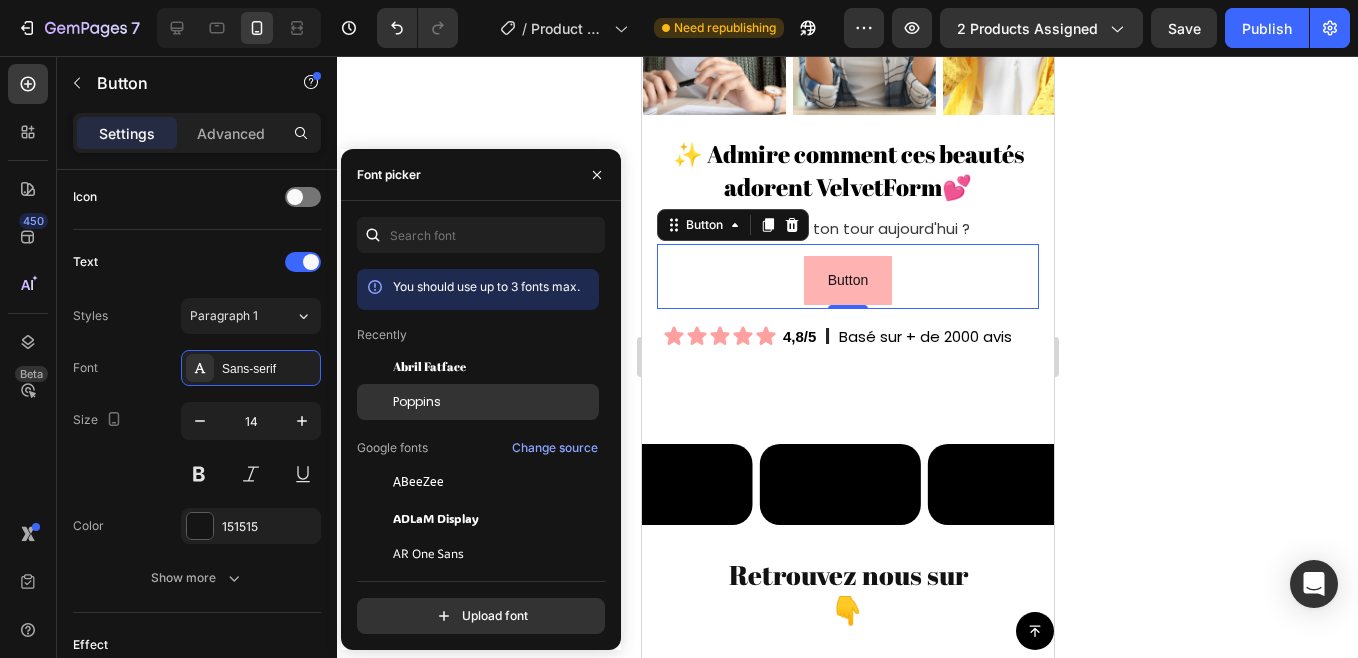 click on "Poppins" 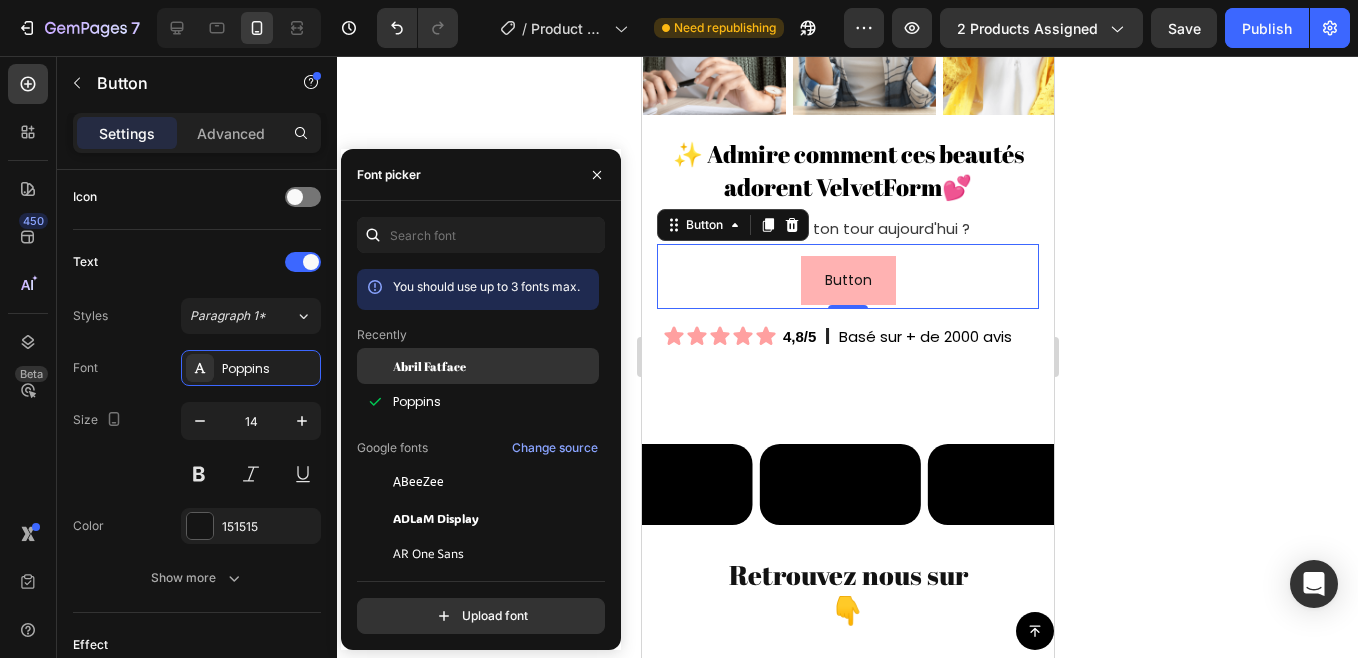 click on "Abril Fatface" at bounding box center (494, 366) 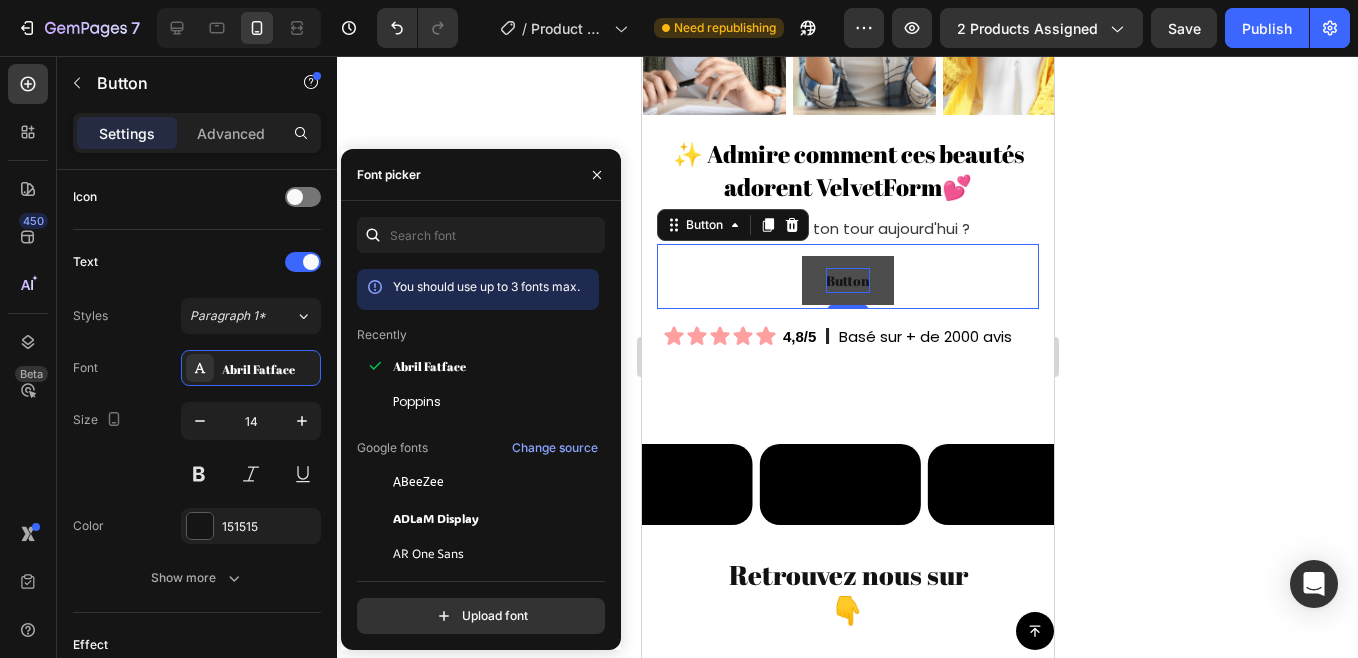 click on "Button" at bounding box center [847, 280] 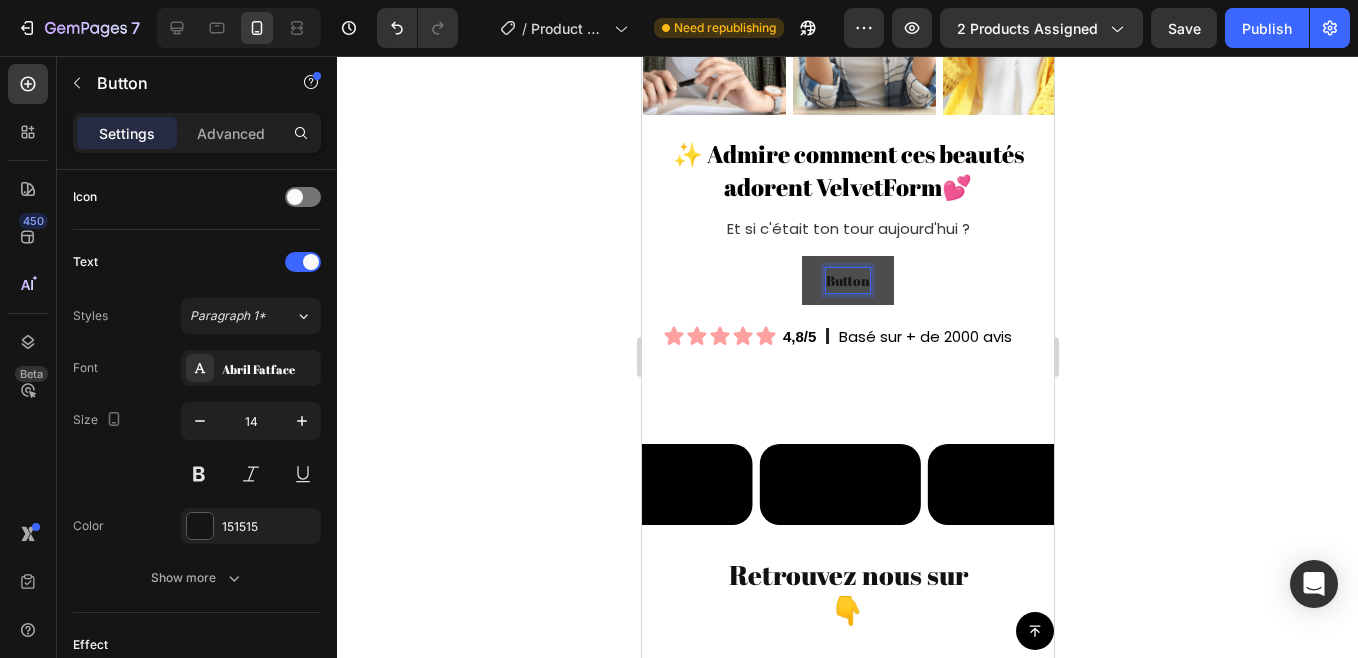 click on "Button" at bounding box center [847, 280] 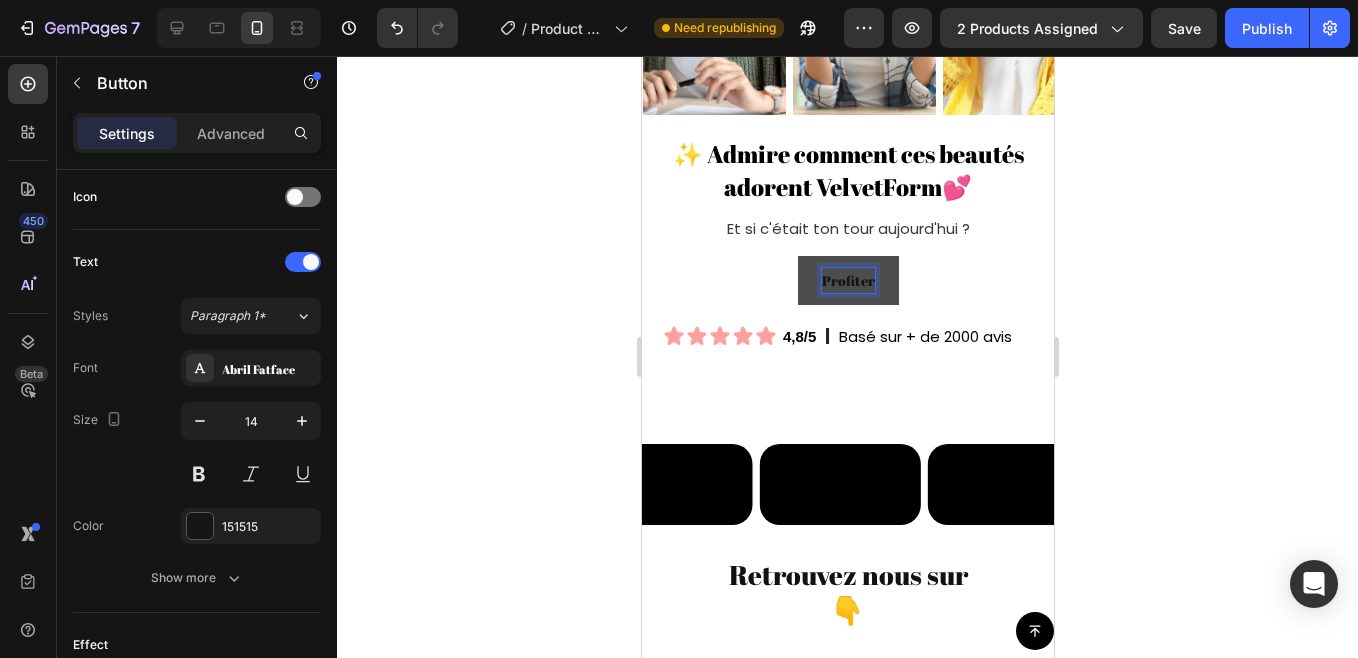 click on "Profiter" at bounding box center [847, 280] 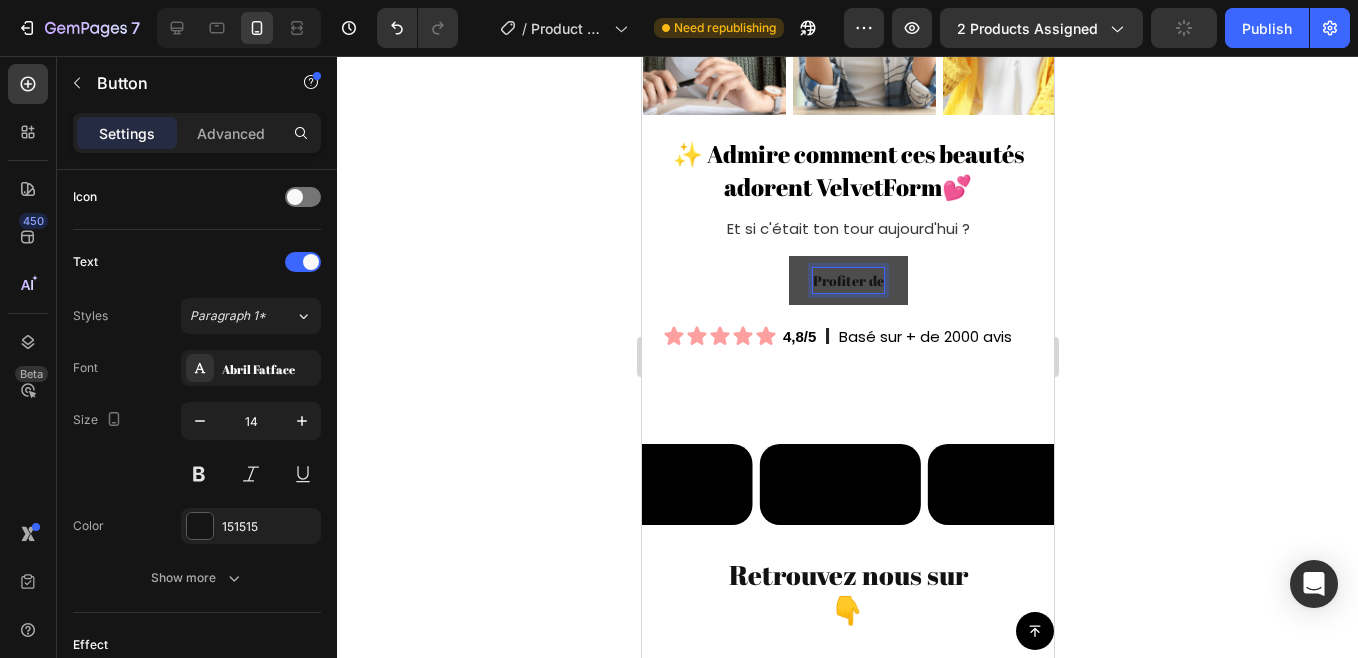 click on "Profiter de" at bounding box center [847, 280] 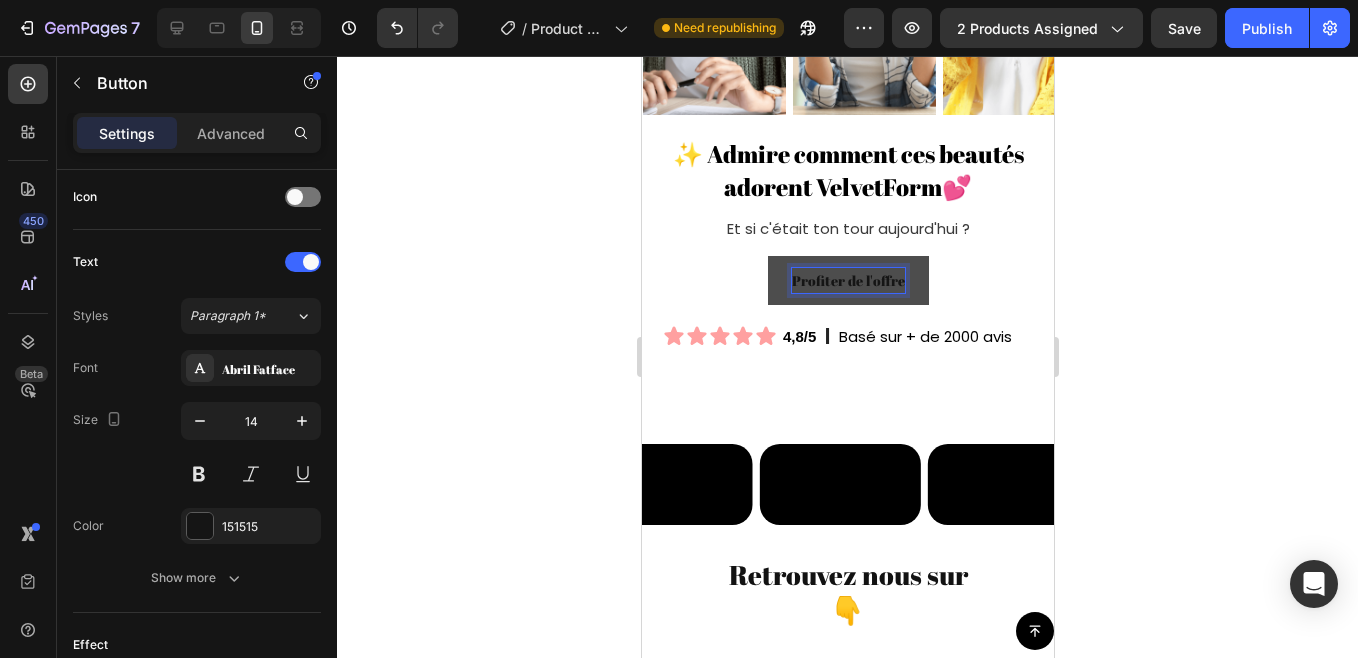 click 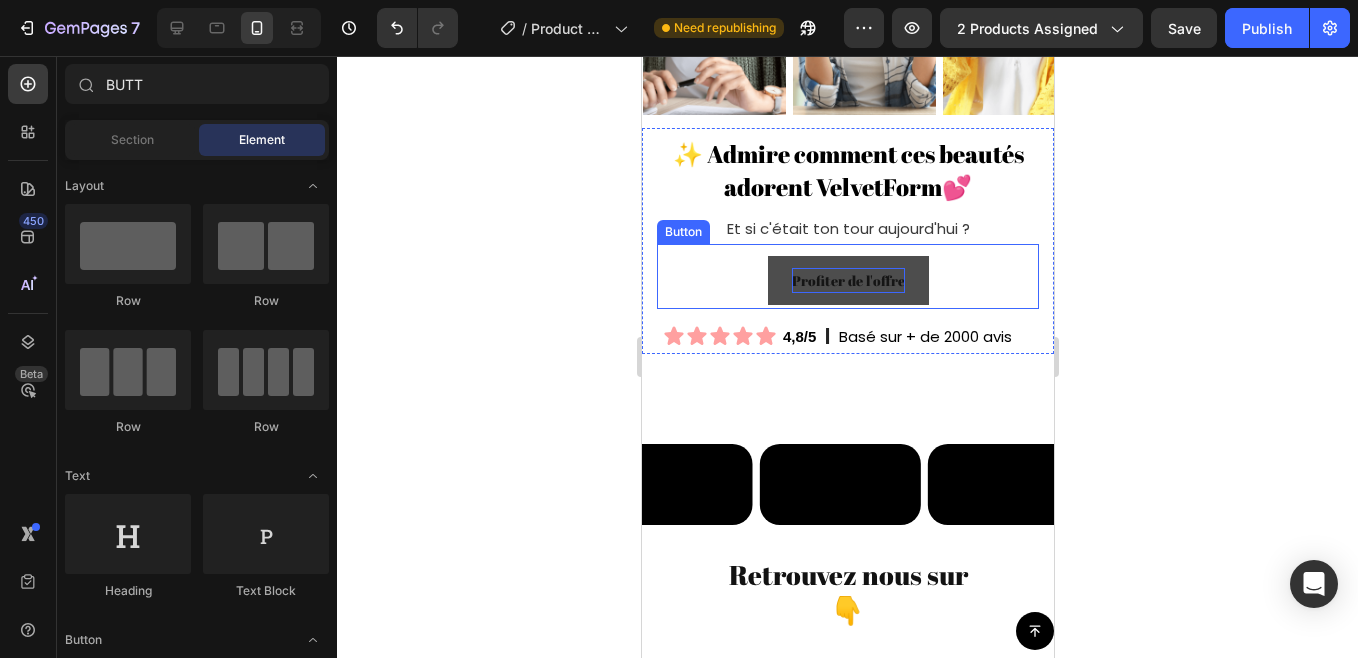 click on "Profiter de l'offre Button" at bounding box center (847, 276) 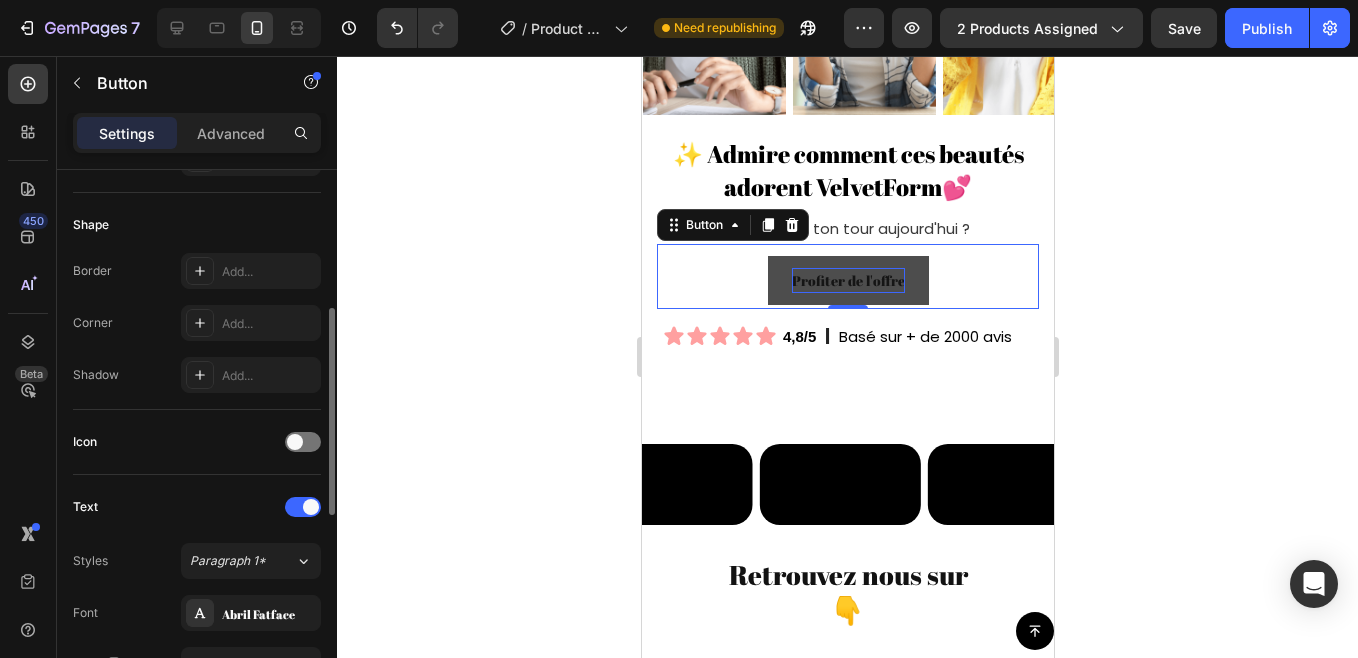 scroll, scrollTop: 370, scrollLeft: 0, axis: vertical 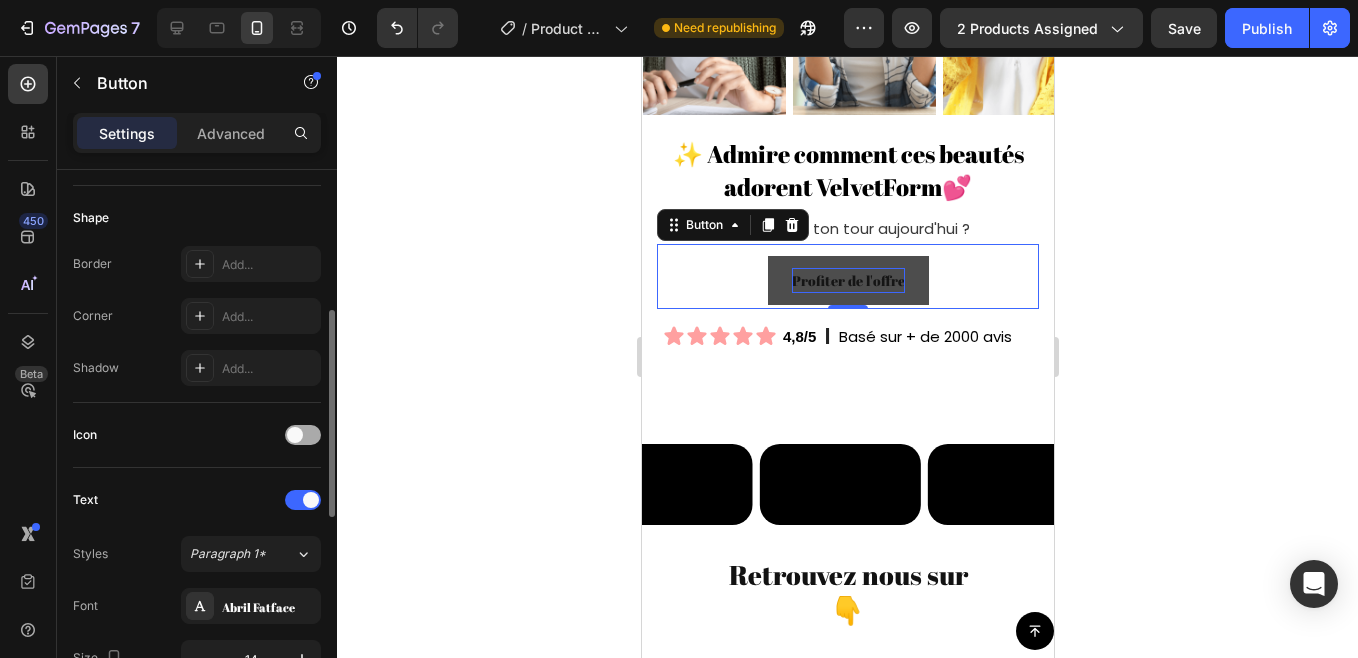 click at bounding box center [295, 435] 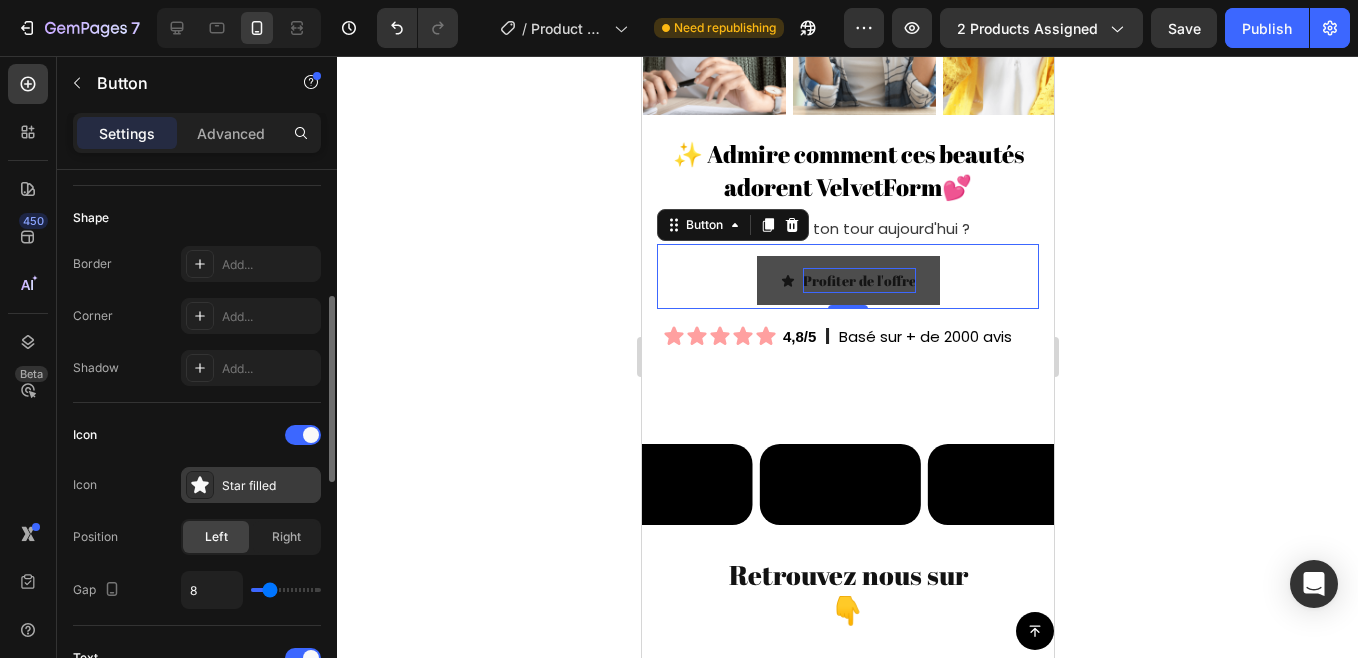 click 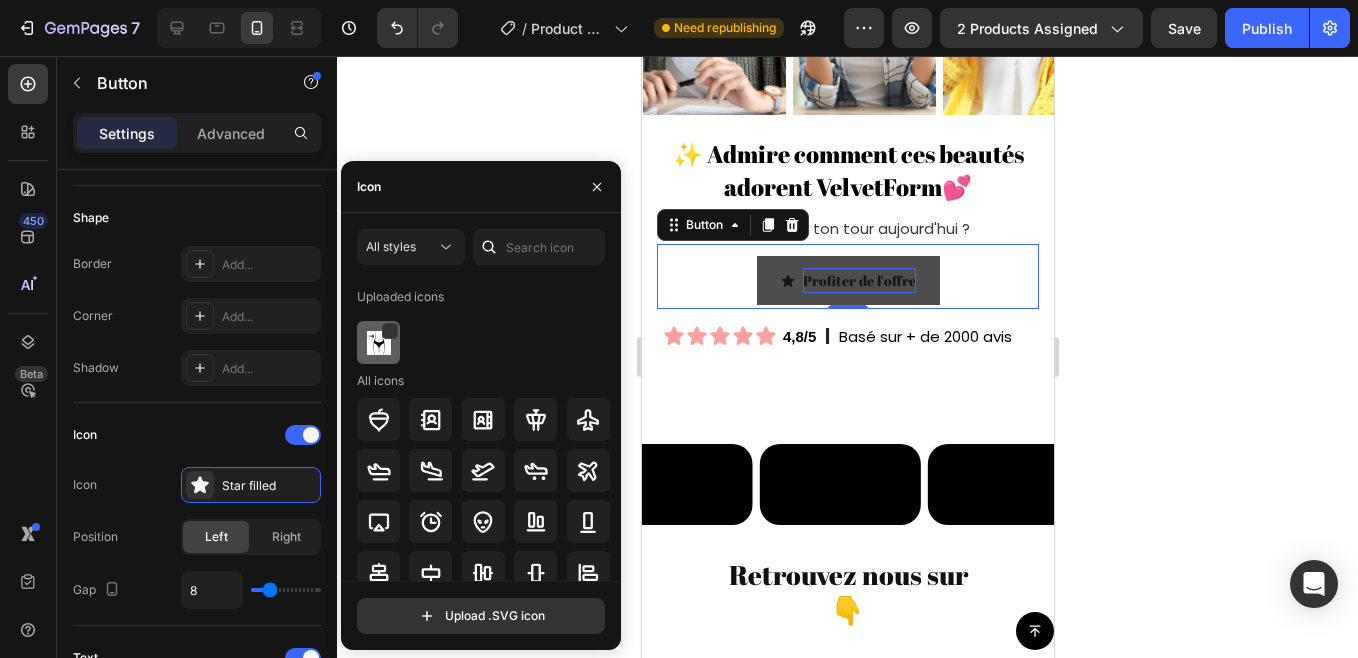 click at bounding box center [379, 343] 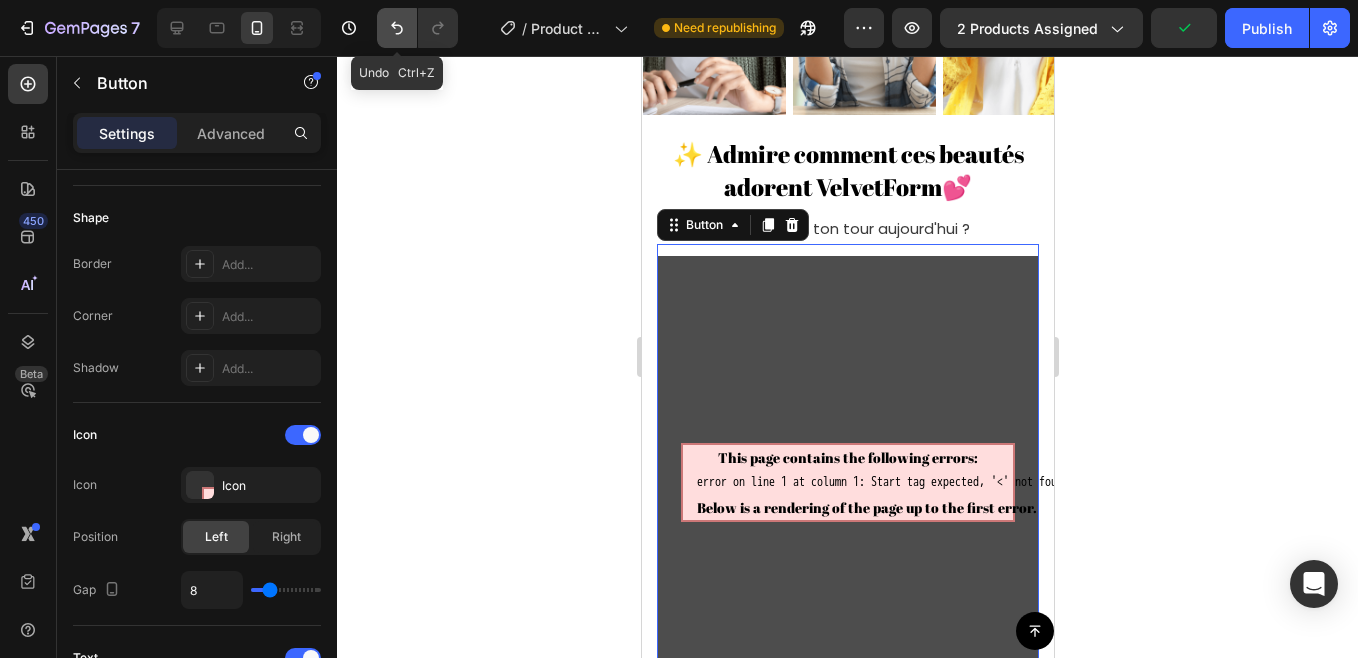 click 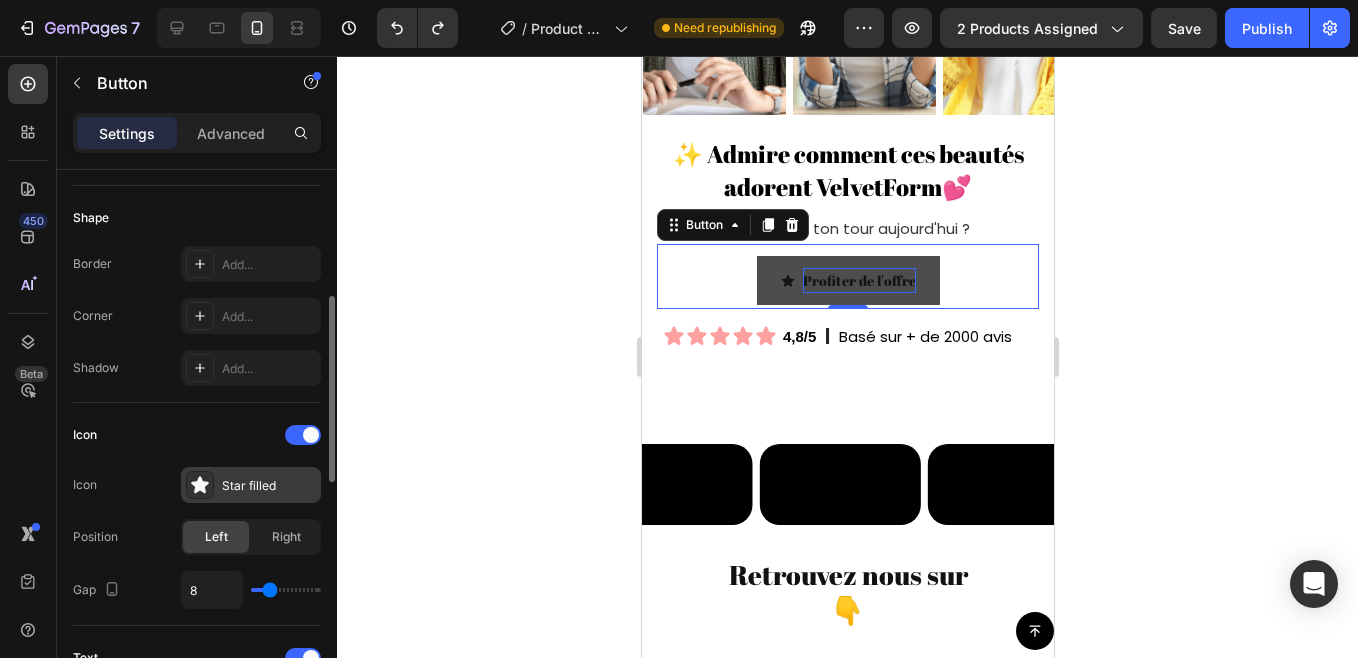 click on "Star filled" at bounding box center [251, 485] 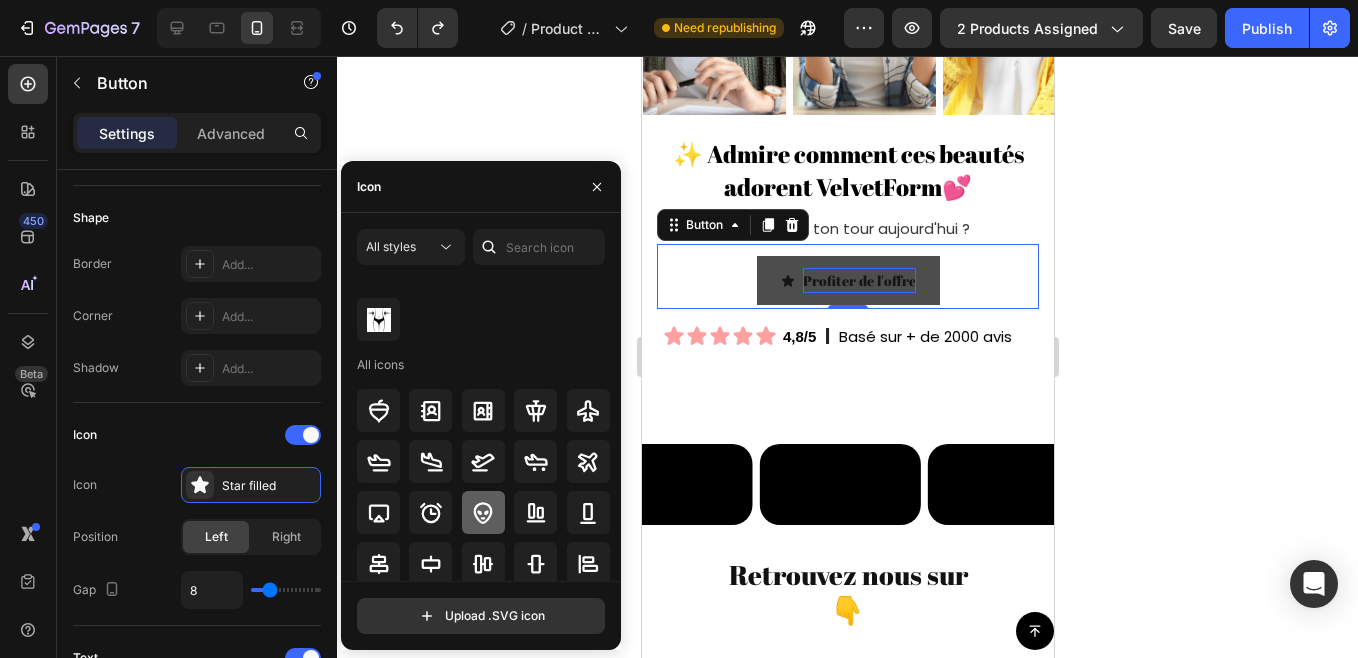 scroll, scrollTop: 16, scrollLeft: 0, axis: vertical 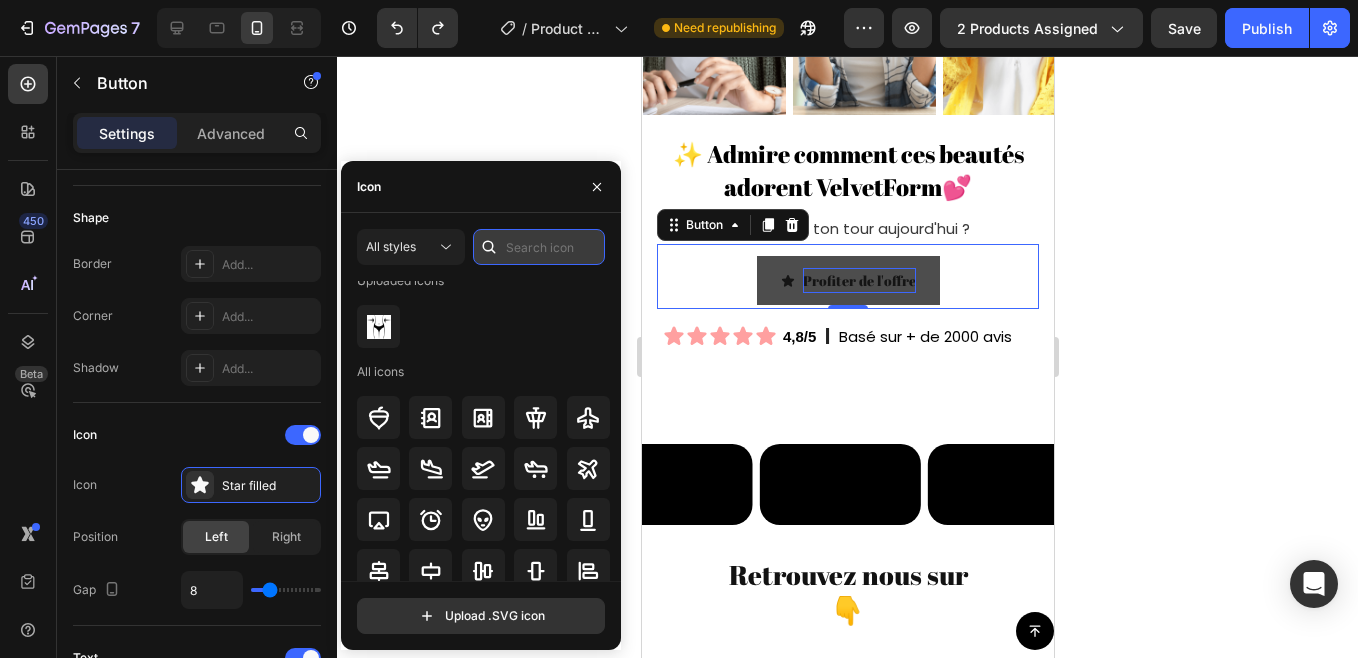 click at bounding box center [539, 247] 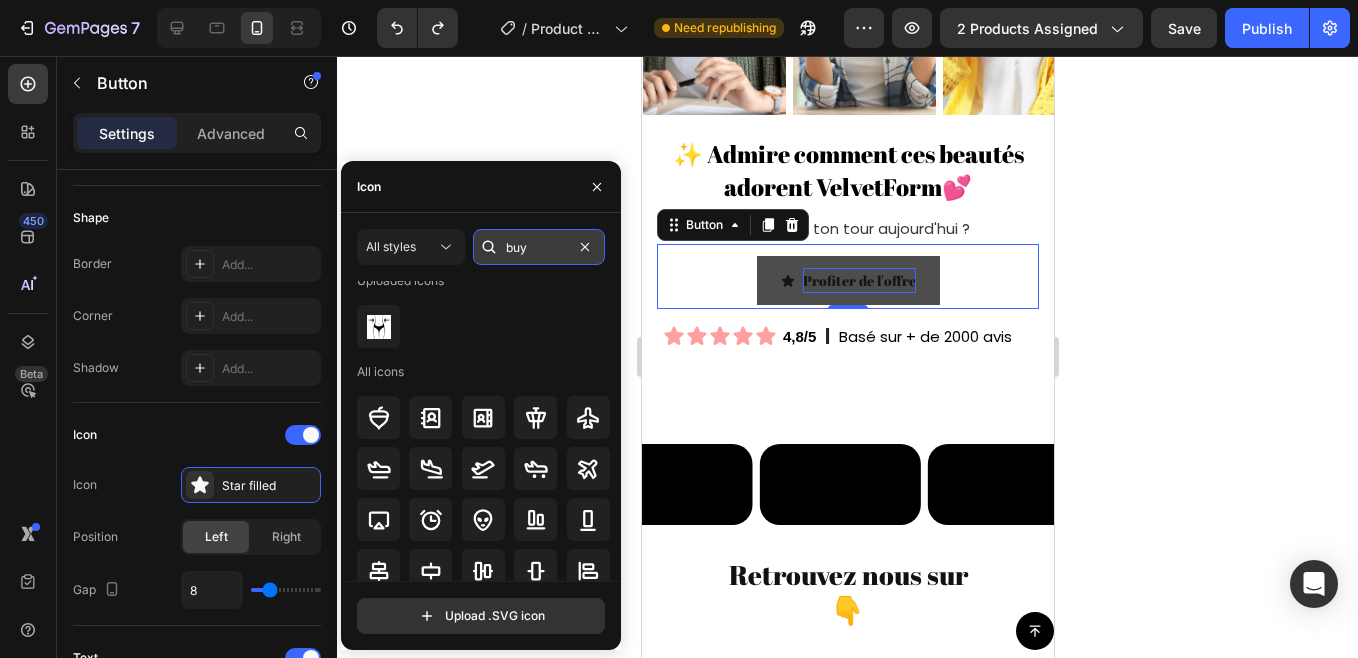 scroll, scrollTop: 0, scrollLeft: 0, axis: both 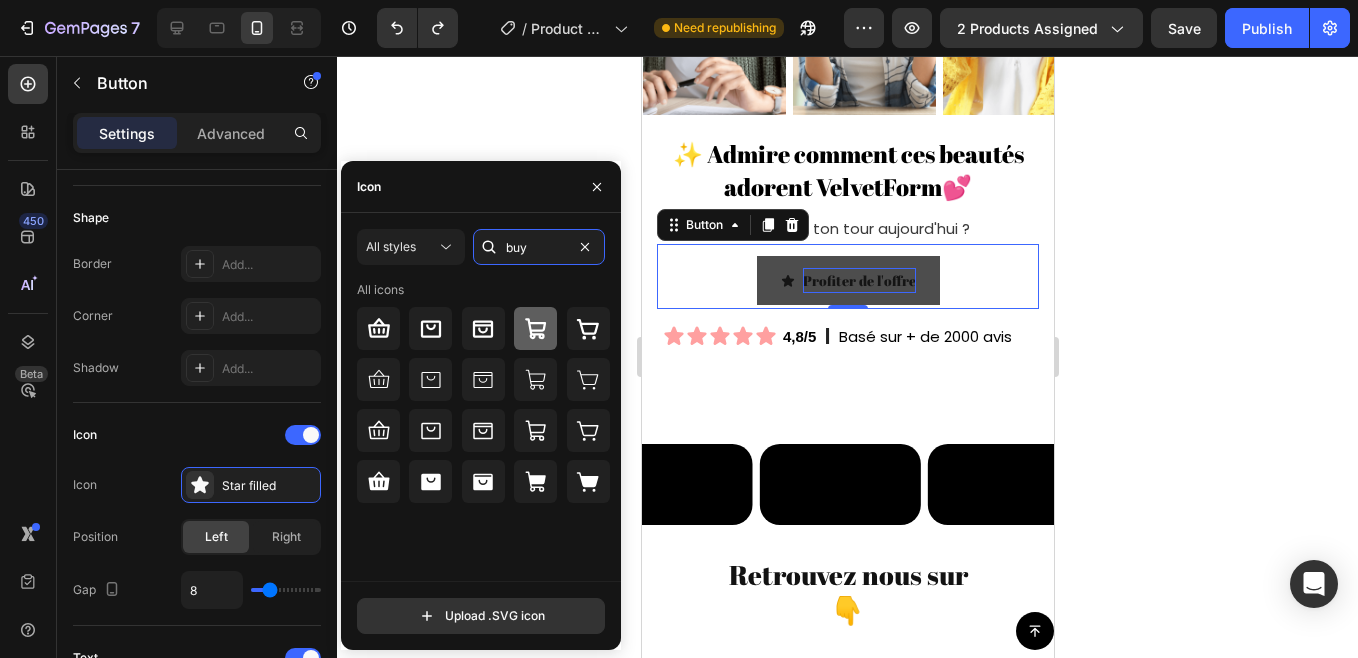 type on "buy" 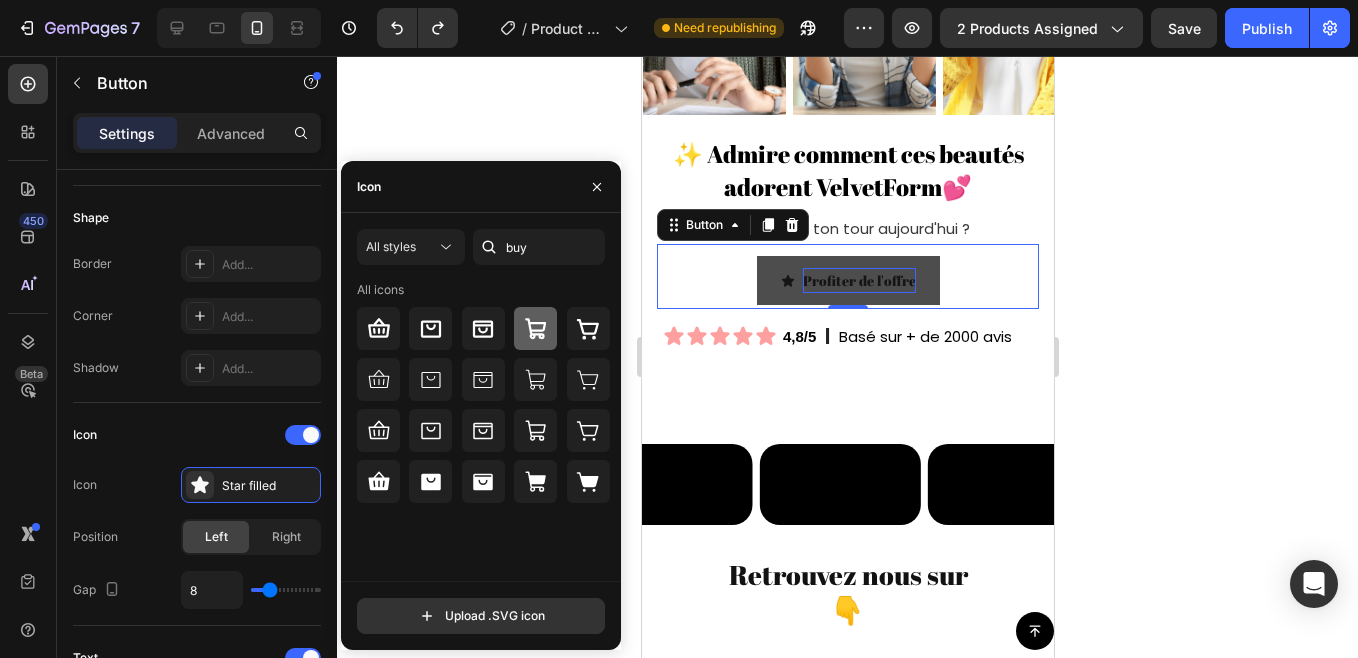 click 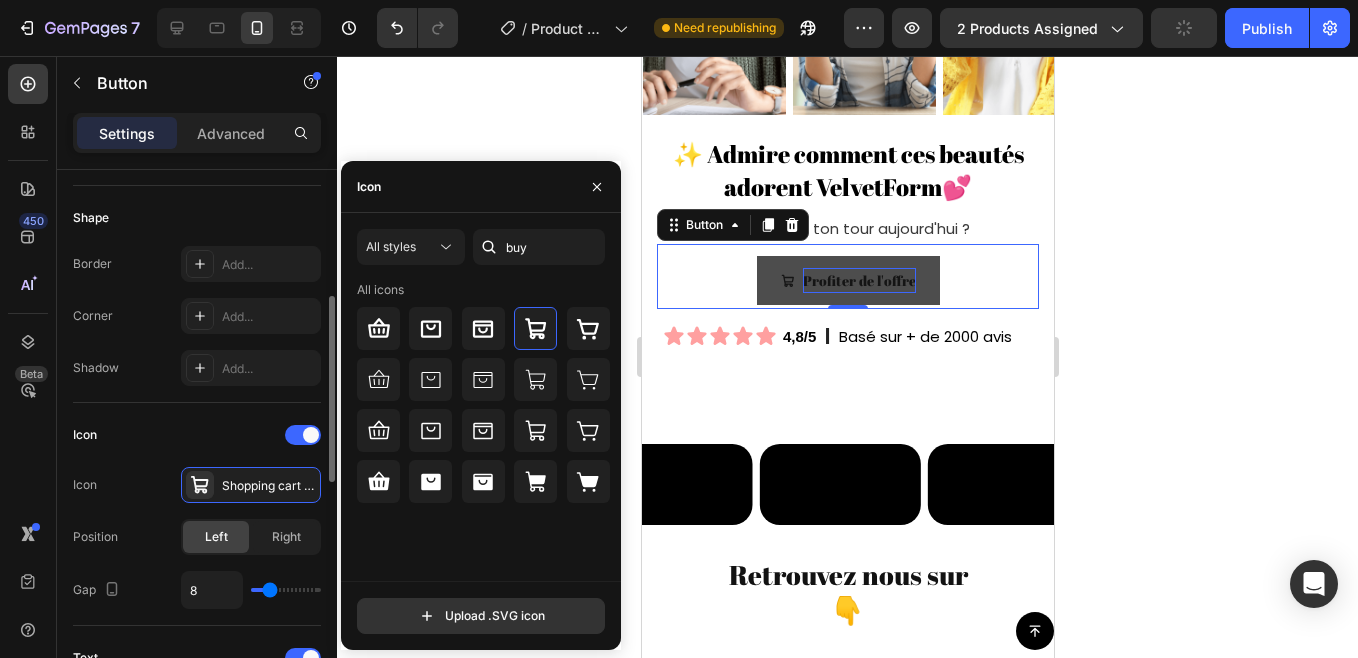 click on "Icon
Shopping cart bold" at bounding box center [197, 485] 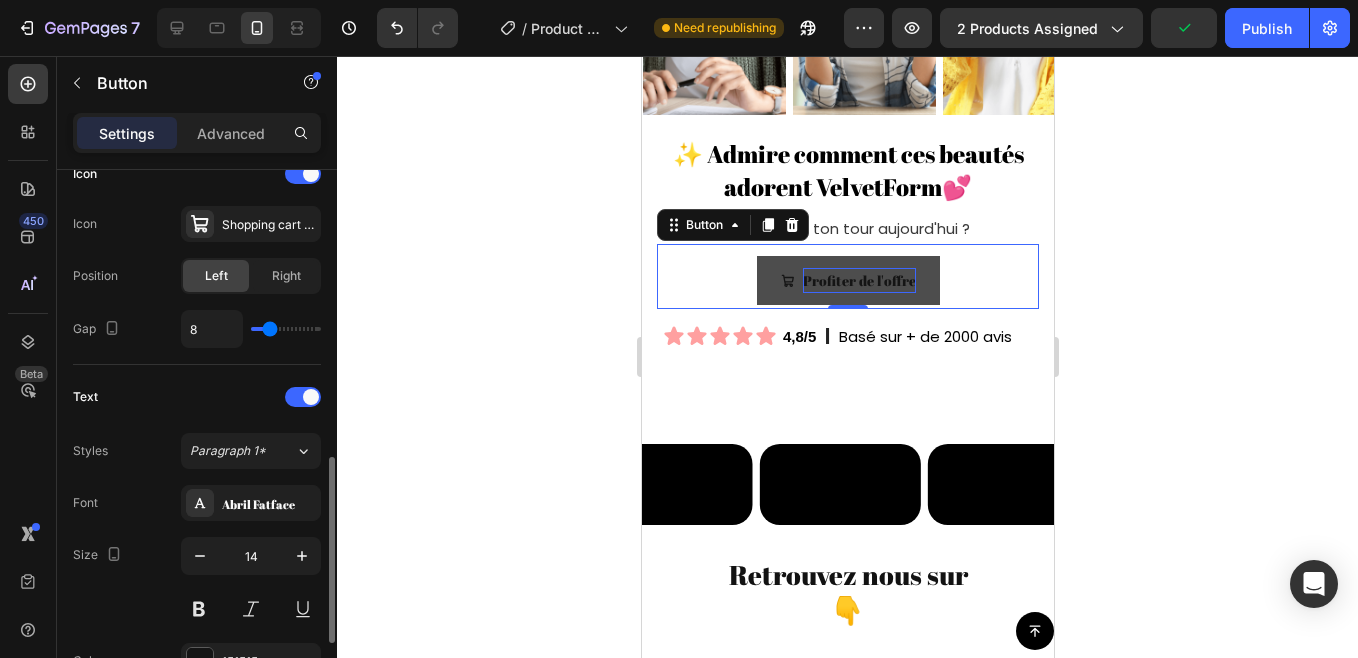 scroll, scrollTop: 698, scrollLeft: 0, axis: vertical 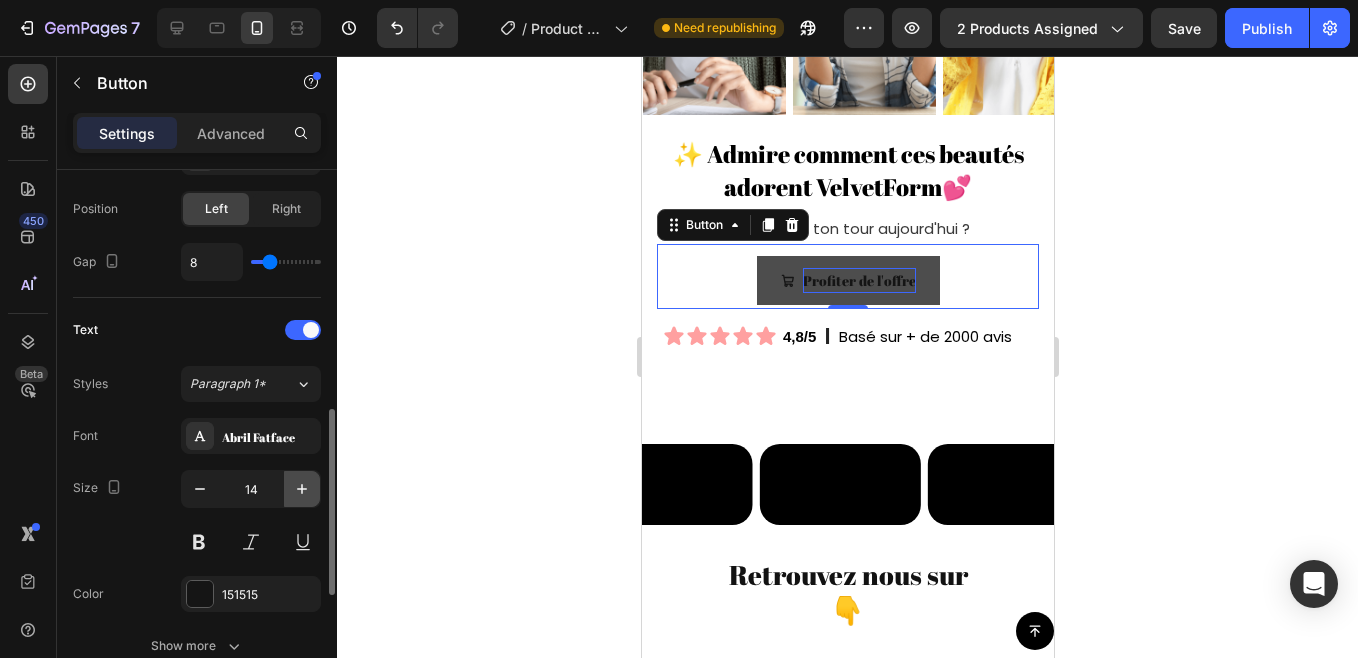 click 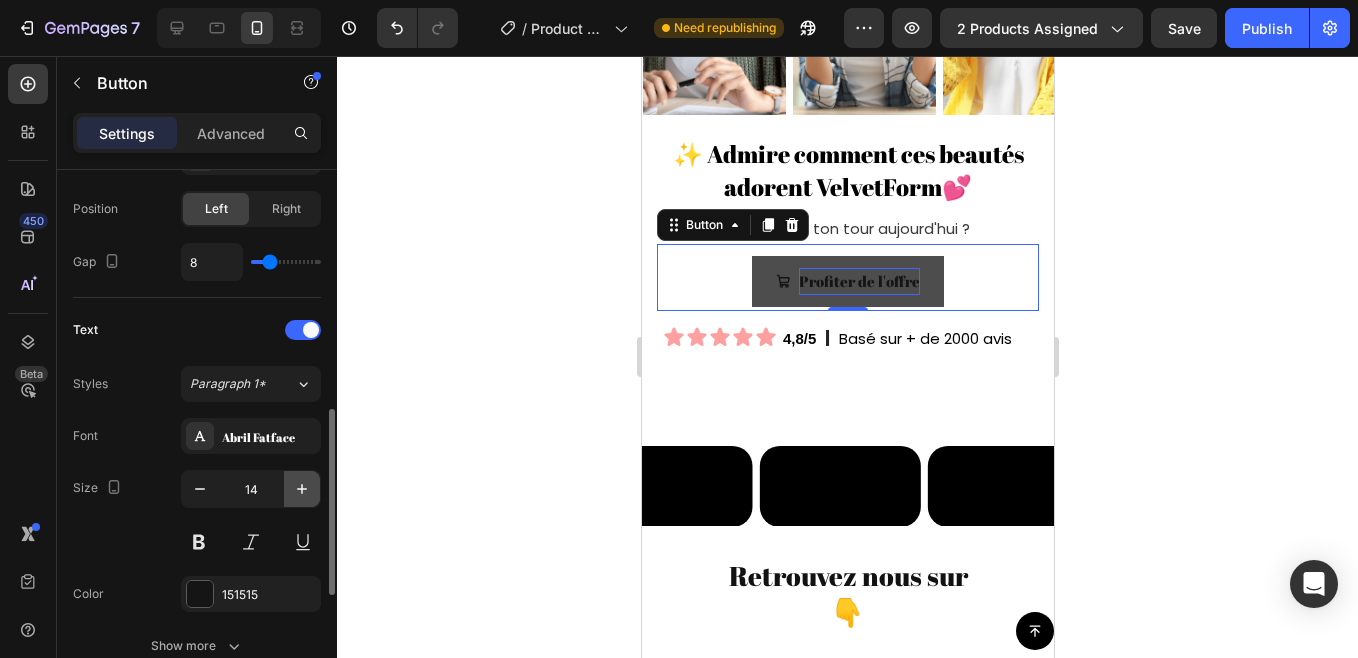 click 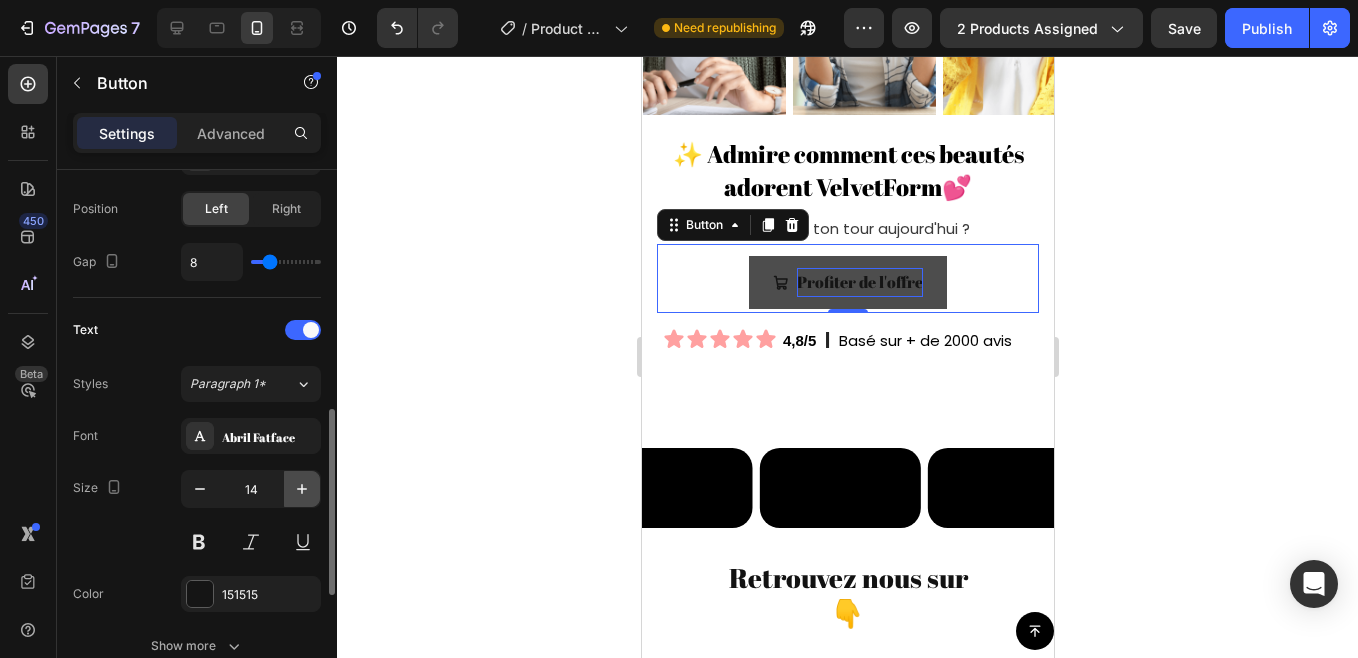 click 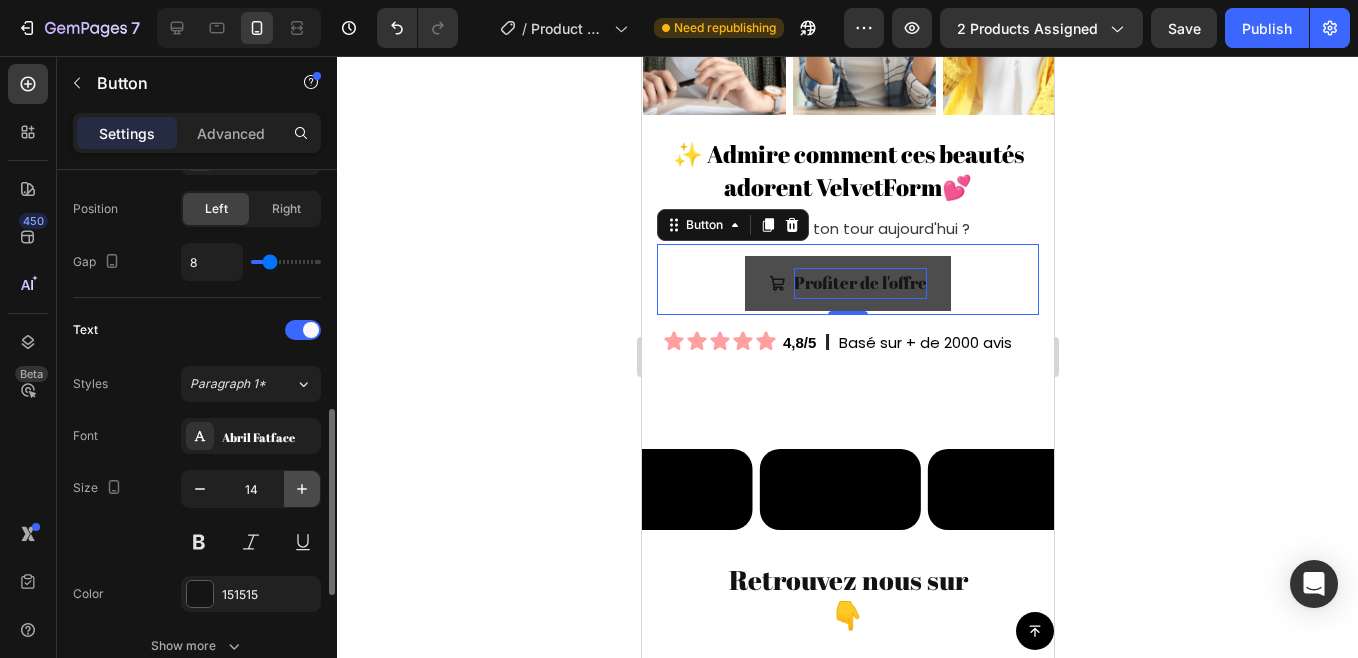 click 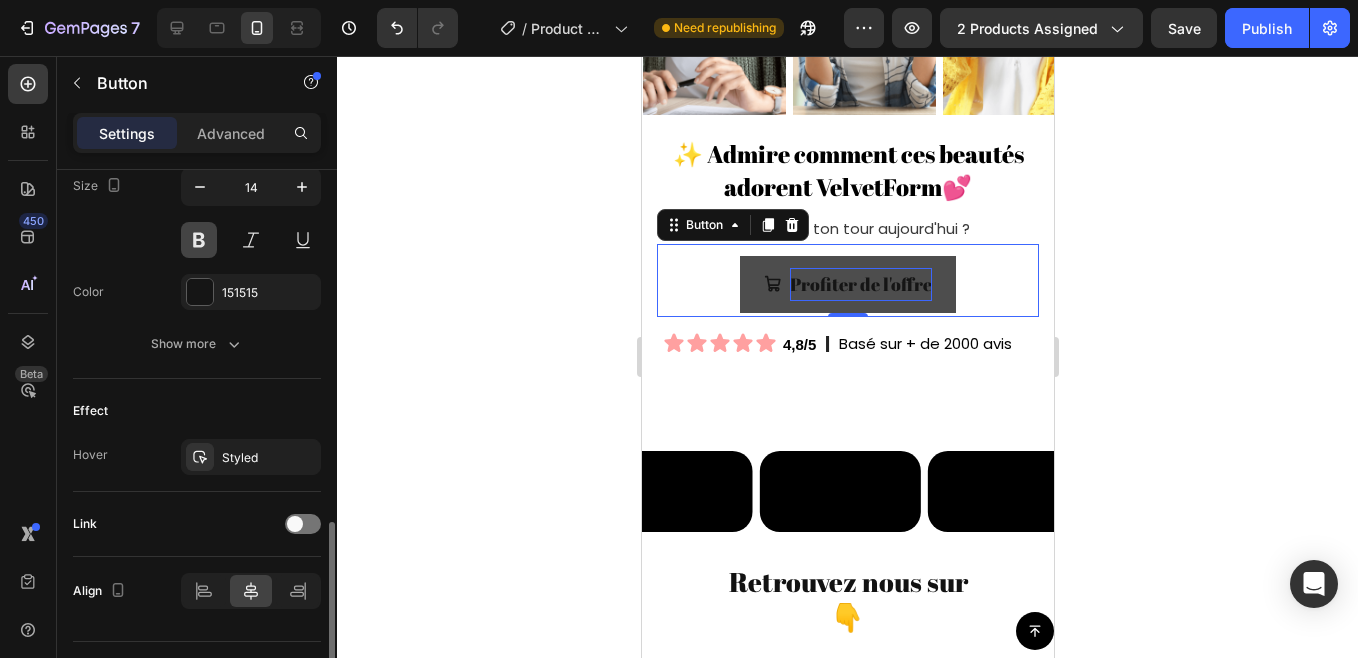 scroll, scrollTop: 1007, scrollLeft: 0, axis: vertical 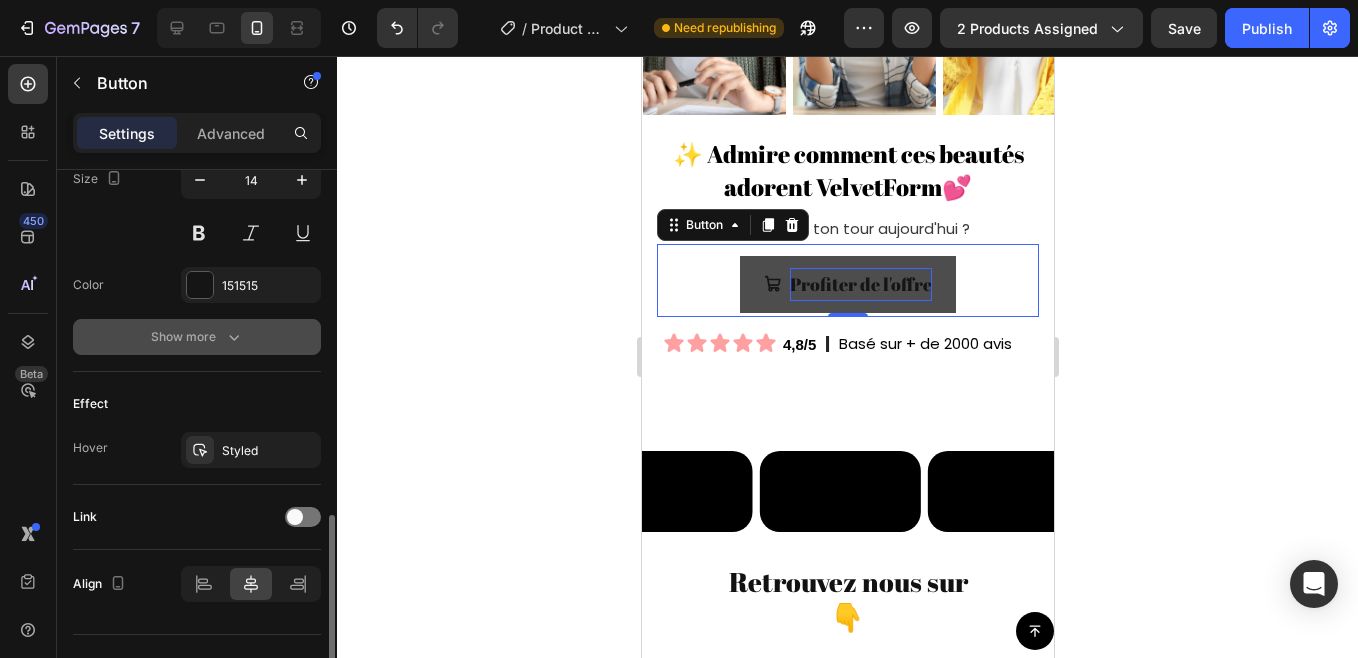 click 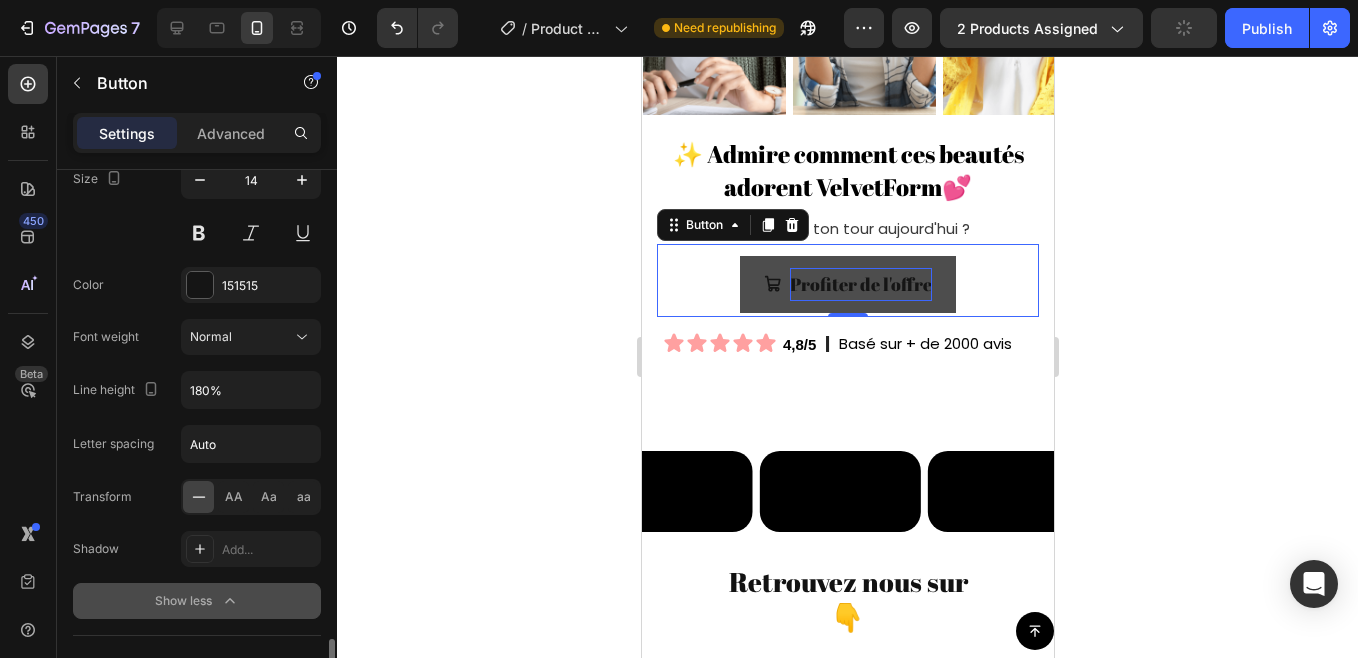 scroll, scrollTop: 1141, scrollLeft: 0, axis: vertical 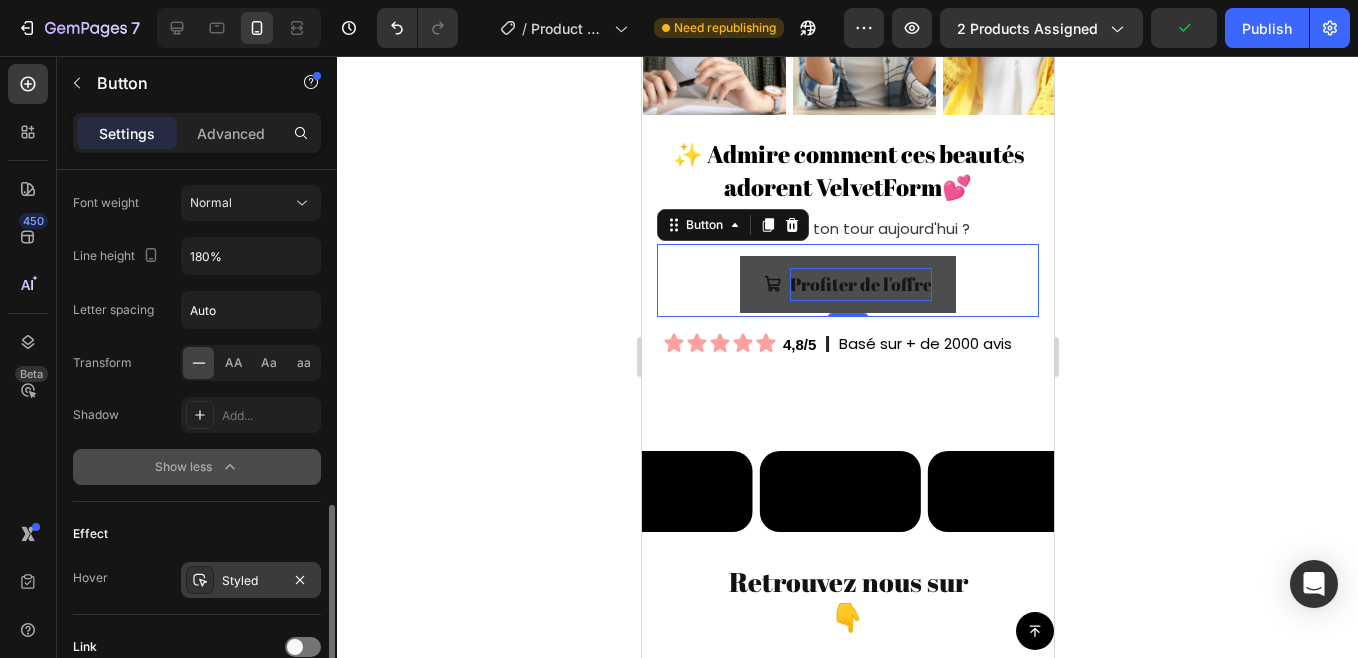 click on "Styled" at bounding box center [251, 580] 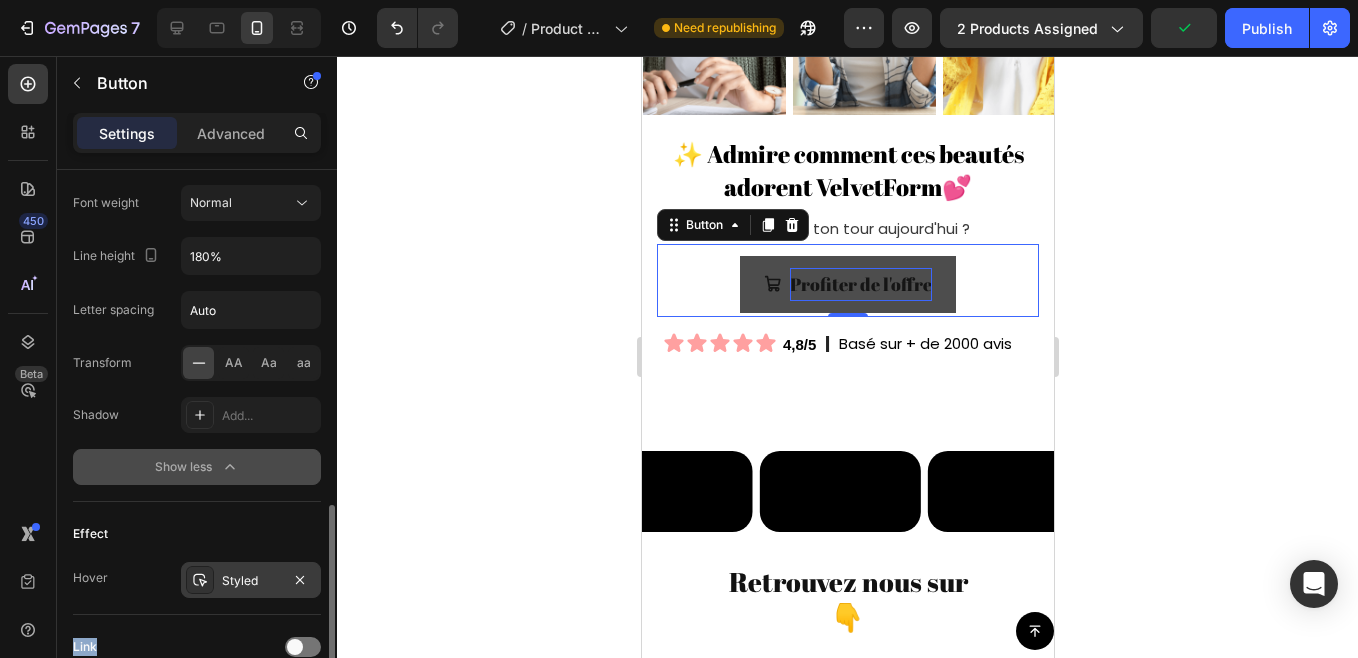 click on "Styled" at bounding box center [251, 580] 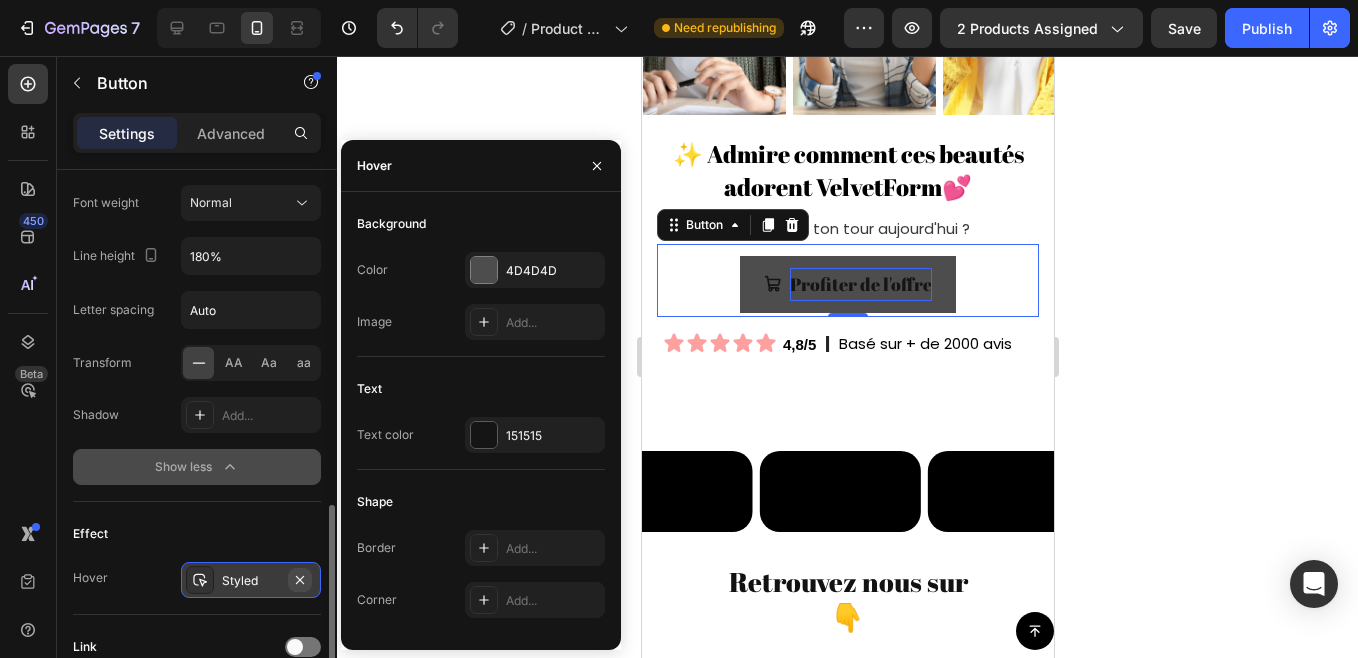 click 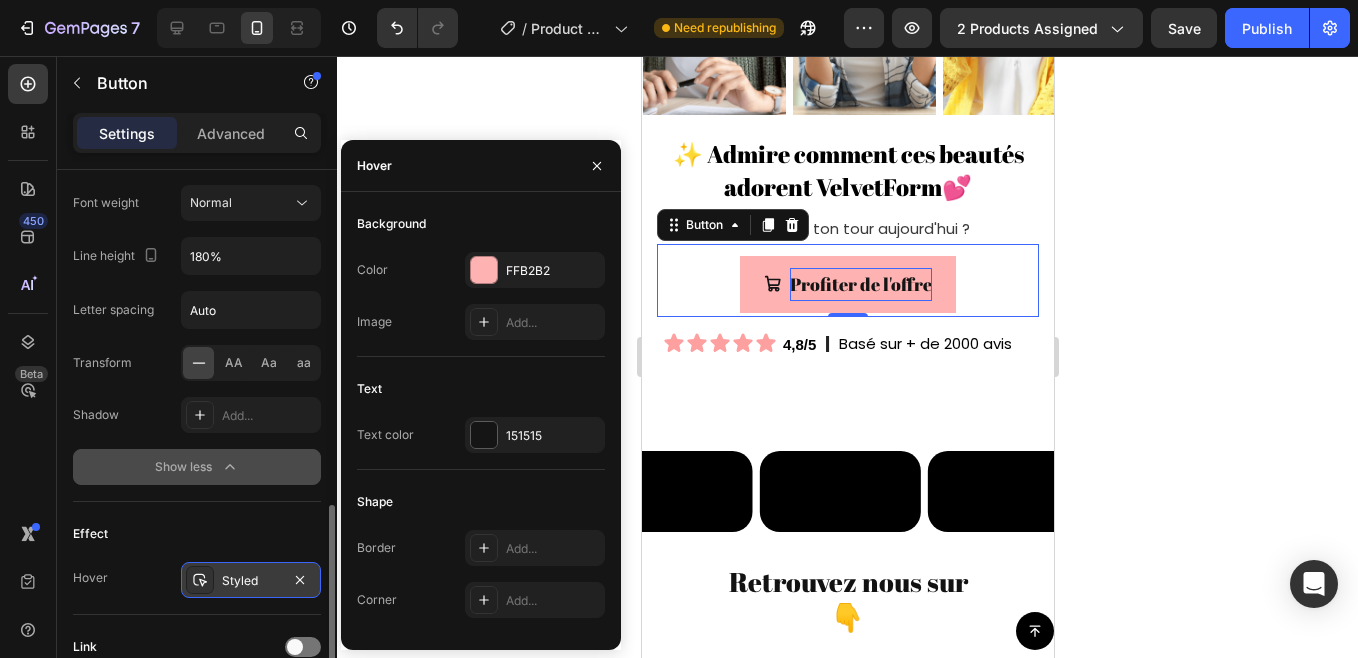 click on "Effect" at bounding box center [197, 534] 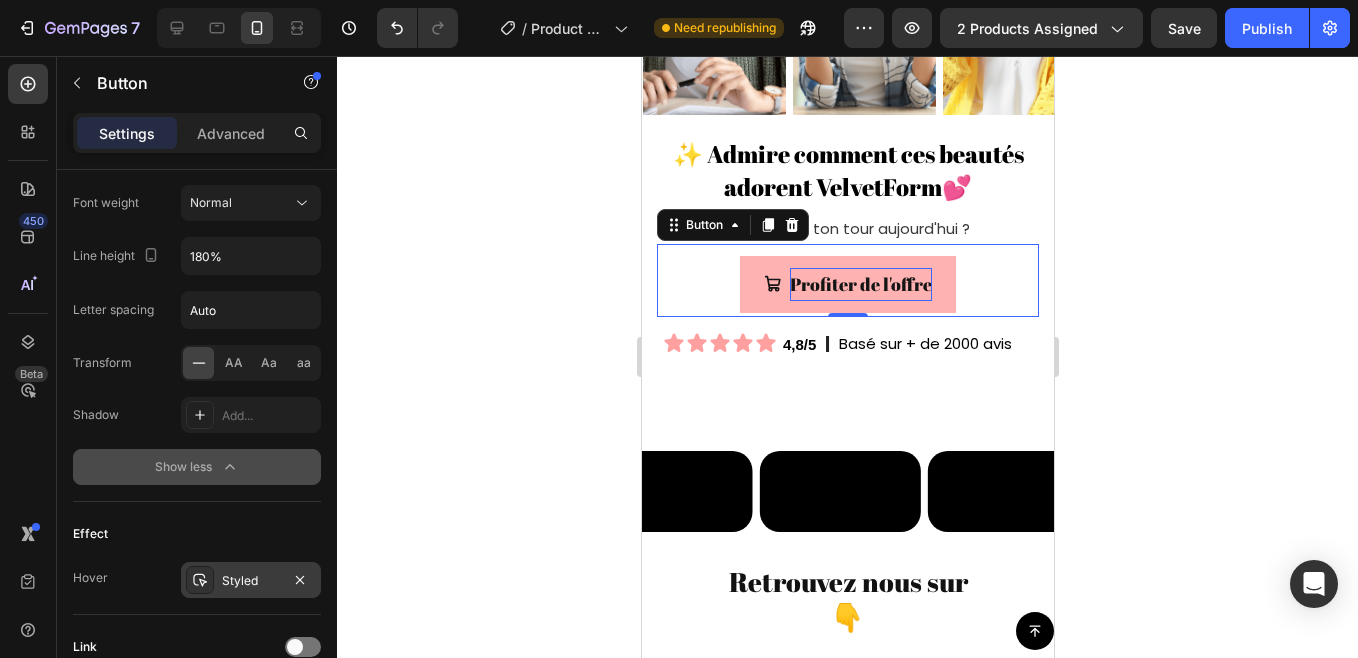 click 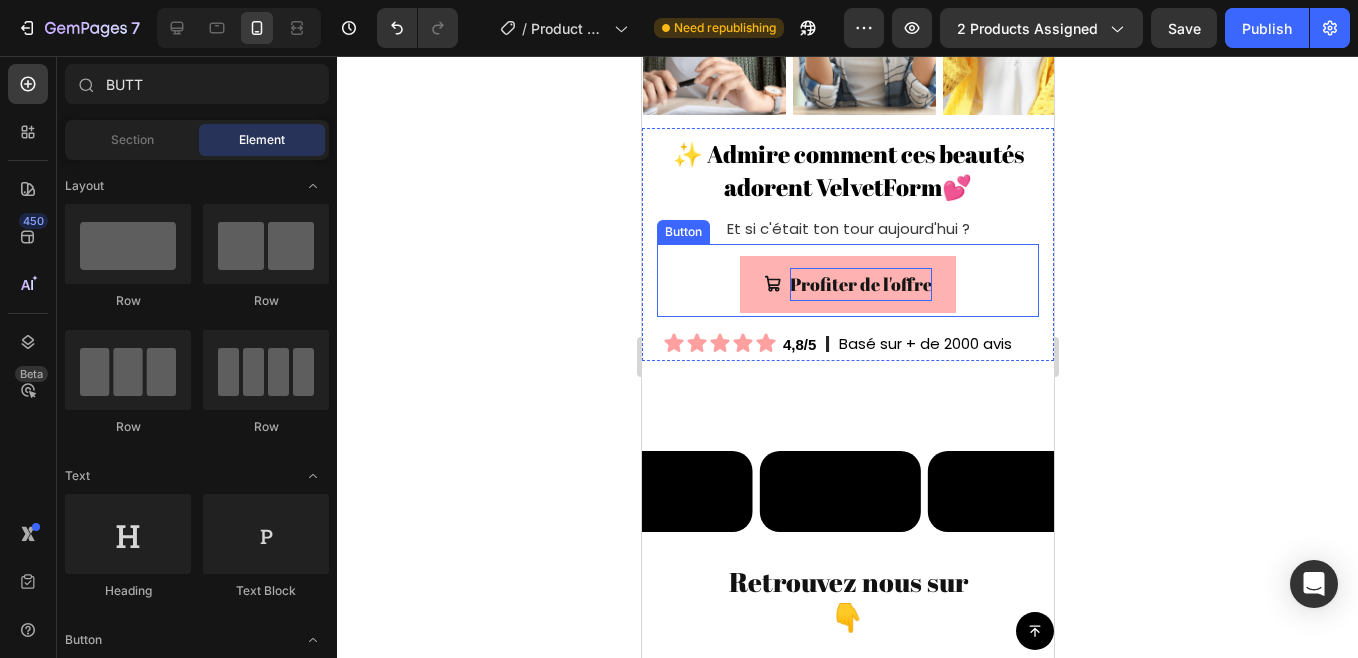 drag, startPoint x: 769, startPoint y: 304, endPoint x: 719, endPoint y: 315, distance: 51.1957 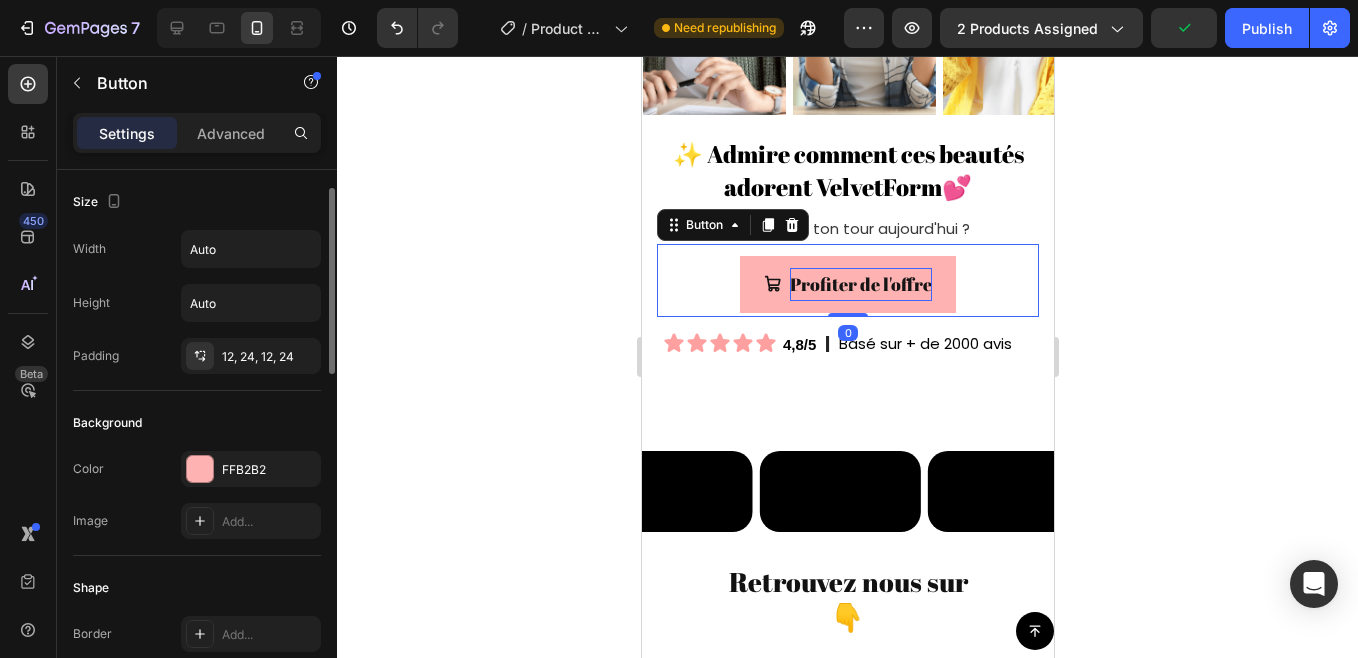 scroll, scrollTop: 21, scrollLeft: 0, axis: vertical 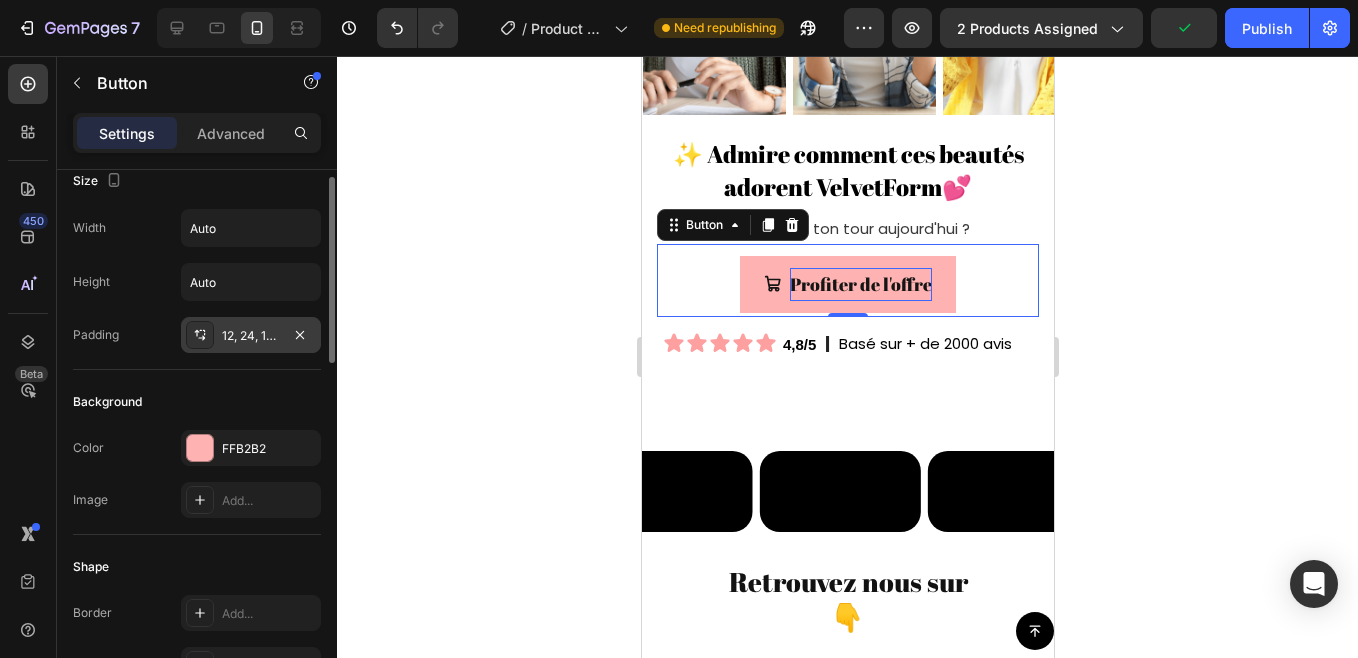 click at bounding box center (200, 335) 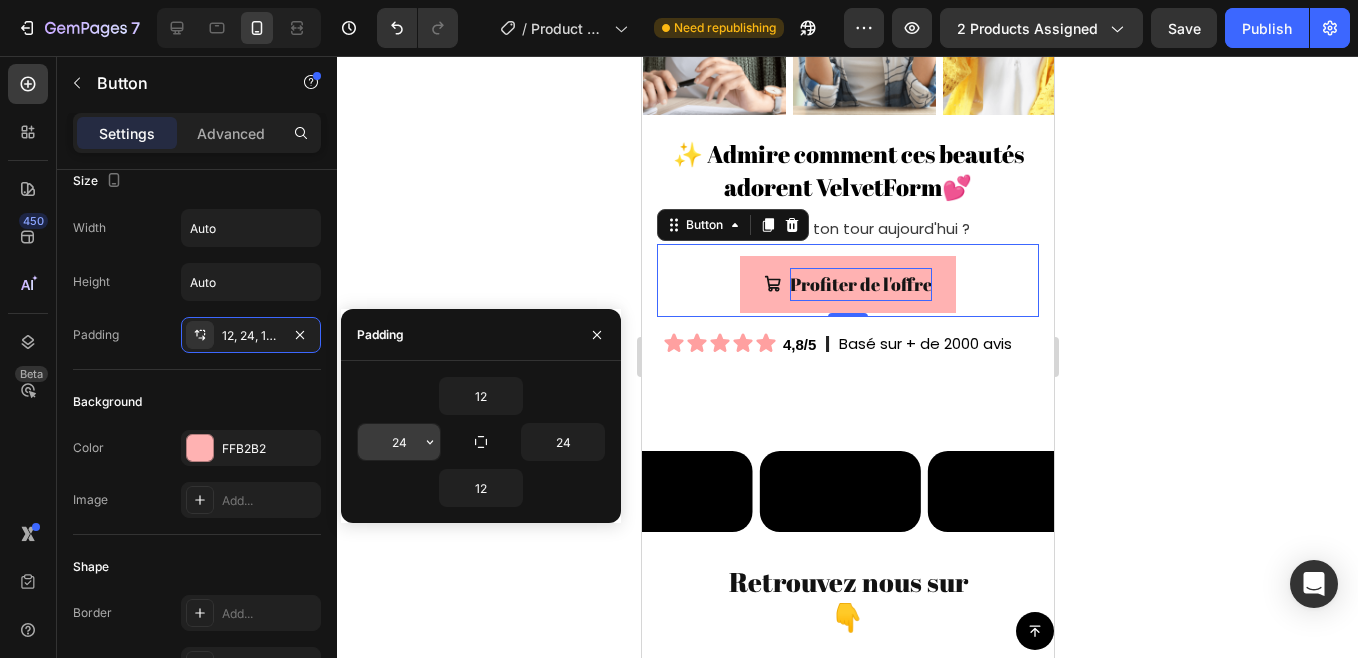 click on "24" at bounding box center [399, 442] 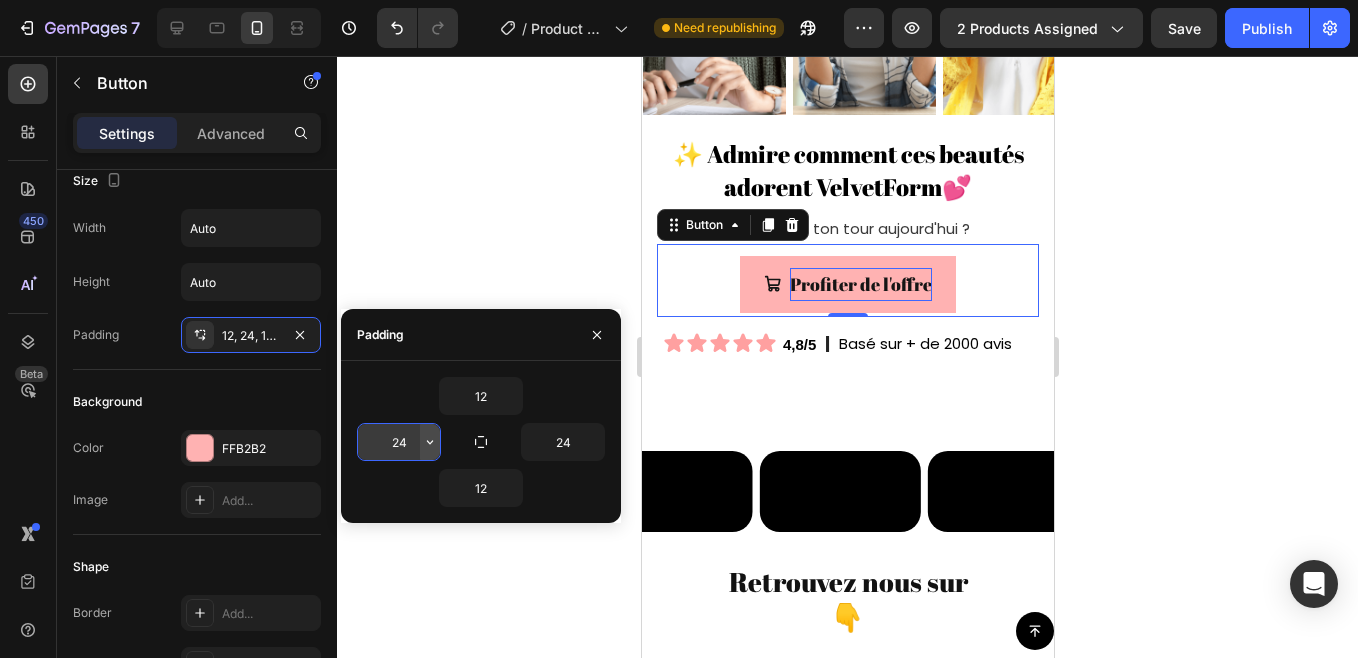 click 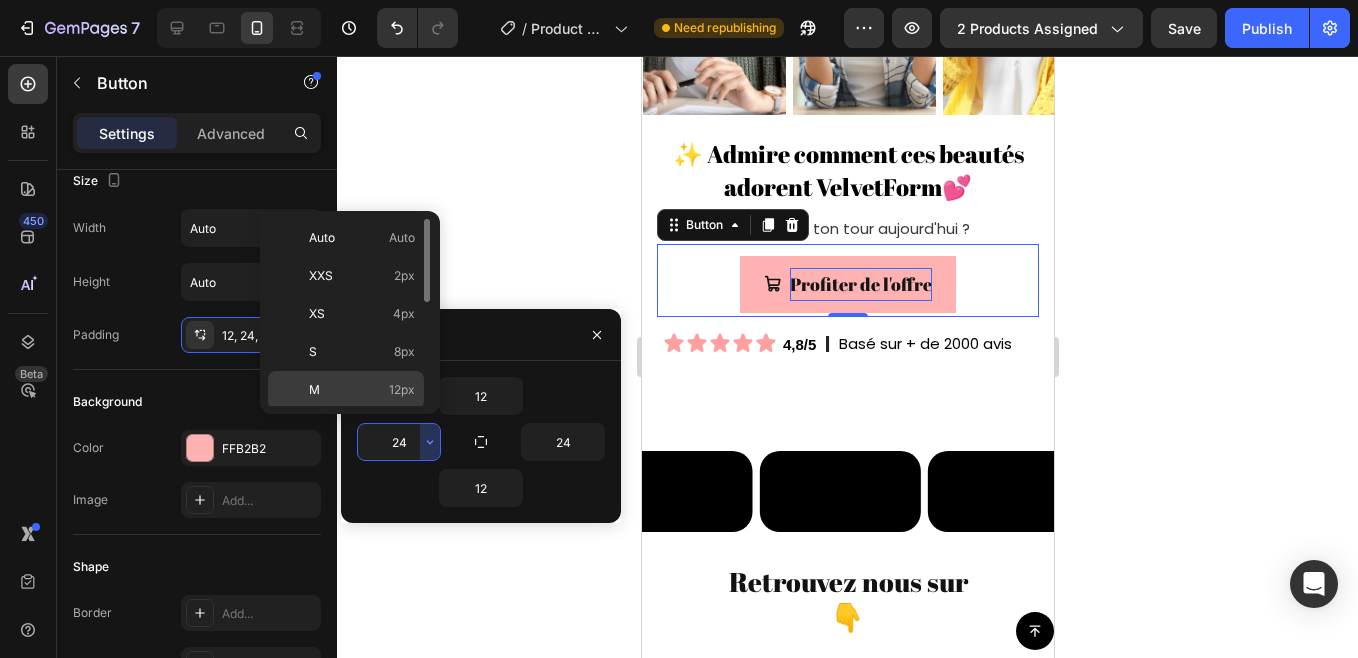 click on "M 12px" 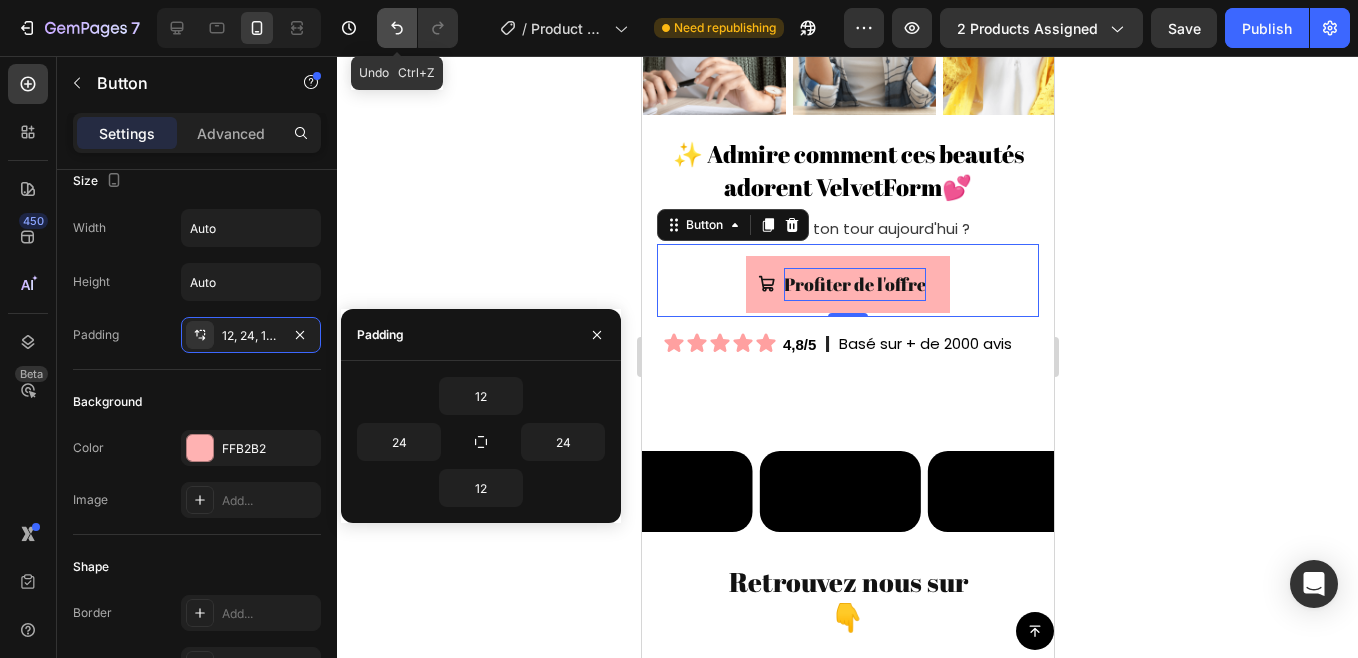 click 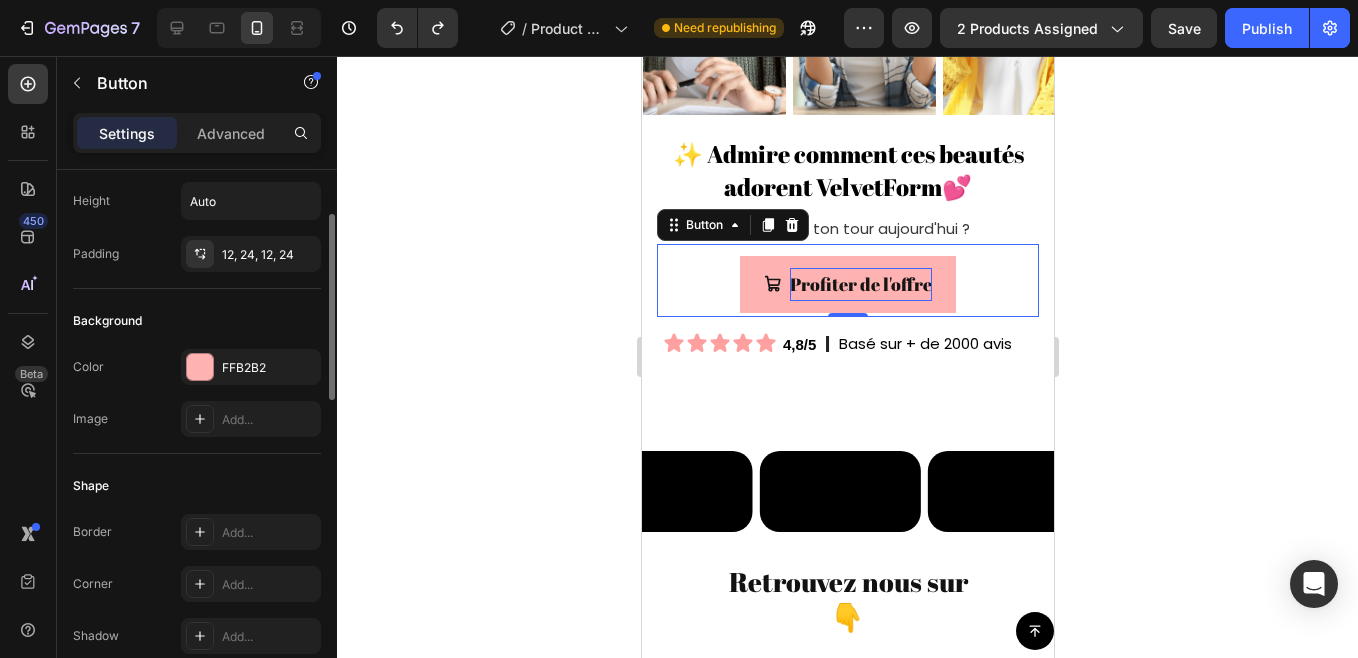 scroll, scrollTop: 109, scrollLeft: 0, axis: vertical 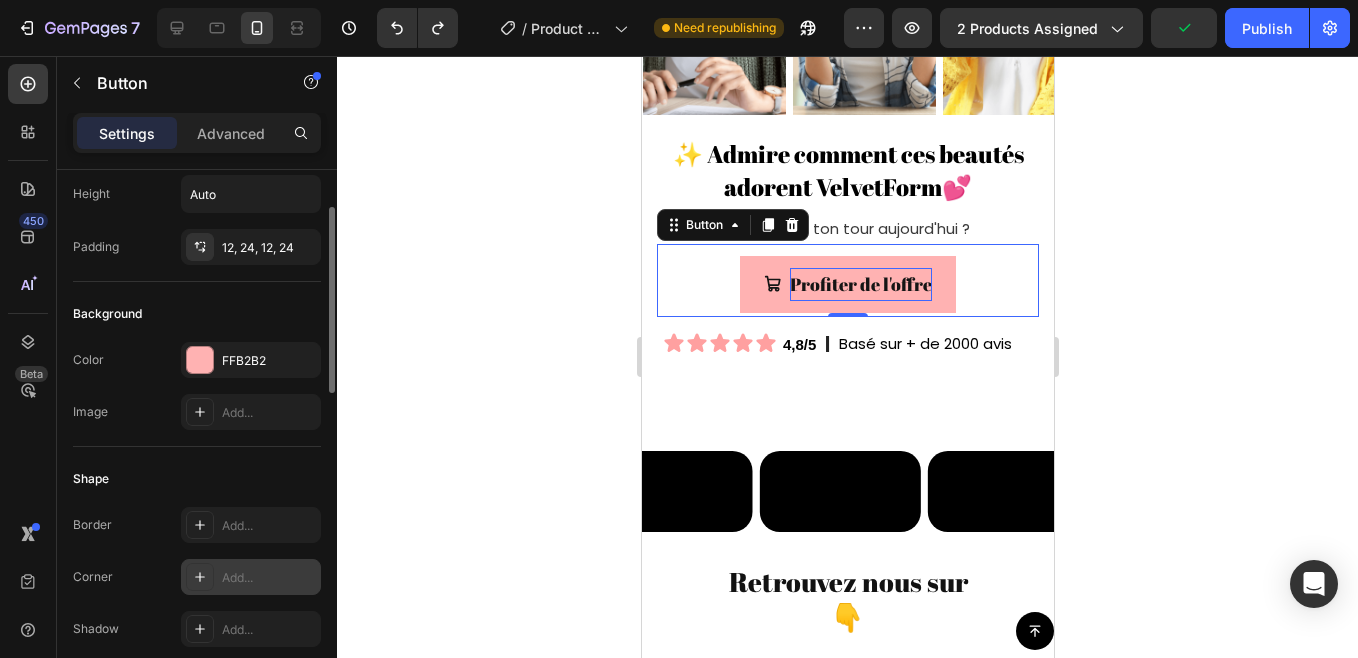 click on "Add..." at bounding box center (251, 577) 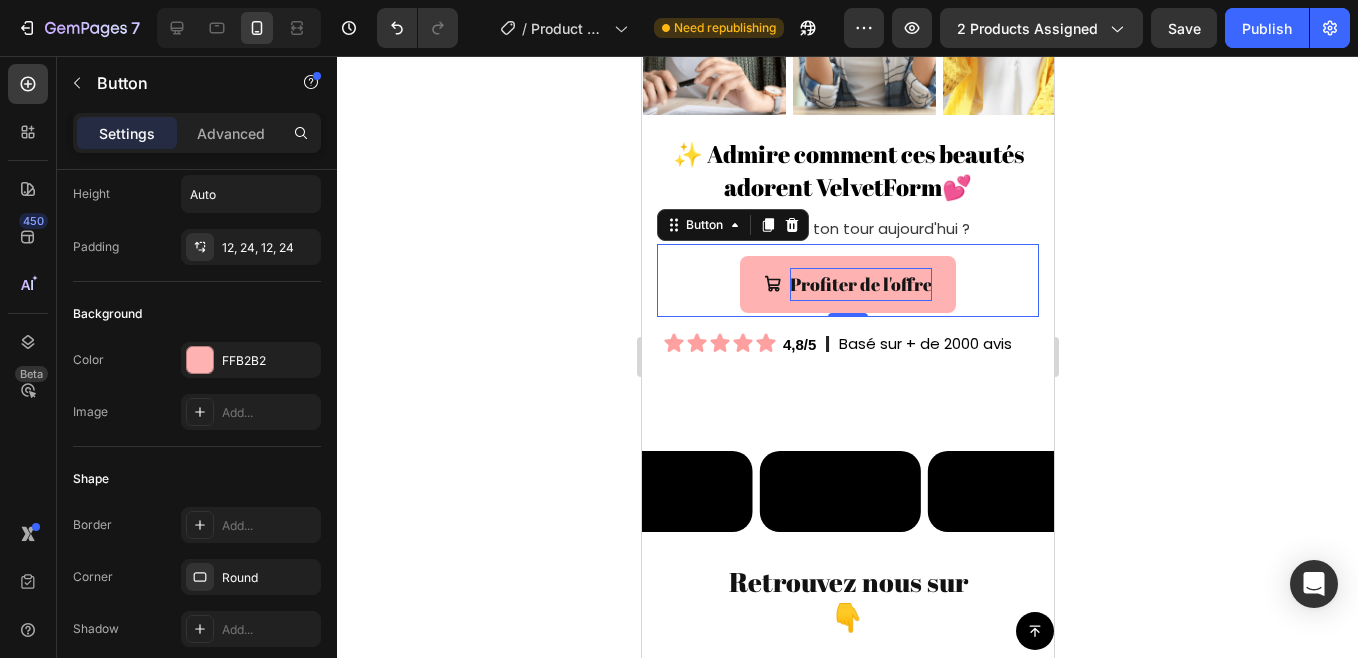 click 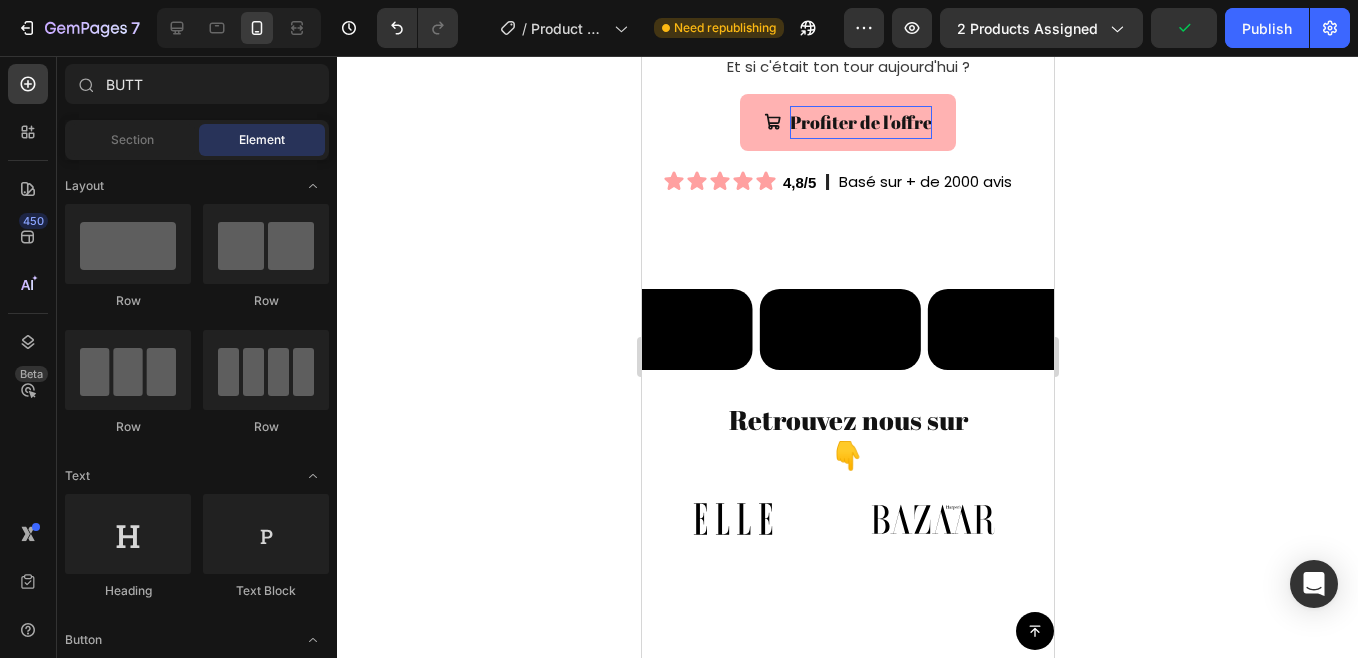 scroll, scrollTop: 1066, scrollLeft: 0, axis: vertical 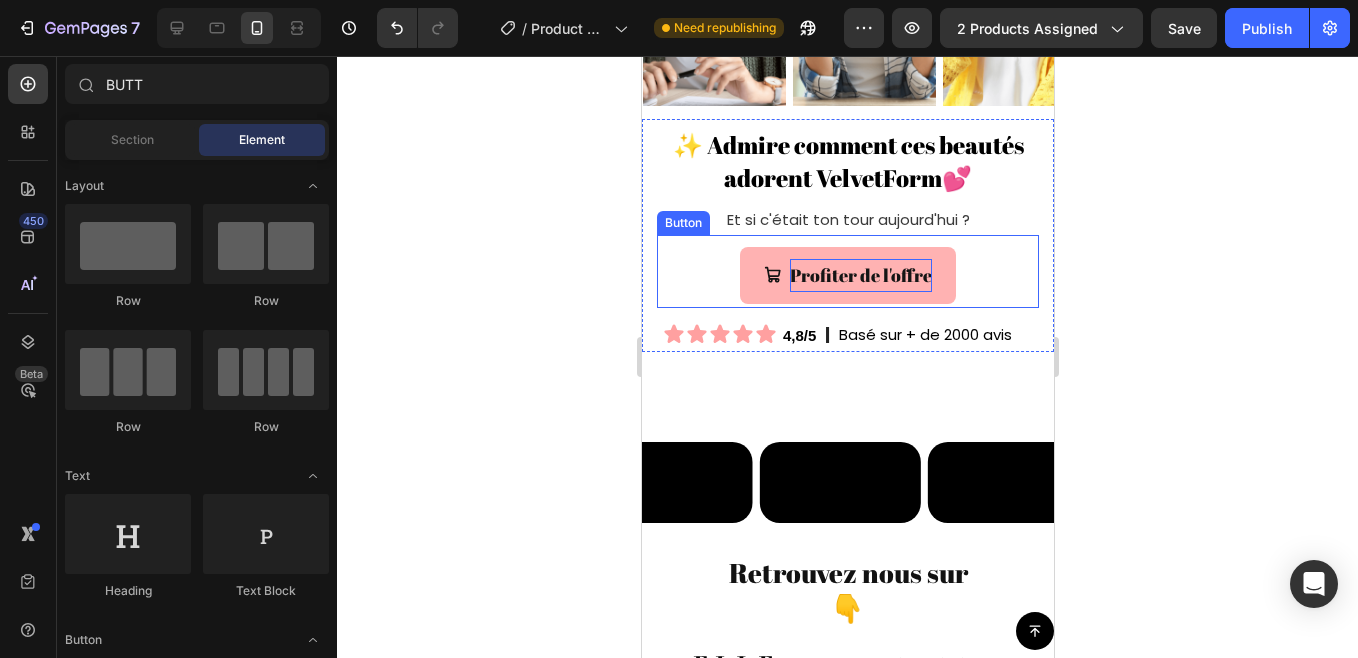 click on "Profiter de l'offre" at bounding box center [847, 275] 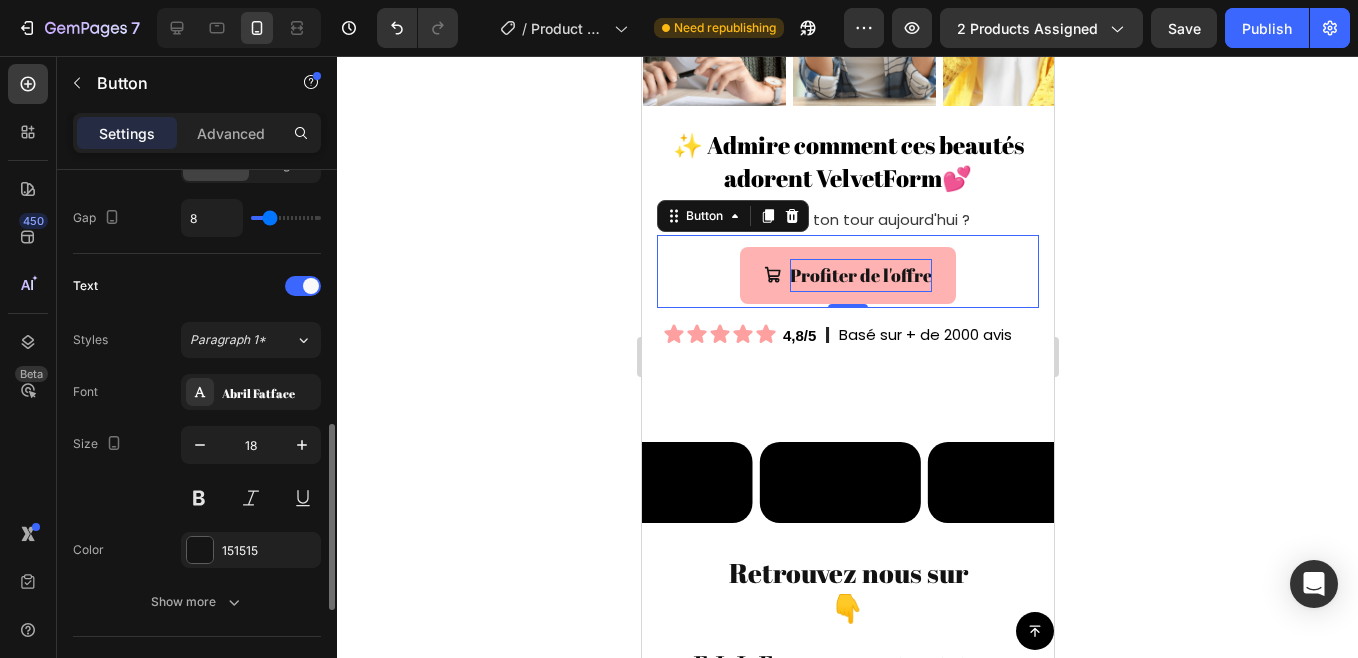 scroll, scrollTop: 756, scrollLeft: 0, axis: vertical 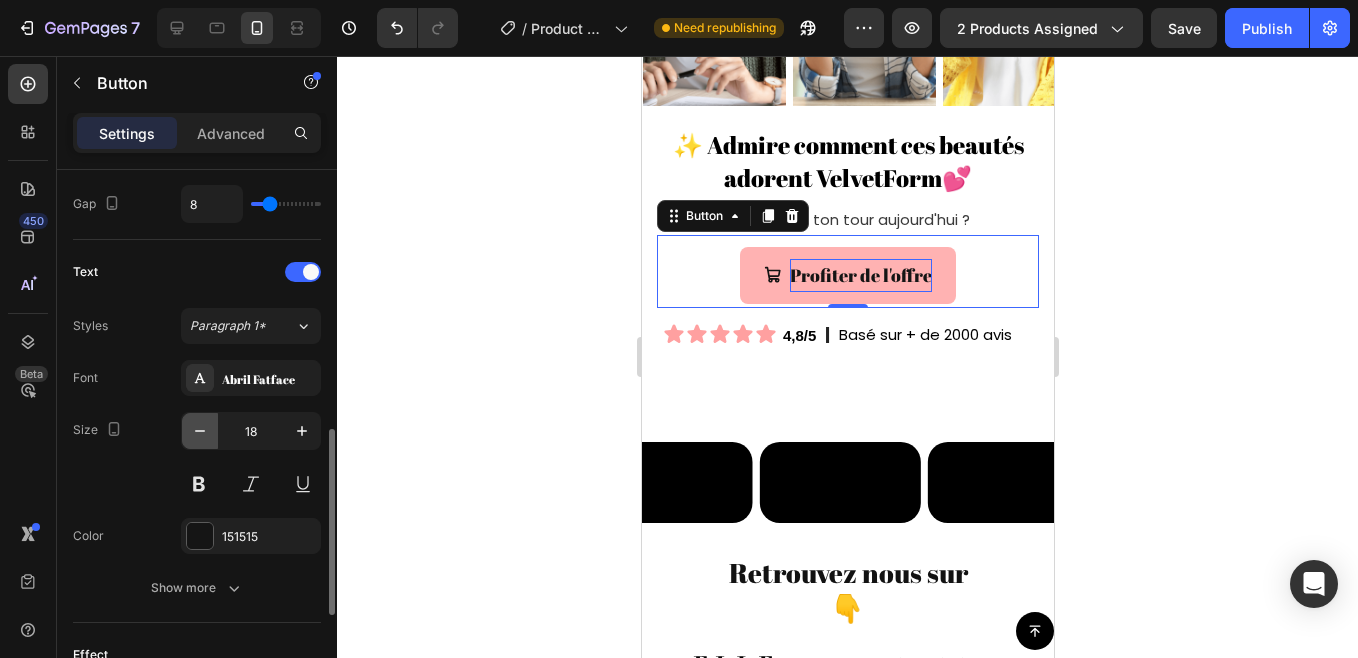click at bounding box center (200, 431) 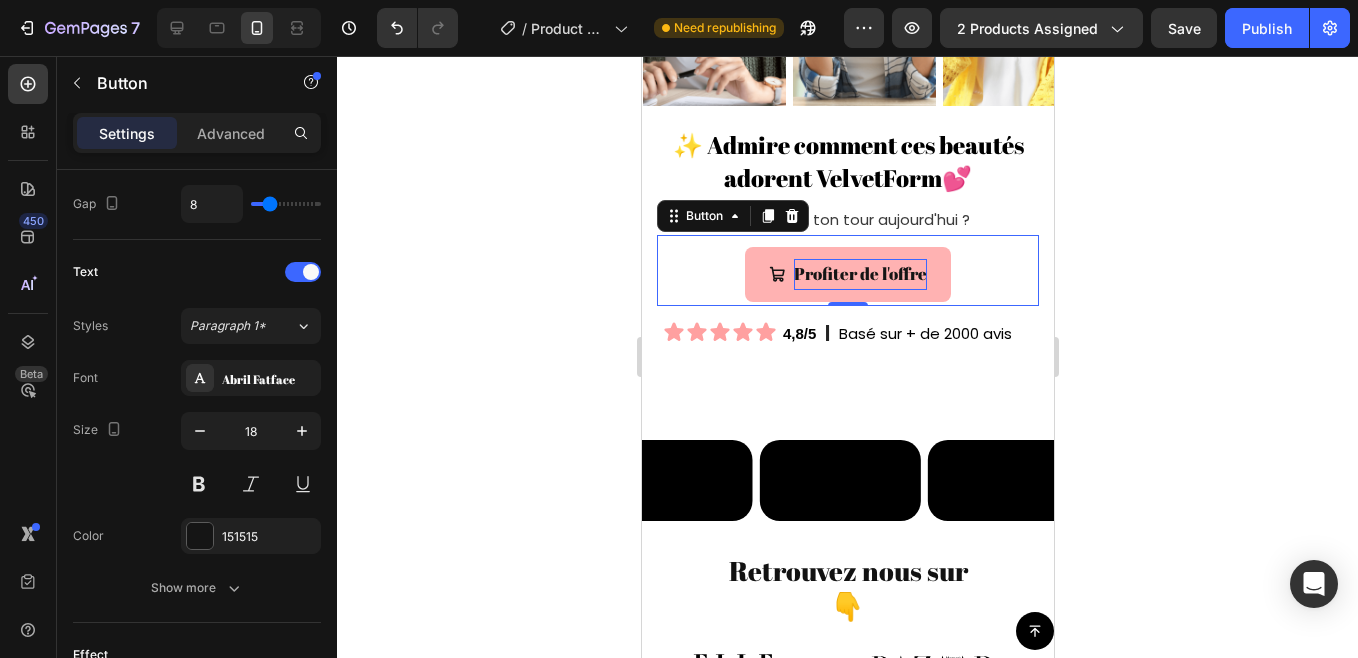 click 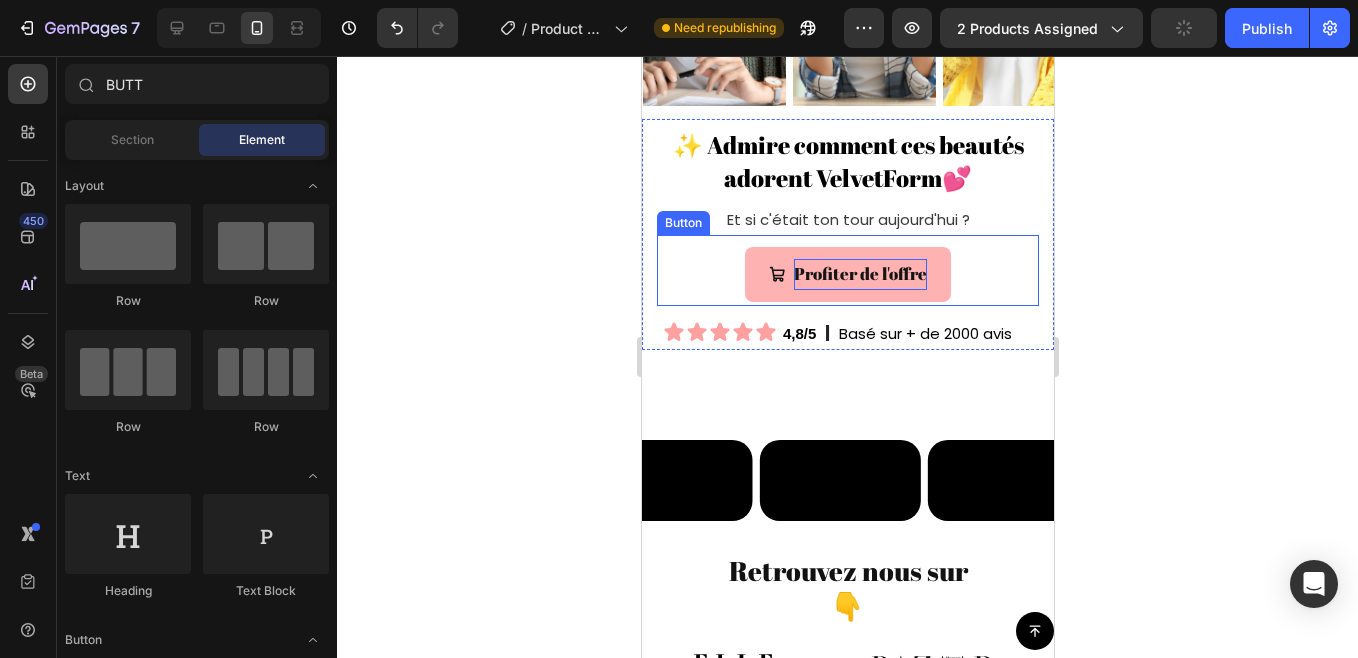 click on "Profiter de l'offre" at bounding box center (847, 274) 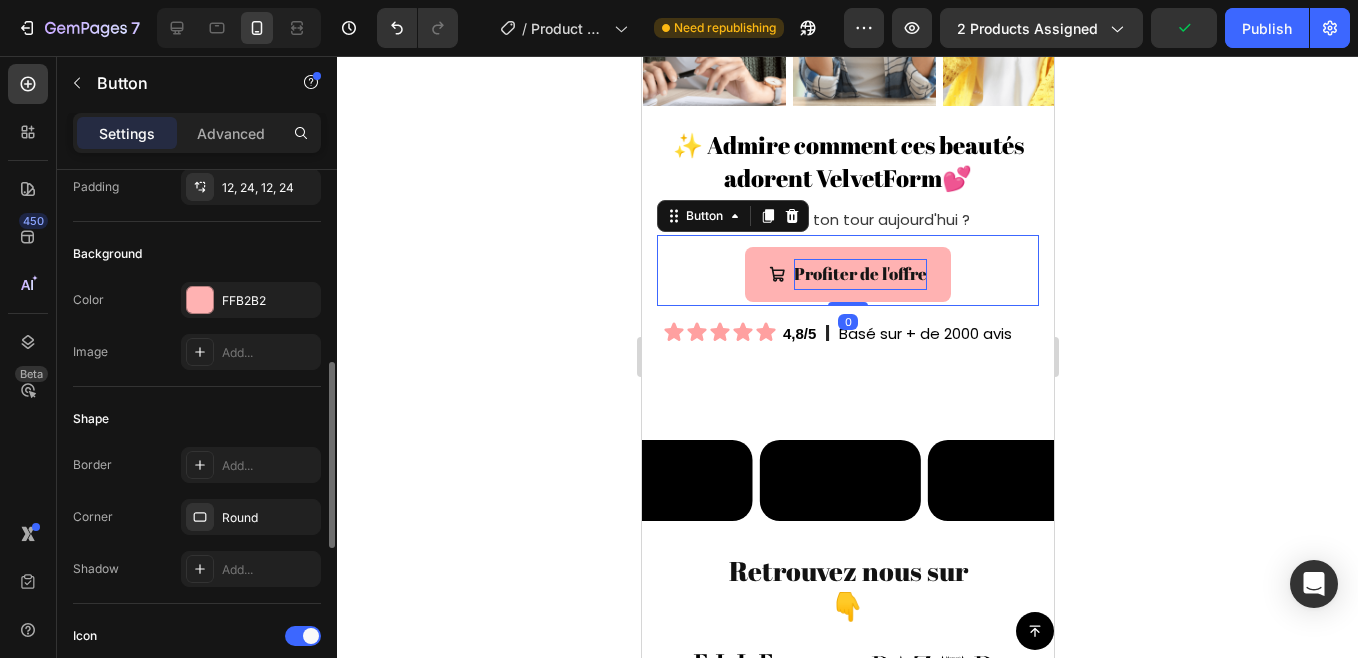 scroll, scrollTop: 0, scrollLeft: 0, axis: both 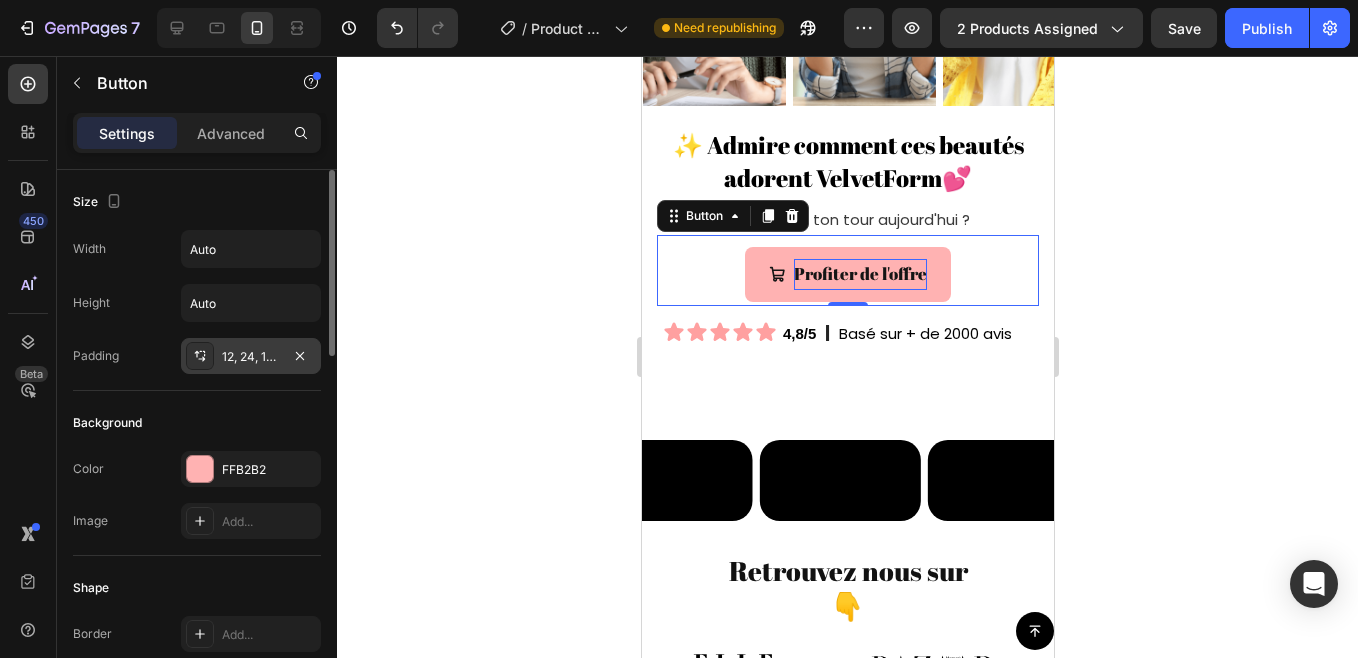 click 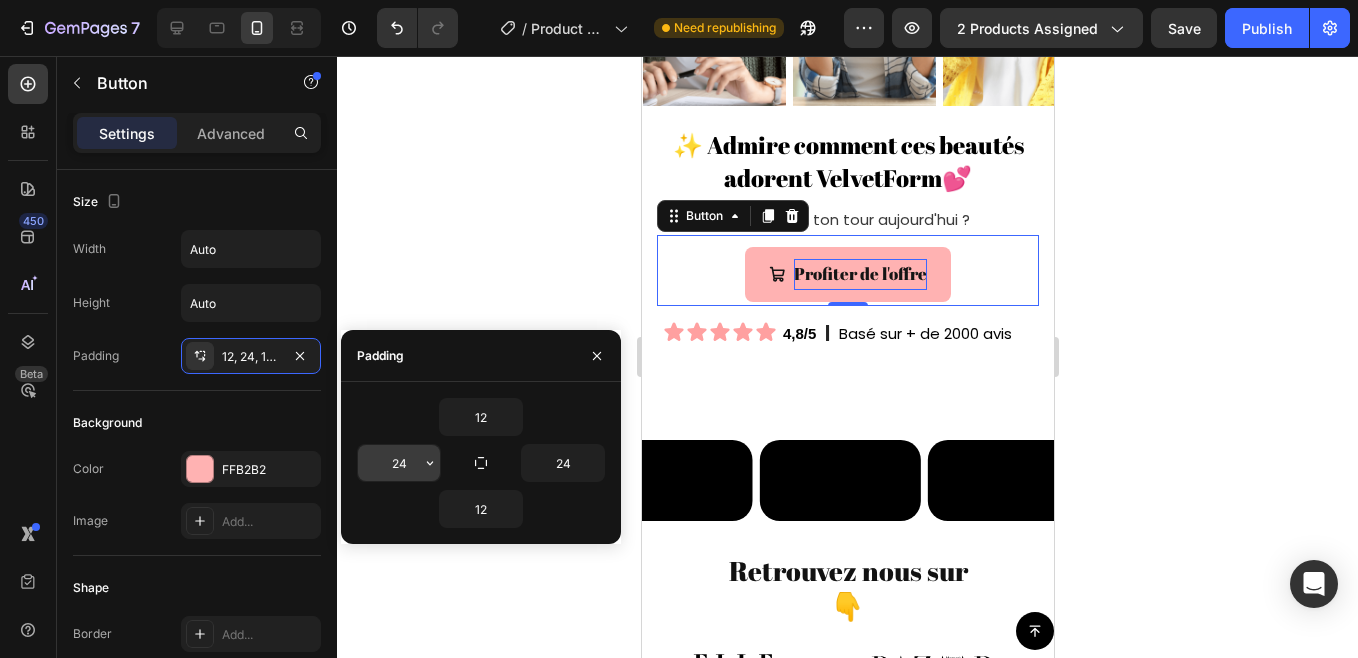 click on "24" at bounding box center (399, 463) 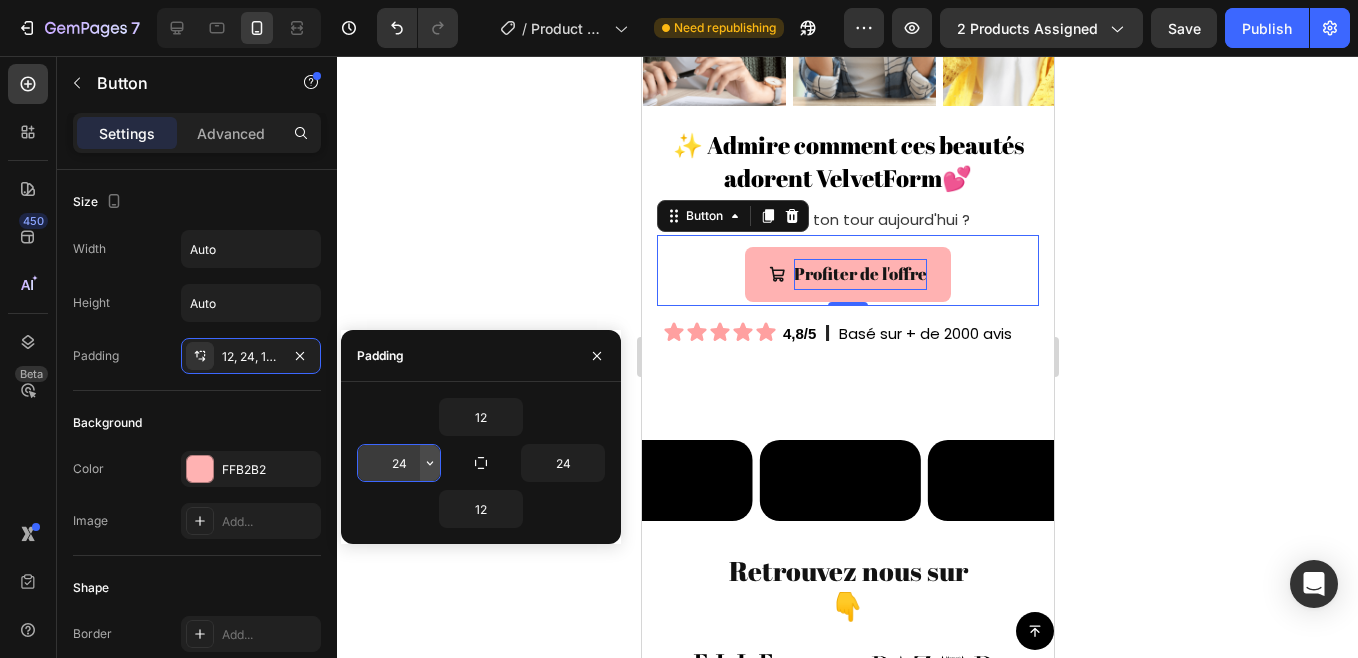 click 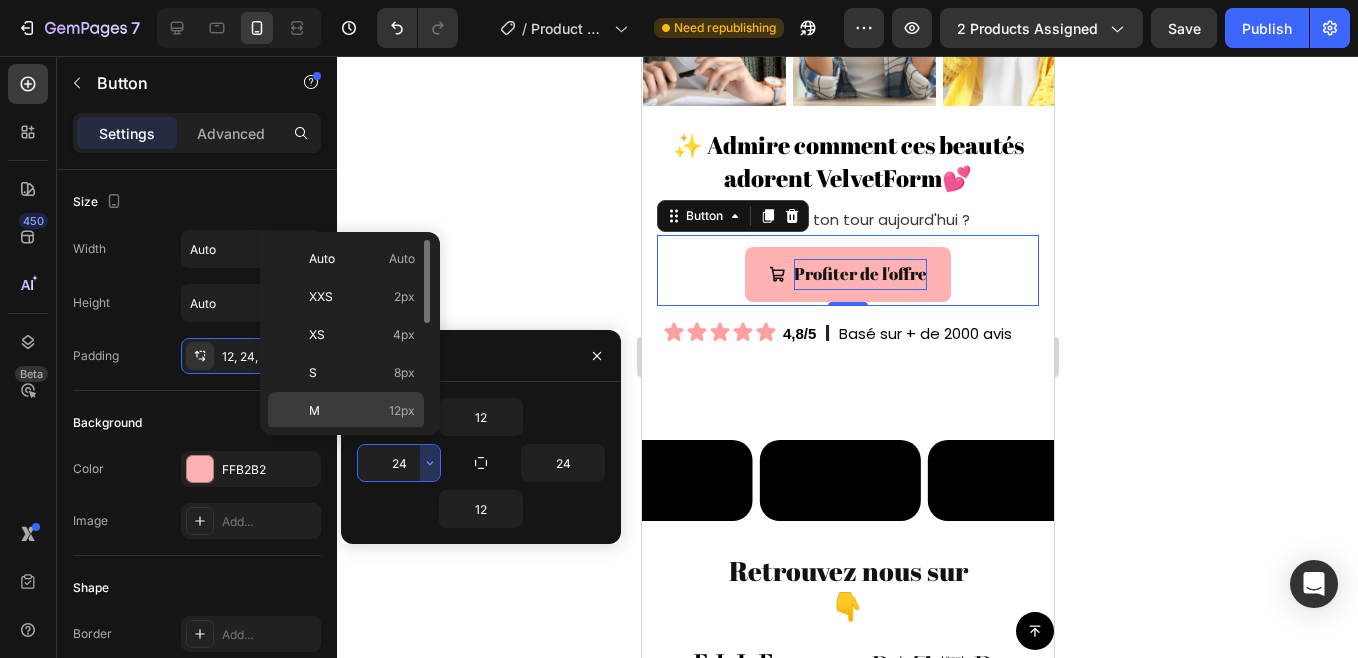 click on "12px" at bounding box center [402, 411] 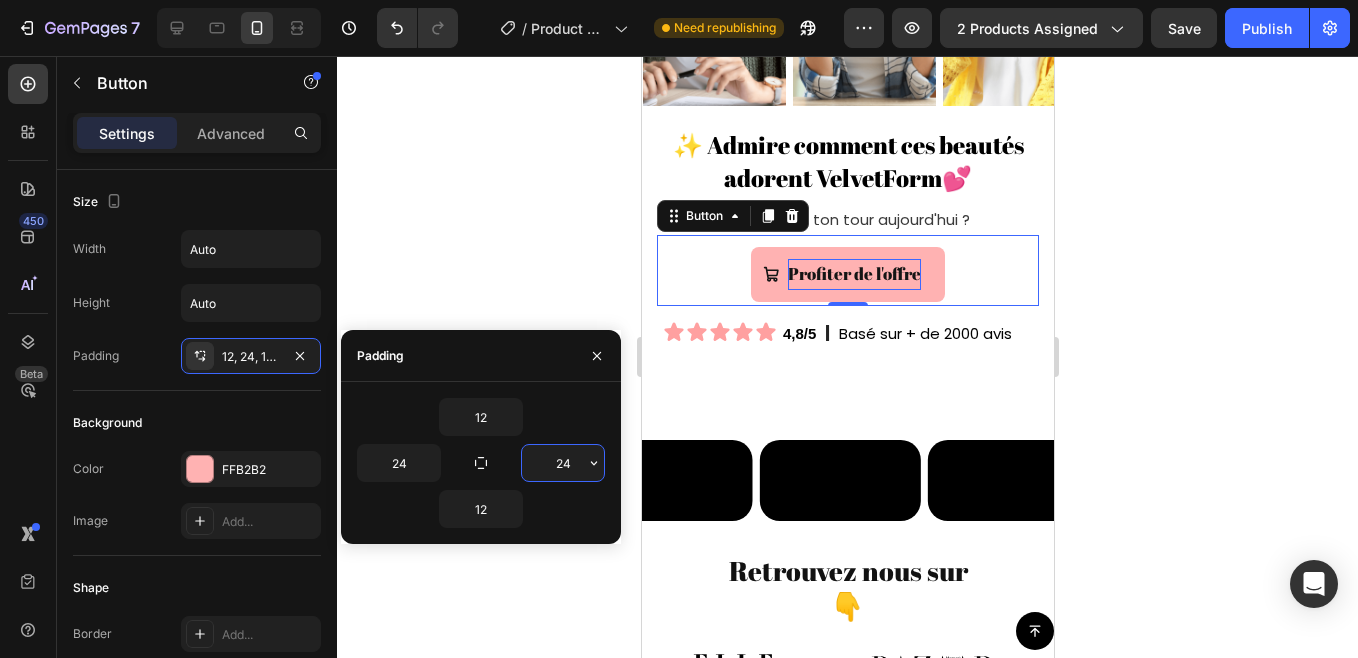 click on "24" at bounding box center [563, 463] 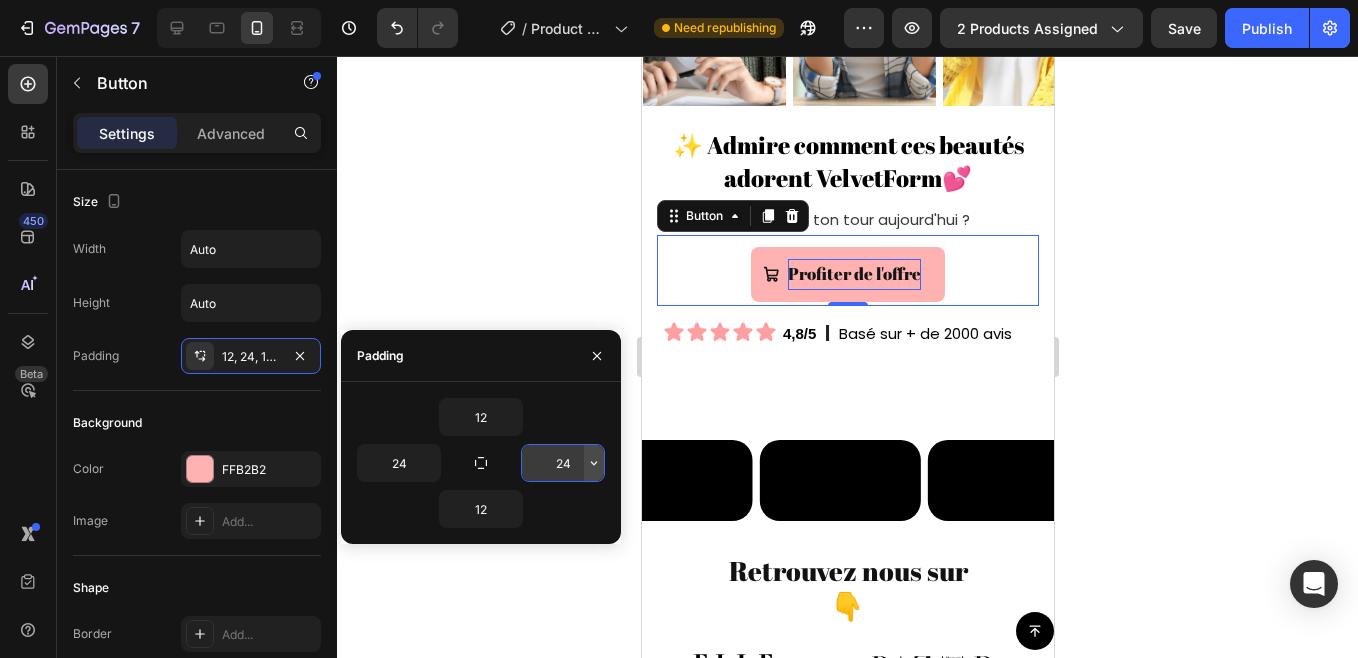 click 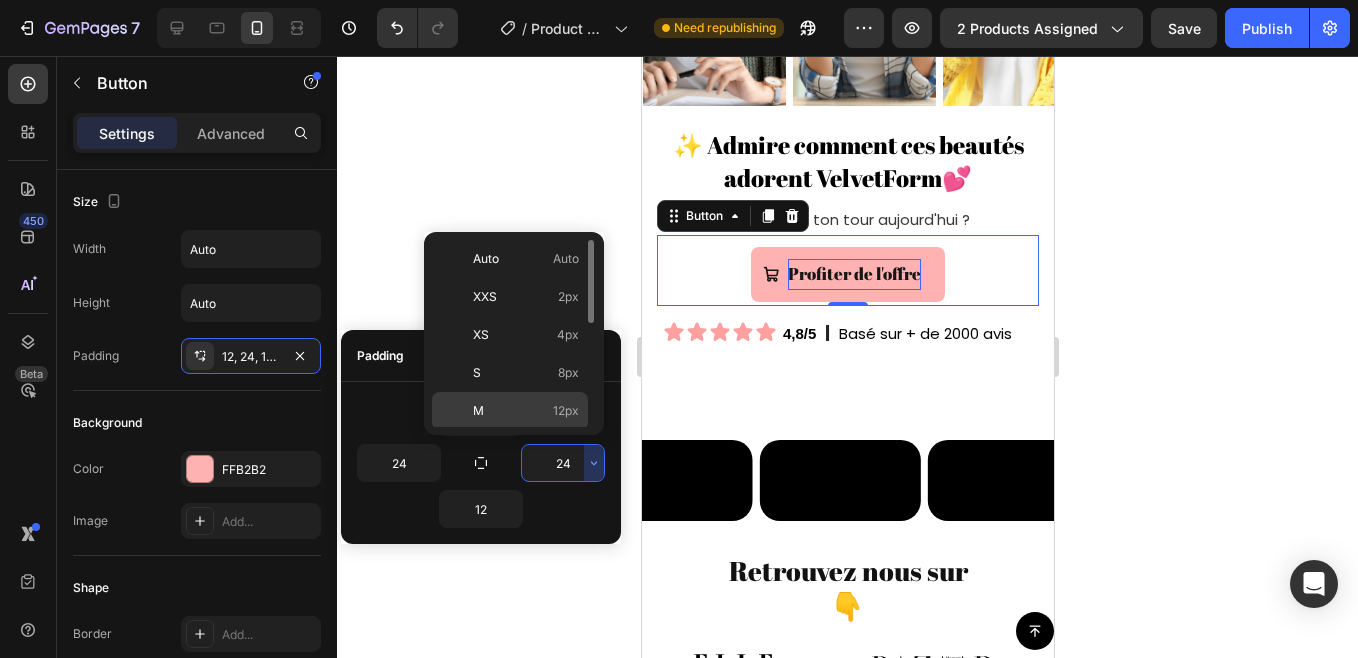 click on "M 12px" 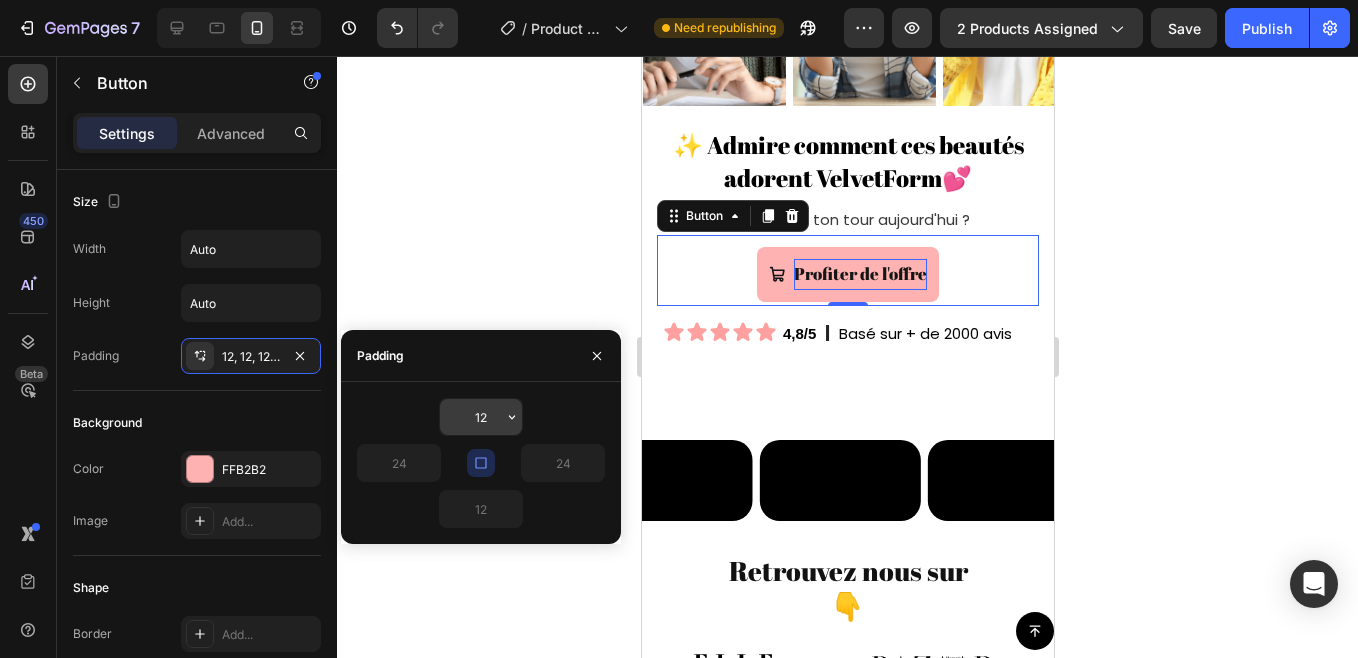 click on "12" at bounding box center [481, 417] 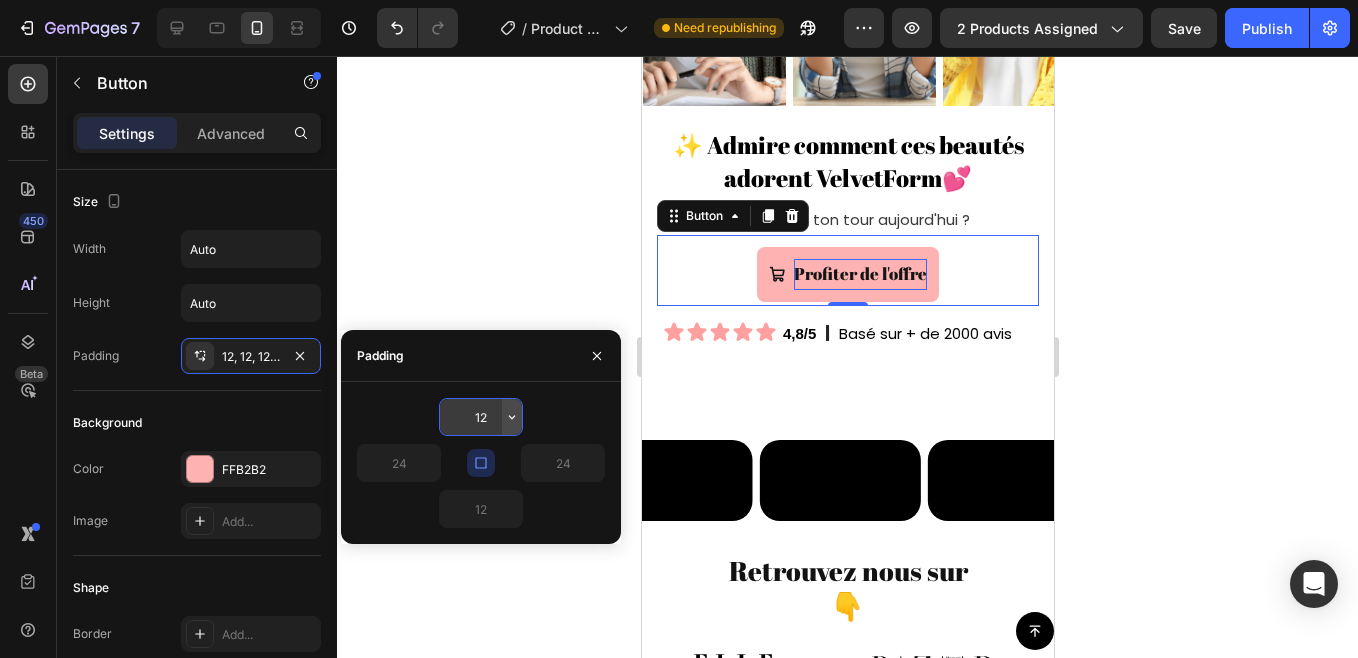 click 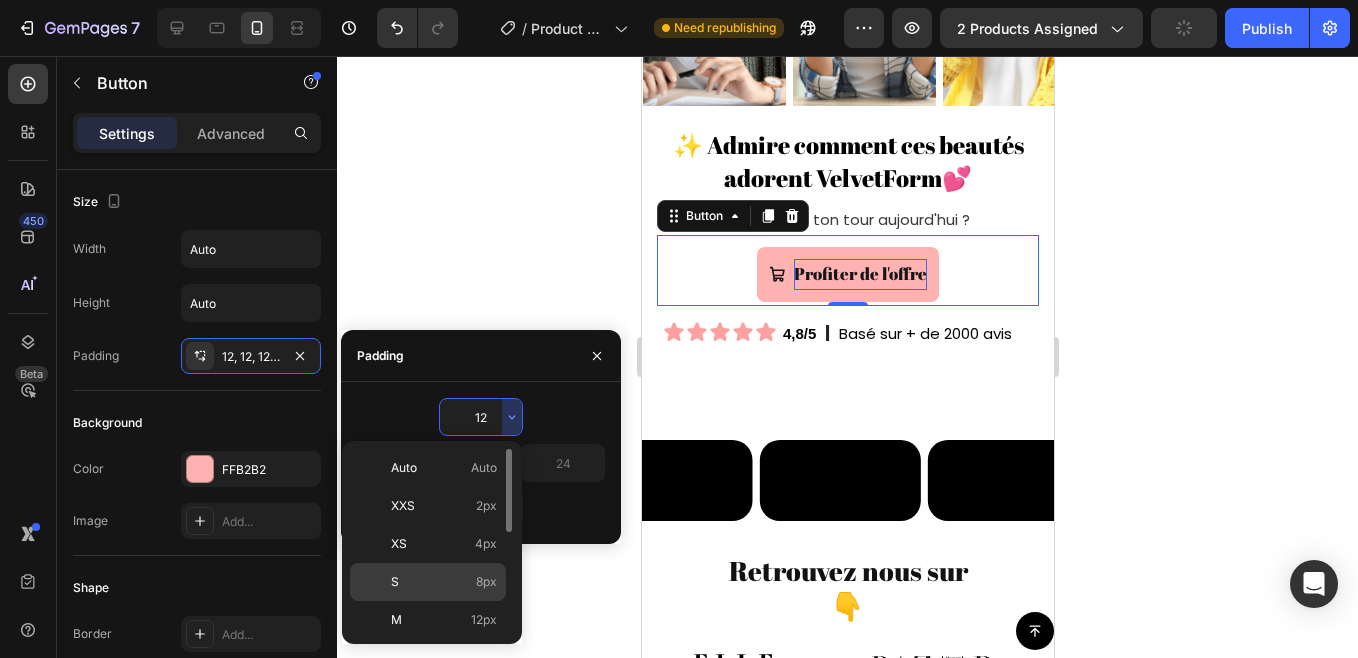 click on "S 8px" 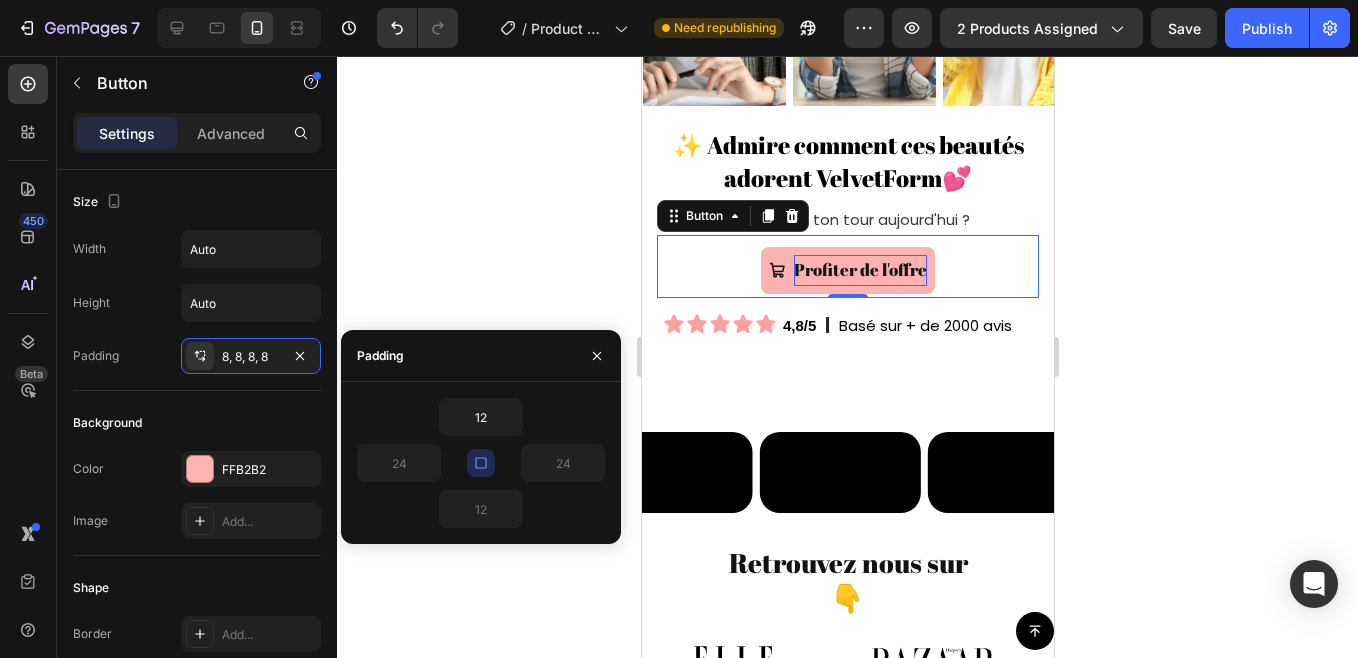 click 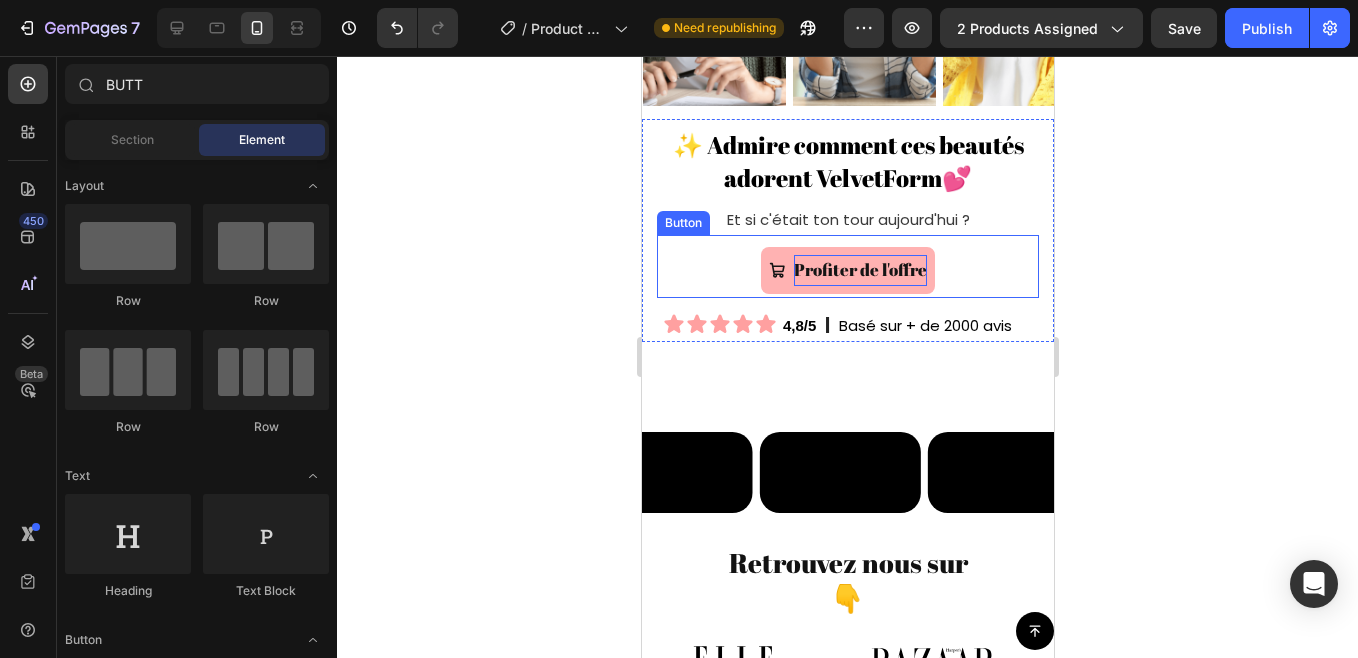 click on "Profiter de l'offre" at bounding box center [859, 270] 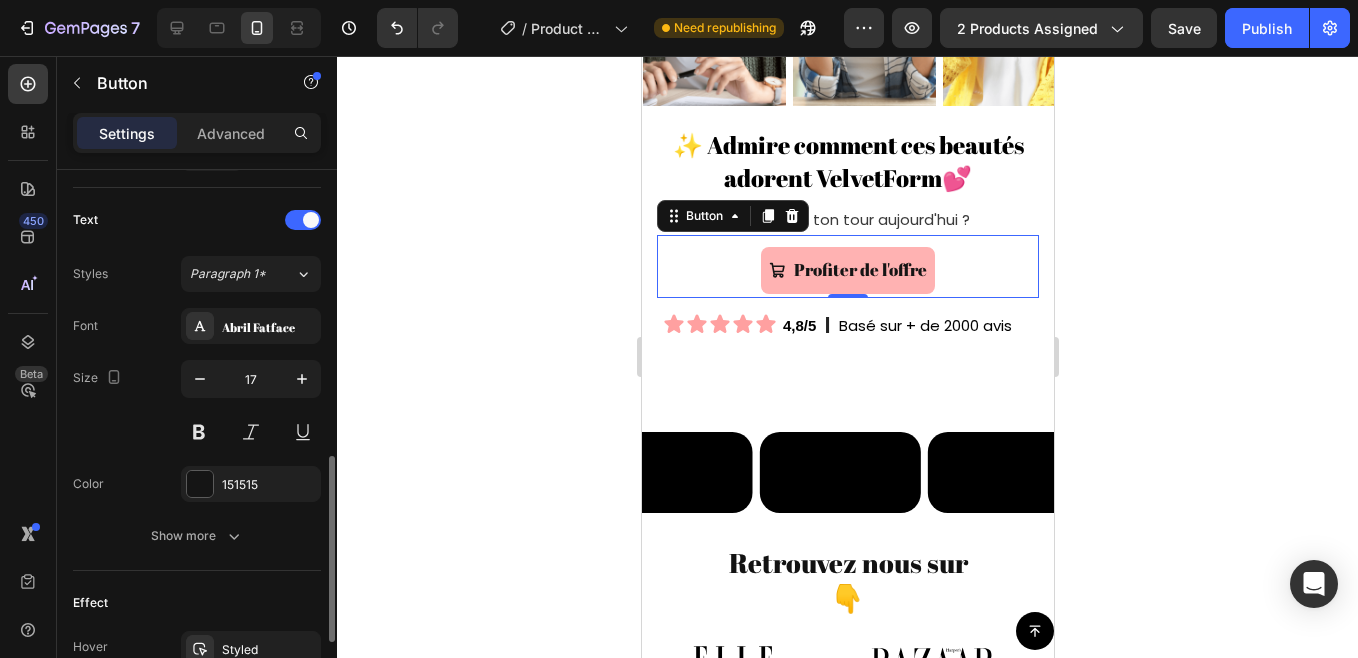scroll, scrollTop: 815, scrollLeft: 0, axis: vertical 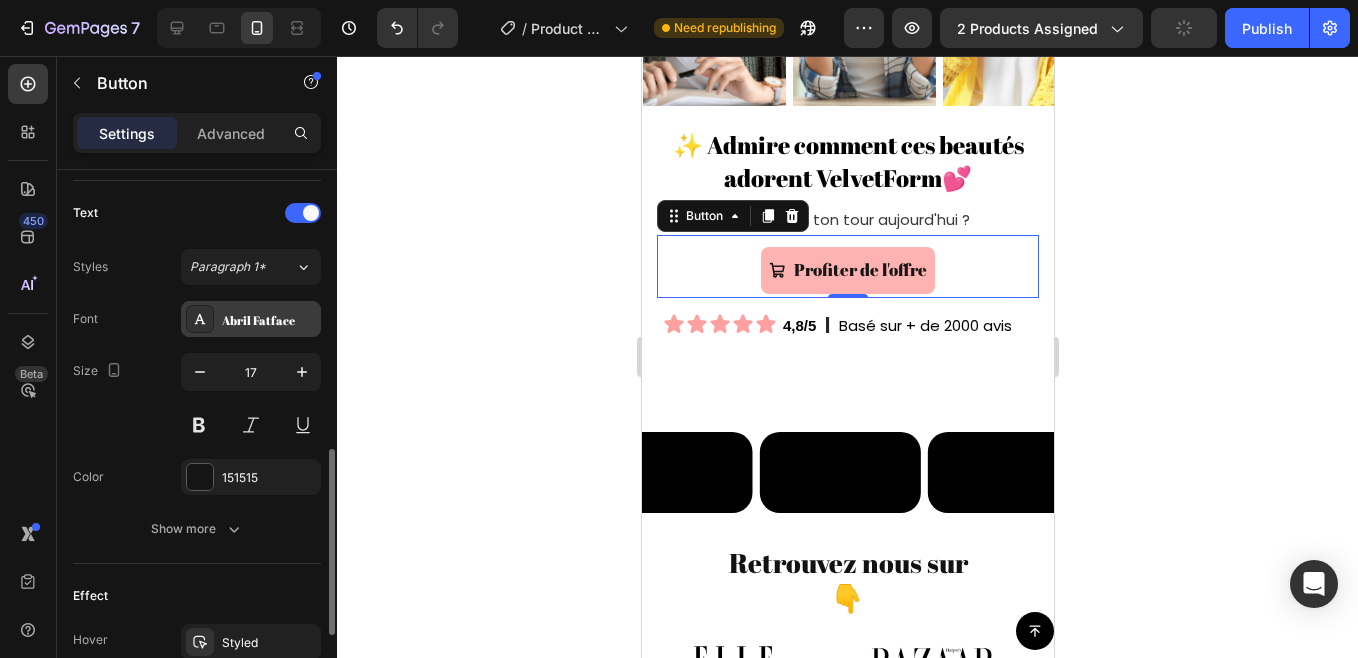 click at bounding box center [200, 319] 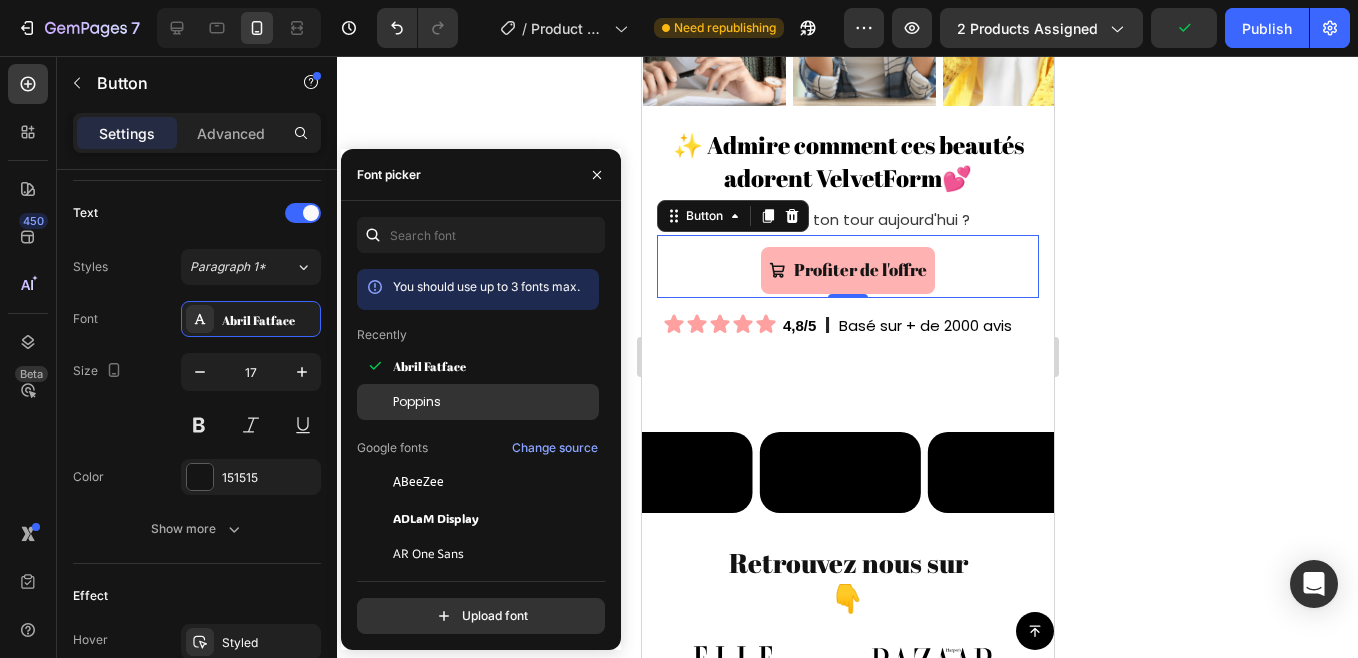 click on "Poppins" at bounding box center (417, 402) 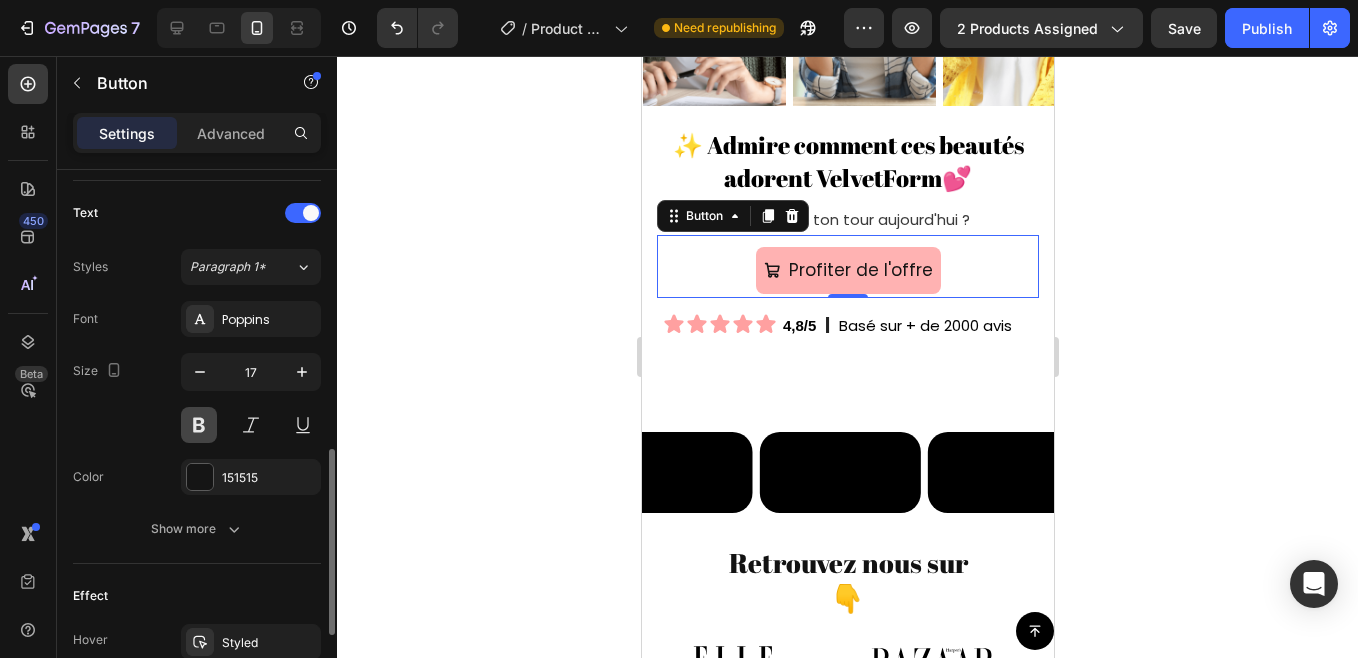 click at bounding box center (199, 425) 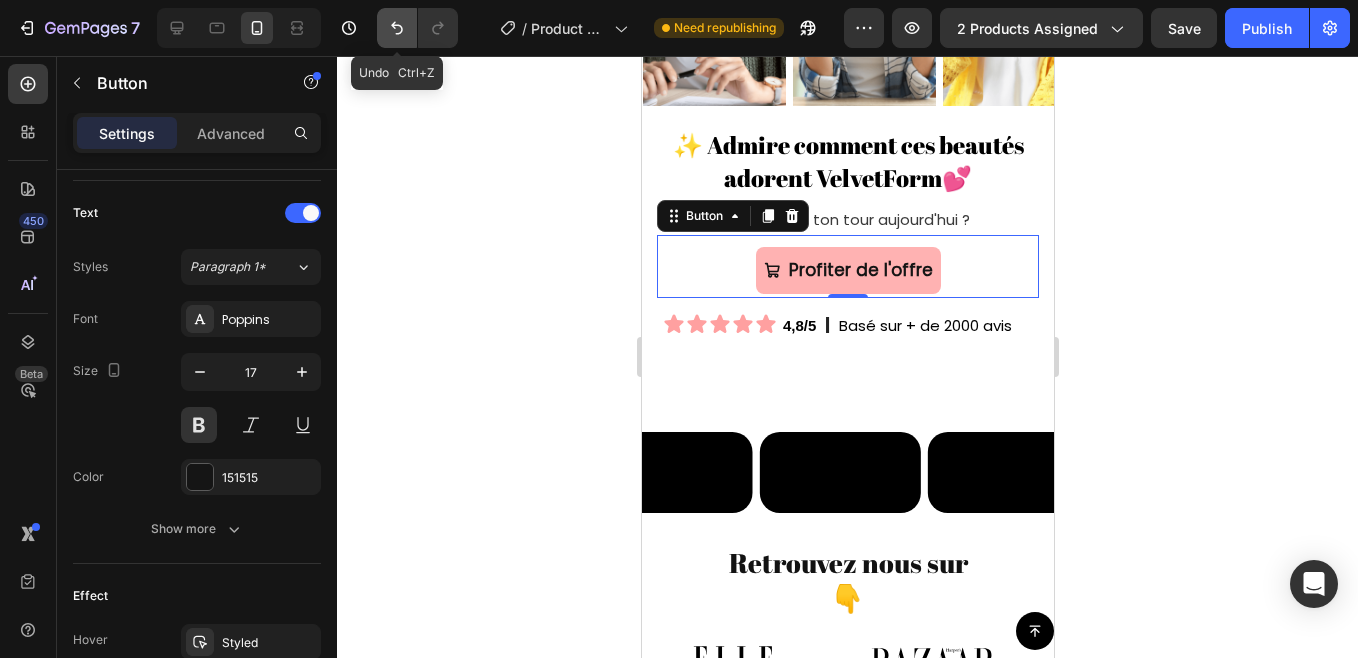 click 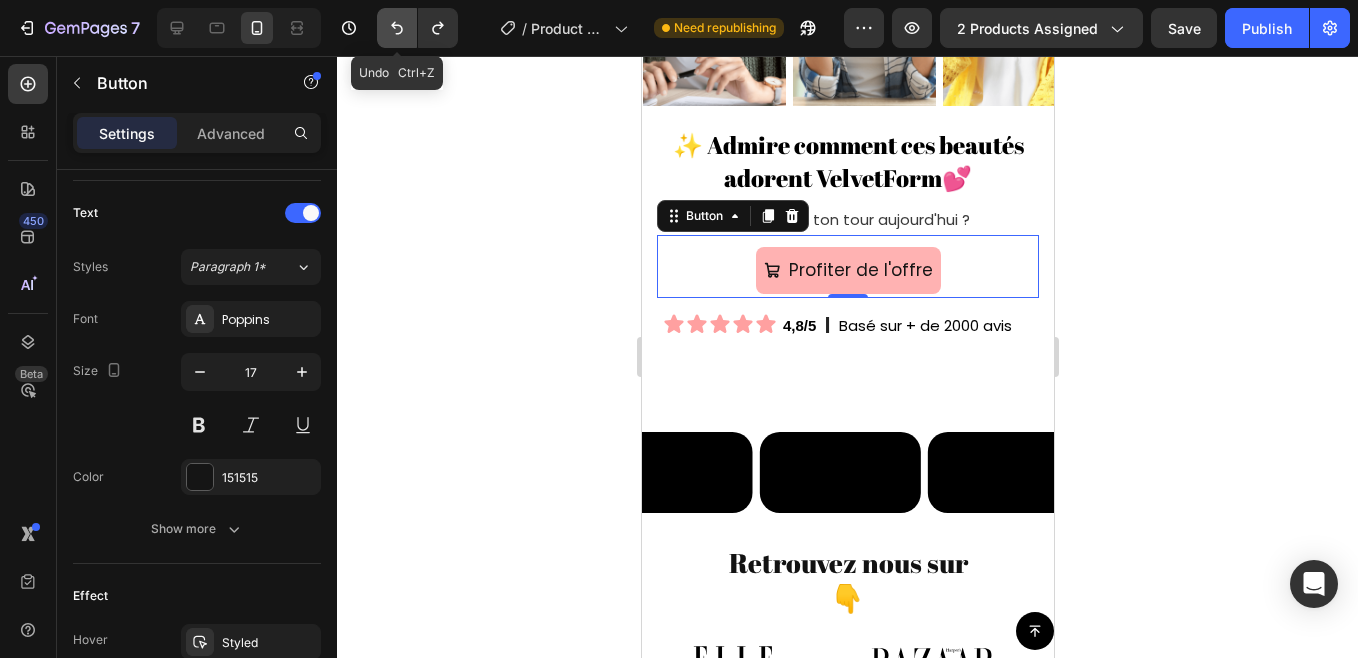 click 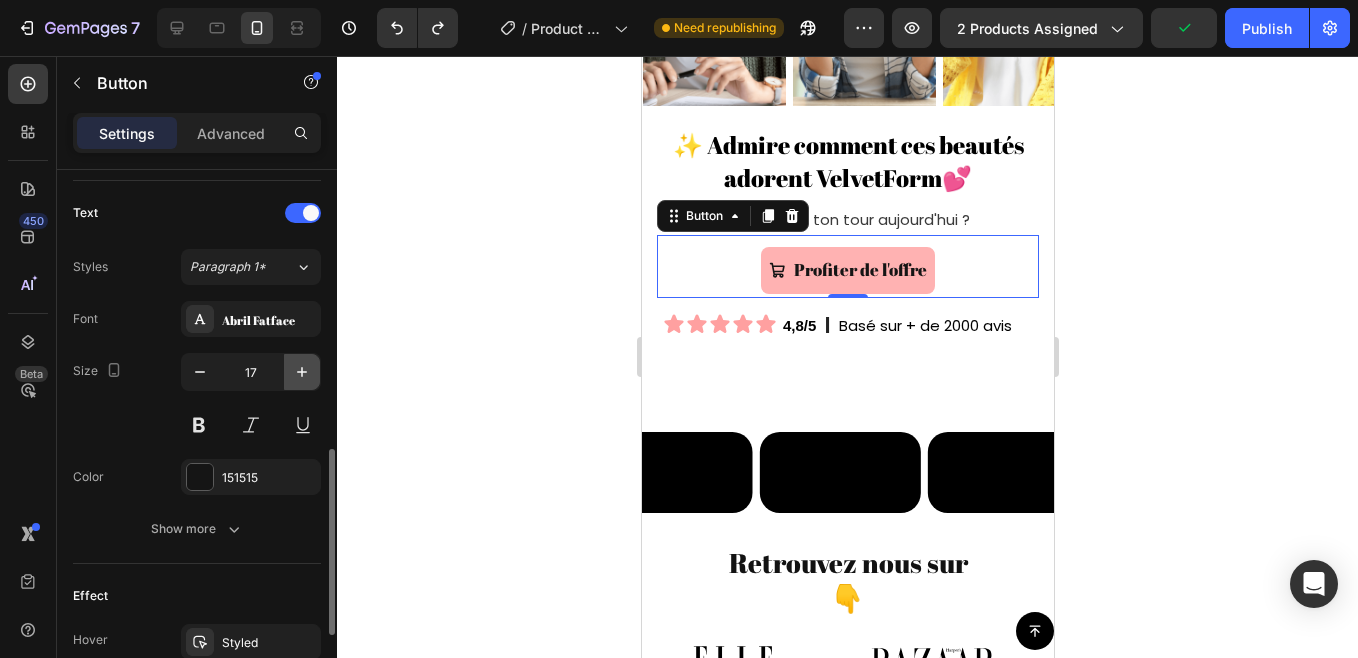 click at bounding box center (302, 372) 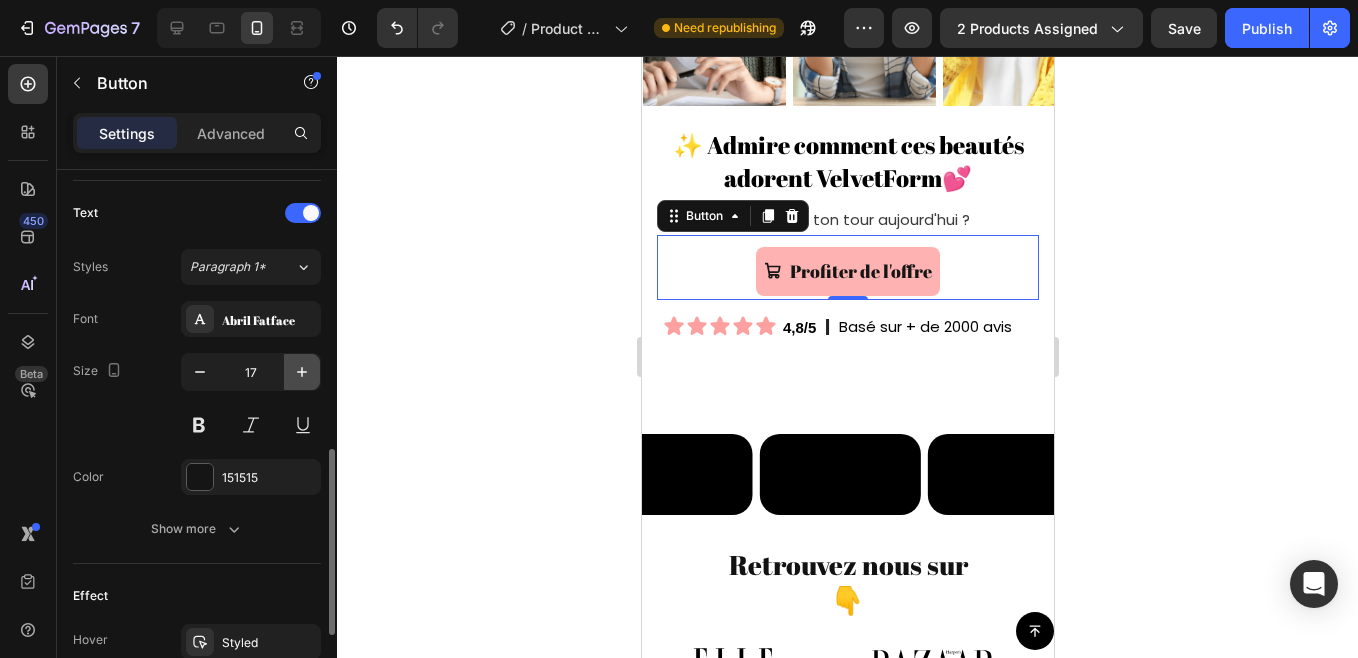 click at bounding box center [302, 372] 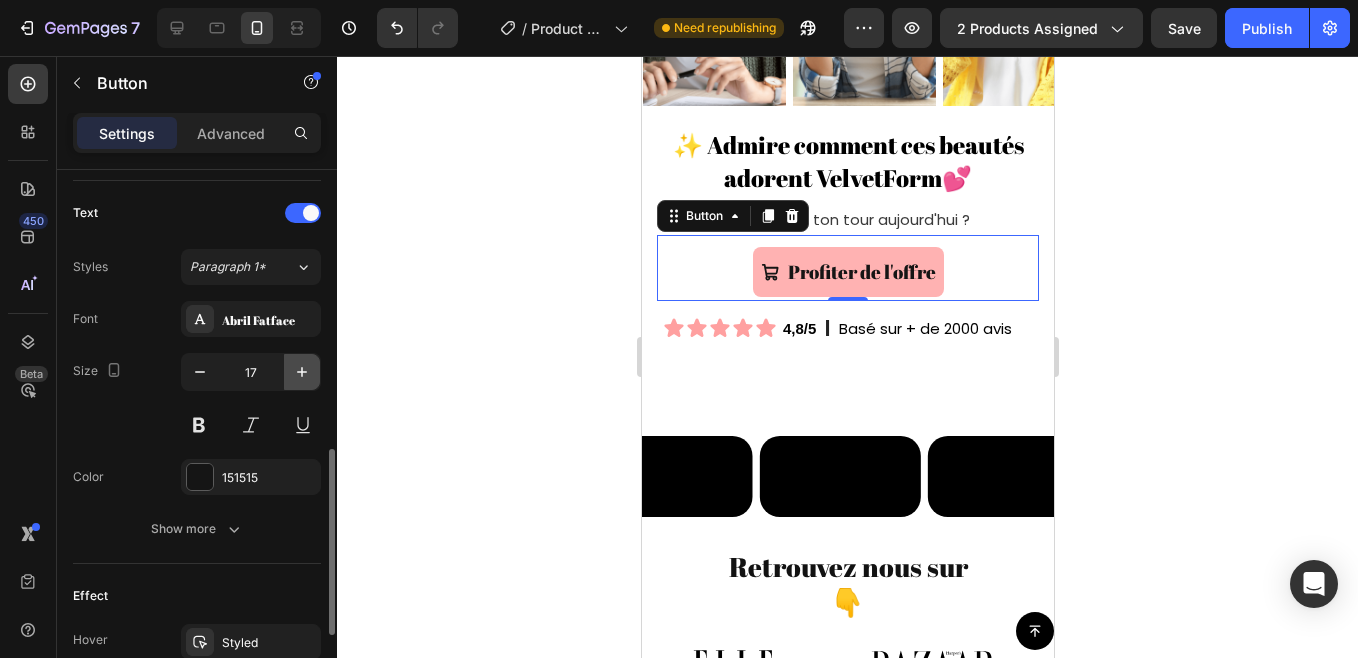 click 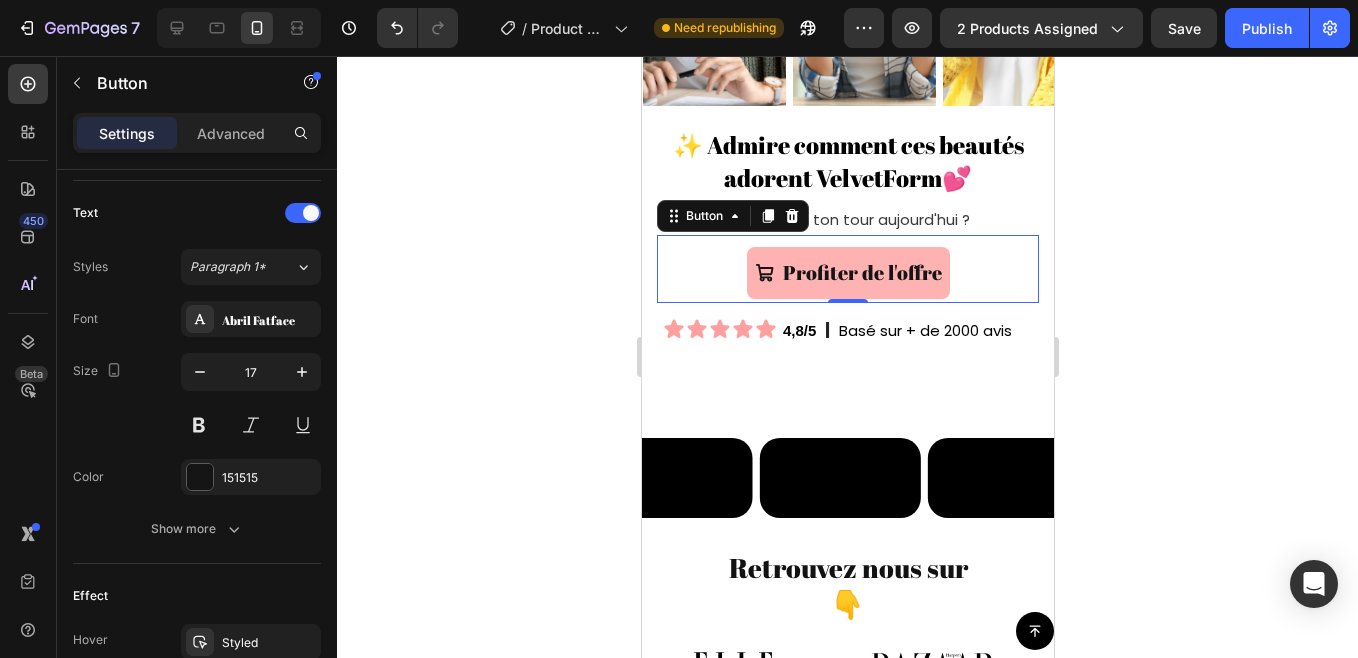 click 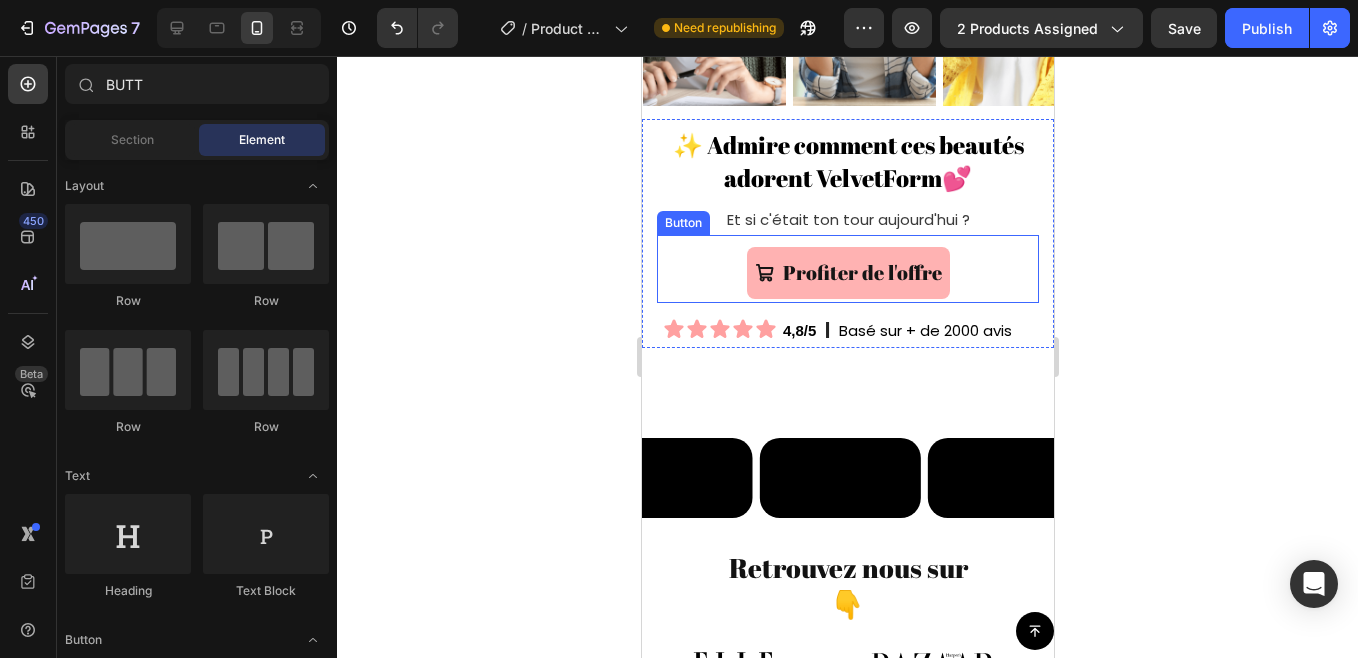 click on "Profiter de l'offre" at bounding box center (847, 273) 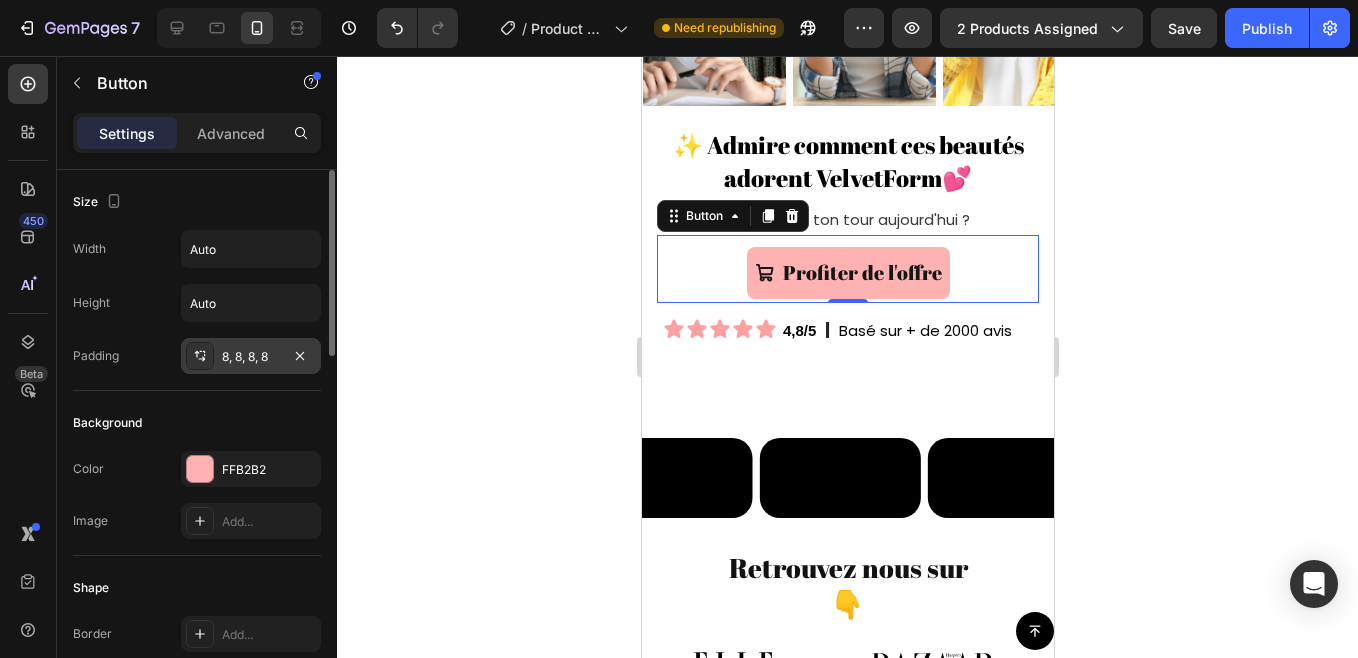 click on "8, 8, 8, 8" at bounding box center [251, 356] 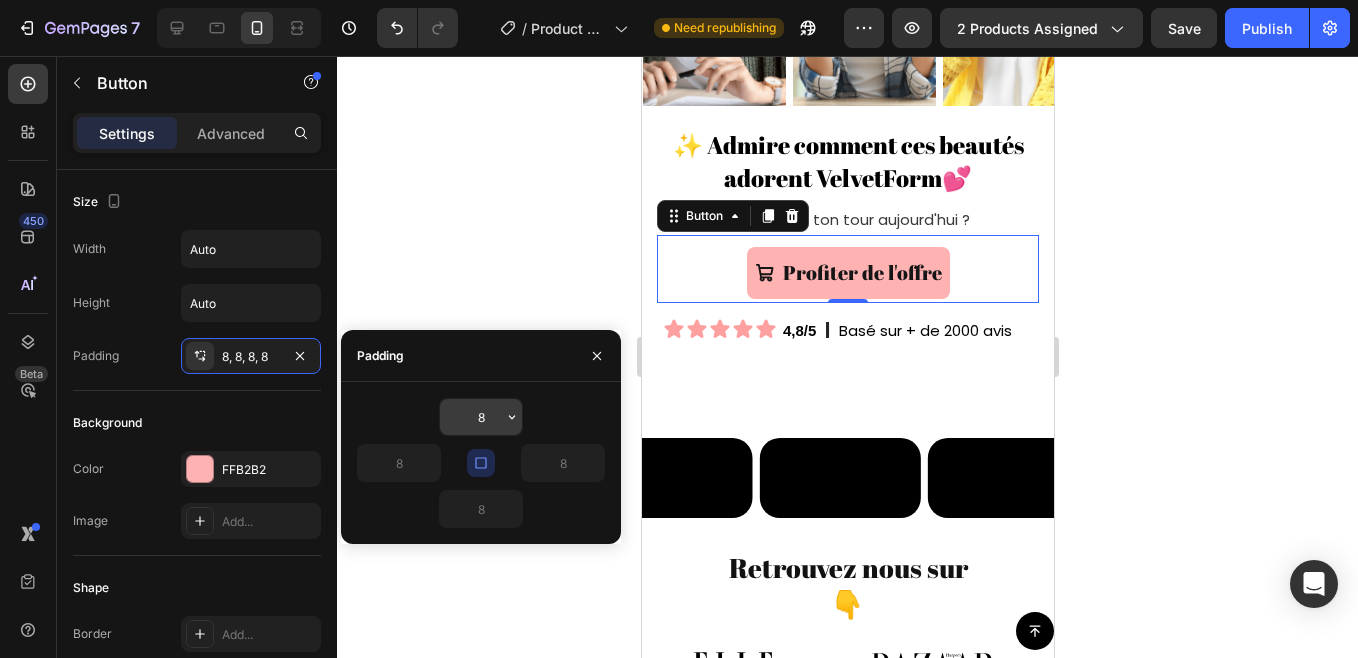 click on "8" at bounding box center (481, 417) 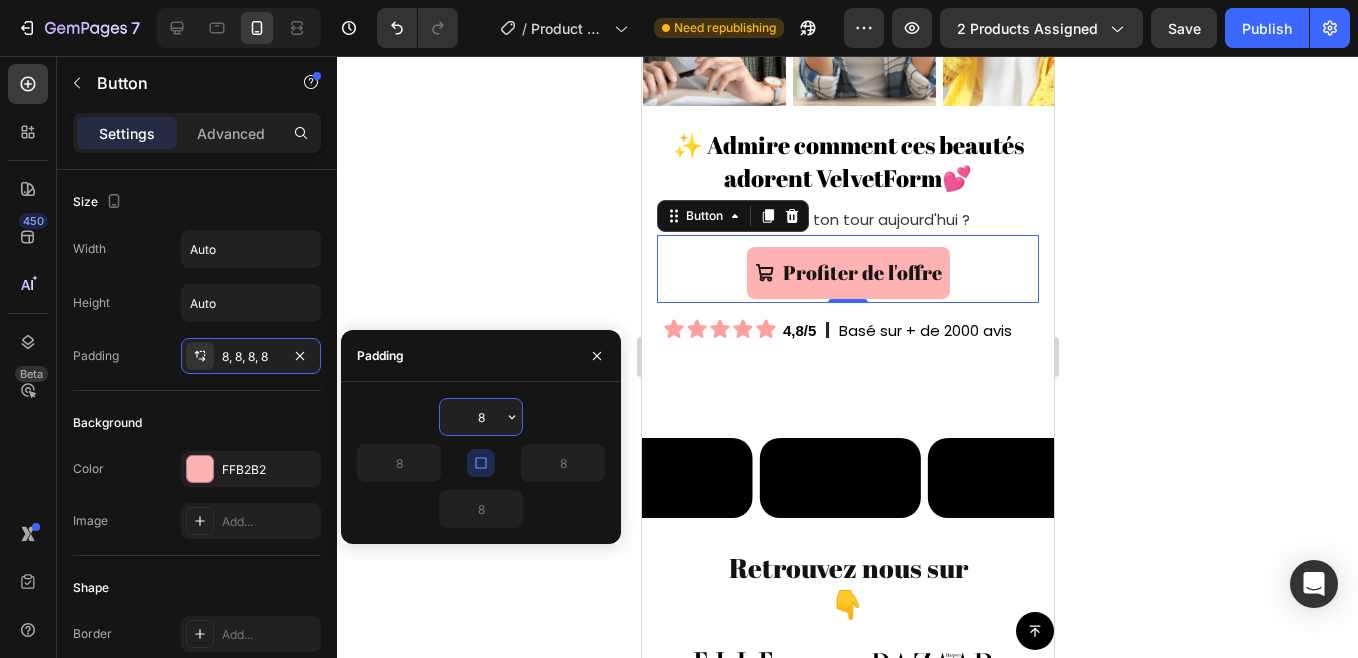 type on "è" 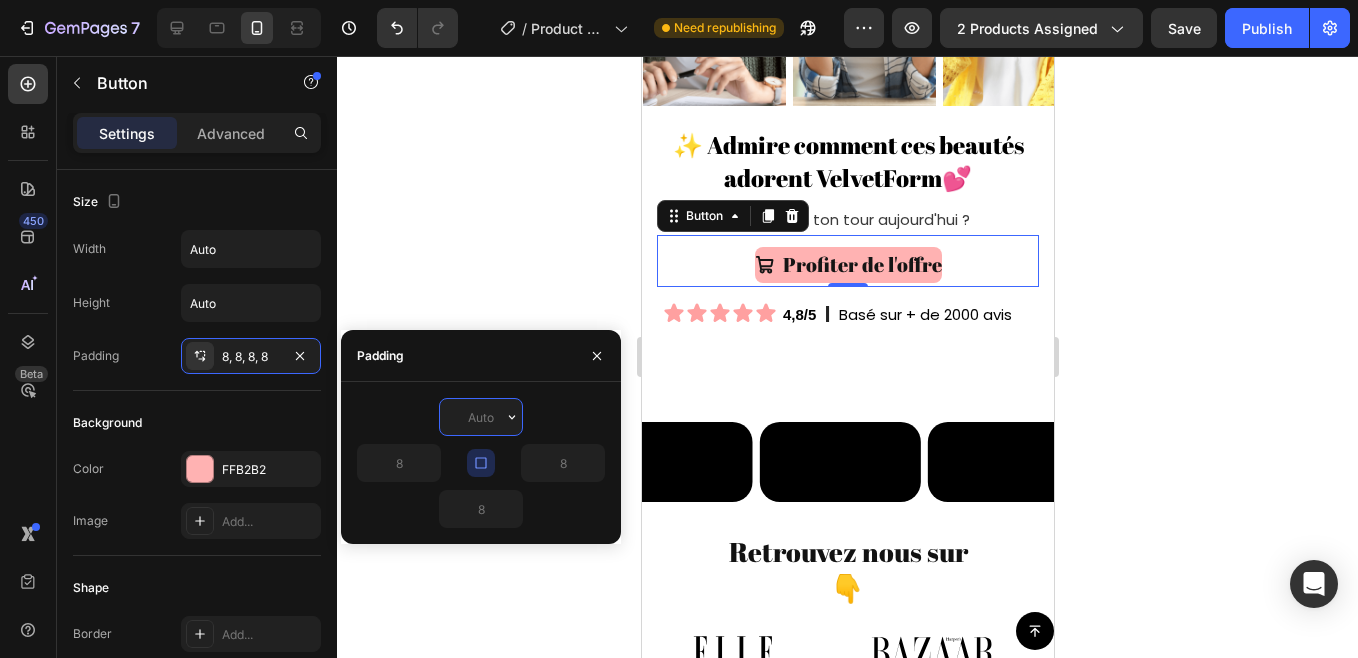 type on "7" 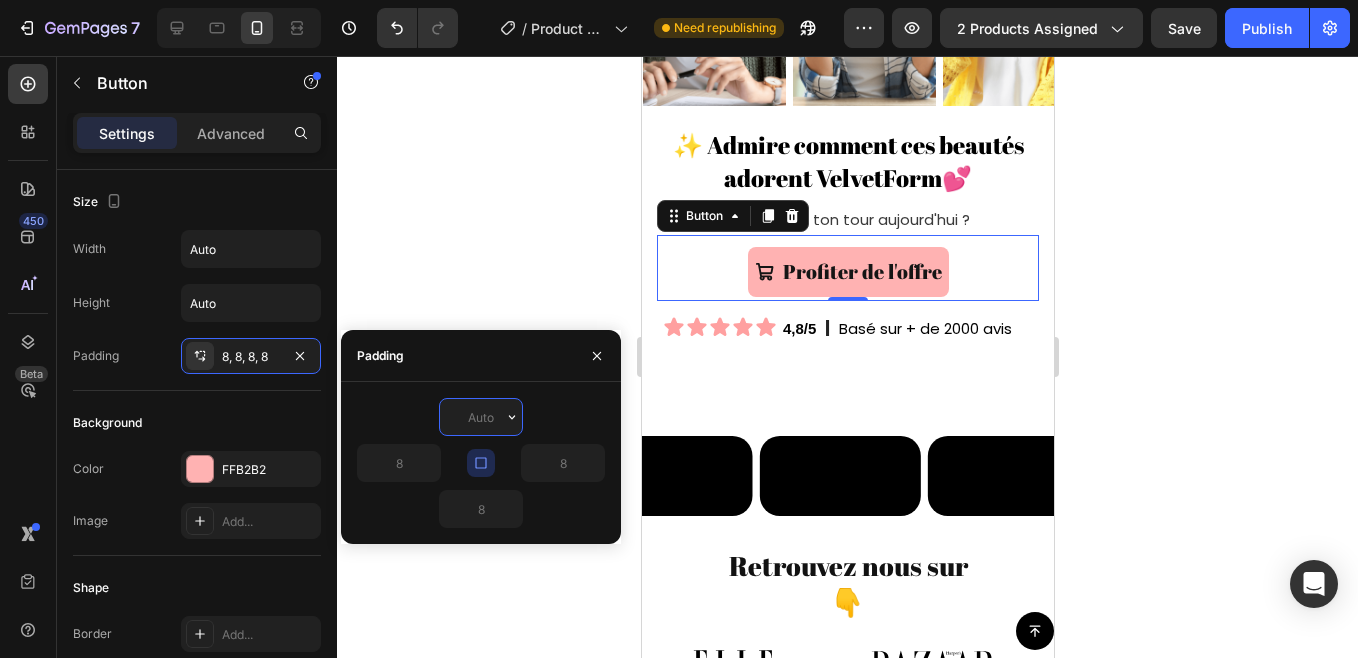 type on "6" 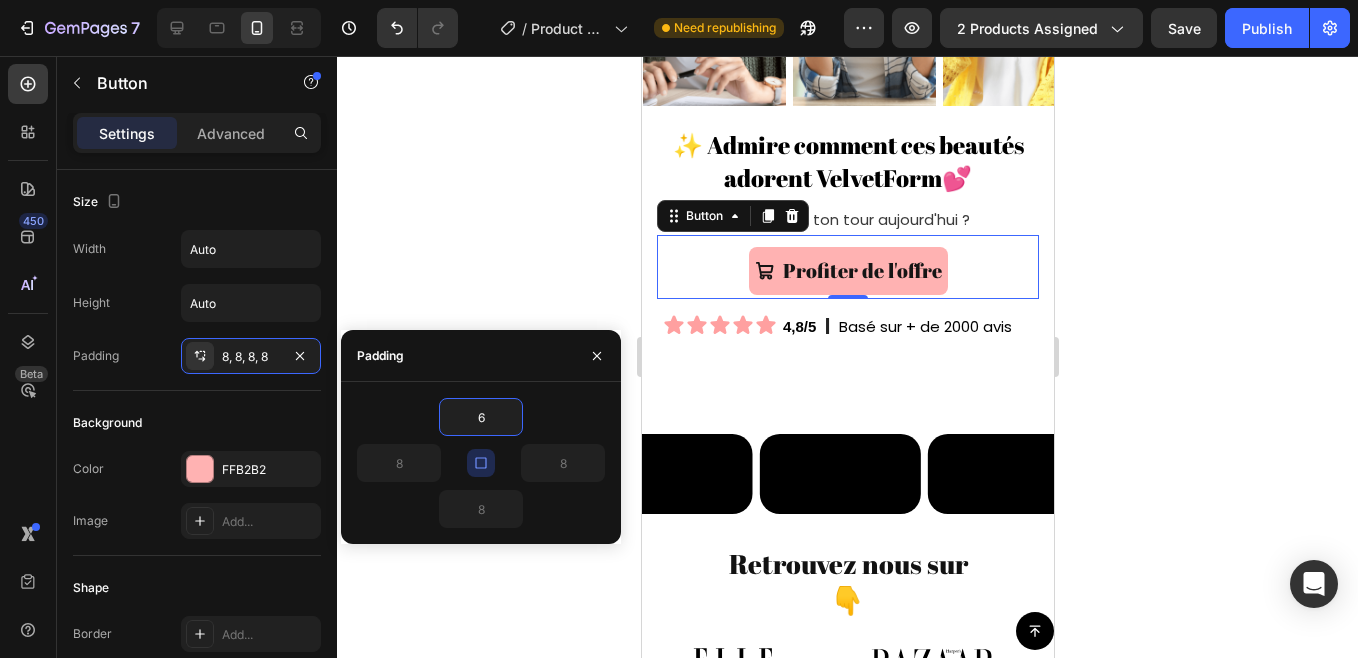 drag, startPoint x: 492, startPoint y: 421, endPoint x: 491, endPoint y: 460, distance: 39.012817 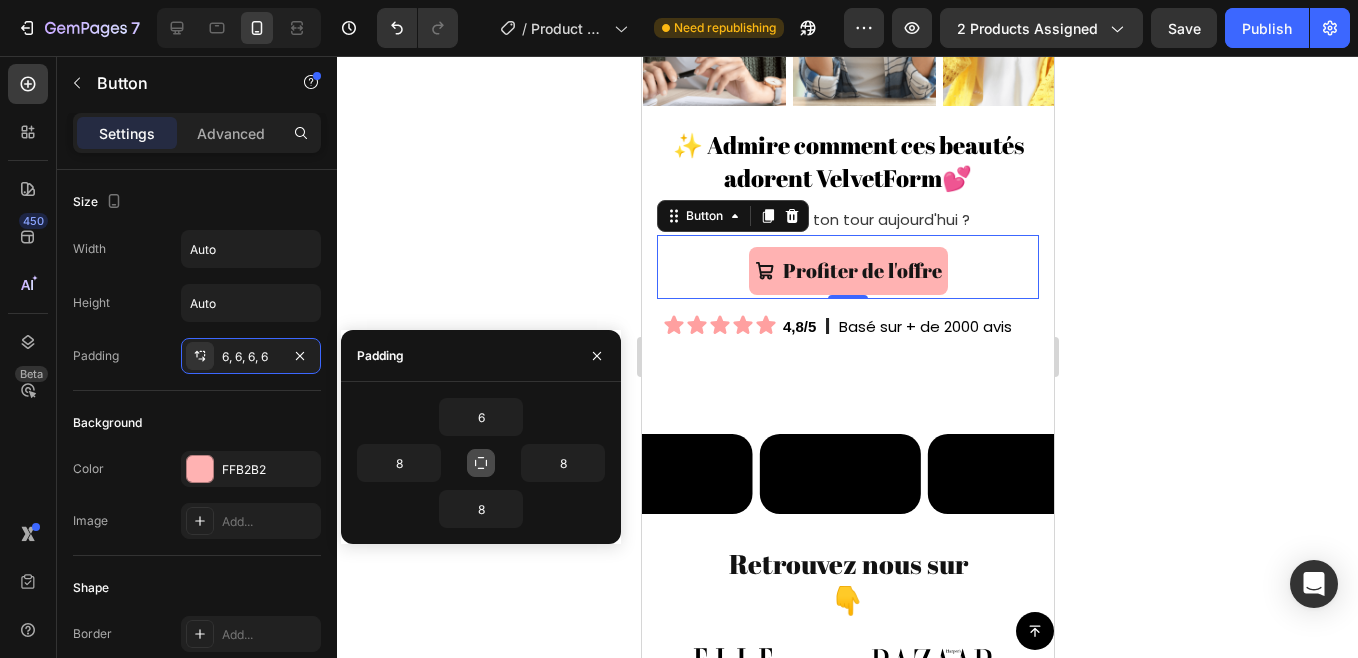 click 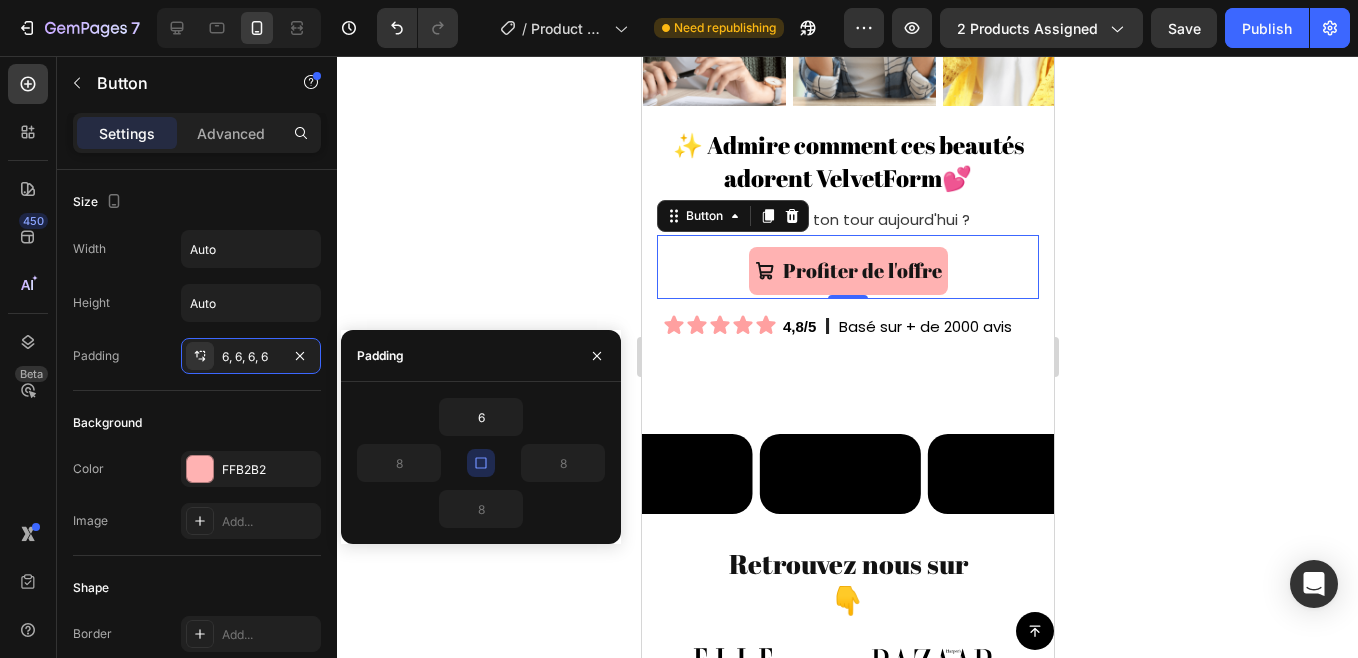 click 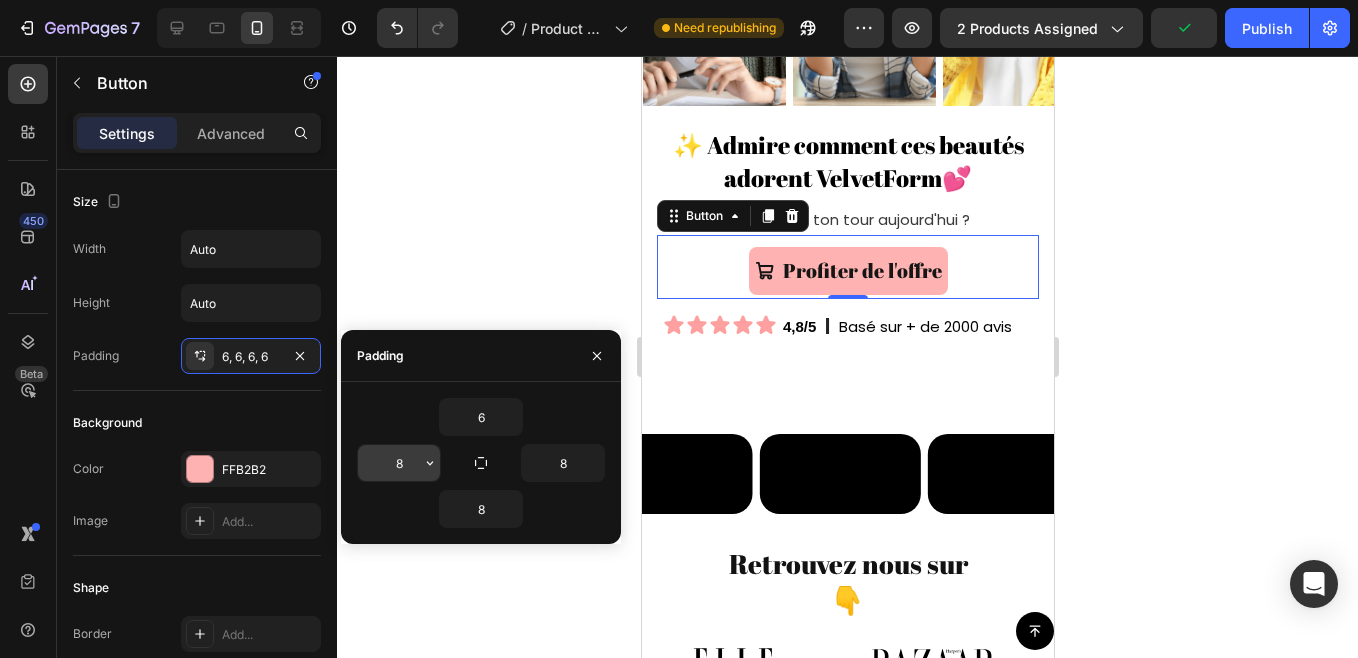 click on "8" at bounding box center (399, 463) 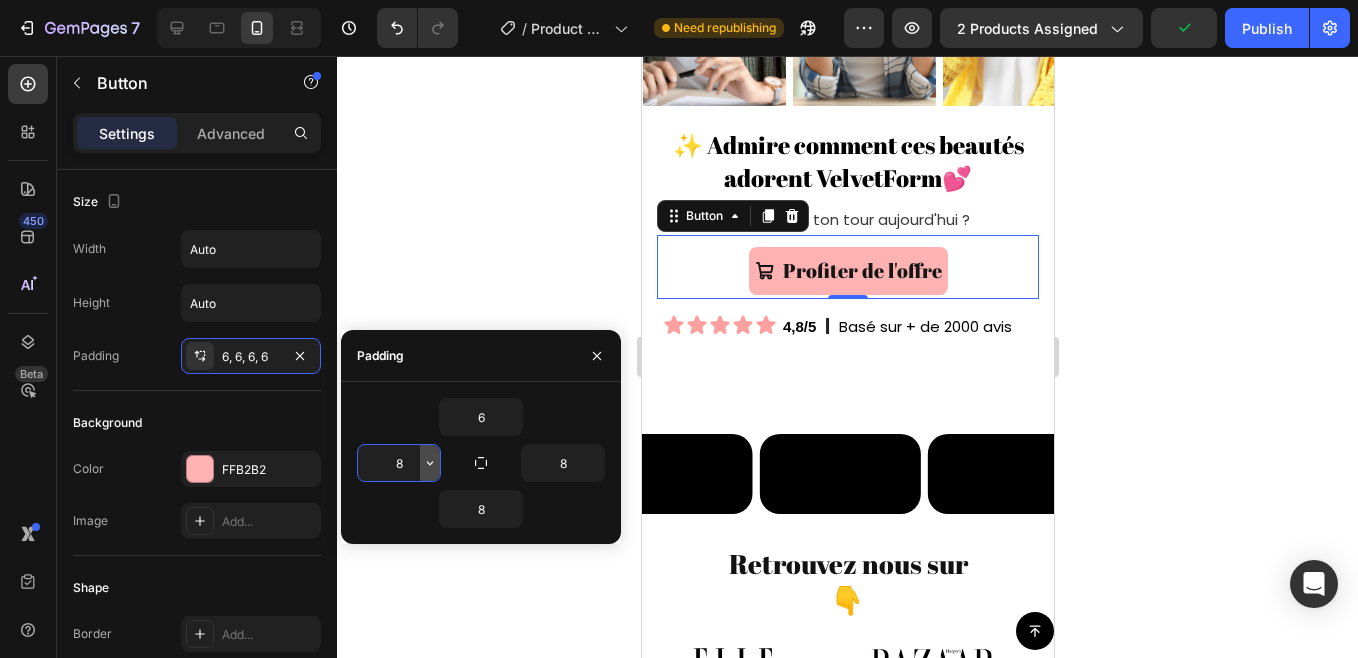 click 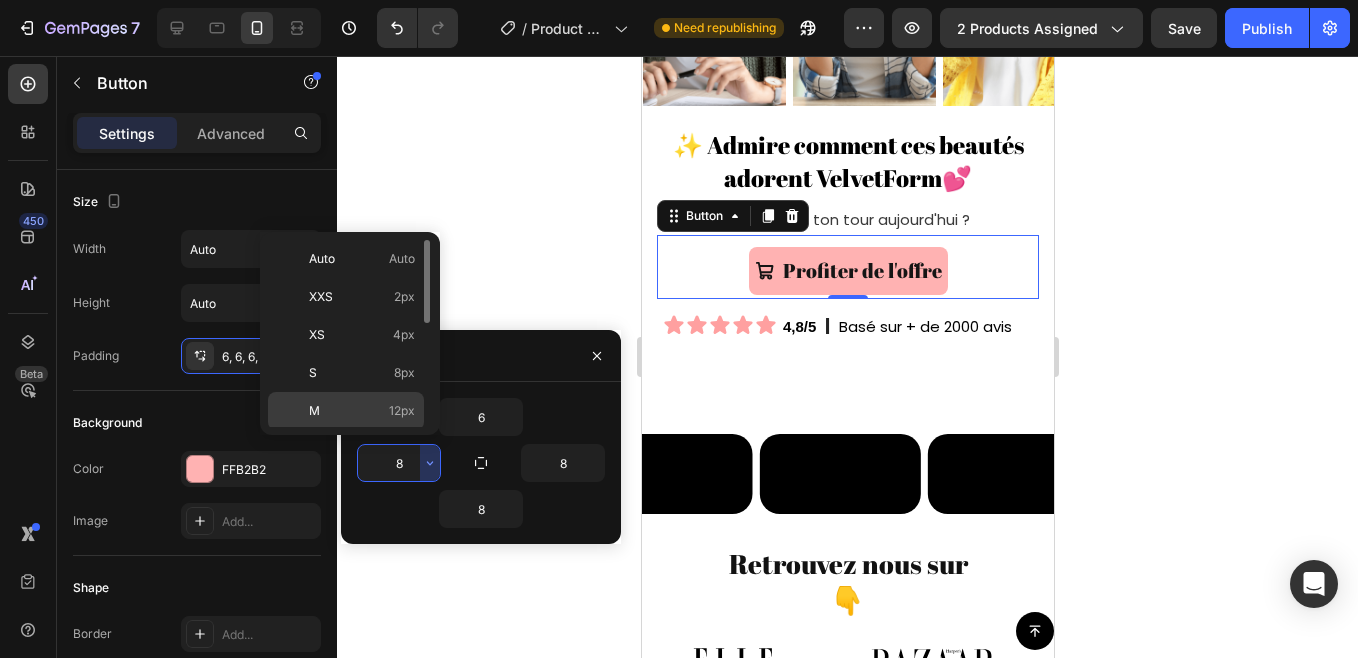 click on "12px" at bounding box center [402, 411] 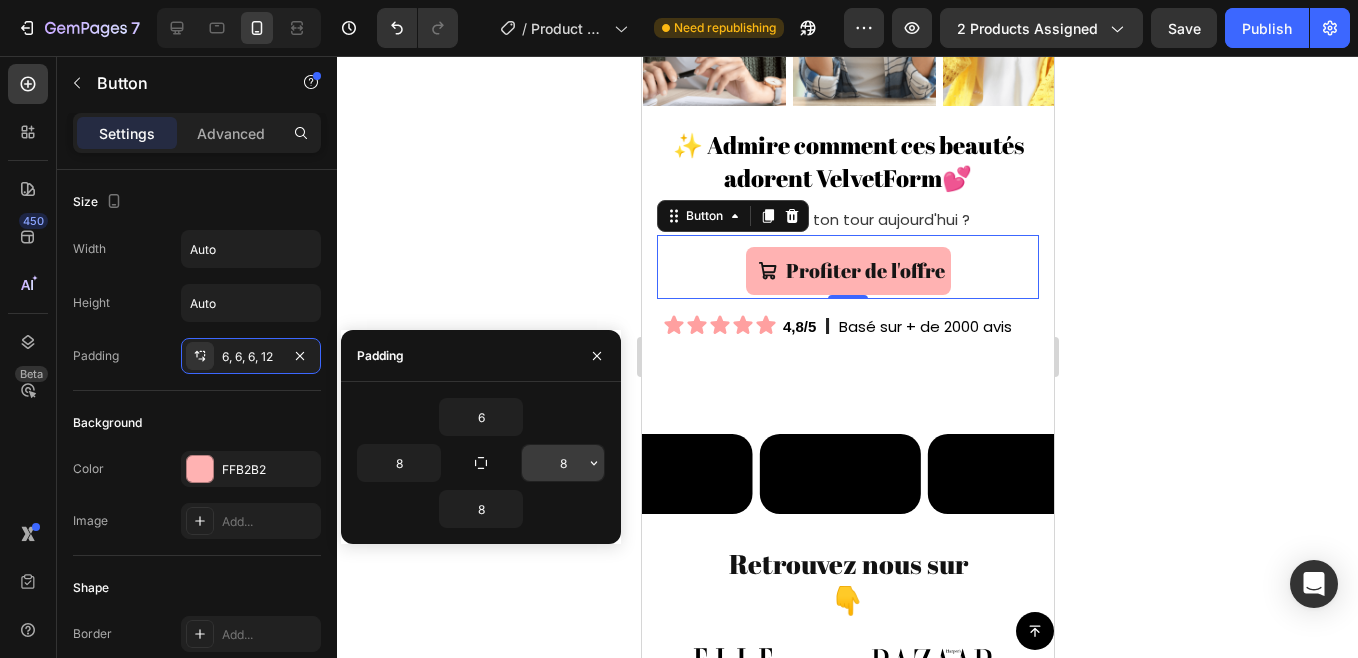 click on "8" at bounding box center [563, 463] 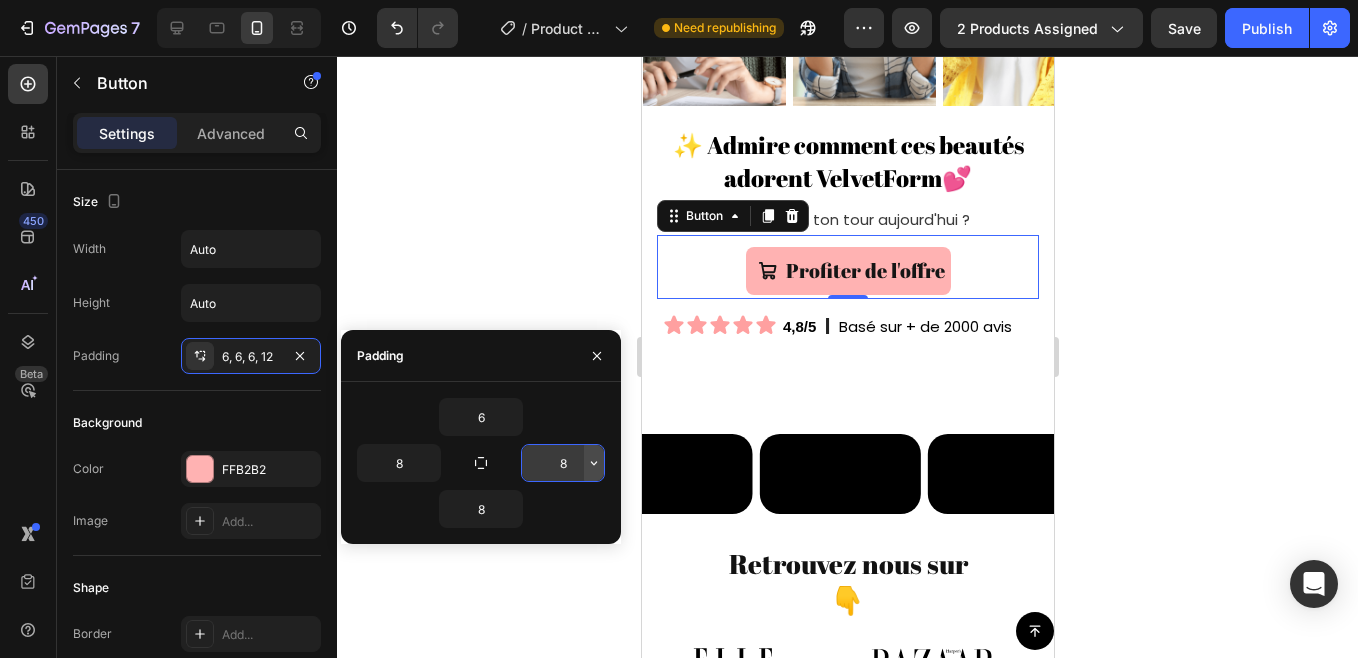click 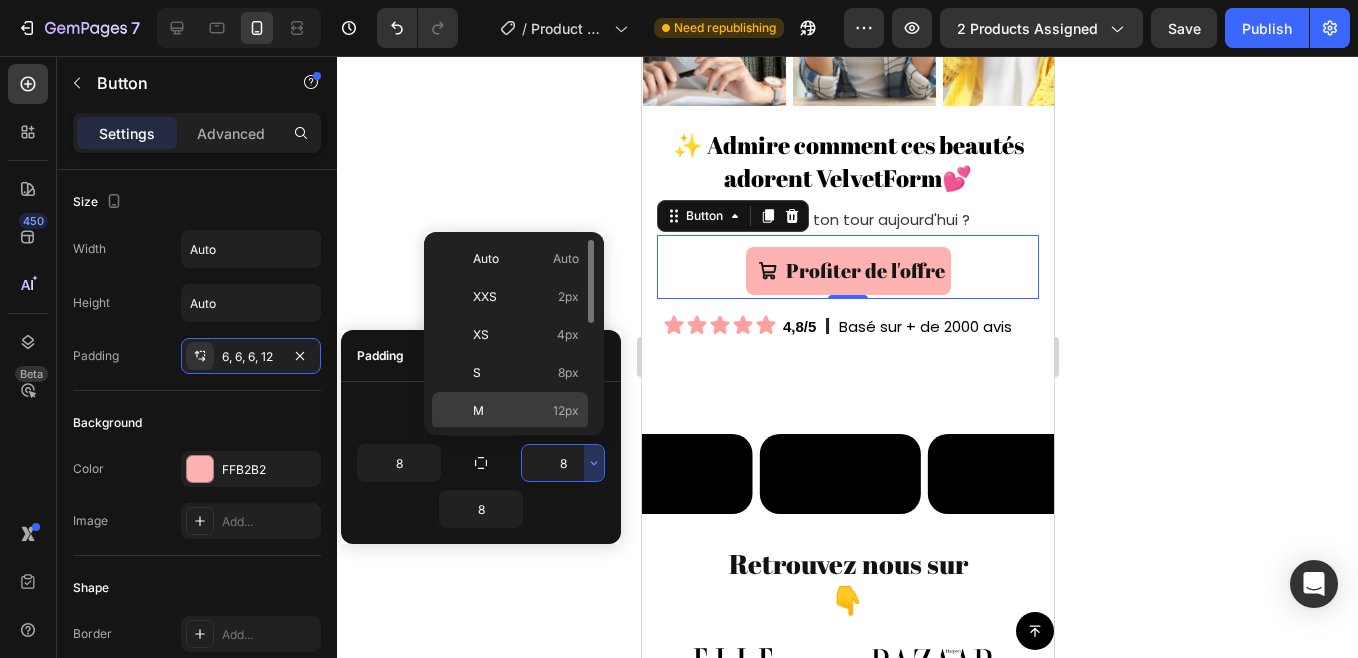 click on "12px" at bounding box center [566, 411] 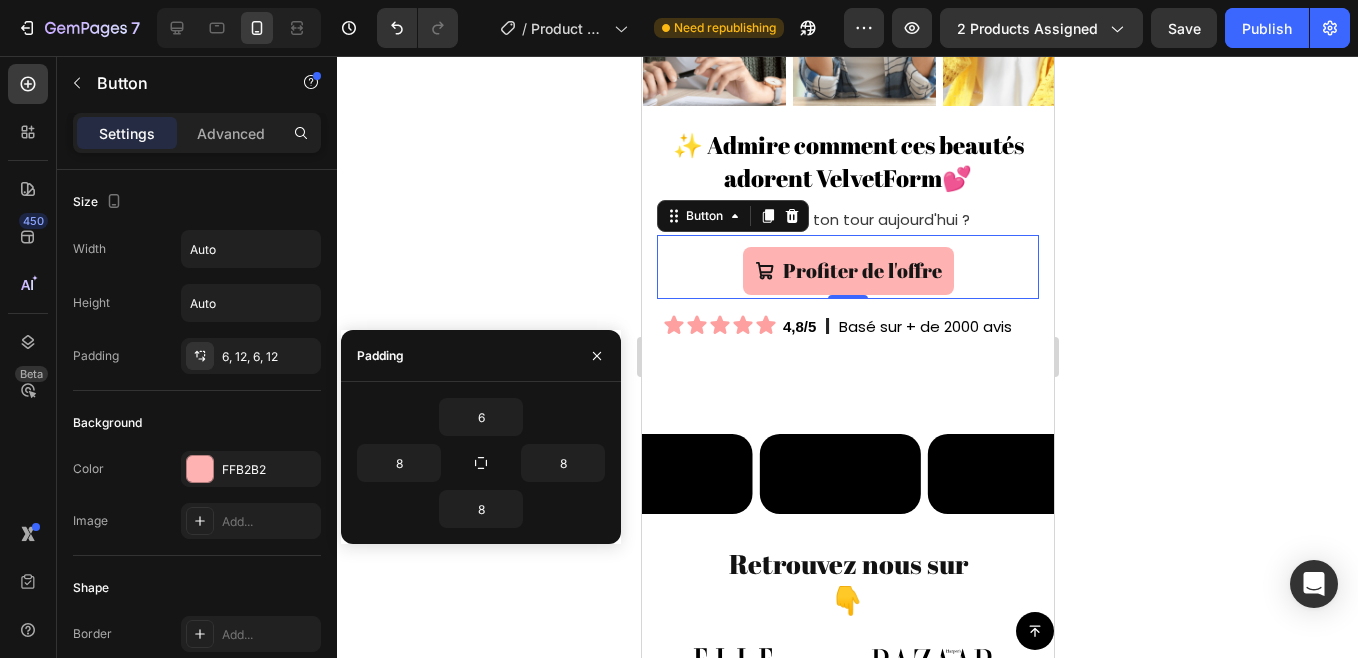 click 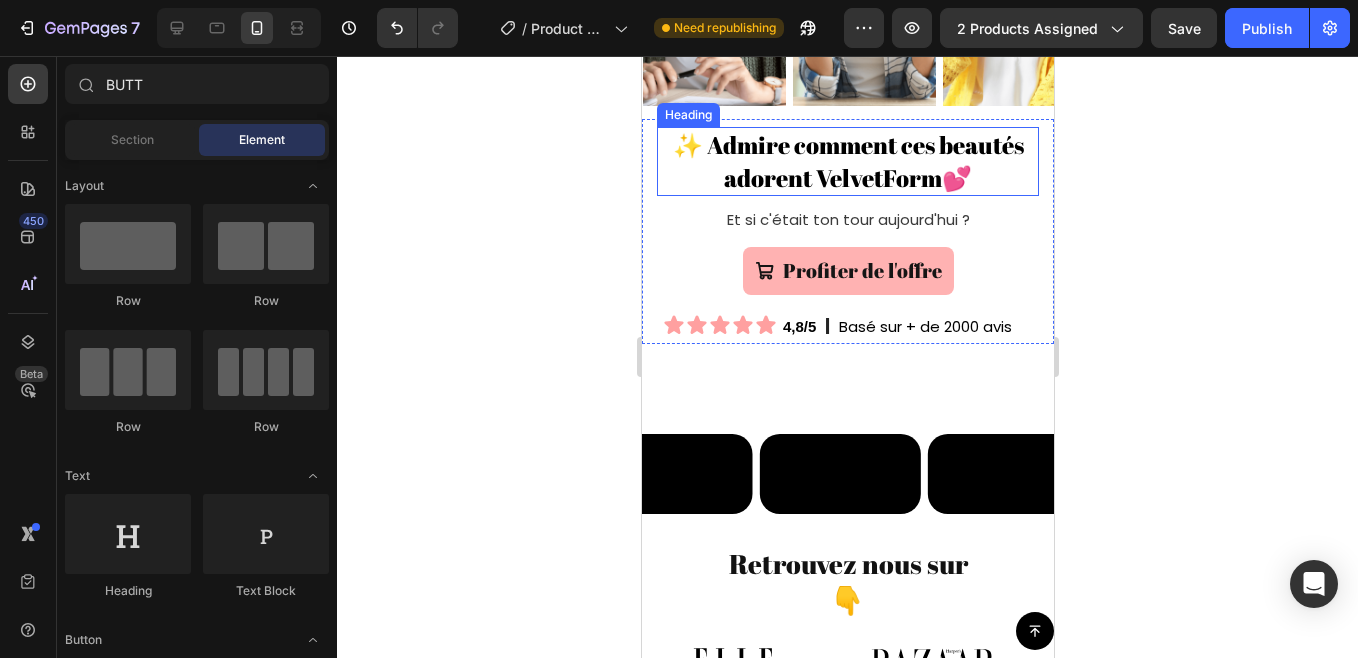click on "✨ Admire comment ces beautés adorent VelvetForm💕" at bounding box center [847, 161] 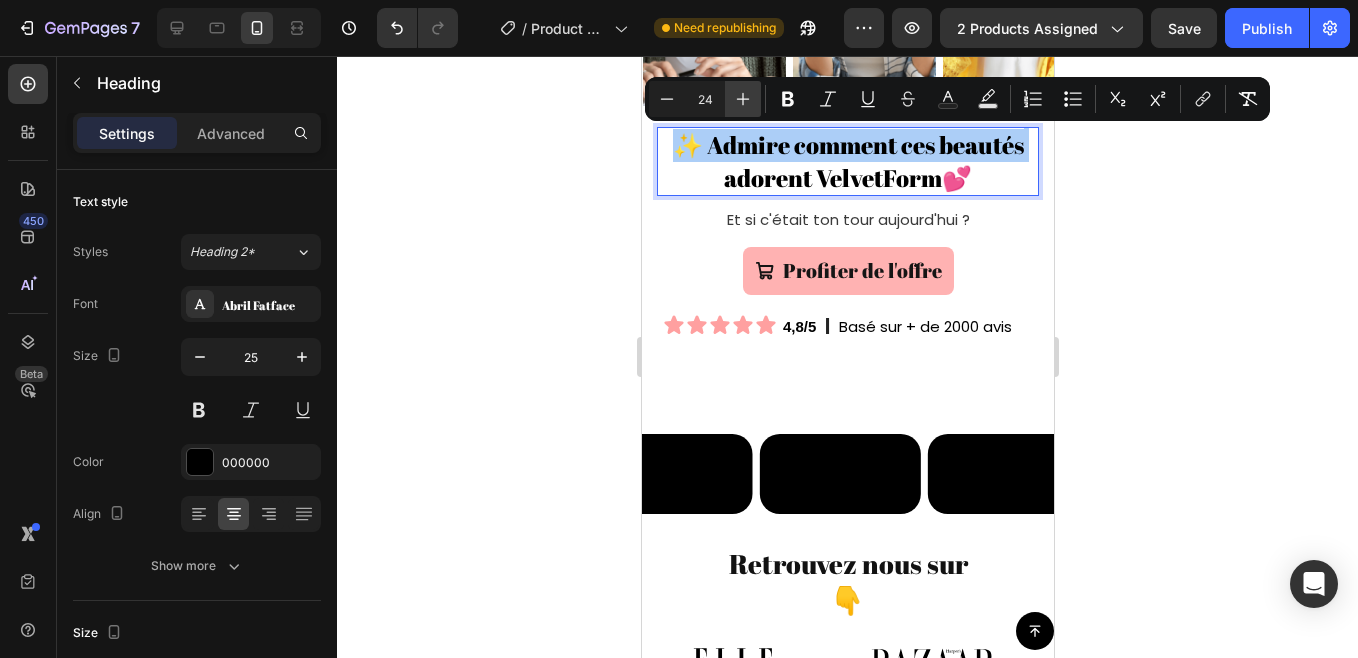 click 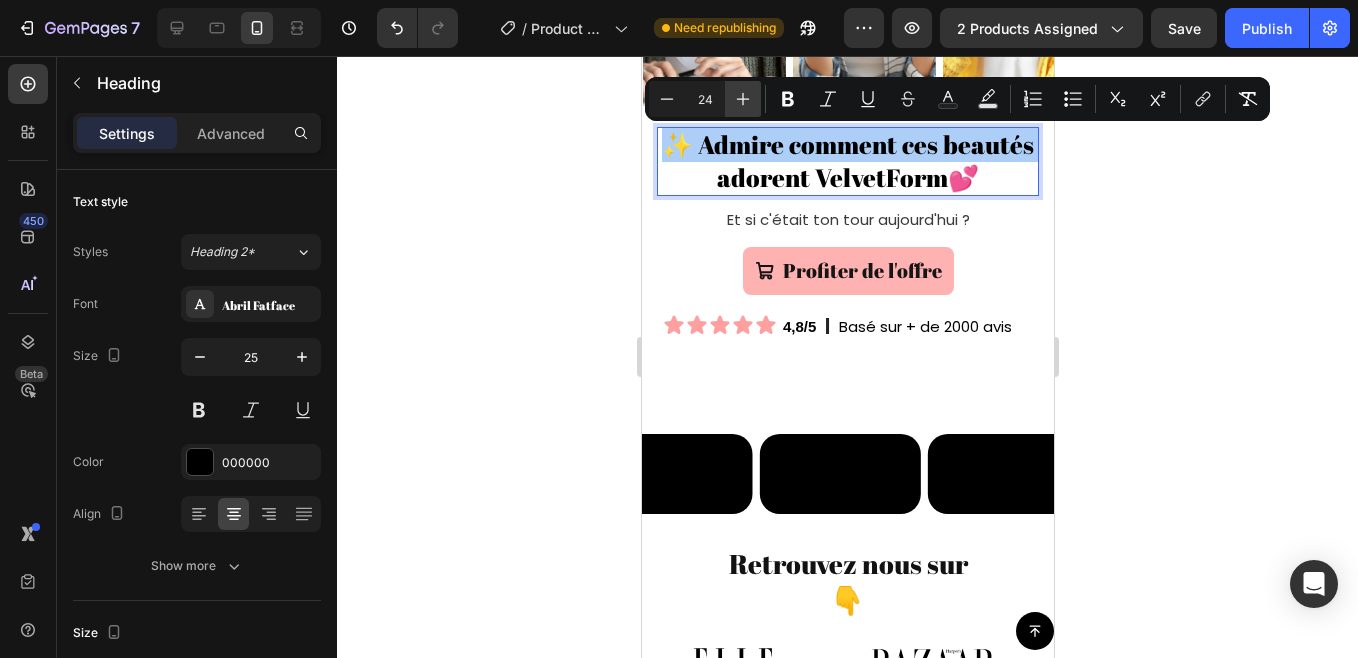 click 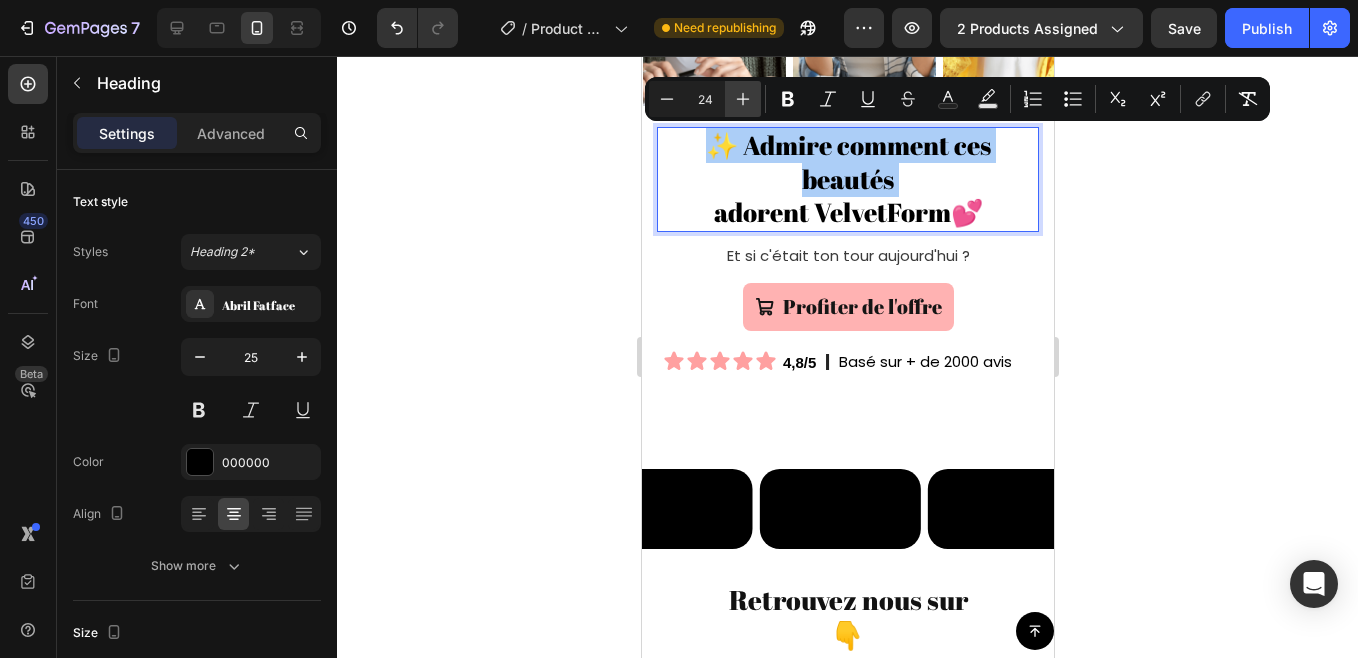 click 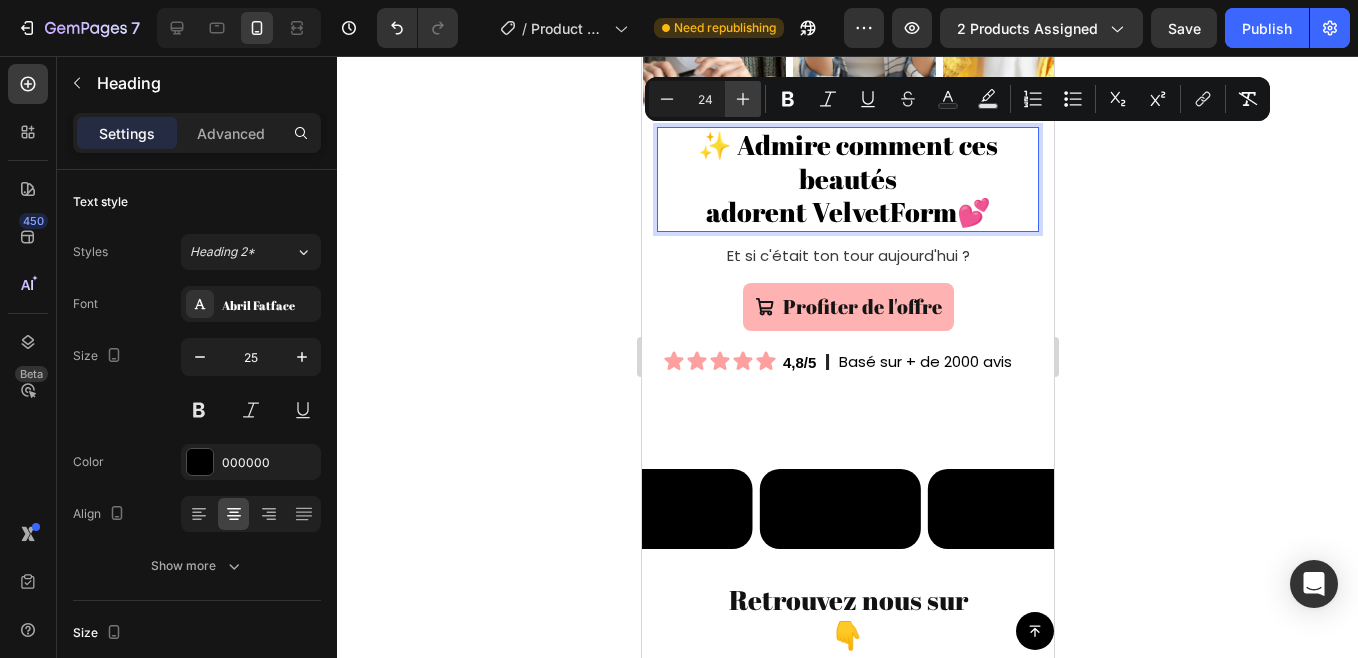 click 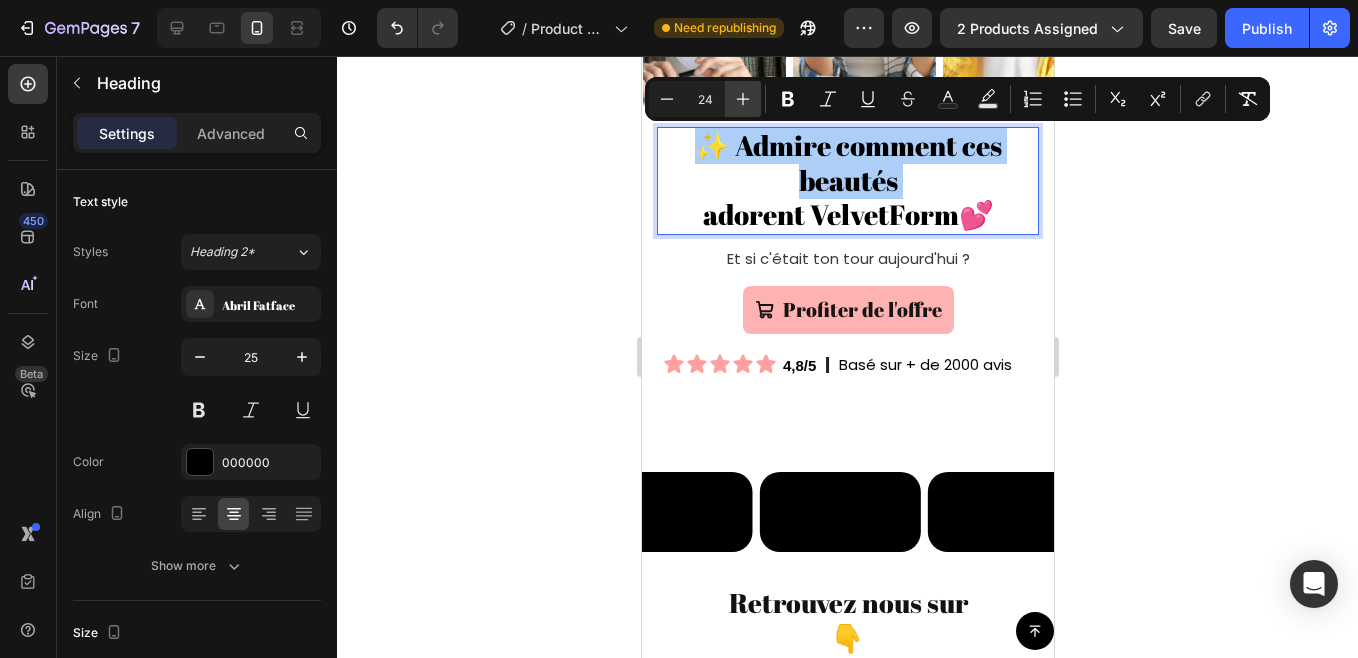 click 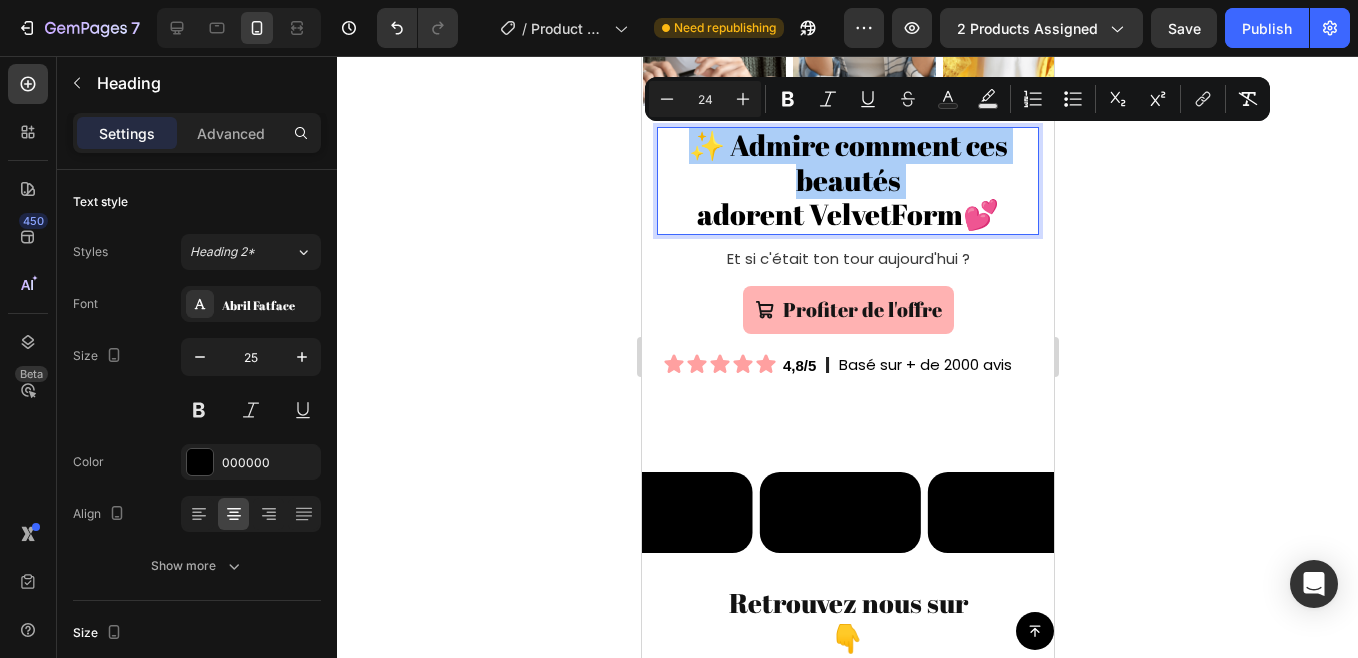 click 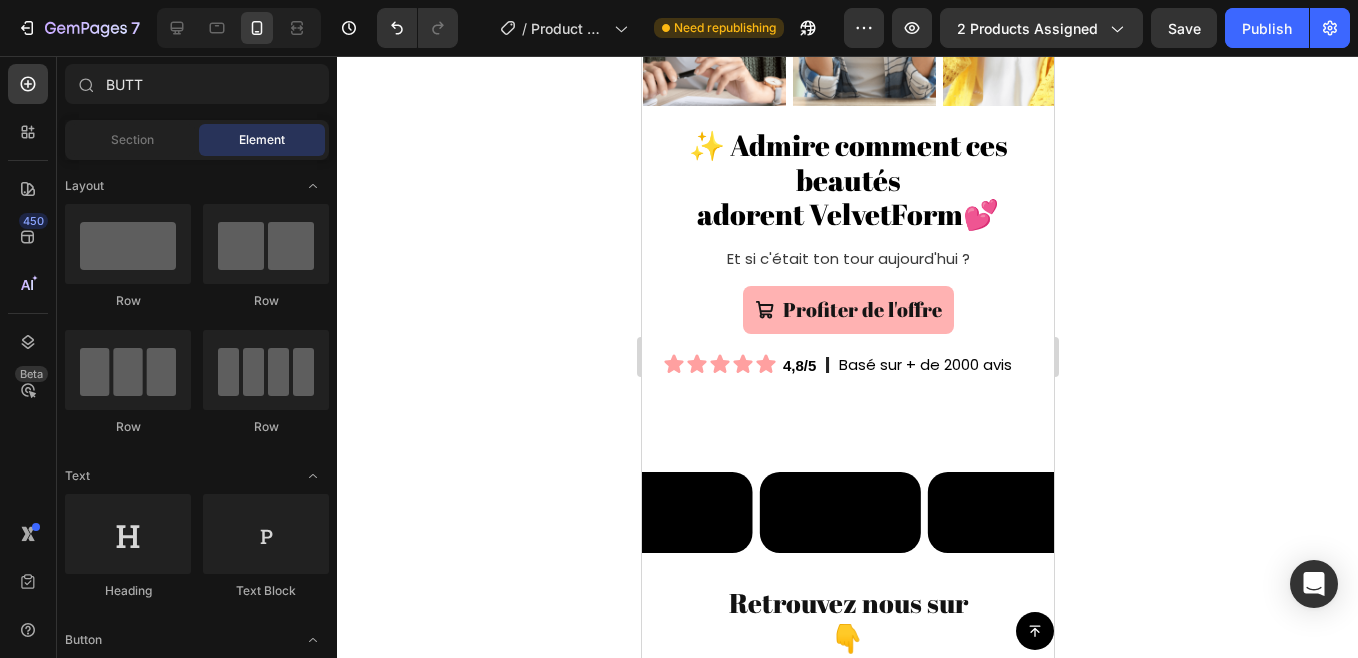 click 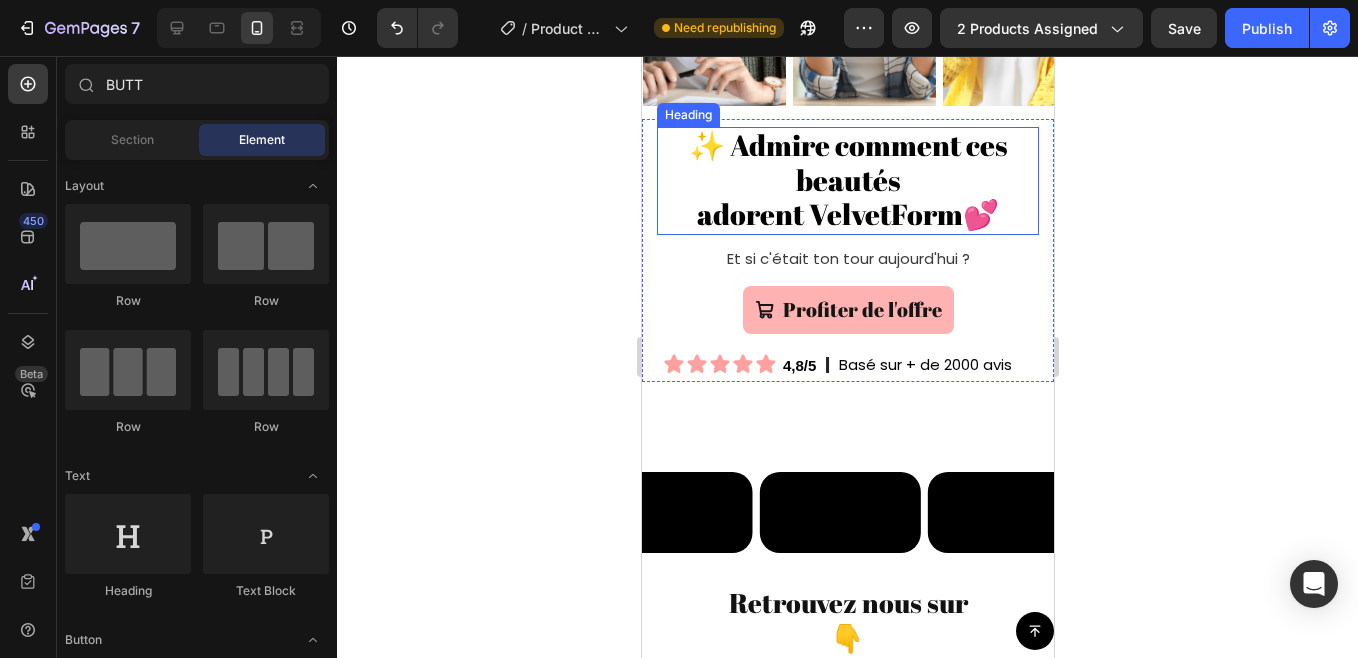 click on "✨ Admire comment ces beautés" at bounding box center [847, 162] 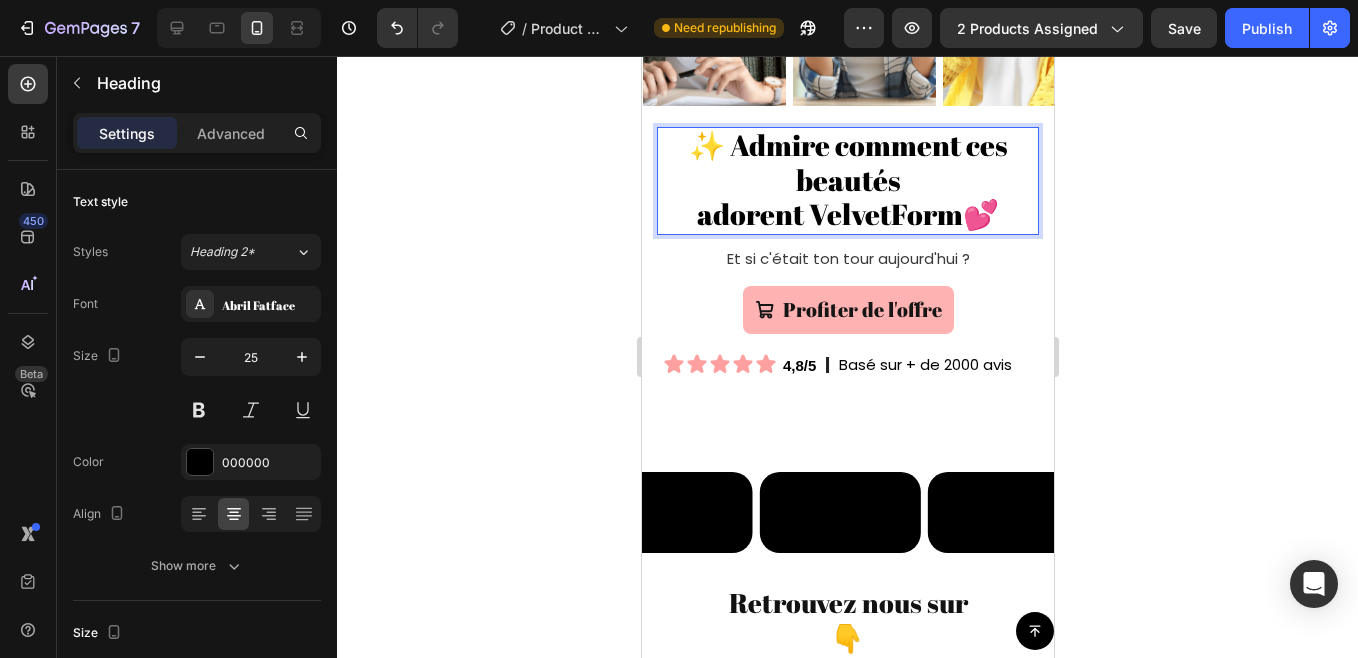 click on "adorent VelvetForm💕" at bounding box center (847, 213) 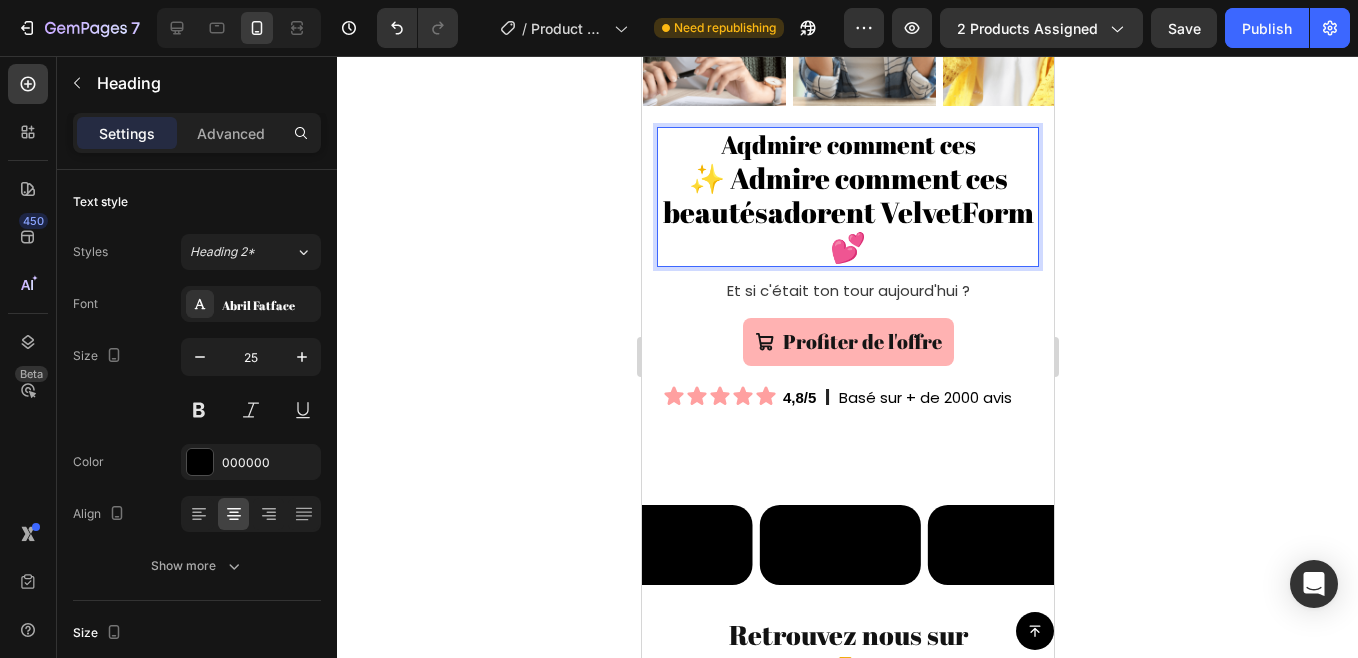 click on "✨ Admire comment ces beautésadorent VelvetForm💕" at bounding box center [847, 212] 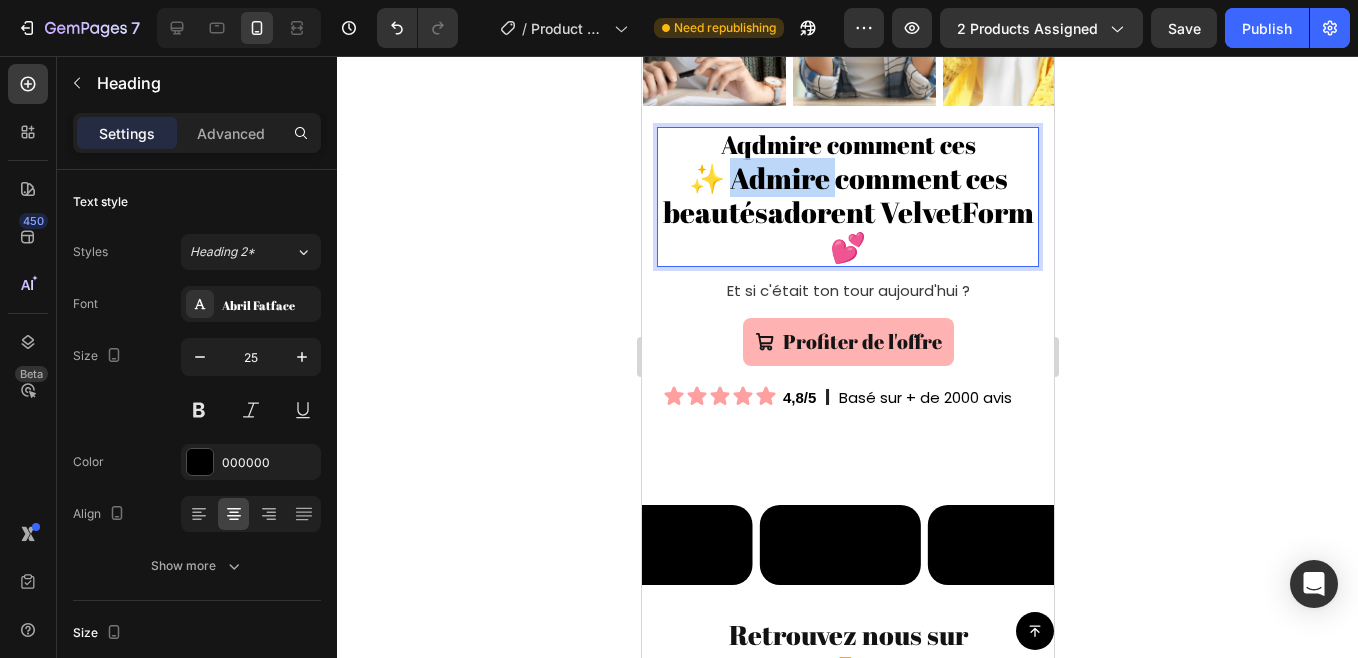 click on "✨ Admire comment ces beautésadorent VelvetForm💕" at bounding box center [847, 212] 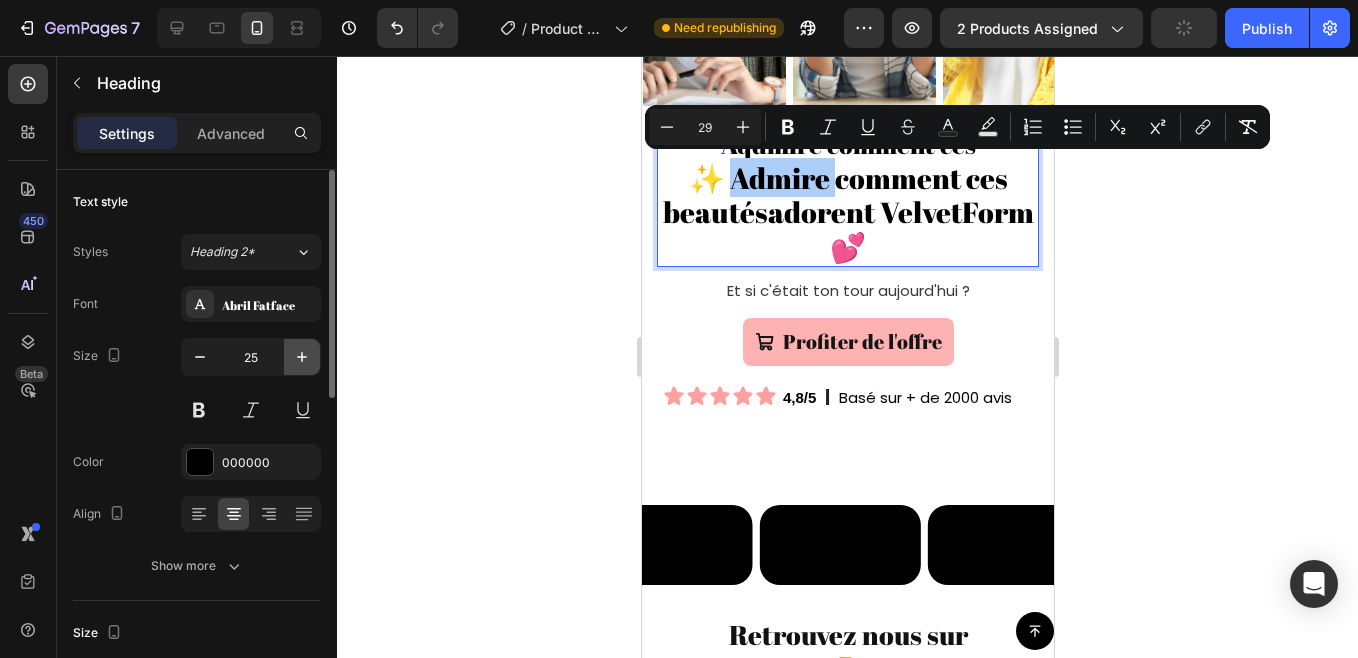 click 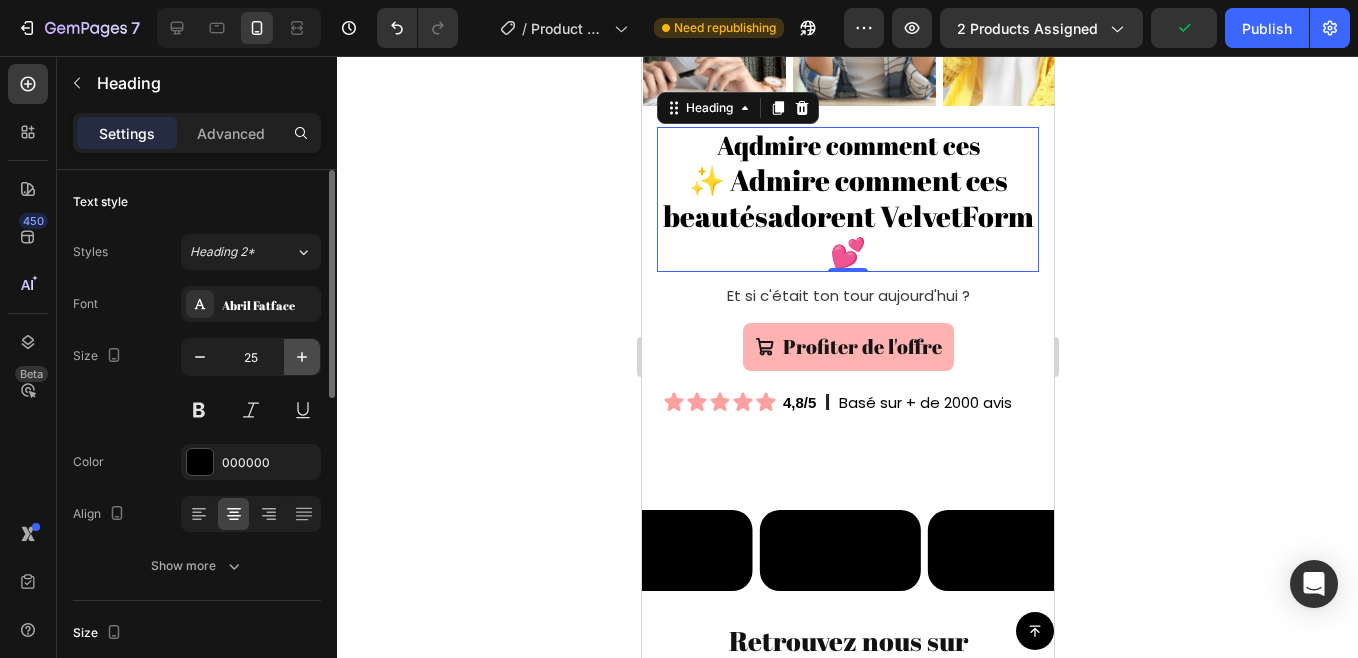 click 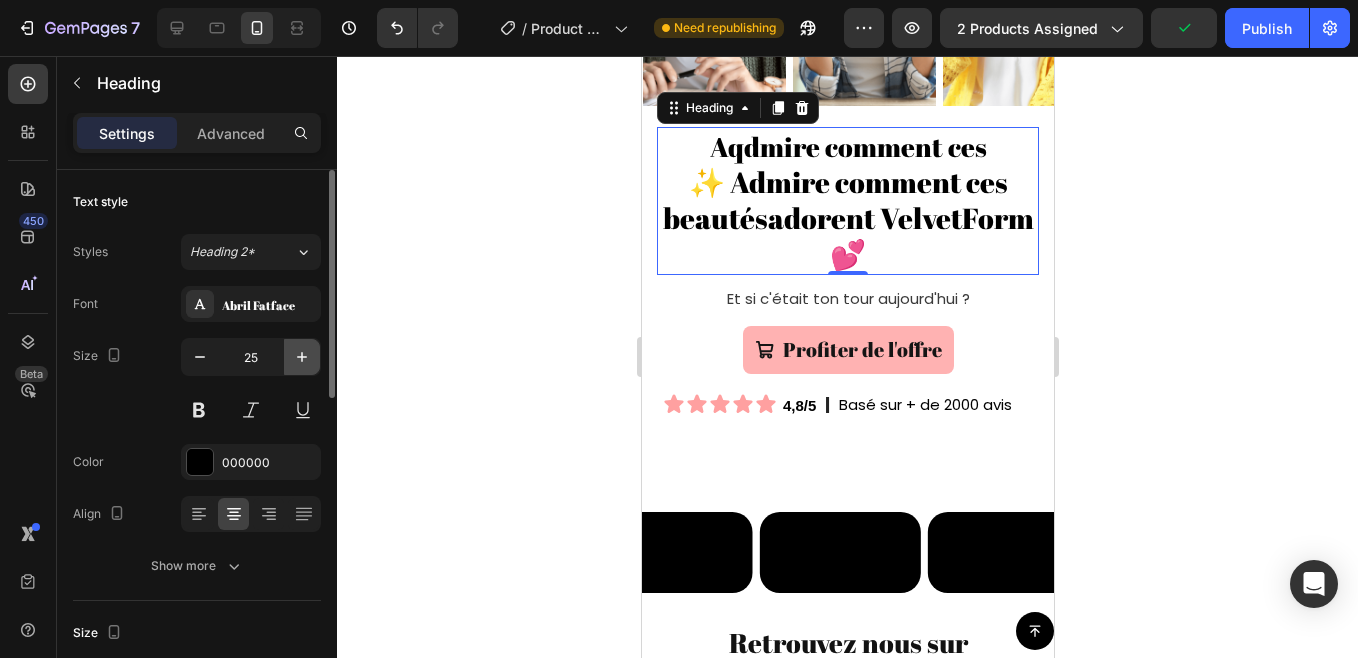click 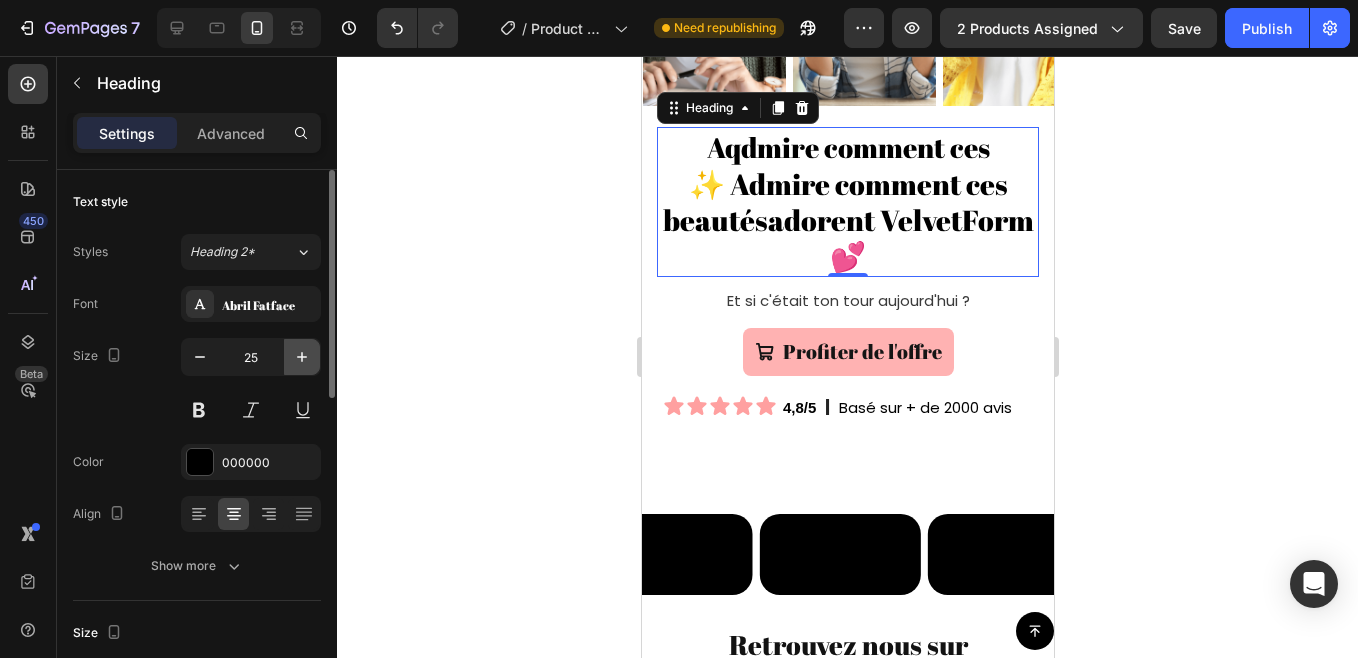 click 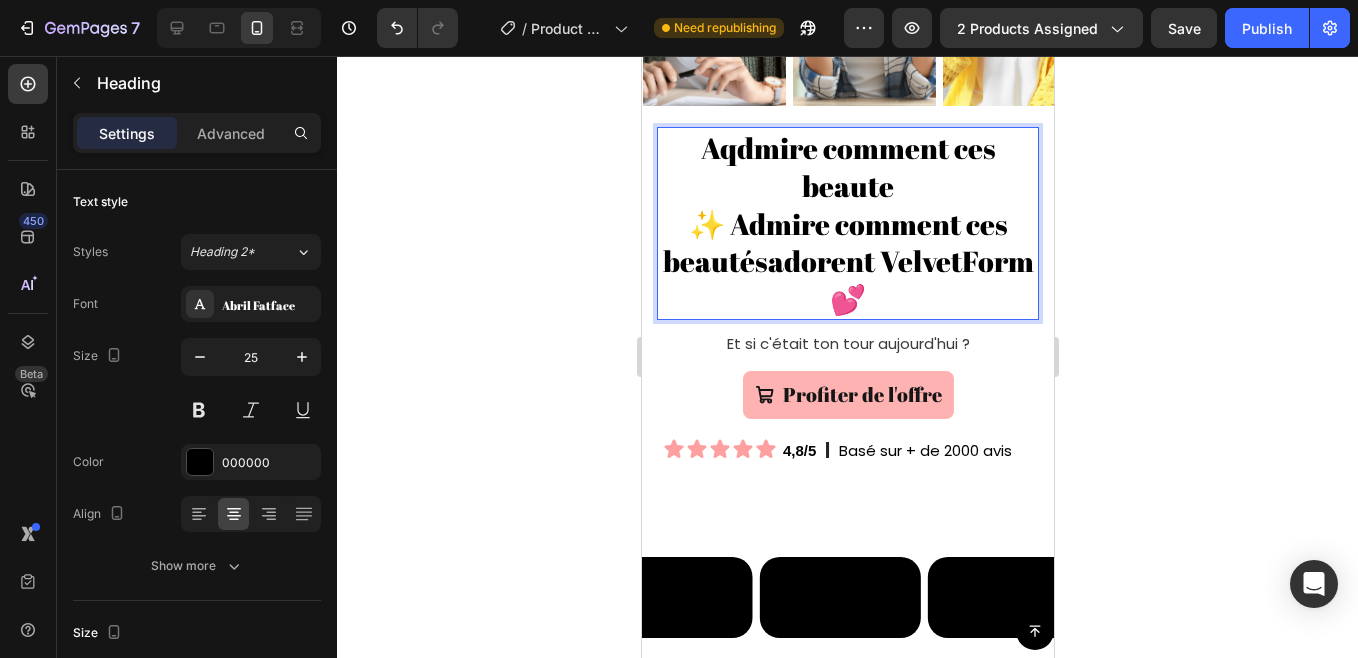 click on "✨ Admire comment ces beautésadorent VelvetForm💕" at bounding box center (847, 261) 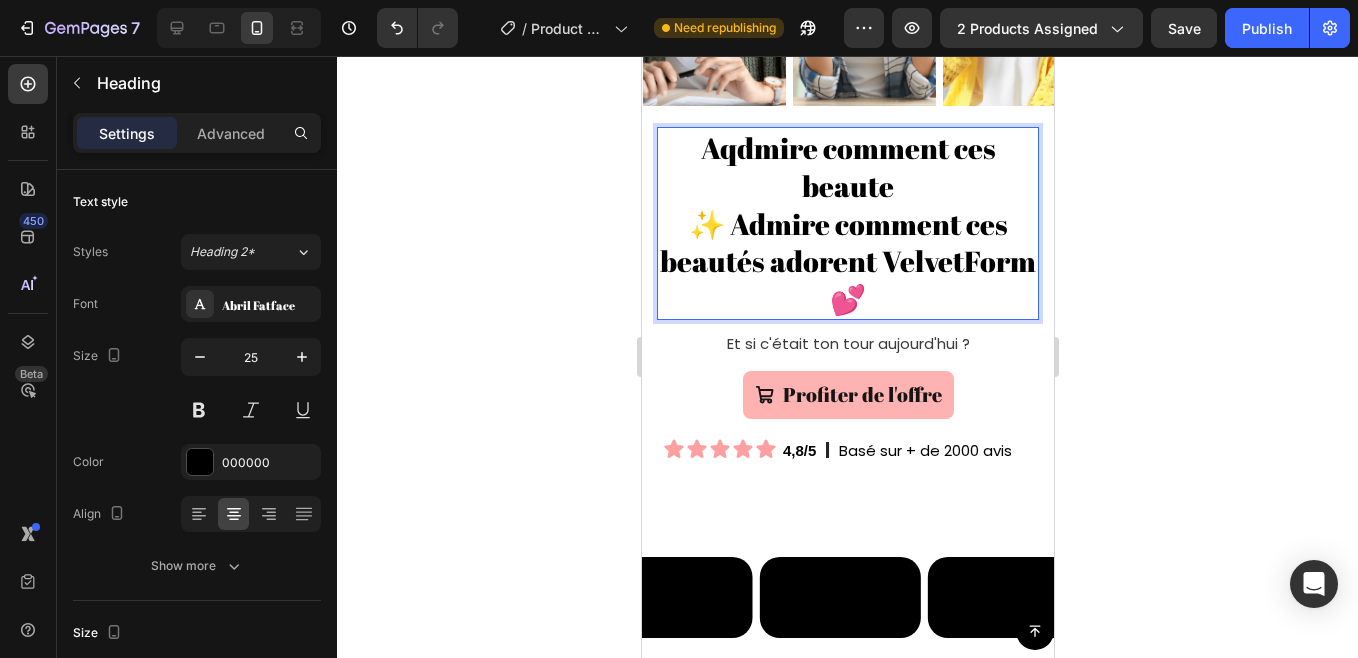 click on "Aqdmire comment ces beaute ✨ Admire comment ces beautés adorent VelvetForm💕" at bounding box center [847, 223] 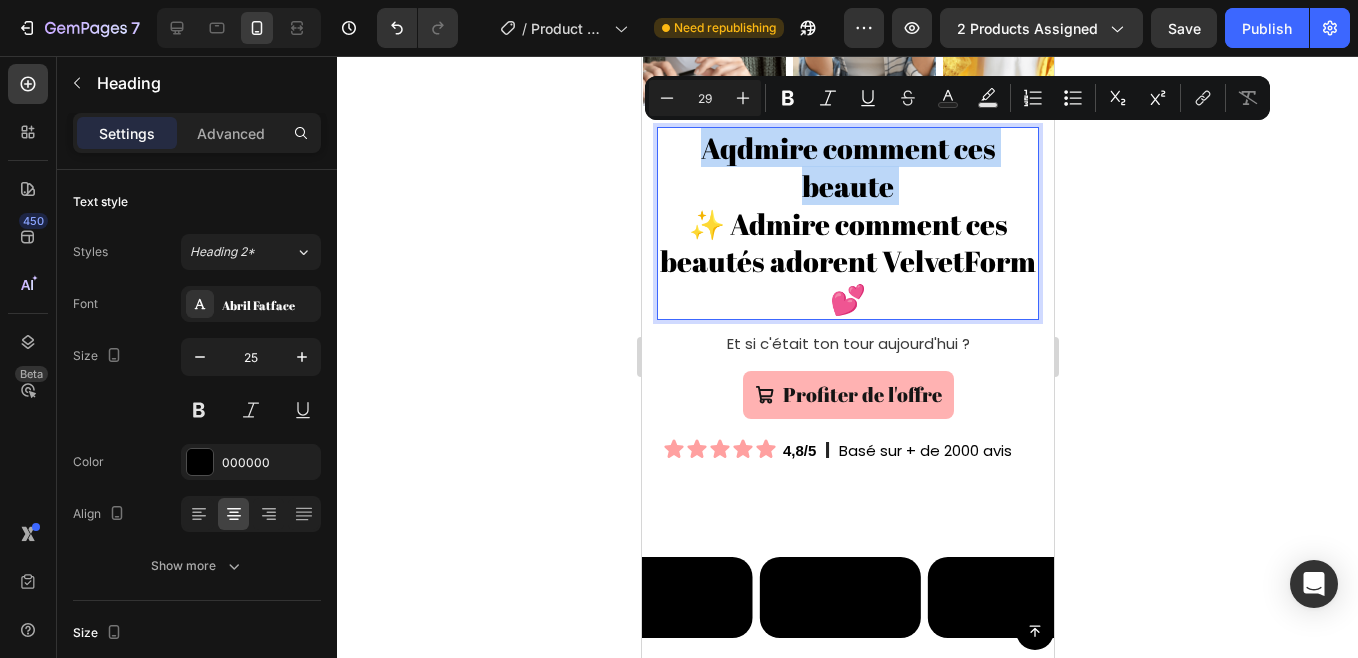 drag, startPoint x: 883, startPoint y: 200, endPoint x: 758, endPoint y: 130, distance: 143.26549 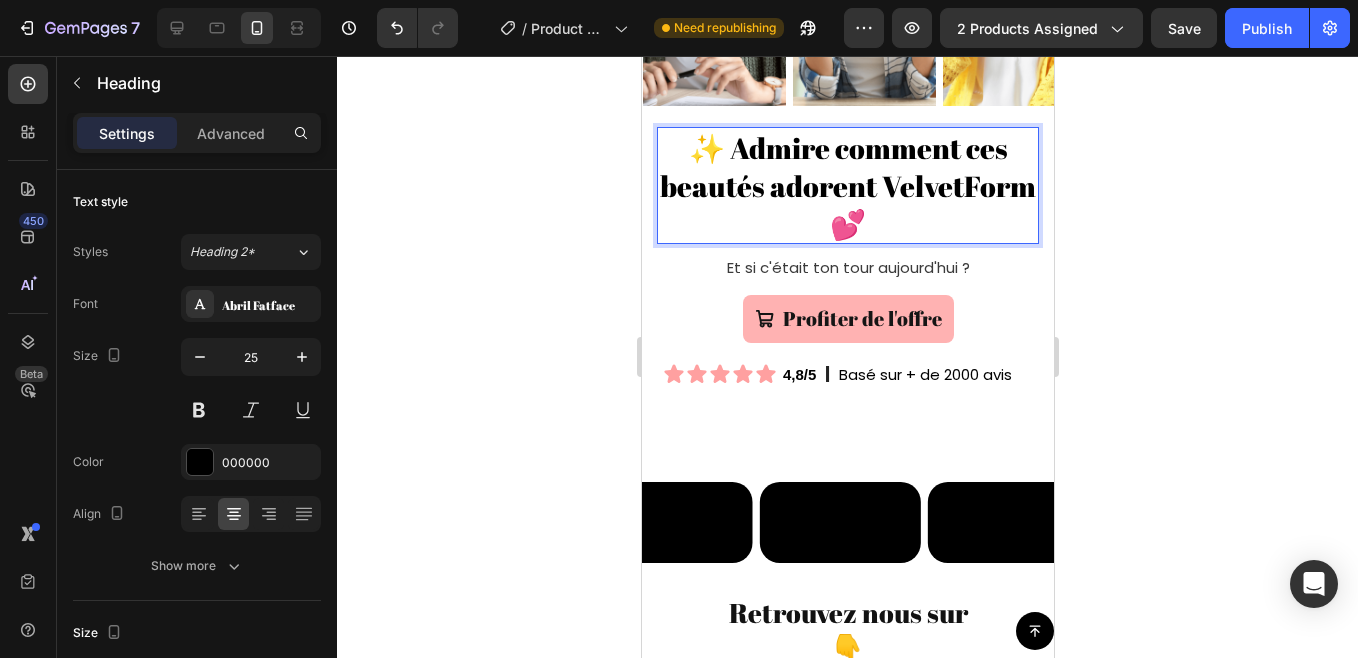 click on "✨ Admire comment ces beautés adorent VelvetForm💕" at bounding box center (847, 185) 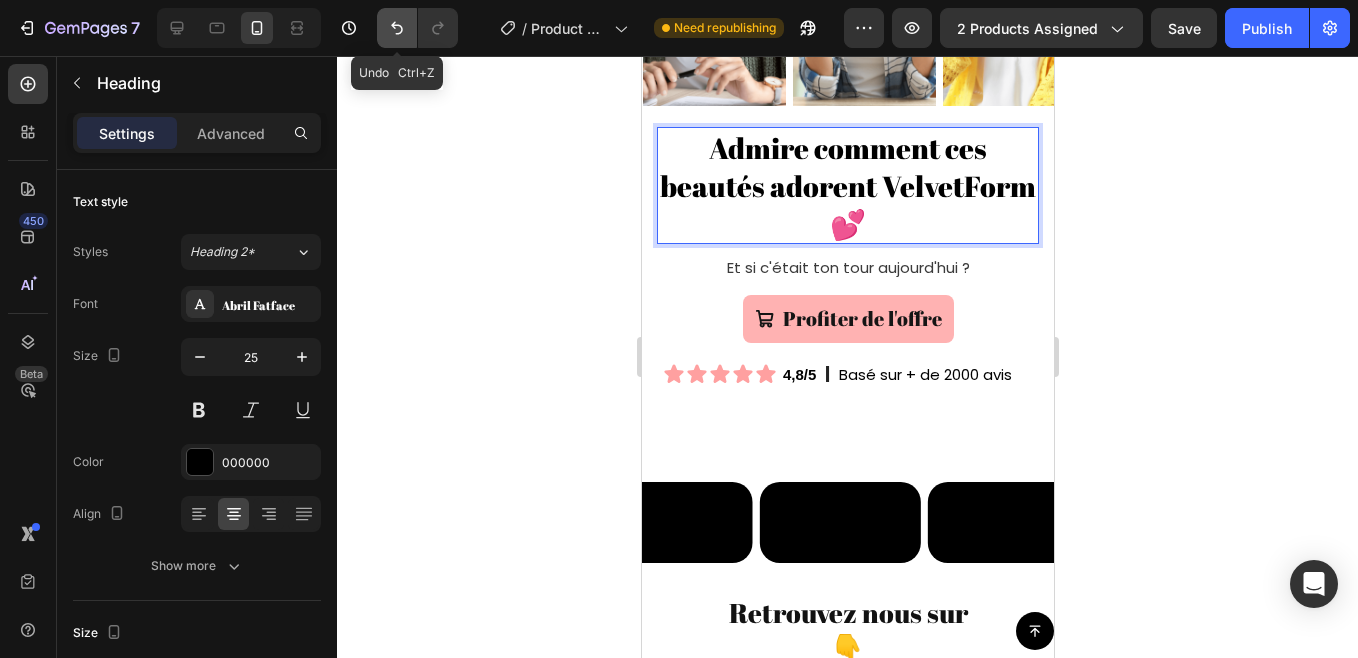 click 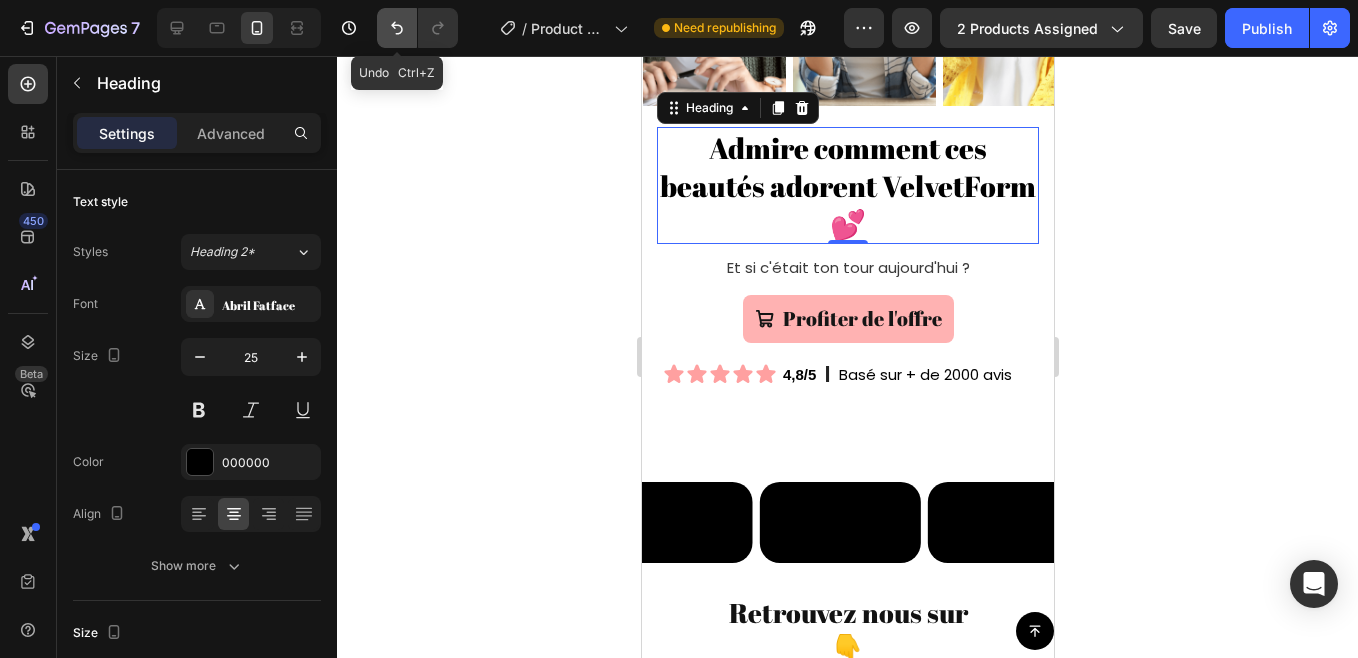 click 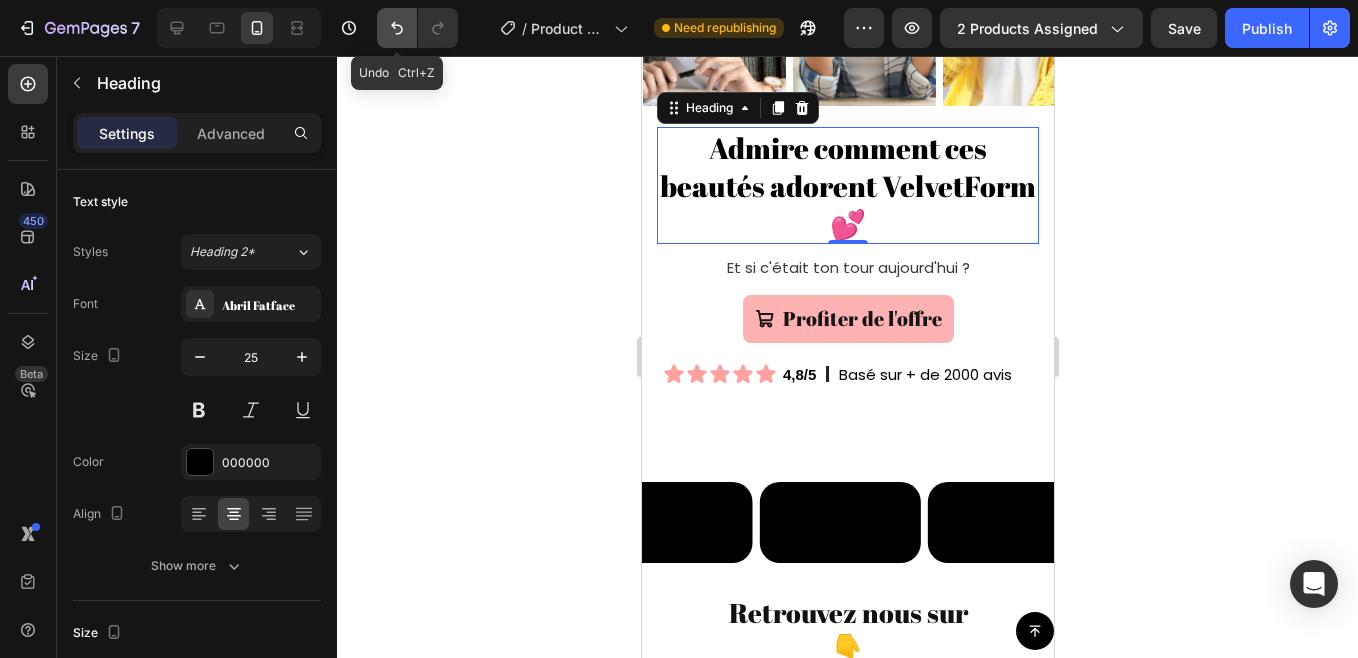 click 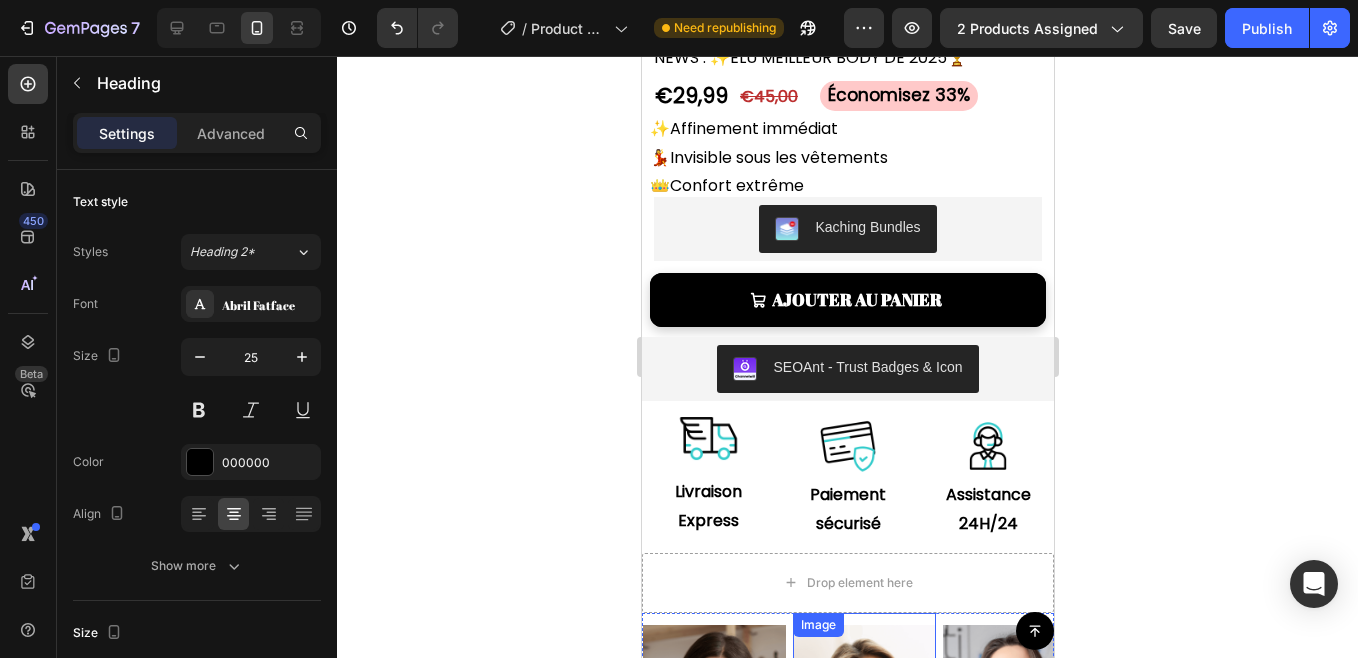 scroll, scrollTop: 0, scrollLeft: 0, axis: both 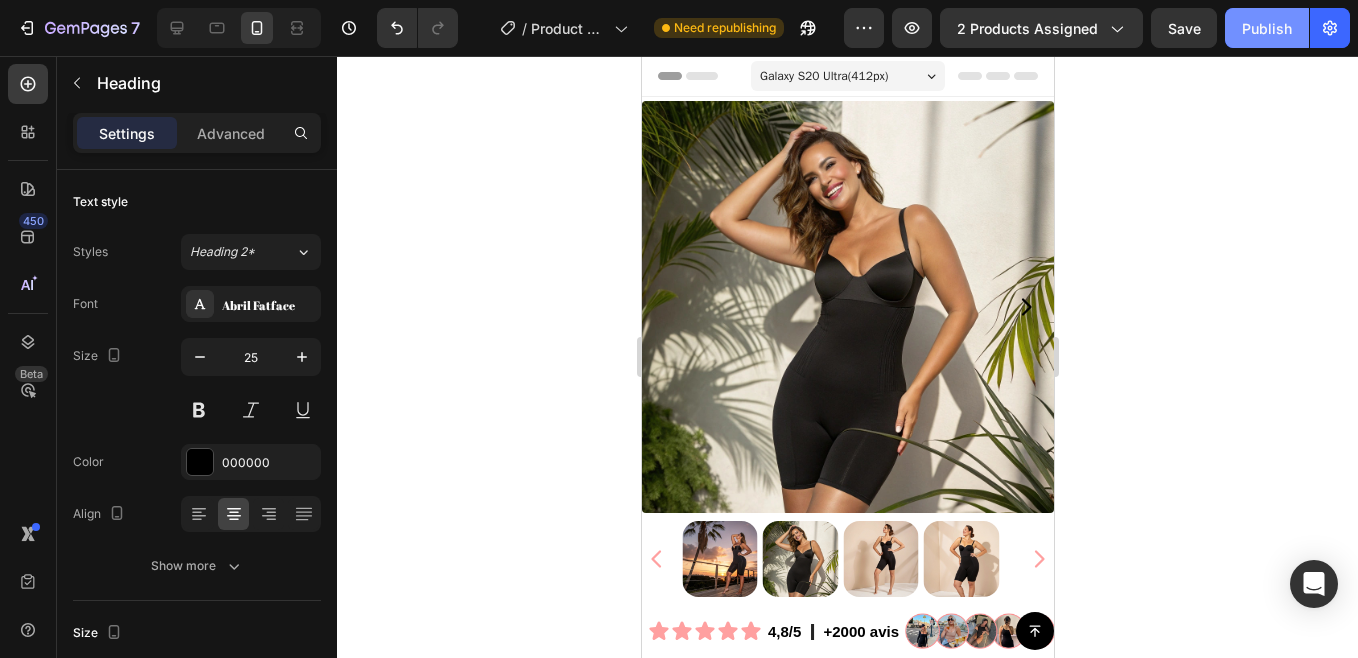 click on "Publish" 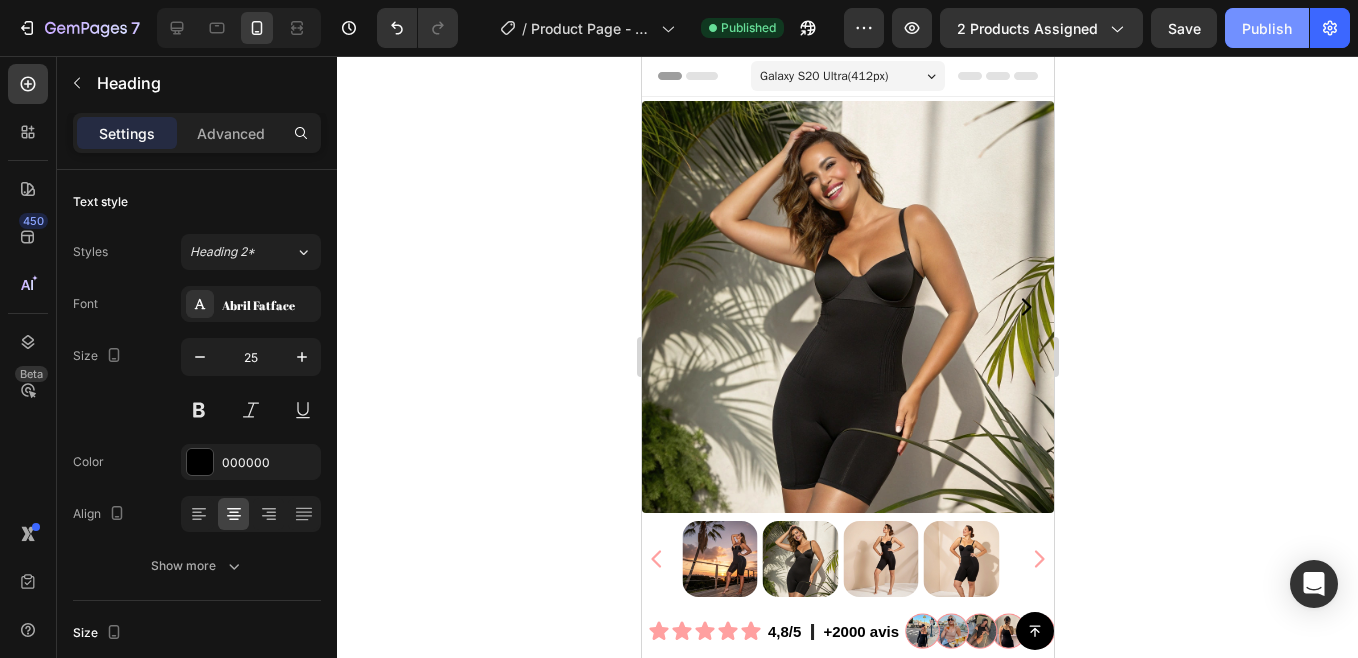 click on "Publish" at bounding box center [1267, 28] 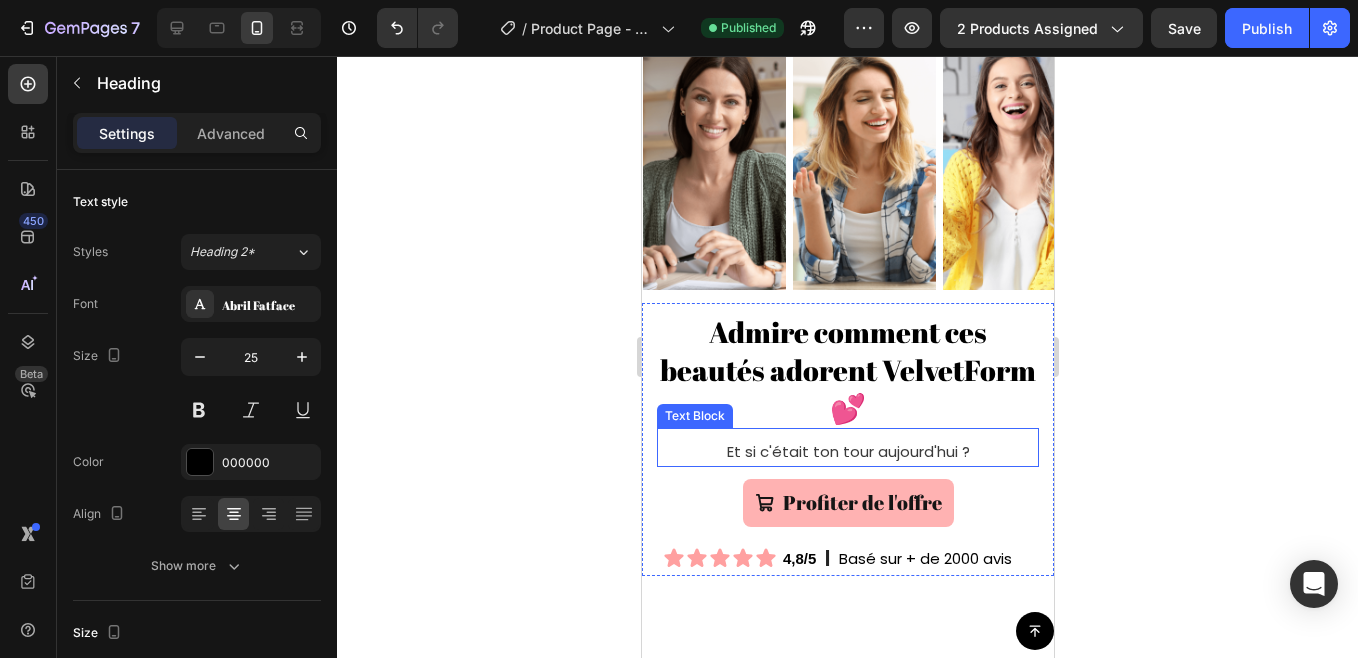 scroll, scrollTop: 1267, scrollLeft: 0, axis: vertical 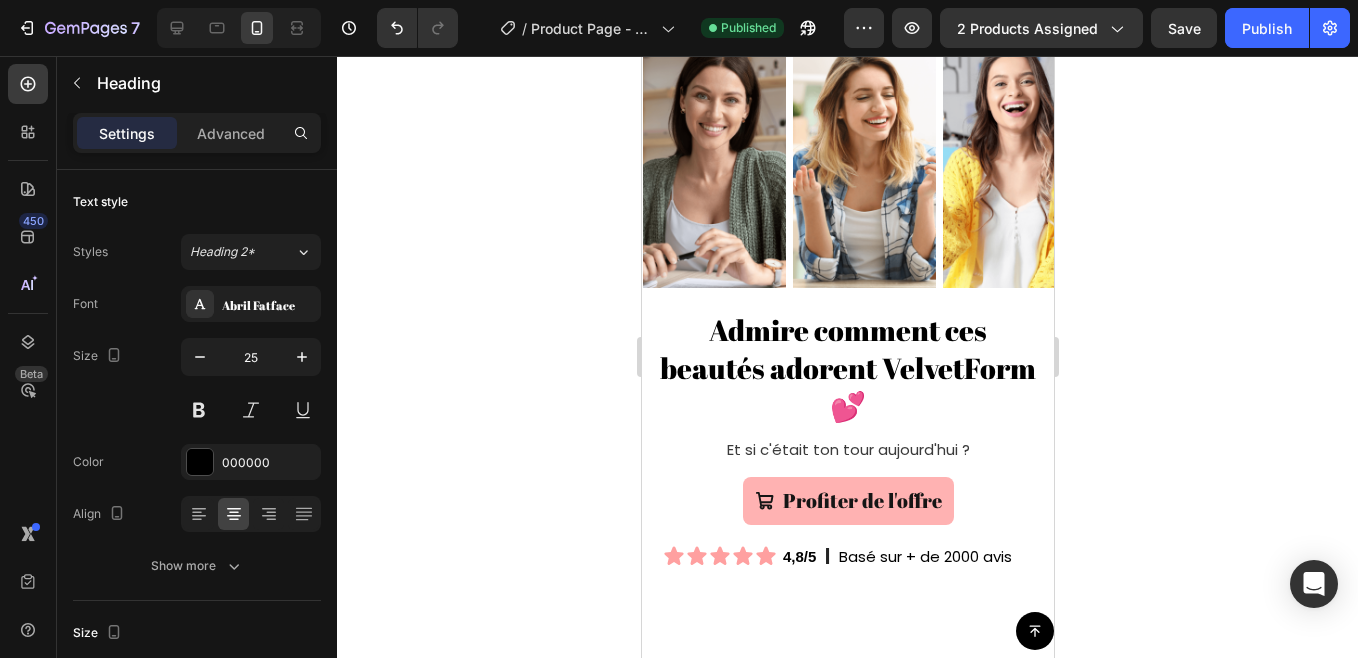 type 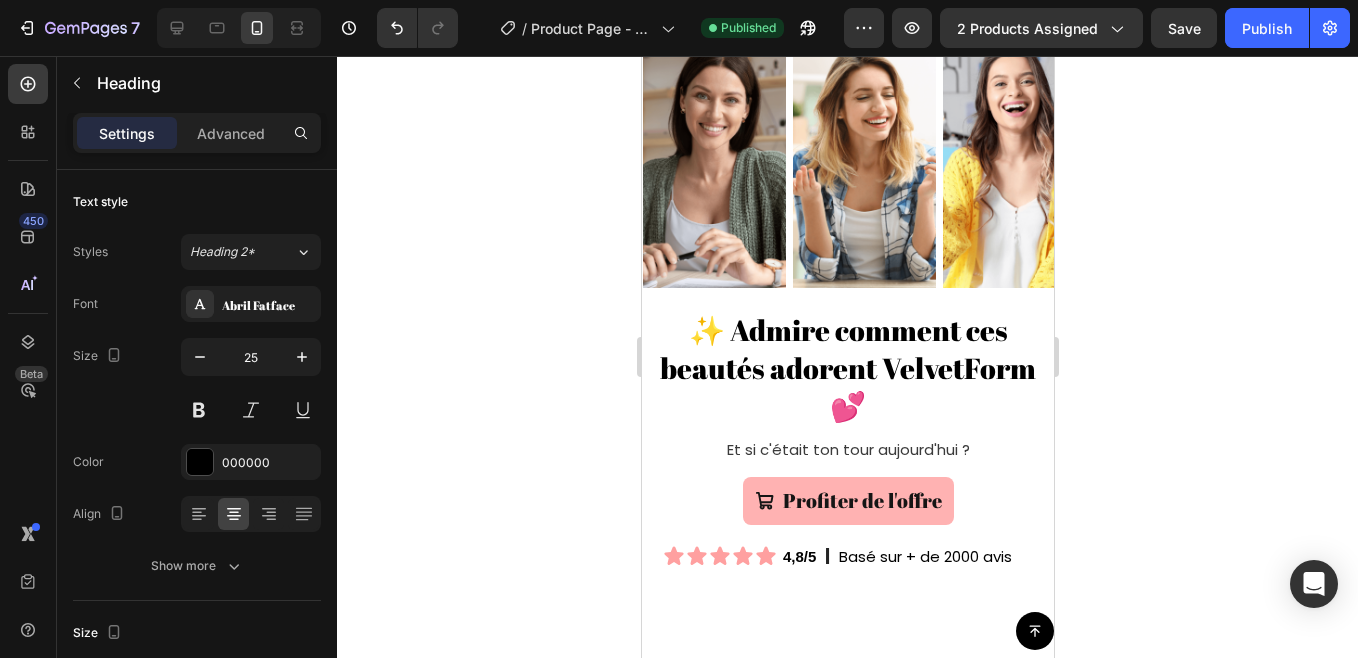 click 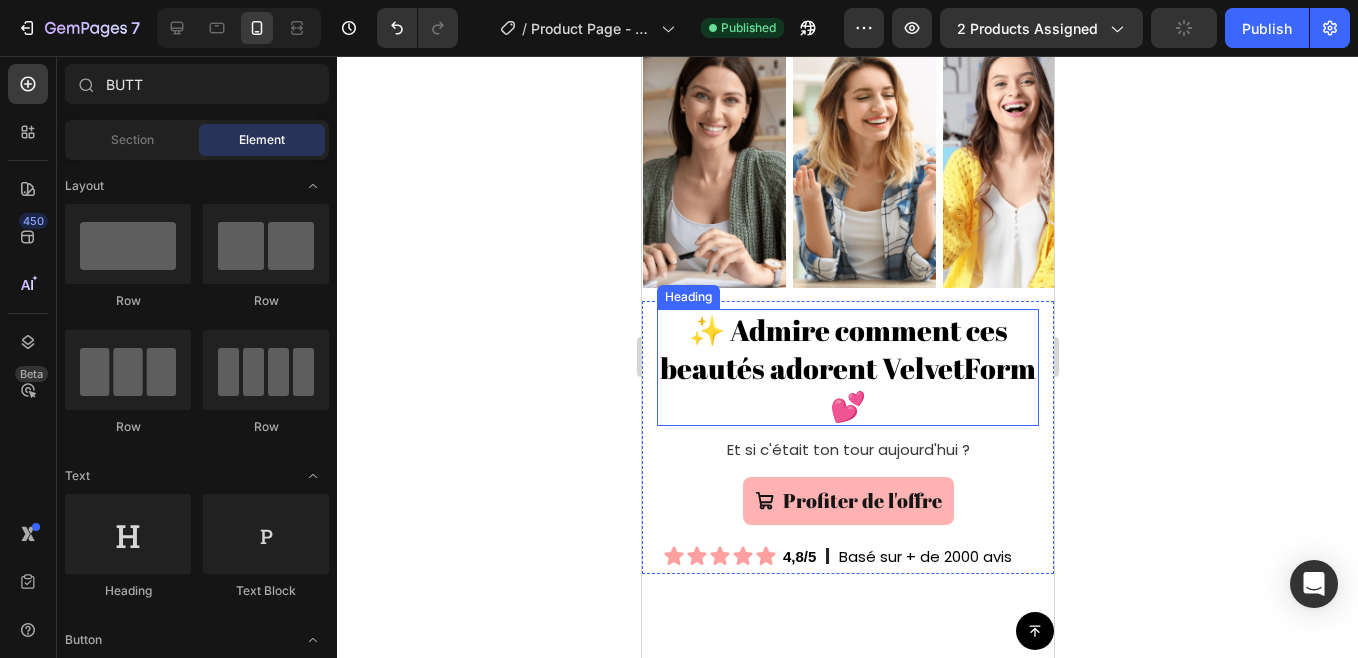 click on "✨ Admire comment ces beautés adorent VelvetForm💕" at bounding box center (847, 367) 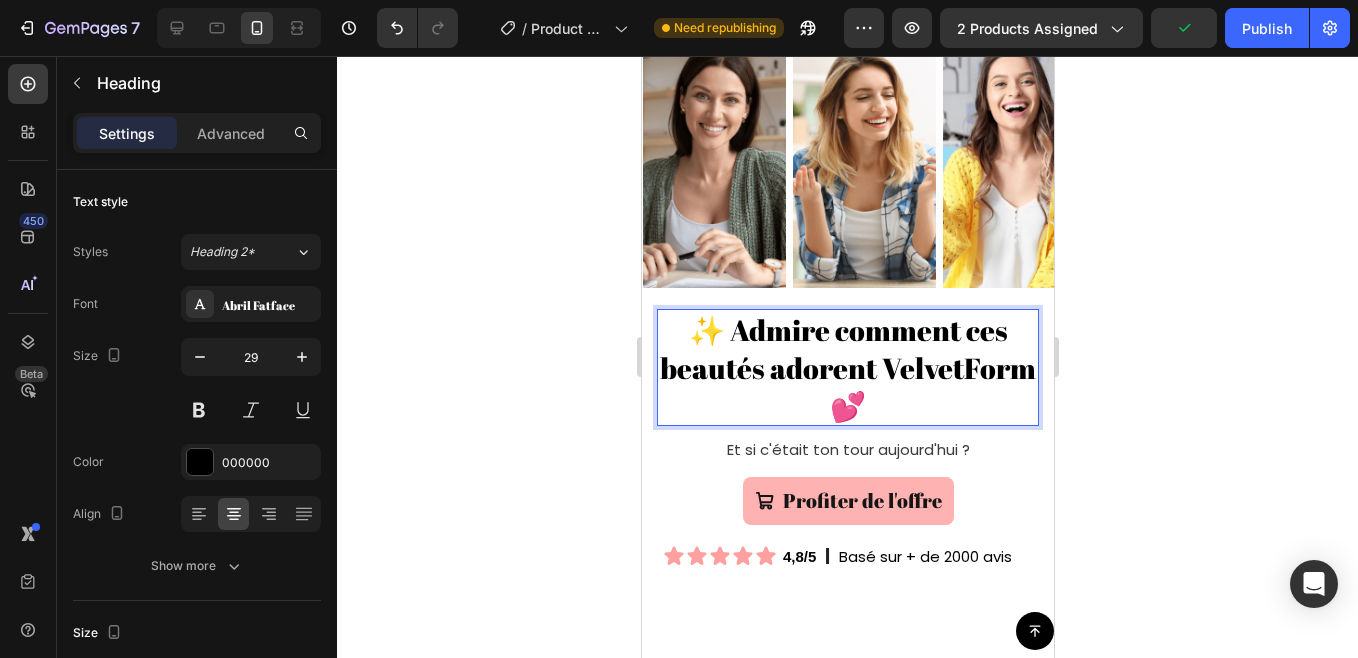 click on "✨ Admire comment ces beautés adorent VelvetForm💕" at bounding box center (847, 367) 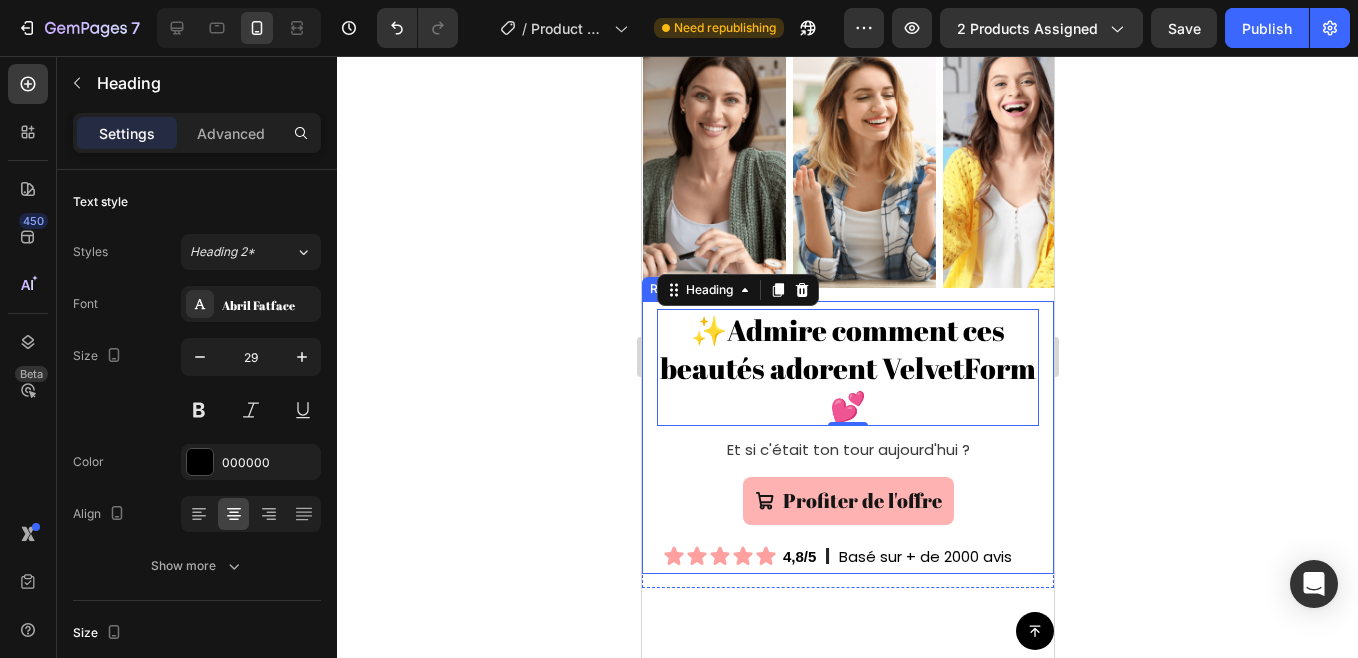 click 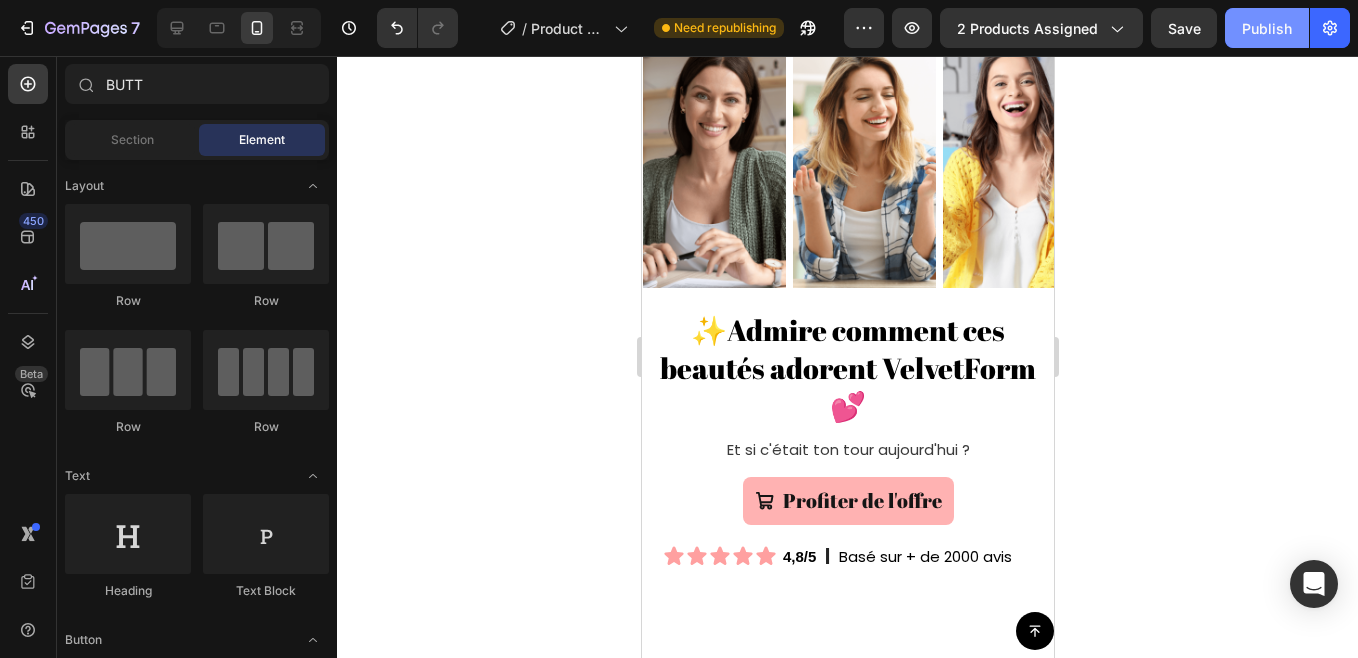 click on "Publish" at bounding box center [1267, 28] 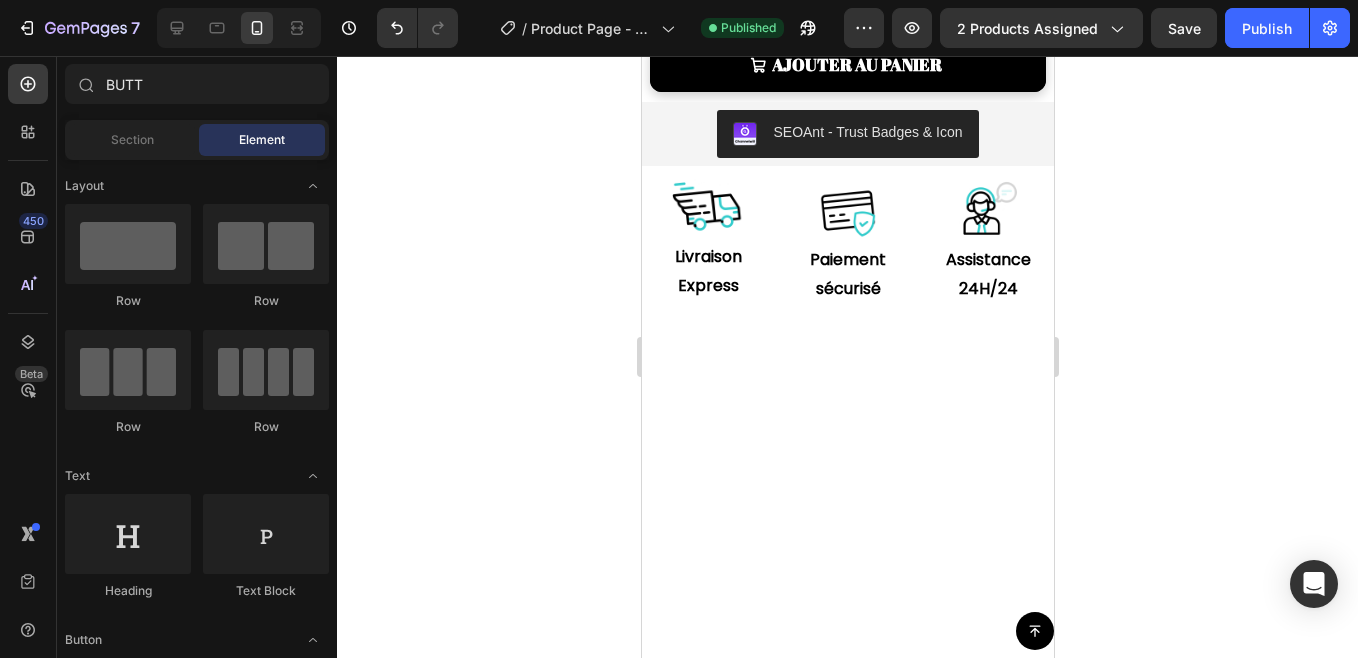 scroll, scrollTop: 0, scrollLeft: 0, axis: both 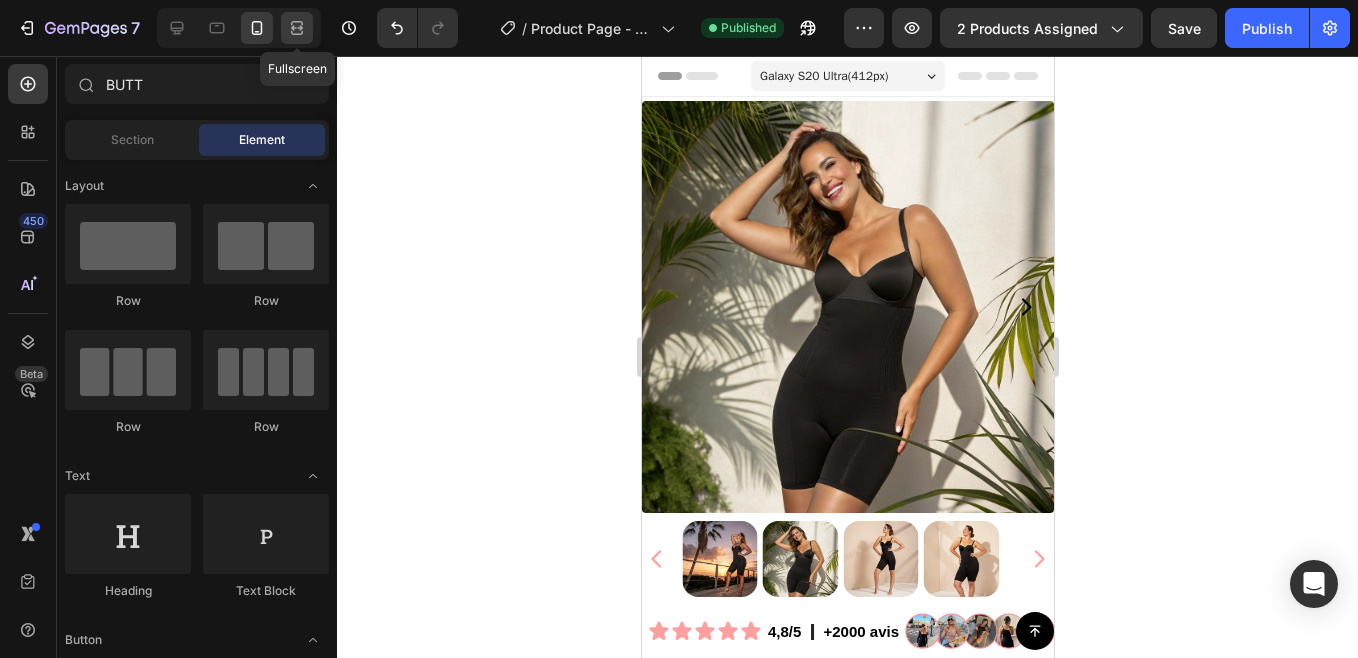 click 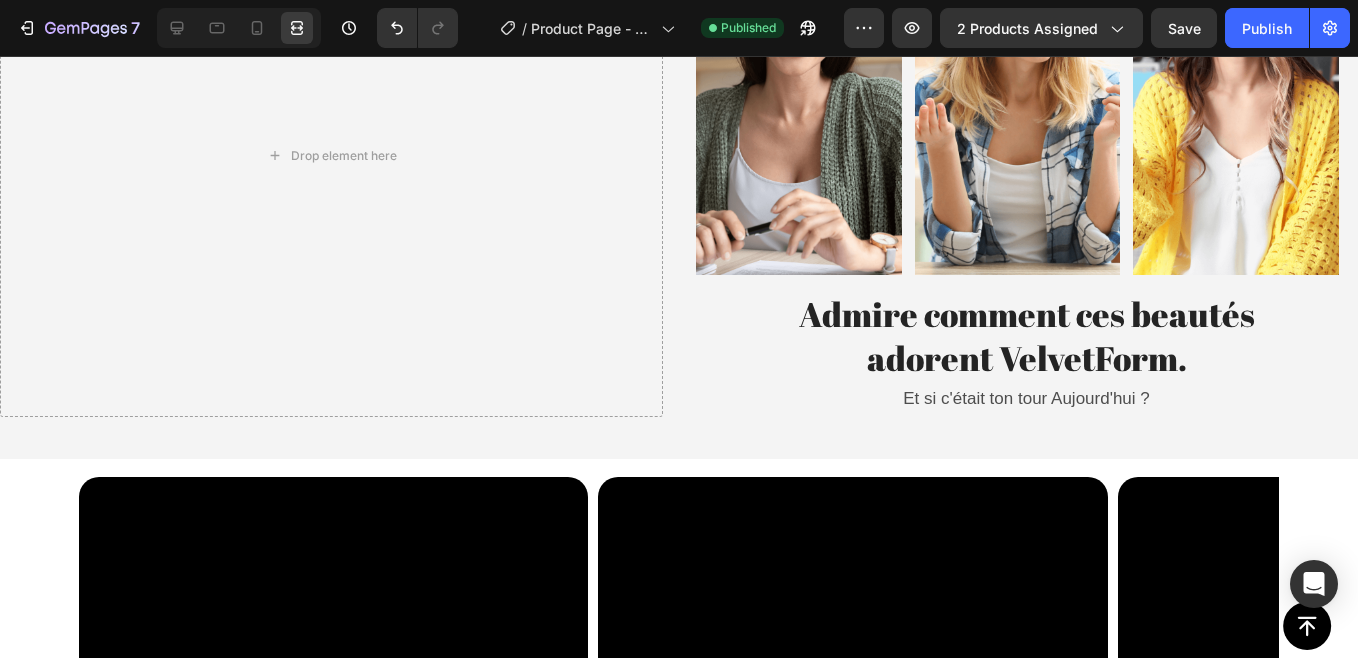 scroll, scrollTop: 833, scrollLeft: 0, axis: vertical 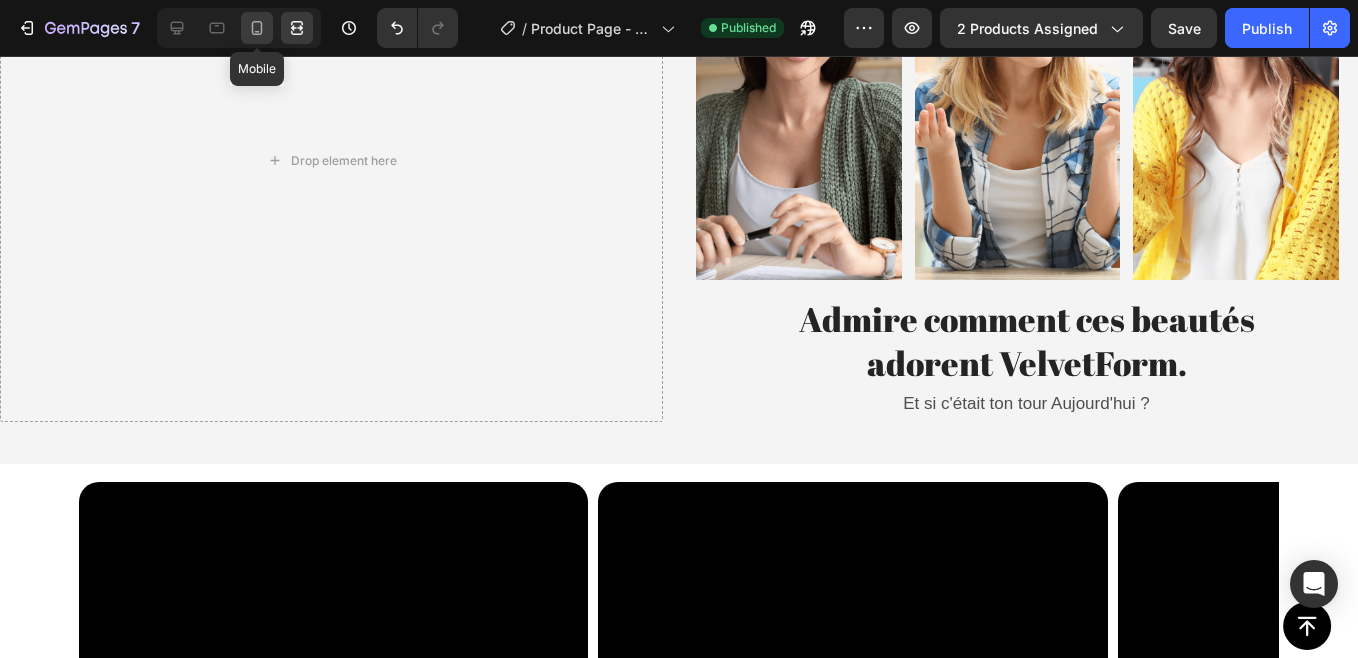 click 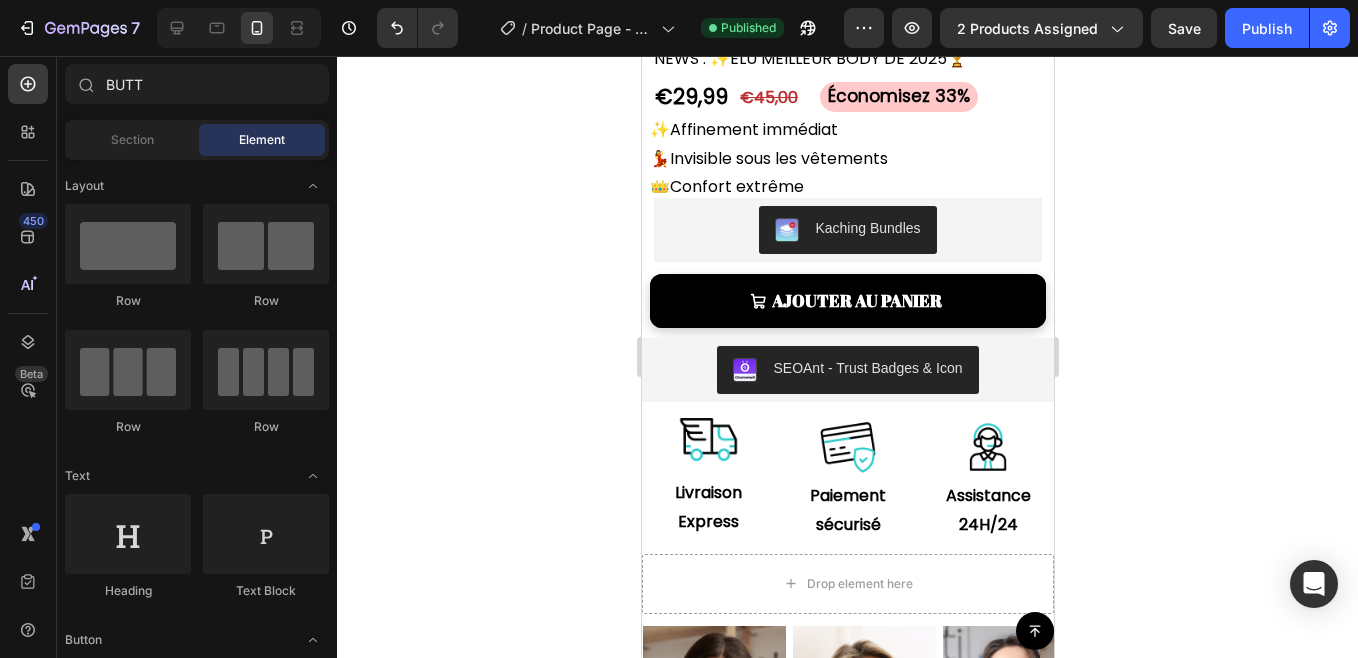 scroll, scrollTop: 1100, scrollLeft: 0, axis: vertical 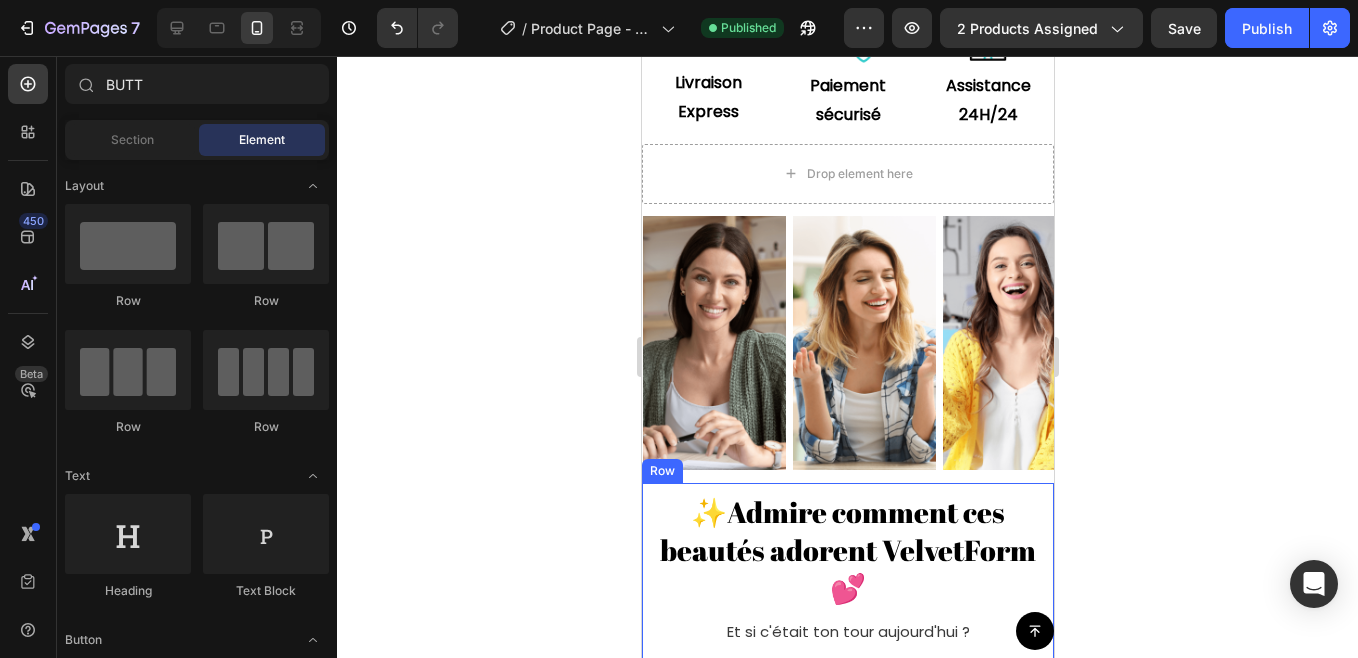 click on "✨Admire comment ces beautés adorent VelvetForm💕  Heading Et si c'était ton tour aujourd'hui ? Text Block
Profiter de l'offre Button
Icon
Icon
Icon
Icon
Icon Icon List 4,8/5 Text Block l Text Block Basé sur + de 2000 avis Text Block Row Row" at bounding box center [847, 619] 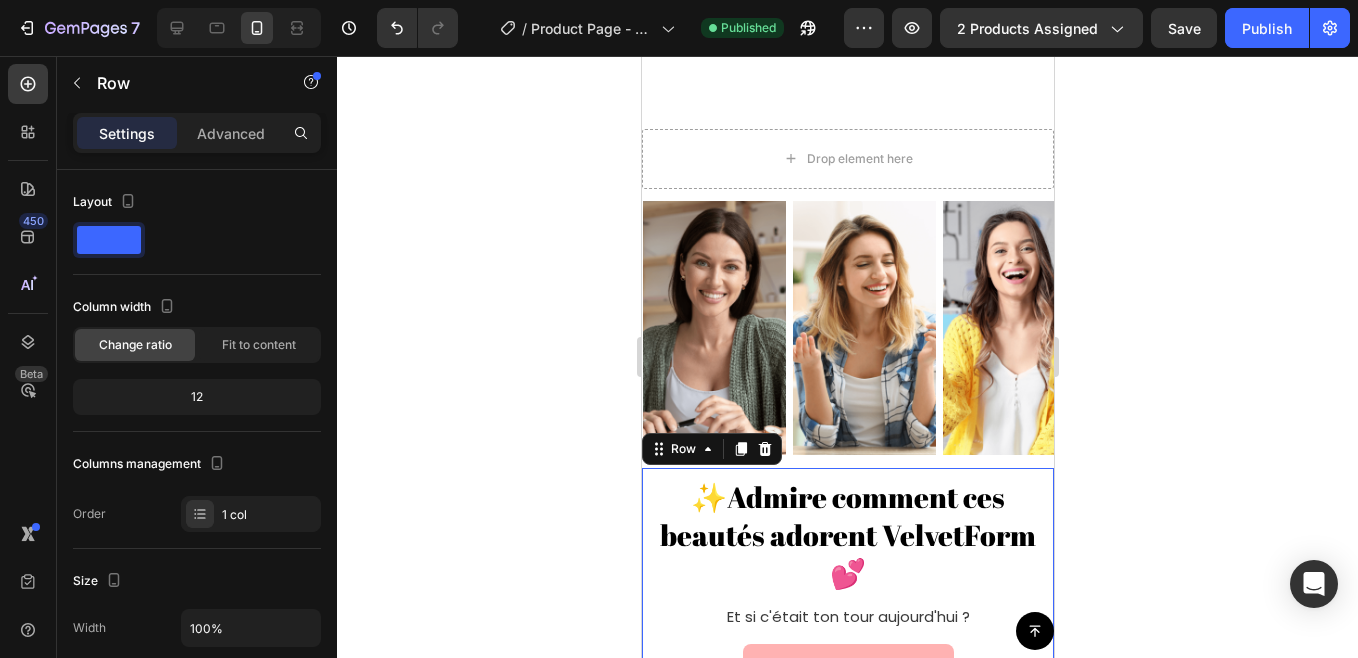 scroll, scrollTop: 1420, scrollLeft: 0, axis: vertical 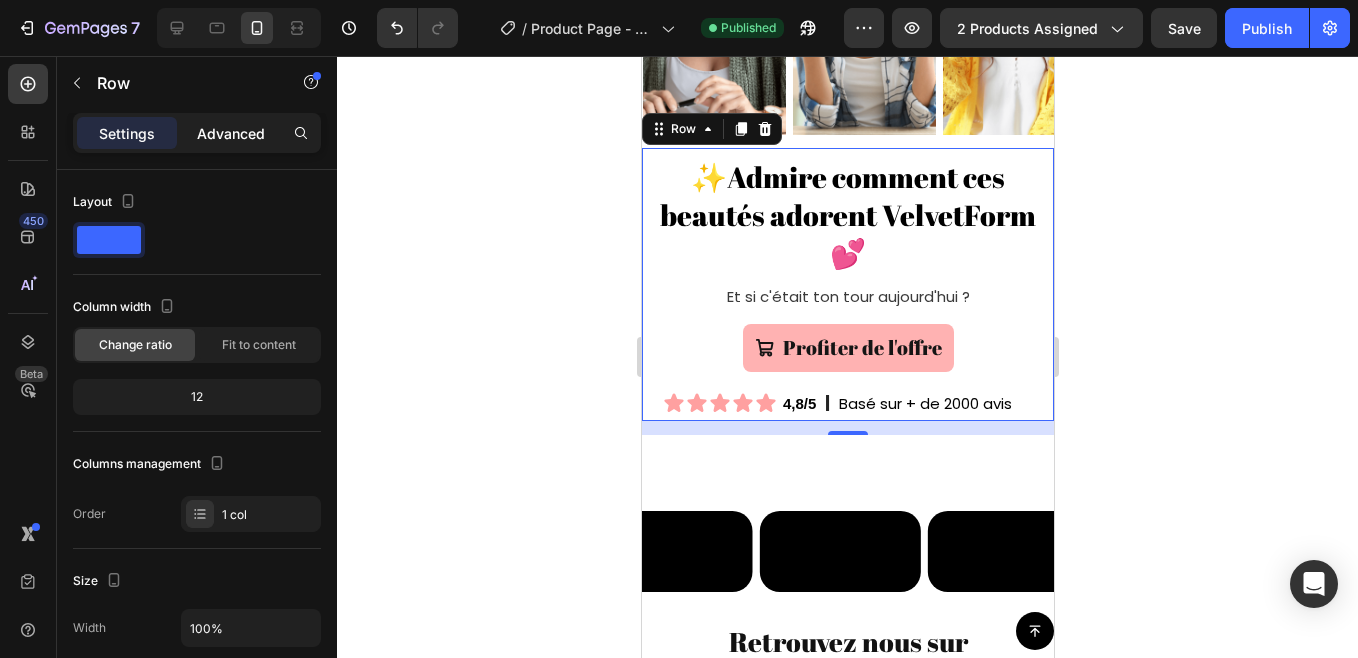 click on "Advanced" at bounding box center (231, 133) 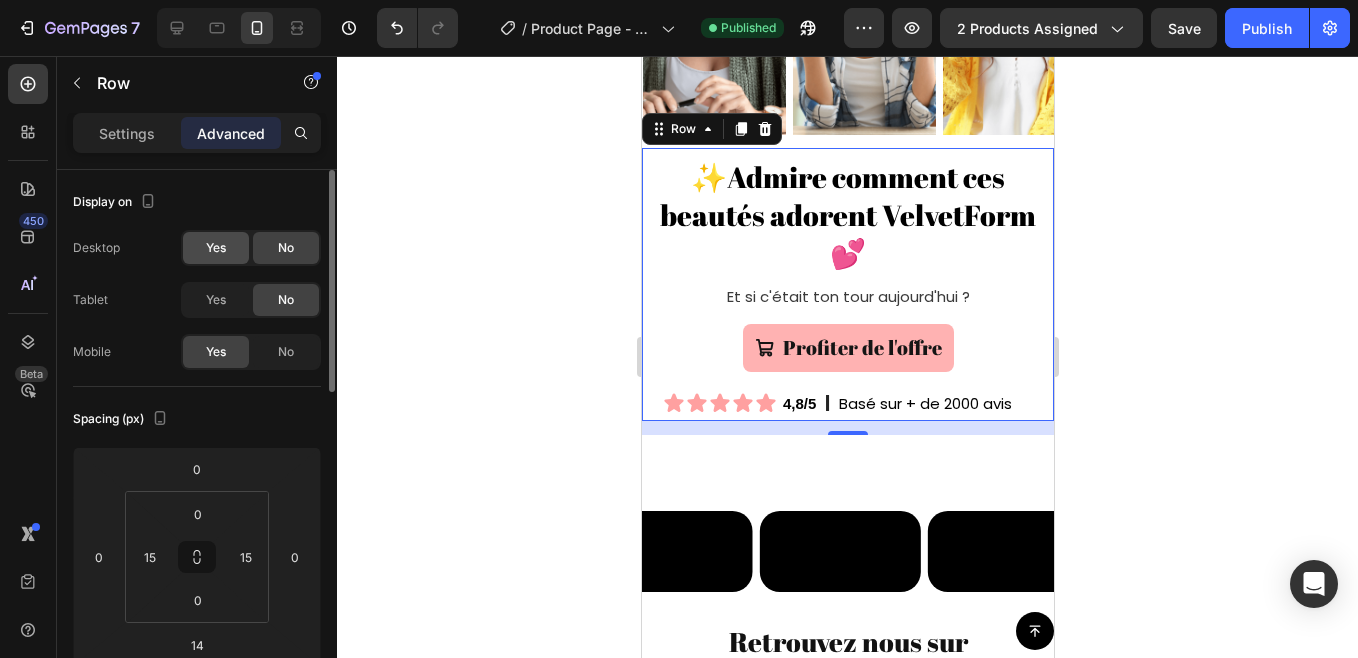 click on "Yes" 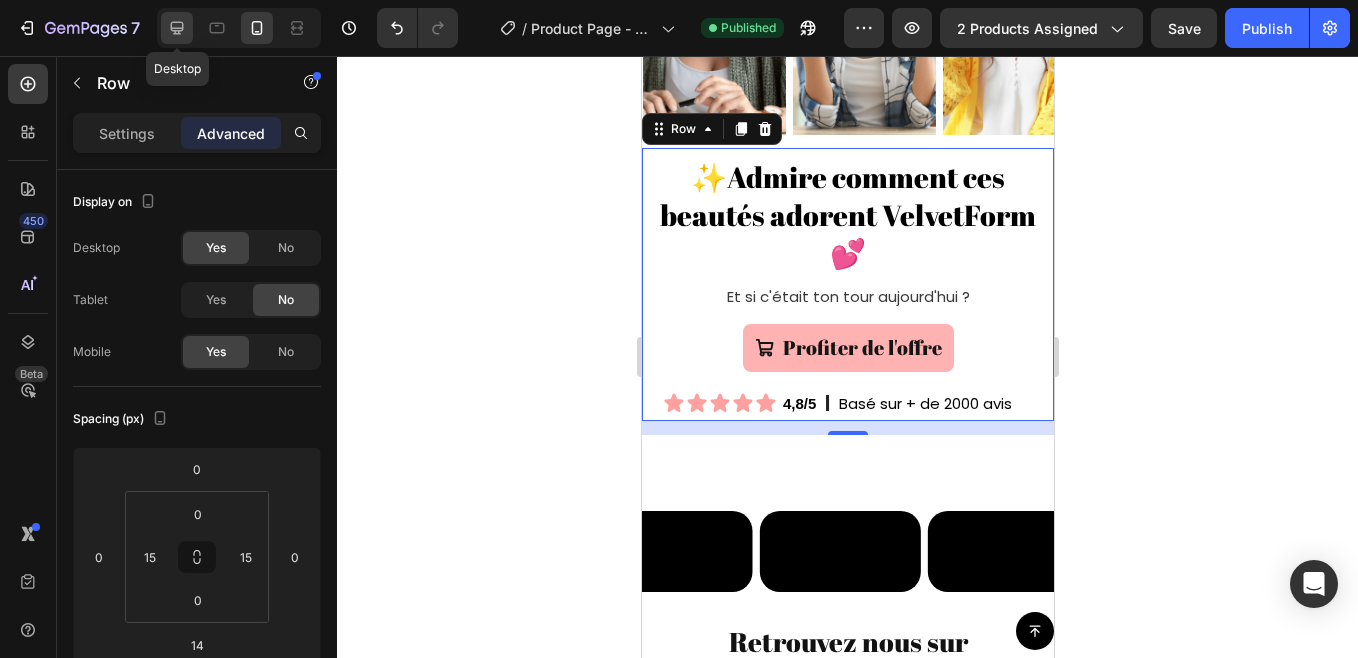 click 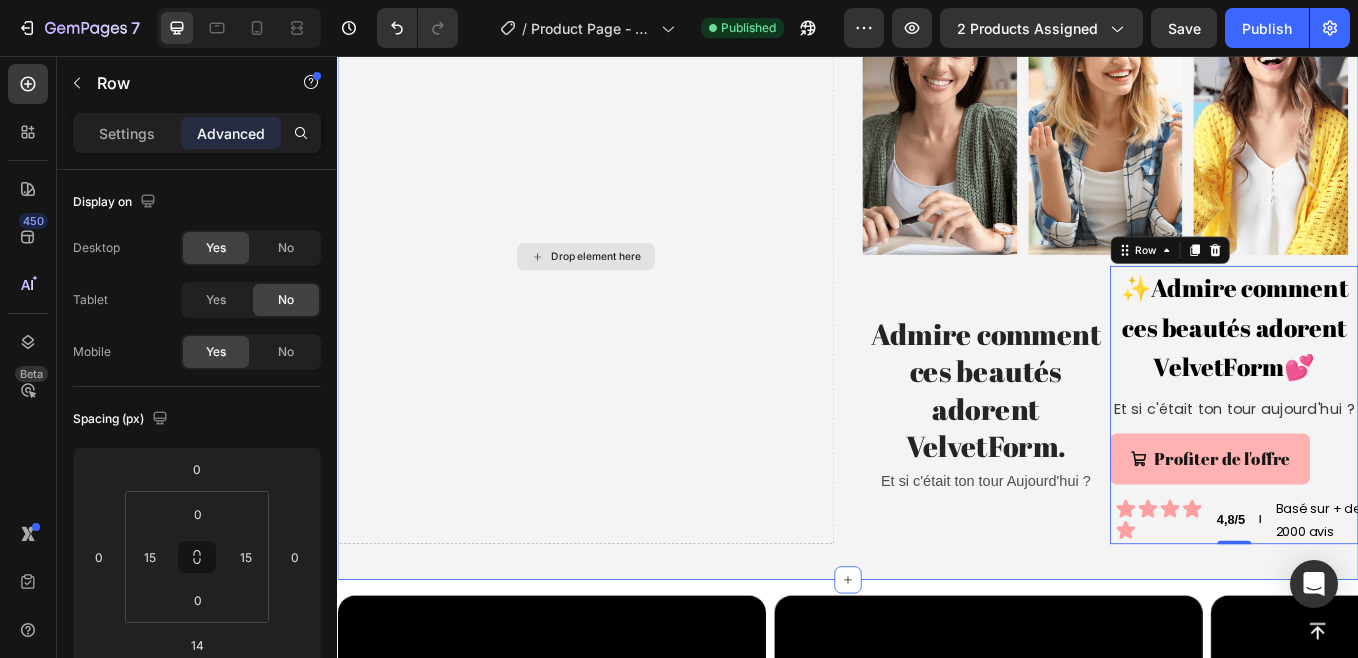 scroll, scrollTop: 1414, scrollLeft: 0, axis: vertical 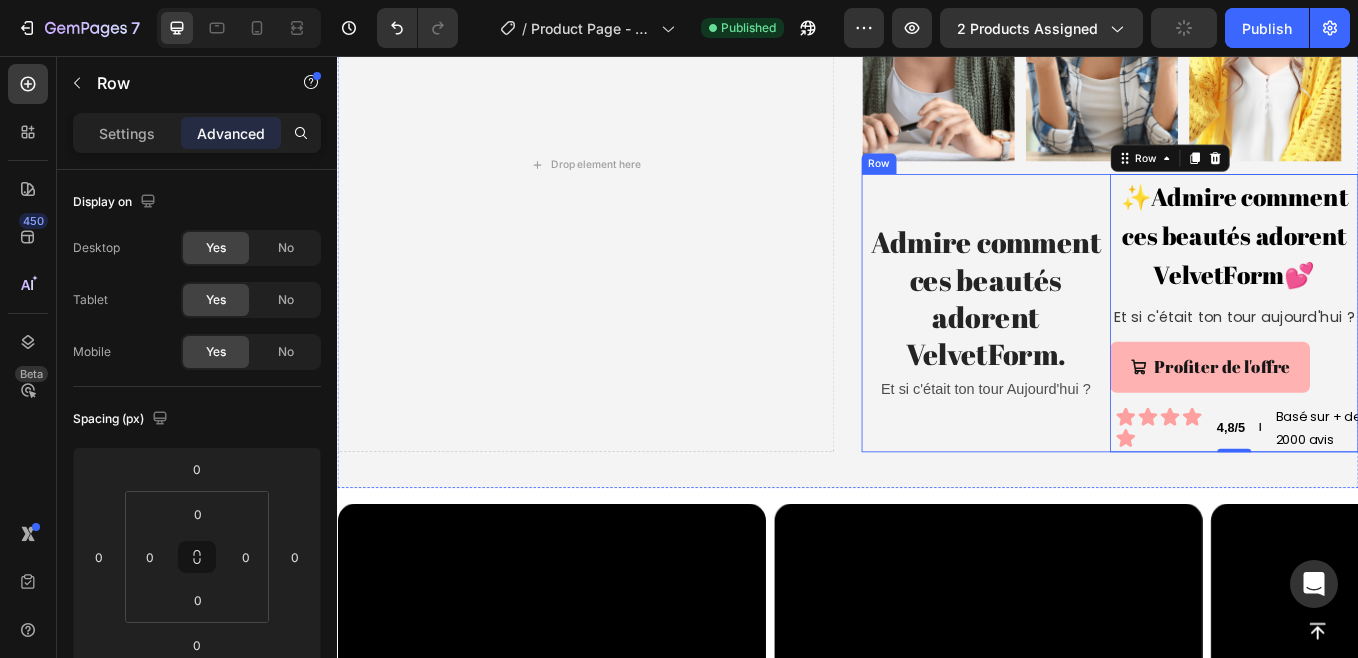 click on "Admire comment ces beautés adorent VelvetForm.  Heading Et si c'était ton tour Aujourd'hui ? Text Block Row" at bounding box center [1099, 358] 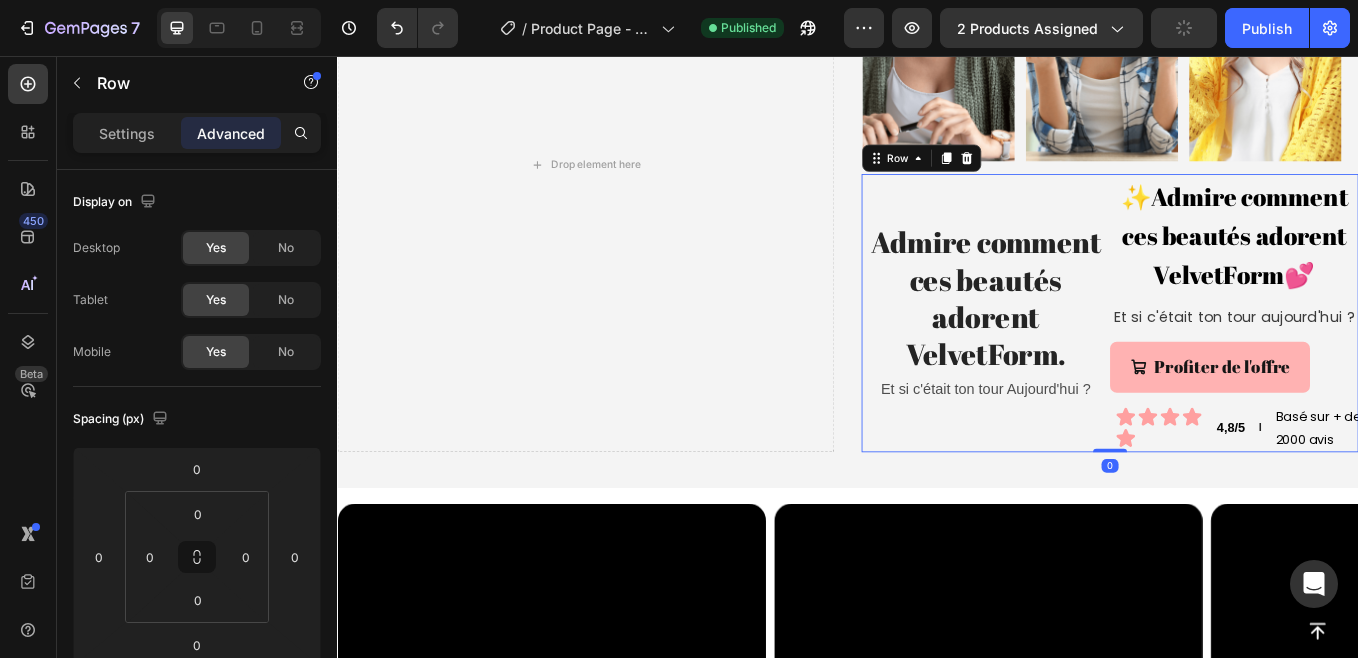 scroll, scrollTop: 789, scrollLeft: 0, axis: vertical 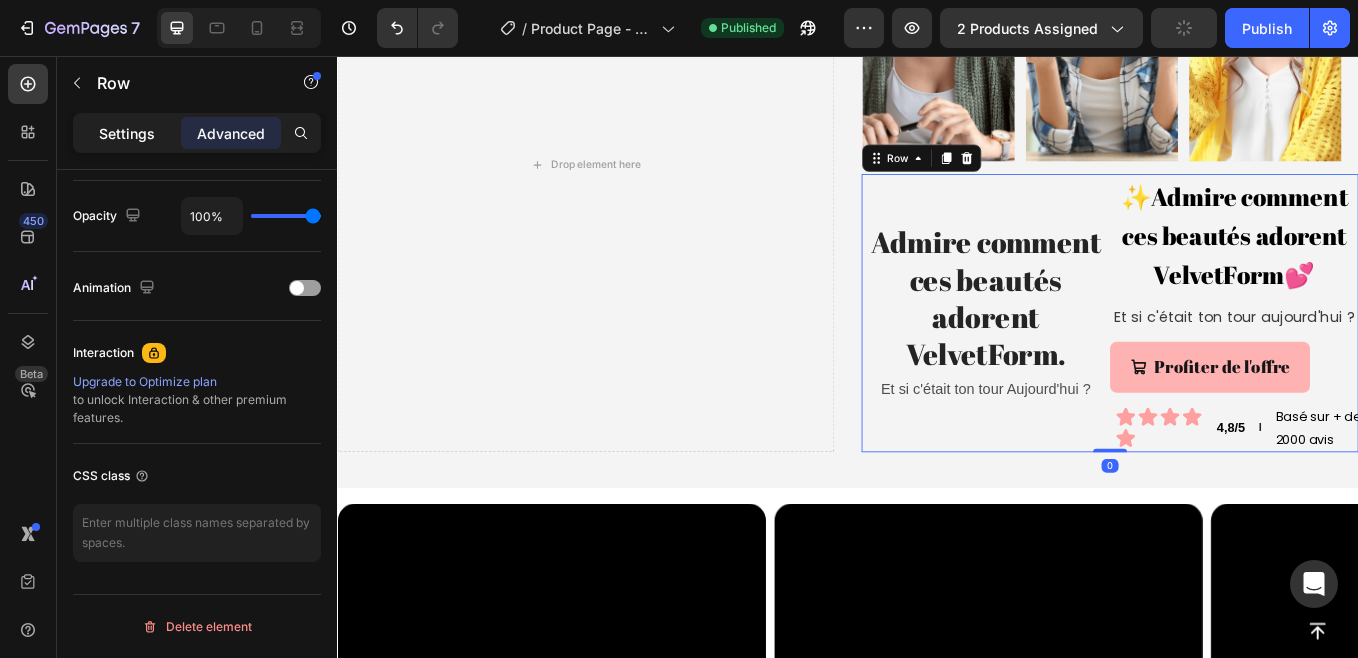 click on "Settings" 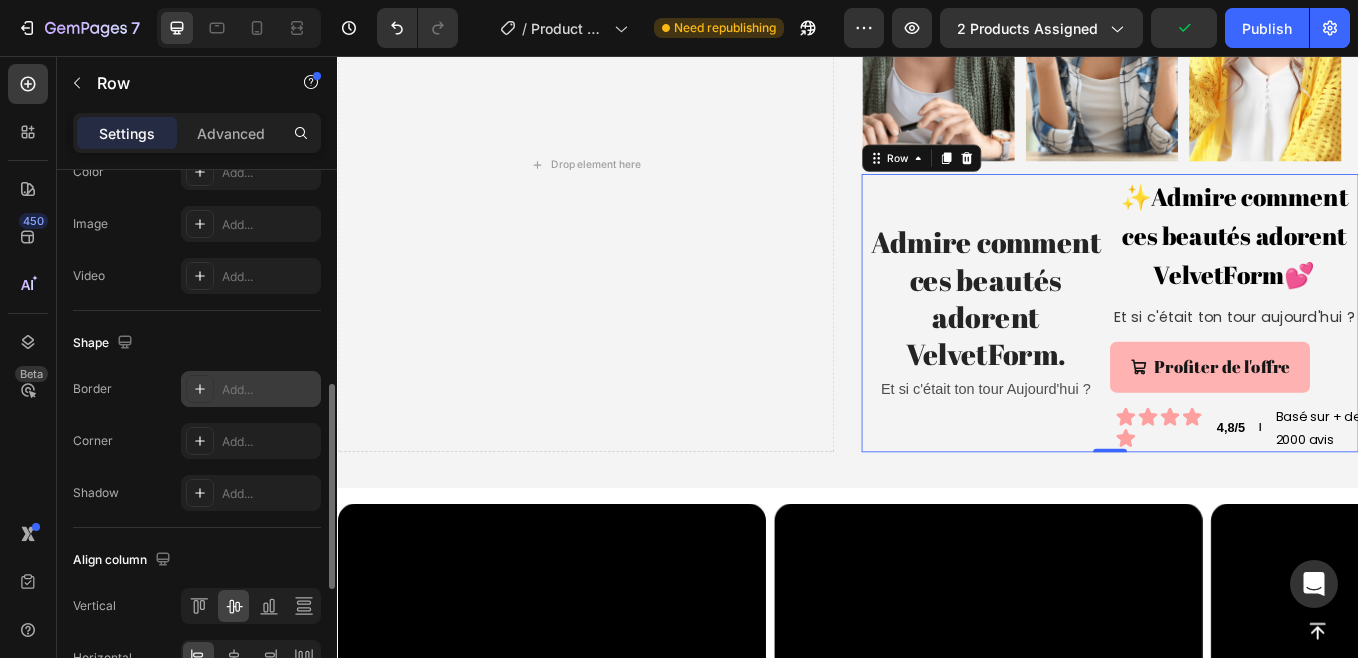 scroll, scrollTop: 0, scrollLeft: 0, axis: both 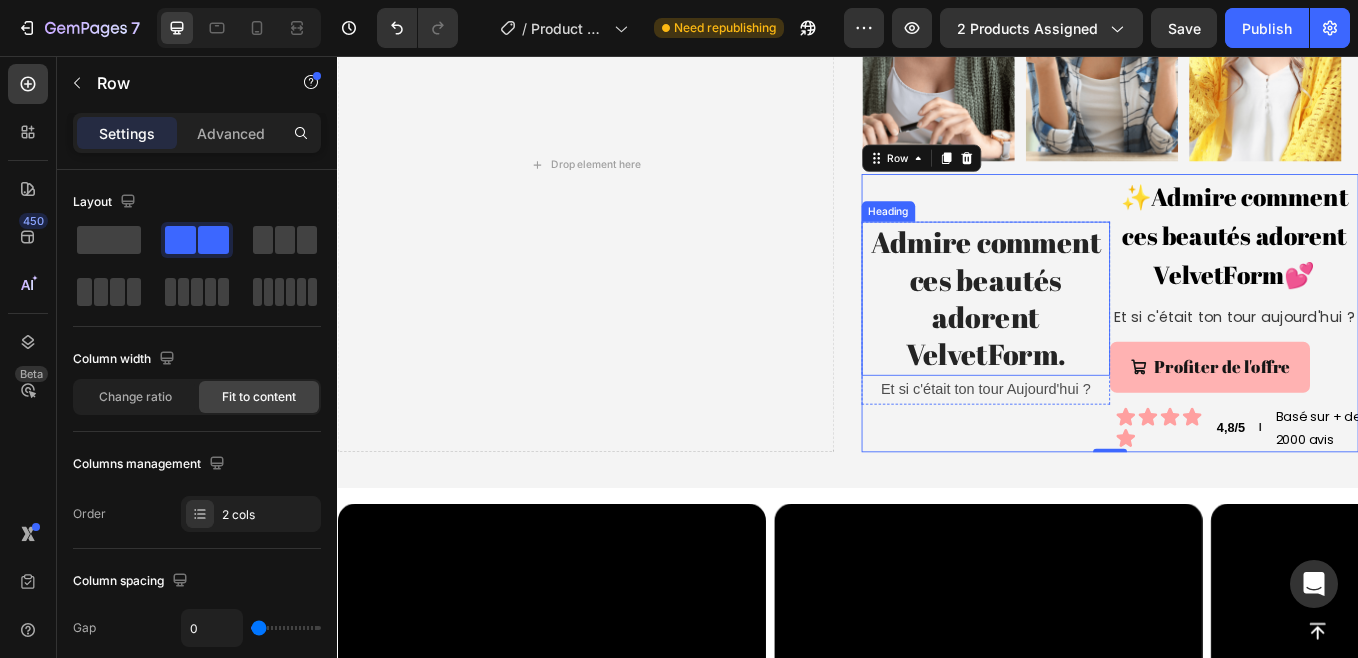 click on "Admire comment ces beautés adorent VelvetForm." at bounding box center (1099, 341) 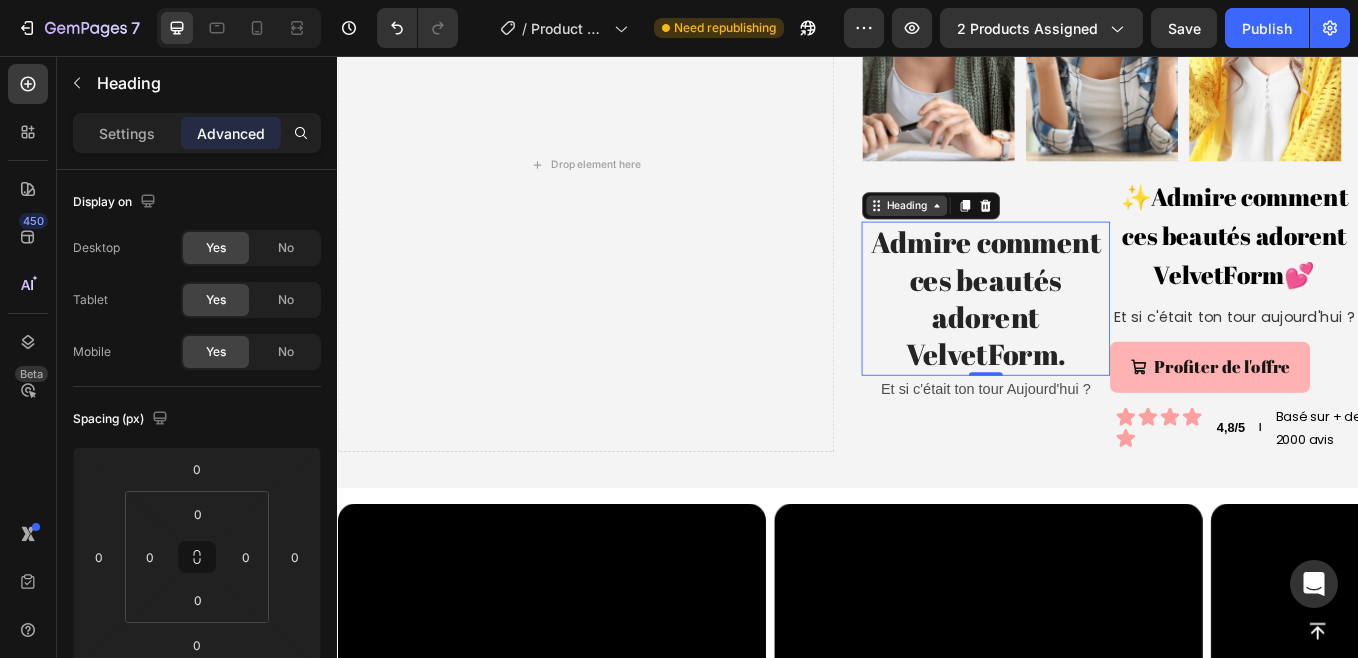 click 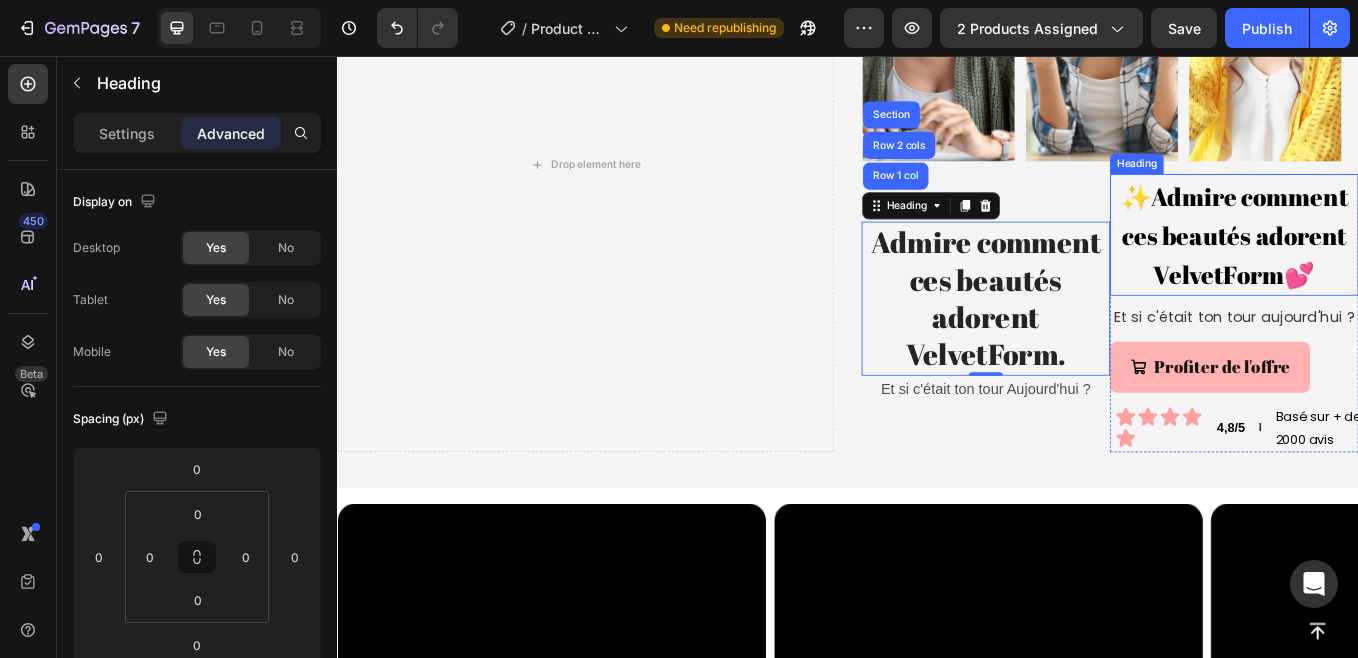 click on "Heading" at bounding box center [1276, 183] 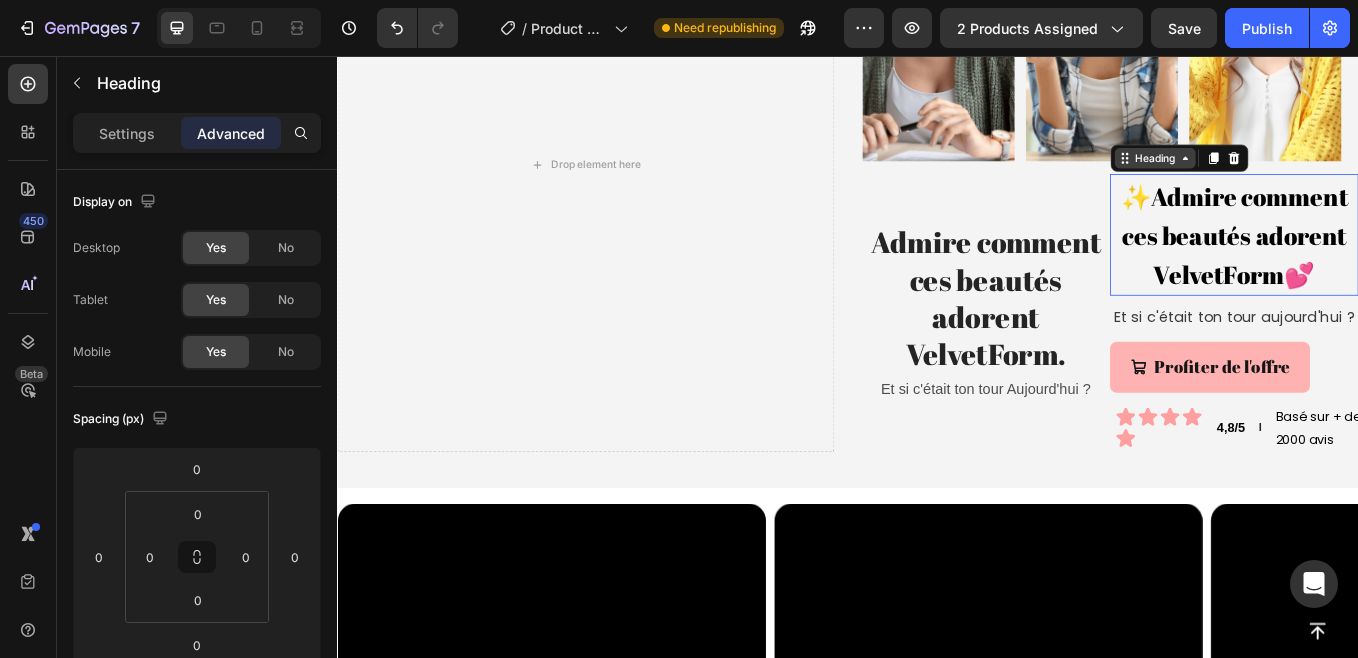 click on "Heading" at bounding box center [1297, 176] 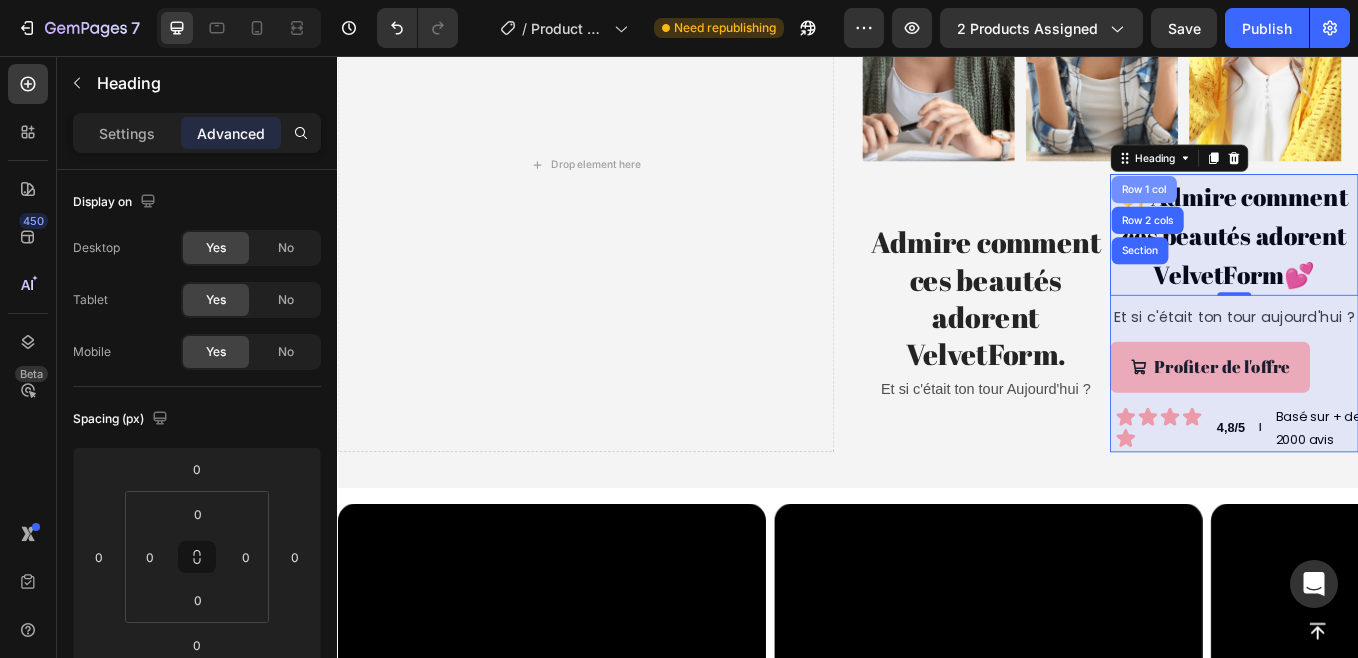 click on "Row 1 col" at bounding box center (1284, 213) 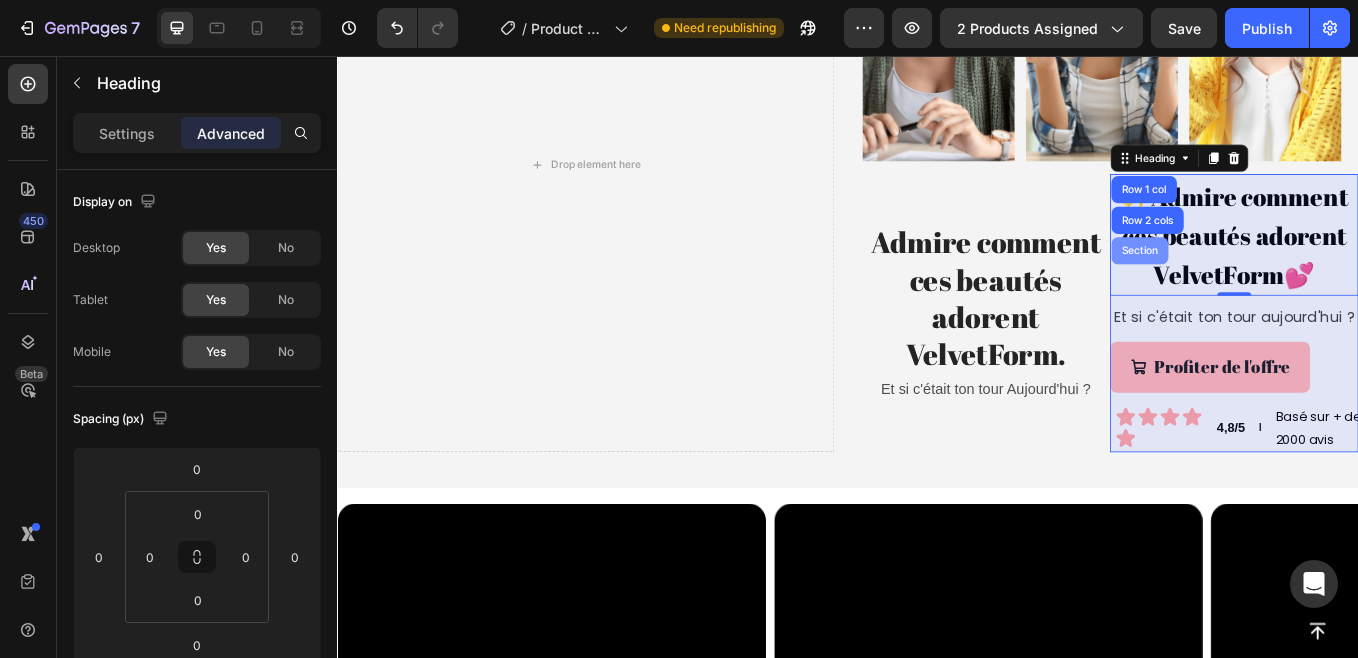 click on "Row 1 col" at bounding box center [1284, 213] 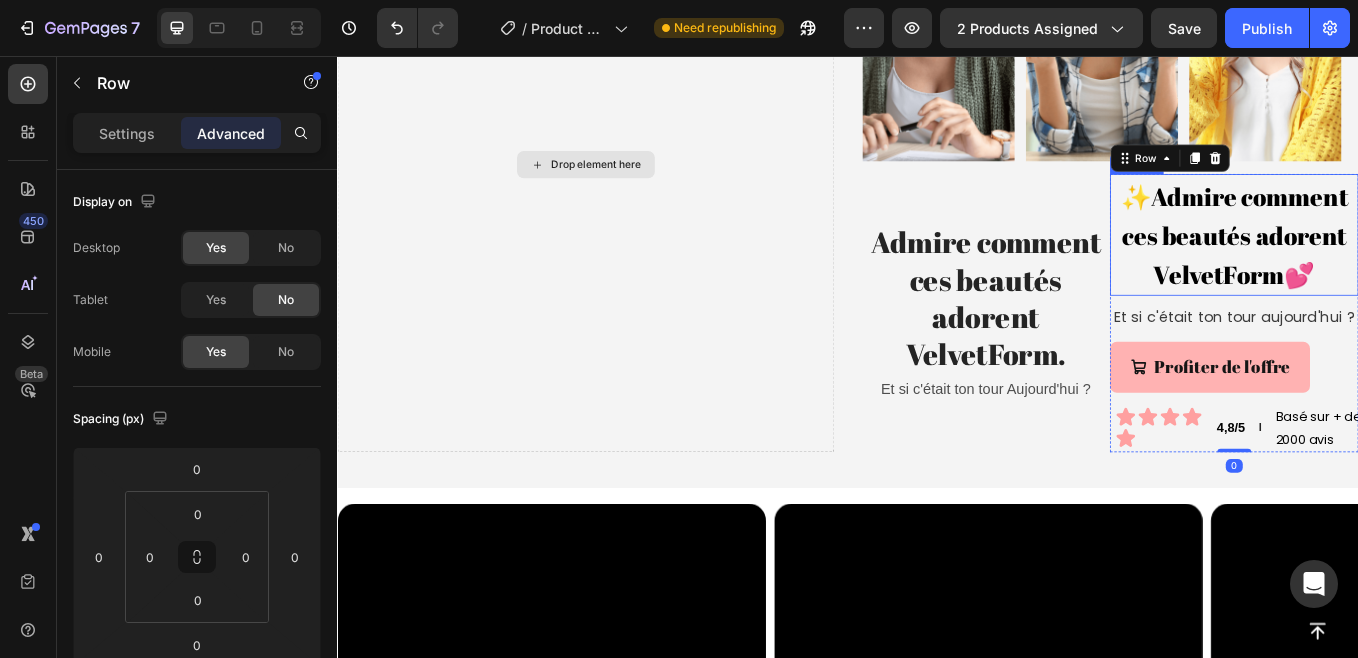 drag, startPoint x: 1125, startPoint y: 312, endPoint x: 1212, endPoint y: 318, distance: 87.20665 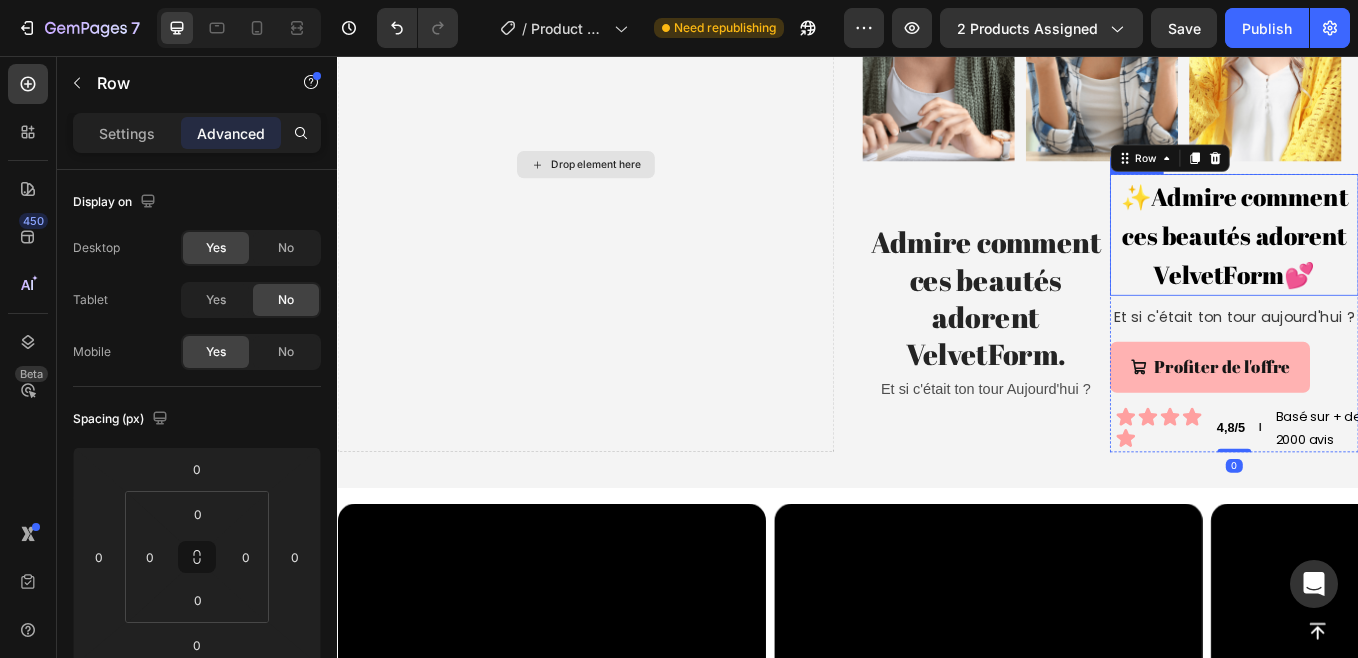 click on "Image Image Image Image Image Image Marquee Admire comment ces beautés adorent VelvetForm.  Heading Et si c'était ton tour Aujourd'hui ? Text Block Row ✨Admire comment ces beautés adorent VelvetForm💕  Heading Et si c'était ton tour aujourd'hui ? Text Block
Profiter de l'offre Button
Icon
Icon
Icon
Icon
Icon Icon List 4,8/5 Text Block l Text Block Basé sur + de 2000 avis Text Block Row Row   0 Row" at bounding box center (1245, 184) 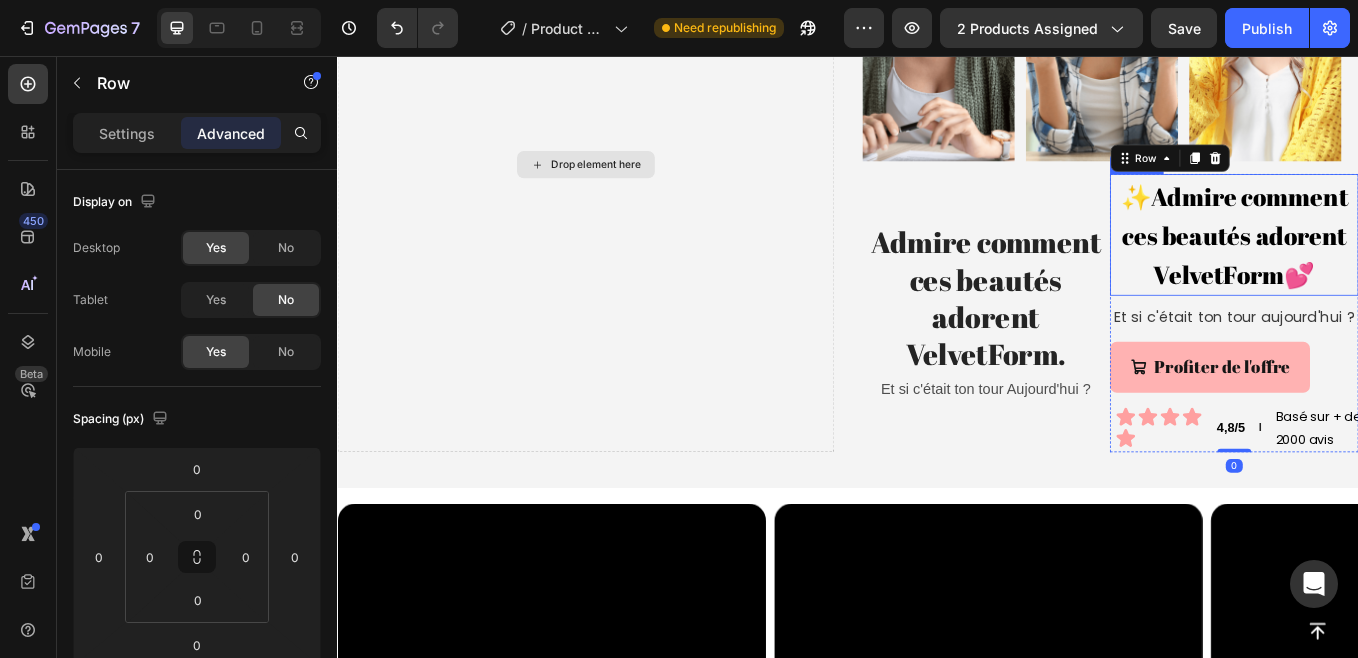 click 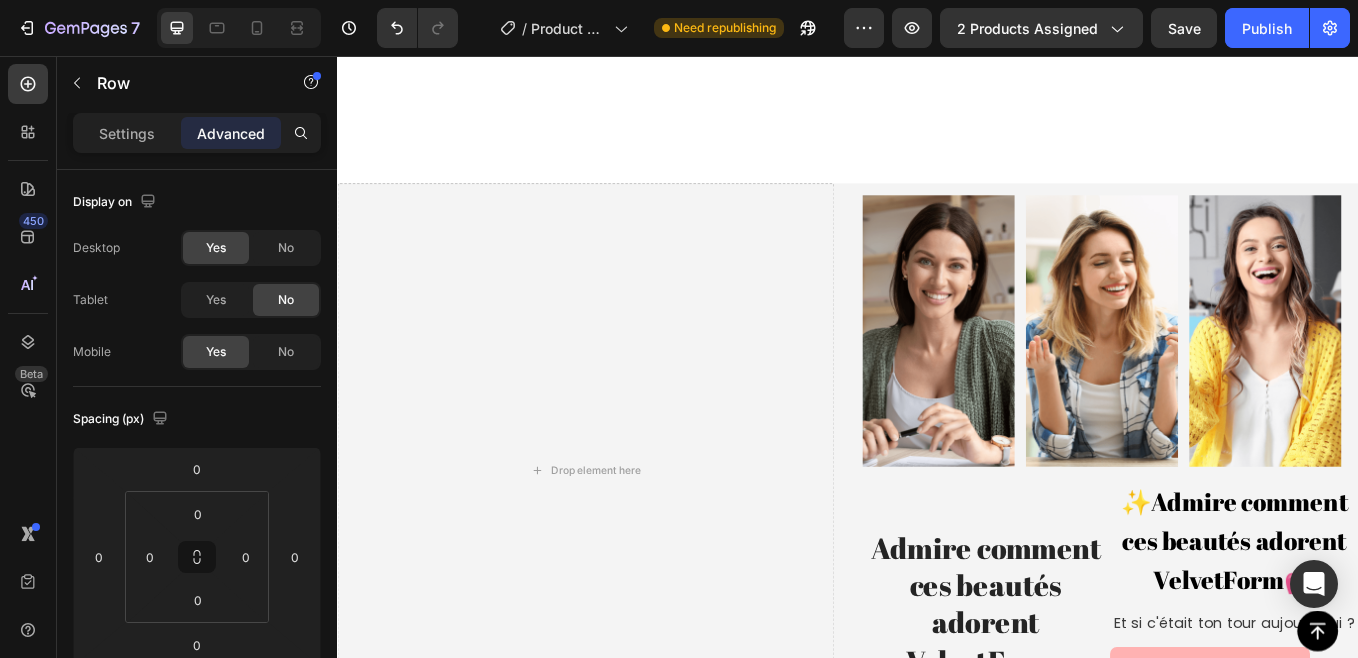 scroll, scrollTop: 820, scrollLeft: 0, axis: vertical 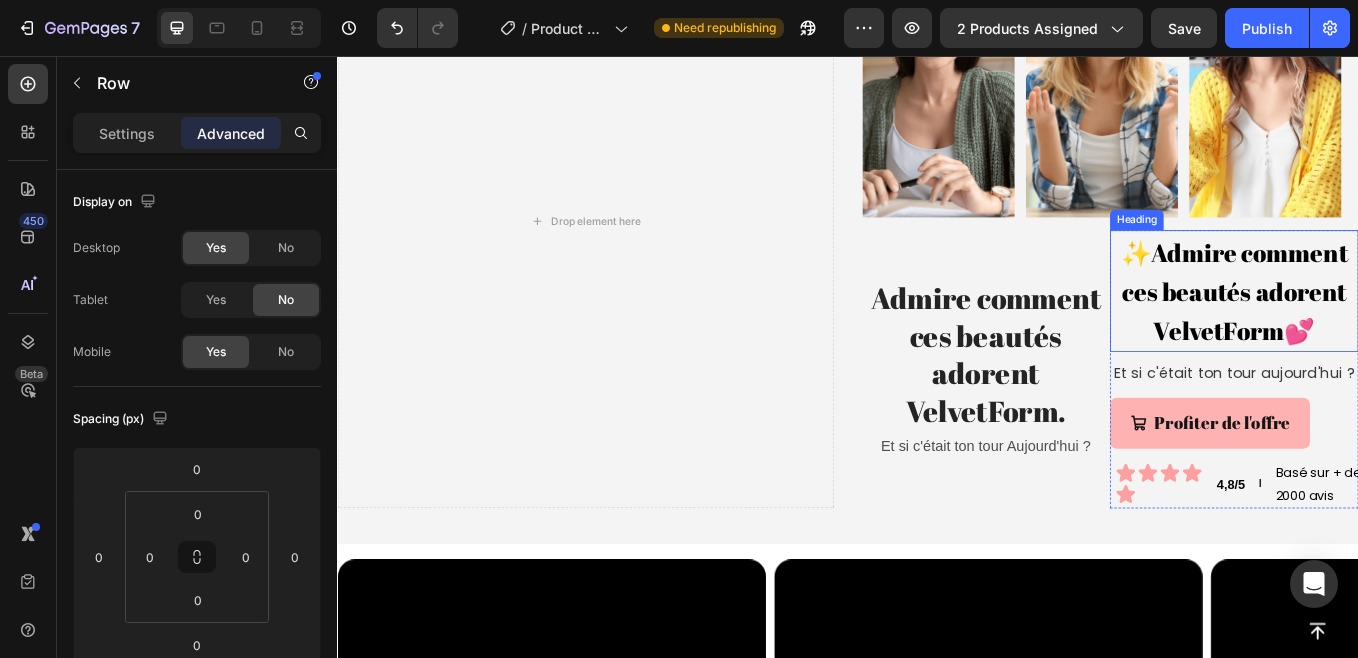 click on "✨Admire comment ces beautés adorent VelvetForm💕" at bounding box center [1391, 332] 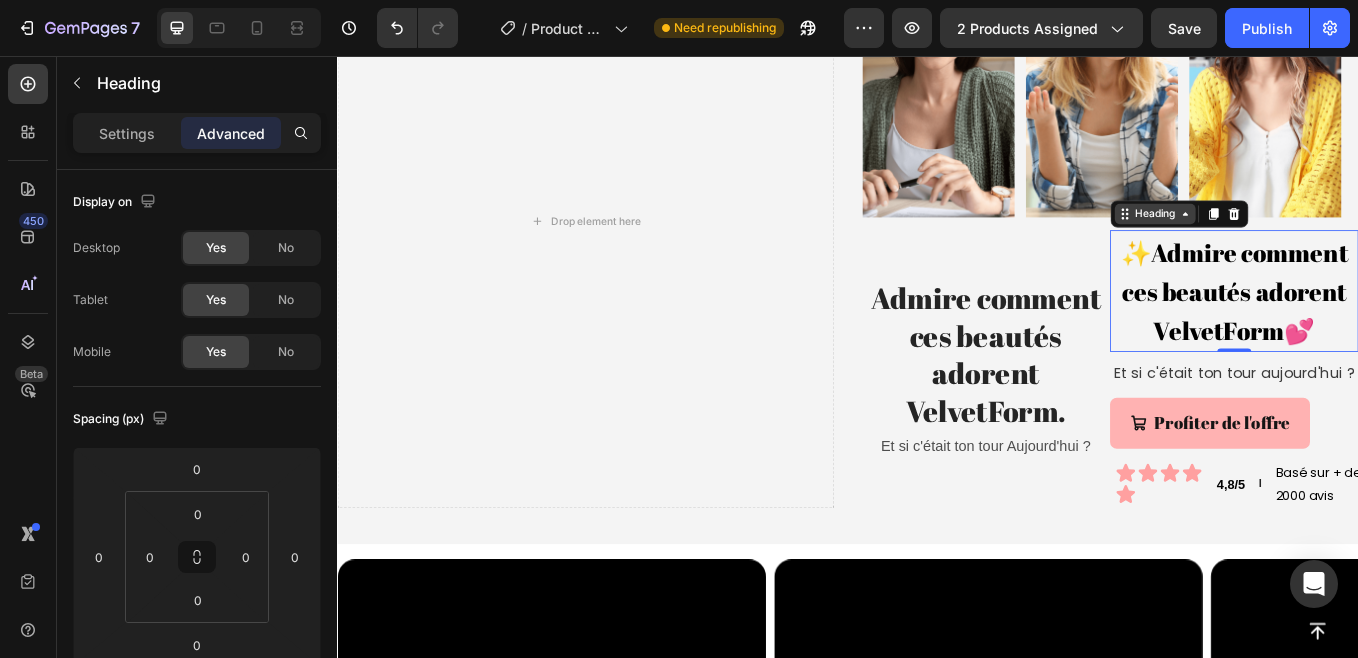 click on "Heading" at bounding box center (1297, 242) 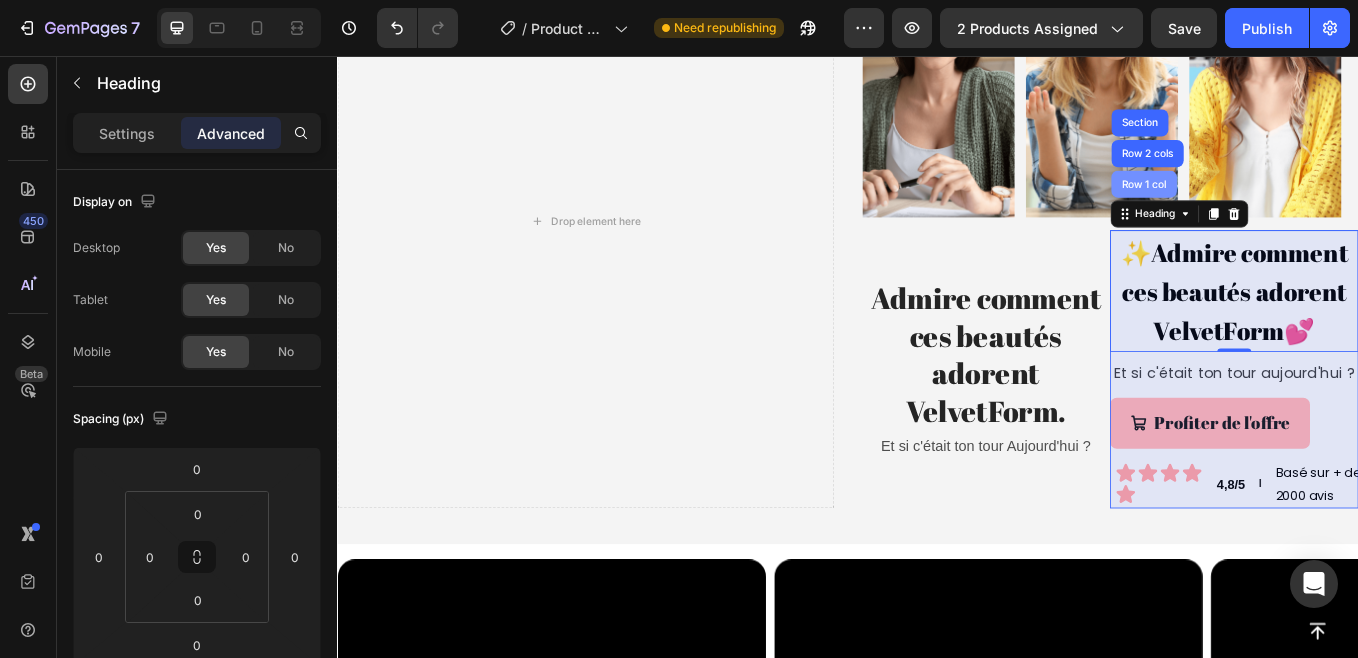 click on "Row 1 col" at bounding box center (1284, 207) 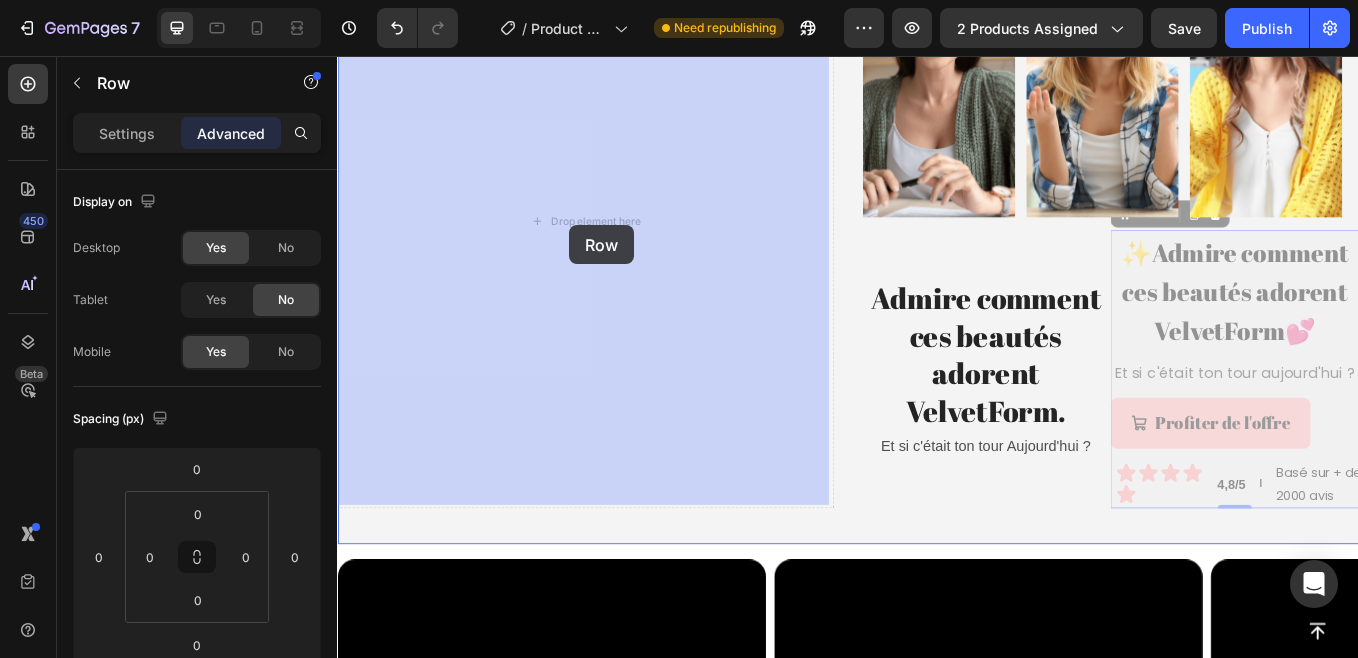 drag, startPoint x: 1251, startPoint y: 241, endPoint x: 610, endPoint y: 255, distance: 641.1529 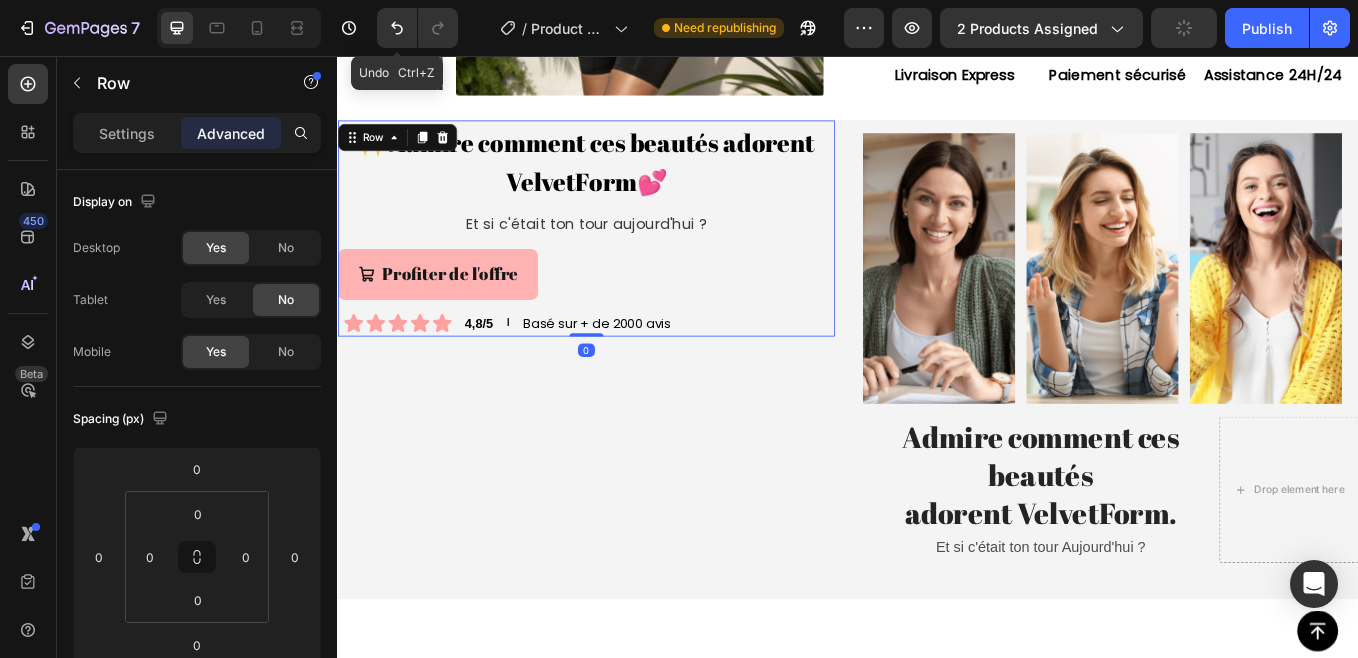 scroll, scrollTop: 480, scrollLeft: 0, axis: vertical 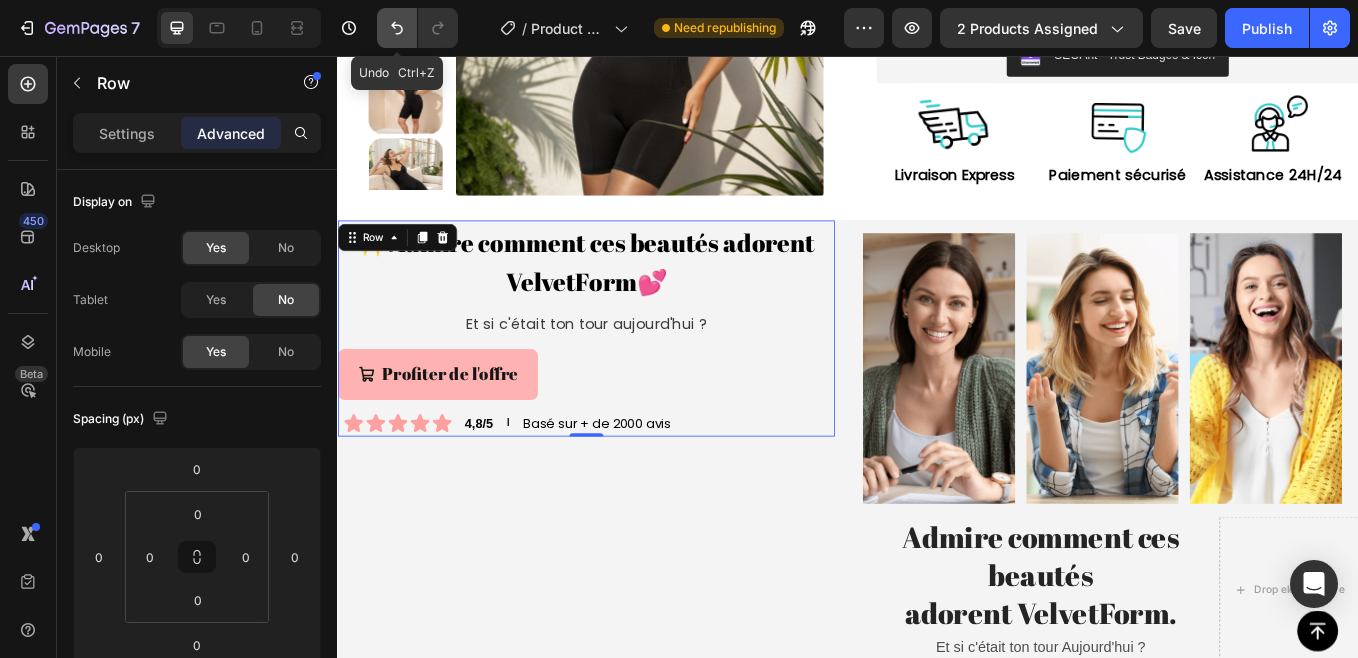 drag, startPoint x: 398, startPoint y: 33, endPoint x: 152, endPoint y: 461, distance: 493.6598 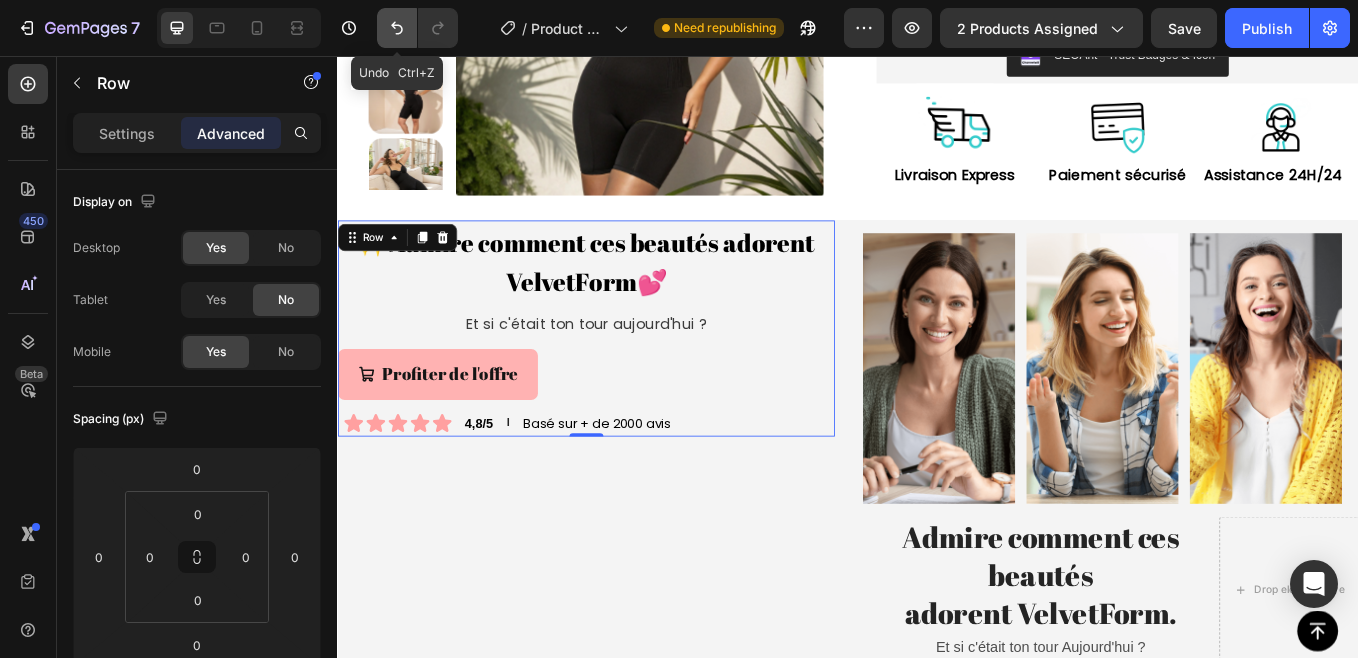 click 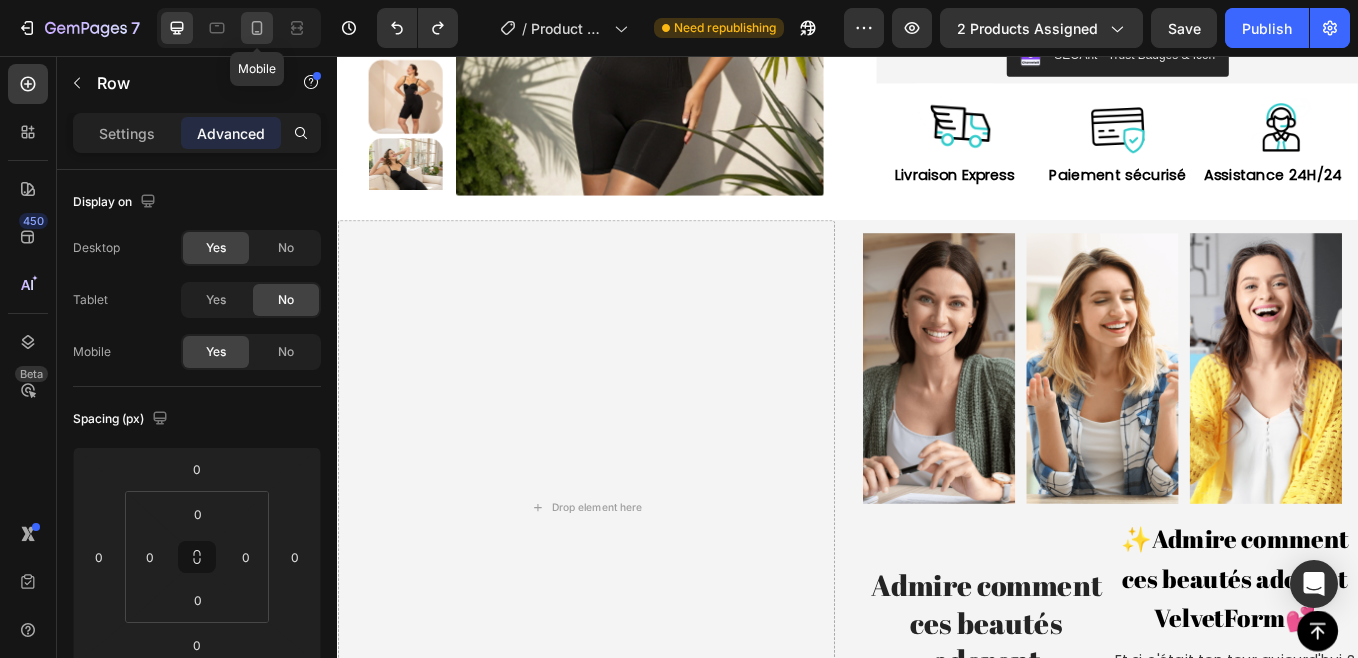 click 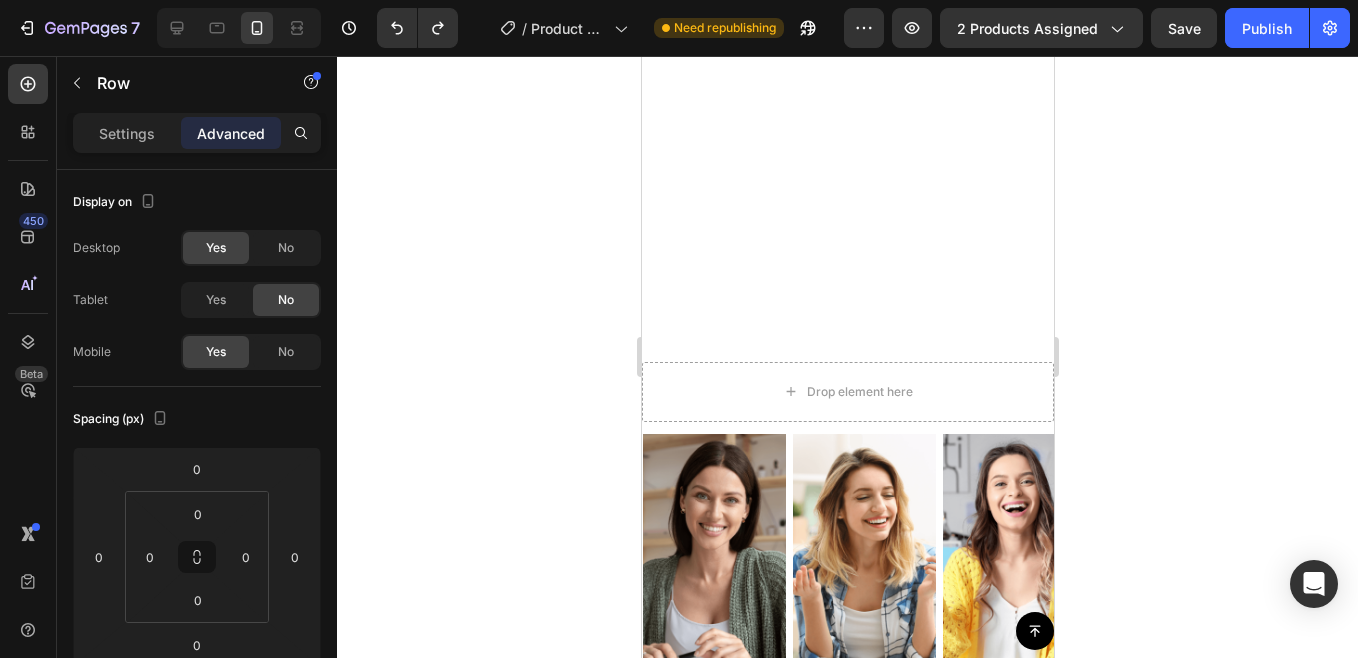 scroll, scrollTop: 1413, scrollLeft: 0, axis: vertical 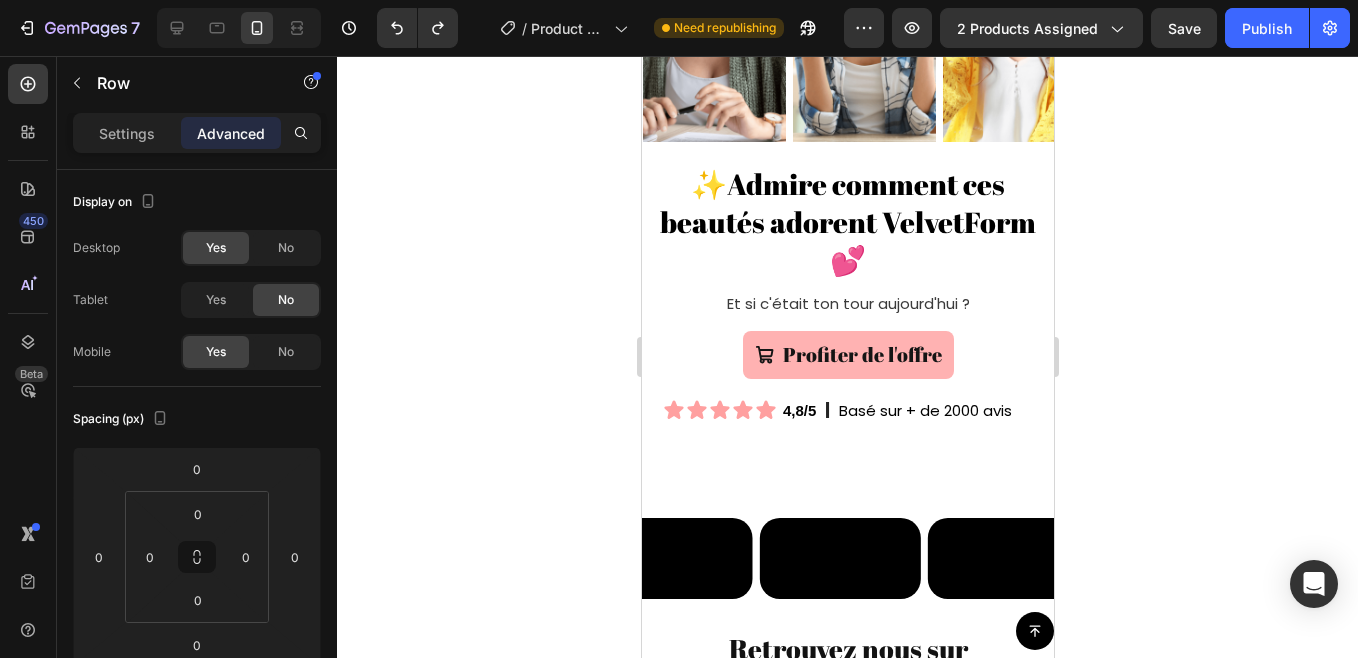 click on "✨Admire comment ces beautés adorent VelvetForm💕  Heading Et si c'était ton tour aujourd'hui ? Text Block
Profiter de l'offre Button
Icon
Icon
Icon
Icon
Icon Icon List 4,8/5 Text Block l Text Block Basé sur + de 2000 avis Text Block Row Row" at bounding box center [847, 291] 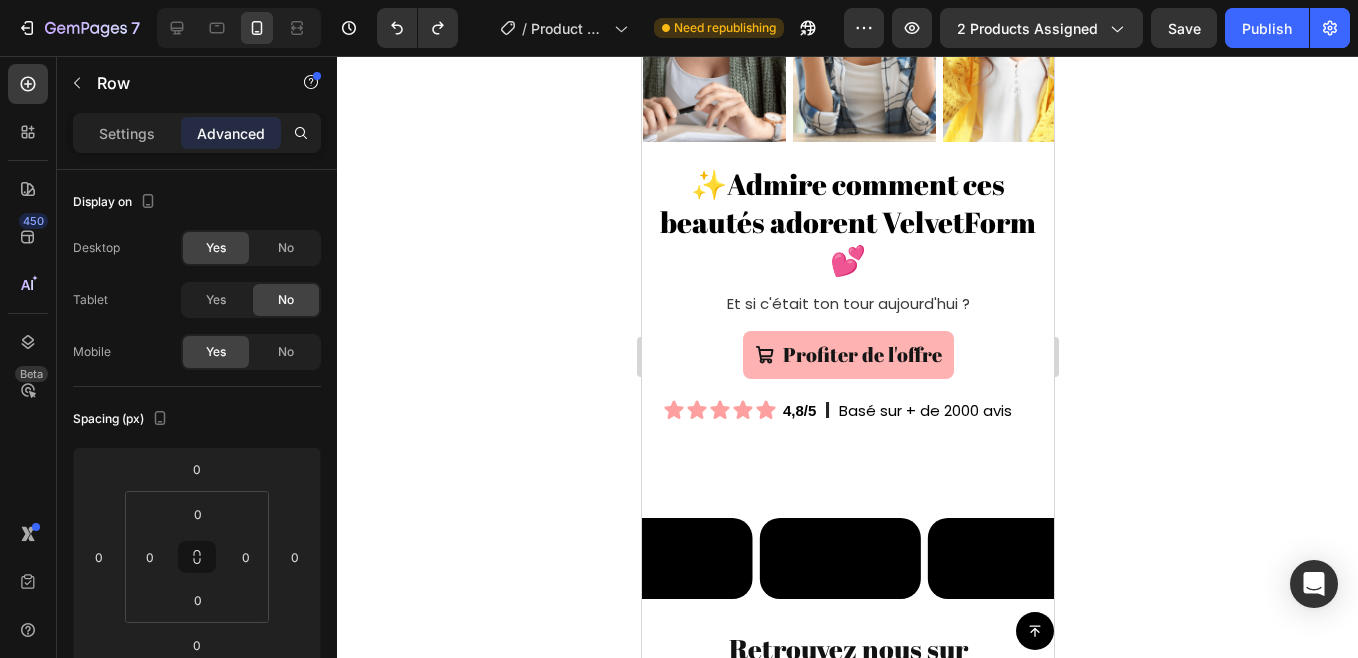 click on "✨Admire comment ces beautés adorent VelvetForm💕  Heading Et si c'était ton tour aujourd'hui ? Text Block
Profiter de l'offre Button
Icon
Icon
Icon
Icon
Icon Icon List 4,8/5 Text Block l Text Block Basé sur + de 2000 avis Text Block Row Row" at bounding box center (847, 291) 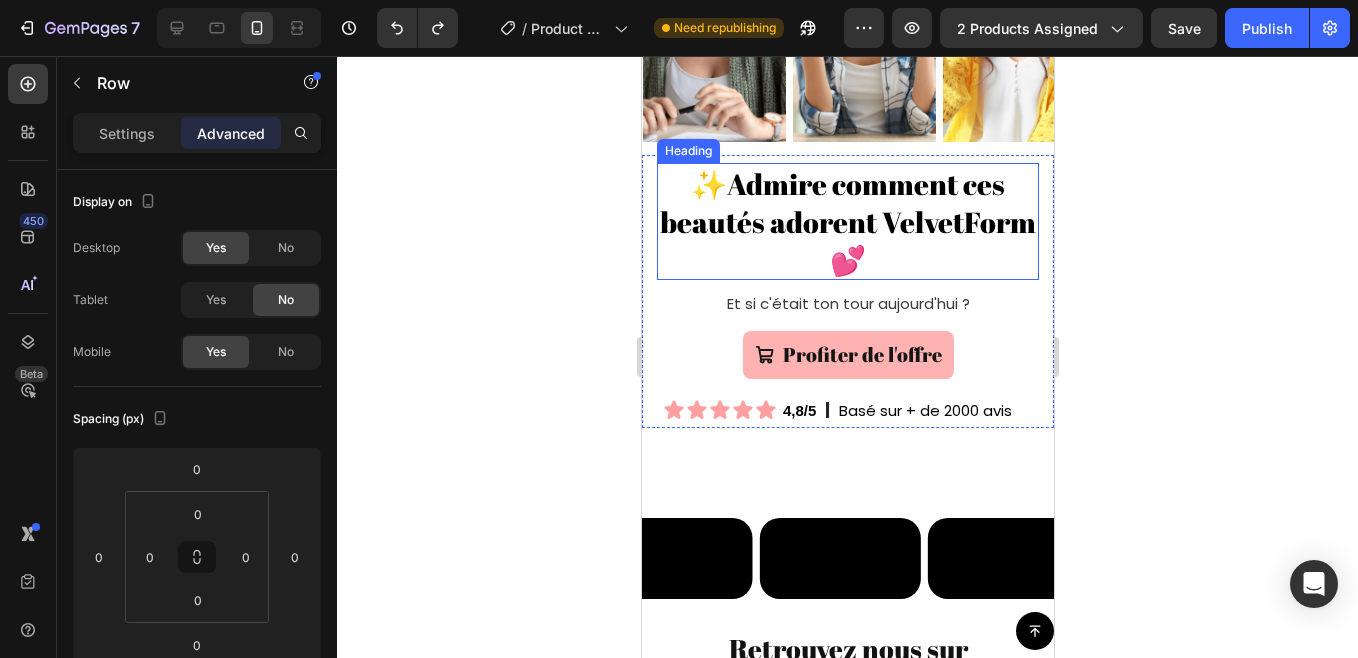 click on "Heading" at bounding box center [687, 151] 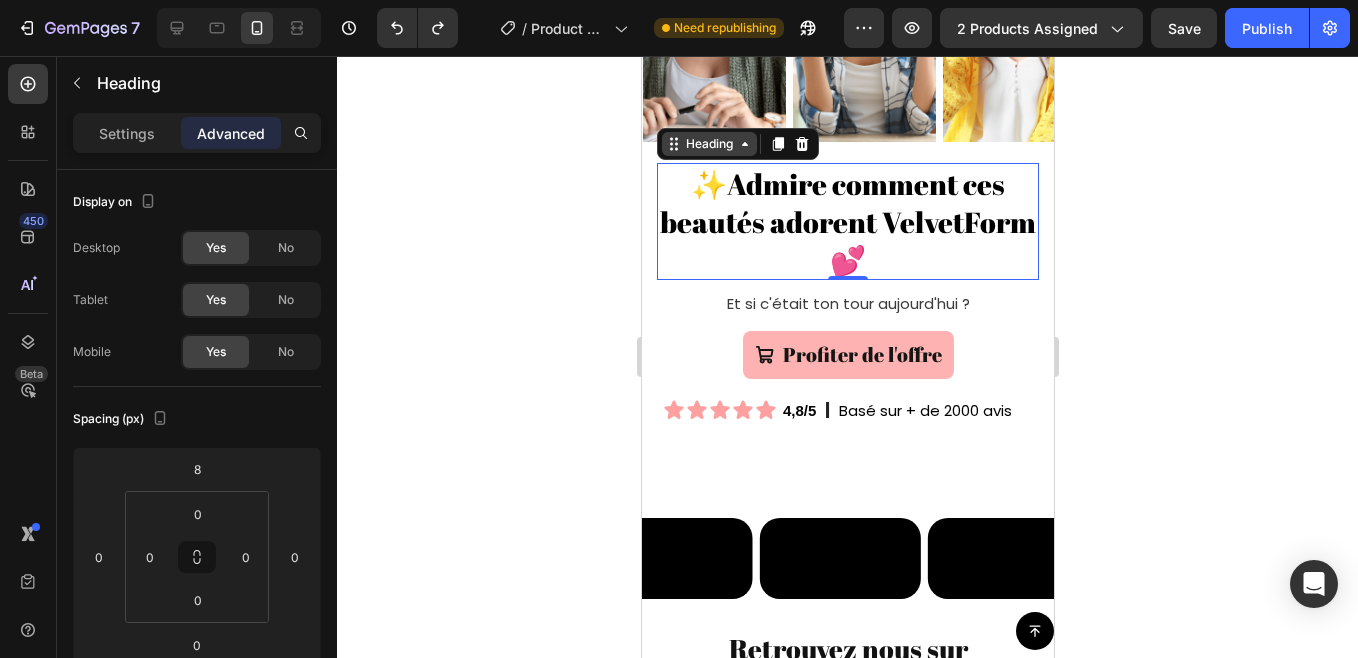 click on "Heading" at bounding box center (708, 144) 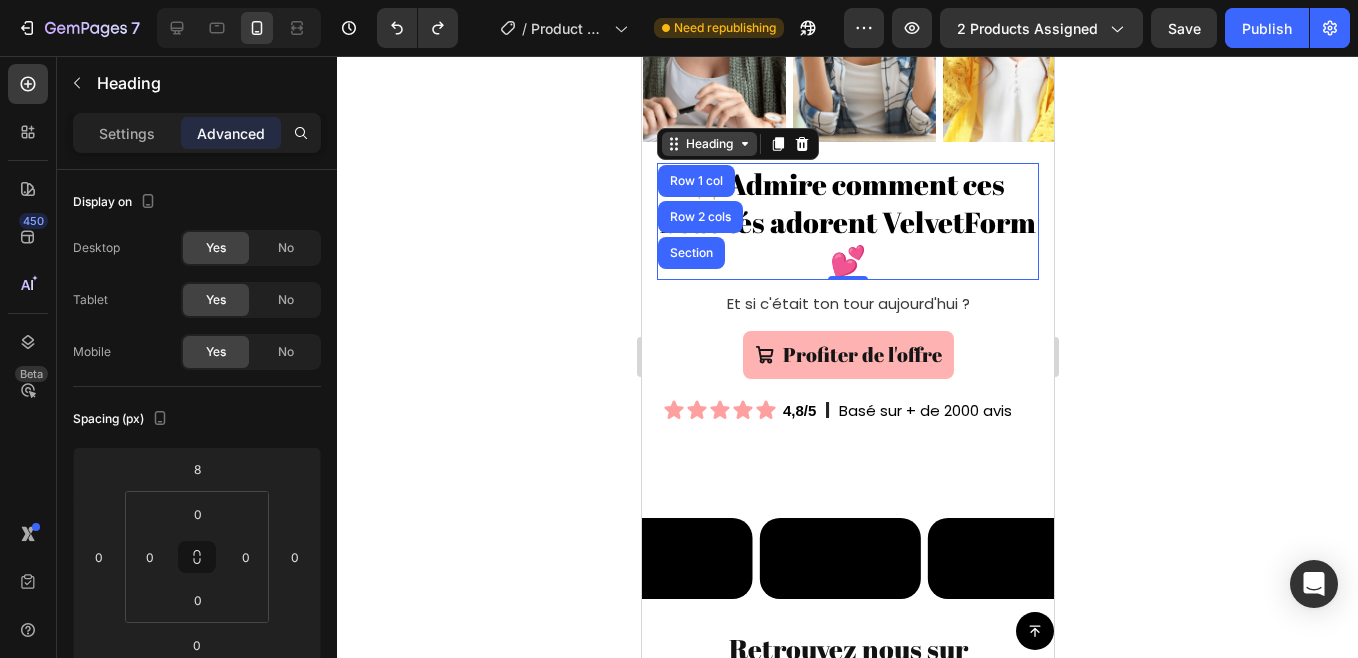 click 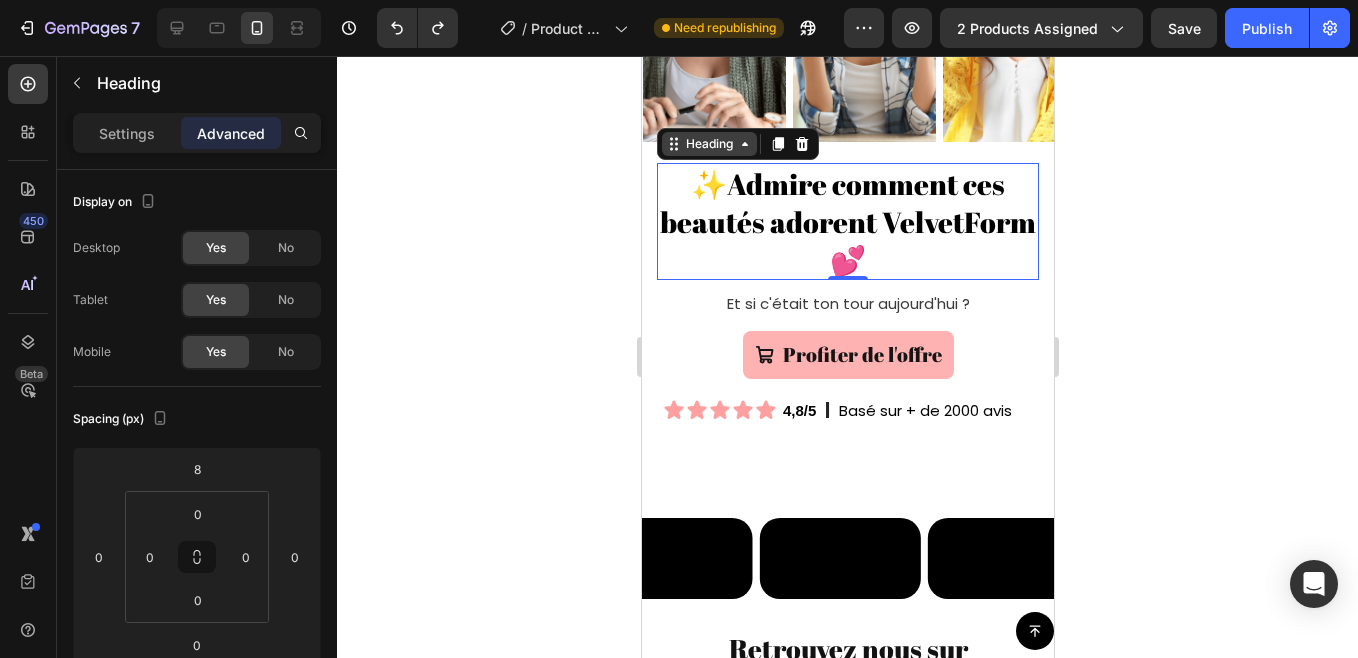 click 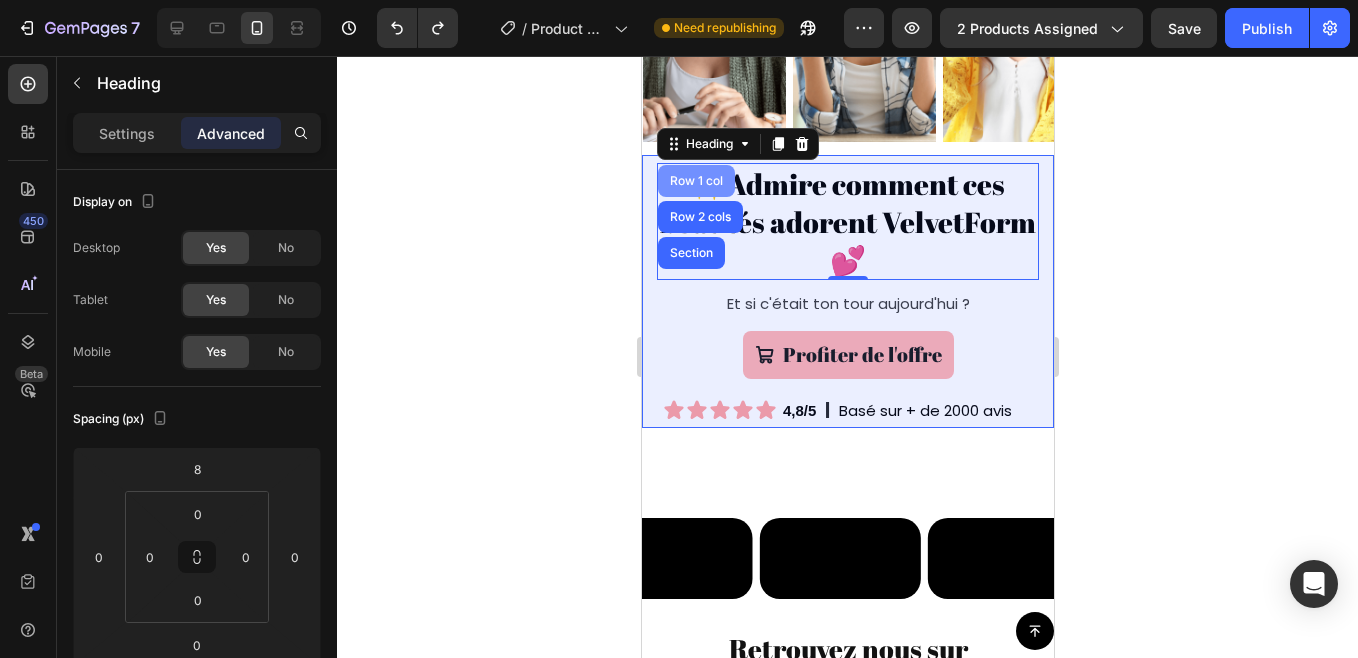 click on "Row 1 col" at bounding box center [695, 181] 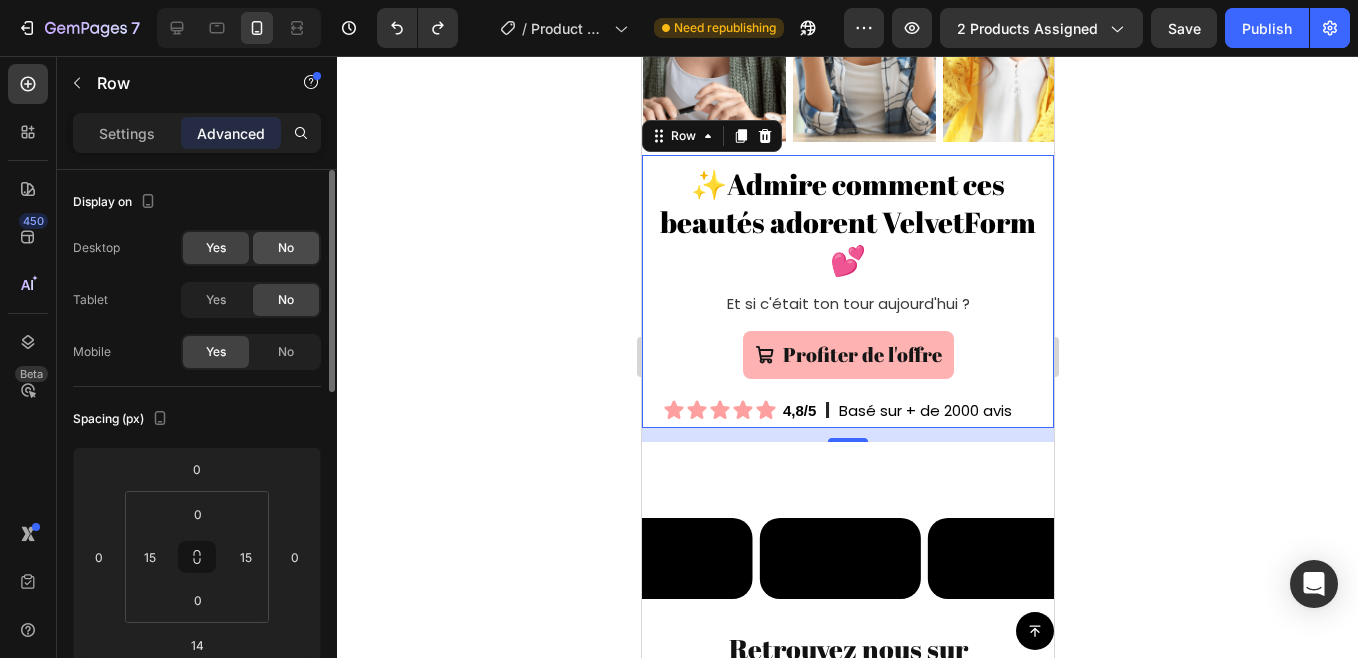 click on "No" 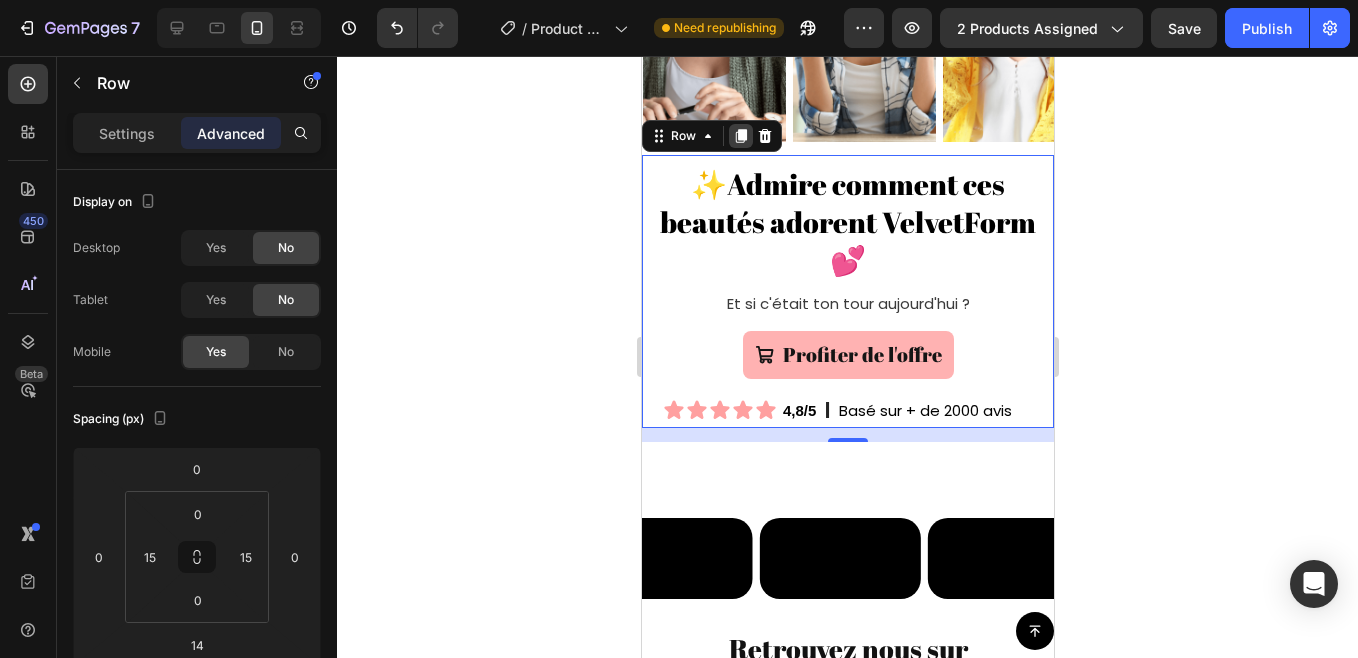 click 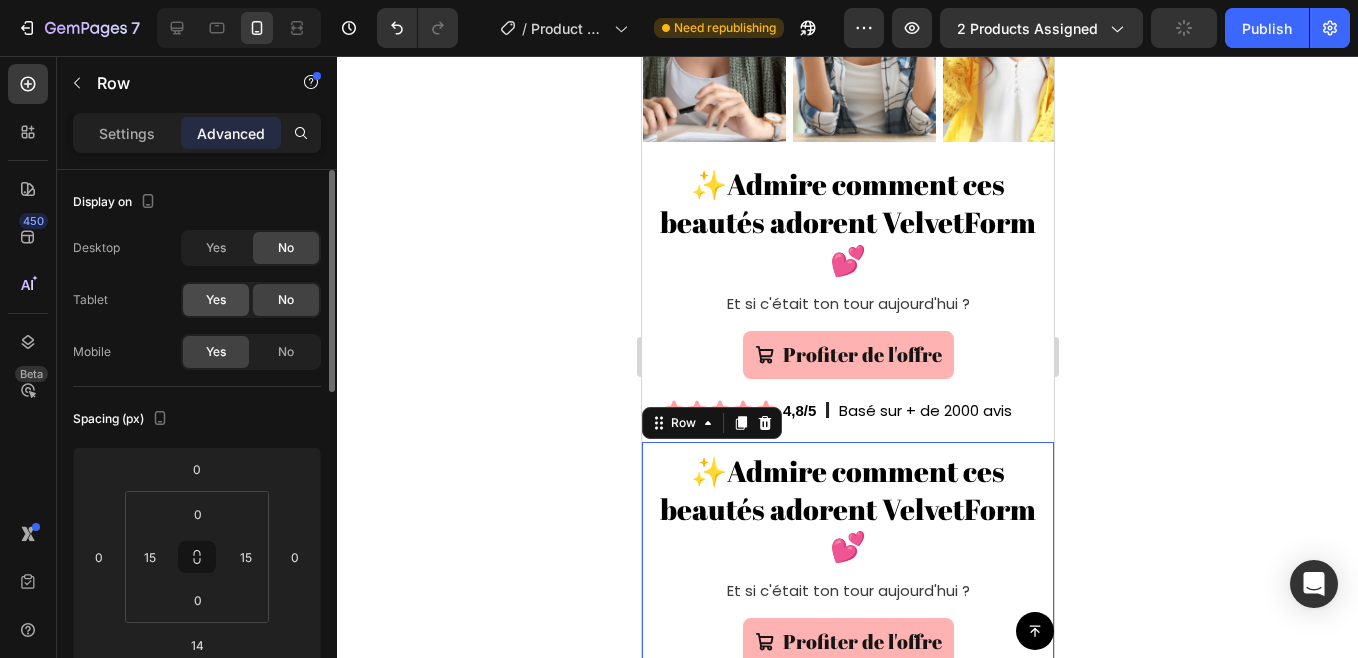 click on "Yes" 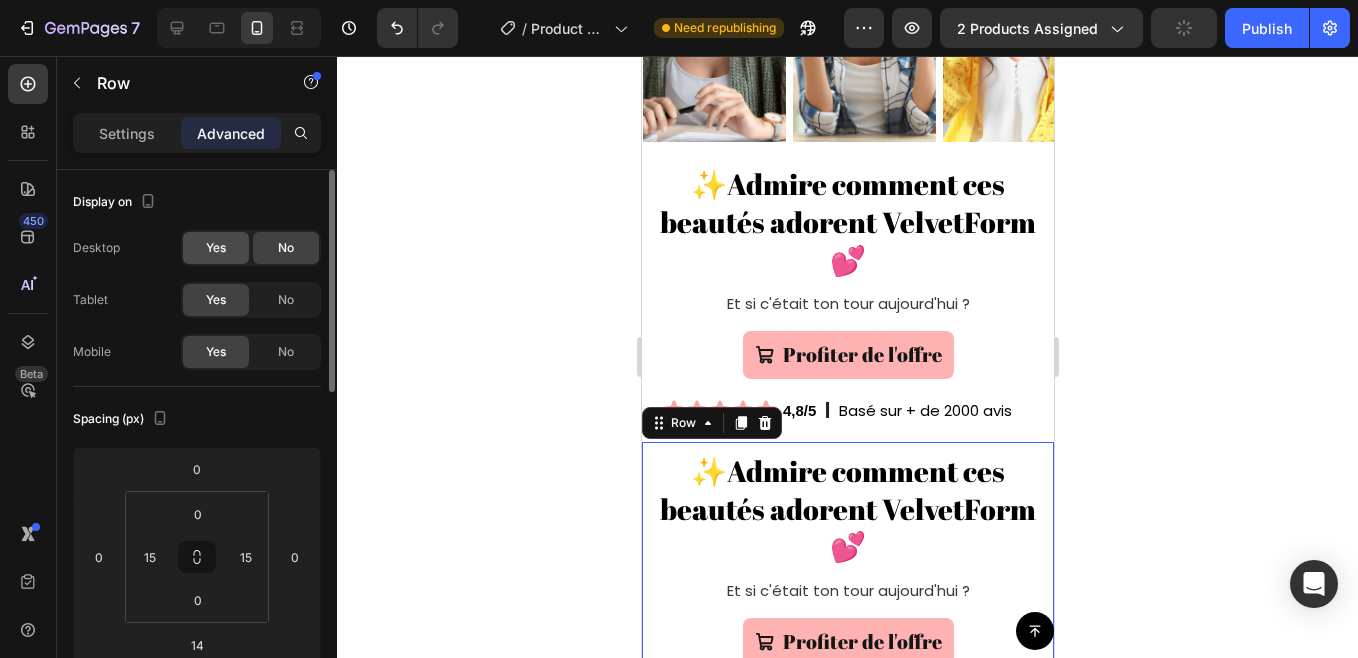 click on "Yes" 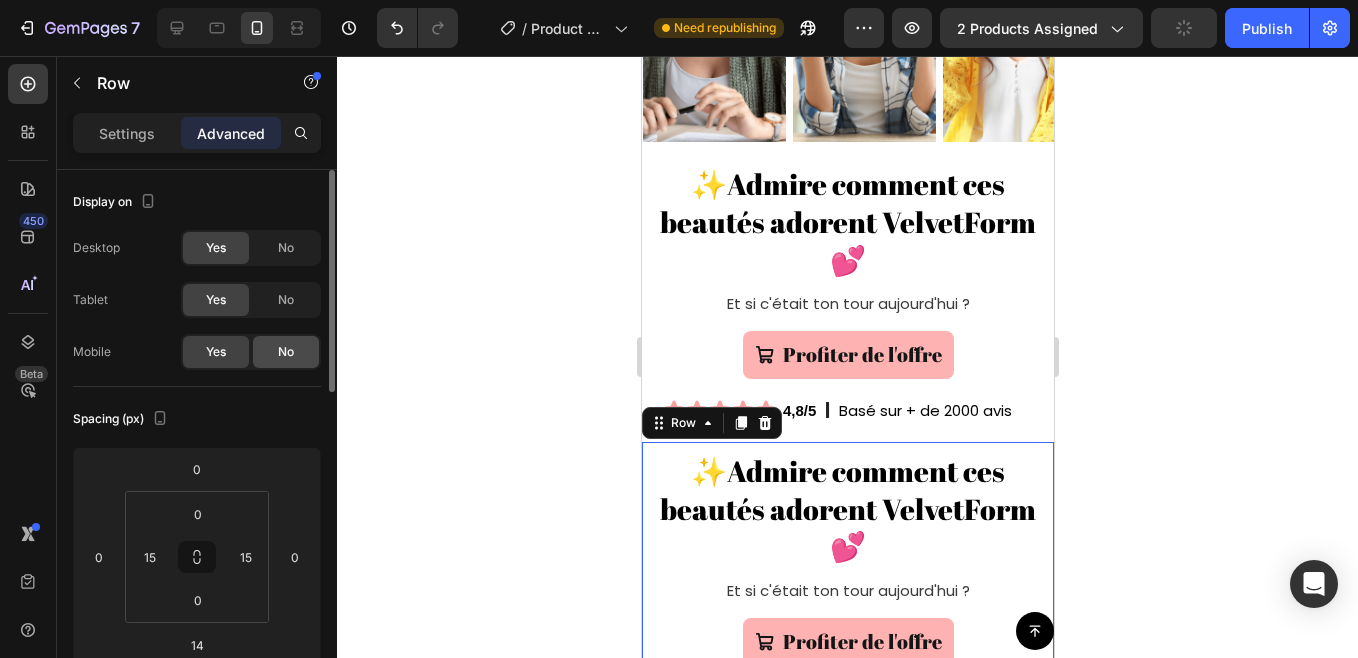 click on "No" 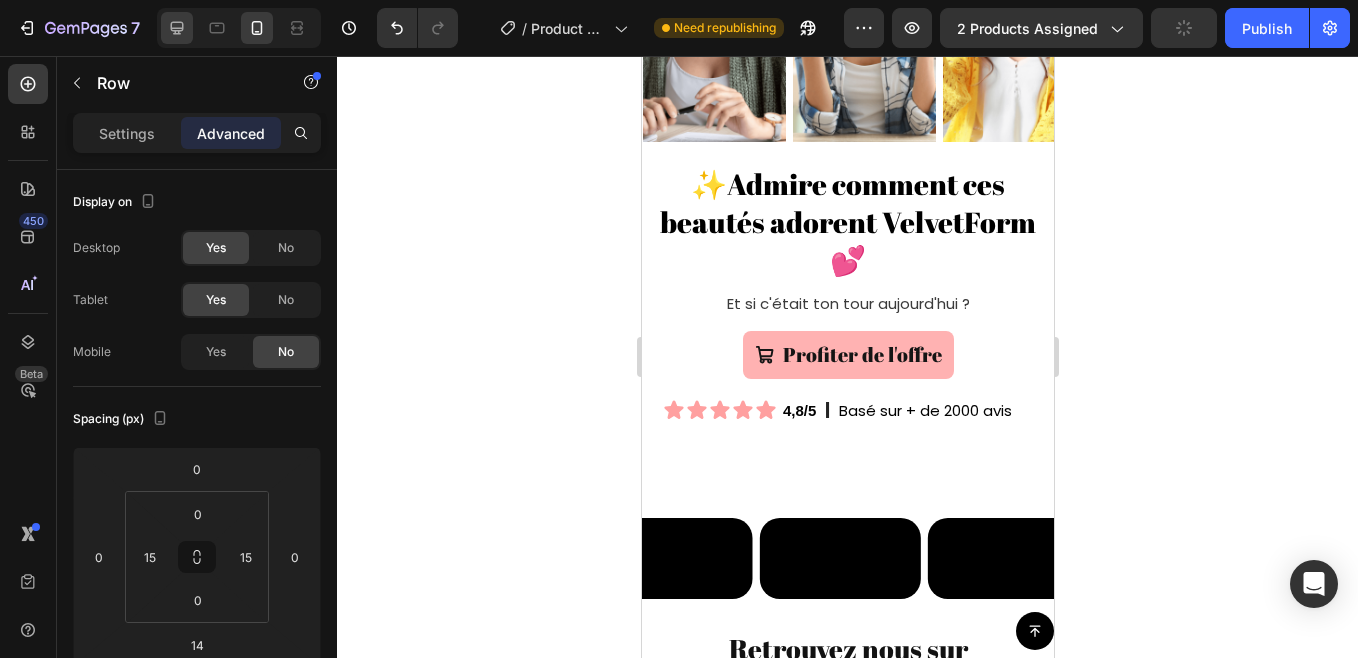 click 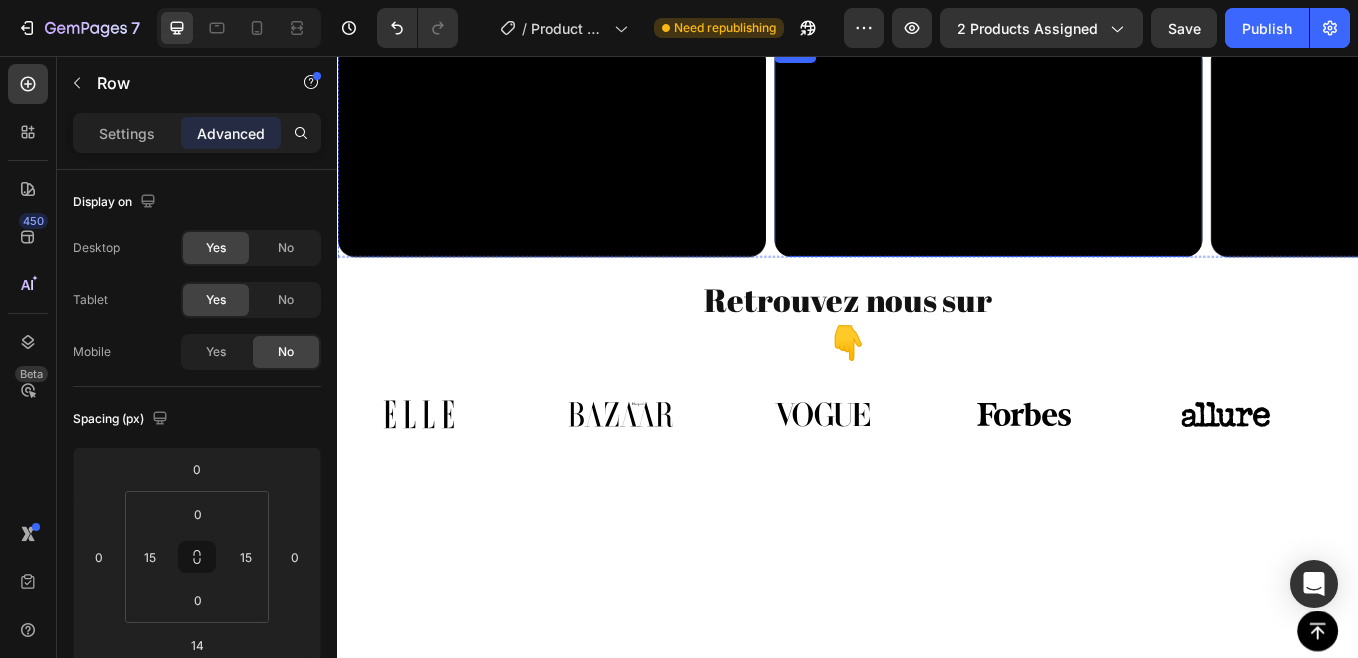 scroll, scrollTop: 1390, scrollLeft: 0, axis: vertical 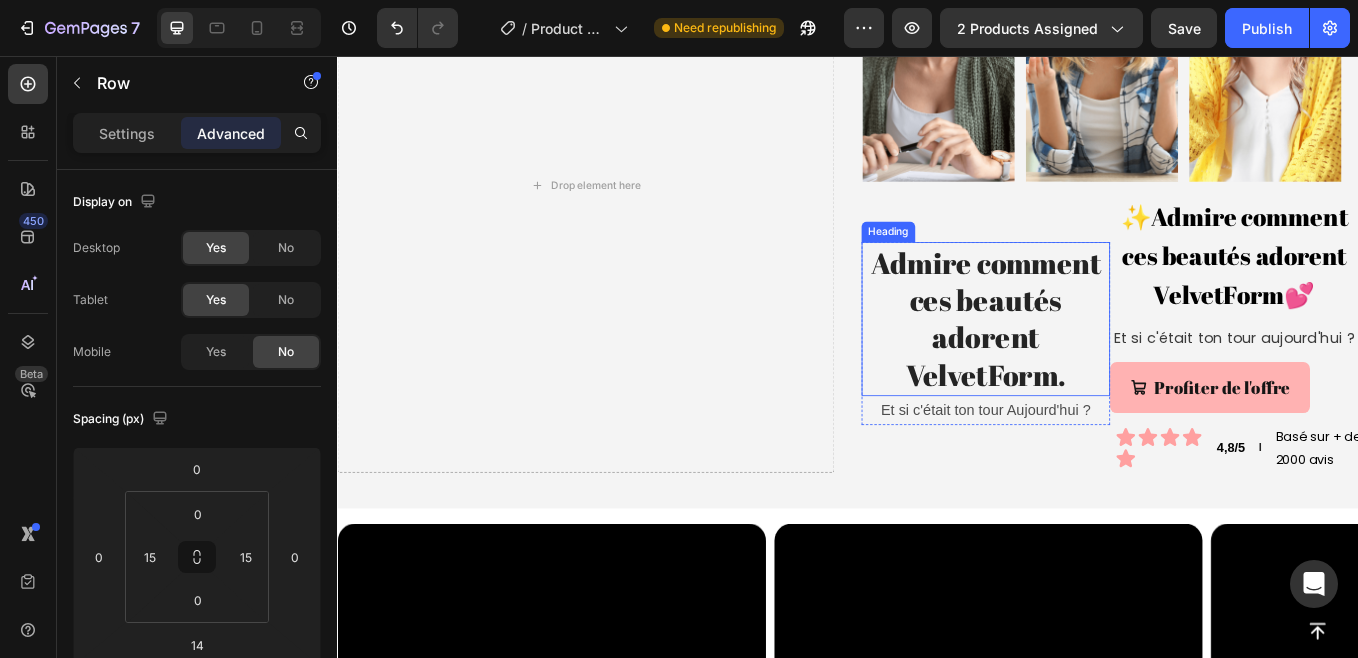click on "Admire comment ces beautés adorent VelvetForm." at bounding box center [1099, 365] 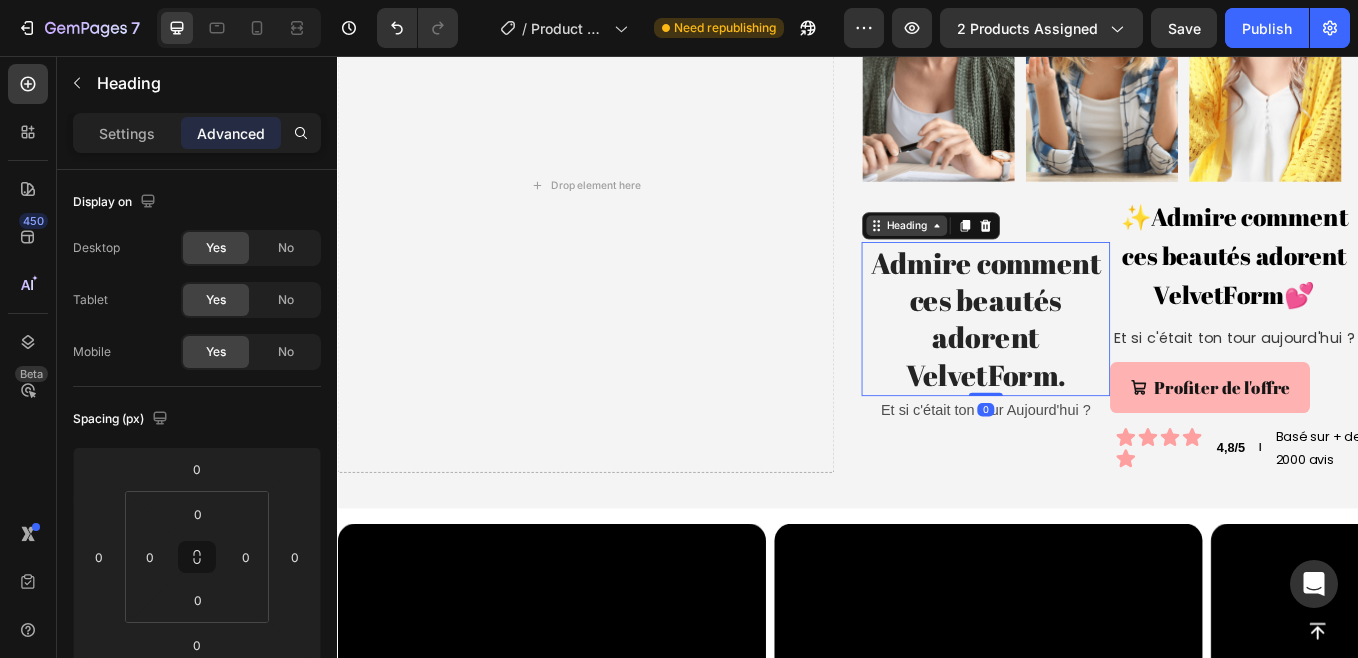 click on "Heading" at bounding box center (1005, 256) 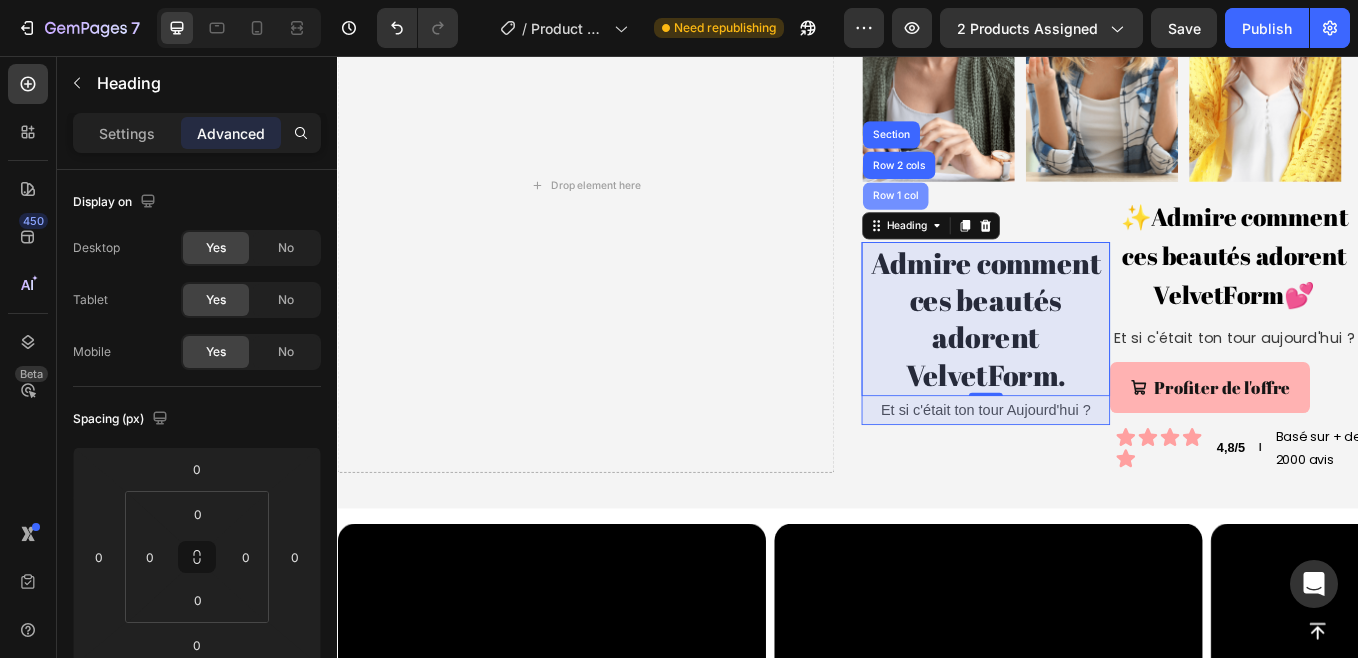 click on "Row 1 col" at bounding box center (992, 221) 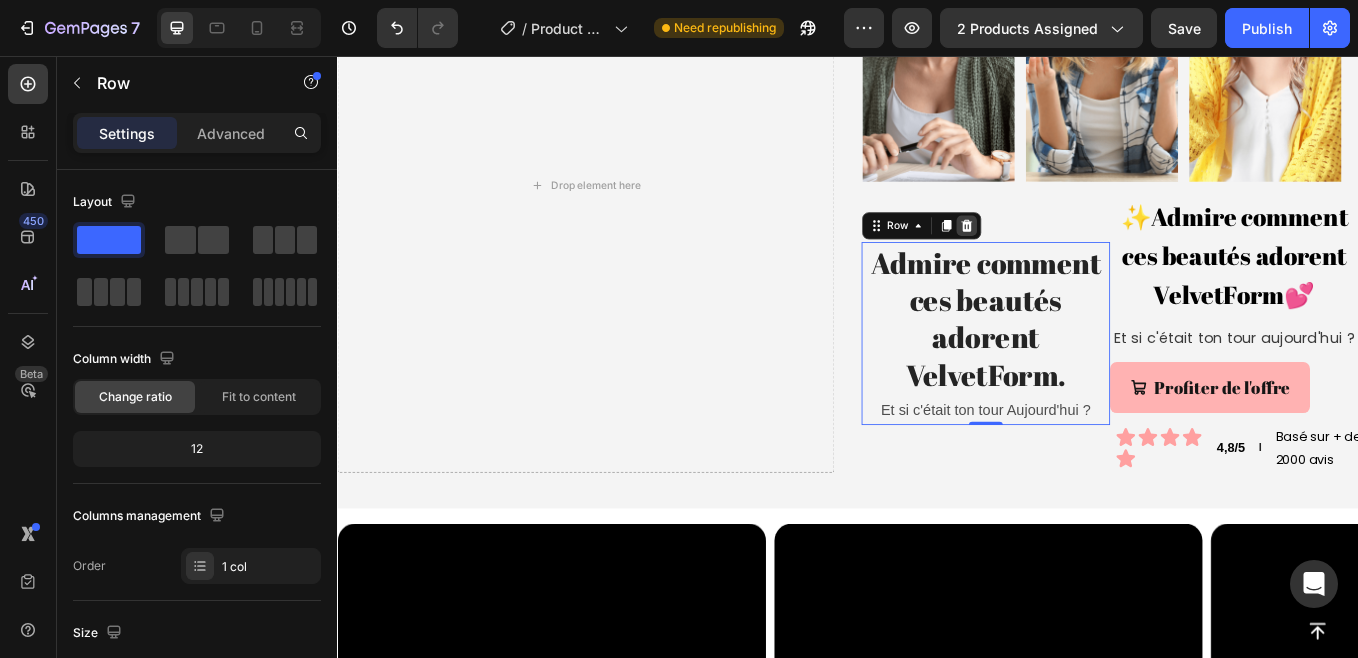 click 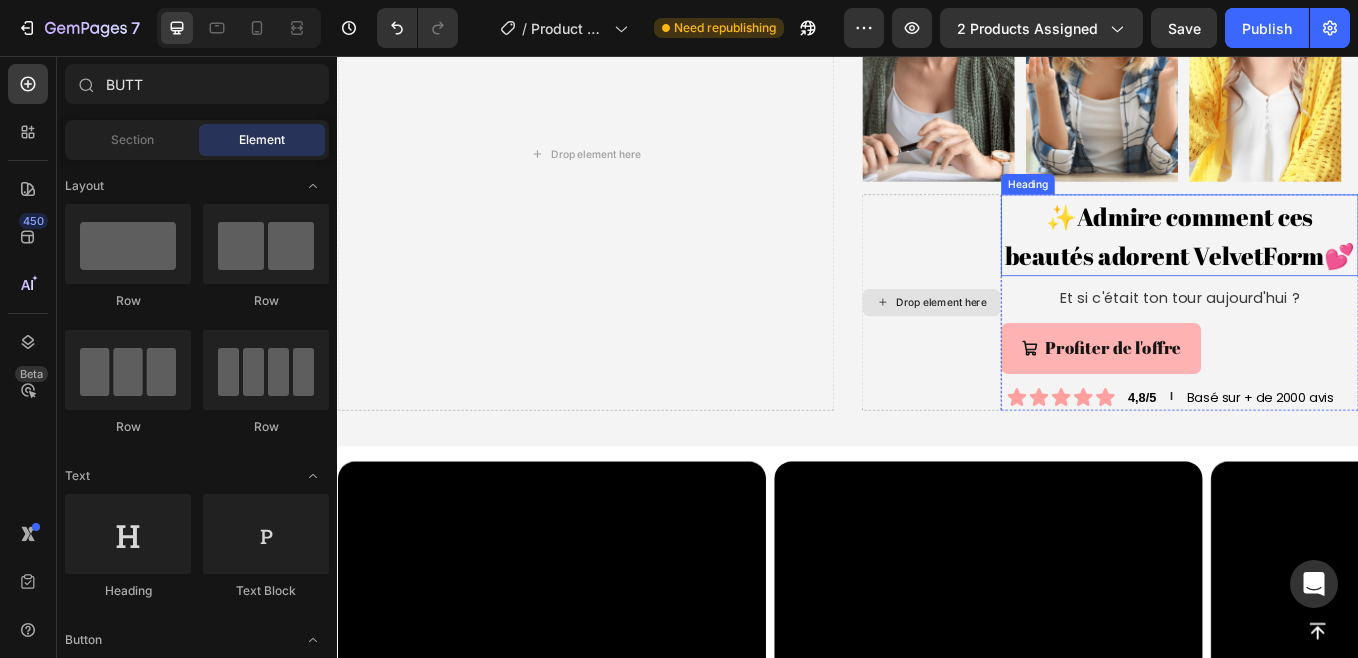 scroll, scrollTop: 1377, scrollLeft: 0, axis: vertical 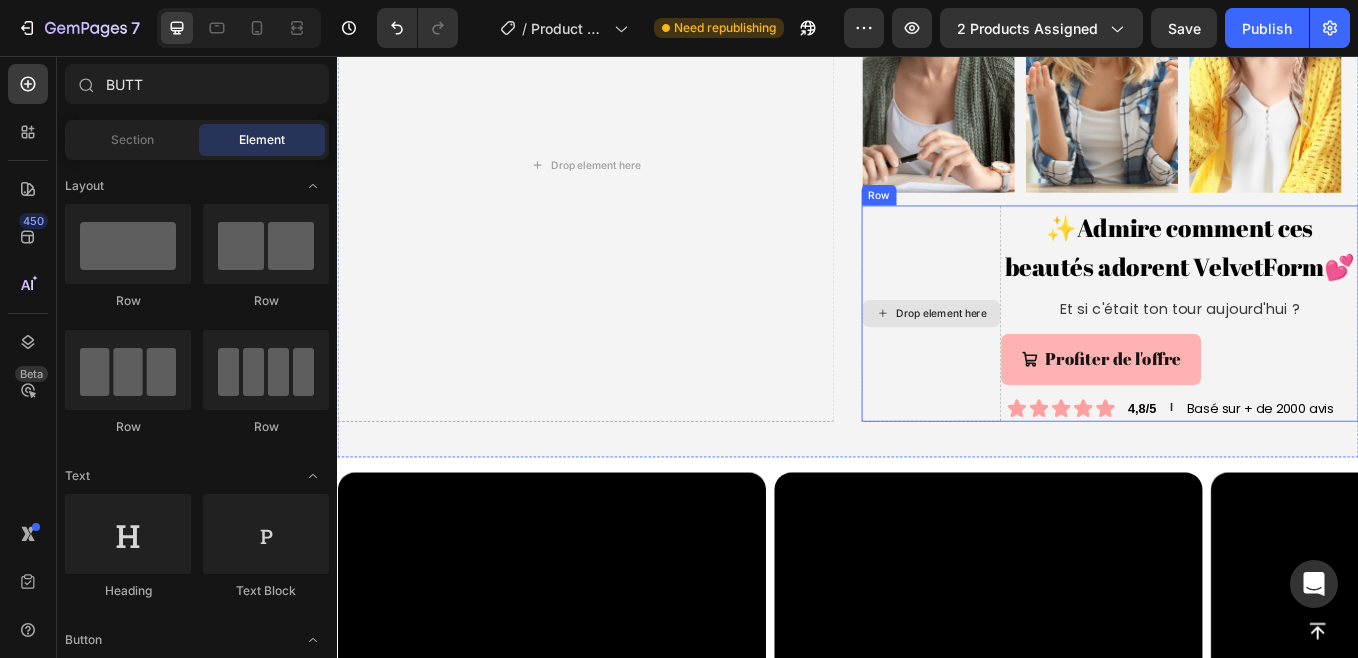 click on "Drop element here" at bounding box center [1035, 359] 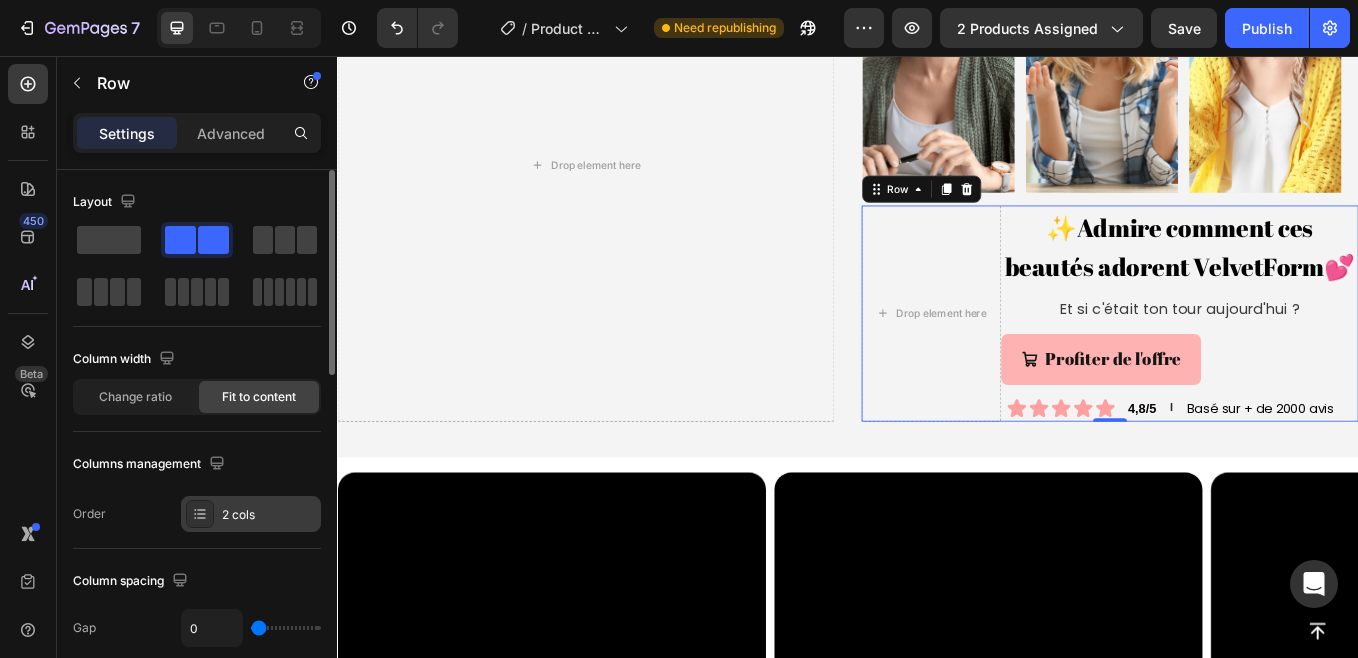 click on "2 cols" at bounding box center [251, 514] 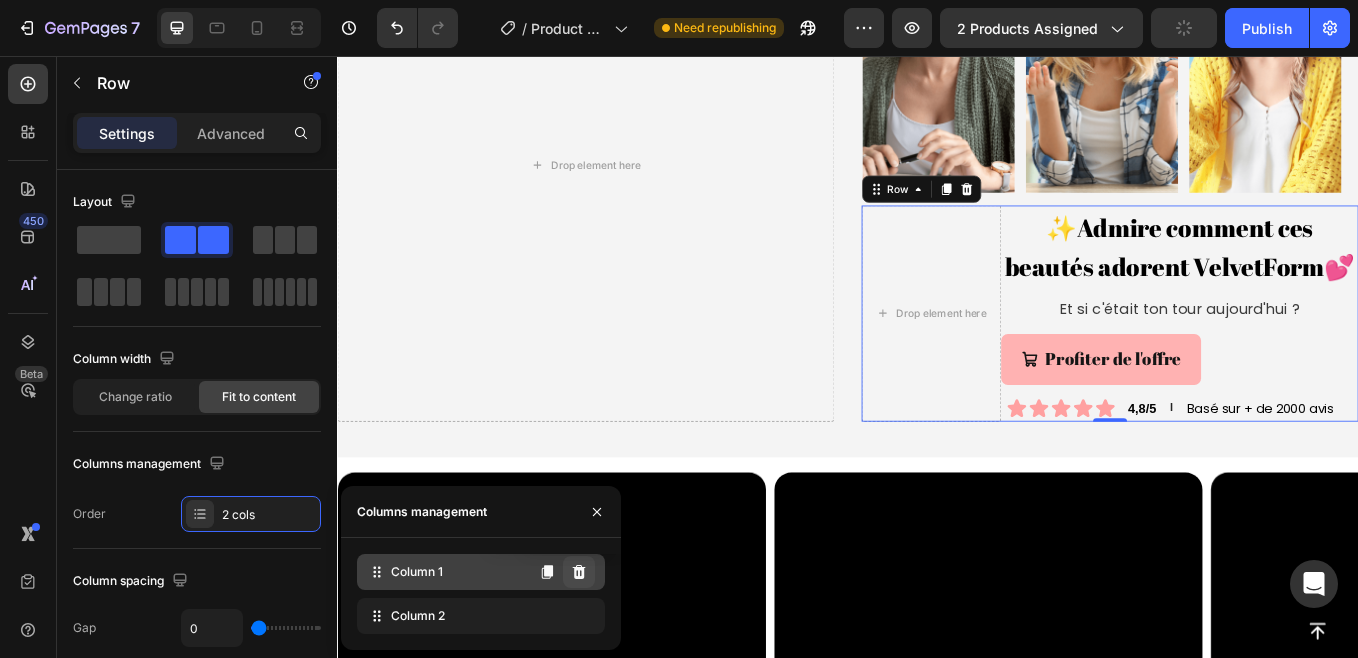 click 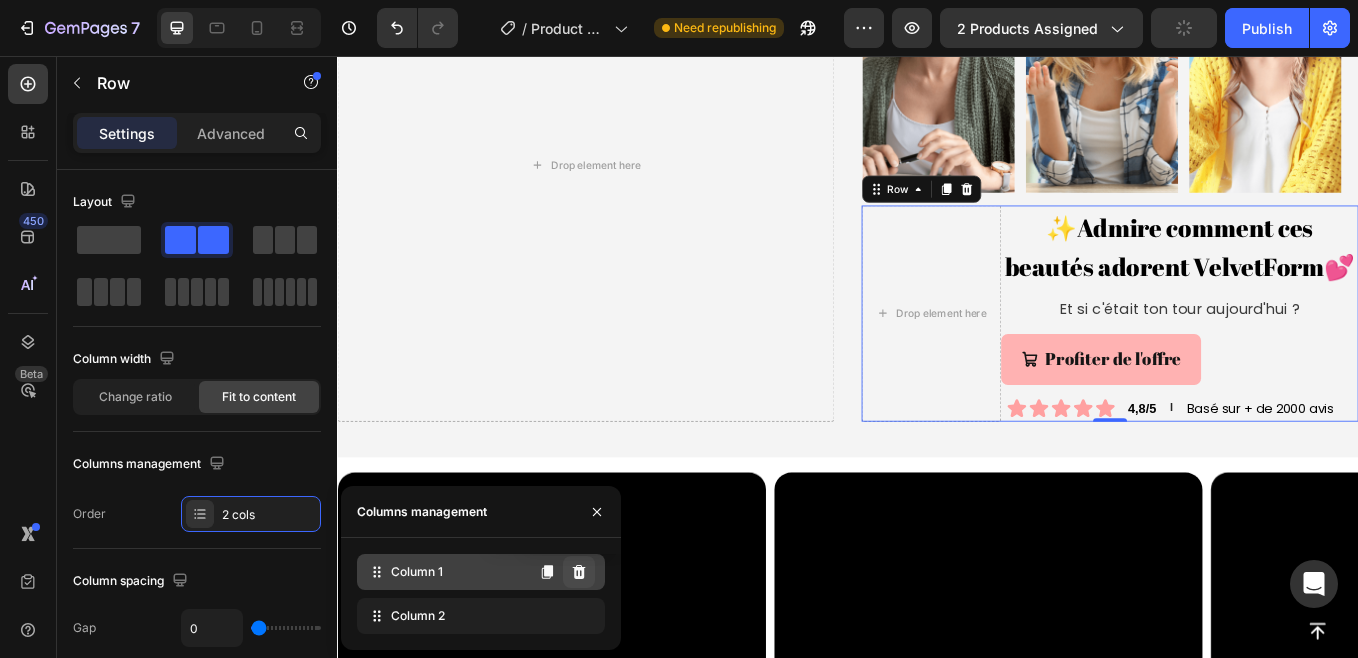 scroll, scrollTop: 1354, scrollLeft: 0, axis: vertical 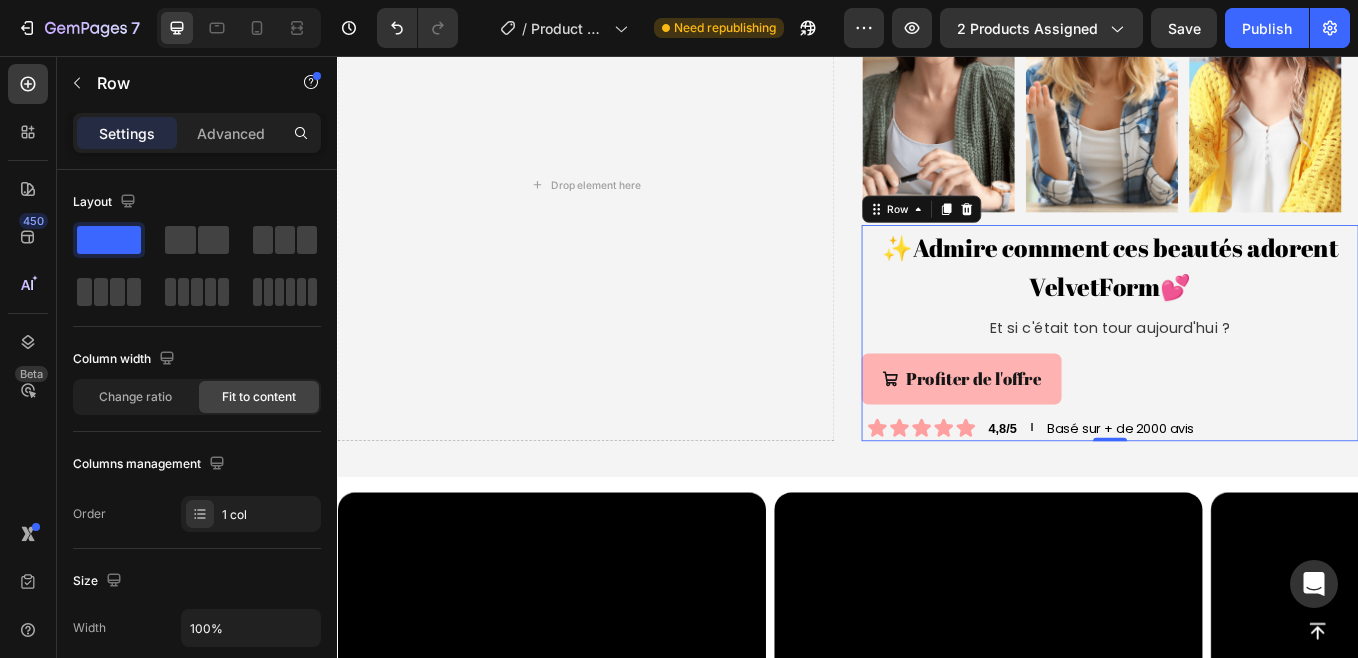 drag, startPoint x: 964, startPoint y: 236, endPoint x: 861, endPoint y: 265, distance: 107.00467 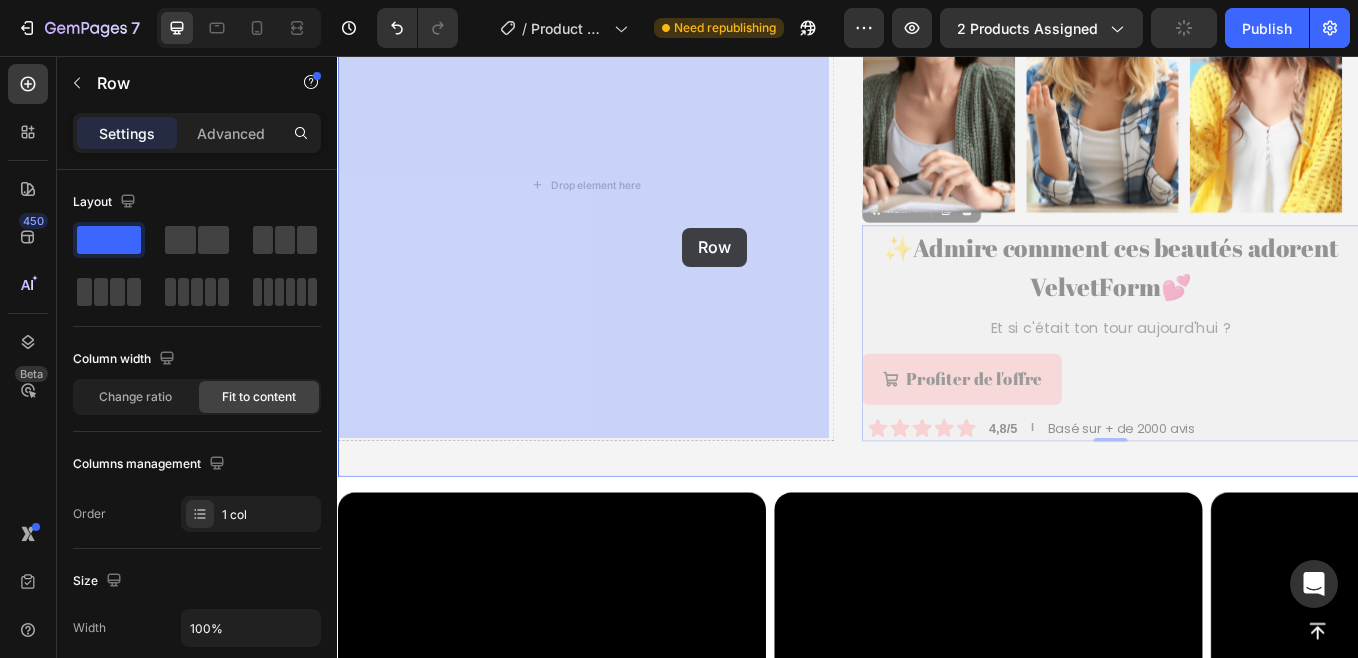 drag, startPoint x: 965, startPoint y: 233, endPoint x: 742, endPoint y: 258, distance: 224.39697 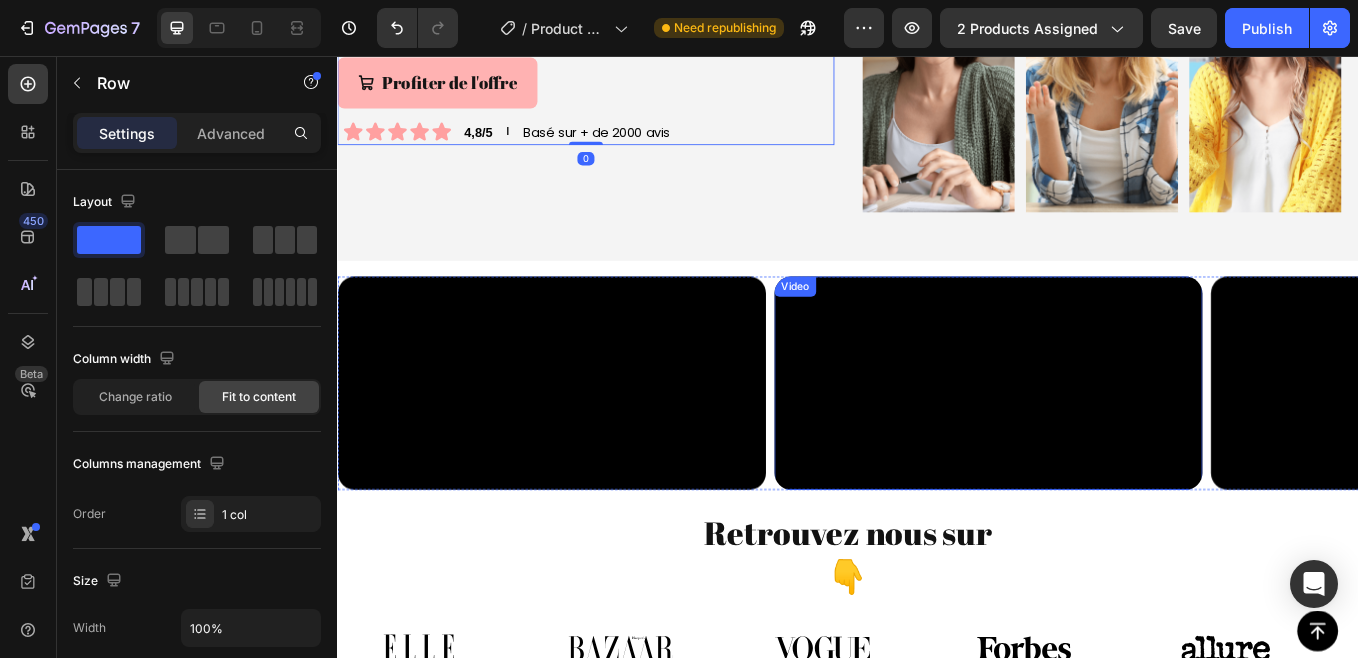 scroll, scrollTop: 967, scrollLeft: 0, axis: vertical 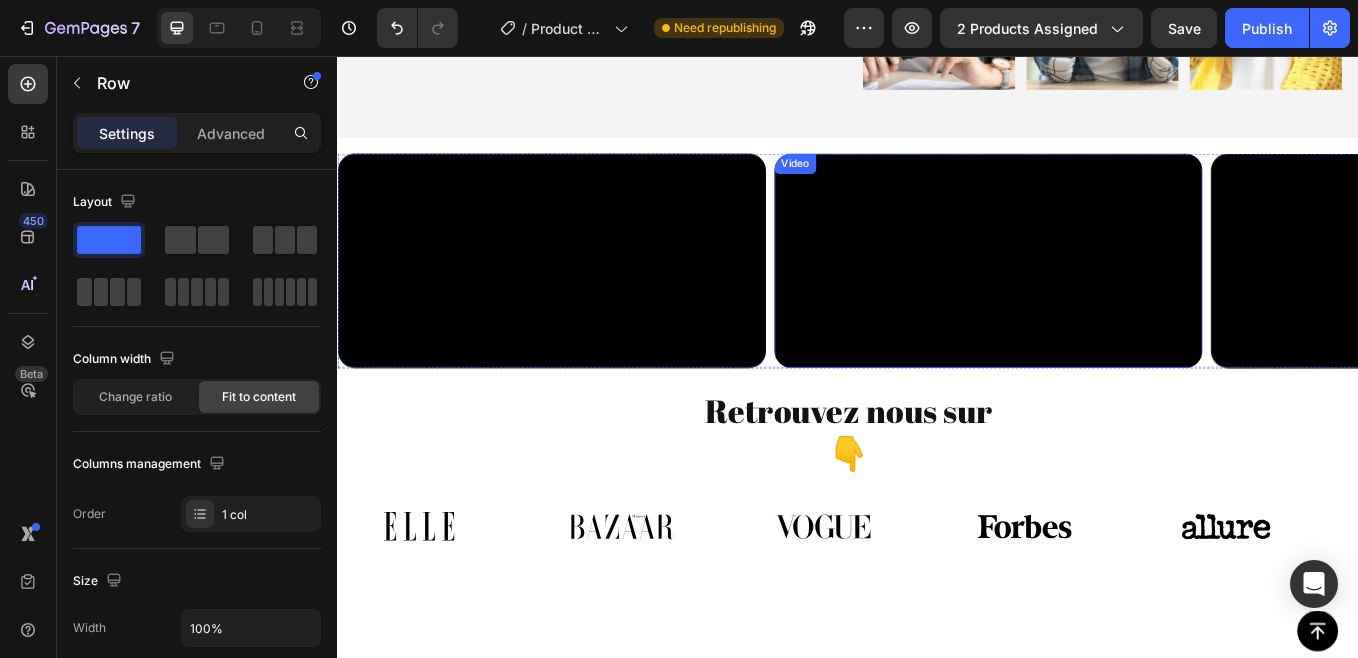 click at bounding box center [1101, 296] 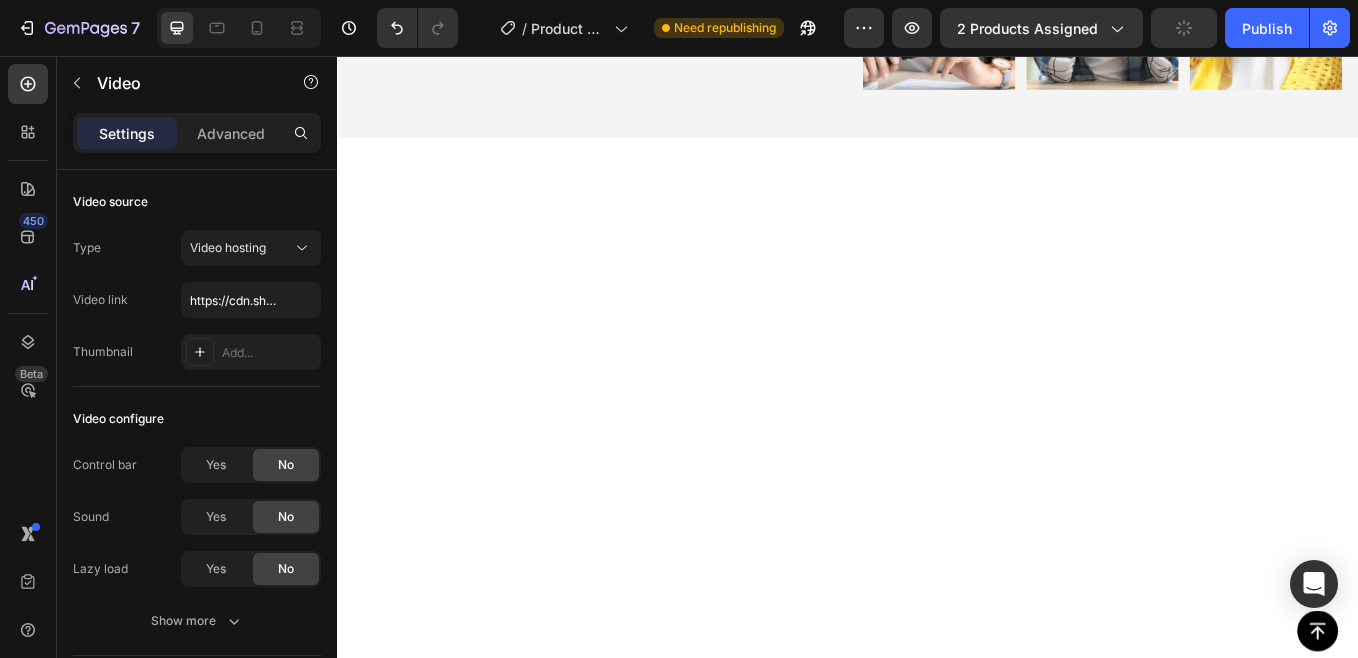 scroll, scrollTop: 342, scrollLeft: 0, axis: vertical 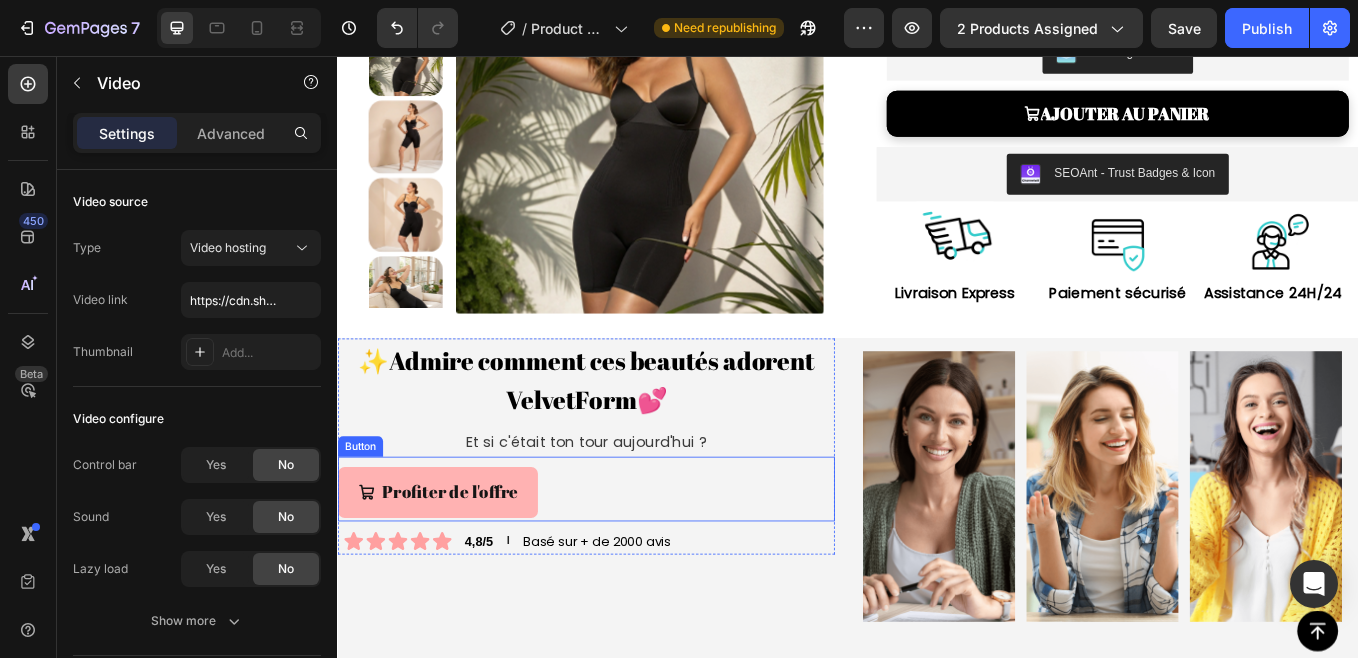 click on "Profiter de l'offre" at bounding box center [454, 569] 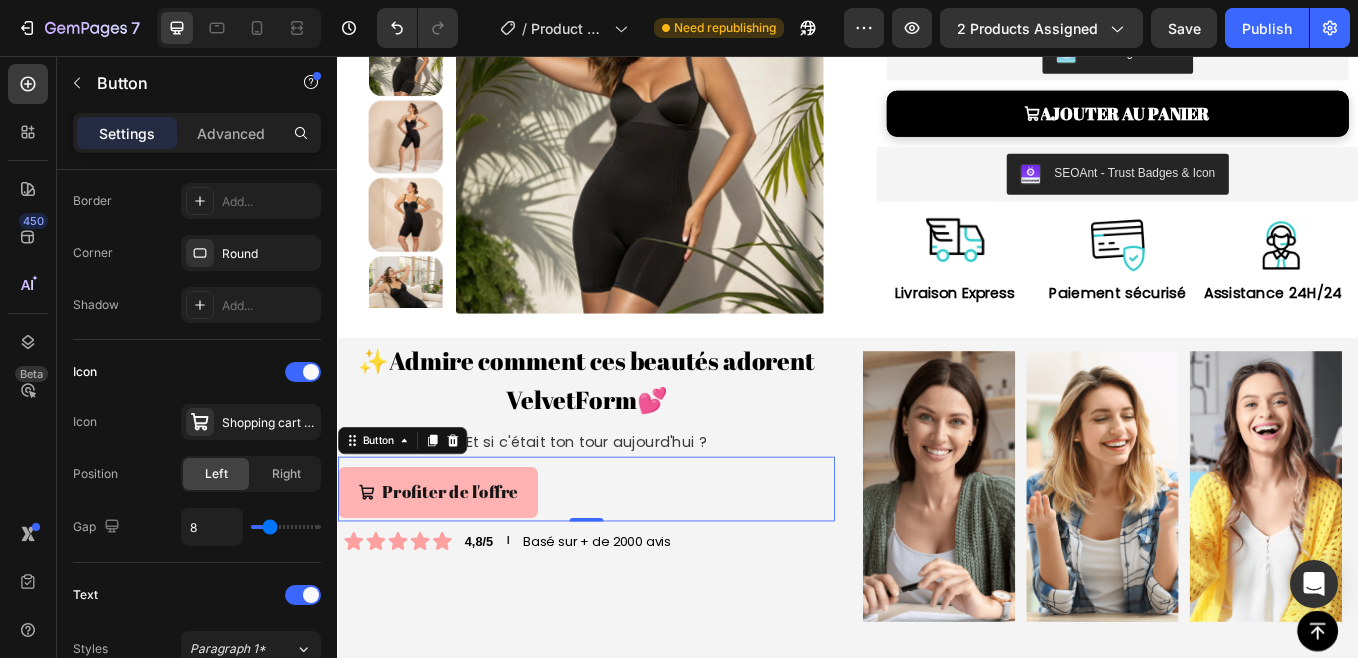 scroll, scrollTop: 1047, scrollLeft: 0, axis: vertical 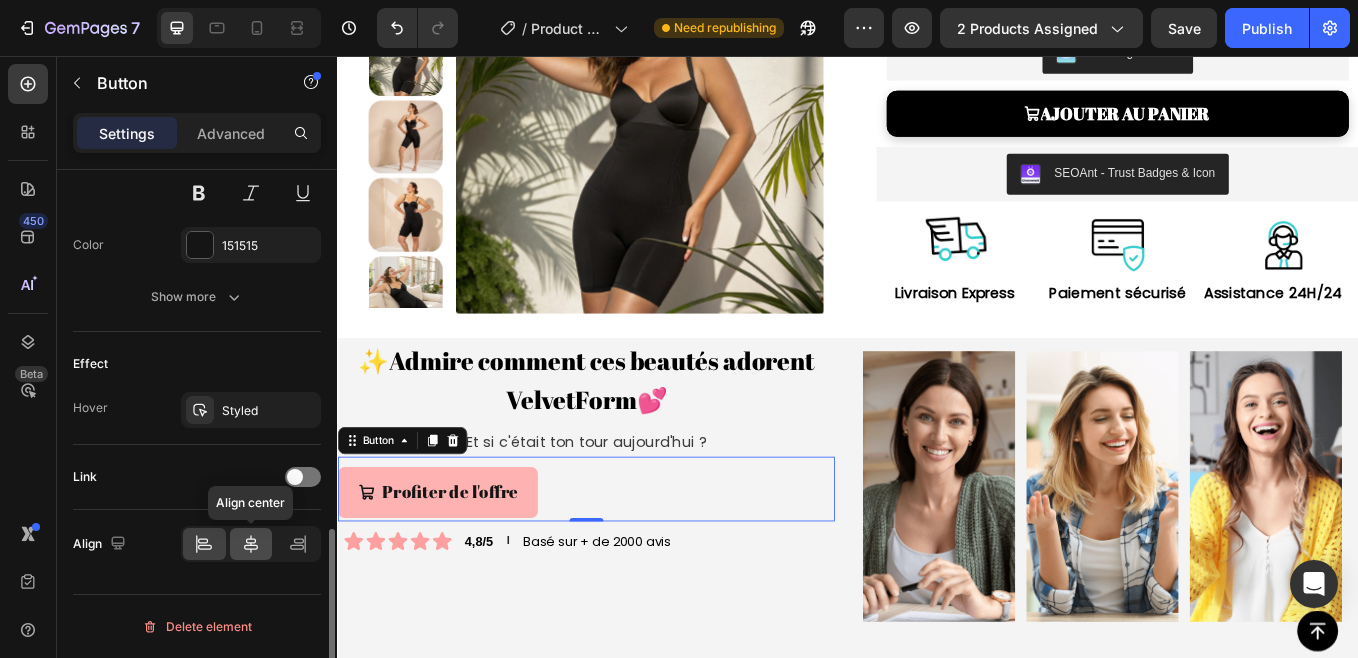 click 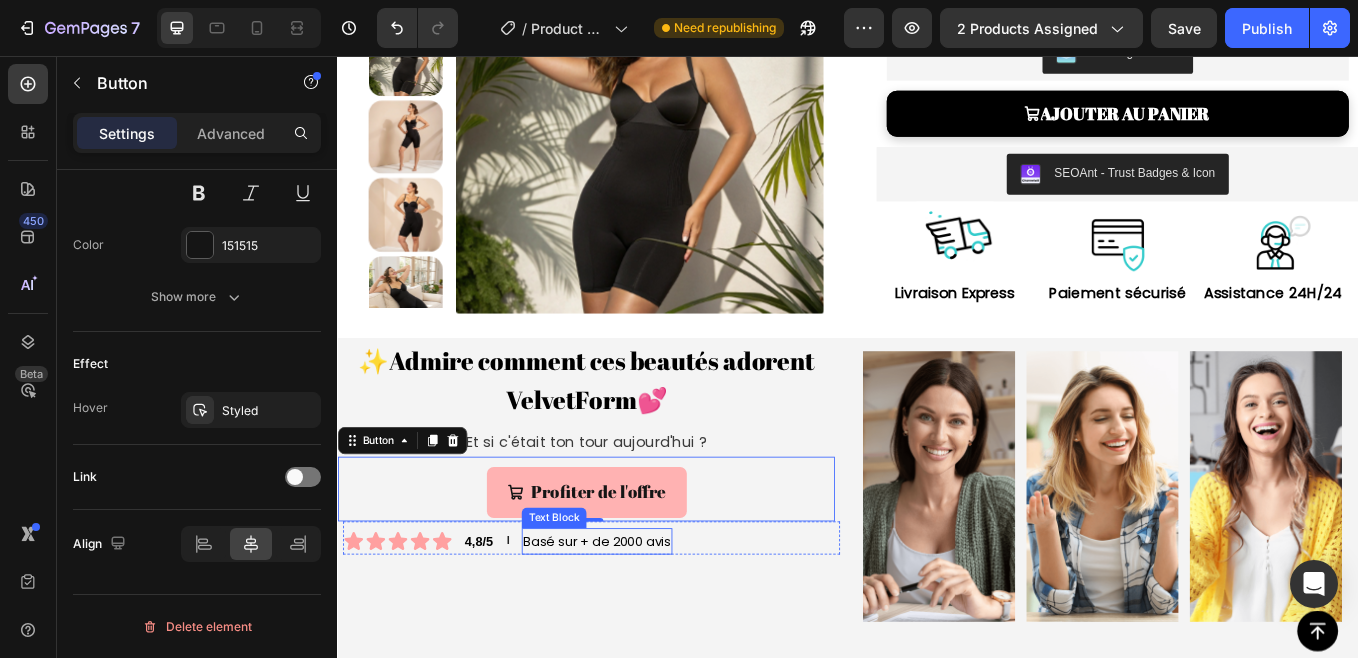 click on "Basé sur + de 2000 avis" at bounding box center [641, 626] 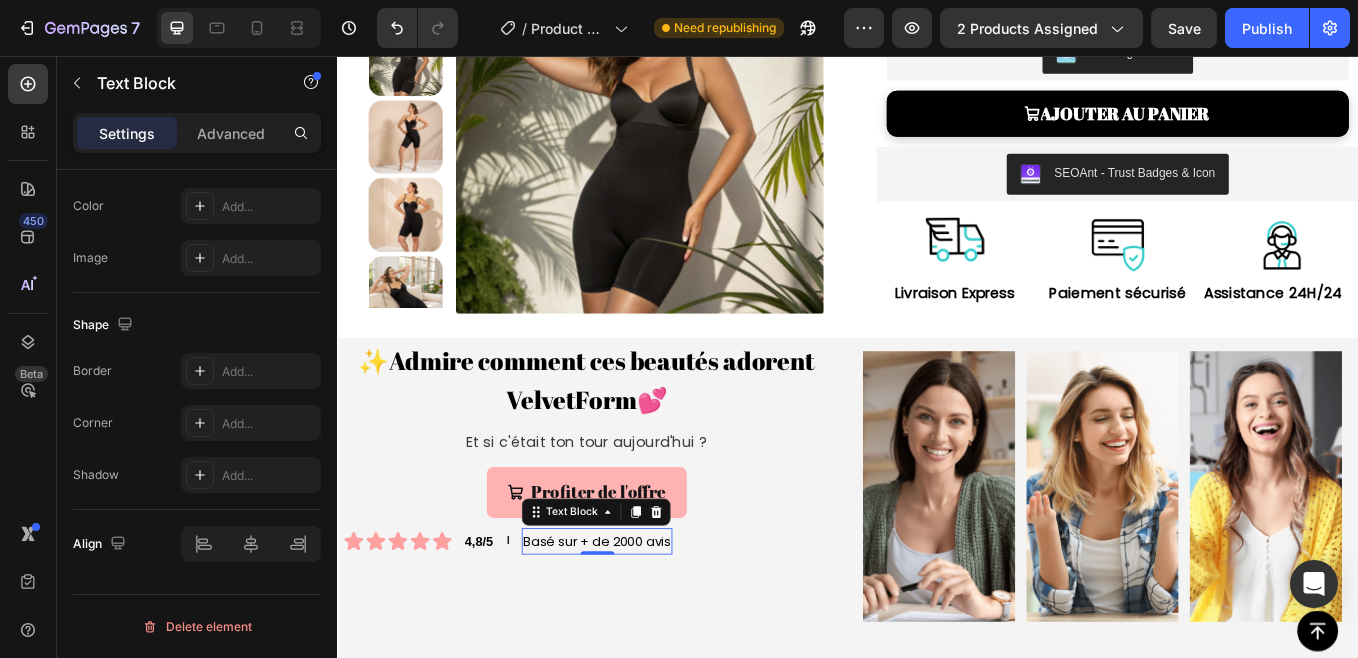 click on "Basé sur + de 2000 avis" at bounding box center [641, 626] 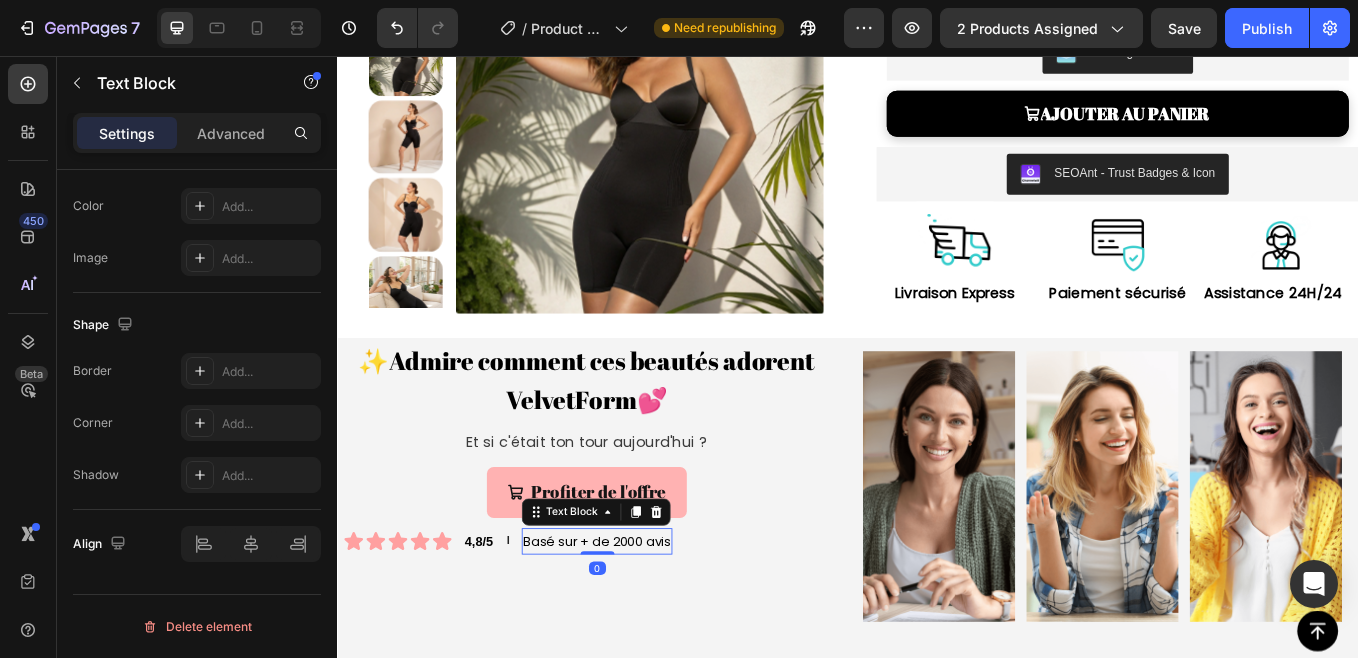 scroll, scrollTop: 0, scrollLeft: 0, axis: both 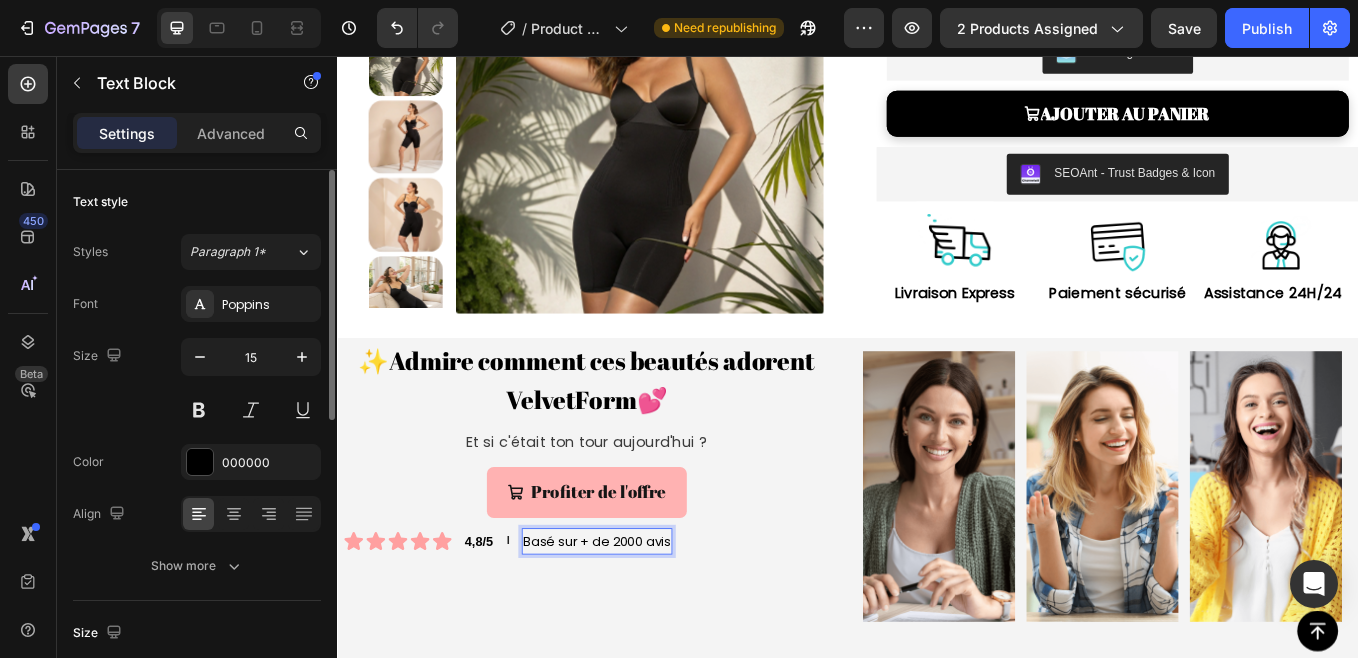 click on "Basé sur + de 2000 avis" at bounding box center (641, 626) 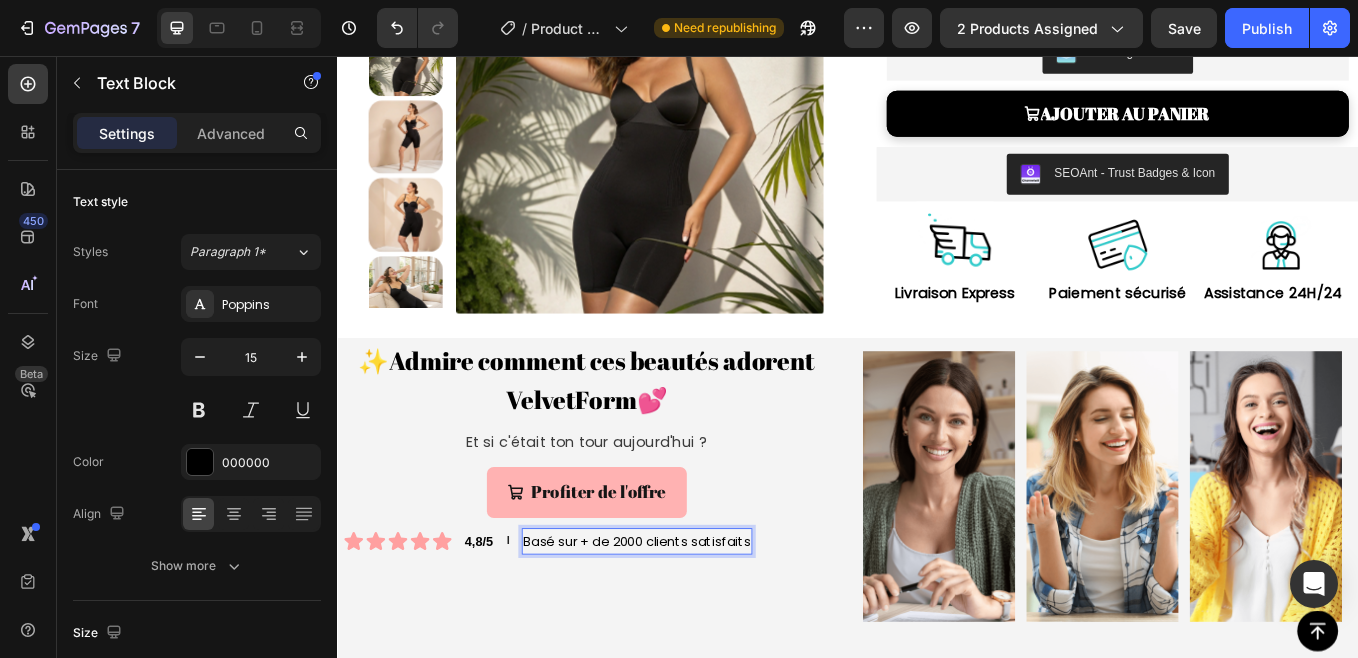 click on "✨Admire comment ces beautés adorent VelvetForm💕  Heading Et si c'était ton tour aujourd'hui ? Text Block
Profiter de l'offre Button
Icon
Icon
Icon
Icon
Icon Icon List 4,8/5 Text Block l Text Block Basé sur + de 2000 avis Text Block Row Row ✨Admire comment ces beautés adorent VelvetForm💕  Heading Et si c'était ton tour aujourd'hui ? Text Block
Profiter de l'offre Button
Icon
Icon
Icon
Icon
Icon Icon List 4,8/5 Text Block l Text Block Basé sur + de 2000 clients satisfaits Text Block   0 Row Row Row" at bounding box center [629, 562] 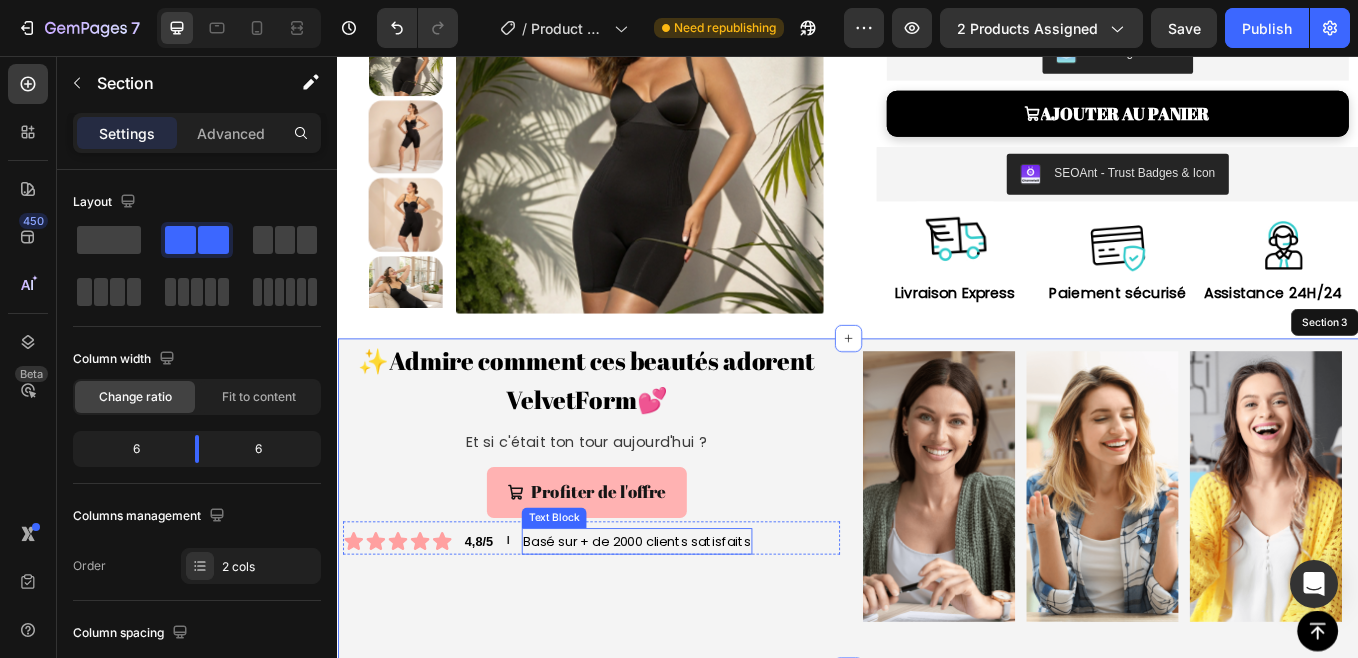 click on "Icon
Icon
Icon
Icon
Icon Icon List 4,8/5 Text Block l Text Block Basé sur + de 2000 clients satisfaits Text Block   0 Row" at bounding box center [635, 622] 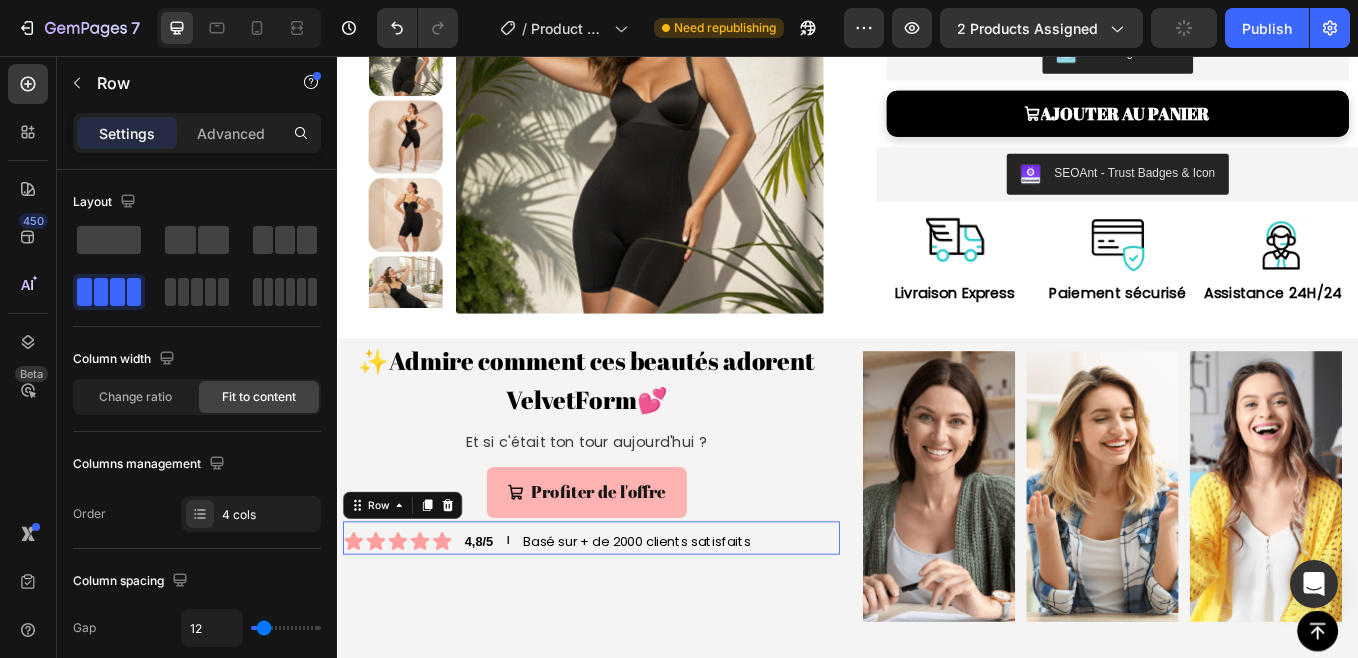 click on "Icon
Icon
Icon
Icon
Icon Icon List 4,8/5 Text Block l Text Block Basé sur + de 2000 clients satisfaits Text Block Row   0" at bounding box center [635, 622] 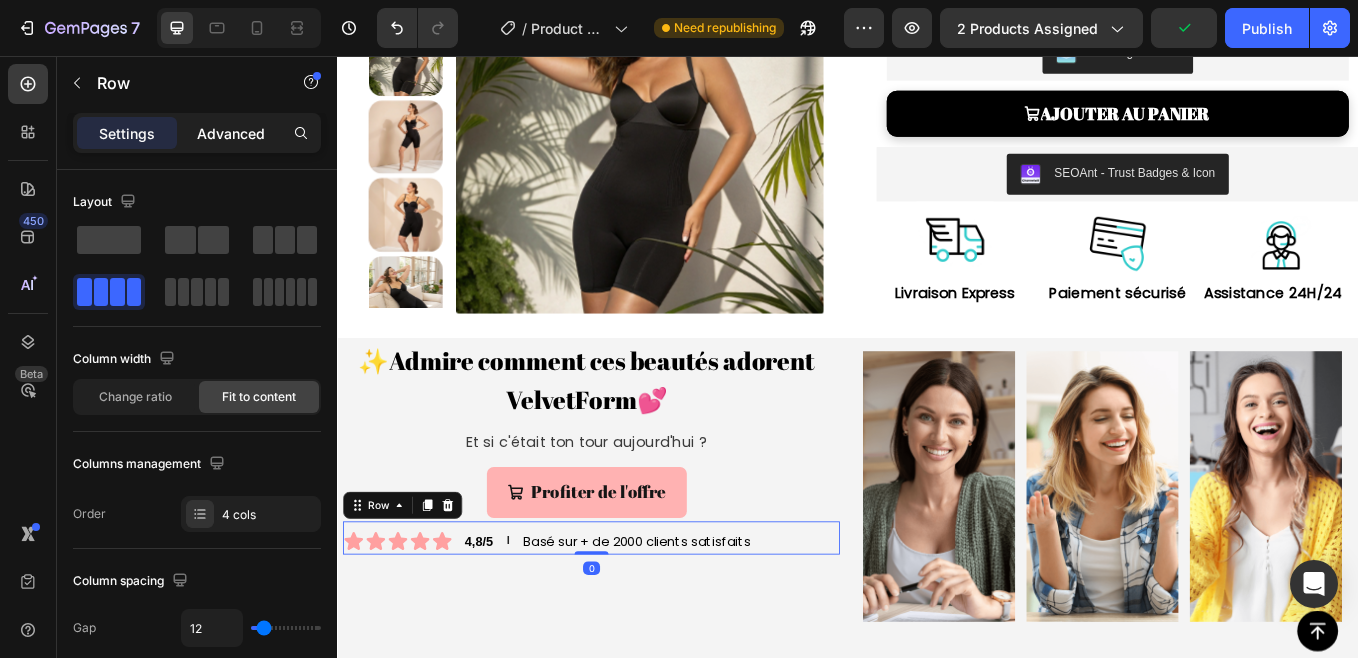 click on "Advanced" at bounding box center (231, 133) 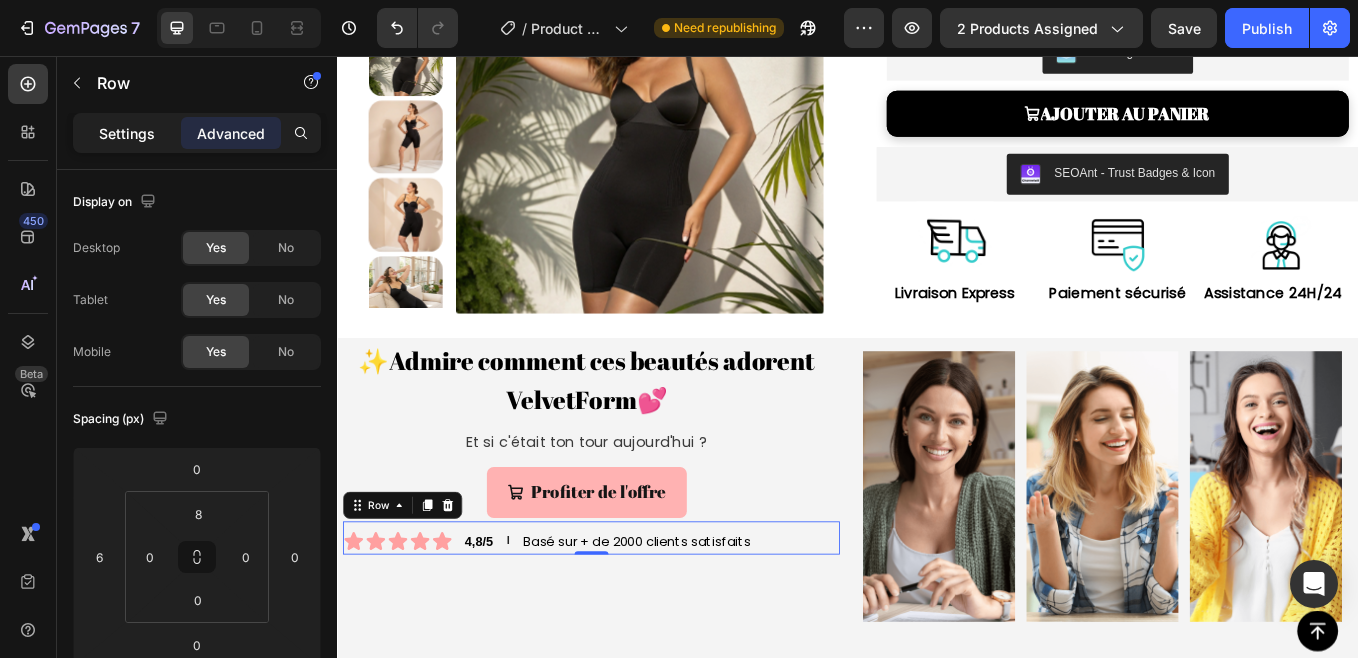 click on "Settings" at bounding box center [127, 133] 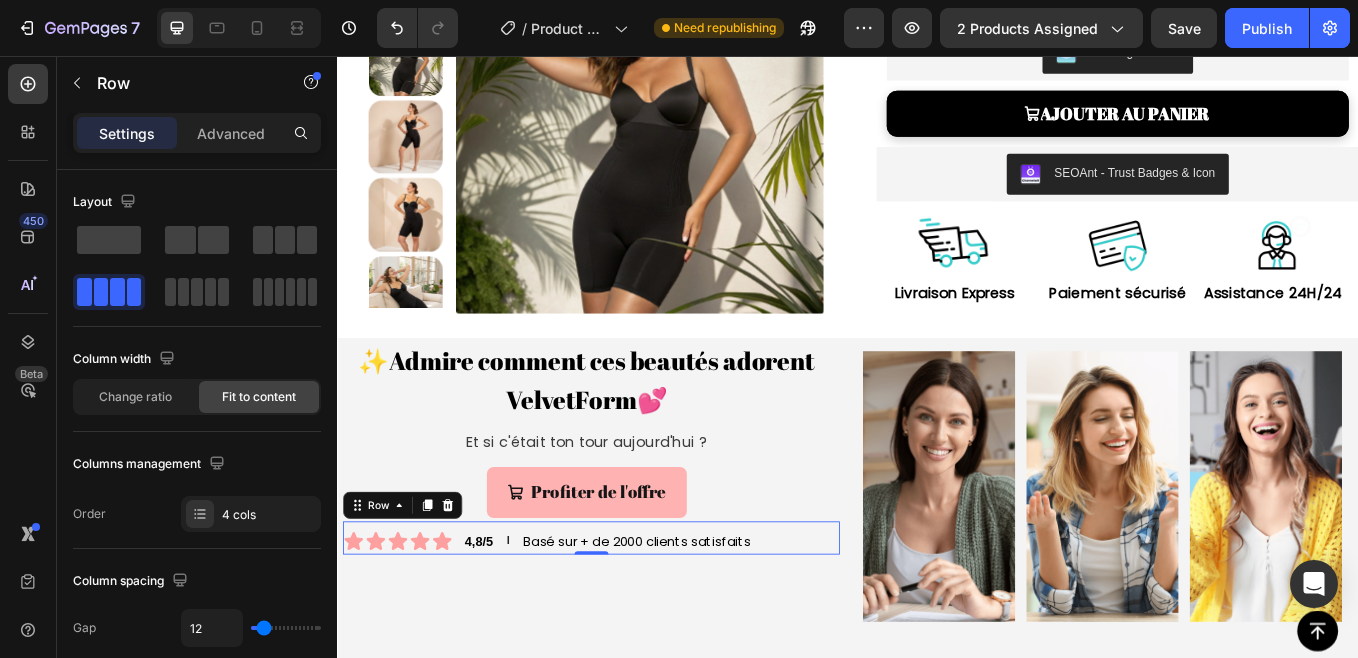 scroll, scrollTop: 903, scrollLeft: 0, axis: vertical 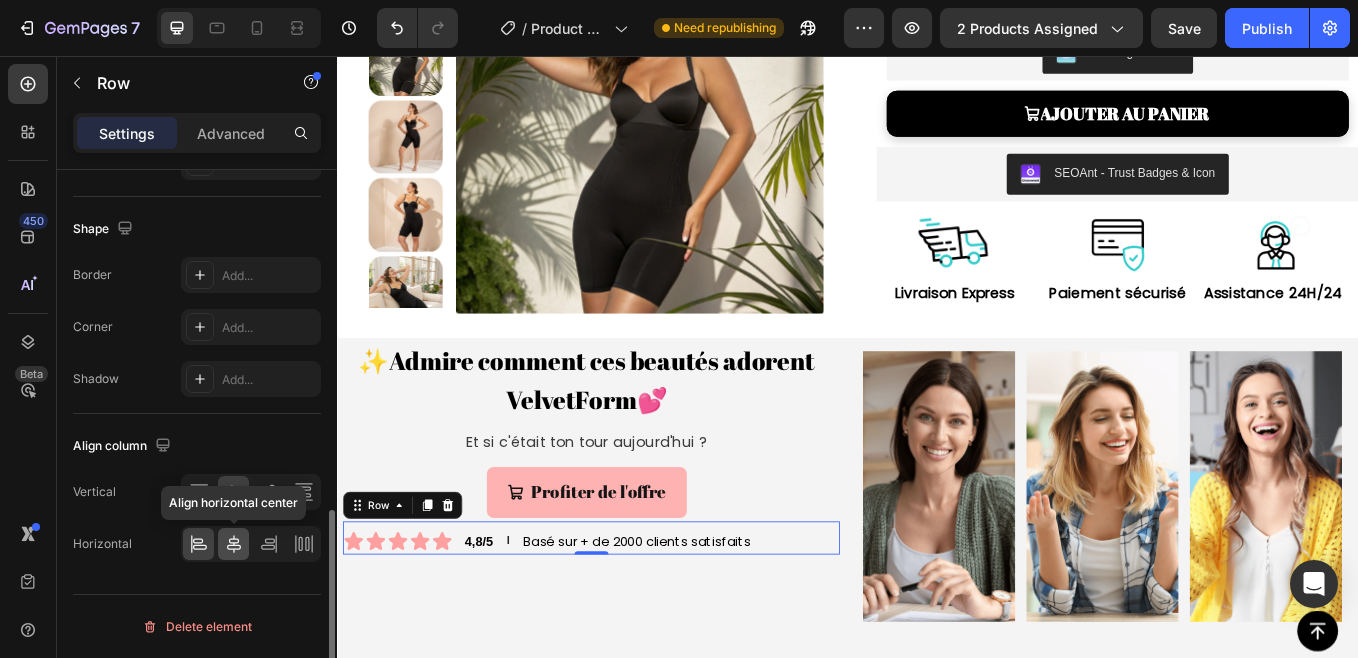 click 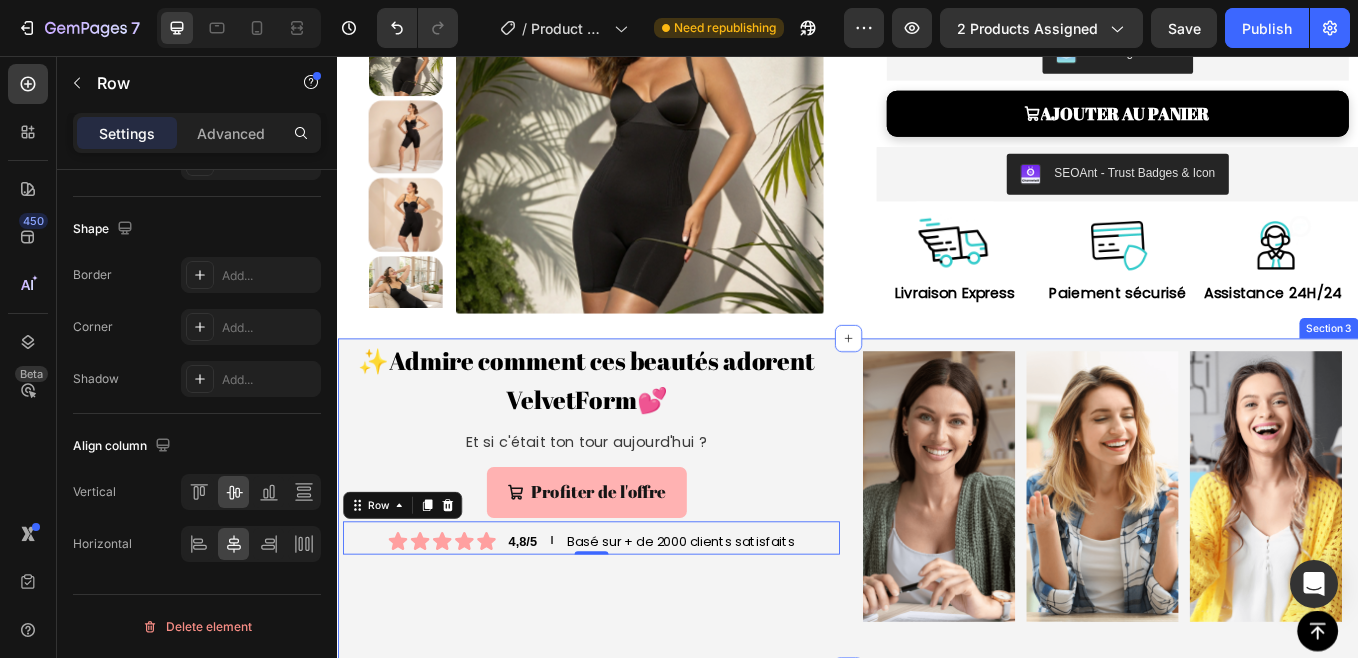 click on "✨Admire comment ces beautés adorent VelvetForm💕  Heading Et si c'était ton tour aujourd'hui ? Text Block
Profiter de l'offre Button
Icon
Icon
Icon
Icon
Icon Icon List 4,8/5 Text Block l Text Block Basé sur + de 2000 avis Text Block Row Row ✨Admire comment ces beautés adorent VelvetForm💕  Heading Et si c'était ton tour aujourd'hui ? Text Block
Profiter de l'offre Button
Icon
Icon
Icon
Icon
Icon Icon List 4,8/5 Text Block l Text Block Basé sur + de 2000 clients satisfaits Text Block Row   0 Row Row" at bounding box center (629, 562) 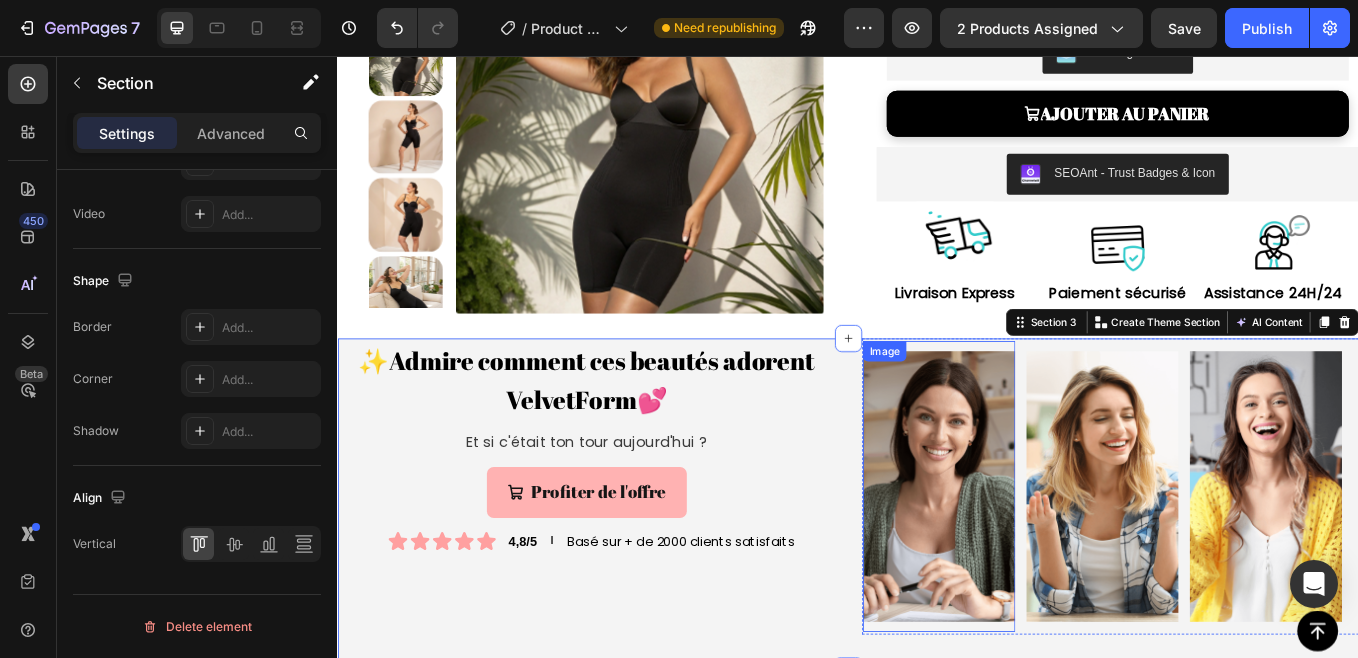 scroll, scrollTop: 0, scrollLeft: 0, axis: both 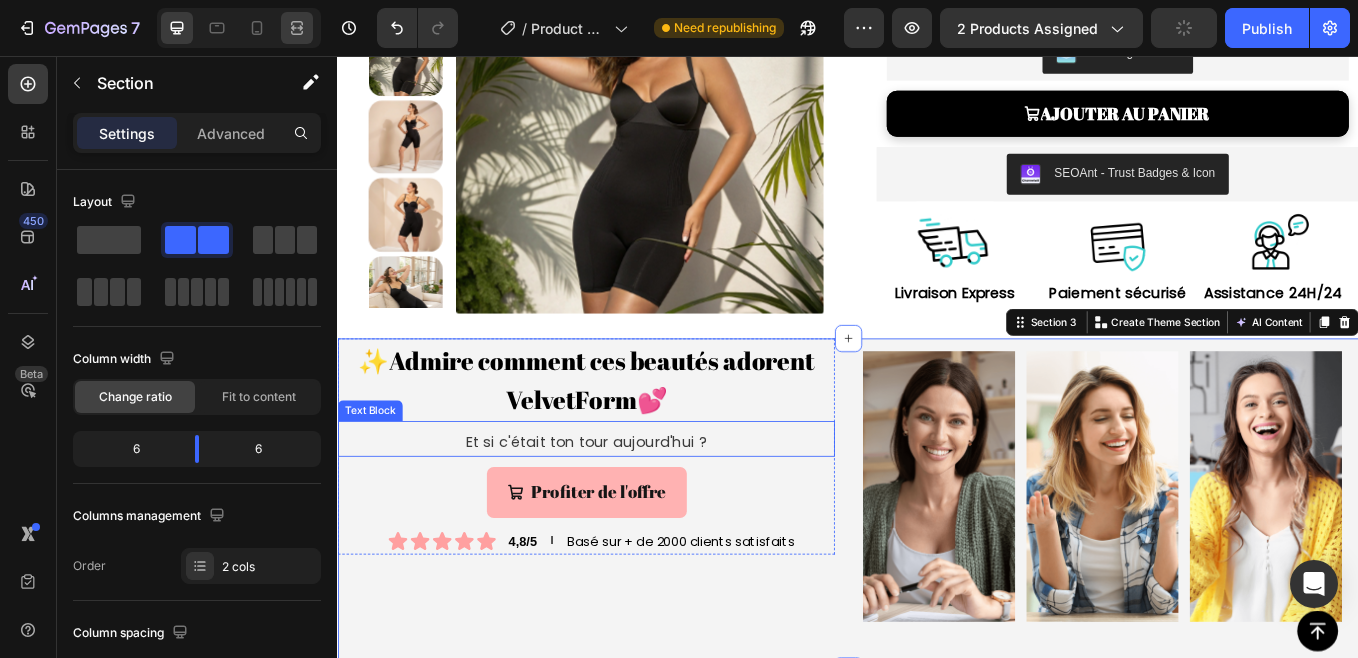 click 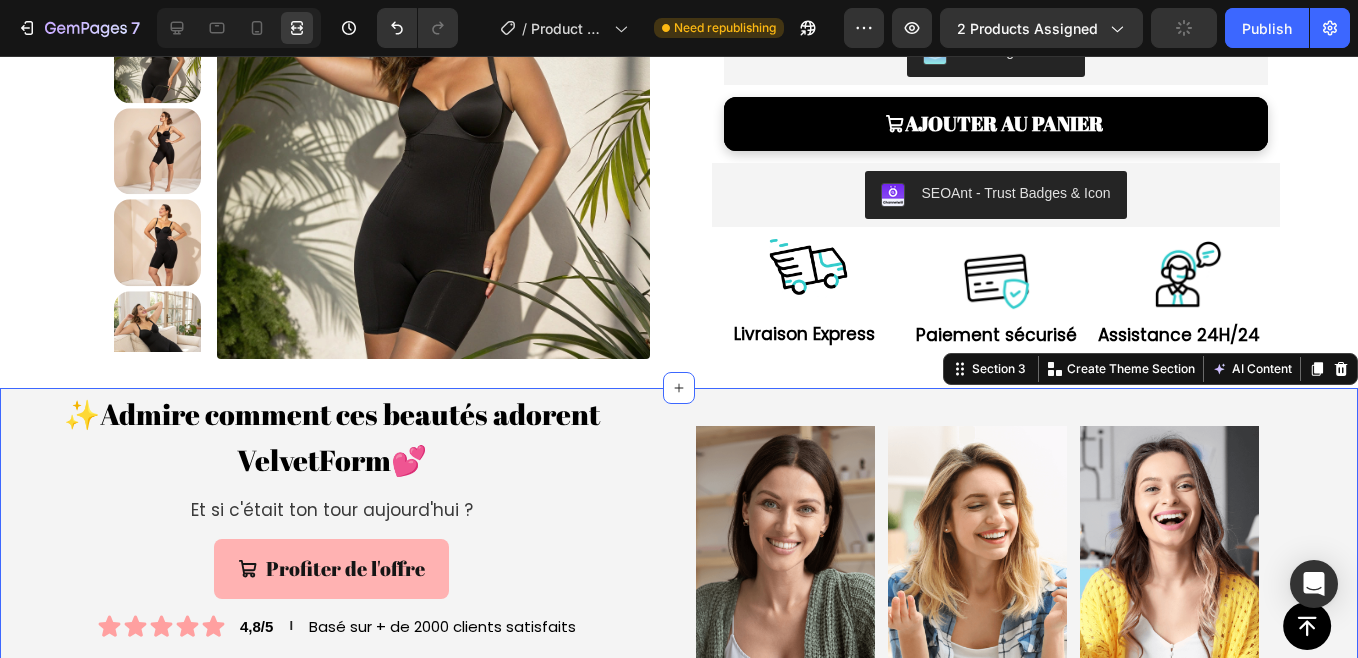 click 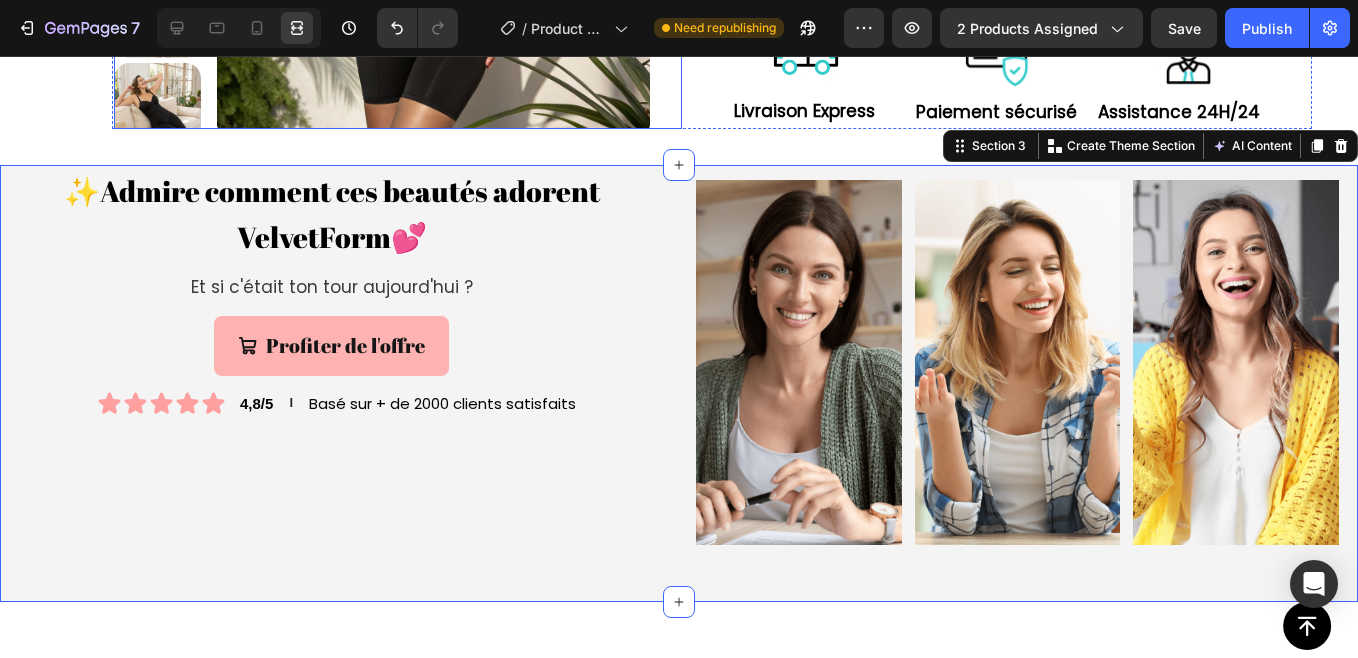 scroll, scrollTop: 508, scrollLeft: 0, axis: vertical 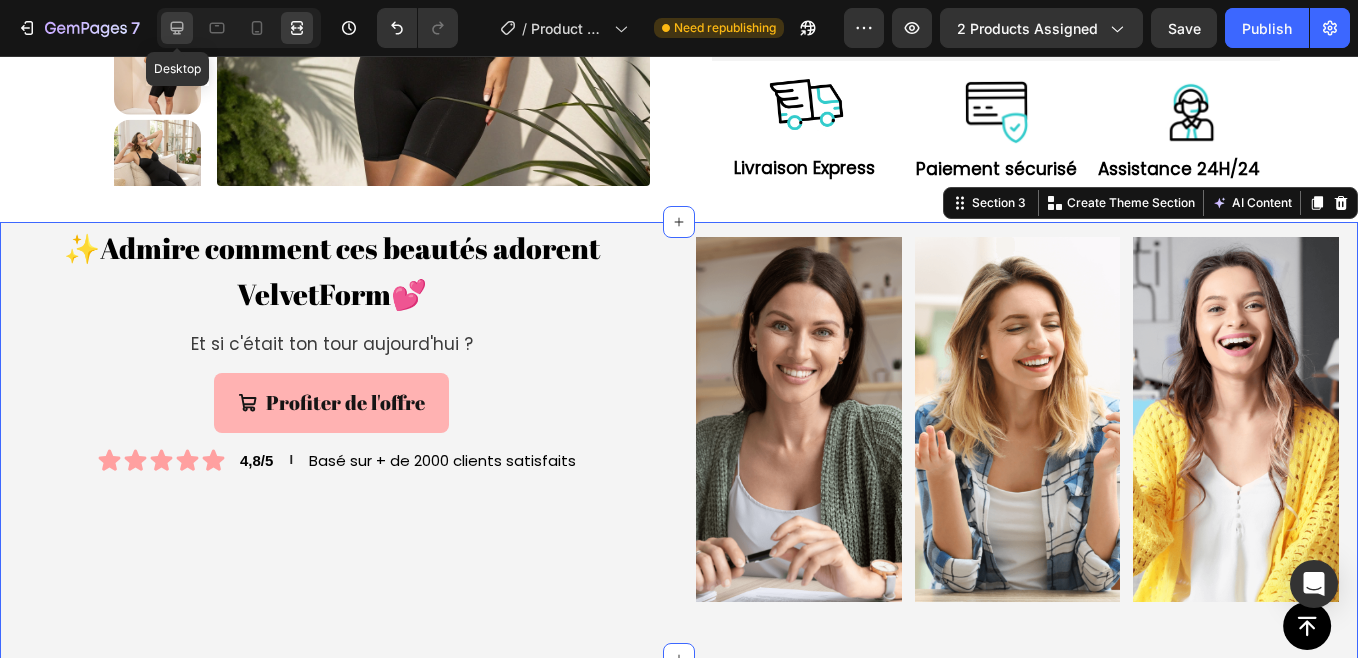 click 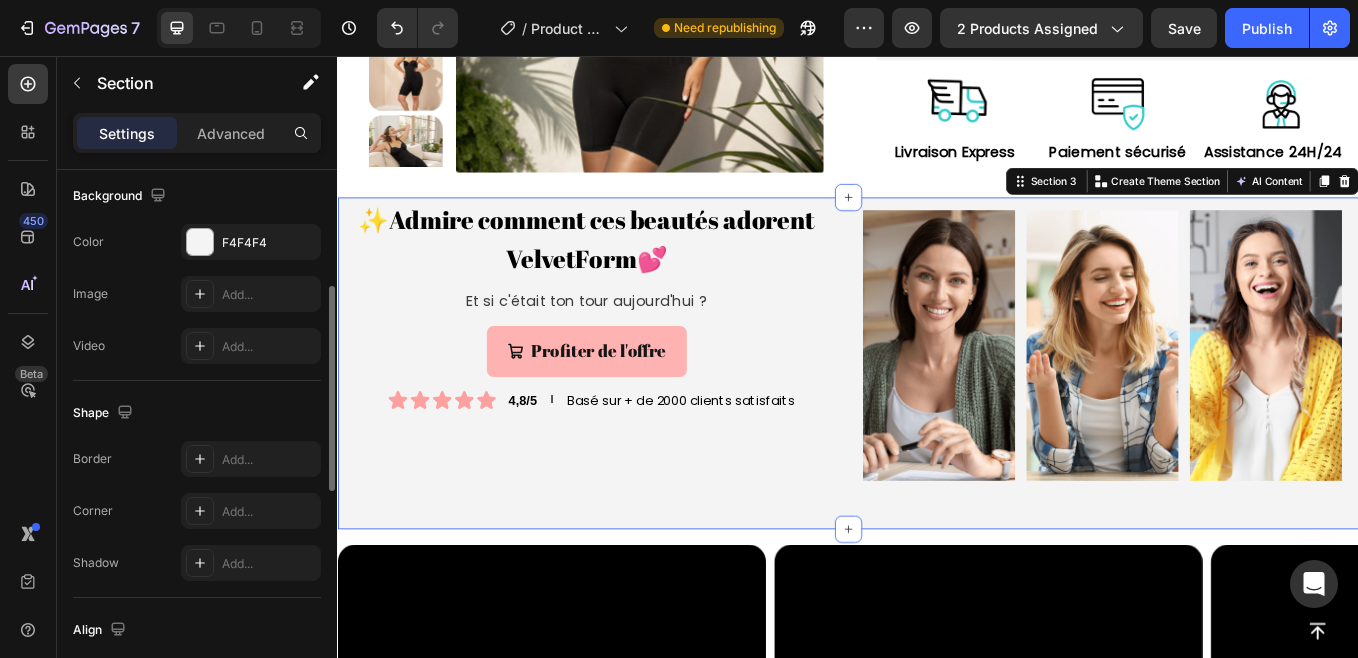 scroll, scrollTop: 0, scrollLeft: 0, axis: both 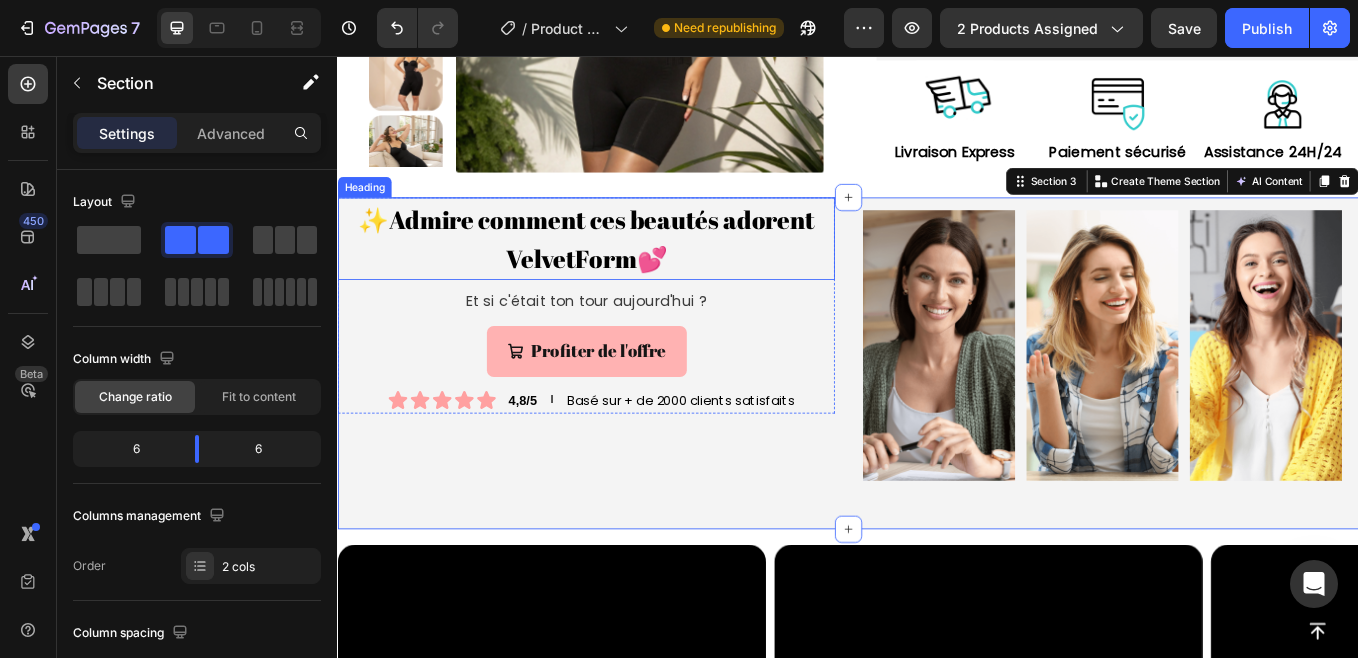 click on "✨Admire comment ces beautés adorent VelvetForm💕" at bounding box center [629, 270] 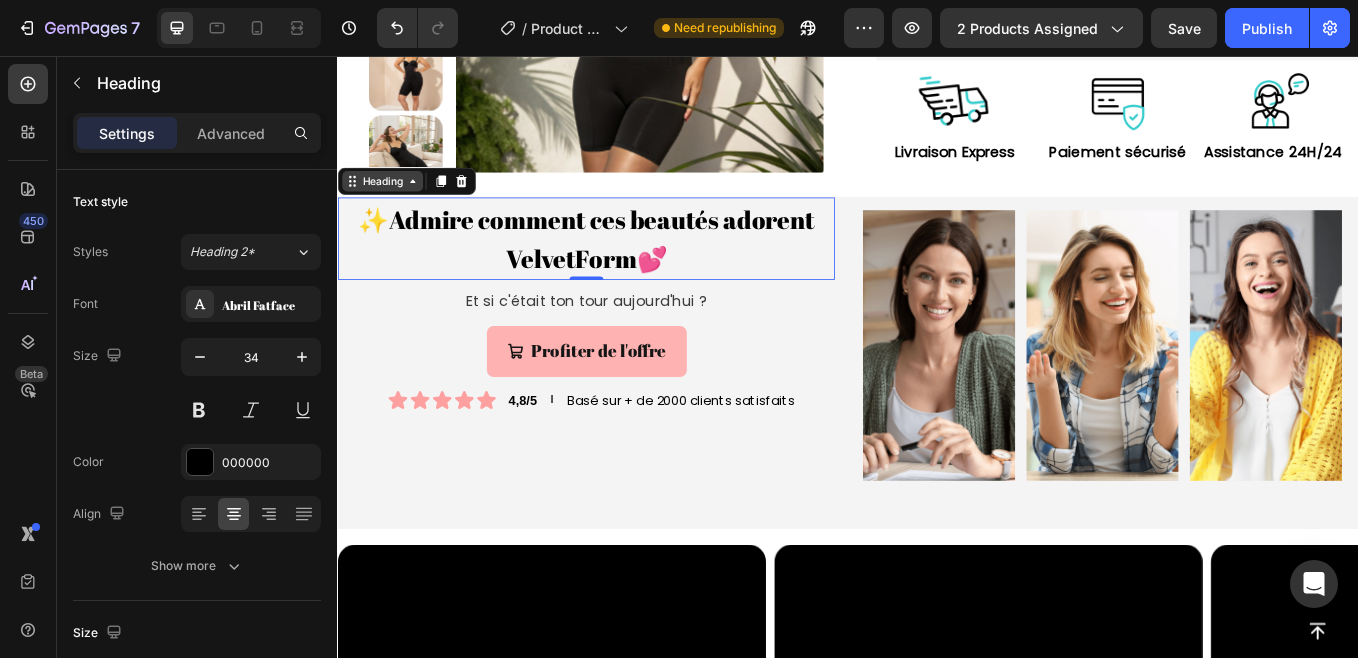 click 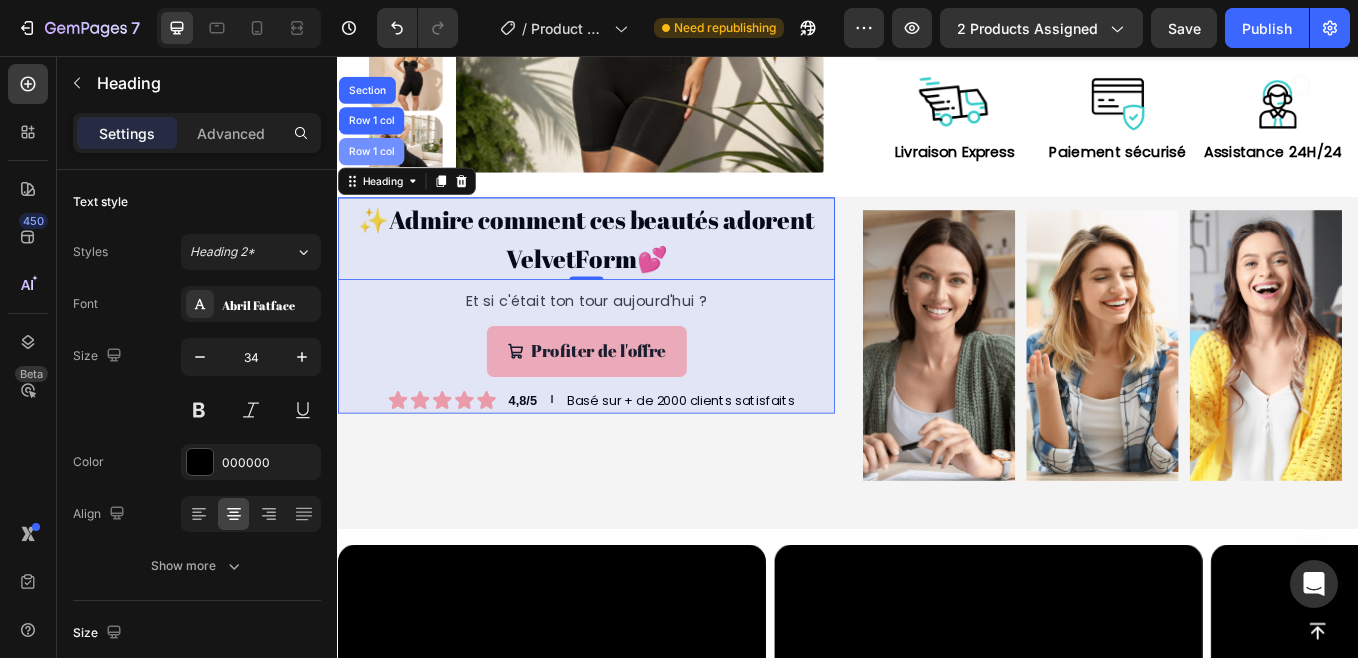 click on "Row 1 col" at bounding box center [376, 168] 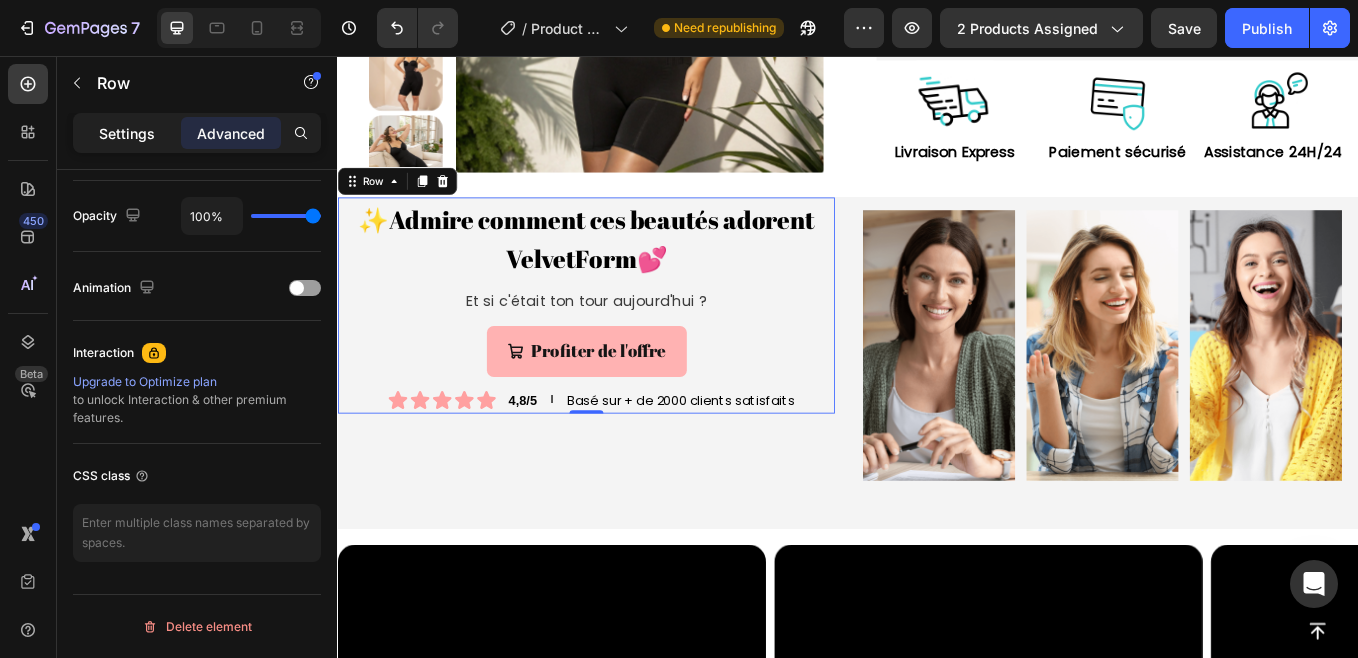 scroll, scrollTop: 0, scrollLeft: 0, axis: both 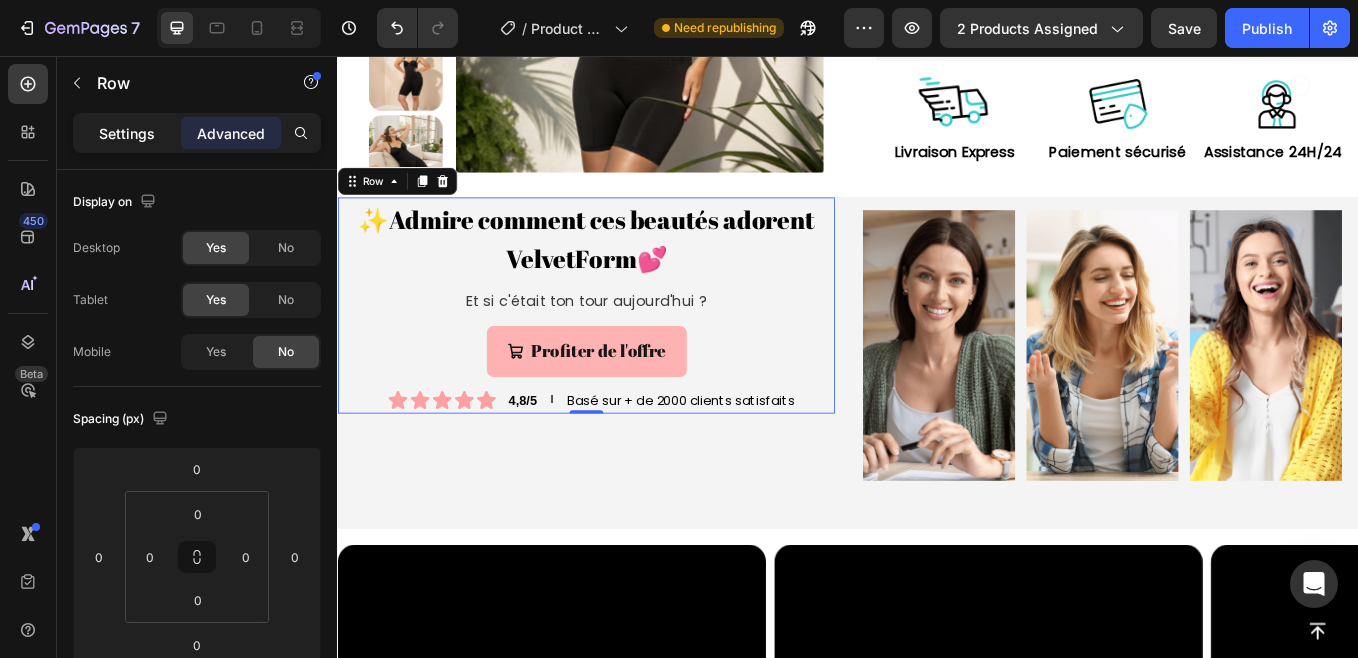 click on "Settings" at bounding box center [127, 133] 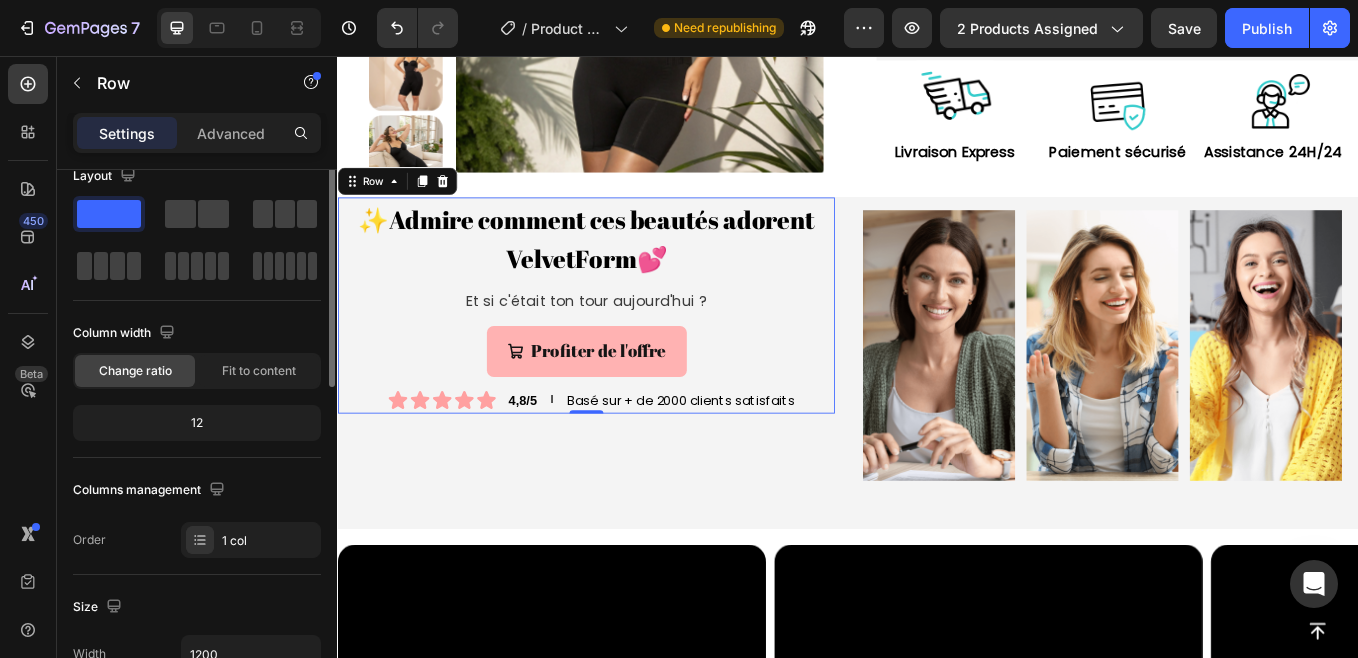 scroll, scrollTop: 0, scrollLeft: 0, axis: both 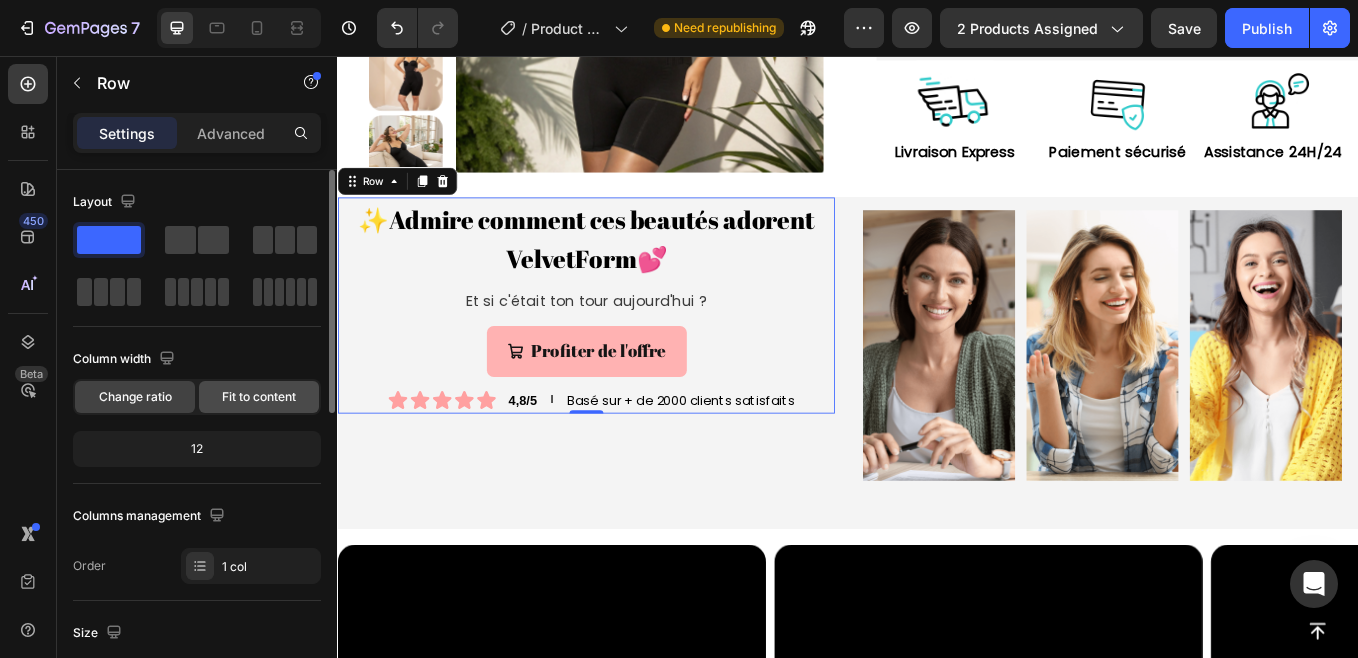 click on "Fit to content" 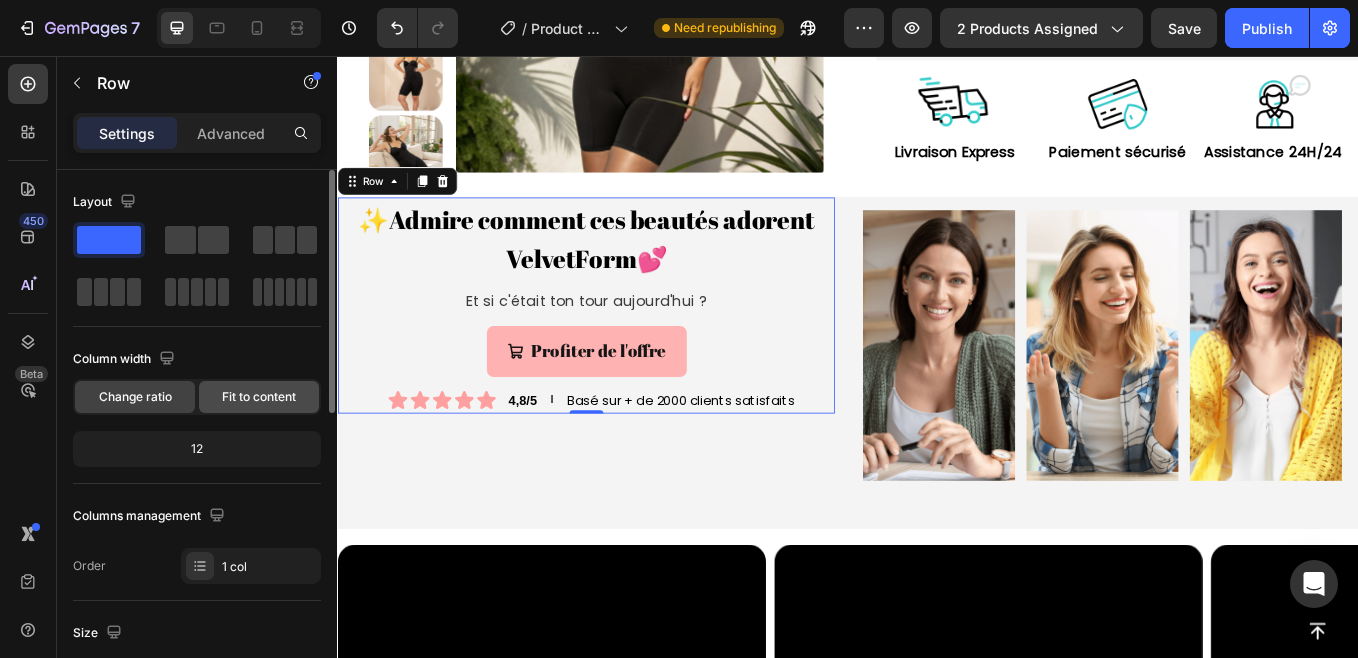click on "Fit to content" 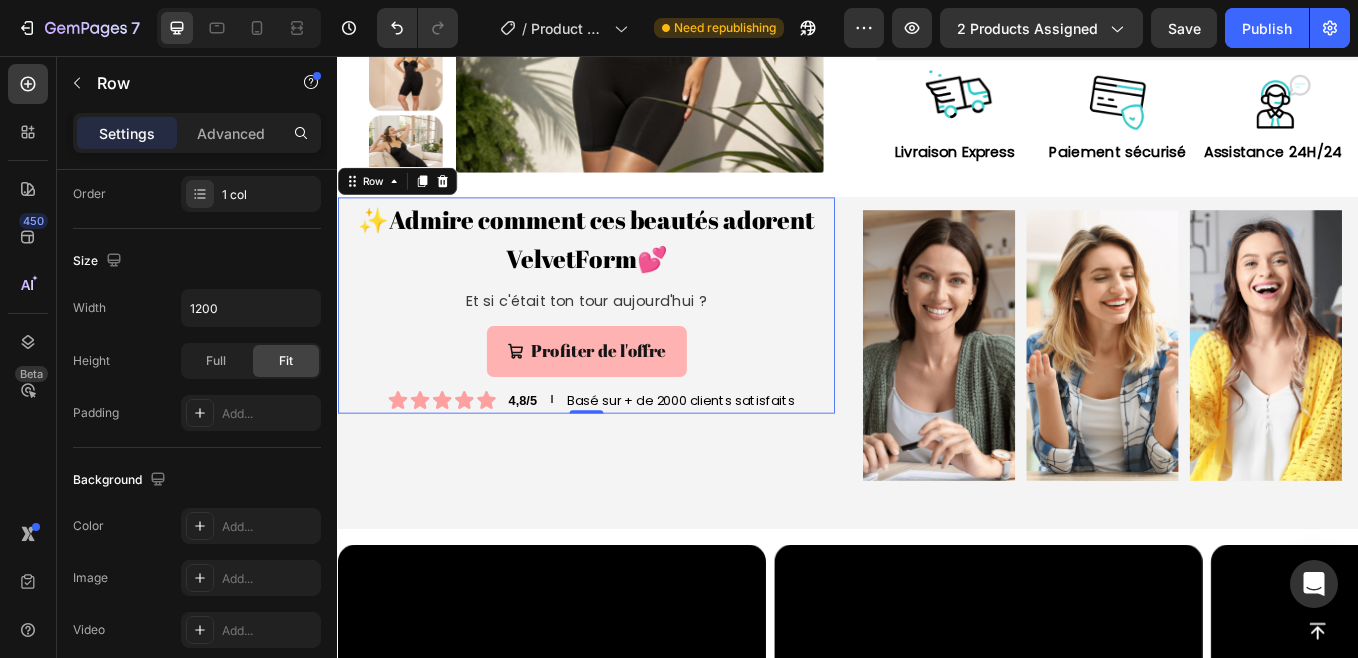 scroll, scrollTop: 736, scrollLeft: 0, axis: vertical 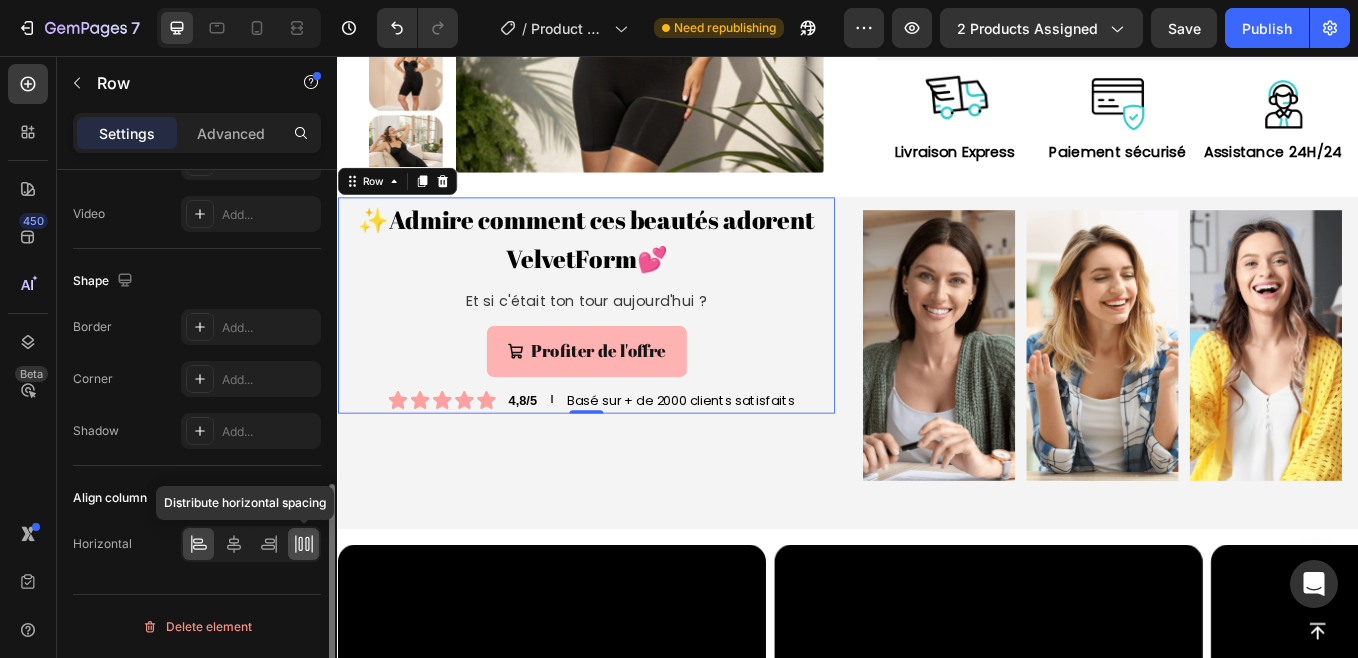click 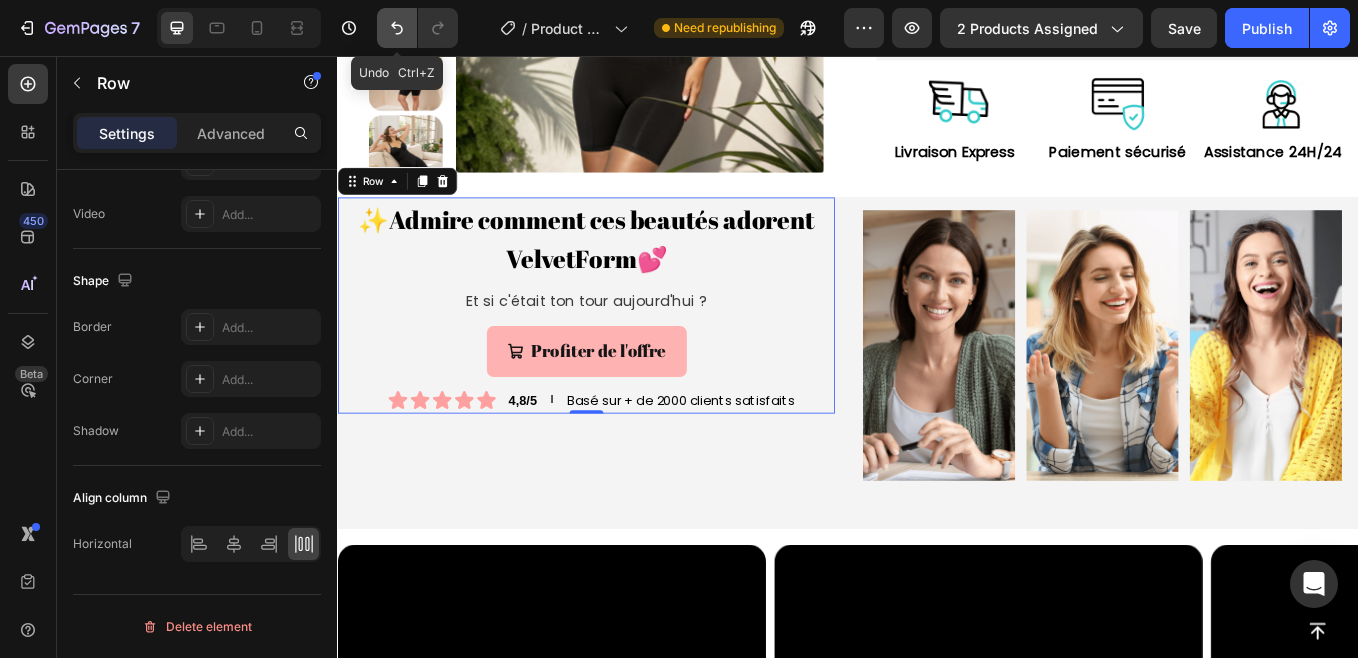 click 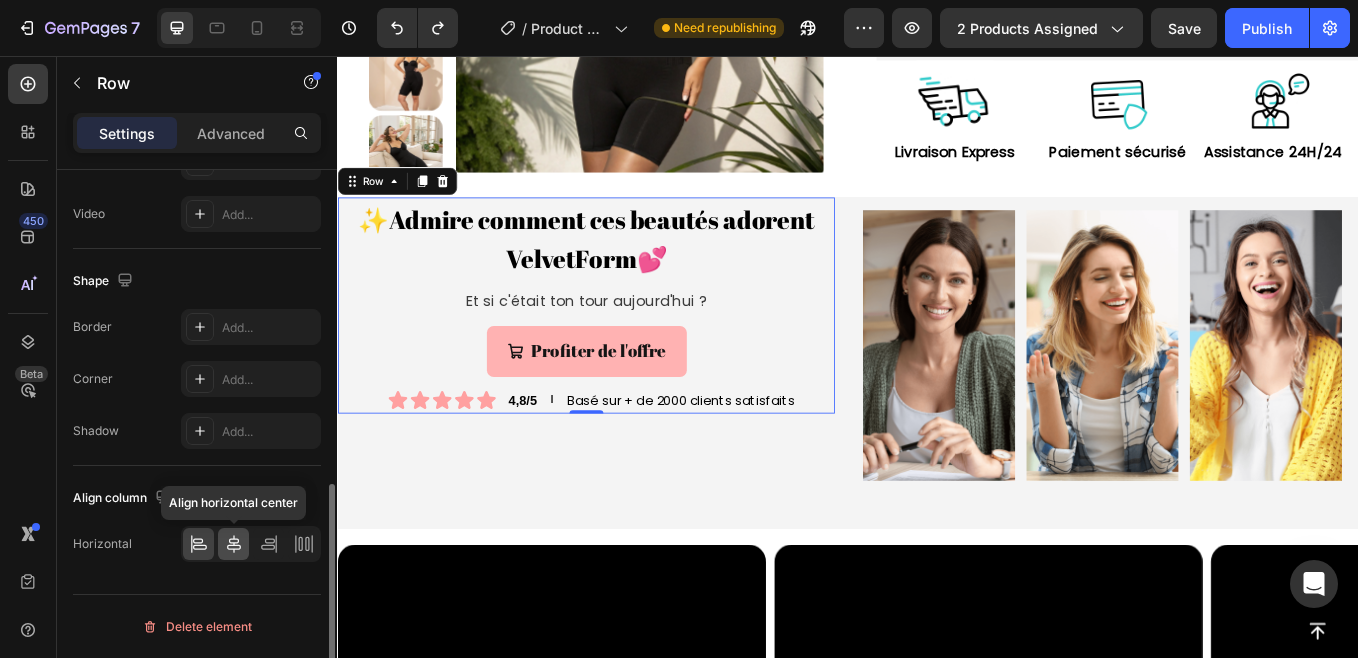 click 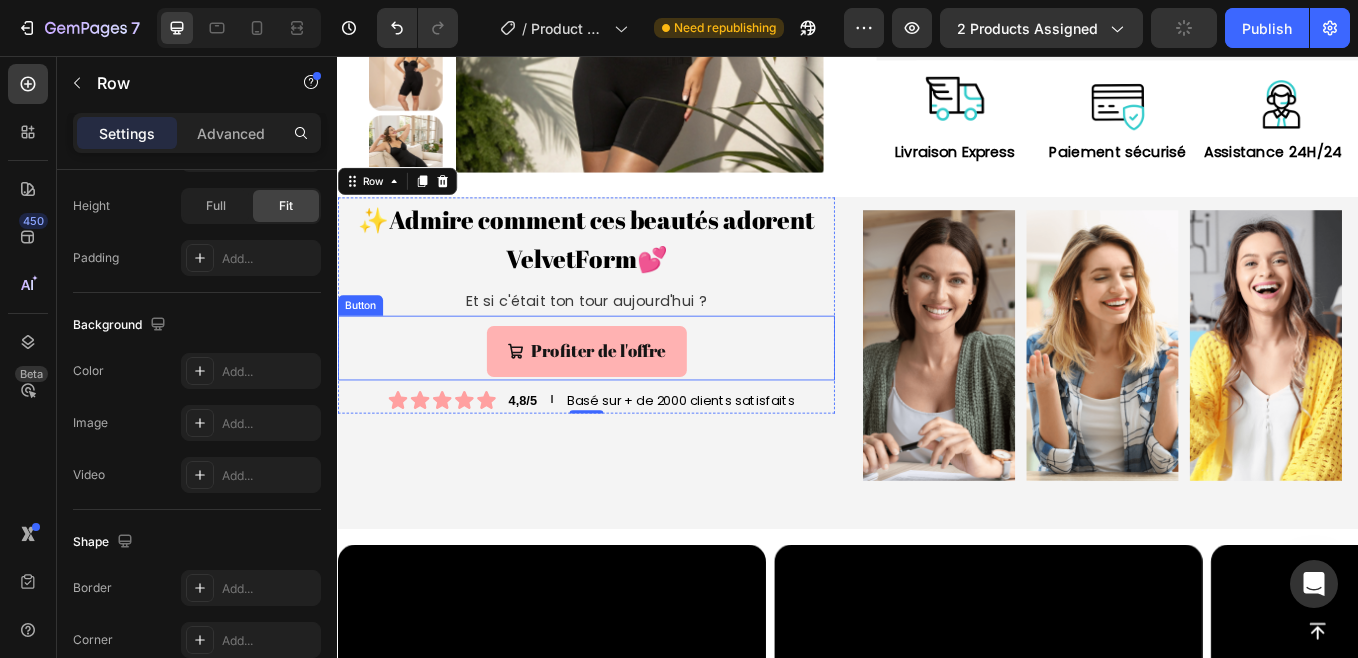 scroll, scrollTop: 0, scrollLeft: 0, axis: both 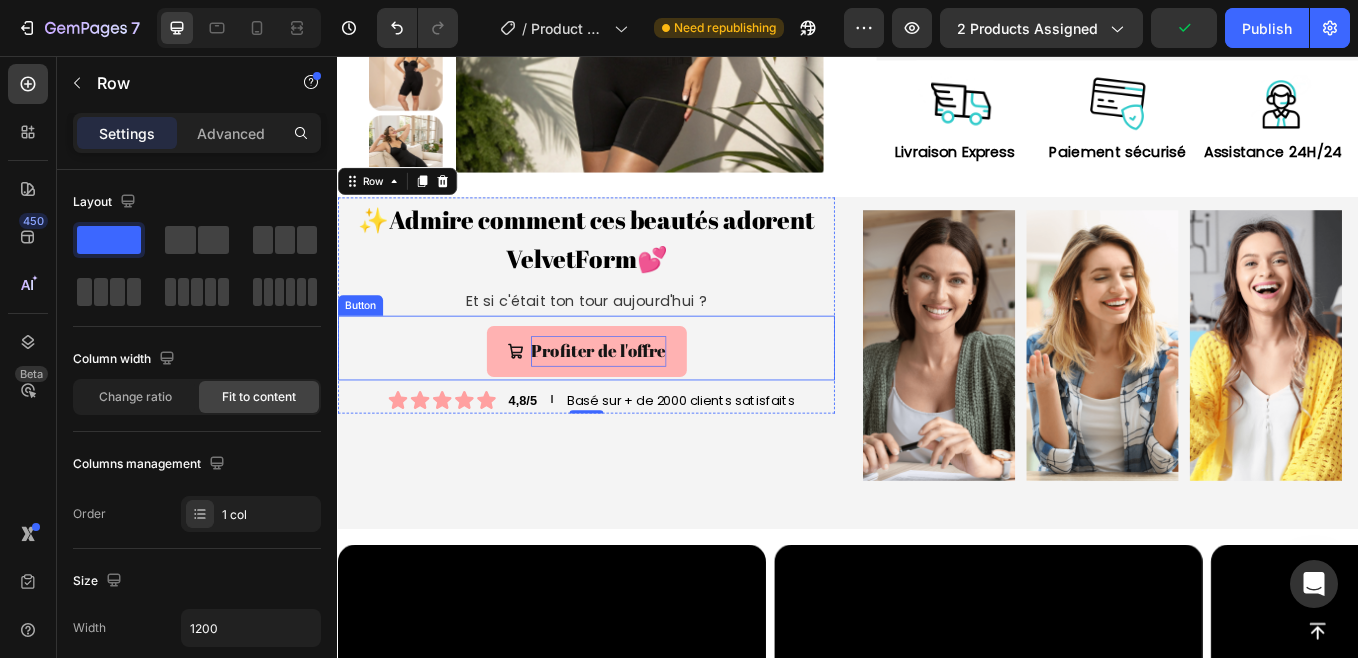 click on "Profiter de l'offre" at bounding box center (643, 403) 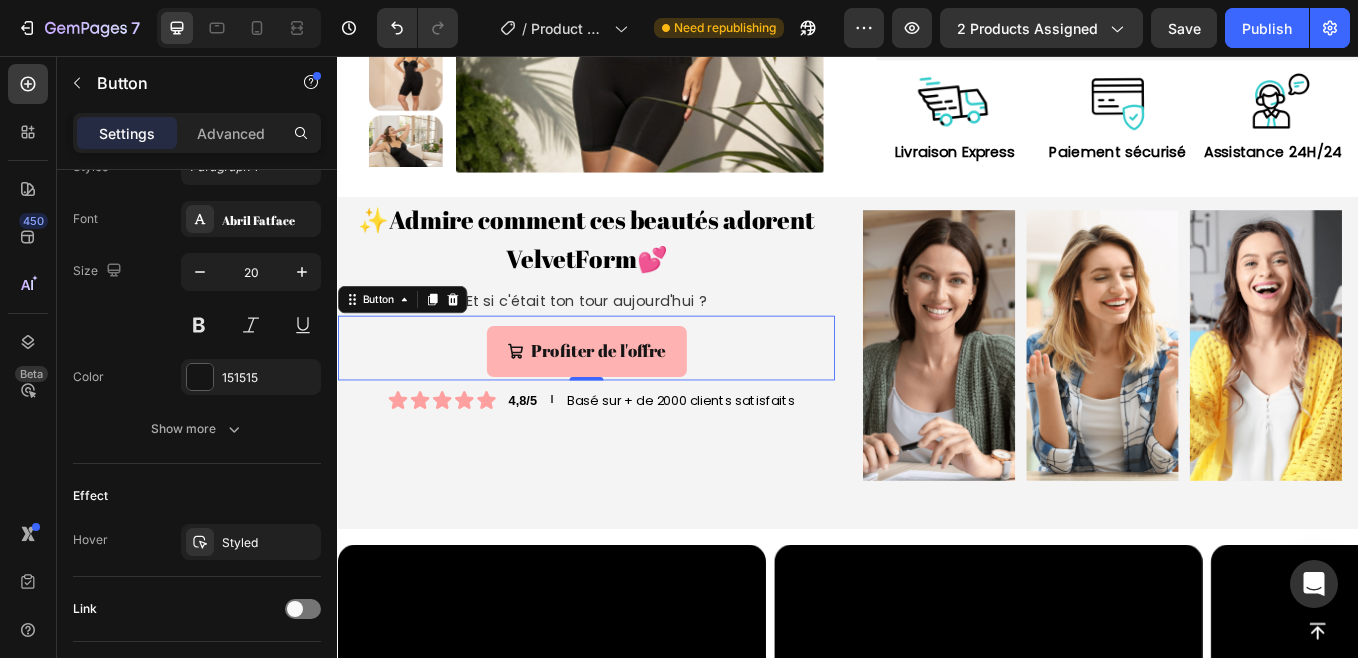 scroll, scrollTop: 1047, scrollLeft: 0, axis: vertical 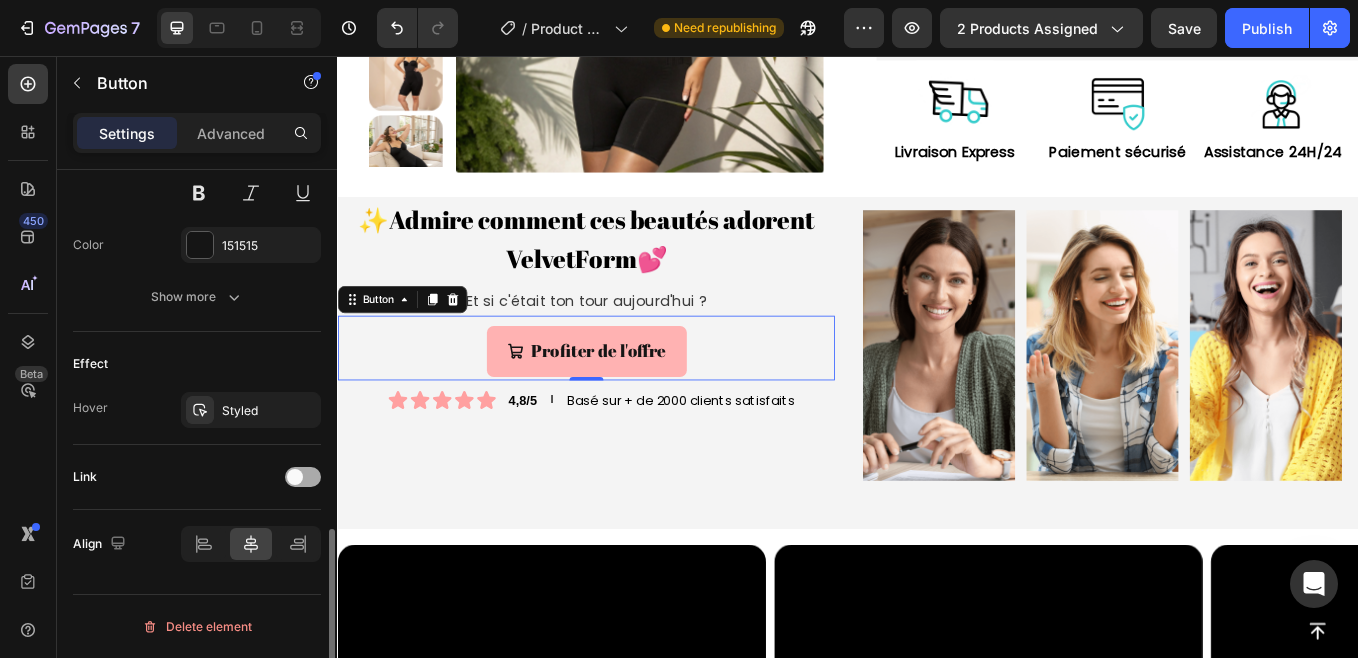 click at bounding box center [295, 477] 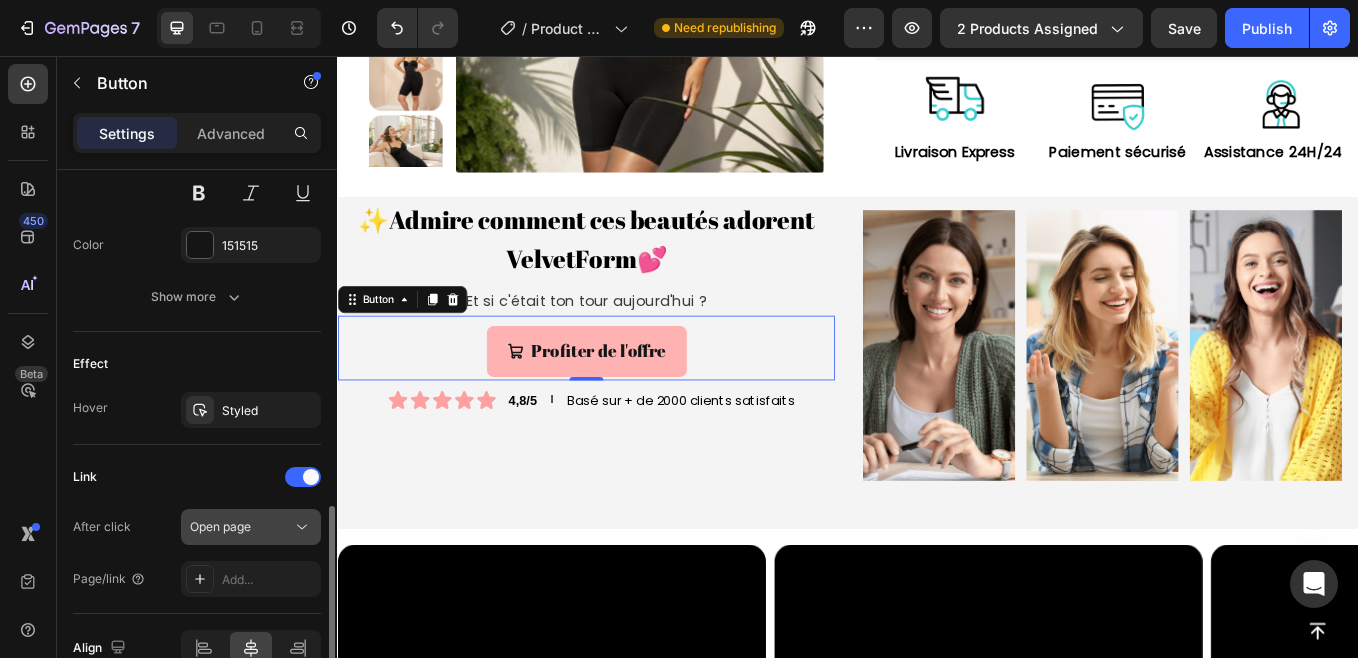 click on "Open page" at bounding box center (241, 527) 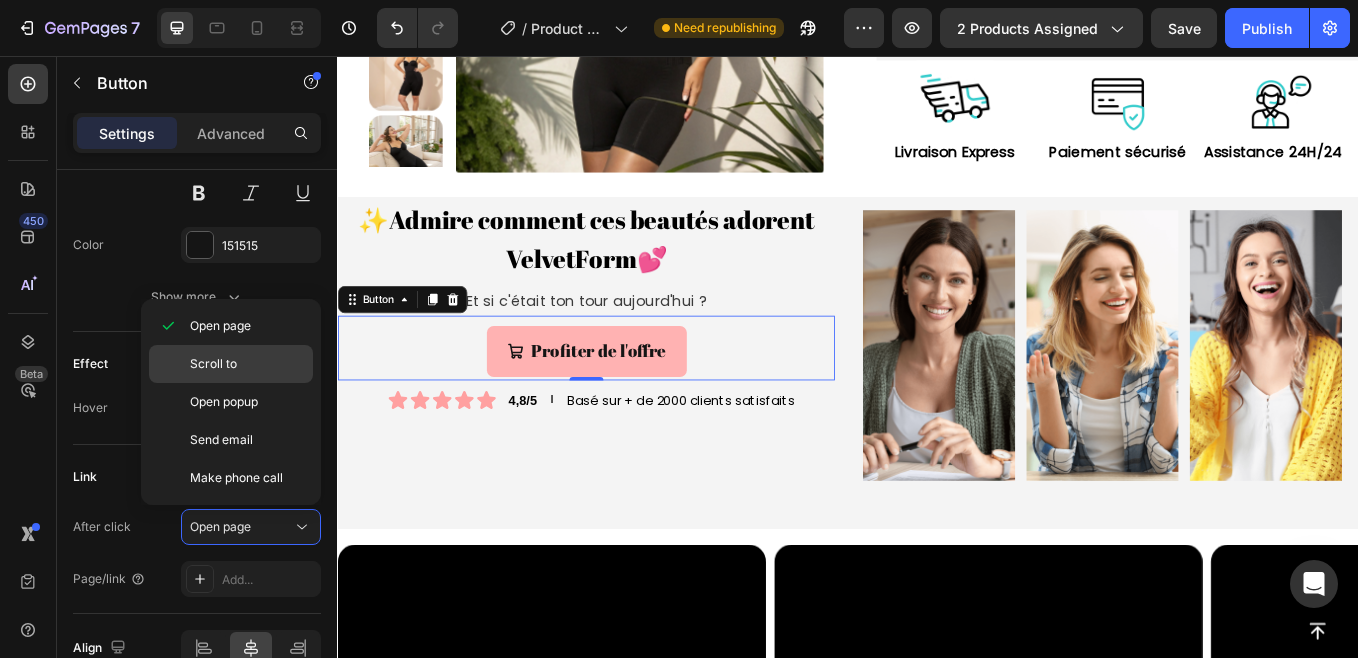 click on "Scroll to" at bounding box center (247, 364) 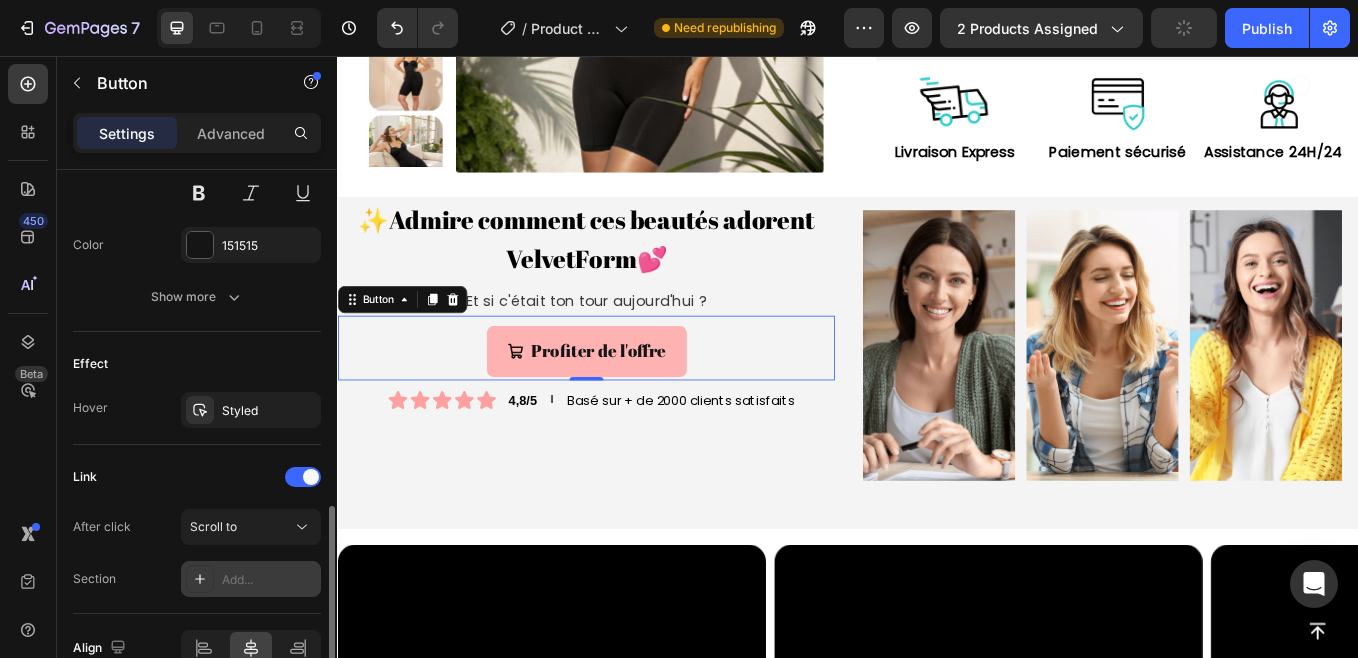 click 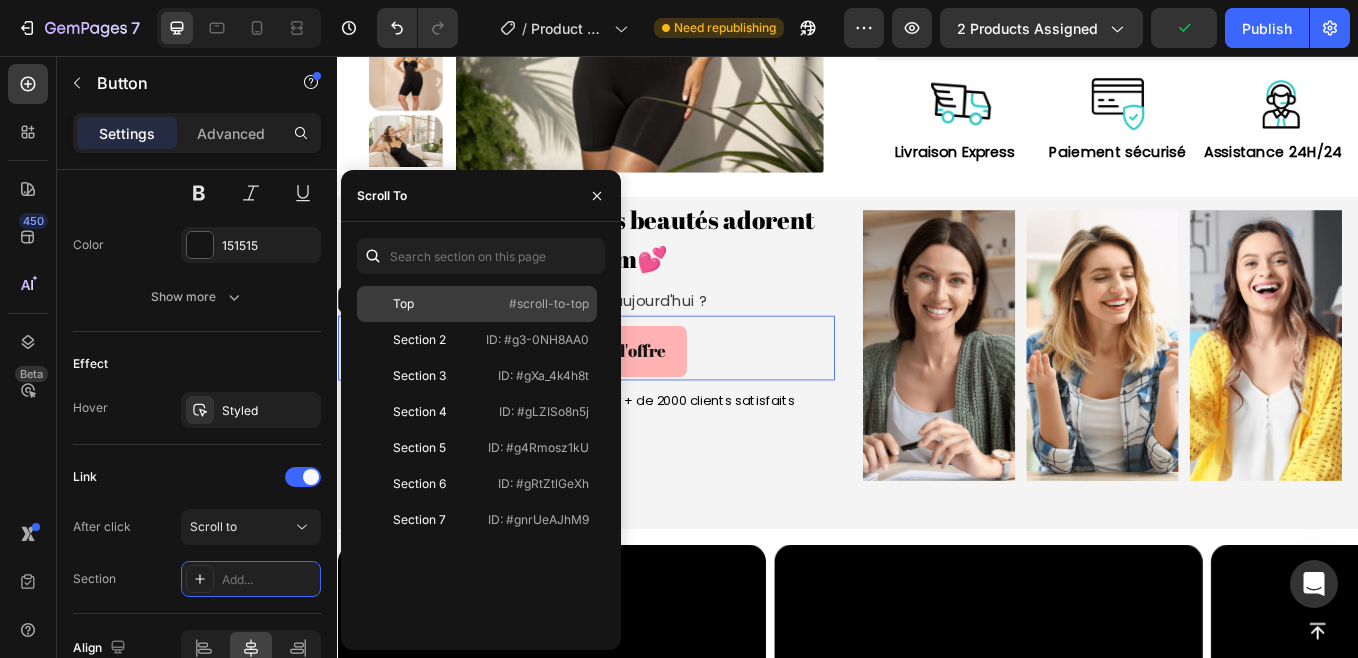 click on "Top   #scroll-to-top" 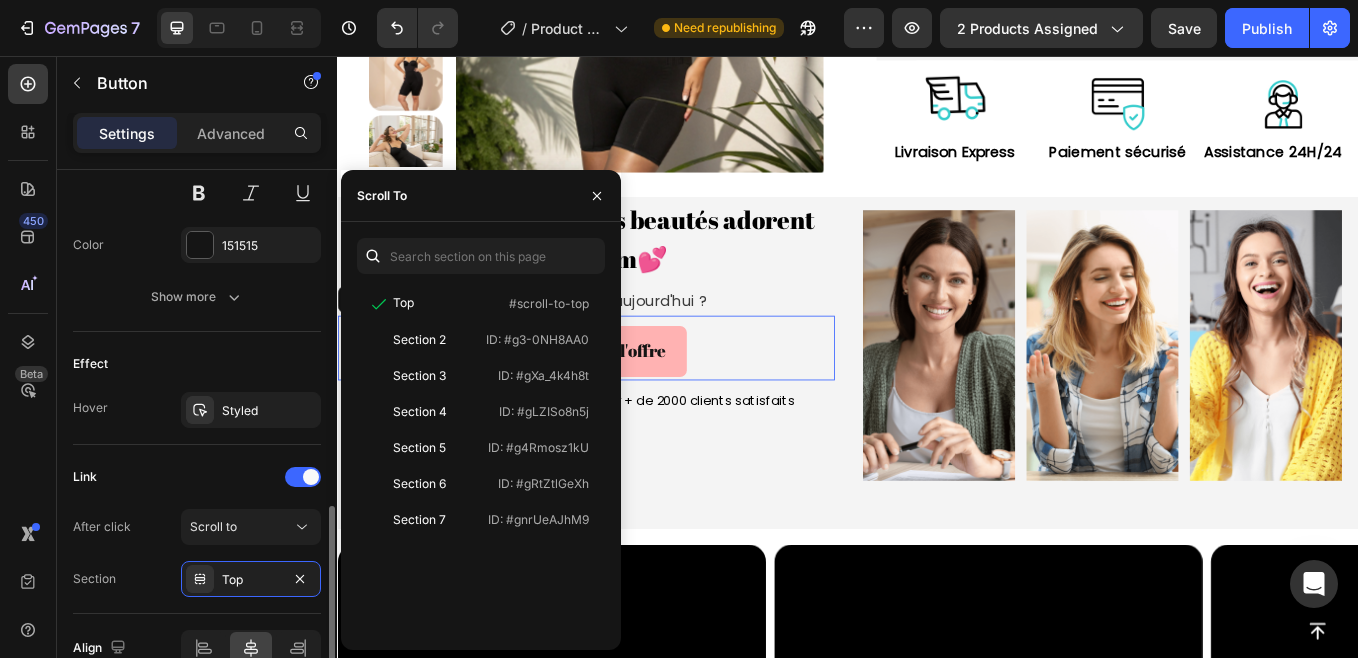 click on "Link" at bounding box center (197, 477) 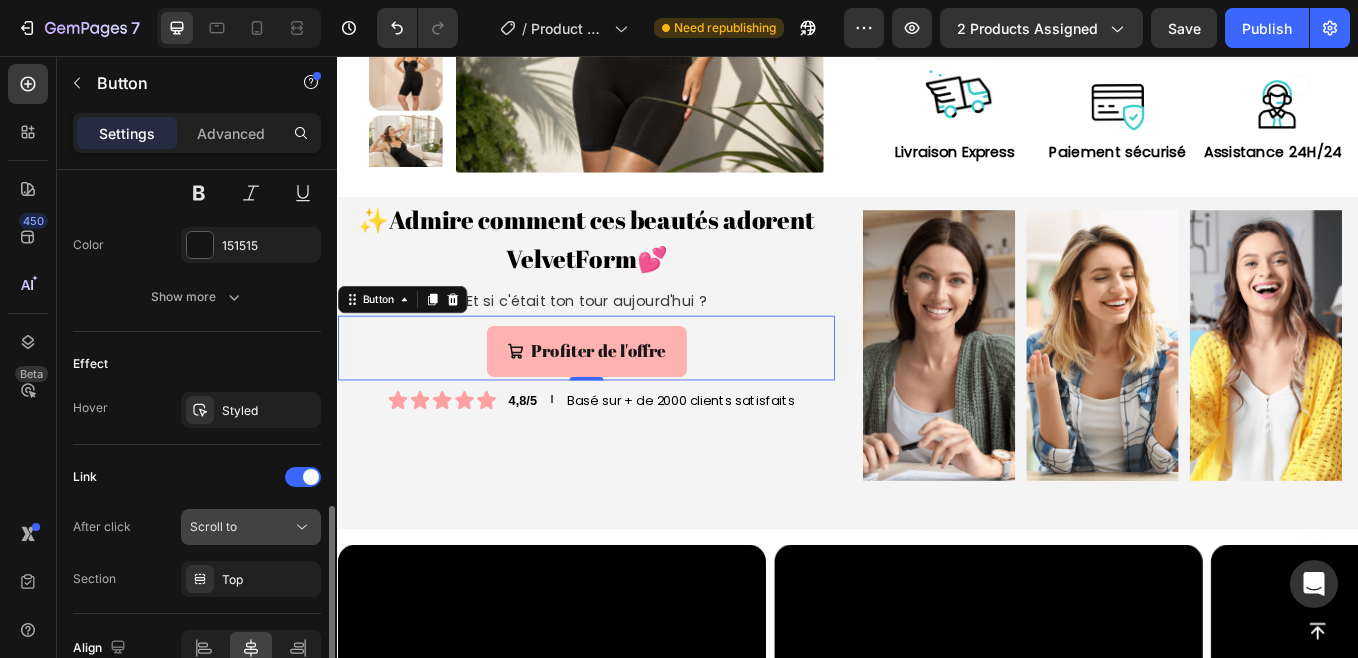 click 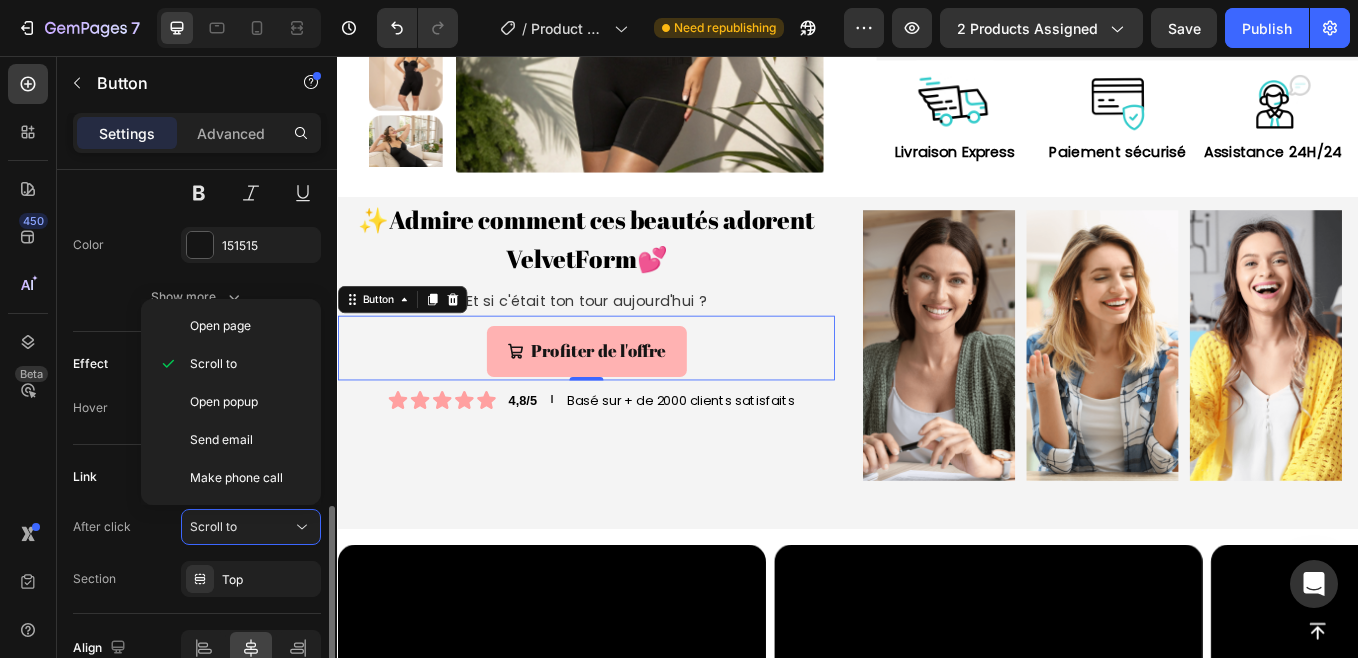 click on "After click Scroll to Section Top" at bounding box center [197, 553] 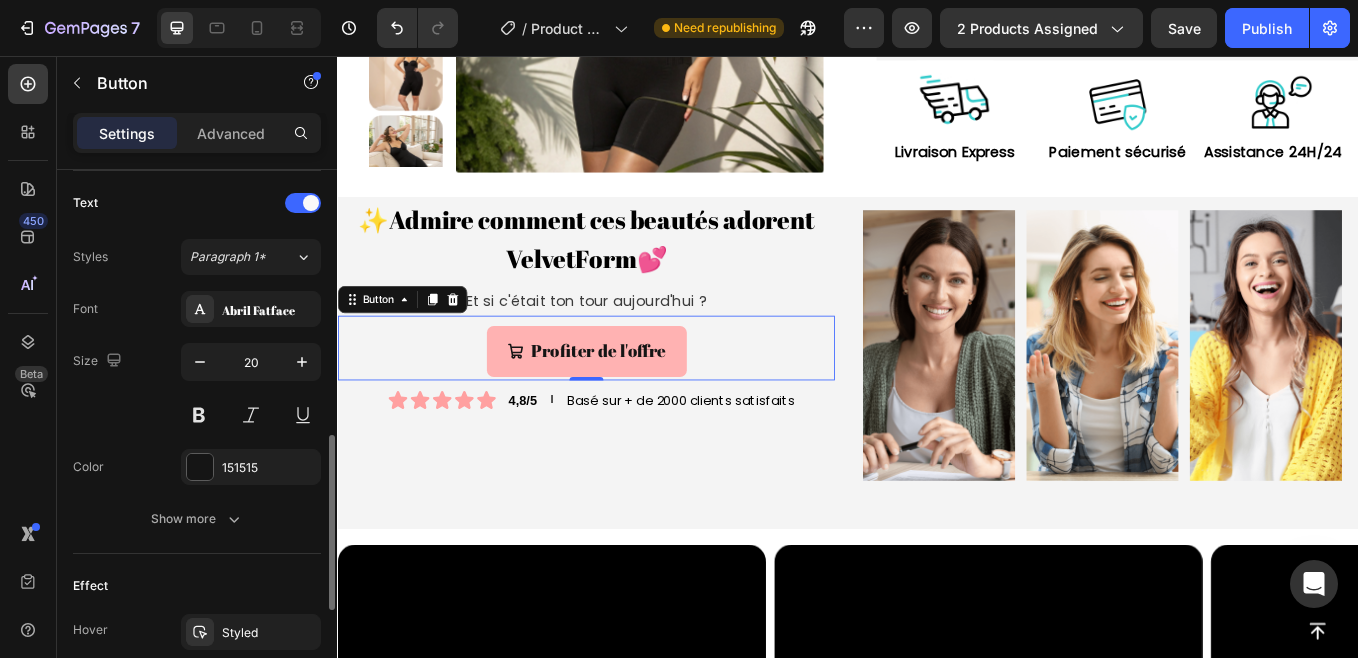 scroll, scrollTop: 805, scrollLeft: 0, axis: vertical 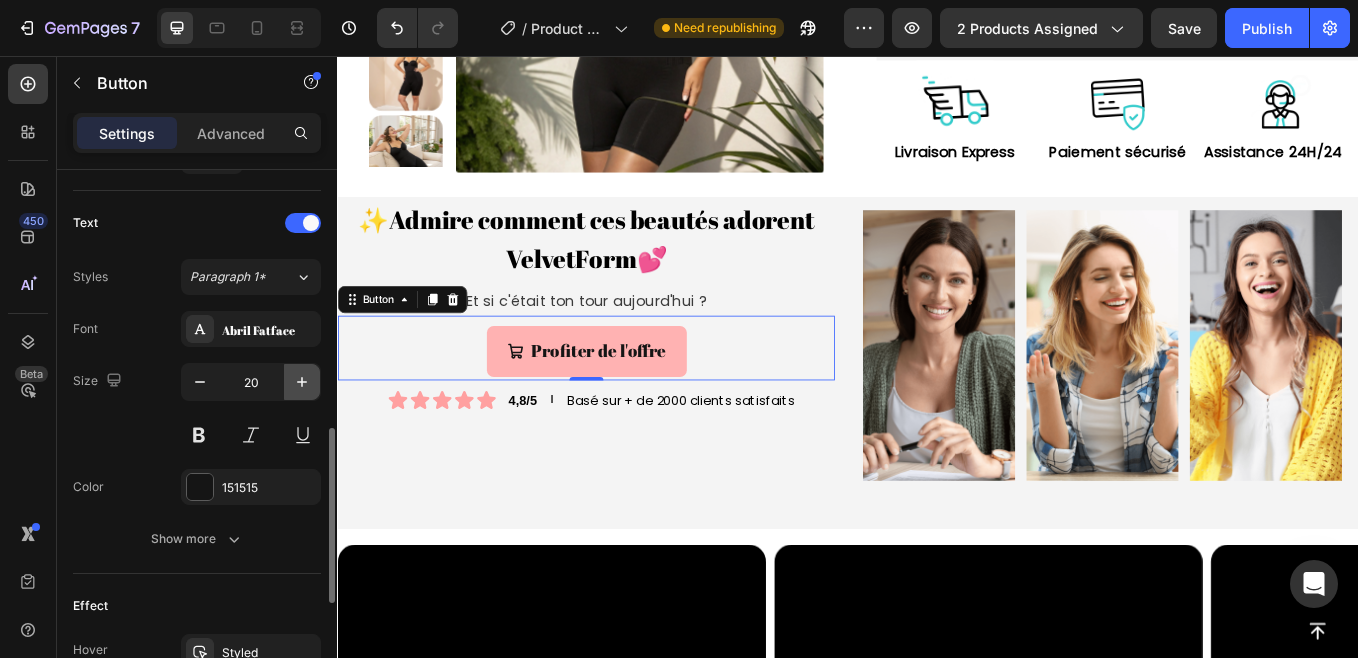click 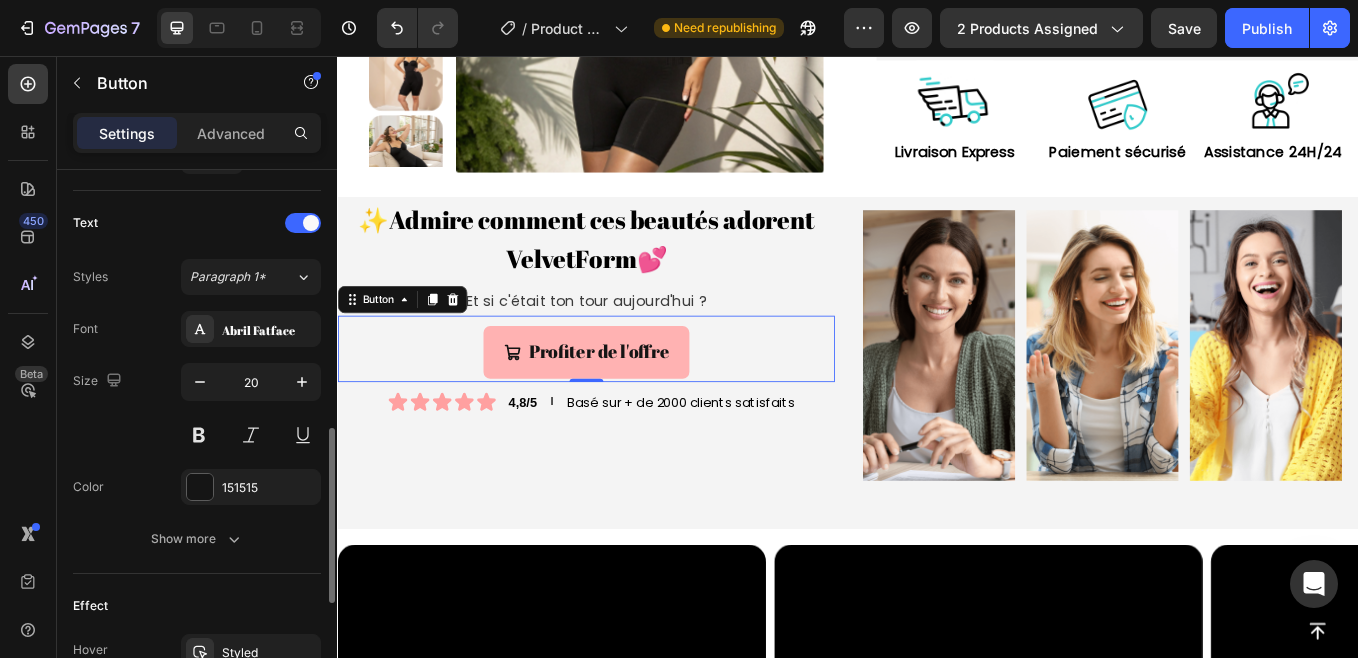 drag, startPoint x: 109, startPoint y: 461, endPoint x: 72, endPoint y: 460, distance: 37.01351 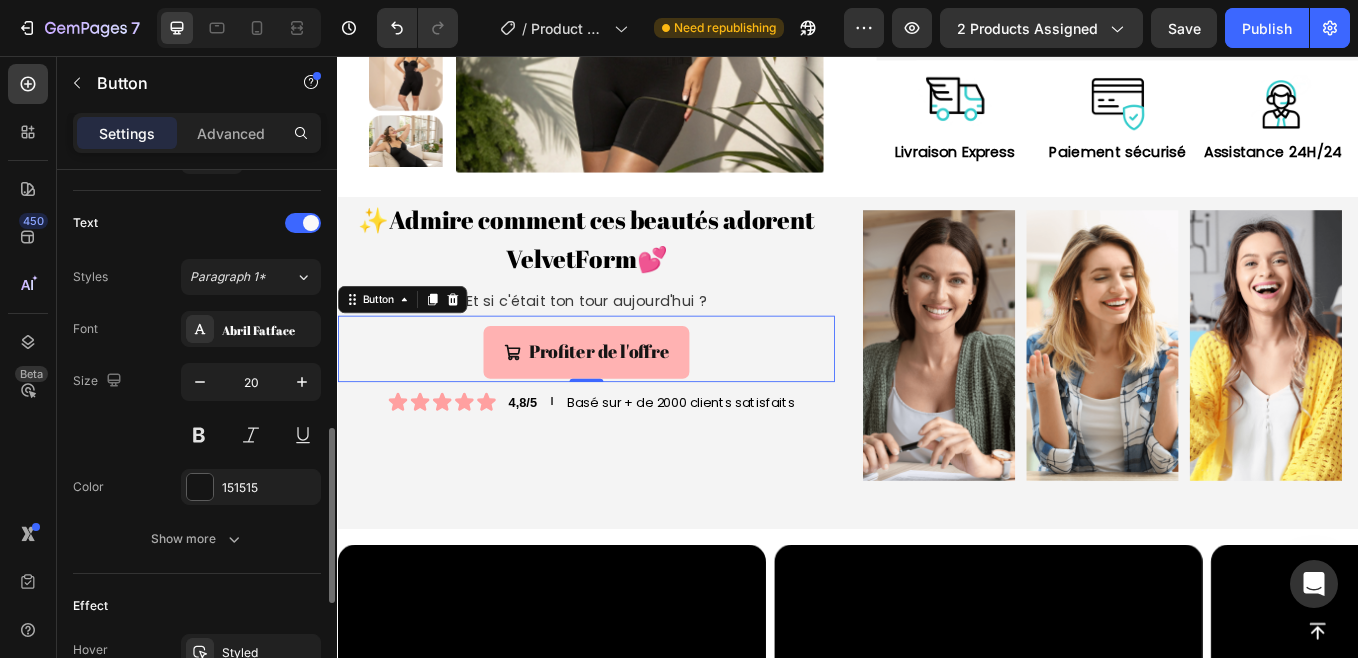 click on "Size Width Auto Height Auto Padding 12, 24, 12, 24 Background Color FFB2B2 Image Add... Shape Border Add... Corner Round Shadow Add... Icon Icon
Shopping cart bold Position Left Right Gap 8 Text Styles Paragraph 1* Font Abril Fatface Size 20 Color 151515 Show more Effect Hover Styled Link After click Scroll to Section Top Align Delete element" at bounding box center [197, 213] 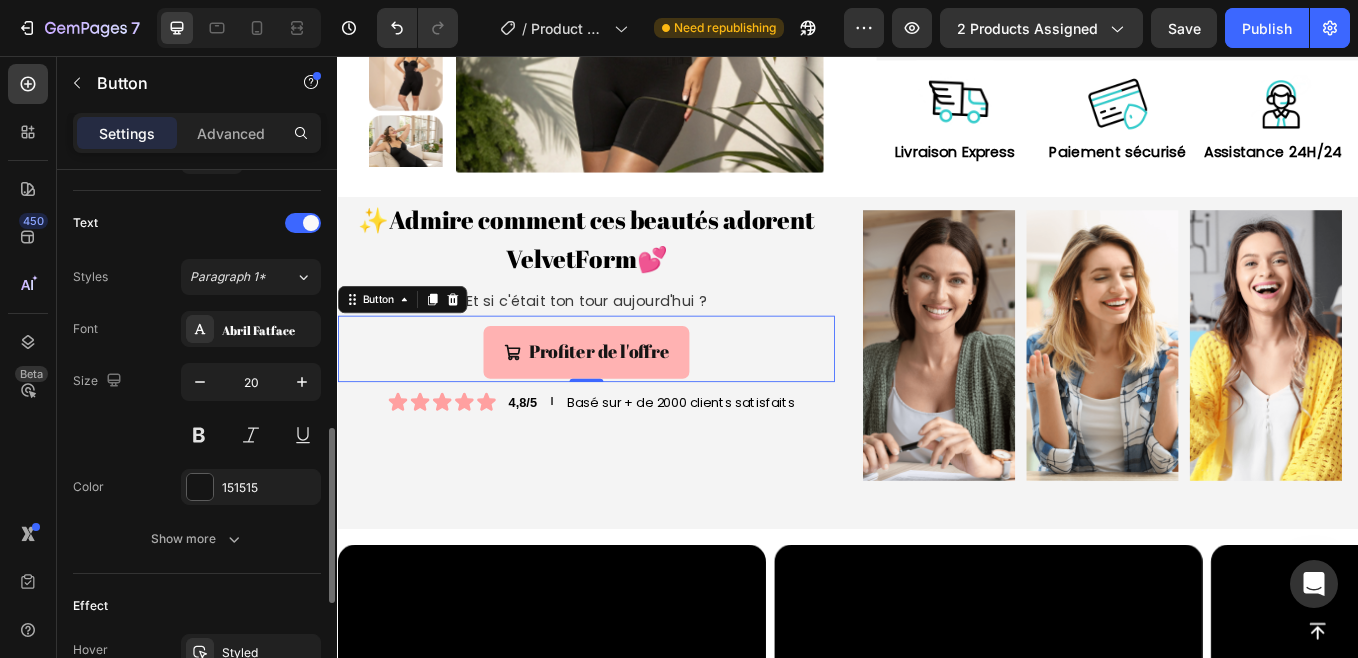 click on "Size Width Auto Height Auto Padding 12, 24, 12, 24 Background Color FFB2B2 Image Add... Shape Border Add... Corner Round Shadow Add... Icon Icon
Shopping cart bold Position Left Right Gap 8 Text Styles Paragraph 1* Font Abril Fatface Size 20 Color 151515 Show more Effect Hover Styled Link After click Scroll to Section Top Align Delete element" at bounding box center (197, 213) 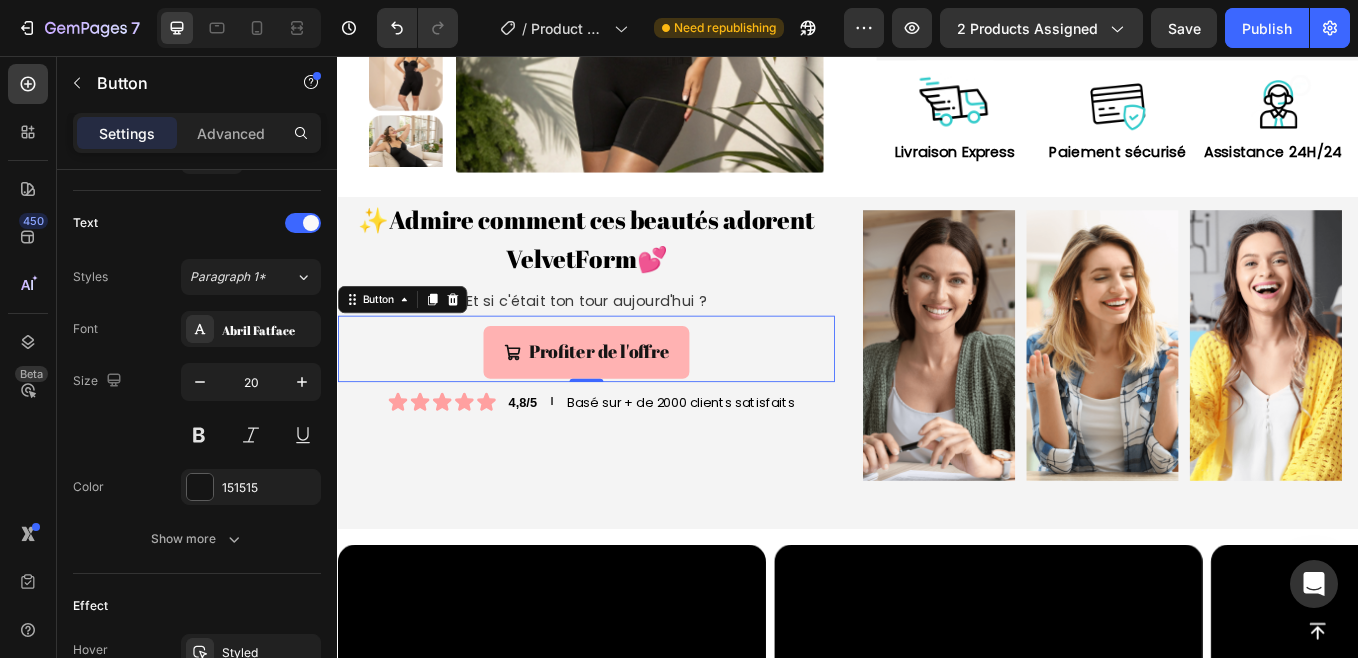 scroll, scrollTop: 0, scrollLeft: 0, axis: both 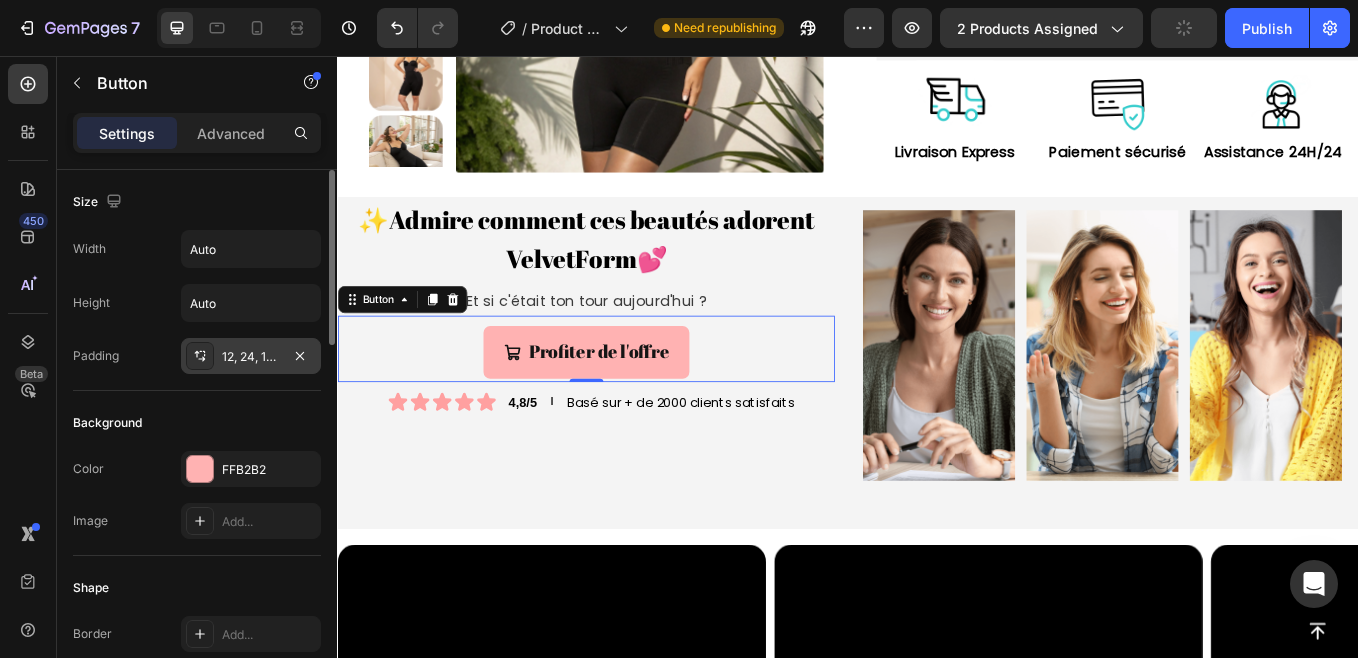 click at bounding box center [200, 356] 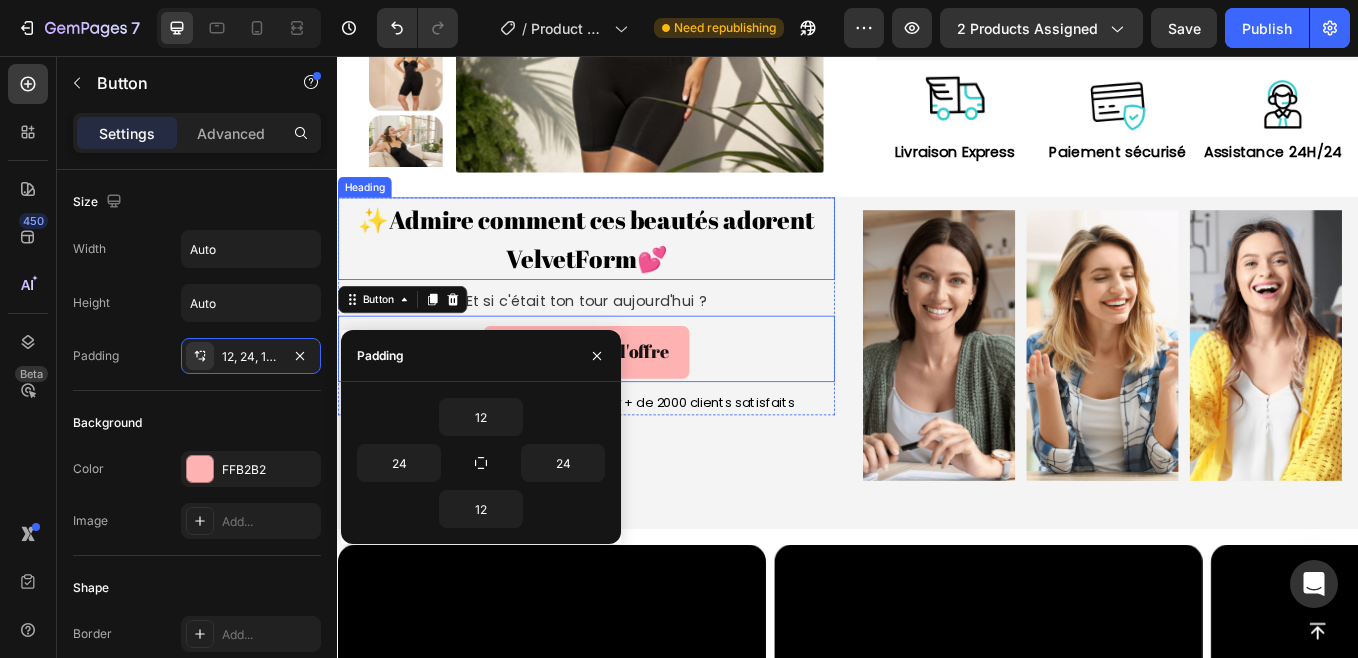 click on "✨Admire comment ces beautés adorent VelvetForm💕" at bounding box center [629, 270] 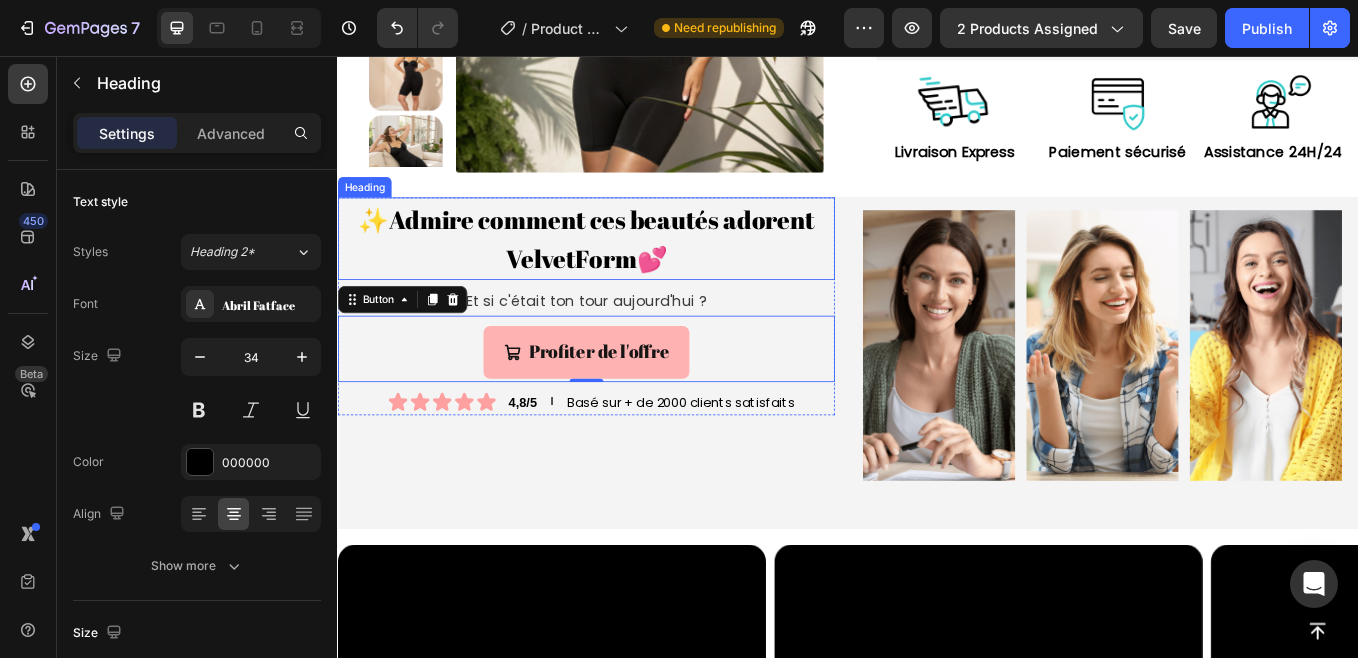 click on "✨Admire comment ces beautés adorent VelvetForm💕" at bounding box center [629, 270] 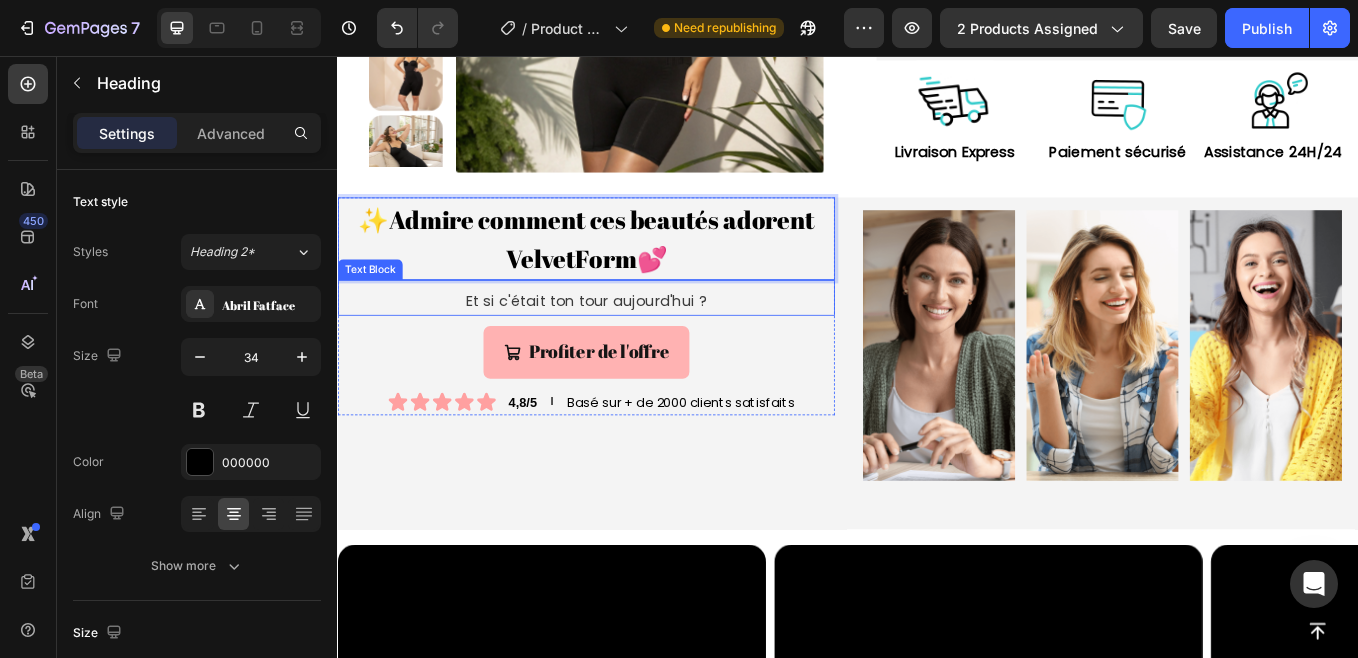 click on "Et si c'était ton tour aujourd'hui ?" at bounding box center (629, 344) 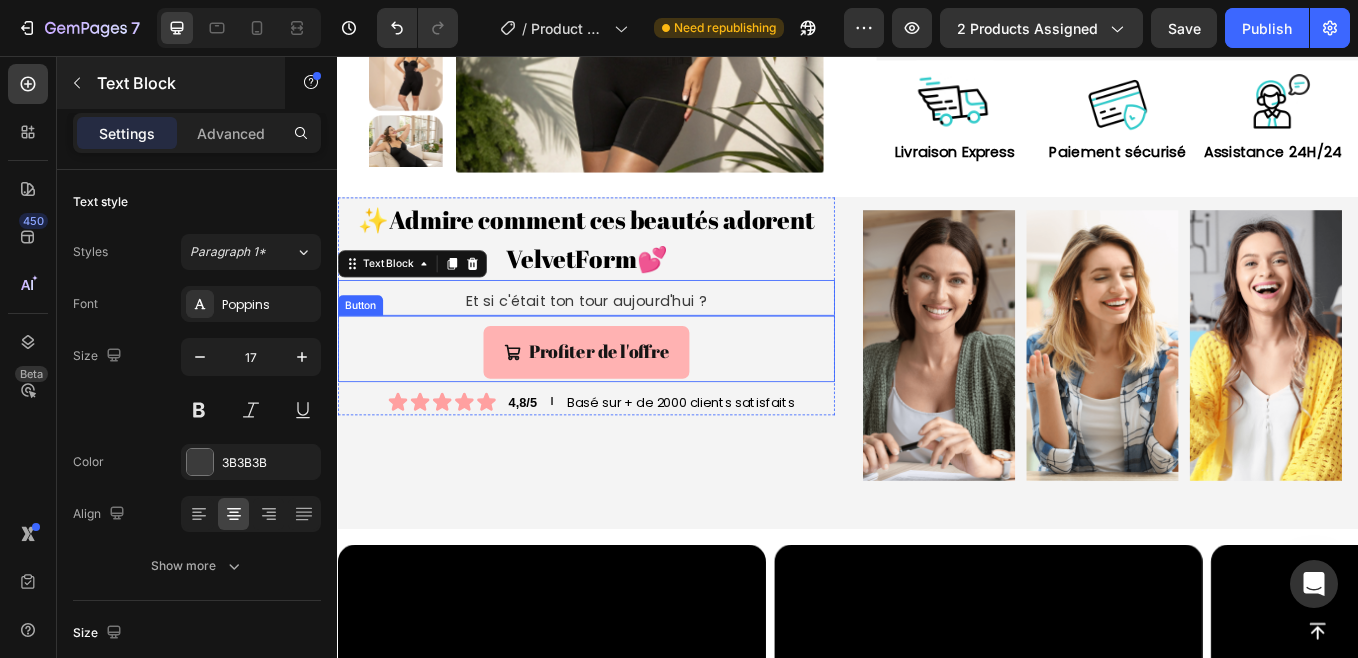 click on "Text Block" at bounding box center (182, 83) 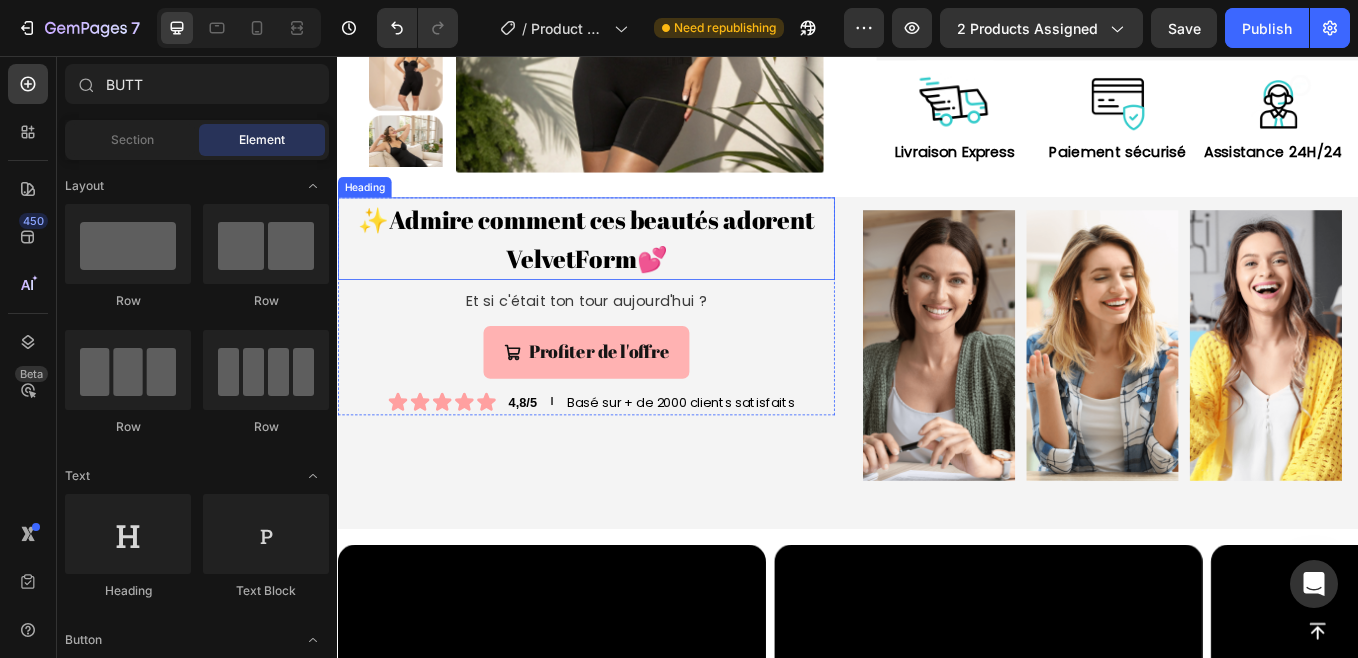 click on "⁠⁠⁠⁠⁠⁠⁠ ✨Admire comment ces beautés adorent VelvetForm💕" at bounding box center (629, 270) 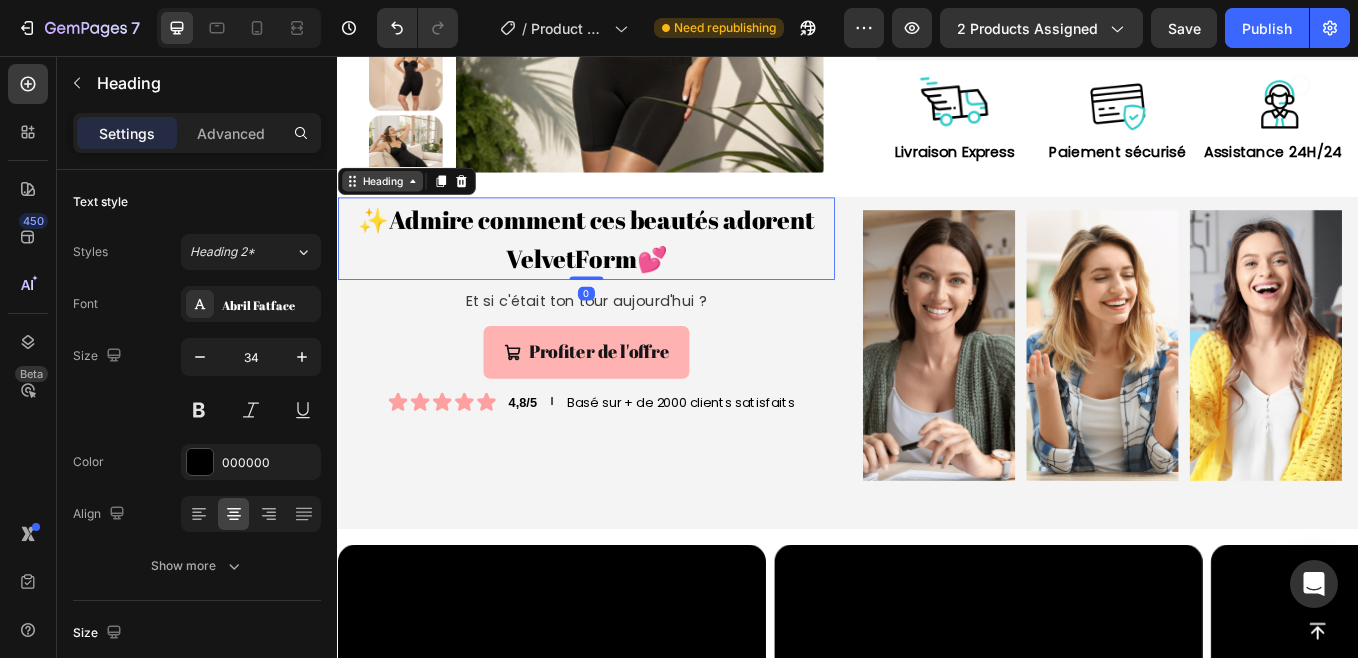 click on "Heading" at bounding box center (389, 203) 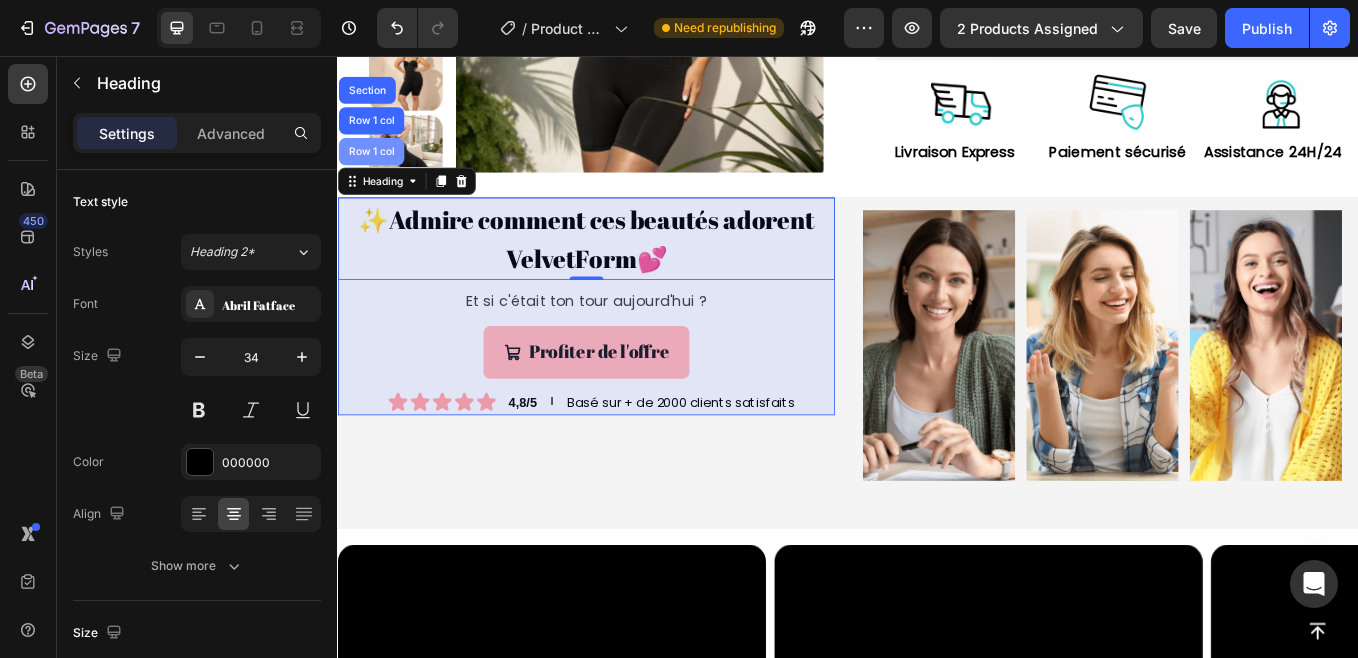 click on "Row 1 col" at bounding box center [376, 168] 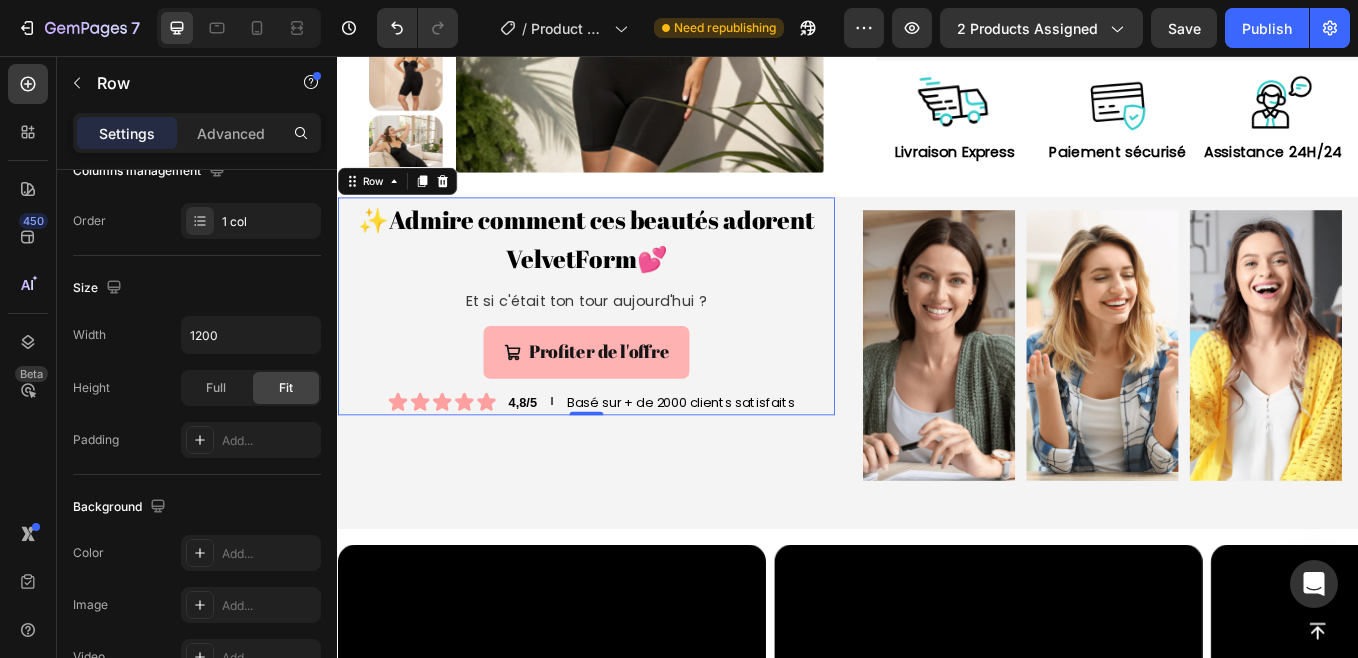 scroll, scrollTop: 0, scrollLeft: 0, axis: both 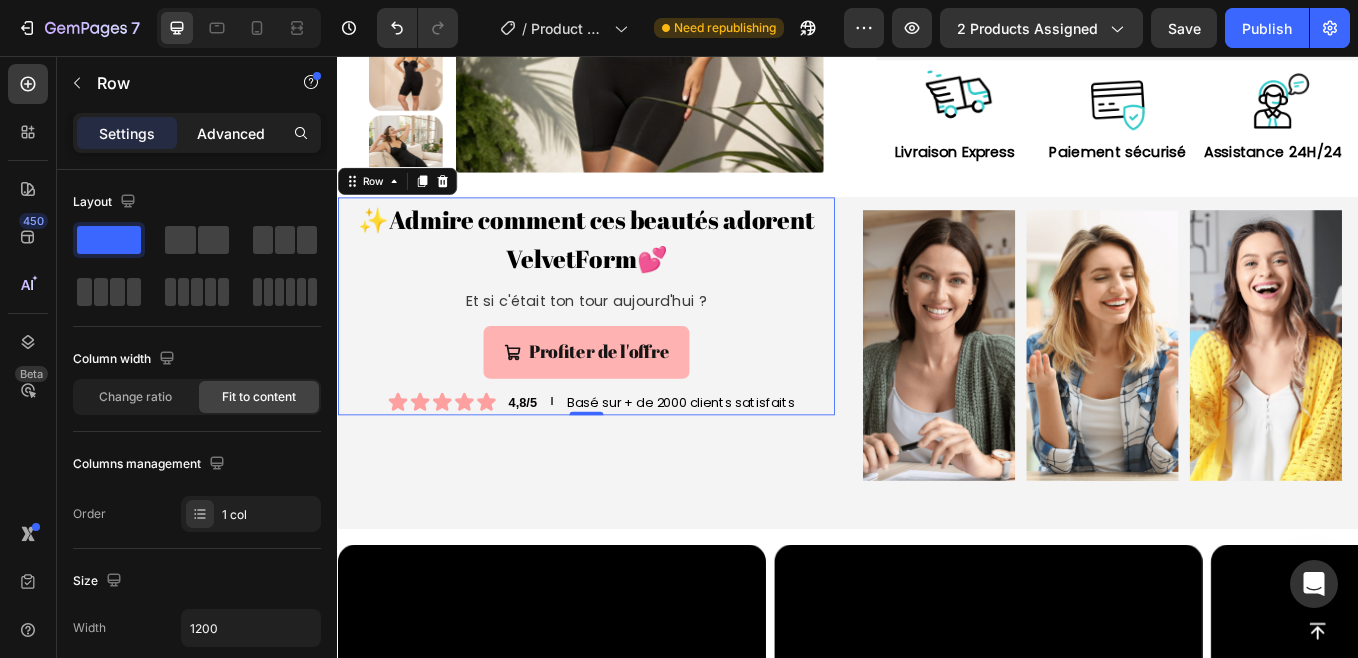 click on "Advanced" at bounding box center [231, 133] 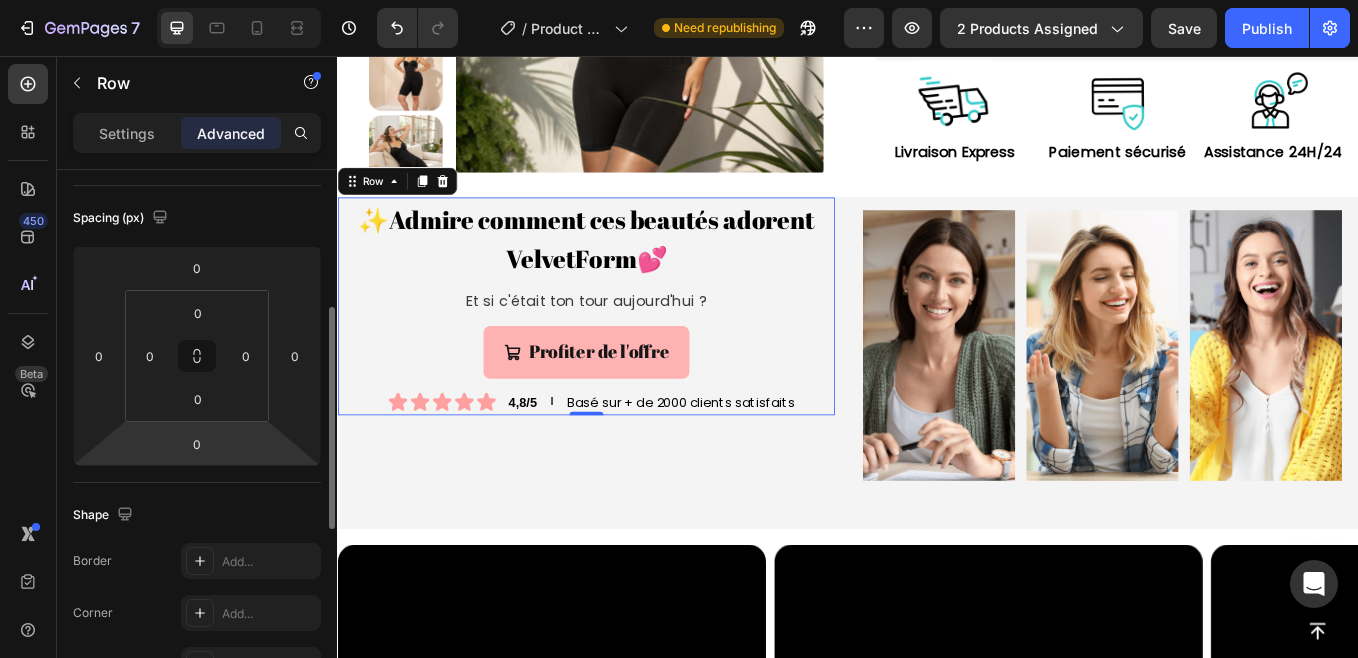 scroll, scrollTop: 240, scrollLeft: 0, axis: vertical 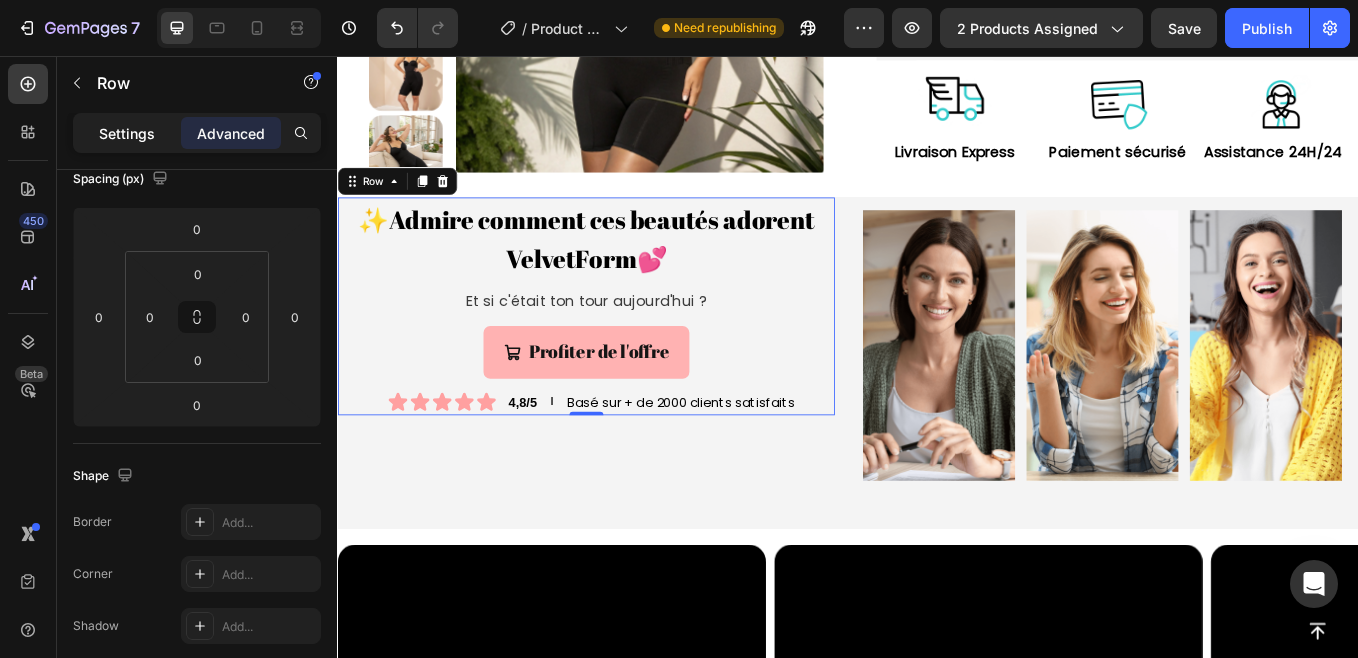 click on "Settings" at bounding box center [127, 133] 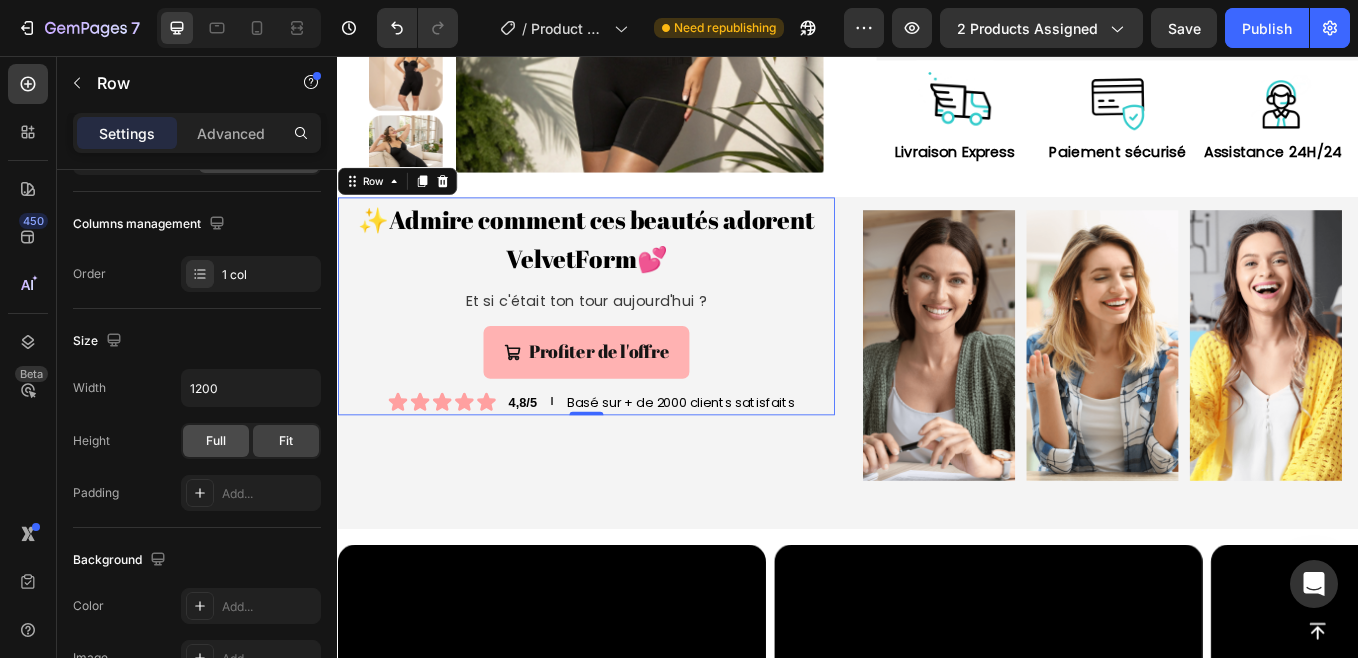 scroll, scrollTop: 736, scrollLeft: 0, axis: vertical 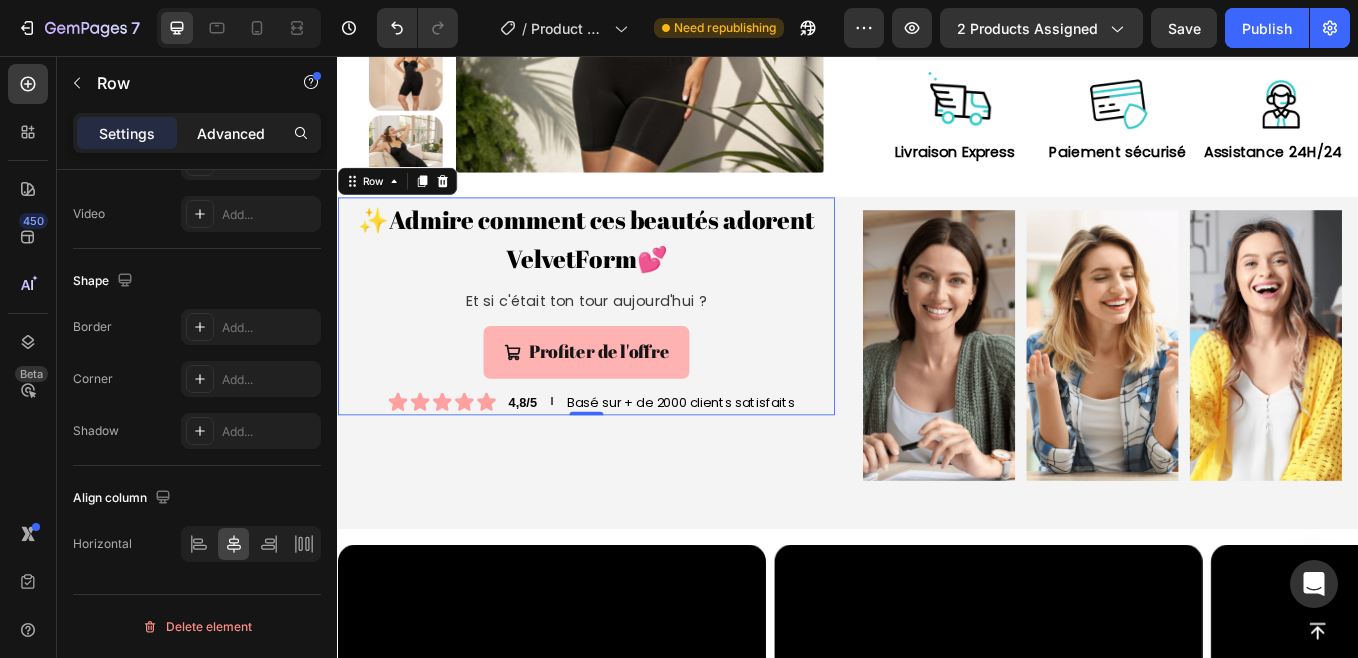 click on "Advanced" at bounding box center (231, 133) 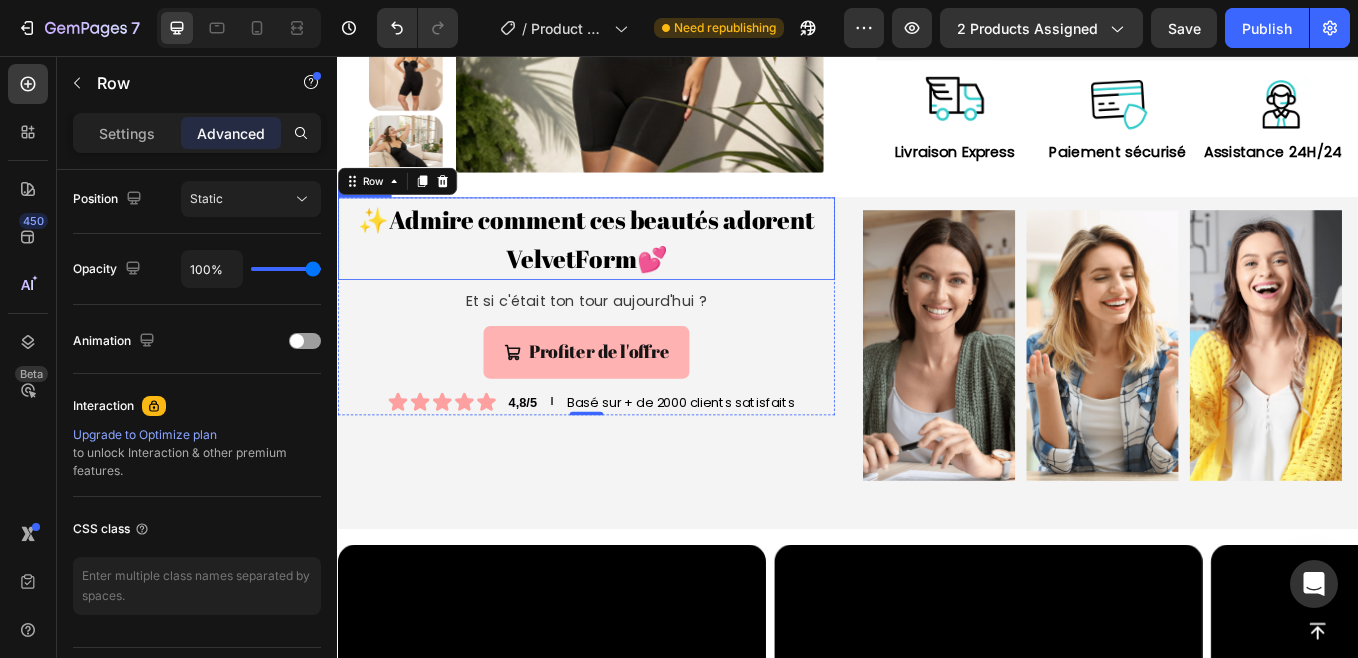 click on "⁠⁠⁠⁠⁠⁠⁠ ✨Admire comment ces beautés adorent VelvetForm💕" at bounding box center [629, 270] 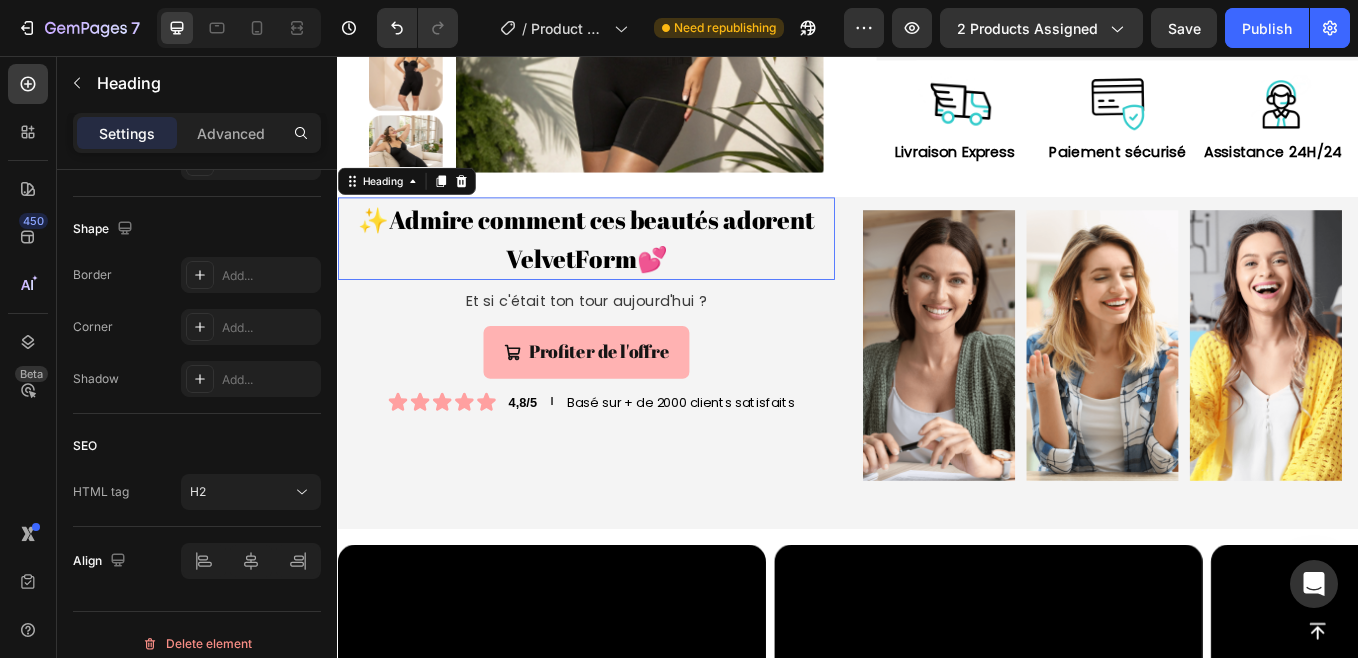 scroll, scrollTop: 0, scrollLeft: 0, axis: both 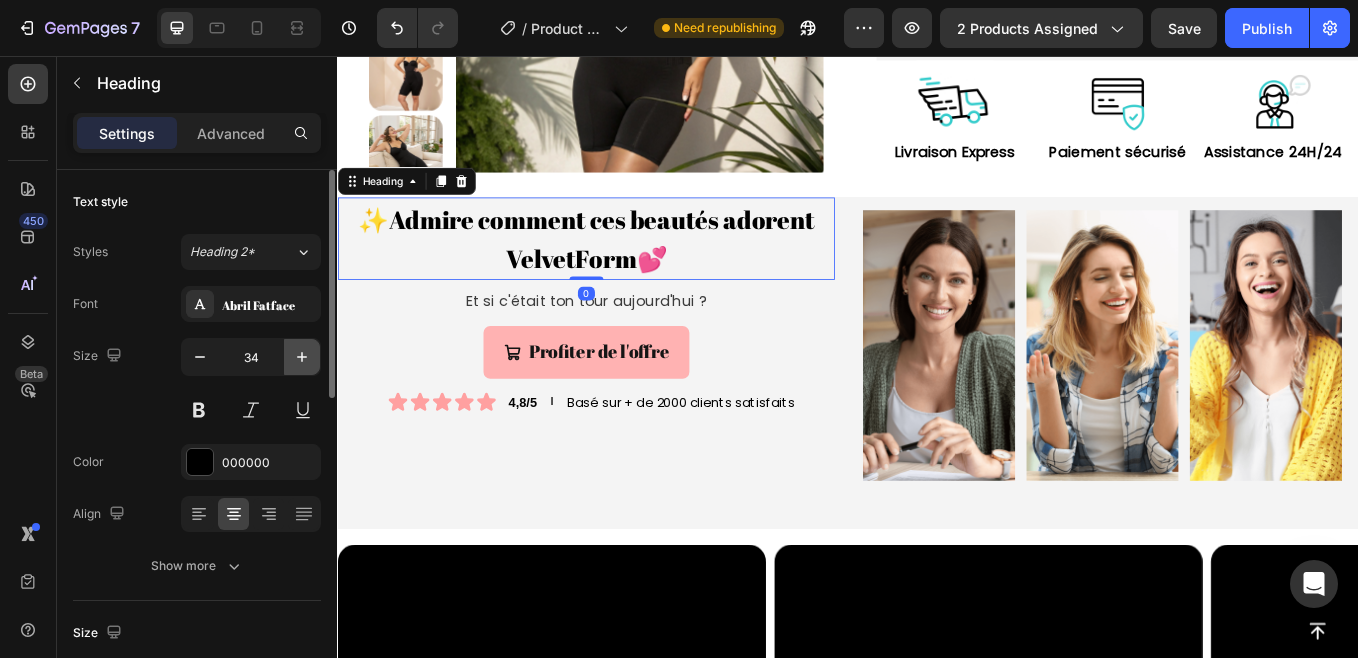 click 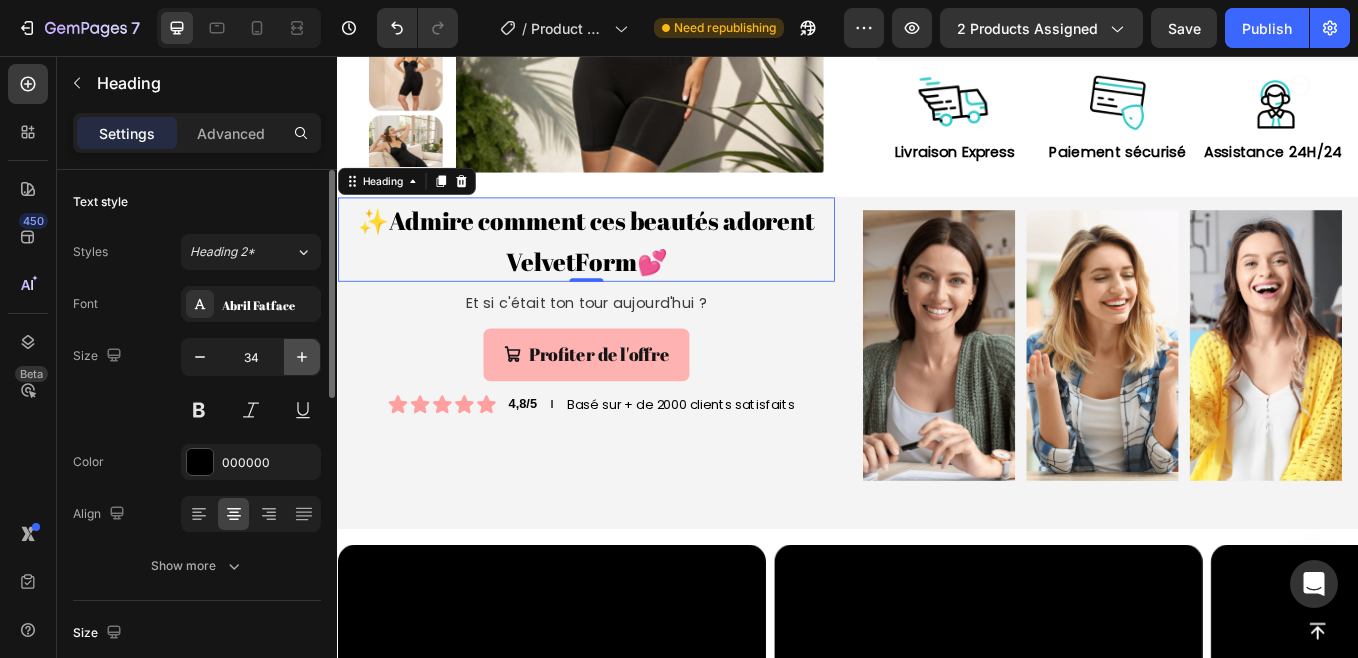 click 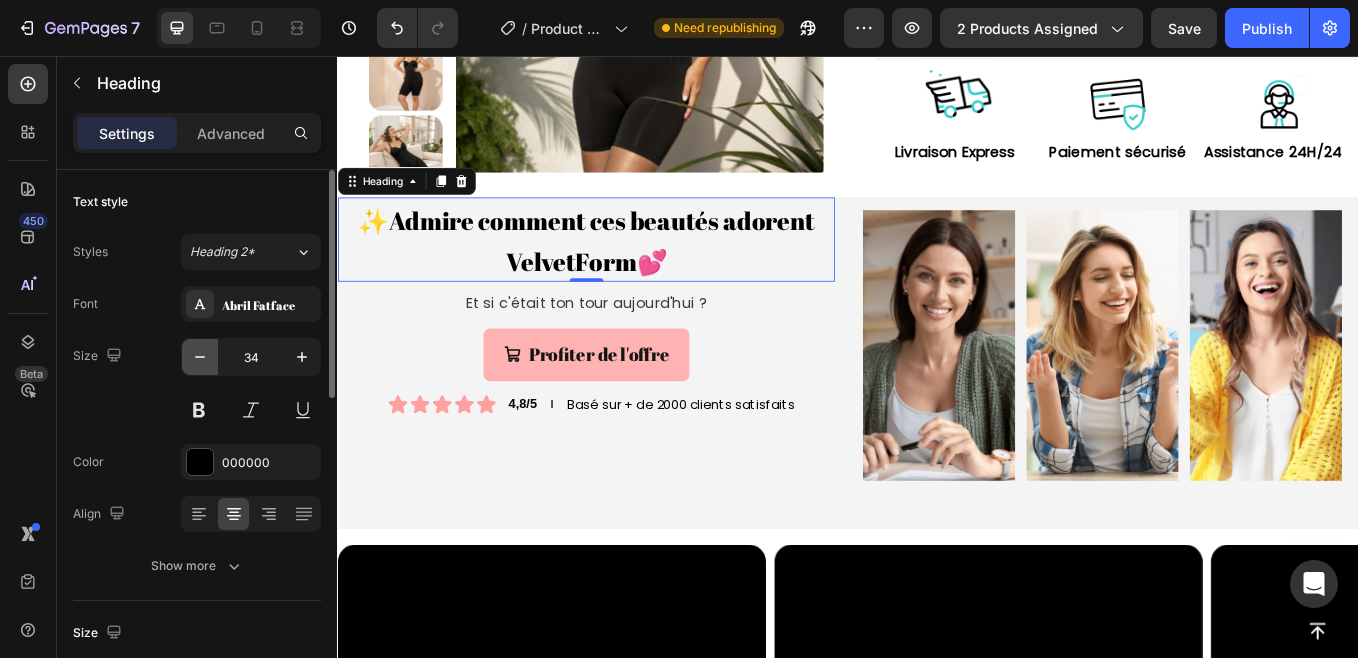 click 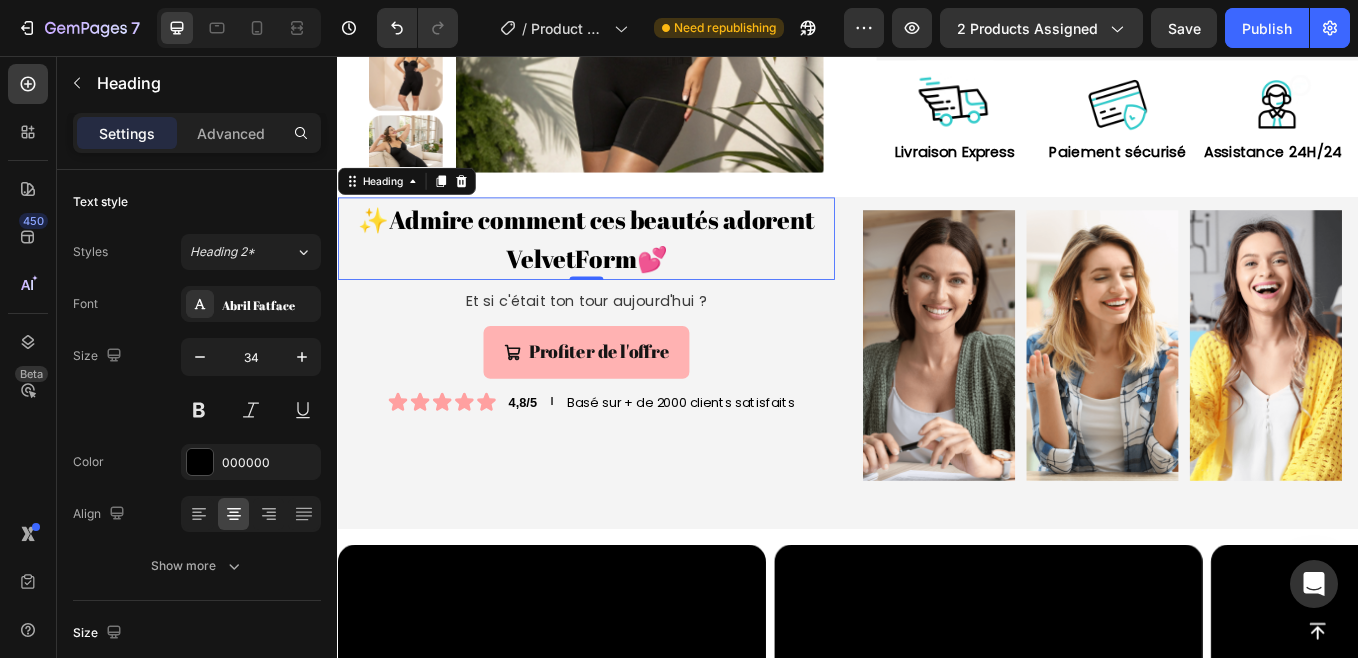 click on "✨Admire comment ces beautés adorent VelvetForm💕" at bounding box center (629, 270) 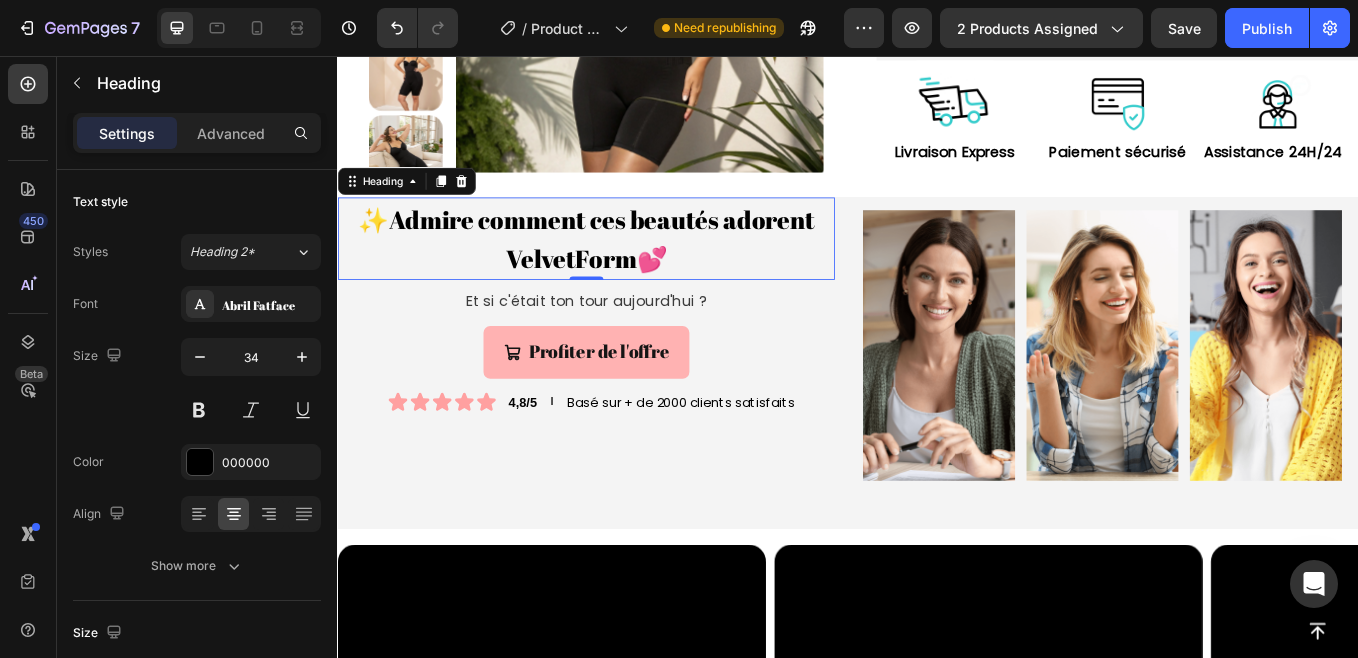 click on "✨Admire comment ces beautés adorent VelvetForm💕" at bounding box center [629, 270] 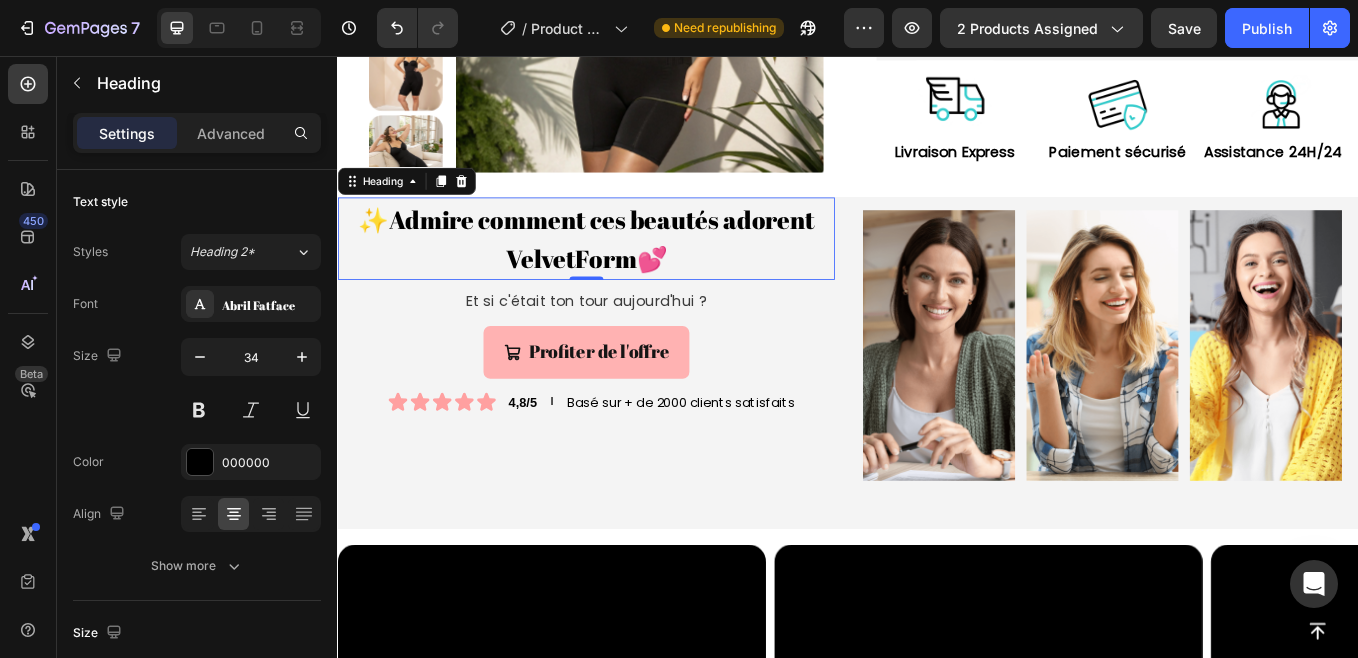 click on "✨Admire comment ces beautés adorent VelvetForm💕" at bounding box center (629, 270) 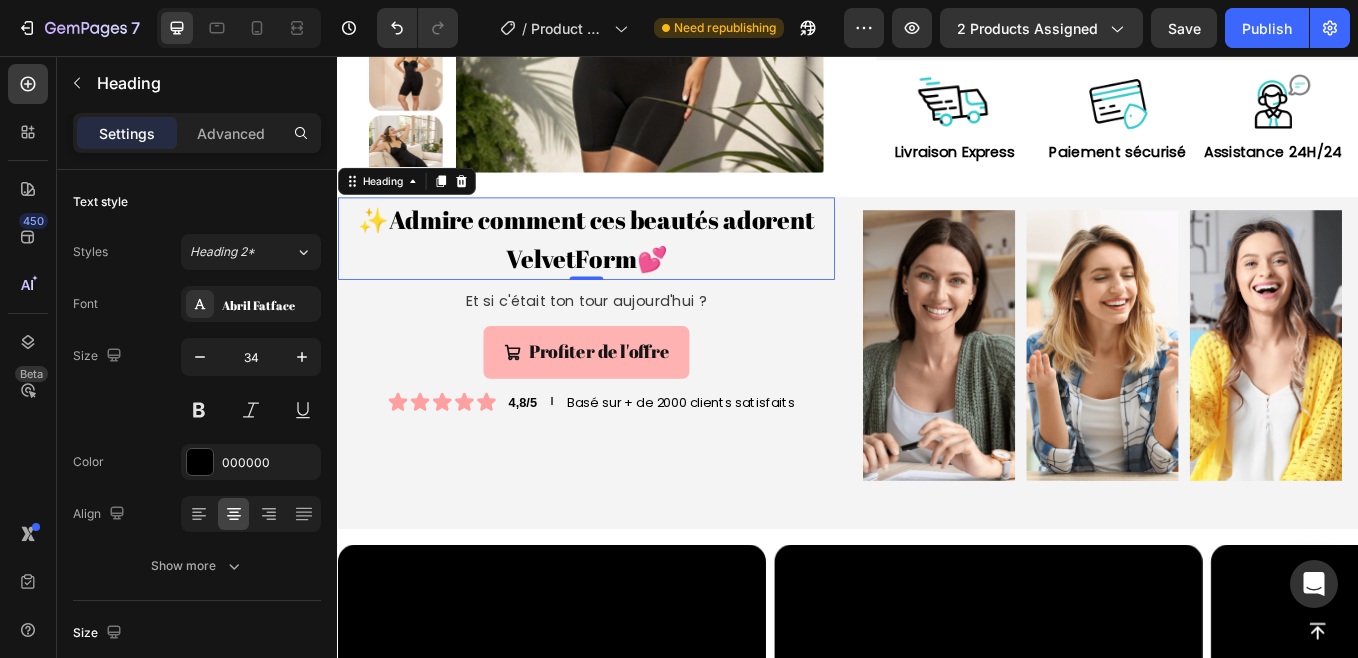 click on "✨Admire comment ces beautés adorent VelvetForm💕" at bounding box center (629, 270) 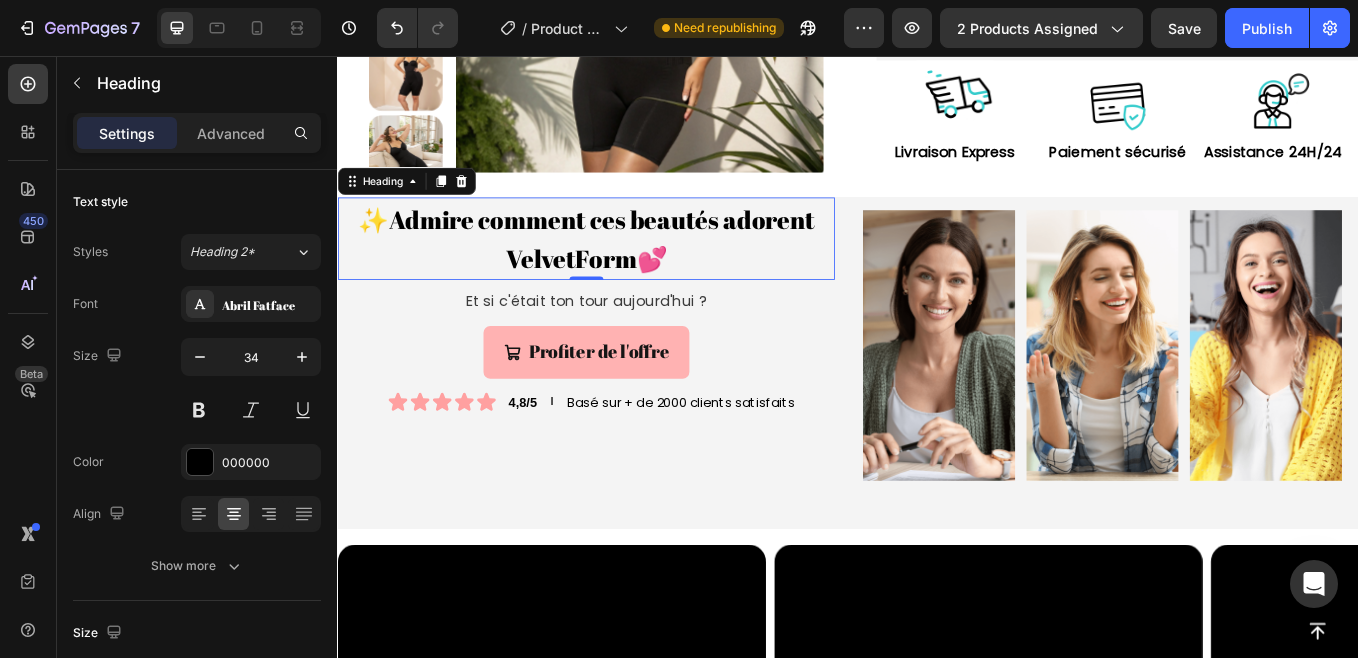 click on "✨Admire comment ces beautés adorent VelvetForm💕" at bounding box center (629, 270) 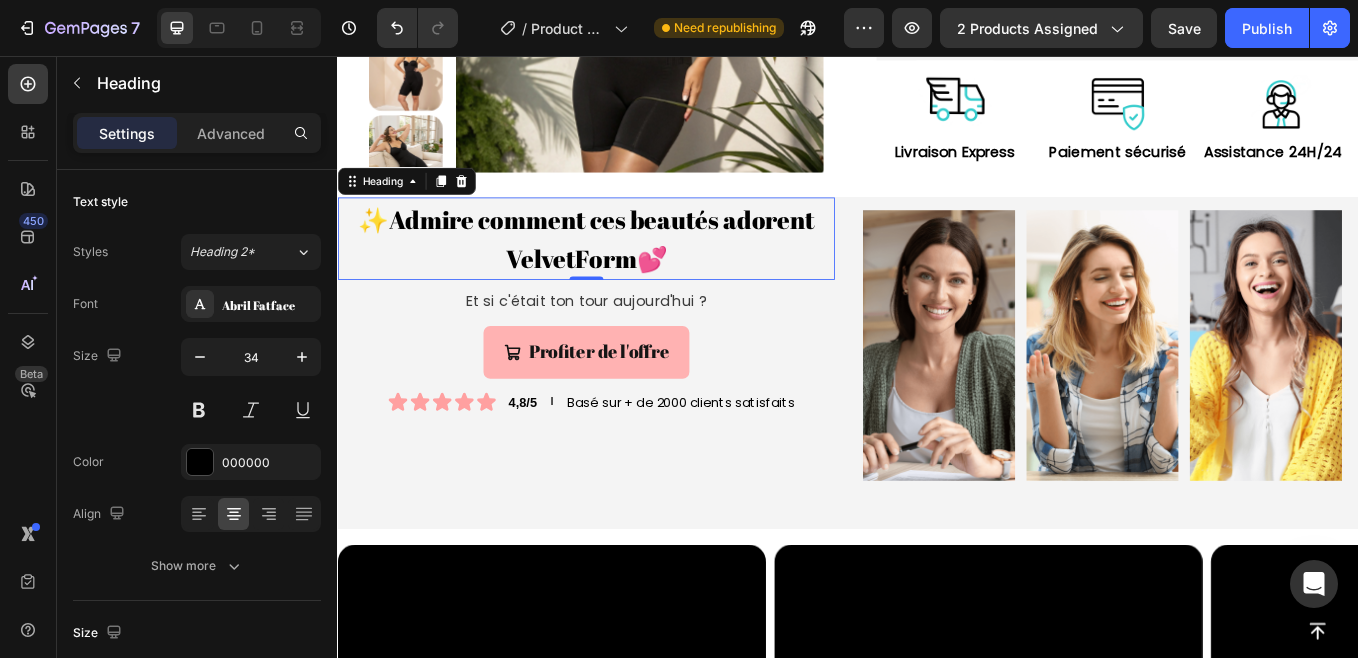click on "✨Admire comment ces beautés adorent VelvetForm💕" at bounding box center [629, 270] 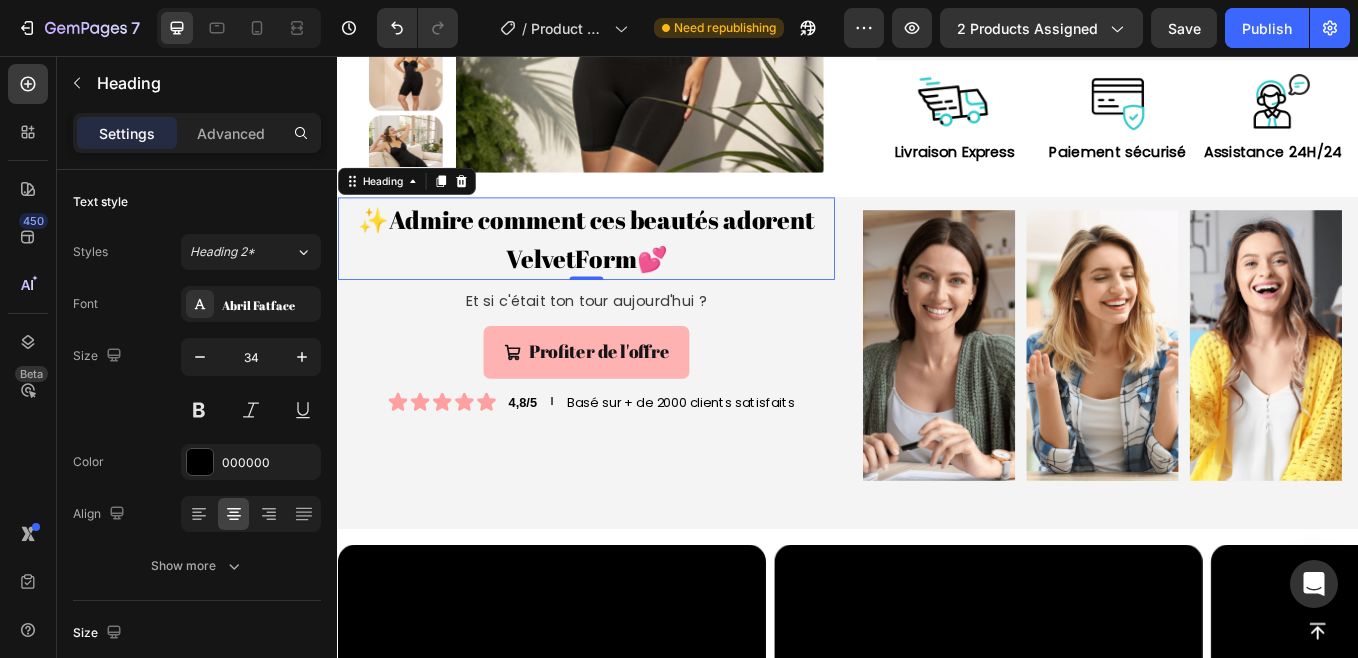 click on "✨Admire comment ces beautés adorent VelvetForm💕" at bounding box center [629, 270] 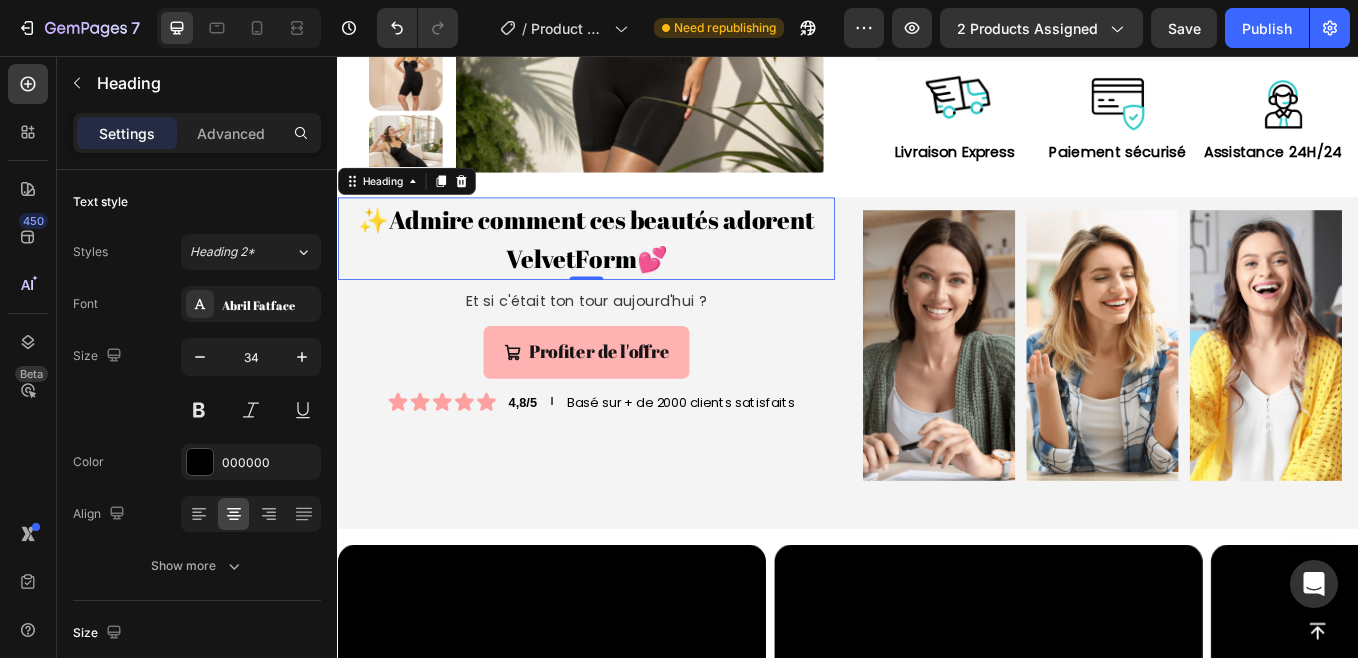 click on "✨Admire comment ces beautés adorent VelvetForm💕" at bounding box center (629, 270) 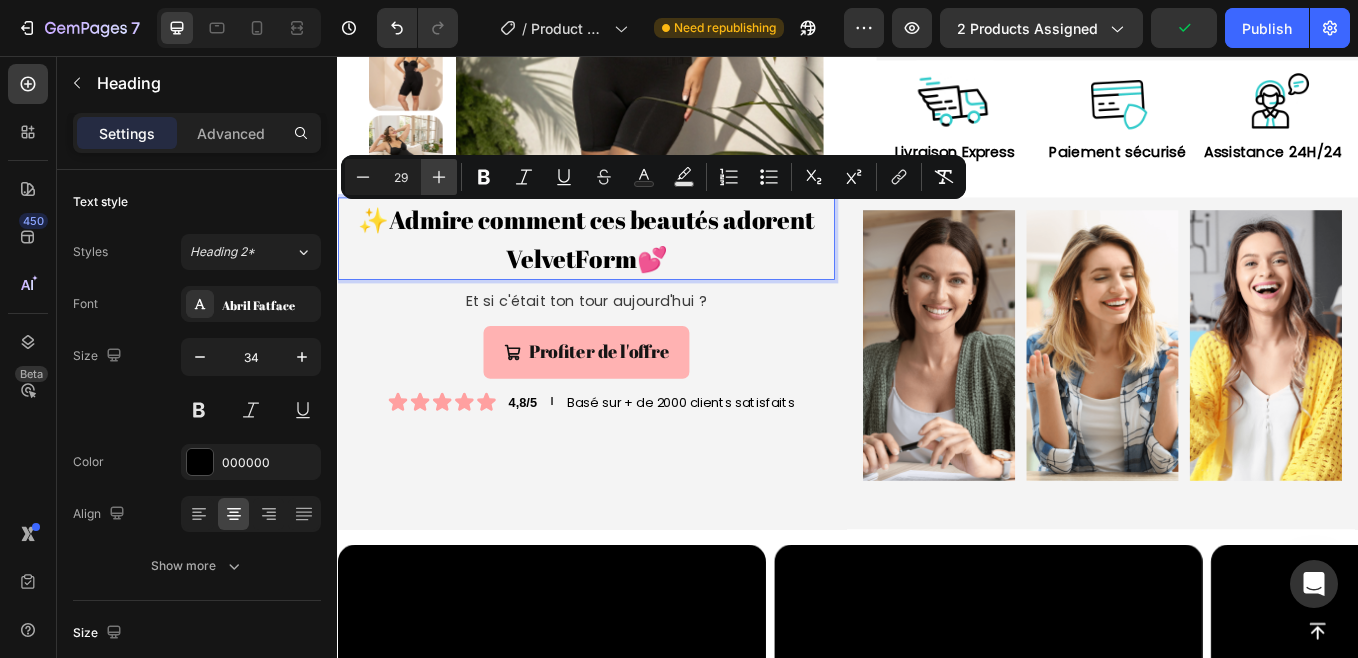 click 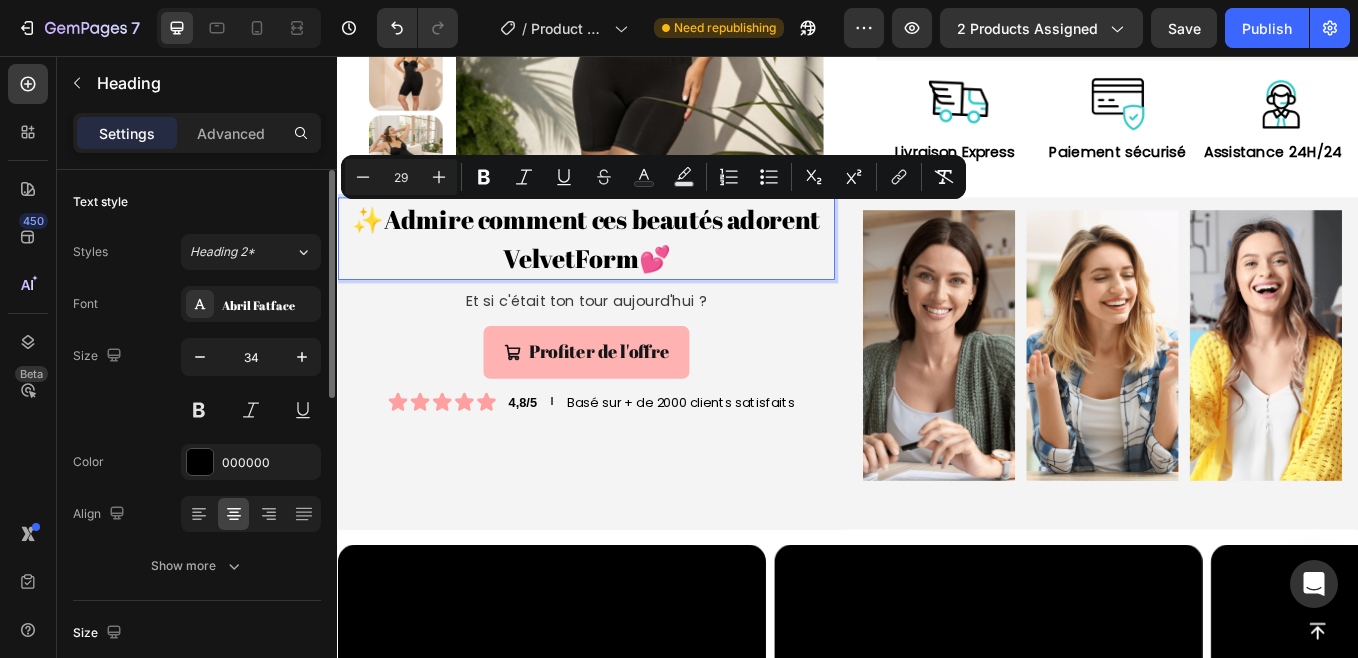 click on "Text style Styles Heading 2* Font Abril Fatface Size 34 Color 000000 Align Show more" 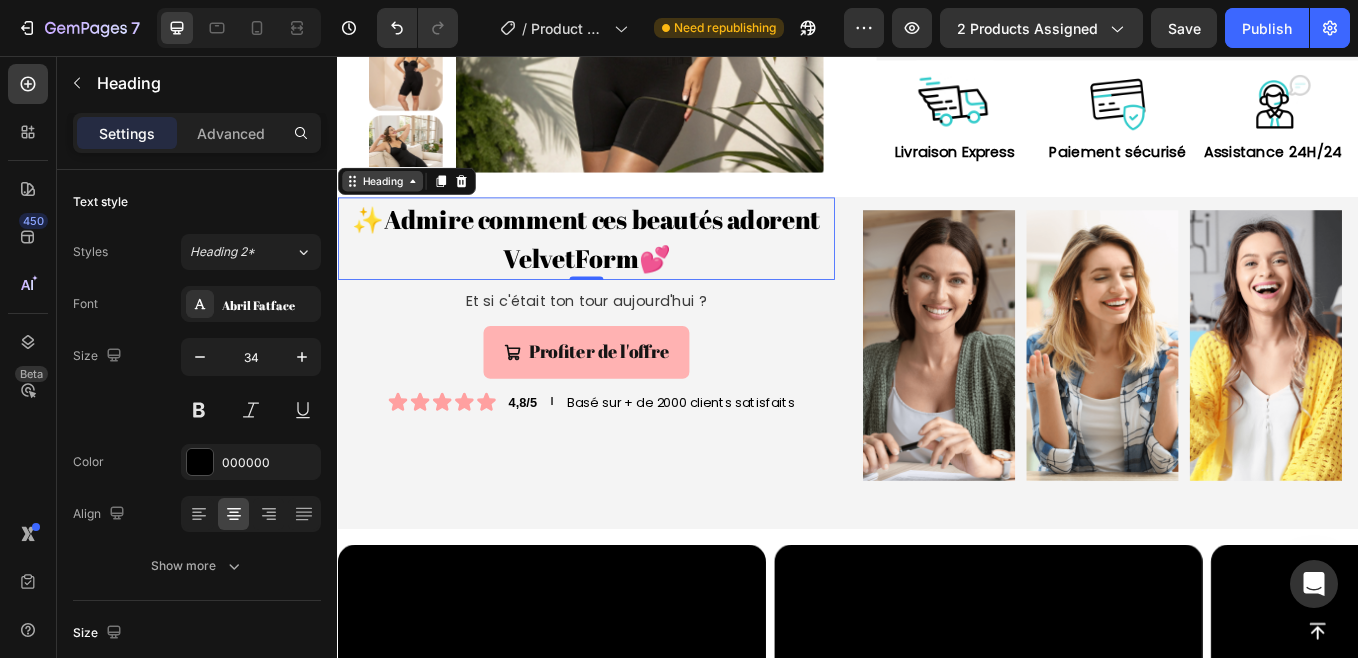 click 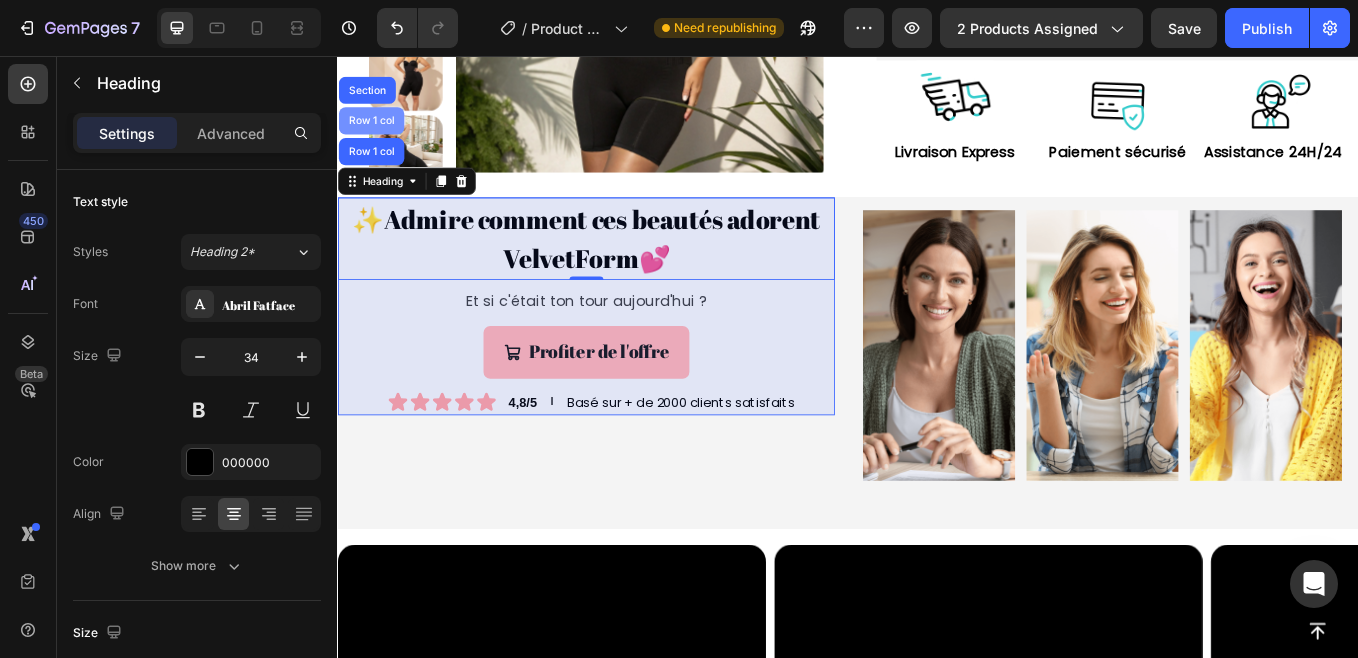 click on "Row 1 col" at bounding box center [376, 132] 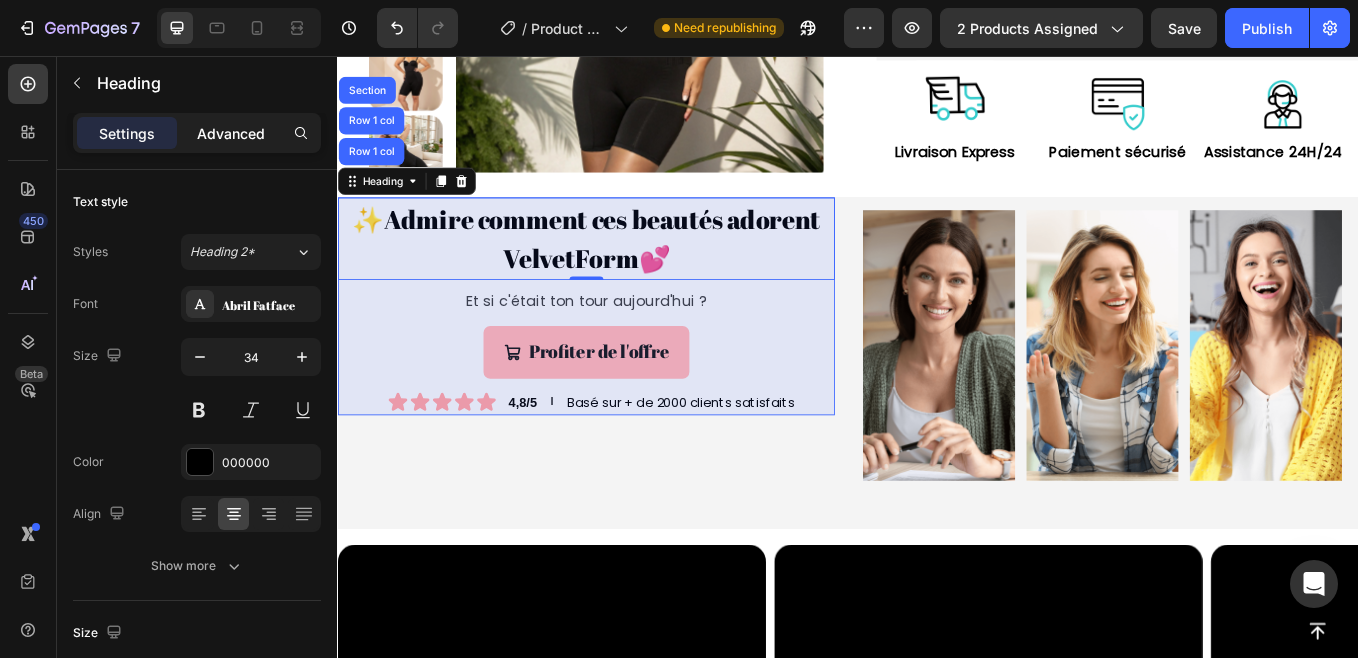 click on "Advanced" at bounding box center (231, 133) 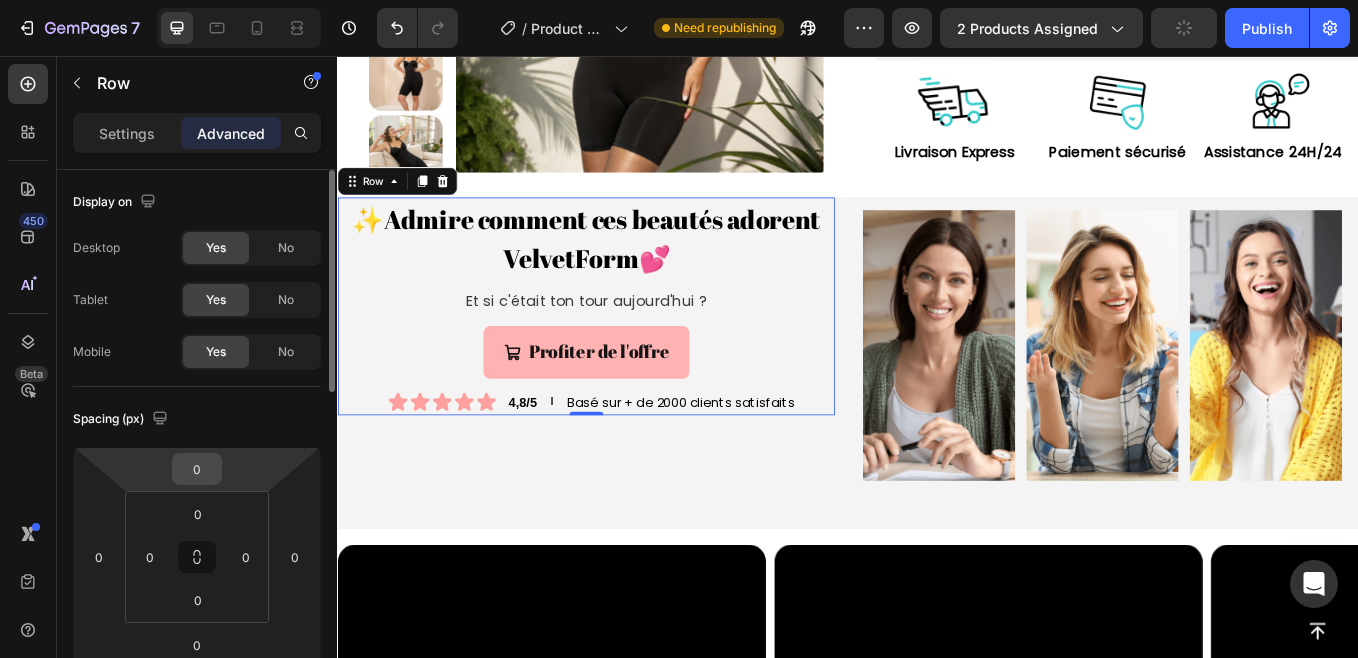 click on "0" at bounding box center [197, 469] 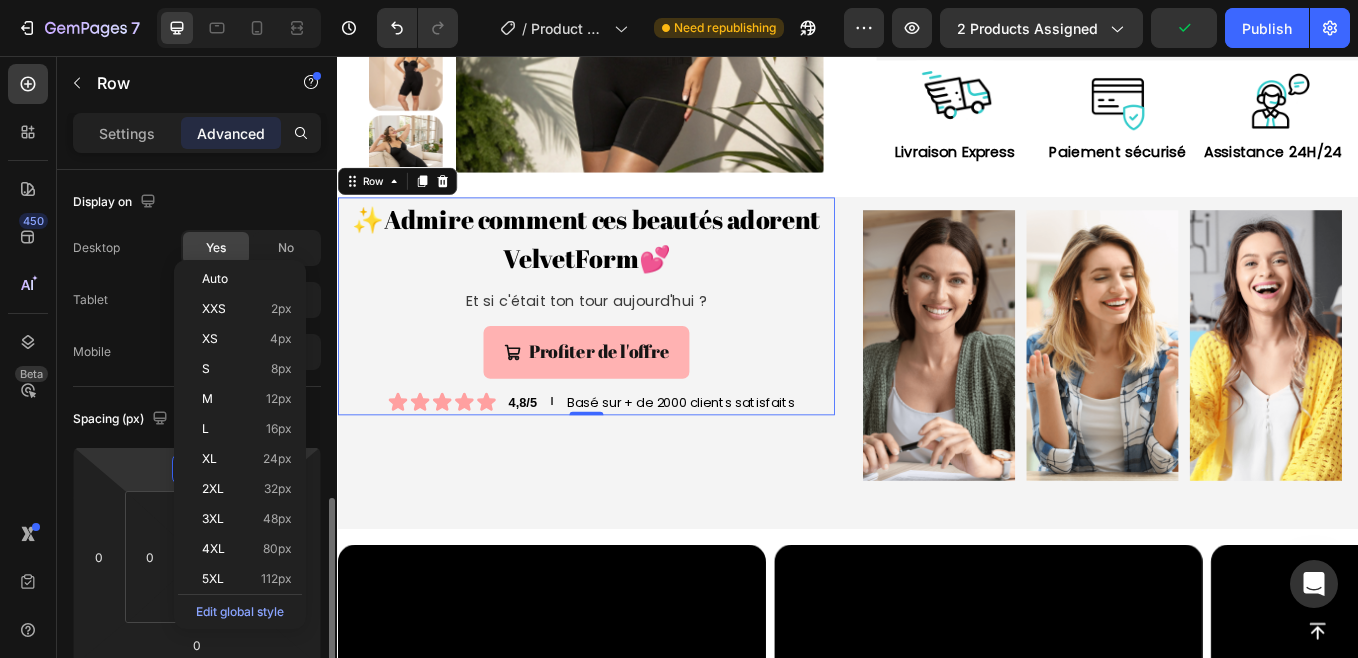 scroll, scrollTop: 233, scrollLeft: 0, axis: vertical 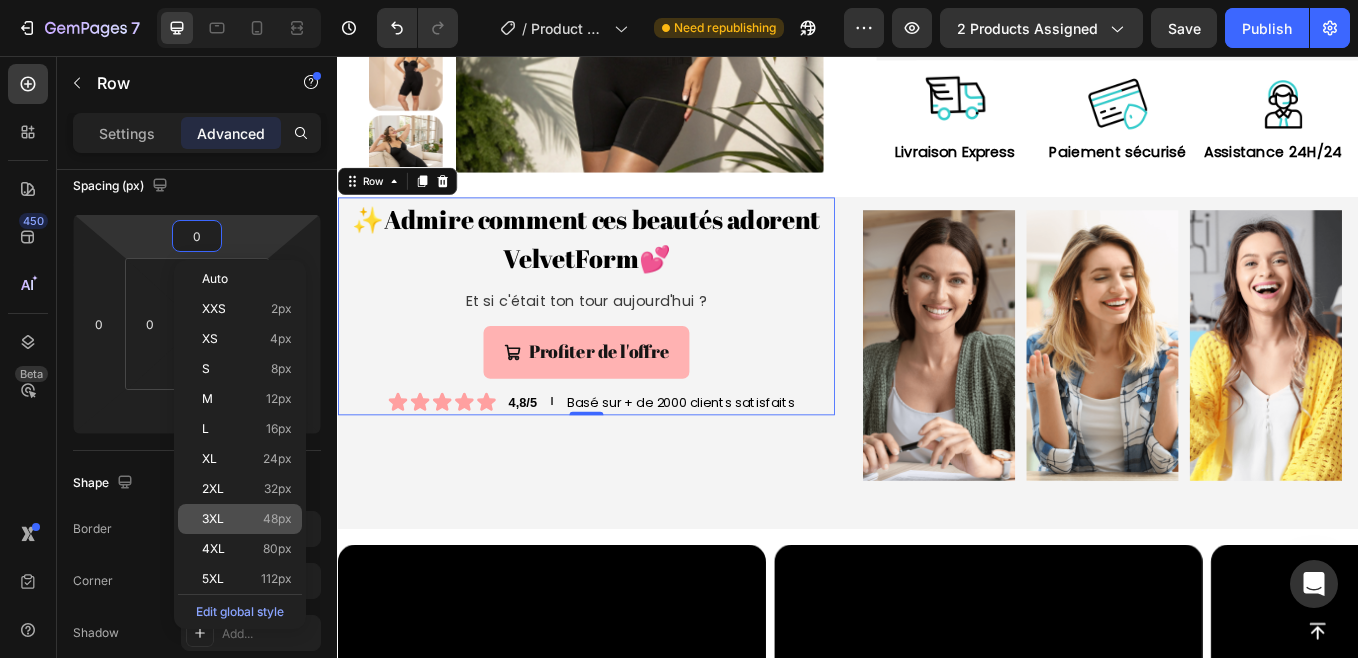 click on "3XL 48px" 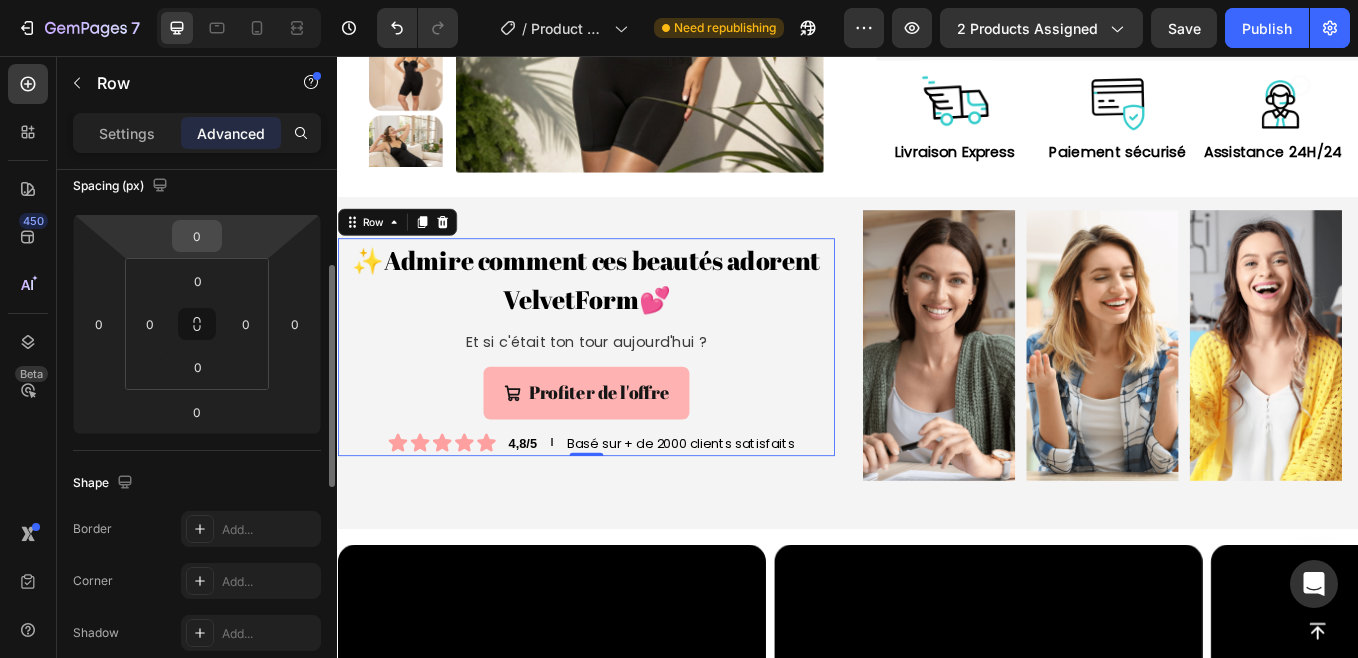 click on "0" at bounding box center (197, 236) 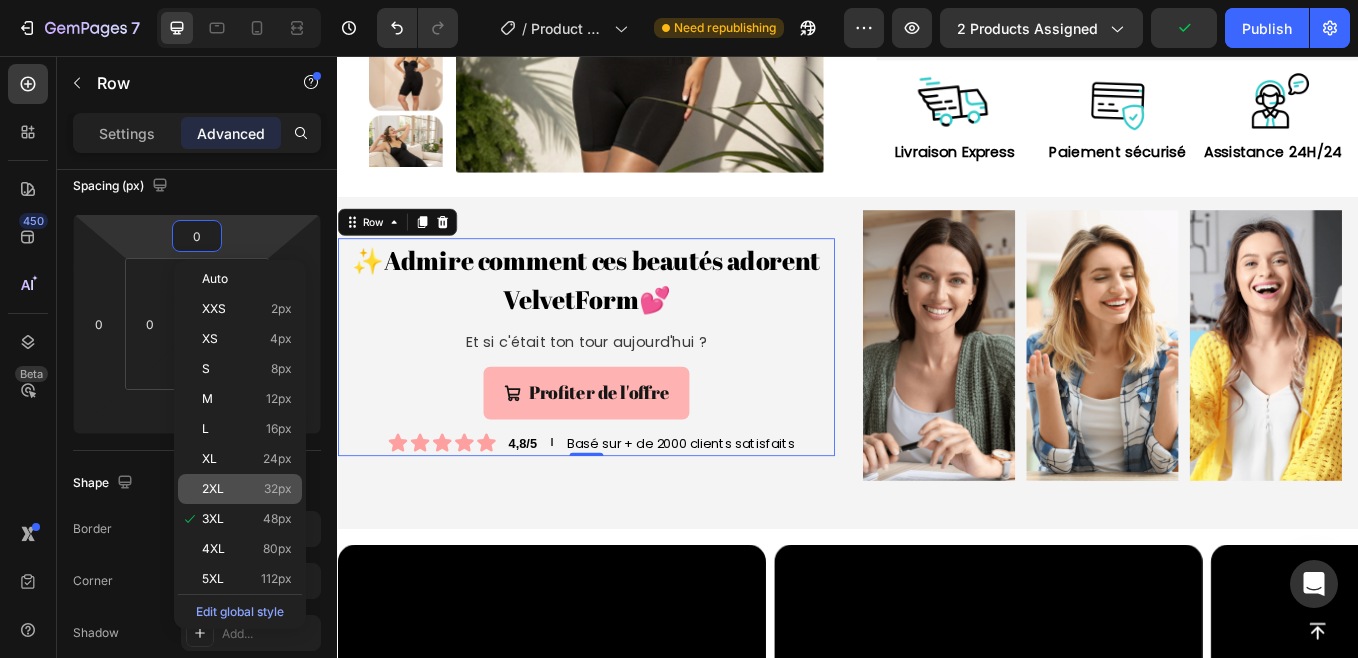 click on "32px" at bounding box center [278, 489] 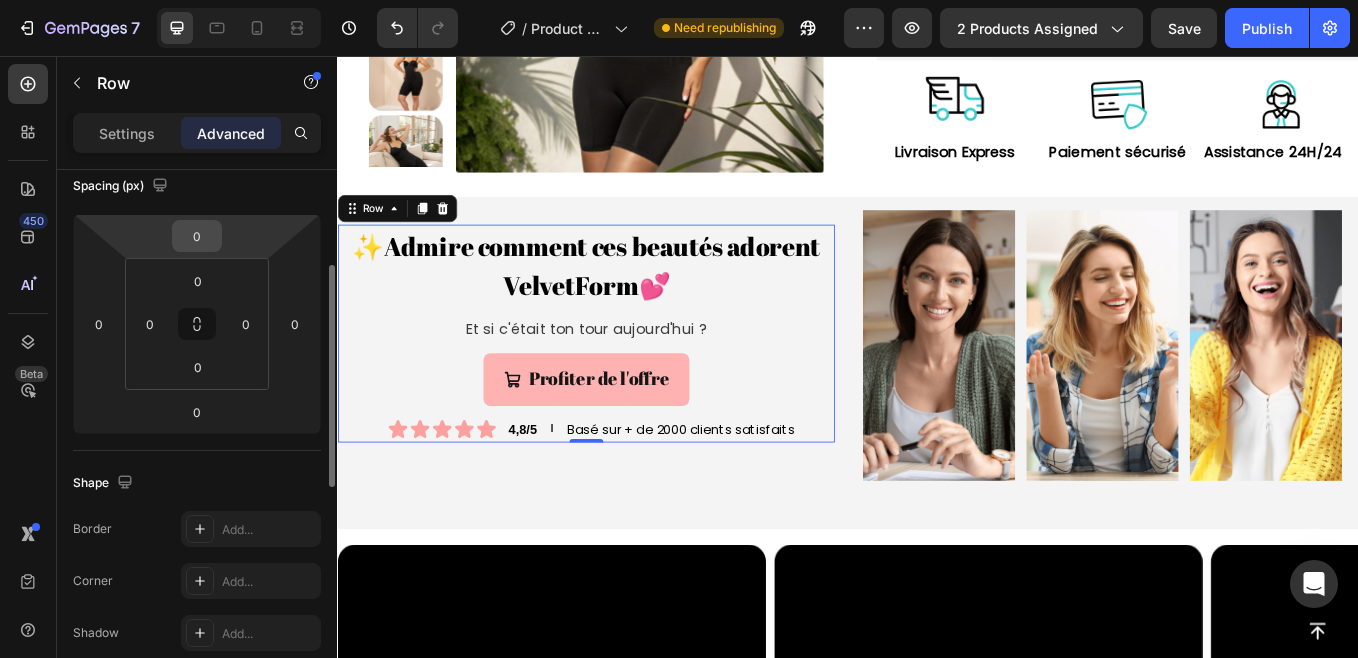 click on "0" at bounding box center (197, 236) 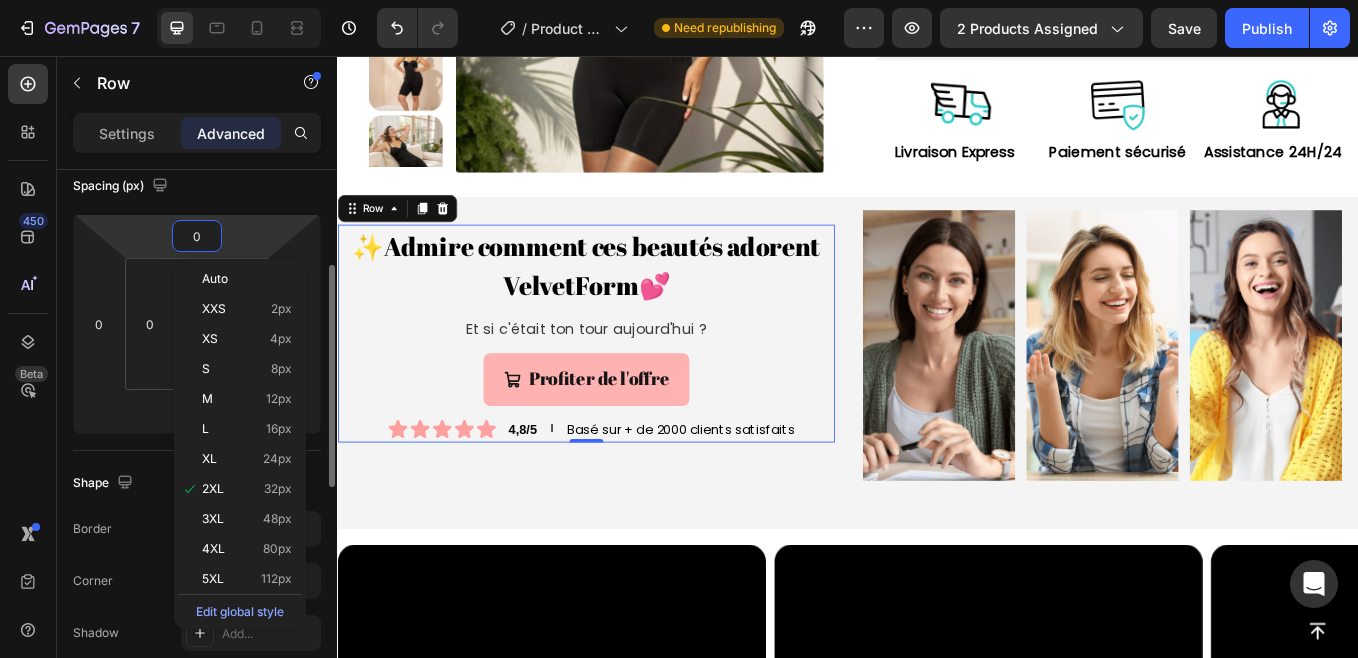 type on "32" 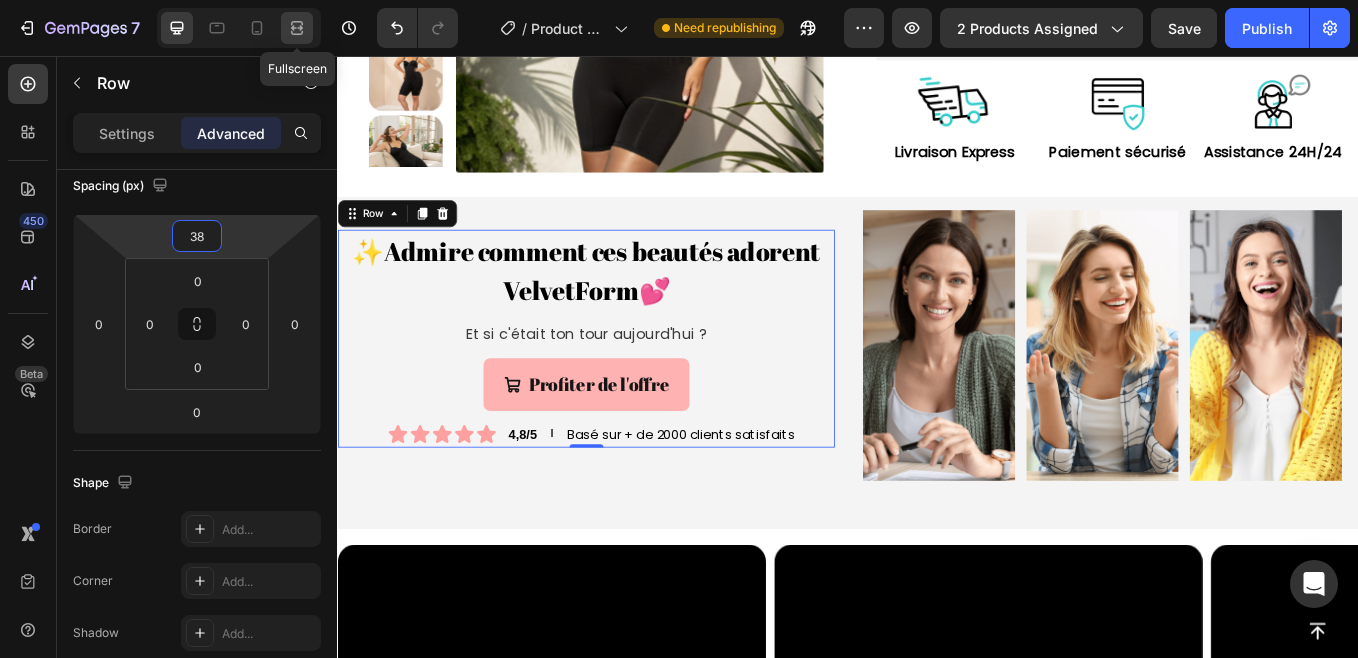 type on "38" 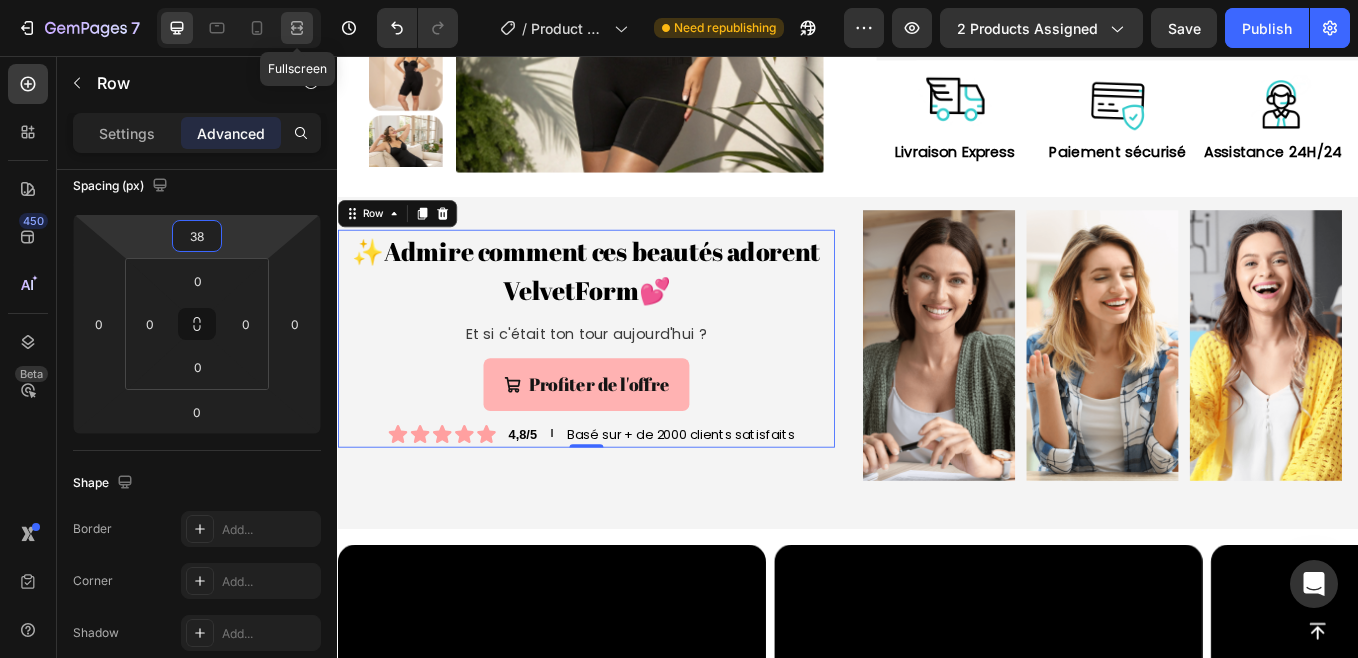 click 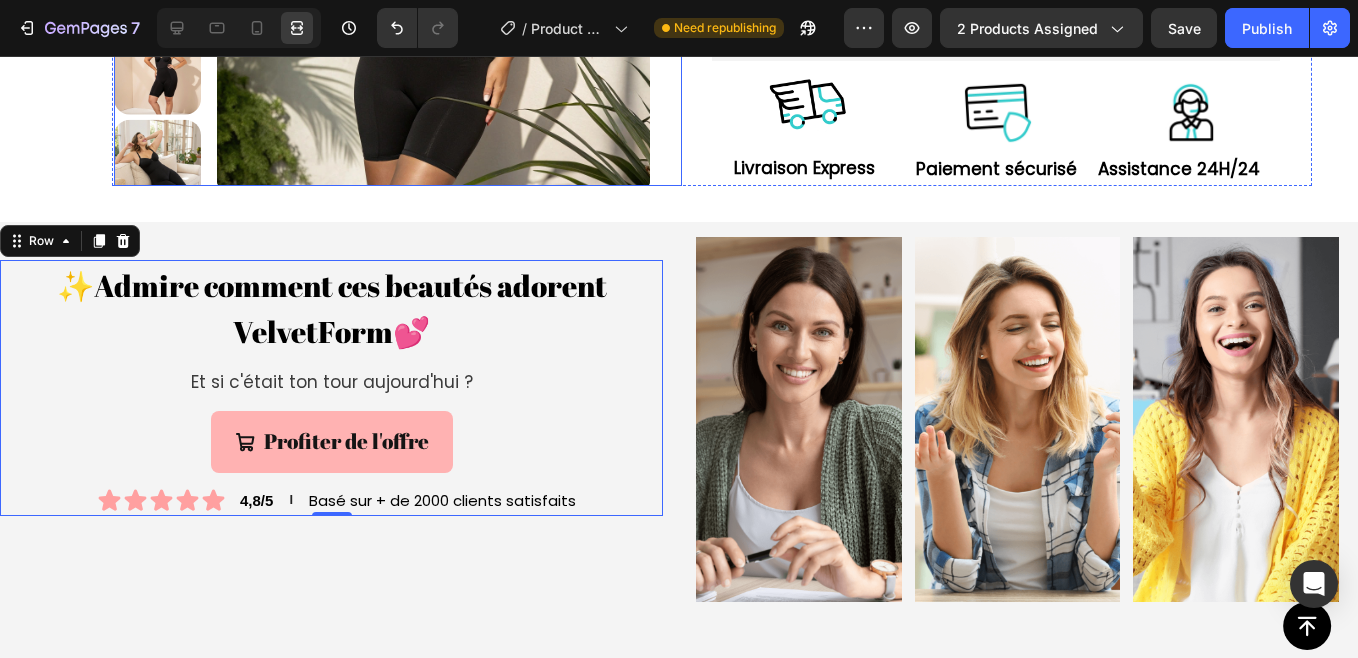 click on "Product Images" at bounding box center [398, -31] 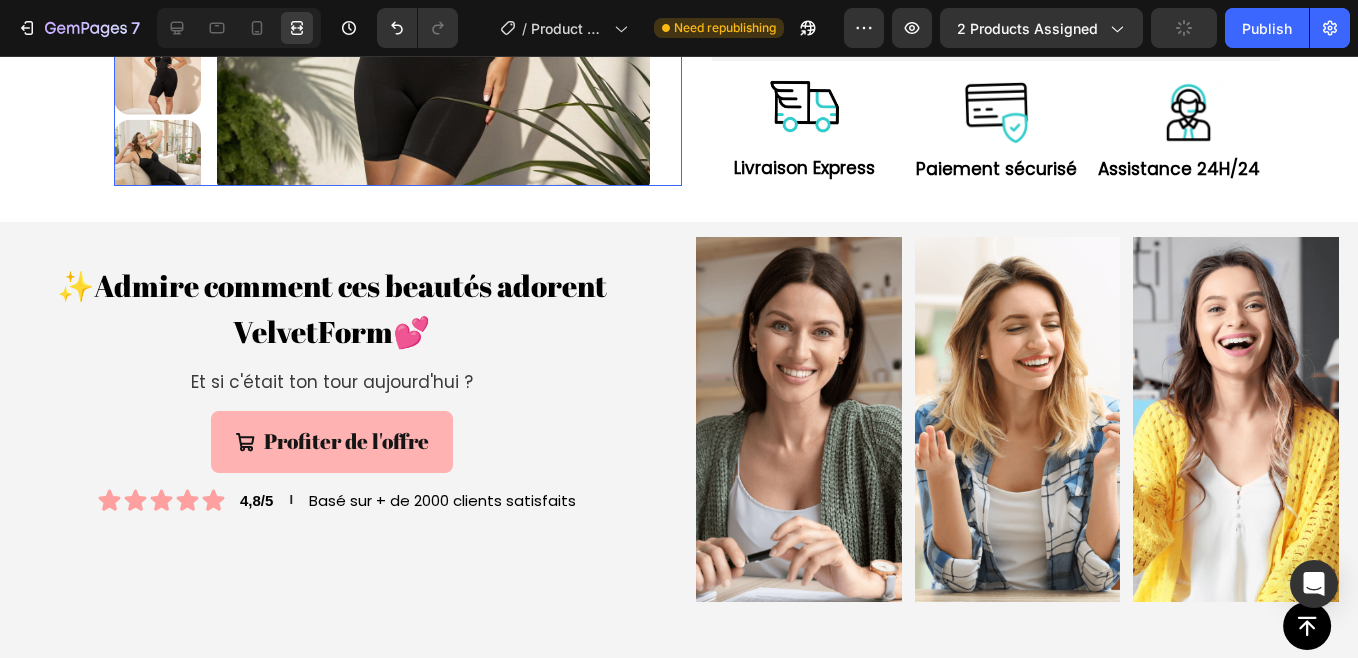 scroll, scrollTop: 0, scrollLeft: 0, axis: both 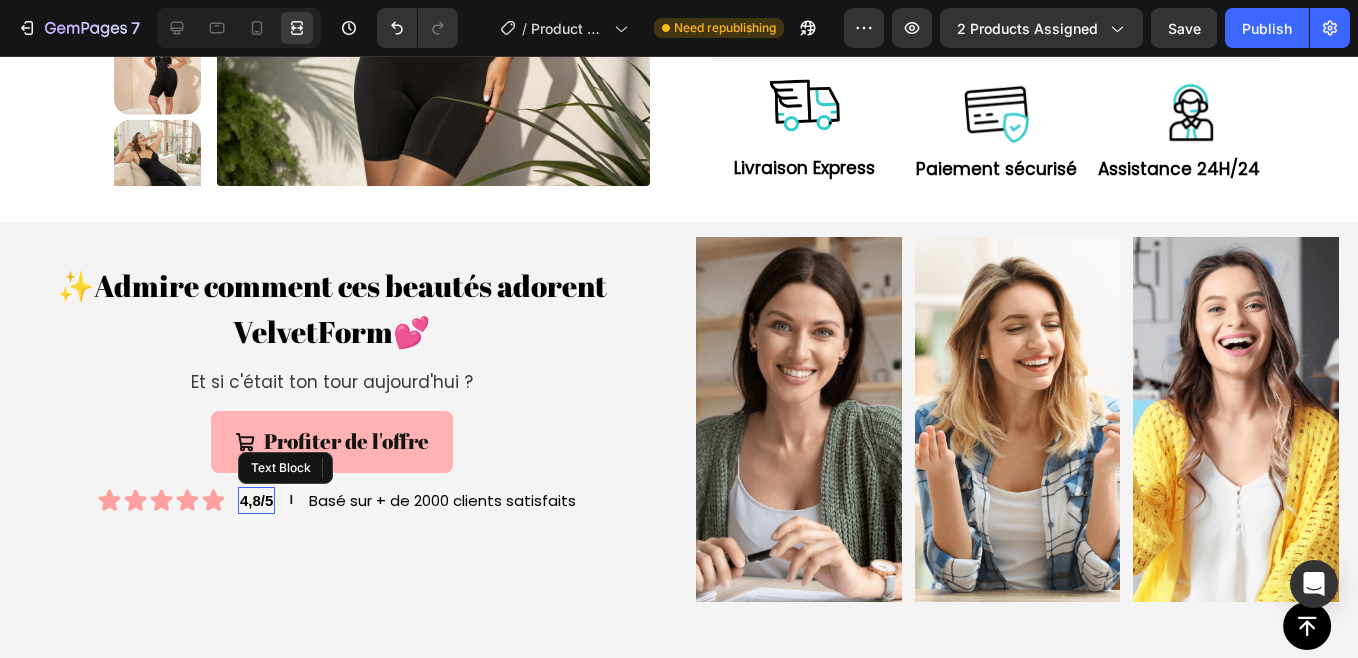 click on "4,8/5" at bounding box center [256, 500] 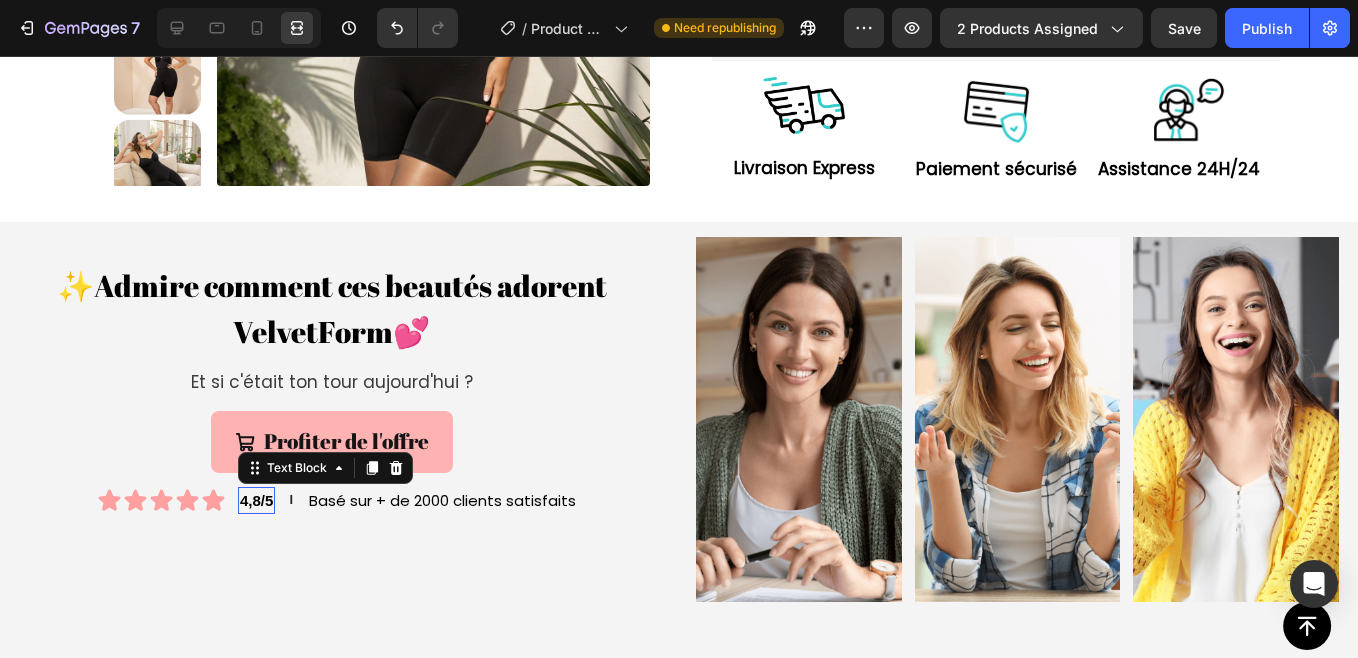 click on "4,8/5" at bounding box center [256, 500] 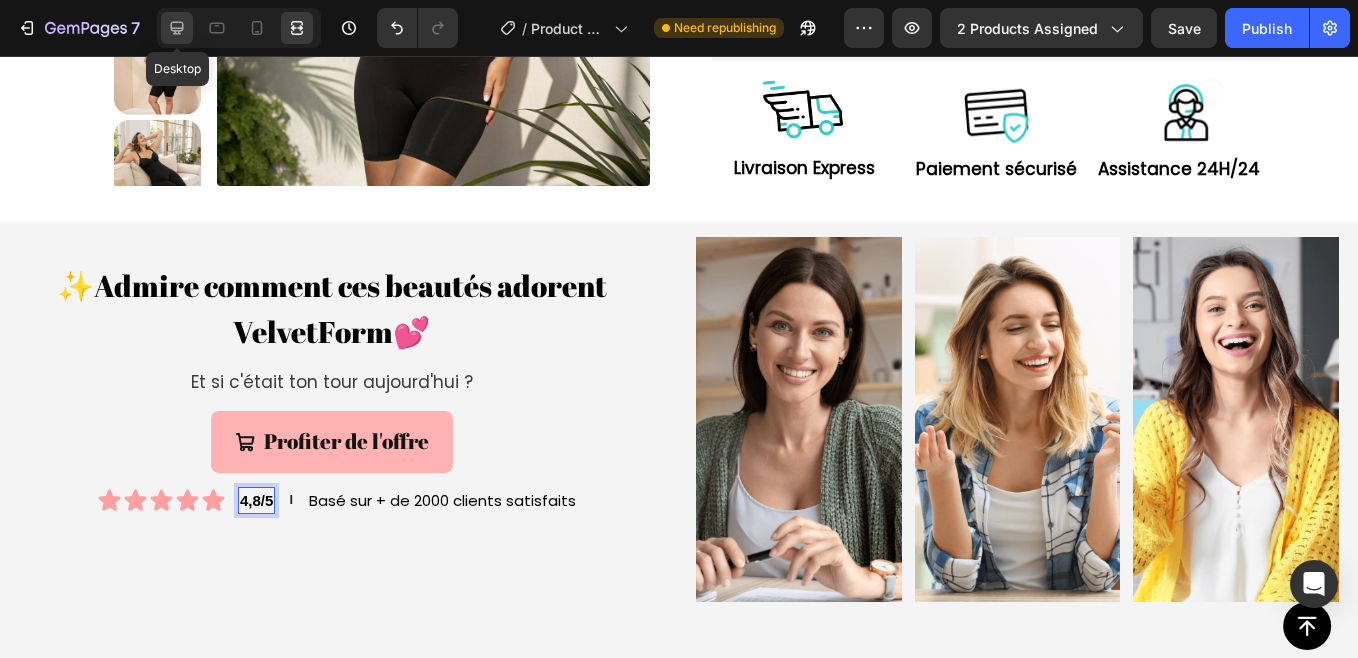 click 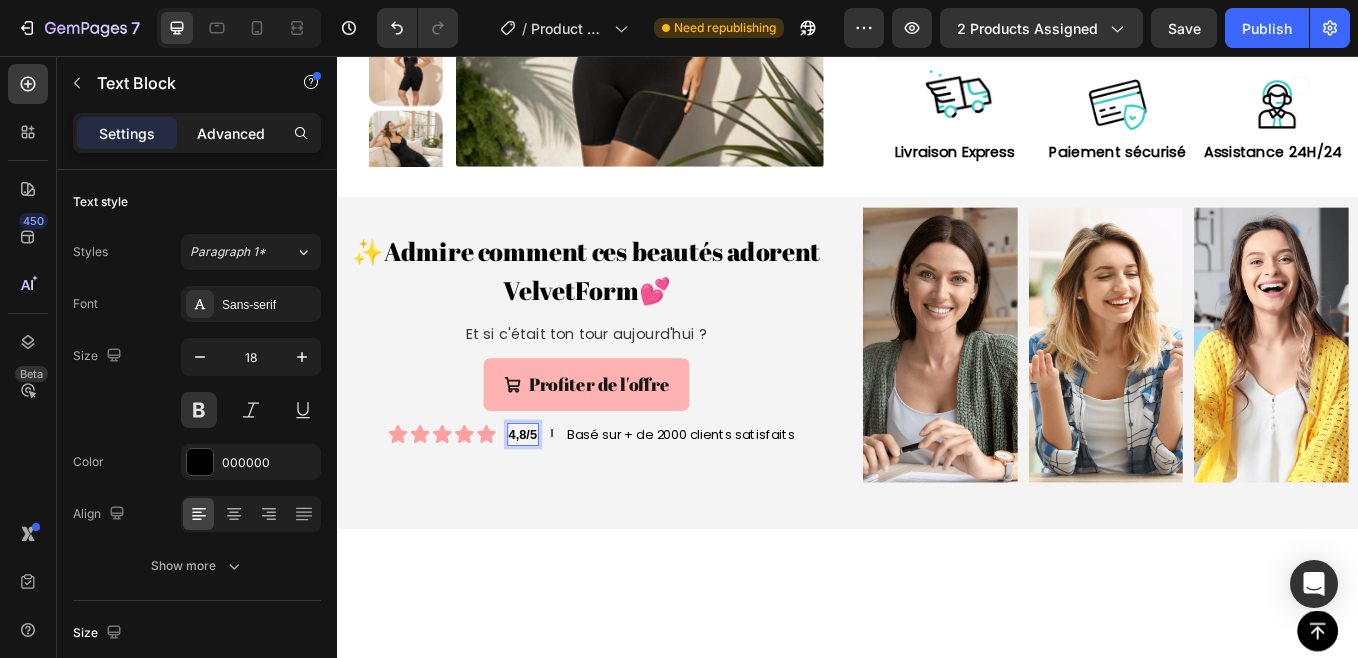 click on "Advanced" at bounding box center (231, 133) 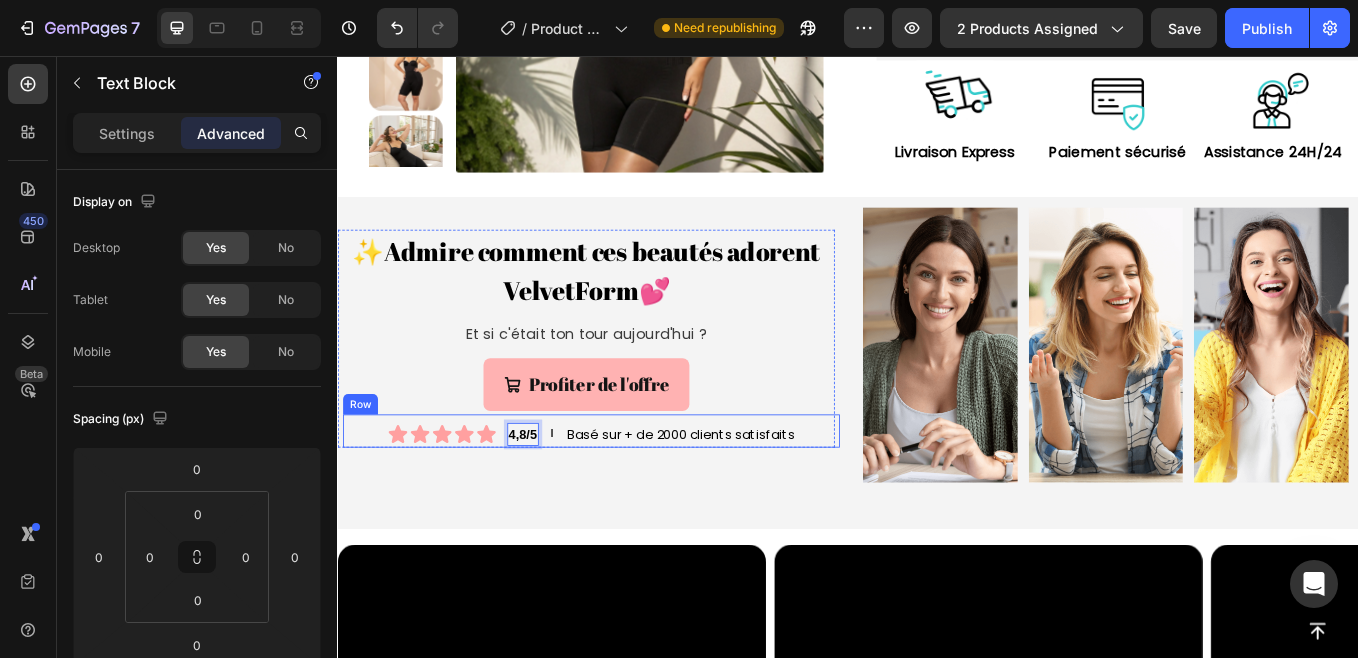 click on "Icon
Icon
Icon
Icon
Icon Icon List 4,8/5 Text Block   0 l Text Block Basé sur + de 2000 clients satisfaits Text Block Row" at bounding box center [635, 496] 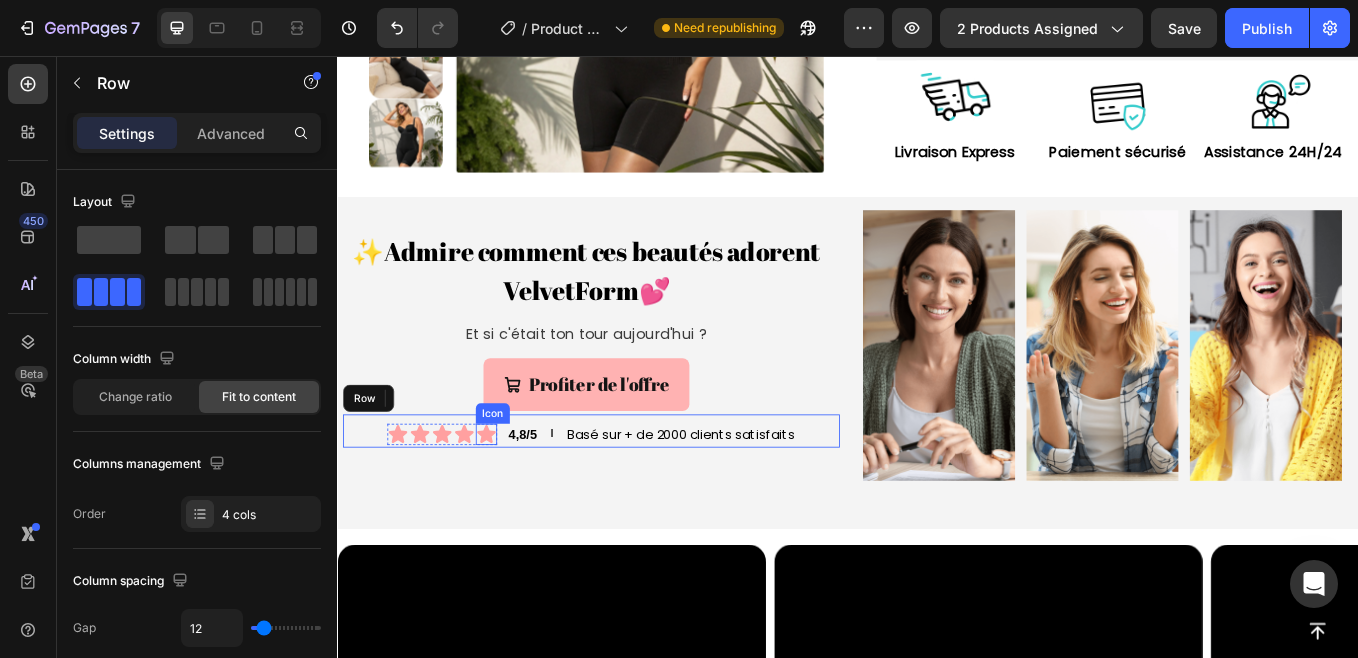 click 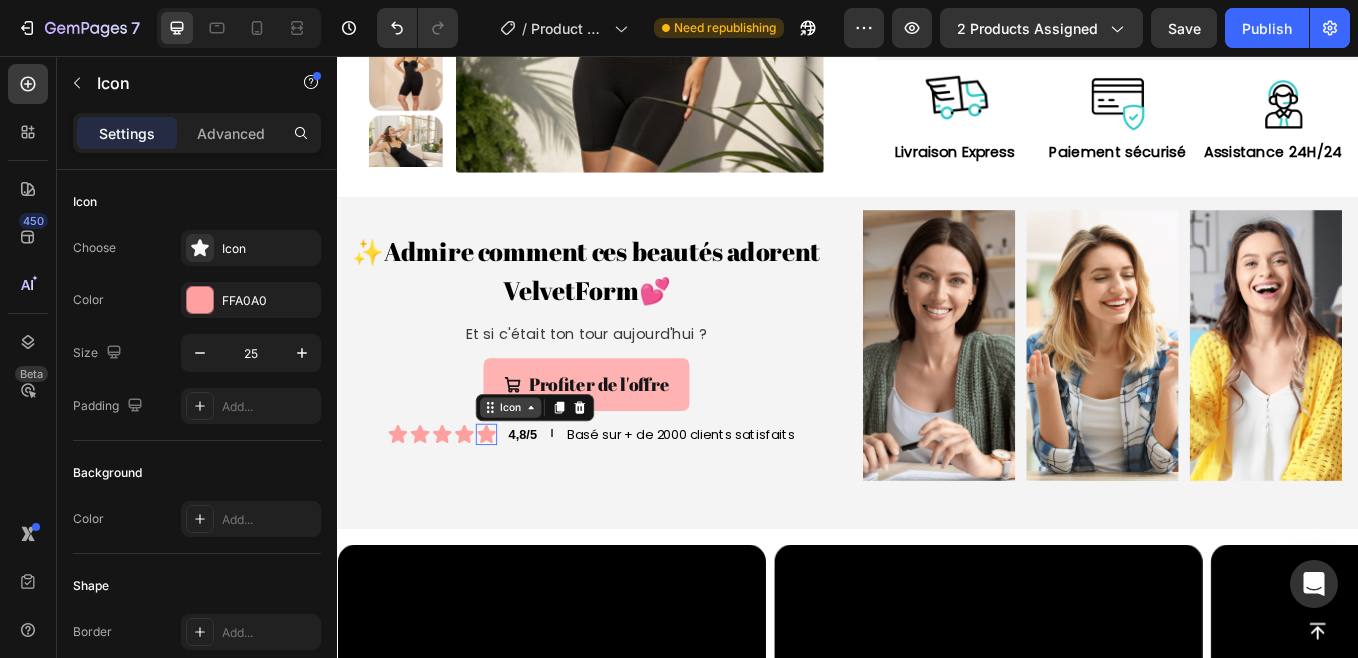 click 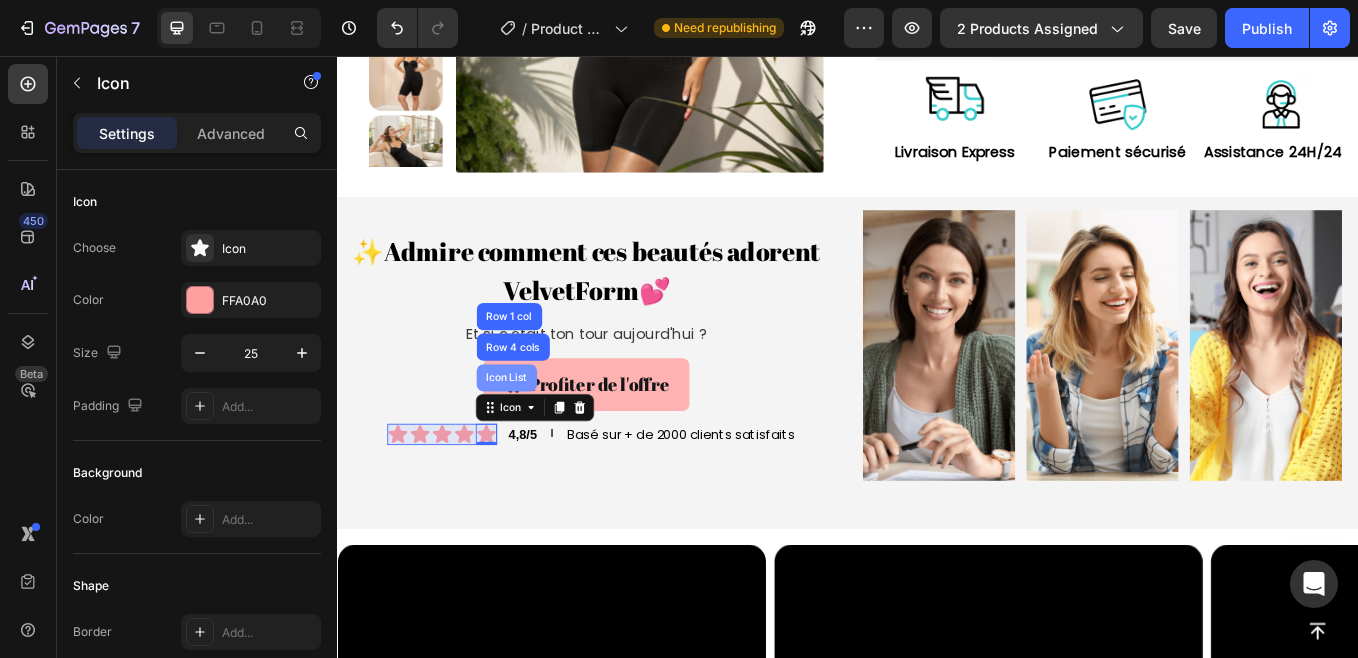click on "Icon List" at bounding box center [535, 434] 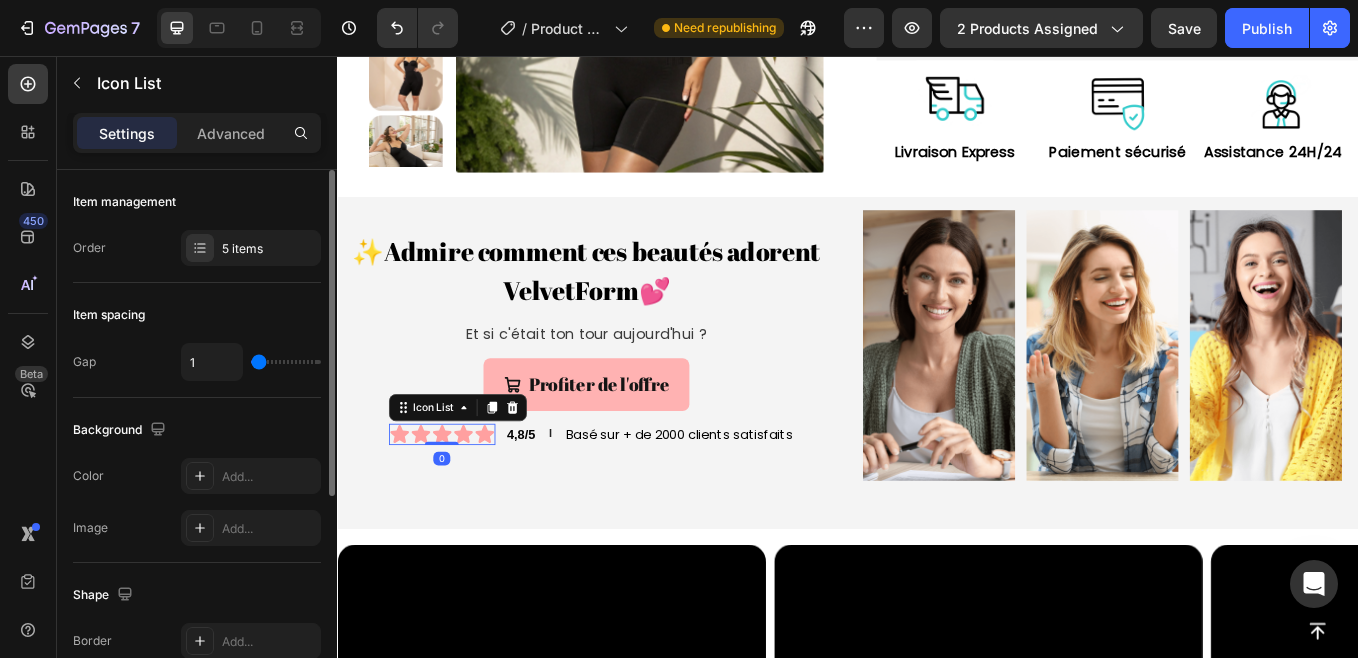 drag, startPoint x: 246, startPoint y: 366, endPoint x: 261, endPoint y: 349, distance: 22.671568 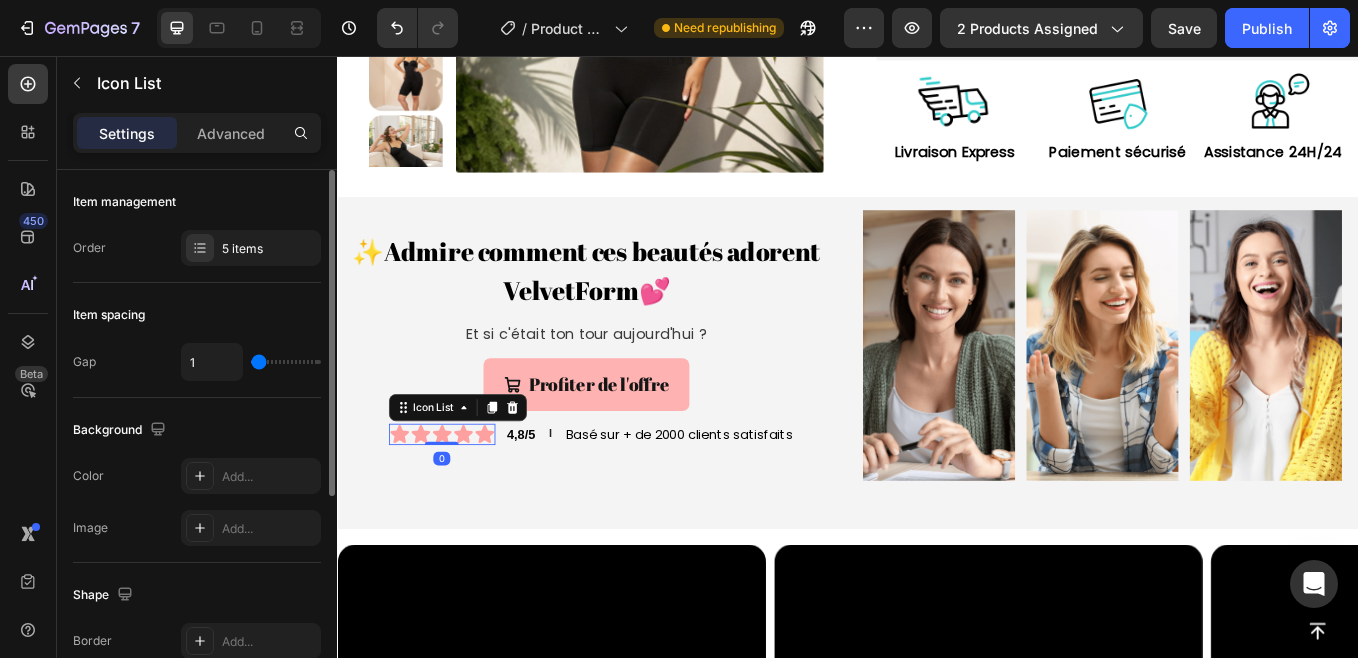 click at bounding box center [286, 362] 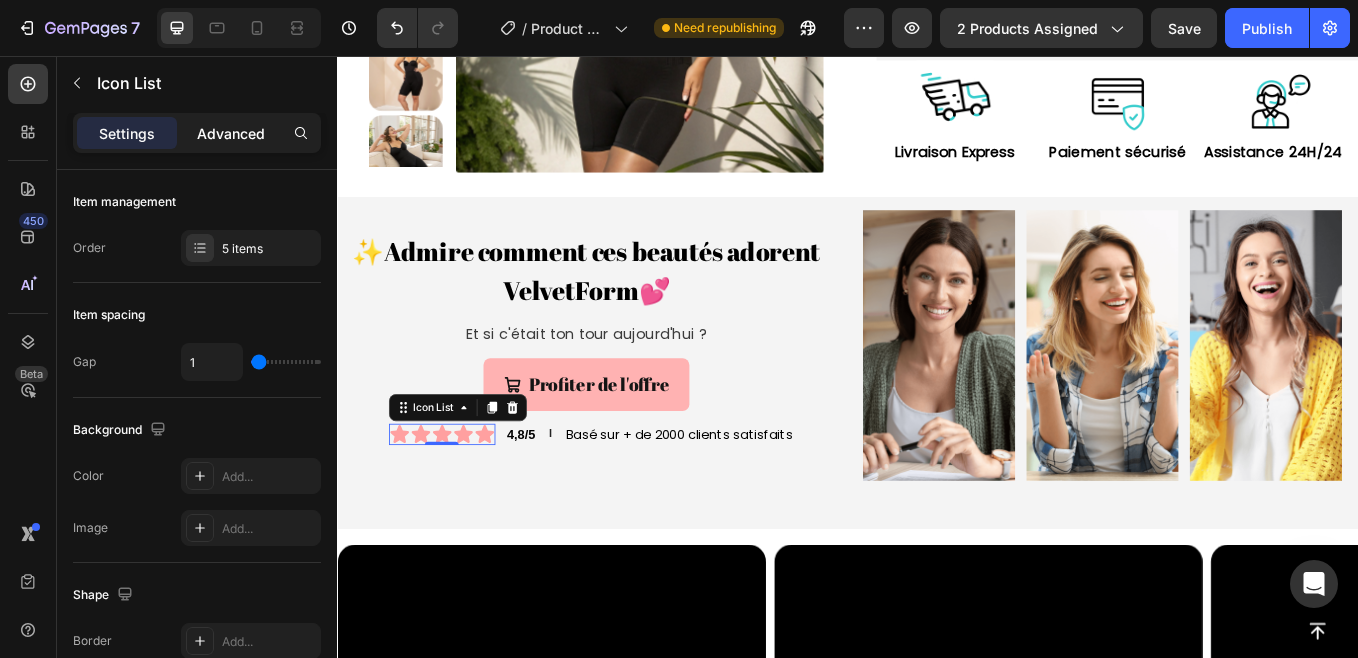 click on "Advanced" at bounding box center (231, 133) 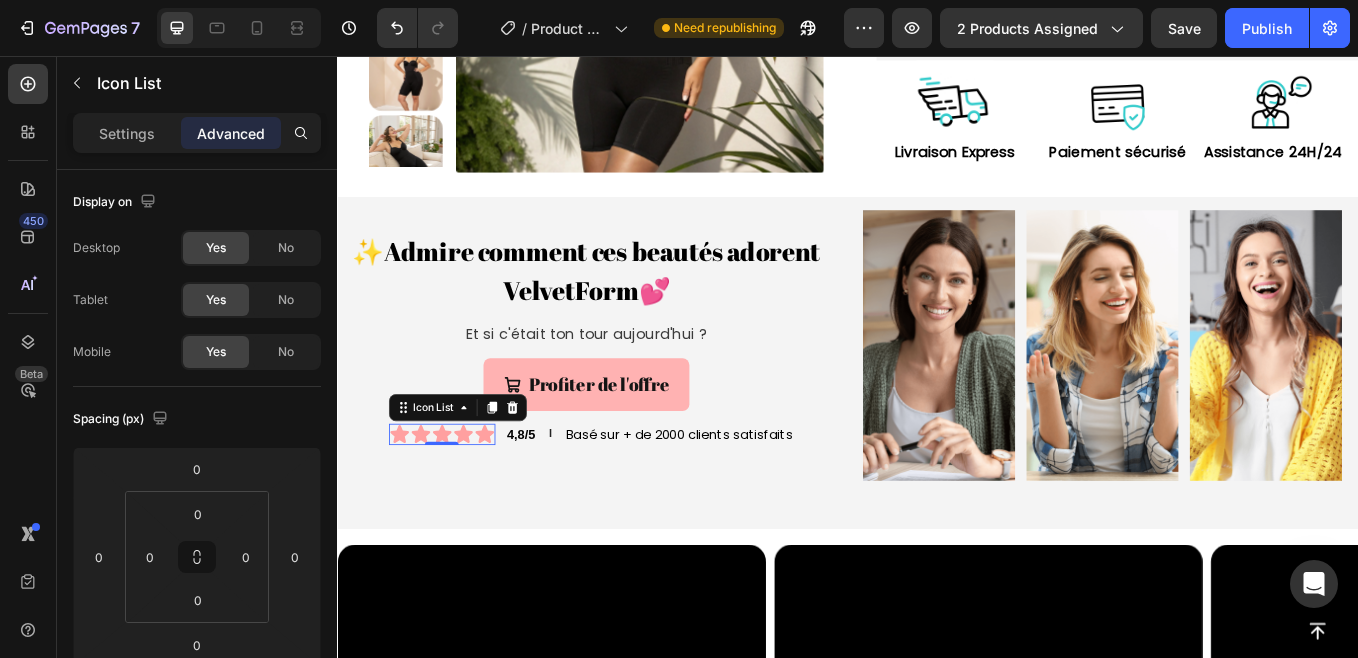 click on "Advanced" at bounding box center [231, 133] 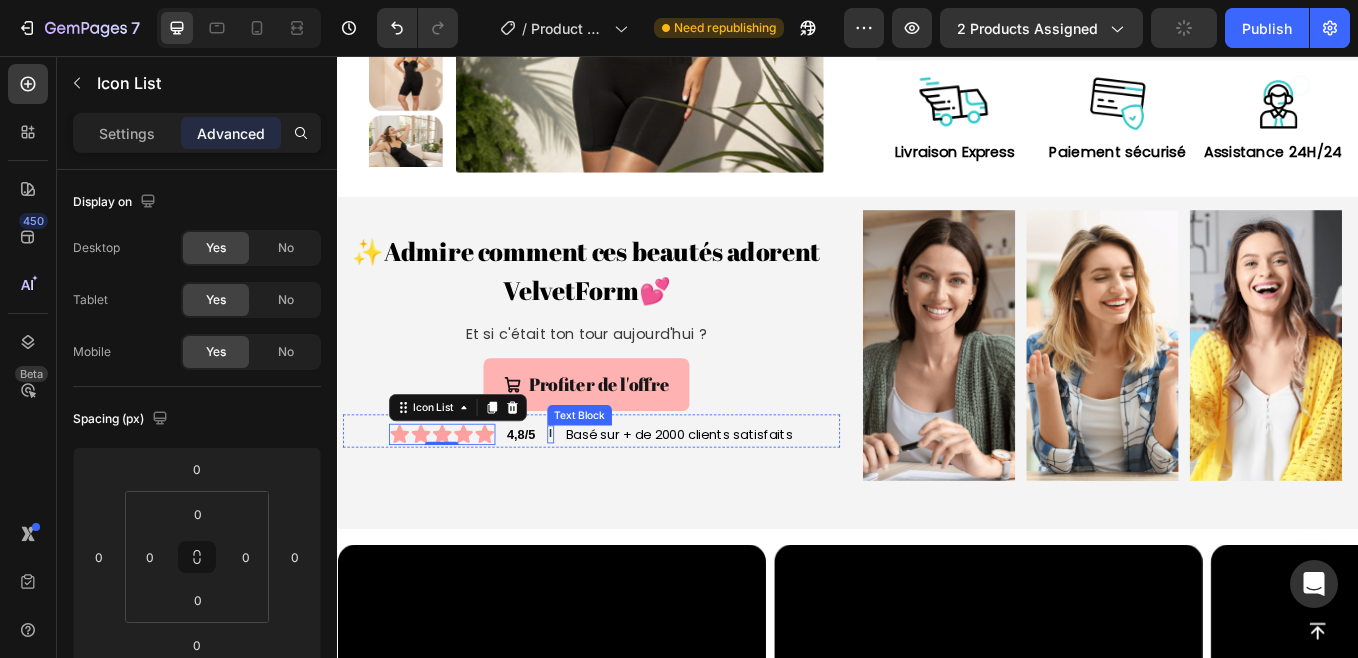 click on "l" at bounding box center [587, 500] 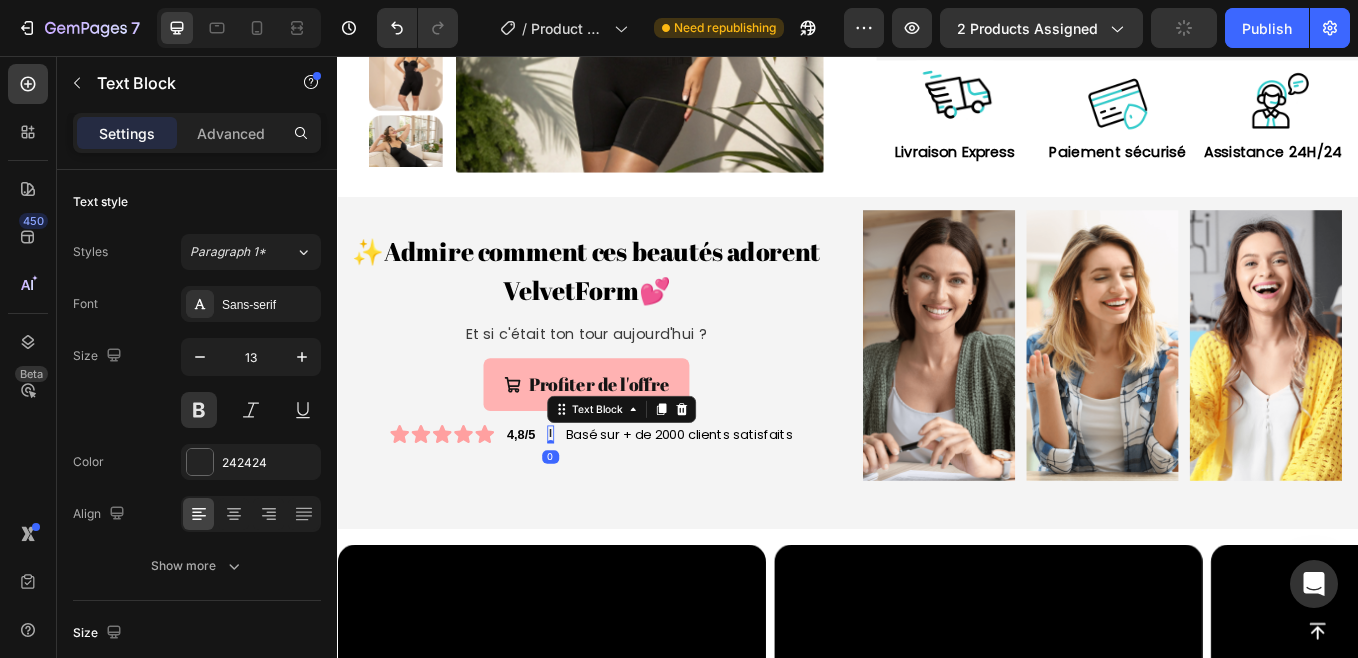 click on "l" at bounding box center (587, 500) 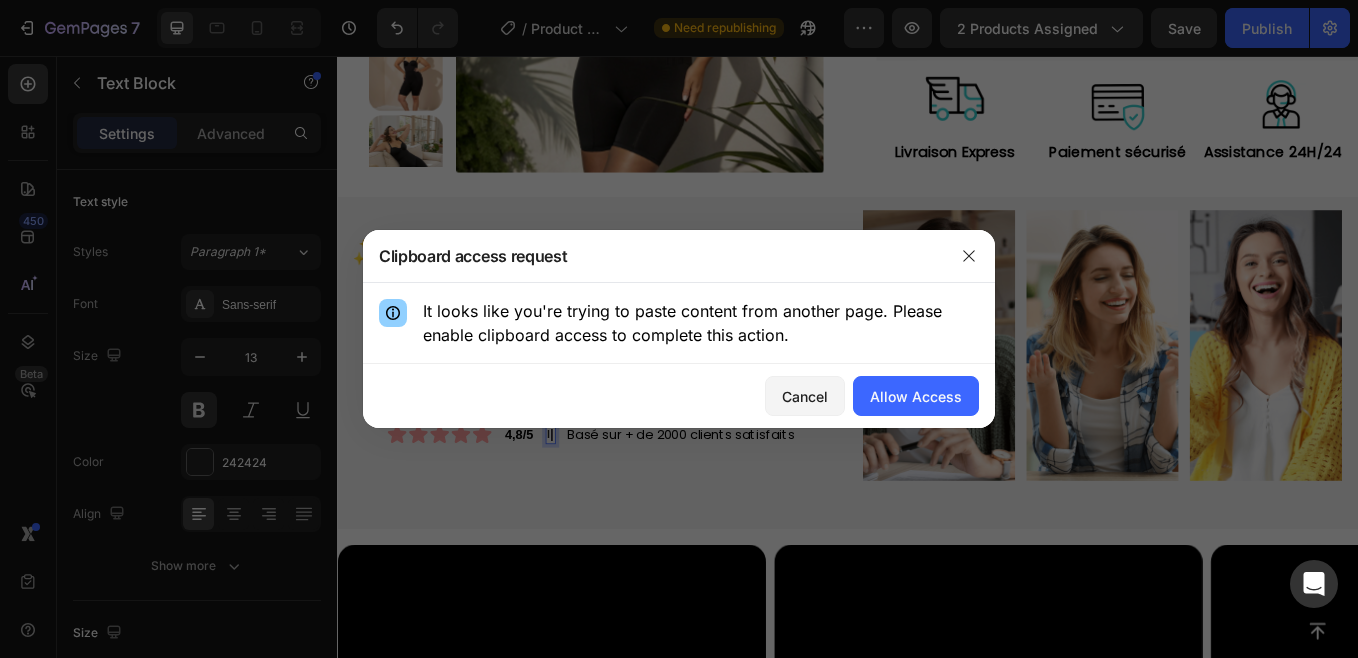 scroll, scrollTop: 507, scrollLeft: 0, axis: vertical 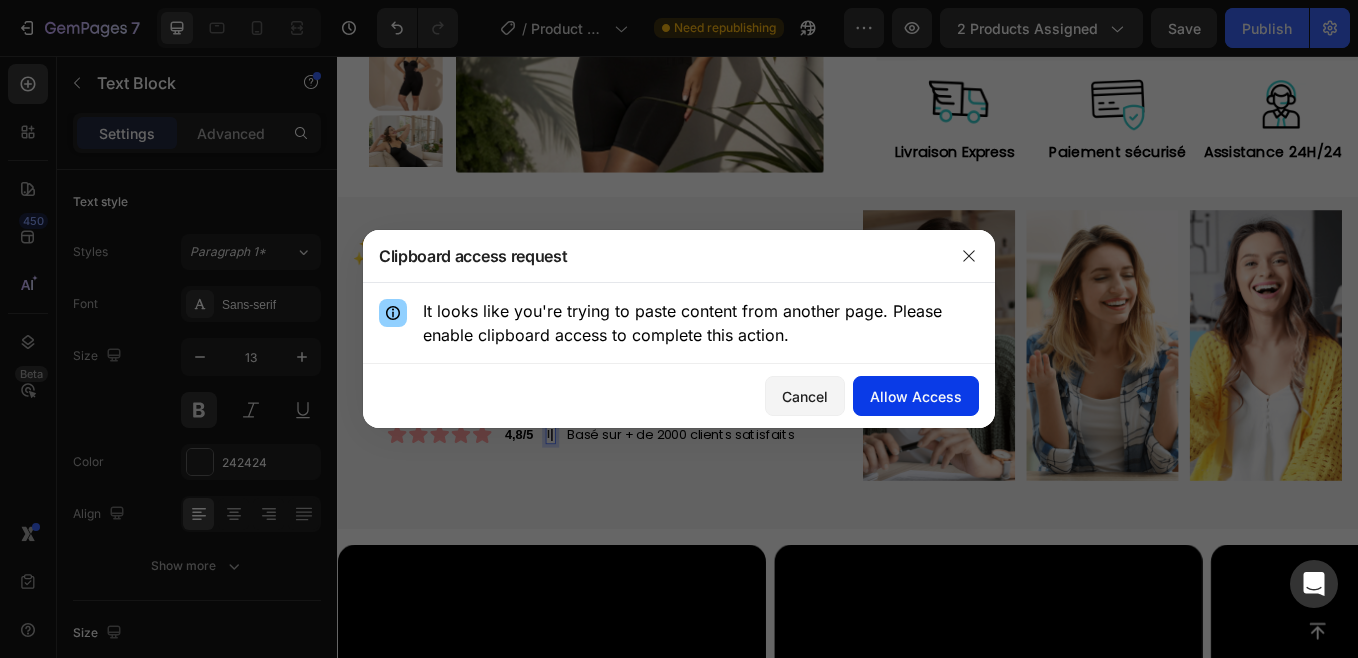 click on "Allow Access" 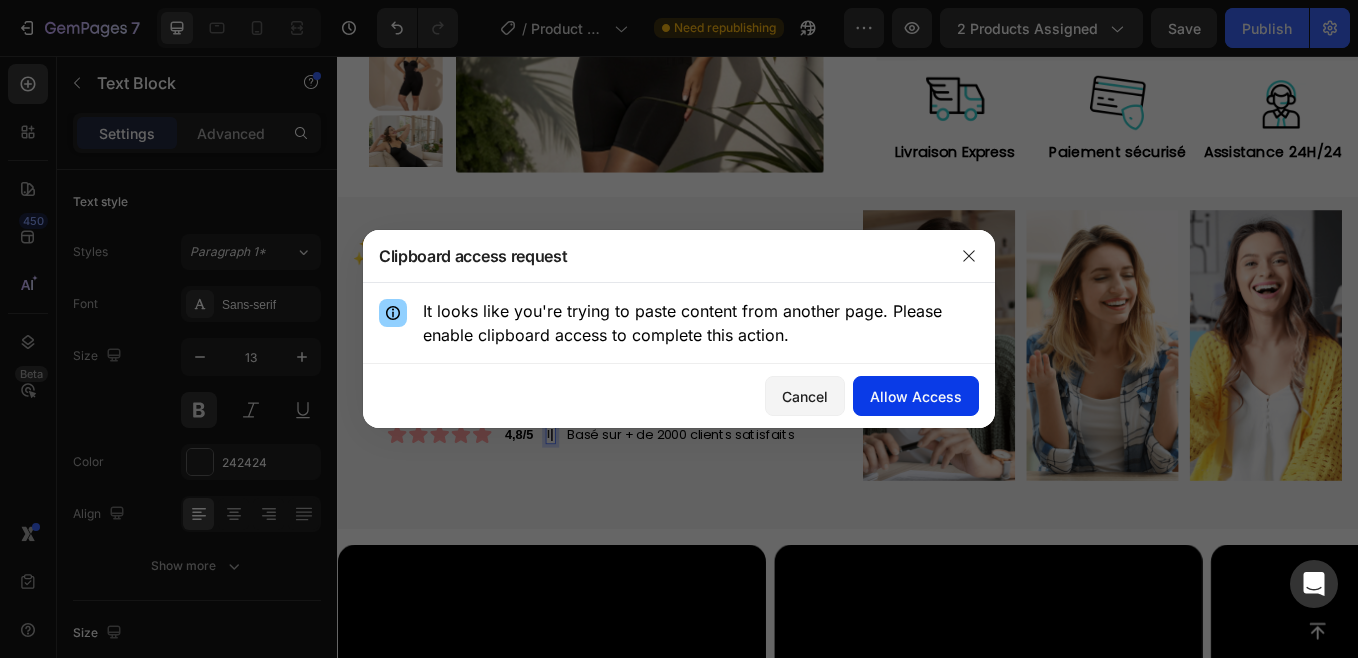 click on "Allow Access" 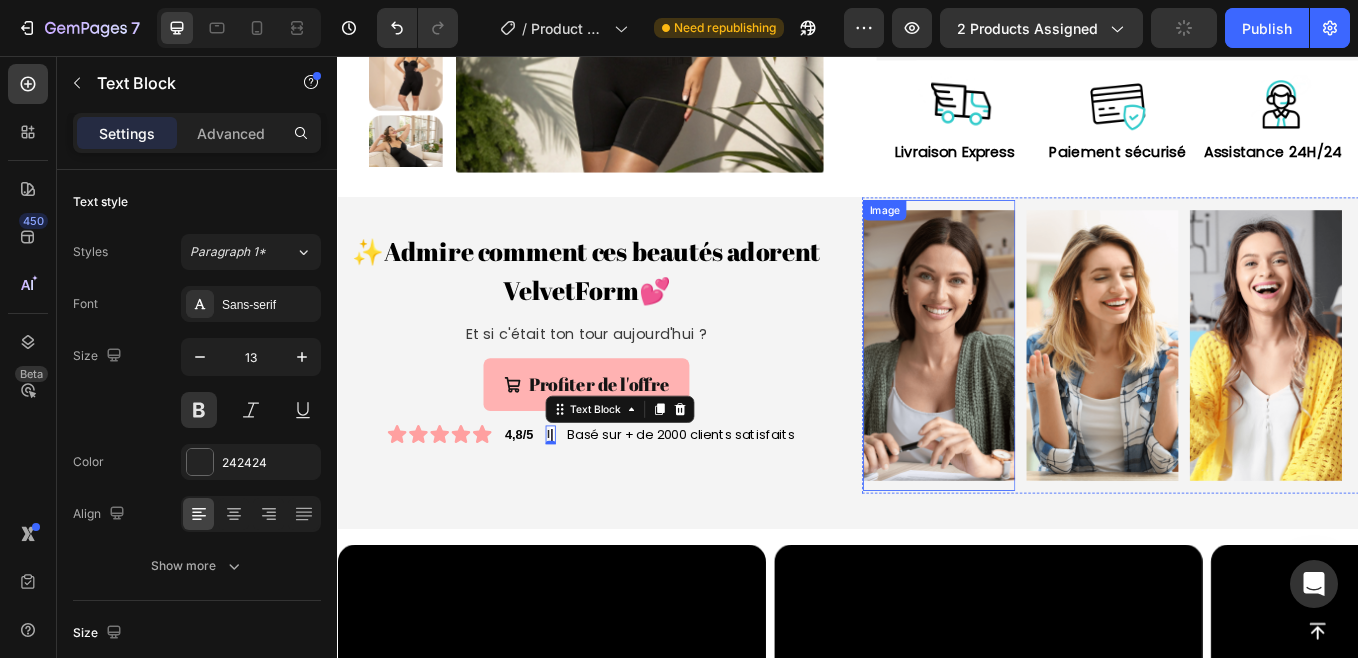 click at bounding box center (1043, 397) 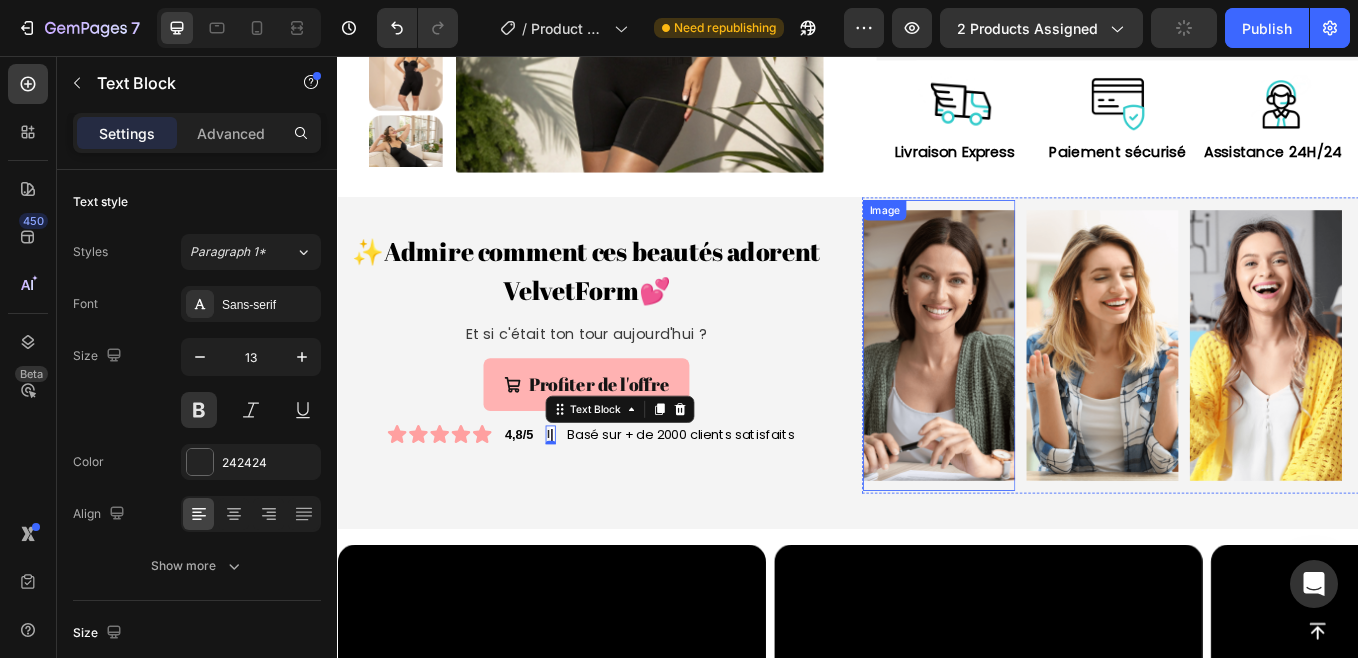 click on "l |" at bounding box center [587, 502] 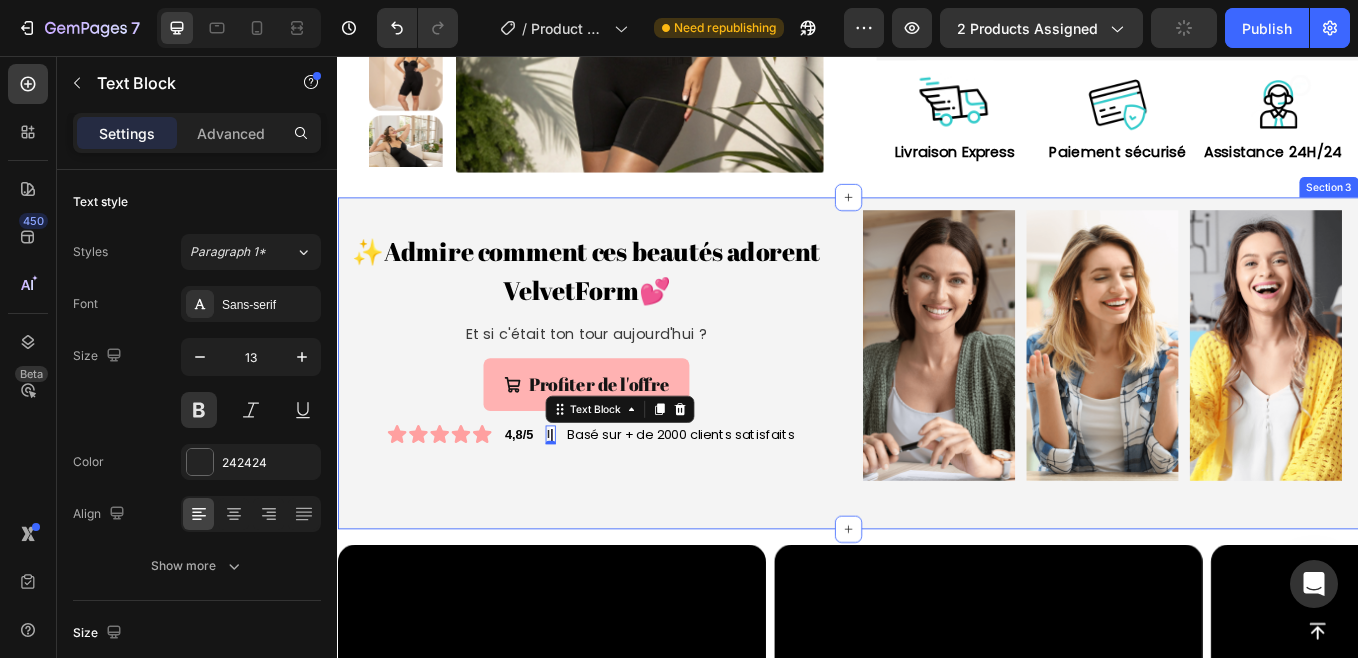 click 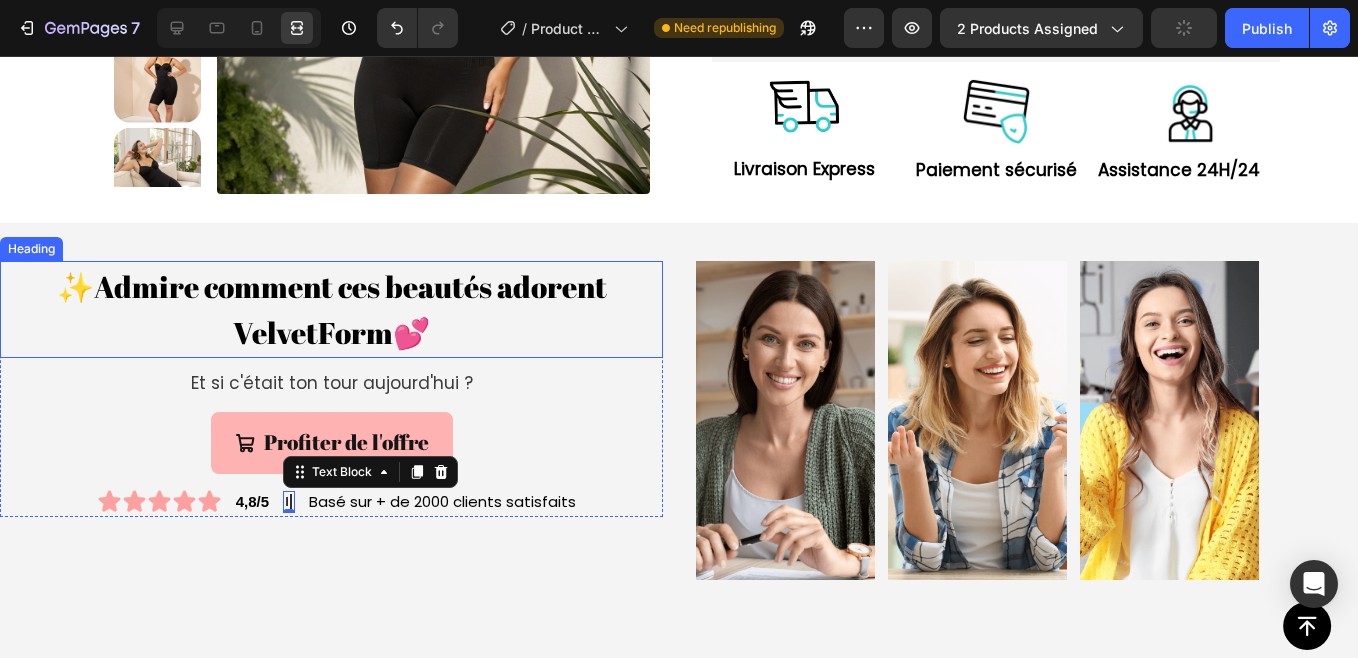 click on "l |" at bounding box center [289, 502] 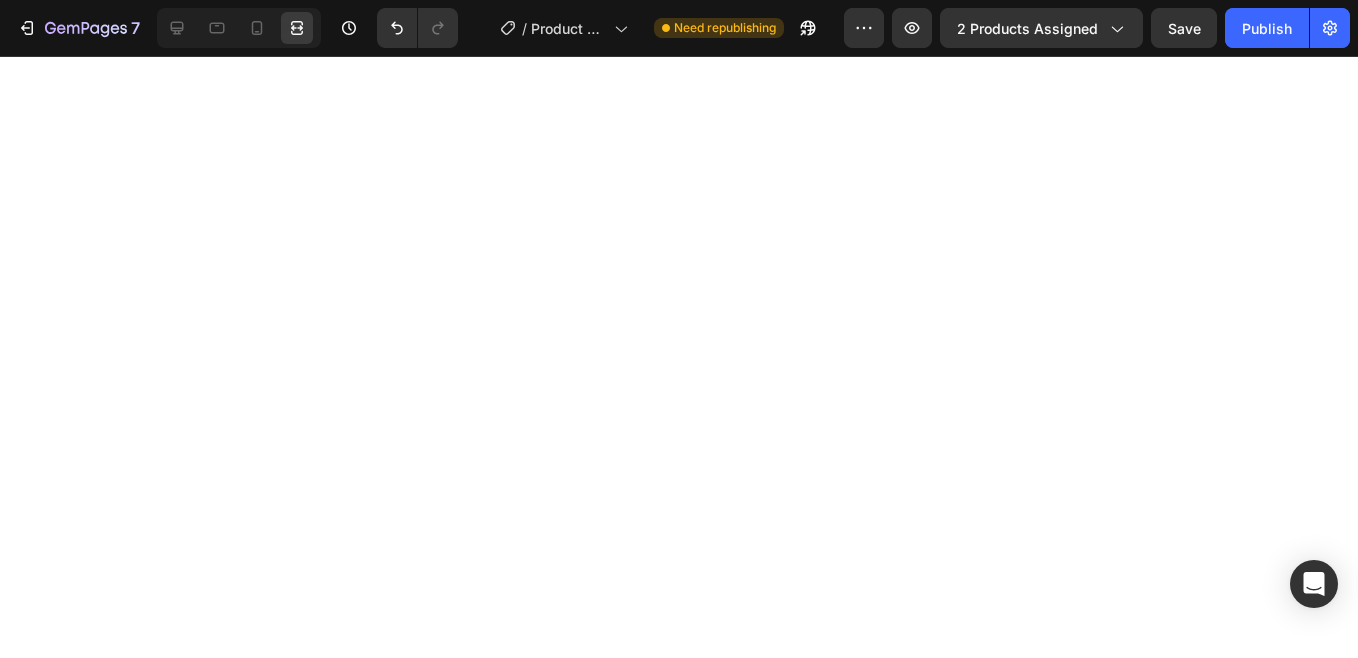 scroll, scrollTop: 0, scrollLeft: 0, axis: both 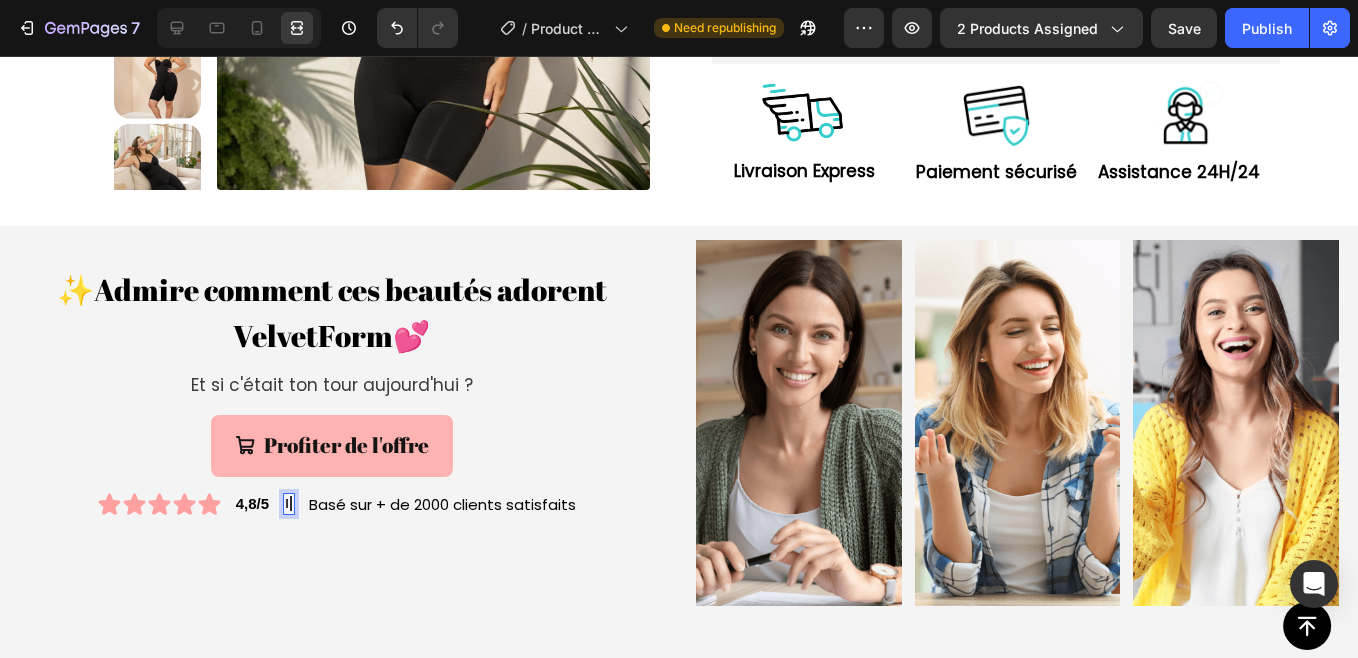 click on "l |" at bounding box center [289, 504] 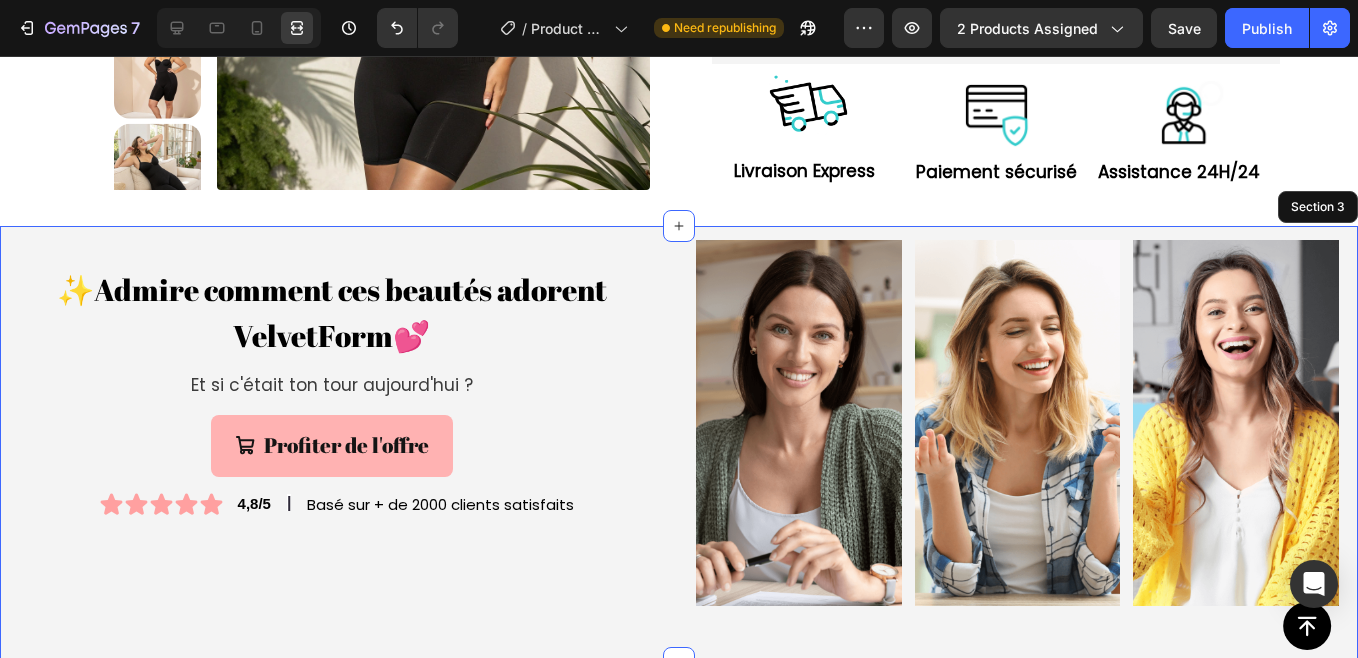 click on "✨Admire comment ces beautés adorent VelvetForm💕  Heading Et si c'était ton tour aujourd'hui ? Text Block
Profiter de l'offre Button
Icon
Icon
Icon
Icon
Icon Icon List 4,8/5 Text Block l Text Block Basé sur + de 2000 avis Text Block Row Row ⁠⁠⁠⁠⁠⁠⁠ ✨Admire comment ces beautés adorent VelvetForm💕  Heading Et si c'était ton tour aujourd'hui ? Text Block
Profiter de l'offre Button
Icon
Icon
Icon
Icon
Icon Icon List 4,8/5 Text Block | Text Block   0 Basé sur + de 2000 clients satisfaits Text Block Row Row Row" at bounding box center [331, 423] 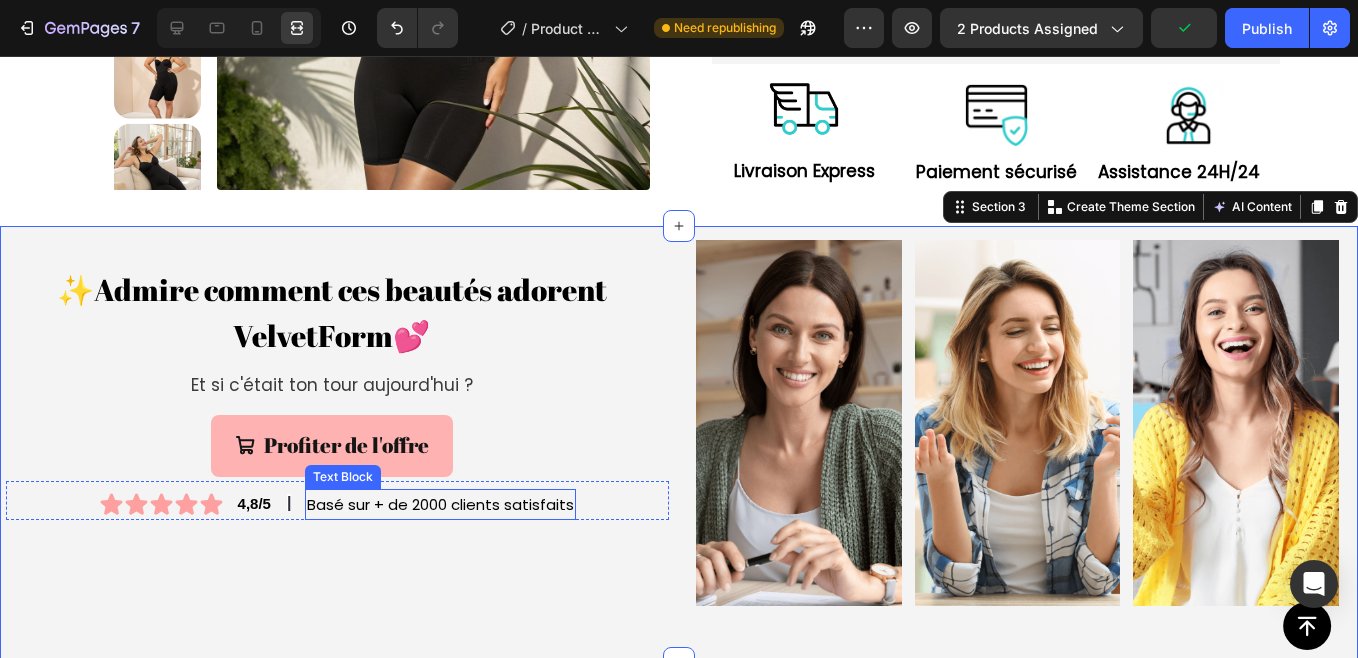 click on "Basé sur + de 2000 clients satisfaits" at bounding box center (440, 504) 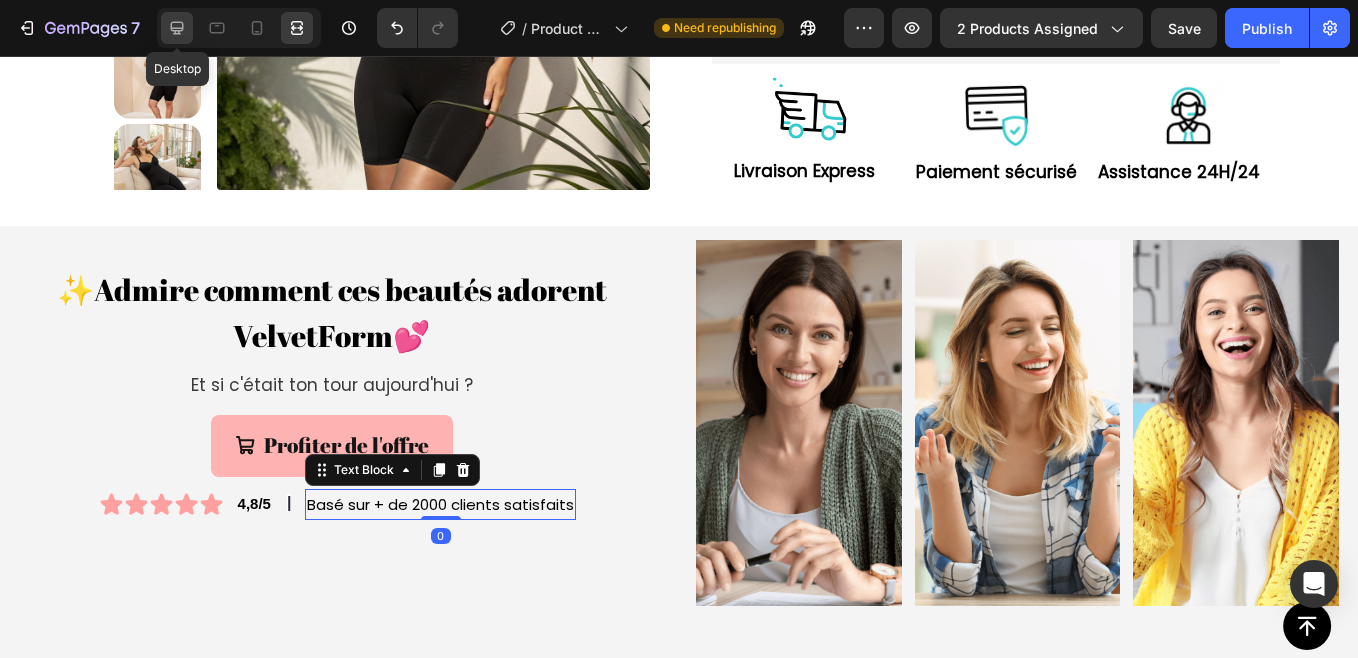 click 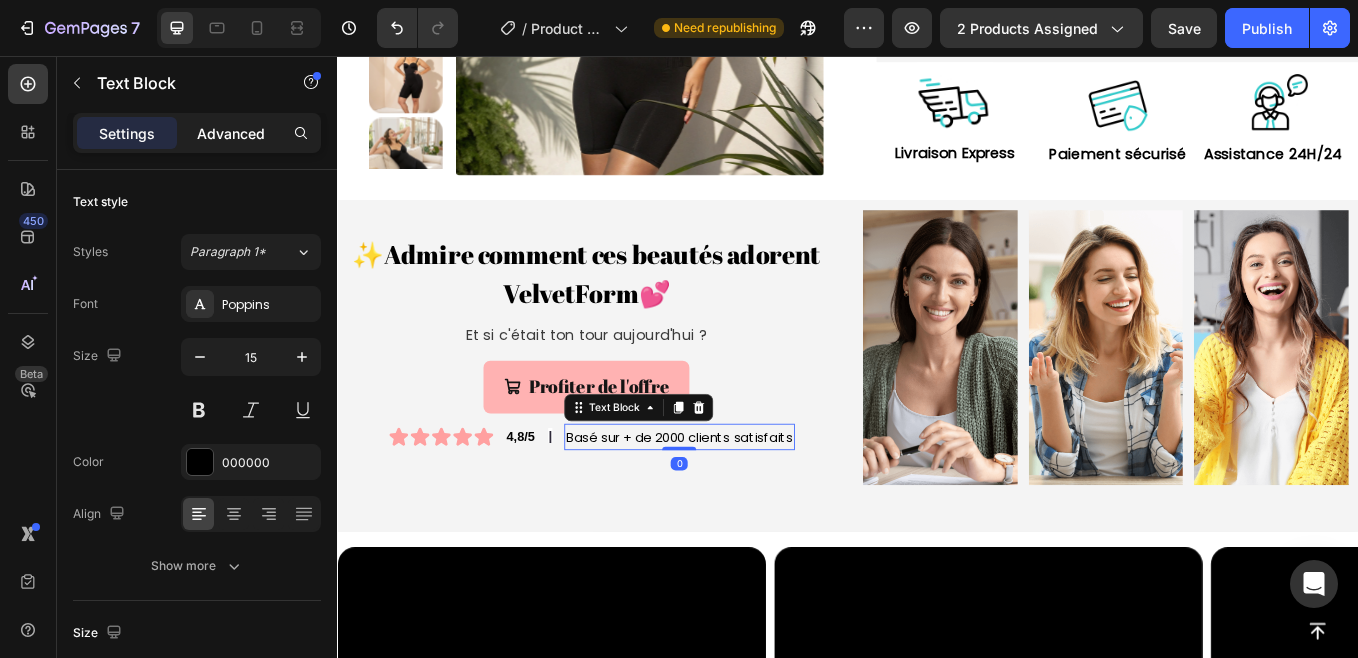 click on "Advanced" at bounding box center [231, 133] 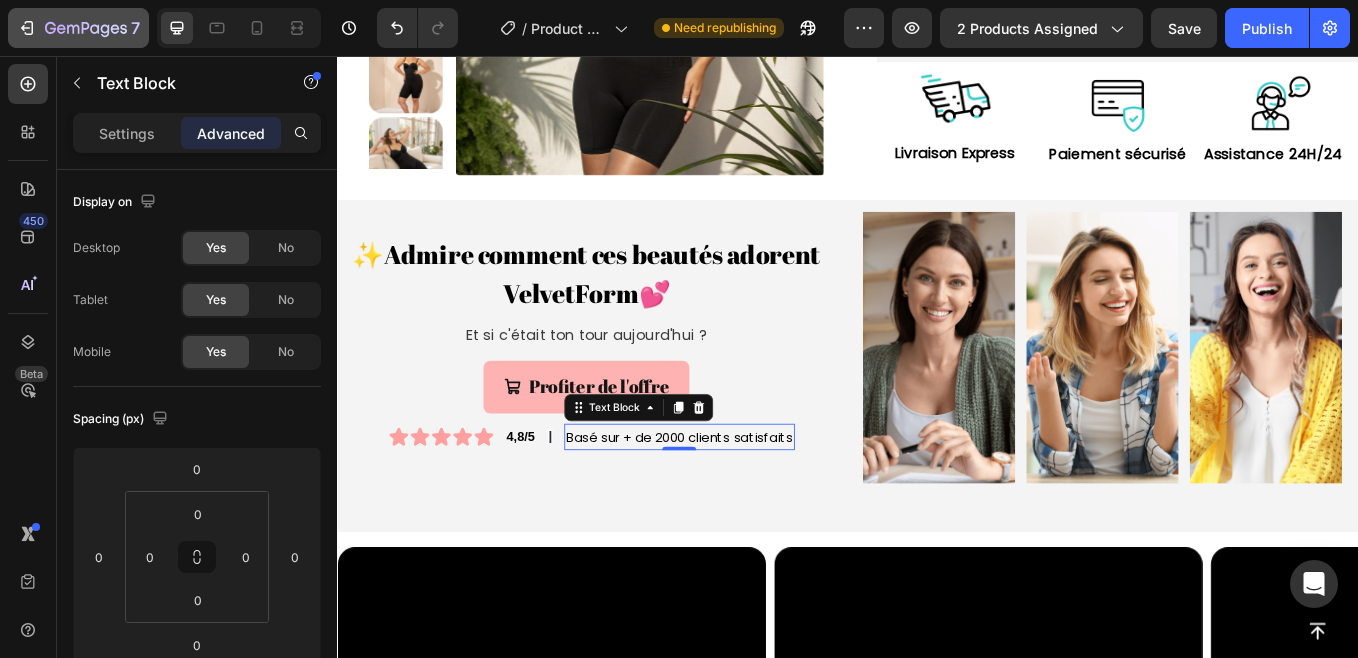 scroll, scrollTop: 789, scrollLeft: 0, axis: vertical 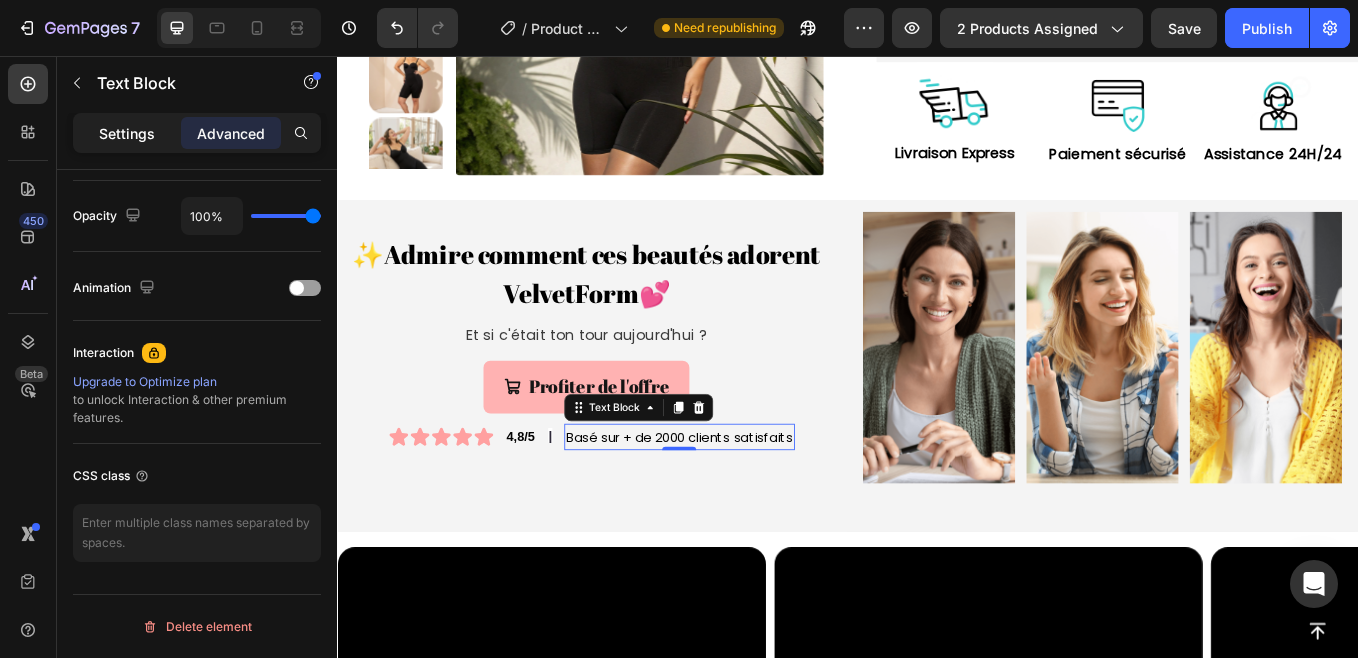 click on "Settings" at bounding box center [127, 133] 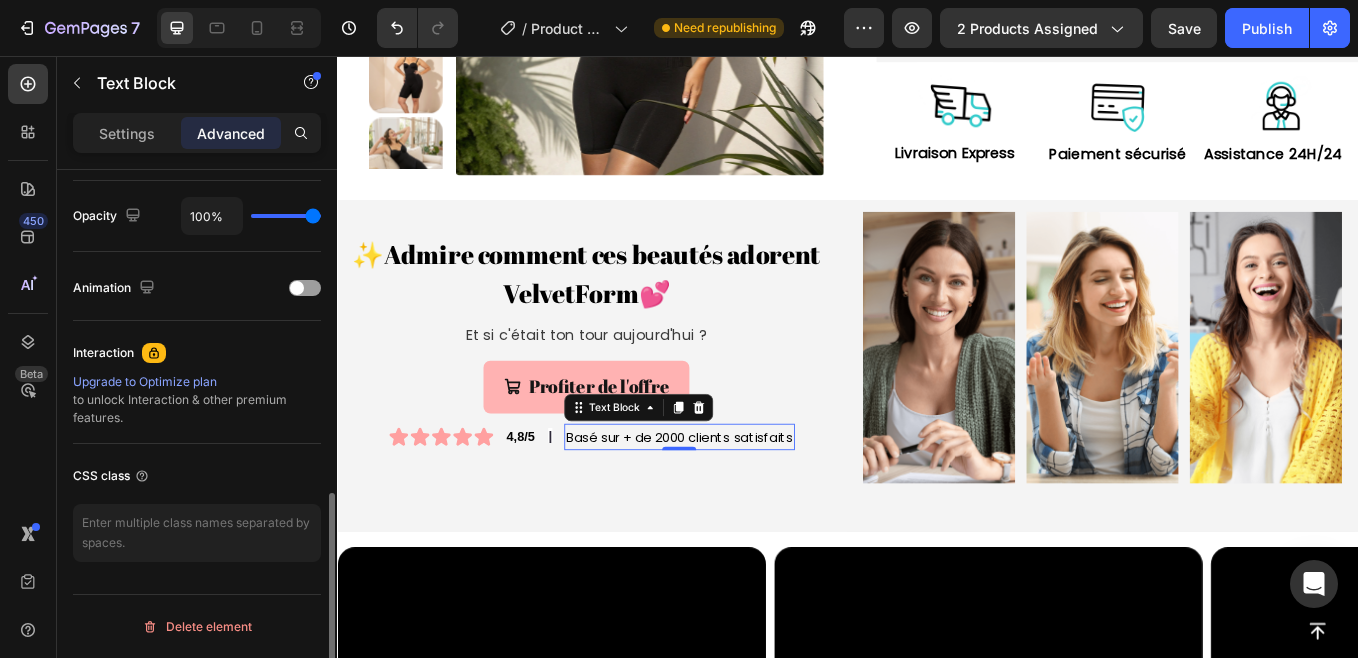 click on "Settings" at bounding box center [127, 133] 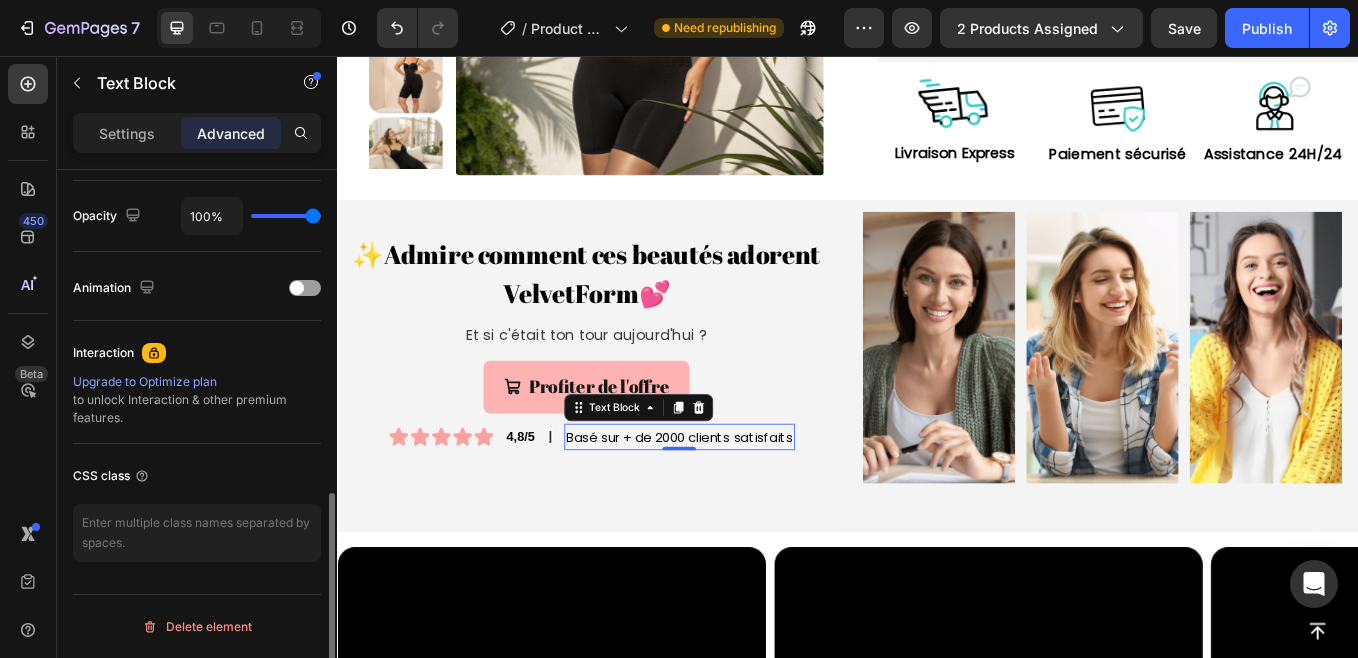 click on "Settings" at bounding box center (127, 133) 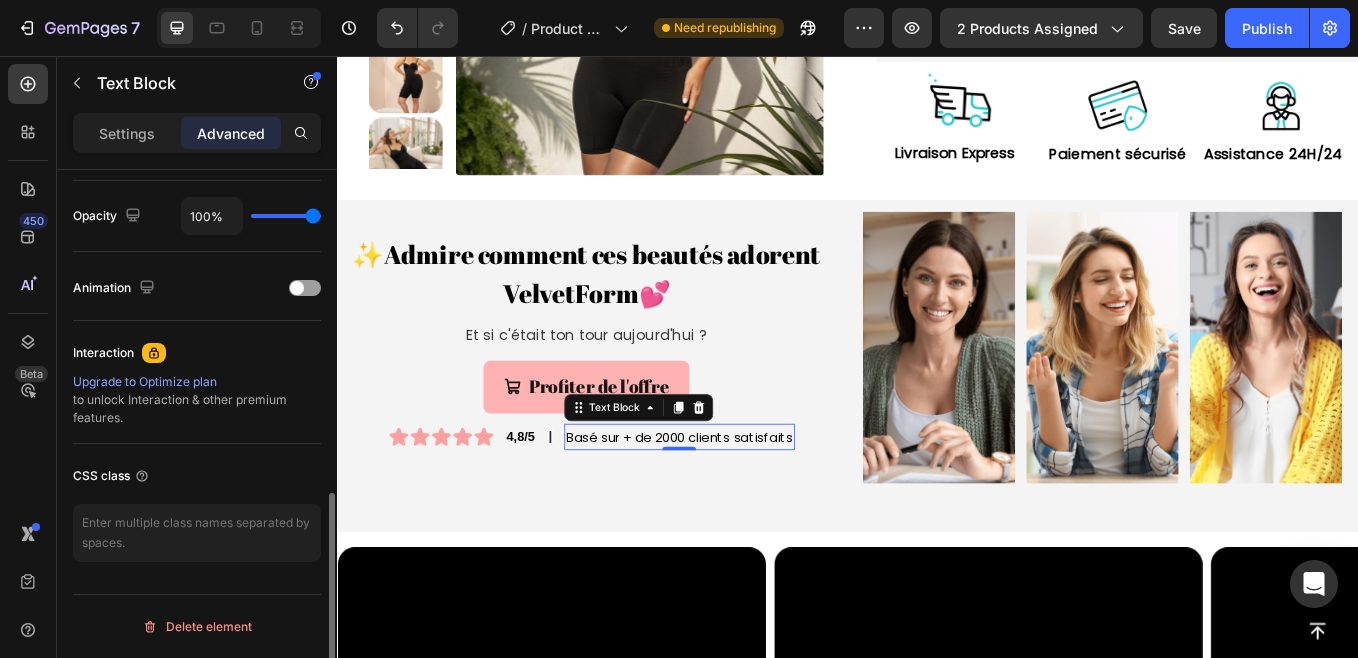 click on "Settings" at bounding box center [127, 133] 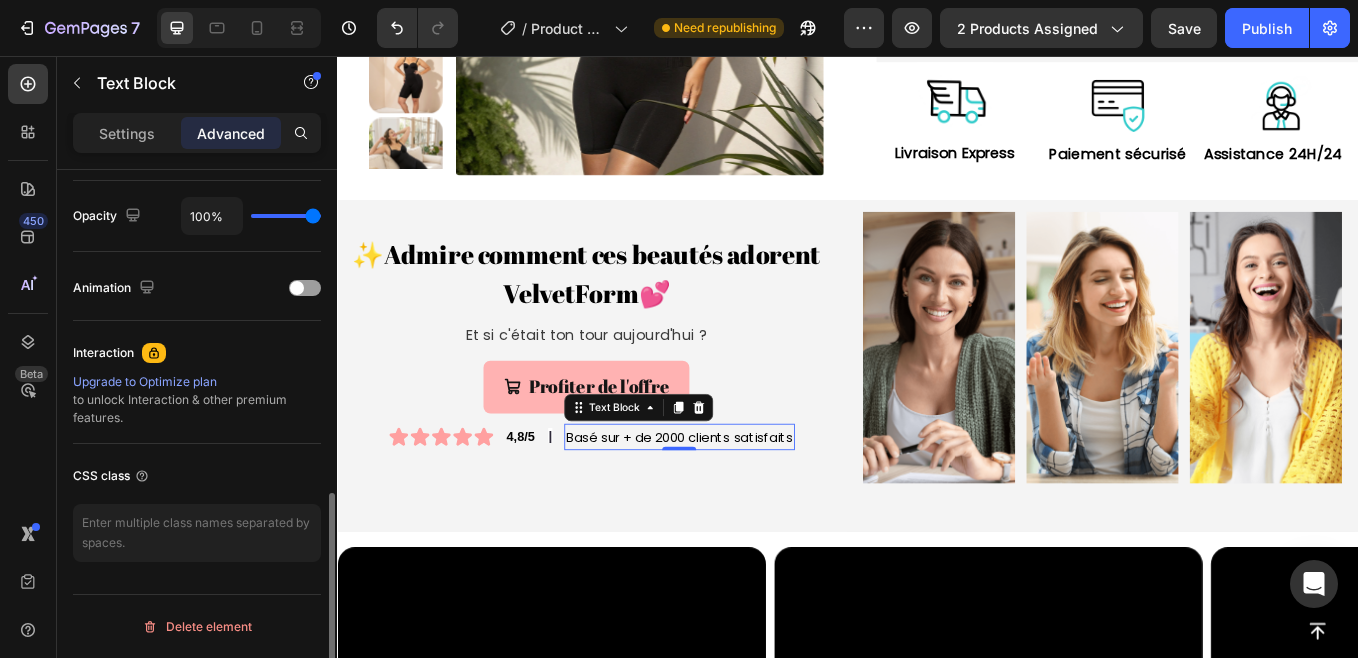 click on "Settings" at bounding box center (127, 133) 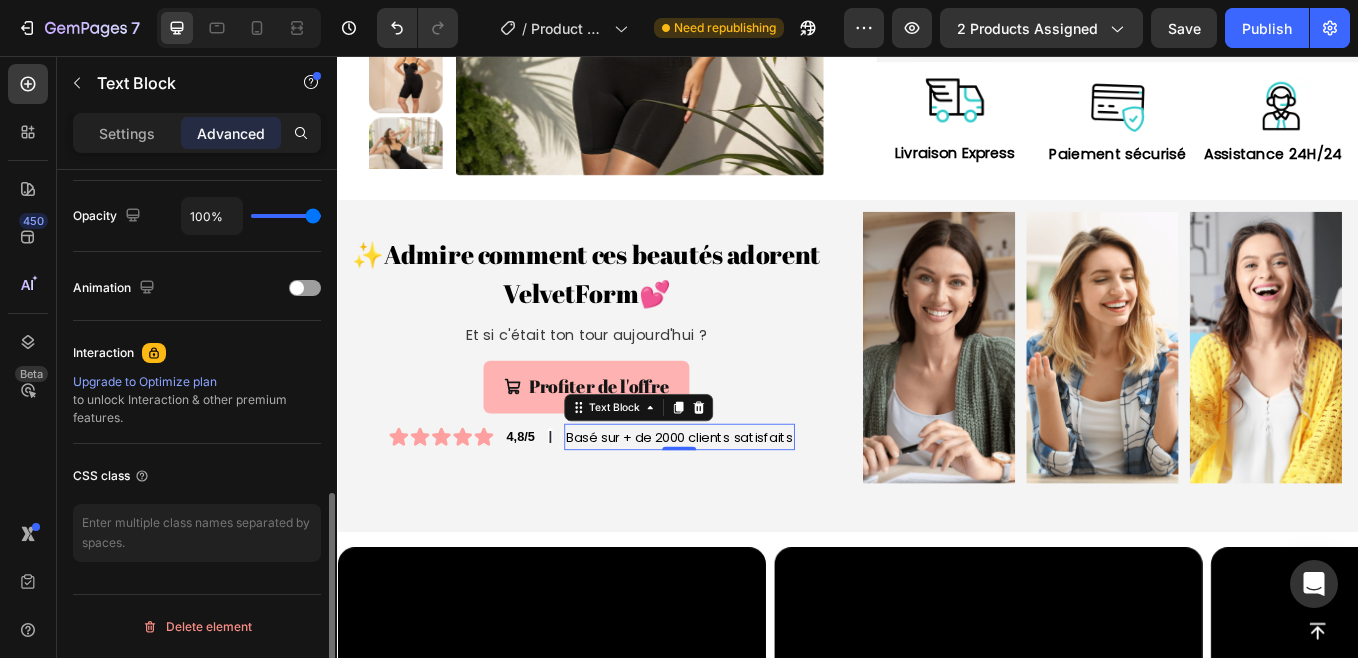 click on "Settings" at bounding box center (127, 133) 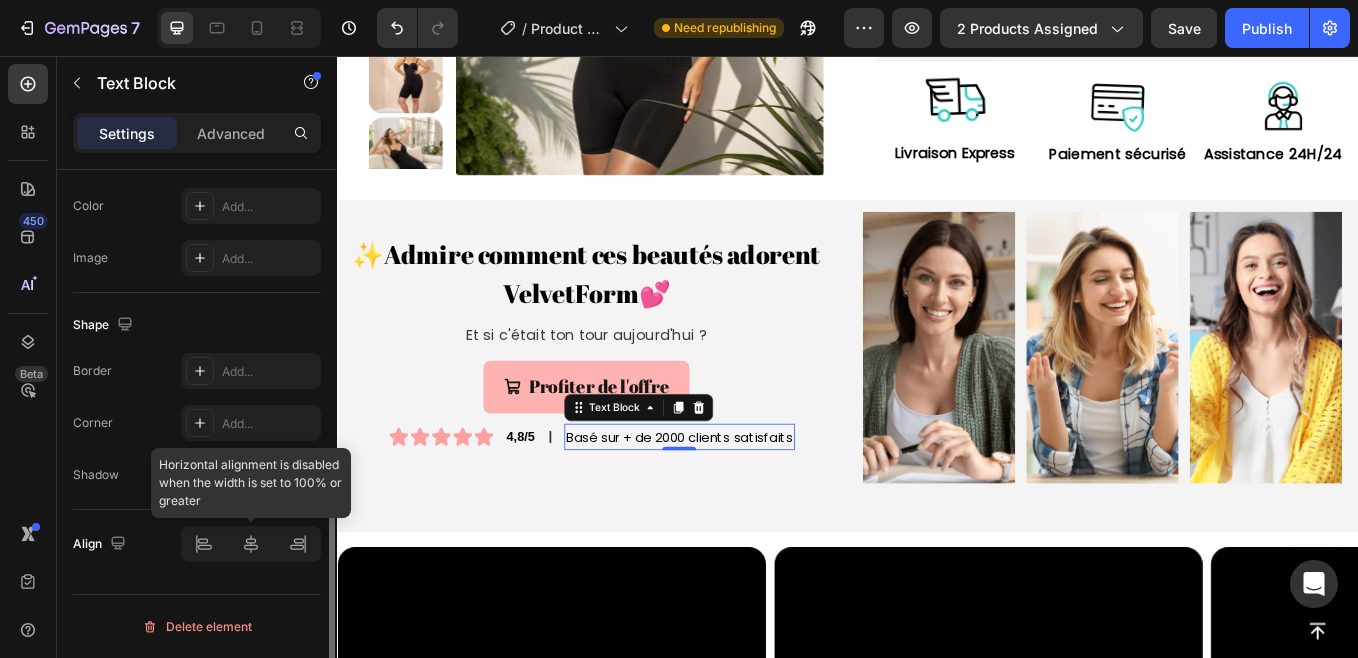 scroll, scrollTop: 640, scrollLeft: 0, axis: vertical 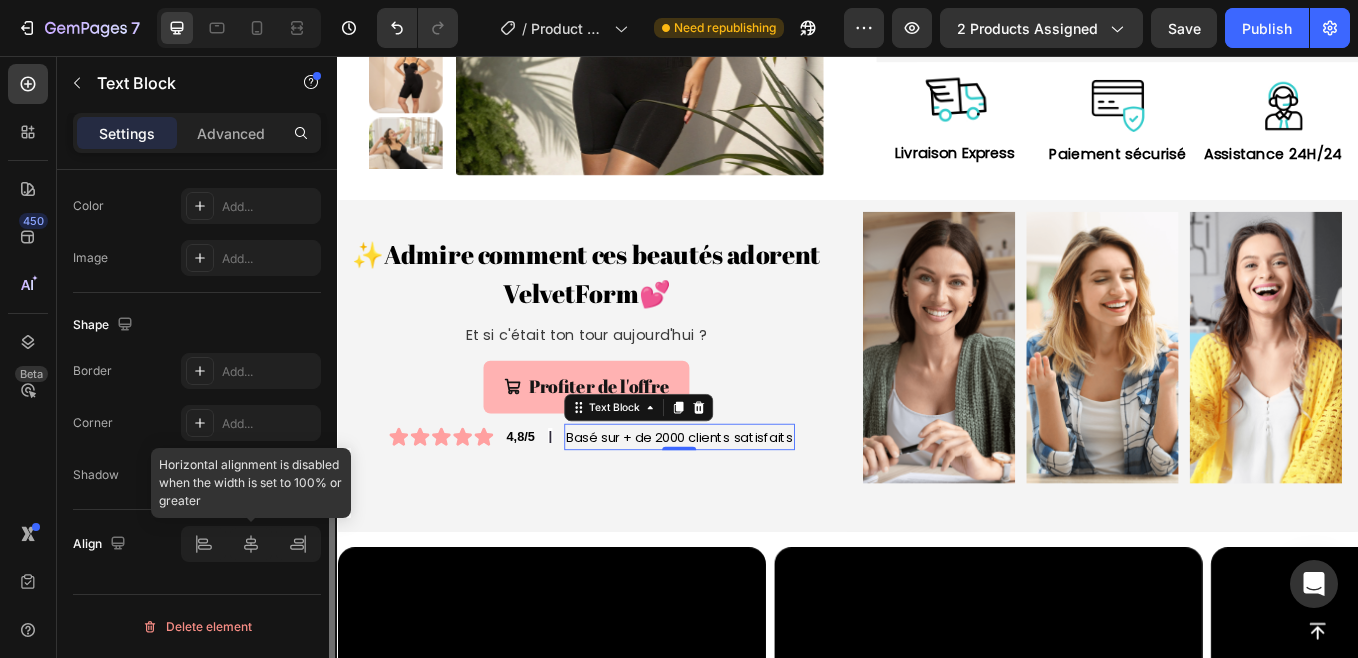 click 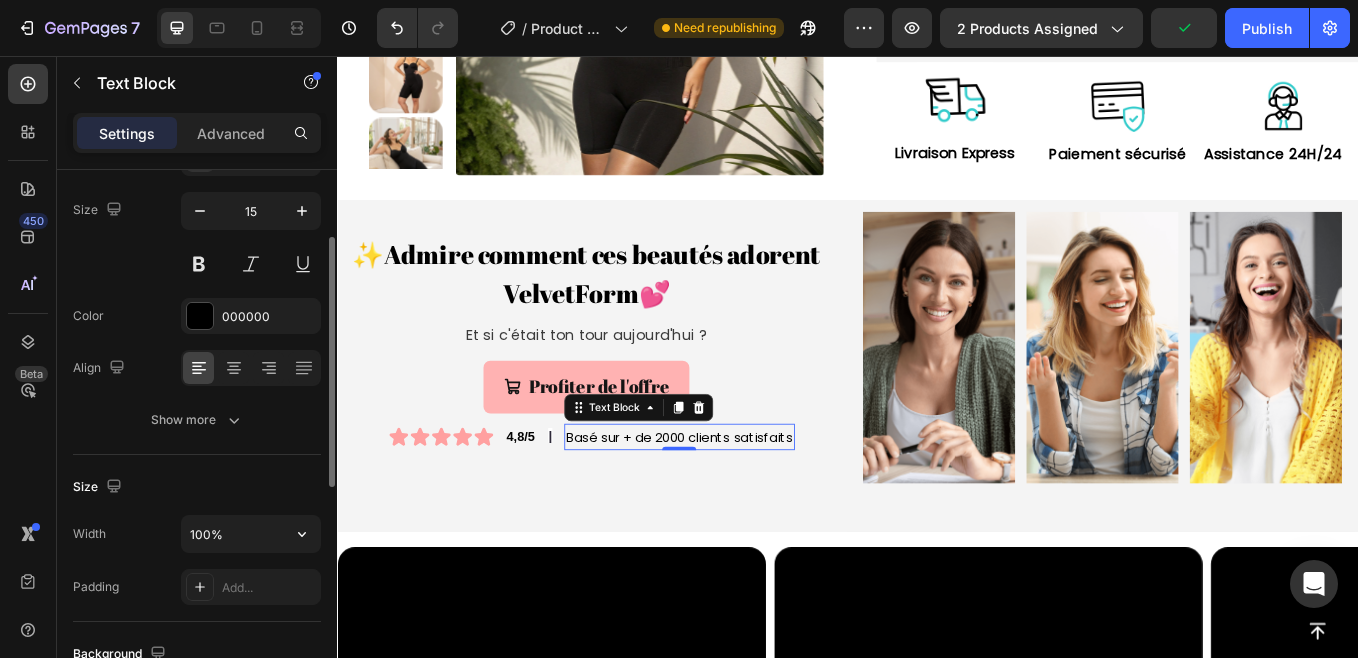 scroll, scrollTop: 139, scrollLeft: 0, axis: vertical 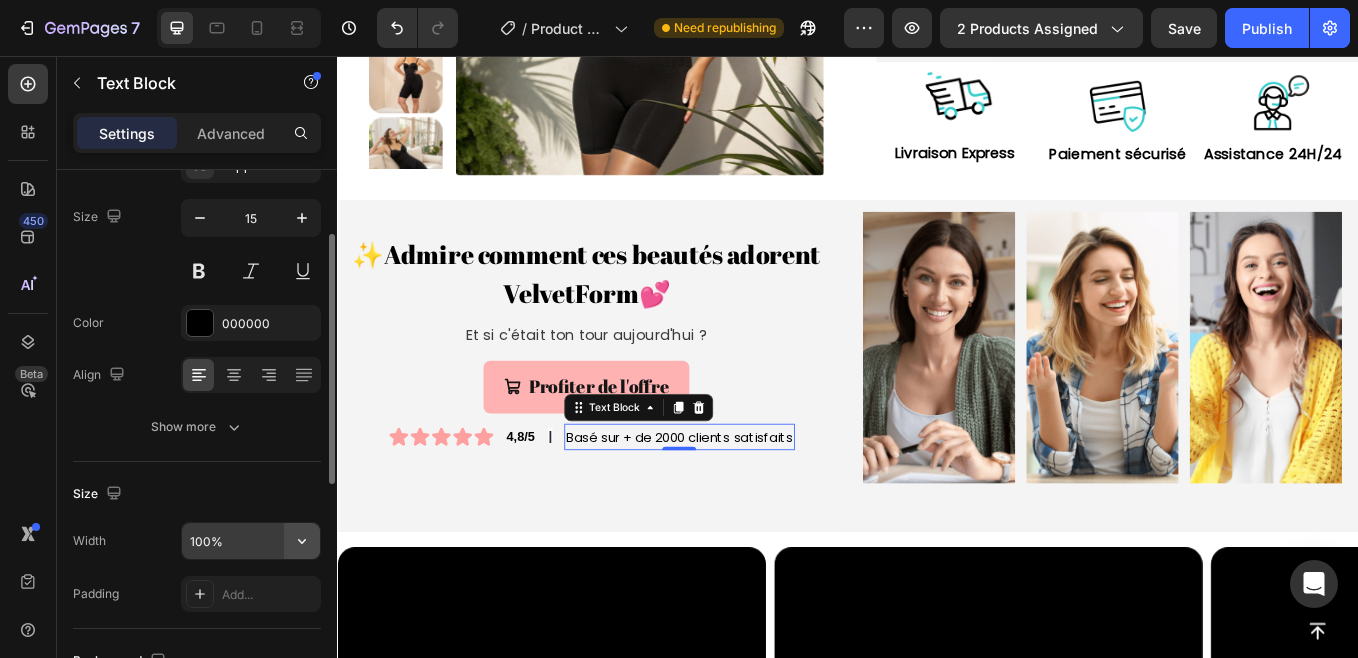 click 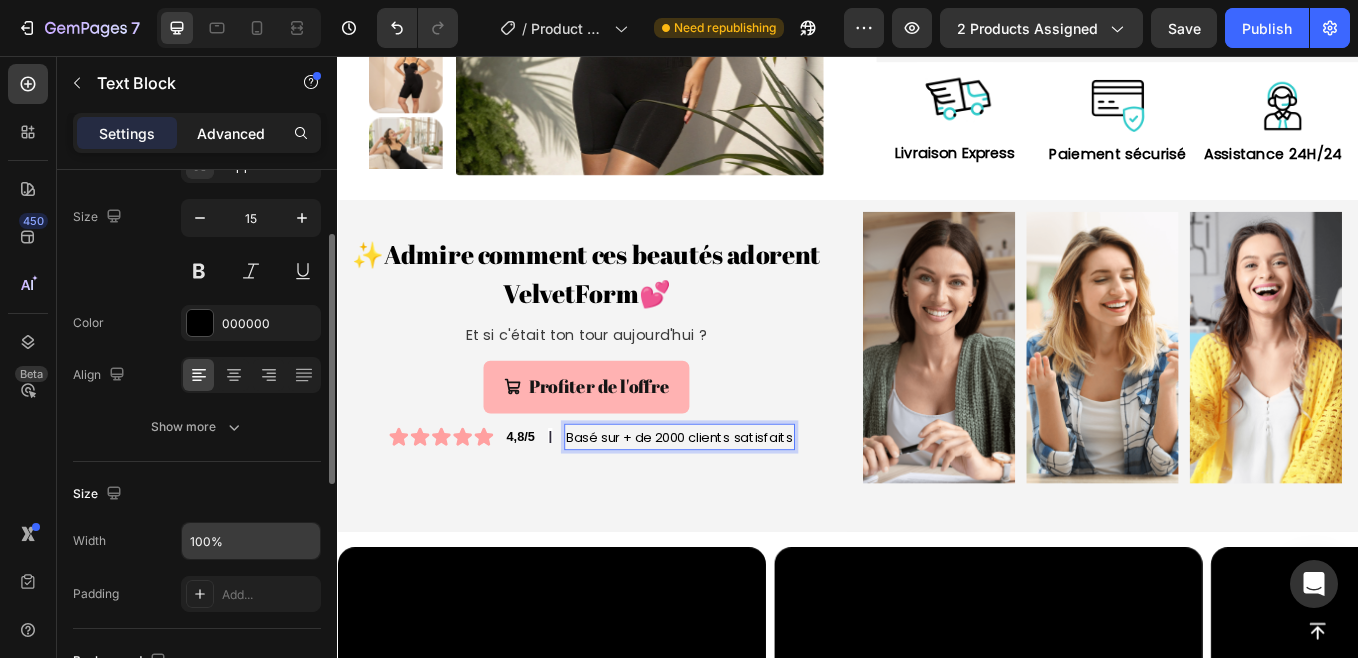 click on "Advanced" at bounding box center (231, 133) 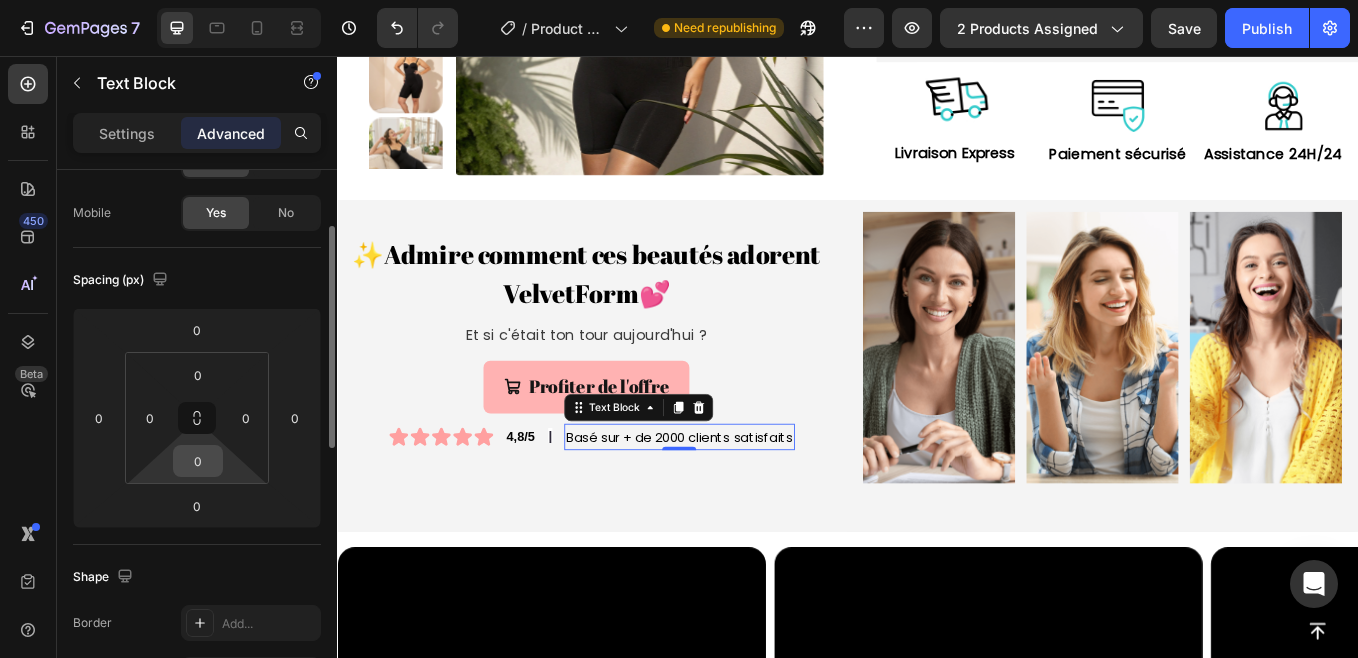 click on "0" at bounding box center [198, 461] 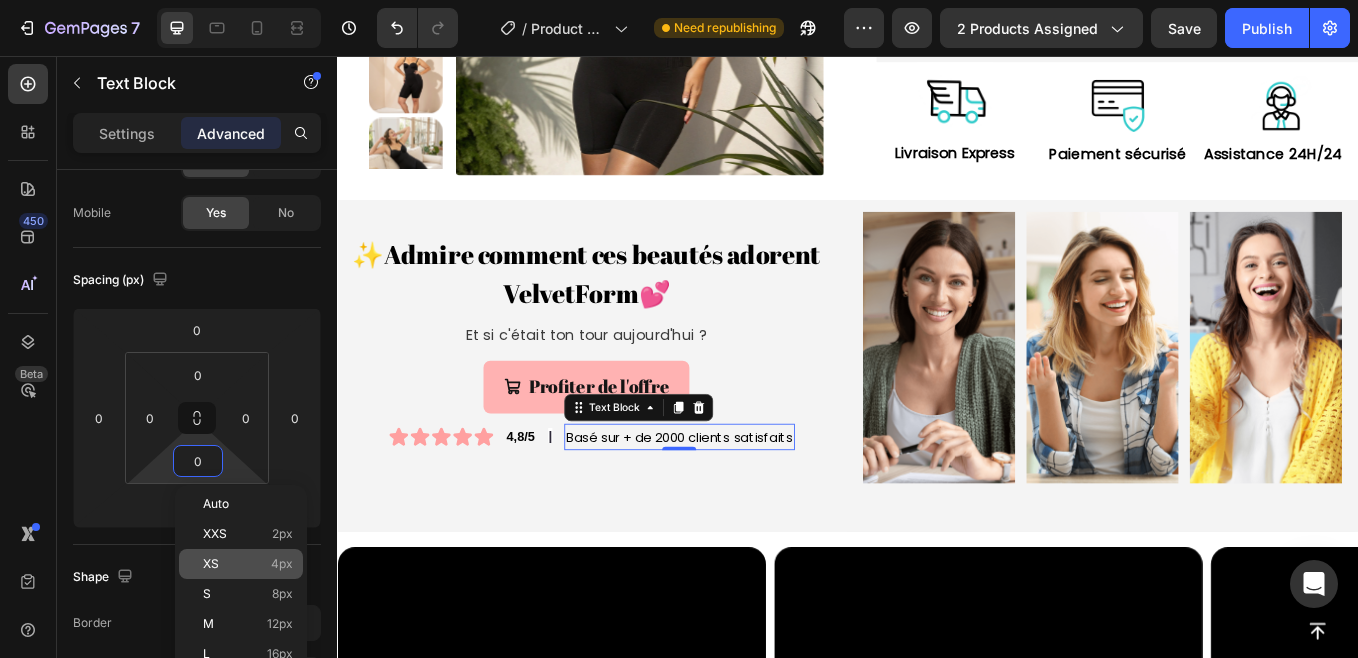 click on "XS 4px" at bounding box center (248, 564) 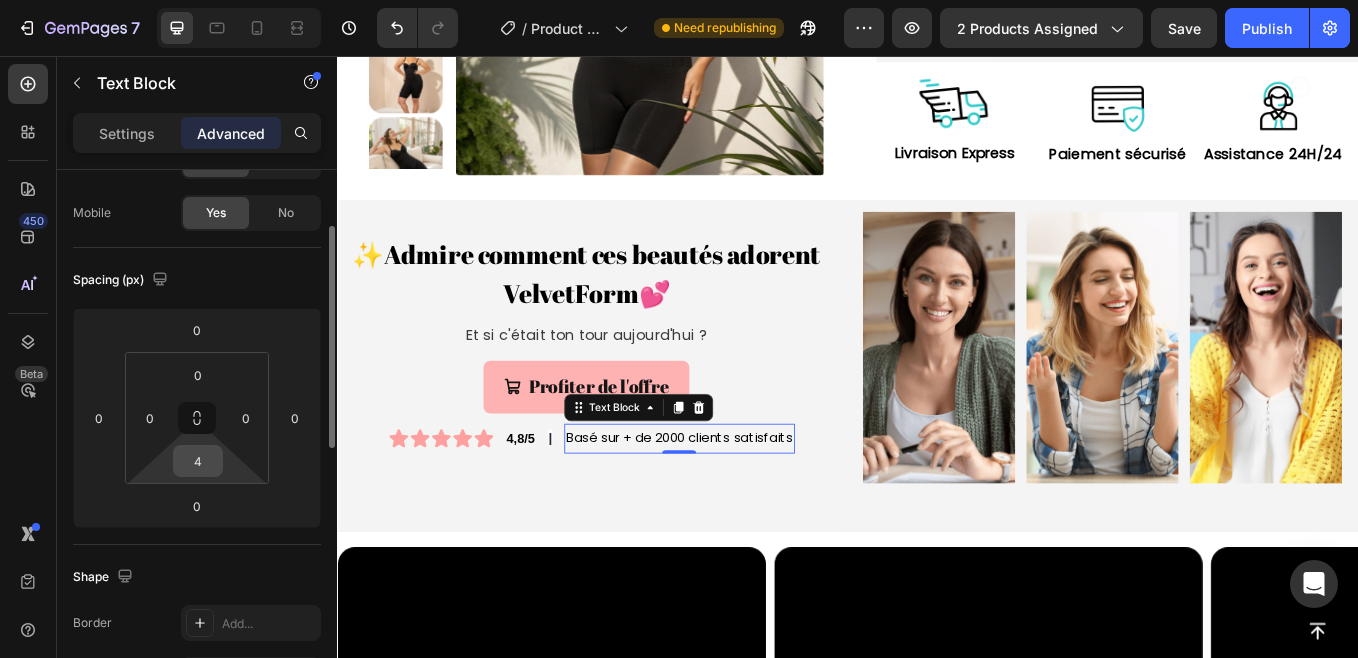 click on "4" at bounding box center [198, 461] 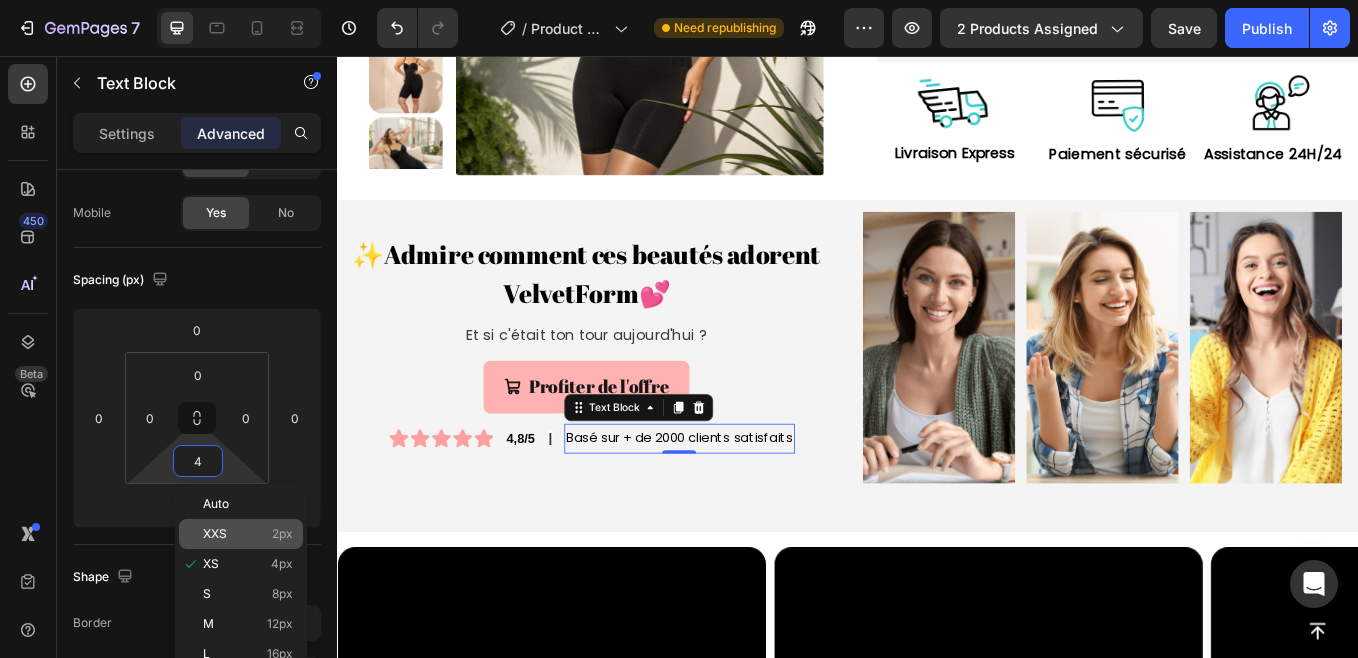 click on "XXS 2px" 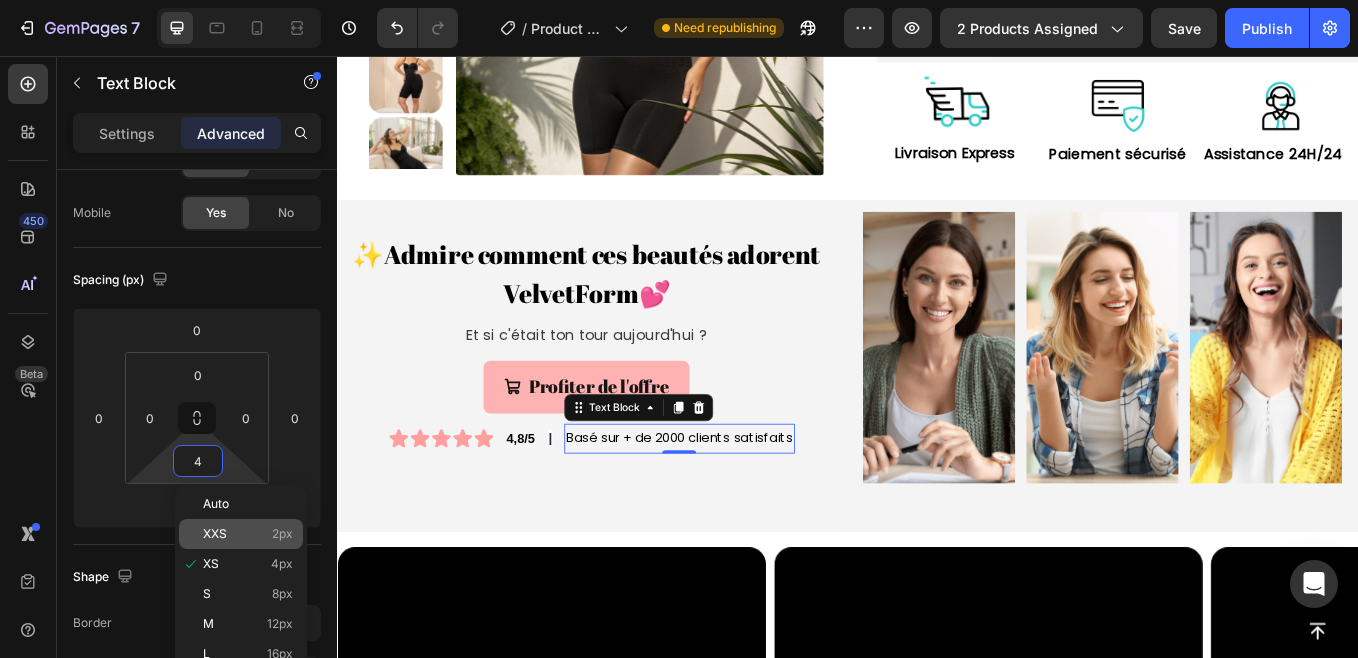 type on "2" 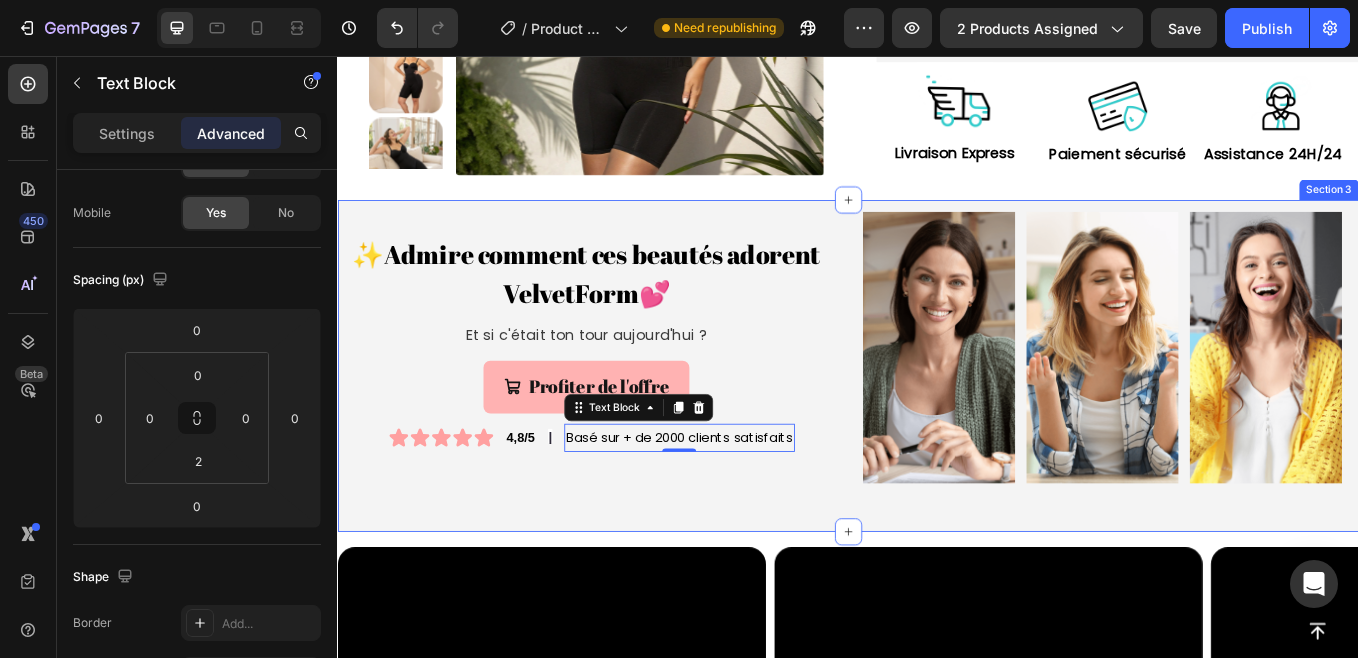 click on "✨Admire comment ces beautés adorent VelvetForm💕  Heading Et si c'était ton tour aujourd'hui ? Text Block
Profiter de l'offre Button
Icon
Icon
Icon
Icon
Icon Icon List 4,8/5 Text Block l Text Block Basé sur + de 2000 avis Text Block Row Row ⁠⁠⁠⁠⁠⁠⁠ ✨Admire comment ces beautés adorent VelvetForm💕  Heading Et si c'était ton tour aujourd'hui ? Text Block
Profiter de l'offre Button
Icon
Icon
Icon
Icon
Icon Icon List 4,8/5 Text Block | Text Block Basé sur + de 2000 clients satisfaits Text Block   0 Row Row Row" at bounding box center [629, 400] 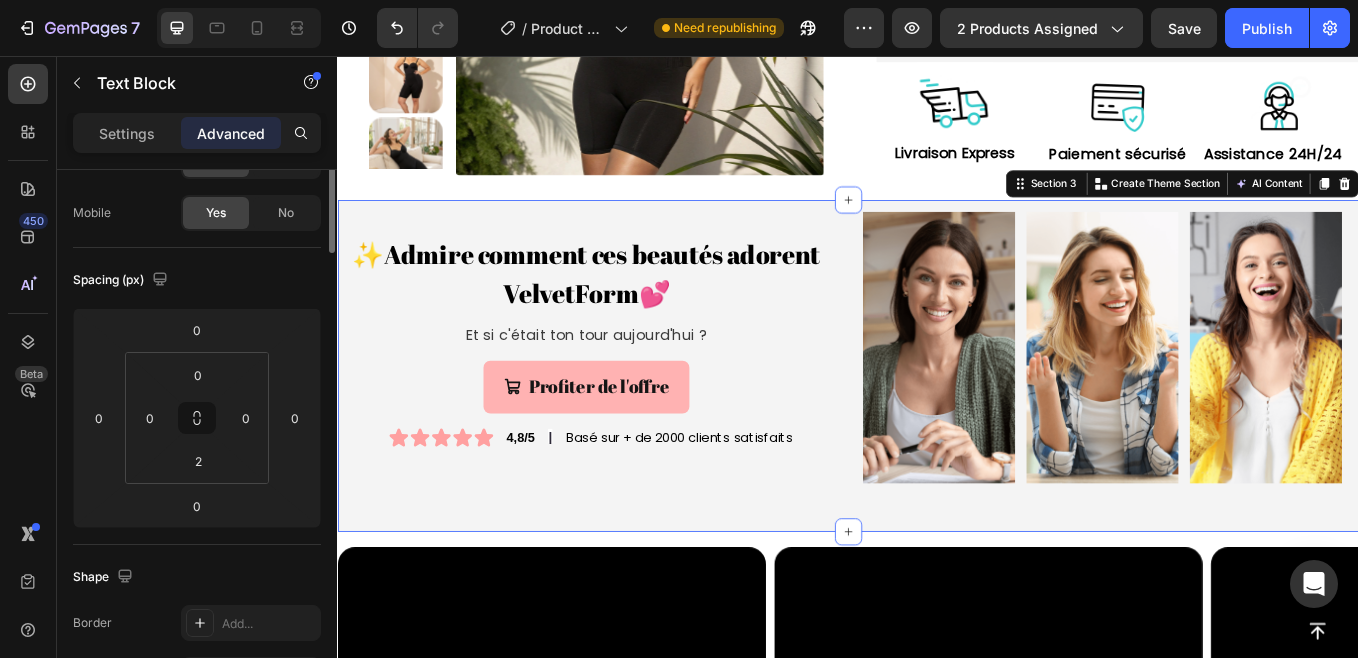 click on "Basé sur + de 2000 clients satisfaits" at bounding box center (738, 504) 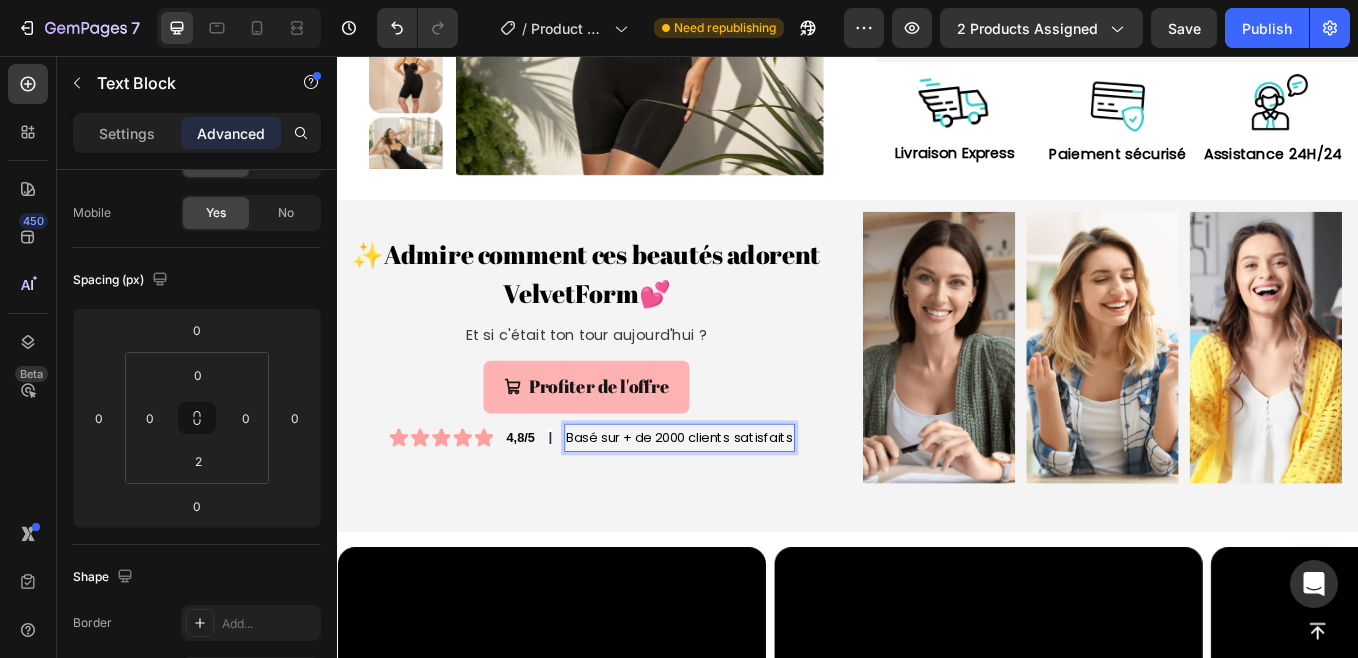 scroll, scrollTop: 0, scrollLeft: 0, axis: both 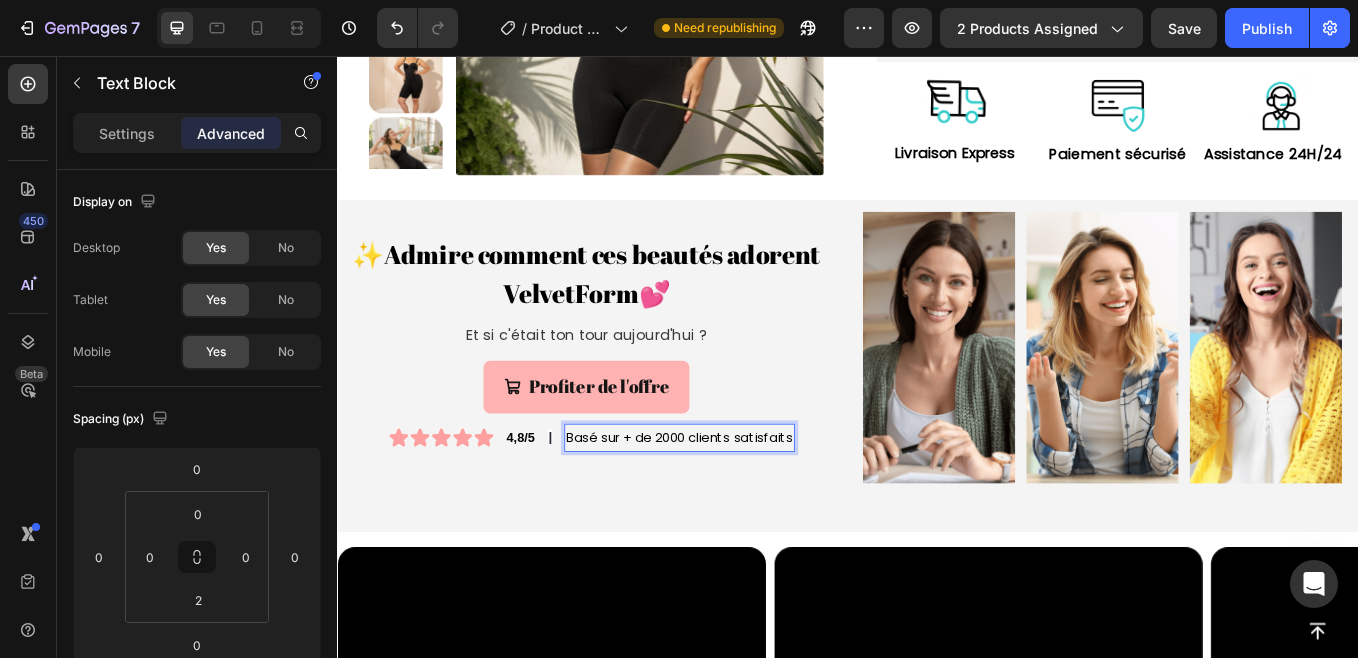 click on "Basé sur + de 2000 clients satisfaits" at bounding box center [738, 504] 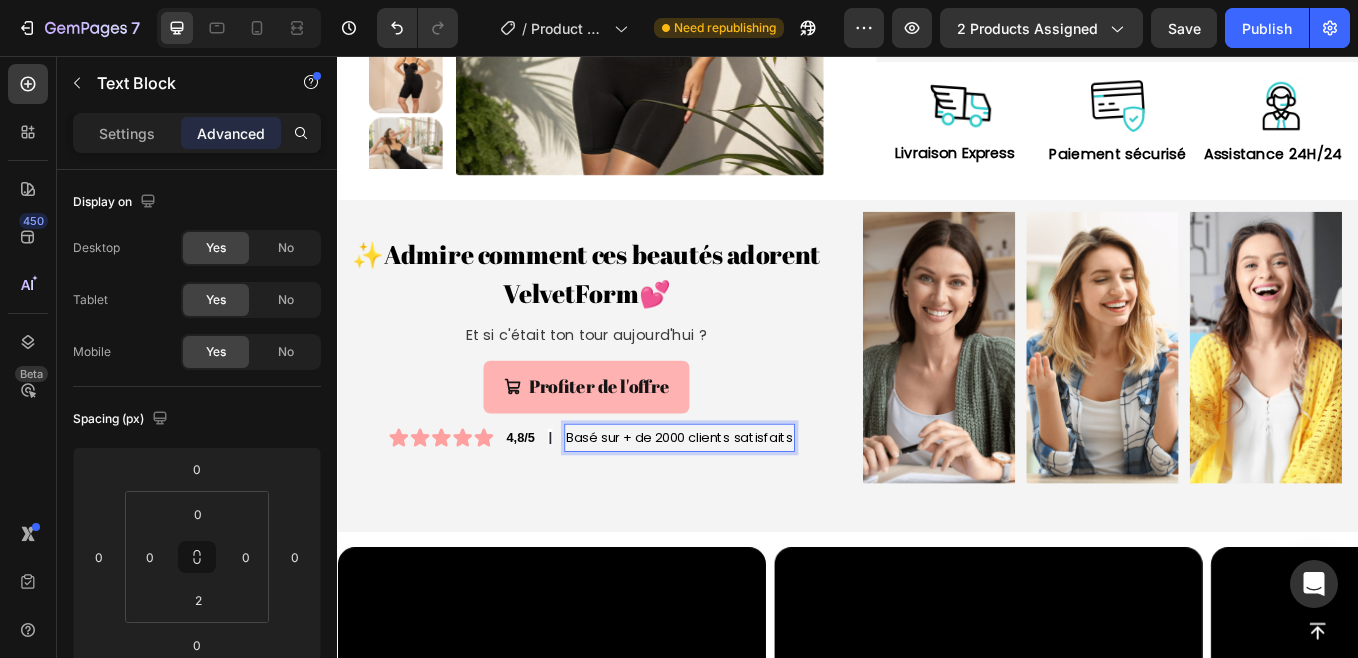 click on "Basé sur + de 2000 clients satisfaits" at bounding box center [738, 504] 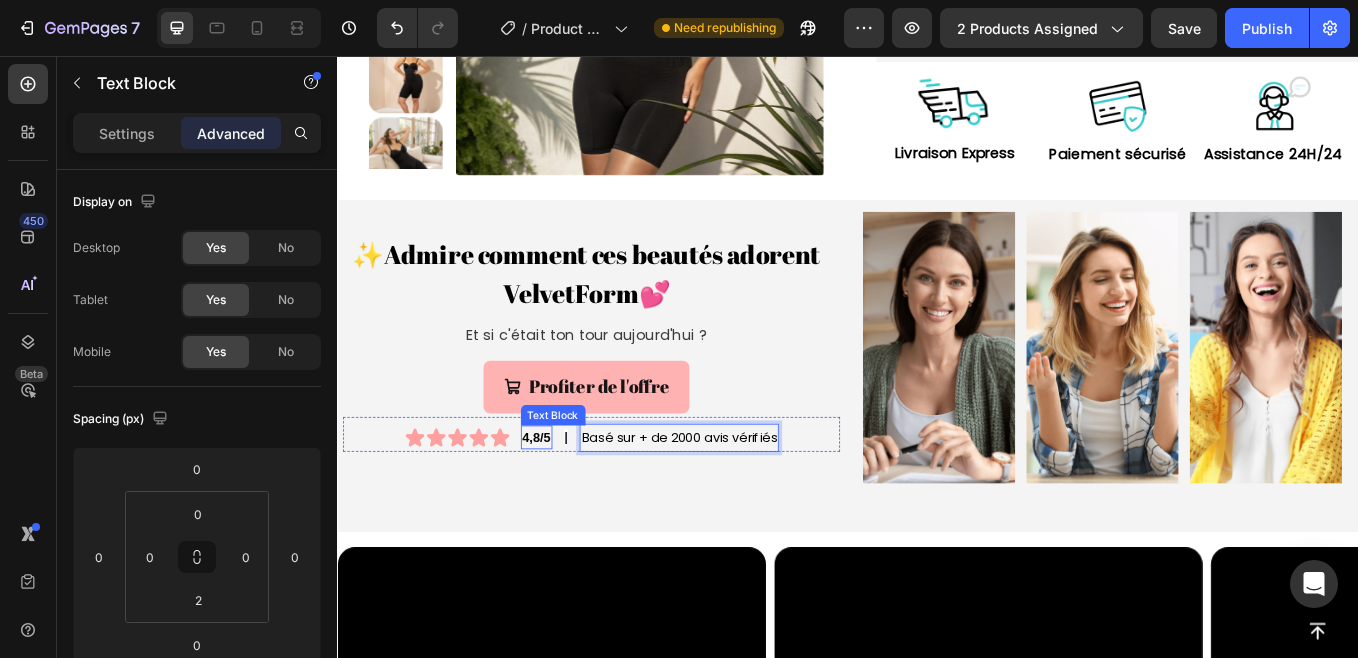 click on "4,8/5" at bounding box center (570, 504) 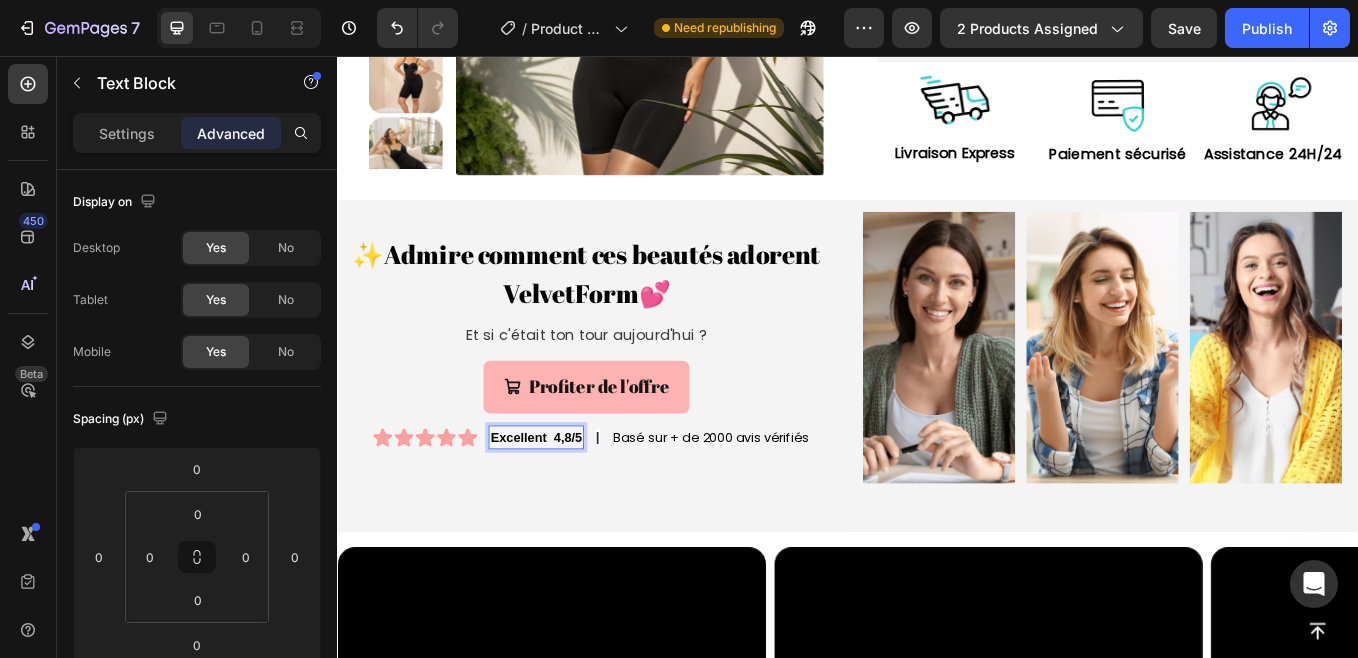 click on "/  Product Page - Dec 16, 21:40:24 Need republishing" 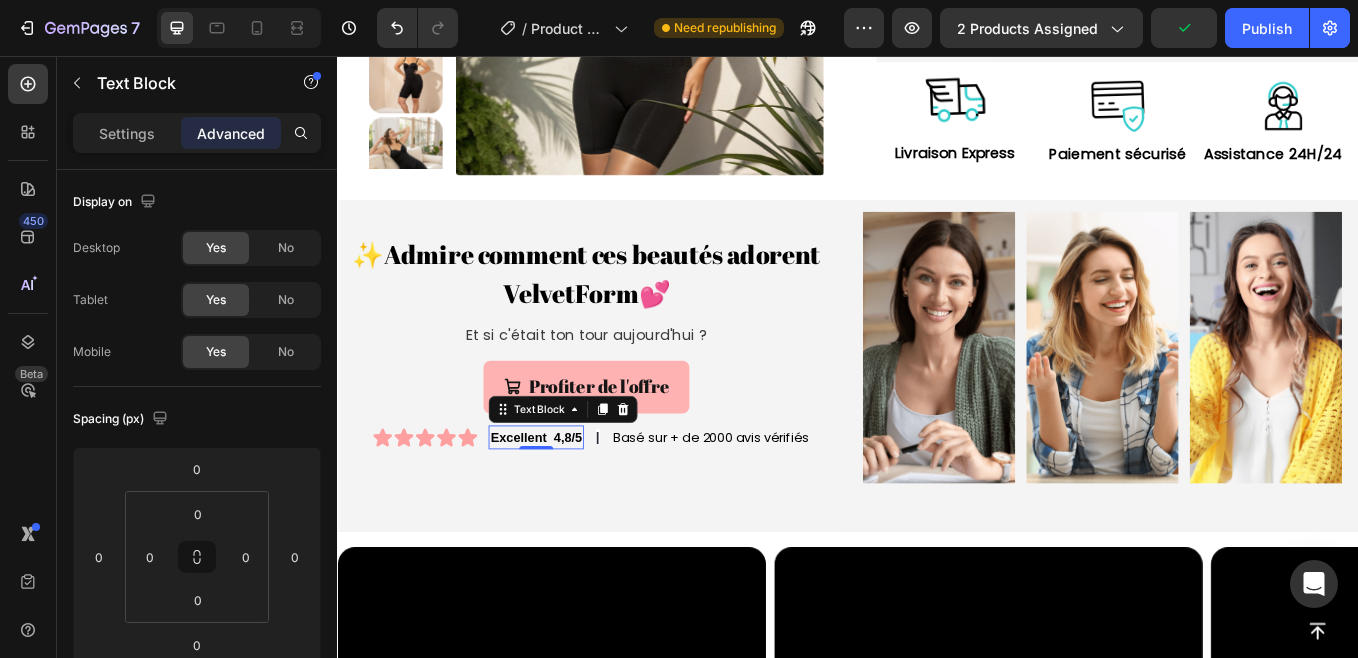 click on "/  Product Page - Dec 16, 21:40:24 Need republishing" 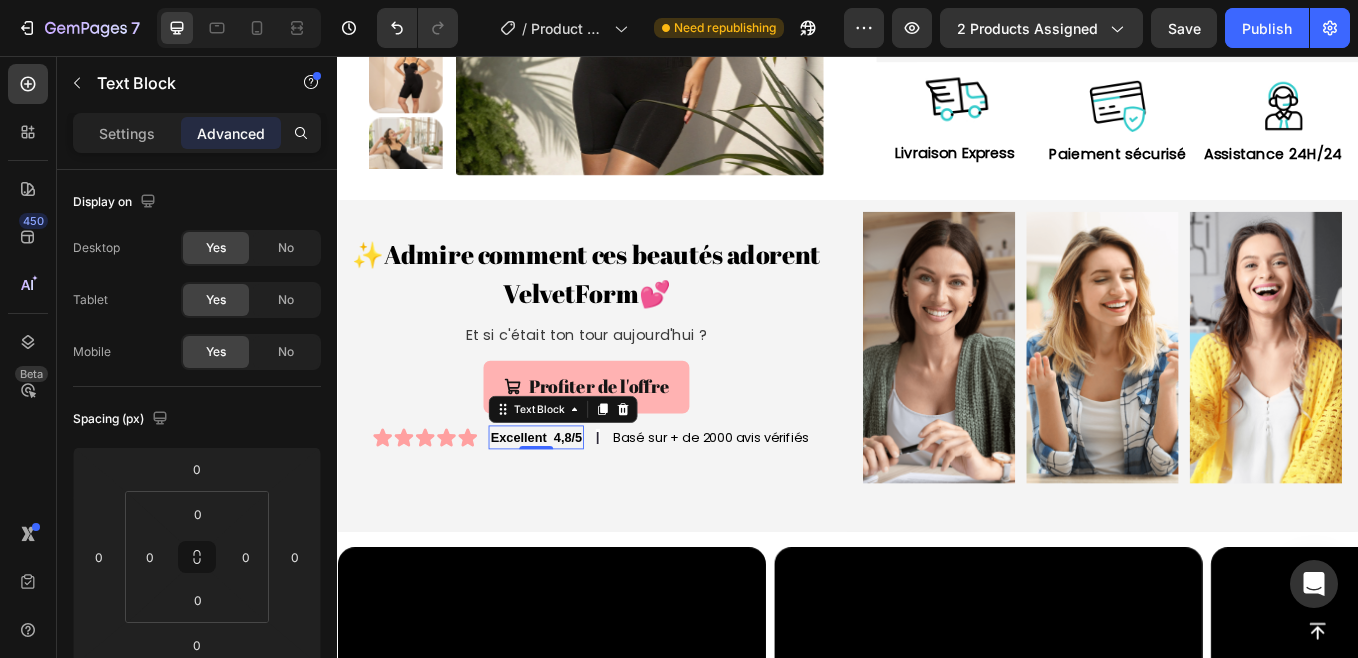 click on "/  Product Page - Dec 16, 21:40:24 Need republishing" 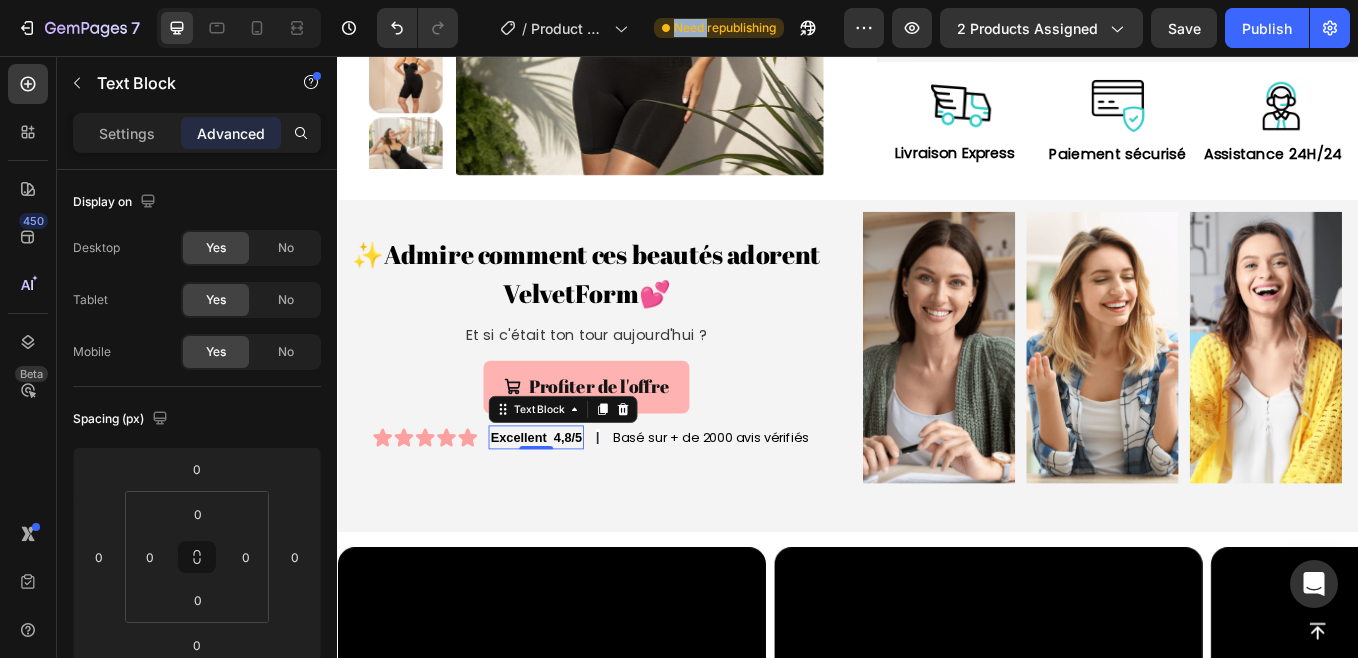 click on "/  Product Page - Dec 16, 21:40:24 Need republishing" 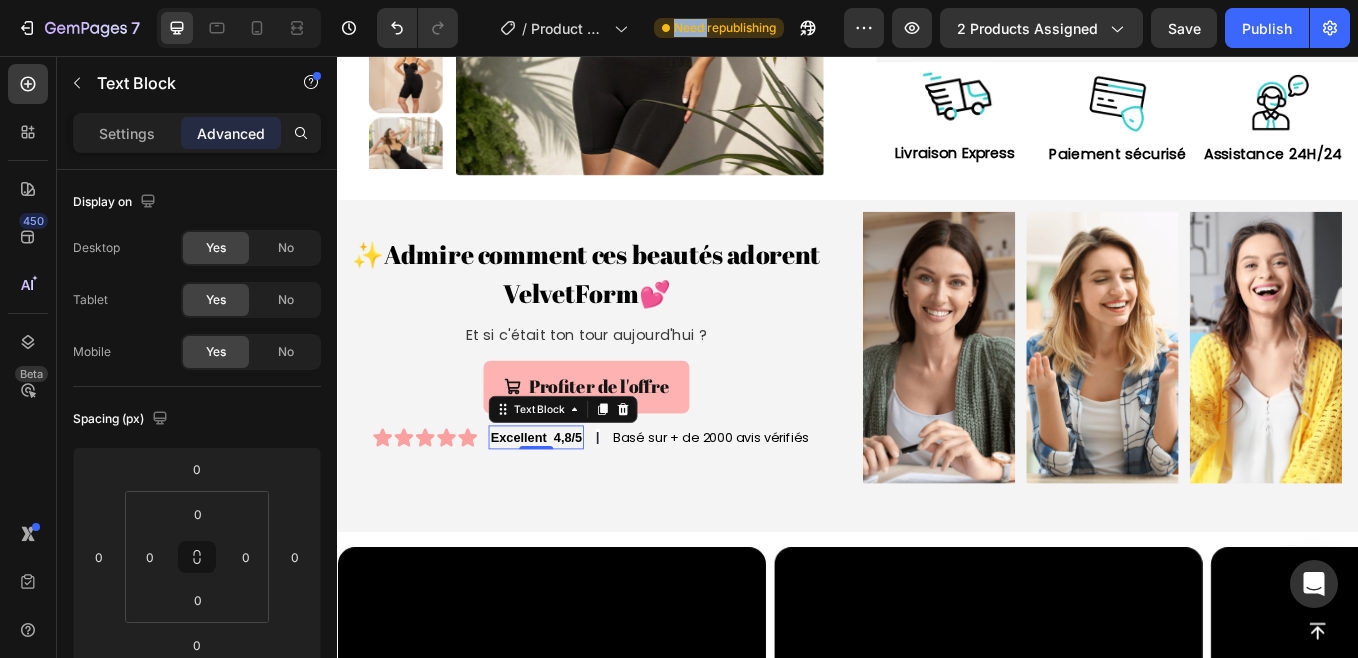 click on "/  Product Page - Dec 16, 21:40:24 Need republishing" 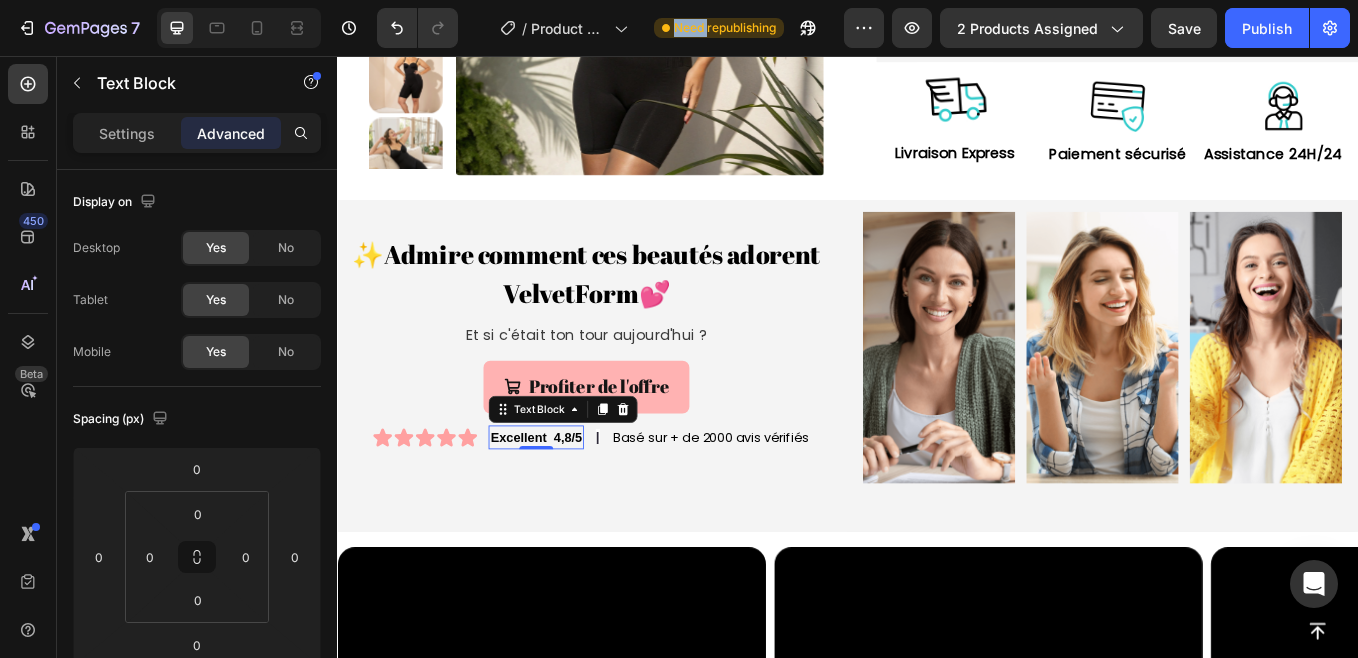 click on "/  Product Page - Dec 16, 21:40:24 Need republishing" 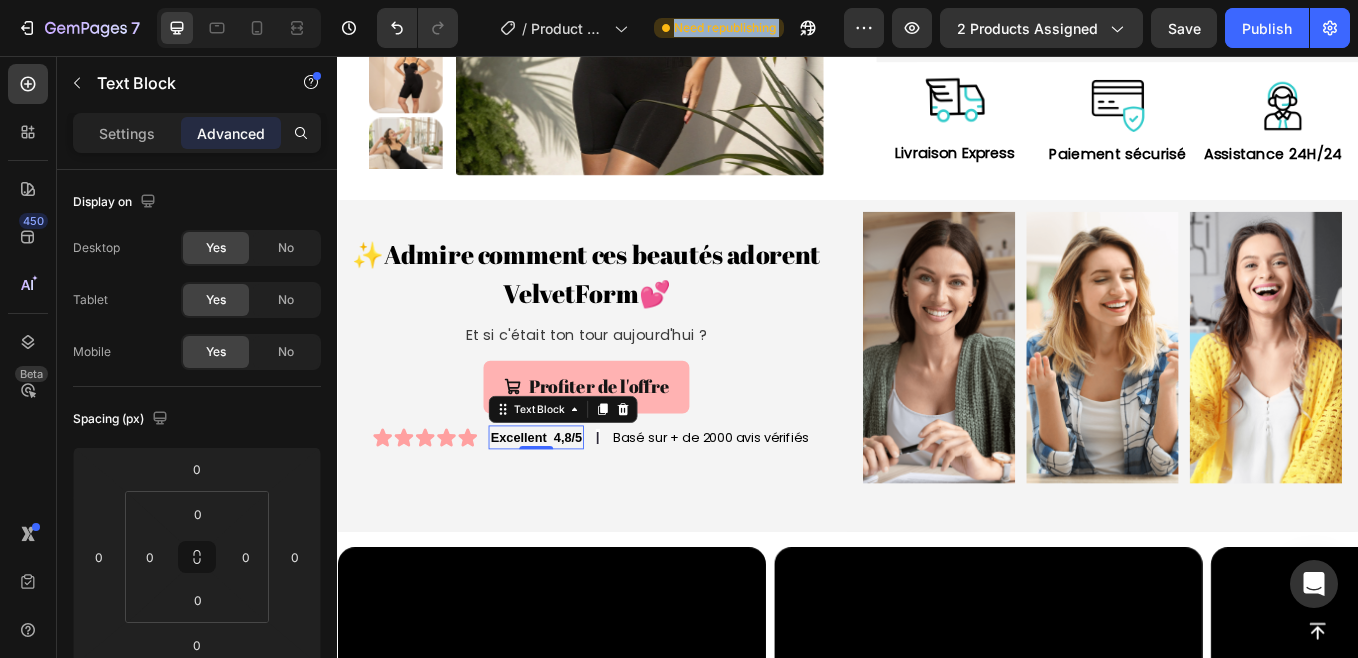 drag, startPoint x: 478, startPoint y: 36, endPoint x: 466, endPoint y: 31, distance: 13 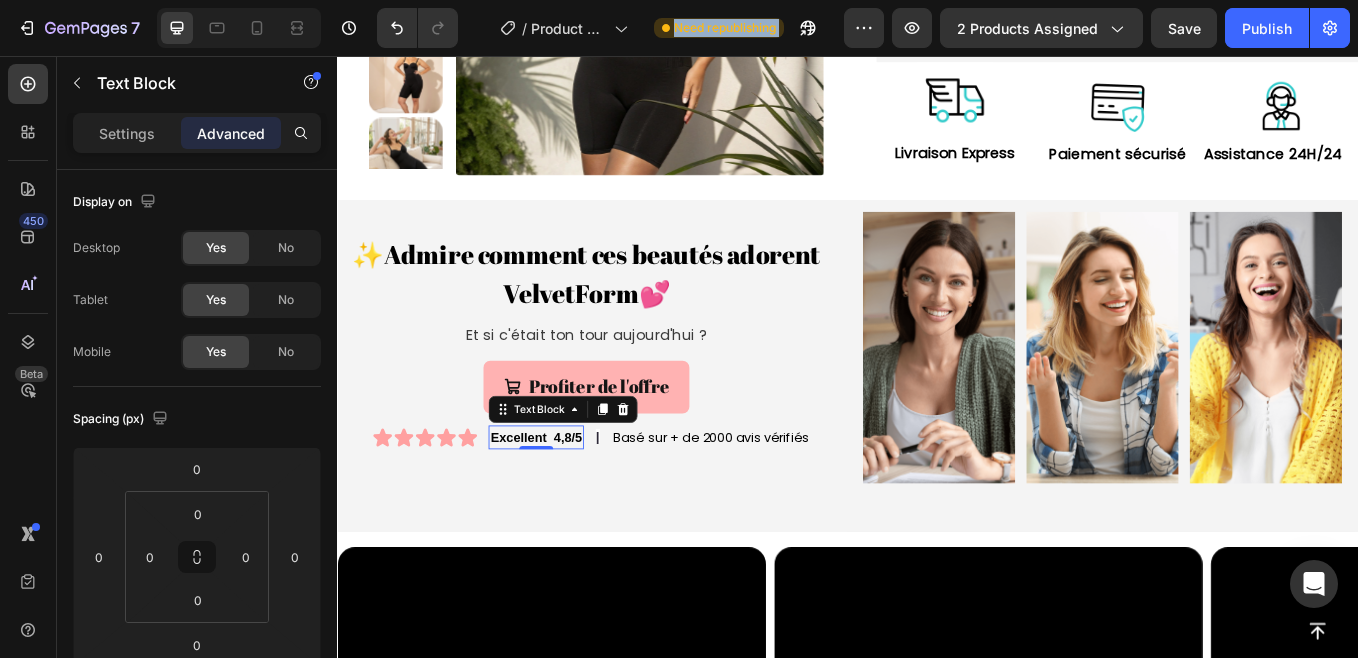 click on "7  Version history" at bounding box center (237, 28) 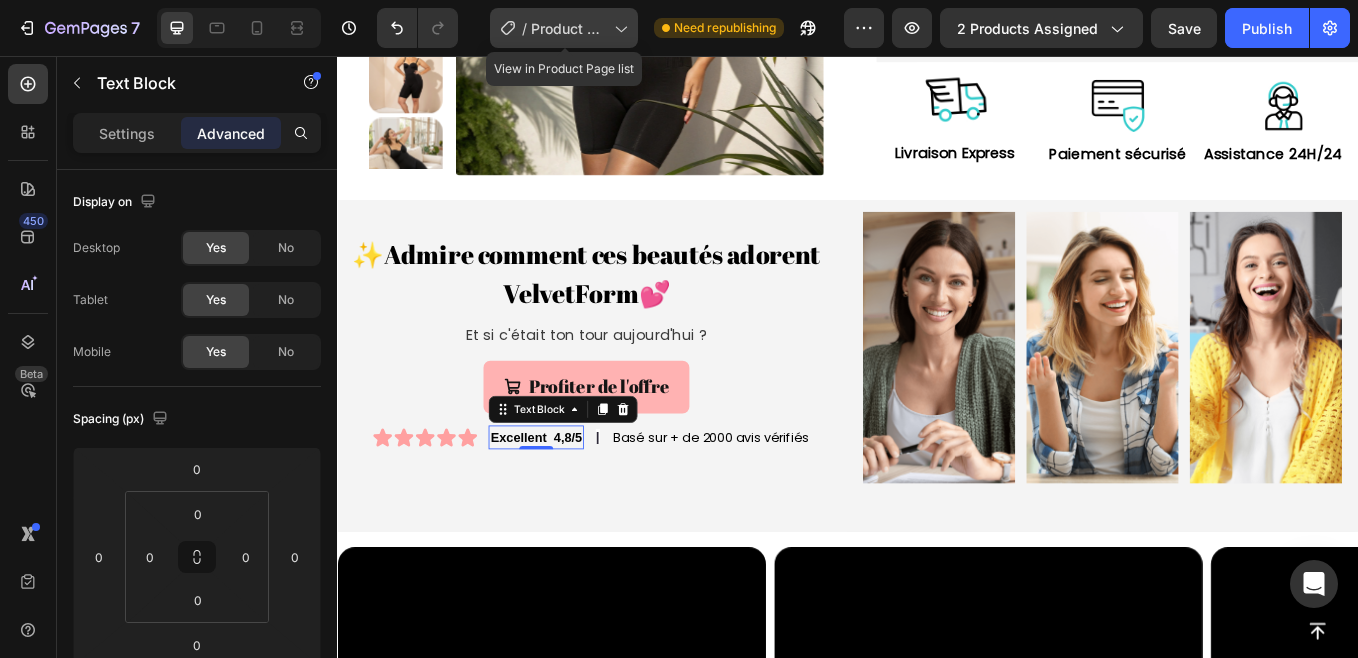 click 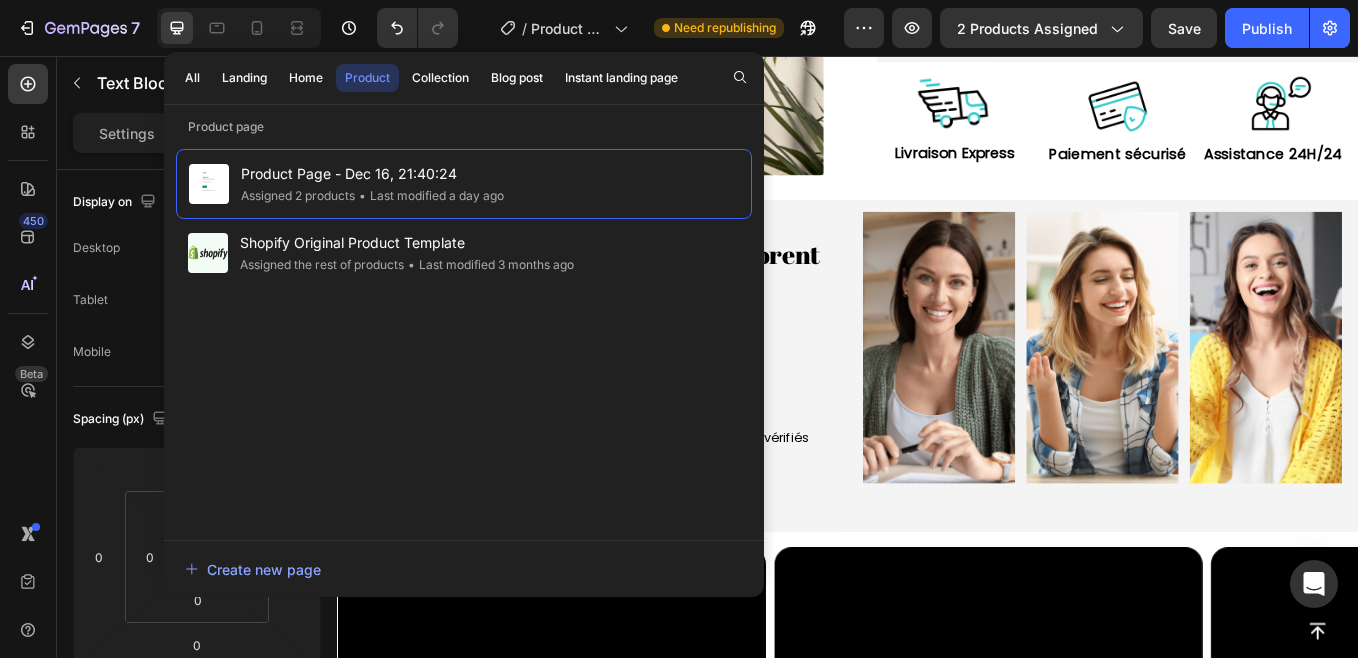 click on "7  Version history  /  Product Page - Dec 16, 21:40:24 Need republishing Preview 2 products assigned  Save   Publish" 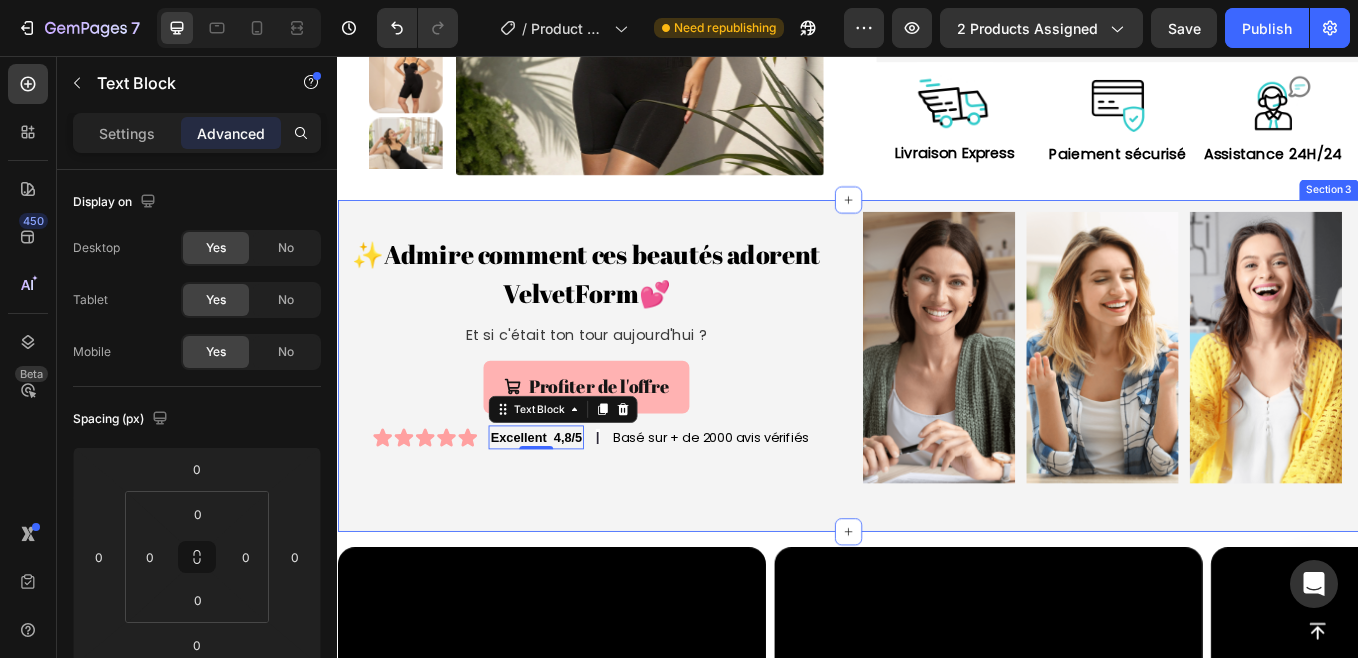 click on "✨Admire comment ces beautés adorent VelvetForm💕  Heading Et si c'était ton tour aujourd'hui ? Text Block
Profiter de l'offre Button
Icon
Icon
Icon
Icon
Icon Icon List 4,8/5 Text Block l Text Block Basé sur + de 2000 avis Text Block Row Row ⁠⁠⁠⁠⁠⁠⁠ ✨Admire comment ces beautés adorent VelvetForm💕  Heading Et si c'était ton tour aujourd'hui ? Text Block
Profiter de l'offre Button
Icon
Icon
Icon
Icon
Icon Icon List Excellent  4,8/5 Text Block   0 | Text Block Basé sur + de 2000 avis vérifiés Text Block Row Row Row Image Image Image Image Image Image Marquee Section 3" at bounding box center (937, 421) 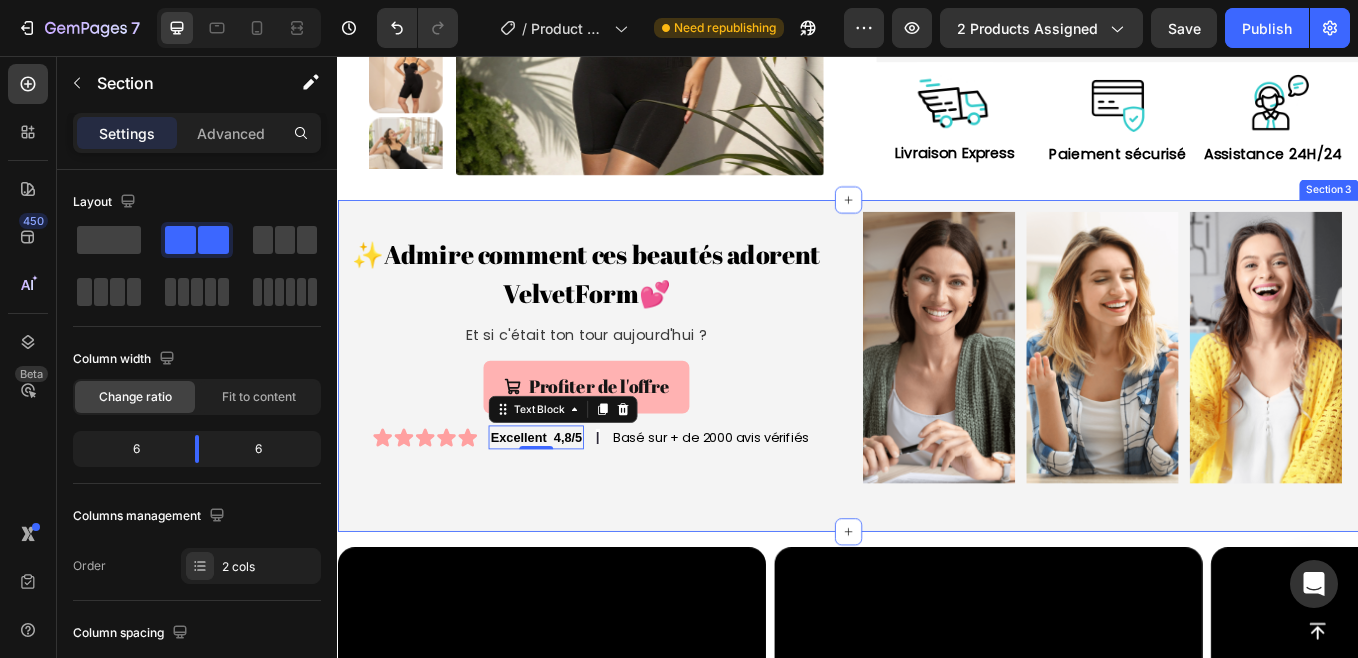 click on "✨Admire comment ces beautés adorent VelvetForm💕  Heading Et si c'était ton tour aujourd'hui ? Text Block
Profiter de l'offre Button
Icon
Icon
Icon
Icon
Icon Icon List 4,8/5 Text Block l Text Block Basé sur + de 2000 avis Text Block Row Row ⁠⁠⁠⁠⁠⁠⁠ ✨Admire comment ces beautés adorent VelvetForm💕  Heading Et si c'était ton tour aujourd'hui ? Text Block
Profiter de l'offre Button
Icon
Icon
Icon
Icon
Icon Icon List Excellent  4,8/5 Text Block   0 | Text Block Basé sur + de 2000 avis vérifiés Text Block Row Row Row Image Image Image Image Image Image Marquee Section 3" at bounding box center (937, 421) 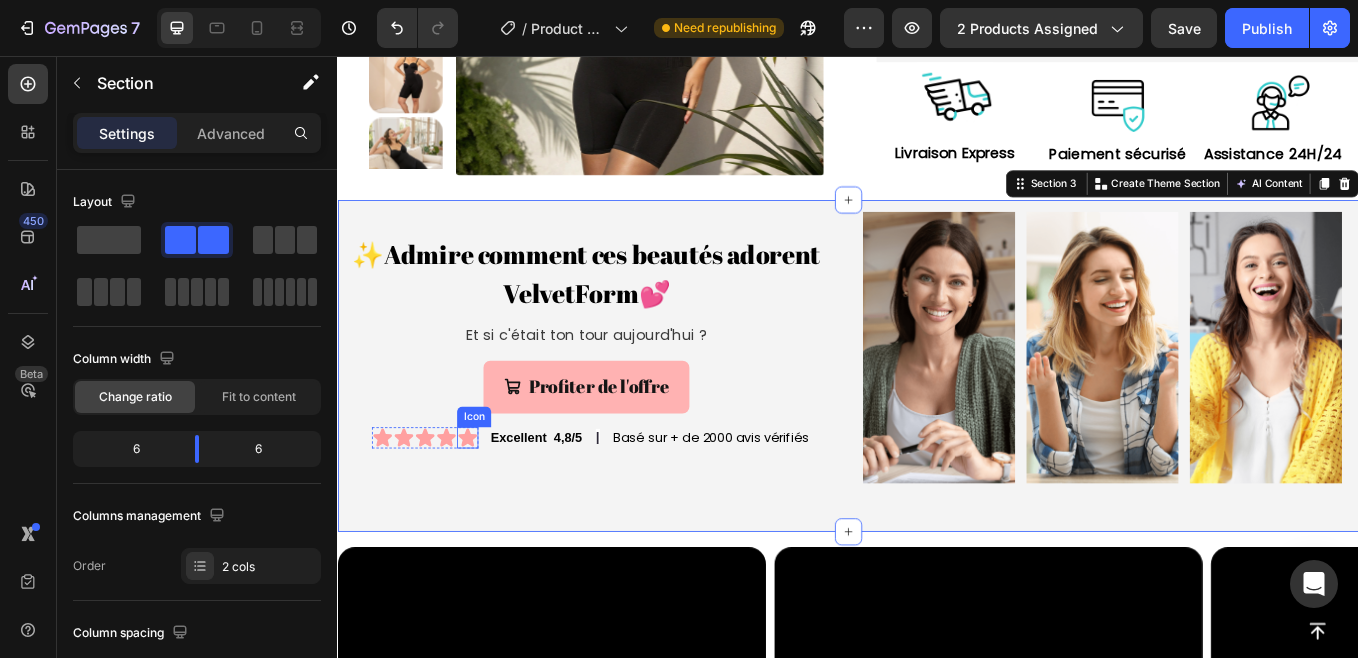 click 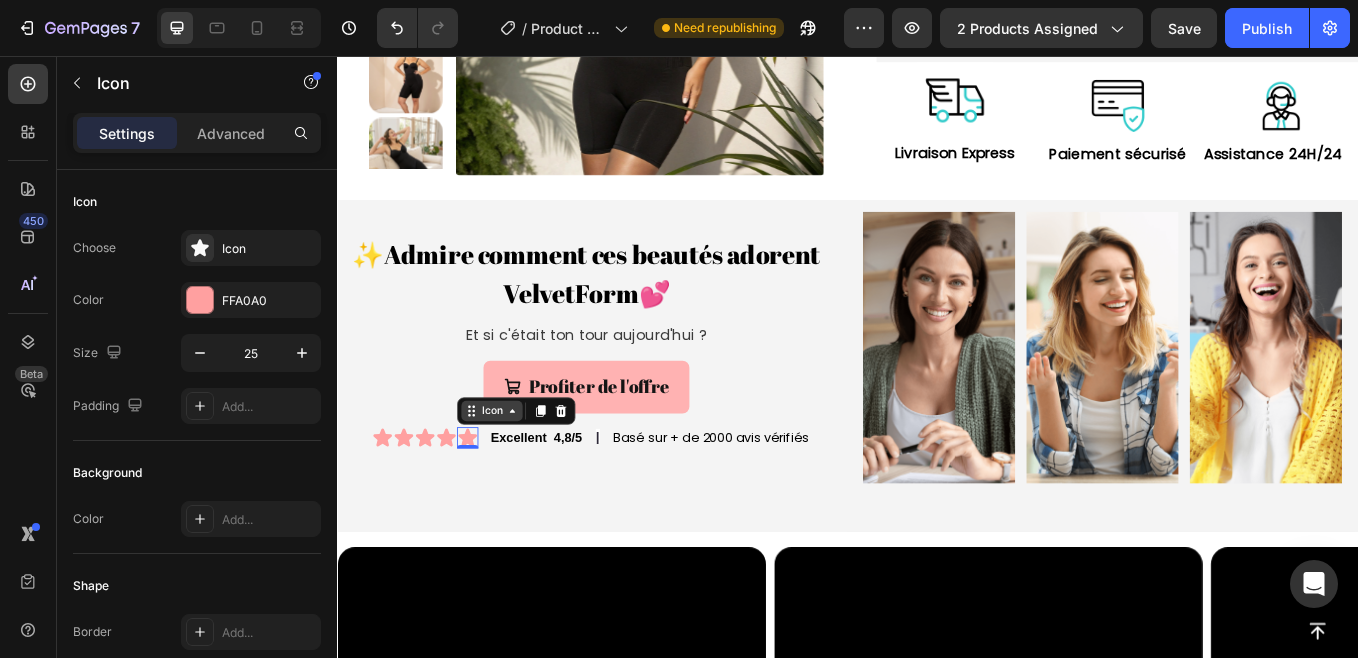 click 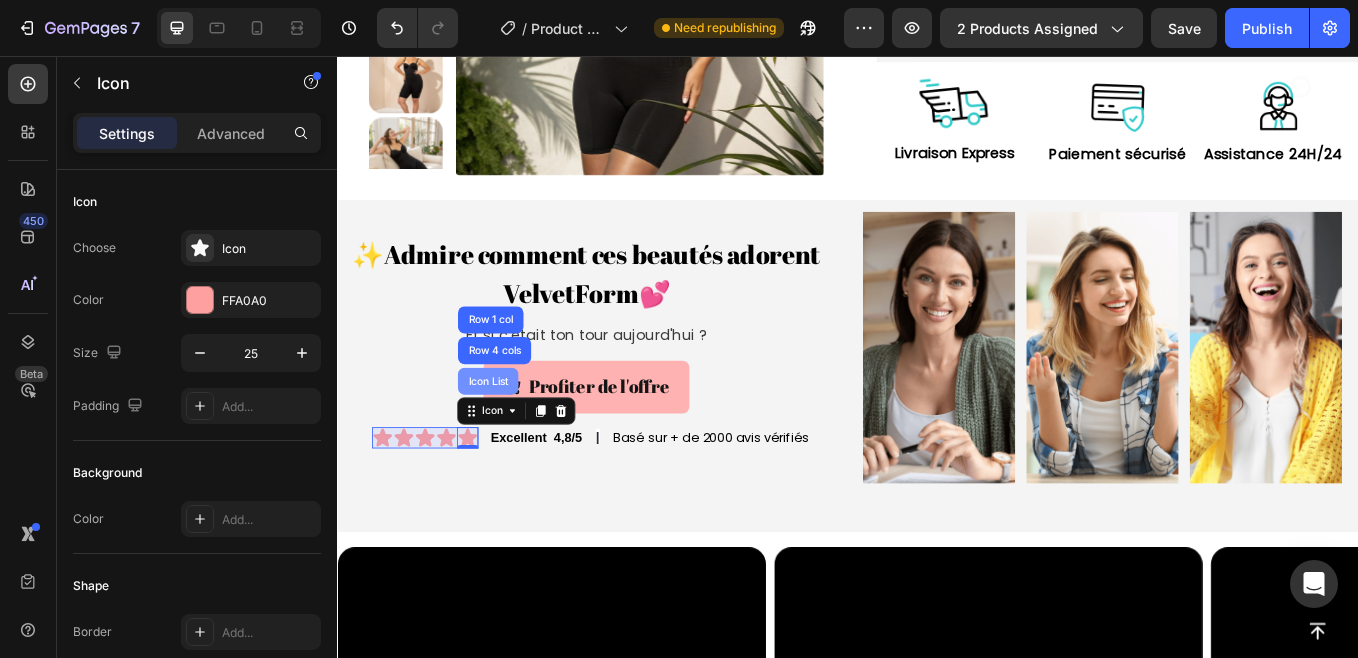 click on "Icon List" at bounding box center [513, 439] 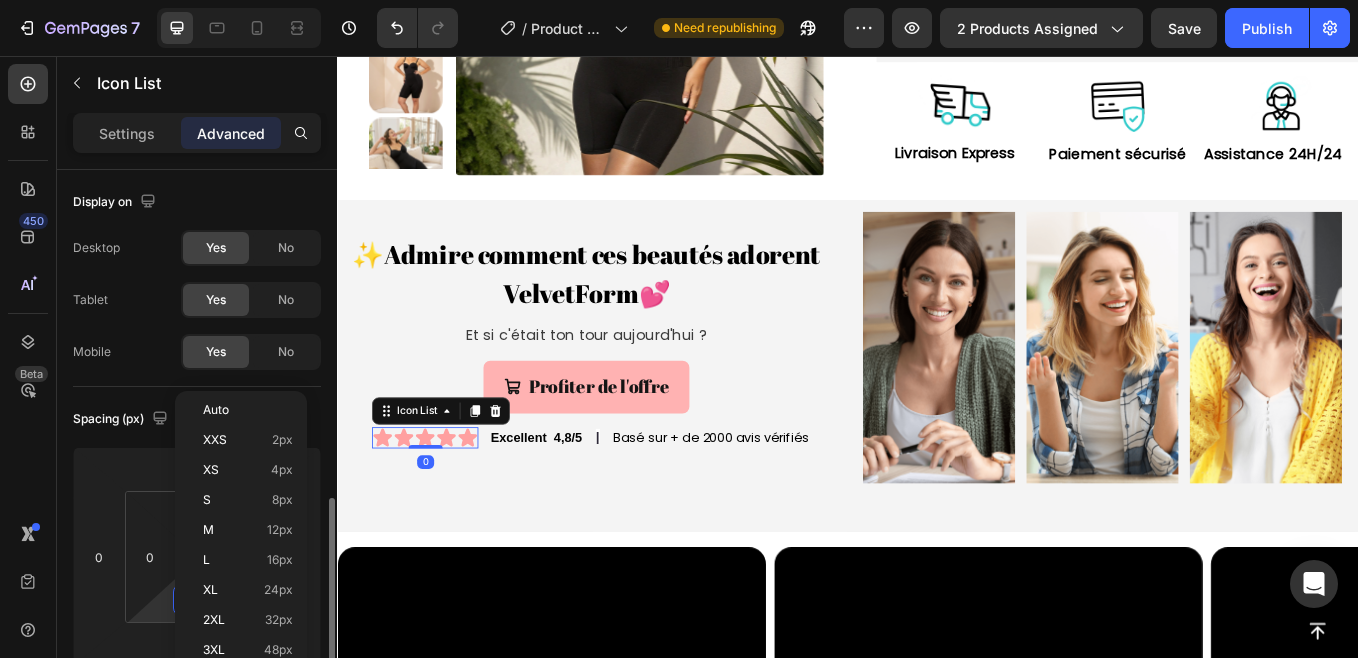 scroll, scrollTop: 233, scrollLeft: 0, axis: vertical 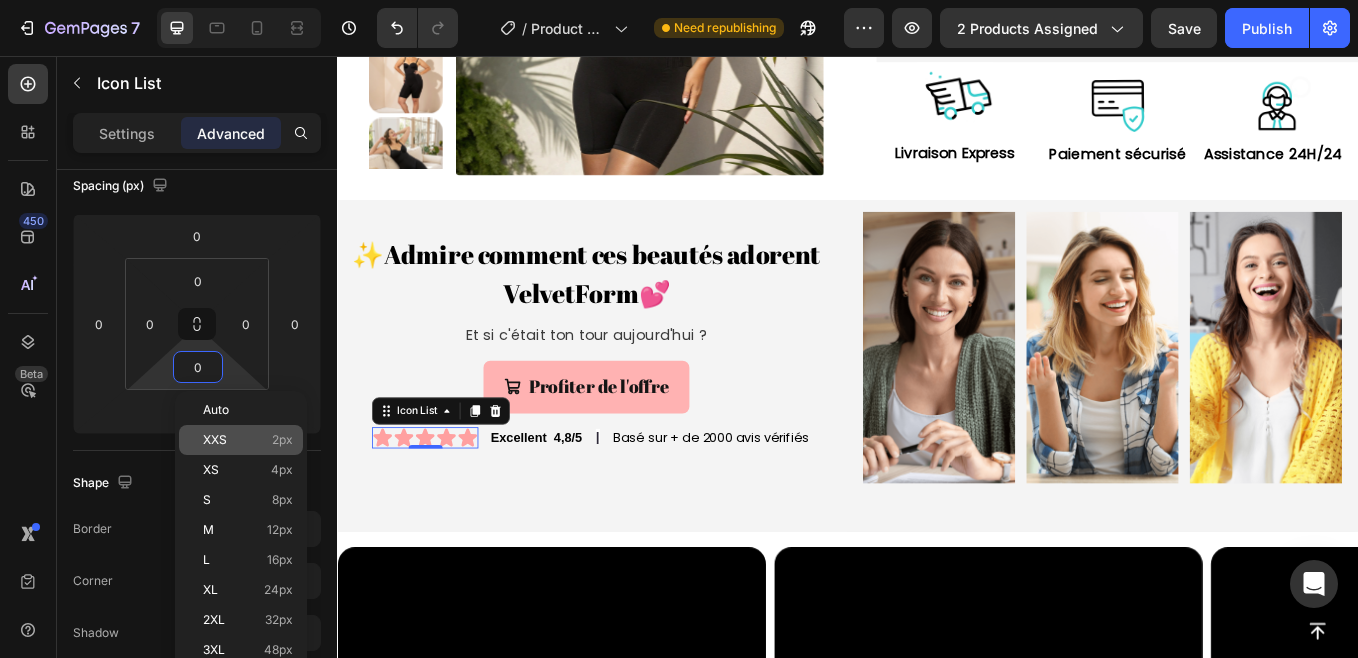 click on "XXS 2px" at bounding box center [248, 440] 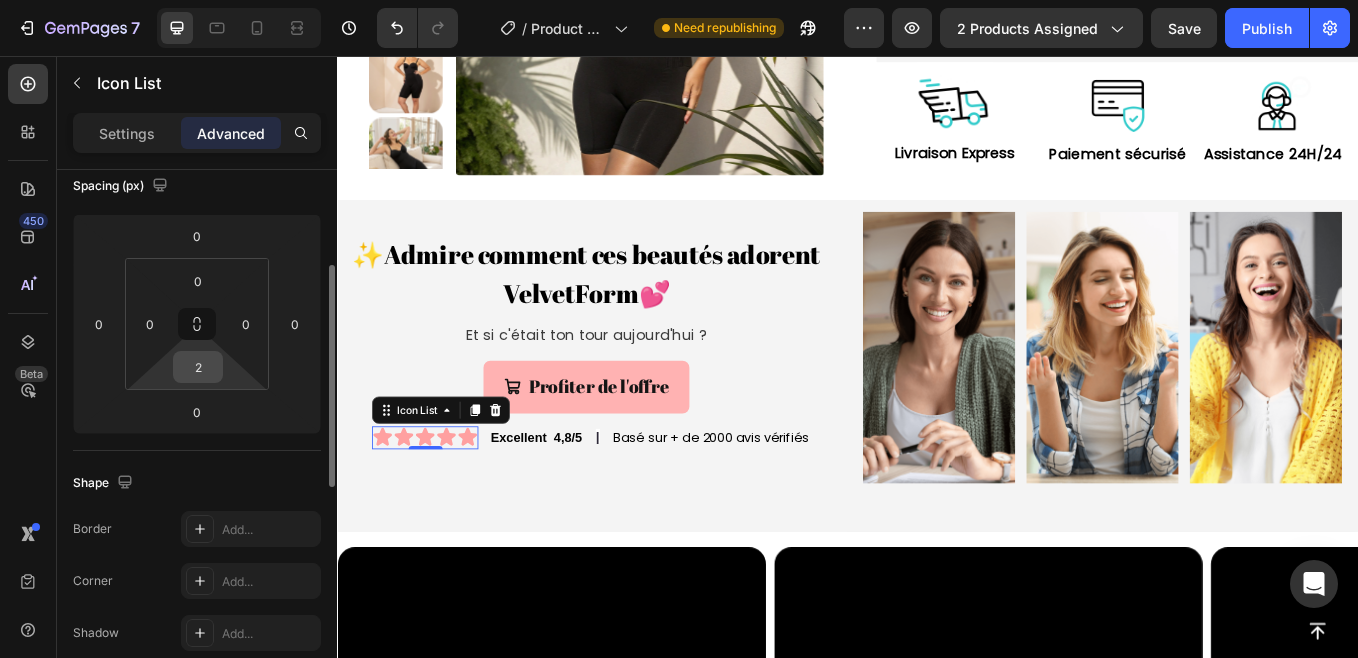 click on "2" at bounding box center [198, 367] 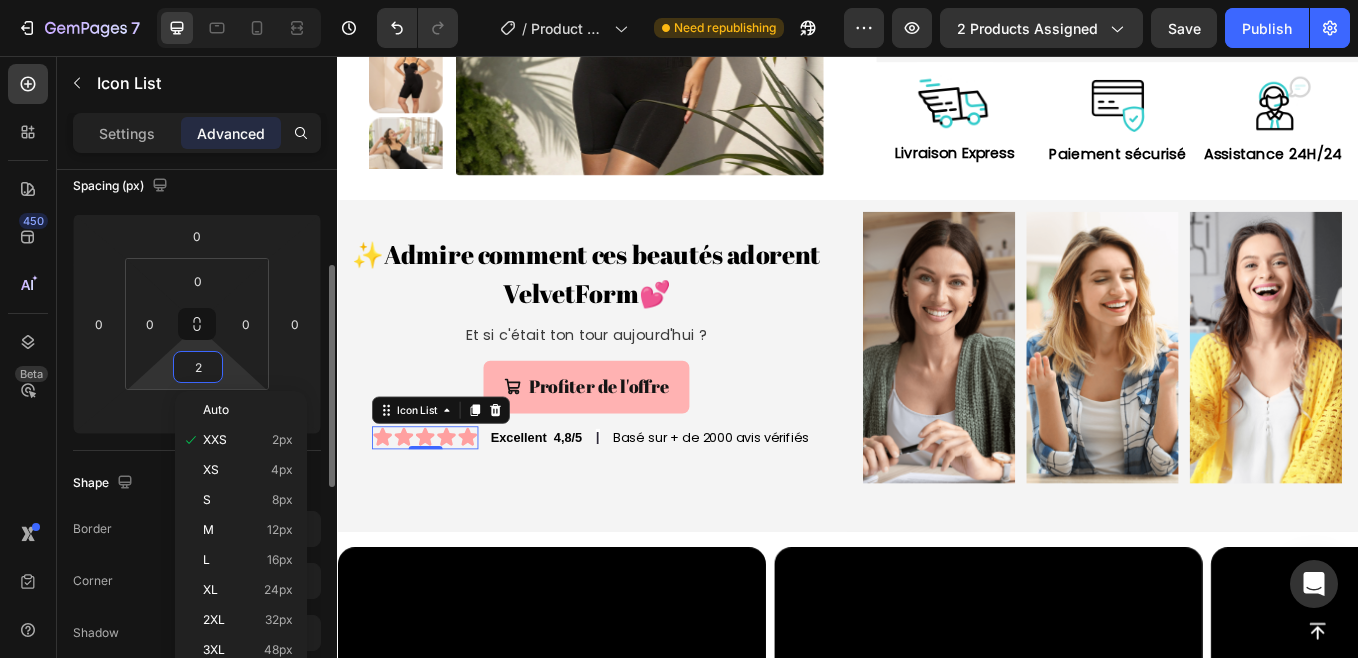 type on """ 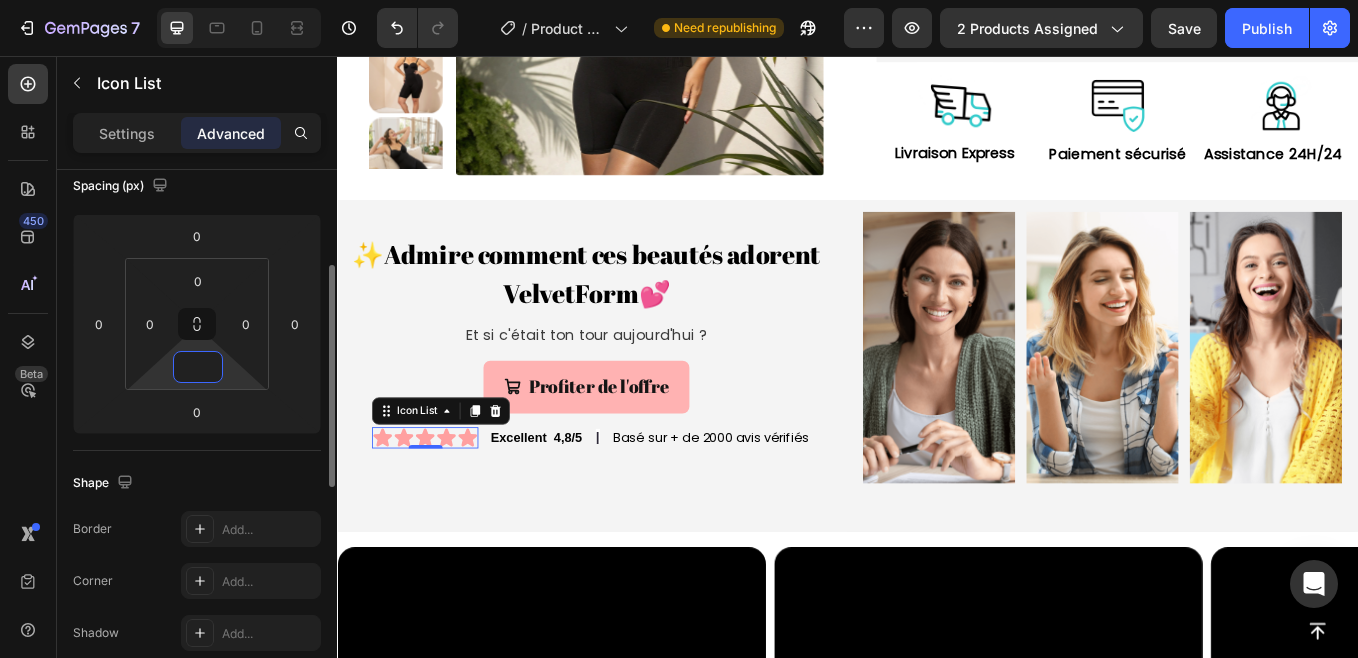 type on "3" 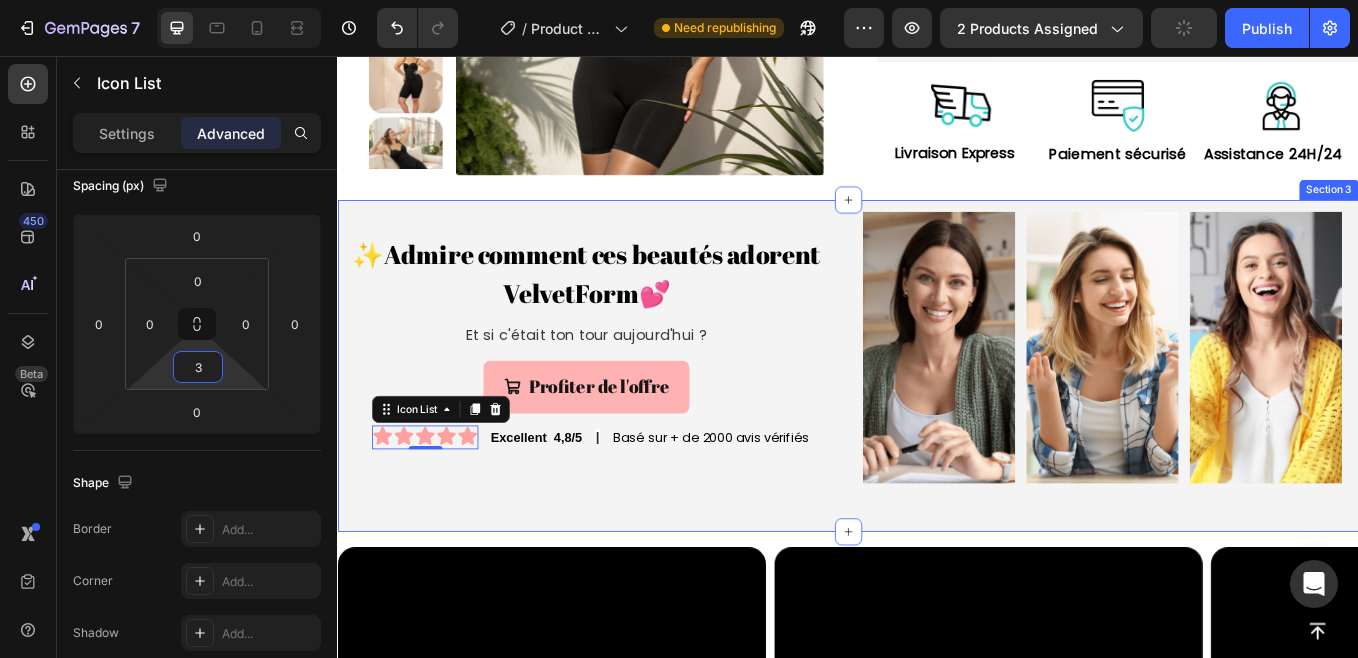 click on "✨Admire comment ces beautés adorent VelvetForm💕  Heading Et si c'était ton tour aujourd'hui ? Text Block
Profiter de l'offre Button
Icon
Icon
Icon
Icon
Icon Icon List 4,8/5 Text Block l Text Block Basé sur + de 2000 avis Text Block Row Row ⁠⁠⁠⁠⁠⁠⁠ ✨Admire comment ces beautés adorent VelvetForm💕  Heading Et si c'était ton tour aujourd'hui ? Text Block
Profiter de l'offre Button
Icon
Icon
Icon
Icon
Icon Icon List   0 Excellent  4,8/5 Text Block | Text Block Basé sur + de 2000 avis vérifiés Text Block Row Row Row Image Image Image Image Image Image Marquee Section 3" at bounding box center [937, 421] 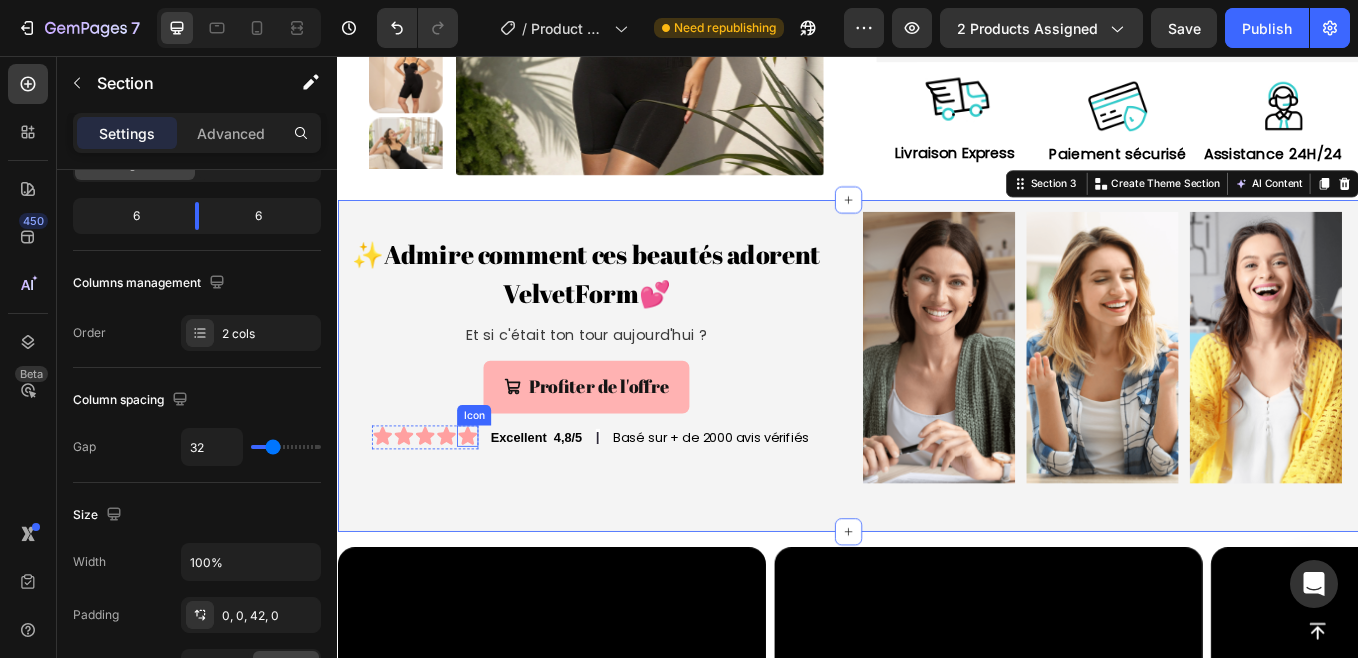 scroll, scrollTop: 0, scrollLeft: 0, axis: both 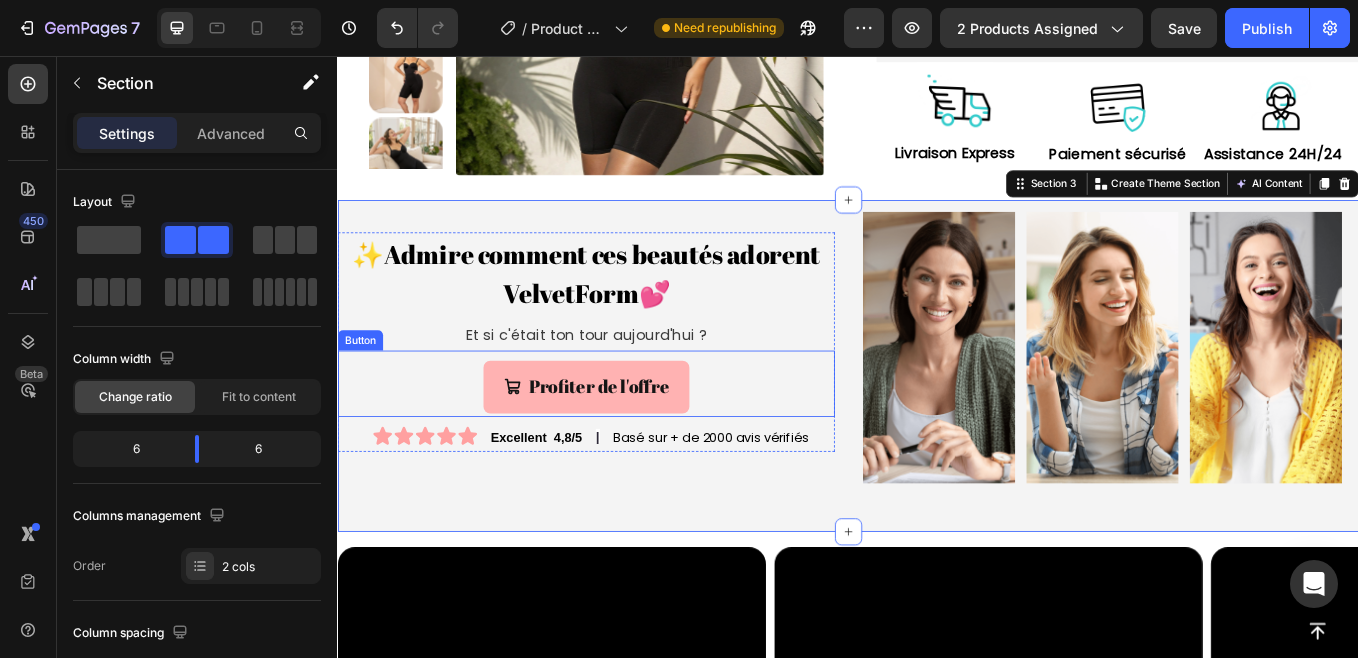 click on "Profiter de l'offre" at bounding box center [629, 446] 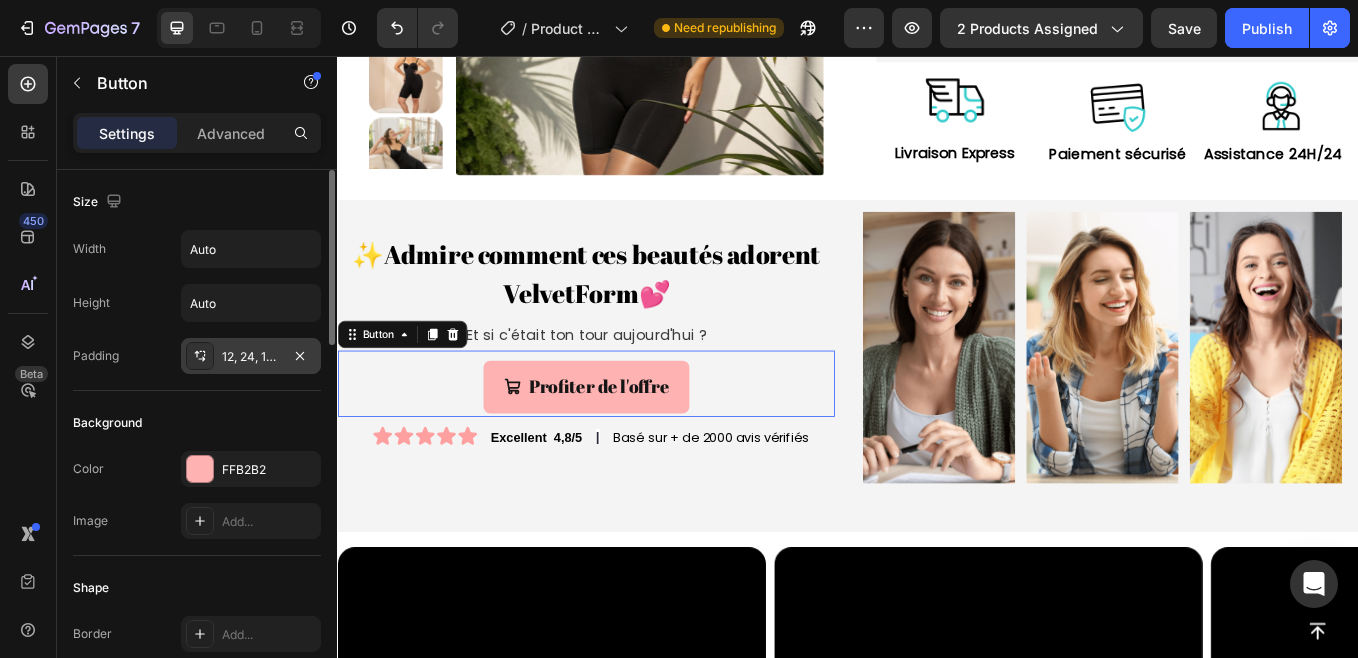 click 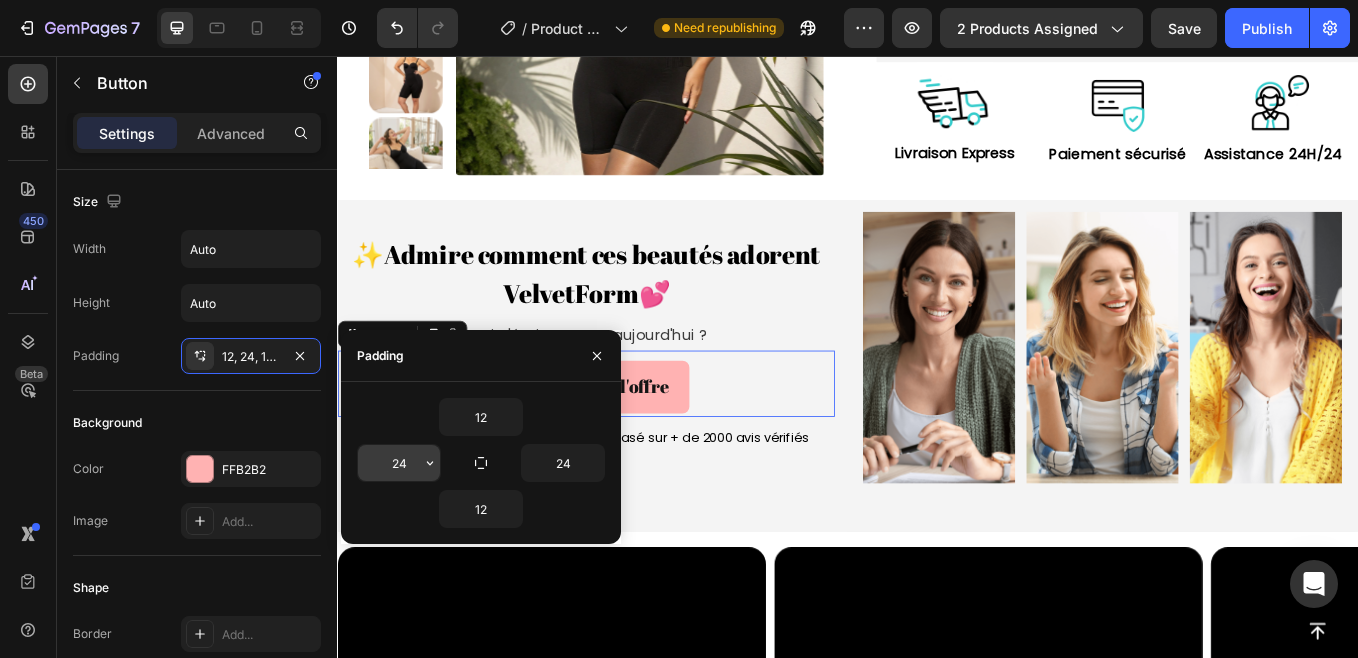 click on "24" at bounding box center [399, 463] 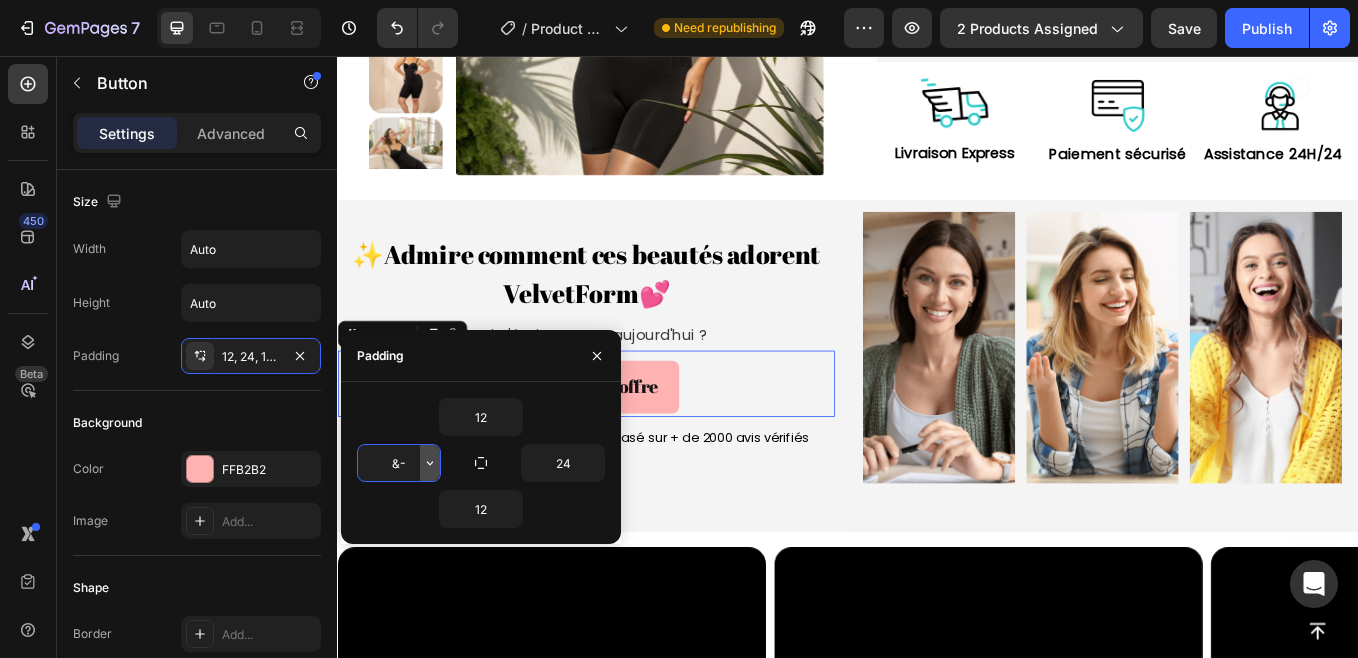 type on "&" 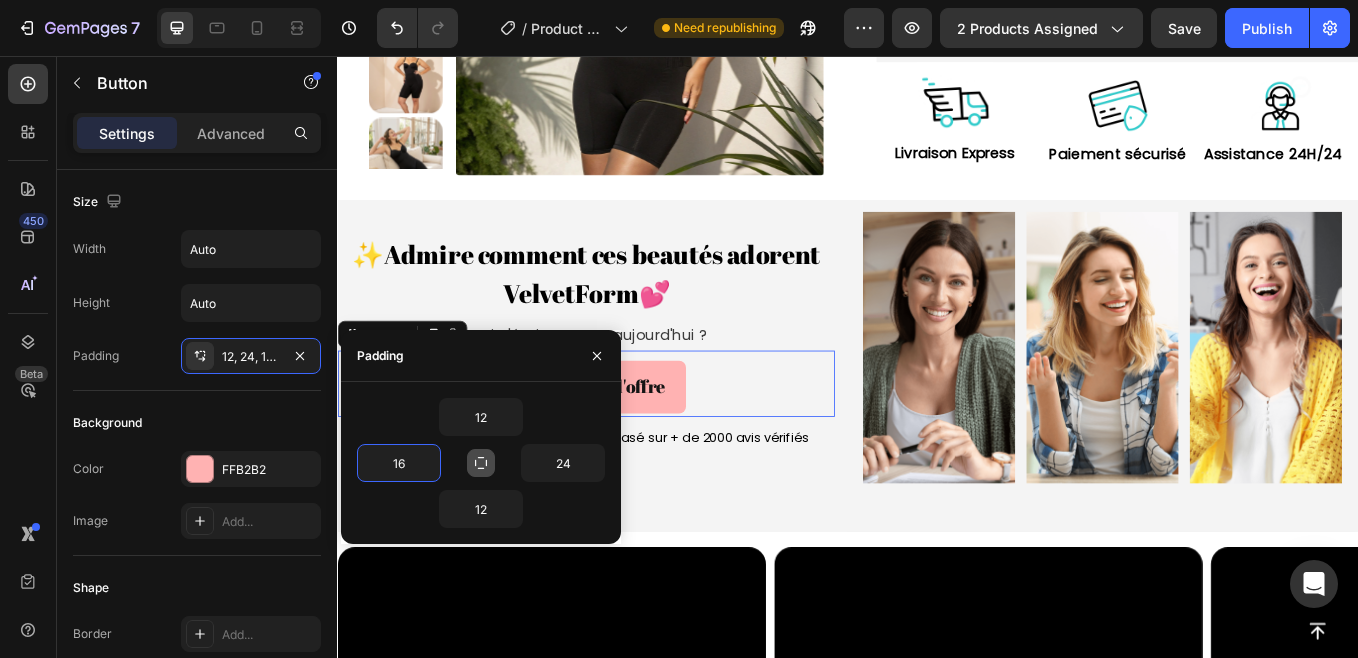click 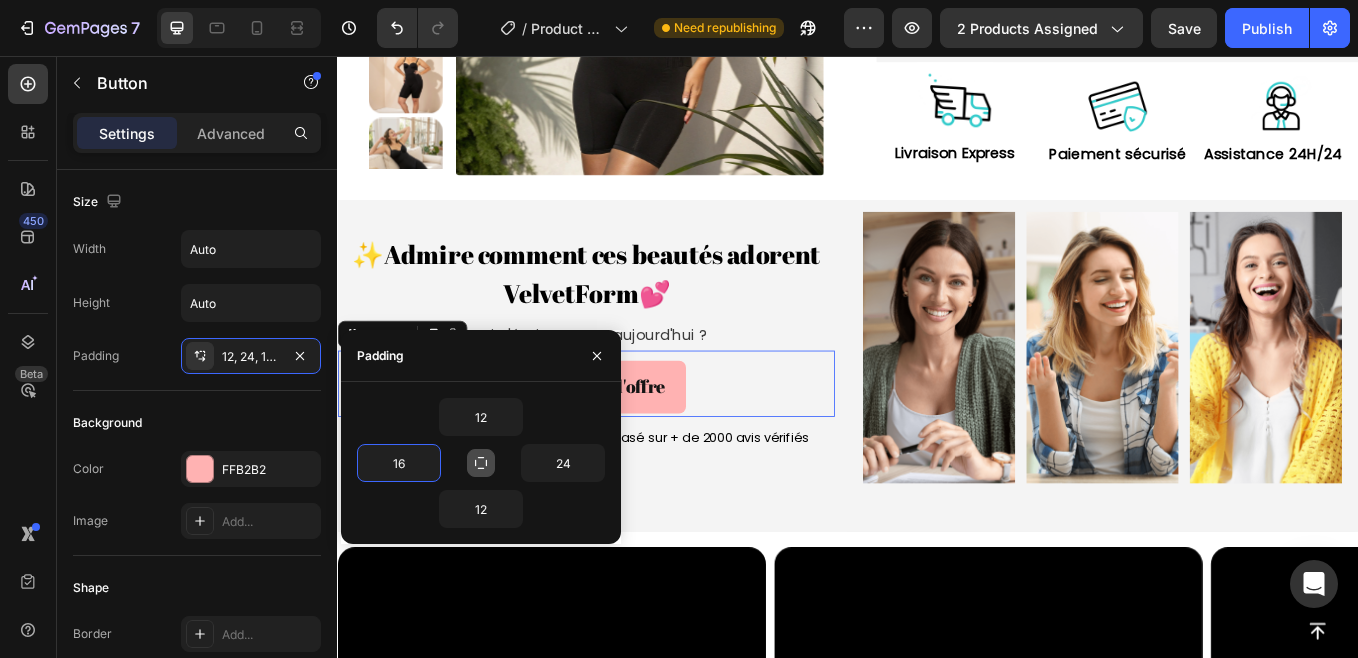 type on "12" 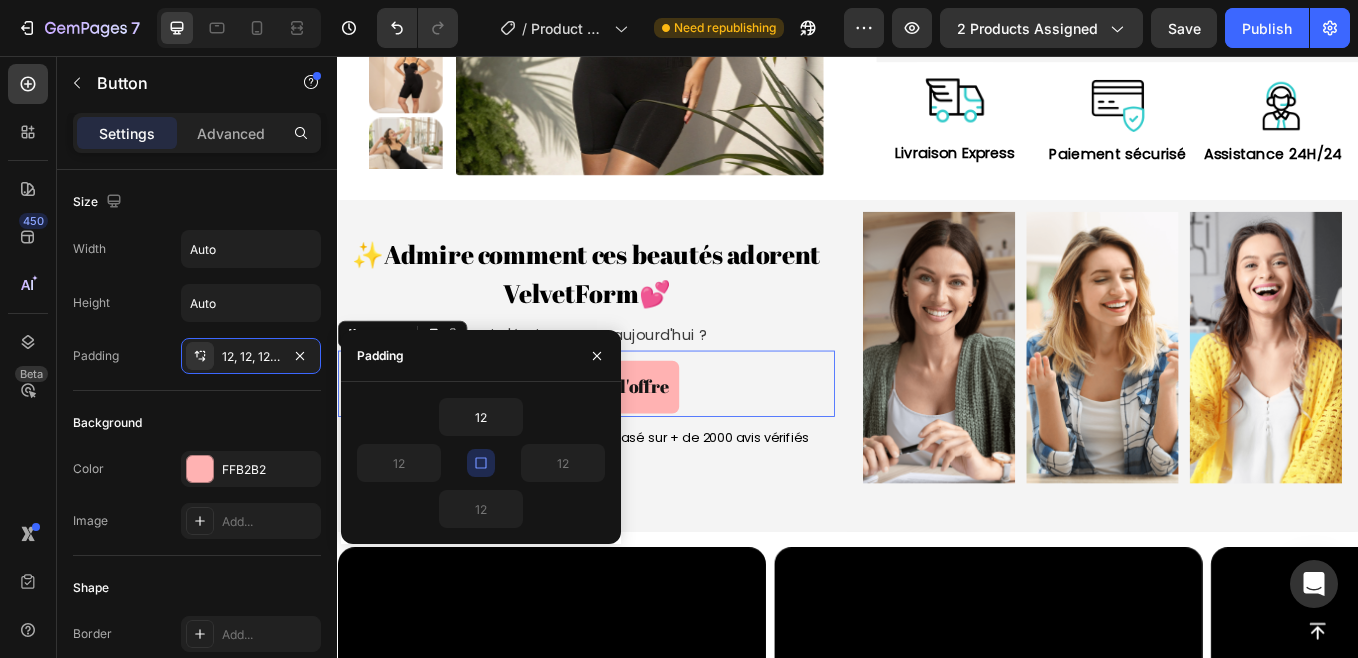 click 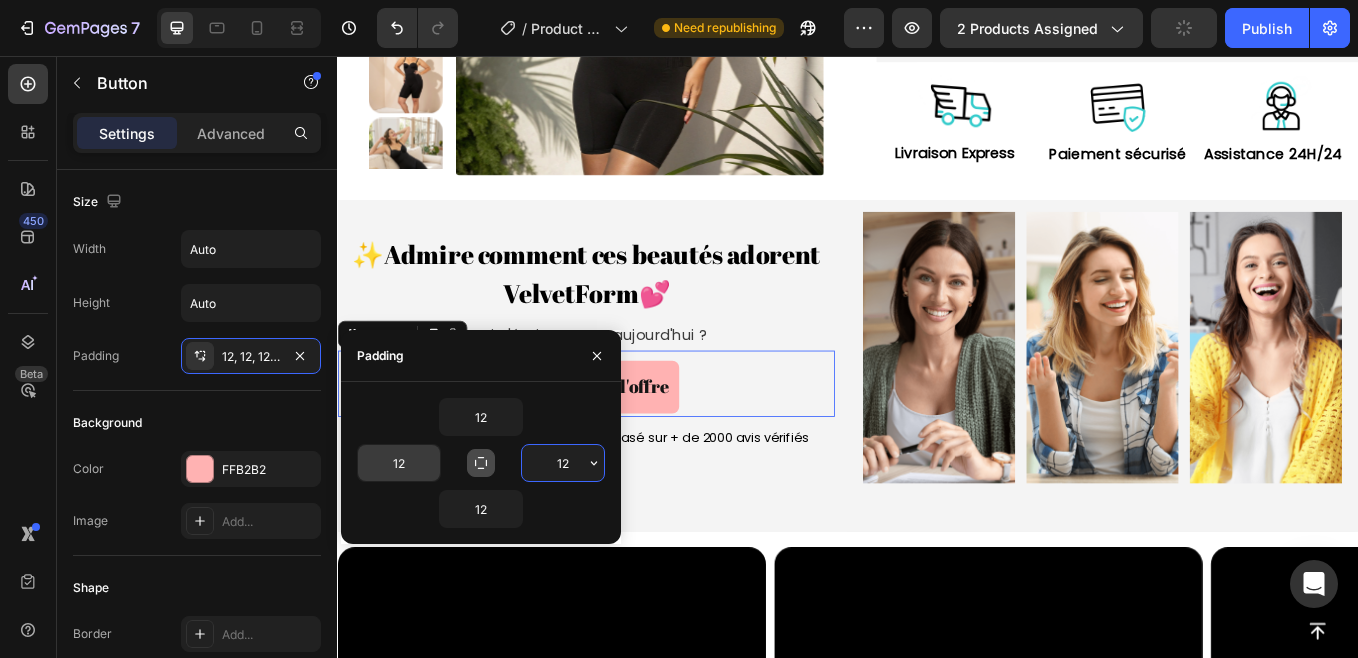 click on "12" at bounding box center (563, 463) 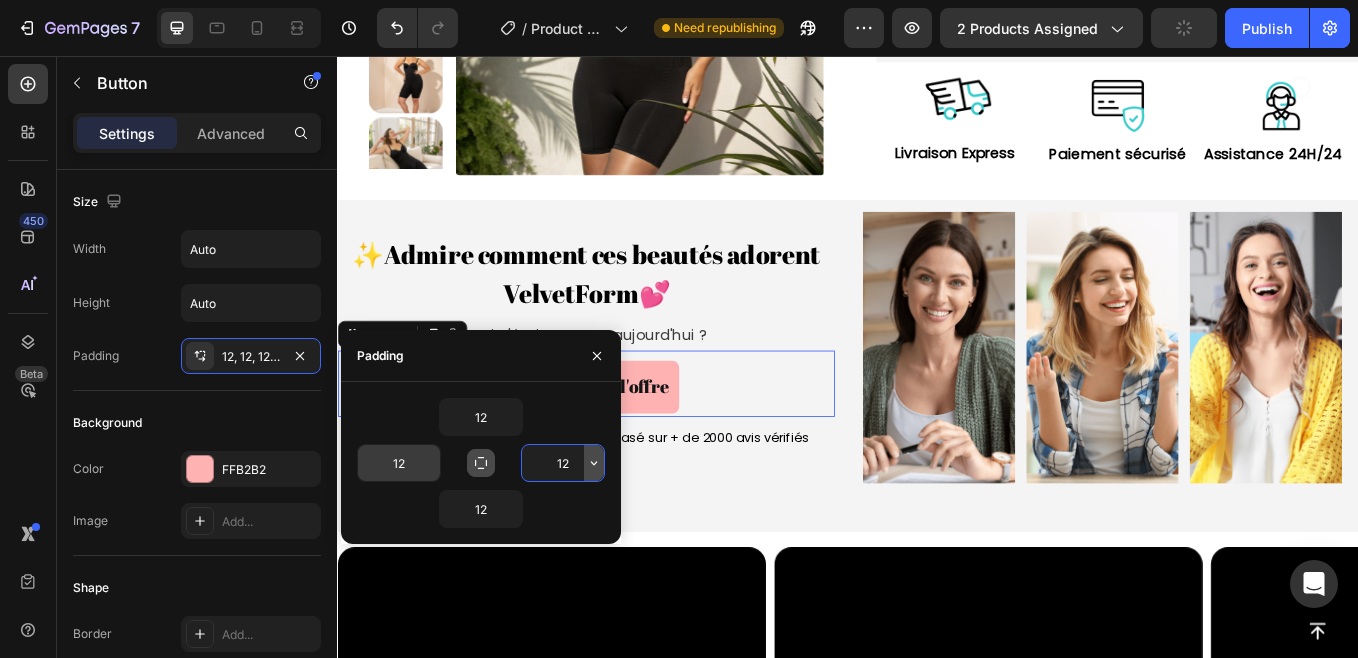 click 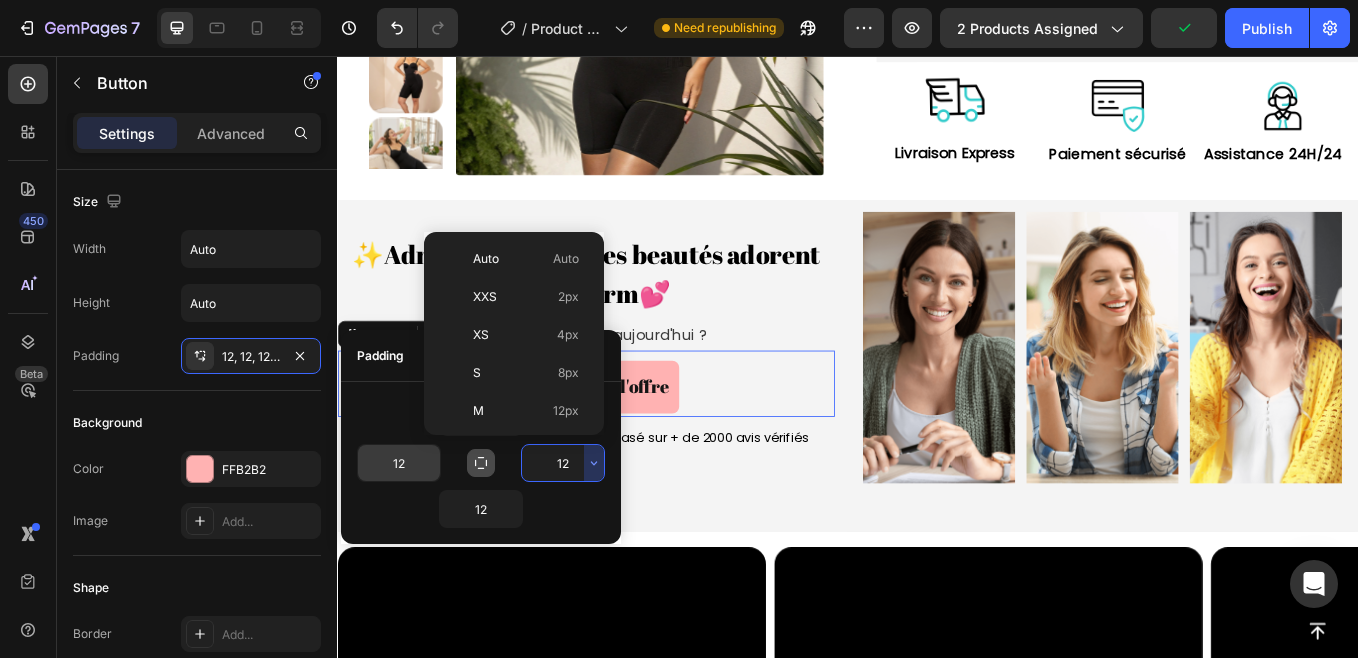 click on "12" at bounding box center (563, 463) 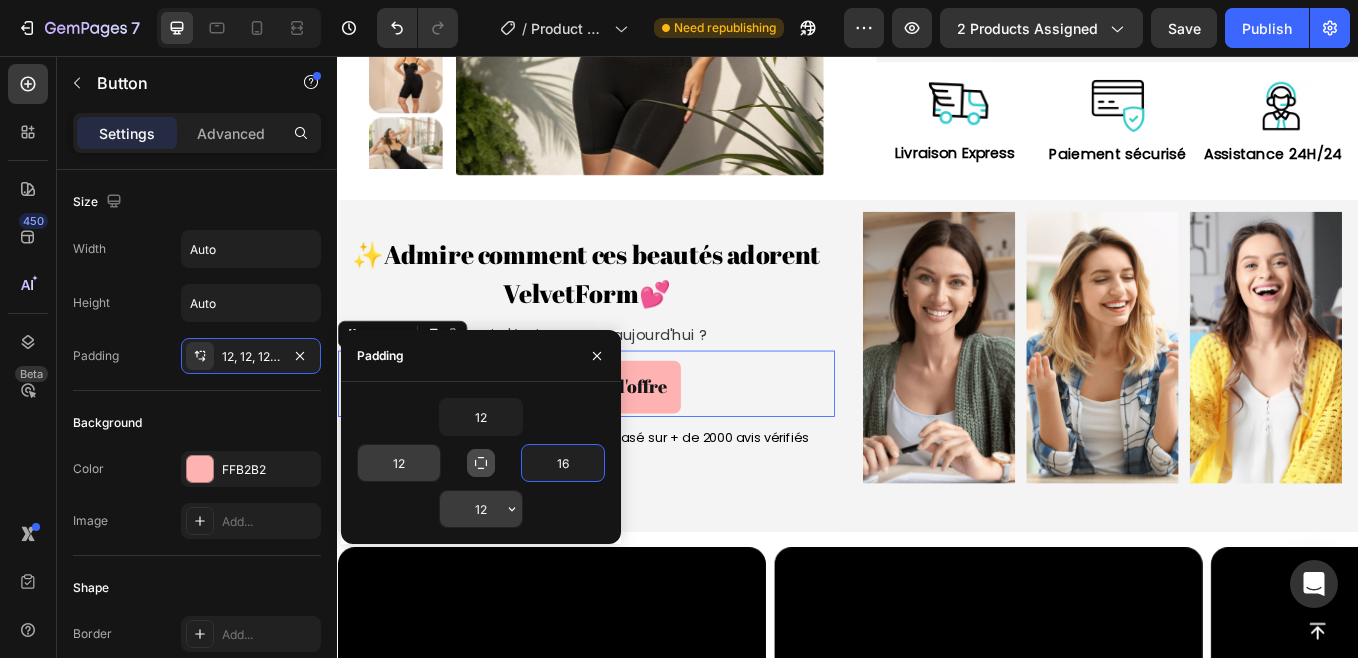 type on "16" 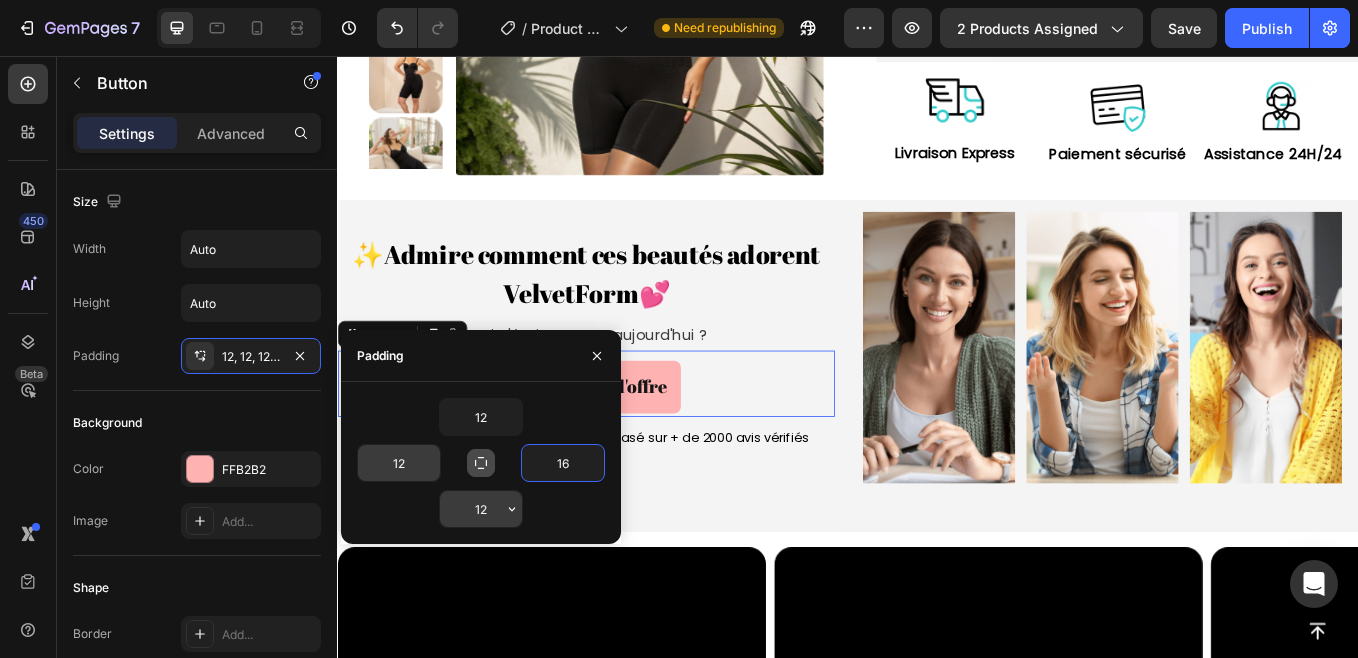 click on "12" at bounding box center [481, 509] 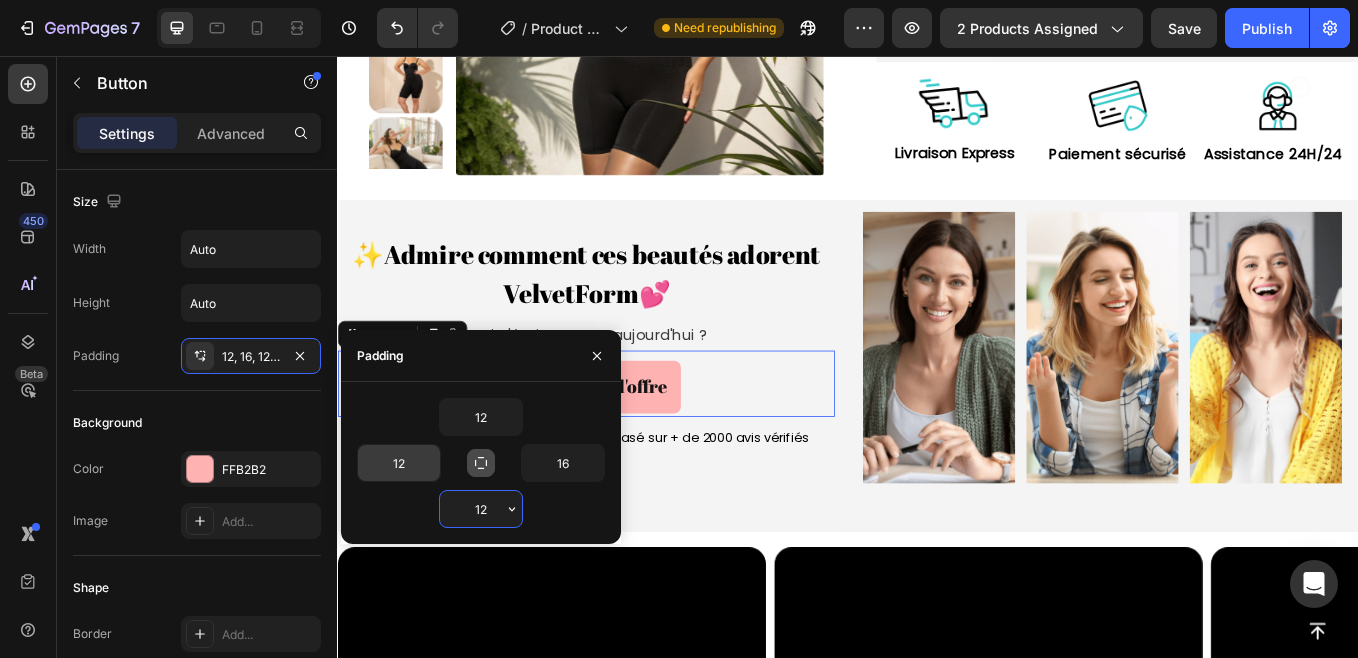 click on "12" at bounding box center (481, 509) 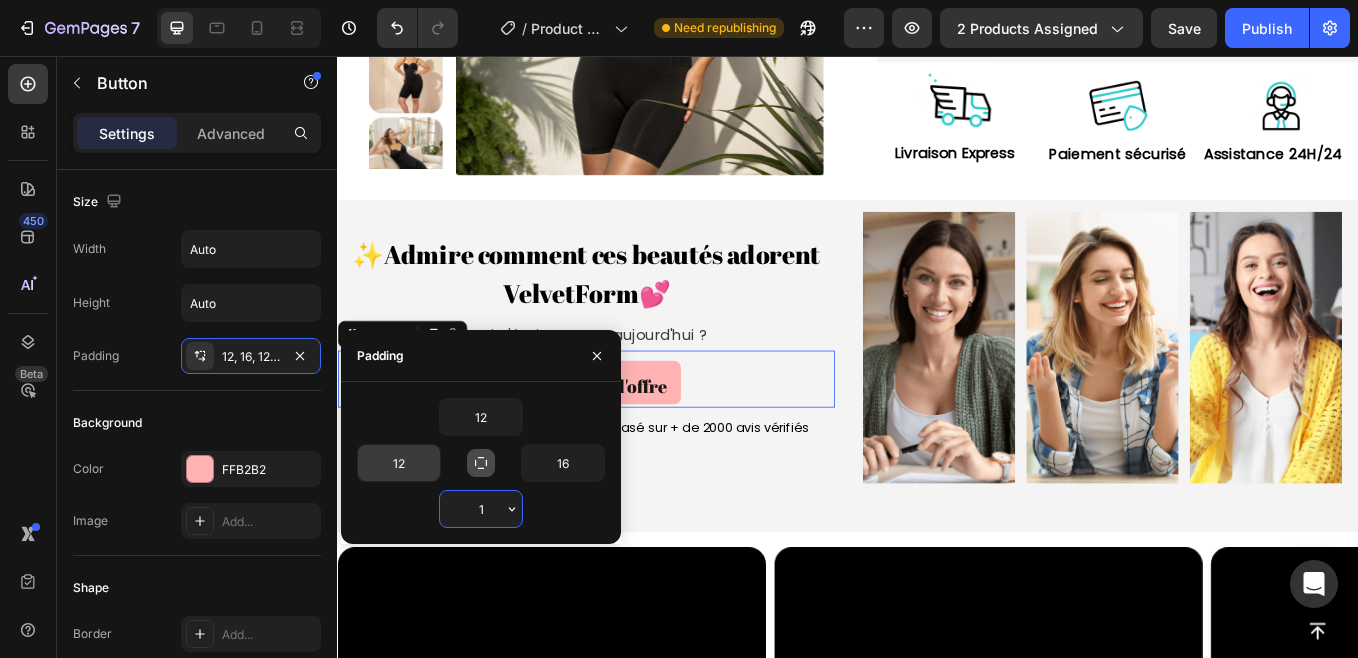 type on "12" 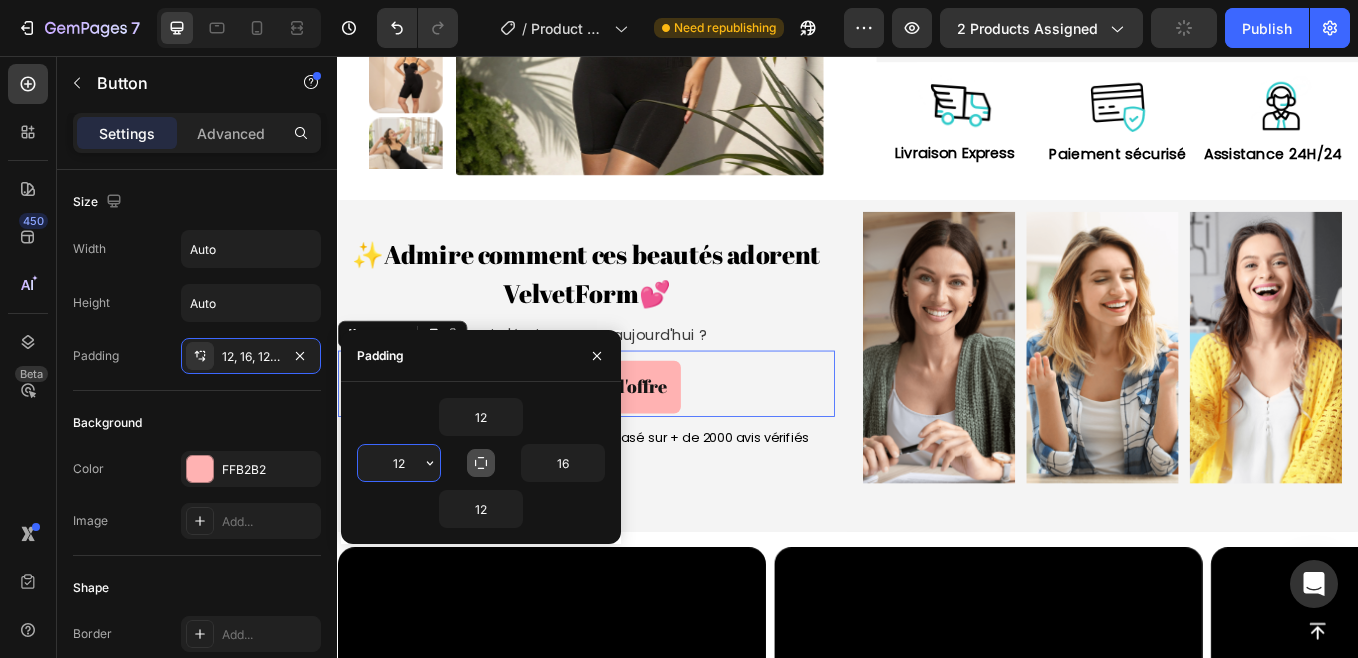 click on "12" at bounding box center (399, 463) 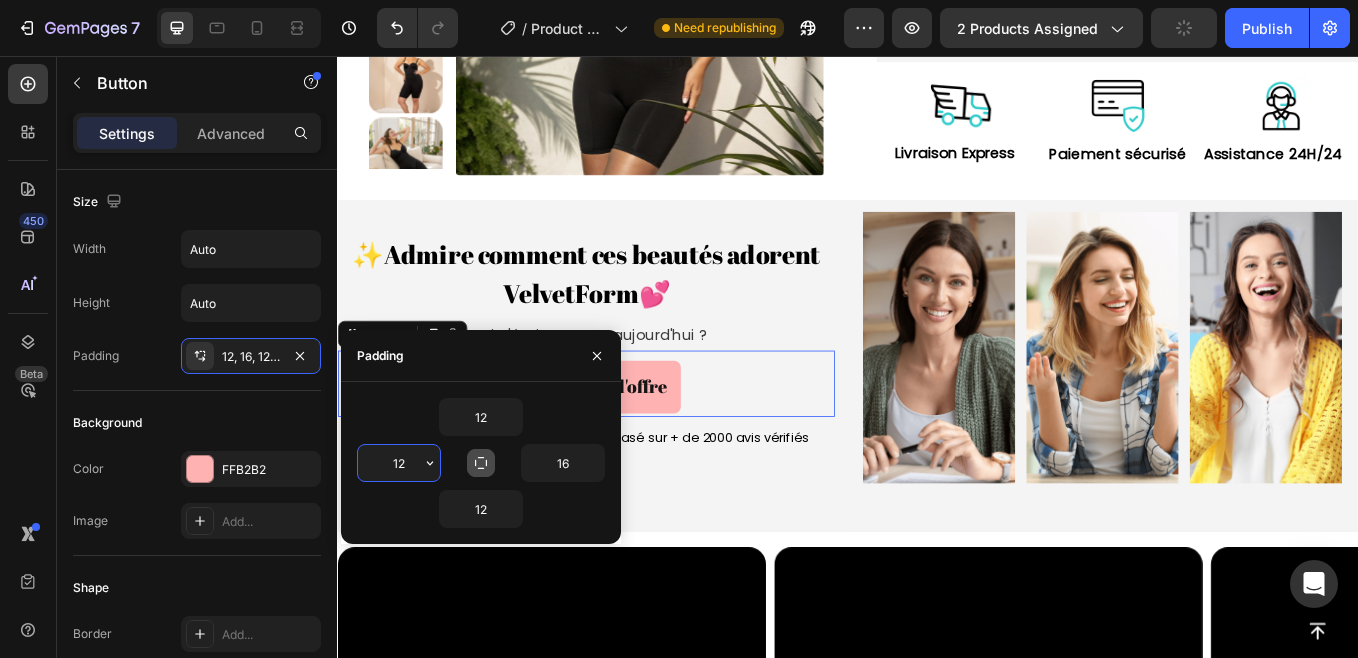 click on "12" at bounding box center [399, 463] 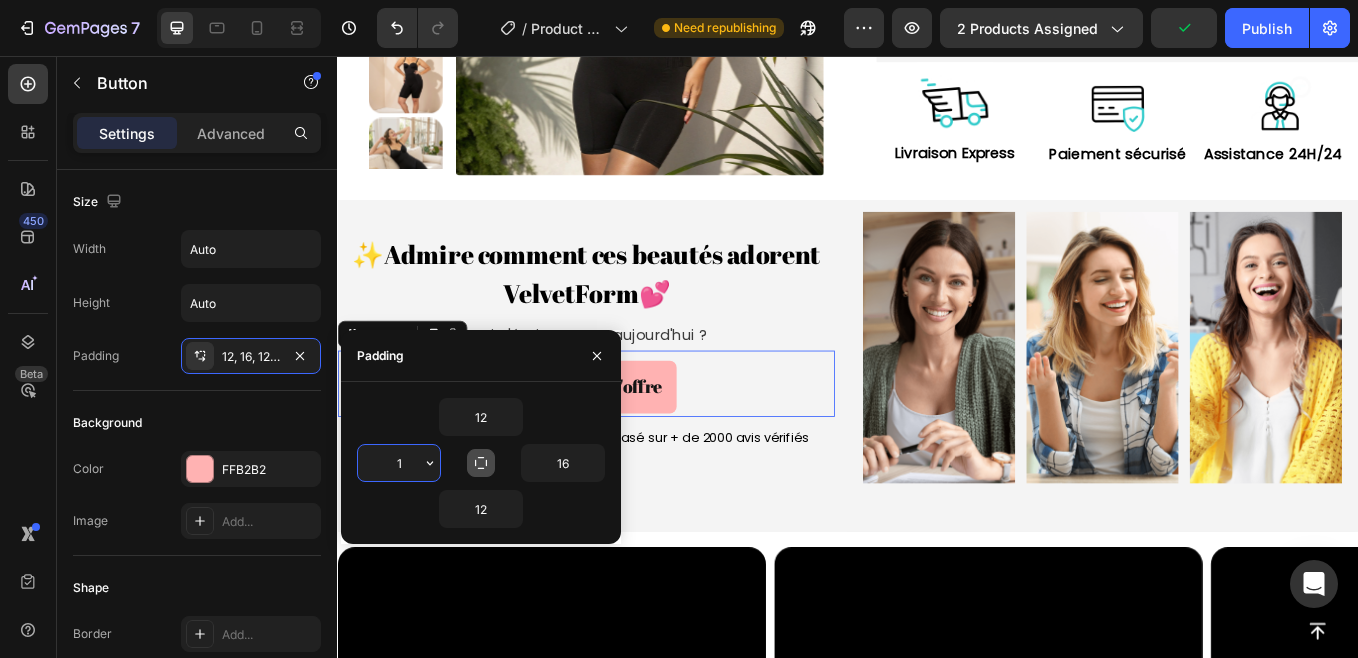 type on "16" 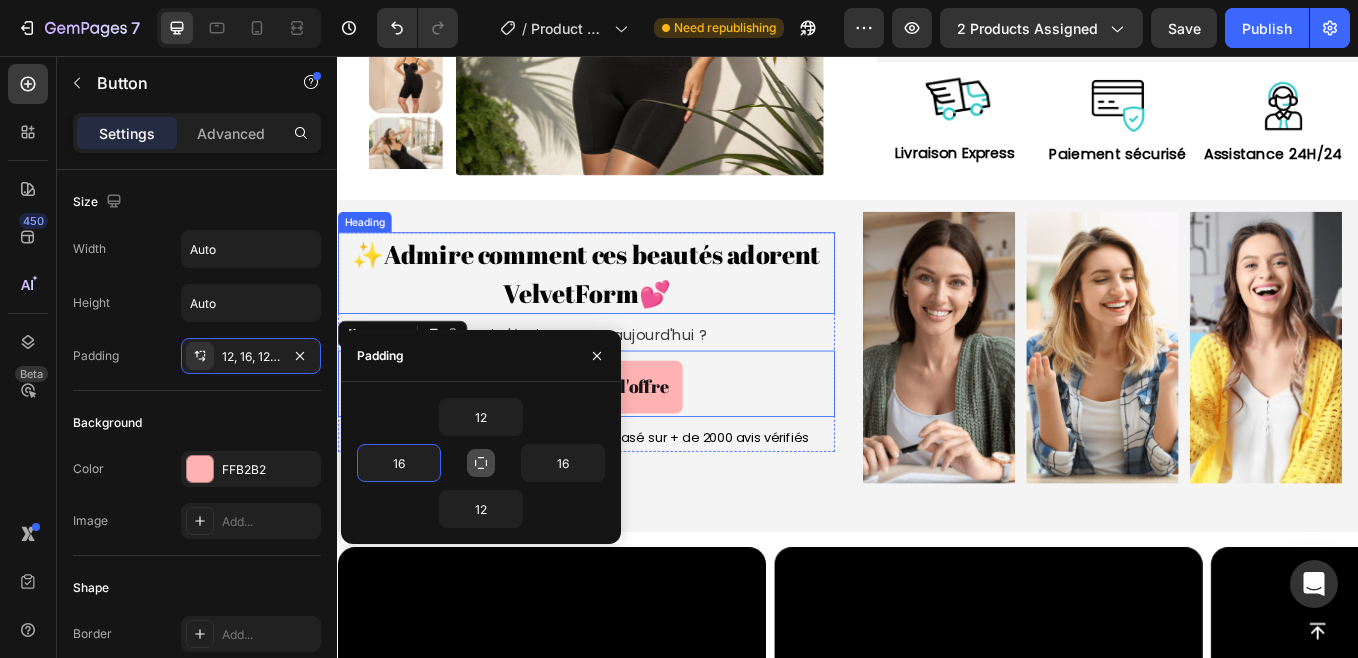 click on "⁠⁠⁠⁠⁠⁠⁠ ✨Admire comment ces beautés adorent VelvetForm💕" at bounding box center (629, 312) 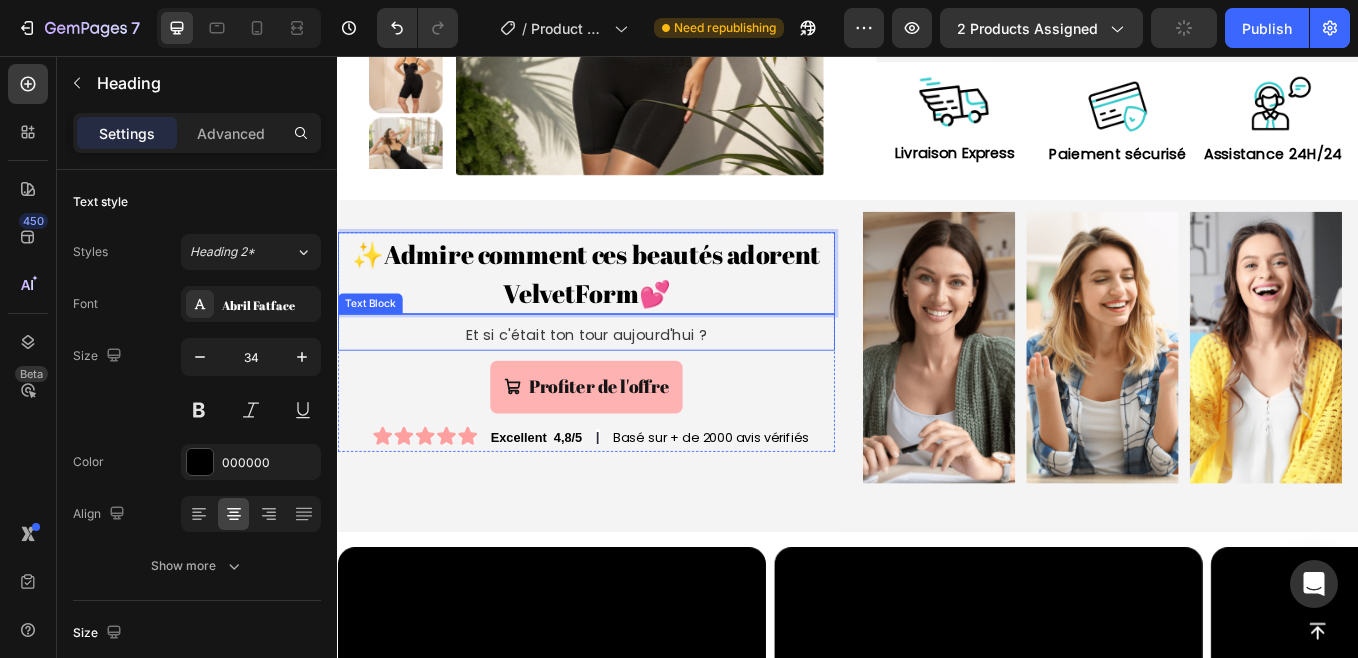 click on "Et si c'était ton tour aujourd'hui ?" at bounding box center [629, 385] 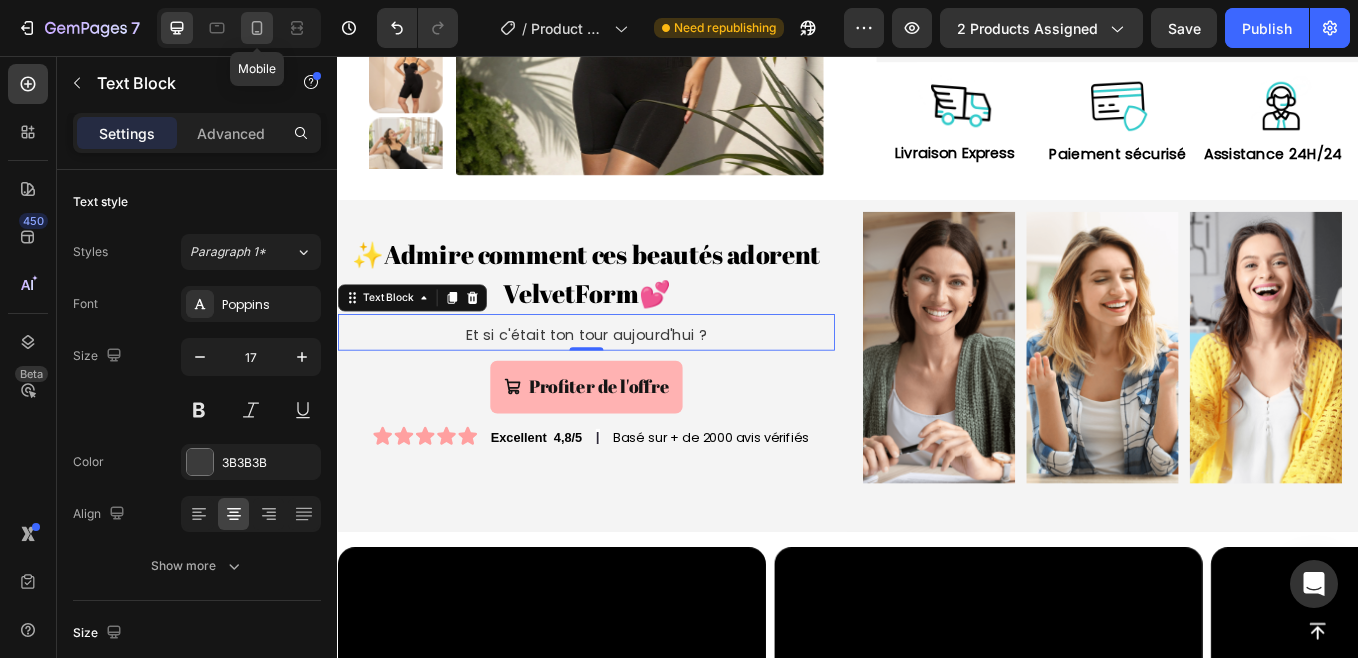 click 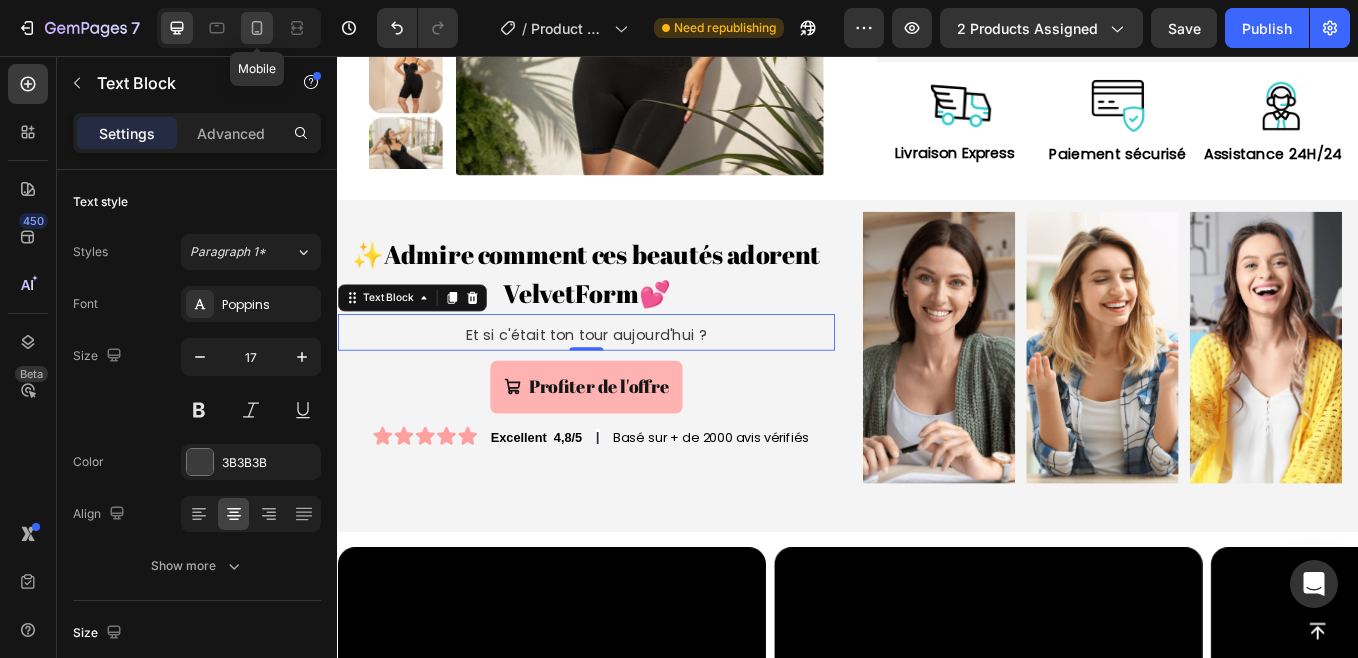 type on "15" 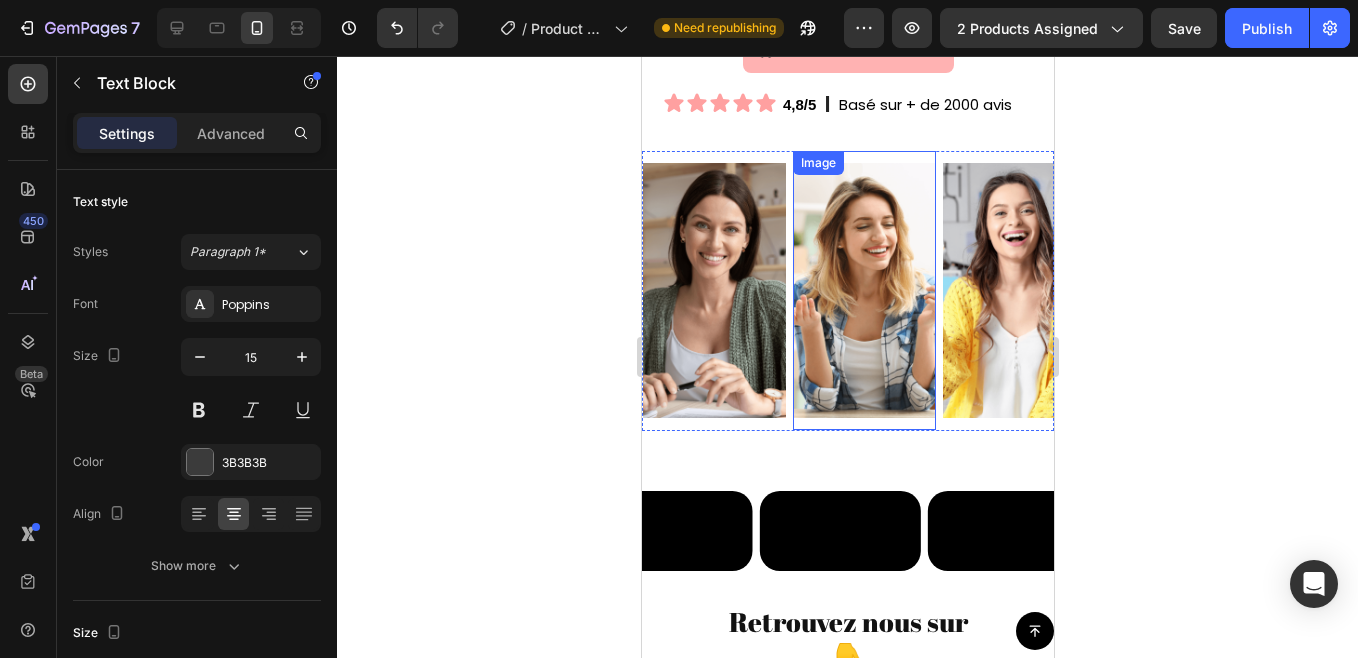 scroll, scrollTop: 1061, scrollLeft: 0, axis: vertical 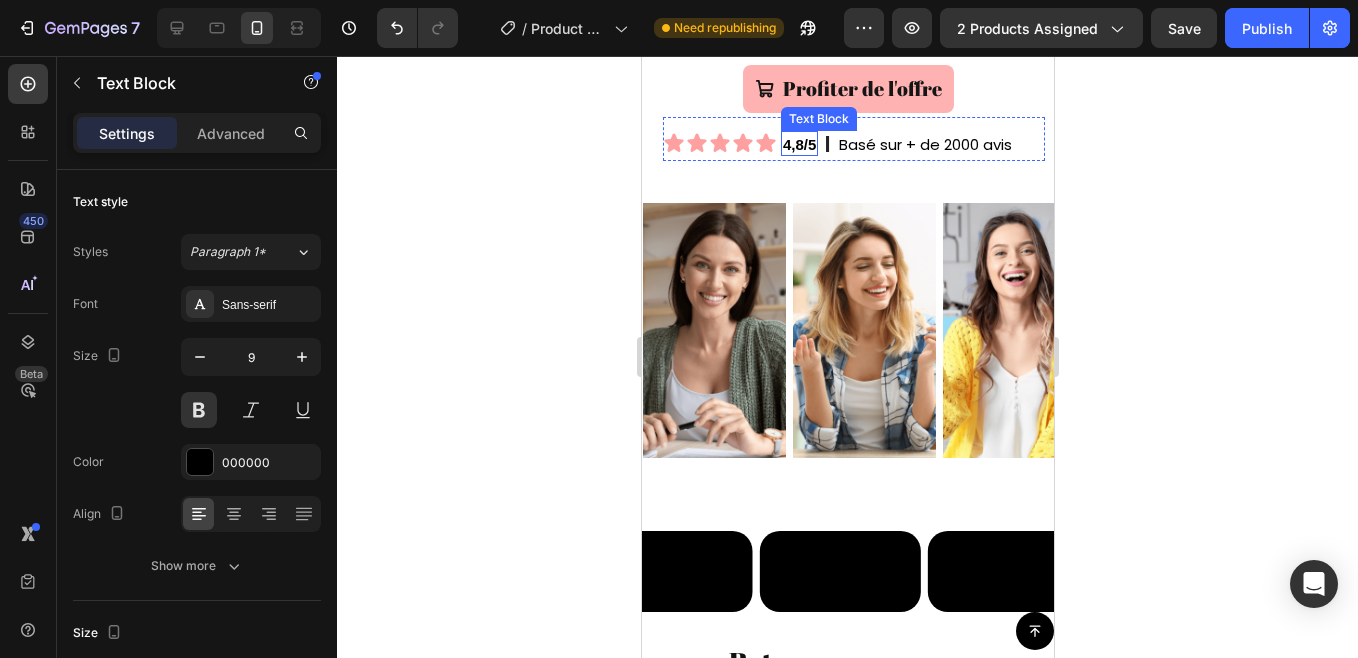 click on "4,8/5" at bounding box center (798, 144) 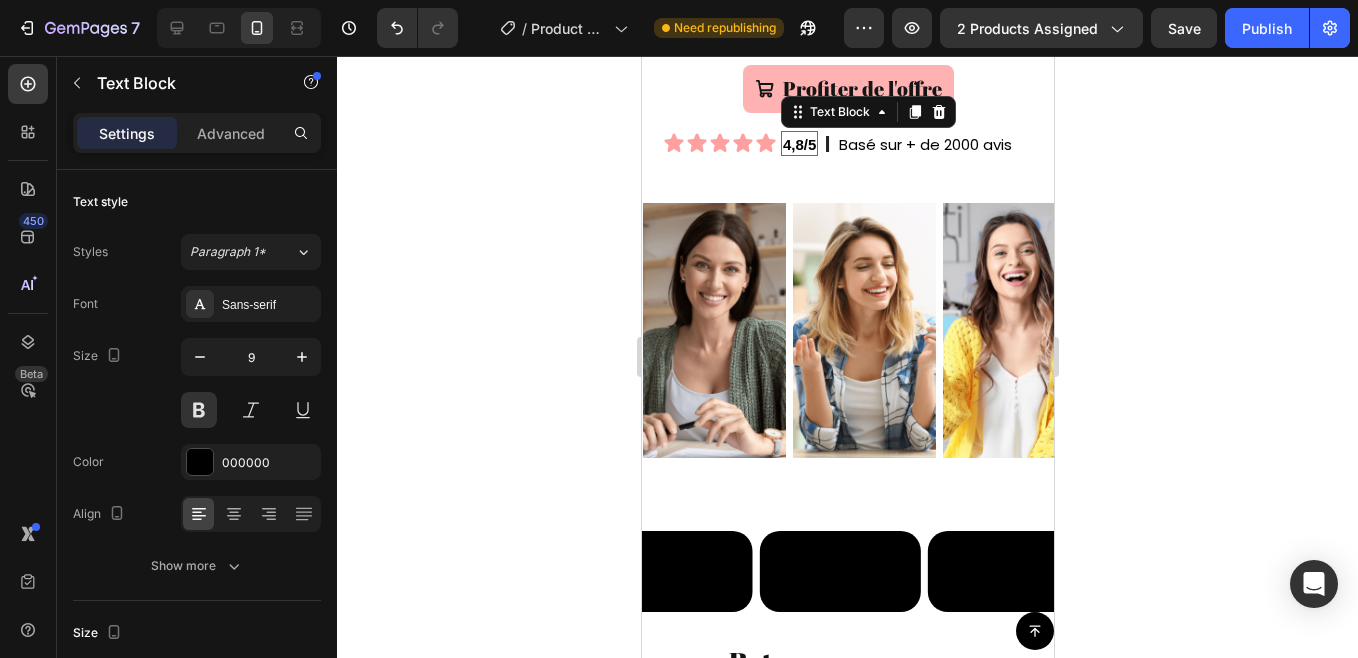 click on "4,8/5" at bounding box center (798, 144) 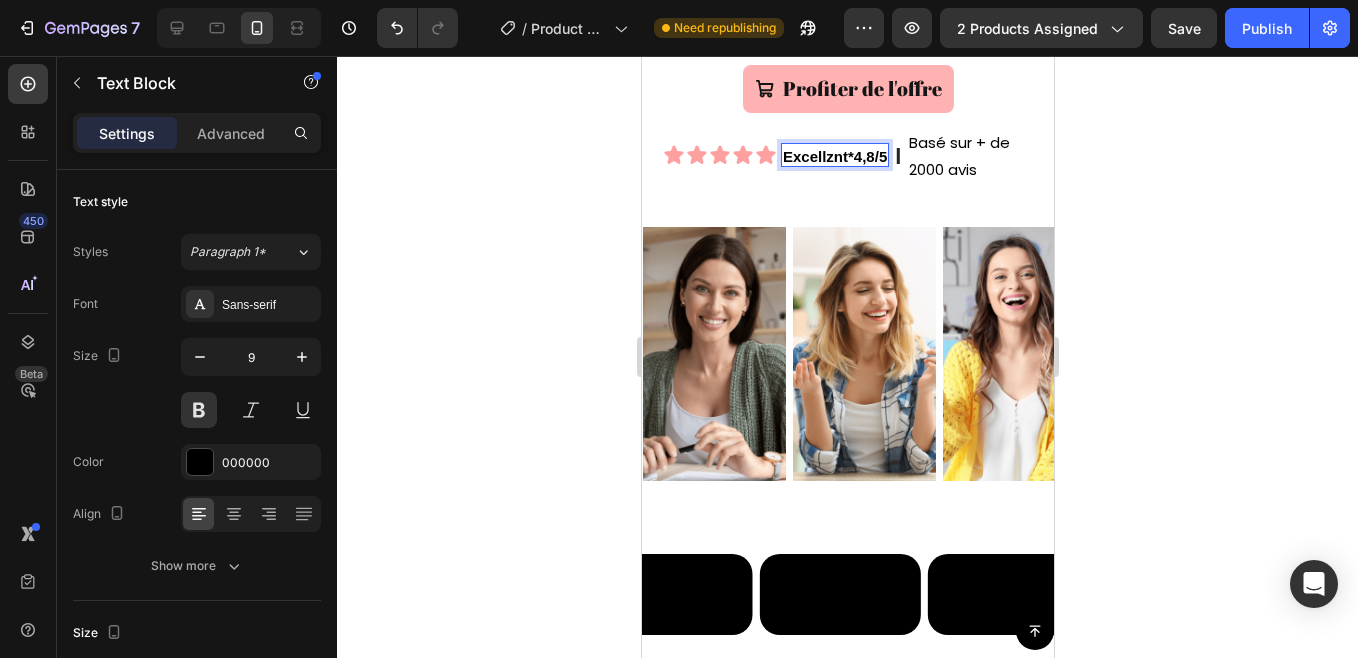 scroll, scrollTop: 1073, scrollLeft: 0, axis: vertical 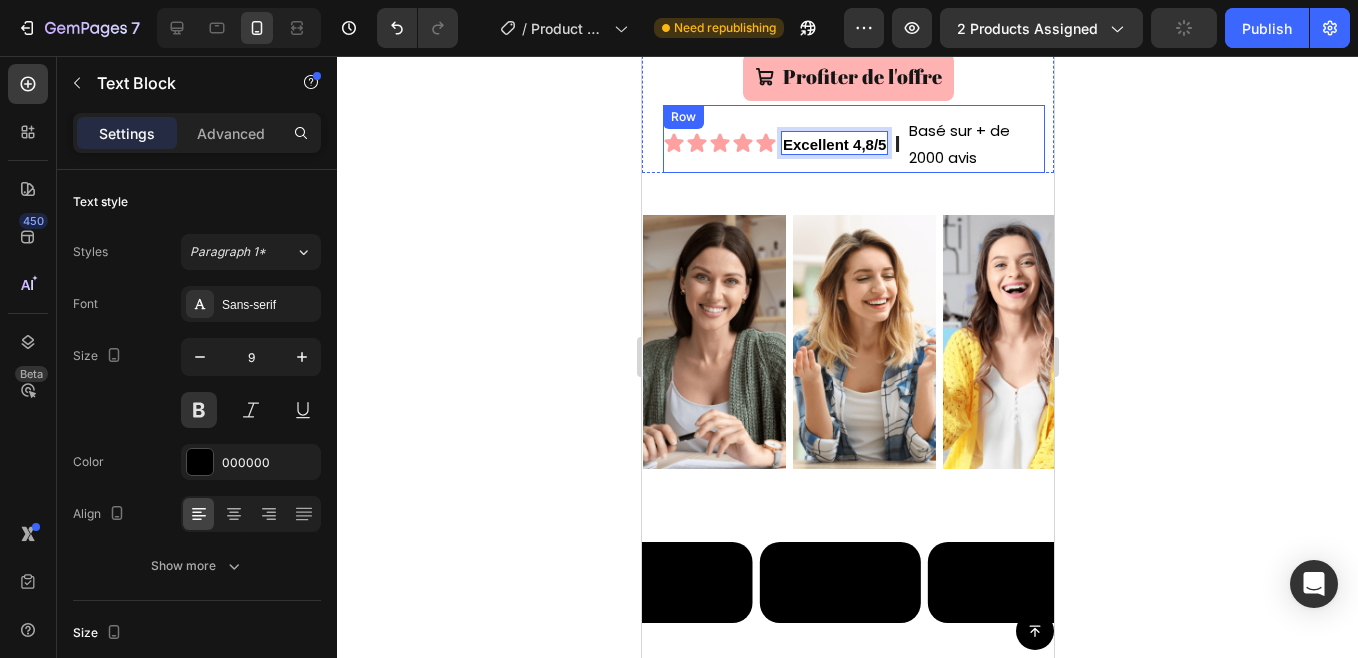 click on "✨Admire comment ces beautés adorent VelvetForm💕  Heading Et si c'était ton tour aujourd'hui ? Text Block
Profiter de l'offre Button
Icon
Icon
Icon
Icon
Icon Icon List Excellent 4,8/5 Text Block   0 l Text Block Basé sur + de 2000 avis Text Block Row" at bounding box center [847, 25] 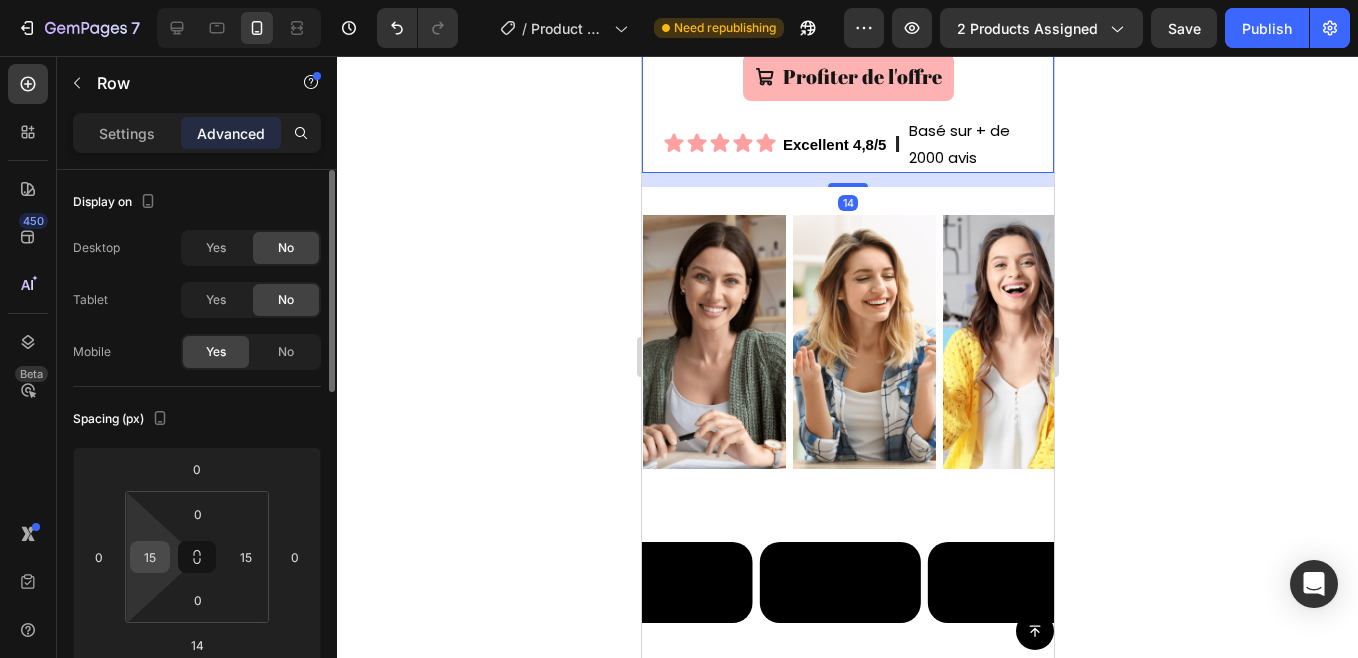 click on "15" at bounding box center (150, 557) 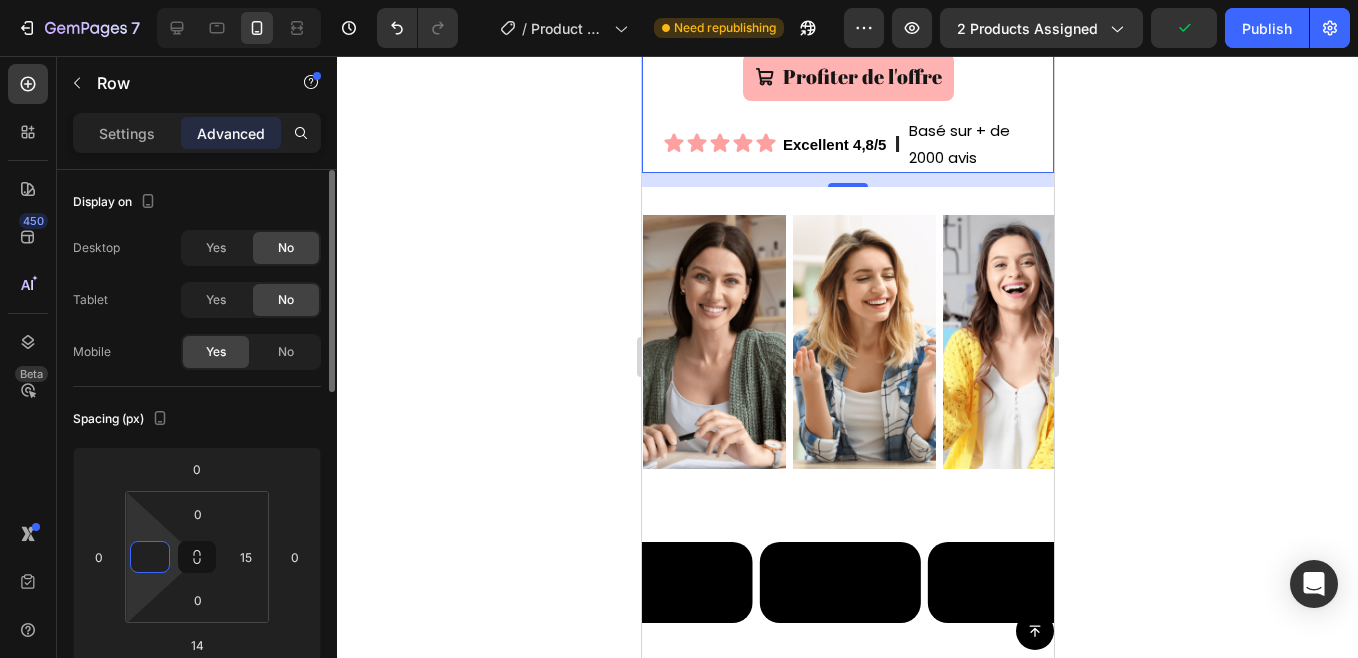 type on "0" 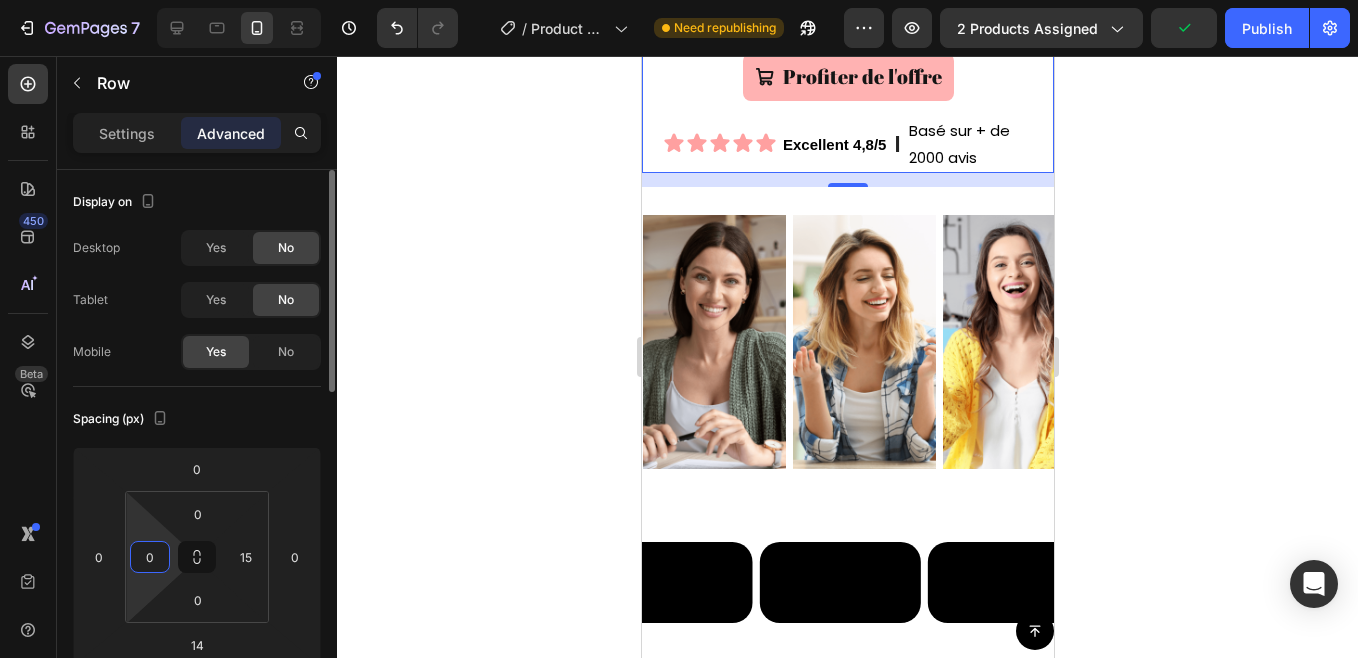 click on "Spacing (px)" at bounding box center [197, 419] 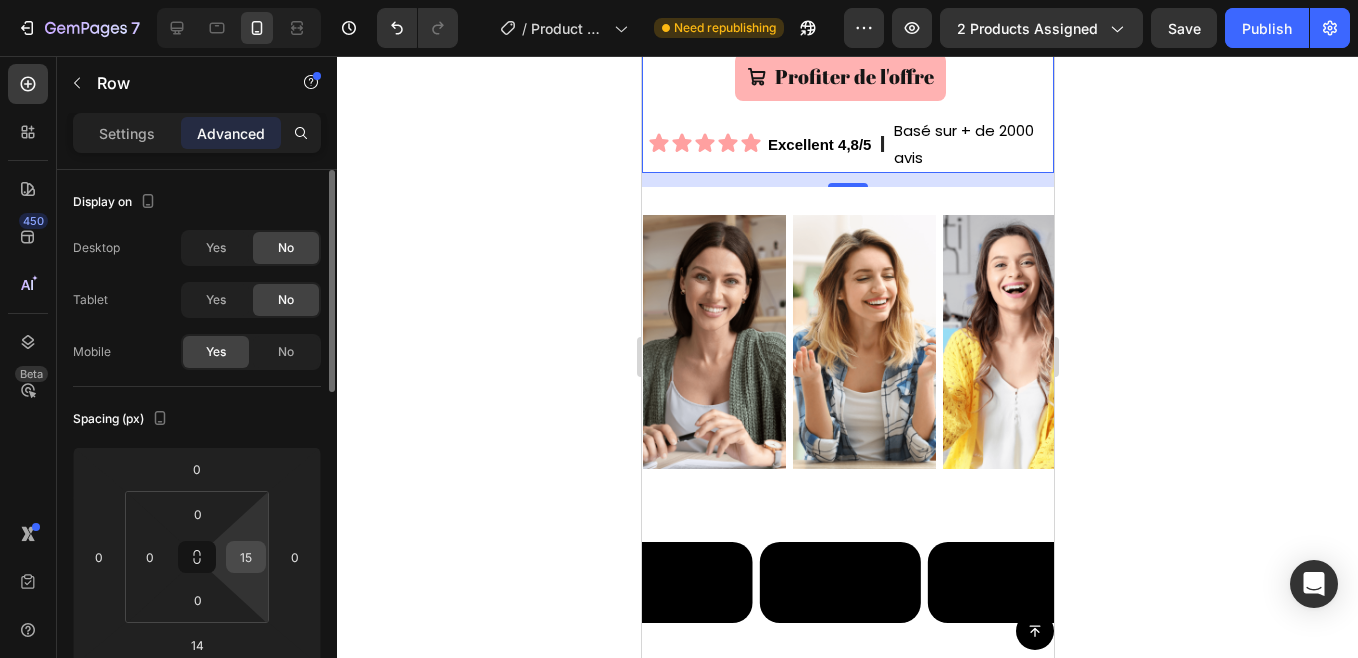 click on "15" at bounding box center (246, 557) 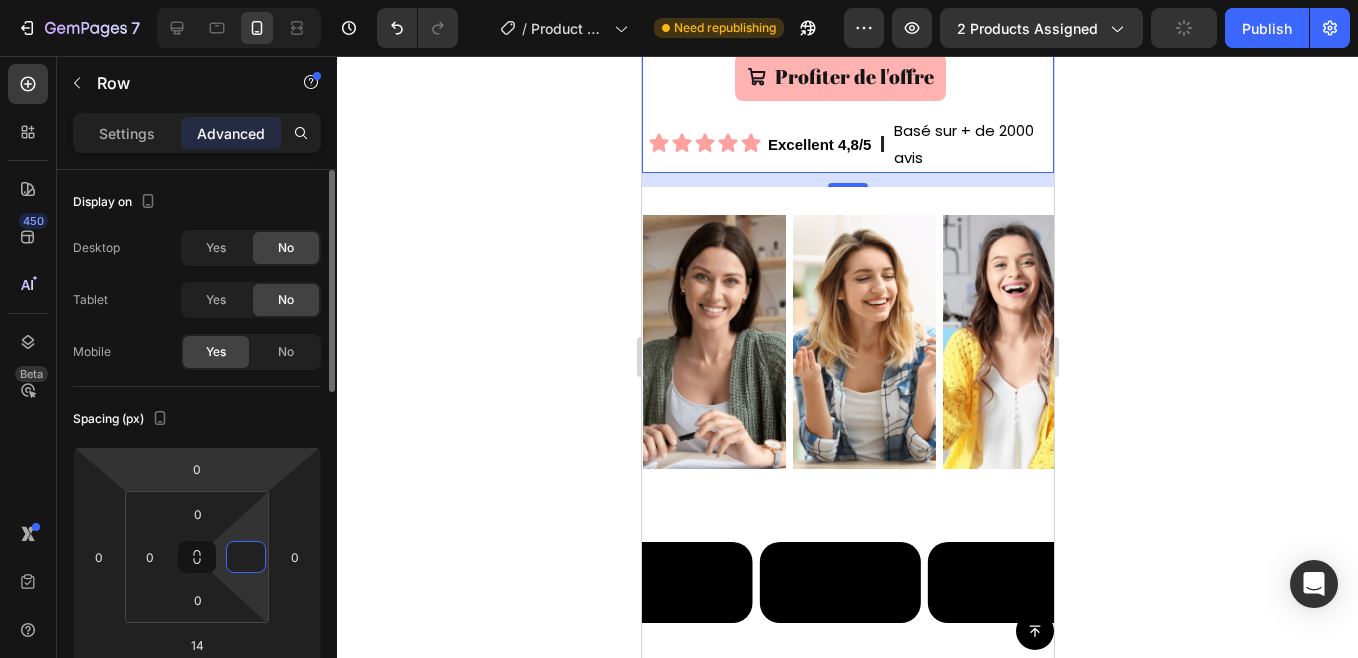 click on "7  Version history  /  Product Page - Dec 16, 21:40:24 Need republishing Preview 2 products assigned  Publish  450 Beta Sections(30) Elements(84) Section Element Hero Section Product Detail Brands Trusted Badges Guarantee Product Breakdown How to use Testimonials Compare Bundle FAQs Social Proof Brand Story Product List Collection Blog List Contact Sticky Add to Cart Custom Footer Browse Library 450 Layout
Row
Row
Row
Row Text
Heading
Text Block Button
Button
Button Media
Image
Image Video" at bounding box center [679, 0] 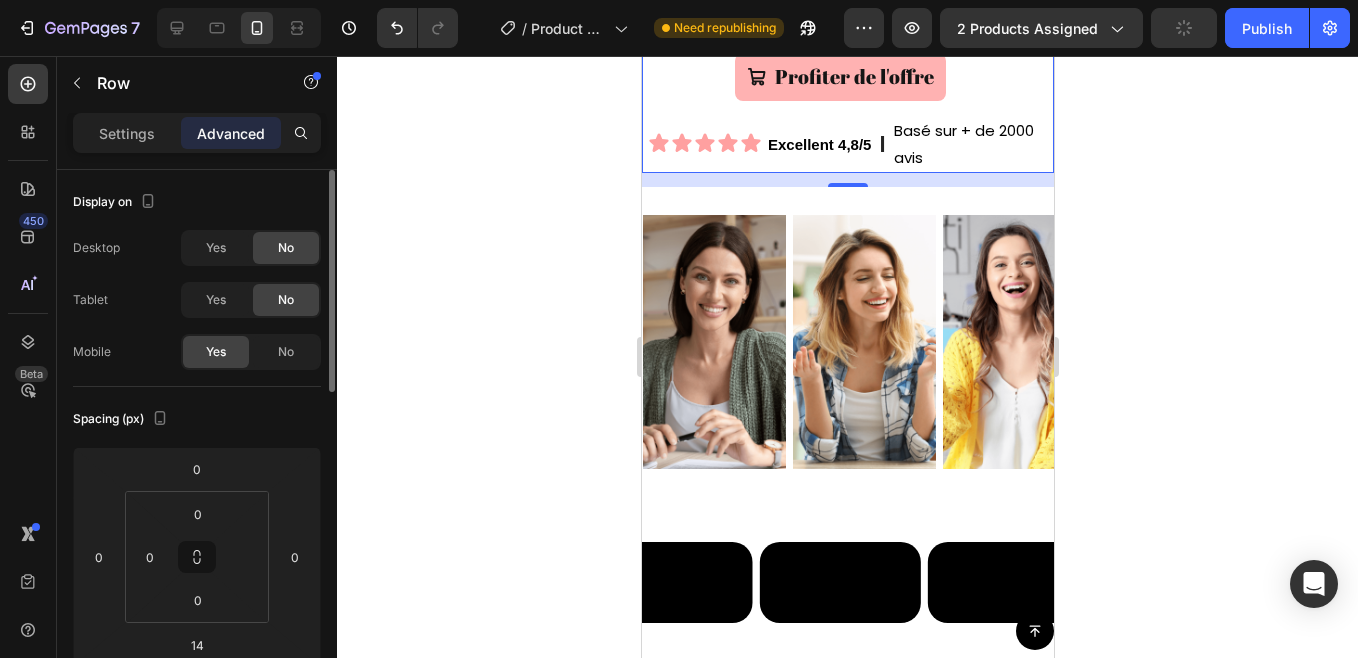 type on "0" 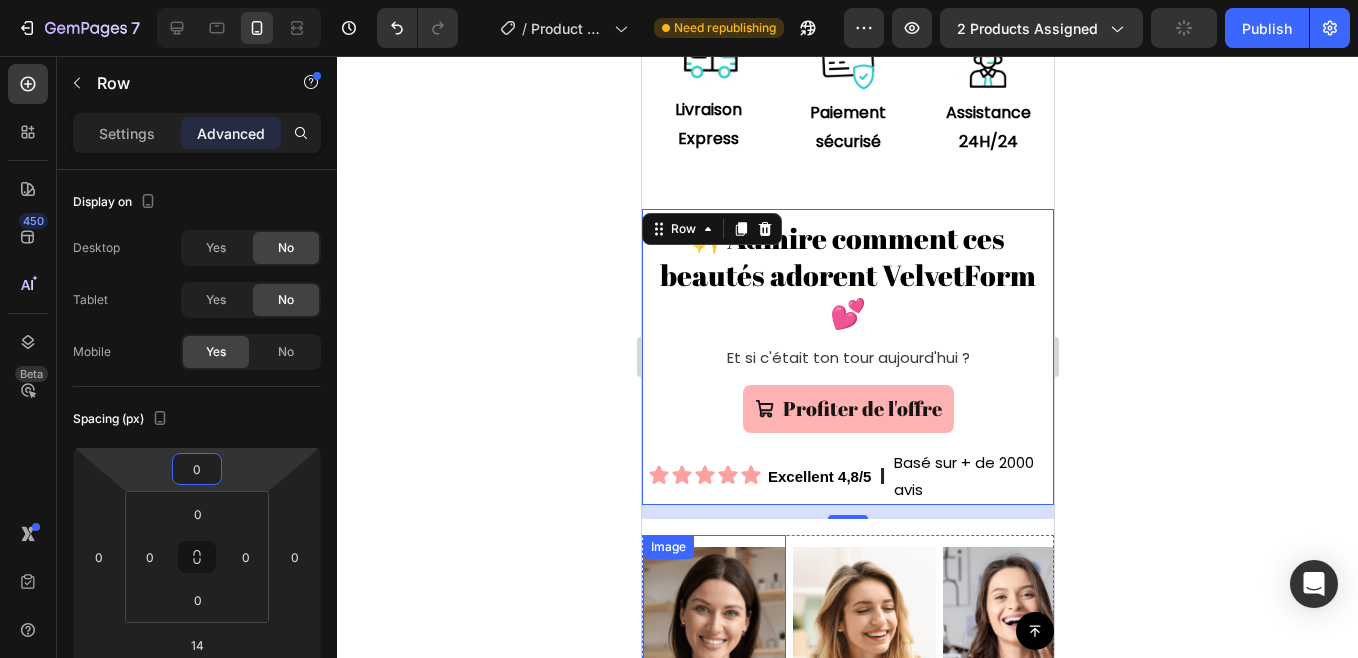 scroll, scrollTop: 1175, scrollLeft: 0, axis: vertical 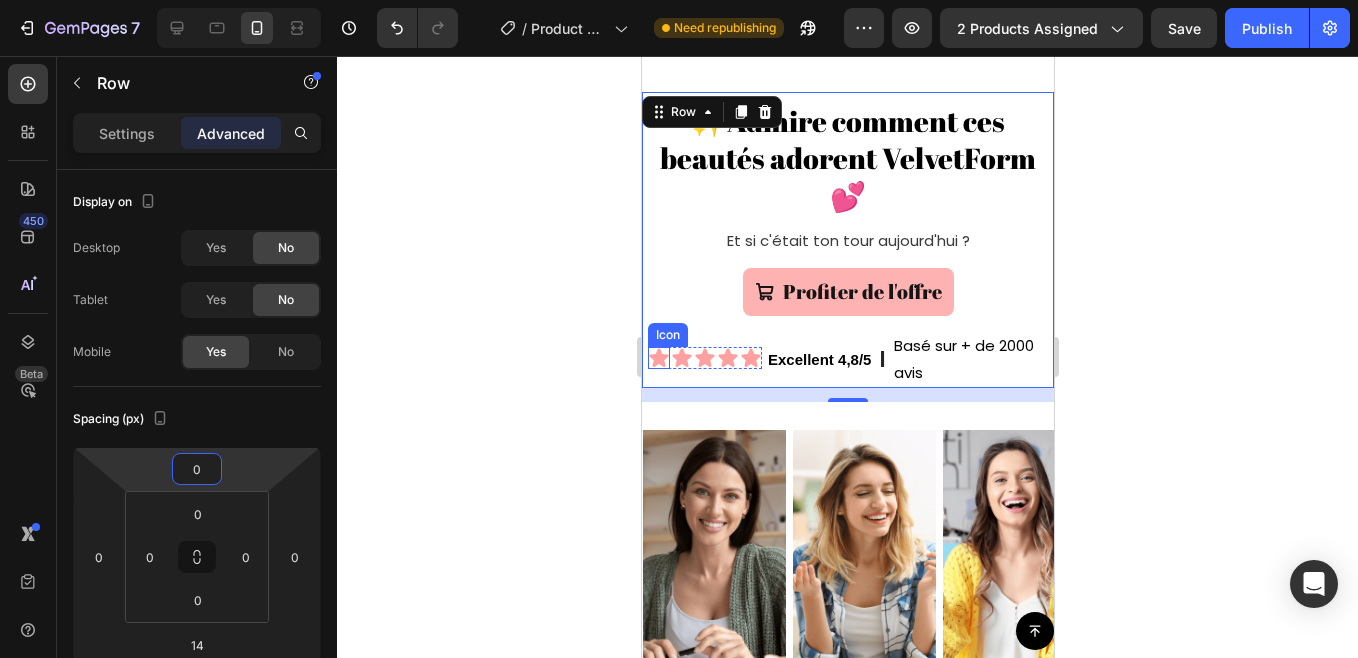 click 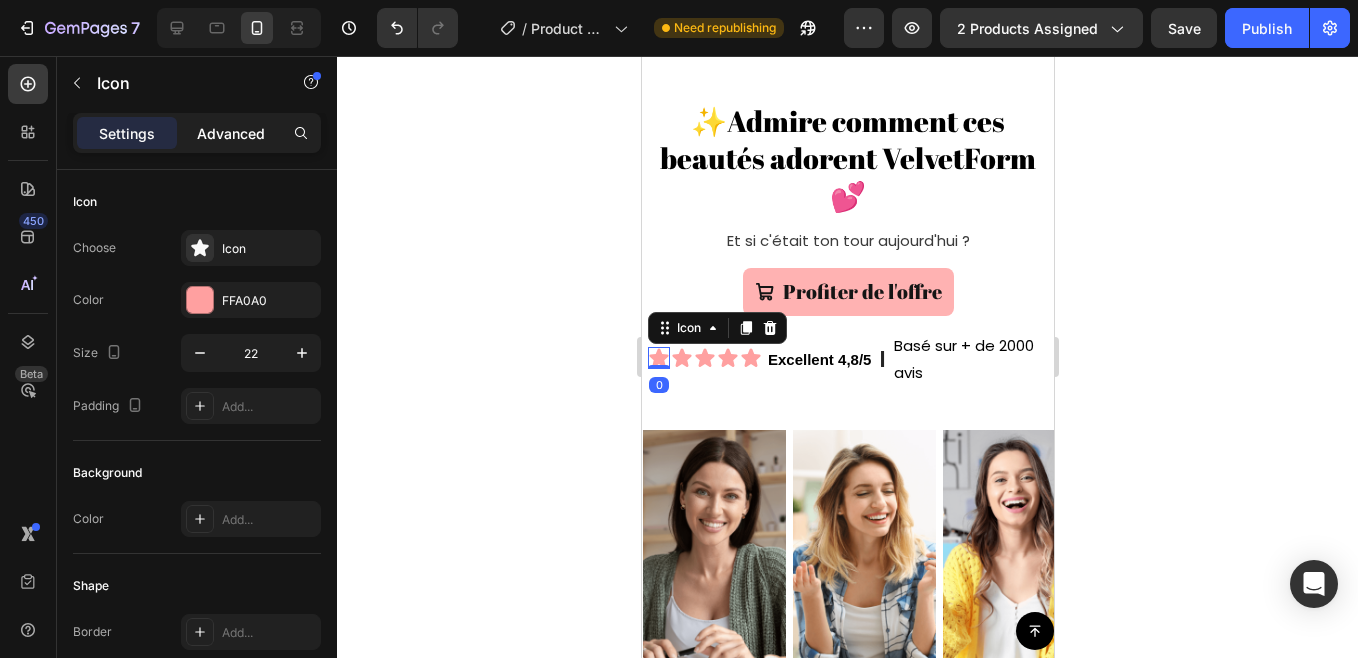 click on "Advanced" at bounding box center [231, 133] 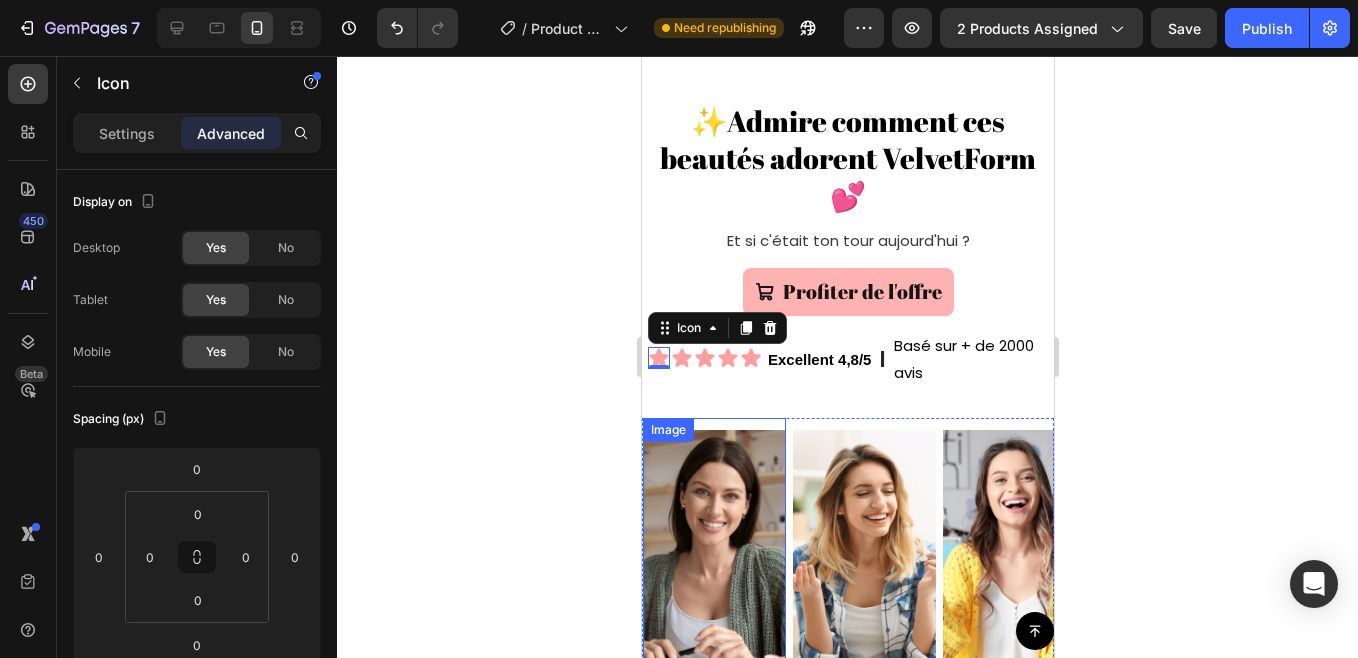 scroll, scrollTop: 1222, scrollLeft: 0, axis: vertical 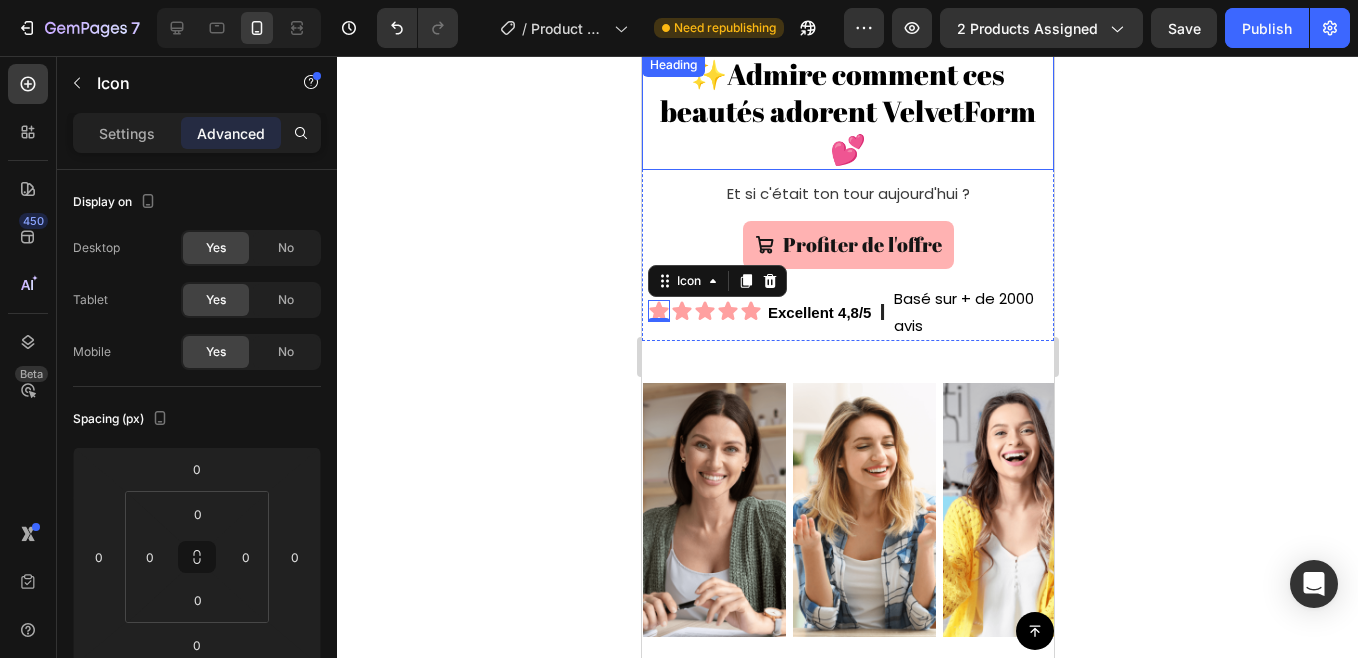 click on "Heading" at bounding box center (672, 65) 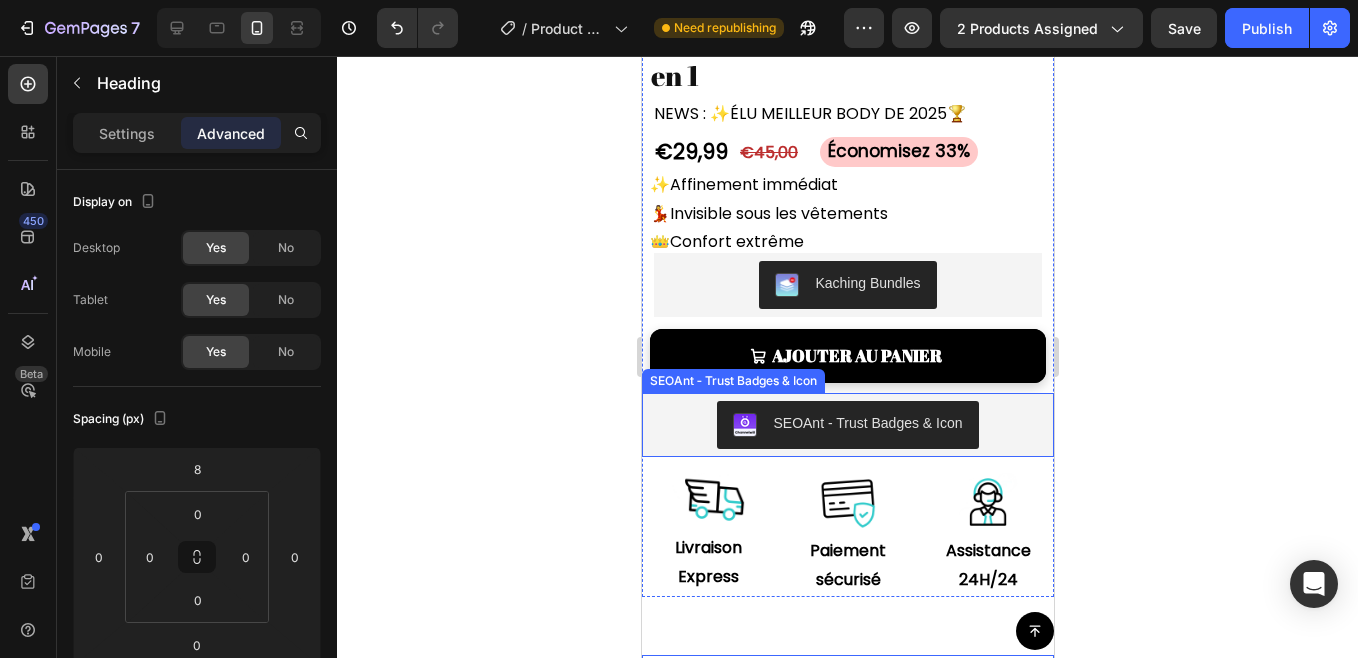 scroll, scrollTop: 1135, scrollLeft: 0, axis: vertical 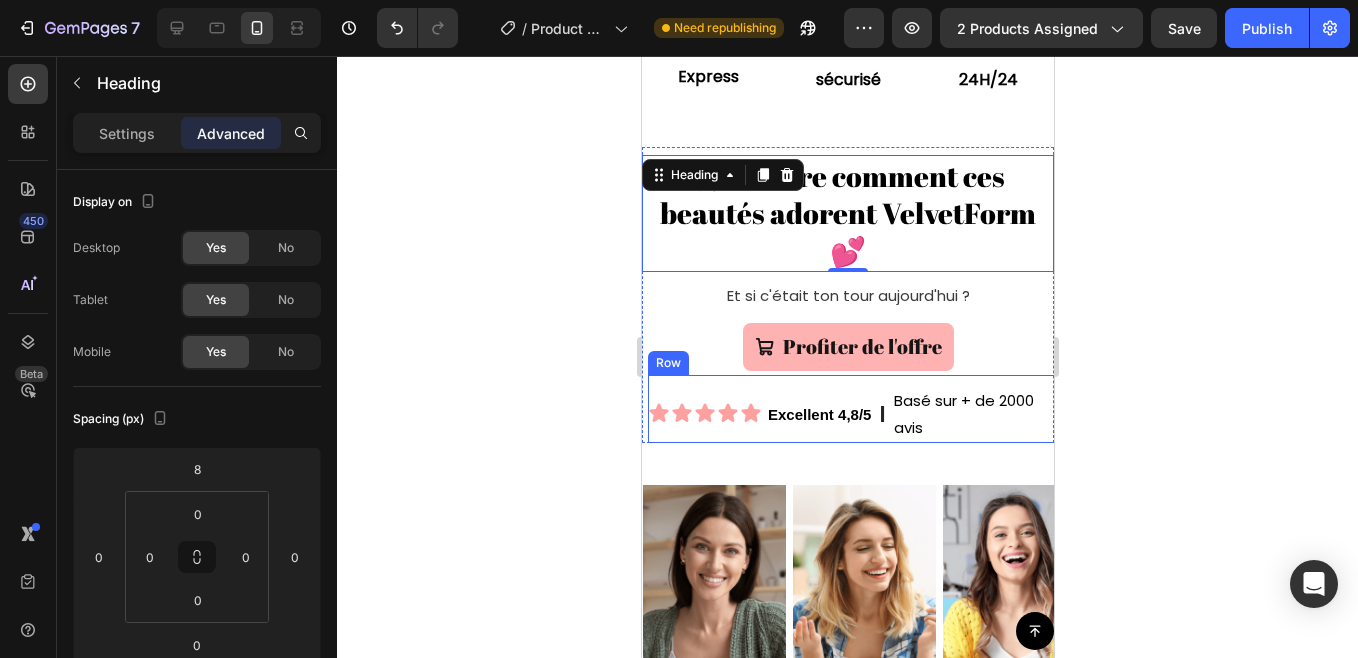 click on "Icon
Icon
Icon
Icon
Icon Icon List" at bounding box center [704, 413] 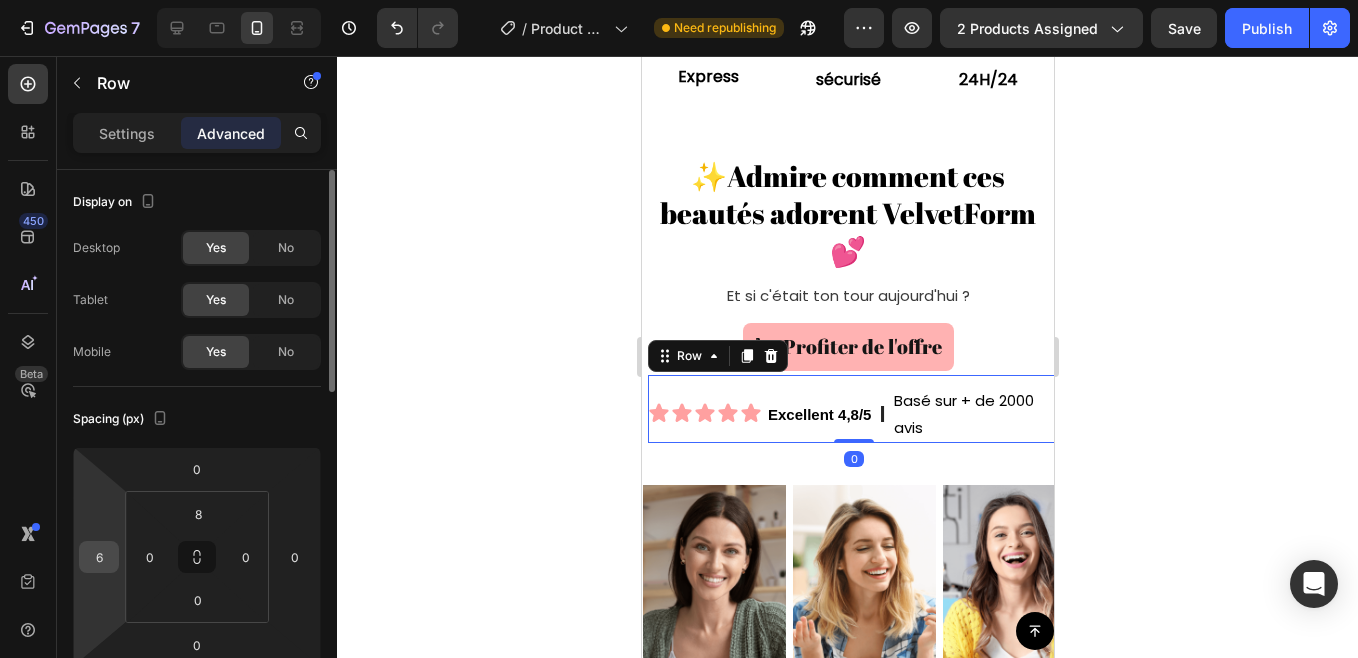 click on "6" at bounding box center [99, 557] 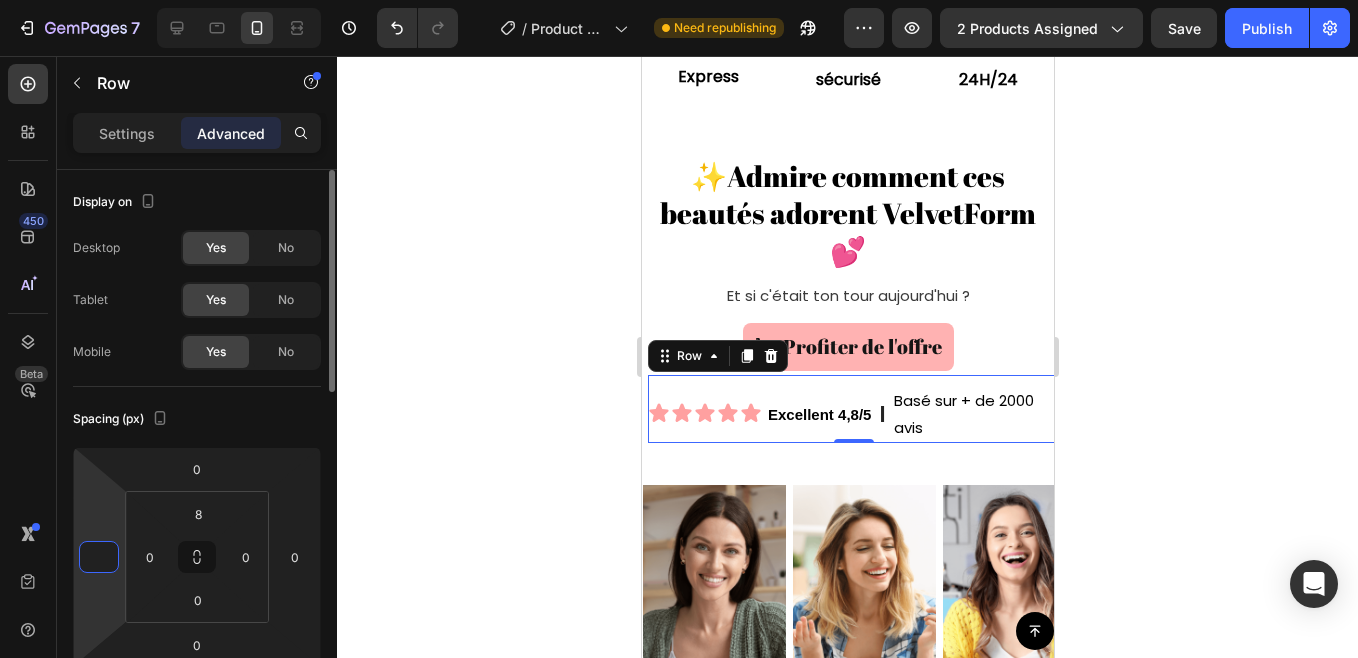 type on "0" 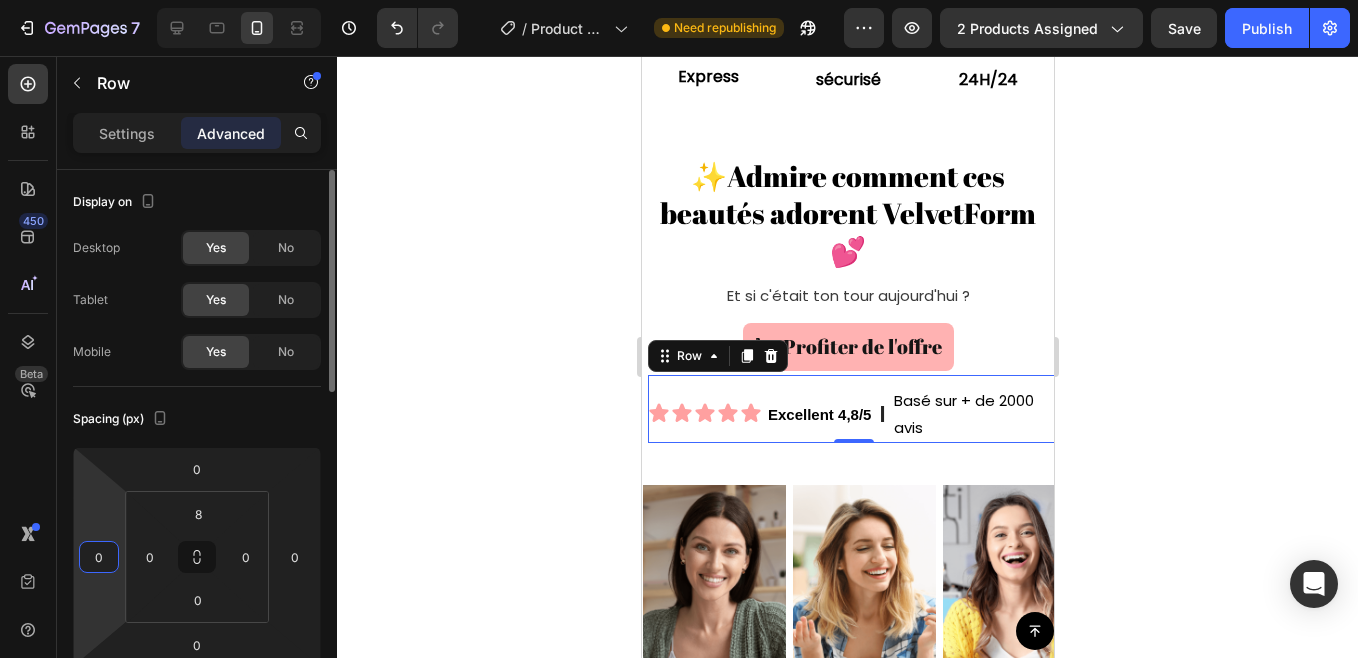 click on "Spacing (px) 0 0 0 0 8 0 0 0" 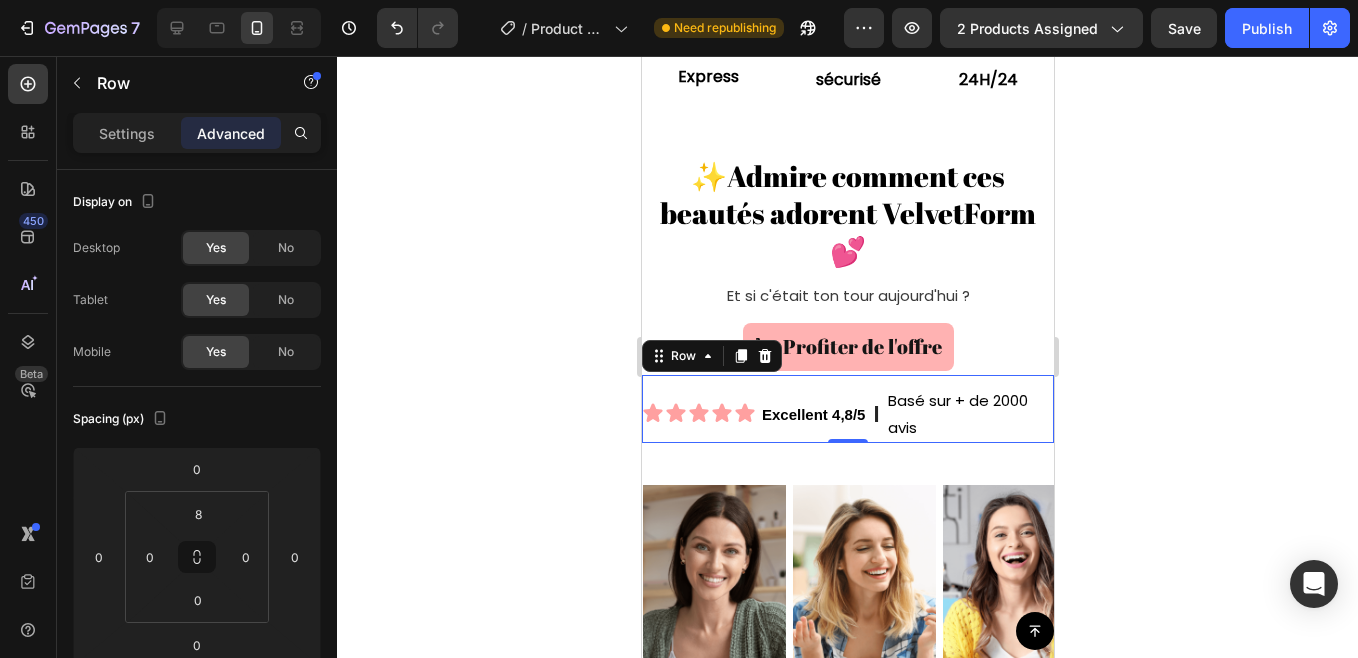 click 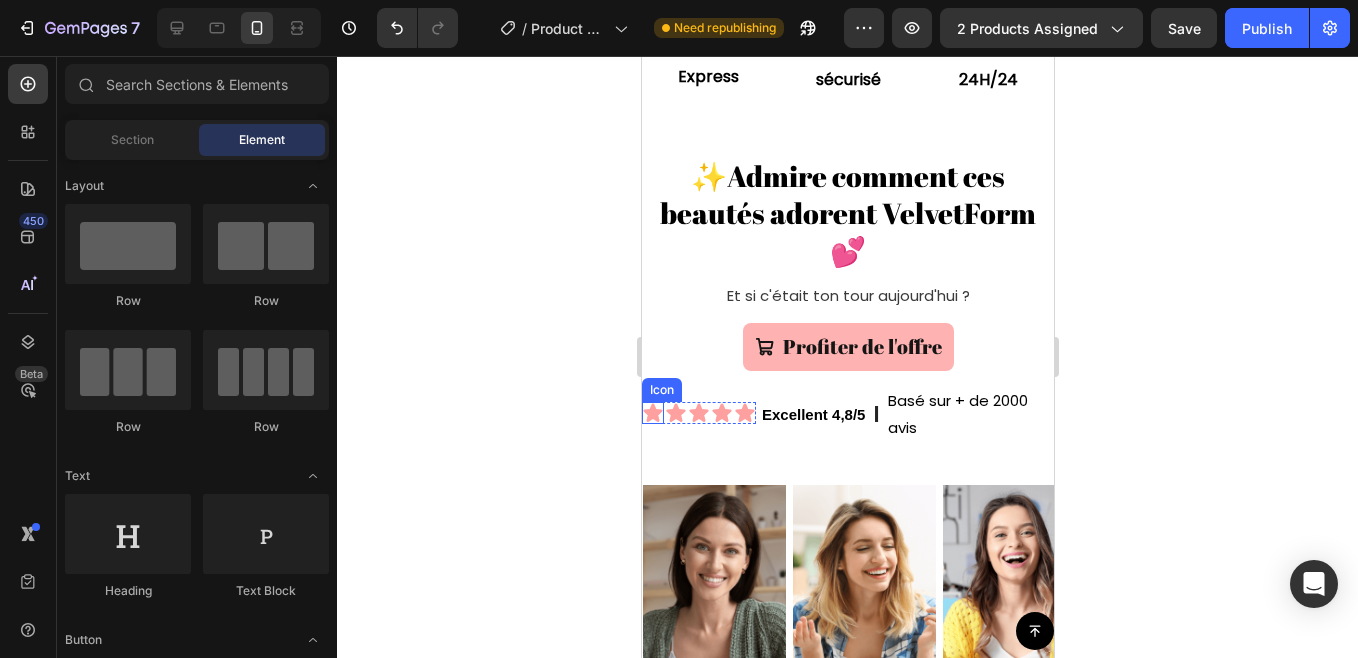 click 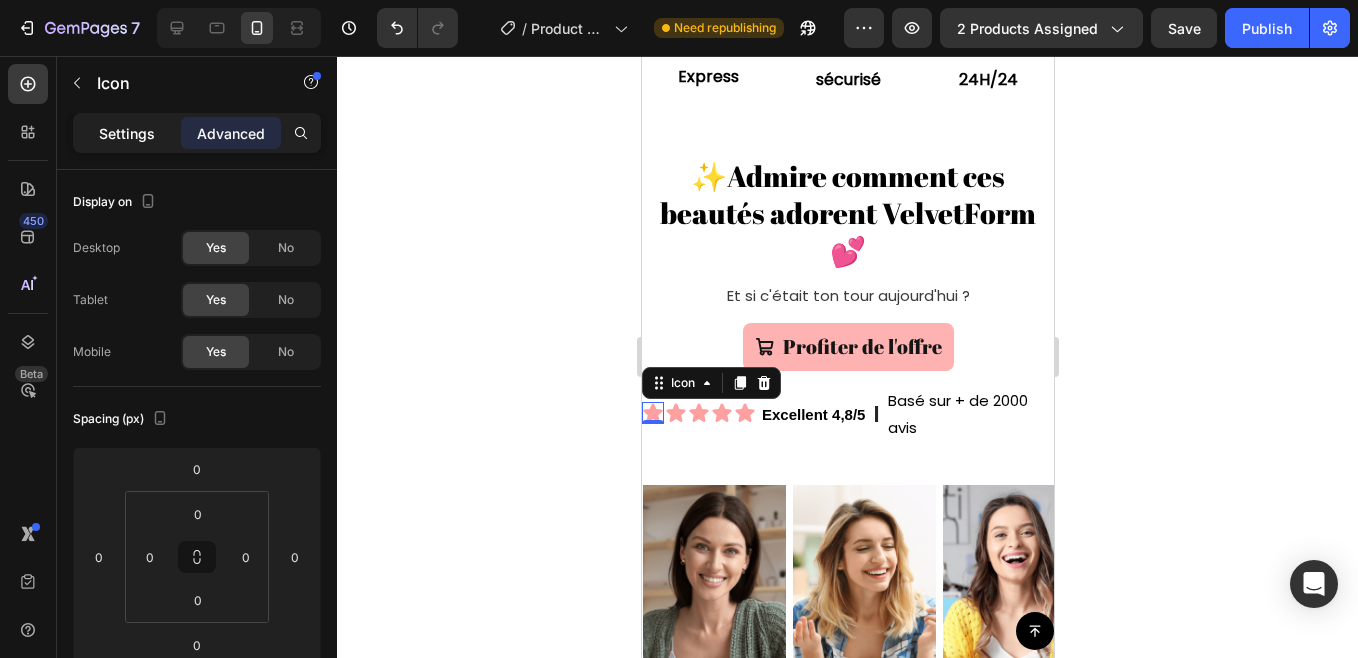 click on "Settings" at bounding box center [127, 133] 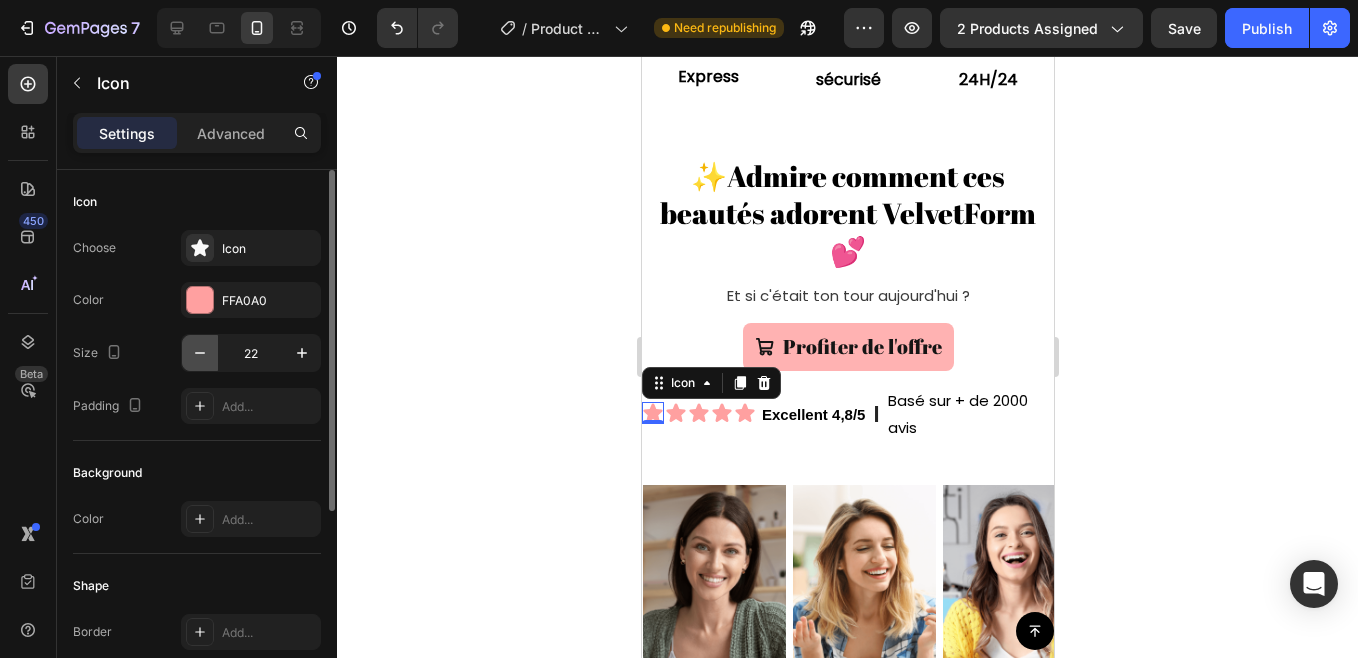 click 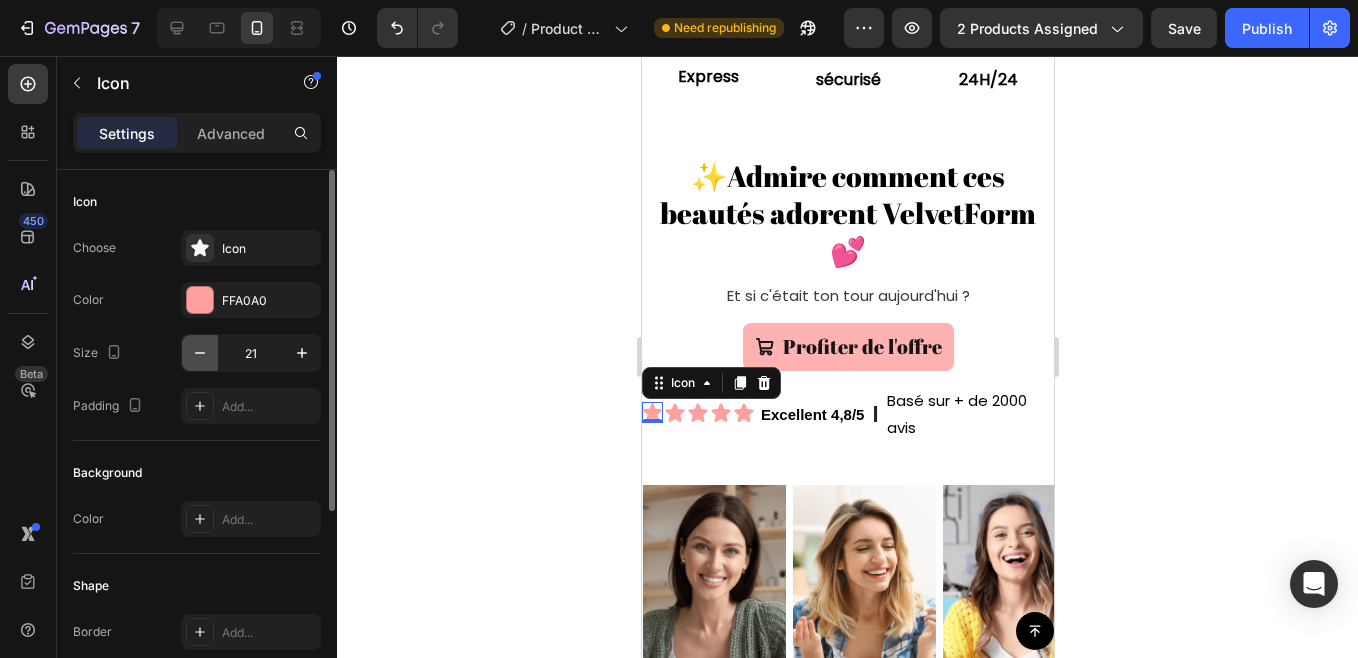 click 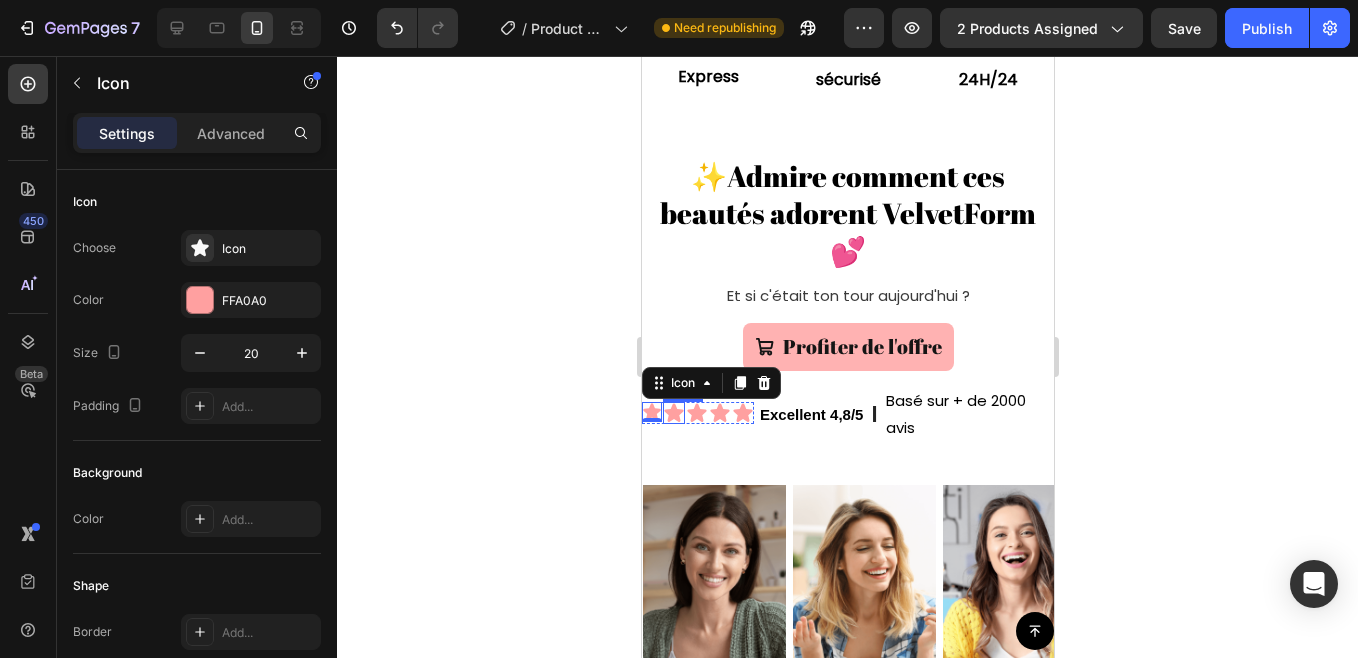 click 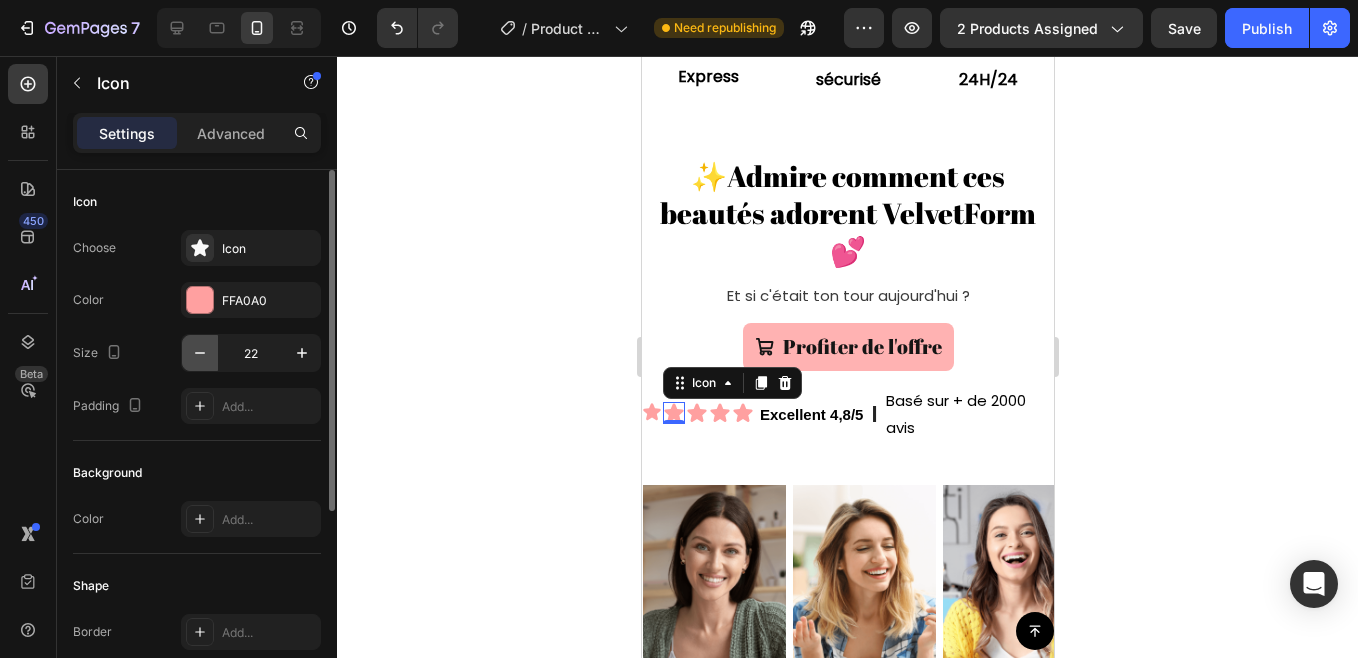 click 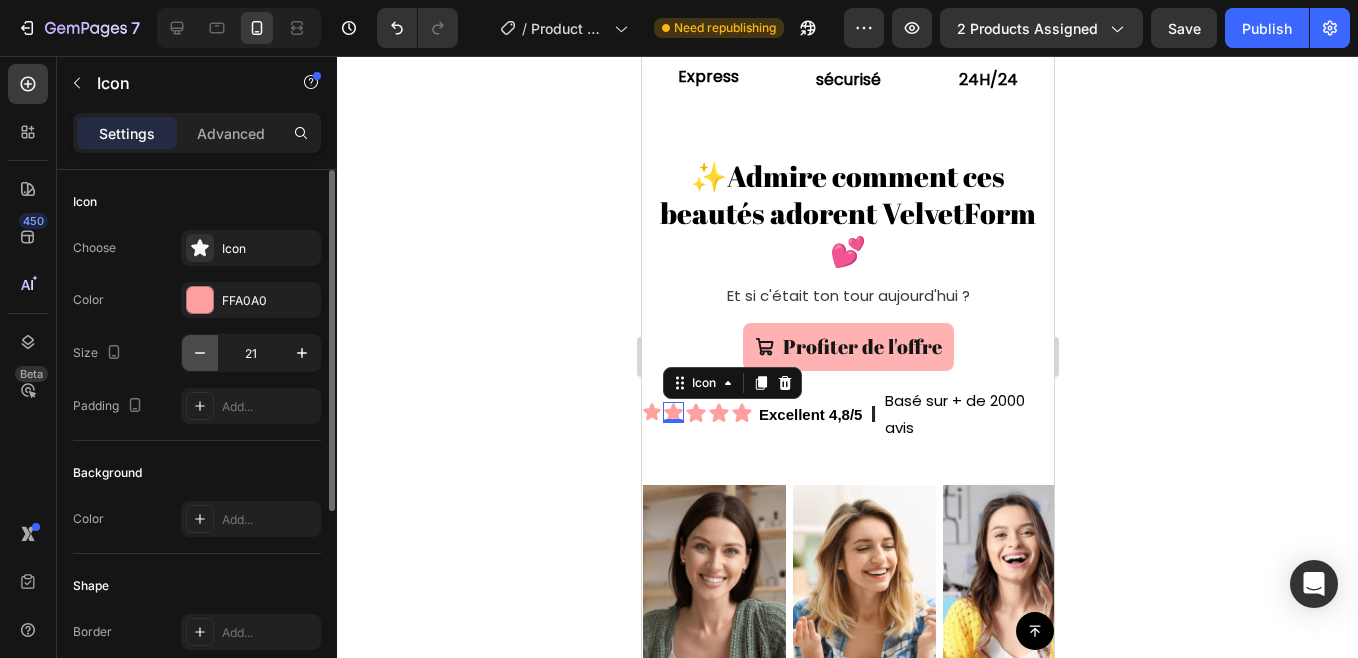 click 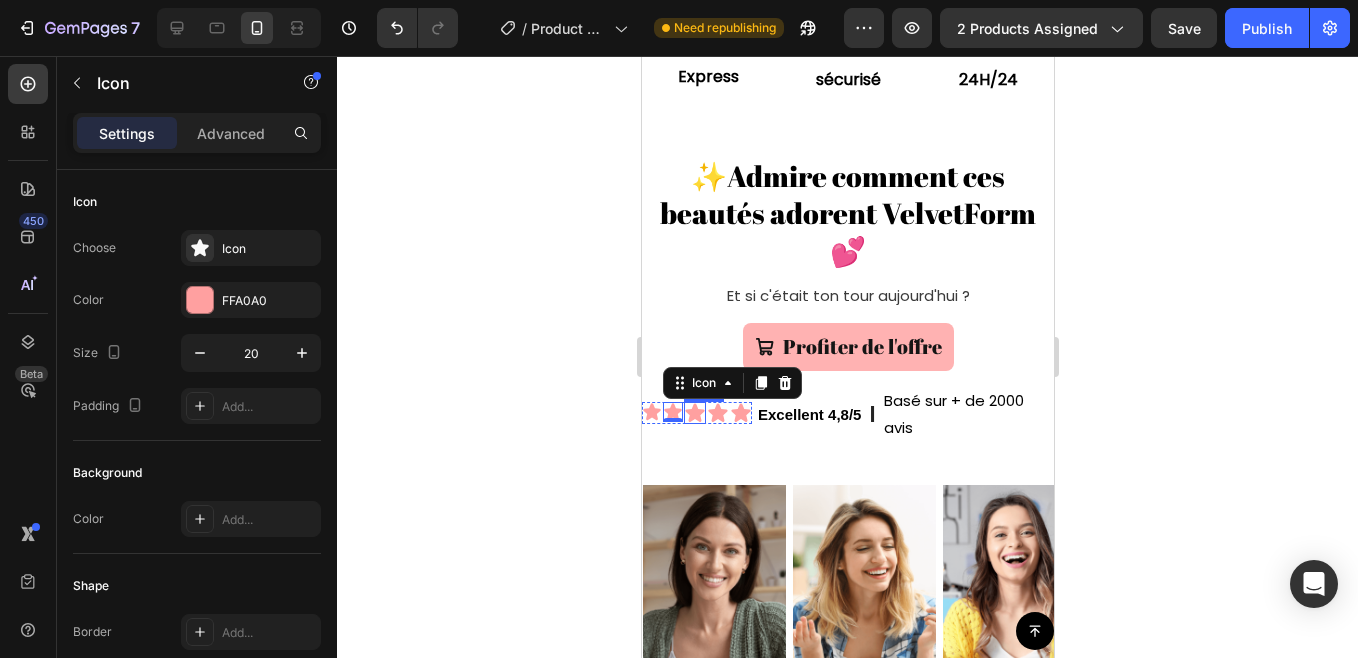 click 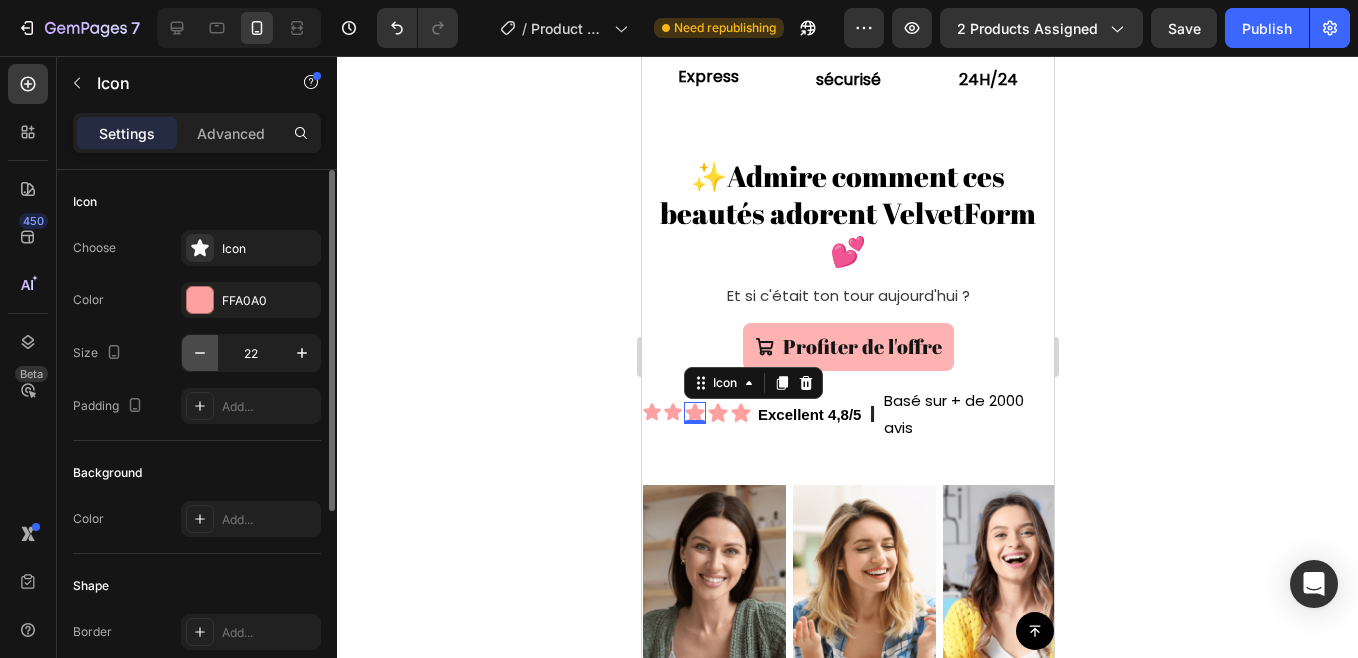 click 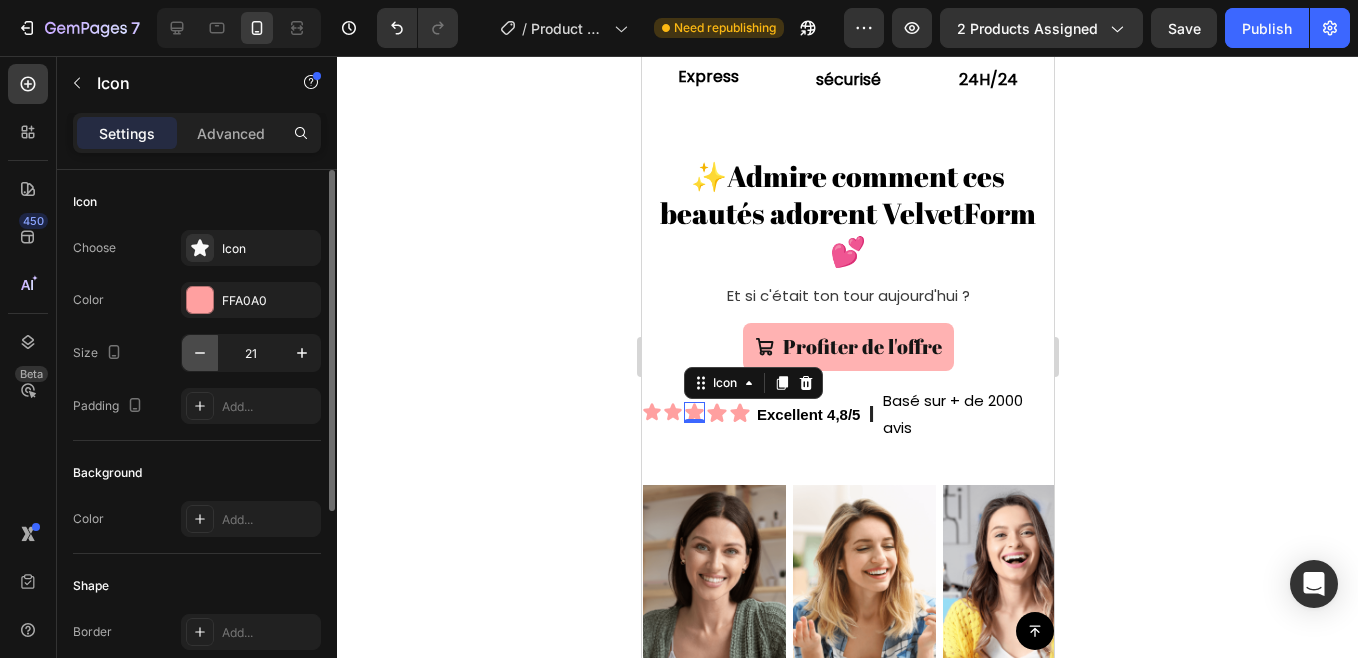 click 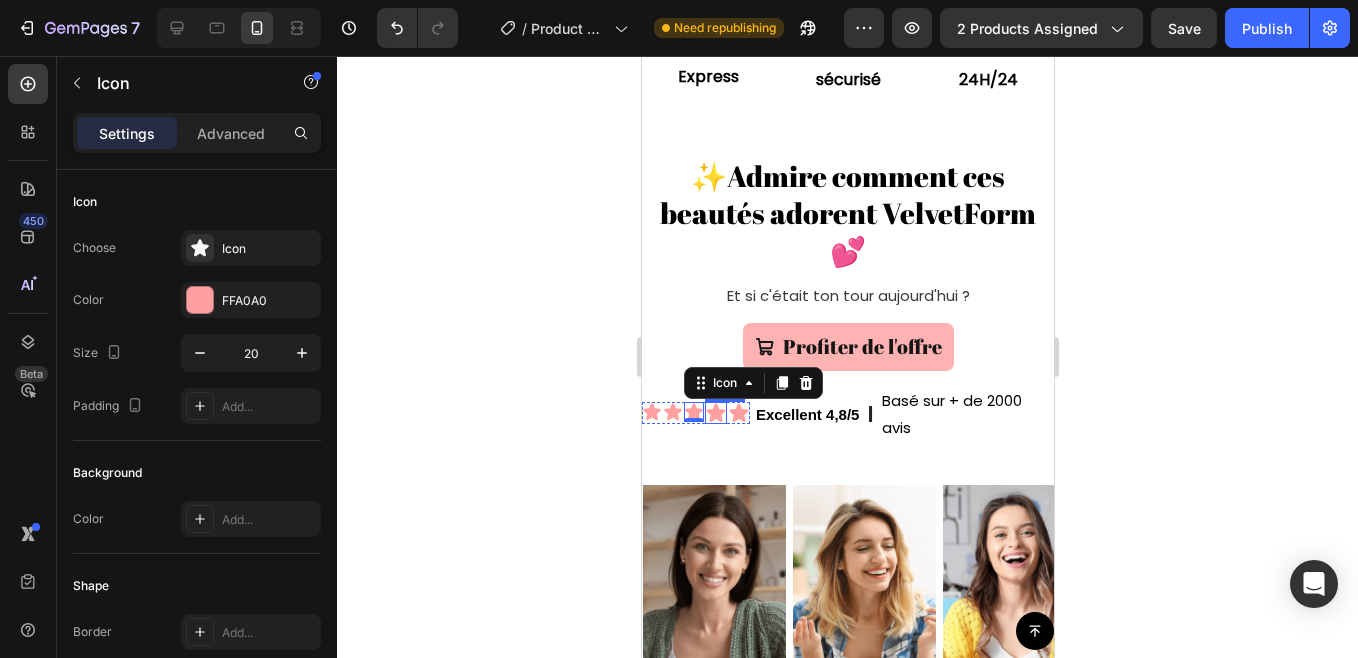 click 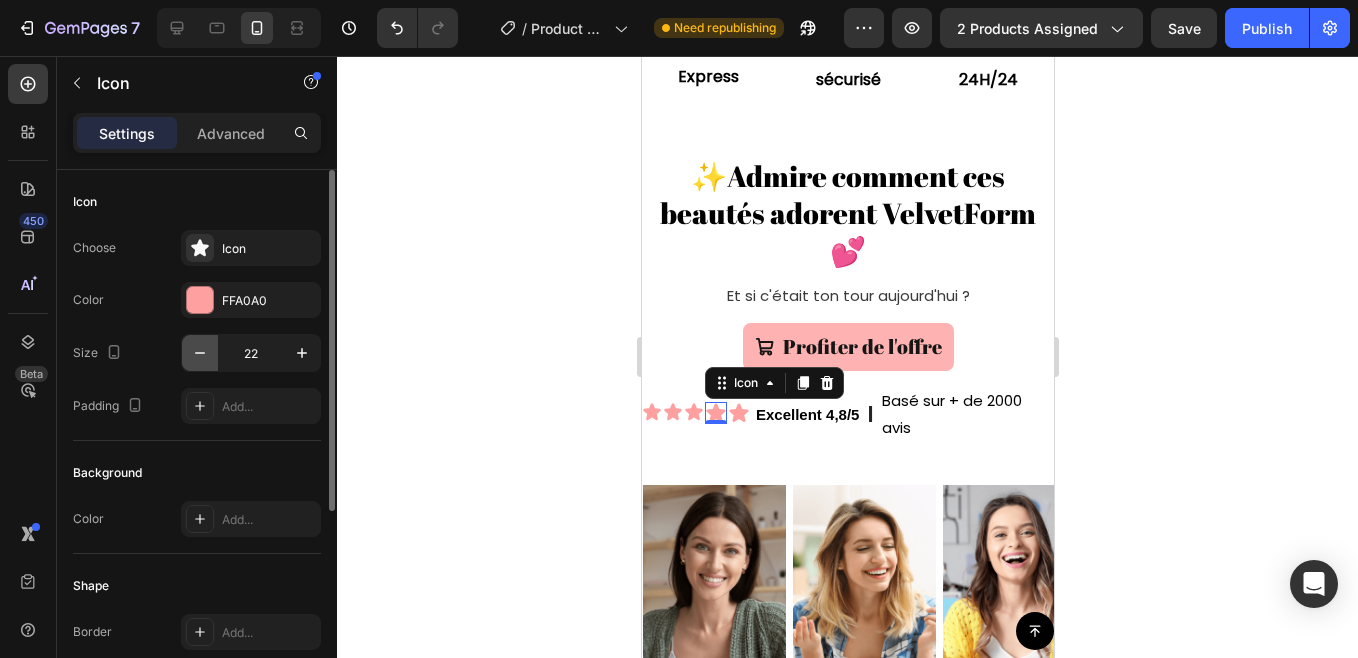 click 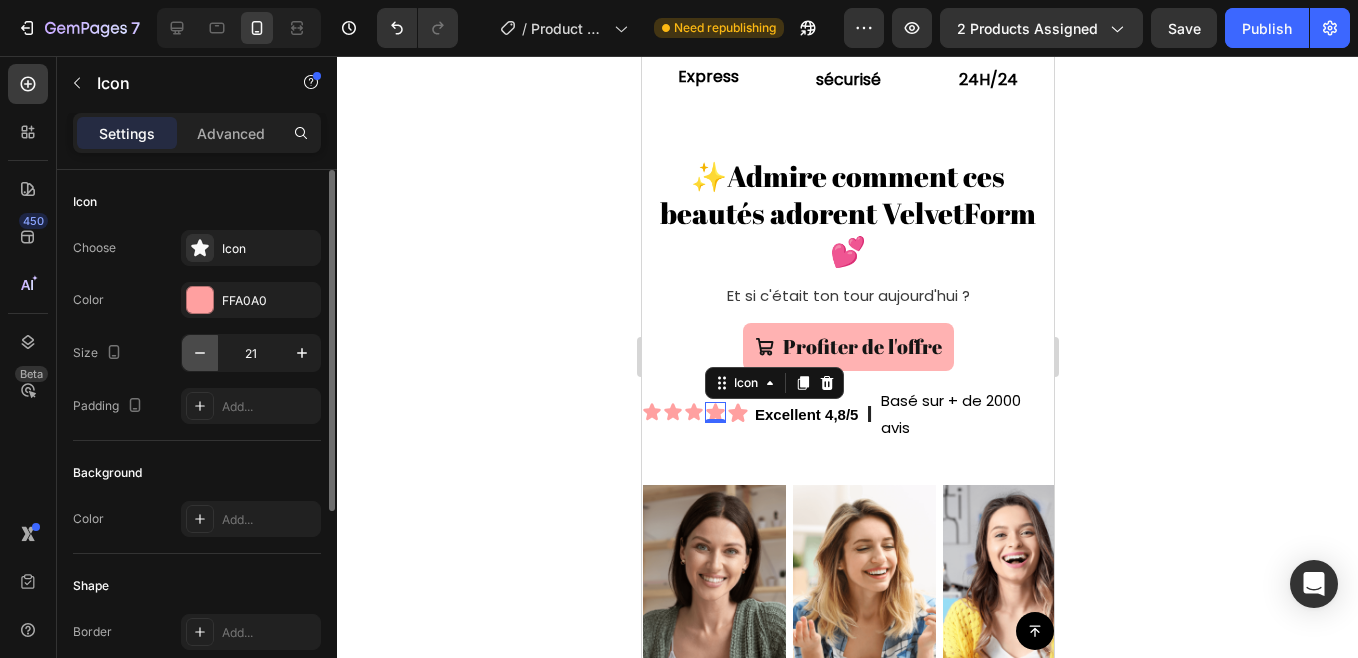 click 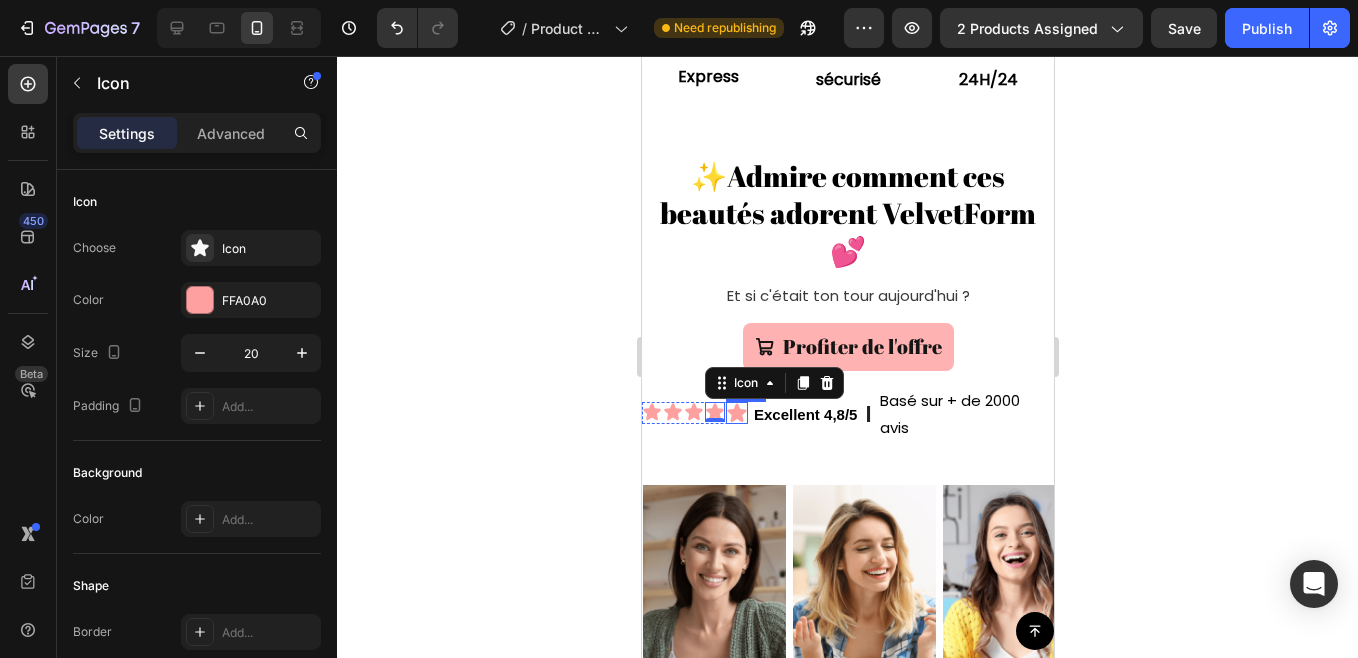 click 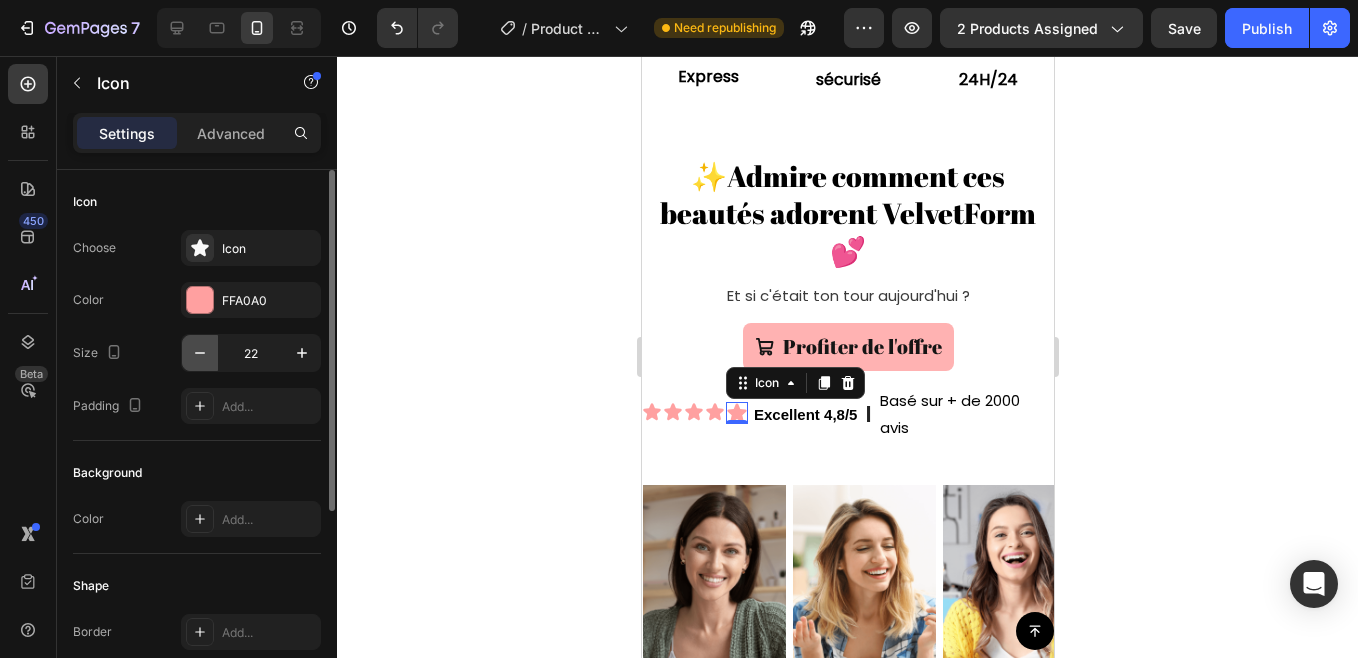 click at bounding box center (200, 353) 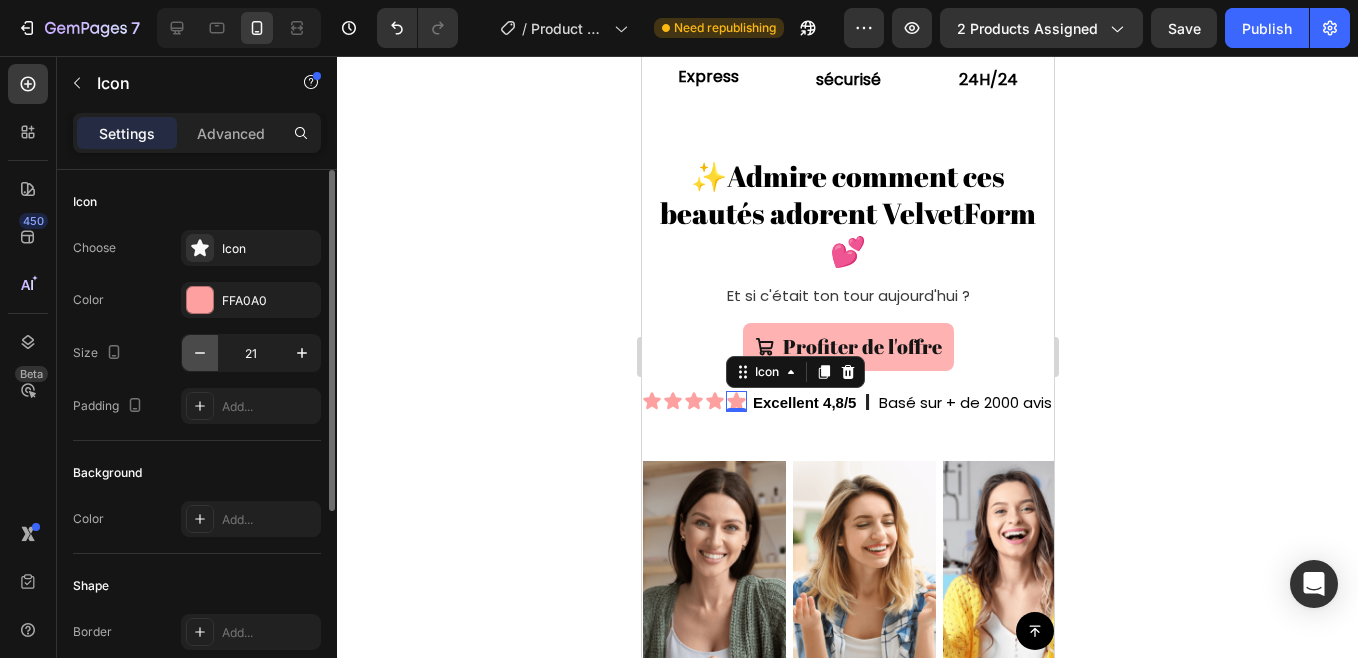 click at bounding box center [200, 353] 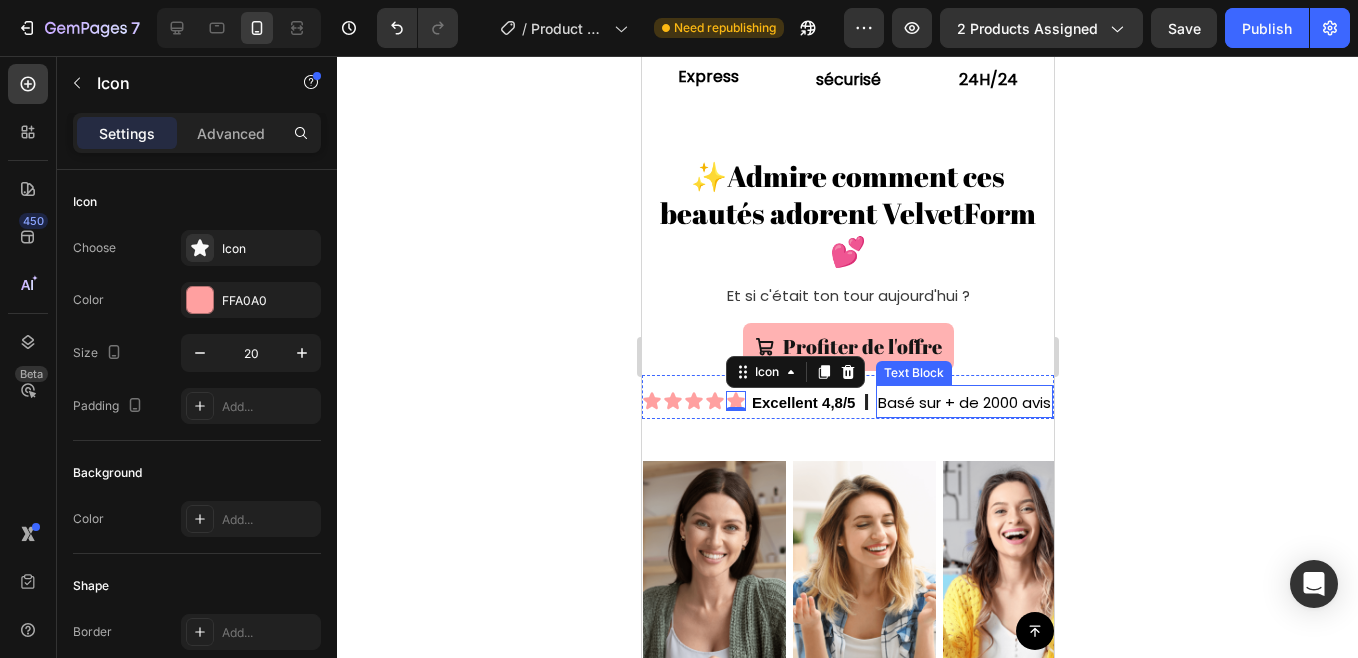 click on "Basé sur + de 2000 avis" at bounding box center [963, 402] 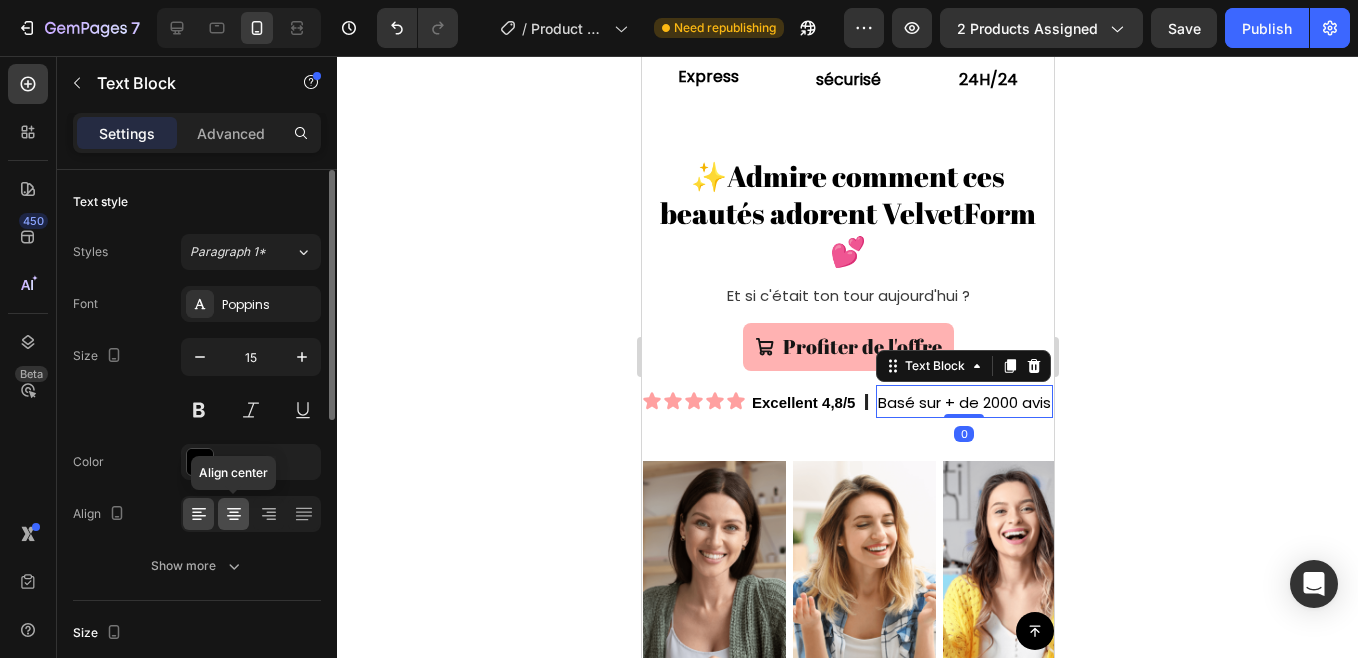 click 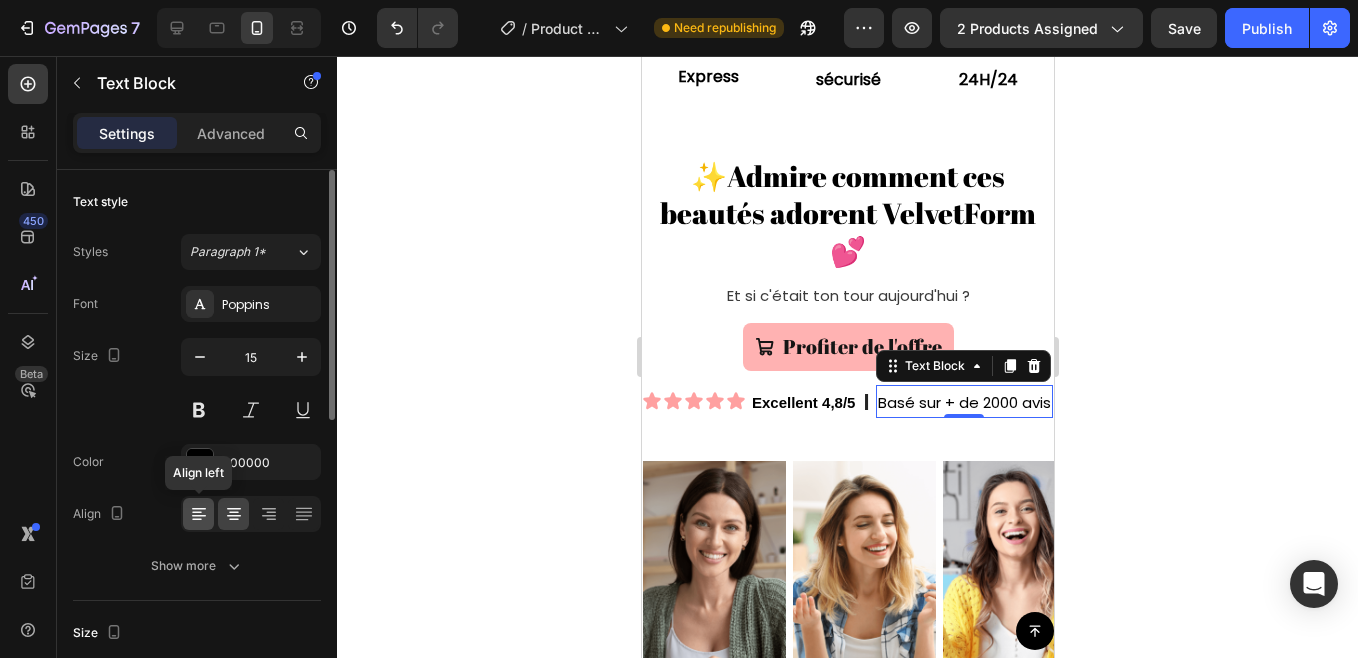 click 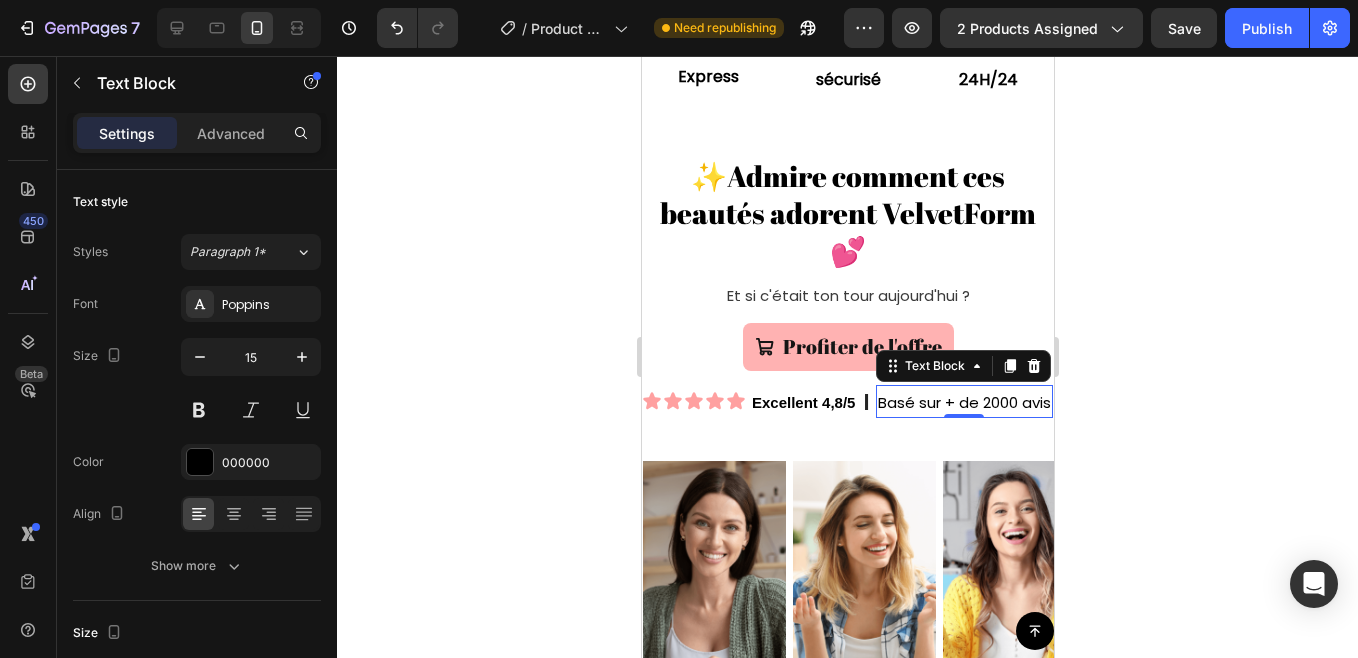 click on "Basé sur + de 2000 avis" at bounding box center (963, 402) 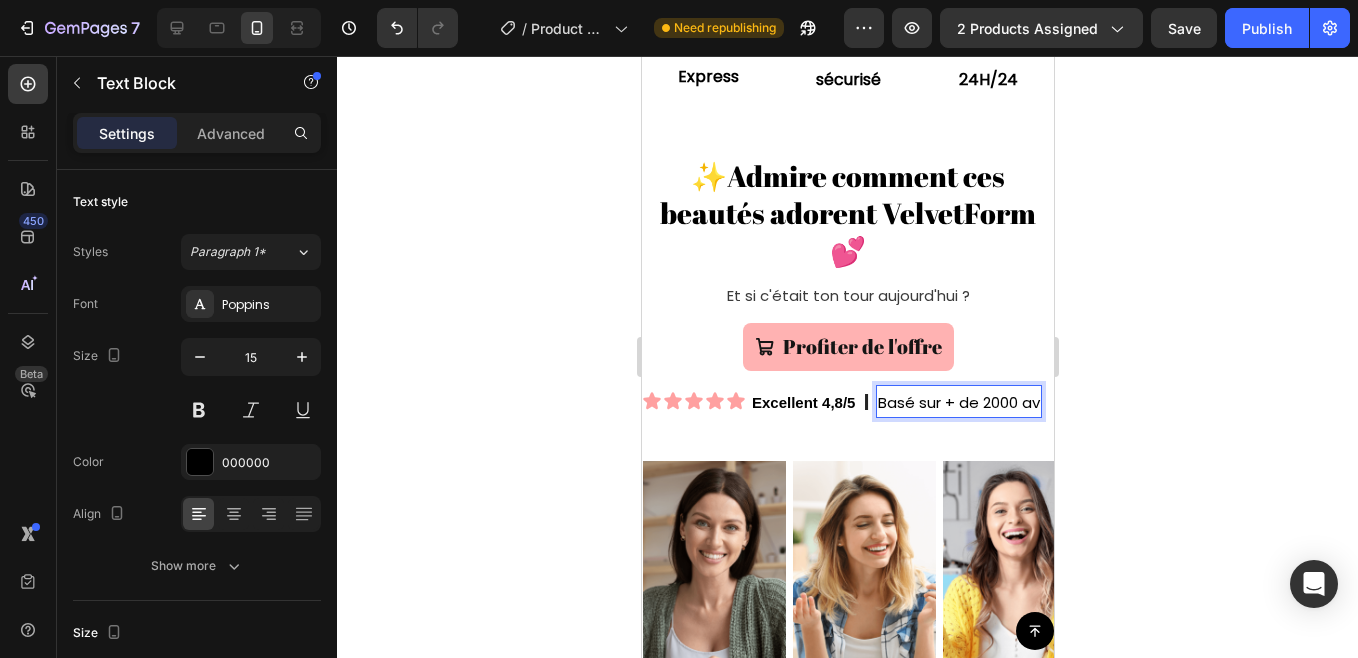 scroll, scrollTop: 1137, scrollLeft: 0, axis: vertical 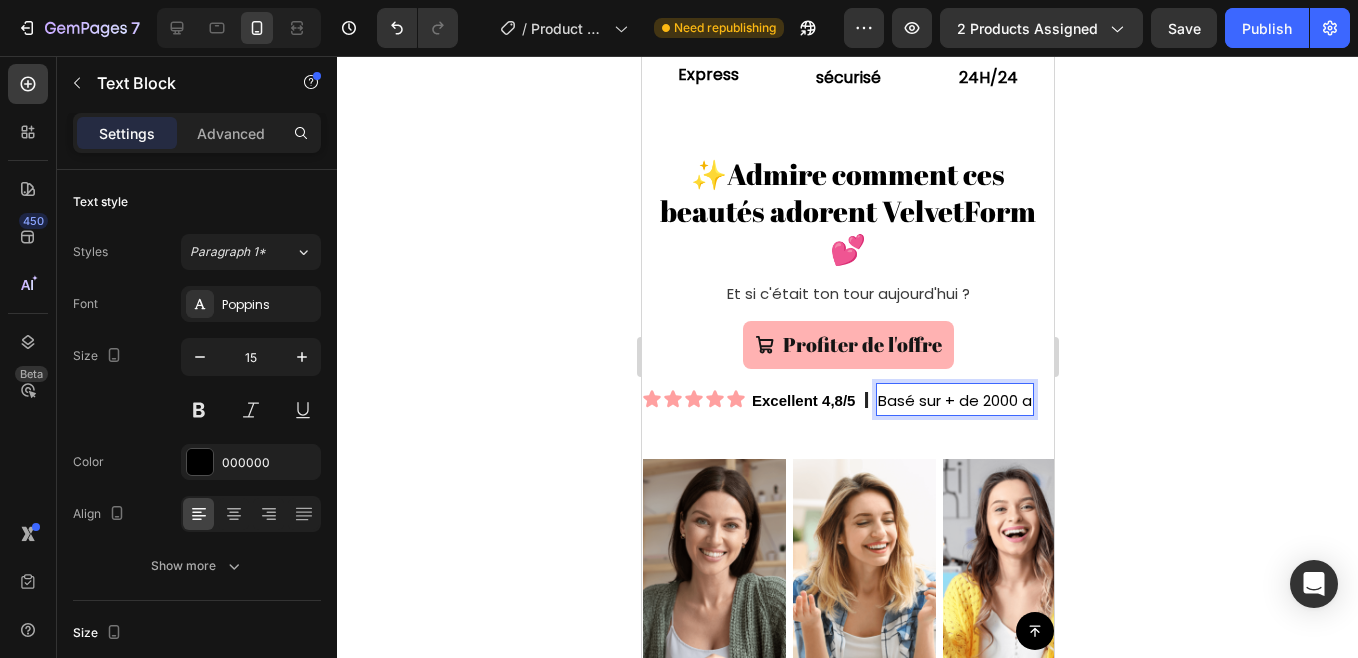 click on "Basé sur + de 2000 a" at bounding box center [954, 400] 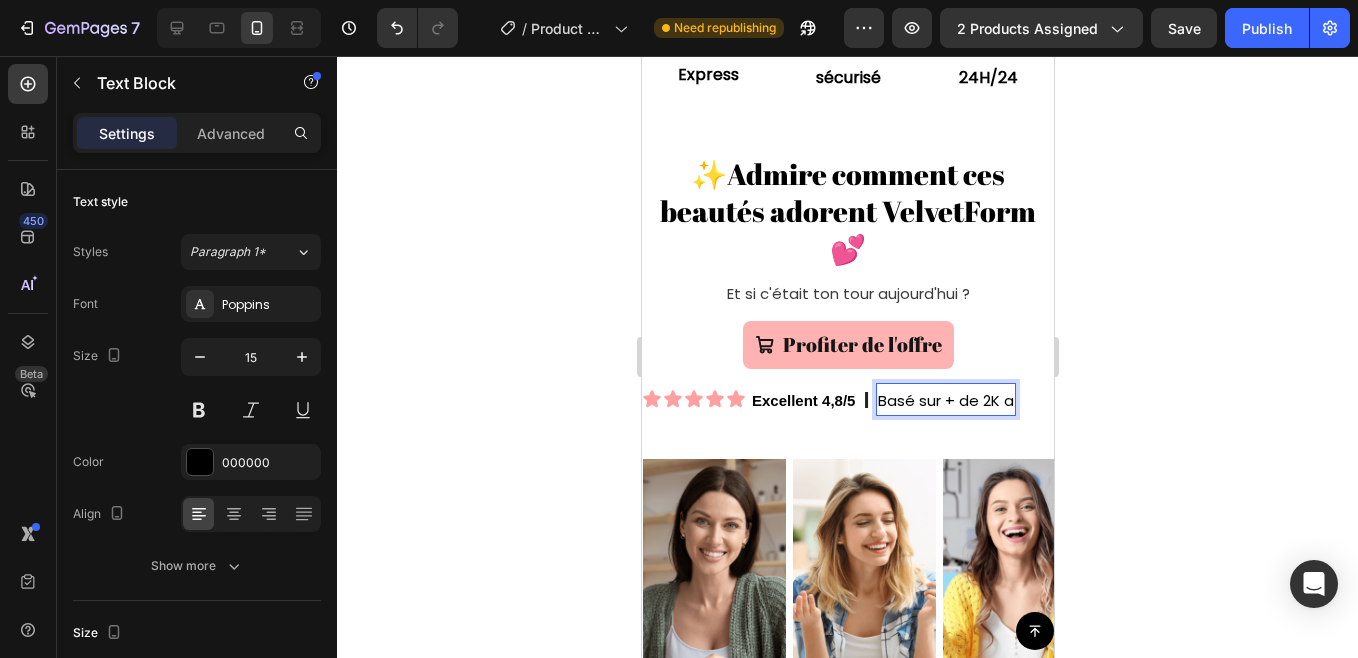 click on "Basé sur + de 2K a" at bounding box center [945, 400] 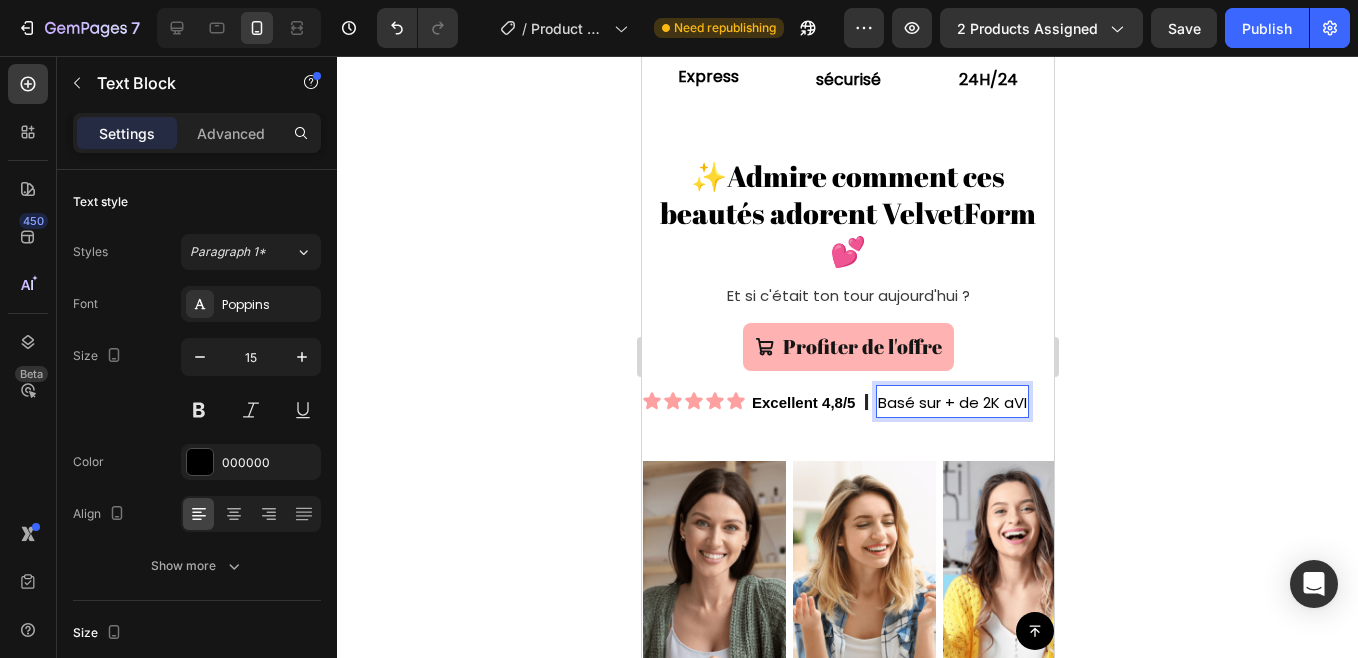 scroll, scrollTop: 1137, scrollLeft: 0, axis: vertical 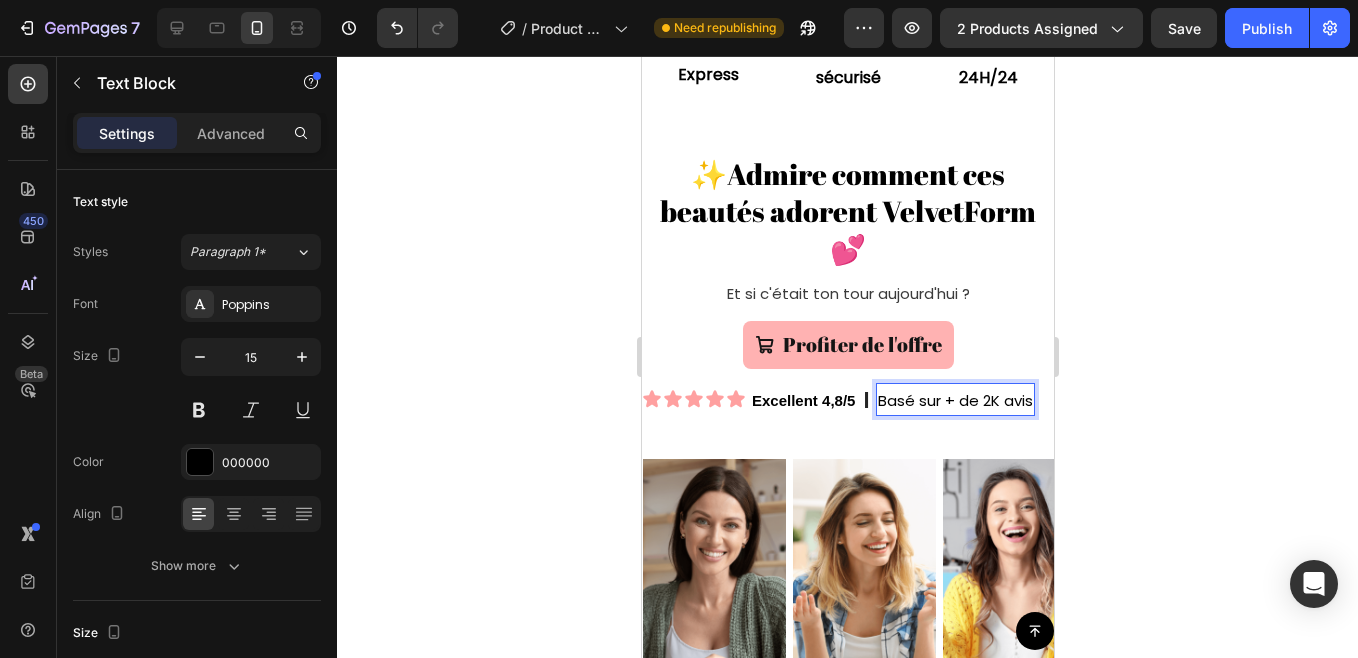click 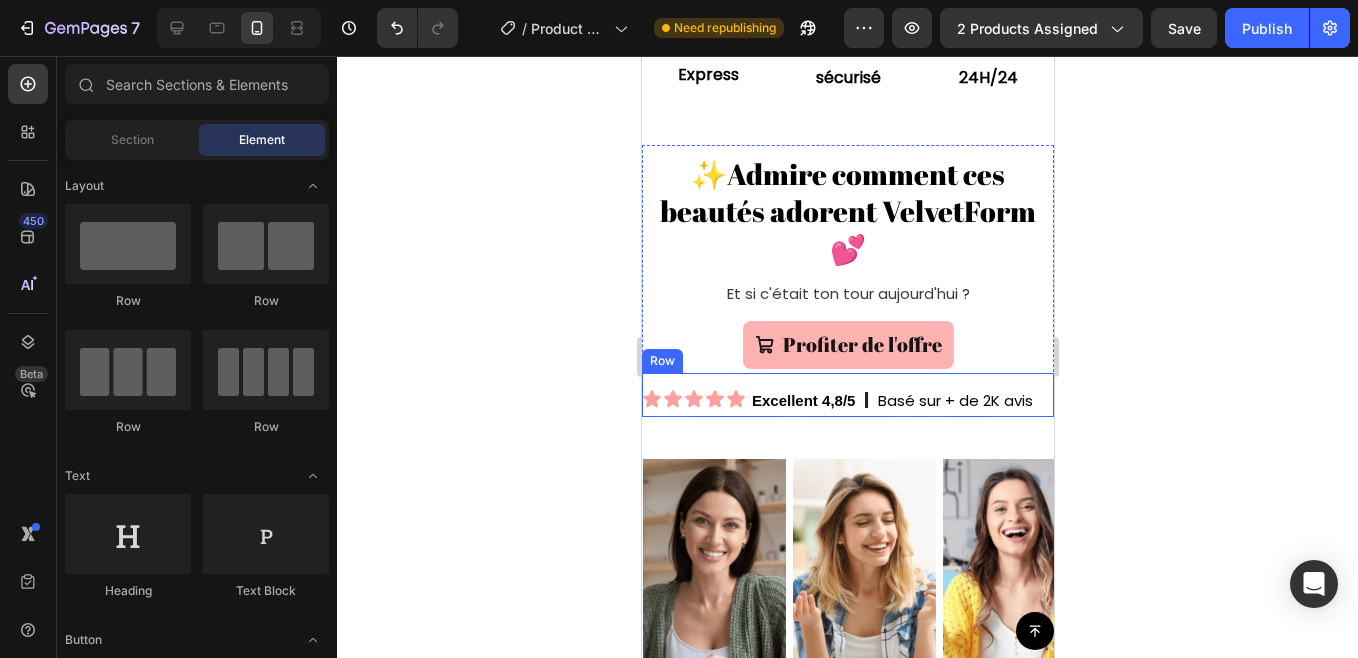 click on "Icon
Icon
Icon
Icon
Icon Icon List Excellent 4,8/5 Text Block l Text Block Basé sur + de 2K avis Text Block Row" at bounding box center [847, 395] 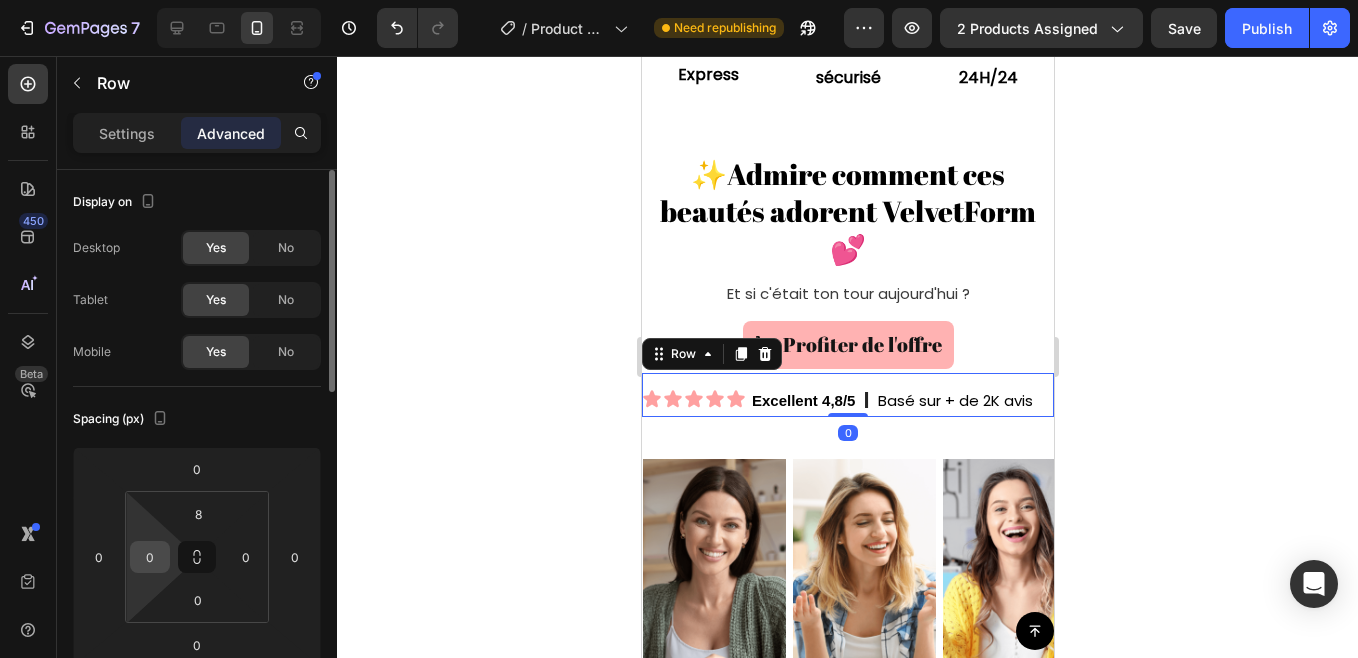 click on "0" at bounding box center [150, 557] 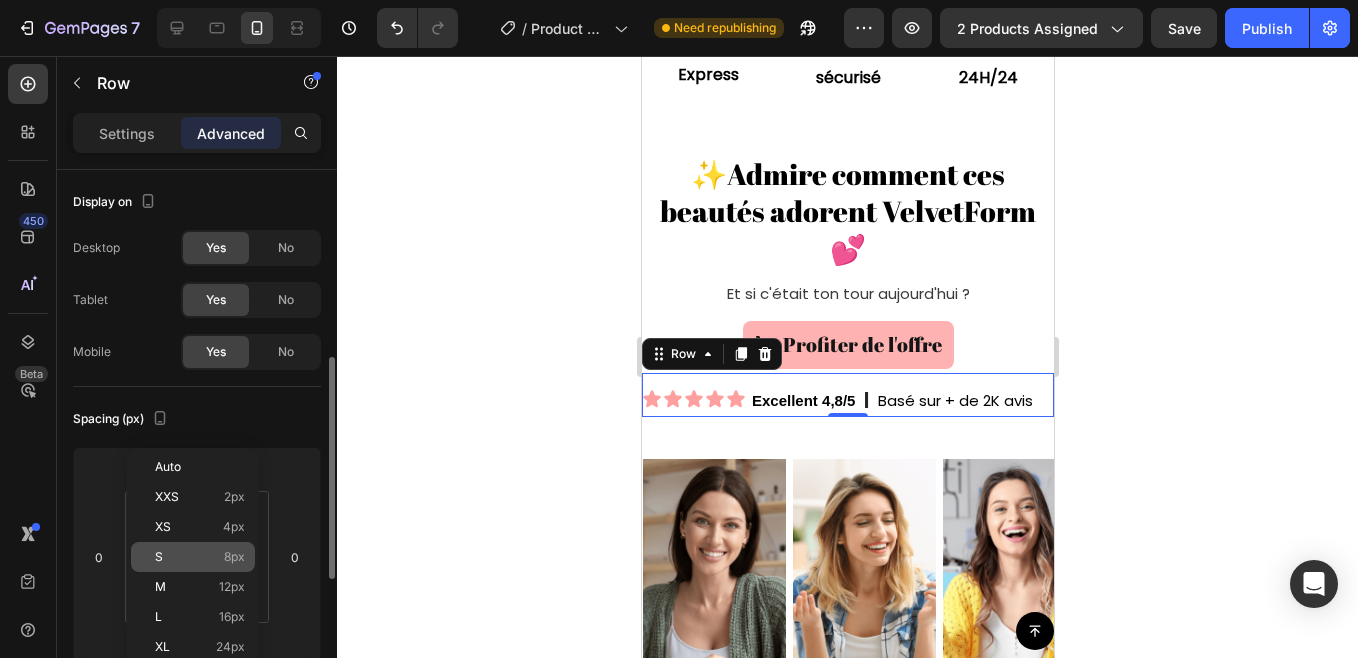 scroll, scrollTop: 133, scrollLeft: 0, axis: vertical 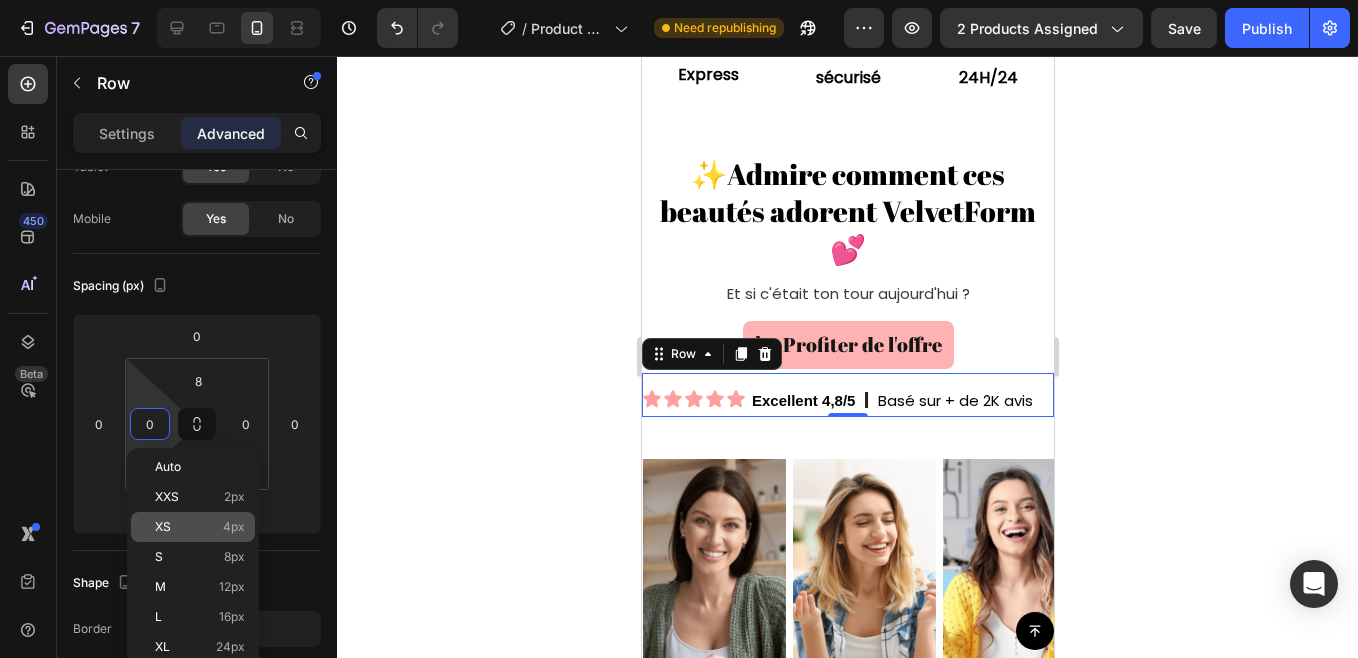 click on "XS 4px" at bounding box center (200, 527) 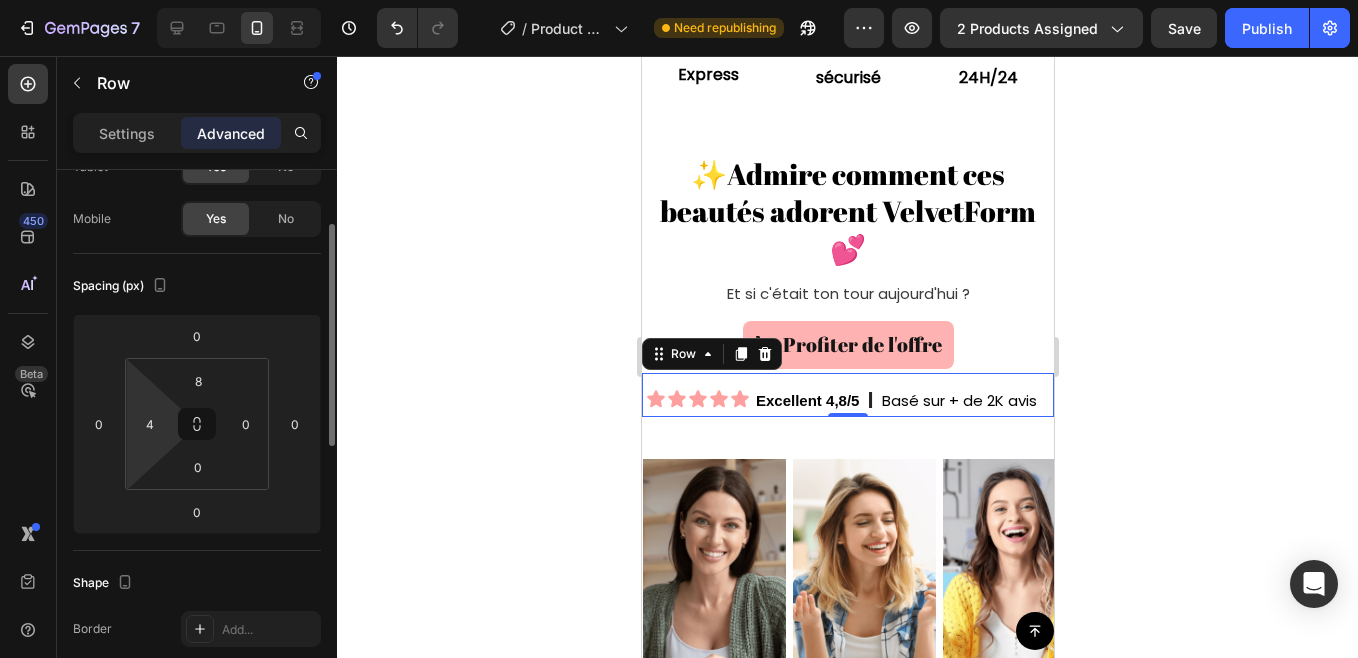 click on "7  Version history  /  Product Page - Dec 16, 21:40:24 Need republishing Preview 2 products assigned  Save   Publish  450 Beta Sections(30) Elements(84) Section Element Hero Section Product Detail Brands Trusted Badges Guarantee Product Breakdown How to use Testimonials Compare Bundle FAQs Social Proof Brand Story Product List Collection Blog List Contact Sticky Add to Cart Custom Footer Browse Library 450 Layout
Row
Row
Row
Row Text
Heading
Text Block Button
Button
Button Media
Image
Image" at bounding box center (679, 0) 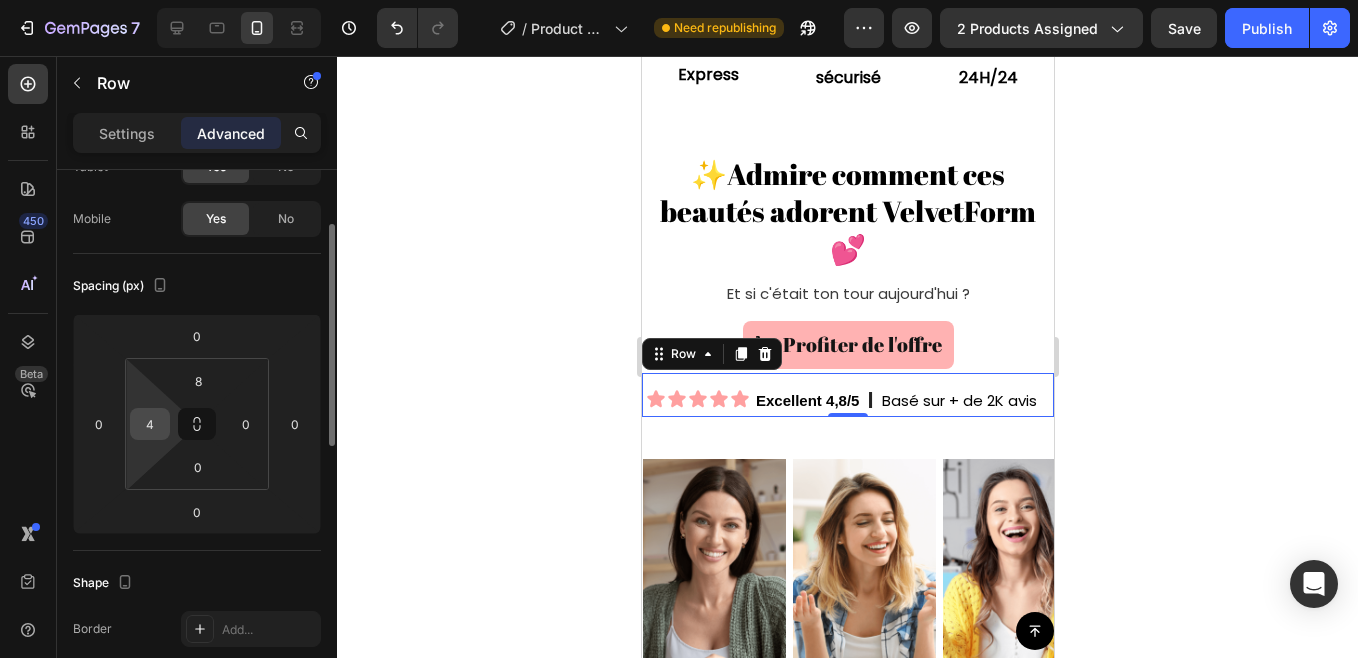 click on "4" at bounding box center (150, 424) 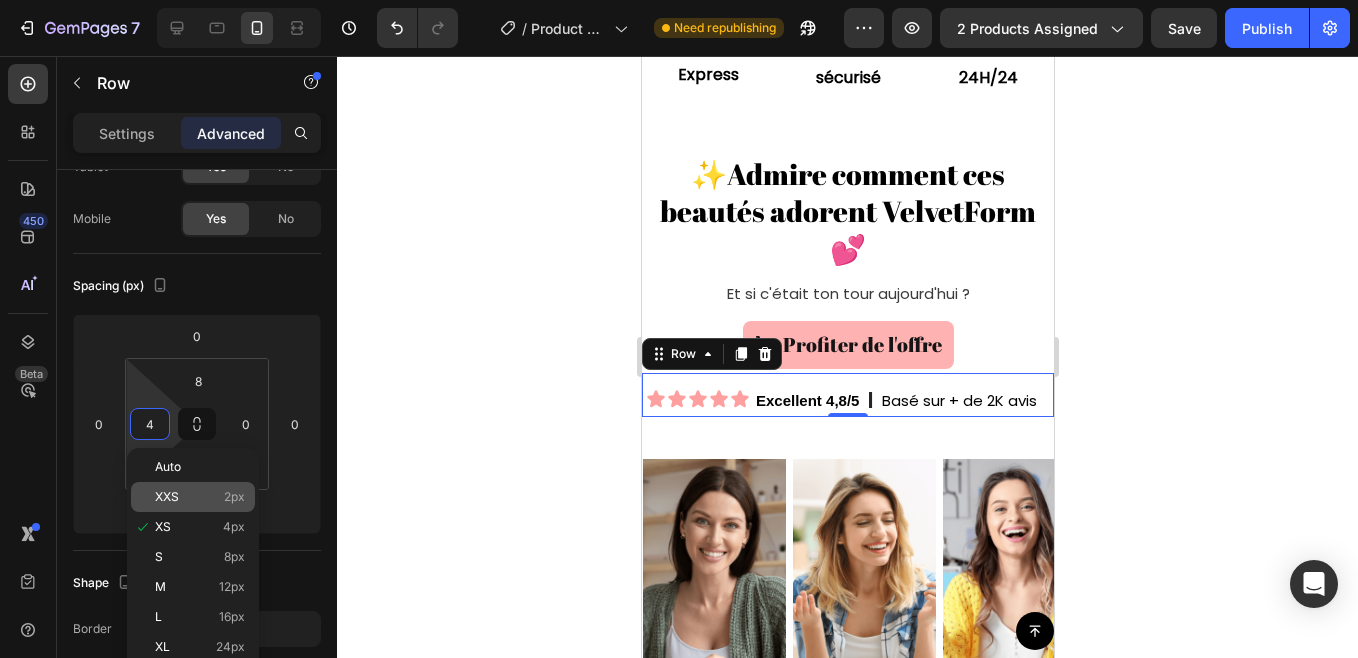 click on "XXS 2px" at bounding box center [200, 497] 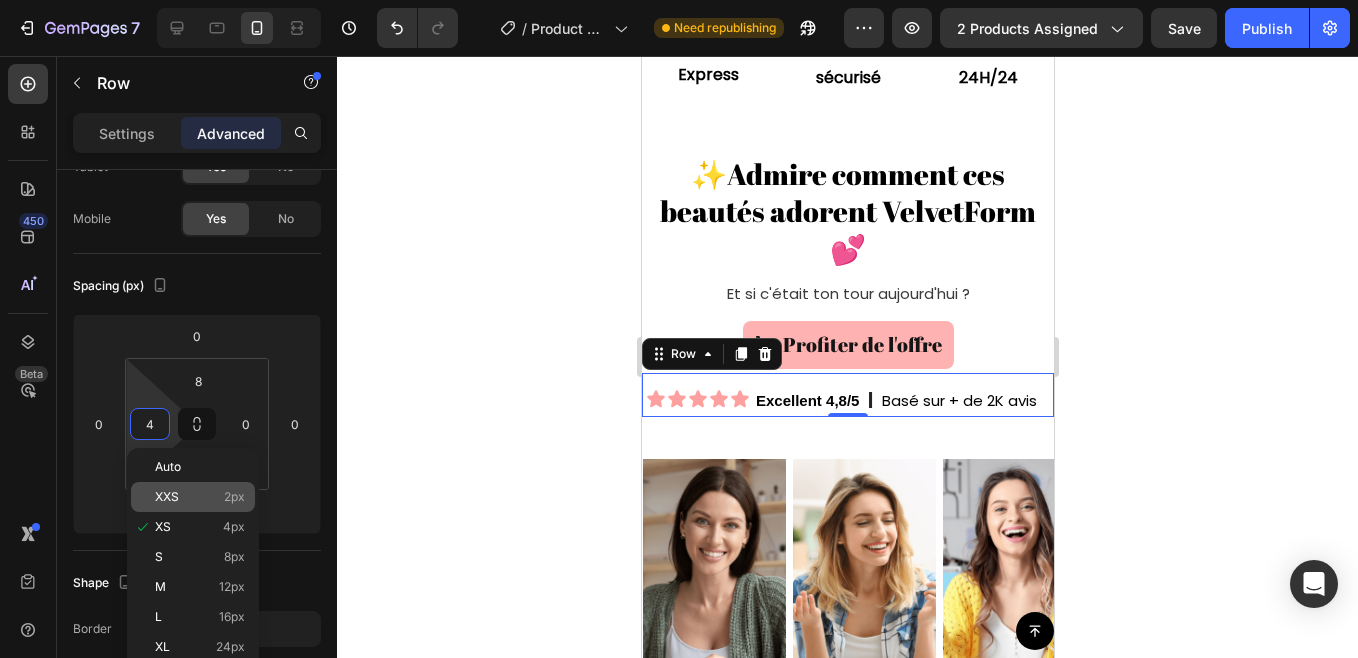 type on "2" 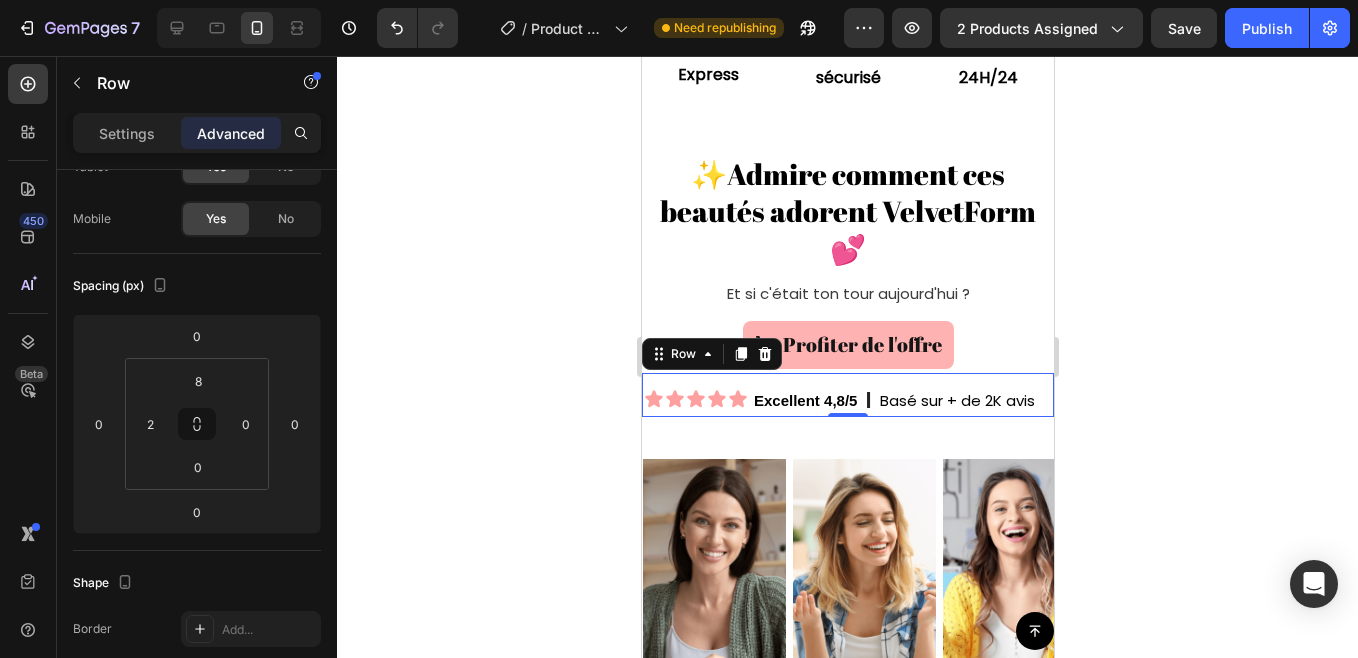 click 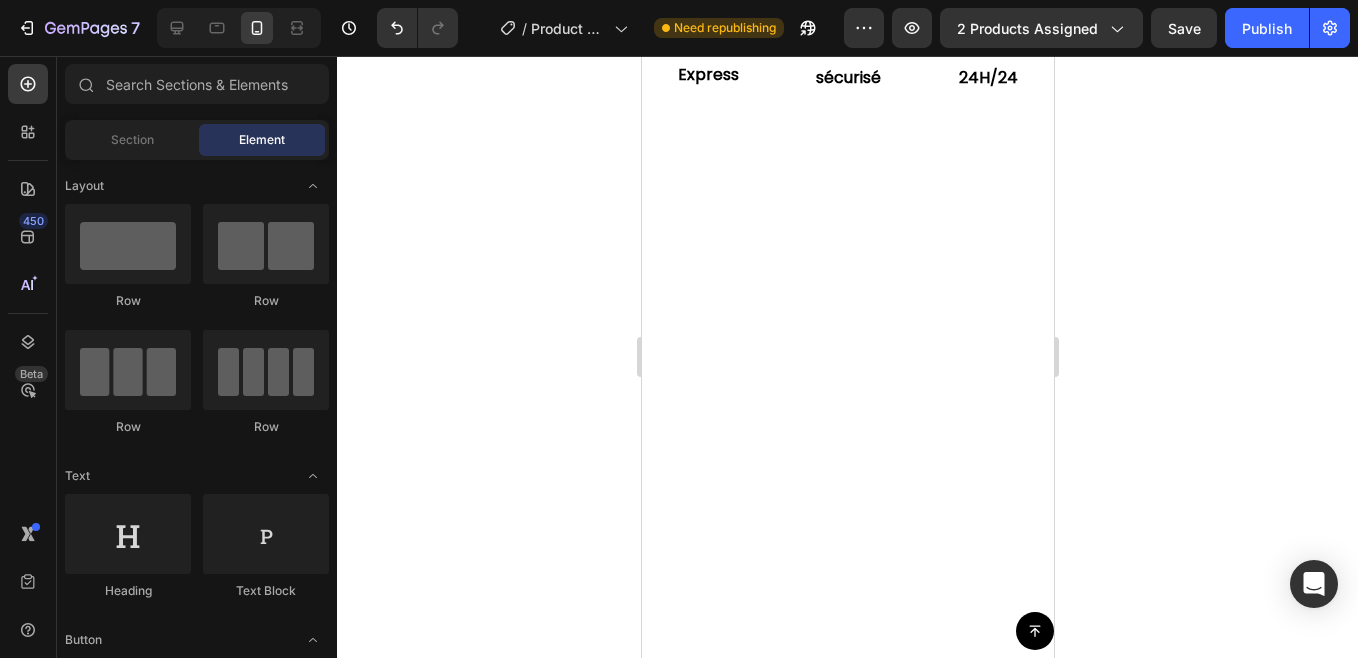 scroll, scrollTop: 0, scrollLeft: 0, axis: both 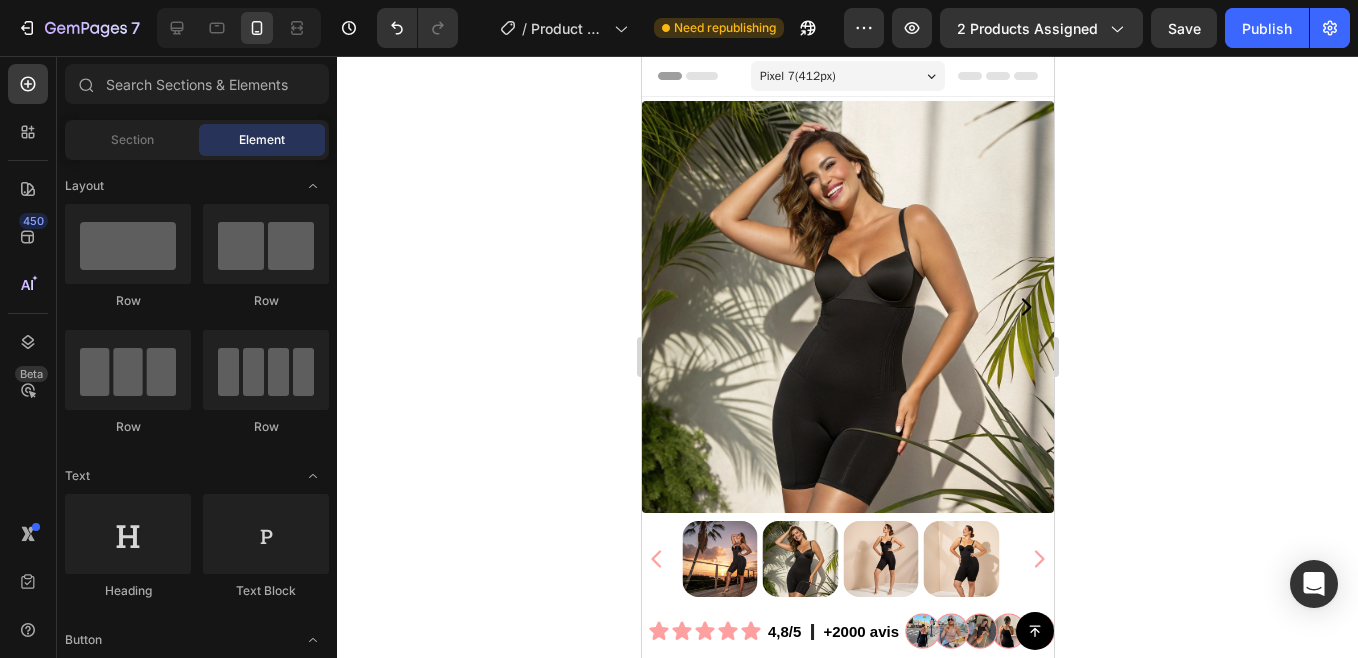 click on "Pixel 7  ( 412 px)" at bounding box center [847, 76] 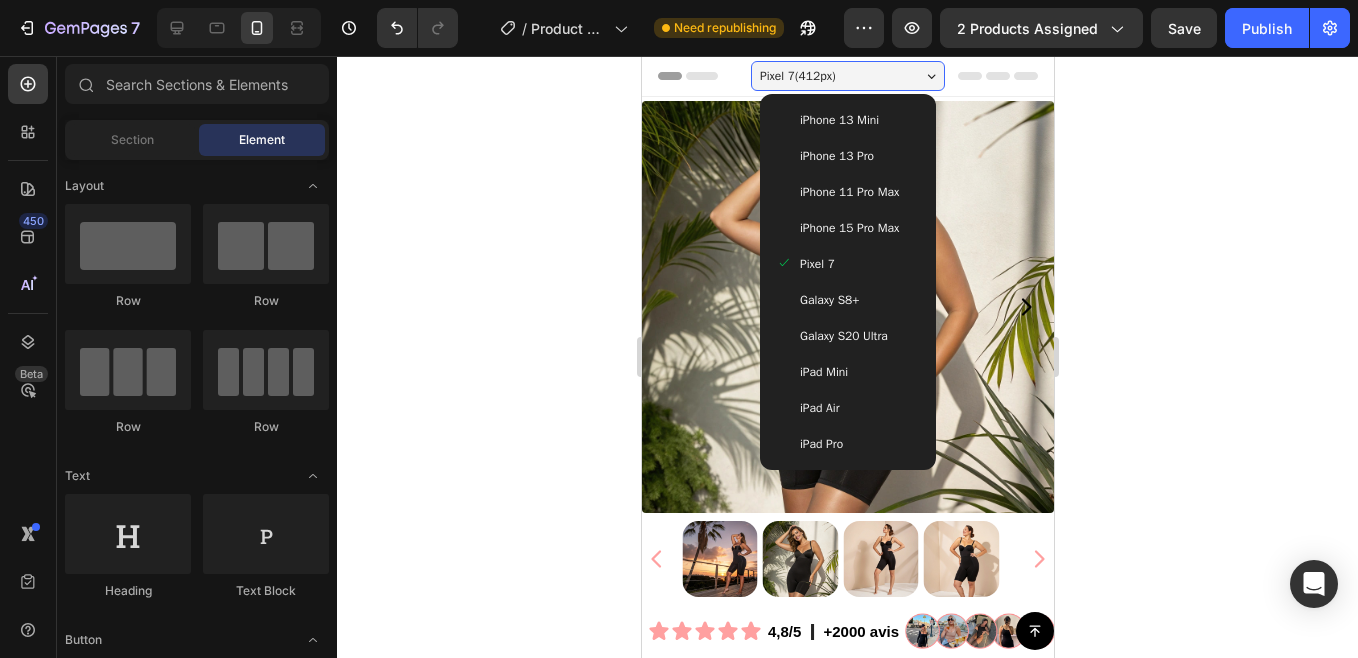 click on "iPhone 15 Pro Max" at bounding box center [848, 228] 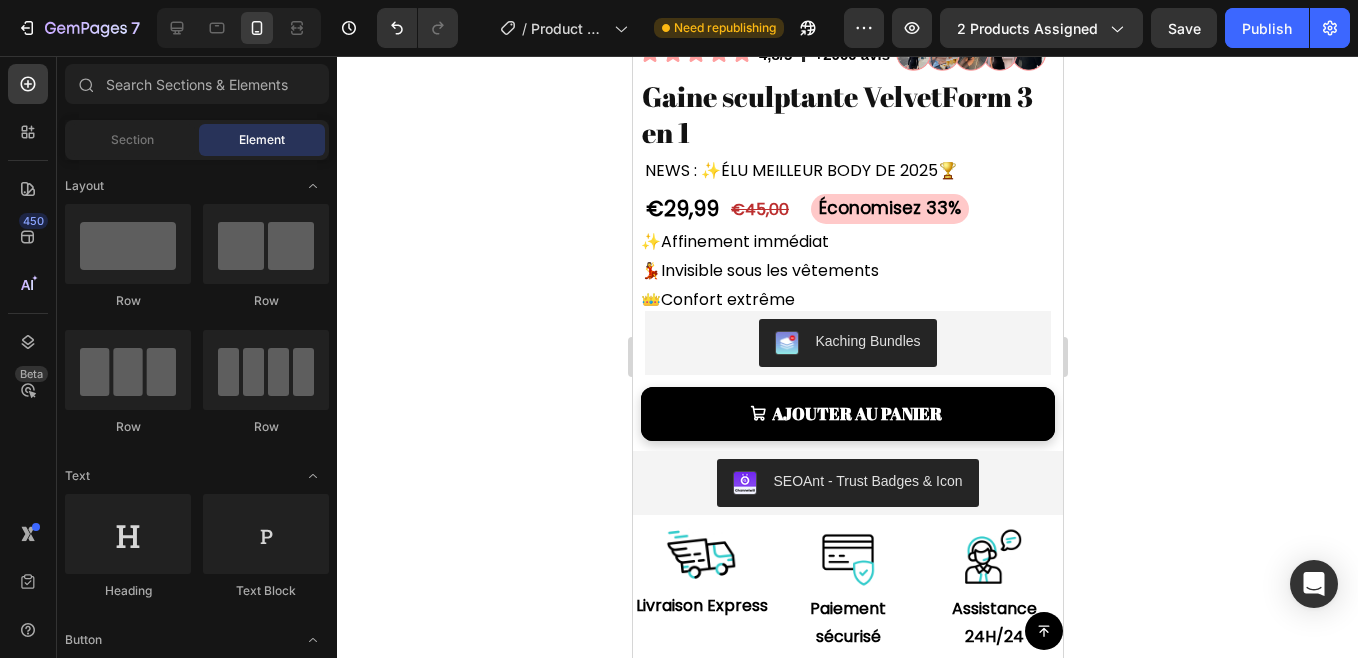 scroll, scrollTop: 1020, scrollLeft: 0, axis: vertical 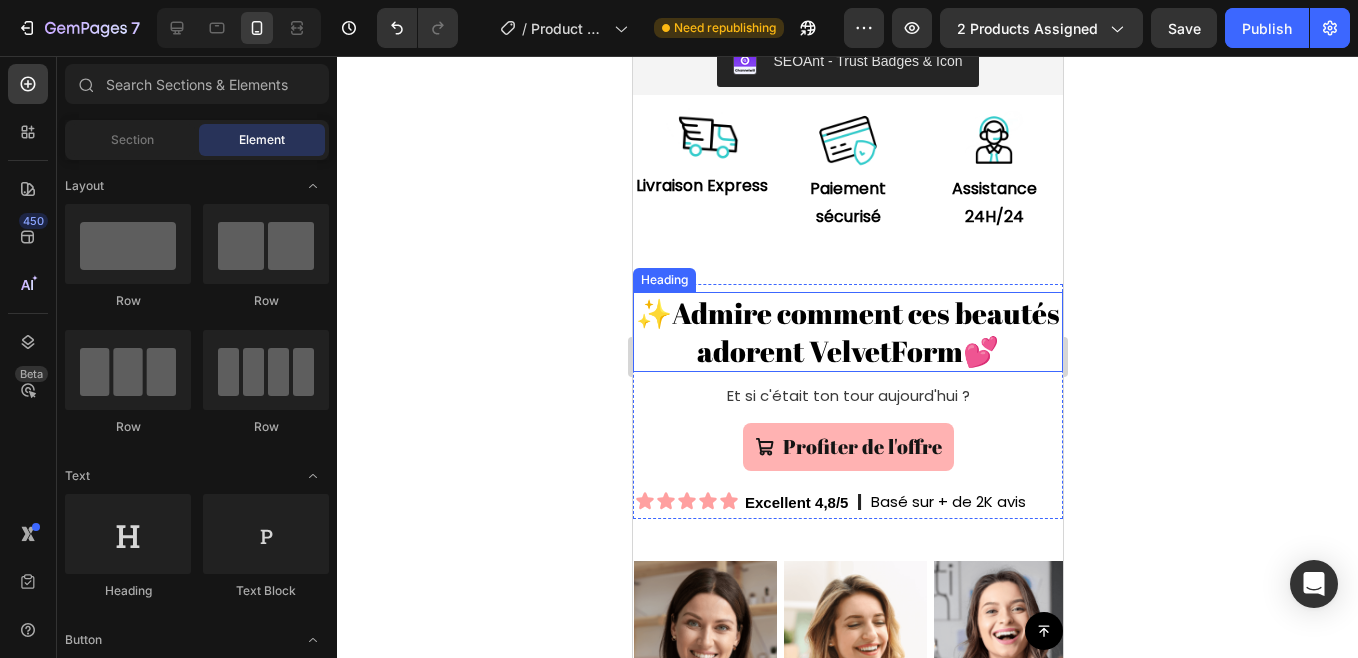 click on "✨Admire comment ces beautés adorent VelvetForm💕" at bounding box center [847, 331] 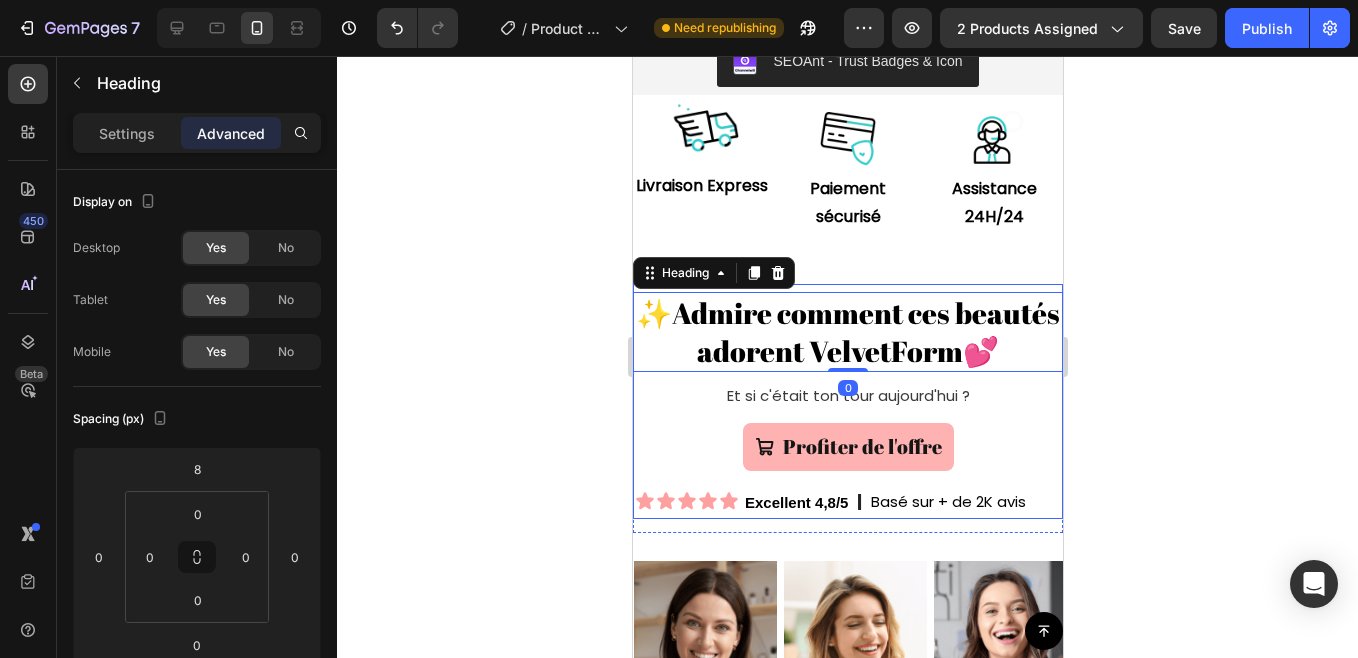 click on "✨Admire comment ces beautés adorent VelvetForm💕  Heading   0 Et si c'était ton tour aujourd'hui ? Text Block
Profiter de l'offre Button
Icon
Icon
Icon
Icon
Icon Icon List Excellent 4,8/5 Text Block l Text Block Basé sur + de 2K avis Text Block Row" at bounding box center [847, 401] 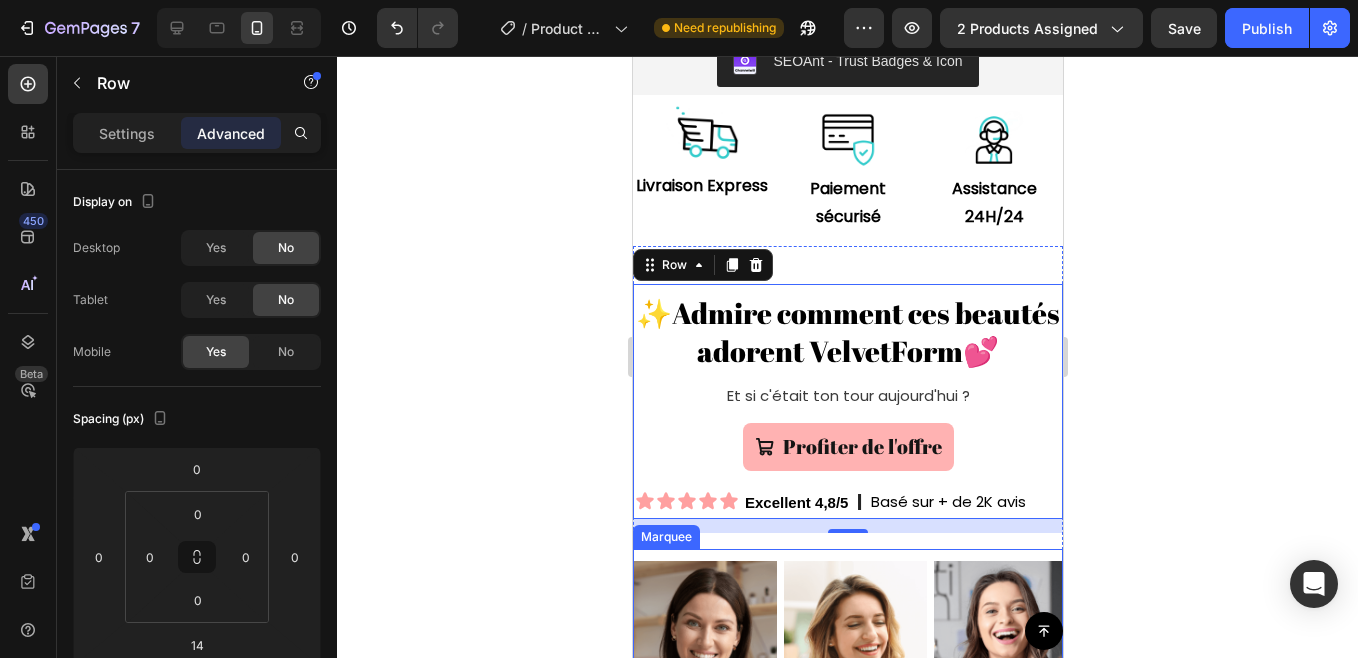 click on "Image" at bounding box center [708, 688] 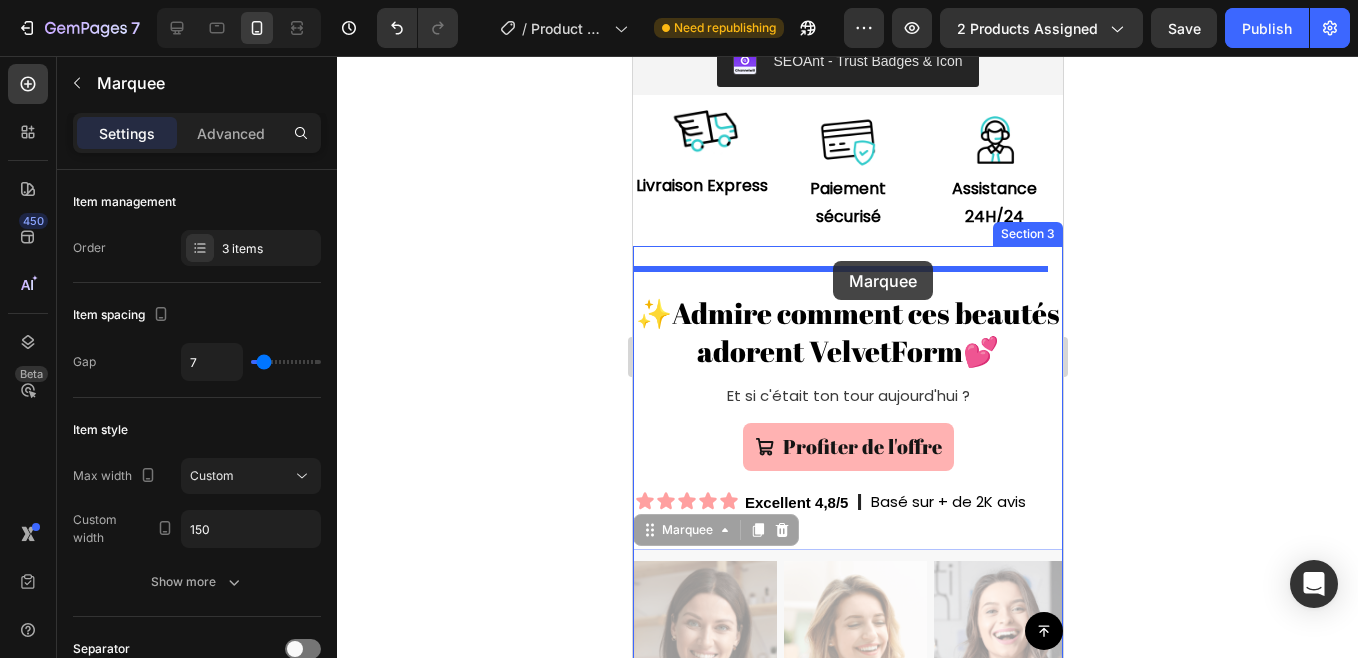 drag, startPoint x: 651, startPoint y: 557, endPoint x: 832, endPoint y: 261, distance: 346.9539 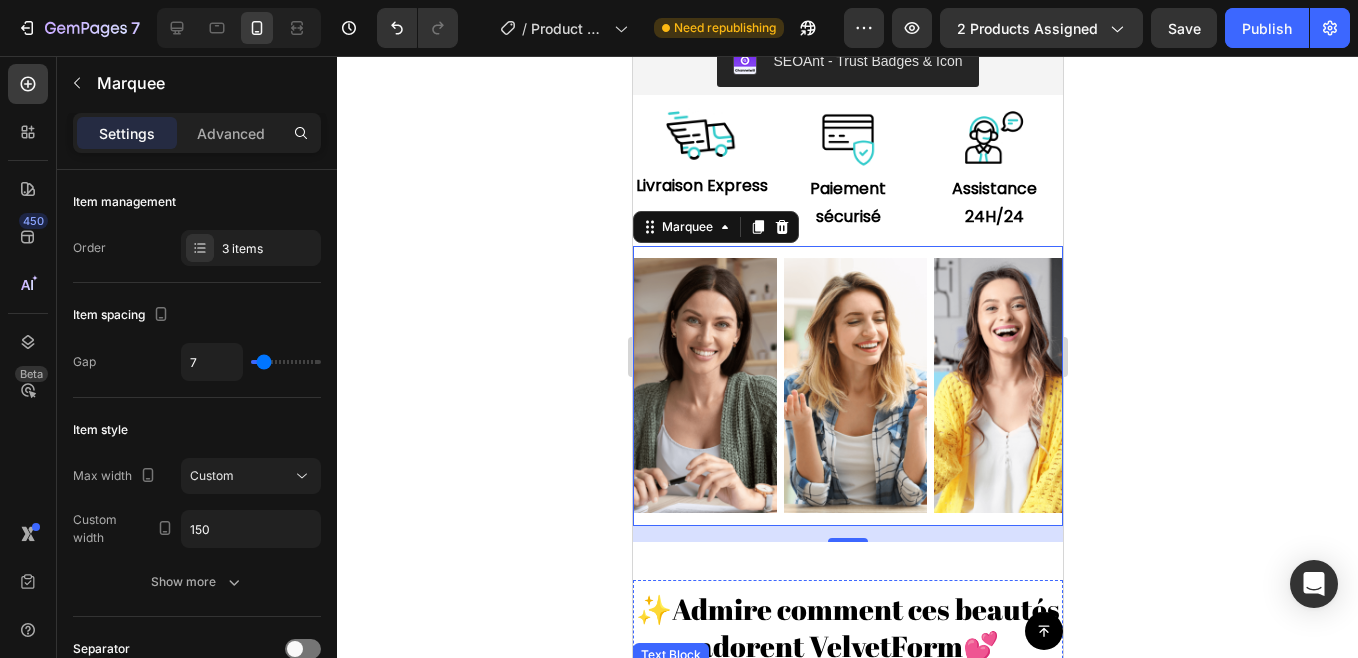 scroll, scrollTop: 1187, scrollLeft: 0, axis: vertical 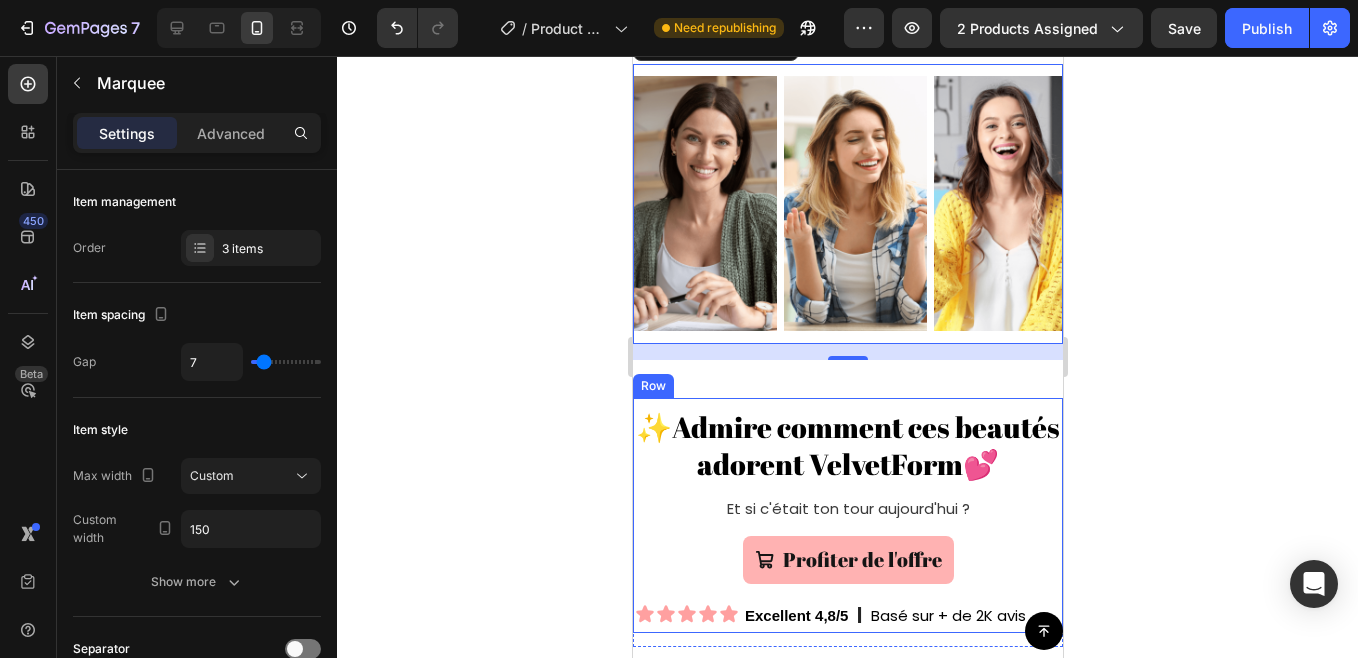 click on "✨Admire comment ces beautés adorent VelvetForm💕  Heading Et si c'était ton tour aujourd'hui ? Text Block
Profiter de l'offre Button
Icon
Icon
Icon
Icon
Icon Icon List Excellent 4,8/5 Text Block l Text Block Basé sur + de 2K avis Text Block Row" at bounding box center (847, 515) 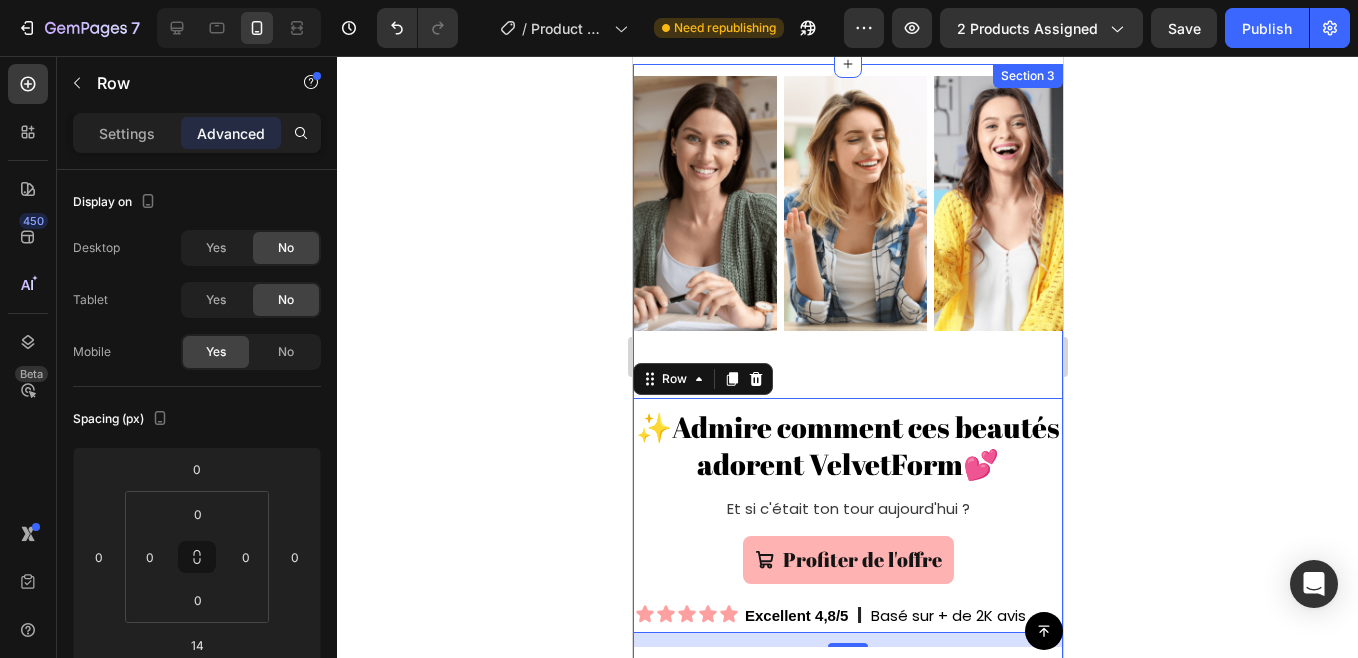 click on "Image Image Image Image Image Image Marquee" at bounding box center (847, 211) 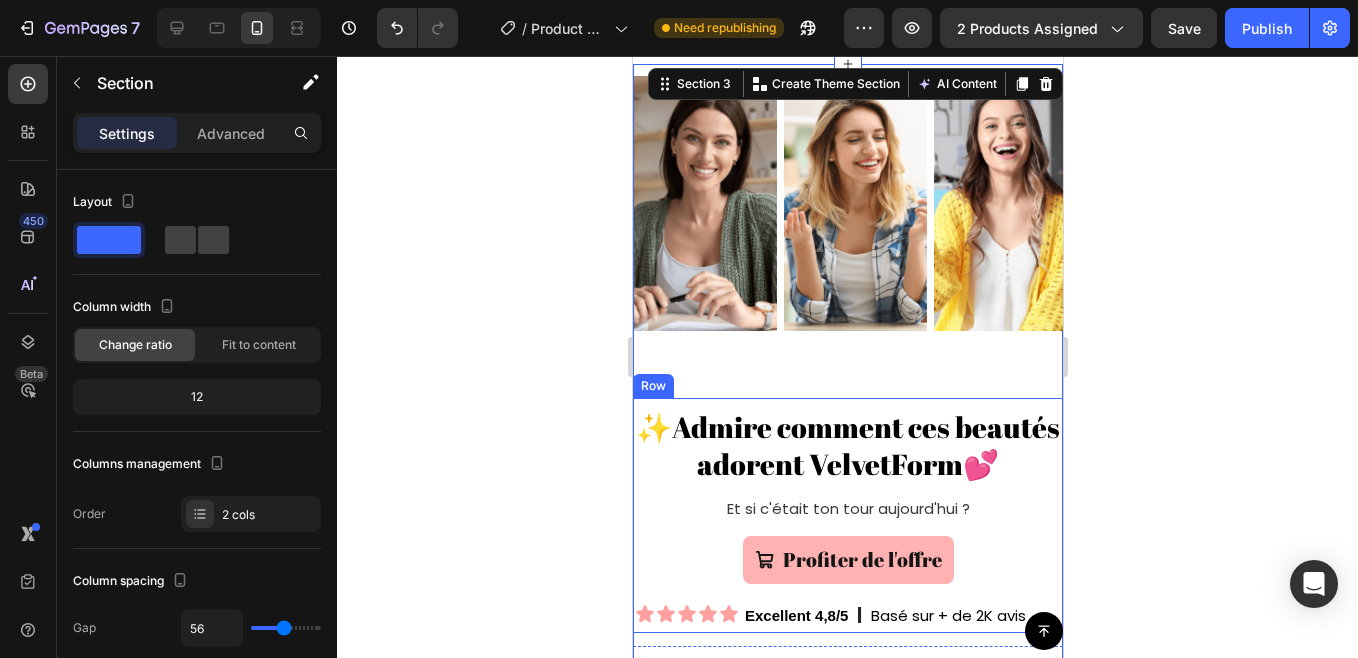 click on "Row" at bounding box center [652, 386] 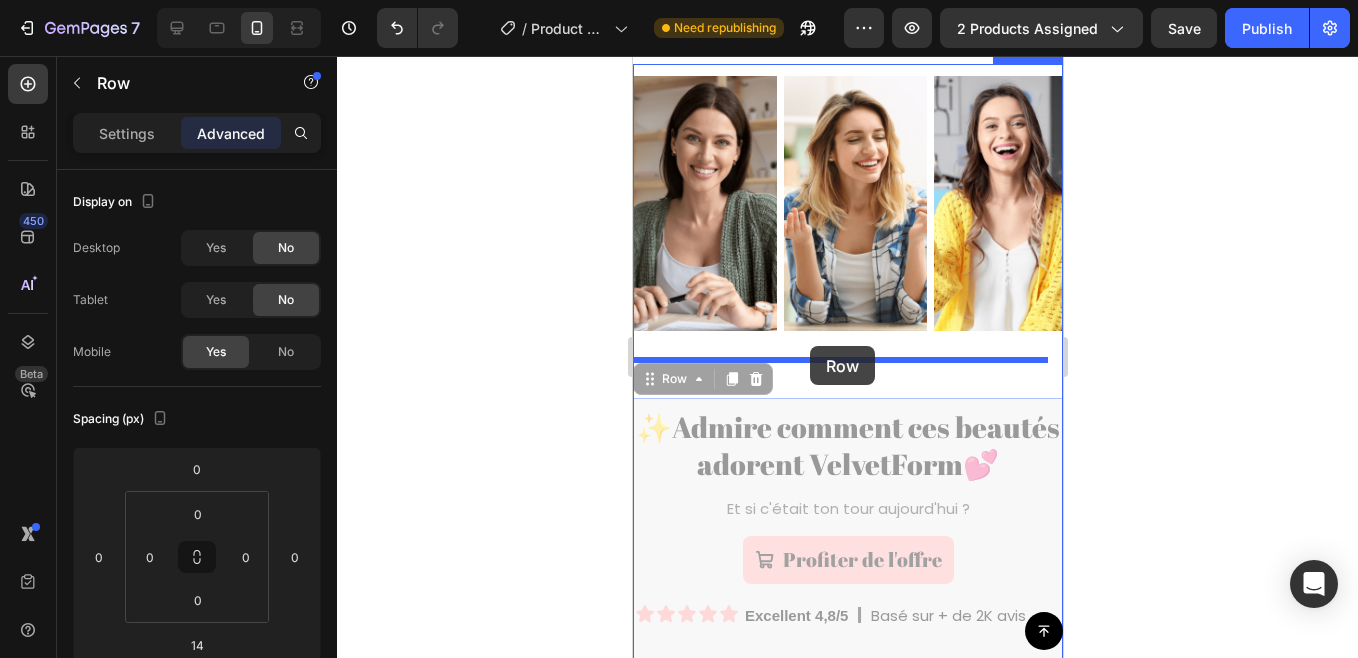 drag, startPoint x: 763, startPoint y: 328, endPoint x: 809, endPoint y: 346, distance: 49.396355 